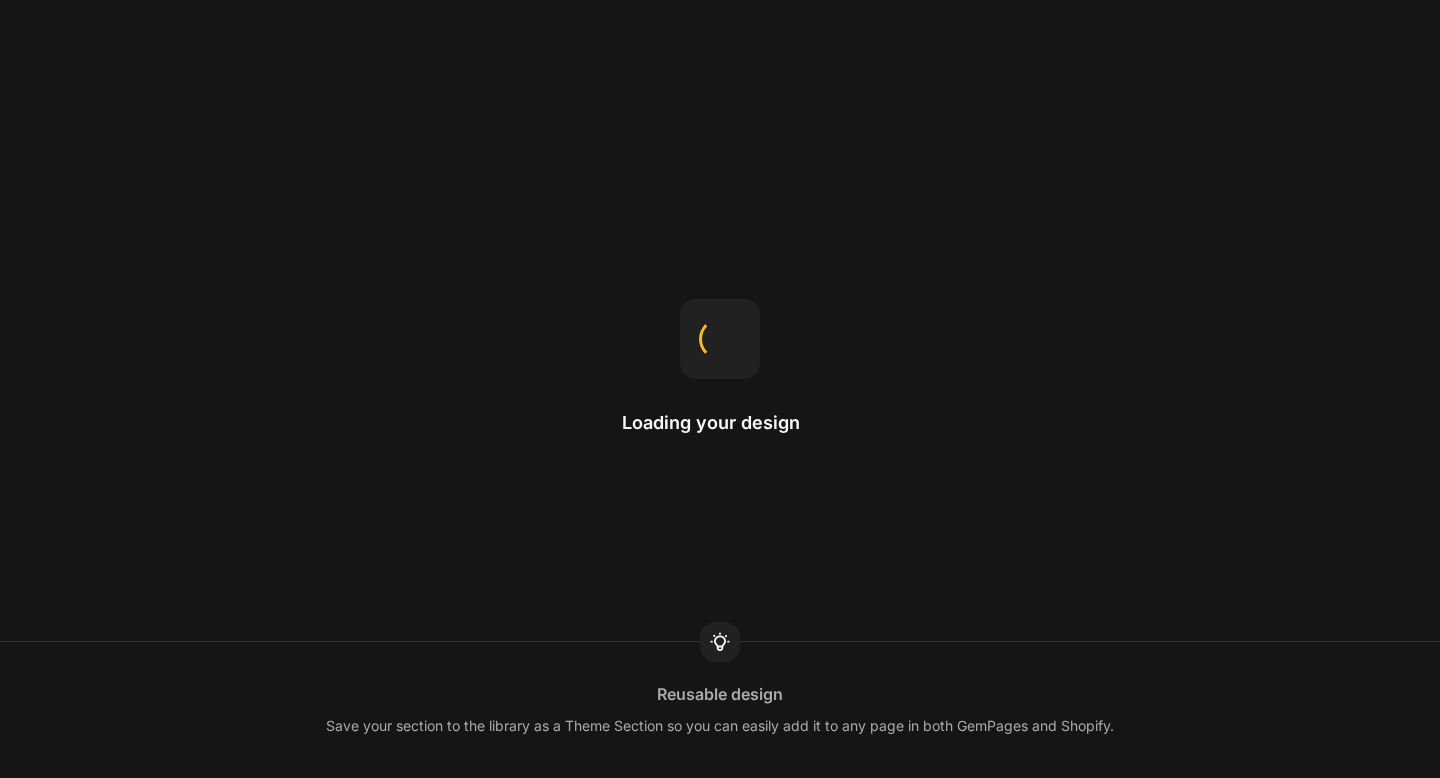 scroll, scrollTop: 0, scrollLeft: 0, axis: both 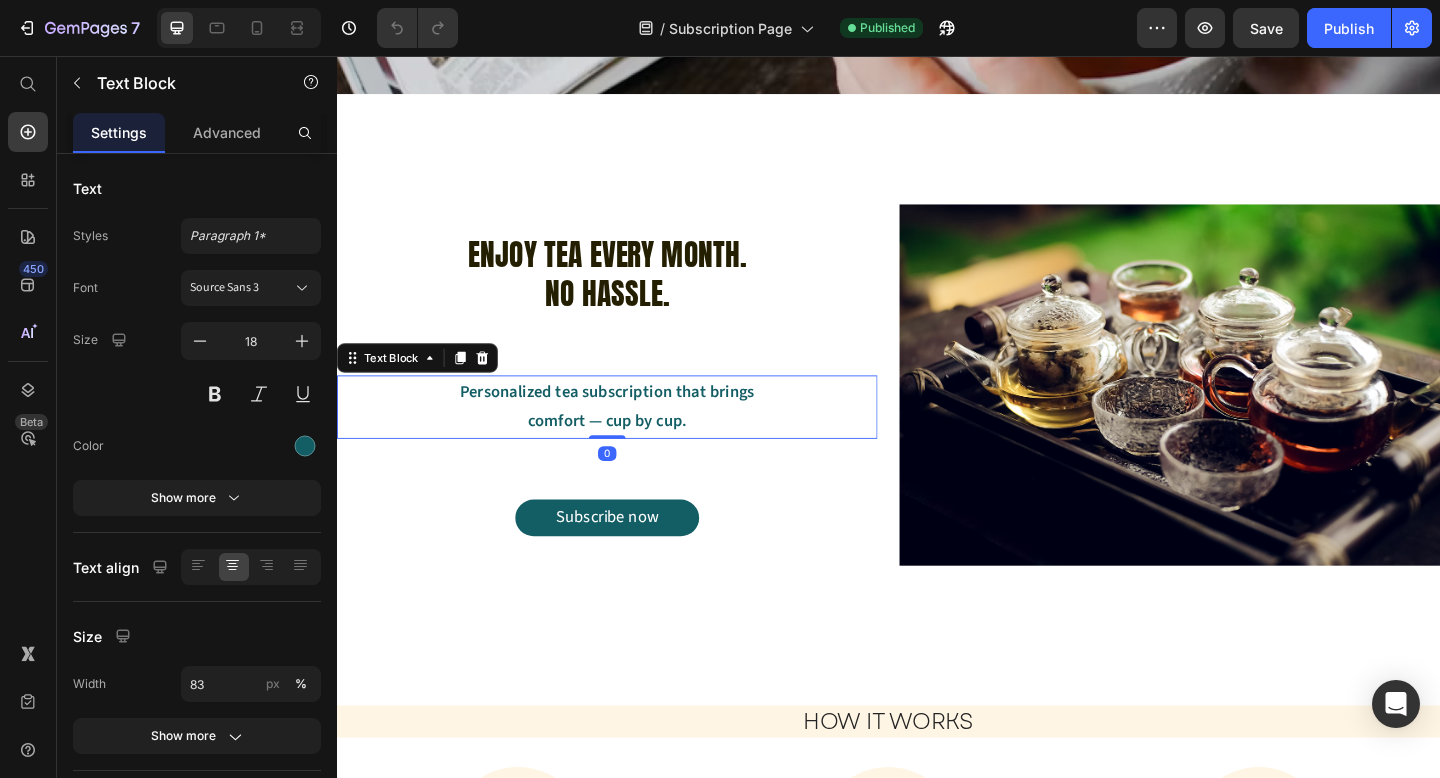 click on "Personalized tea subscription that brings comfort — cup by cup." at bounding box center (631, 438) 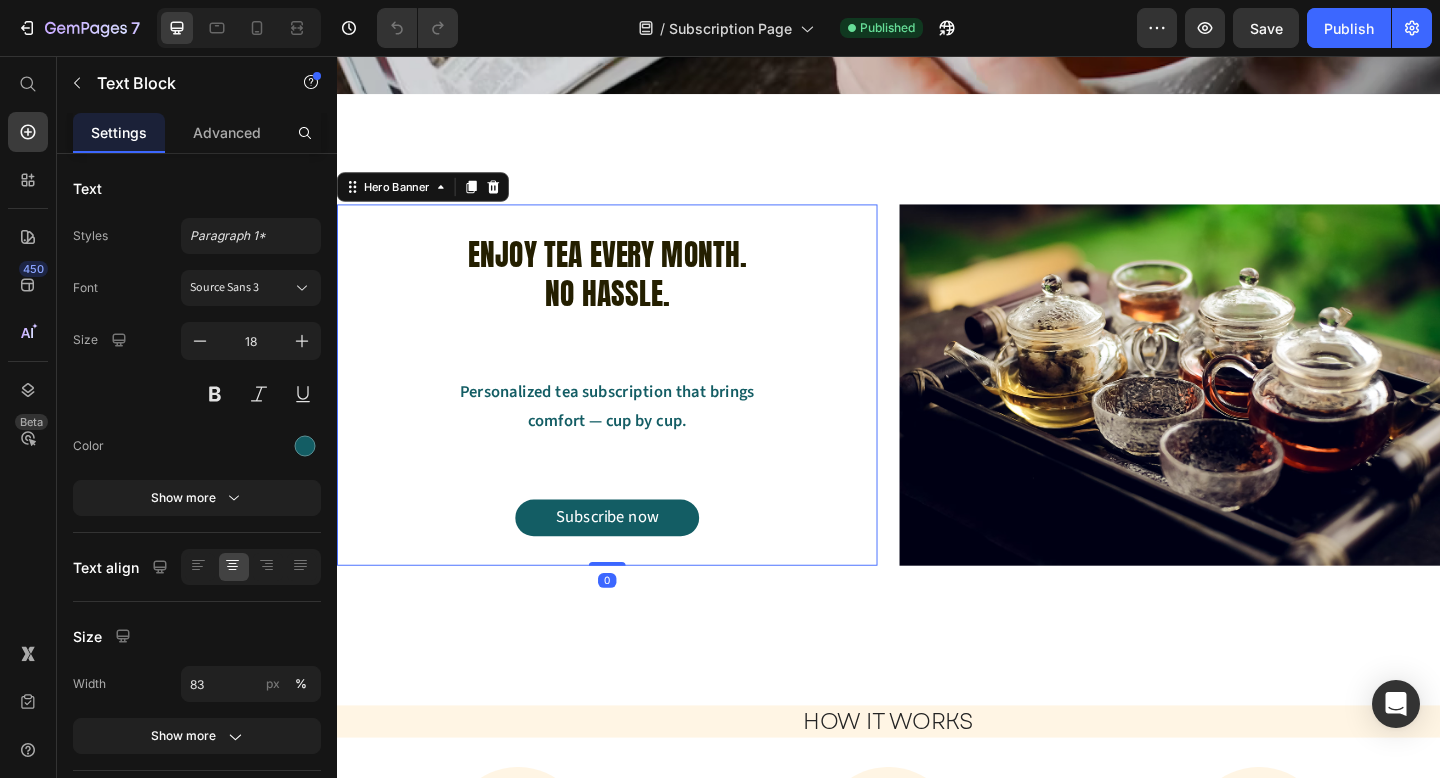 click on "Enjoy Tea Every Month.  No Hassle. Heading Personalized tea subscription that brings comfort — cup by cup. Text Block Subscribe now Button" at bounding box center [631, 414] 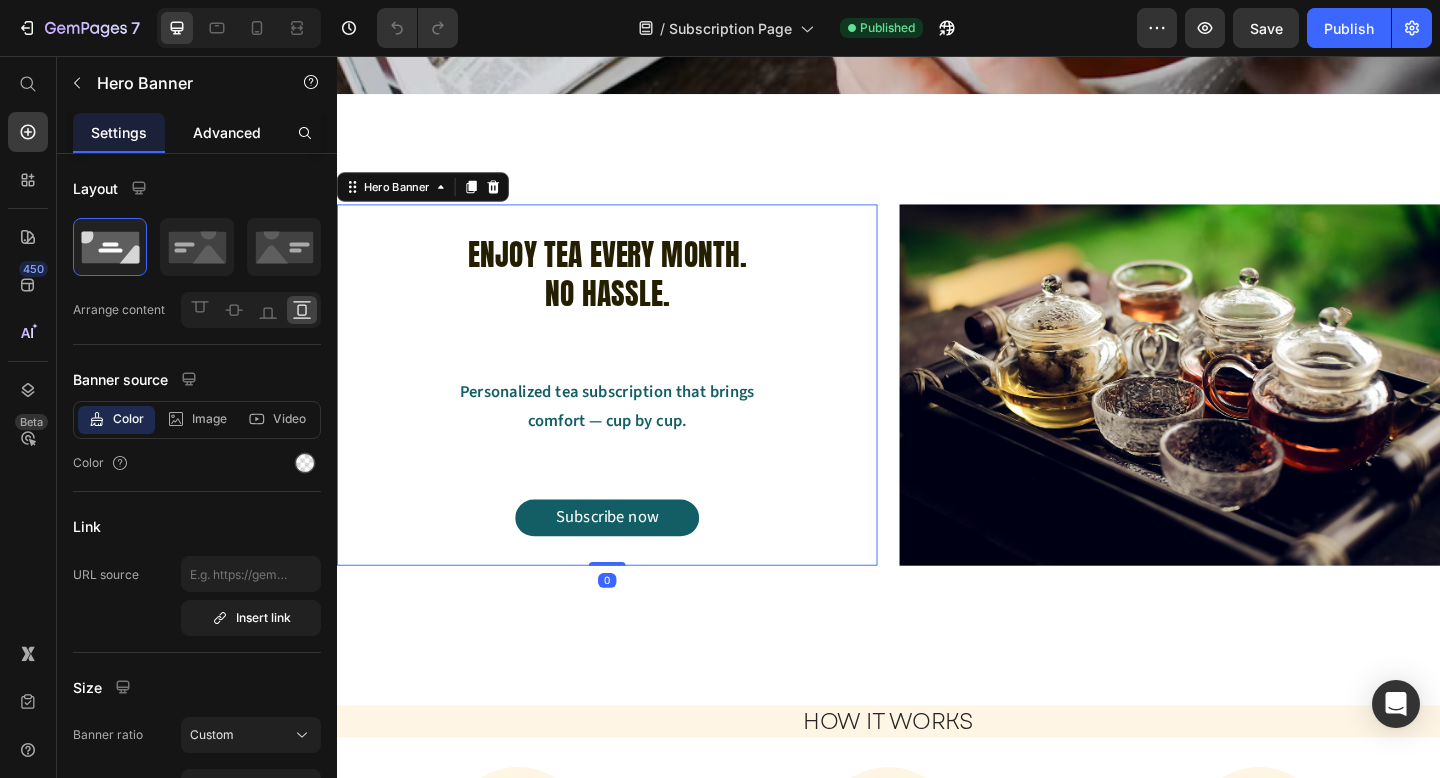 click on "Advanced" at bounding box center (227, 132) 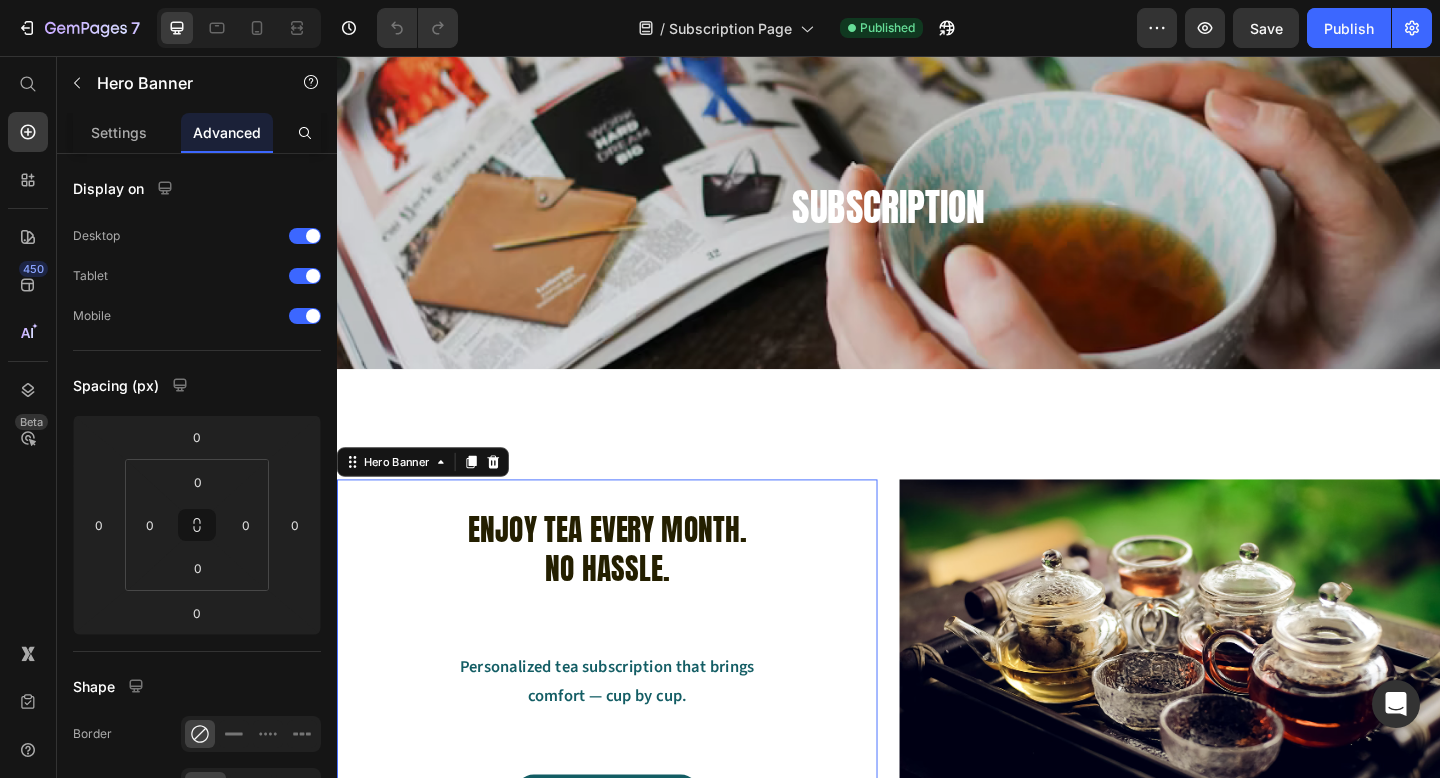 scroll, scrollTop: 25, scrollLeft: 0, axis: vertical 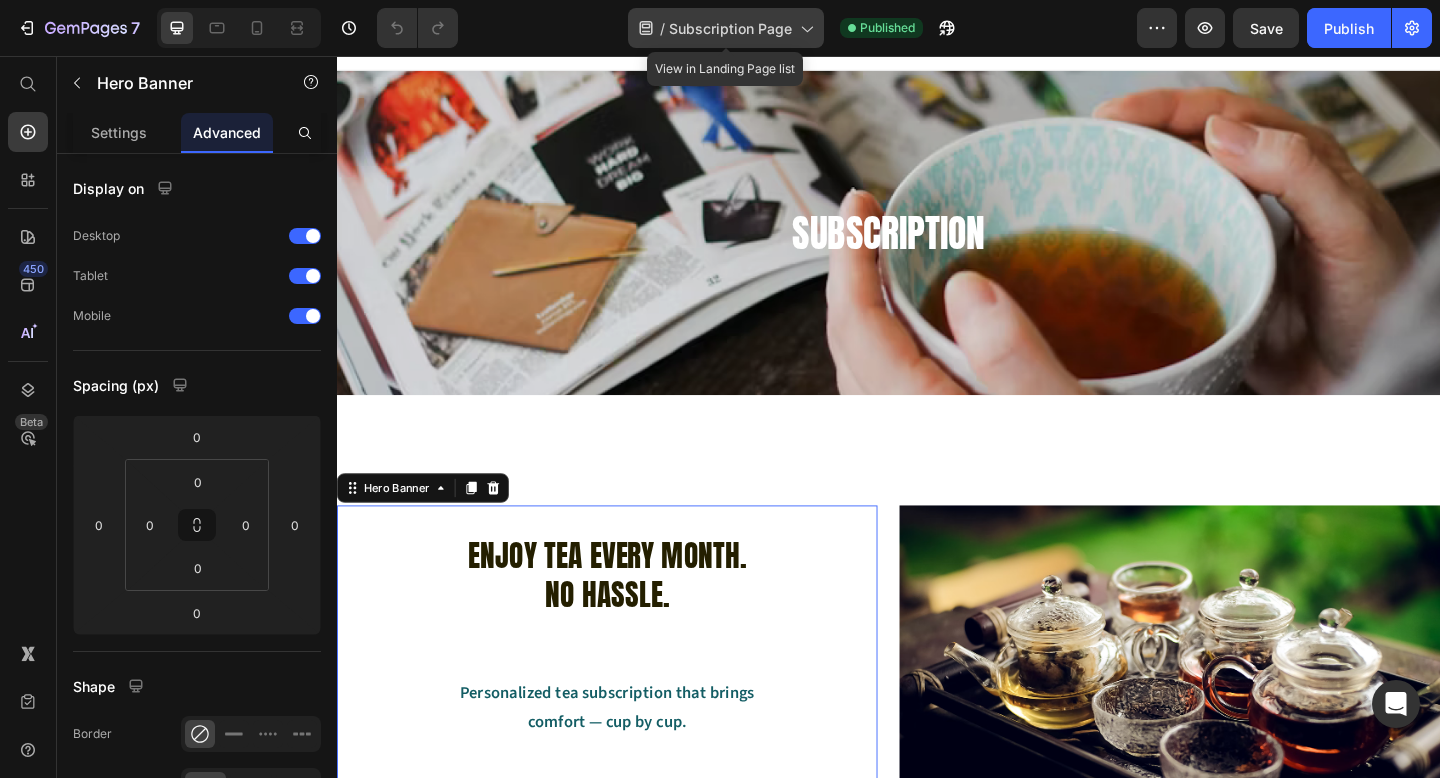 click on "Subscription Page" at bounding box center (730, 28) 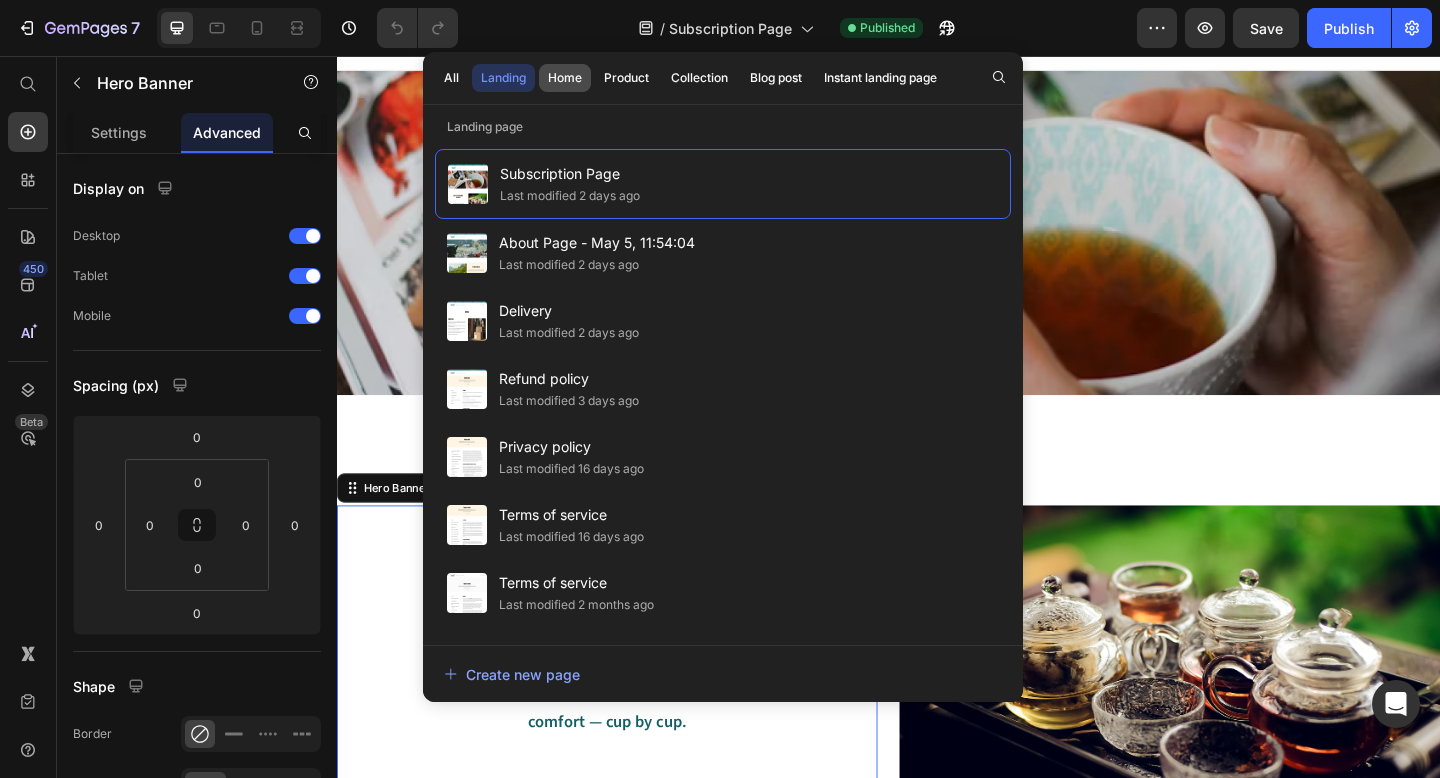 click on "Home" 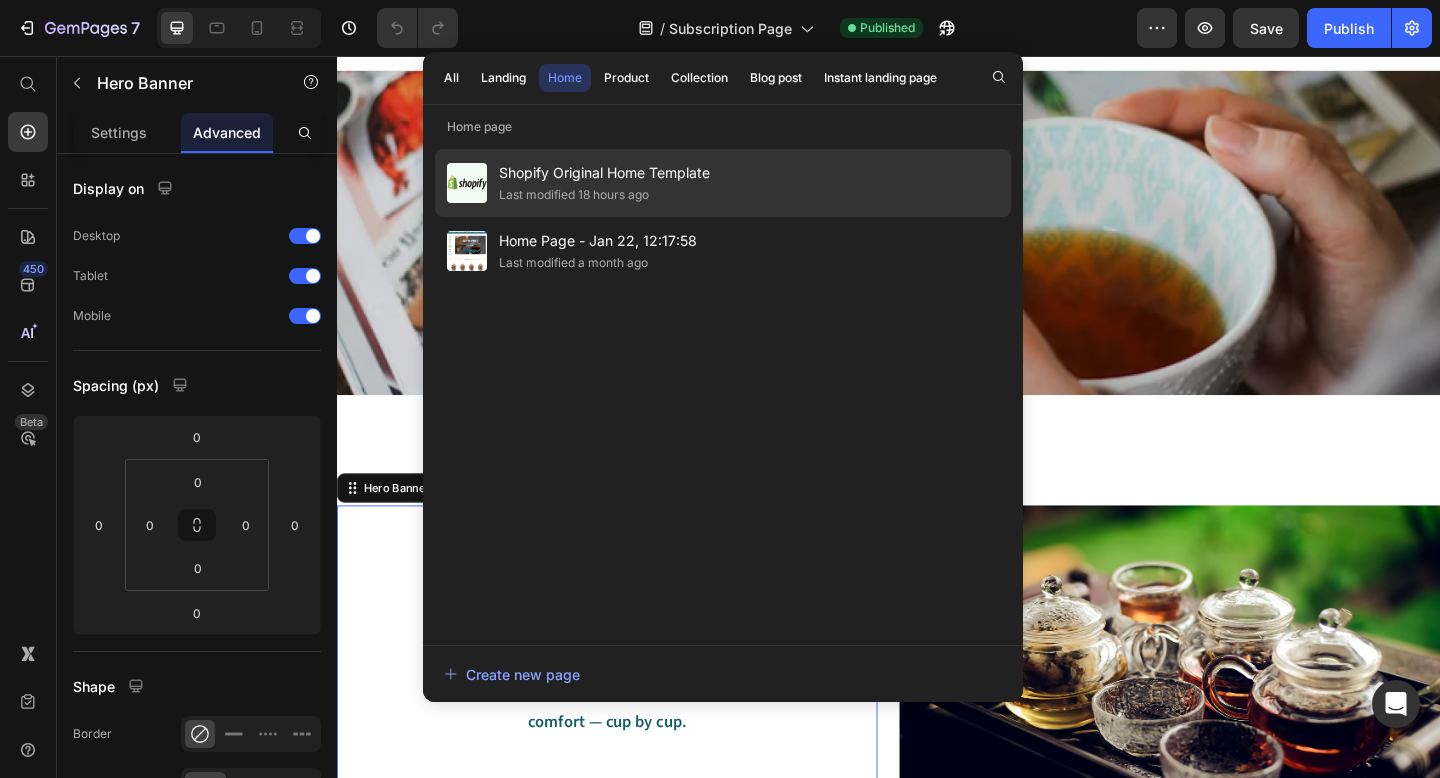 click on "Last modified 18 hours ago" 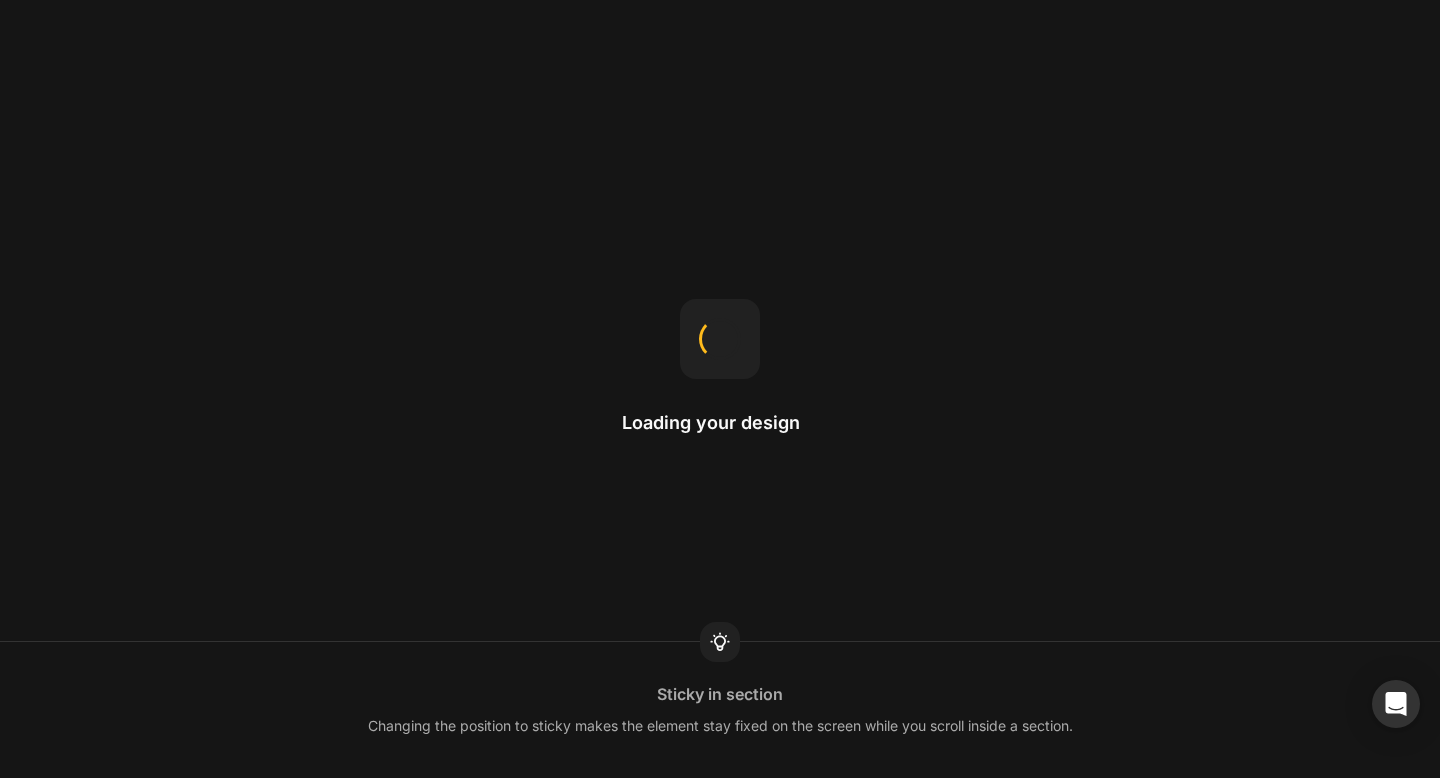 scroll, scrollTop: 0, scrollLeft: 0, axis: both 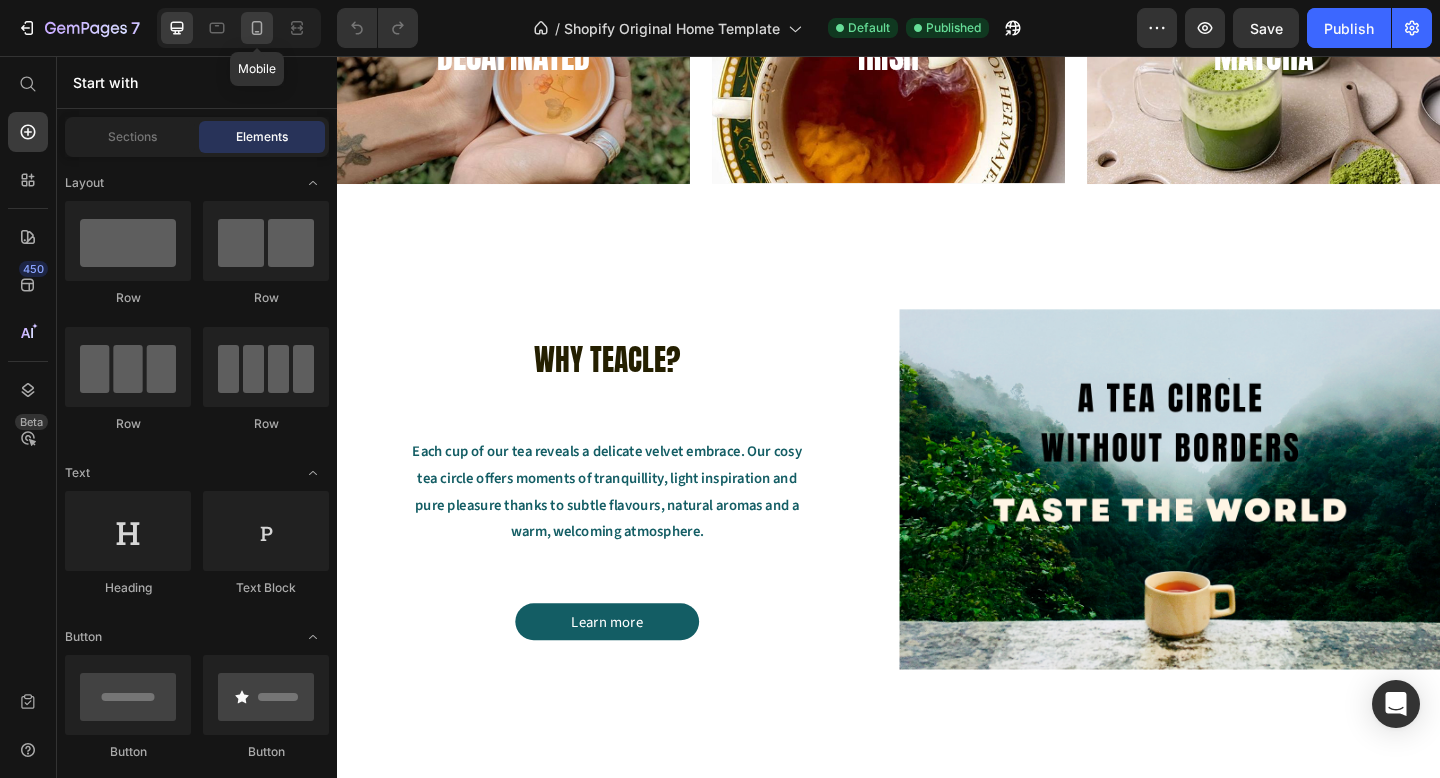 click 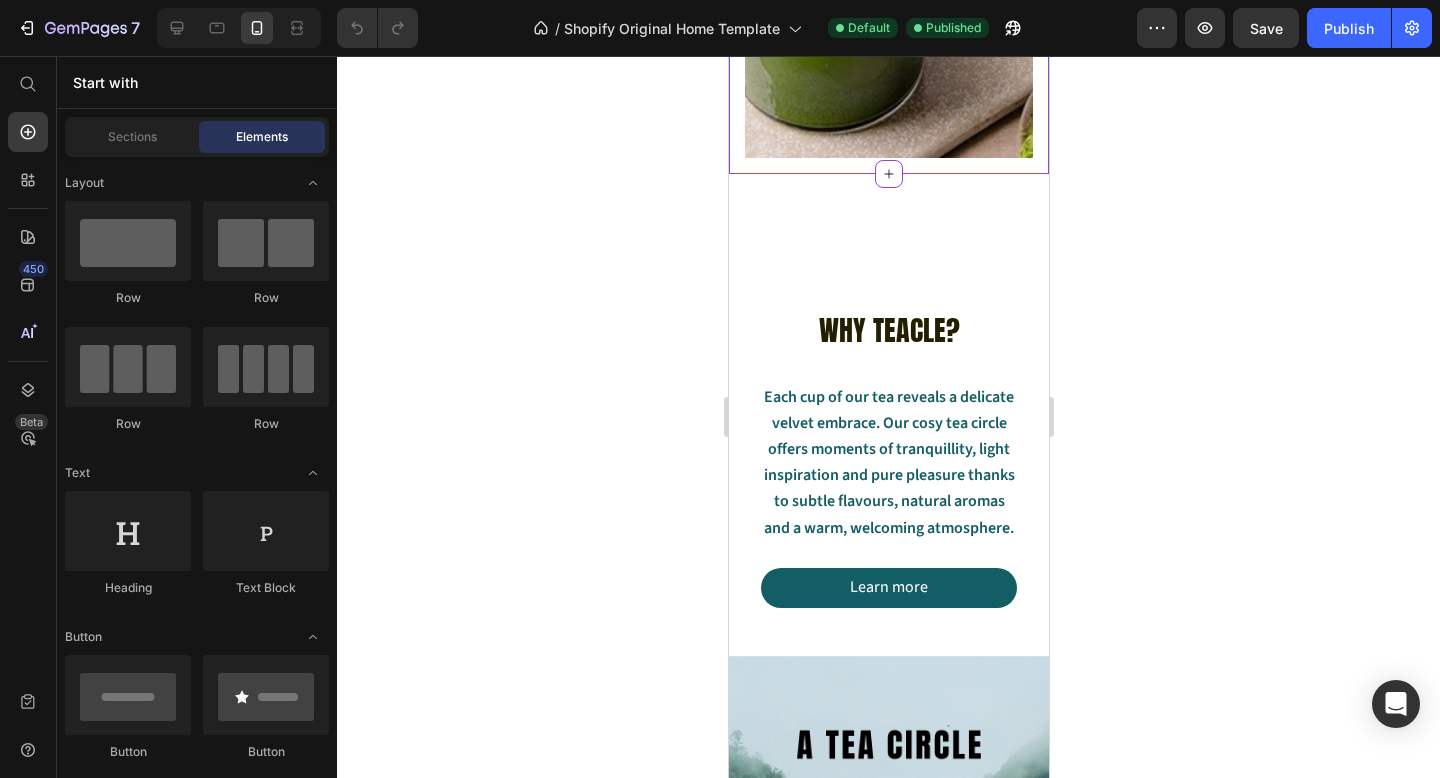 scroll, scrollTop: 4865, scrollLeft: 0, axis: vertical 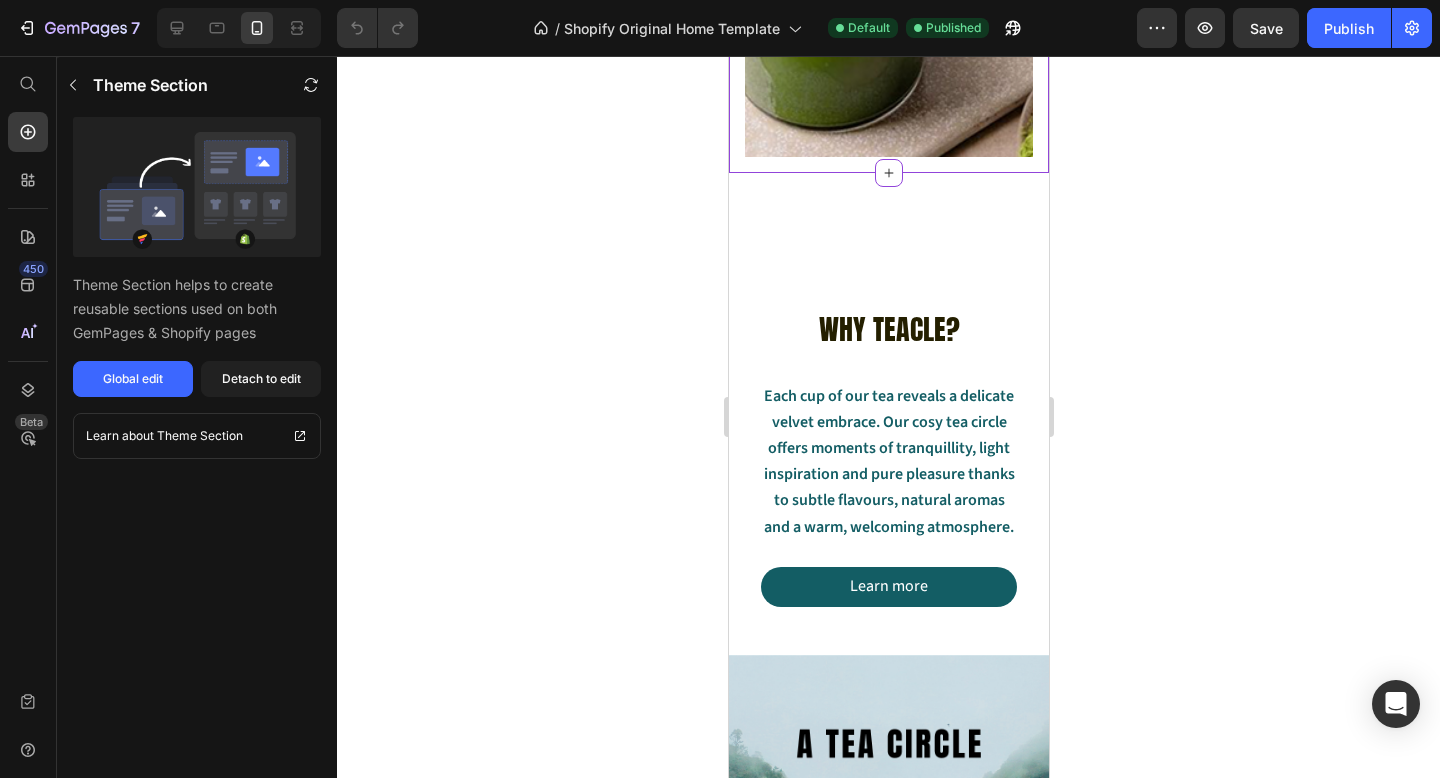 click at bounding box center [888, -93] 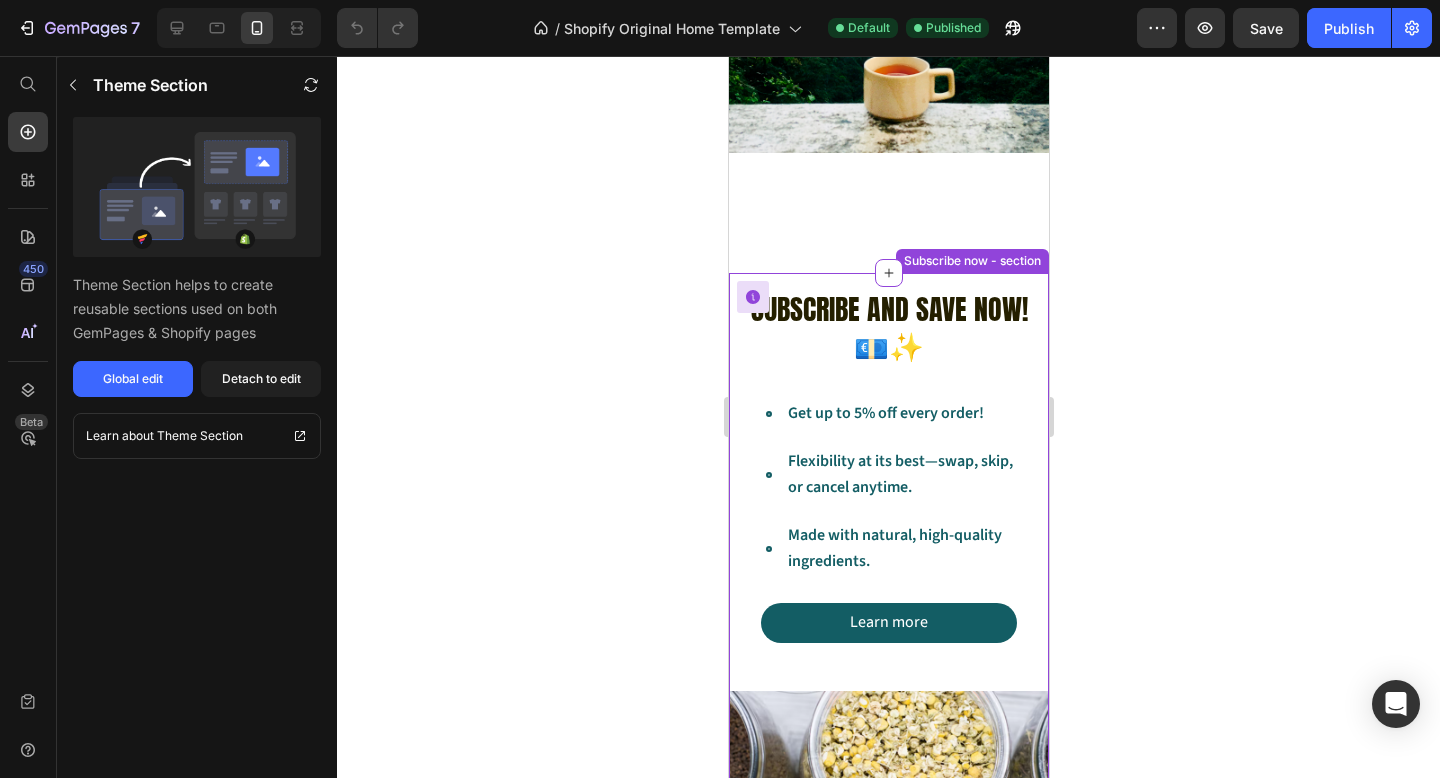 scroll, scrollTop: 5729, scrollLeft: 0, axis: vertical 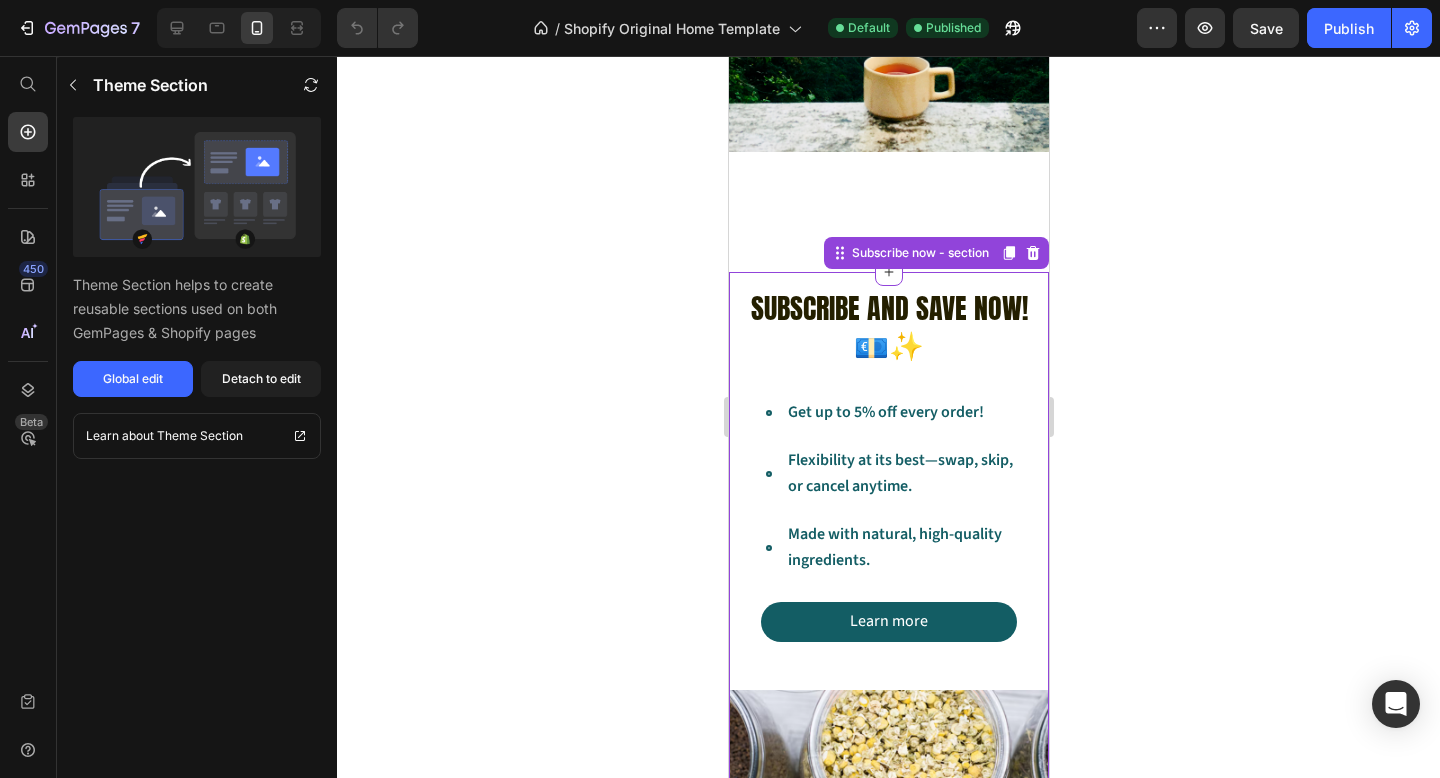 click on "Get up to 5% off every order!" at bounding box center [885, 412] 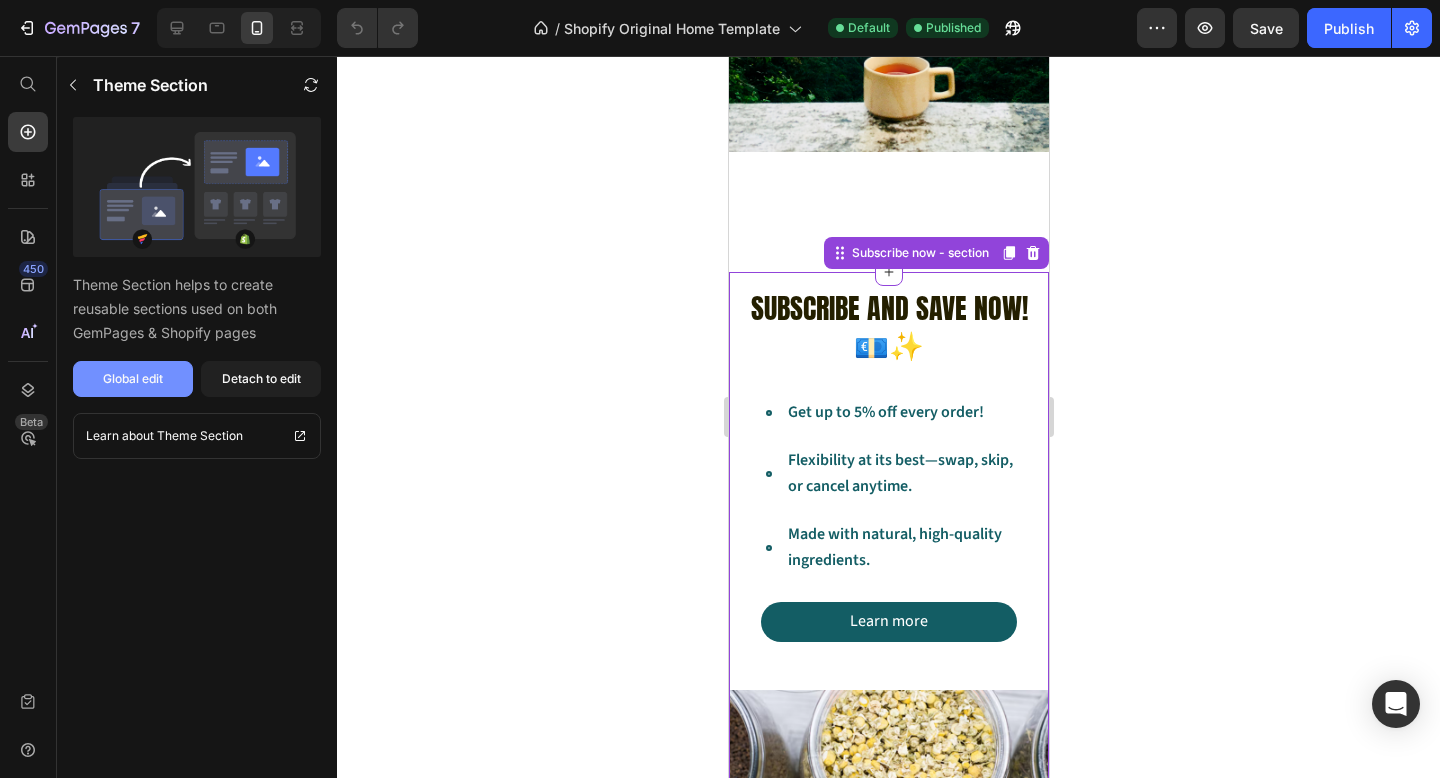 click on "Global edit" at bounding box center (133, 379) 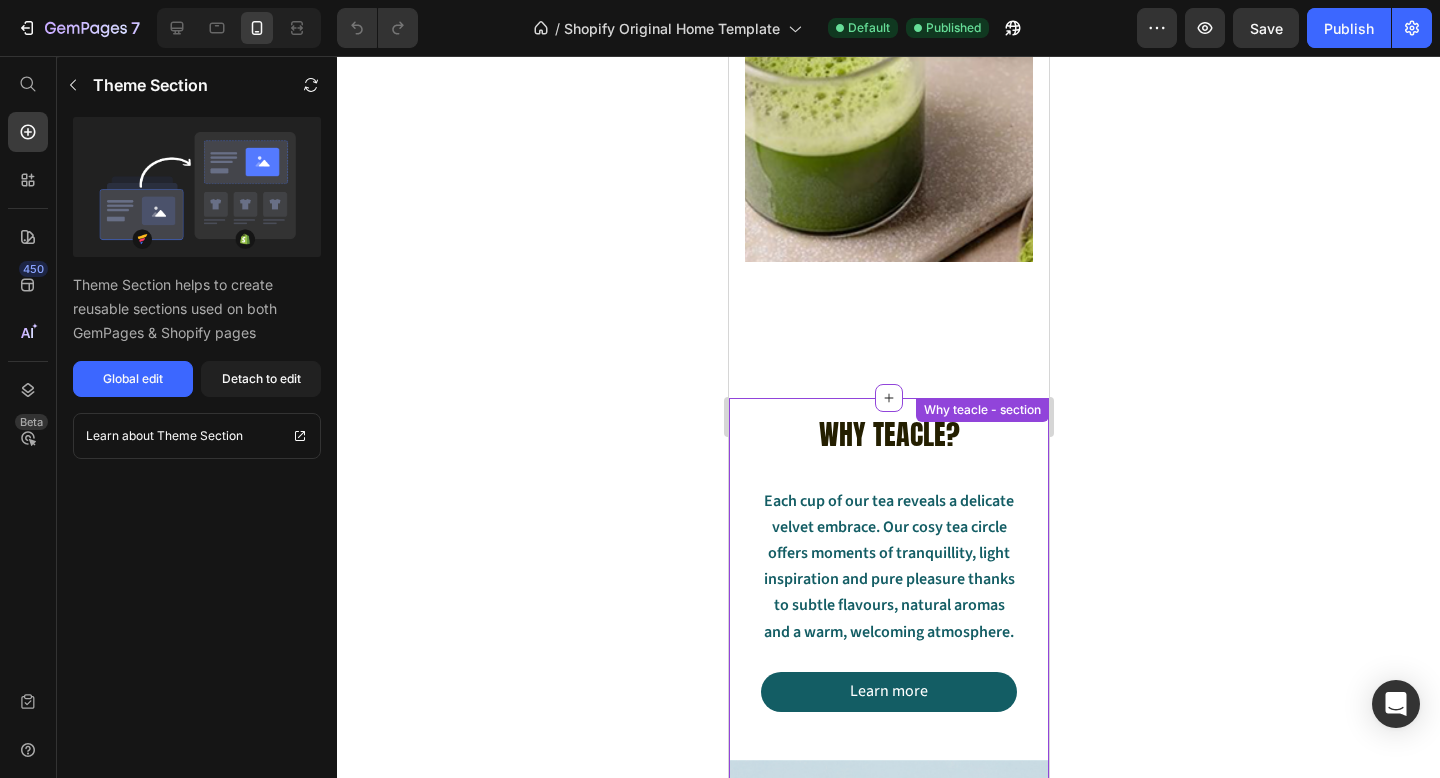 scroll, scrollTop: 4695, scrollLeft: 0, axis: vertical 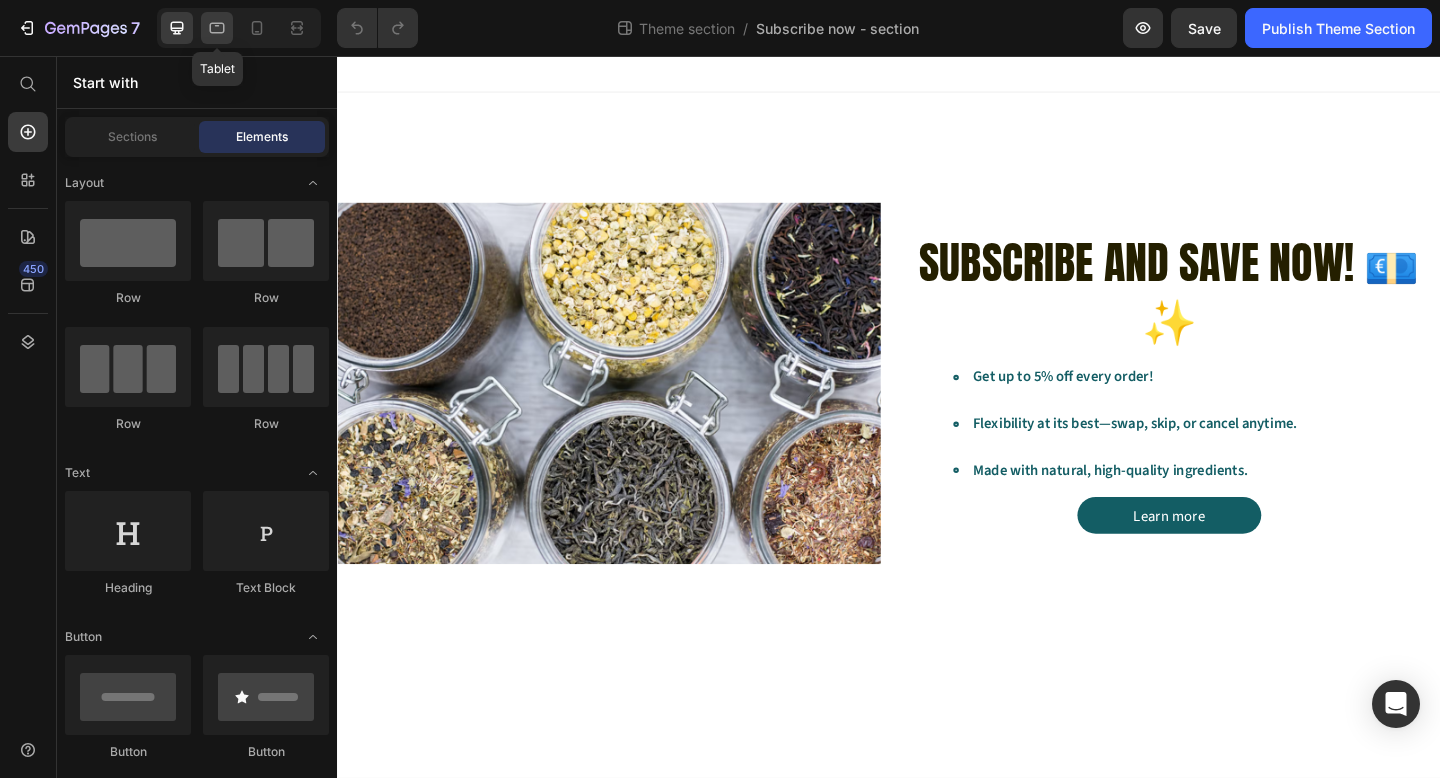 click 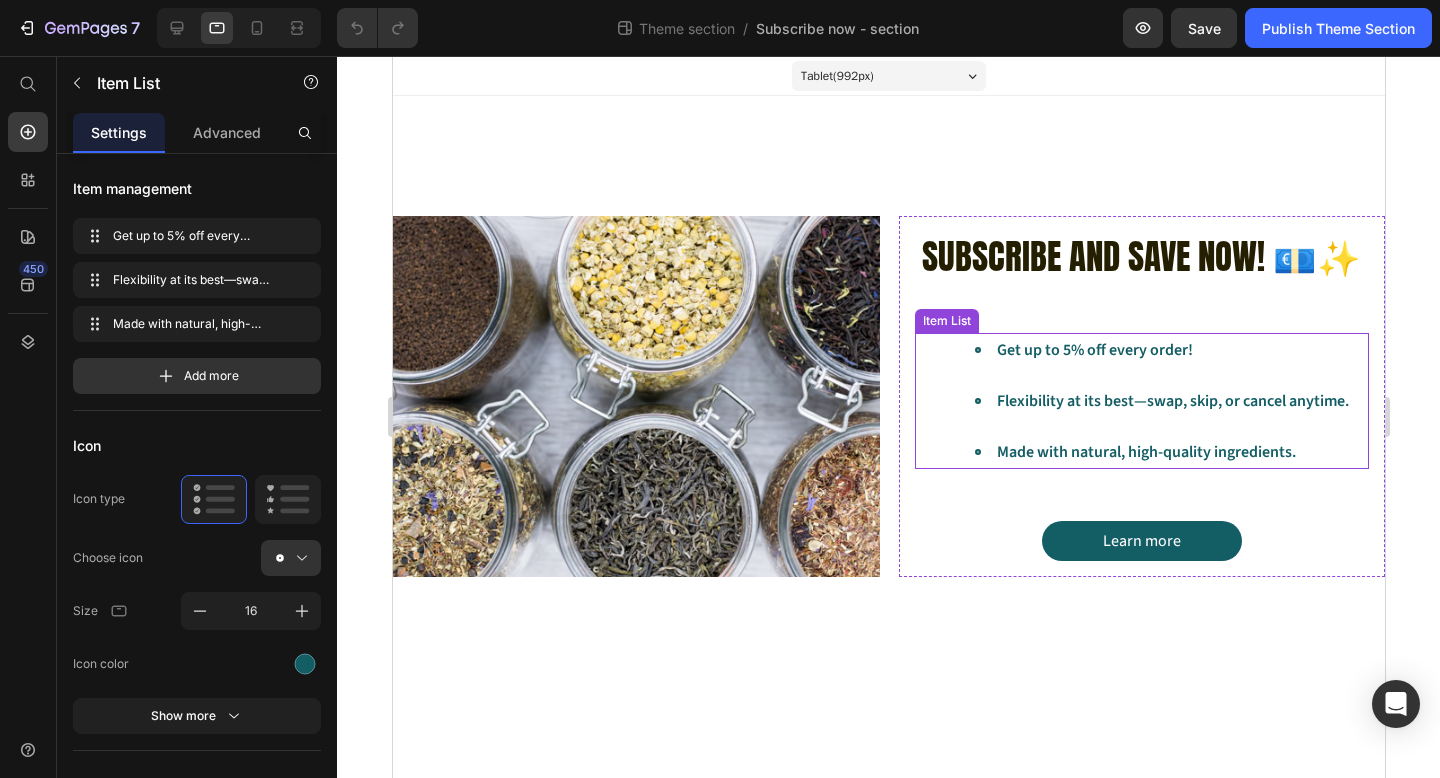 click on "Get up to 5% off every order!
Flexibility at its best—swap, skip, or cancel anytime.
Made with natural, high-quality ingredients." at bounding box center [1141, 401] 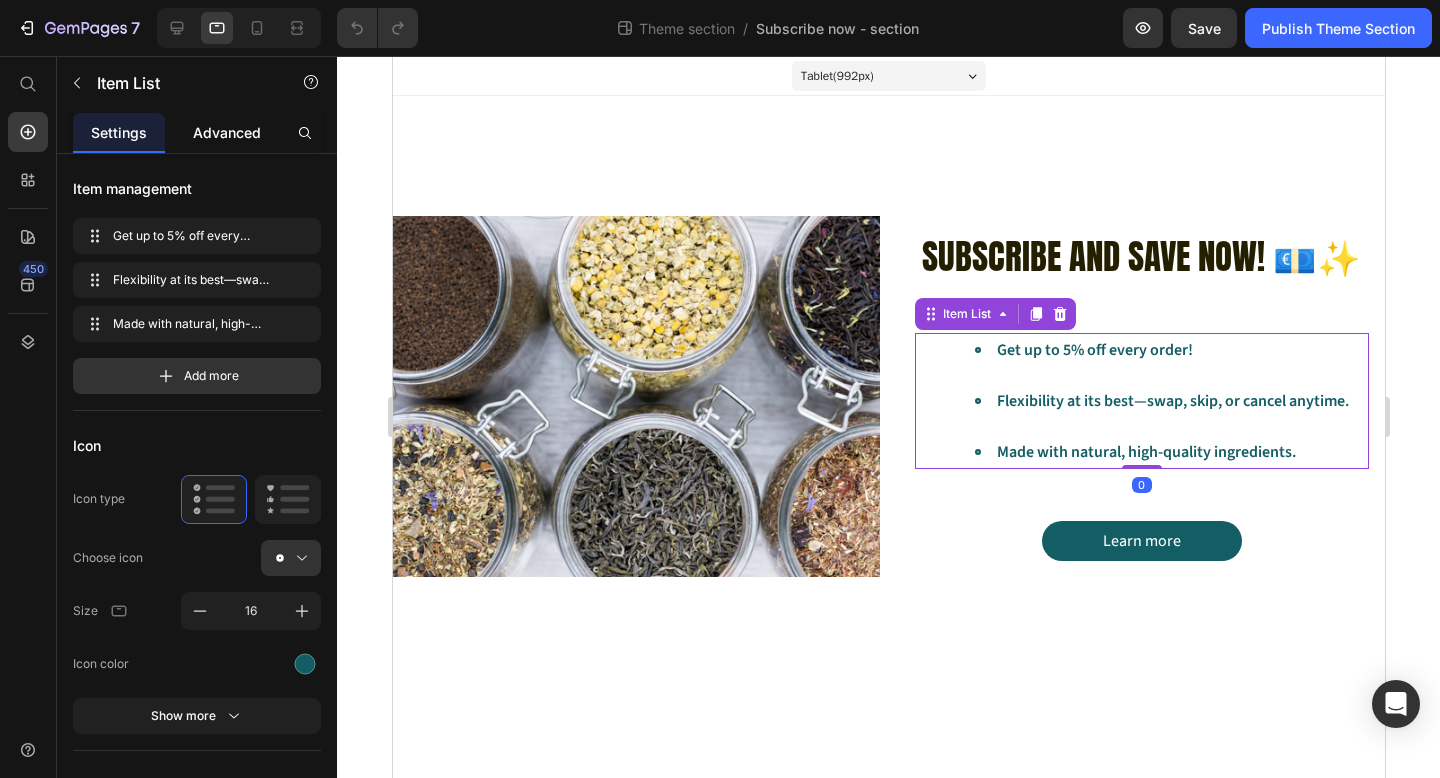click on "Advanced" at bounding box center (227, 132) 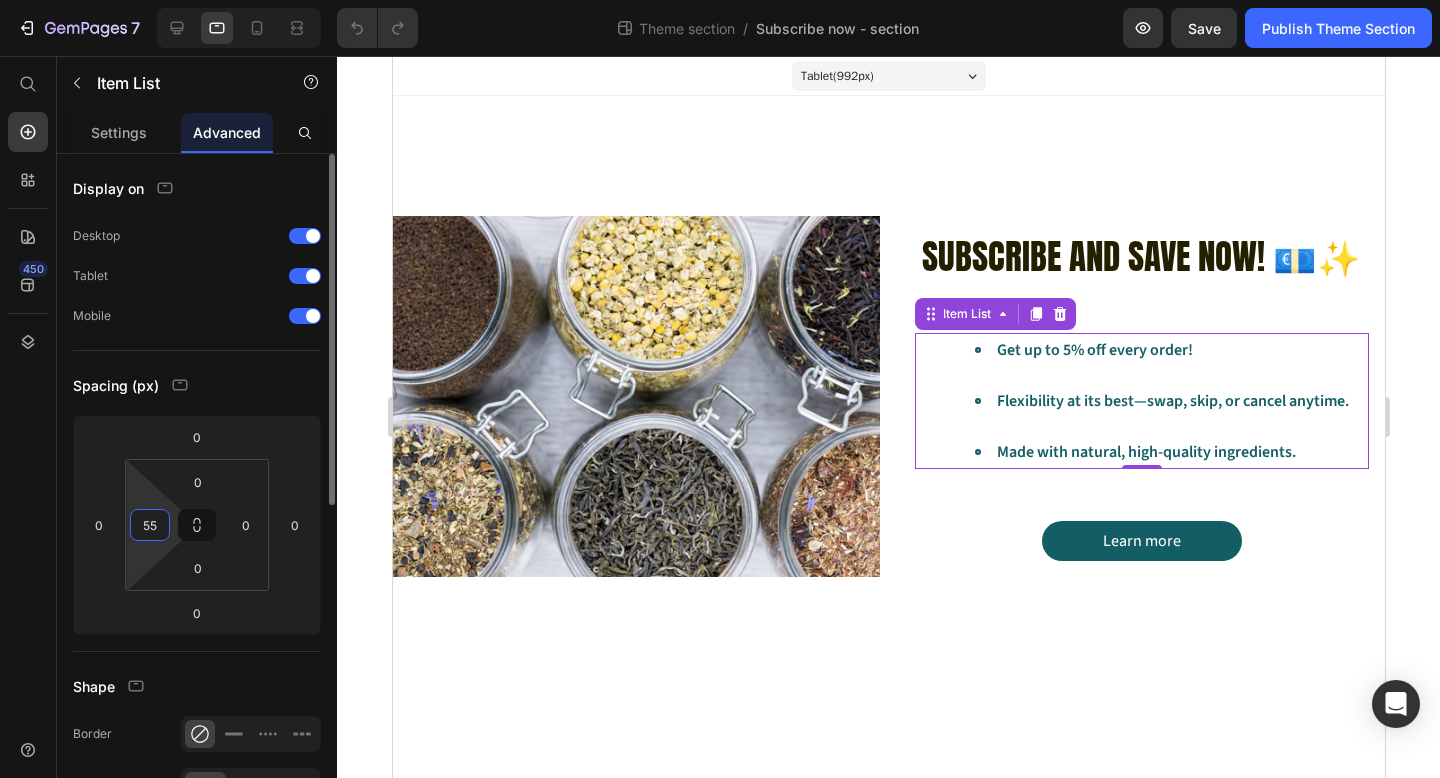 click on "55" at bounding box center (150, 525) 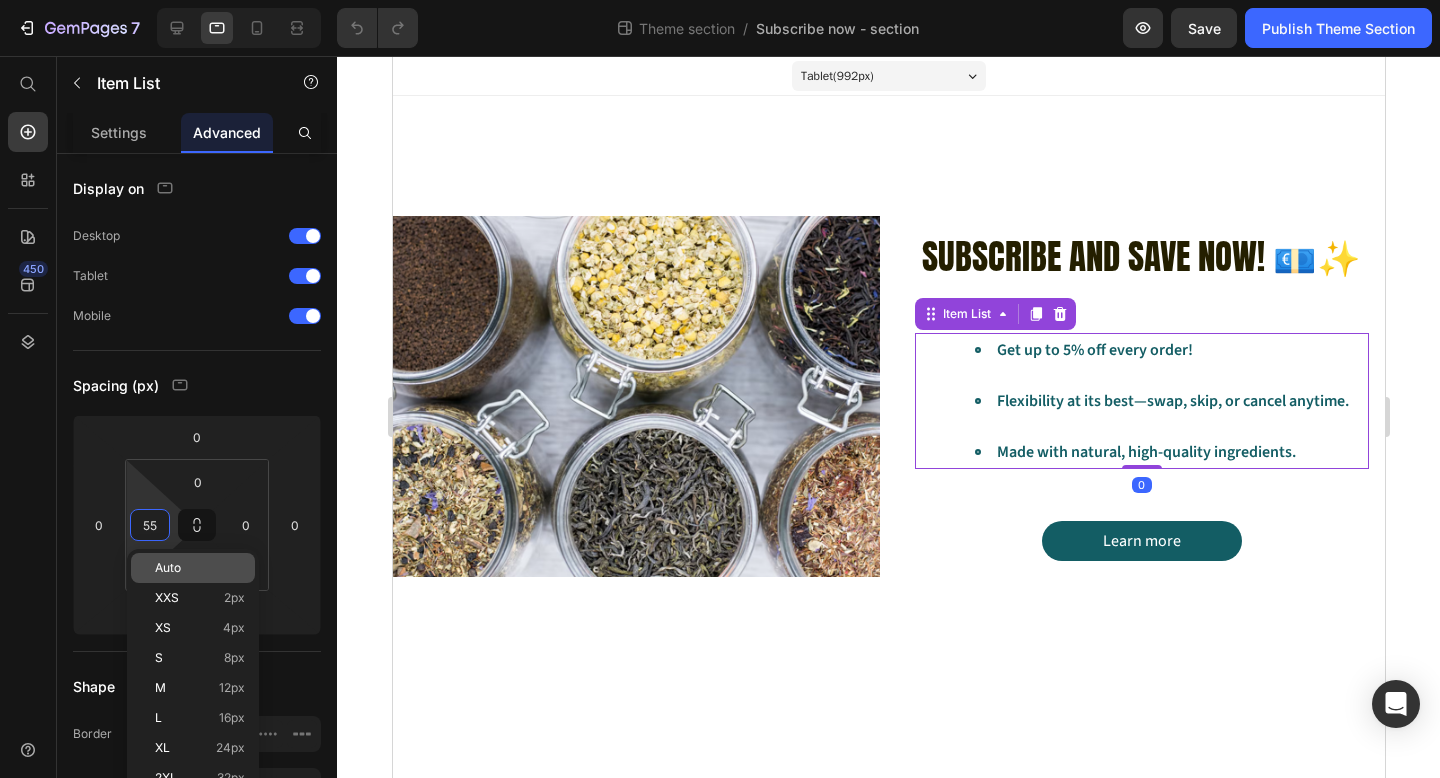 click on "Auto" 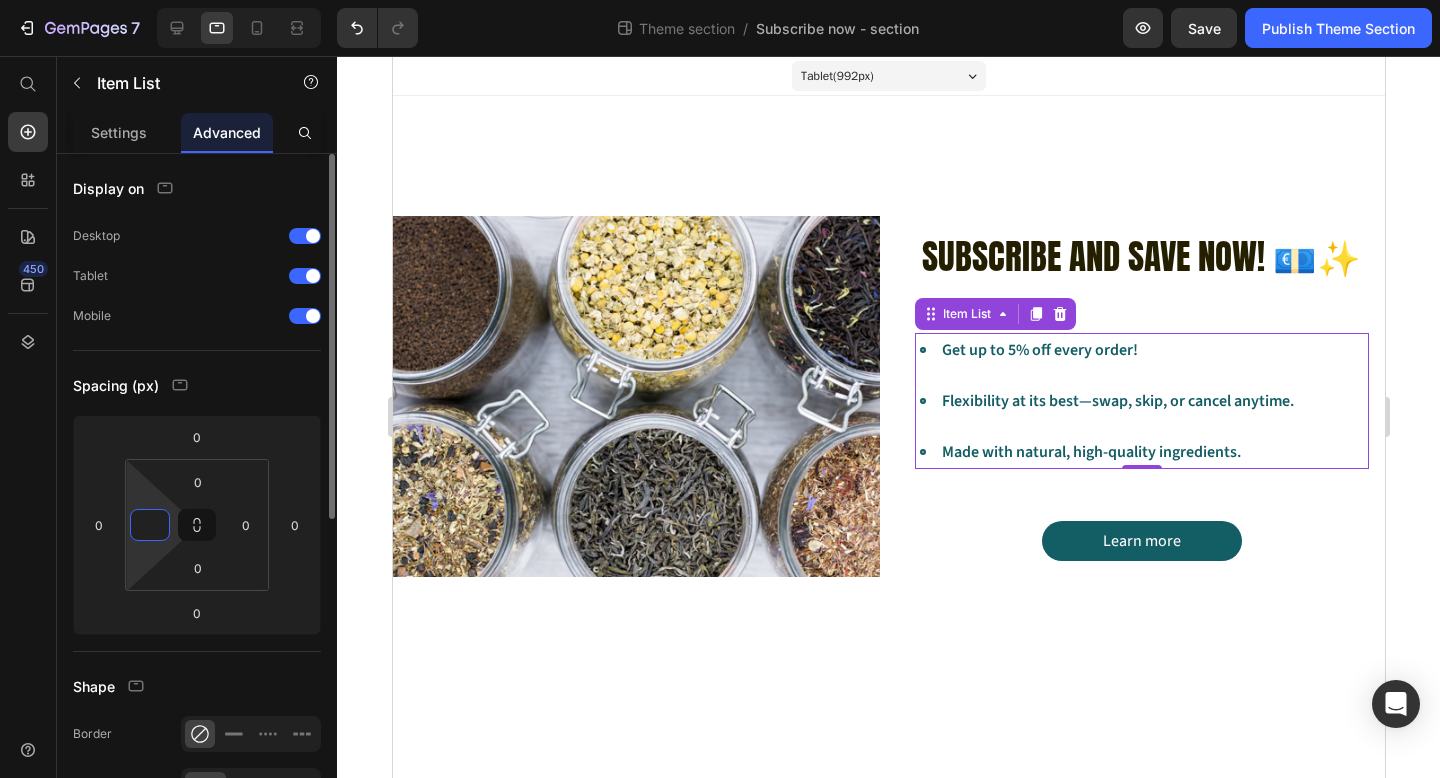 click at bounding box center (150, 525) 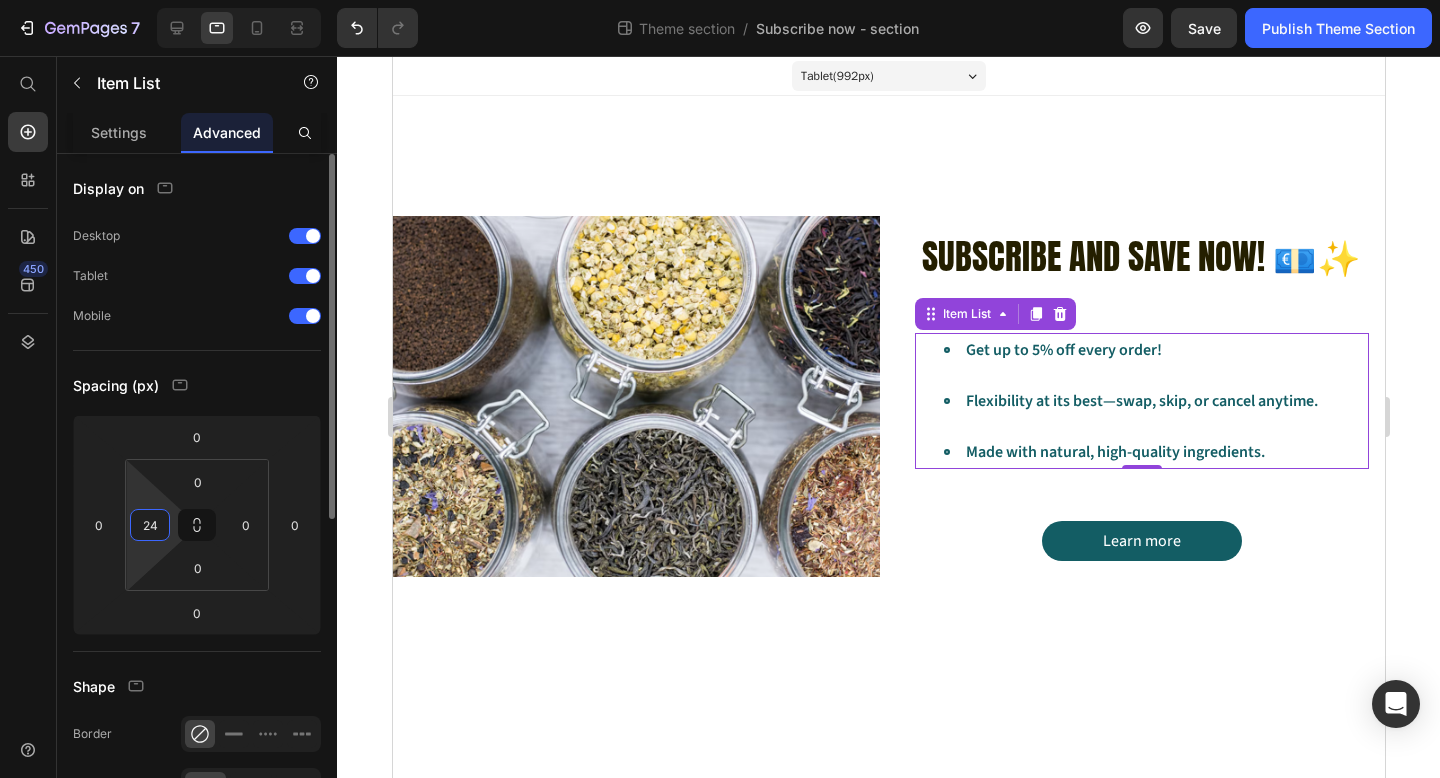 click on "24" at bounding box center (150, 525) 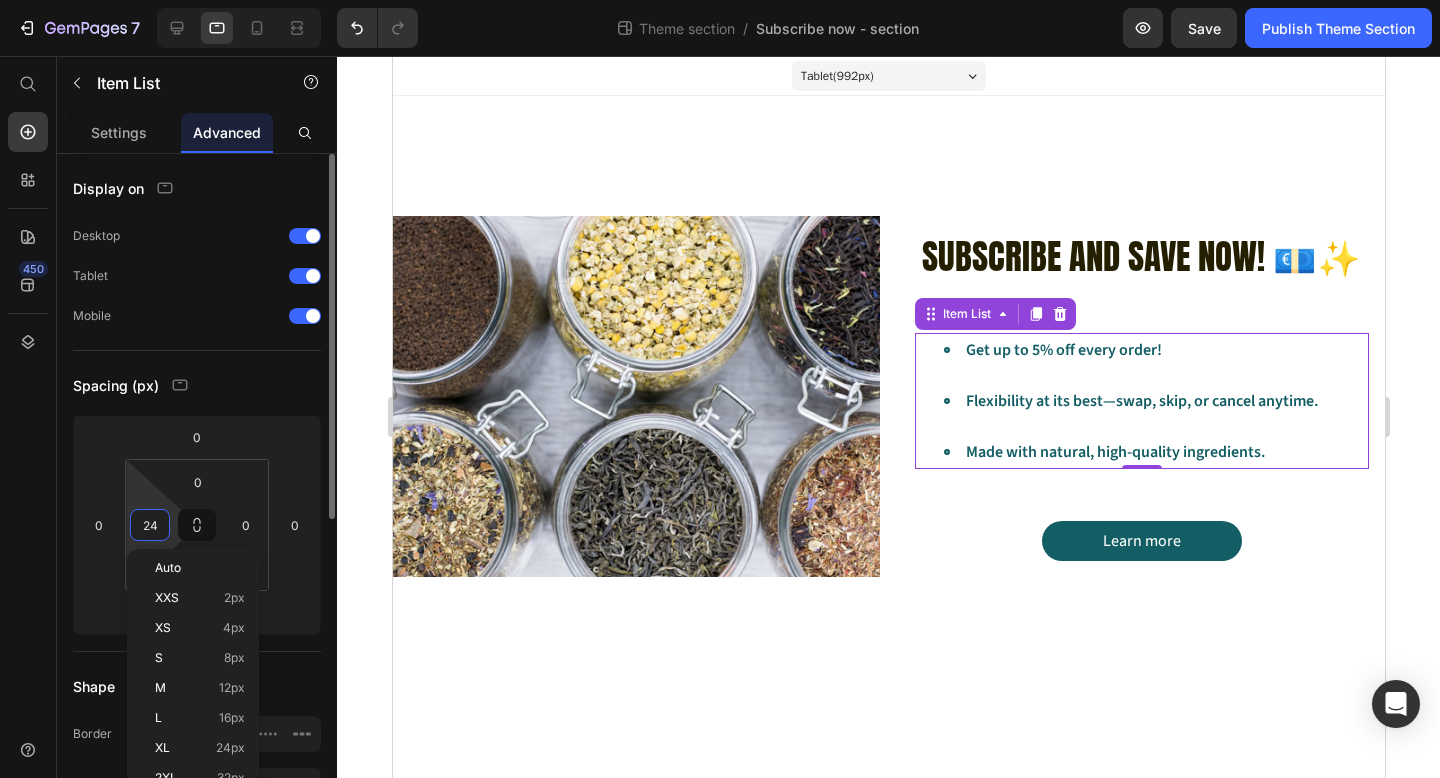 click on "24" at bounding box center (150, 525) 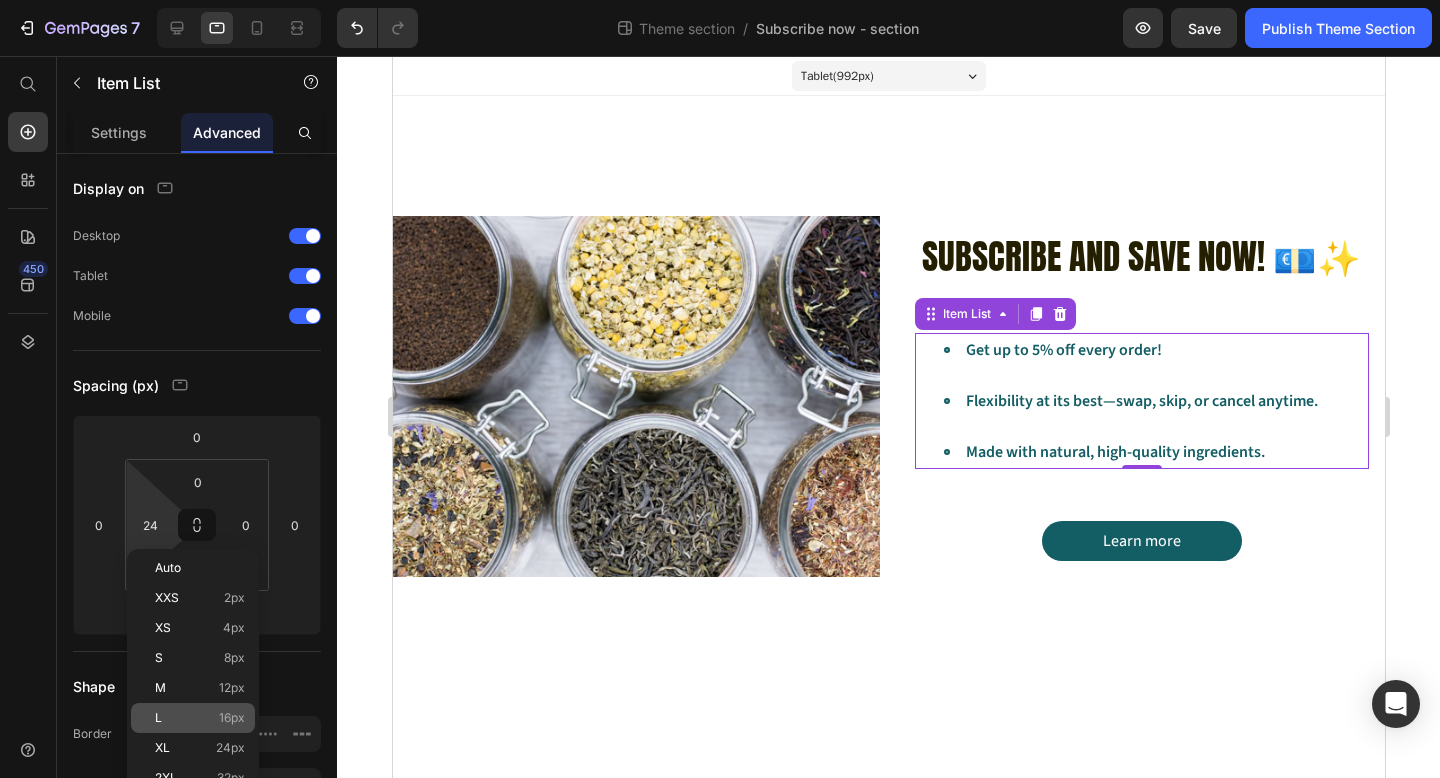 click on "L 16px" at bounding box center [200, 718] 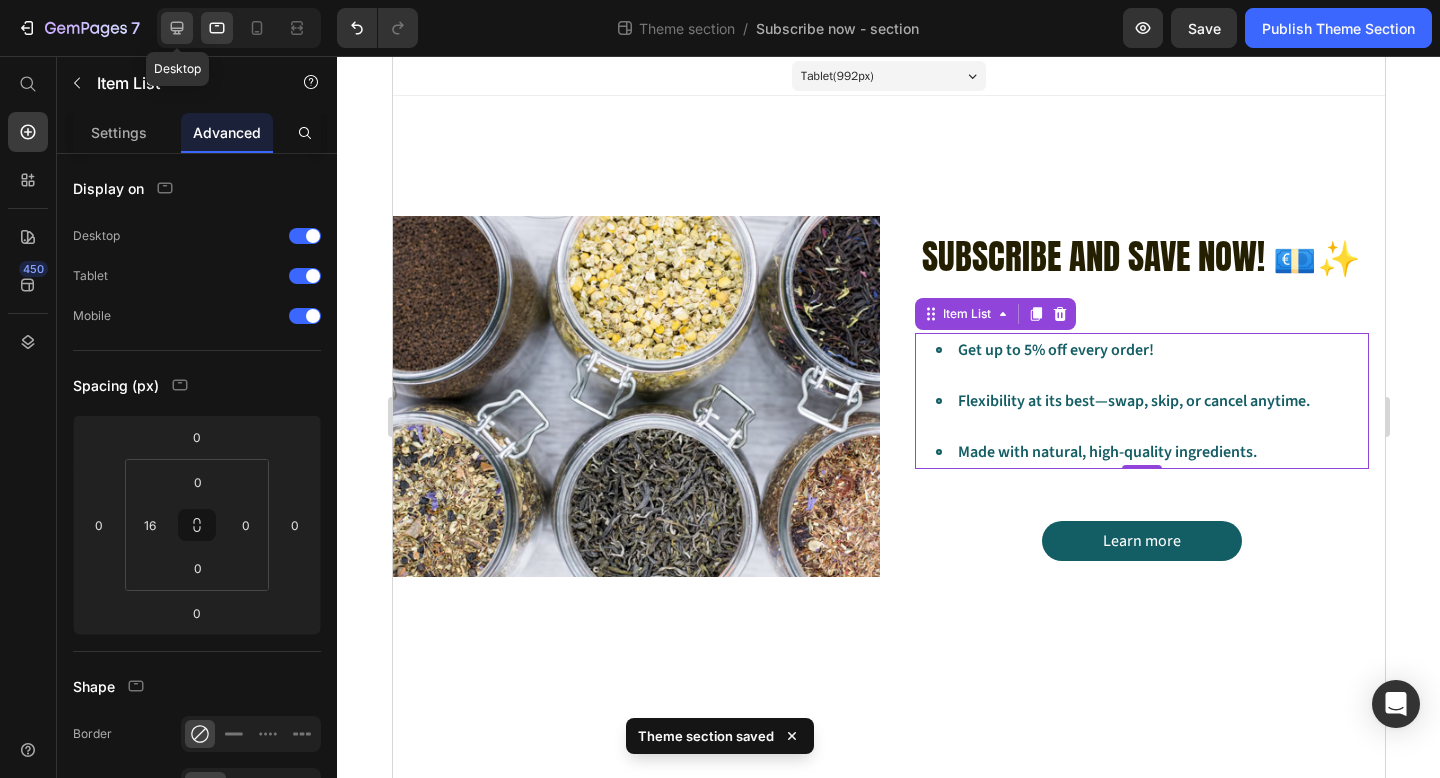 click 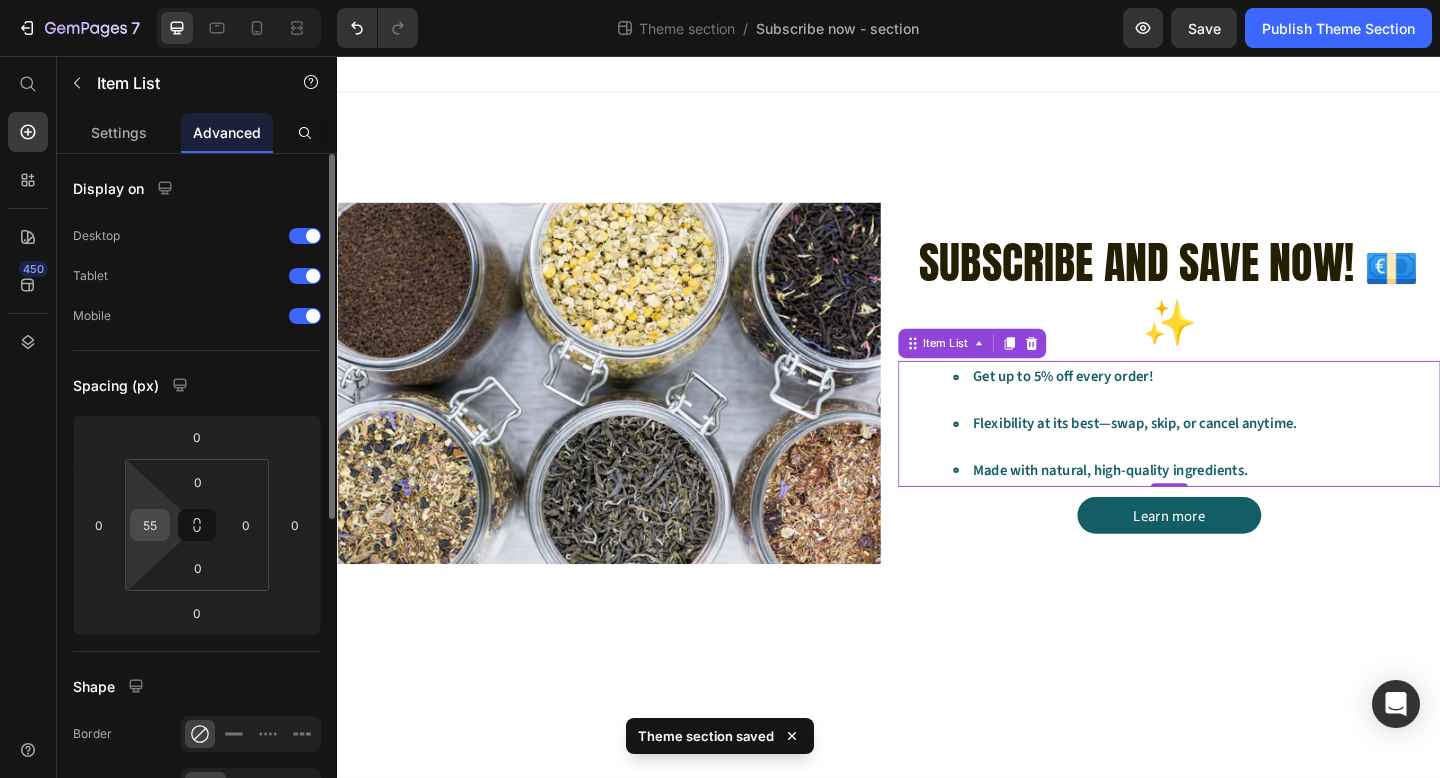 click on "55" at bounding box center (150, 525) 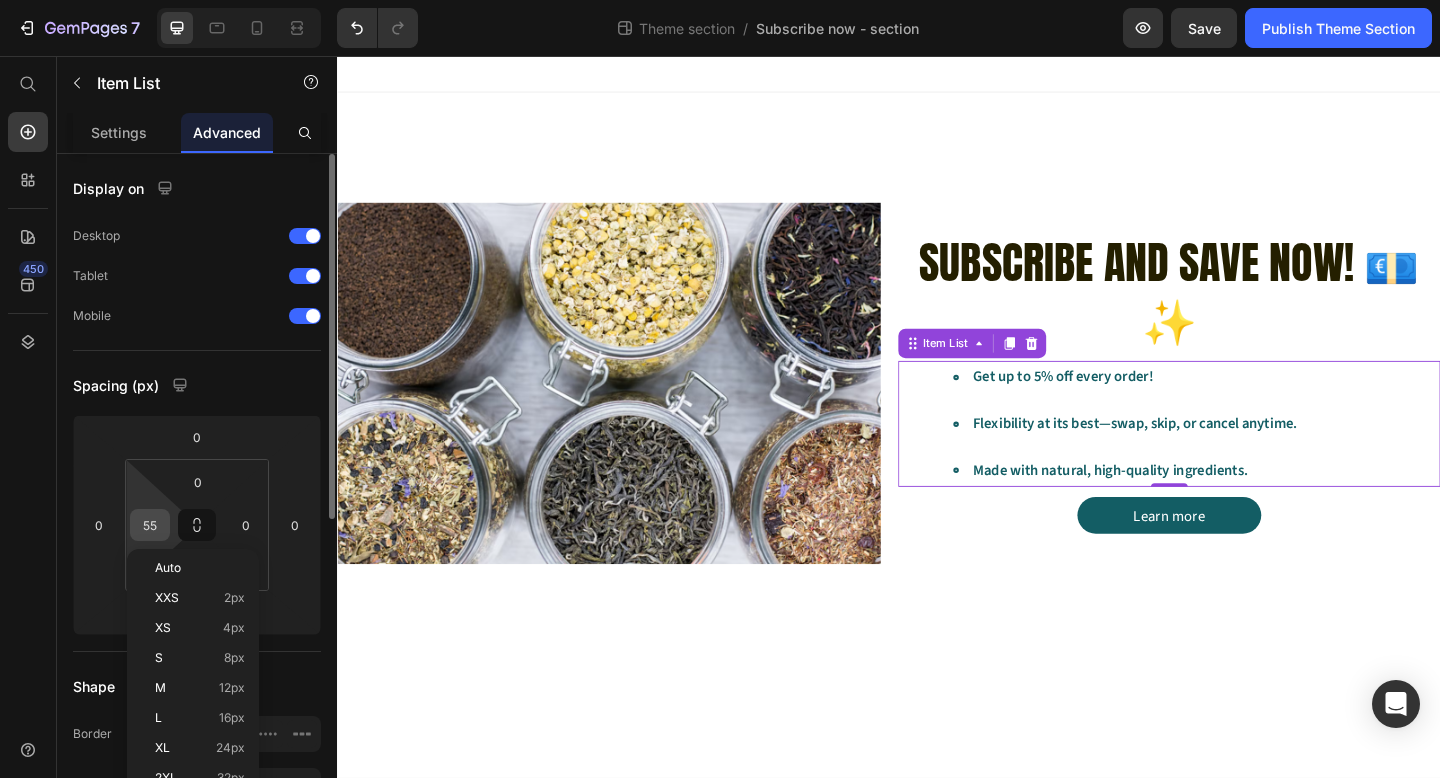 click on "55" at bounding box center (150, 525) 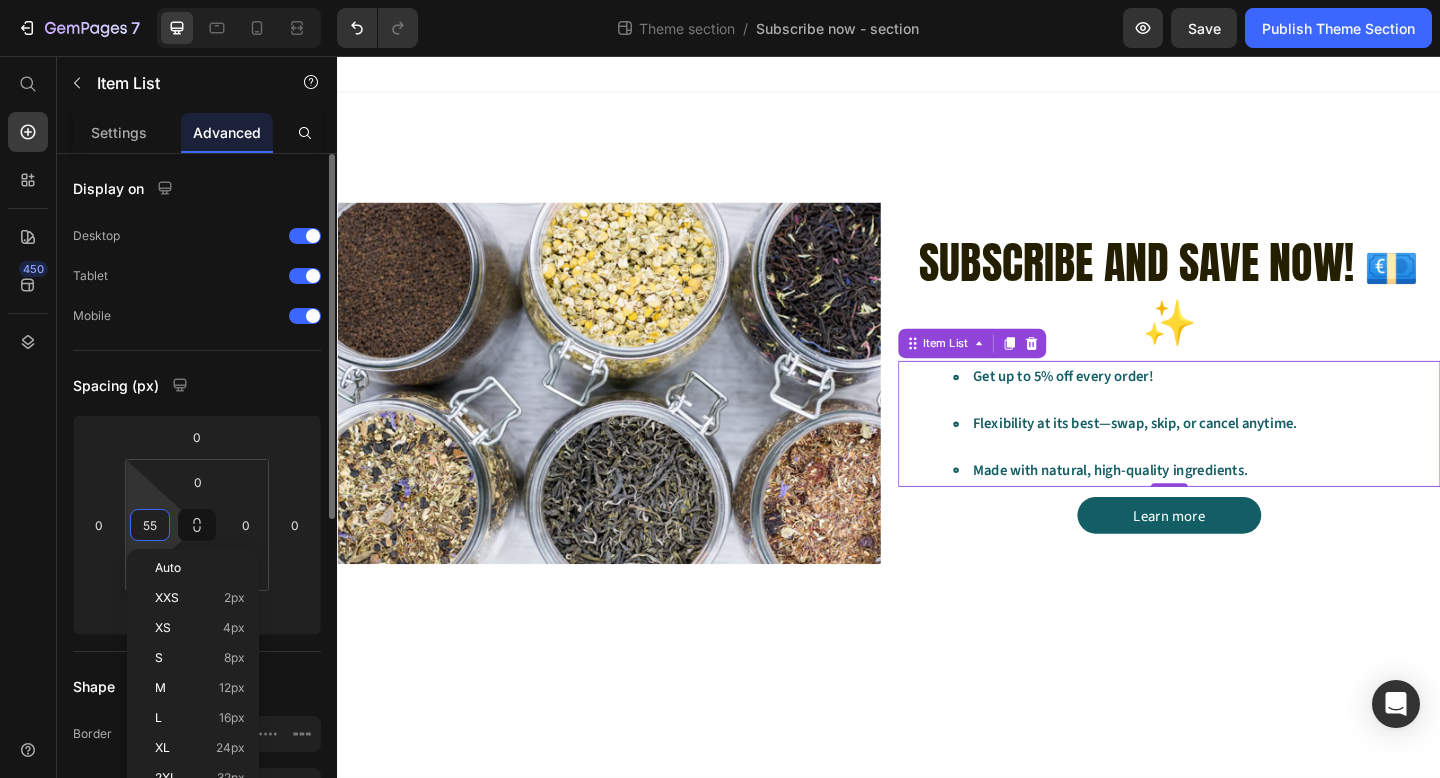 click on "55" at bounding box center (150, 525) 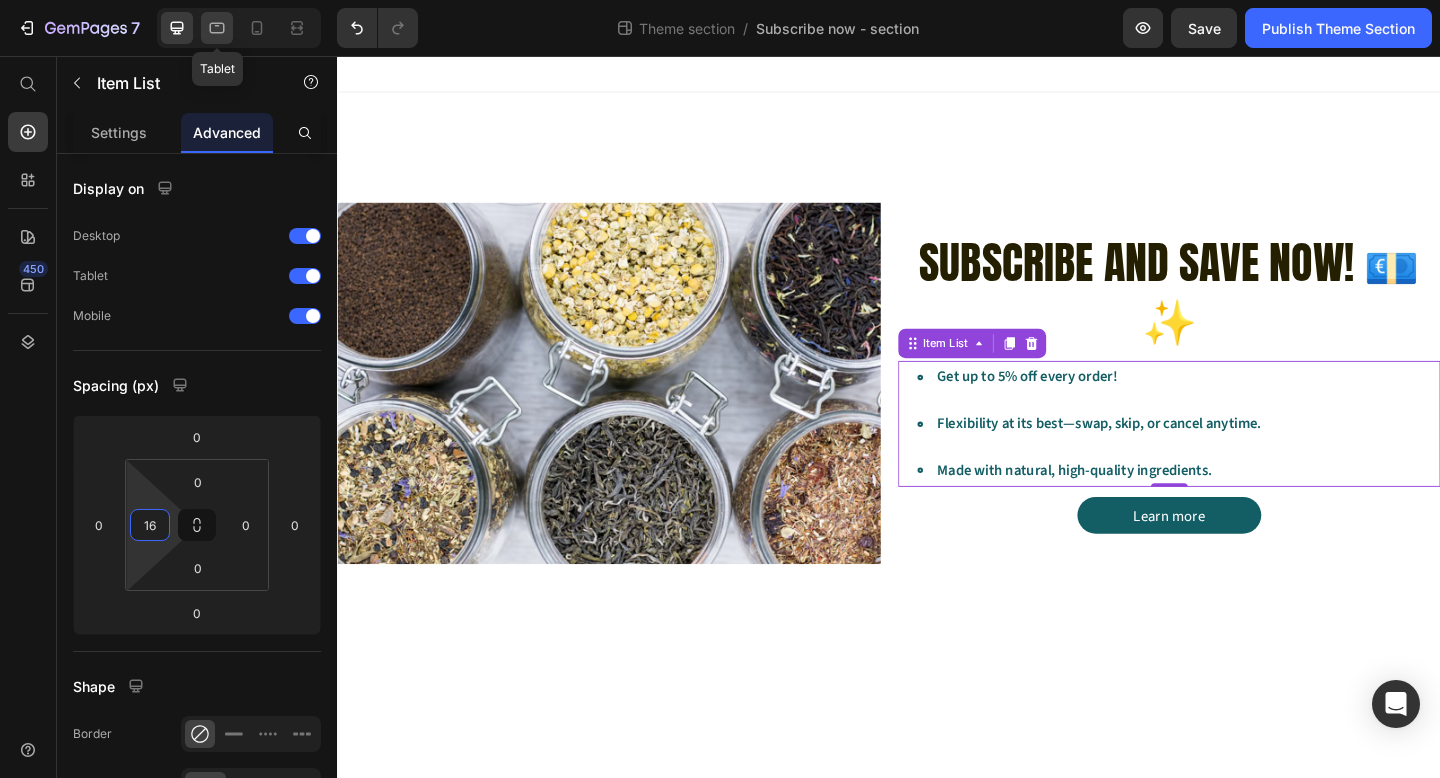type on "16" 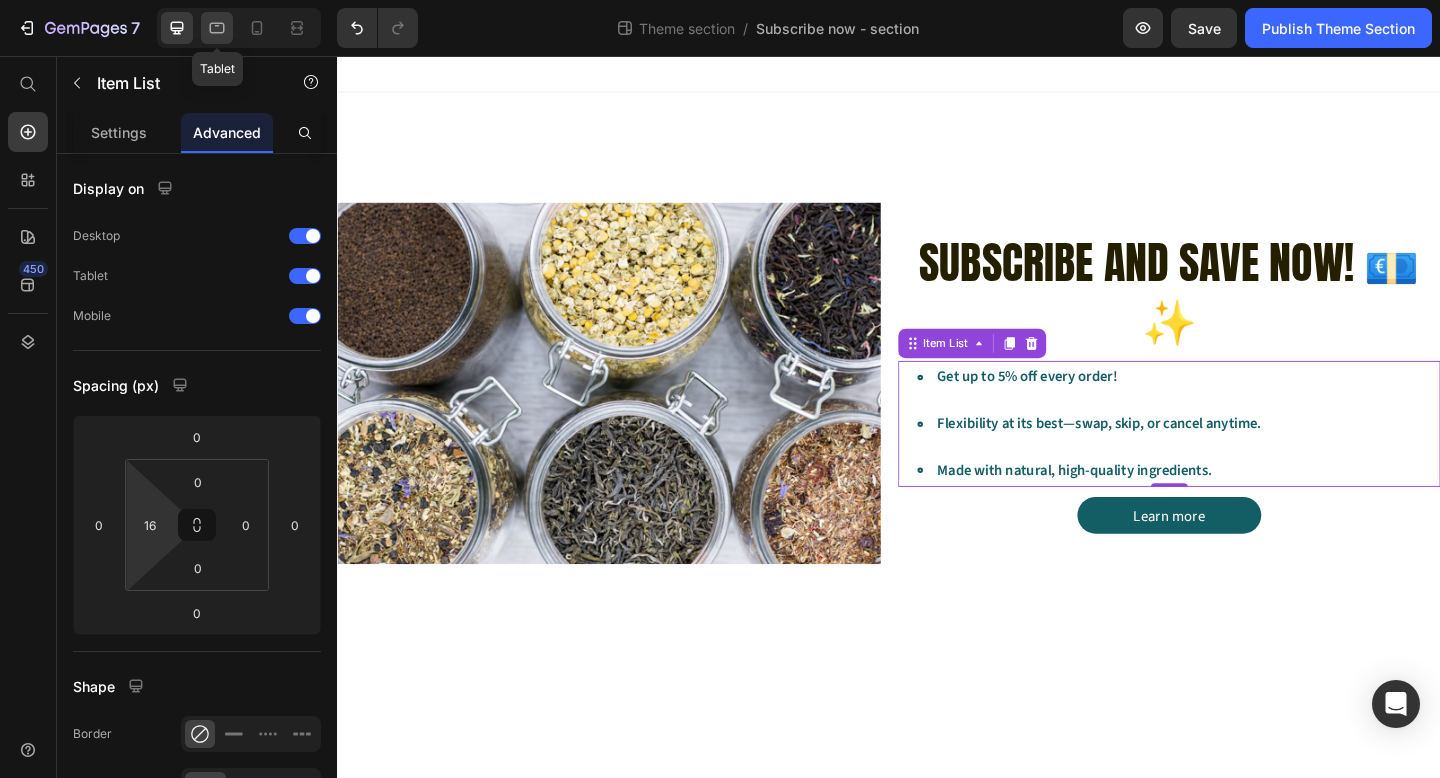click 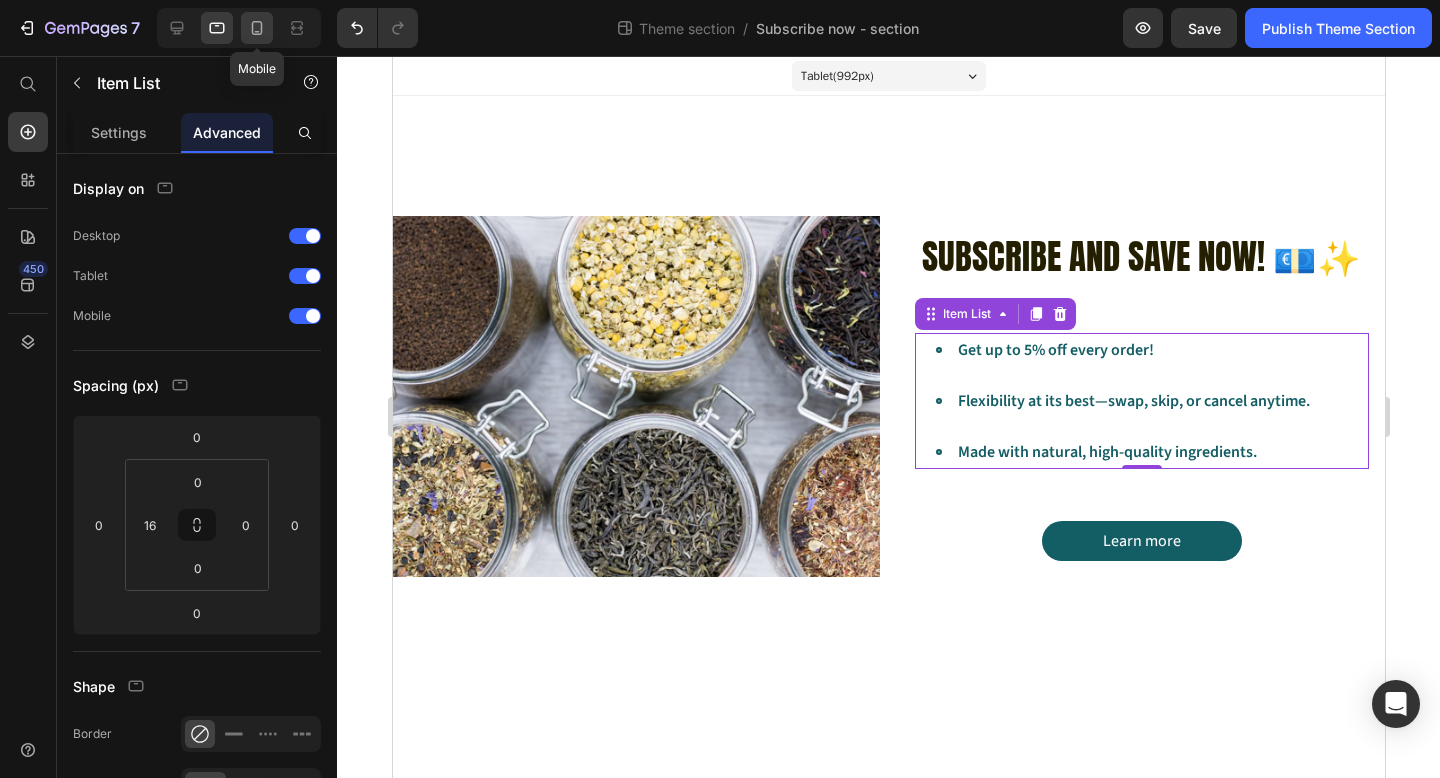 click 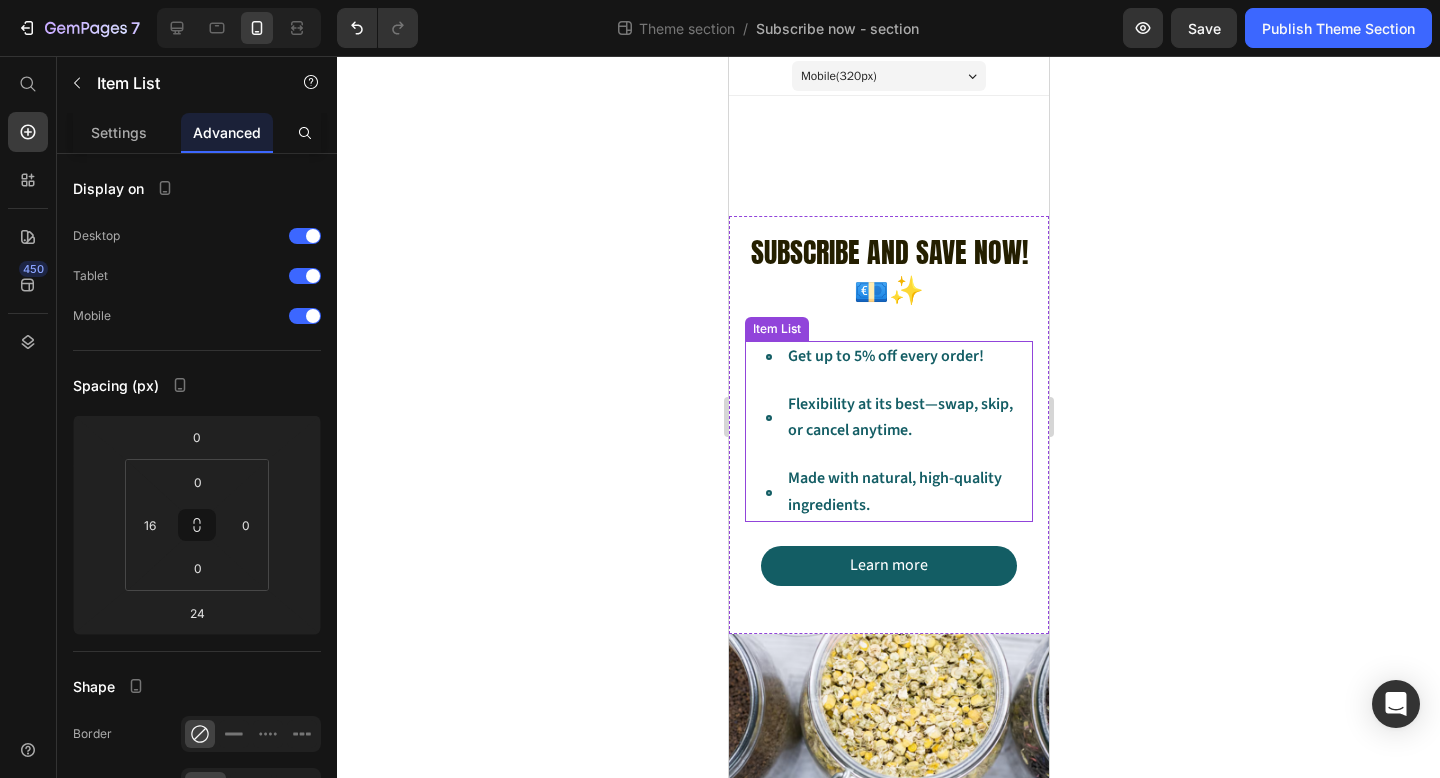 click on "Get up to 5% off every order!
Flexibility at its best—swap, skip, or cancel anytime.
Made with natural, high-quality ingredients." at bounding box center (888, 431) 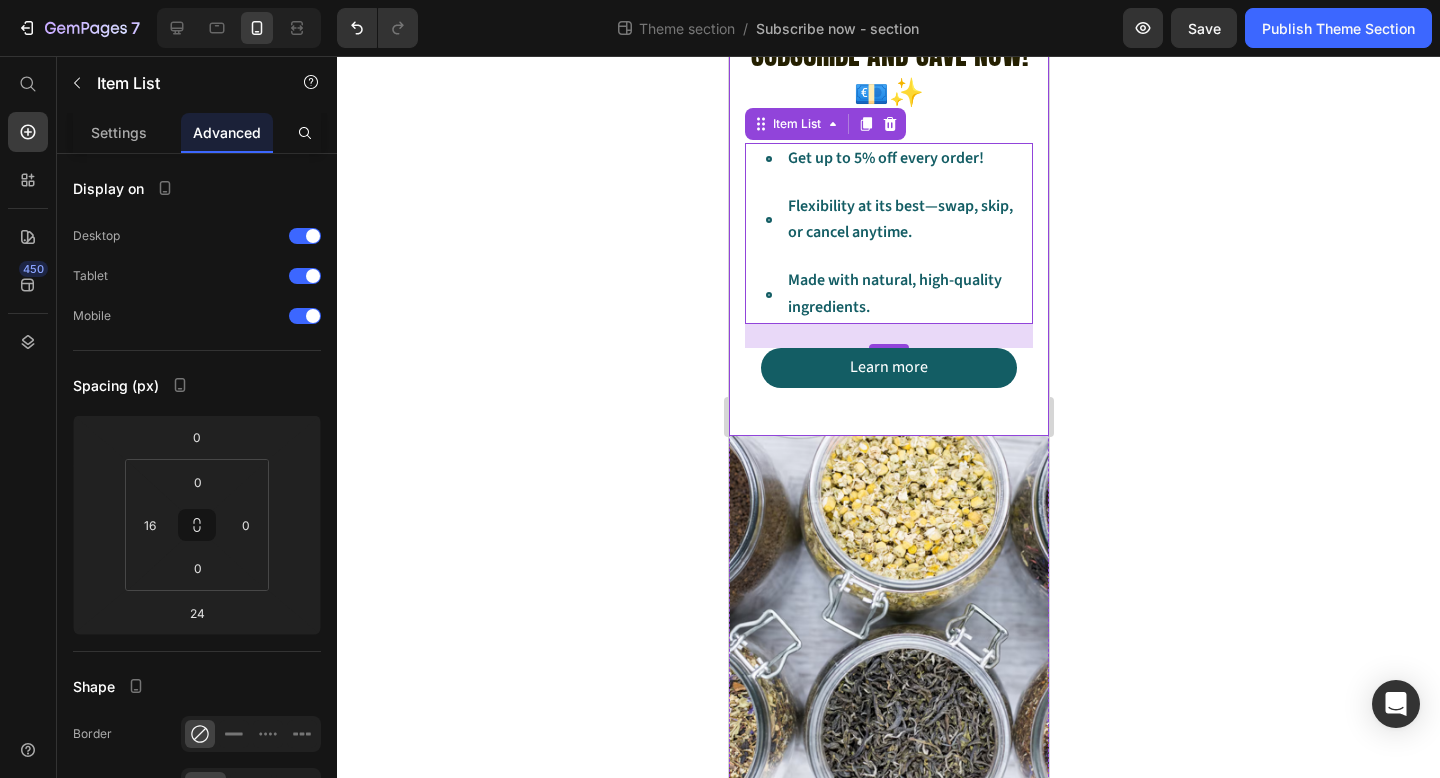 scroll, scrollTop: 214, scrollLeft: 0, axis: vertical 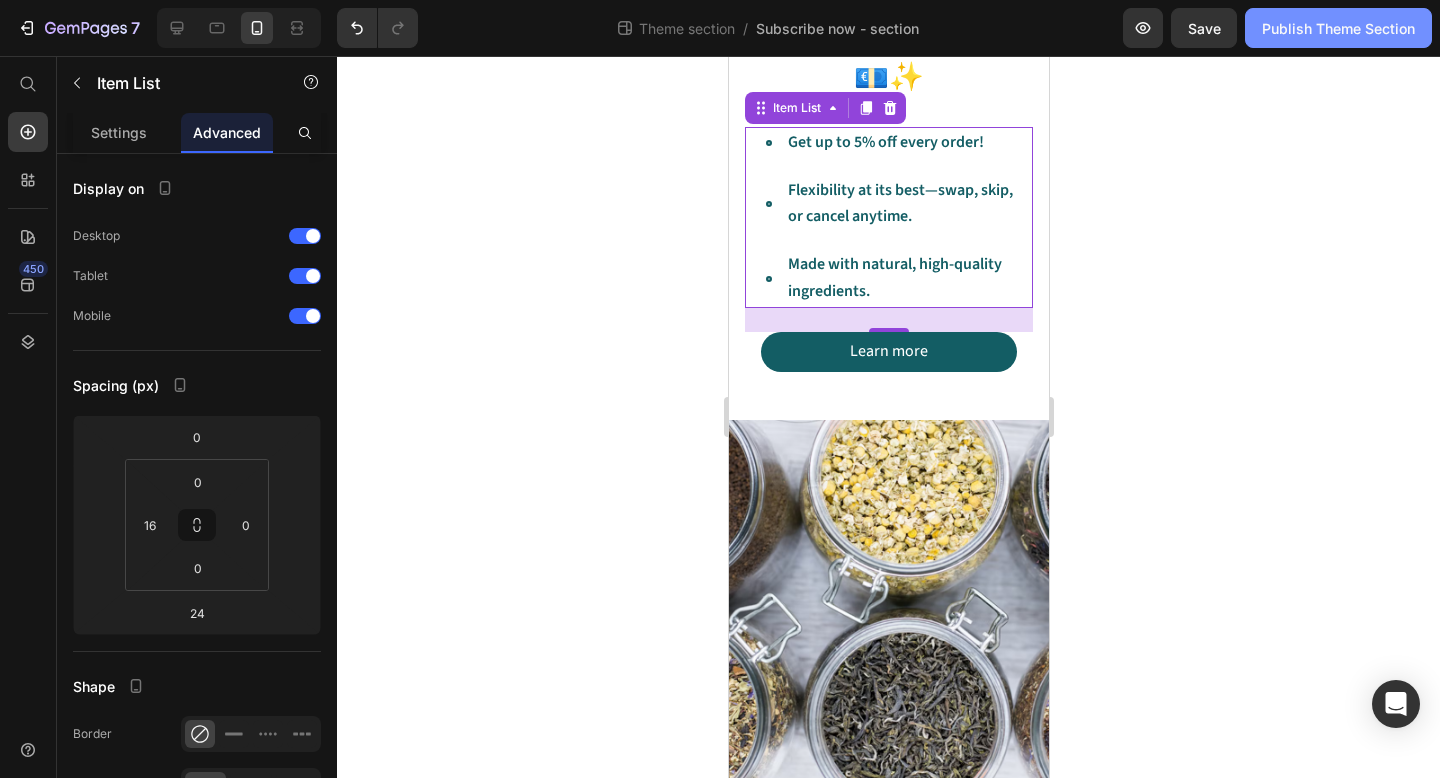 click on "Publish Theme Section" 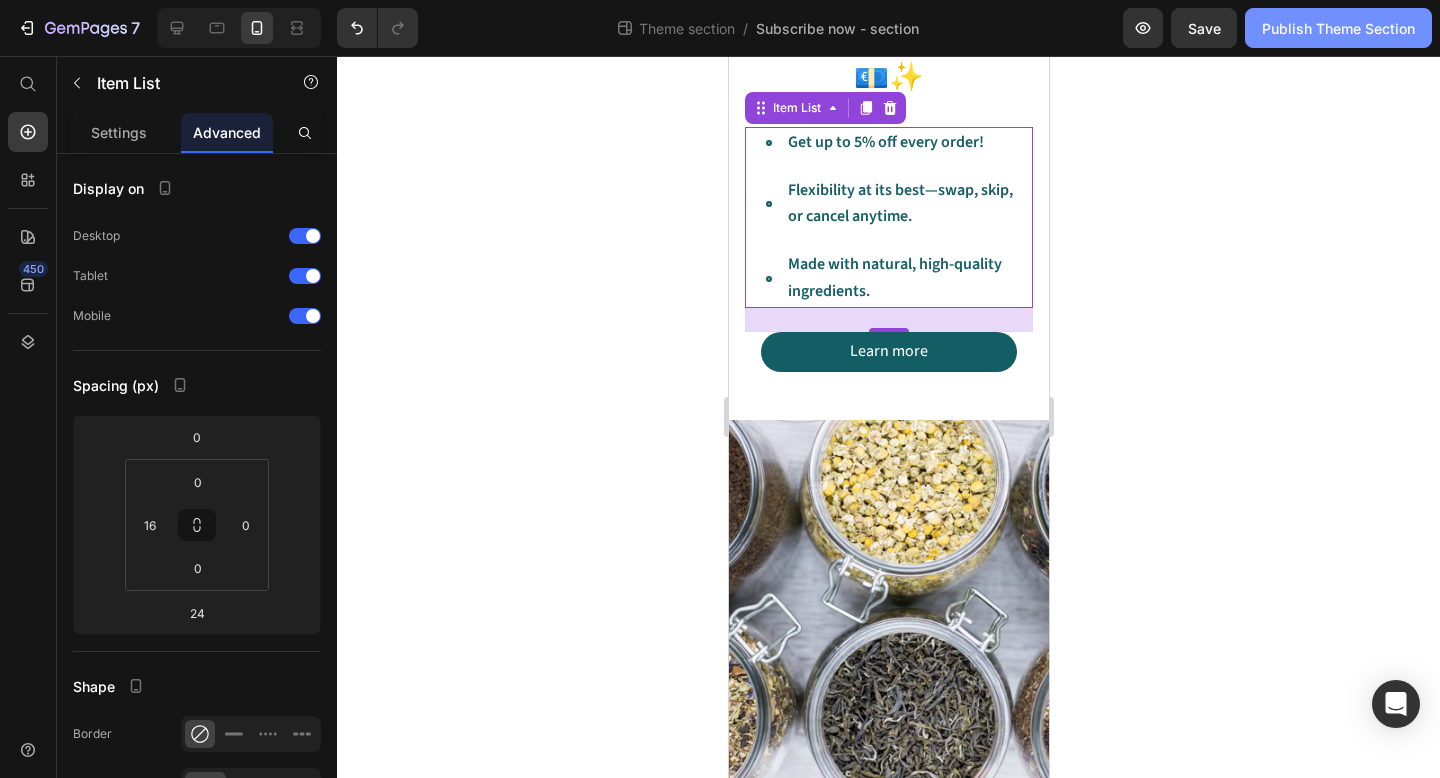 click on "Publish Theme Section" 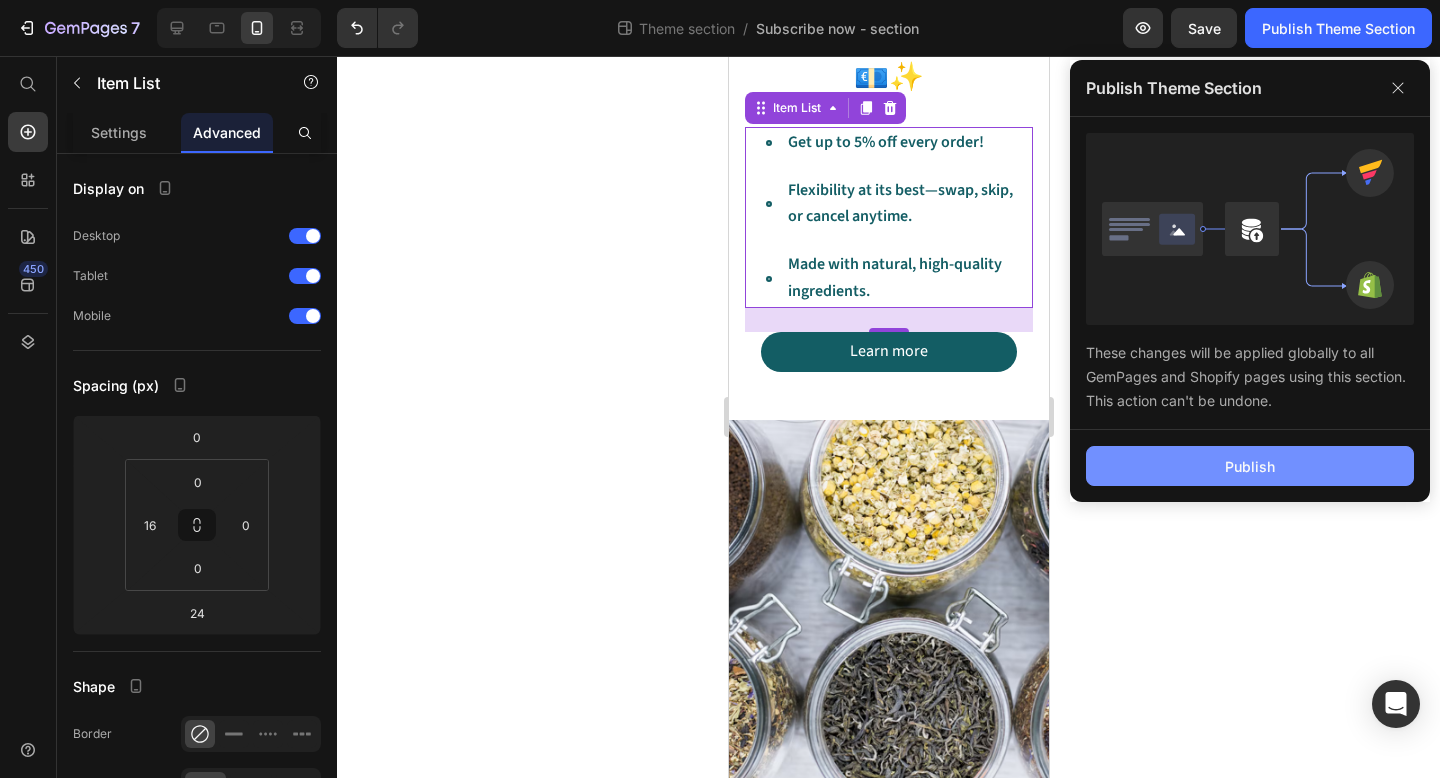click on "Publish" 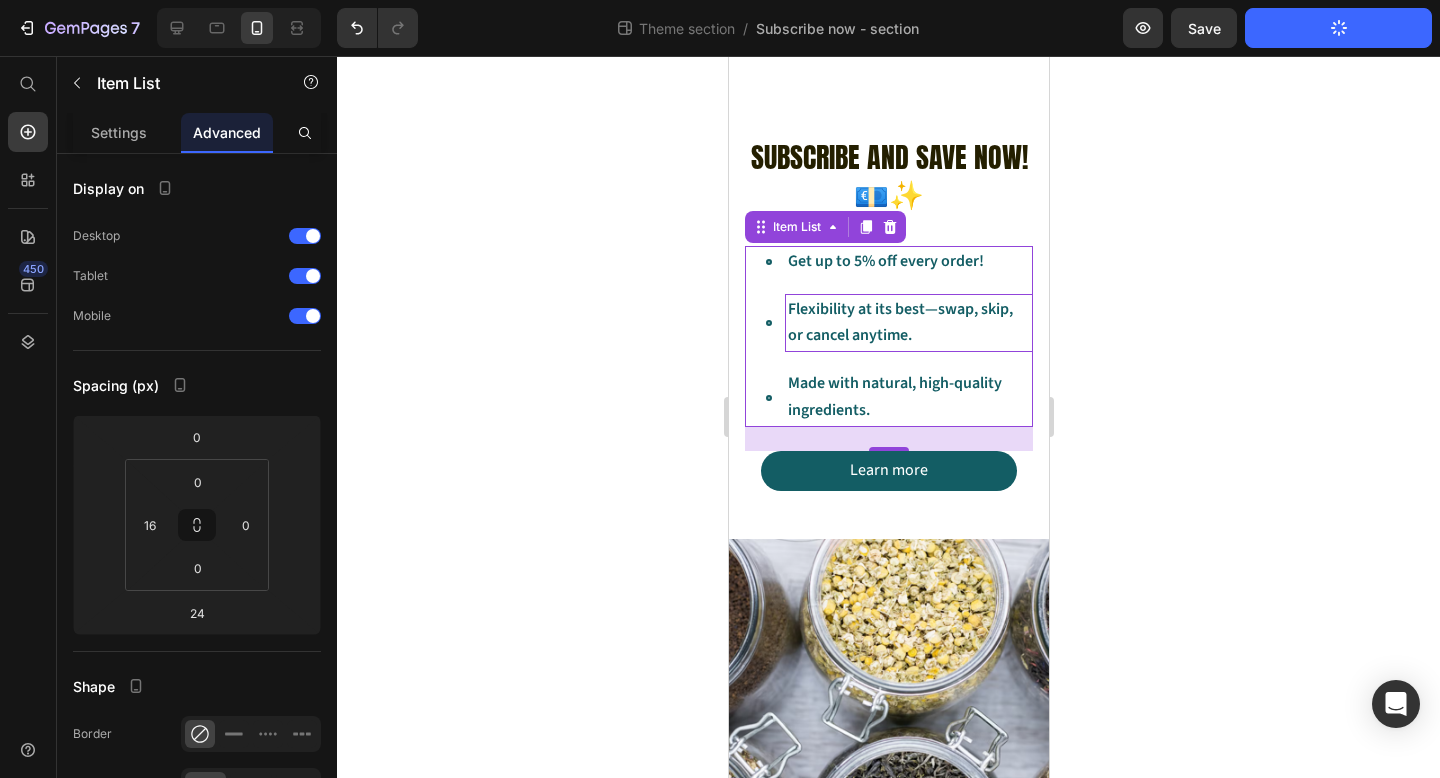 scroll, scrollTop: 0, scrollLeft: 0, axis: both 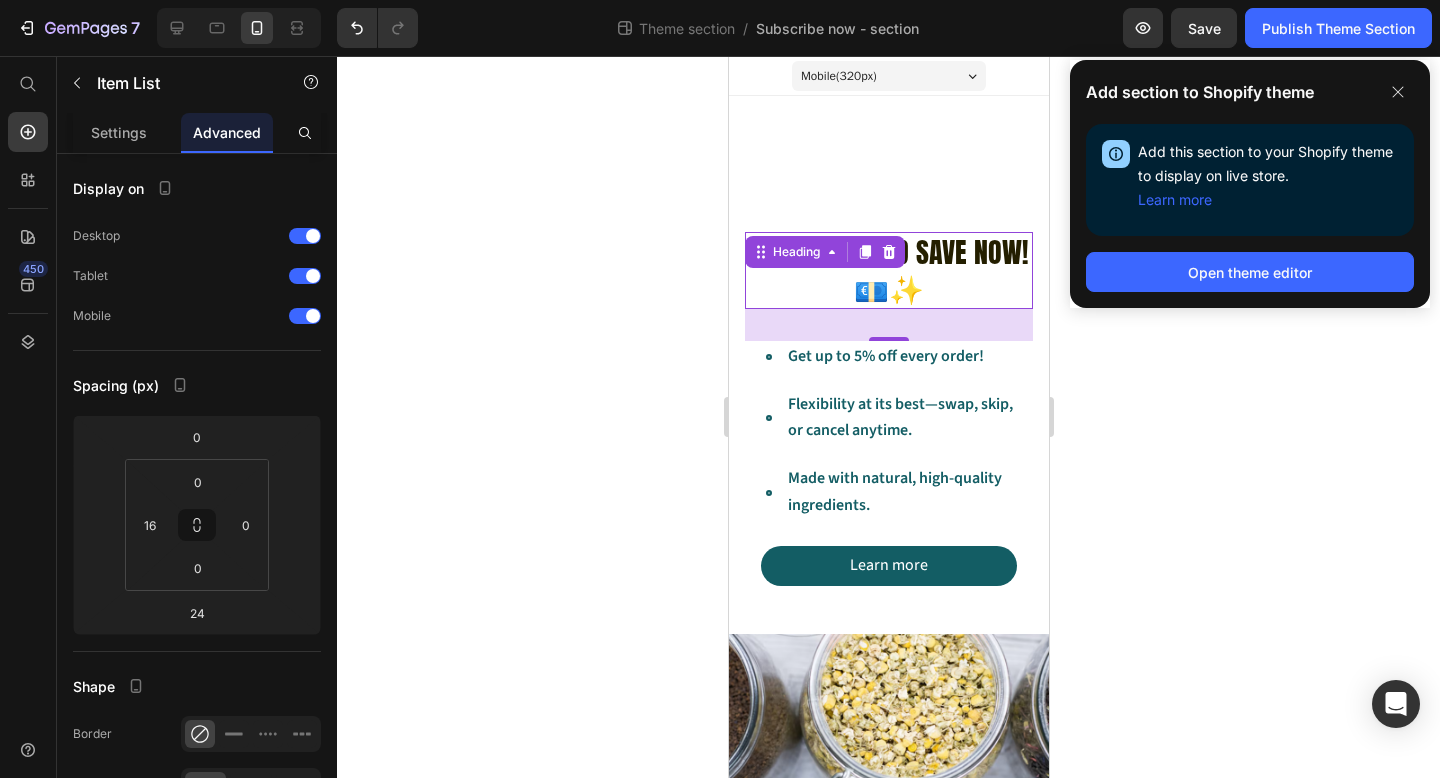 click on "Subscribe and save now! 💶✨ Heading   0" at bounding box center (888, 270) 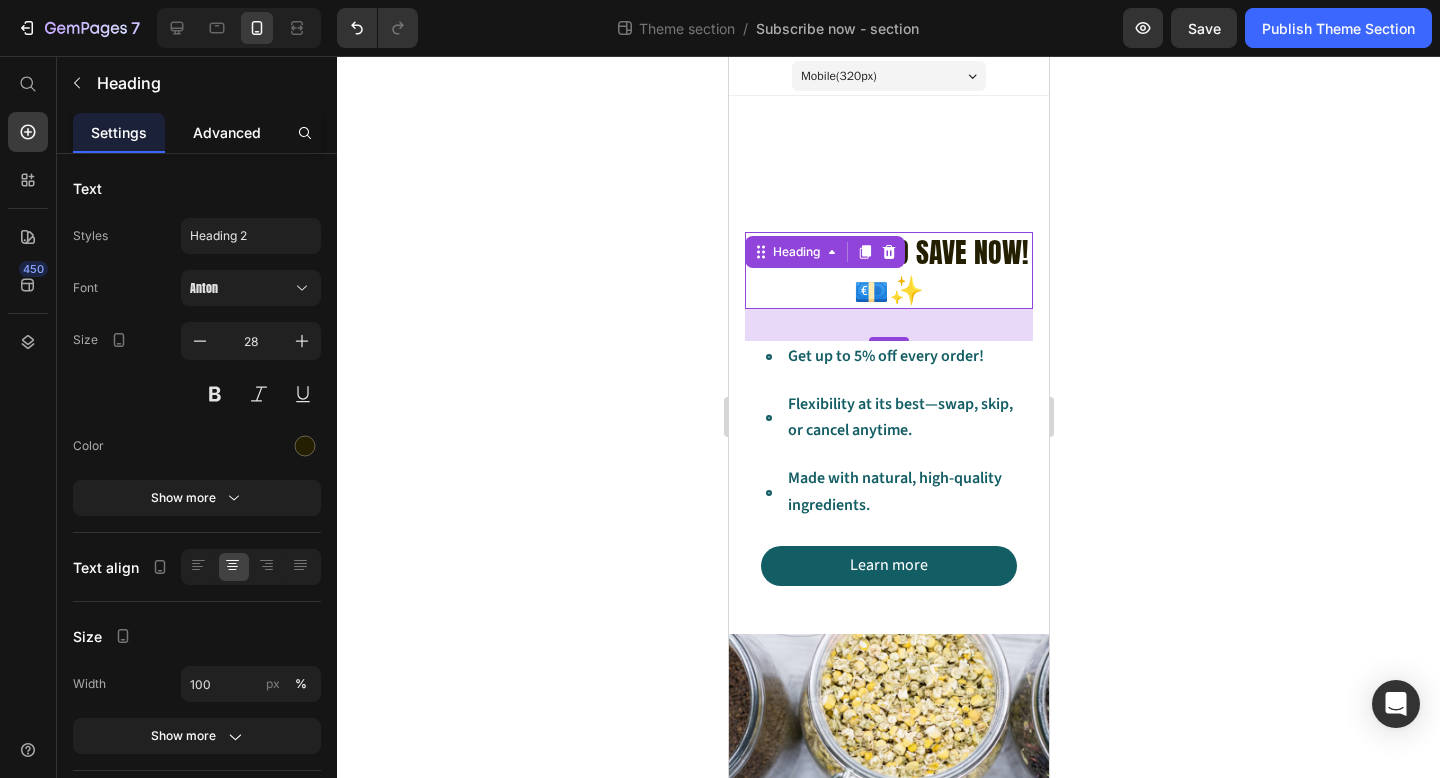 click on "Advanced" at bounding box center (227, 132) 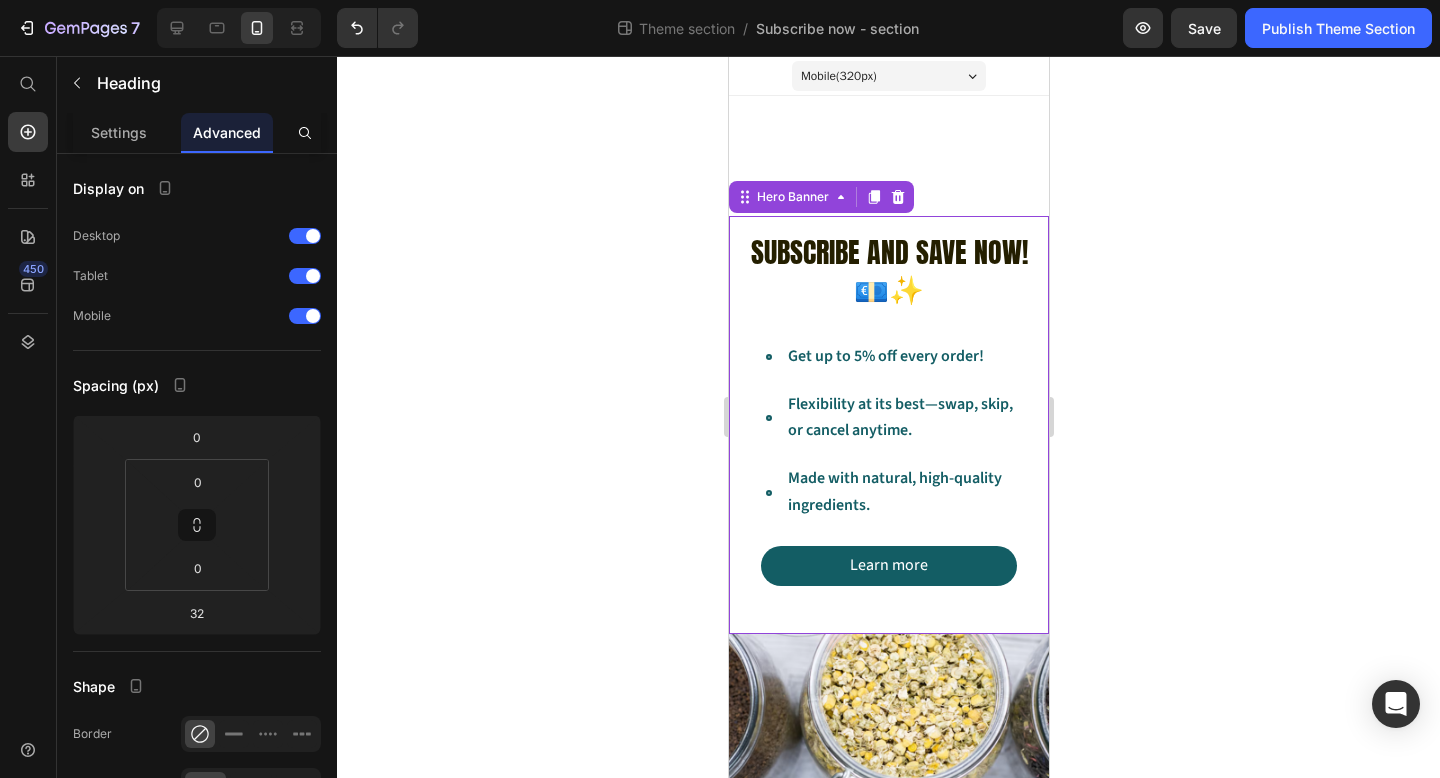 click on "Subscribe and save now! 💶✨ Heading
Get up to 5% off every order!
Flexibility at its best—swap, skip, or cancel anytime.
Made with natural, high-quality ingredients. Item List Learn more Button" at bounding box center (888, 409) 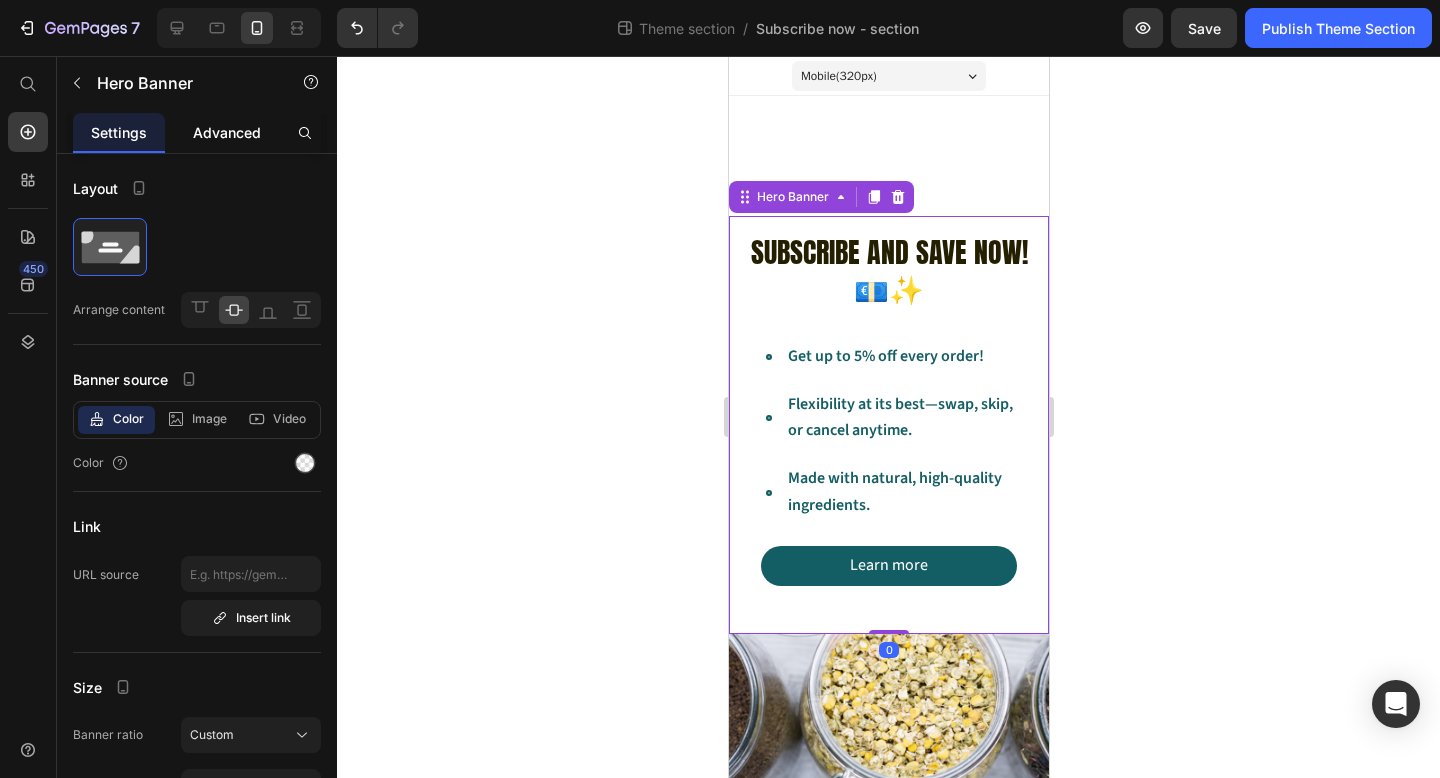 click on "Advanced" at bounding box center [227, 132] 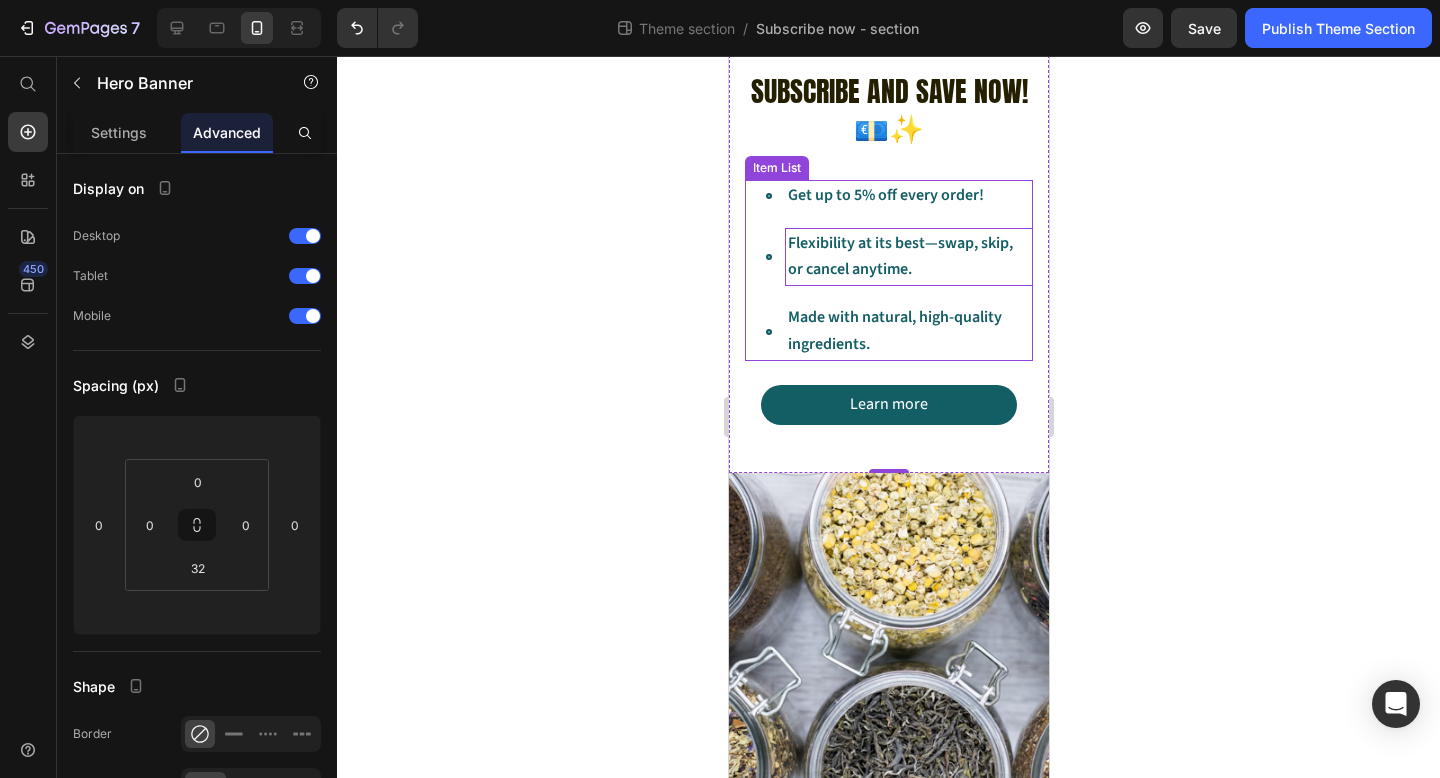 scroll, scrollTop: 214, scrollLeft: 0, axis: vertical 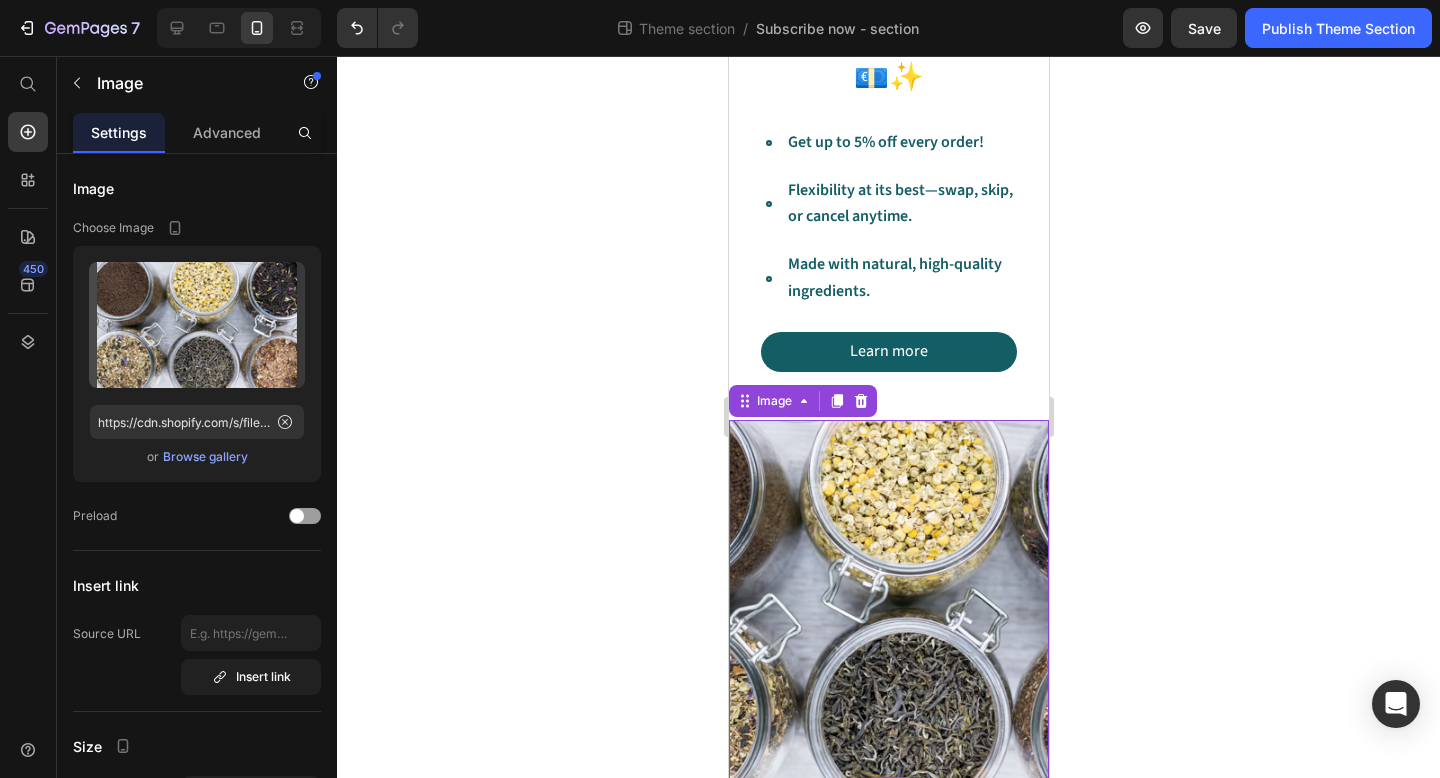 click at bounding box center (888, 600) 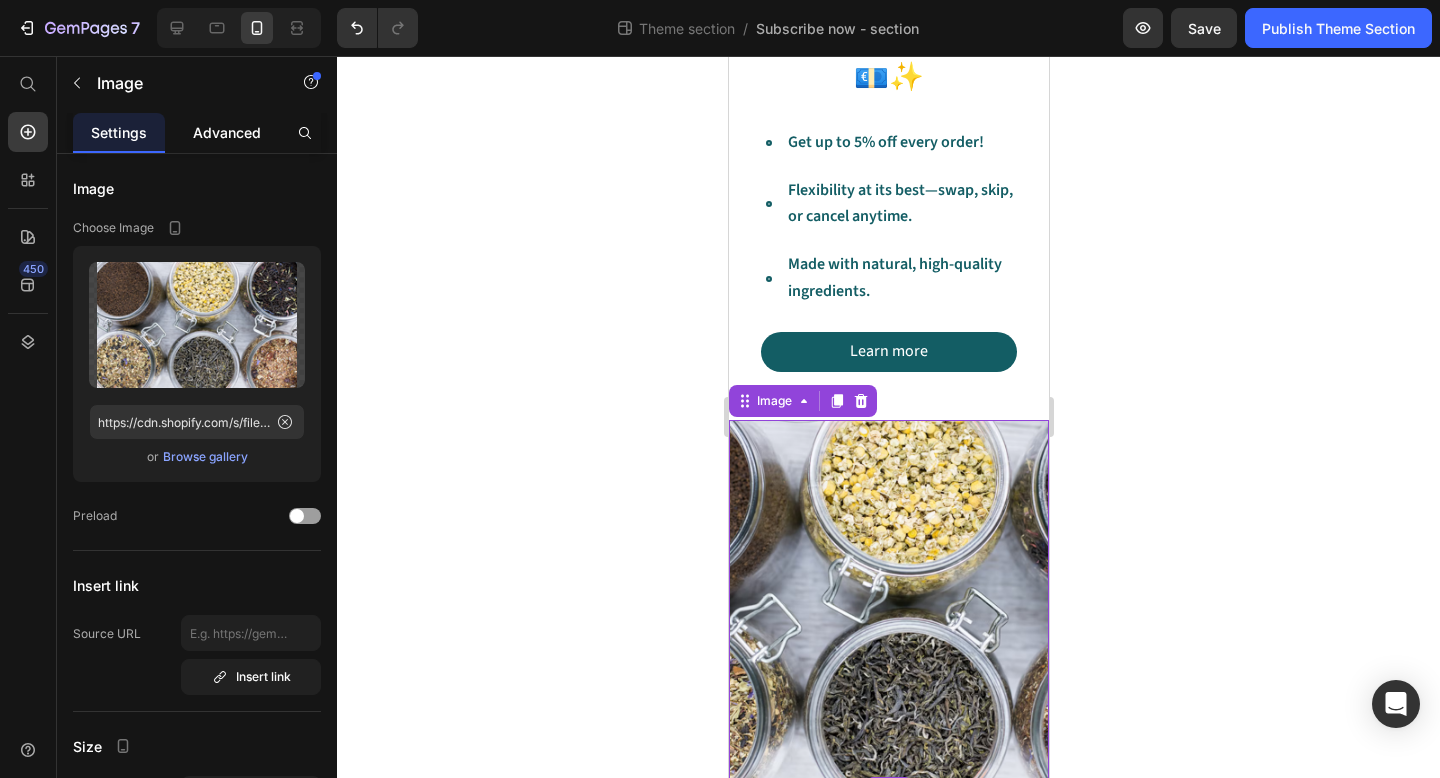 click on "Advanced" at bounding box center [227, 132] 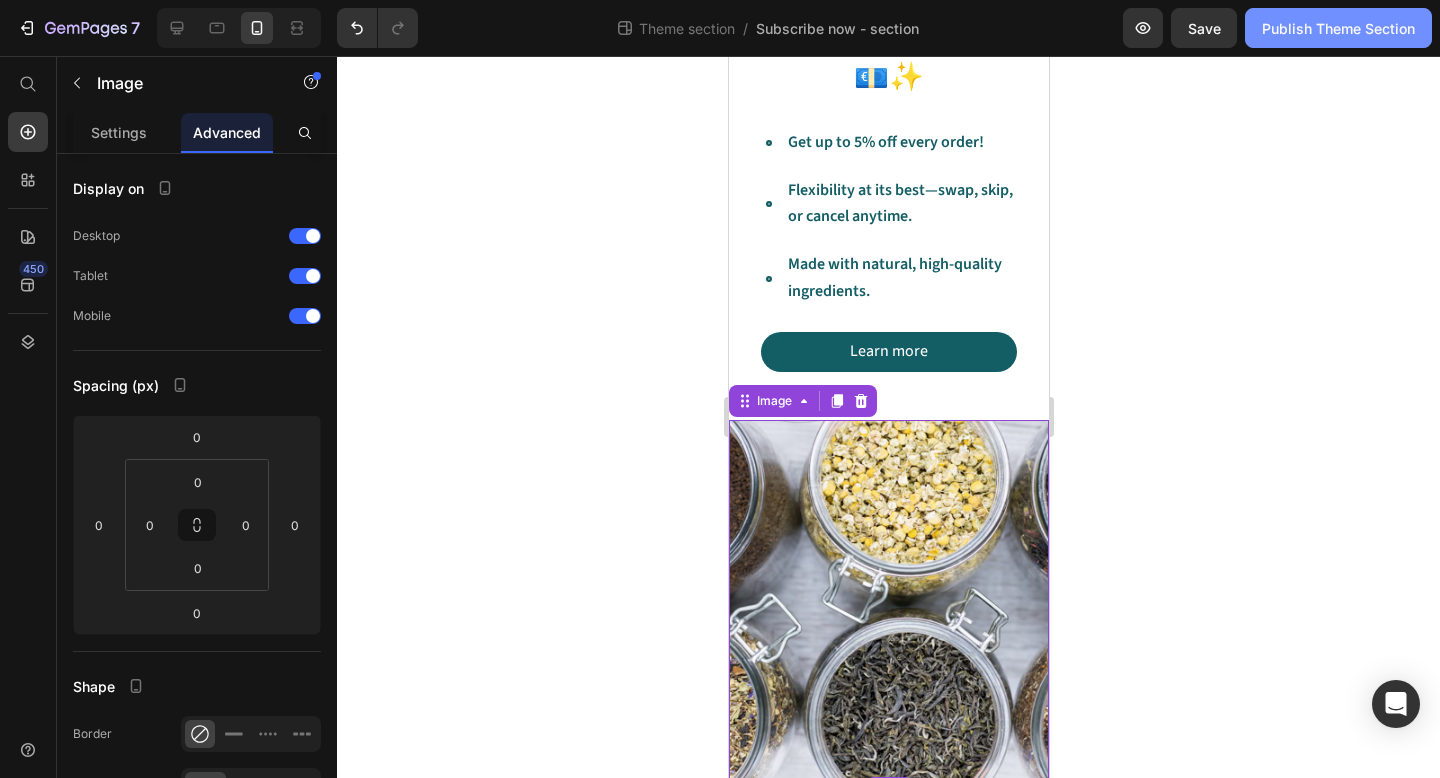 click on "Publish Theme Section" at bounding box center (1338, 28) 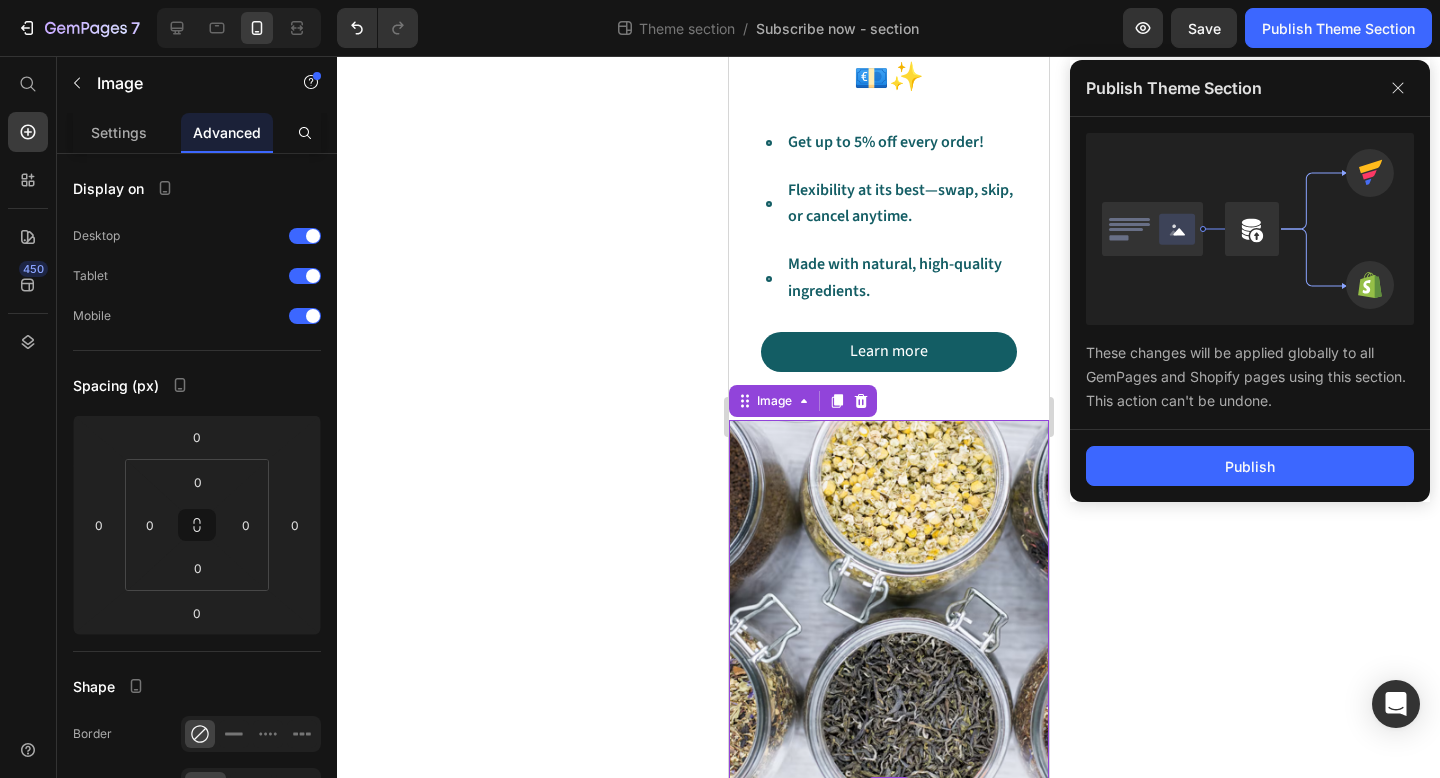 click on "Publish" 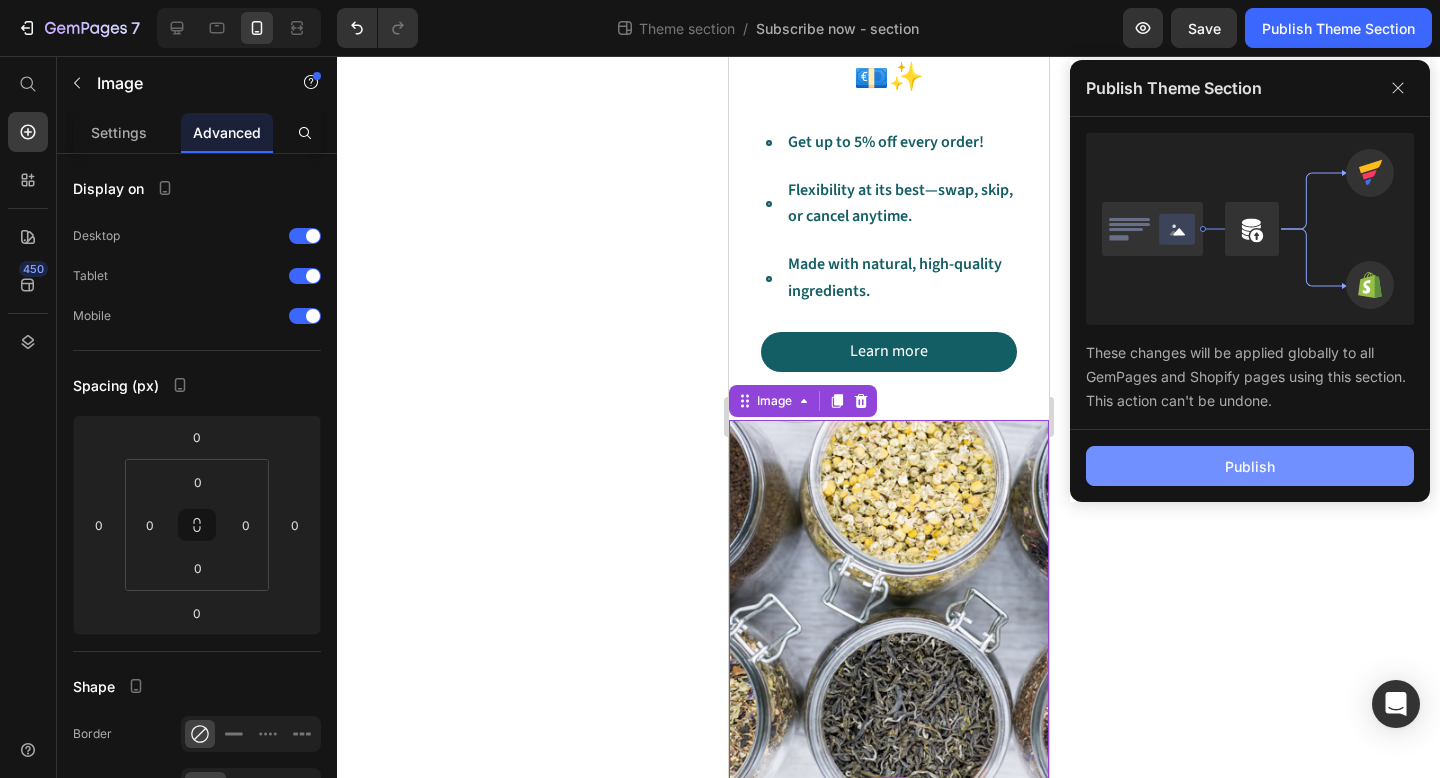 click on "Publish" 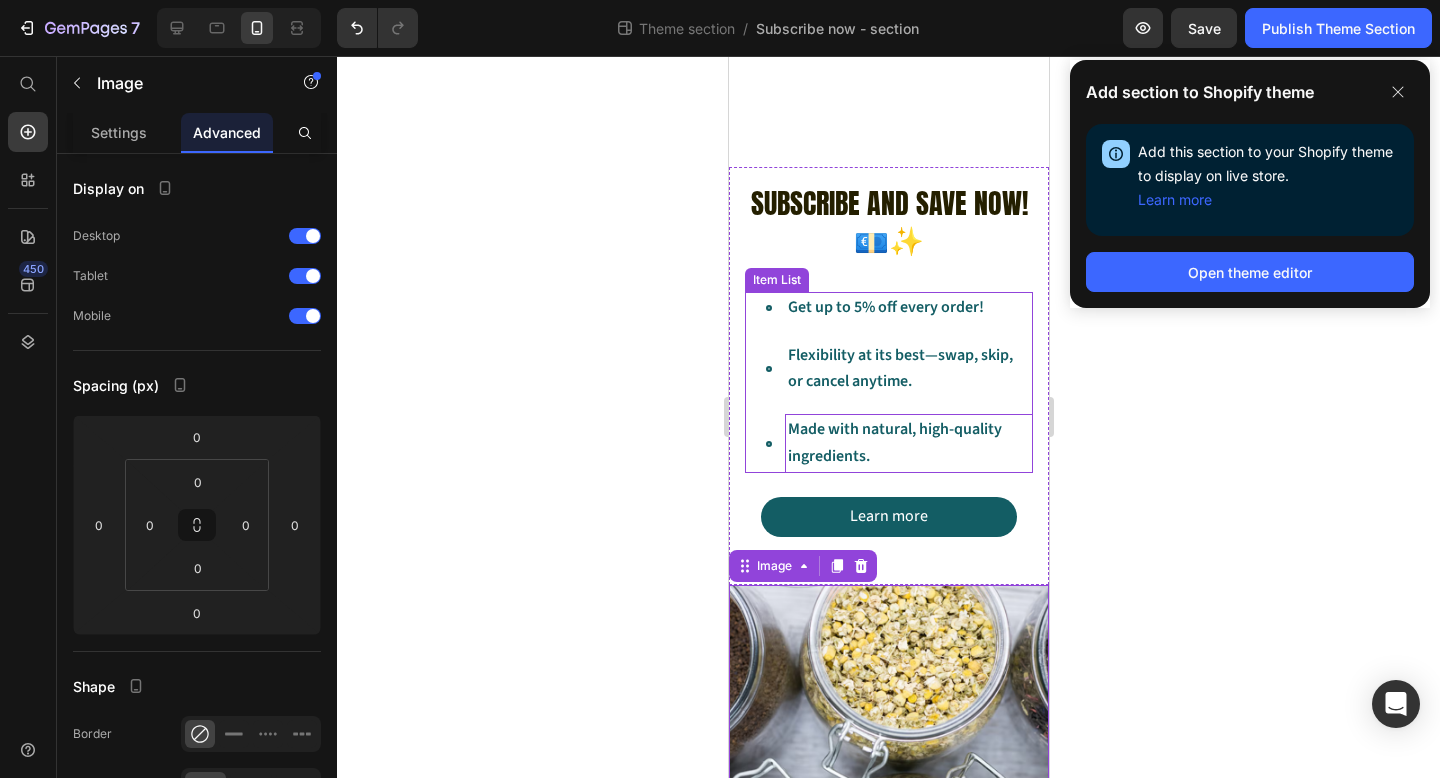 scroll, scrollTop: 0, scrollLeft: 0, axis: both 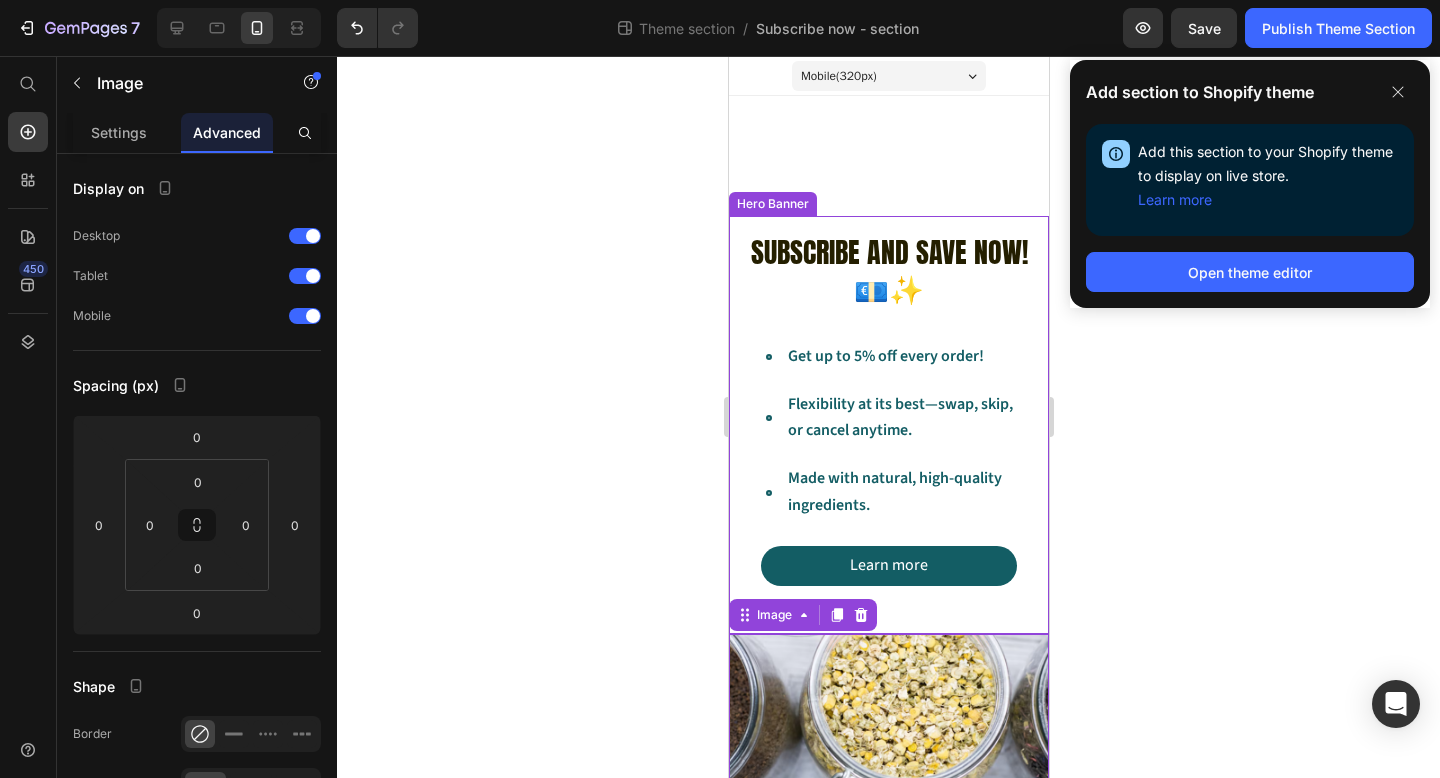 click on "Subscribe and save now! 💶✨ Heading
Get up to 5% off every order!
Flexibility at its best—swap, skip, or cancel anytime.
Made with natural, high-quality ingredients. Item List Learn more Button" at bounding box center [888, 409] 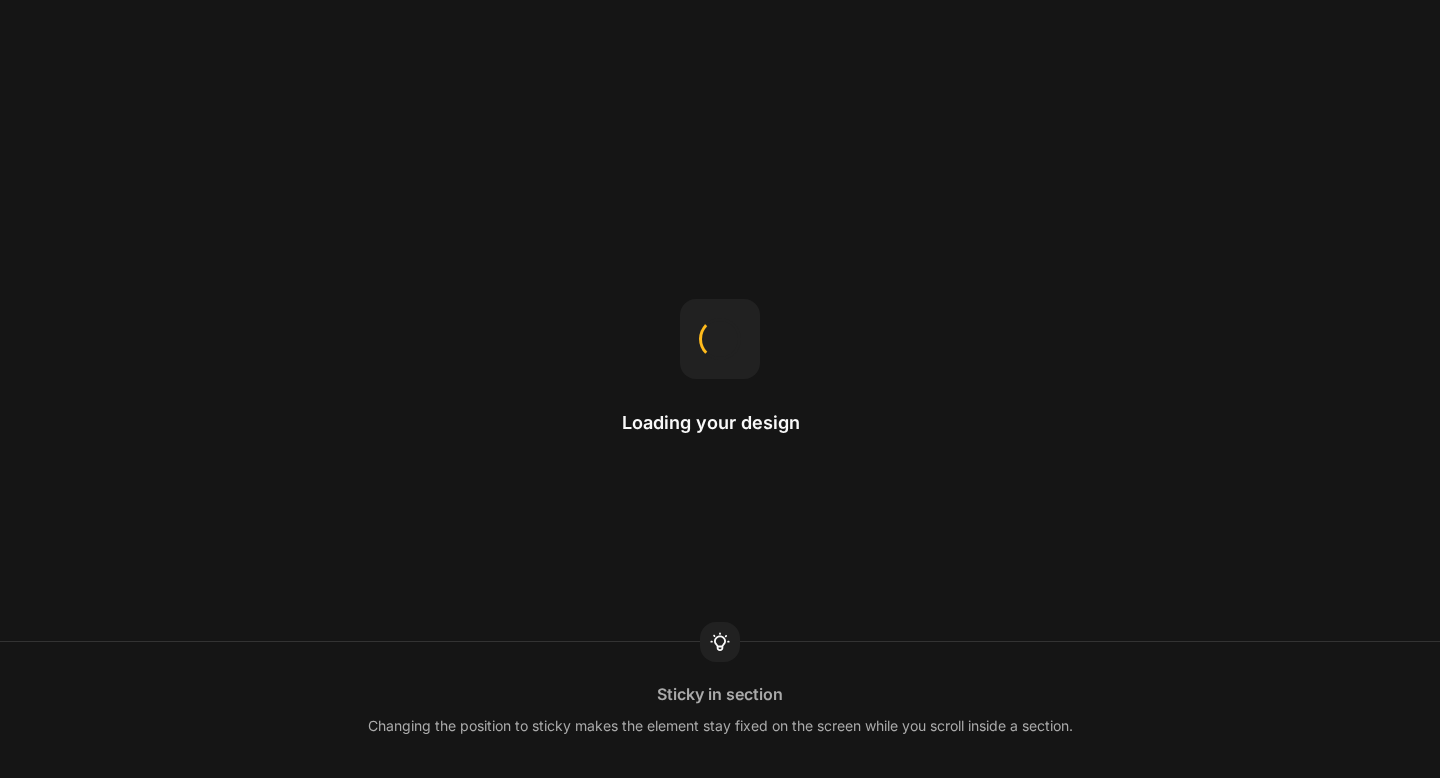 scroll, scrollTop: 0, scrollLeft: 0, axis: both 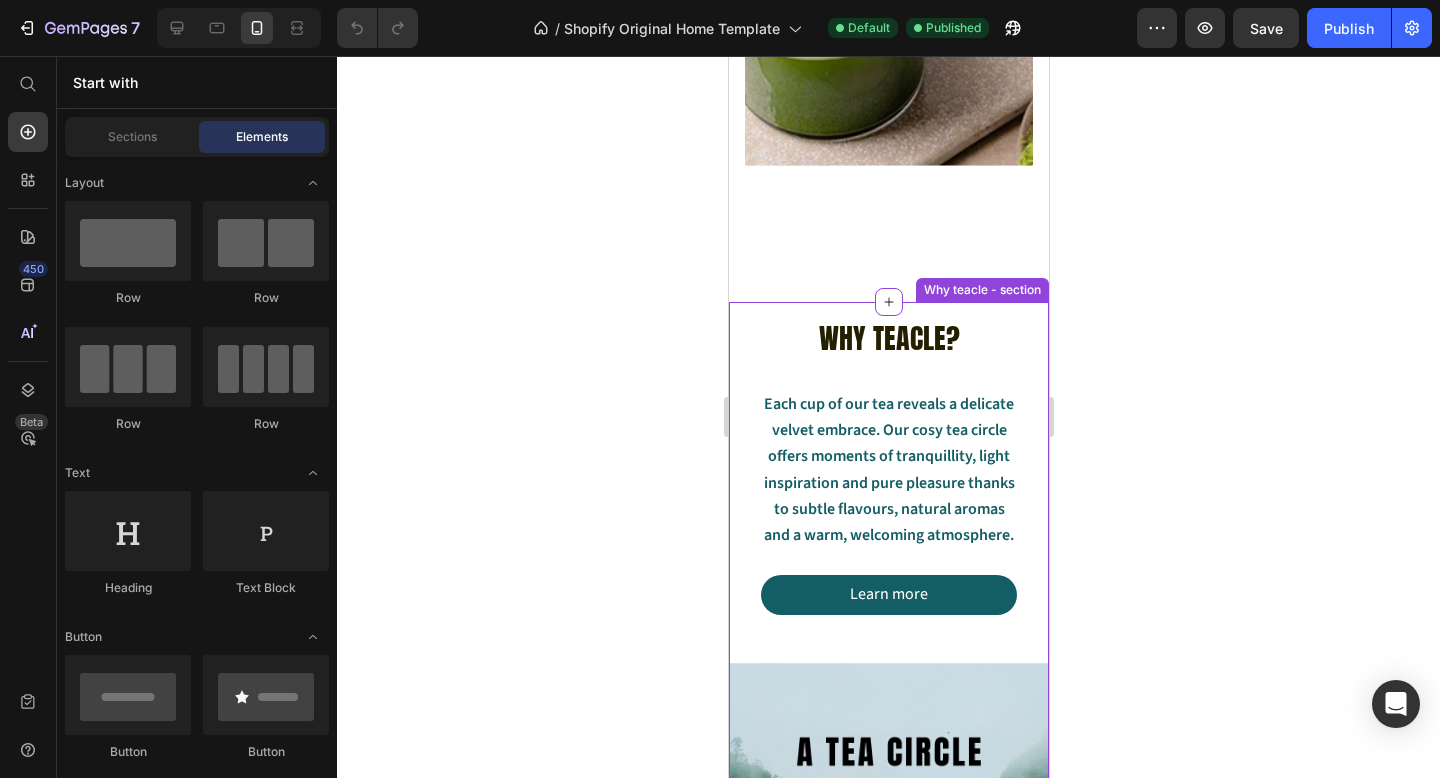 click on "WHY TEACLE? Heading Each cup of our tea reveals a delicate velvet embrace. Our cosy tea circle offers moments of tranquillity, light inspiration and pure pleasure thanks to subtle flavours, natural aromas and a warm, welcoming atmosphere. Text Block Learn more Button" at bounding box center (888, 467) 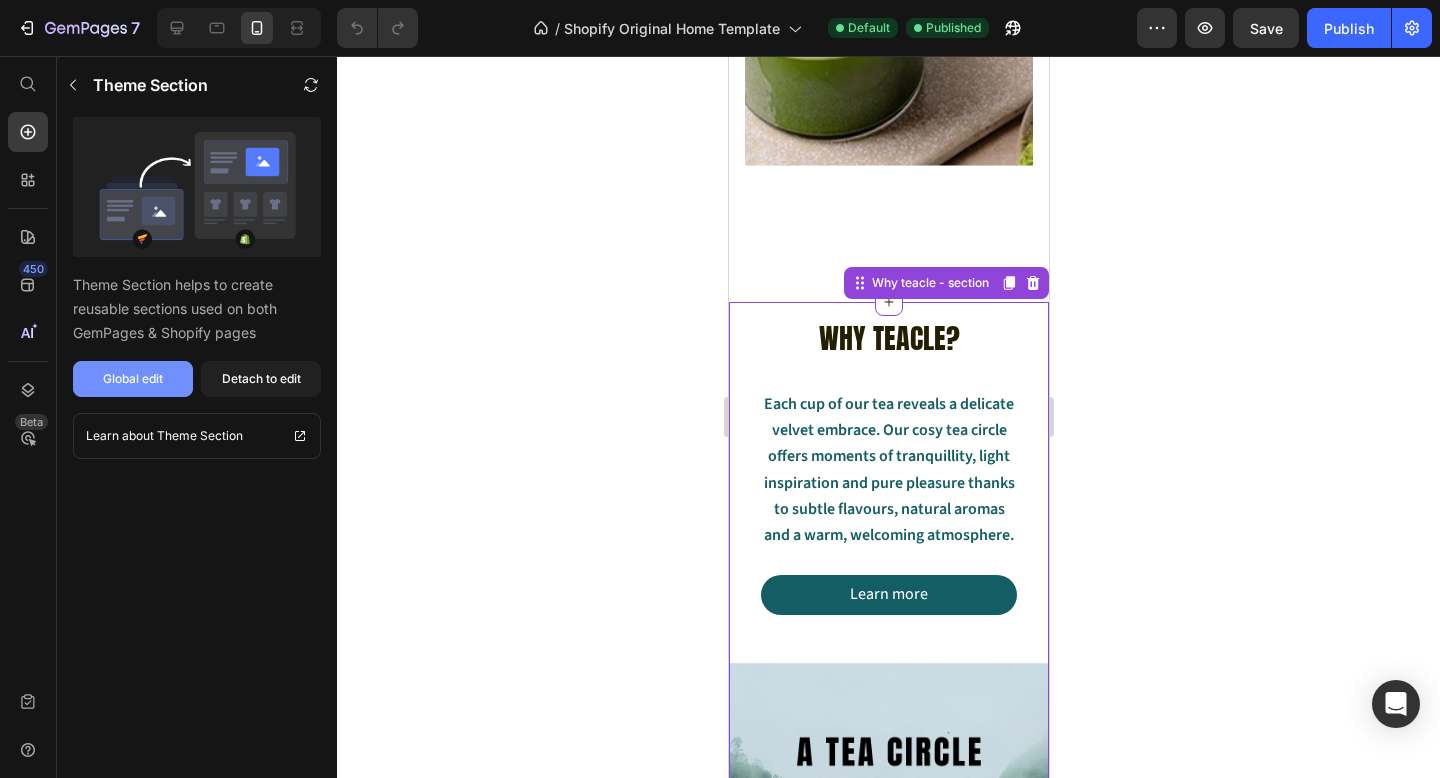 click on "Global edit" at bounding box center (133, 379) 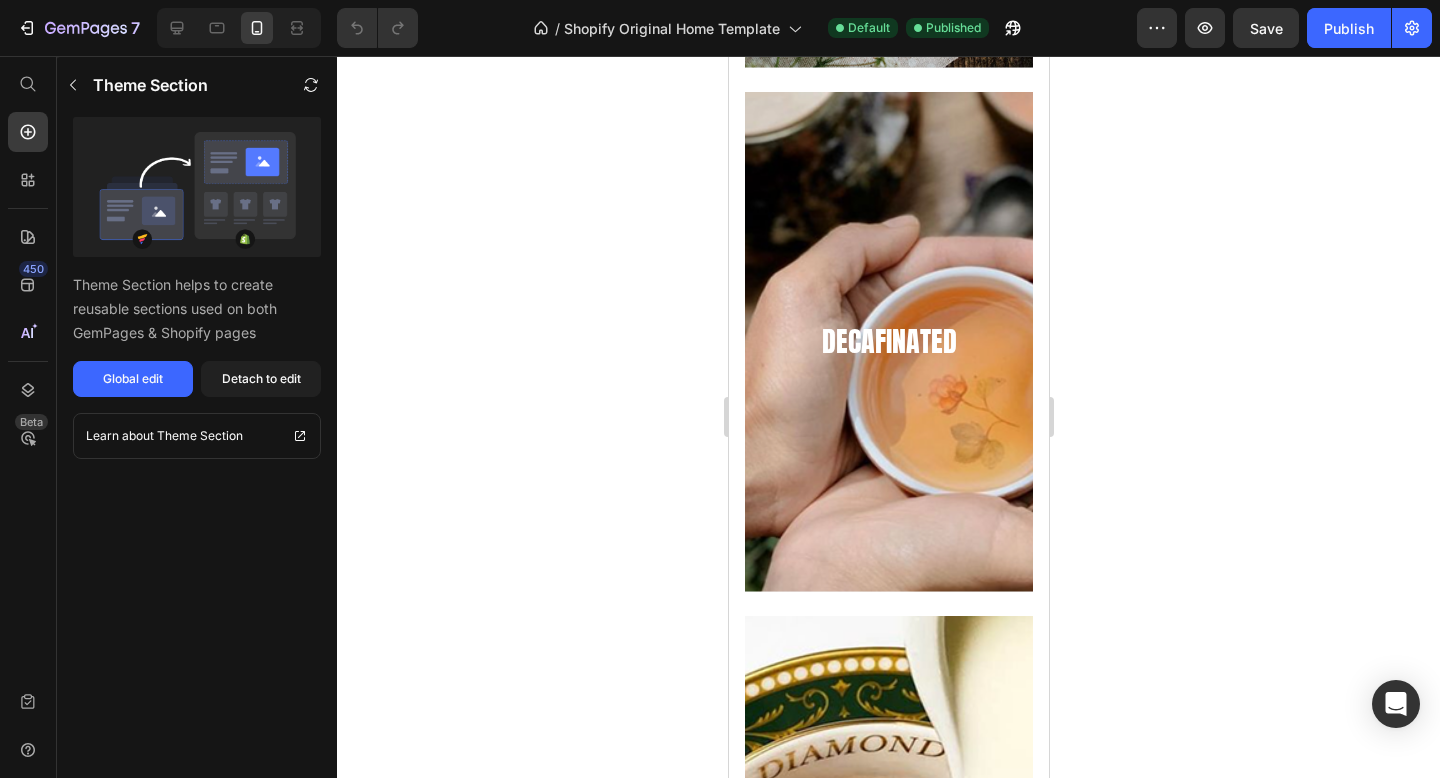 scroll, scrollTop: 4152, scrollLeft: 0, axis: vertical 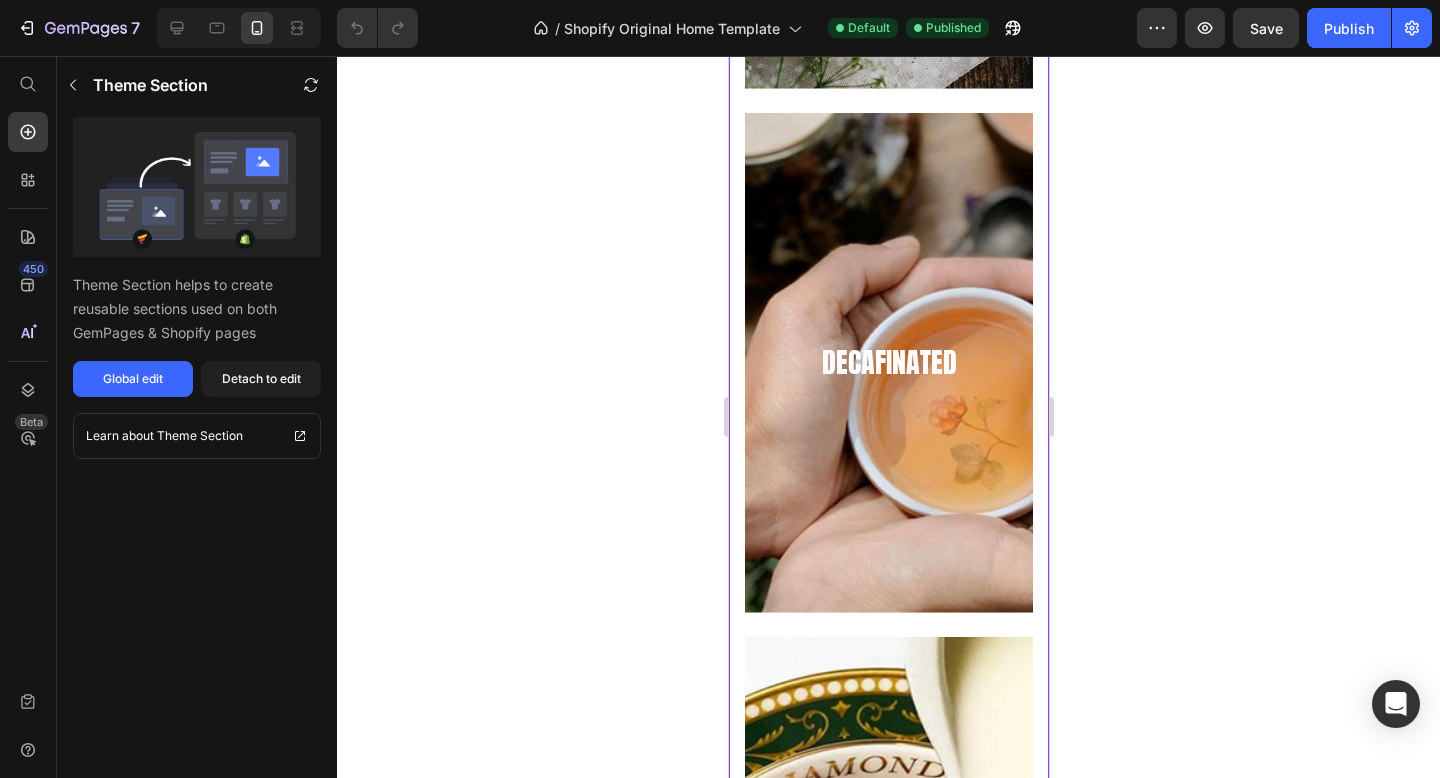 click on "DECAFINATED" at bounding box center [888, 362] 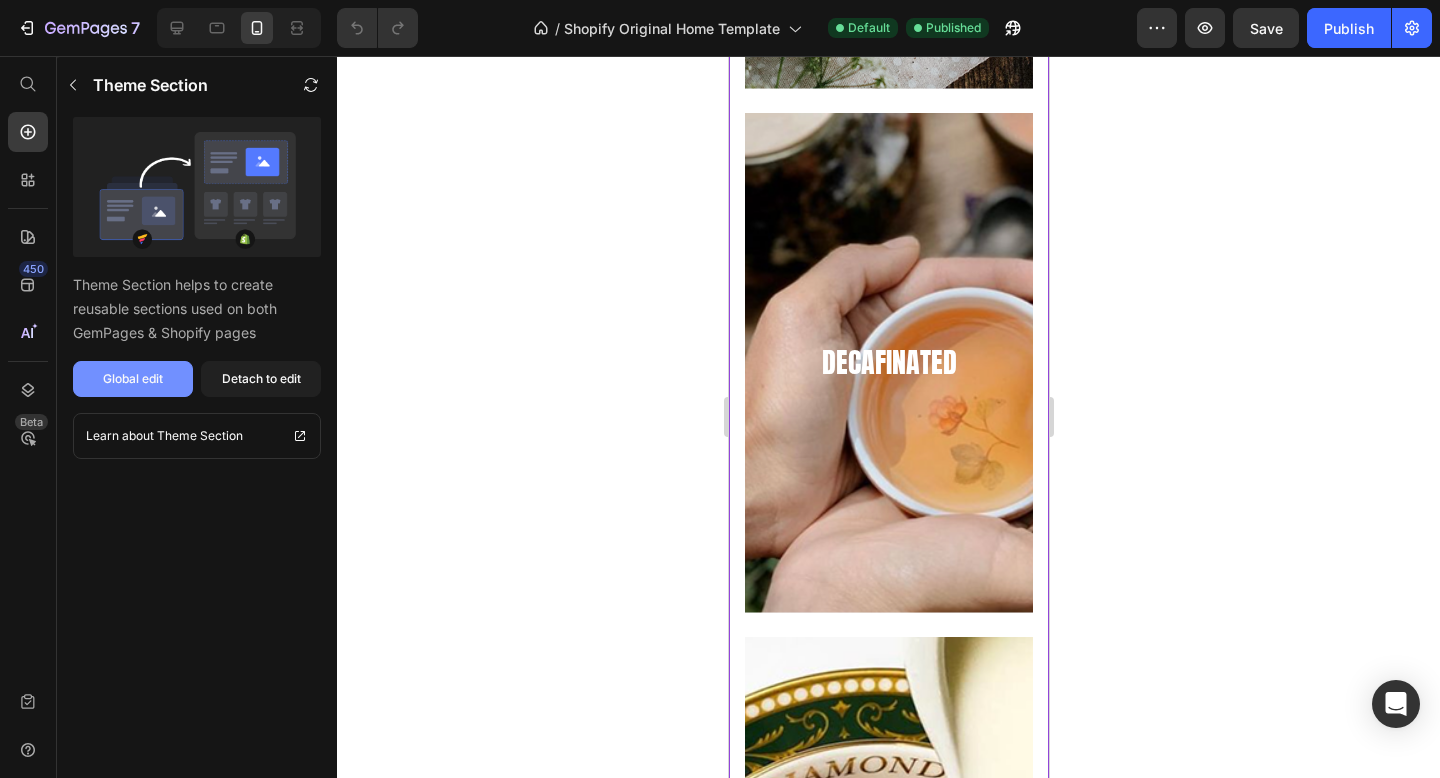 click on "Global edit" at bounding box center [133, 379] 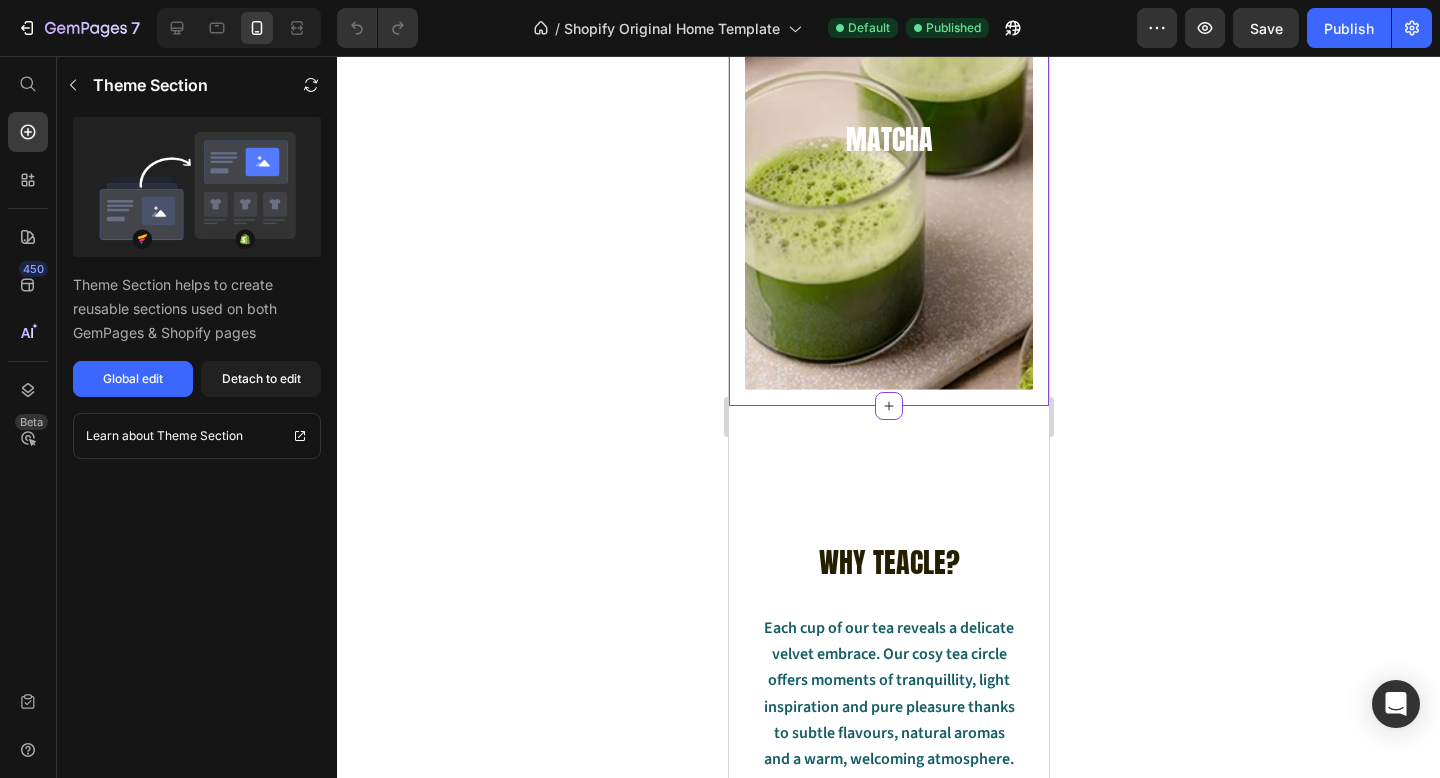 scroll, scrollTop: 5432, scrollLeft: 0, axis: vertical 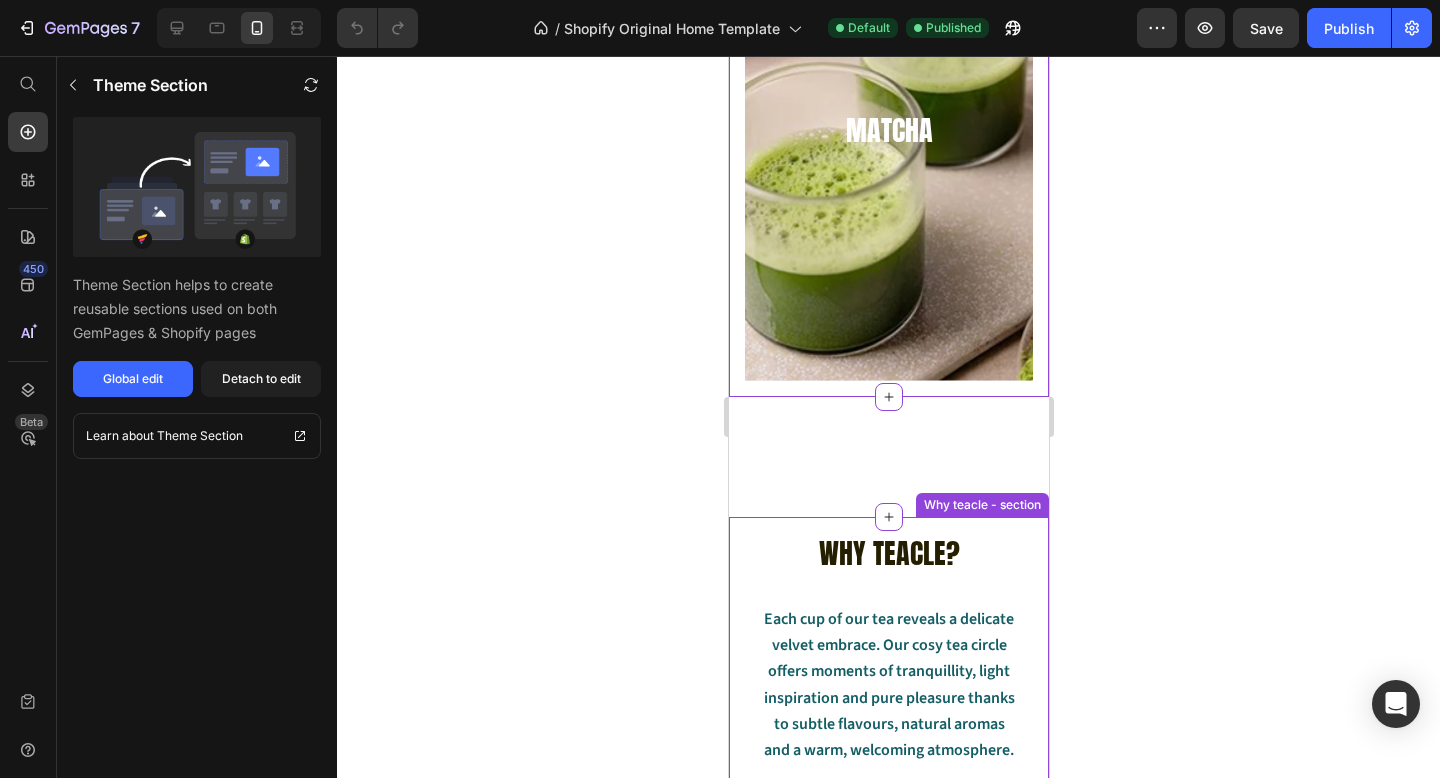 click on "WHY TEACLE? Heading Each cup of our tea reveals a delicate velvet embrace. Our cosy tea circle offers moments of tranquillity, light inspiration and pure pleasure thanks to subtle flavours, natural aromas and a warm, welcoming atmosphere. Text Block Learn more Button" at bounding box center [888, 682] 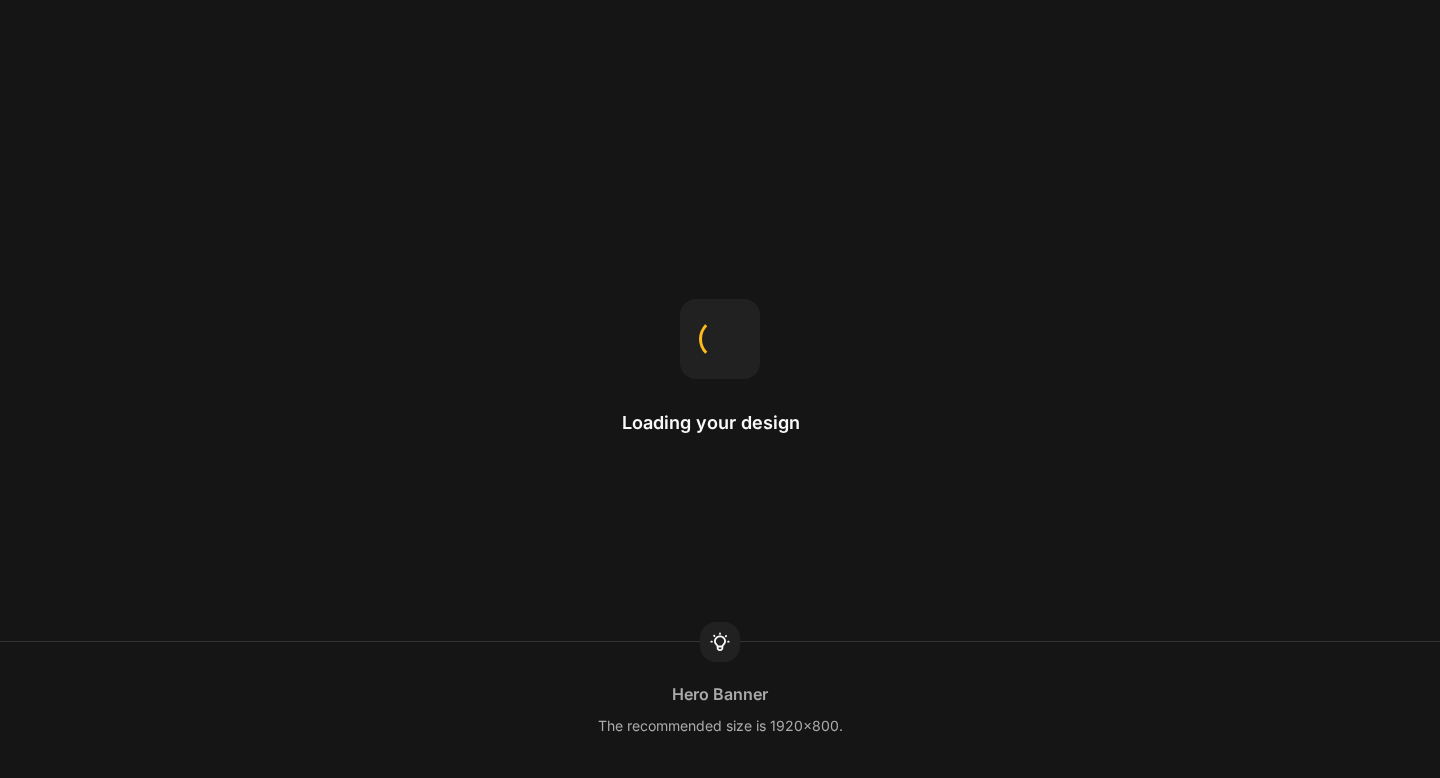 scroll, scrollTop: 0, scrollLeft: 0, axis: both 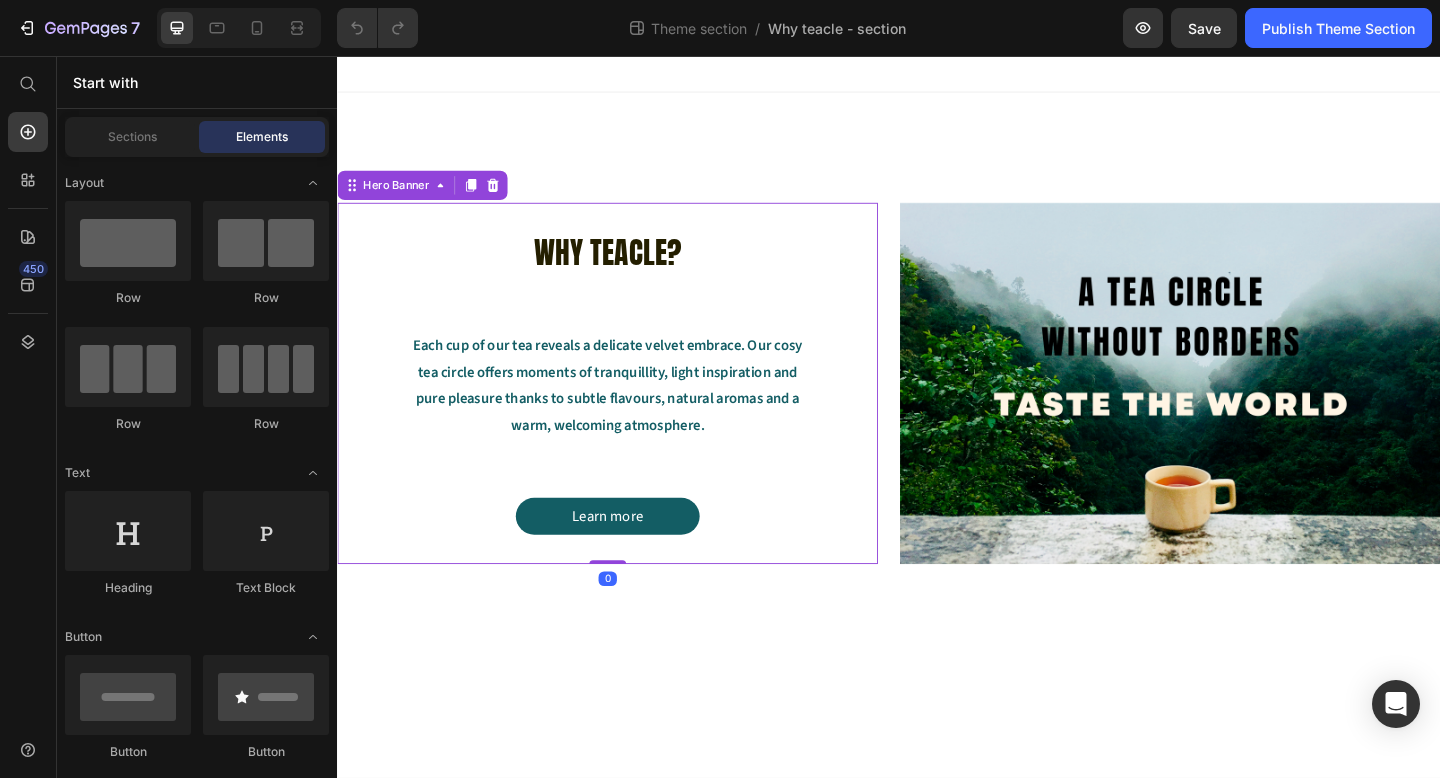 click on "WHY TEACLE? Heading Each cup of our tea reveals a delicate velvet embrace. Our cosy tea circle offers moments of tranquillity, light inspiration and pure pleasure thanks to subtle flavours, natural aromas and a warm, welcoming atmosphere. Text Block Learn more Button" at bounding box center (631, 412) 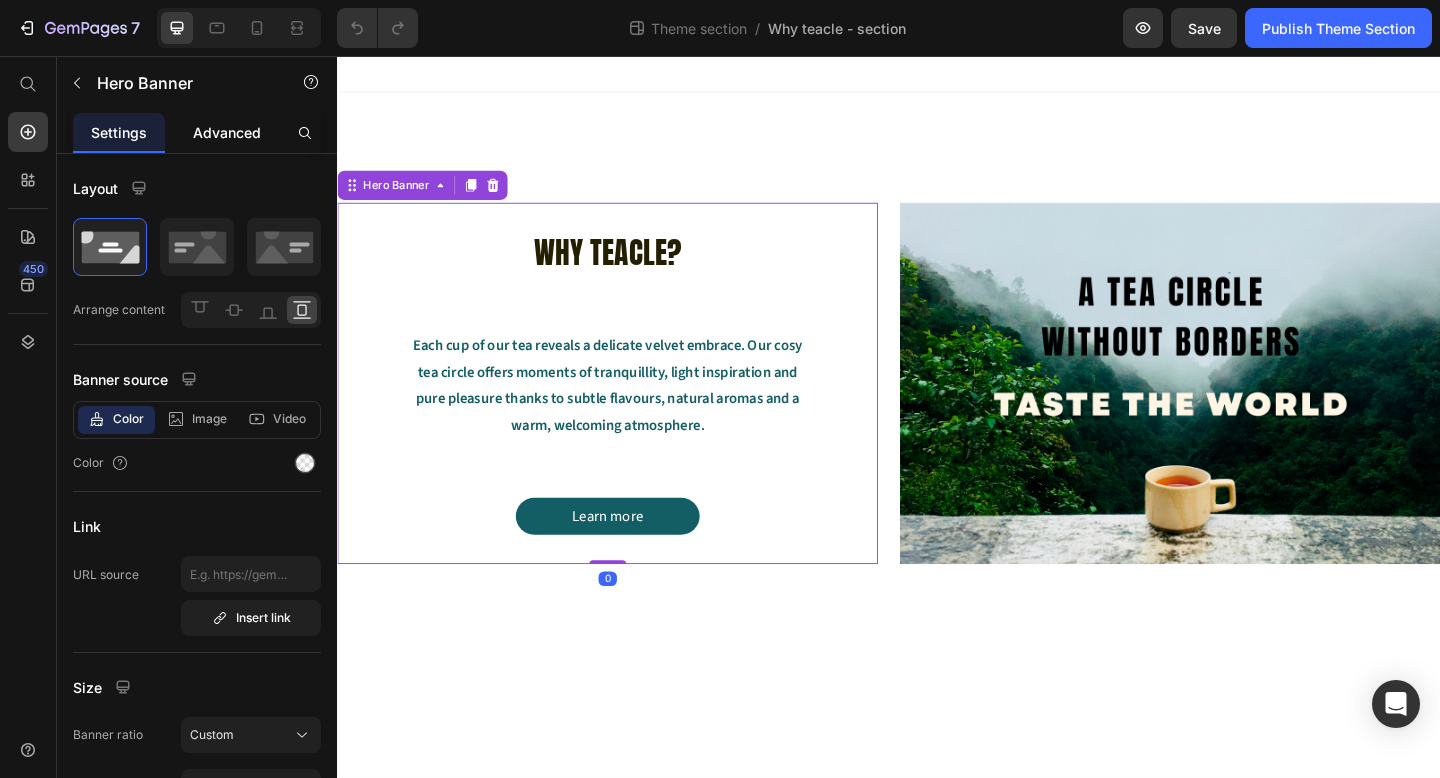 click on "Advanced" at bounding box center (227, 132) 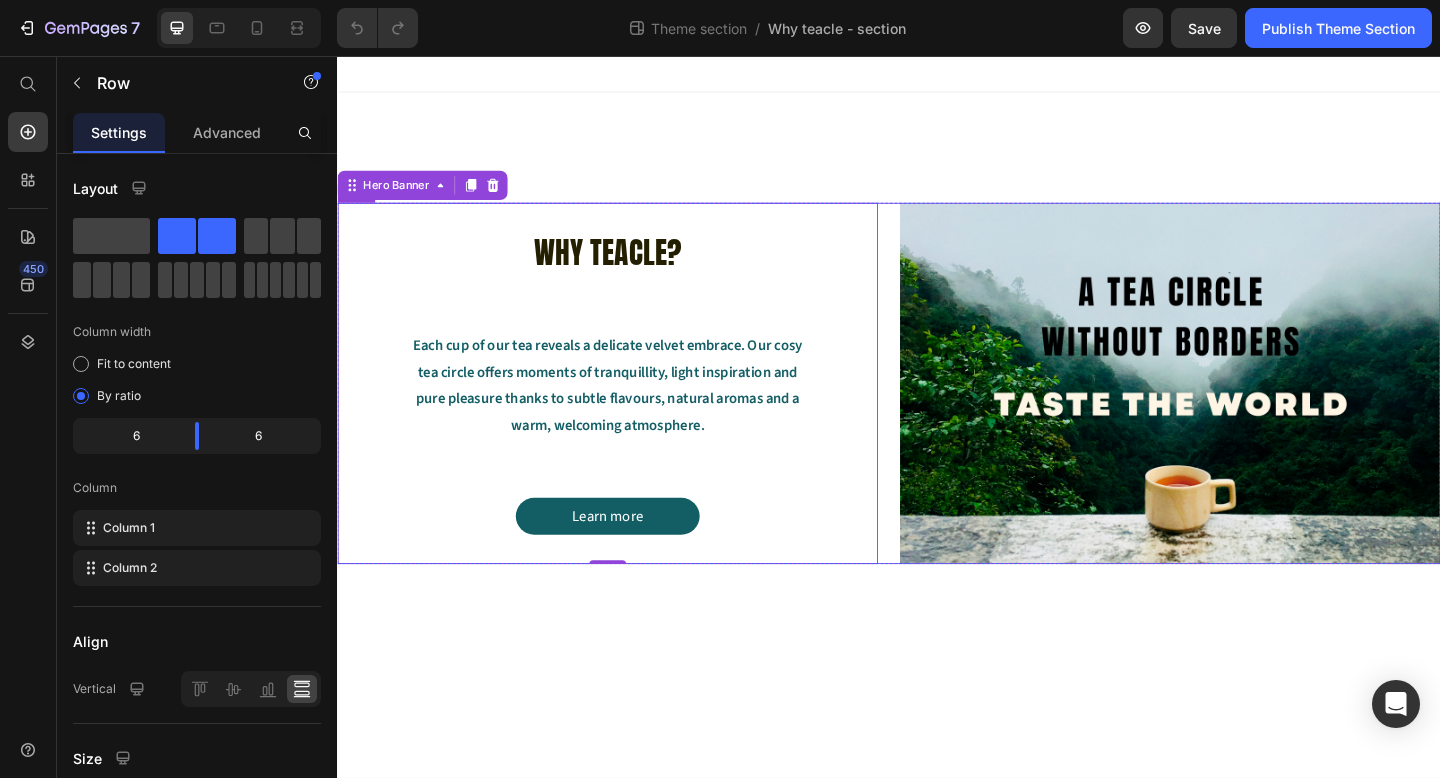 click on "WHY TEACLE? Heading Each cup of our tea reveals a delicate velvet embrace. Our cosy tea circle offers moments of tranquillity, light inspiration and pure pleasure thanks to subtle flavours, natural aromas and a warm, welcoming atmosphere. Text Block Learn more Button Hero Banner   0 Image Row" at bounding box center (937, 412) 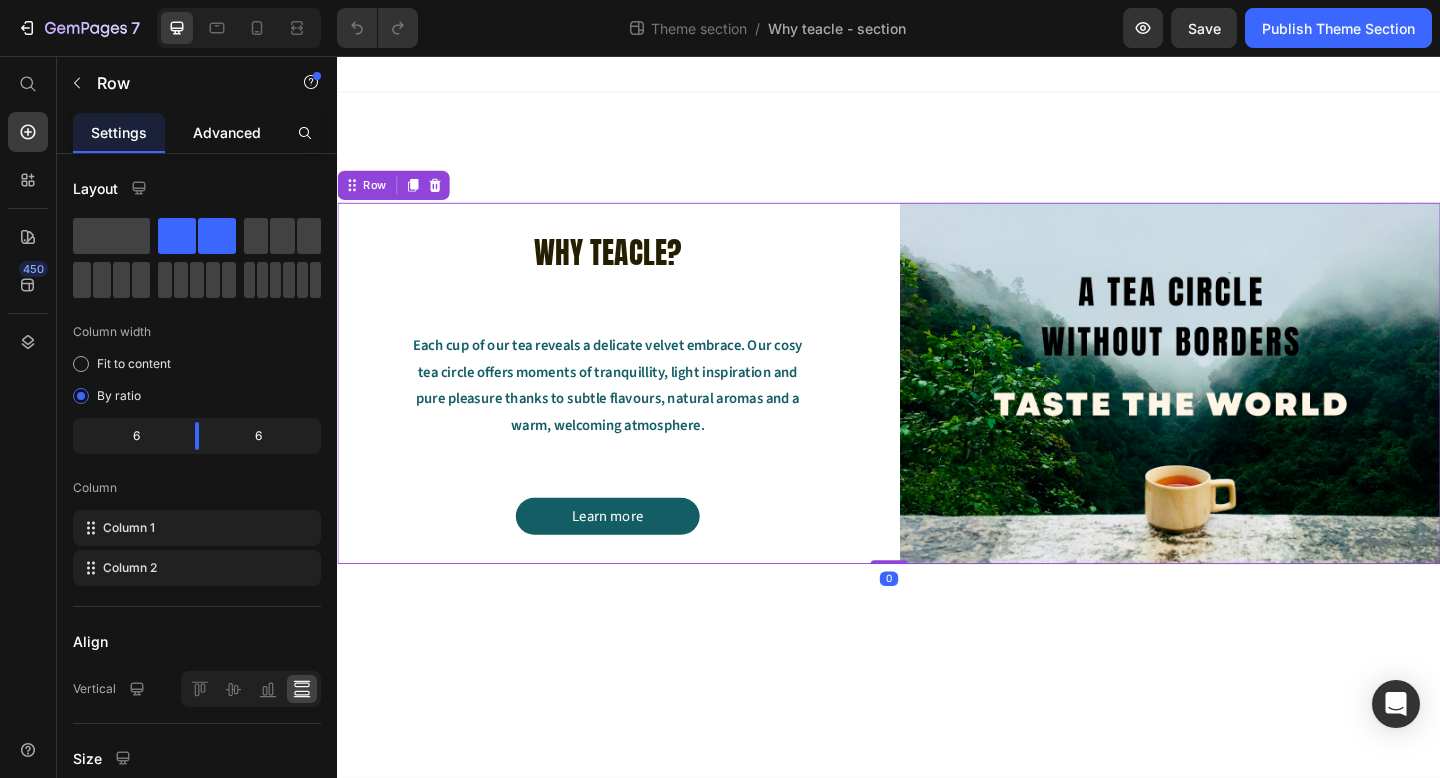 click on "Advanced" at bounding box center (227, 132) 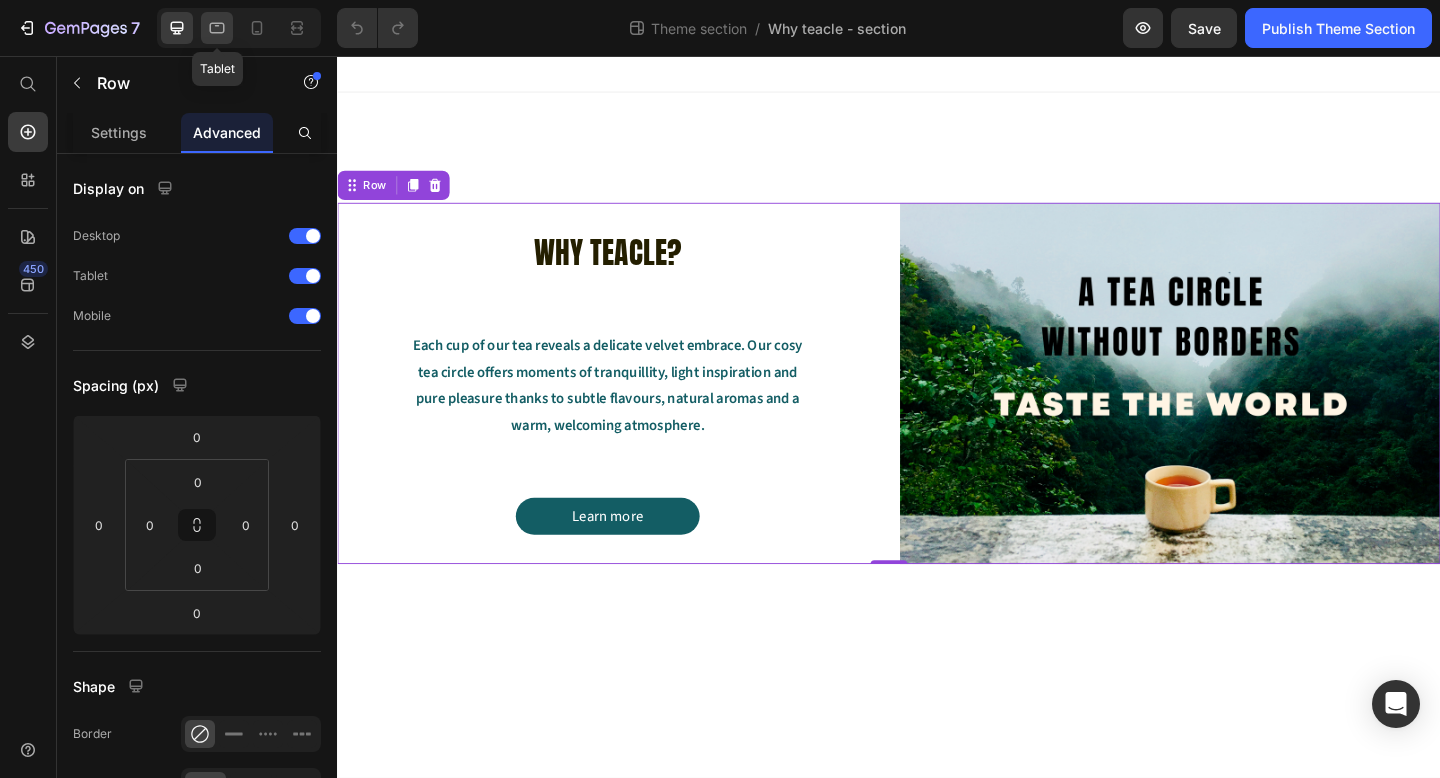 click 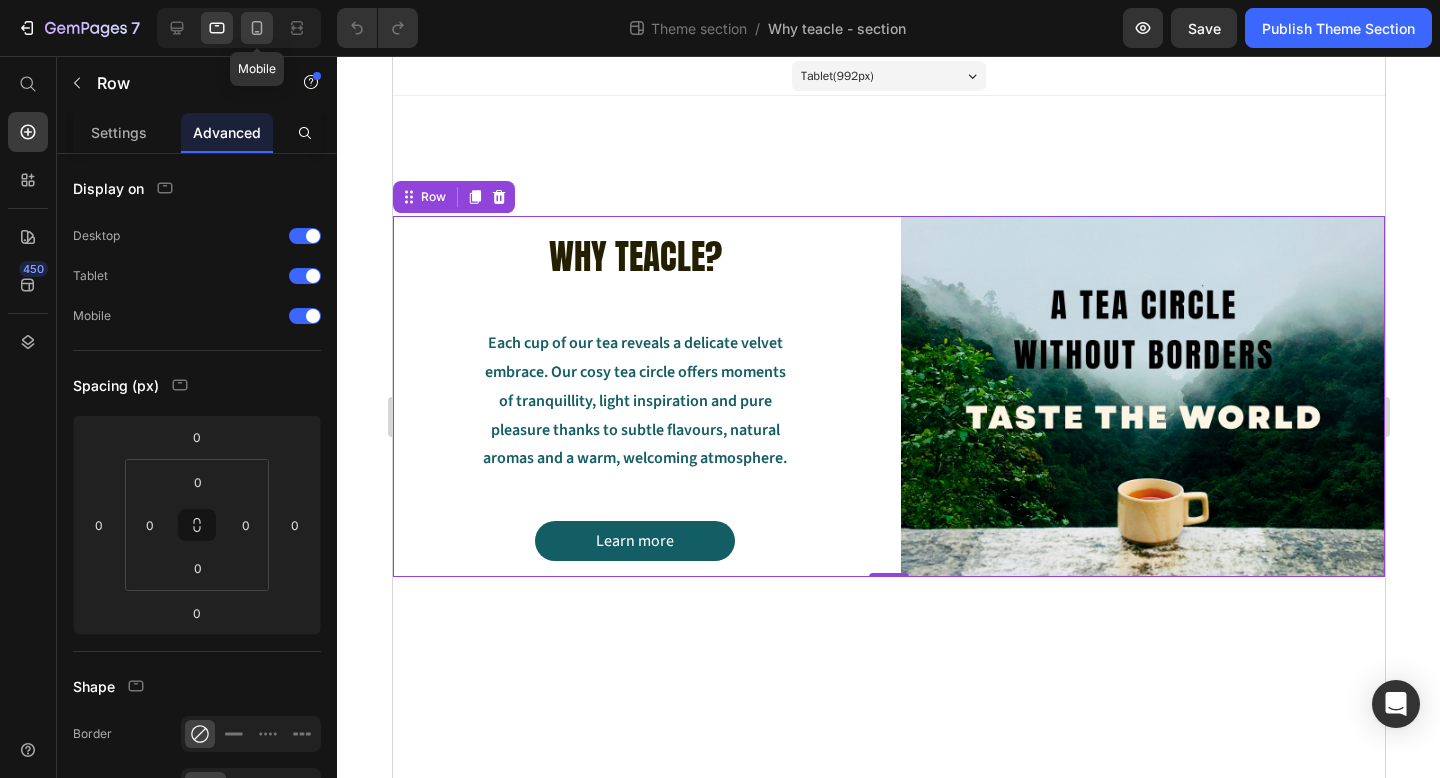 click 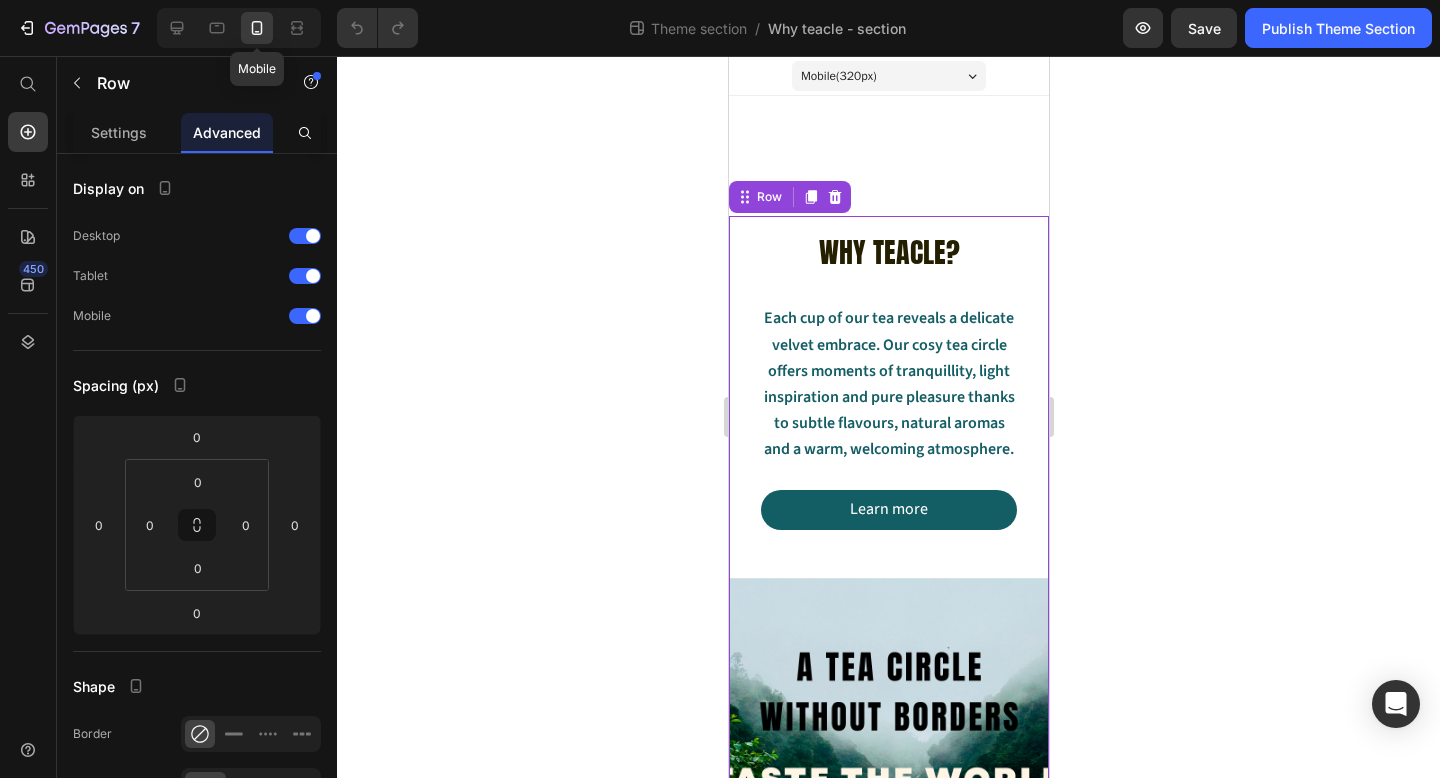 scroll, scrollTop: 90, scrollLeft: 0, axis: vertical 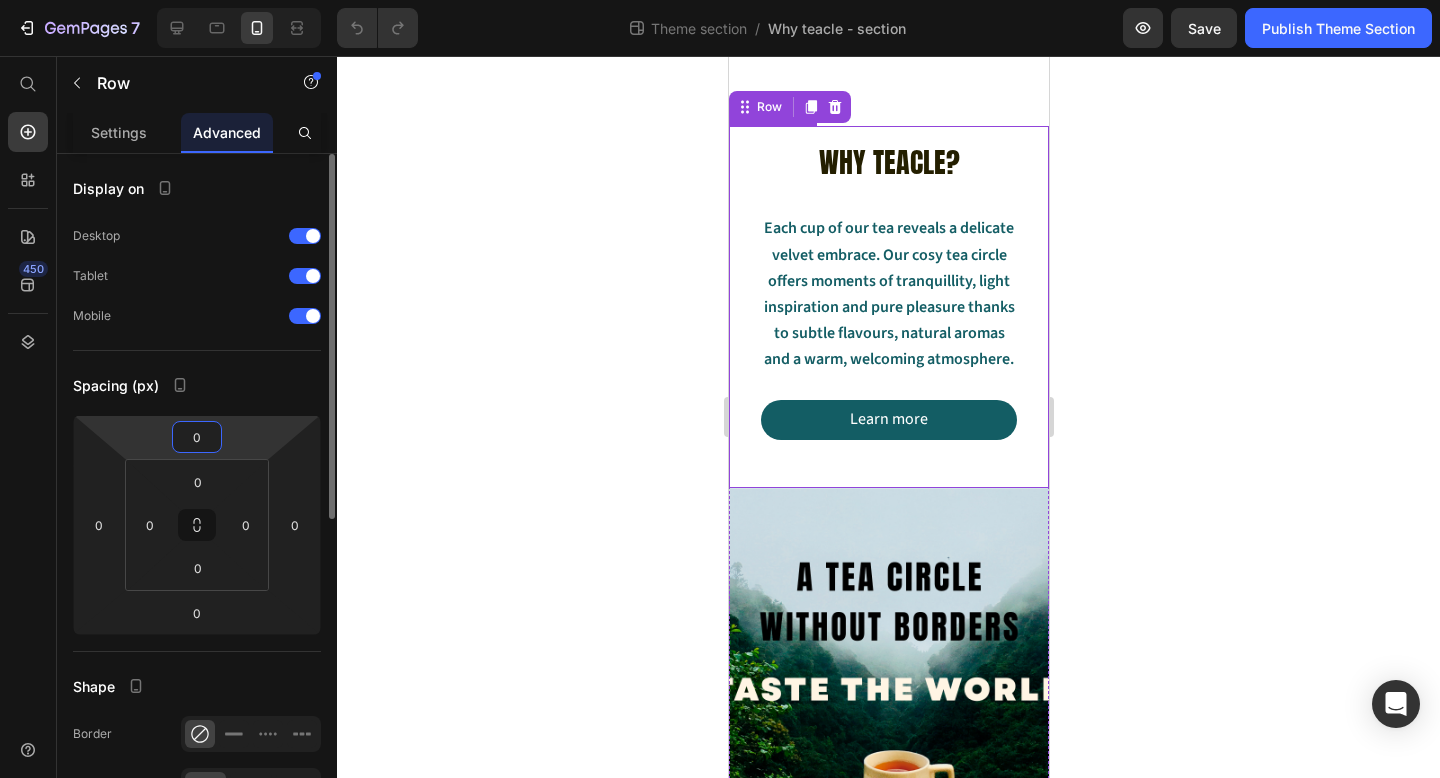 click on "0" at bounding box center (197, 437) 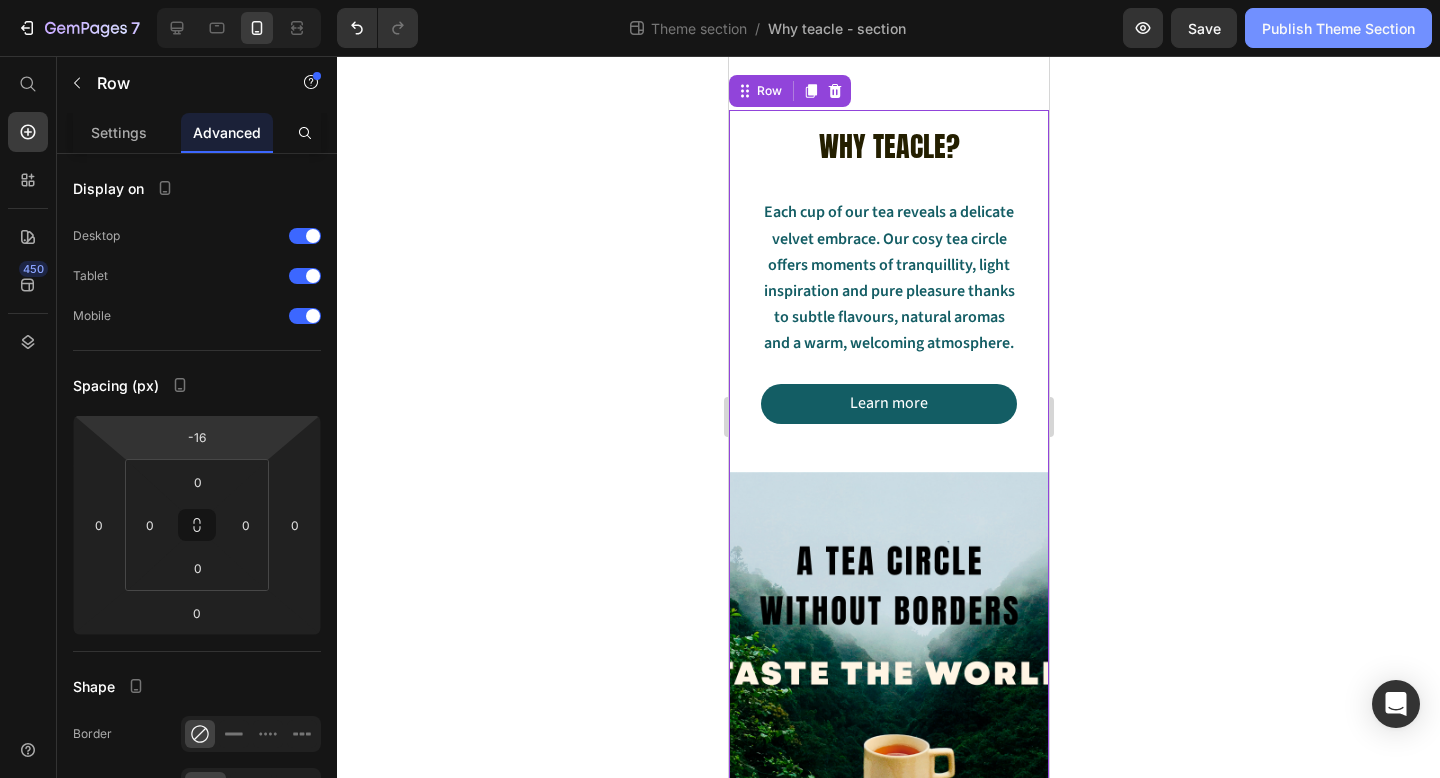click on "Publish Theme Section" at bounding box center (1338, 28) 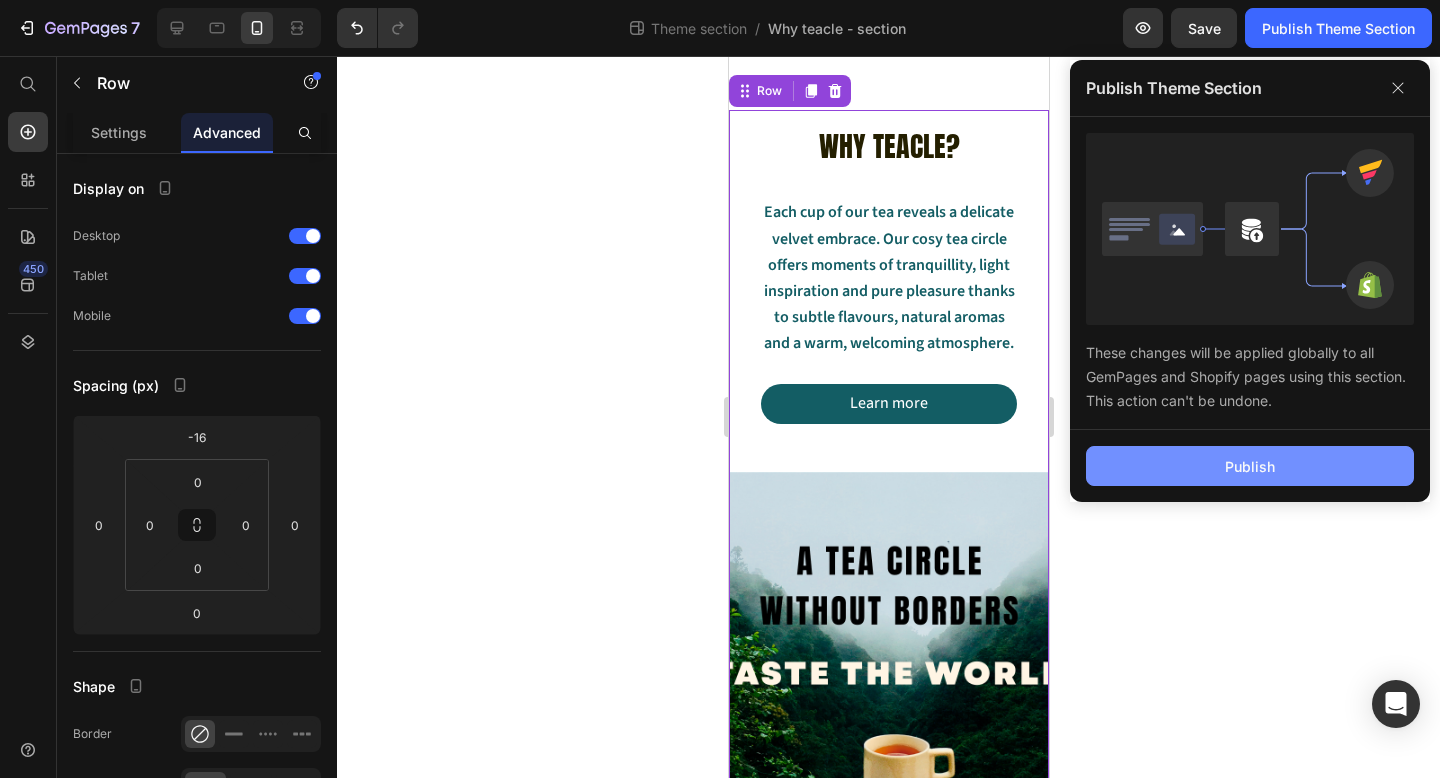 click on "Publish" 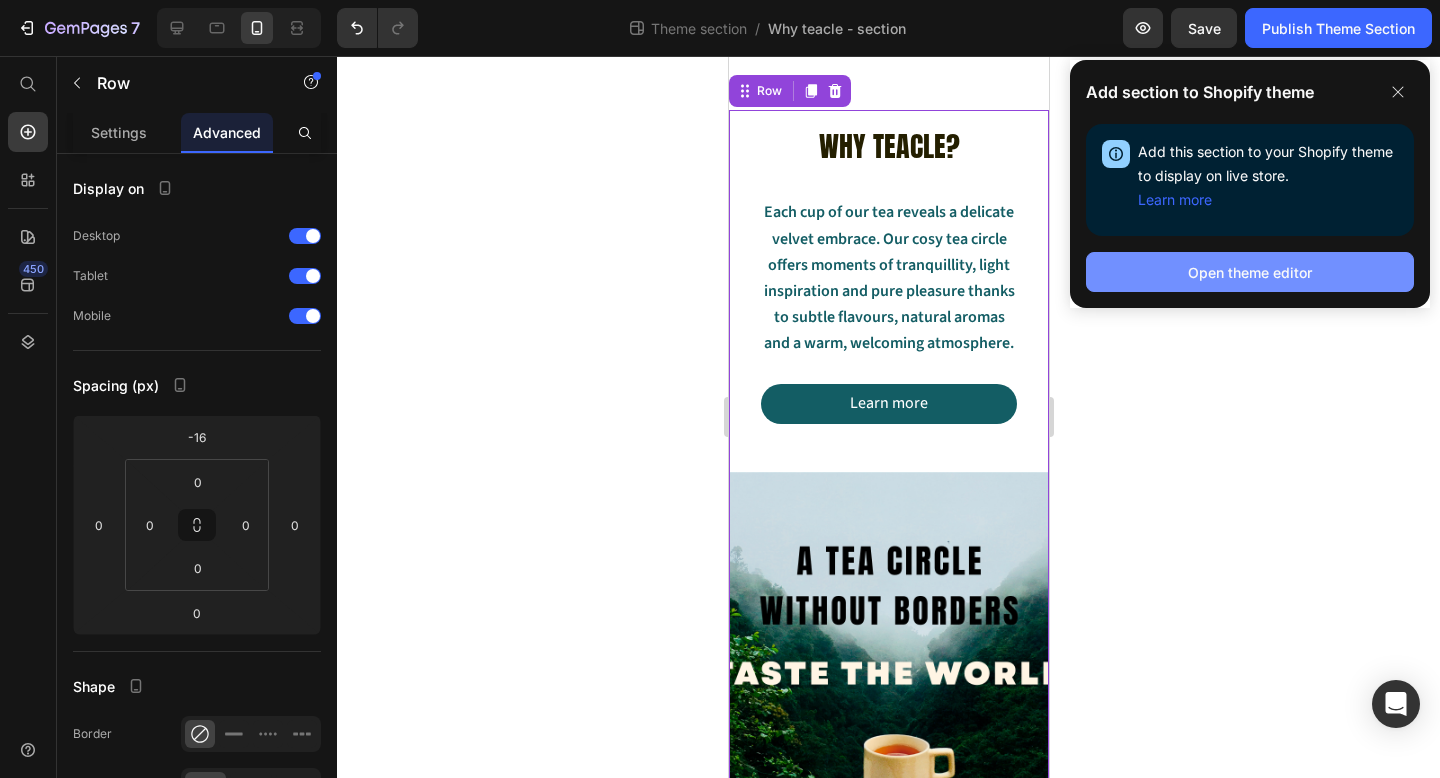 click on "Open theme editor" at bounding box center [1250, 272] 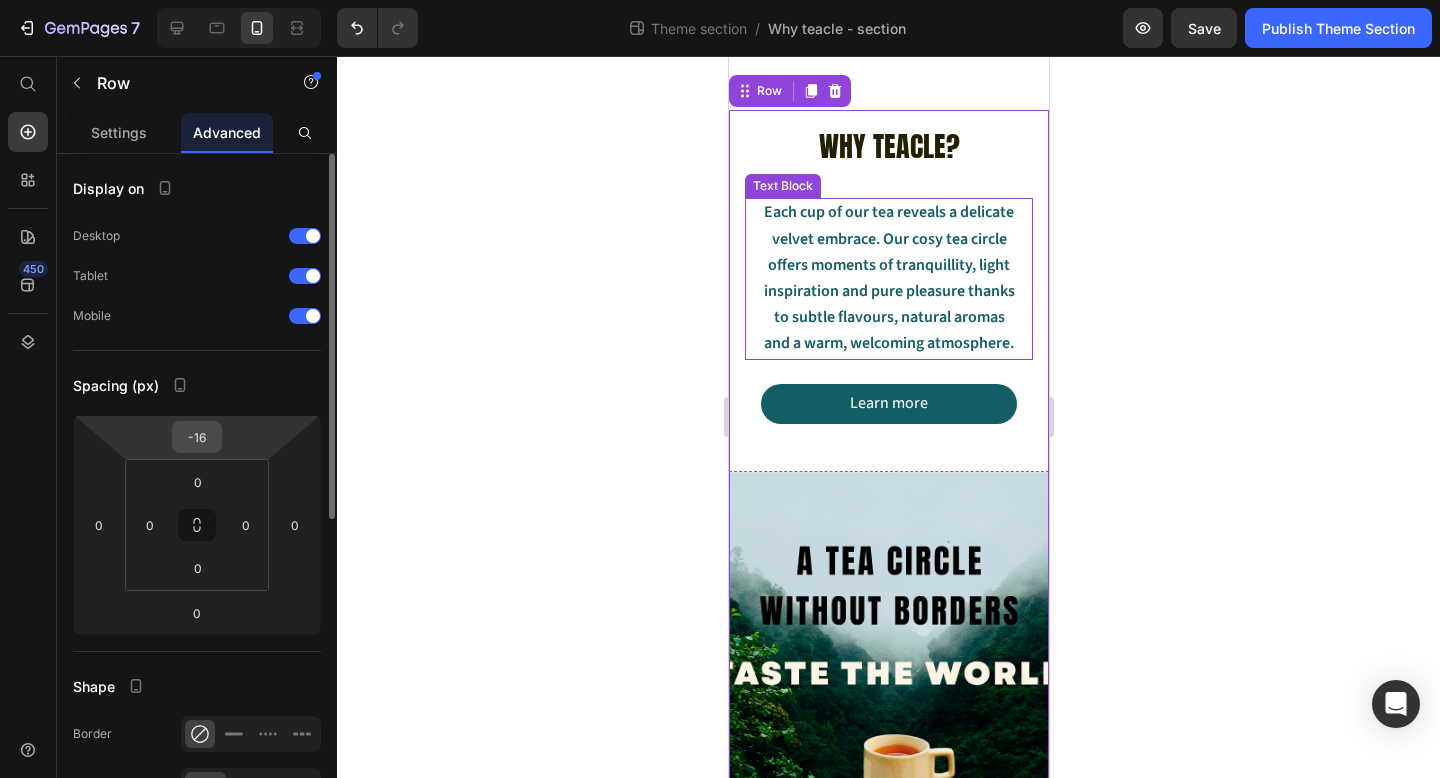 click on "-16" at bounding box center (197, 437) 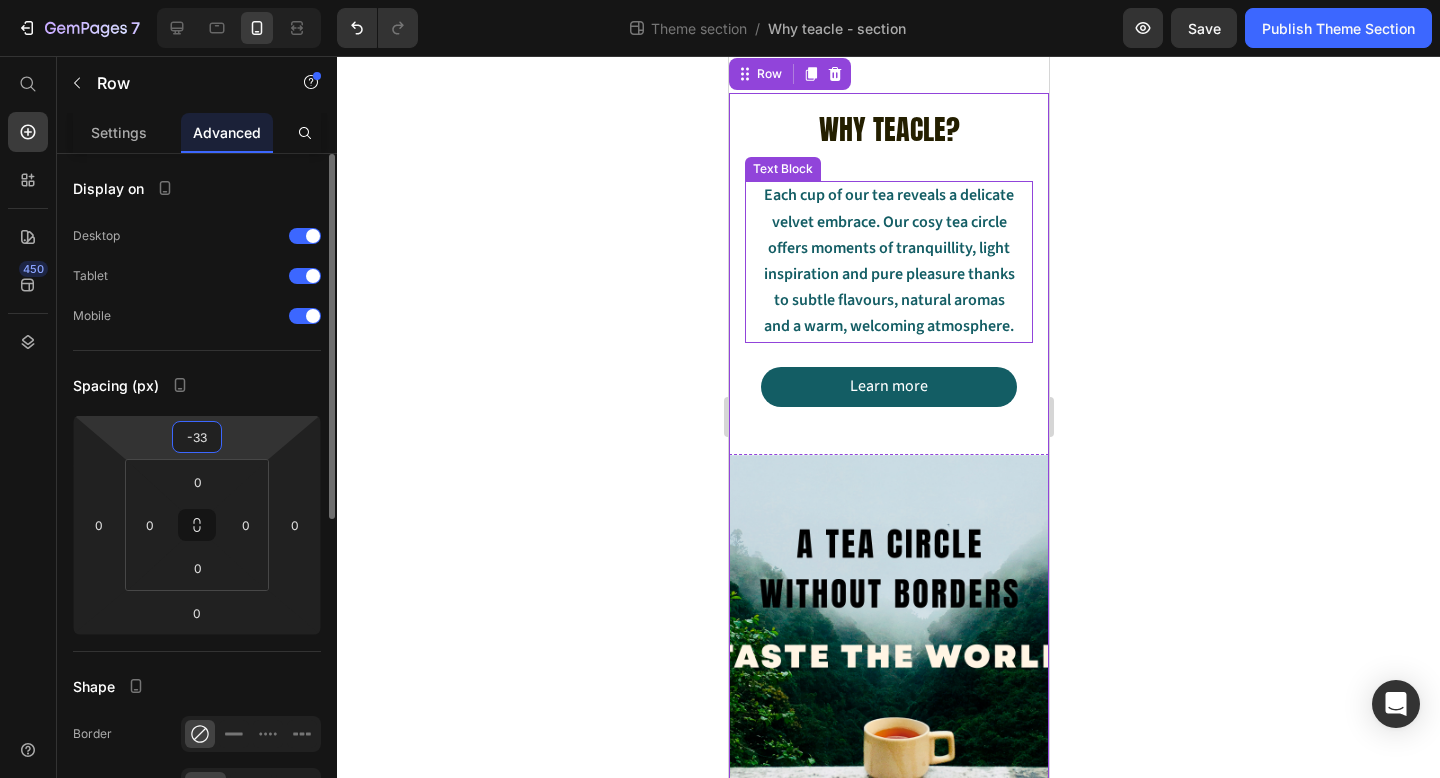 type on "-32" 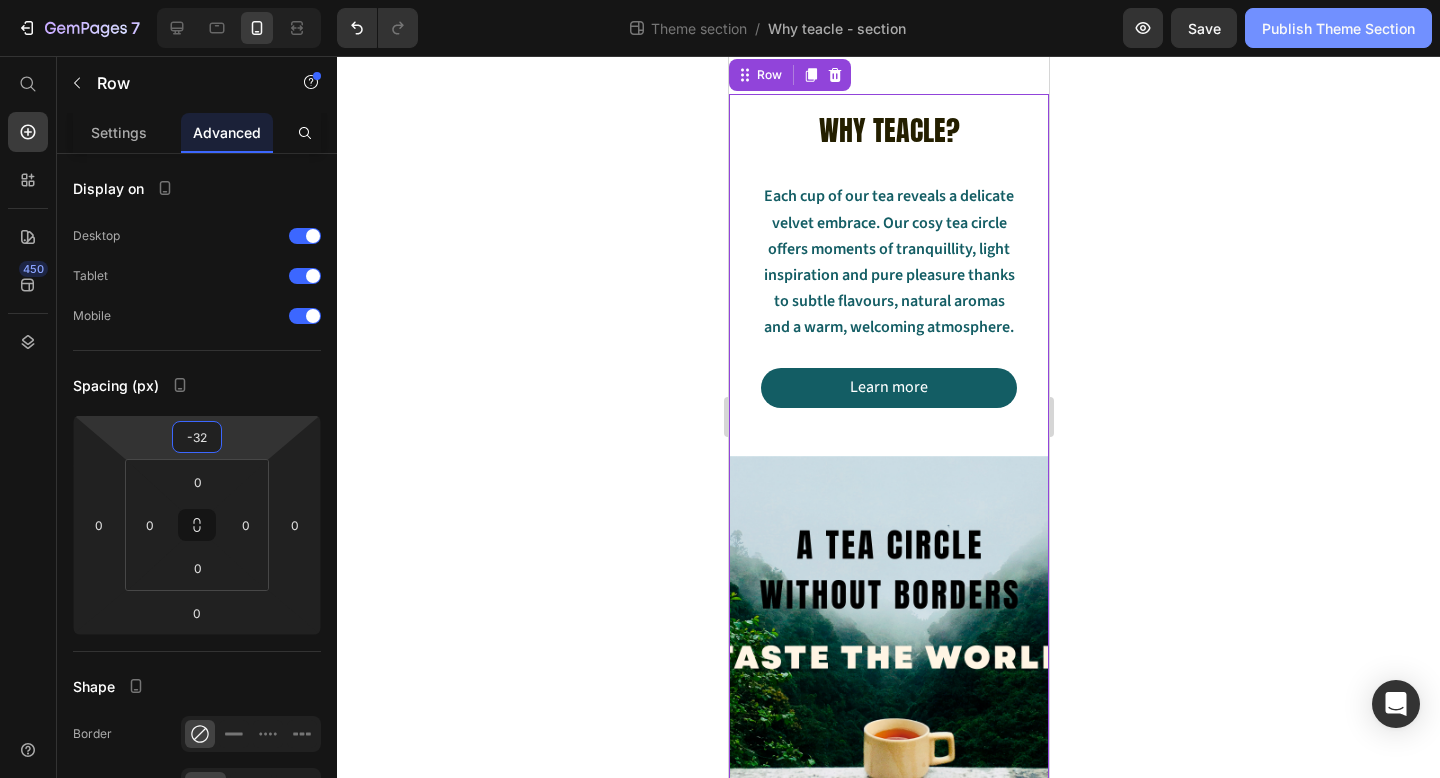 click on "Publish Theme Section" at bounding box center (1338, 28) 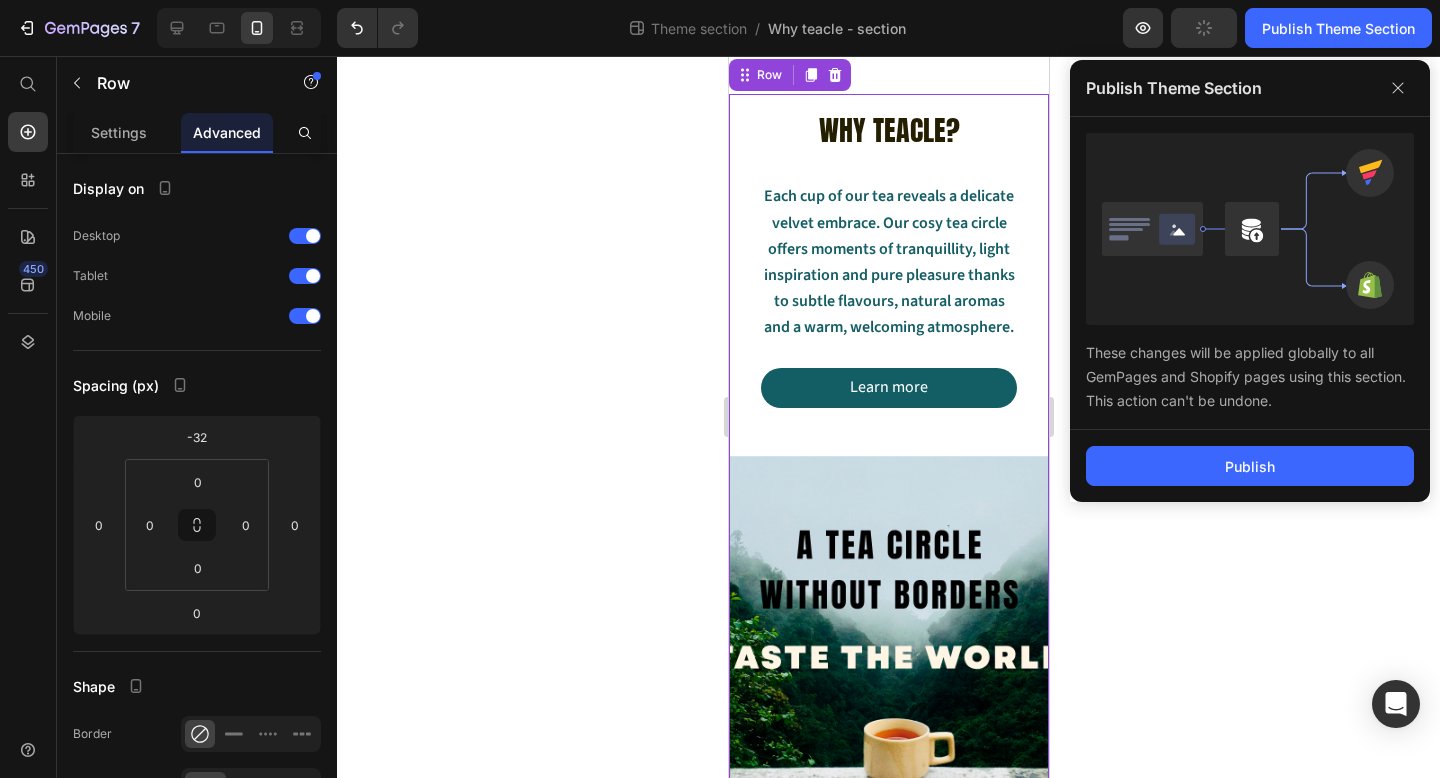 click on "Publish" 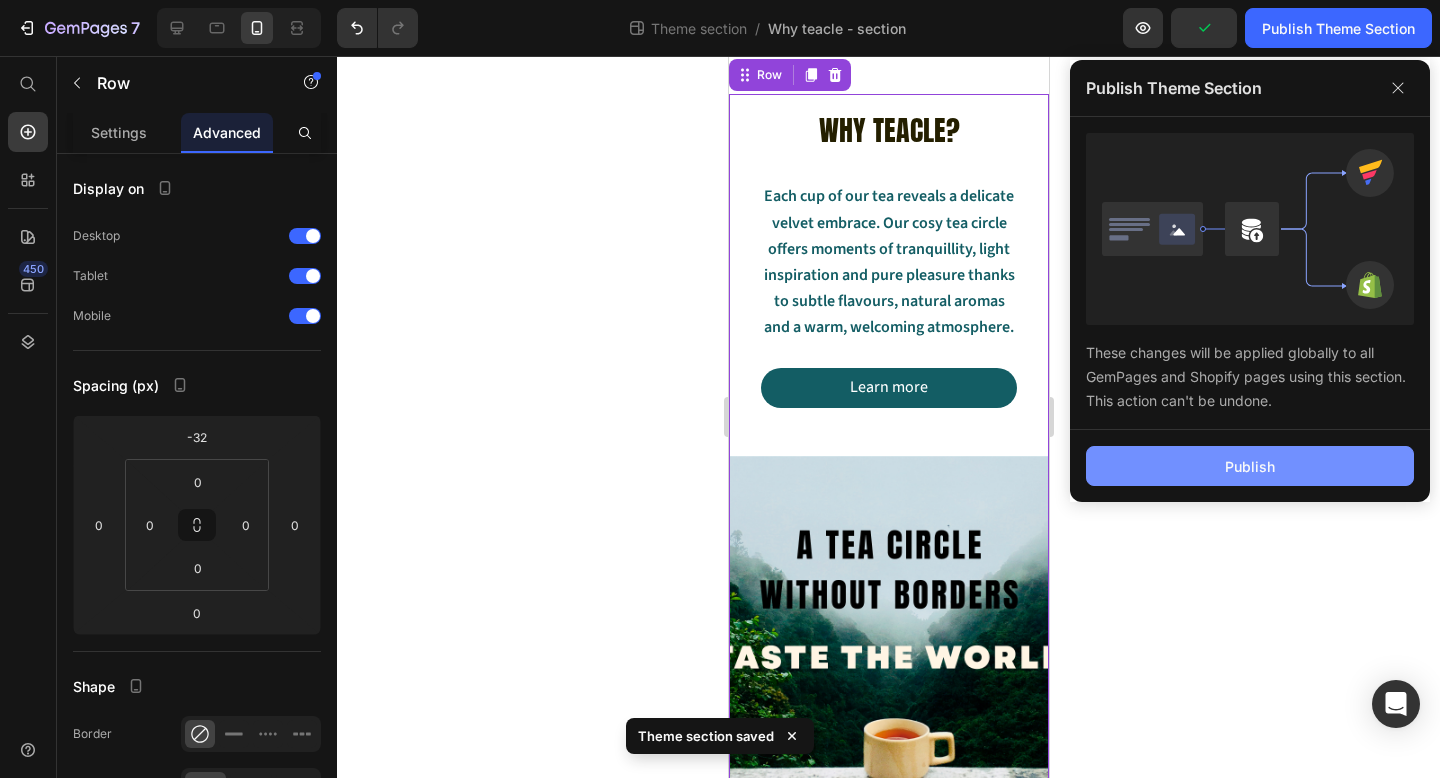 click on "Publish" 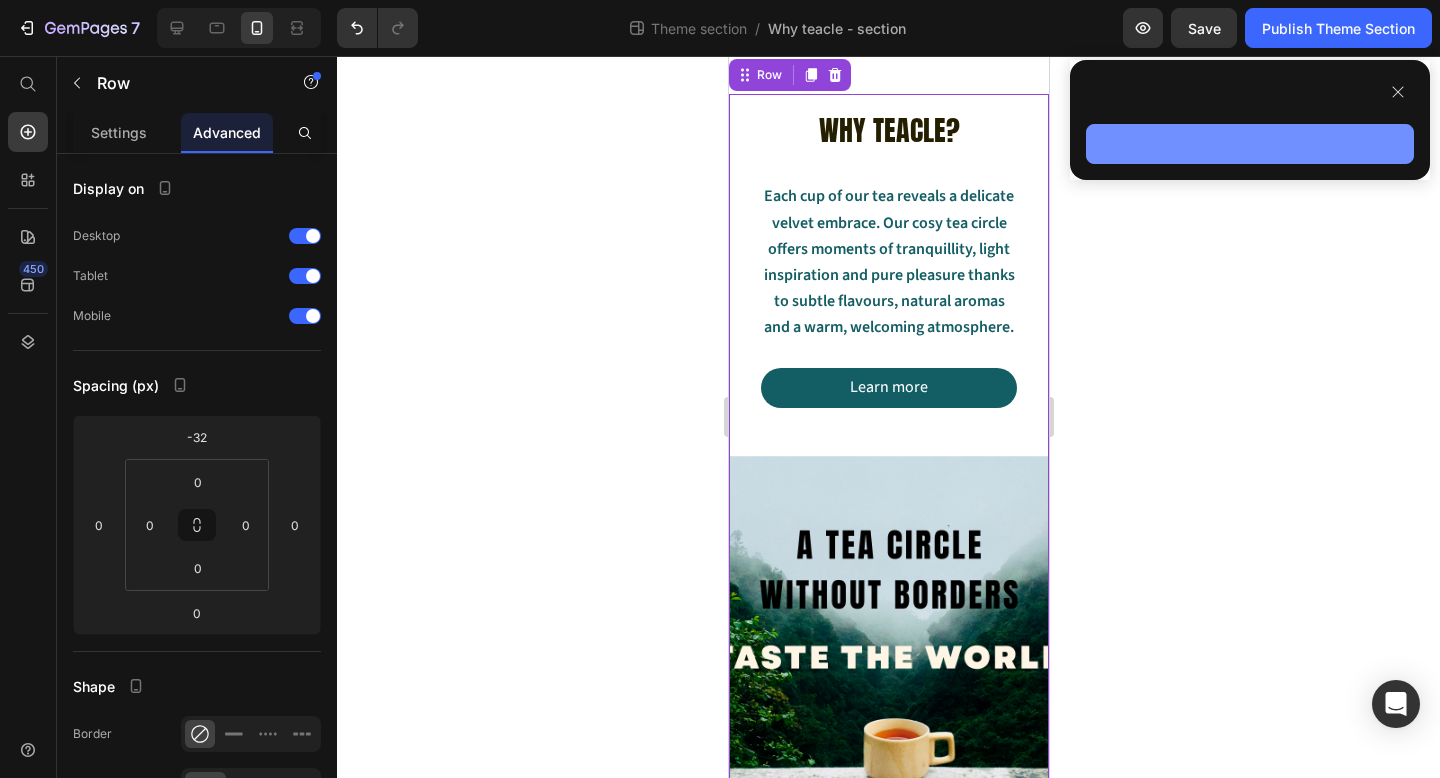 click at bounding box center (1250, 144) 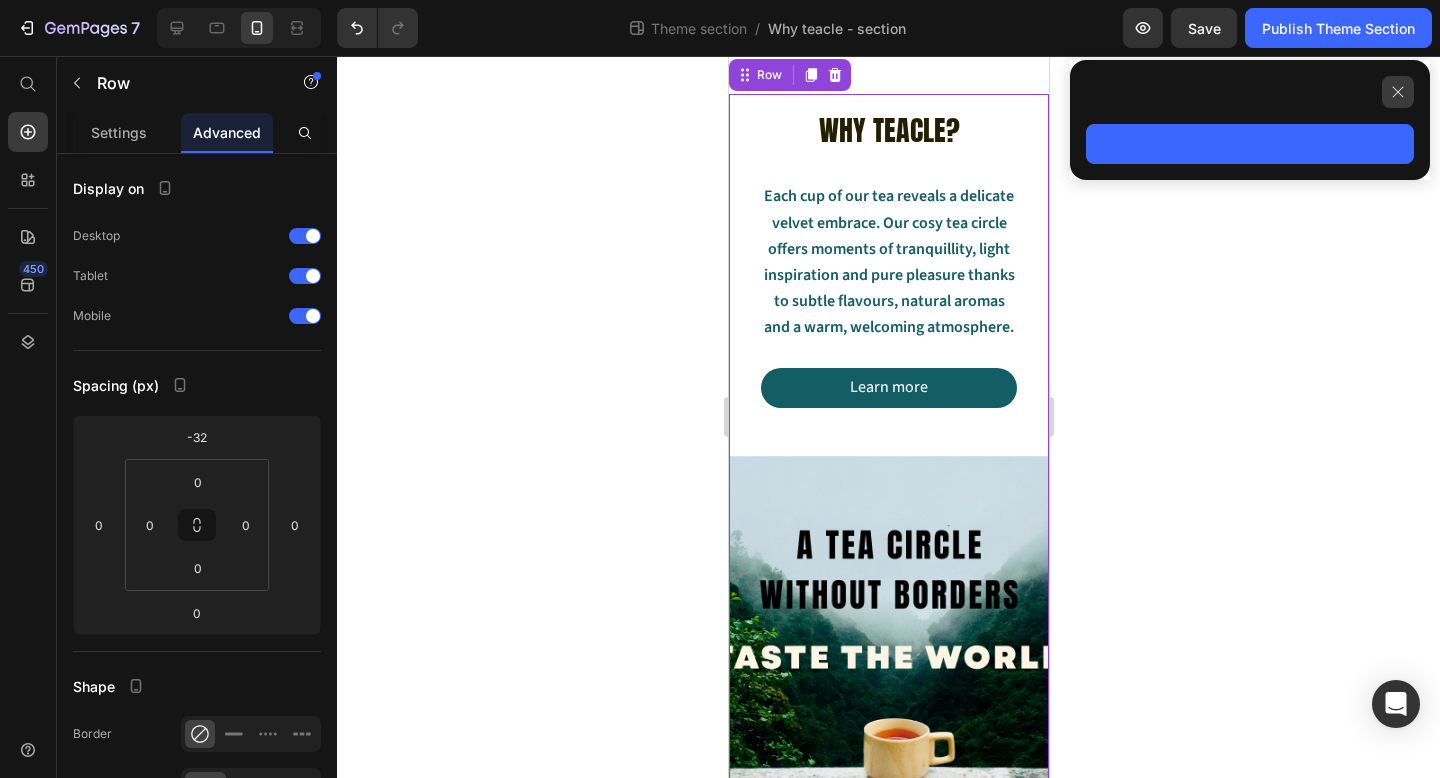 click 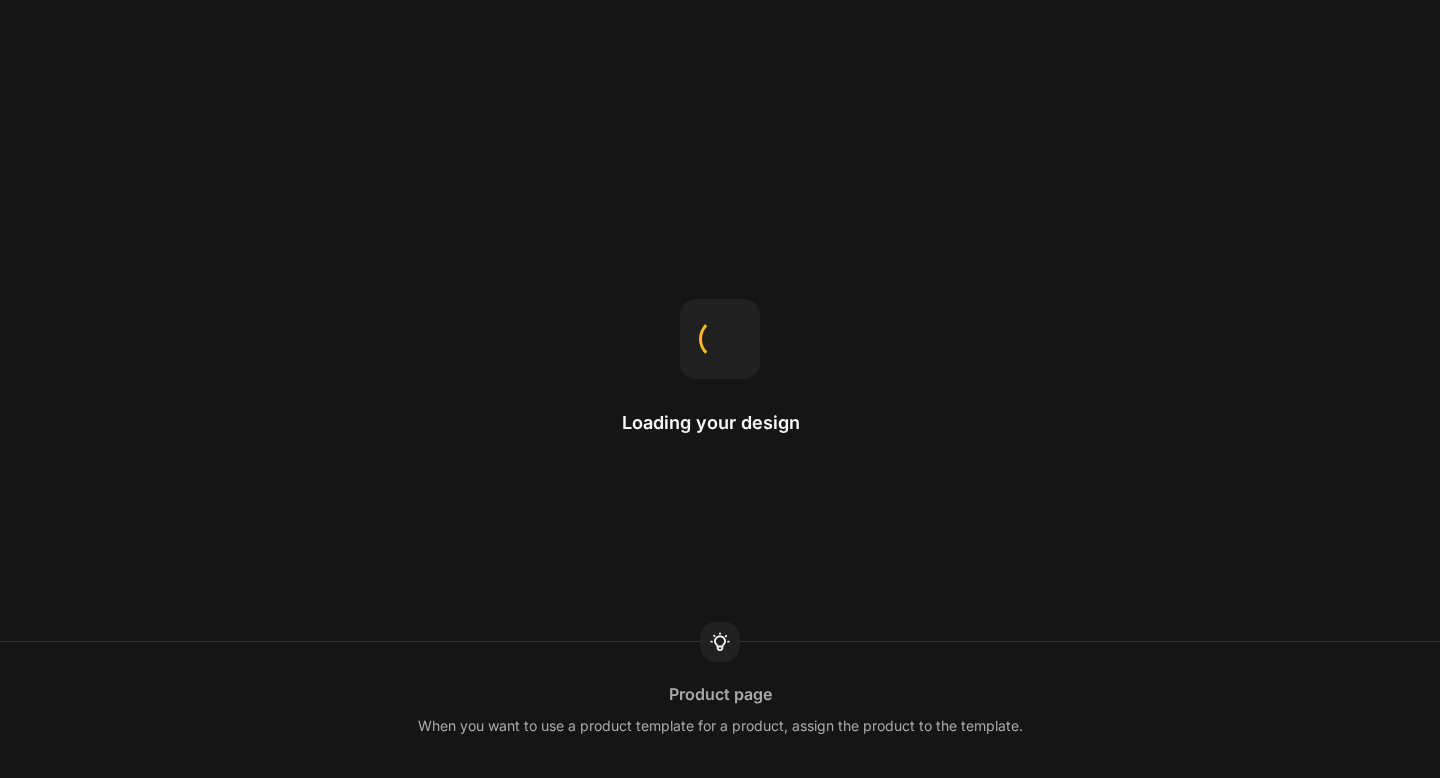 scroll, scrollTop: 0, scrollLeft: 0, axis: both 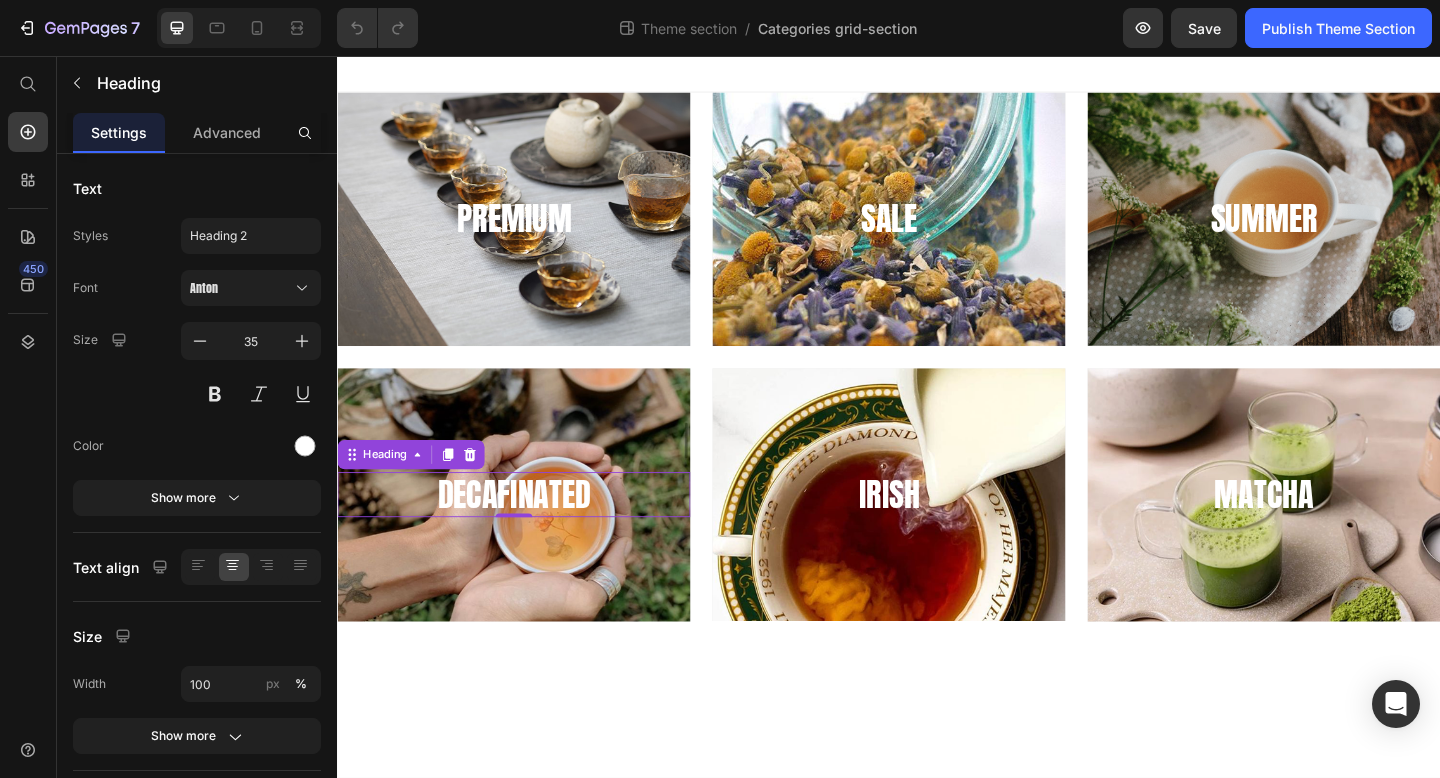 click on "DECAFINATED" at bounding box center (529, 534) 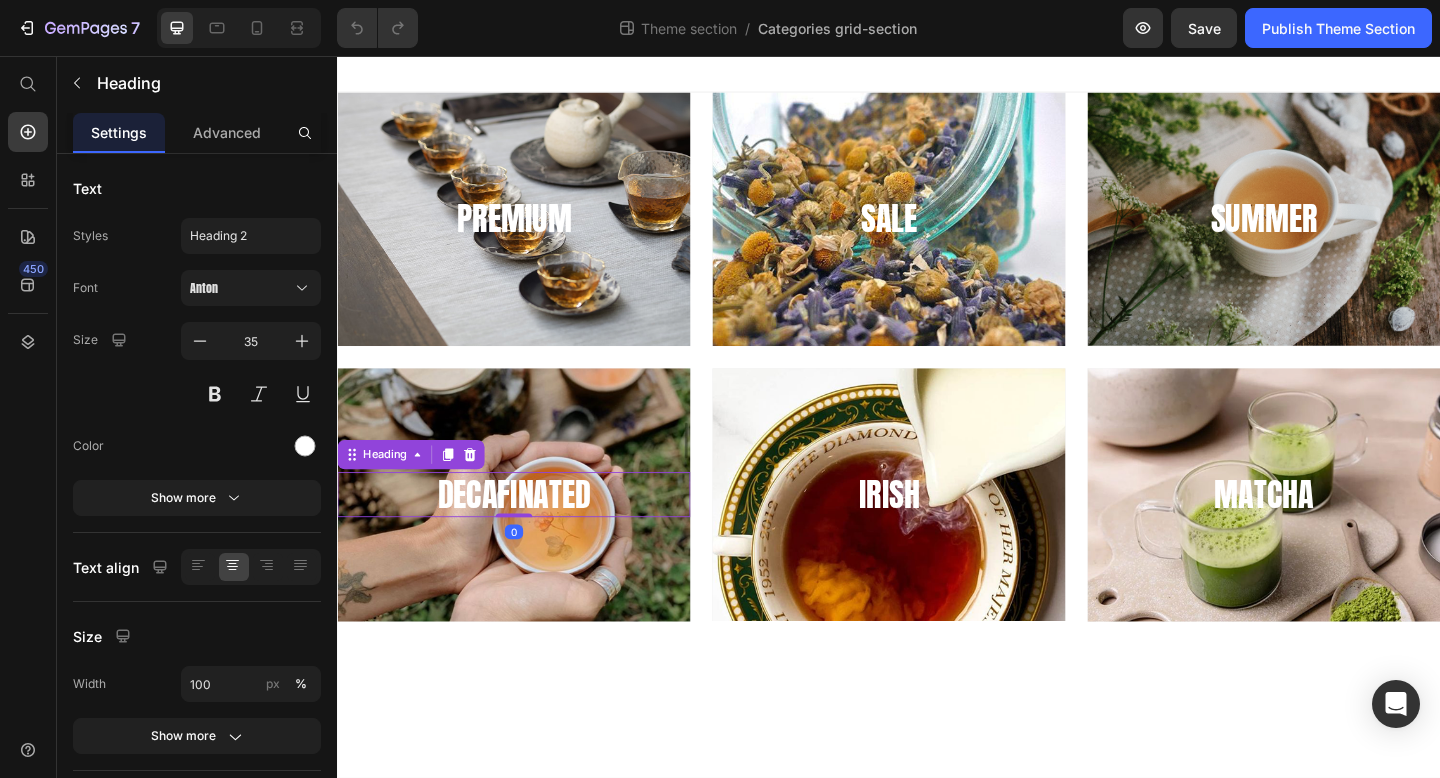 click on "DECAFINATED" at bounding box center [529, 534] 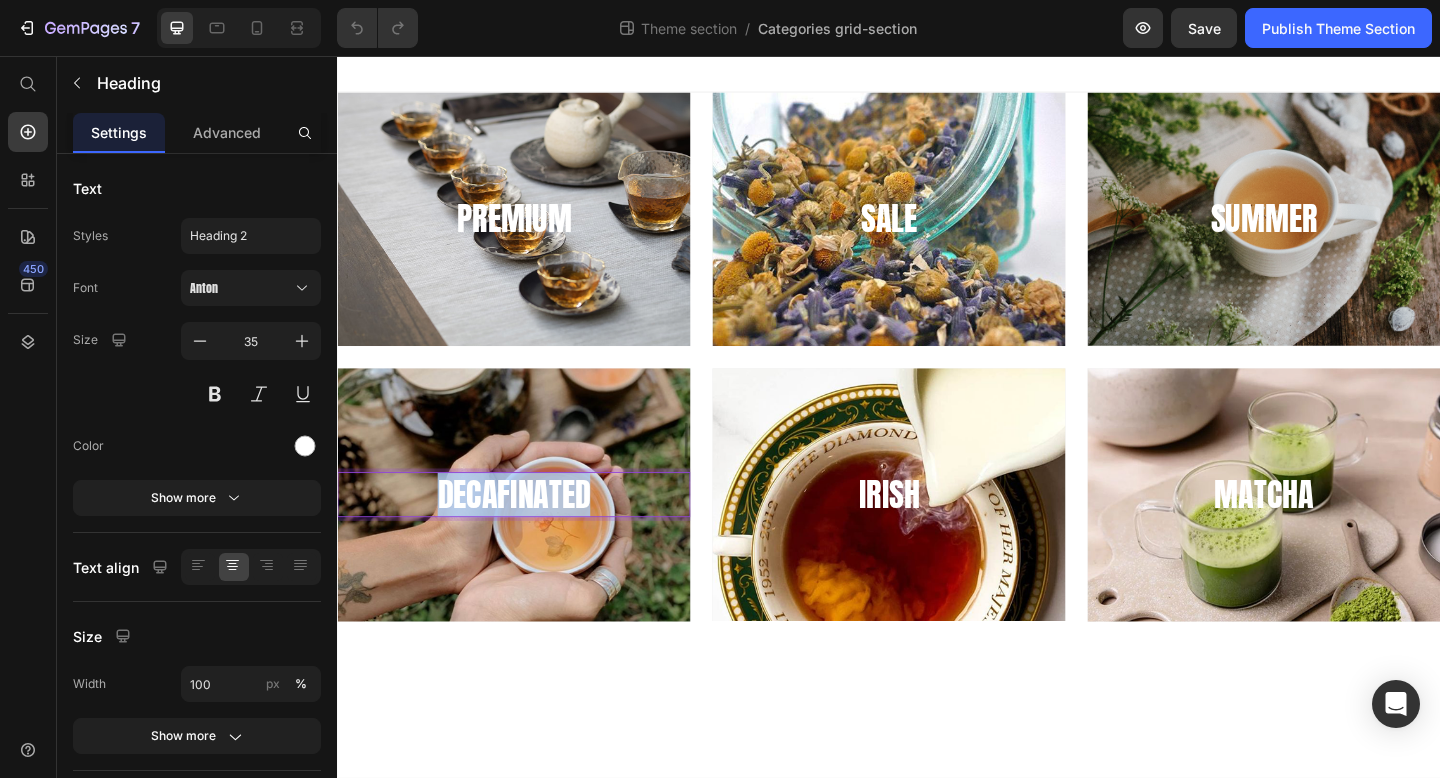 click on "DECAFINATED" at bounding box center [529, 534] 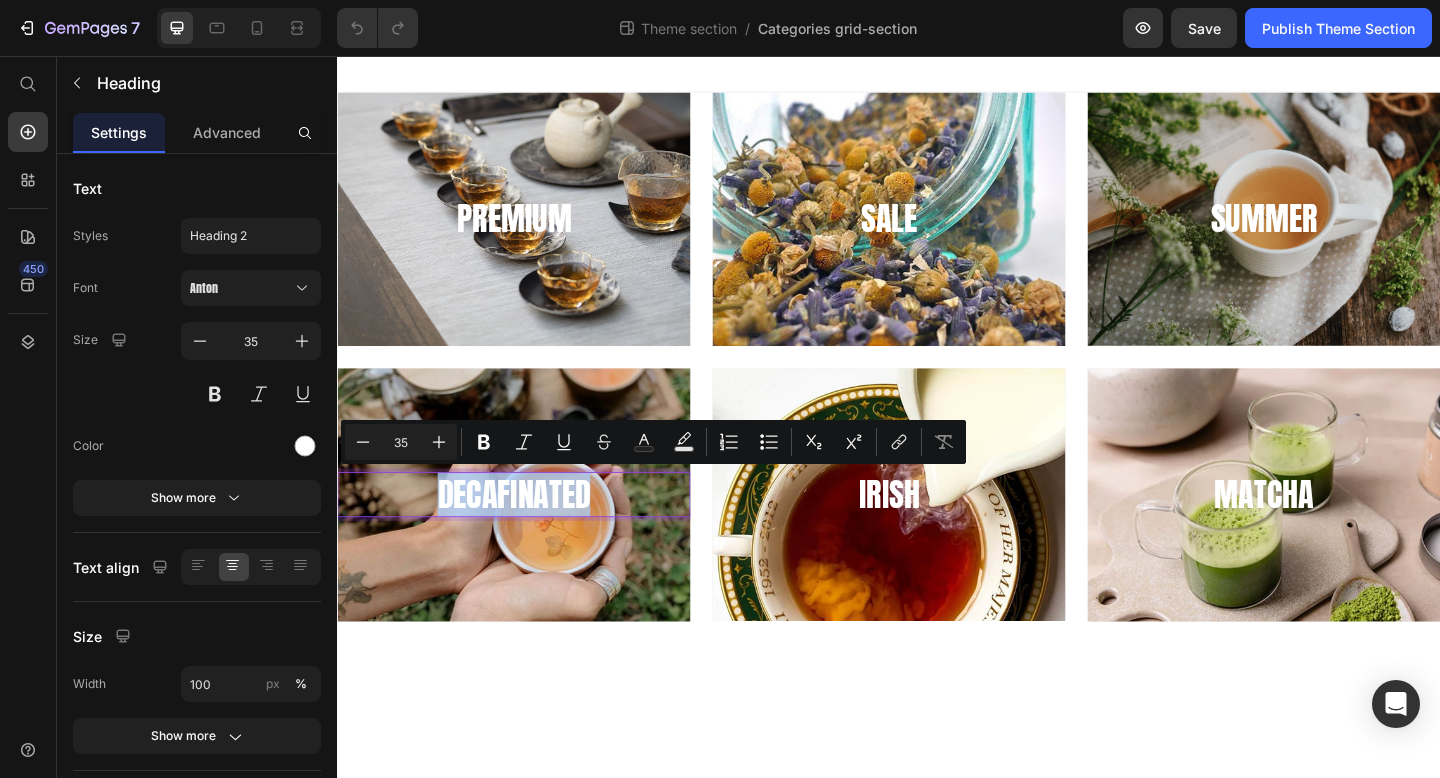 click on "DECAFINATED" at bounding box center (529, 534) 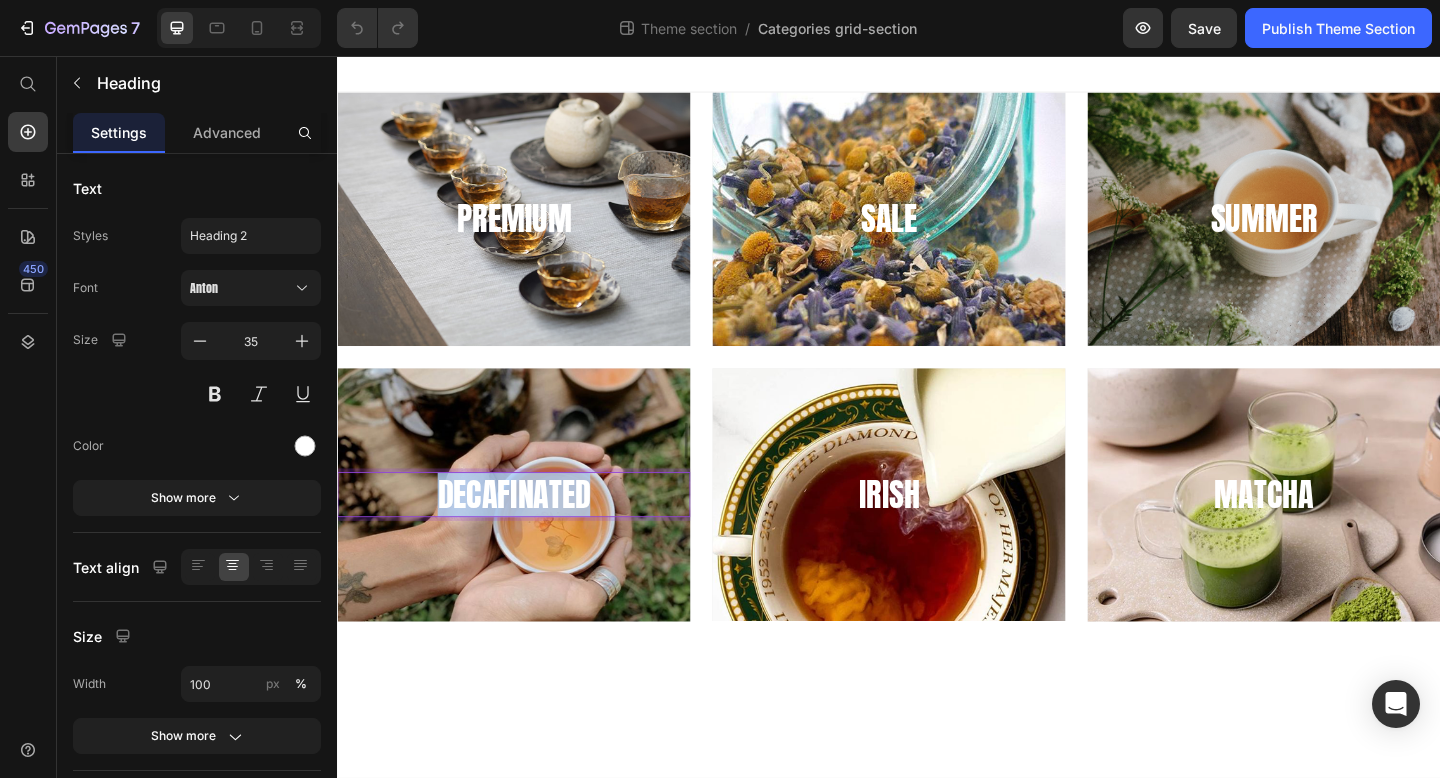 click on "DECAFINATED" at bounding box center (529, 534) 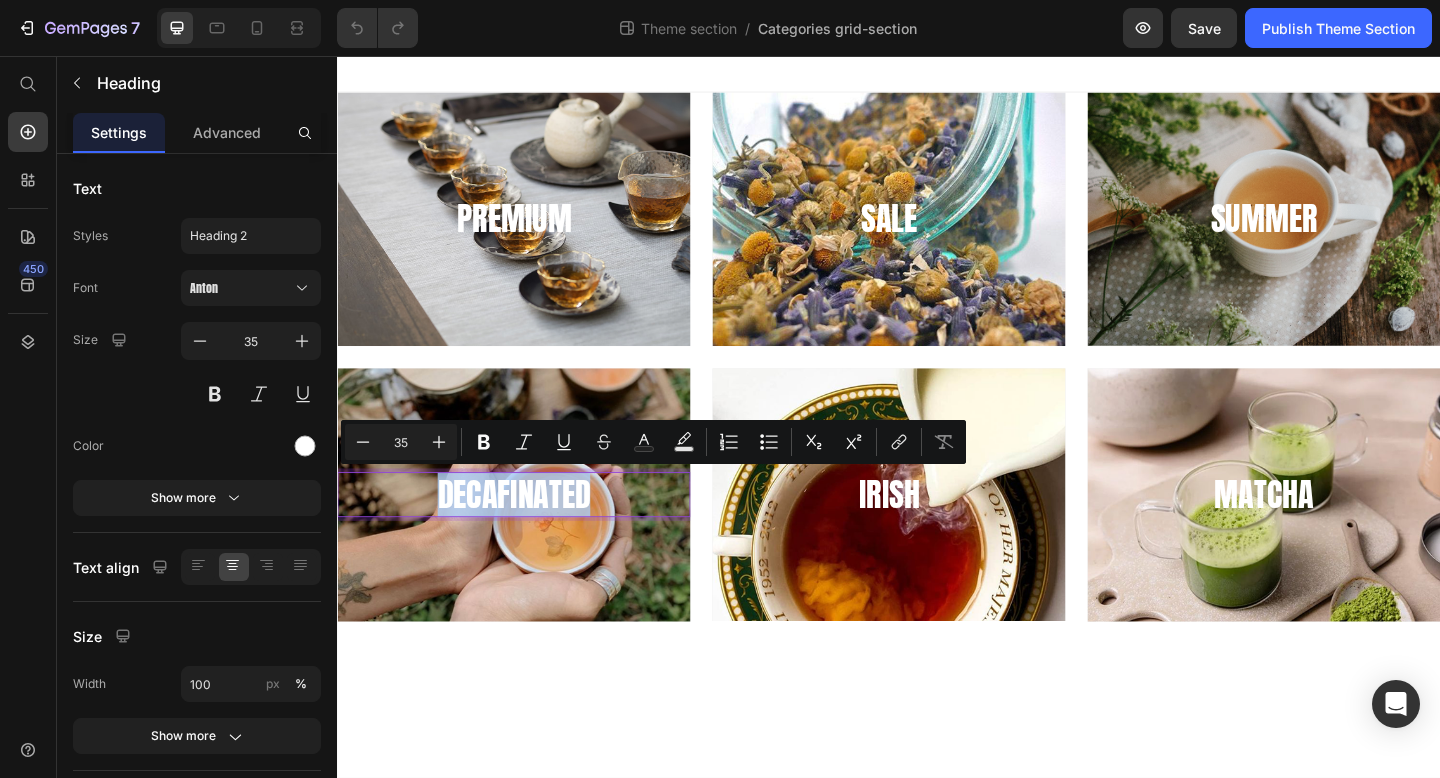 click on "DECAFINATED" at bounding box center (529, 534) 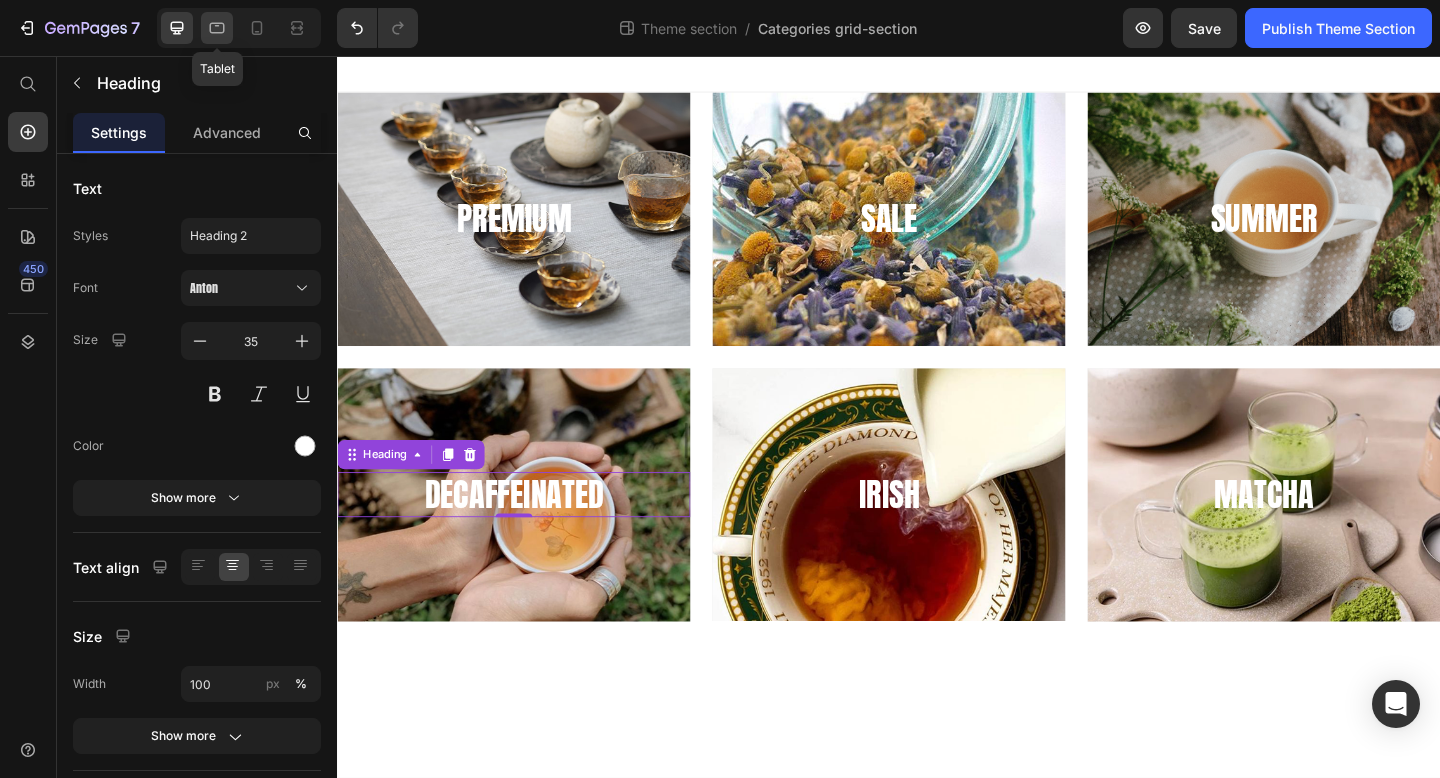click 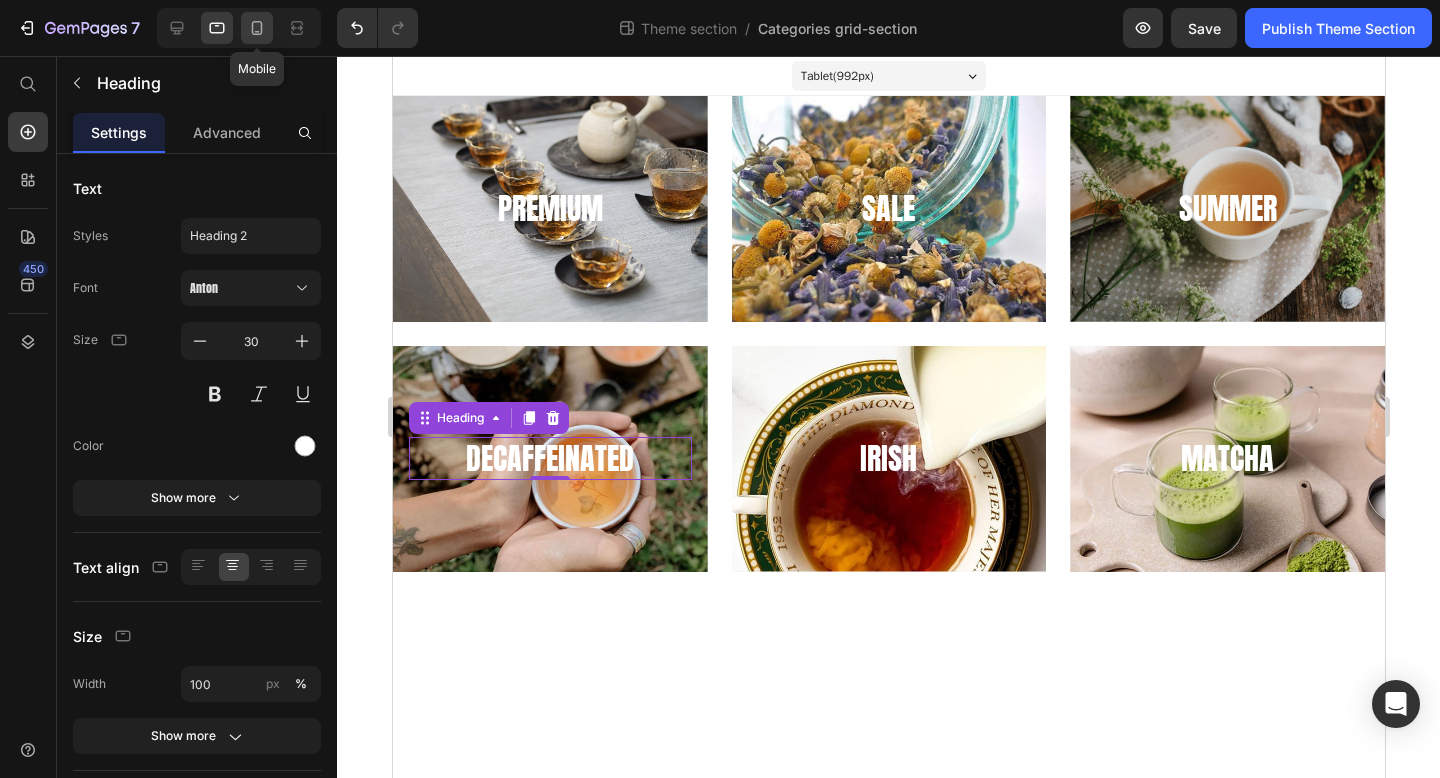 click 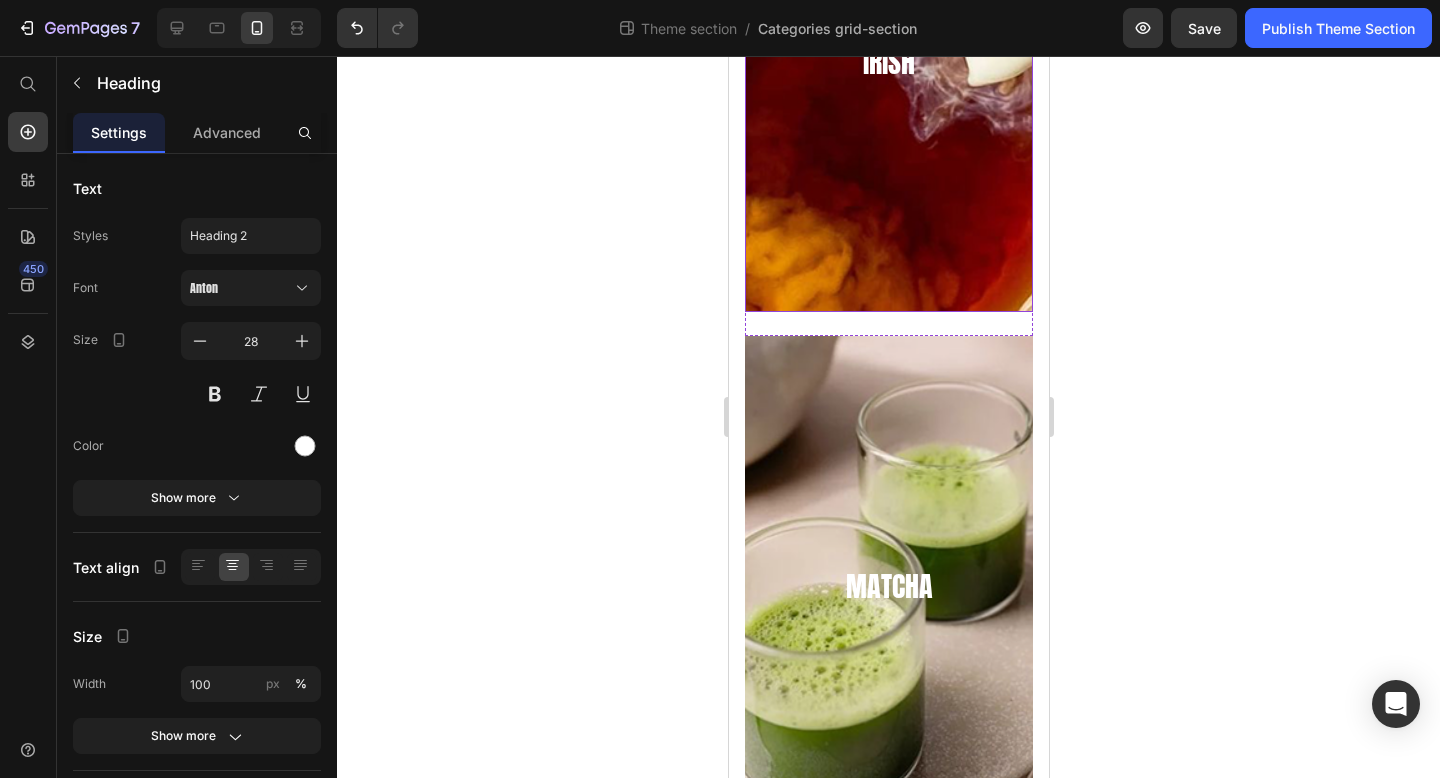 scroll, scrollTop: 2454, scrollLeft: 0, axis: vertical 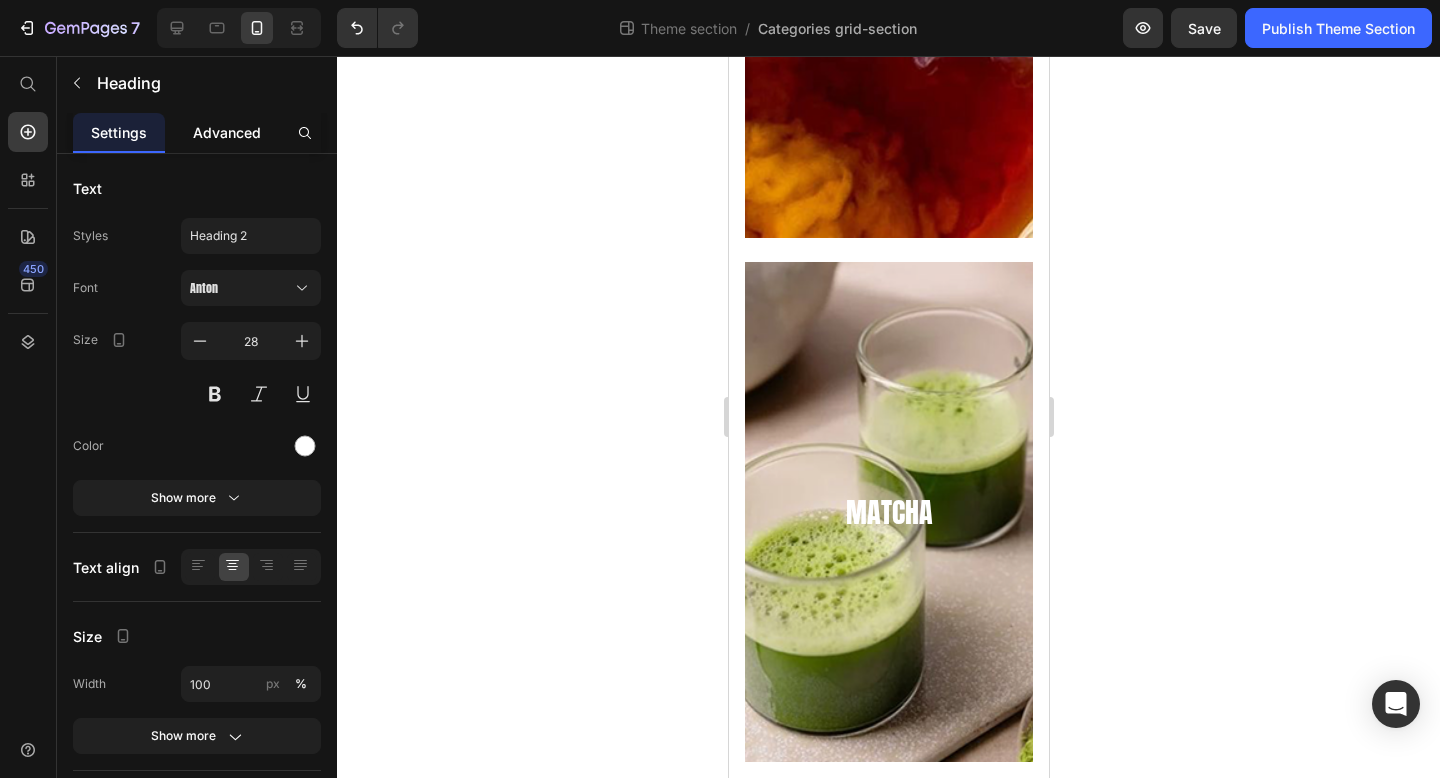 click on "Advanced" at bounding box center (227, 132) 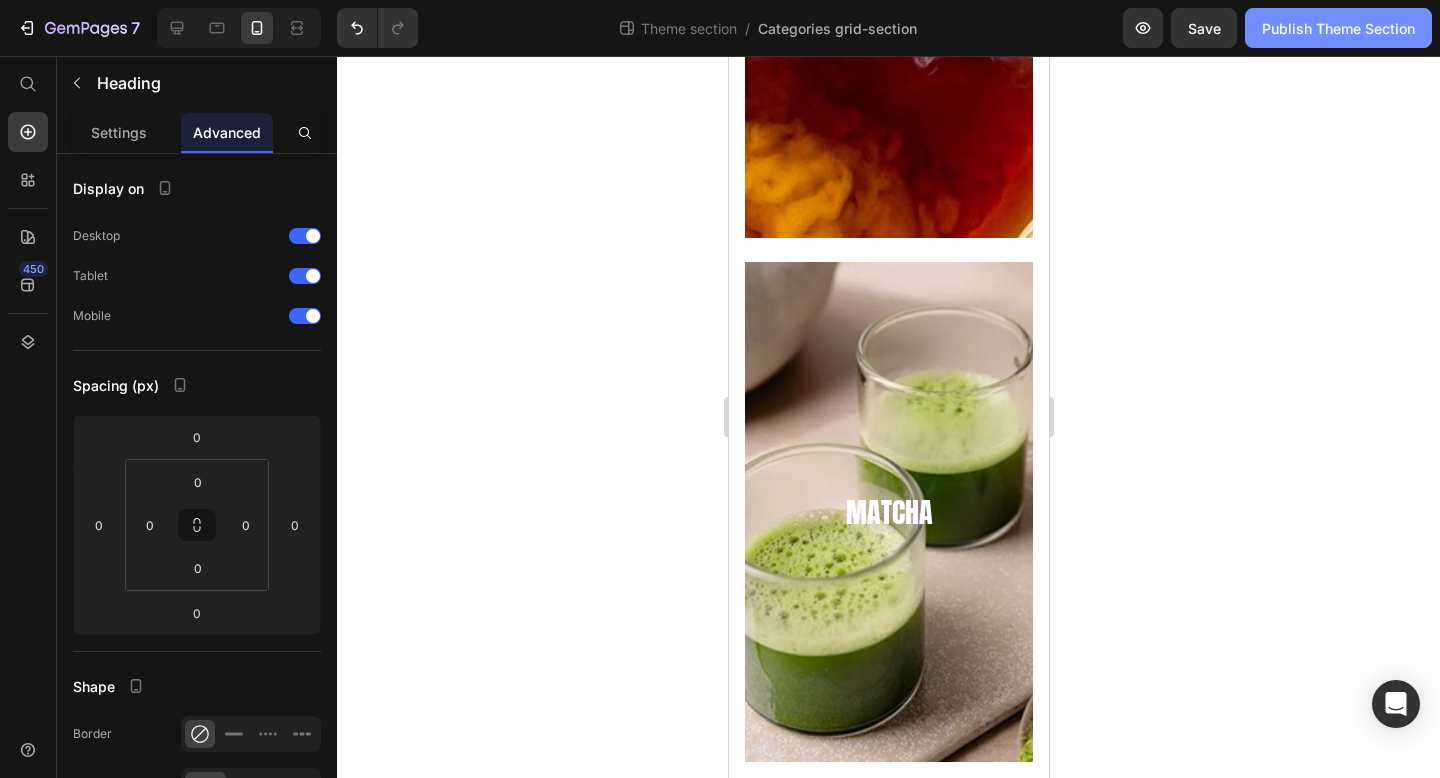 click on "Publish Theme Section" at bounding box center (1338, 28) 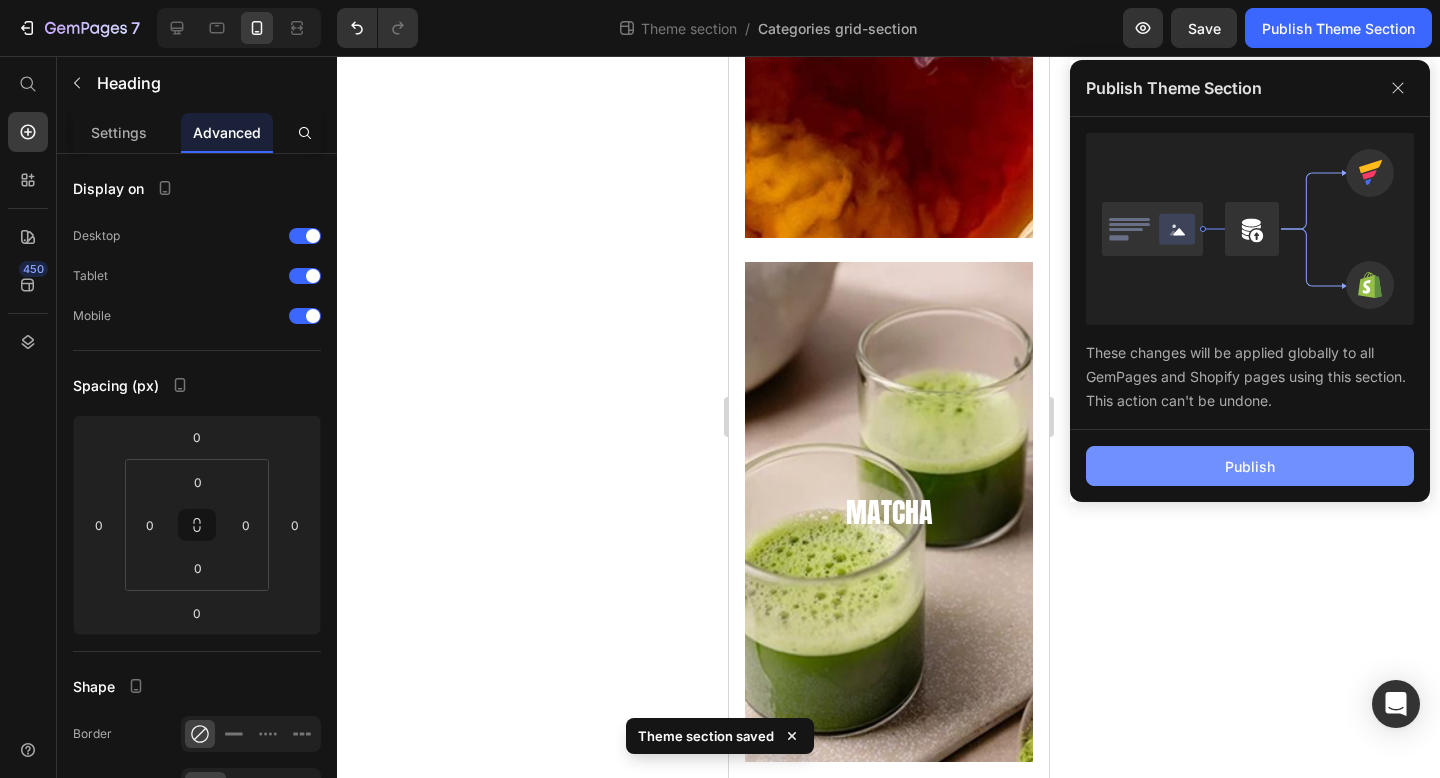 click on "Publish" at bounding box center [1250, 466] 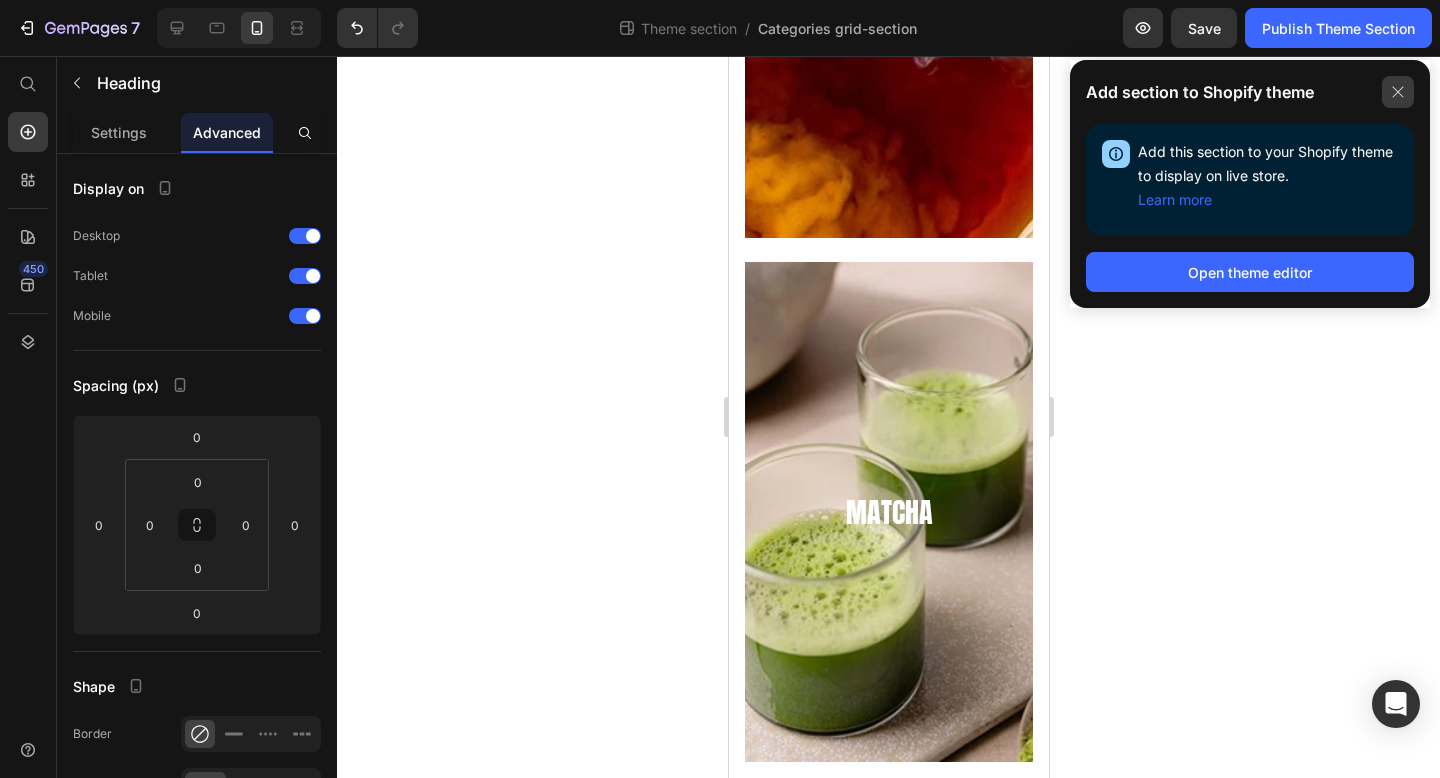 click 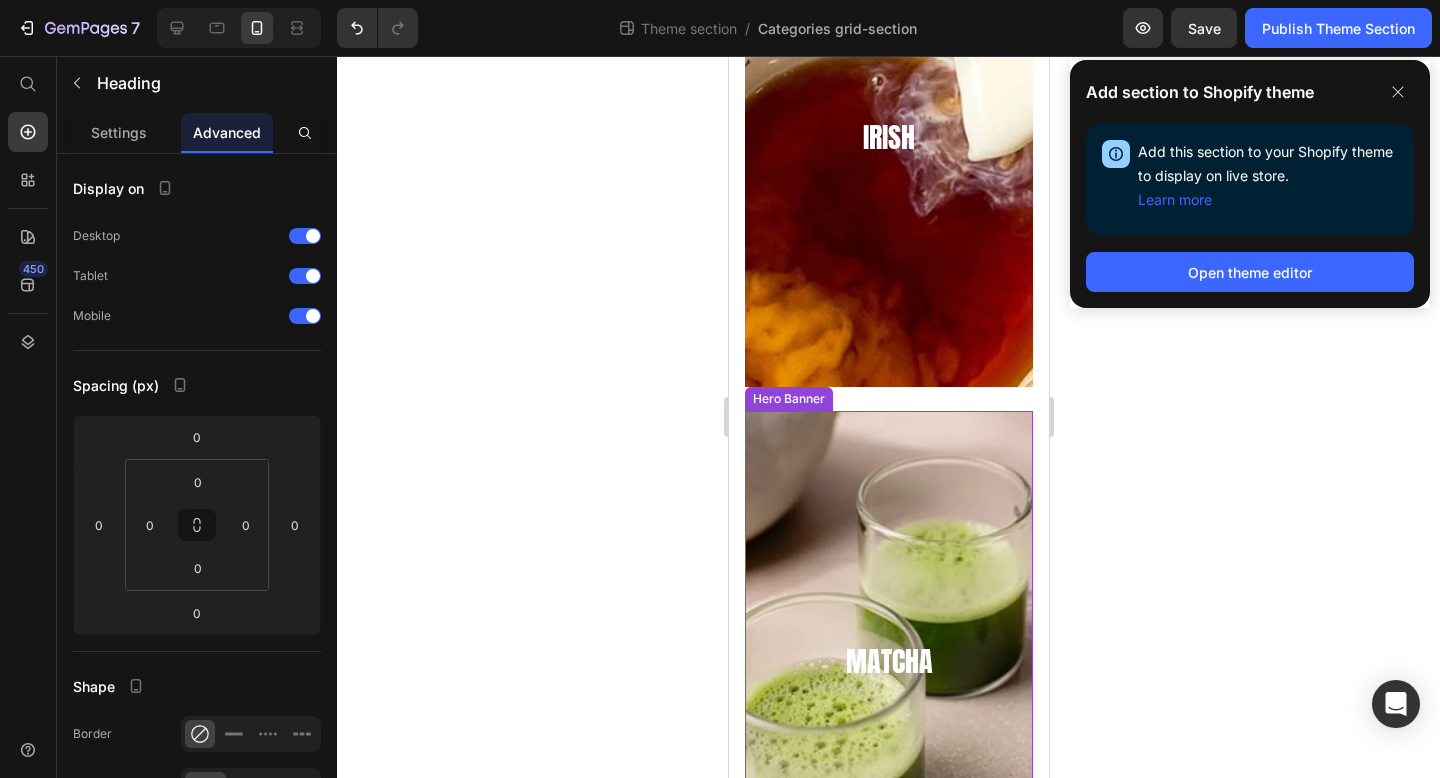 scroll, scrollTop: 2288, scrollLeft: 0, axis: vertical 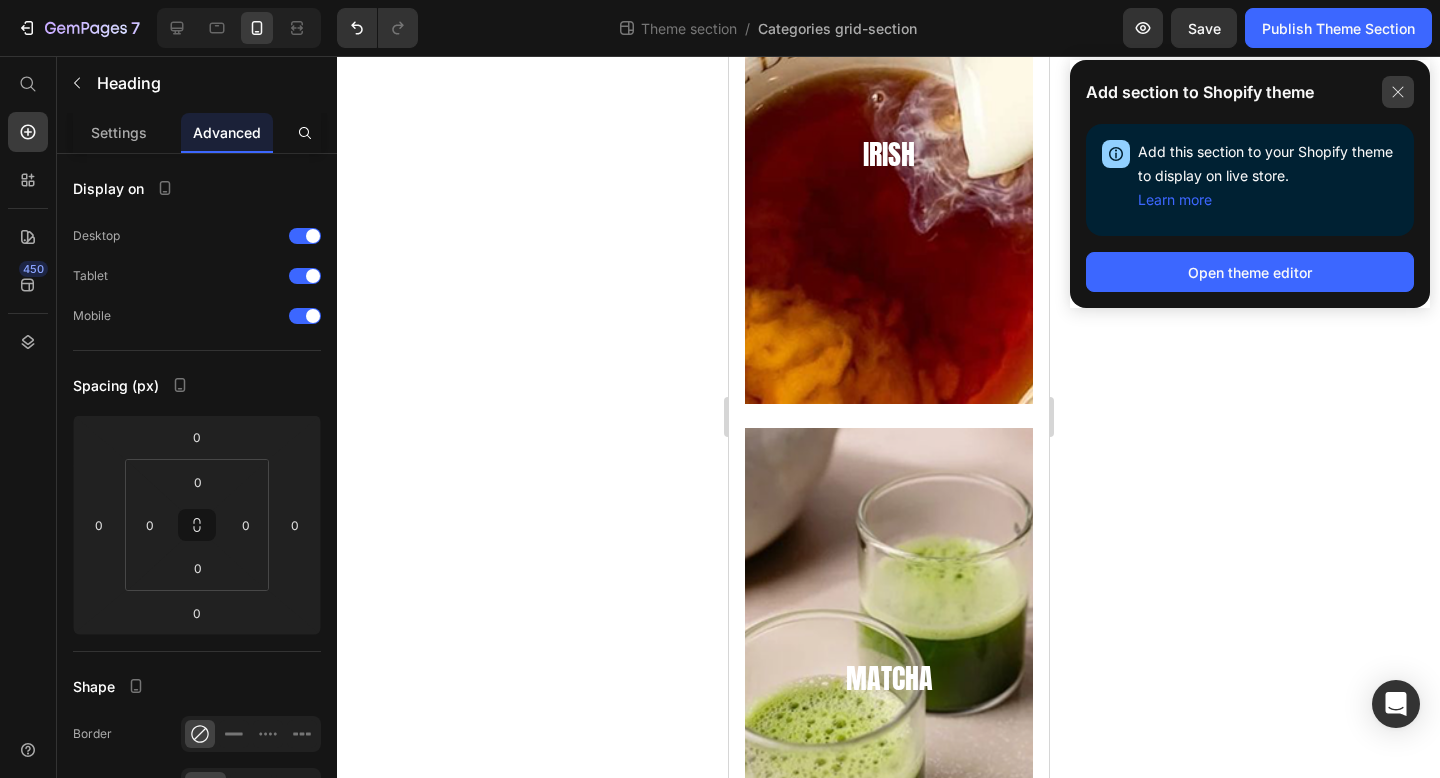 click 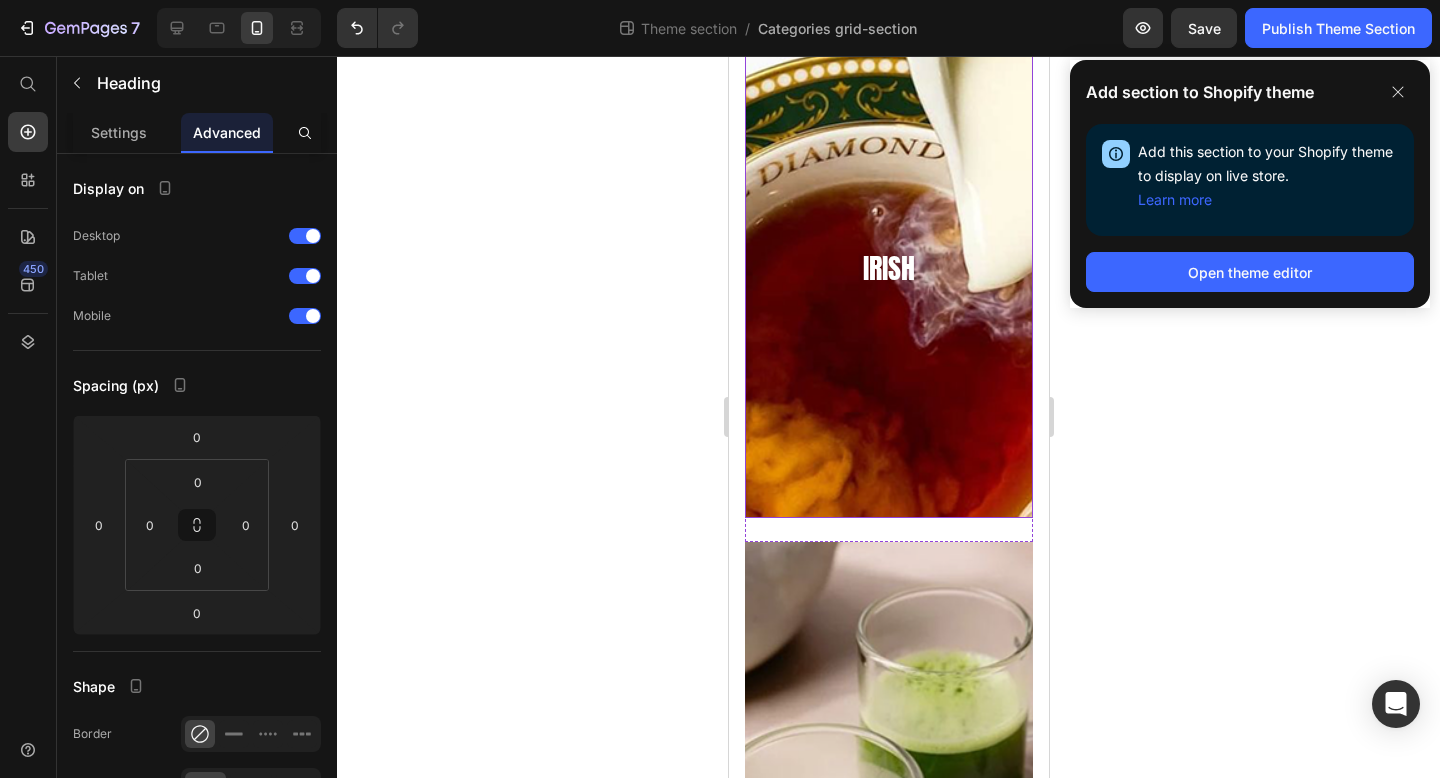 scroll, scrollTop: 2165, scrollLeft: 0, axis: vertical 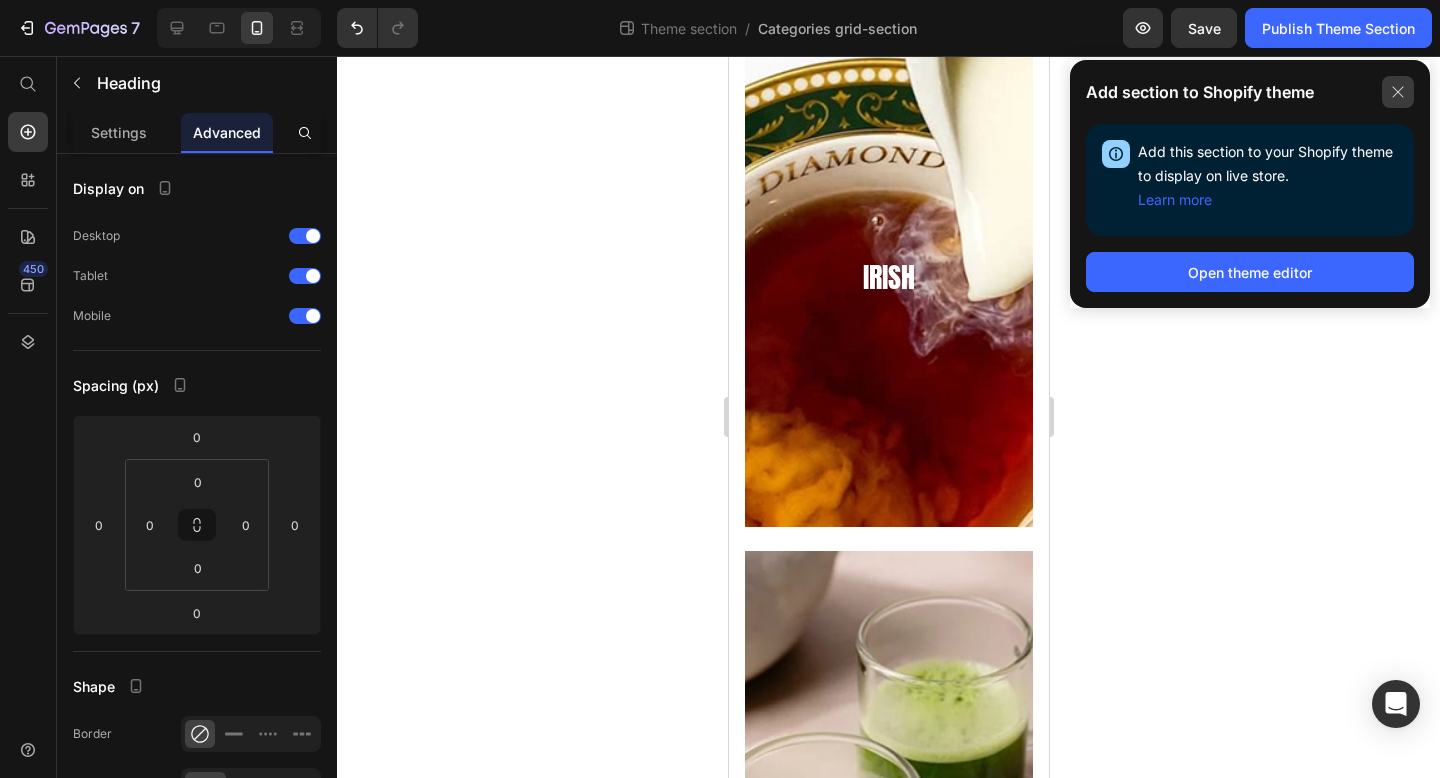 click 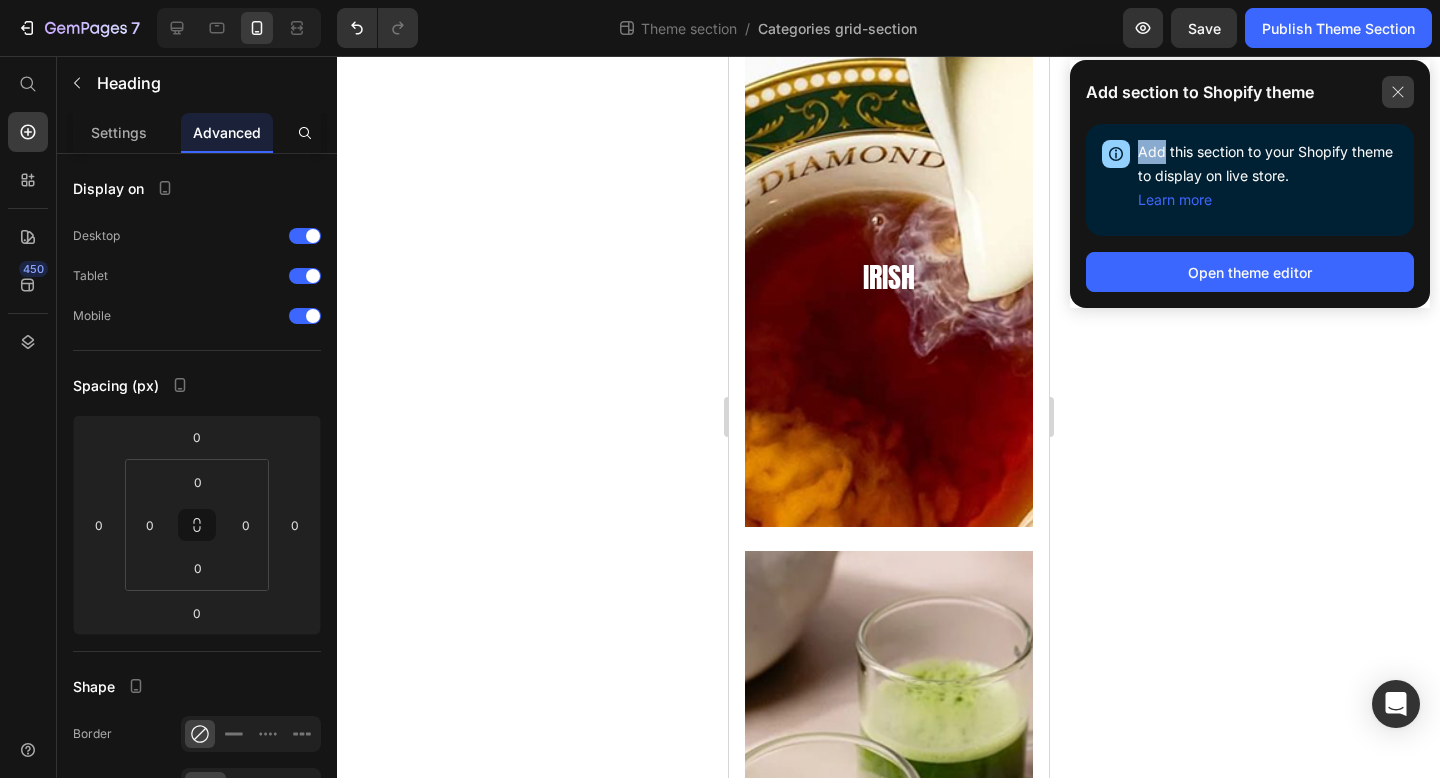 click 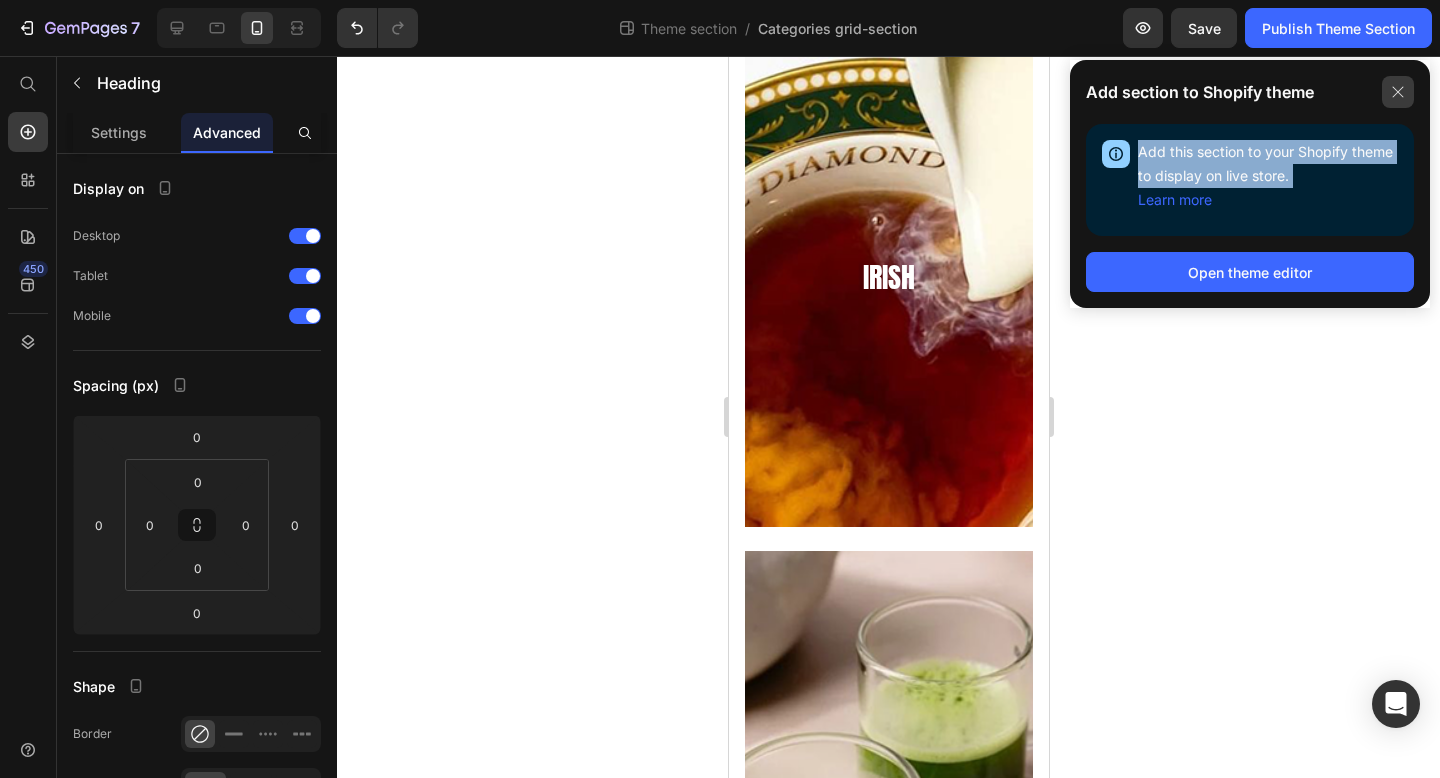 click 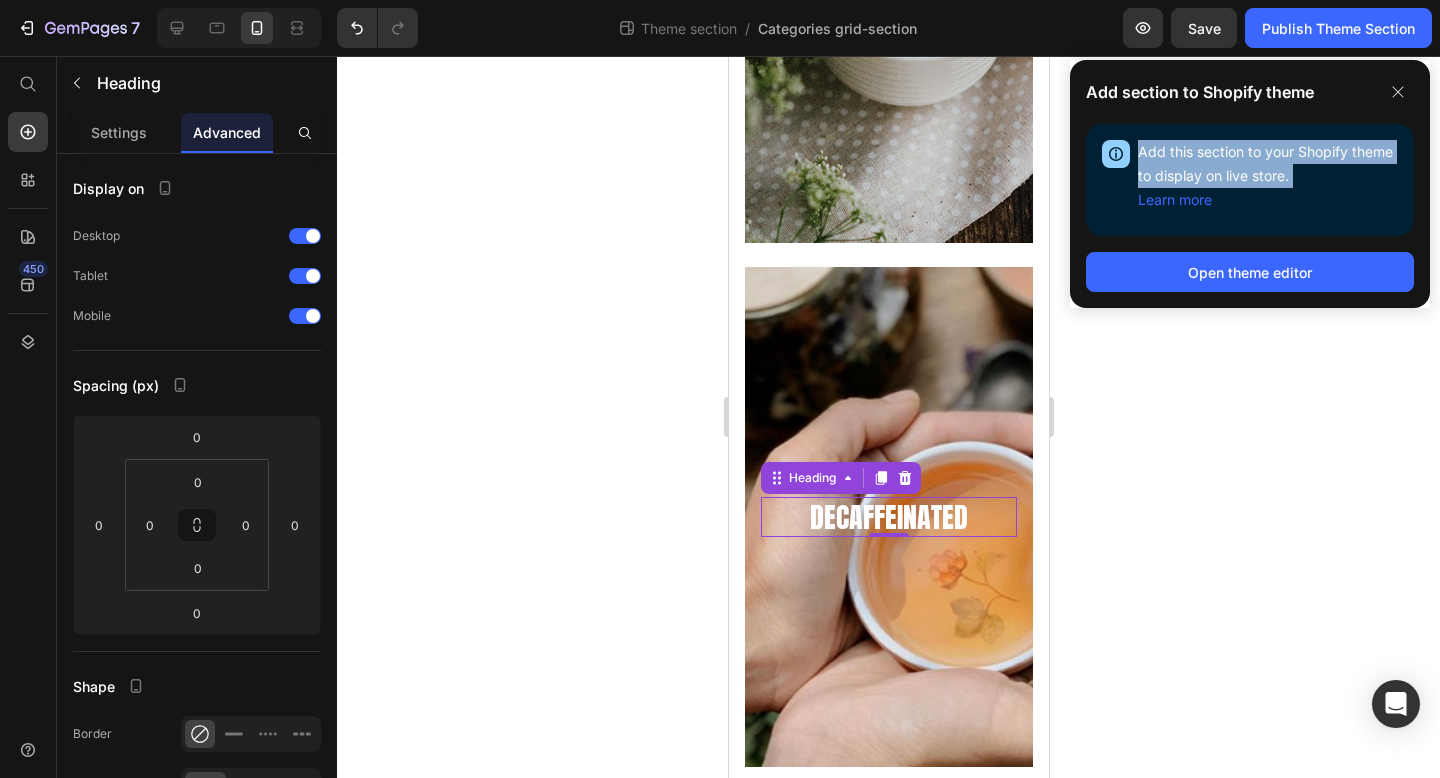 scroll, scrollTop: 1412, scrollLeft: 0, axis: vertical 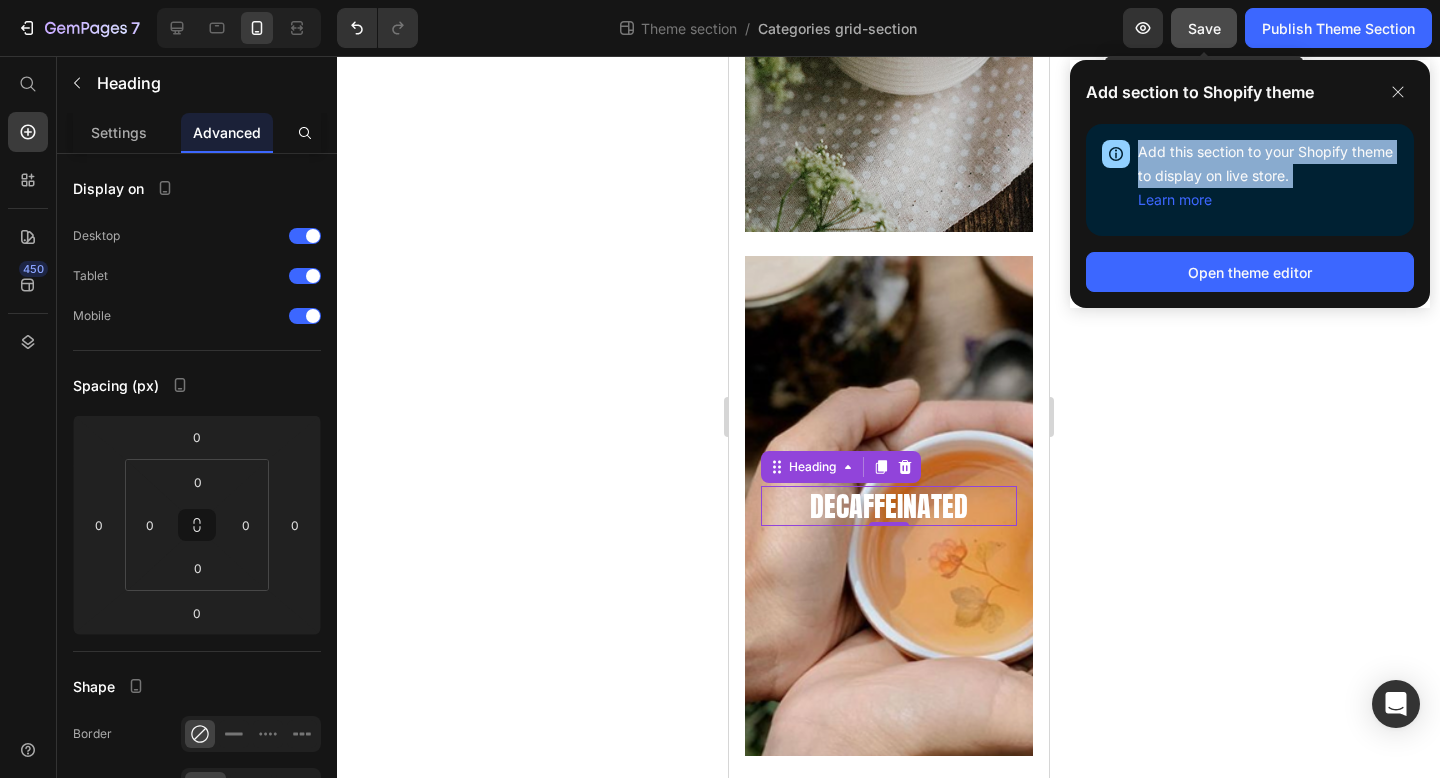 click on "Save" at bounding box center (1204, 28) 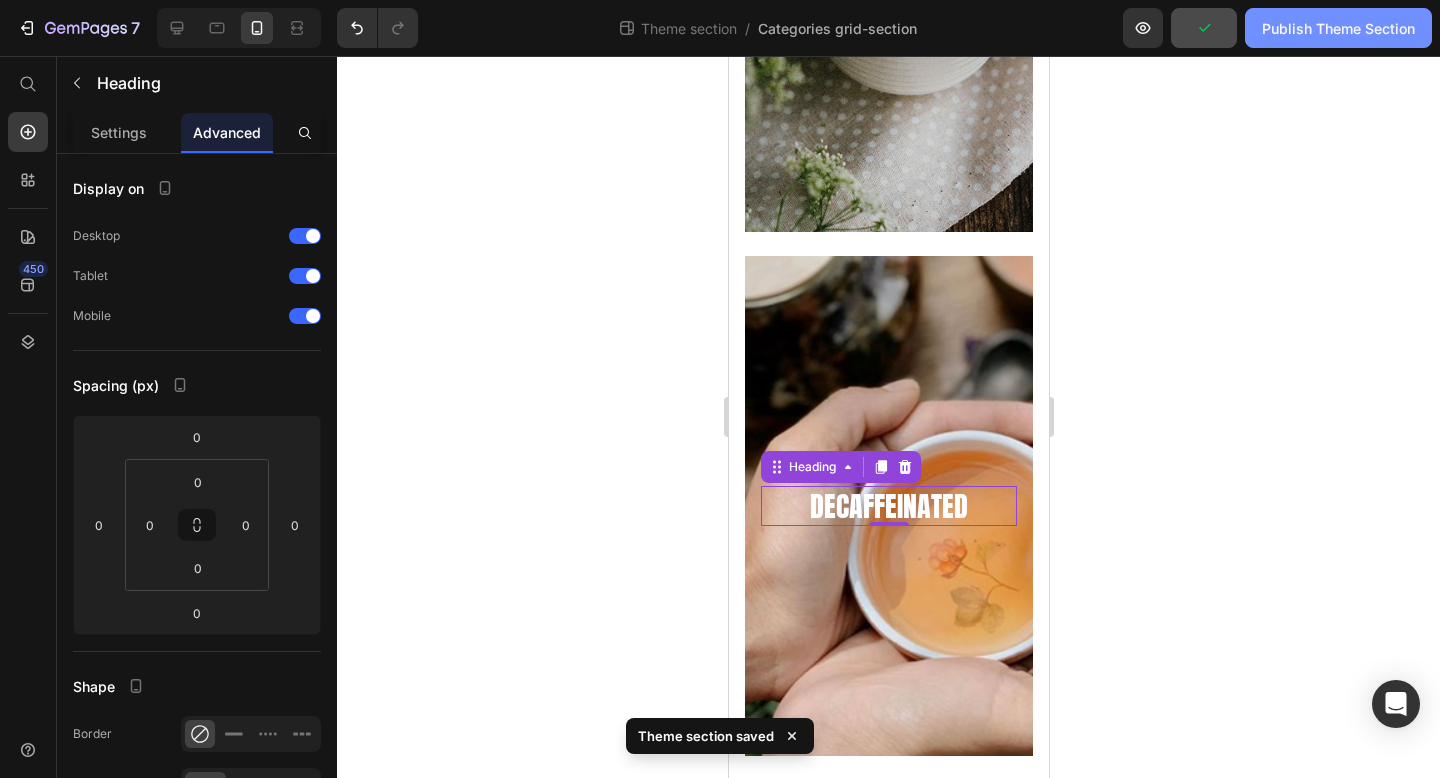 click on "Publish Theme Section" at bounding box center [1338, 28] 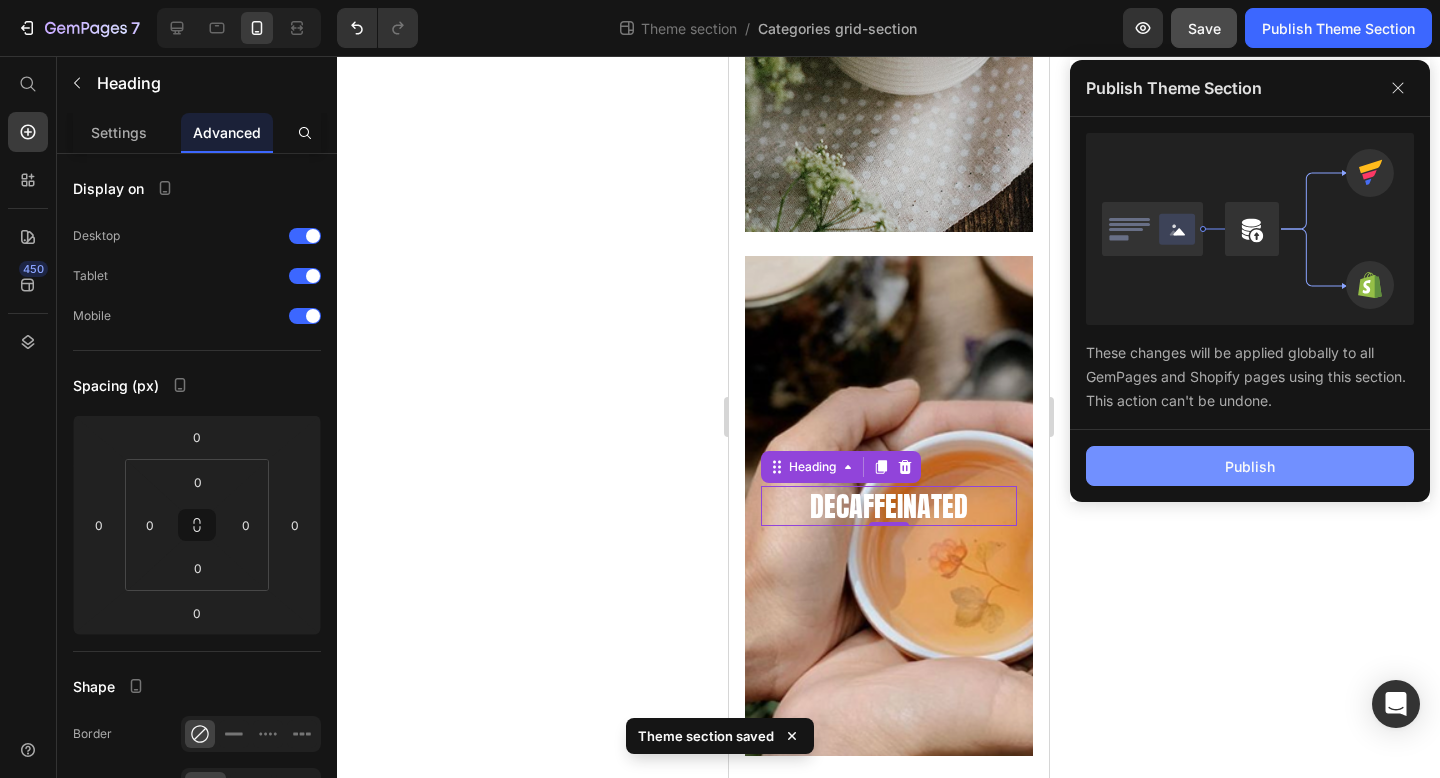 click on "Publish" at bounding box center (1250, 466) 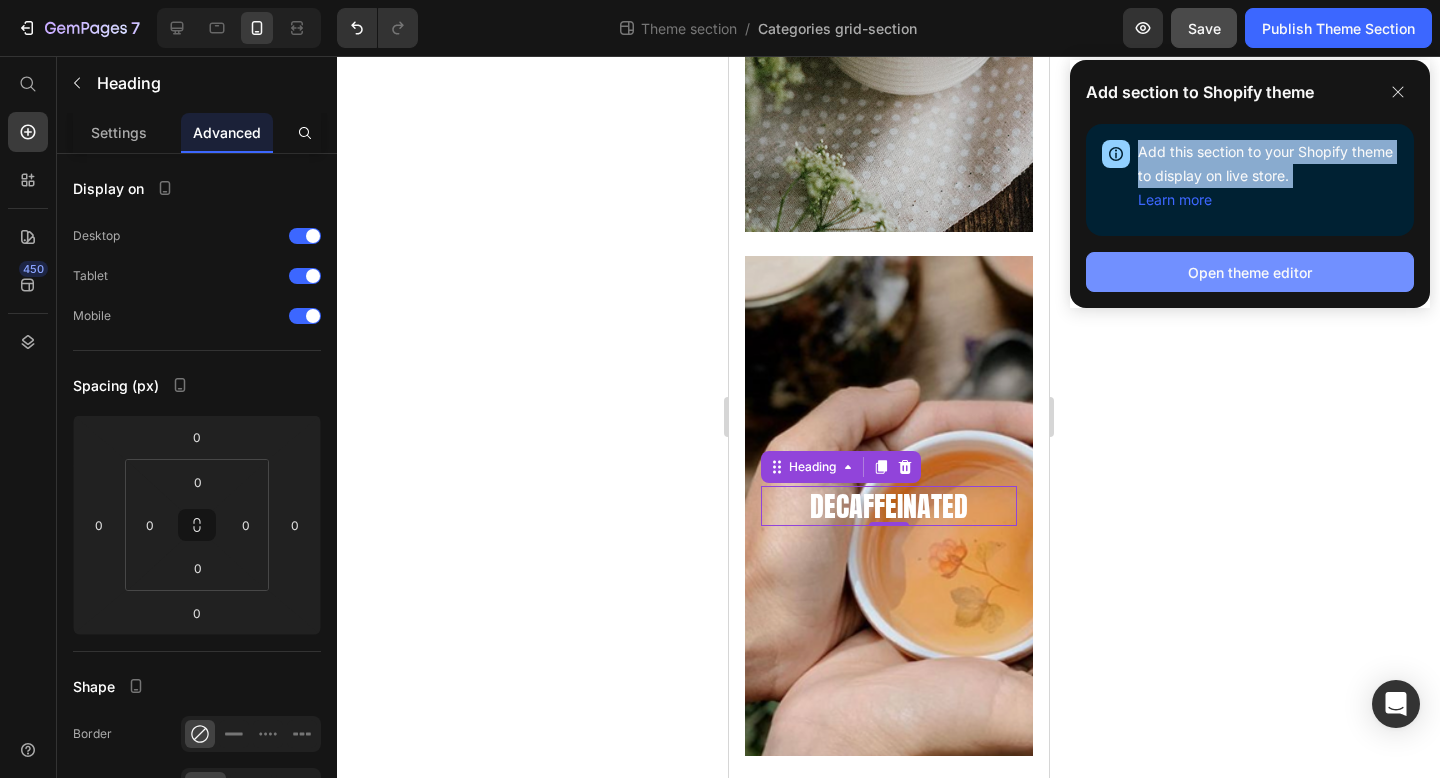 click on "Open theme editor" at bounding box center (1250, 272) 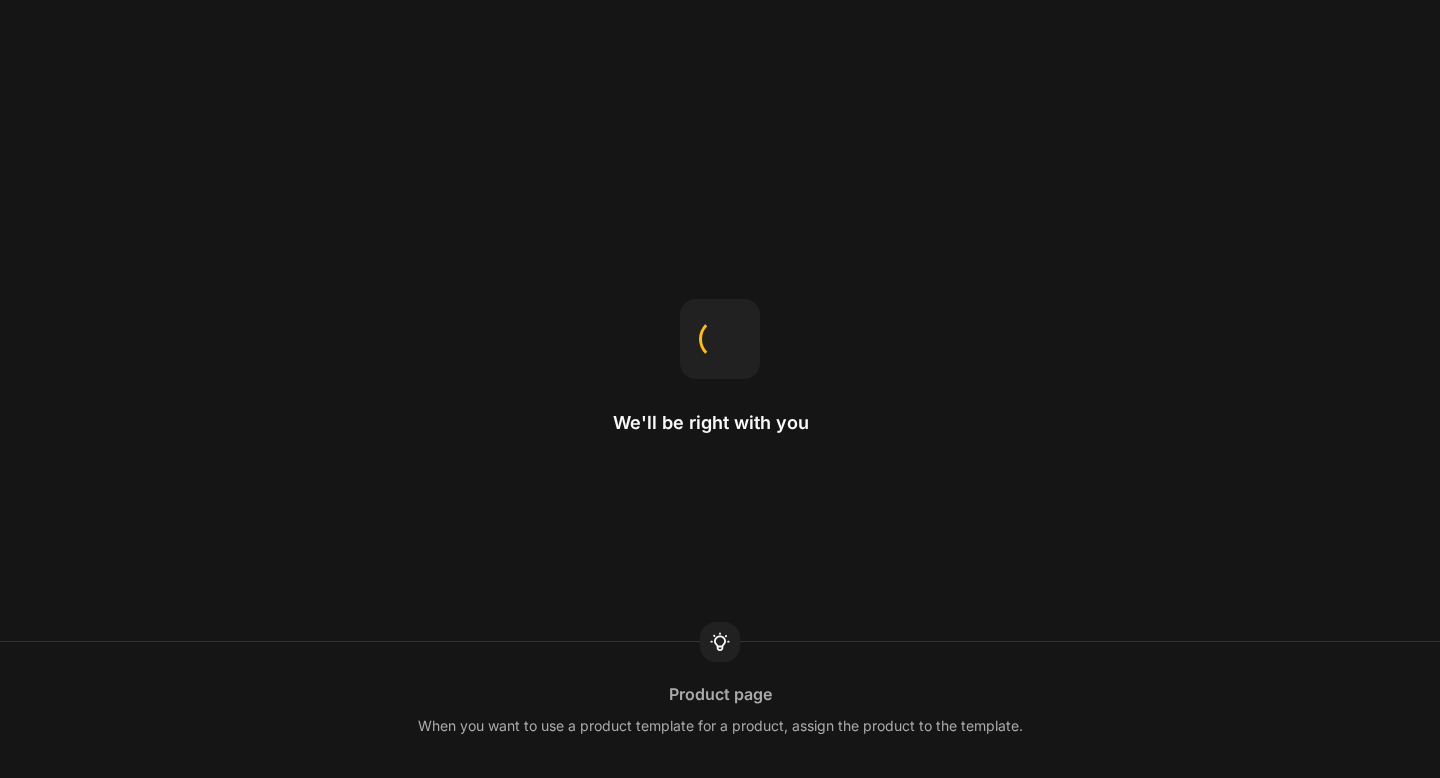 scroll, scrollTop: 0, scrollLeft: 0, axis: both 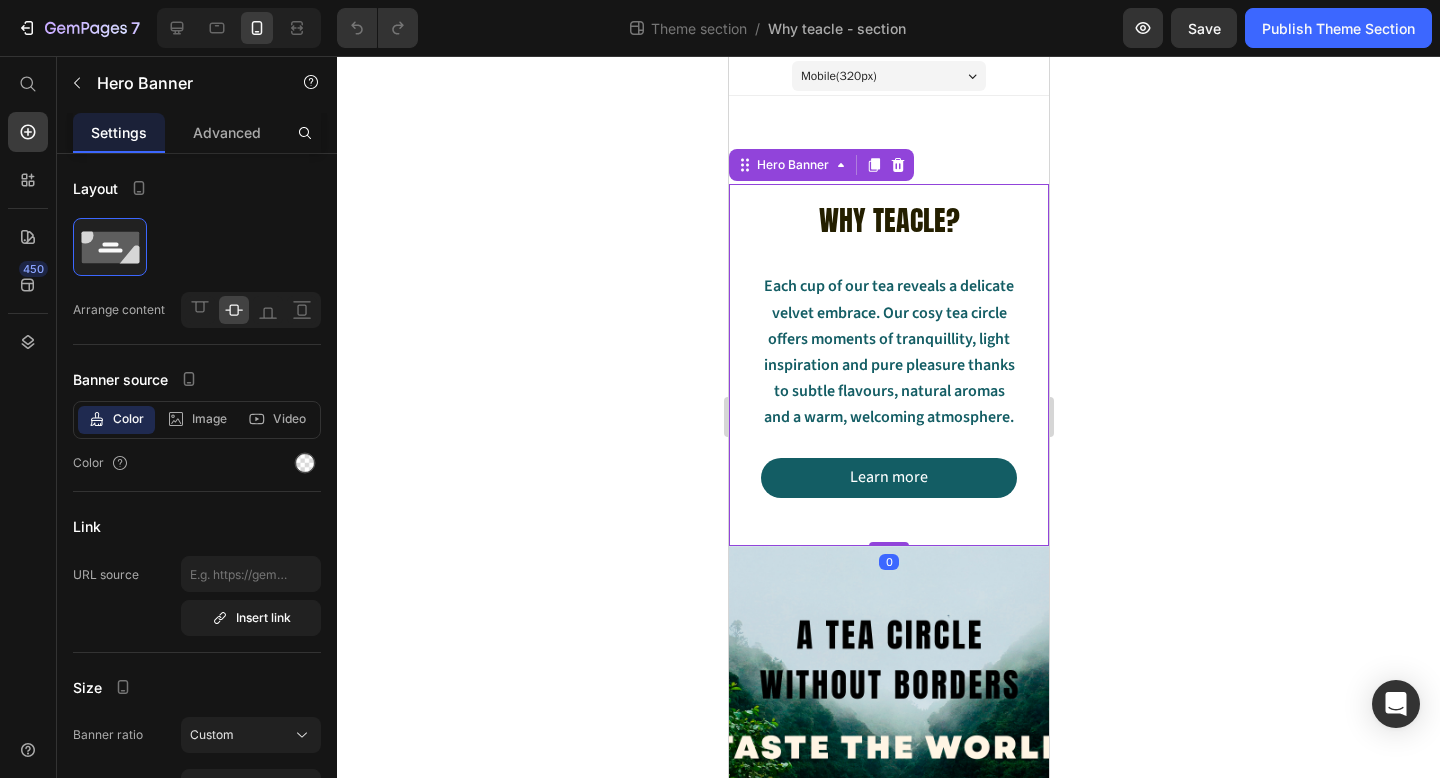 click on "WHY TEACLE? Heading Each cup of our tea reveals a delicate velvet embrace. Our cosy tea circle offers moments of tranquillity, light inspiration and pure pleasure thanks to subtle flavours, natural aromas and a warm, welcoming atmosphere. Text Block Learn more Button" at bounding box center (888, 349) 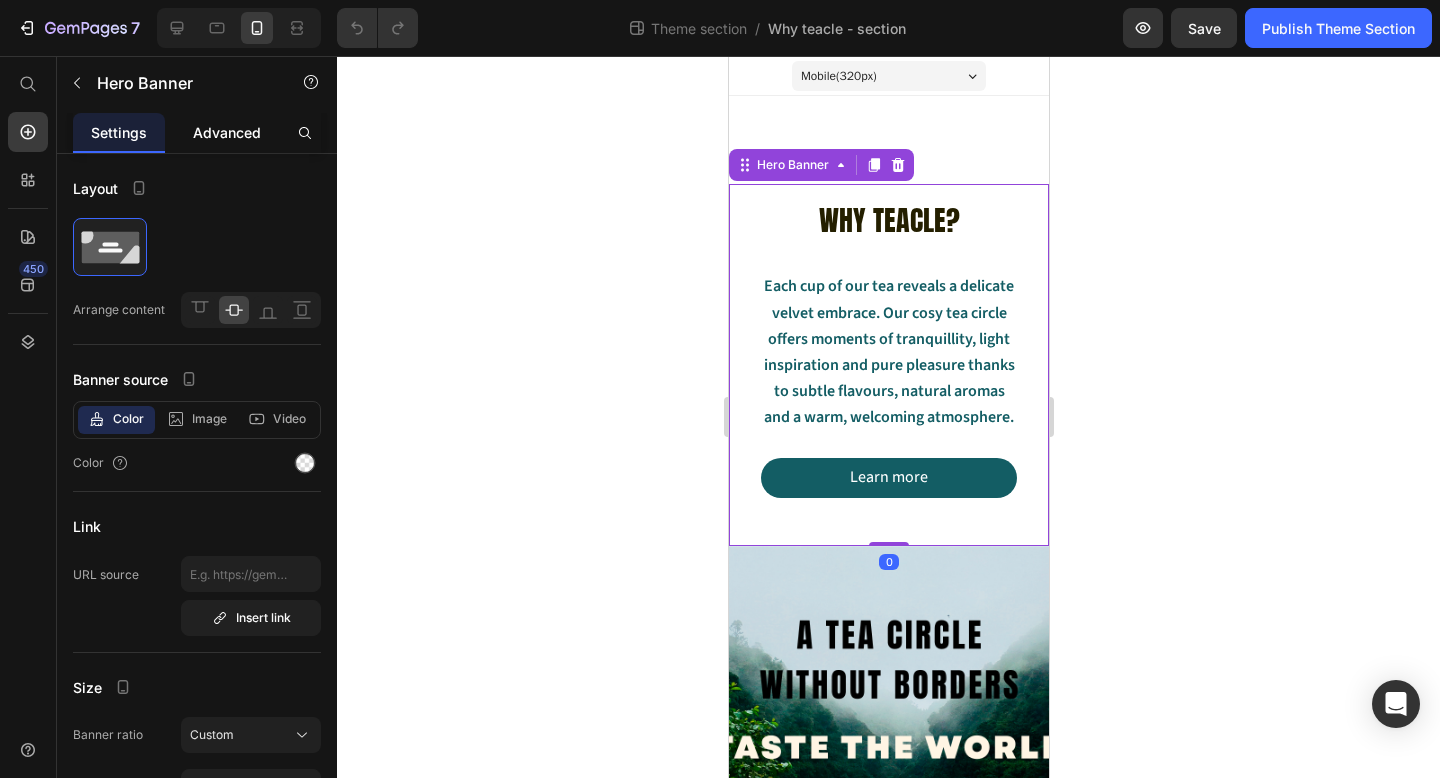 click on "Advanced" at bounding box center (227, 132) 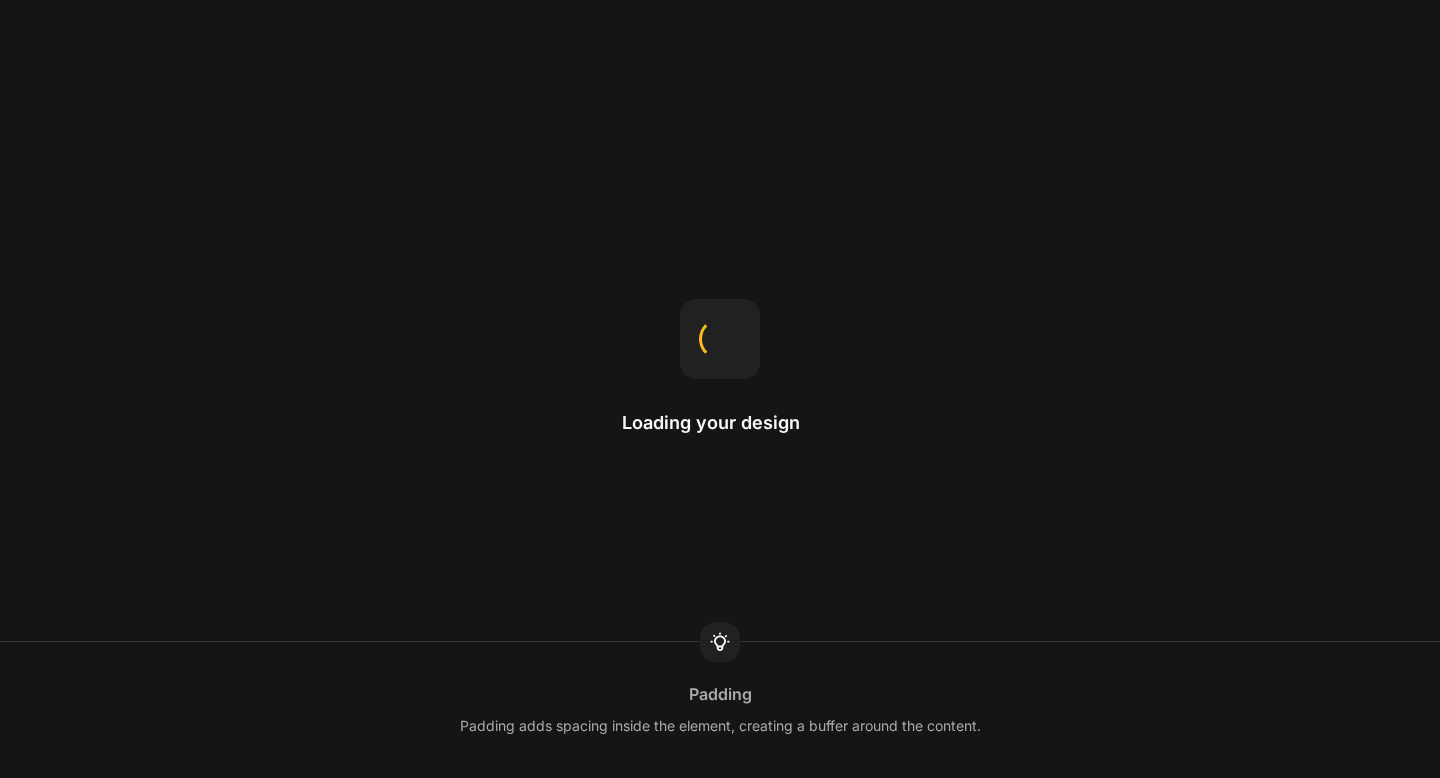 scroll, scrollTop: 0, scrollLeft: 0, axis: both 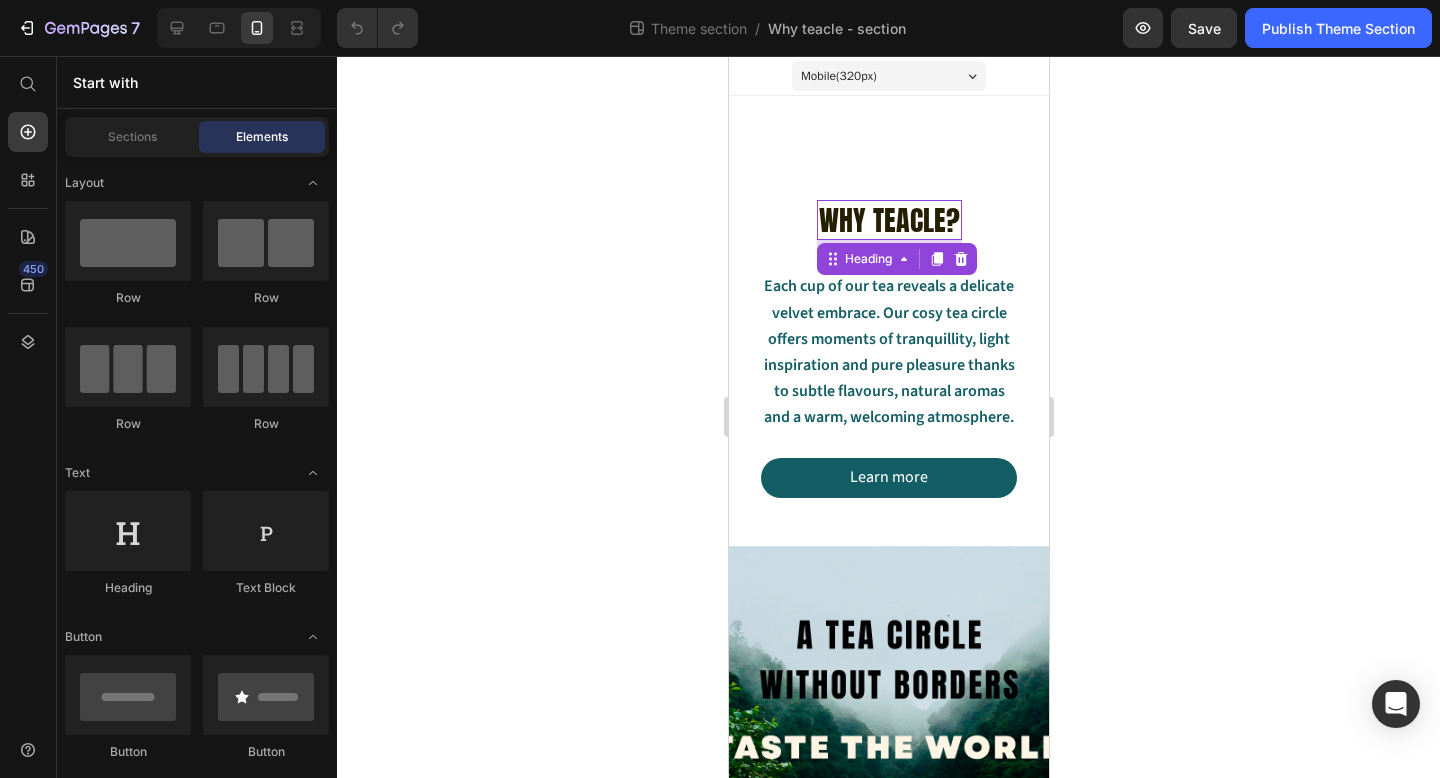click on "WHY TEACLE?" at bounding box center (888, 220) 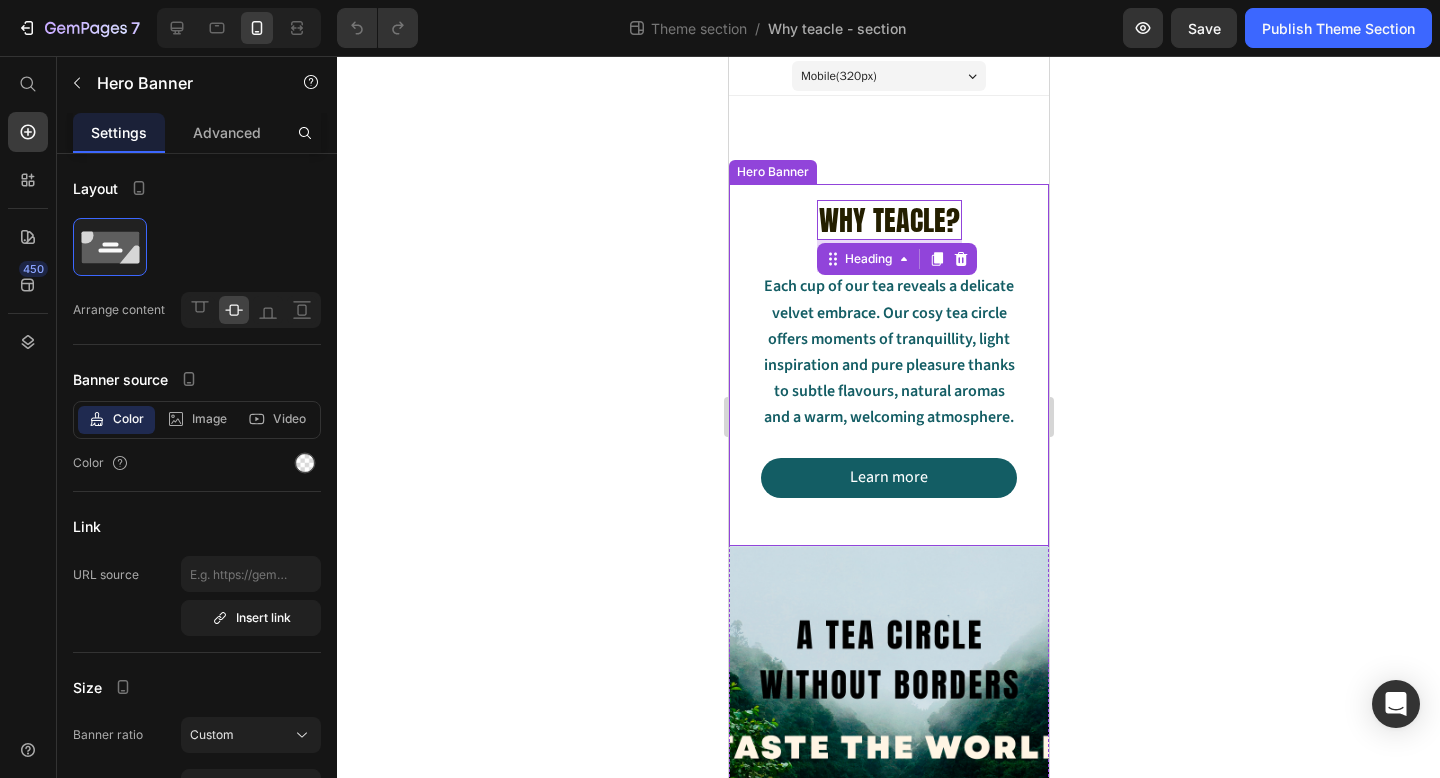 click on "WHY TEACLE? Heading   32 Each cup of our tea reveals a delicate velvet embrace. Our cosy tea circle offers moments of tranquillity, light inspiration and pure pleasure thanks to subtle flavours, natural aromas and a warm, welcoming atmosphere. Text Block Learn more Button" at bounding box center [888, 349] 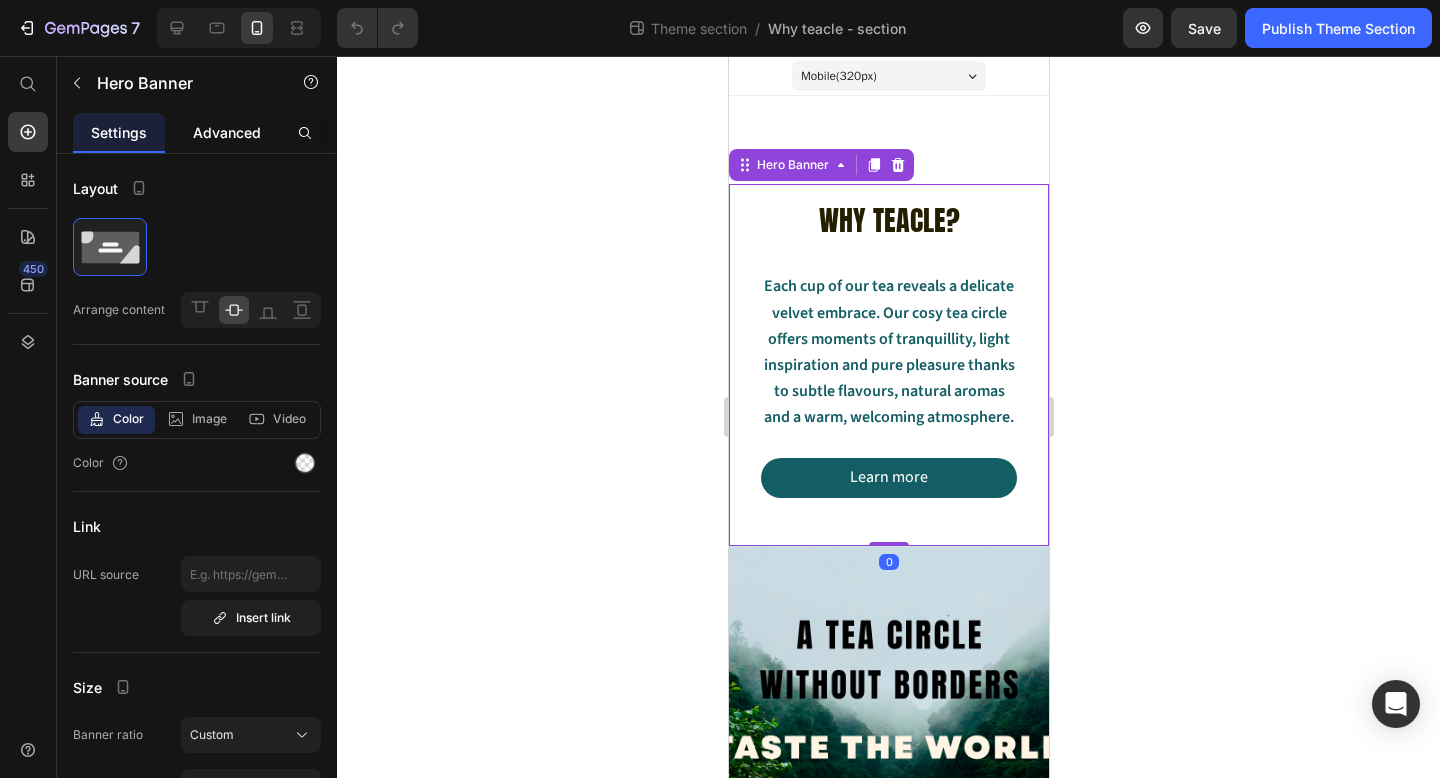 click on "Advanced" at bounding box center (227, 132) 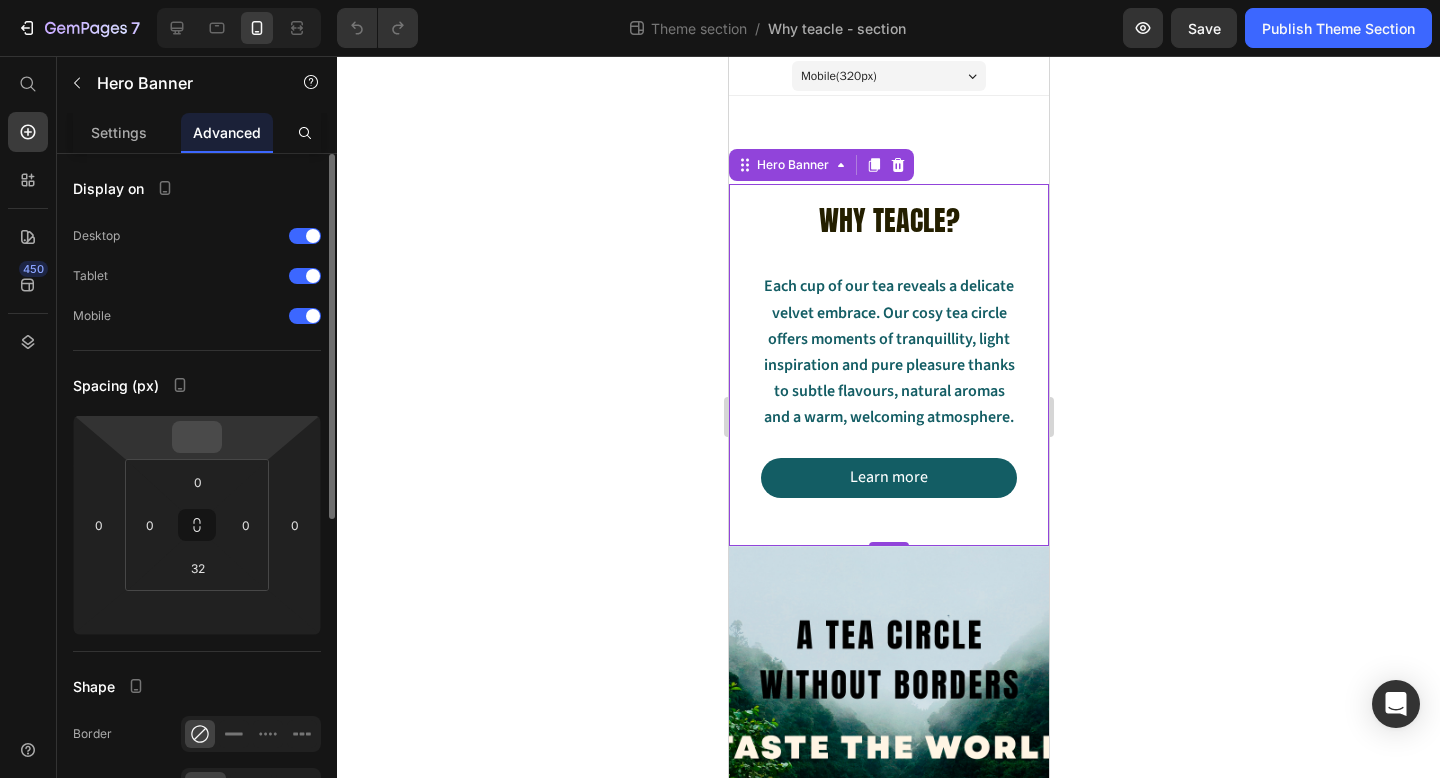 click at bounding box center (197, 437) 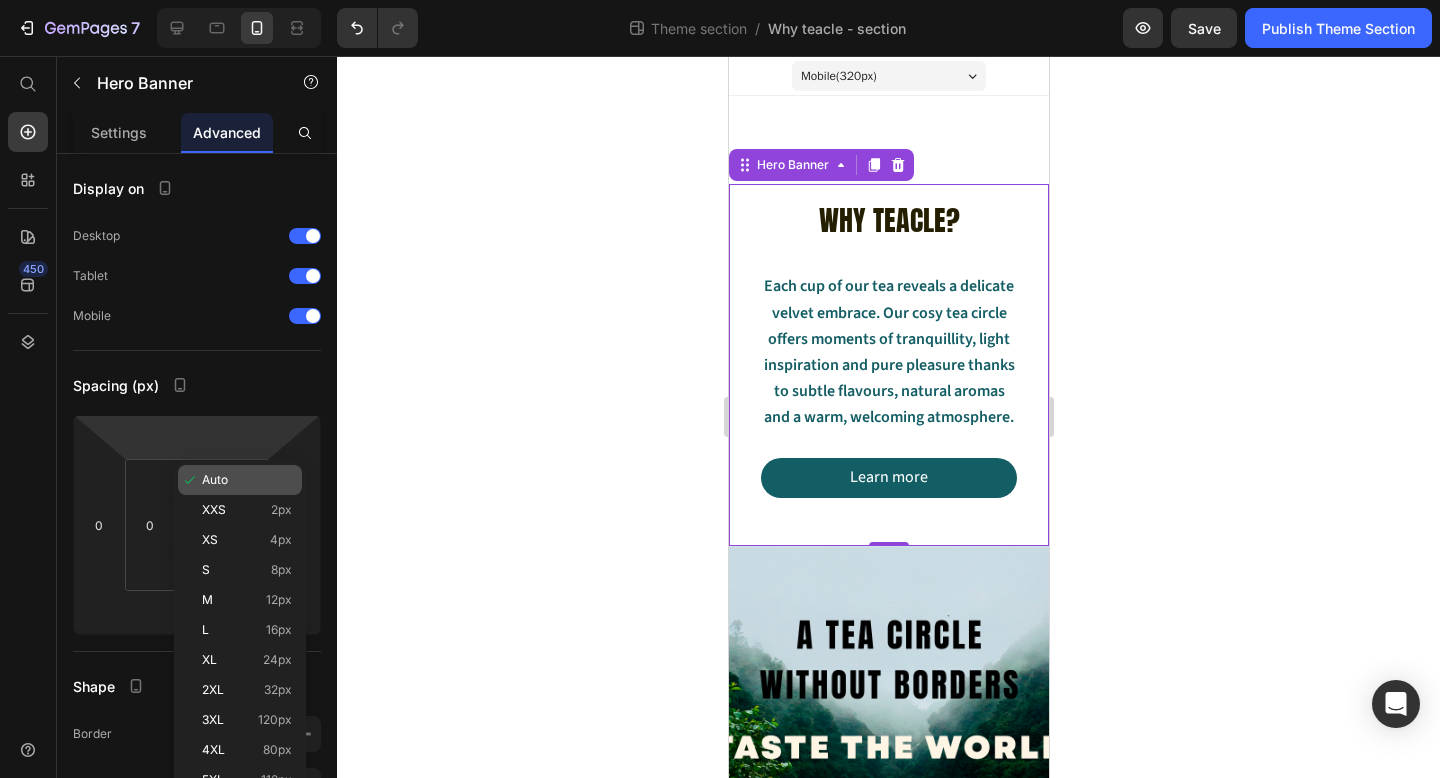 click on "Auto" at bounding box center [247, 480] 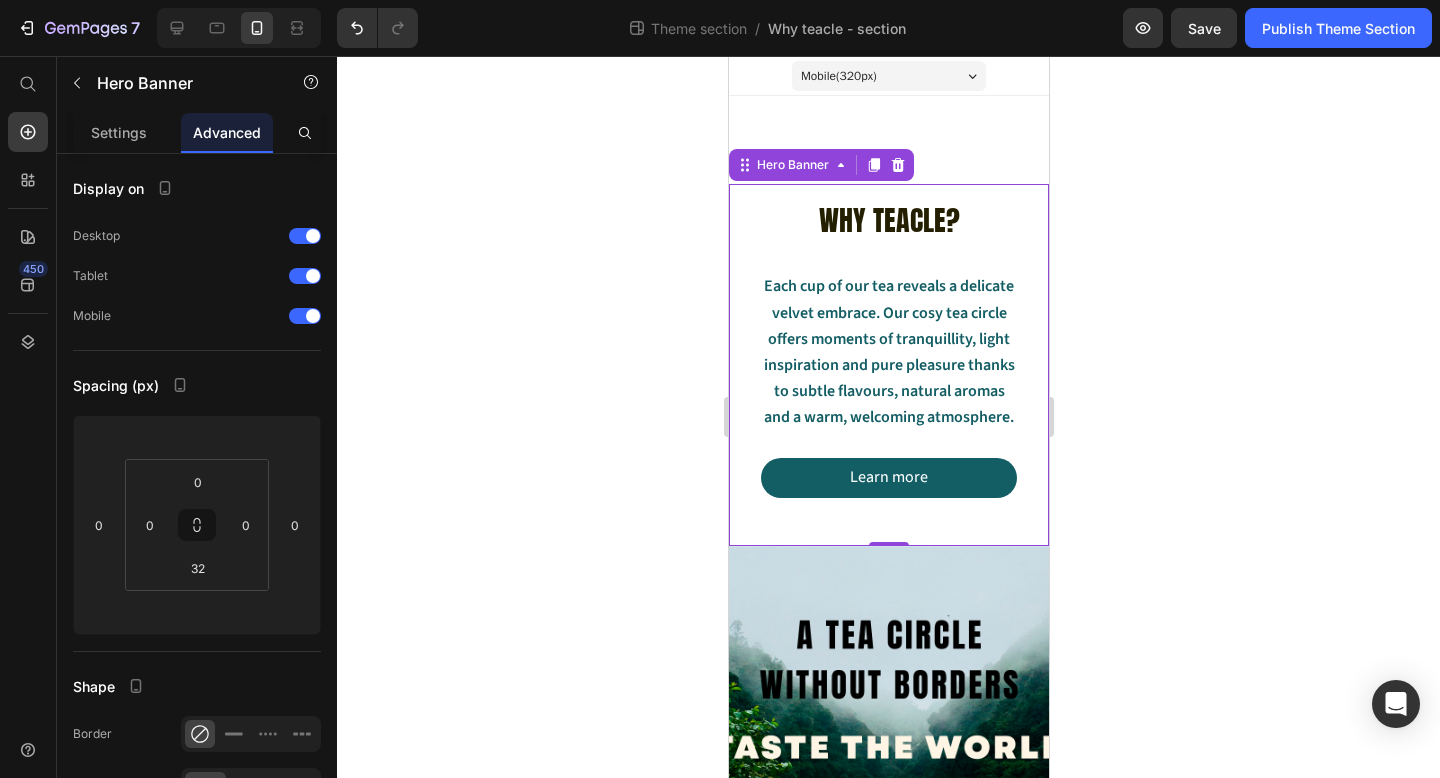 click on "WHY TEACLE? Heading Each cup of our tea reveals a delicate velvet embrace. Our cosy tea circle offers moments of tranquillity, light inspiration and pure pleasure thanks to subtle flavours, natural aromas and a warm, welcoming atmosphere. Text Block Learn more Button" at bounding box center (888, 349) 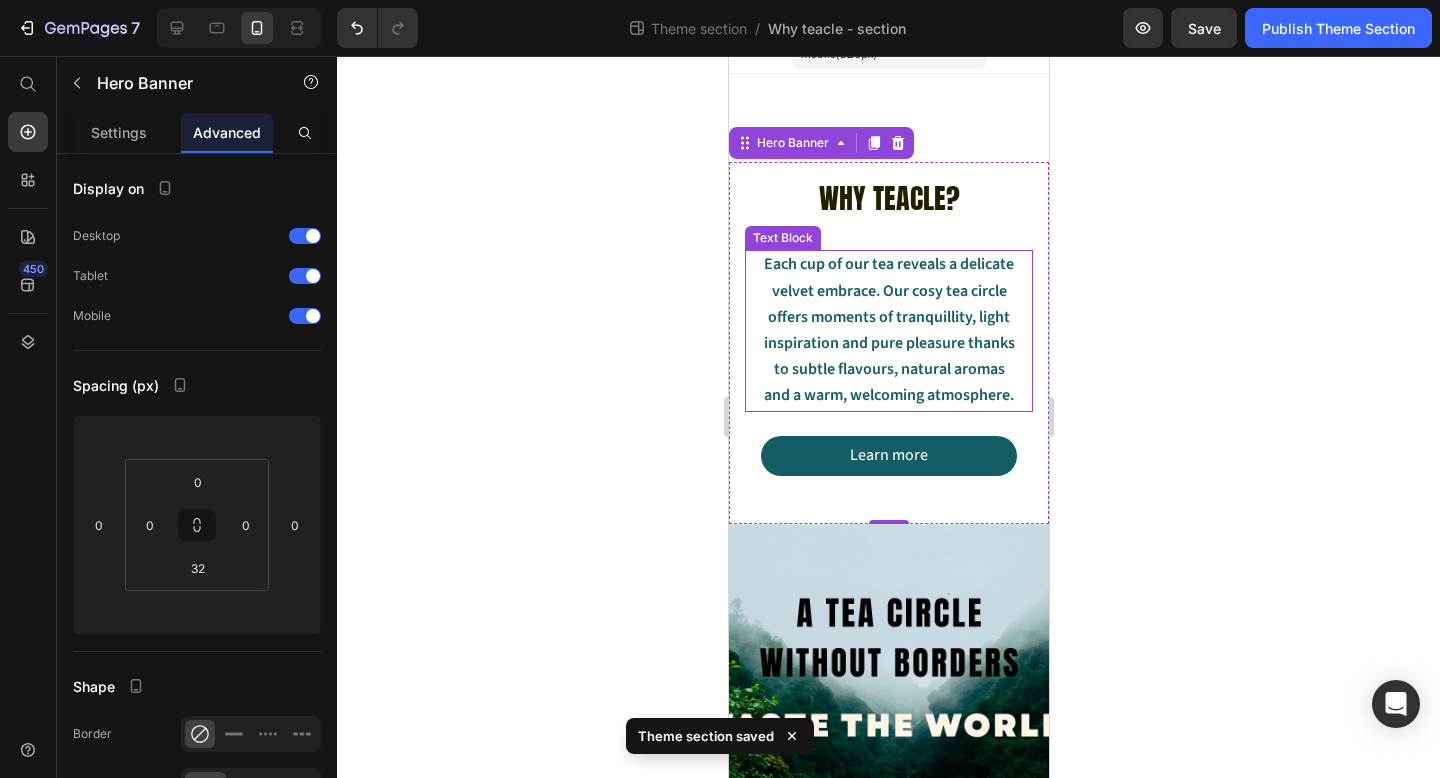 scroll, scrollTop: 0, scrollLeft: 0, axis: both 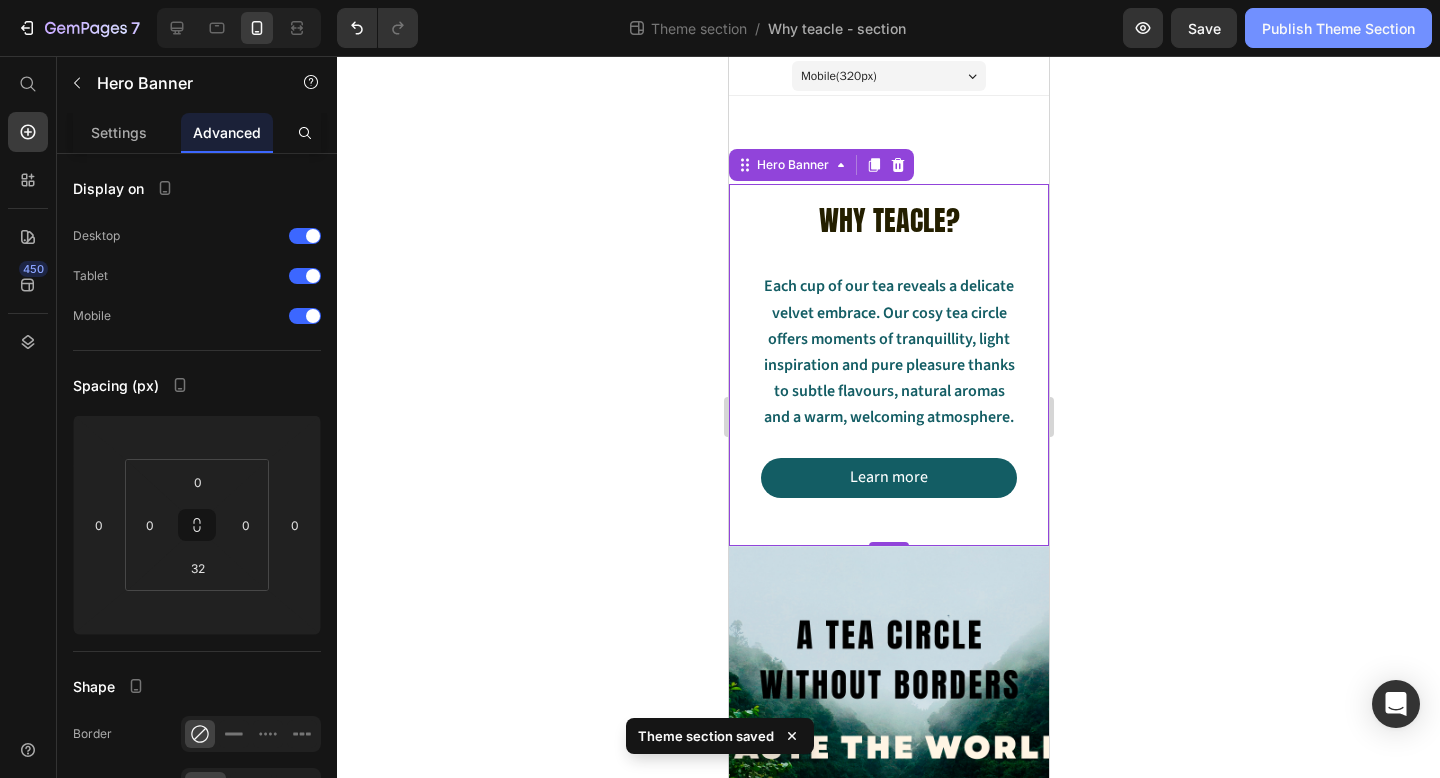 click on "Publish Theme Section" at bounding box center [1338, 28] 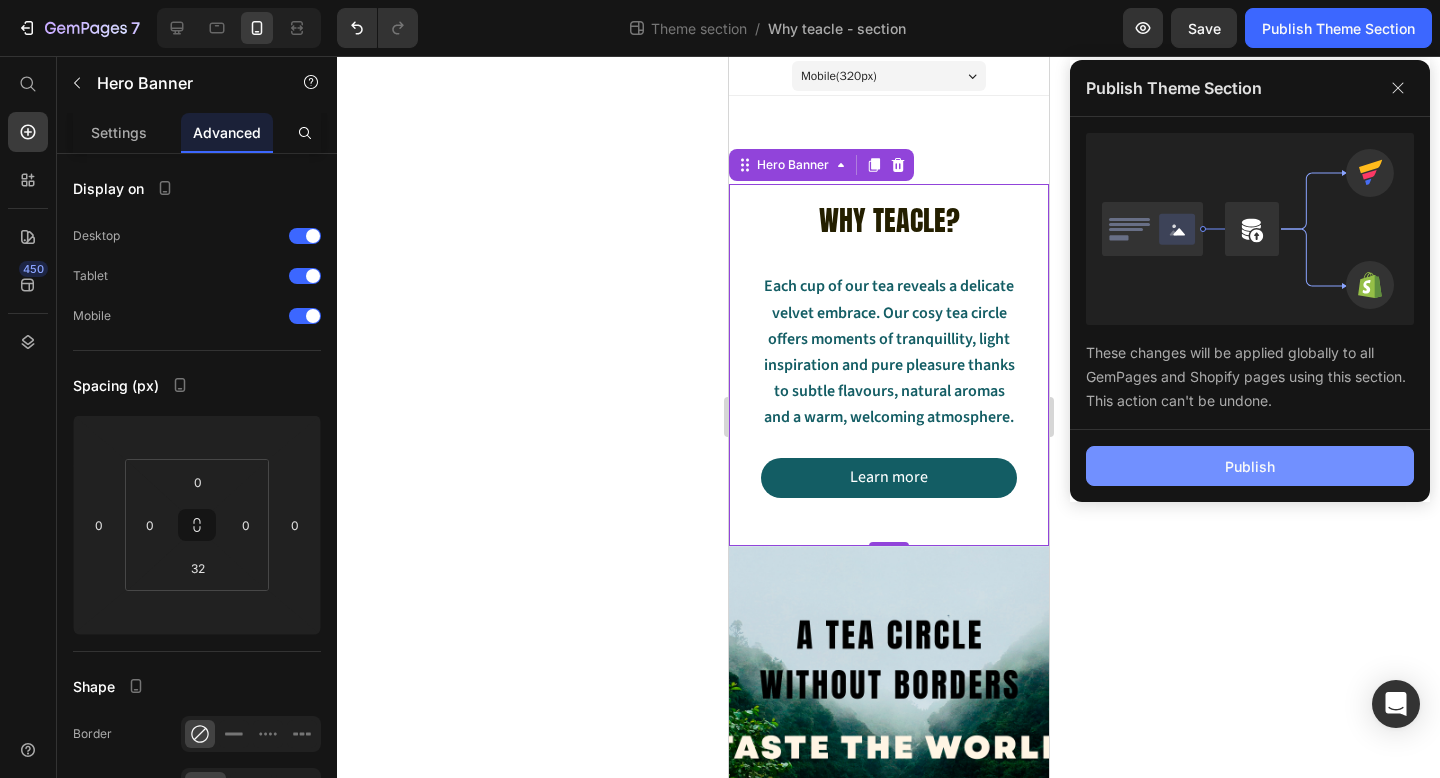click on "Publish" at bounding box center (1250, 466) 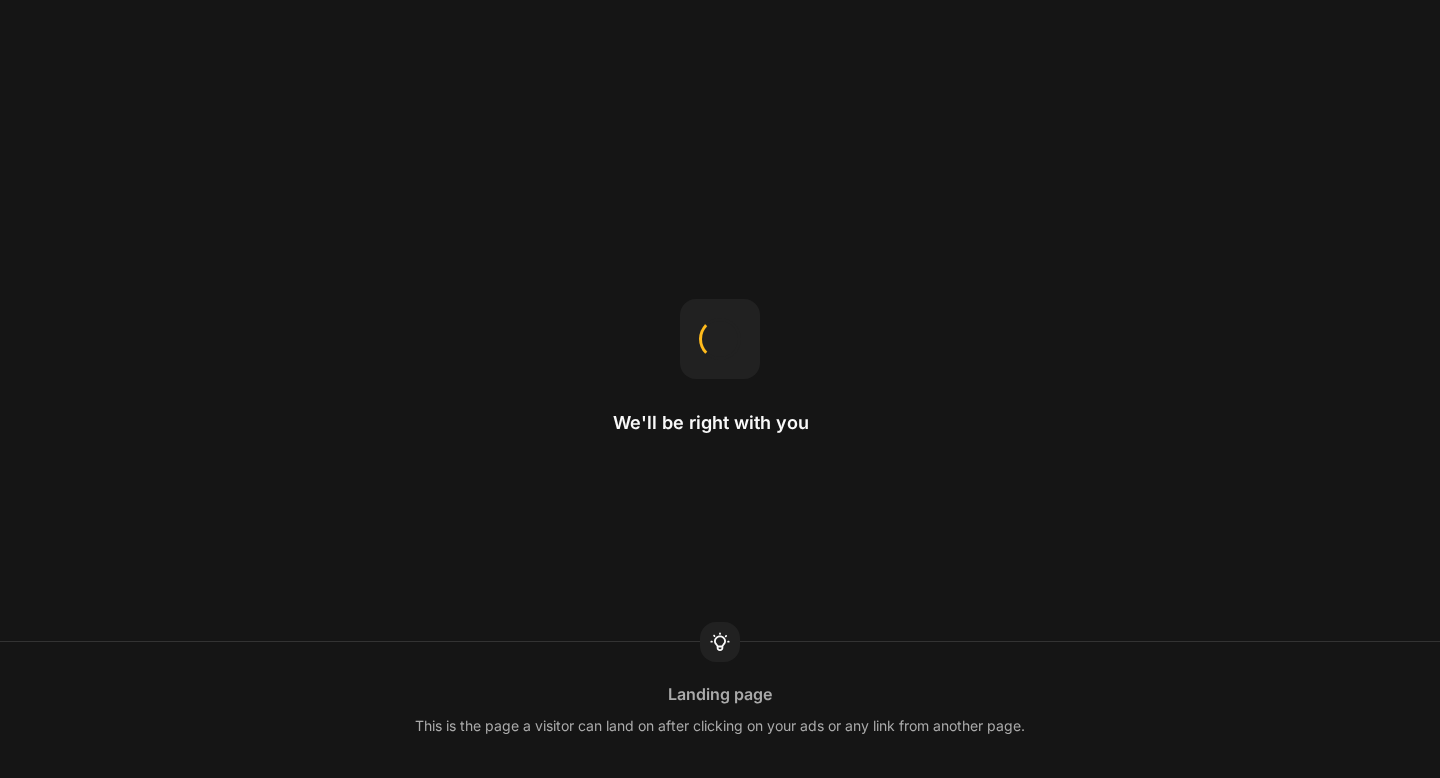 scroll, scrollTop: 0, scrollLeft: 0, axis: both 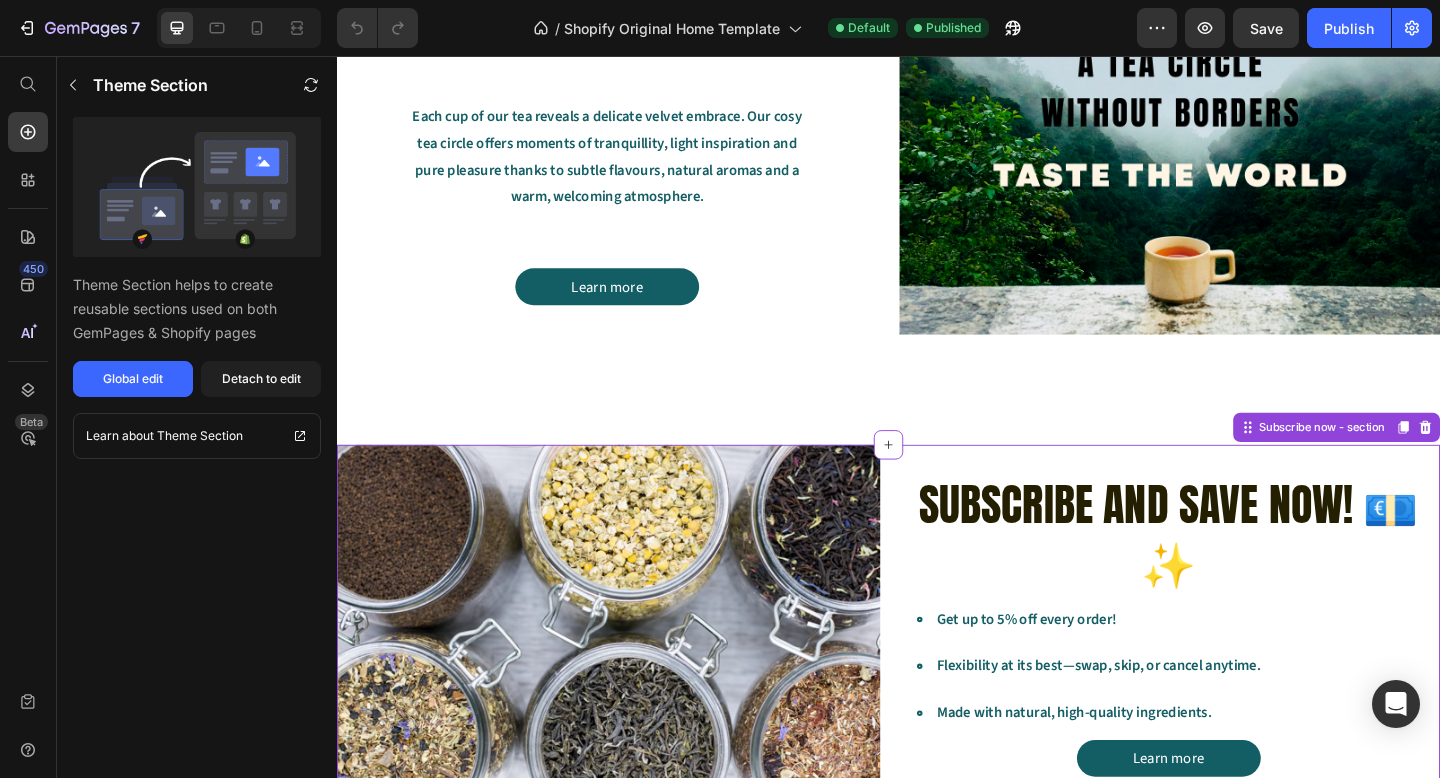 click on "Subscribe and save now! 💶✨" at bounding box center [1242, 575] 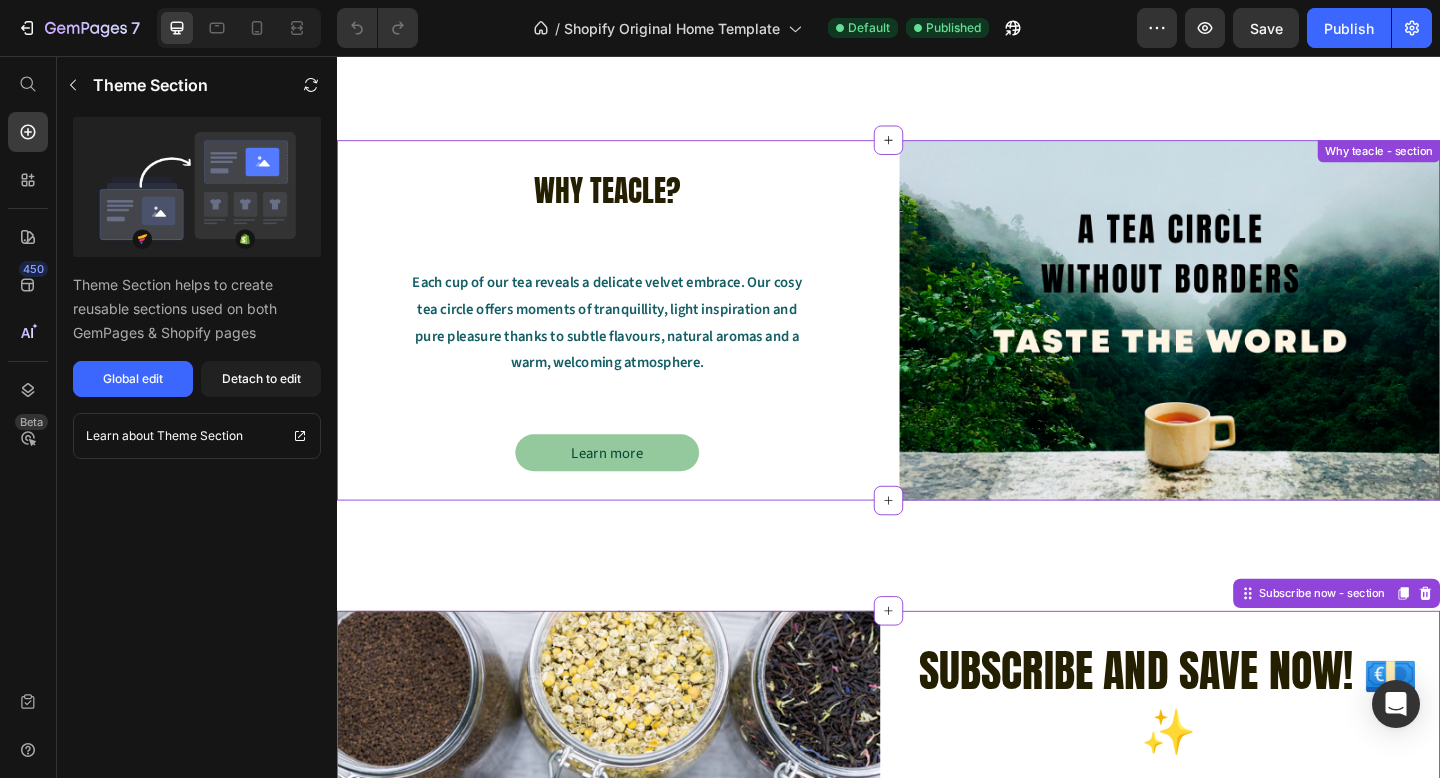 scroll, scrollTop: 2386, scrollLeft: 0, axis: vertical 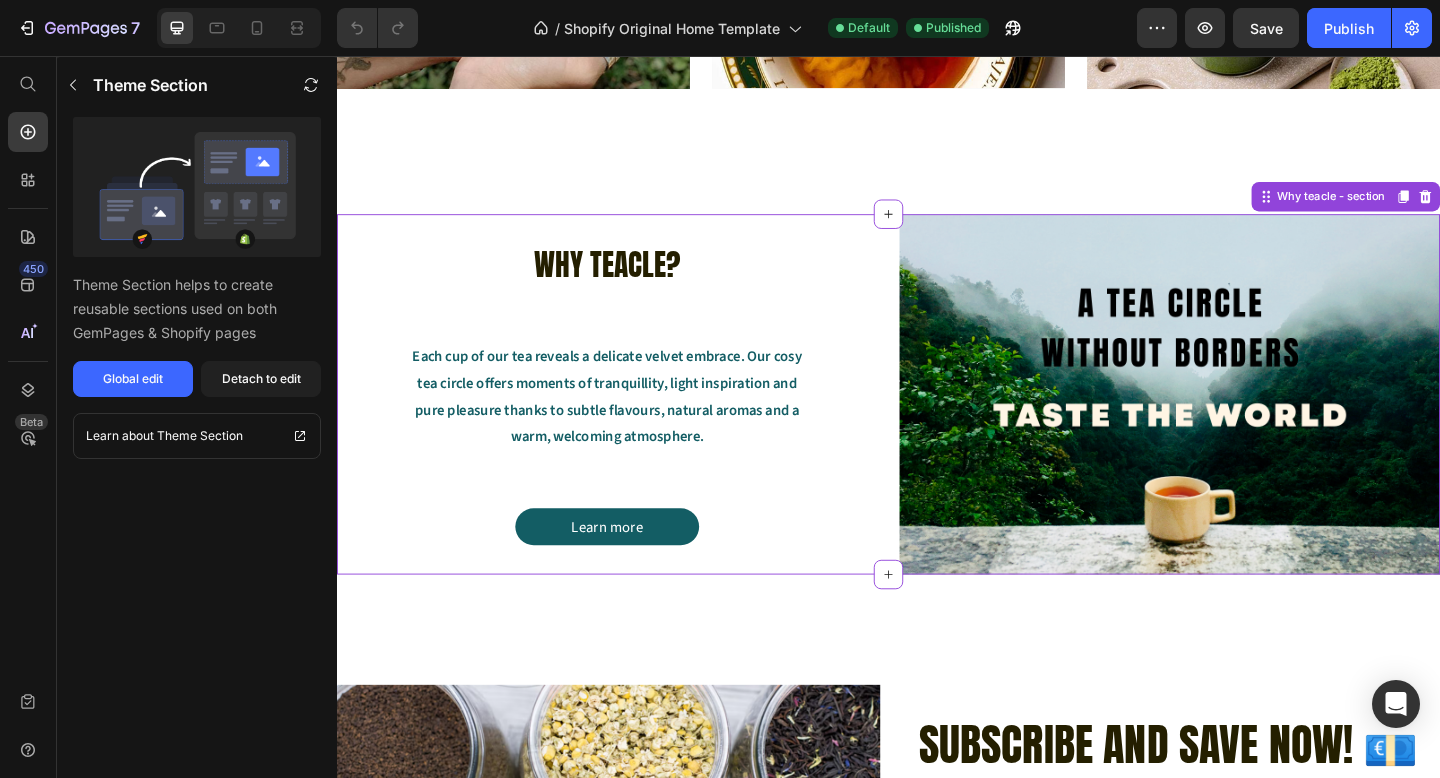 click on "WHY TEACLE?" at bounding box center (631, 283) 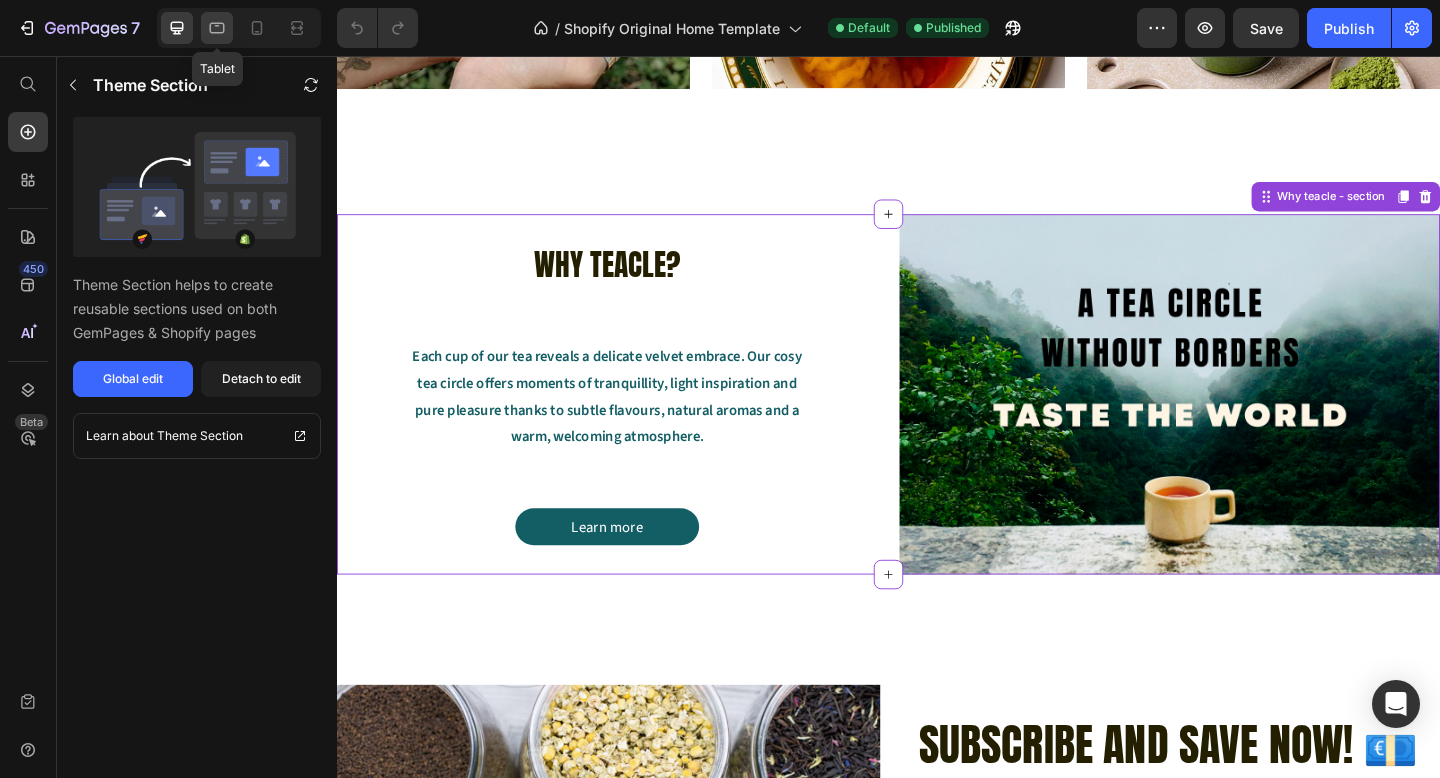 click 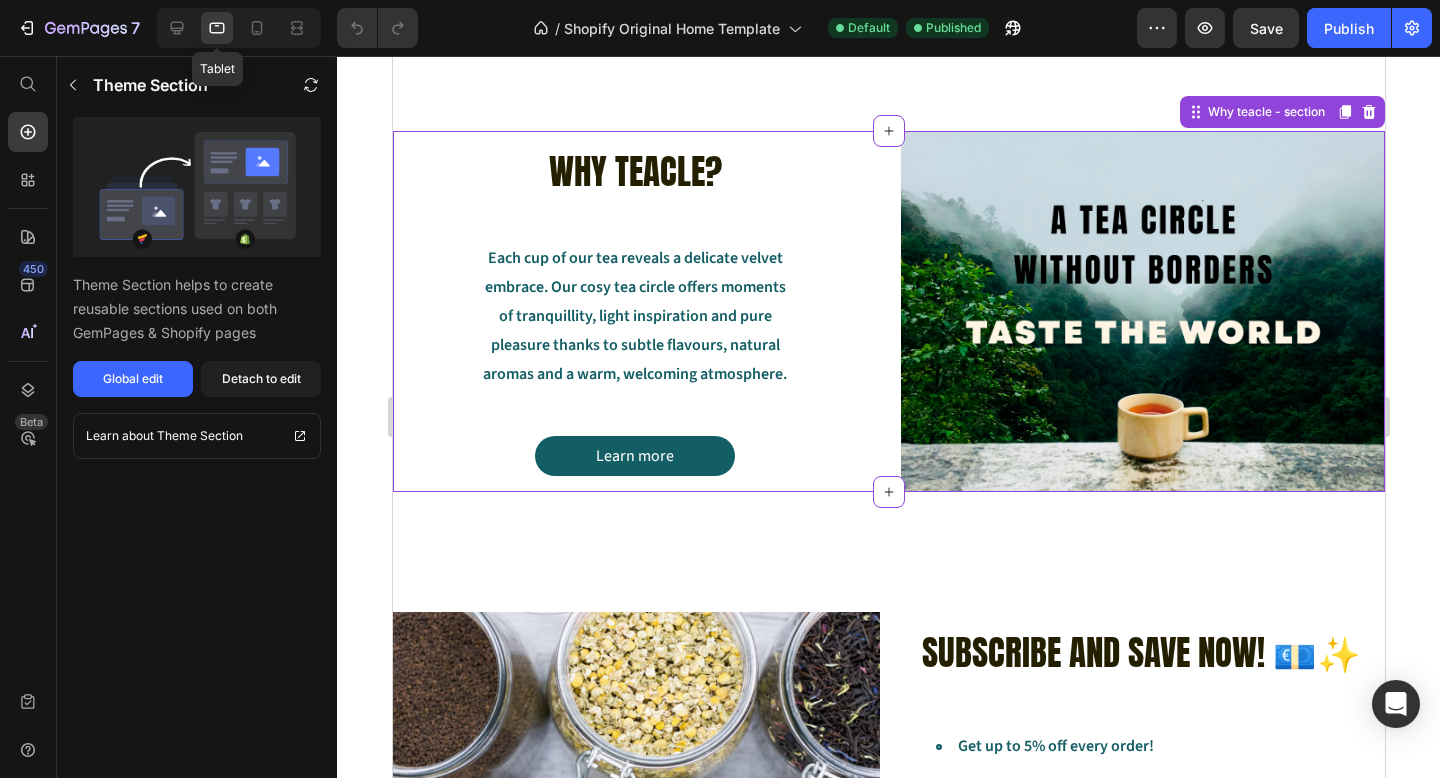 scroll, scrollTop: 2388, scrollLeft: 0, axis: vertical 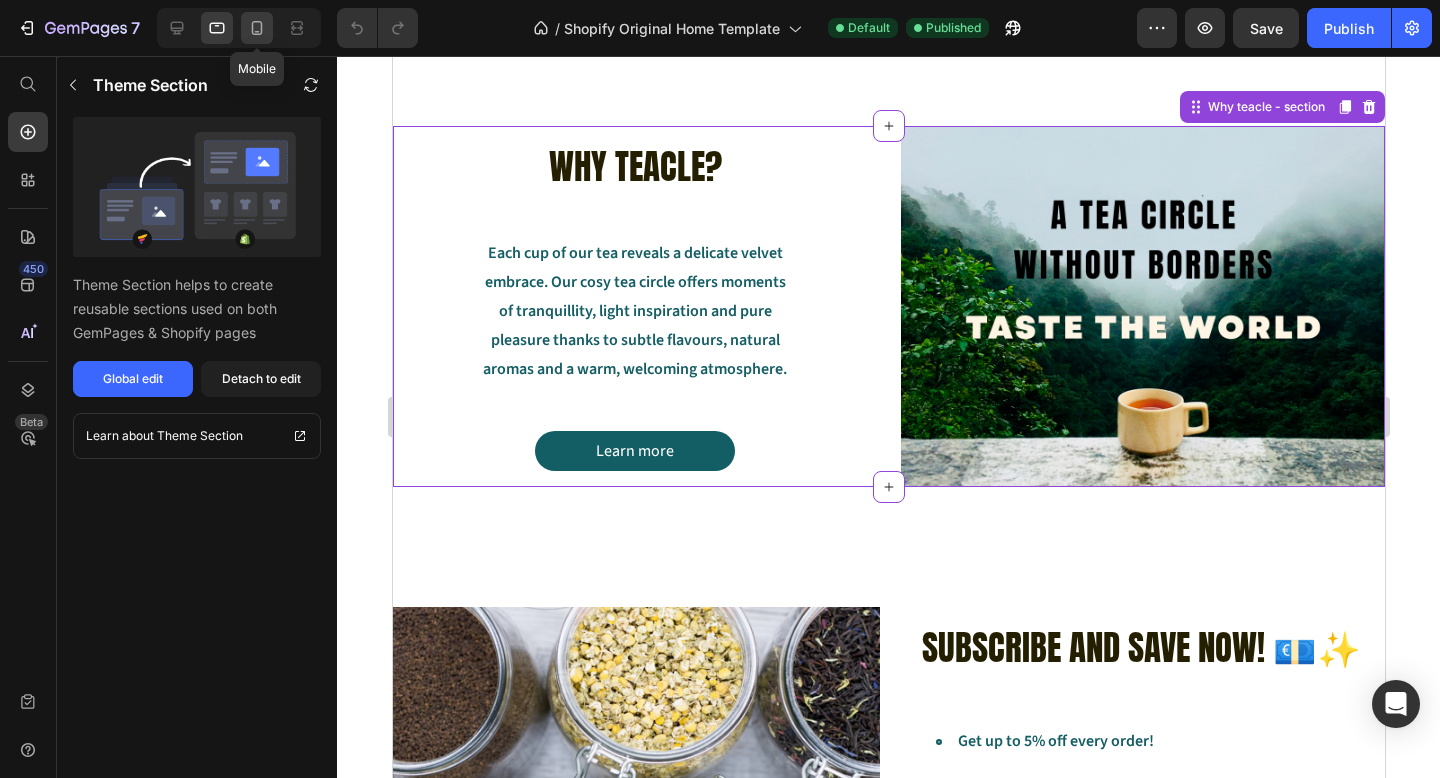 click 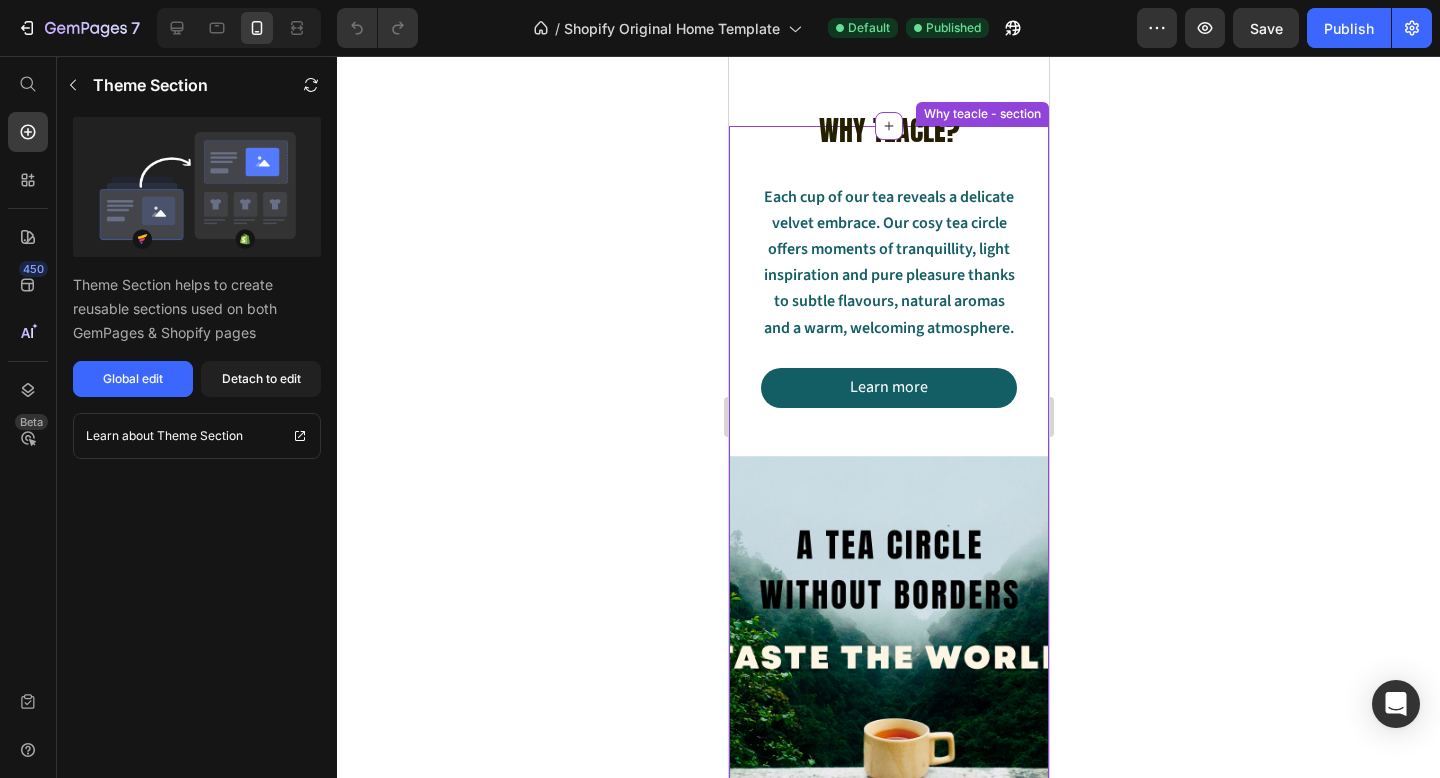scroll, scrollTop: 4851, scrollLeft: 0, axis: vertical 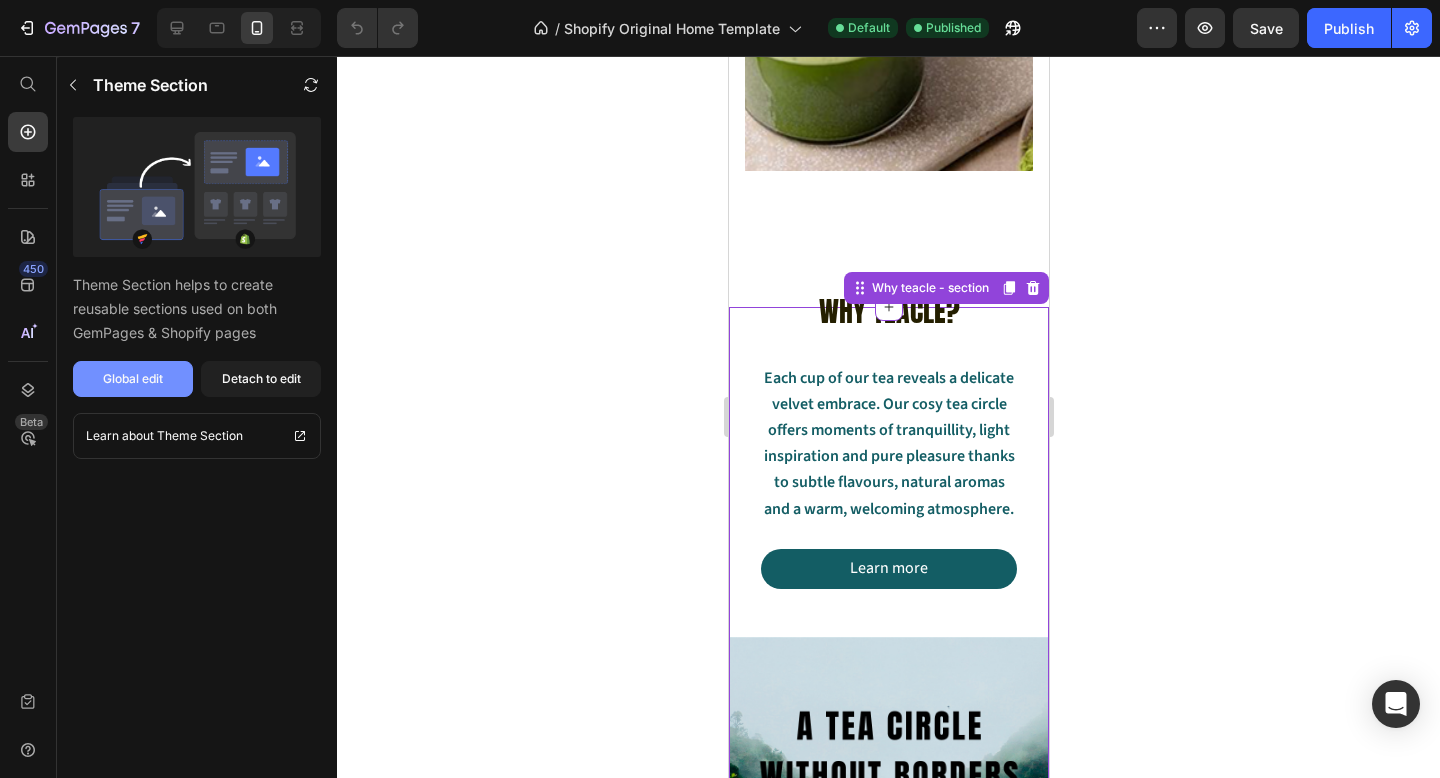 click on "Global edit" at bounding box center [133, 379] 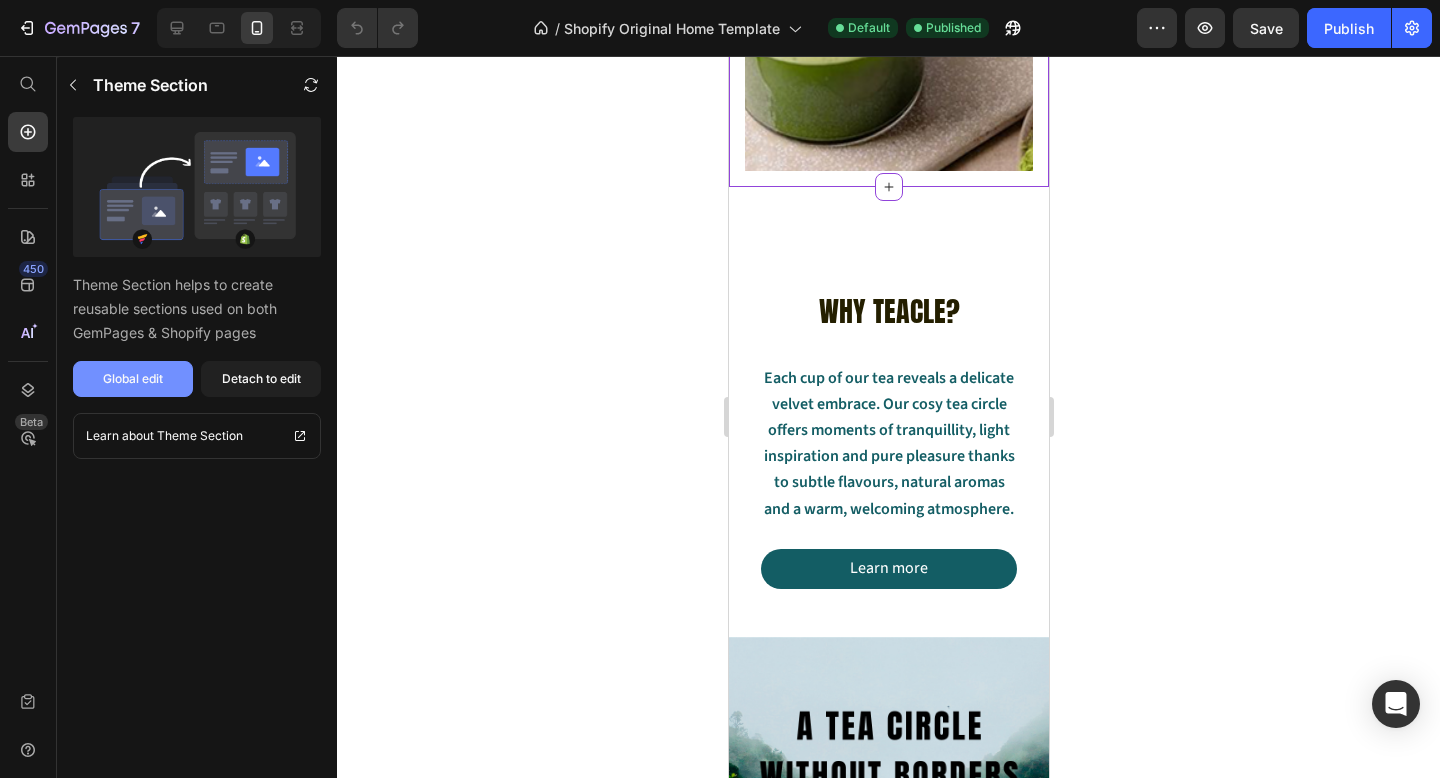 click on "Global edit" at bounding box center [133, 379] 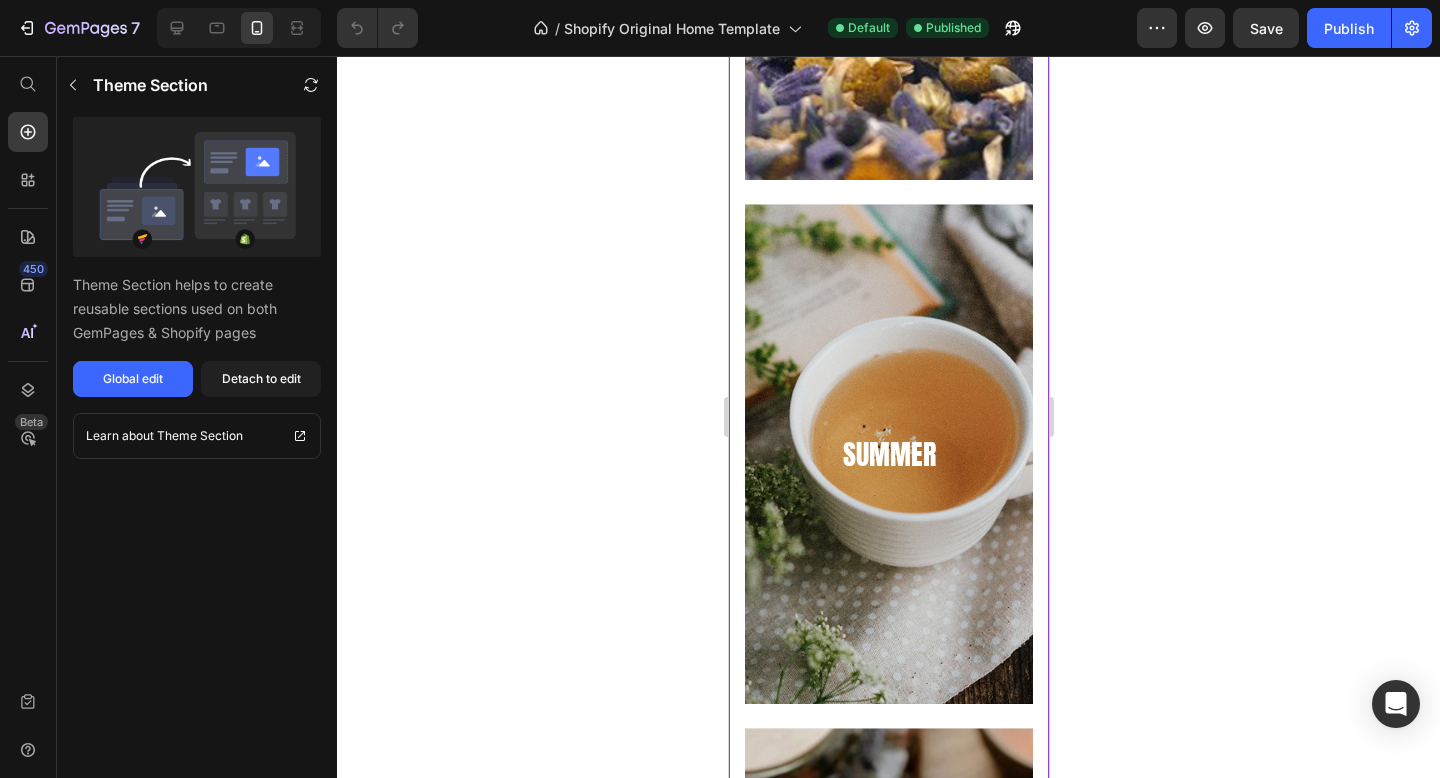 scroll, scrollTop: 2956, scrollLeft: 0, axis: vertical 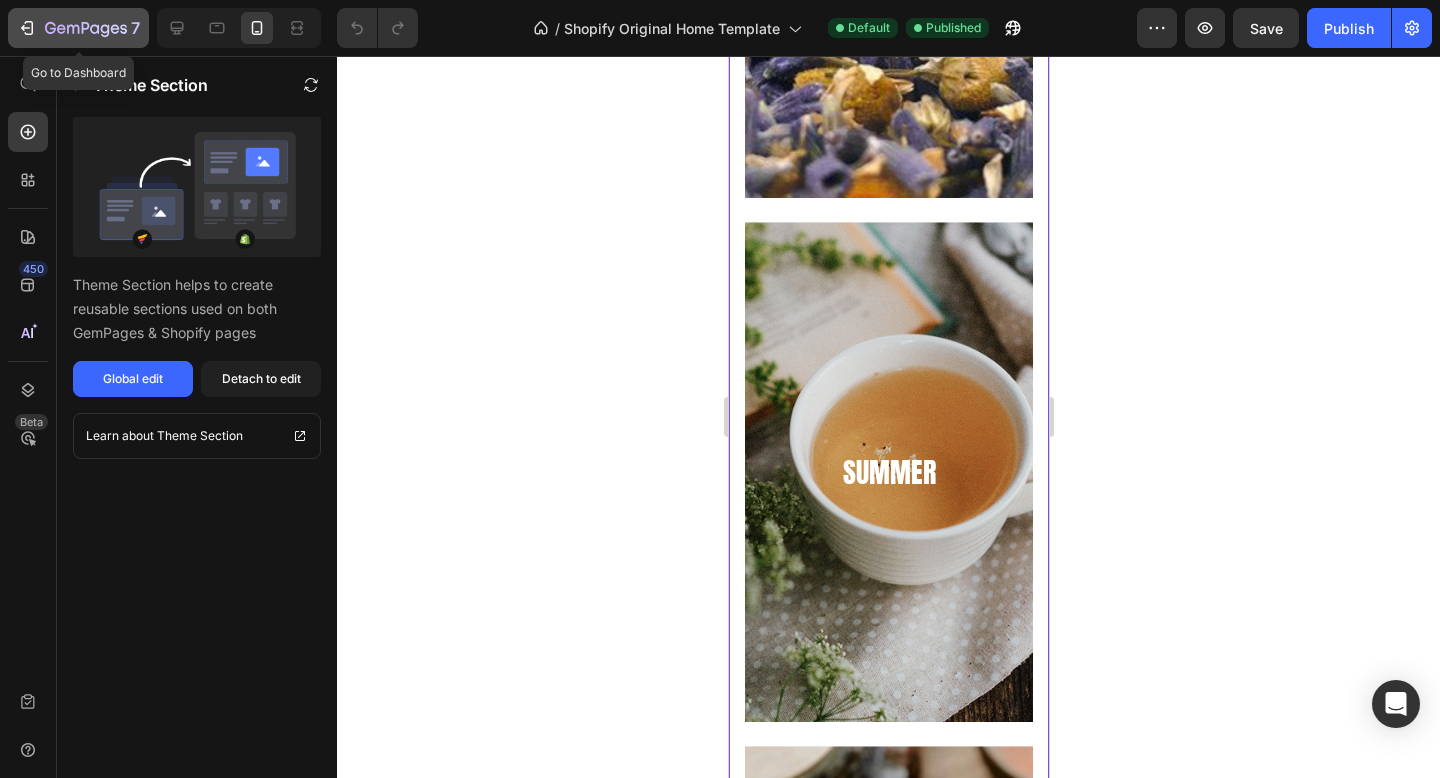click 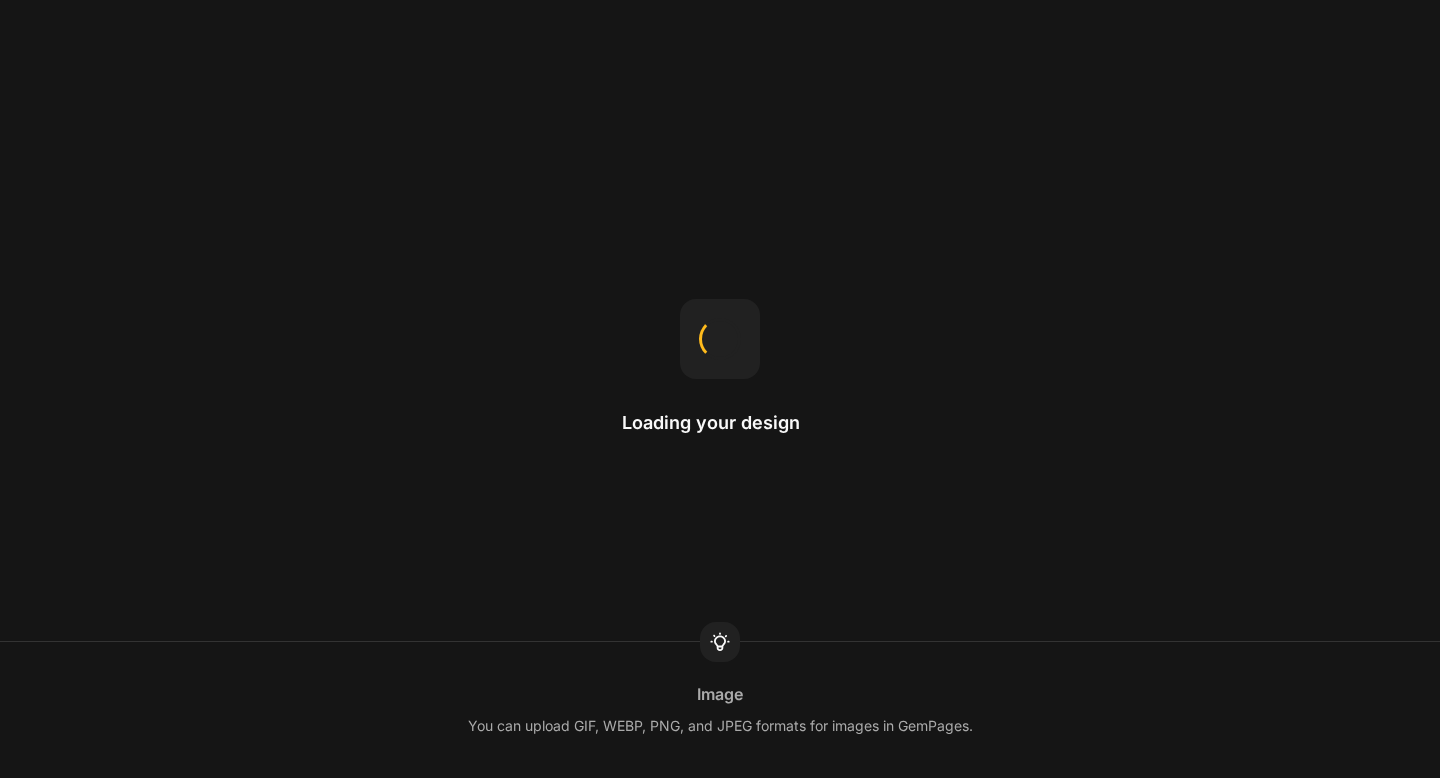 scroll, scrollTop: 0, scrollLeft: 0, axis: both 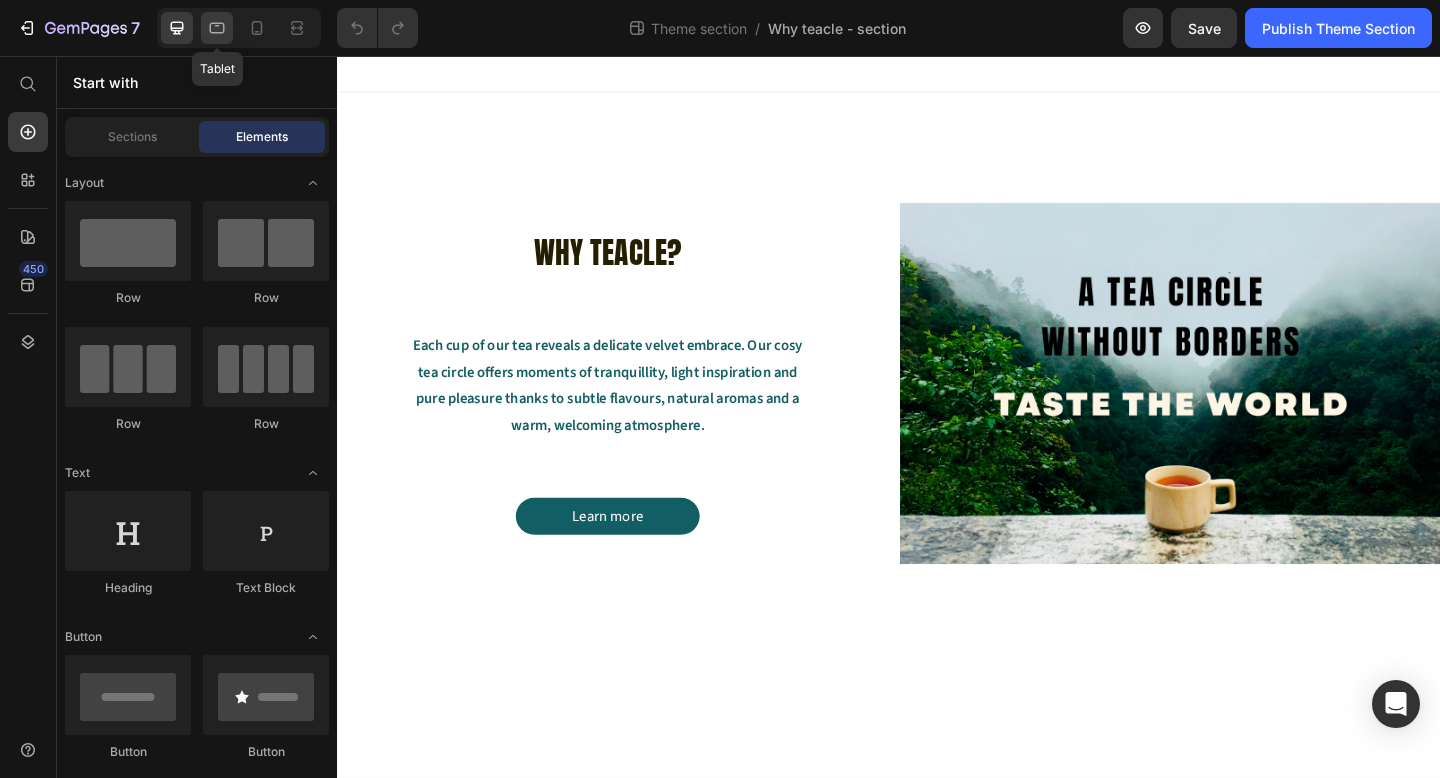 click 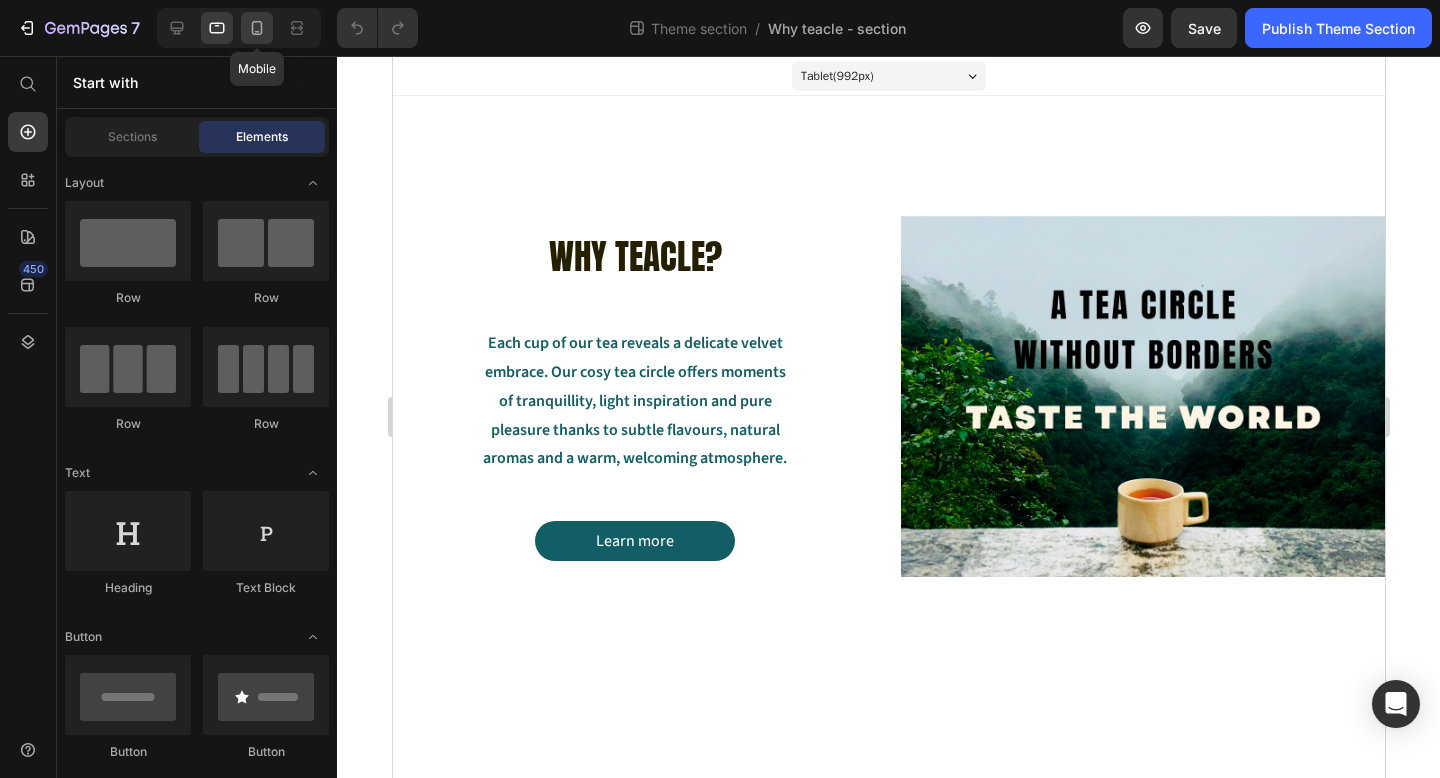 click 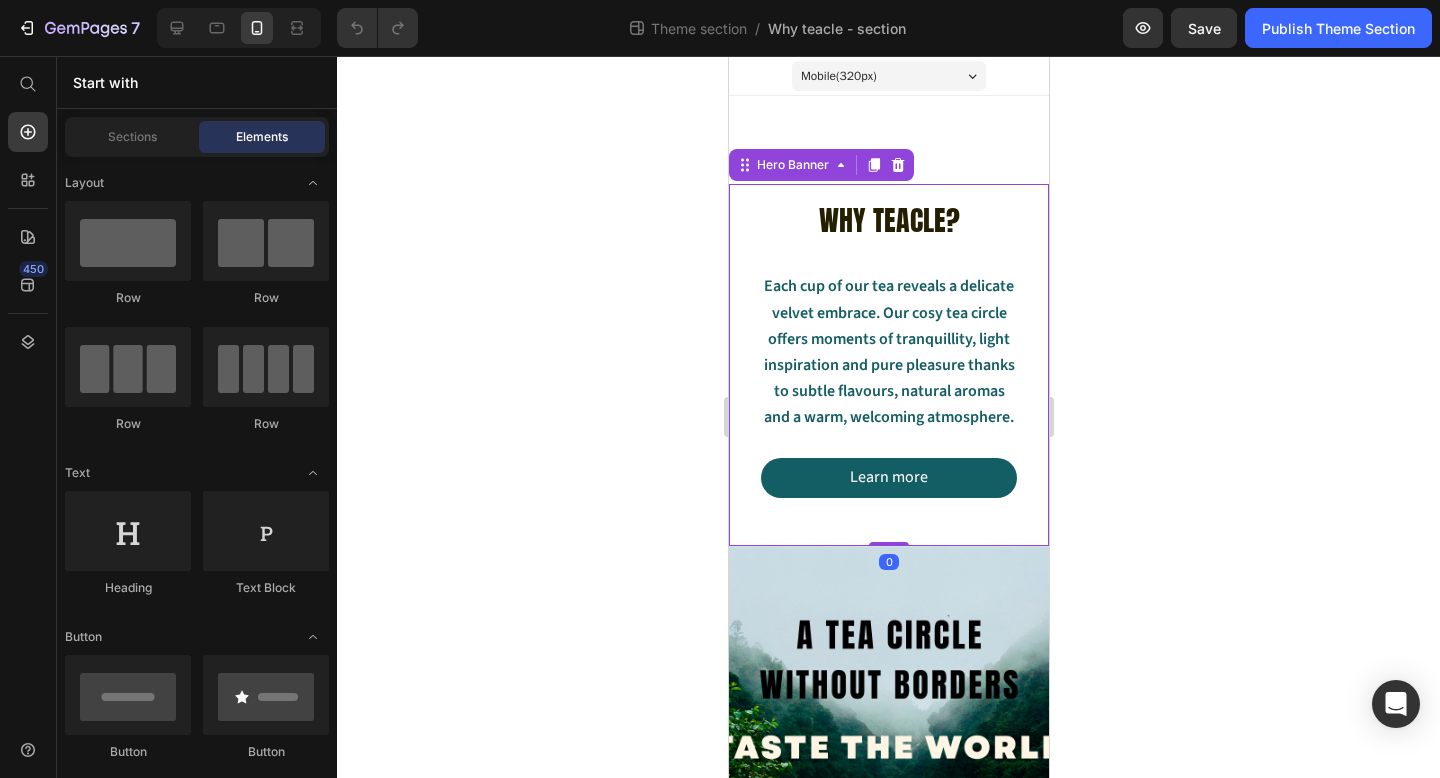 click on "WHY TEACLE? Heading Each cup of our tea reveals a delicate velvet embrace. Our cosy tea circle offers moments of tranquillity, light inspiration and pure pleasure thanks to subtle flavours, natural aromas and a warm, welcoming atmosphere. Text Block Learn more Button" at bounding box center (888, 349) 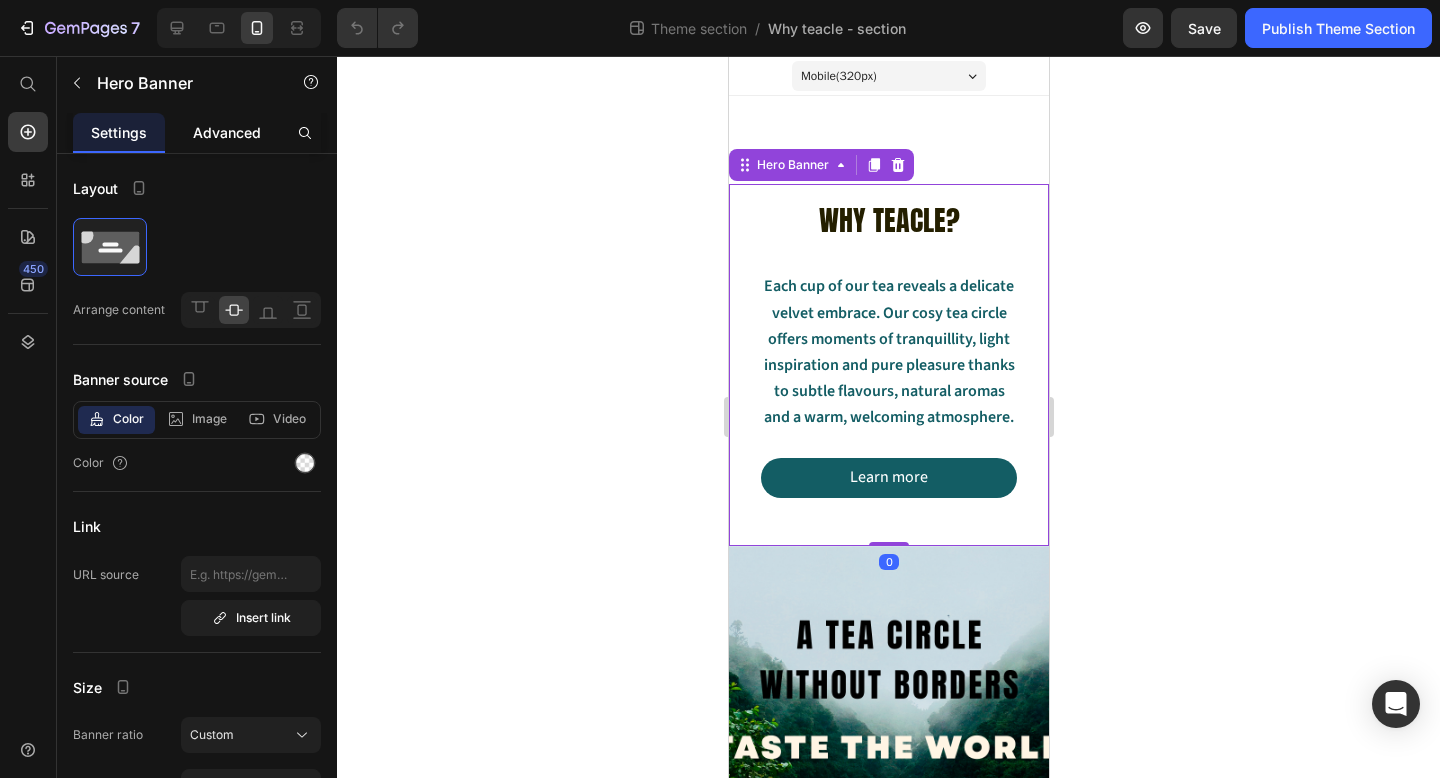 click on "Advanced" at bounding box center [227, 132] 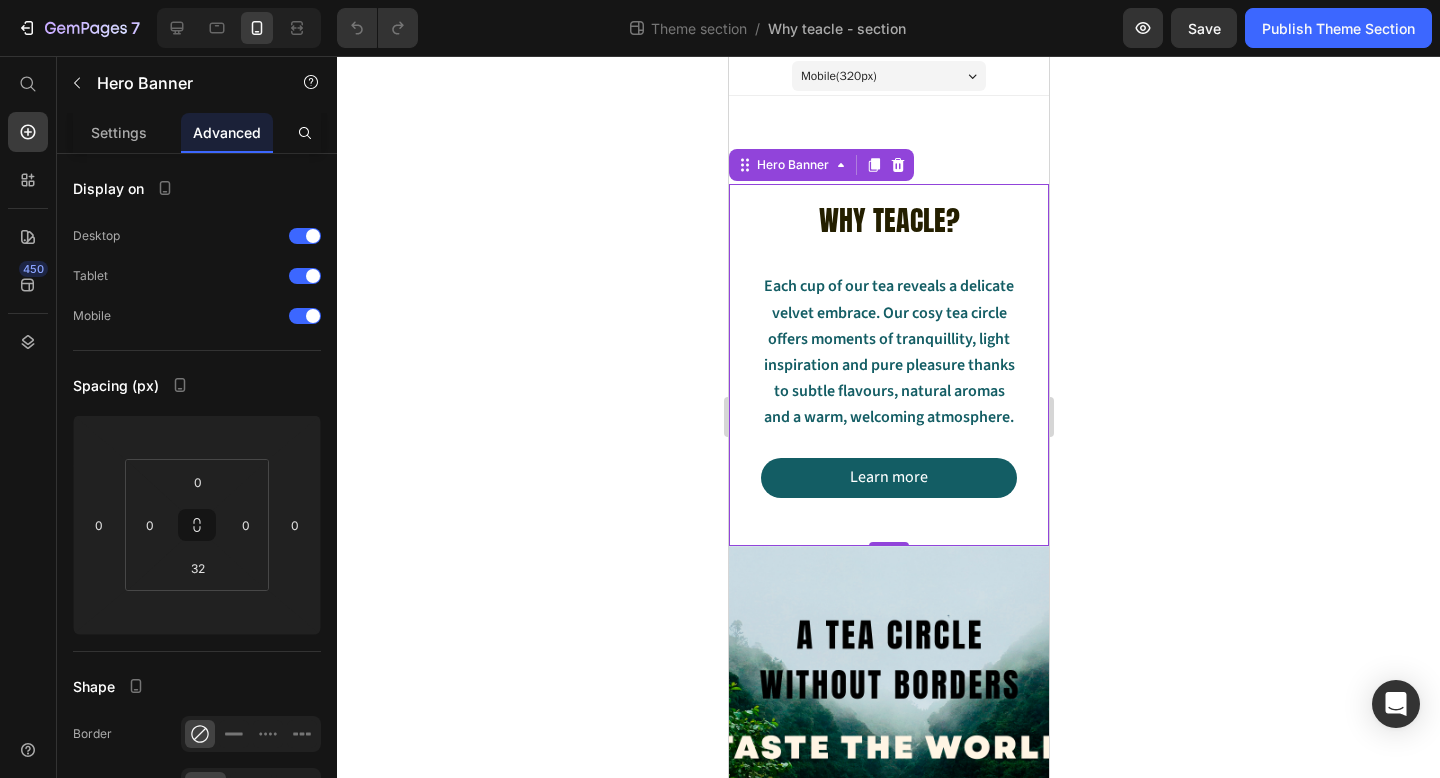 scroll, scrollTop: 151, scrollLeft: 0, axis: vertical 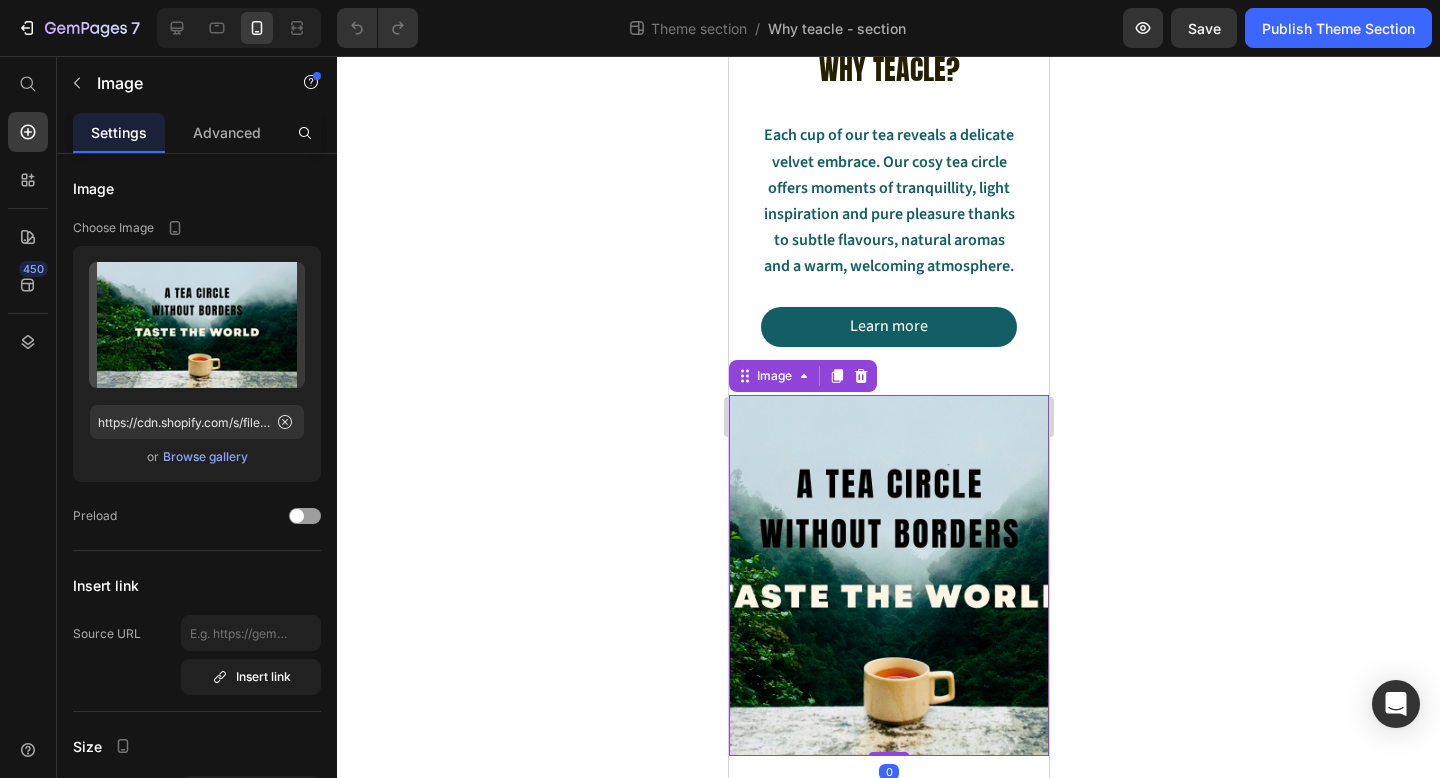 click at bounding box center [888, 575] 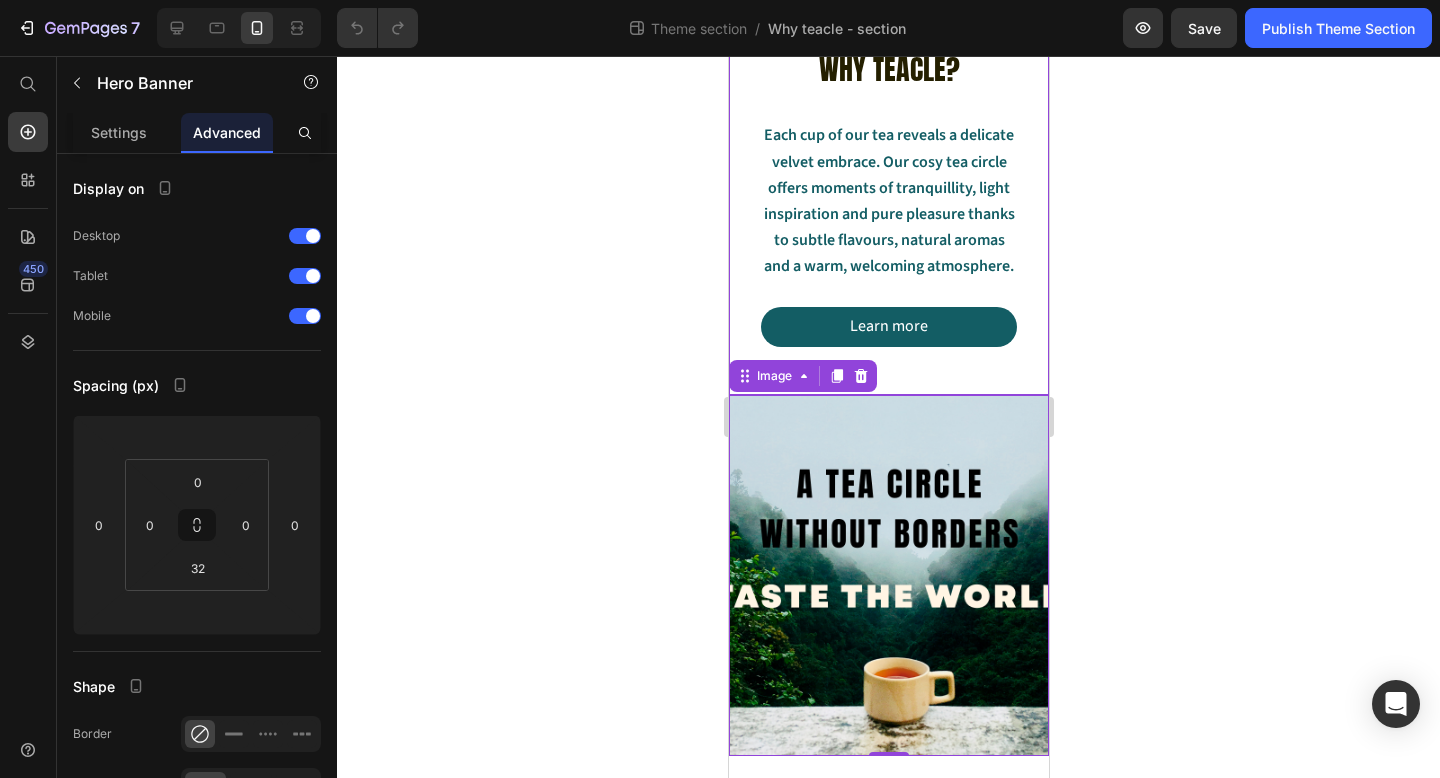 click on "WHY TEACLE? Heading Each cup of our tea reveals a delicate velvet embrace. Our cosy tea circle offers moments of tranquillity, light inspiration and pure pleasure thanks to subtle flavours, natural aromas and a warm, welcoming atmosphere. Text Block Learn more Button" at bounding box center [888, 198] 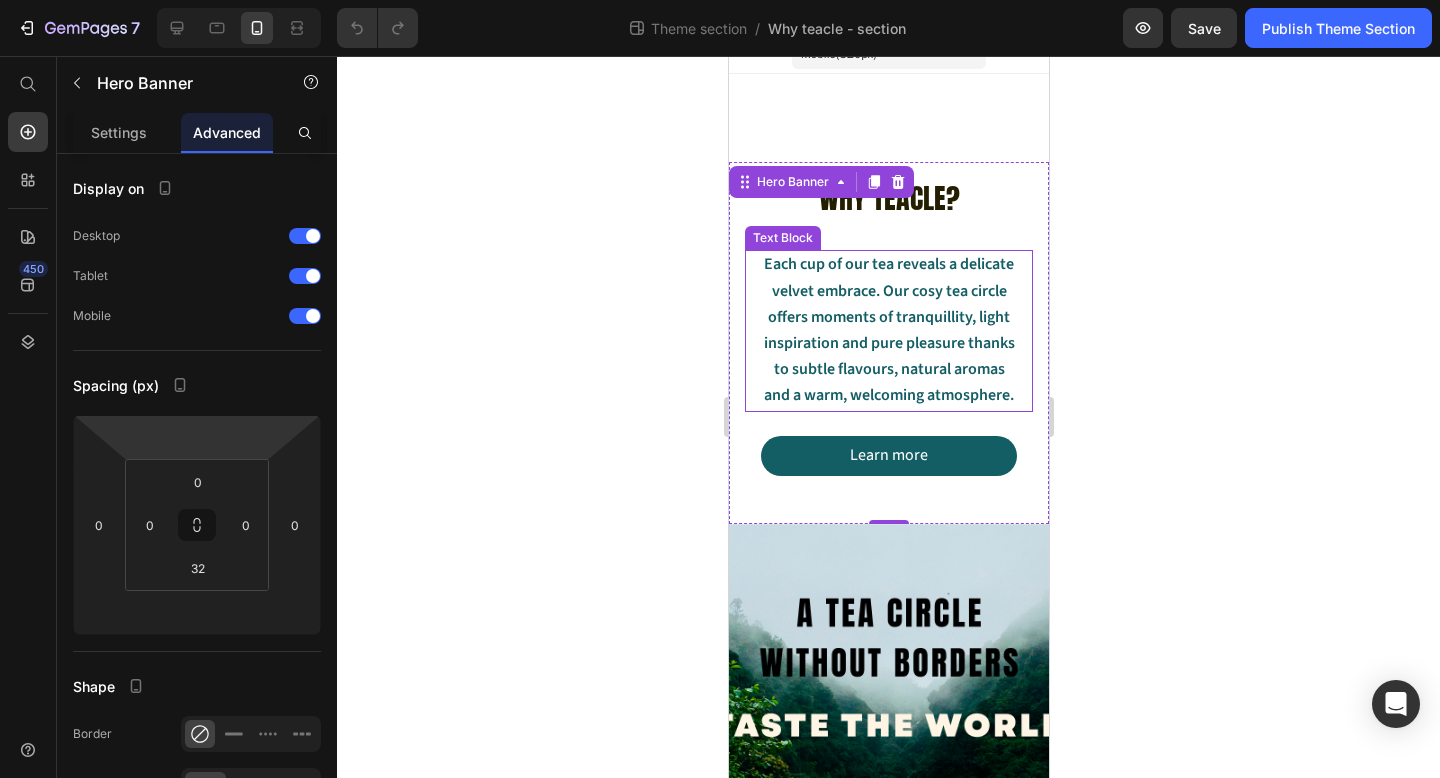 scroll, scrollTop: 0, scrollLeft: 0, axis: both 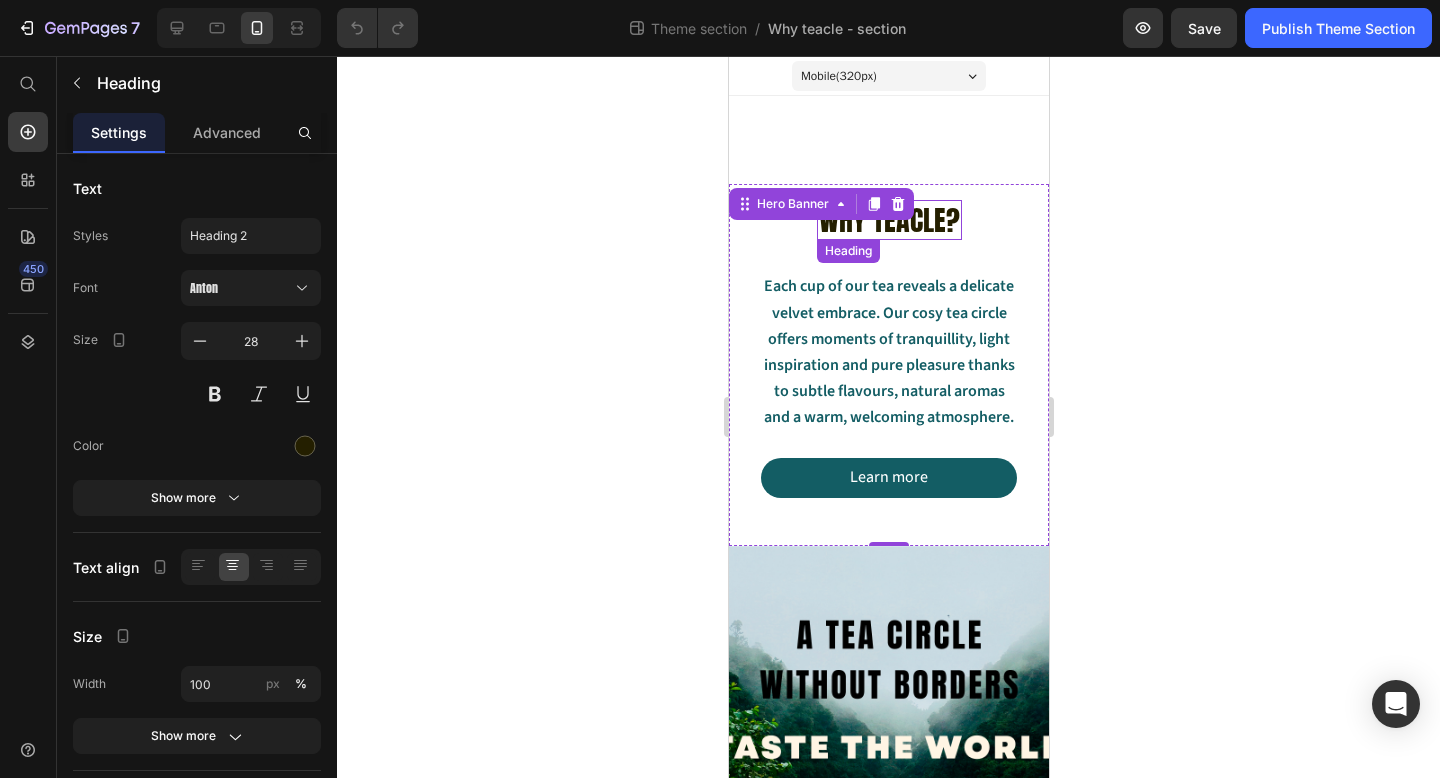 click on "WHY TEACLE?" at bounding box center (888, 220) 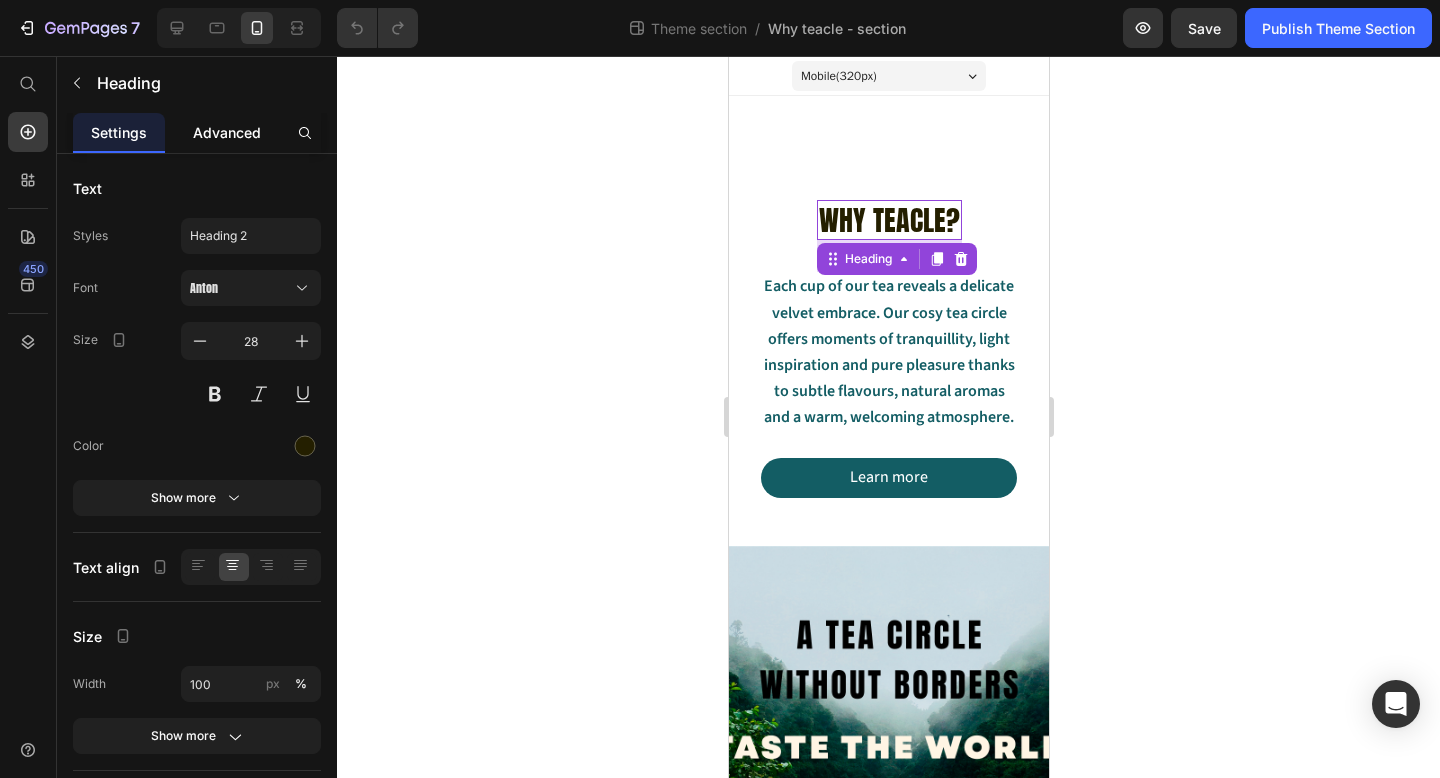 click on "Advanced" 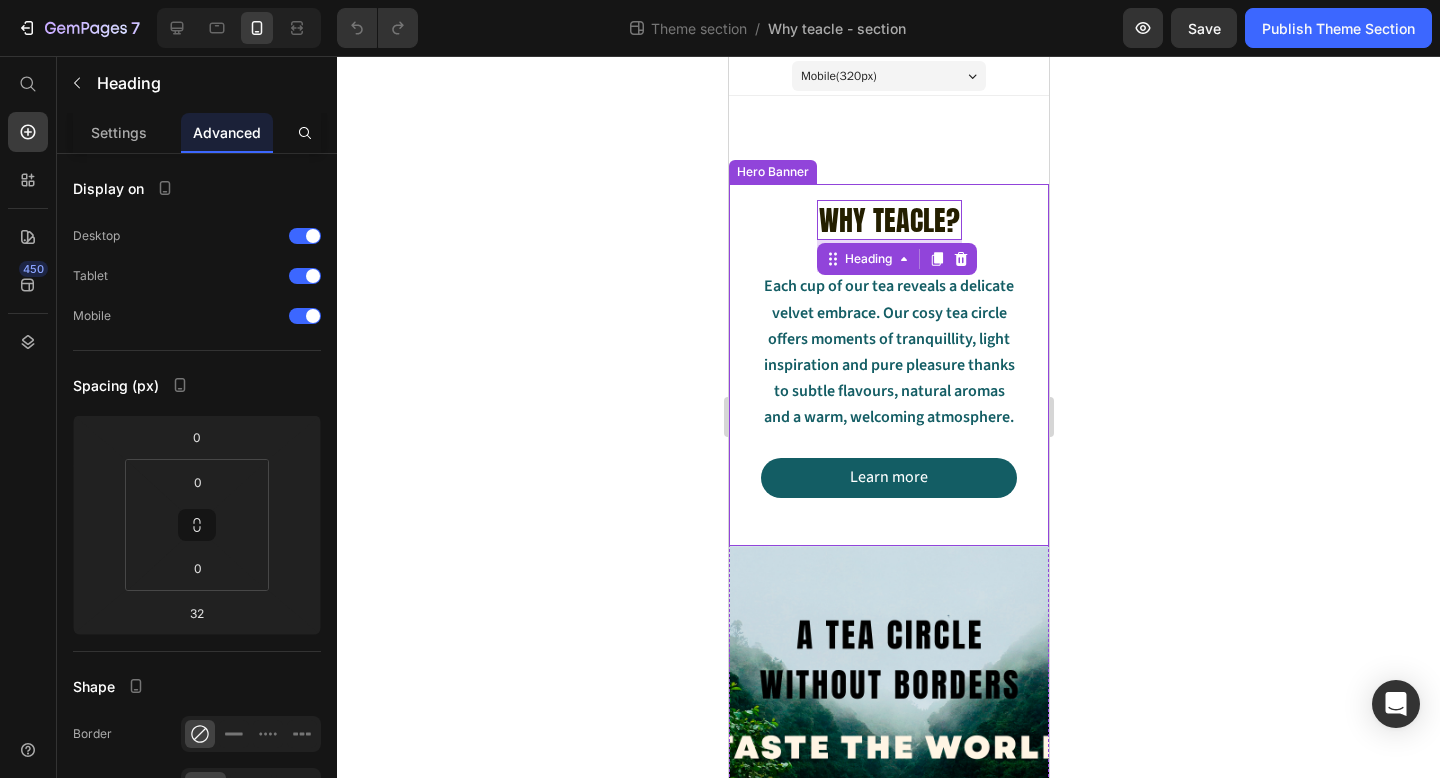 click on "WHY TEACLE? Heading   32 Each cup of our tea reveals a delicate velvet embrace. Our cosy tea circle offers moments of tranquillity, light inspiration and pure pleasure thanks to subtle flavours, natural aromas and a warm, welcoming atmosphere. Text Block Learn more Button" at bounding box center (888, 349) 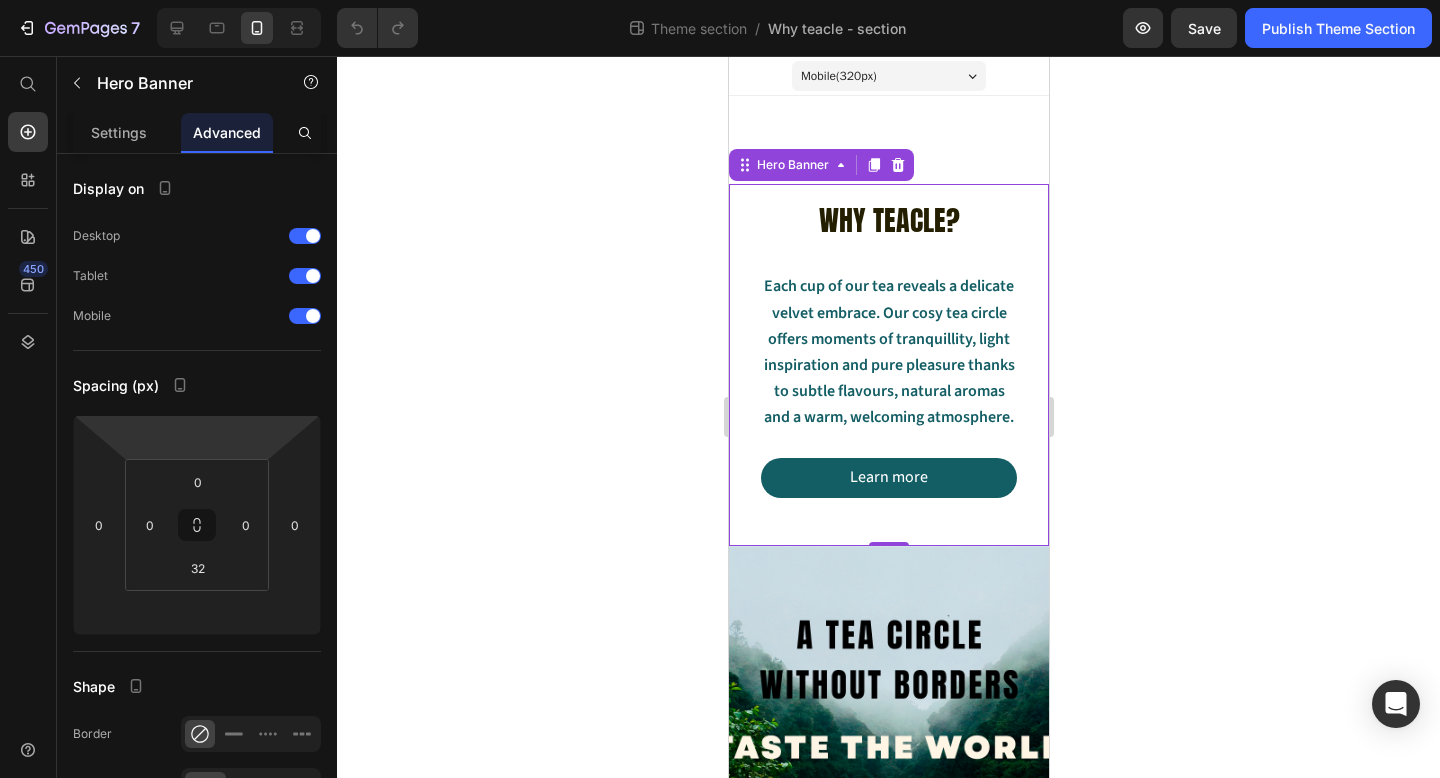 click on "WHY TEACLE? Heading Each cup of our tea reveals a delicate velvet embrace. Our cosy tea circle offers moments of tranquillity, light inspiration and pure pleasure thanks to subtle flavours, natural aromas and a warm, welcoming atmosphere. Text Block Learn more Button" at bounding box center (888, 349) 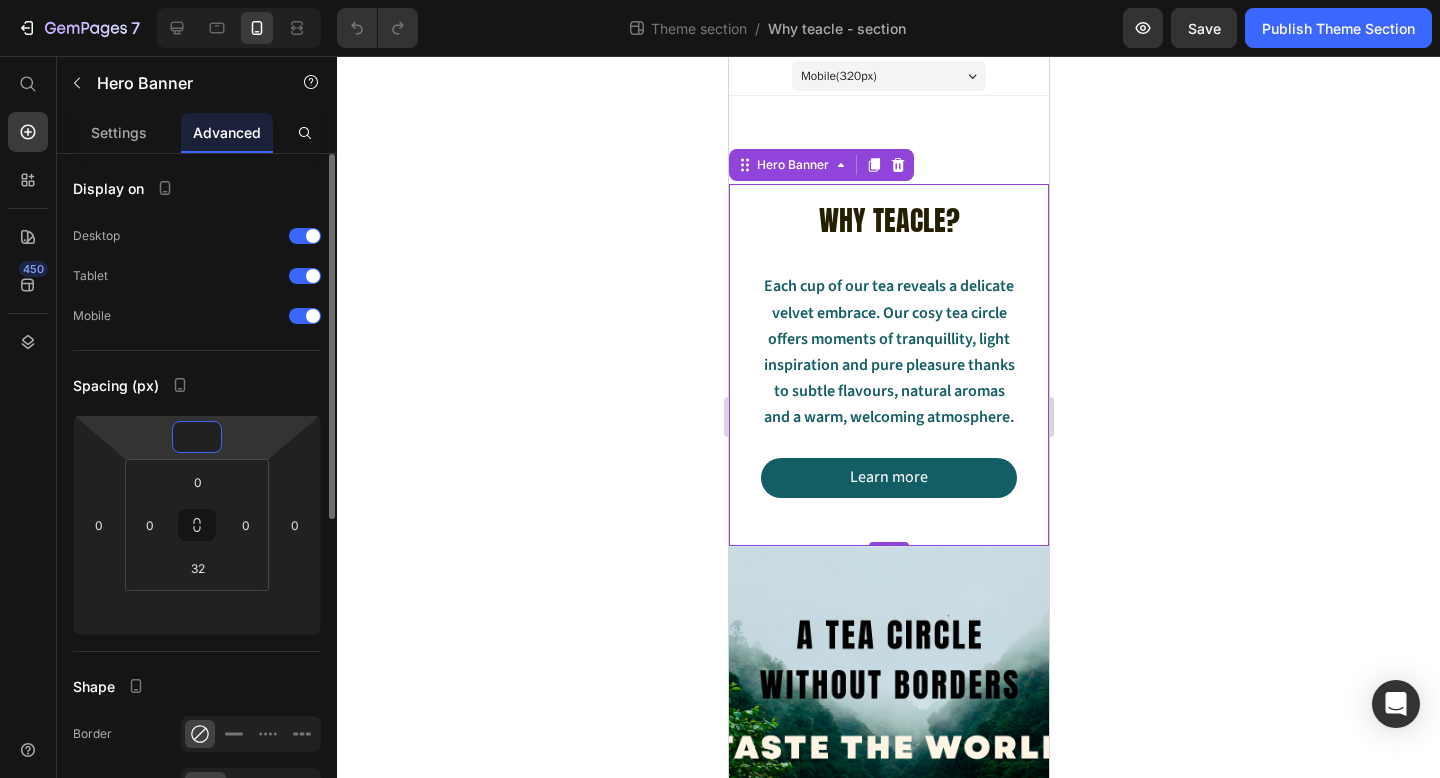 click at bounding box center [197, 437] 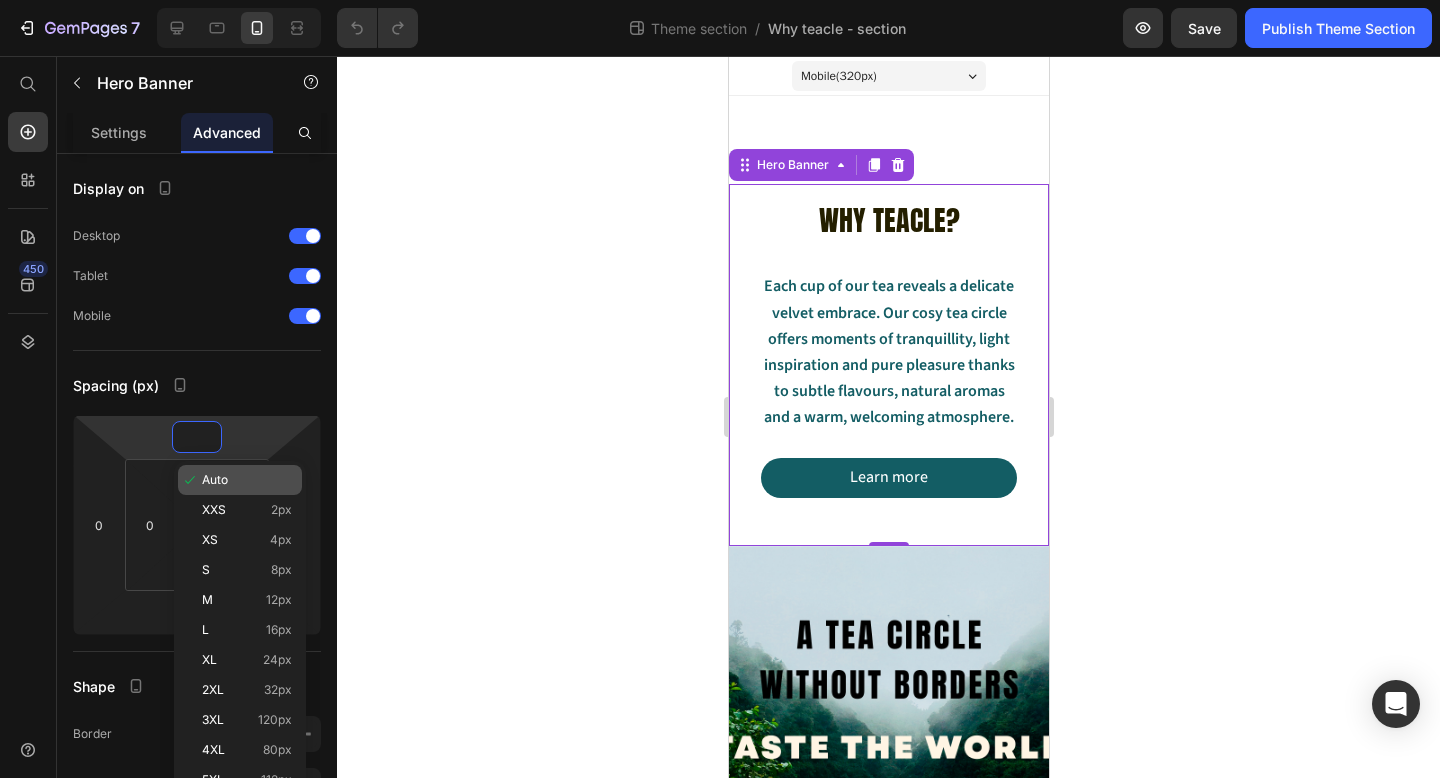 click on "Auto" at bounding box center (247, 480) 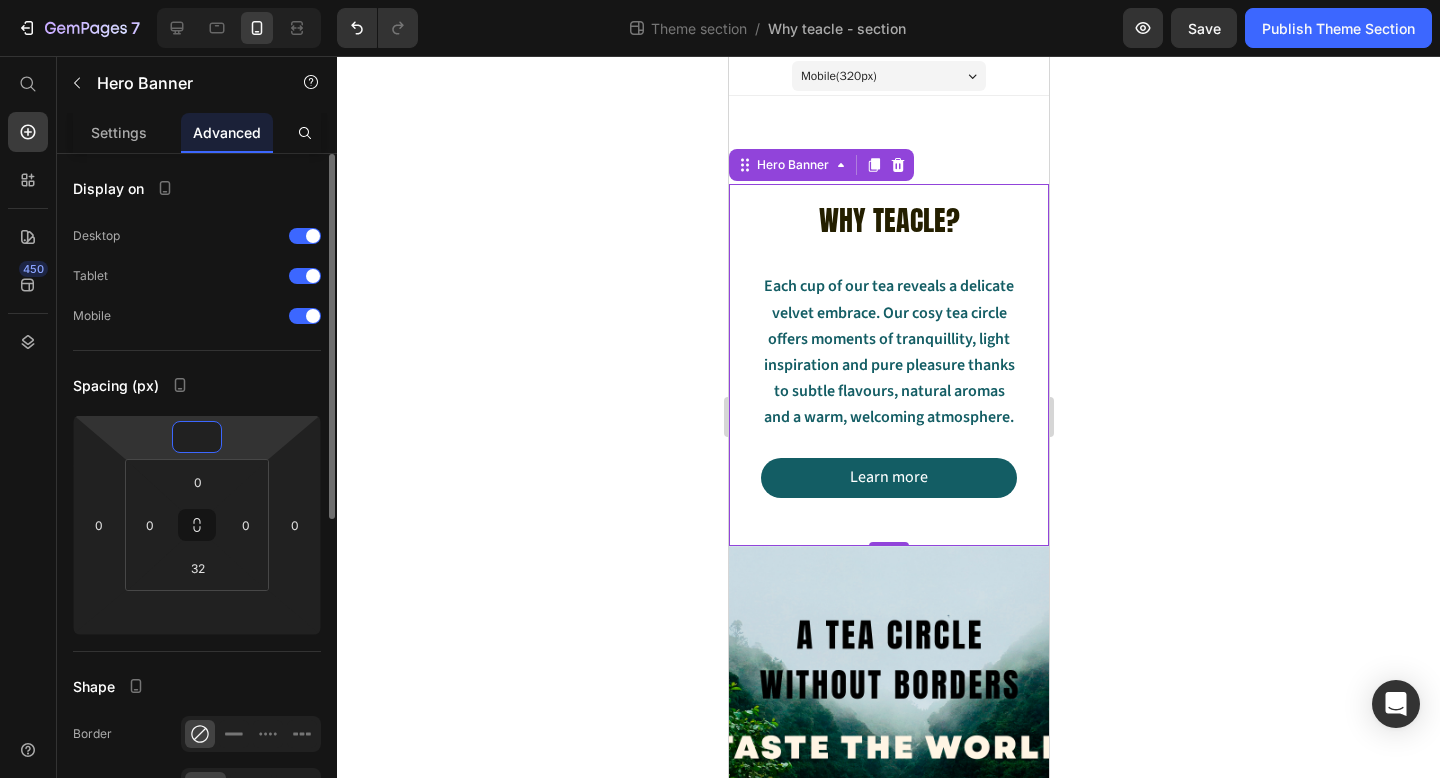 click at bounding box center [197, 437] 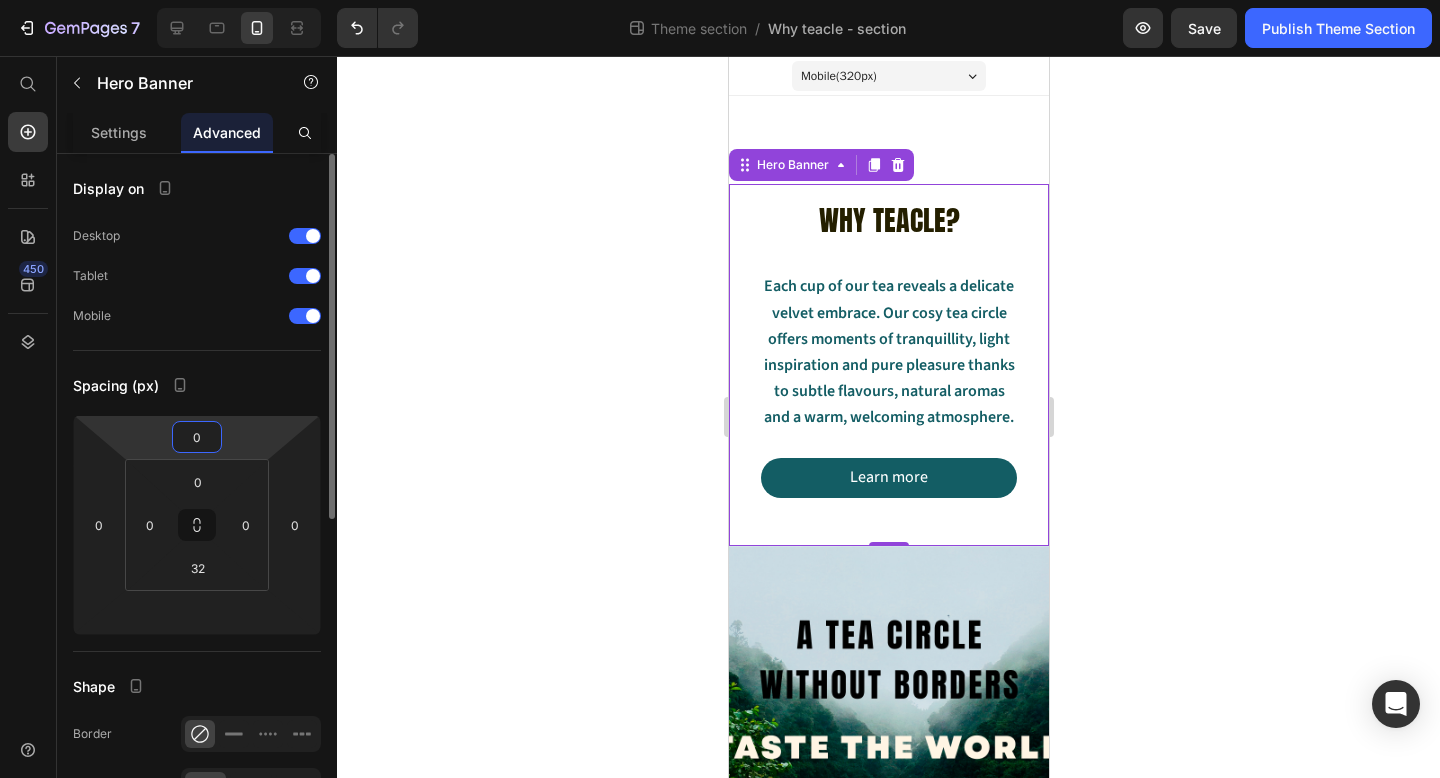 type on "0" 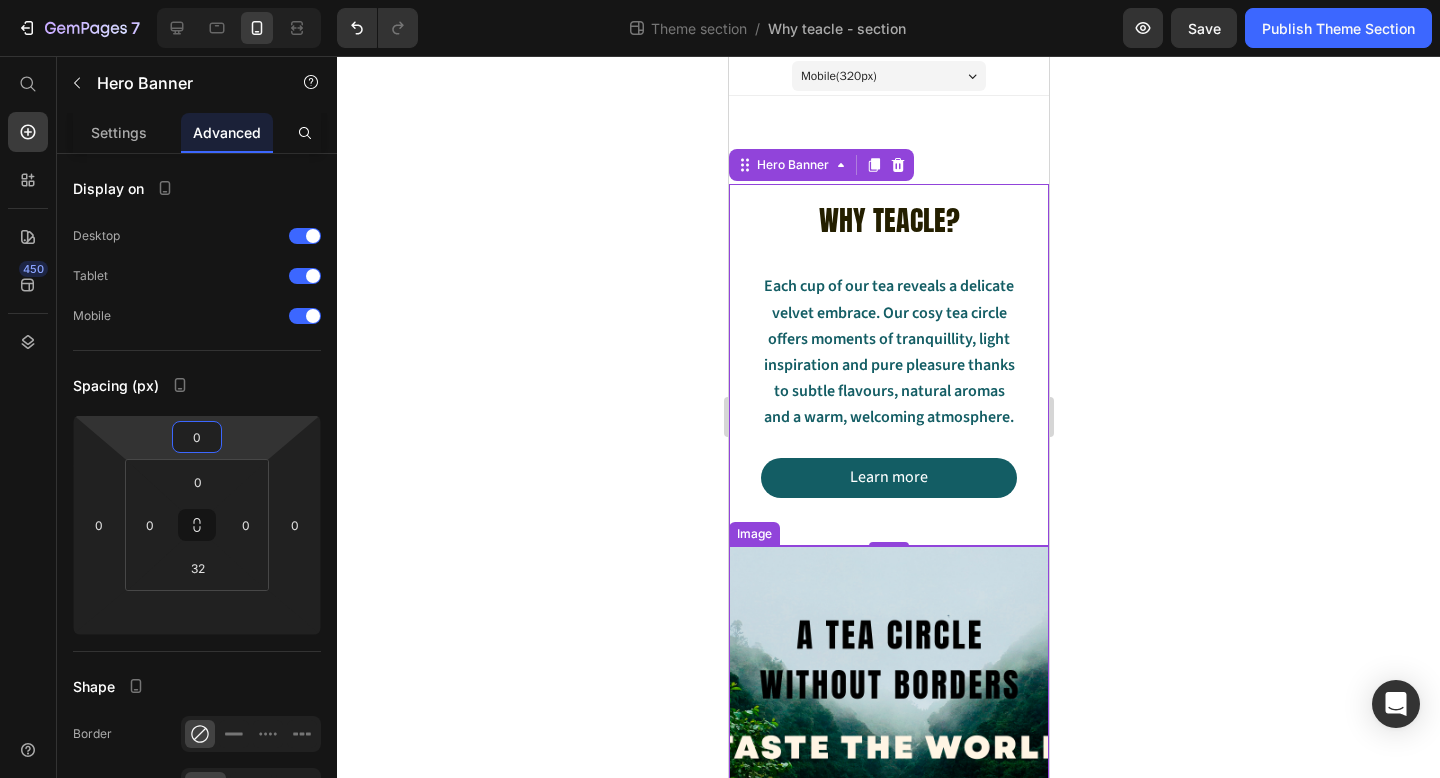 click at bounding box center (888, 726) 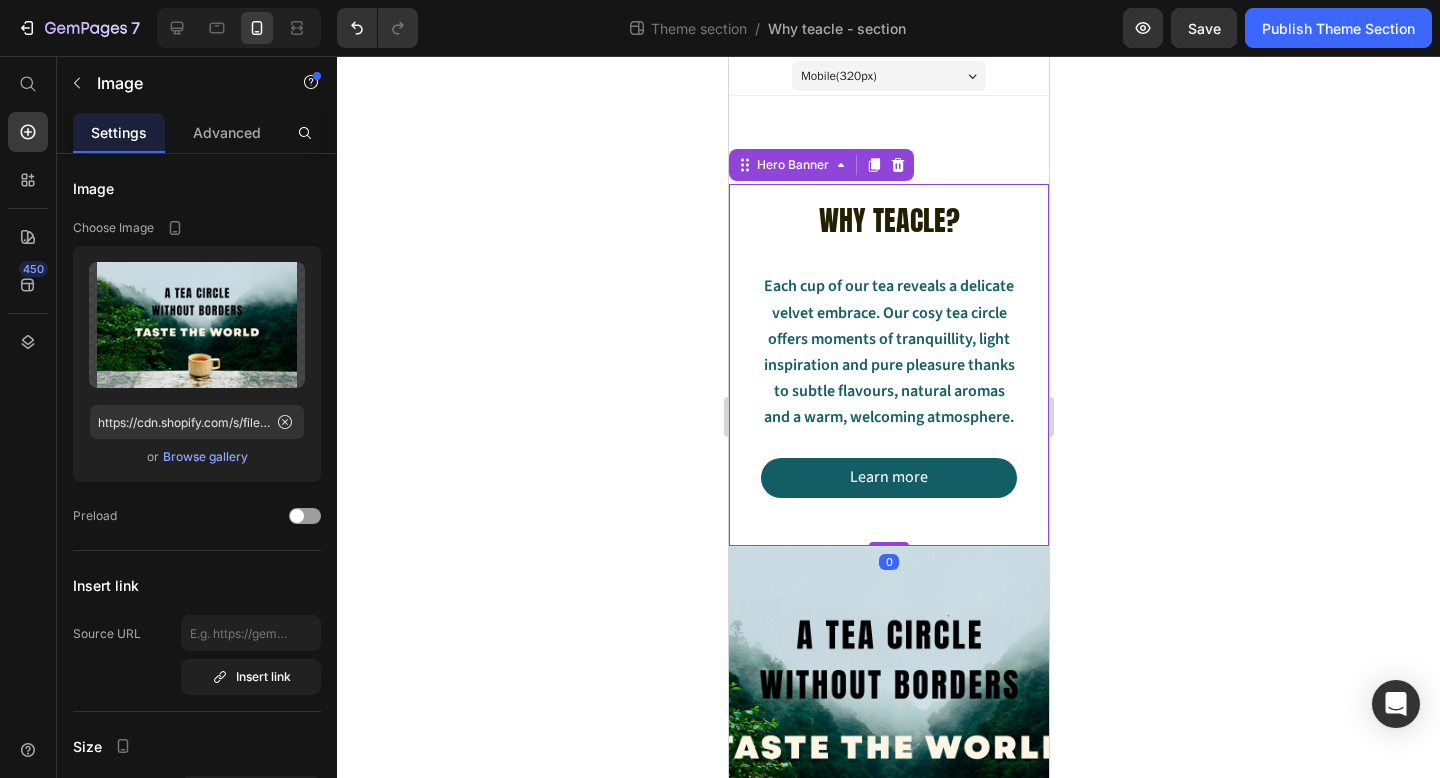 click on "WHY TEACLE? Heading Each cup of our tea reveals a delicate velvet embrace. Our cosy tea circle offers moments of tranquillity, light inspiration and pure pleasure thanks to subtle flavours, natural aromas and a warm, welcoming atmosphere. Text Block Learn more Button" at bounding box center [888, 349] 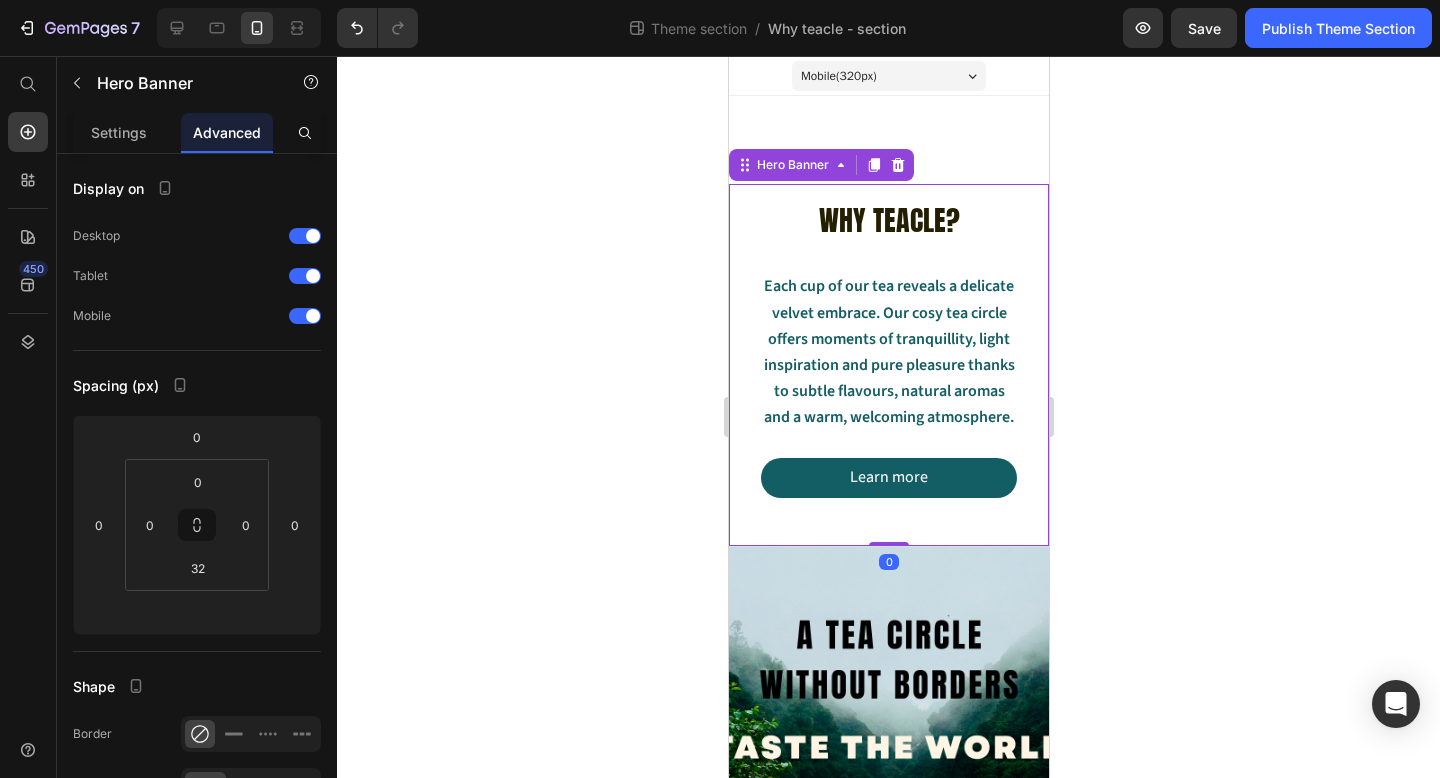 scroll, scrollTop: 151, scrollLeft: 0, axis: vertical 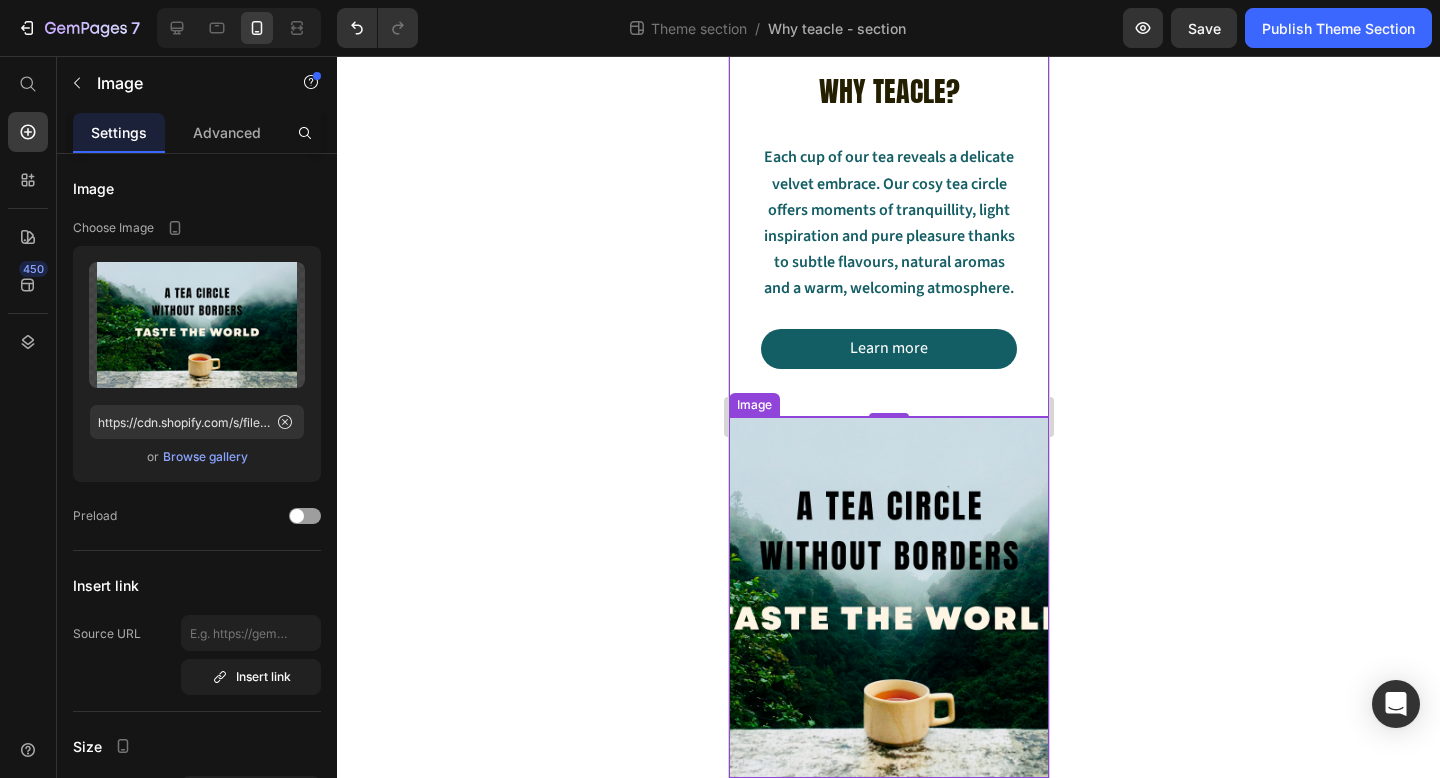 click at bounding box center [888, 597] 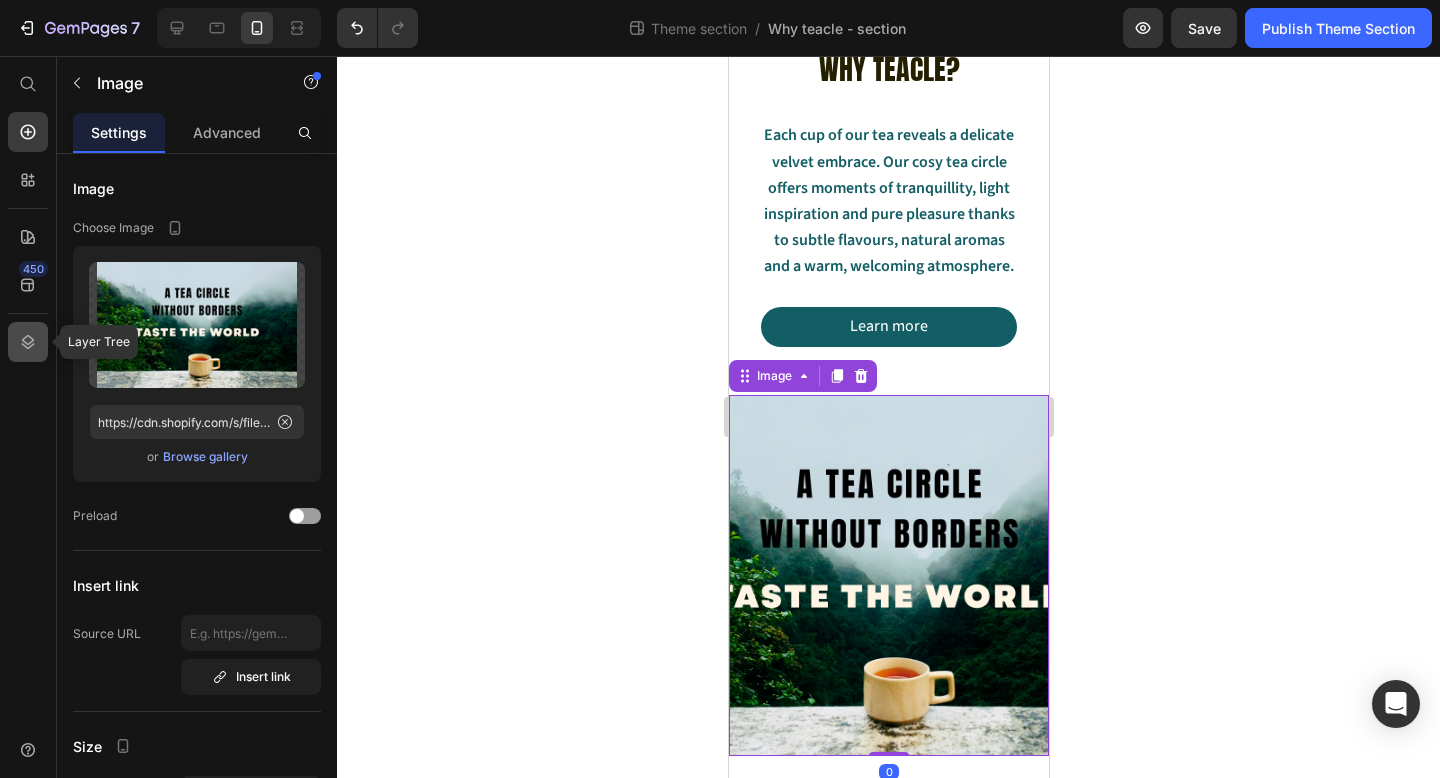 click 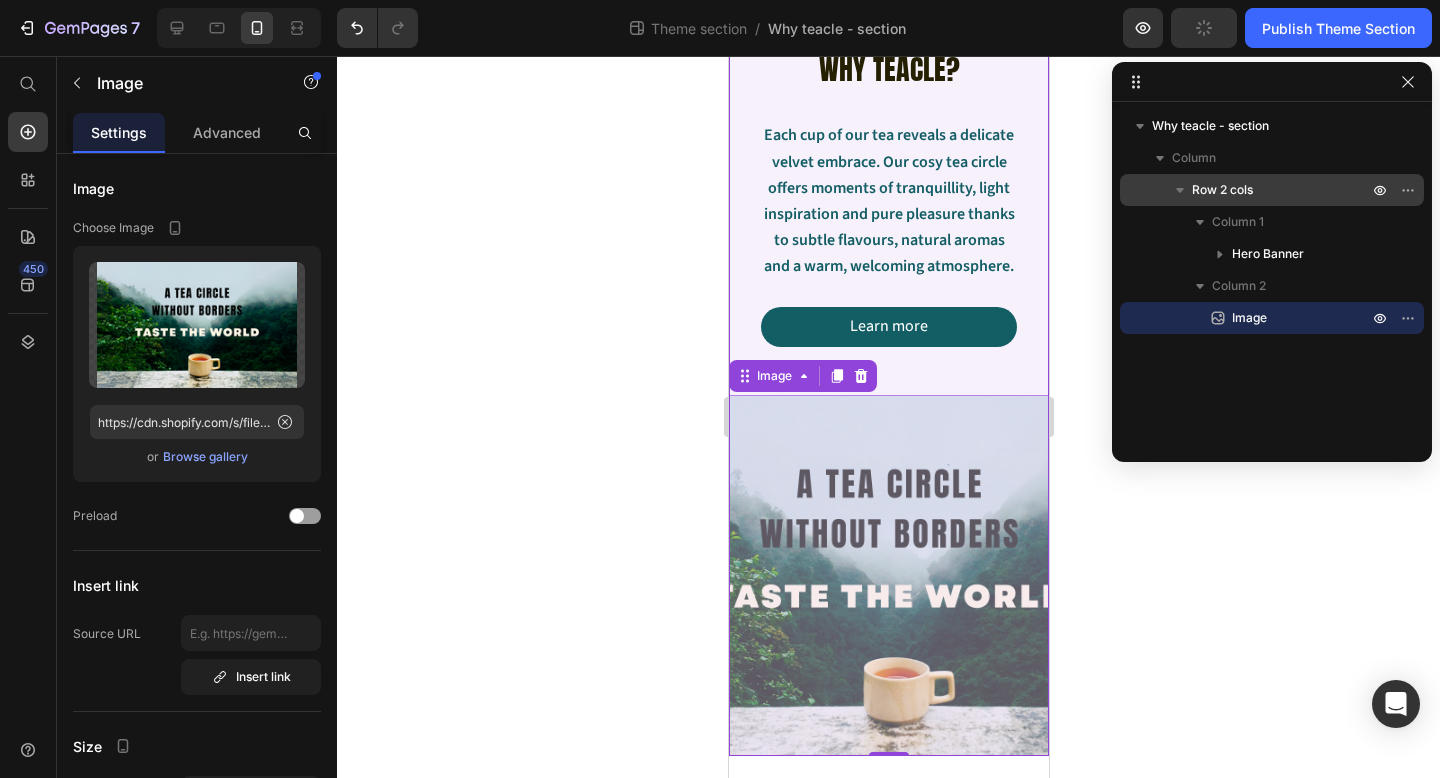 click on "Row 2 cols" at bounding box center [1222, 190] 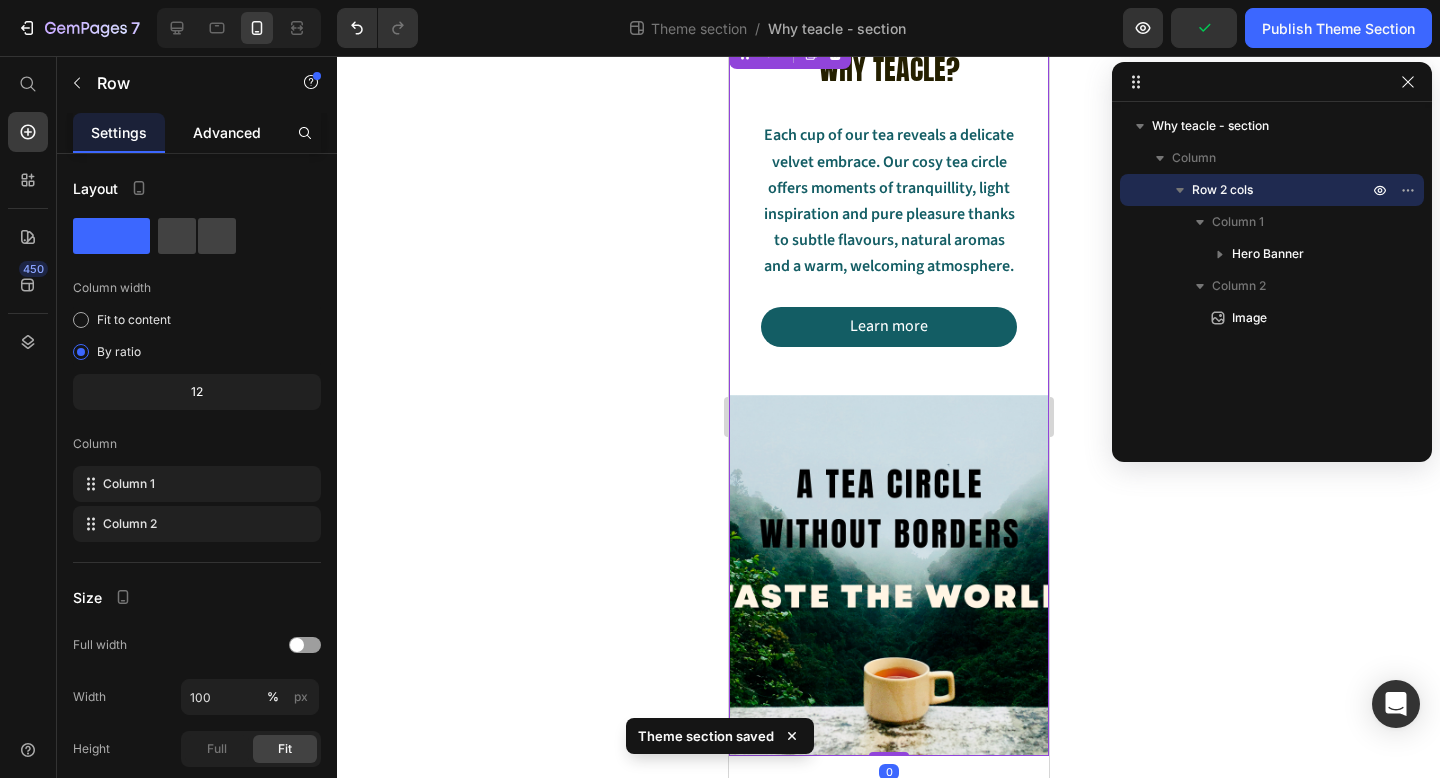 click on "Advanced" at bounding box center (227, 132) 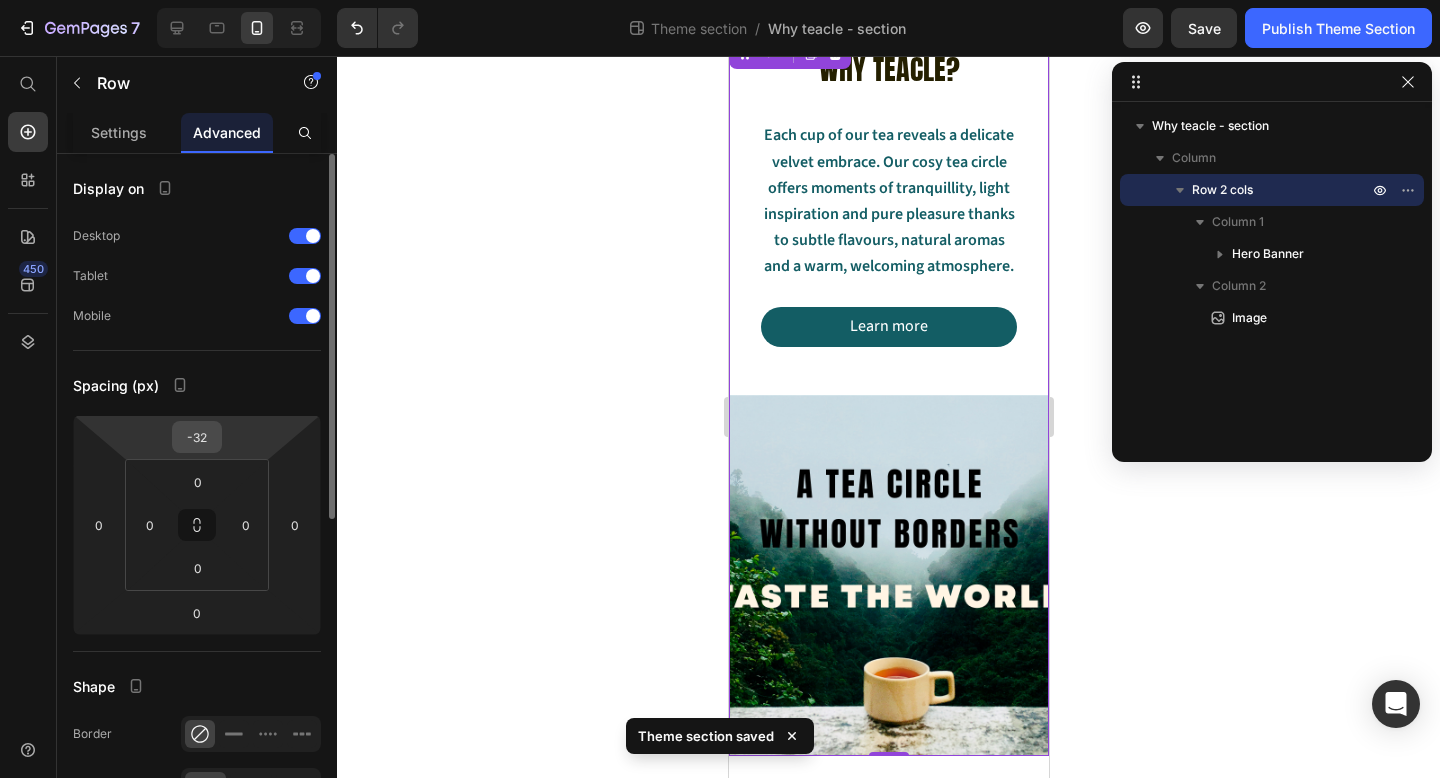 click on "-32" at bounding box center (197, 437) 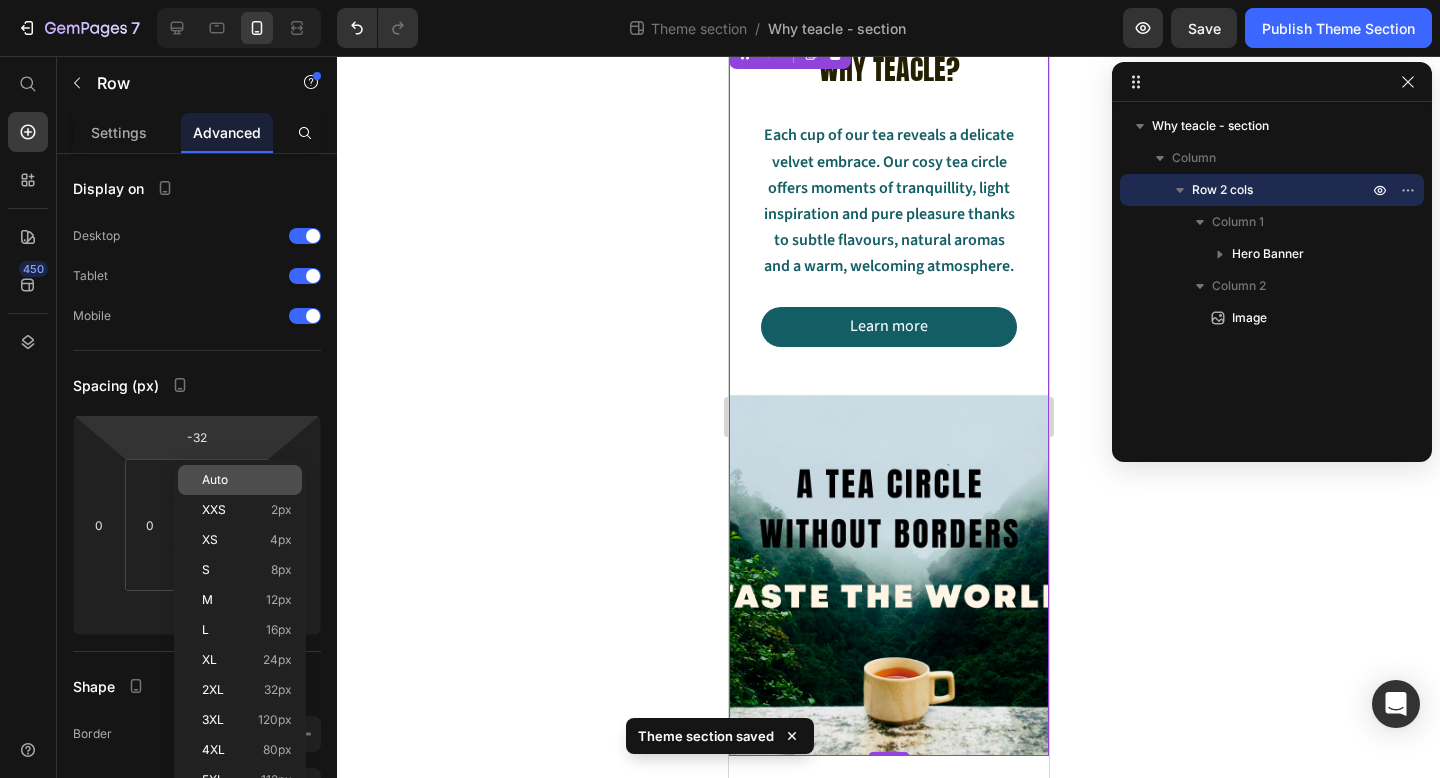 click on "Auto" at bounding box center [215, 480] 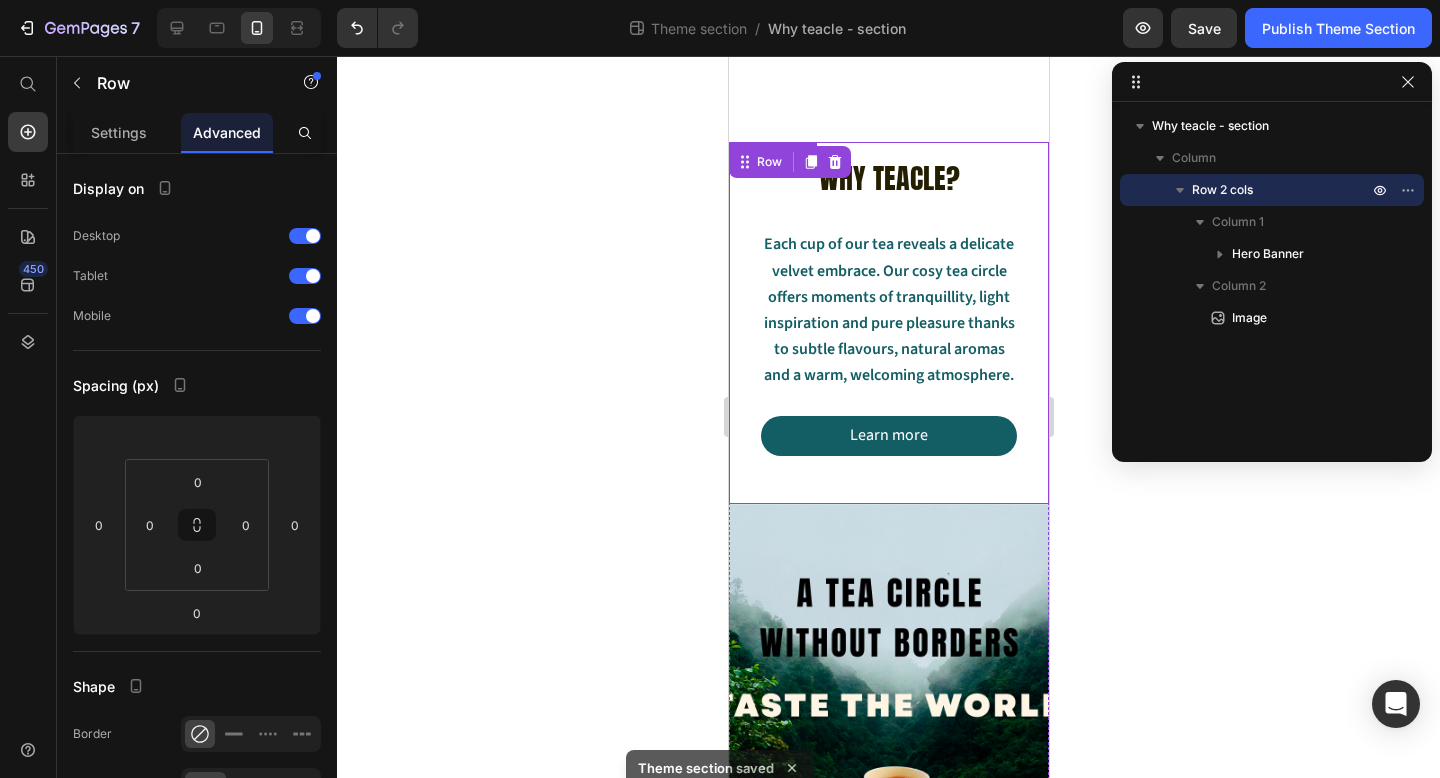 scroll, scrollTop: 0, scrollLeft: 0, axis: both 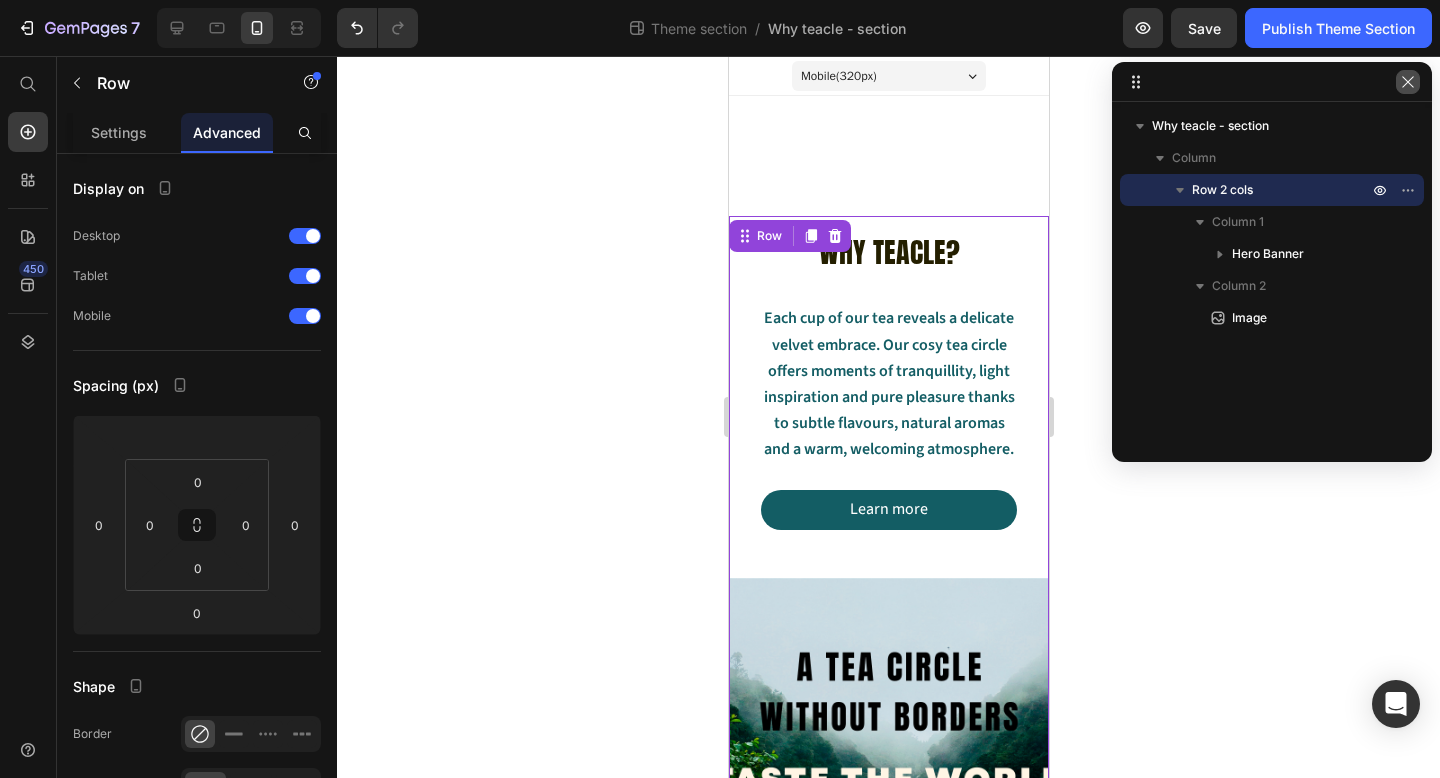 click 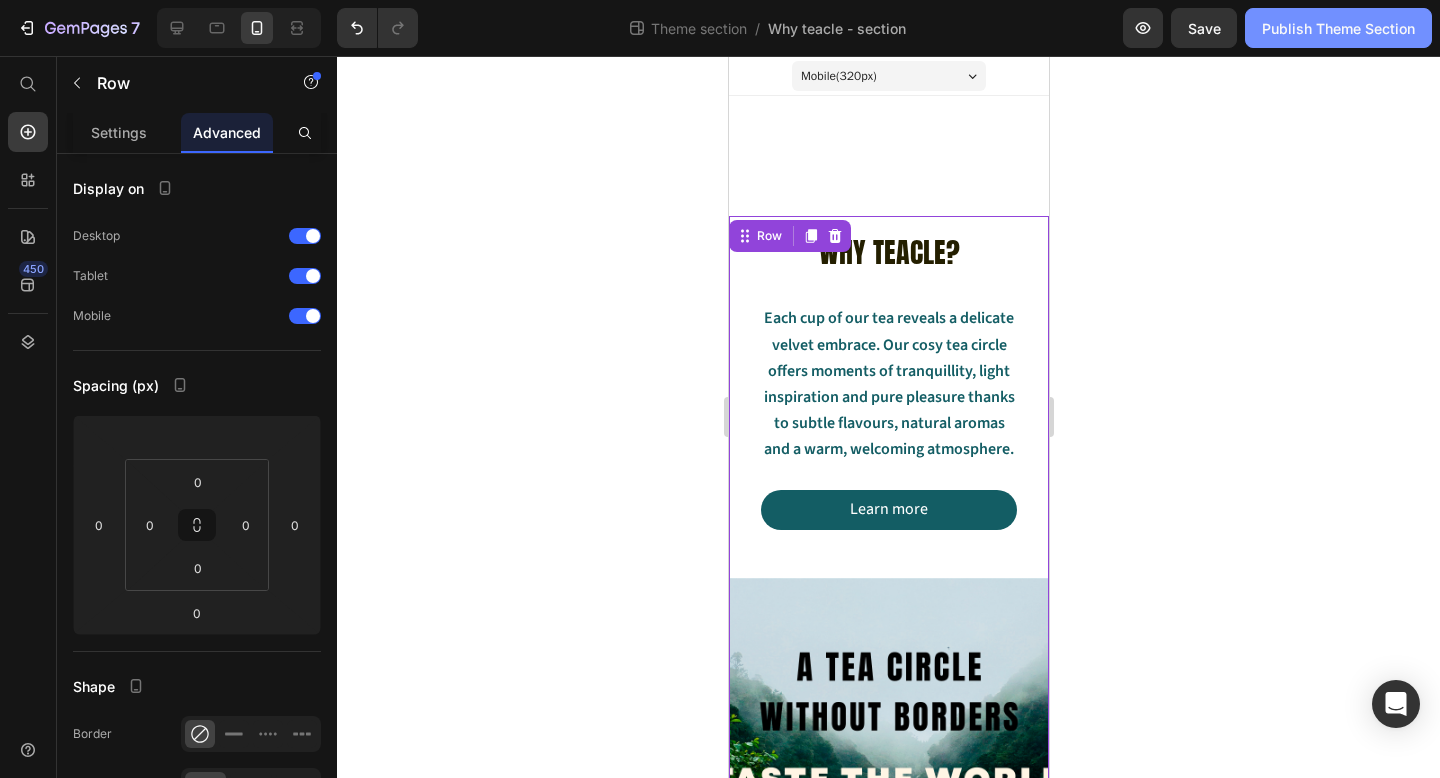 click on "Publish Theme Section" at bounding box center (1338, 28) 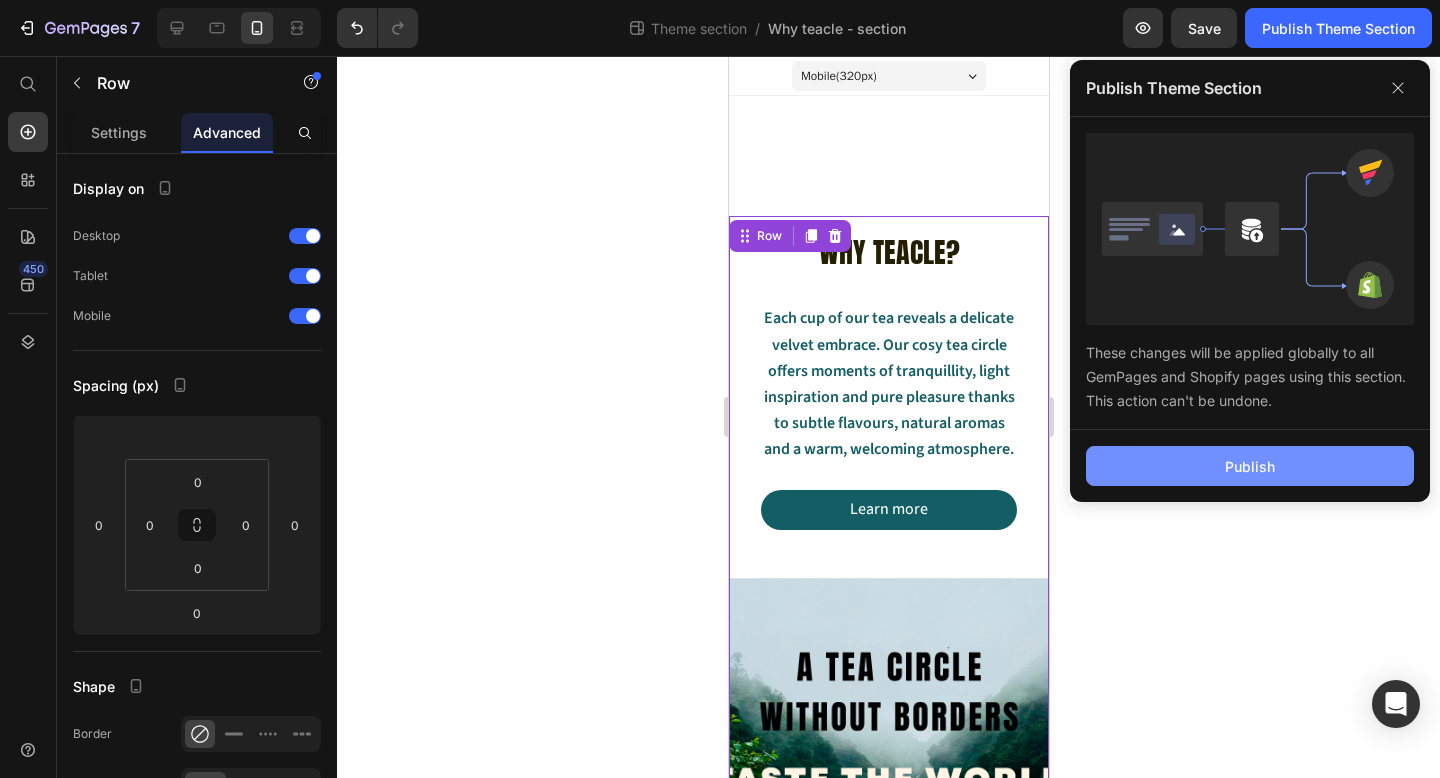 click on "Publish" at bounding box center [1250, 466] 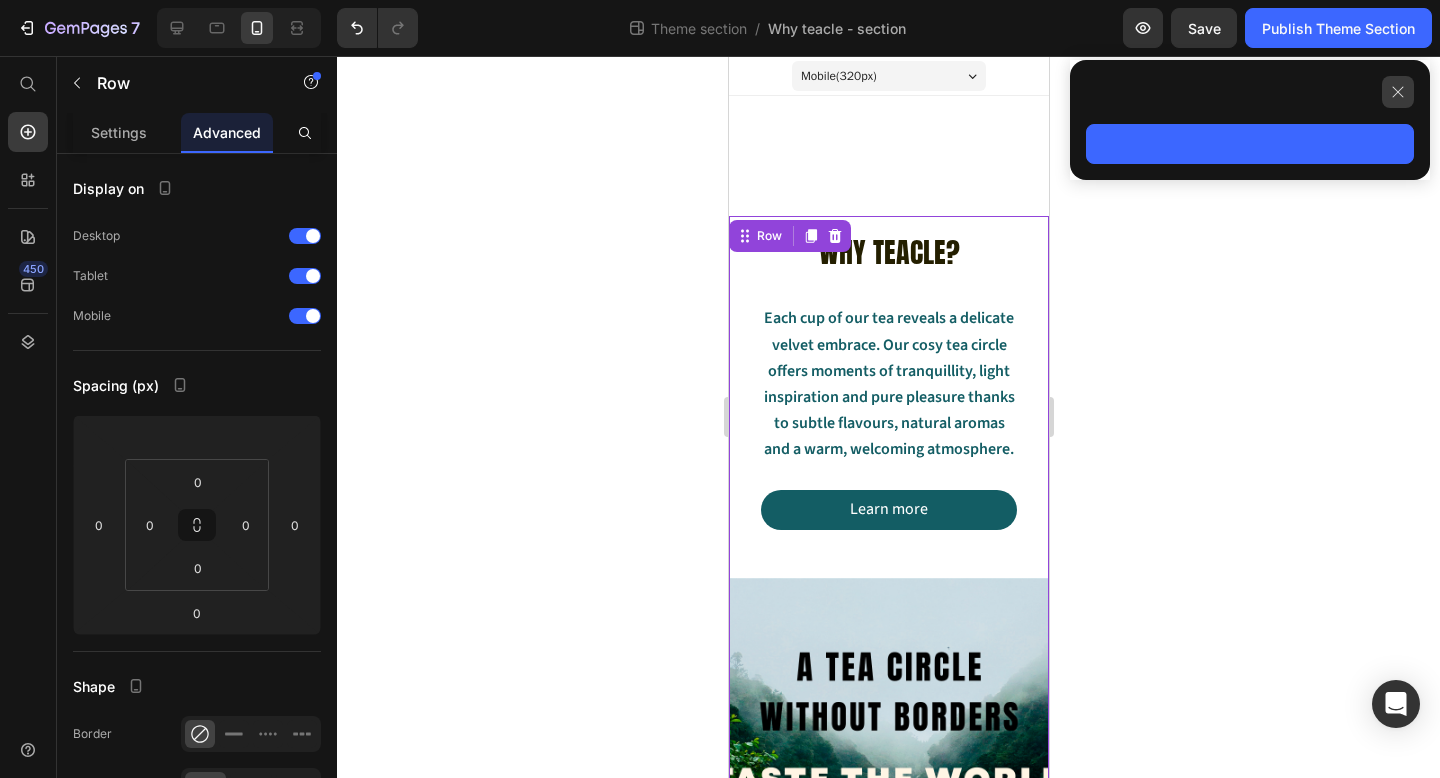 click 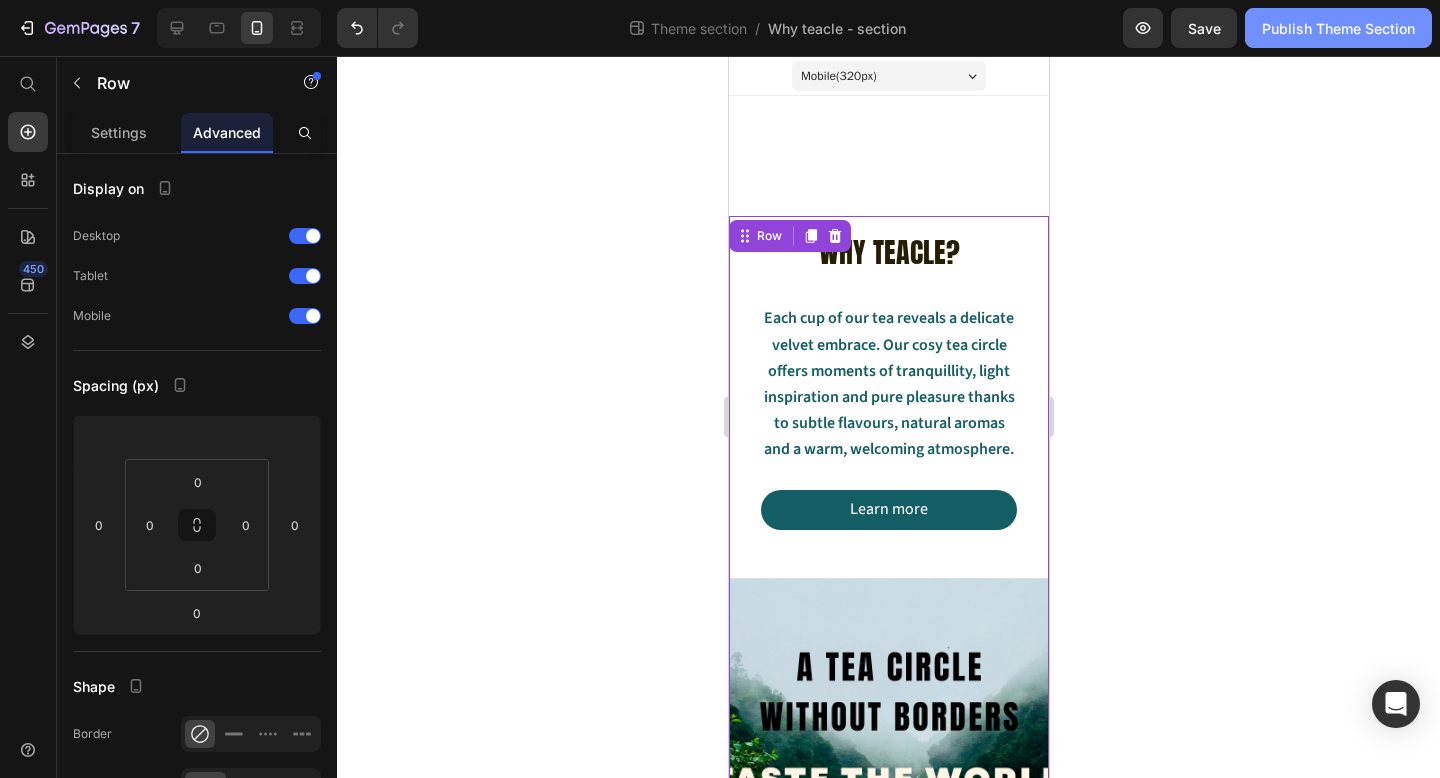 click on "Publish Theme Section" at bounding box center (1338, 28) 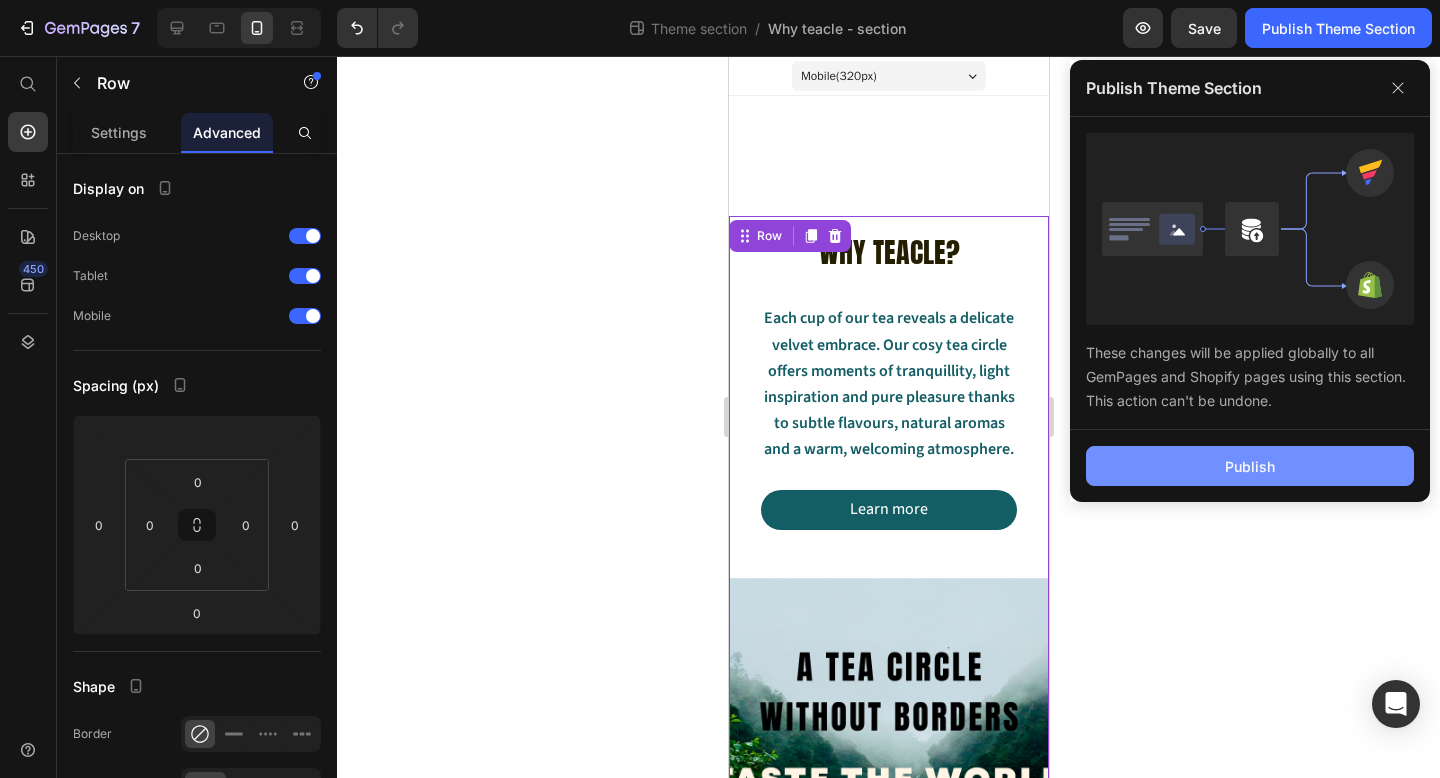 click on "Publish" at bounding box center (1250, 466) 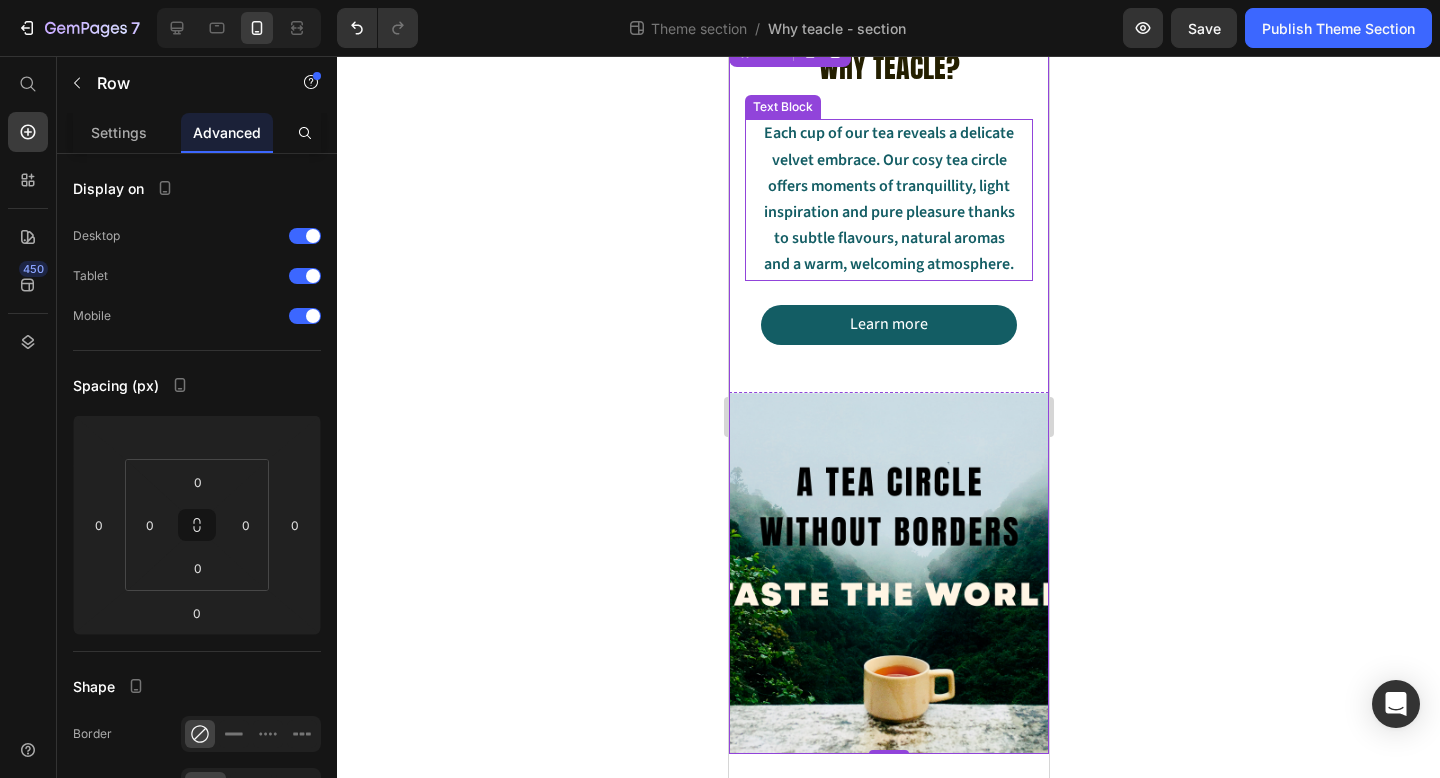 scroll, scrollTop: 0, scrollLeft: 0, axis: both 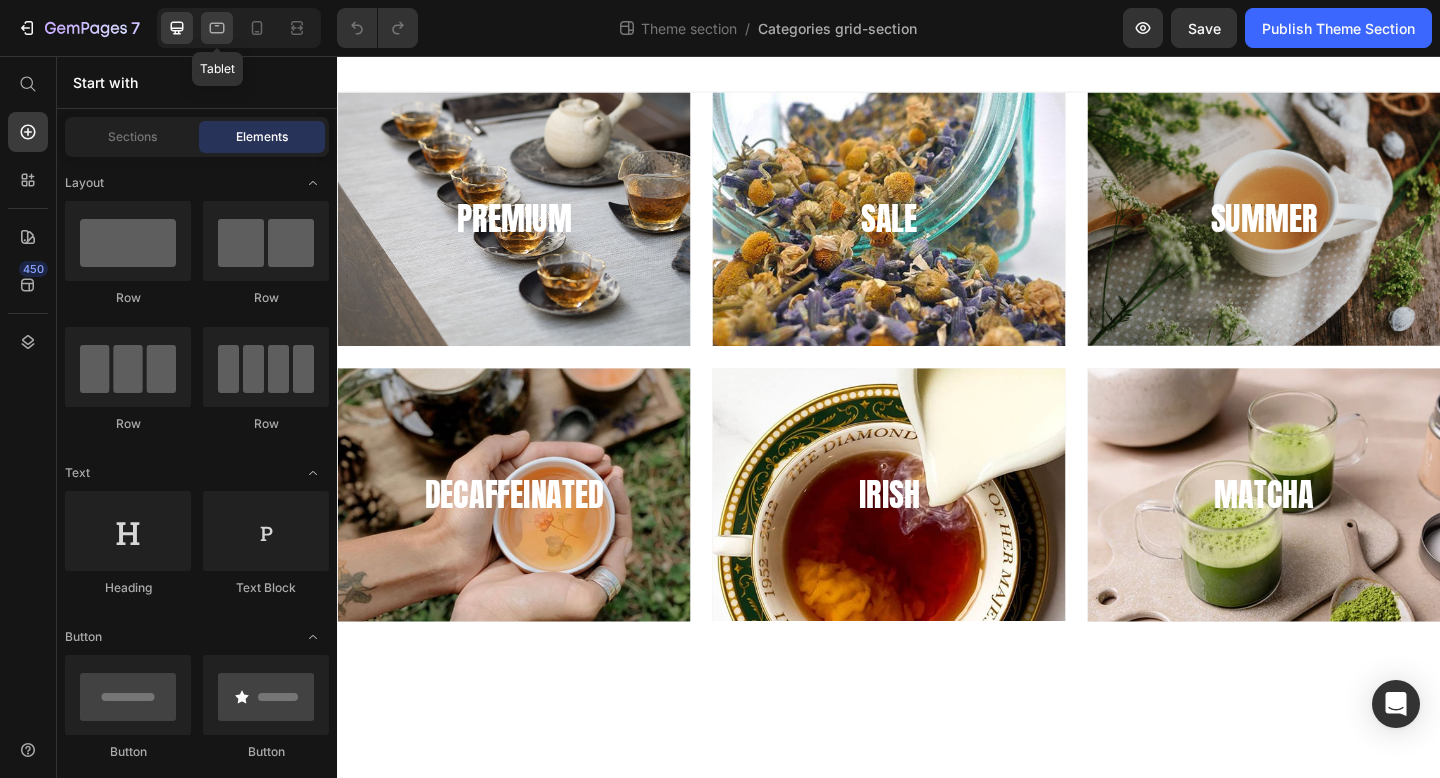 click 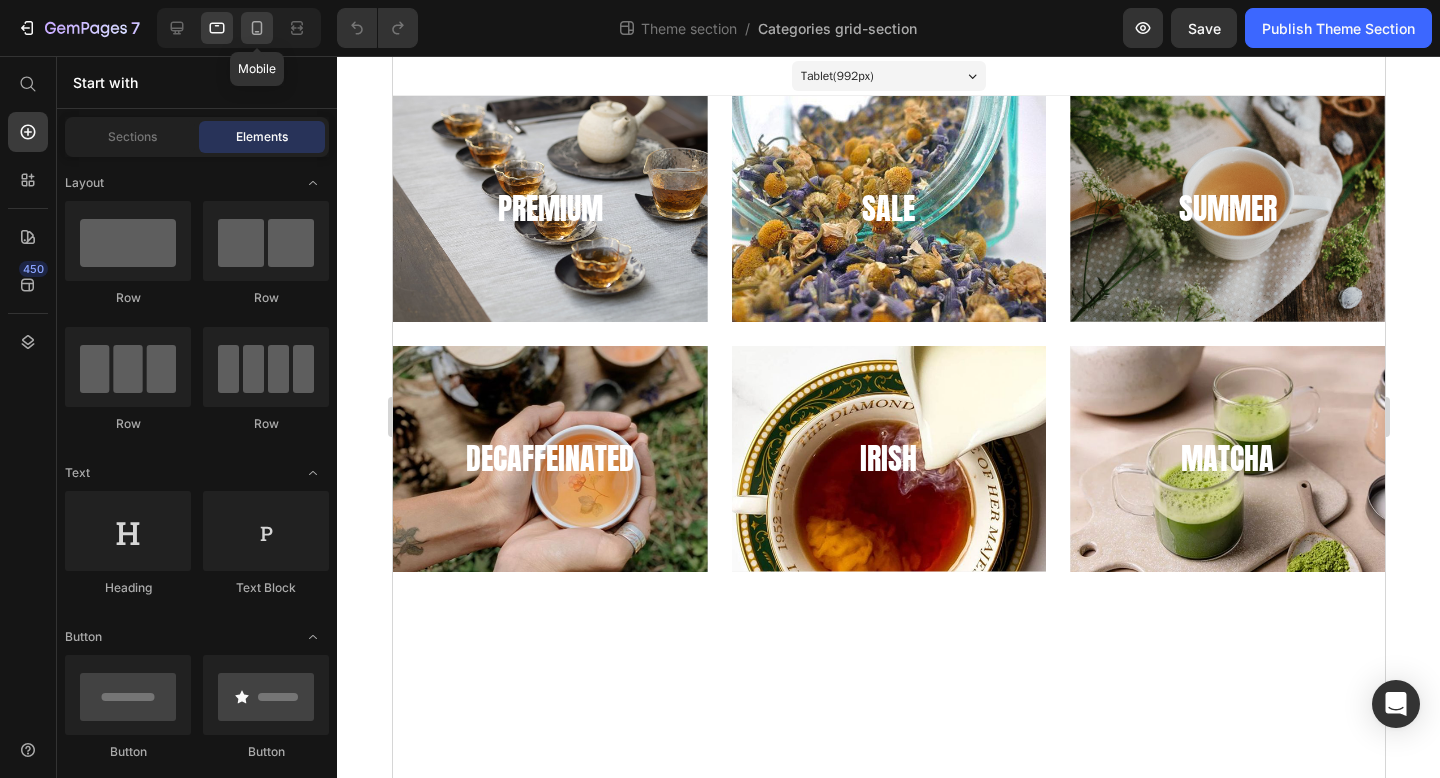 click 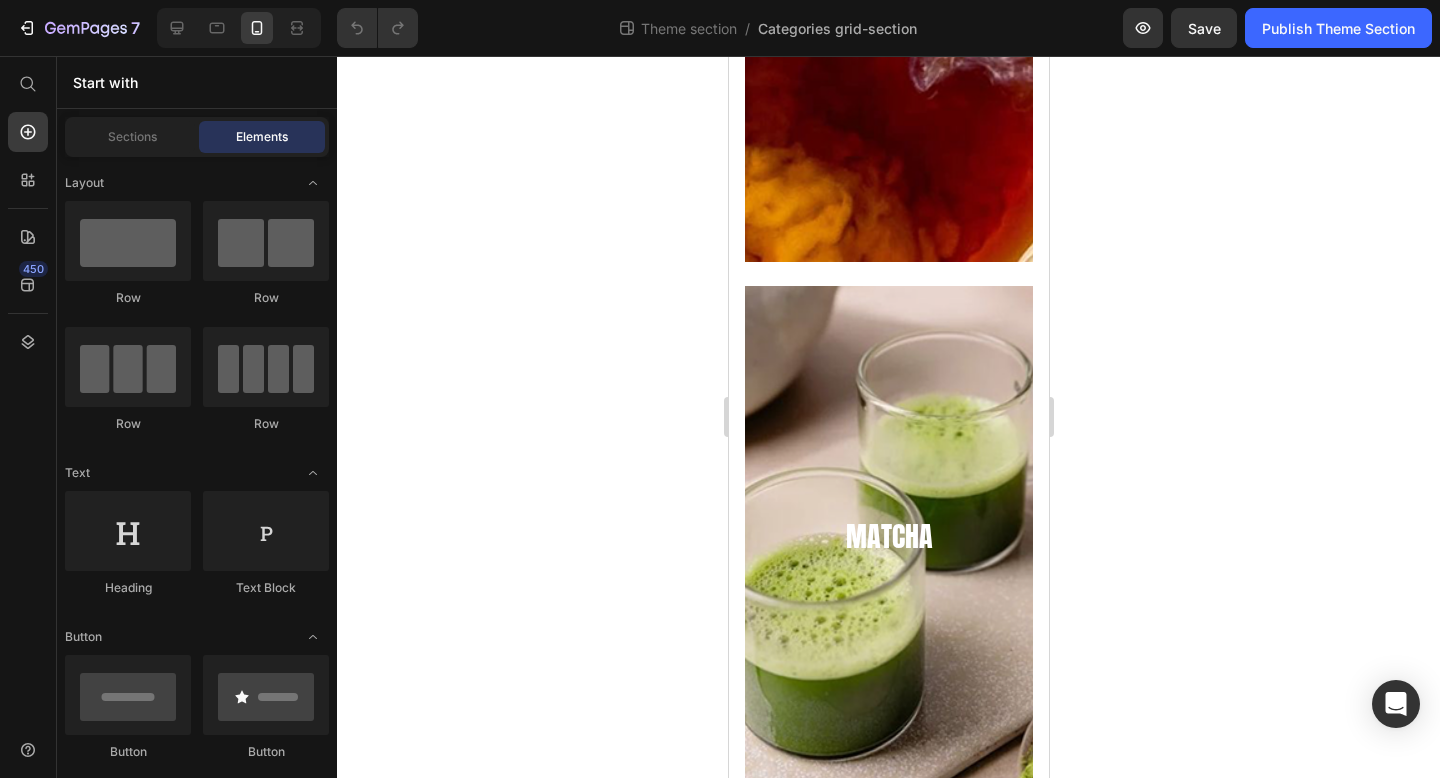 scroll, scrollTop: 2454, scrollLeft: 0, axis: vertical 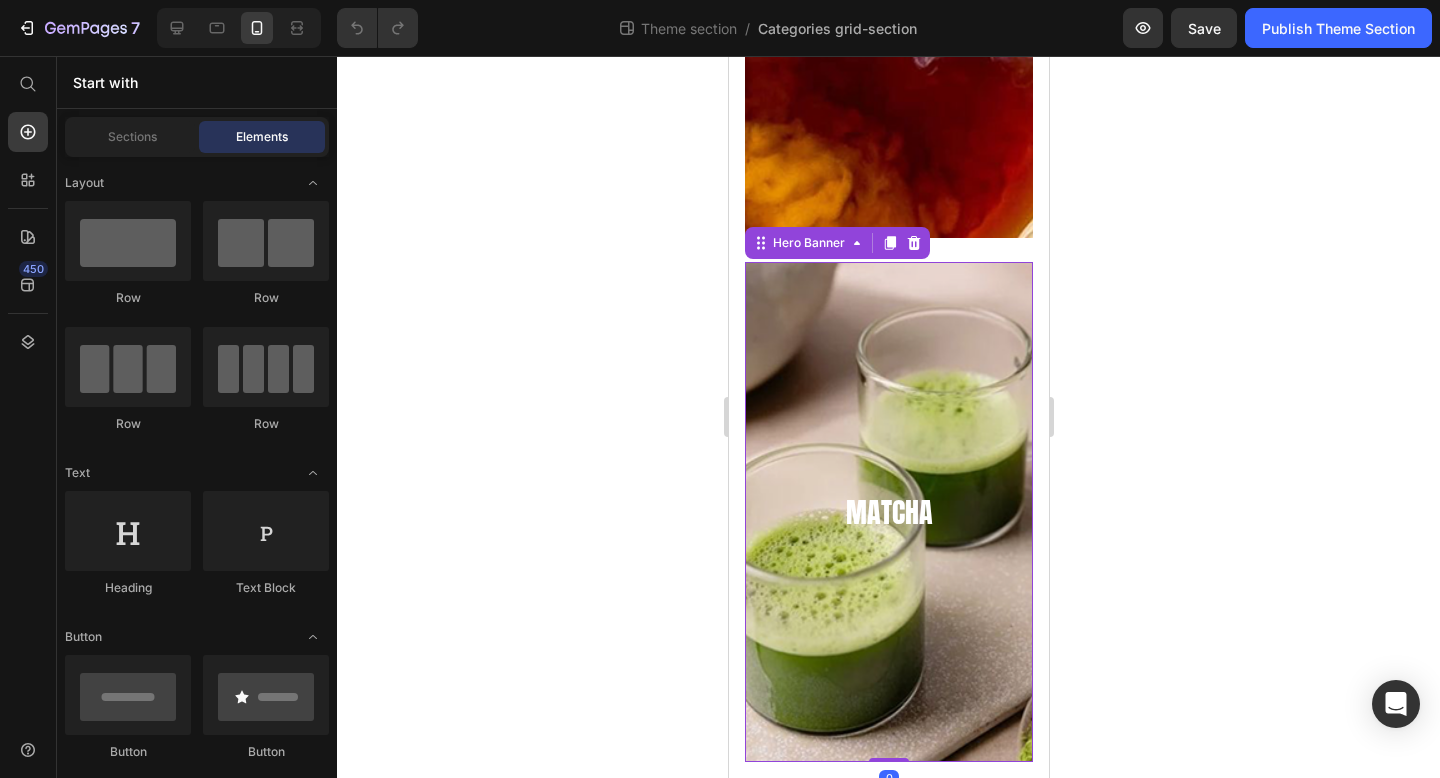 click at bounding box center [888, 512] 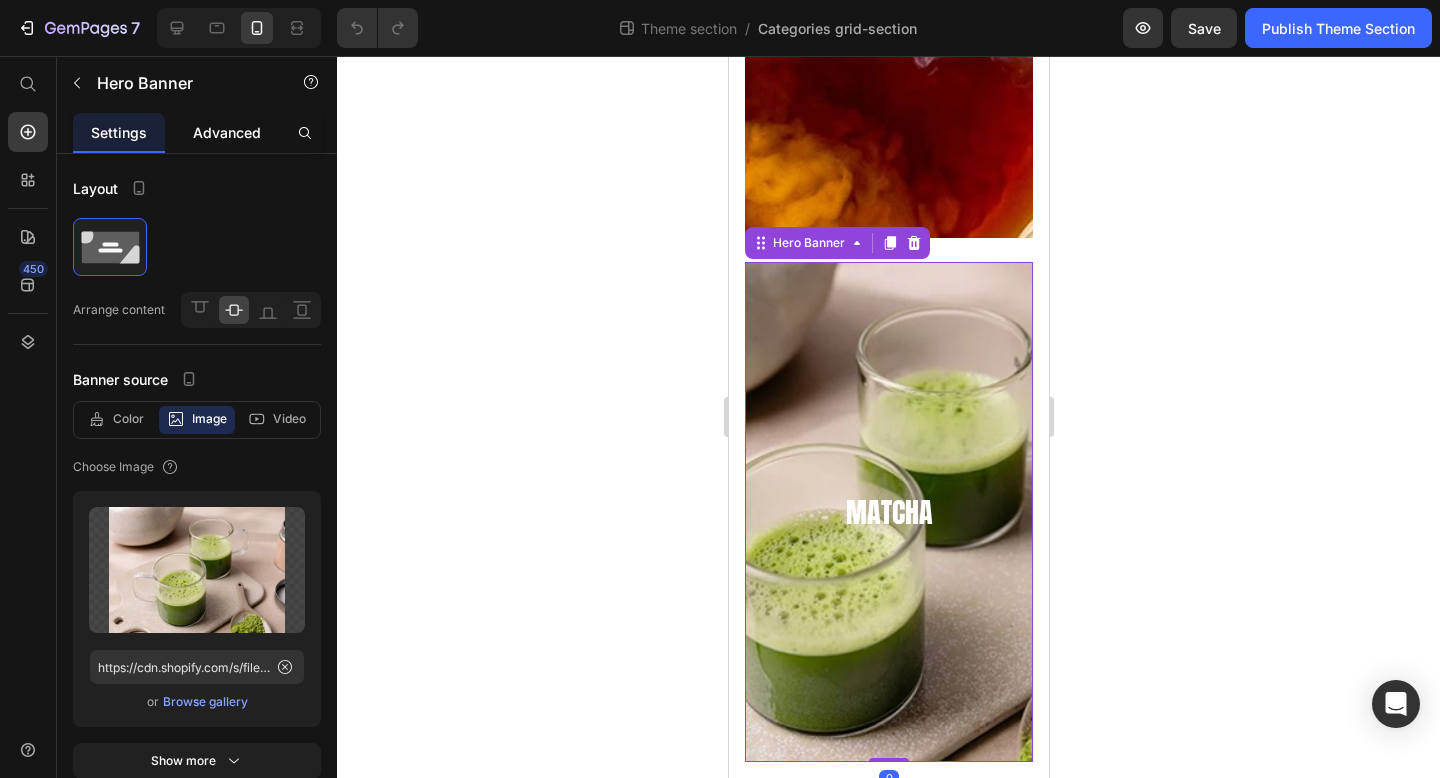 click on "Advanced" at bounding box center (227, 132) 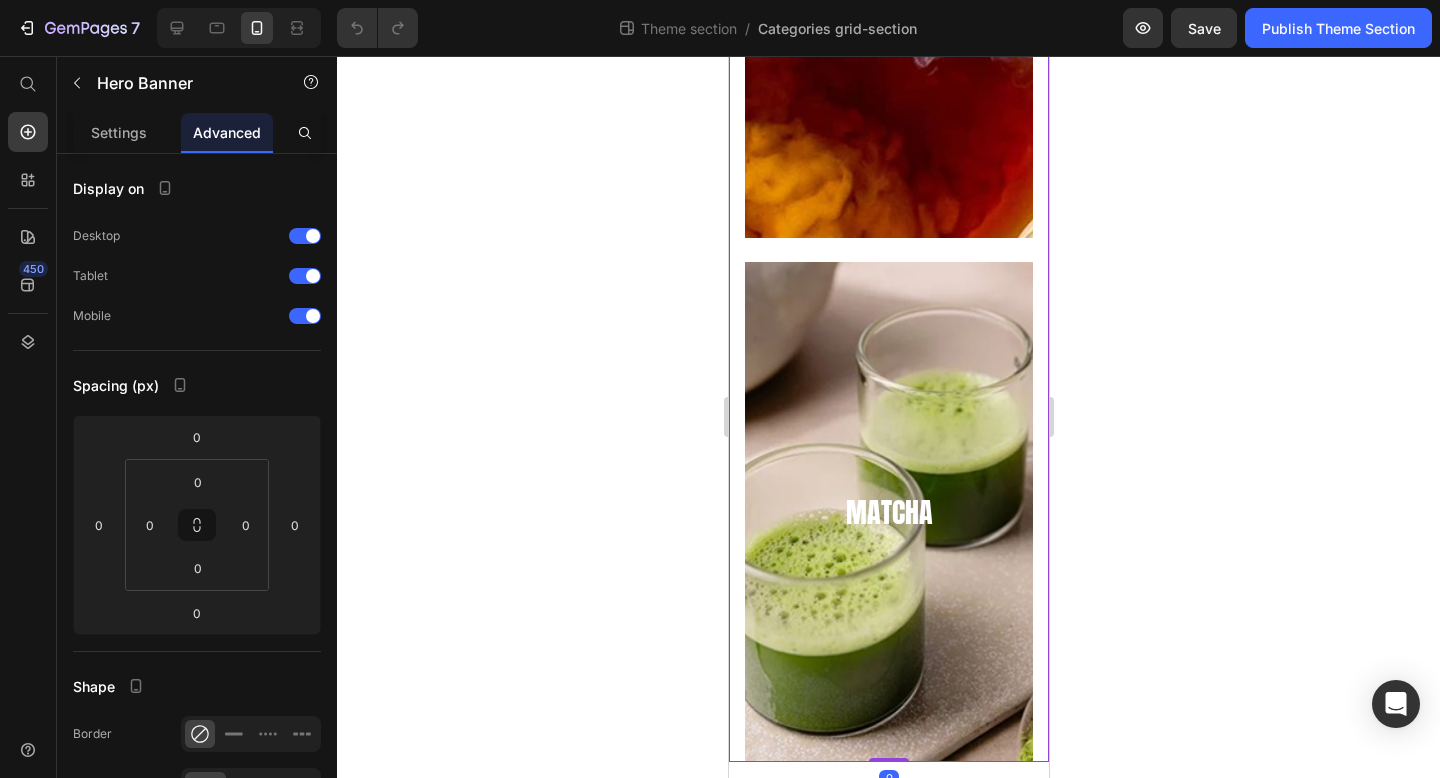 click on "DECAFFEINATED Heading Hero Banner IRISH Heading Hero Banner Row MATCHA Heading Hero Banner Row Row   0" at bounding box center (888, -12) 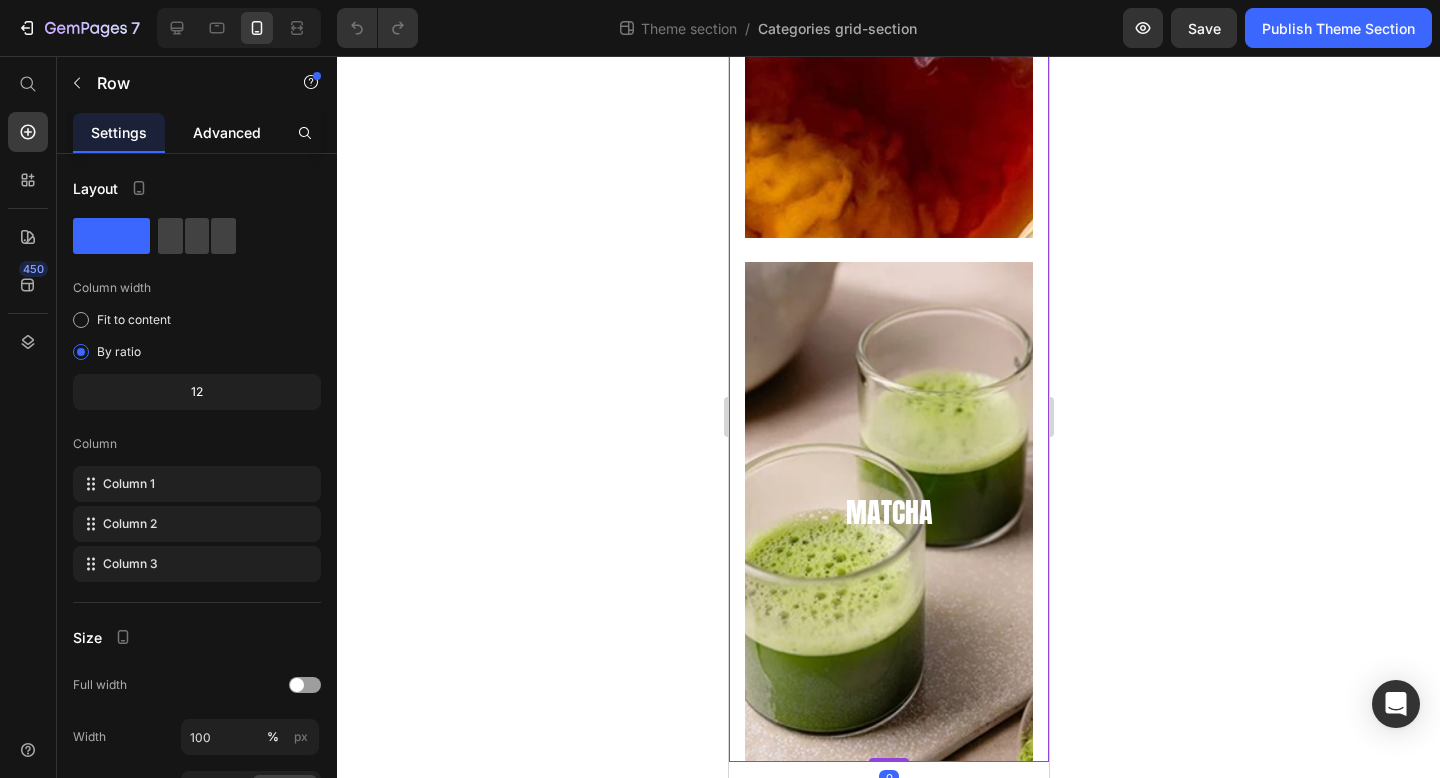click on "Advanced" at bounding box center (227, 132) 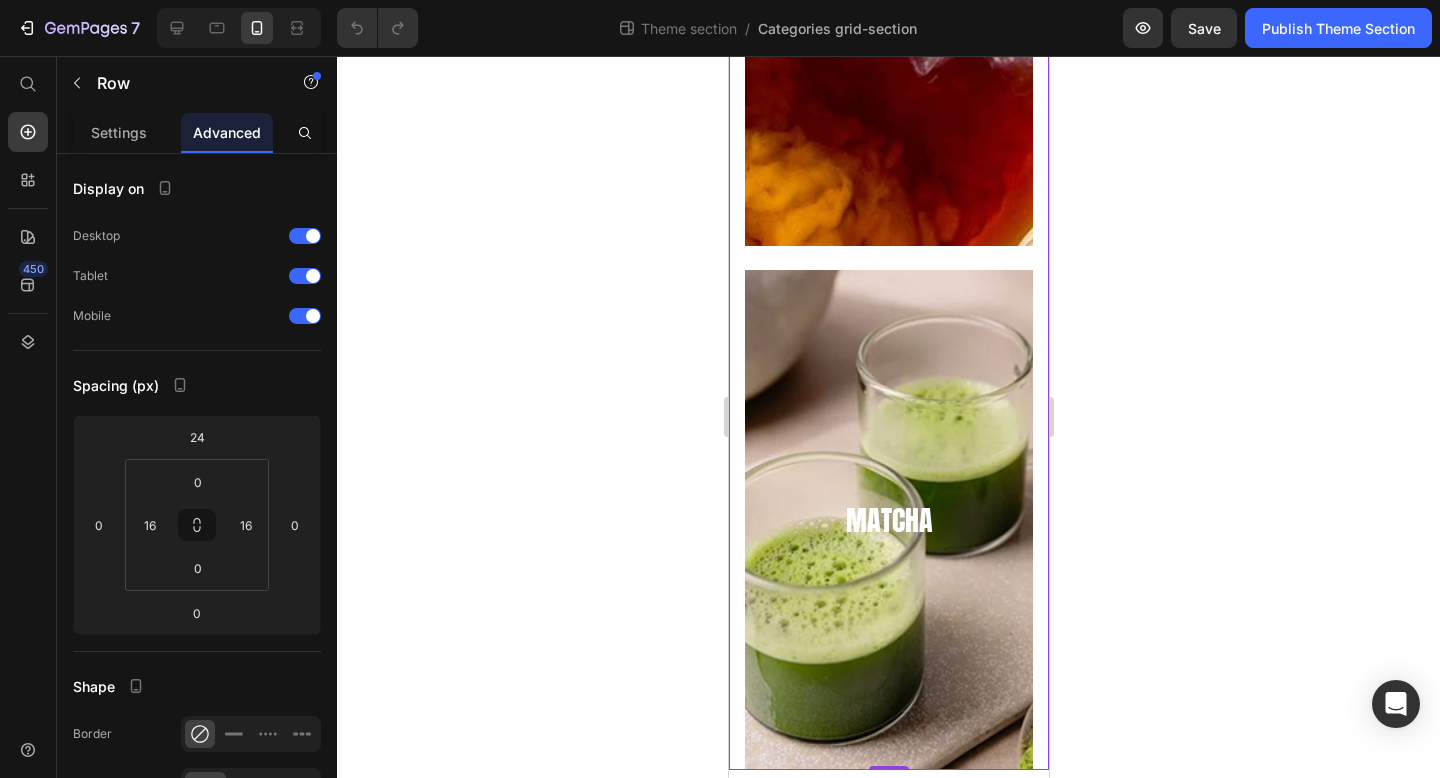 scroll, scrollTop: 2462, scrollLeft: 0, axis: vertical 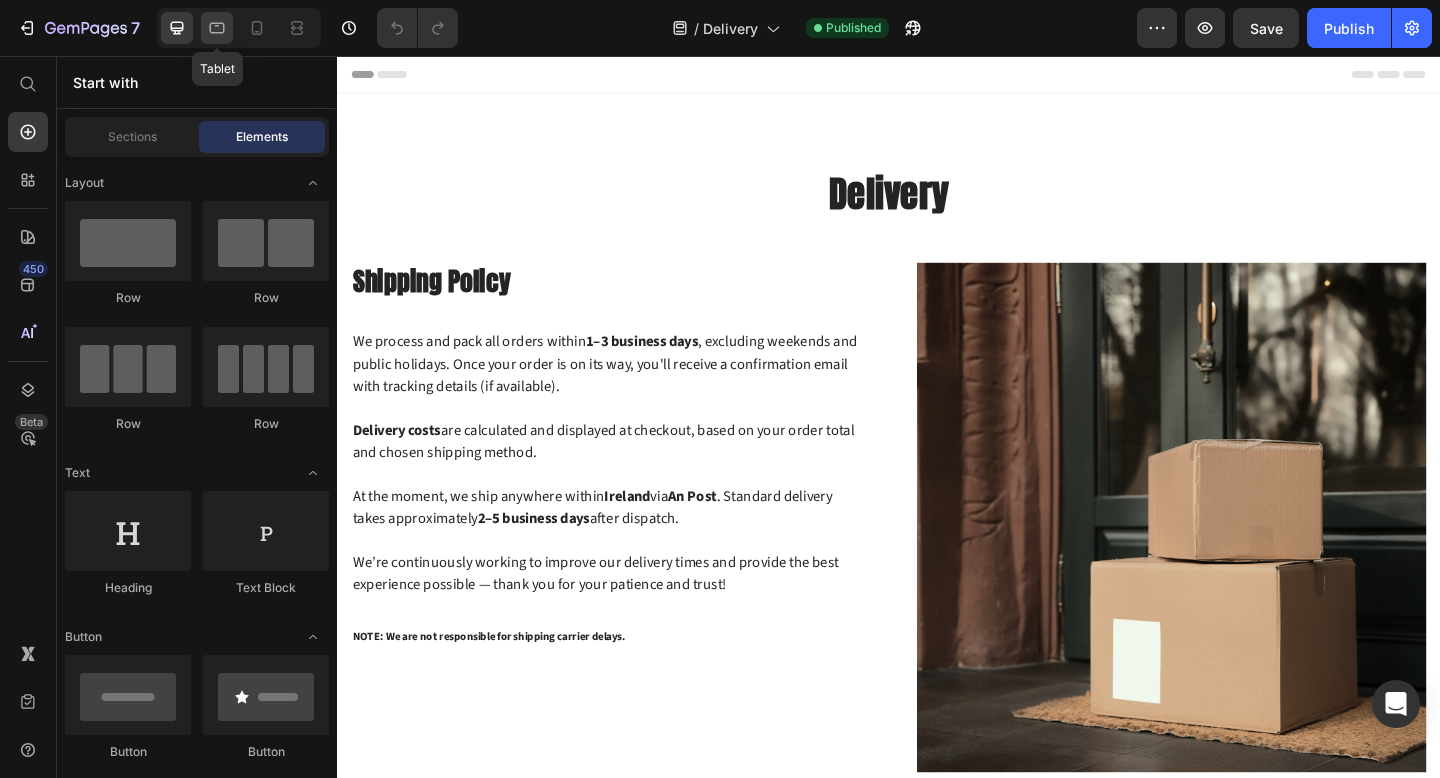 click 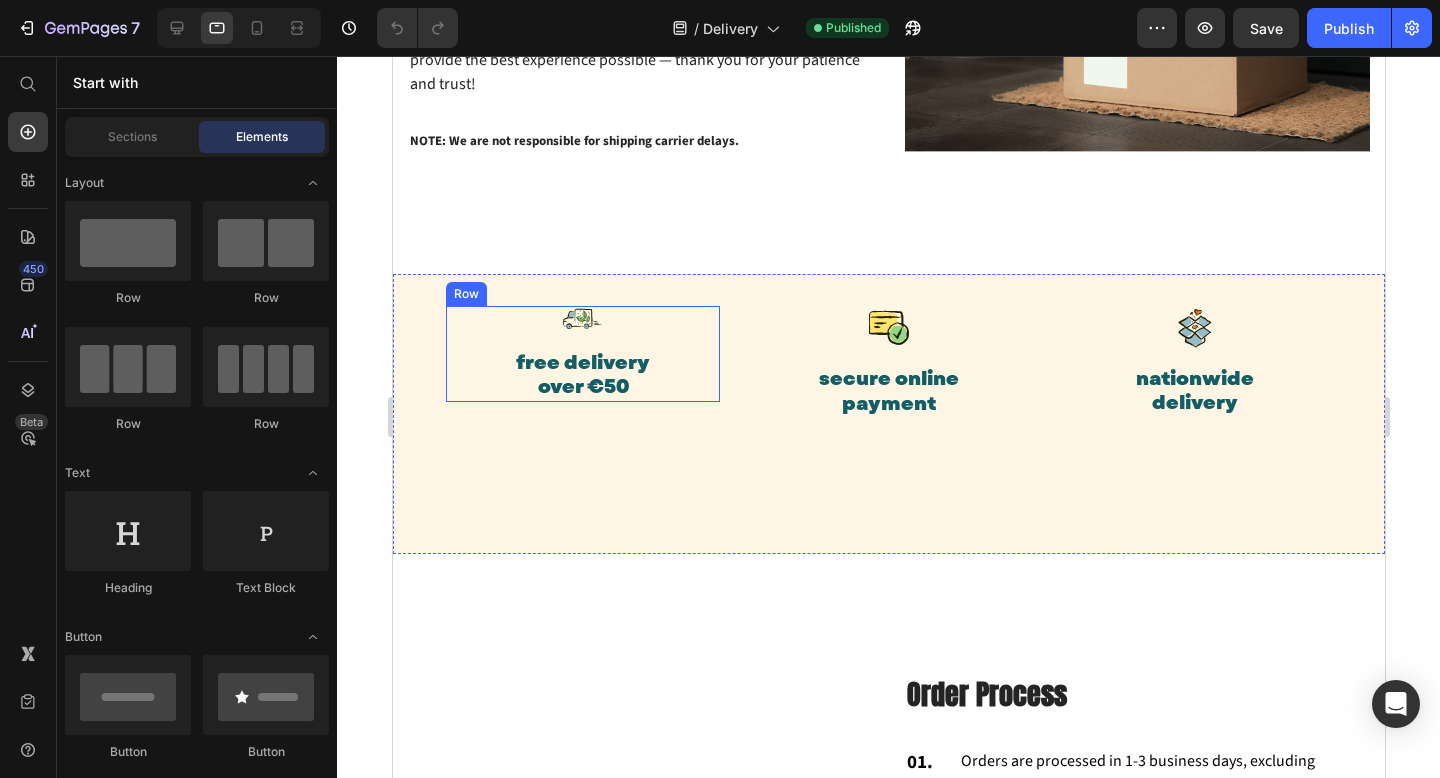 scroll, scrollTop: 596, scrollLeft: 0, axis: vertical 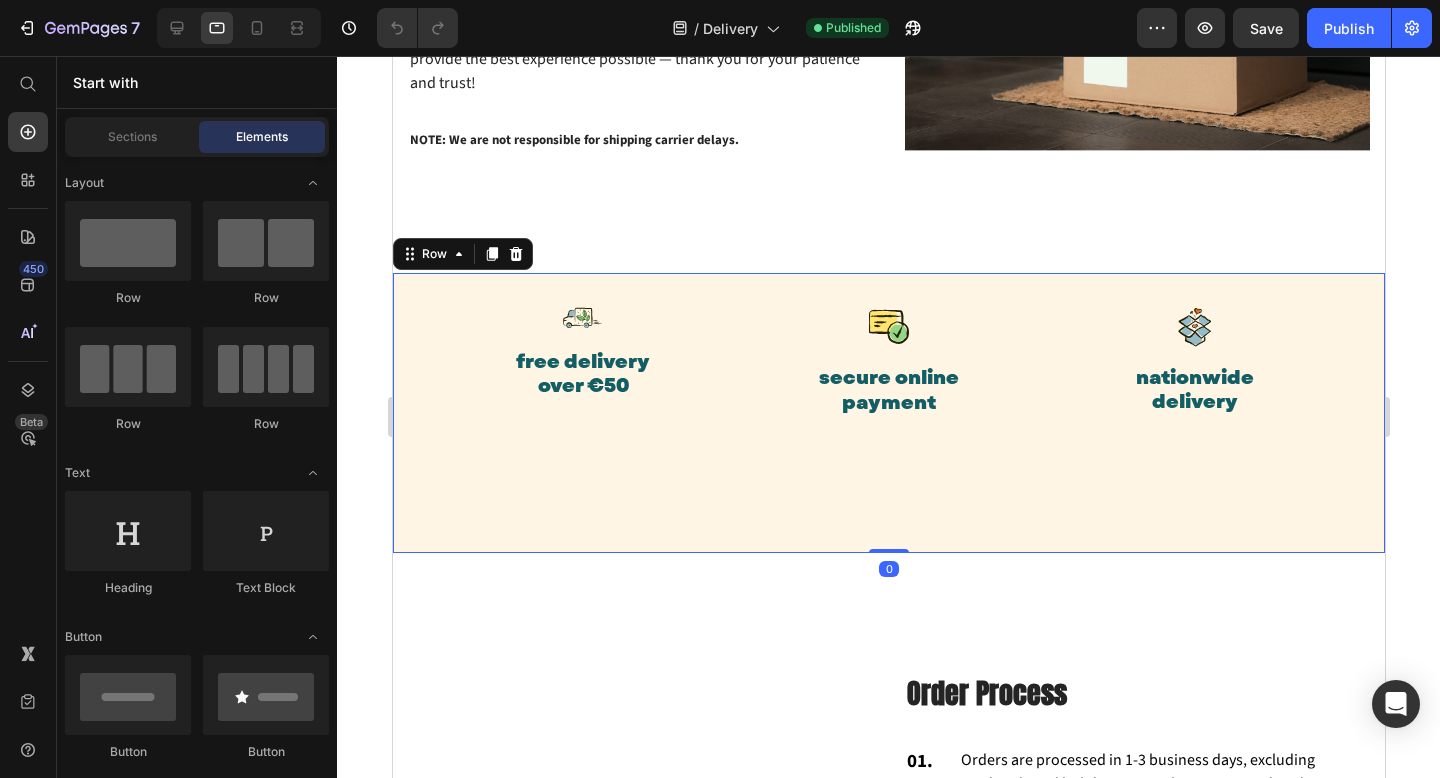 click on "Image free delivery over €50 Text block Row Image secure online payment Text block Row Image nationwide  delivery Text block Row Row   0" at bounding box center (888, 413) 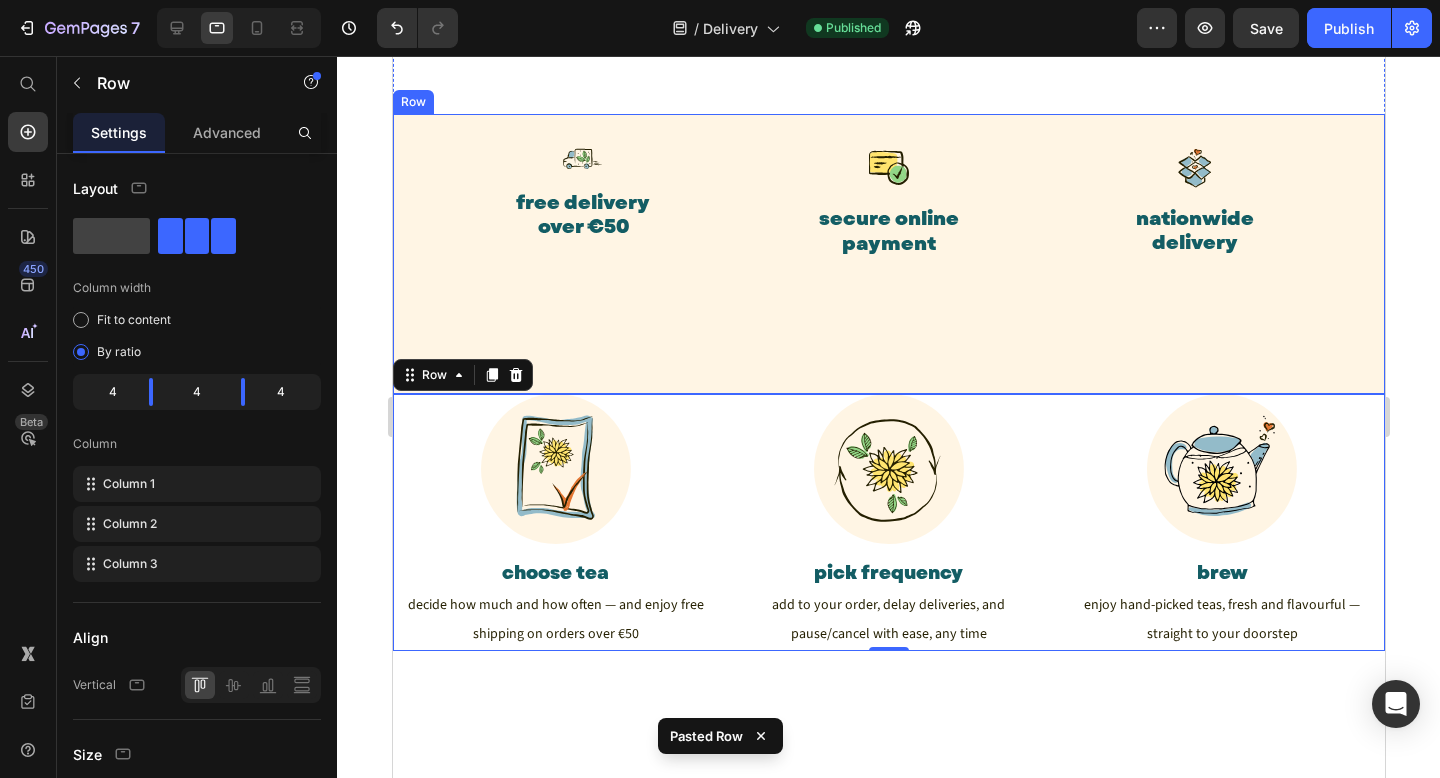 scroll, scrollTop: 767, scrollLeft: 0, axis: vertical 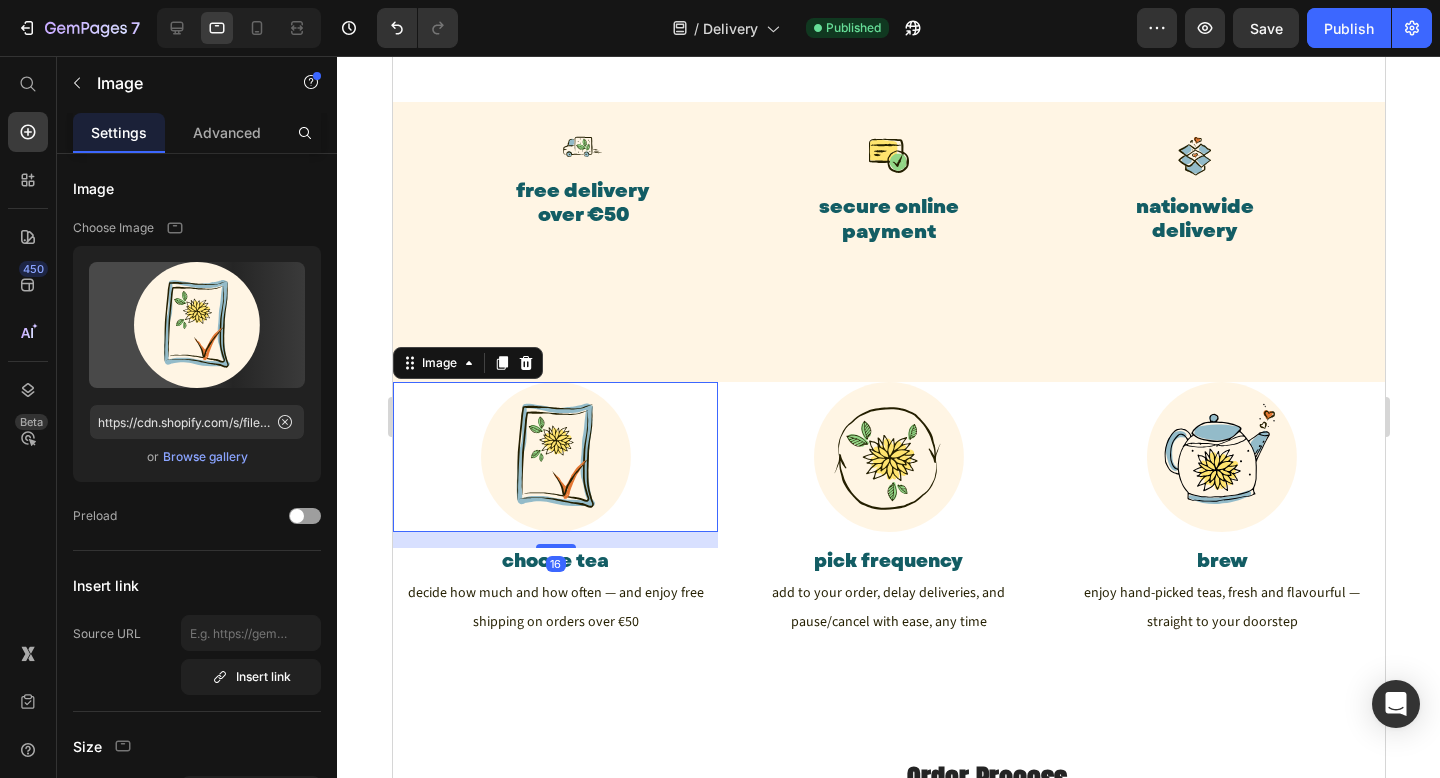 click at bounding box center (554, 457) 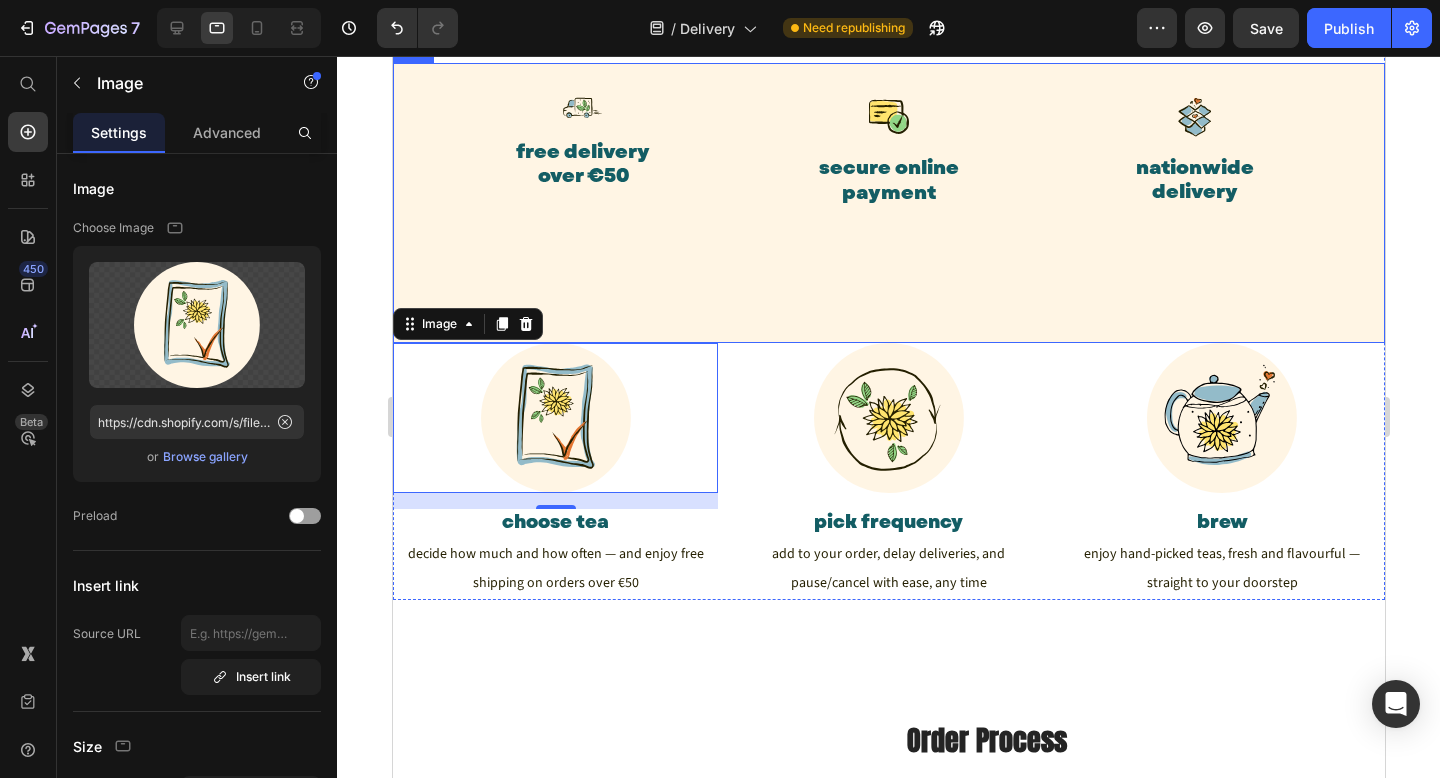 scroll, scrollTop: 808, scrollLeft: 0, axis: vertical 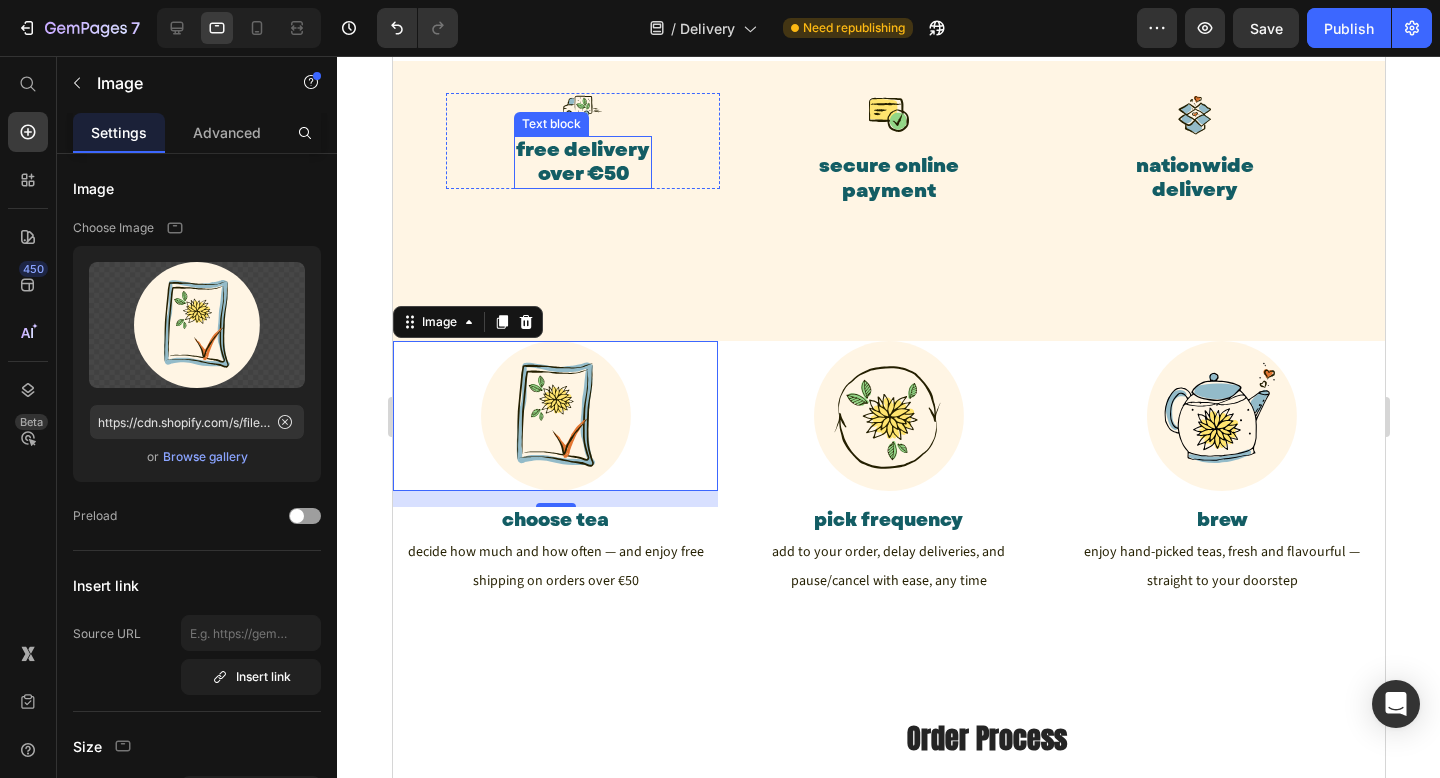 click on "free delivery over €50" at bounding box center [582, 162] 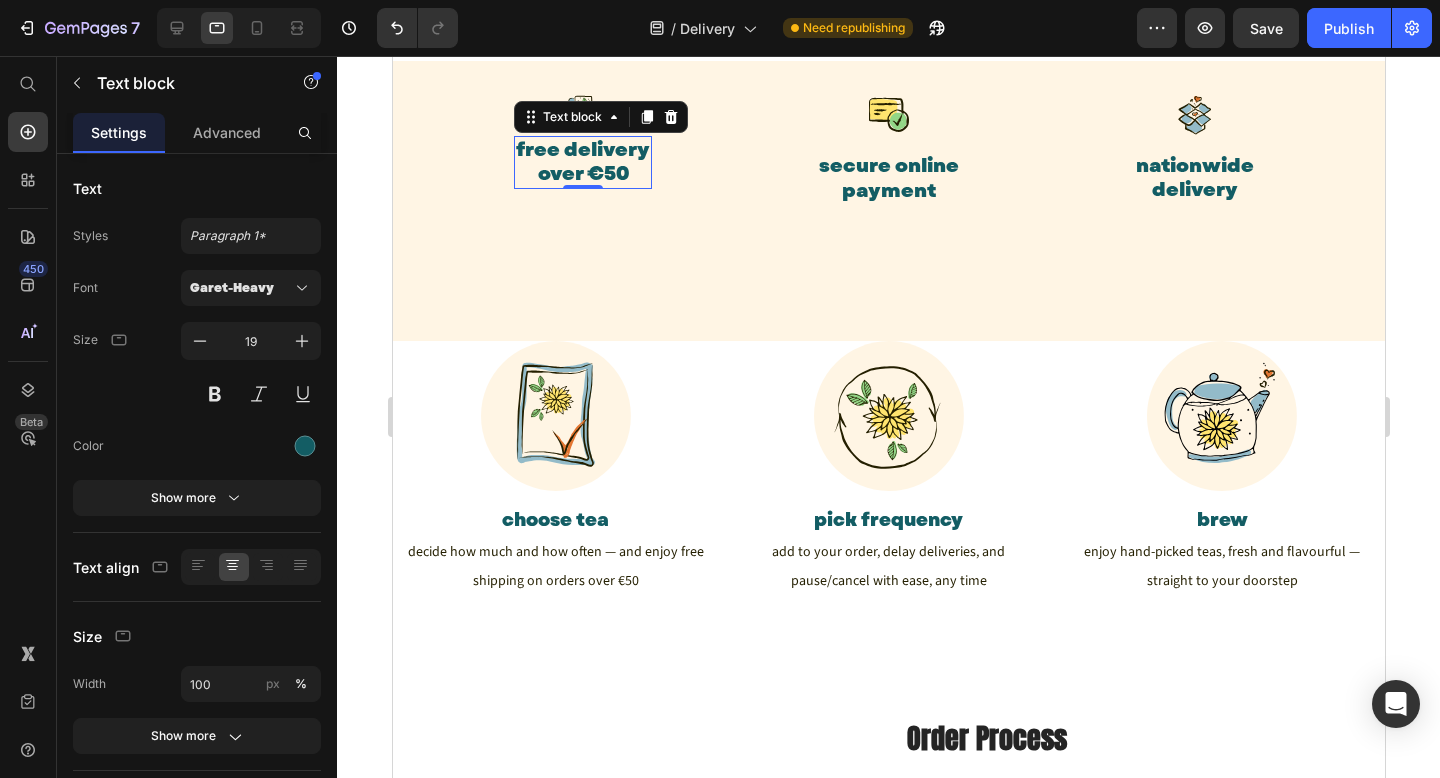click on "free delivery over €50" at bounding box center [582, 162] 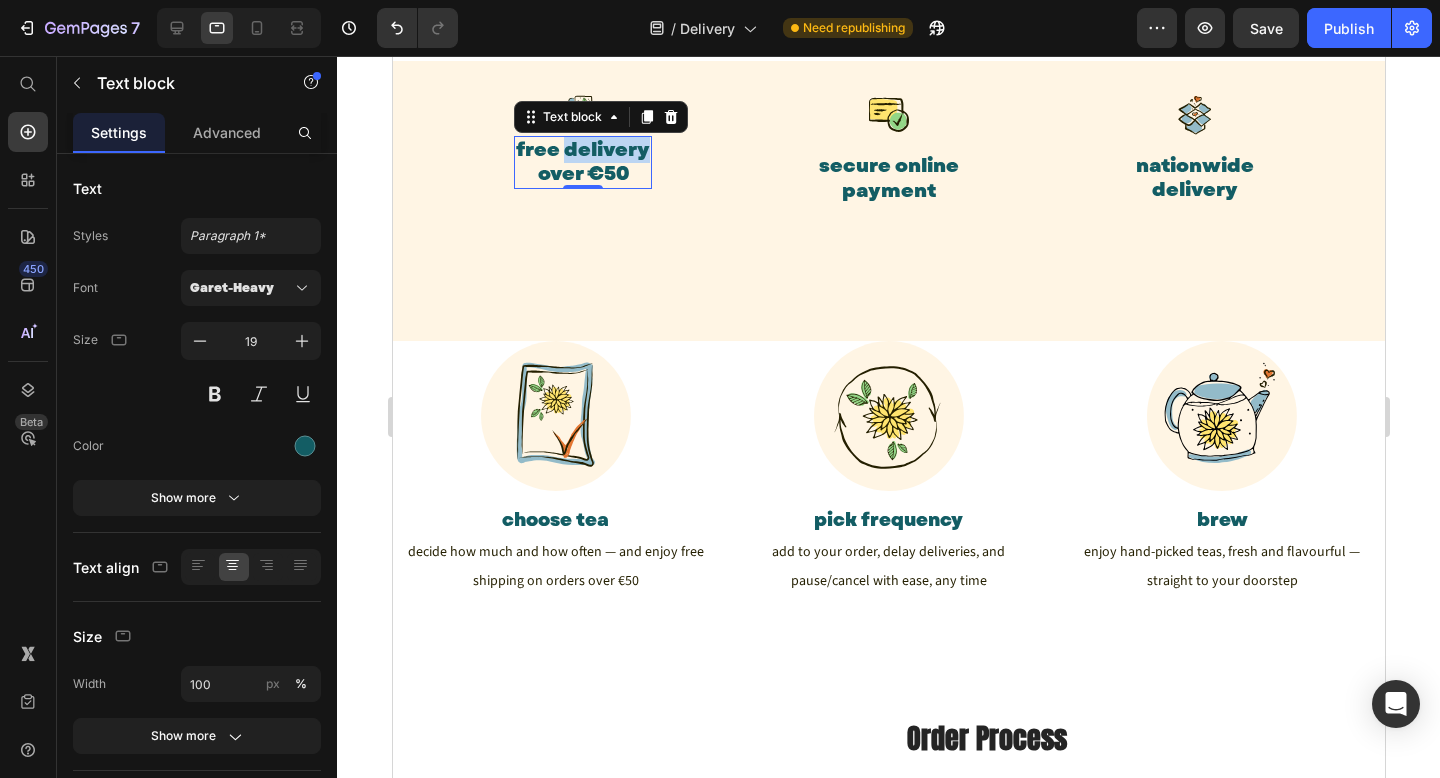 click on "free delivery over €50" at bounding box center (582, 162) 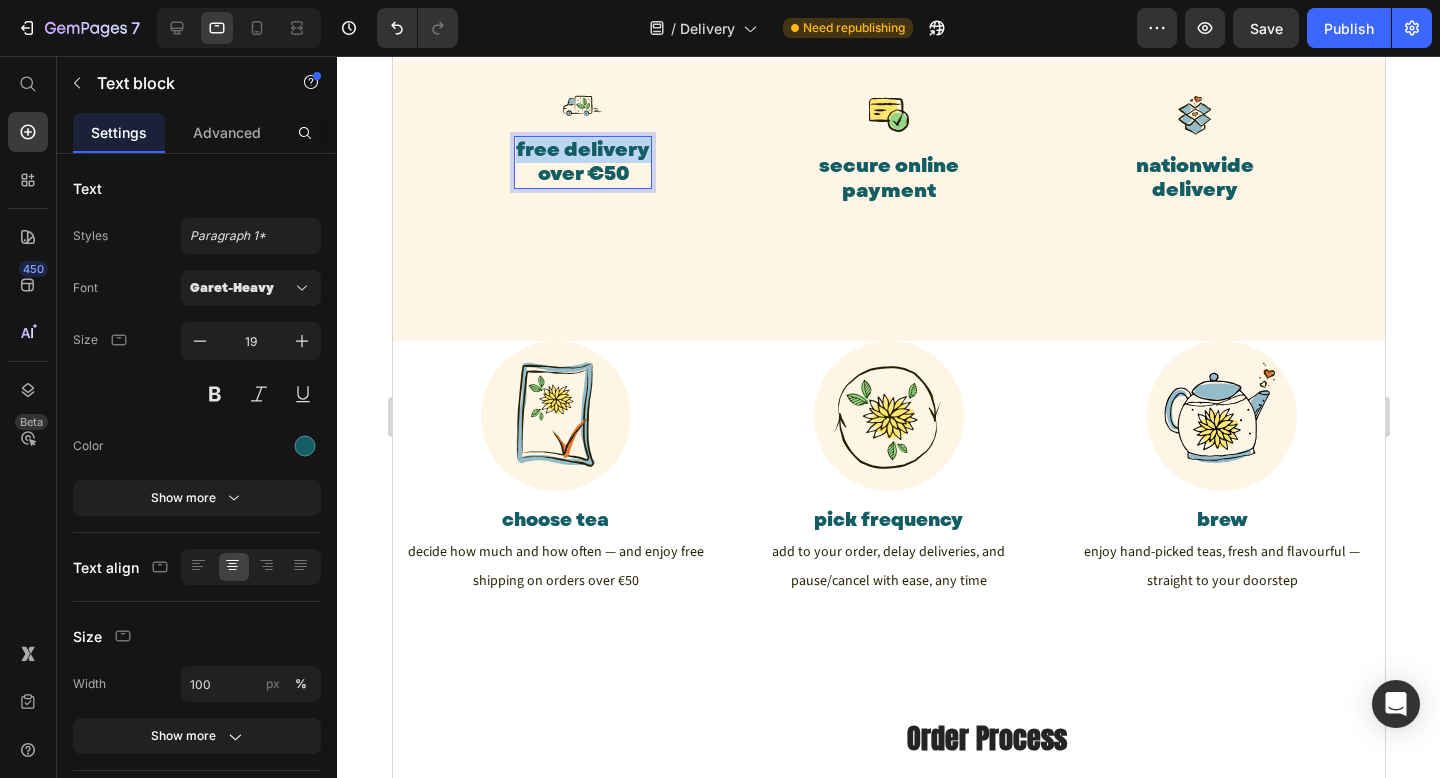 click on "free delivery over €50" at bounding box center (582, 162) 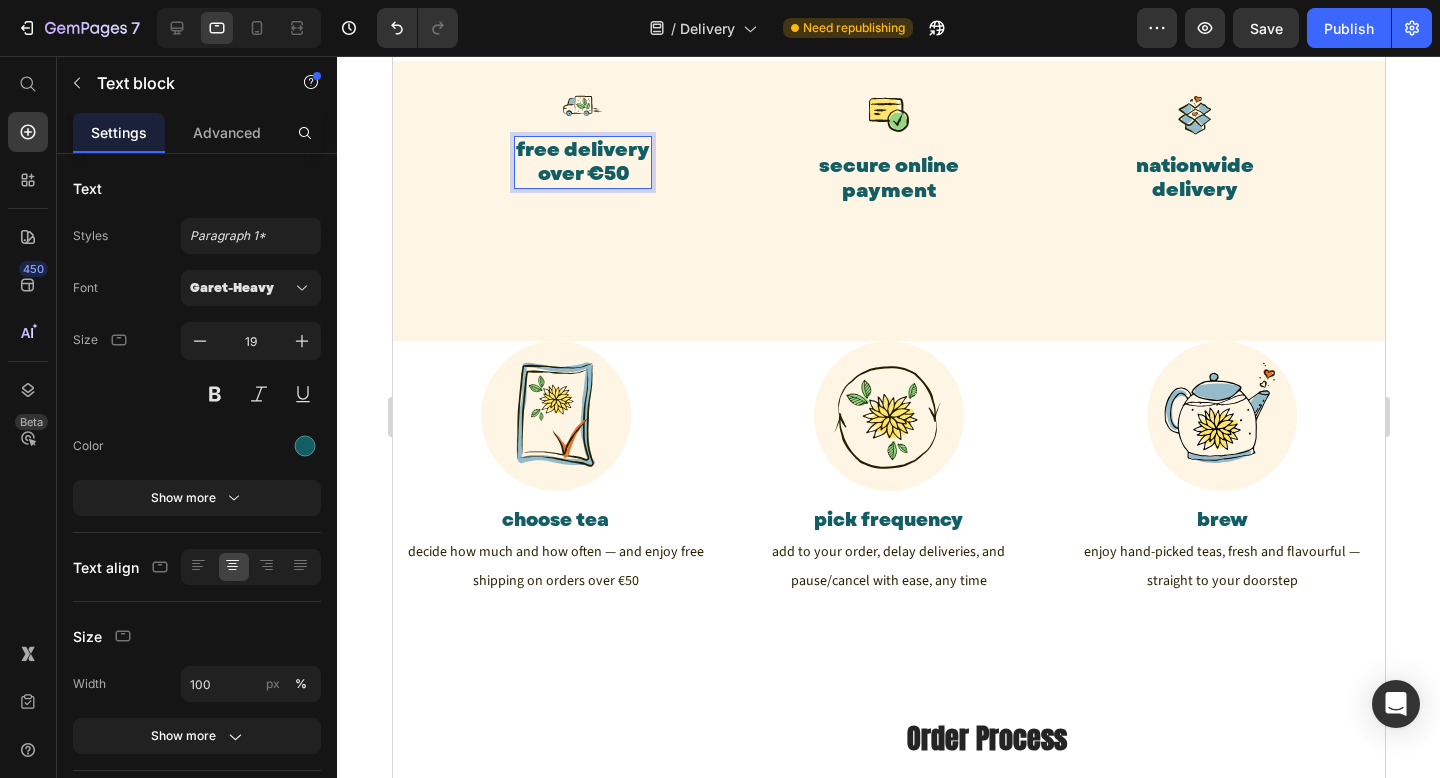 click on "free delivery over €50" at bounding box center [582, 162] 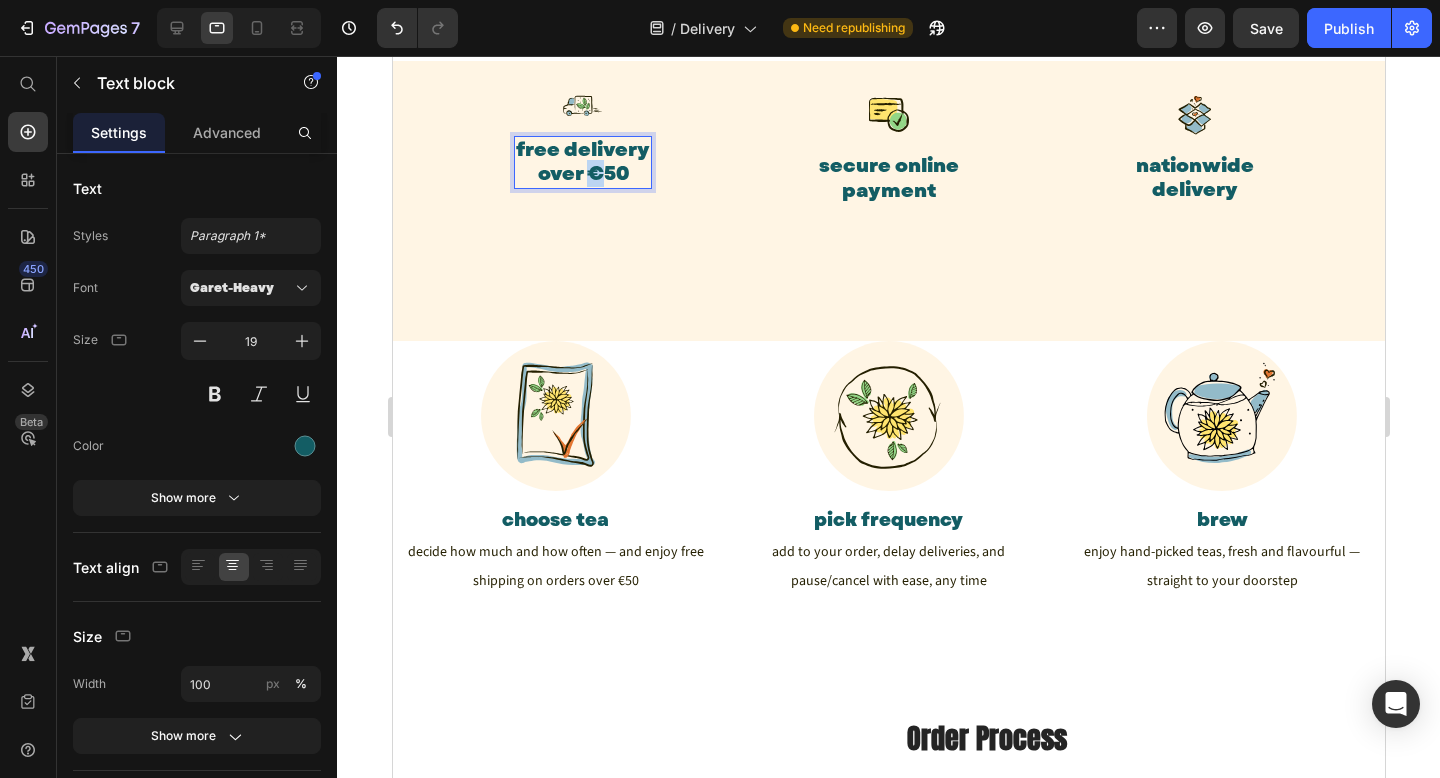 click on "free delivery over €50" at bounding box center (582, 162) 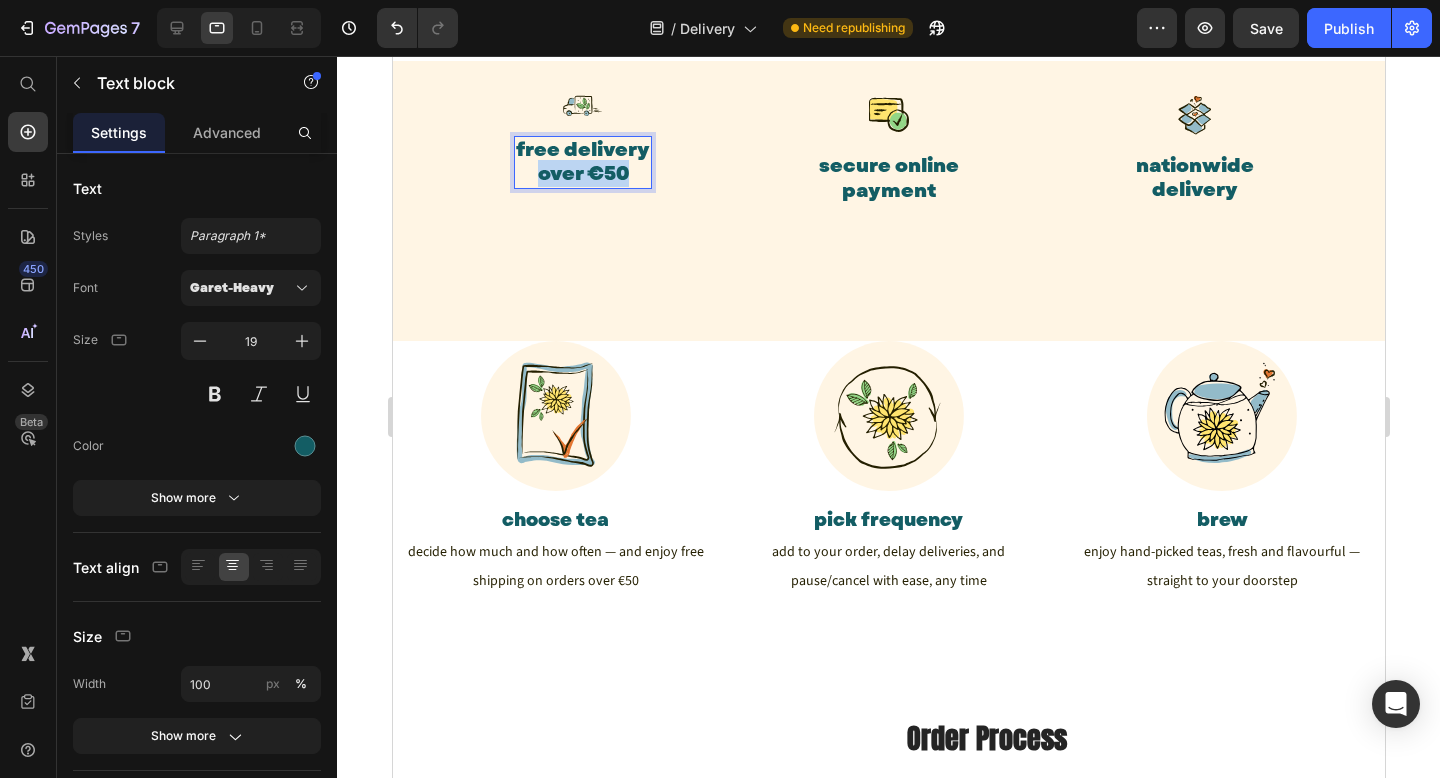 click on "free delivery over €50" at bounding box center [582, 162] 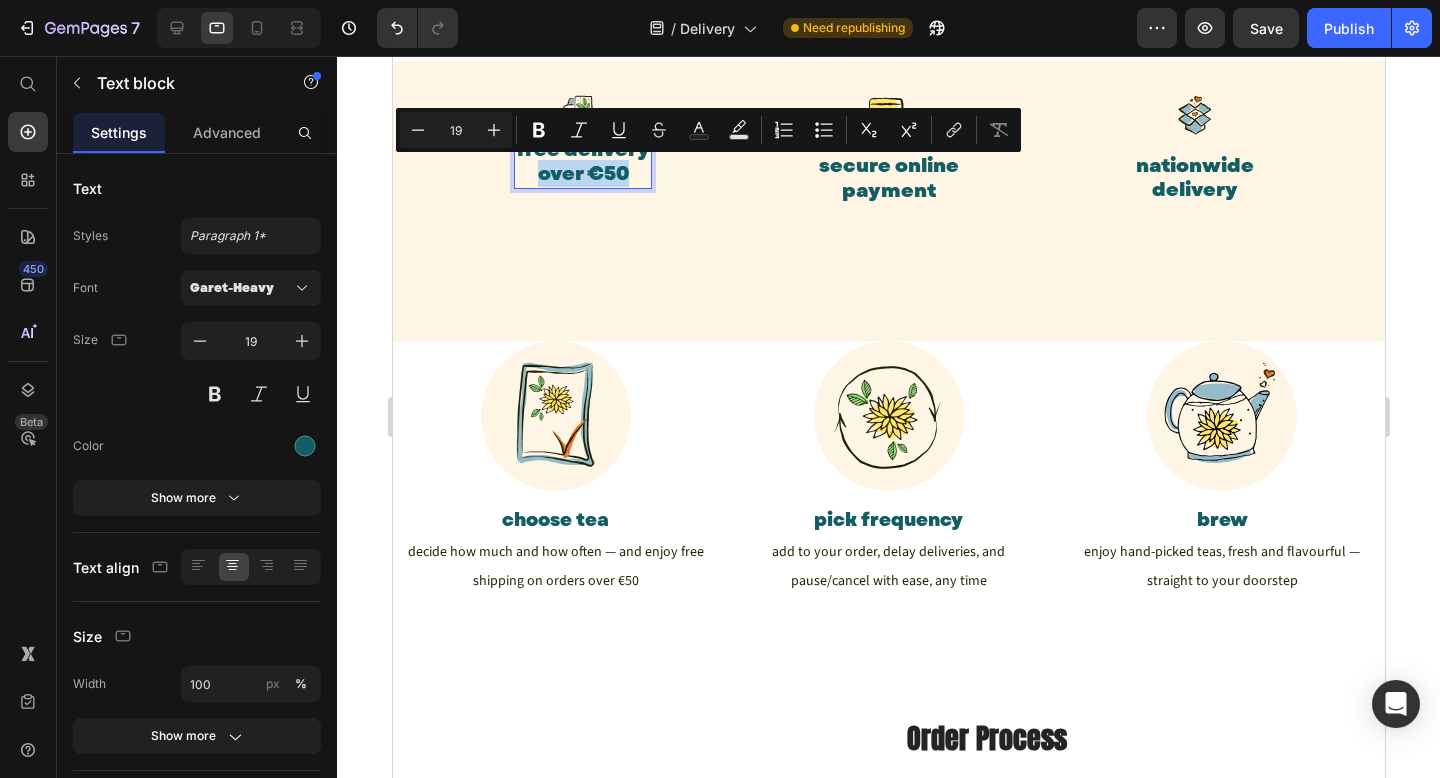 click on "free delivery over €50" at bounding box center (582, 162) 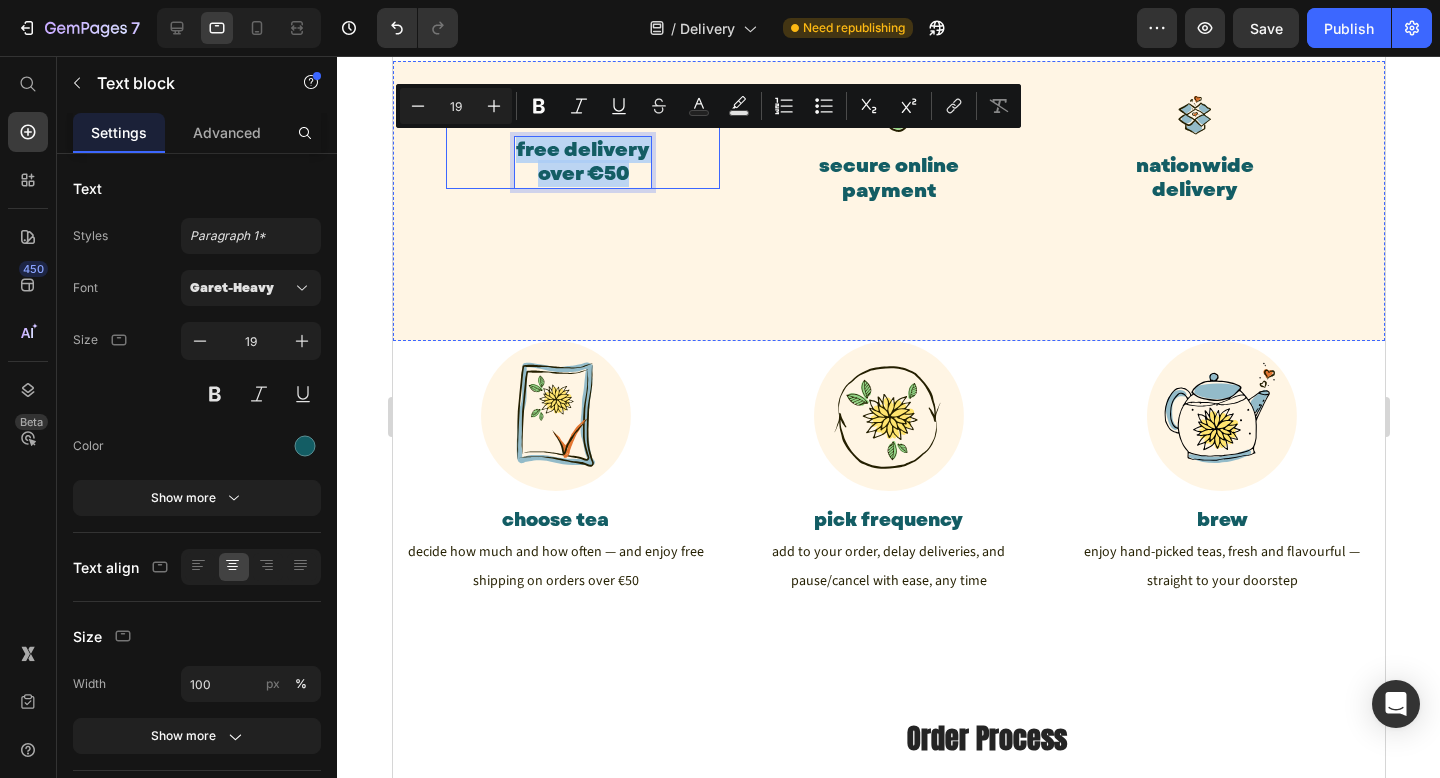 drag, startPoint x: 631, startPoint y: 177, endPoint x: 510, endPoint y: 143, distance: 125.68612 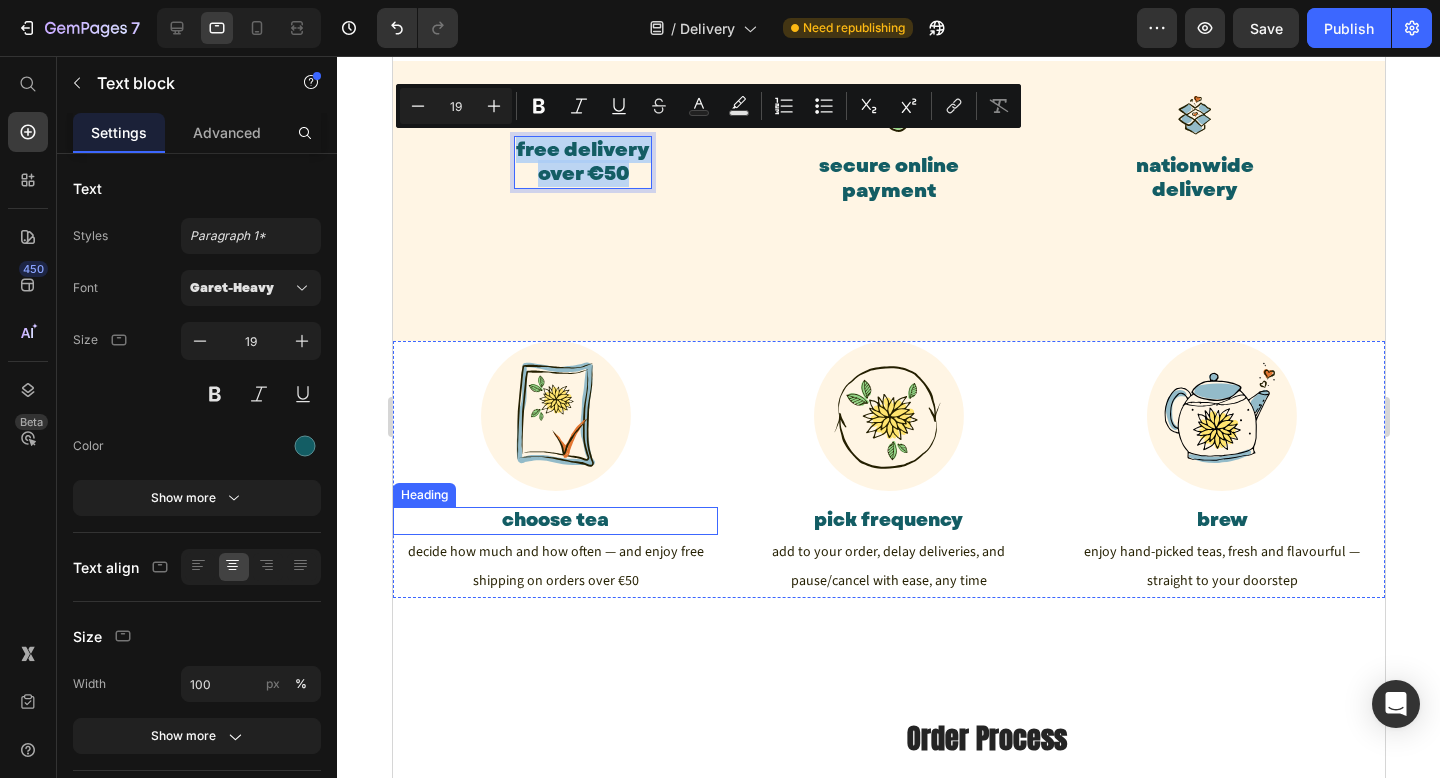 click on "choose tea" at bounding box center [554, 520] 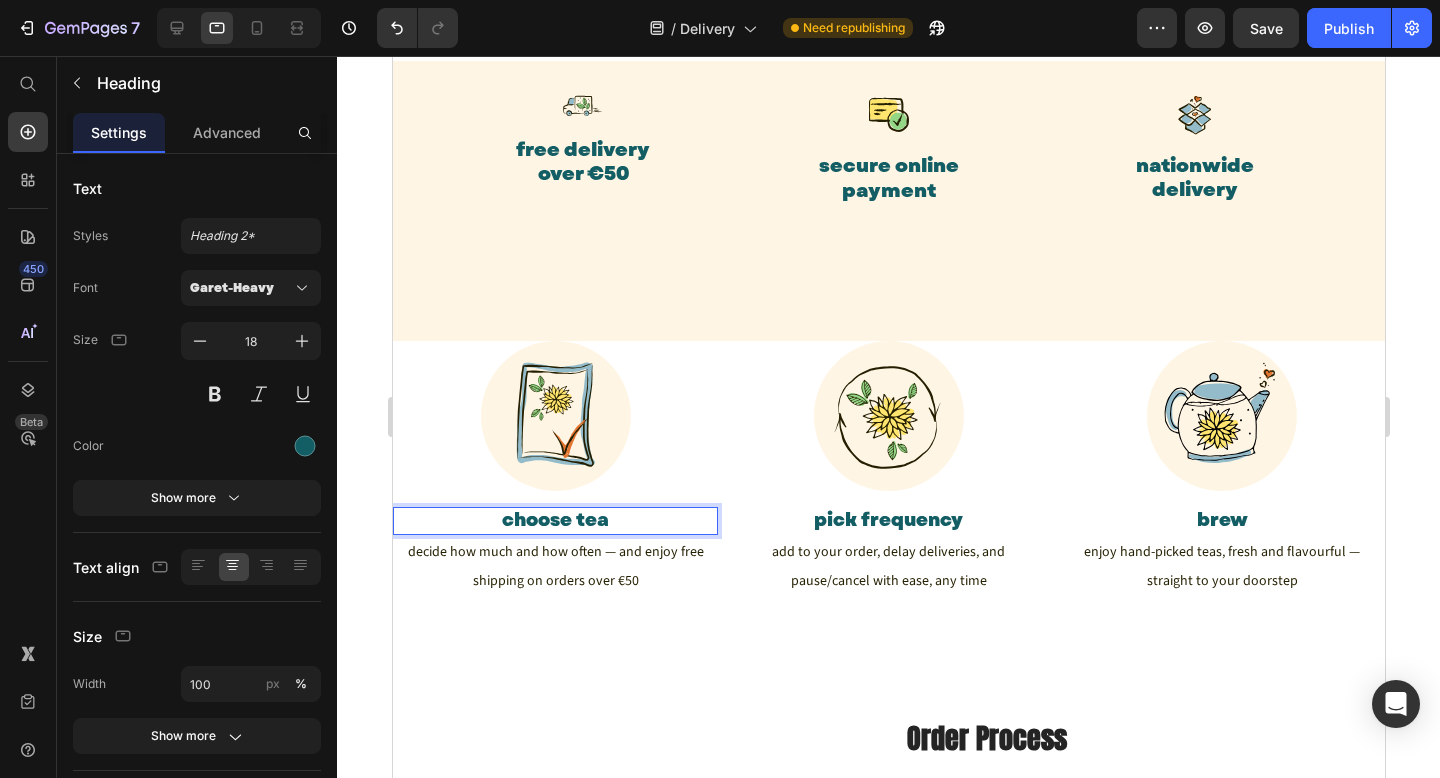click on "choose tea" at bounding box center (554, 520) 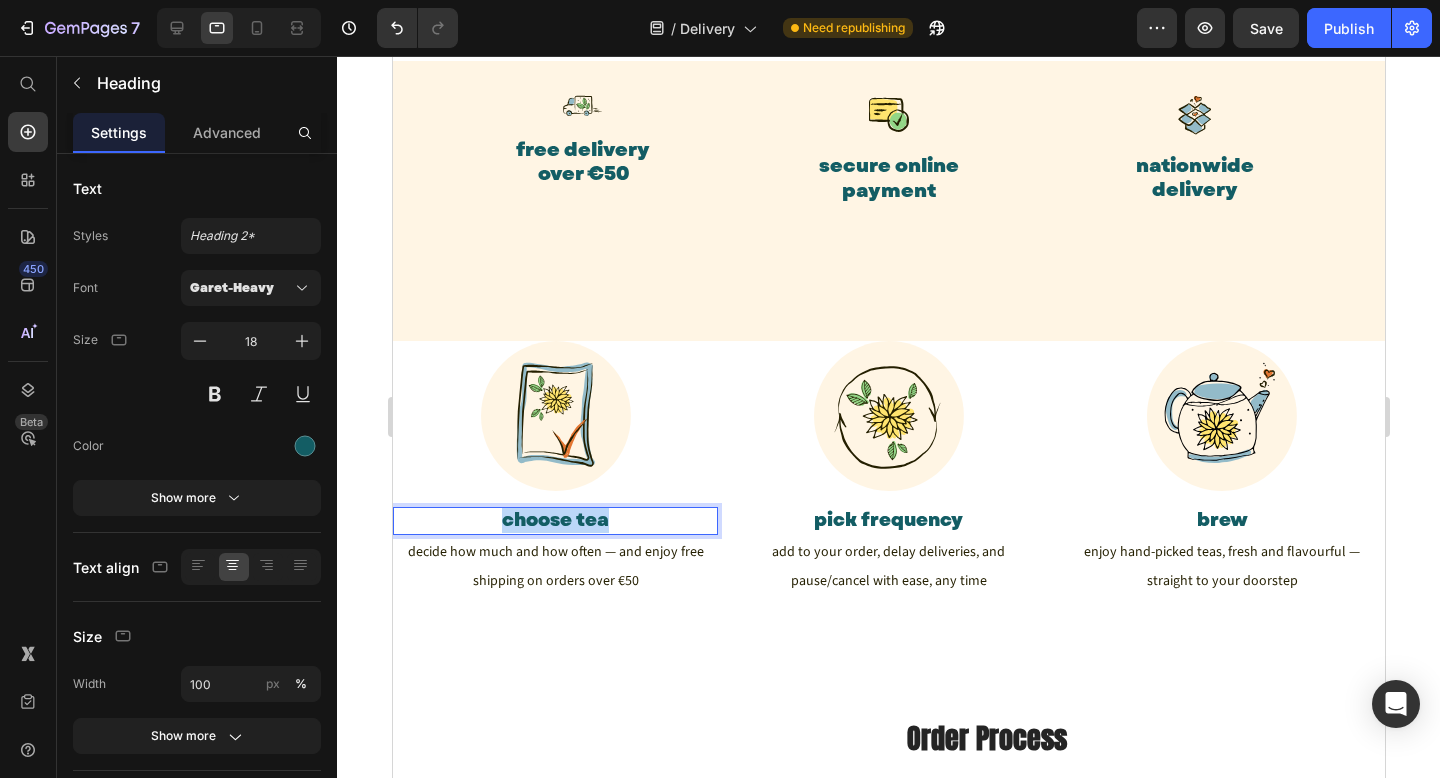 click on "choose tea" at bounding box center [554, 520] 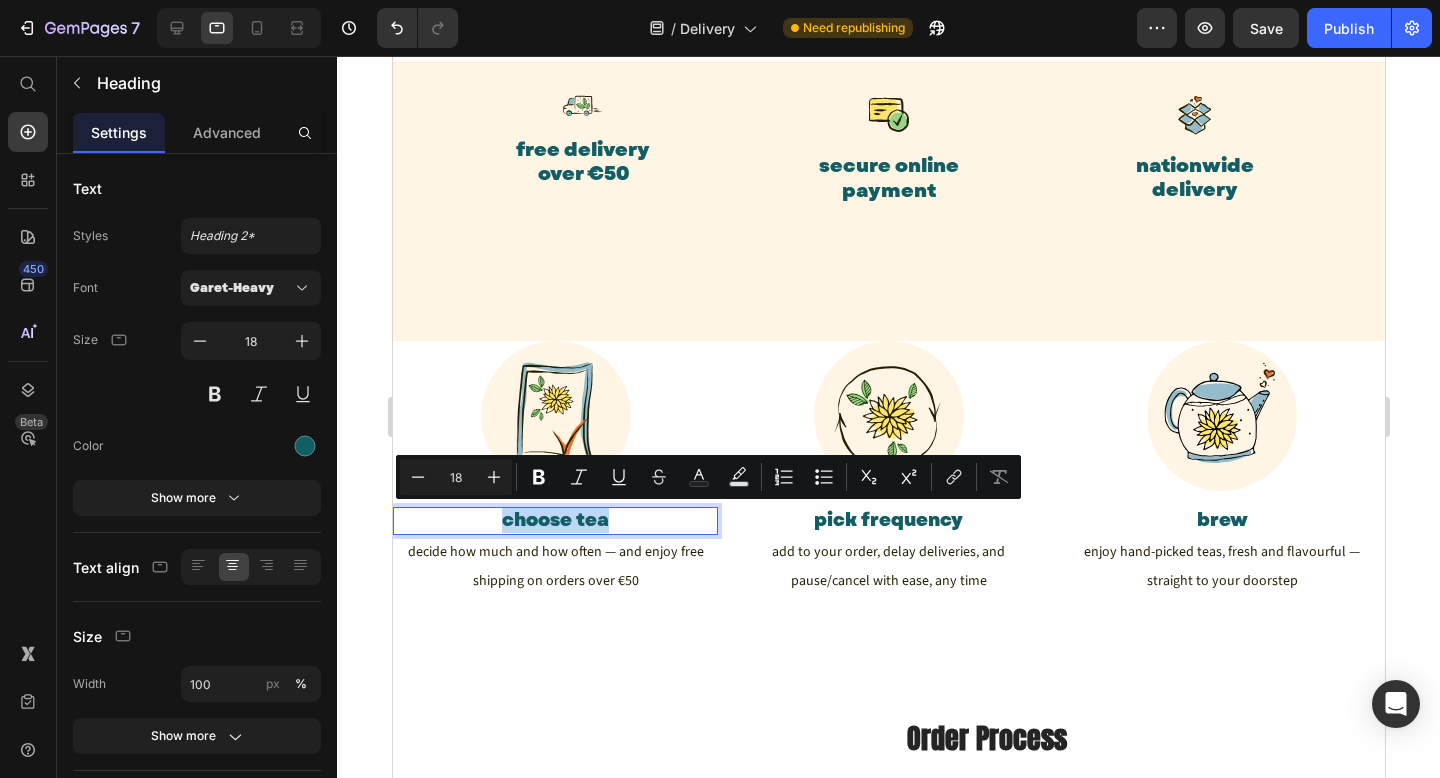 click on "choose tea" at bounding box center (554, 520) 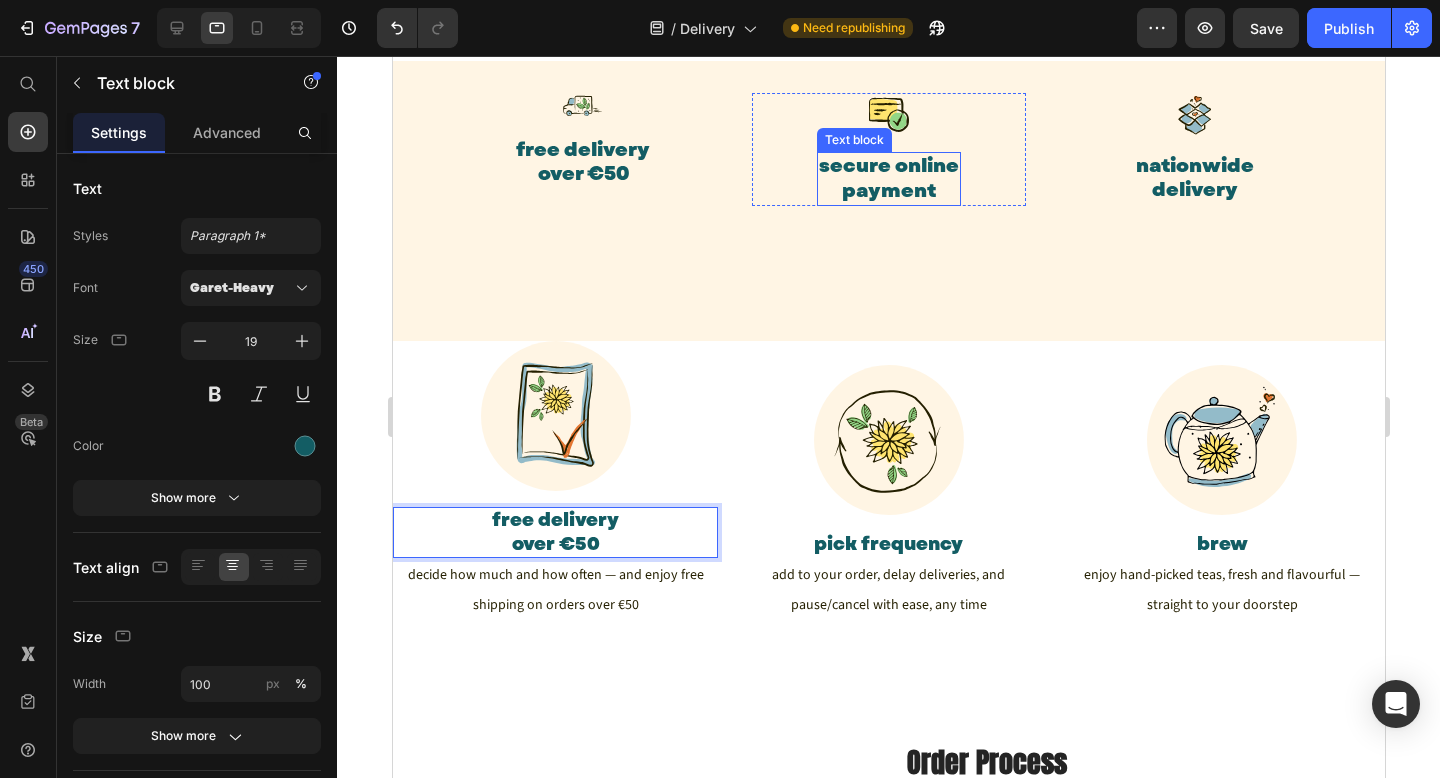 click on "secure online payment" at bounding box center (888, 178) 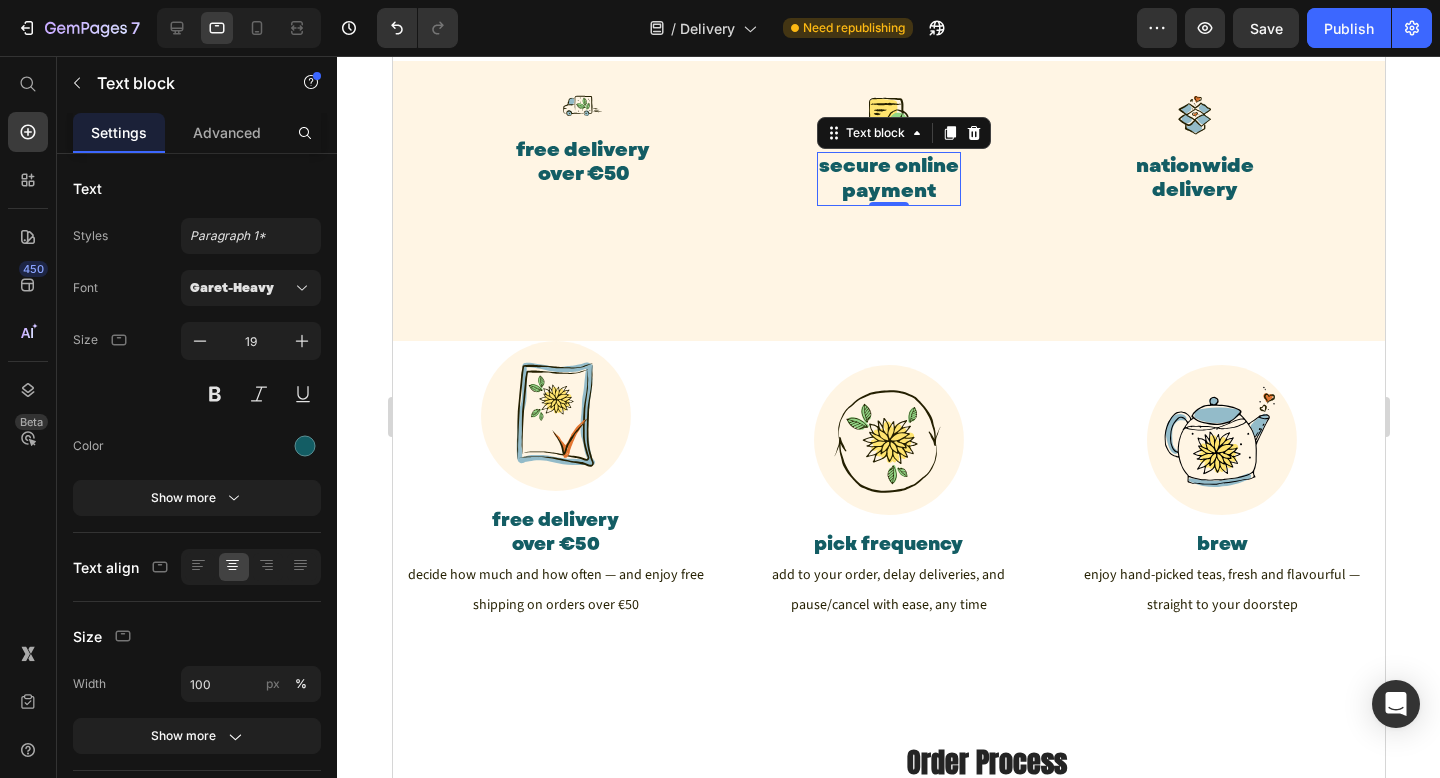 click on "secure online payment" at bounding box center [888, 178] 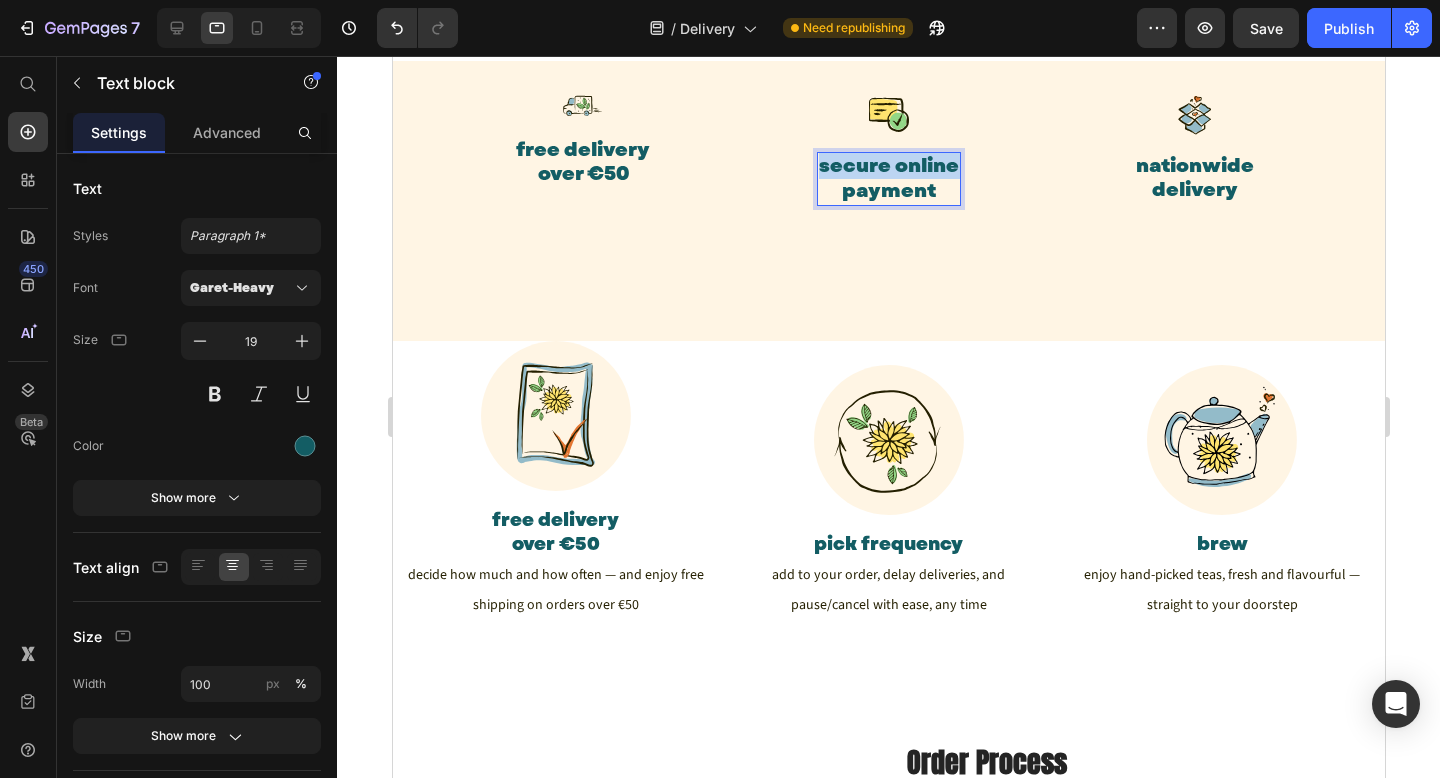 click on "secure online payment" at bounding box center [888, 178] 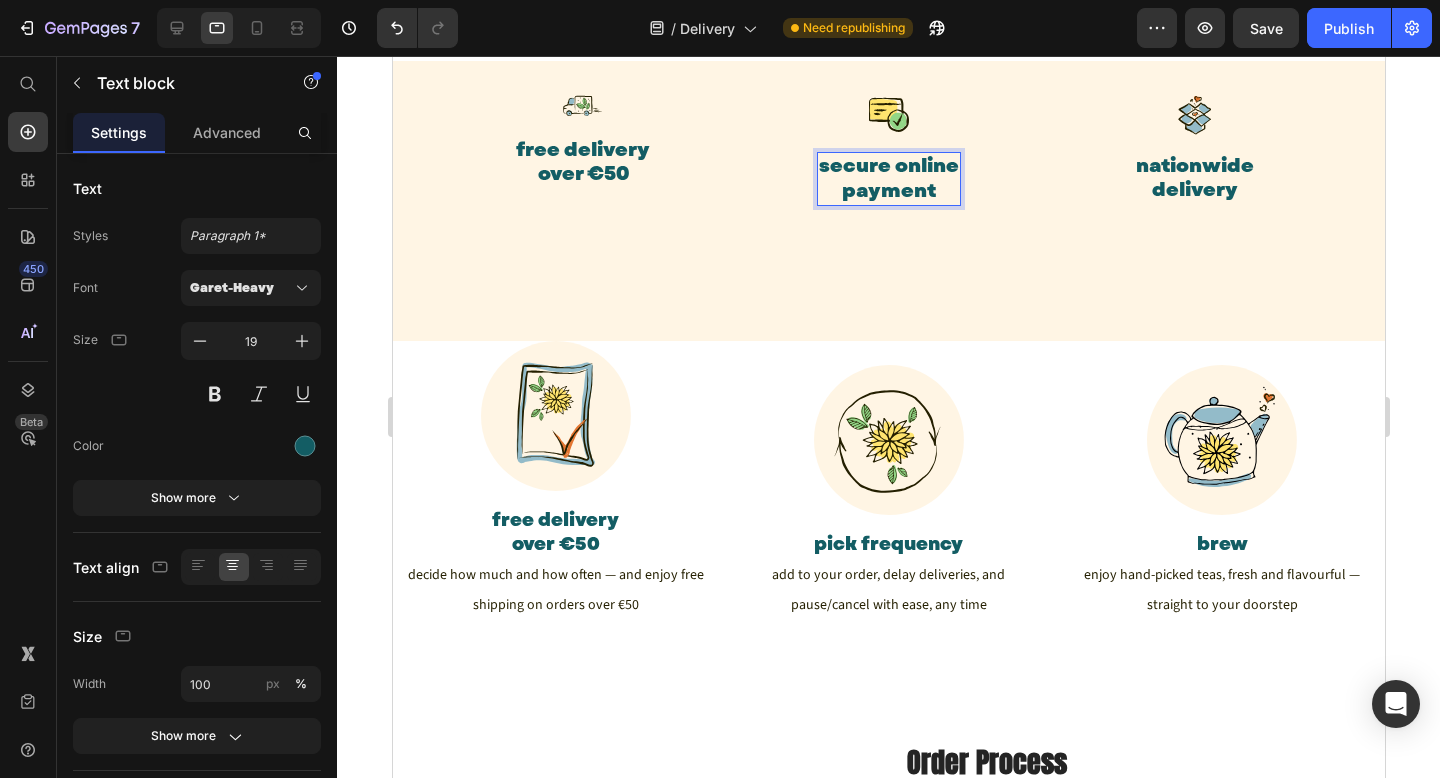 click on "secure online payment" at bounding box center (888, 178) 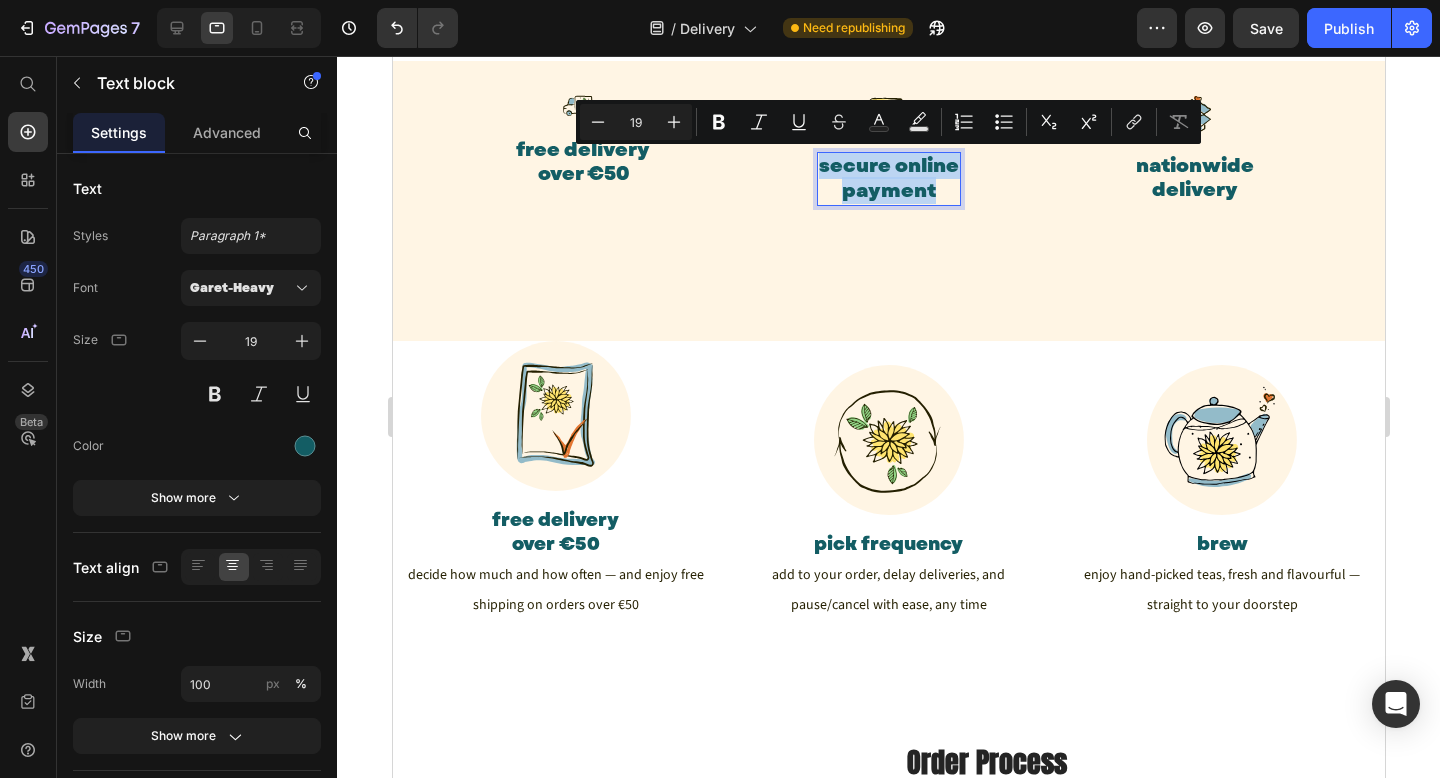 drag, startPoint x: 941, startPoint y: 186, endPoint x: 823, endPoint y: 163, distance: 120.22063 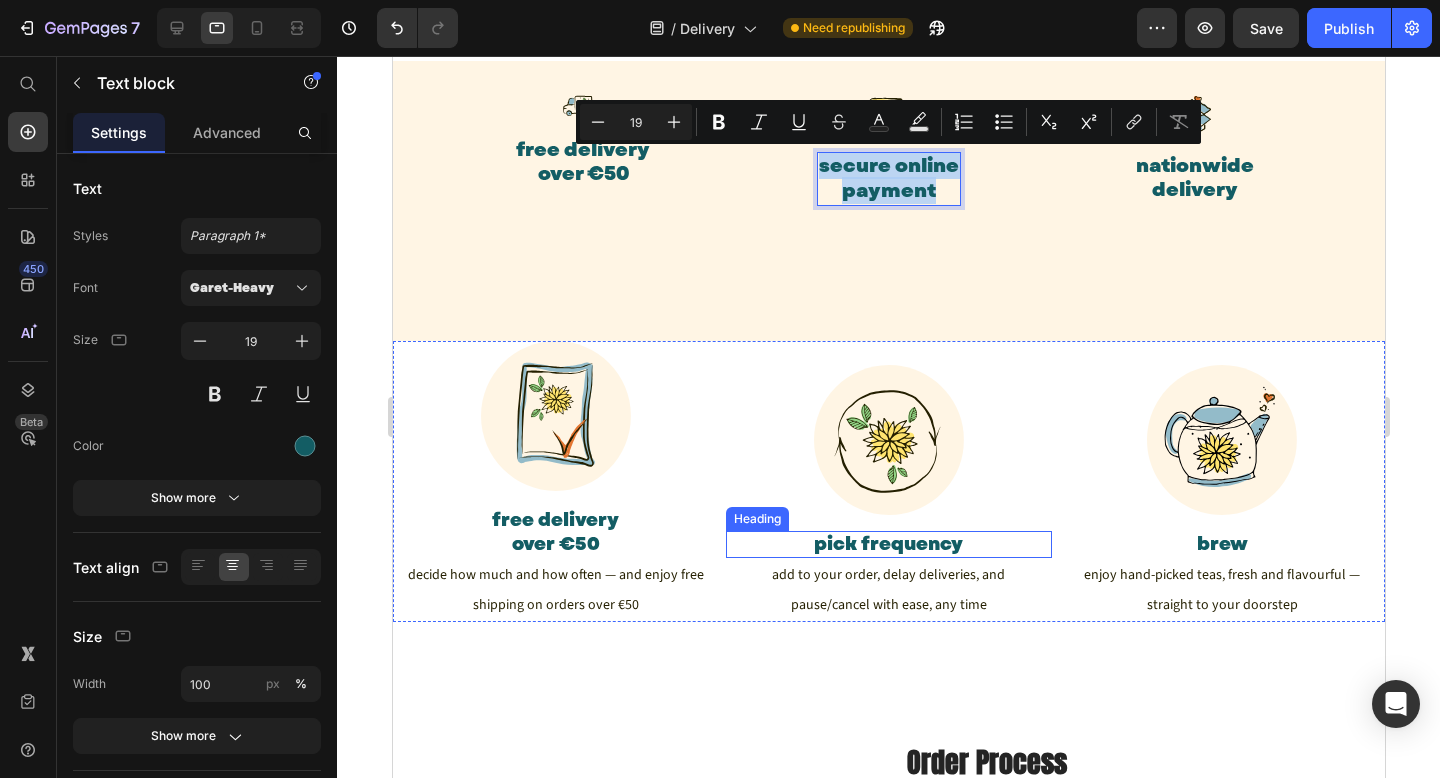 click on "pick frequency" at bounding box center [887, 544] 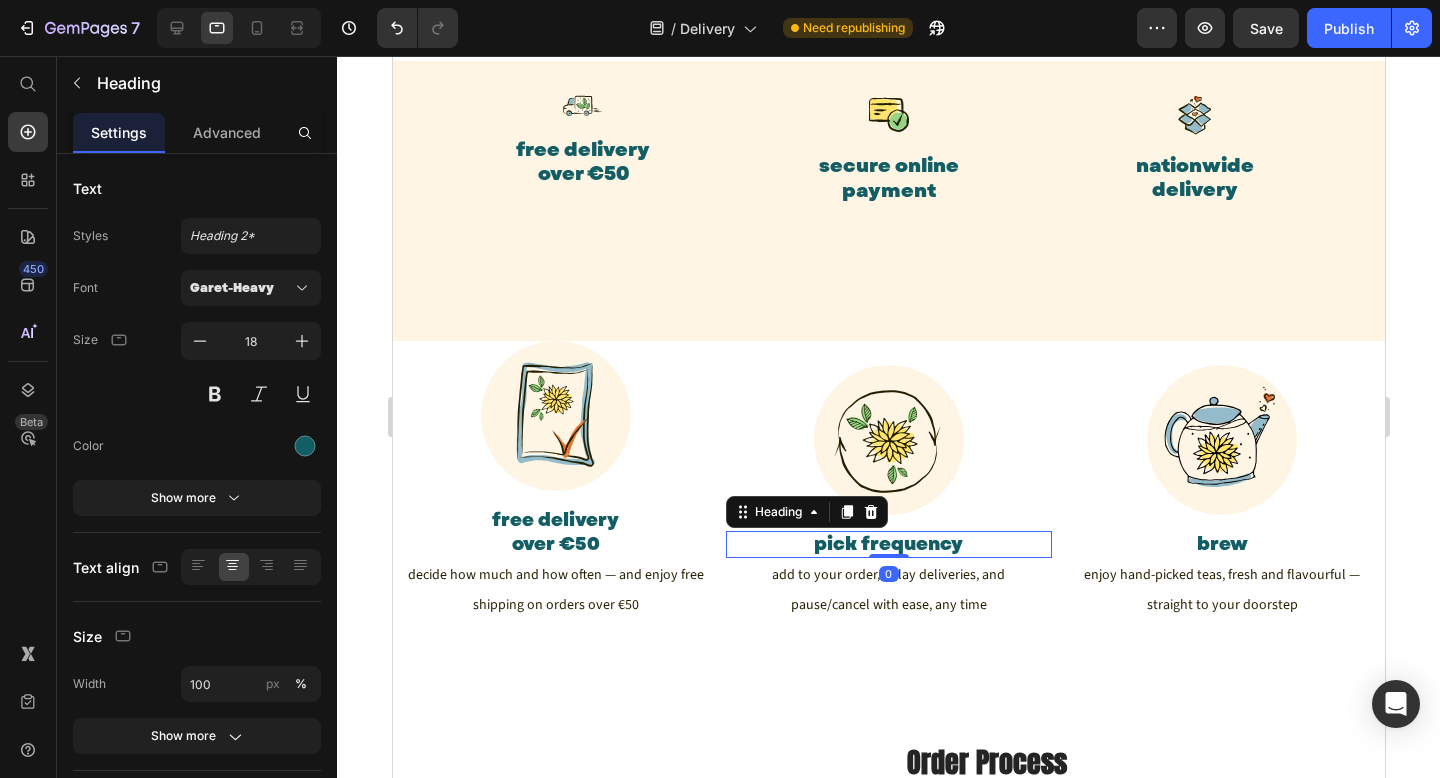 click on "pick frequency" at bounding box center [887, 544] 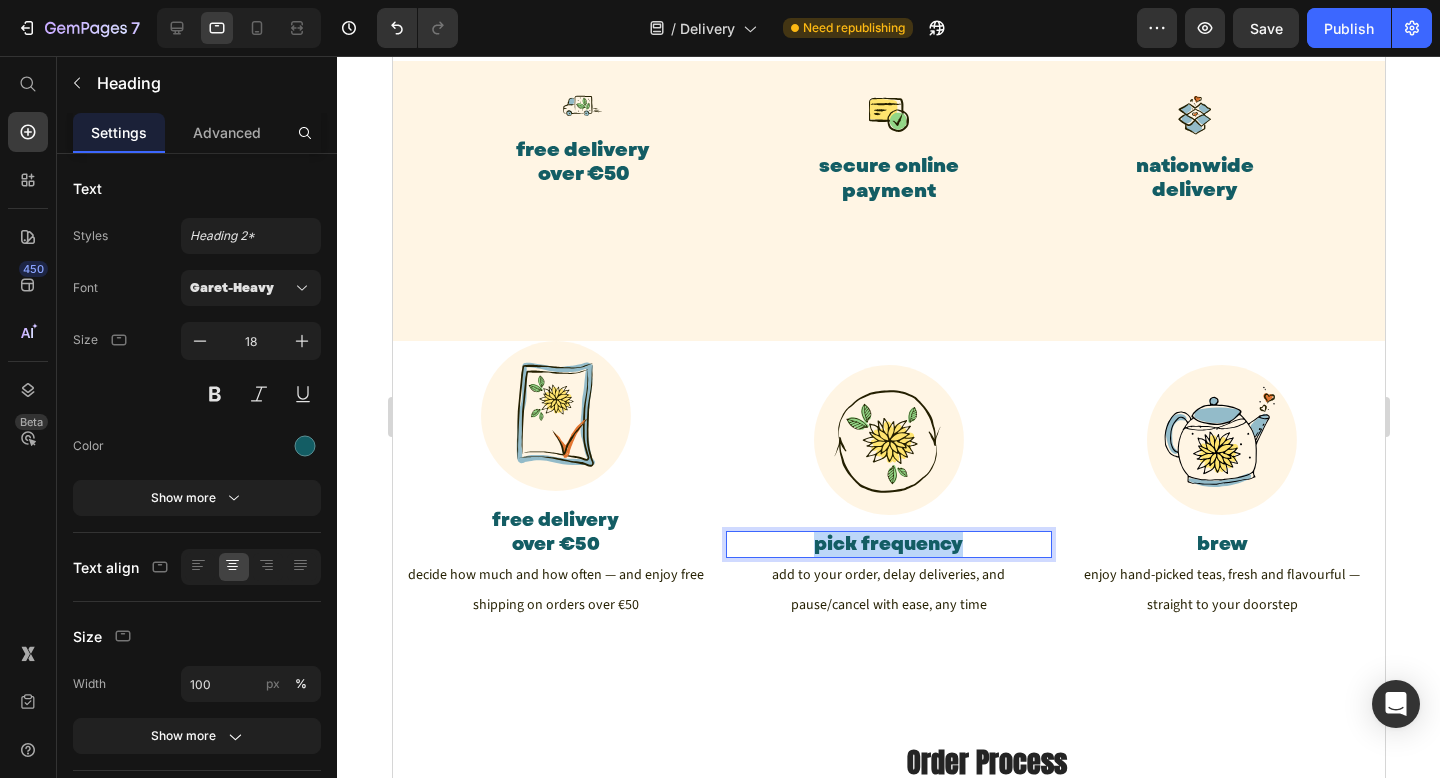 click on "pick frequency" at bounding box center [887, 544] 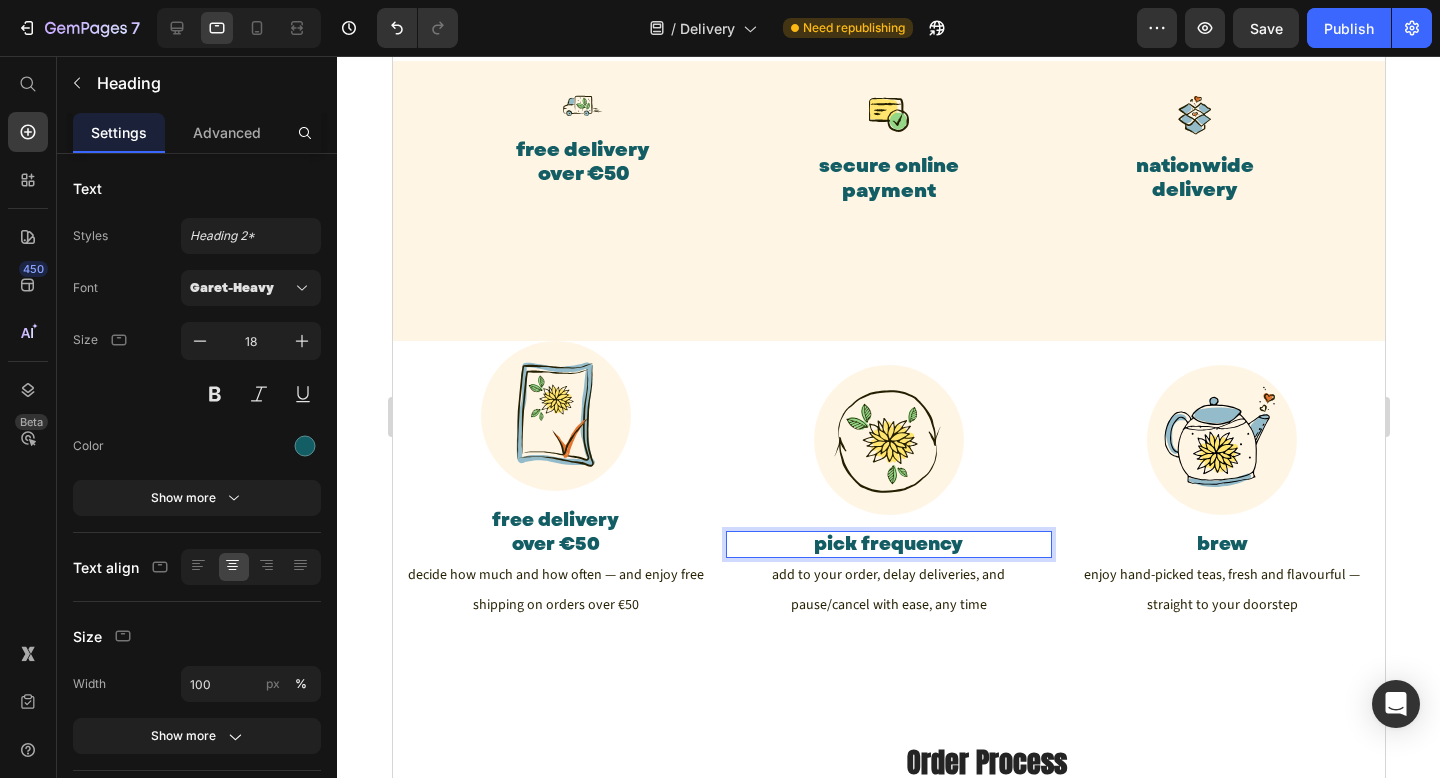 scroll, scrollTop: 784, scrollLeft: 0, axis: vertical 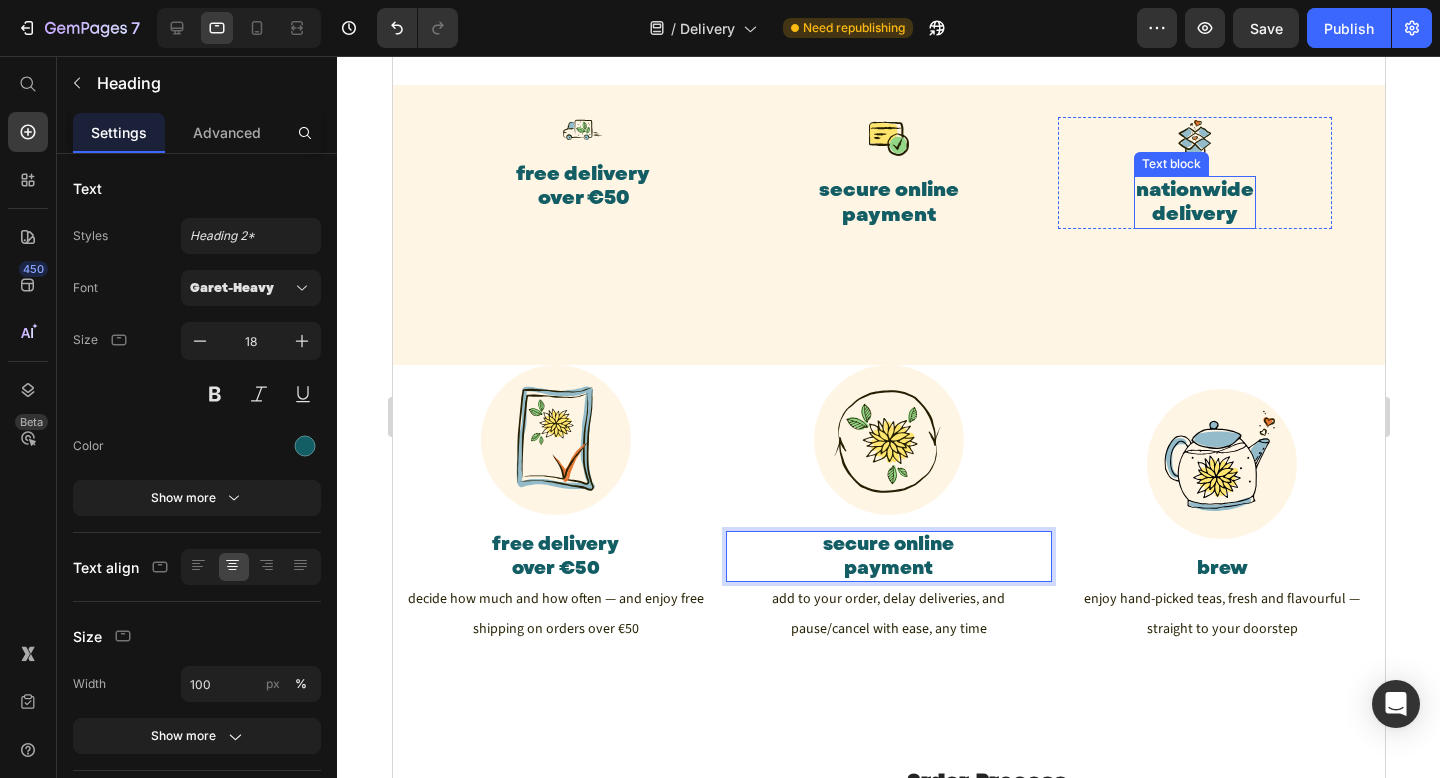 click on "nationwide" at bounding box center (1194, 190) 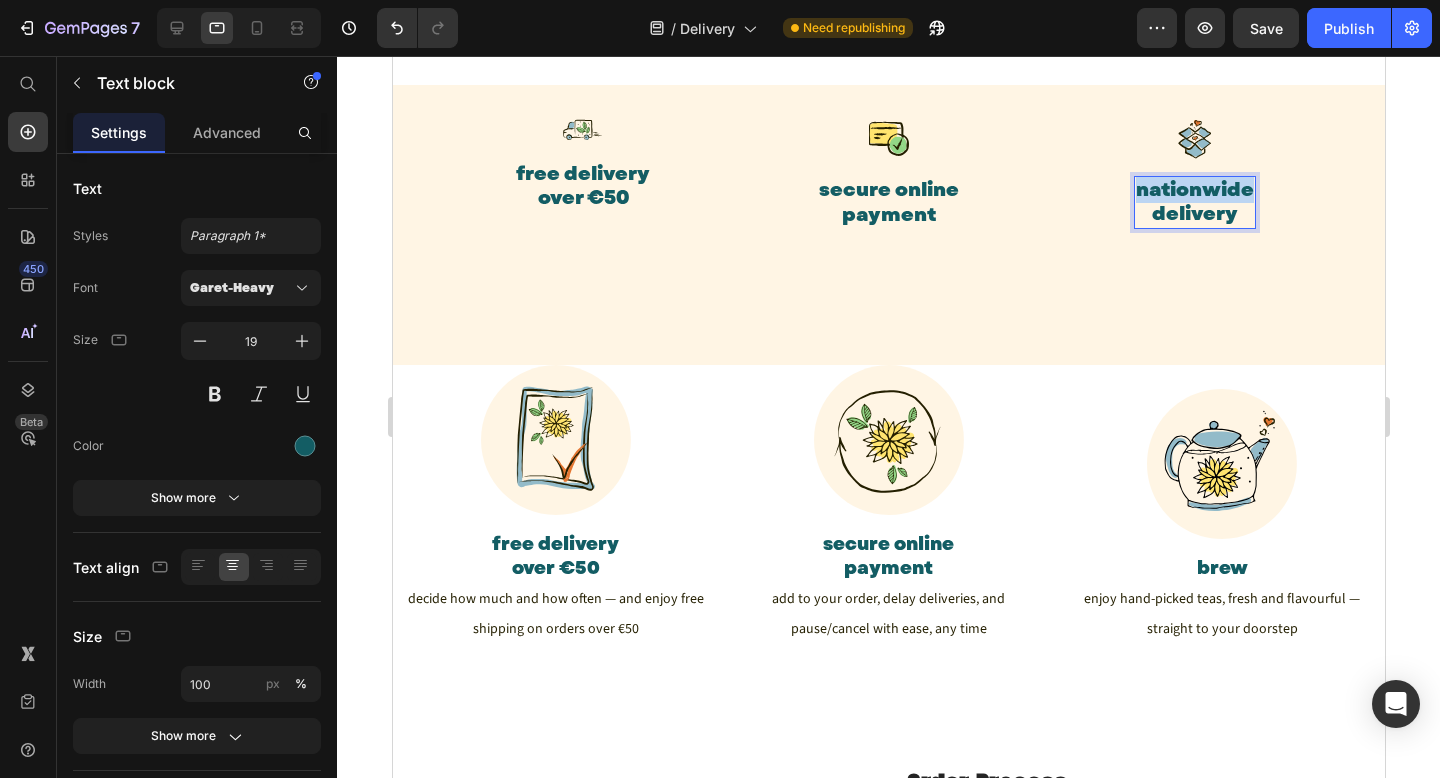 click on "nationwide" at bounding box center [1194, 190] 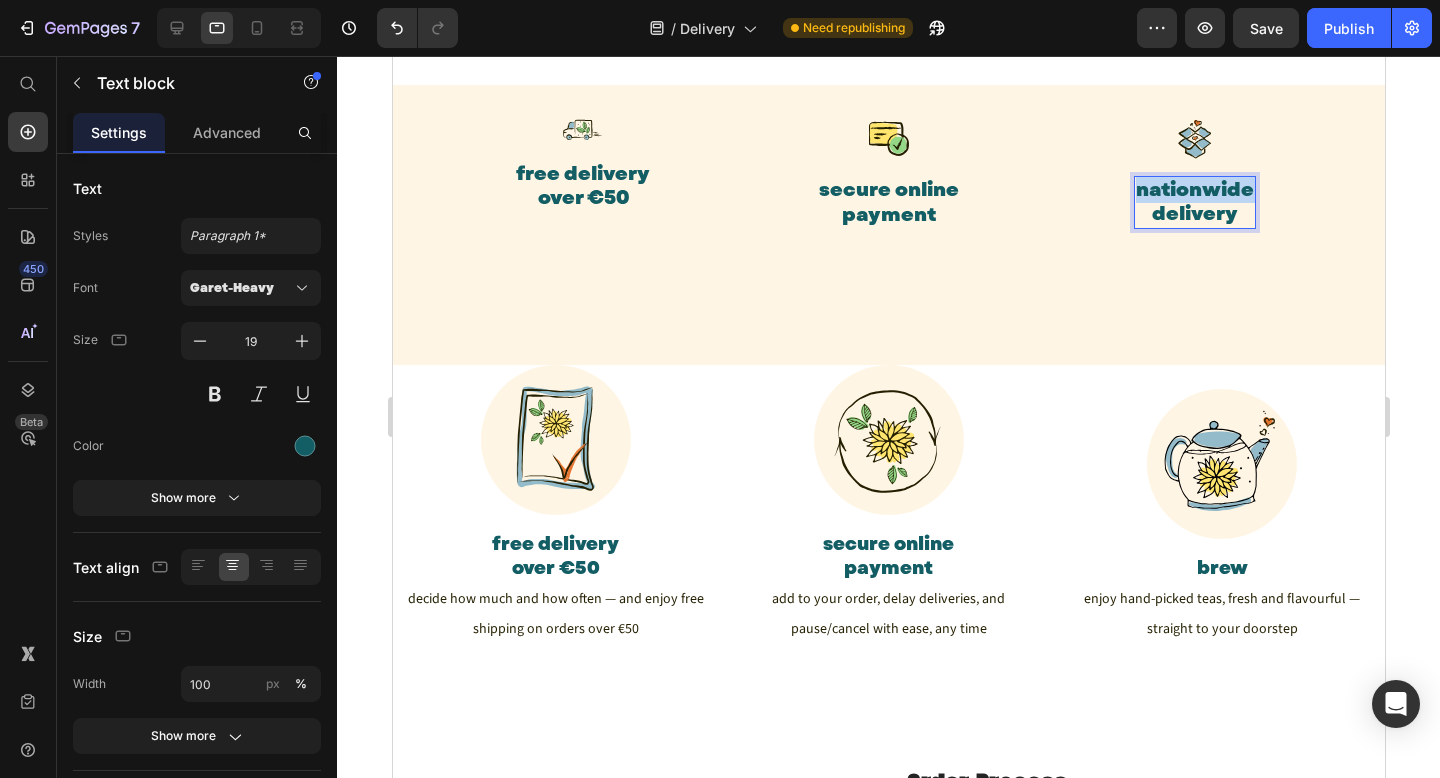click on "nationwide" at bounding box center (1194, 190) 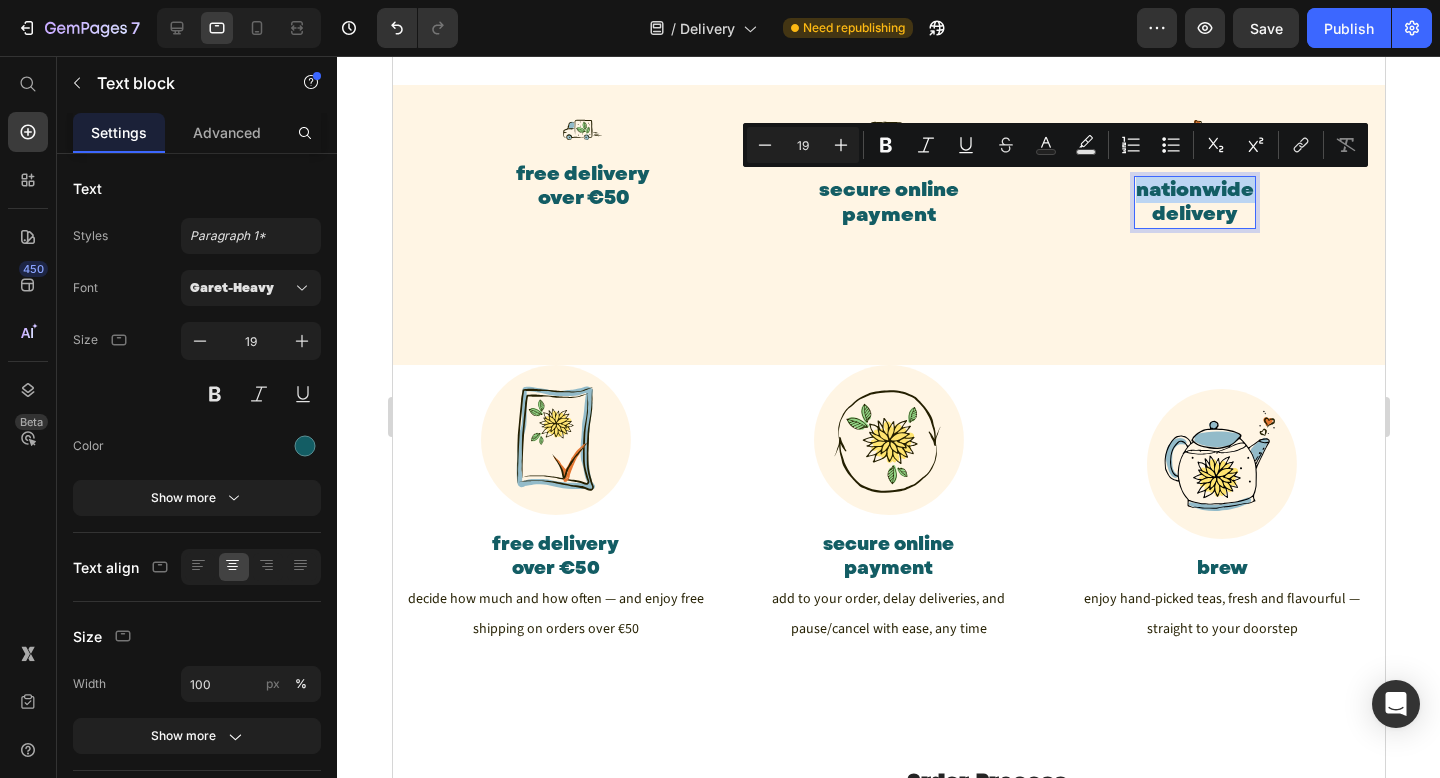 click on "nationwide" at bounding box center [1194, 190] 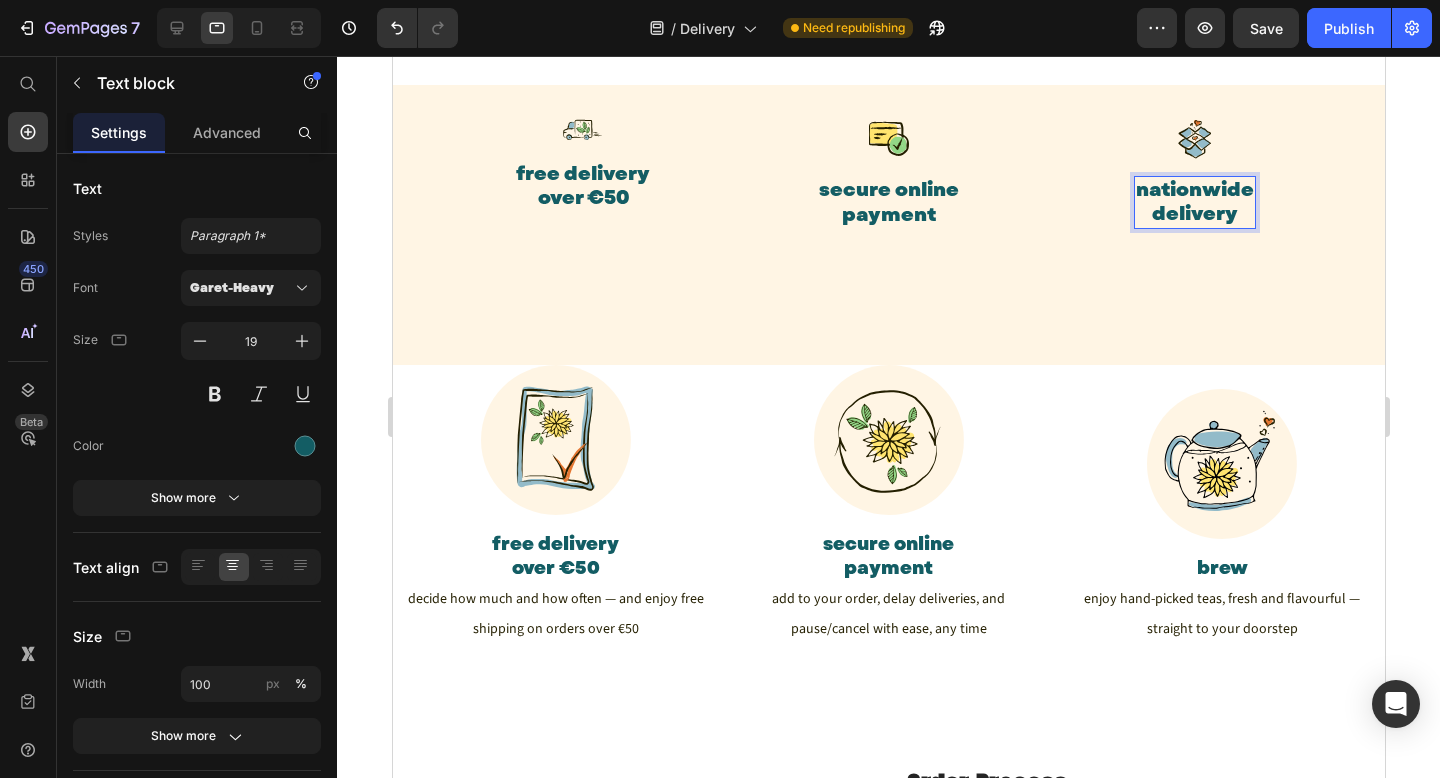 click on "delivery" at bounding box center [1194, 214] 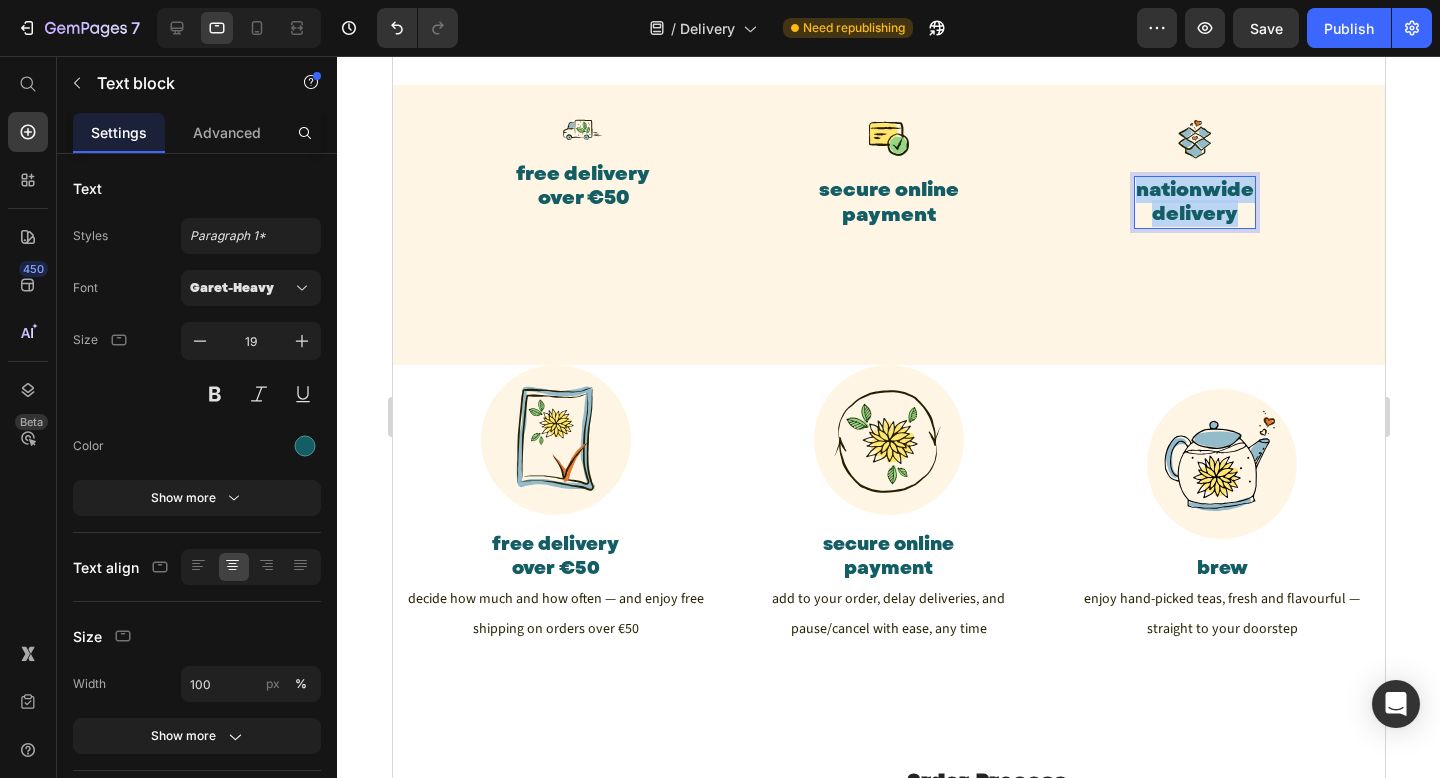 drag, startPoint x: 1238, startPoint y: 209, endPoint x: 1138, endPoint y: 196, distance: 100.84146 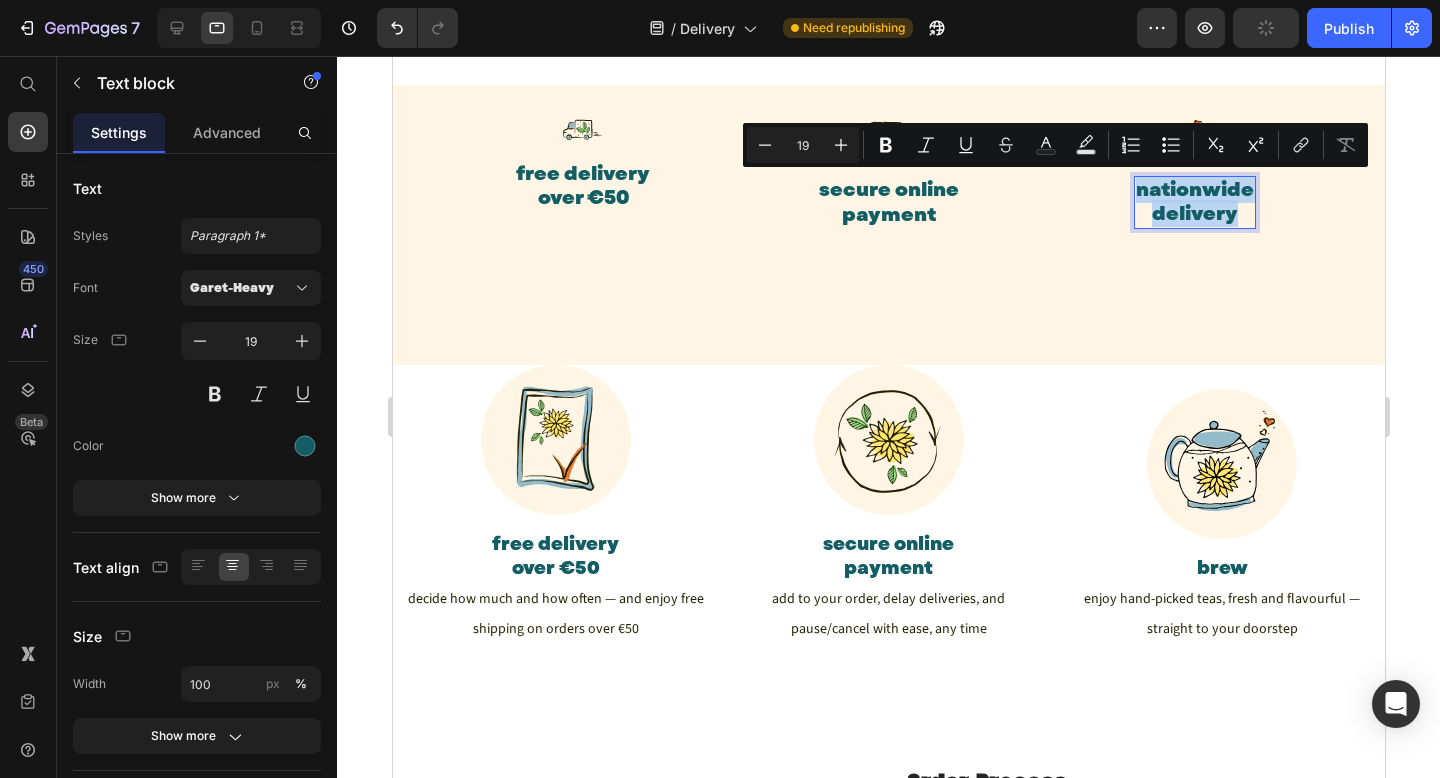 copy on "nationwide  delivery" 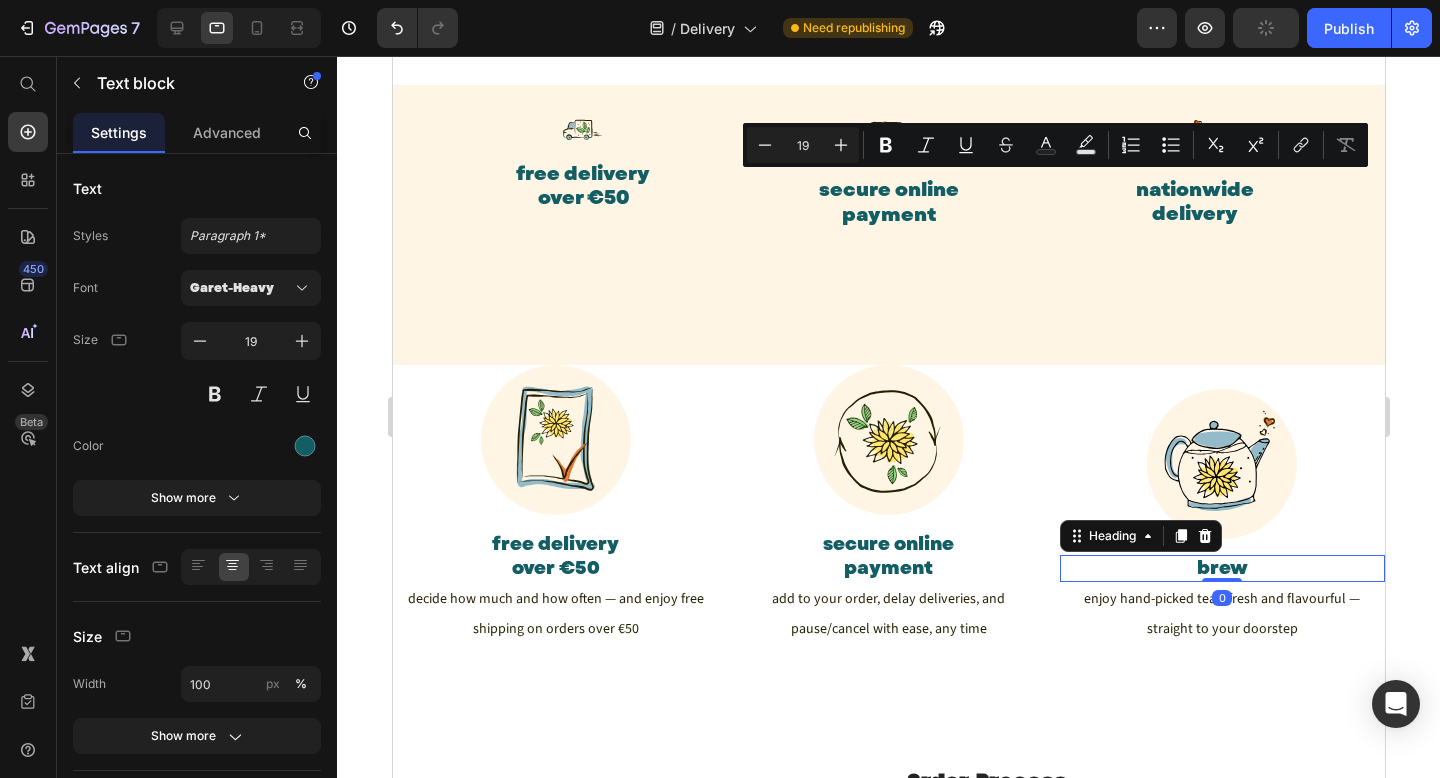 click on "brew" at bounding box center [1221, 568] 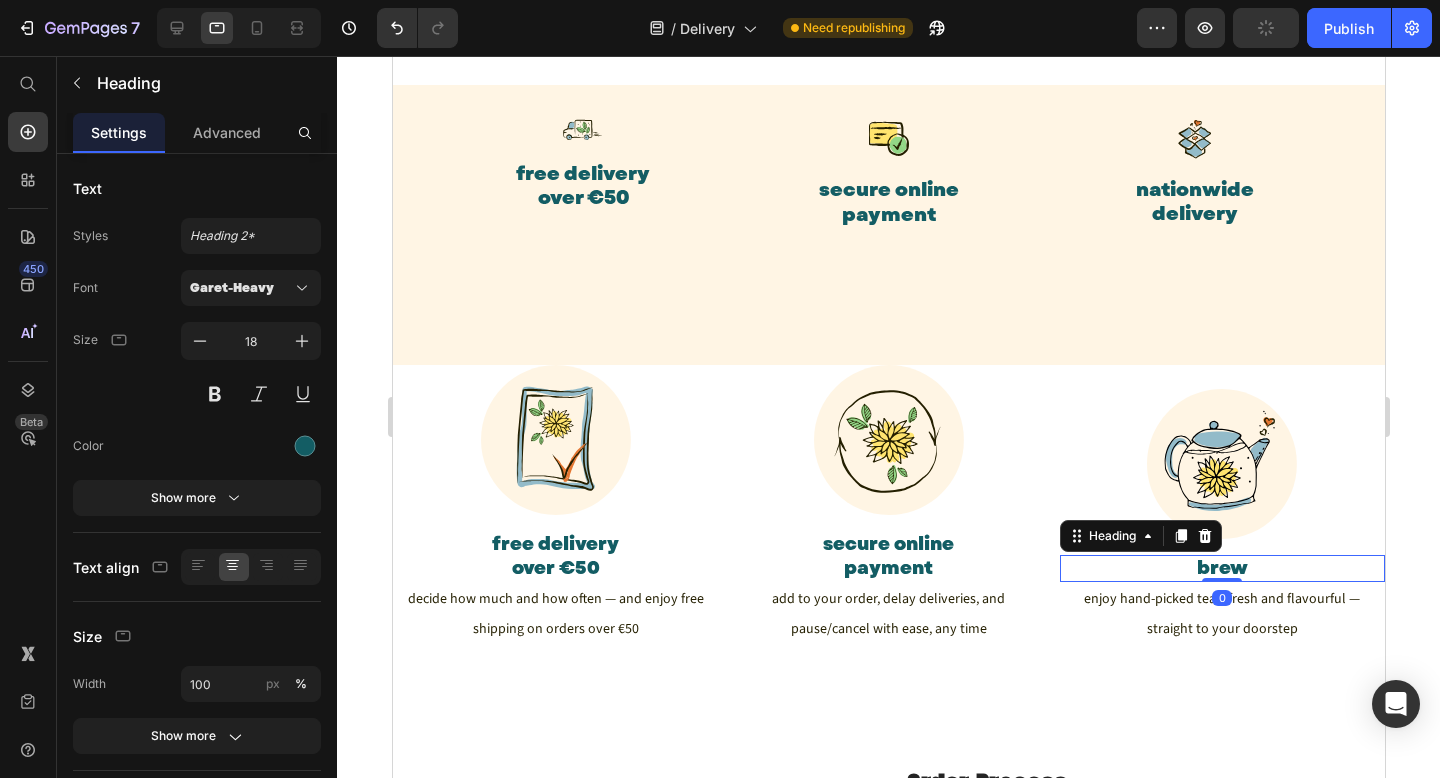 click on "brew" at bounding box center [1221, 568] 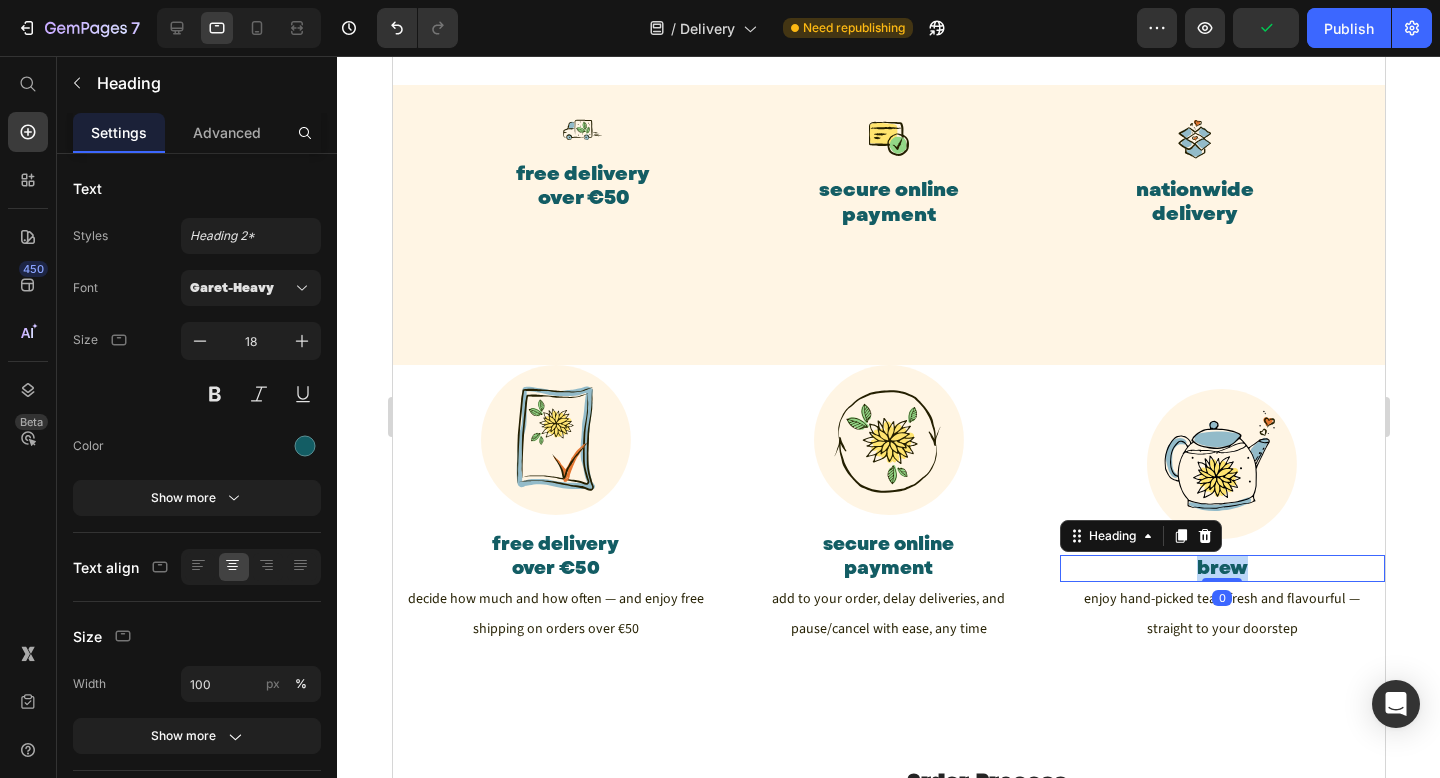click on "brew" at bounding box center [1221, 568] 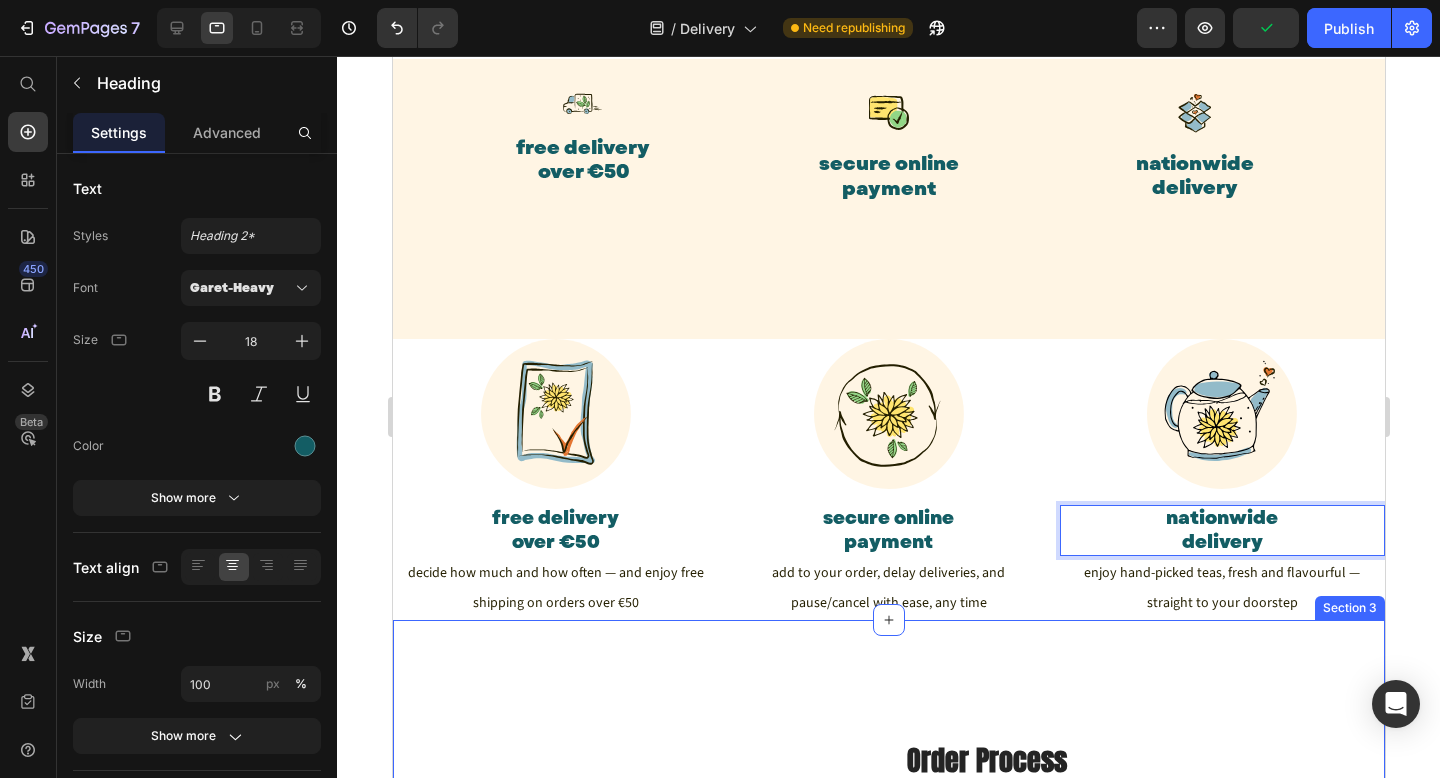 scroll, scrollTop: 815, scrollLeft: 0, axis: vertical 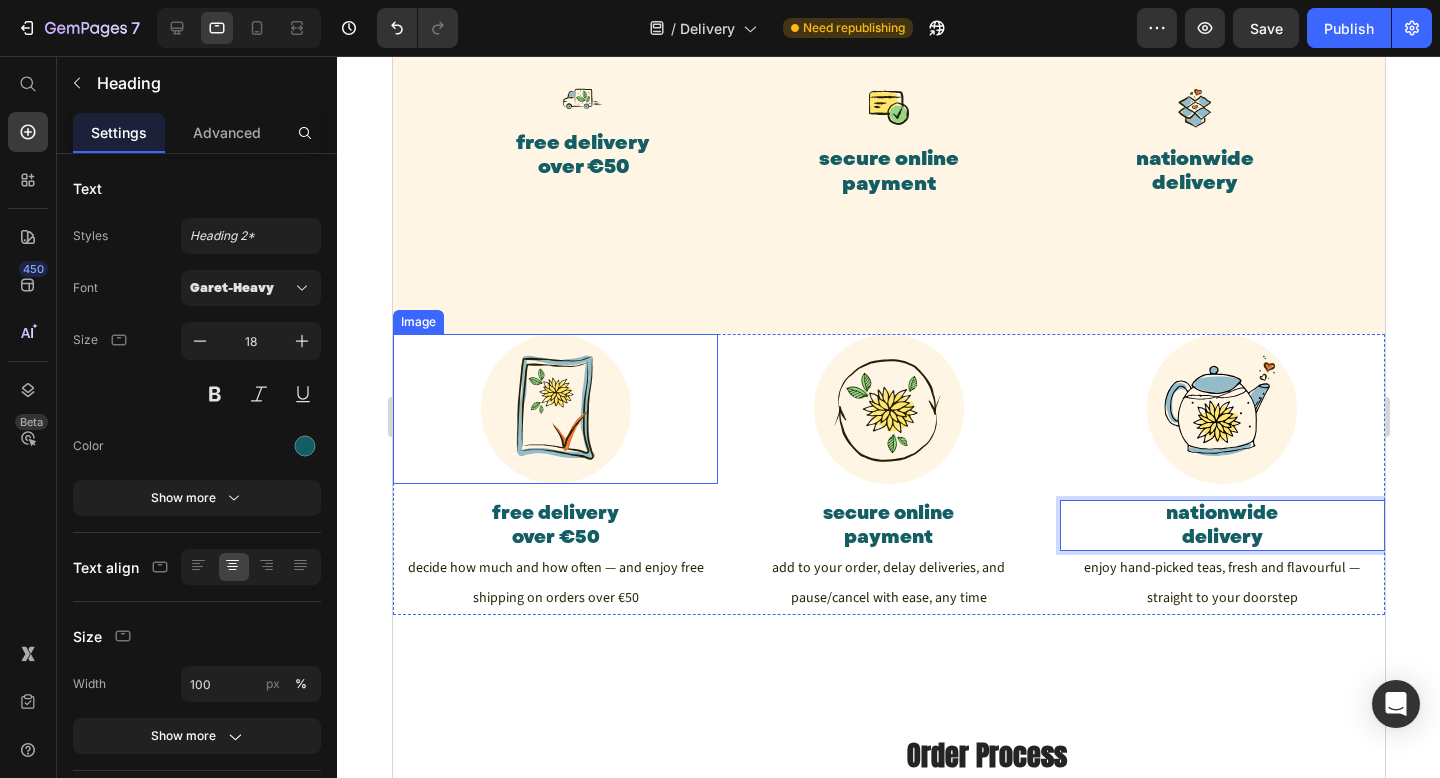 click at bounding box center [554, 409] 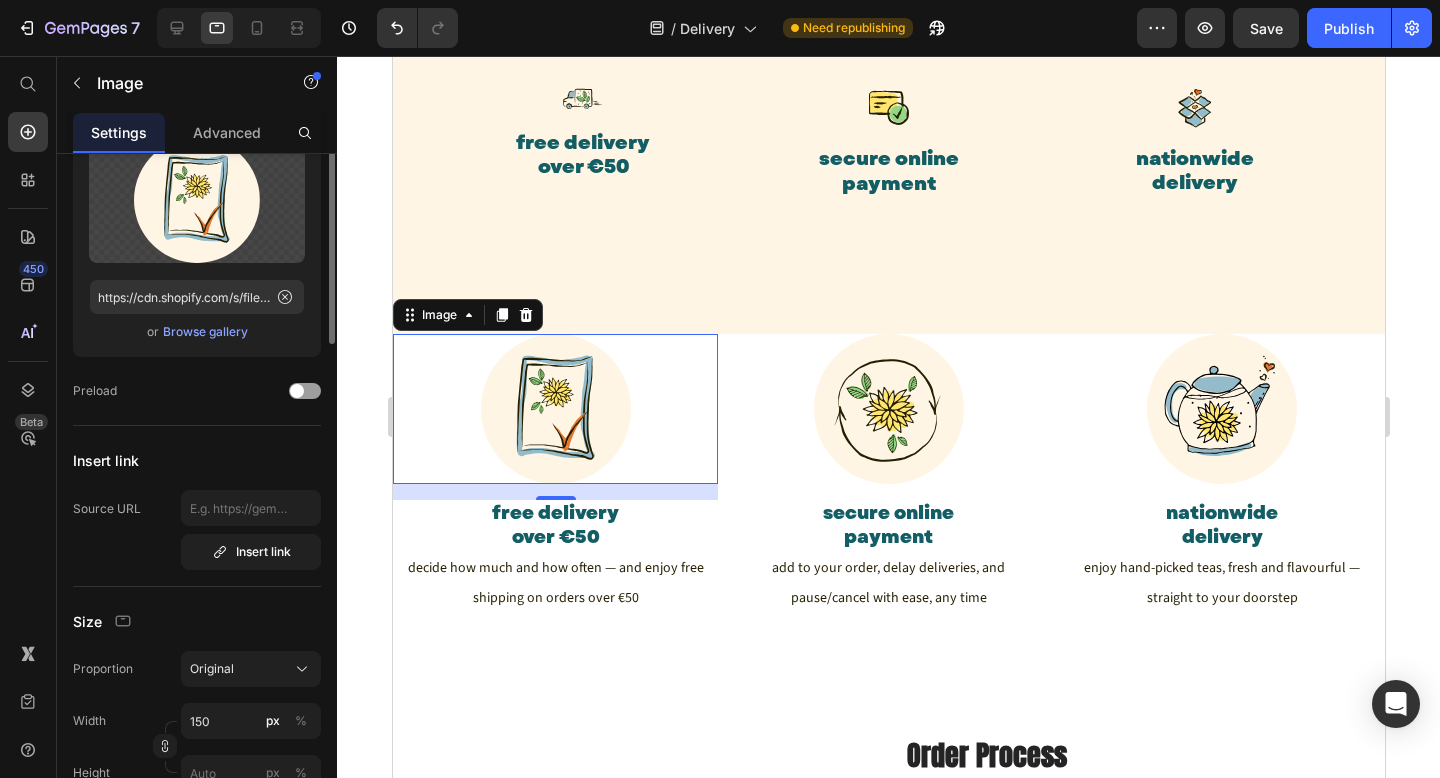scroll, scrollTop: 0, scrollLeft: 0, axis: both 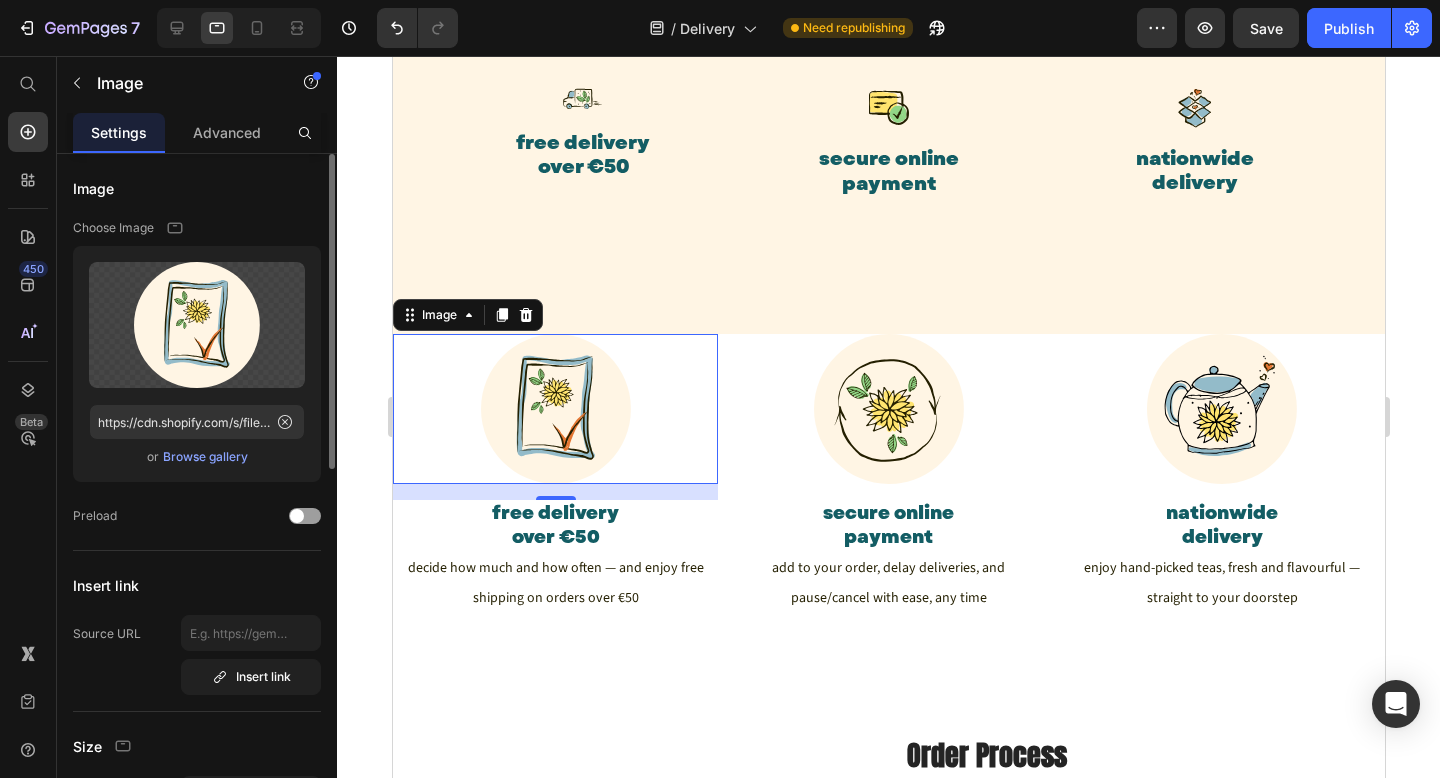 click on "Browse gallery" at bounding box center (205, 457) 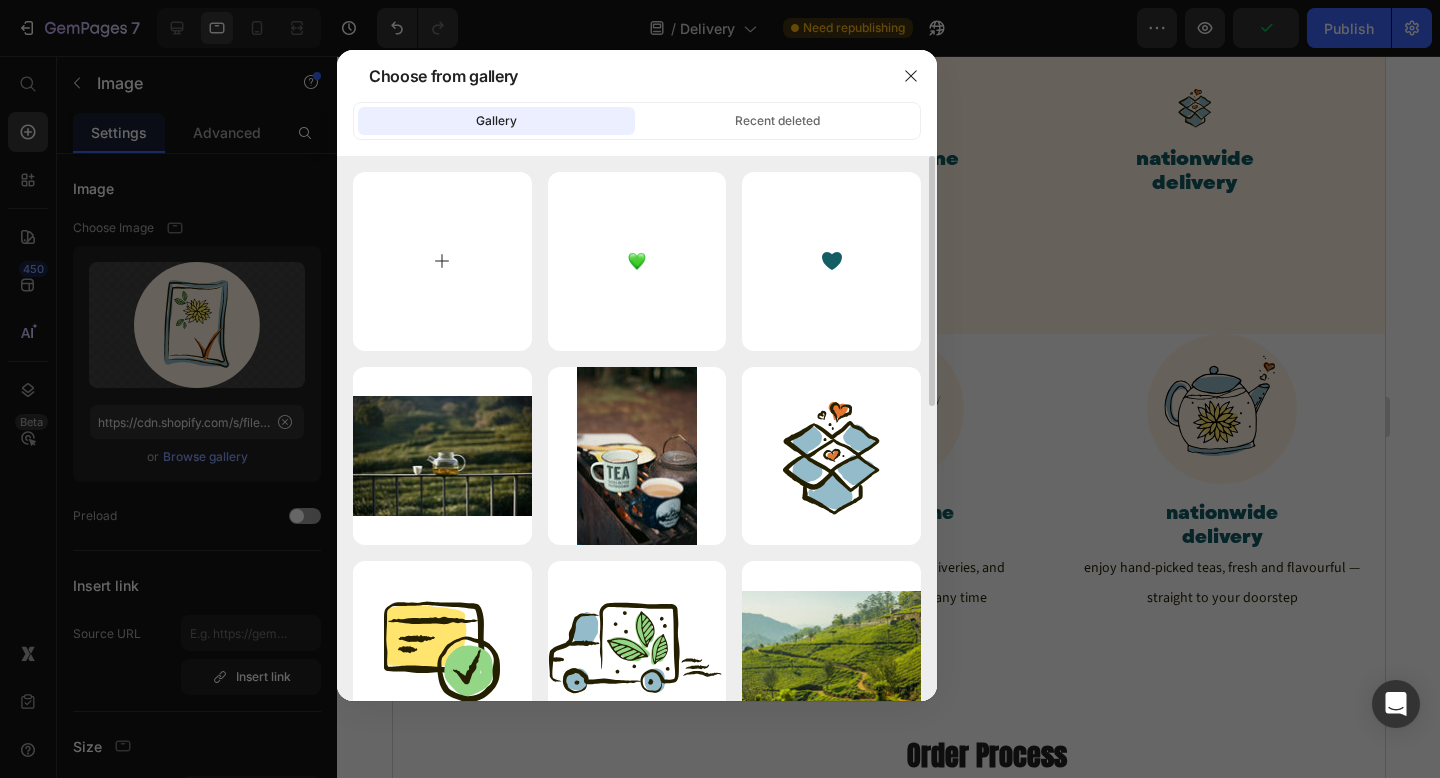 click at bounding box center [442, 261] 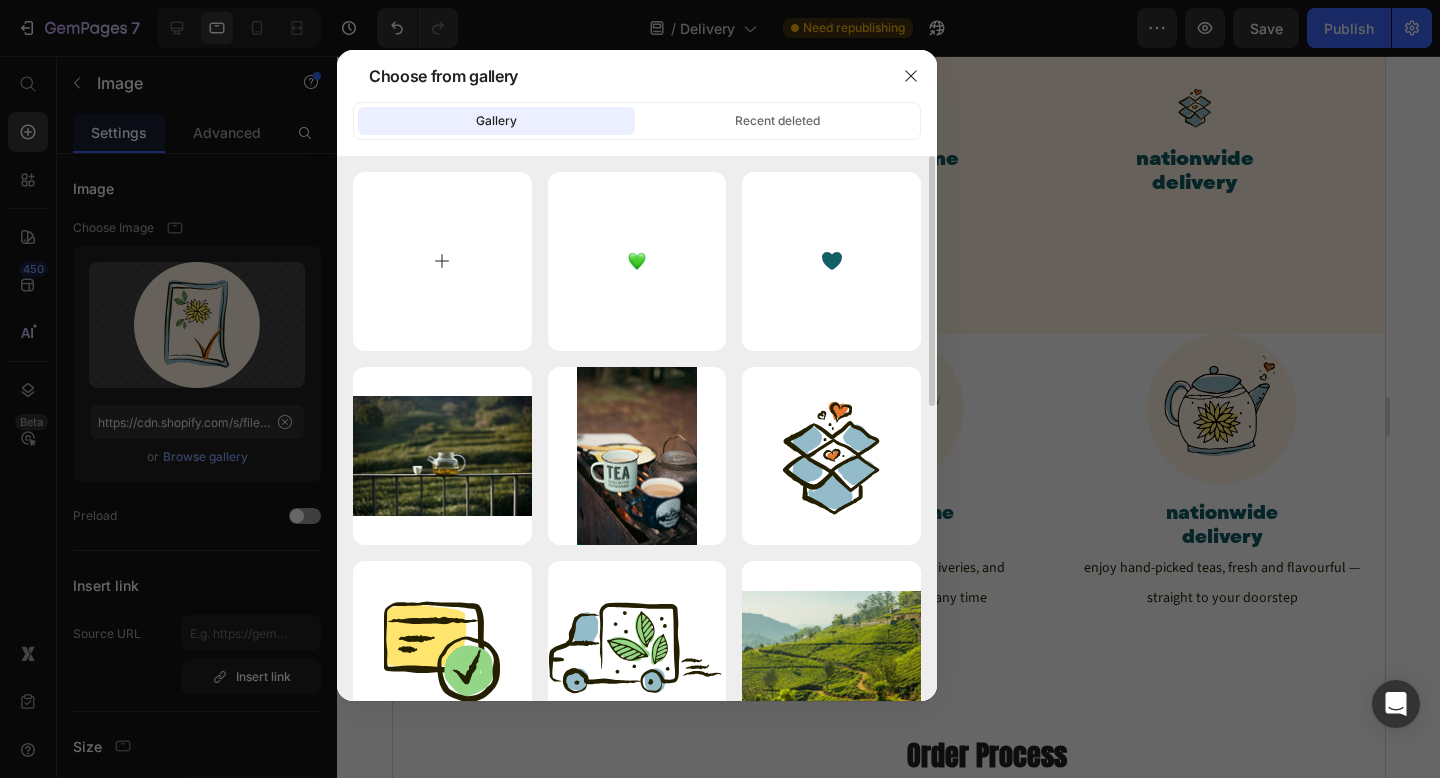 type on "C:\fakepath\free delivery.svg" 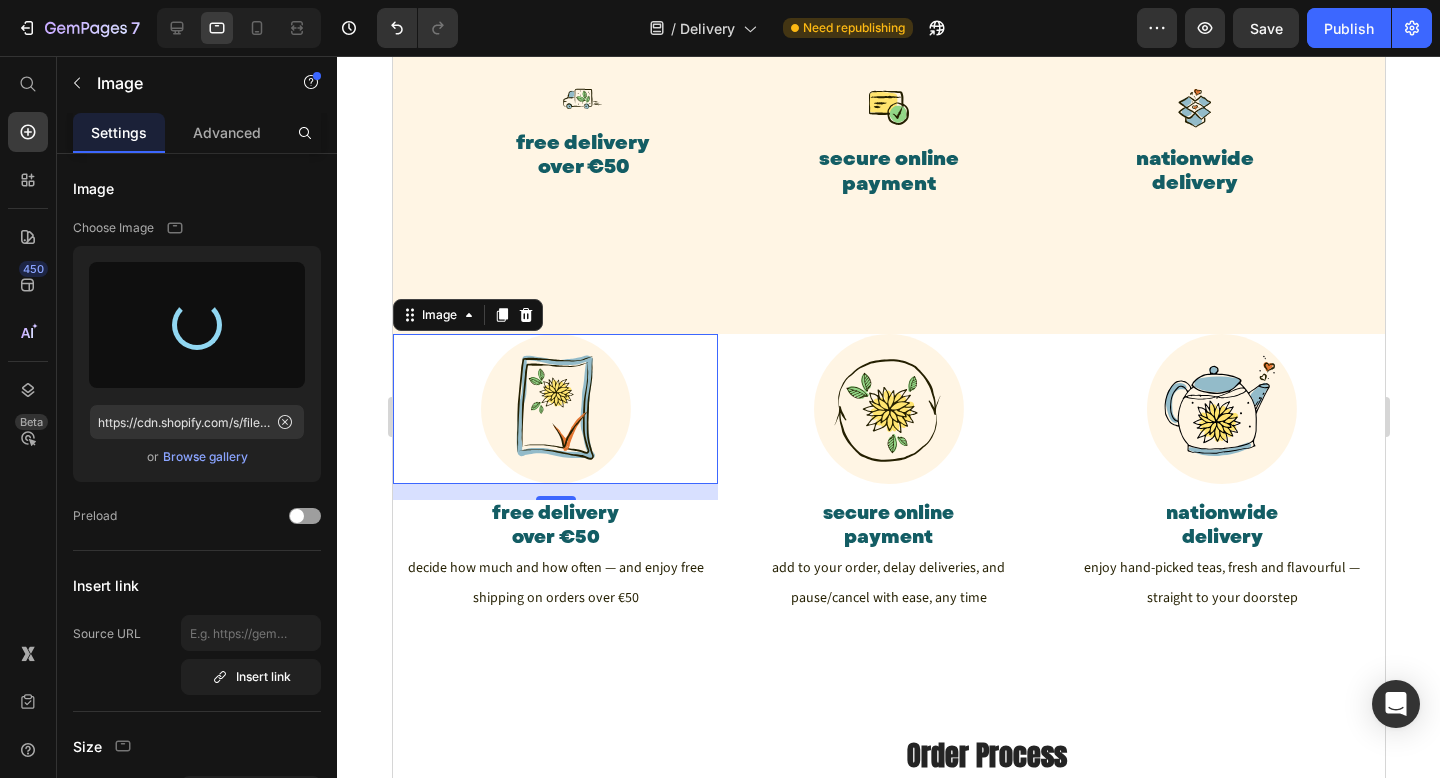 type on "https://cdn.shopify.com/s/files/1/0925/4096/1094/files/gempages_548933152999998482-1172e54d-6190-4c47-a073-06631c975cb4.svg" 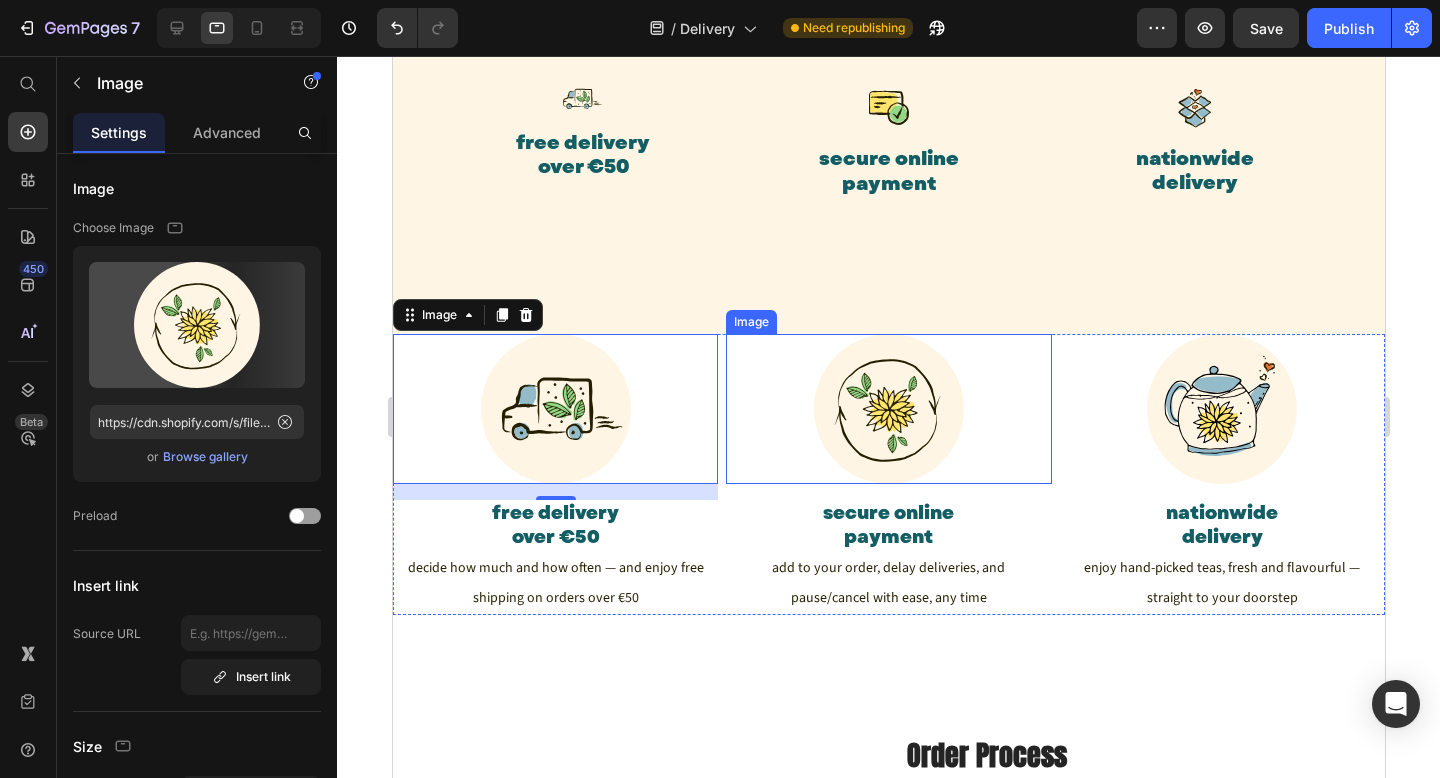 click at bounding box center (887, 409) 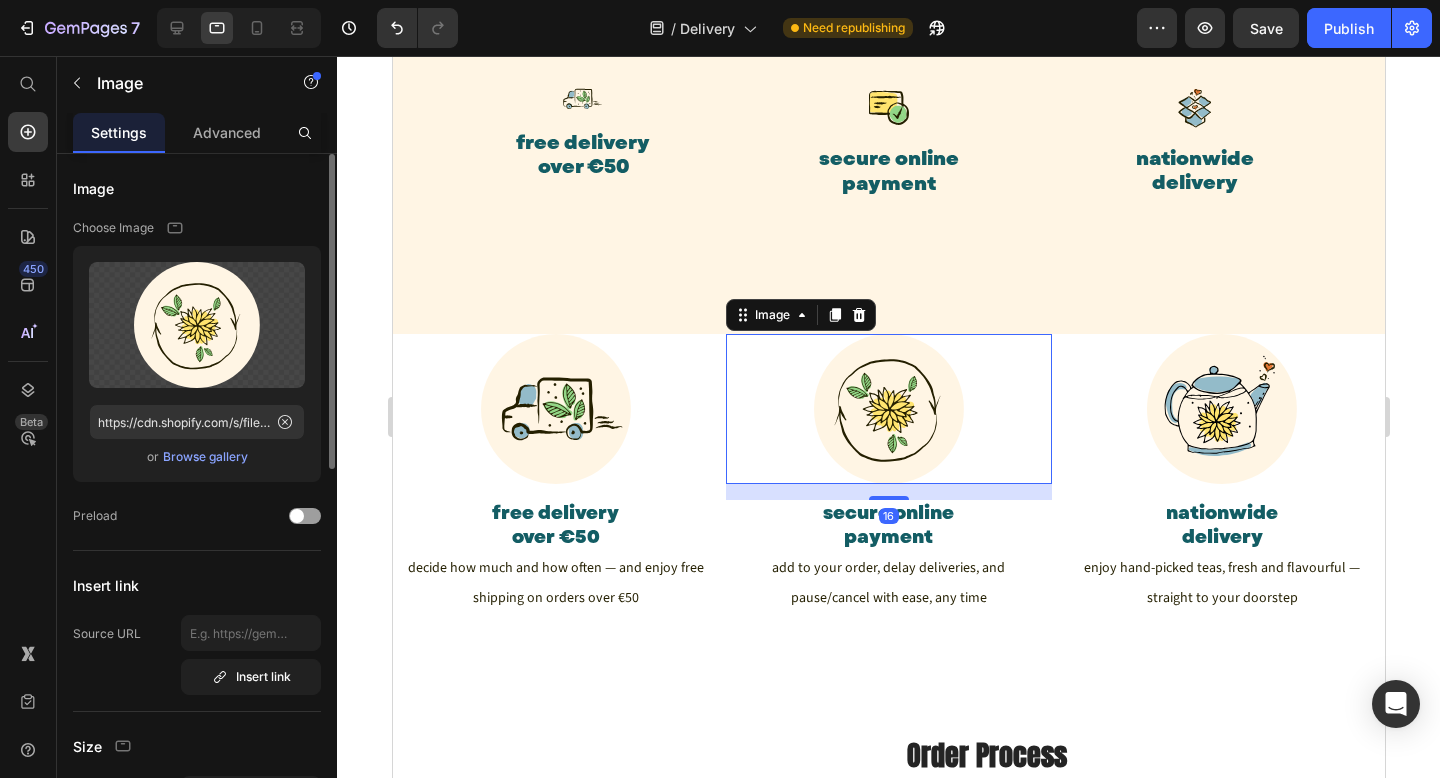 click on "Browse gallery" at bounding box center (205, 457) 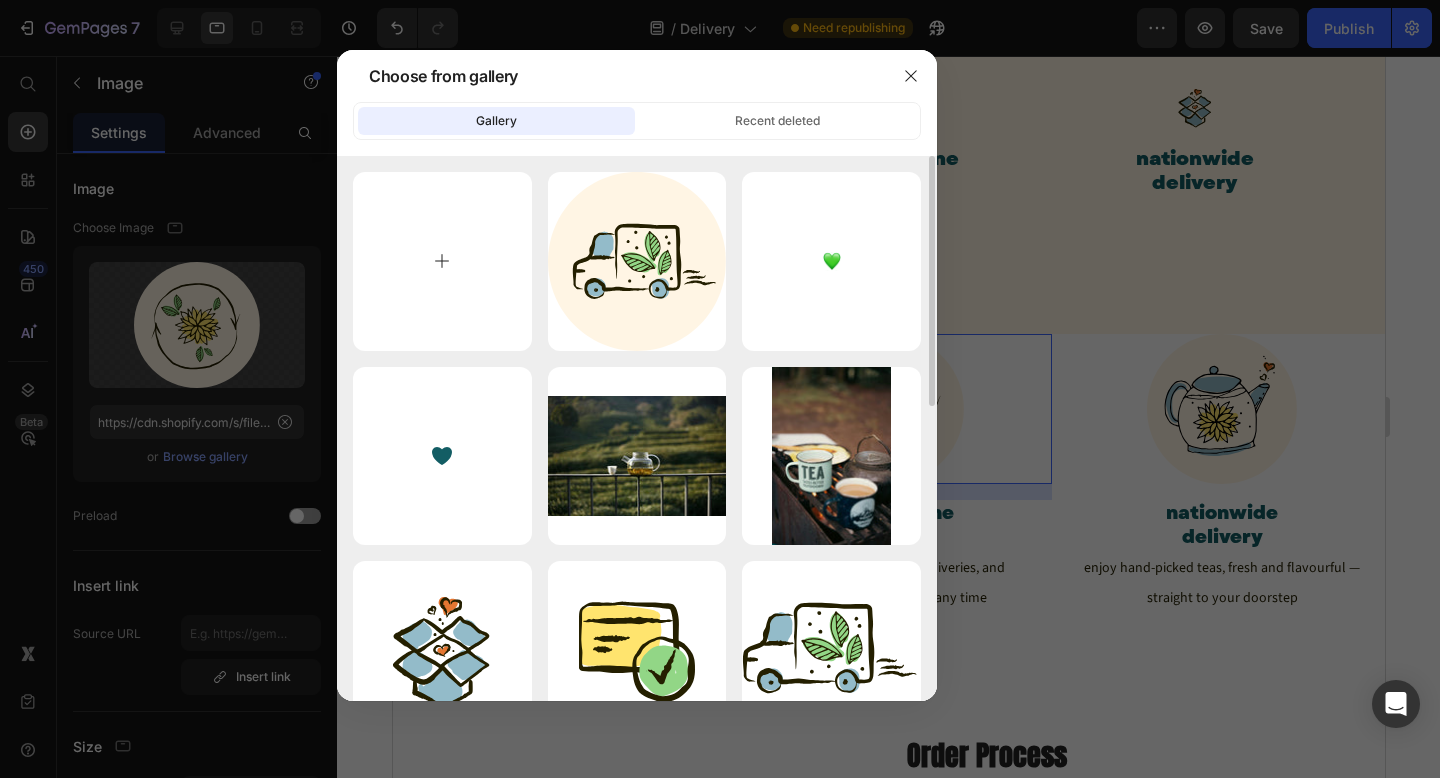 click at bounding box center (442, 261) 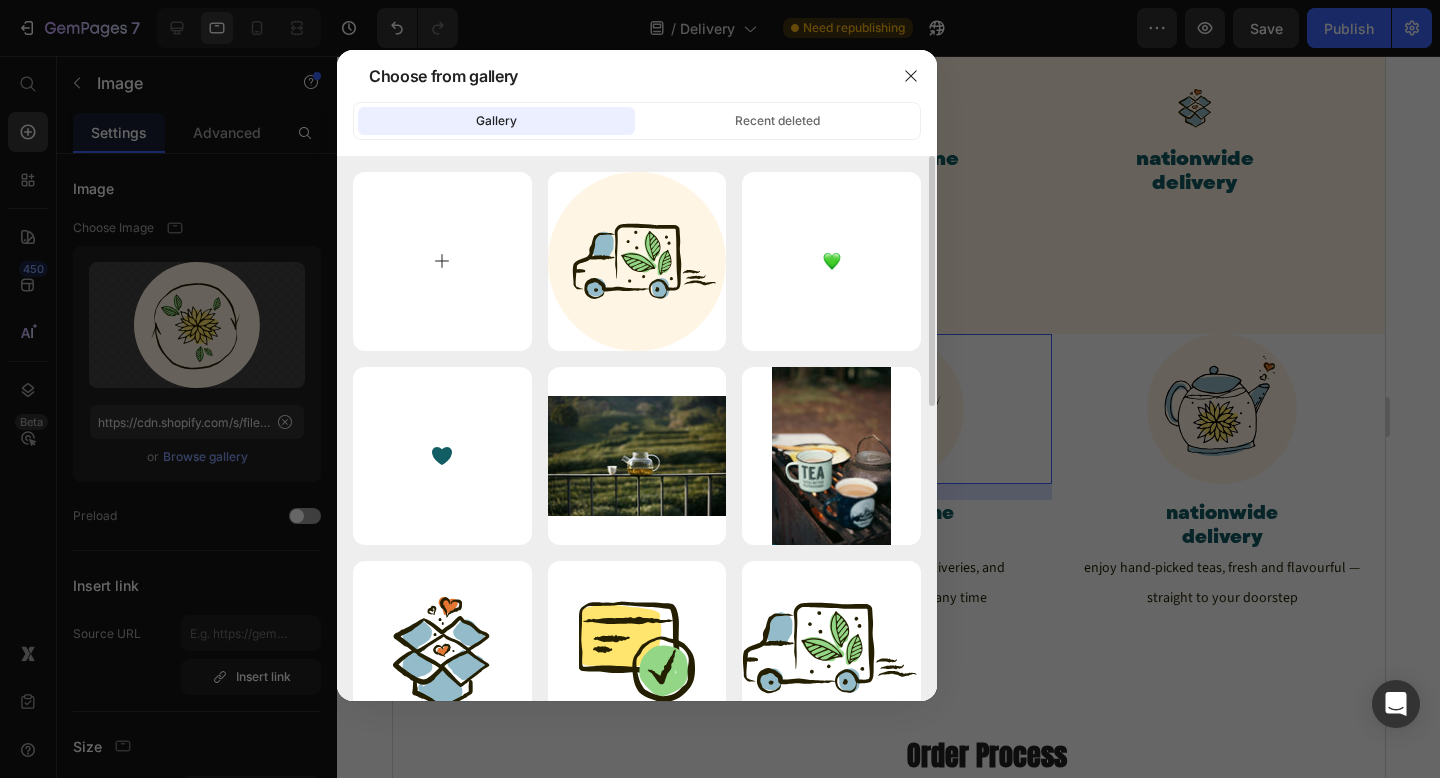 type on "C:\fakepath\secured payments.svg" 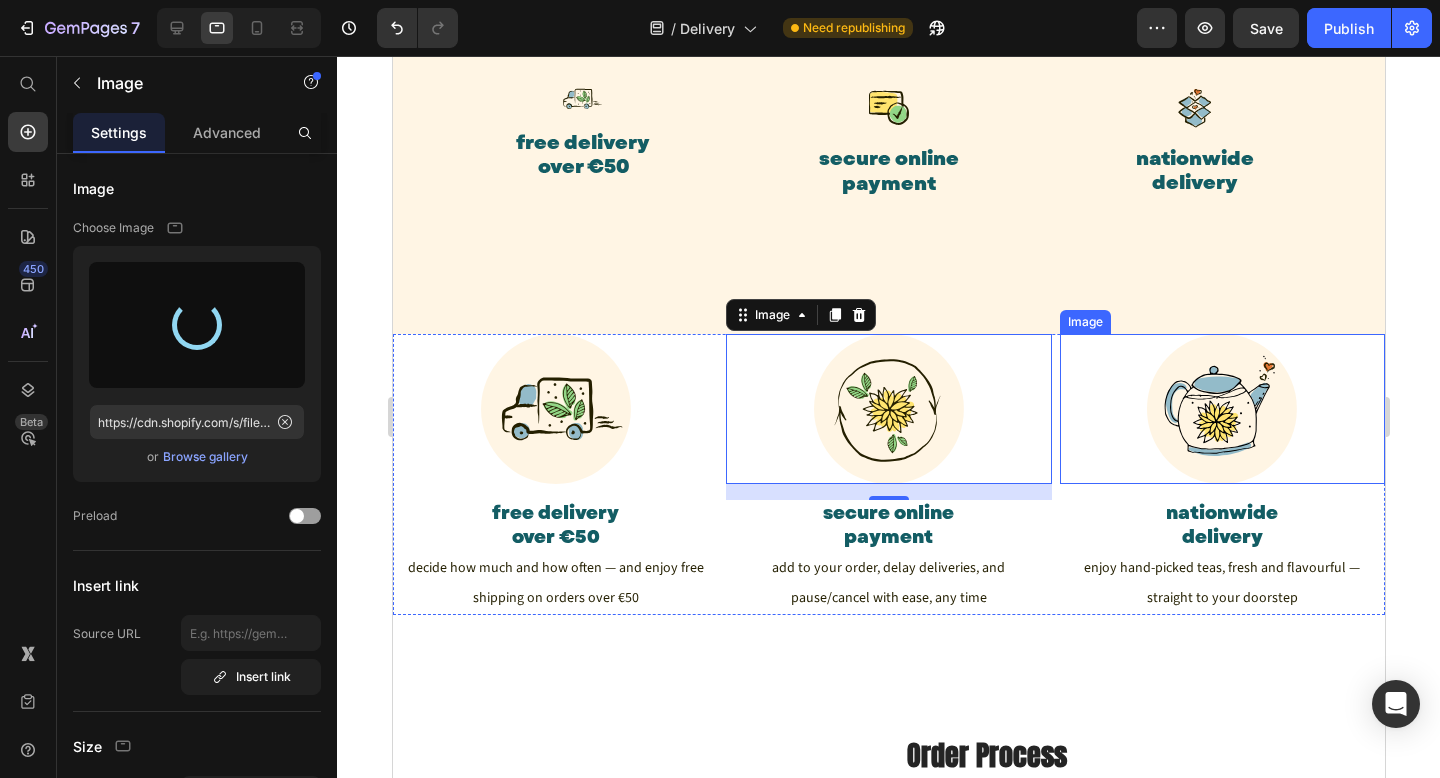 type on "https://cdn.shopify.com/s/files/1/0925/4096/1094/files/gempages_548933152999998482-087d0073-061e-4537-95a5-40f0ae0504c8.svg" 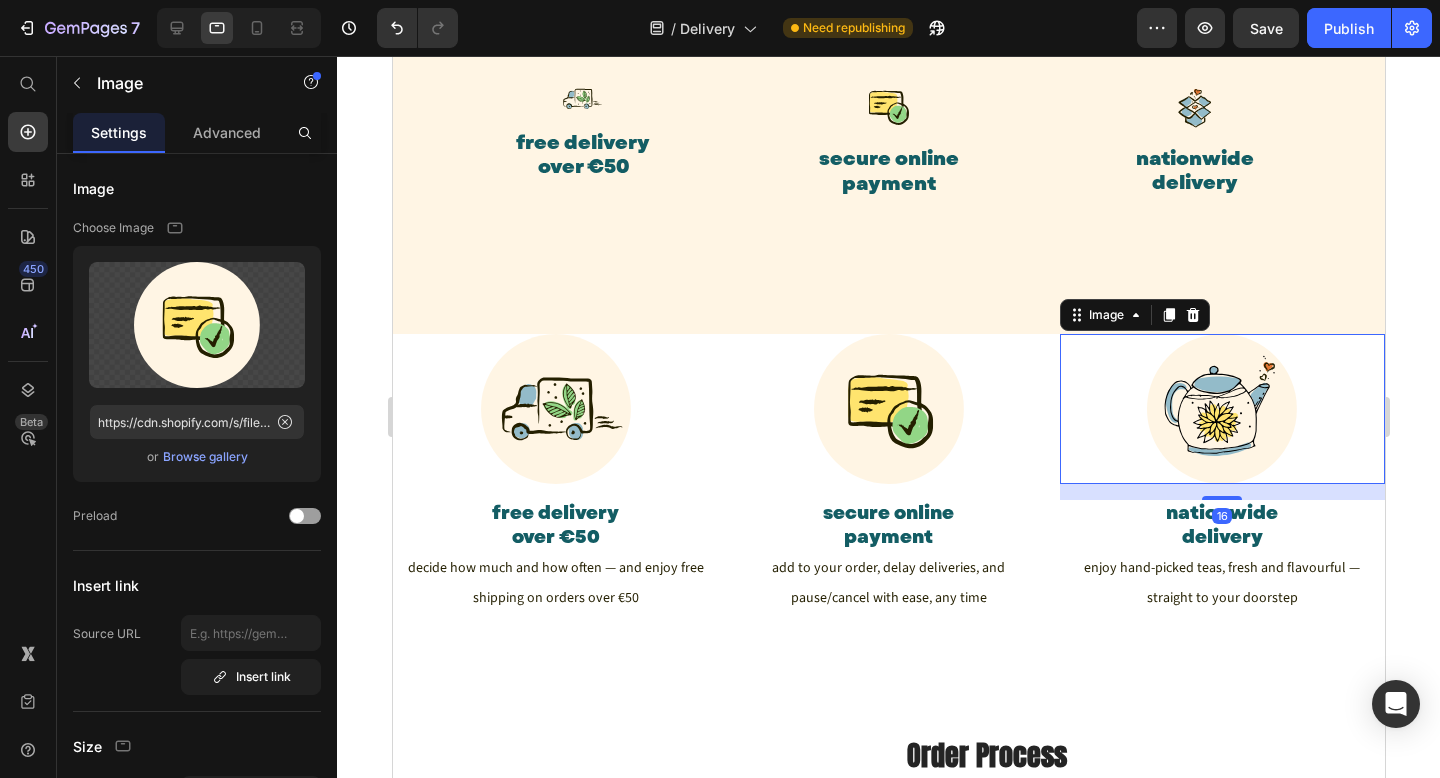 click at bounding box center [1221, 409] 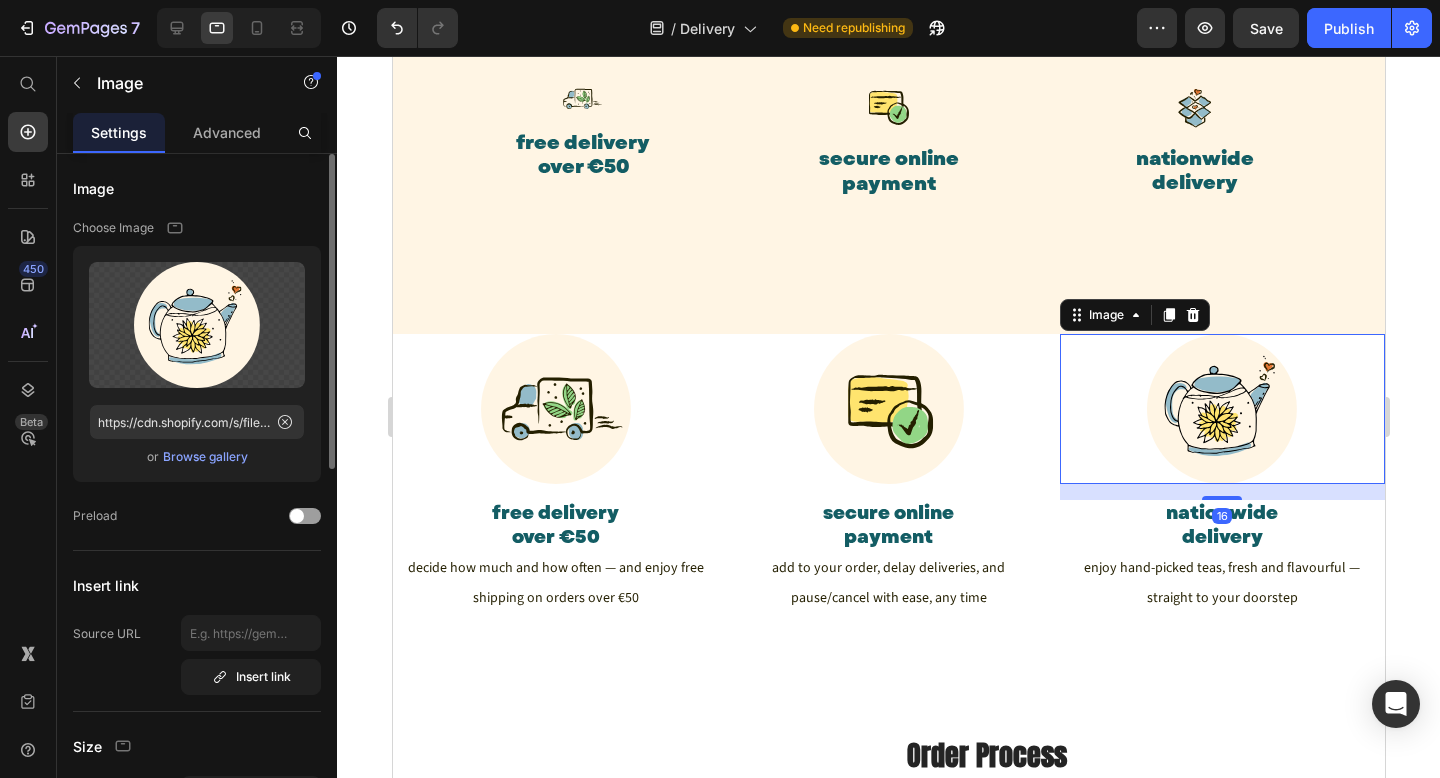 click on "Browse gallery" at bounding box center (205, 457) 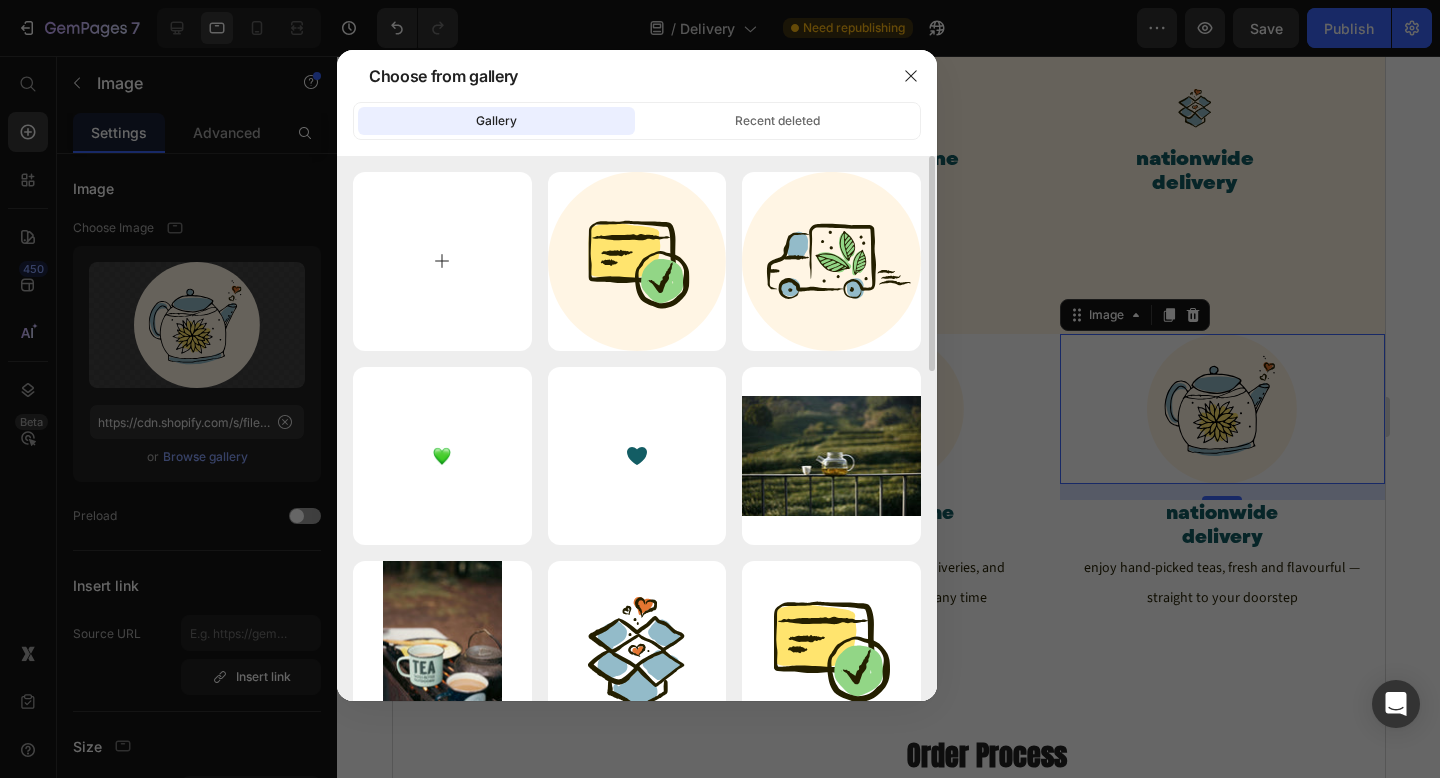 click at bounding box center [442, 261] 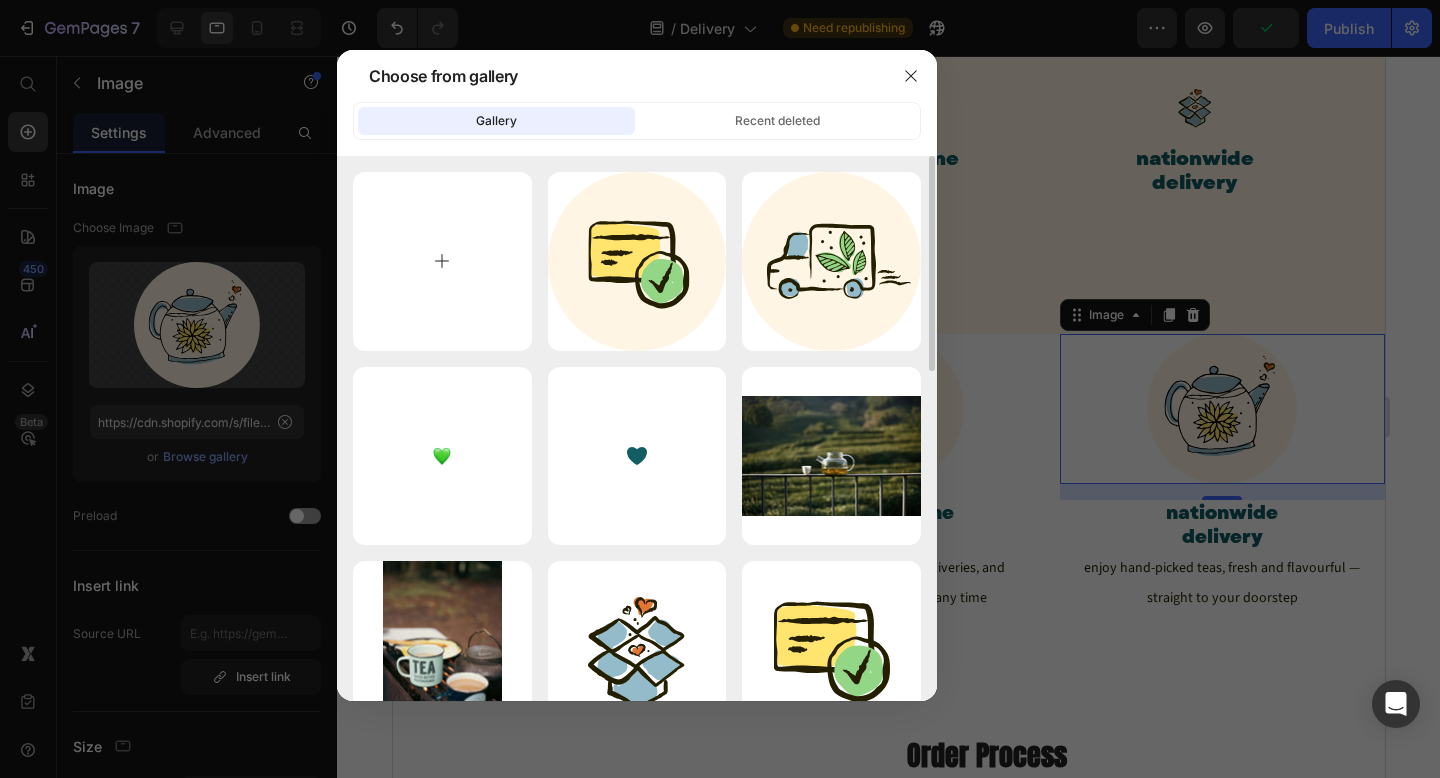 type on "C:\fakepath\nationwide delivery.svg" 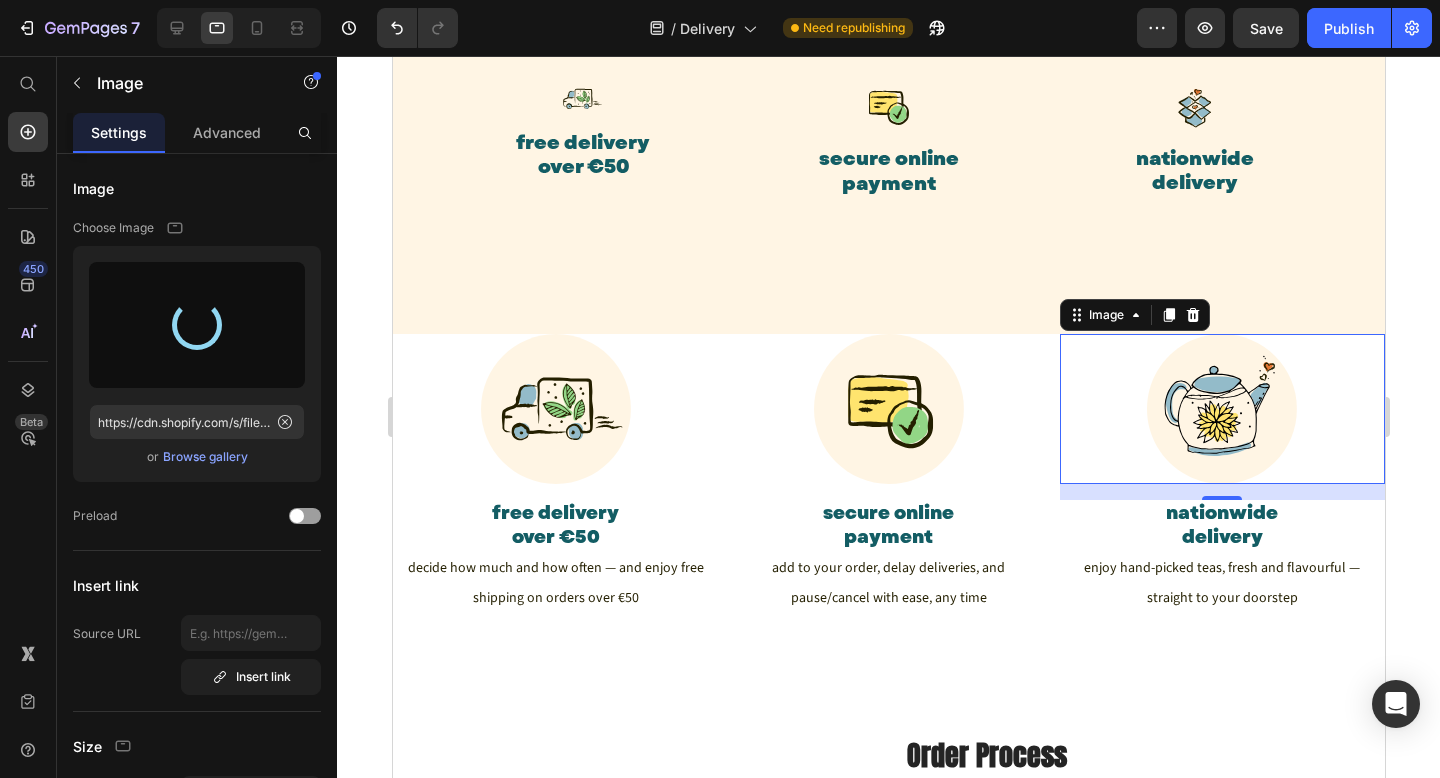 type on "https://cdn.shopify.com/s/files/1/0925/4096/1094/files/gempages_548933152999998482-a2b7fdba-70f9-4431-bef3-3e03a527eb19.svg" 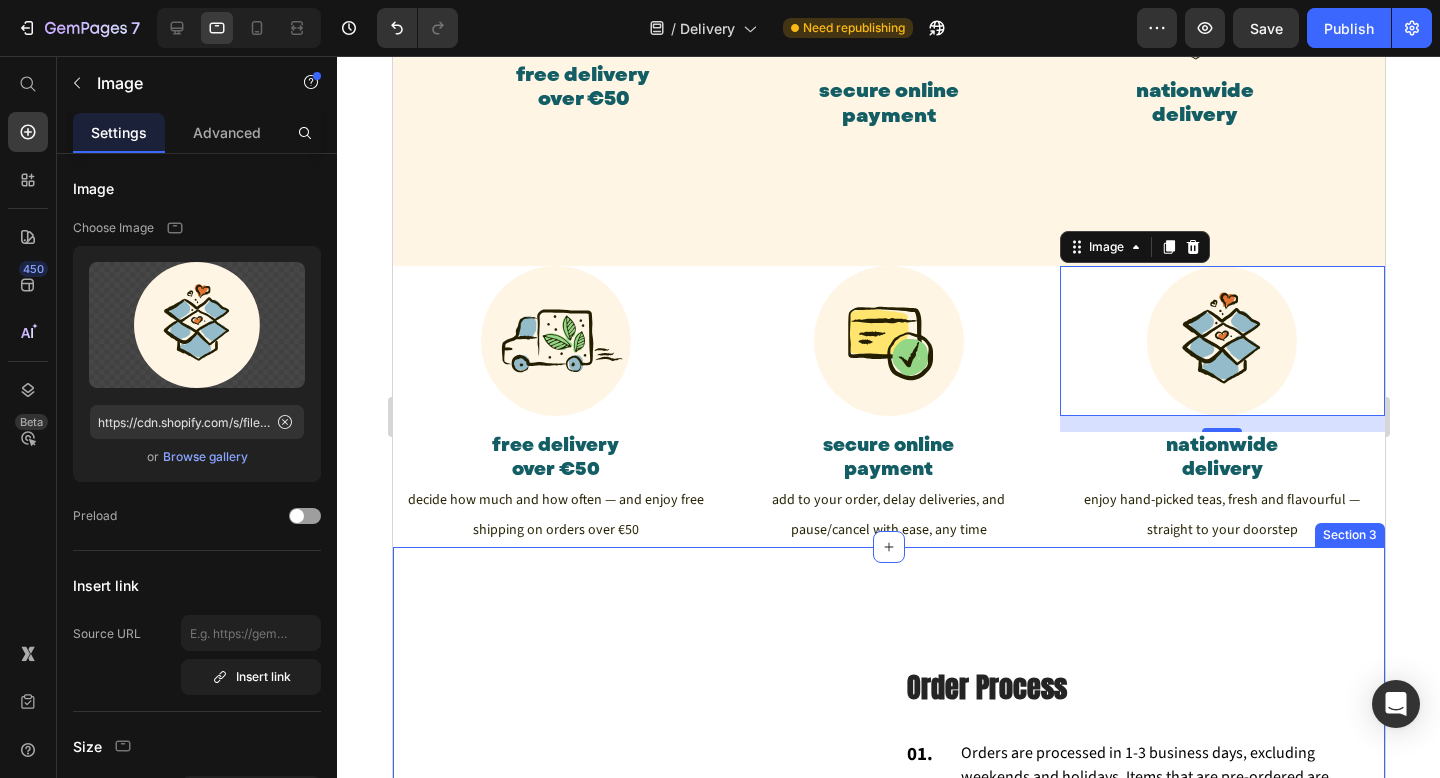 scroll, scrollTop: 908, scrollLeft: 0, axis: vertical 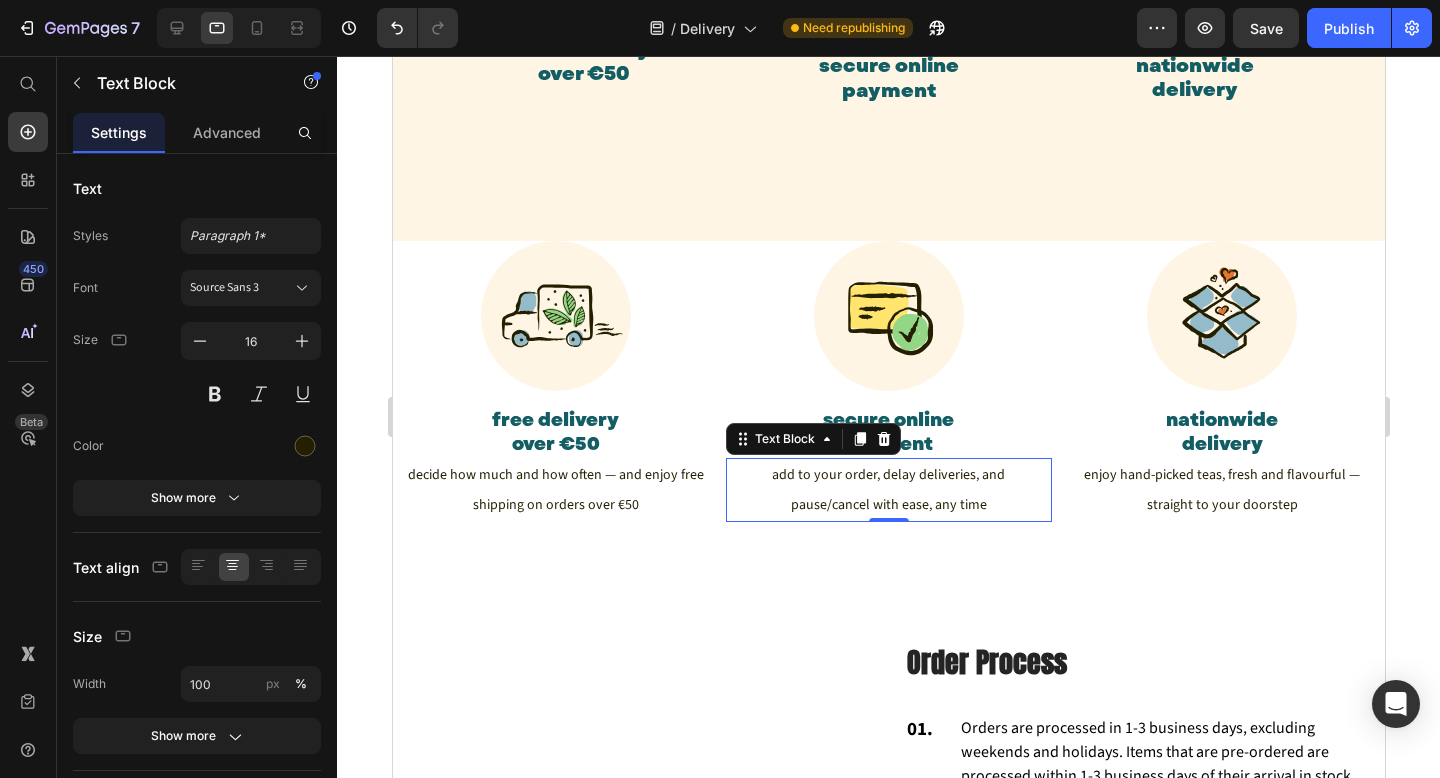 click on "add to your order, delay deliveries, and pause/cancel with ease, any time" at bounding box center [887, 490] 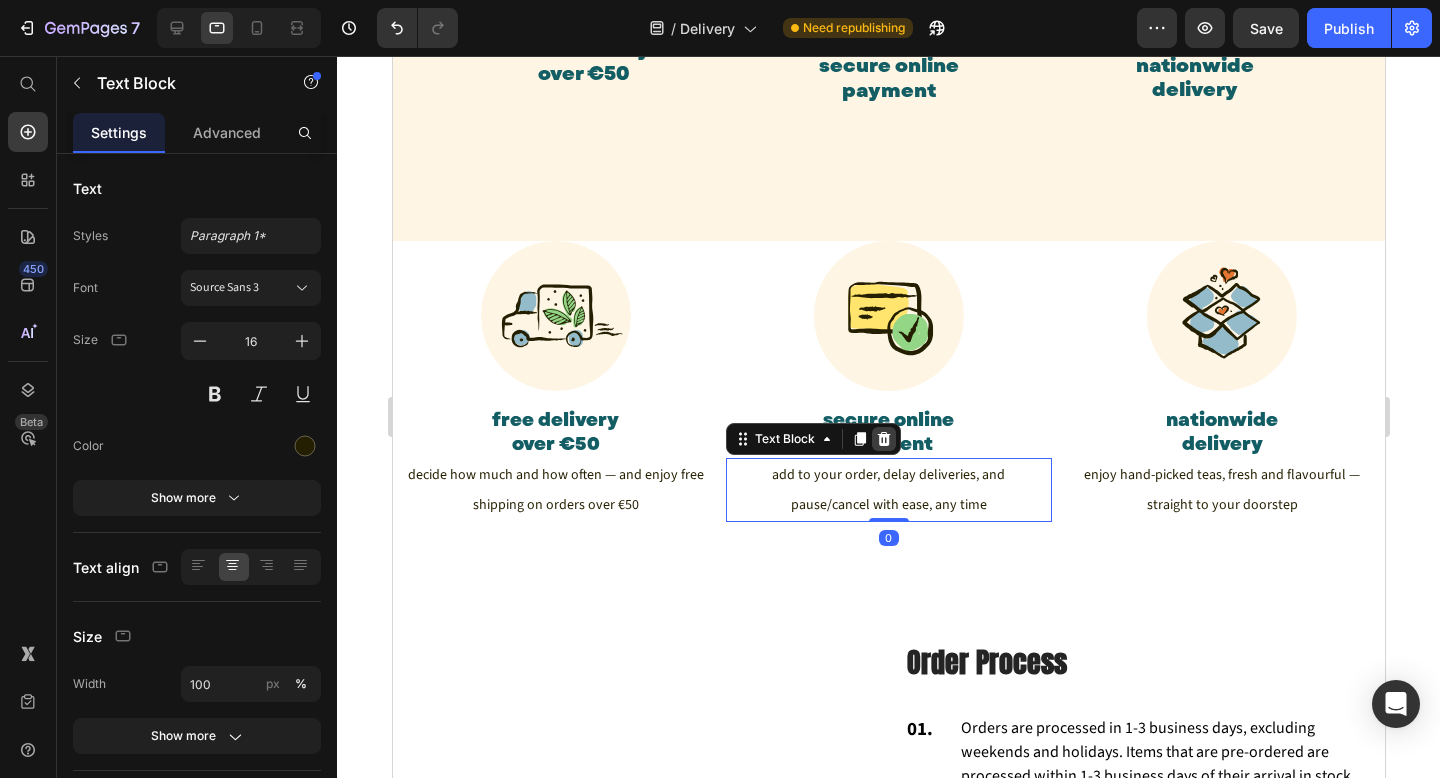 click 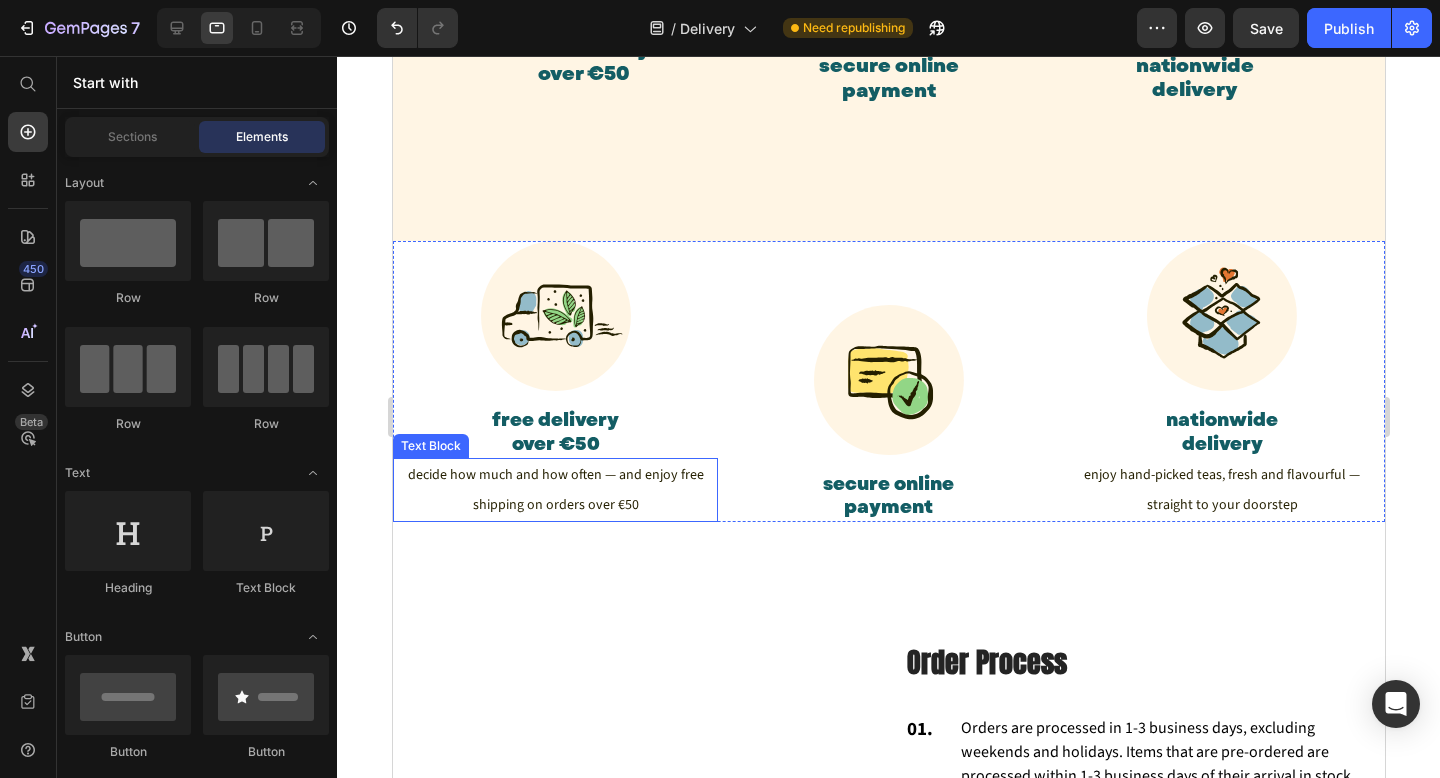 click on "decide how much and how often — and enjoy free shipping on orders over €50" at bounding box center (554, 490) 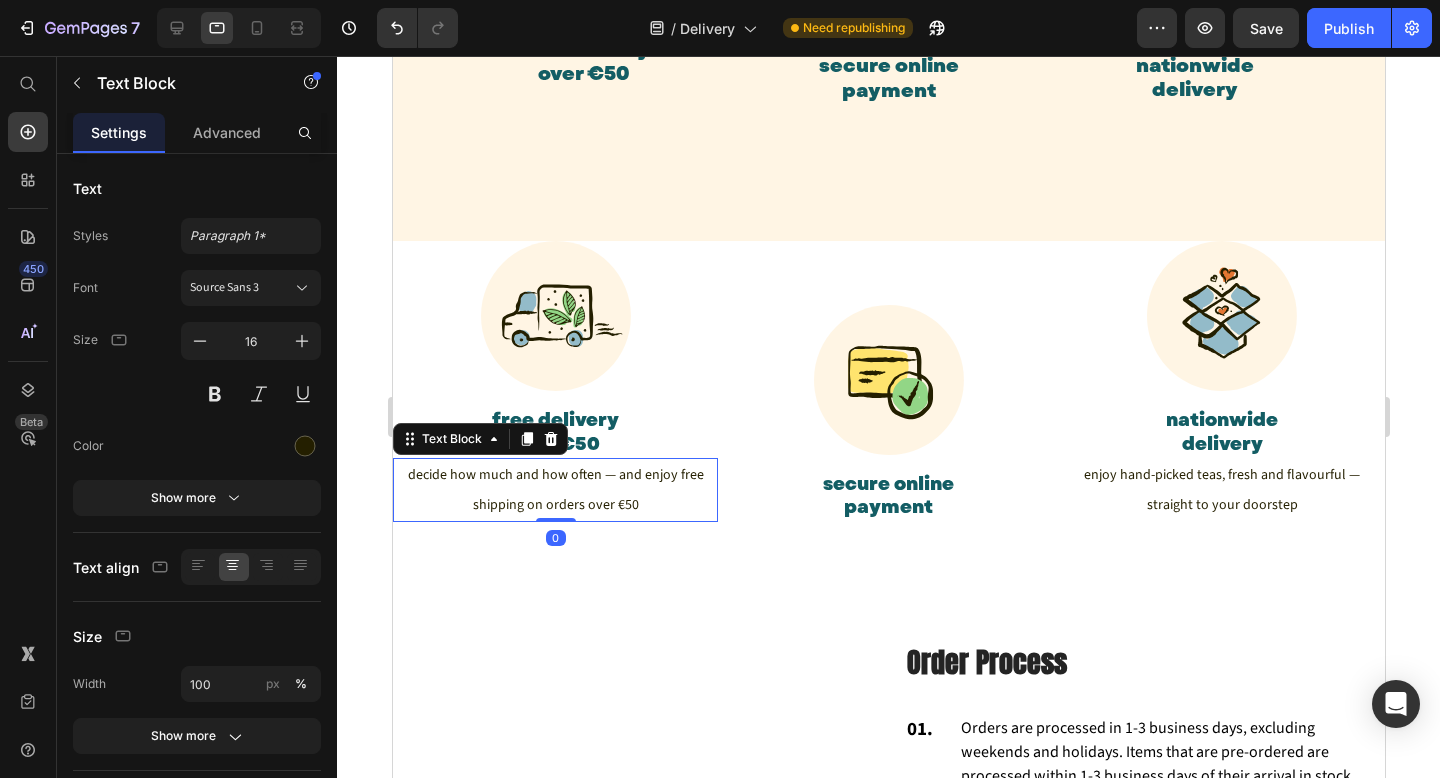 click 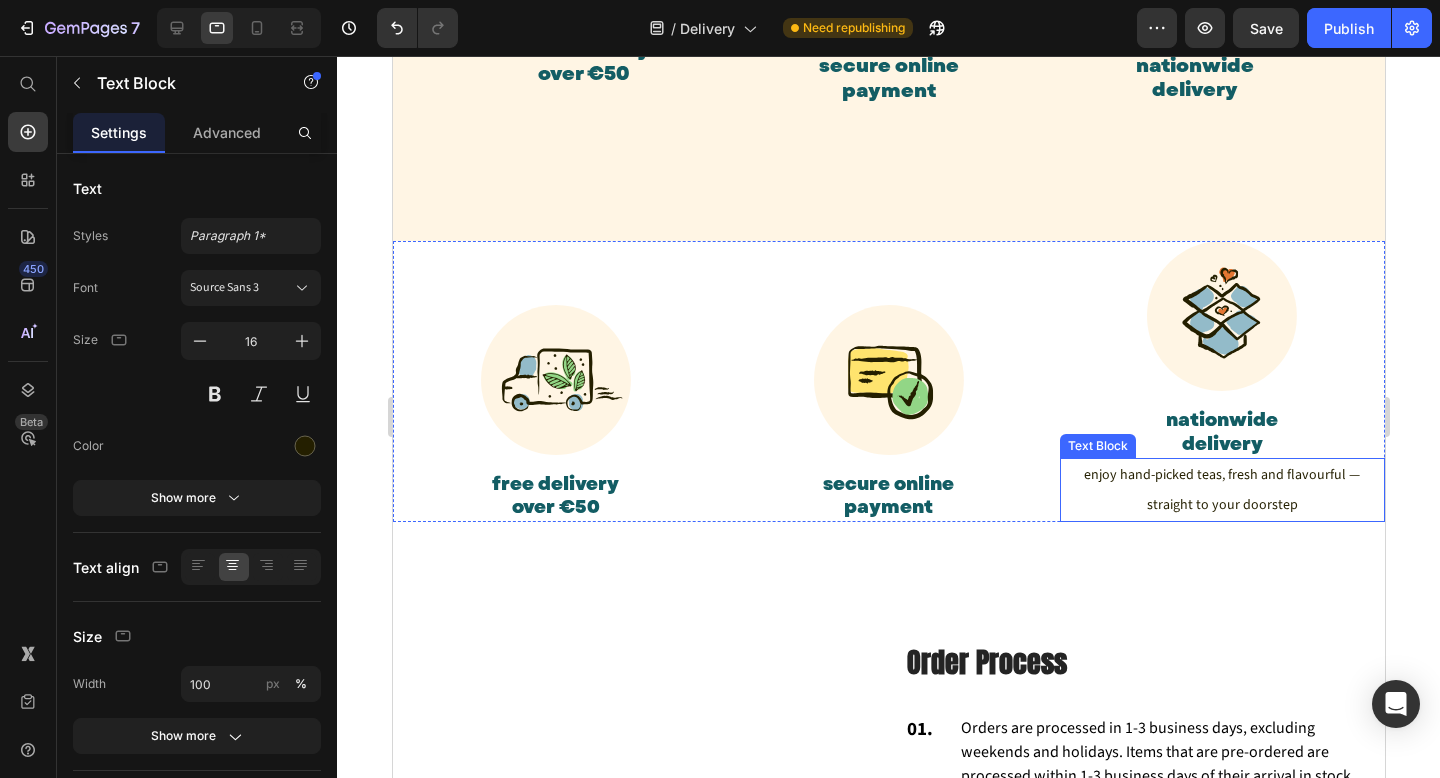 click on "enjoy hand-picked teas, fresh and flavourful — straight to your doorstep" at bounding box center (1221, 490) 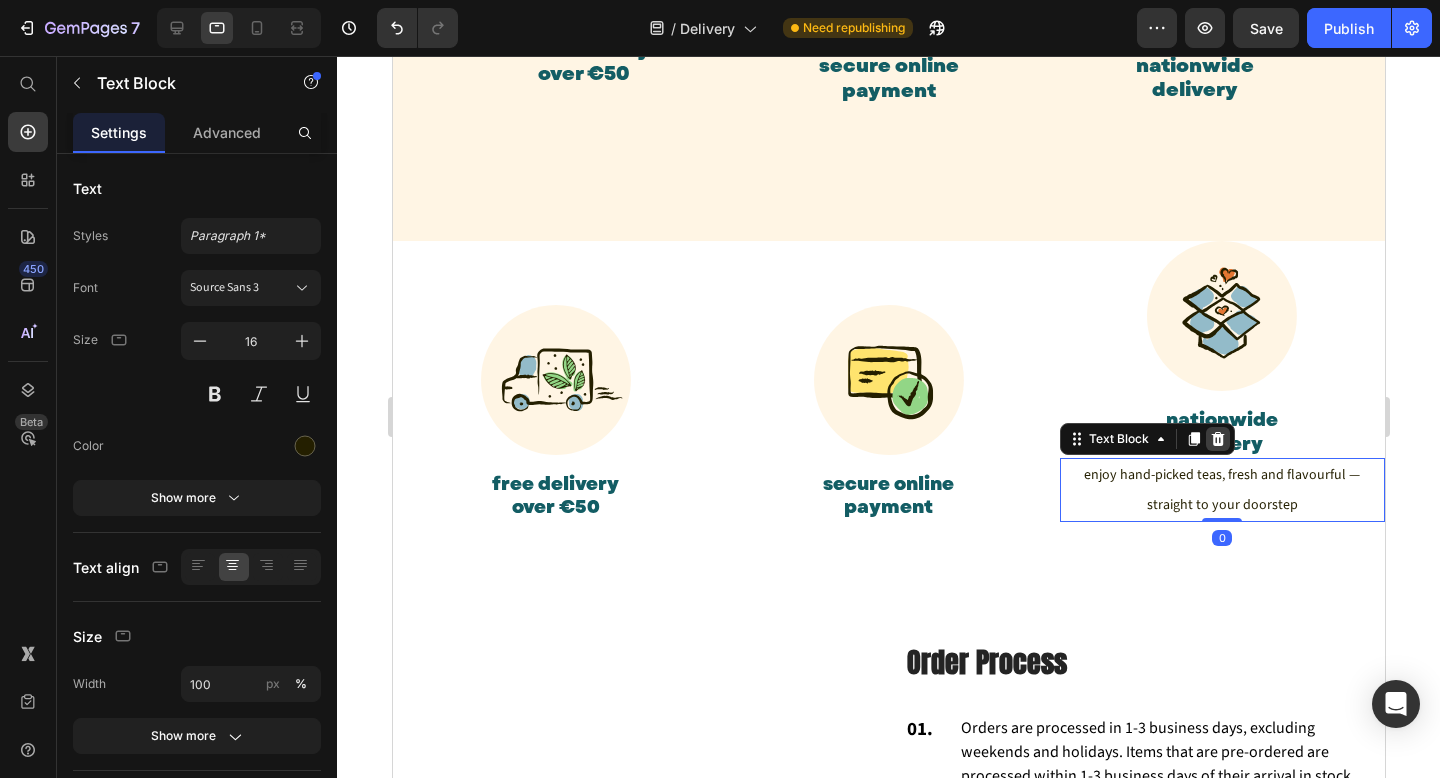 click 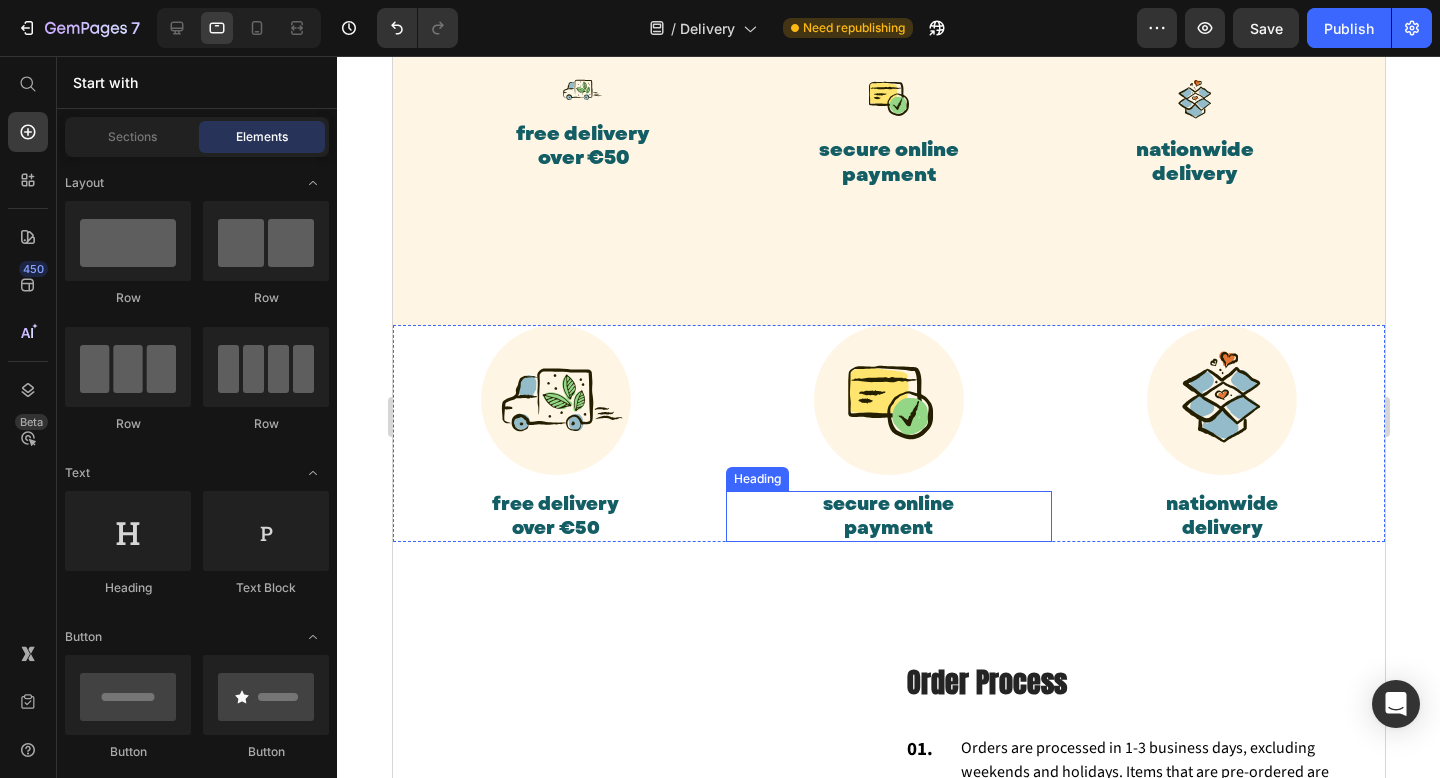 scroll, scrollTop: 826, scrollLeft: 0, axis: vertical 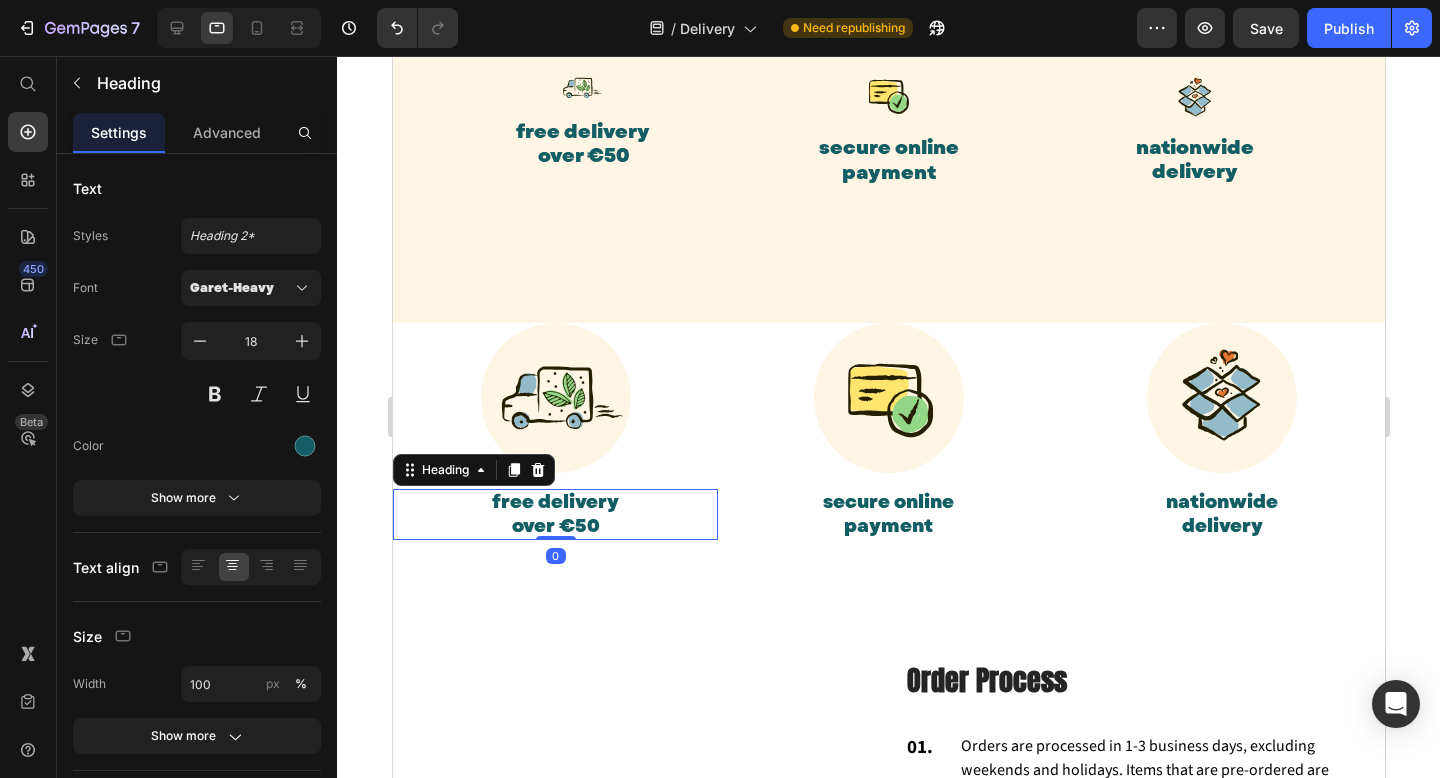 click on "free delivery over €50" at bounding box center [554, 514] 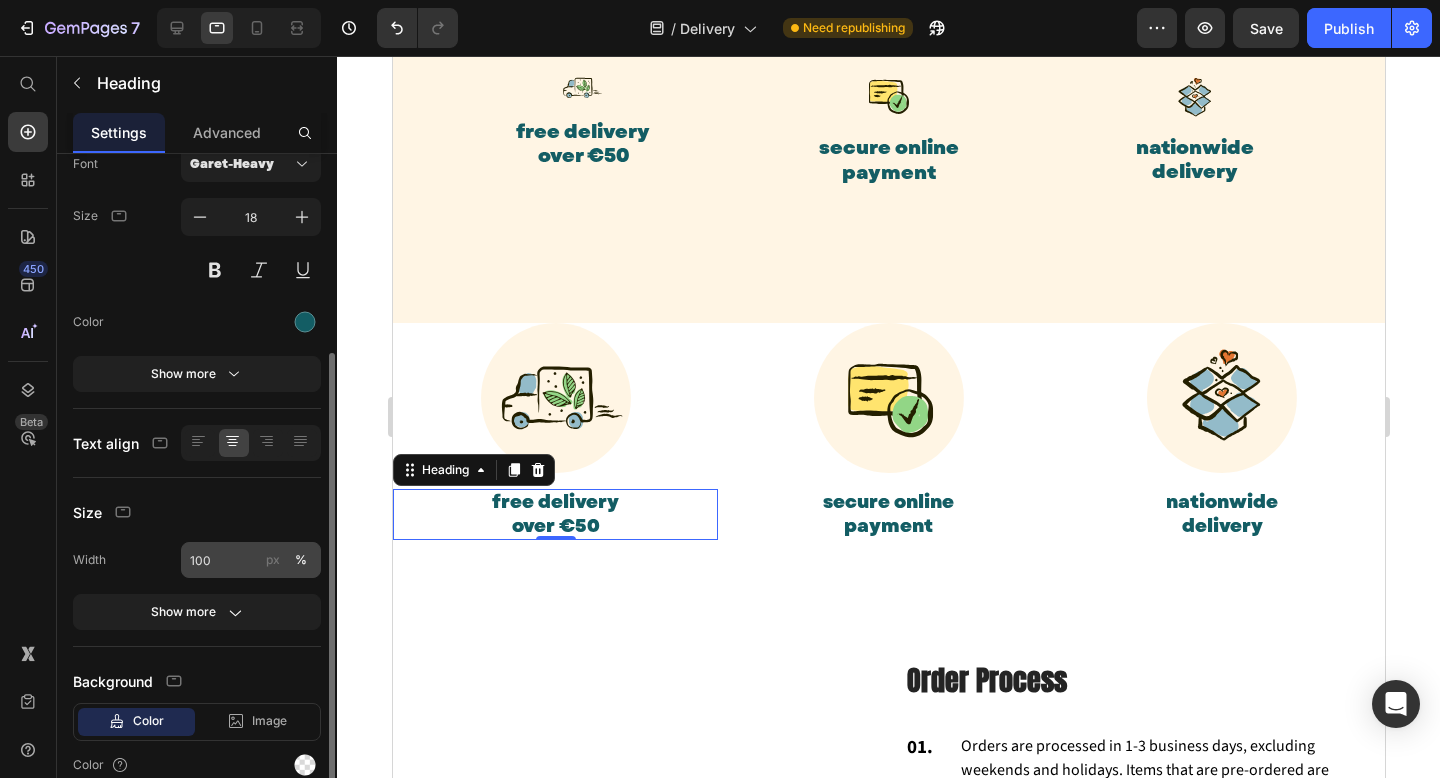 scroll, scrollTop: 117, scrollLeft: 0, axis: vertical 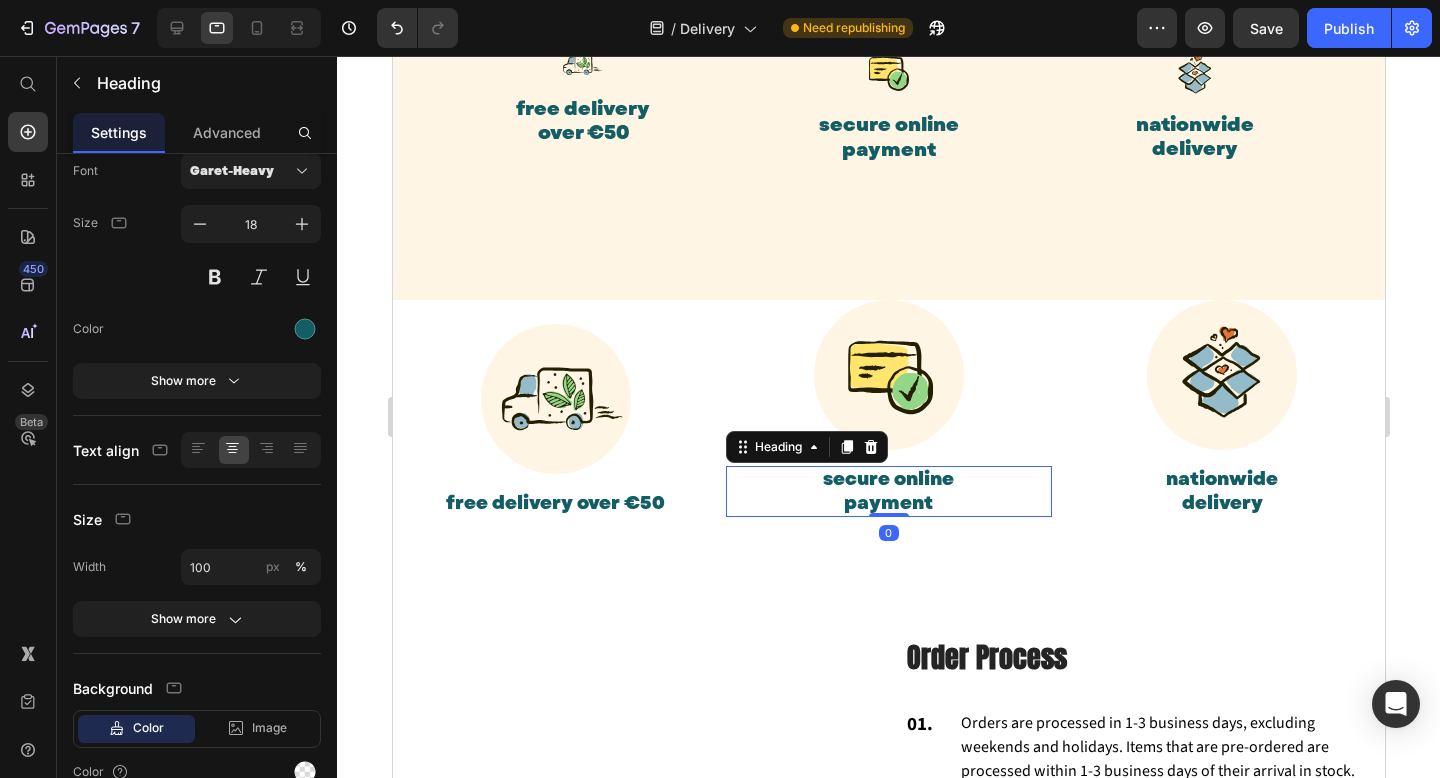 click on "secure online payment" at bounding box center [887, 491] 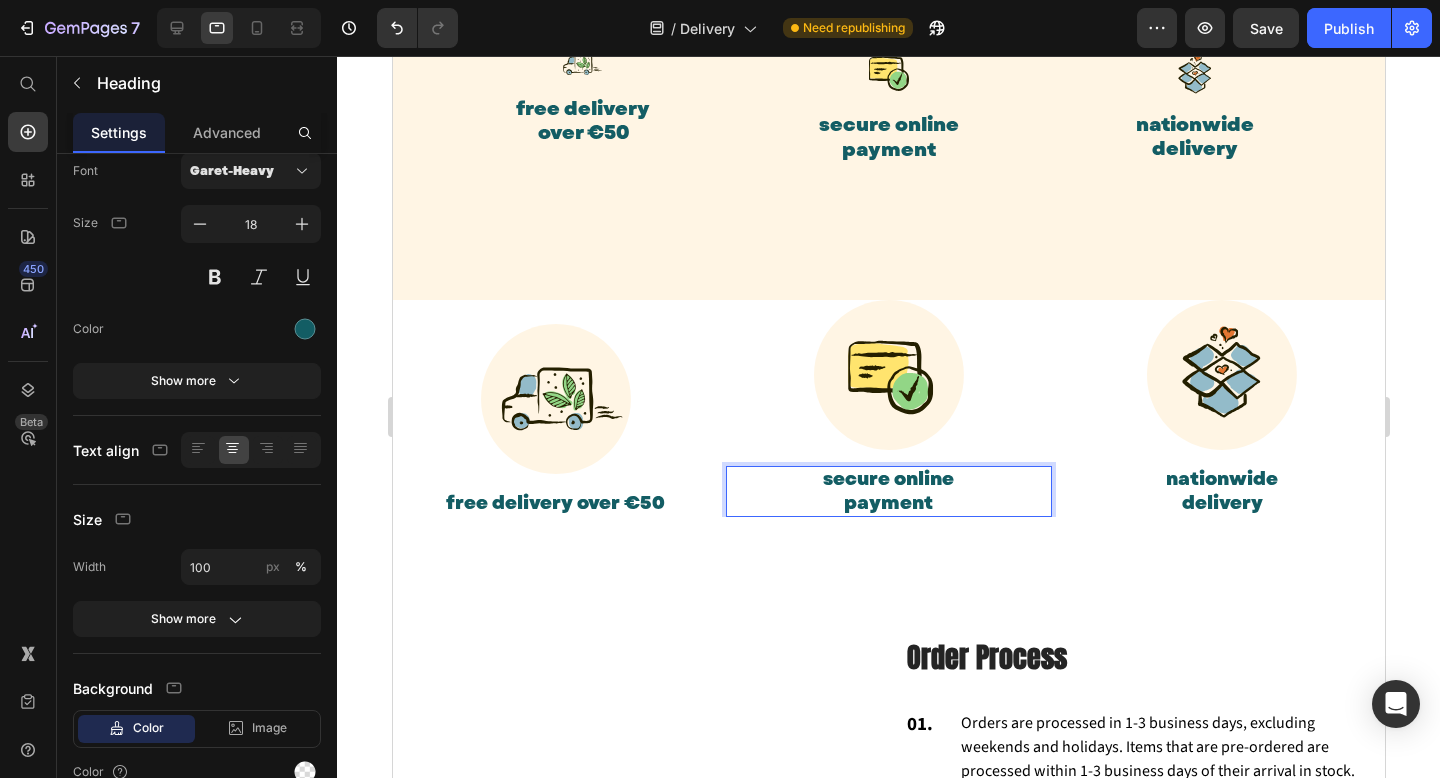 click on "secure online payment" at bounding box center (887, 491) 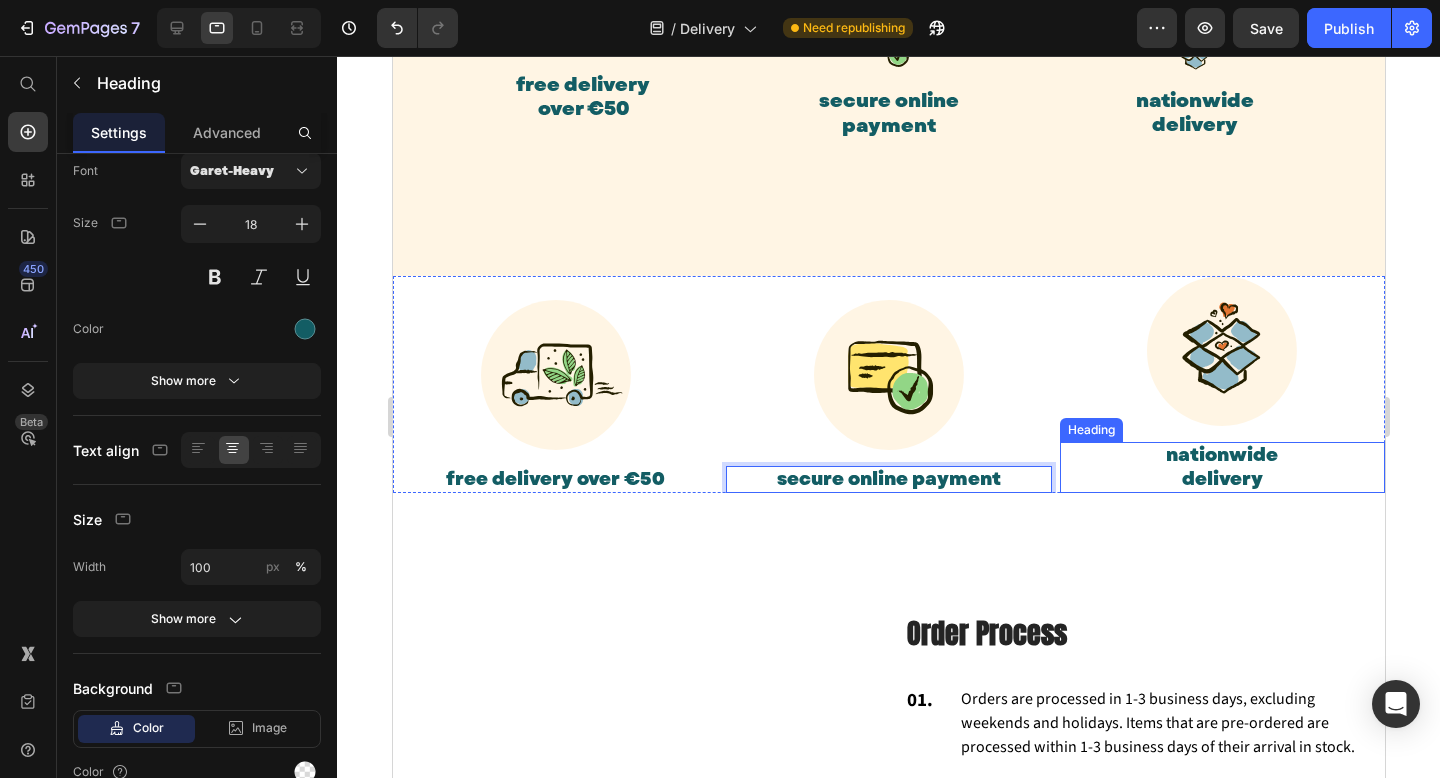 click on "nationwide  delivery" at bounding box center [1221, 467] 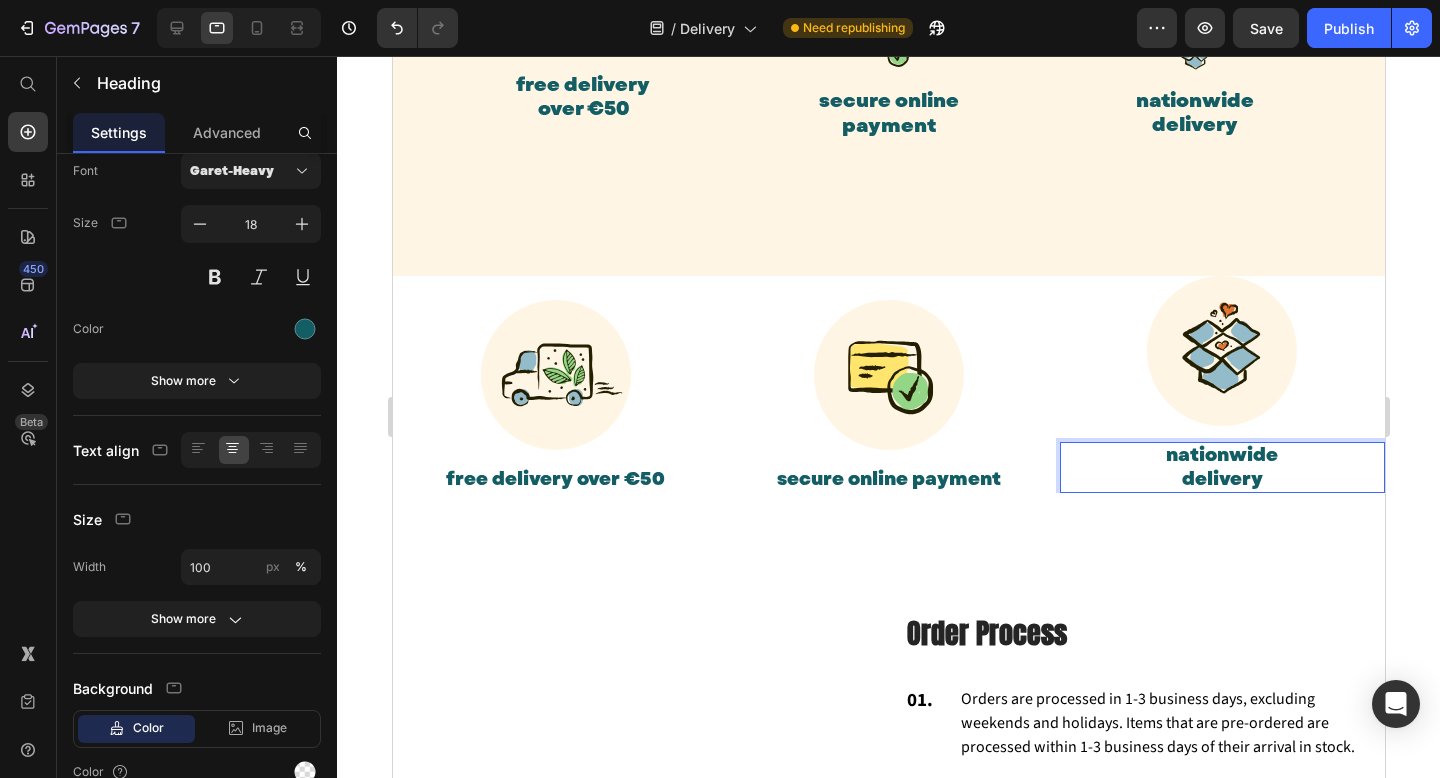 click on "nationwide  delivery" at bounding box center [1221, 467] 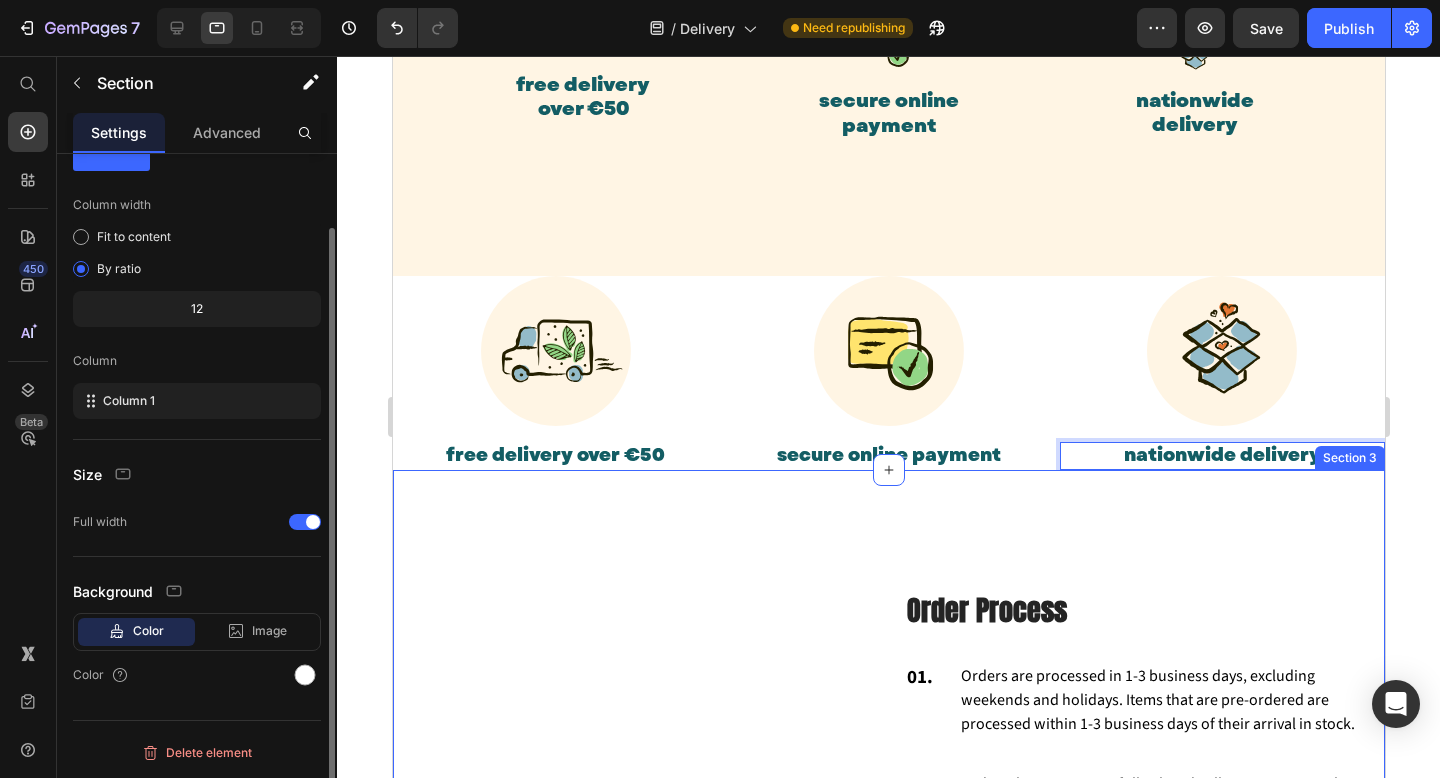 click on "Image Order Process Heading 01. Text block Orders are processed in 1-3 business days, excluding weekends and holidays. Items that are pre-ordered are processed within 1-3 business days of their arrival in stock. Text block Row 02. Text block Orders that are successfully placed will receive an e-mail confirmation with the order details. If you haven't received an email, please check your spam folder or contact us for confirmation. Text block Row 03. Text block If you have any questions about your order, please contact us right away at hello@teacle.ie  We will be unable to make changes to your order once it has been shipped. Text block Row 04. Text block Please double-check that you have entered the correct address. We are not liable for non-delivery due to address errors that you provide. We will refund the original order if an order is returned due to an incorrect address. Text block Row Row" at bounding box center [888, 818] 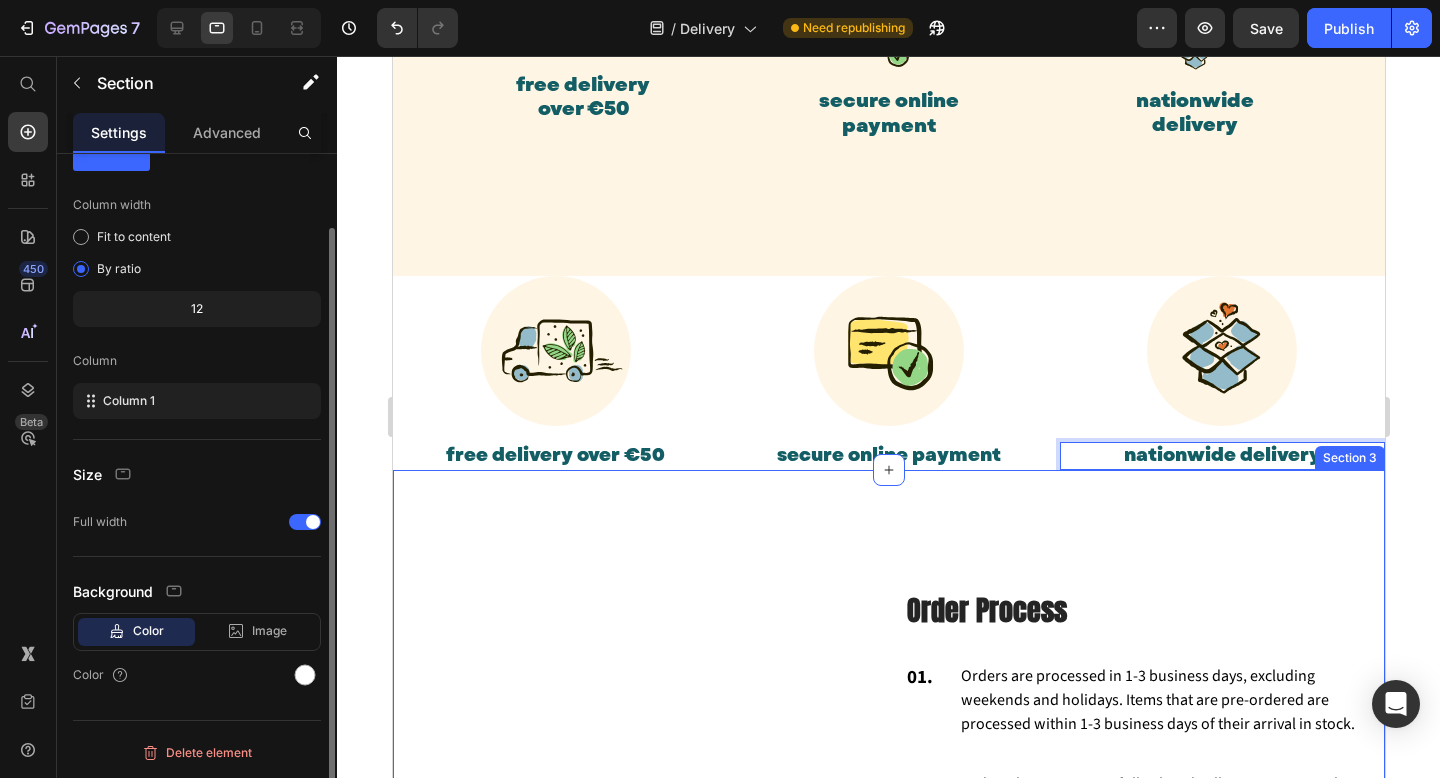 scroll, scrollTop: 0, scrollLeft: 0, axis: both 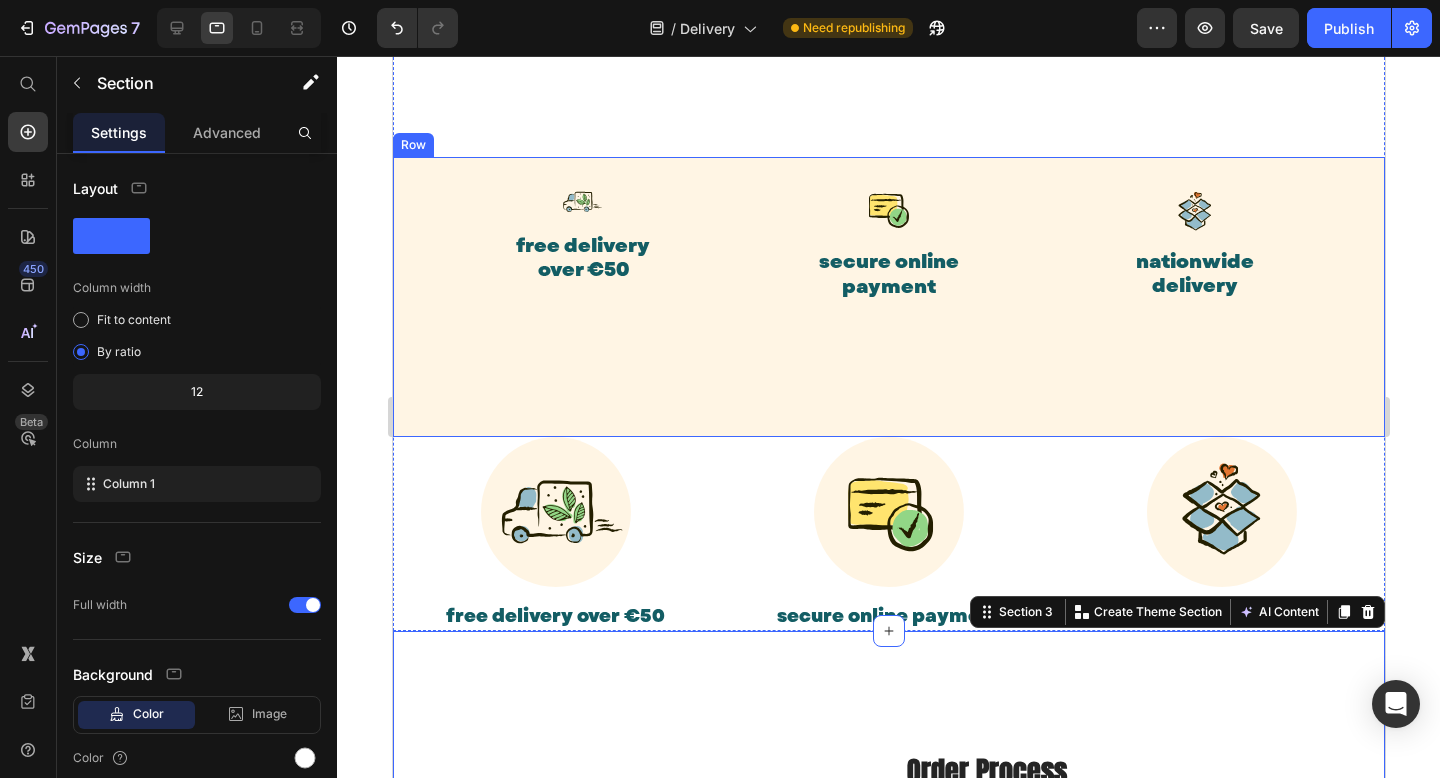 click on "Image free delivery over €50 Text block Row Image secure online payment Text block Row Image nationwide  delivery Text block Row Row" at bounding box center [888, 297] 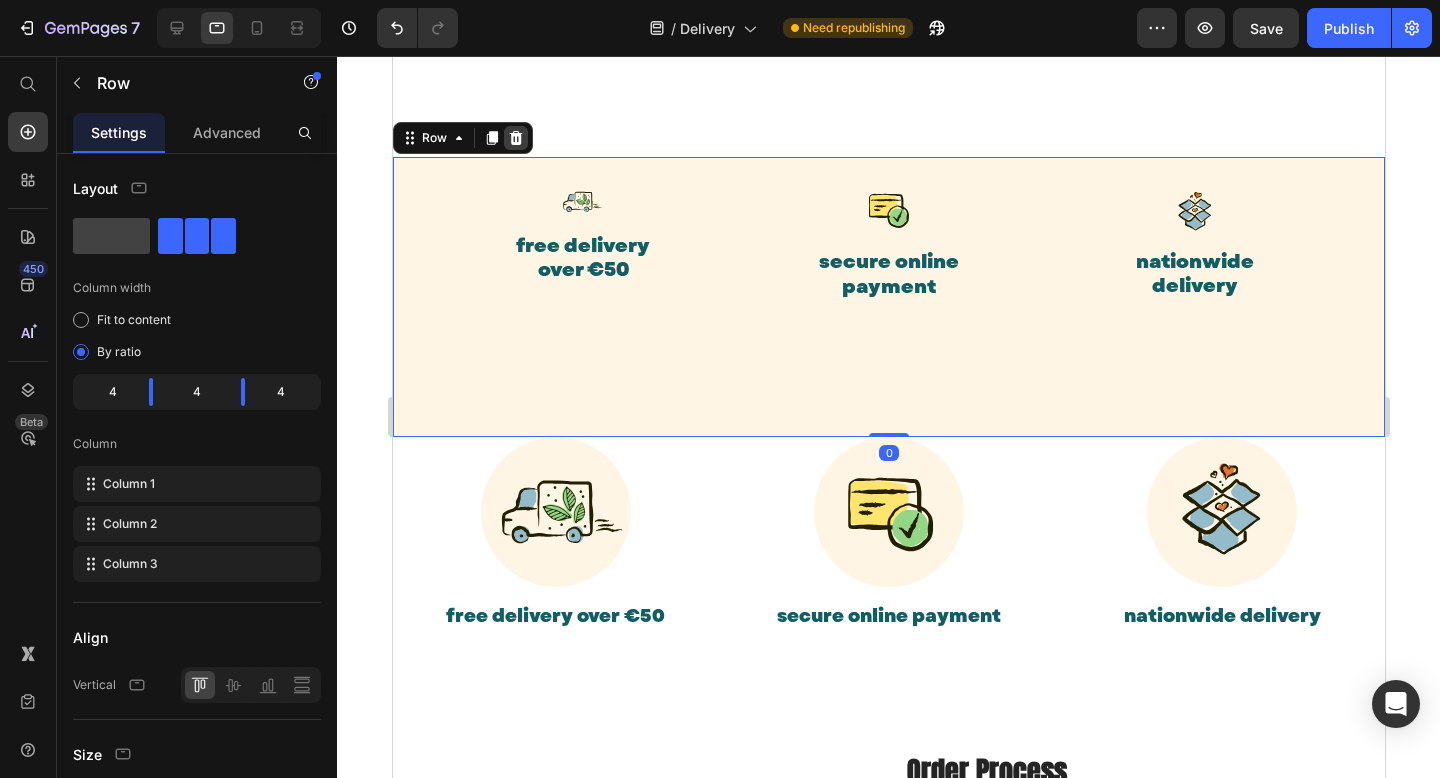 click at bounding box center (515, 138) 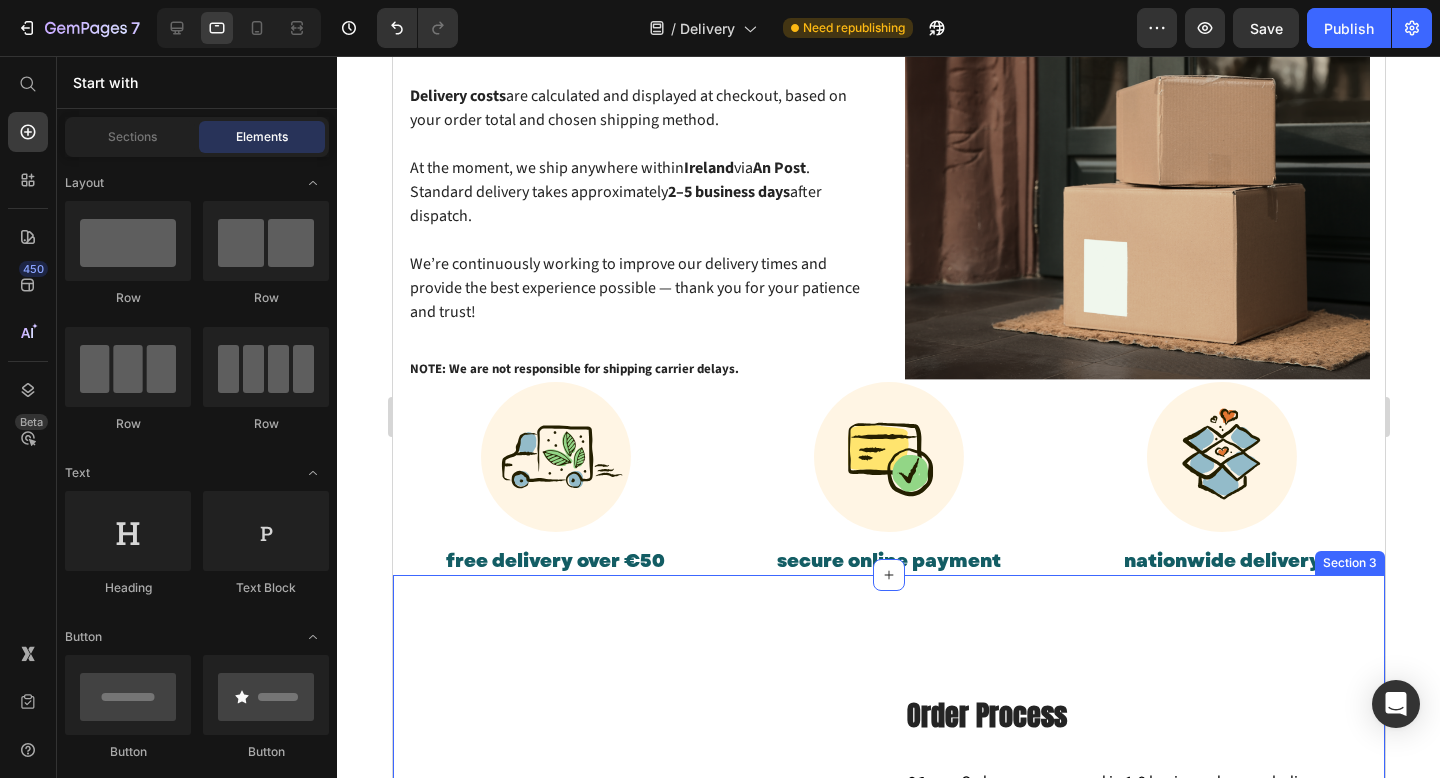 scroll, scrollTop: 396, scrollLeft: 0, axis: vertical 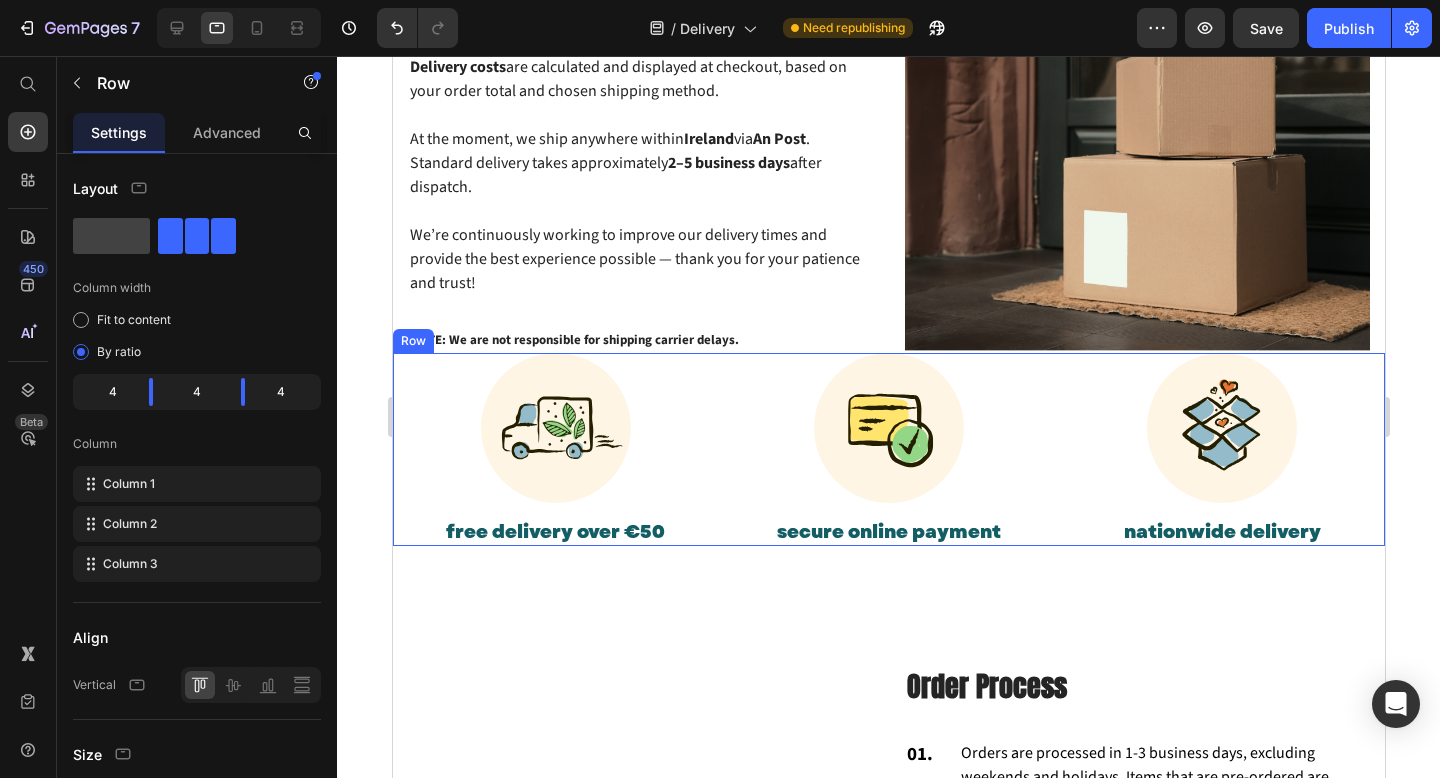 click on "Image free delivery over €50 Heading Image secure online payment Heading Image nationwide delivery Heading Row" at bounding box center [888, 449] 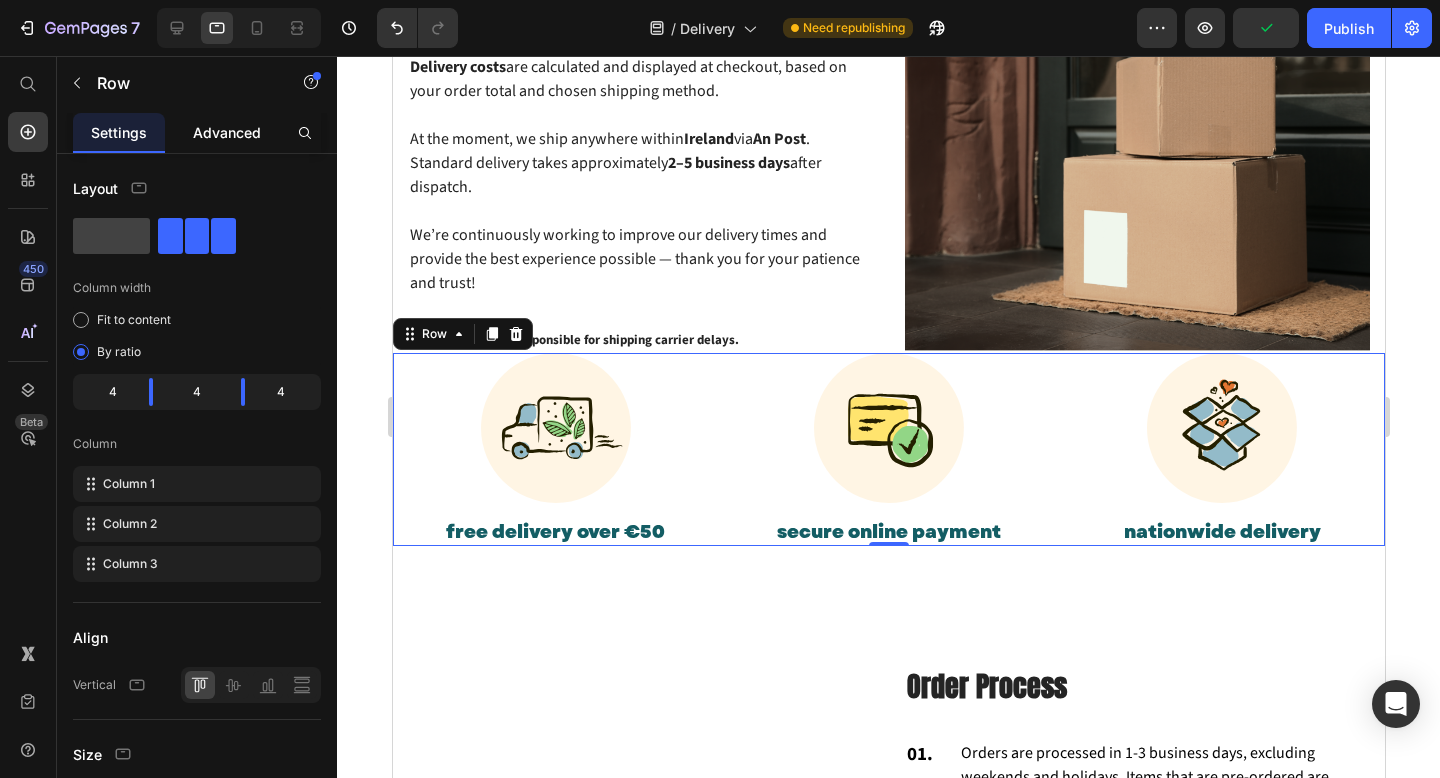 click on "Advanced" at bounding box center [227, 132] 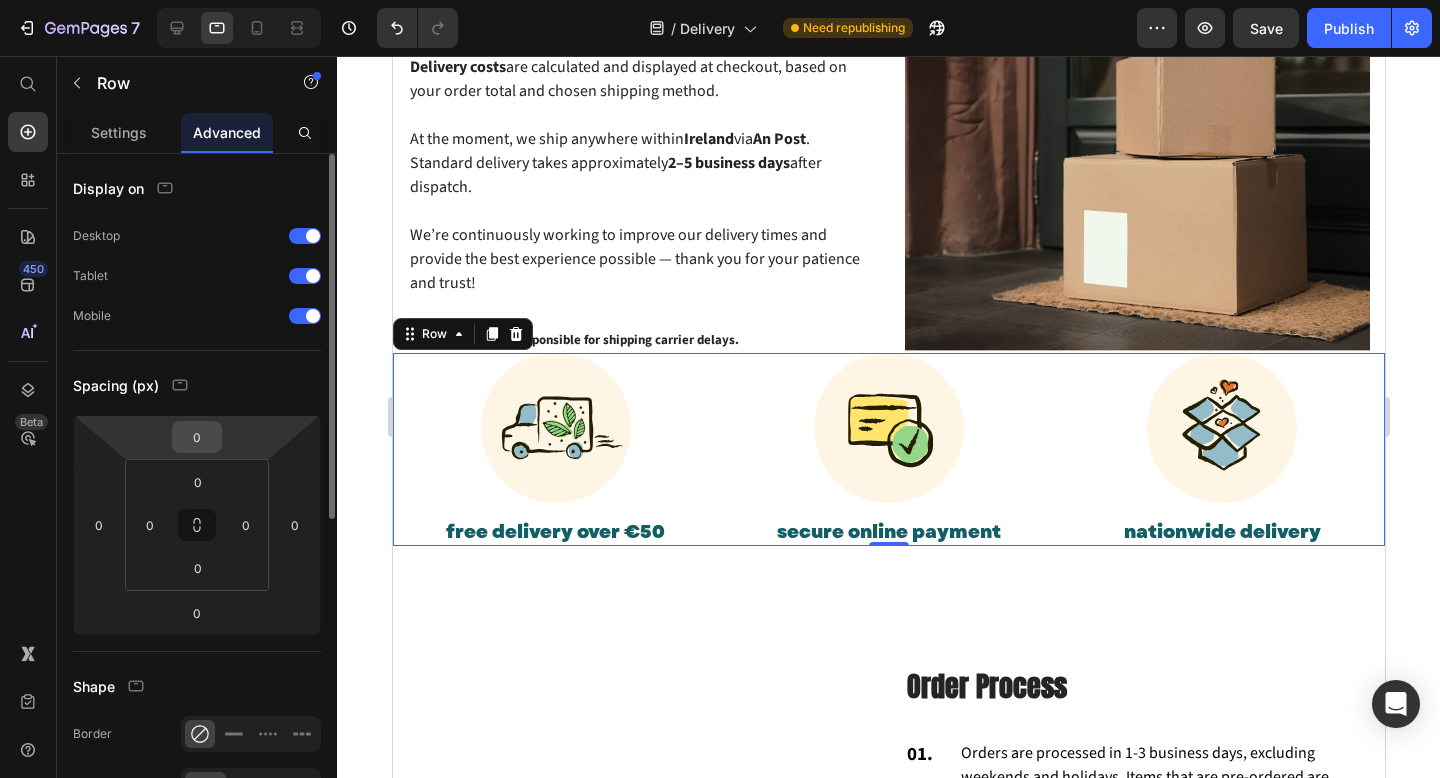 click on "0" at bounding box center [197, 437] 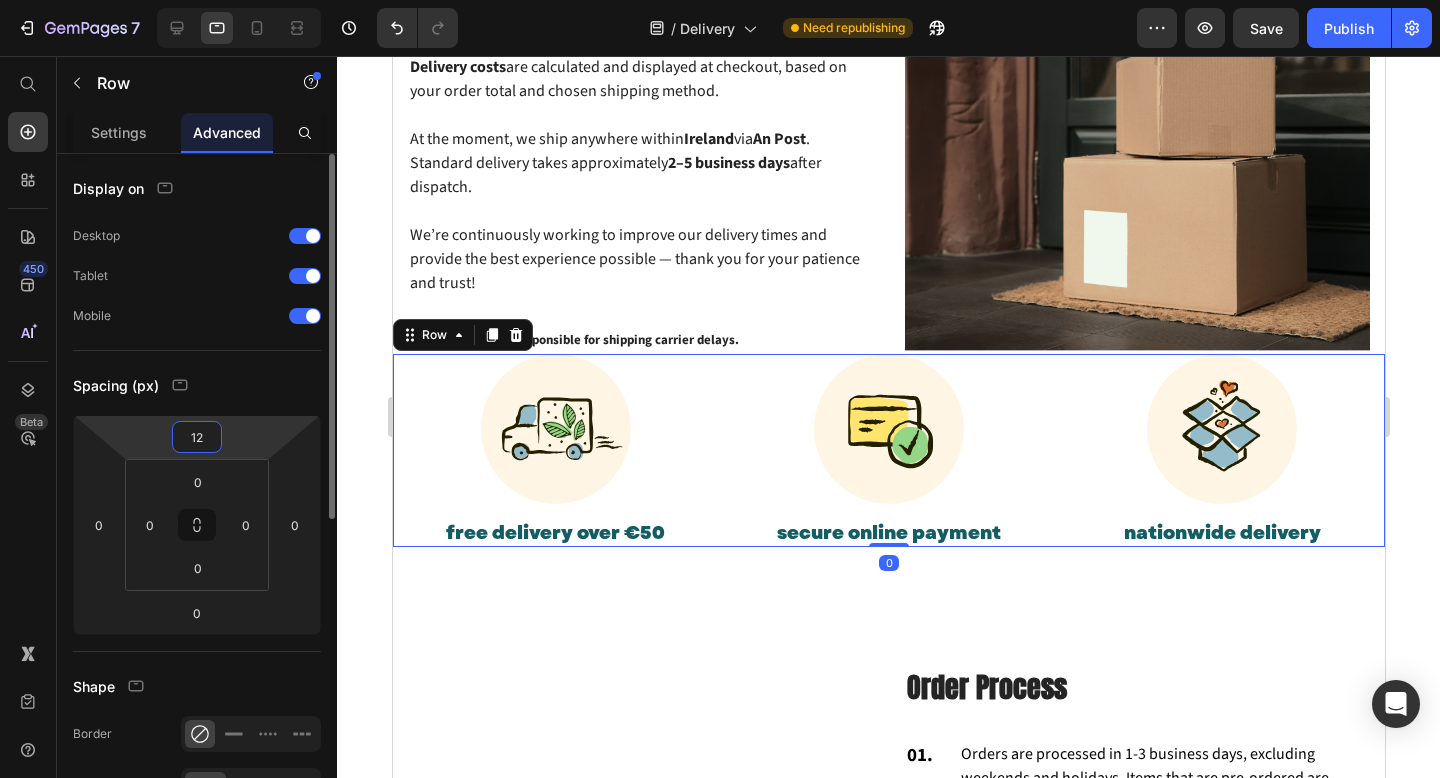 type on "120" 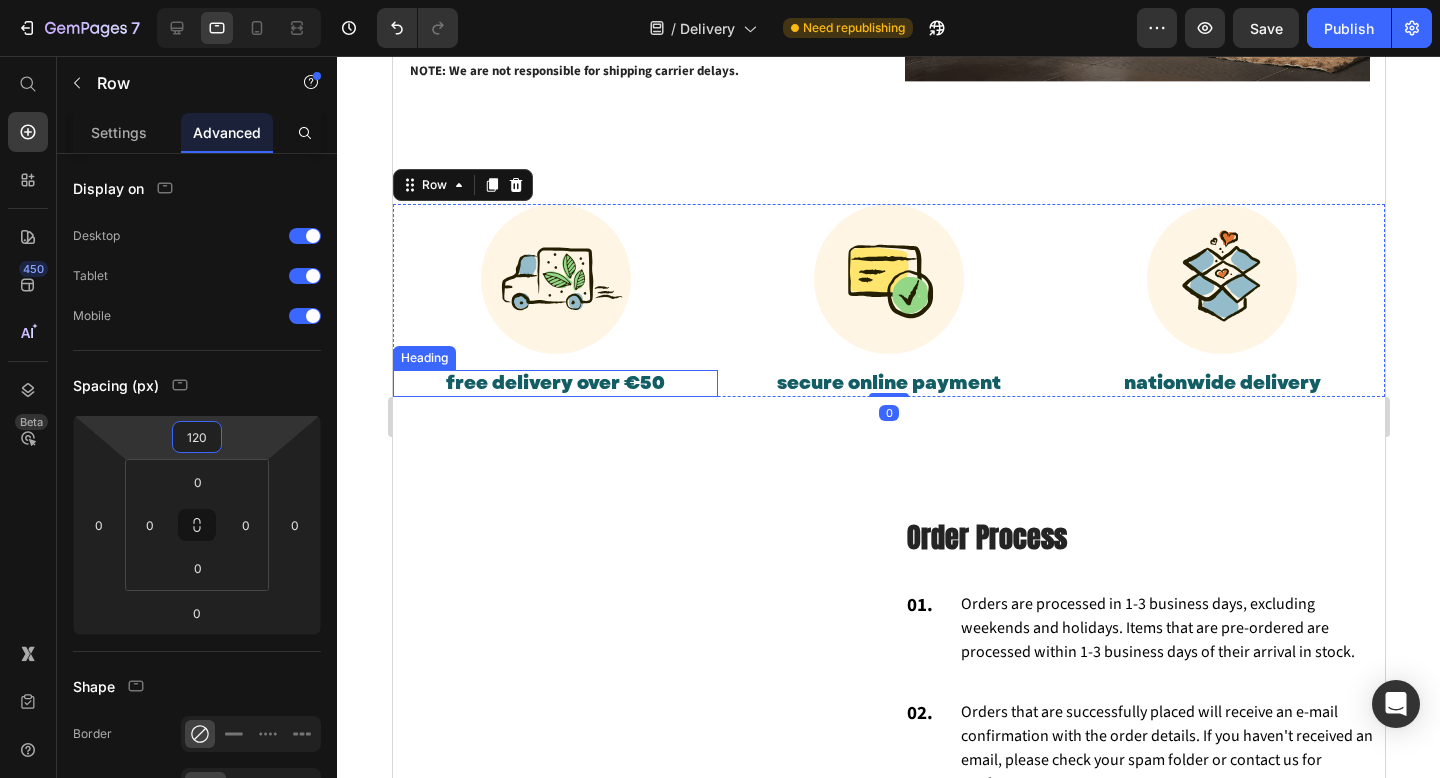 scroll, scrollTop: 666, scrollLeft: 0, axis: vertical 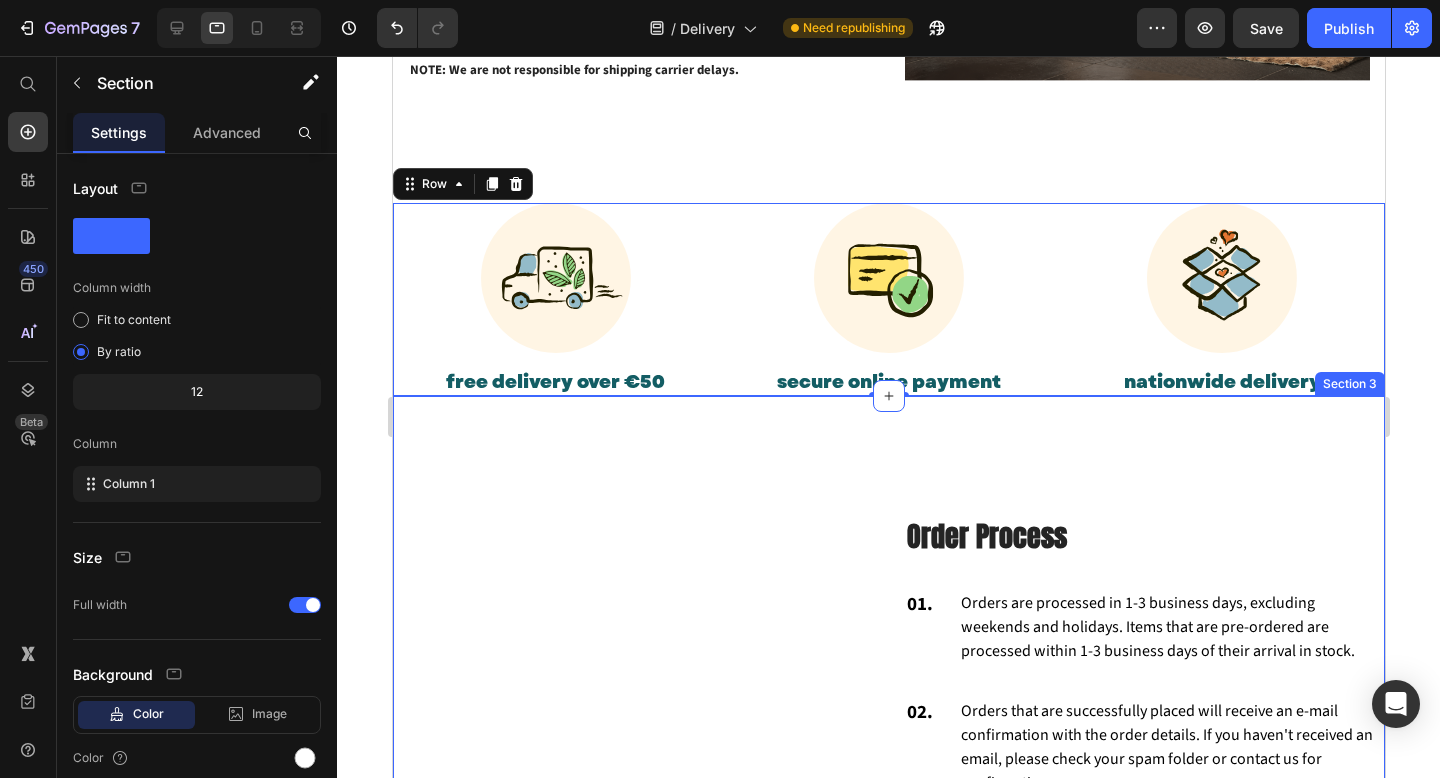 click on "Image Order Process Heading 01. Text block Orders are processed in 1-3 business days, excluding weekends and holidays. Items that are pre-ordered are processed within 1-3 business days of their arrival in stock. Text block Row 02. Text block Orders that are successfully placed will receive an e-mail confirmation with the order details. If you haven't received an email, please check your spam folder or contact us for confirmation. Text block Row 03. Text block If you have any questions about your order, please contact us right away at hello@teacle.ie  We will be unable to make changes to your order once it has been shipped. Text block Row 04. Text block Please double-check that you have entered the correct address. We are not liable for non-delivery due to address errors that you provide. We will refund the original order if an order is returned due to an incorrect address. Text block Row Row" at bounding box center [888, 744] 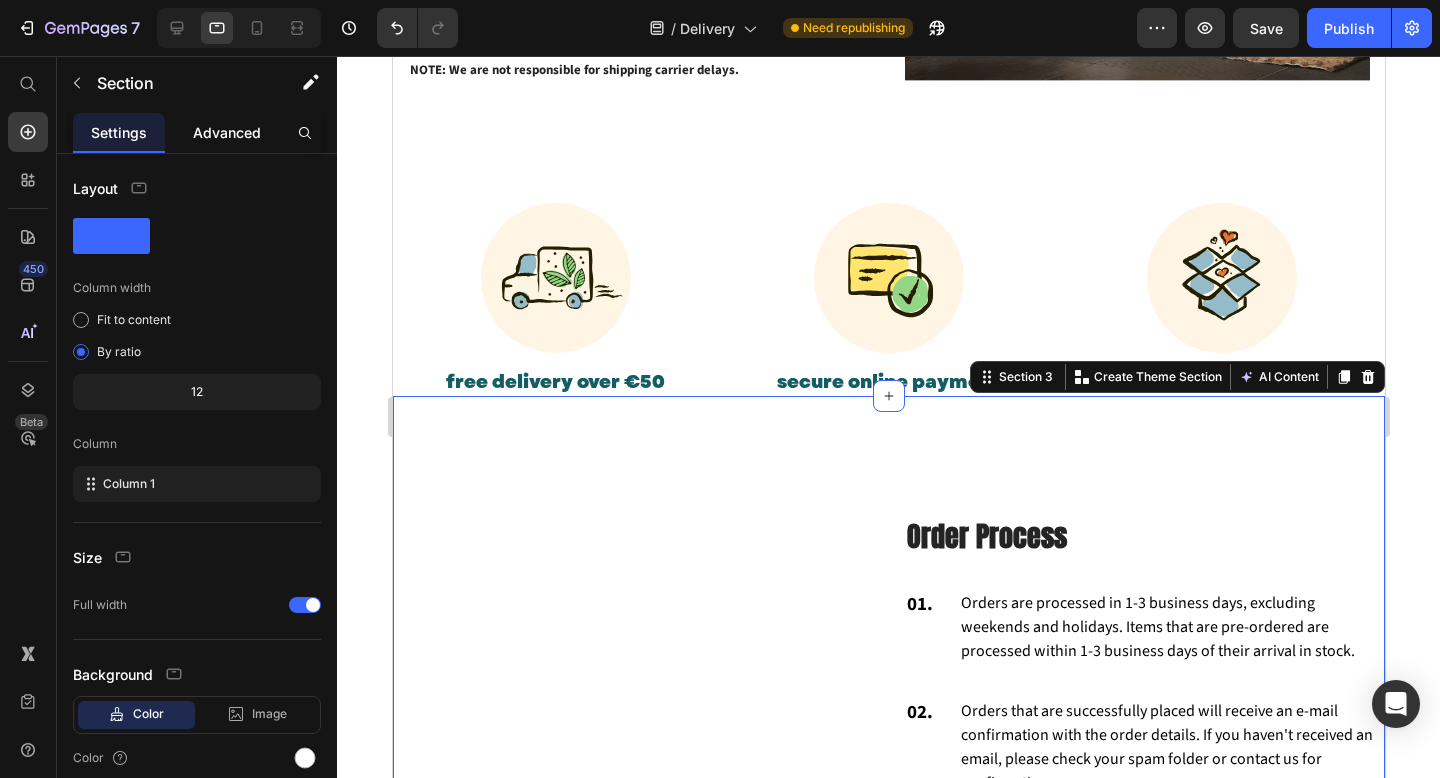 click on "Advanced" at bounding box center [227, 132] 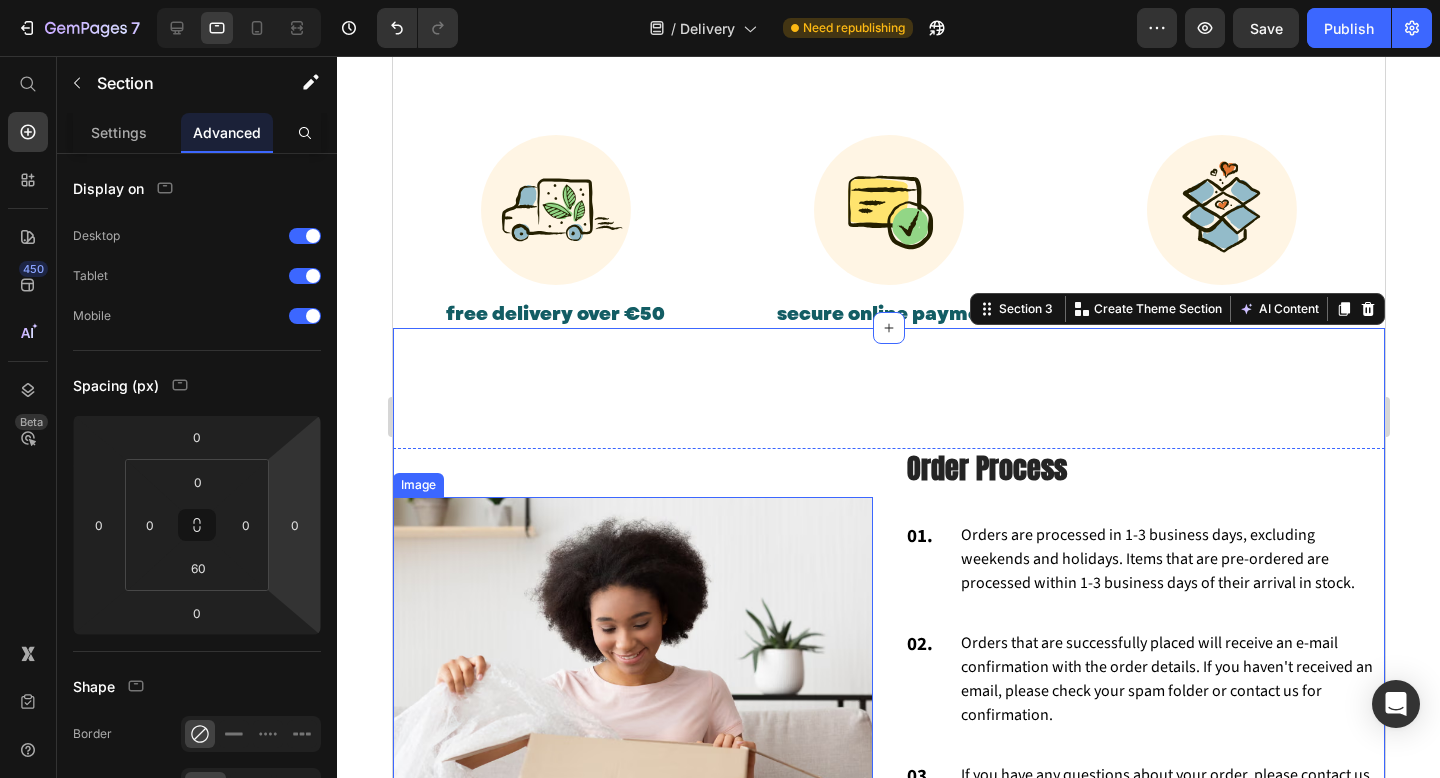 scroll, scrollTop: 756, scrollLeft: 0, axis: vertical 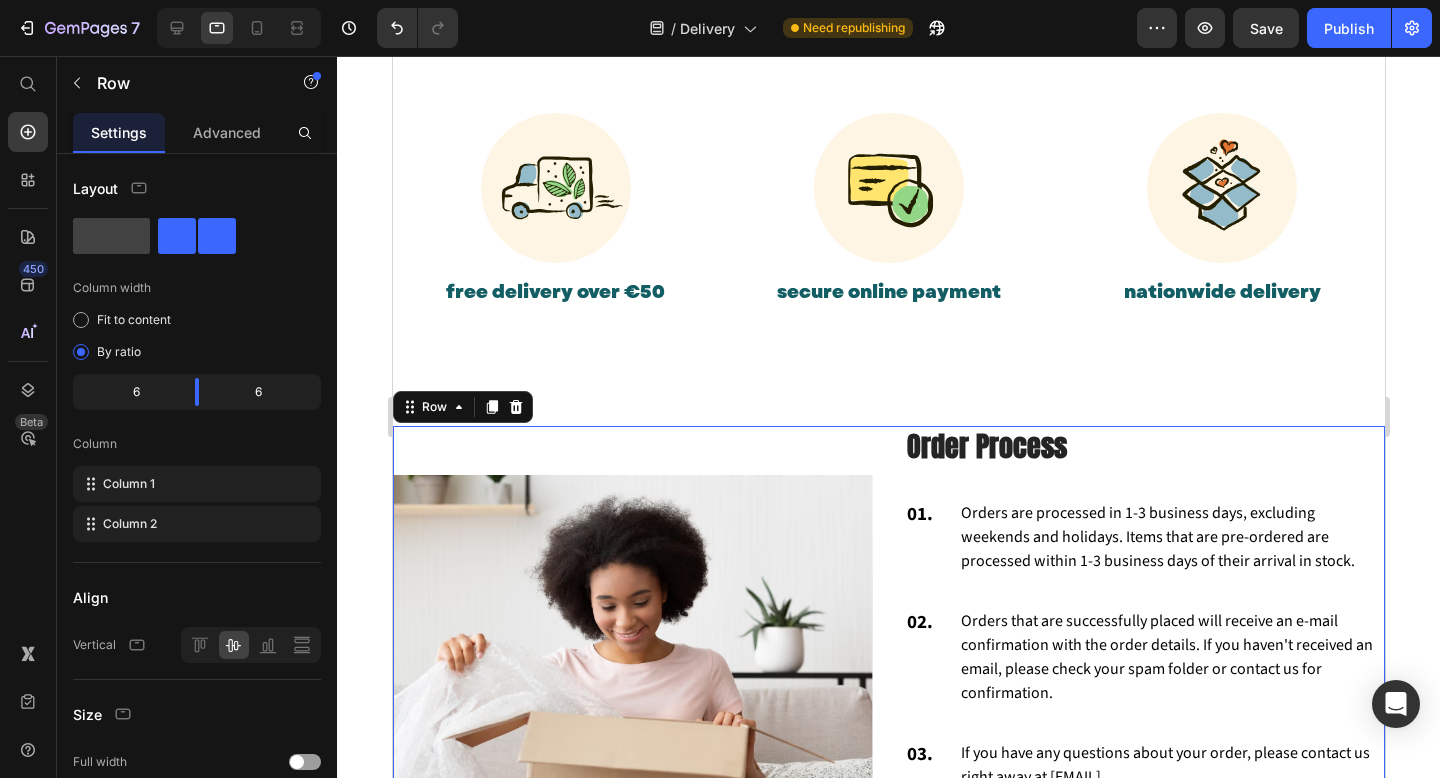 click on "Image" at bounding box center [632, 714] 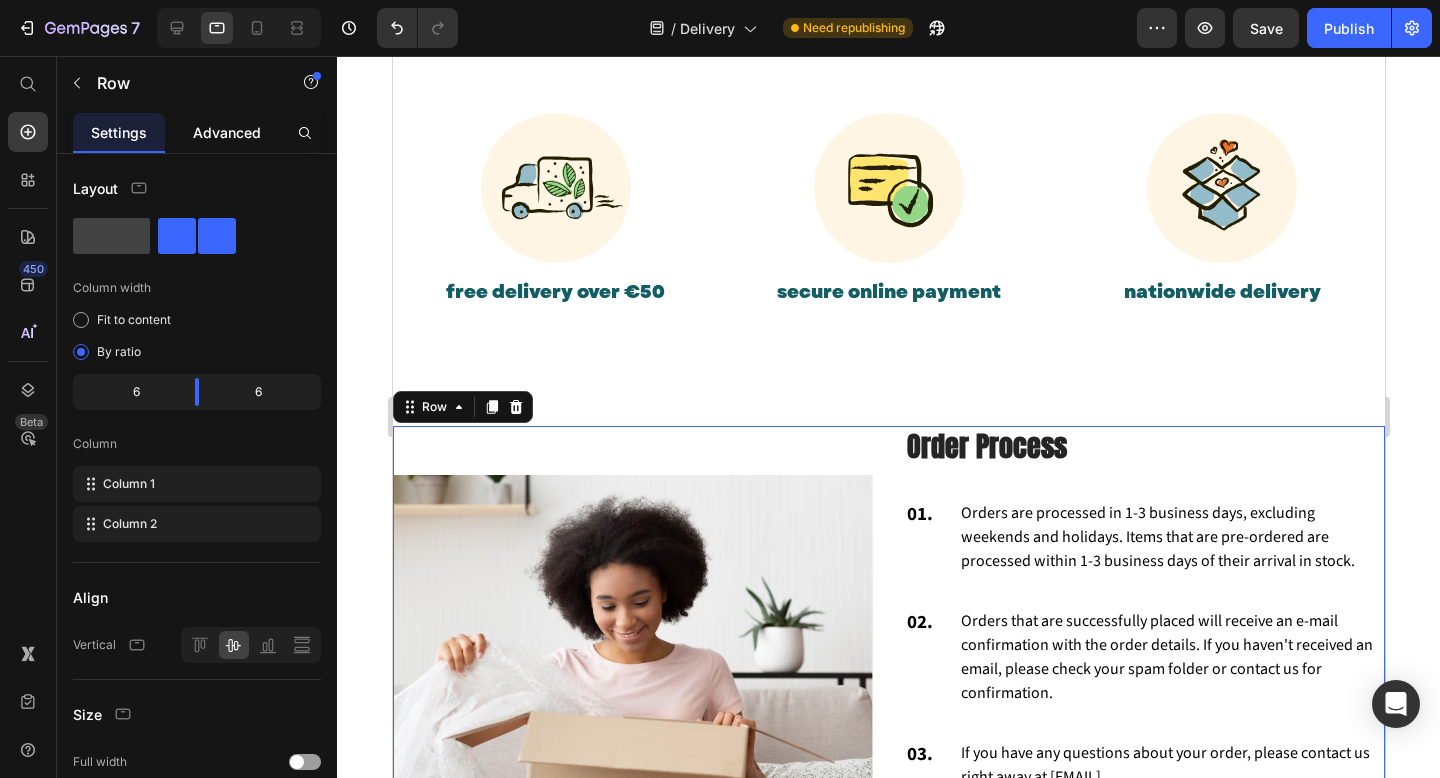 click on "Advanced" at bounding box center [227, 132] 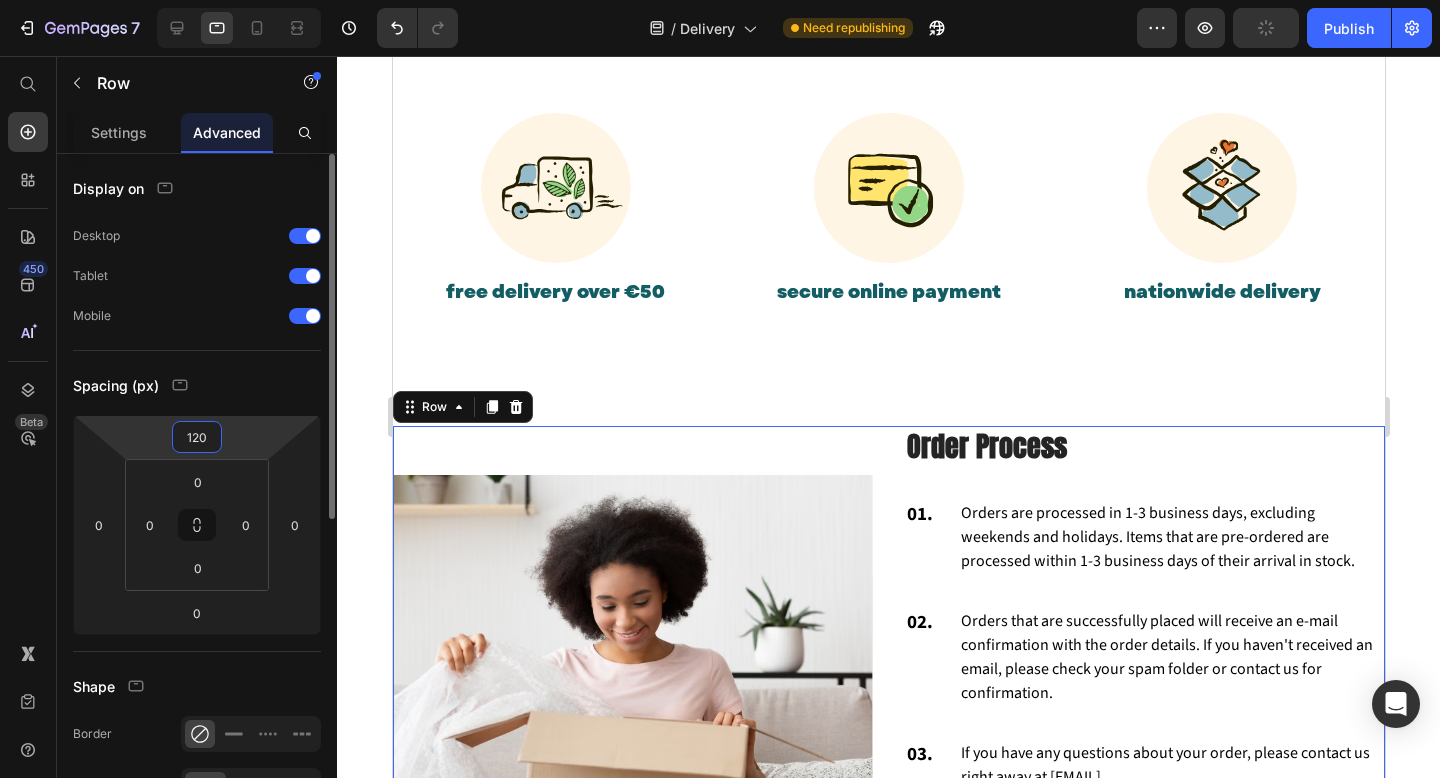 click on "120" at bounding box center [197, 437] 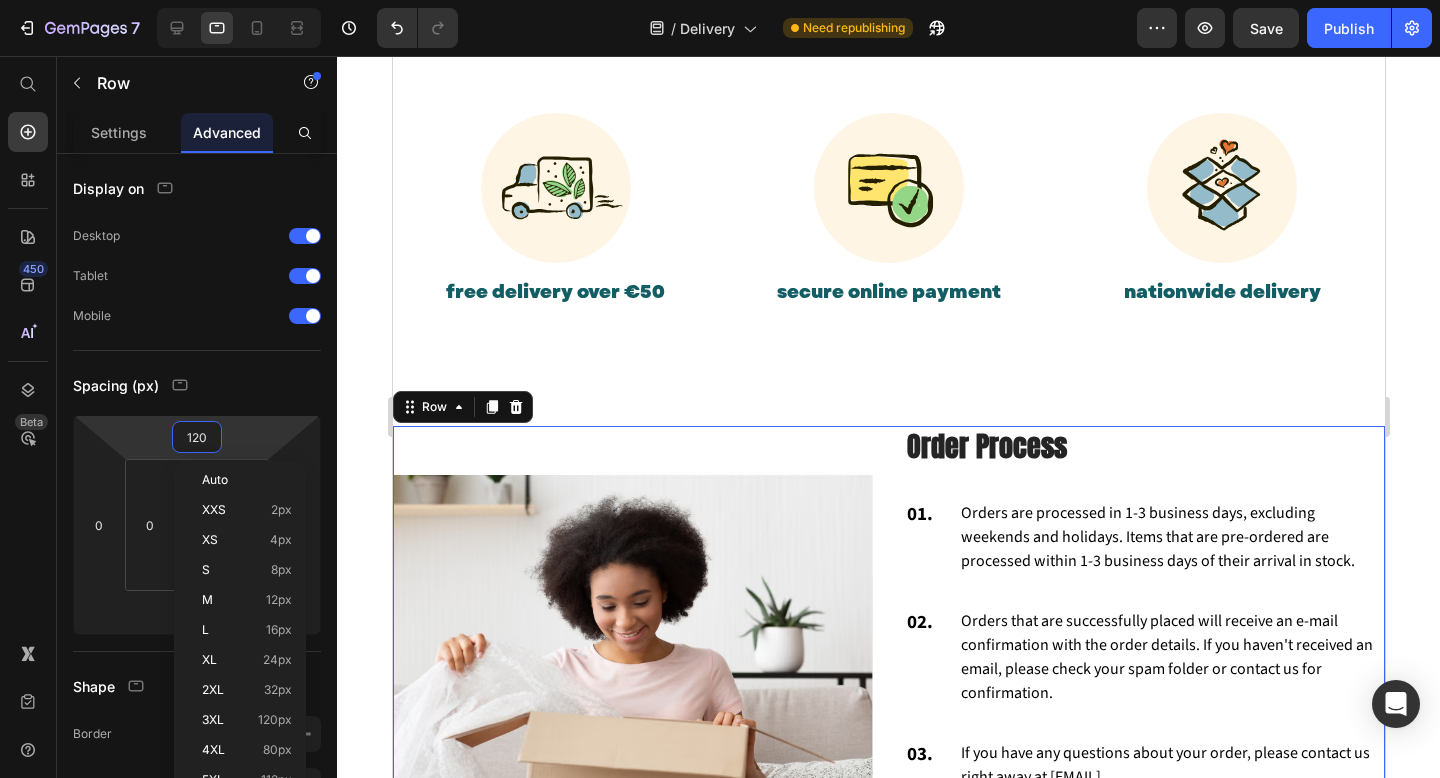 click 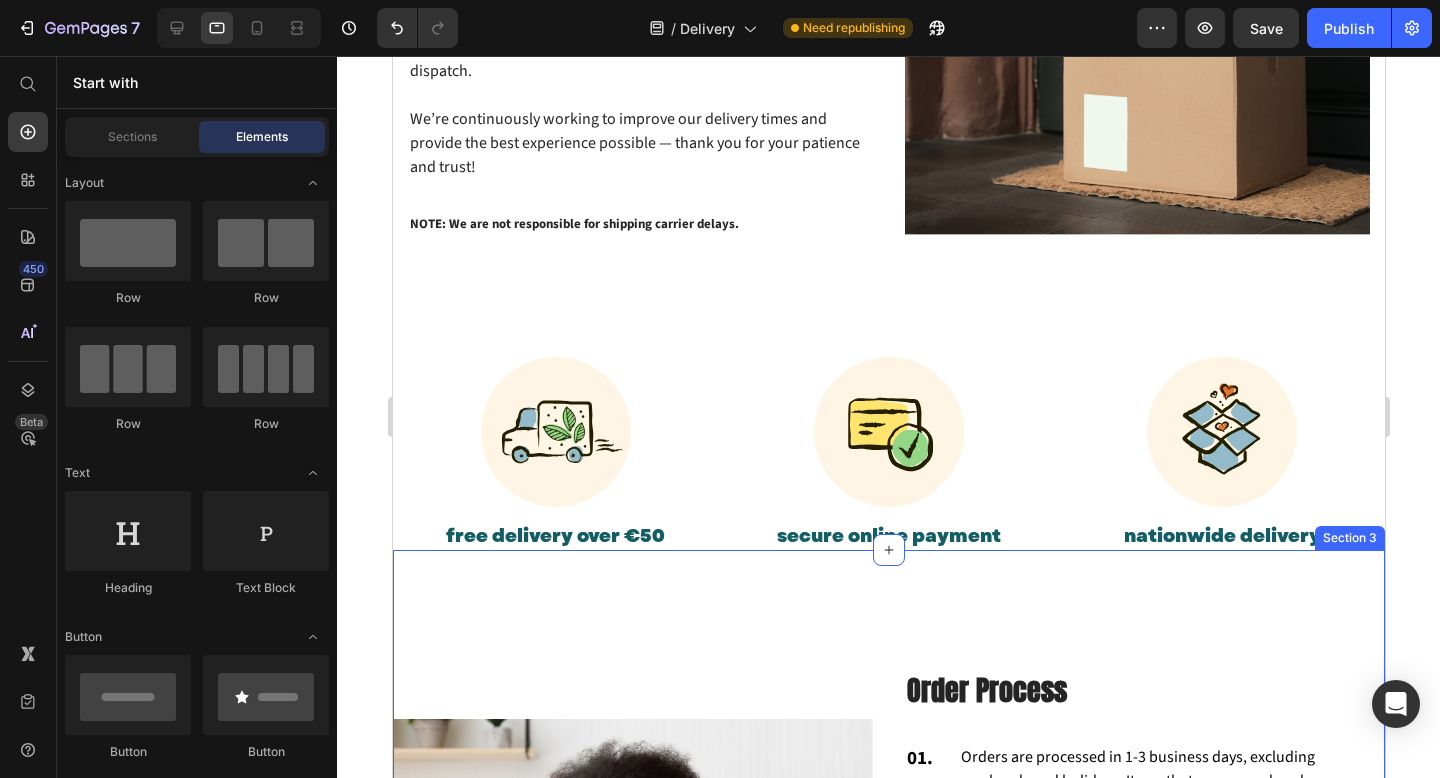 scroll, scrollTop: 480, scrollLeft: 0, axis: vertical 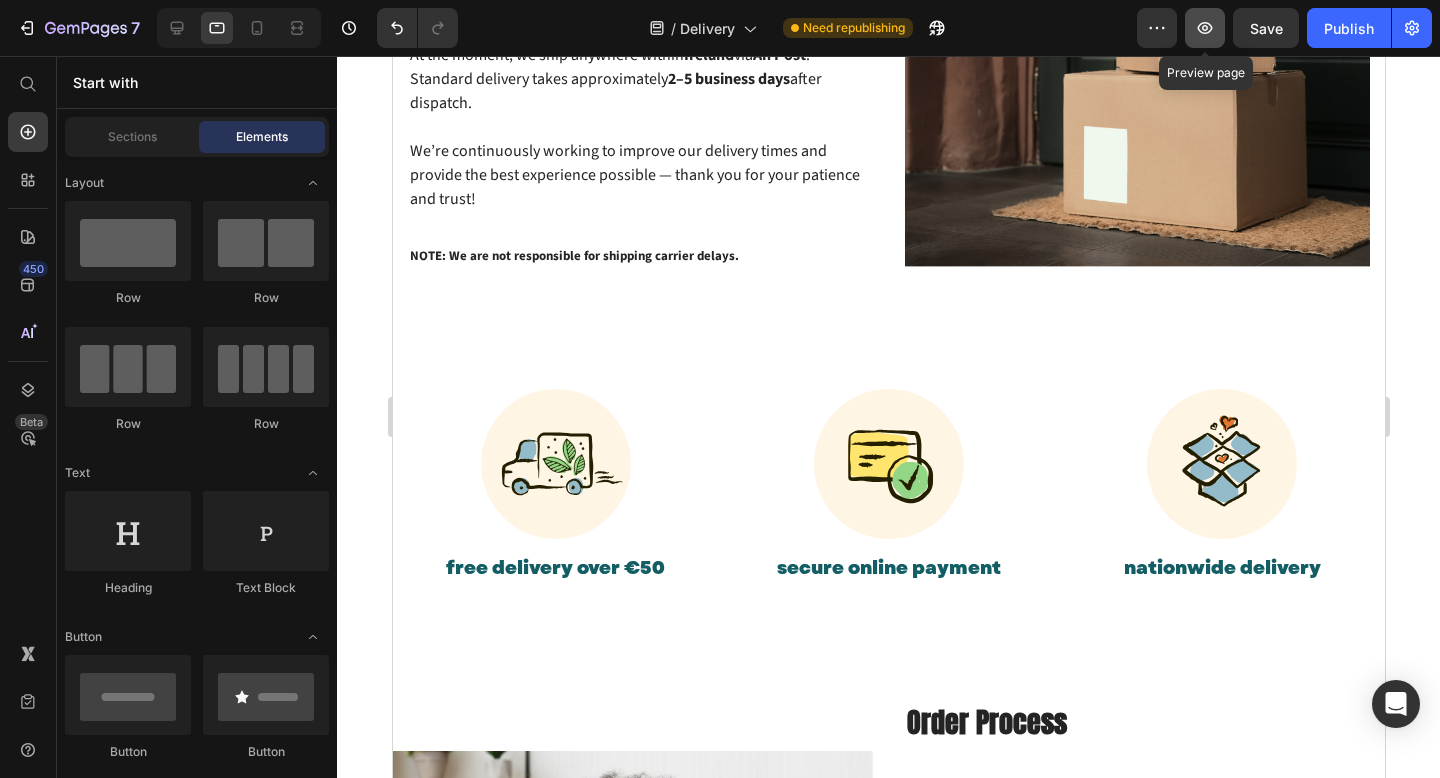 click 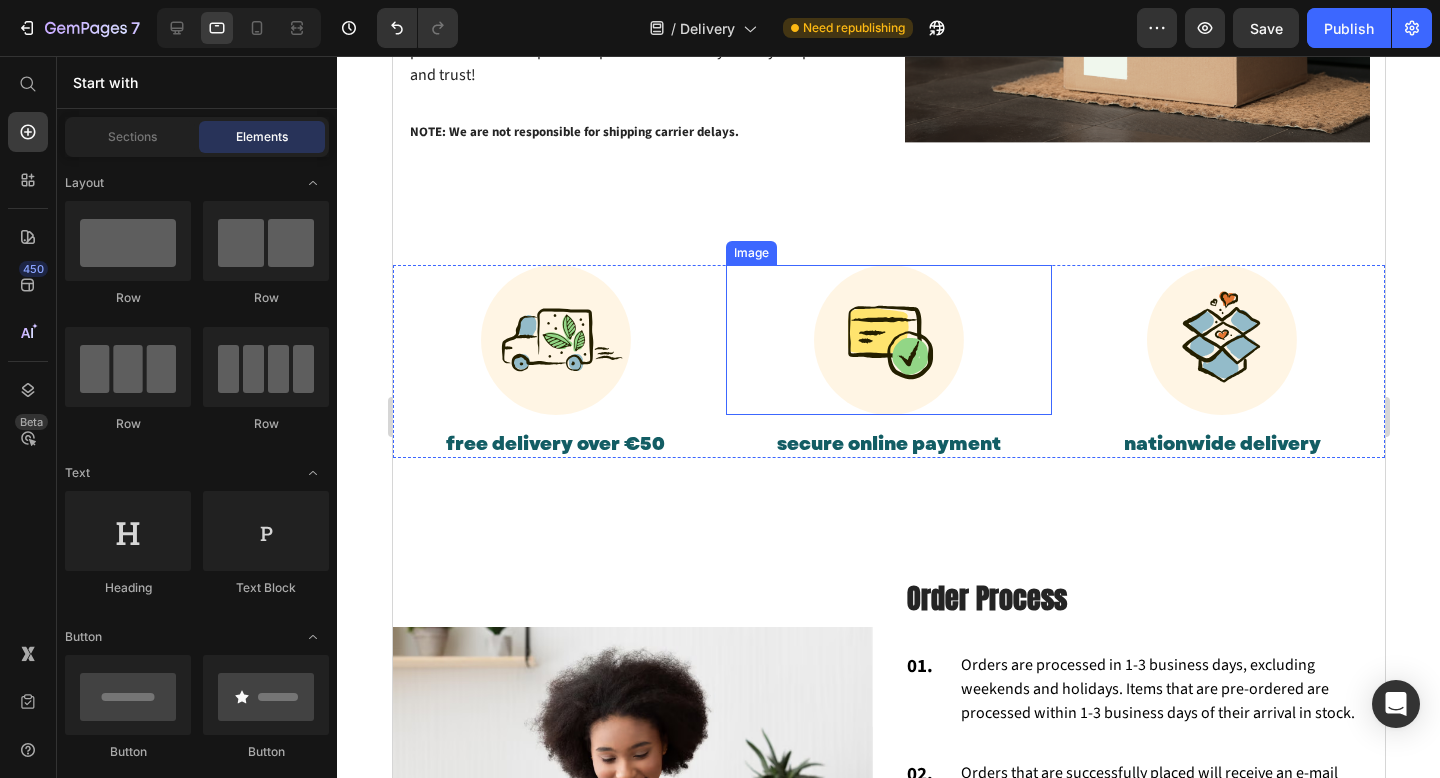 scroll, scrollTop: 229, scrollLeft: 0, axis: vertical 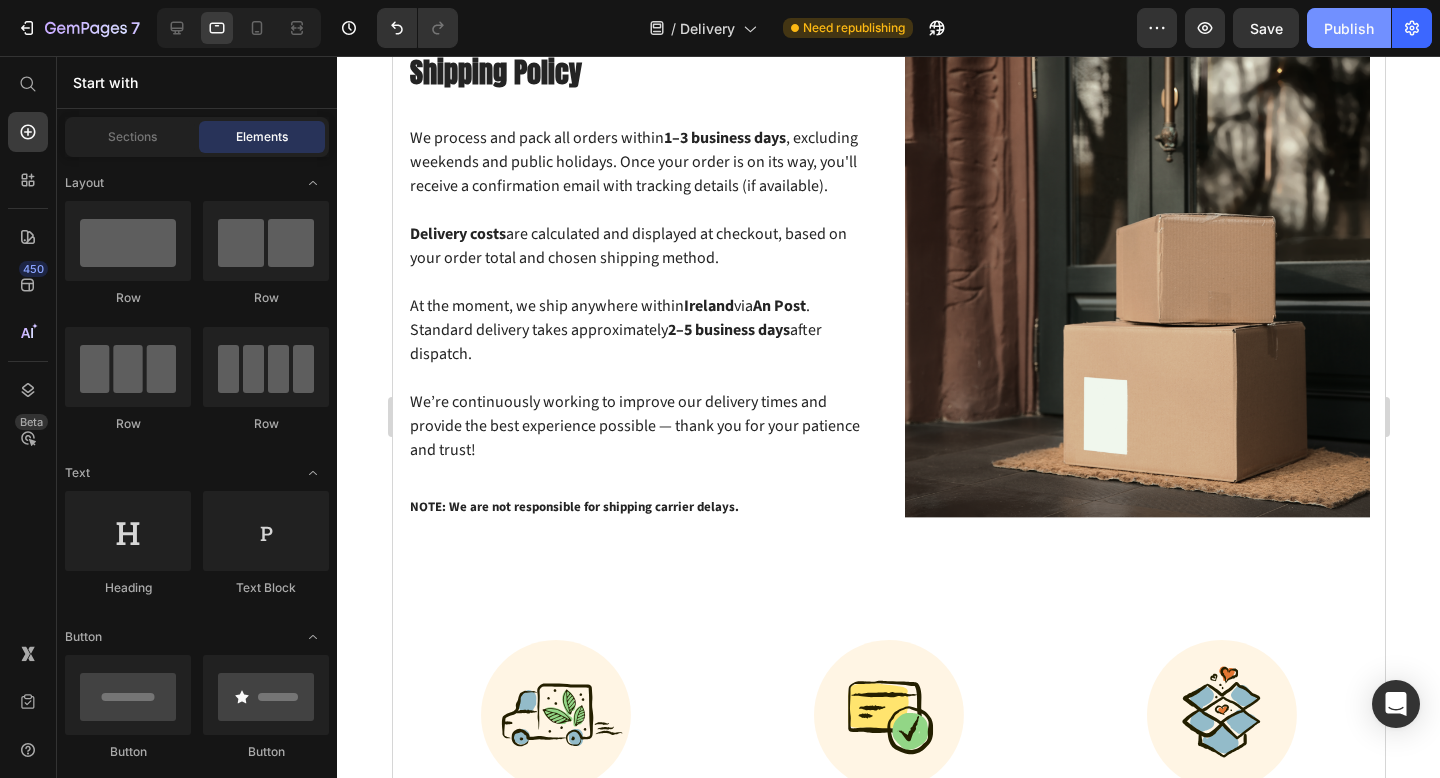 click on "Publish" at bounding box center (1349, 28) 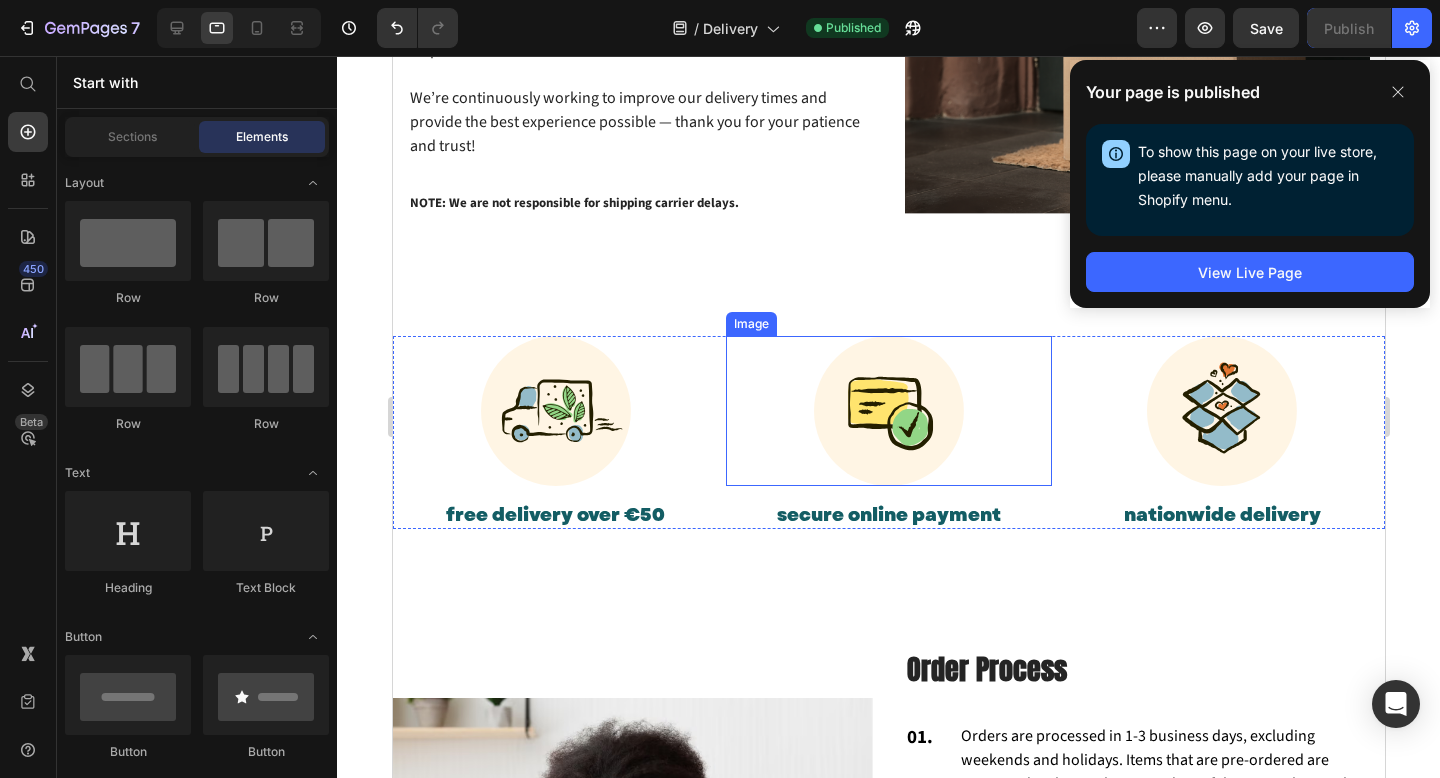 scroll, scrollTop: 537, scrollLeft: 0, axis: vertical 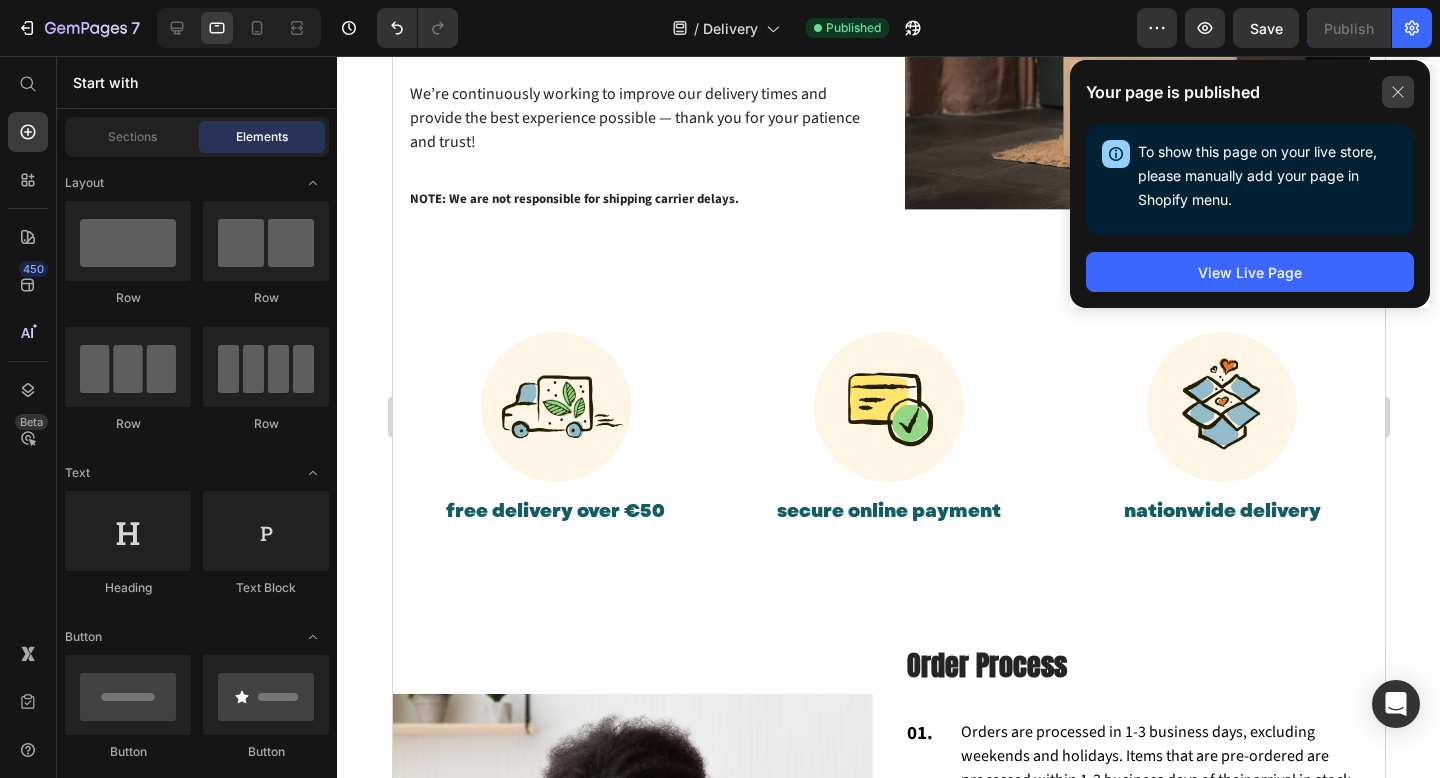 click 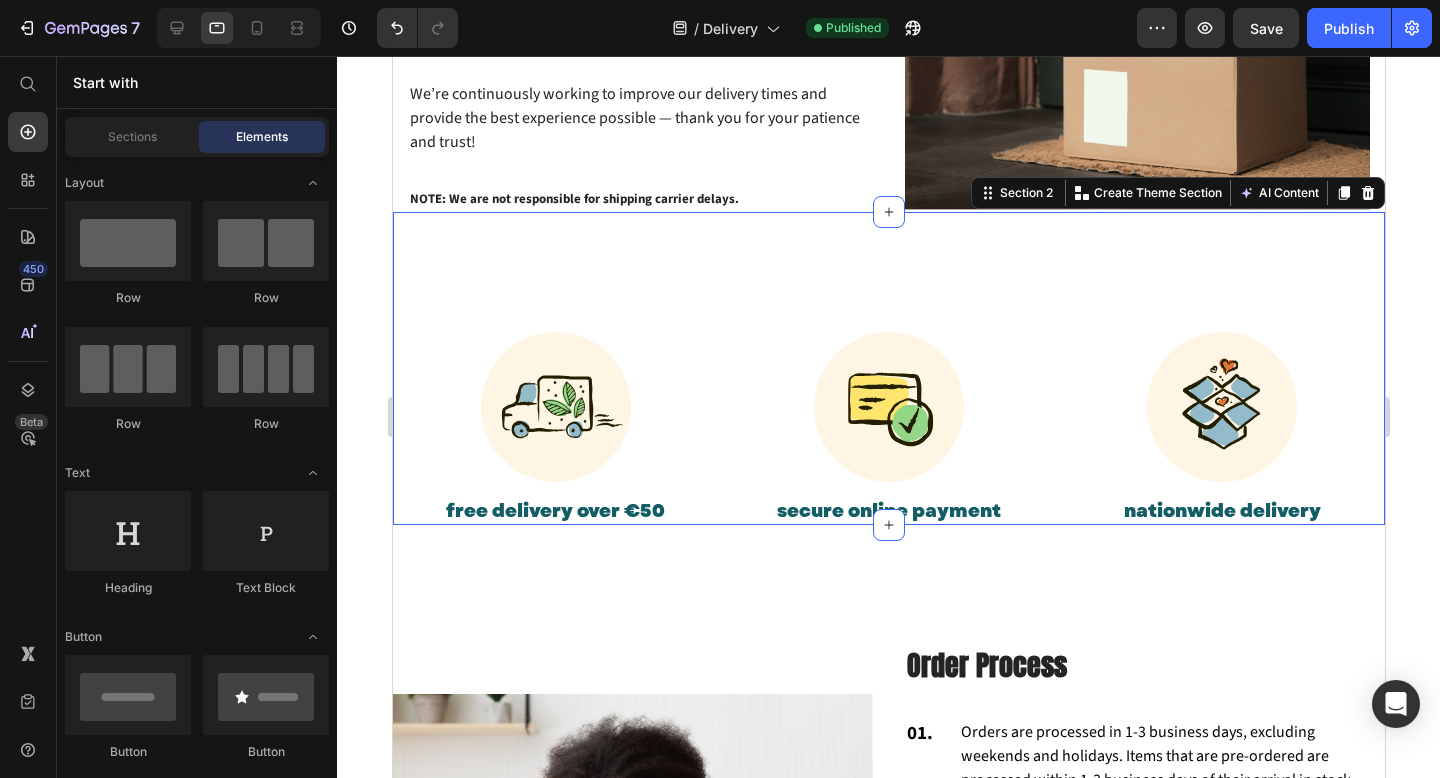 click on "Image free delivery over €50 Heading Image secure online payment Heading Image nationwide delivery Heading Row" at bounding box center [888, 368] 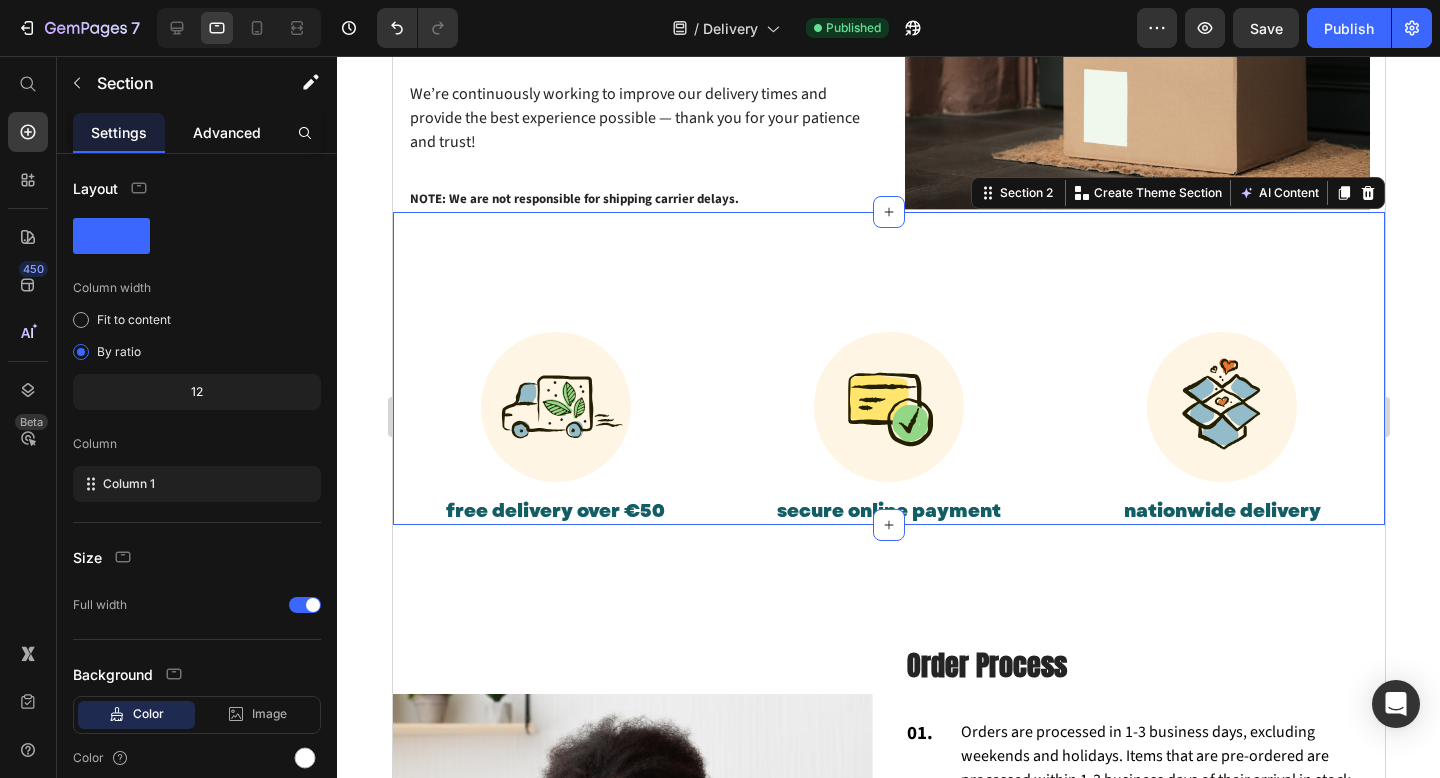 click on "Advanced" at bounding box center [227, 132] 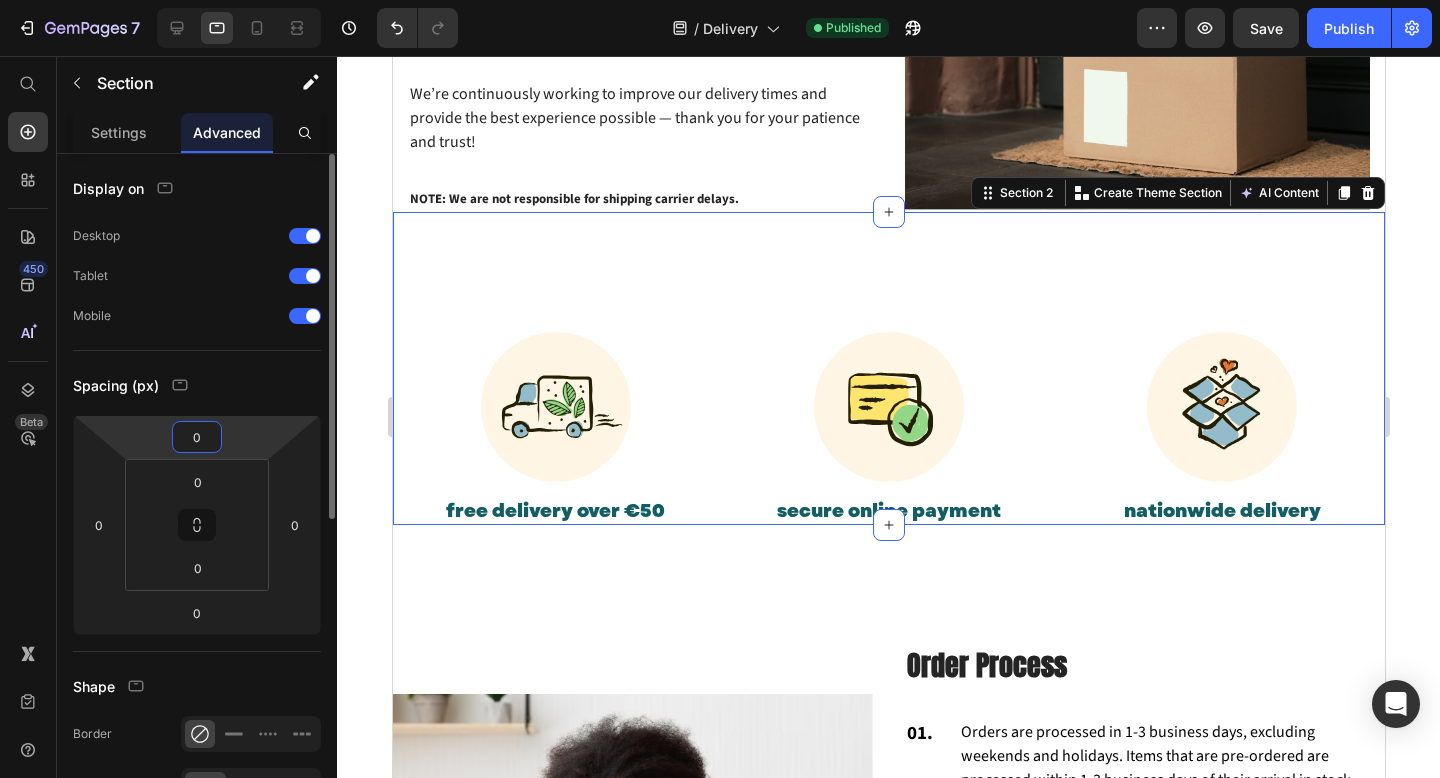 click on "0" at bounding box center [197, 437] 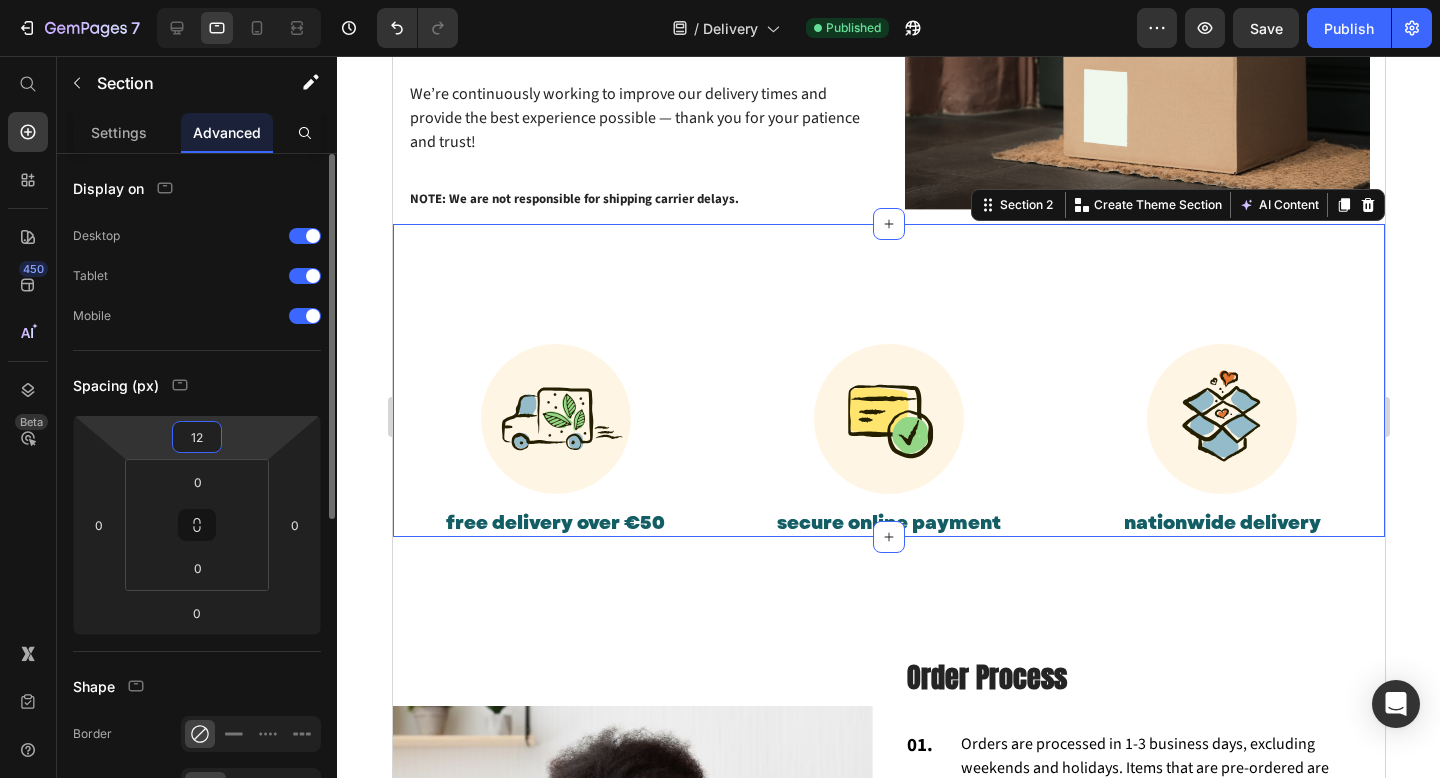 type on "120" 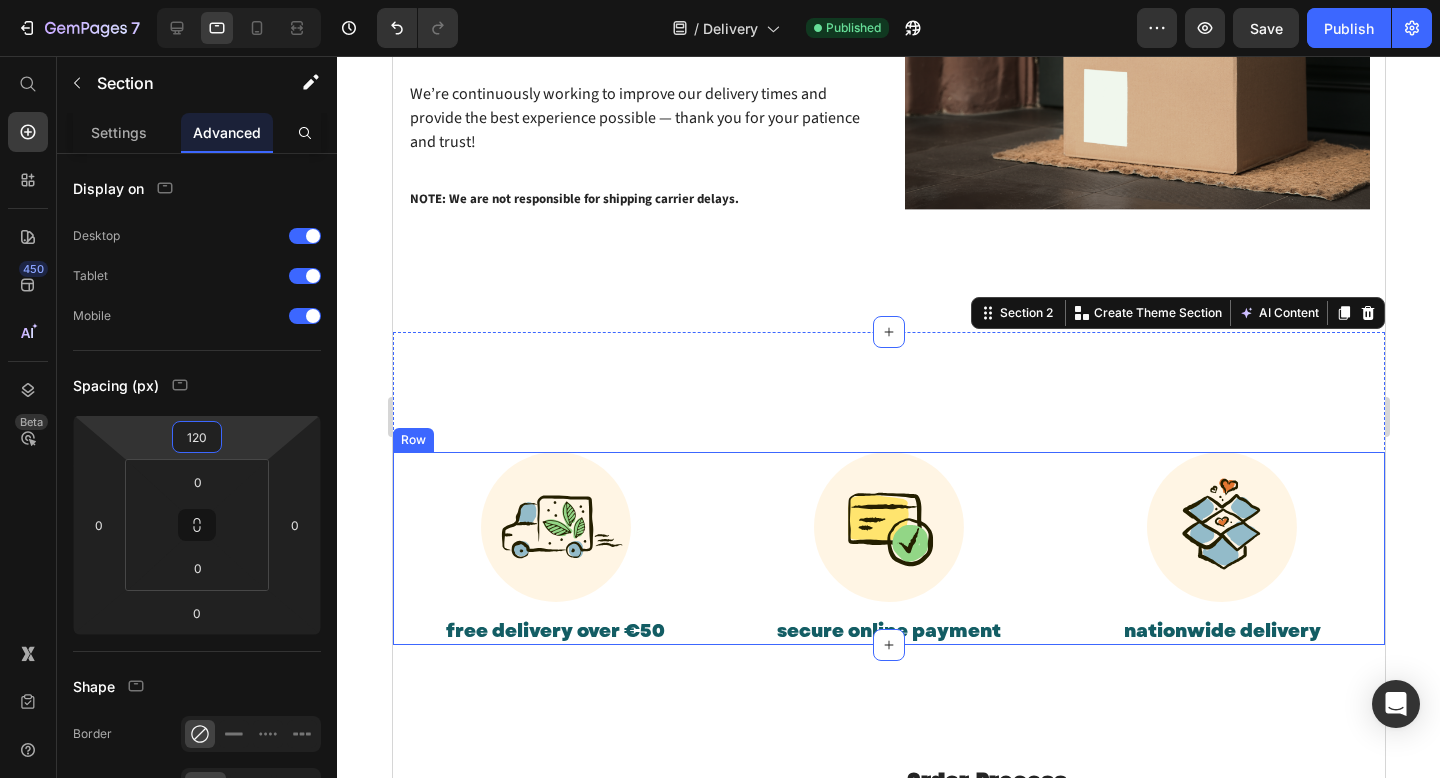 click on "Image free delivery over €50 Heading Image secure online payment Heading Image nationwide delivery Heading Row" at bounding box center [888, 548] 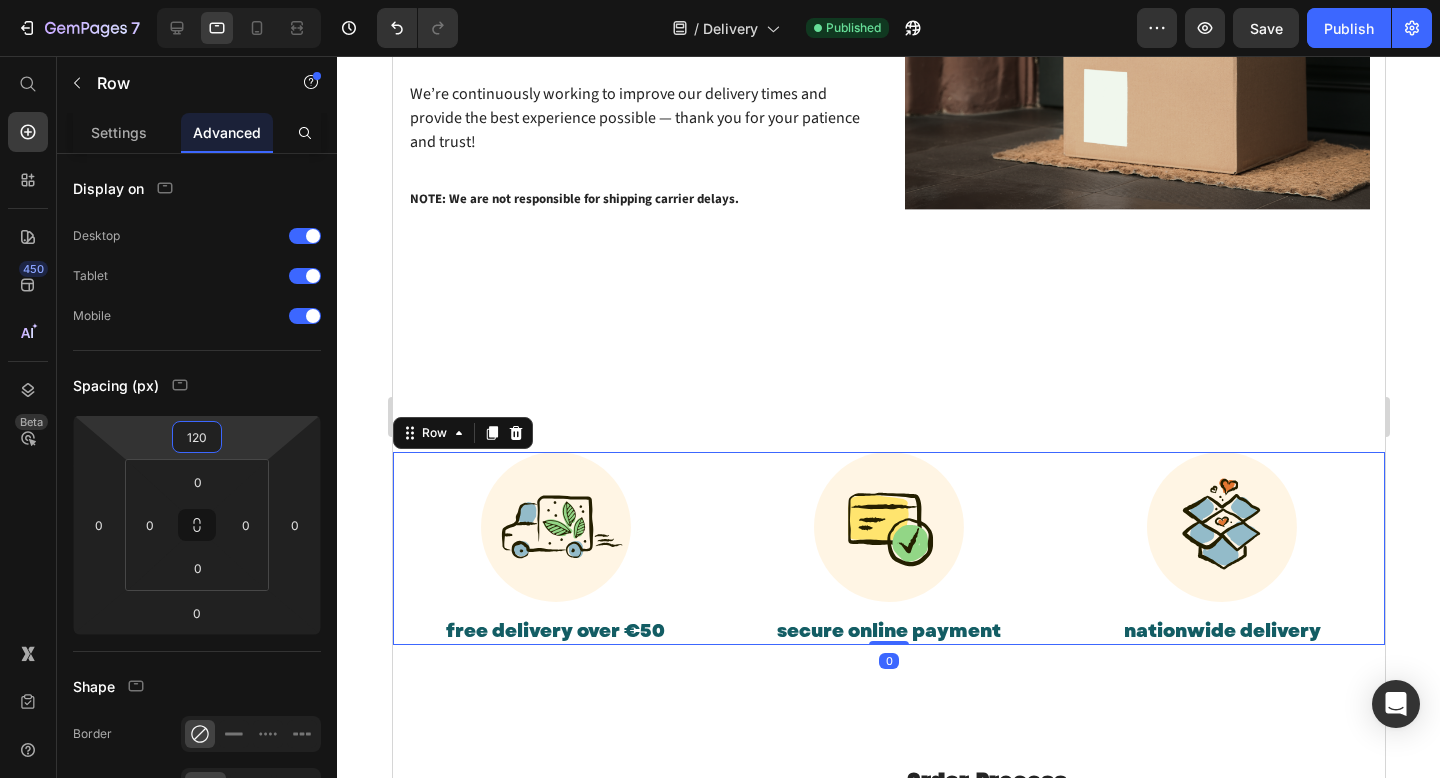 click on "7  Version history  /  Delivery Published Preview  Save   Publish  450 Beta Start with Sections Elements Hero Section Product Detail Brands Trusted Badges Guarantee Product Breakdown How to use Testimonials Compare Bundle FAQs Social Proof Brand Story Product List Collection Blog List Contact Sticky Add to Cart Custom Footer Browse Library 450 Layout
Row
Row
Row
Row Text
Heading
Text Block Button
Button
Button
Sticky Back to top Media
Image" at bounding box center [720, 0] 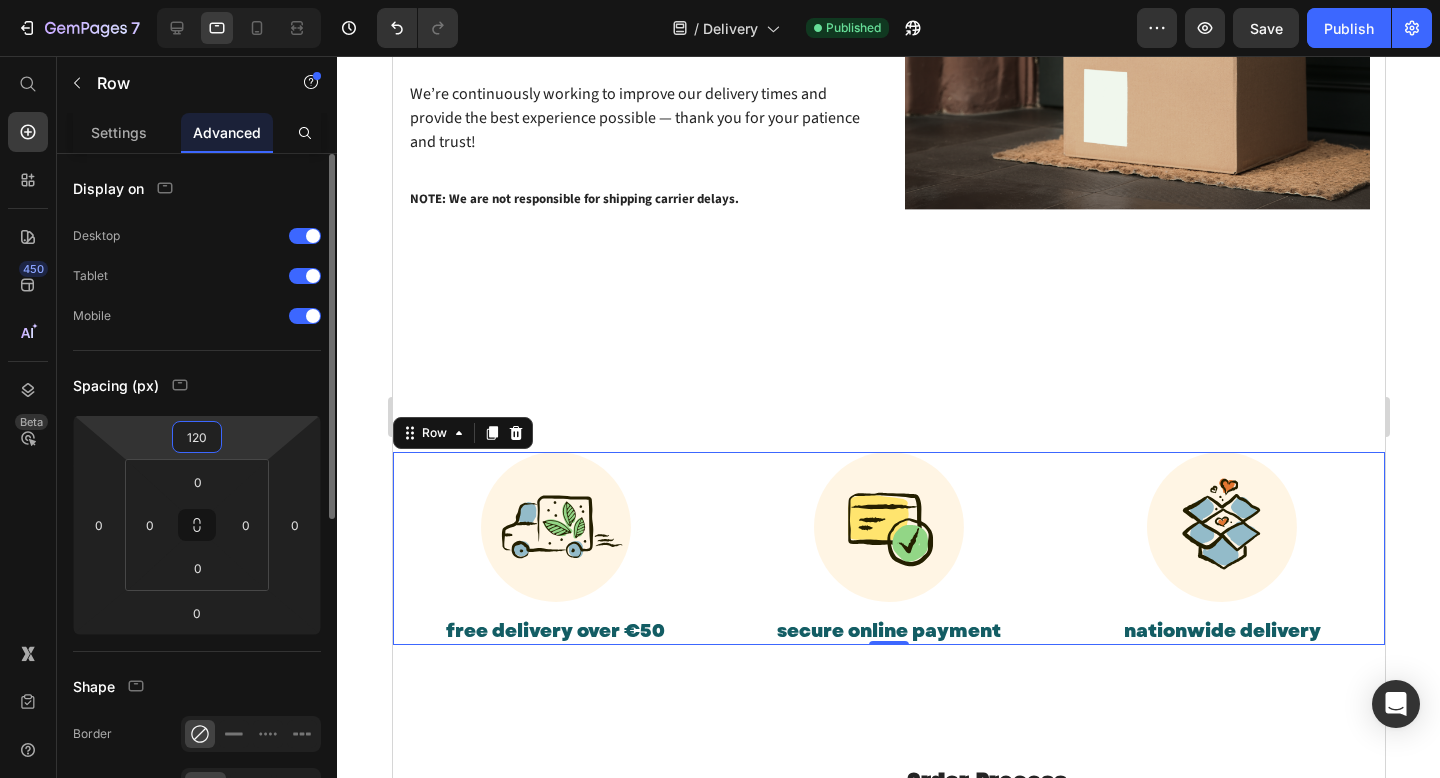 click on "120" at bounding box center [197, 437] 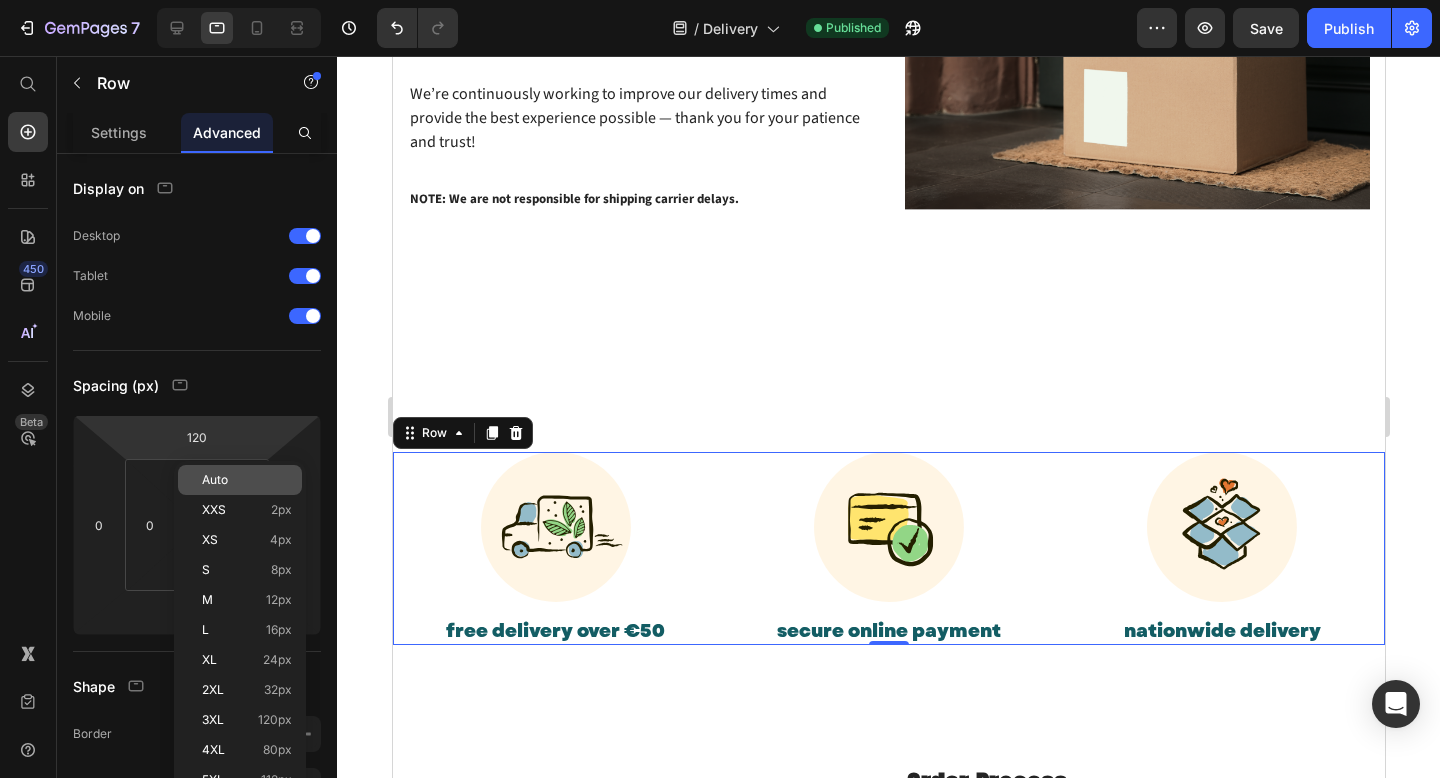 click on "Auto" at bounding box center (215, 480) 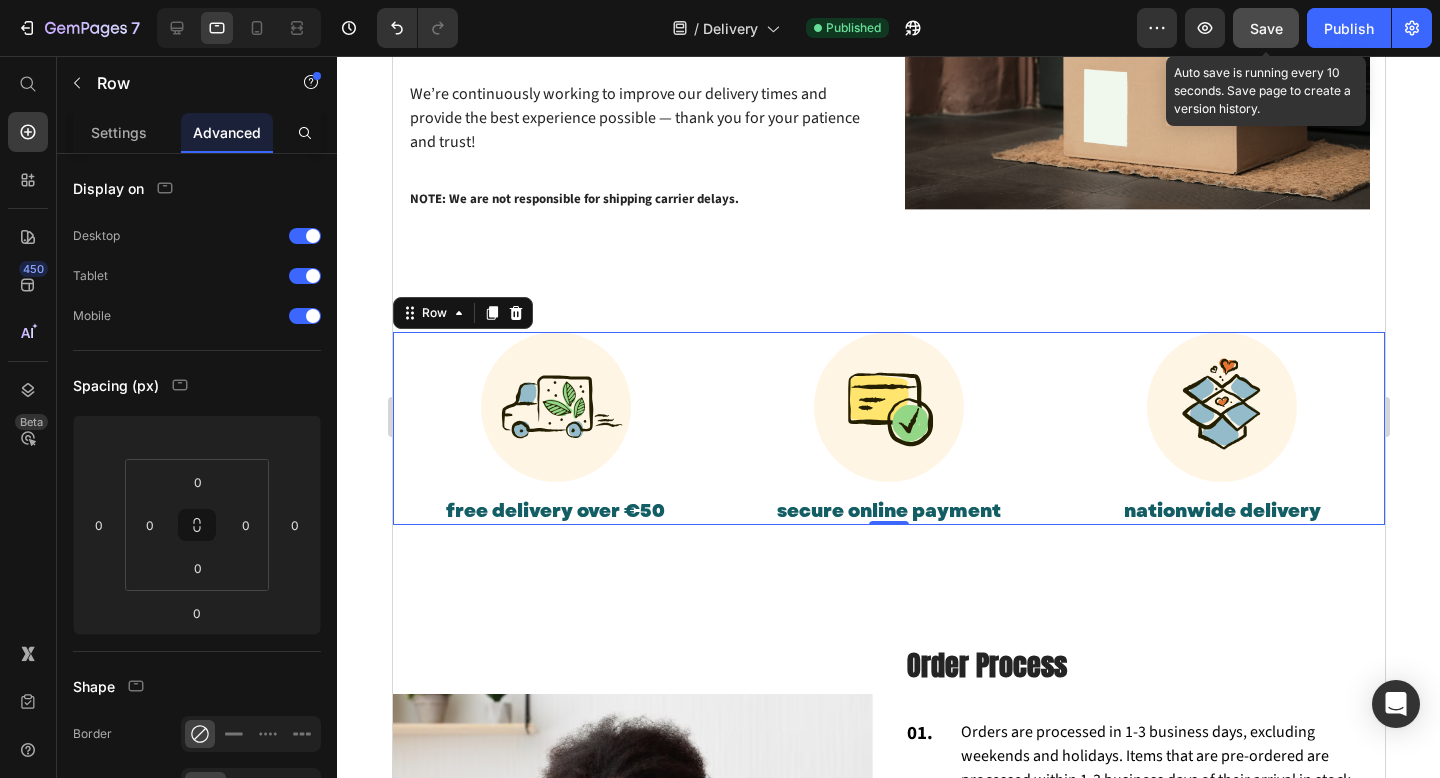 click on "Save" 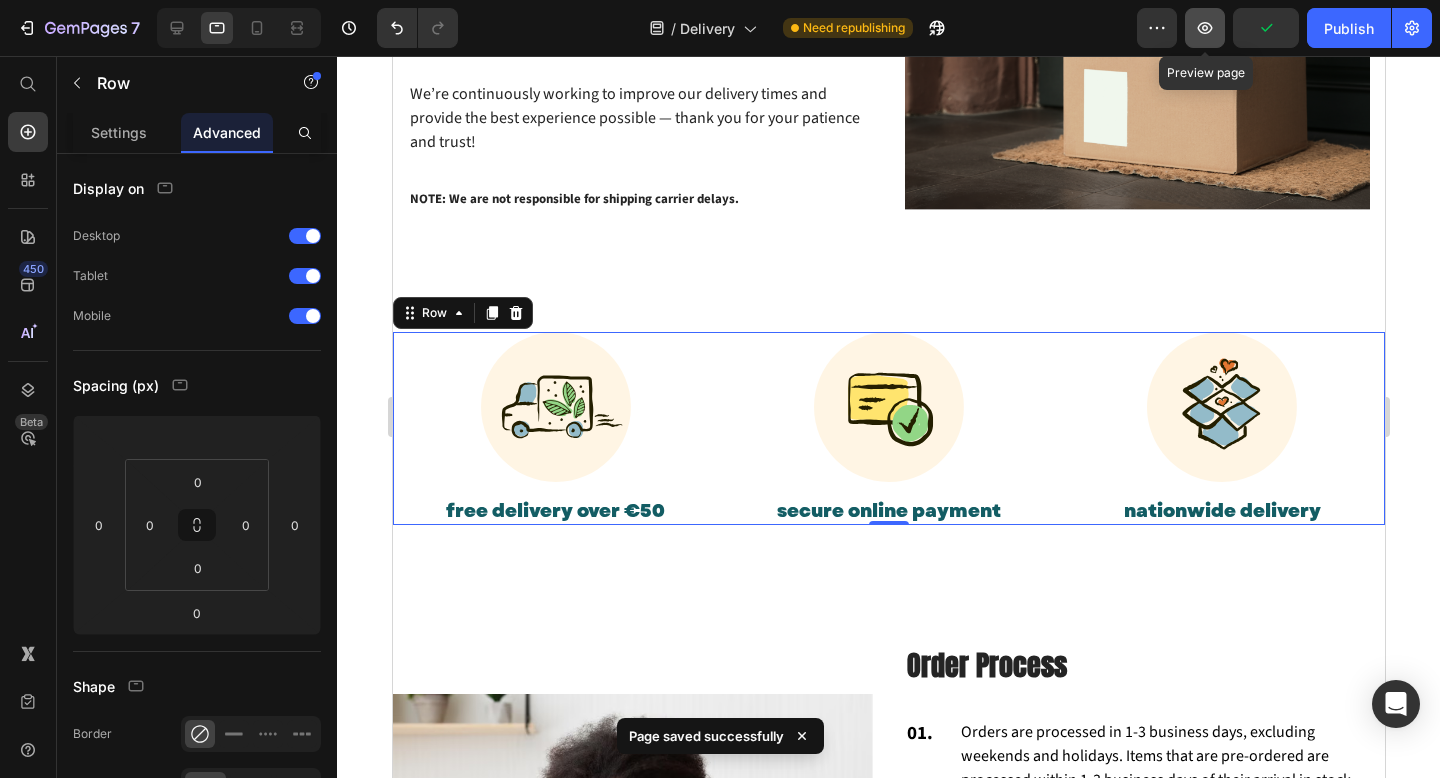 click 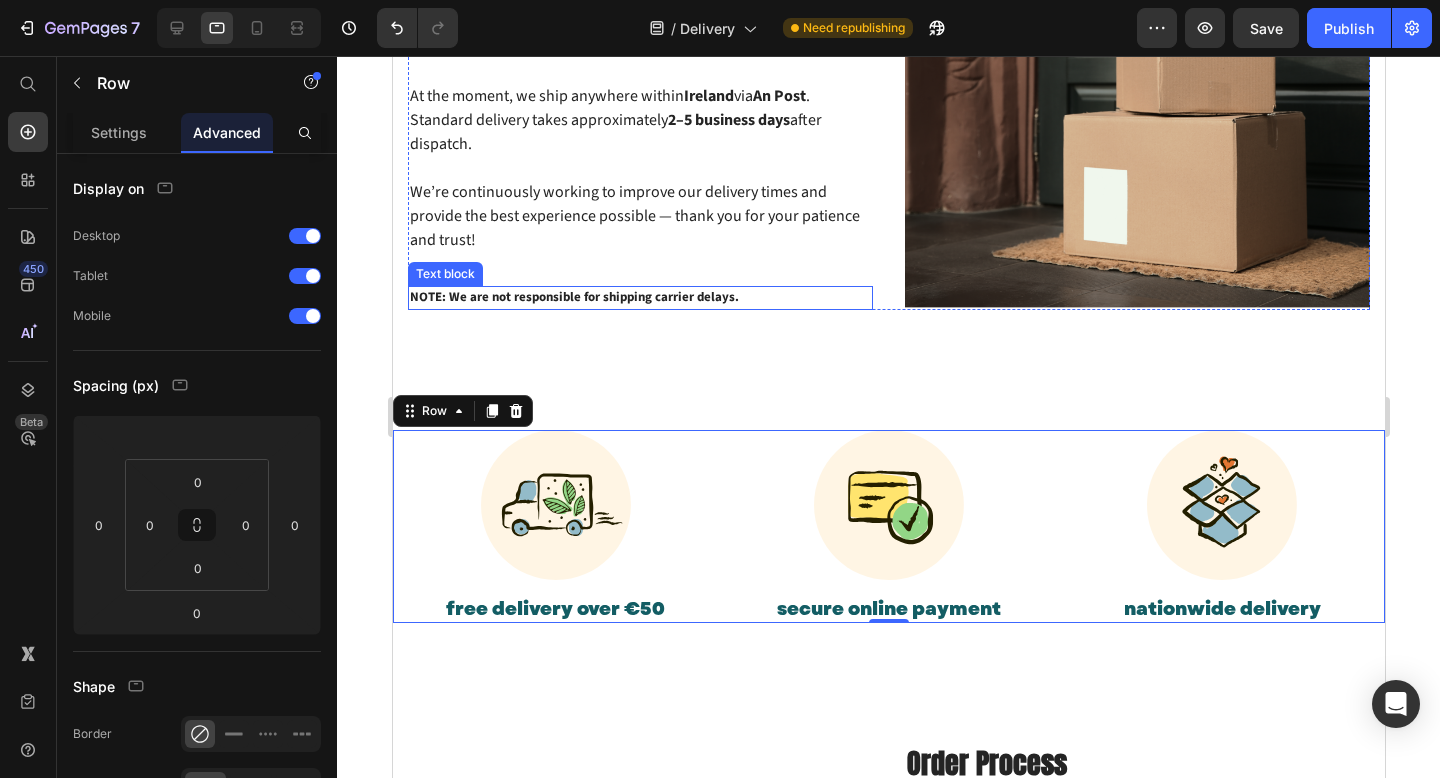 scroll, scrollTop: 396, scrollLeft: 0, axis: vertical 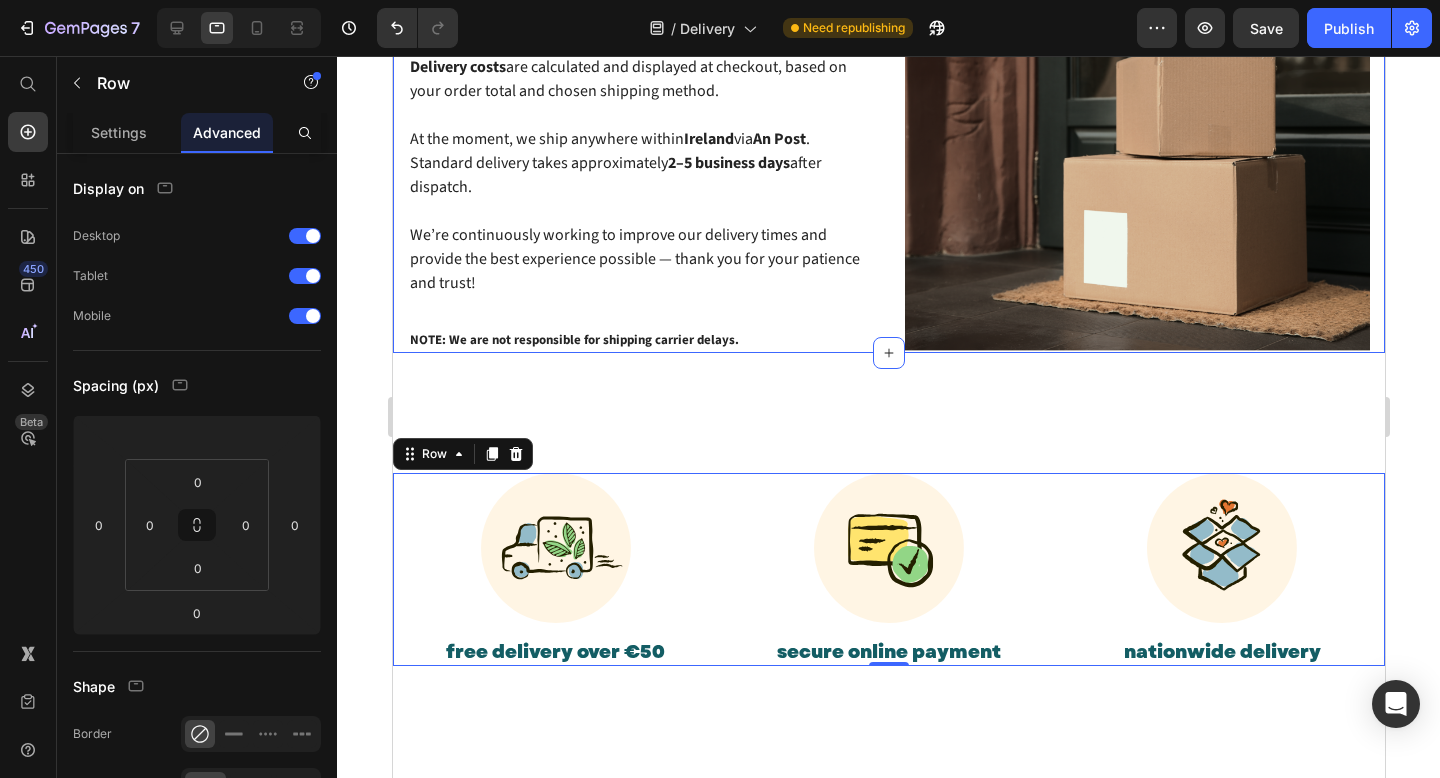 click on "Delivery Heading Row Shipping Policy Heading We process and pack all orders within  1–3 business days , excluding weekends and public holidays. Once your order is on its way, you'll receive a confirmation email with tracking details (if available).   Delivery costs  are calculated and displayed at checkout, based on your order total and chosen shipping method.   At the moment, we ship anywhere within  Ireland  via  An Post . Standard delivery takes approximately  2–5 business days  after dispatch.   We’re continuously working to improve our delivery times and provide the best experience possible — thank you for your patience and trust! Text block NOTE: We are not responsible for shipping carrier delays. Text block Image Row Section 1" at bounding box center (888, 27) 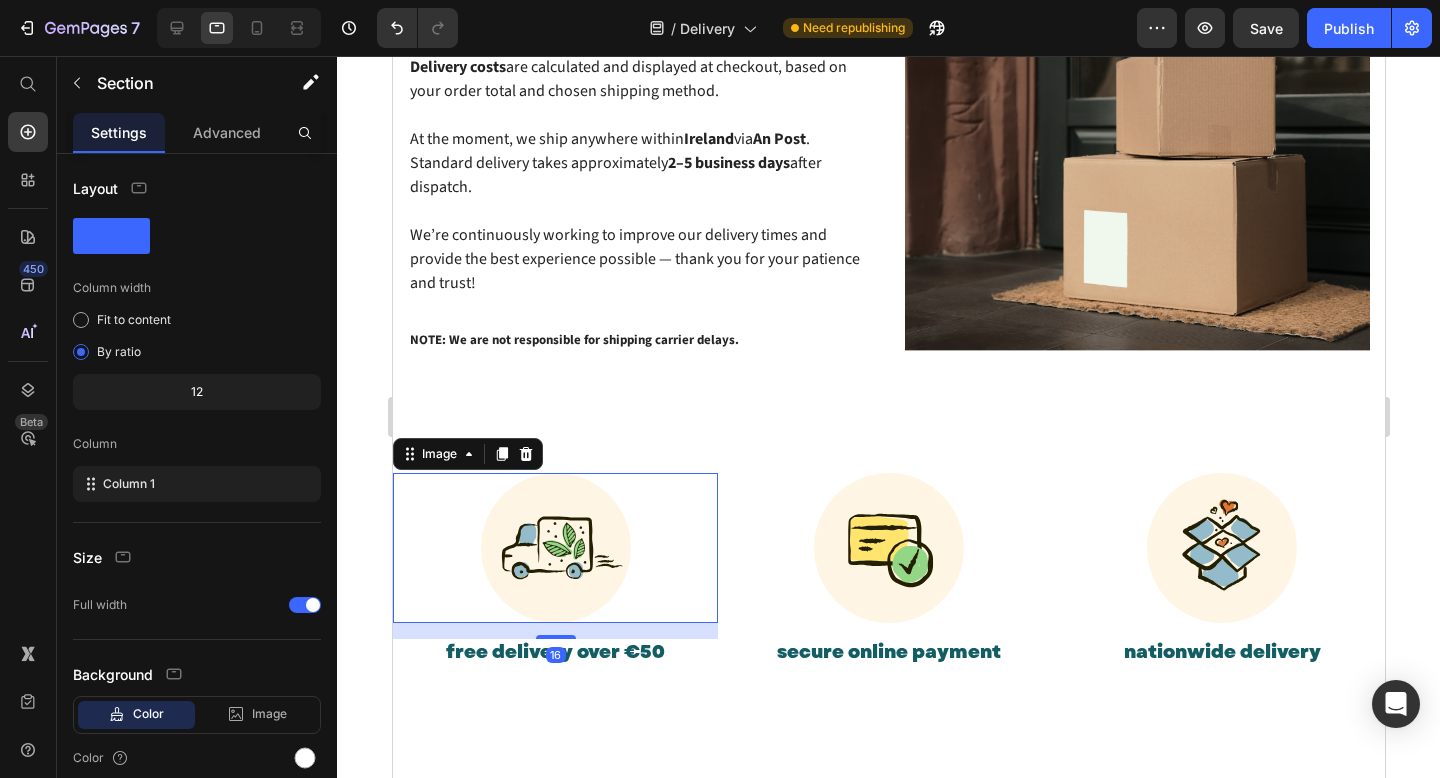 click at bounding box center [554, 548] 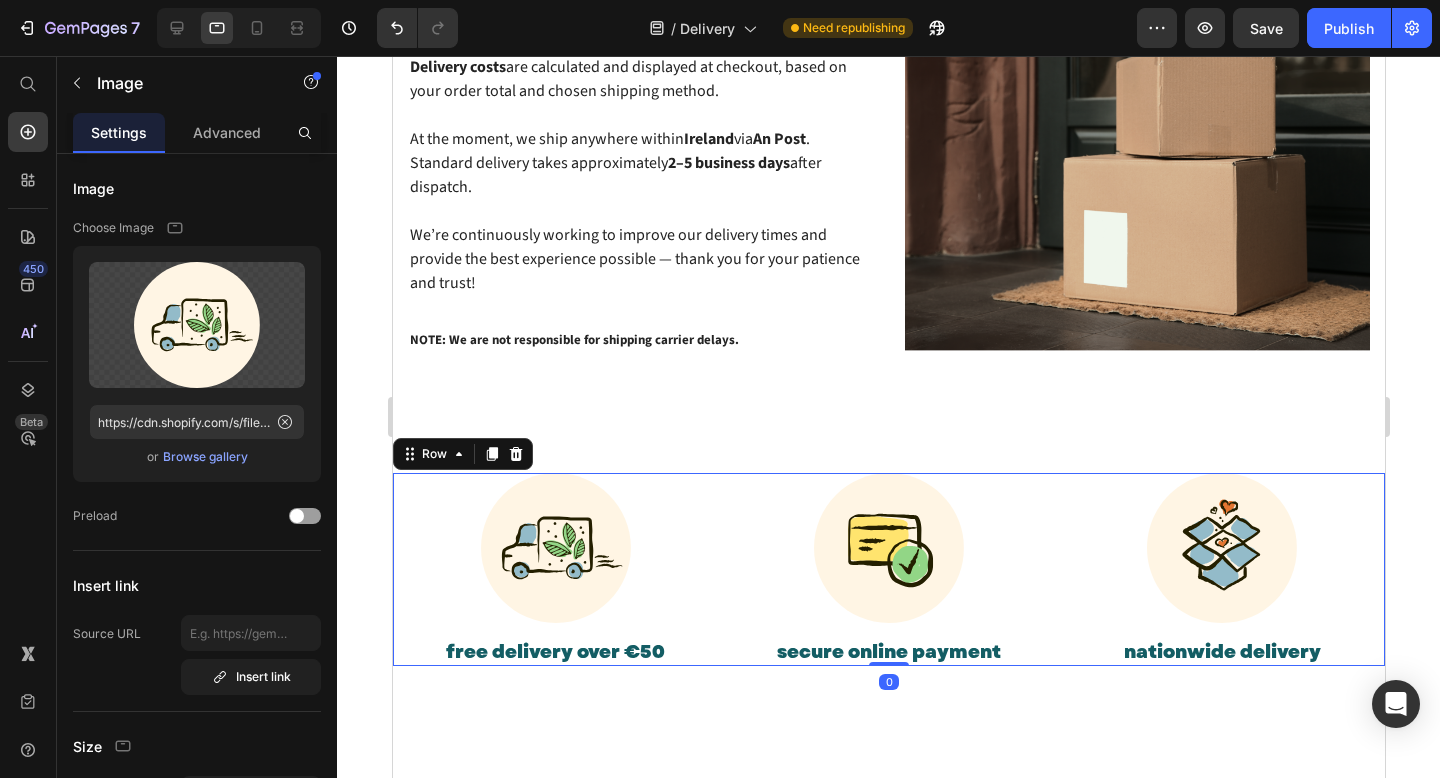 click on "Image free delivery over €50 Heading Image secure online payment Heading Image nationwide delivery Heading Row   0" at bounding box center [888, 569] 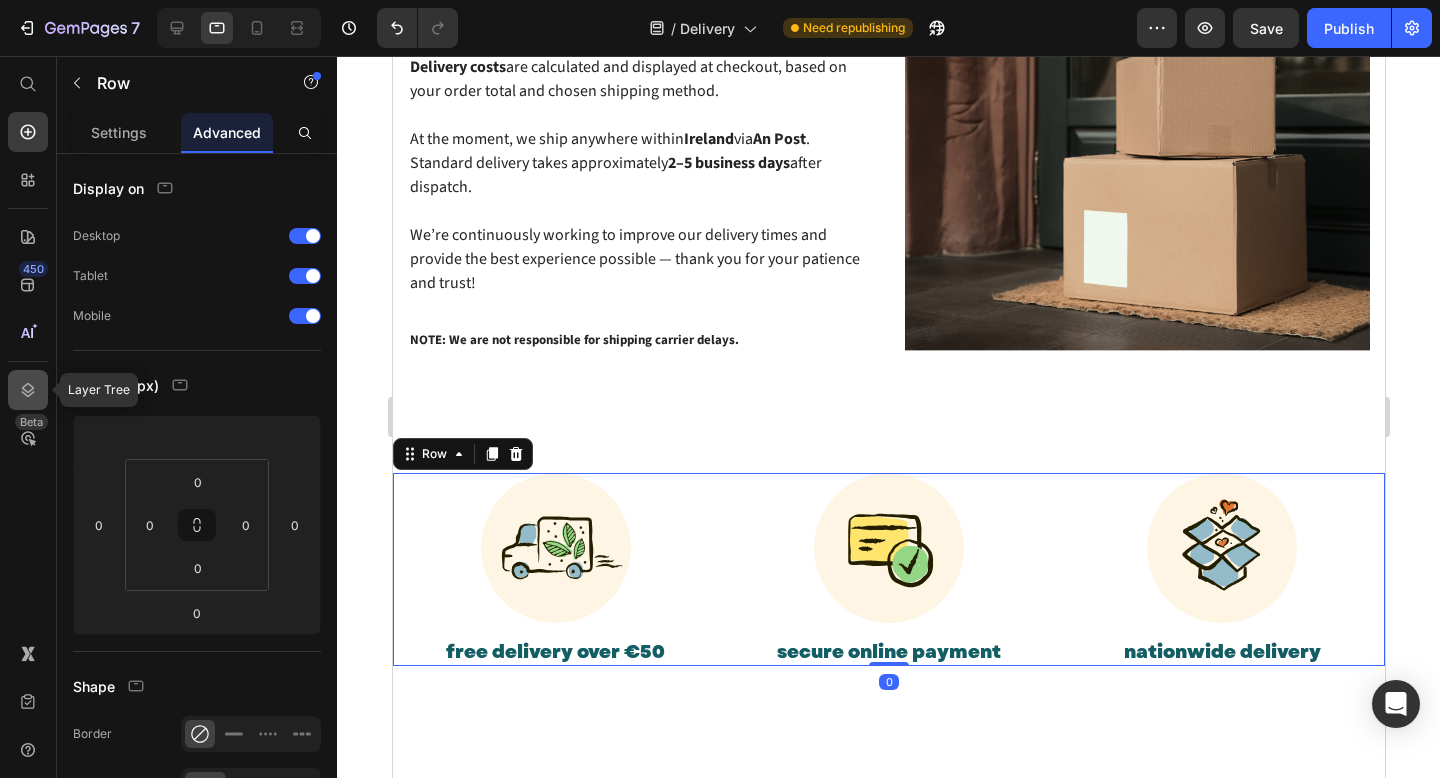 click 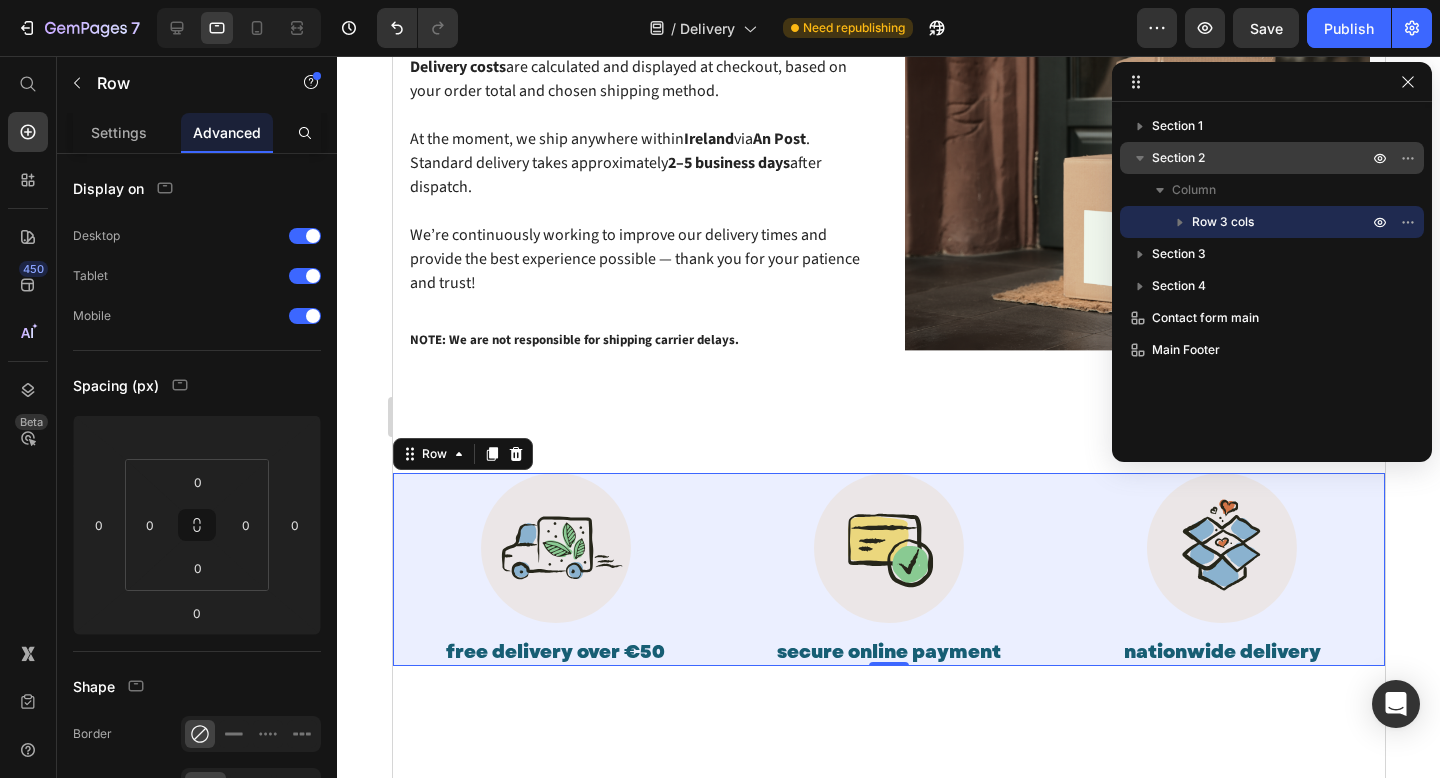 click on "Section 2" at bounding box center (1178, 158) 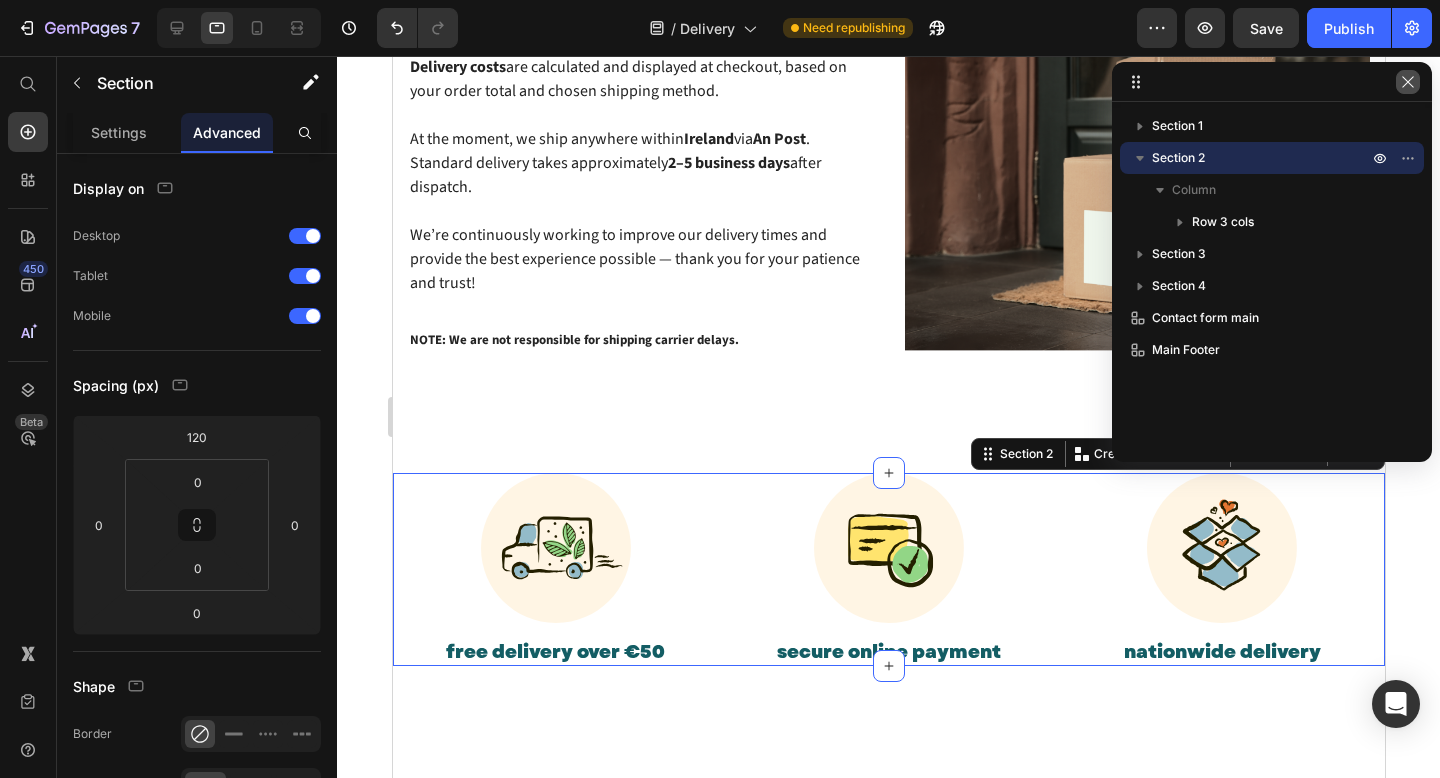 click 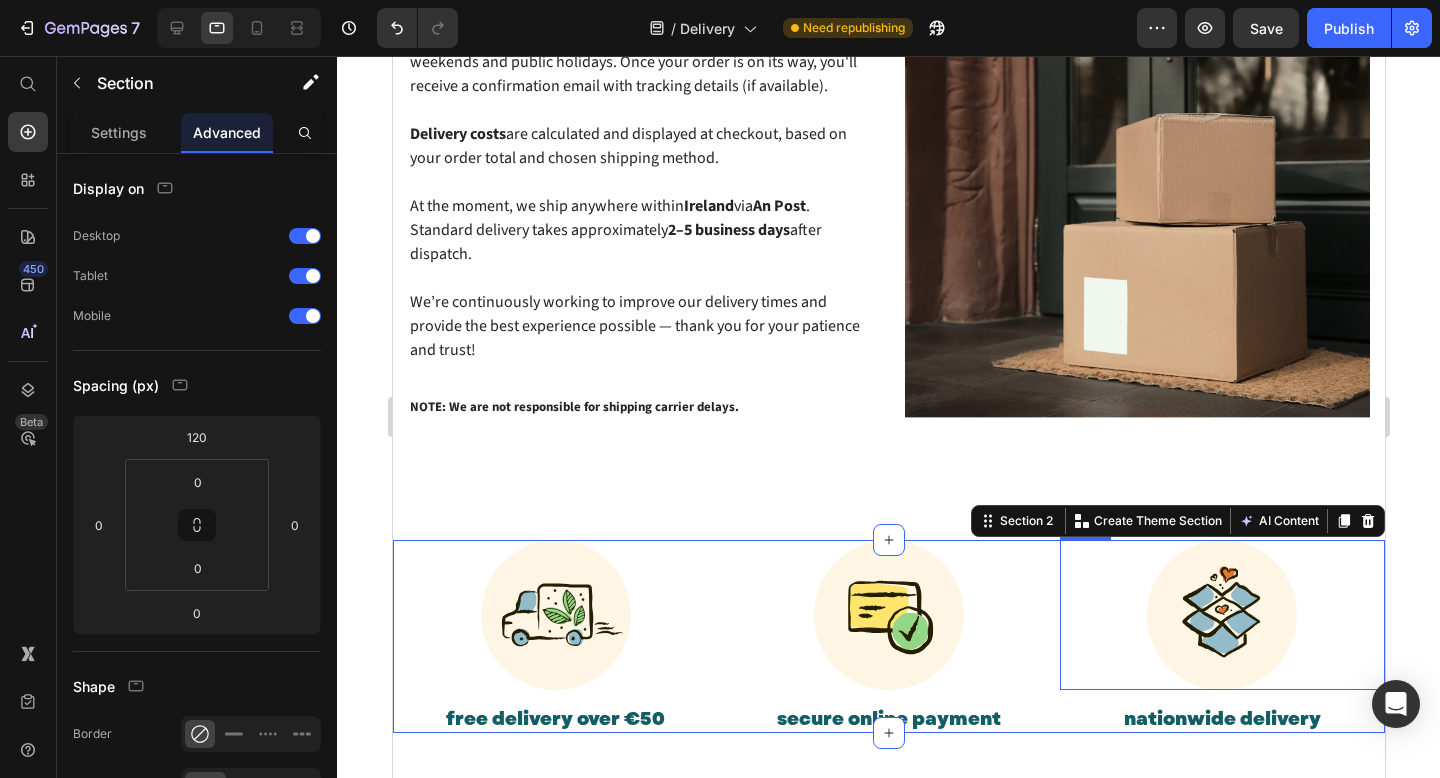scroll, scrollTop: 322, scrollLeft: 0, axis: vertical 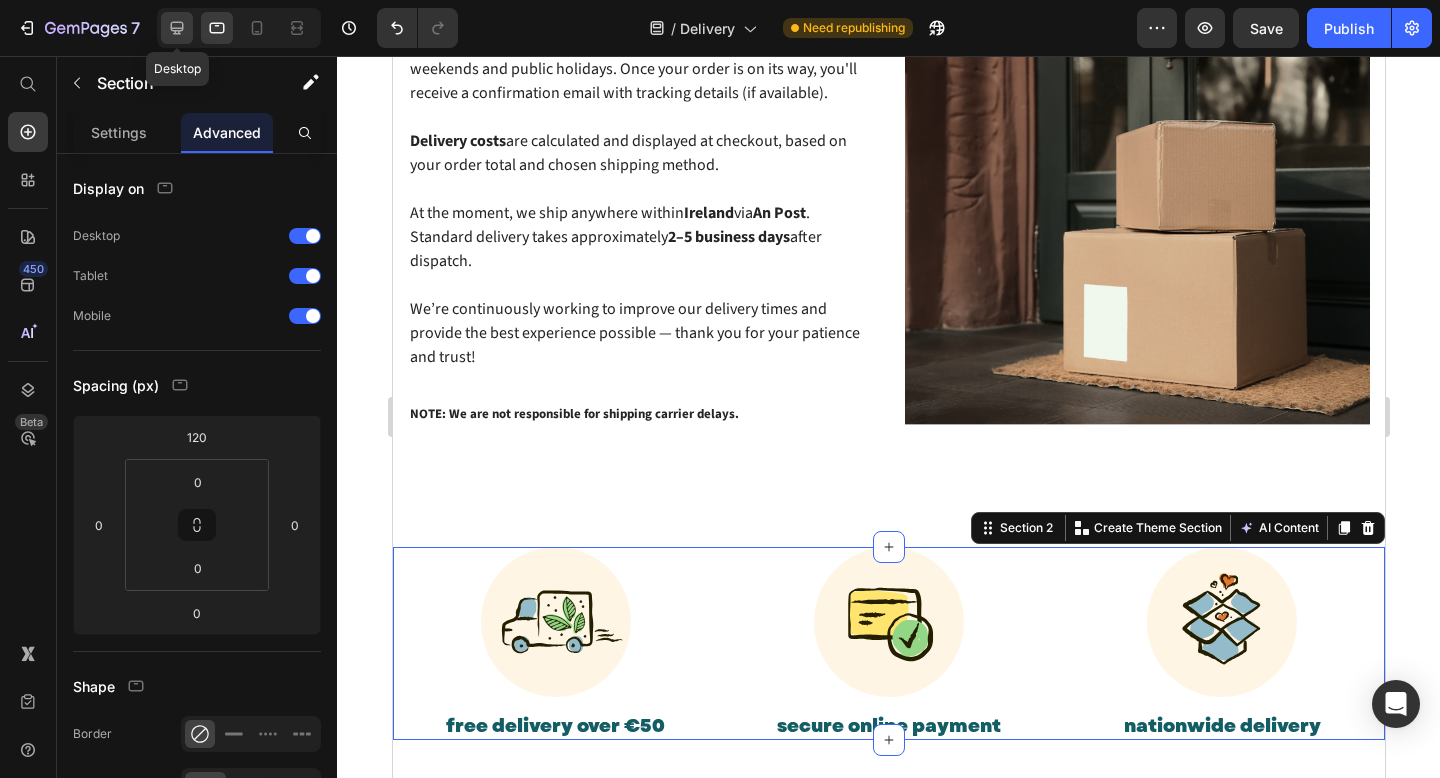 click 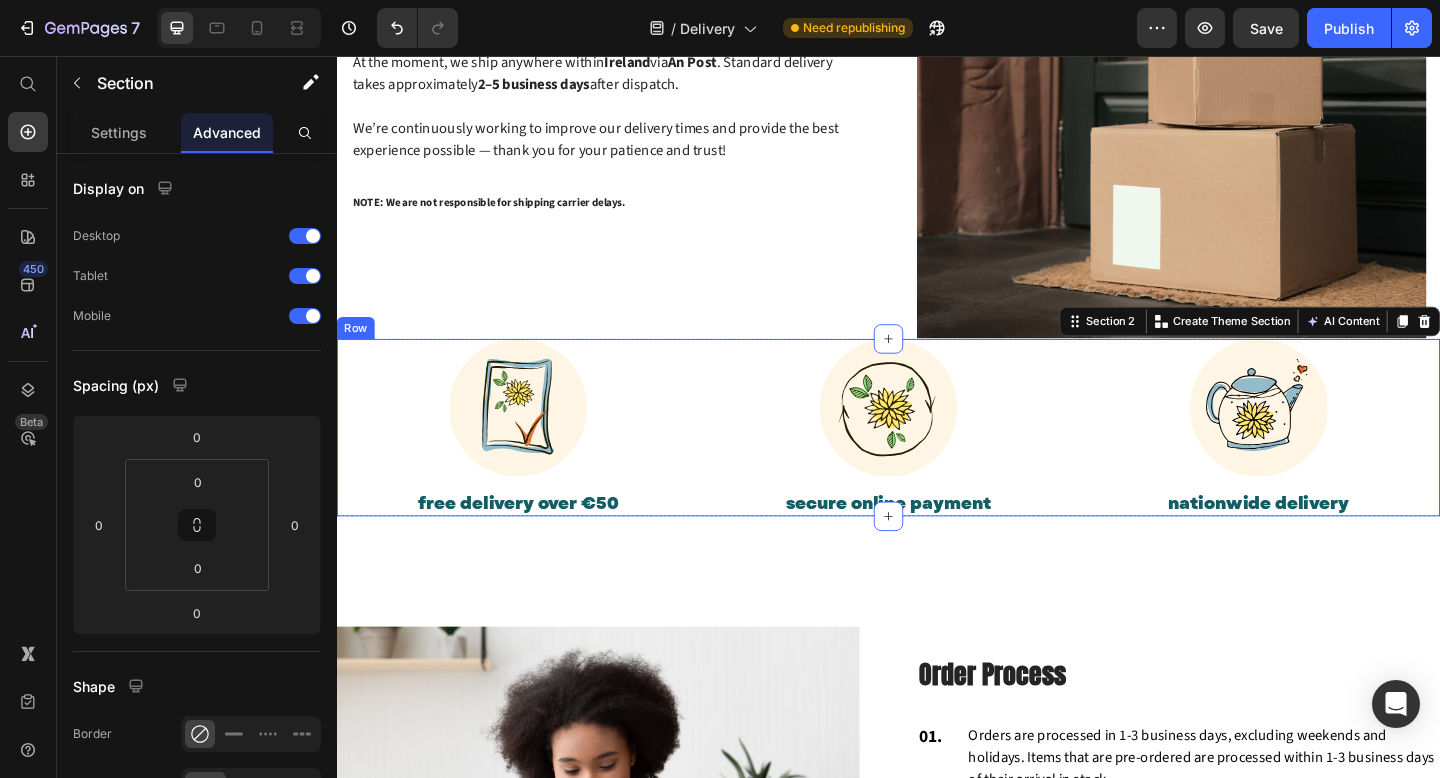 scroll, scrollTop: 468, scrollLeft: 0, axis: vertical 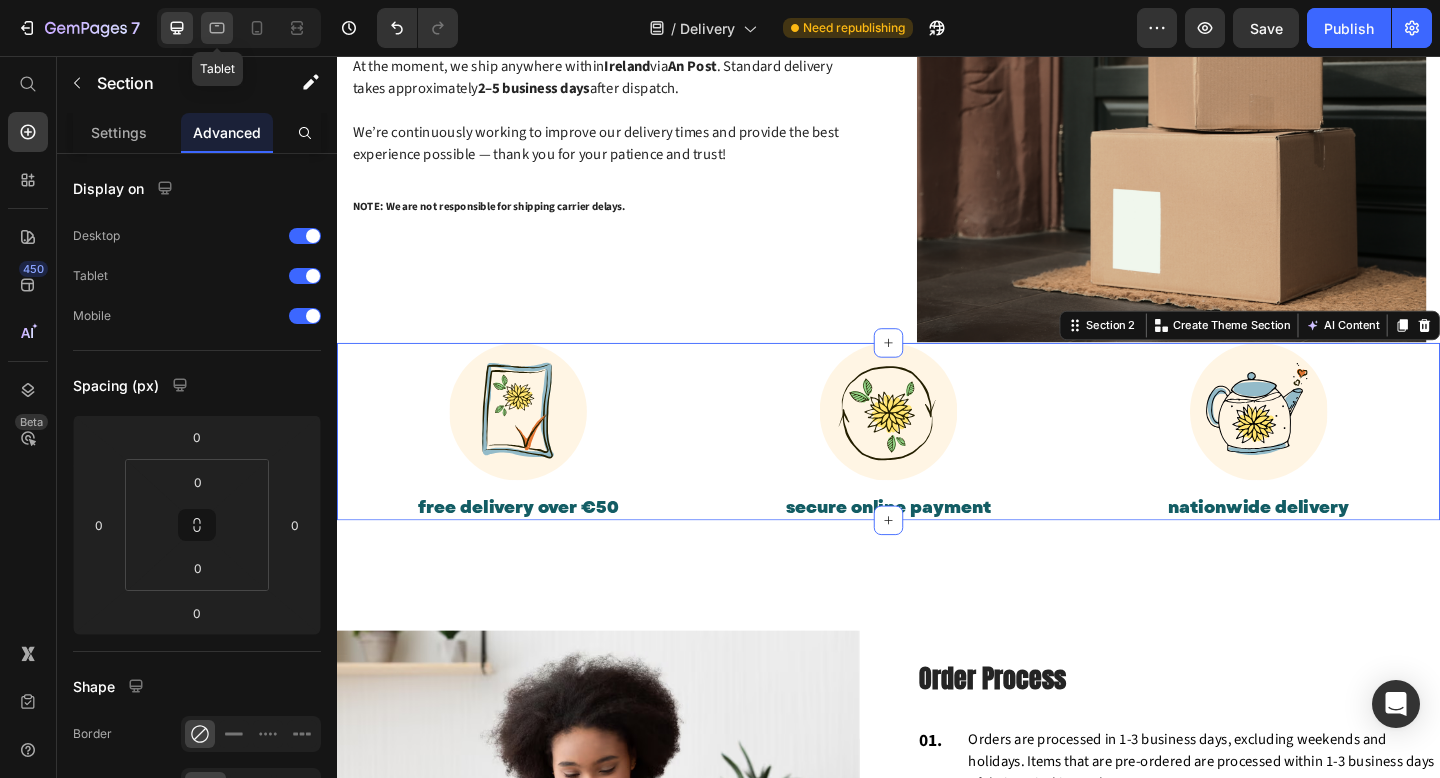 click 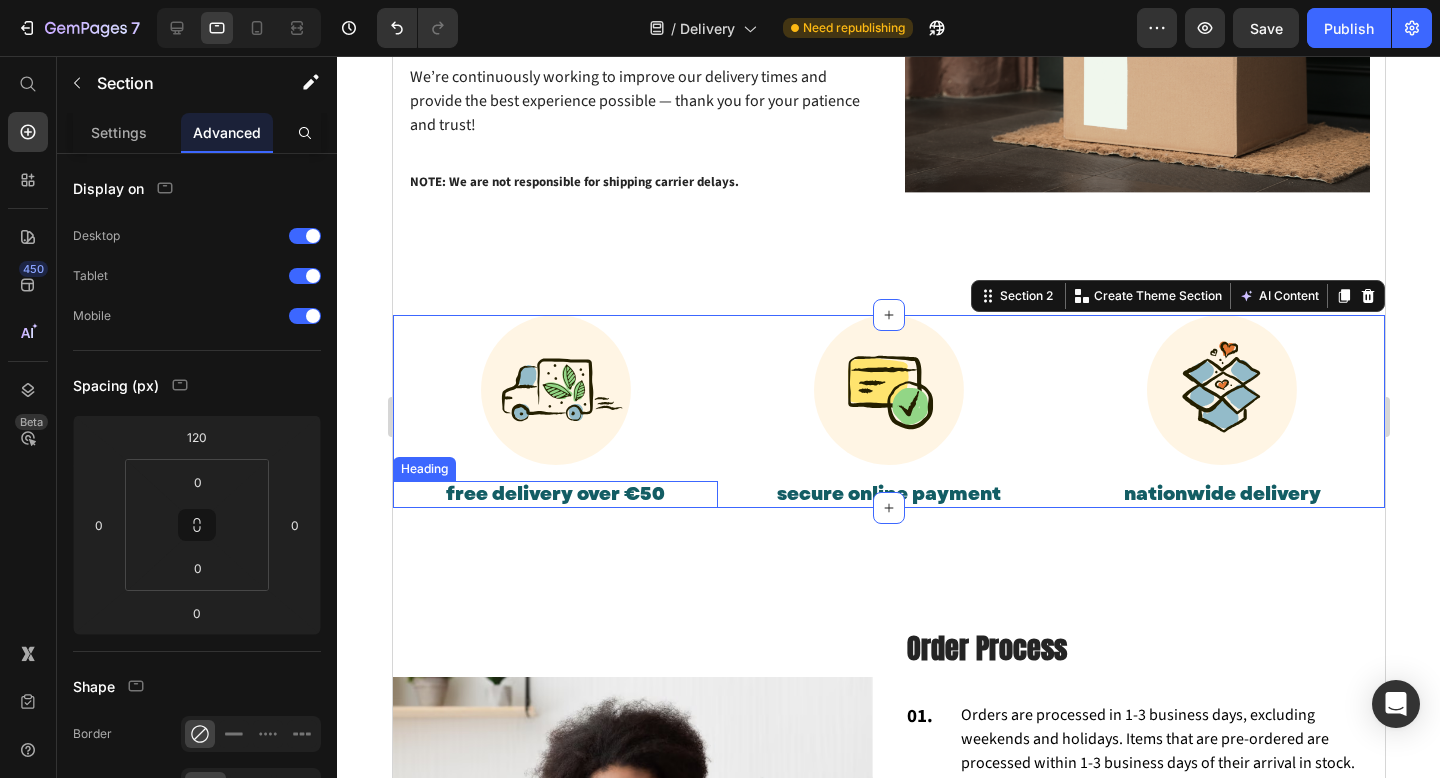 scroll, scrollTop: 542, scrollLeft: 0, axis: vertical 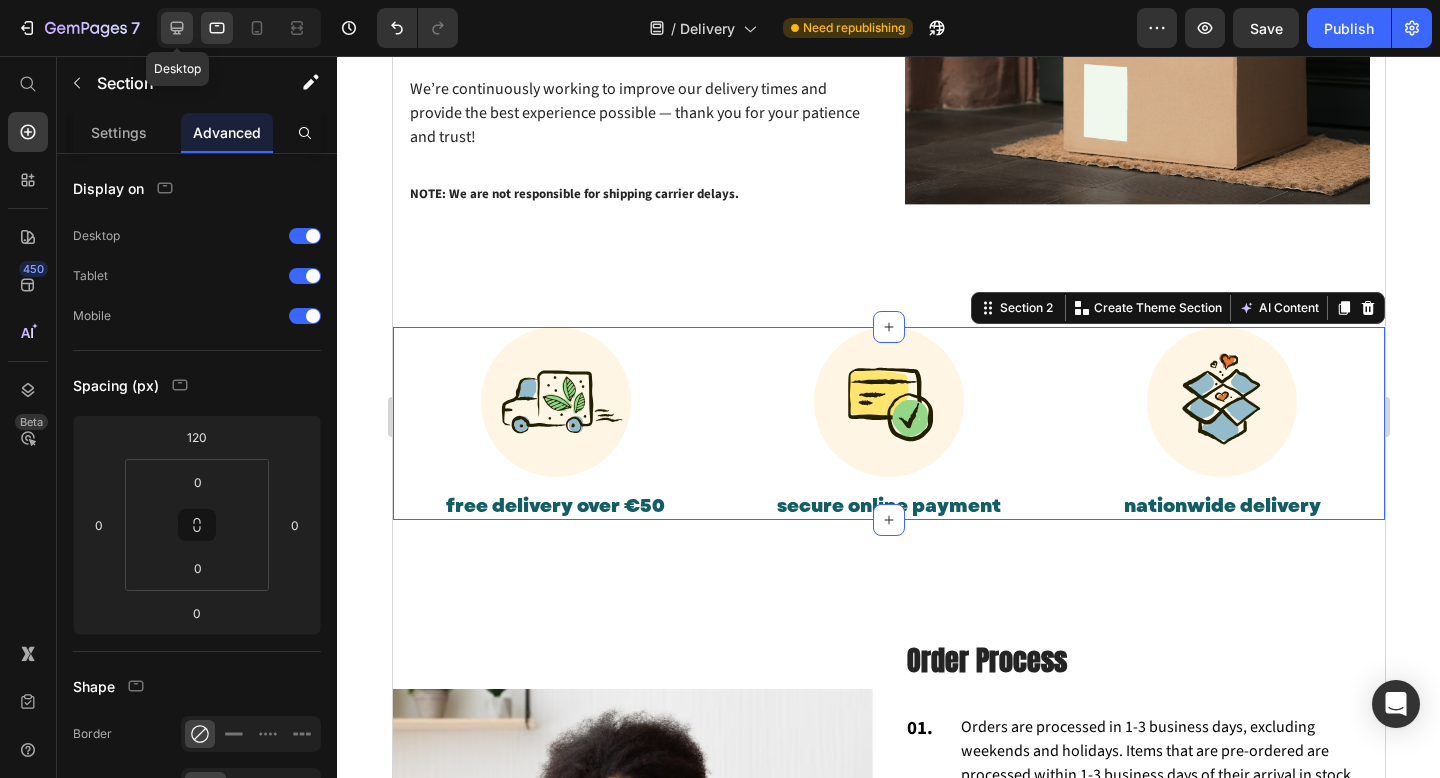 click 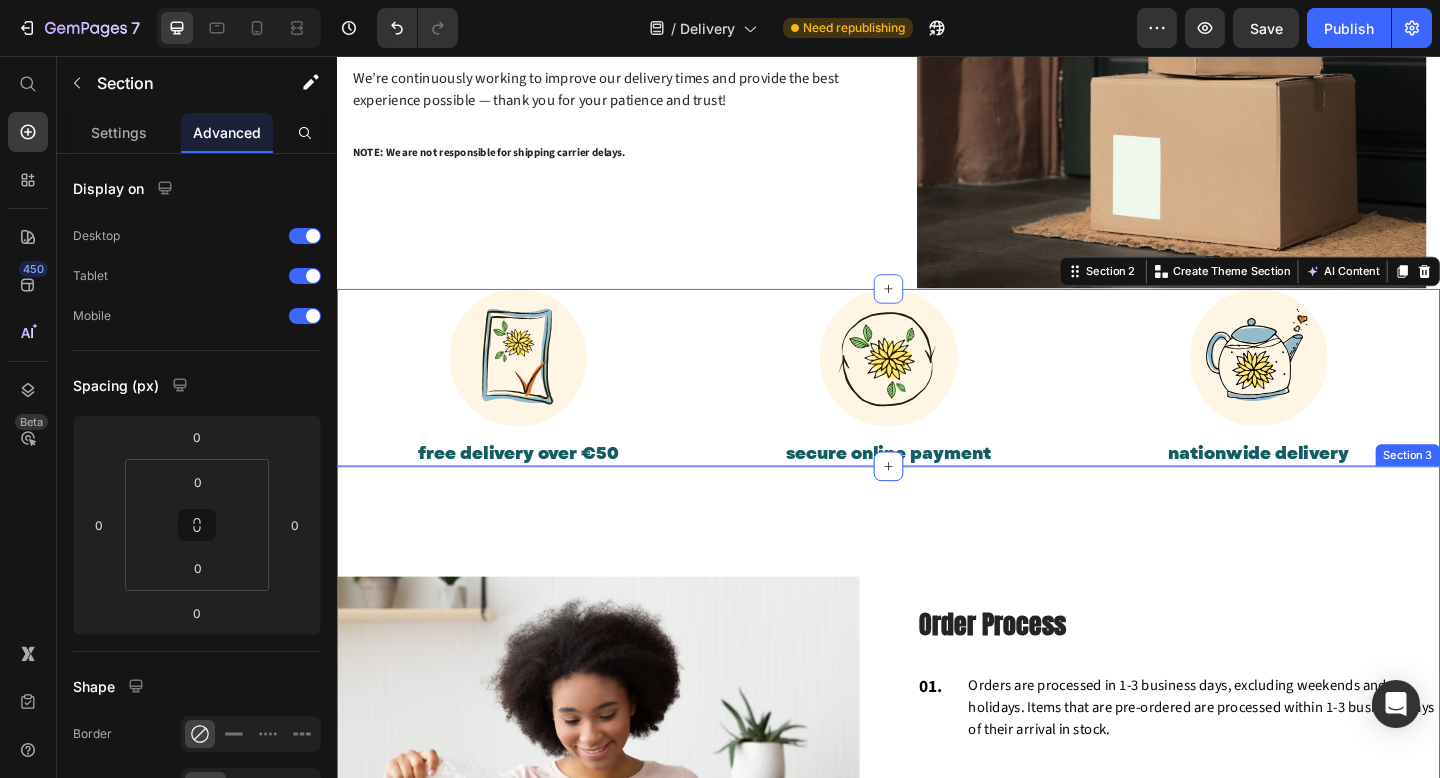 scroll, scrollTop: 515, scrollLeft: 0, axis: vertical 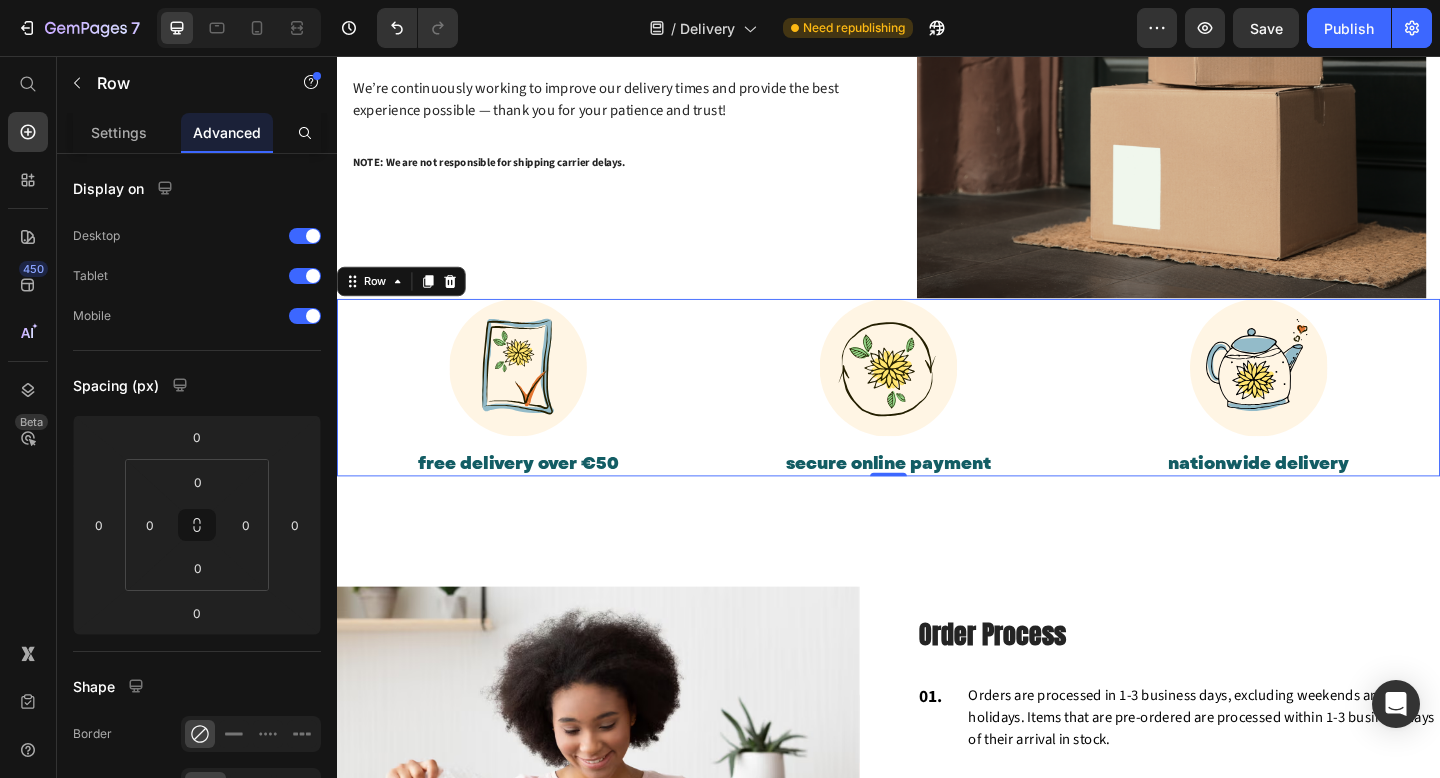 click on "Image free delivery over €50 Heading Image secure online payment Heading Image nationwide delivery Heading Row   0" at bounding box center [937, 417] 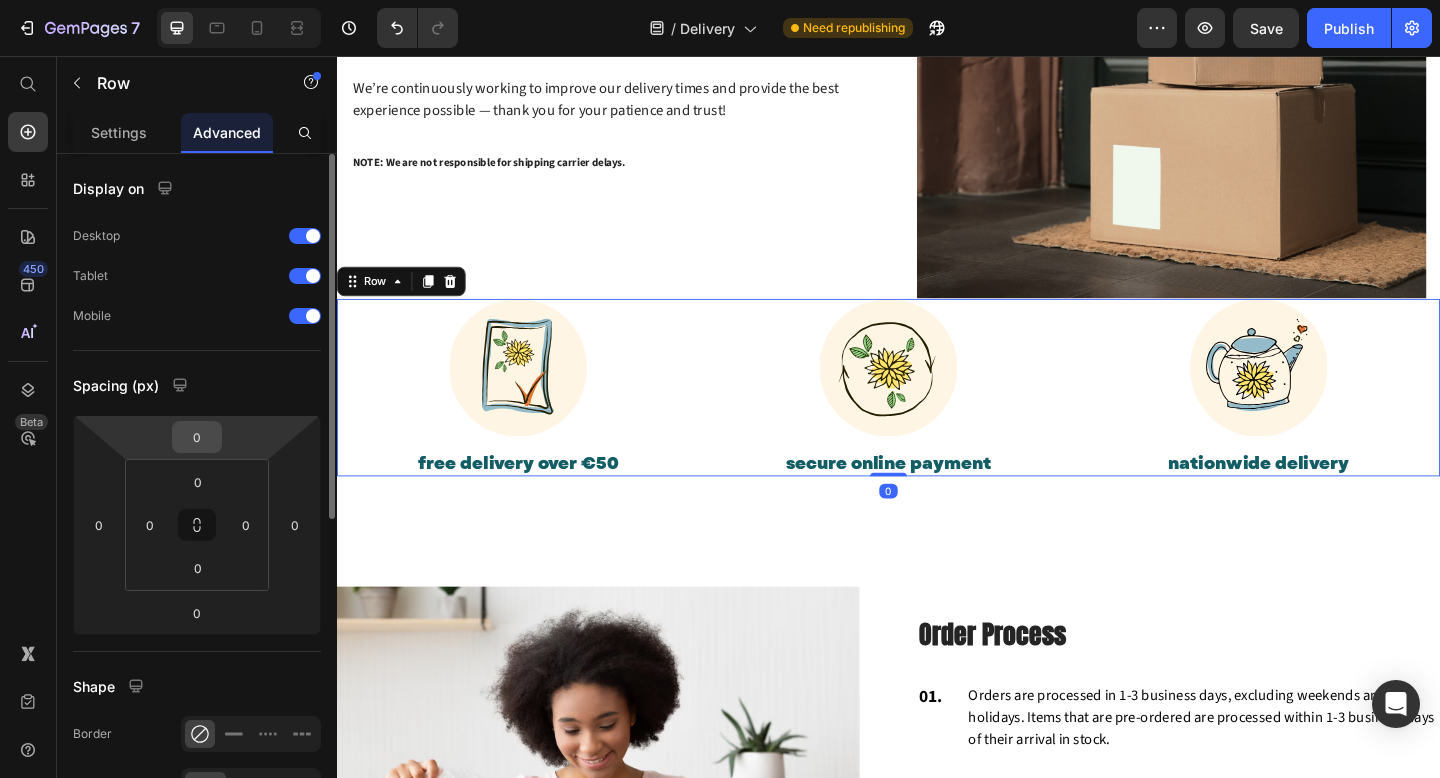 click on "0" at bounding box center (197, 437) 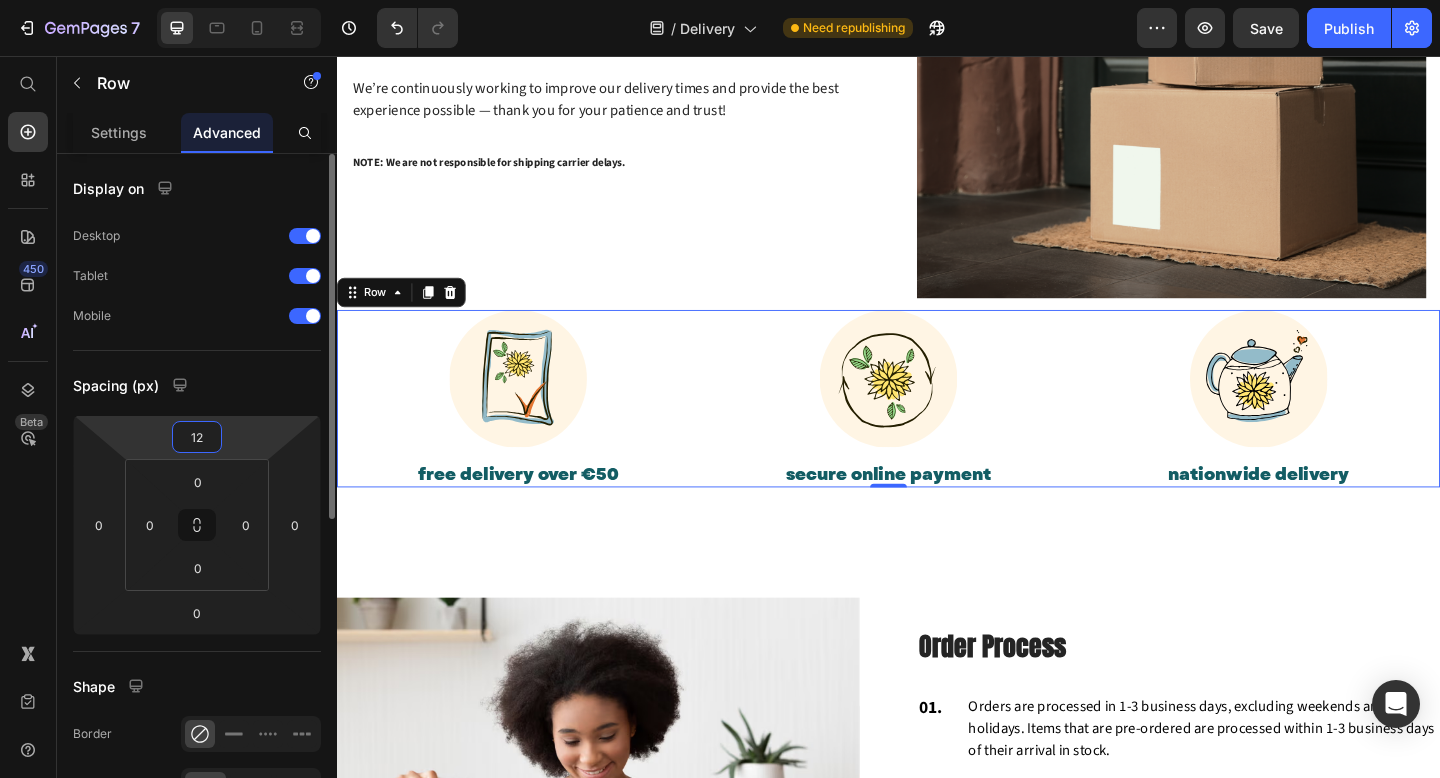 type on "120" 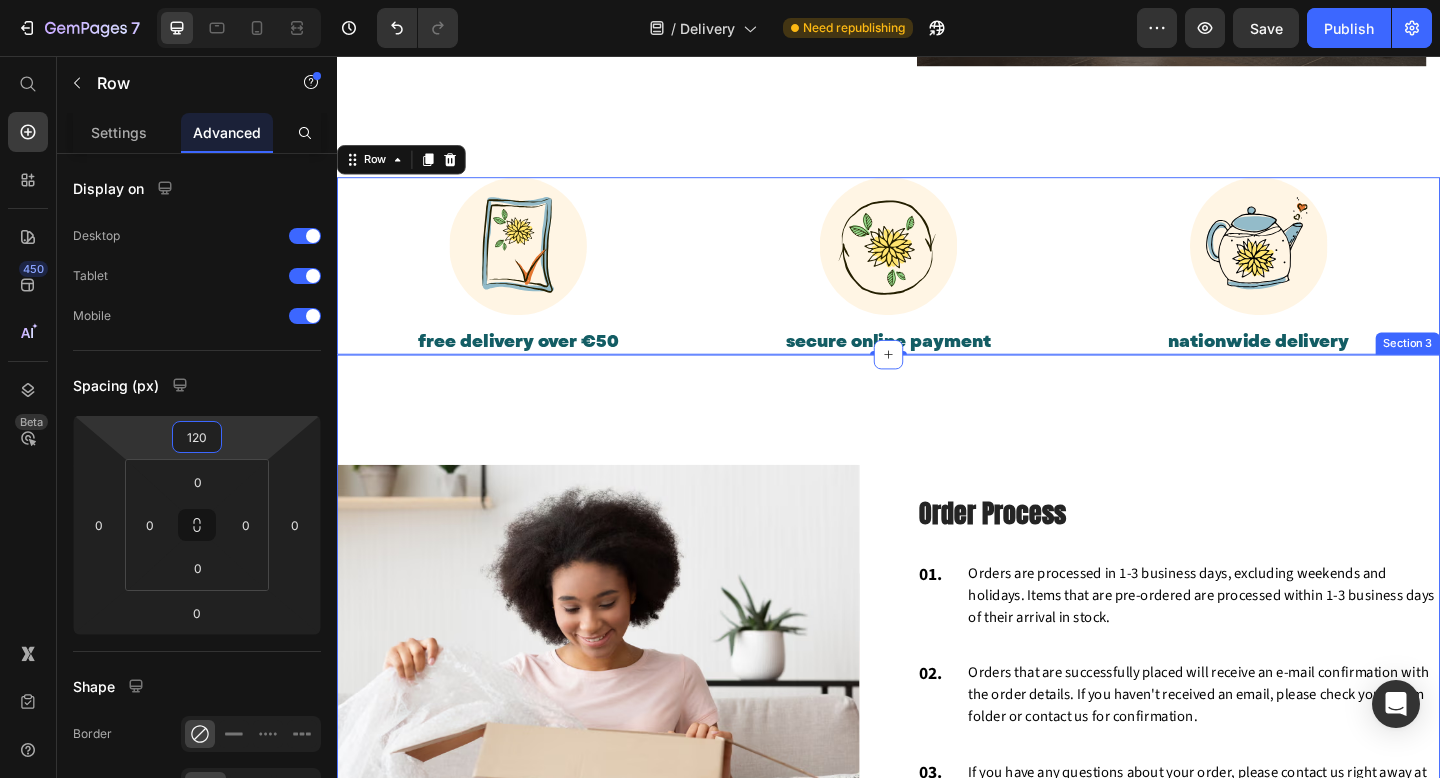 scroll, scrollTop: 772, scrollLeft: 0, axis: vertical 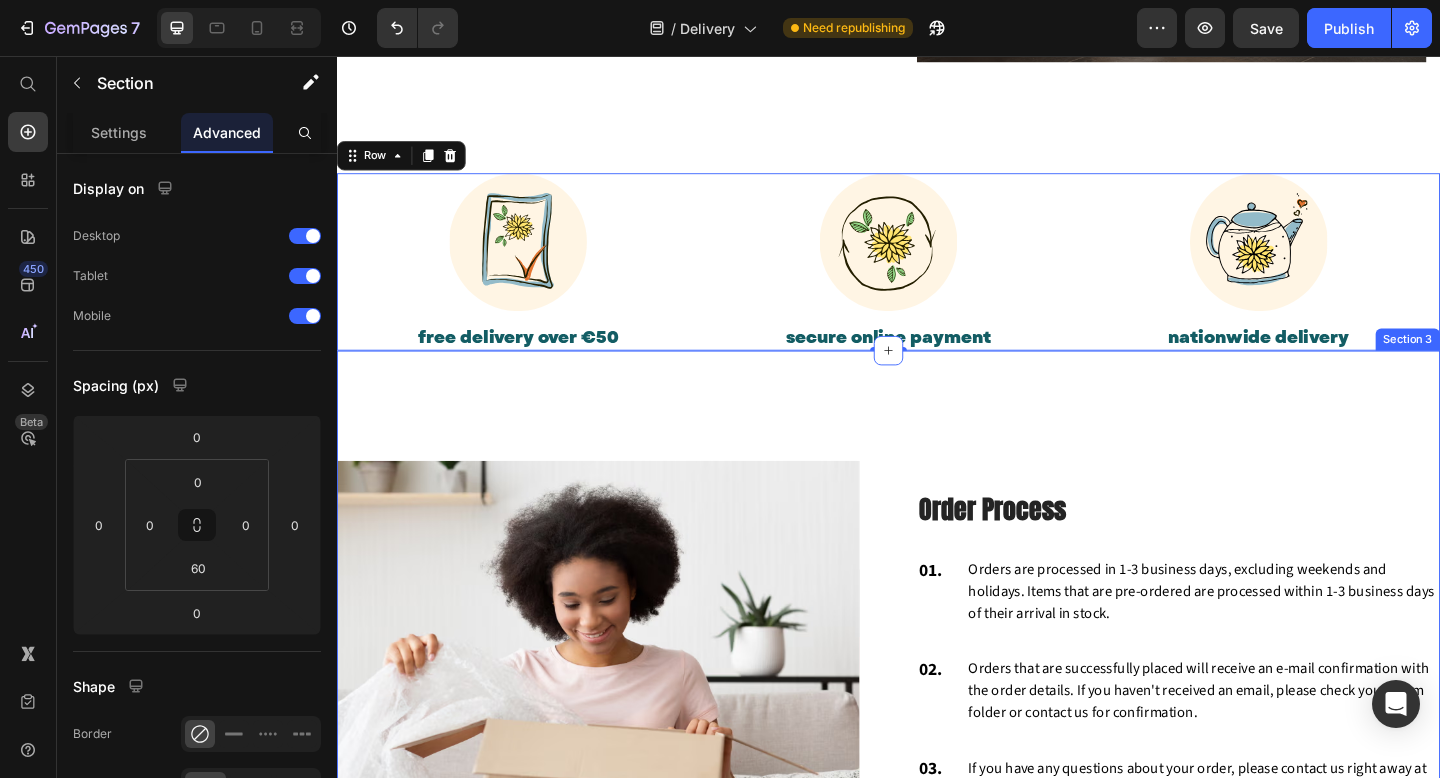 click on "Image Order Process Heading 01. Text block Orders are processed in 1-3 business days, excluding weekends and holidays. Items that are pre-ordered are processed within 1-3 business days of their arrival in stock. Text block Row 02. Text block Orders that are successfully placed will receive an e-mail confirmation with the order details. If you haven't received an email, please check your spam folder or contact us for confirmation. Text block Row 03. Text block If you have any questions about your order, please contact us right away at hello@teacle.ie  We will be unable to make changes to your order once it has been shipped. Text block Row 04. Text block Please double-check that you have entered the correct address. We are not liable for non-delivery due to address errors that you provide. We will refund the original order if an order is returned due to an incorrect address. Text block Row Row" at bounding box center [937, 721] 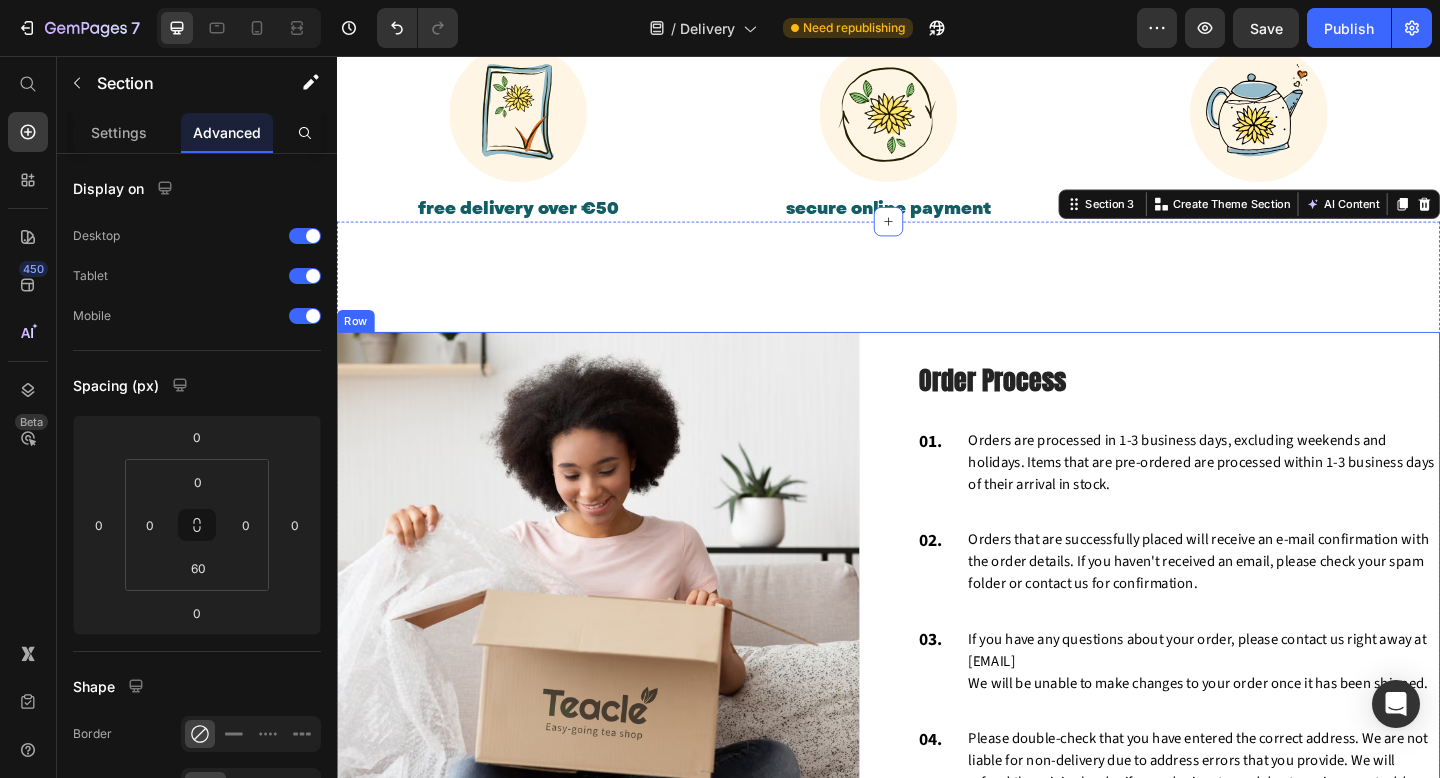 scroll, scrollTop: 911, scrollLeft: 0, axis: vertical 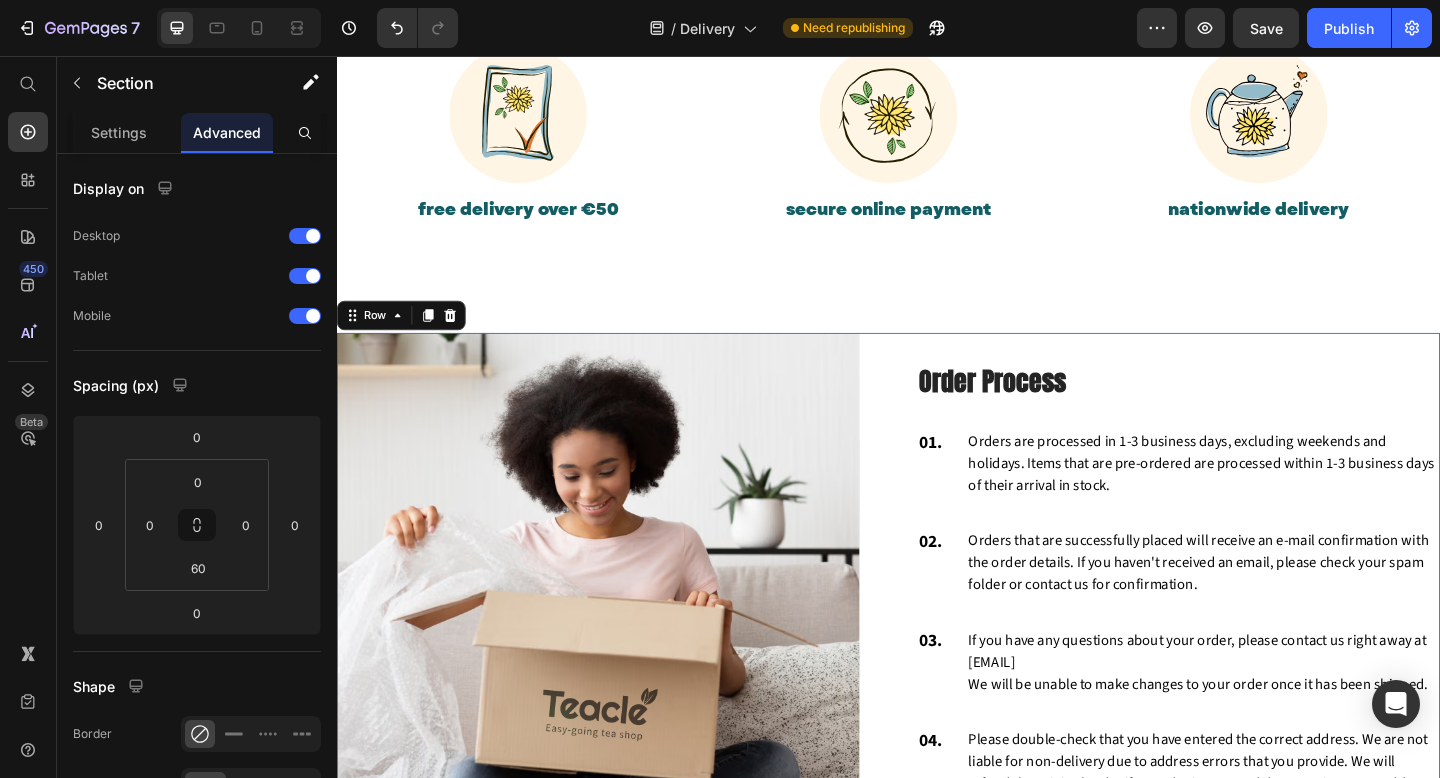 click on "Image Order Process Heading 01. Text block Orders are processed in 1-3 business days, excluding weekends and holidays. Items that are pre-ordered are processed within 1-3 business days of their arrival in stock. Text block Row 02. Text block Orders that are successfully placed will receive an e-mail confirmation with the order details. If you haven't received an email, please check your spam folder or contact us for confirmation. Text block Row 03. Text block If you have any questions about your order, please contact us right away at hello@teacle.ie  We will be unable to make changes to your order once it has been shipped. Text block Row 04. Text block Please double-check that you have entered the correct address. We are not liable for non-delivery due to address errors that you provide. We will refund the original order if an order is returned due to an incorrect address. Text block Row Row   0" at bounding box center [937, 642] 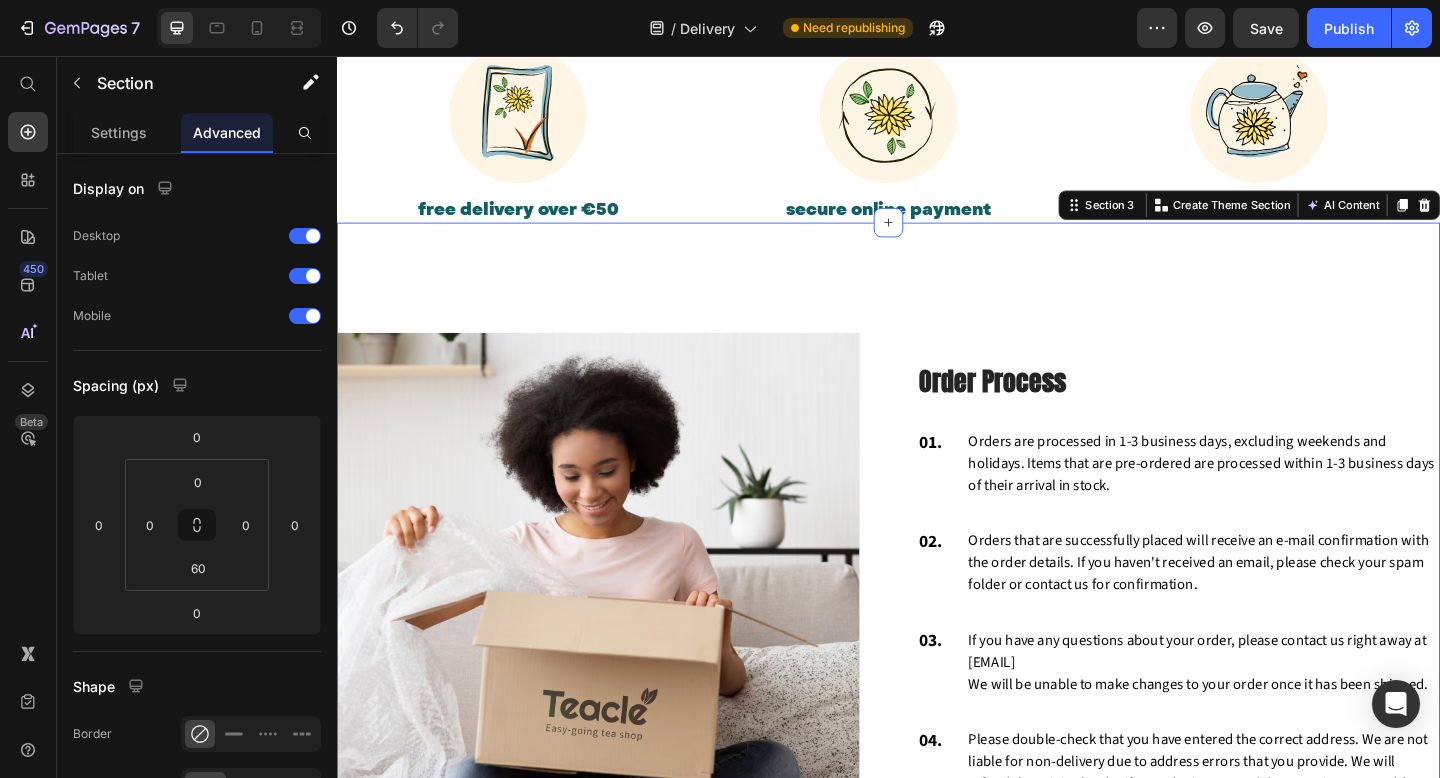 click on "Image Order Process Heading 01. Text block Orders are processed in 1-3 business days, excluding weekends and holidays. Items that are pre-ordered are processed within 1-3 business days of their arrival in stock. Text block Row 02. Text block Orders that are successfully placed will receive an e-mail confirmation with the order details. If you haven't received an email, please check your spam folder or contact us for confirmation. Text block Row 03. Text block If you have any questions about your order, please contact us right away at hello@teacle.ie  We will be unable to make changes to your order once it has been shipped. Text block Row 04. Text block Please double-check that you have entered the correct address. We are not liable for non-delivery due to address errors that you provide. We will refund the original order if an order is returned due to an incorrect address. Text block Row Row" at bounding box center (937, 582) 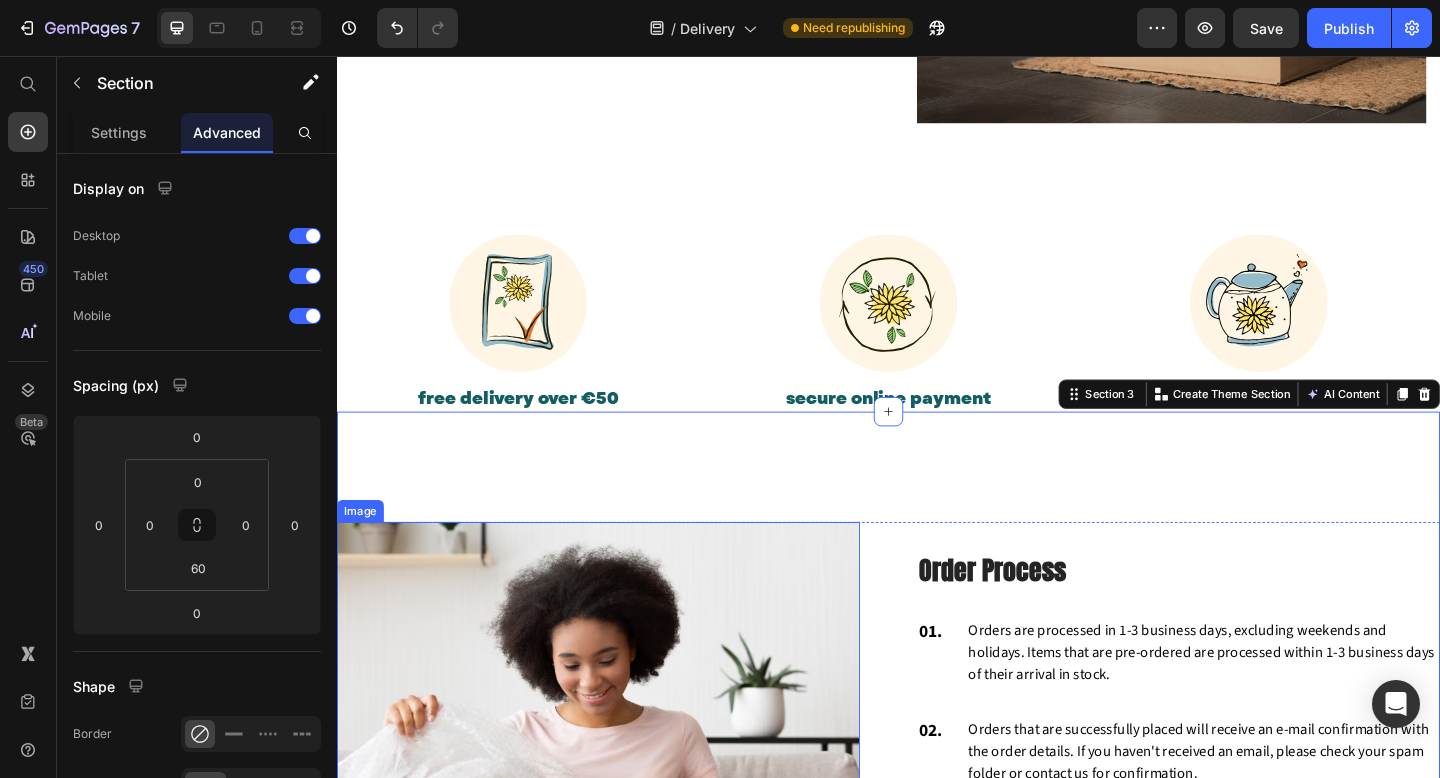 scroll, scrollTop: 713, scrollLeft: 0, axis: vertical 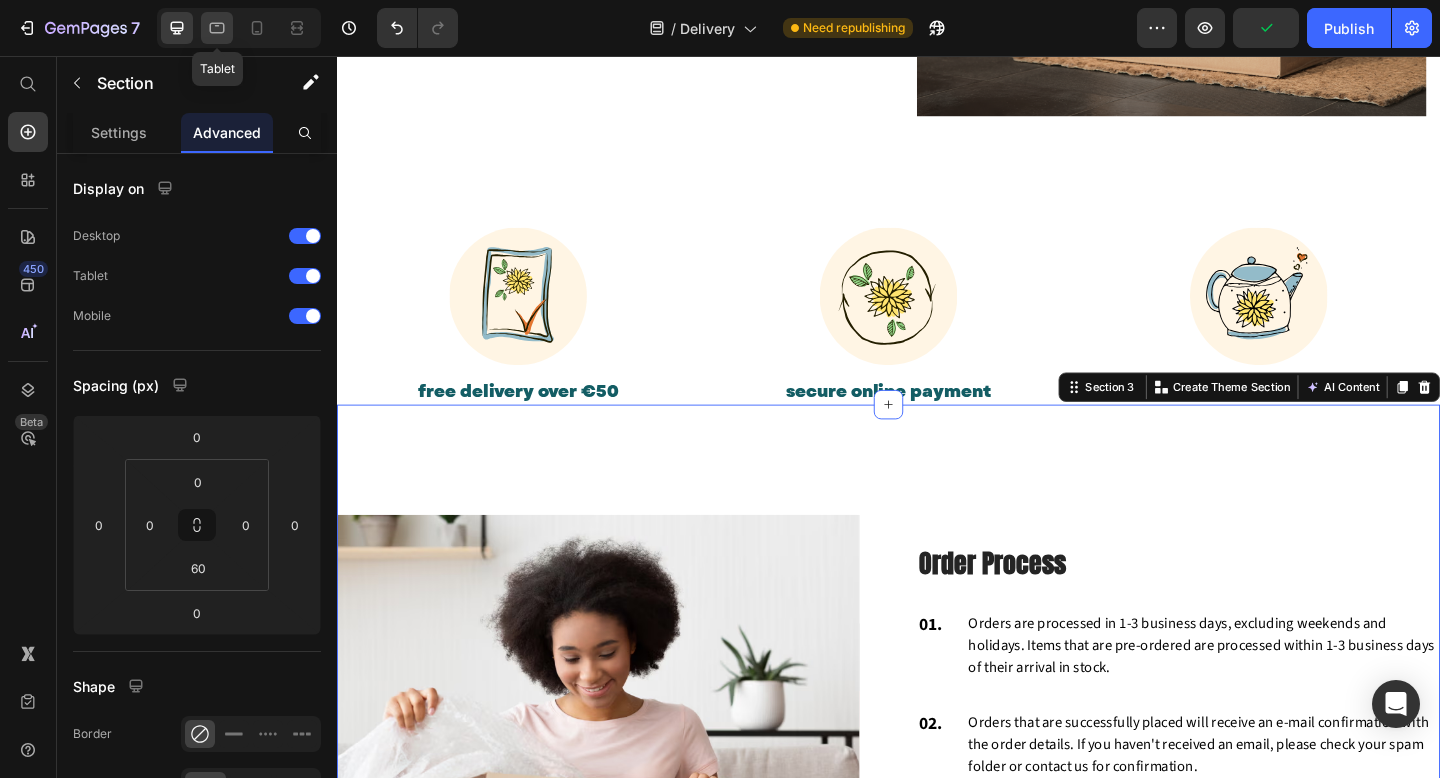 click 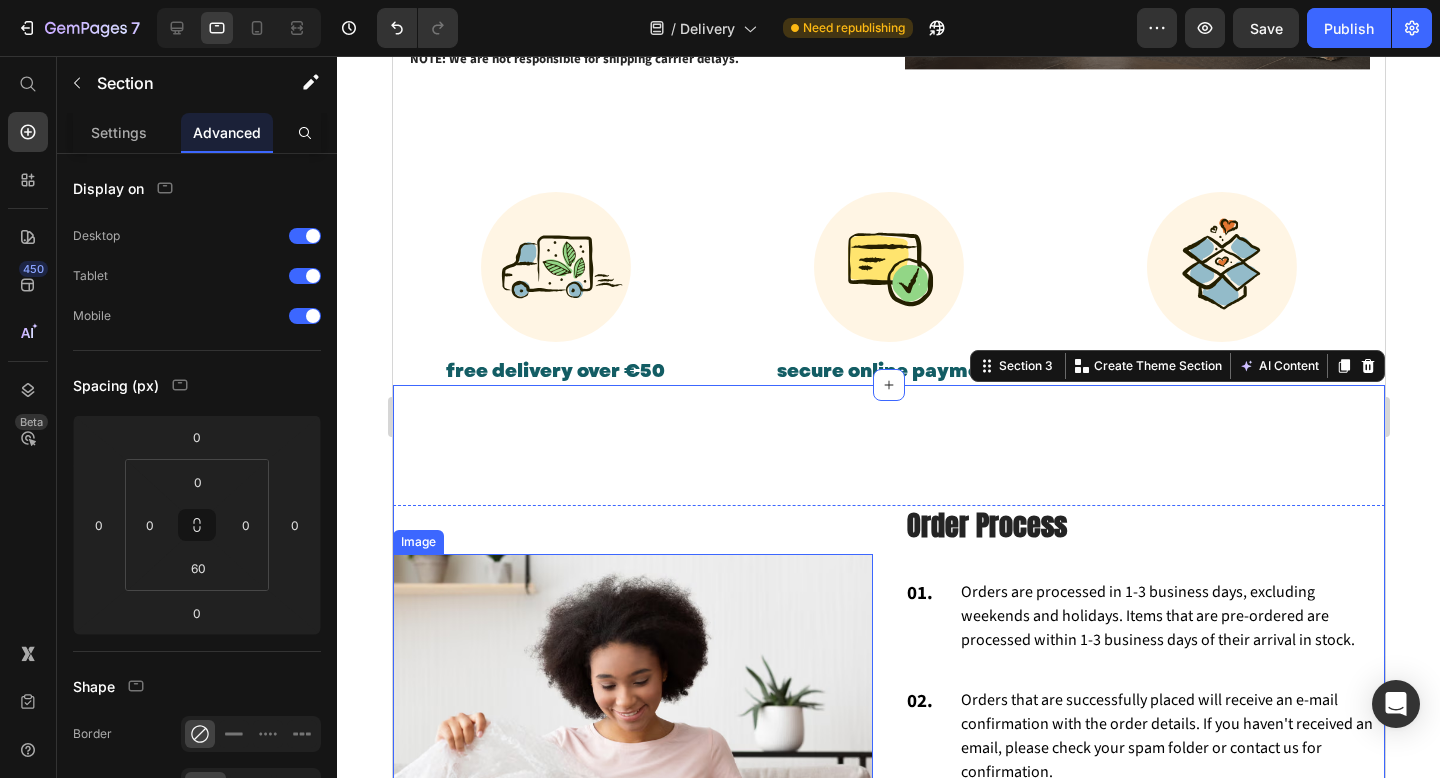 scroll, scrollTop: 665, scrollLeft: 0, axis: vertical 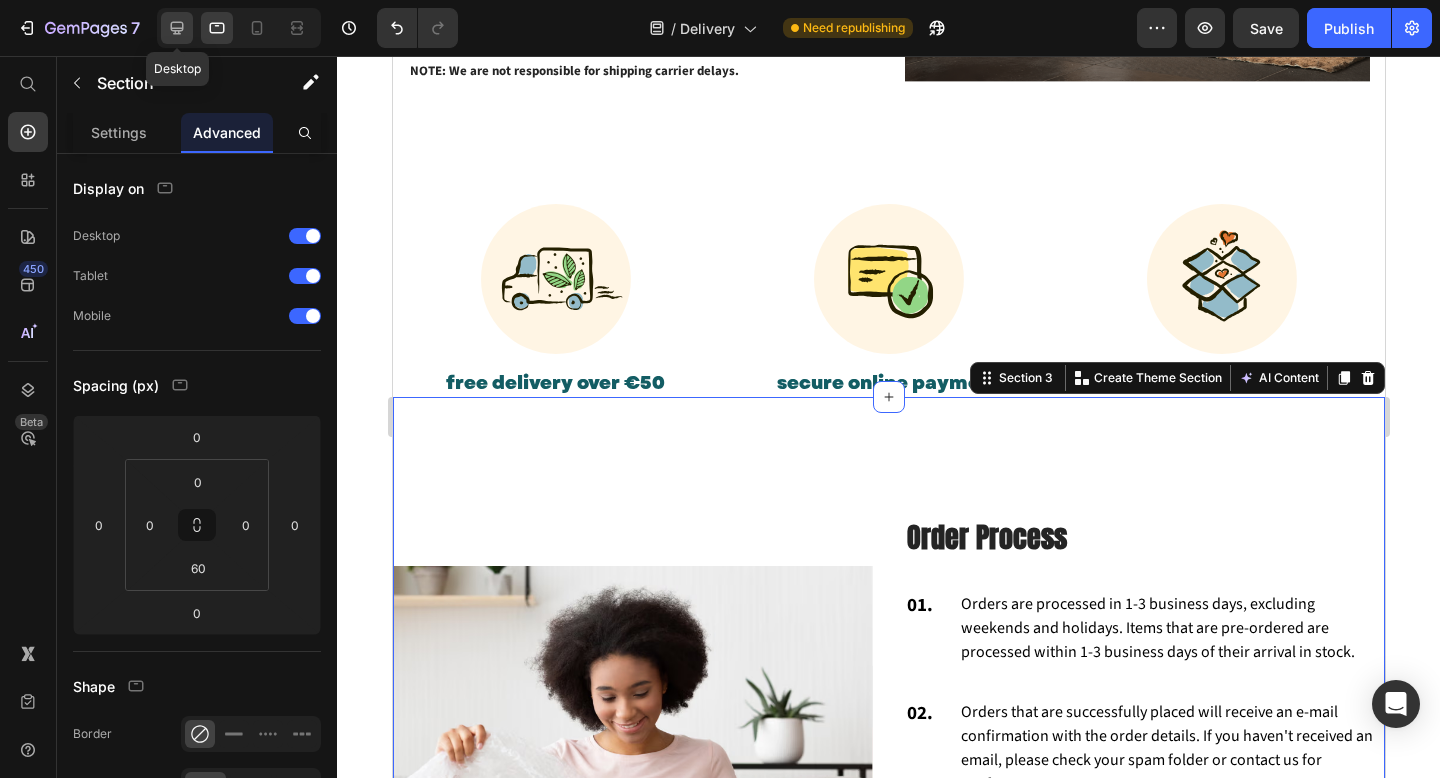 click 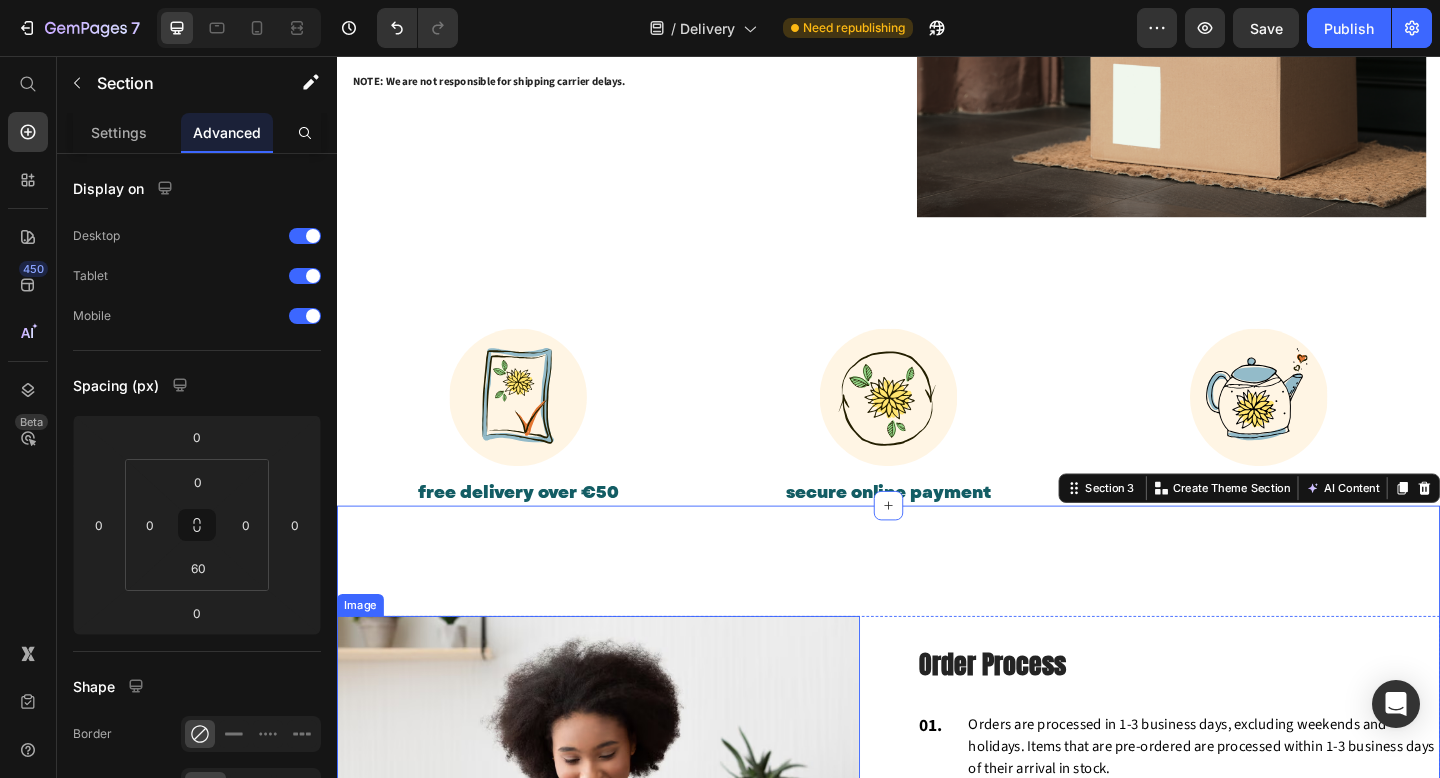 scroll, scrollTop: 619, scrollLeft: 0, axis: vertical 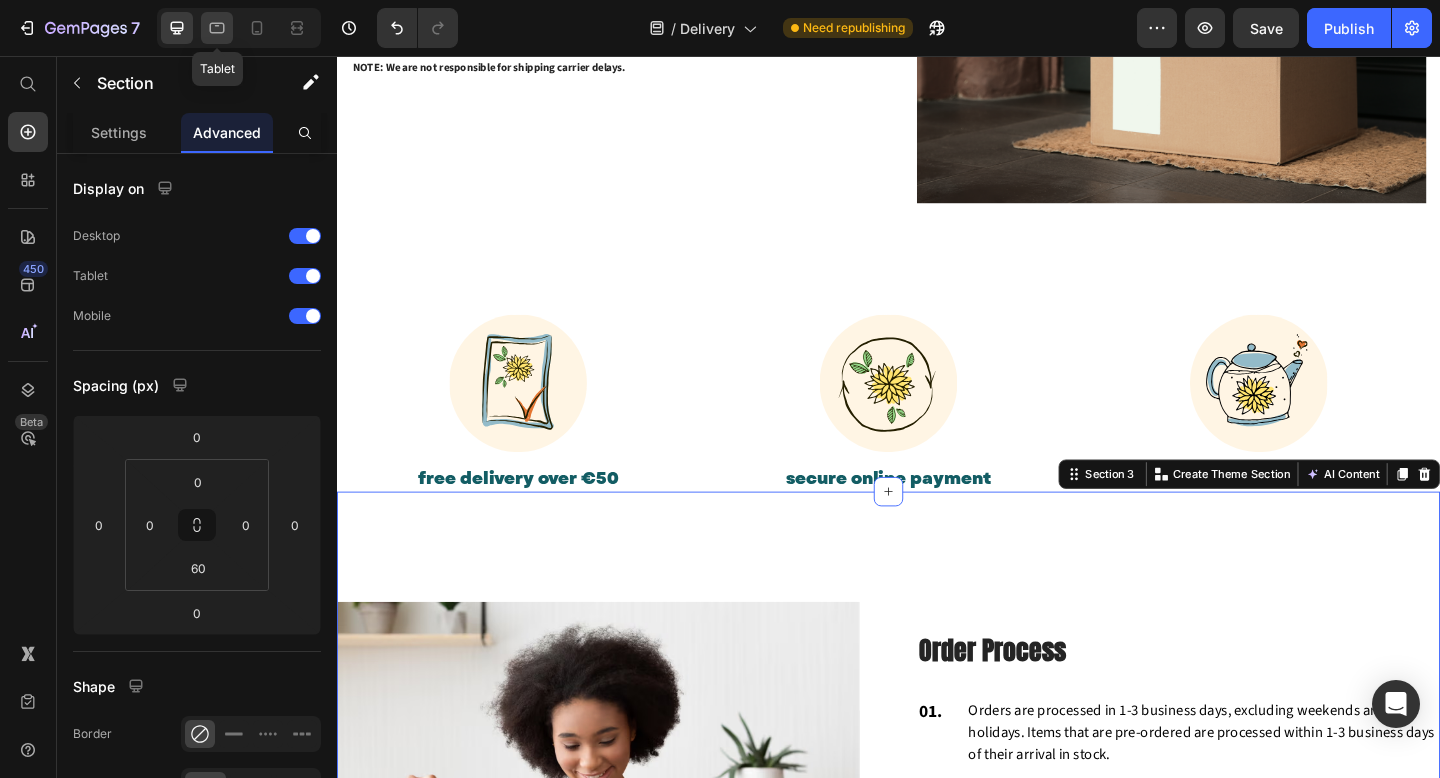 click 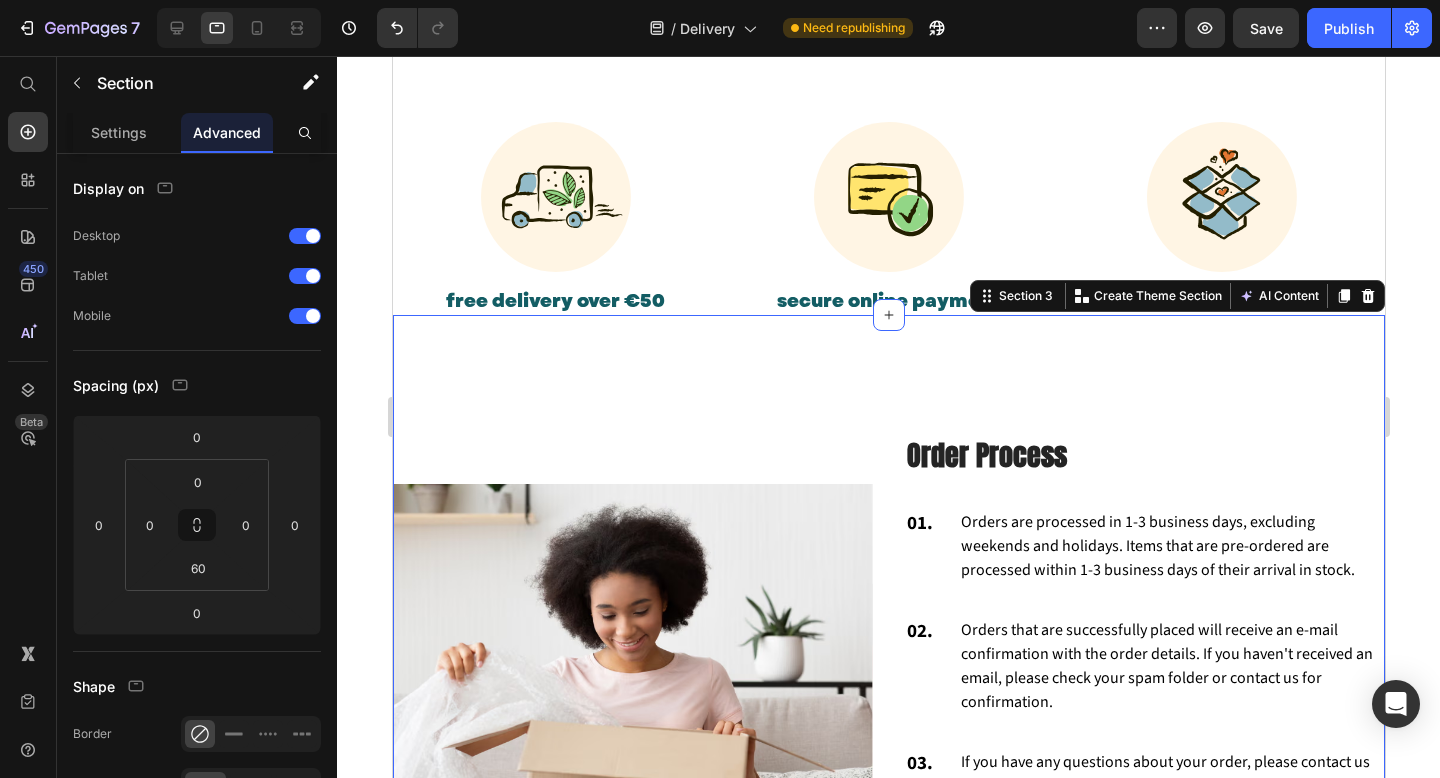 scroll, scrollTop: 743, scrollLeft: 0, axis: vertical 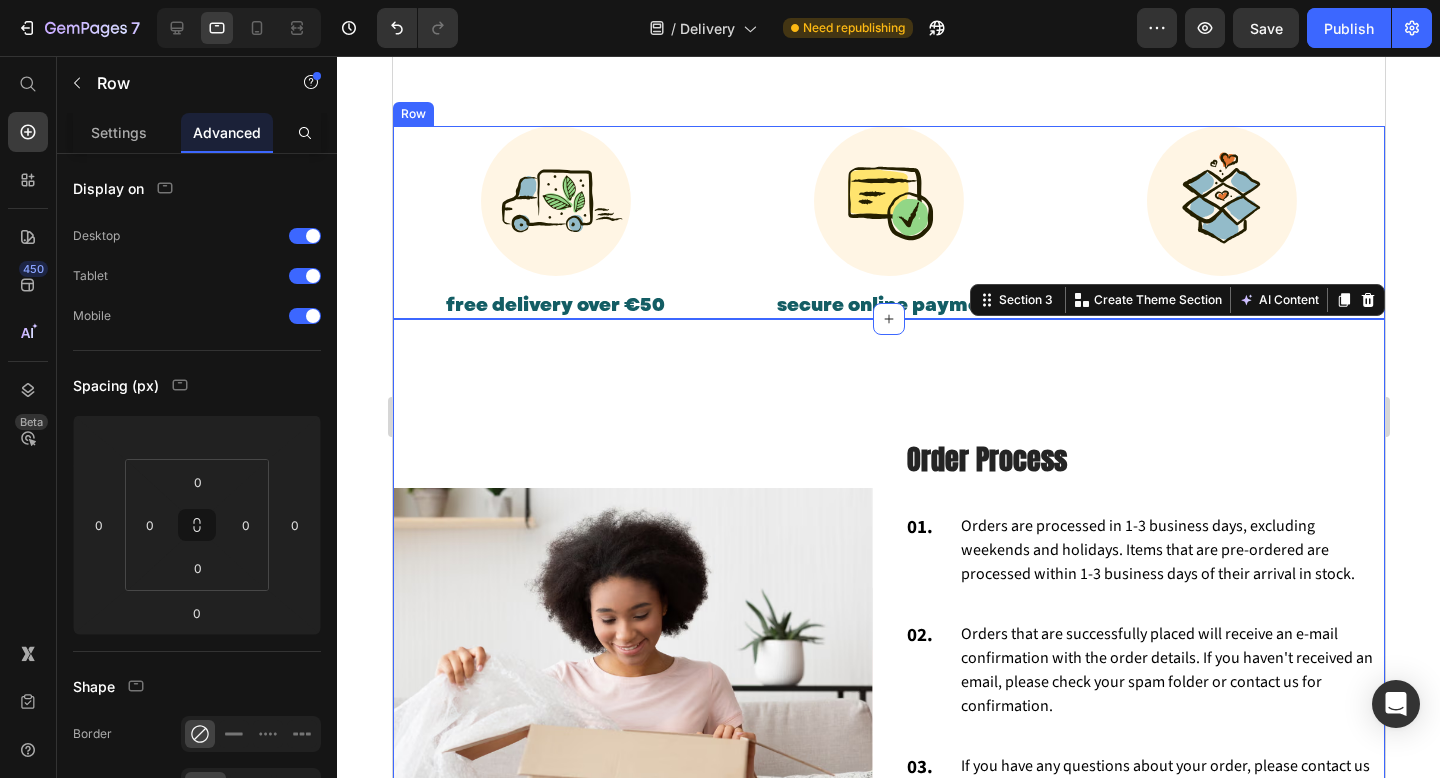 click on "Image free delivery over €50 Heading Image secure online payment Heading Image nationwide delivery Heading Row" at bounding box center (888, 222) 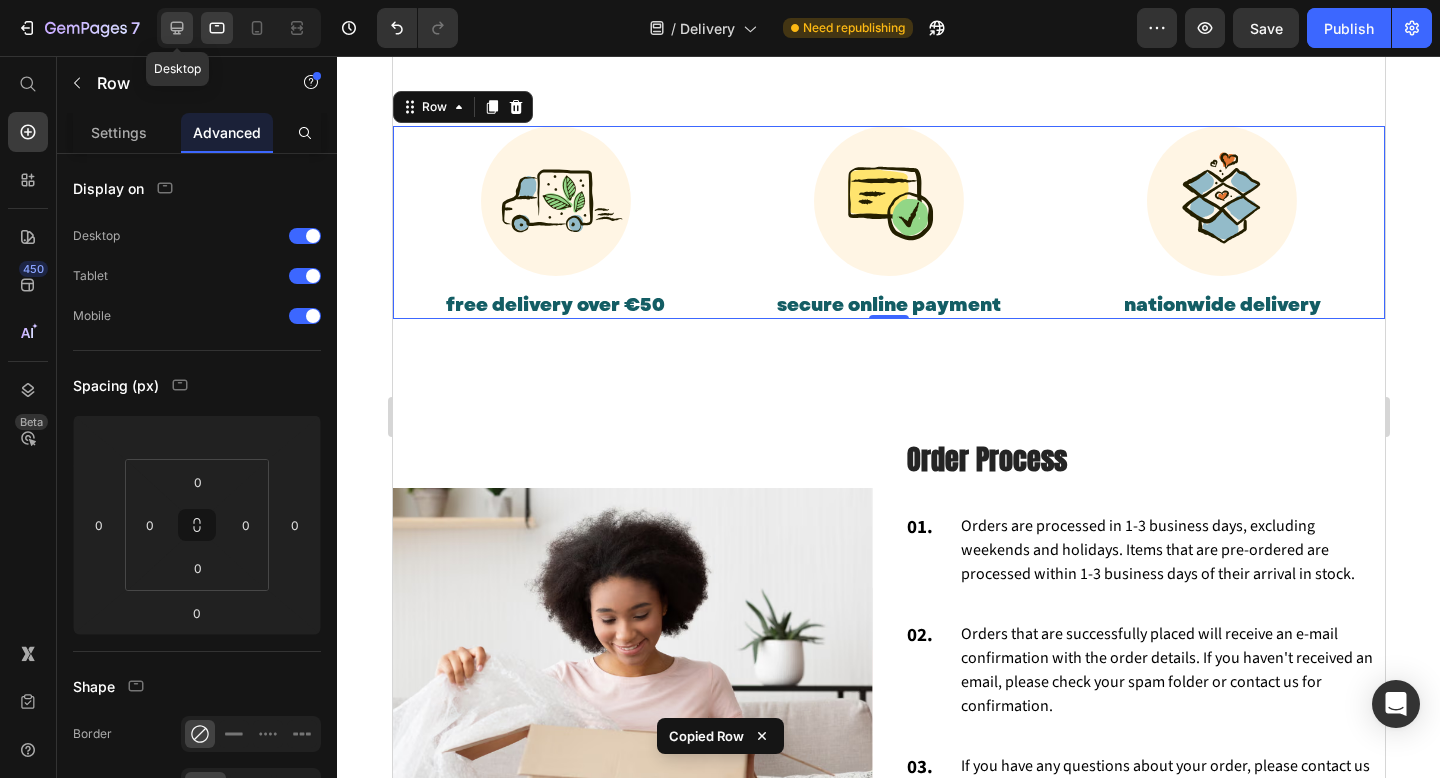 click 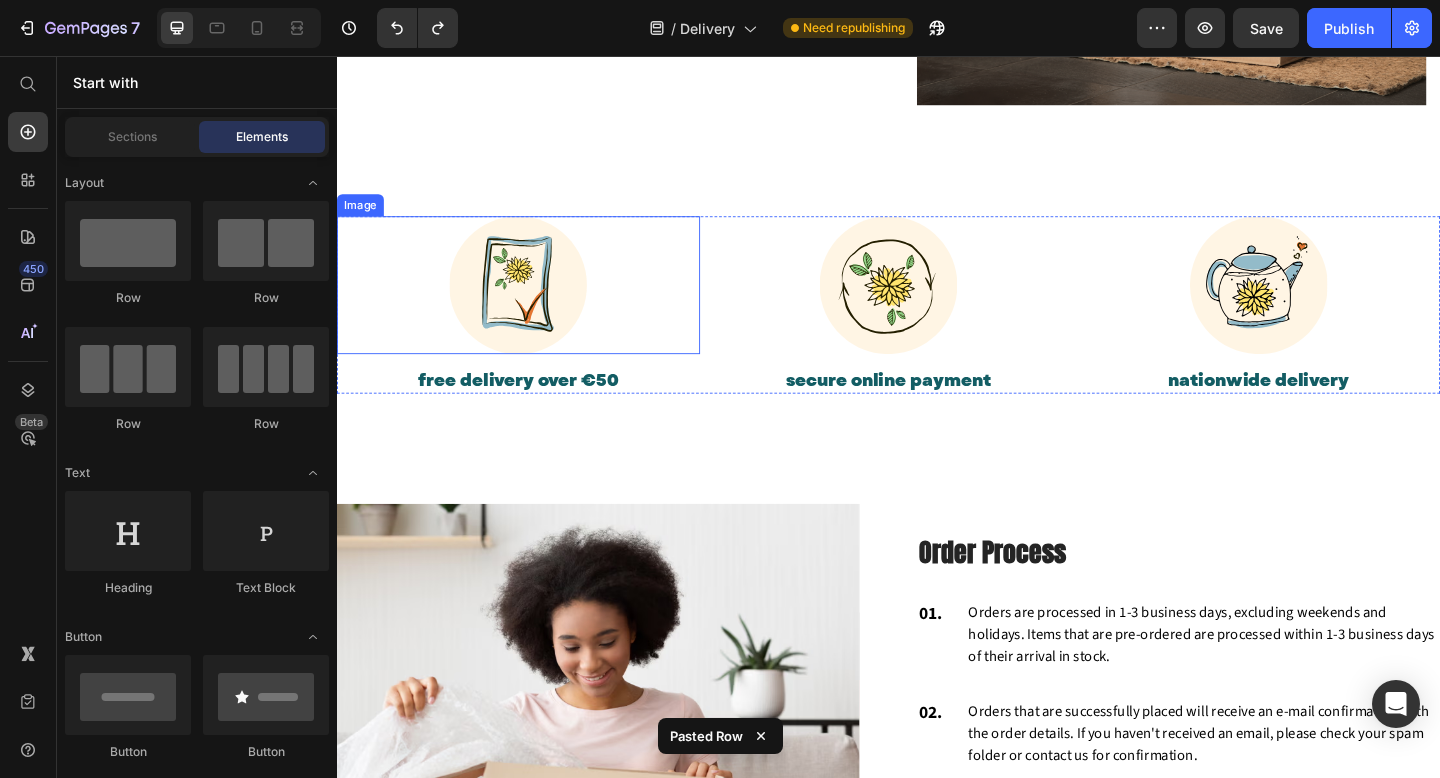 scroll, scrollTop: 676, scrollLeft: 0, axis: vertical 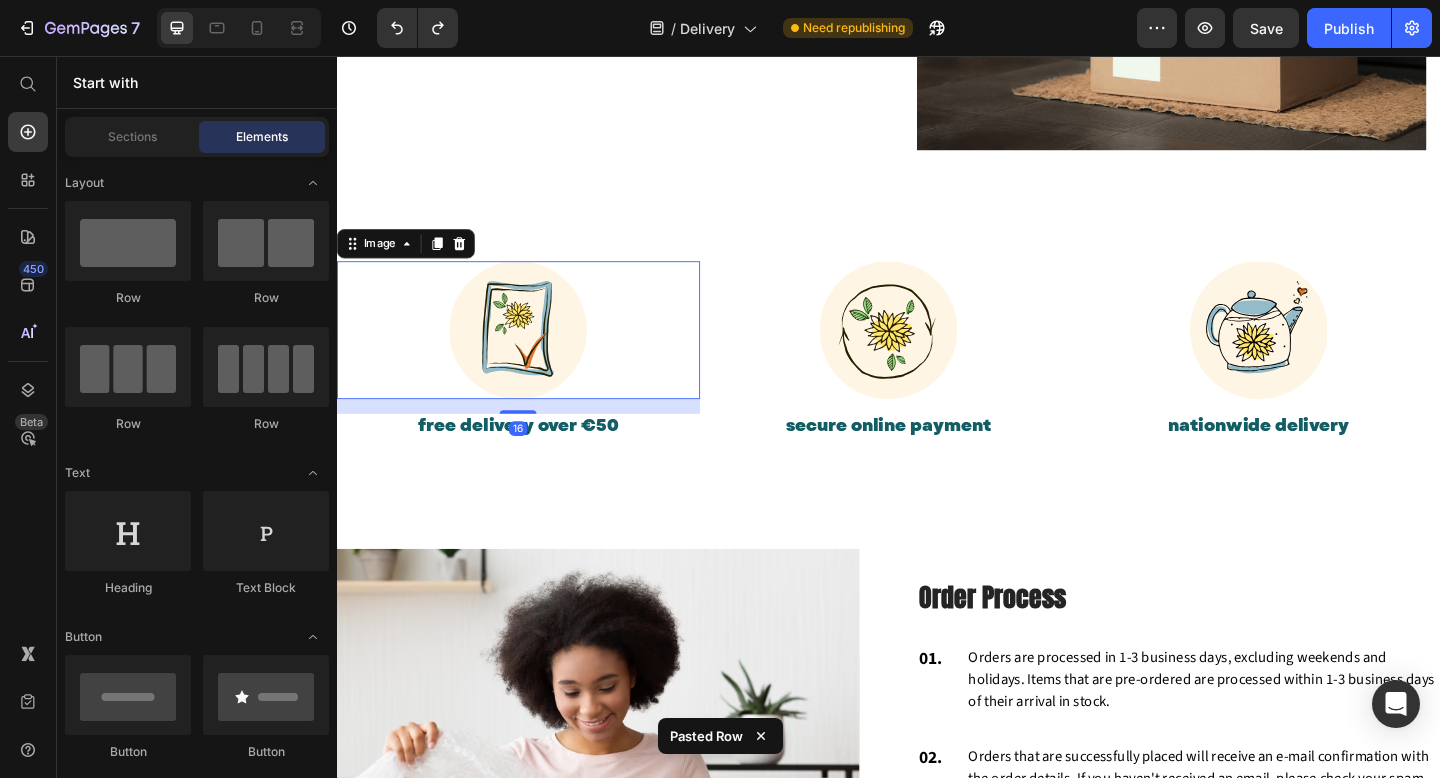 click at bounding box center (534, 355) 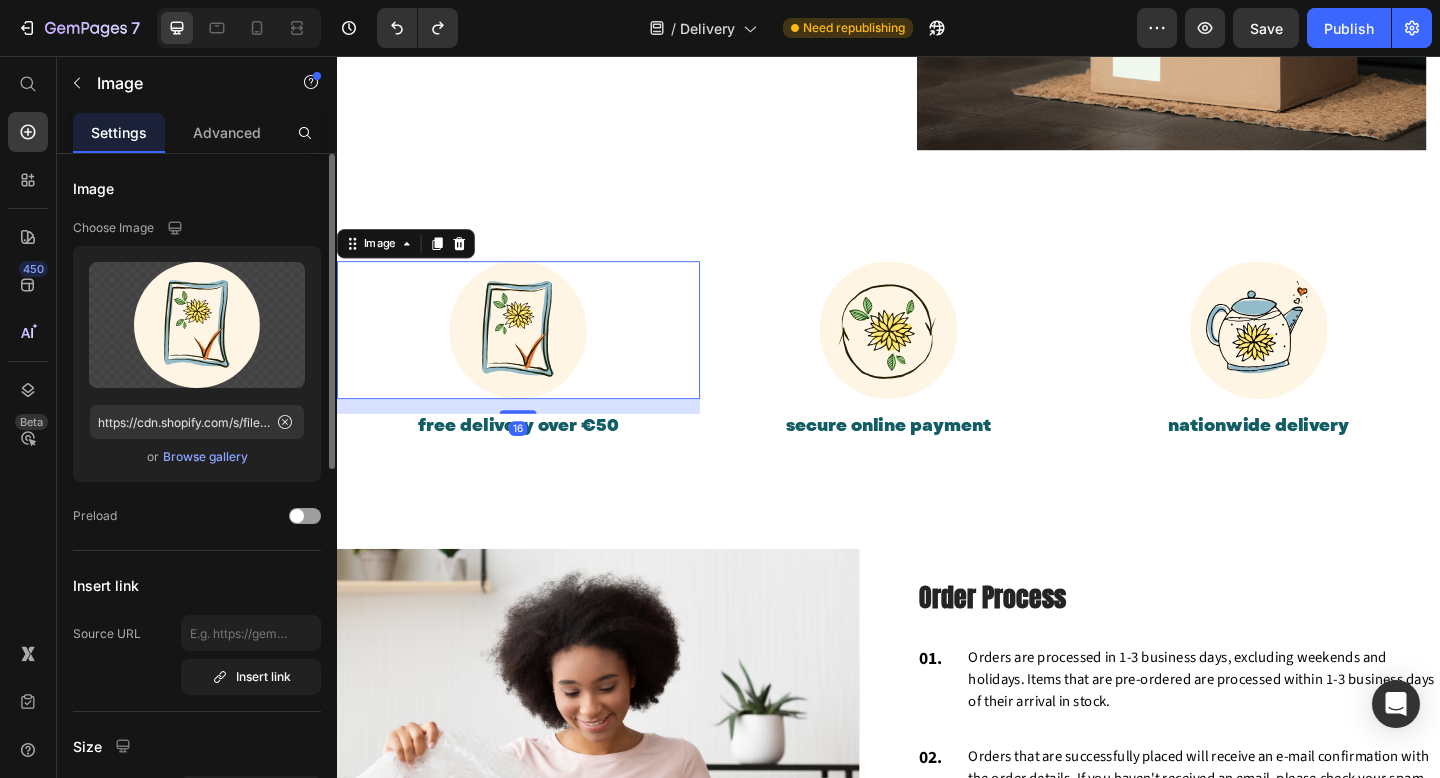 click on "Browse gallery" at bounding box center (205, 457) 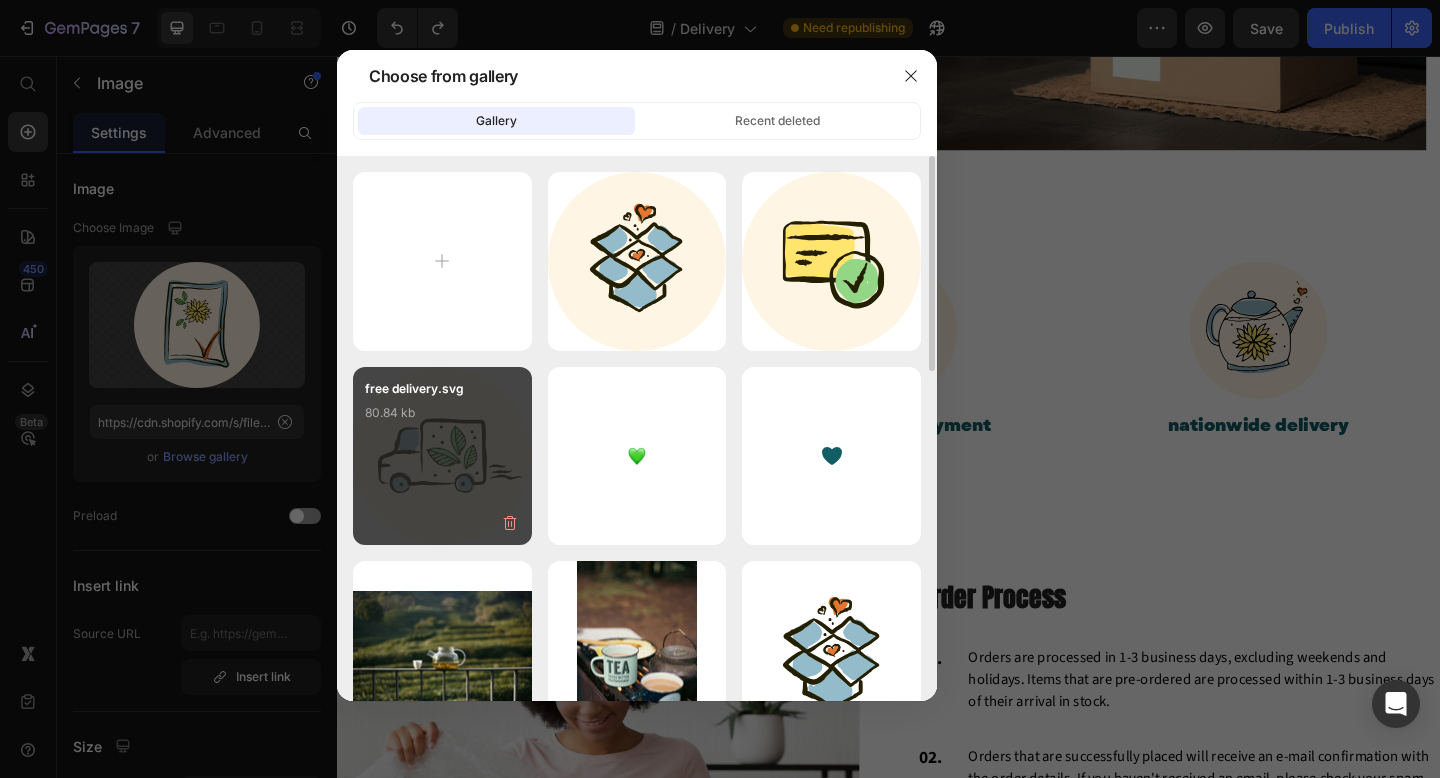 click on "free delivery.svg 80.84 kb" at bounding box center [442, 419] 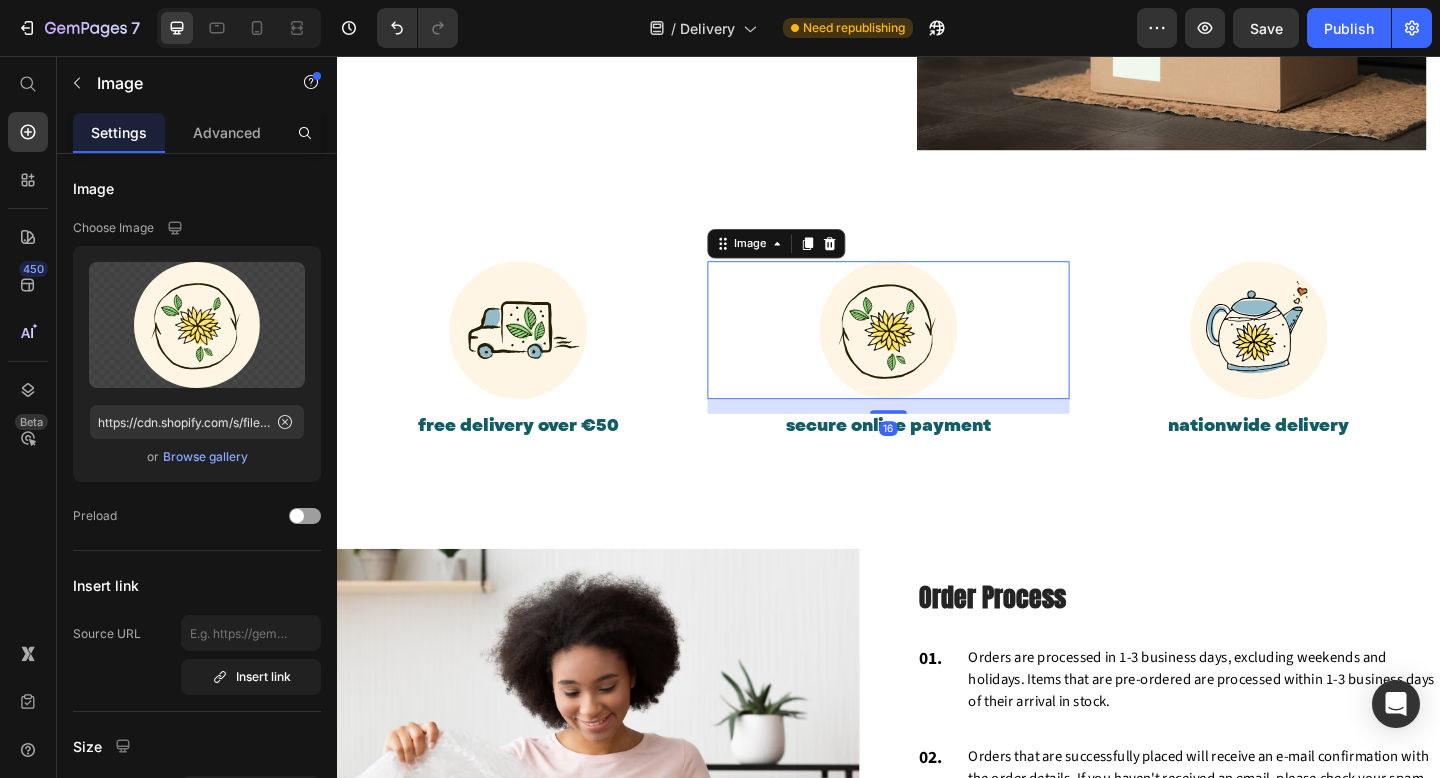 click at bounding box center (937, 355) 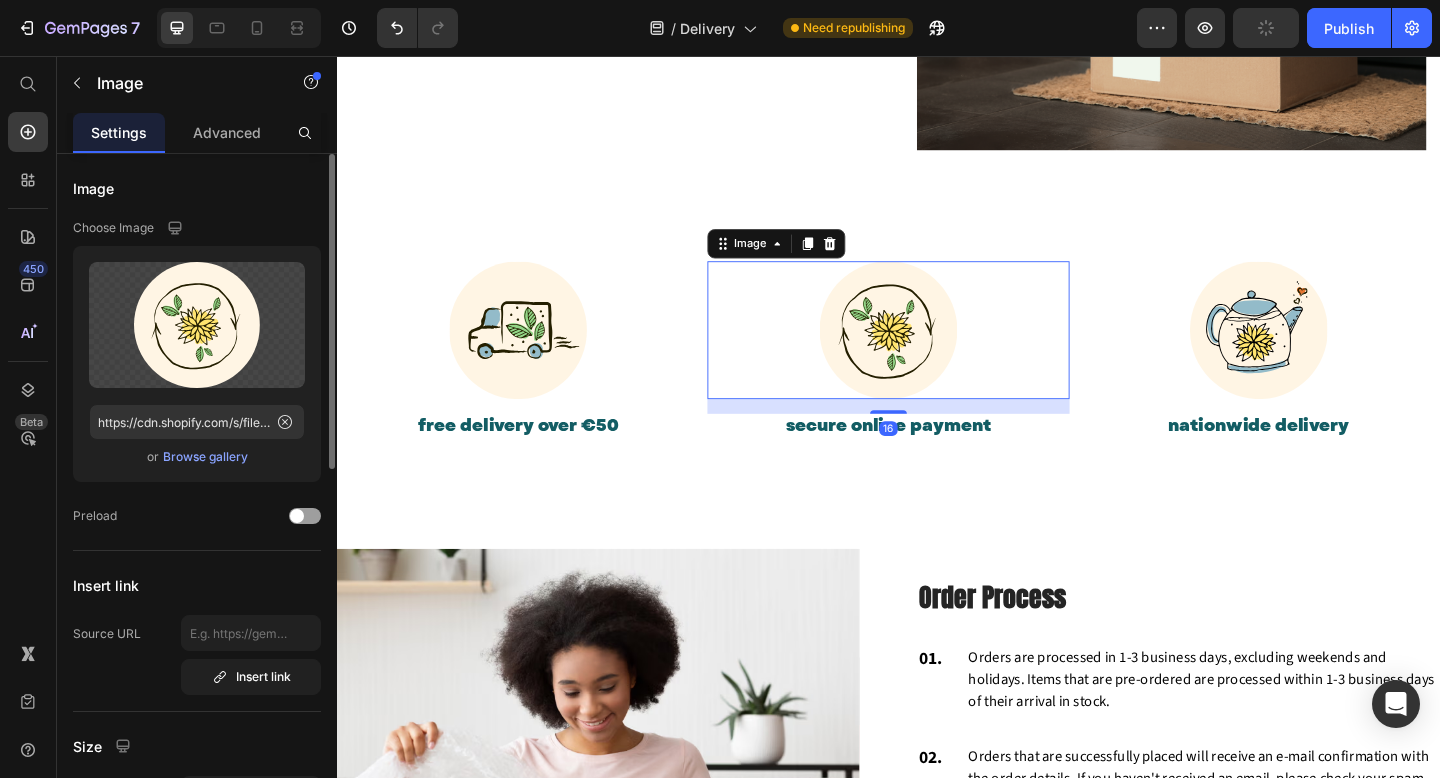 click on "Browse gallery" at bounding box center (205, 457) 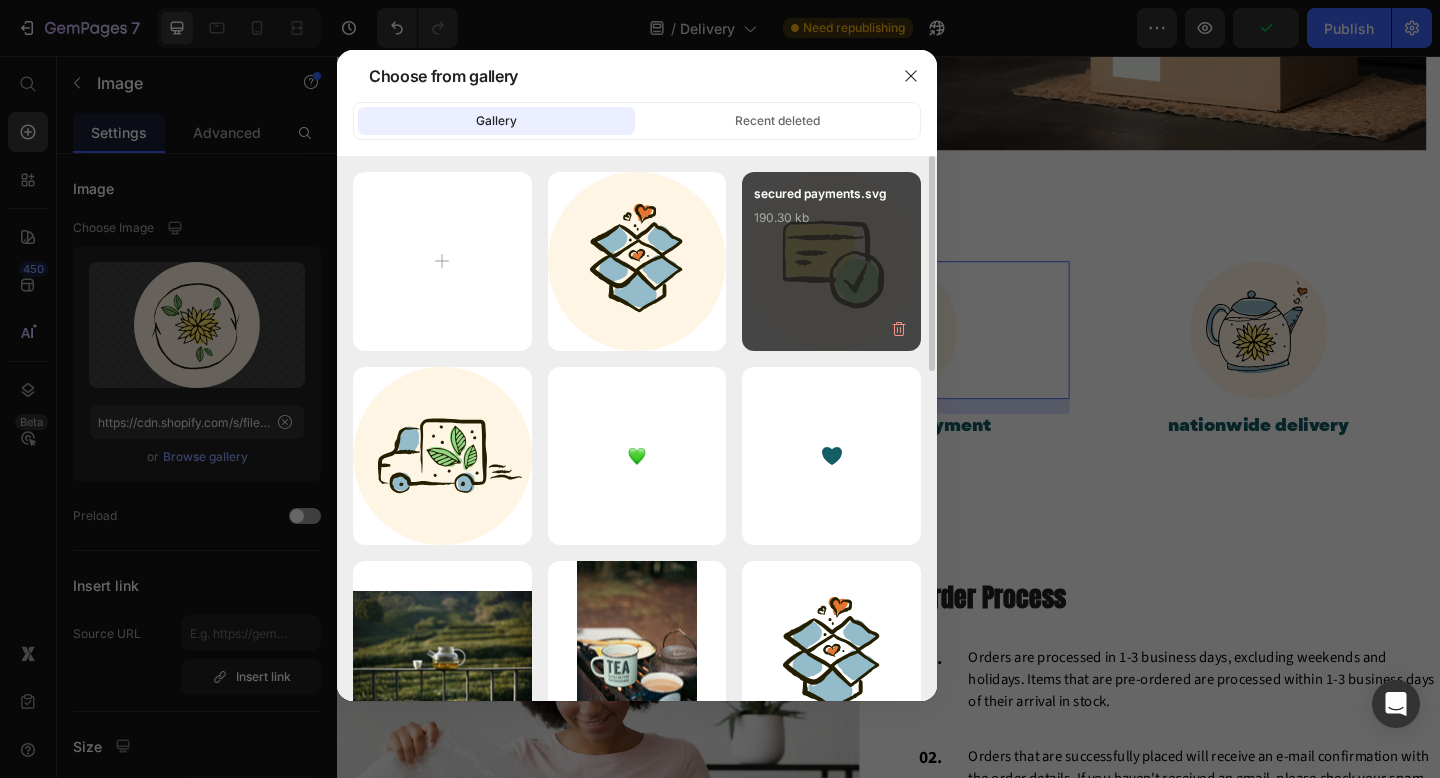 click on "secured payments.svg 190.30 kb" at bounding box center [831, 224] 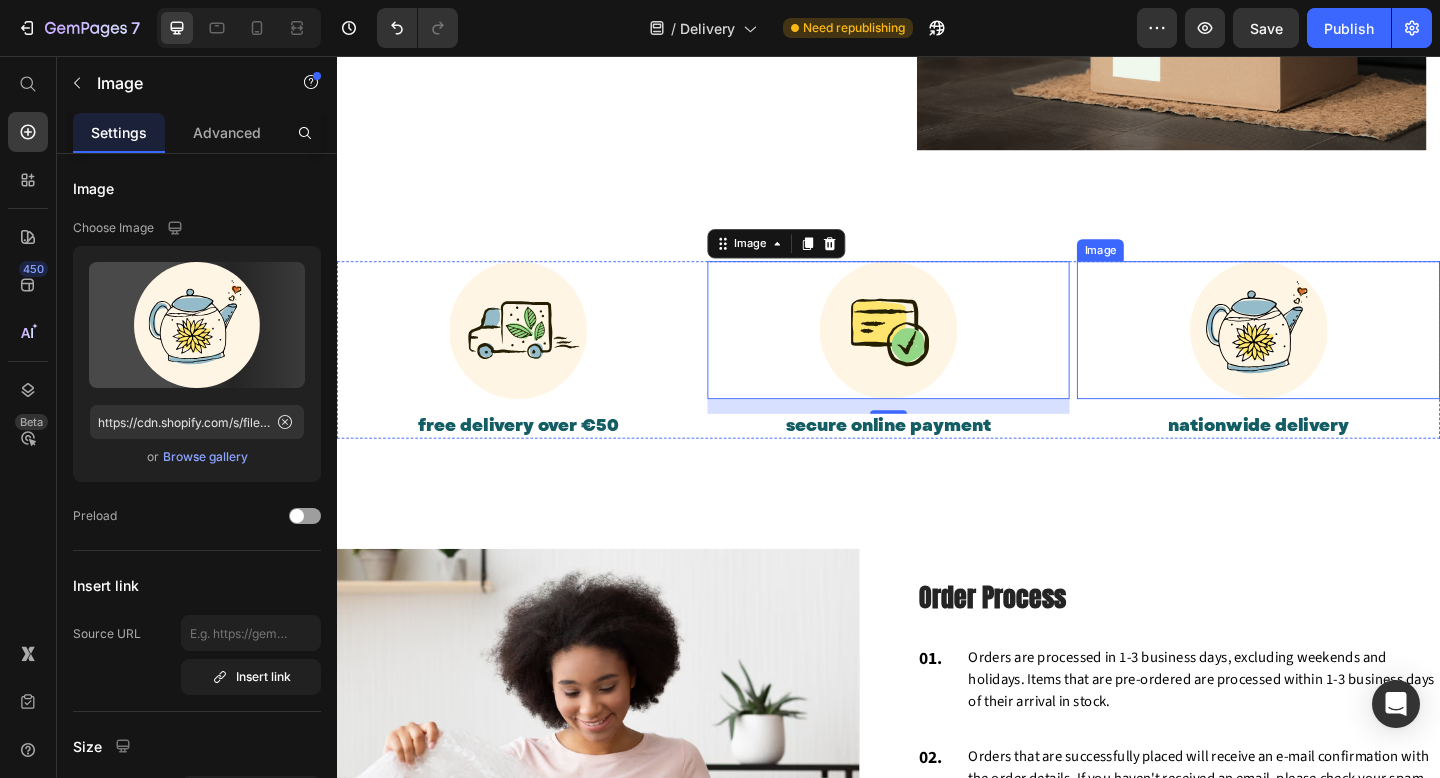 click at bounding box center (1339, 355) 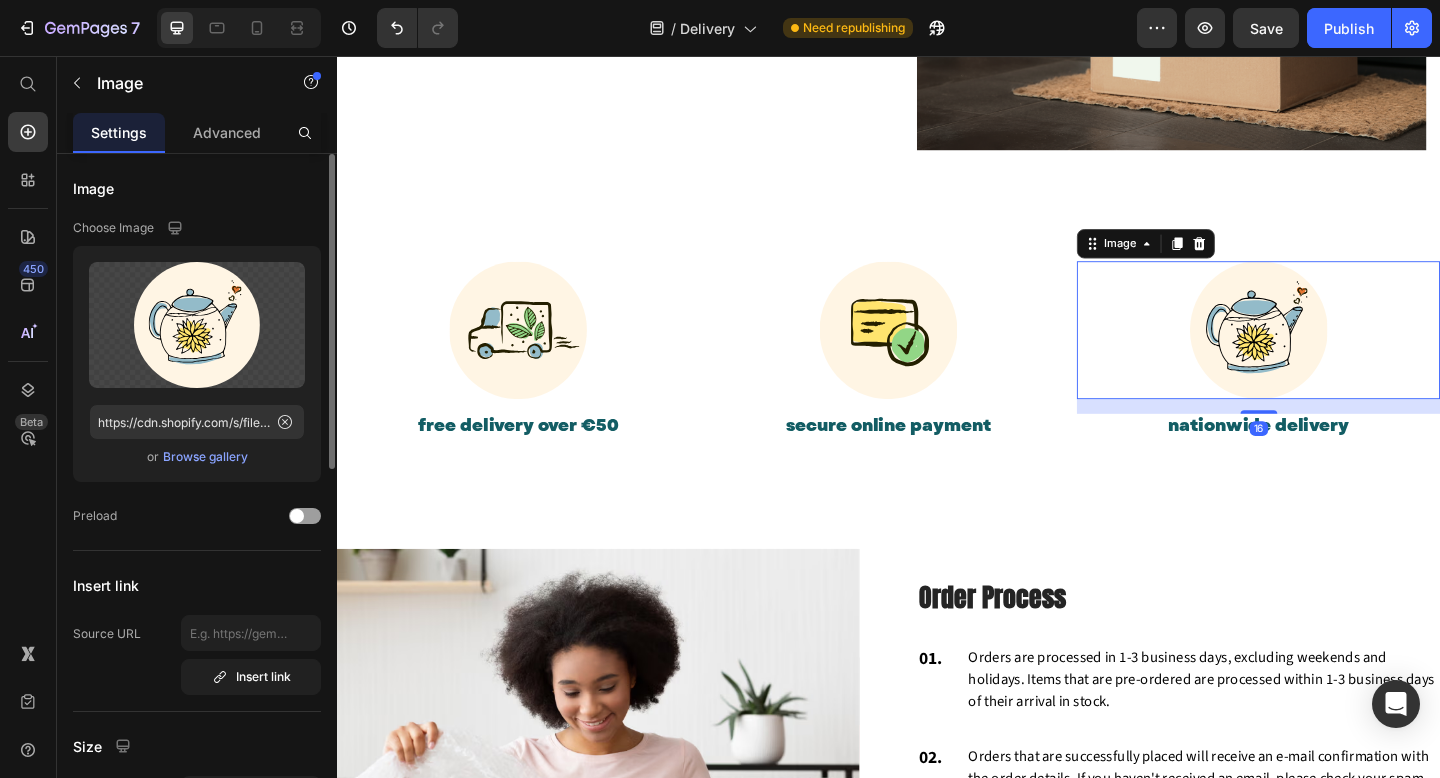 click on "Browse gallery" at bounding box center [205, 457] 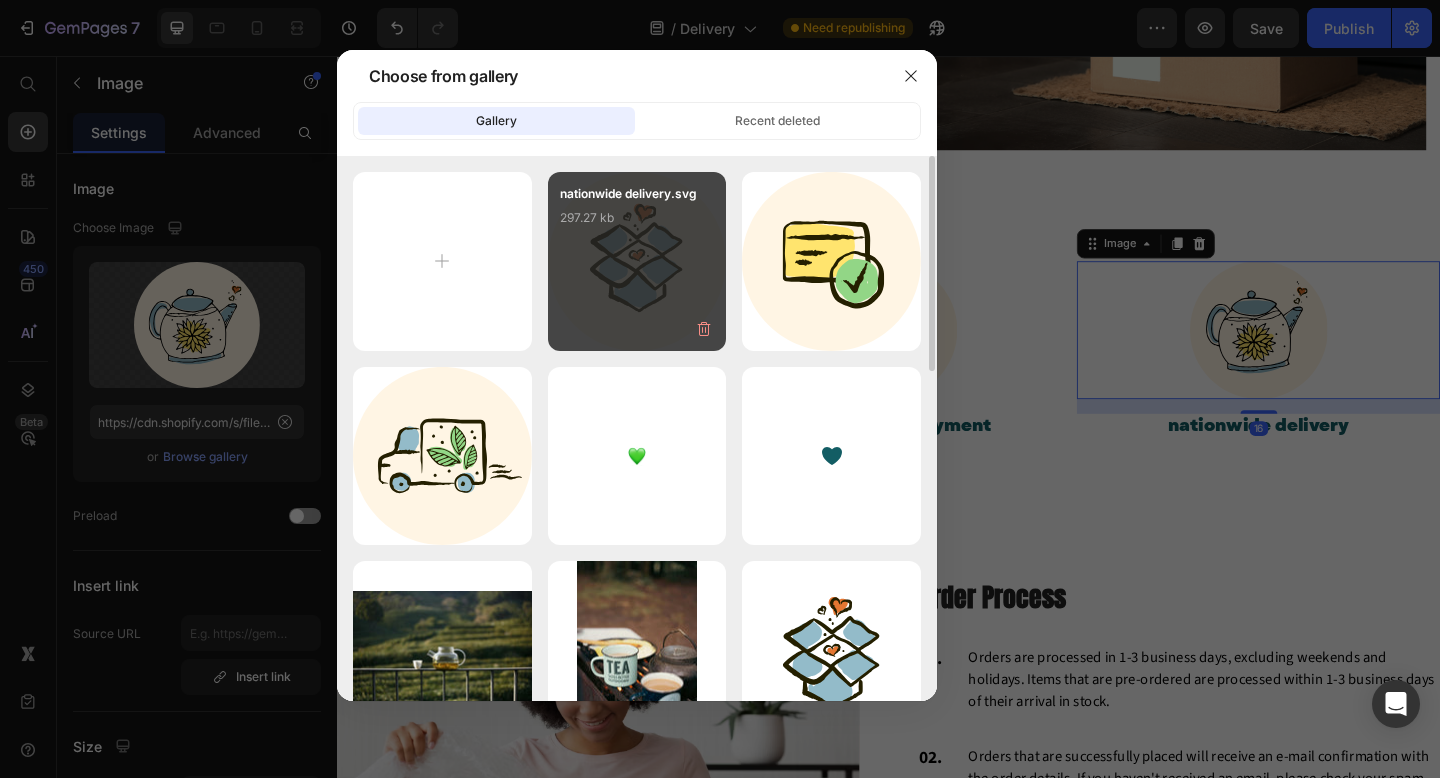 click on "nationwide delivery.svg 297.27 kb" at bounding box center [637, 261] 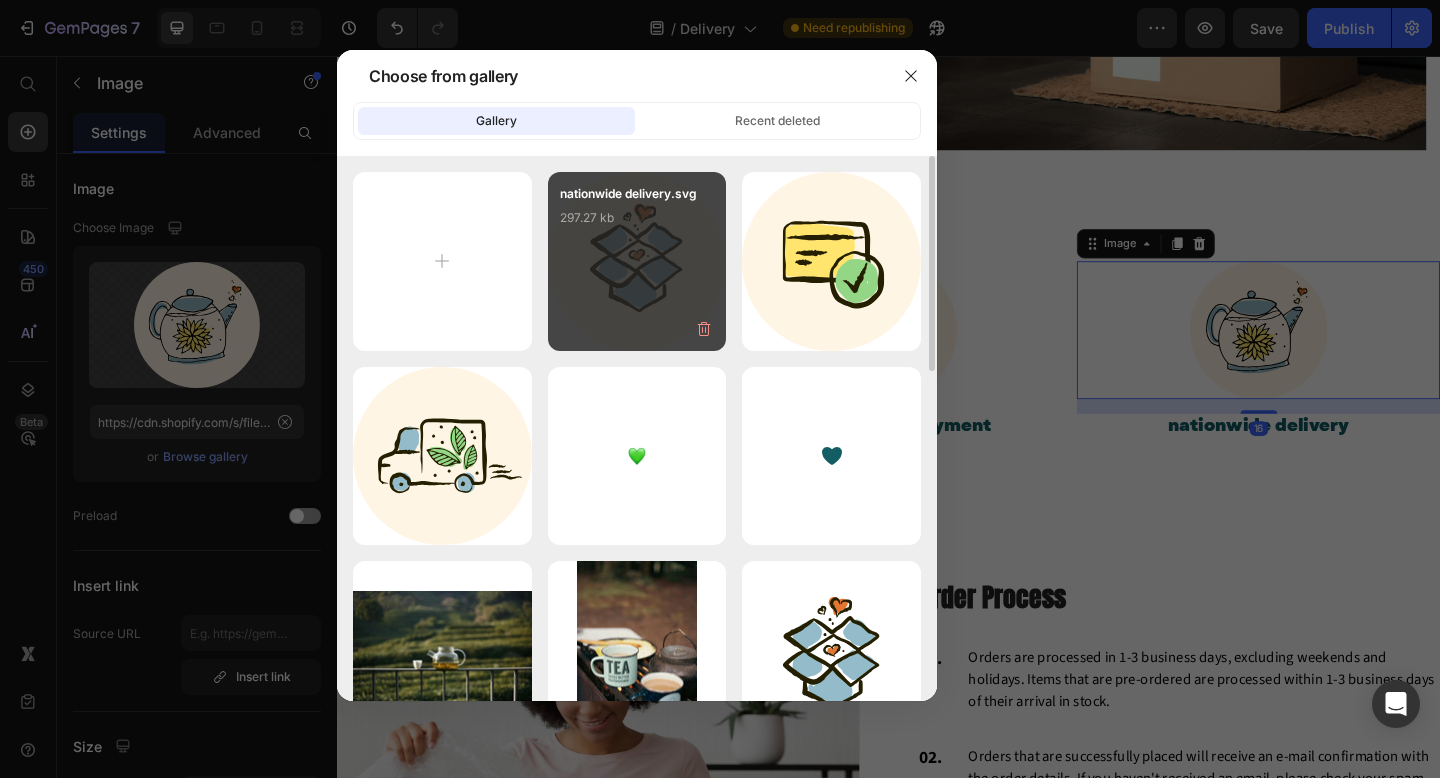 type on "https://cdn.shopify.com/s/files/1/0925/4096/1094/files/gempages_548933152999998482-a2b7fdba-70f9-4431-bef3-3e03a527eb19.svg" 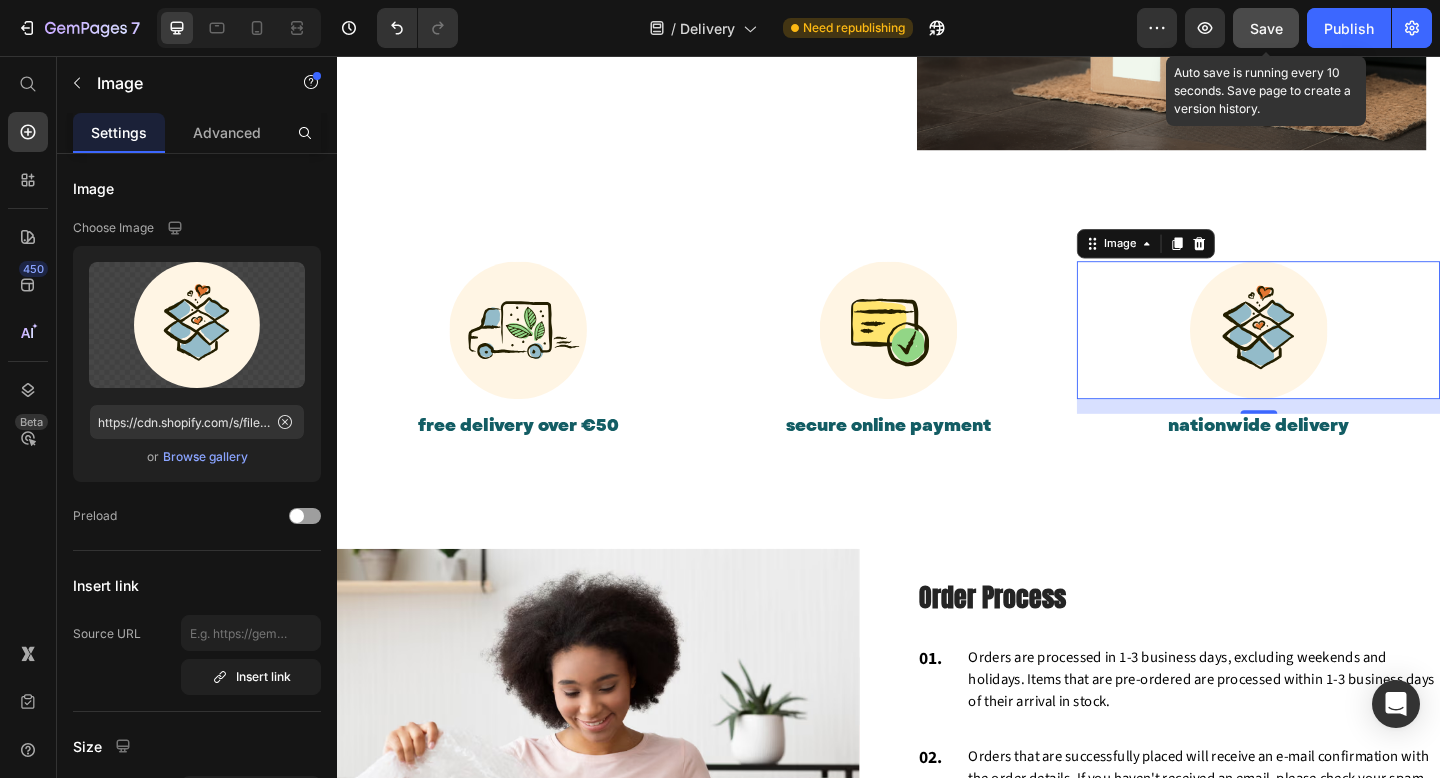 click on "Save" at bounding box center [1266, 28] 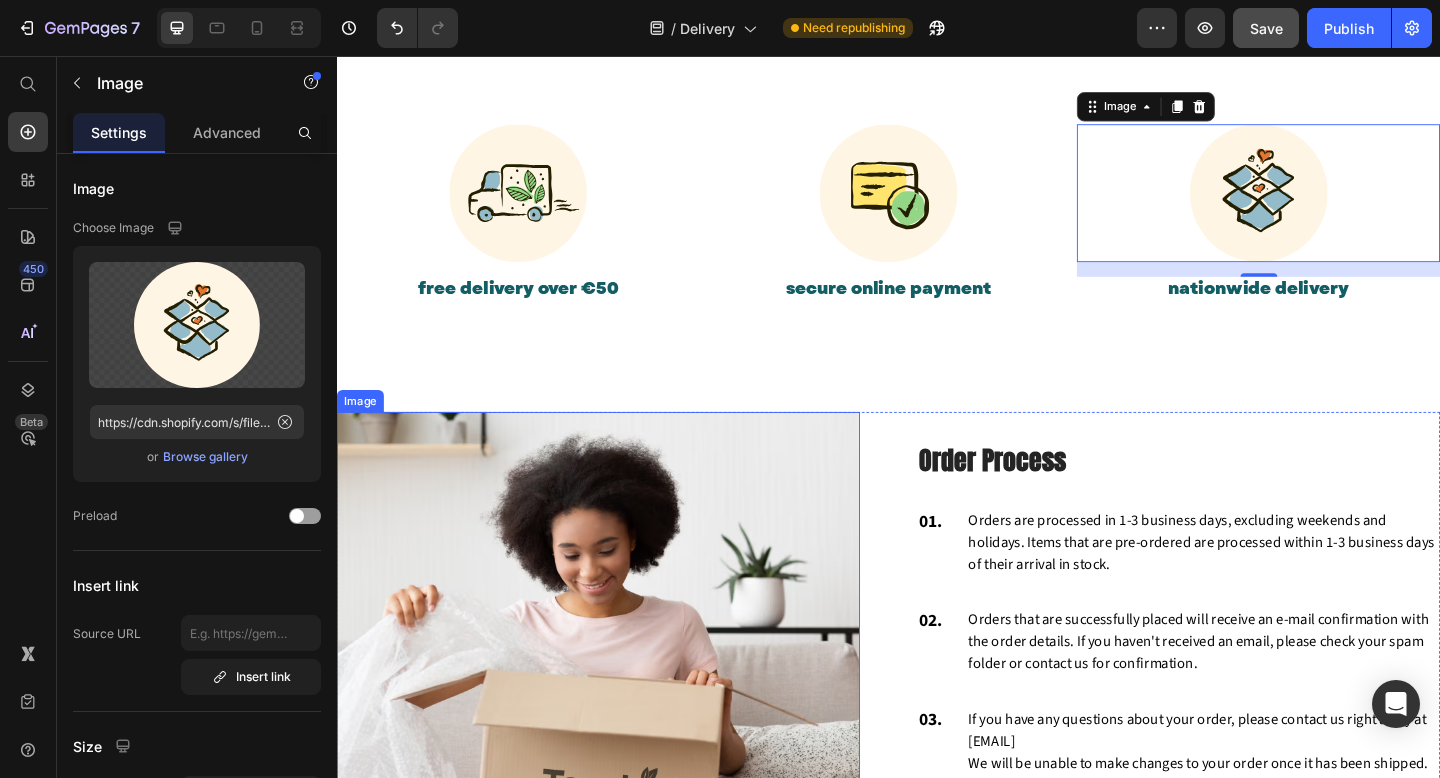 scroll, scrollTop: 830, scrollLeft: 0, axis: vertical 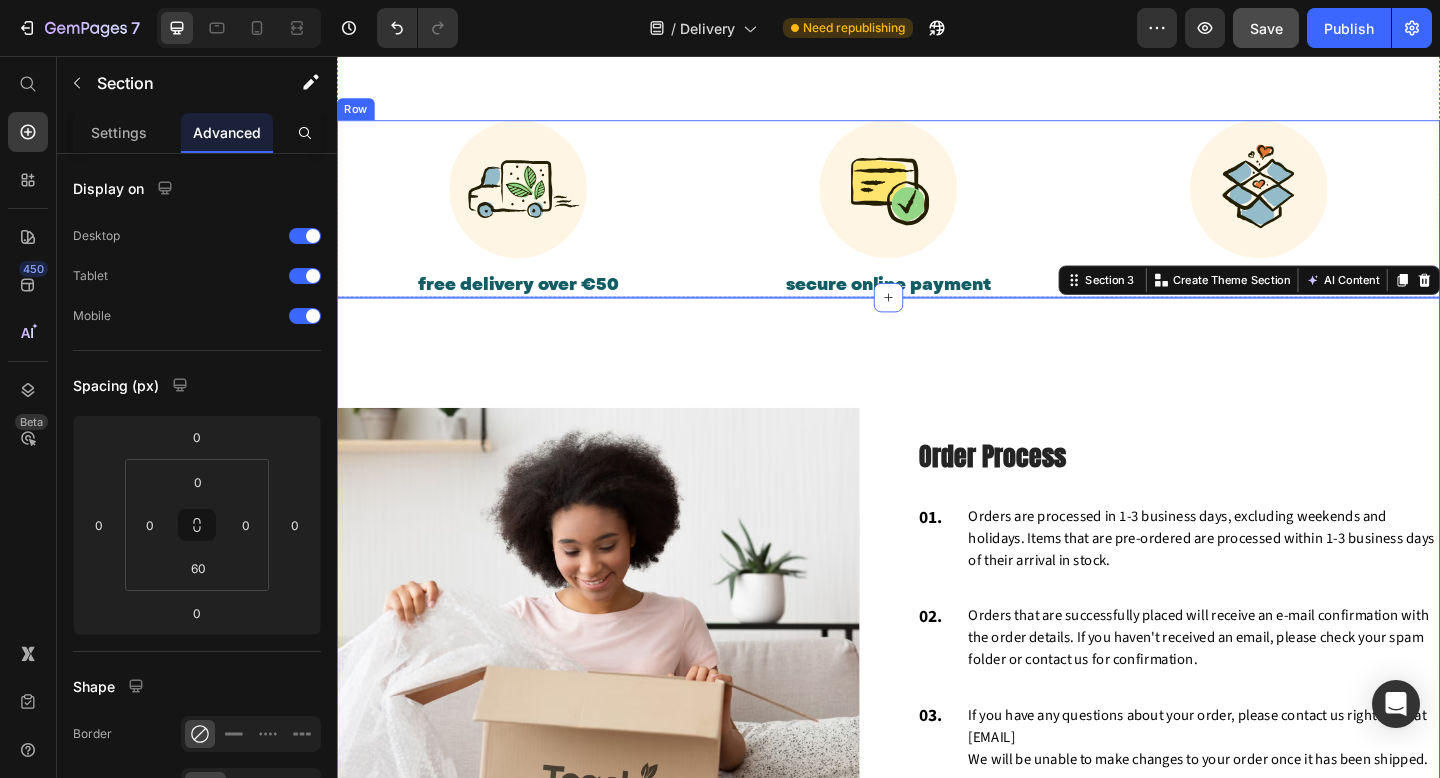 click on "Image free delivery over €50 Heading Image secure online payment Heading Image nationwide delivery Heading Row" at bounding box center [937, 222] 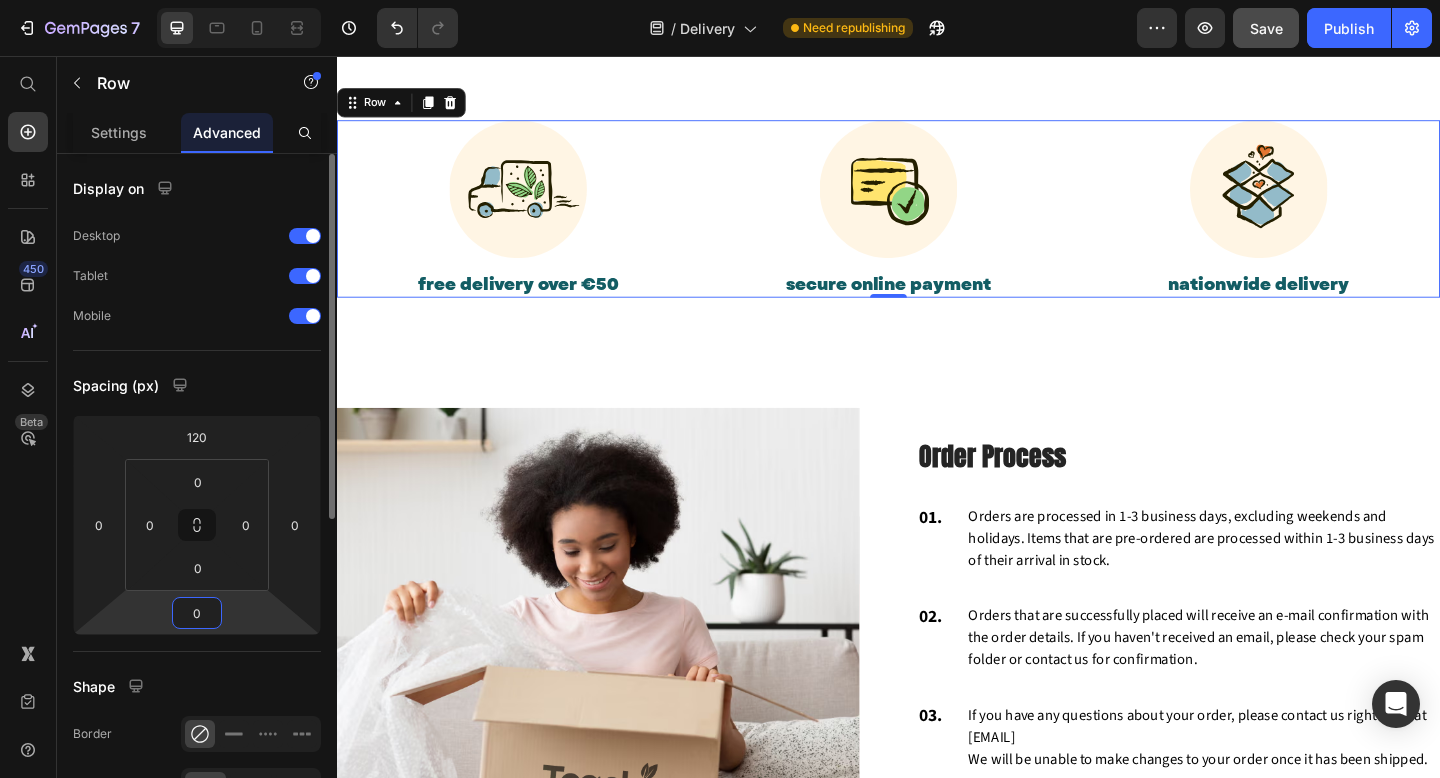 click on "0" at bounding box center [197, 613] 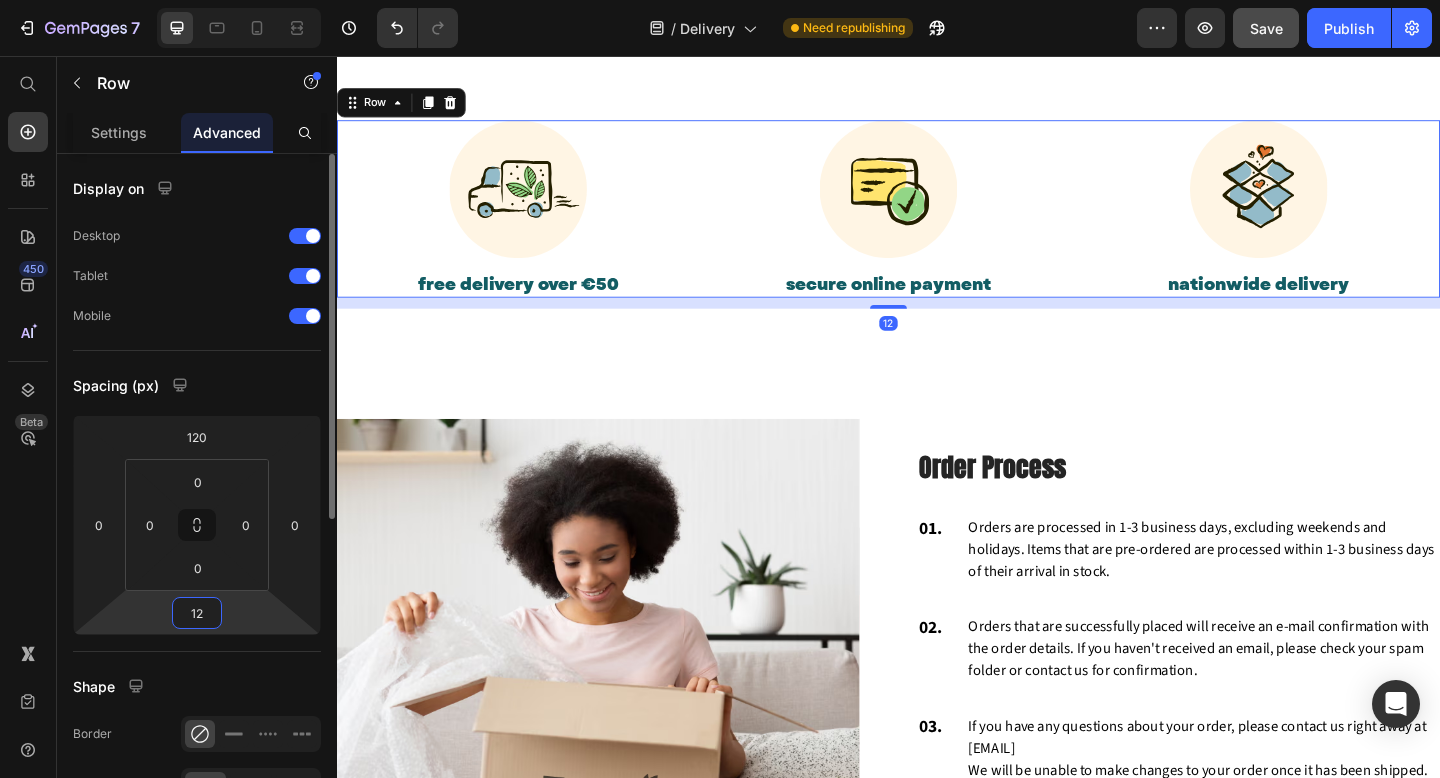 type on "13" 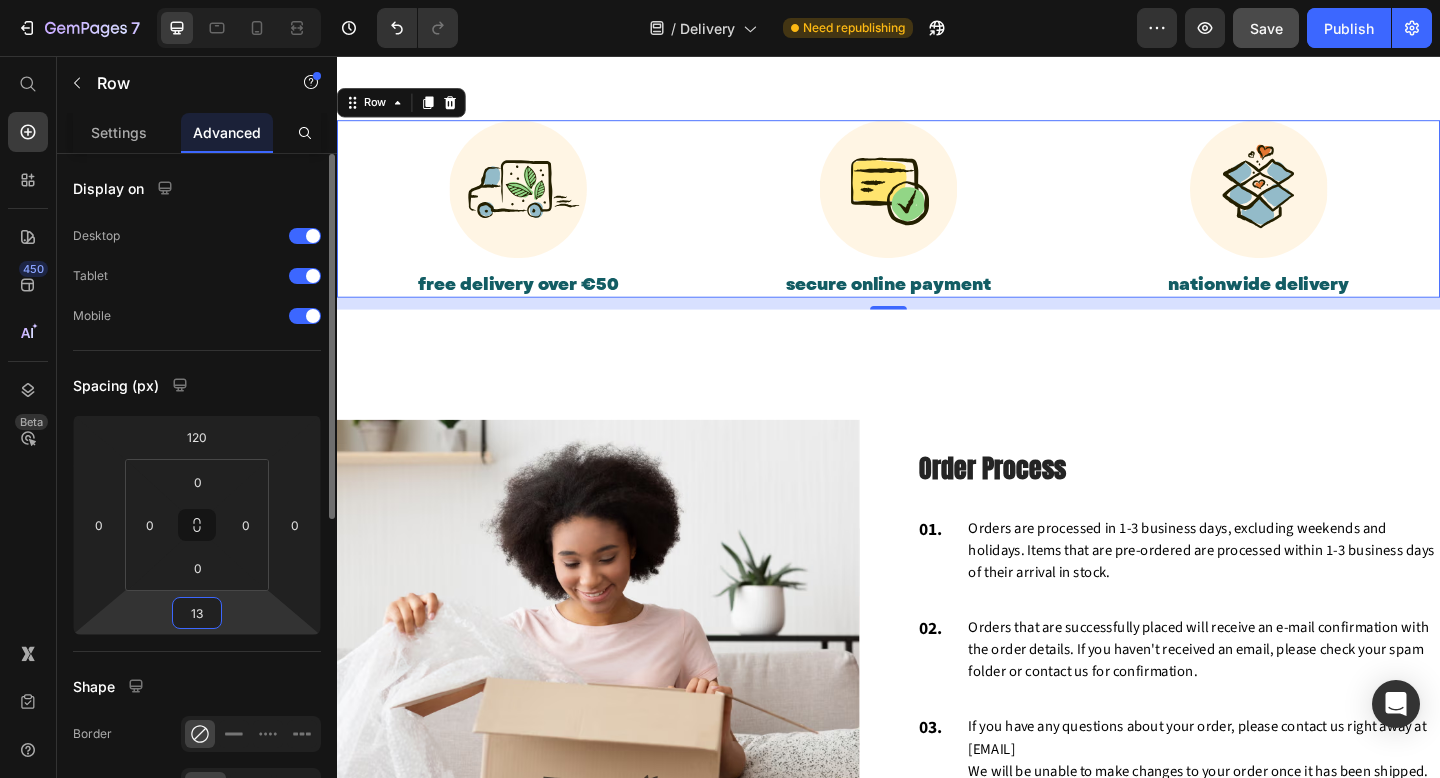 click on "13" at bounding box center (197, 613) 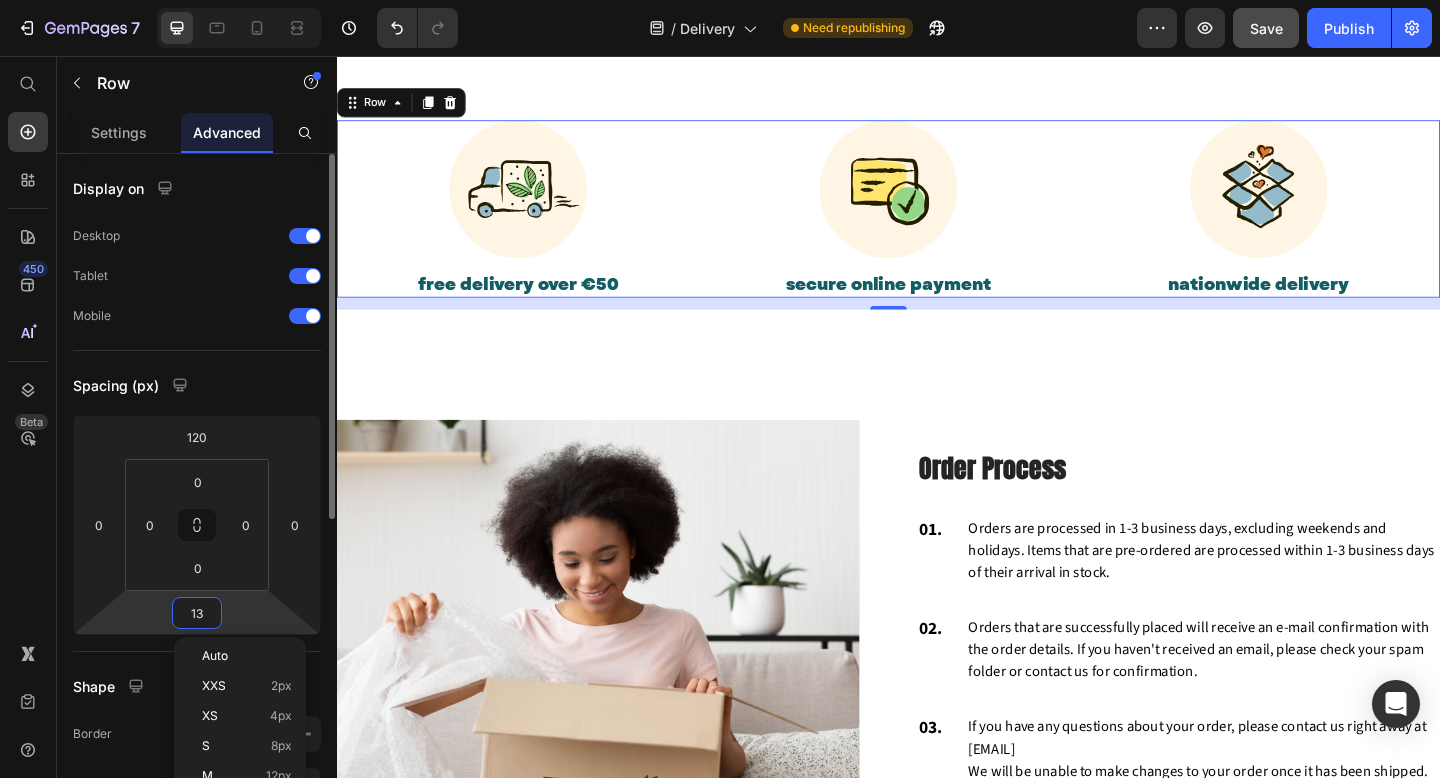 click on "13" at bounding box center (197, 613) 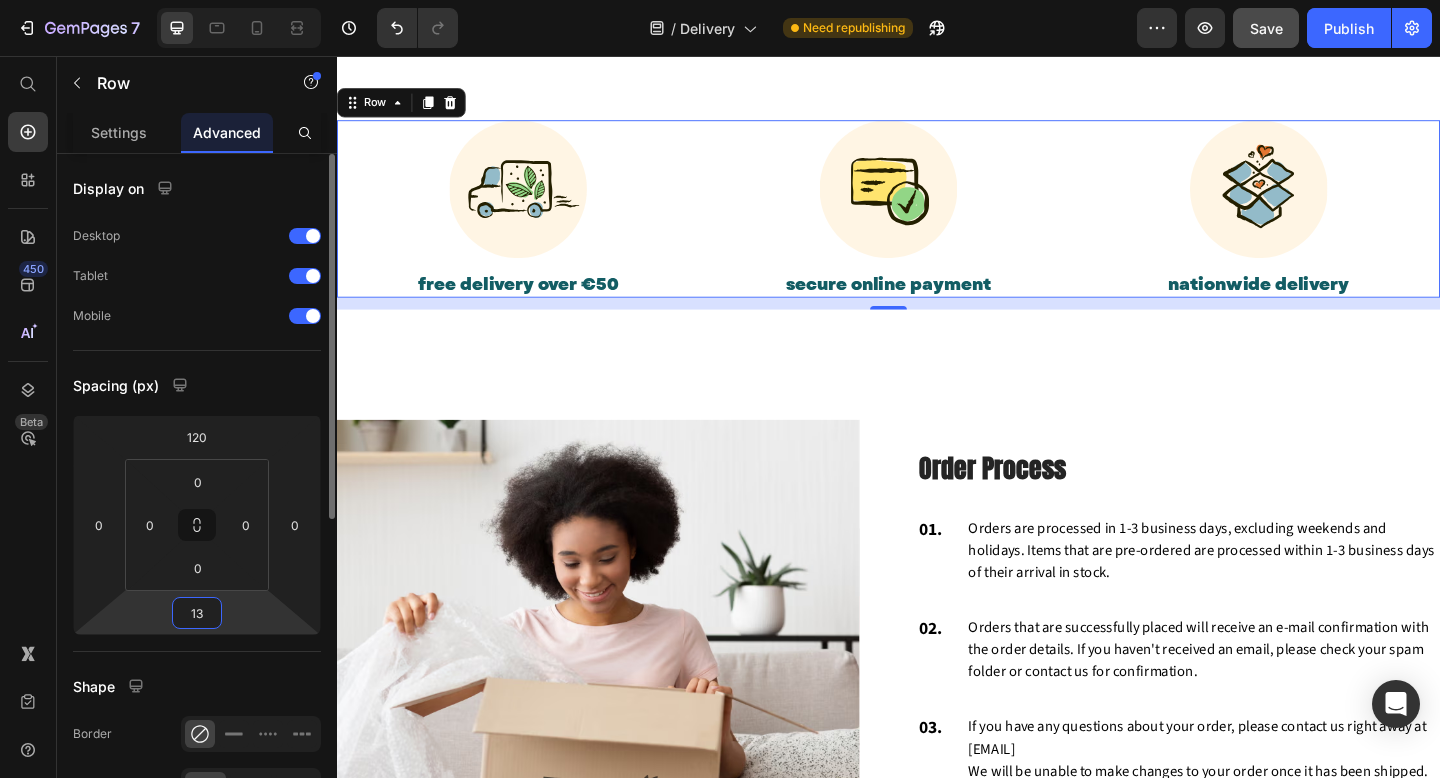 click on "13" at bounding box center [197, 613] 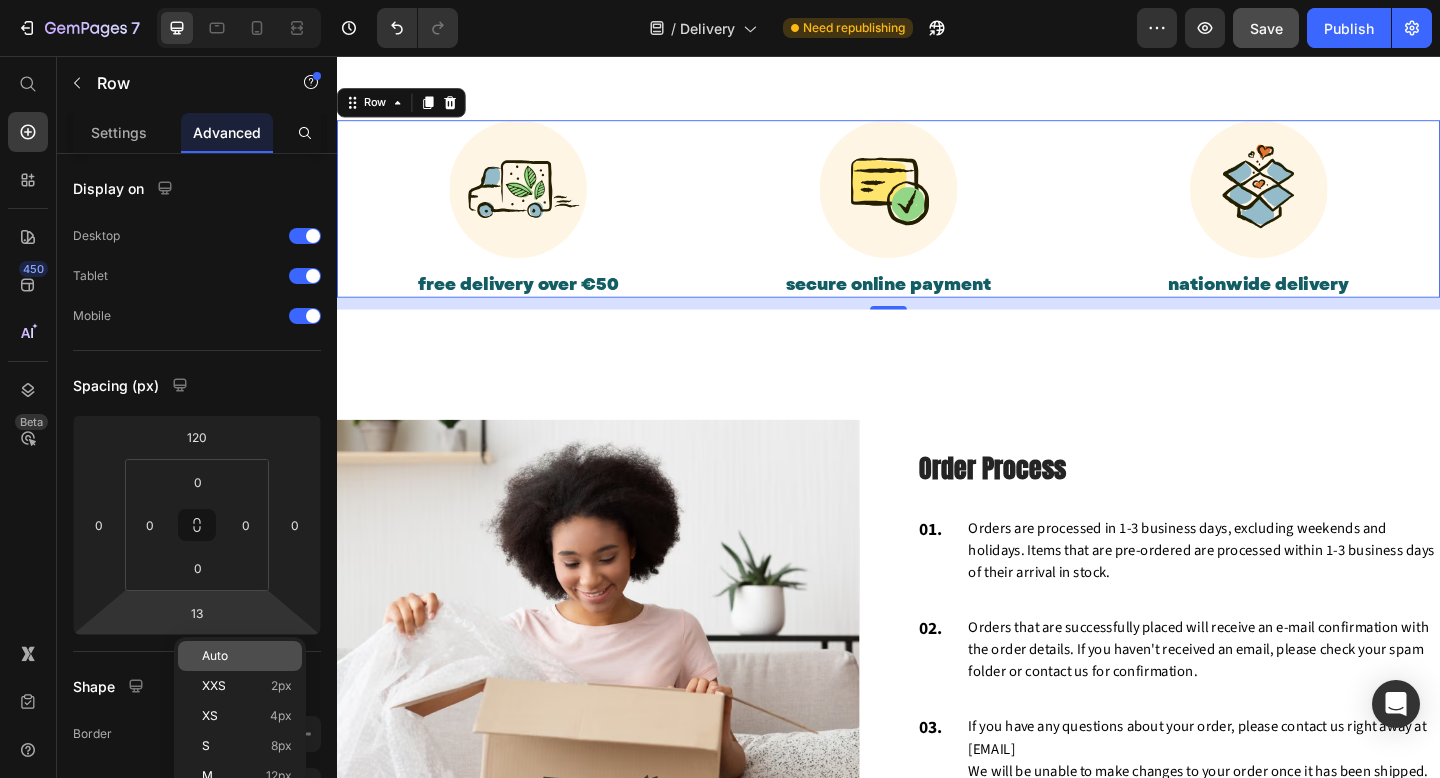 click on "Auto" 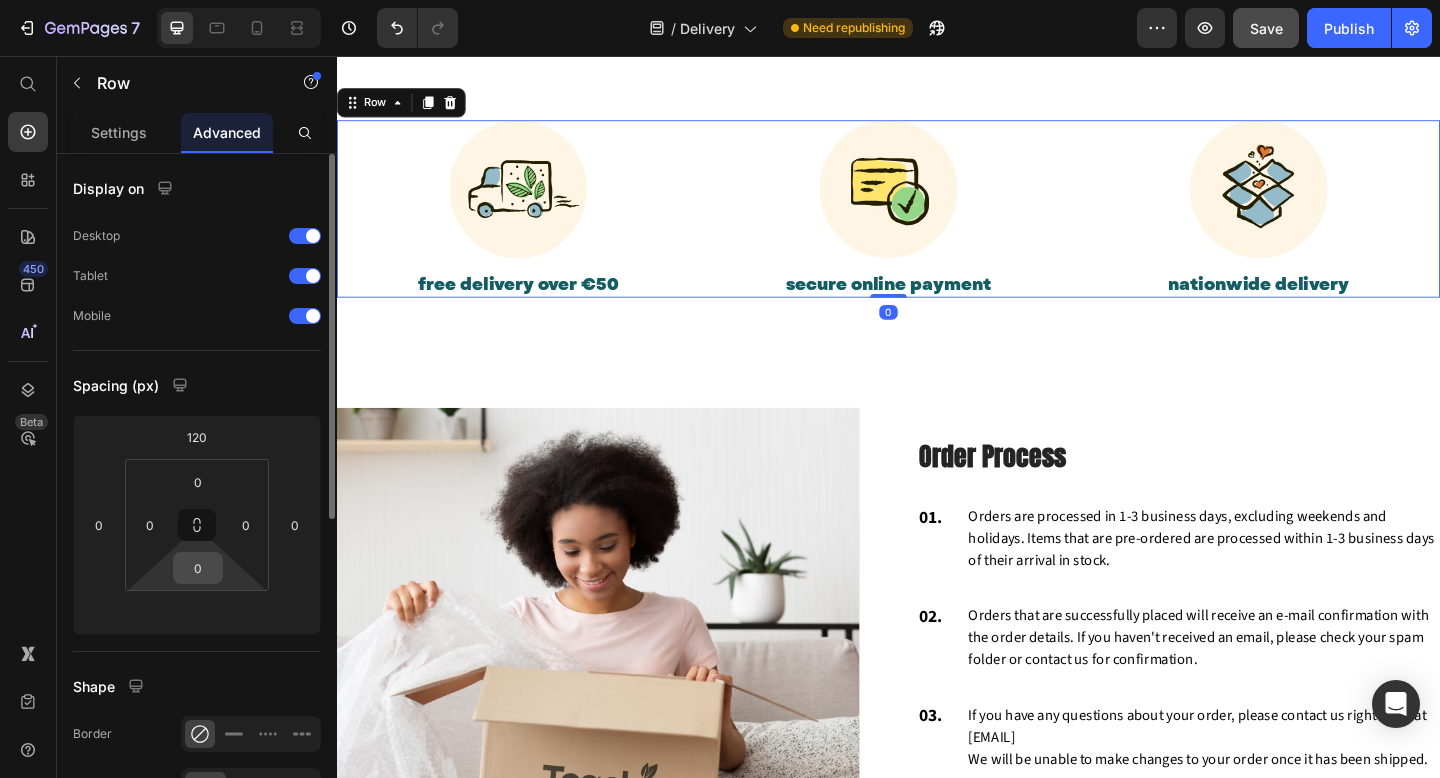 click on "0" 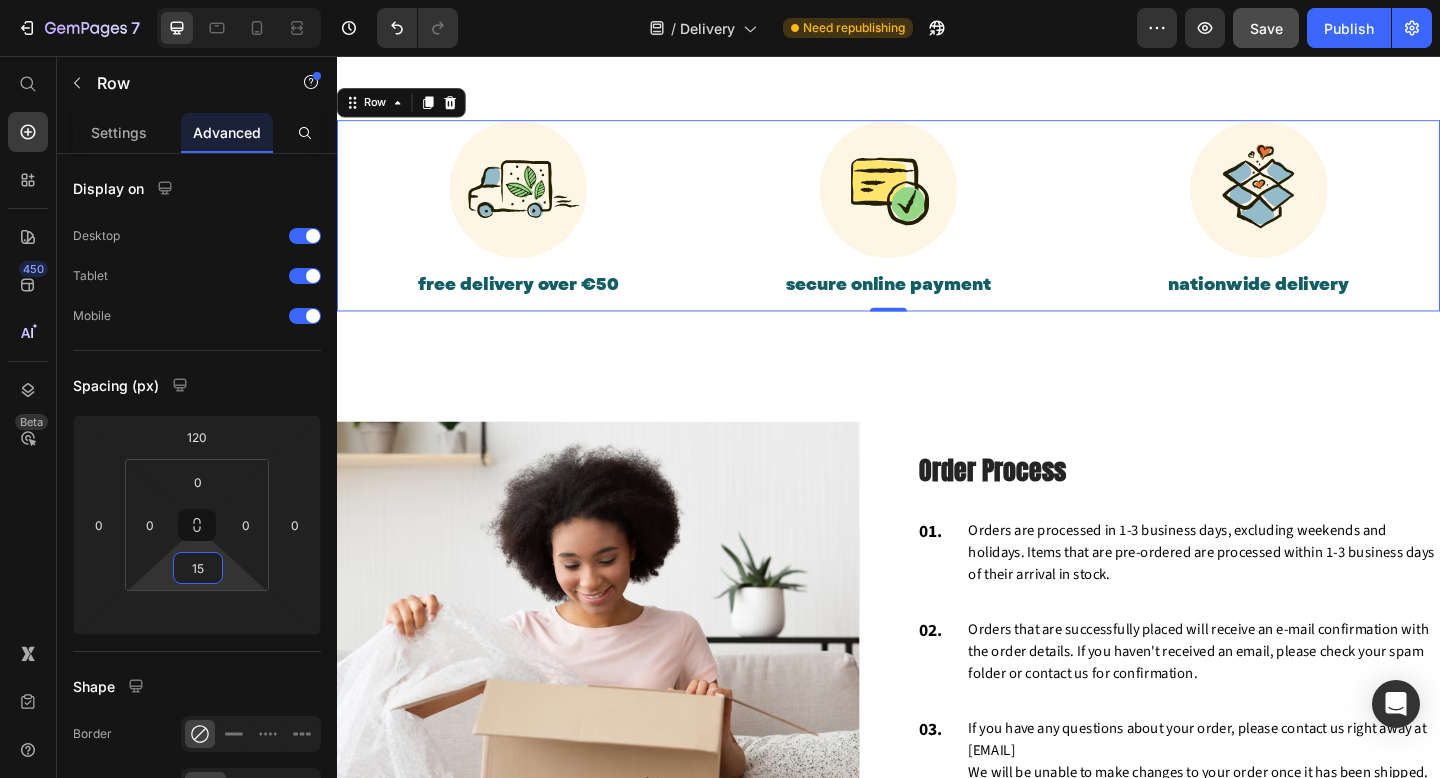 type on "16" 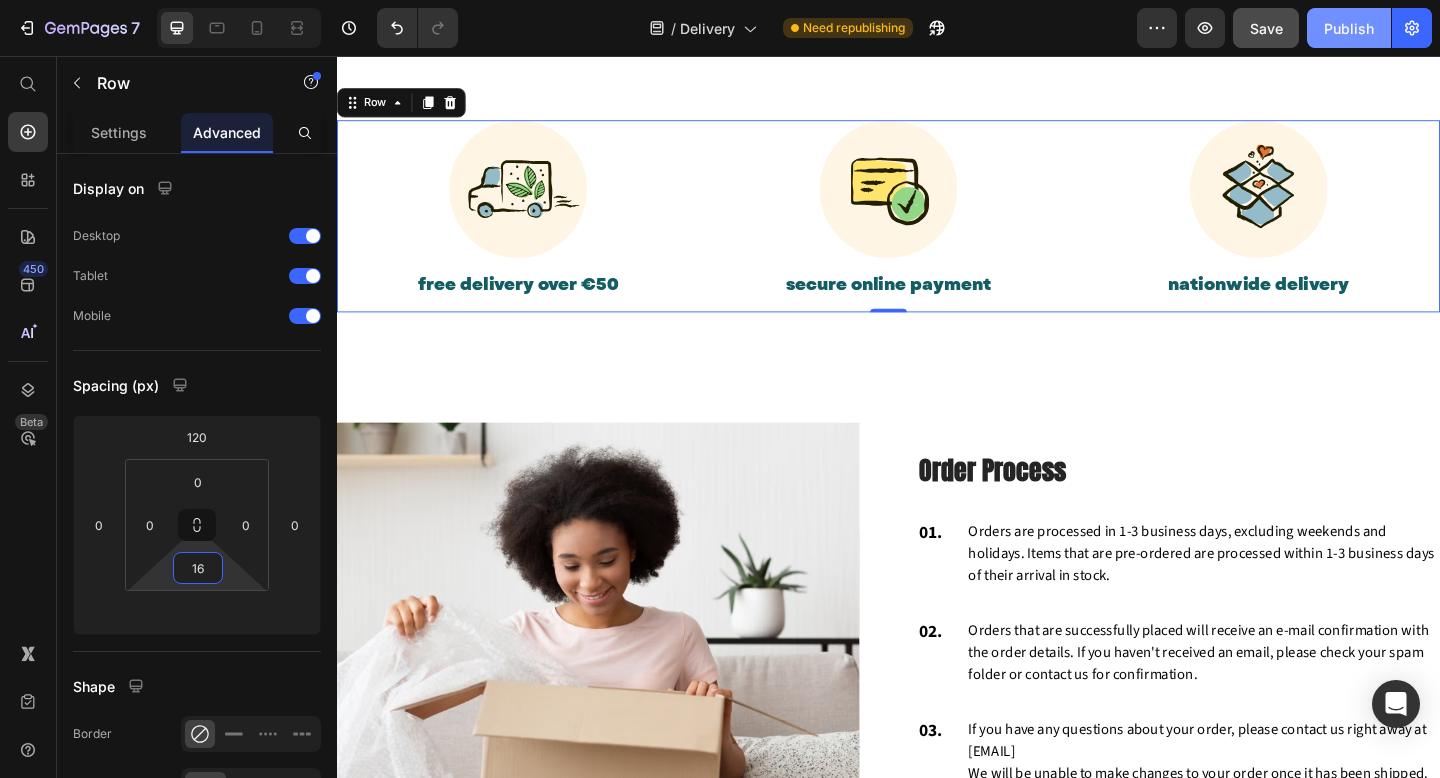 click on "Publish" at bounding box center [1349, 28] 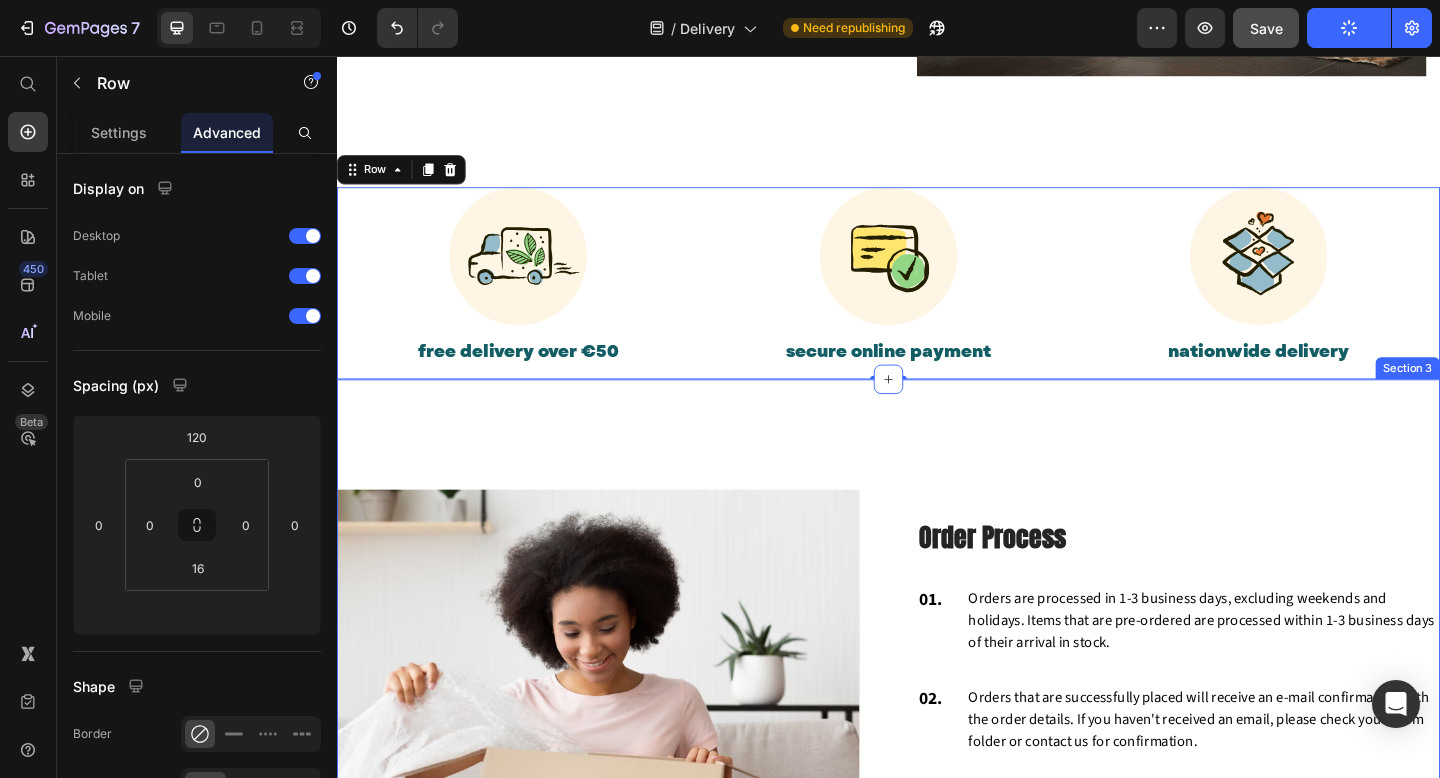 scroll, scrollTop: 753, scrollLeft: 0, axis: vertical 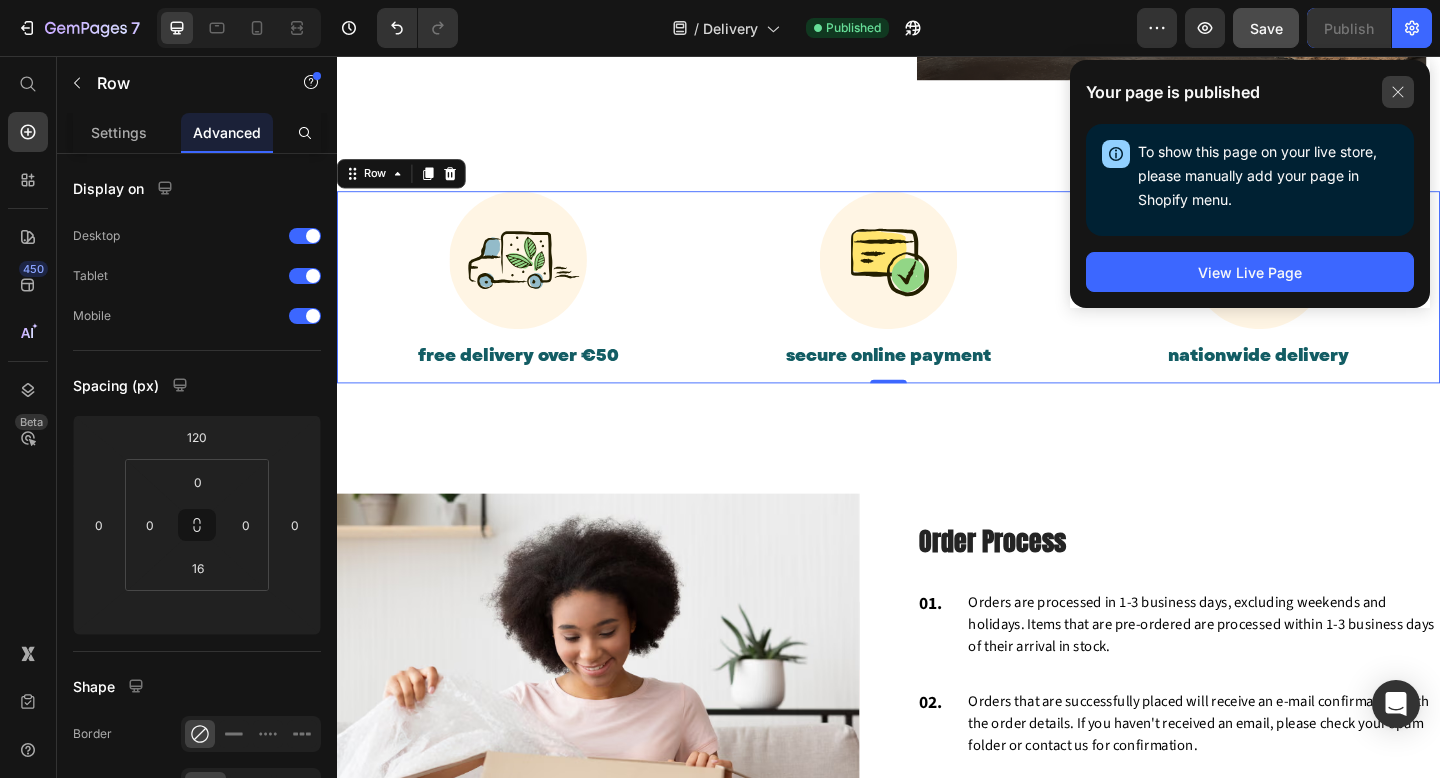 click 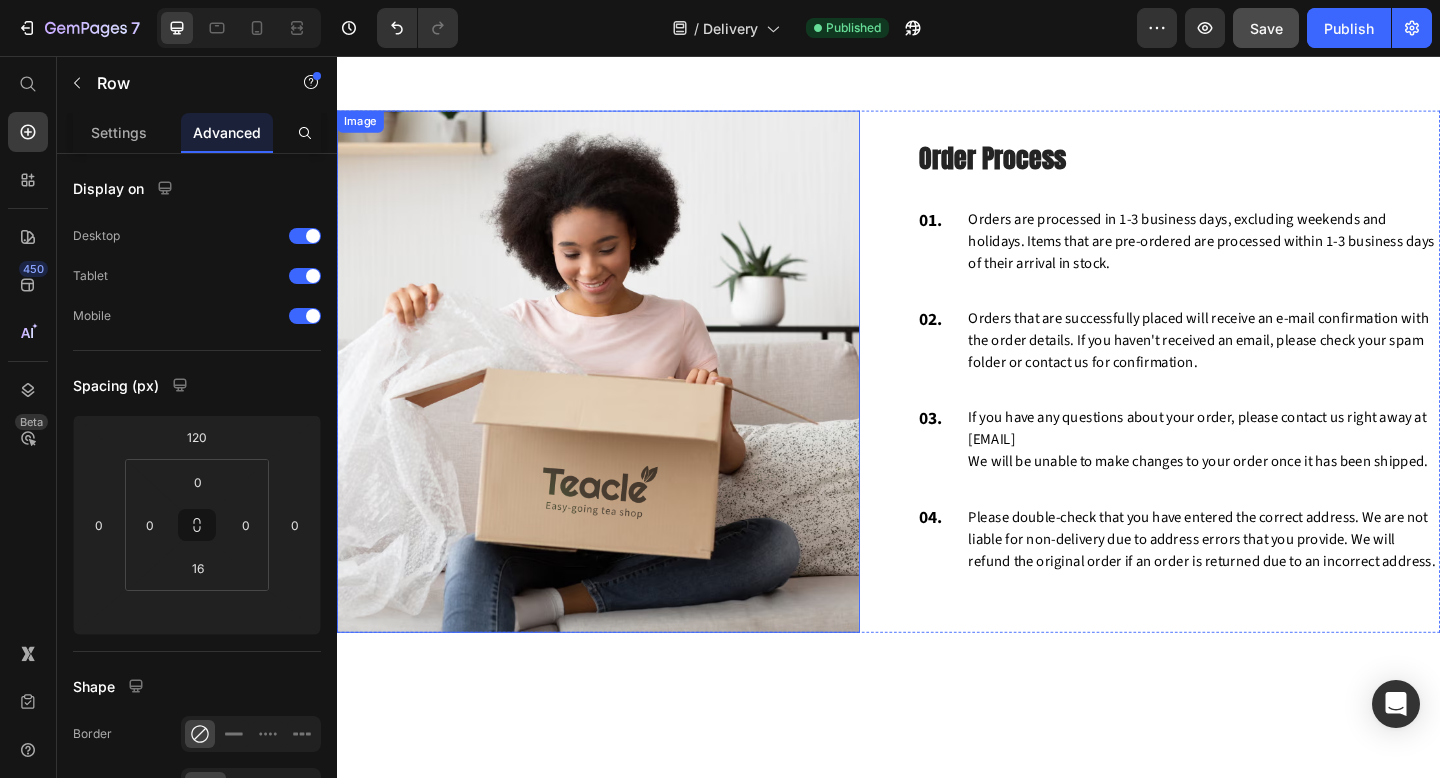 scroll, scrollTop: 1211, scrollLeft: 0, axis: vertical 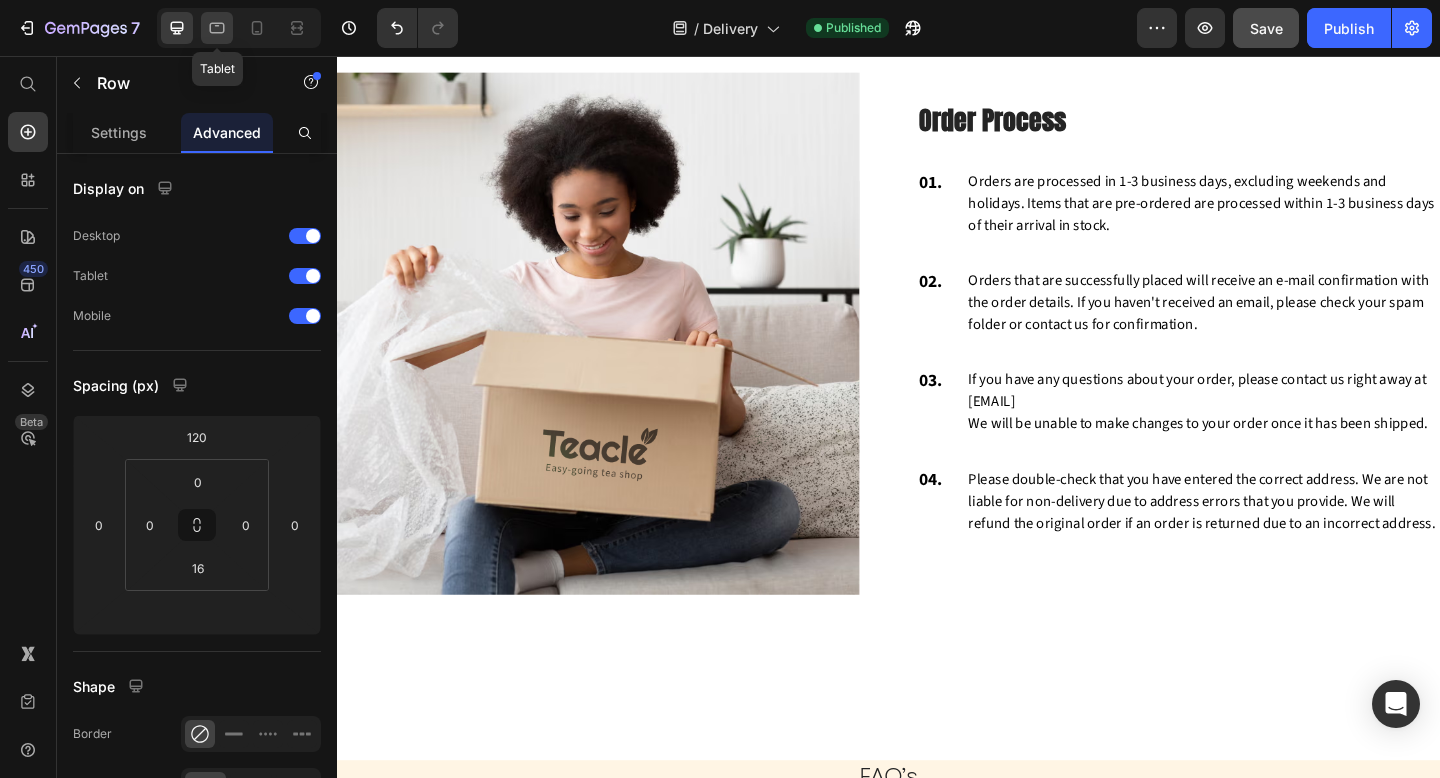 click 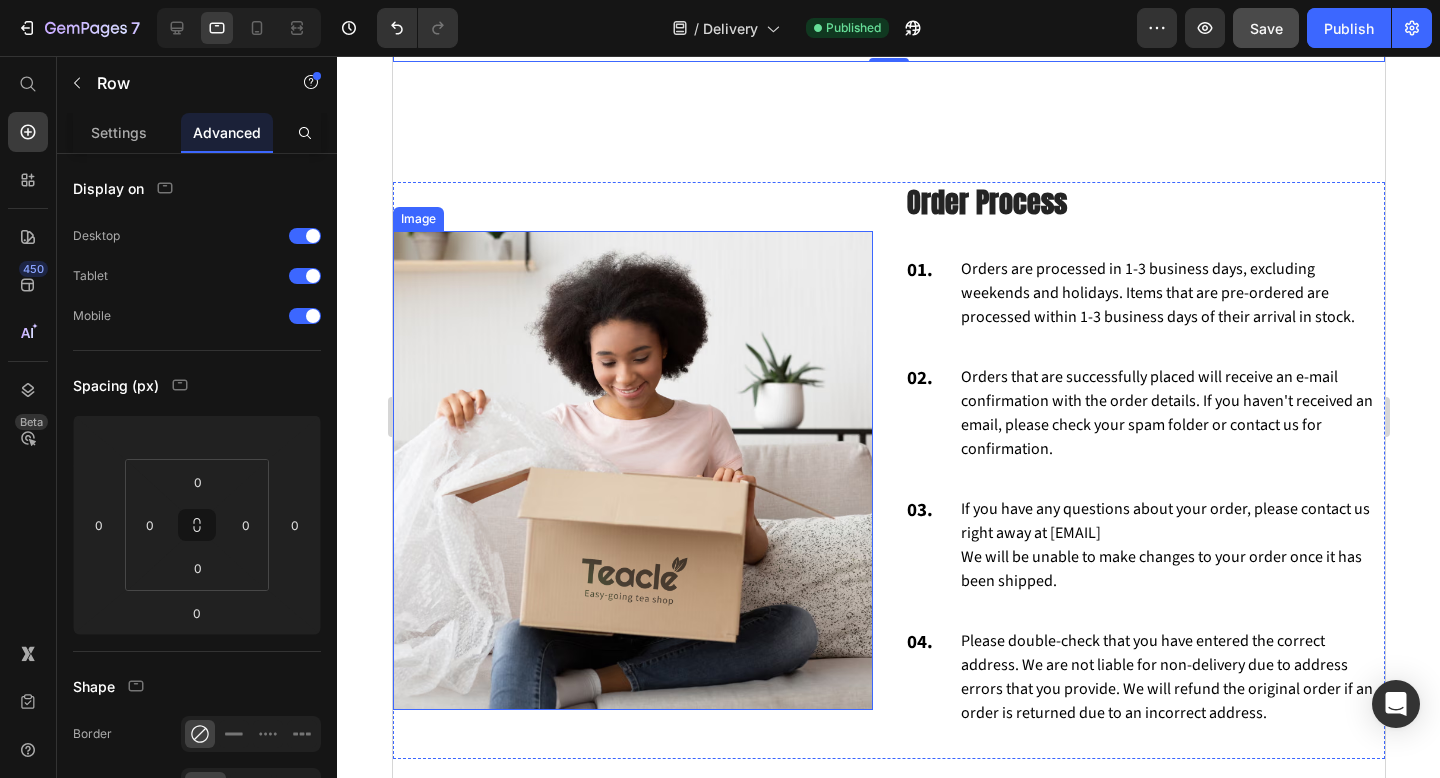 scroll, scrollTop: 1015, scrollLeft: 0, axis: vertical 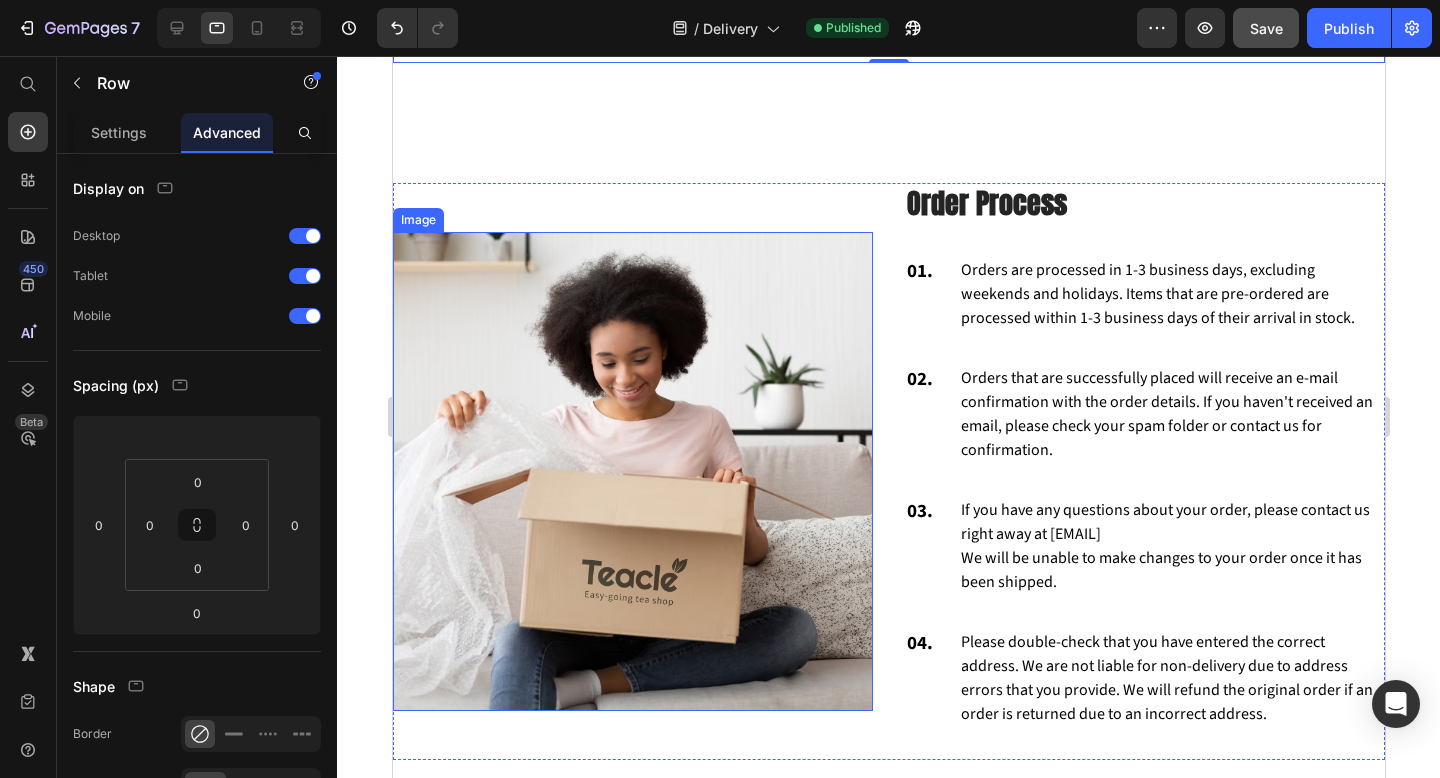 click at bounding box center (632, 471) 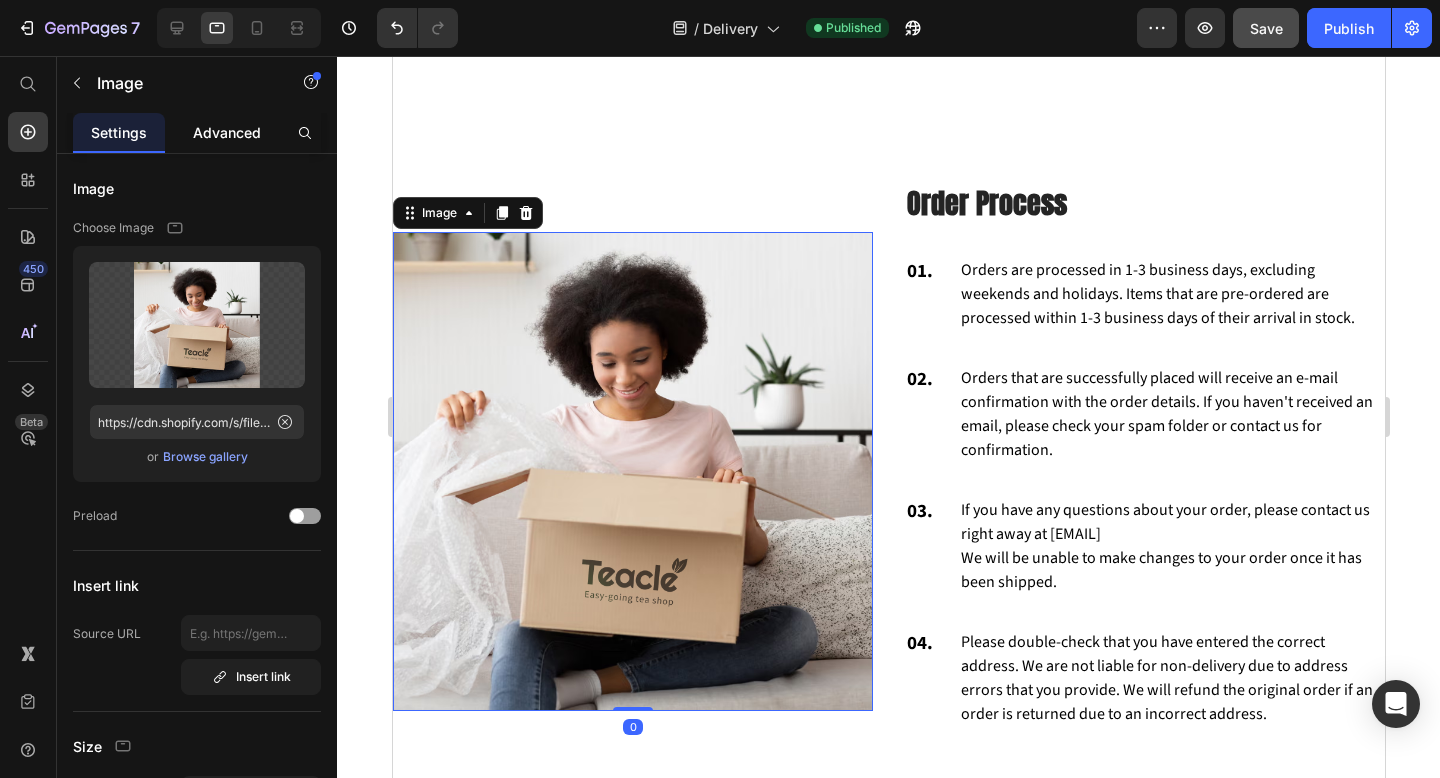 click on "Advanced" at bounding box center [227, 132] 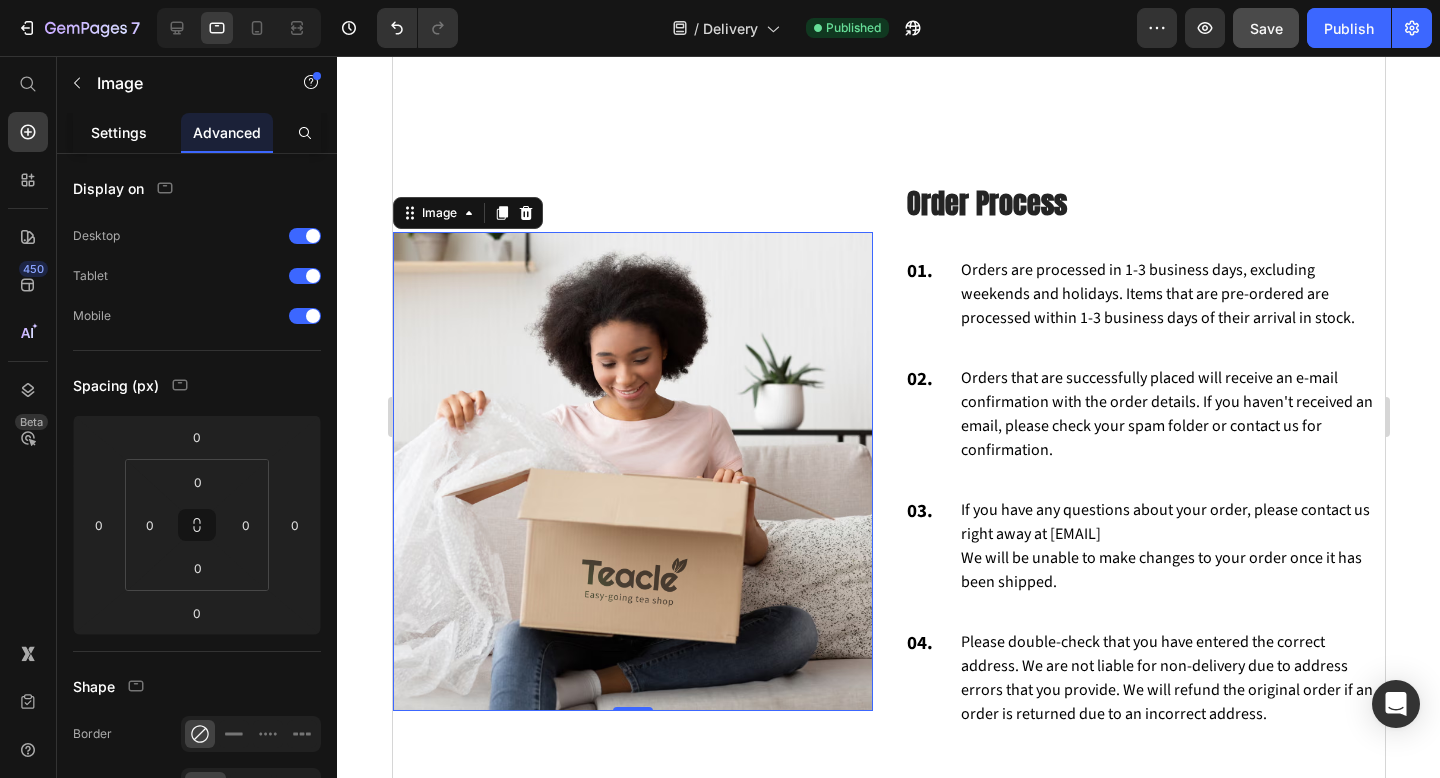 click on "Settings" at bounding box center (119, 132) 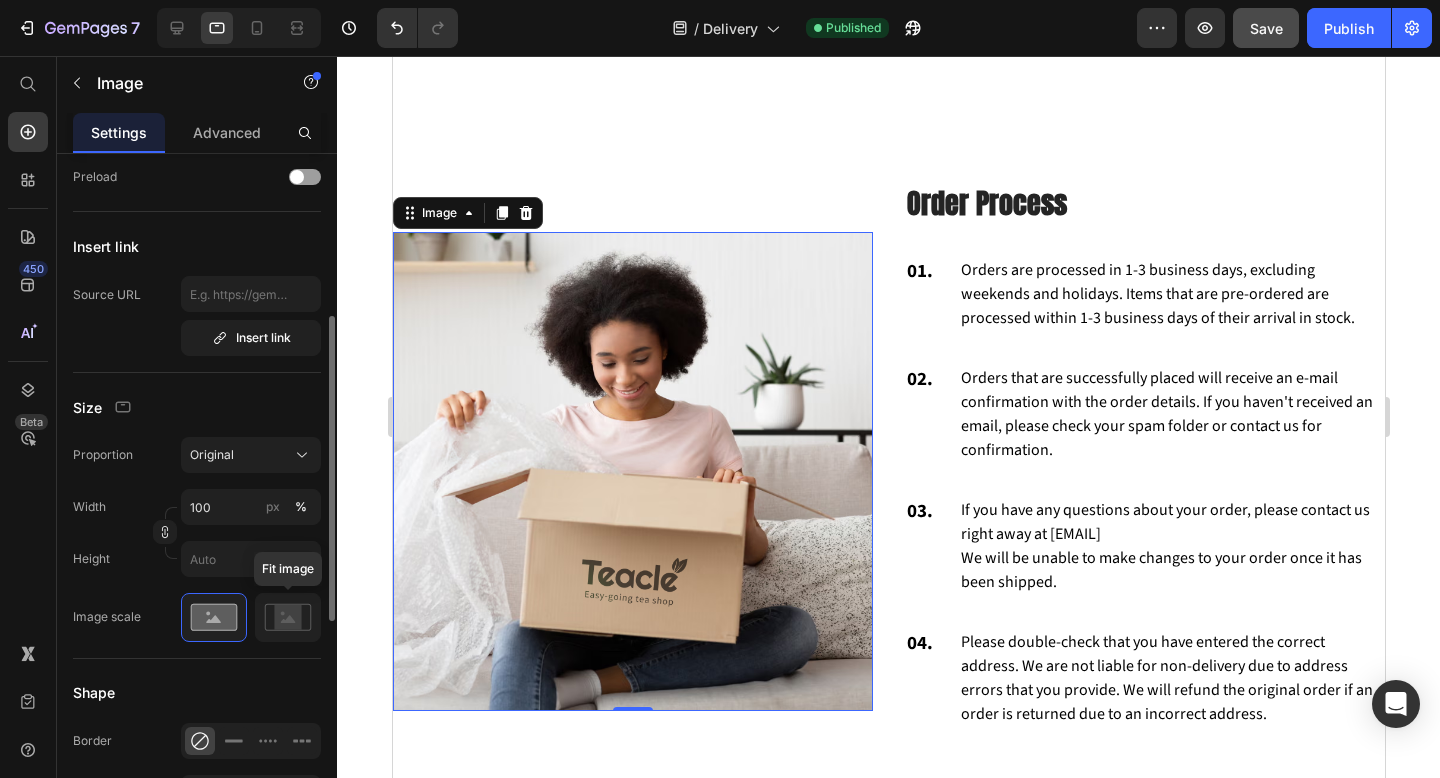 scroll, scrollTop: 346, scrollLeft: 0, axis: vertical 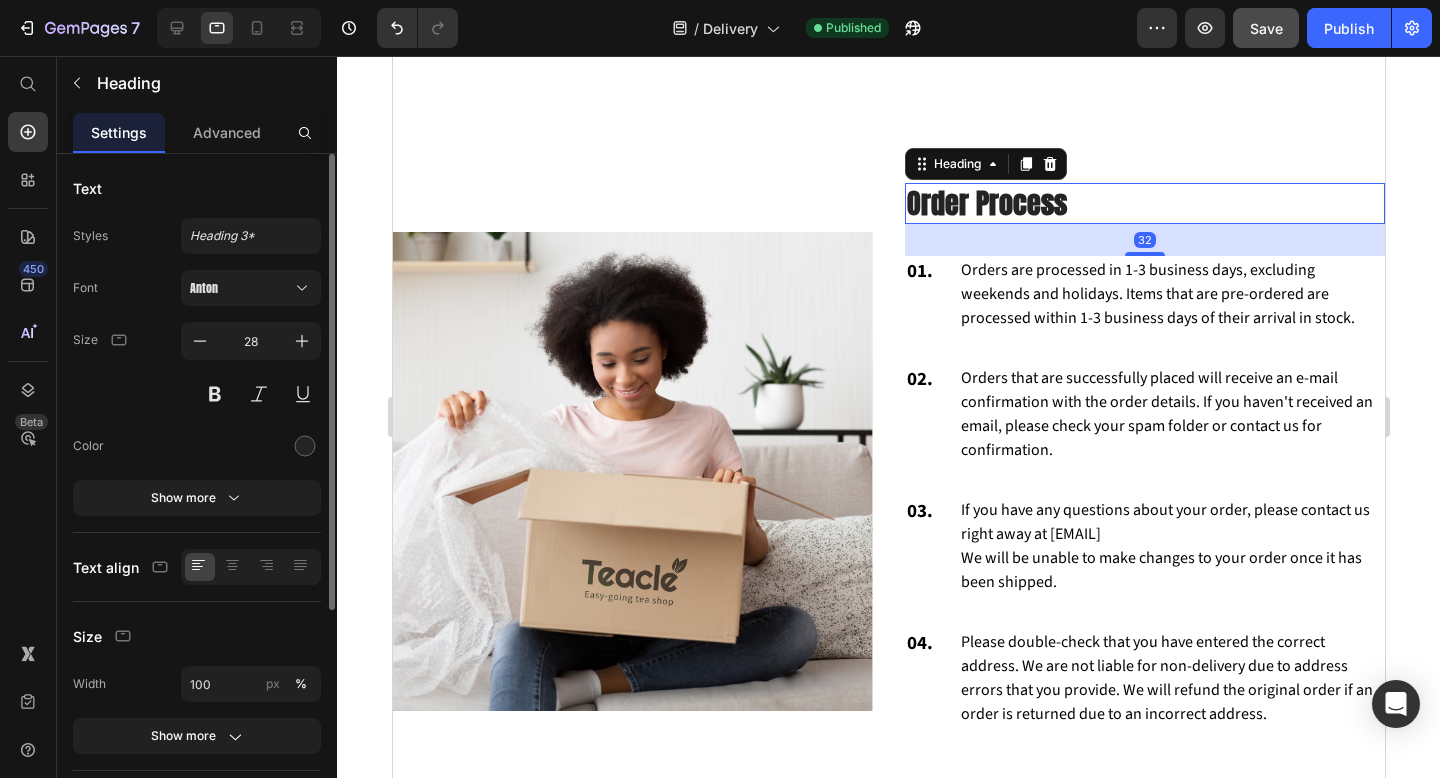 click on "Order Process" at bounding box center [1144, 203] 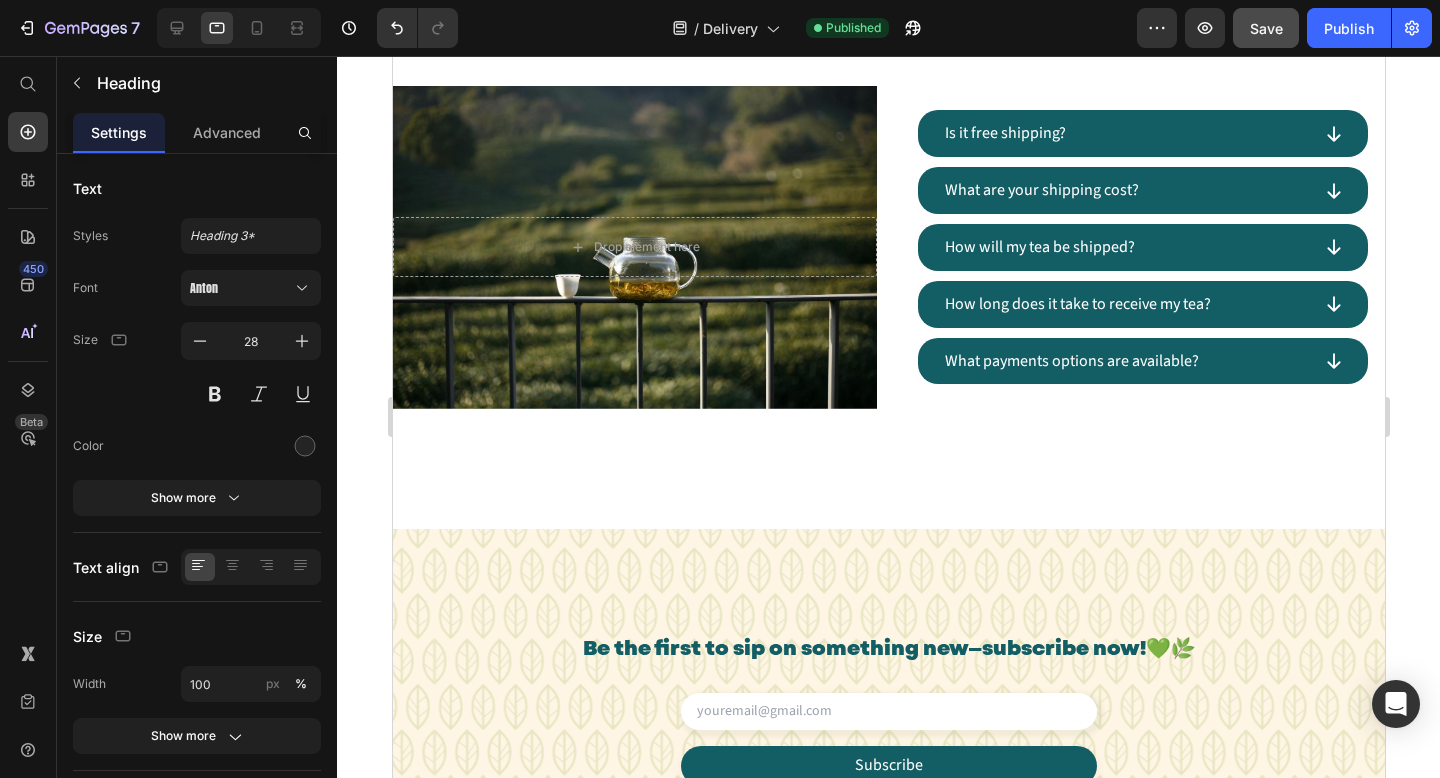 scroll, scrollTop: 1934, scrollLeft: 0, axis: vertical 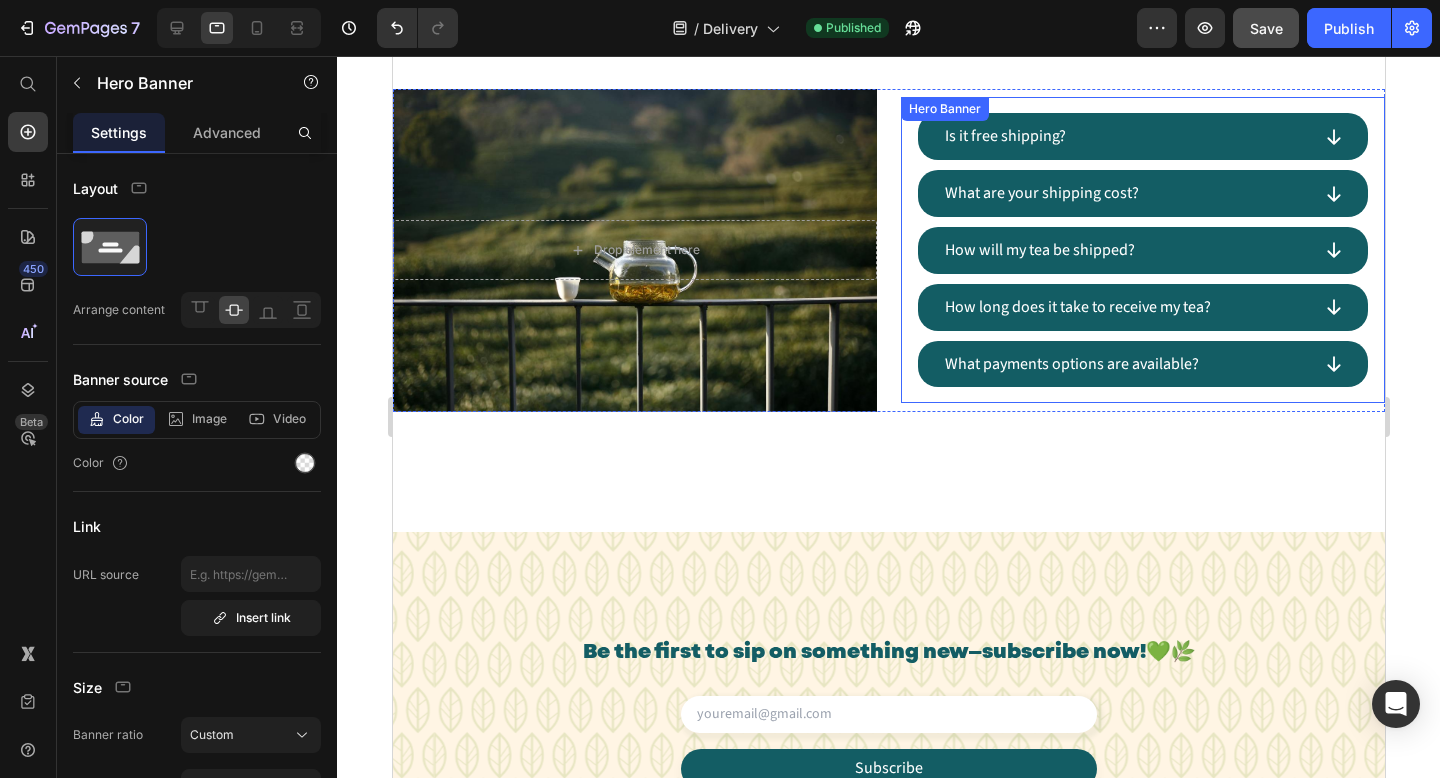 click on "Is it free shipping?
What are your shipping cost?
How will my tea be shipped?
How long does it take to receive my tea?
What payments options are available? Accordion Hero Banner" at bounding box center [1142, 250] 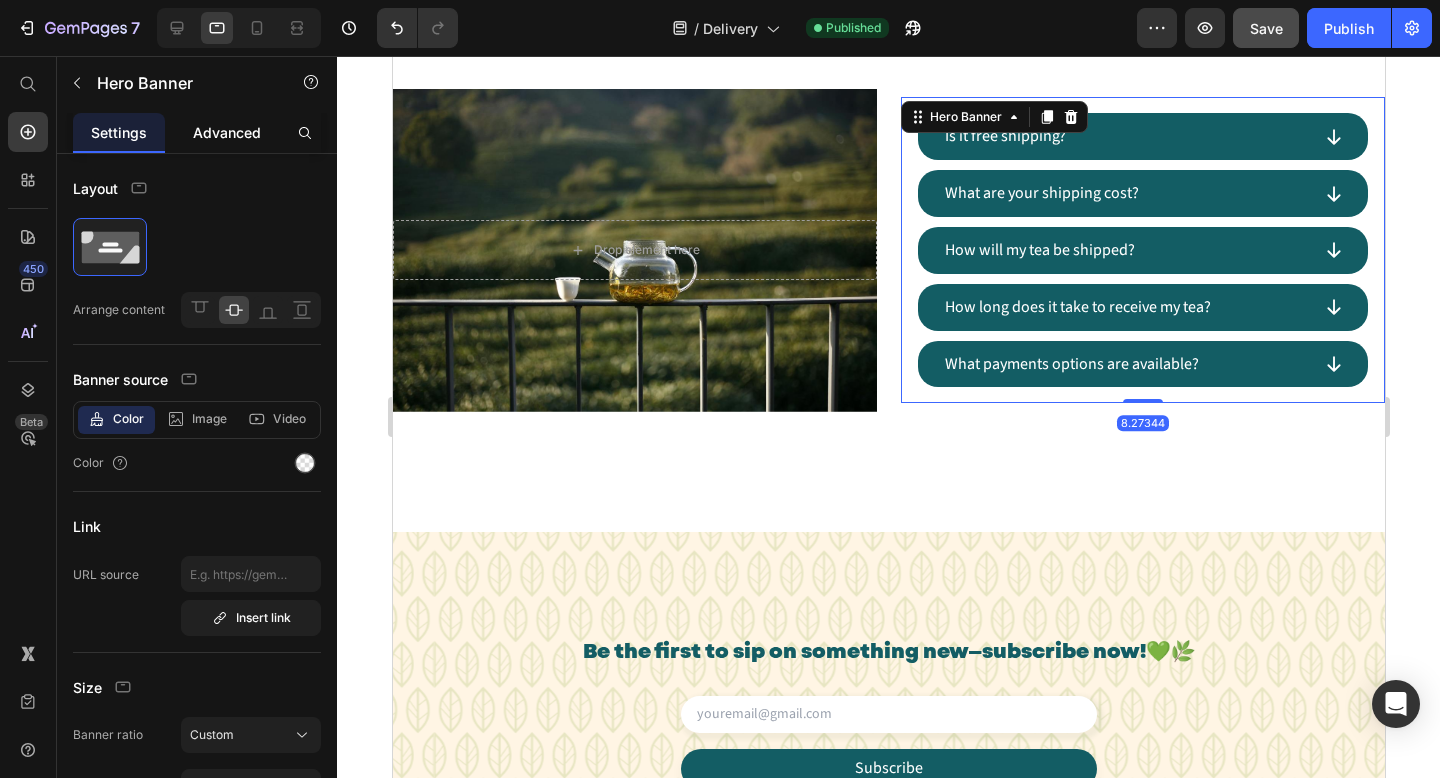 click on "Advanced" 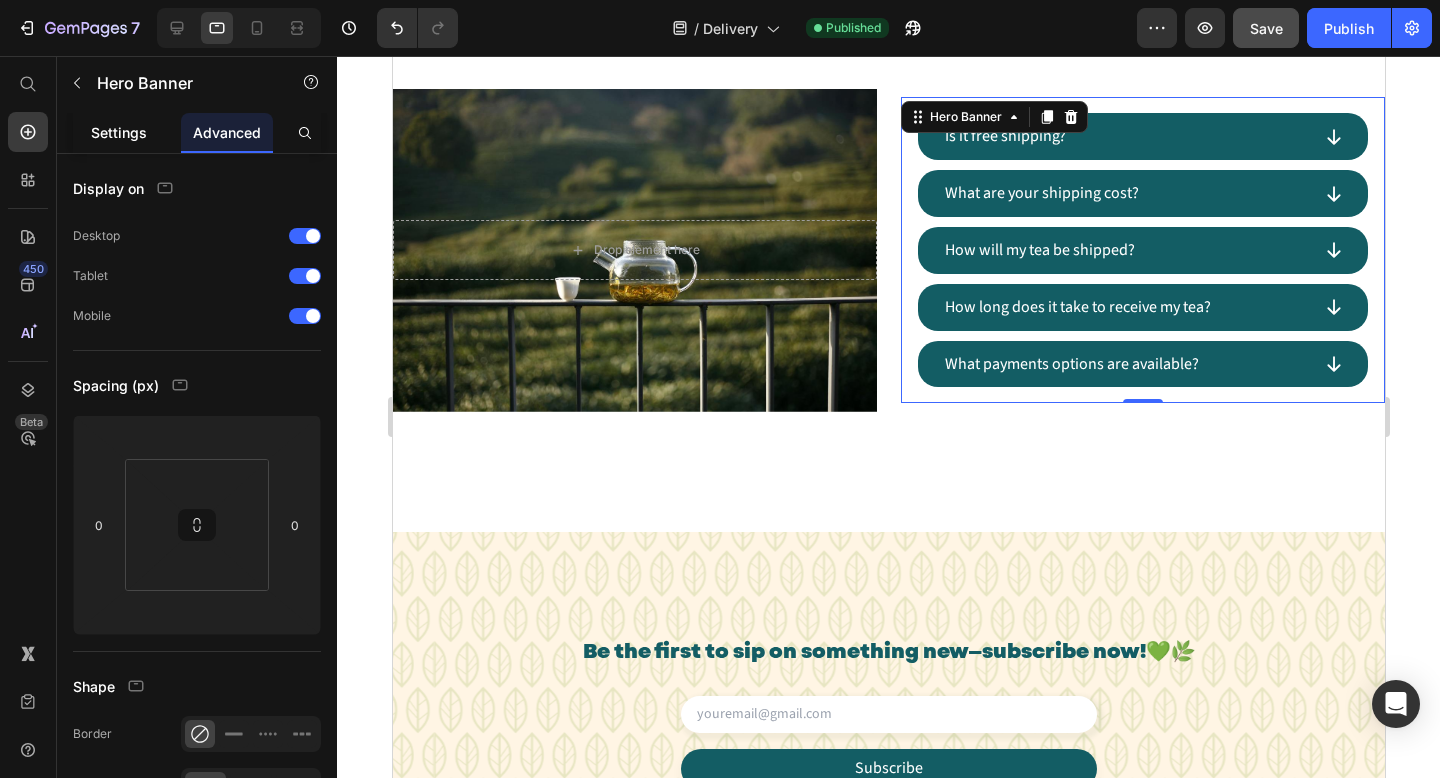 click on "Settings" at bounding box center [119, 132] 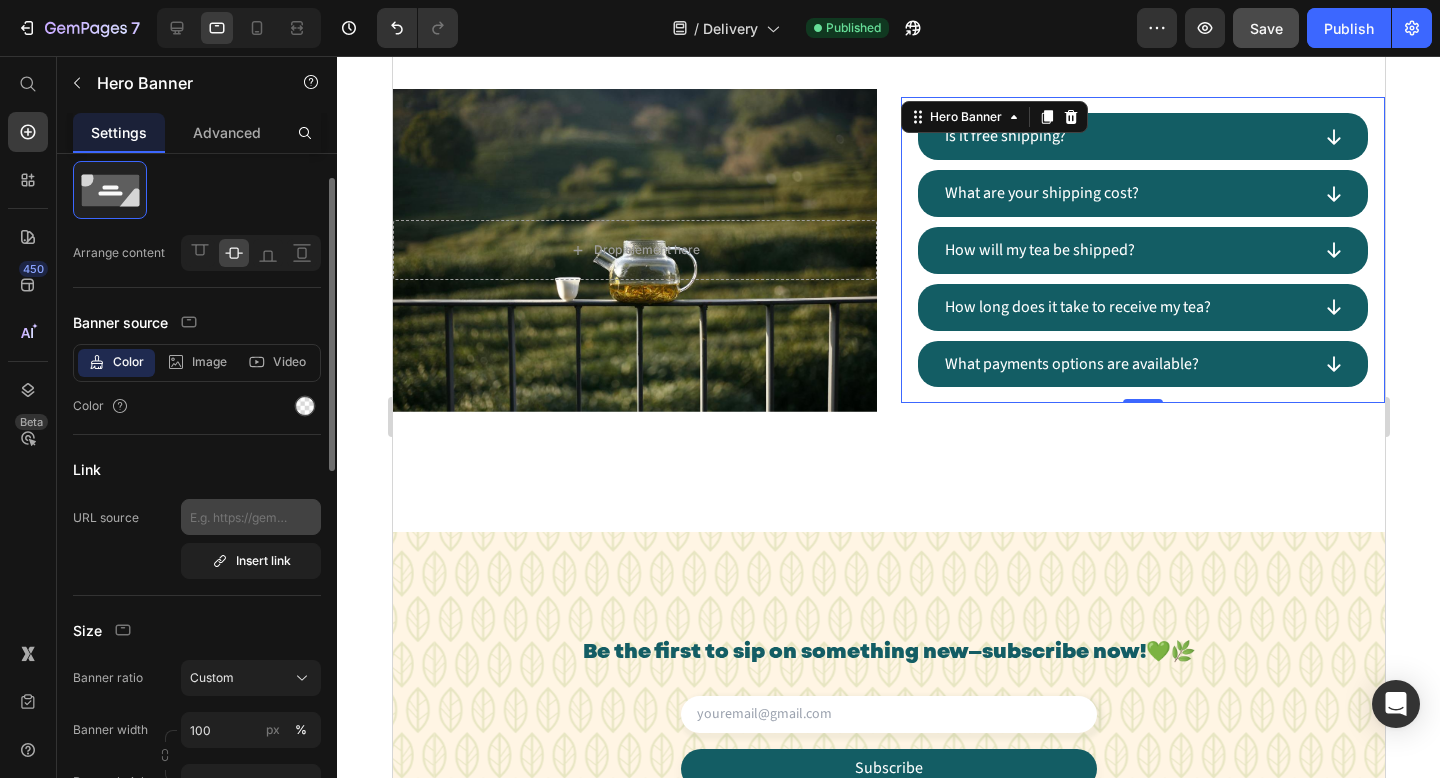 scroll, scrollTop: 73, scrollLeft: 0, axis: vertical 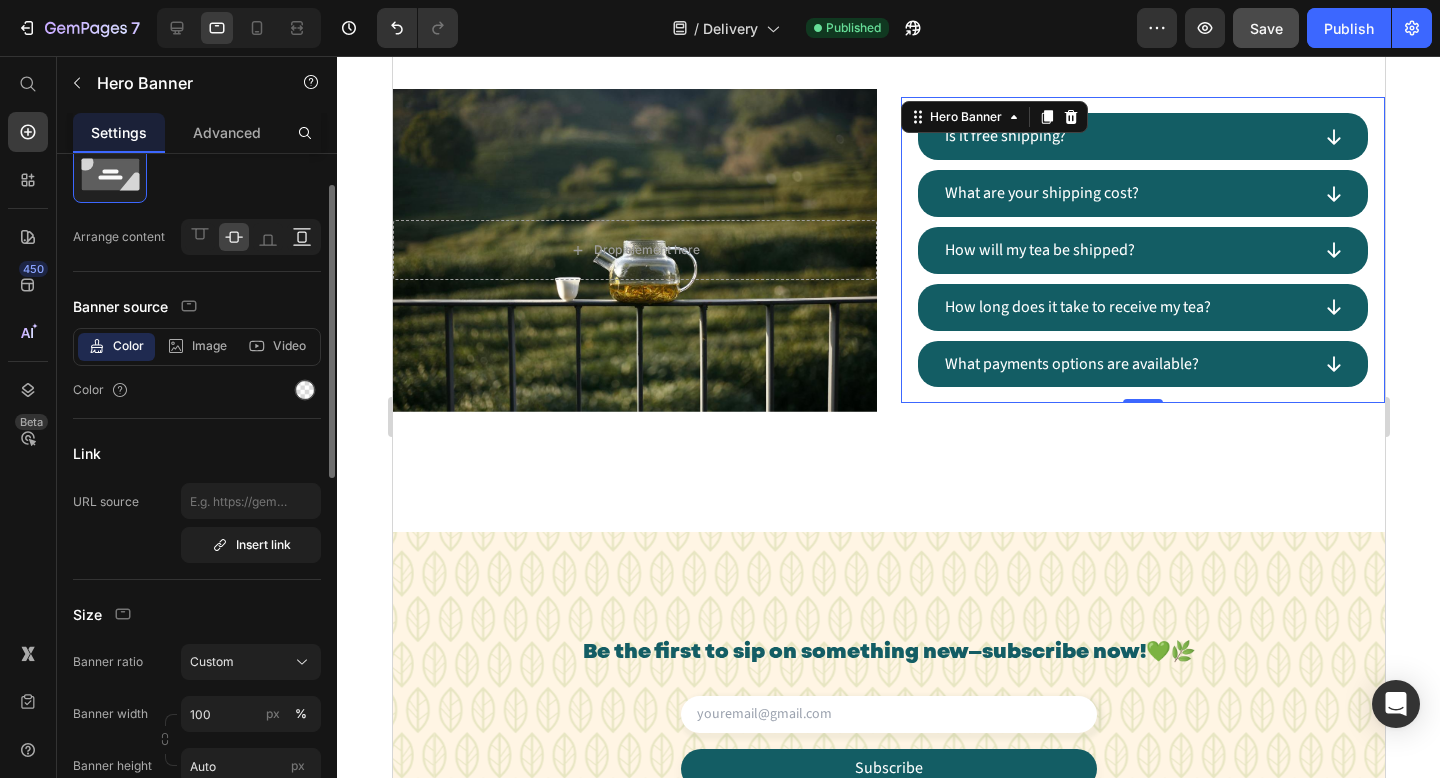 click 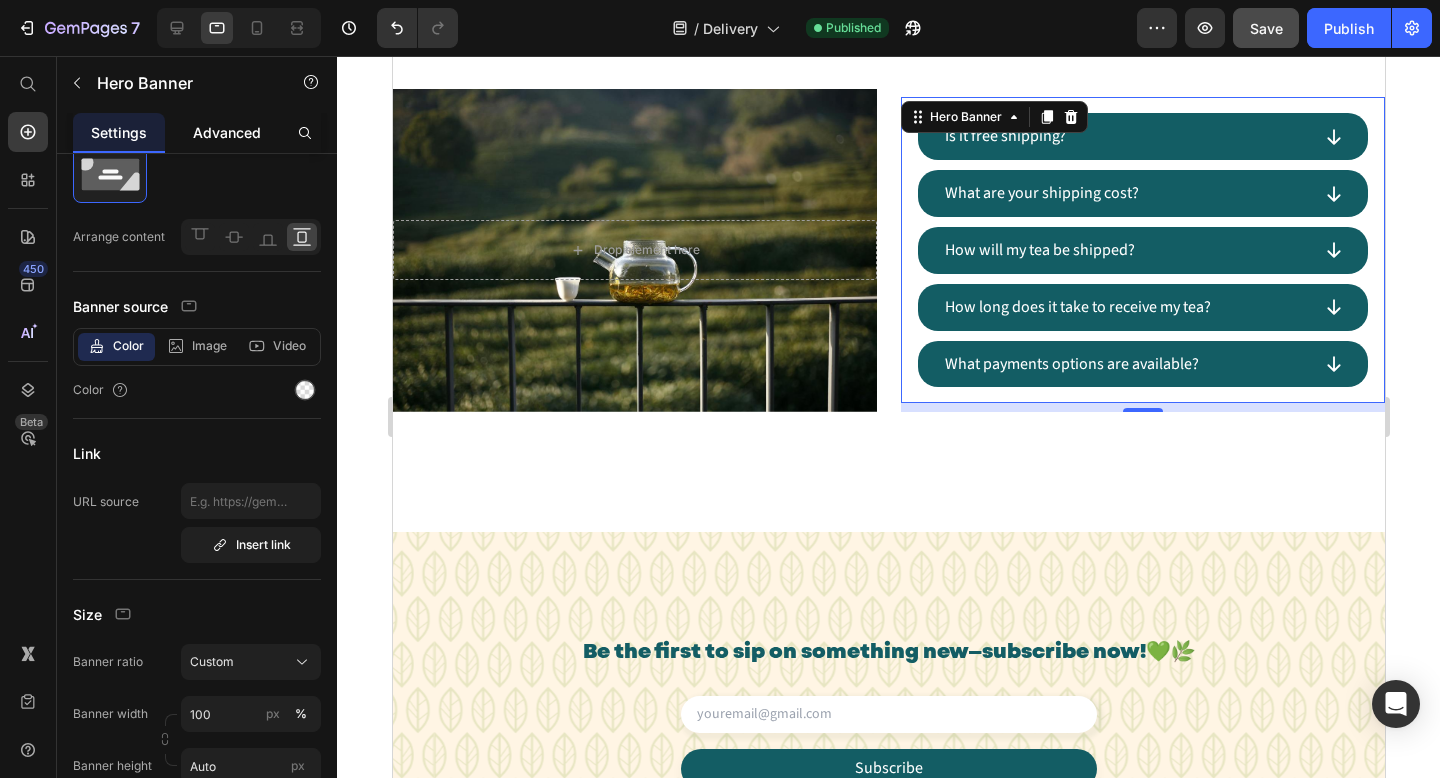 click on "Advanced" at bounding box center [227, 132] 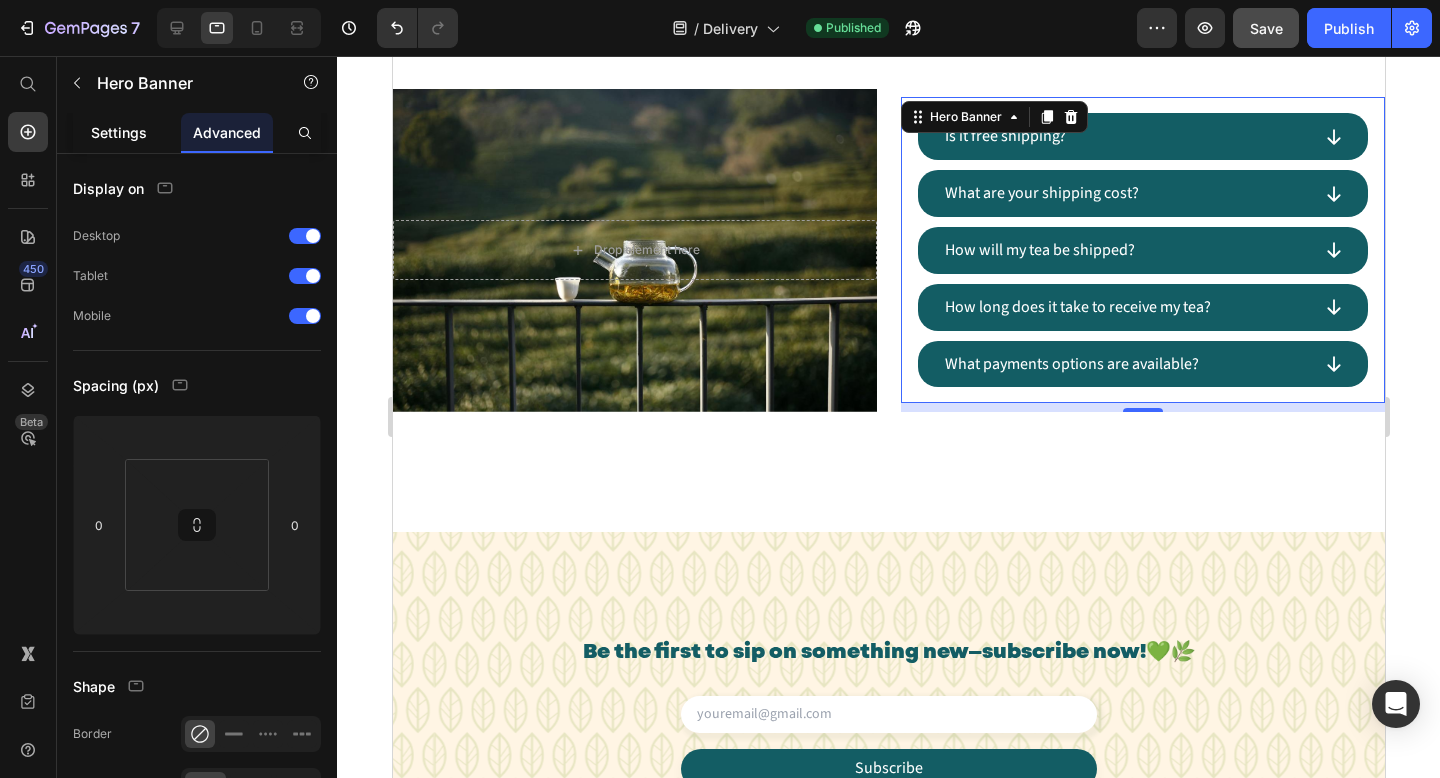 click on "Settings" 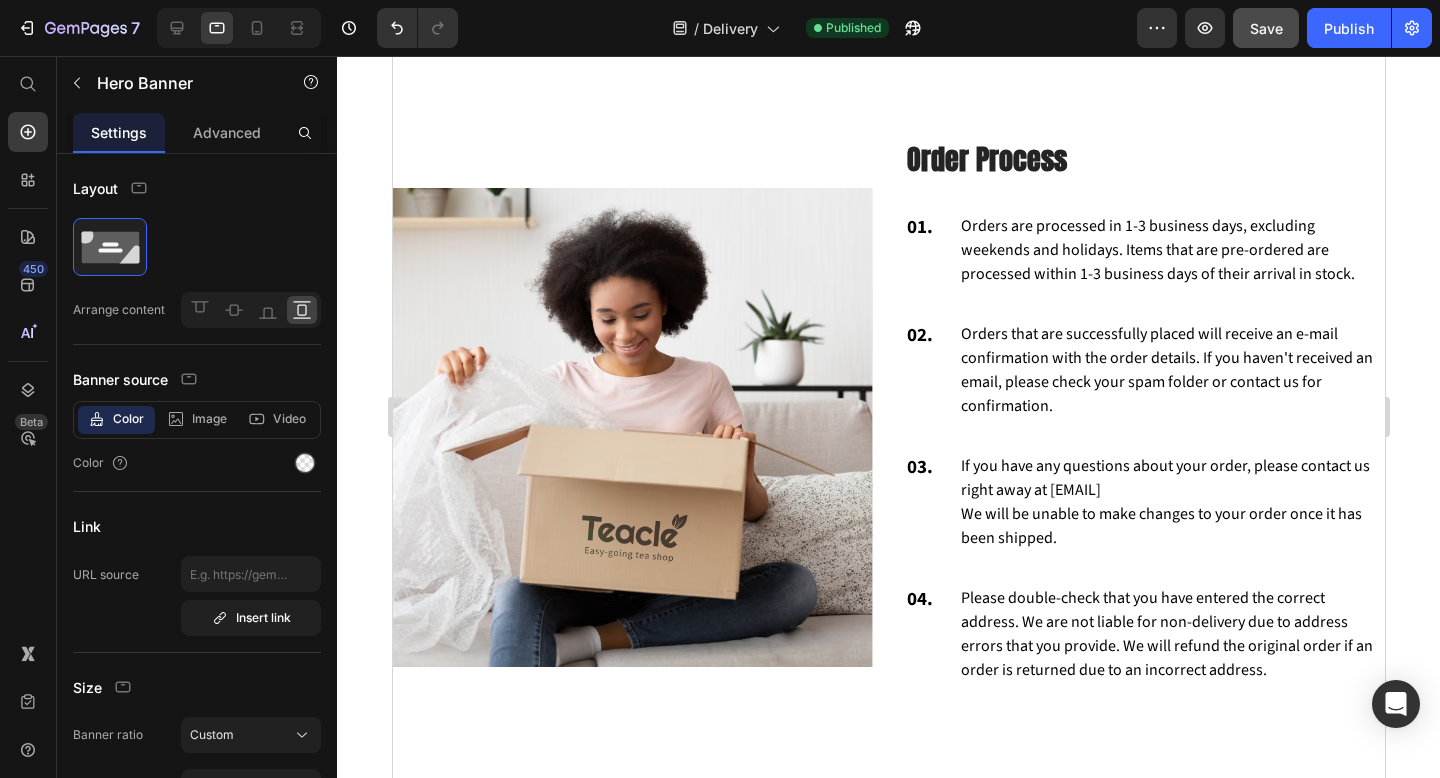 scroll, scrollTop: 1058, scrollLeft: 0, axis: vertical 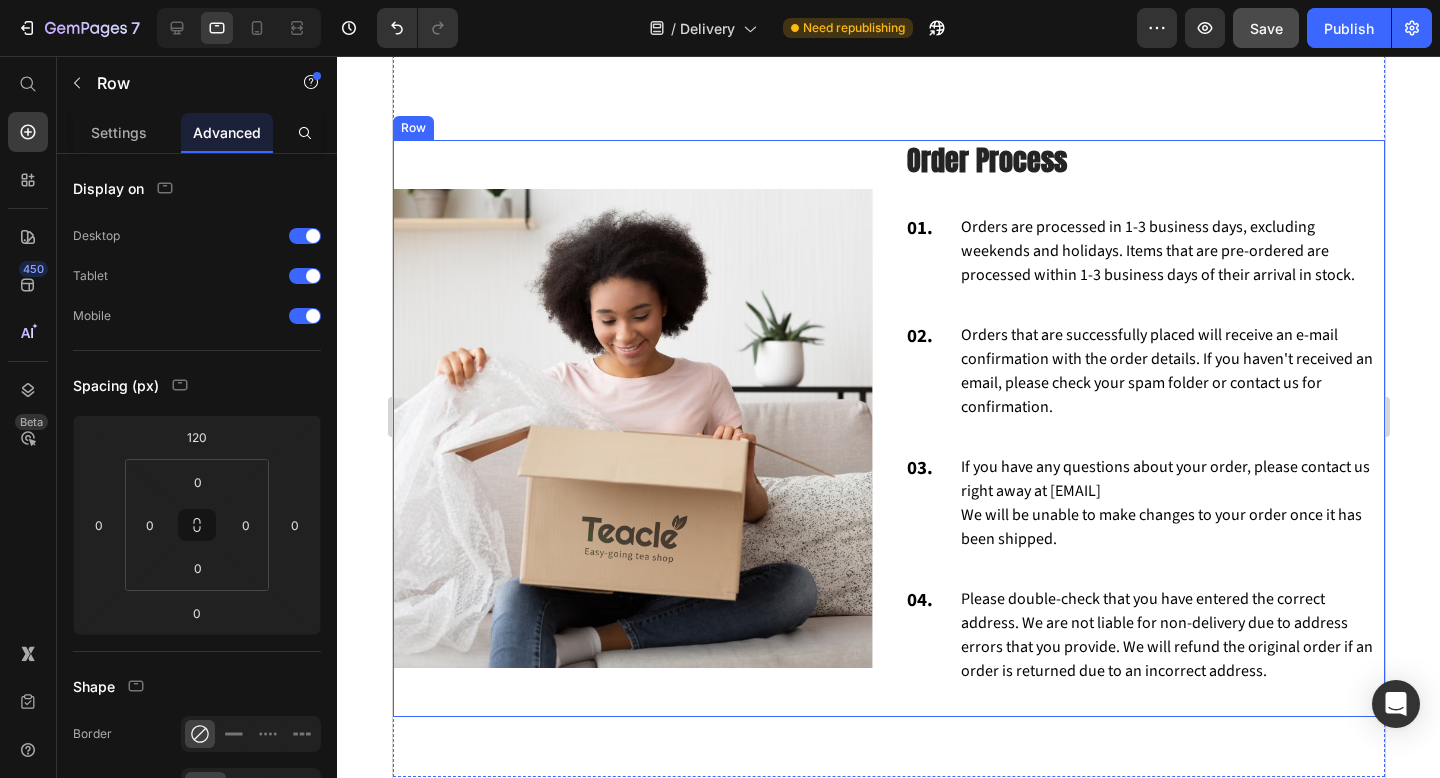 click on "Image Order Process Heading 01. Text block Orders are processed in 1-3 business days, excluding weekends and holidays. Items that are pre-ordered are processed within 1-3 business days of their arrival in stock. Text block Row 02. Text block Orders that are successfully placed will receive an e-mail confirmation with the order details. If you haven't received an email, please check your spam folder or contact us for confirmation. Text block Row 03. Text block If you have any questions about your order, please contact us right away at hello@teacle.ie  We will be unable to make changes to your order once it has been shipped. Text block Row 04. Text block Please double-check that you have entered the correct address. We are not liable for non-delivery due to address errors that you provide. We will refund the original order if an order is returned due to an incorrect address. Text block Row Row" at bounding box center (888, 428) 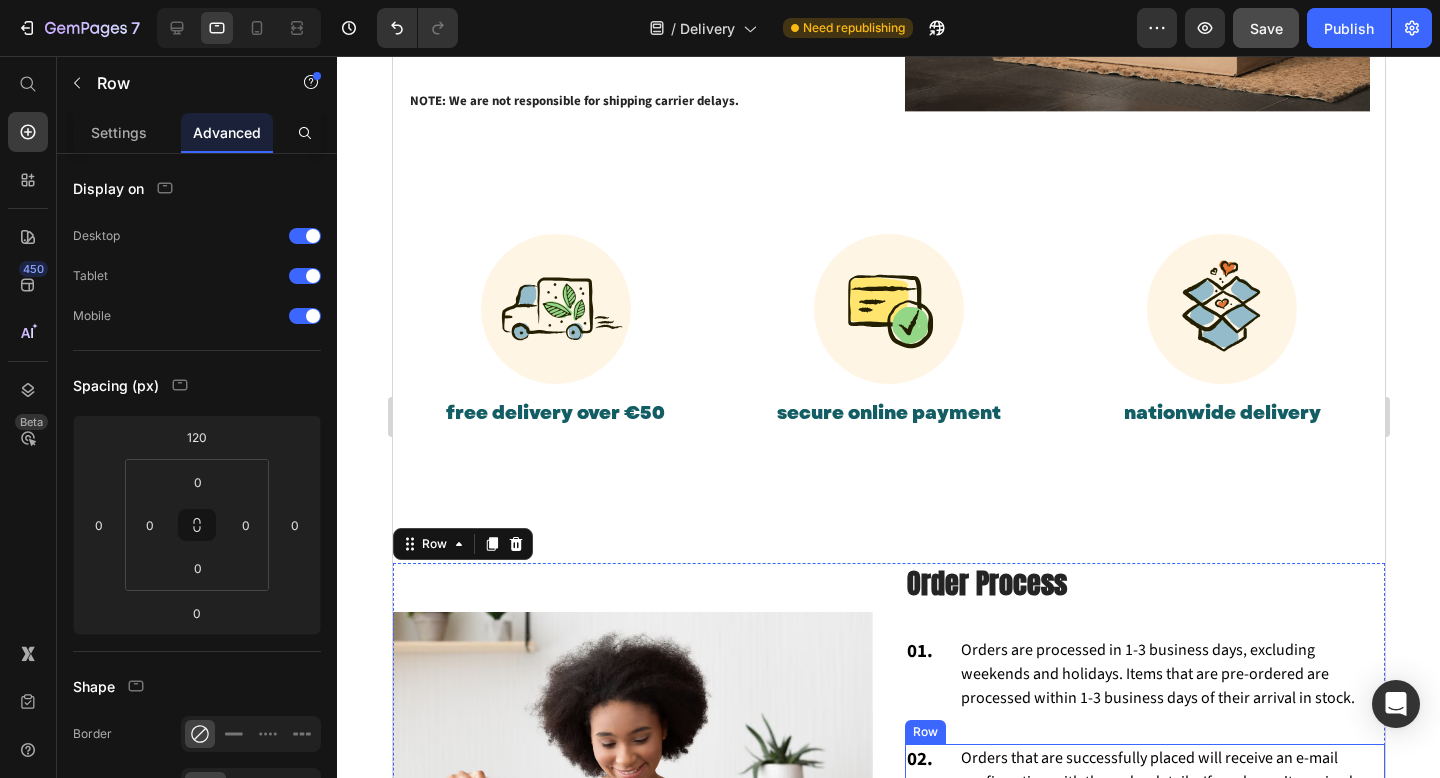 scroll, scrollTop: 673, scrollLeft: 0, axis: vertical 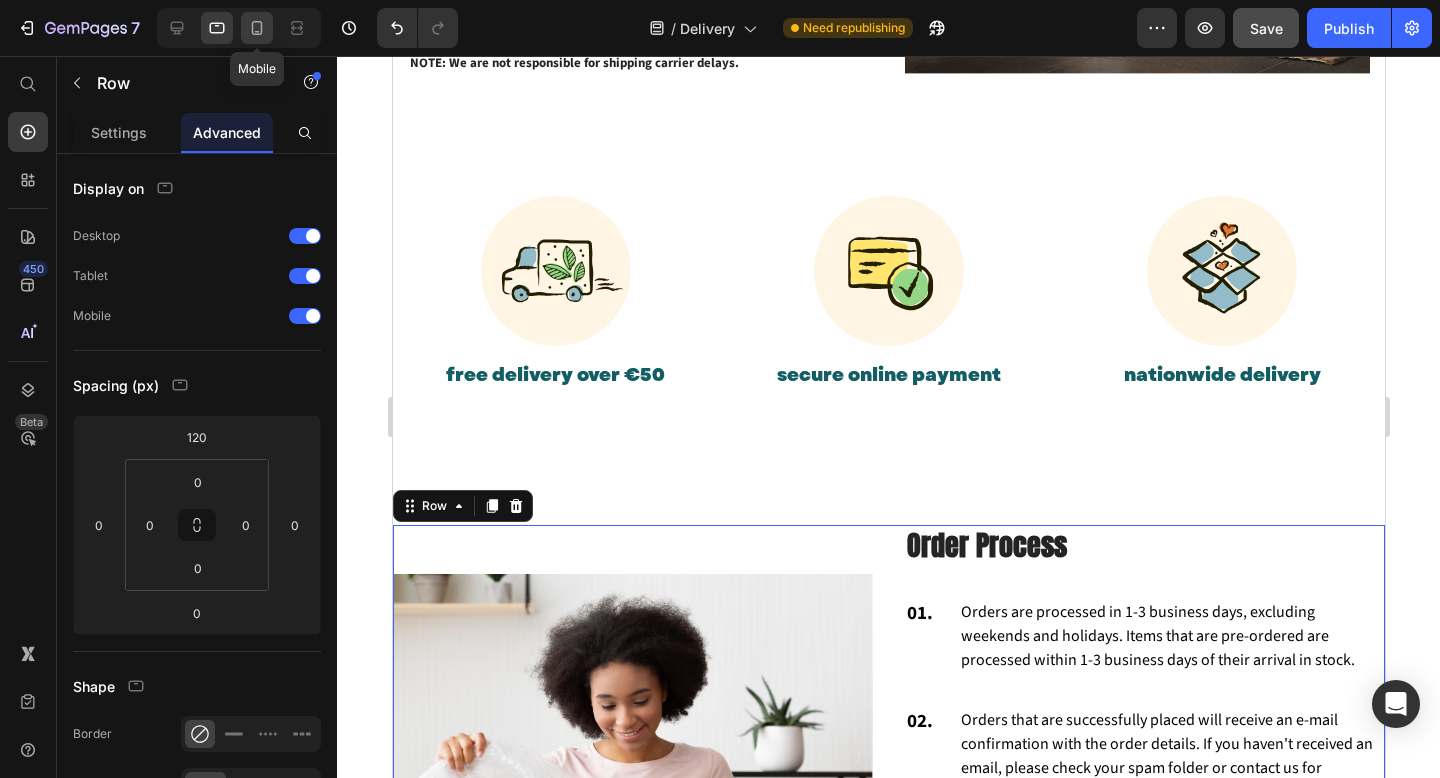 click 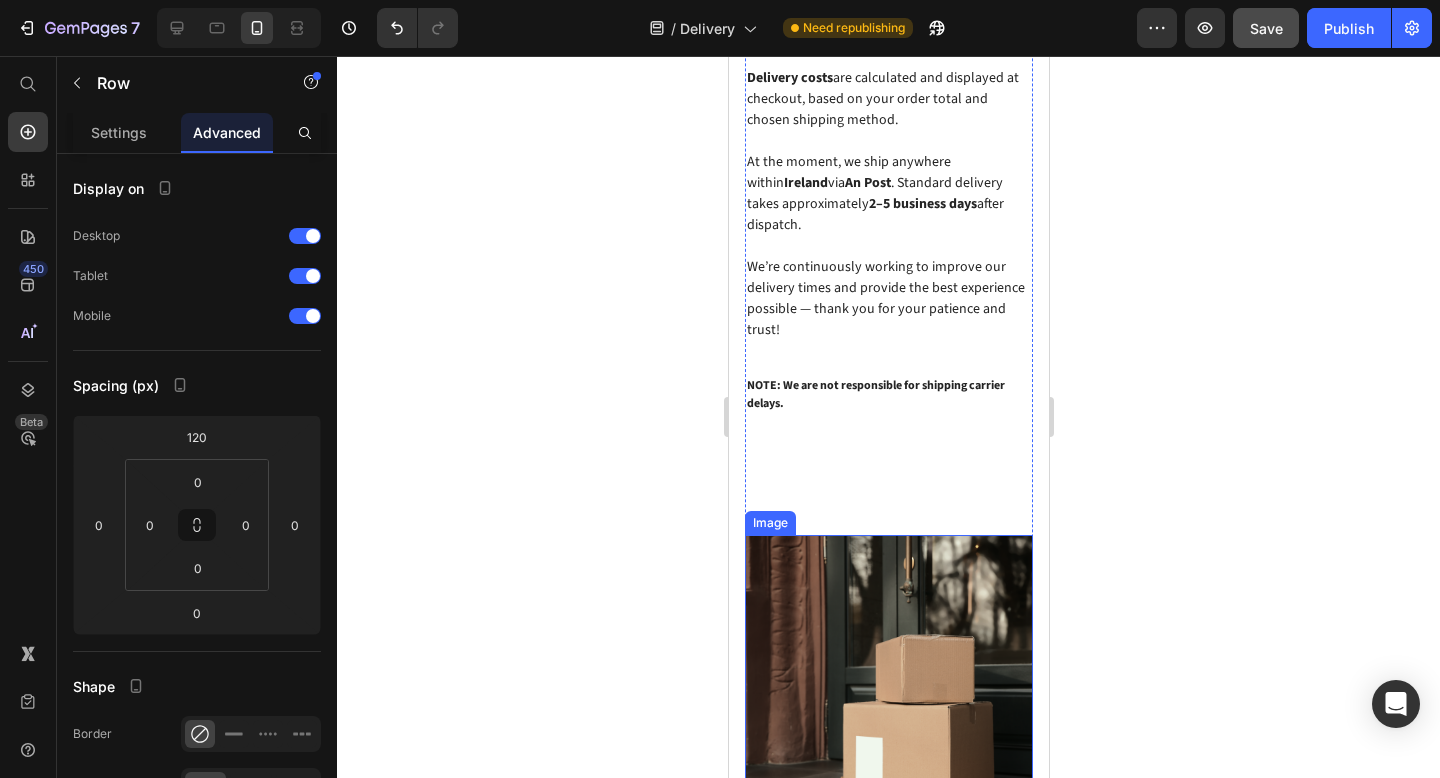 scroll, scrollTop: 406, scrollLeft: 0, axis: vertical 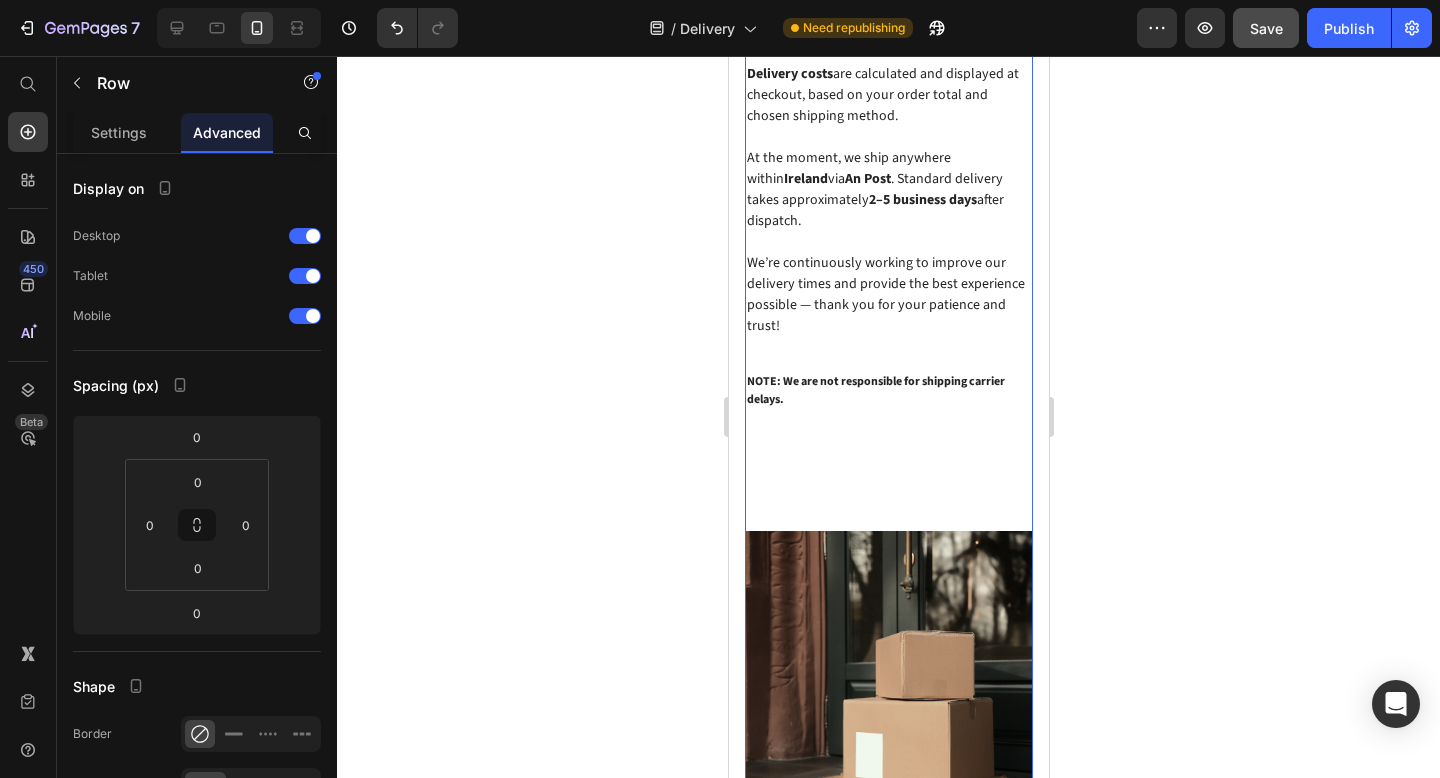 click on "Shipping Policy Heading We process and pack all orders within  1–3 business days , excluding weekends and public holidays. Once your order is on its way, you'll receive a confirmation email with tracking details (if available).   Delivery costs  are calculated and displayed at checkout, based on your order total and chosen shipping method.   At the moment, we ship anywhere within  Ireland  via  An Post . Standard delivery takes approximately  2–5 business days  after dispatch.   We’re continuously working to improve our delivery times and provide the best experience possible — thank you for your patience and trust! Text block NOTE: We are not responsible for shipping carrier delays. Text block" at bounding box center [888, 200] 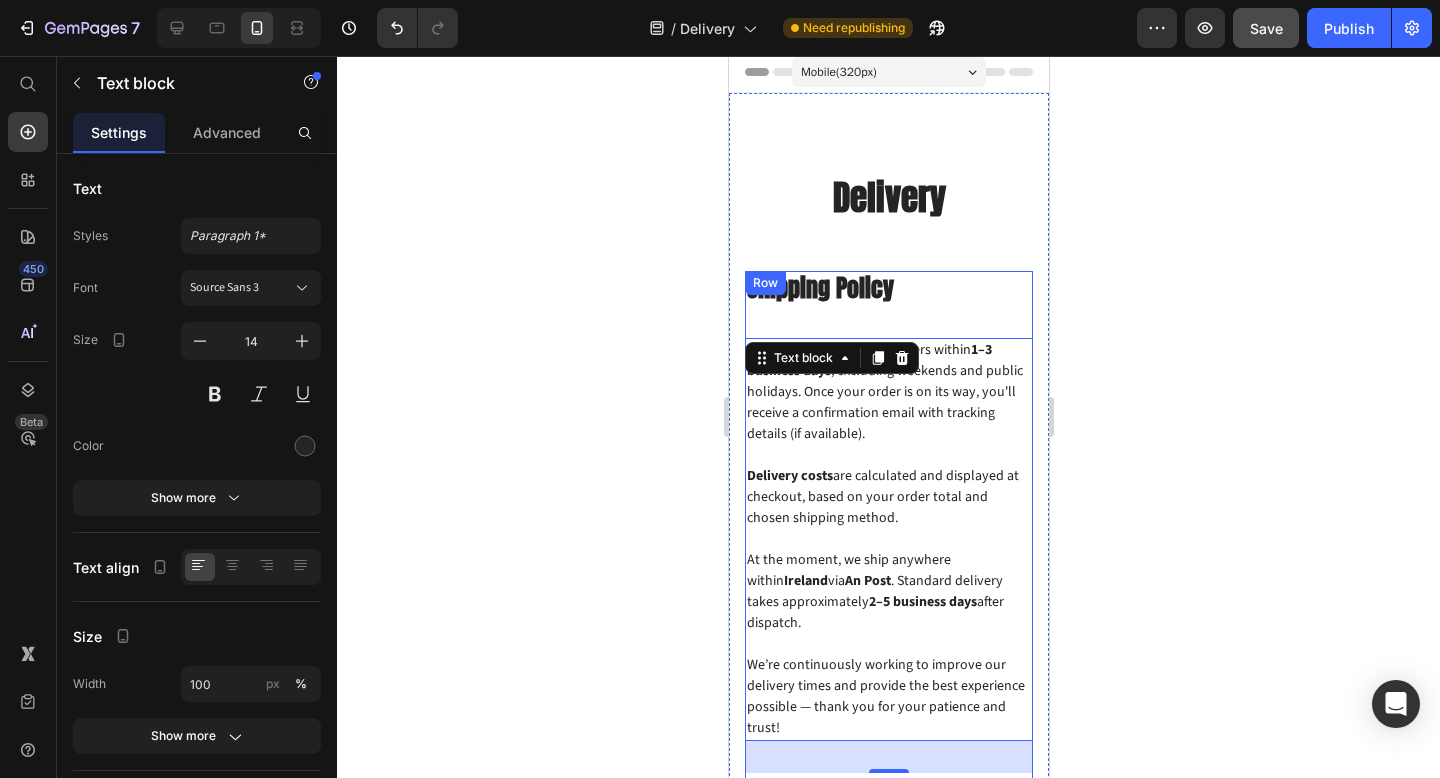 scroll, scrollTop: 0, scrollLeft: 0, axis: both 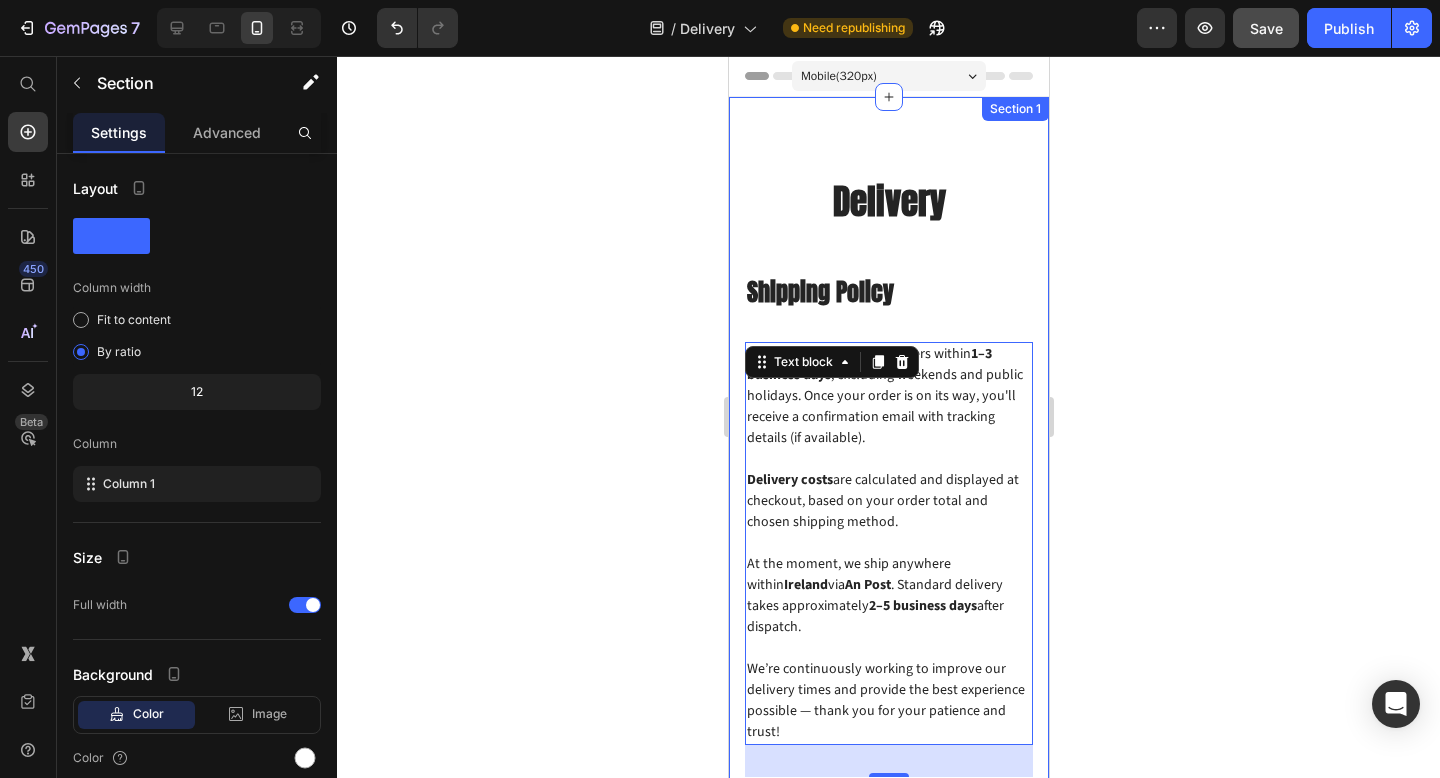 click on "Delivery Heading Row Shipping Policy Heading We process and pack all orders within  1–3 business days , excluding weekends and public holidays. Once your order is on its way, you'll receive a confirmation email with tracking details (if available).   Delivery costs  are calculated and displayed at checkout, based on your order total and chosen shipping method.   At the moment, we ship anywhere within  Ireland  via  An Post . Standard delivery takes approximately  2–5 business days  after dispatch.   We’re continuously working to improve our delivery times and provide the best experience possible — thank you for your patience and trust! Text block   32 NOTE: We are not responsible for shipping carrier delays. Text block Image Row Section 1" at bounding box center (888, 701) 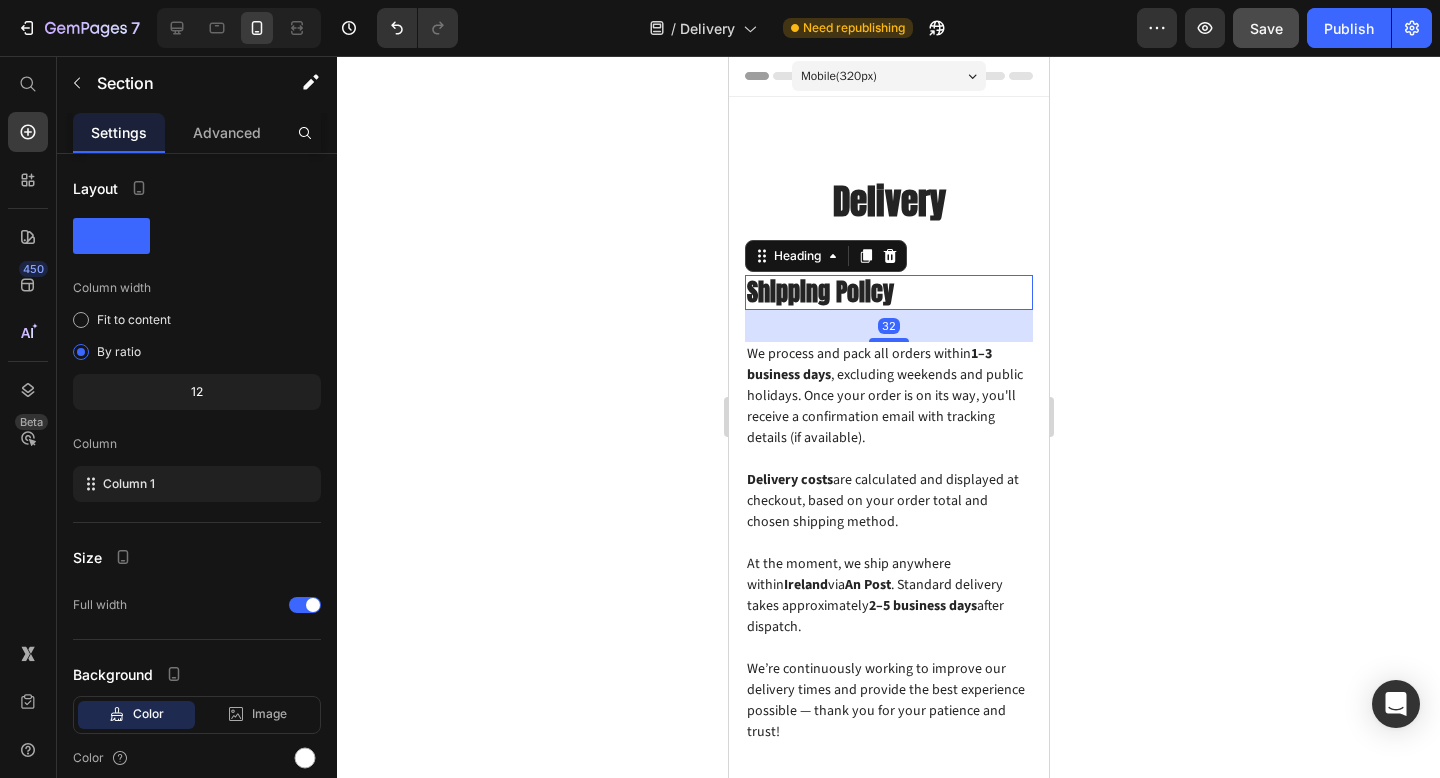 click on "Shipping Policy" at bounding box center [888, 292] 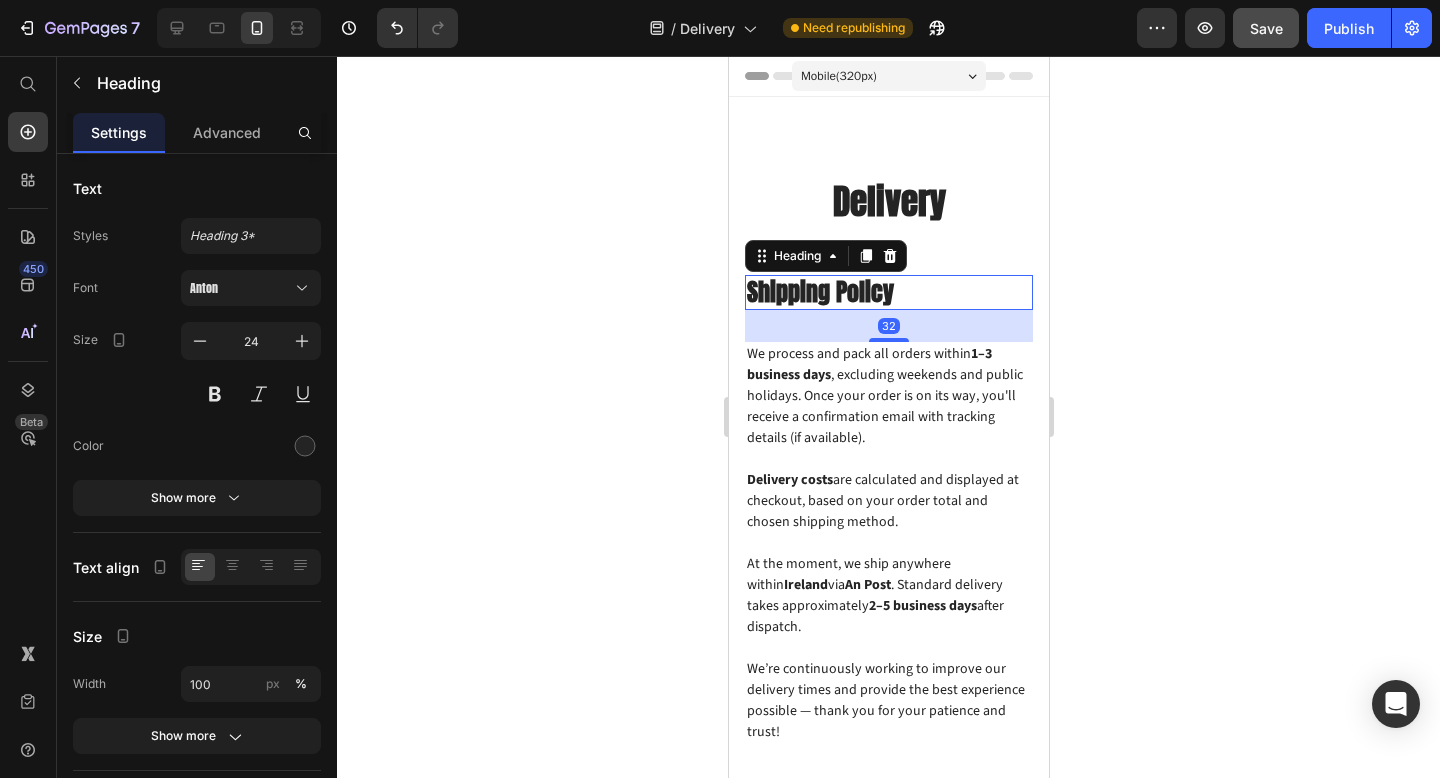 drag, startPoint x: 880, startPoint y: 336, endPoint x: 884, endPoint y: 320, distance: 16.492422 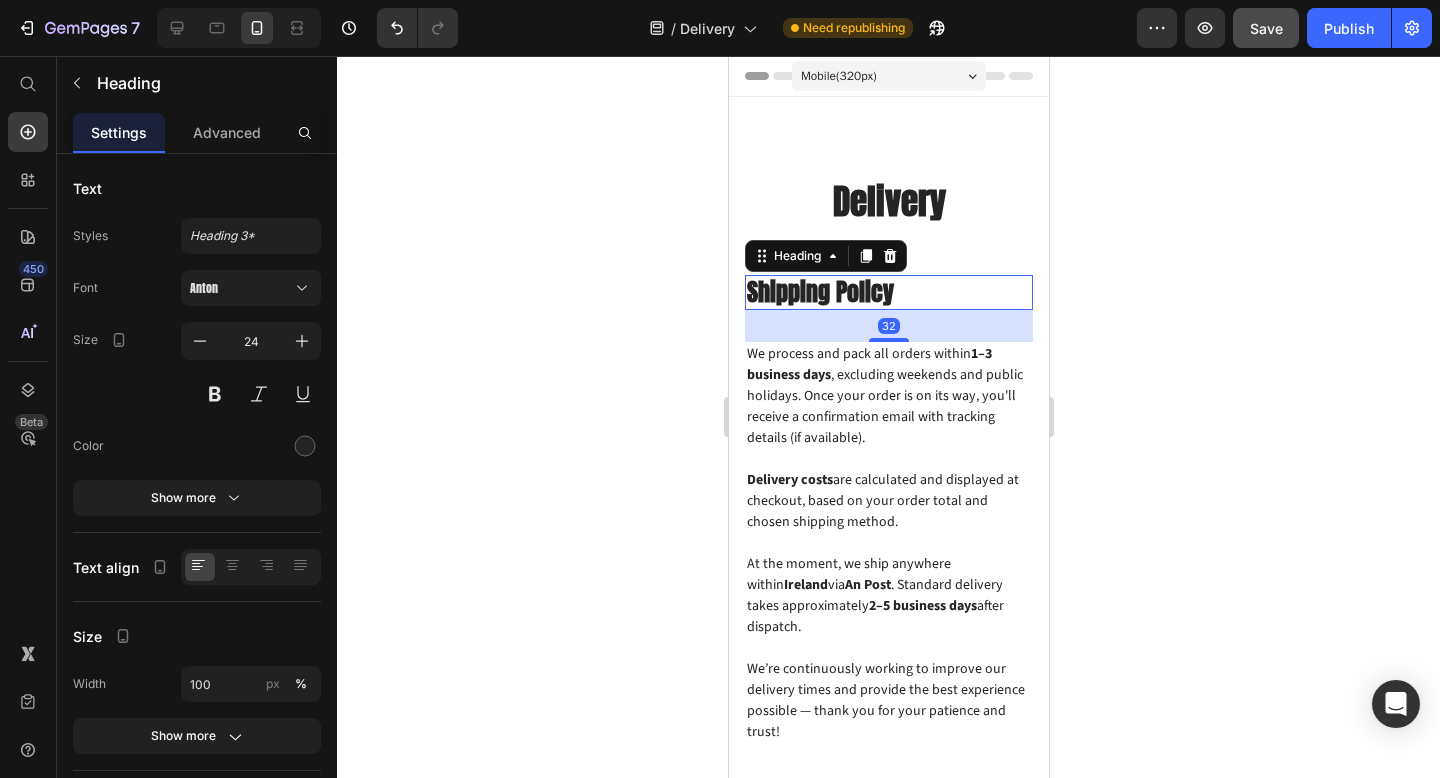 click on "32" at bounding box center (888, 326) 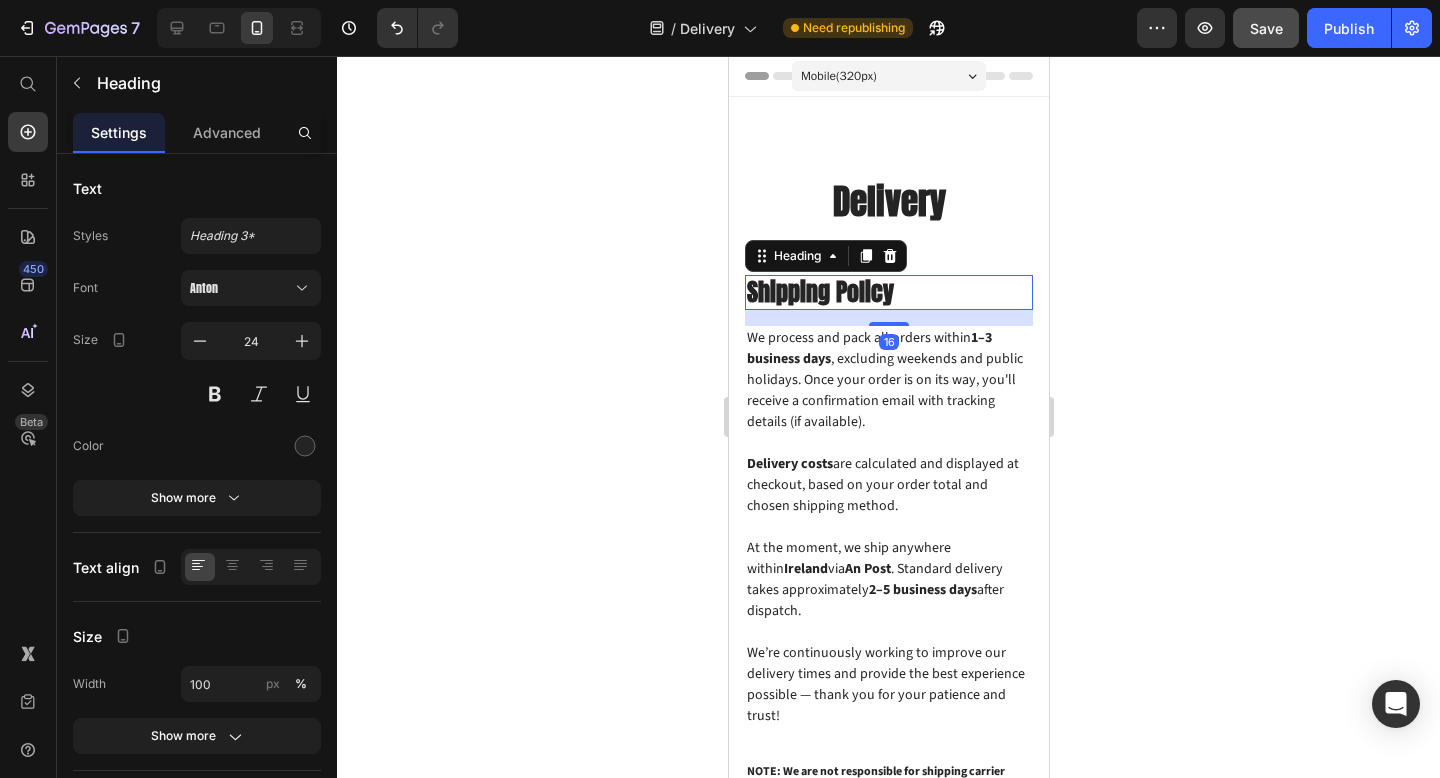 drag, startPoint x: 894, startPoint y: 341, endPoint x: 894, endPoint y: 325, distance: 16 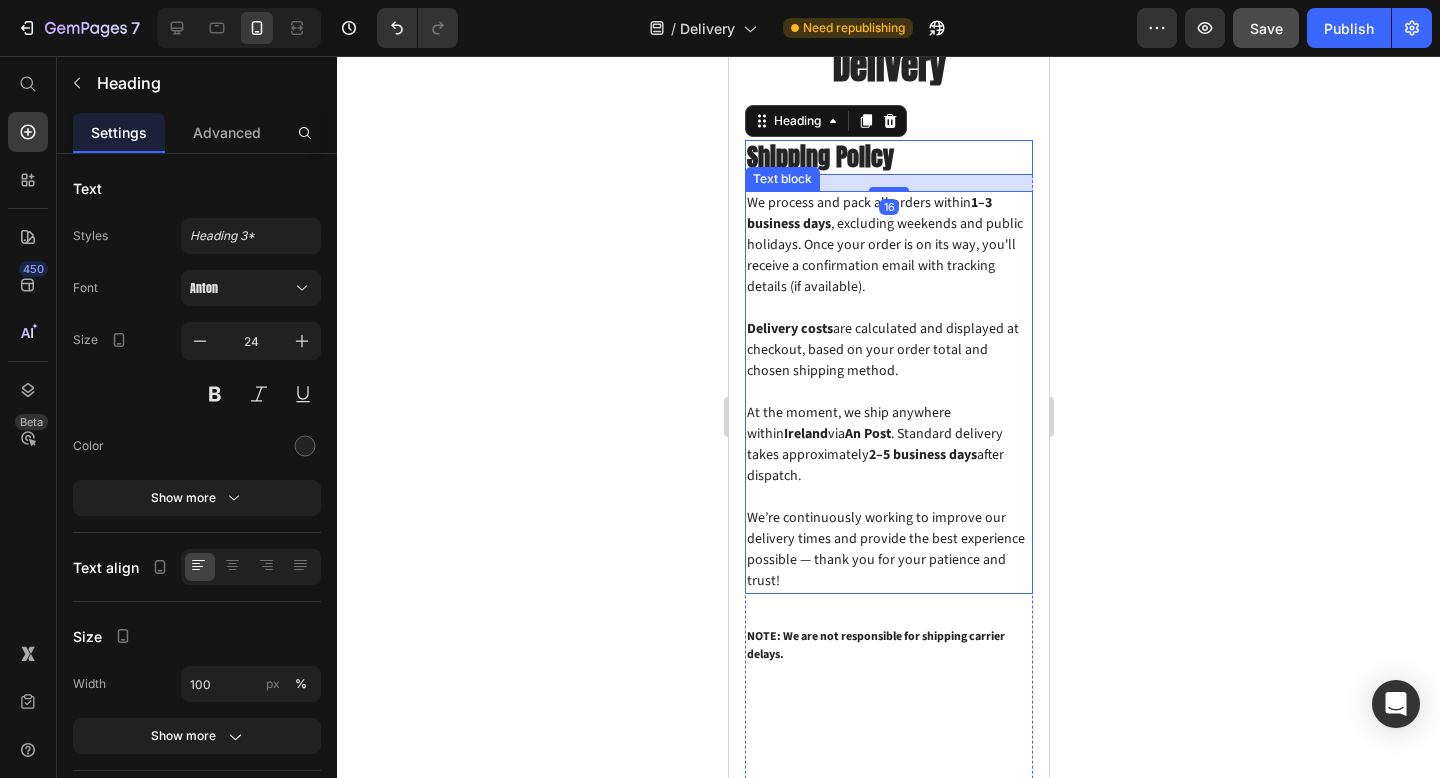 scroll, scrollTop: 182, scrollLeft: 0, axis: vertical 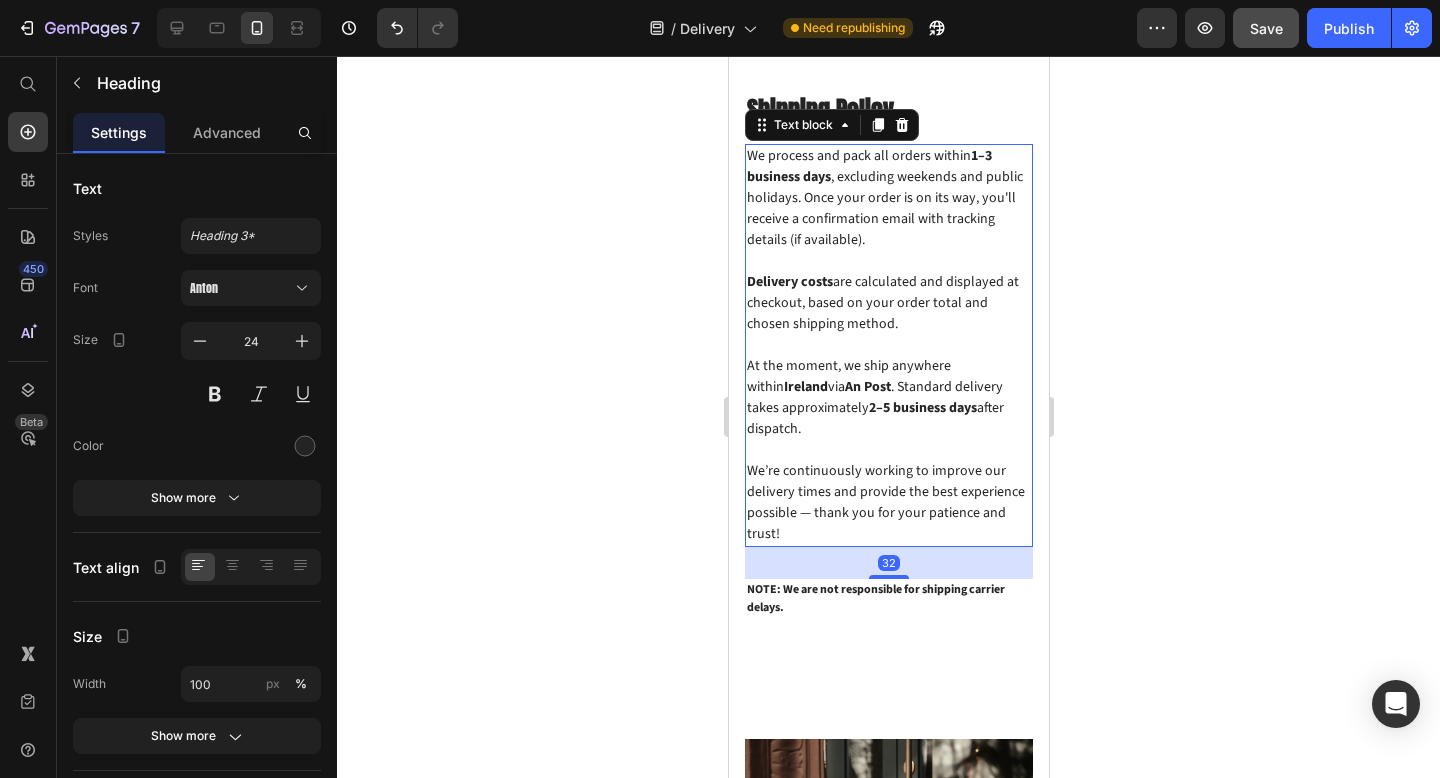 click on "We’re continuously working to improve our delivery times and provide the best experience possible — thank you for your patience and trust!" at bounding box center (888, 503) 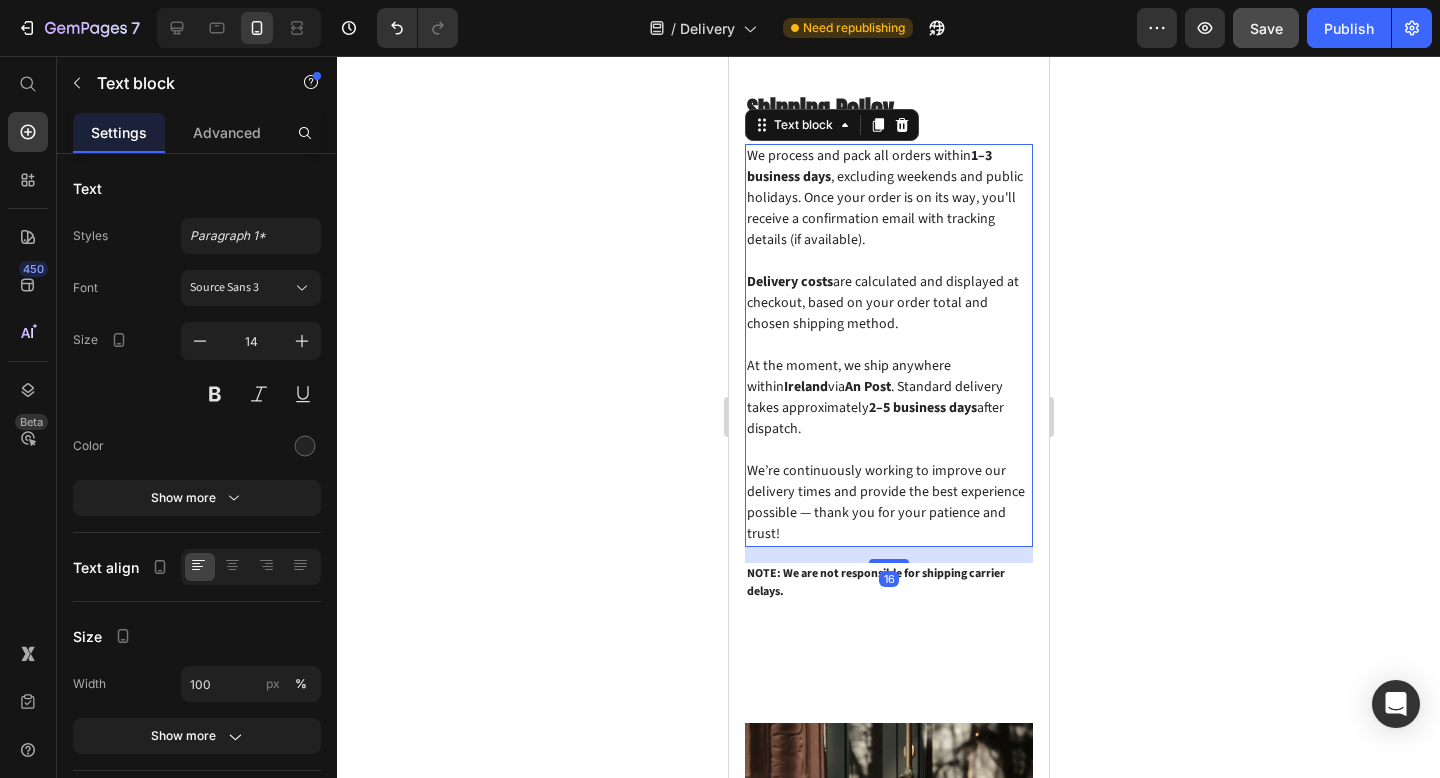drag, startPoint x: 893, startPoint y: 557, endPoint x: 902, endPoint y: 541, distance: 18.35756 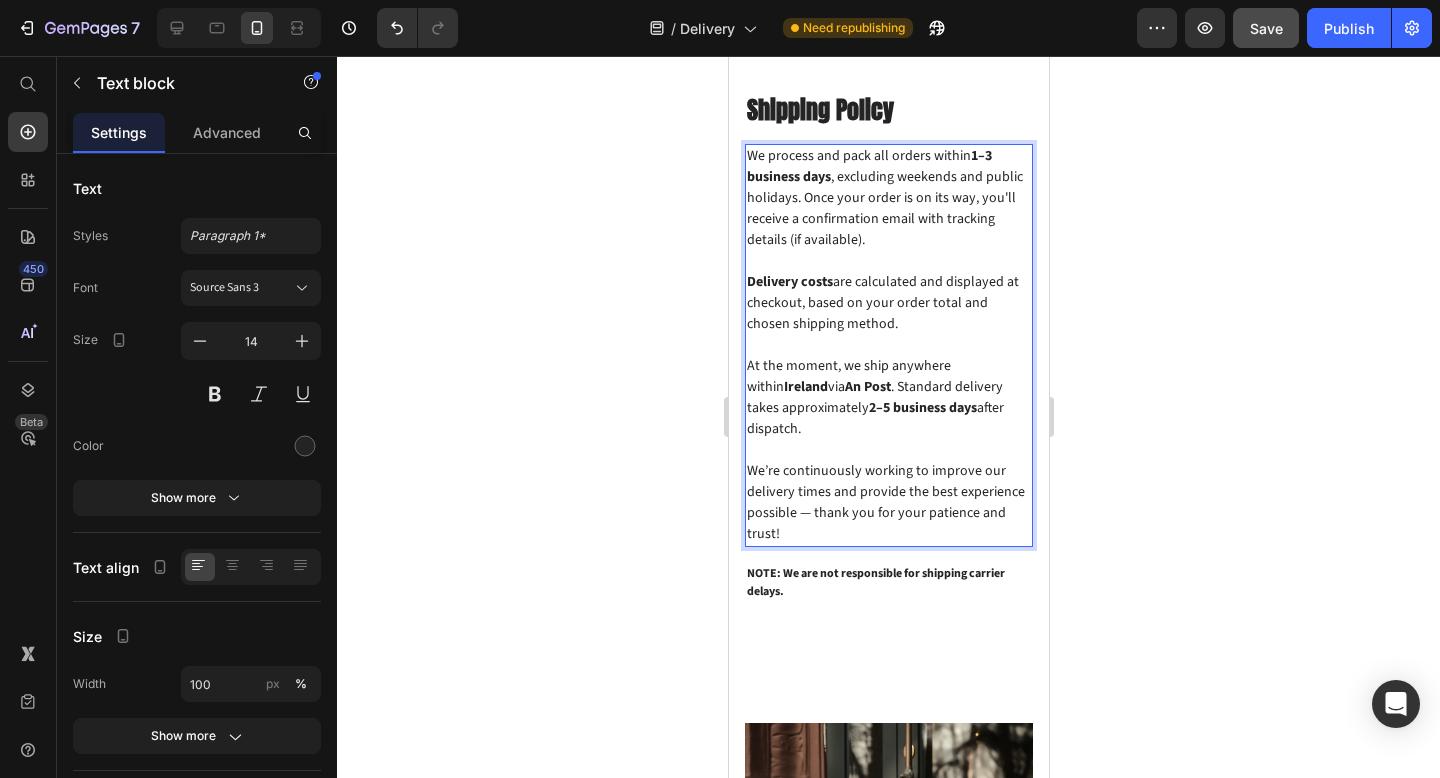 click on "Delivery costs  are calculated and displayed at checkout, based on your order total and chosen shipping method." at bounding box center [888, 303] 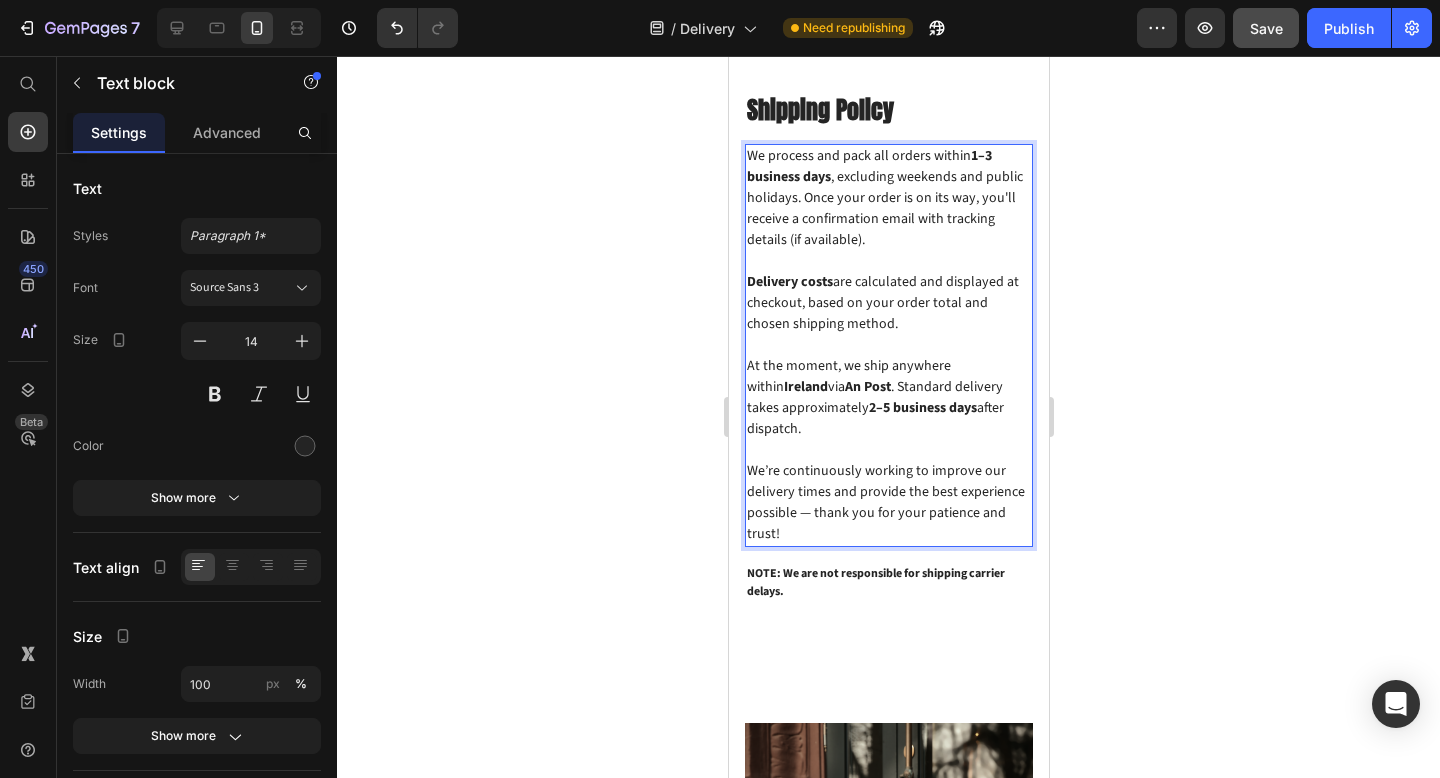 click at bounding box center (888, 261) 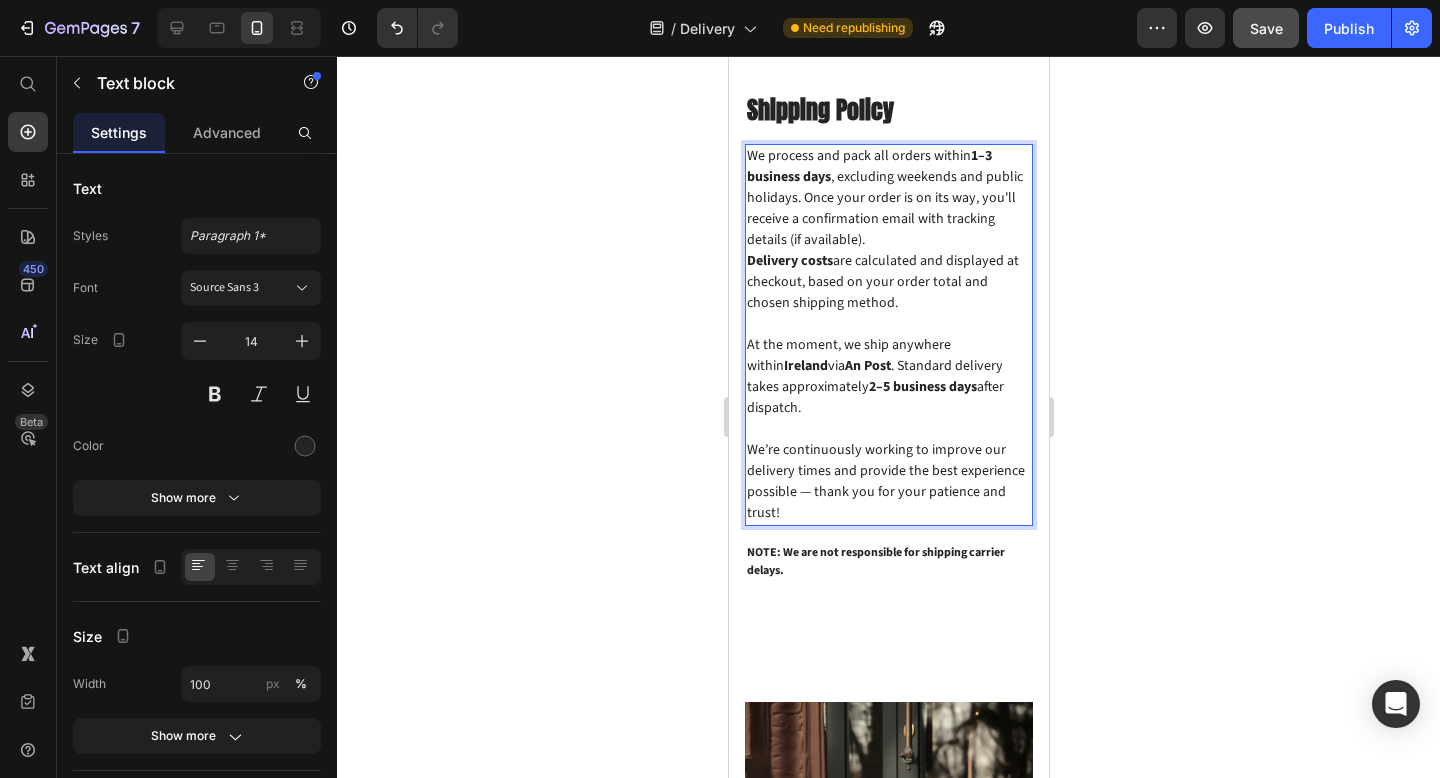 click at bounding box center [888, 324] 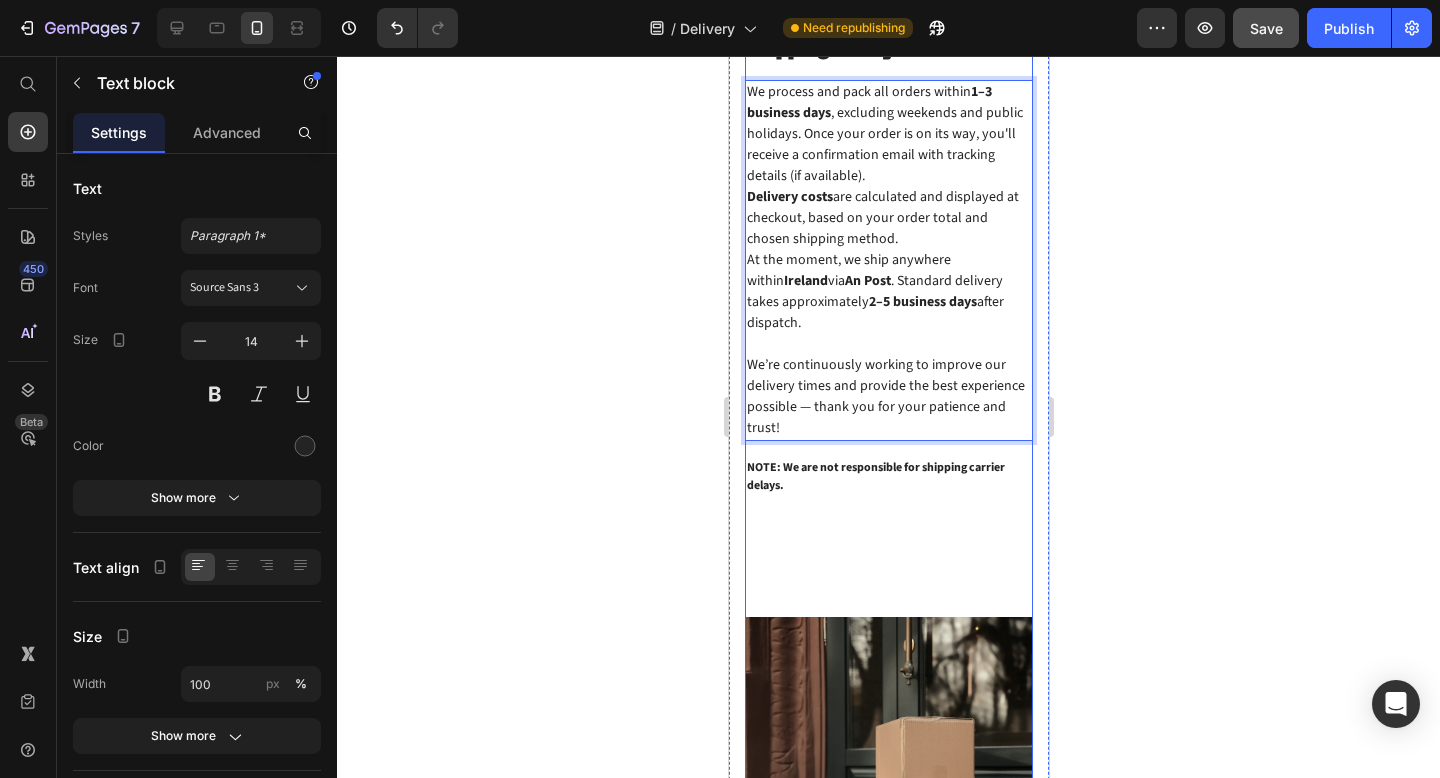 scroll, scrollTop: 263, scrollLeft: 0, axis: vertical 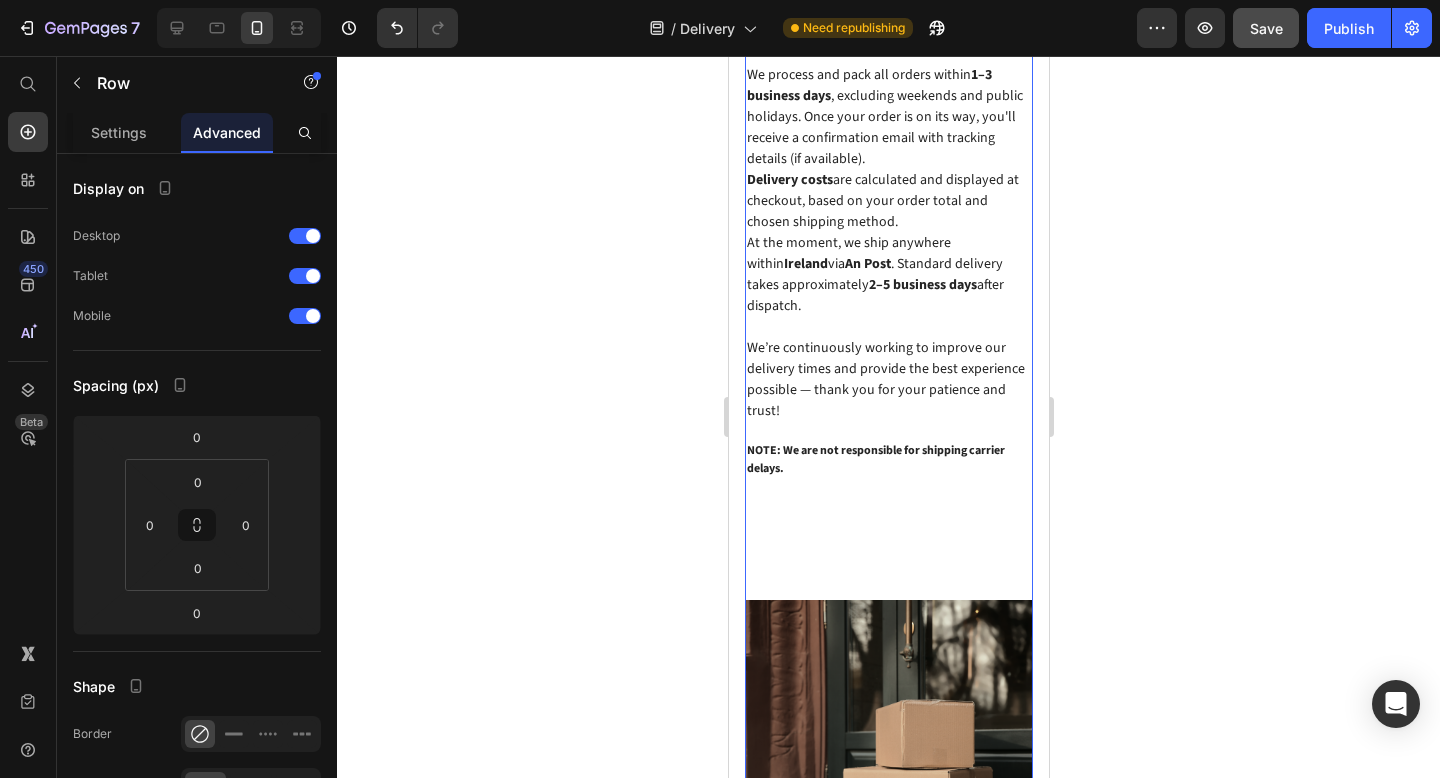 click on "Shipping Policy Heading We process and pack all orders within  1–3 business days , excluding weekends and public holidays. Once your order is on its way, you'll receive a confirmation email with tracking details (if available). Delivery costs  are calculated and displayed at checkout, based on your order total and chosen shipping method. At the moment, we ship anywhere within  Ireland  via  An Post . Standard delivery takes approximately  2–5 business days  after dispatch. We’re continuously working to improve our delivery times and provide the best experience possible — thank you for your patience and trust! Text block NOTE: We are not responsible for shipping carrier delays. Text block" at bounding box center [888, 306] 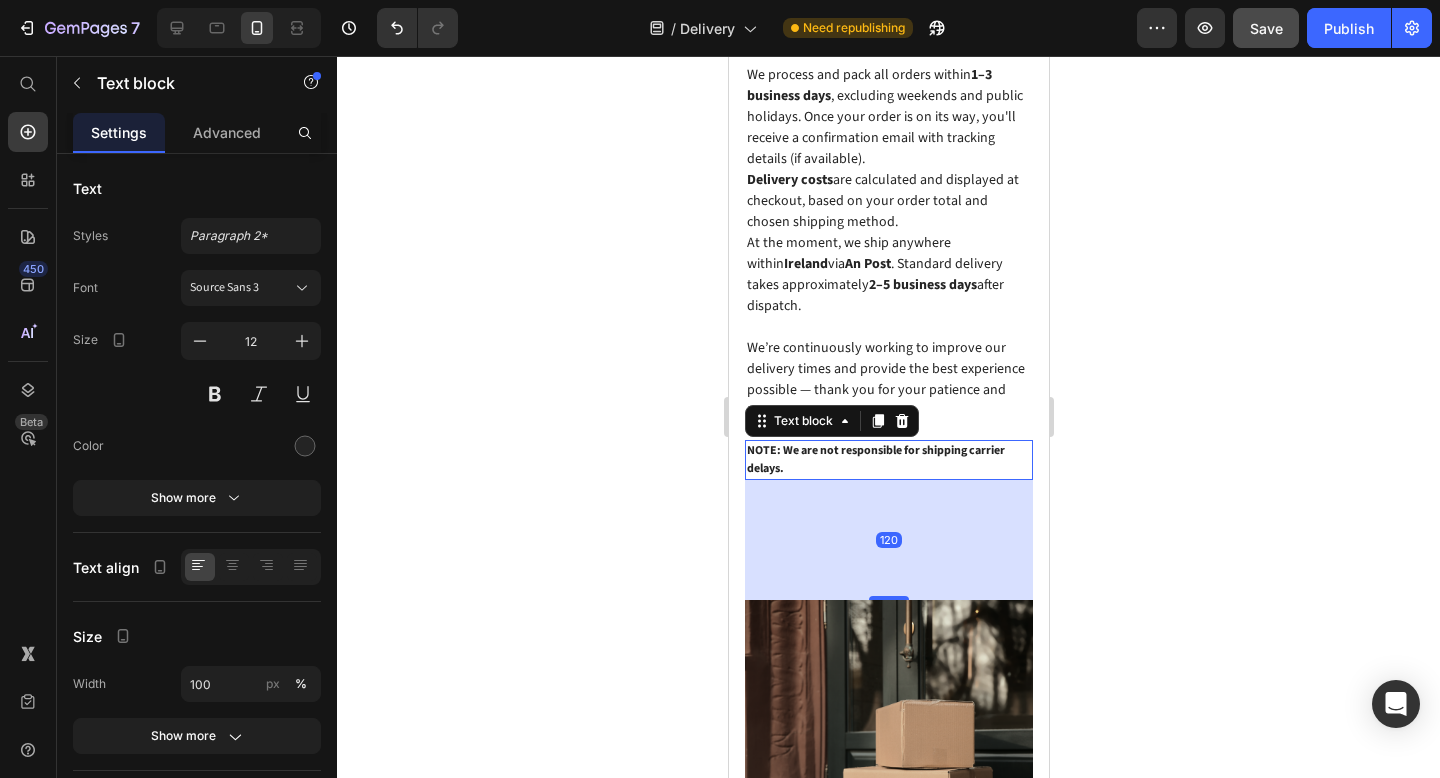 click on "NOTE: We are not responsible for shipping carrier delays." at bounding box center (888, 460) 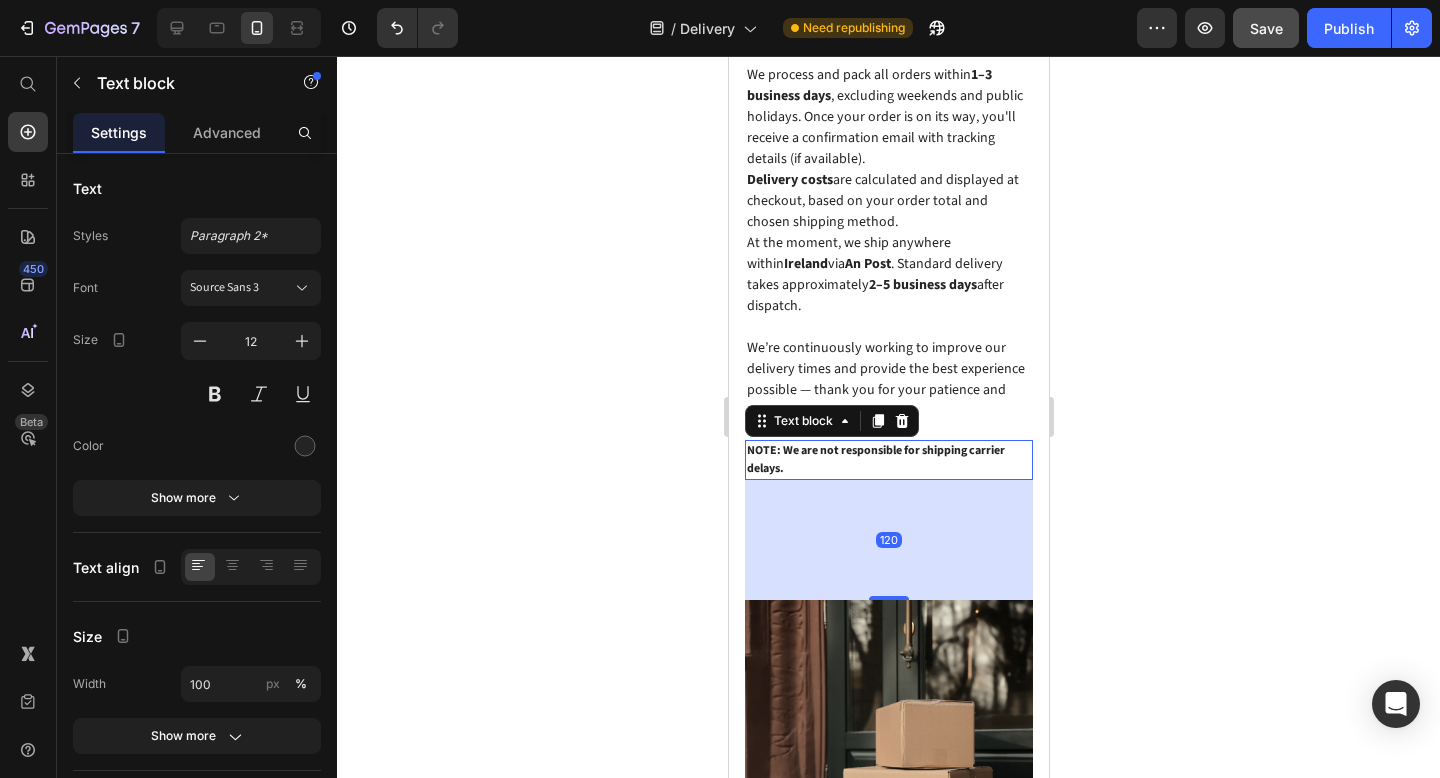 click on "120" at bounding box center (888, 540) 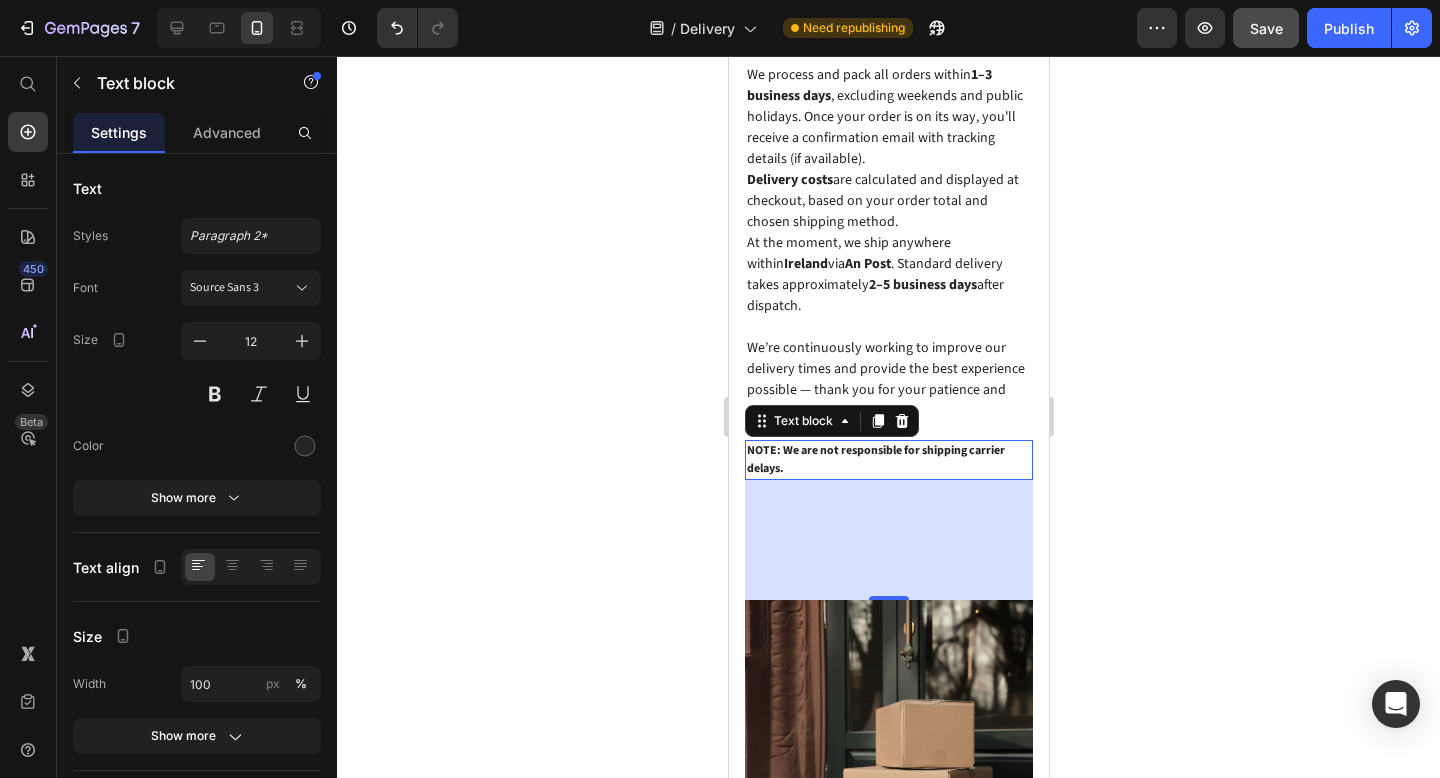 drag, startPoint x: 887, startPoint y: 573, endPoint x: 886, endPoint y: 534, distance: 39.012817 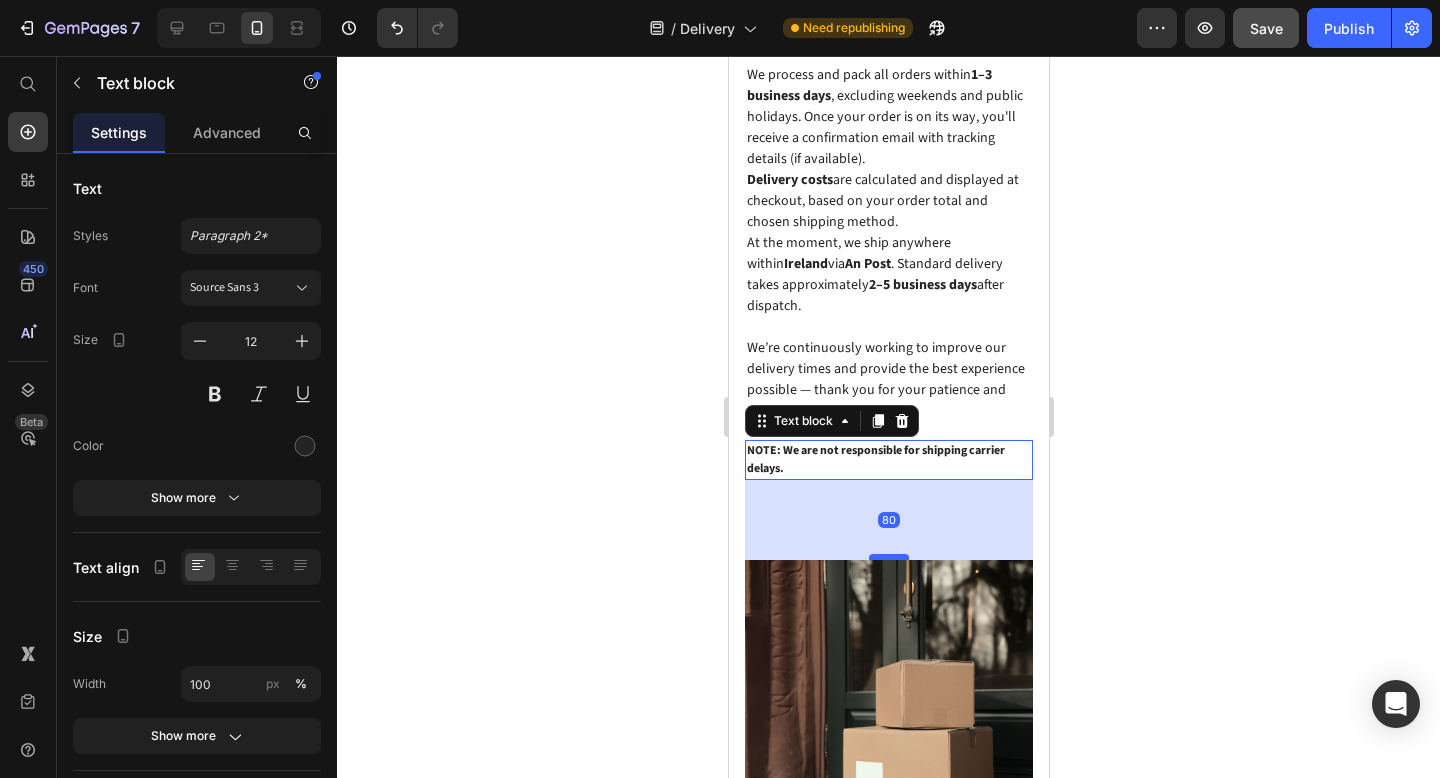 drag, startPoint x: 893, startPoint y: 577, endPoint x: 896, endPoint y: 537, distance: 40.112343 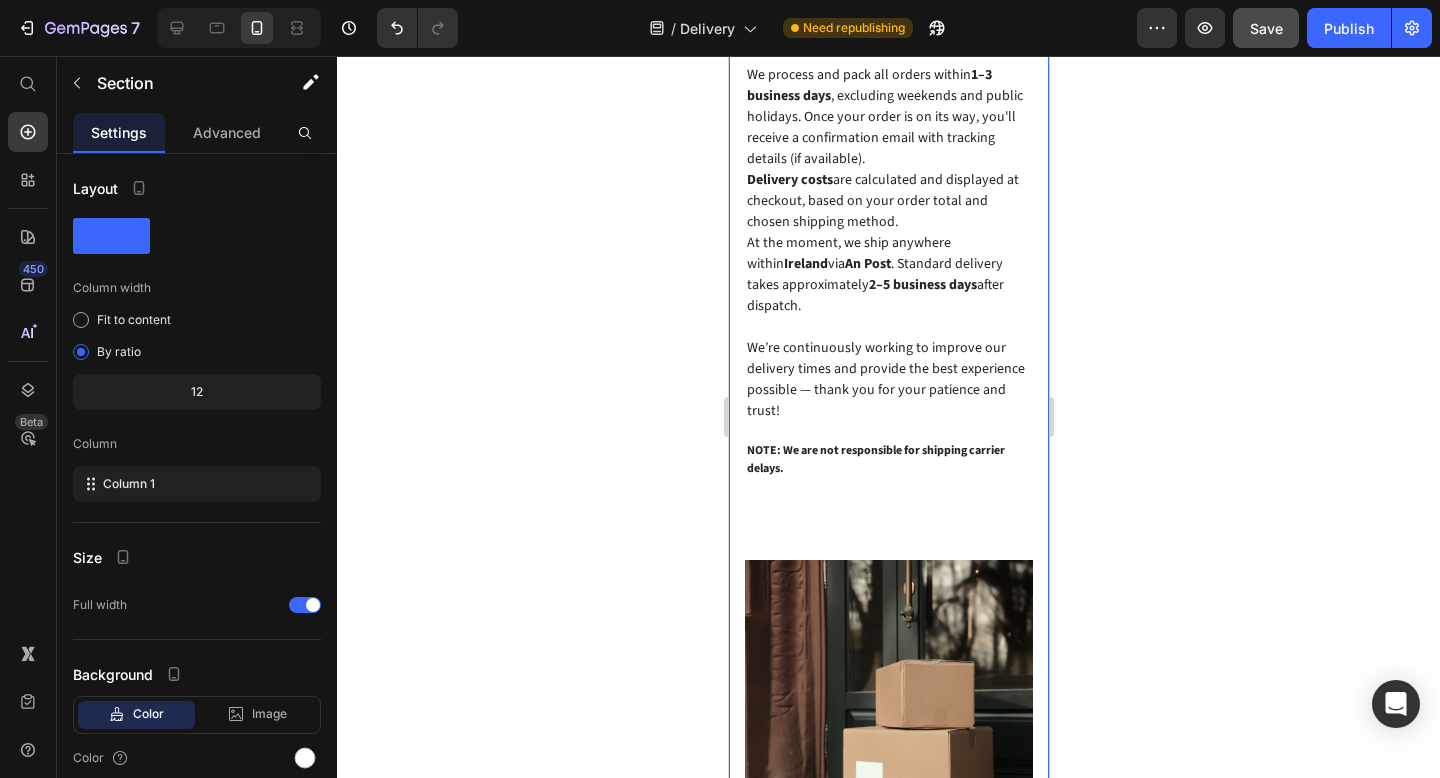 click on "Delivery Heading Row Shipping Policy Heading We process and pack all orders within  1–3 business days , excluding weekends and public holidays. Once your order is on its way, you'll receive a confirmation email with tracking details (if available). Delivery costs  are calculated and displayed at checkout, based on your order total and chosen shipping method. At the moment, we ship anywhere within  Ireland  via  An Post . Standard delivery takes approximately  2–5 business days  after dispatch. We’re continuously working to improve our delivery times and provide the best experience possible — thank you for your patience and trust! Text block NOTE: We are not responsible for shipping carrier delays. Text block Image Row Section 1   Create Theme Section AI Content Write with GemAI What would you like to describe here? Tone and Voice Persuasive Product Show more Generate" at bounding box center (888, 381) 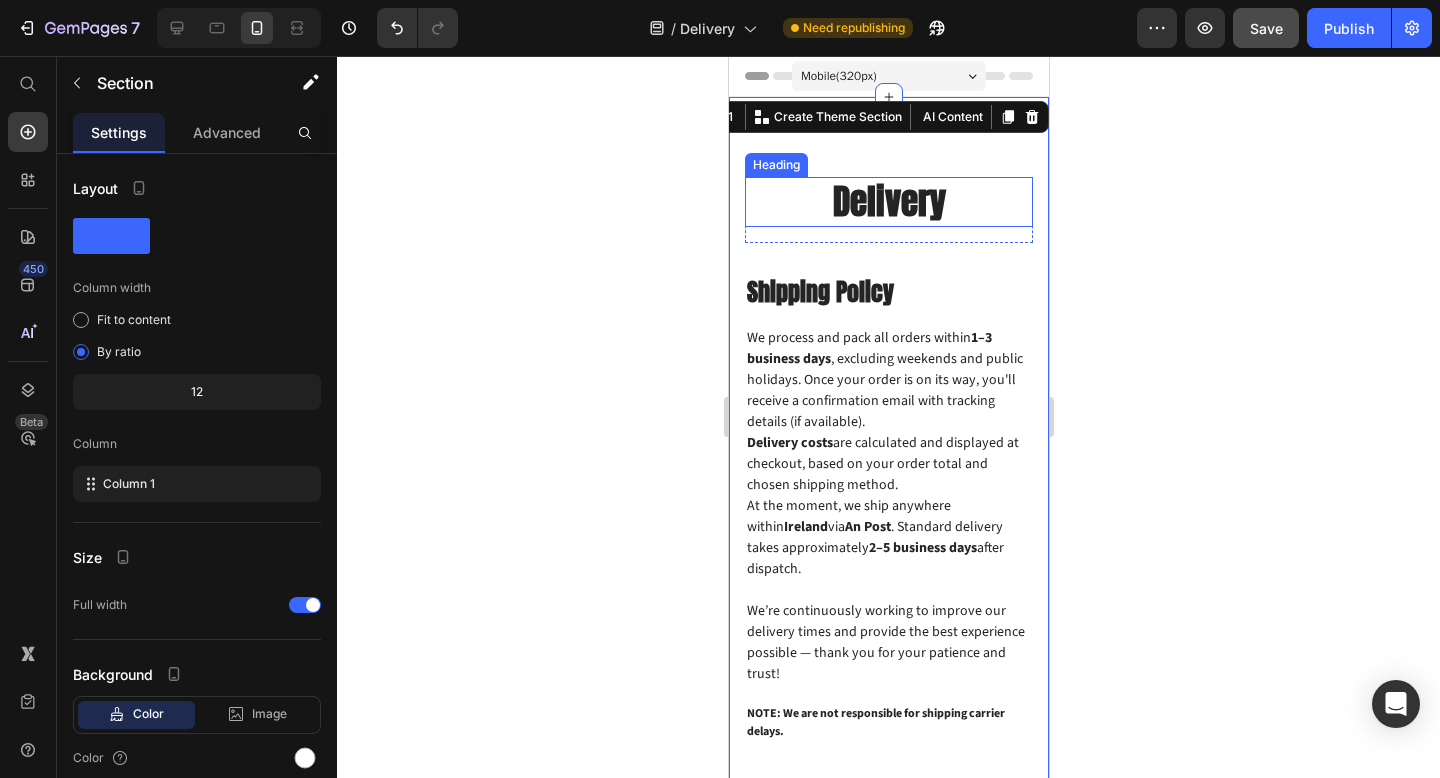 click on "Delivery" at bounding box center (888, 202) 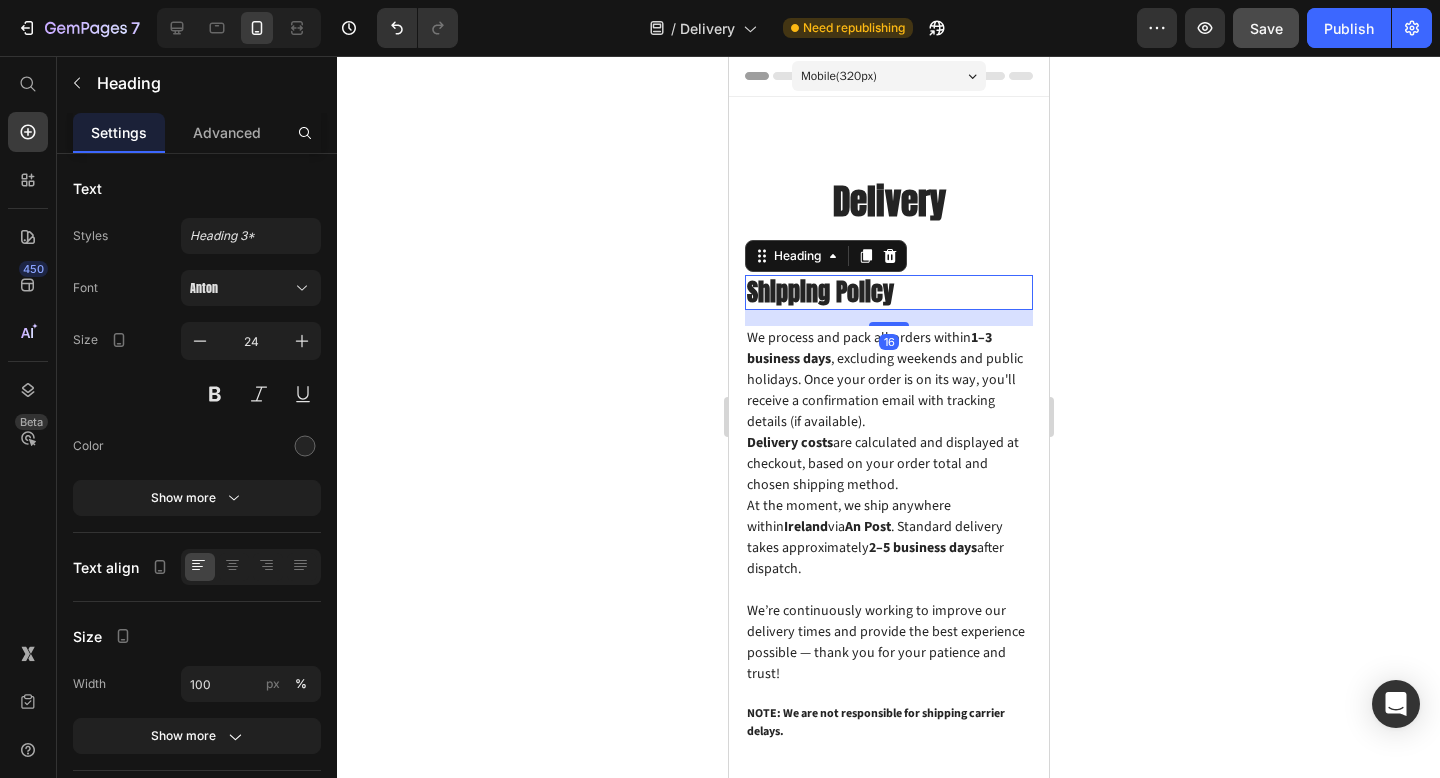 click on "Shipping Policy" at bounding box center (888, 292) 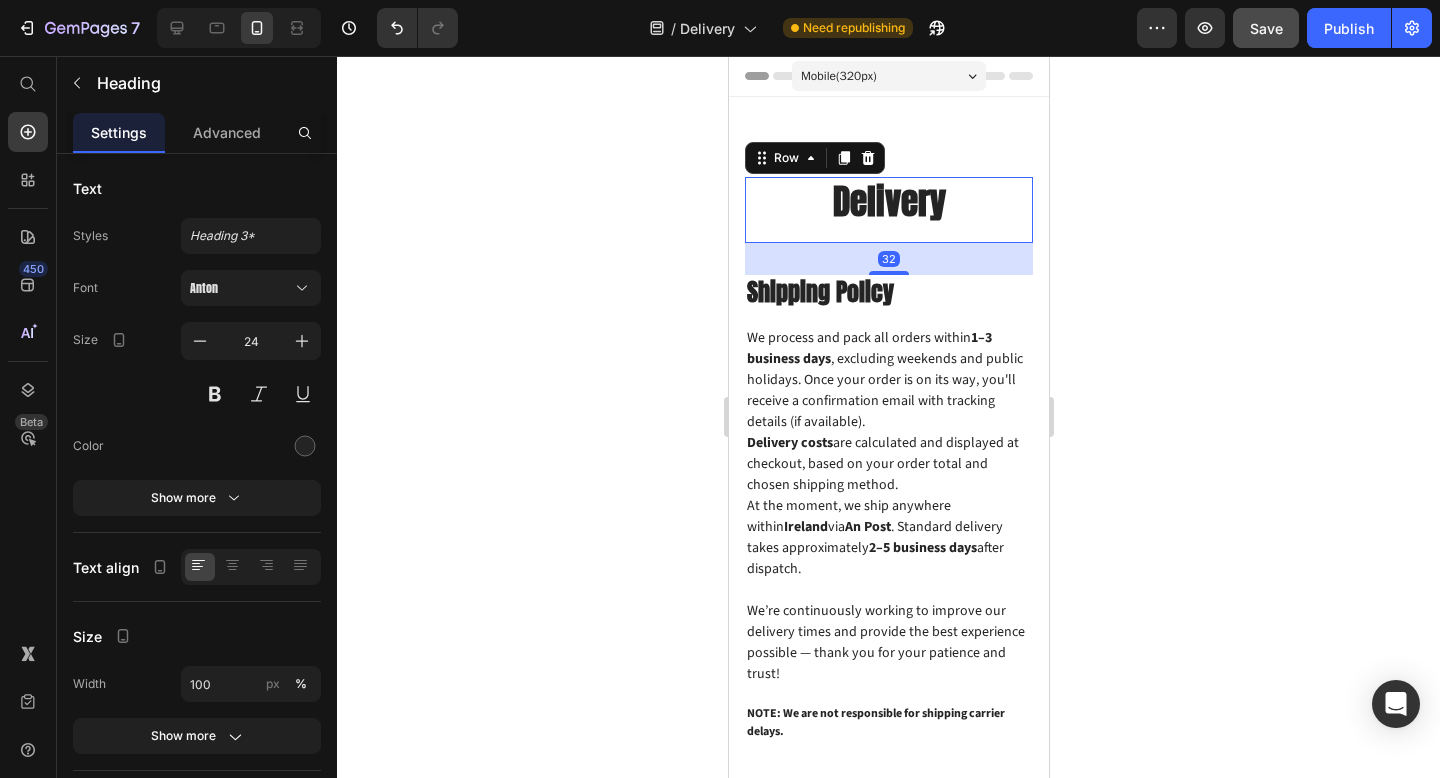 click on "Delivery Heading" at bounding box center [888, 210] 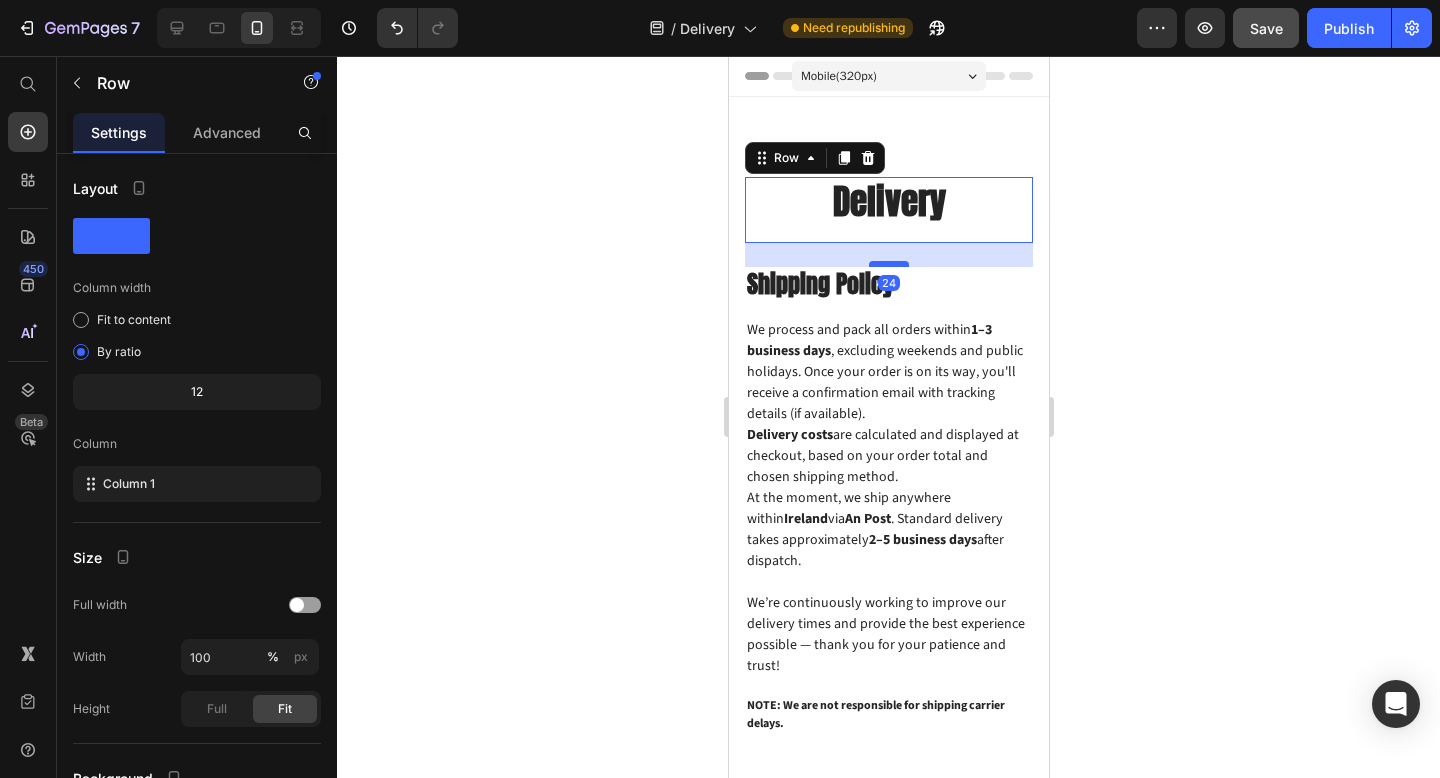 click at bounding box center [888, 264] 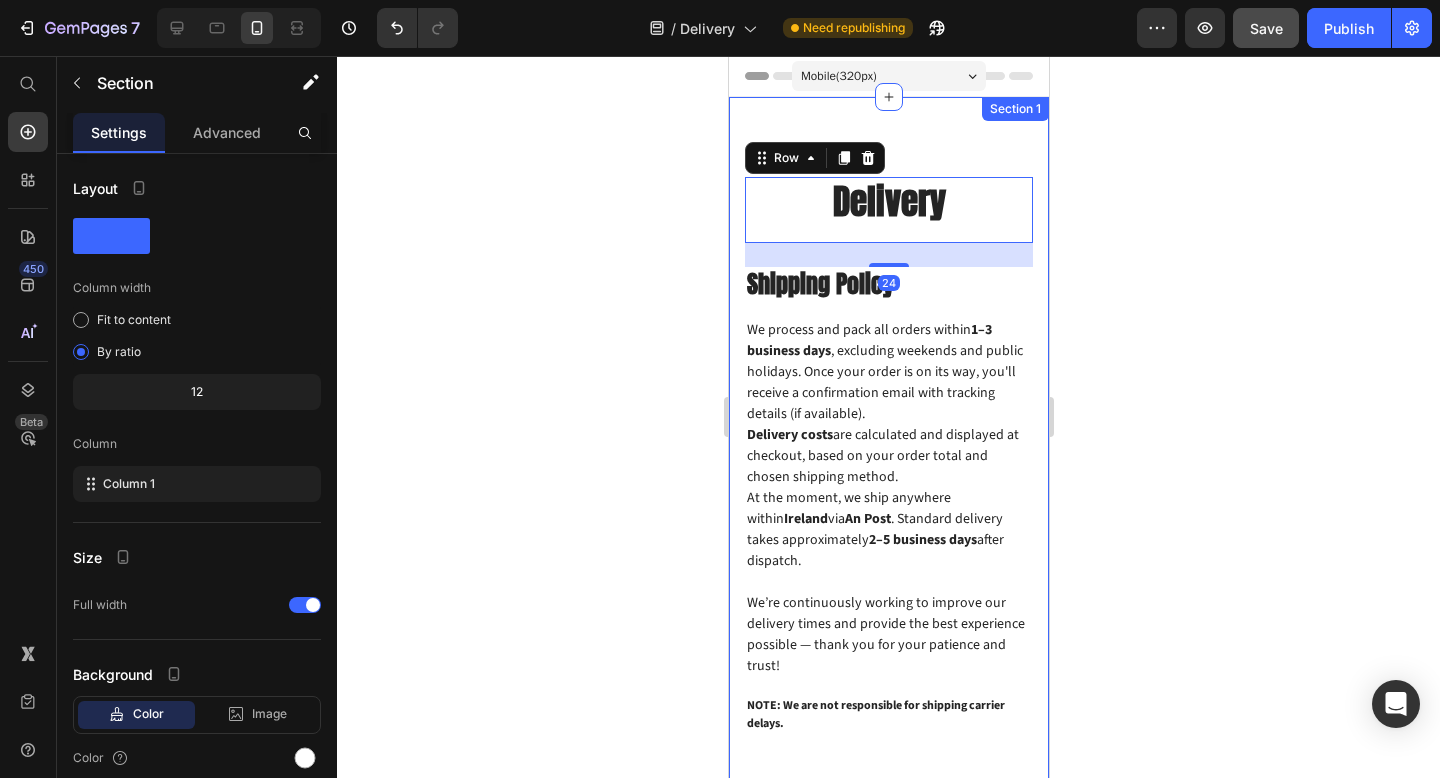 click on "Delivery Heading Row   24 Shipping Policy Heading We process and pack all orders within  1–3 business days , excluding weekends and public holidays. Once your order is on its way, you'll receive a confirmation email with tracking details (if available). Delivery costs  are calculated and displayed at checkout, based on your order total and chosen shipping method. At the moment, we ship anywhere within  Ireland  via  An Post . Standard delivery takes approximately  2–5 business days  after dispatch. We’re continuously working to improve our delivery times and provide the best experience possible — thank you for your patience and trust! Text block NOTE: We are not responsible for shipping carrier delays. Text block Image Row Section 1" at bounding box center [888, 640] 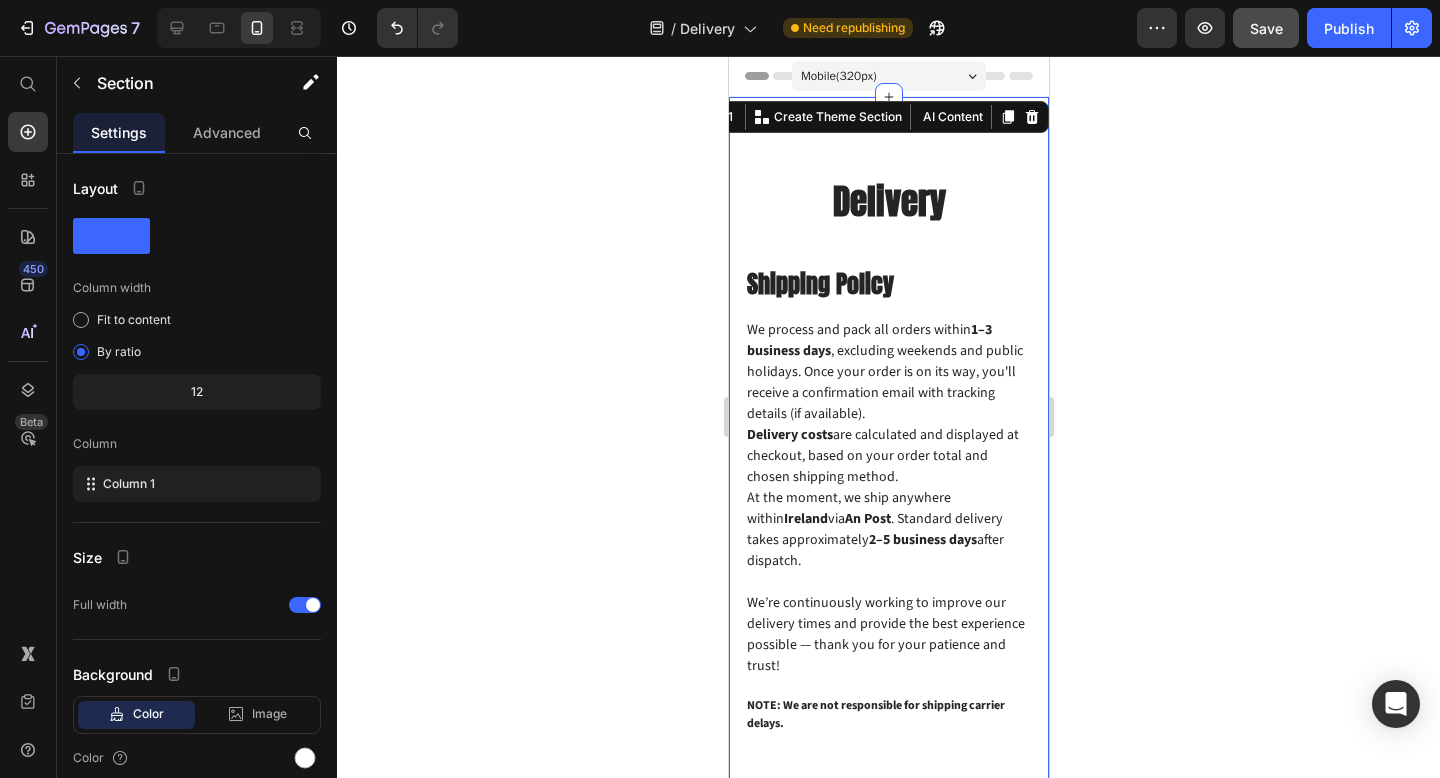 click on "Delivery Heading Row Shipping Policy Heading We process and pack all orders within  1–3 business days , excluding weekends and public holidays. Once your order is on its way, you'll receive a confirmation email with tracking details (if available). Delivery costs  are calculated and displayed at checkout, based on your order total and chosen shipping method. At the moment, we ship anywhere within  Ireland  via  An Post . Standard delivery takes approximately  2–5 business days  after dispatch. We’re continuously working to improve our delivery times and provide the best experience possible — thank you for your patience and trust! Text block NOTE: We are not responsible for shipping carrier delays. Text block Image Row Section 1   Create Theme Section AI Content Write with GemAI What would you like to describe here? Tone and Voice Persuasive Product GREEN MINT Show more Generate" at bounding box center (888, 640) 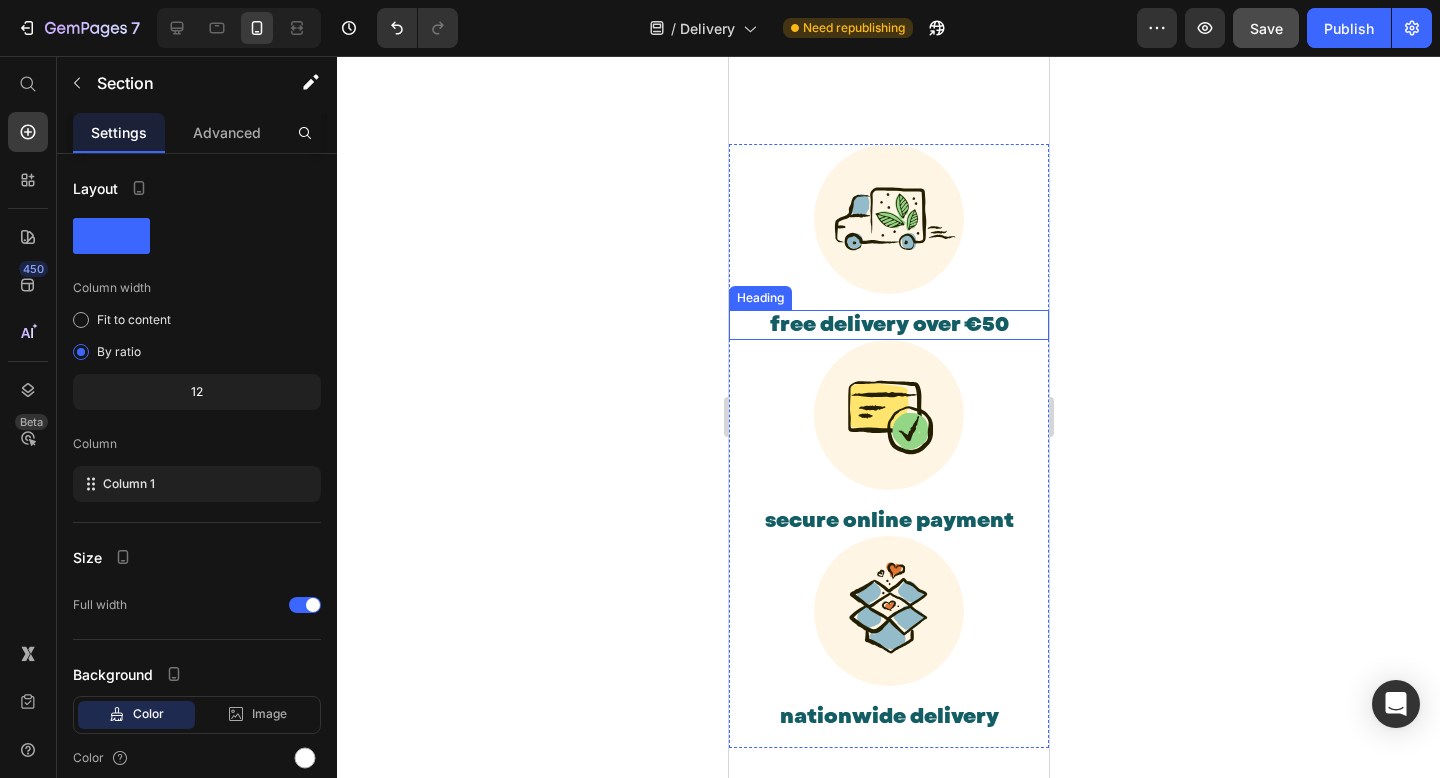 scroll, scrollTop: 1161, scrollLeft: 0, axis: vertical 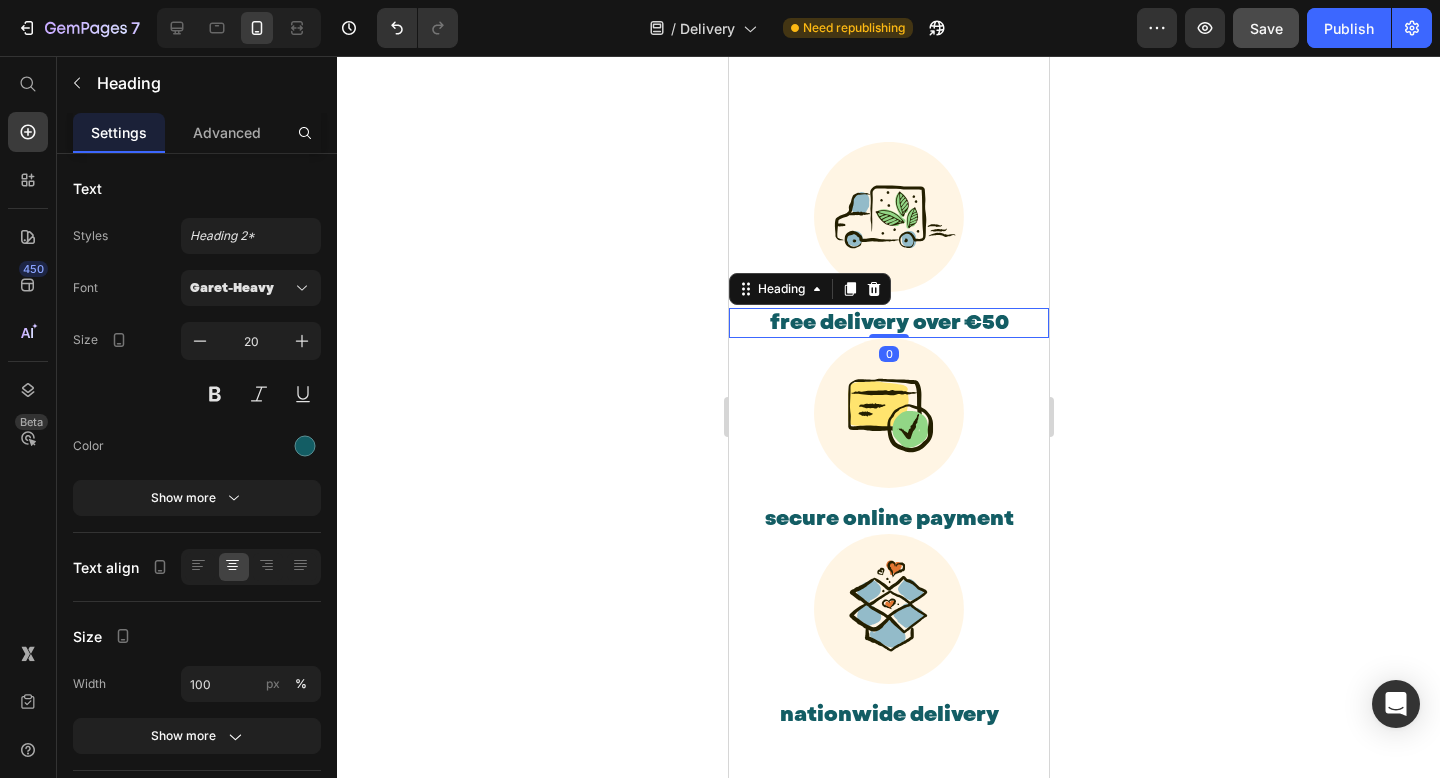 click on "free delivery over €50" at bounding box center [888, 323] 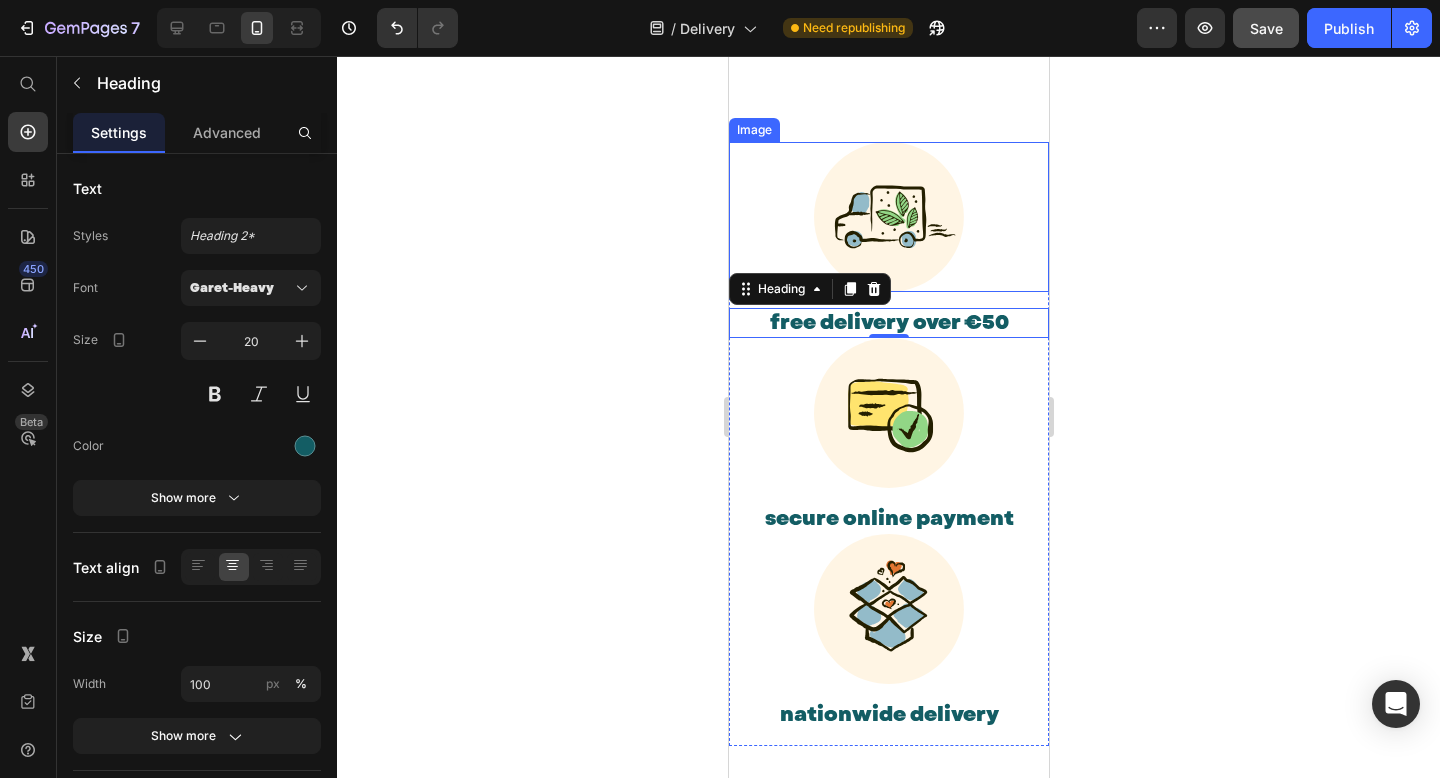 click at bounding box center (888, 217) 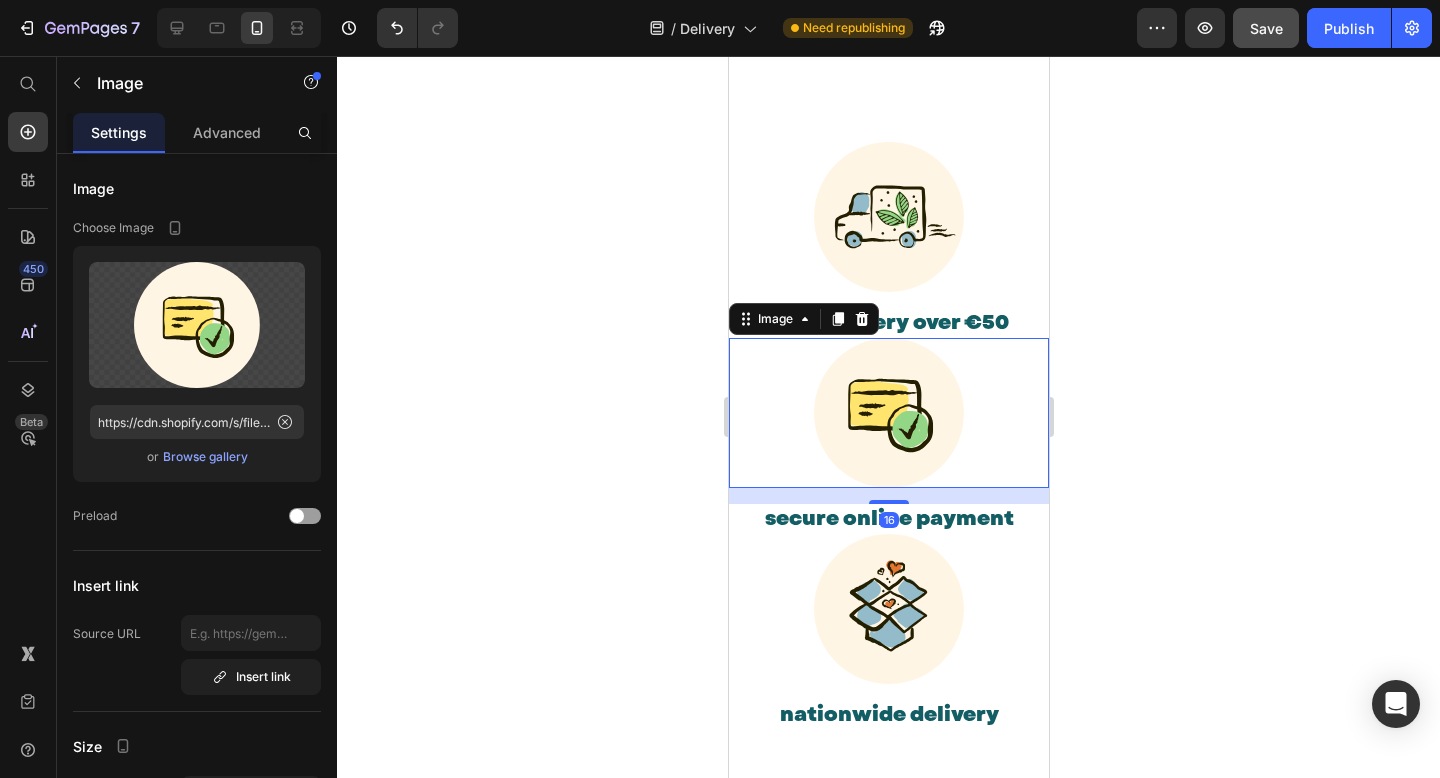 click at bounding box center [888, 413] 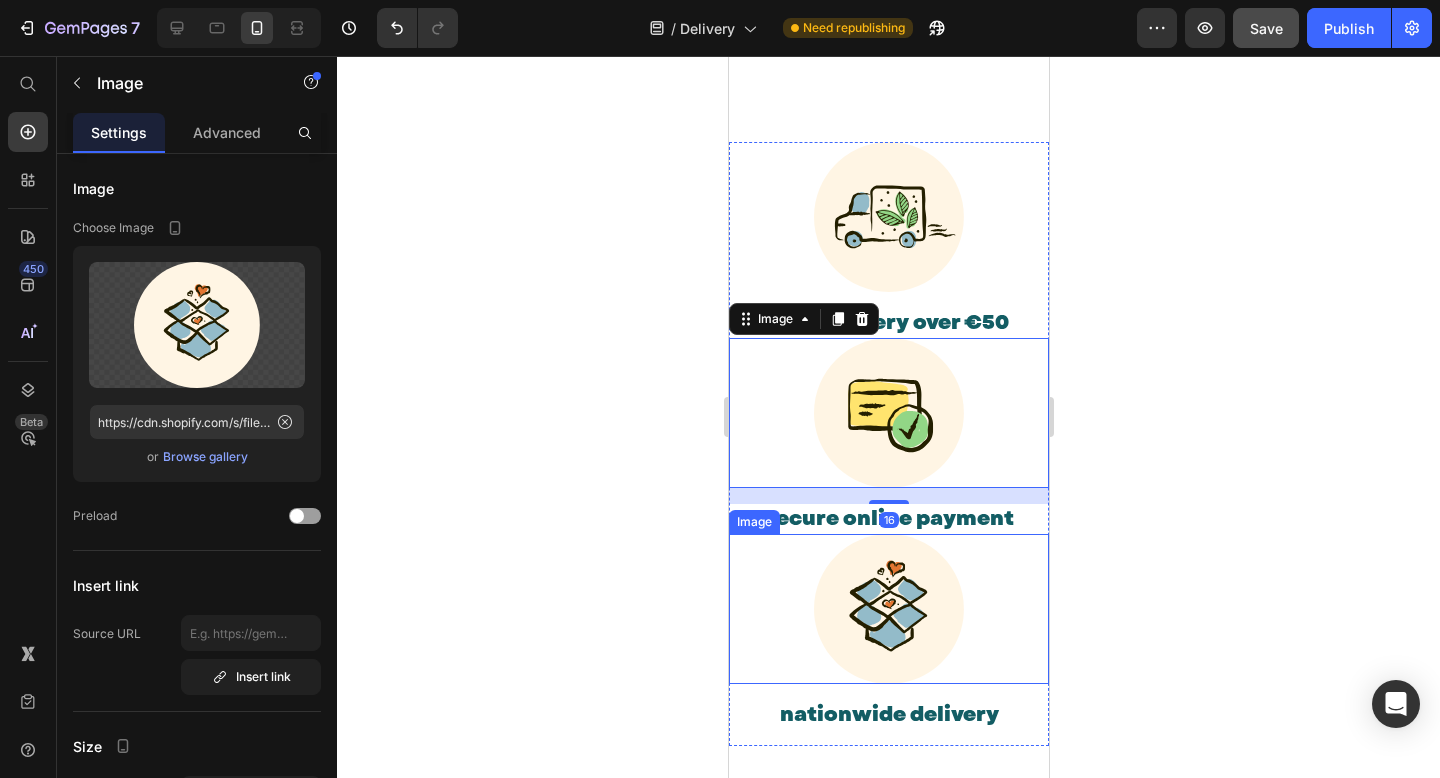 click at bounding box center (888, 609) 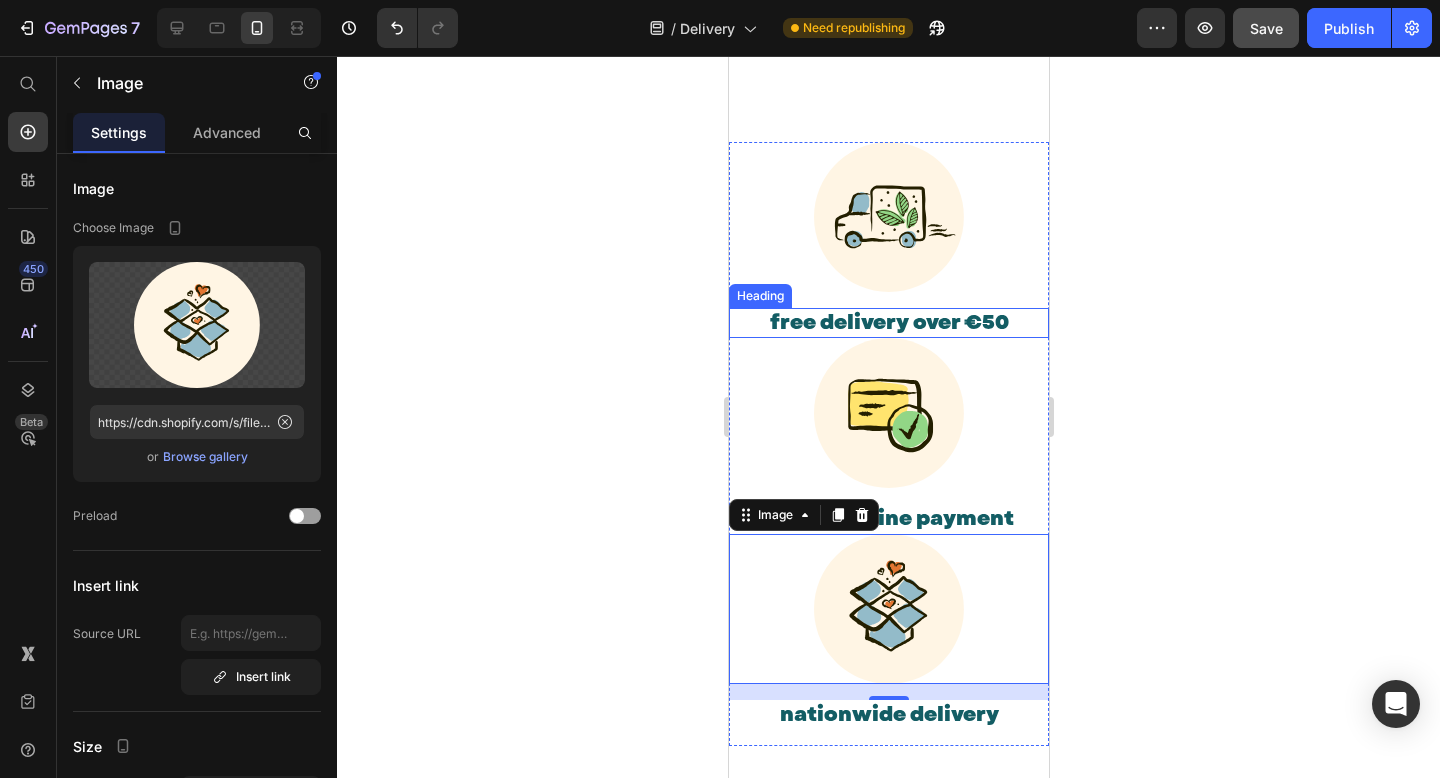 click on "free delivery over €50" at bounding box center (888, 323) 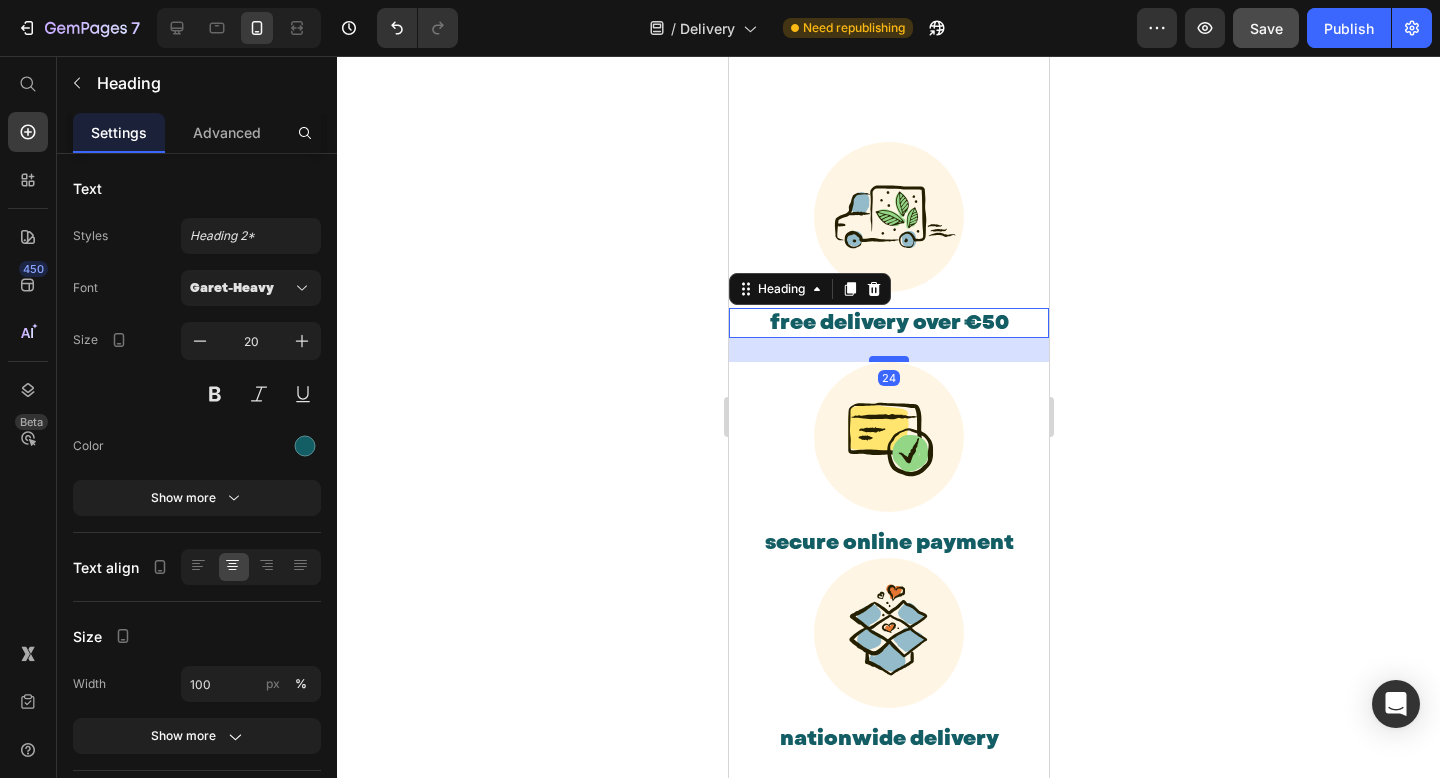 drag, startPoint x: 895, startPoint y: 313, endPoint x: 899, endPoint y: 337, distance: 24.33105 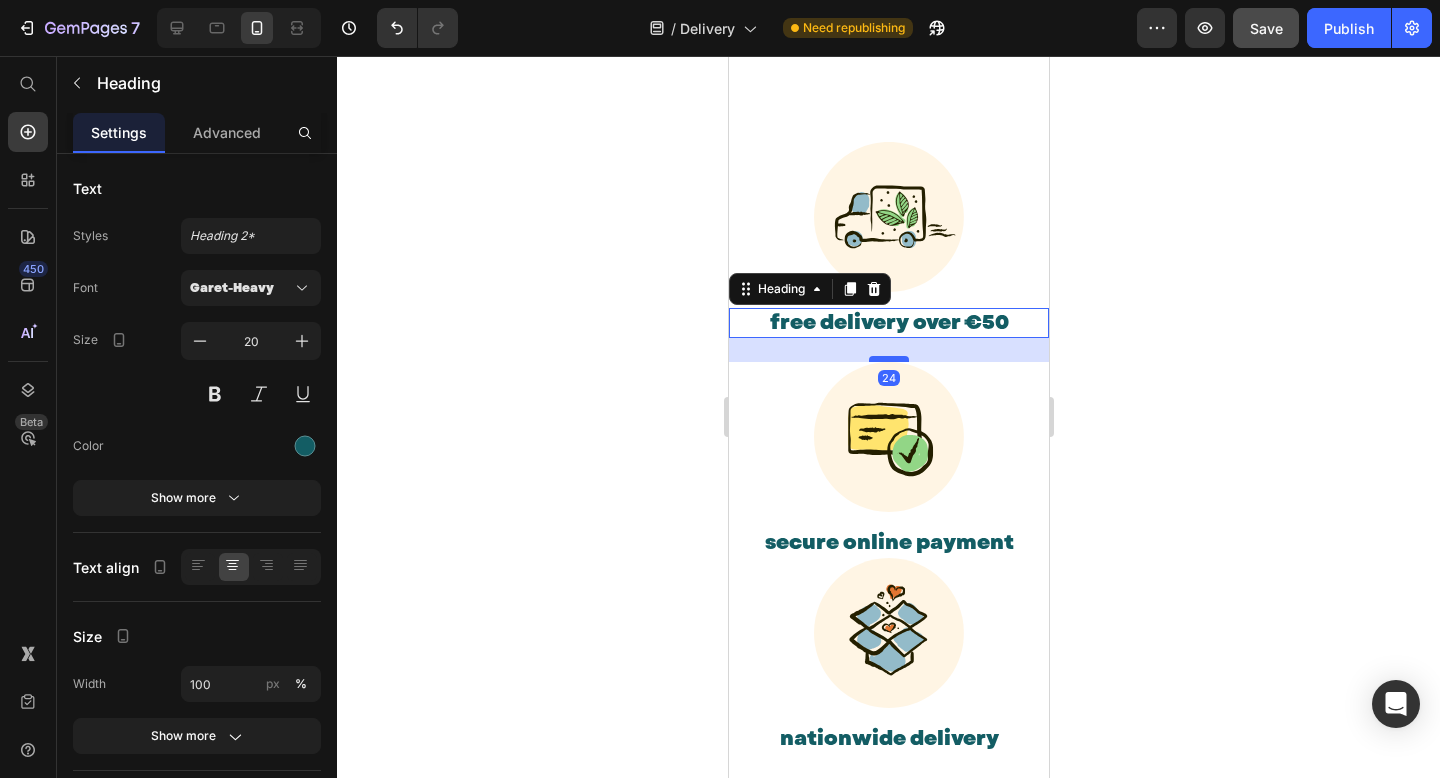 click at bounding box center (888, 359) 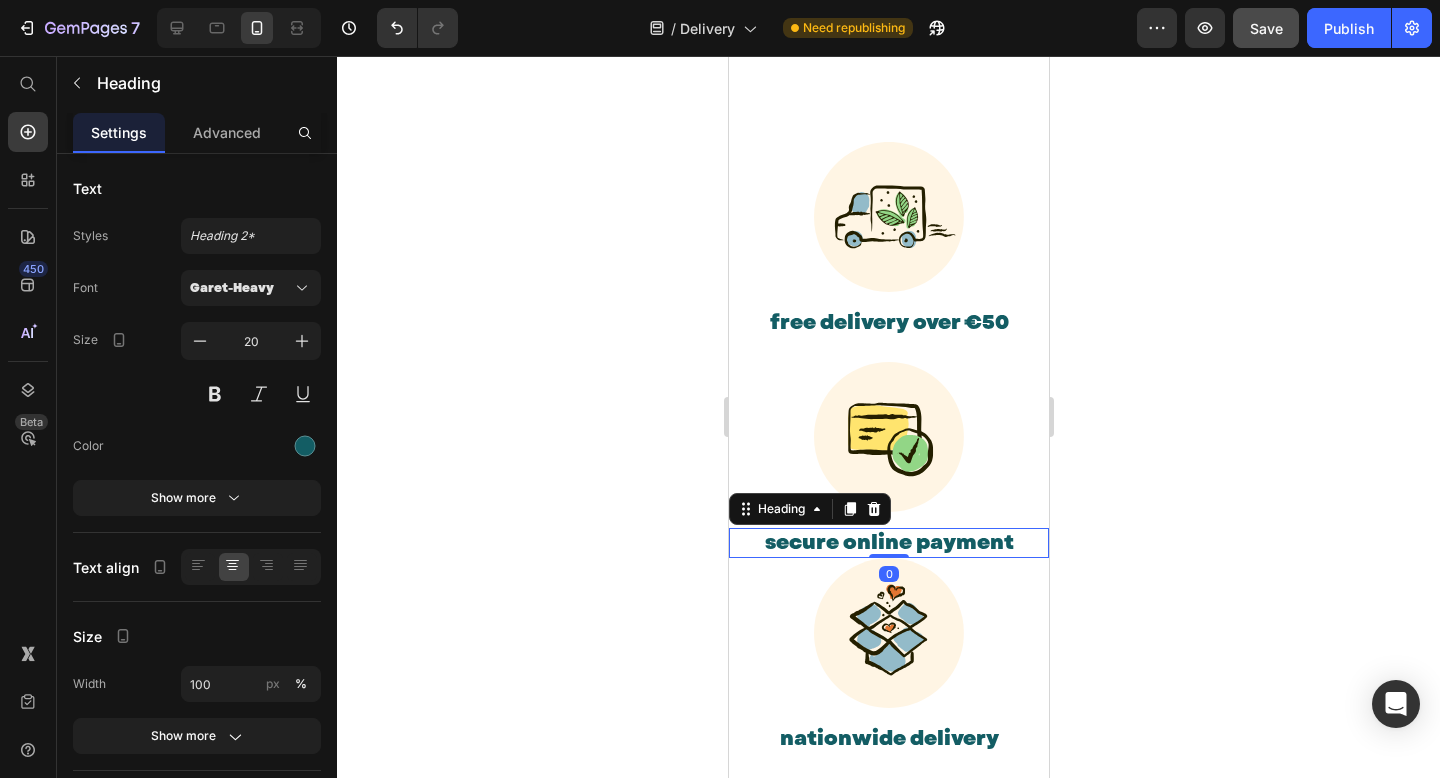 click on "secure online payment" at bounding box center (888, 543) 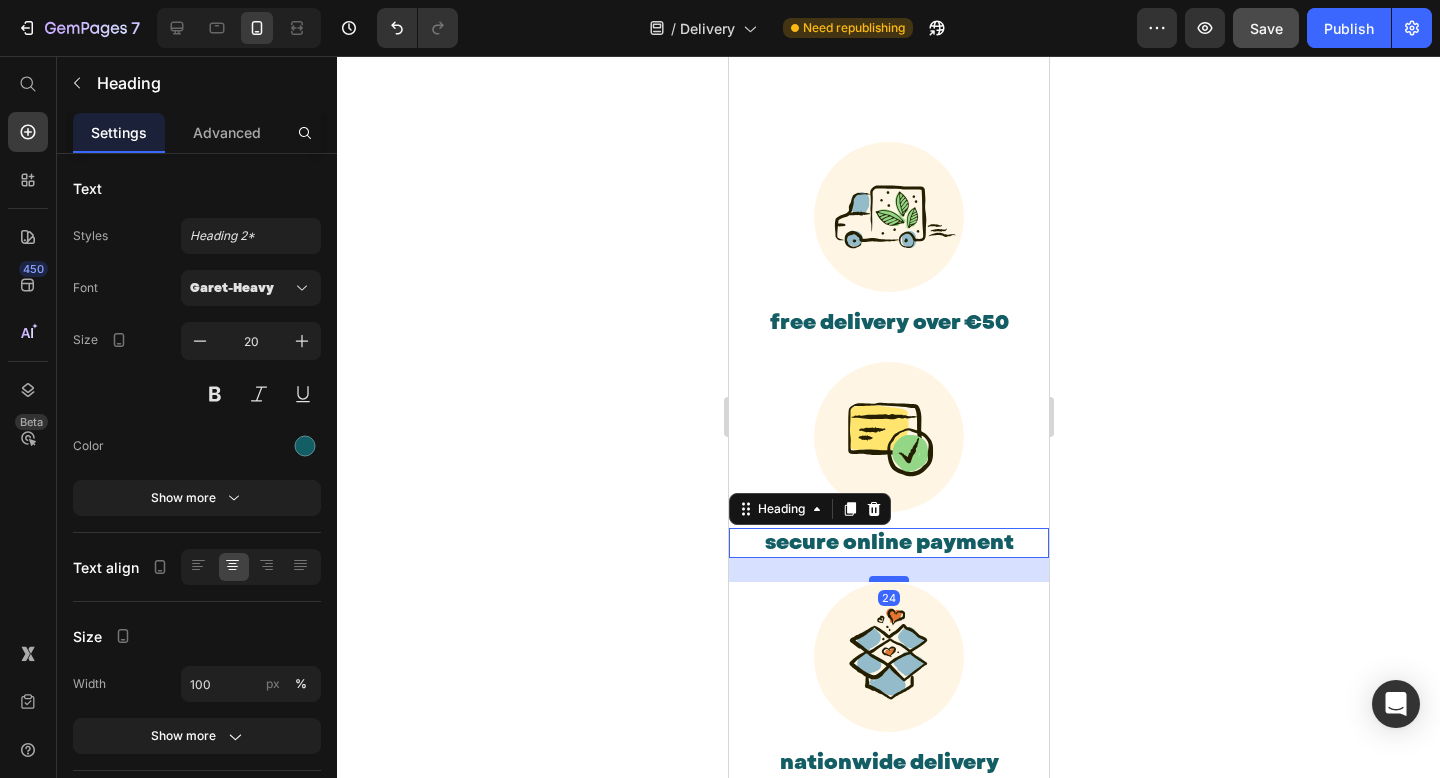 drag, startPoint x: 901, startPoint y: 533, endPoint x: 904, endPoint y: 557, distance: 24.186773 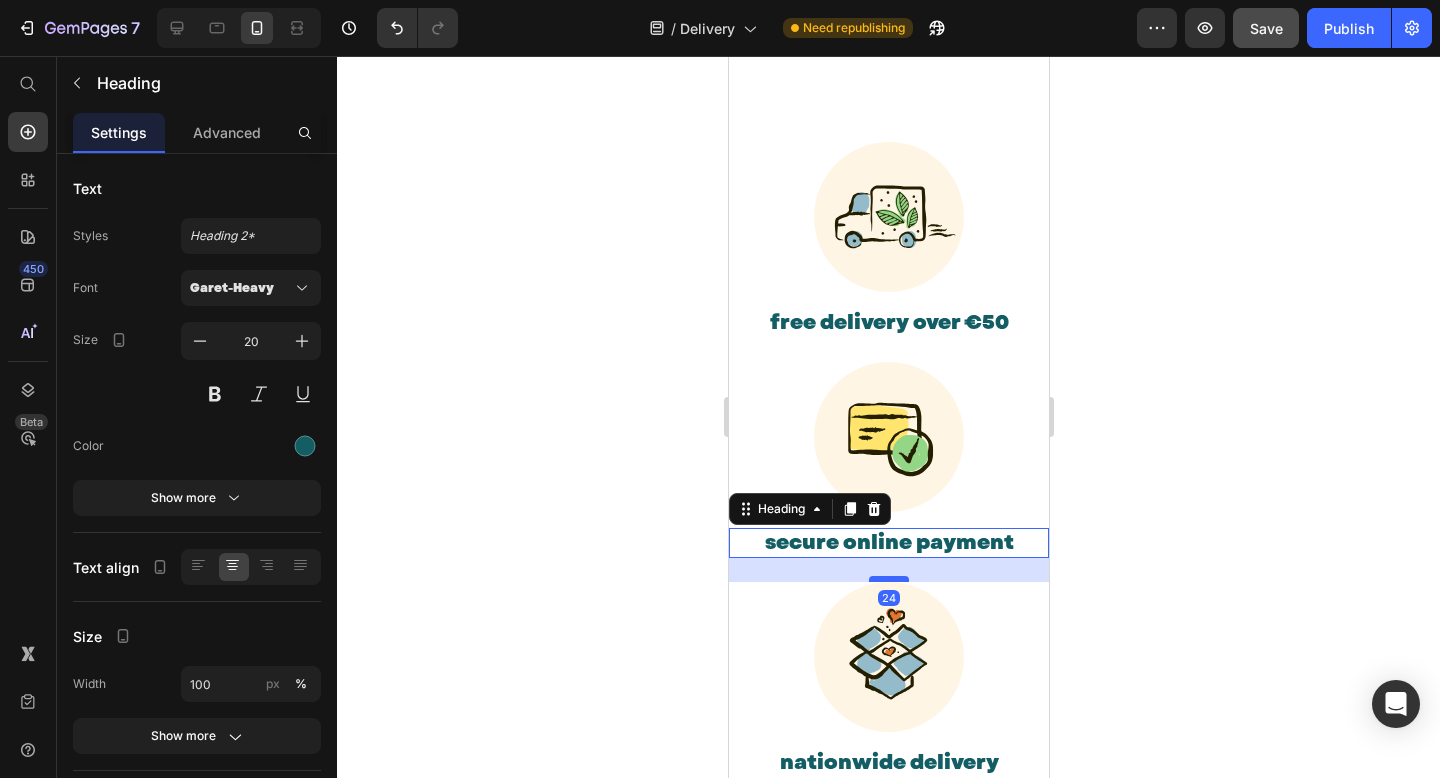 click at bounding box center (888, 579) 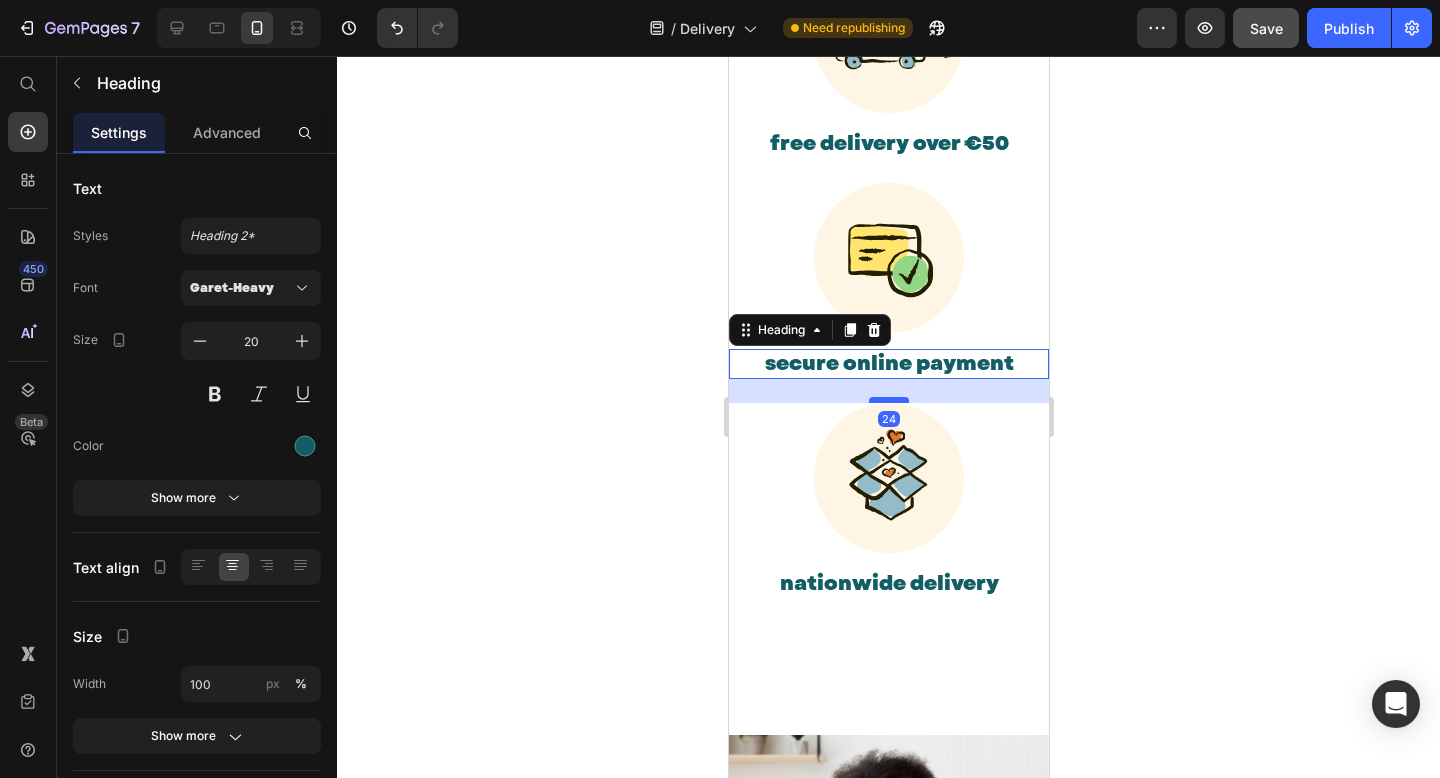 scroll, scrollTop: 1341, scrollLeft: 0, axis: vertical 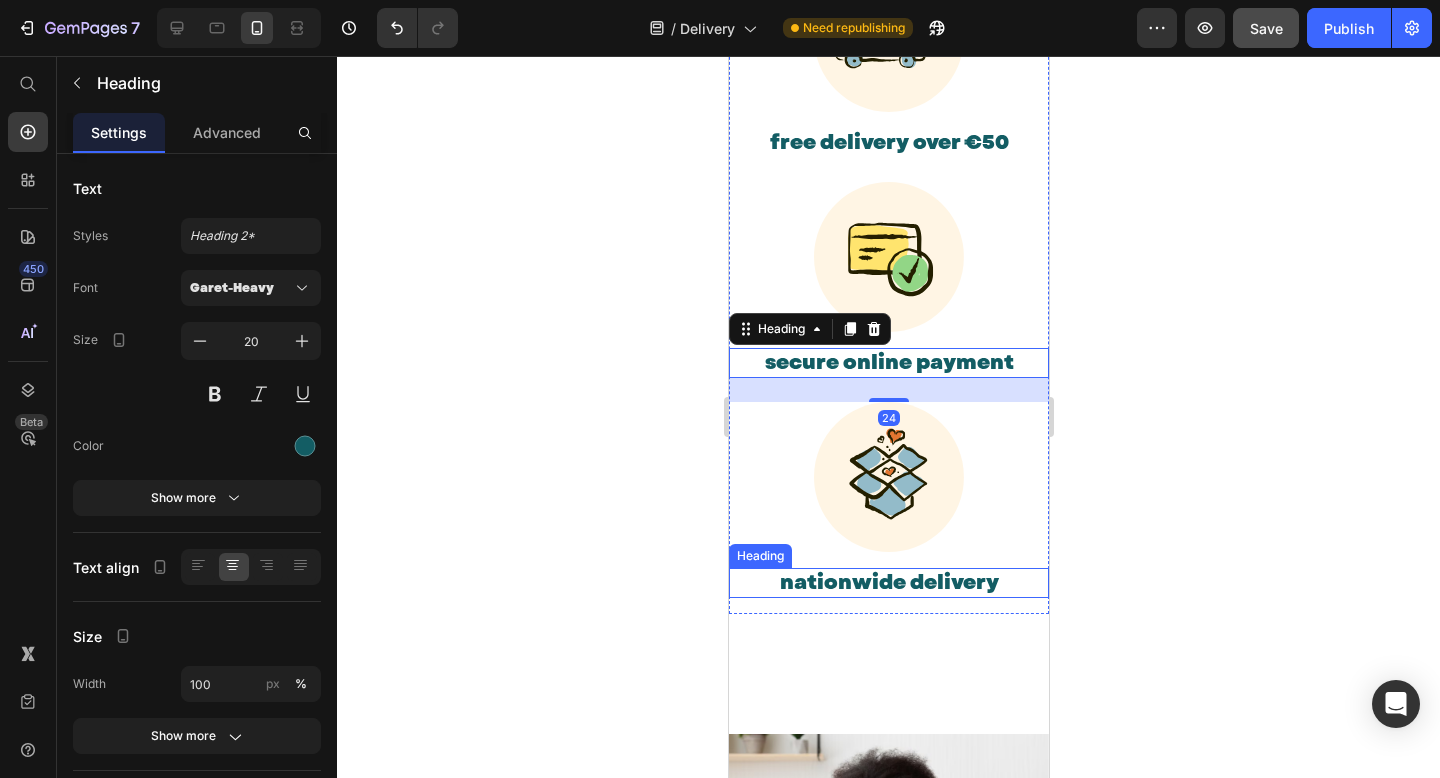 click on "nationwide delivery" at bounding box center [888, 583] 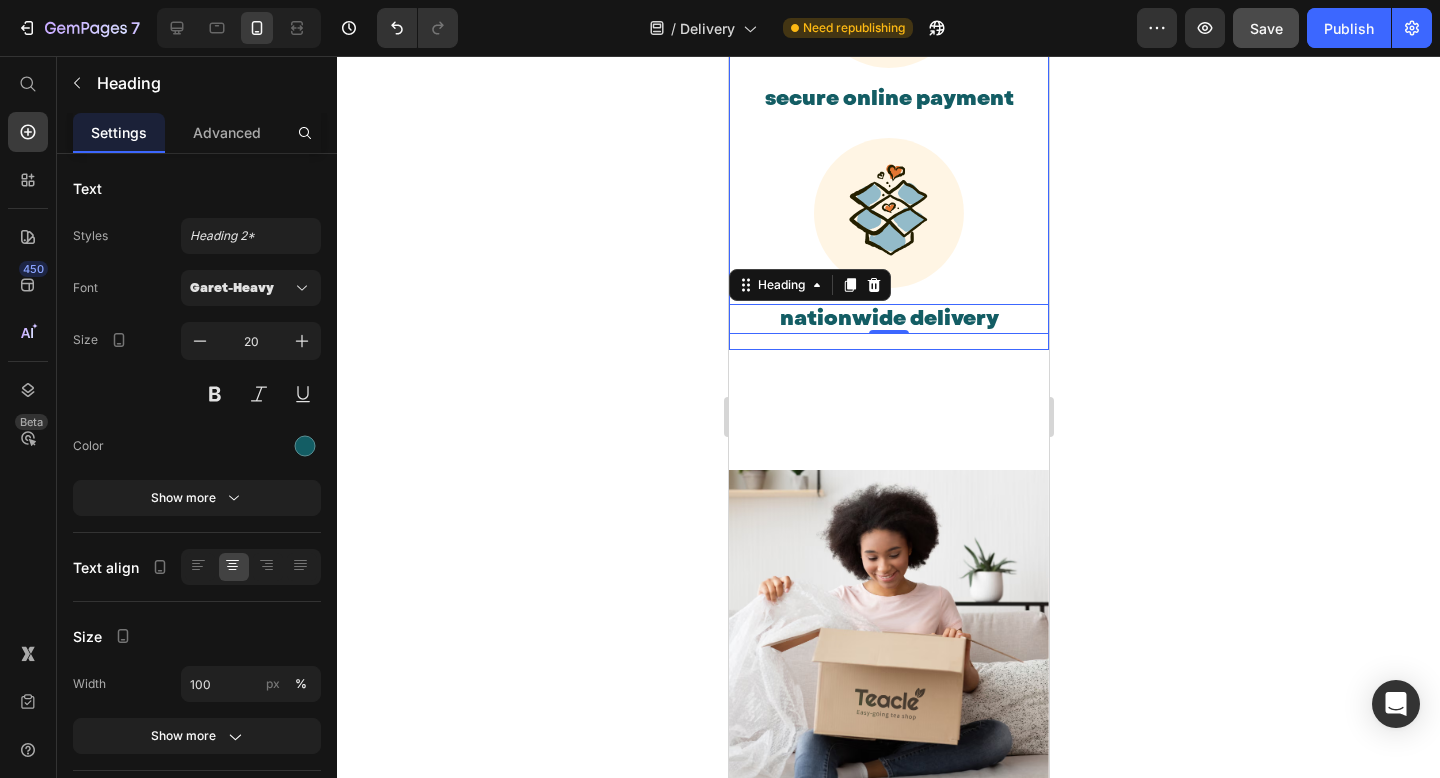 scroll, scrollTop: 1594, scrollLeft: 0, axis: vertical 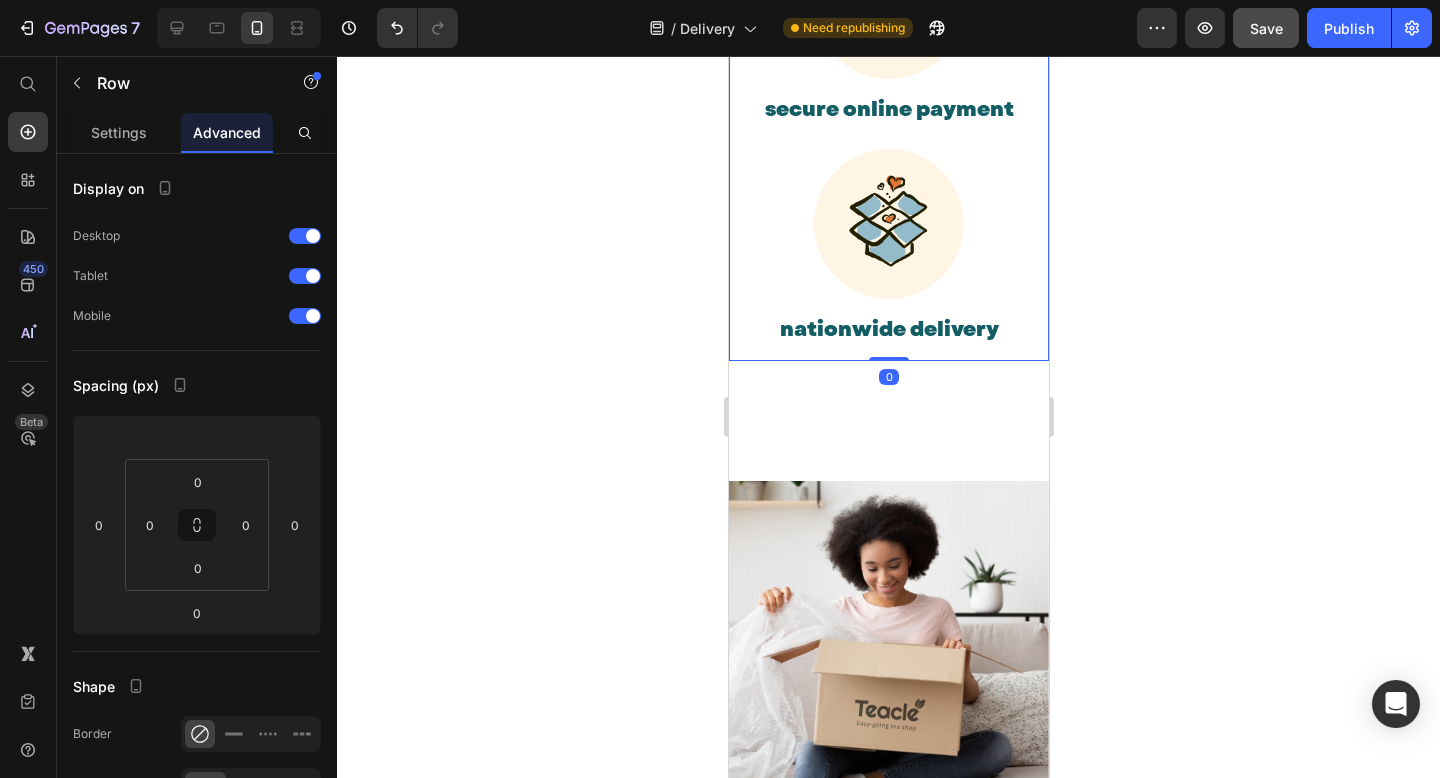 click on "Image free delivery over €50 Heading Image secure online payment Heading Image nationwide delivery Heading Row   0" at bounding box center [888, 35] 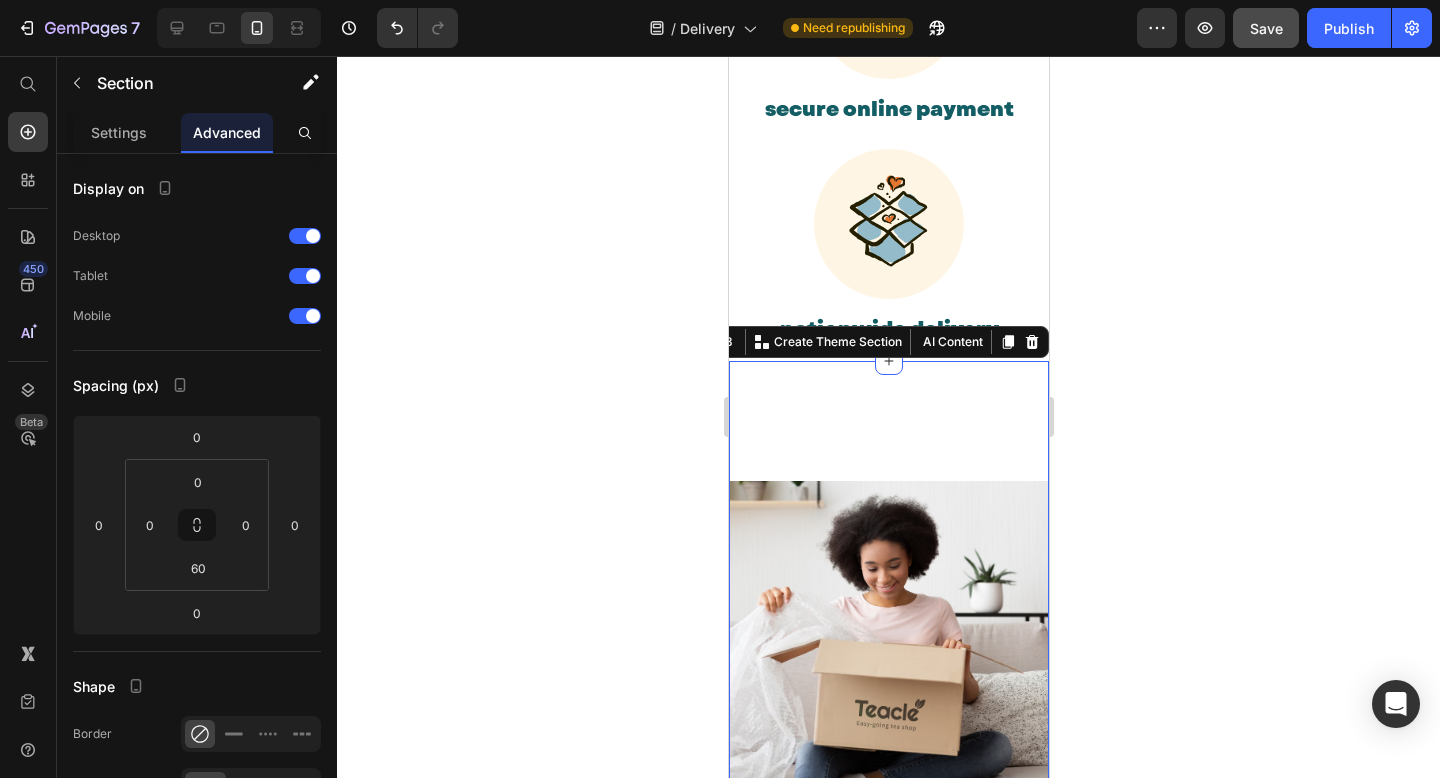 click on "Image Order Process Heading 01. Text block Orders are processed in 1-3 business days, excluding weekends and holidays. Items that are pre-ordered are processed within 1-3 business days of their arrival in stock. Text block Row 02. Text block Orders that are successfully placed will receive an e-mail confirmation with the order details. If you haven't received an email, please check your spam folder or contact us for confirmation. Text block Row 03. Text block If you have any questions about your order, please contact us right away at hello@teacle.ie  We will be unable to make changes to your order once it has been shipped. Text block Row 04. Text block Please double-check that you have entered the correct address. We are not liable for non-delivery due to address errors that you provide. We will refund the original order if an order is returned due to an incorrect address. Text block Row Row" at bounding box center [888, 946] 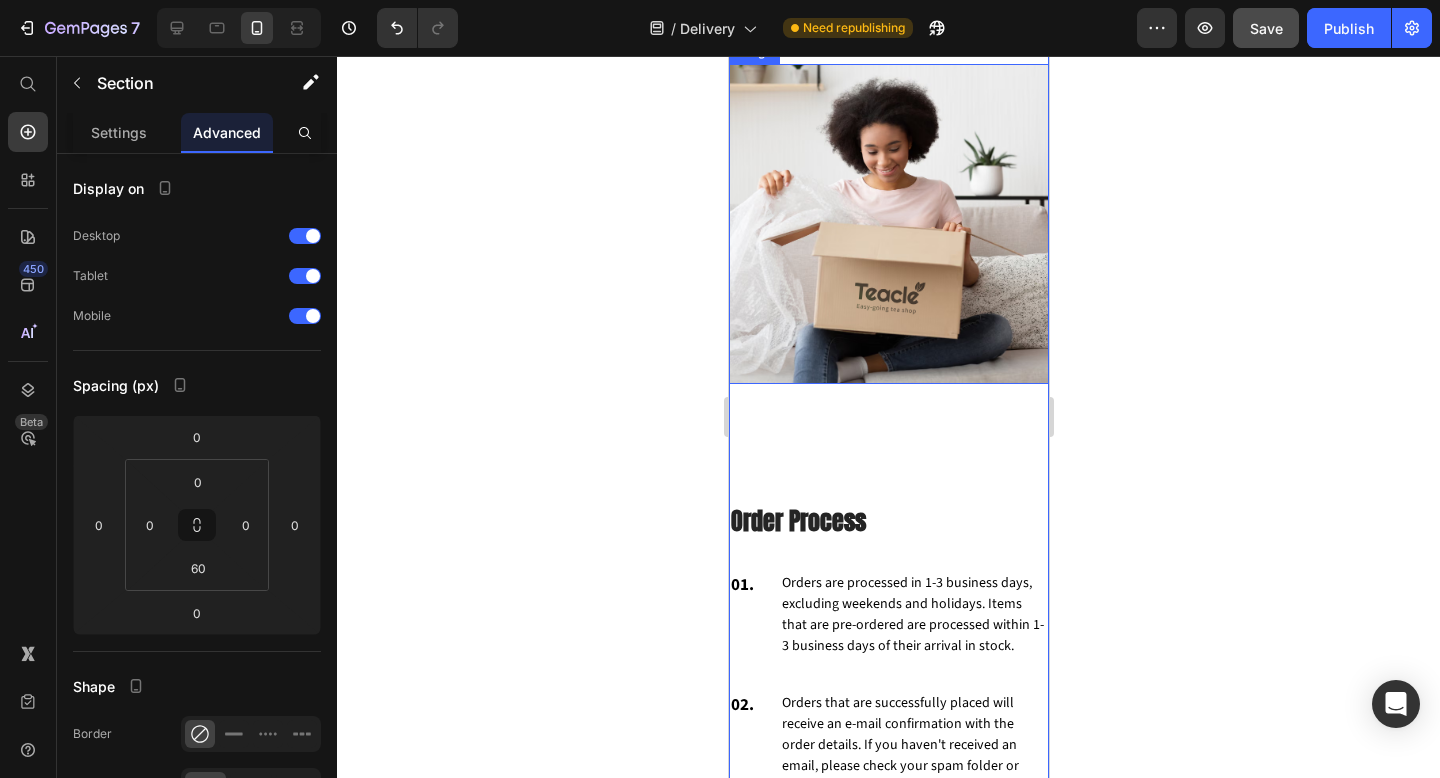 scroll, scrollTop: 1999, scrollLeft: 0, axis: vertical 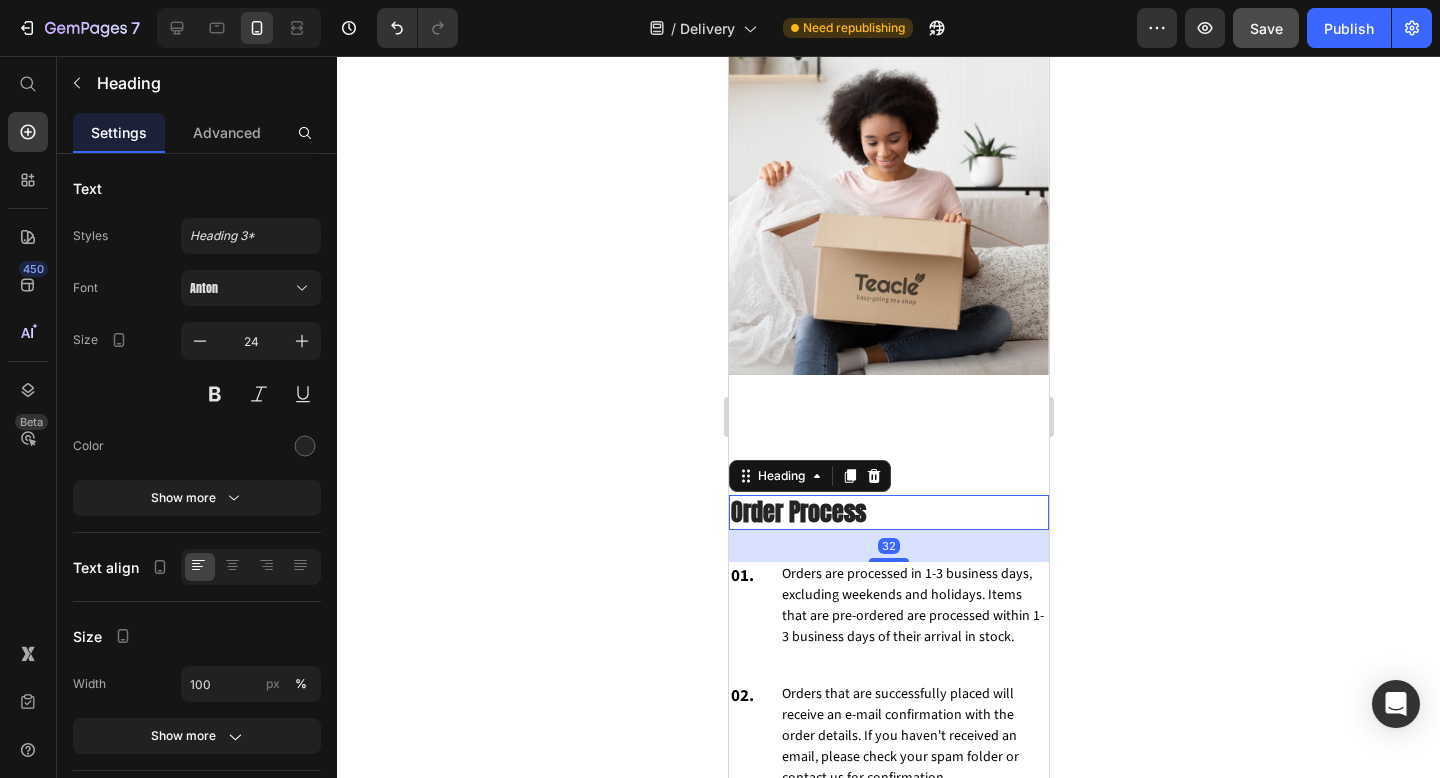 click on "Order Process" at bounding box center [888, 512] 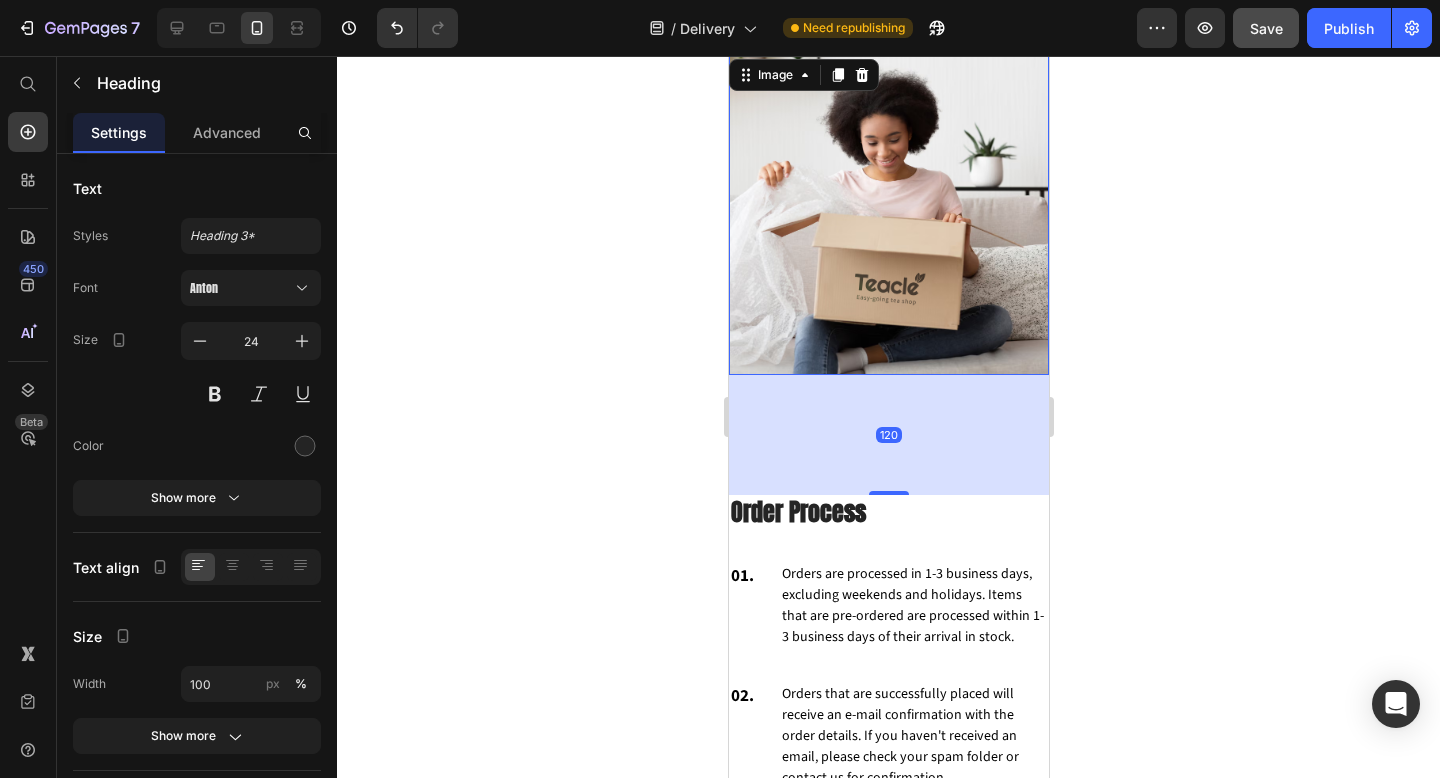 click at bounding box center [888, 215] 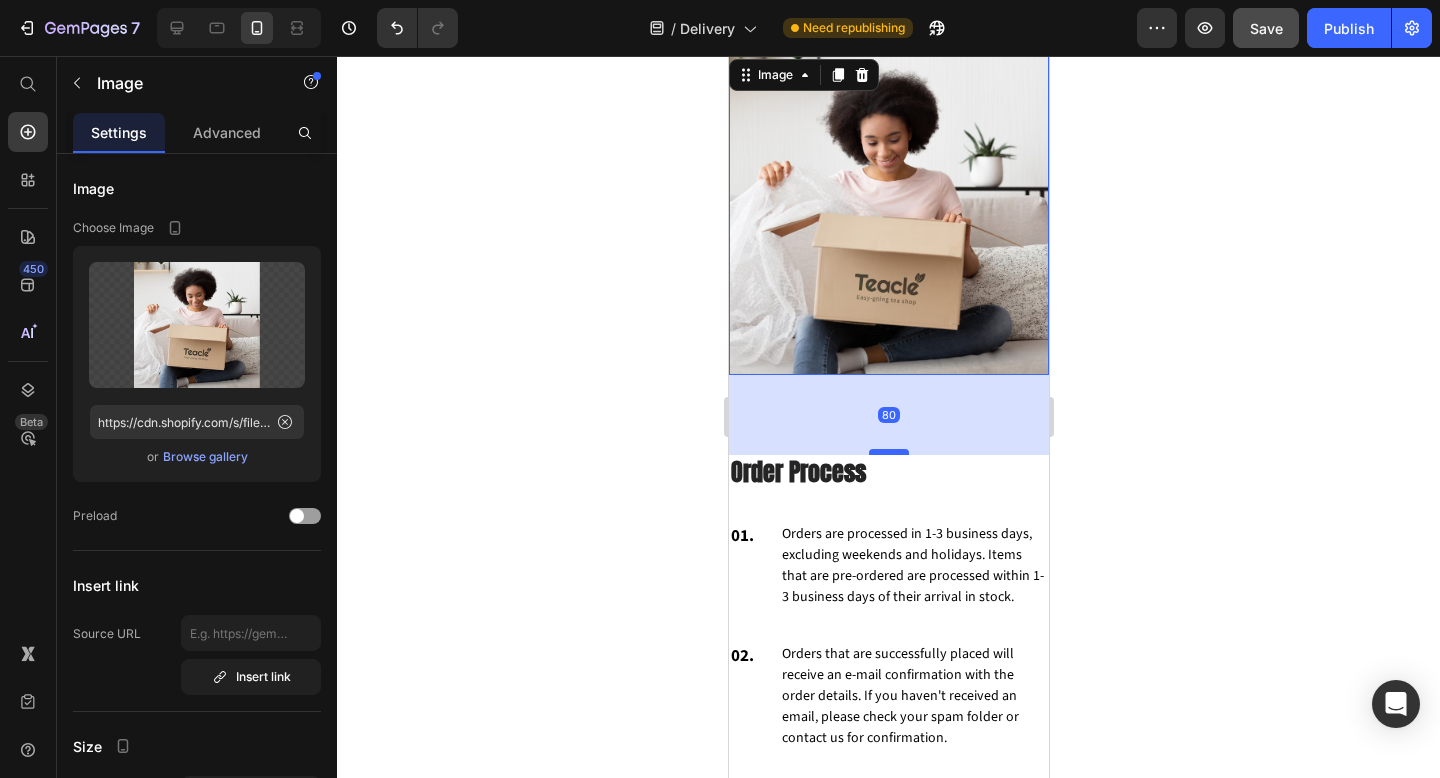 drag, startPoint x: 889, startPoint y: 489, endPoint x: 899, endPoint y: 449, distance: 41.231056 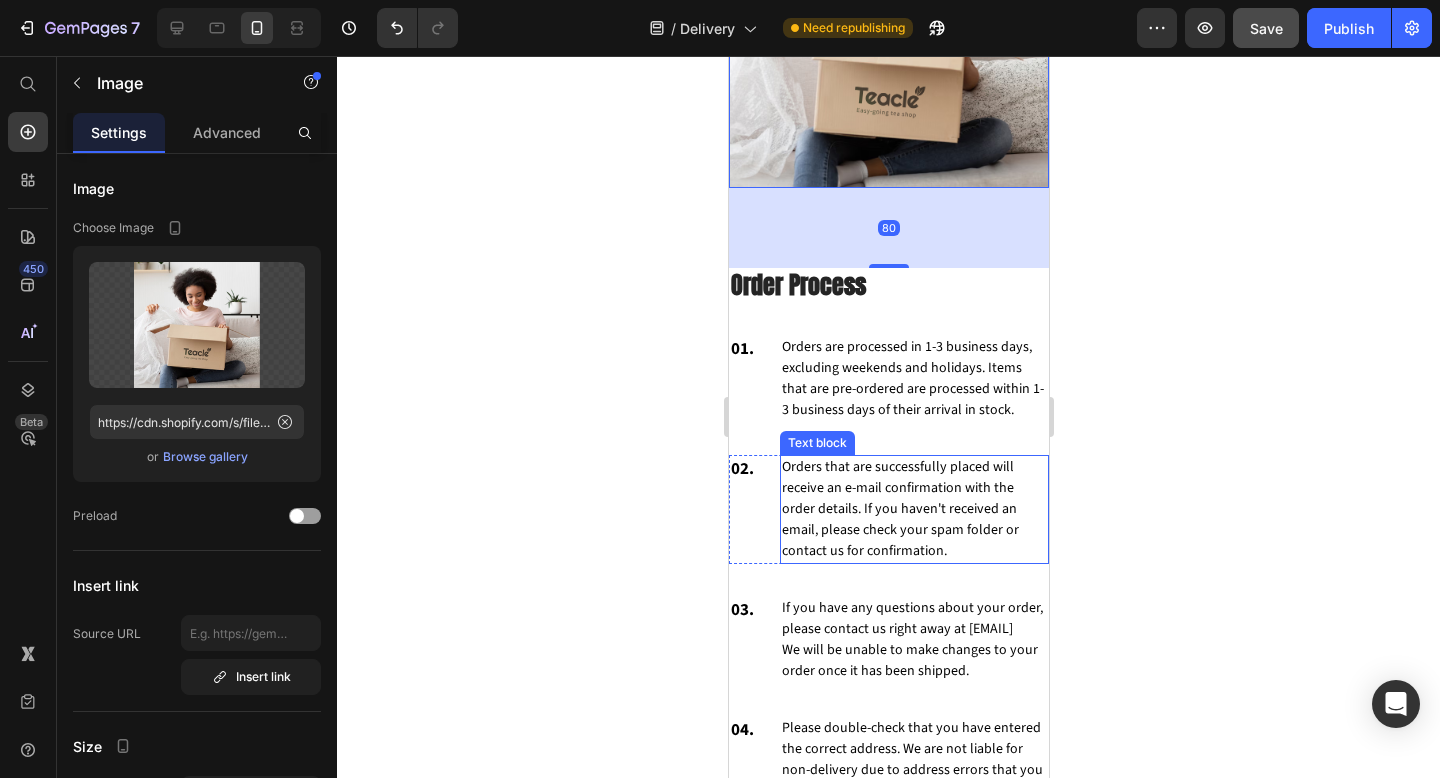 scroll, scrollTop: 2198, scrollLeft: 0, axis: vertical 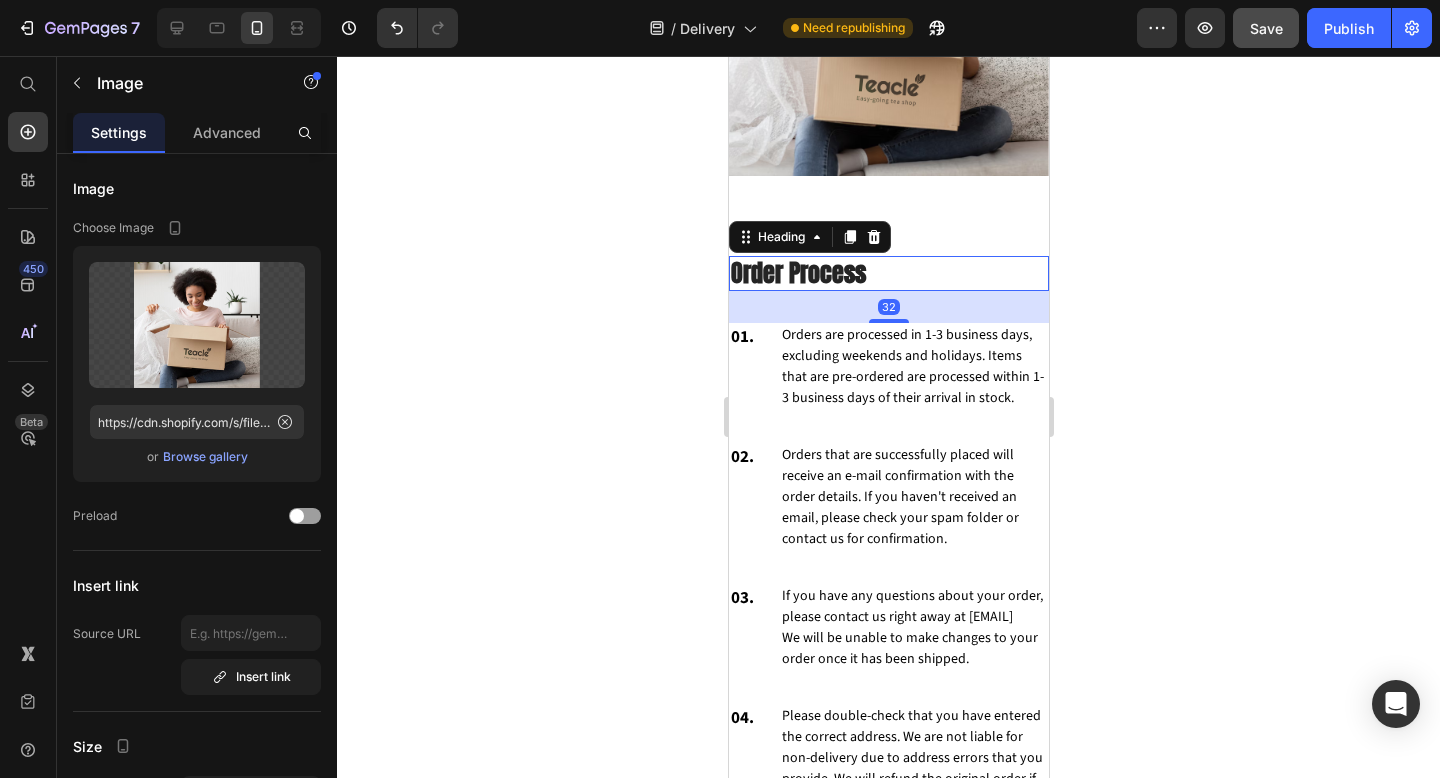 click on "Order Process" at bounding box center [888, 273] 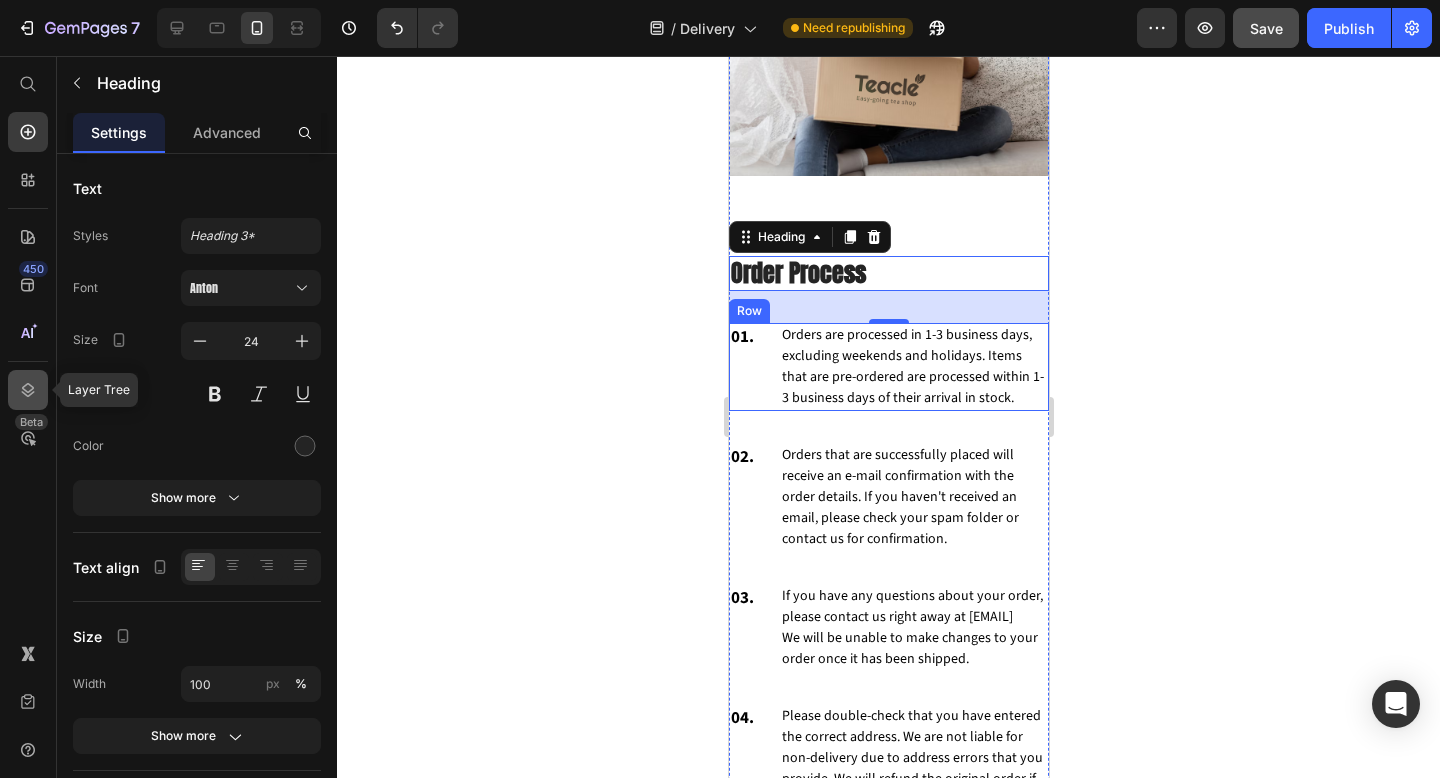 click 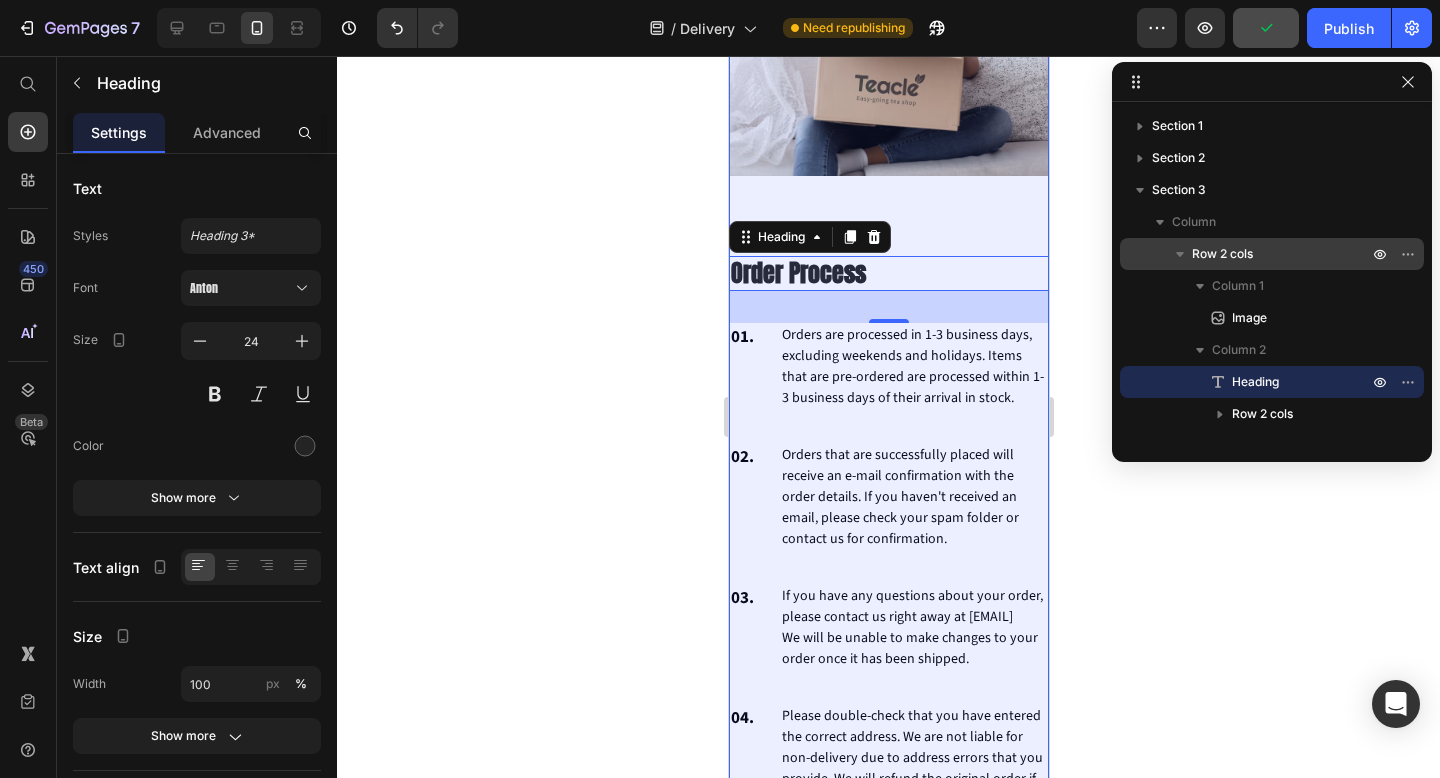 click on "Row 2 cols" at bounding box center (1222, 254) 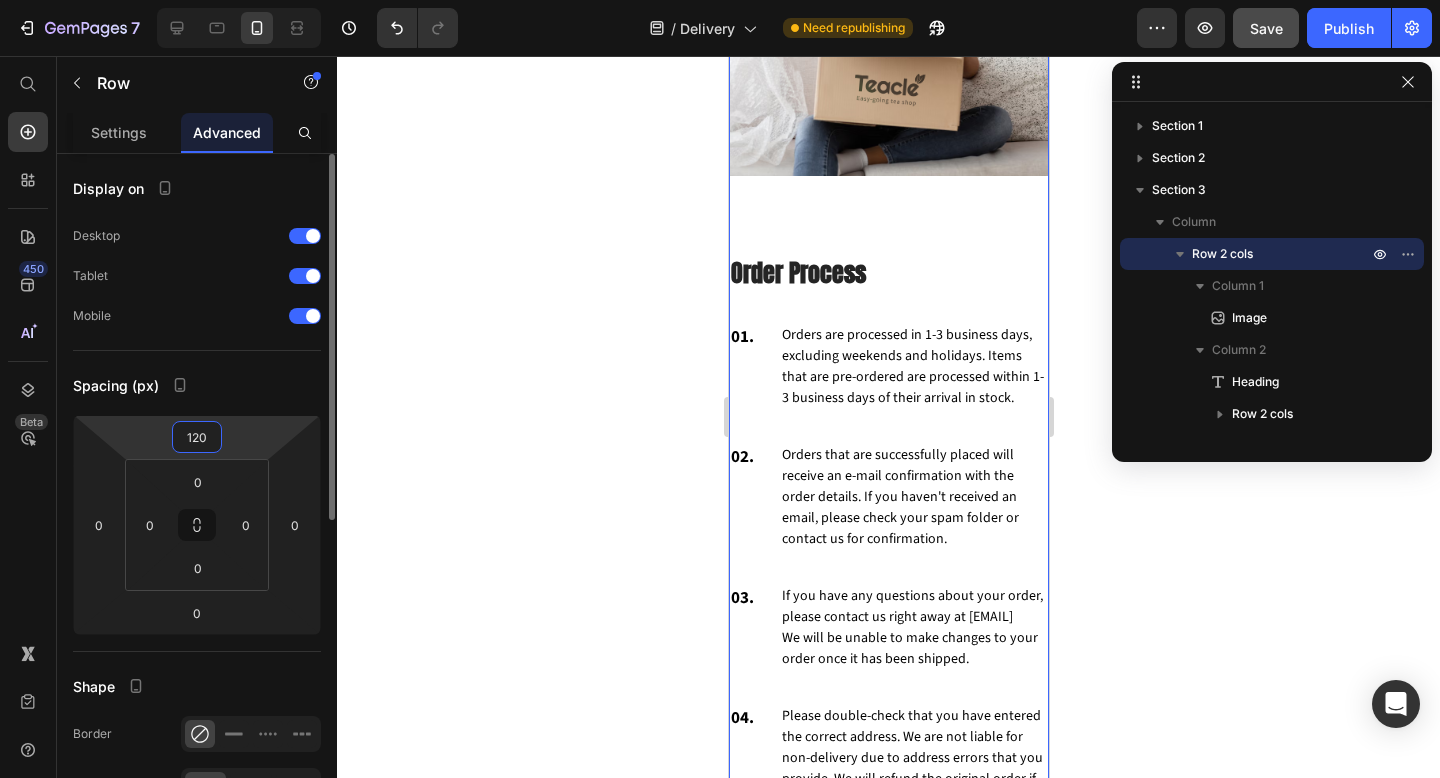 click on "120" at bounding box center (197, 437) 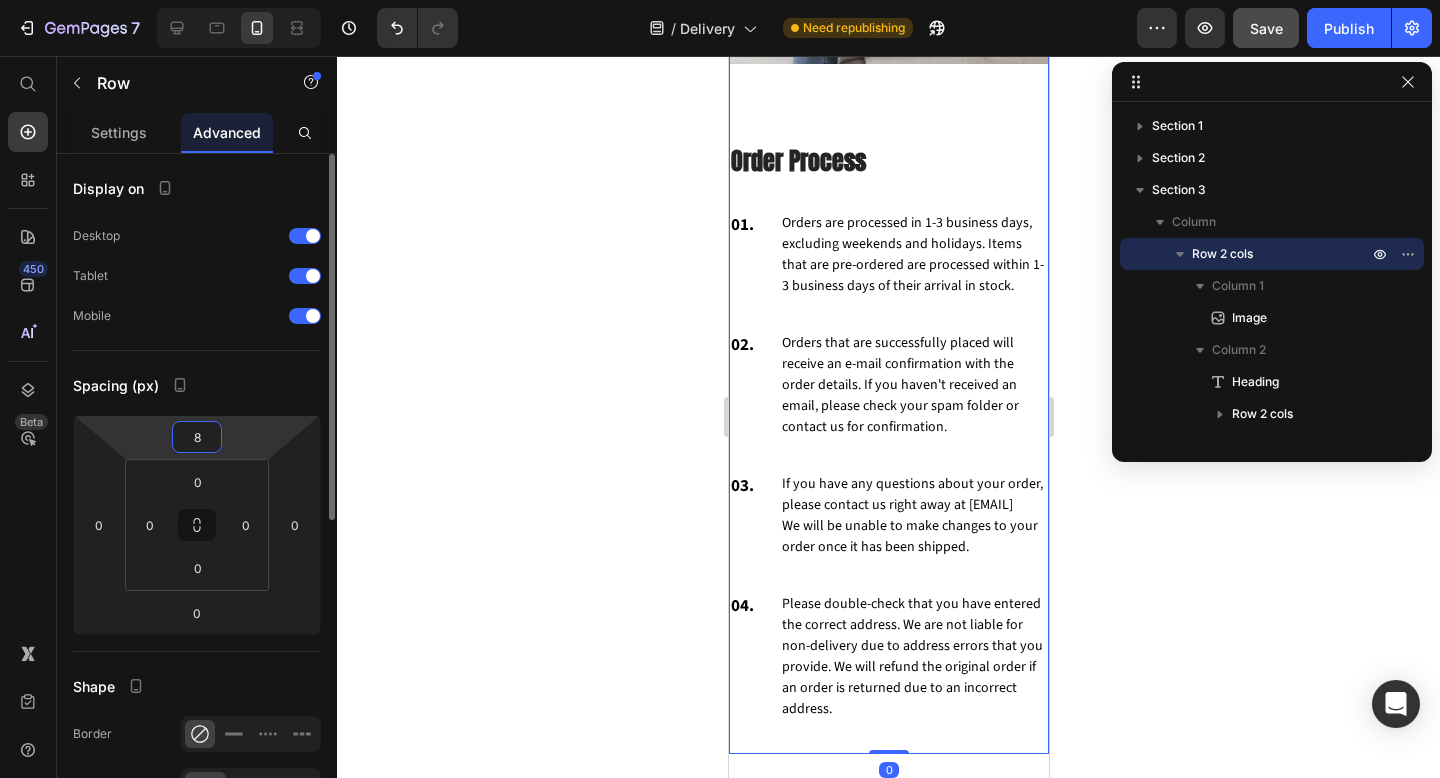 type on "80" 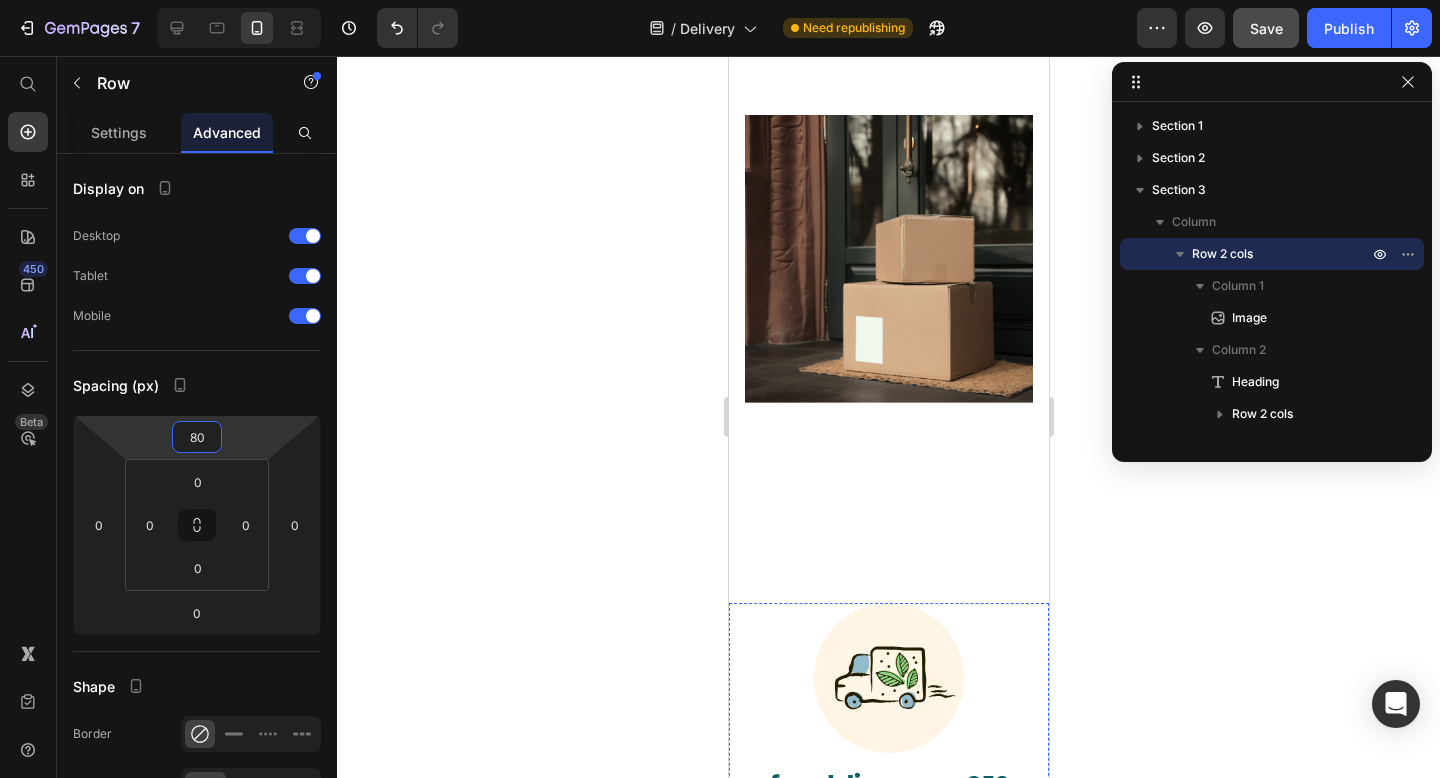 scroll, scrollTop: 701, scrollLeft: 0, axis: vertical 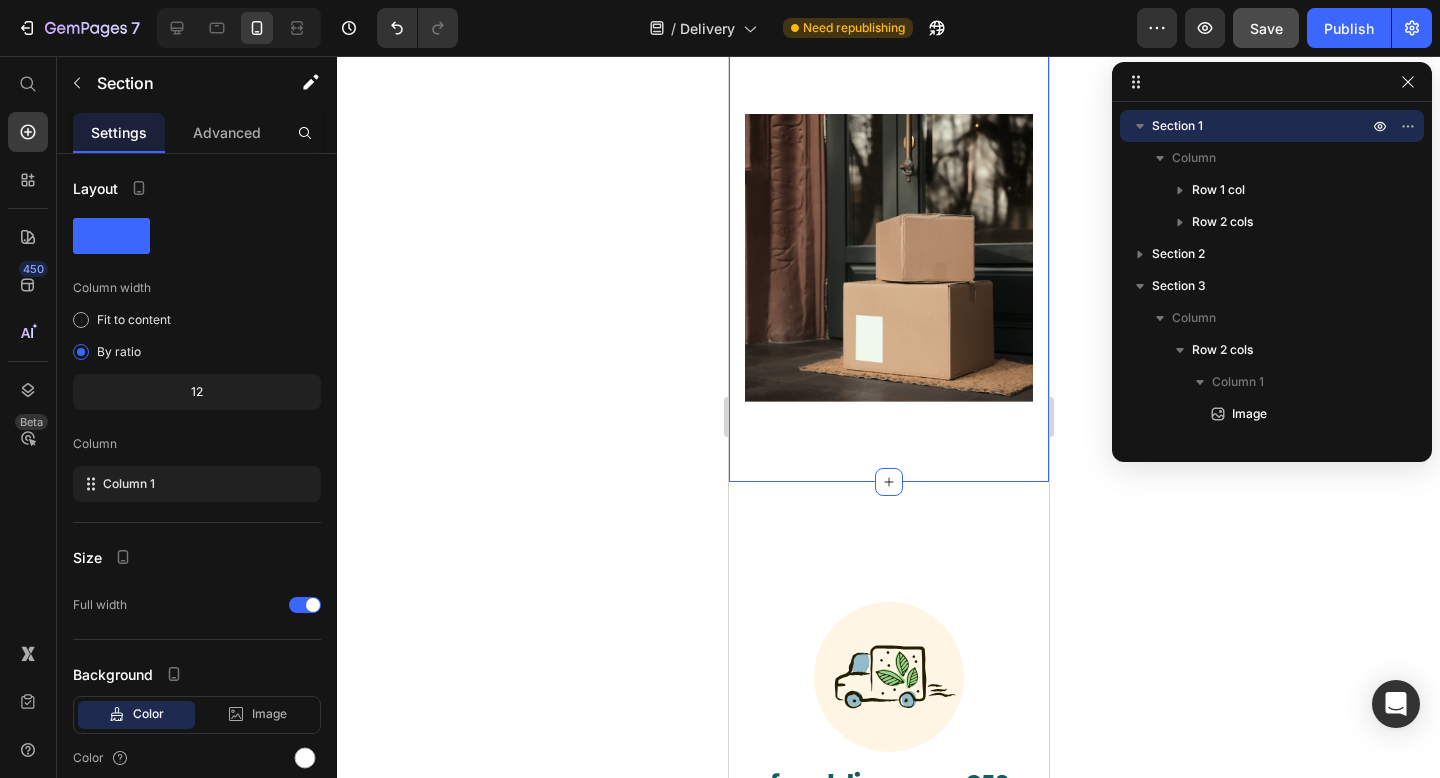 click on "Delivery Heading Row Shipping Policy Heading We process and pack all orders within  1–3 business days , excluding weekends and public holidays. Once your order is on its way, you'll receive a confirmation email with tracking details (if available). Delivery costs  are calculated and displayed at checkout, based on your order total and chosen shipping method. At the moment, we ship anywhere within  Ireland  via  An Post . Standard delivery takes approximately  2–5 business days  after dispatch.   We’re continuously working to improve our delivery times and provide the best experience possible — thank you for your patience and trust! Text block NOTE: We are not responsible for shipping carrier delays. Text block Image Row Section 1   Create Theme Section AI Content Write with GemAI What would you like to describe here? Tone and Voice Persuasive Product GREEN MINT Show more Generate" at bounding box center [888, -61] 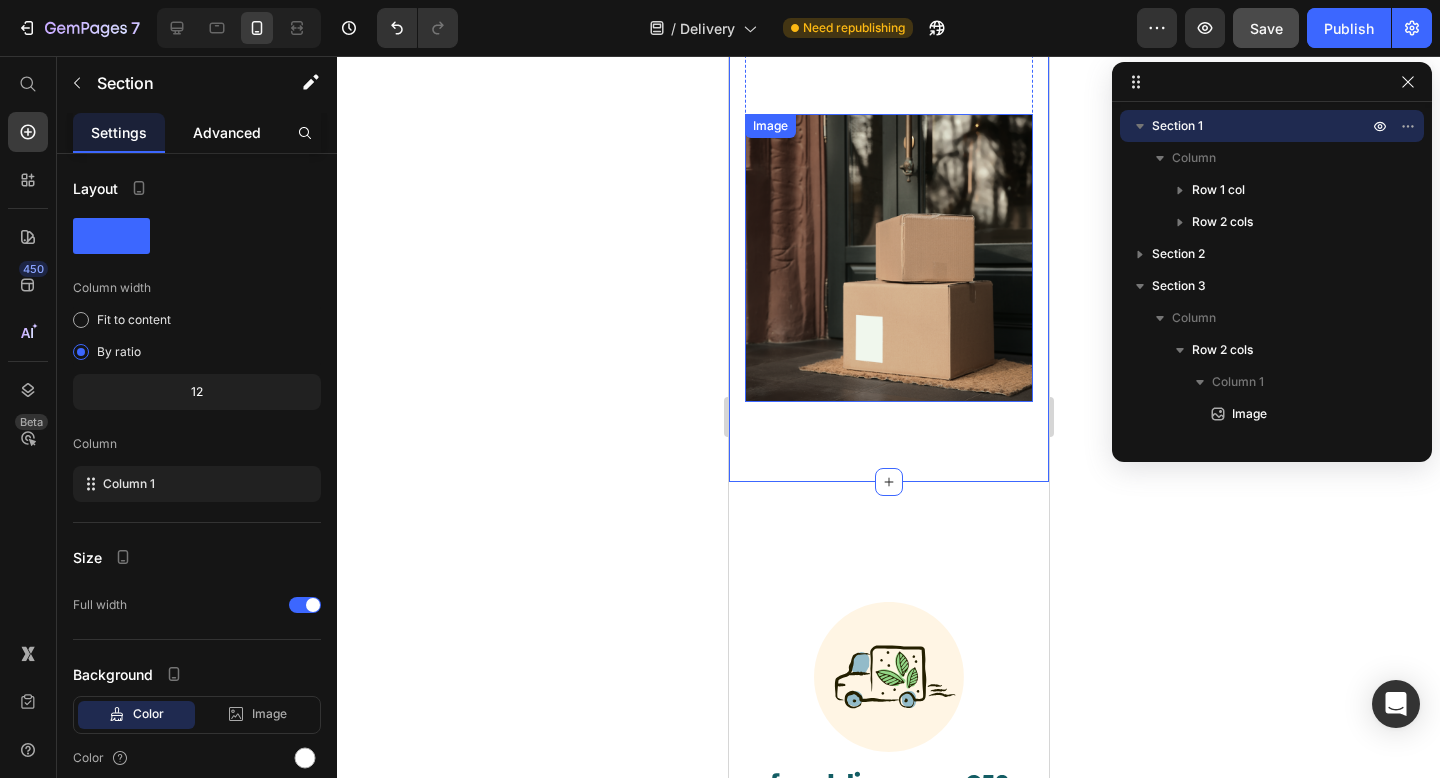 click on "Advanced" at bounding box center [227, 132] 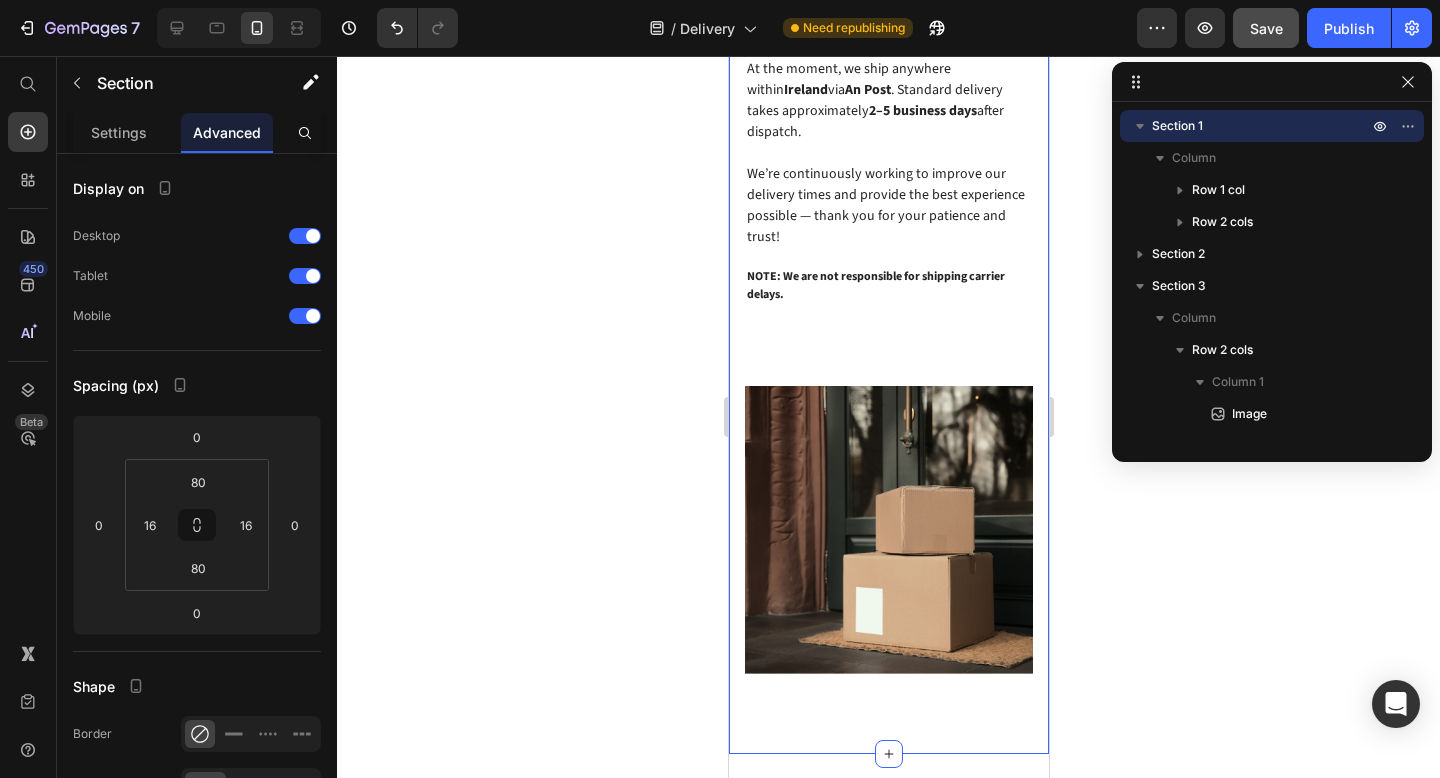 scroll, scrollTop: 425, scrollLeft: 0, axis: vertical 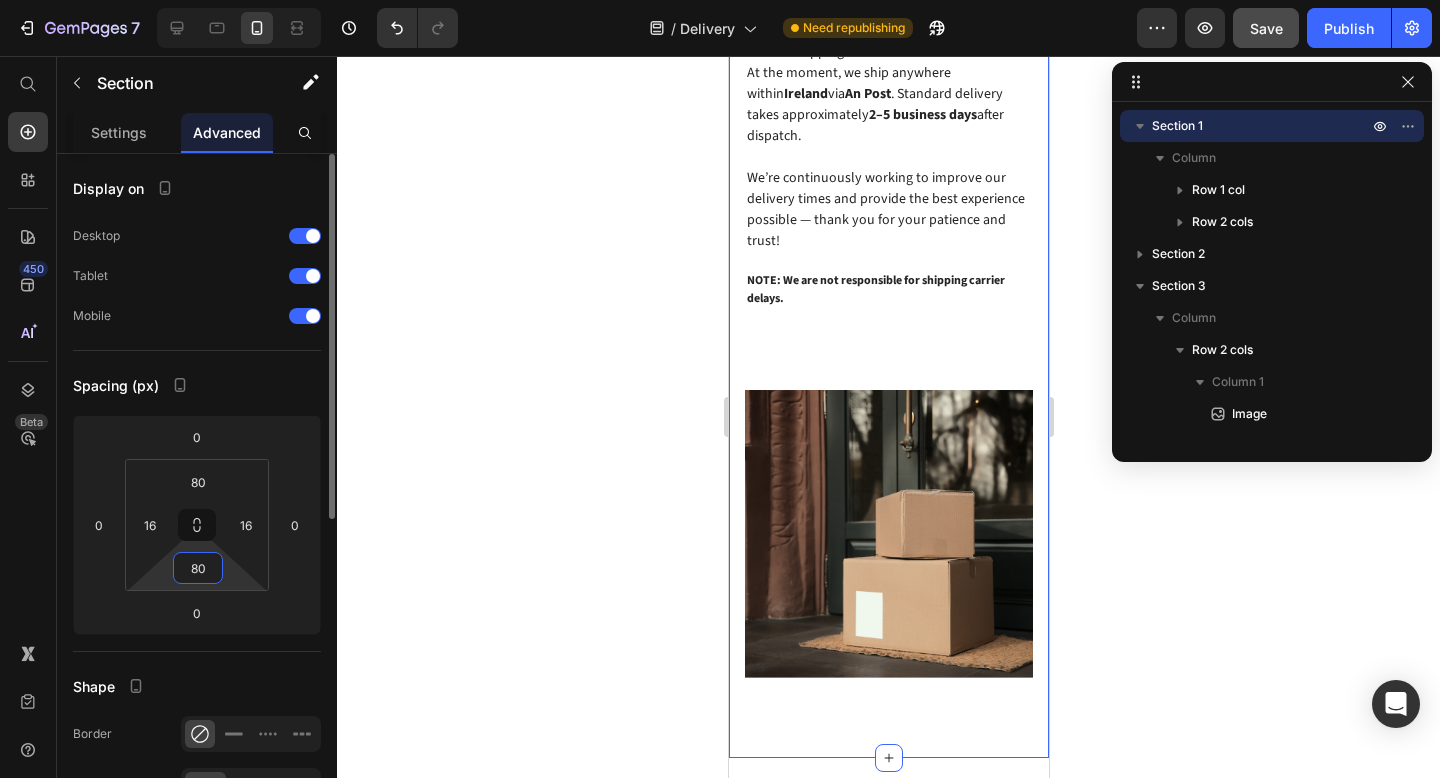 click on "80" at bounding box center (198, 568) 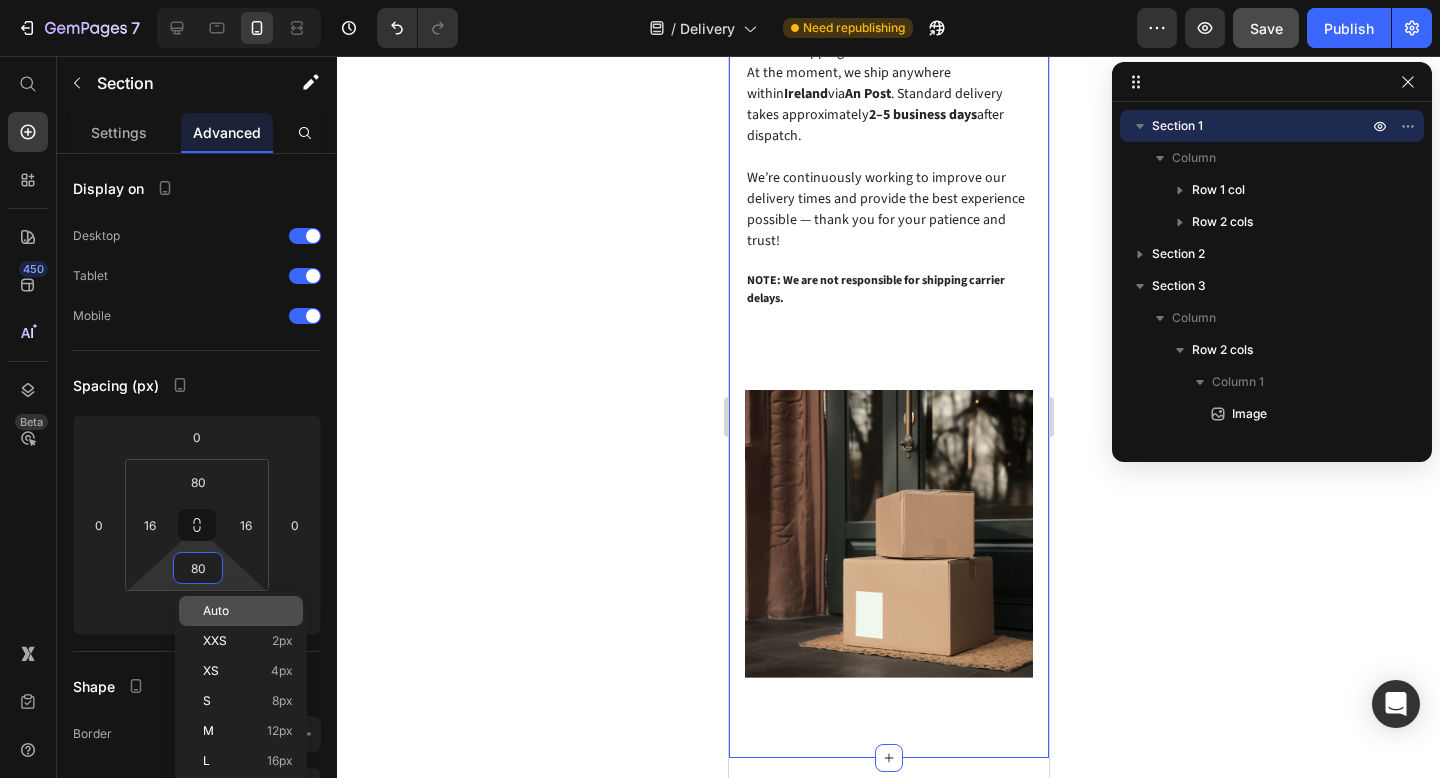 type on "4" 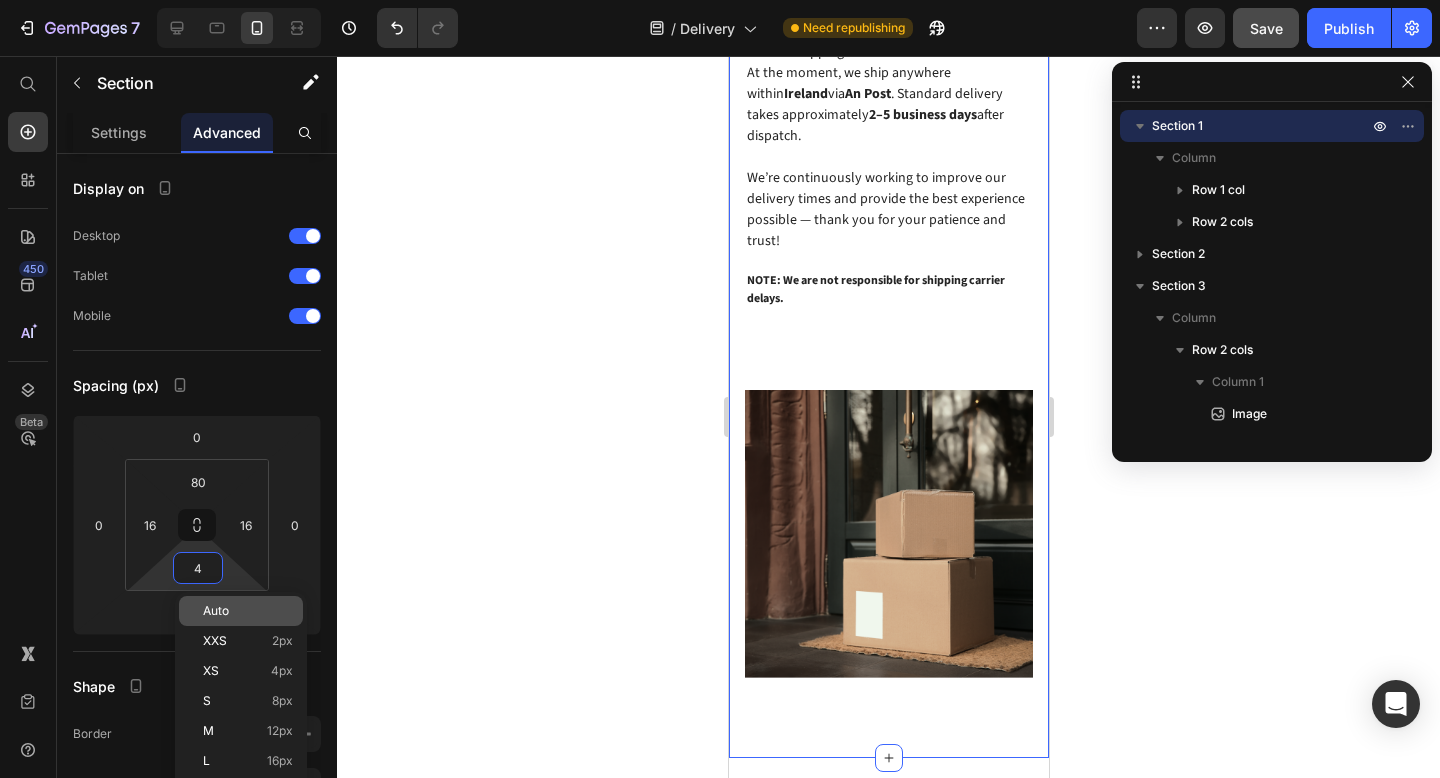click on "Auto" 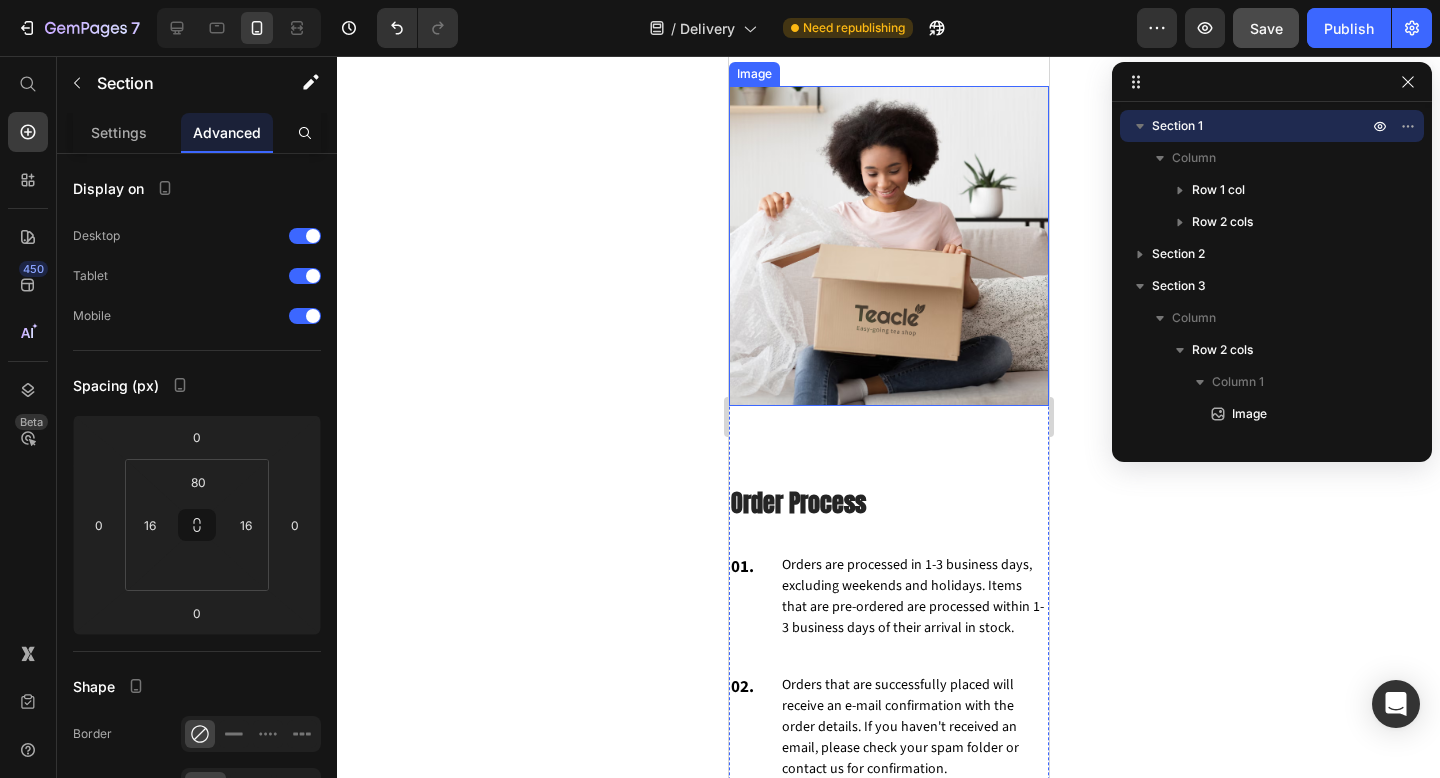scroll, scrollTop: 1892, scrollLeft: 0, axis: vertical 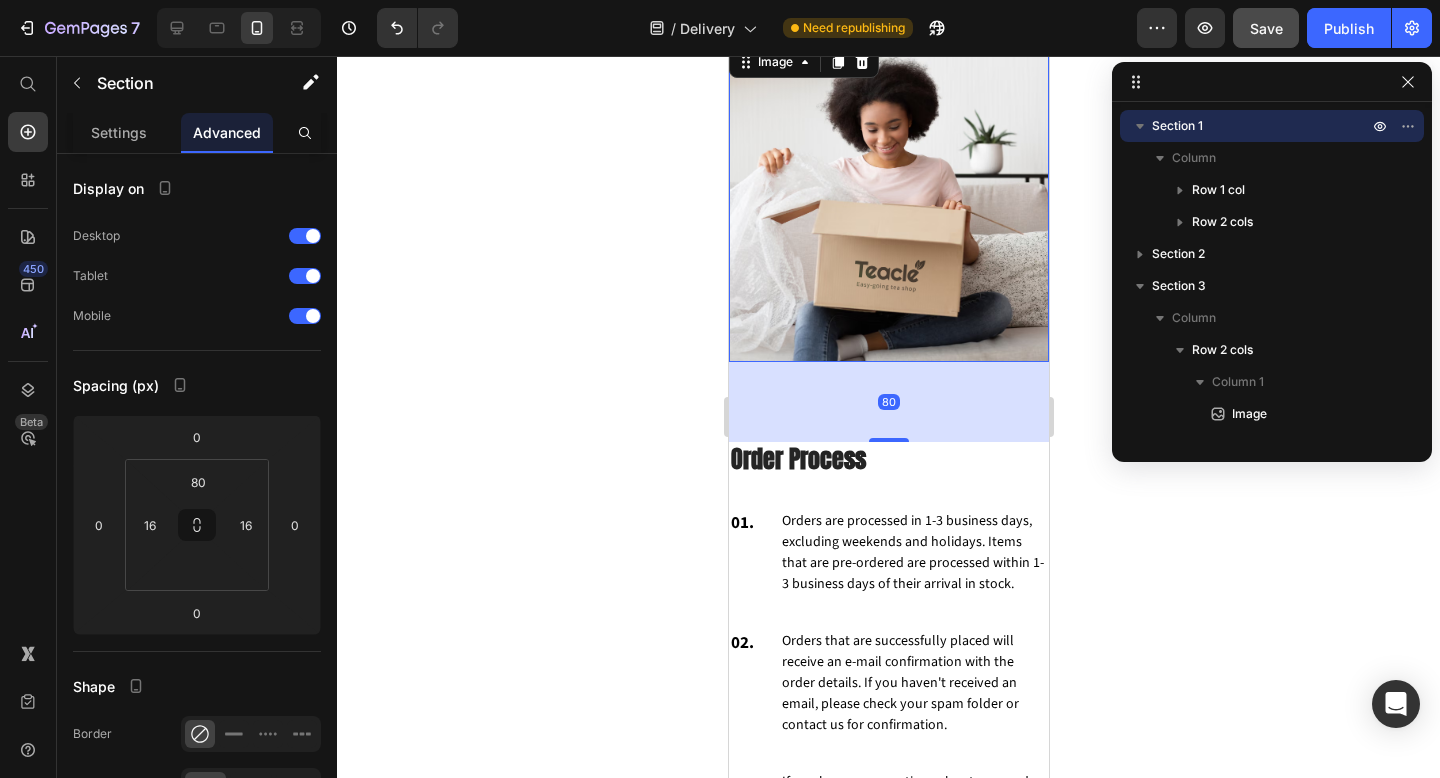 click at bounding box center [888, 202] 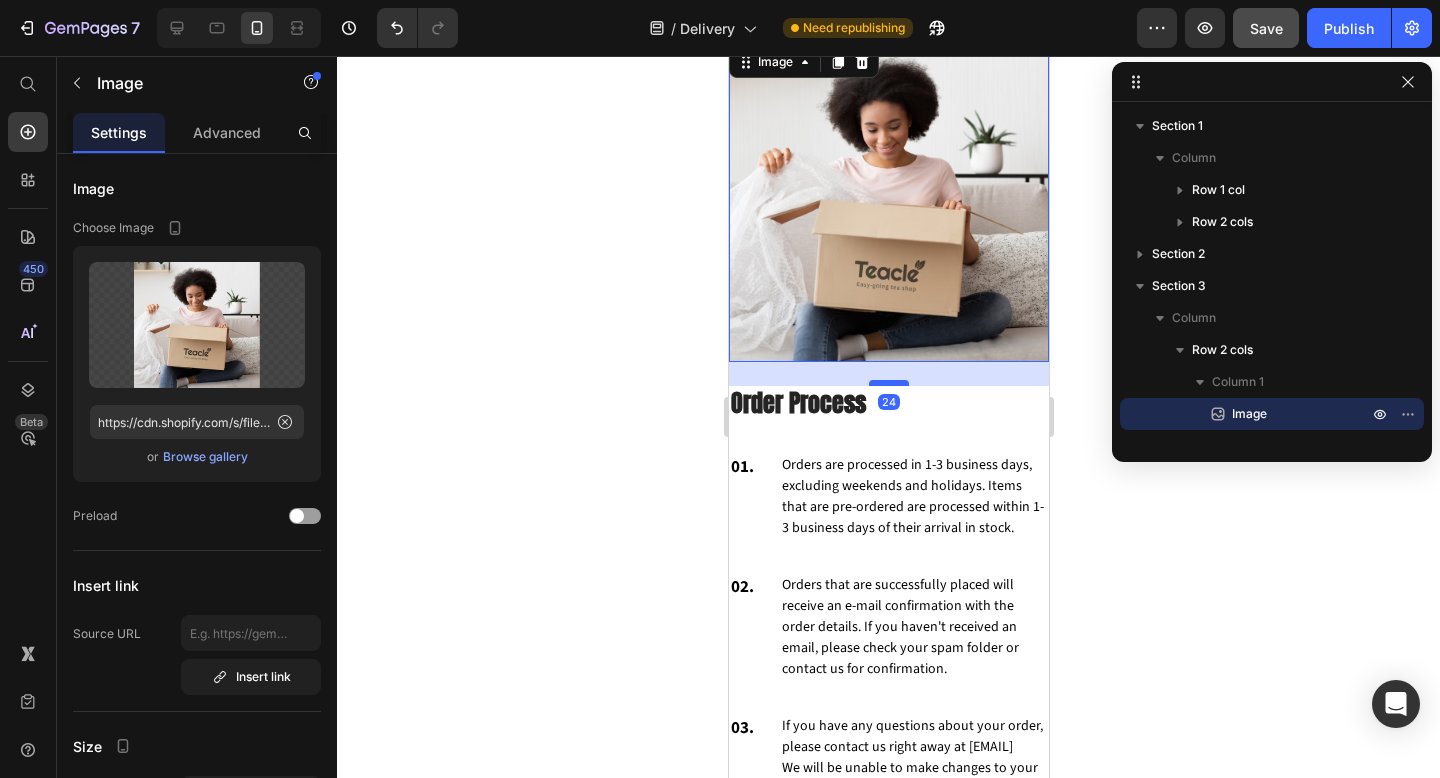 drag, startPoint x: 885, startPoint y: 438, endPoint x: 894, endPoint y: 382, distance: 56.718605 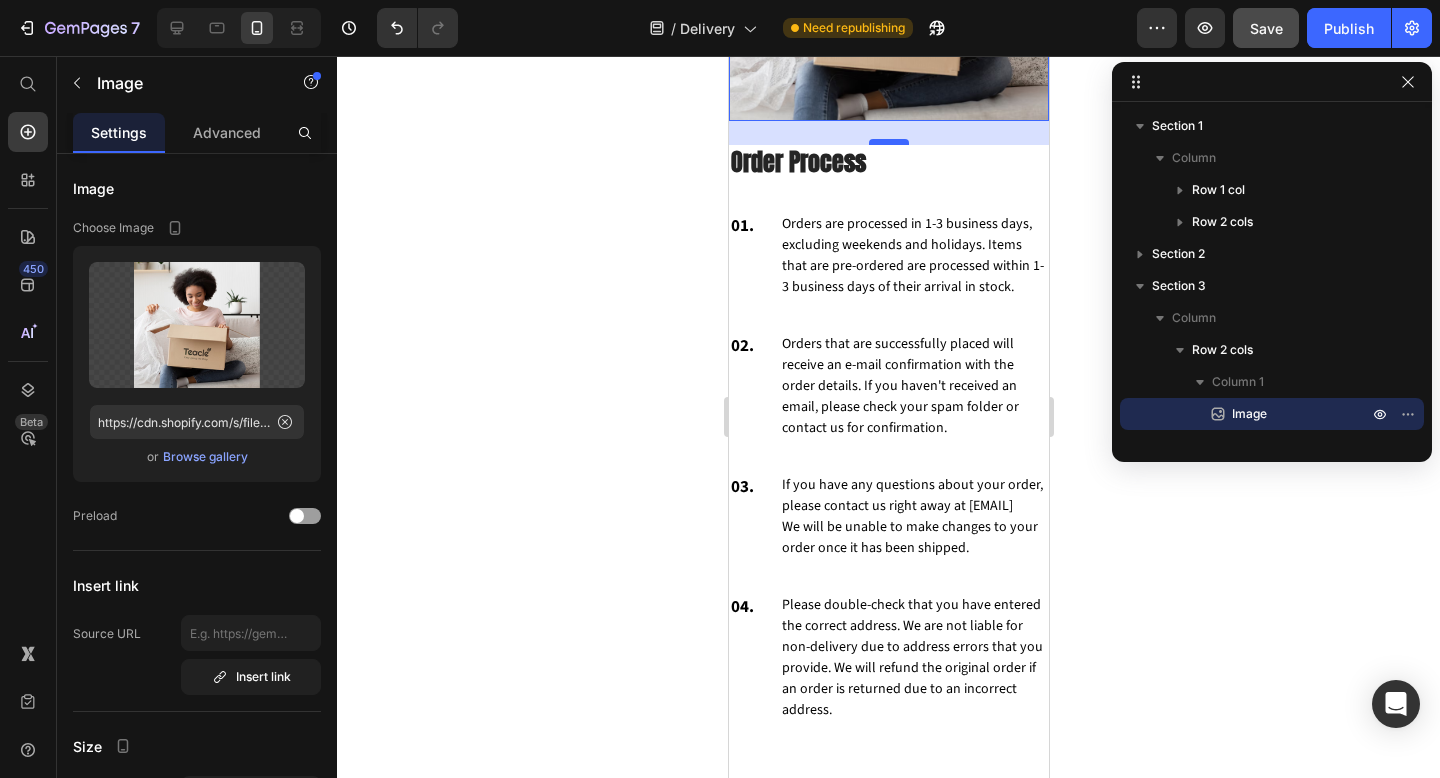 scroll, scrollTop: 2129, scrollLeft: 0, axis: vertical 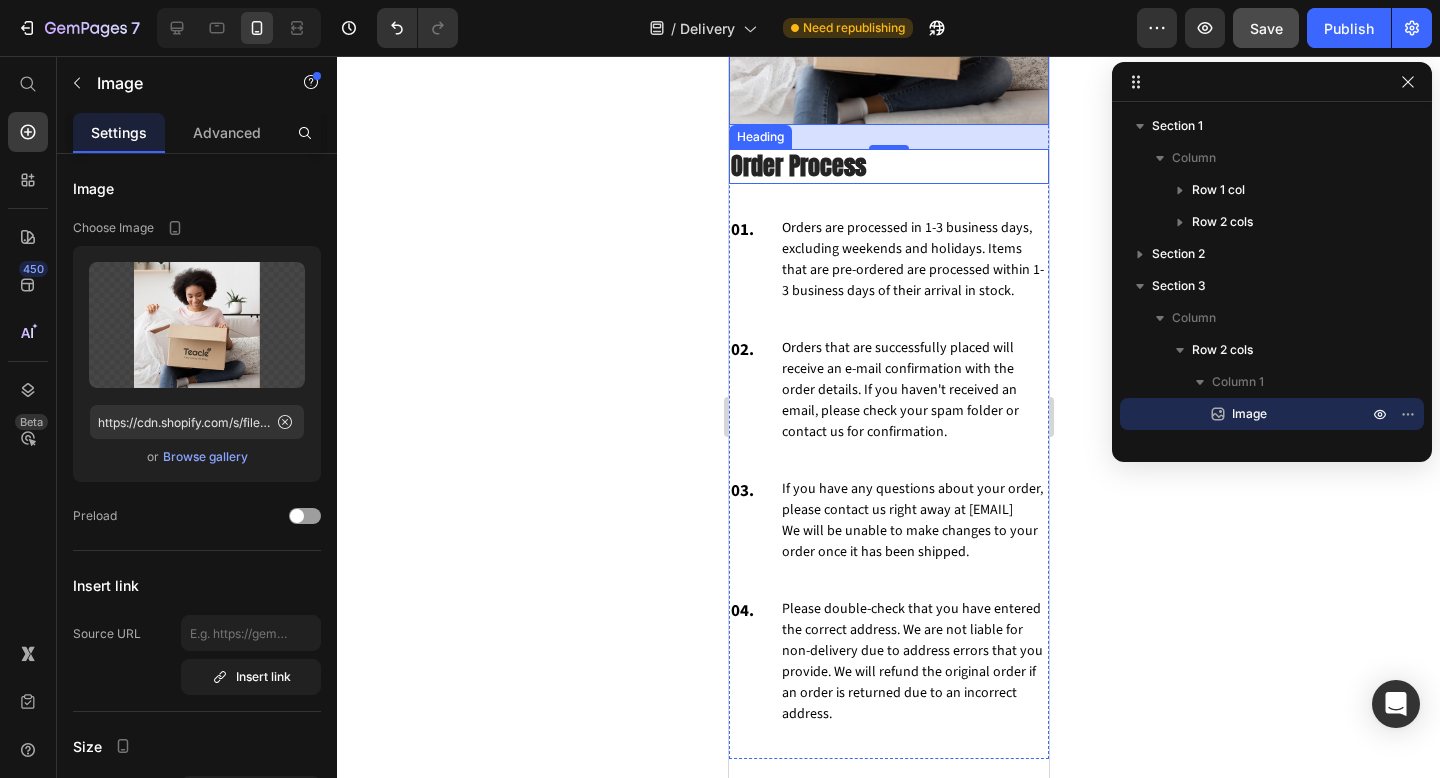 click on "Order Process" at bounding box center (888, 166) 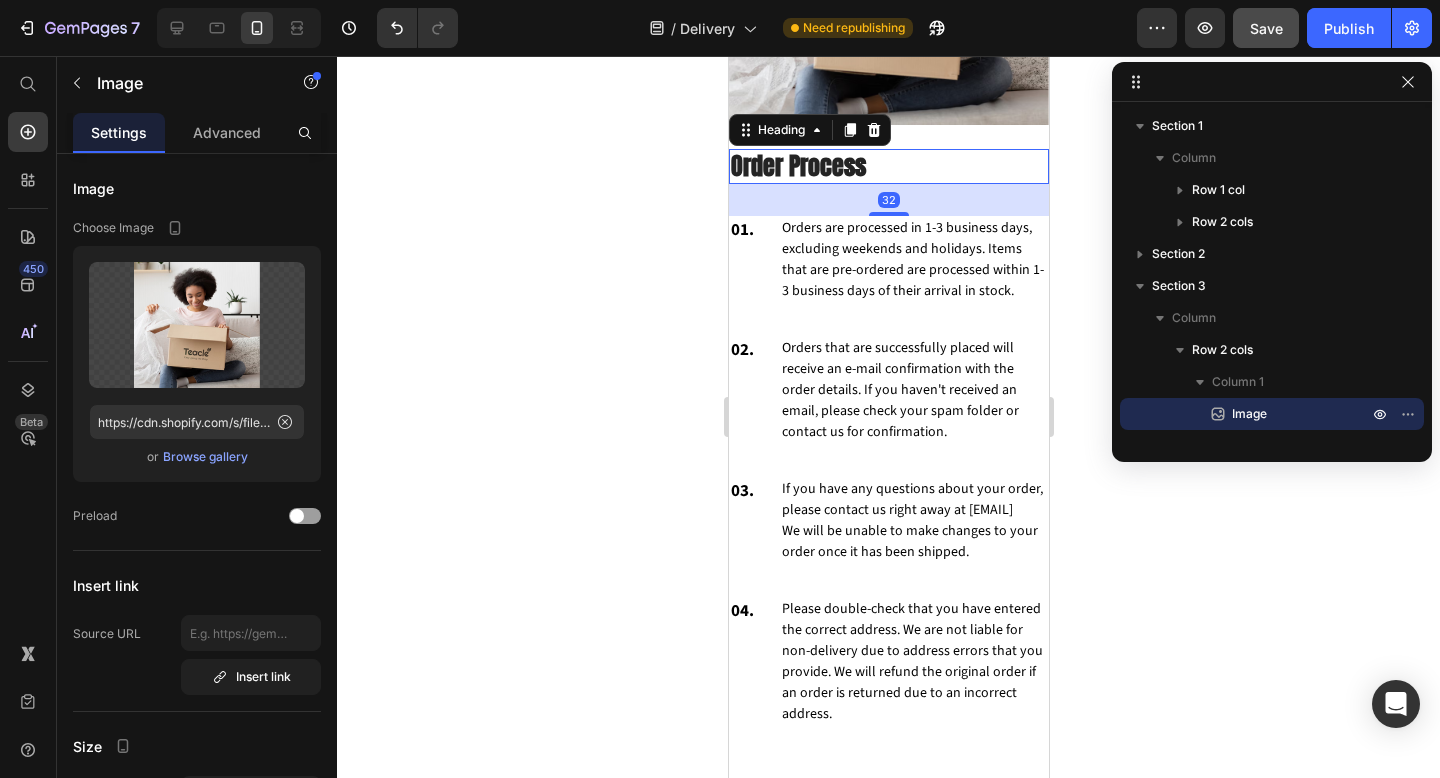 scroll, scrollTop: 218, scrollLeft: 0, axis: vertical 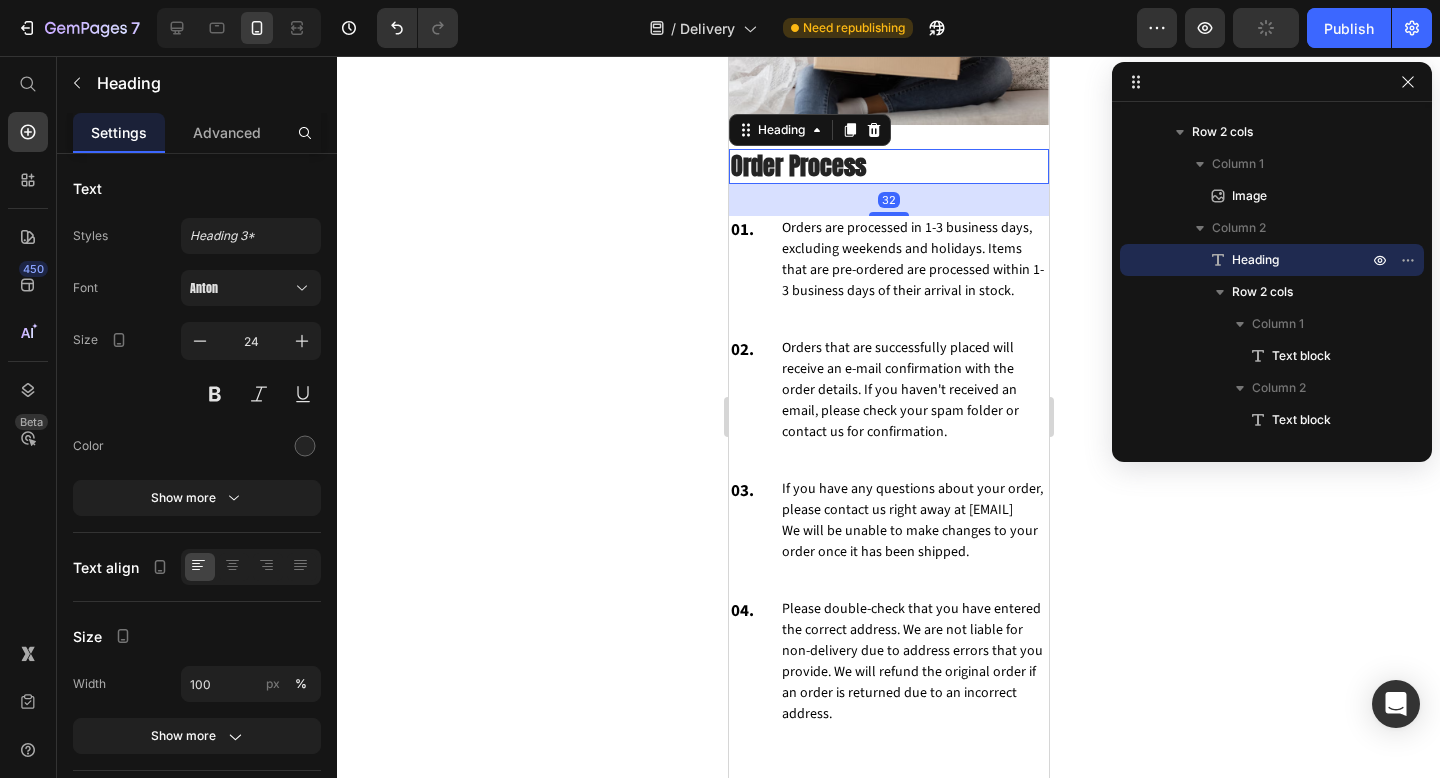 drag, startPoint x: 892, startPoint y: 208, endPoint x: 901, endPoint y: 193, distance: 17.492855 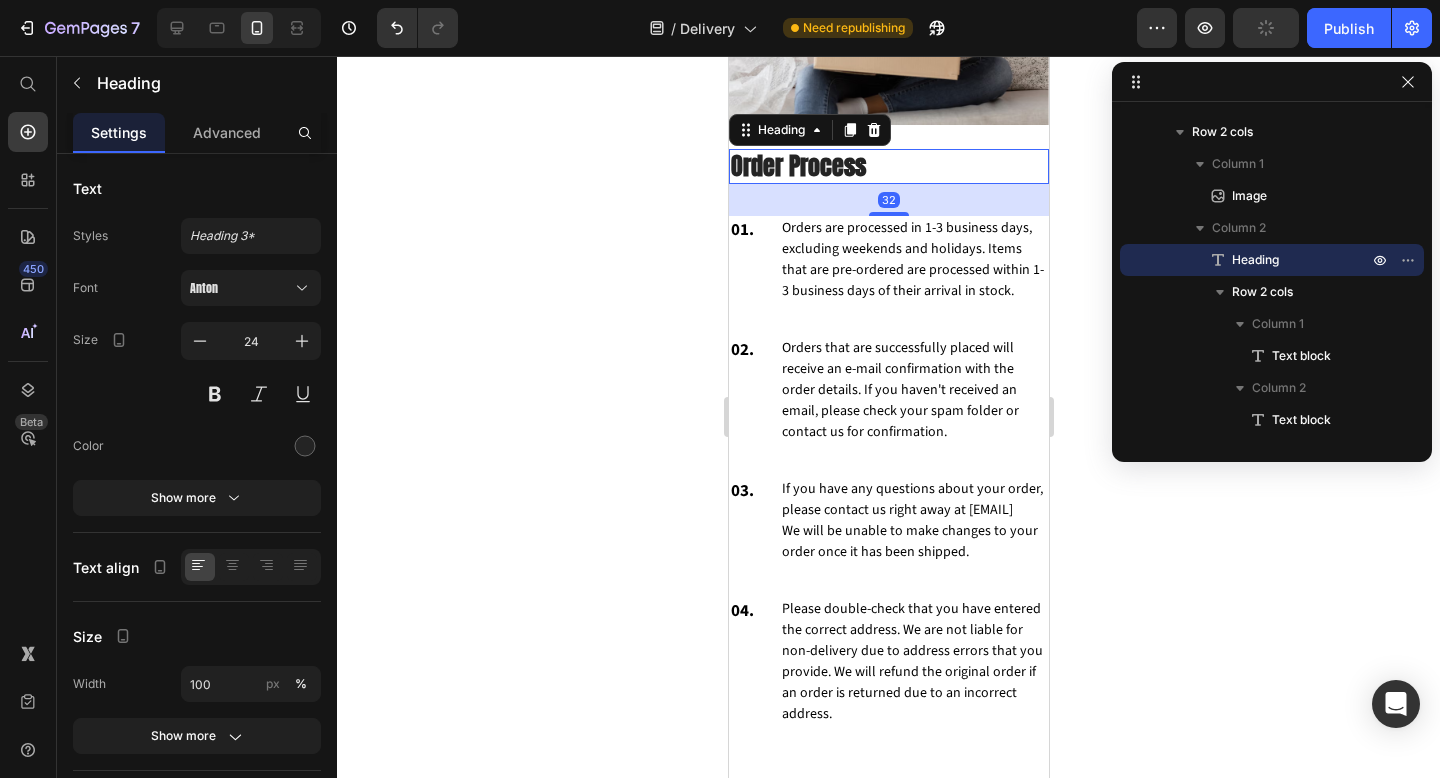 click on "32" at bounding box center (888, 200) 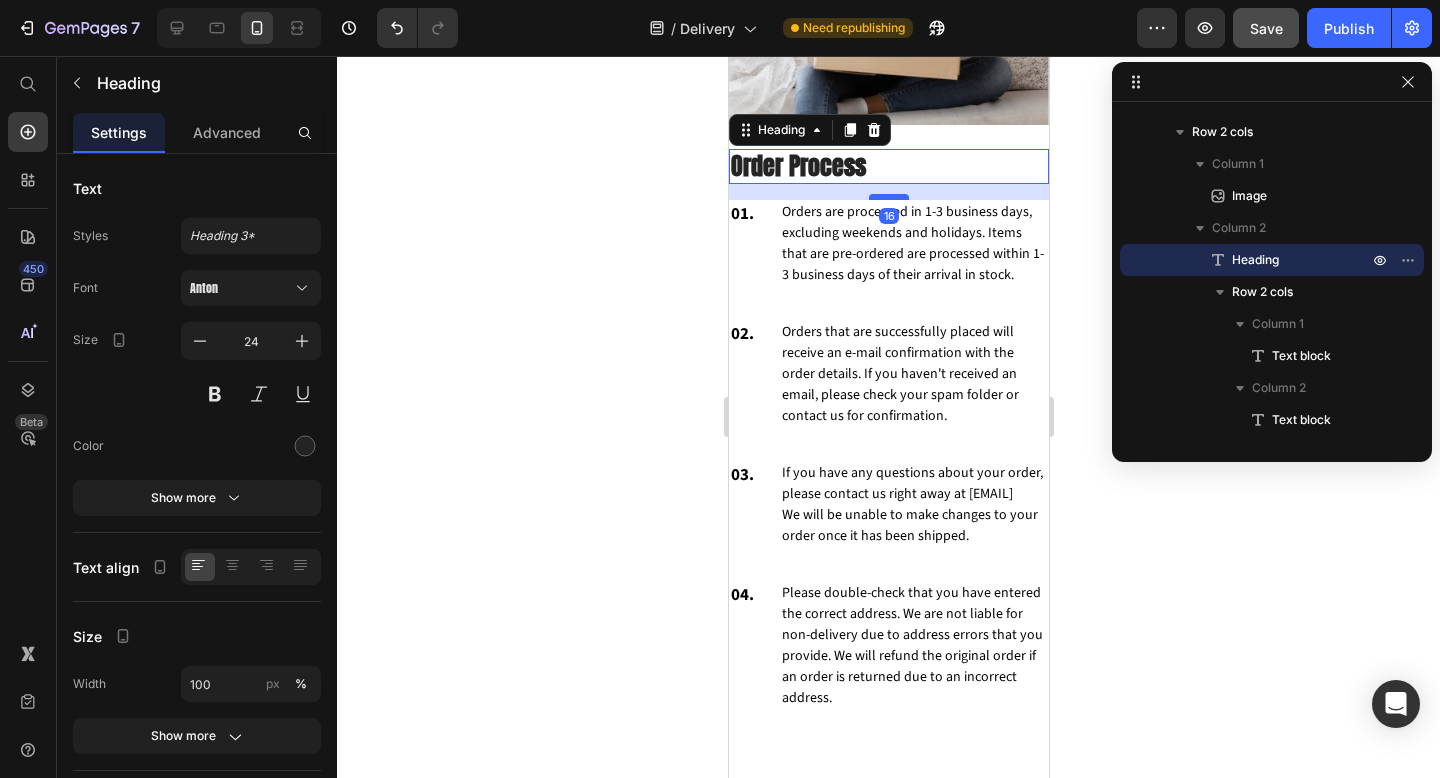 drag, startPoint x: 898, startPoint y: 215, endPoint x: 903, endPoint y: 199, distance: 16.763054 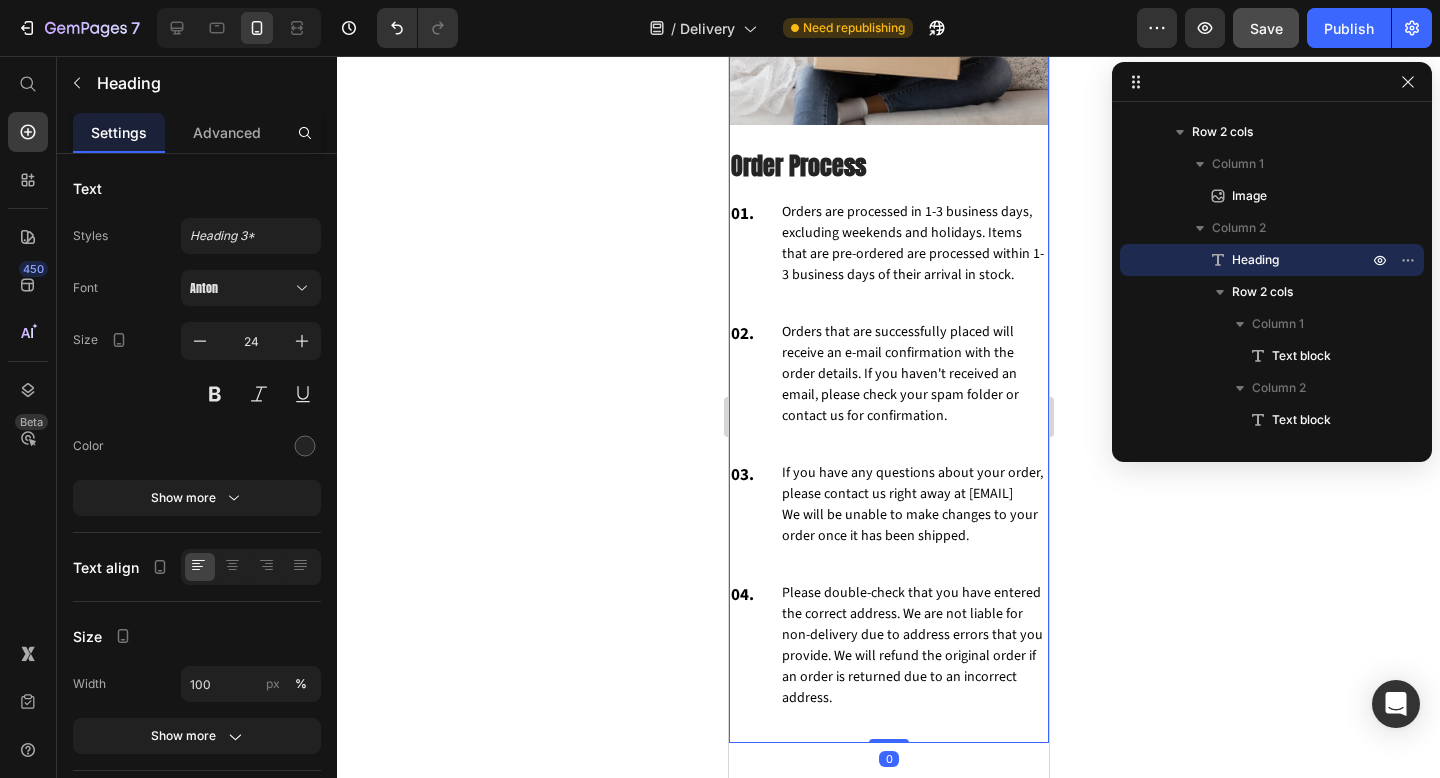 click on "Order Process Heading 01. Text block Orders are processed in 1-3 business days, excluding weekends and holidays. Items that are pre-ordered are processed within 1-3 business days of their arrival in stock. Text block Row 02. Text block Orders that are successfully placed will receive an e-mail confirmation with the order details. If you haven't received an email, please check your spam folder or contact us for confirmation. Text block Row 03. Text block If you have any questions about your order, please contact us right away at hello@teacle.ie  We will be unable to make changes to your order once it has been shipped. Text block Row 04. Text block Please double-check that you have entered the correct address. We are not liable for non-delivery due to address errors that you provide. We will refund the original order if an order is returned due to an incorrect address. Text block Row" at bounding box center [888, 446] 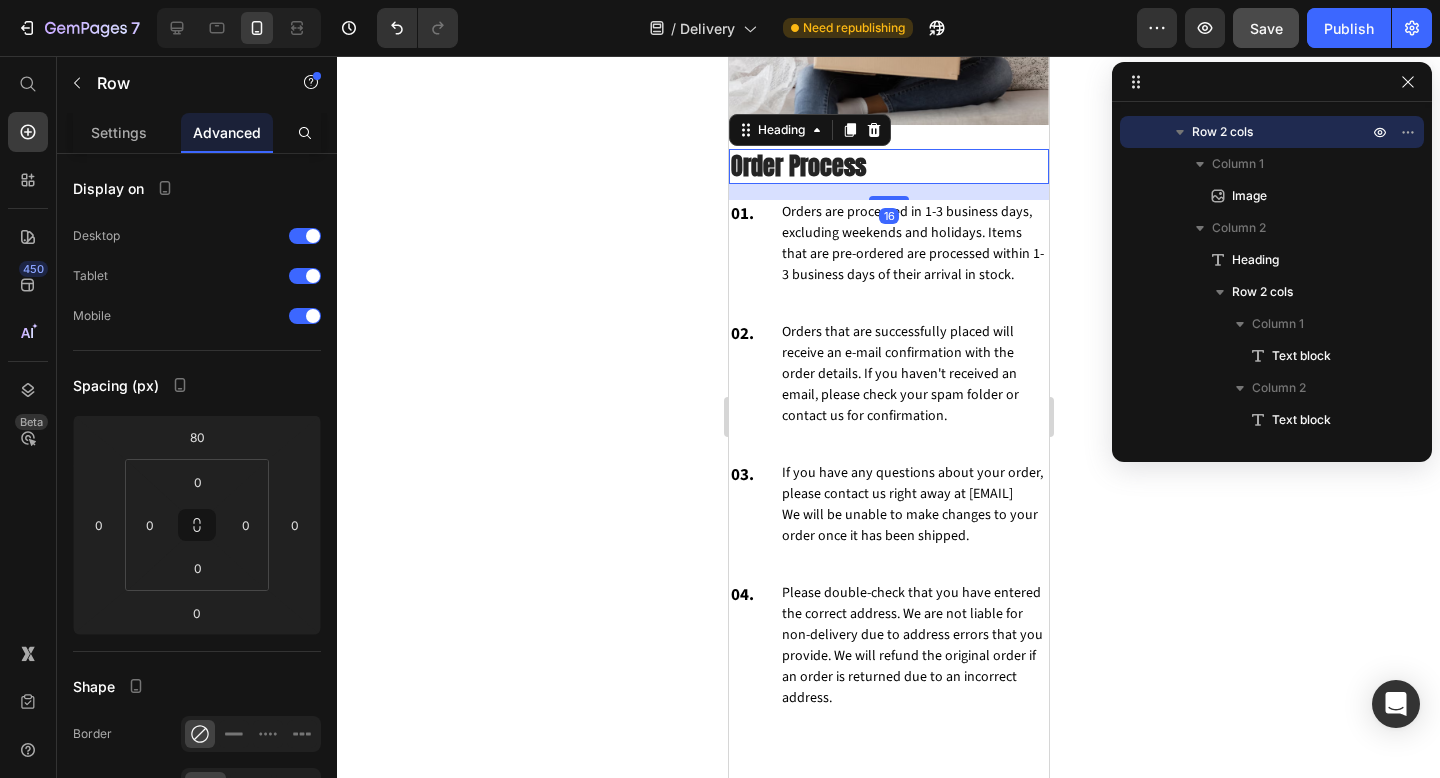 click on "Order Process" at bounding box center (888, 166) 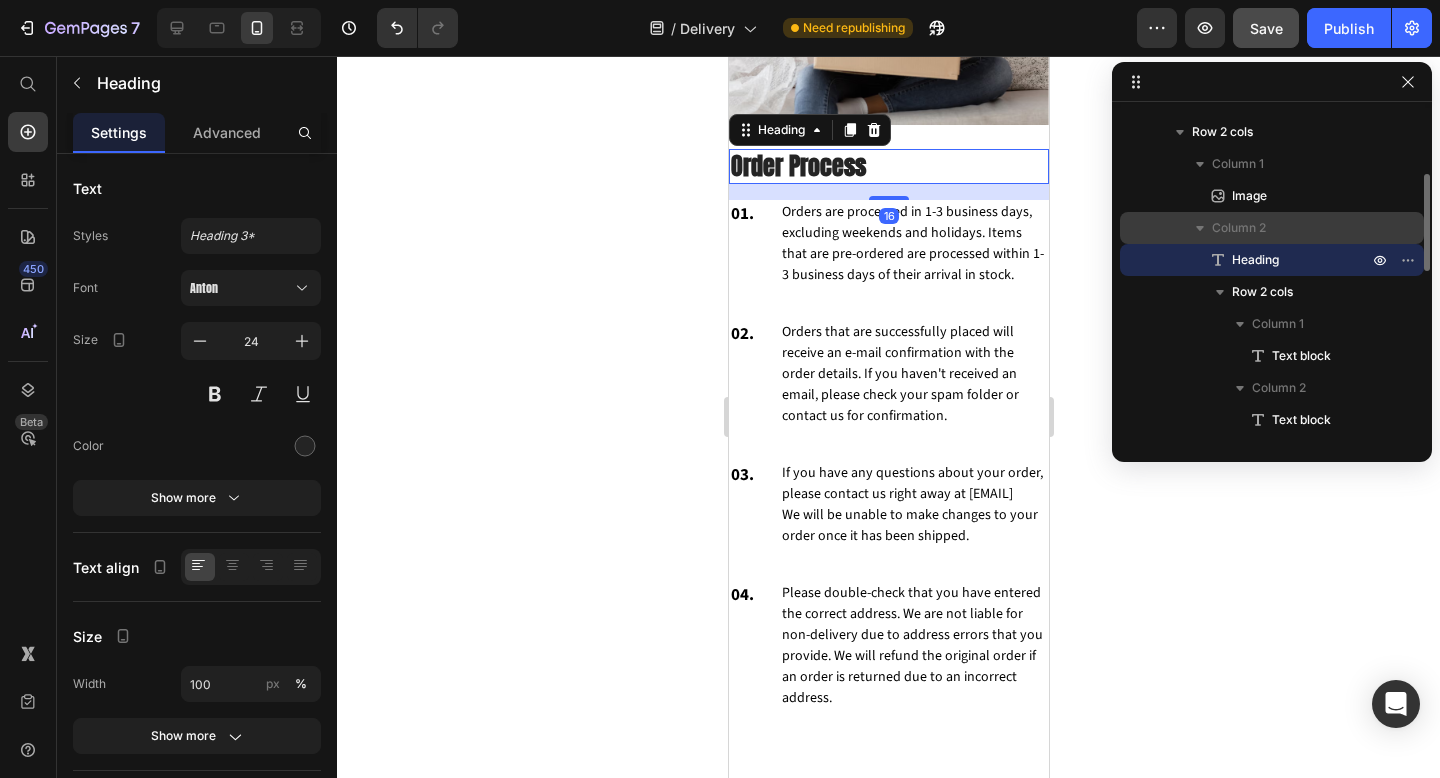 click on "Column 2" at bounding box center (1272, 228) 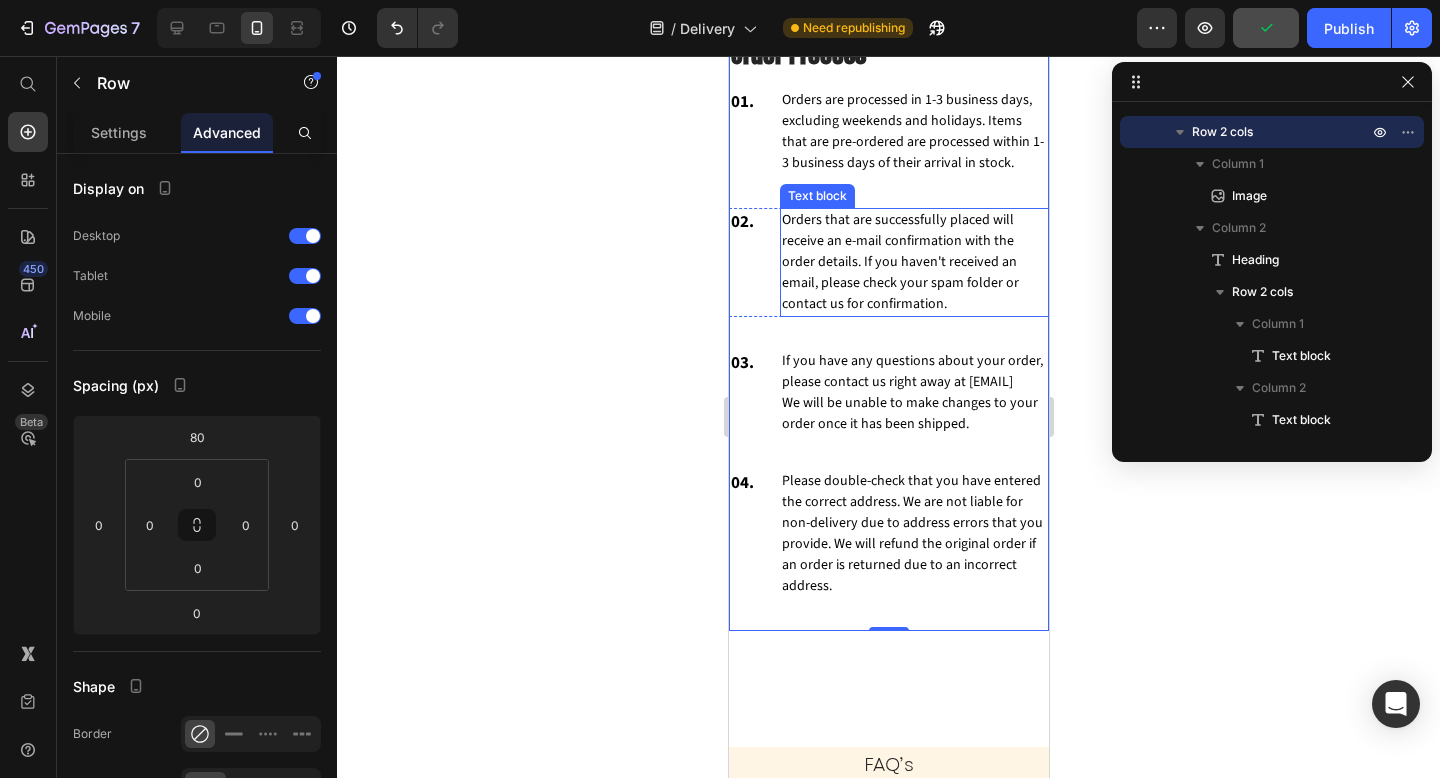 scroll, scrollTop: 2225, scrollLeft: 0, axis: vertical 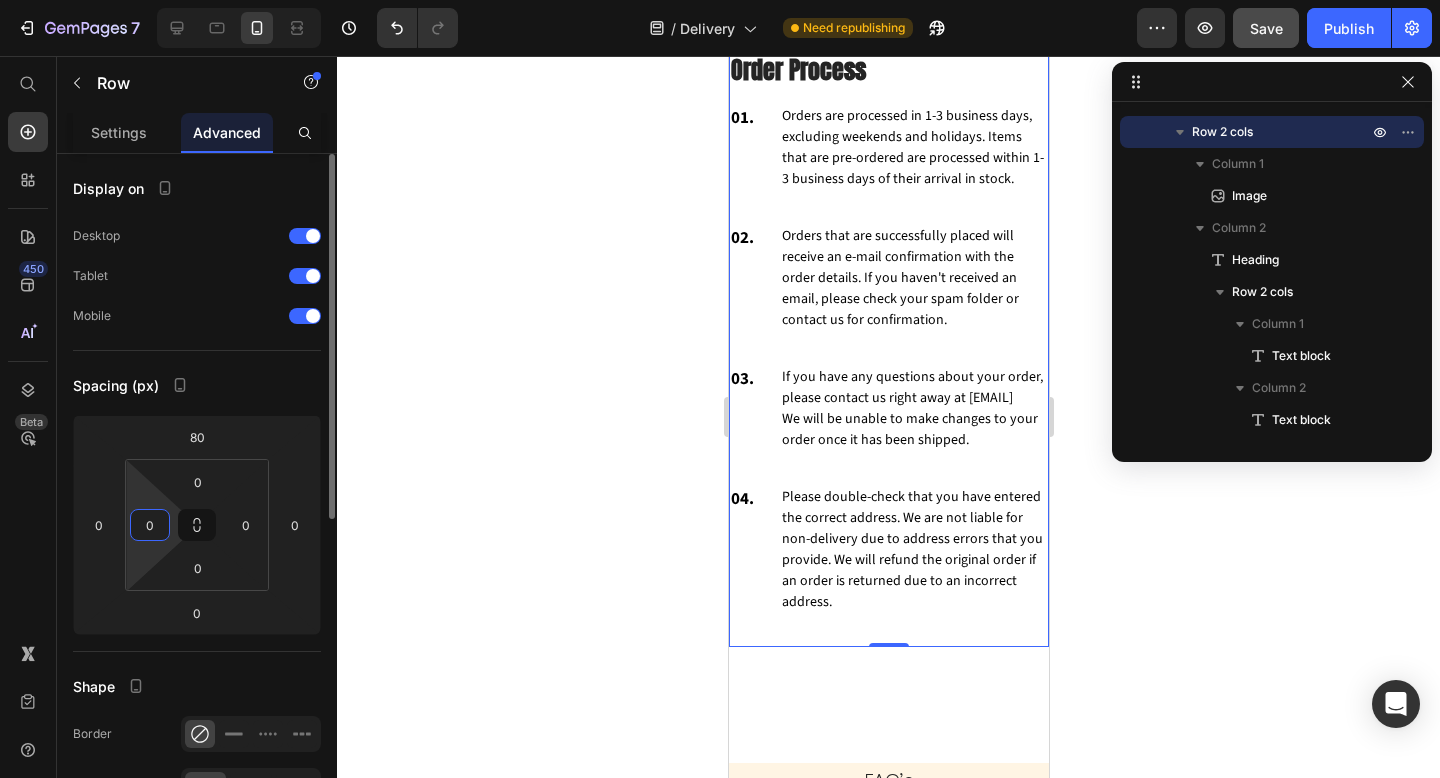click on "0" at bounding box center (150, 525) 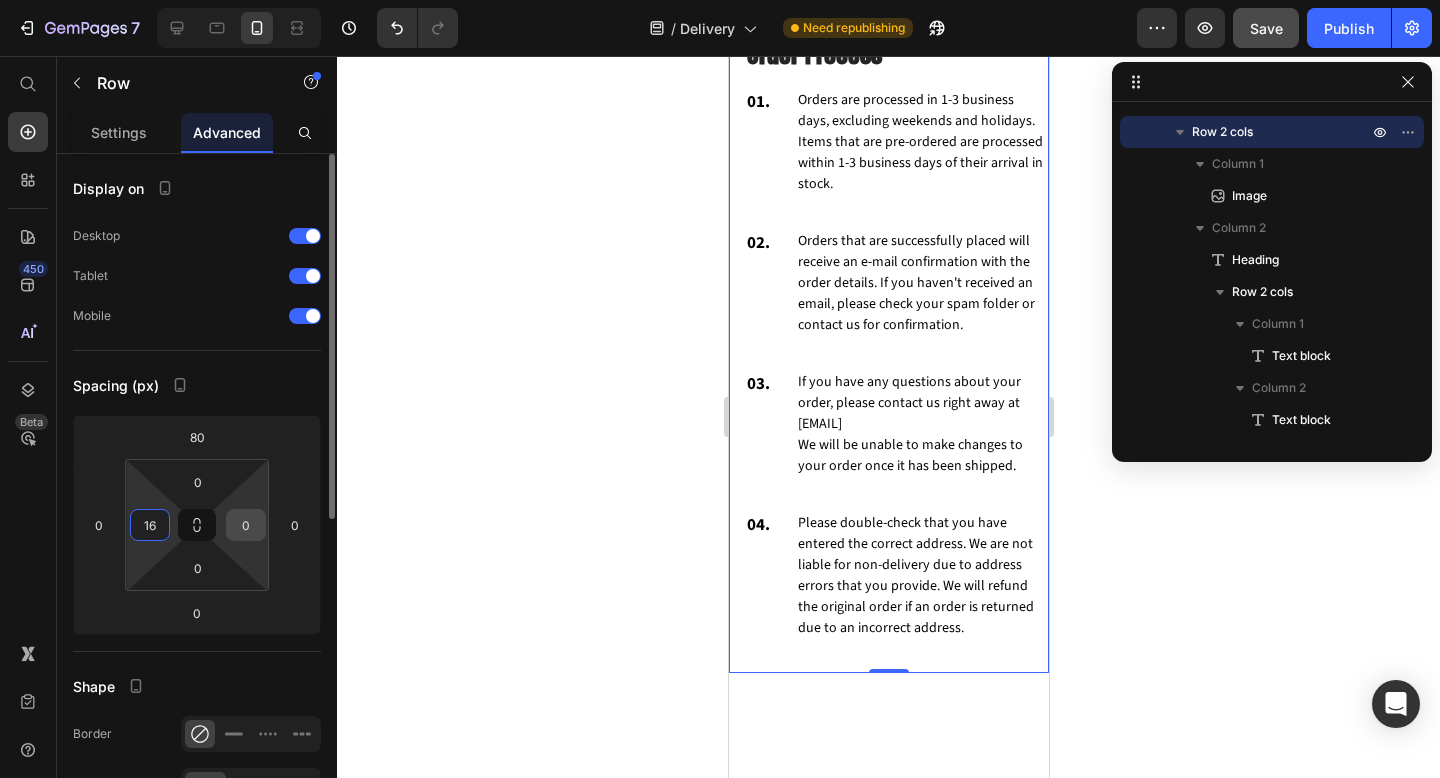 type on "16" 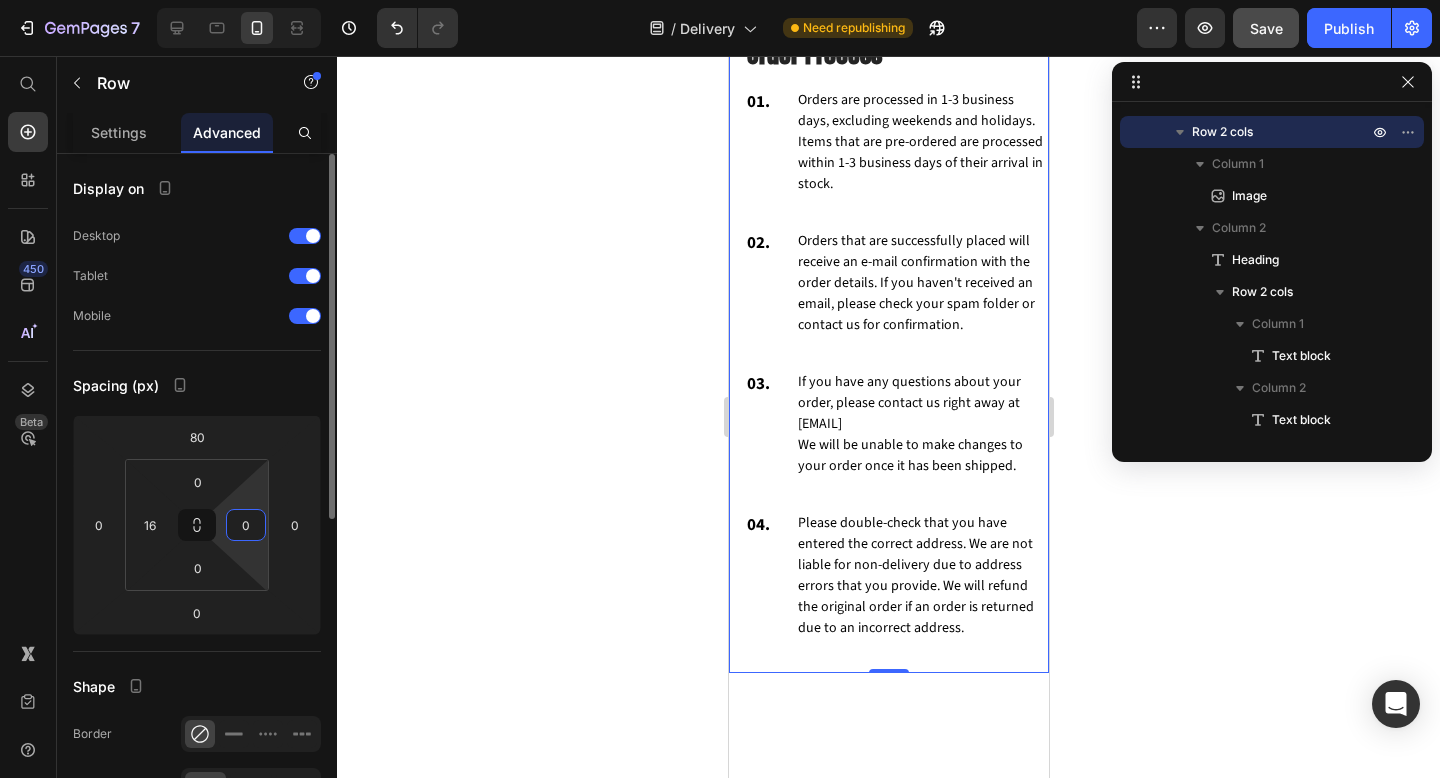 click on "0" at bounding box center (246, 525) 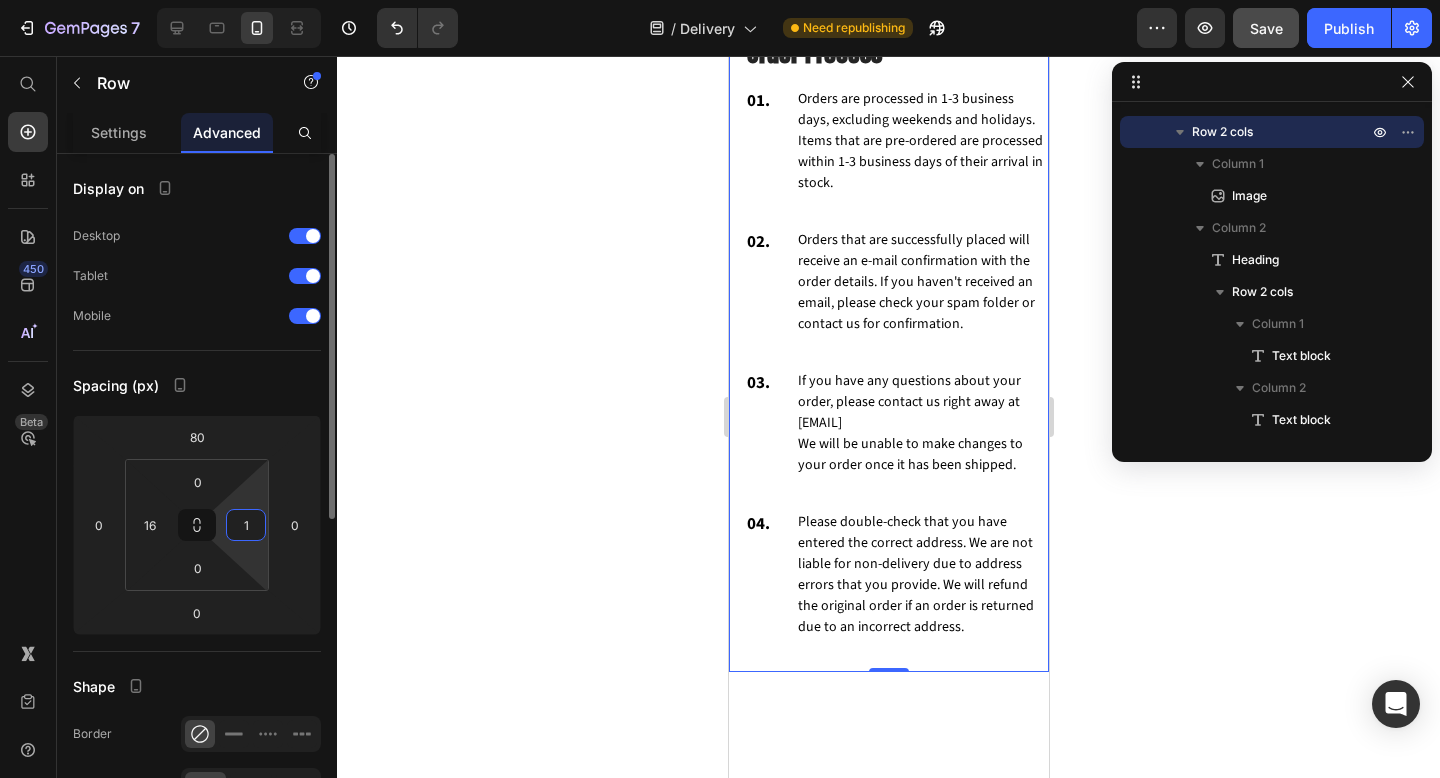 type on "16" 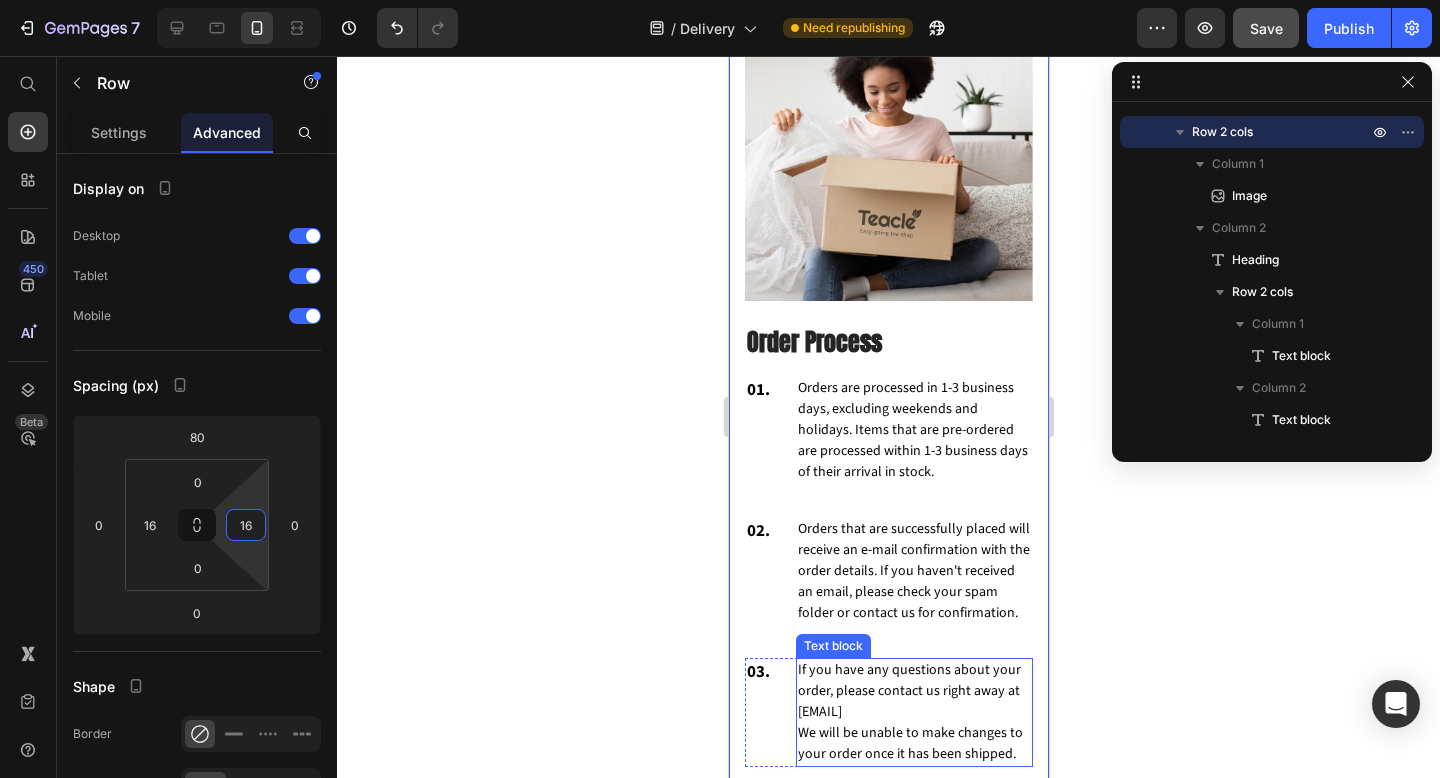 scroll, scrollTop: 1919, scrollLeft: 0, axis: vertical 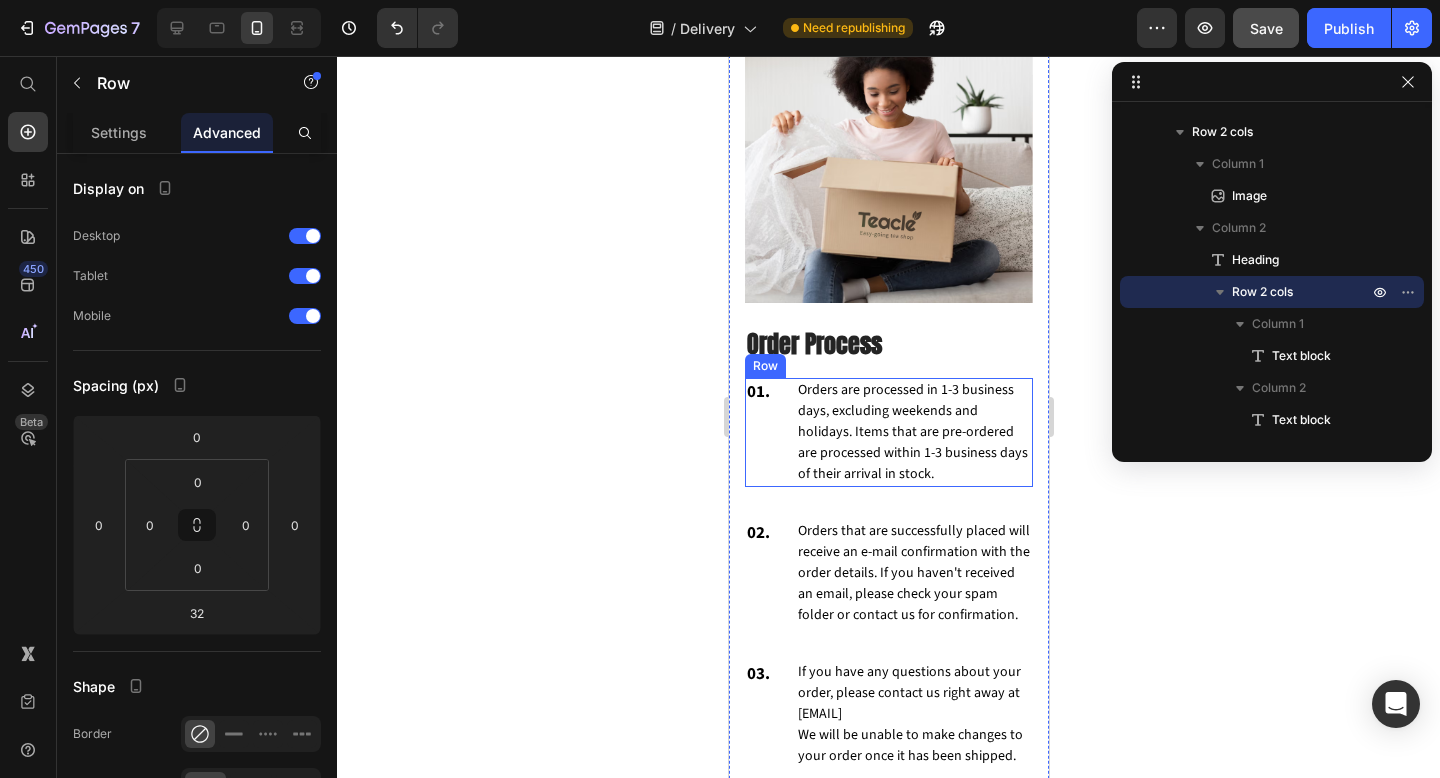 click on "01. Text block Orders are processed in 1-3 business days, excluding weekends and holidays. Items that are pre-ordered are processed within 1-3 business days of their arrival in stock. Text block Row" at bounding box center (888, 432) 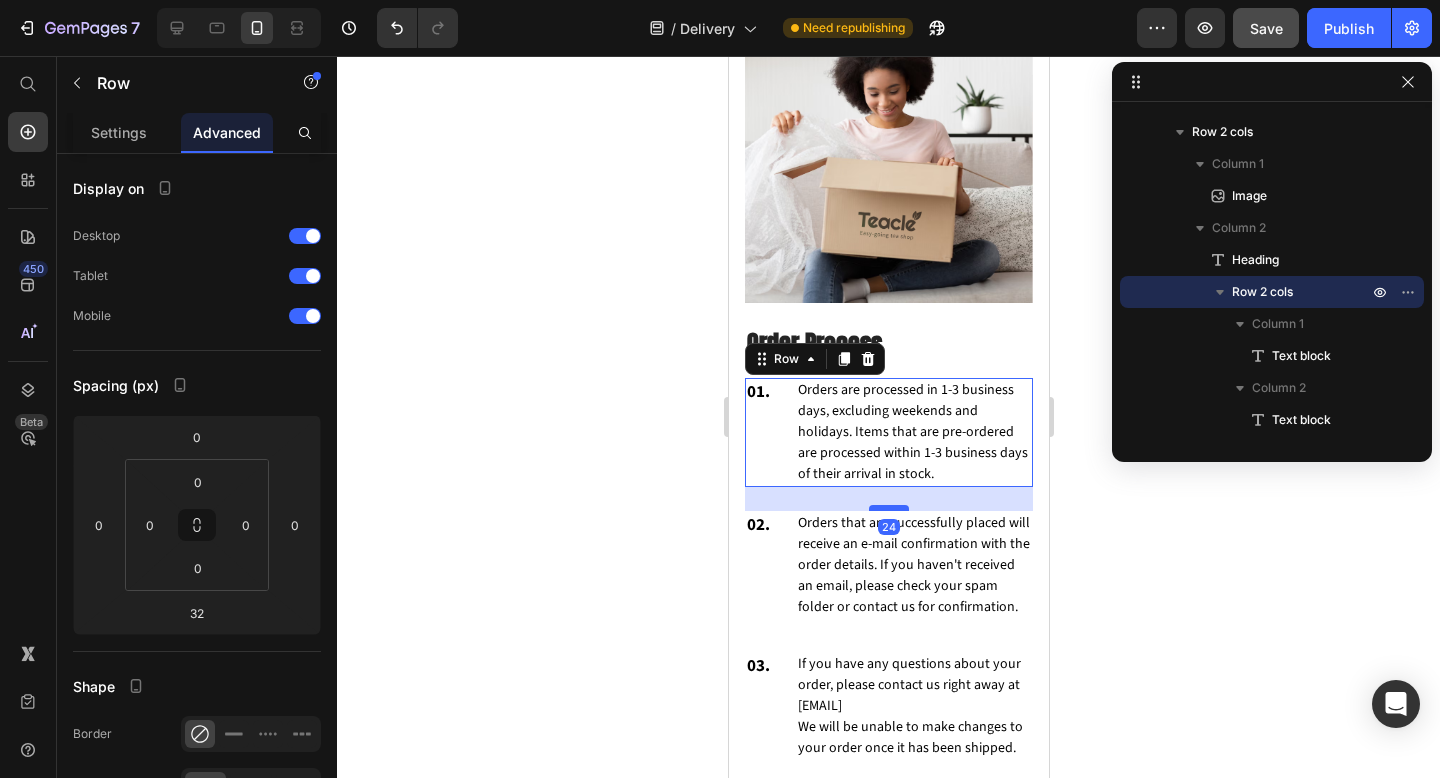 click at bounding box center (888, 508) 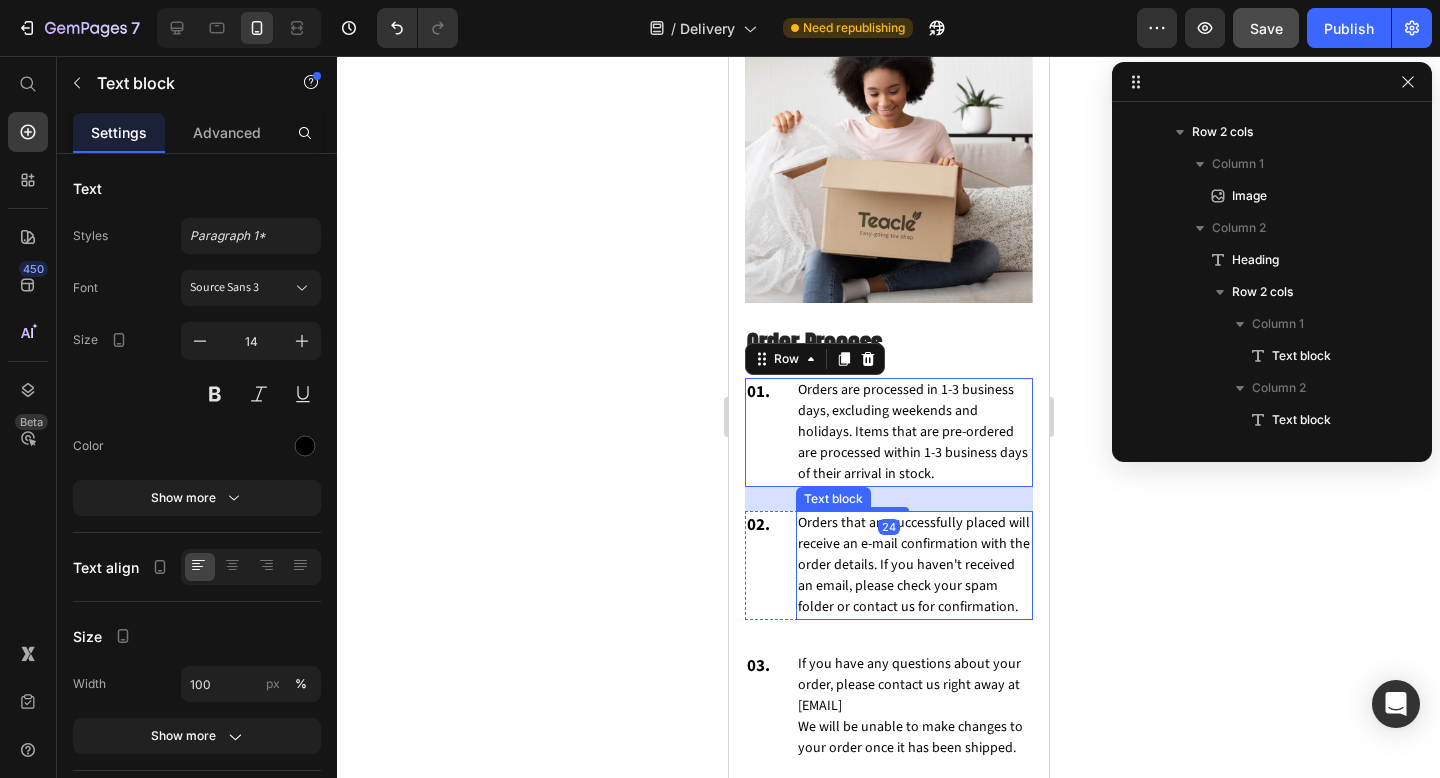 click on "Orders that are successfully placed will receive an e-mail confirmation with the order details. If you haven't received an email, please check your spam folder or contact us for confirmation." at bounding box center [913, 565] 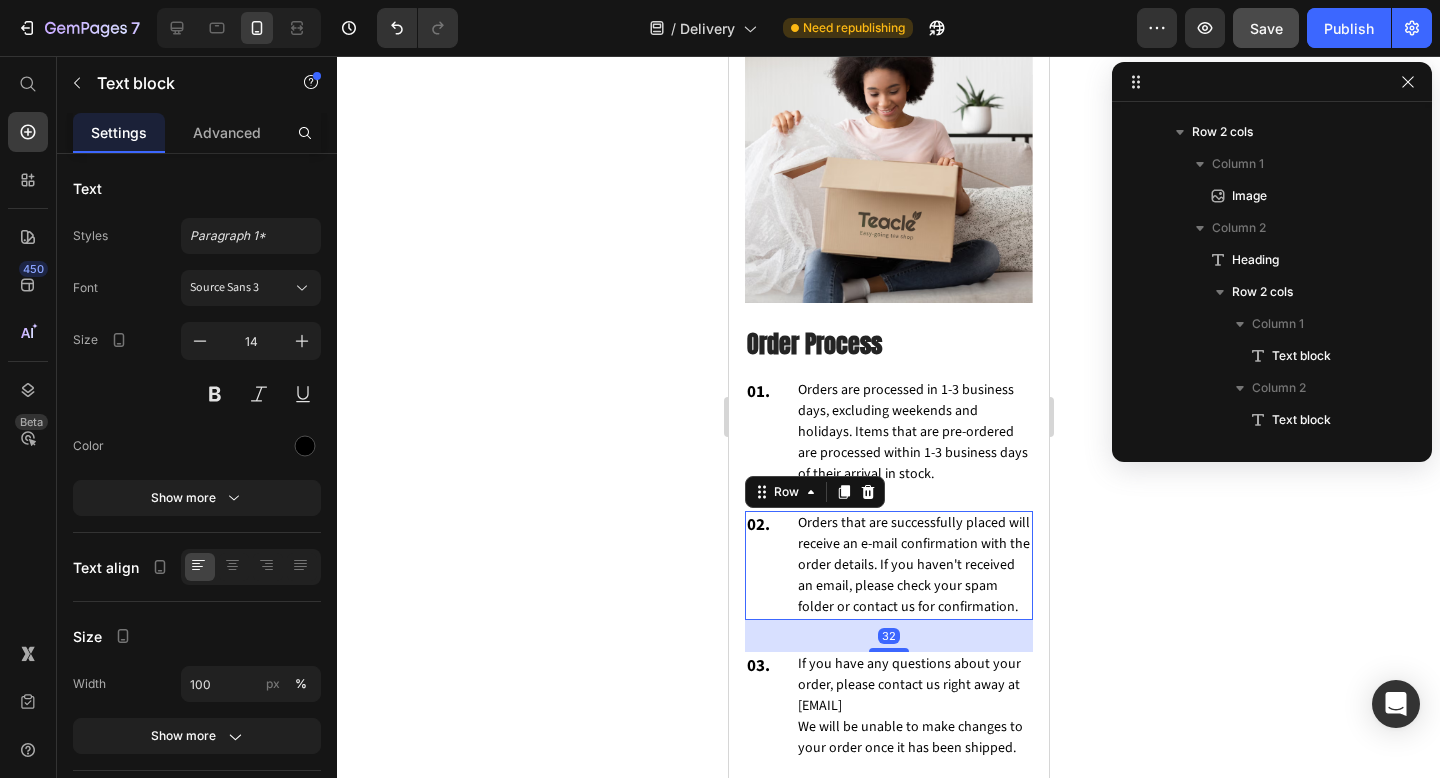 click on "02. Text block Orders that are successfully placed will receive an e-mail confirmation with the order details. If you haven't received an email, please check your spam folder or contact us for confirmation. Text block Row   32" at bounding box center (888, 565) 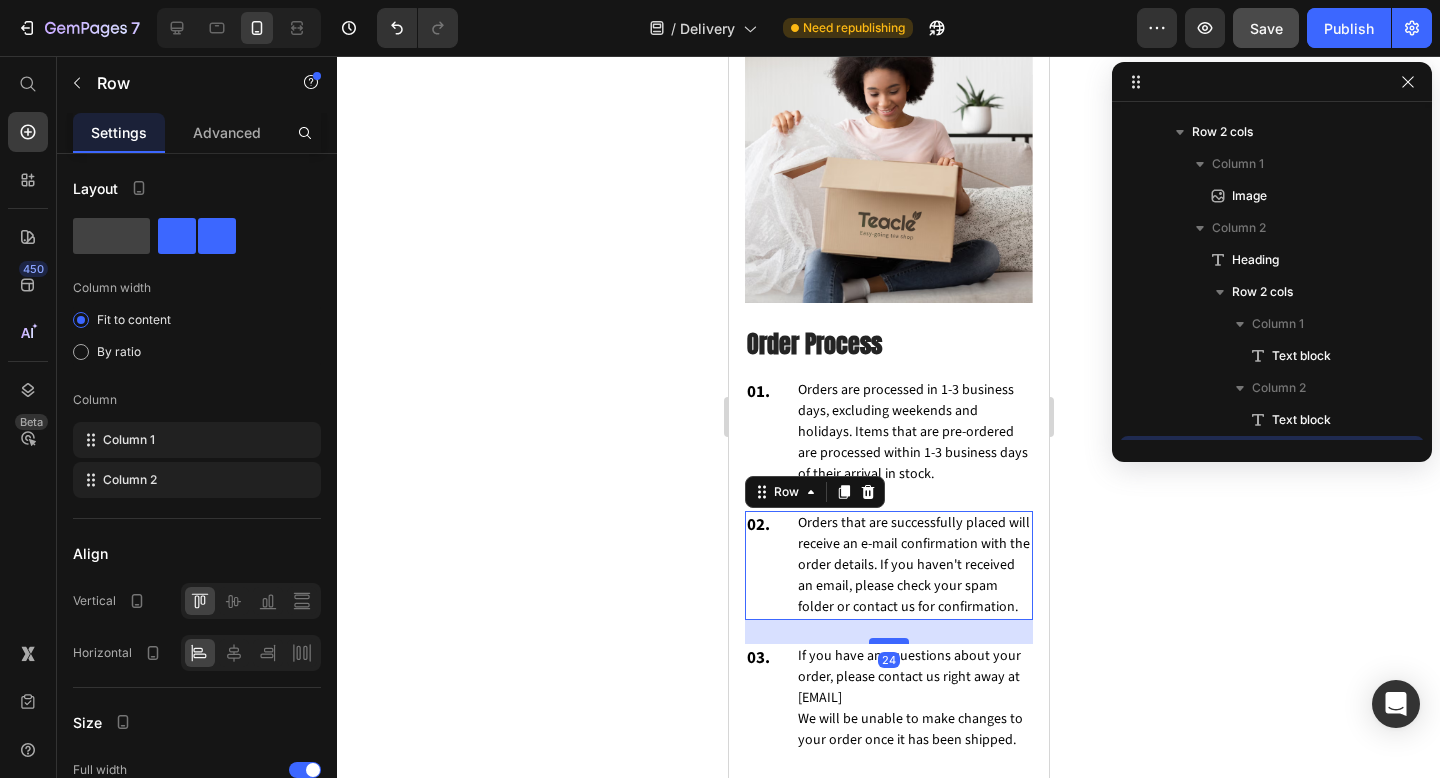 click at bounding box center [888, 641] 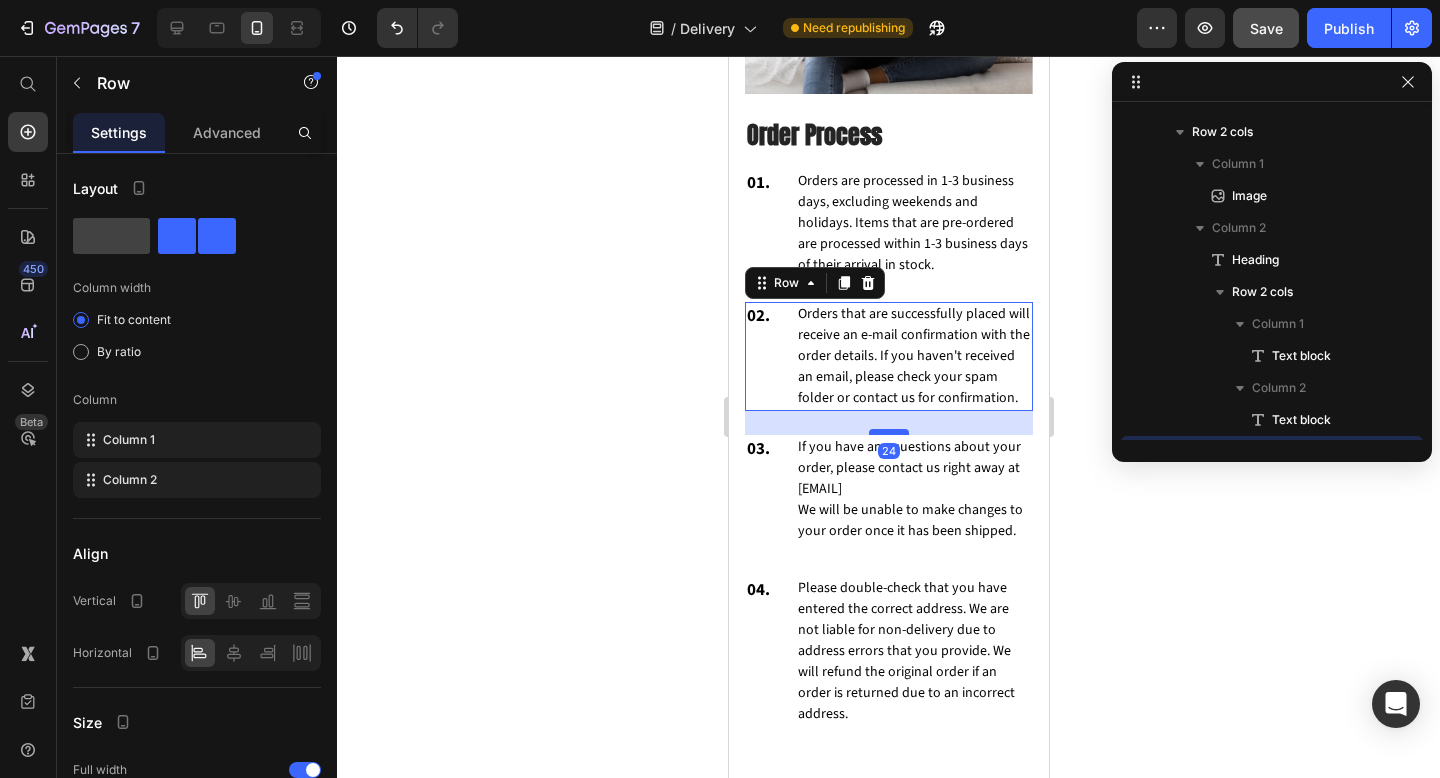 scroll, scrollTop: 2130, scrollLeft: 0, axis: vertical 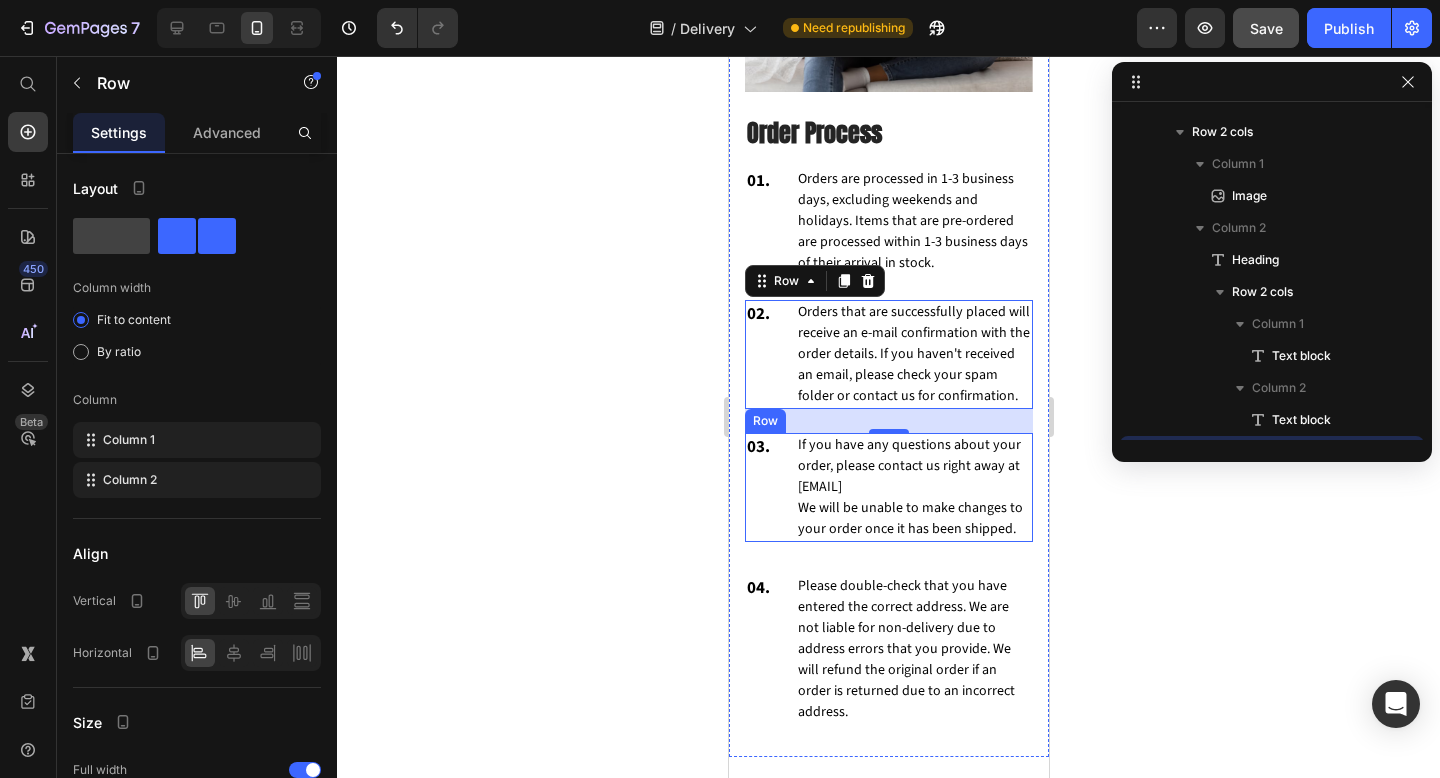 click on "03. Text block If you have any questions about your order, please contact us right away at hello@teacle.ie  We will be unable to make changes to your order once it has been shipped. Text block Row" at bounding box center [888, 487] 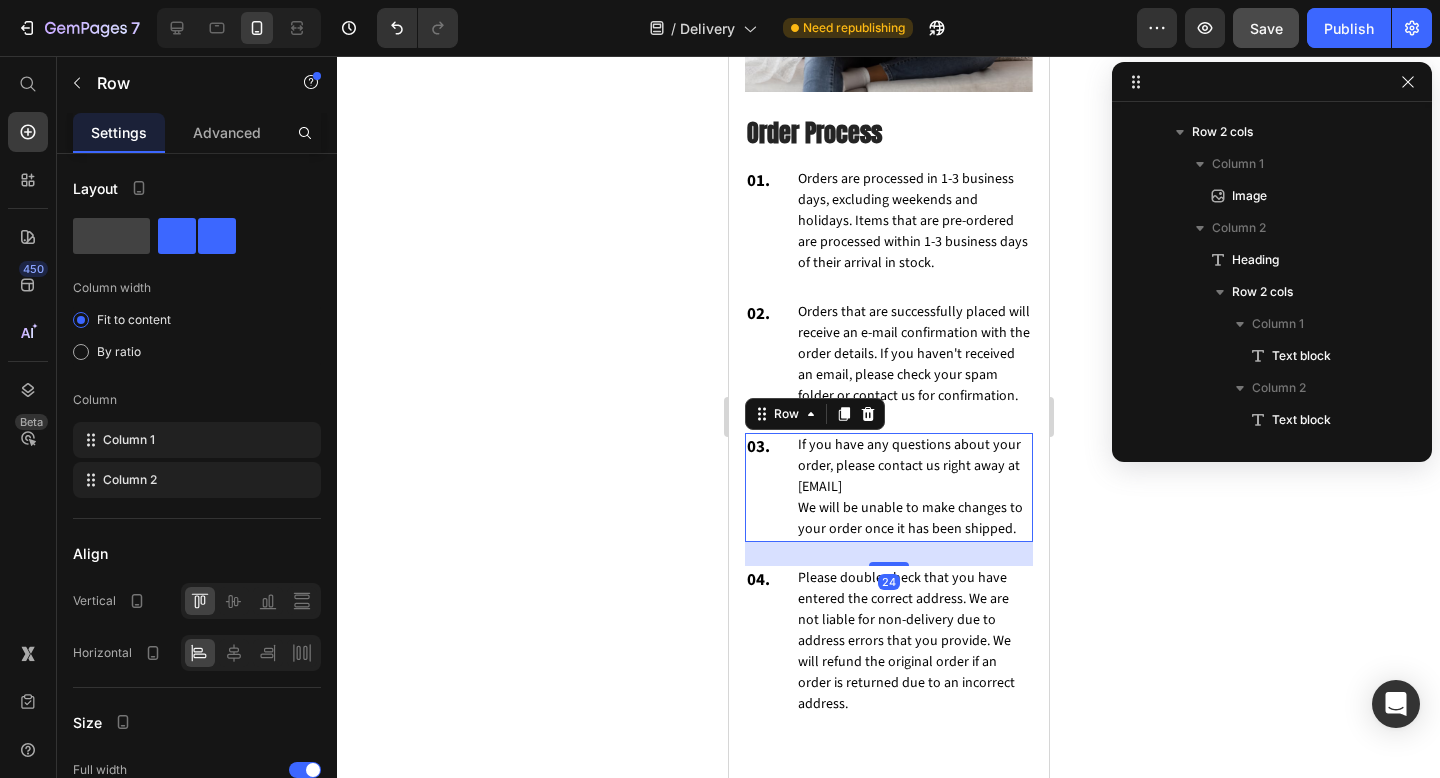 drag, startPoint x: 906, startPoint y: 569, endPoint x: 913, endPoint y: 561, distance: 10.630146 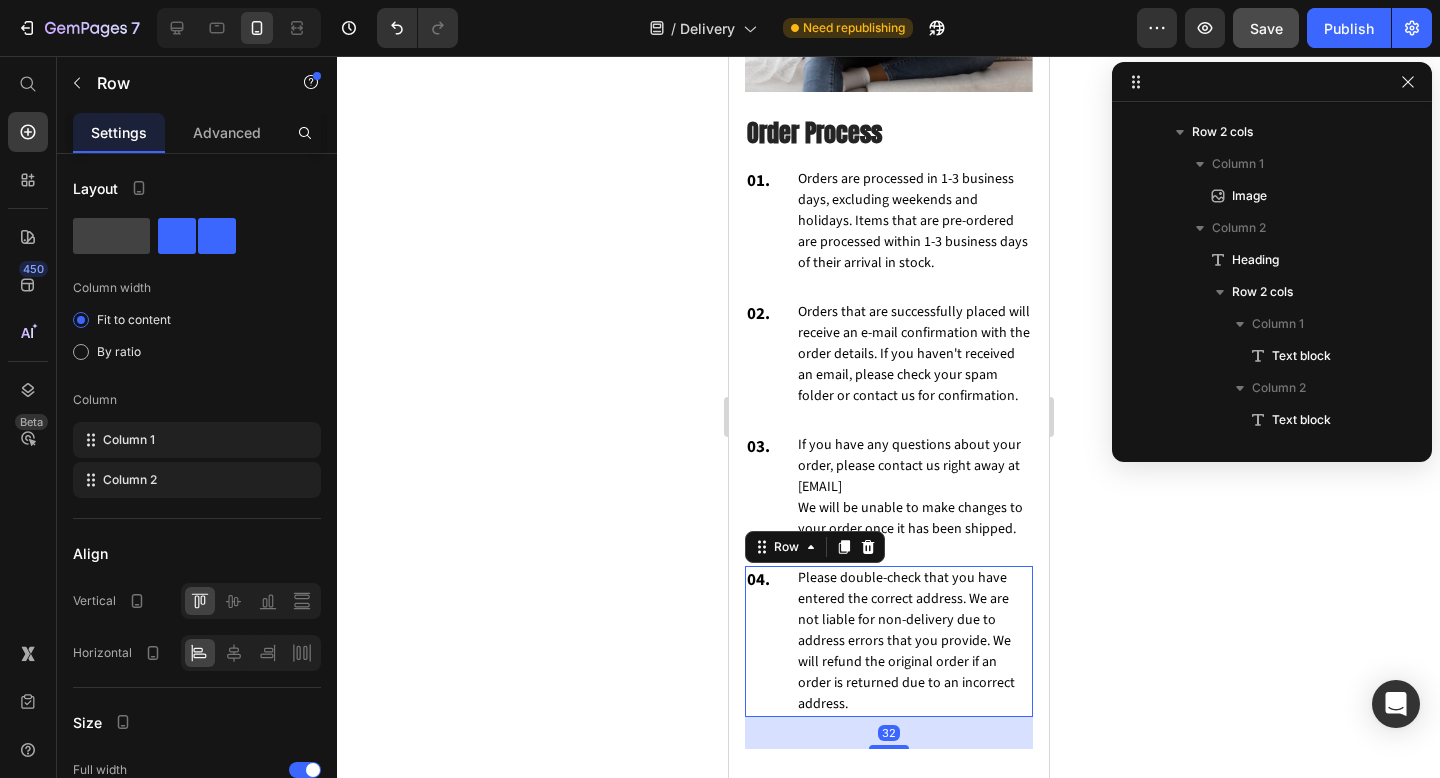 click on "04. Text block Please double-check that you have entered the correct address. We are not liable for non-delivery due to address errors that you provide. We will refund the original order if an order is returned due to an incorrect address. Text block Row   32" at bounding box center [888, 641] 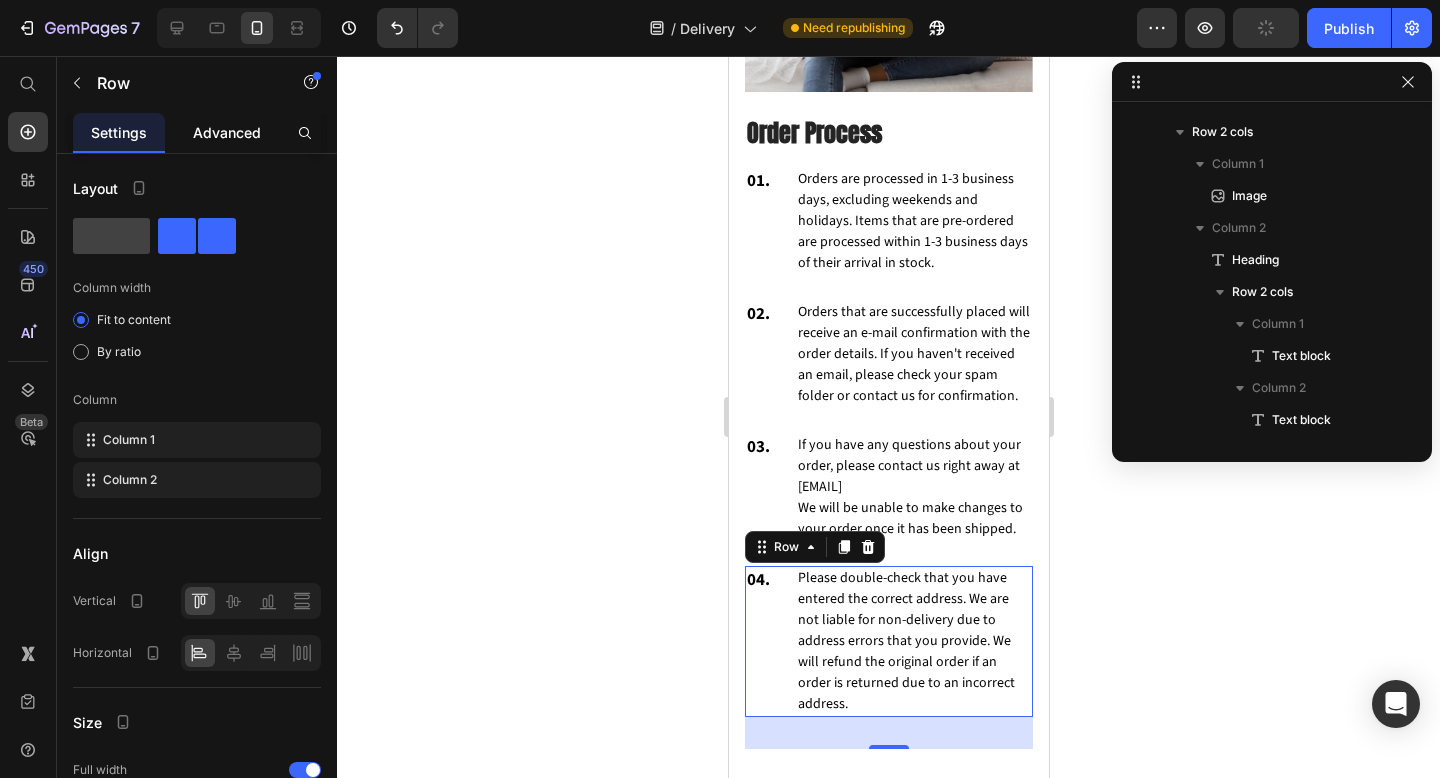 click on "Advanced" at bounding box center [227, 132] 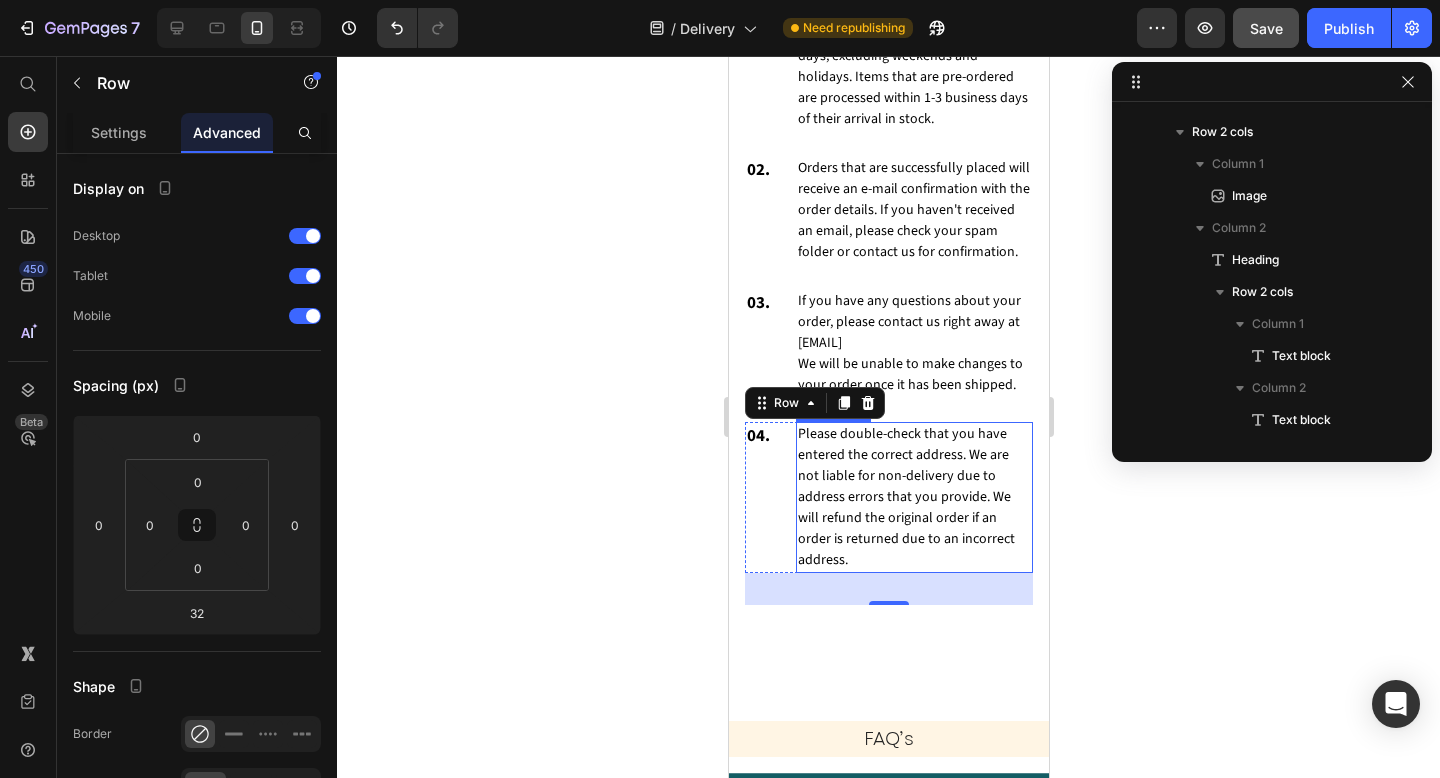 scroll, scrollTop: 2279, scrollLeft: 0, axis: vertical 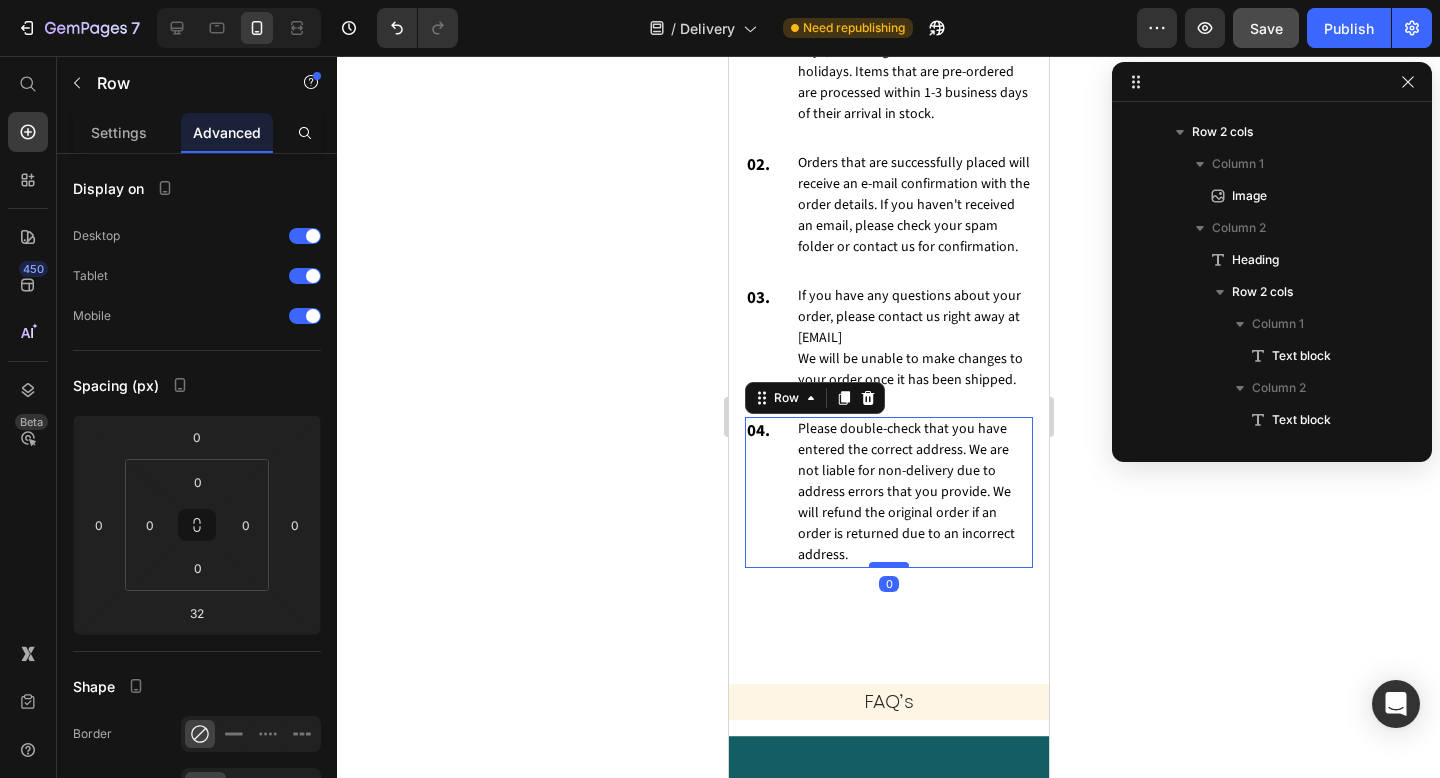 drag, startPoint x: 883, startPoint y: 576, endPoint x: 883, endPoint y: 543, distance: 33 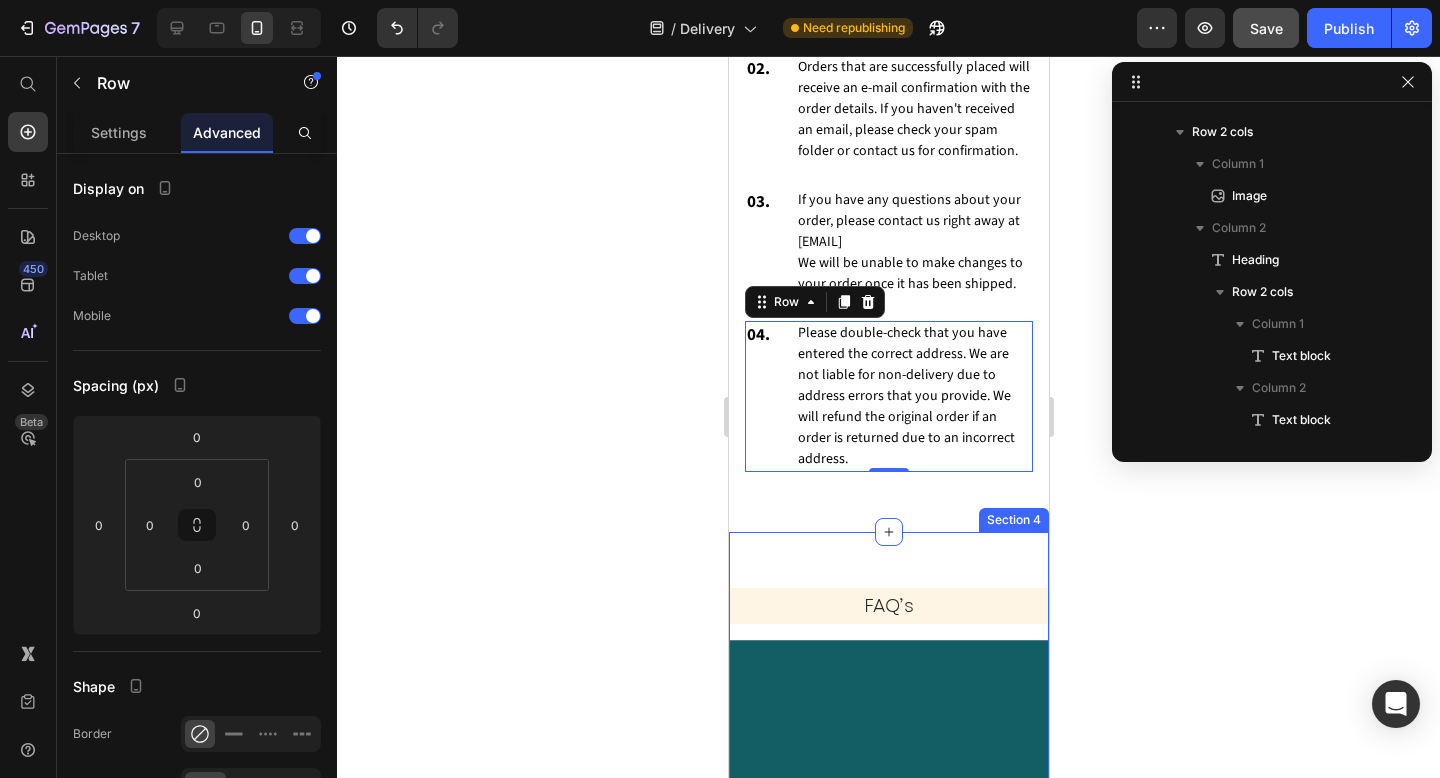 scroll, scrollTop: 2380, scrollLeft: 0, axis: vertical 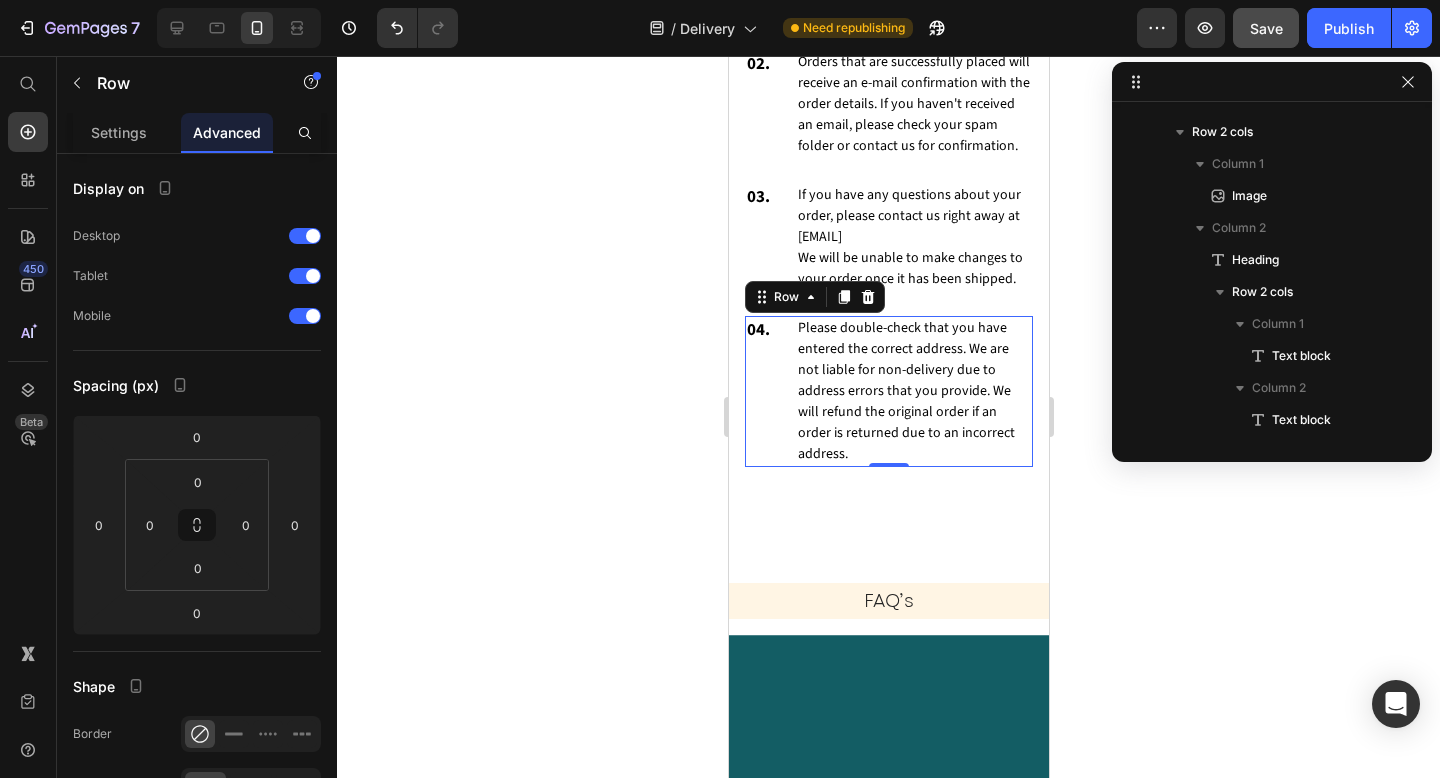 click on "04. Text block Please double-check that you have entered the correct address. We are not liable for non-delivery due to address errors that you provide. We will refund the original order if an order is returned due to an incorrect address. Text block Row   0" at bounding box center (888, 391) 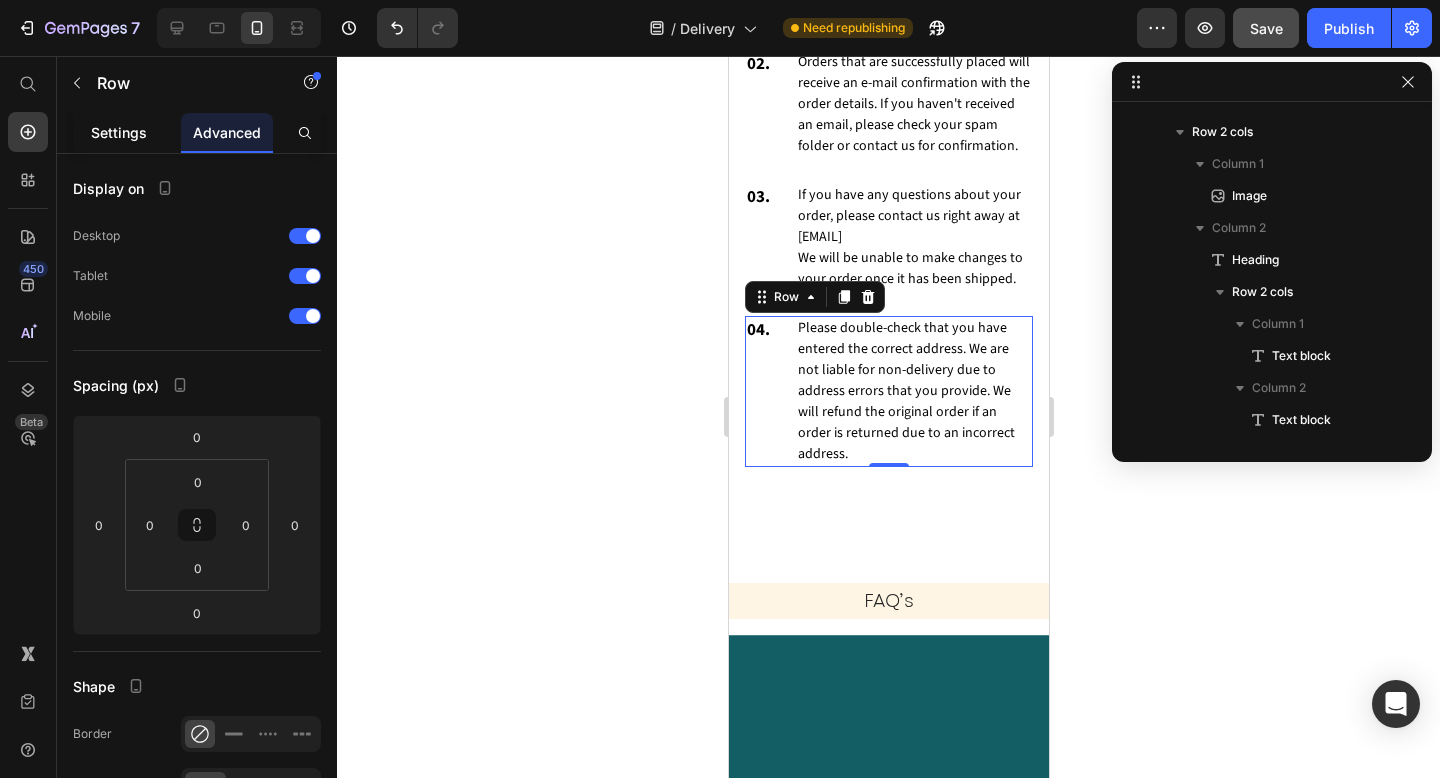 click on "Settings" at bounding box center [119, 132] 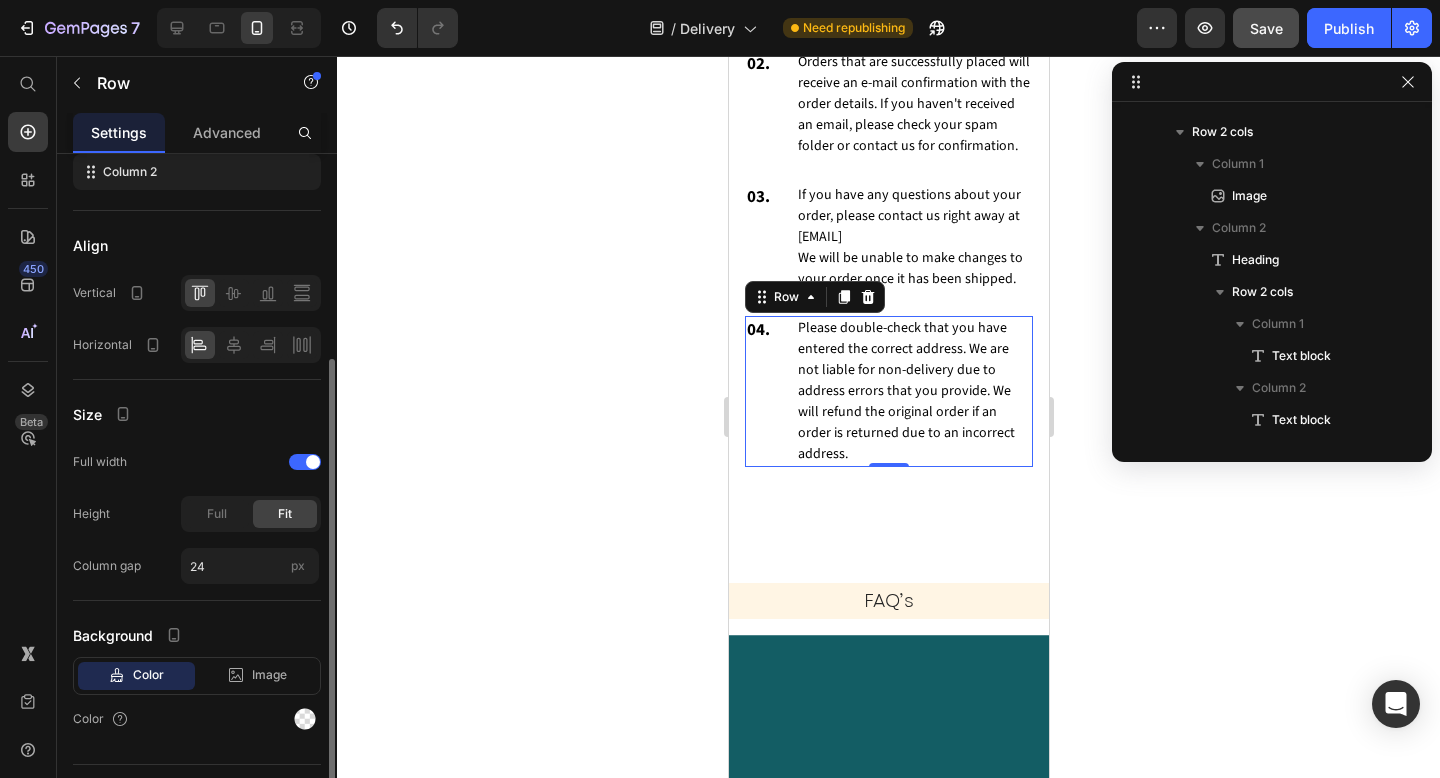 scroll, scrollTop: 352, scrollLeft: 0, axis: vertical 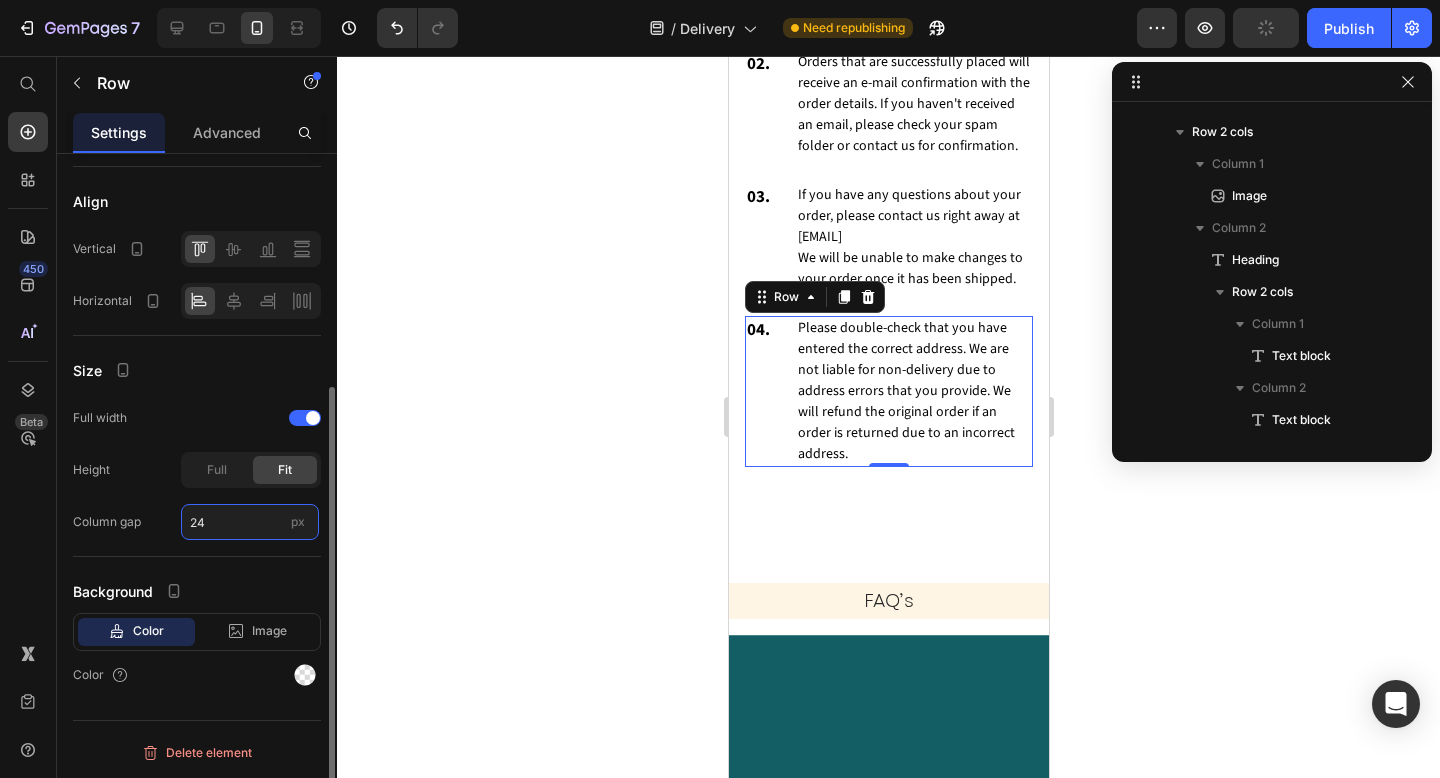 click on "24" at bounding box center [250, 522] 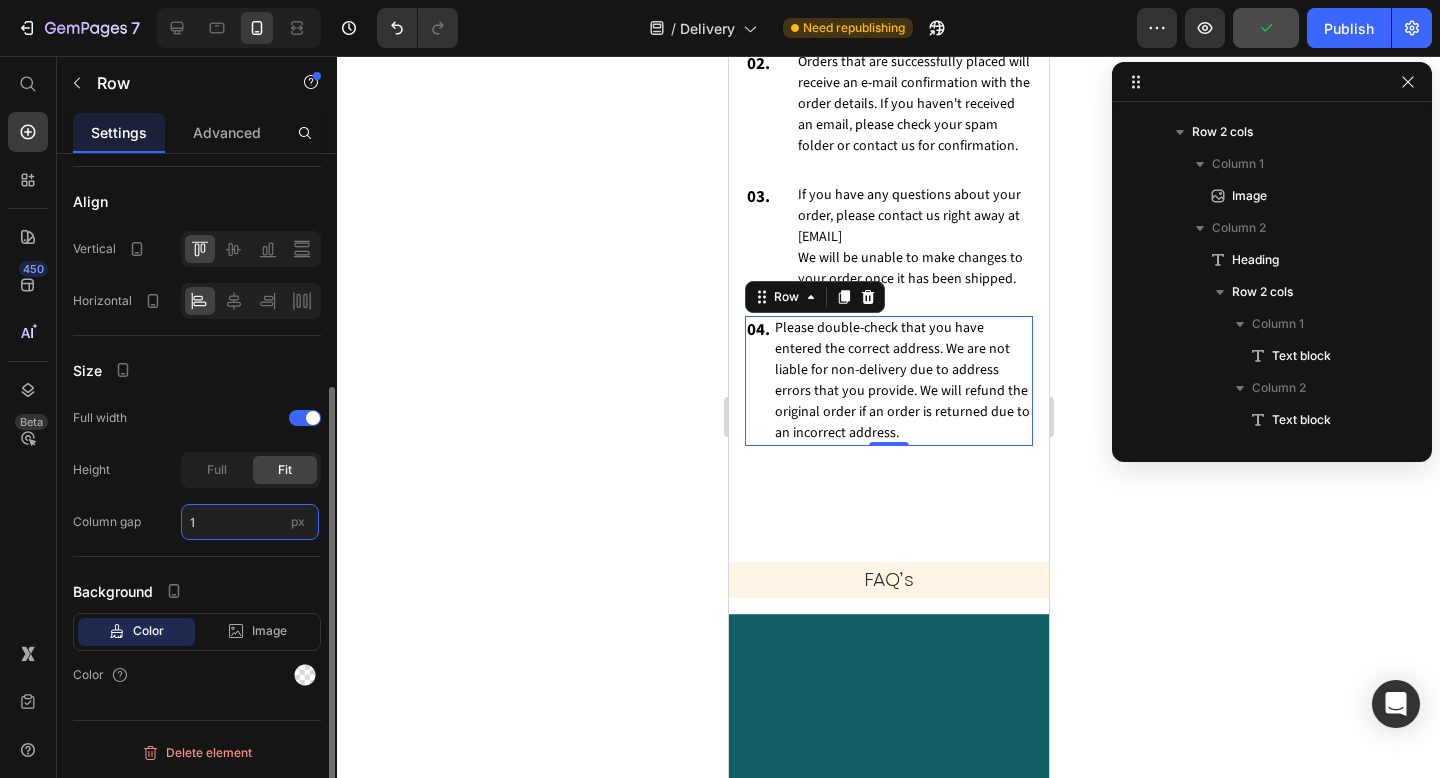 type on "16" 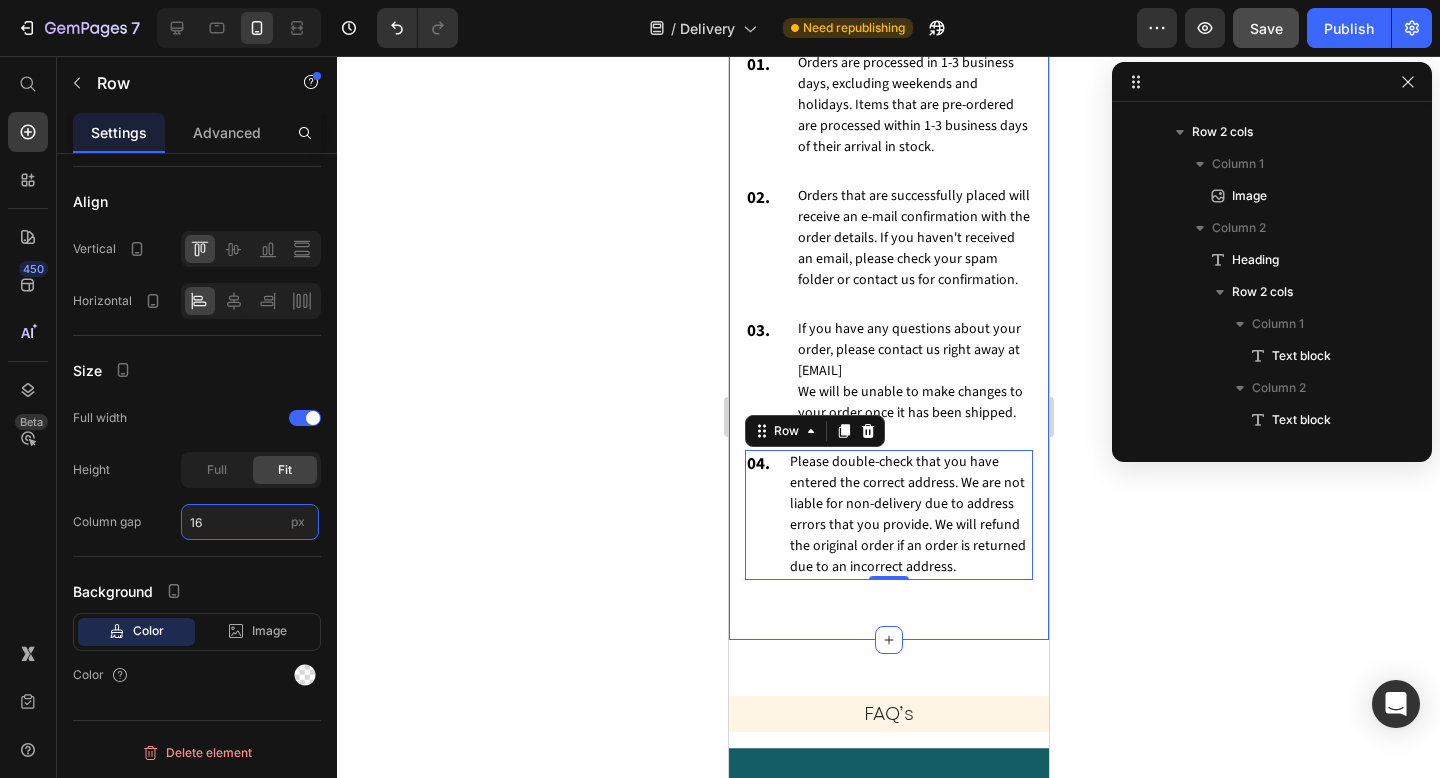 scroll, scrollTop: 2241, scrollLeft: 0, axis: vertical 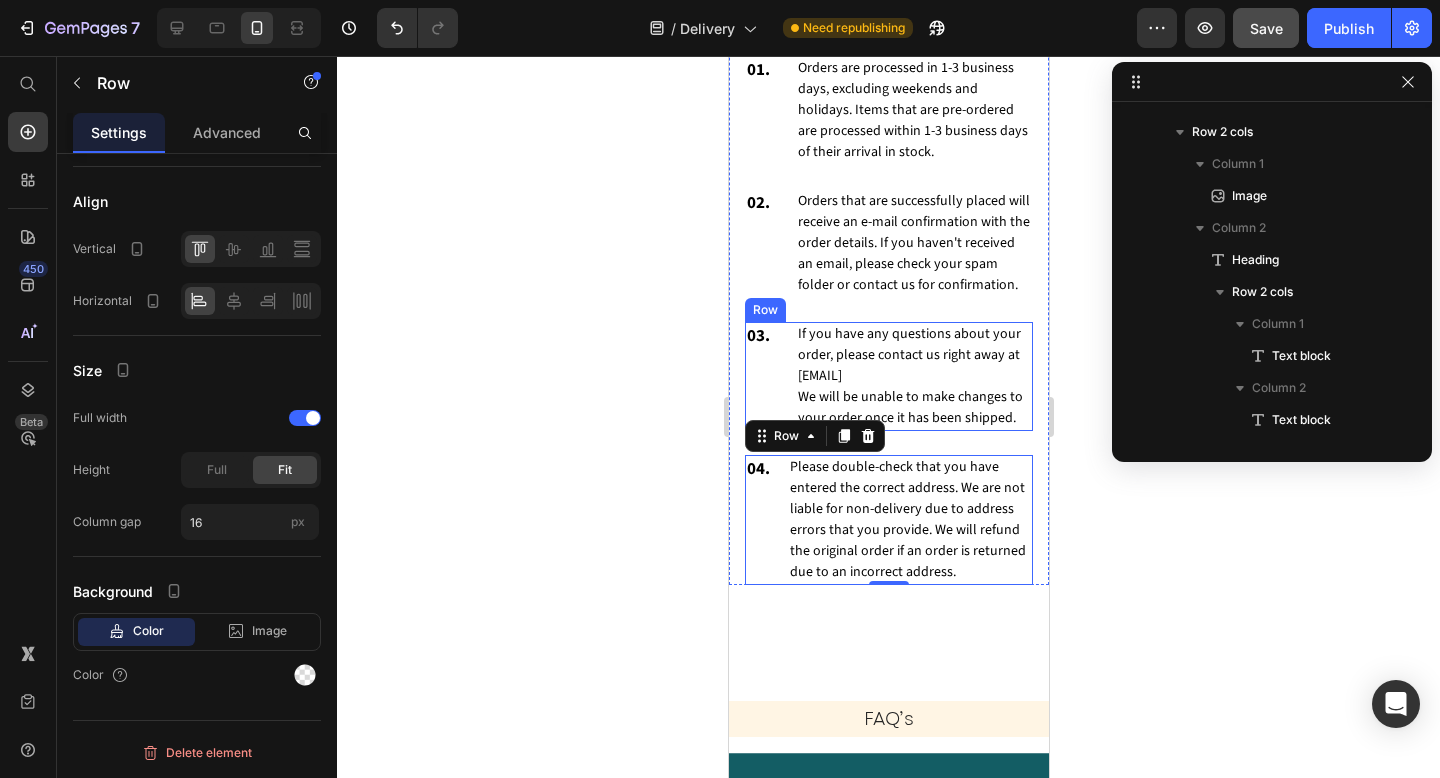 click on "03. Text block If you have any questions about your order, please contact us right away at hello@teacle.ie  We will be unable to make changes to your order once it has been shipped. Text block Row" at bounding box center (888, 376) 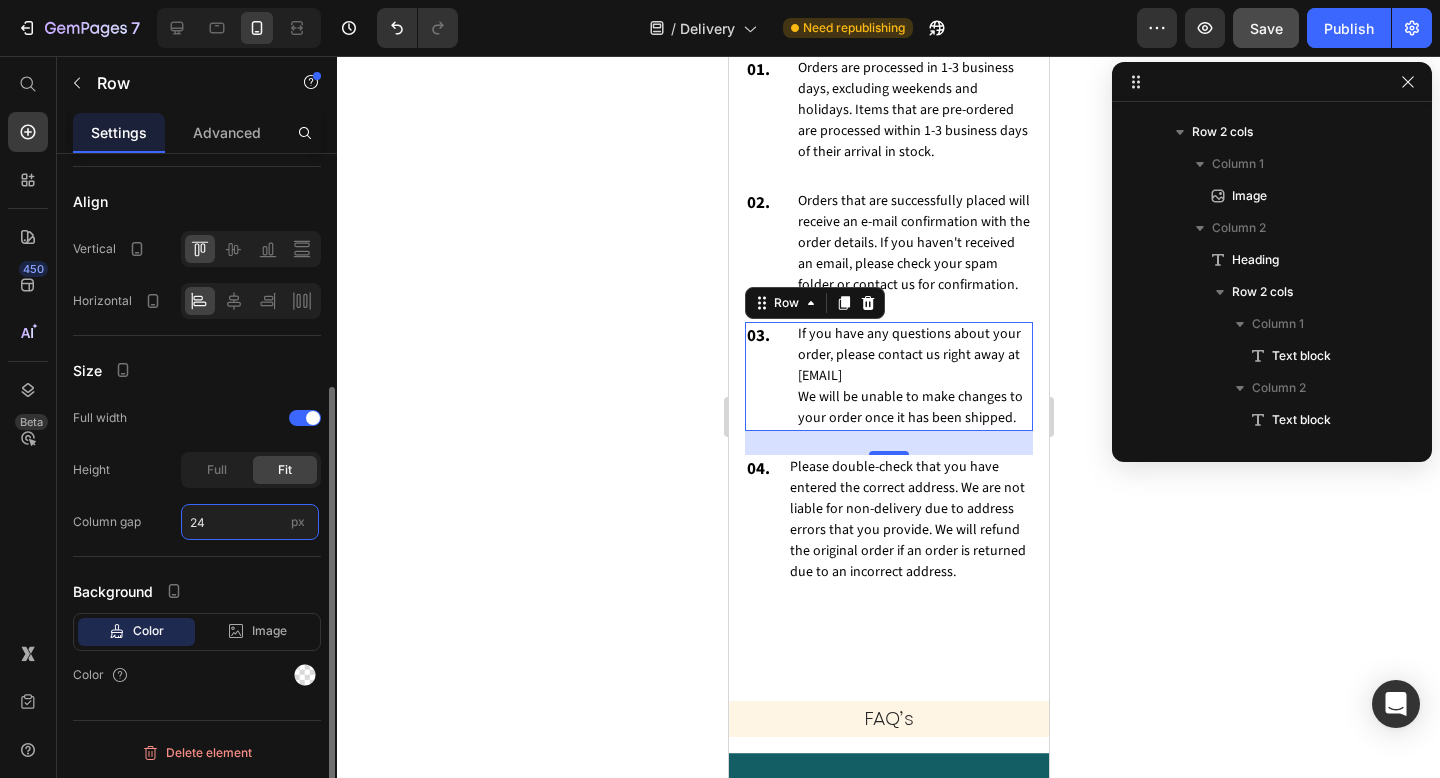 click on "24" at bounding box center [250, 522] 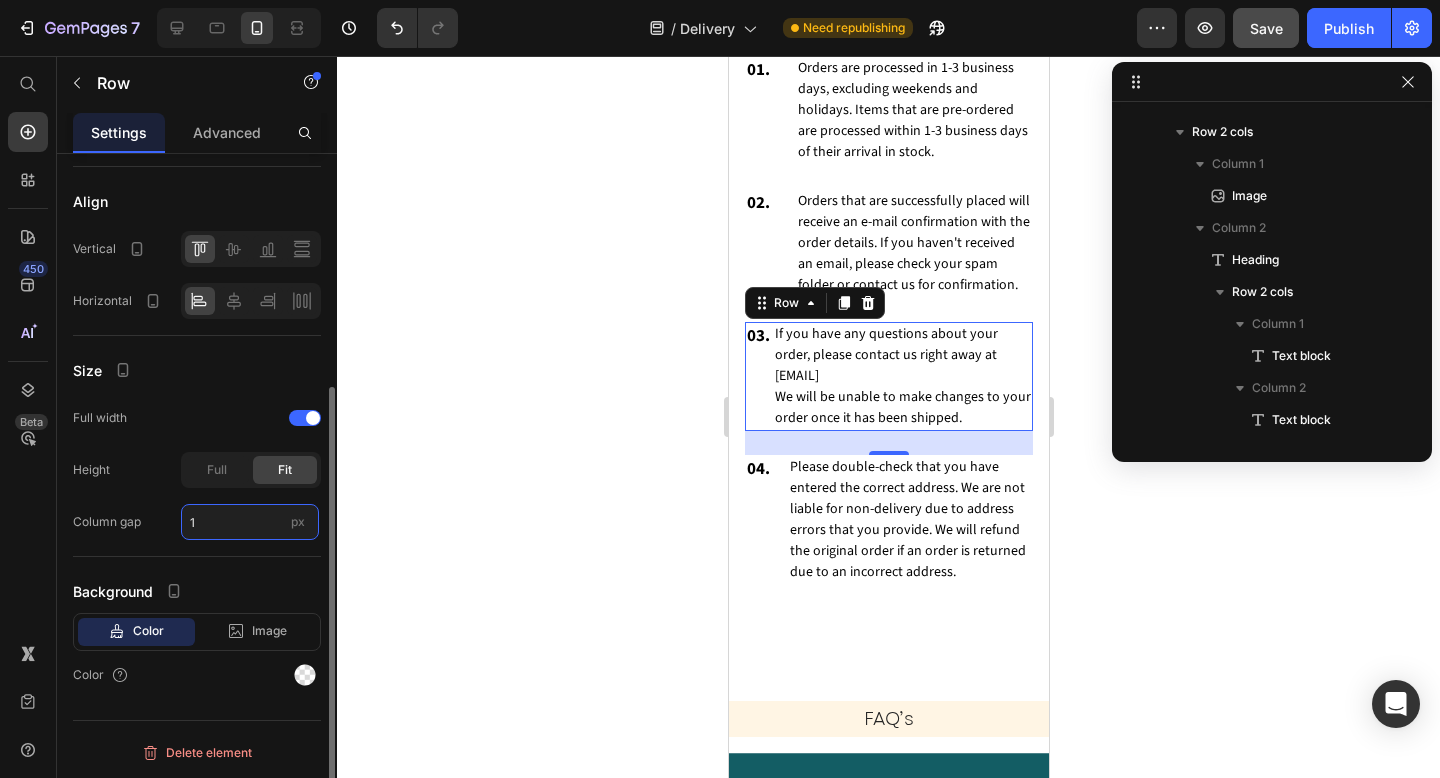 type on "16" 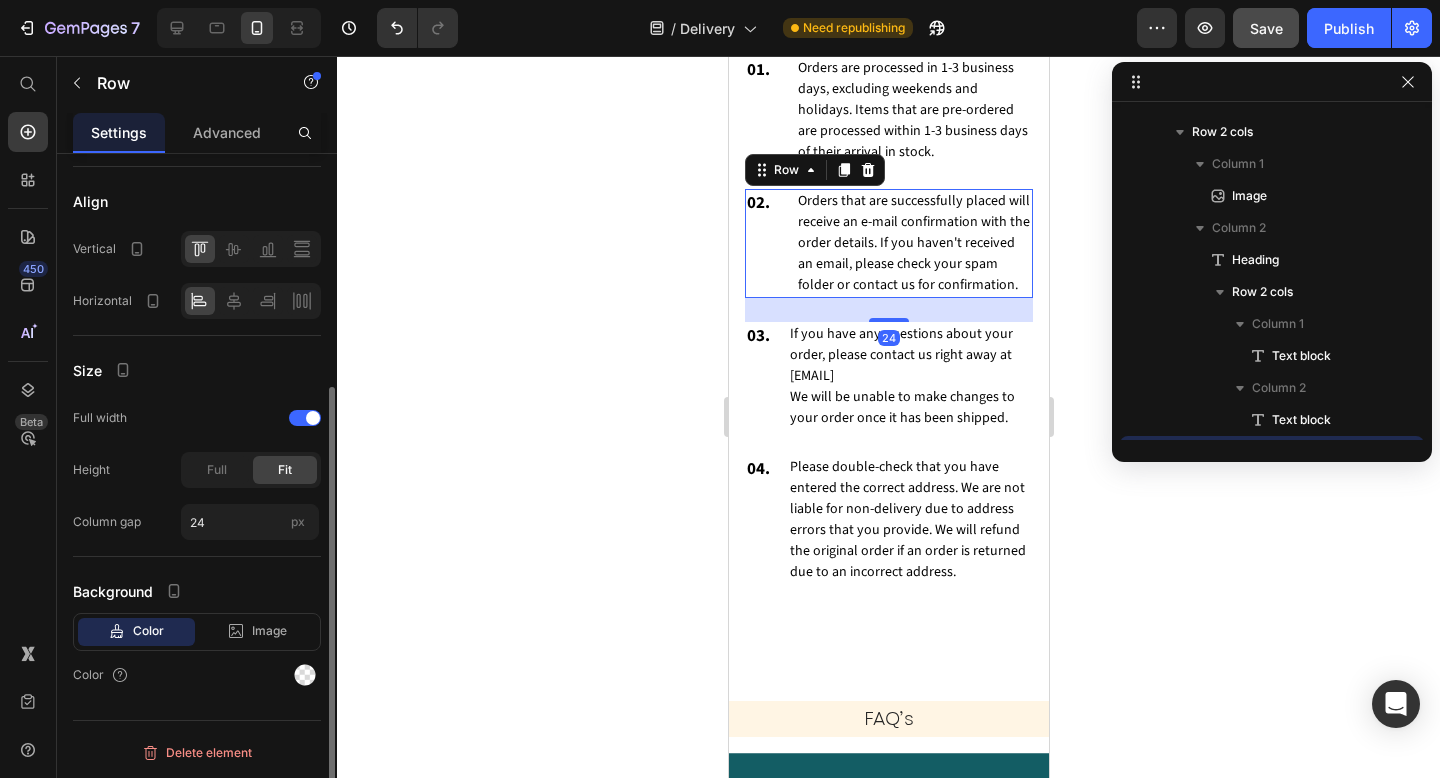 click on "02. Text block Orders that are successfully placed will receive an e-mail confirmation with the order details. If you haven't received an email, please check your spam folder or contact us for confirmation. Text block Row   24" at bounding box center [888, 243] 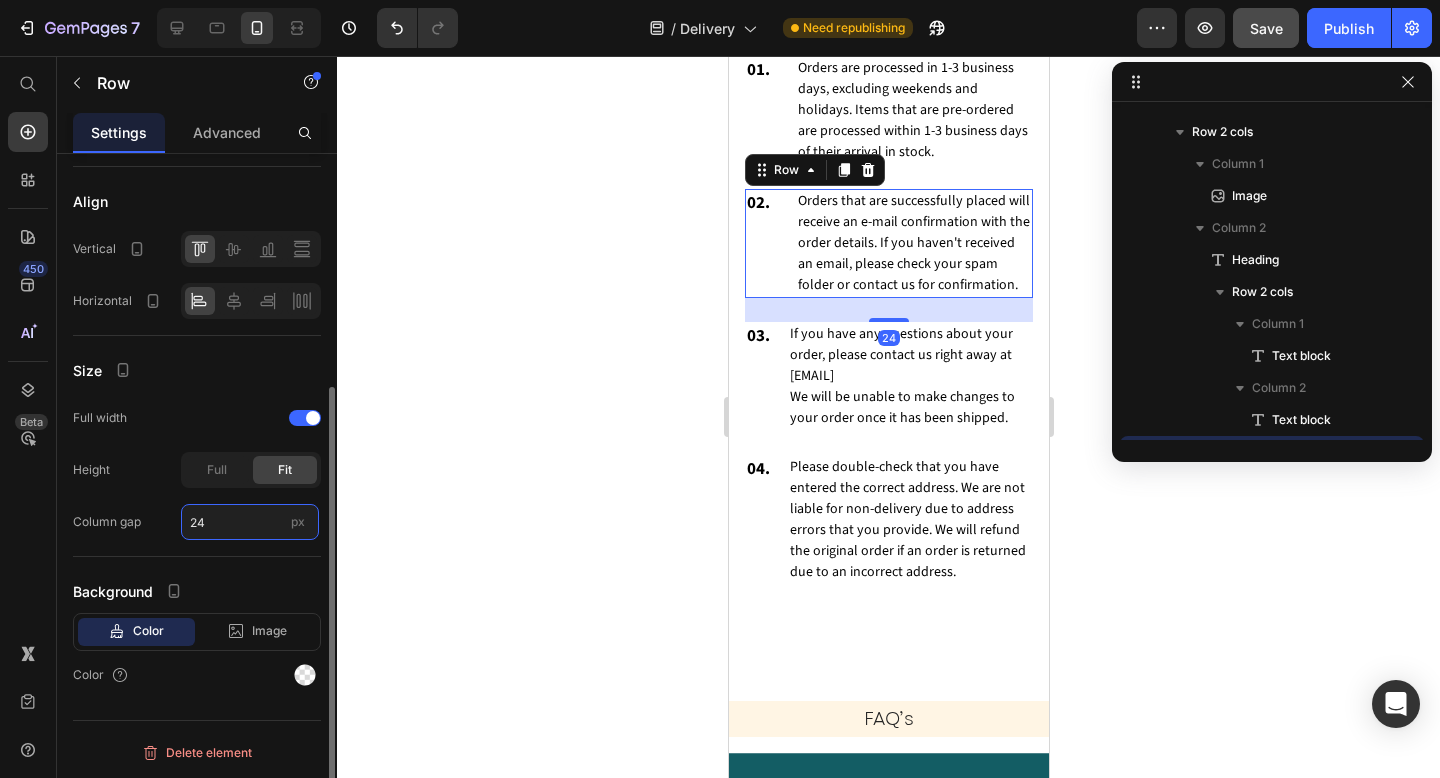 click on "24" at bounding box center (250, 522) 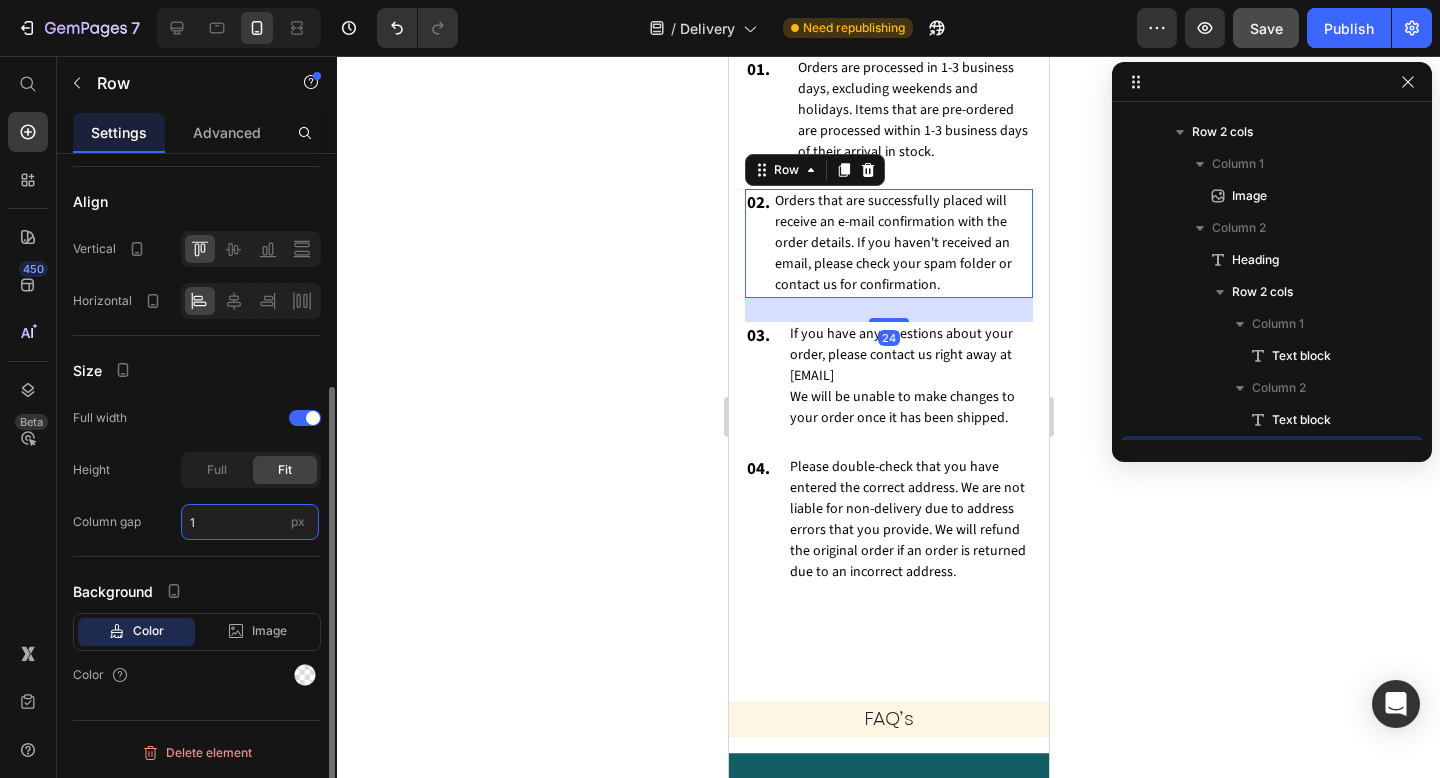 type on "16" 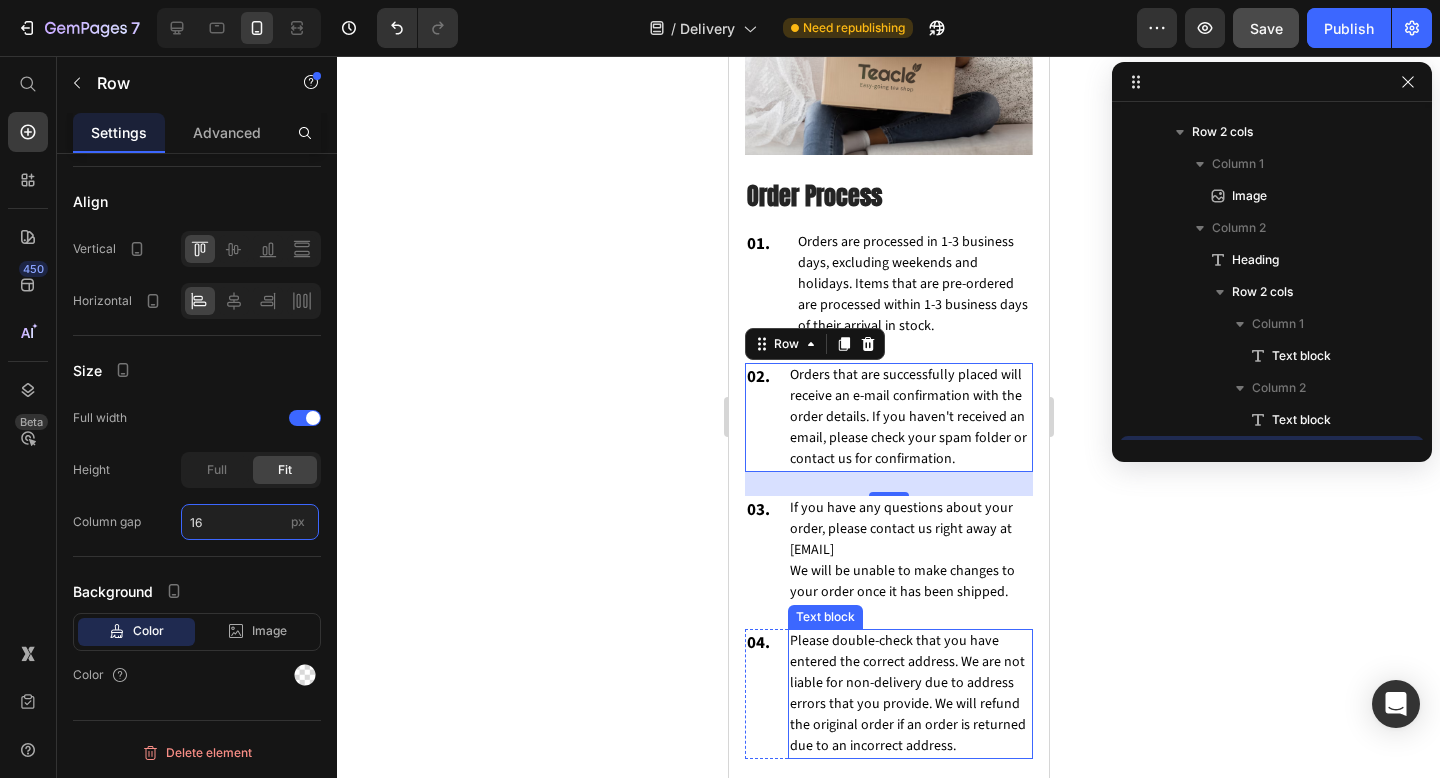 scroll, scrollTop: 2064, scrollLeft: 0, axis: vertical 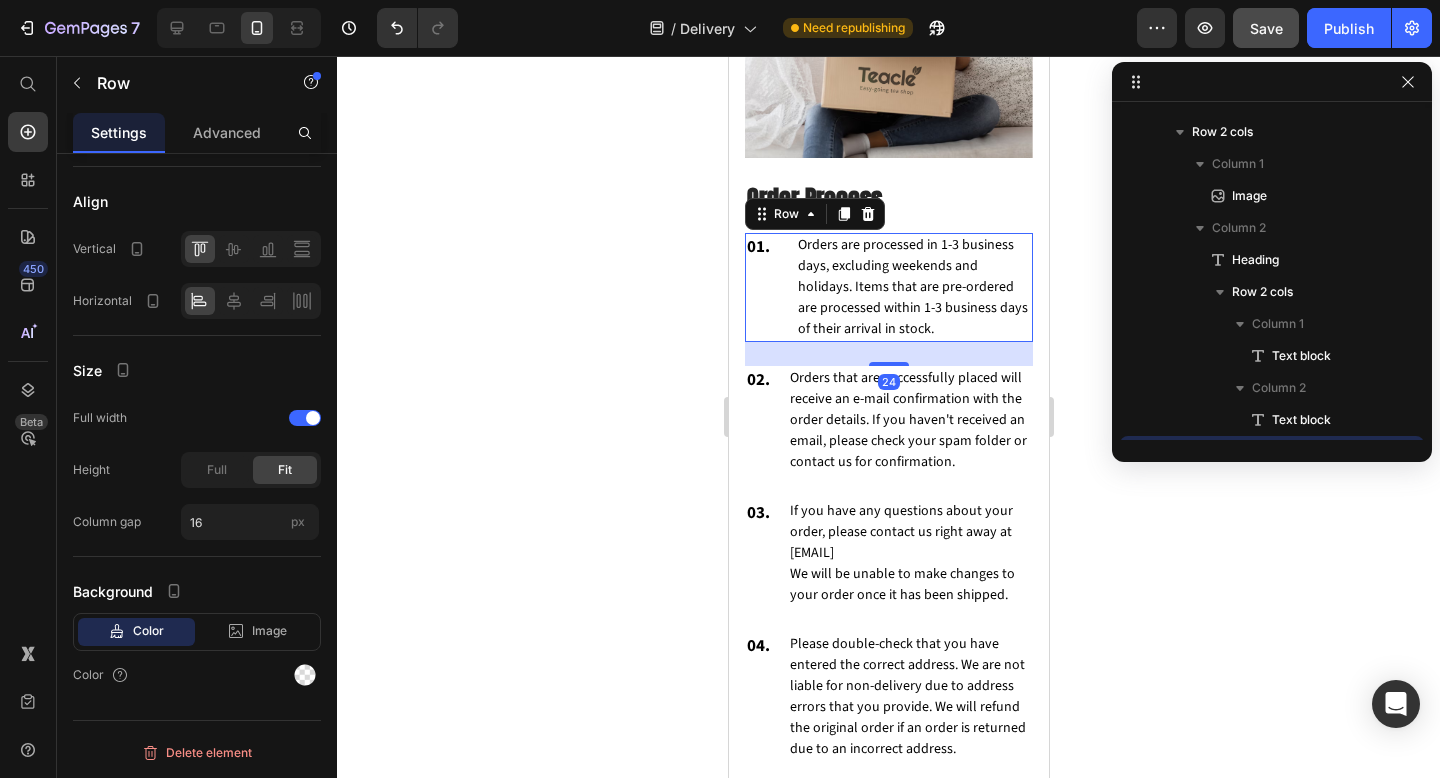 click on "01. Text block Orders are processed in 1-3 business days, excluding weekends and holidays. Items that are pre-ordered are processed within 1-3 business days of their arrival in stock. Text block Row   24" at bounding box center [888, 287] 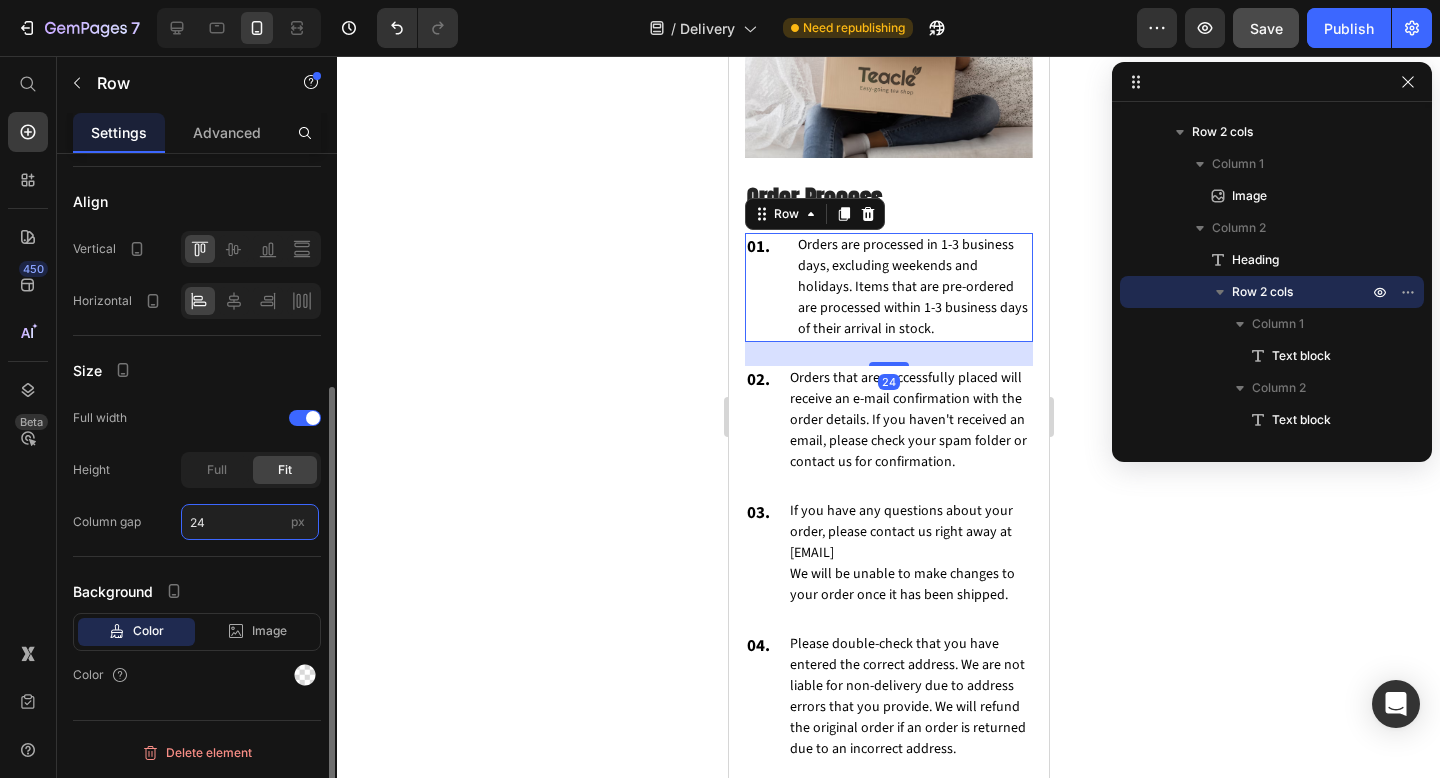 click on "24" at bounding box center [250, 522] 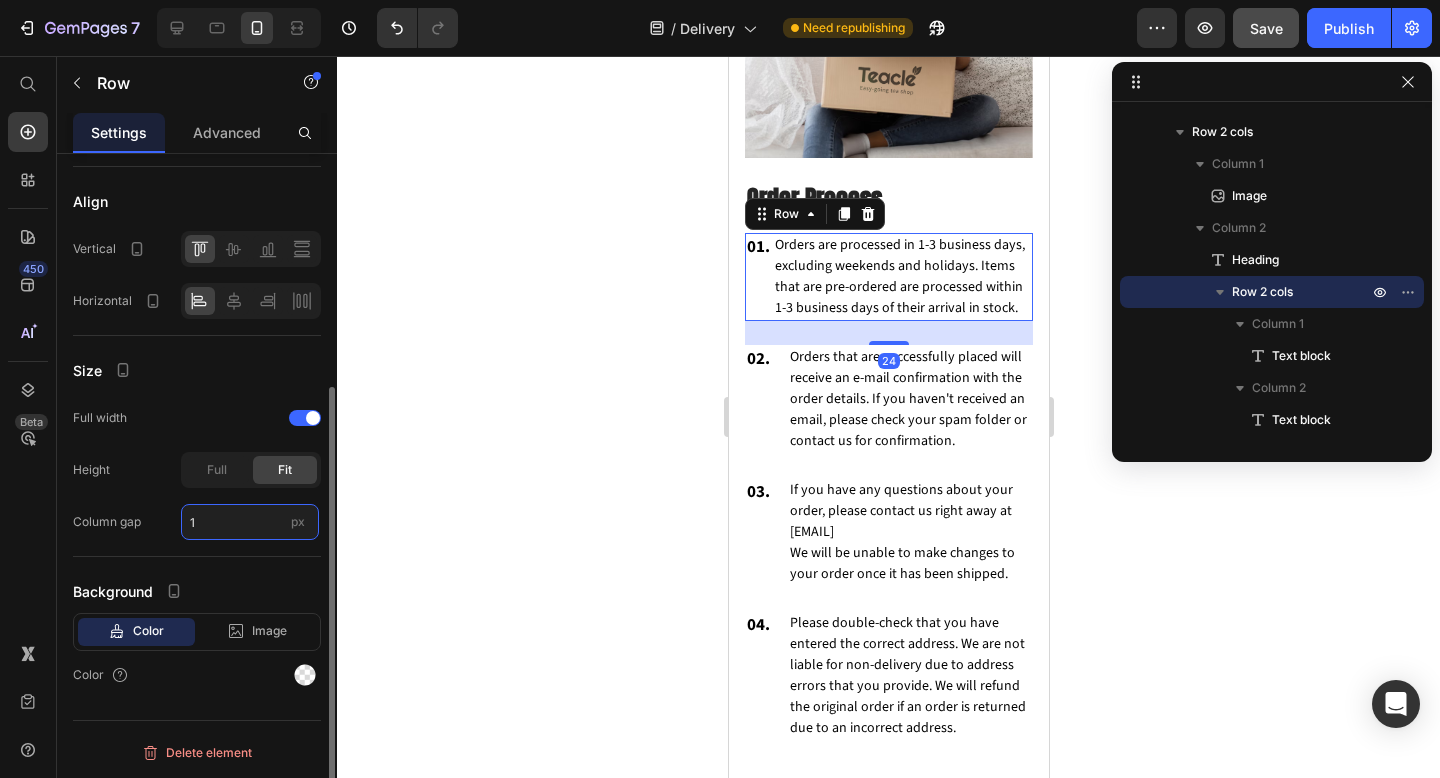 type on "16" 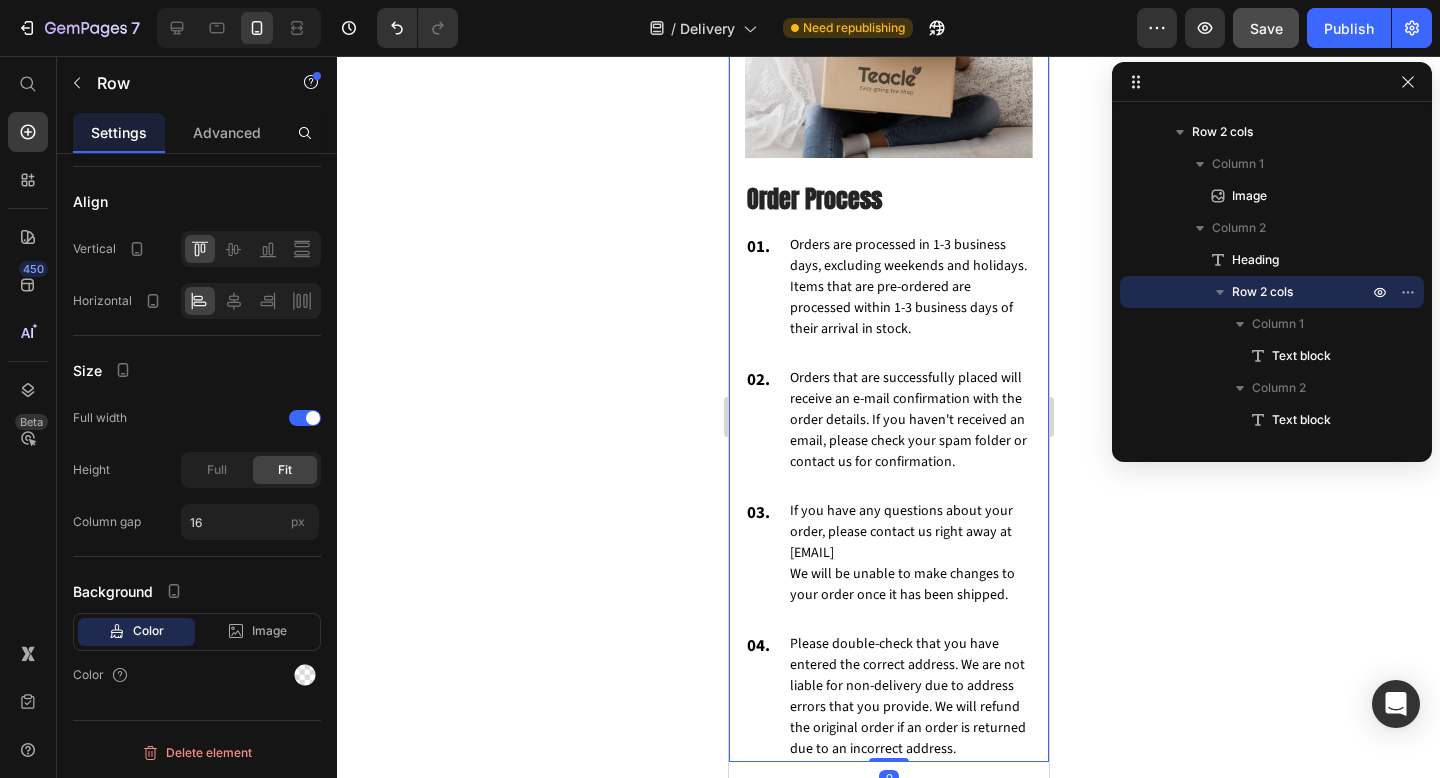click on "Image Order Process Heading 01. Text block Orders are processed in 1-3 business days, excluding weekends and holidays. Items that are pre-ordered are processed within 1-3 business days of their arrival in stock. Text block Row 02. Text block Orders that are successfully placed will receive an e-mail confirmation with the order details. If you haven't received an email, please check your spam folder or contact us for confirmation. Text block Row 03. Text block If you have any questions about your order, please contact us right away at hello@teacle.ie  We will be unable to make changes to your order once it has been shipped. Text block Row 04. Text block Please double-check that you have entered the correct address. We are not liable for non-delivery due to address errors that you provide. We will refund the original order if an order is returned due to an incorrect address. Text block Row Row   0" at bounding box center (888, 316) 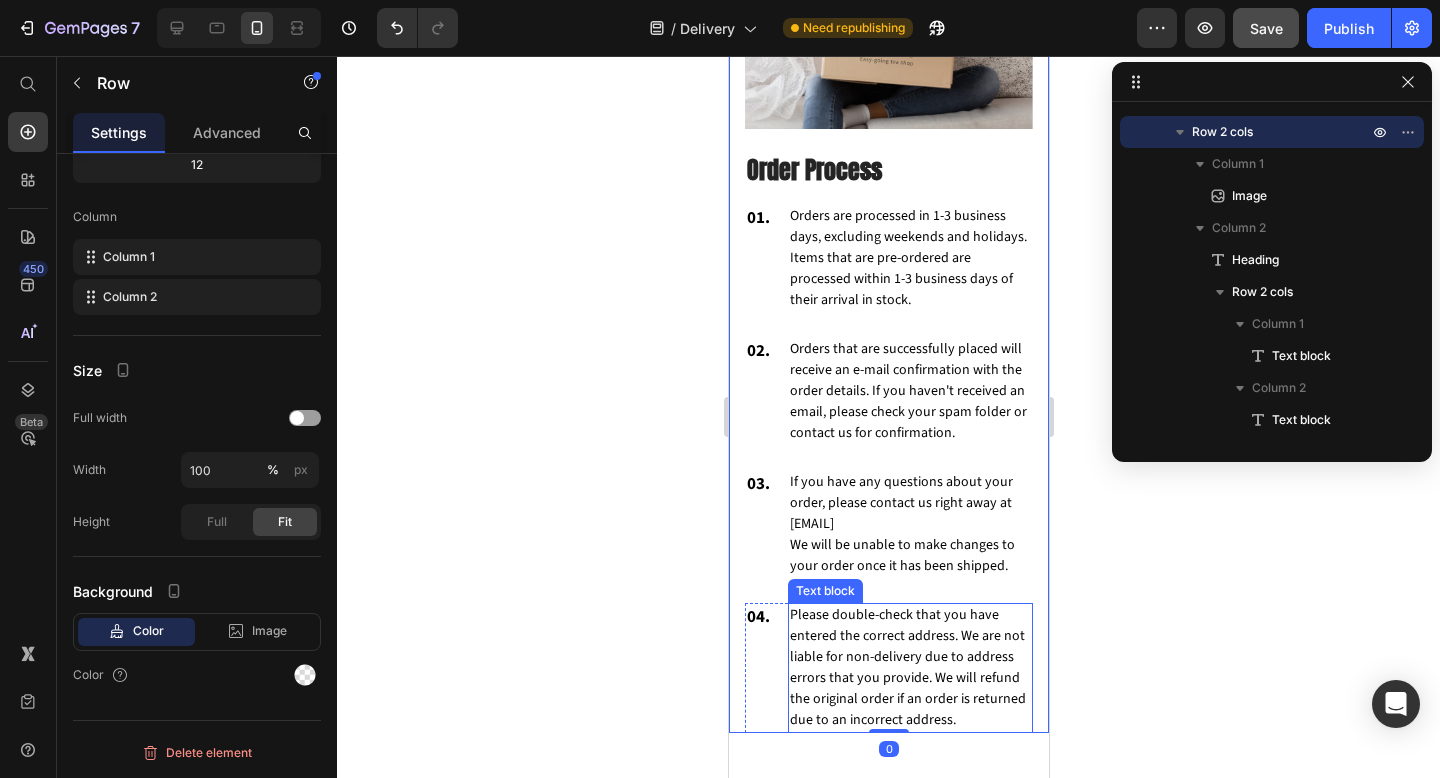 scroll, scrollTop: 2057, scrollLeft: 0, axis: vertical 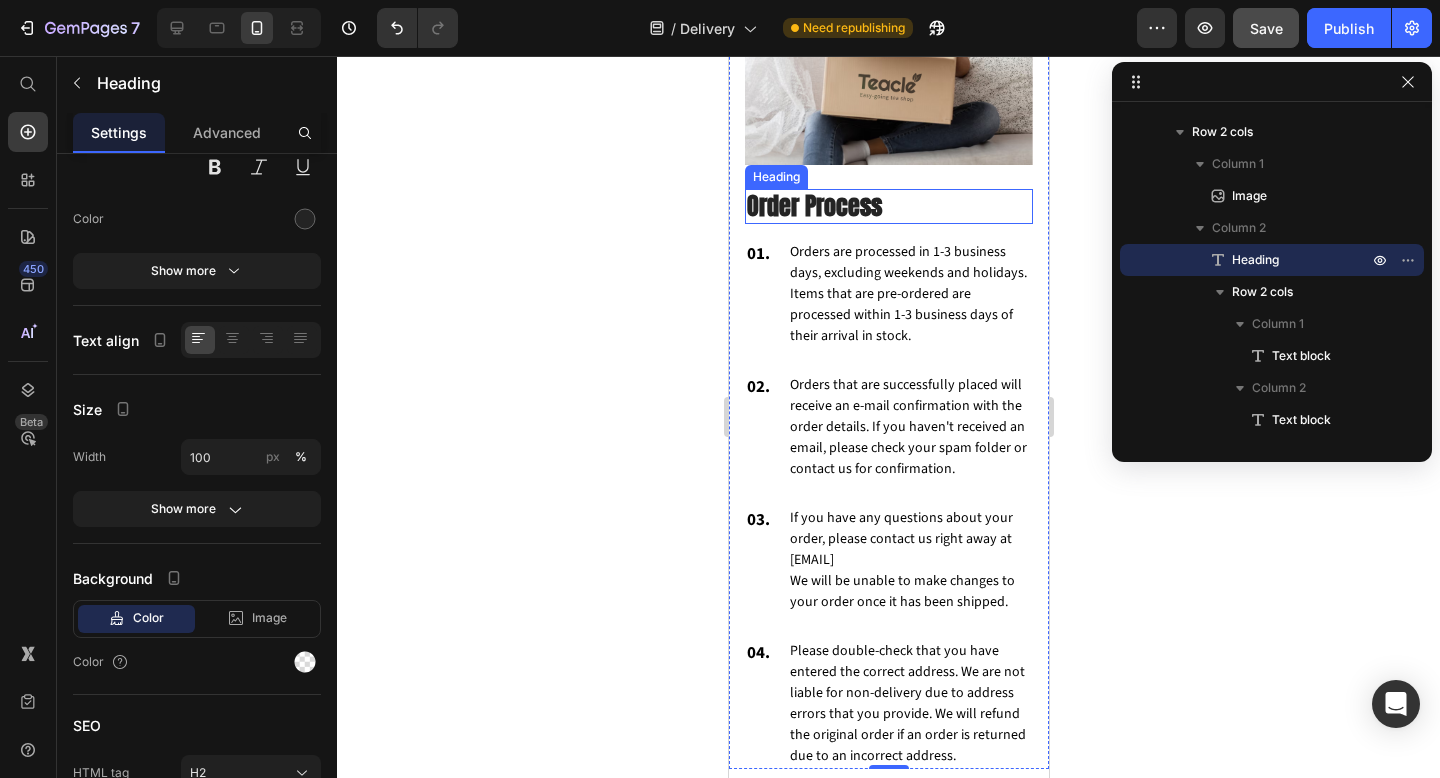 click on "Order Process" at bounding box center [888, 206] 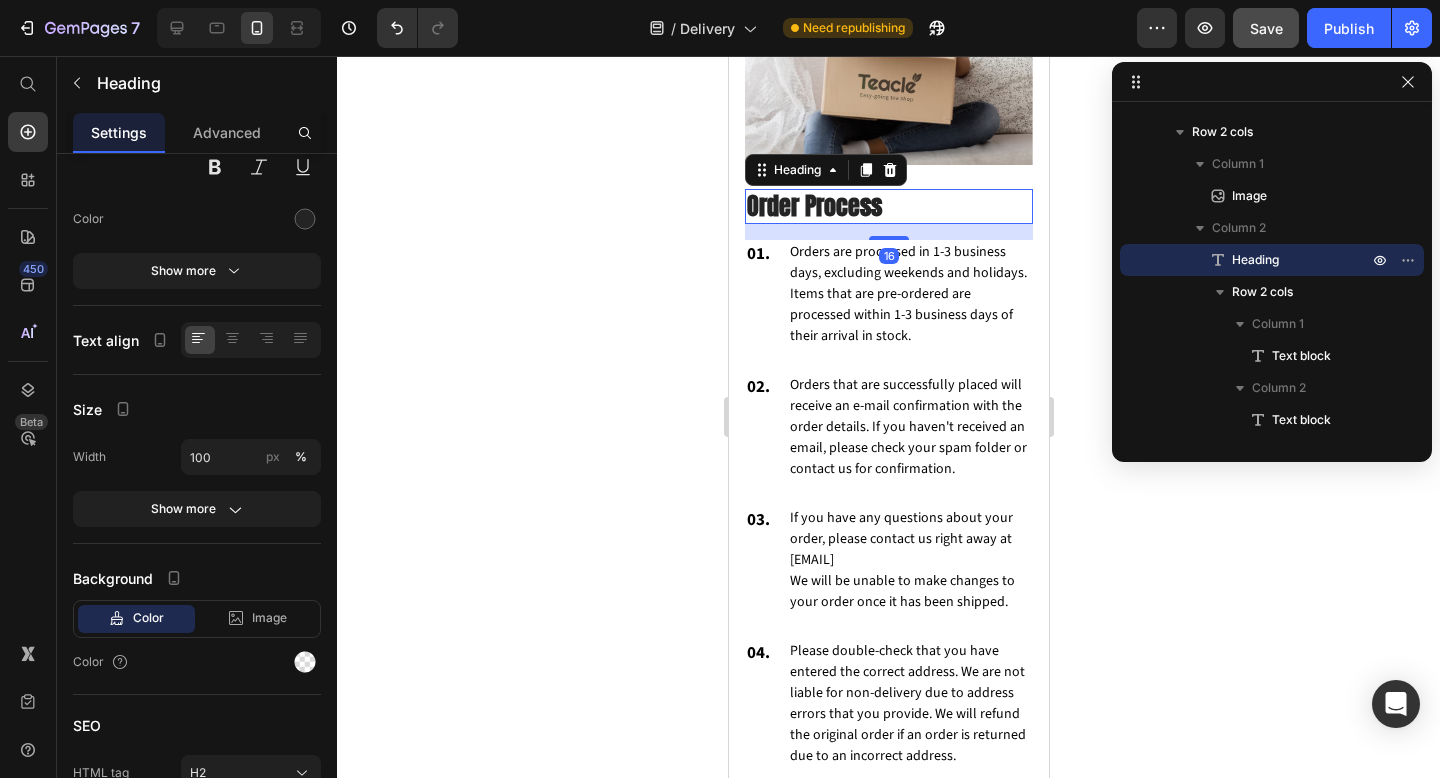 scroll, scrollTop: 0, scrollLeft: 0, axis: both 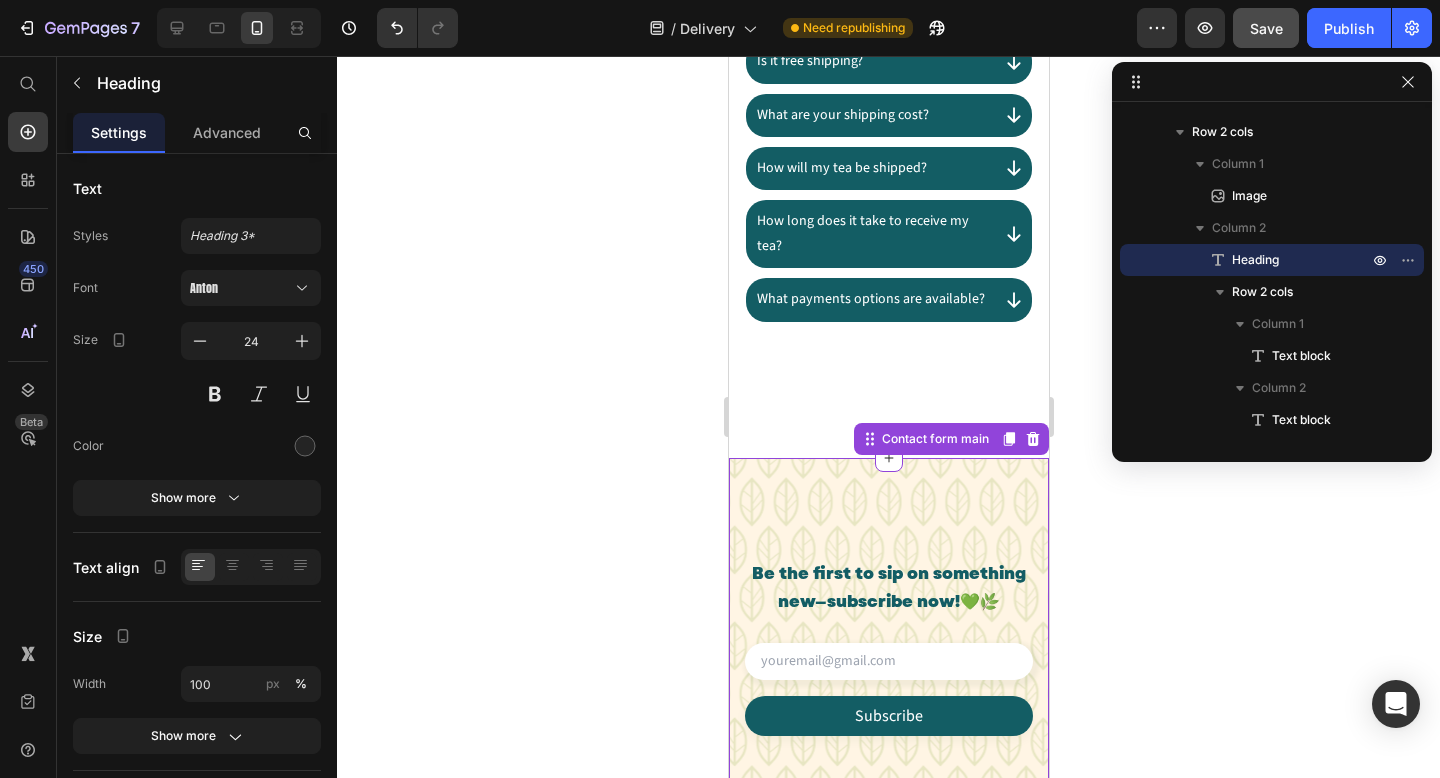 click on "Be the first to sip on something new—subscribe now!  💚🌿 Heading Email Field Row Subscribe Submit Button Contact Form Contact form main" at bounding box center (888, 657) 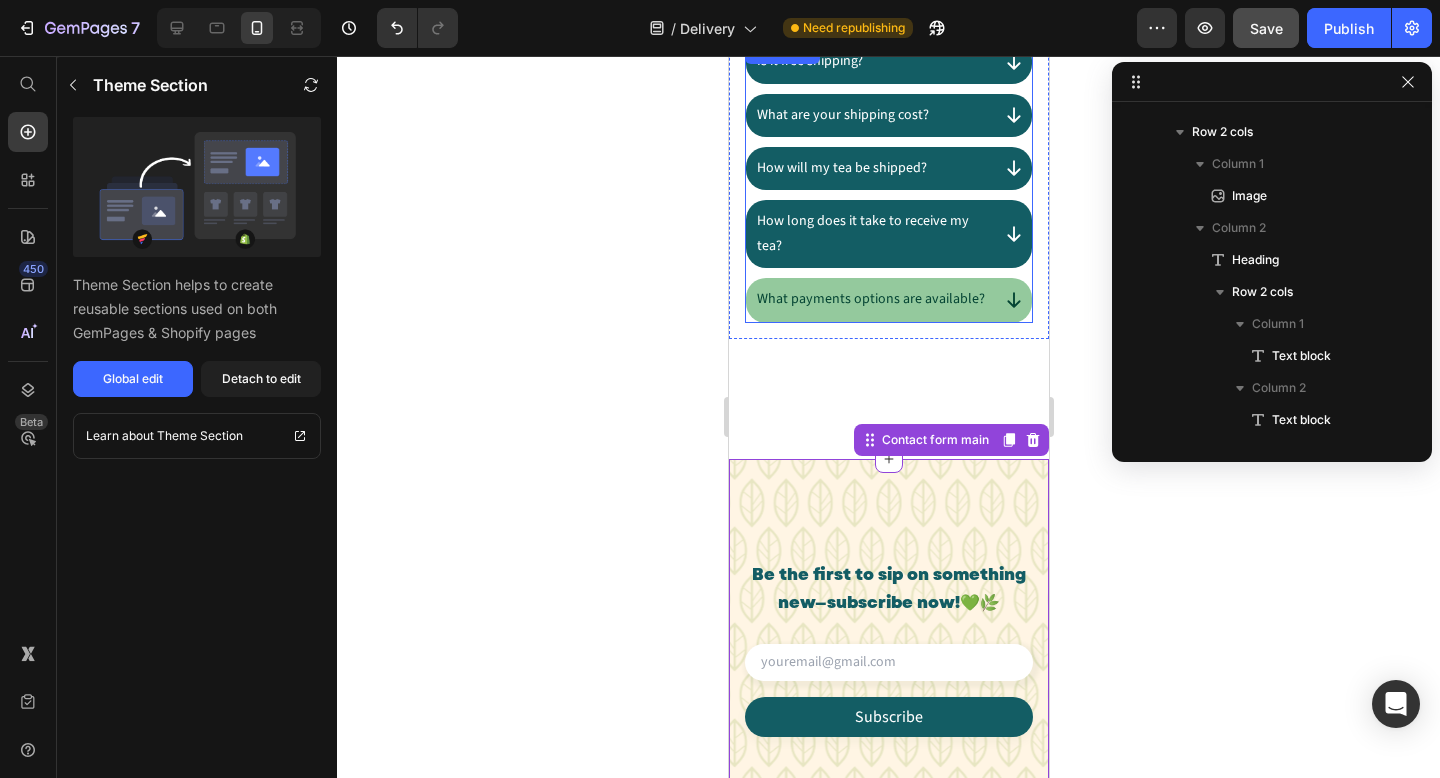 click on "What payments options are available?" at bounding box center (870, 299) 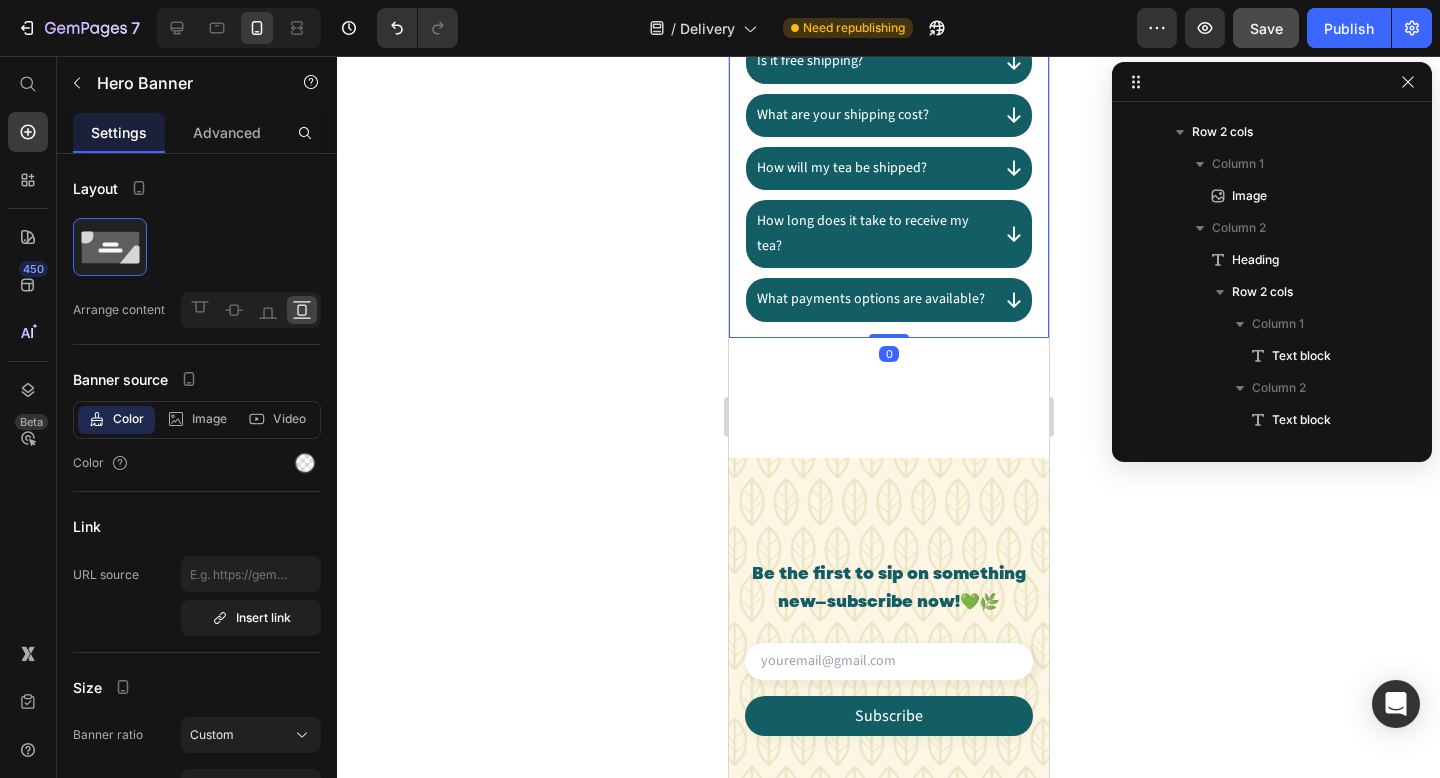 click on "Is it free shipping?
What are your shipping cost?
How will my tea be shipped?
How long does it take to receive my tea?
What payments options are available? Accordion" at bounding box center (888, 172) 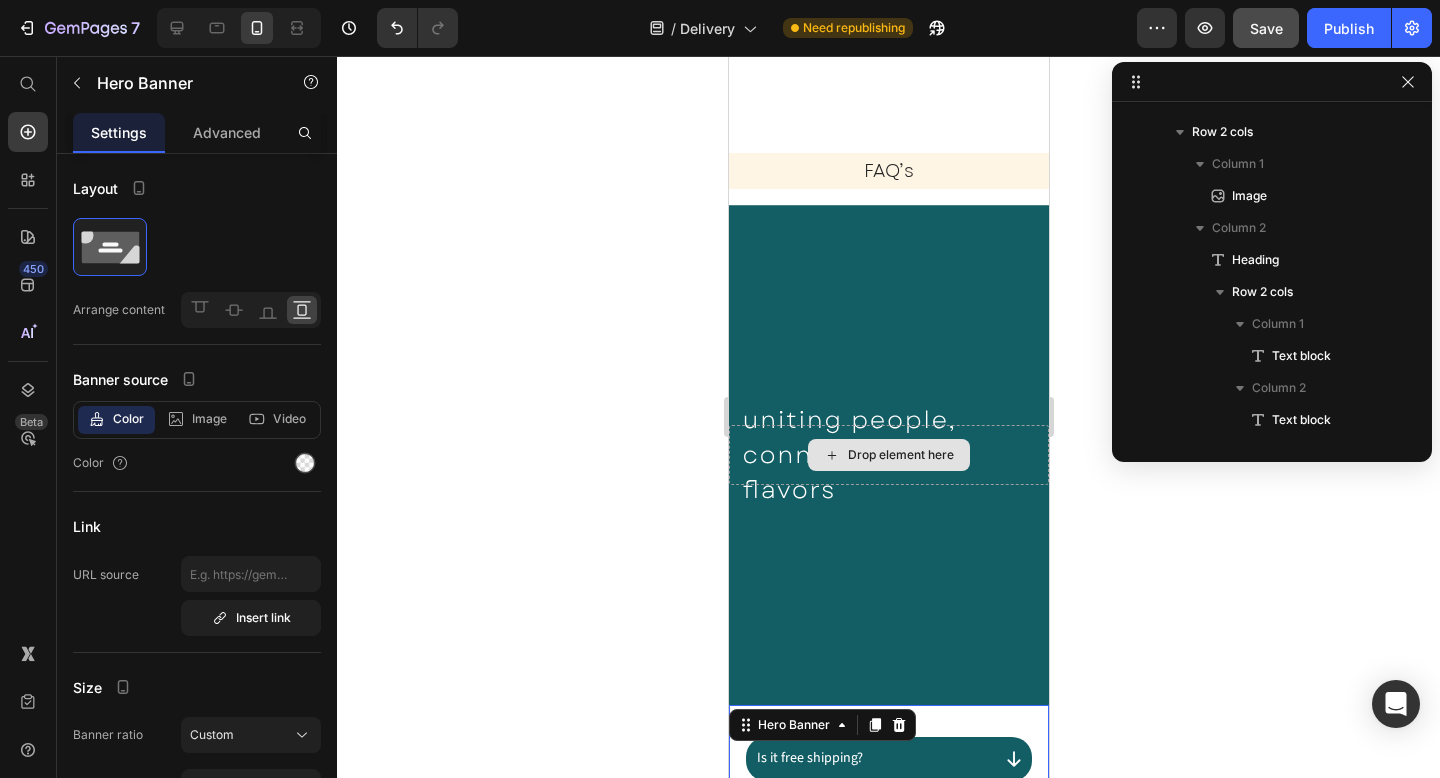 scroll, scrollTop: 2790, scrollLeft: 0, axis: vertical 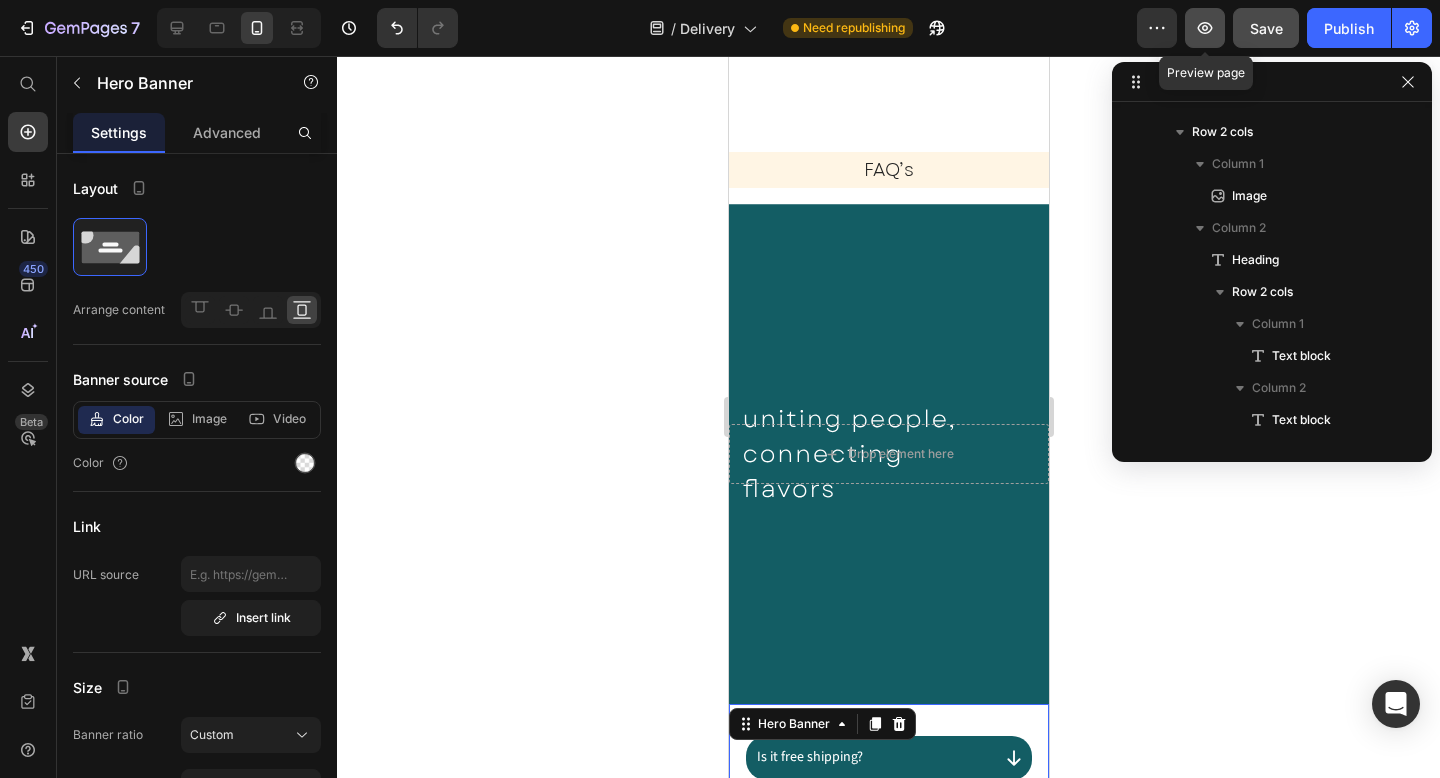 click 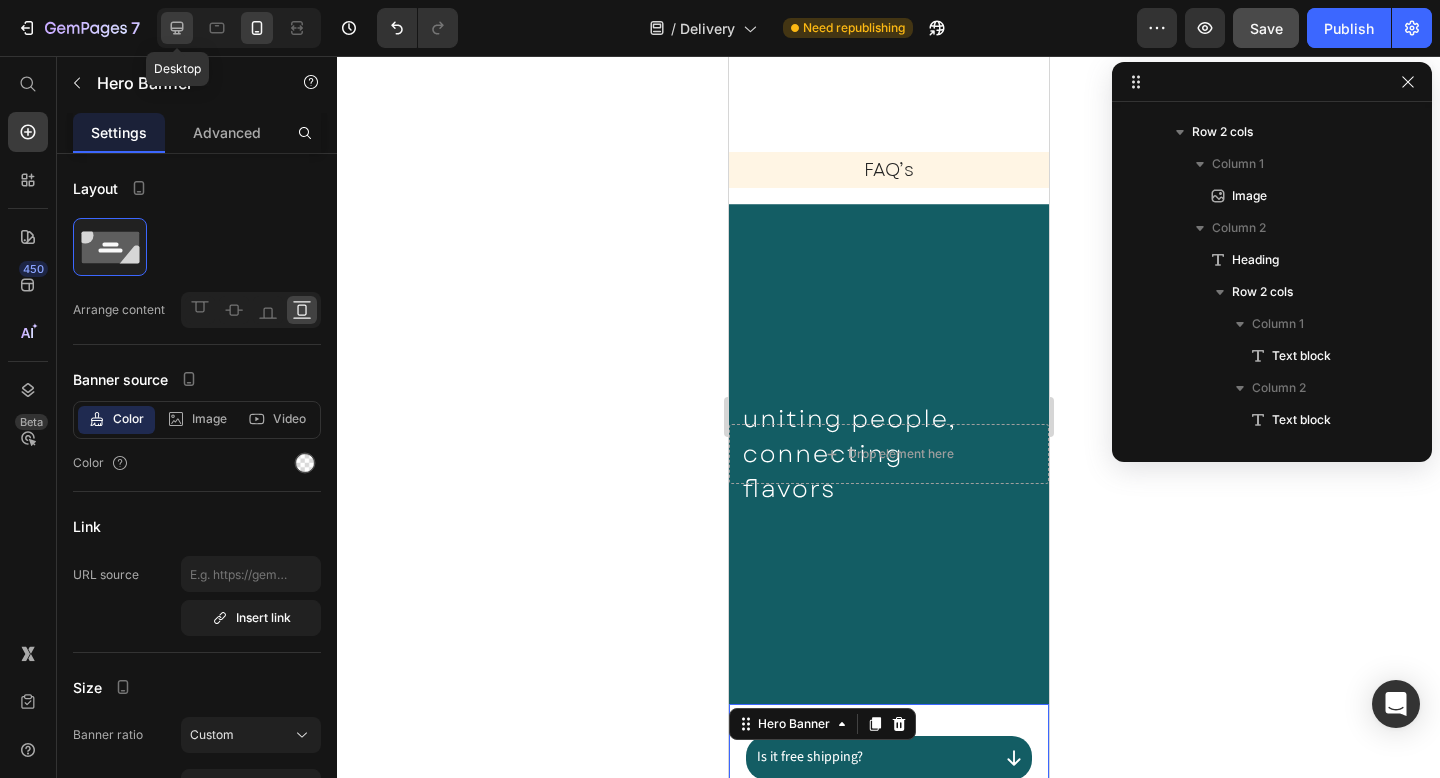 click 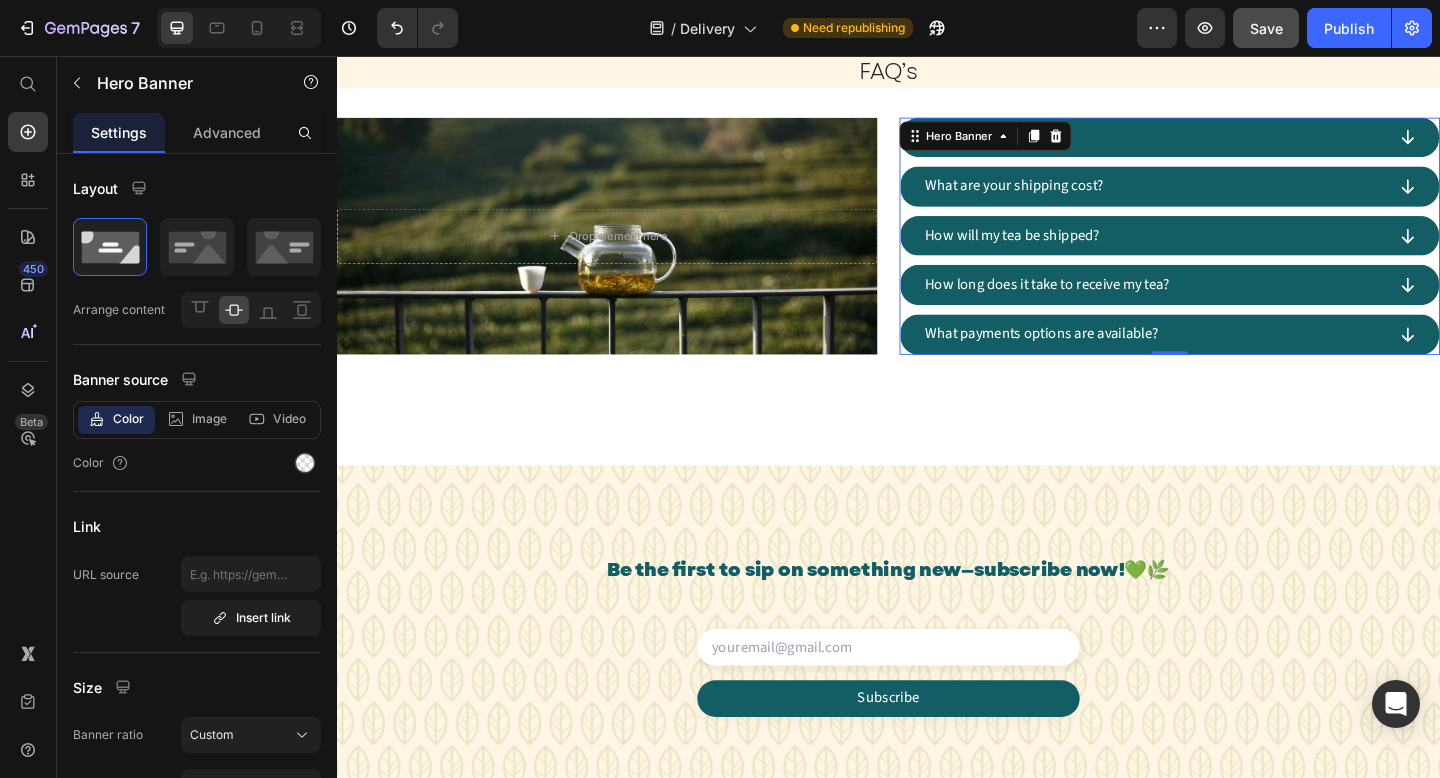 scroll, scrollTop: 2543, scrollLeft: 0, axis: vertical 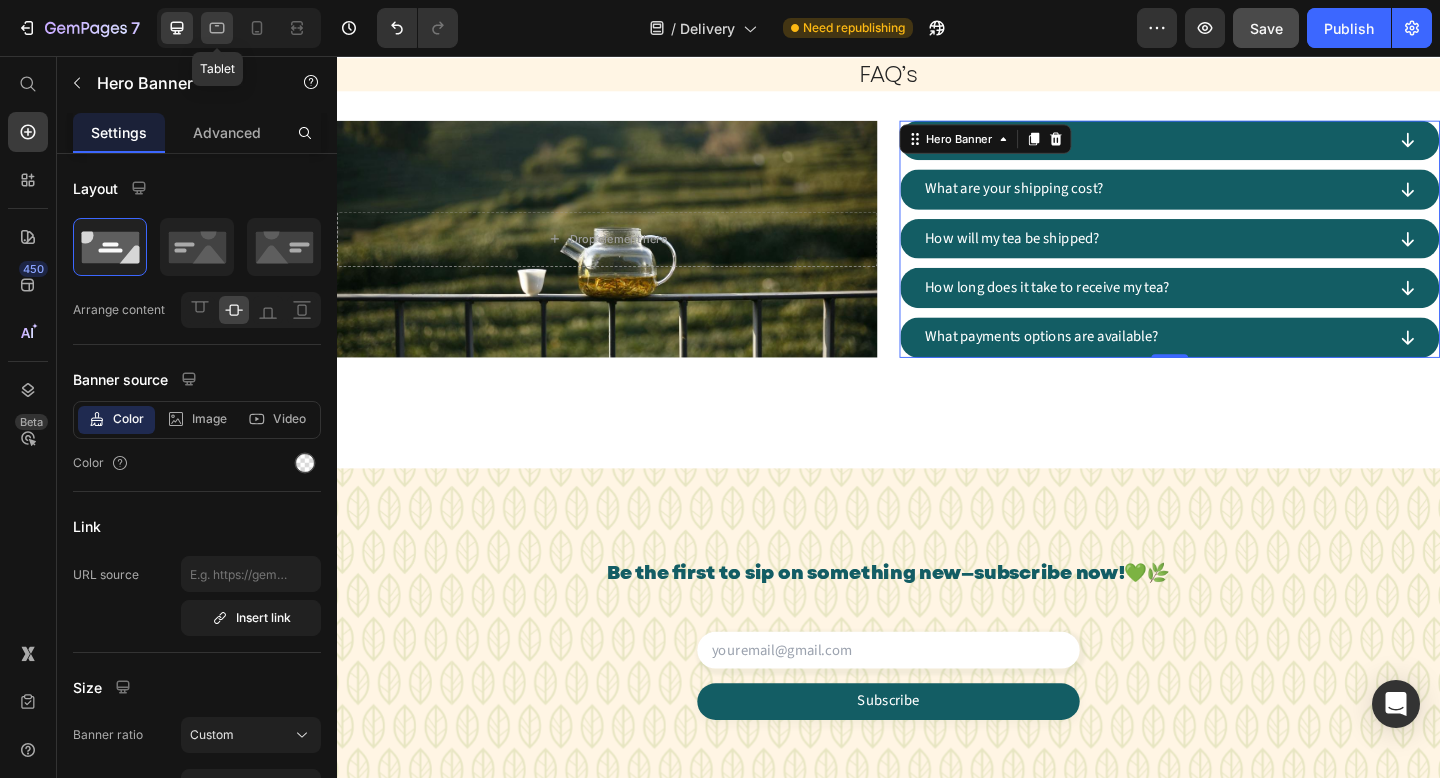 click 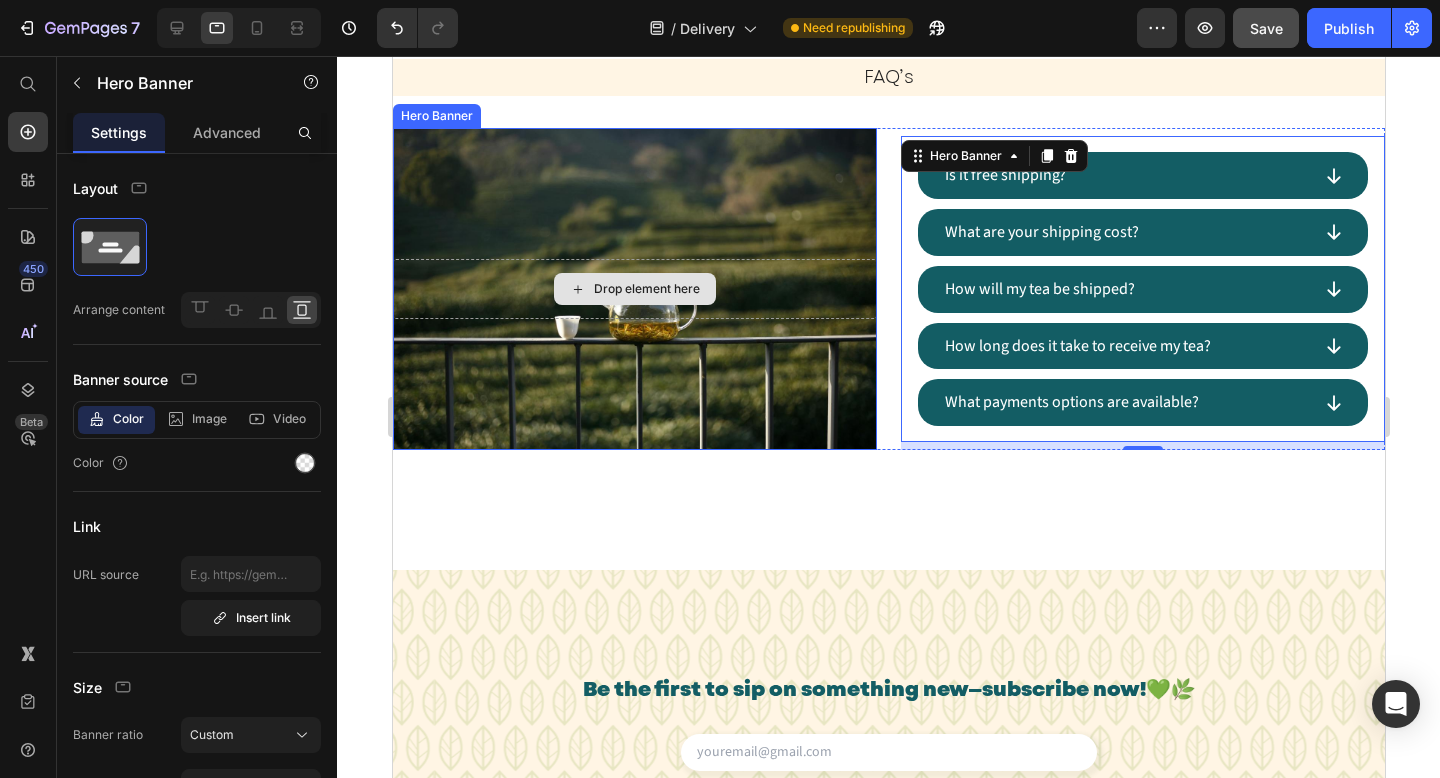 scroll, scrollTop: 2681, scrollLeft: 0, axis: vertical 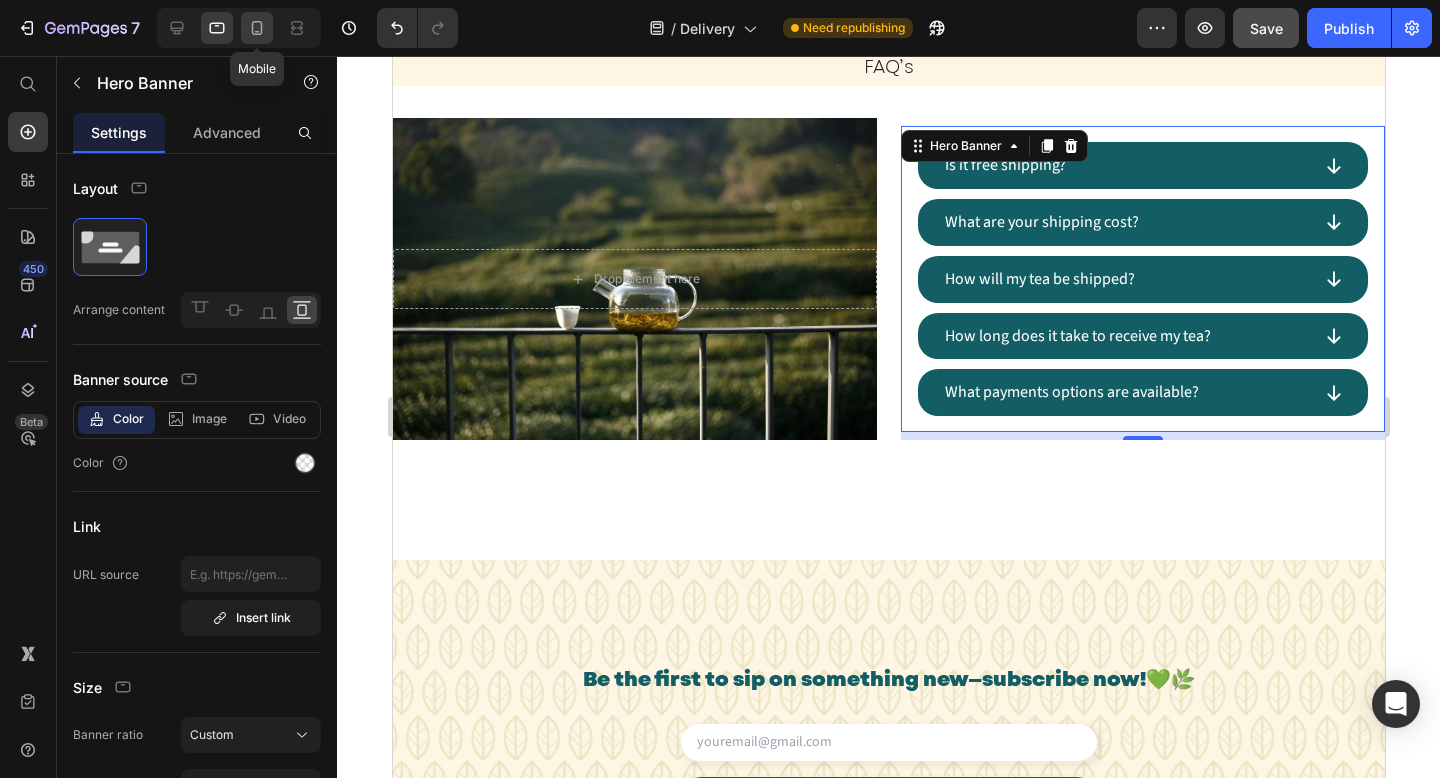 click 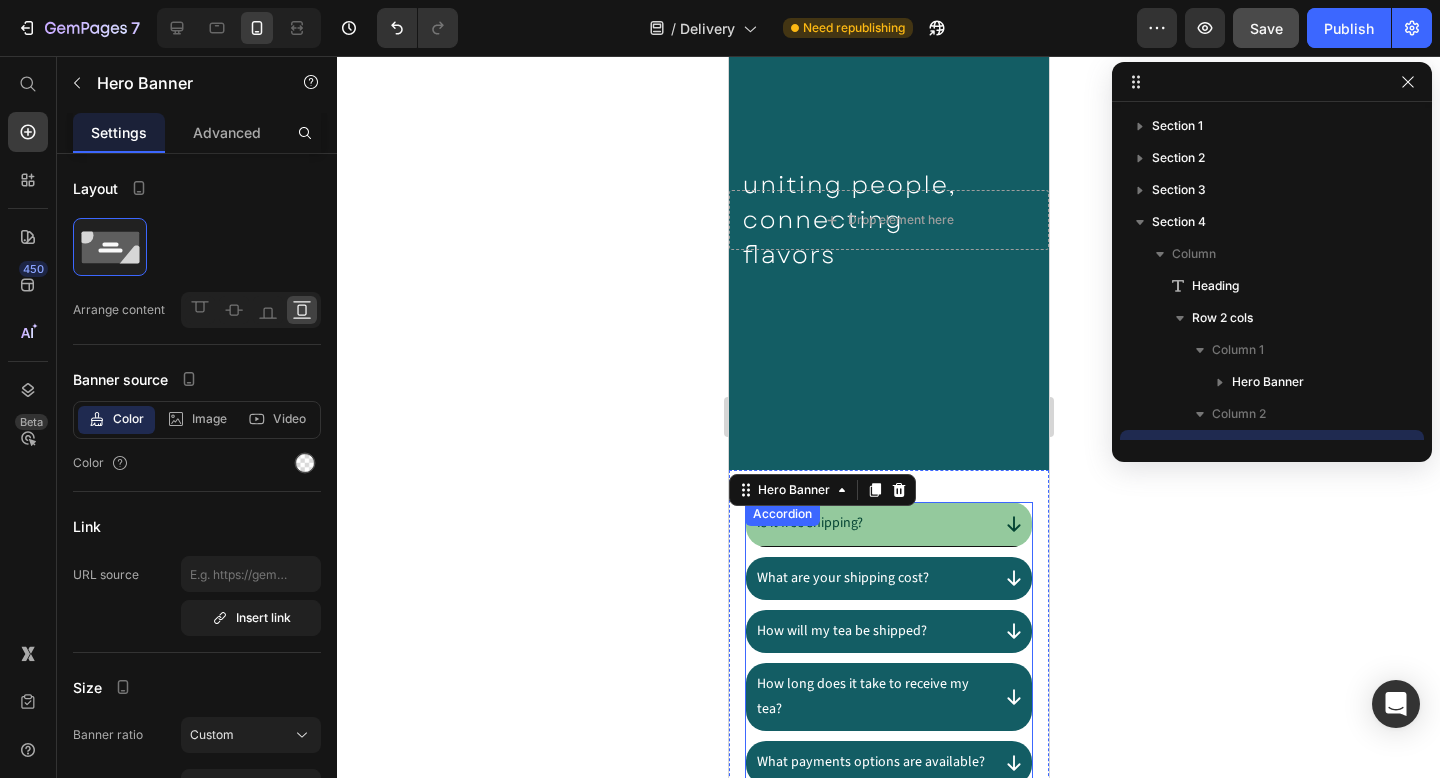 scroll, scrollTop: 2987, scrollLeft: 0, axis: vertical 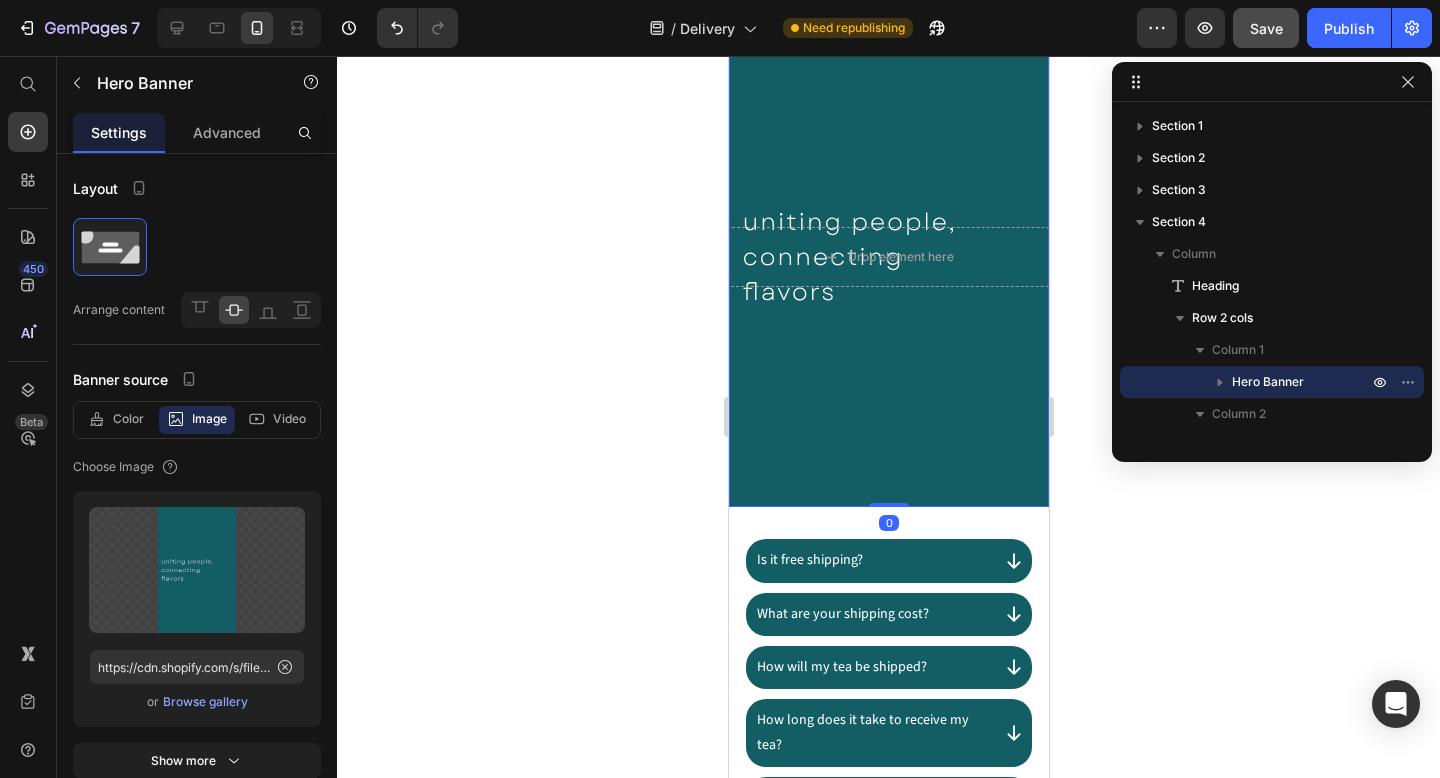 click at bounding box center (888, 257) 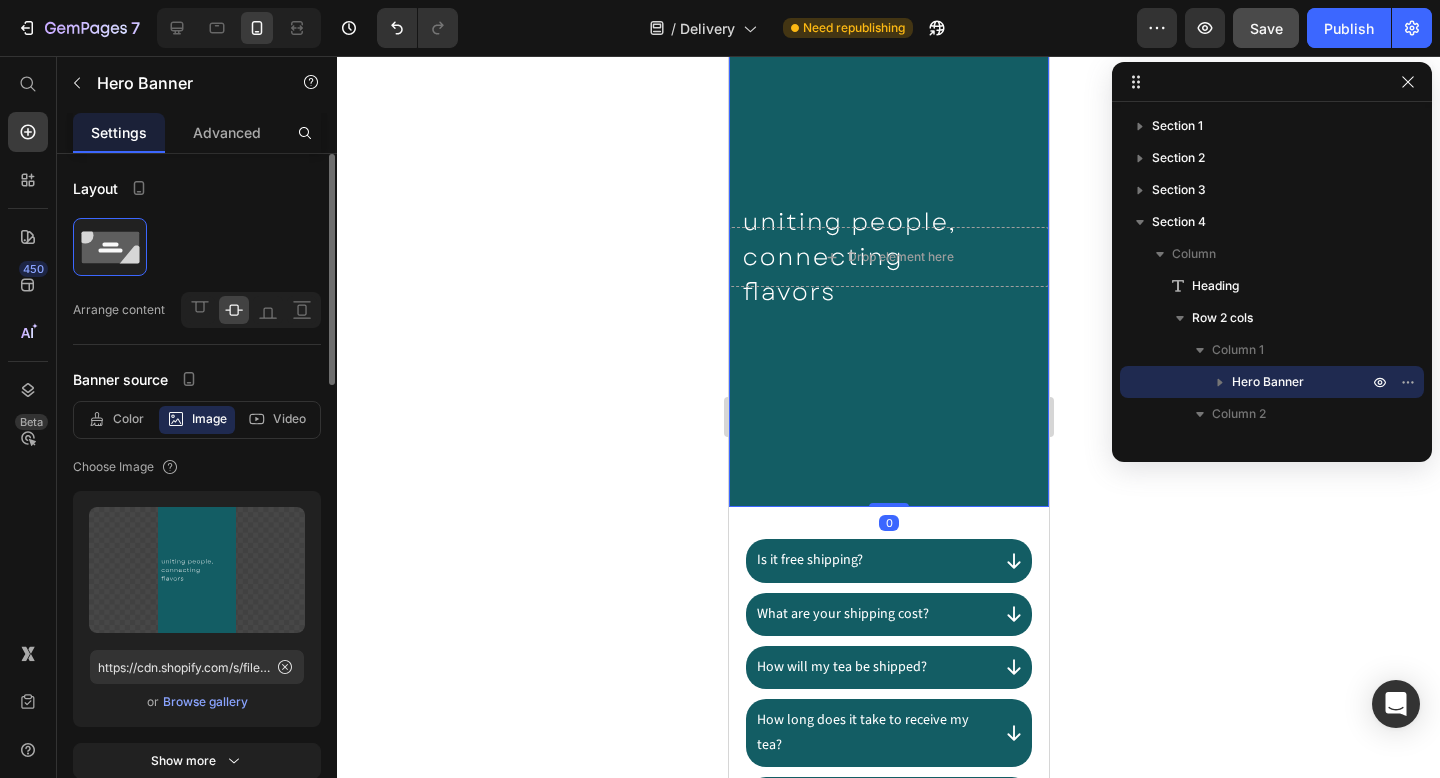 click on "Browse gallery" at bounding box center [205, 702] 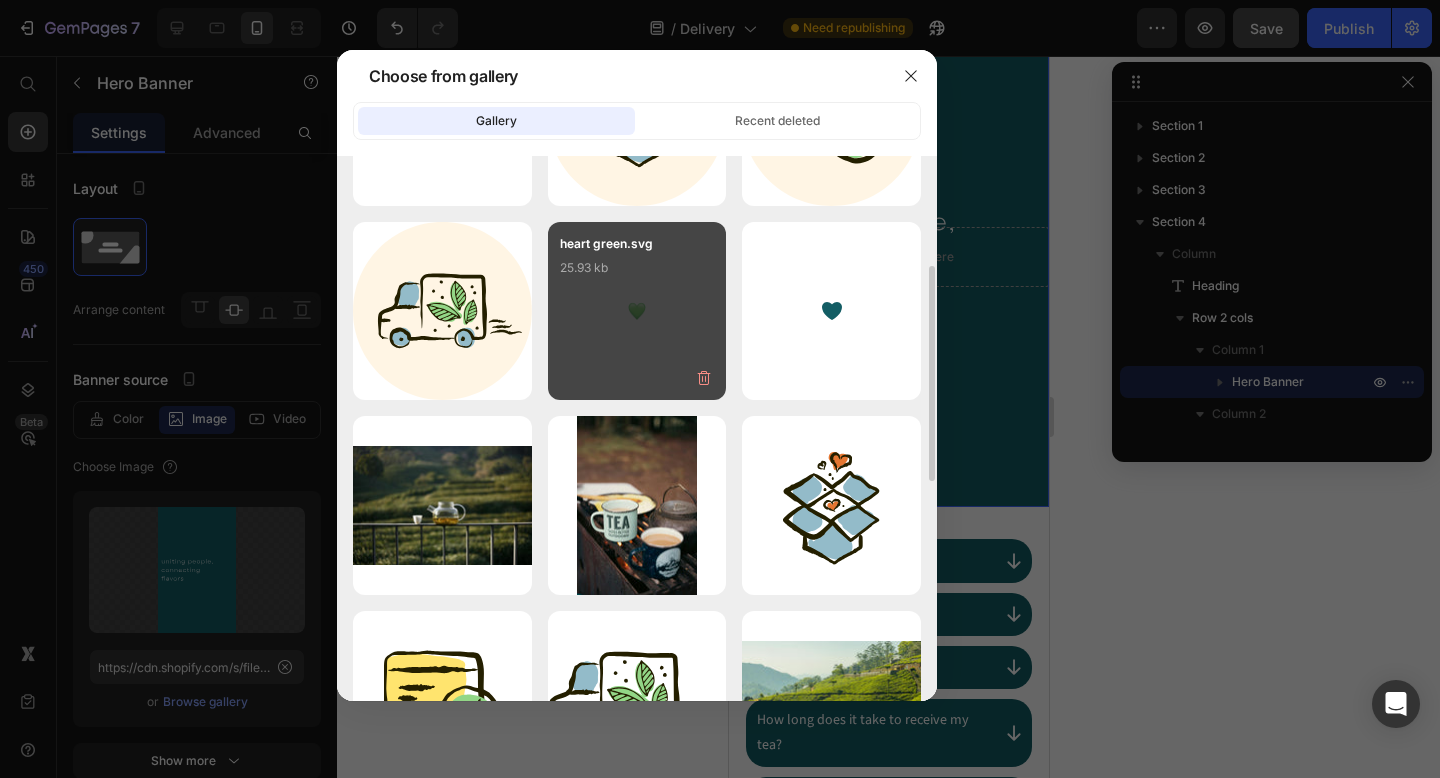scroll, scrollTop: 182, scrollLeft: 0, axis: vertical 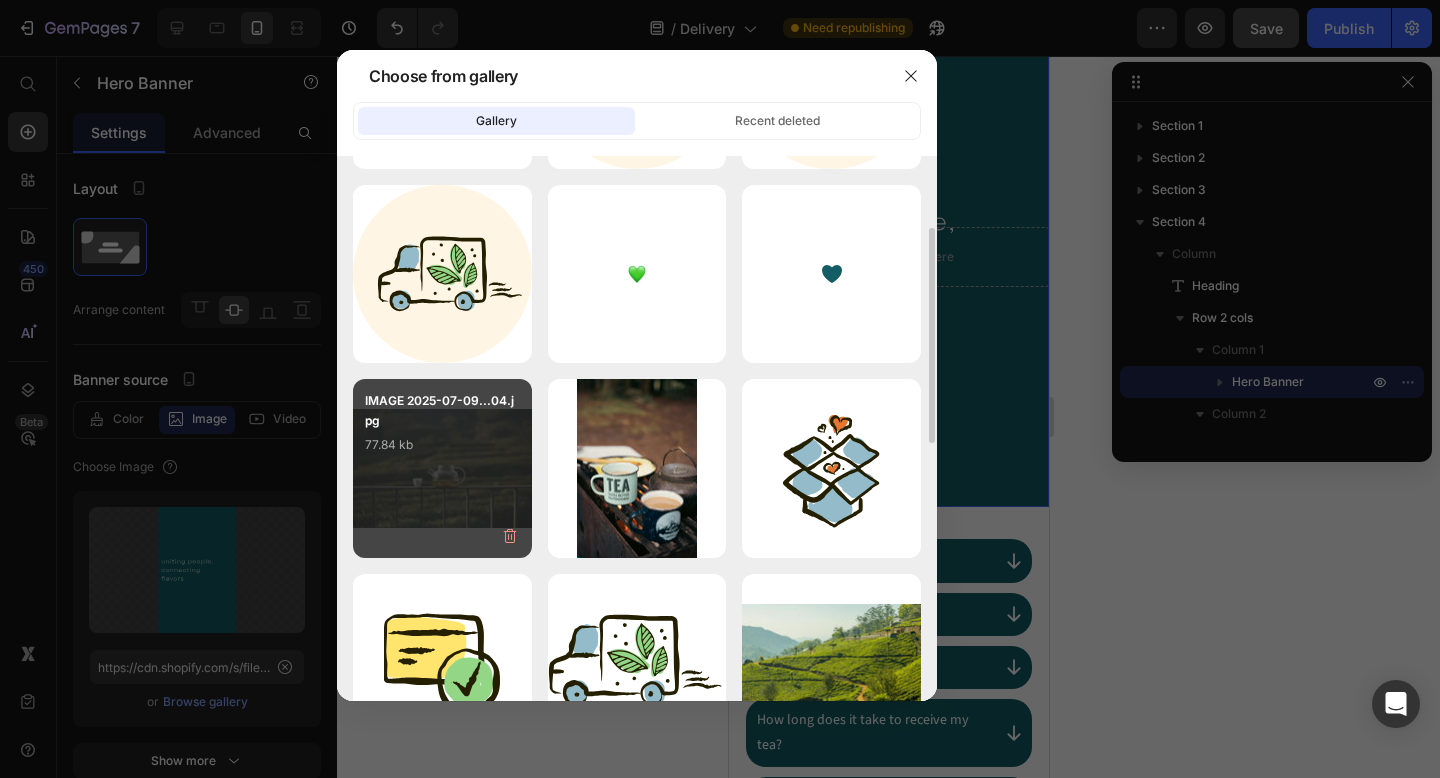 click on "IMAGE 2025-07-09...04.jpg 77.84 kb" at bounding box center [442, 431] 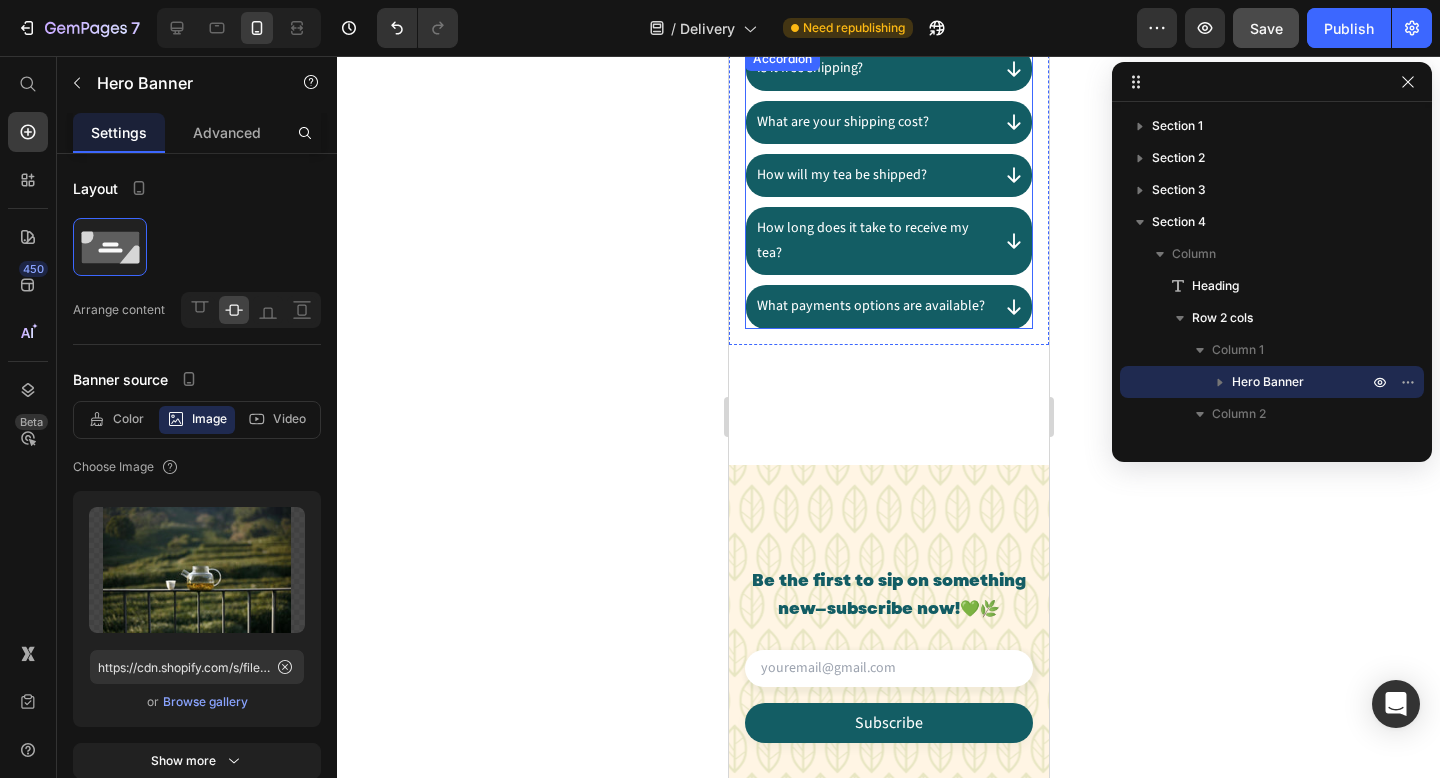 scroll, scrollTop: 3210, scrollLeft: 0, axis: vertical 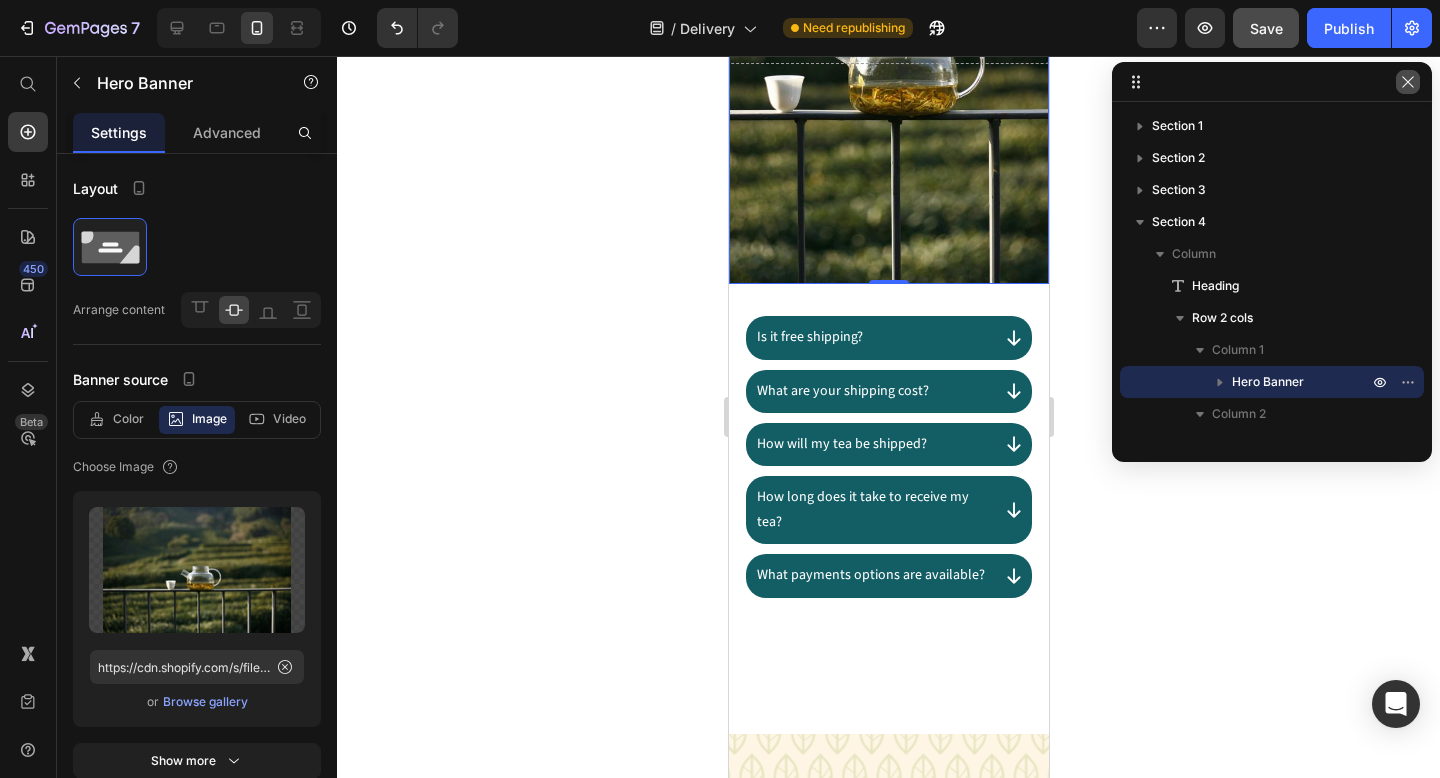 click at bounding box center (1408, 82) 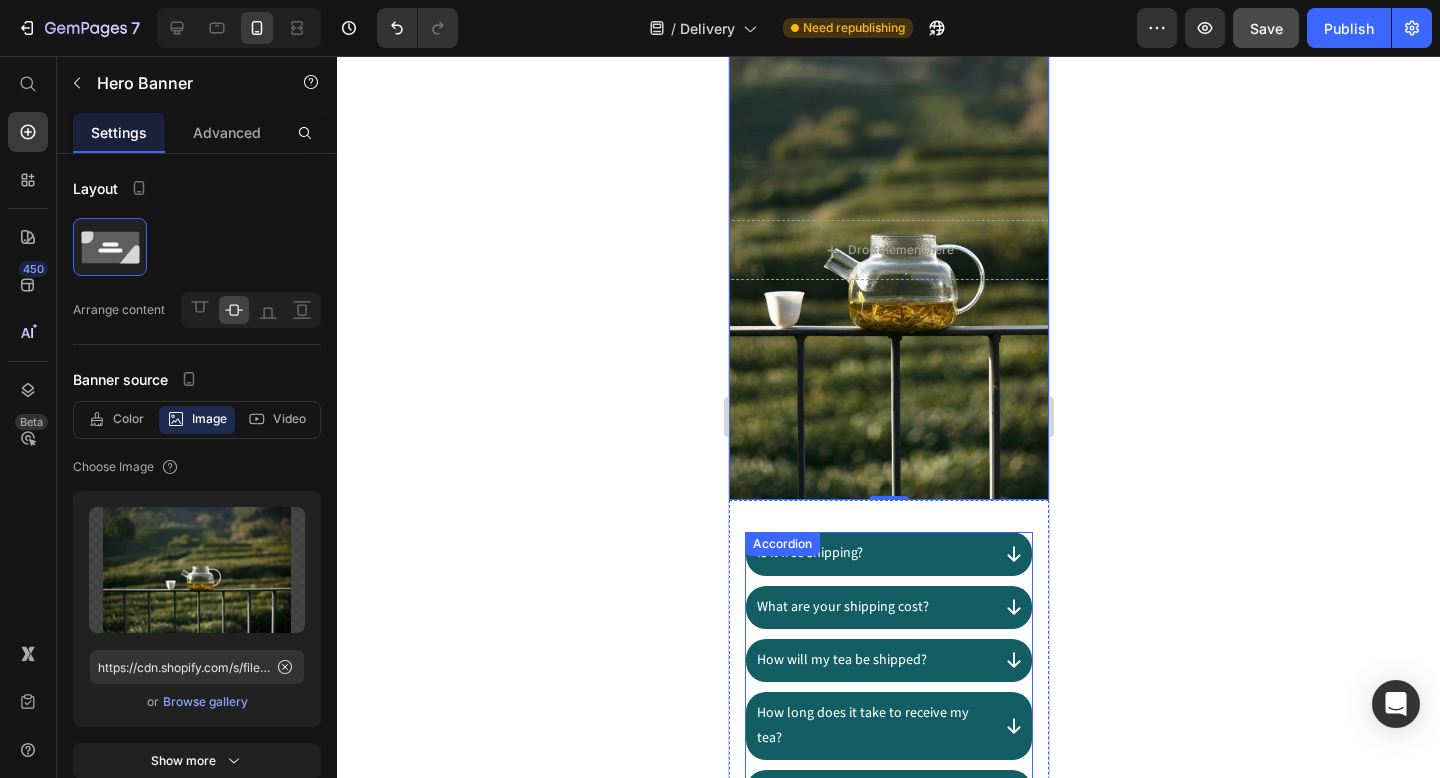 scroll, scrollTop: 2967, scrollLeft: 0, axis: vertical 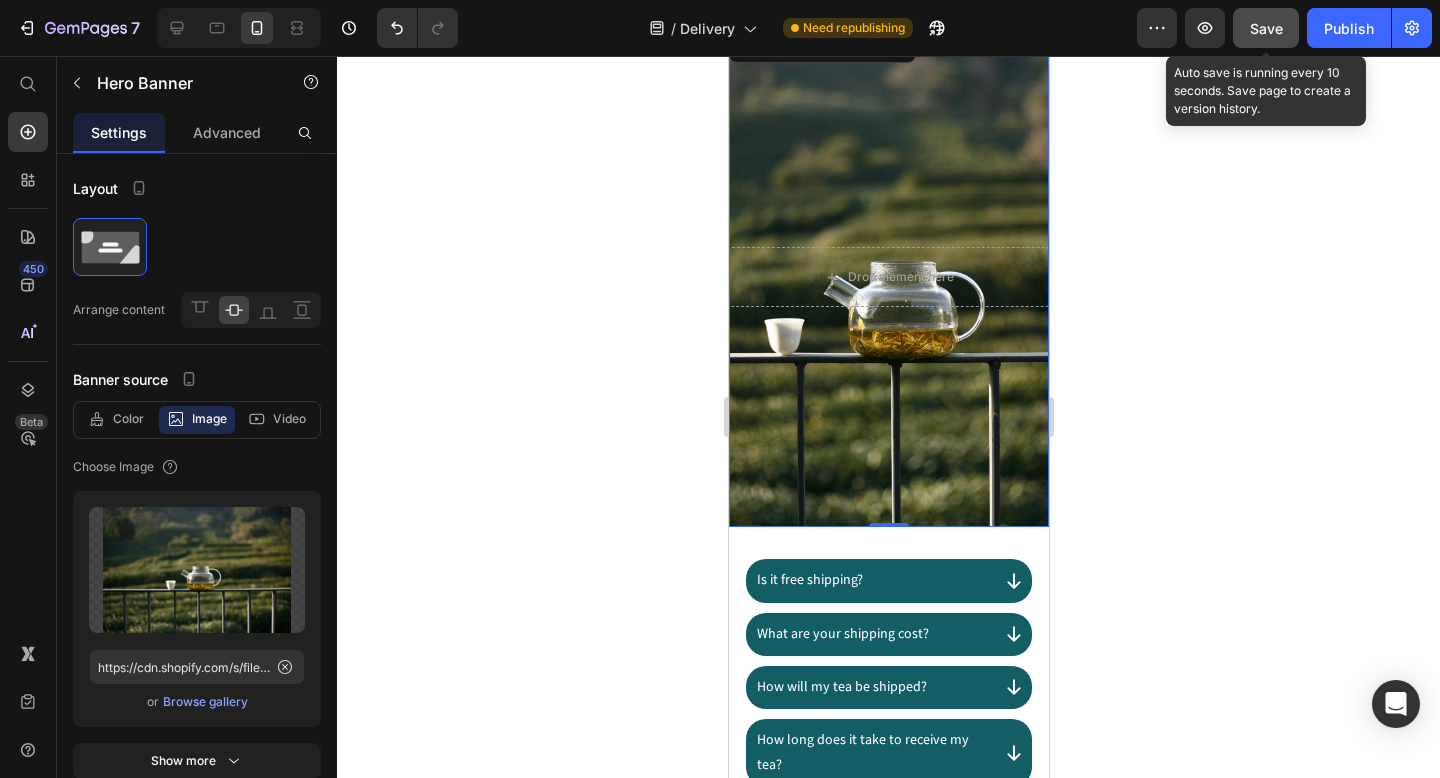 click on "Save" at bounding box center [1266, 28] 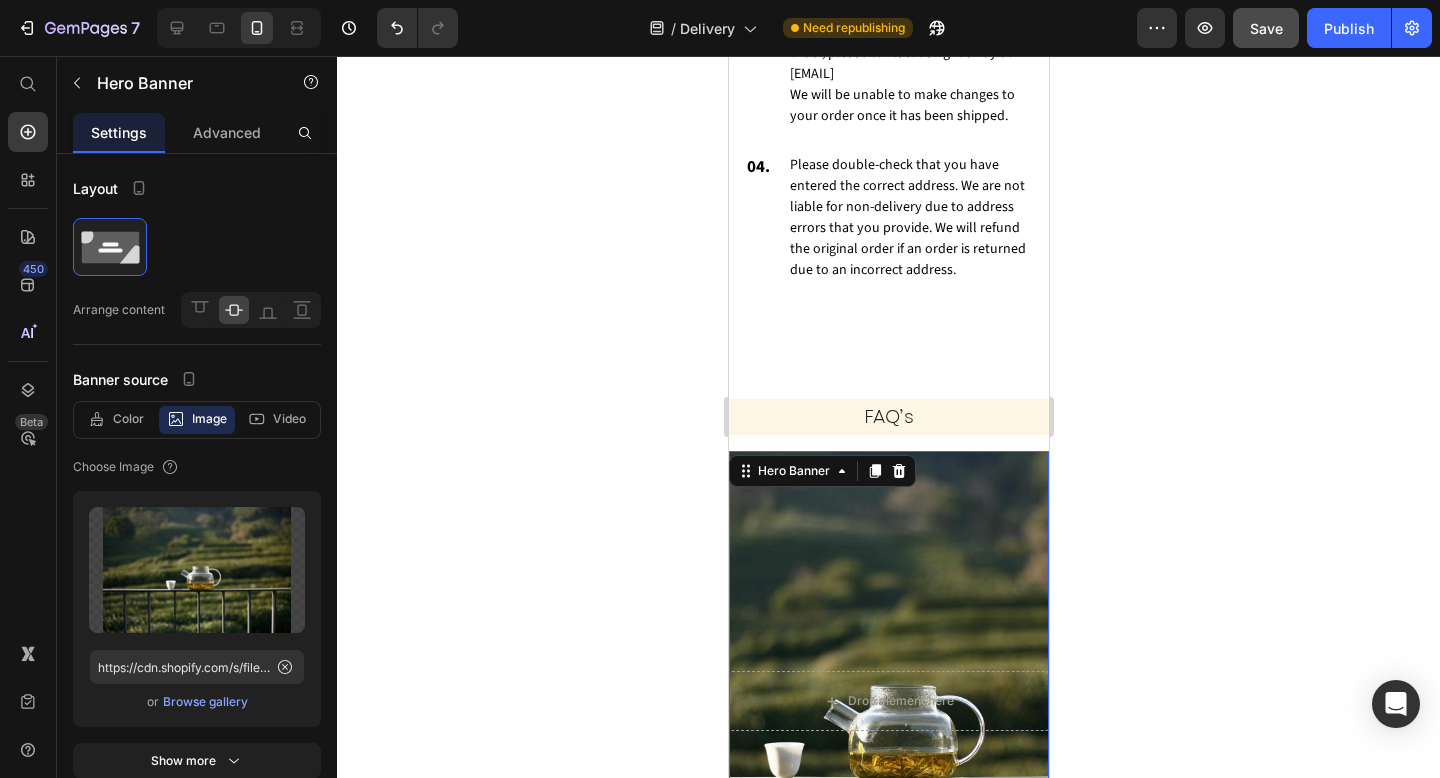 scroll, scrollTop: 2505, scrollLeft: 0, axis: vertical 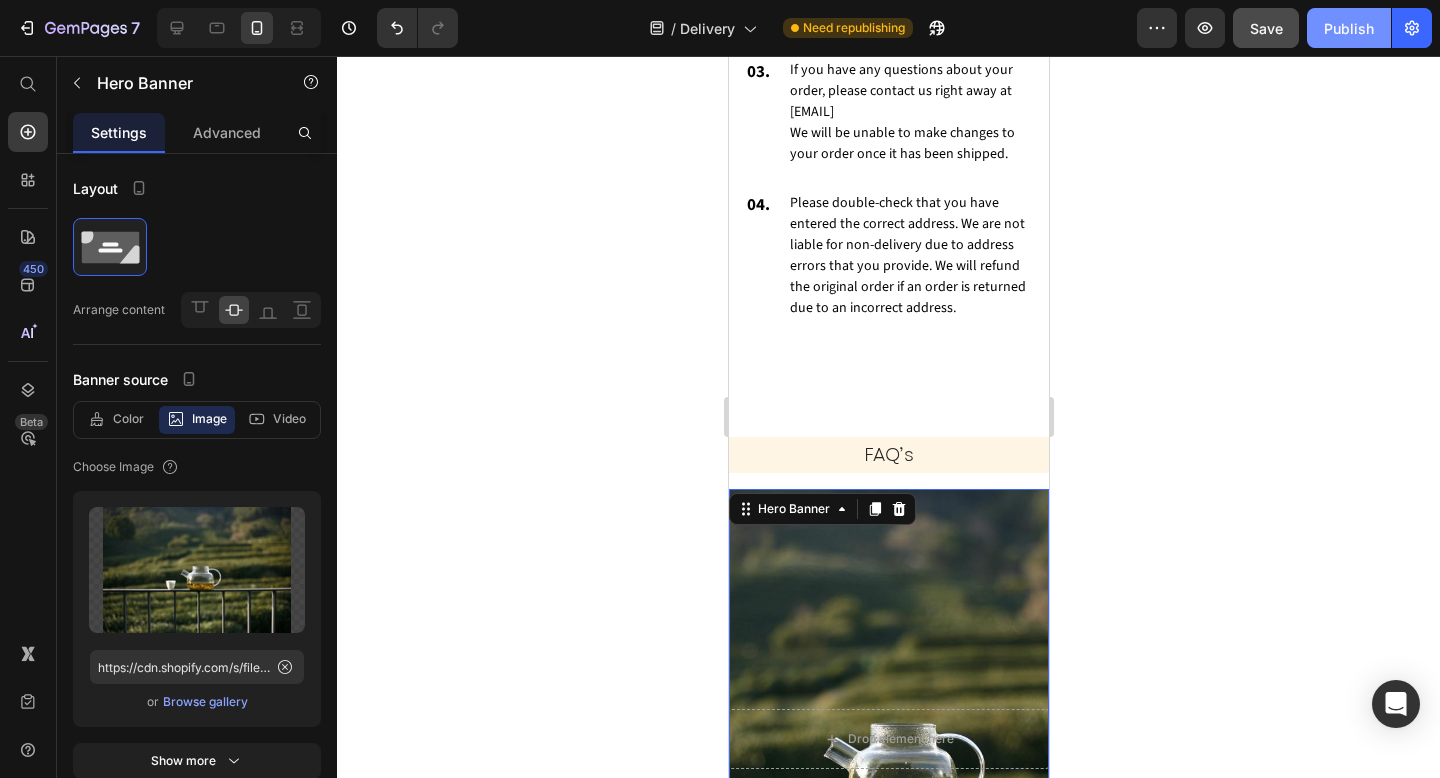 click on "Publish" 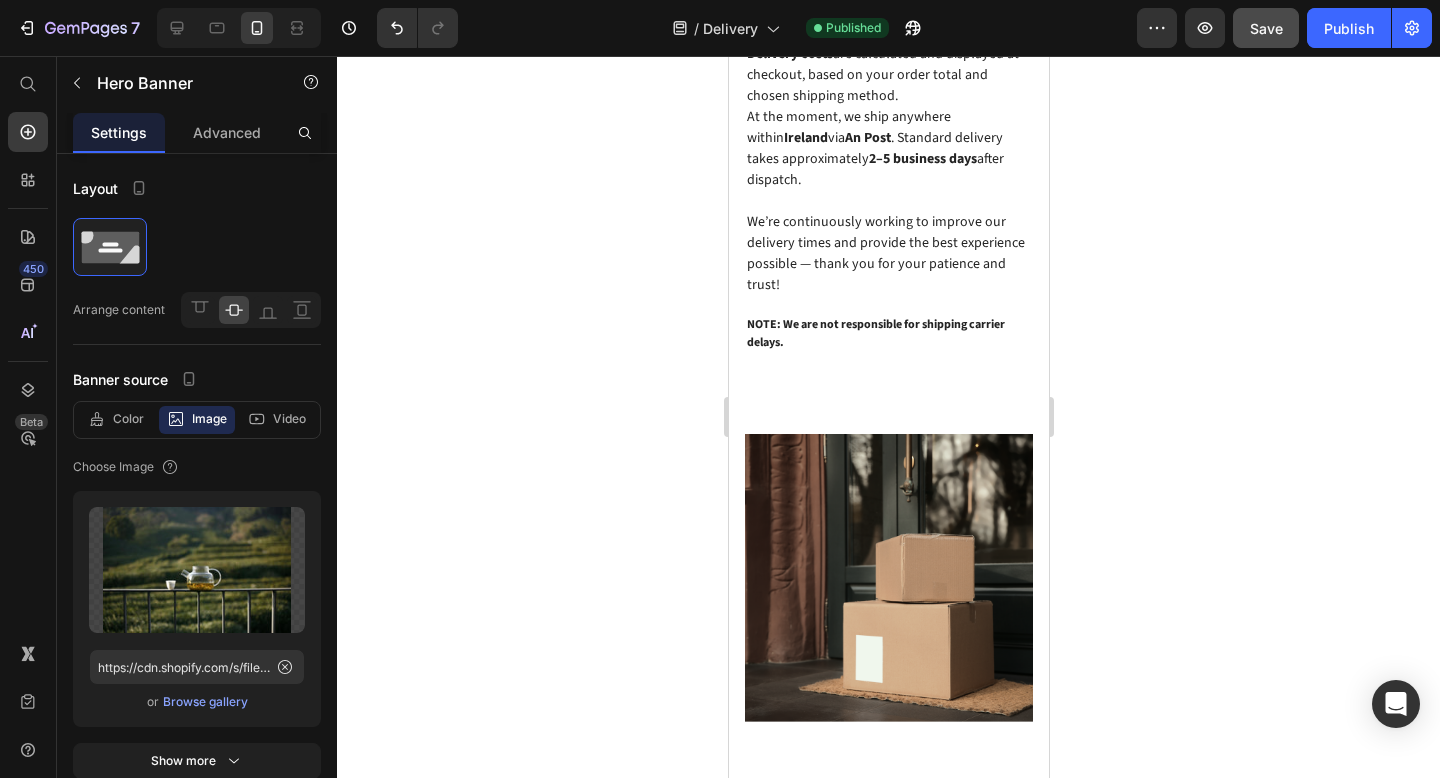scroll, scrollTop: 375, scrollLeft: 0, axis: vertical 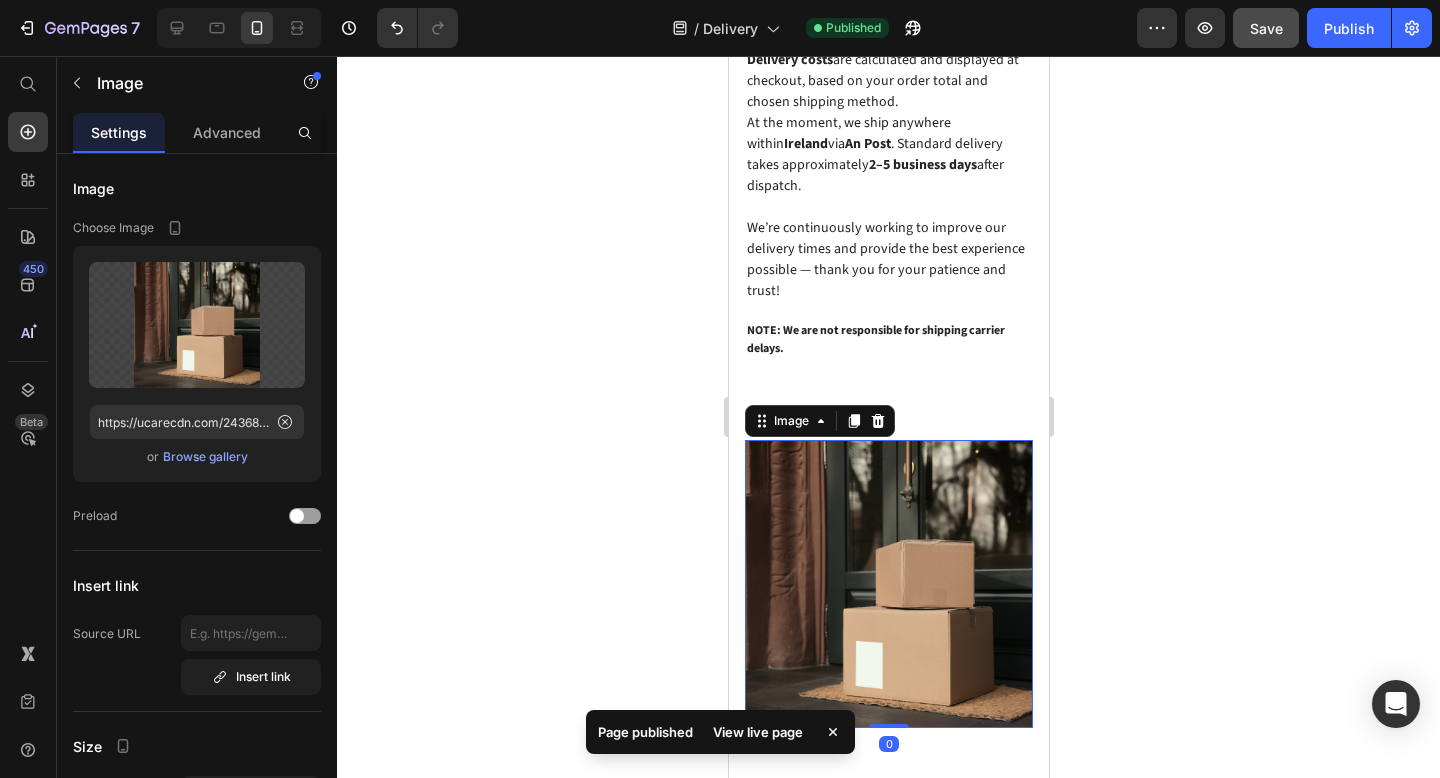 click at bounding box center (888, 584) 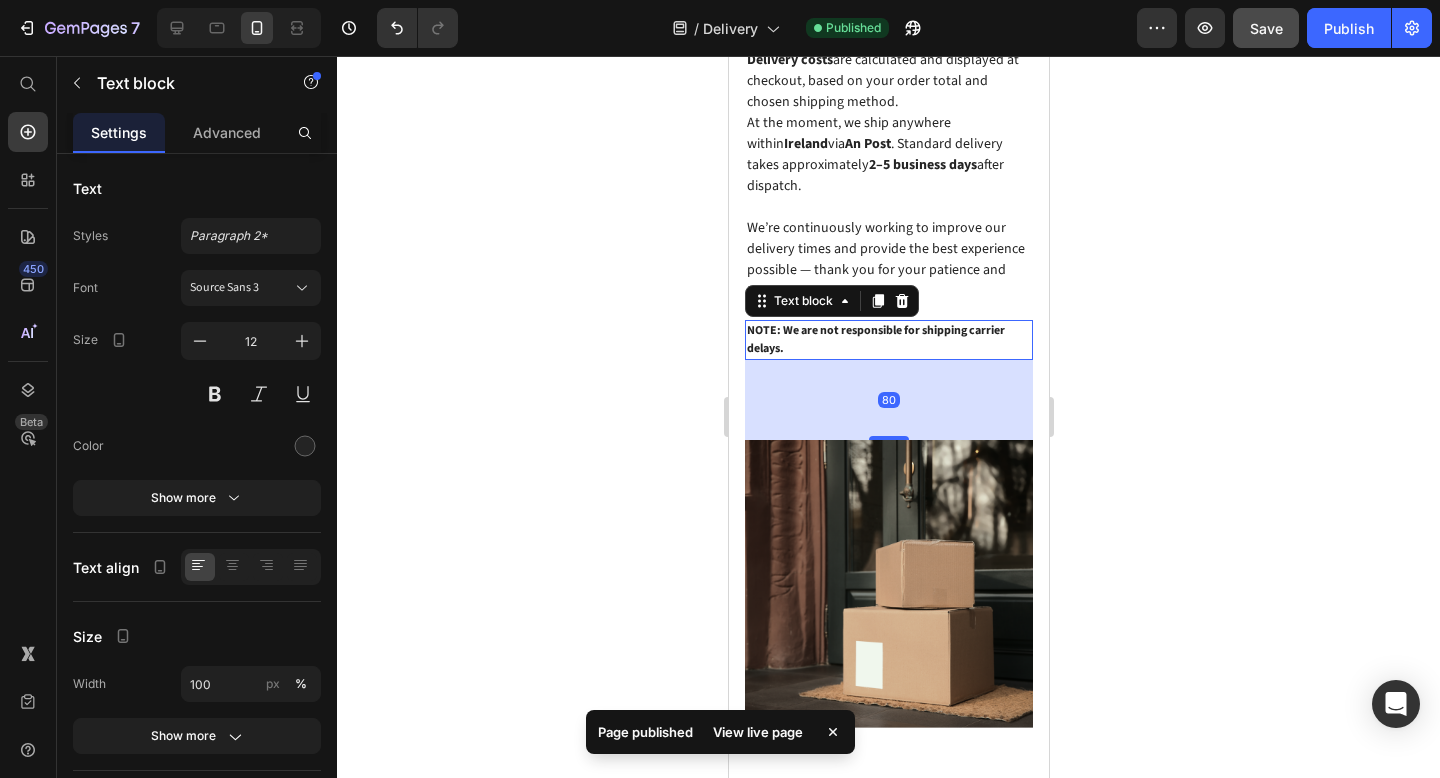click on "NOTE: We are not responsible for shipping carrier delays." at bounding box center (888, 340) 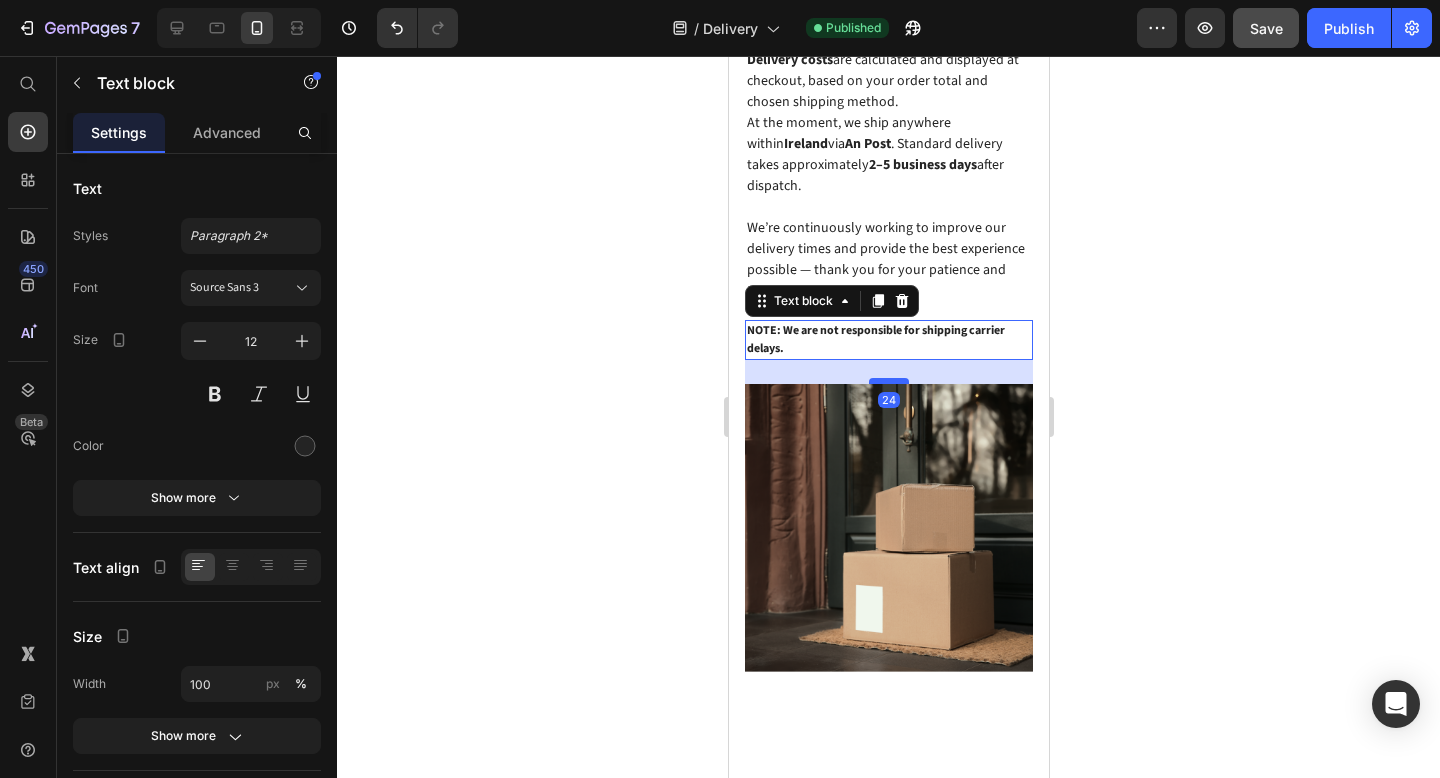 drag, startPoint x: 888, startPoint y: 417, endPoint x: 893, endPoint y: 361, distance: 56.22277 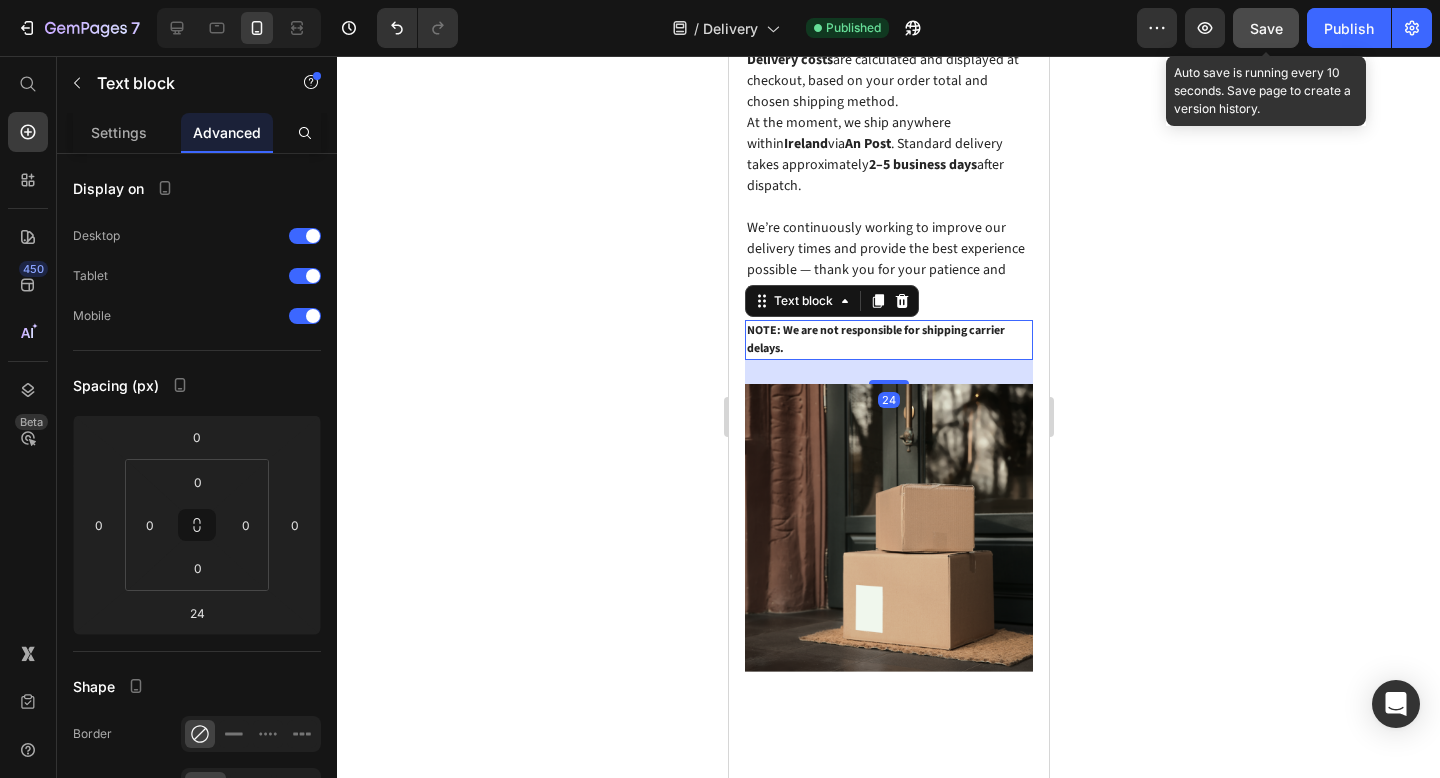 click on "Save" at bounding box center [1266, 28] 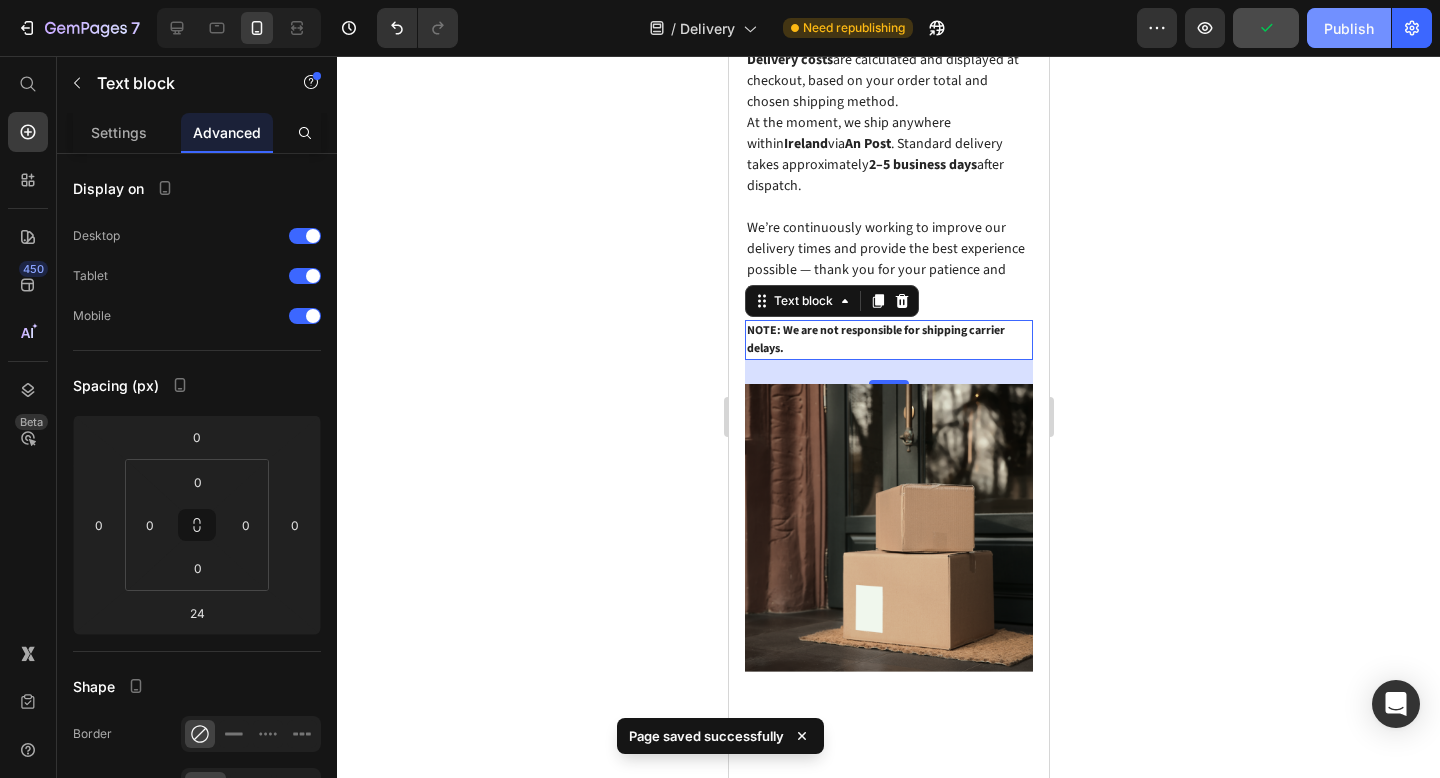 click on "Publish" at bounding box center [1349, 28] 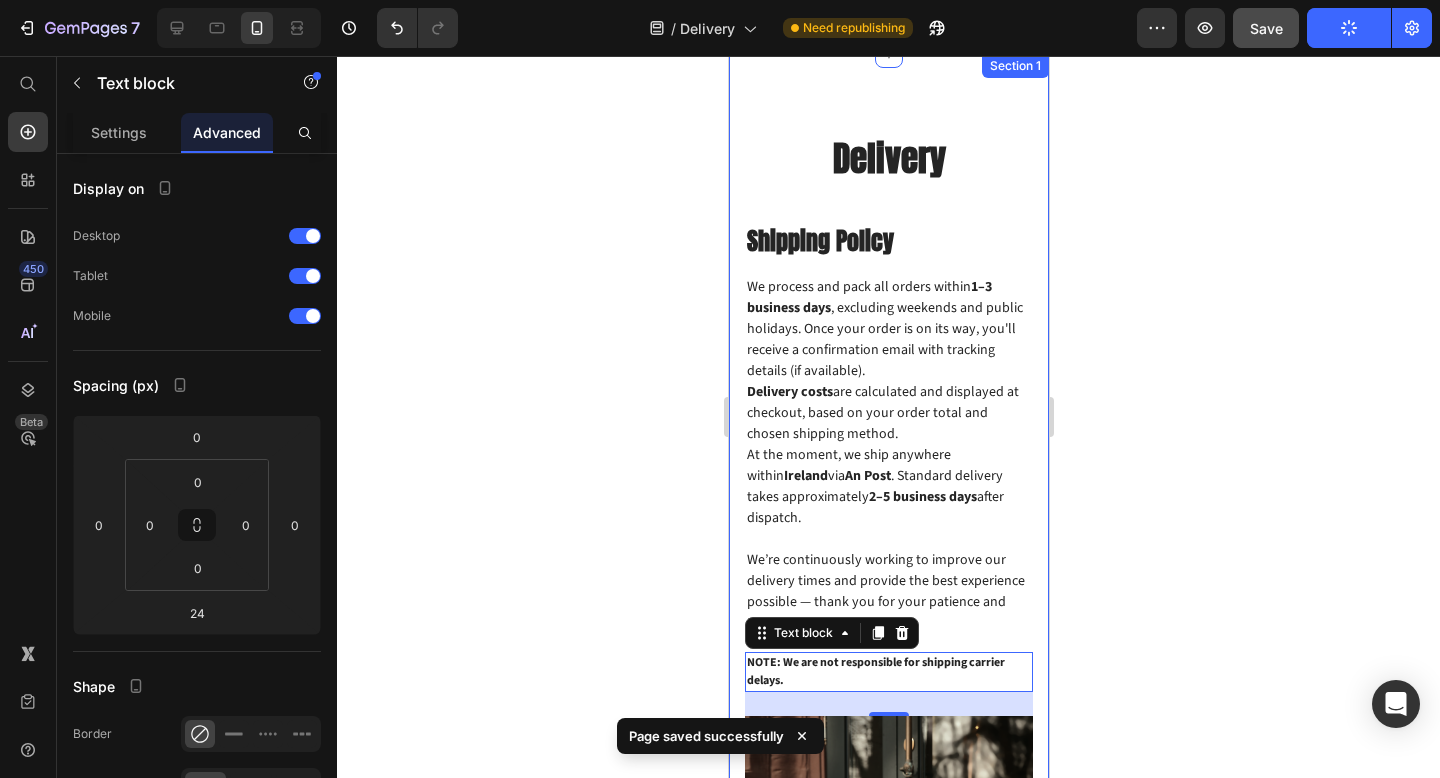 scroll, scrollTop: 46, scrollLeft: 0, axis: vertical 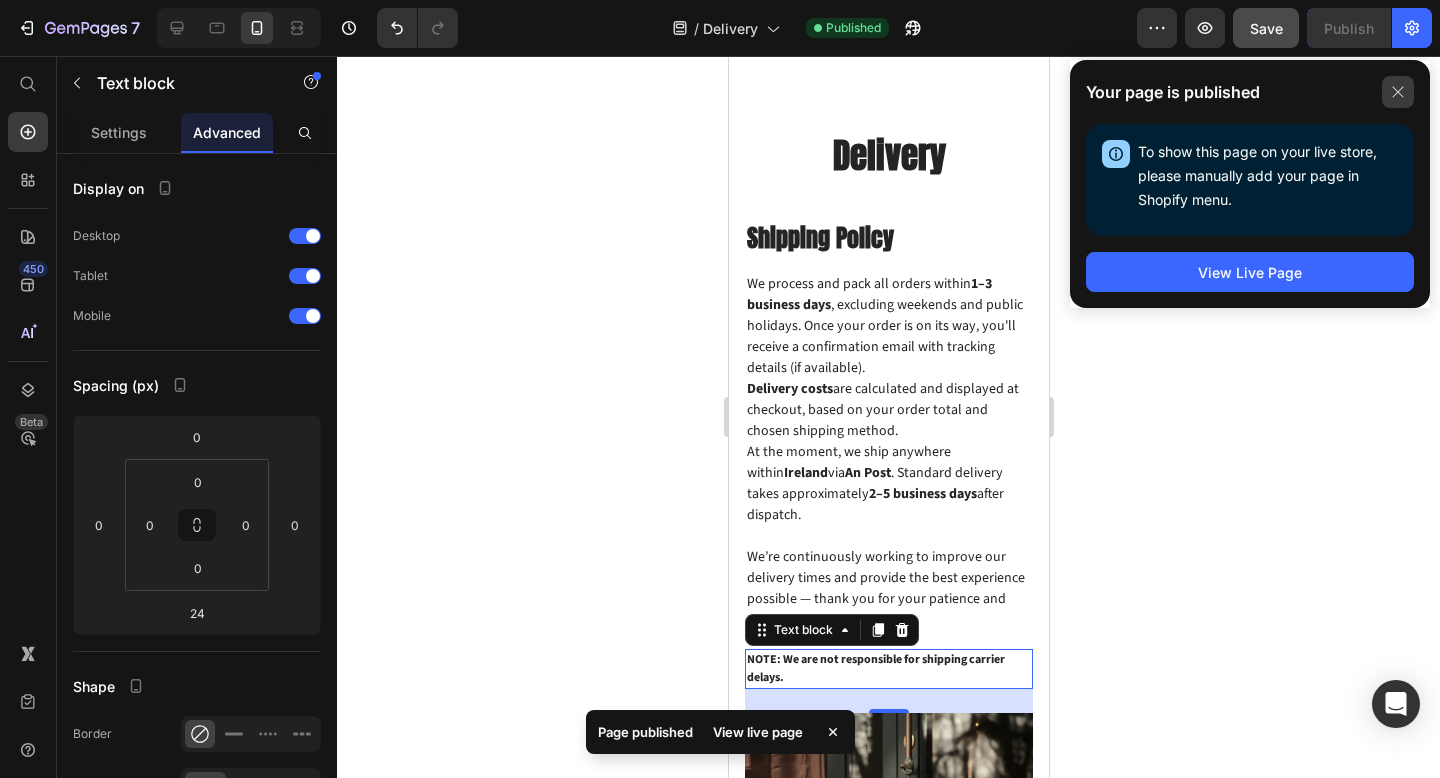 click 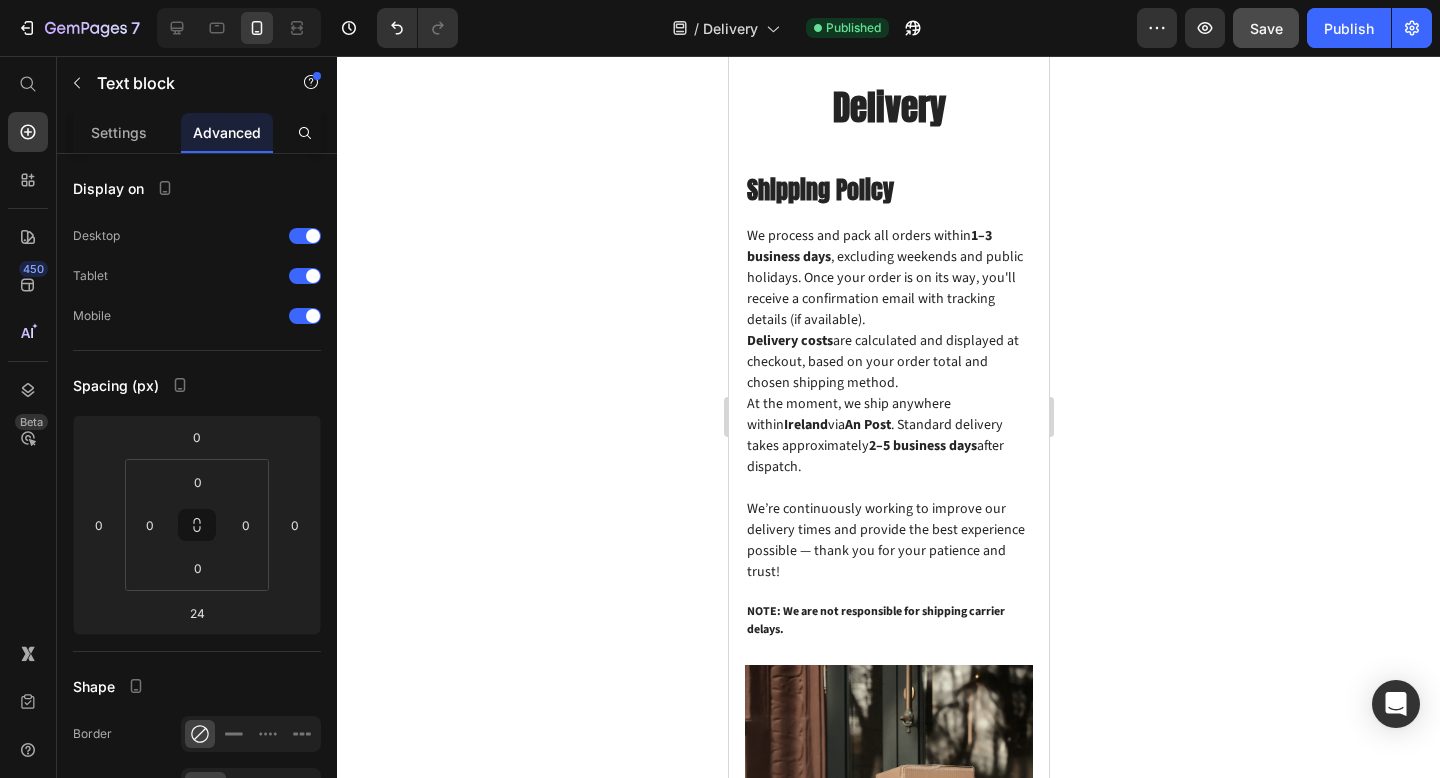 scroll, scrollTop: 0, scrollLeft: 0, axis: both 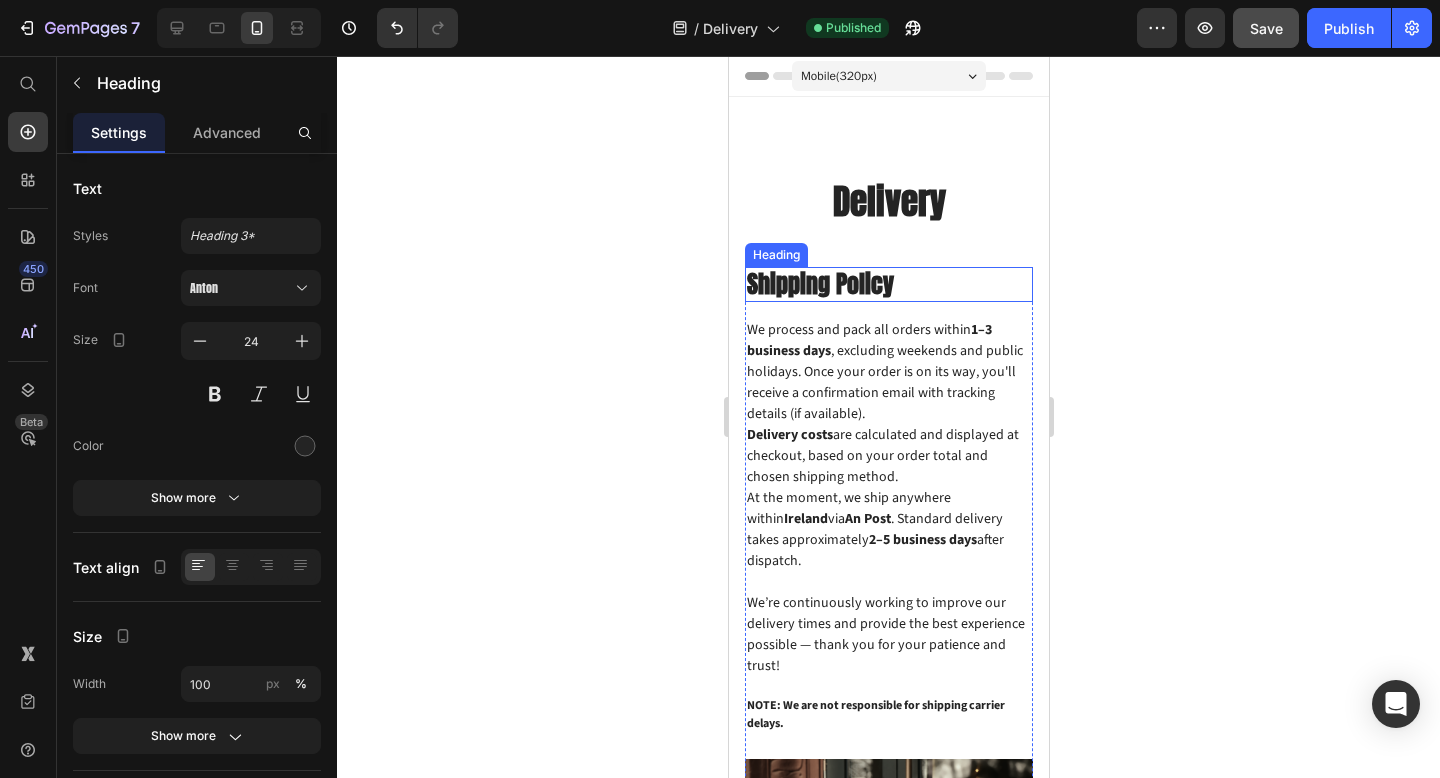 click on "Shipping Policy" at bounding box center [888, 284] 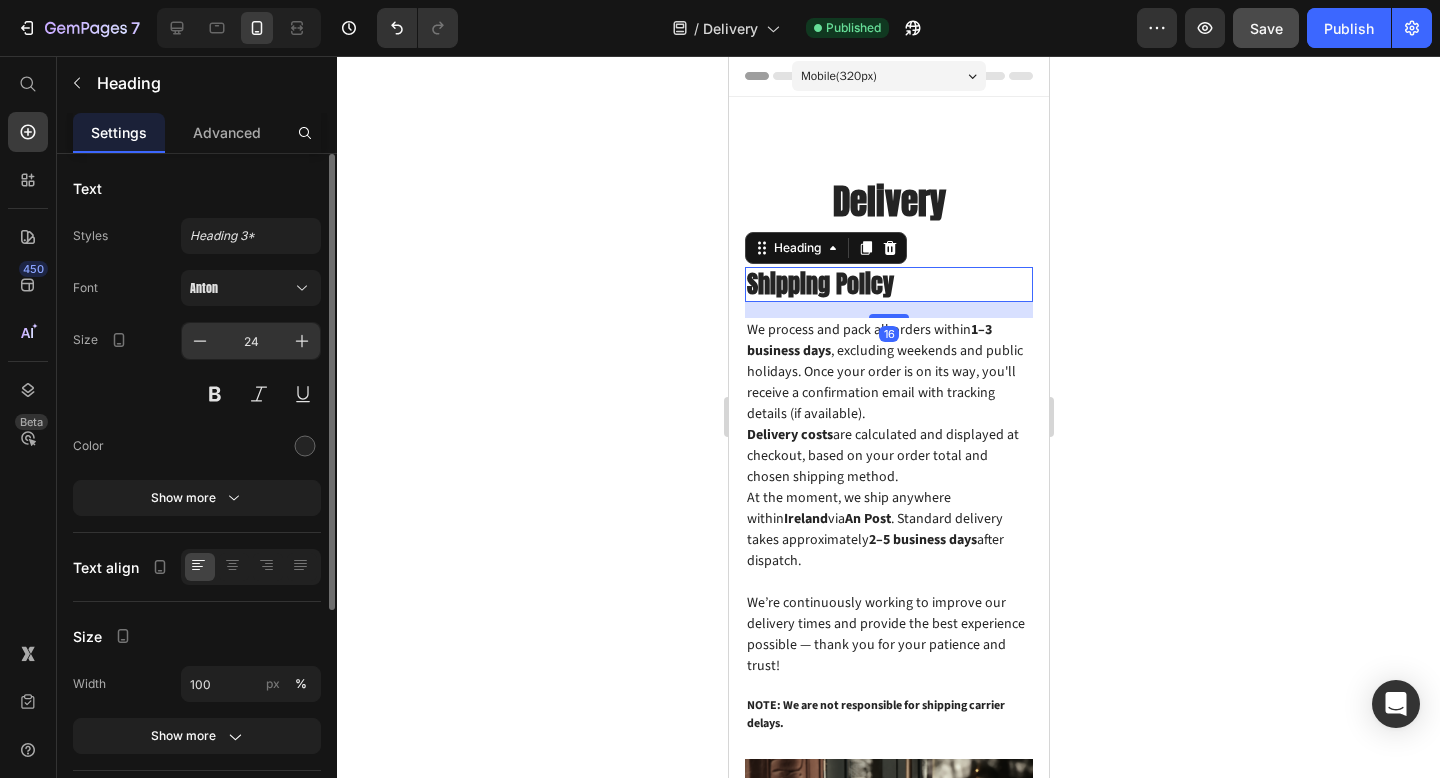 click on "24" at bounding box center [251, 341] 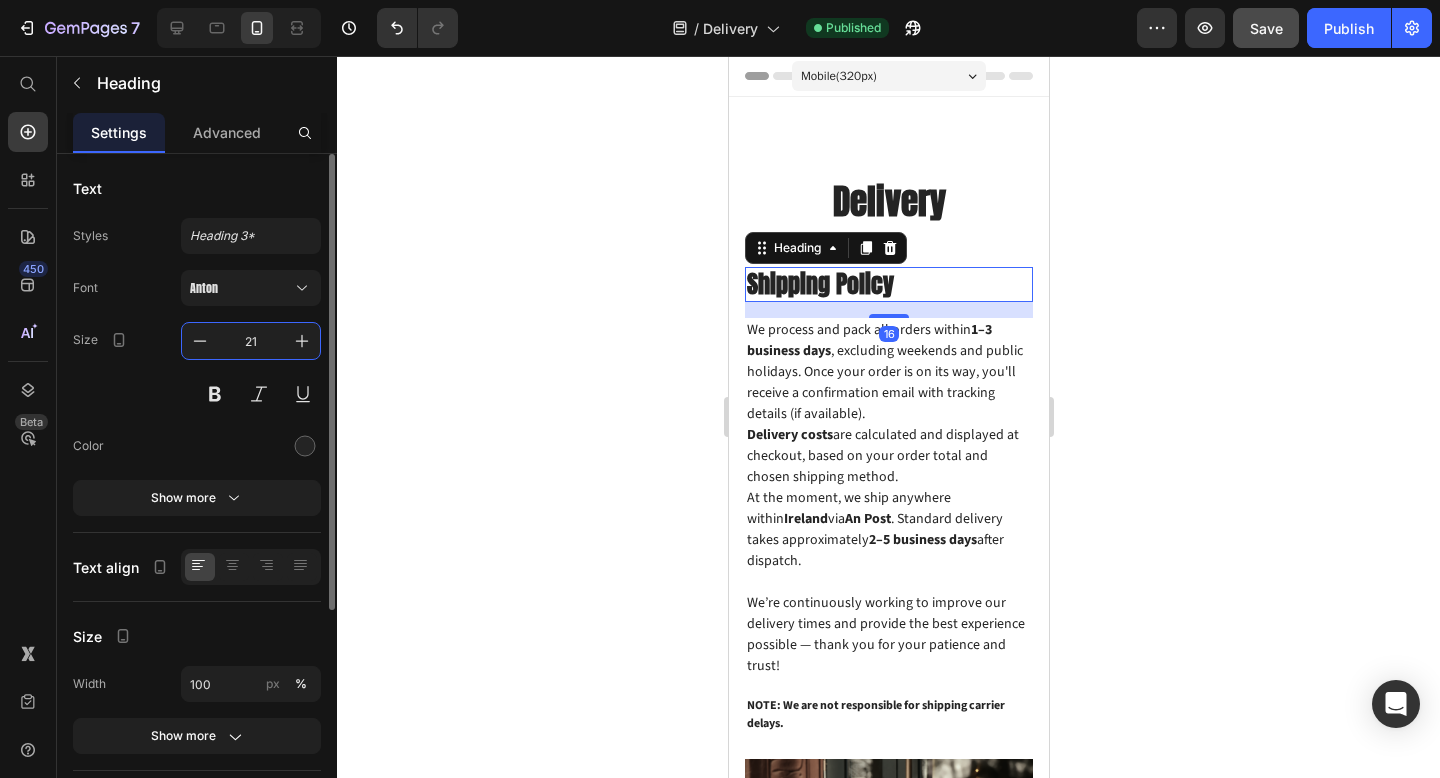 type on "20" 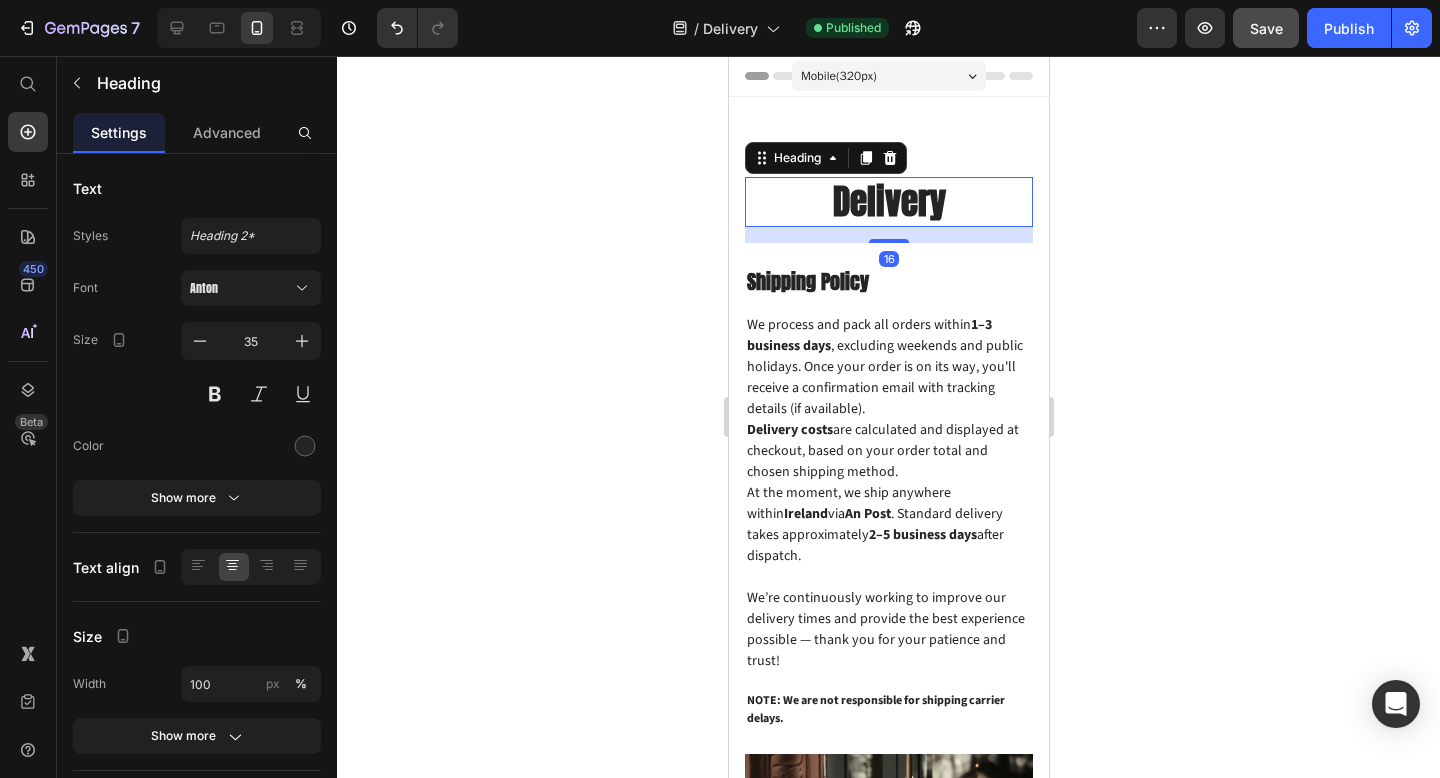 click on "Delivery" at bounding box center (888, 202) 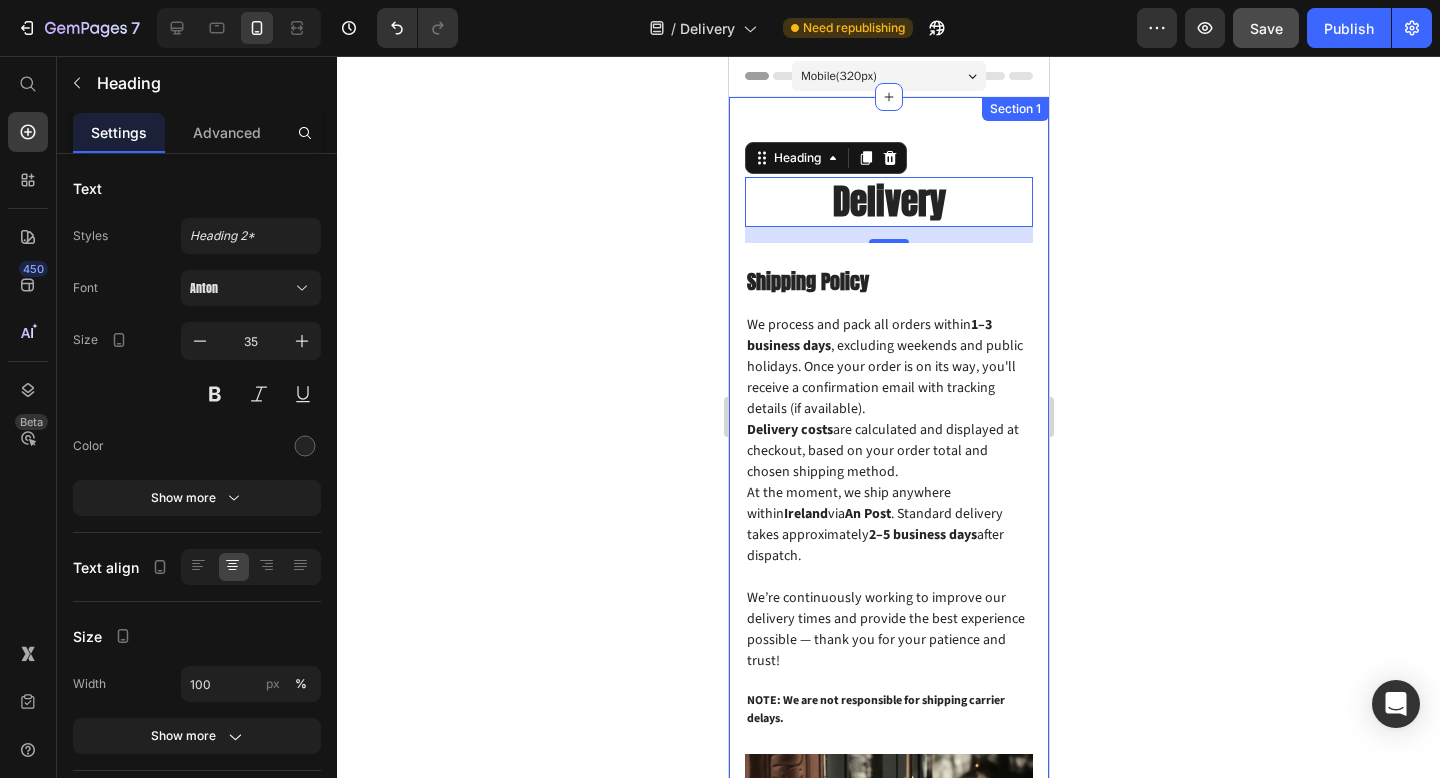 click on "Delivery Heading   16 Row Shipping Policy Heading We process and pack all orders within  1–3 business days , excluding weekends and public holidays. Once your order is on its way, you'll receive a confirmation email with tracking details (if available). Delivery costs  are calculated and displayed at checkout, based on your order total and chosen shipping method. At the moment, we ship anywhere within  Ireland  via  An Post . Standard delivery takes approximately  2–5 business days  after dispatch.   We’re continuously working to improve our delivery times and provide the best experience possible — thank you for your patience and trust! Text block NOTE: We are not responsible for shipping carrier delays. Text block Image Row Section 1" at bounding box center [888, 569] 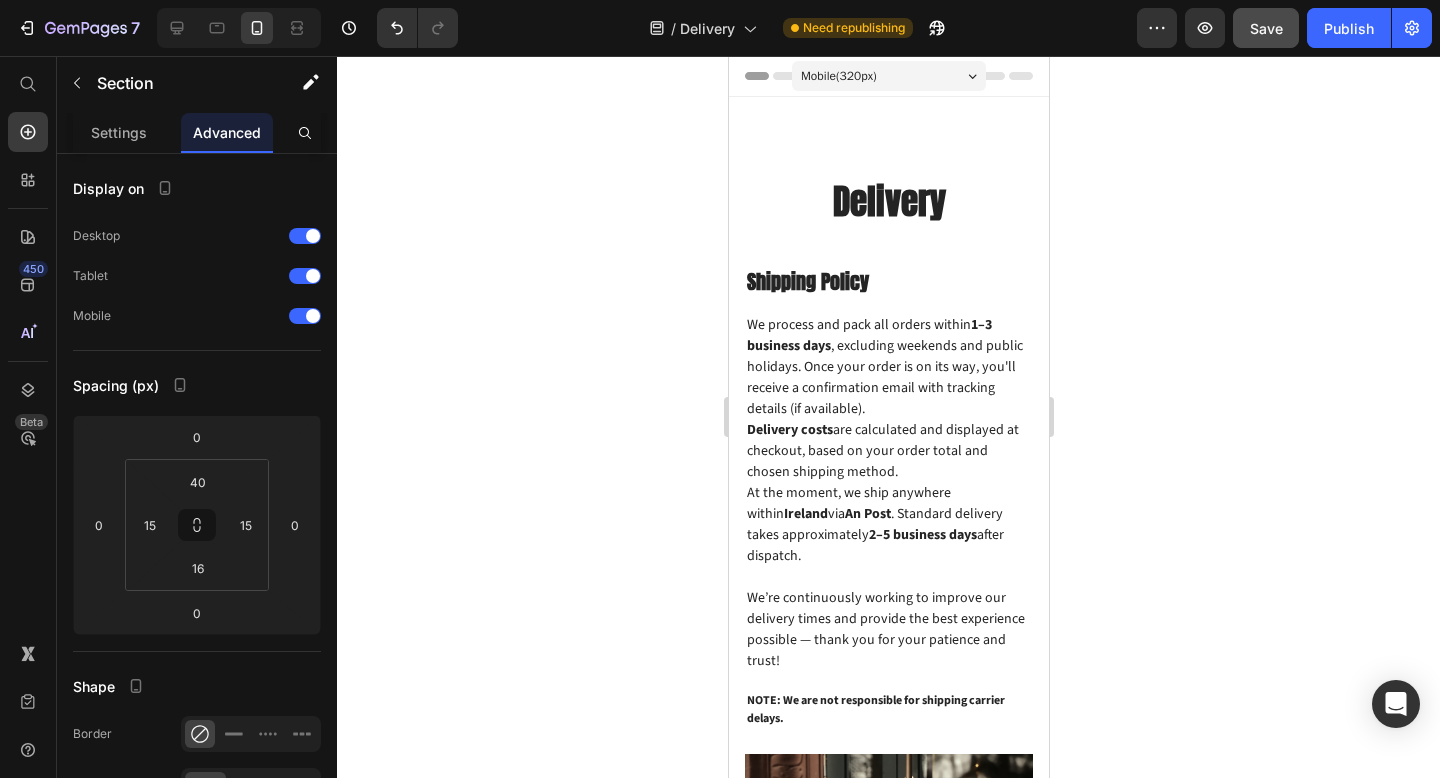scroll, scrollTop: 66, scrollLeft: 0, axis: vertical 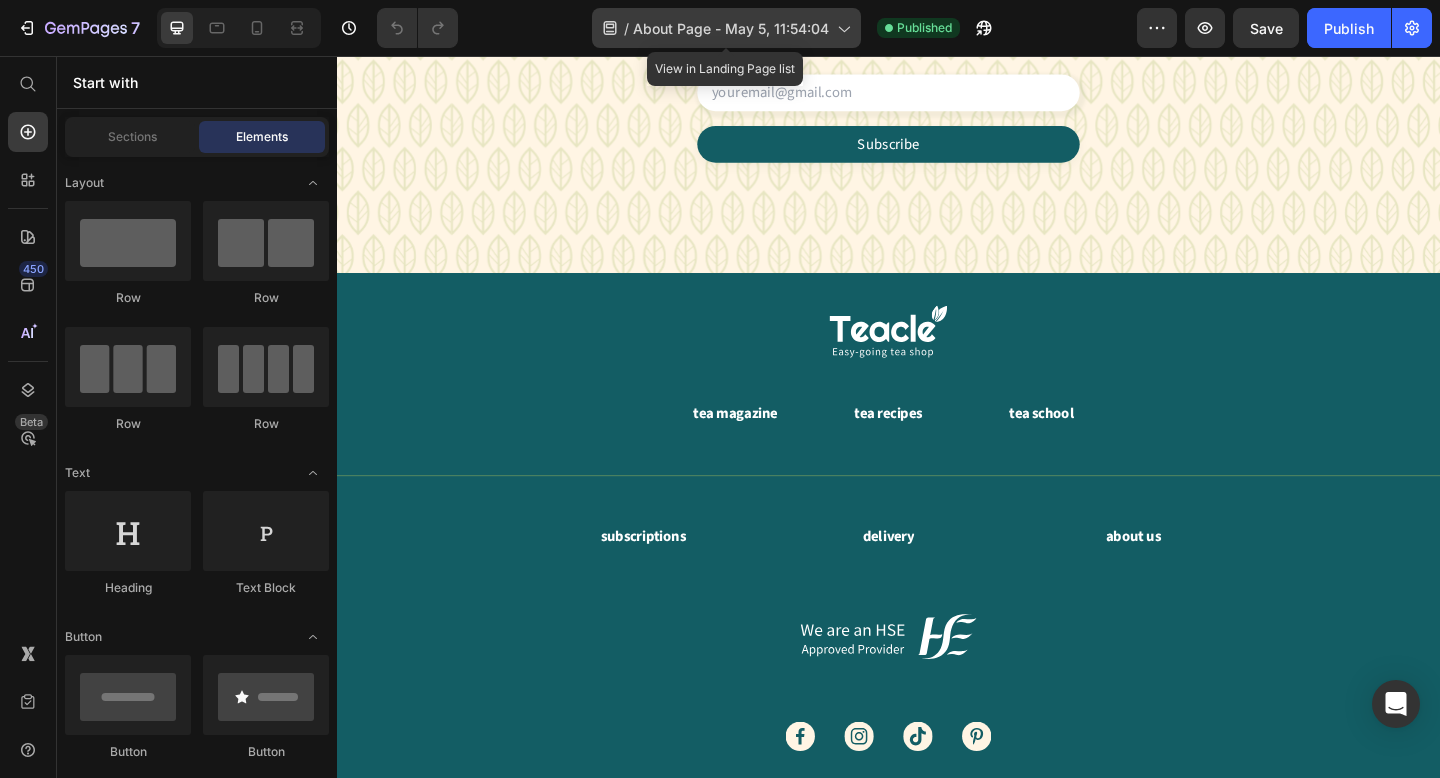 click on "About Page - May 5, 11:54:04" at bounding box center (731, 28) 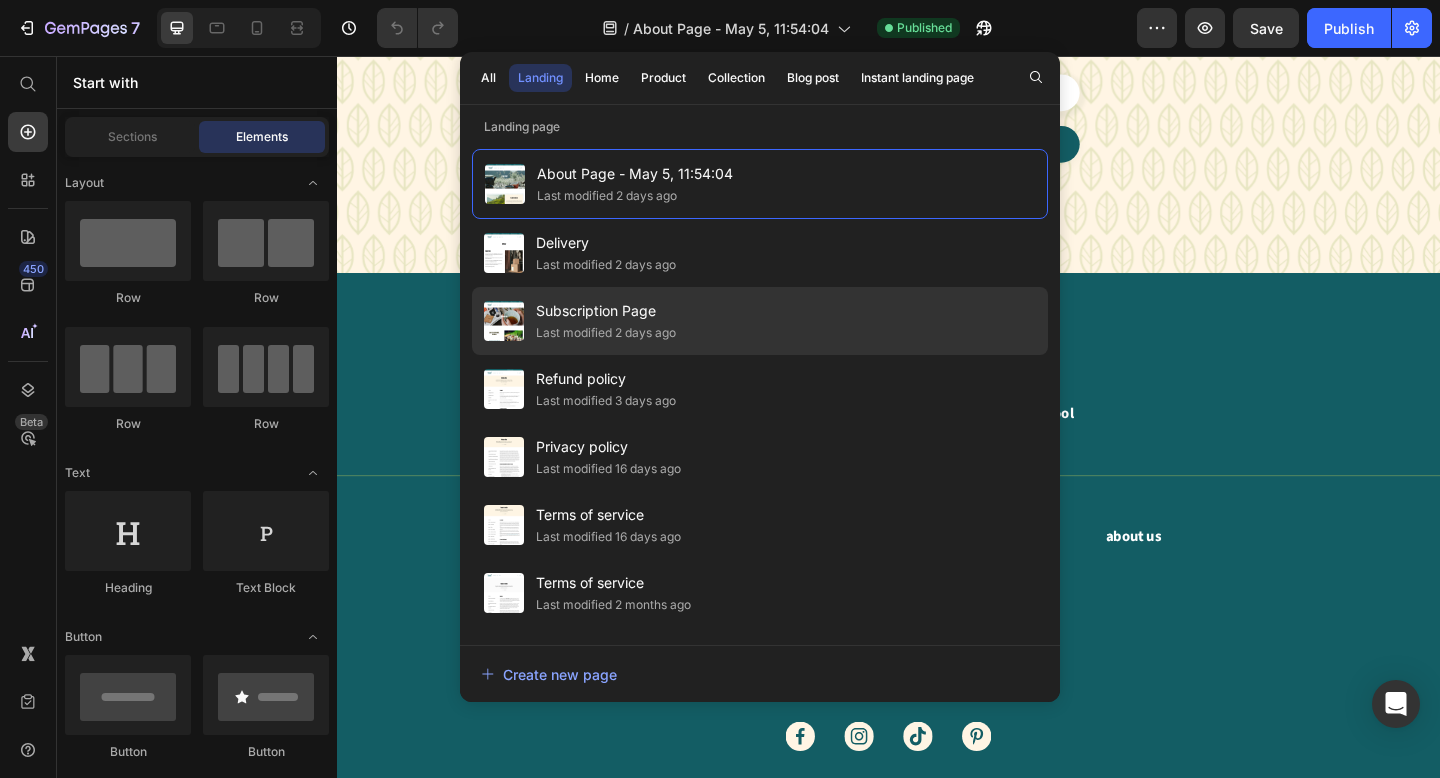 click on "Subscription Page Last modified 2 days ago" 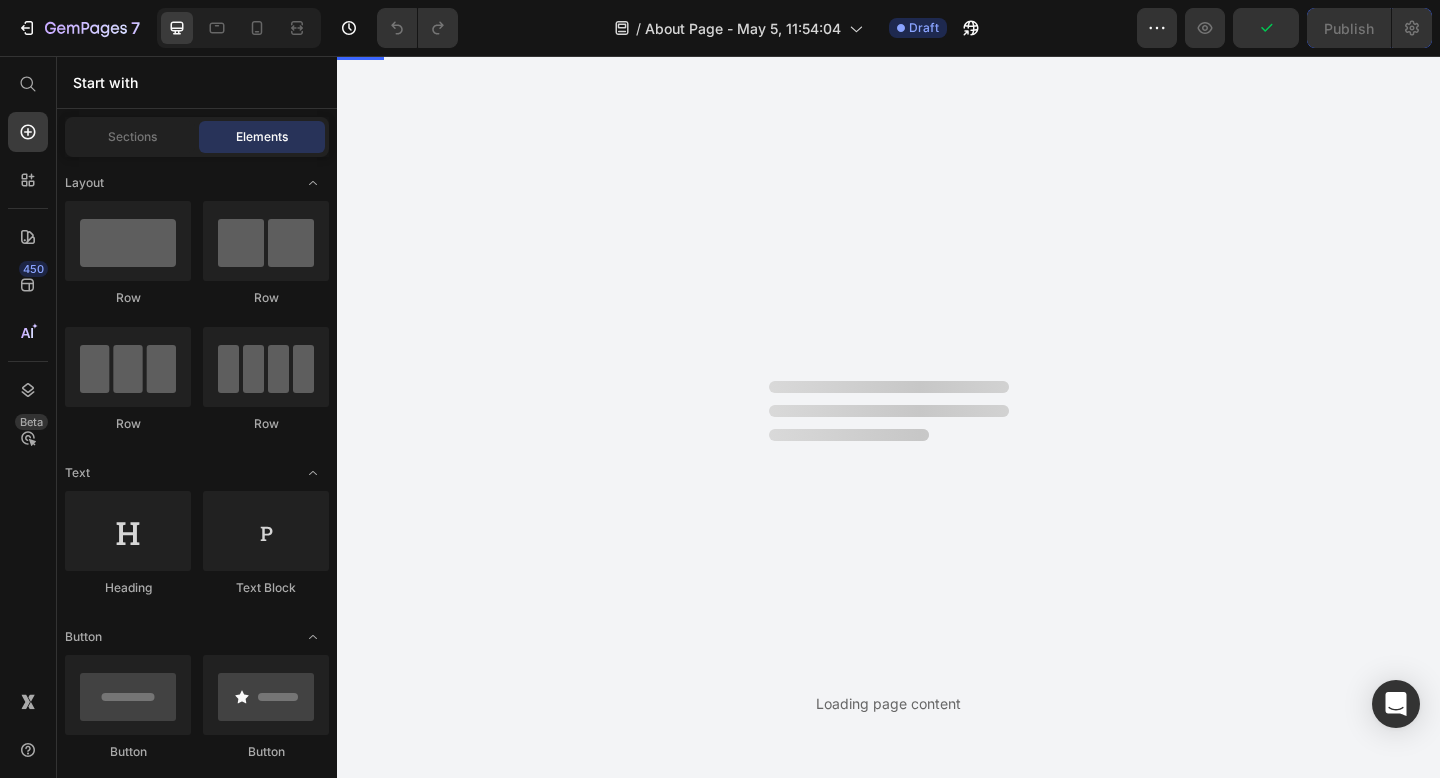 scroll, scrollTop: 0, scrollLeft: 0, axis: both 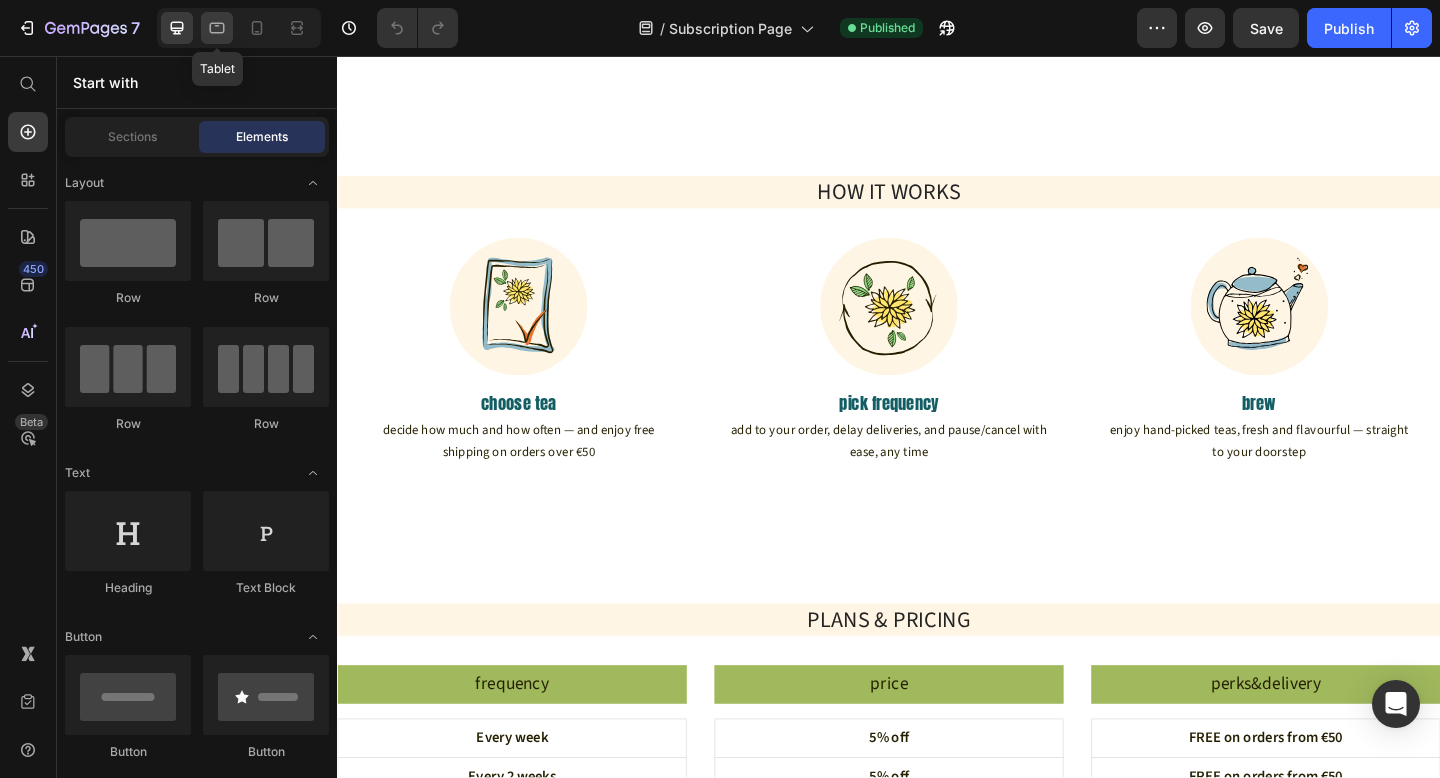 click 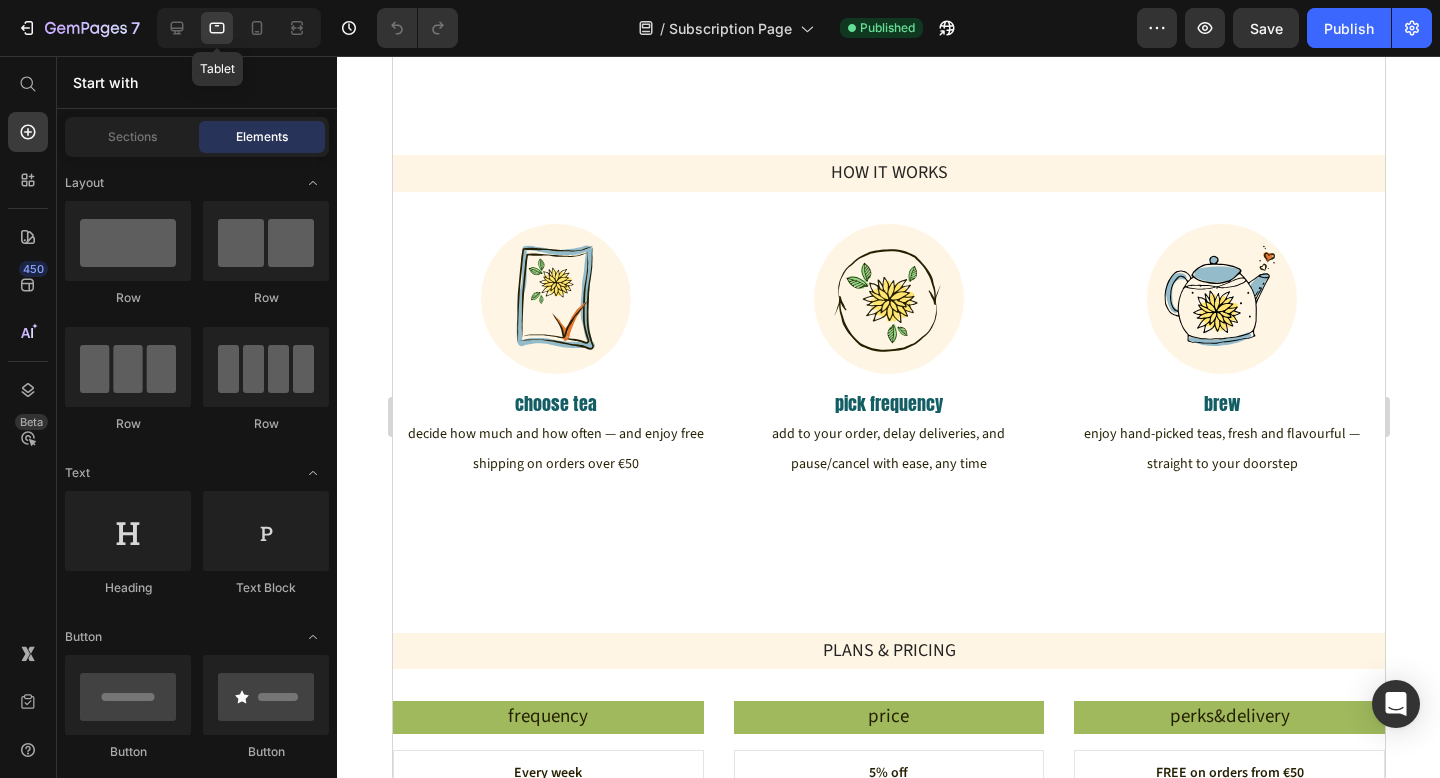 scroll, scrollTop: 932, scrollLeft: 0, axis: vertical 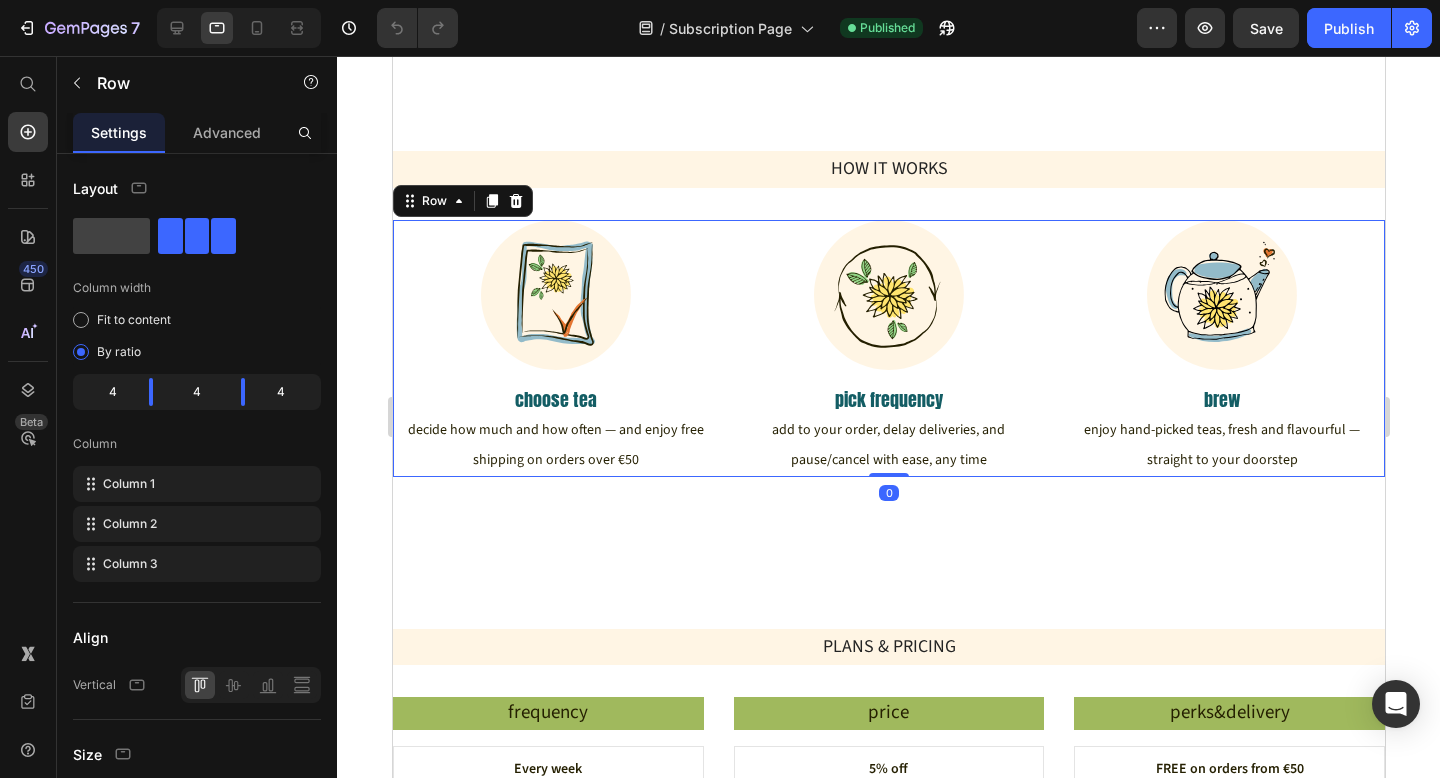 click on "Image choose tea Heading decide how much and how often — and enjoy free shipping on orders over €50 Text Block Image pick frequency Heading add to your order, delay deliveries, and pause/cancel with ease, any time Text Block Image brew Heading enjoy hand-picked teas, fresh and flavourful — straight to your doorstep Text Block Row   0" at bounding box center (888, 348) 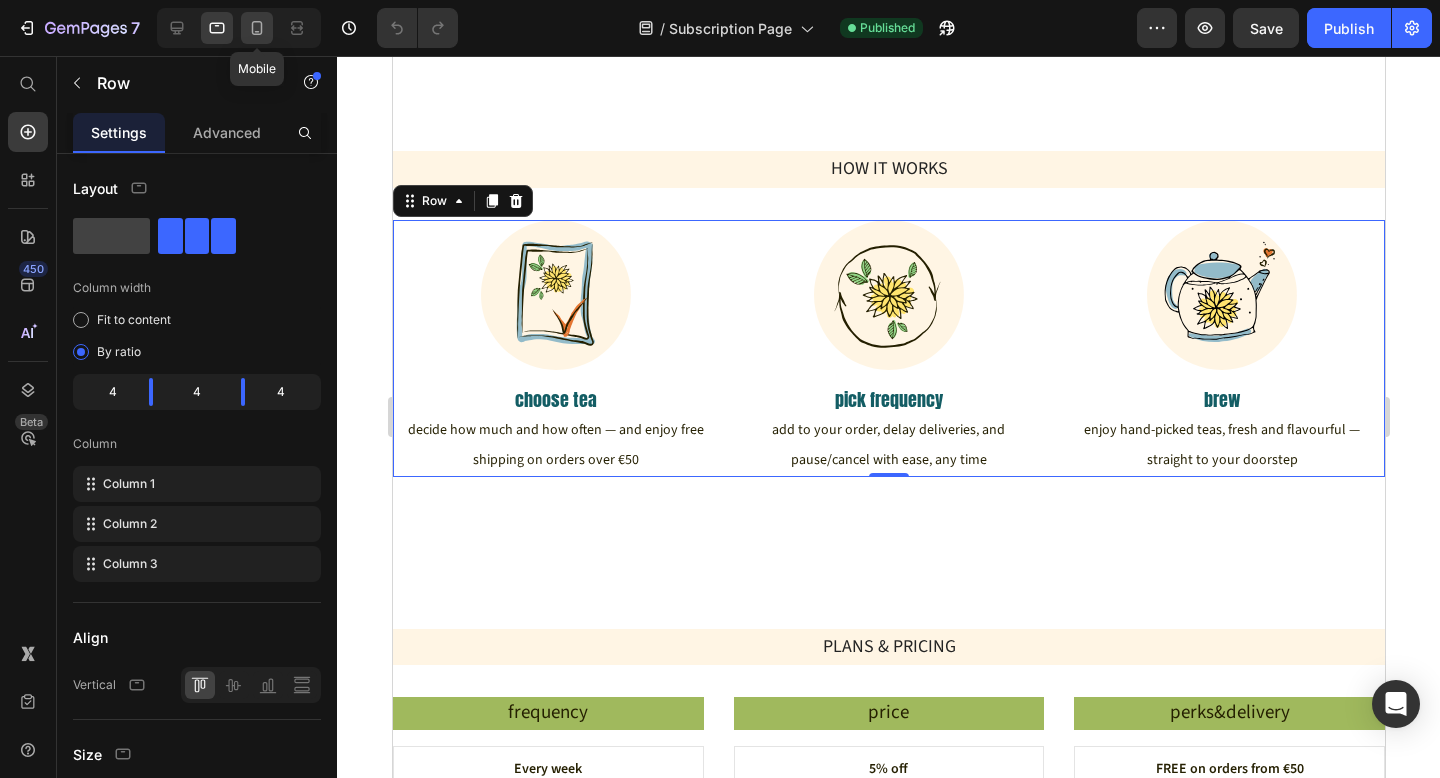 click 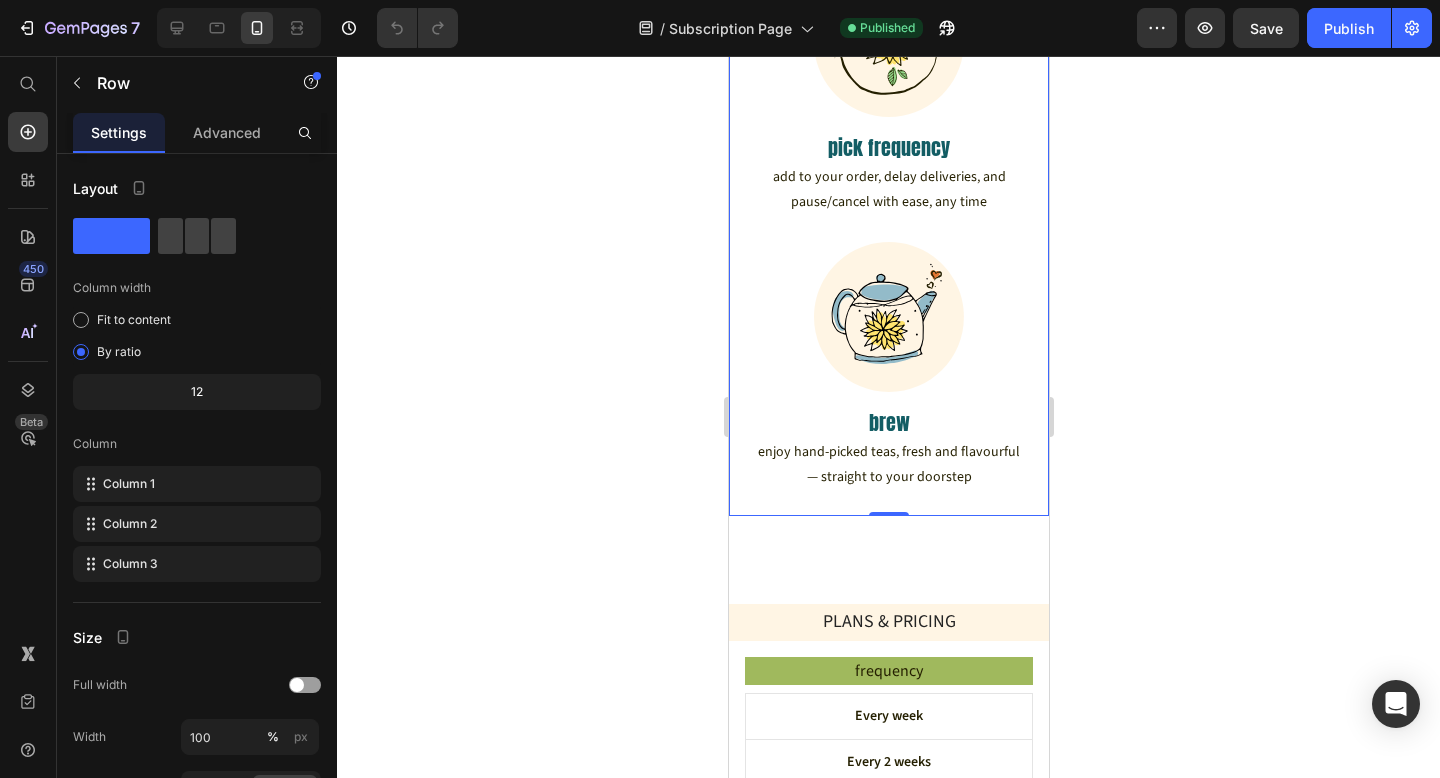 scroll, scrollTop: 1787, scrollLeft: 0, axis: vertical 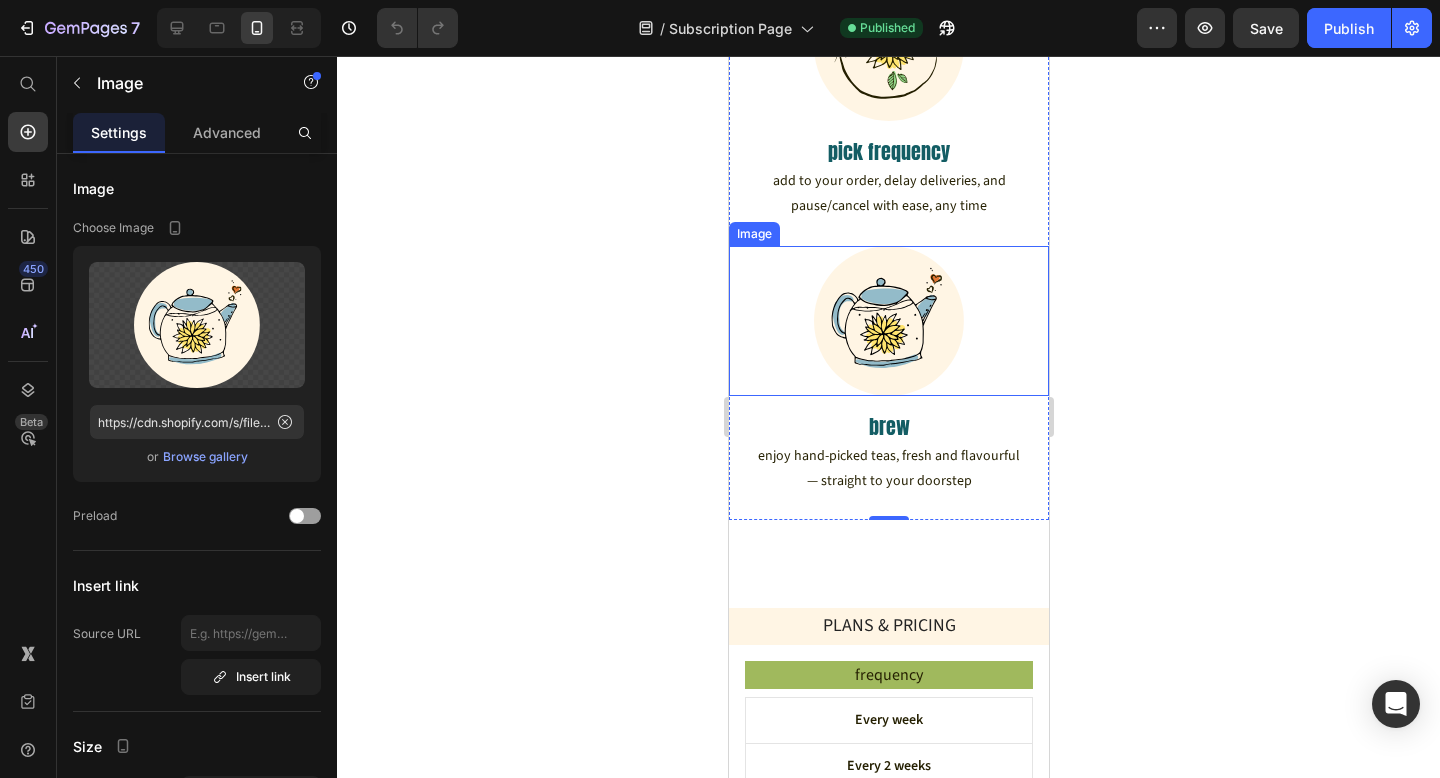 click at bounding box center (888, 321) 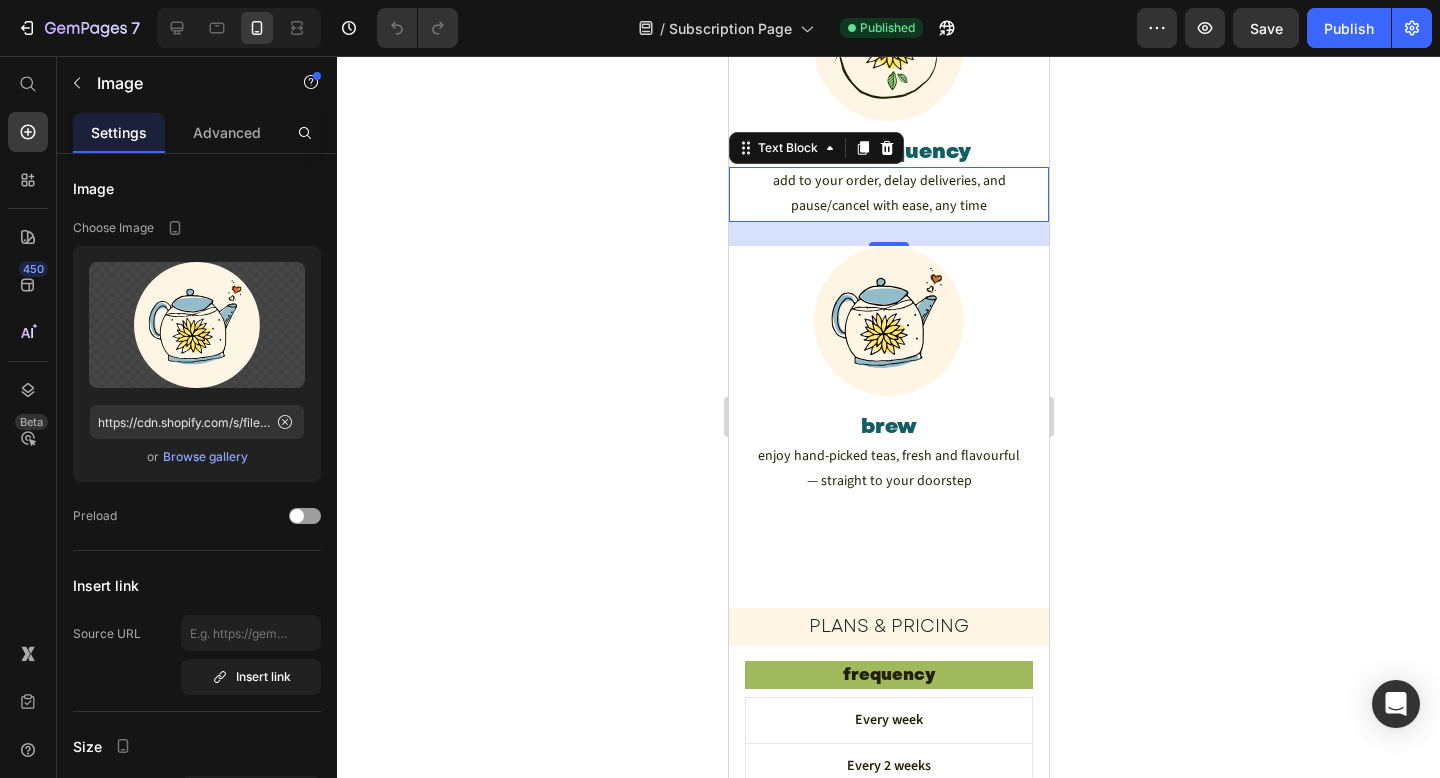 click on "add to your order, delay deliveries, and pause/cancel with ease, any time" at bounding box center [888, 193] 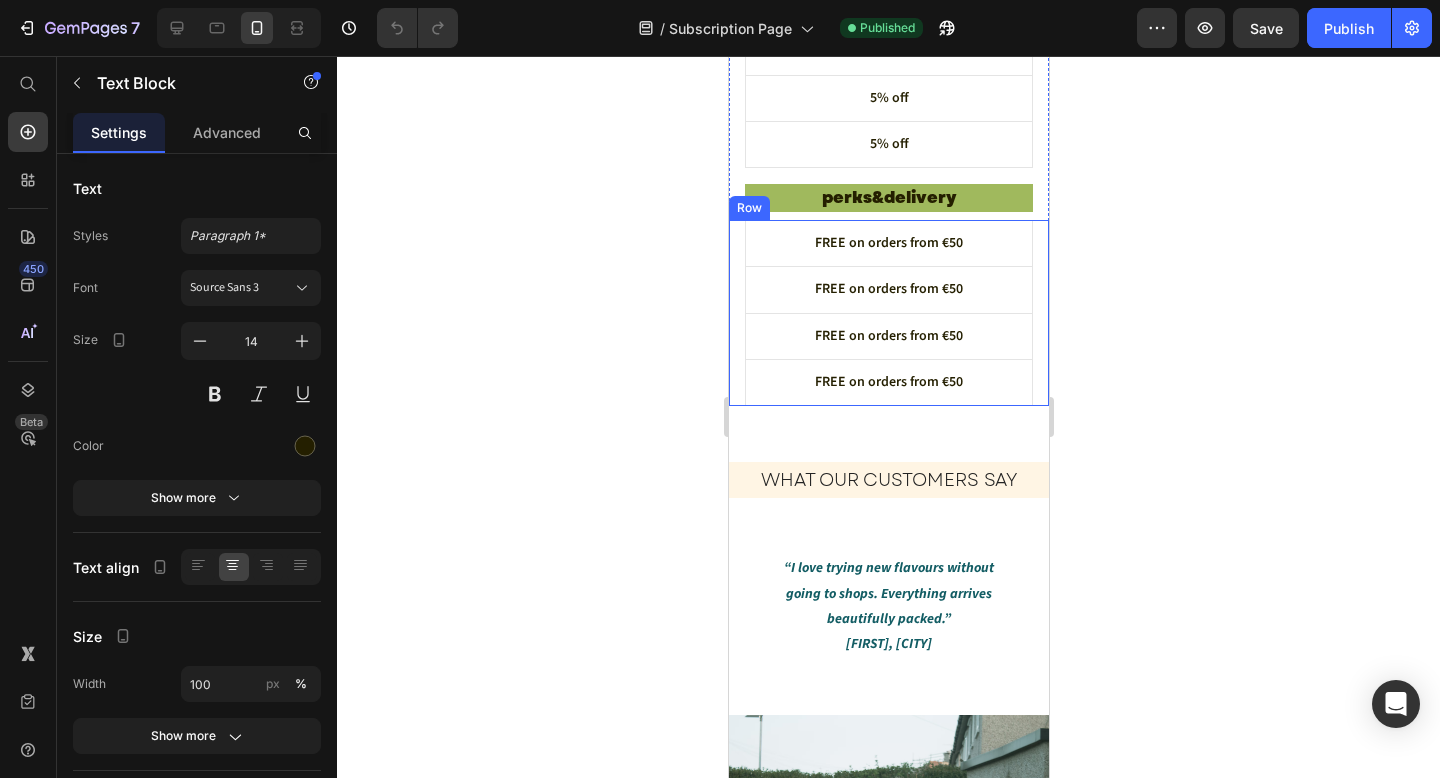 scroll, scrollTop: 2744, scrollLeft: 0, axis: vertical 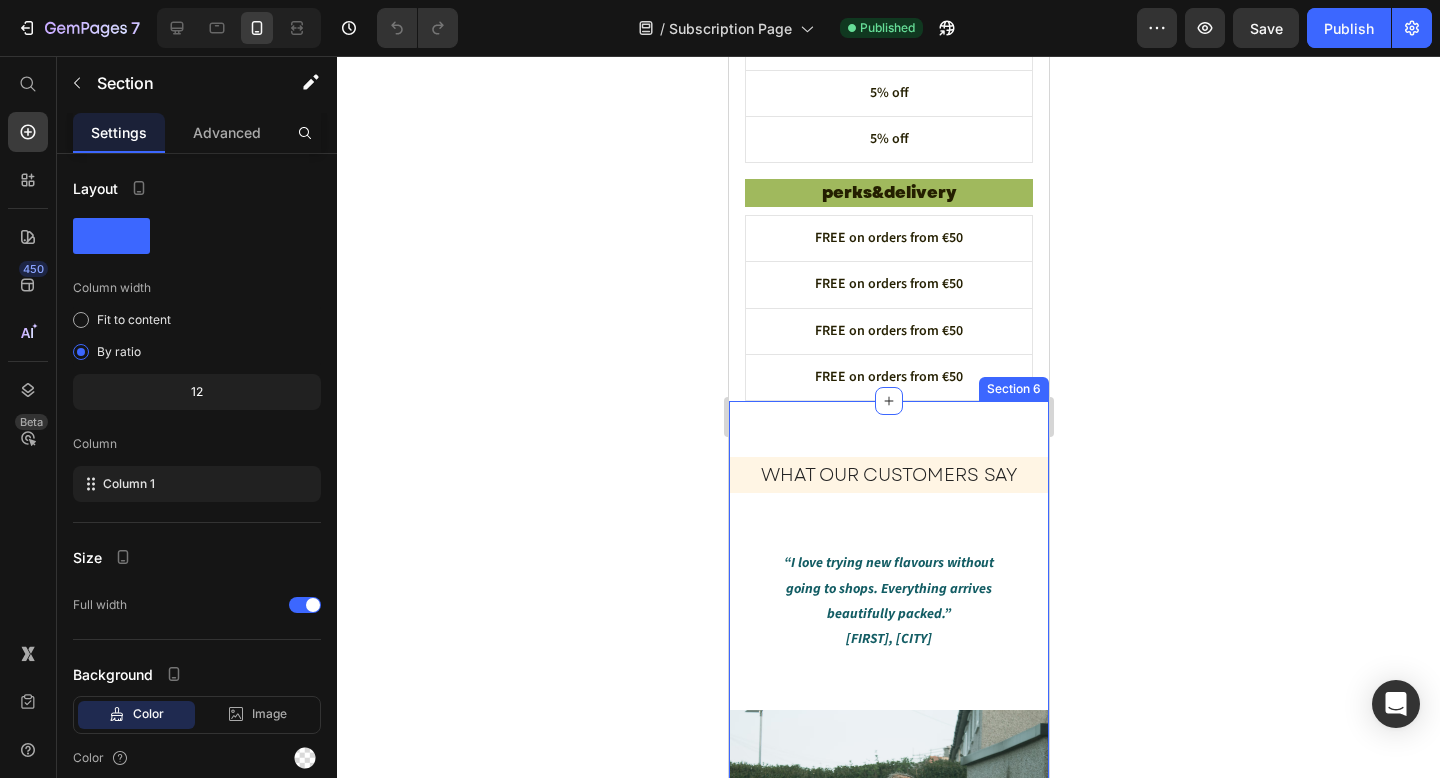 click on "WHAT OUR CUSTOMERS SAY Heading “I love trying new flavours without going to shops. Everything arrives beautifully packed.”   — David, Cork Text block Image “Every box feels like a little celebration. I’ve fallen in love with tea all over again!”  — Laura, Dublin Text block Image Row Section 6" at bounding box center (888, 797) 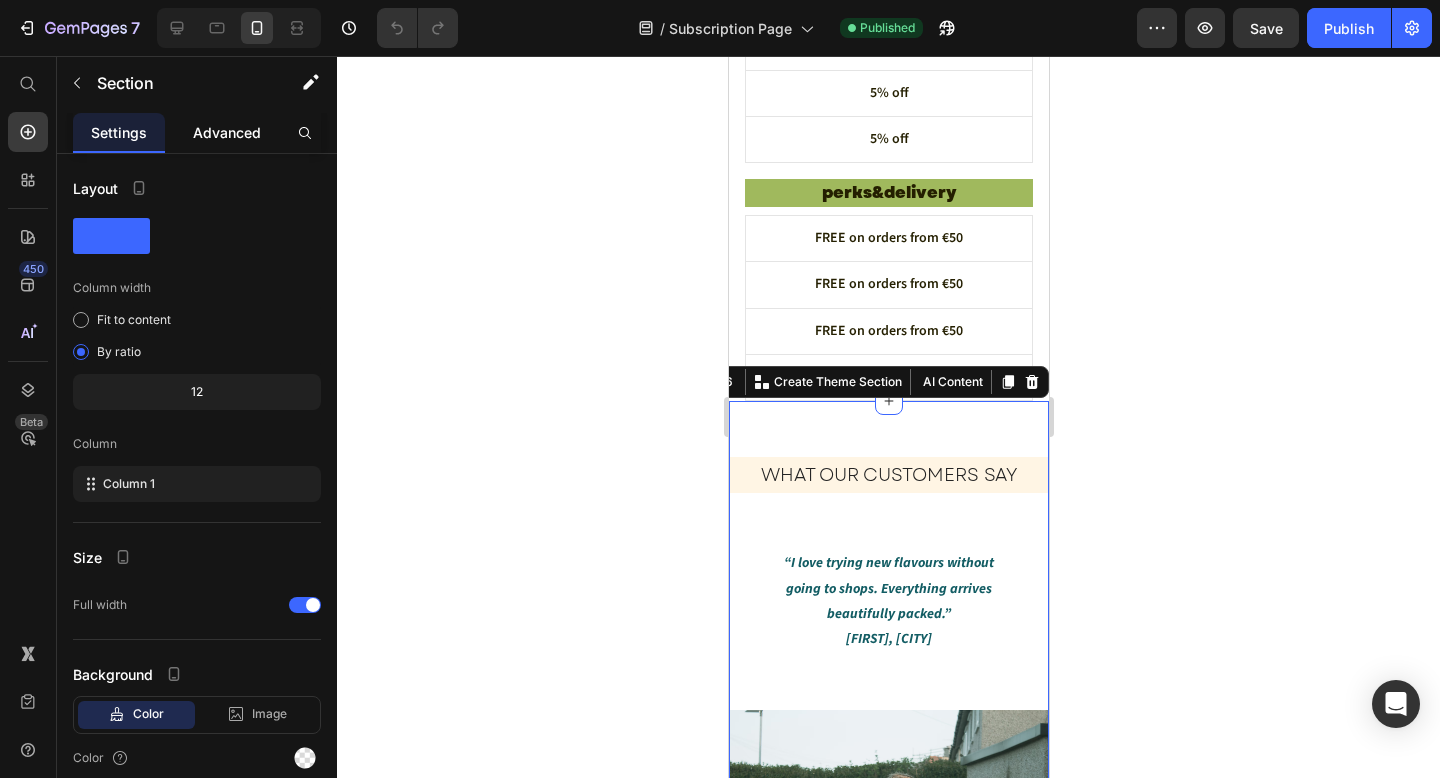 click on "Advanced" 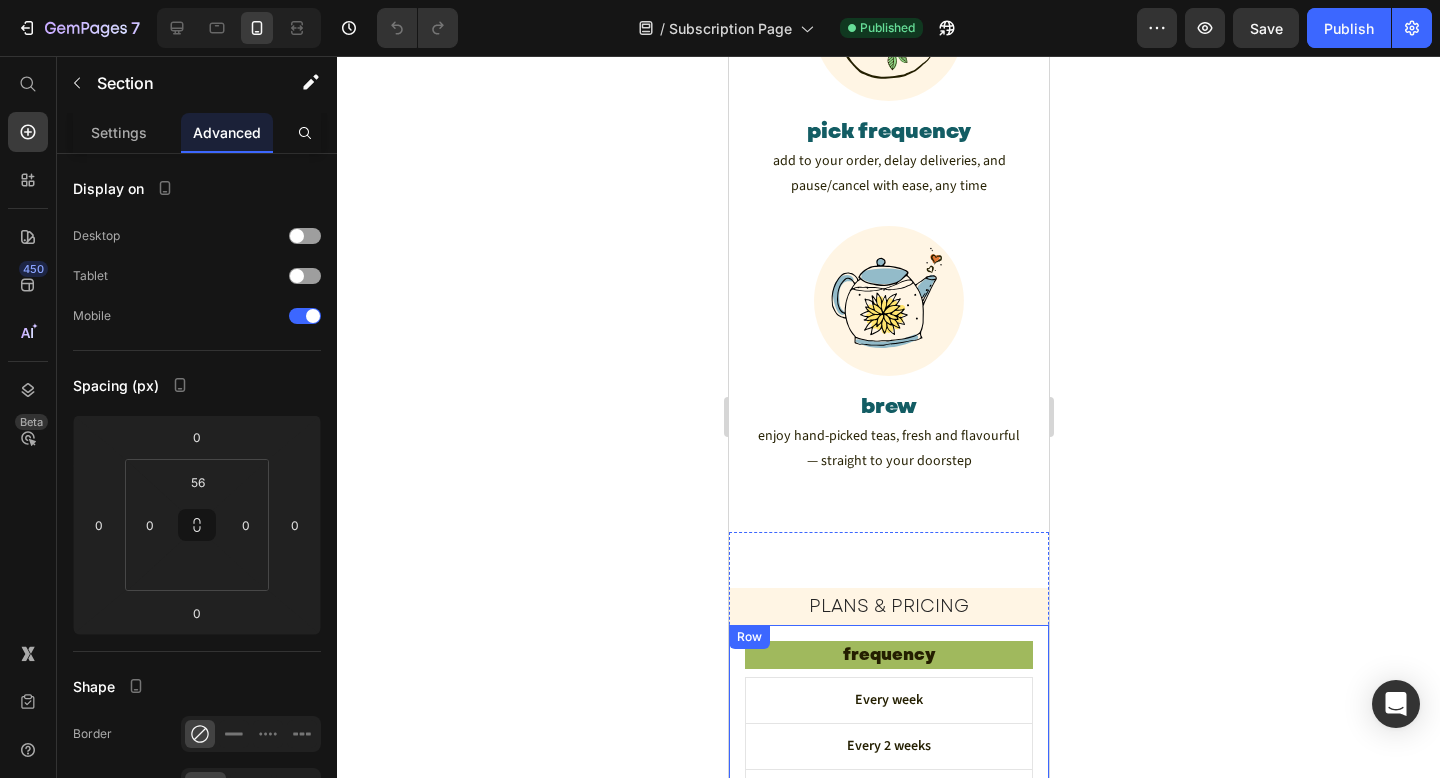 scroll, scrollTop: 1806, scrollLeft: 0, axis: vertical 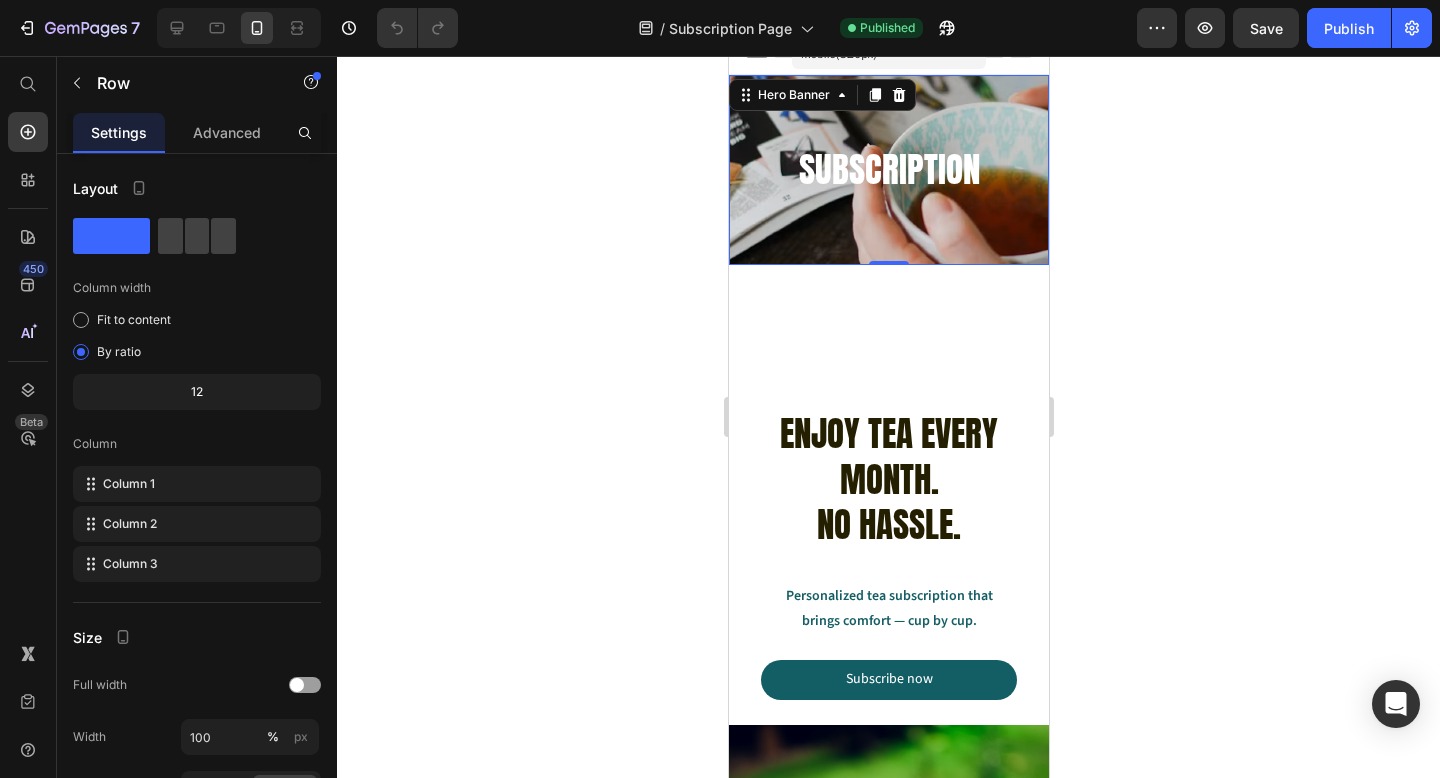 click on "SUBSCRIPTION Heading Row" at bounding box center (888, 170) 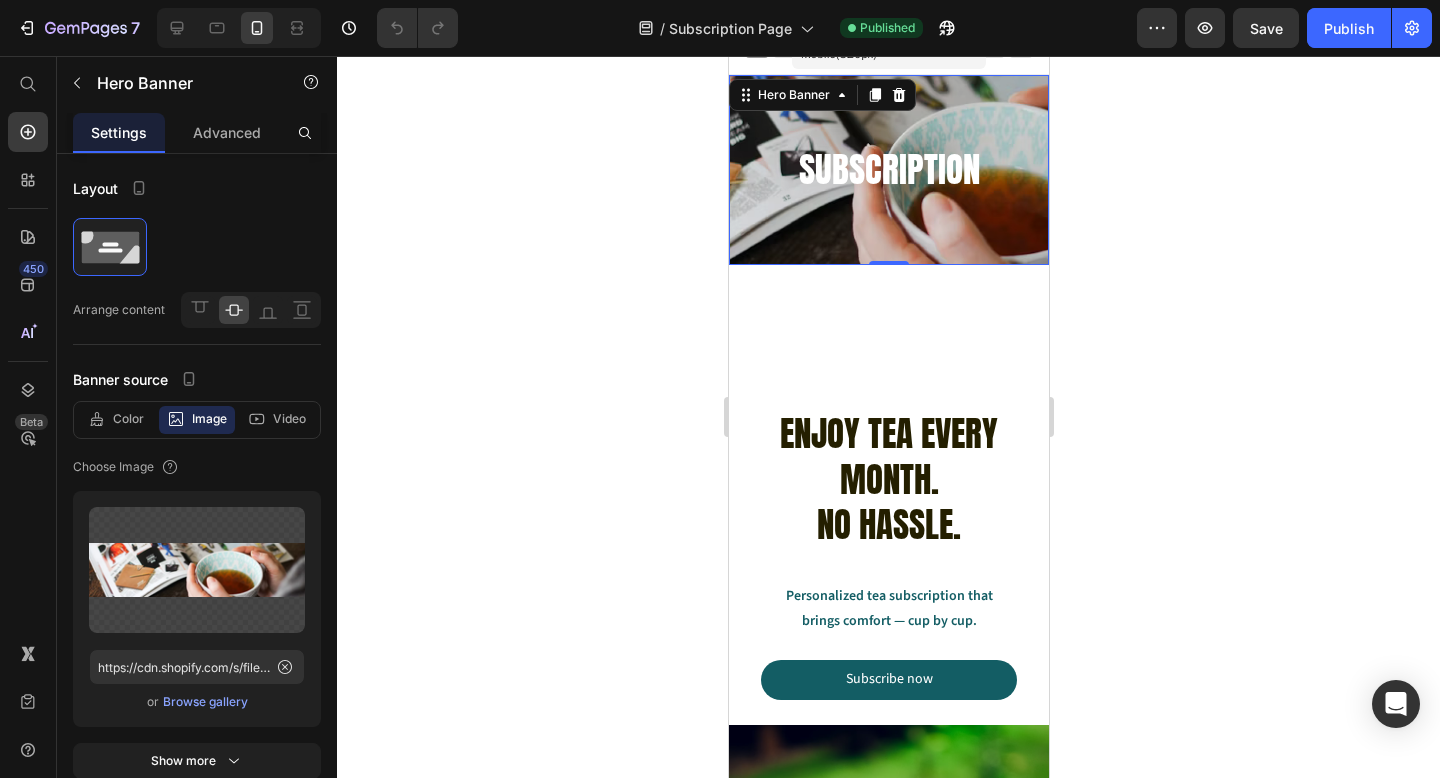 scroll, scrollTop: 0, scrollLeft: 0, axis: both 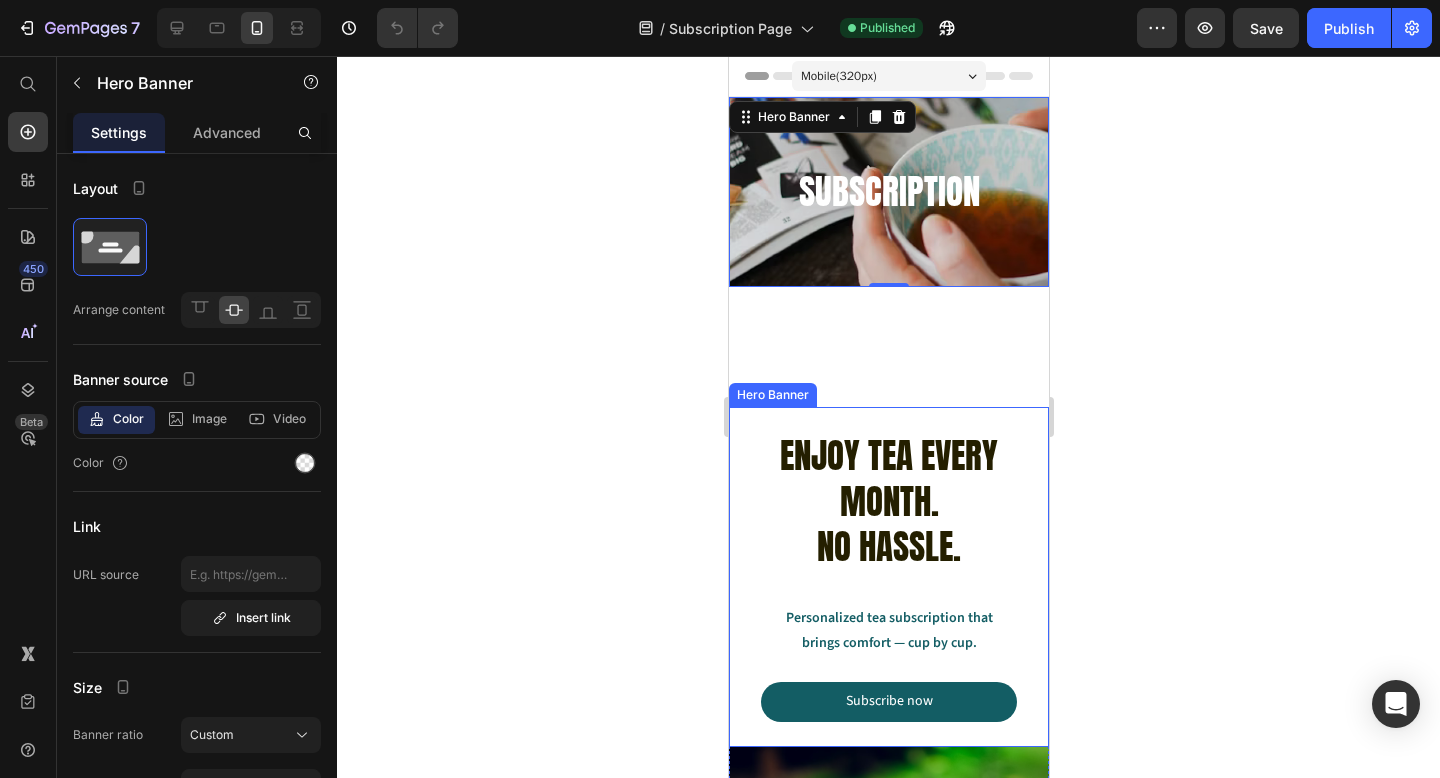 click on "Enjoy Tea Every Month.  No Hassle. Heading Personalized tea subscription that brings comfort — cup by cup. Text Block Subscribe now Button" at bounding box center (888, 577) 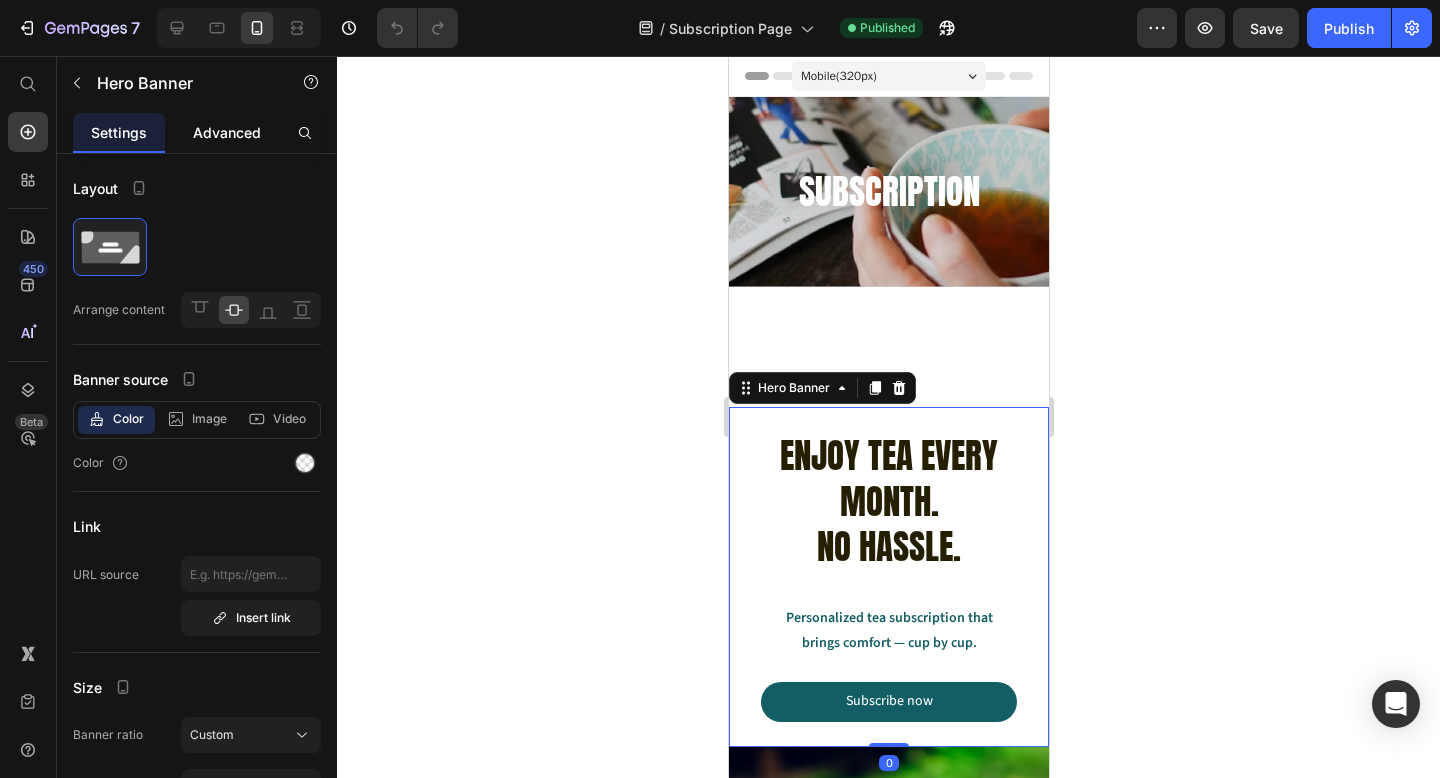 click on "Advanced" at bounding box center (227, 132) 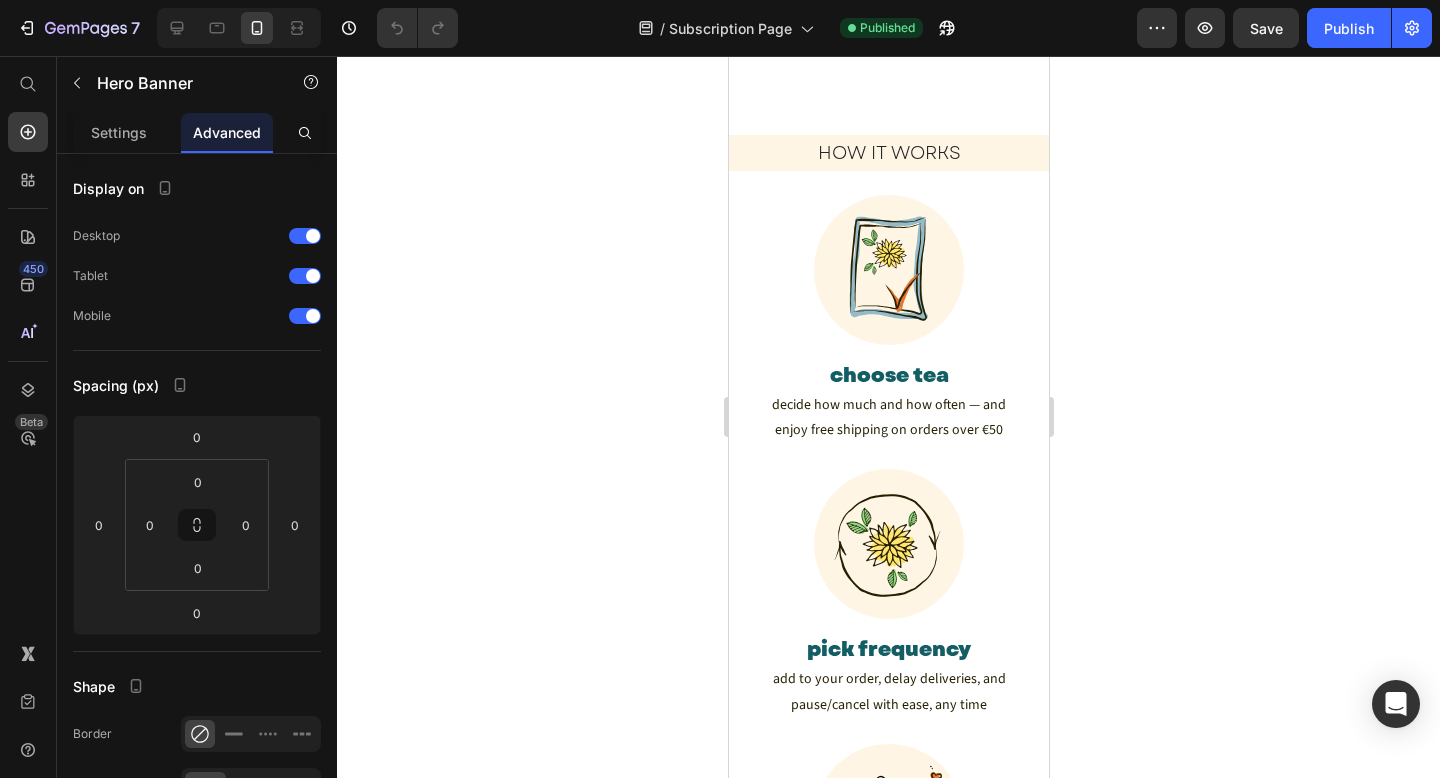scroll, scrollTop: 1128, scrollLeft: 0, axis: vertical 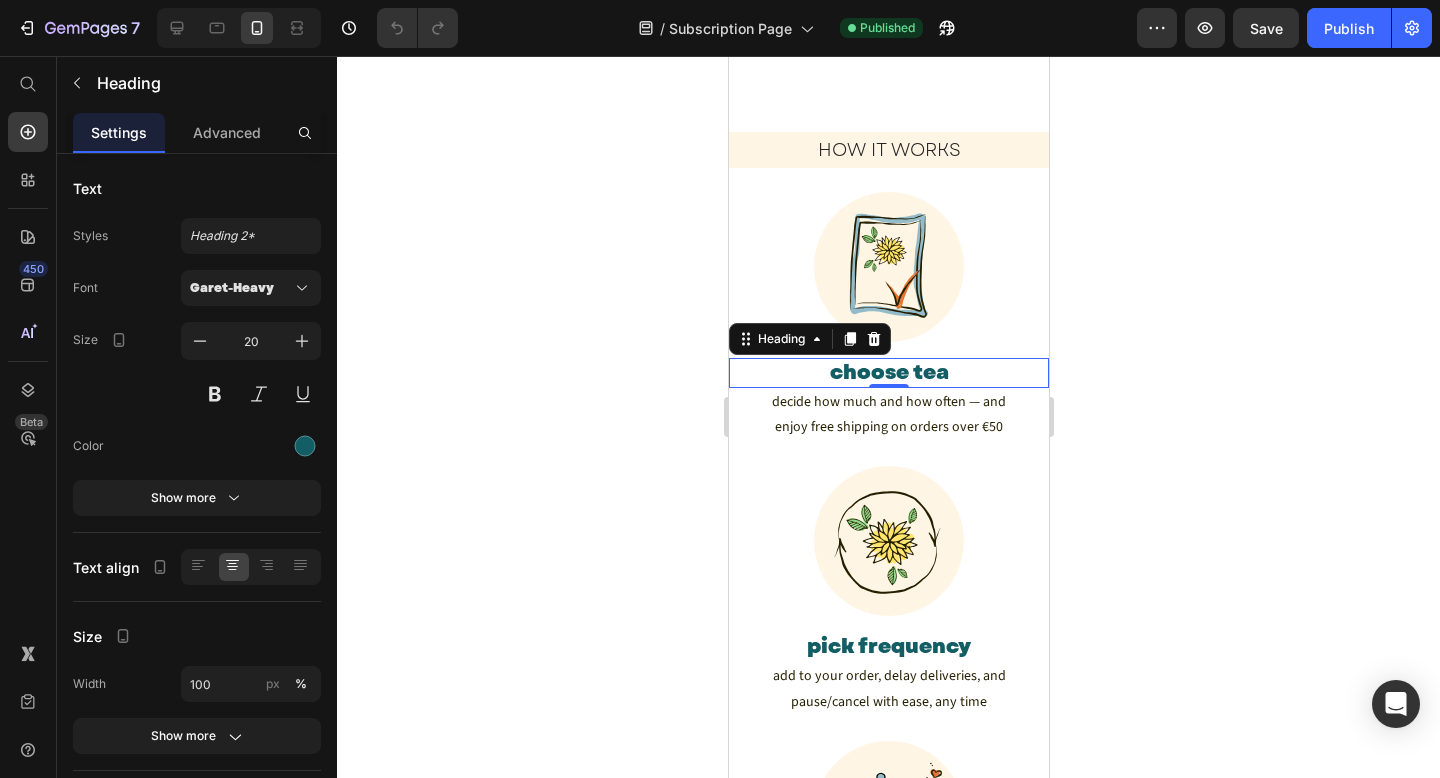 click on "choose tea" at bounding box center [888, 373] 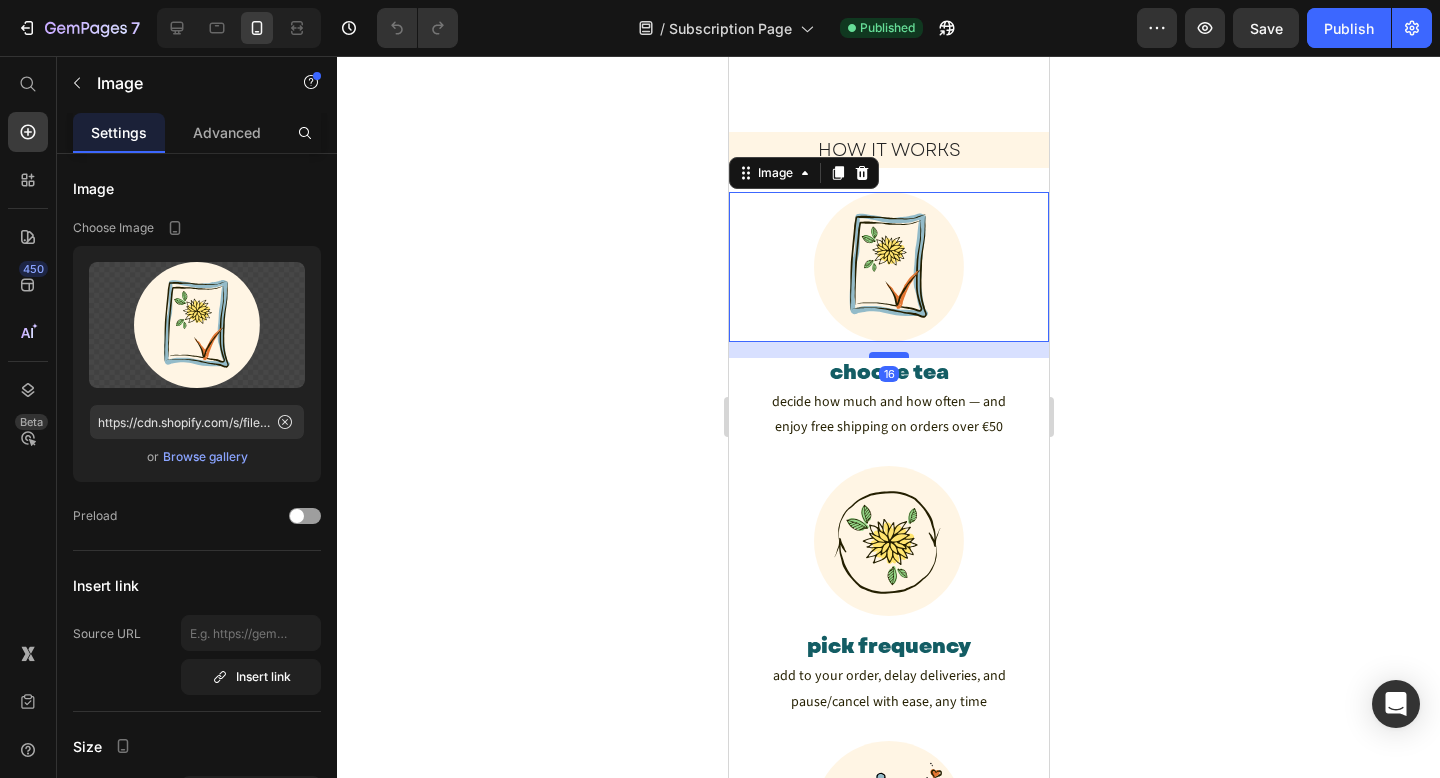 click at bounding box center (888, 355) 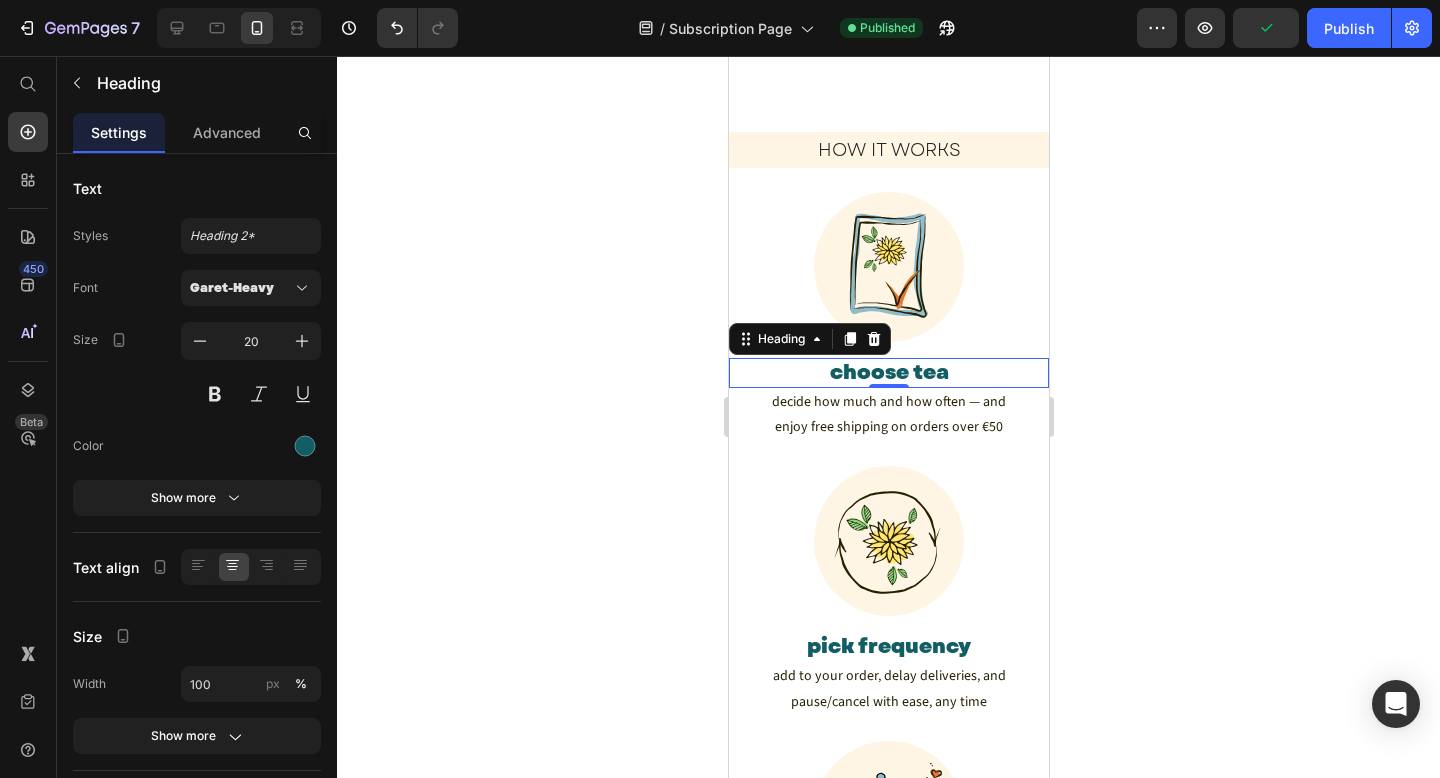 click on "choose tea" at bounding box center (888, 373) 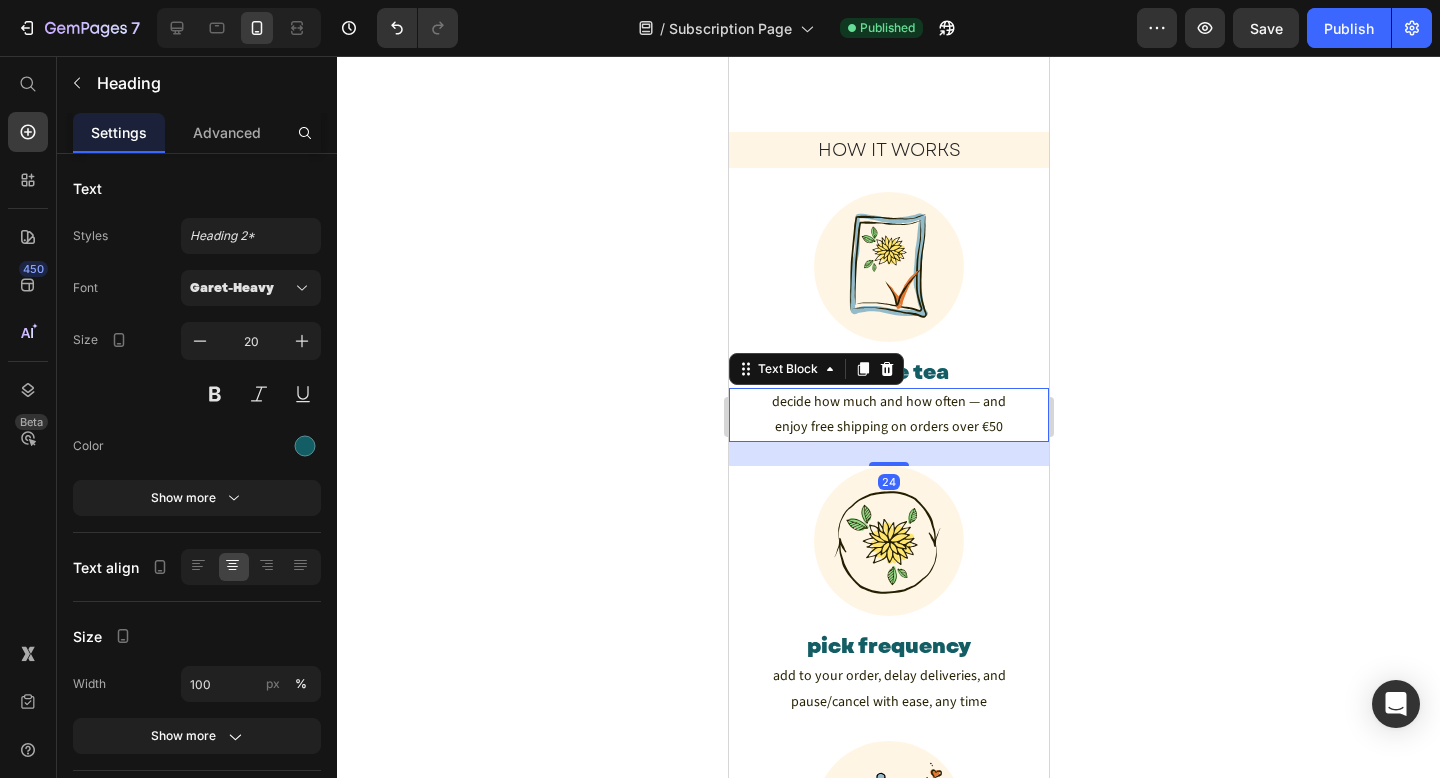 click on "decide how much and how often — and enjoy free shipping on orders over €50" at bounding box center (888, 414) 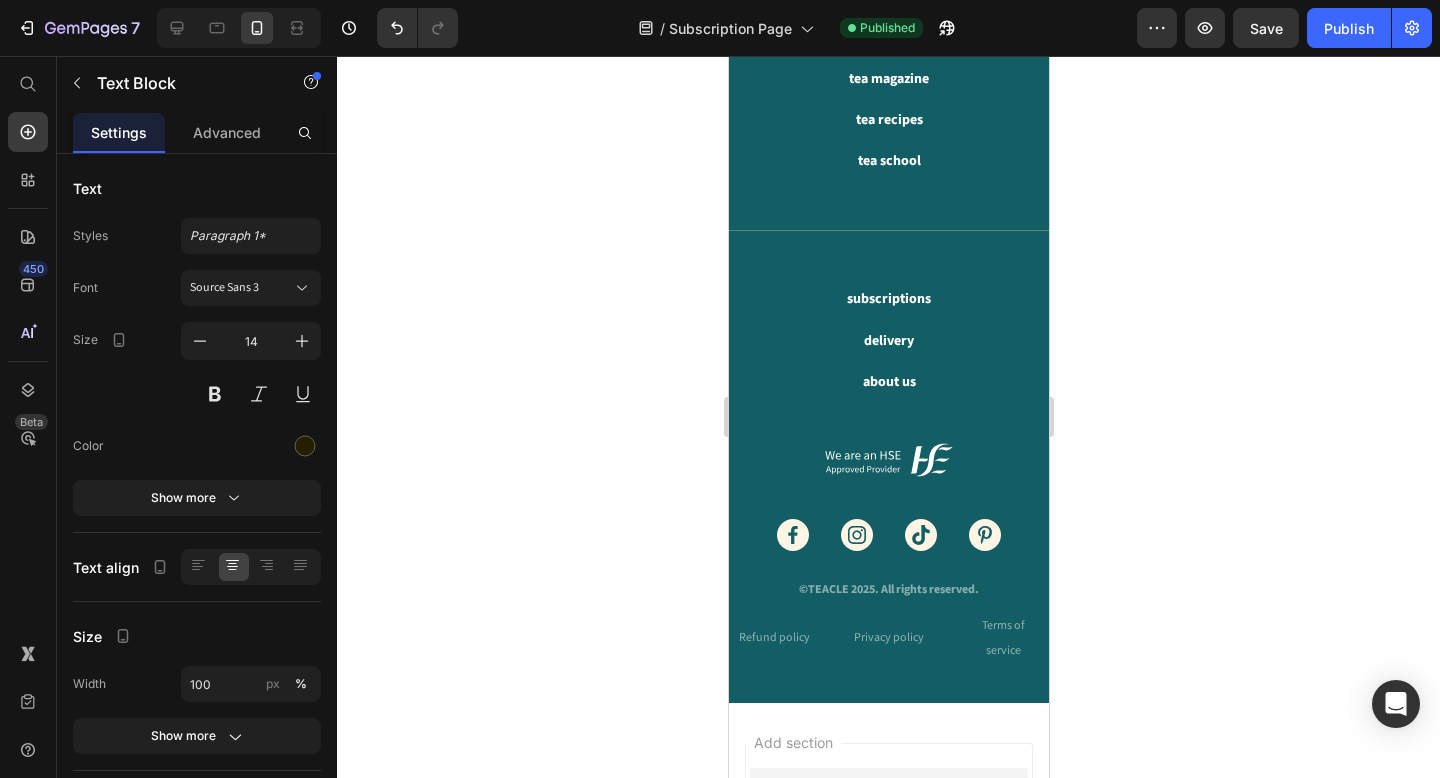 scroll, scrollTop: 5834, scrollLeft: 0, axis: vertical 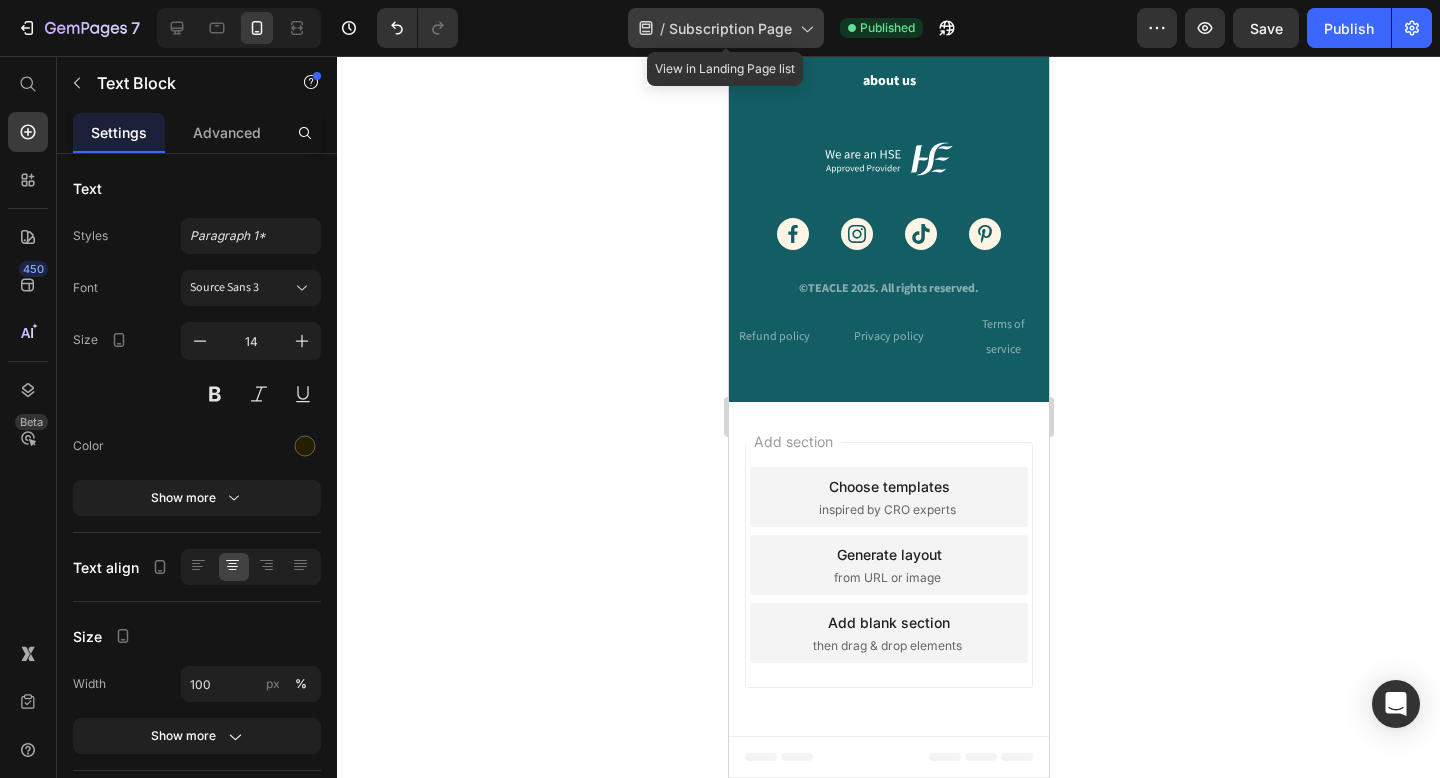 click on "Subscription Page" at bounding box center [730, 28] 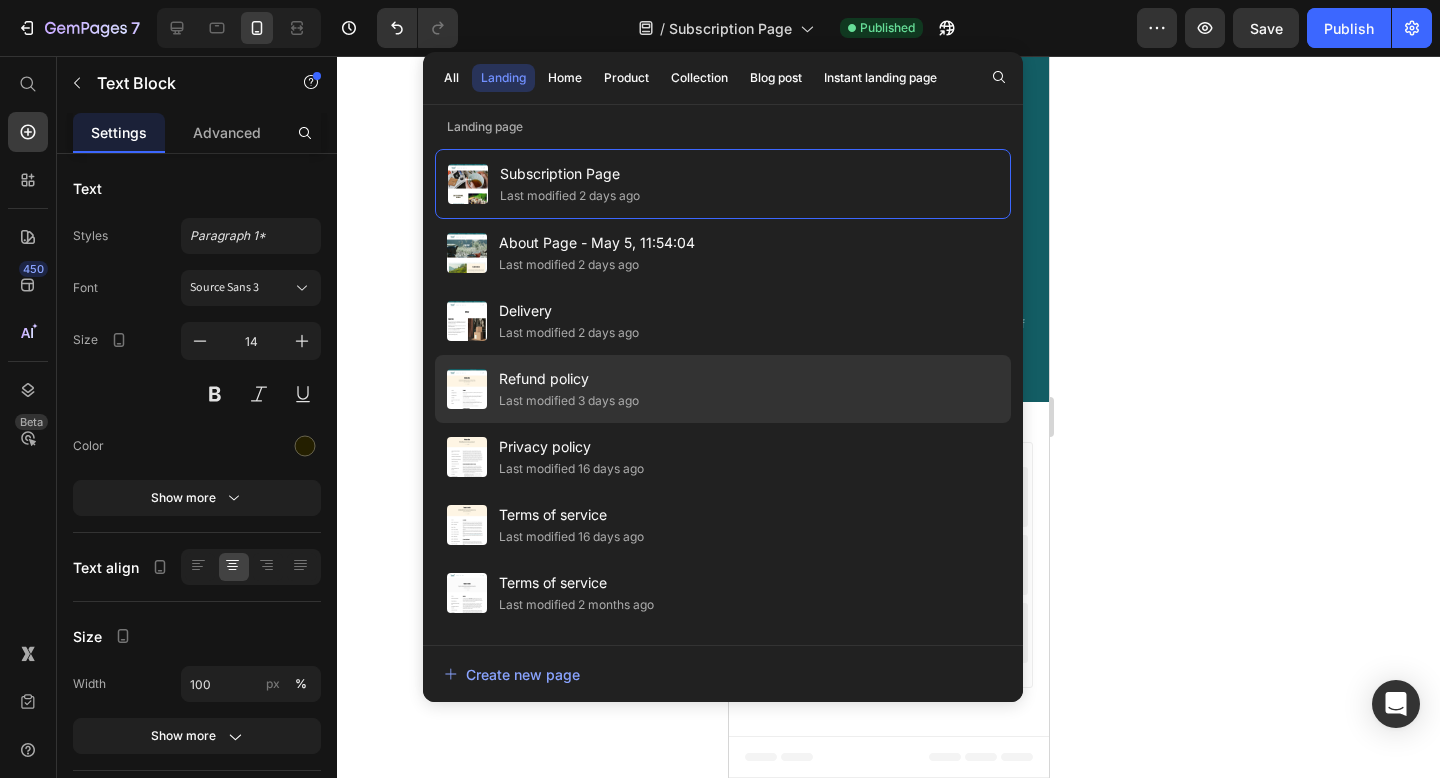 click on "Last modified 3 days ago" 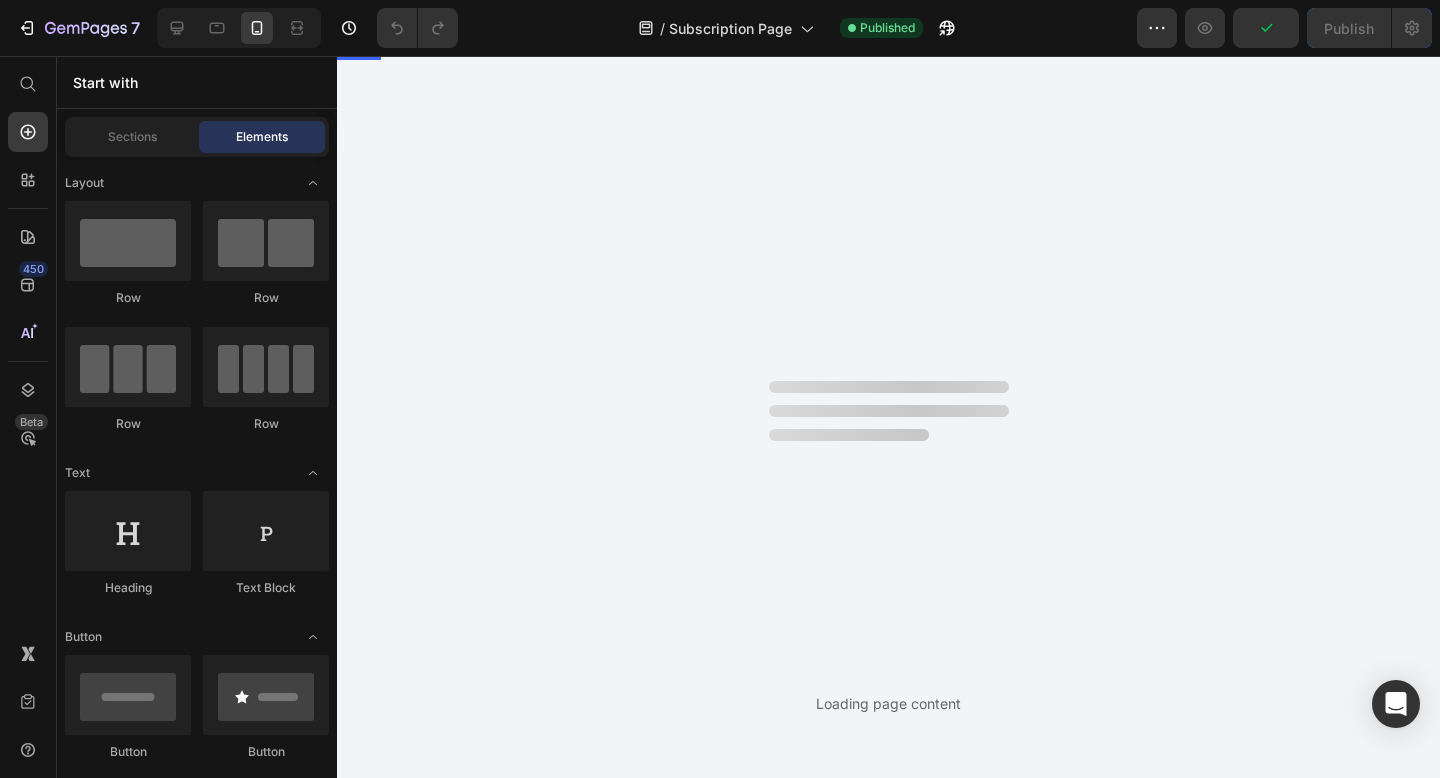 scroll, scrollTop: 0, scrollLeft: 0, axis: both 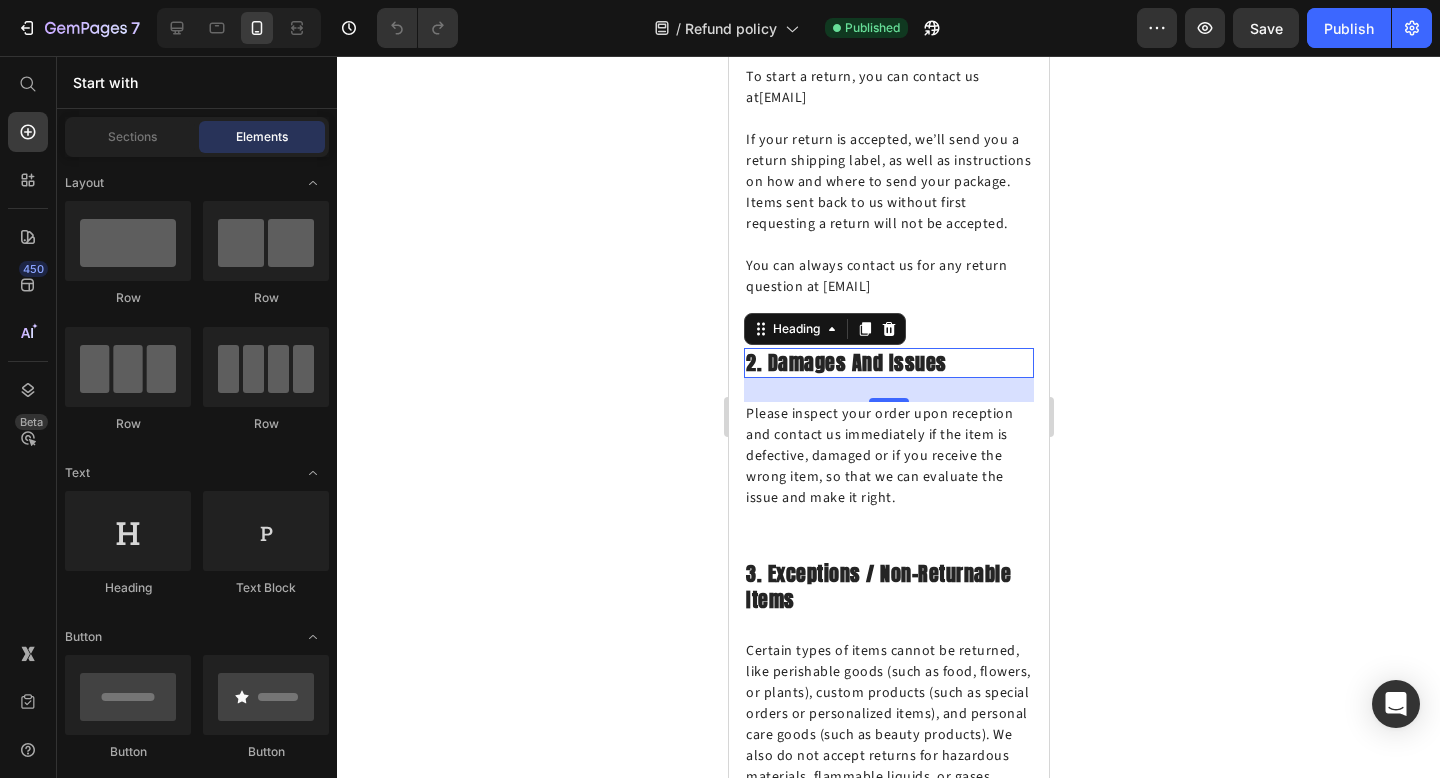 click on "2. Damages And Issues" at bounding box center [888, 363] 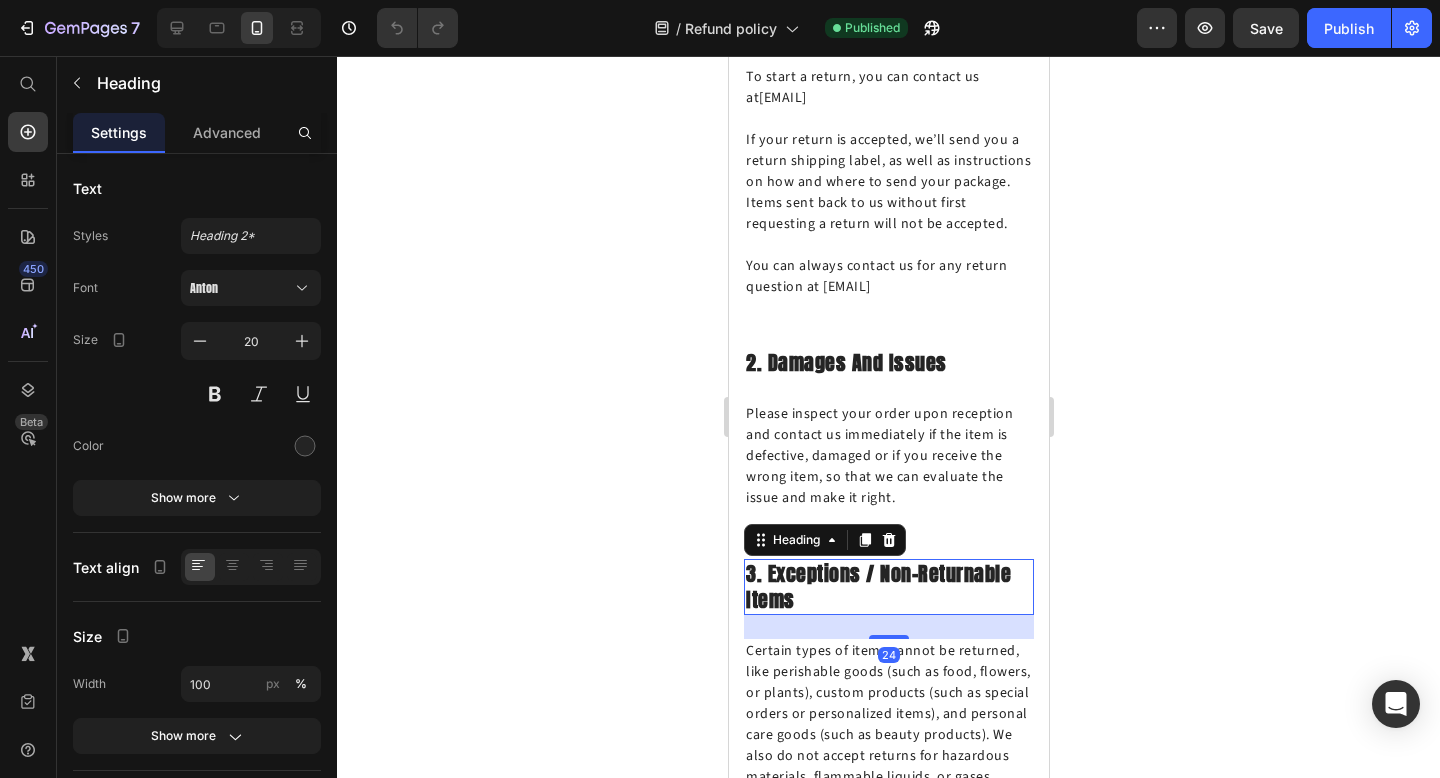 click on "3. Exceptions / non-returnable items" at bounding box center [888, 587] 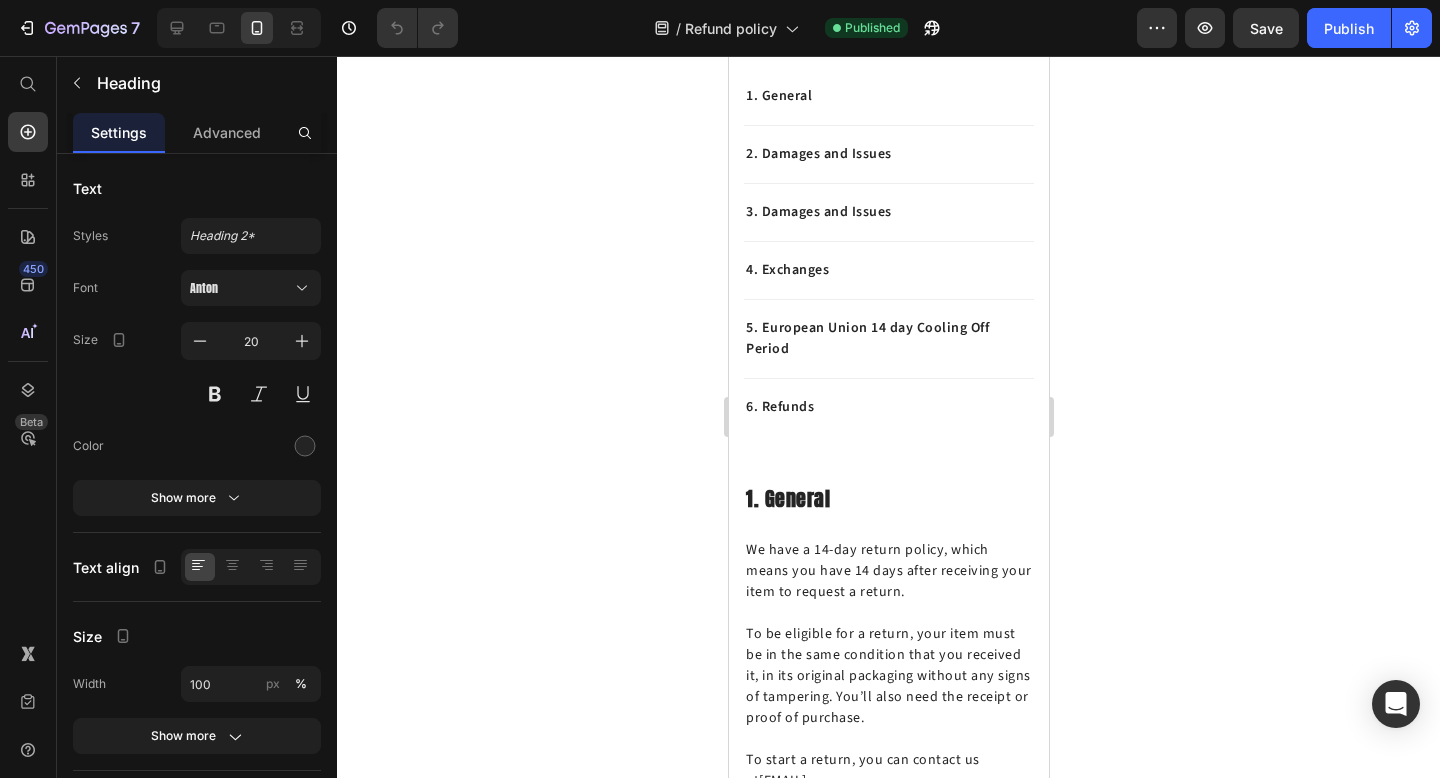 scroll, scrollTop: 0, scrollLeft: 0, axis: both 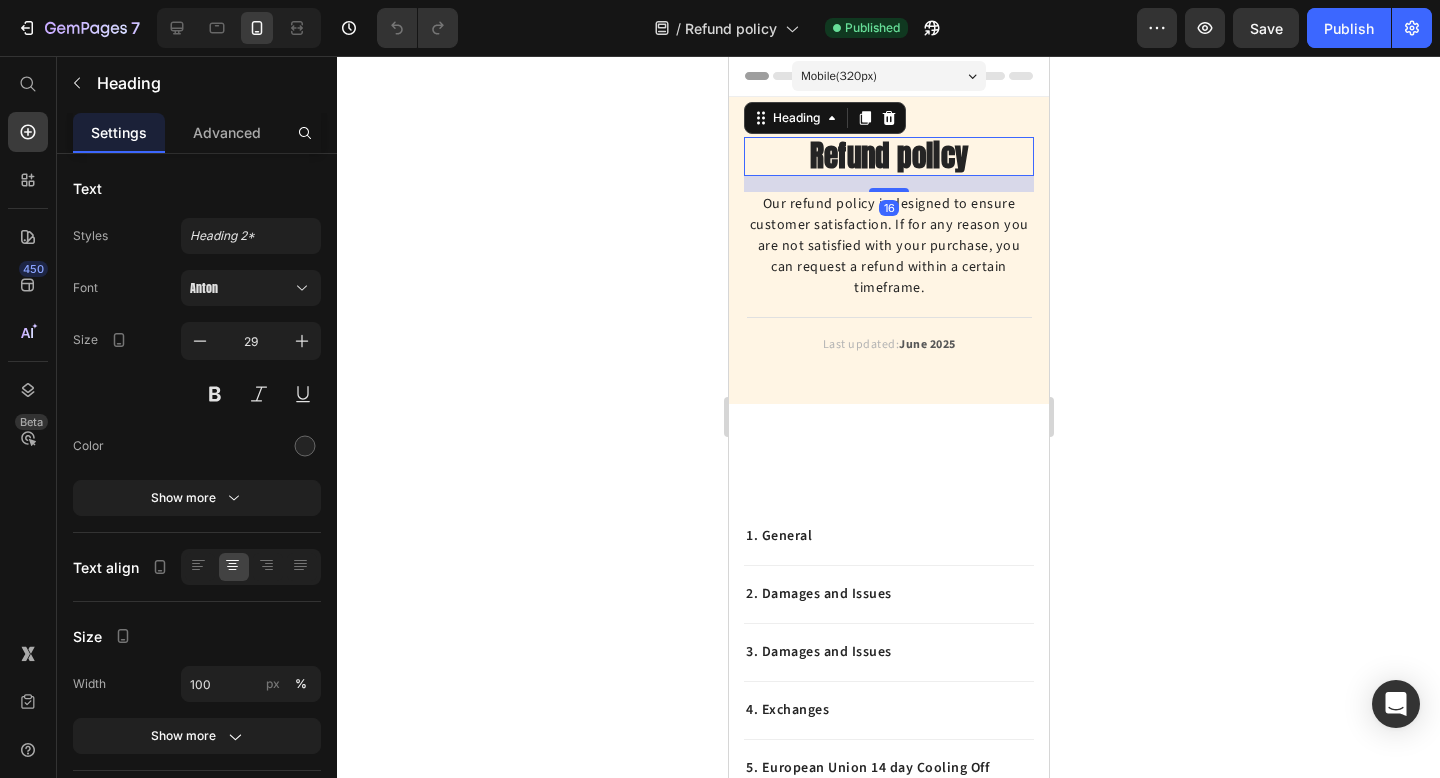 click on "Refund policy" at bounding box center (888, 156) 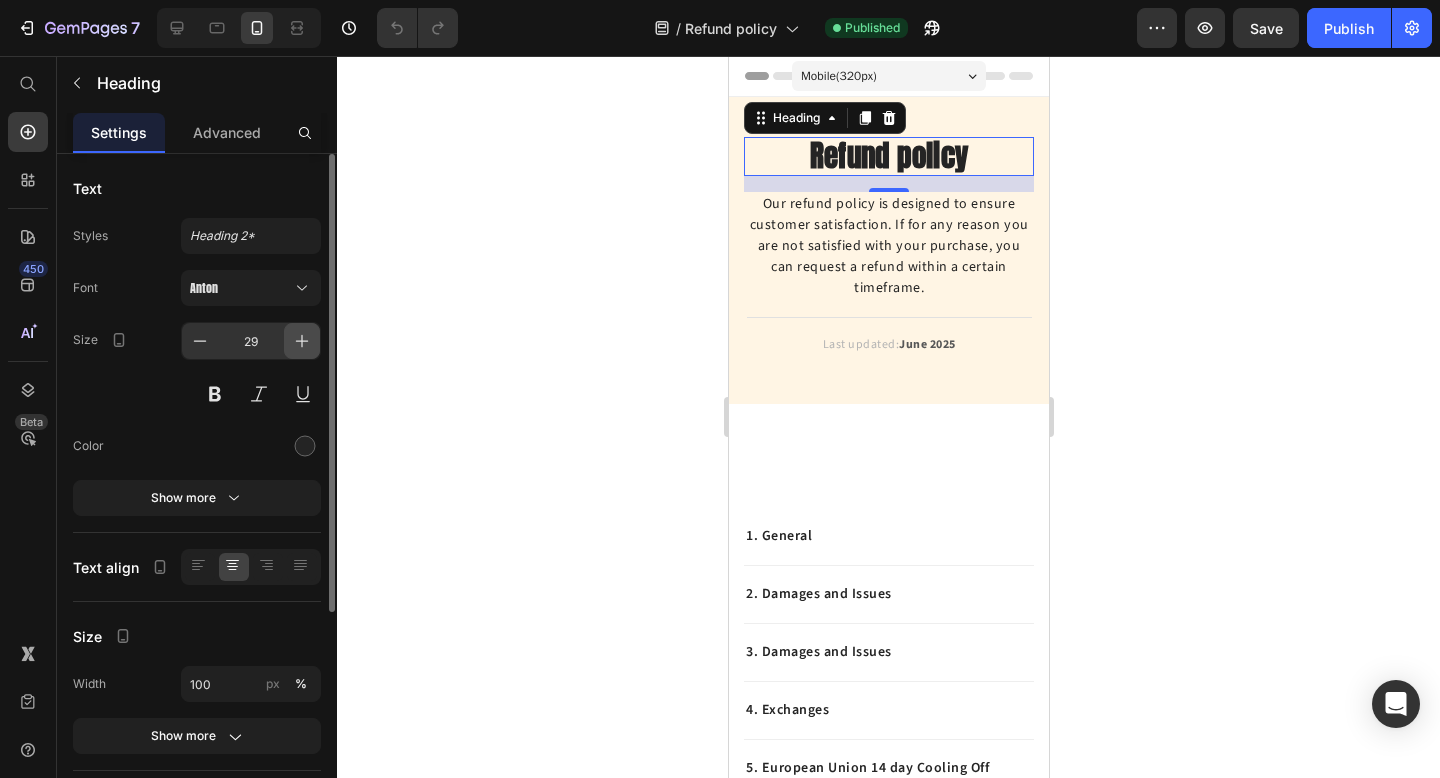 click 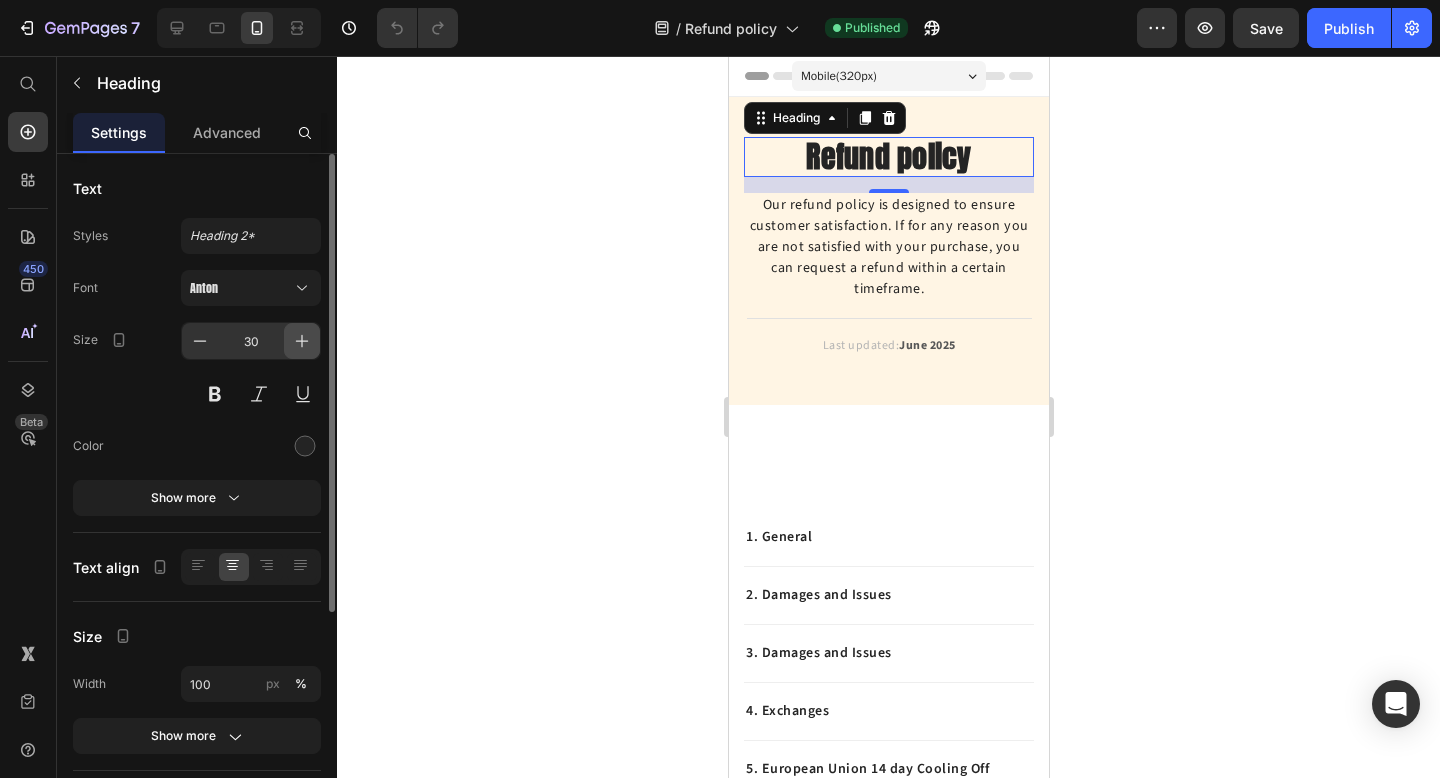 click 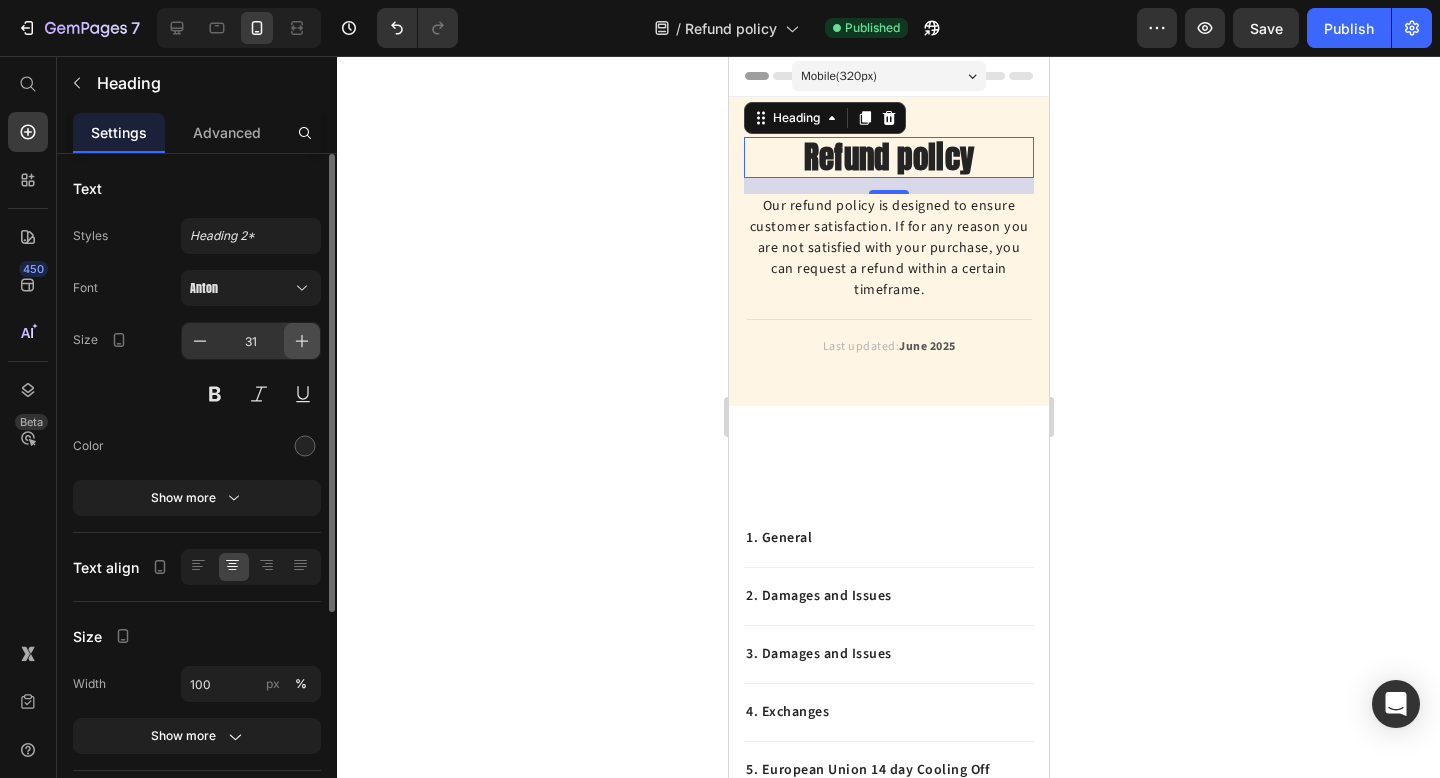 click 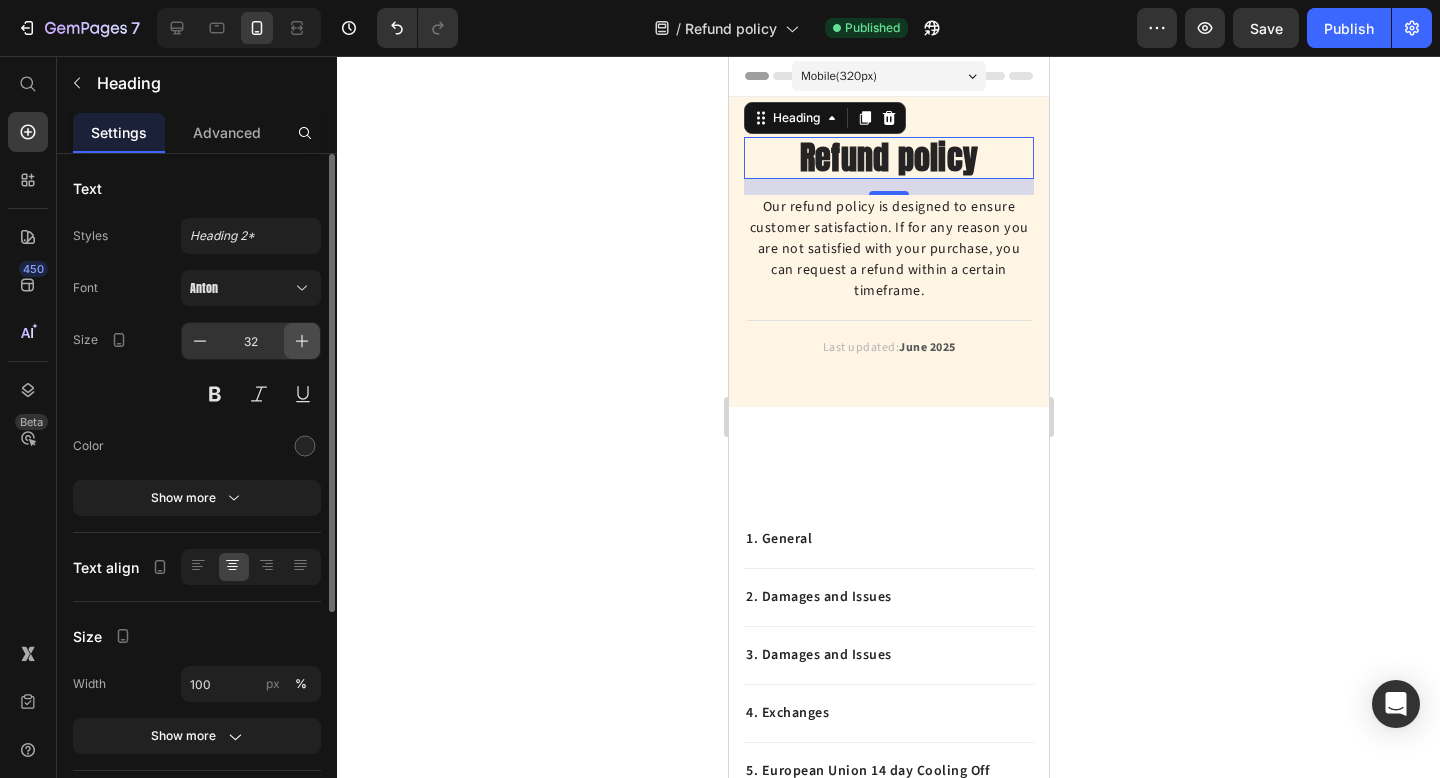 click 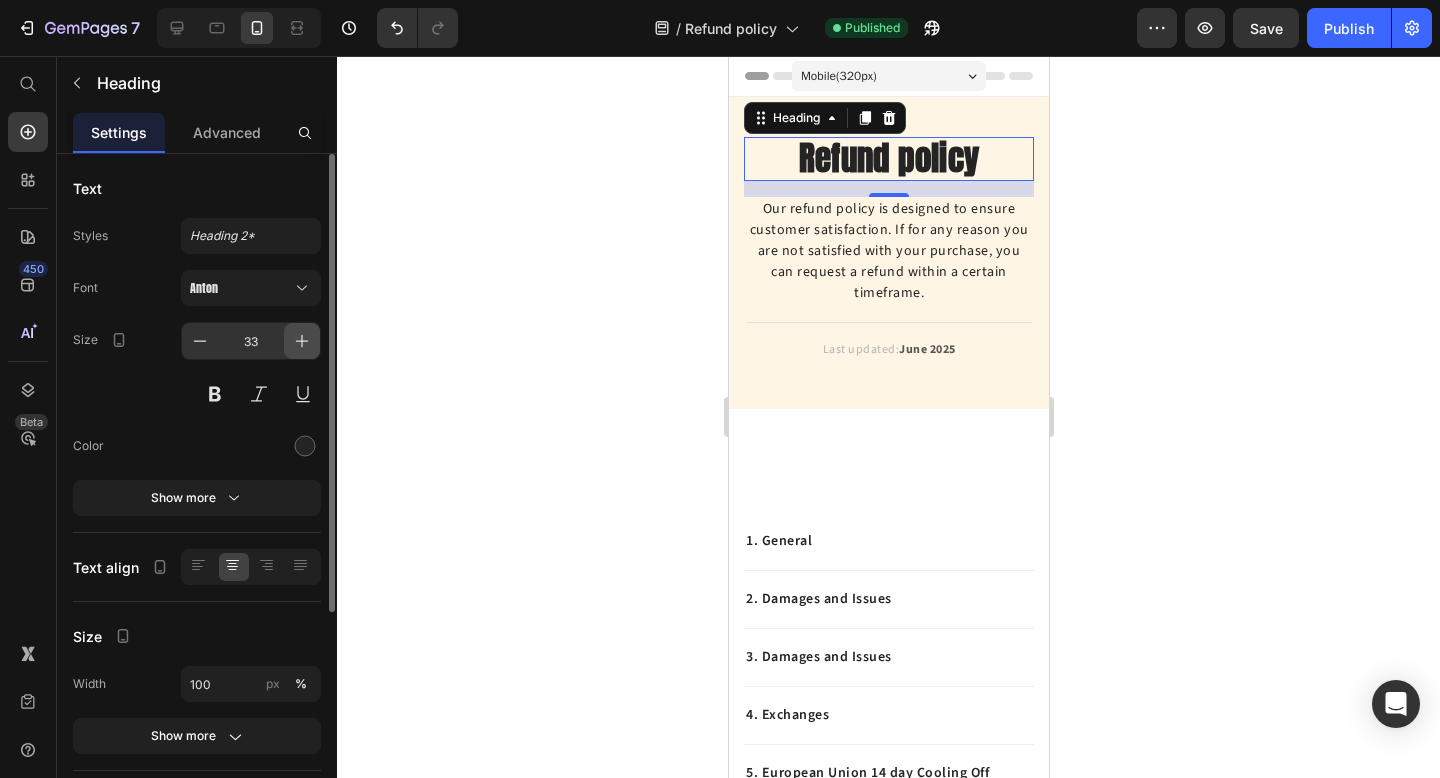 click 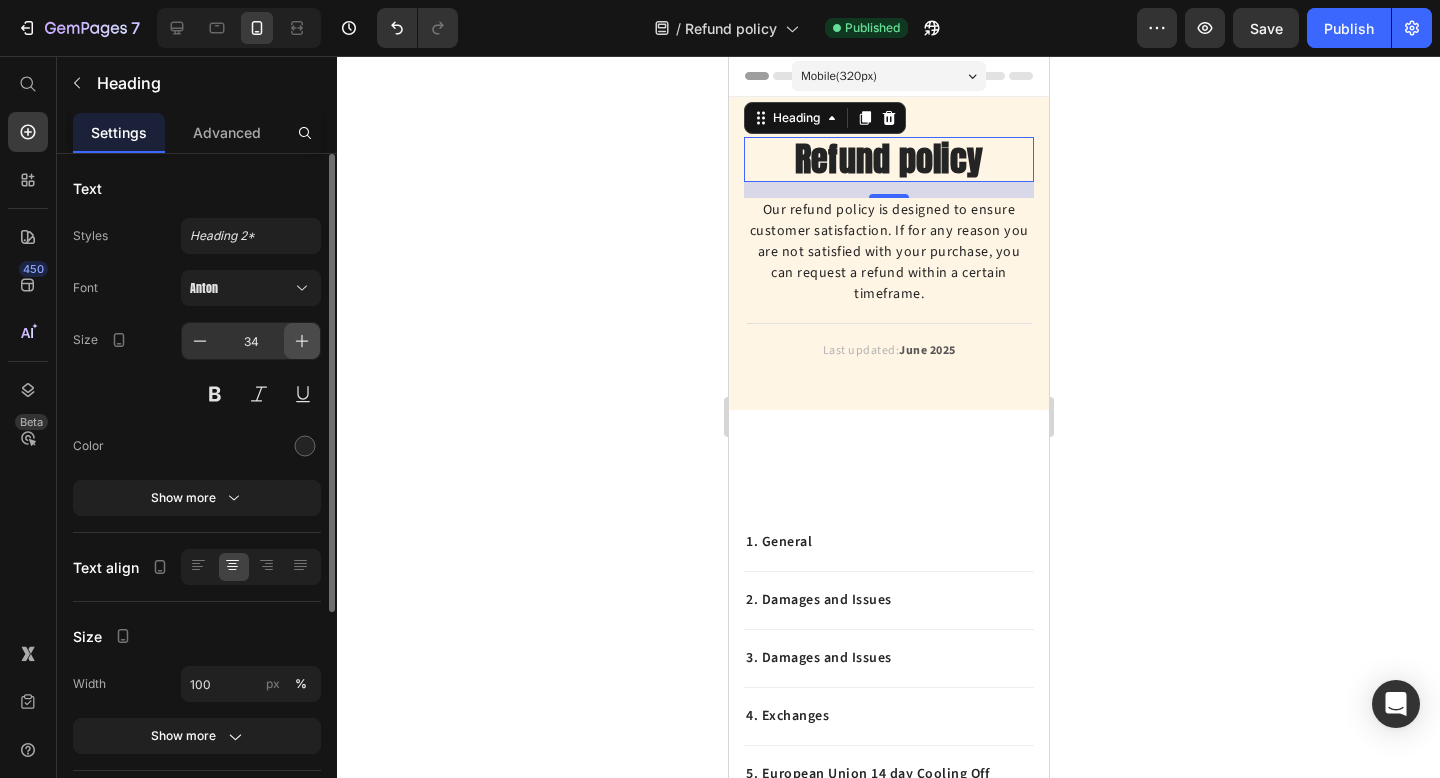 click 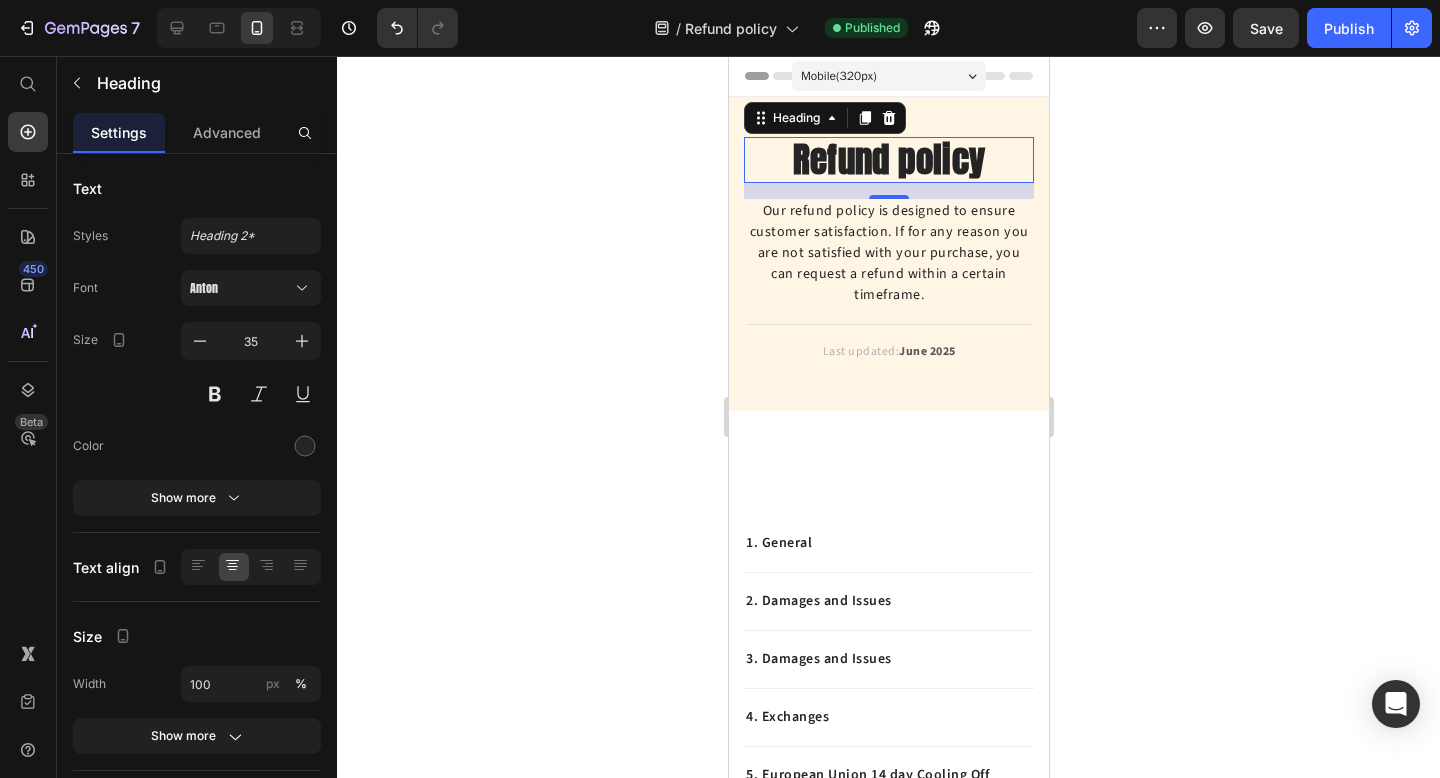 click 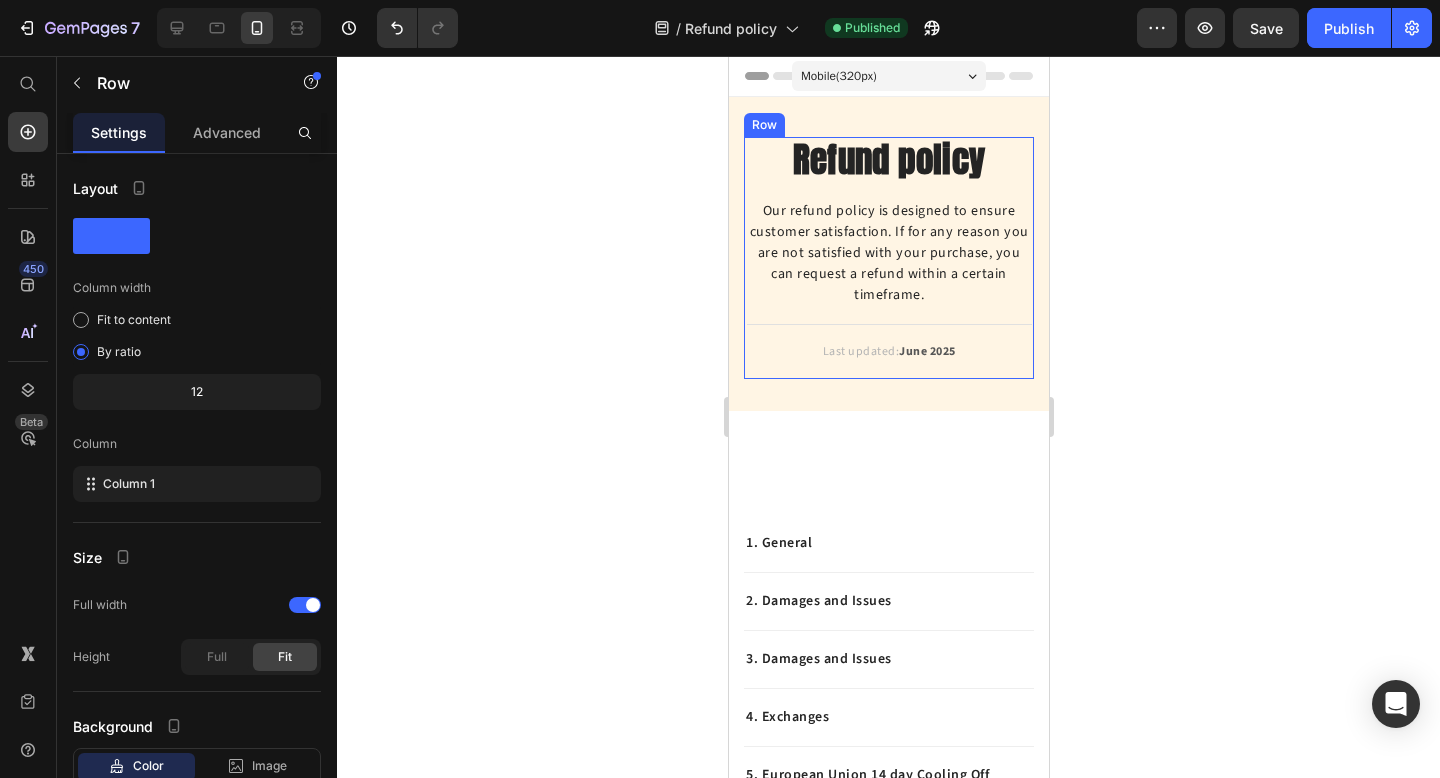click on "Refund policy Heading Our refund policy is designed to ensure customer satisfaction. If for any reason you are not satisfied with your purchase, you can request a refund within a certain timeframe.  Text block                Title Line Last updated:  June 2025 Text block" at bounding box center (888, 258) 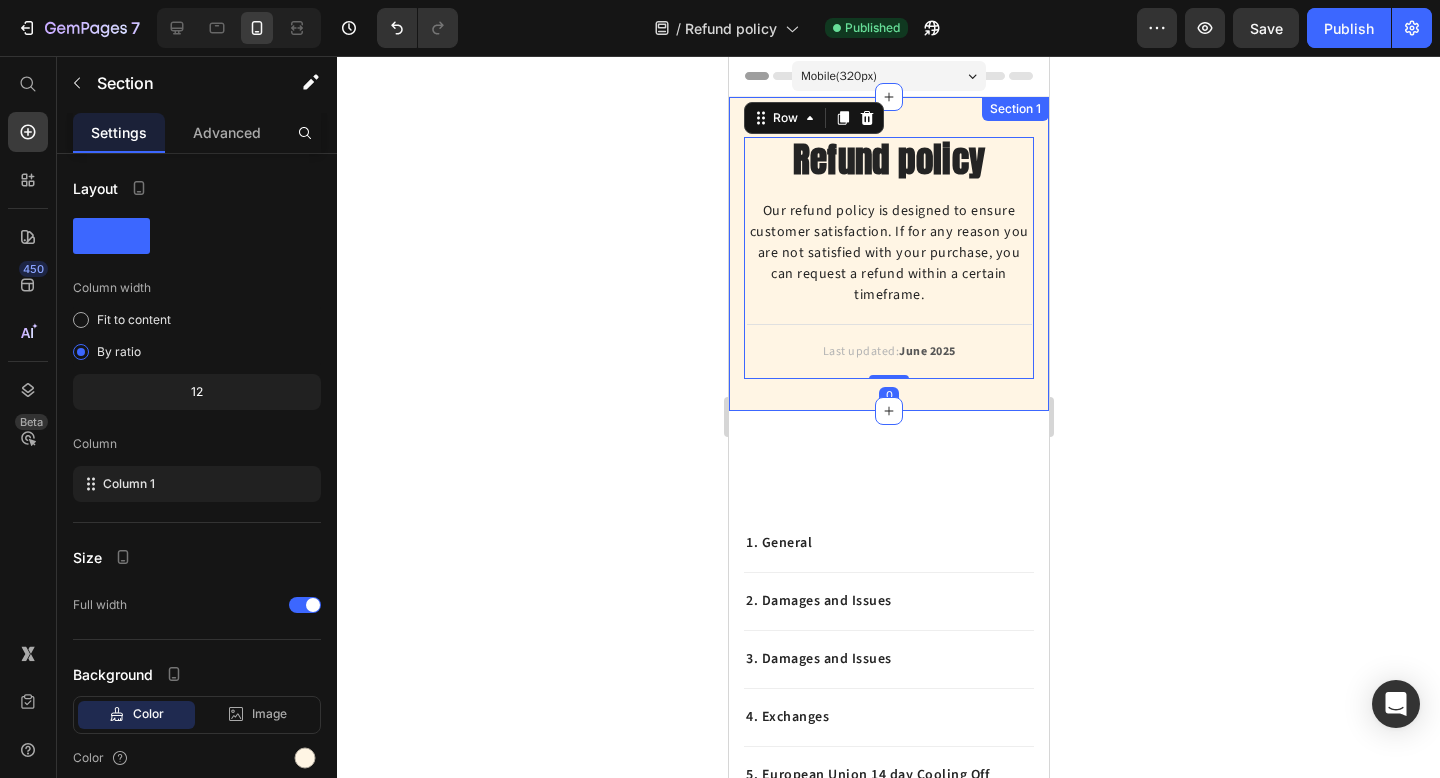 click on "Refund policy Heading Our refund policy is designed to ensure customer satisfaction. If for any reason you are not satisfied with your purchase, you can request a refund within a certain timeframe.  Text block                Title Line Last updated:  June 2025 Text block Row   0 Row" at bounding box center [888, 266] 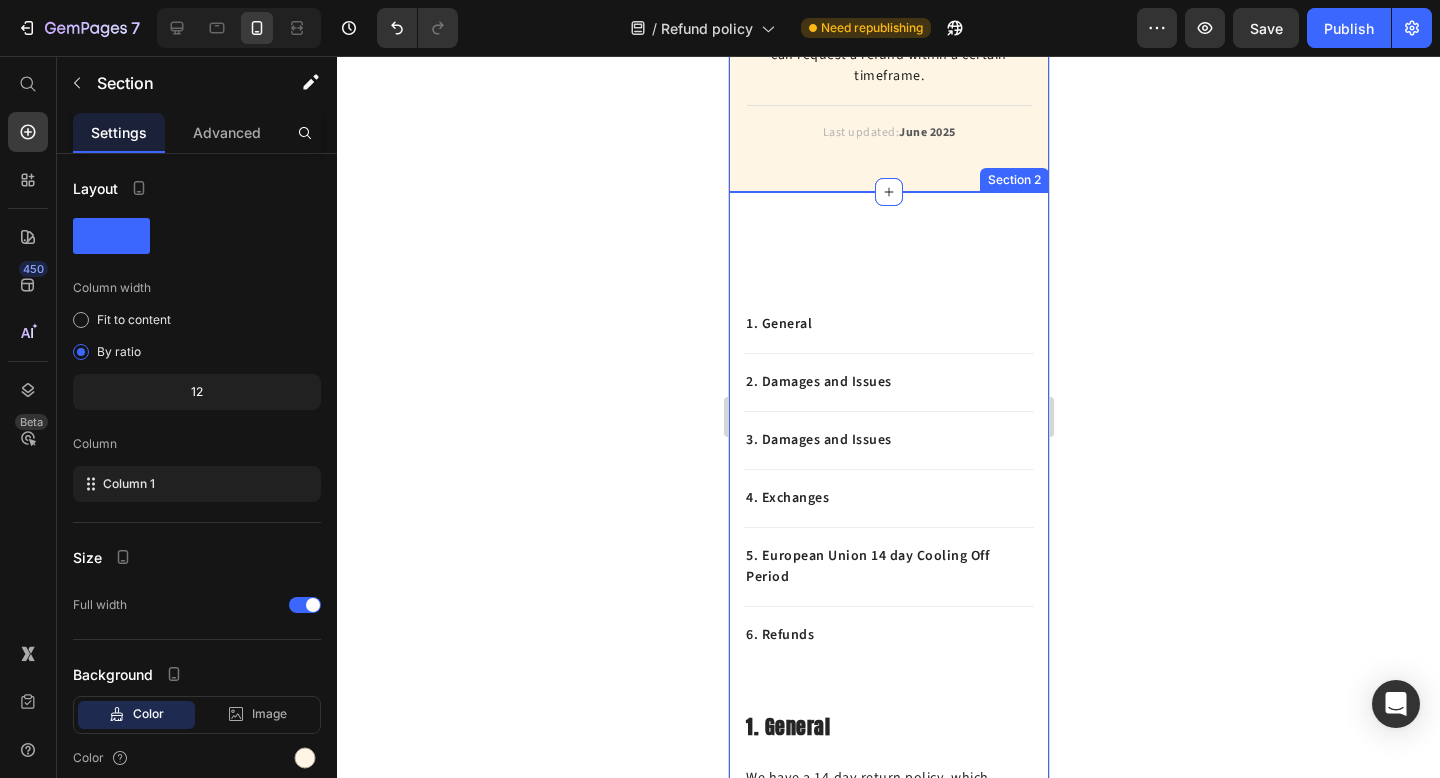 scroll, scrollTop: 221, scrollLeft: 0, axis: vertical 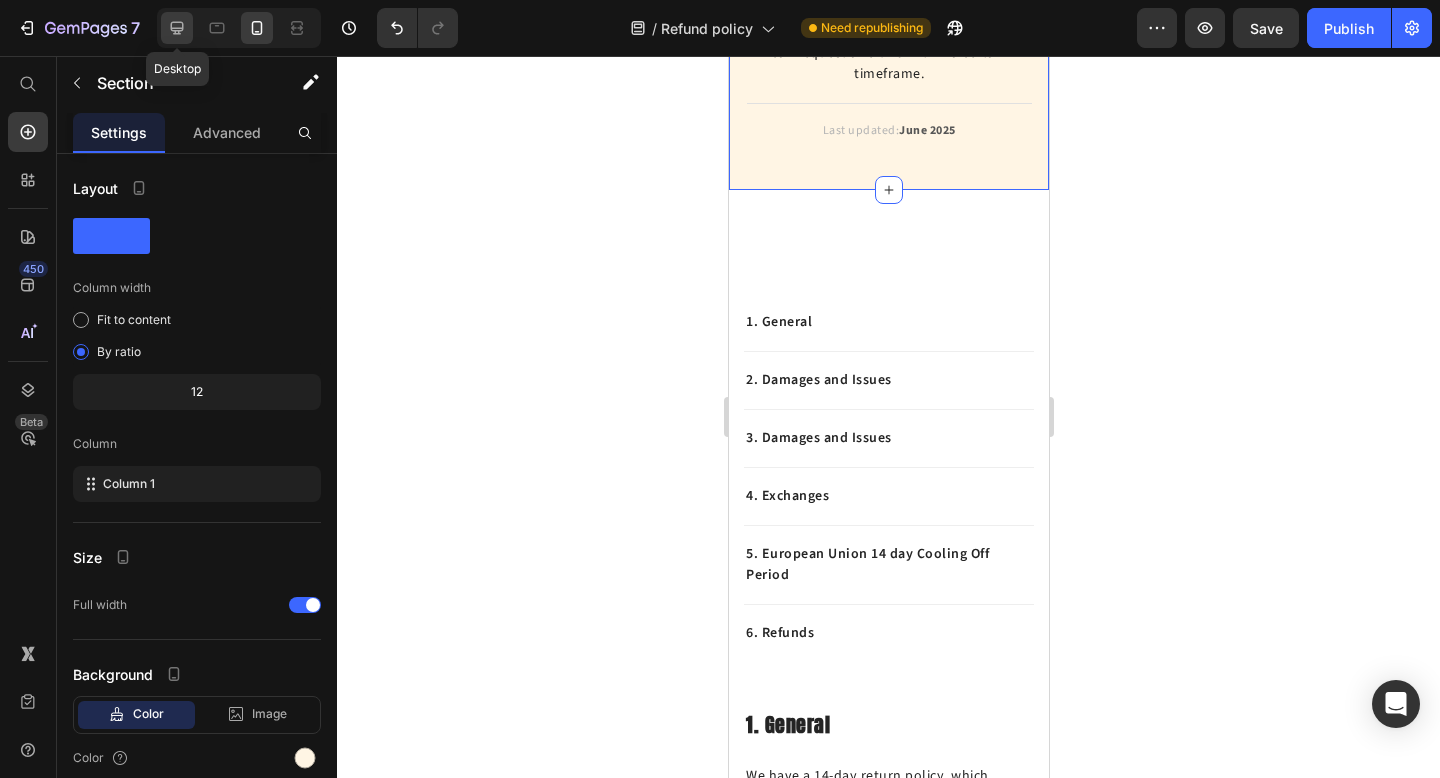 click 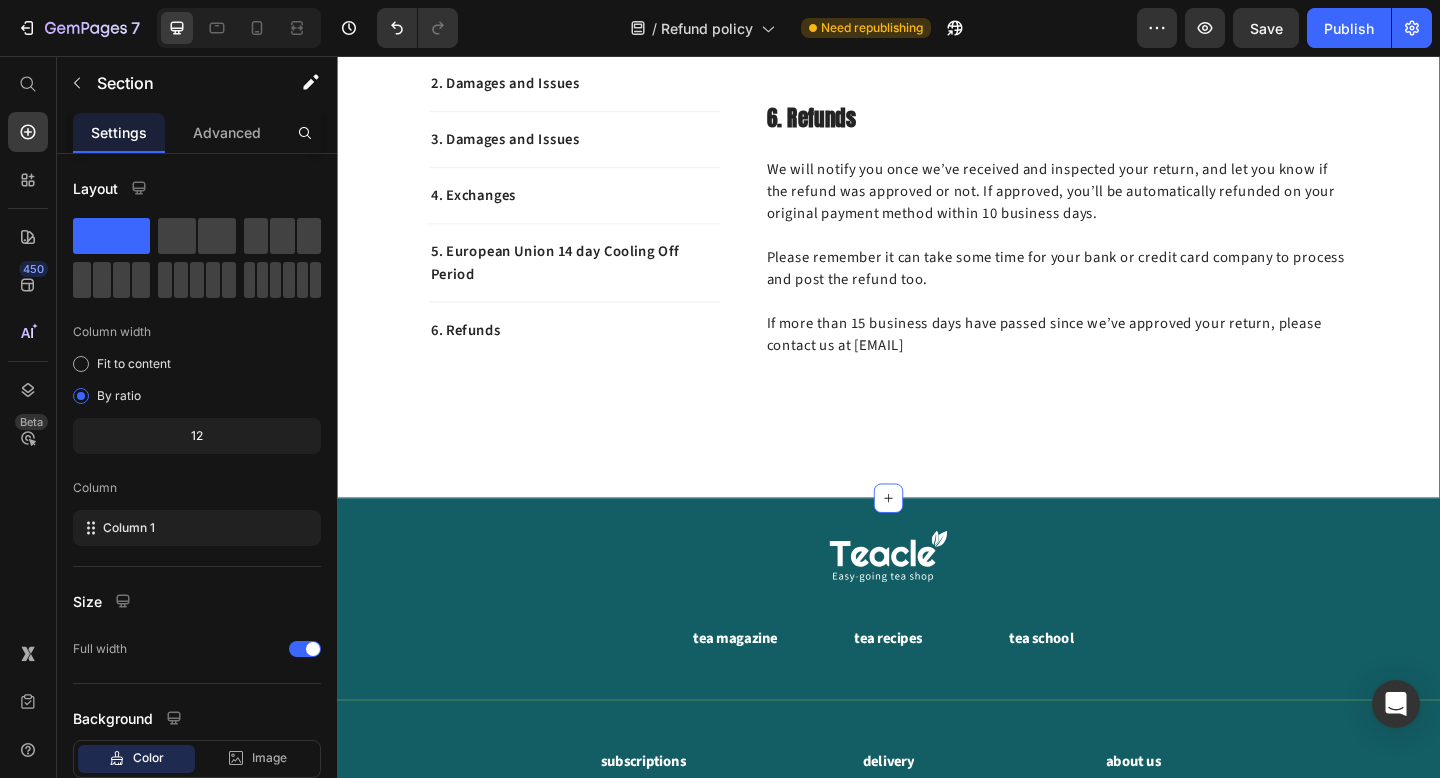 scroll, scrollTop: 1645, scrollLeft: 0, axis: vertical 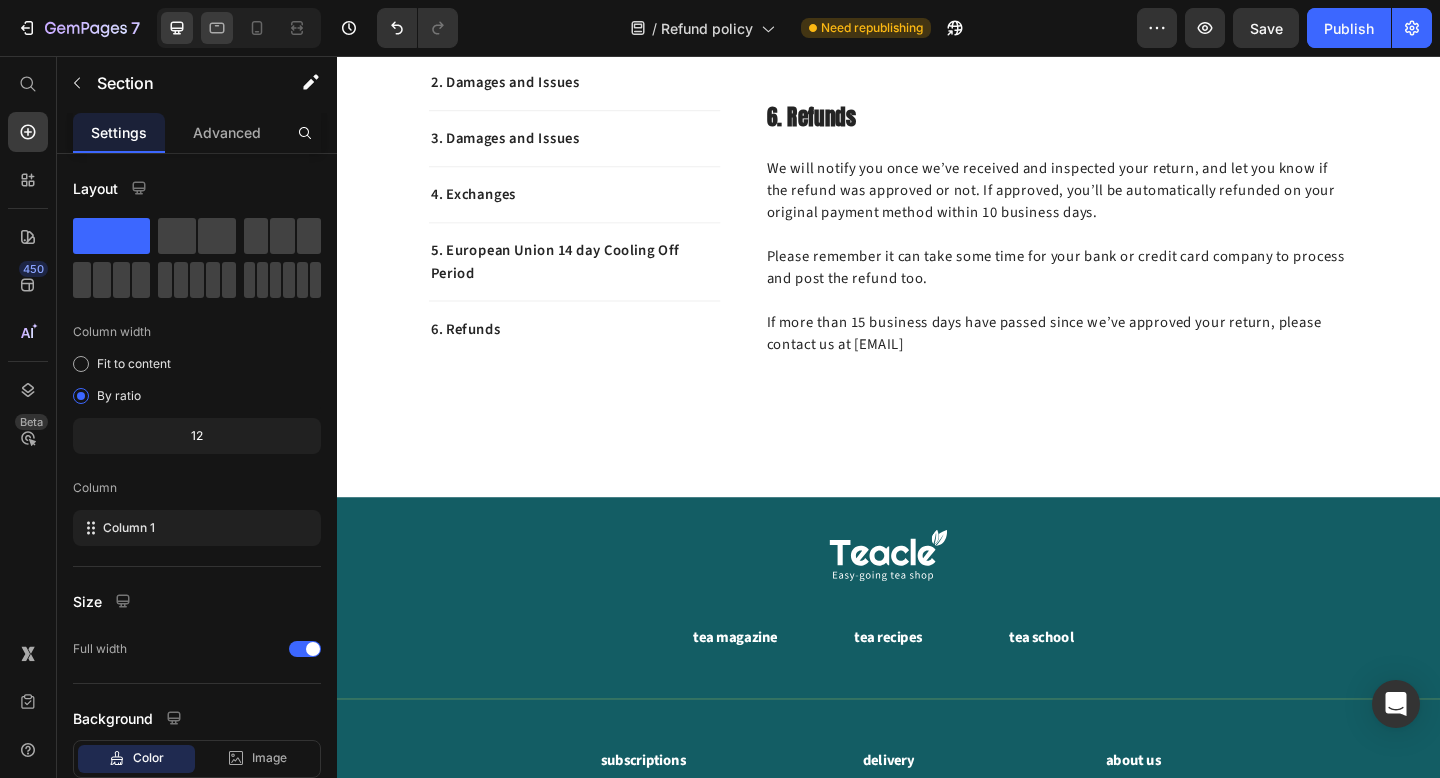 click 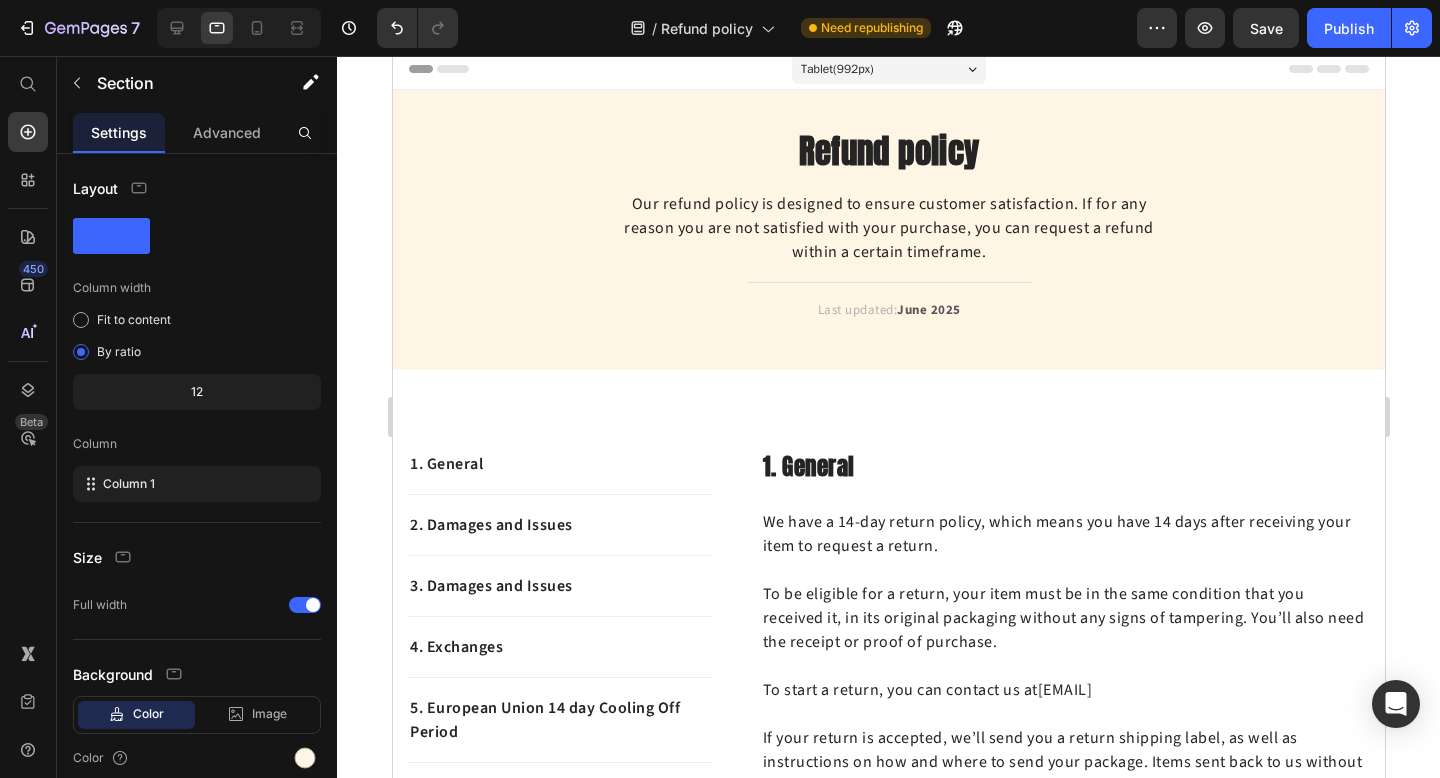 scroll, scrollTop: 0, scrollLeft: 0, axis: both 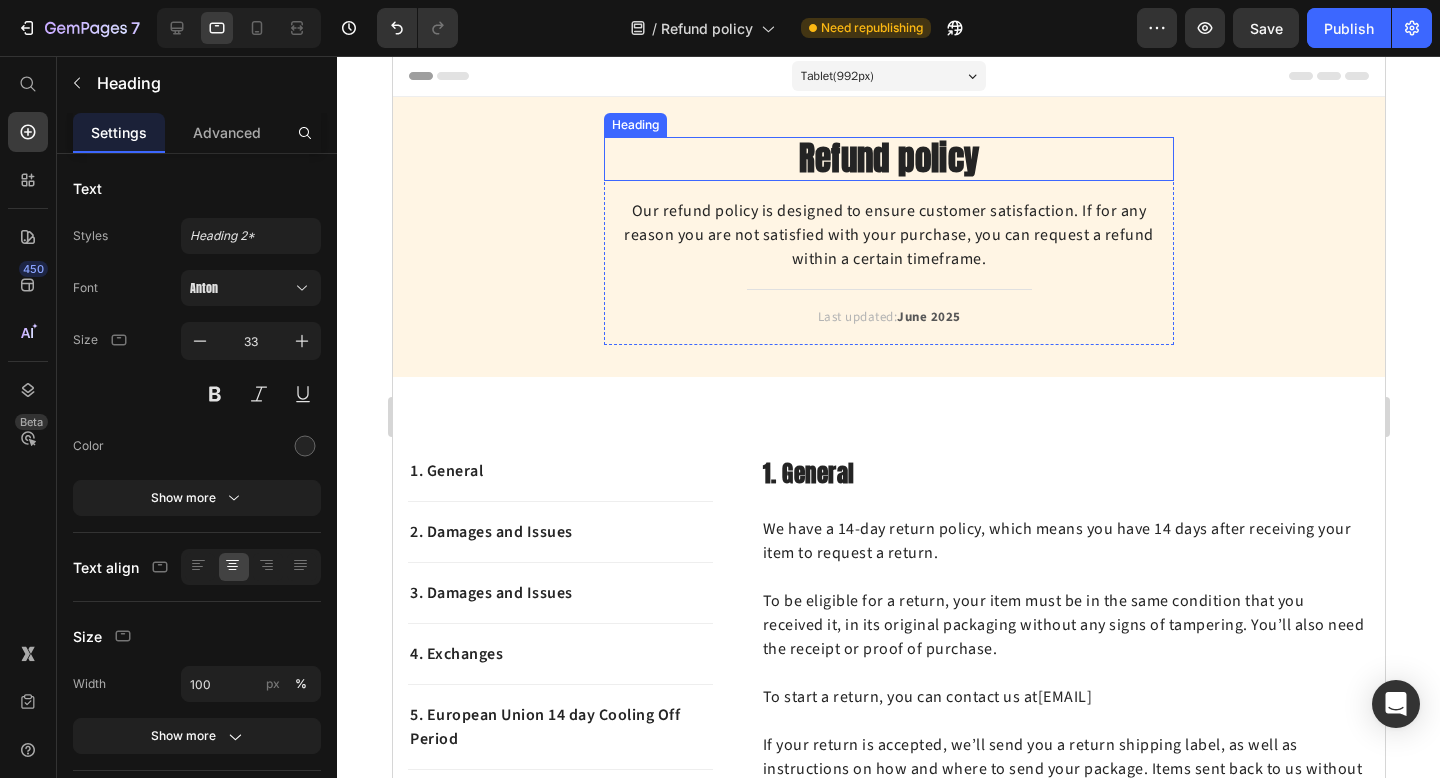 click on "Refund policy" at bounding box center [888, 159] 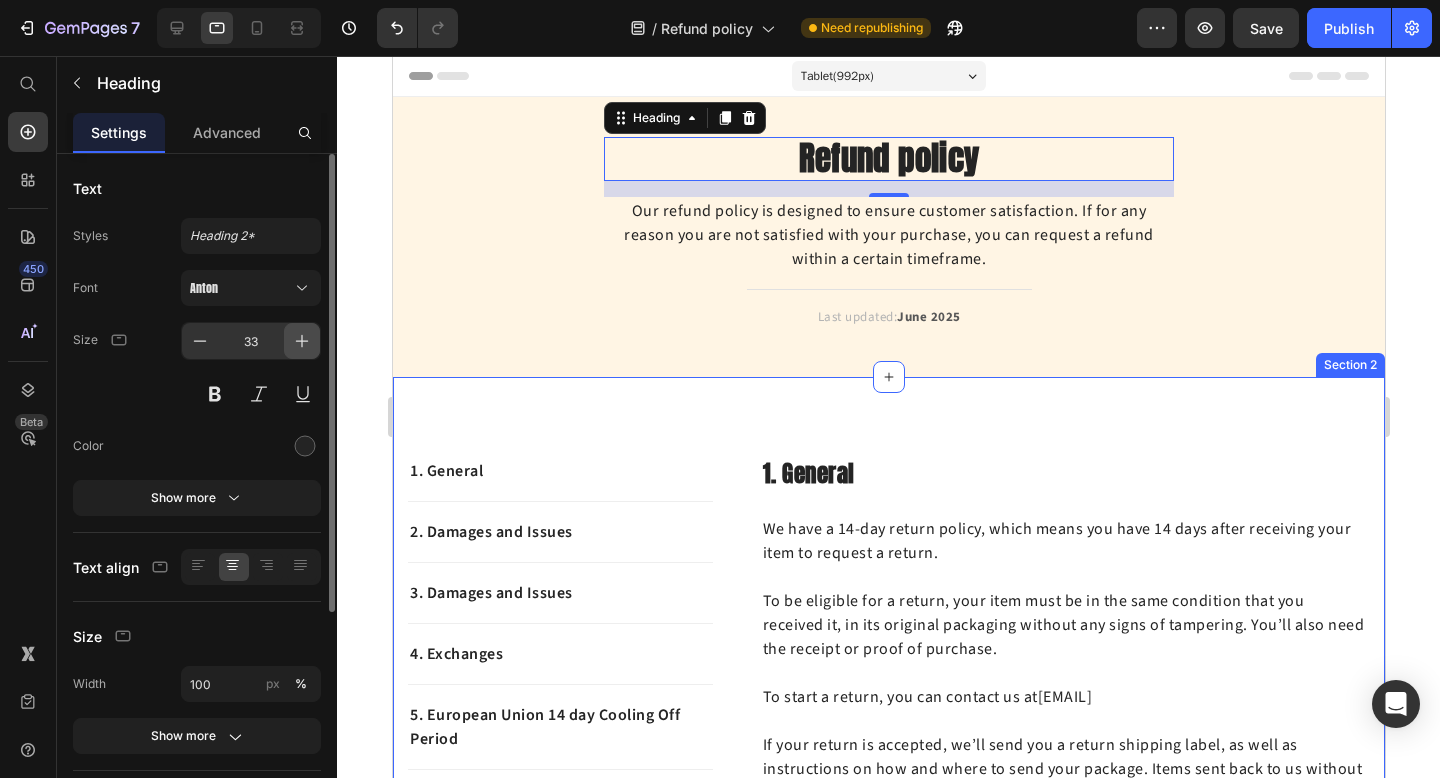 click 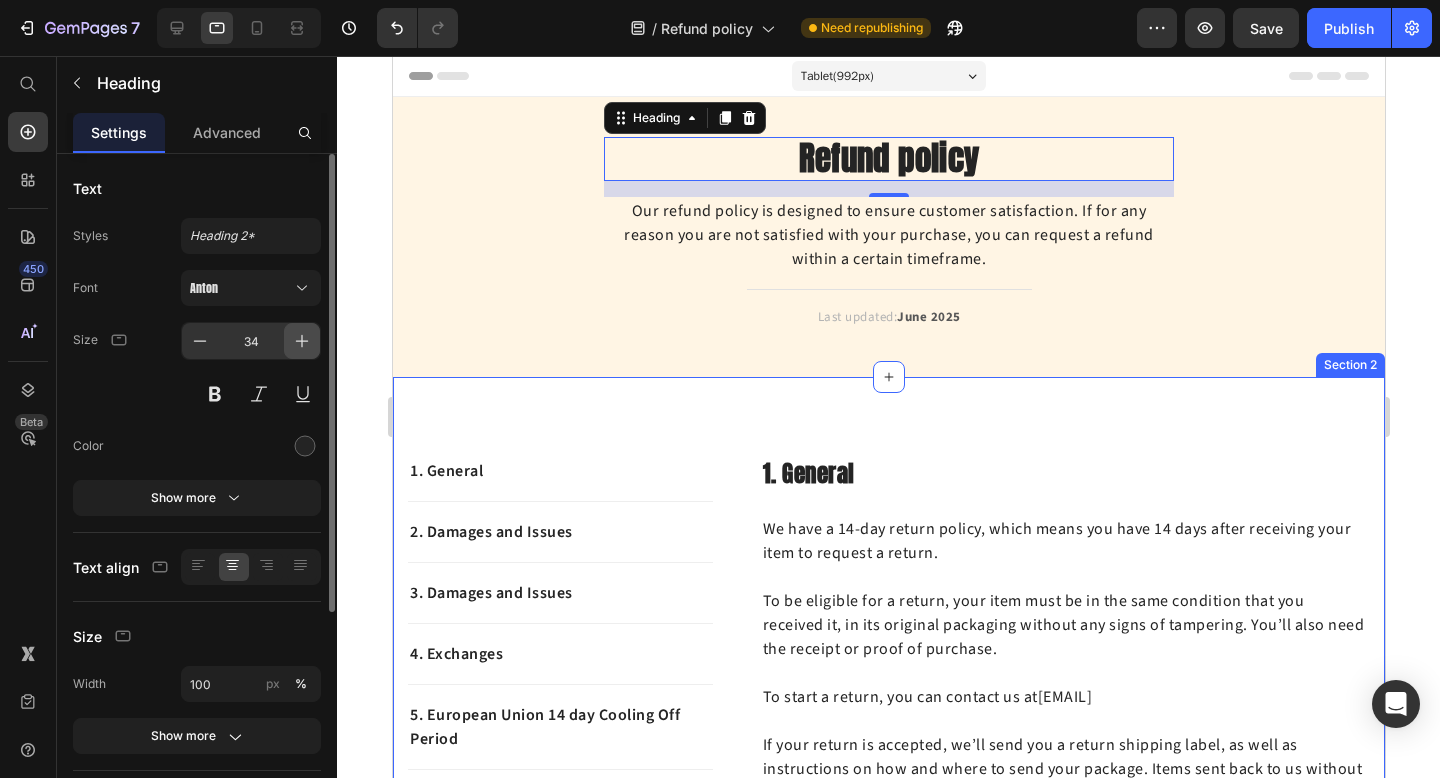 click 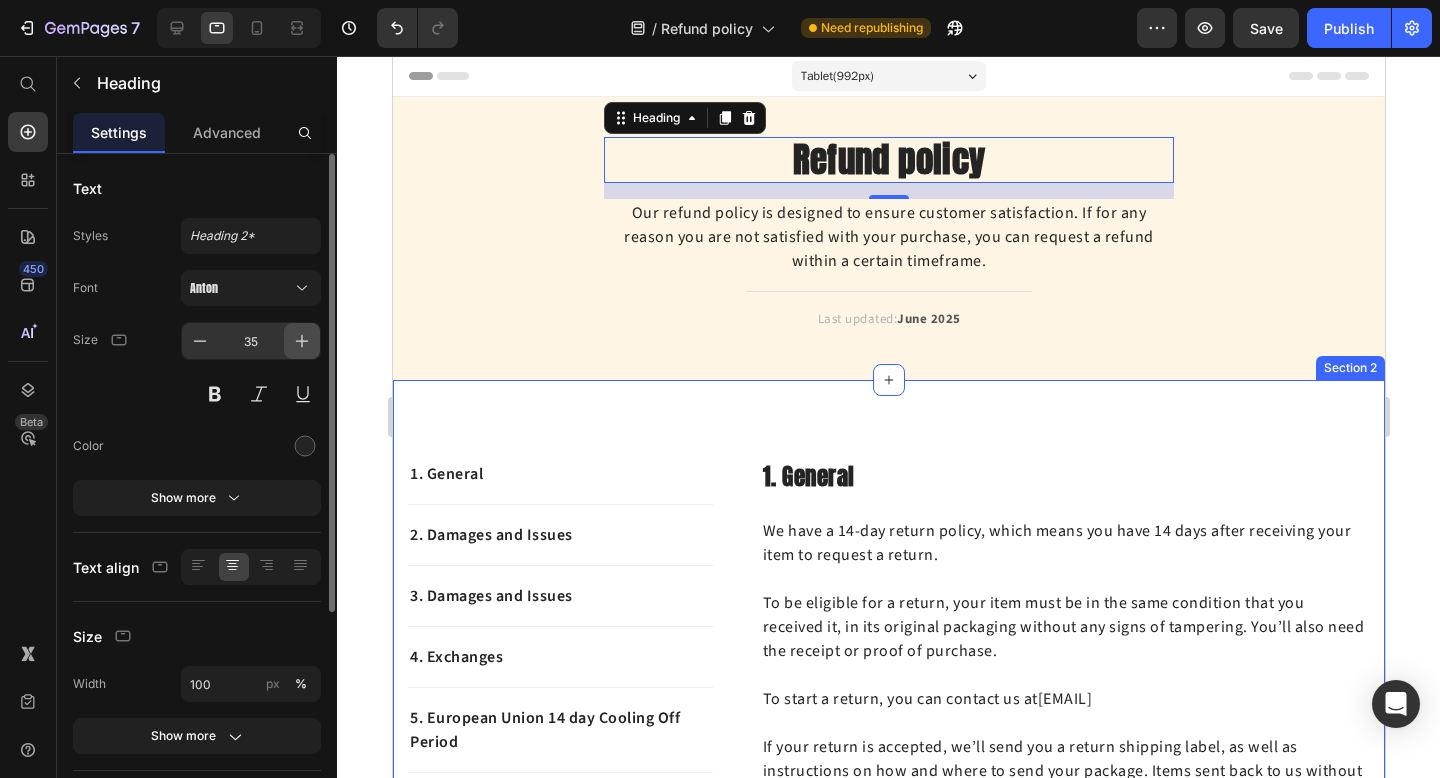 click 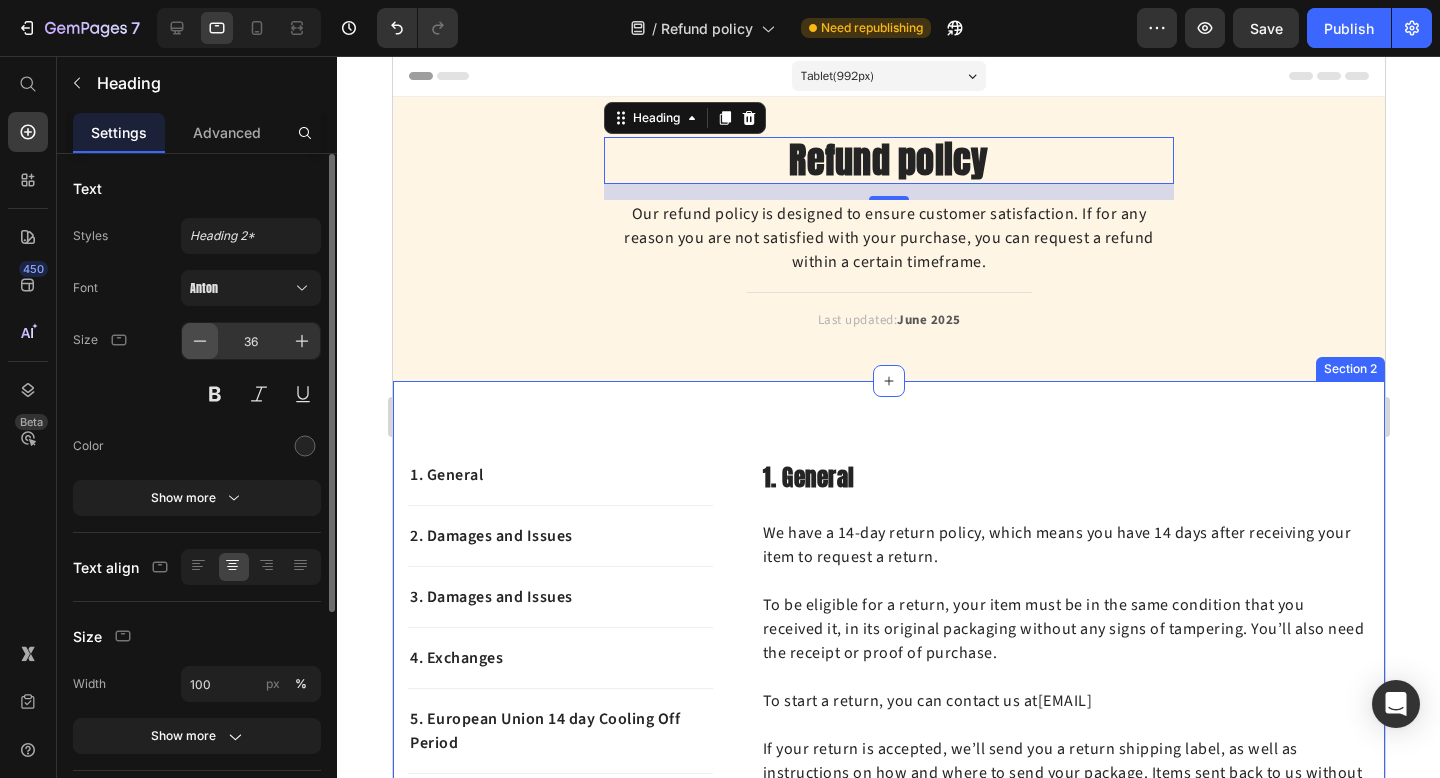 click 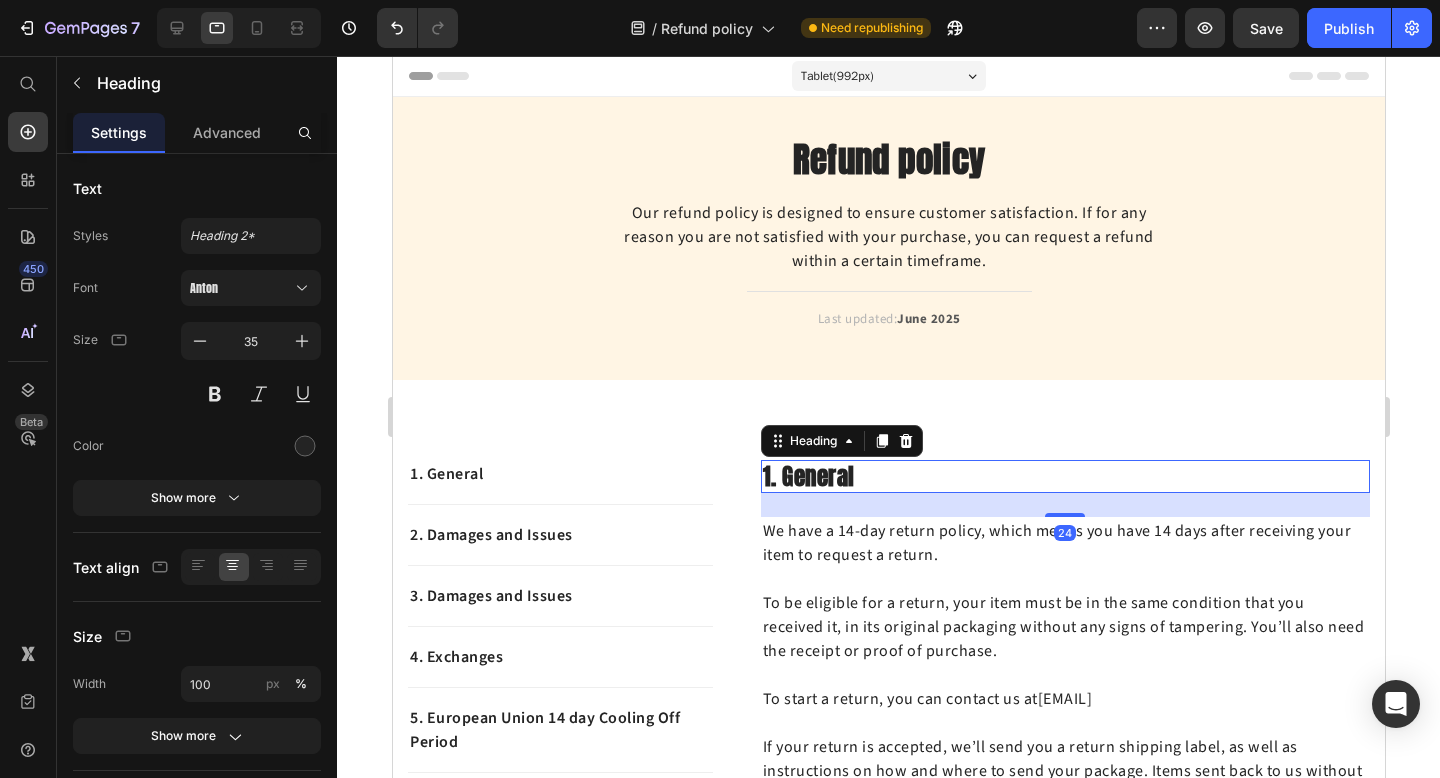 click on "1. General" at bounding box center [1064, 477] 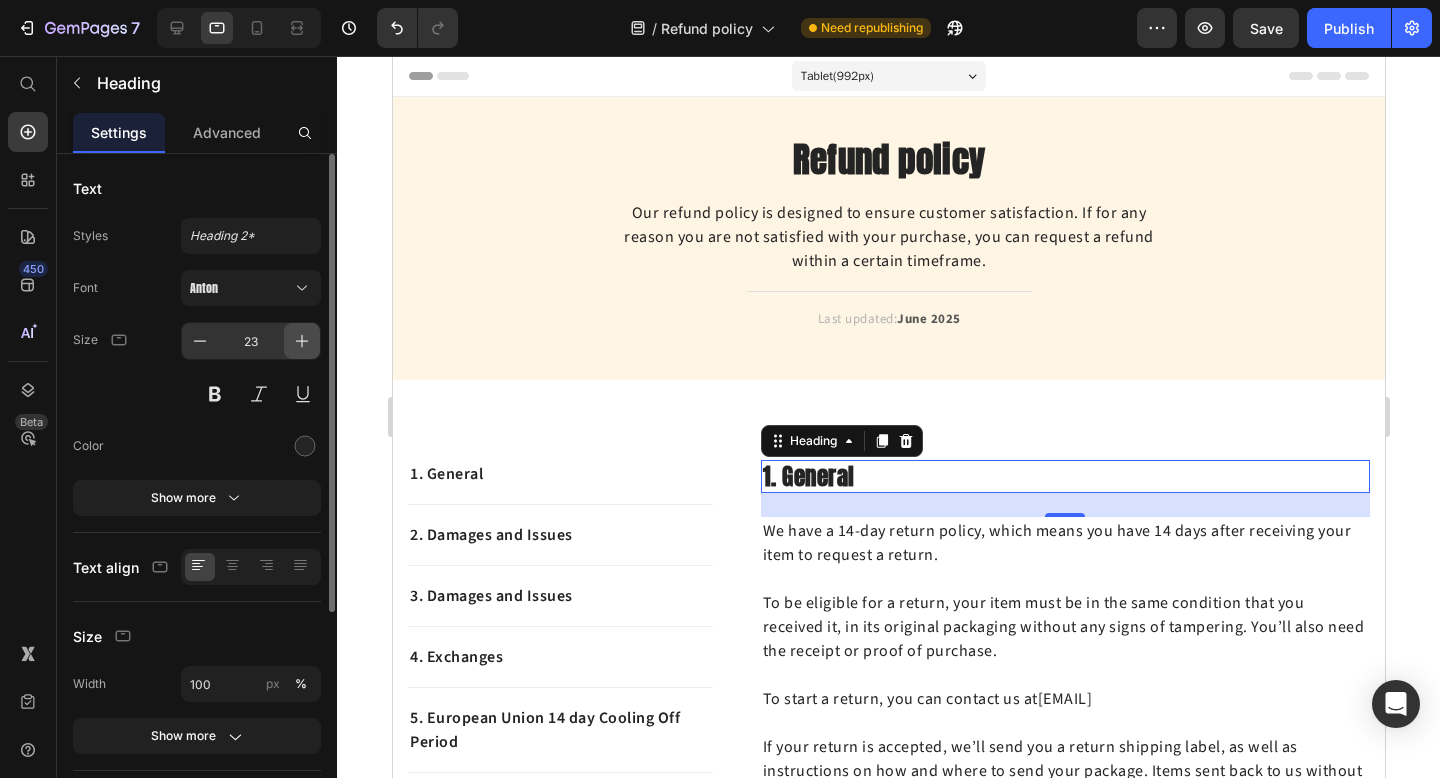 click at bounding box center (302, 341) 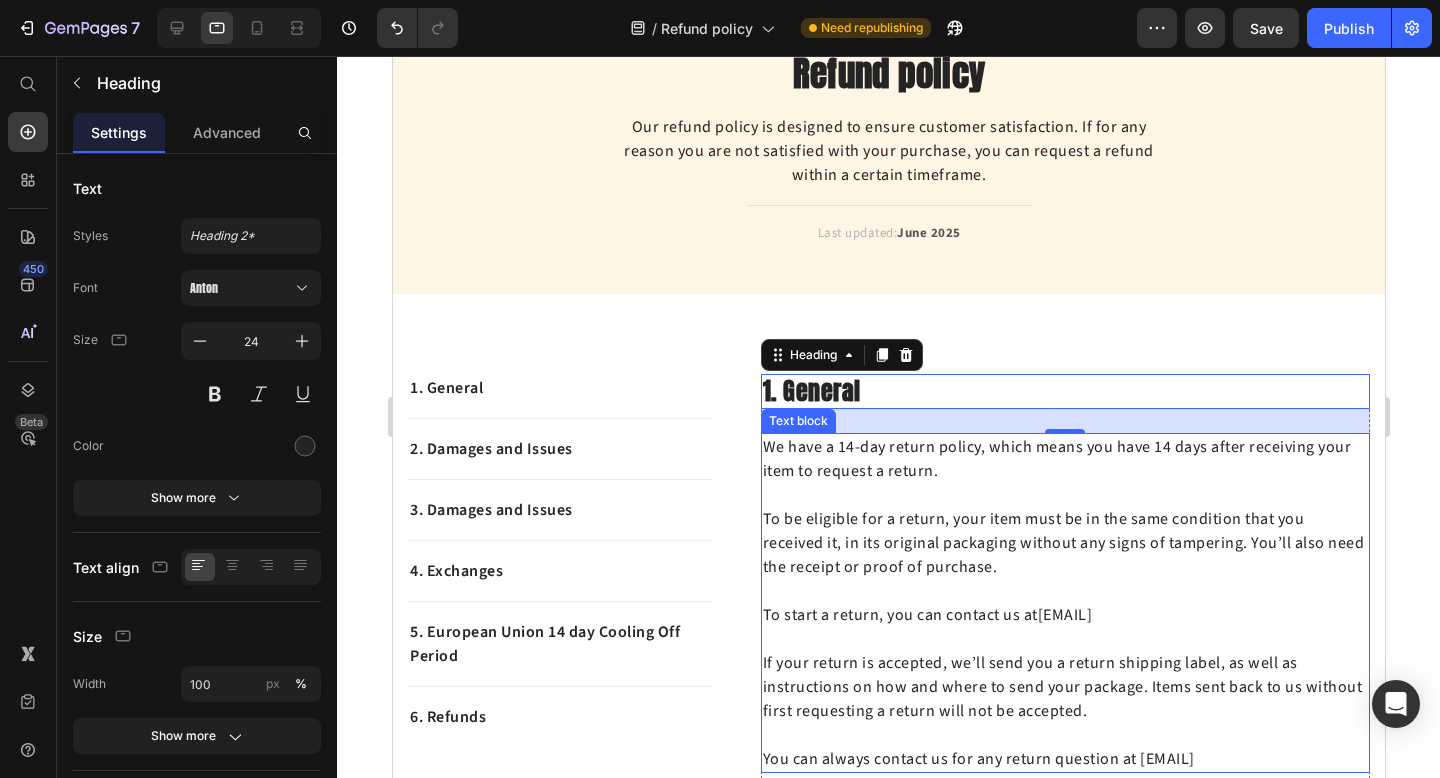 scroll, scrollTop: 116, scrollLeft: 0, axis: vertical 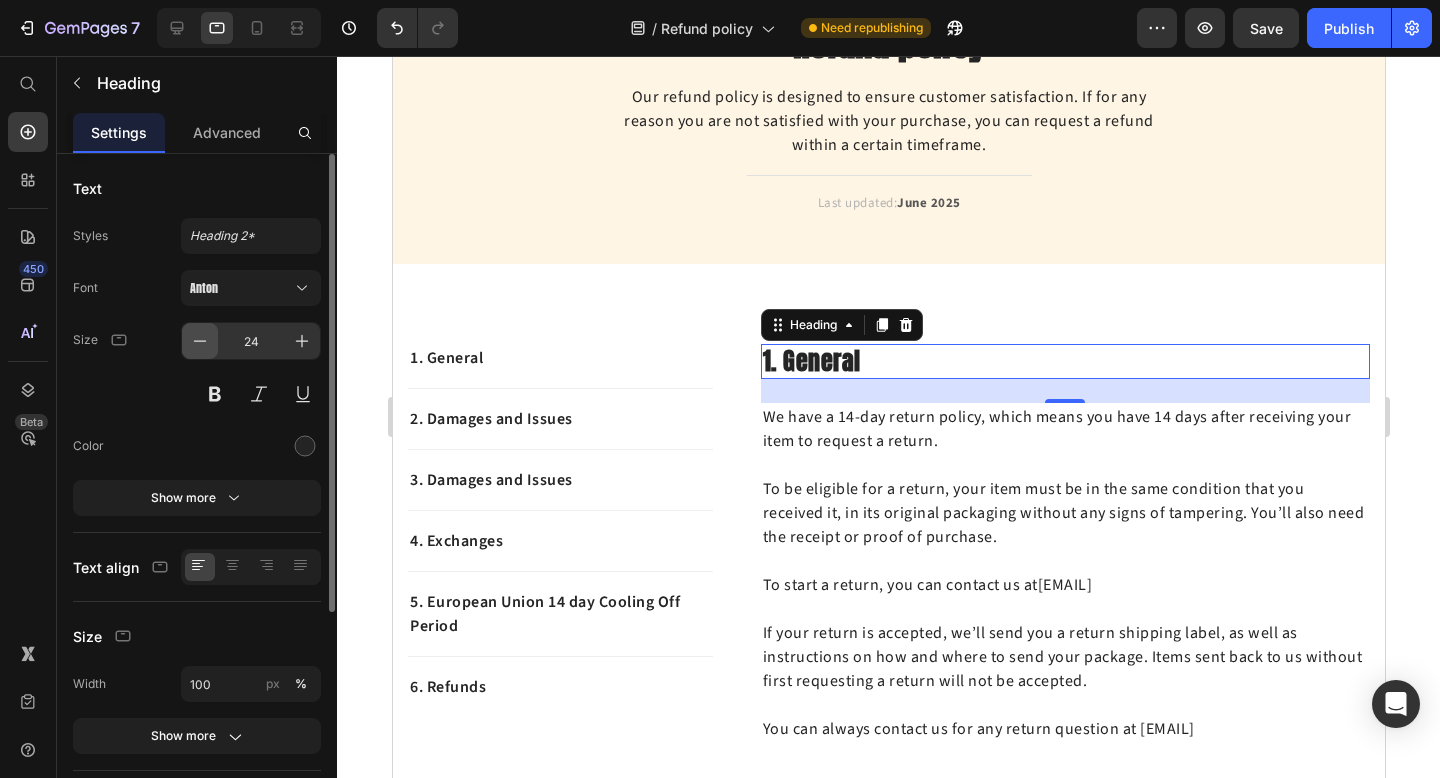 click 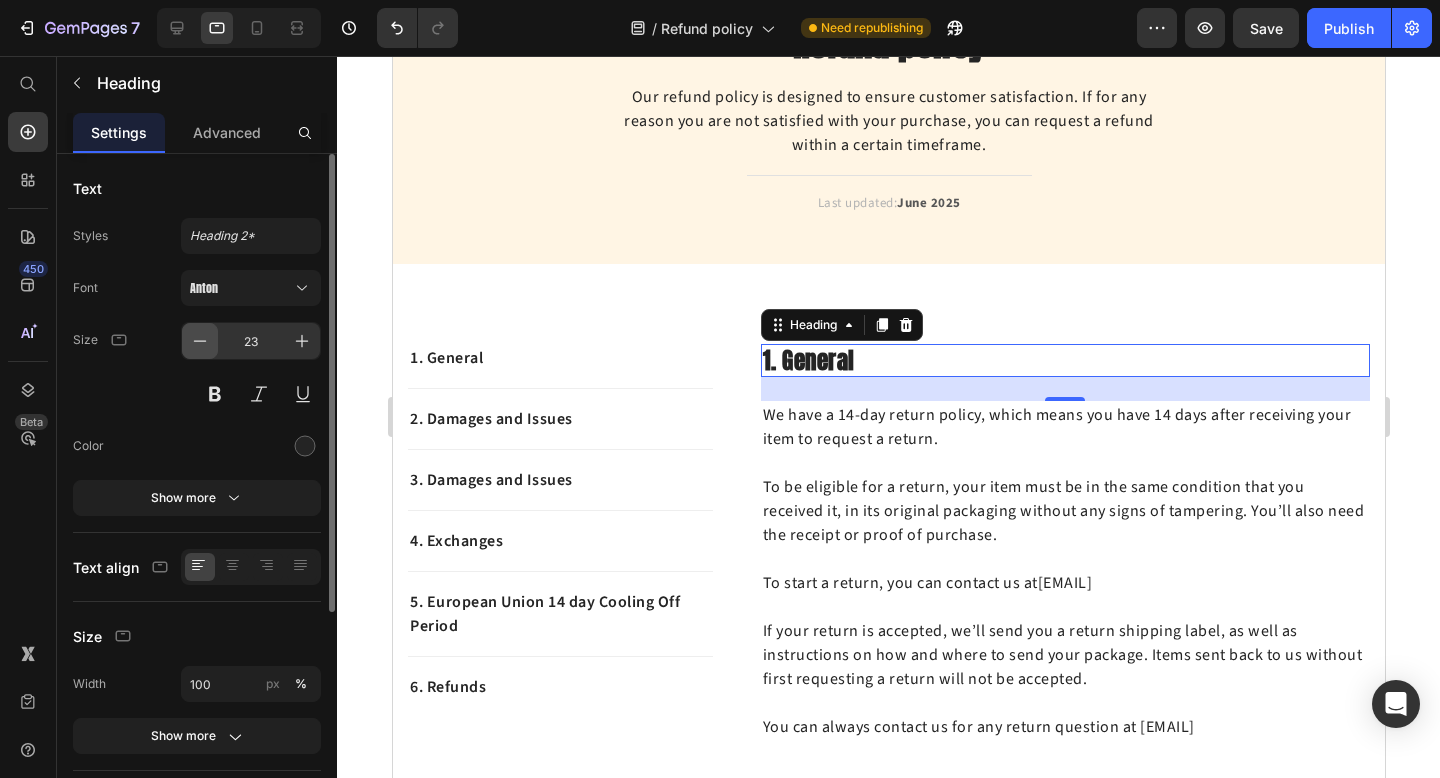 click 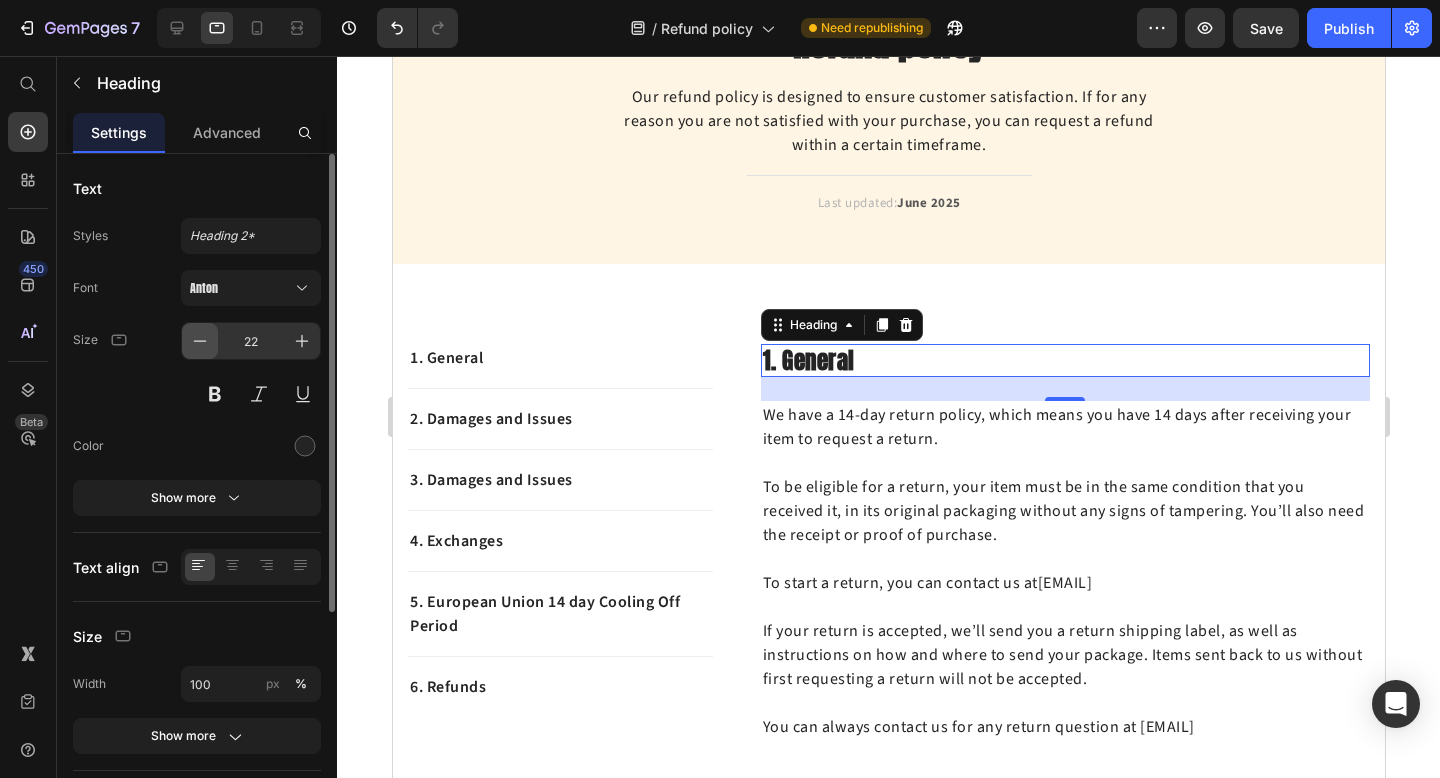 click 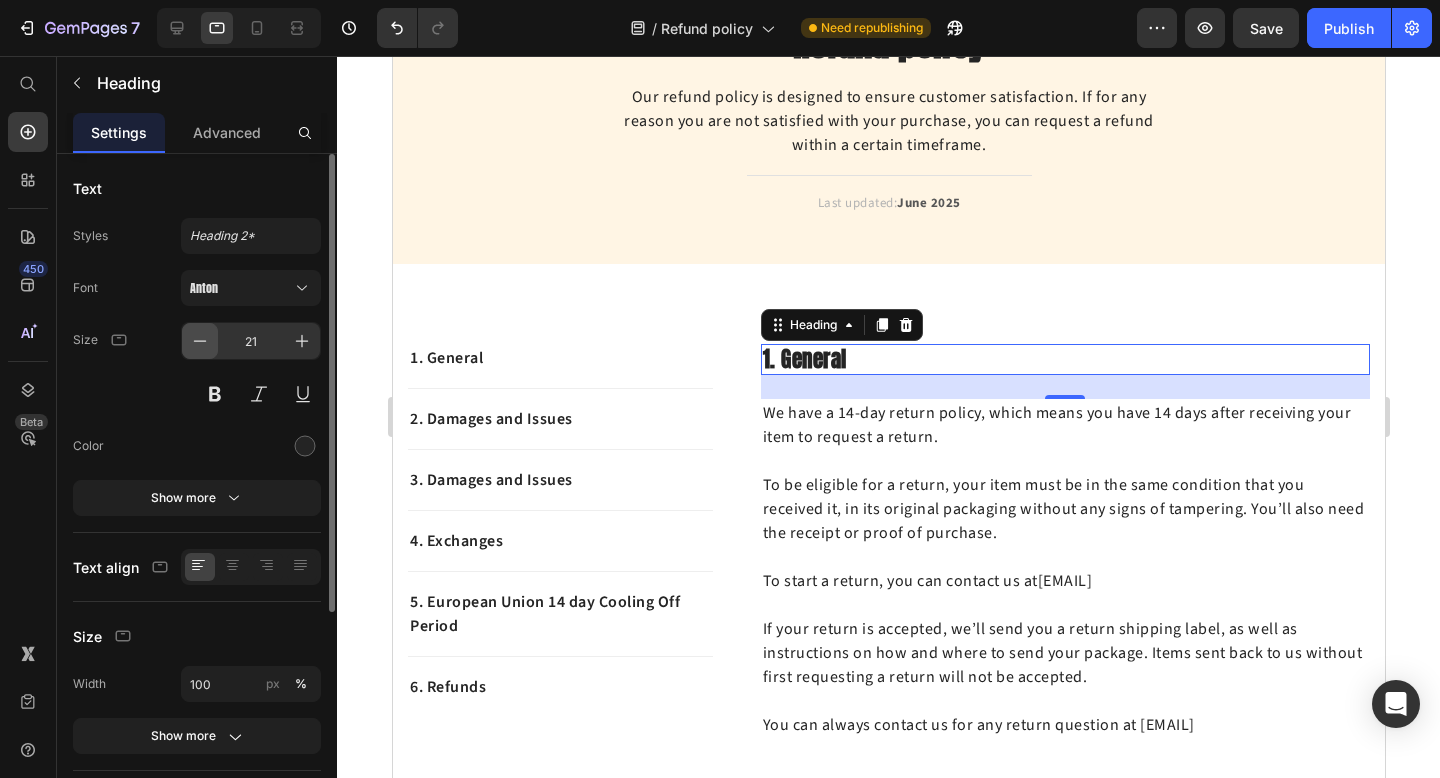 click 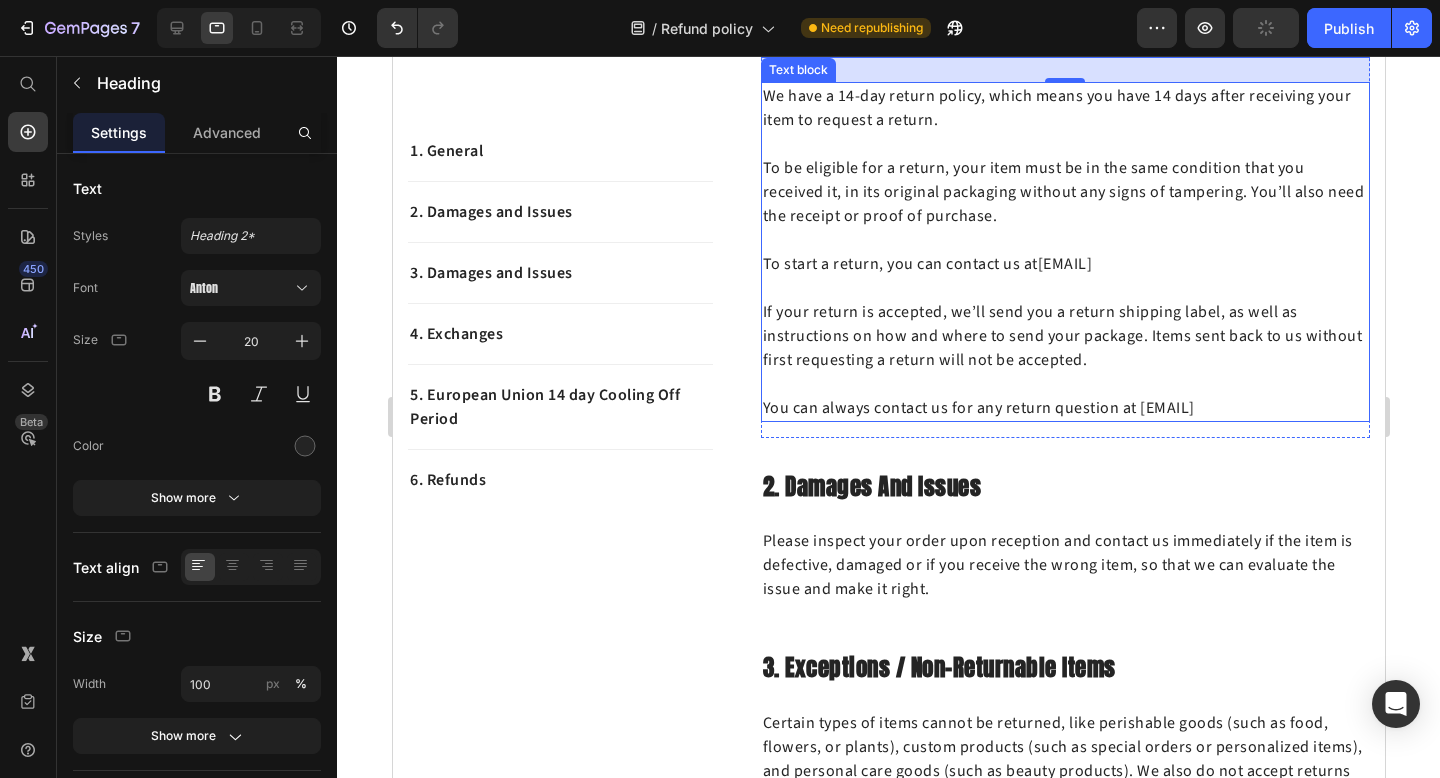 scroll, scrollTop: 441, scrollLeft: 0, axis: vertical 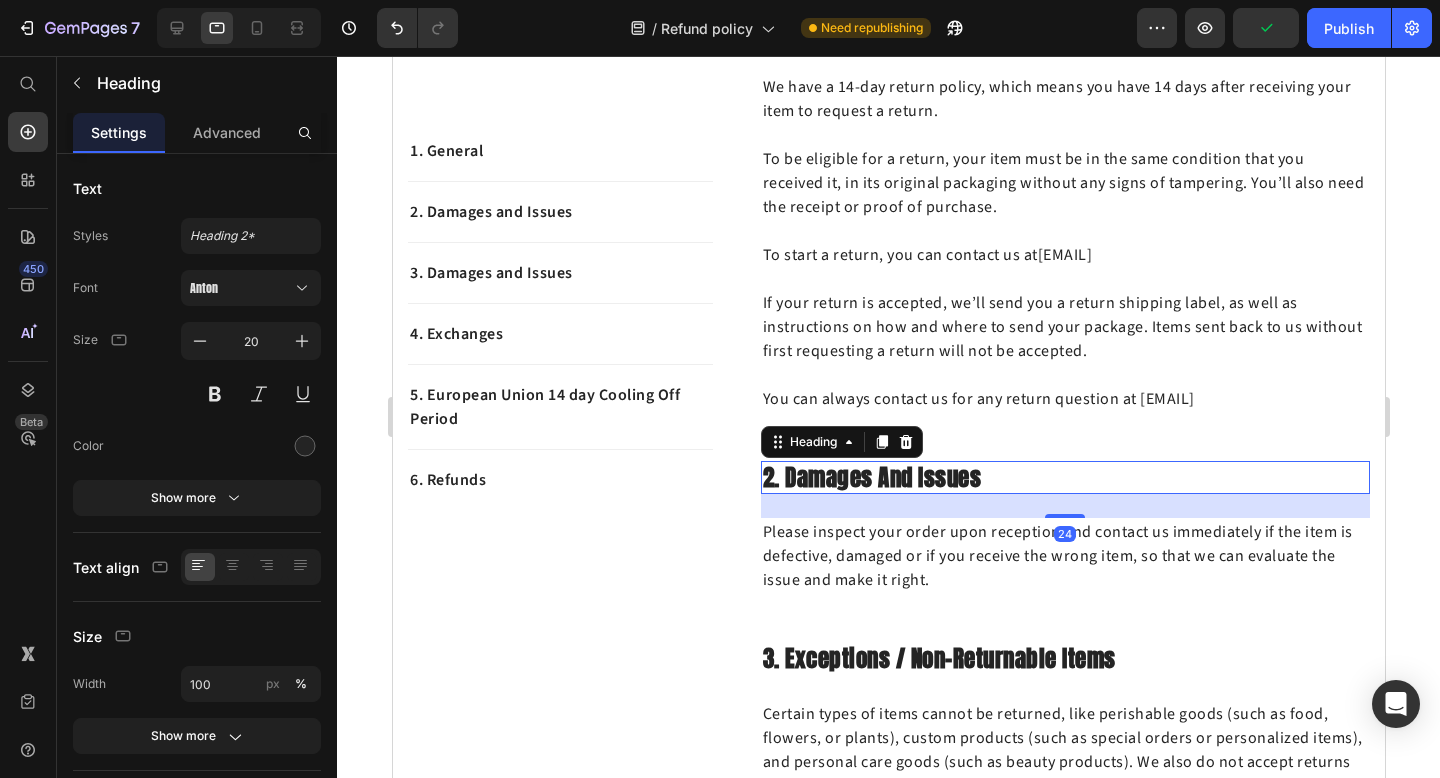 click on "2. Damages And Issues" at bounding box center [1064, 478] 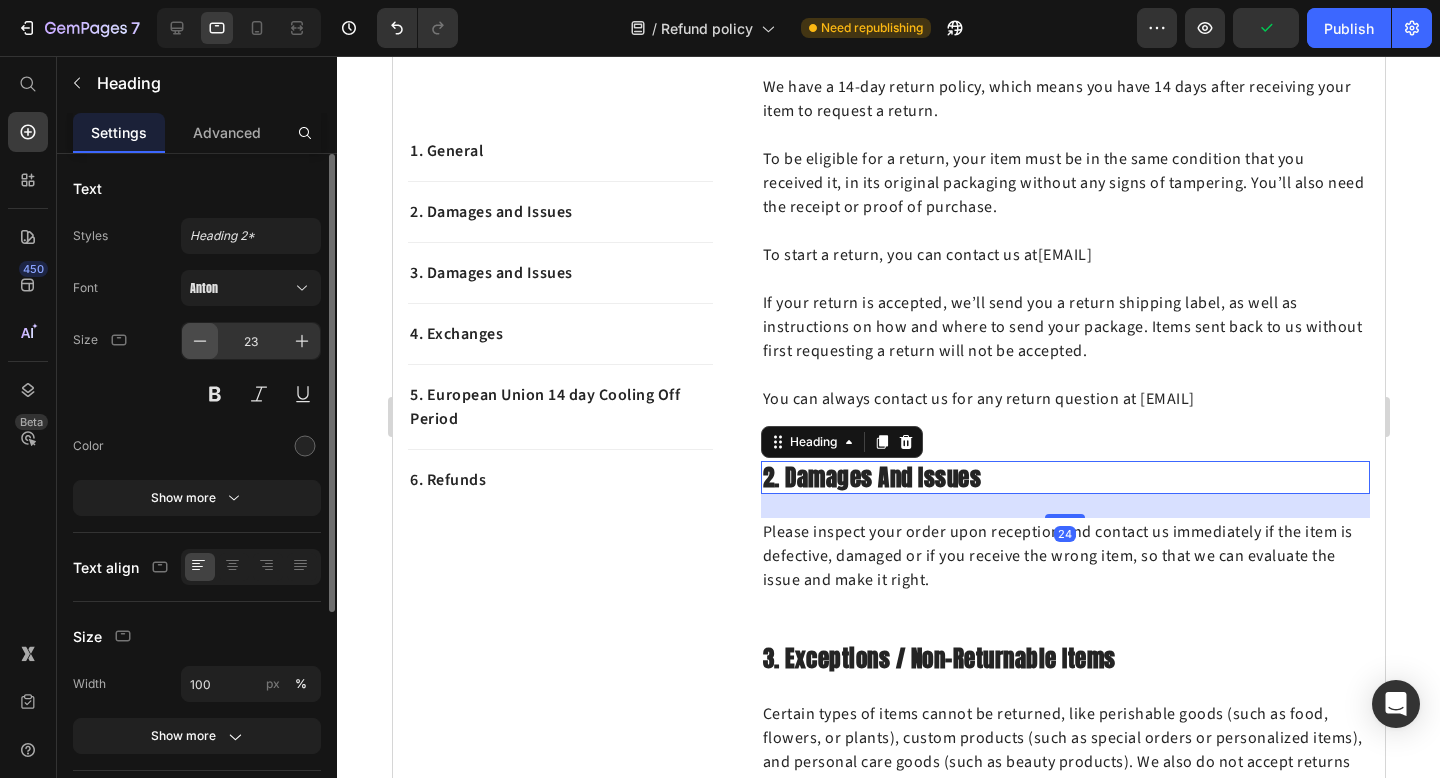 click at bounding box center (200, 341) 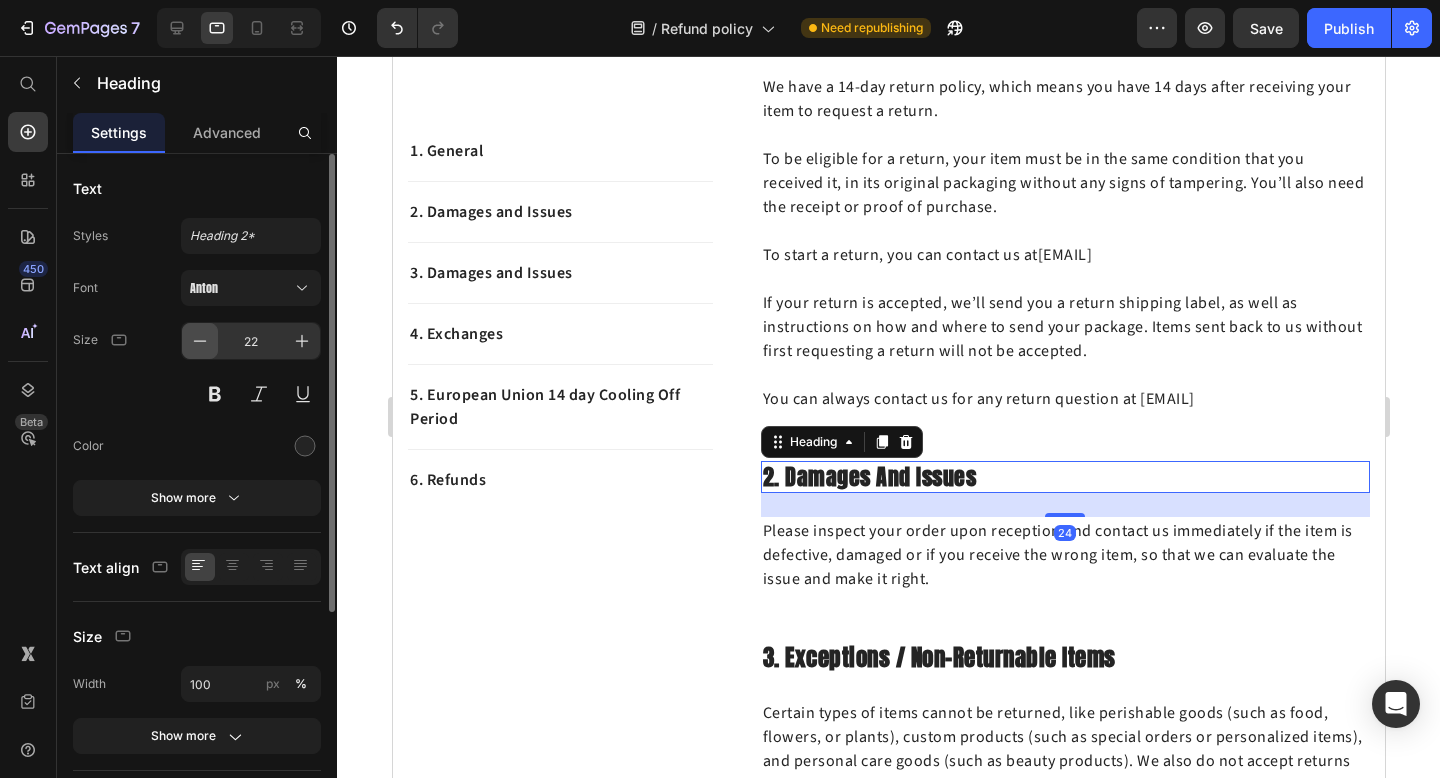 click at bounding box center [200, 341] 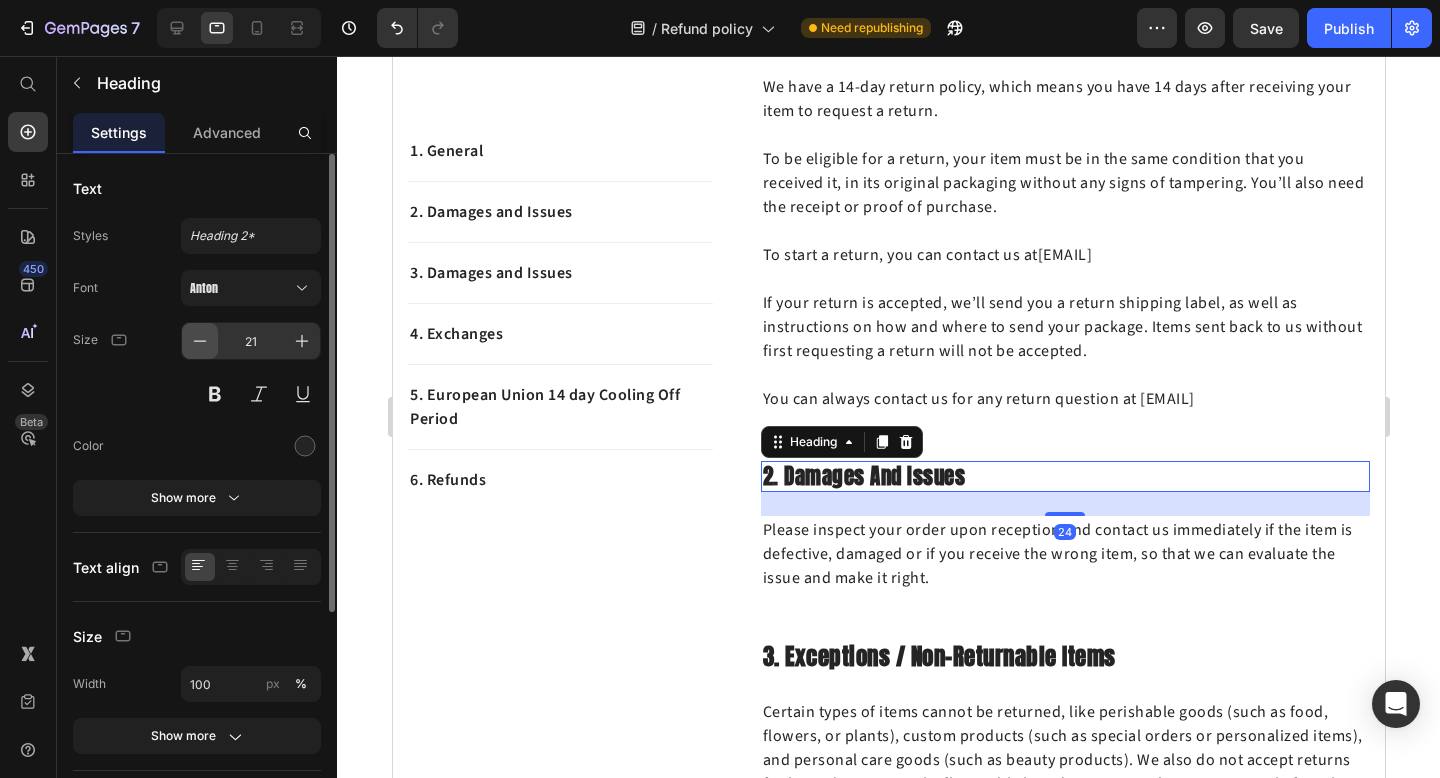 click at bounding box center (200, 341) 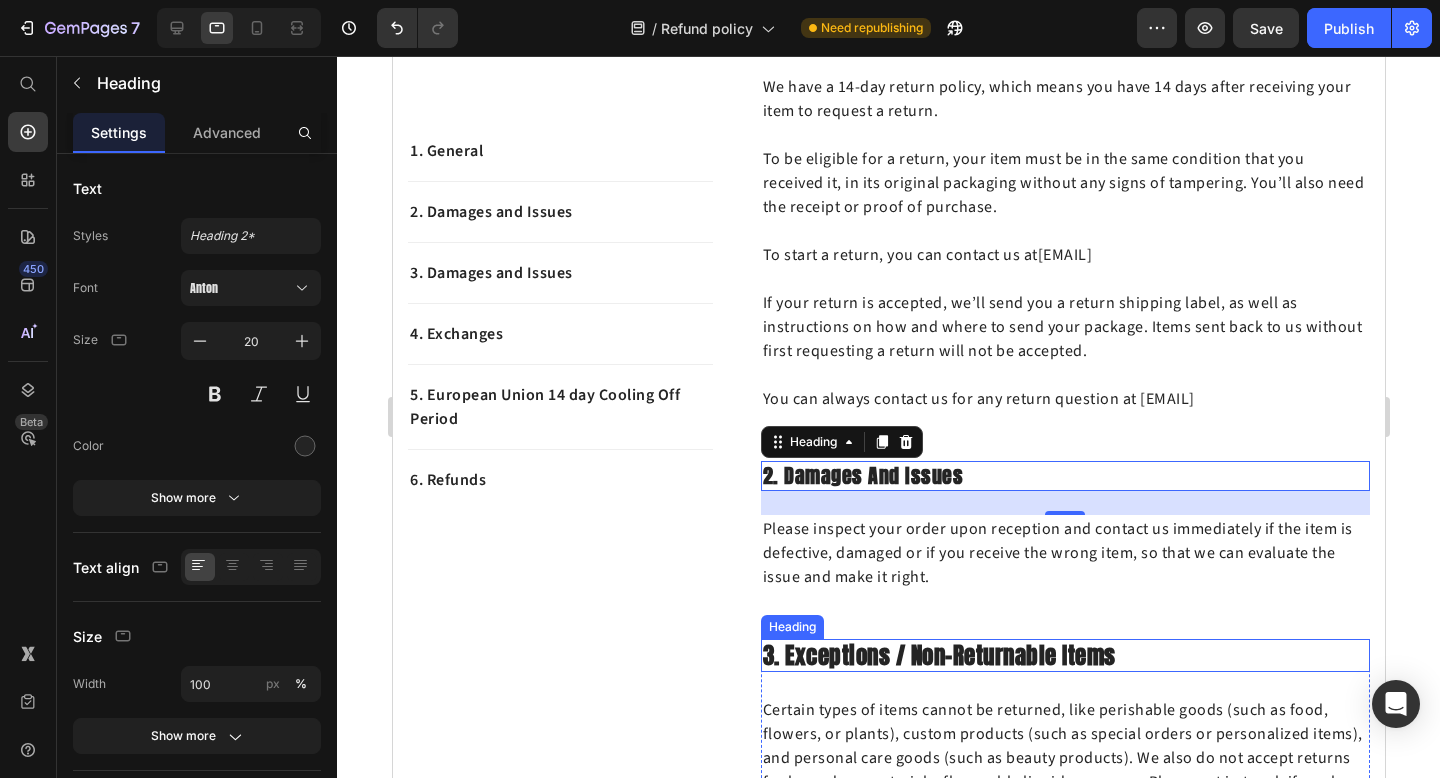 click on "3. Exceptions / non-returnable items" at bounding box center [1064, 656] 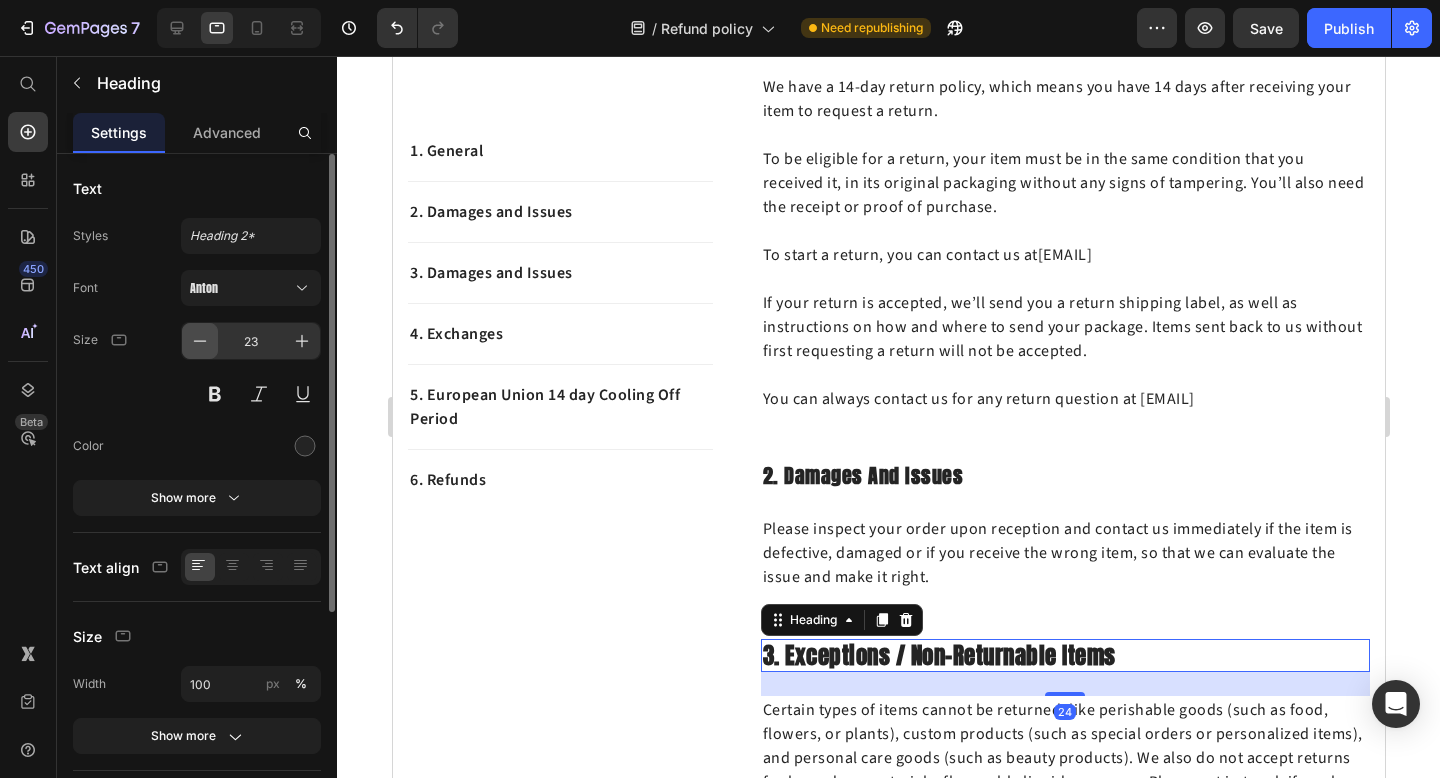 click at bounding box center (200, 341) 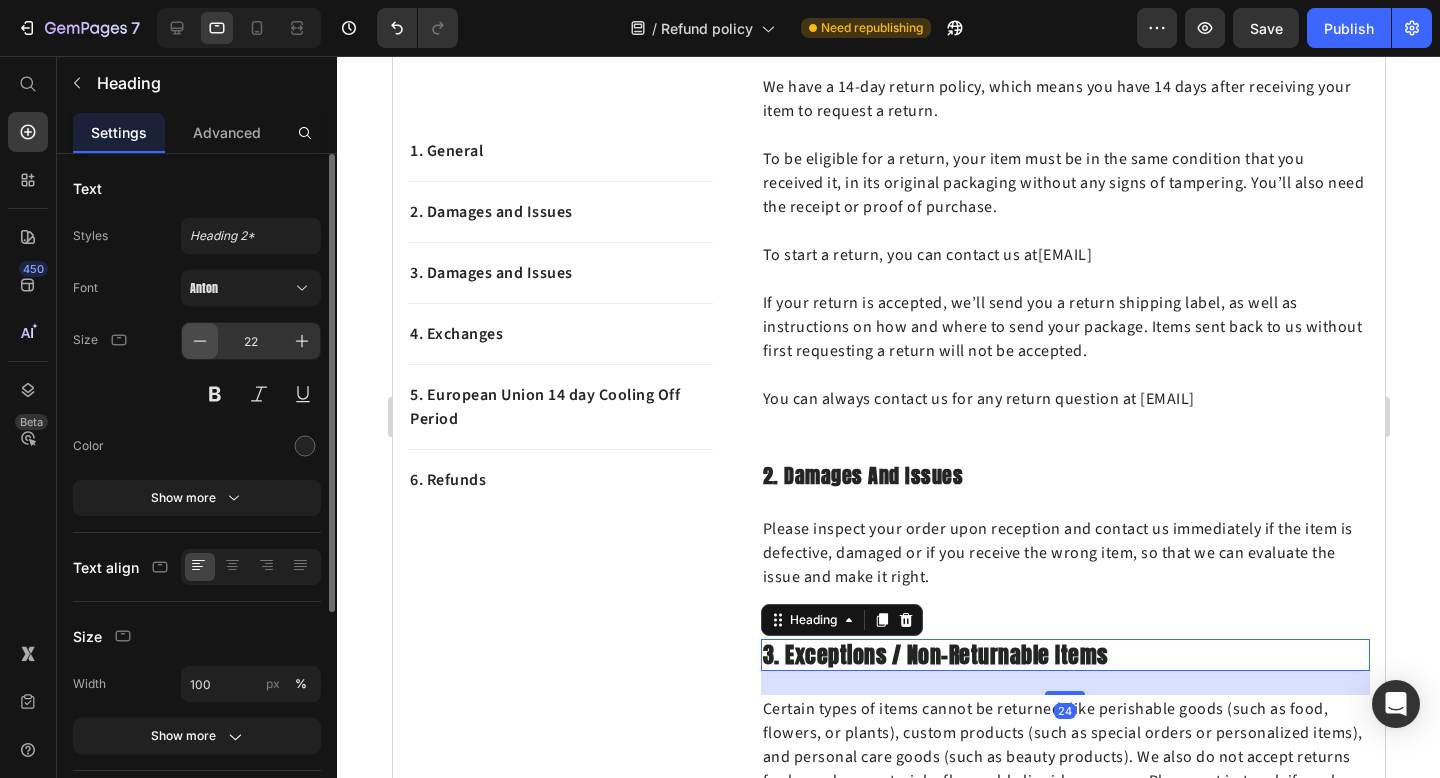 click at bounding box center (200, 341) 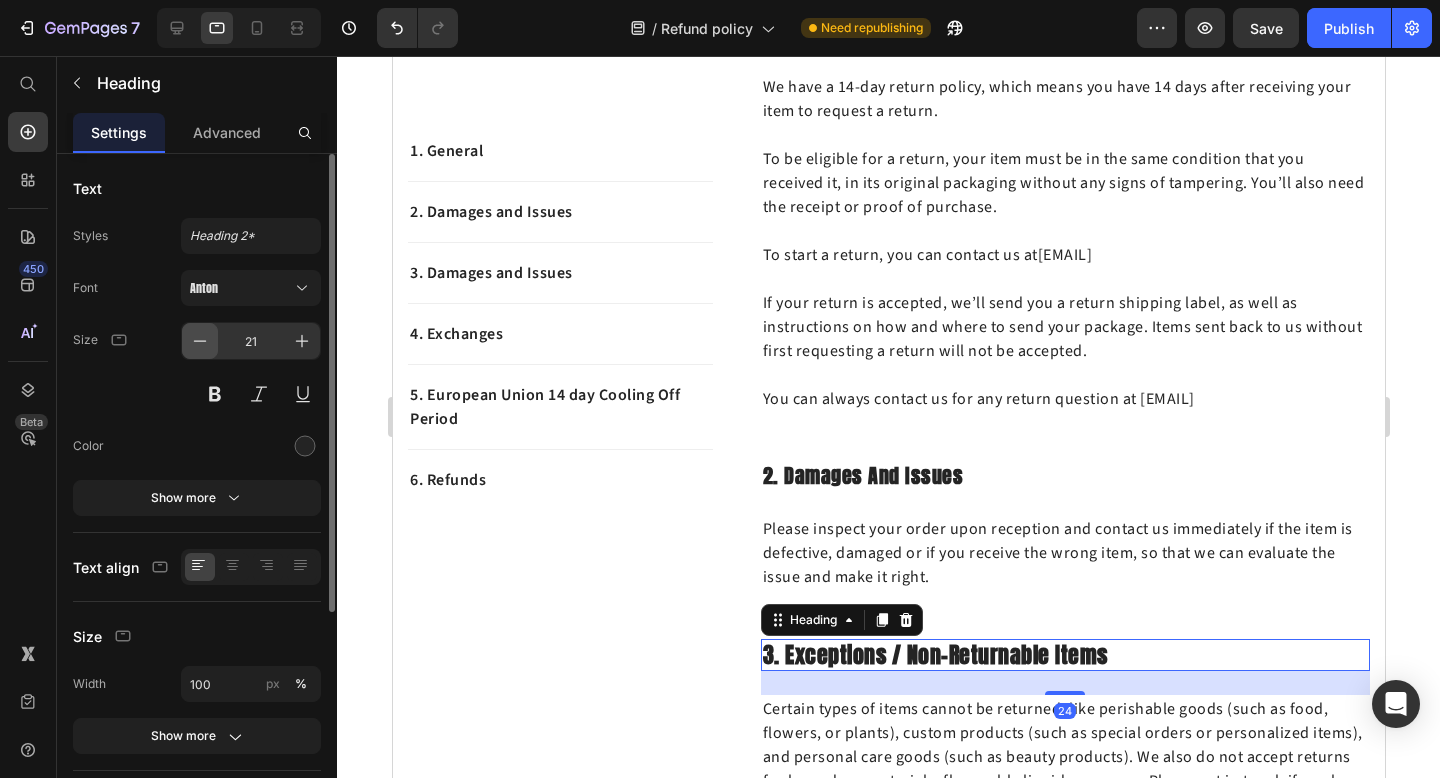 click at bounding box center (200, 341) 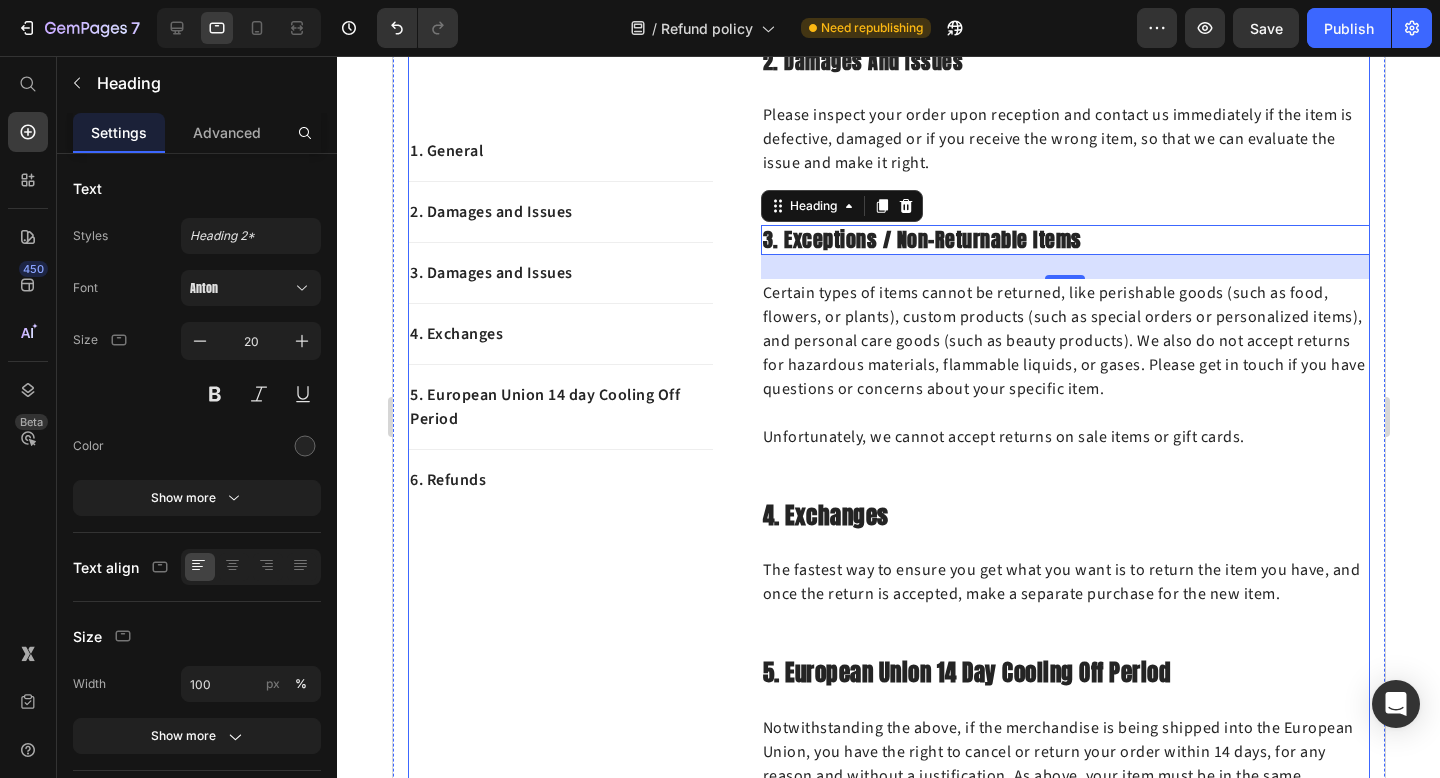 scroll, scrollTop: 860, scrollLeft: 0, axis: vertical 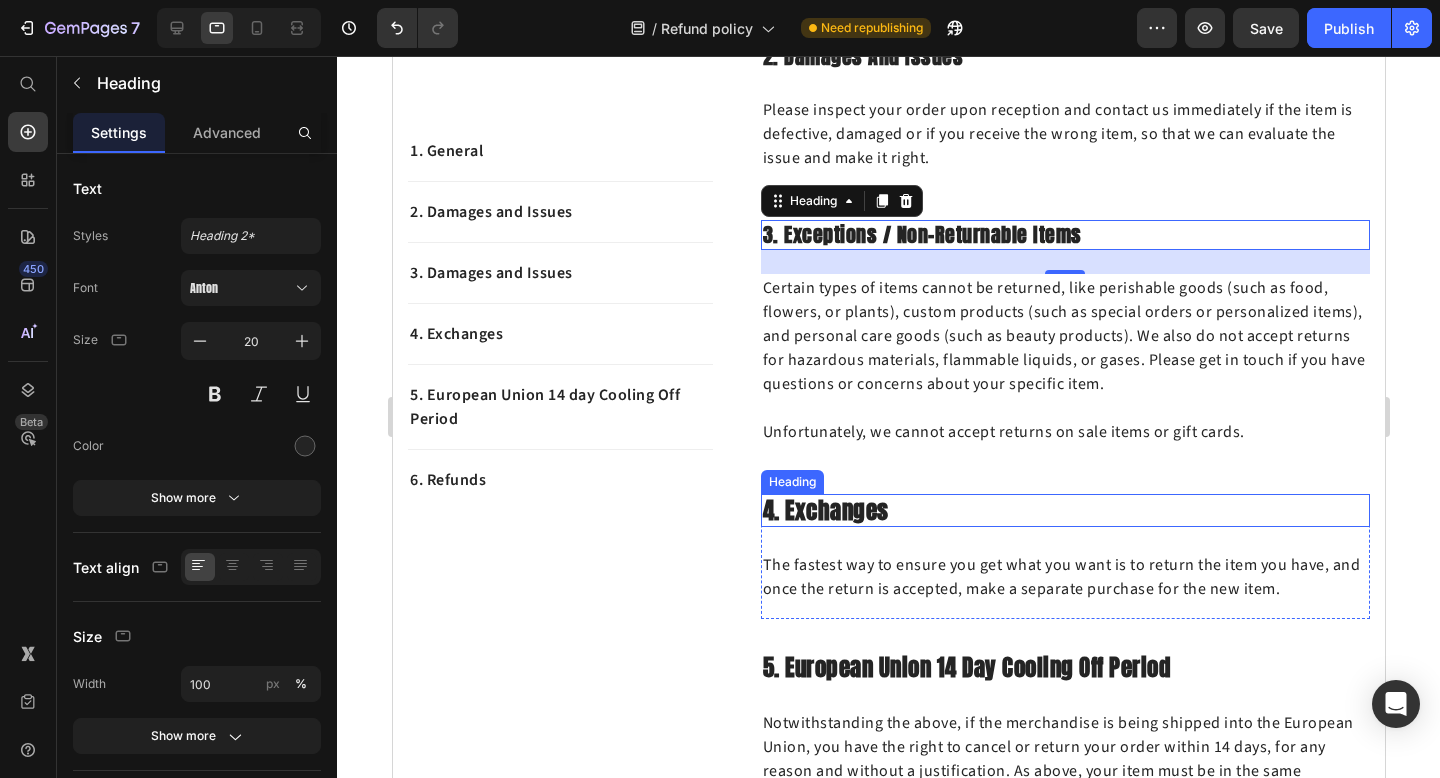 click on "4. Exchanges" at bounding box center [1064, 511] 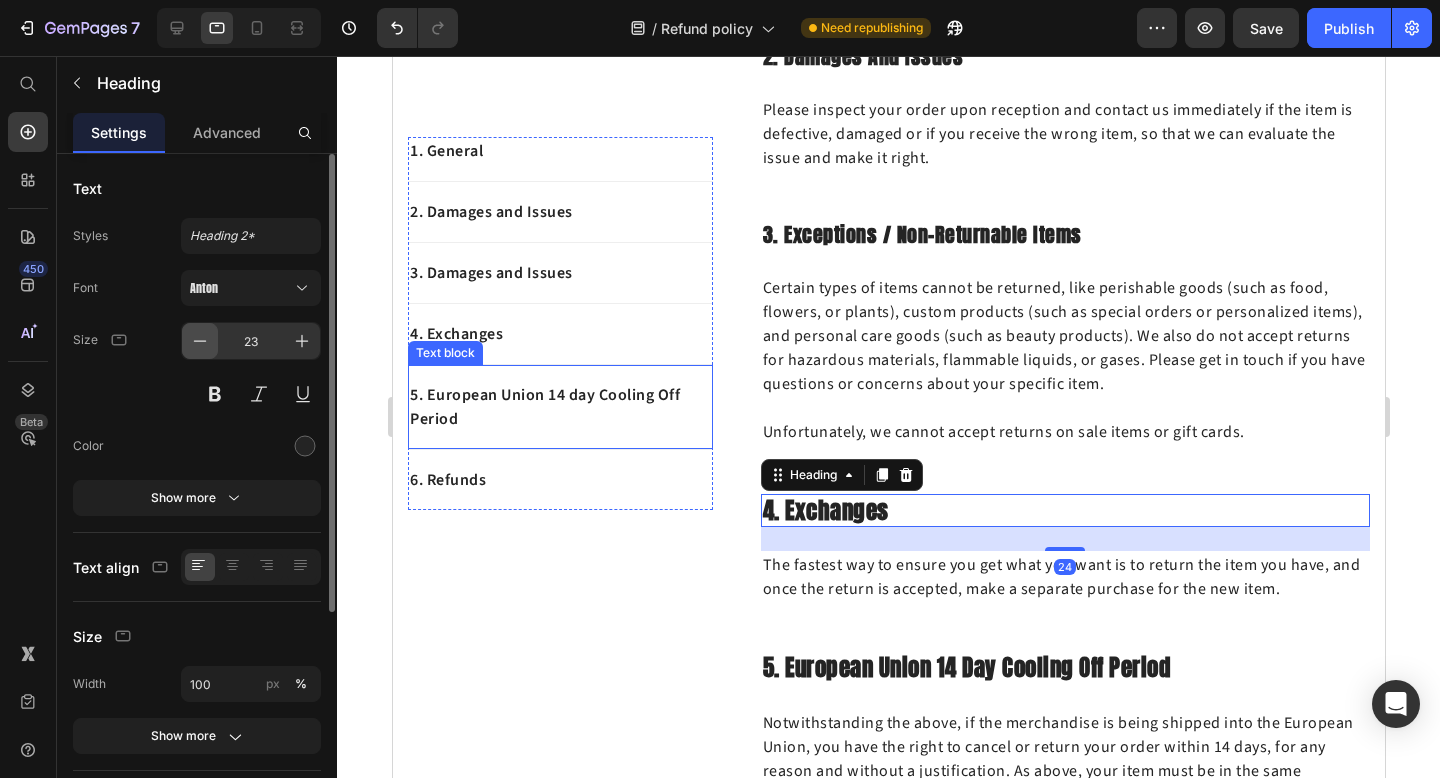 click at bounding box center (200, 341) 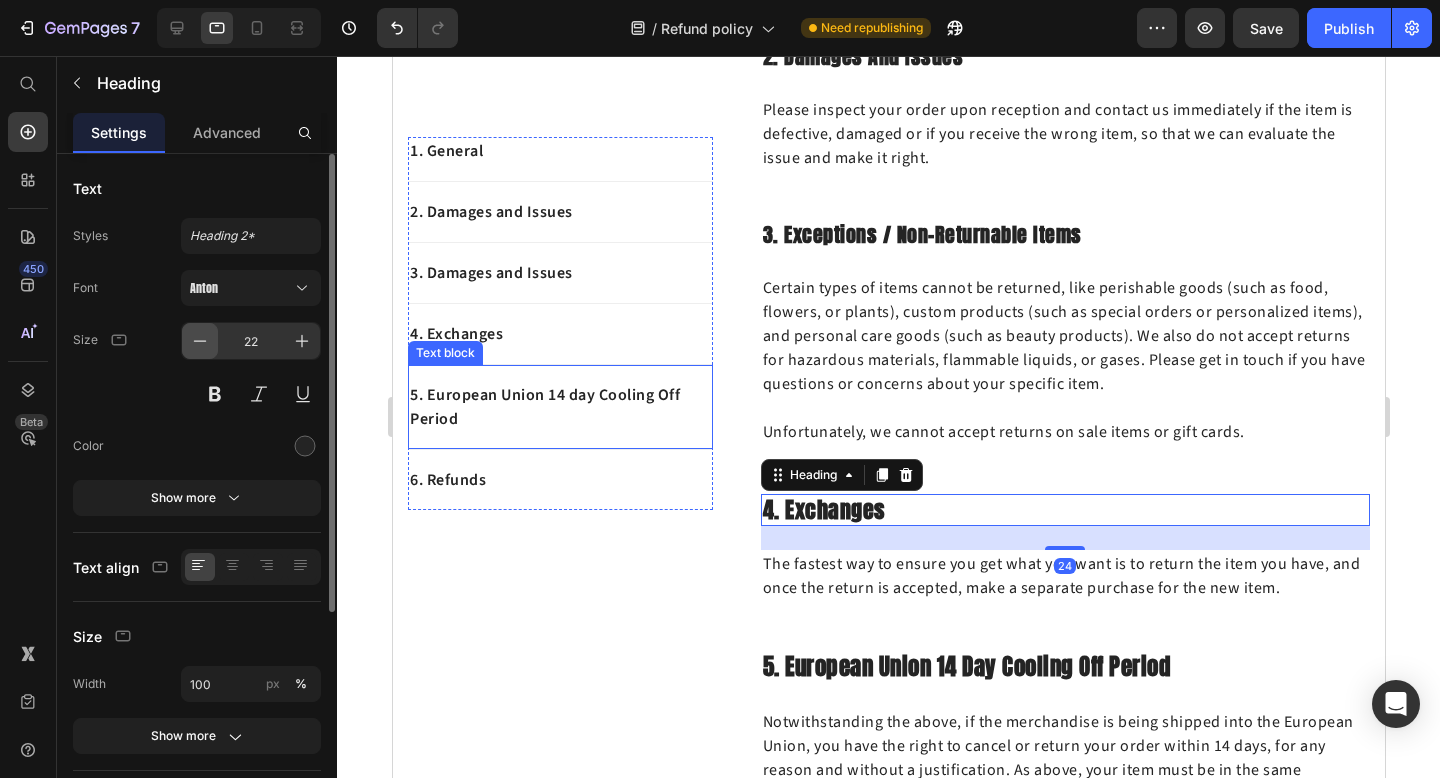 click at bounding box center [200, 341] 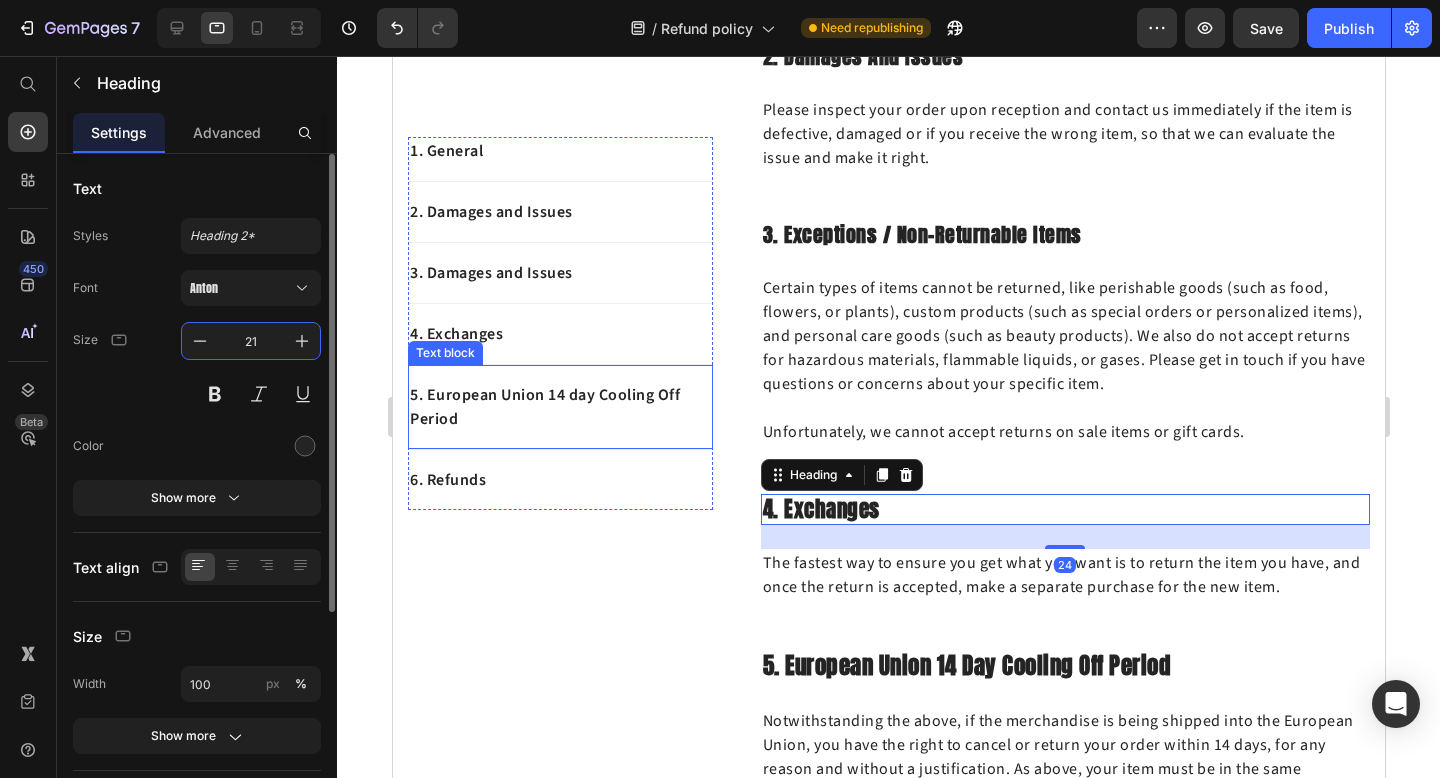 click on "21" at bounding box center (251, 341) 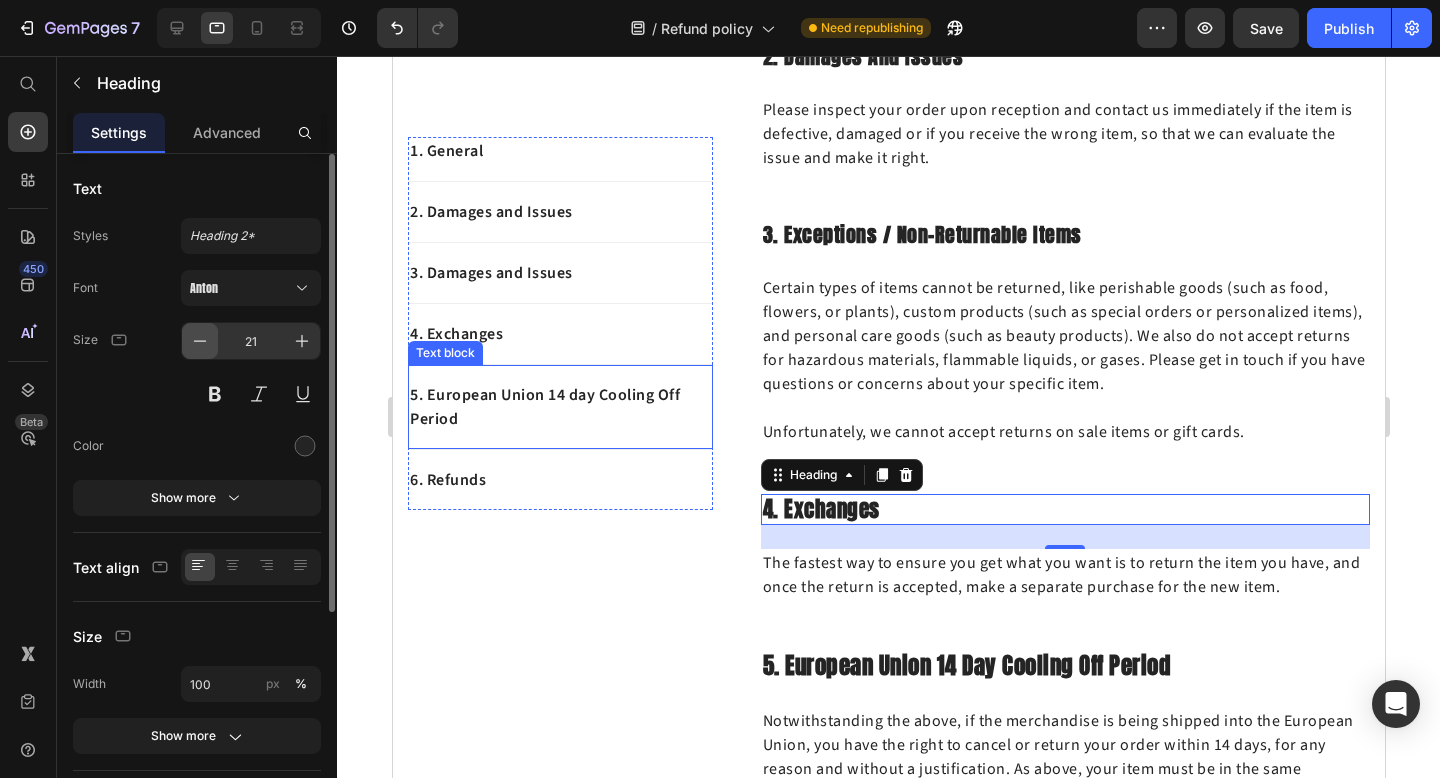 click at bounding box center (200, 341) 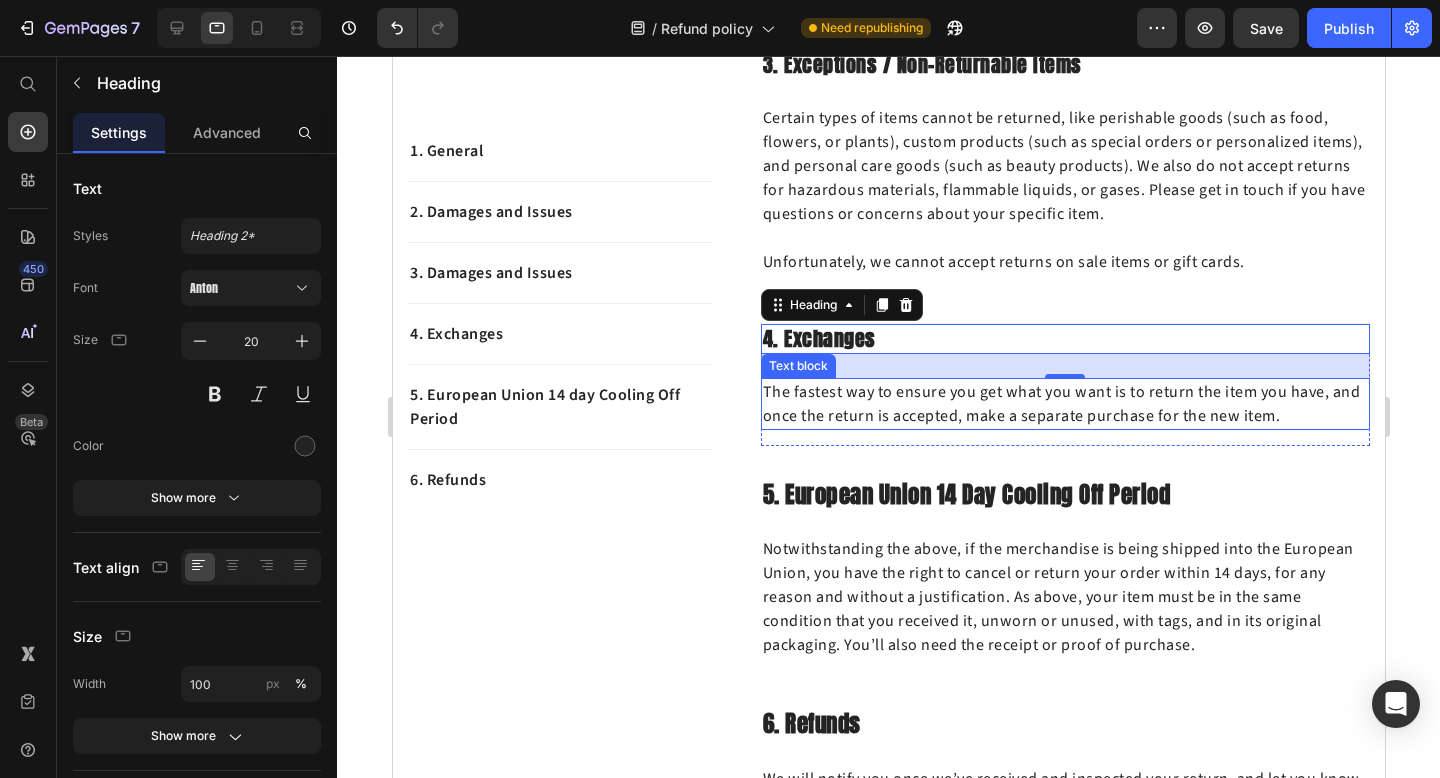 scroll, scrollTop: 1078, scrollLeft: 0, axis: vertical 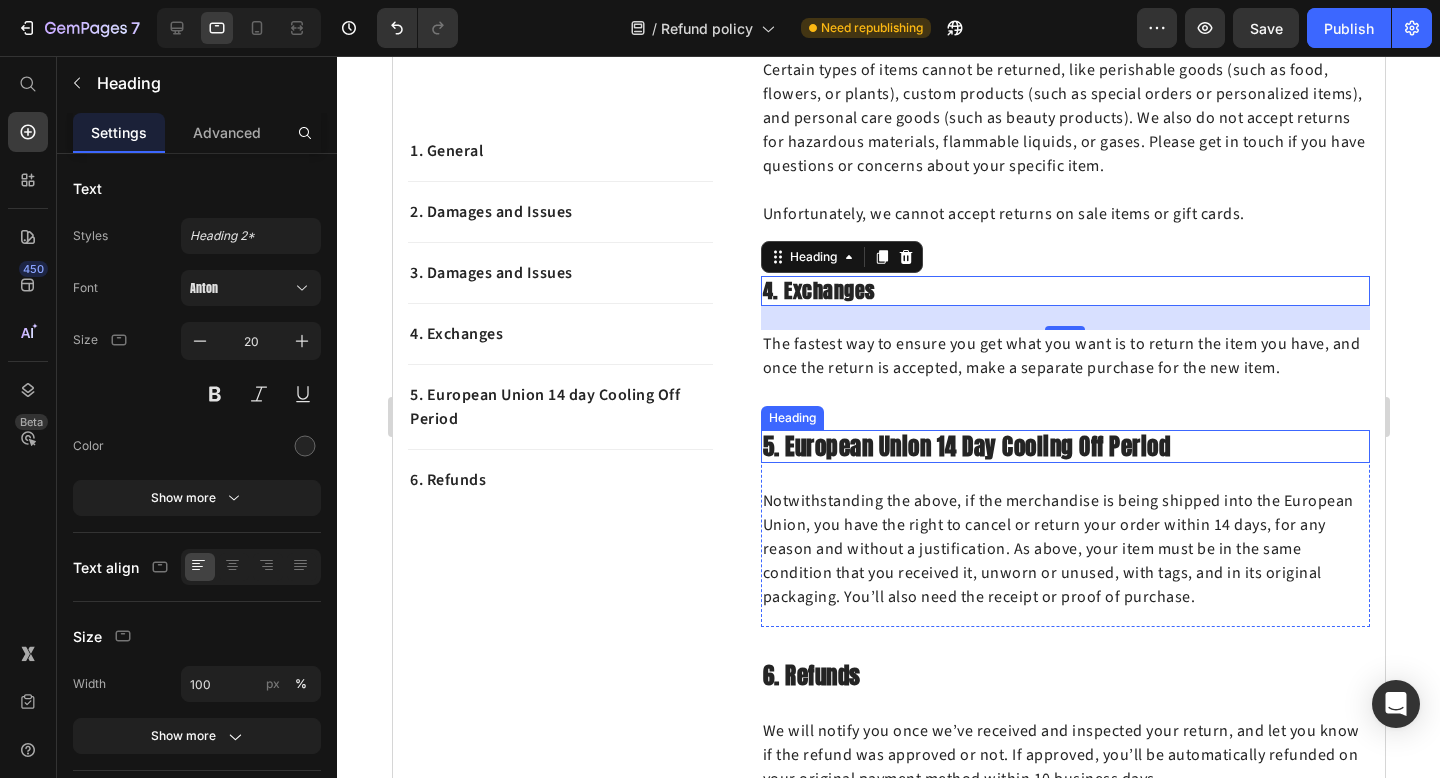 click on "5. European Union 14 day cooling off period" at bounding box center [1064, 447] 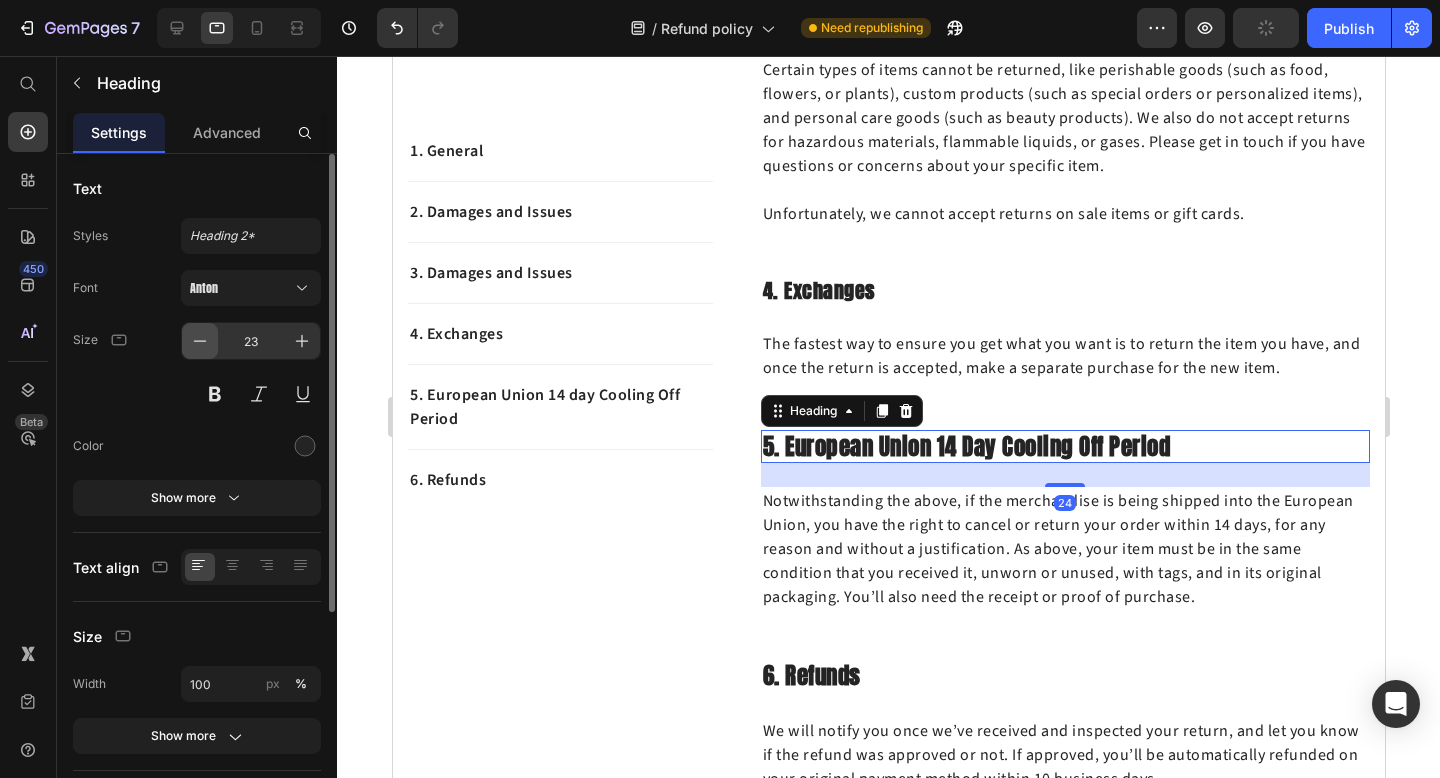 click 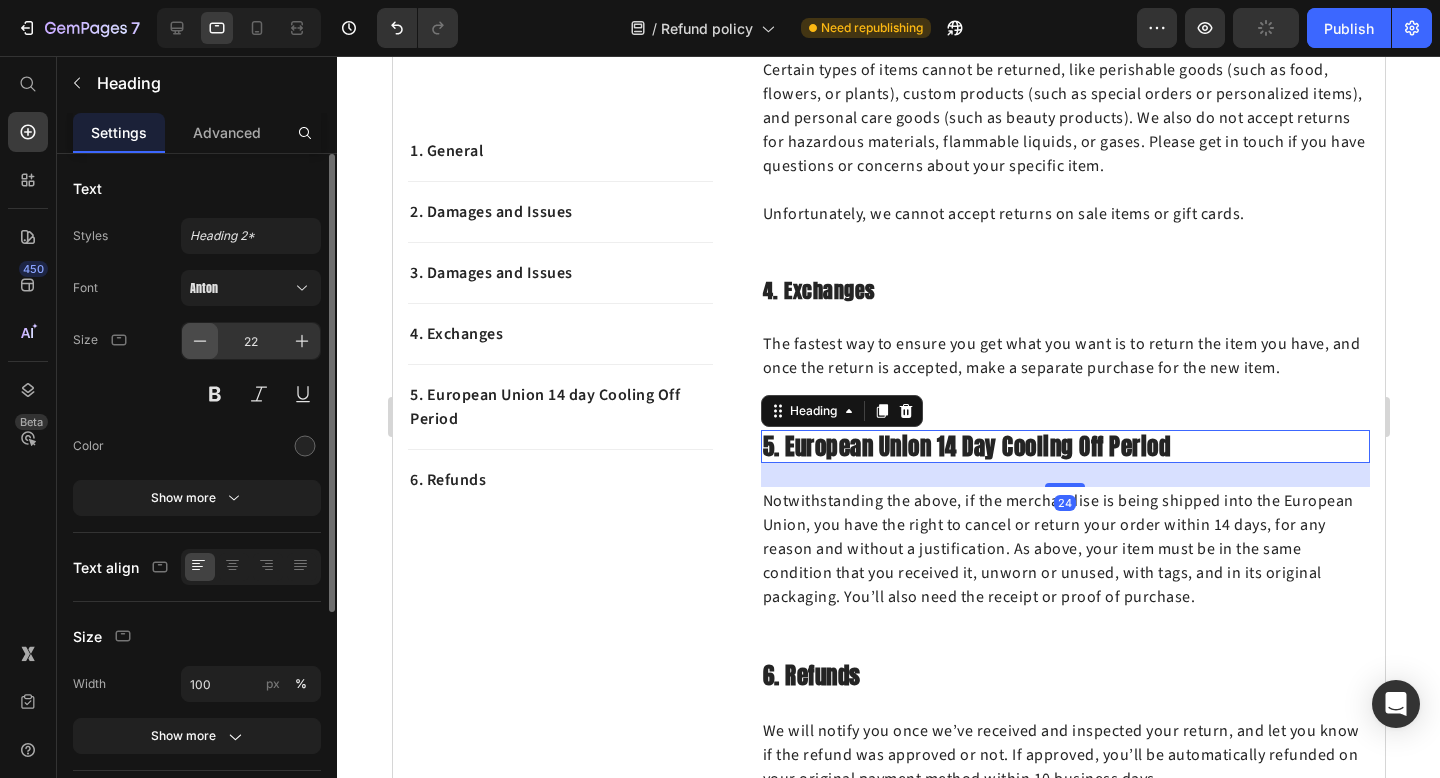click 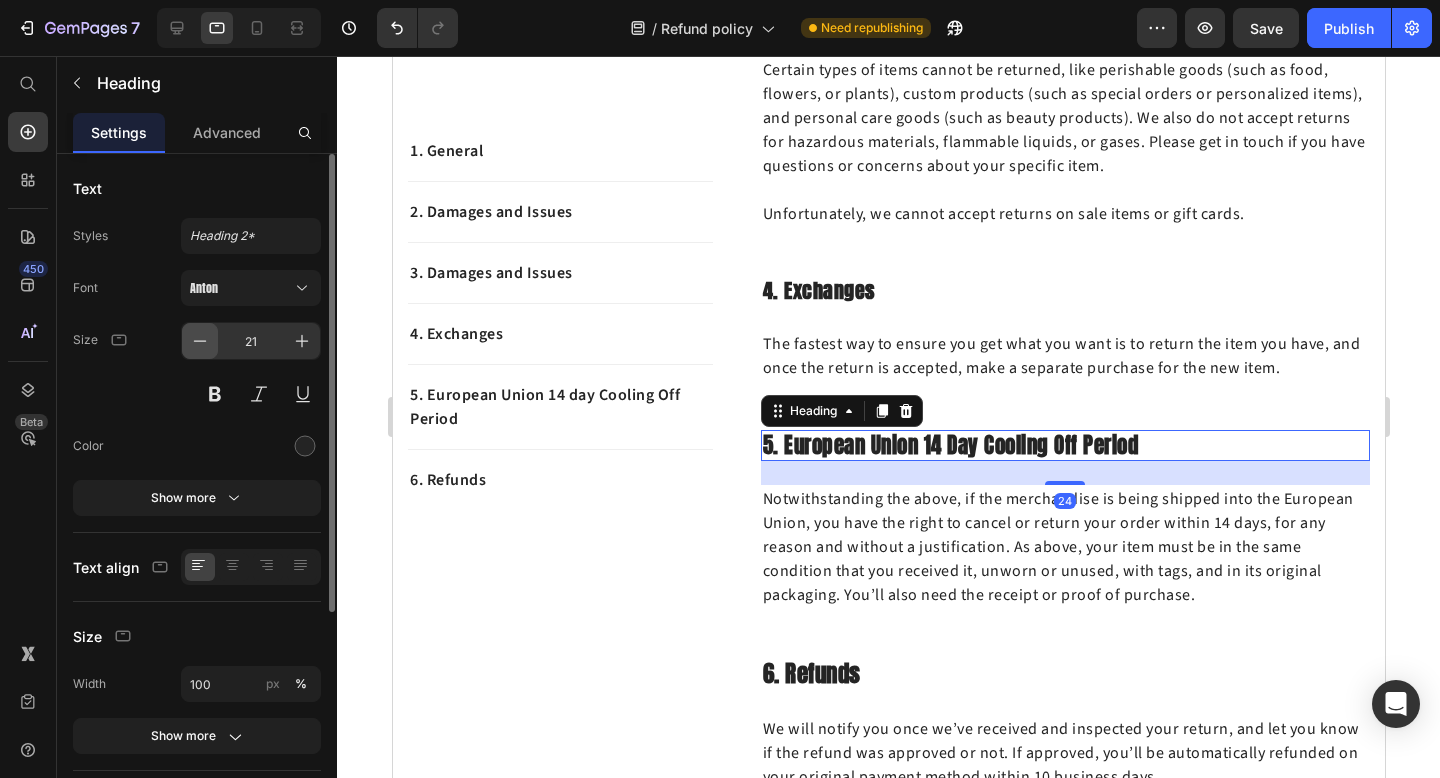 click 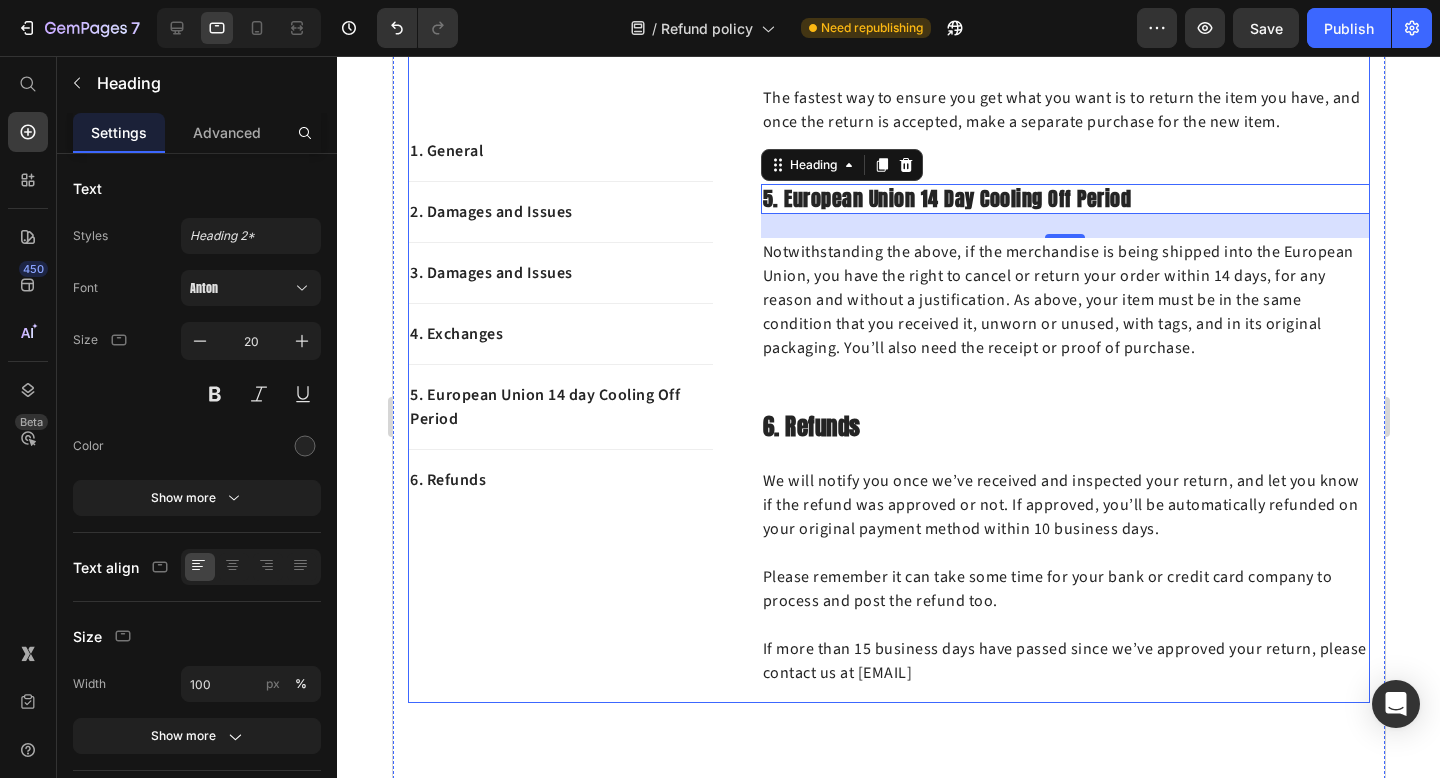 scroll, scrollTop: 1327, scrollLeft: 0, axis: vertical 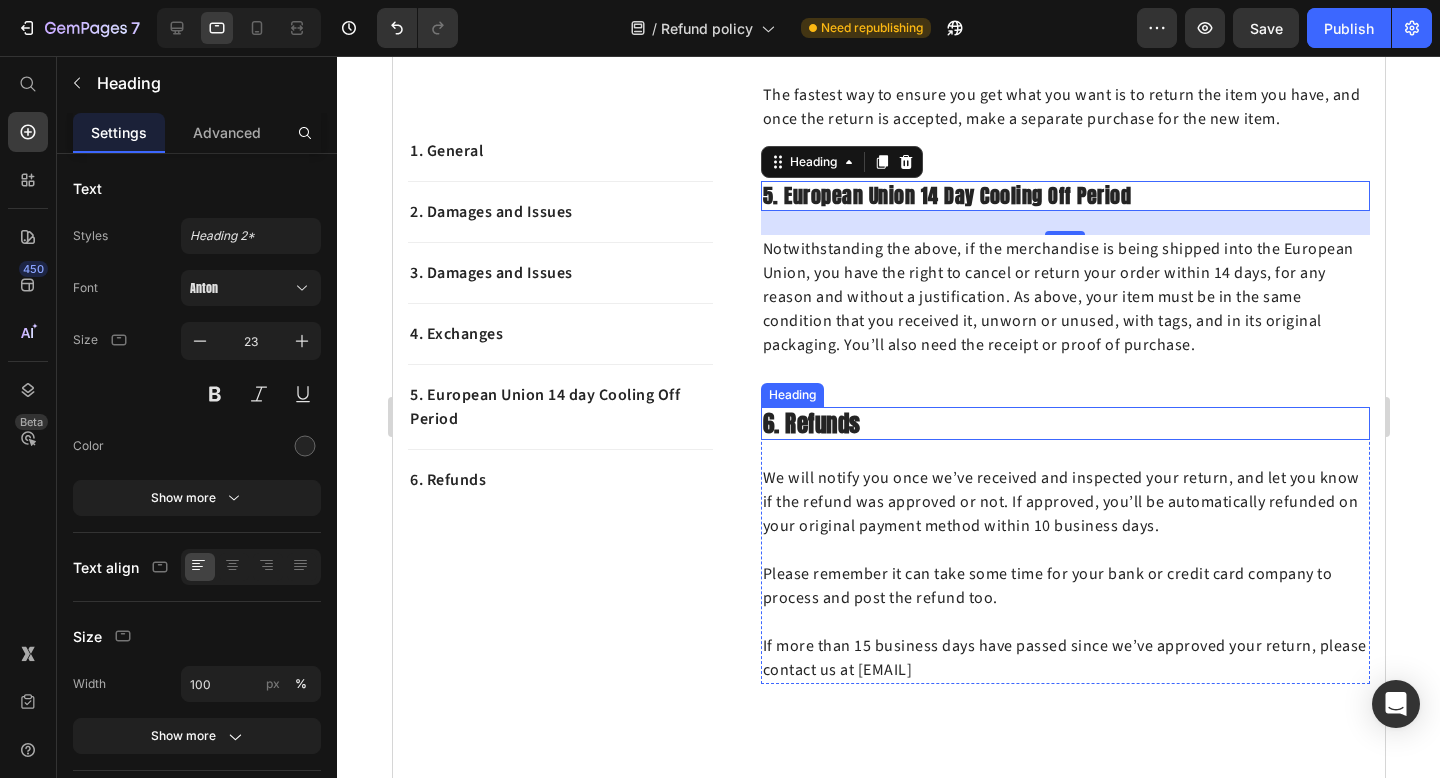 click on "6. Refunds" at bounding box center [1064, 424] 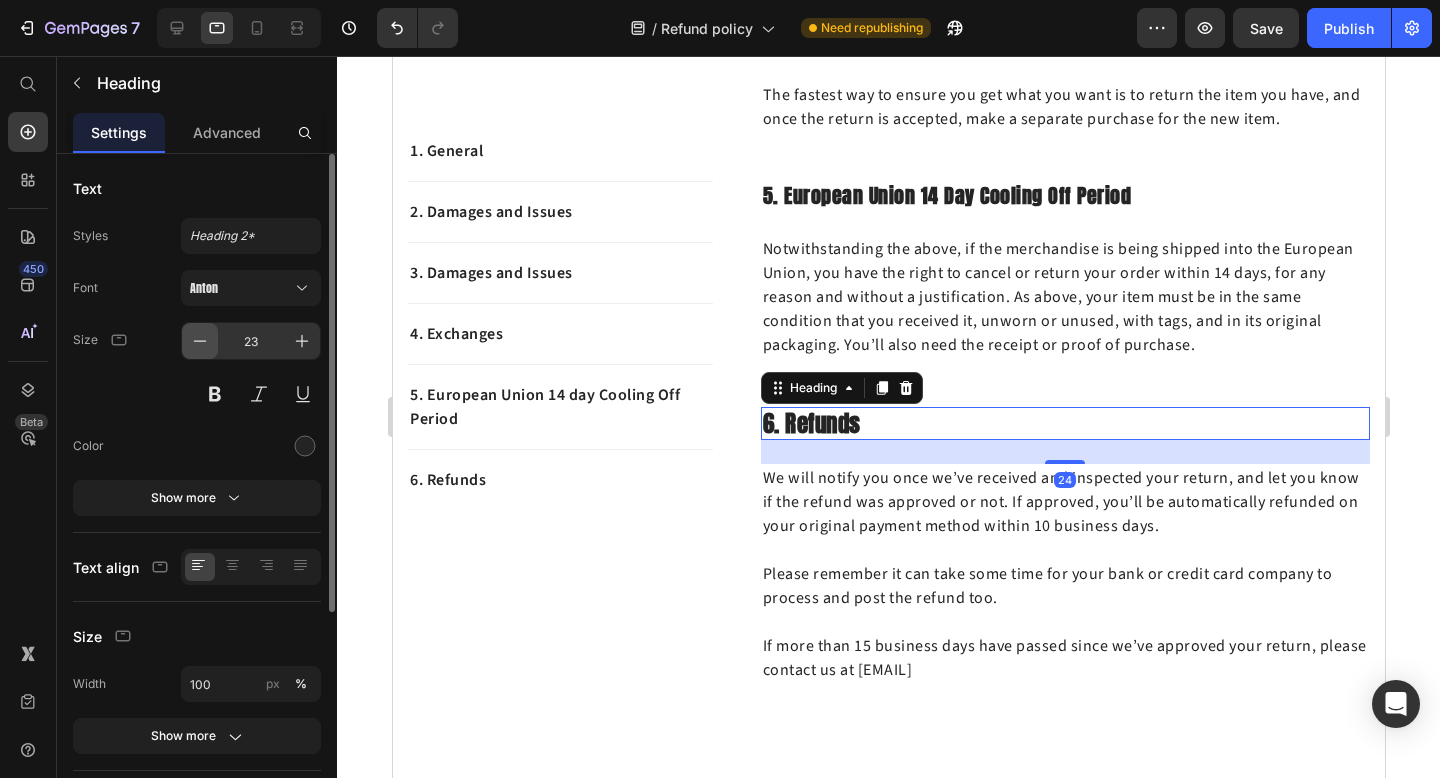 click 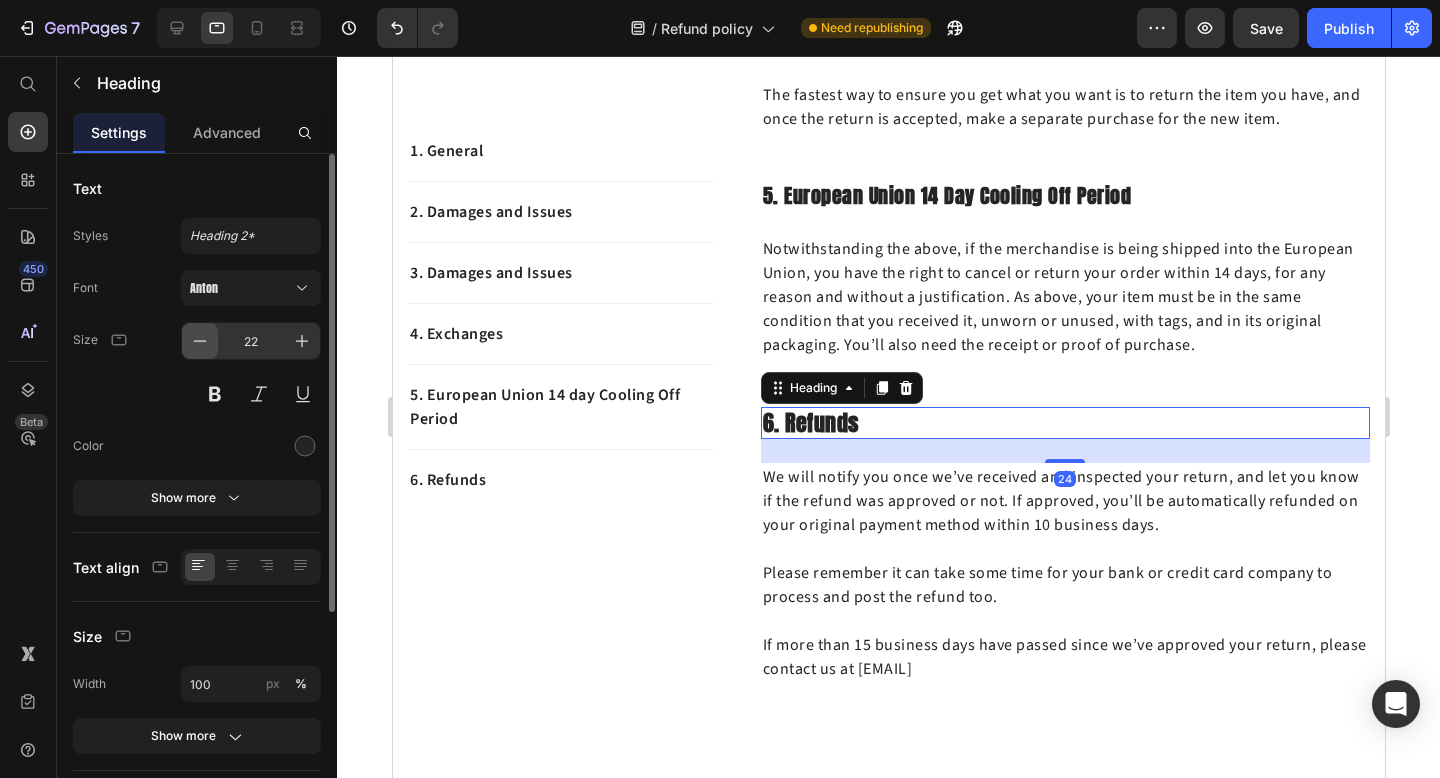 click 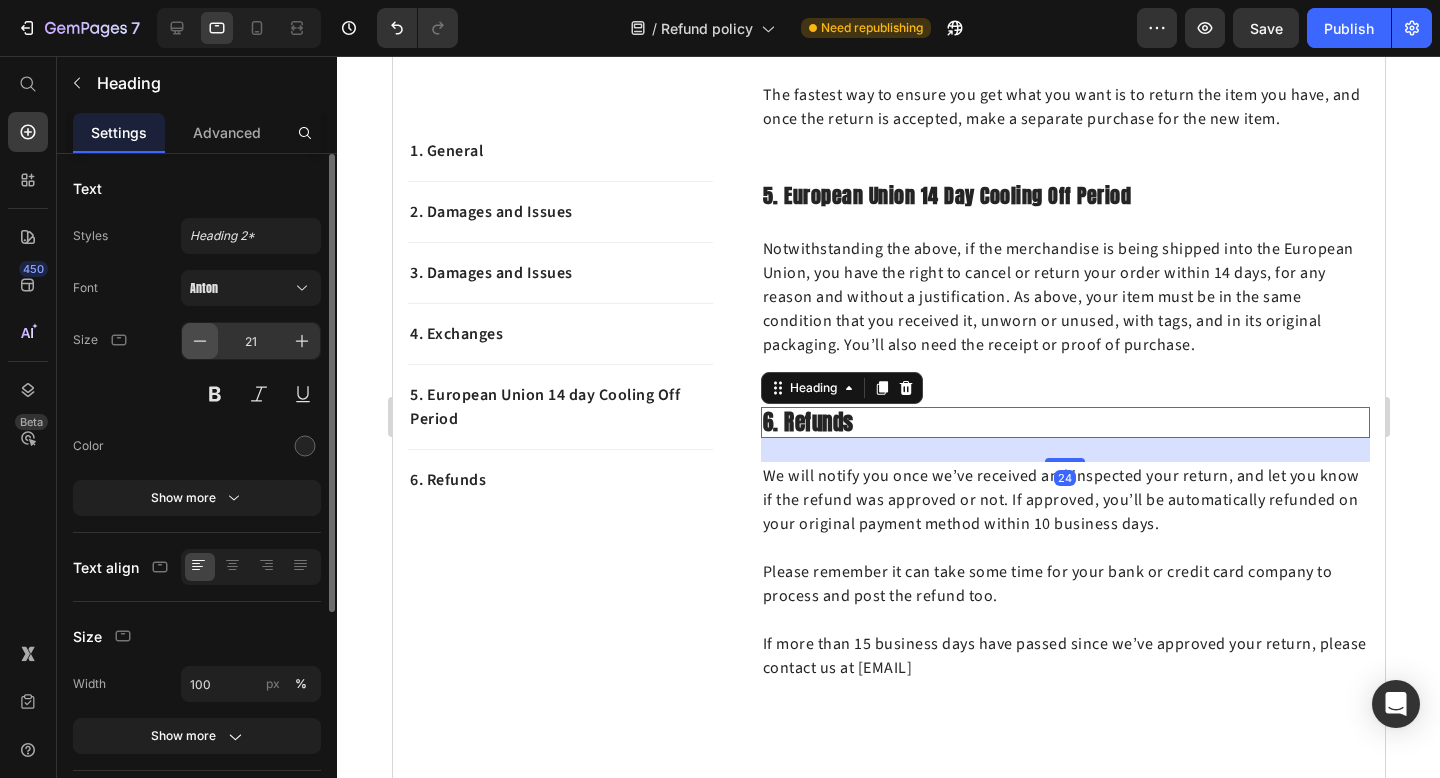 click 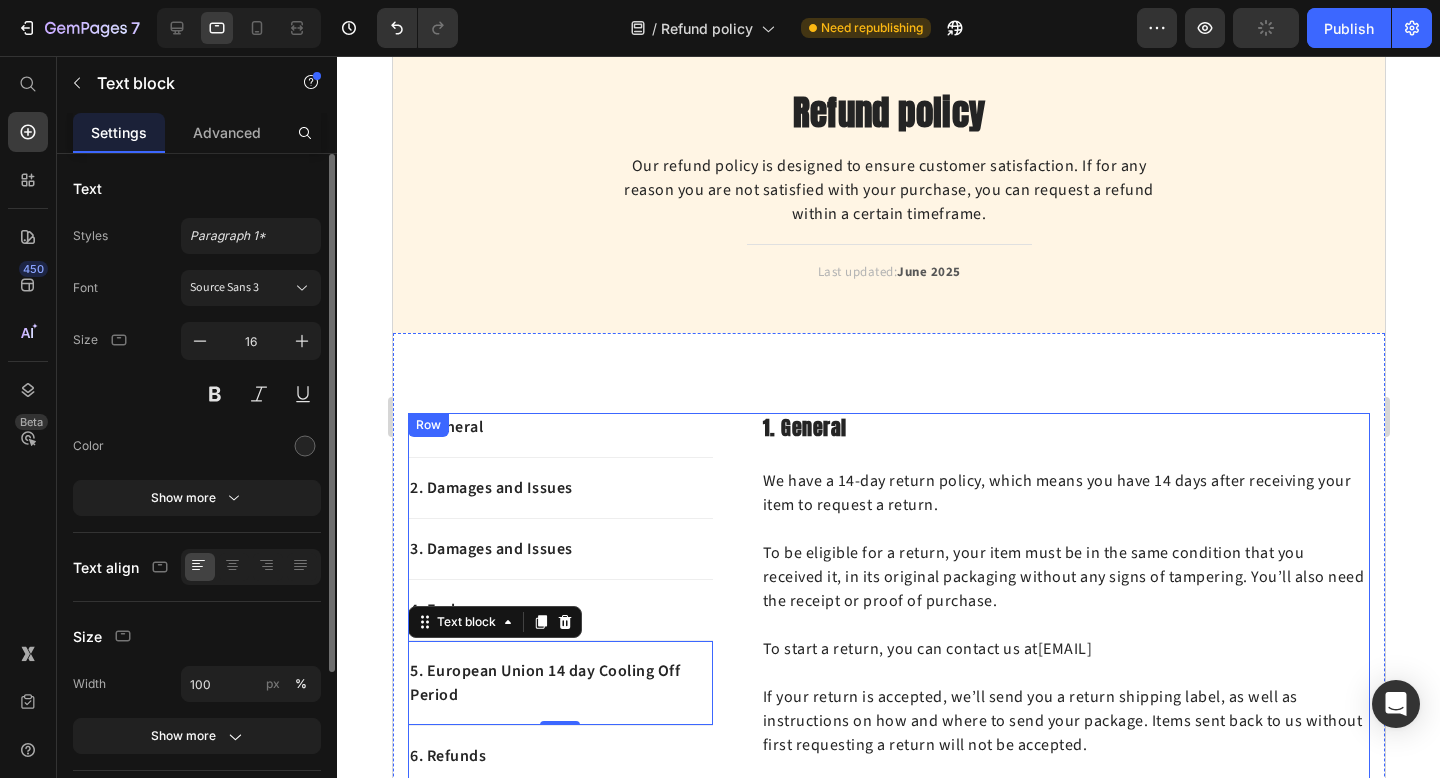 scroll, scrollTop: 0, scrollLeft: 0, axis: both 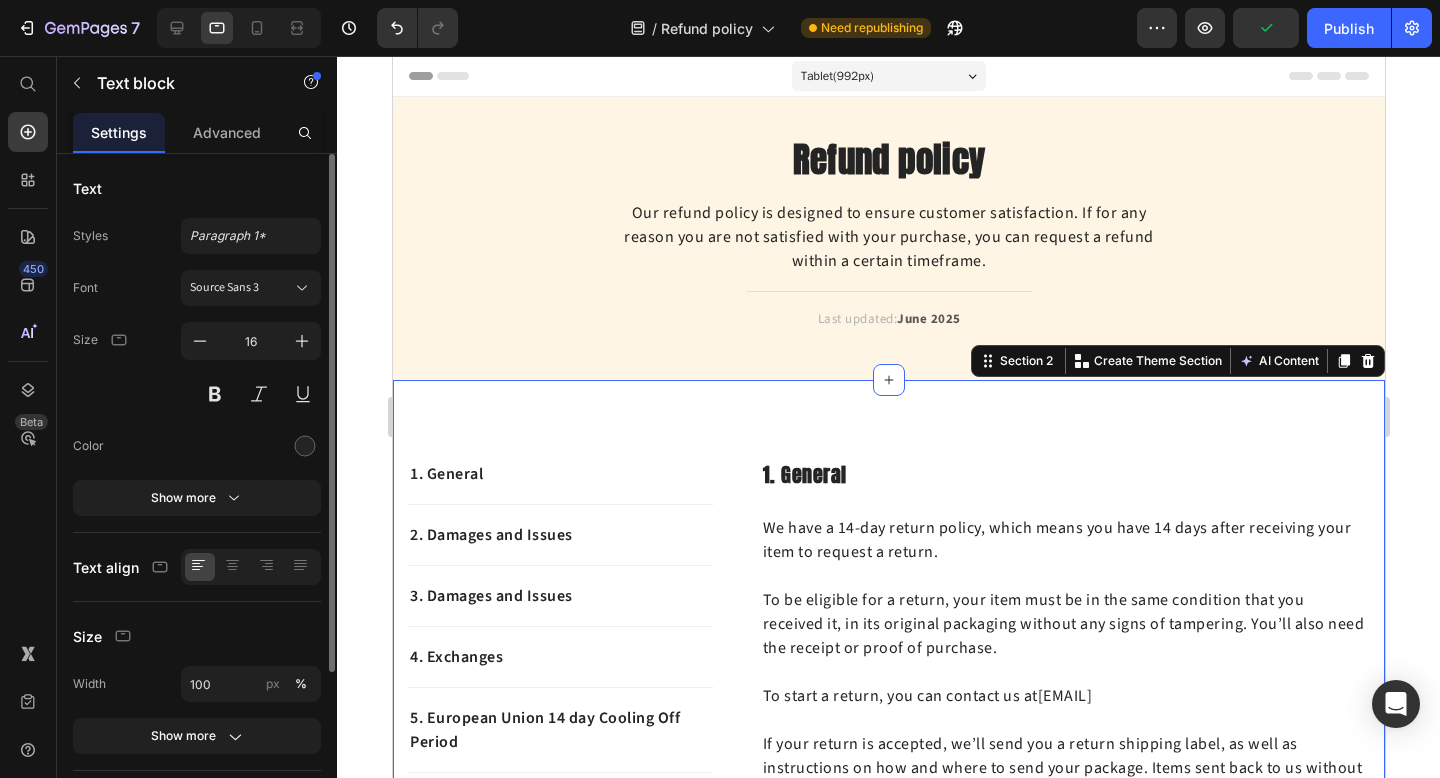 click on "1. General Text block 2. Damages and Issues Text block 3. Damages and Issues Text block 4. Exchanges Text block 5. European Union 14 day Cooling Off Period Text block 6. Refunds Text block Row 1. General Heading We have a 14-day return policy, which means you have 14 days after receiving your item to request a return.   To be eligible for a return, your item must be in the same condition that you received it, in its original packaging without any signs of tampering. You’ll also need the receipt or proof of purchase.   To start a return, you can contact us at  hello@teacle.ie   If your return is accepted, we’ll send you a return shipping label, as well as instructions on how and where to send your package. Items sent back to us without first requesting a return will not be accepted.   You can always contact us for any return question at hello@teacle.ie Text block Row 2. Damages And Issues Heading Text block Row 3. Exceptions / non-returnable items Heading   Text block Row 4. Exchanges Heading Row Row" at bounding box center [888, 1270] 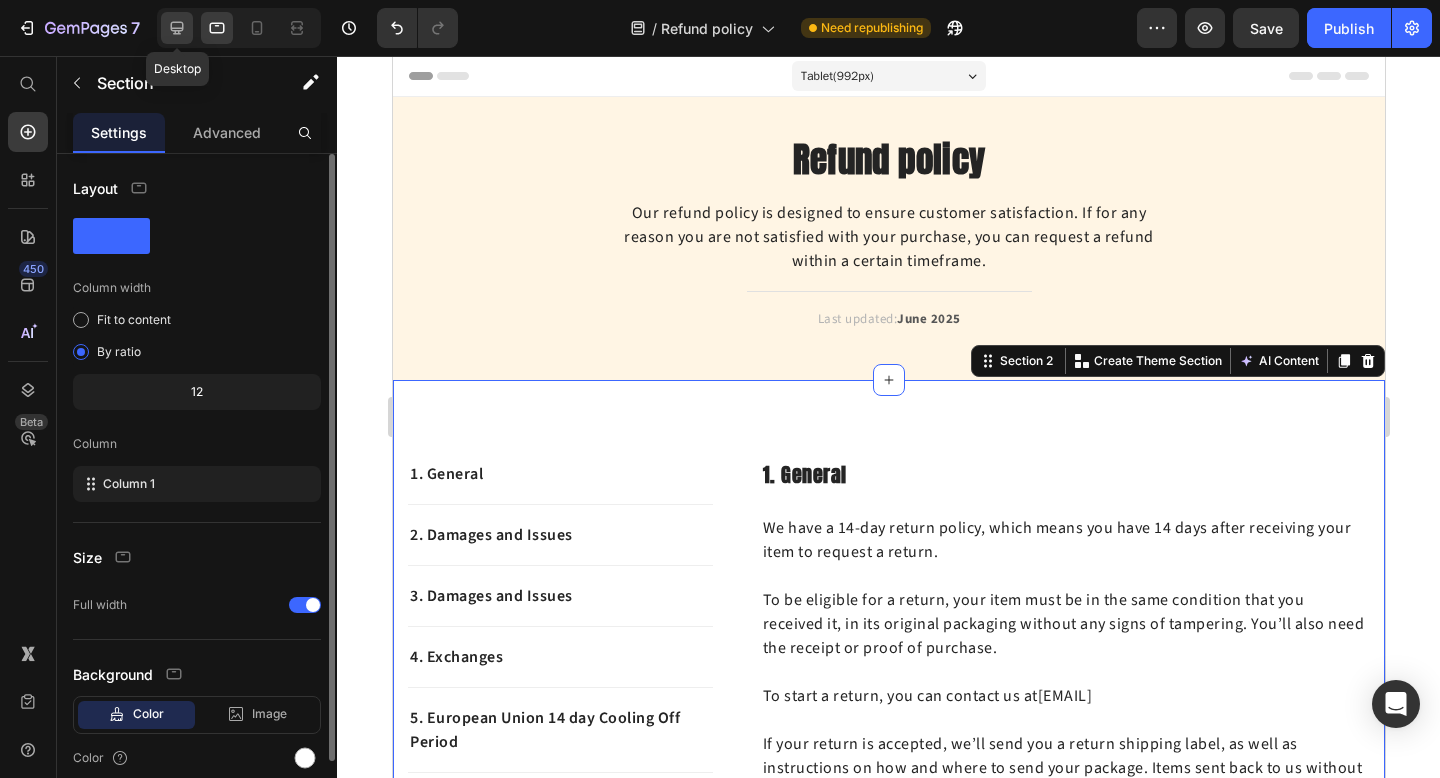 click 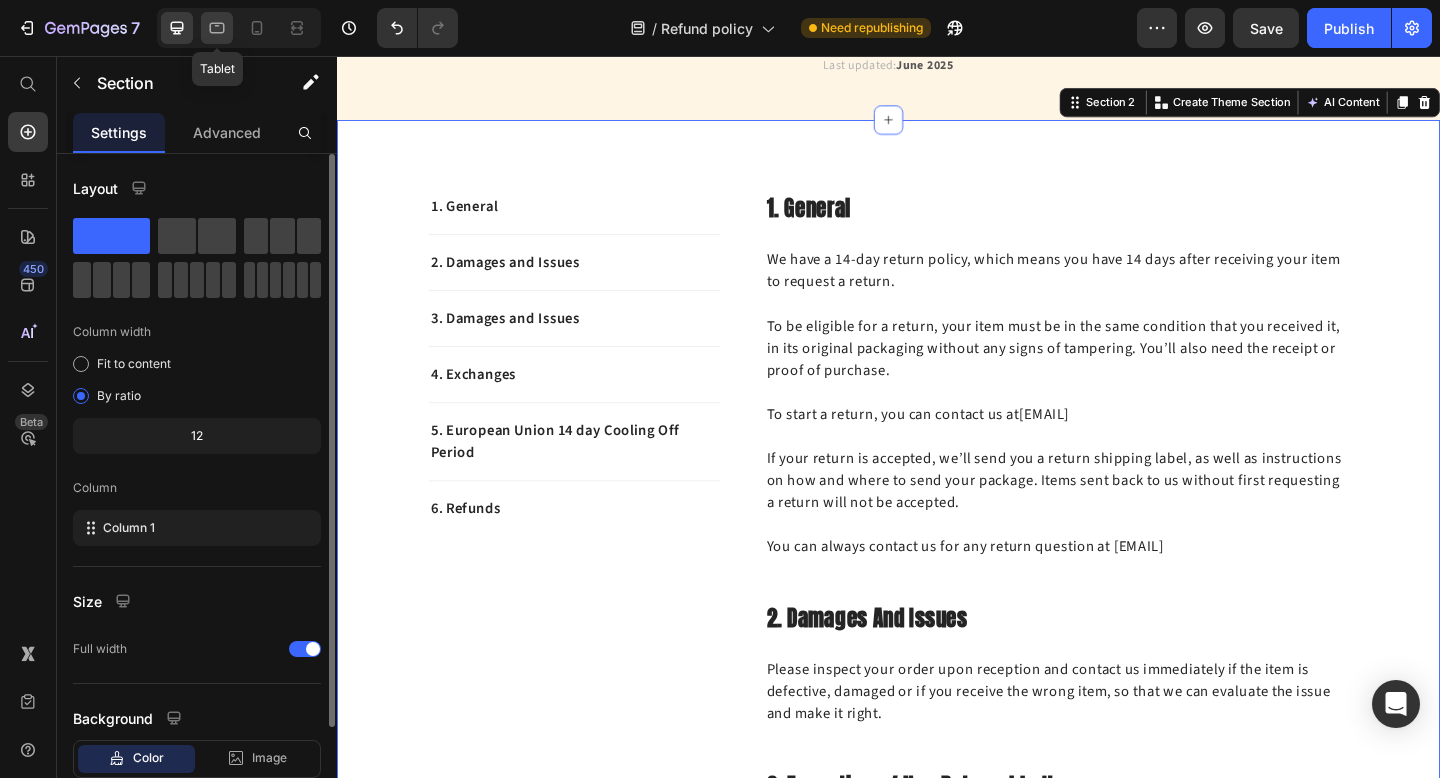 click 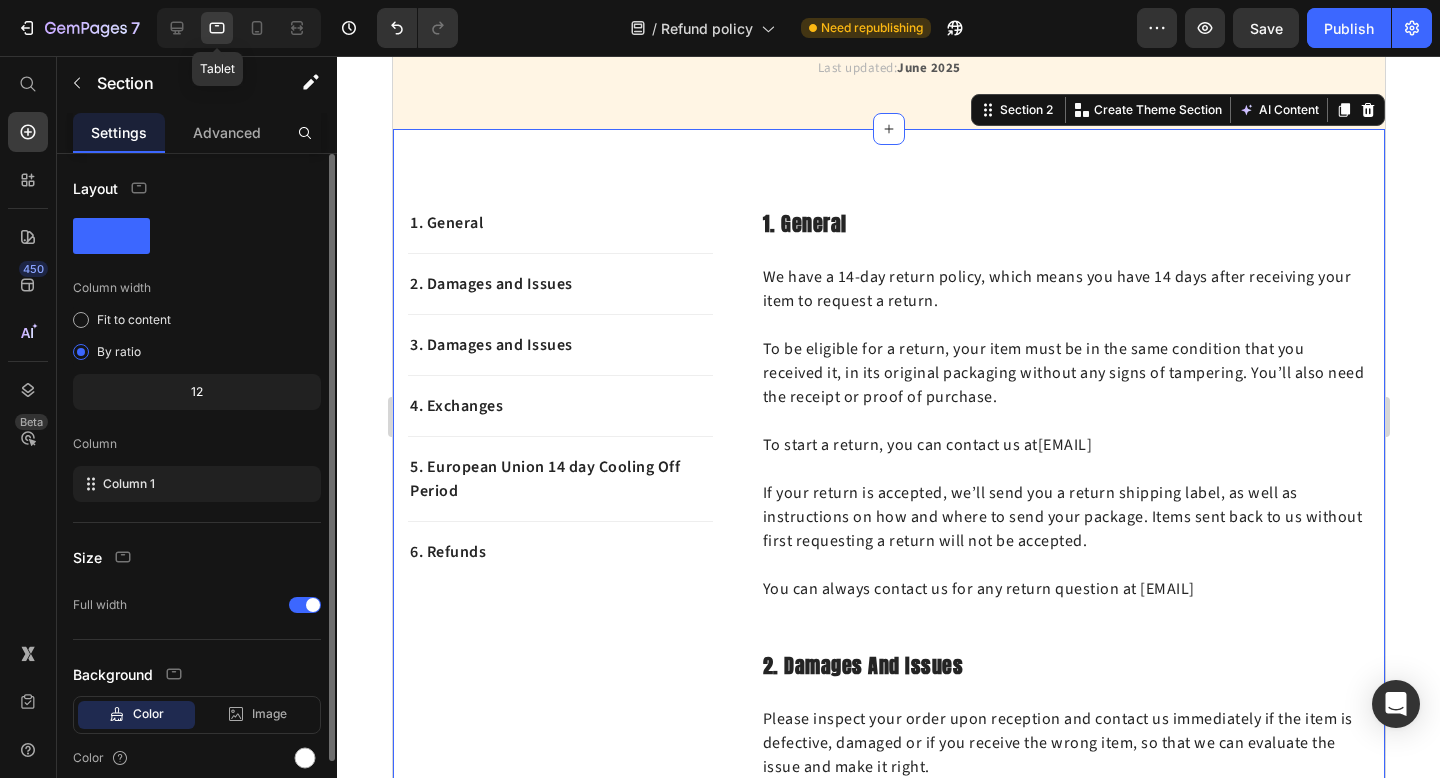 scroll, scrollTop: 253, scrollLeft: 0, axis: vertical 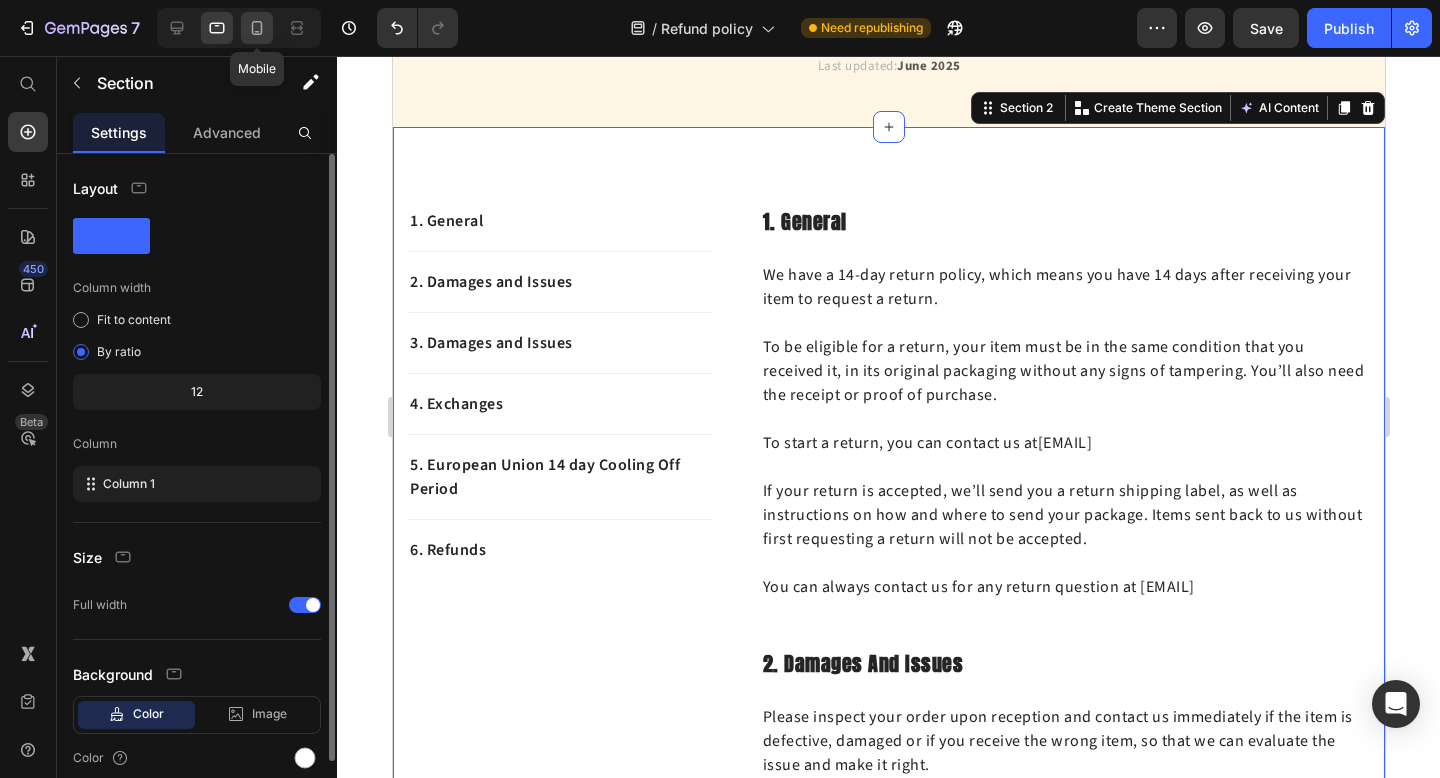 click 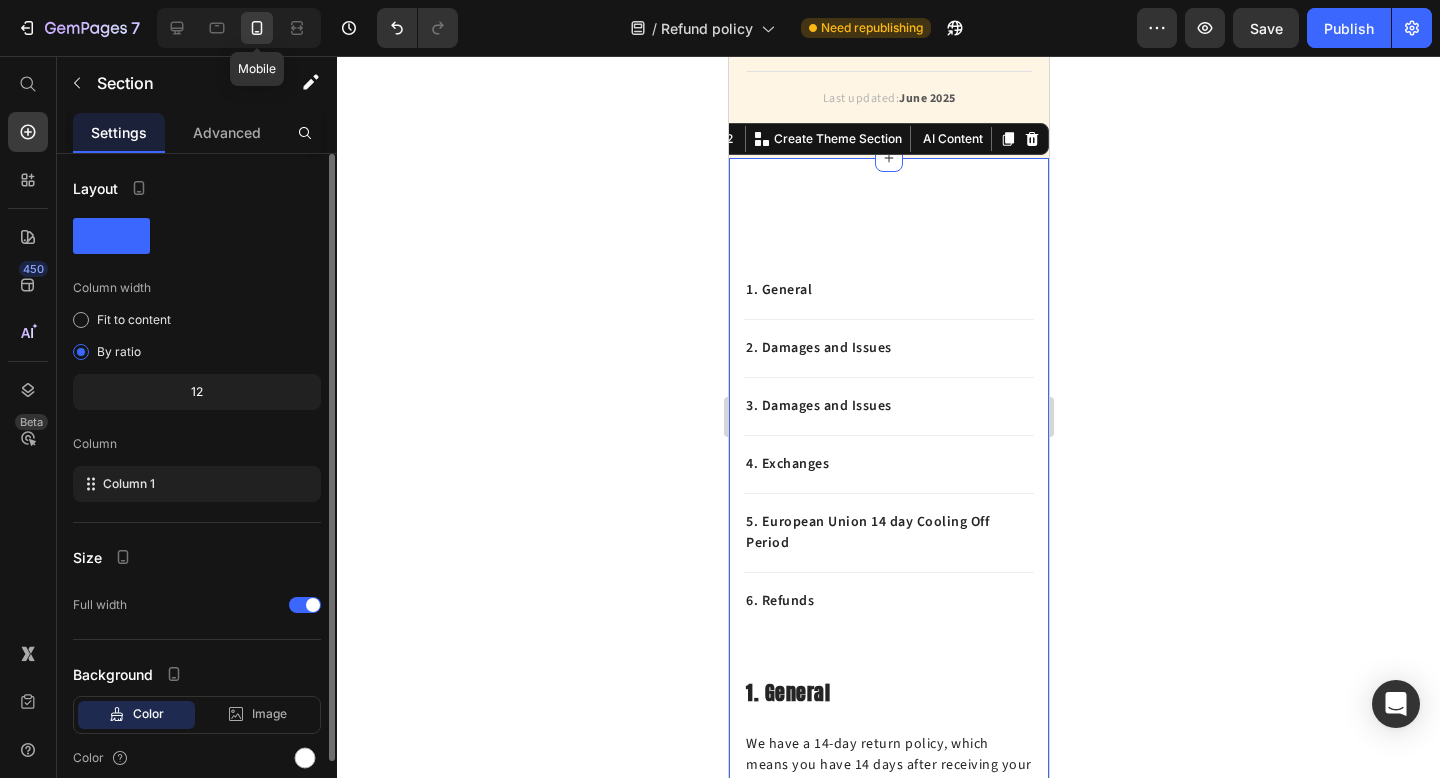 scroll, scrollTop: 264, scrollLeft: 0, axis: vertical 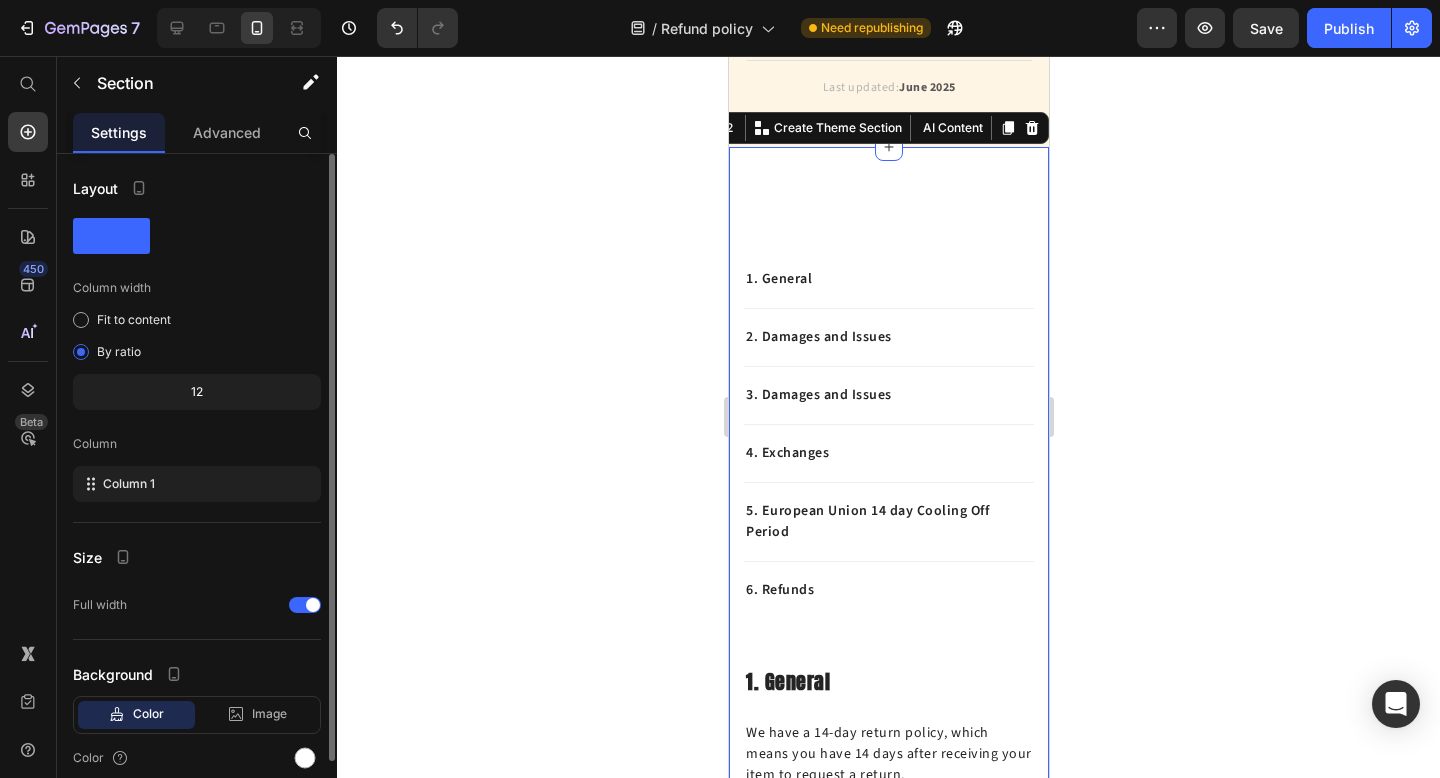 click on "1. General Text block 2. Damages and Issues Text block 3. Damages and Issues Text block 4. Exchanges Text block 5. European Union 14 day Cooling Off Period Text block 6. Refunds Text block Row 1. General Heading We have a 14-day return policy, which means you have 14 days after receiving your item to request a return.   To be eligible for a return, your item must be in the same condition that you received it, in its original packaging without any signs of tampering. You’ll also need the receipt or proof of purchase.   To start a return, you can contact us at  hello@teacle.ie   If your return is accepted, we’ll send you a return shipping label, as well as instructions on how and where to send your package. Items sent back to us without first requesting a return will not be accepted.   You can always contact us for any return question at hello@teacle.ie Text block Row 2. Damages And Issues Heading Text block Row 3. Exceptions / non-returnable items Heading   Text block Row 4. Exchanges Heading Row Row" at bounding box center [888, 1496] 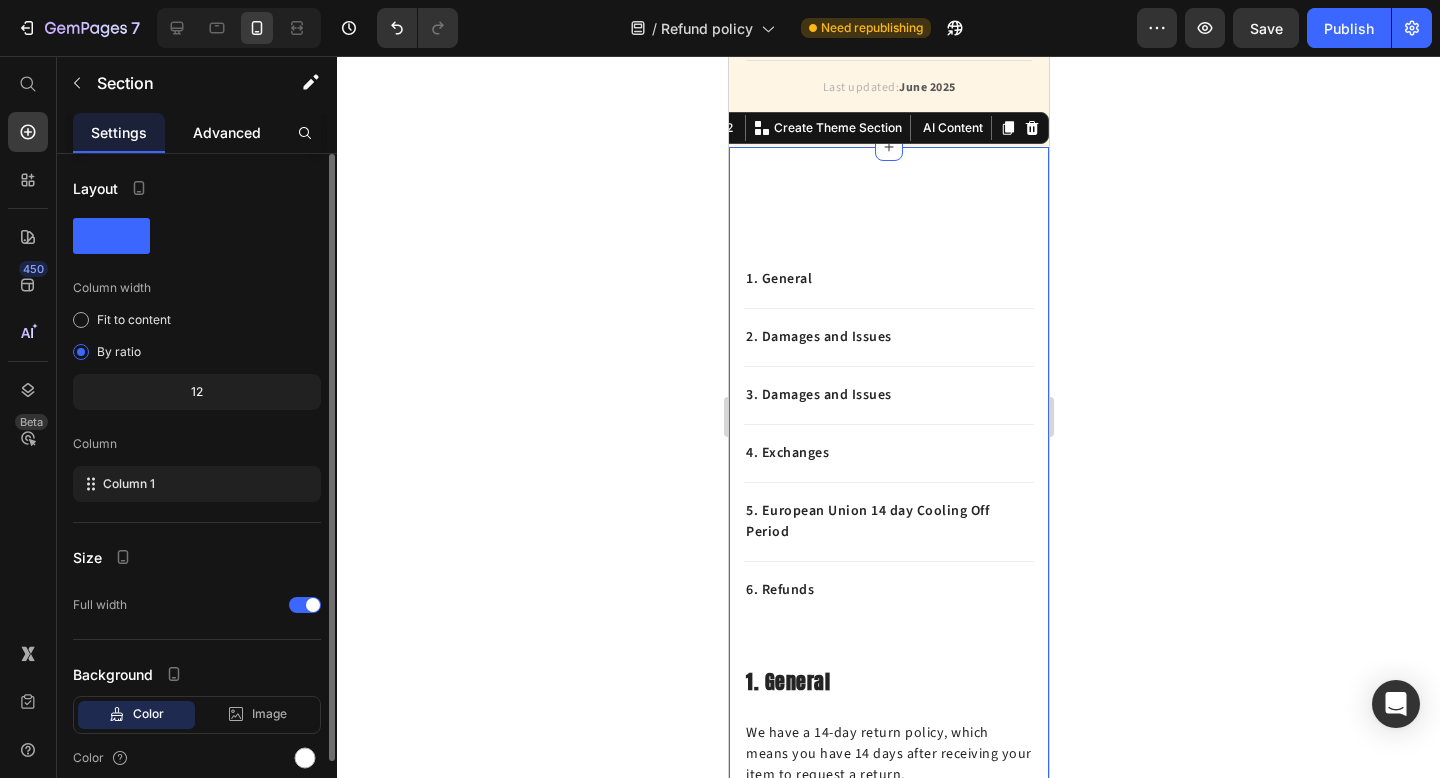 click on "Advanced" at bounding box center (227, 132) 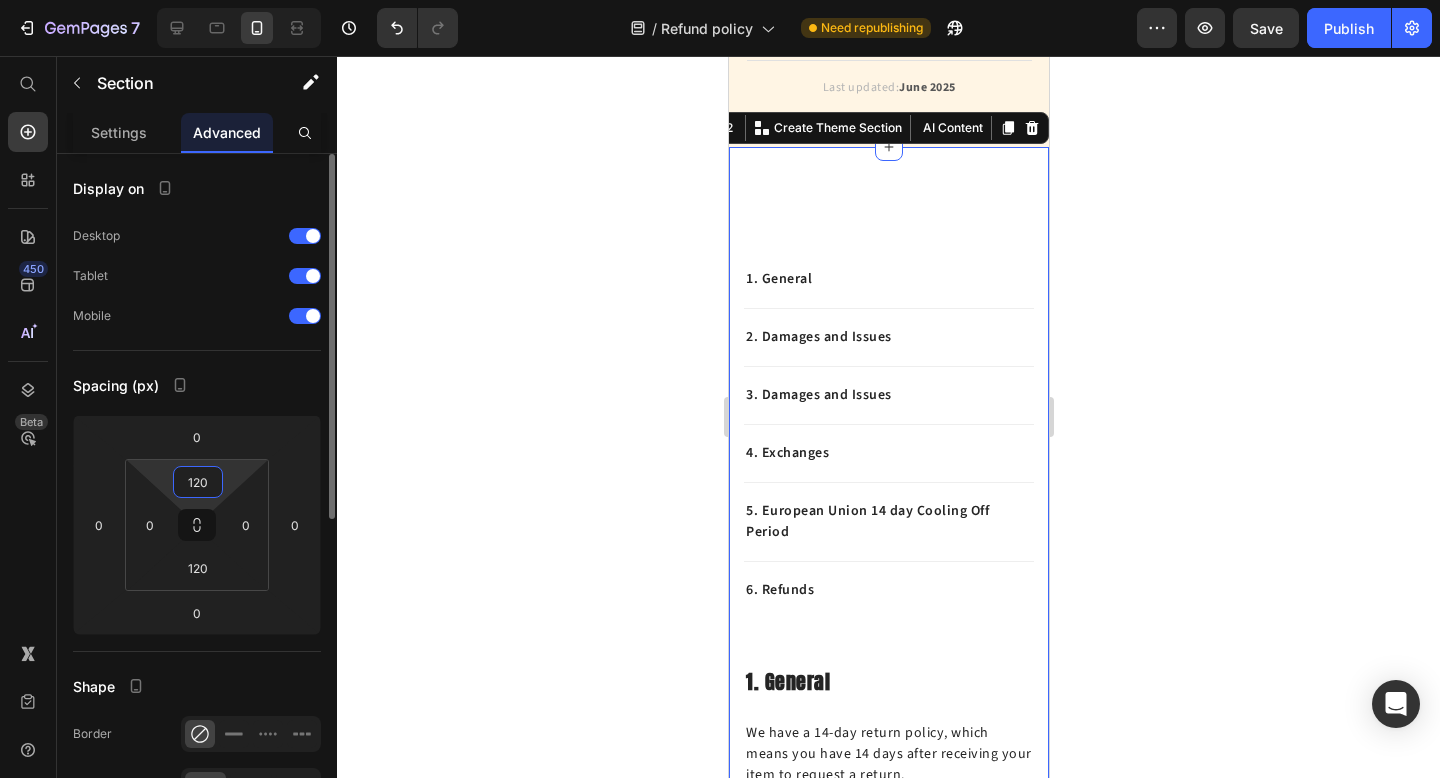 click on "120" at bounding box center (198, 482) 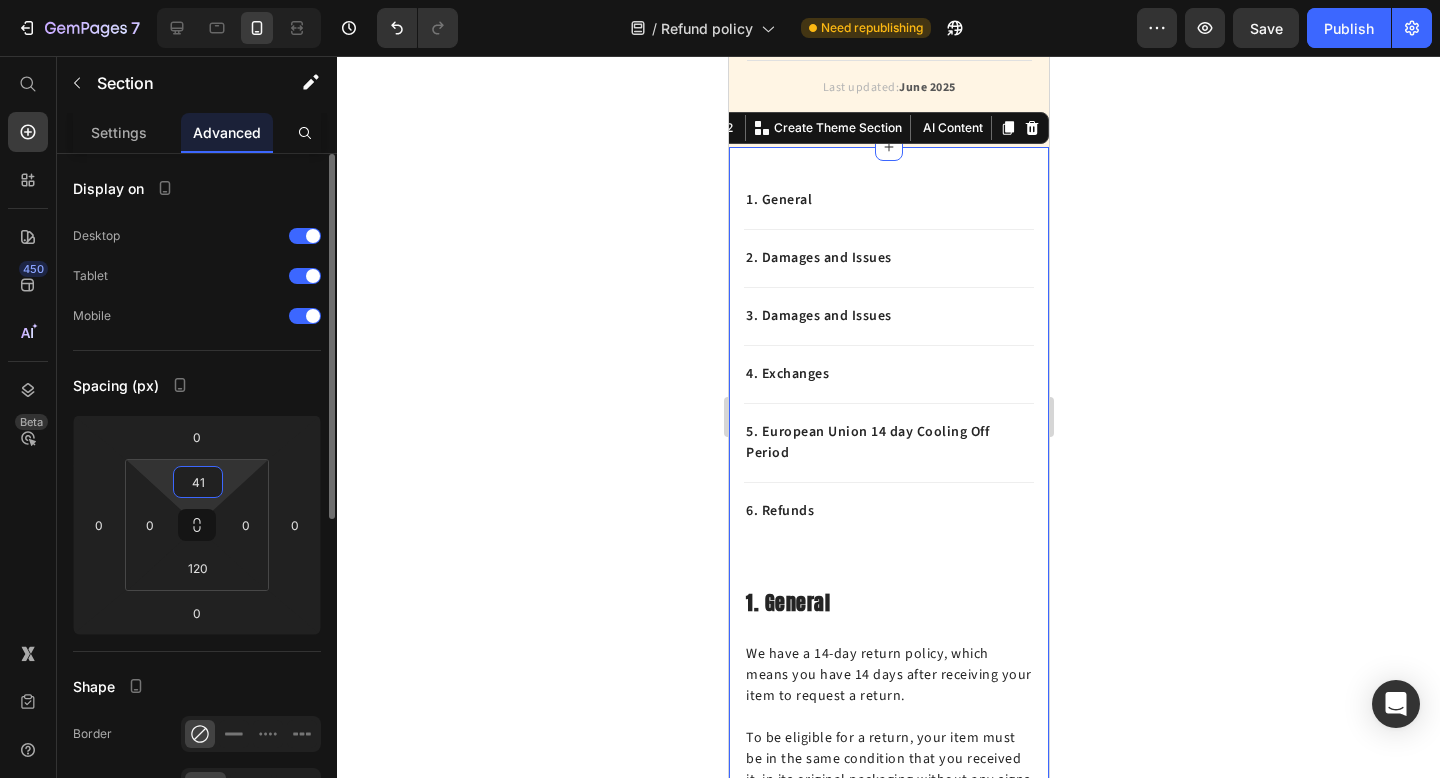 type on "40" 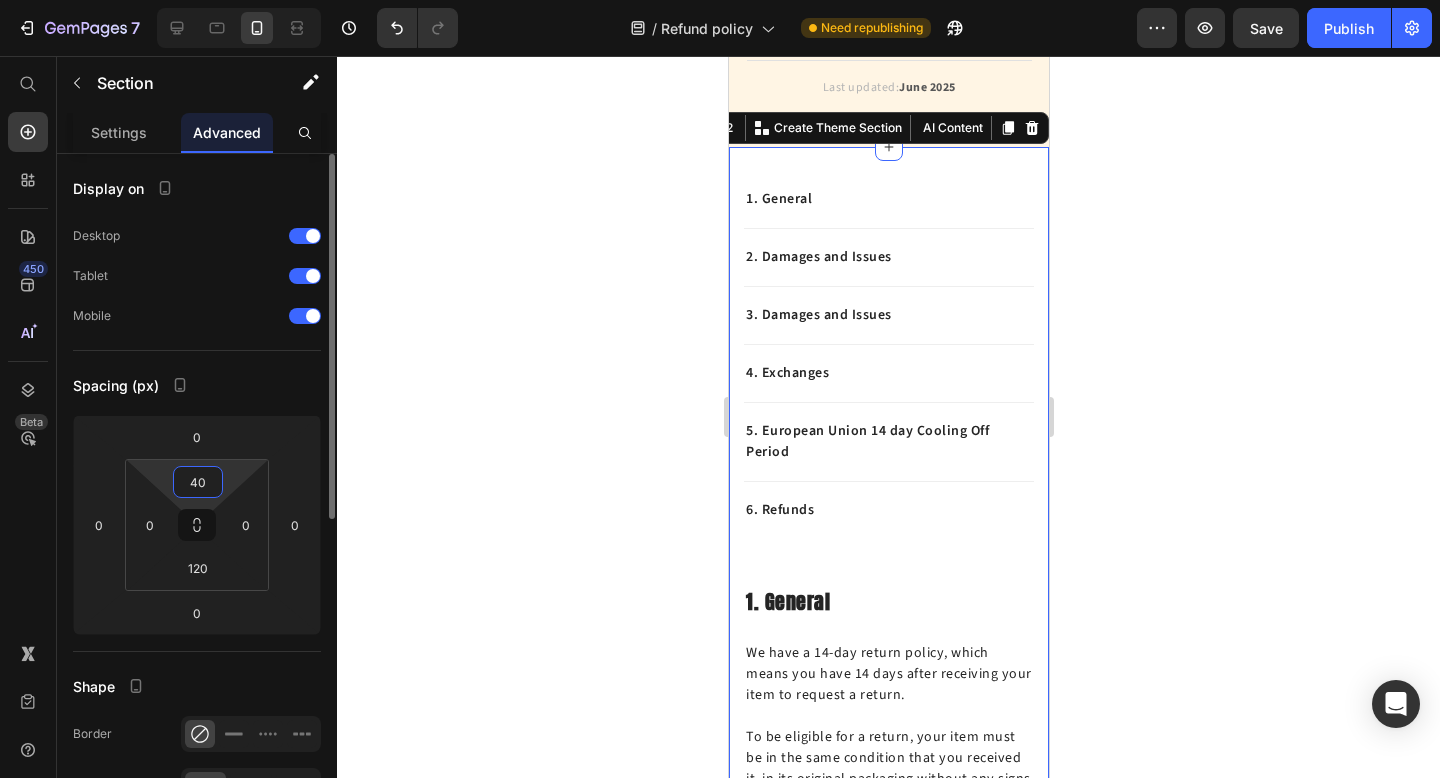 click on "40" at bounding box center [198, 482] 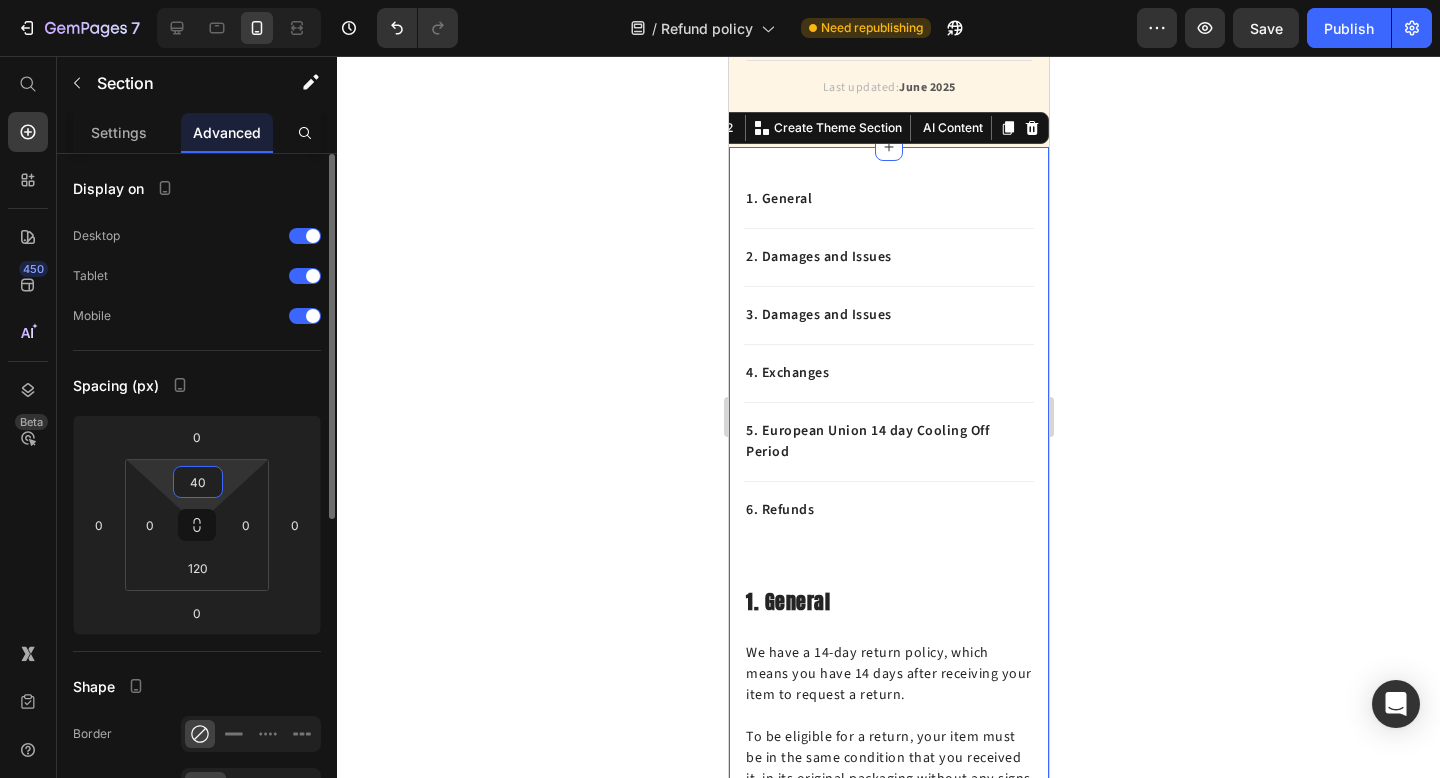 click on "40" at bounding box center [198, 482] 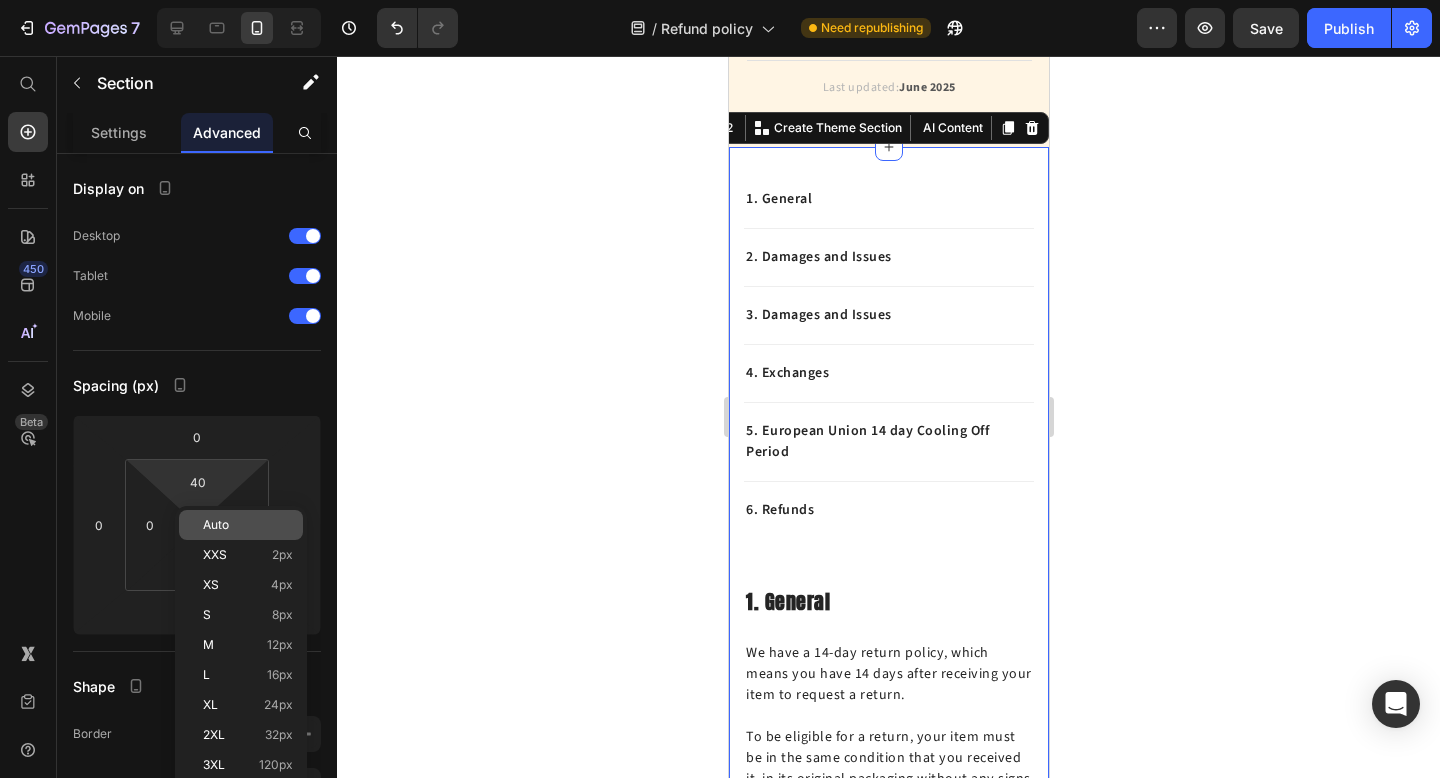 click on "Auto" 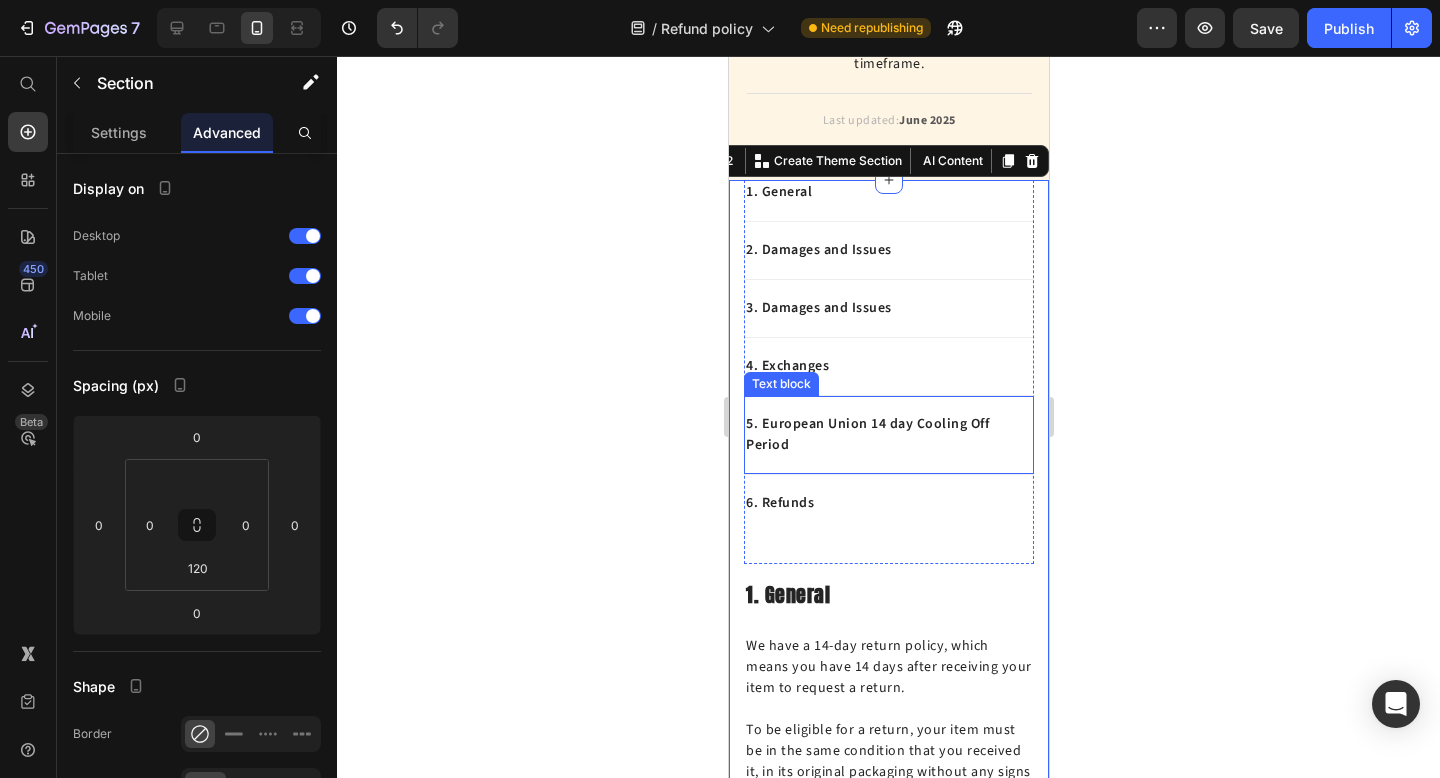 scroll, scrollTop: 229, scrollLeft: 0, axis: vertical 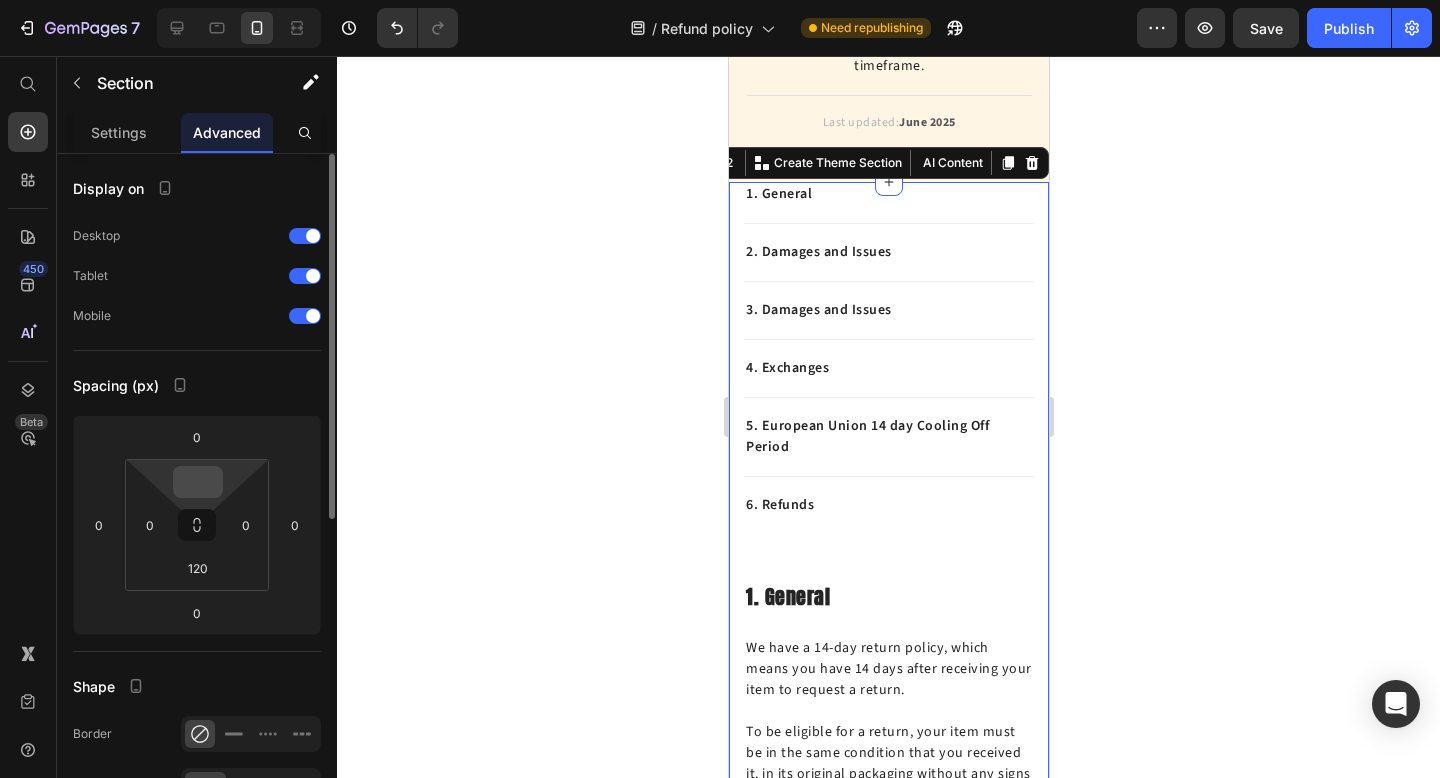 click at bounding box center [198, 482] 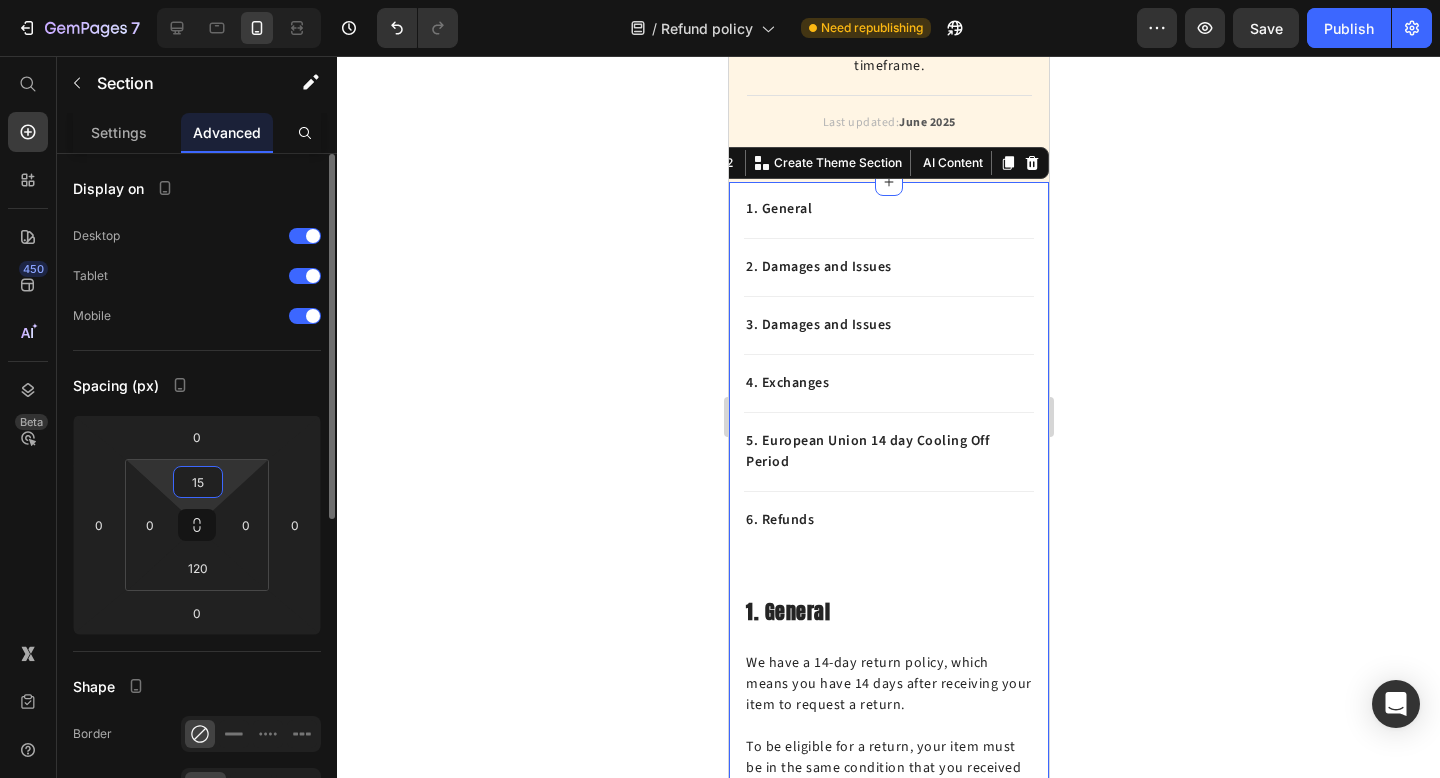 type on "16" 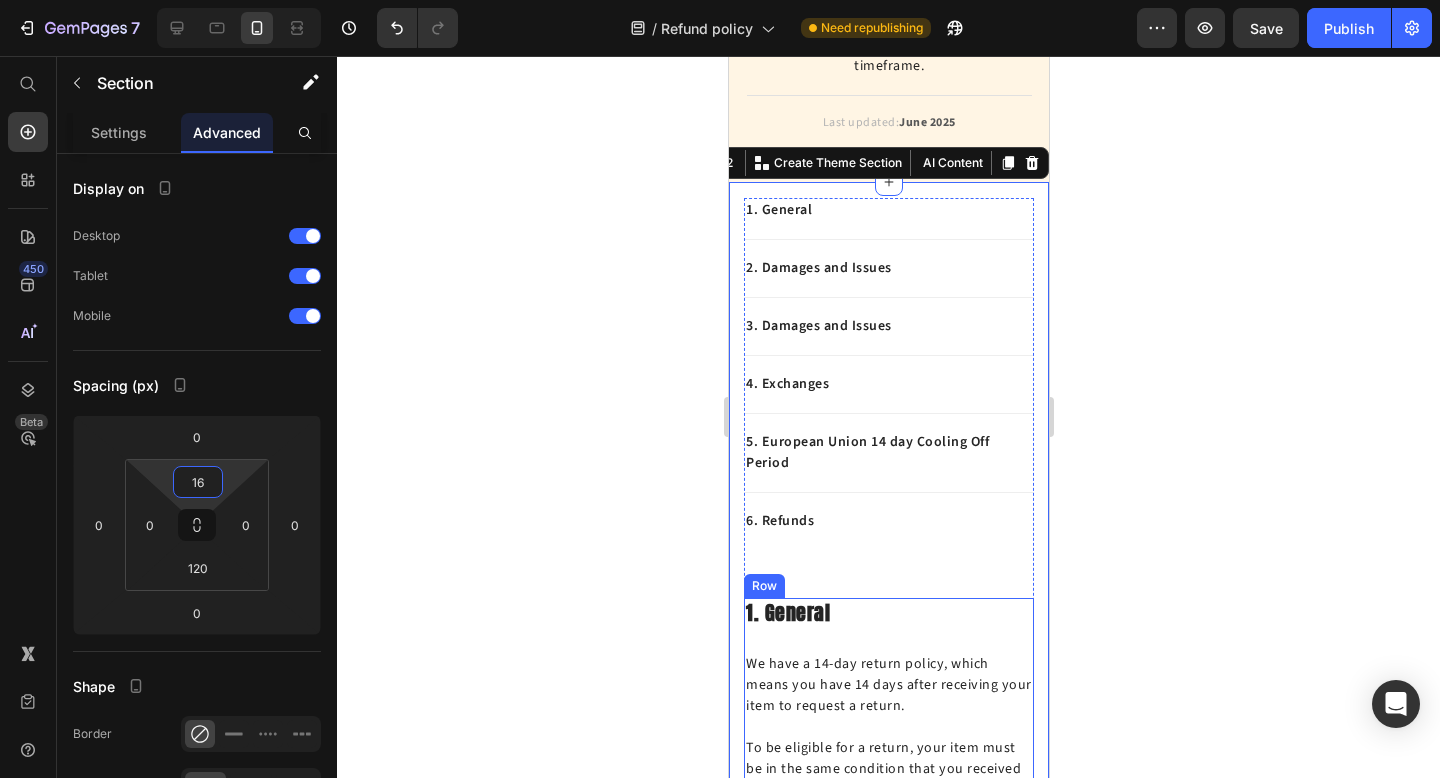 scroll, scrollTop: 364, scrollLeft: 0, axis: vertical 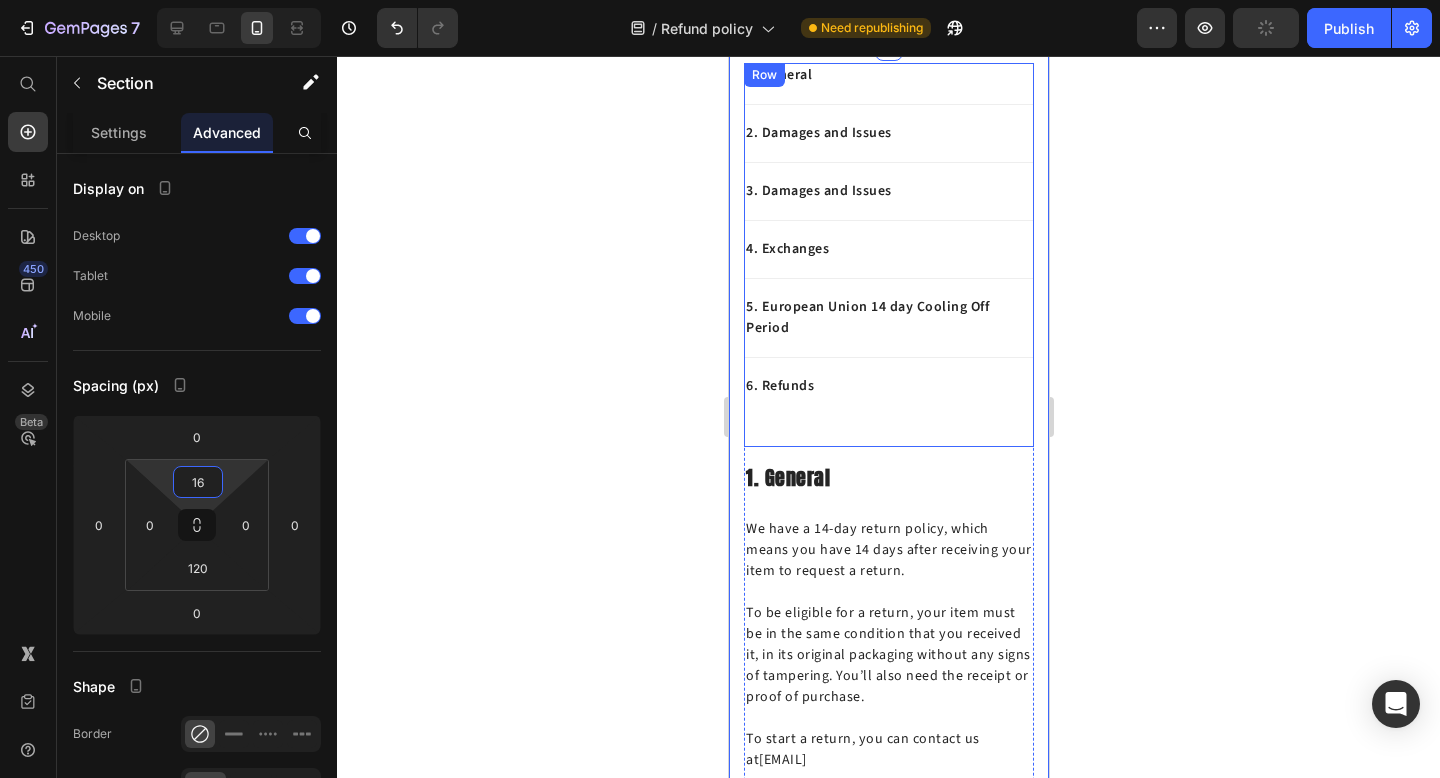 click on "1. General Text block 2. Damages and Issues Text block 3. Damages and Issues Text block 4. Exchanges Text block 5. European Union 14 day Cooling Off Period Text block 6. Refunds Text block" at bounding box center (888, 255) 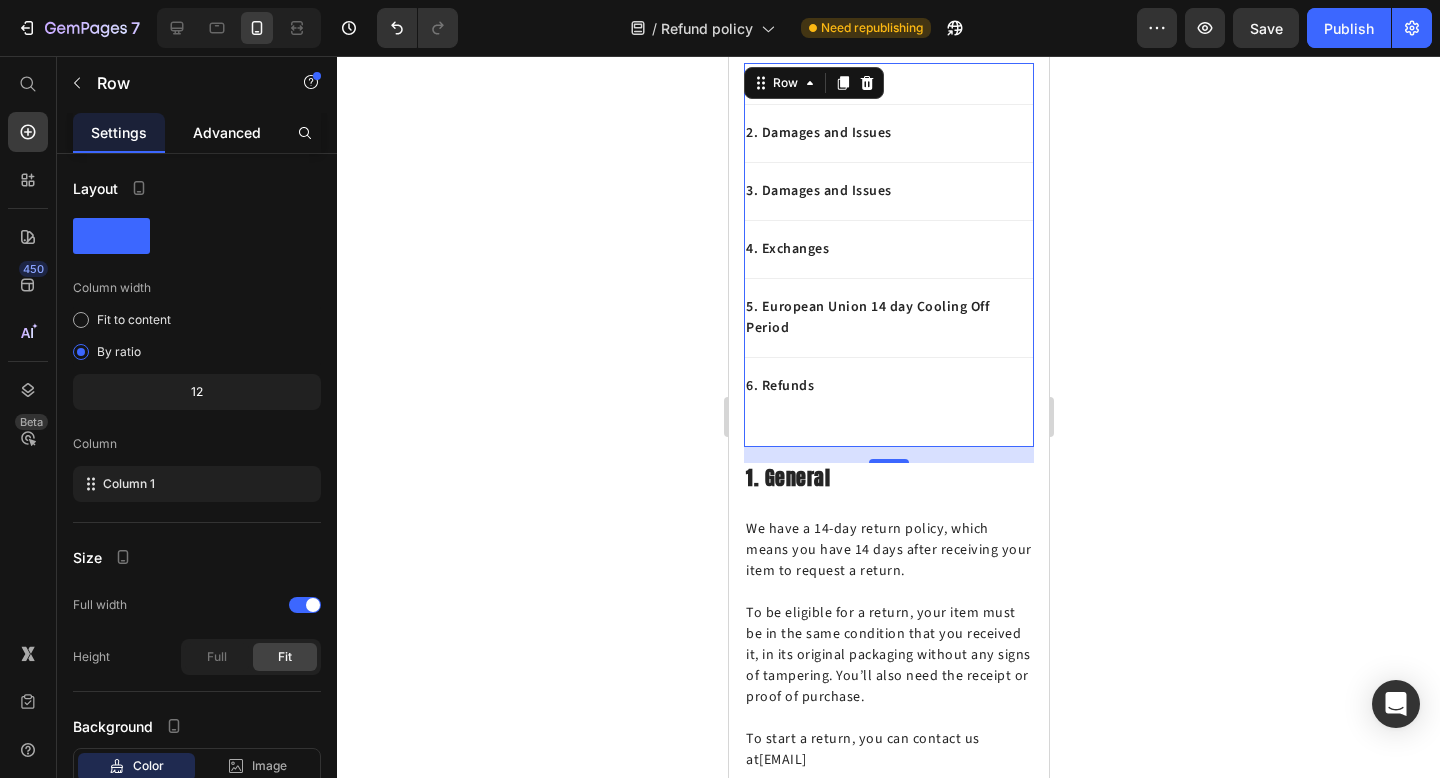 click on "Advanced" at bounding box center (227, 132) 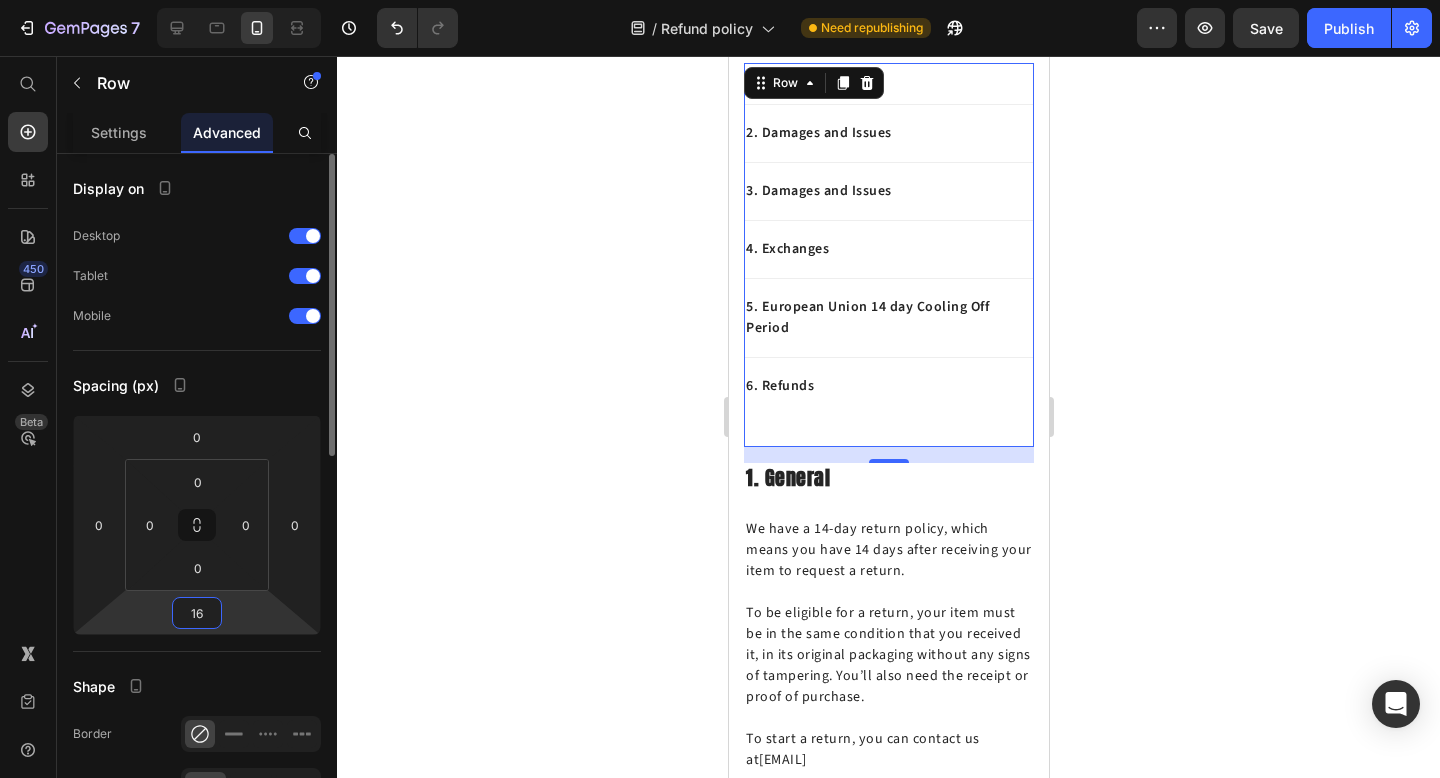 click on "16" at bounding box center (197, 613) 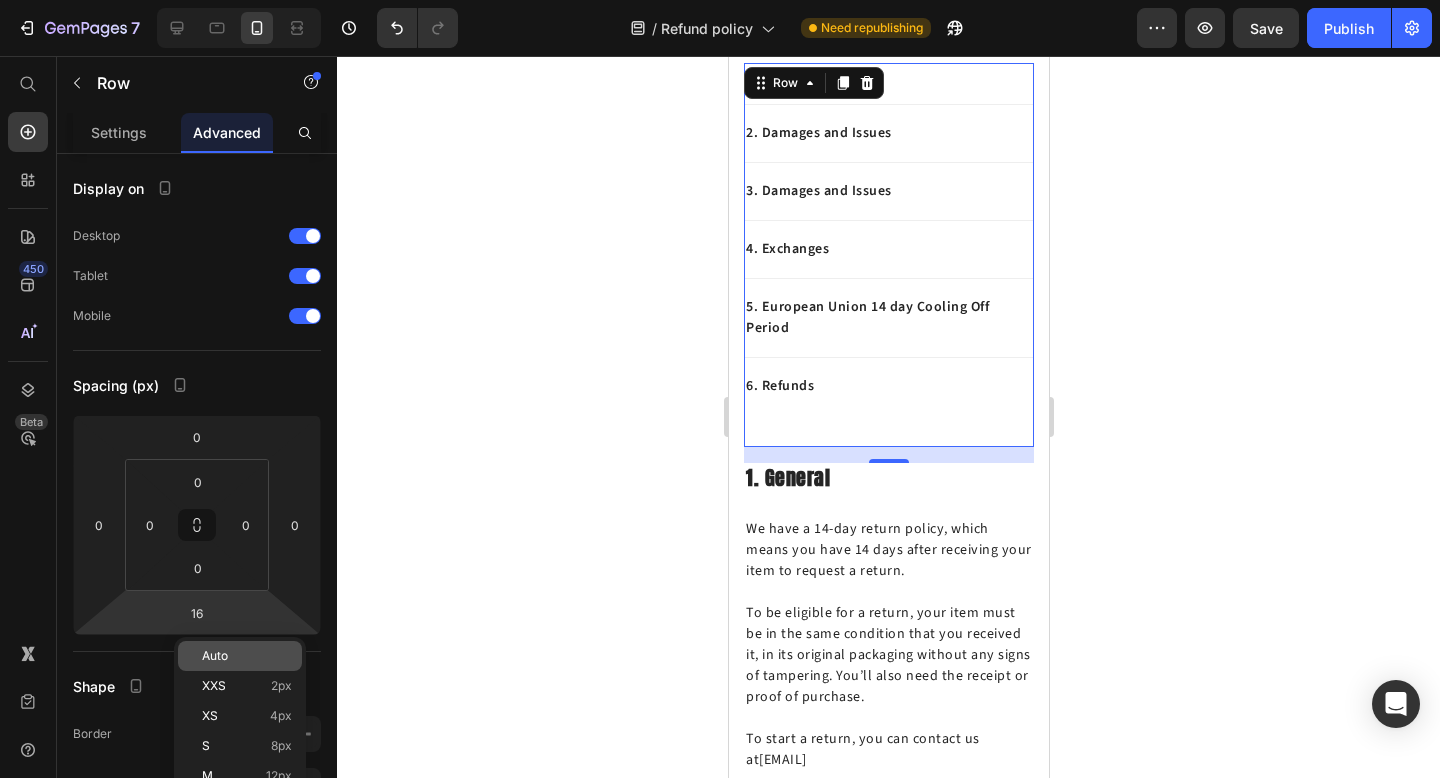 click on "Auto" at bounding box center [215, 656] 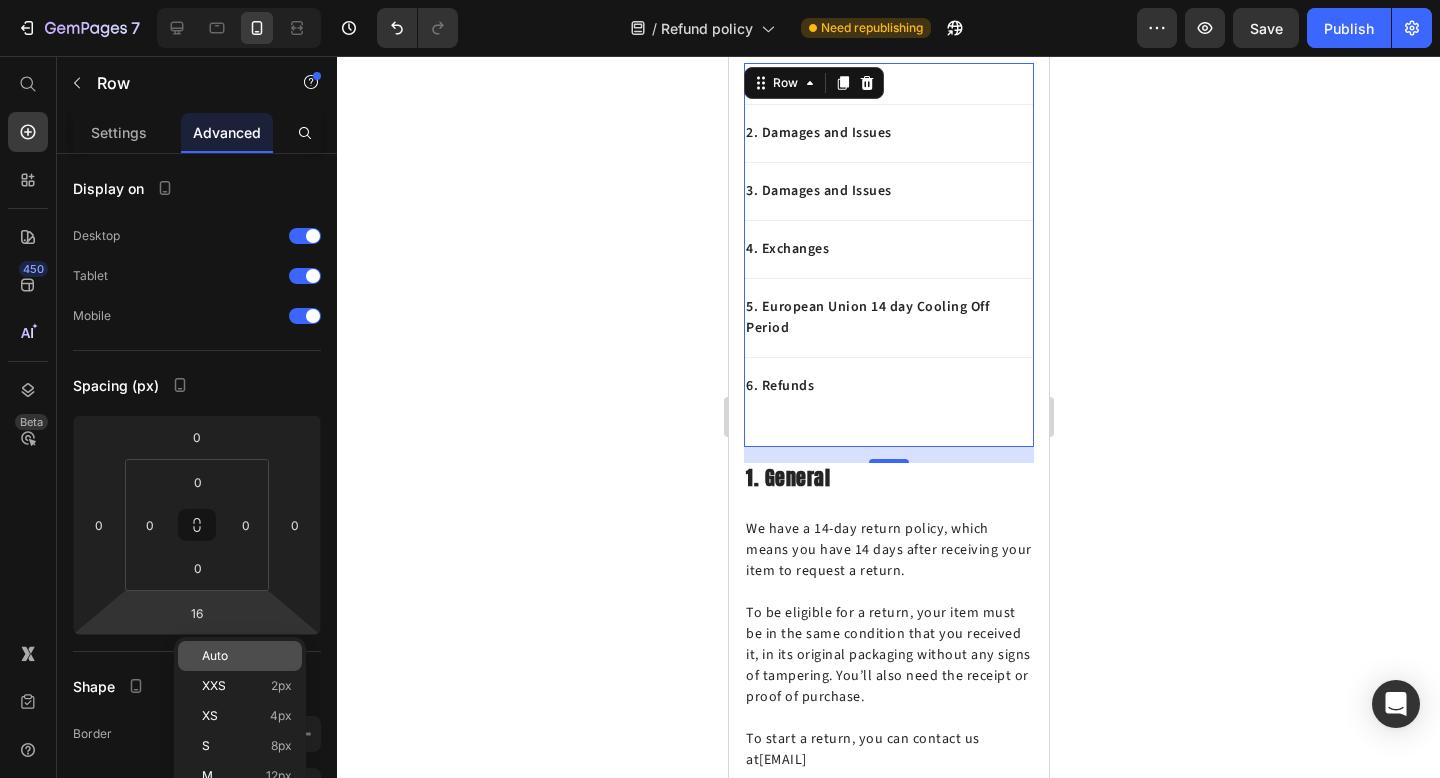 type 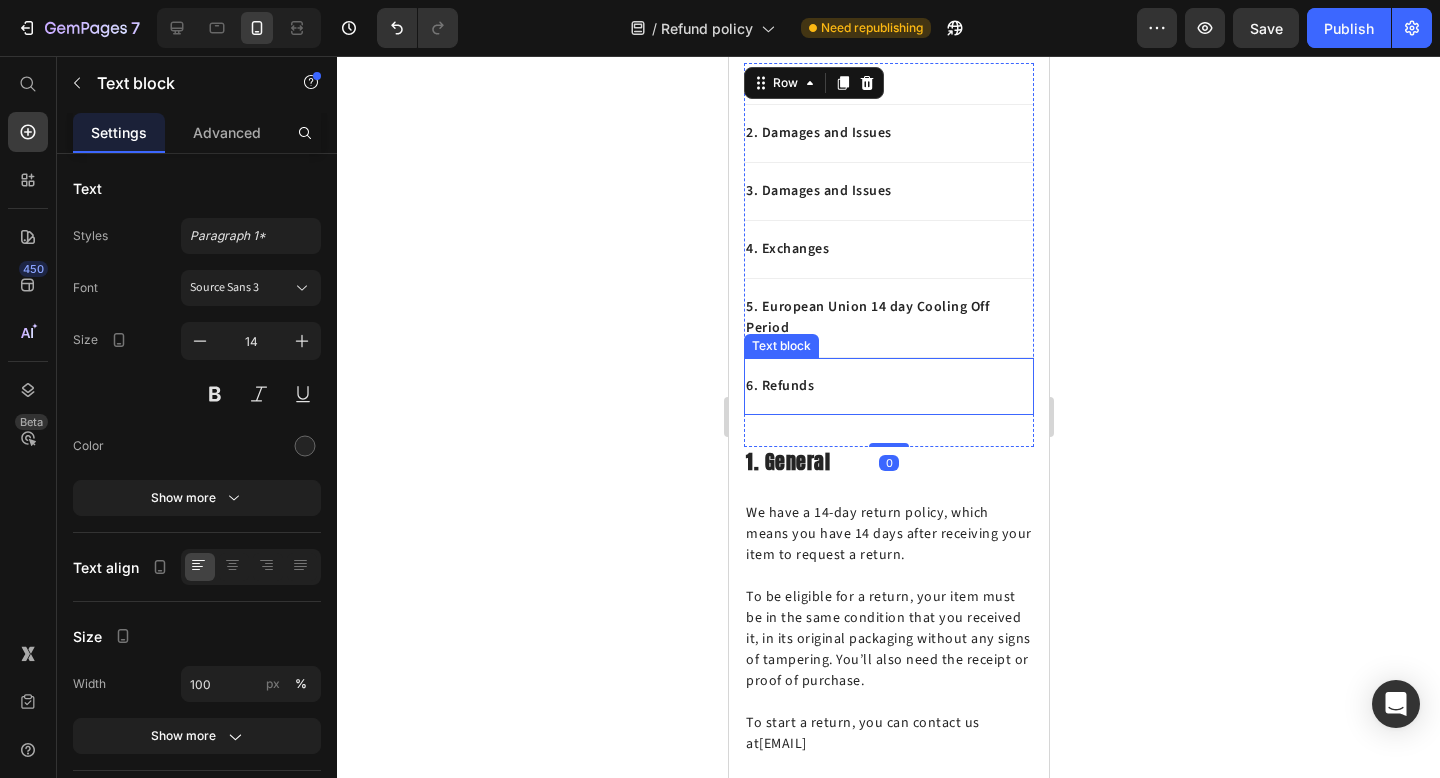 click on "6. Refunds" at bounding box center [888, 386] 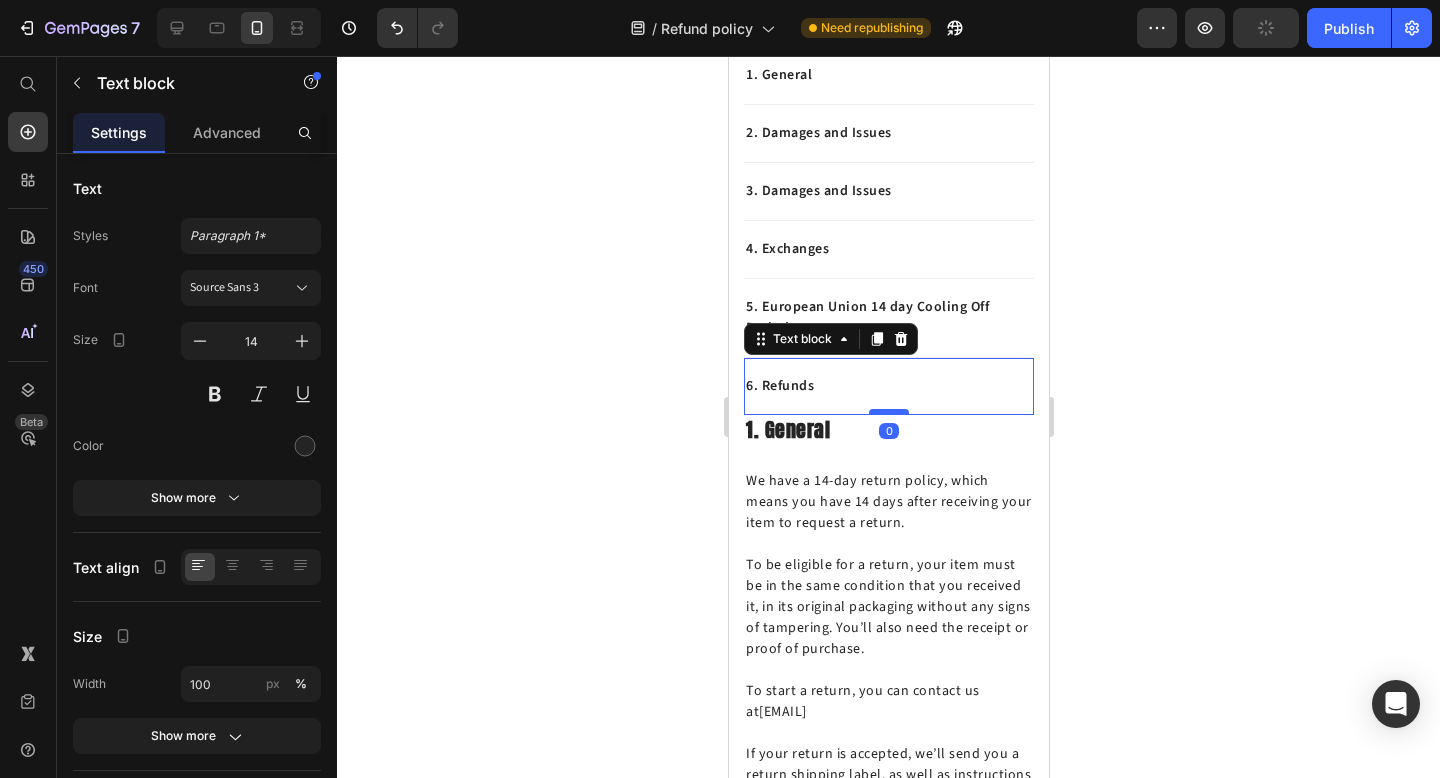 drag, startPoint x: 894, startPoint y: 424, endPoint x: 898, endPoint y: 391, distance: 33.24154 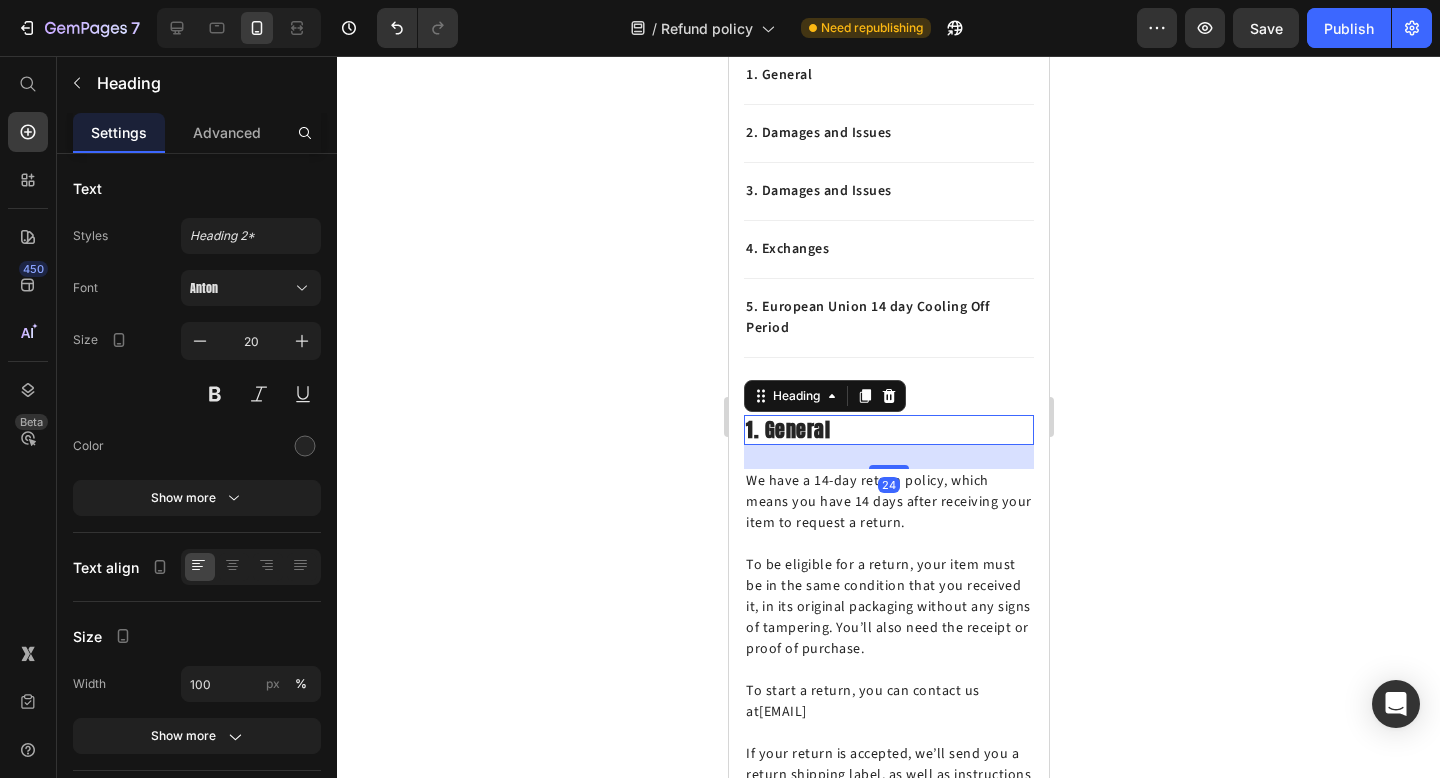 click on "1. General" at bounding box center (888, 430) 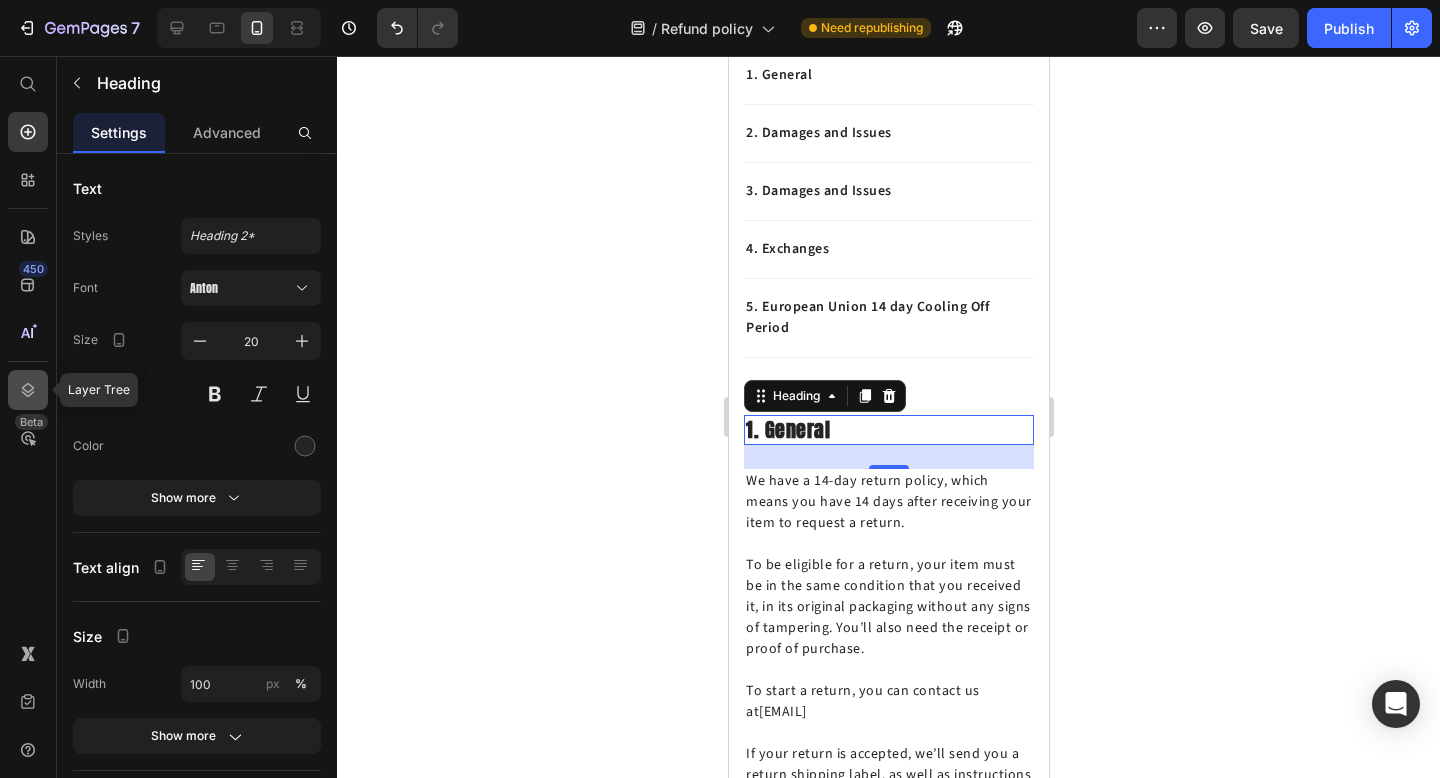 click 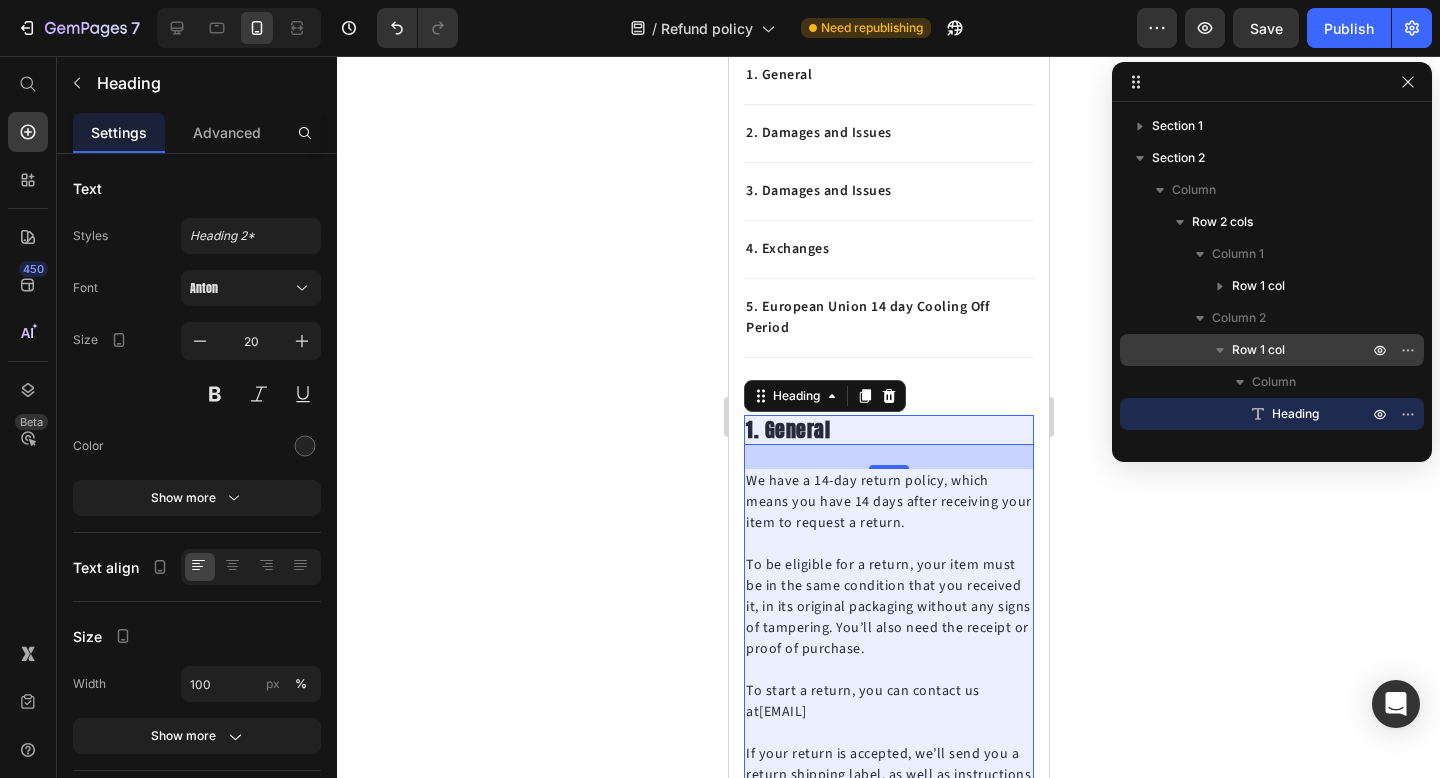 click on "Row 1 col" at bounding box center (1258, 350) 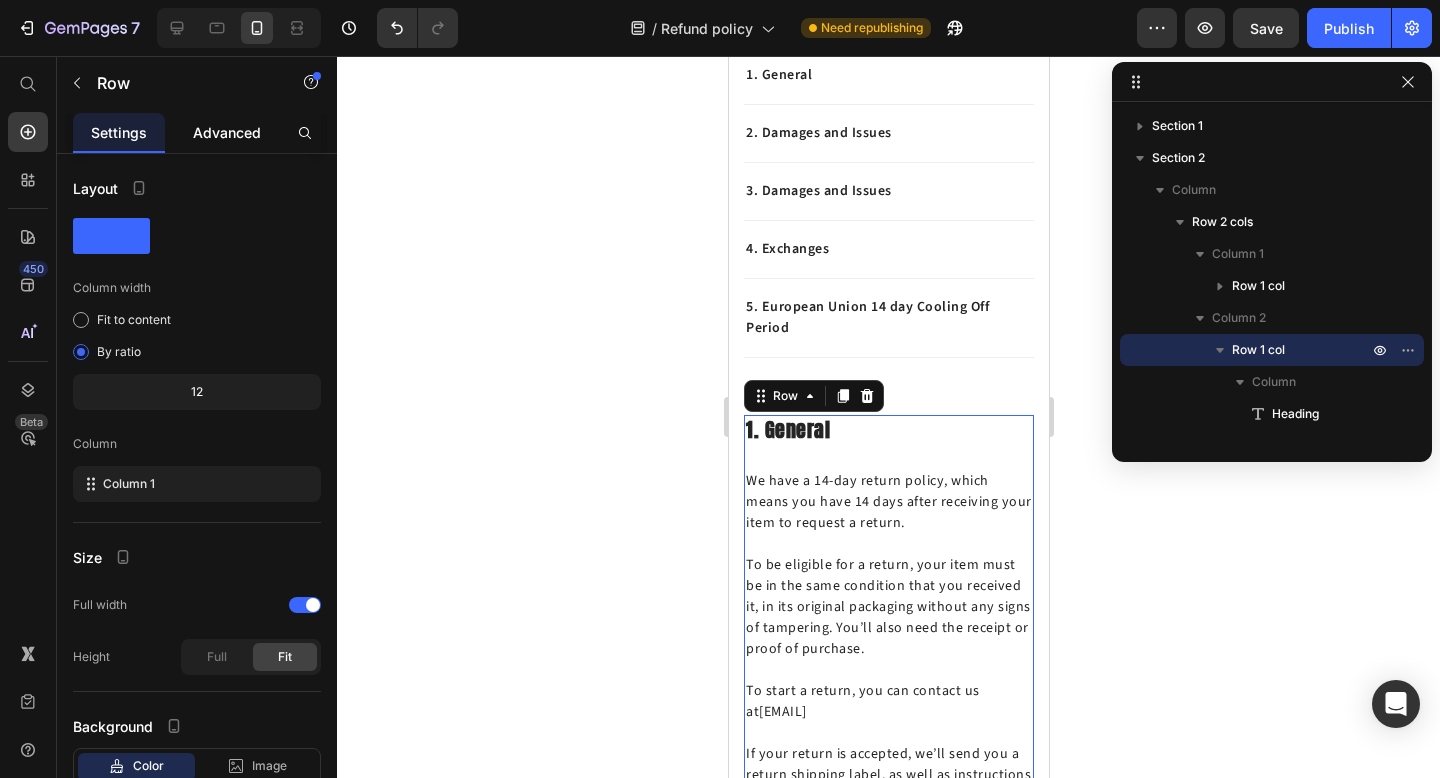 click on "Advanced" at bounding box center [227, 132] 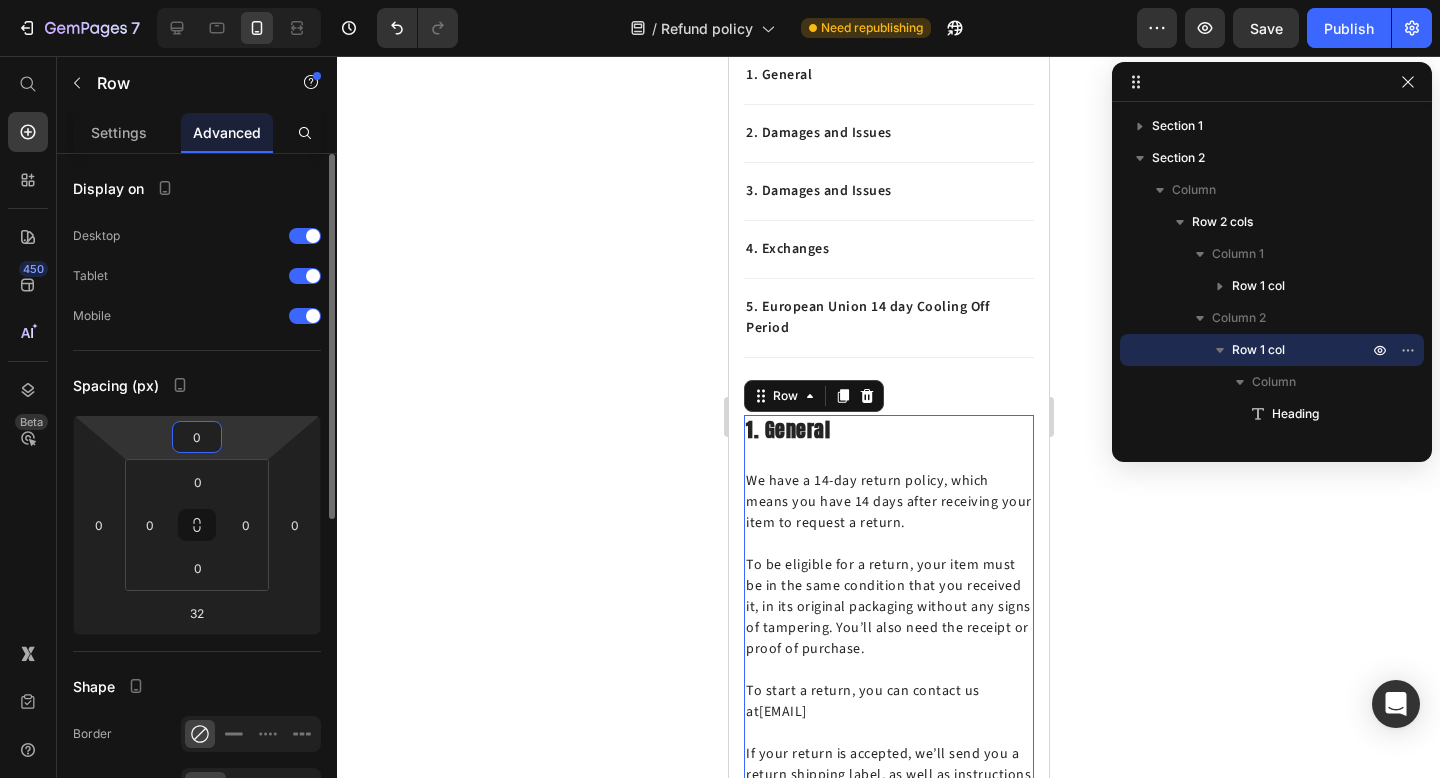 click on "0" at bounding box center [197, 437] 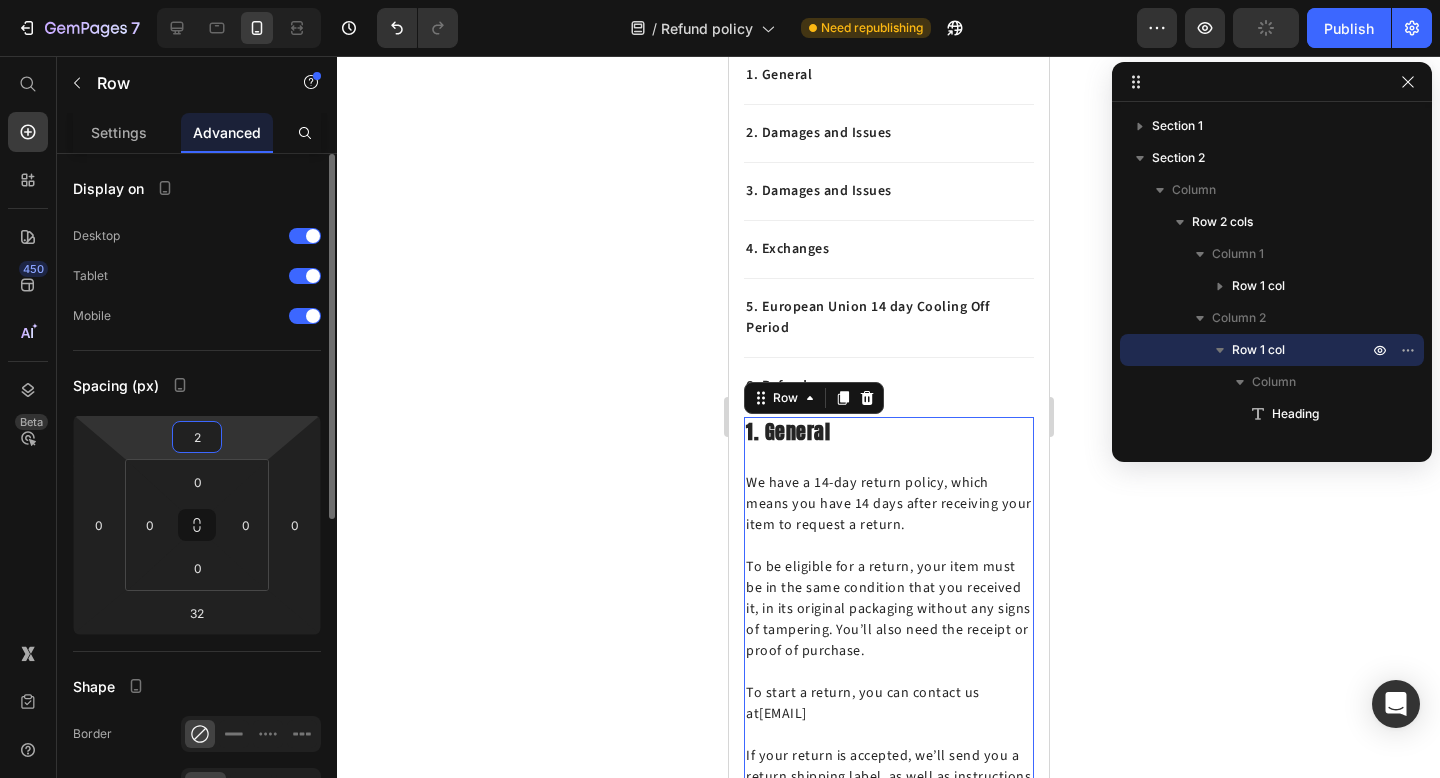 type on "24" 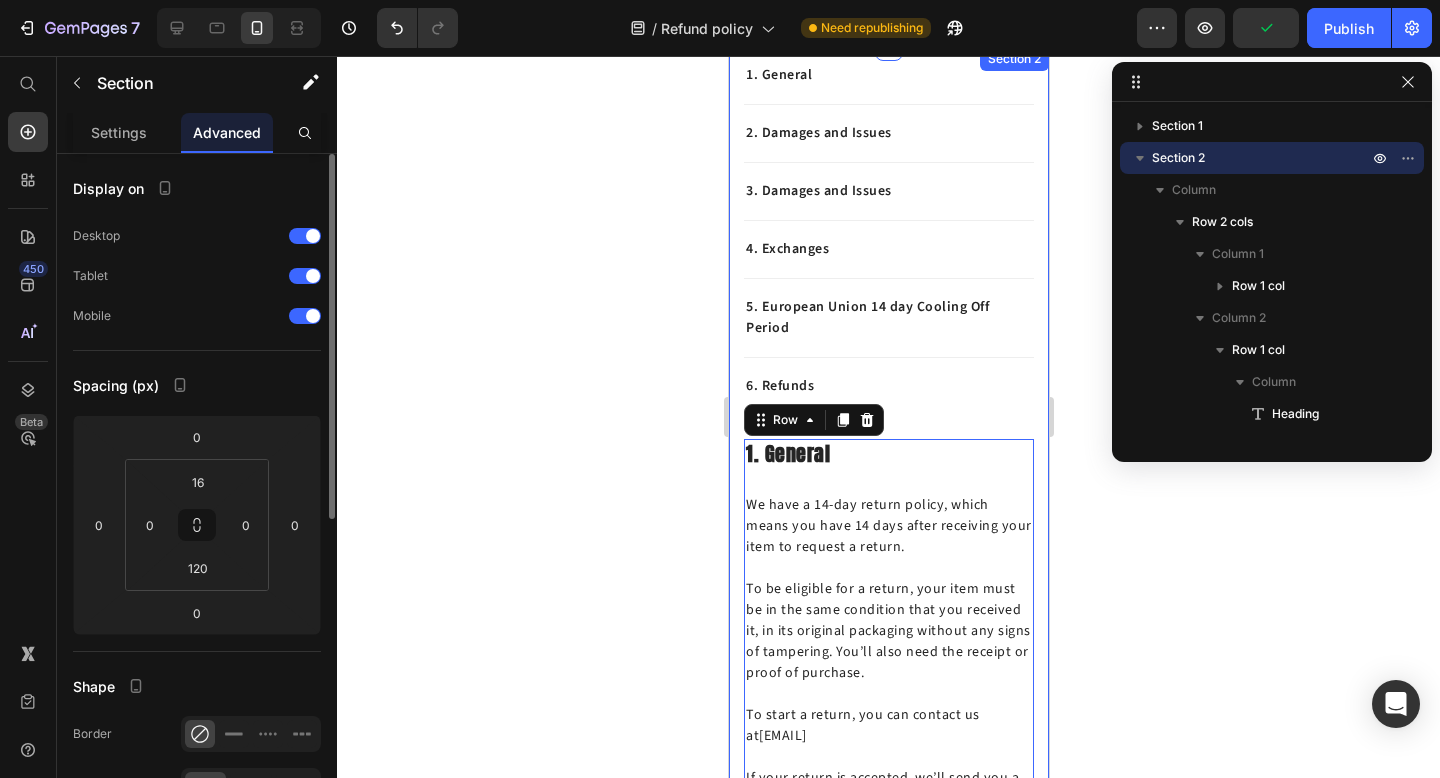click on "1. General Text block 2. Damages and Issues Text block 3. Damages and Issues Text block 4. Exchanges Text block 5. European Union 14 day Cooling Off Period Text block 6. Refunds Text block Row 1. General Heading We have a 14-day return policy, which means you have 14 days after receiving your item to request a return.   To be eligible for a return, your item must be in the same condition that you received it, in its original packaging without any signs of tampering. You’ll also need the receipt or proof of purchase.   To start a return, you can contact us at  hello@teacle.ie   If your return is accepted, we’ll send you a return shipping label, as well as instructions on how and where to send your package. Items sent back to us without first requesting a return will not be accepted.   You can always contact us for any return question at hello@teacle.ie Text block Row   32 2. Damages And Issues Heading Text block Row 3. Exceptions / non-returnable items Heading   Text block Row 4. Exchanges Heading Row" at bounding box center (888, 1332) 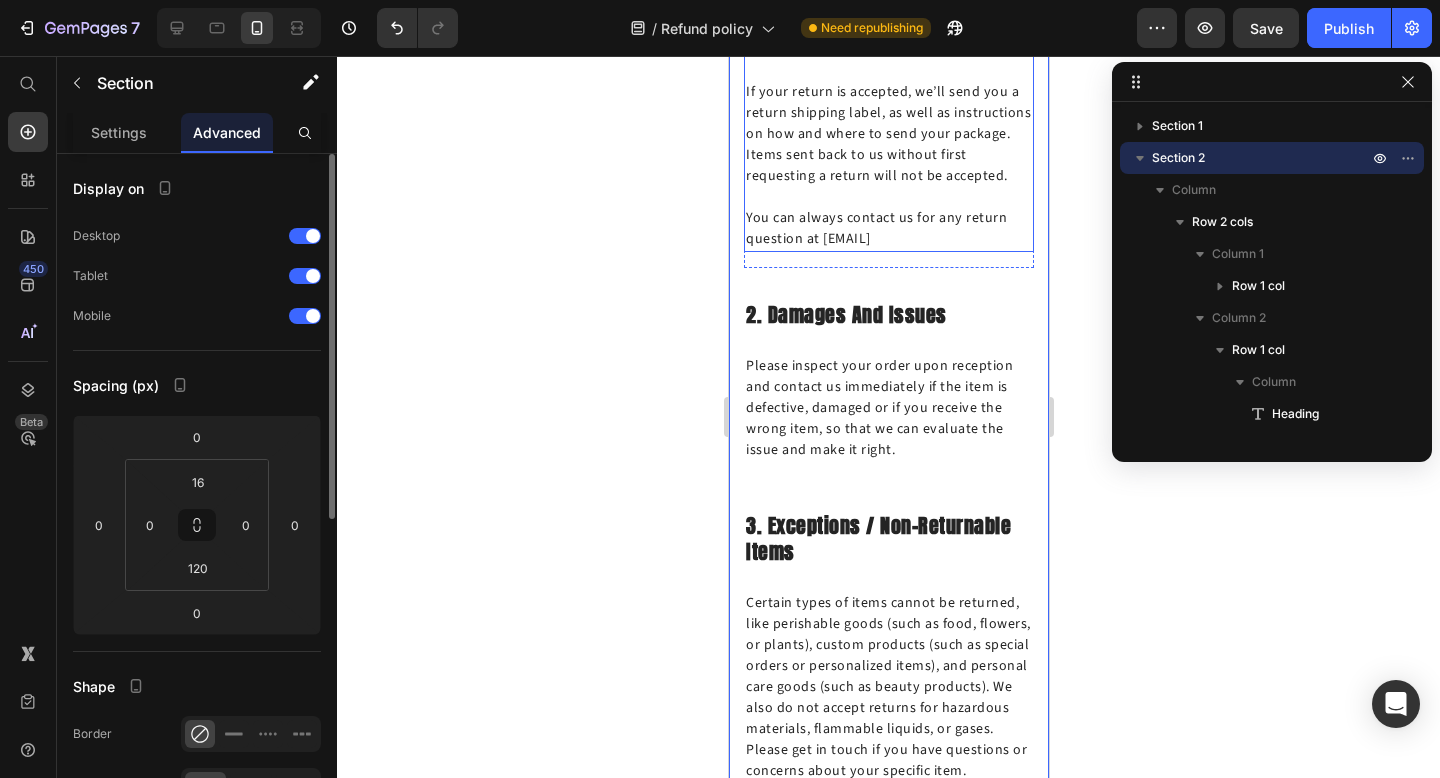 scroll, scrollTop: 1025, scrollLeft: 0, axis: vertical 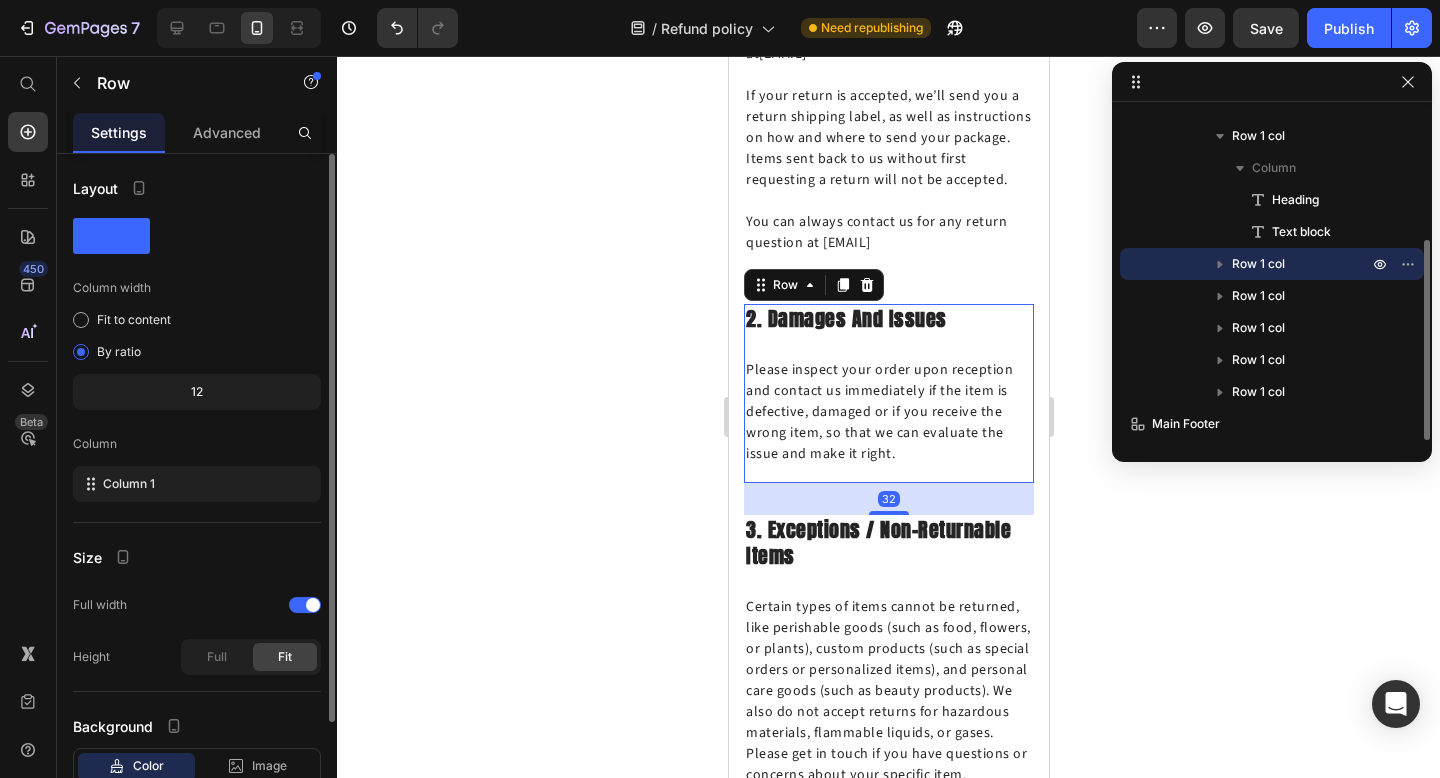 click on "2. Damages And Issues Heading Please inspect your order upon reception and contact us immediately if the item is defective, damaged or if you receive the wrong item, so that we can evaluate the issue and make it right. Text block" at bounding box center (888, 393) 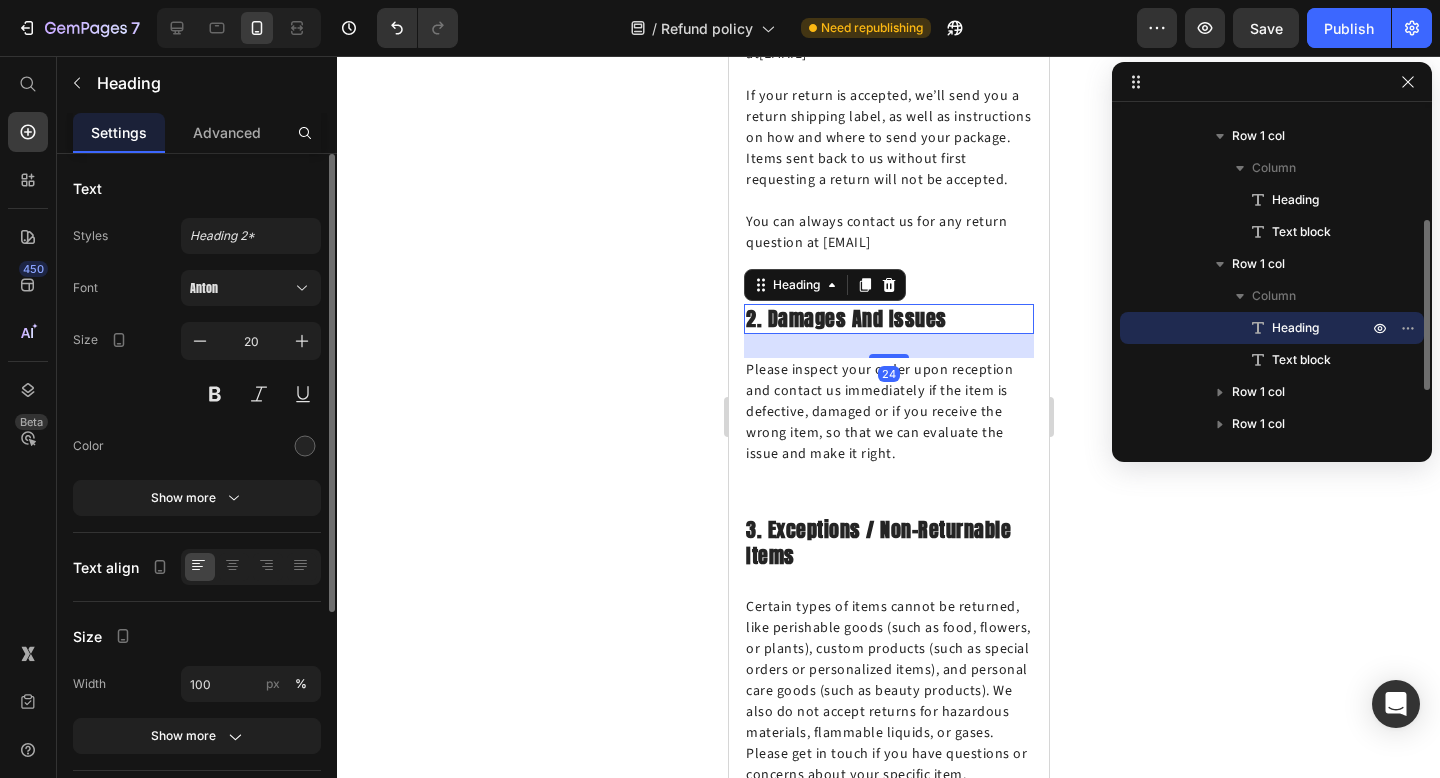 click on "2. Damages And Issues" at bounding box center [888, 319] 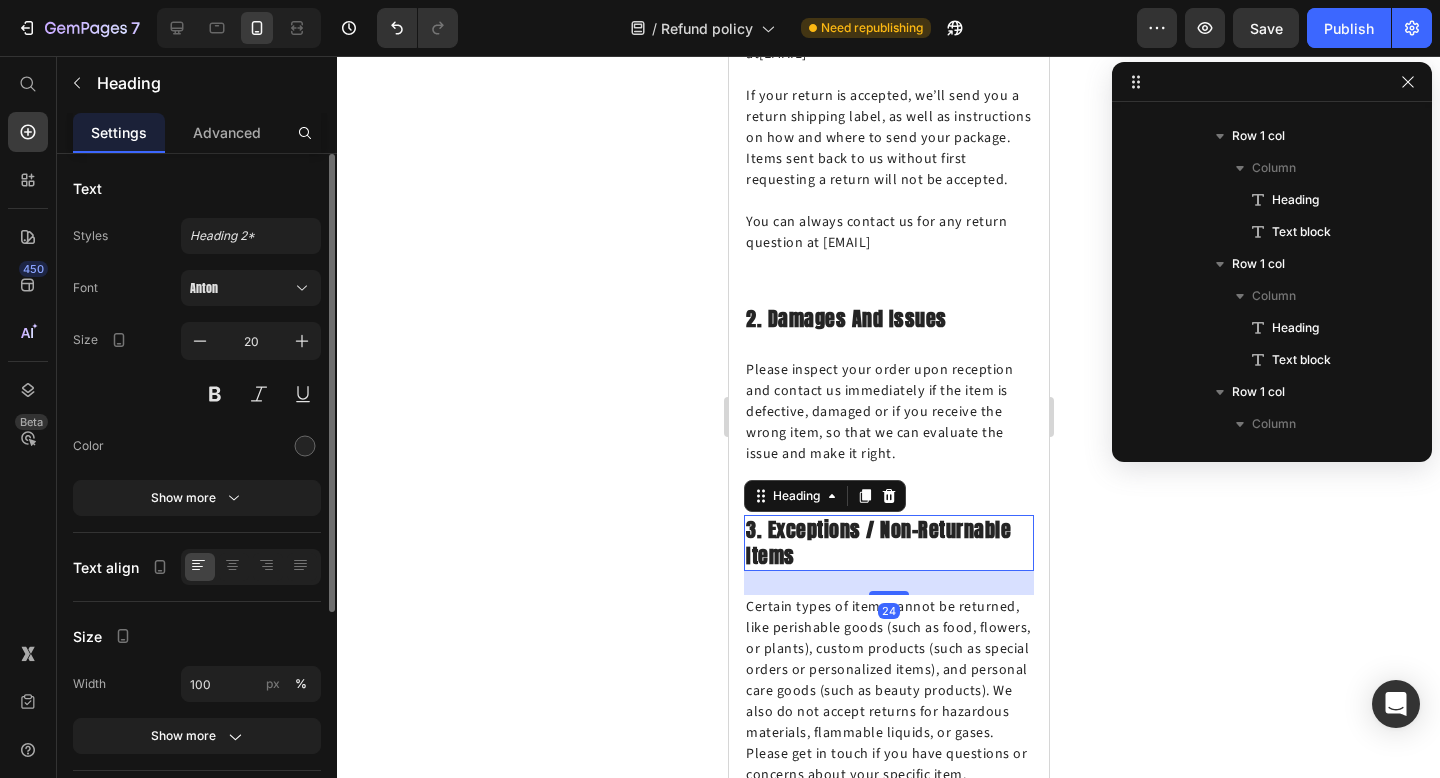 click on "3. Exceptions / non-returnable items" at bounding box center [888, 543] 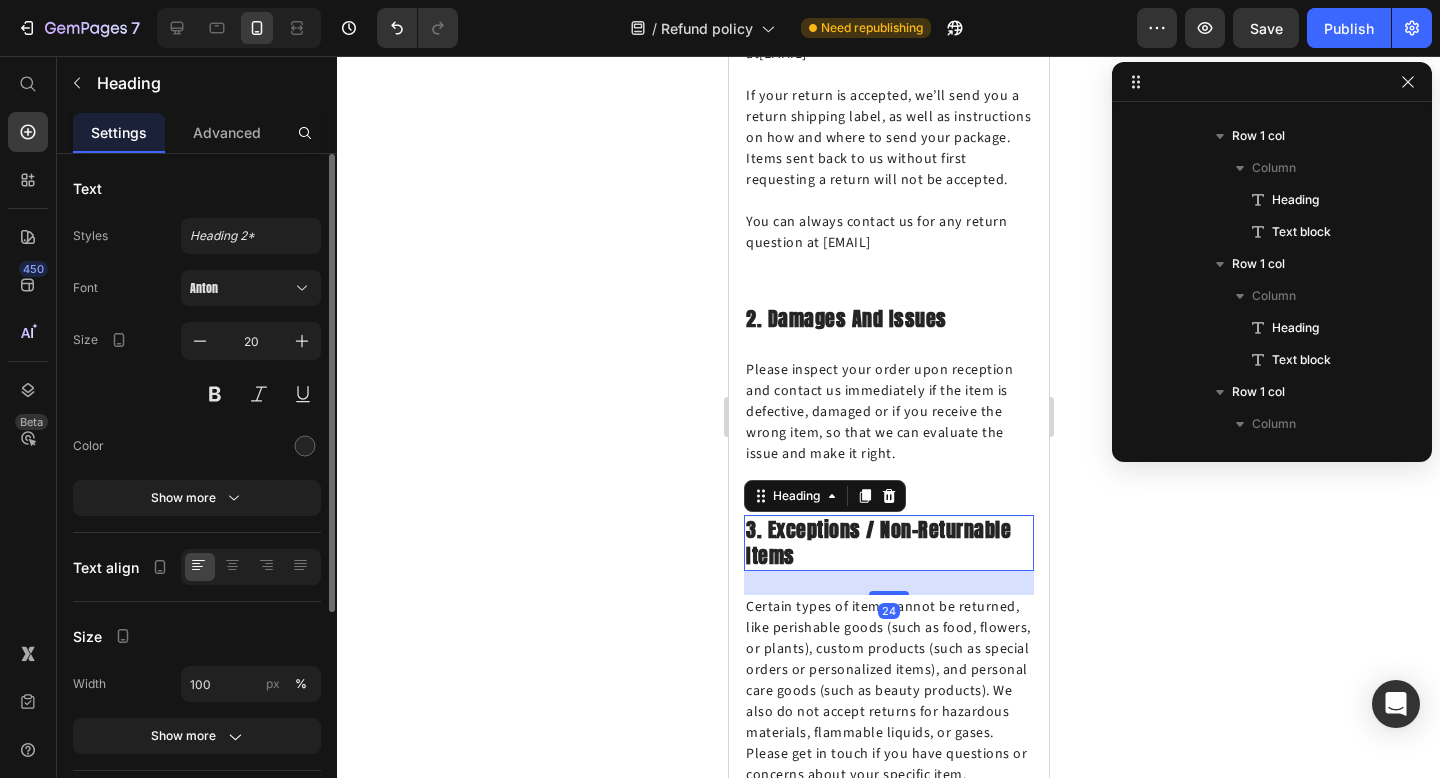 scroll, scrollTop: 406, scrollLeft: 0, axis: vertical 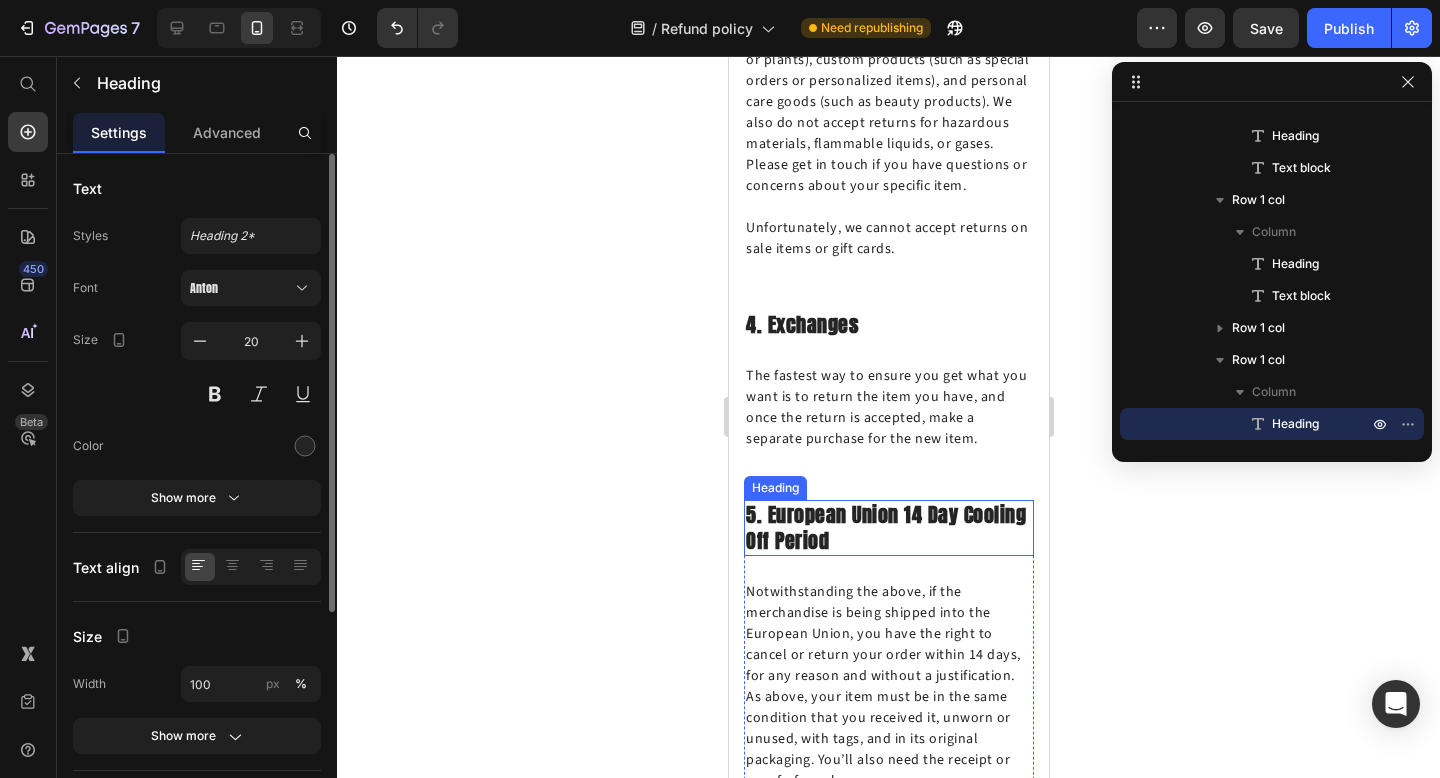 click on "5. European Union 14 day cooling off period" at bounding box center [888, 528] 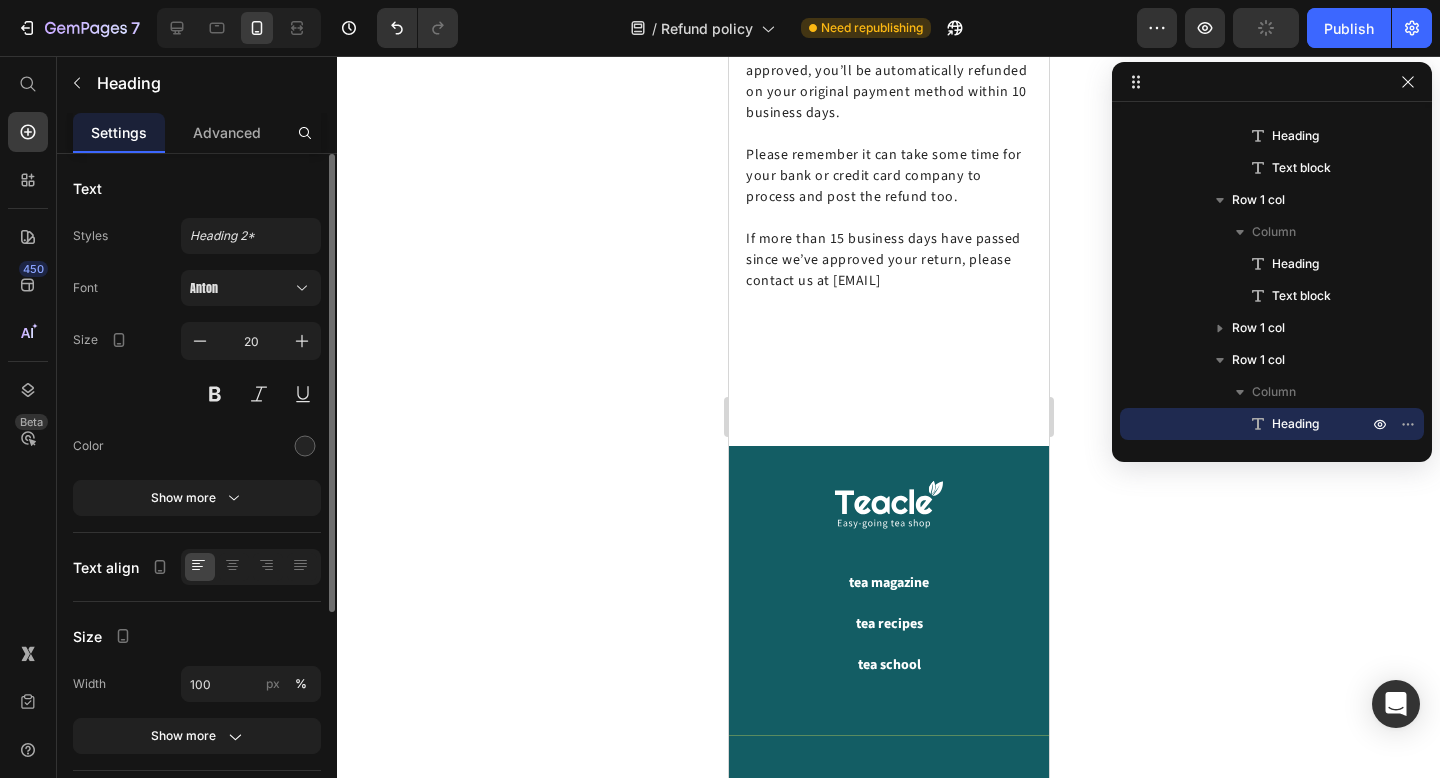 scroll, scrollTop: 2468, scrollLeft: 0, axis: vertical 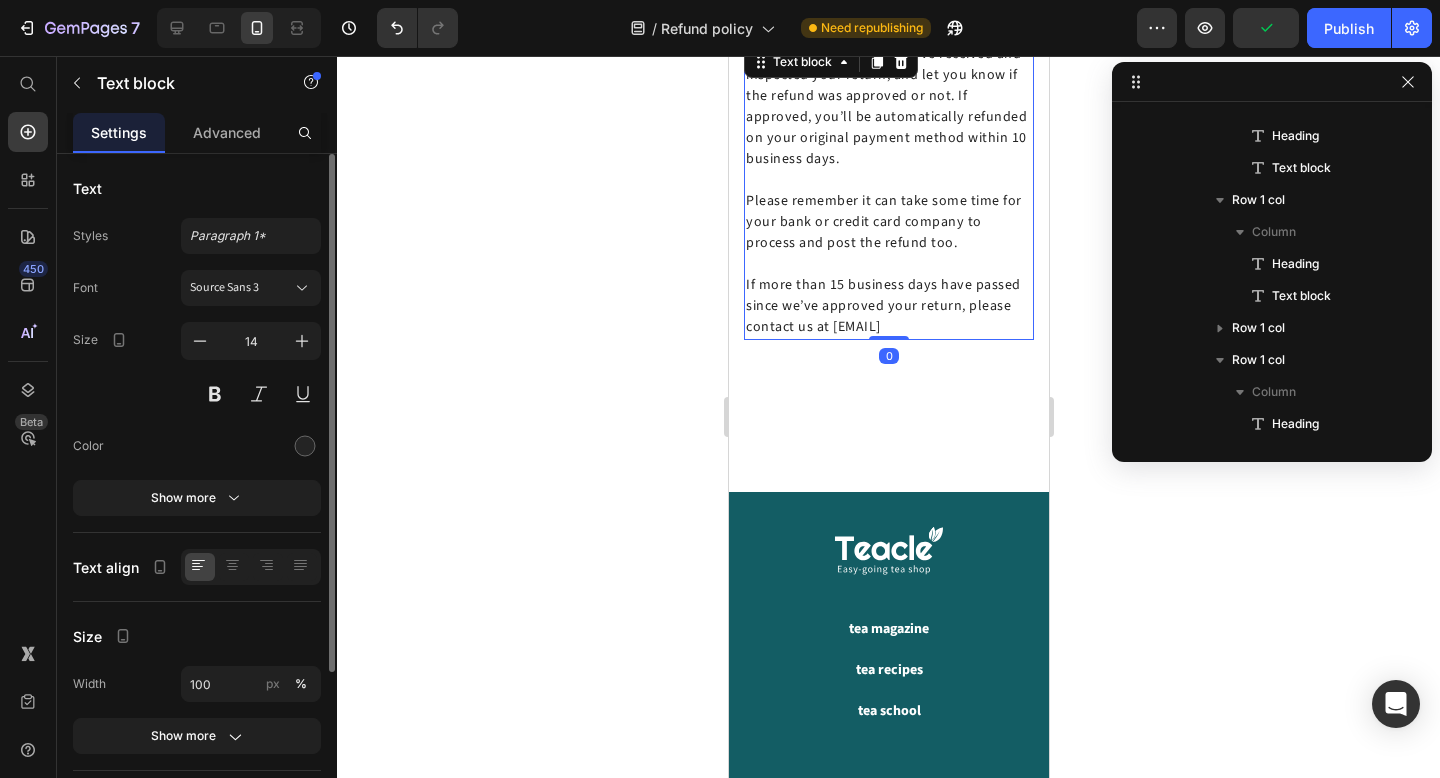 click on "We will notify you once we’ve received and inspected your return, and let you know if the refund was approved or not. If approved, you’ll be automatically refunded on your original payment method within 10 business days.    Please remember it can take some time for your bank or credit card company to process and post the refund too. If more than 15 business days have passed since we’ve approved your return, please contact us at hello@teacle.ie" at bounding box center (888, 191) 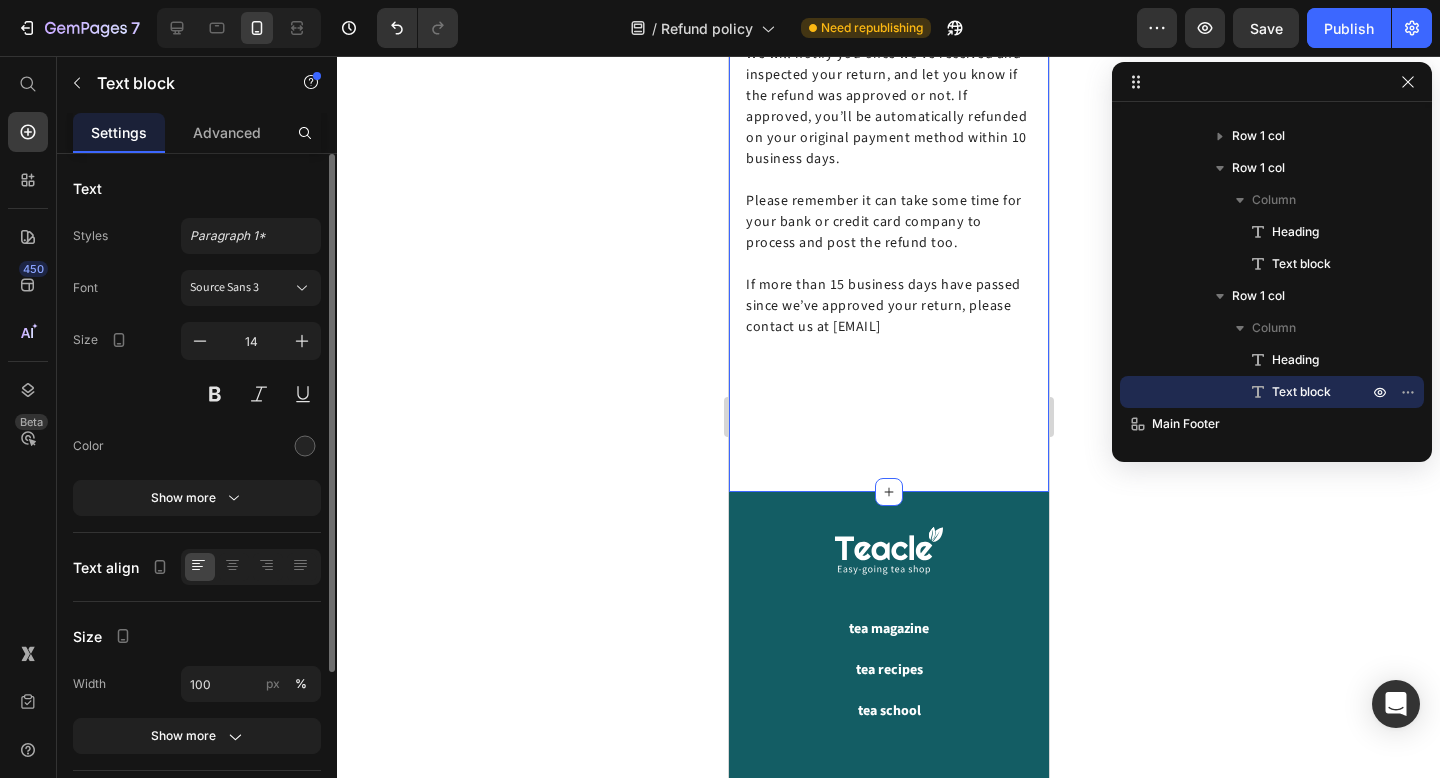 scroll, scrollTop: 0, scrollLeft: 0, axis: both 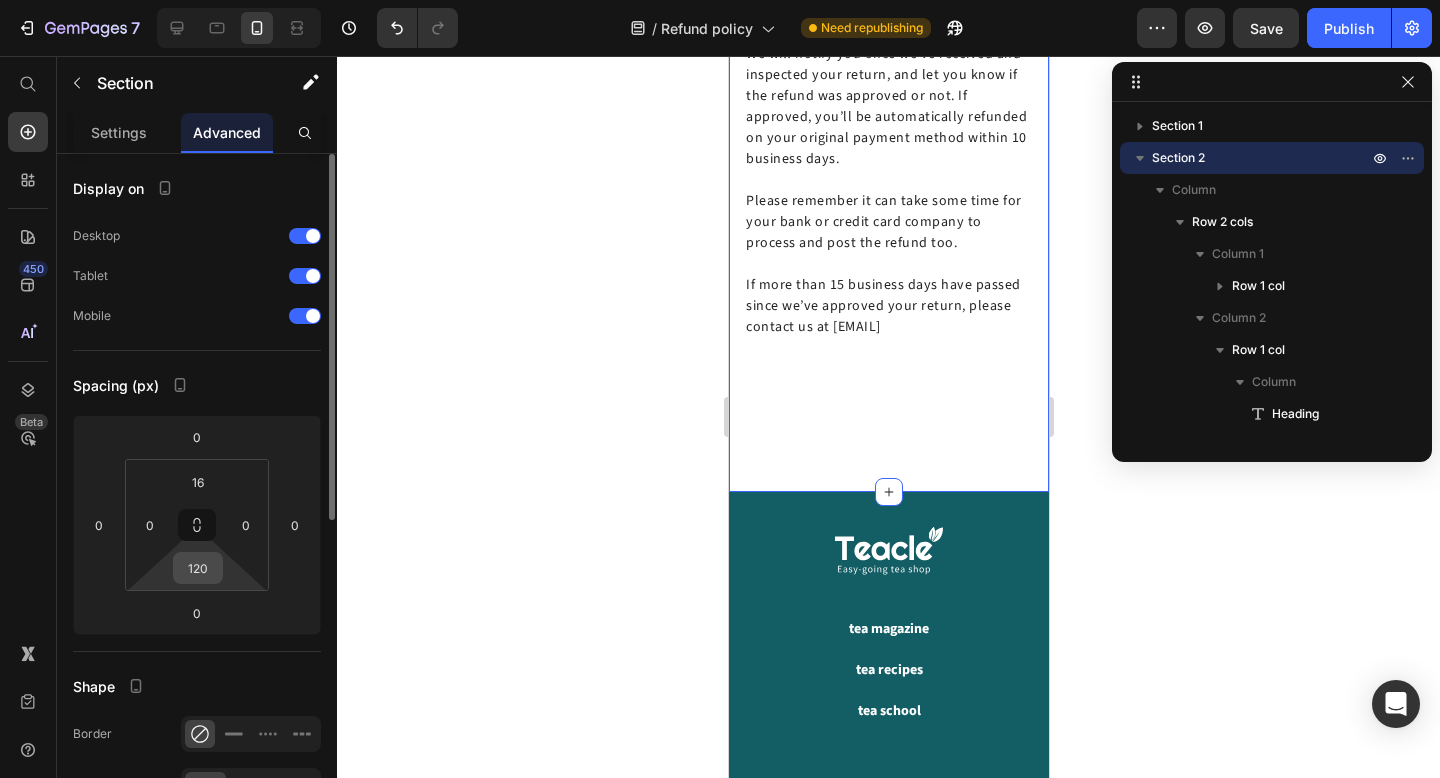 click on "120" at bounding box center (198, 568) 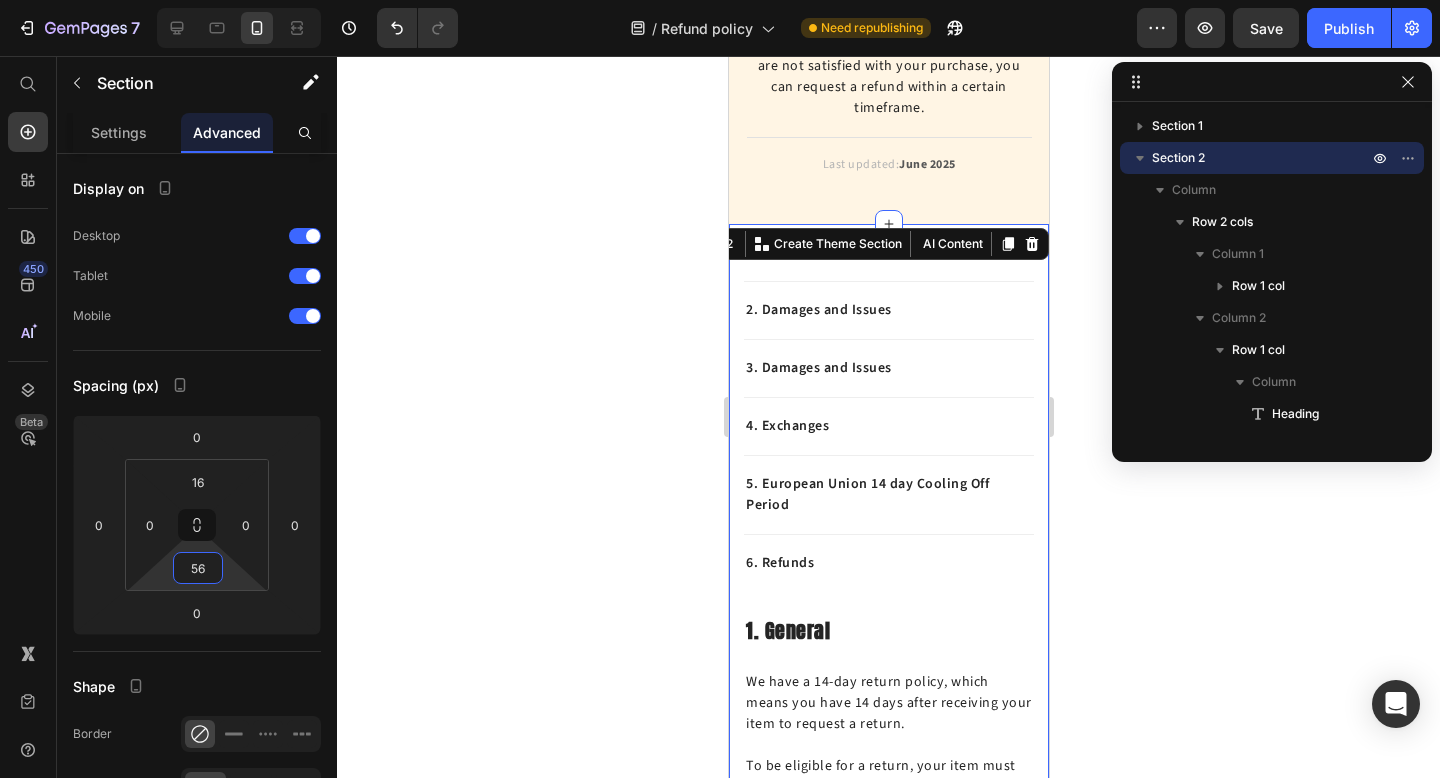 scroll, scrollTop: 0, scrollLeft: 0, axis: both 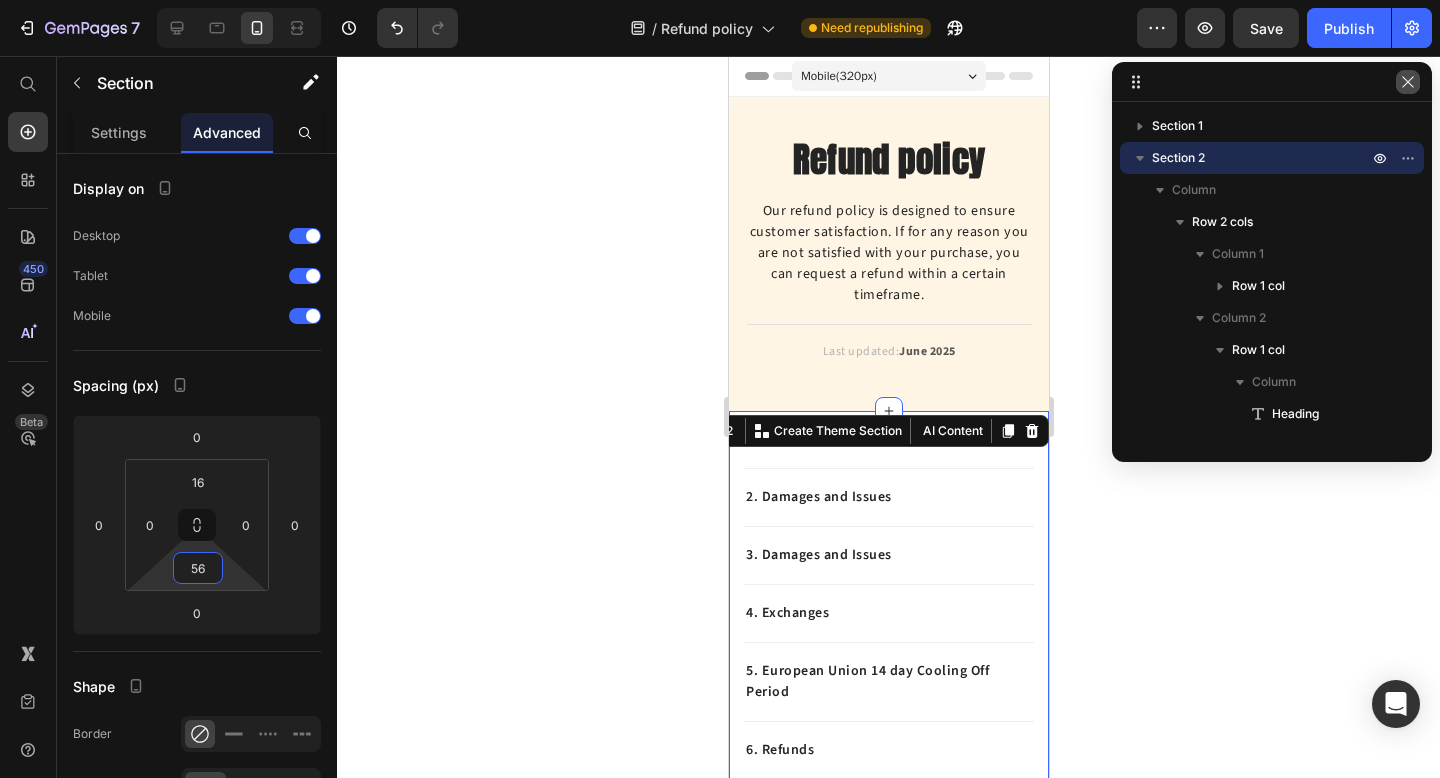 type on "56" 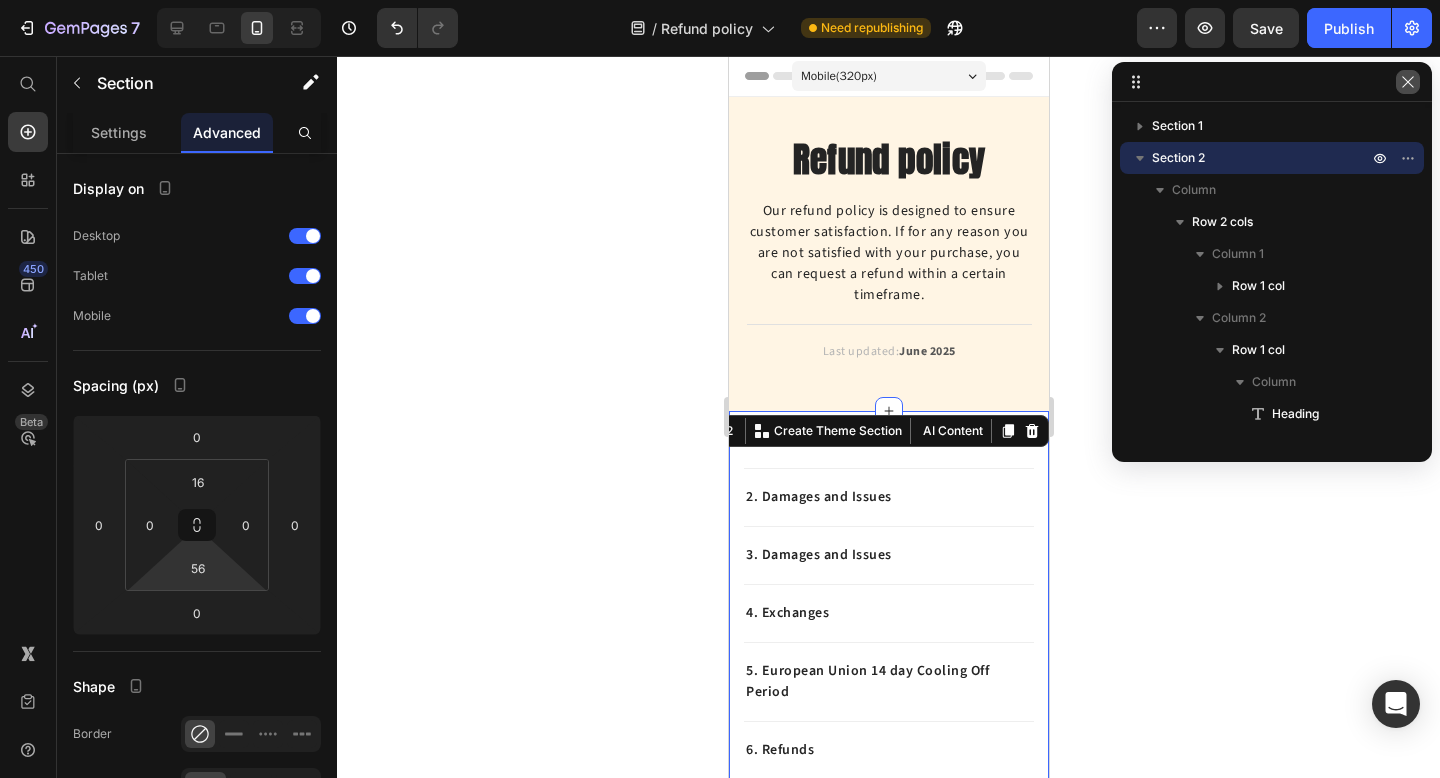 click at bounding box center (1408, 82) 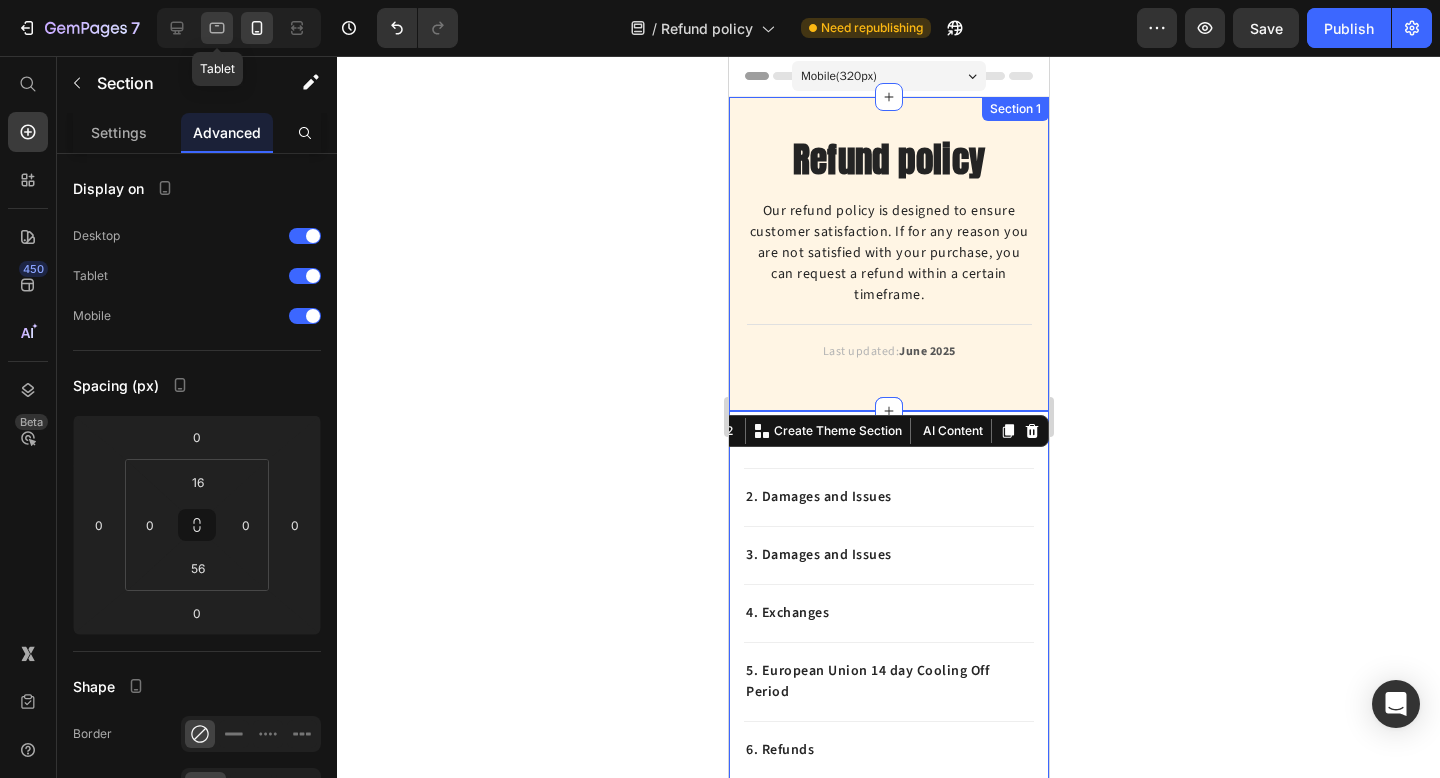click 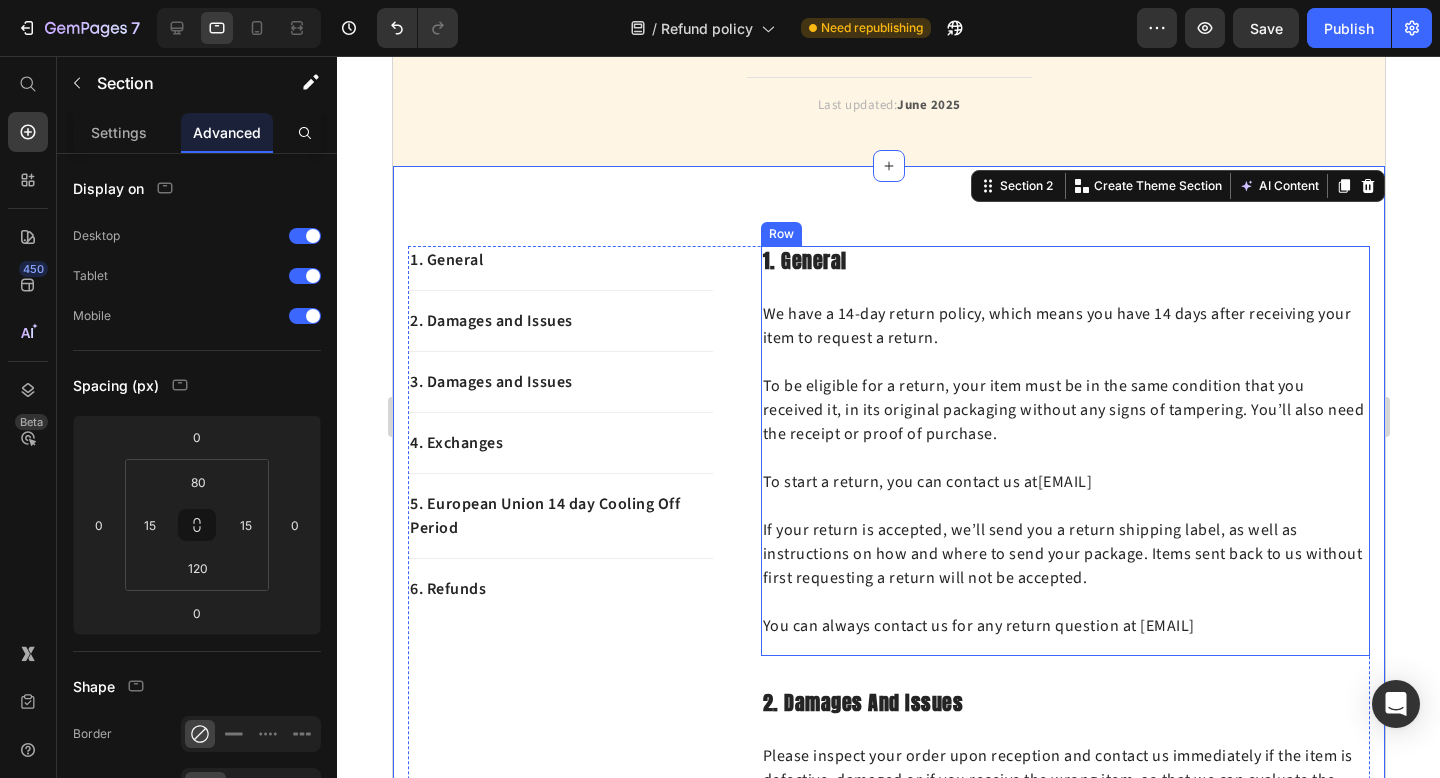scroll, scrollTop: 0, scrollLeft: 0, axis: both 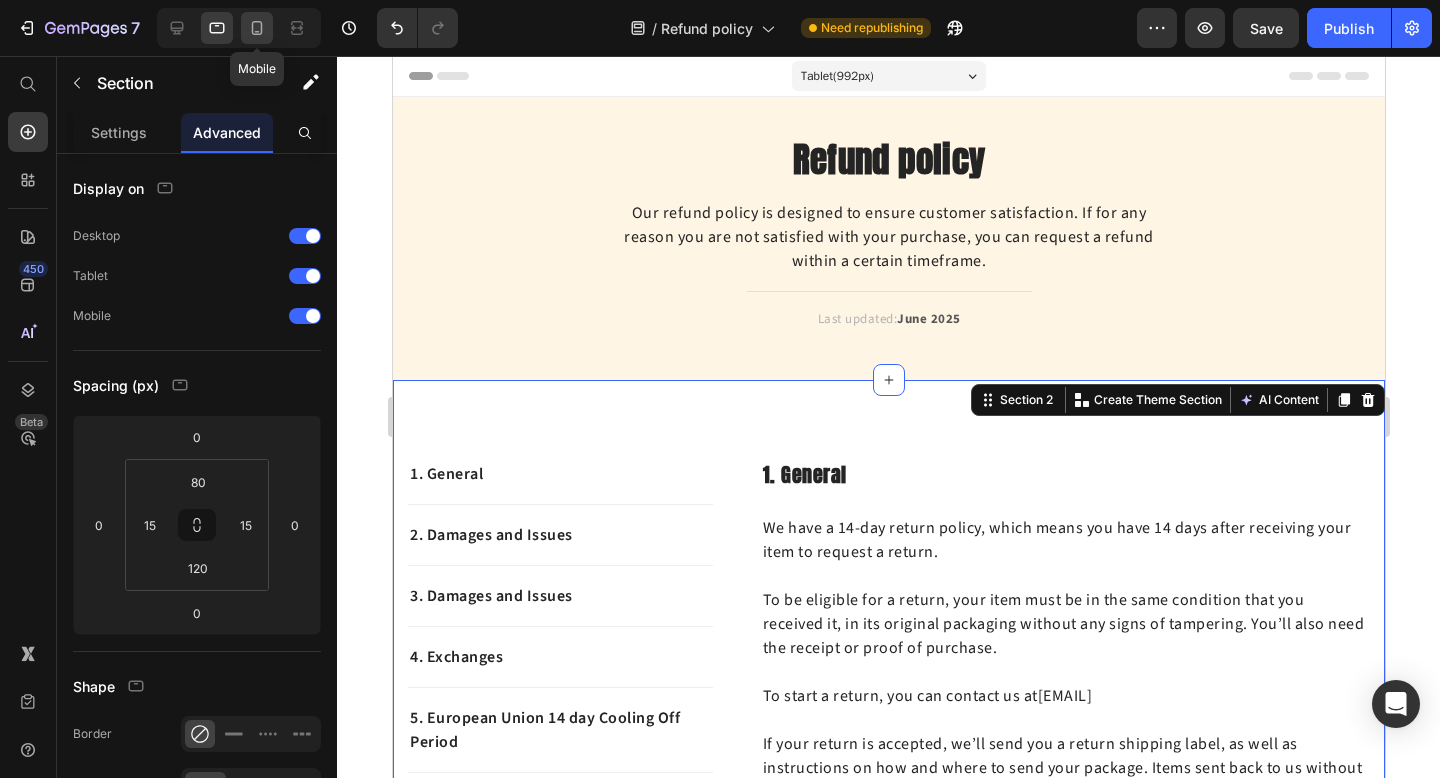 click 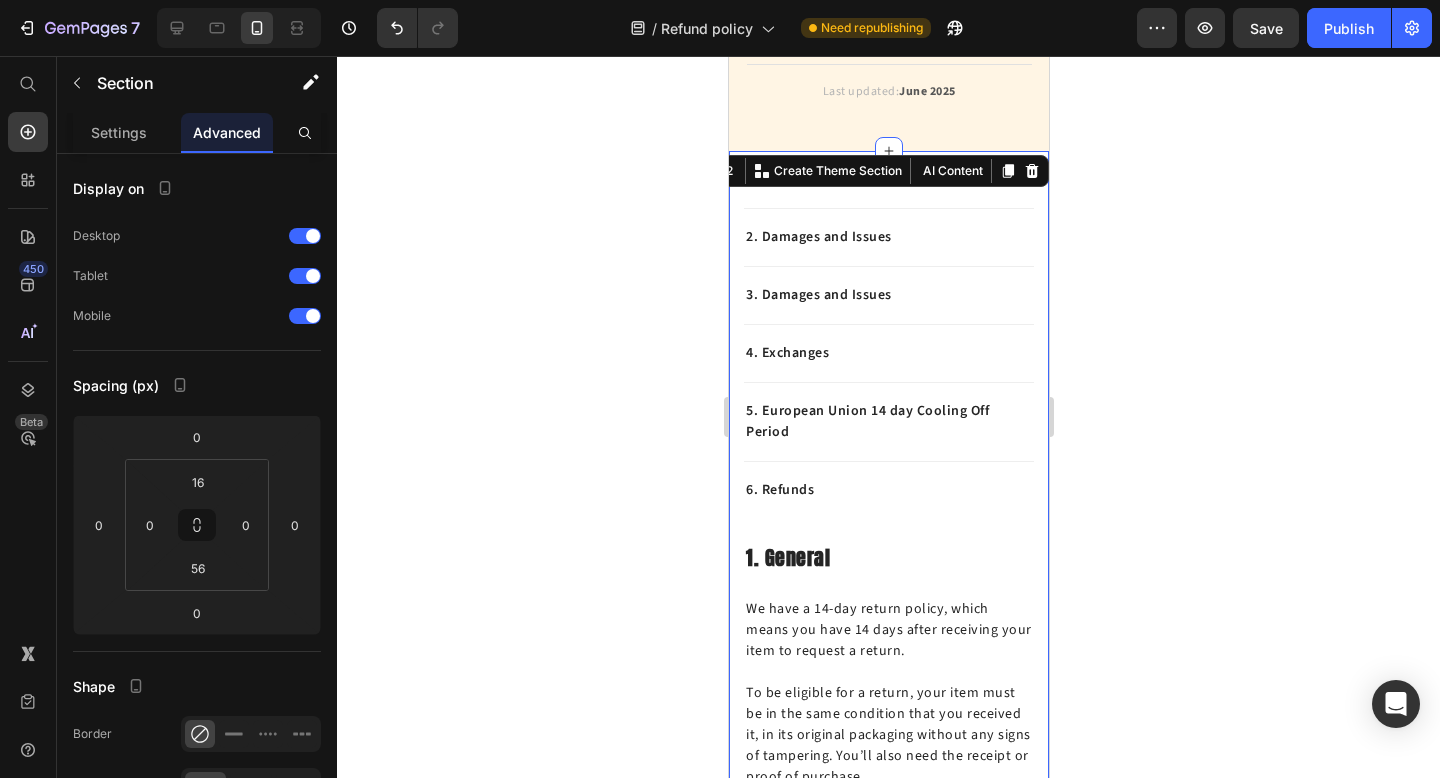 scroll, scrollTop: 264, scrollLeft: 0, axis: vertical 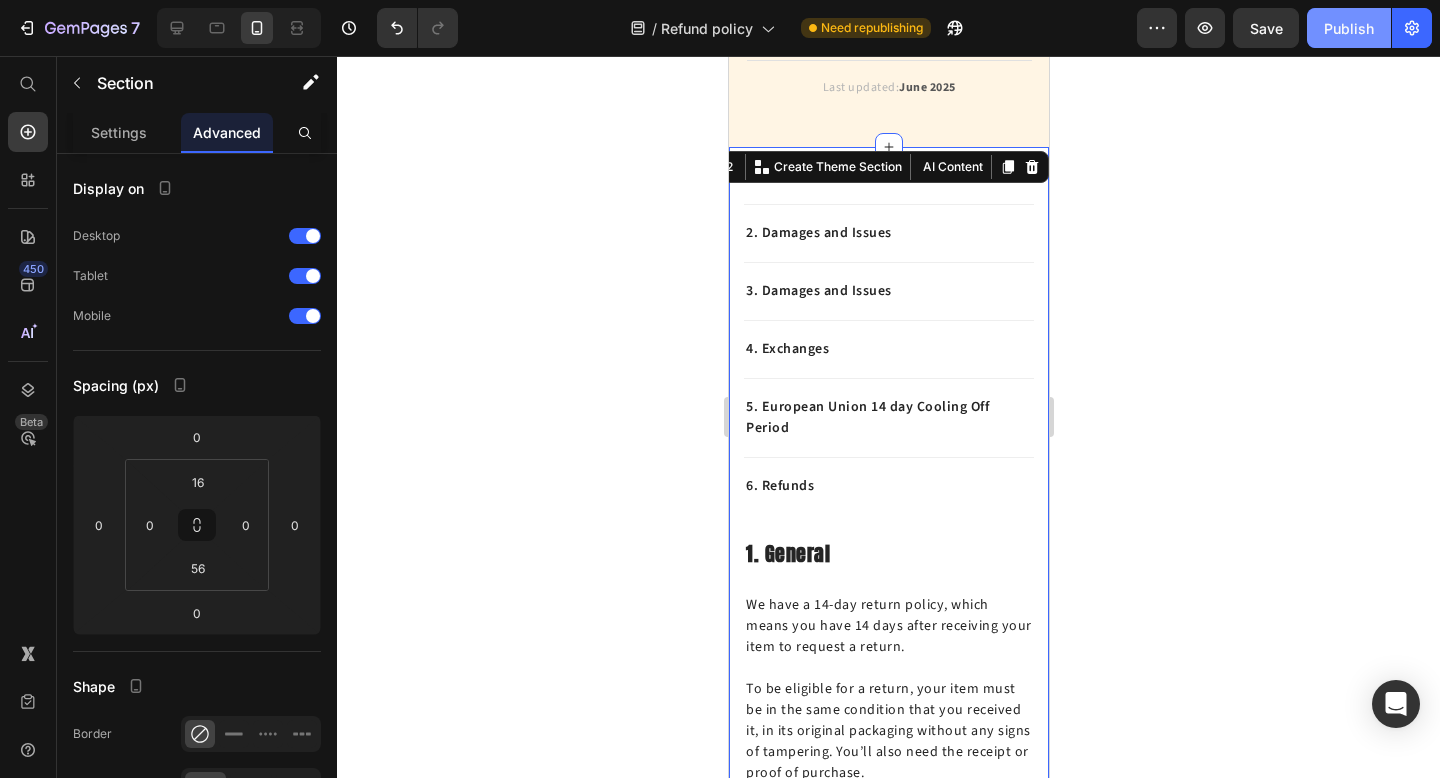 click on "Publish" at bounding box center [1349, 28] 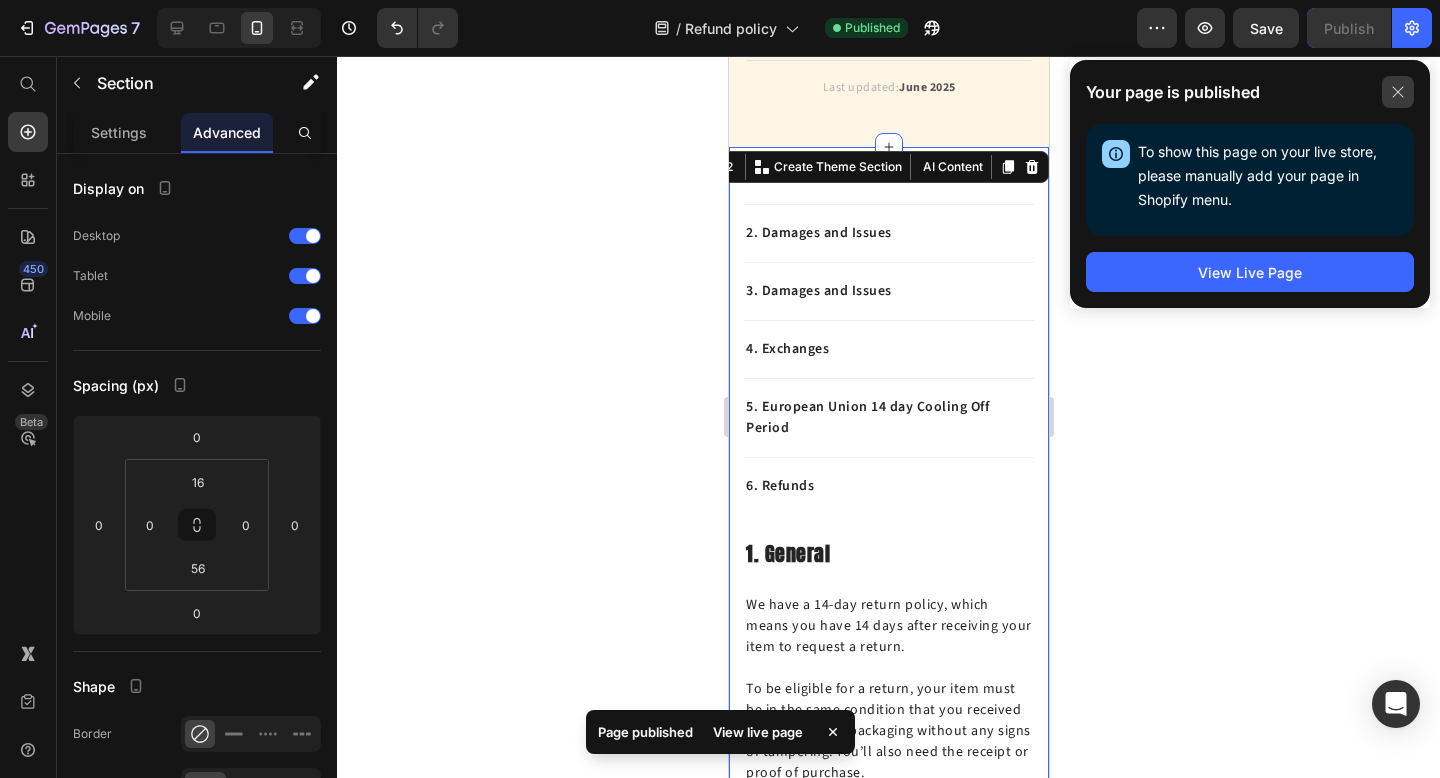 click 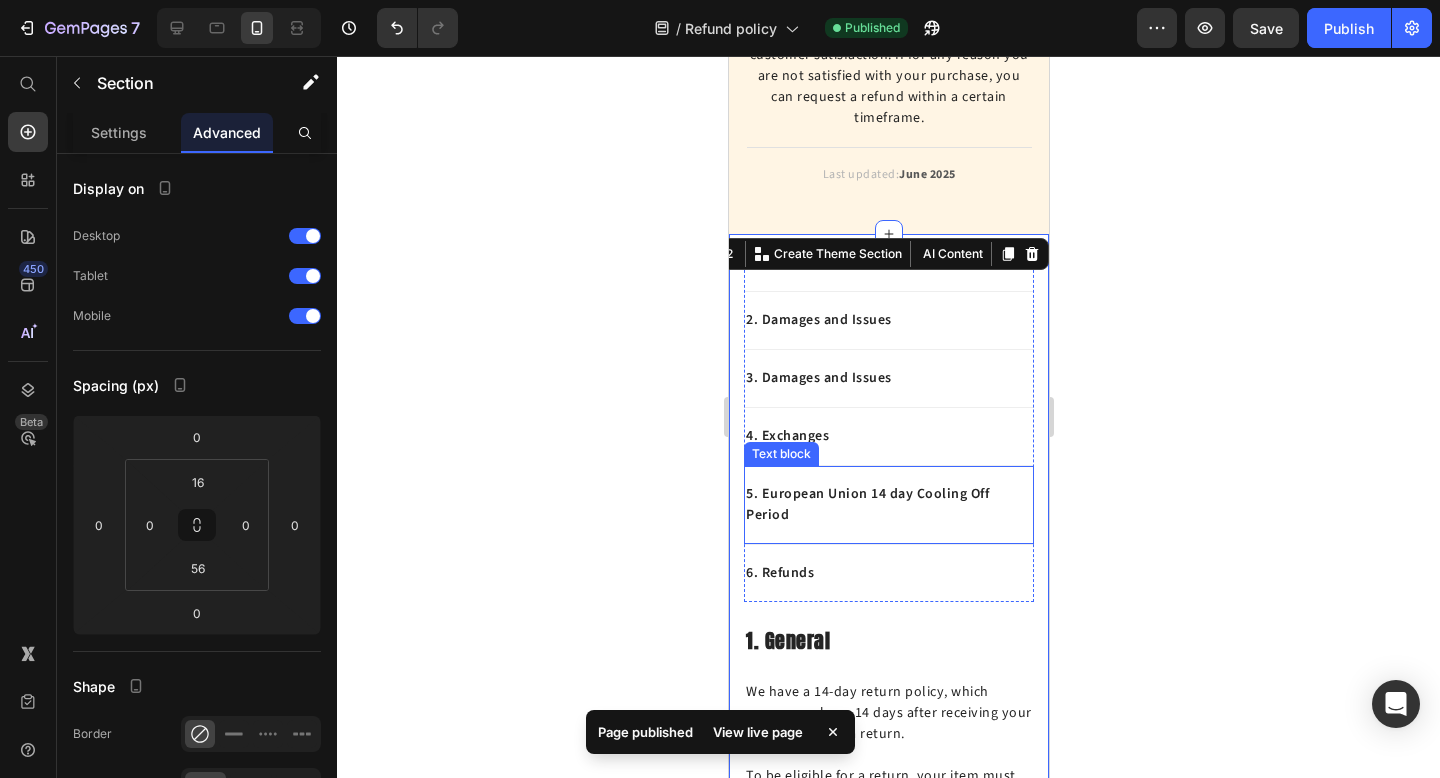 scroll, scrollTop: 0, scrollLeft: 0, axis: both 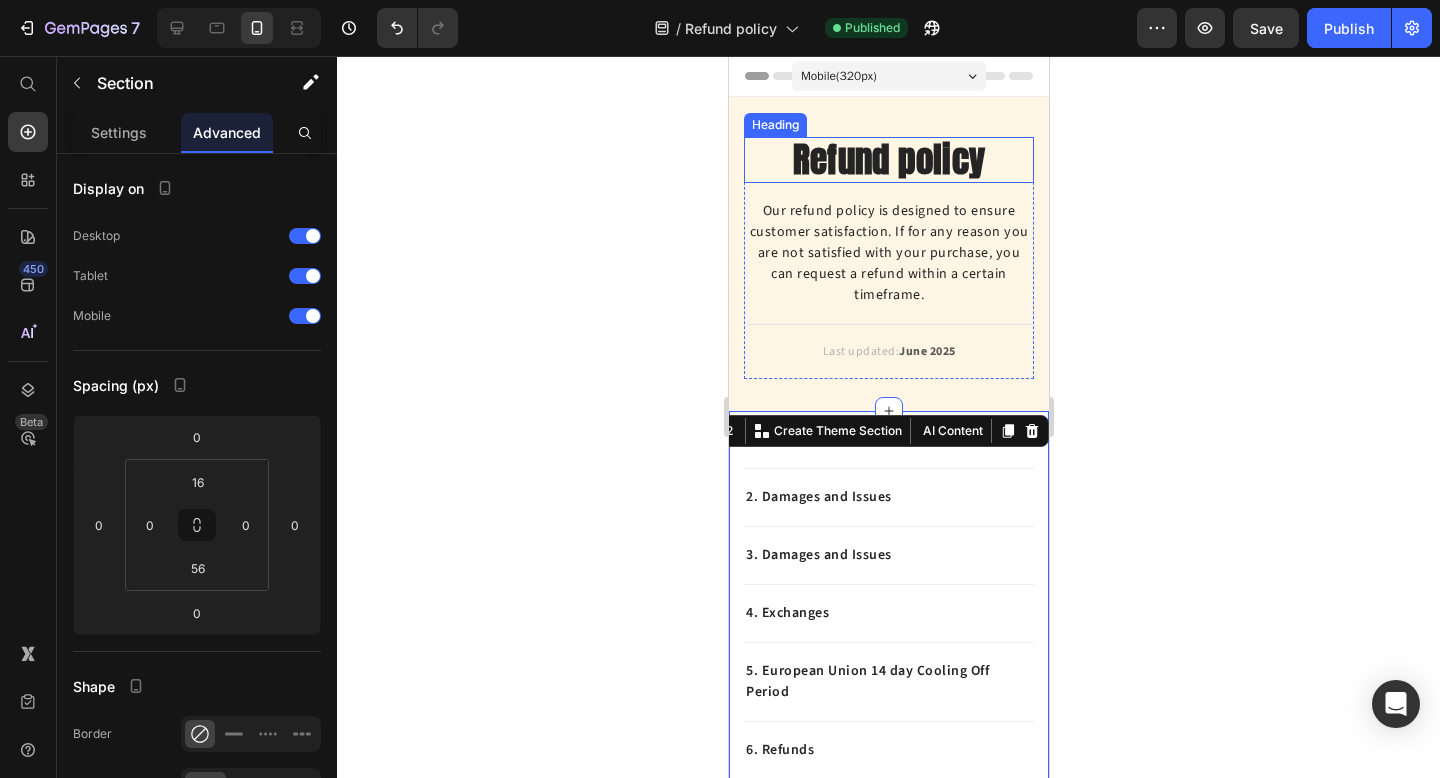 click on "Refund policy" at bounding box center (888, 160) 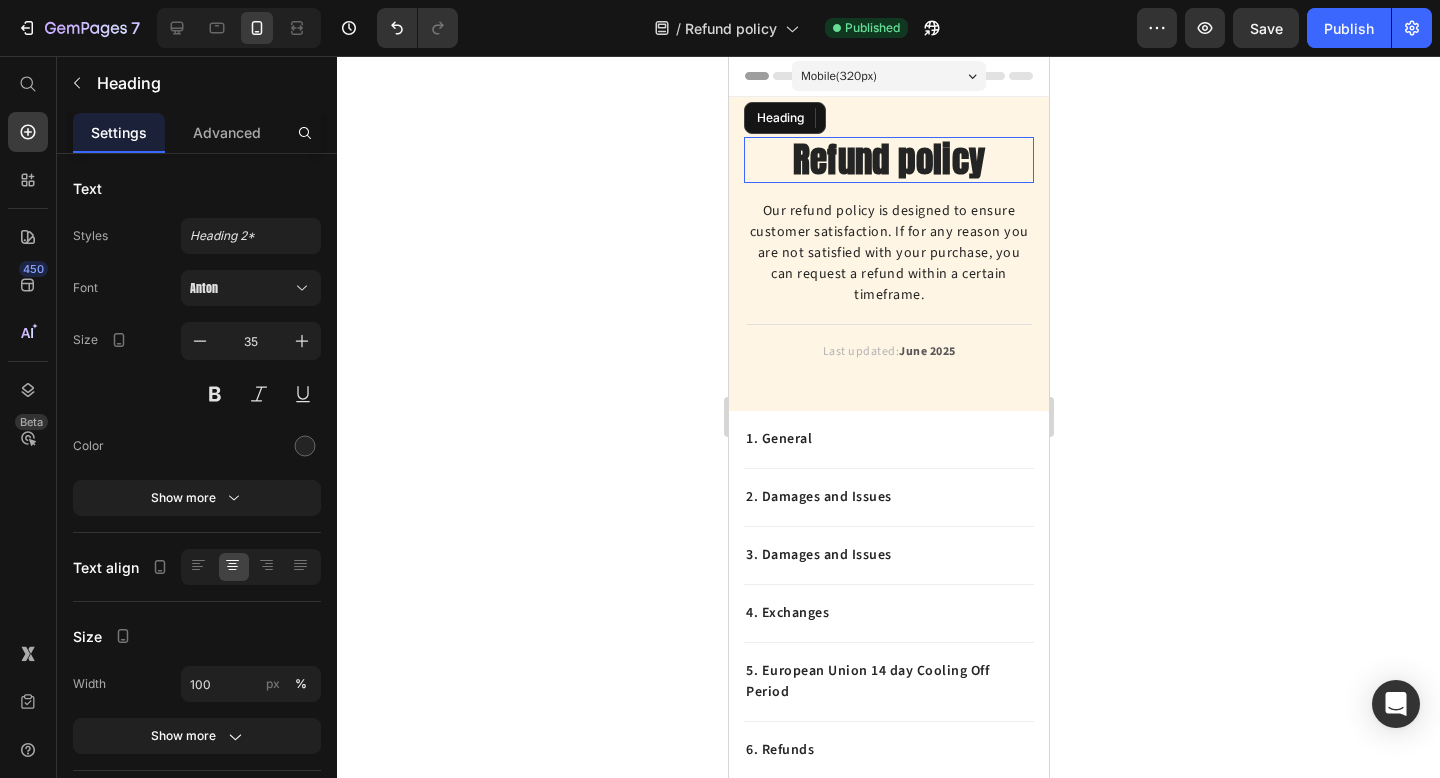 click on "Refund policy" at bounding box center (888, 160) 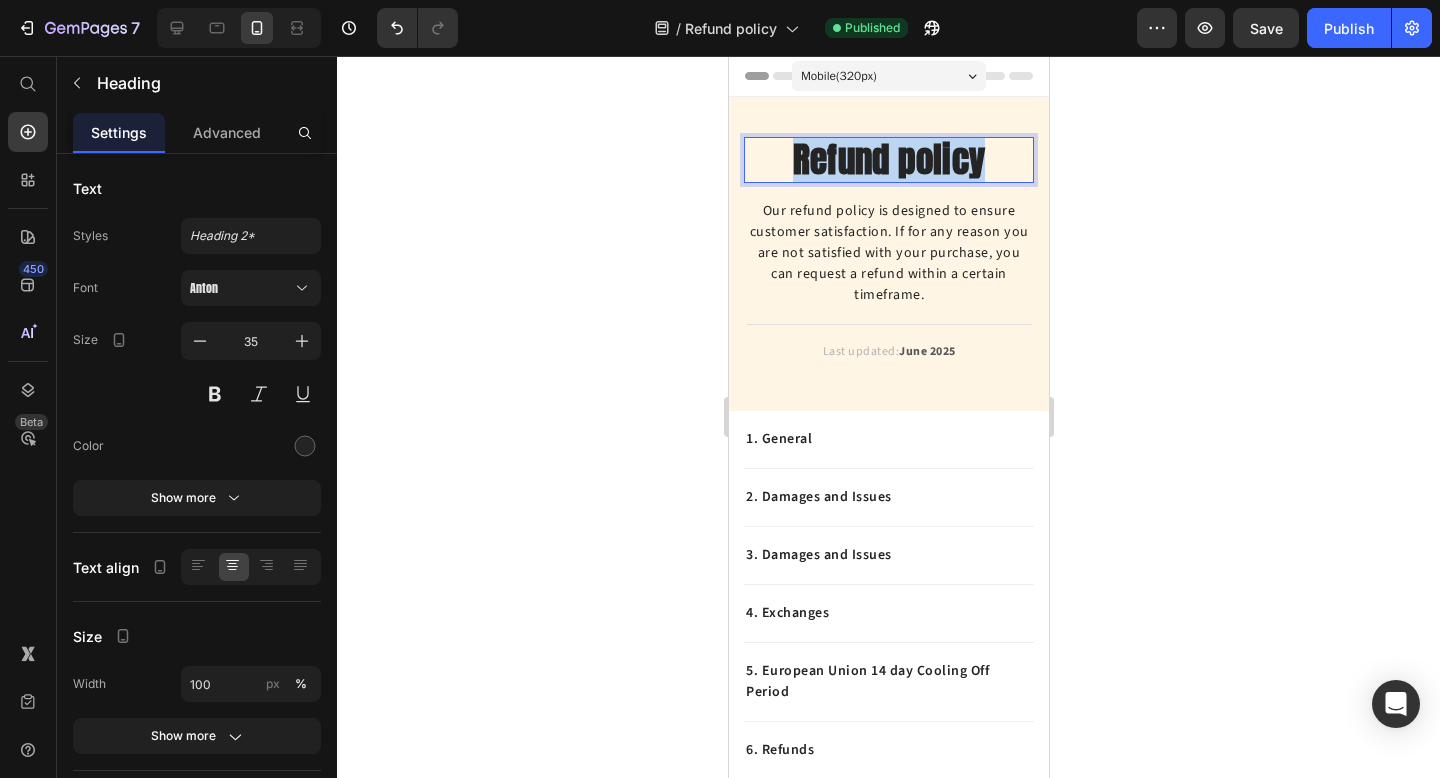 click on "Refund policy" at bounding box center (888, 160) 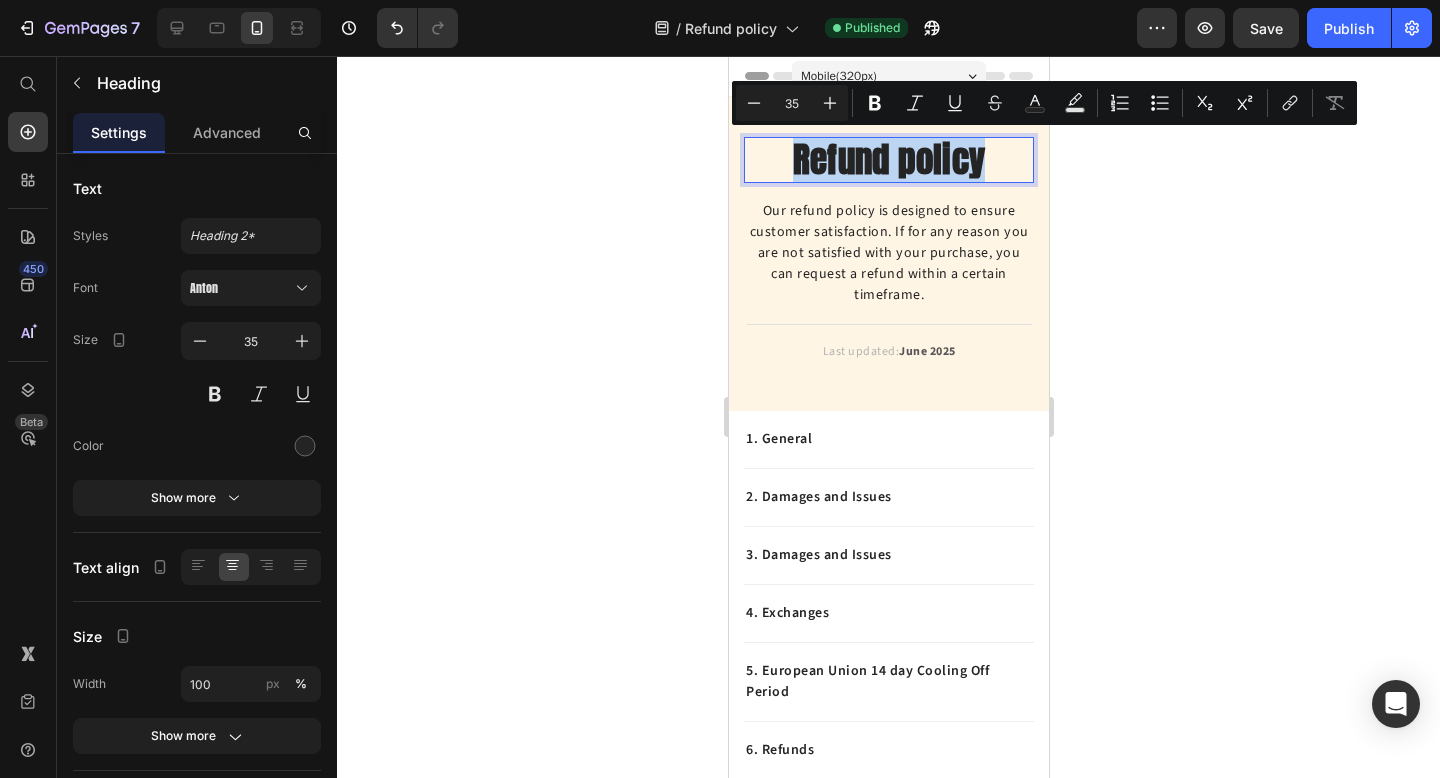 copy on "Refund policy" 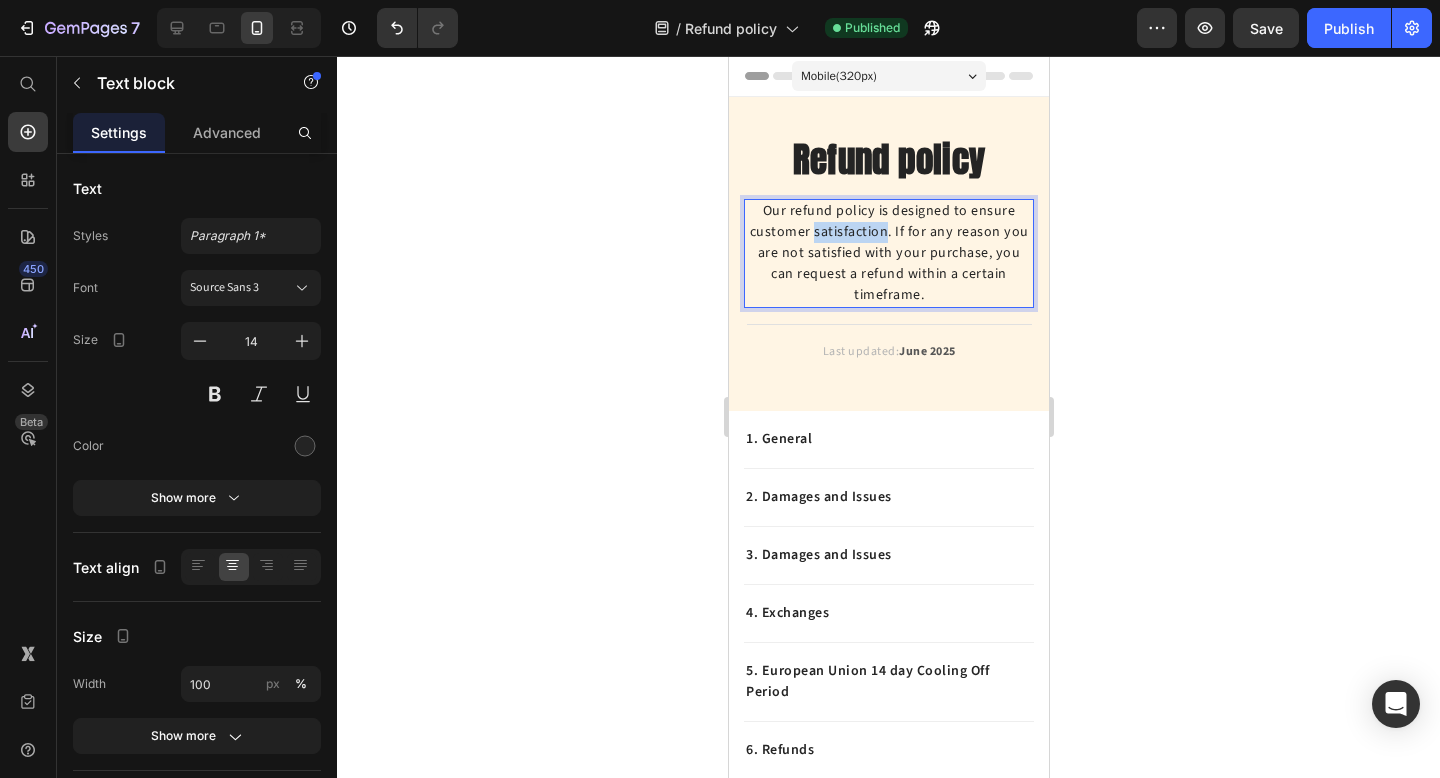 click on "Our refund policy is designed to ensure customer satisfaction. If for any reason you are not satisfied with your purchase, you can request a refund within a certain timeframe." at bounding box center (888, 253) 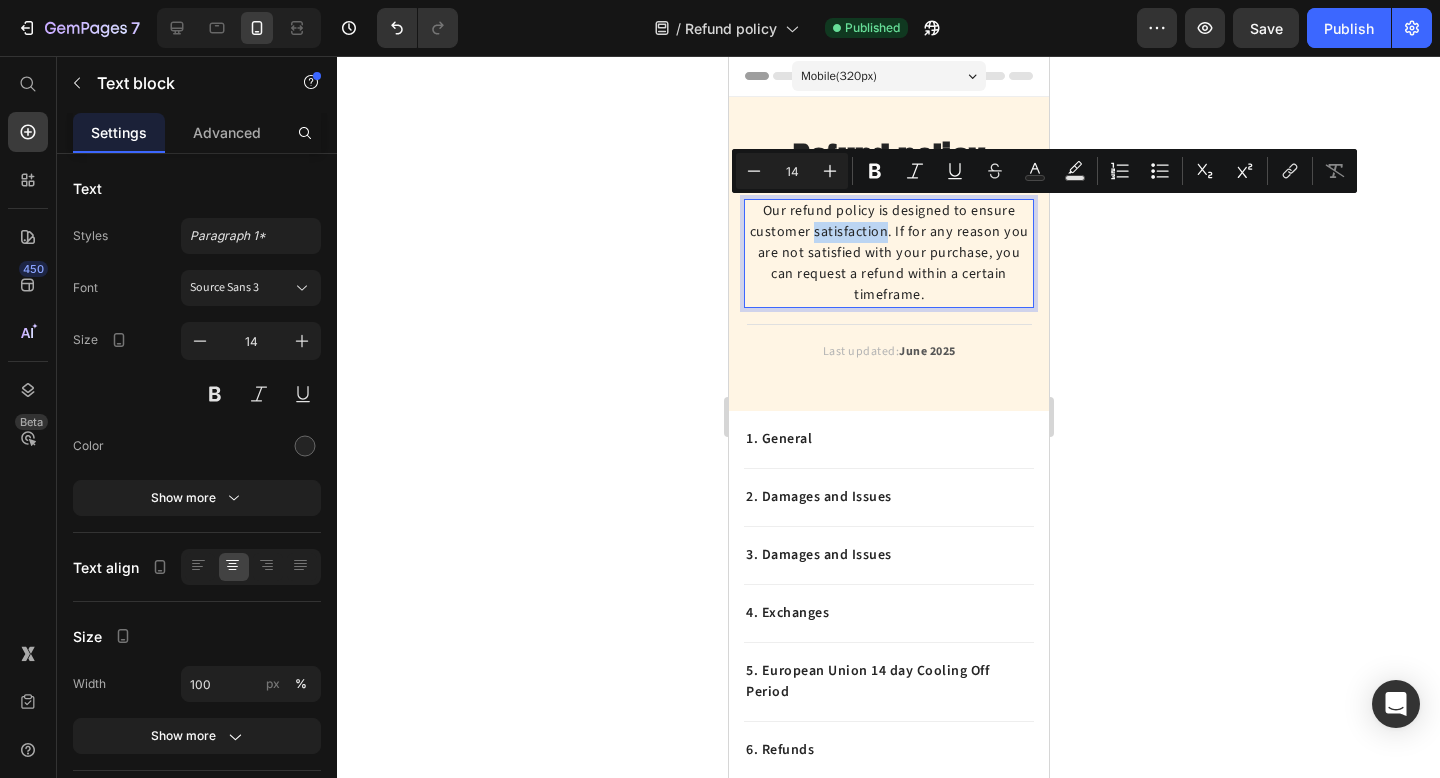 copy on "Our refund policy is designed to ensure customer satisfaction. If for any reason you are not satisfied with your purchase, you can request a refund within a certain timeframe." 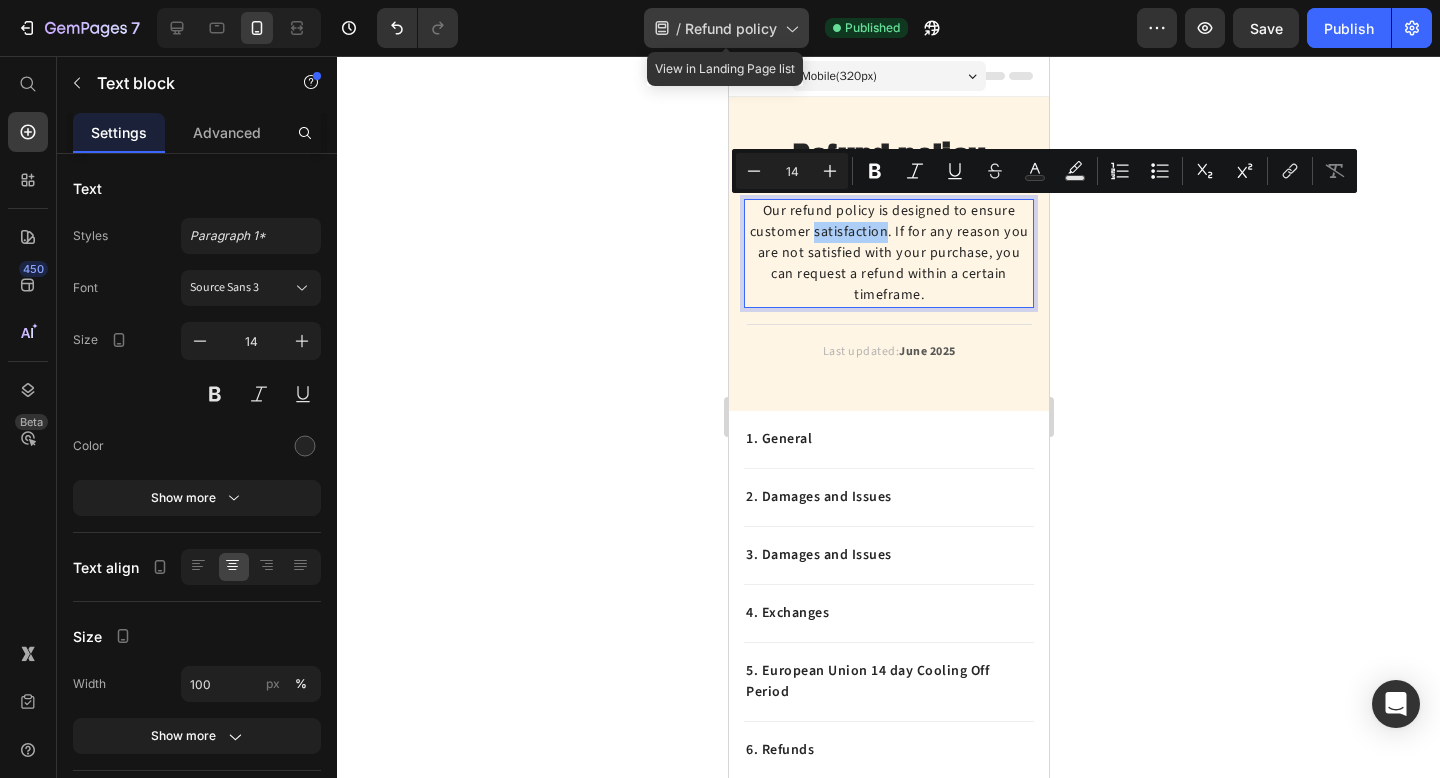 click on "Refund policy" at bounding box center [731, 28] 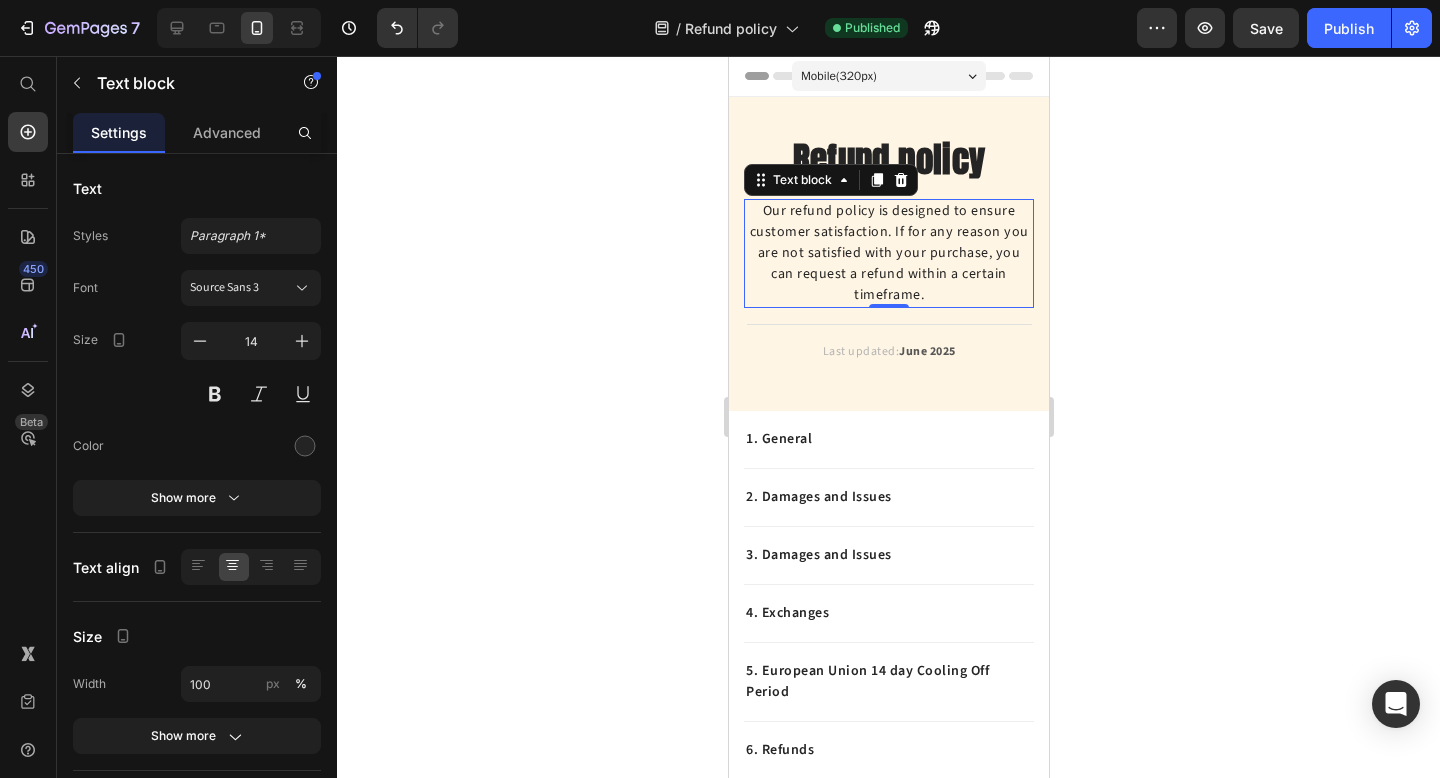 click 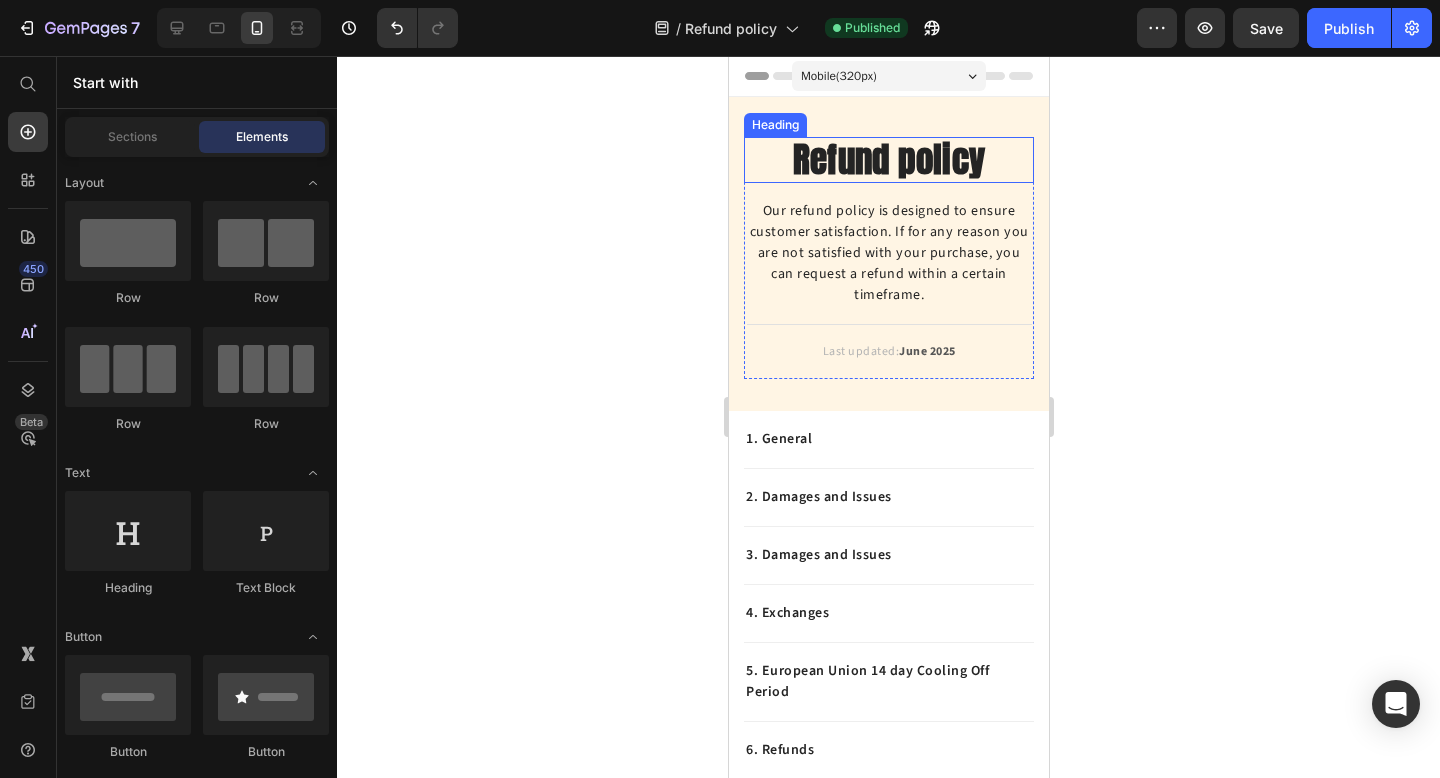 click on "Refund policy" at bounding box center [888, 160] 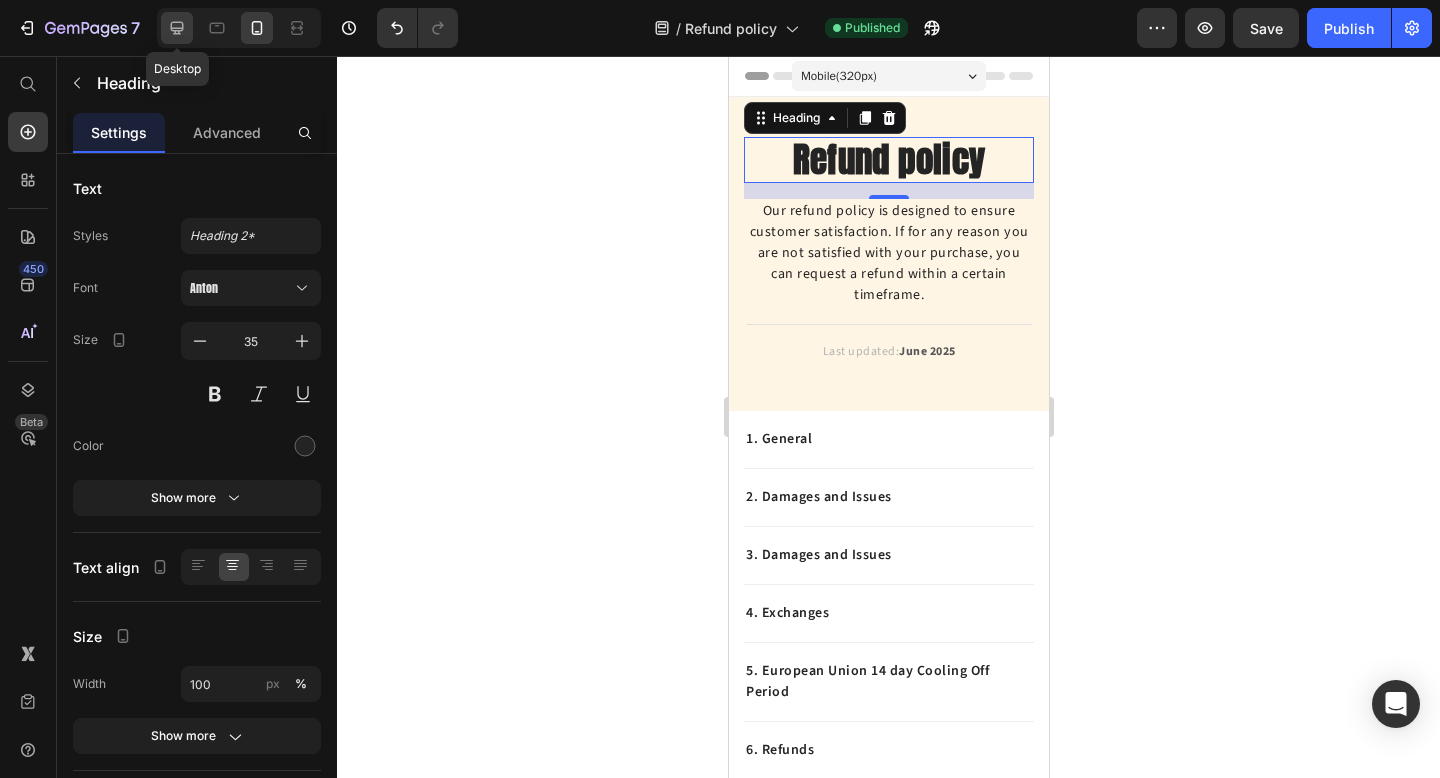 click 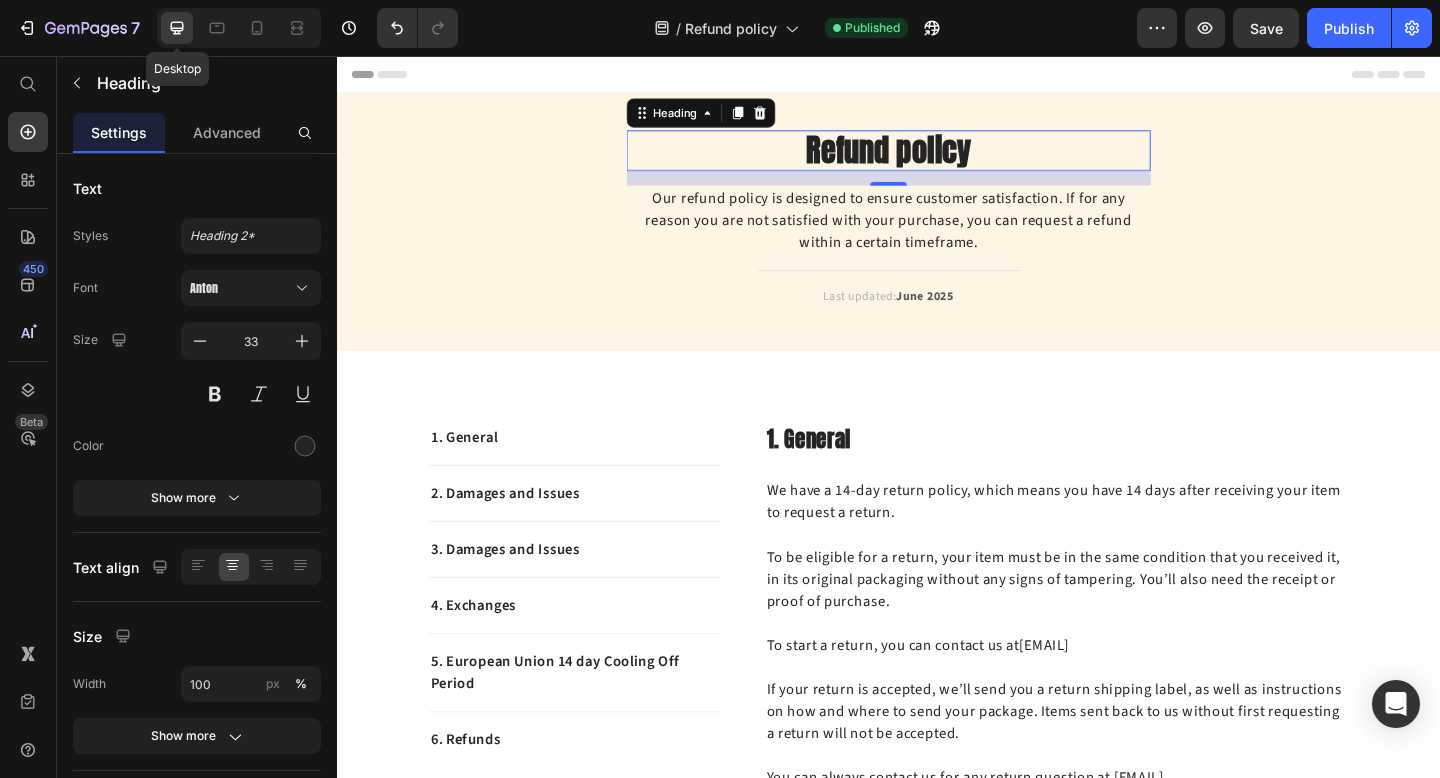 scroll, scrollTop: 11, scrollLeft: 0, axis: vertical 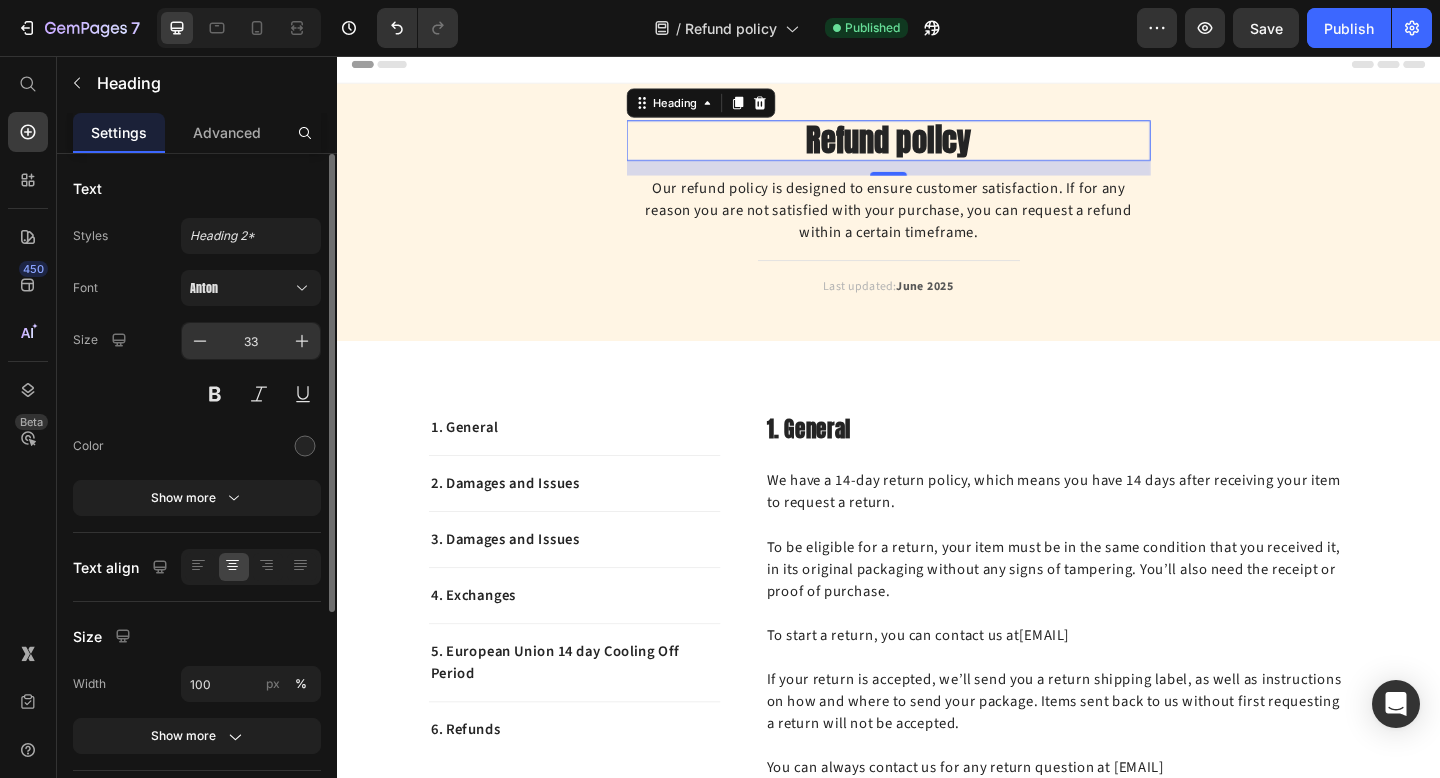 click on "33" at bounding box center (251, 341) 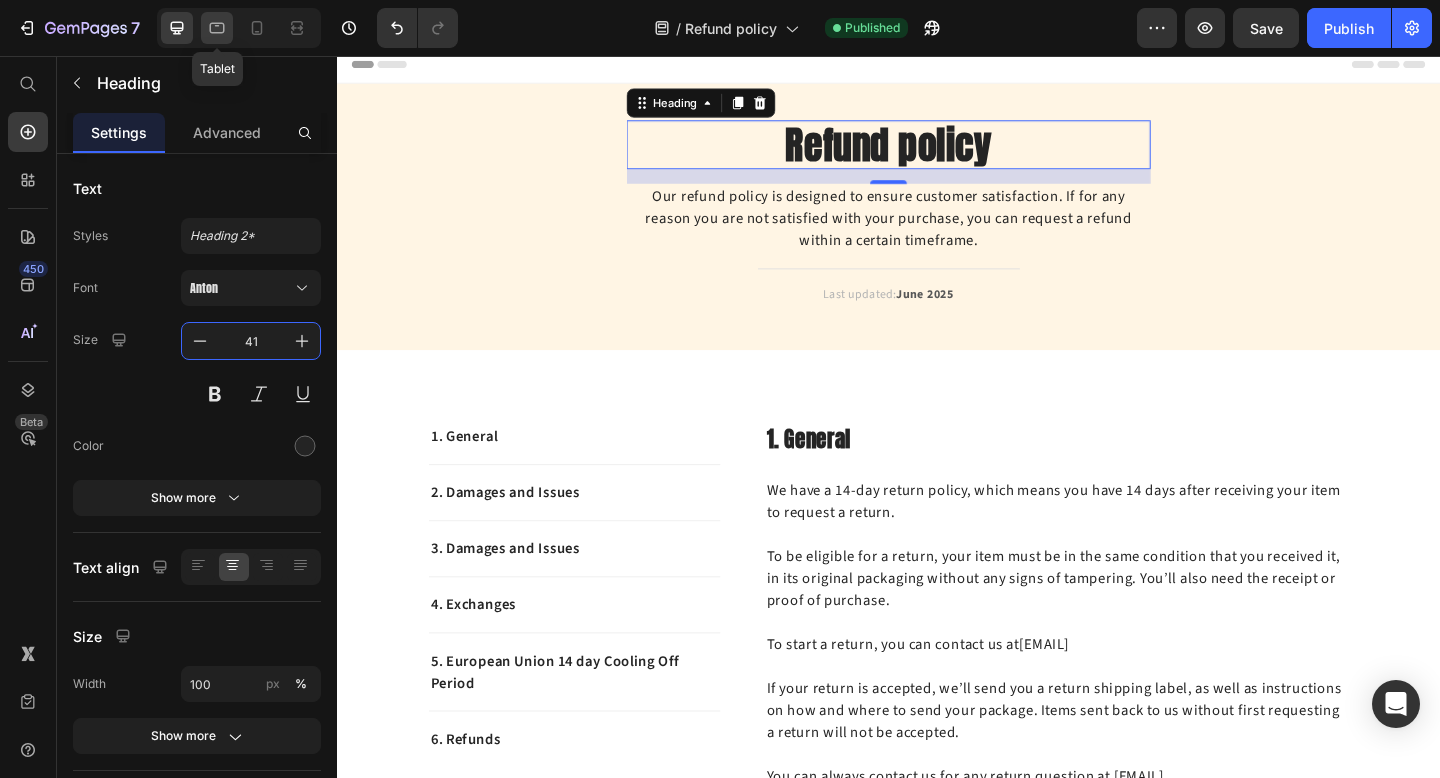 click 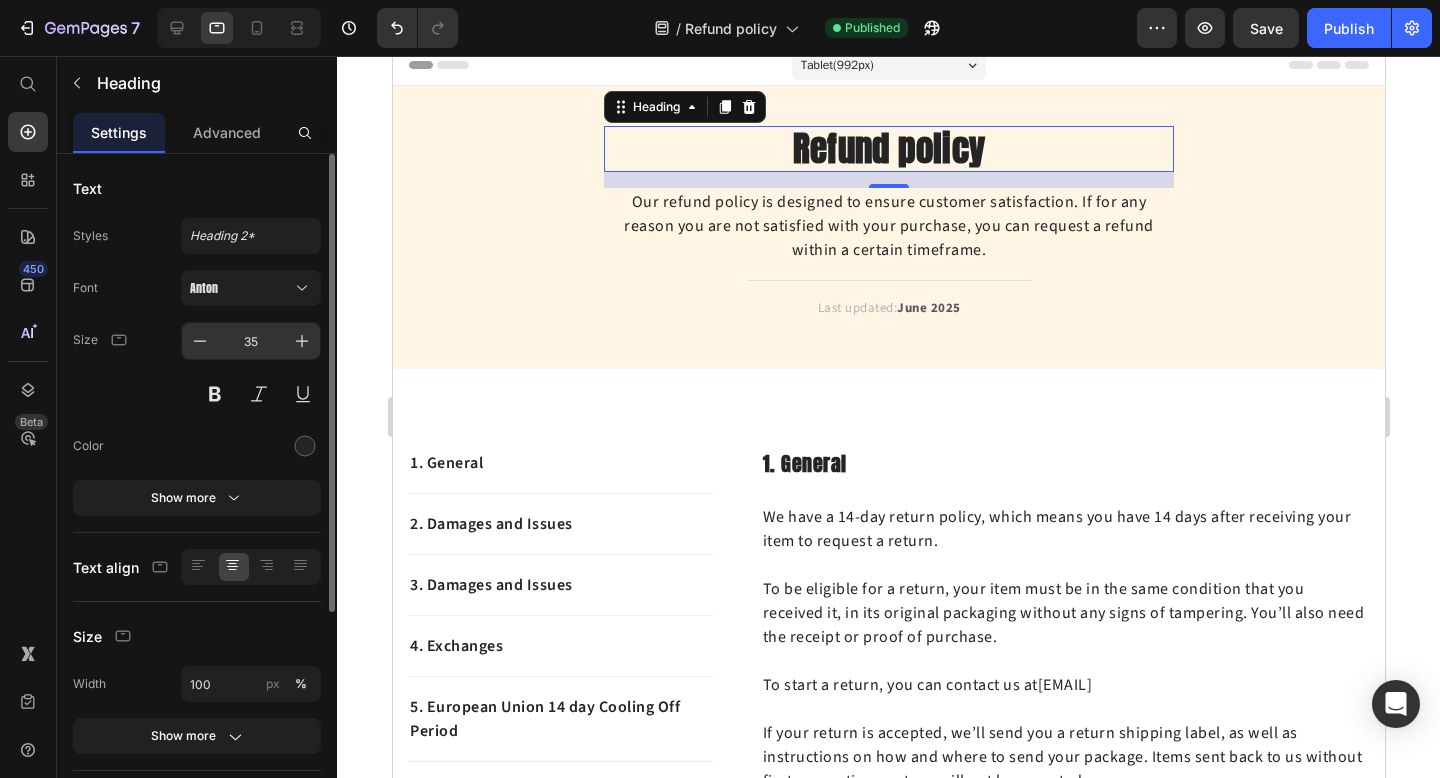 click on "35" at bounding box center (251, 341) 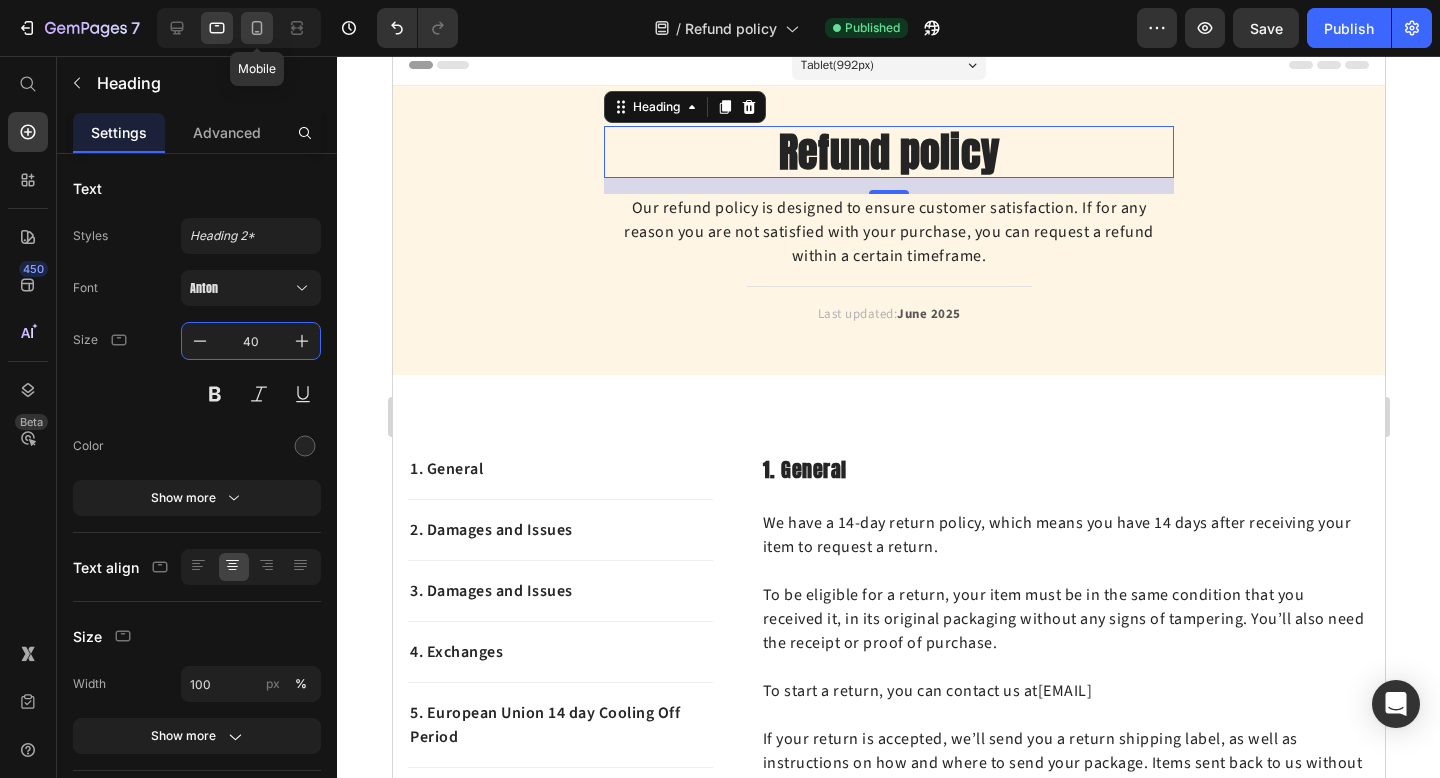 click 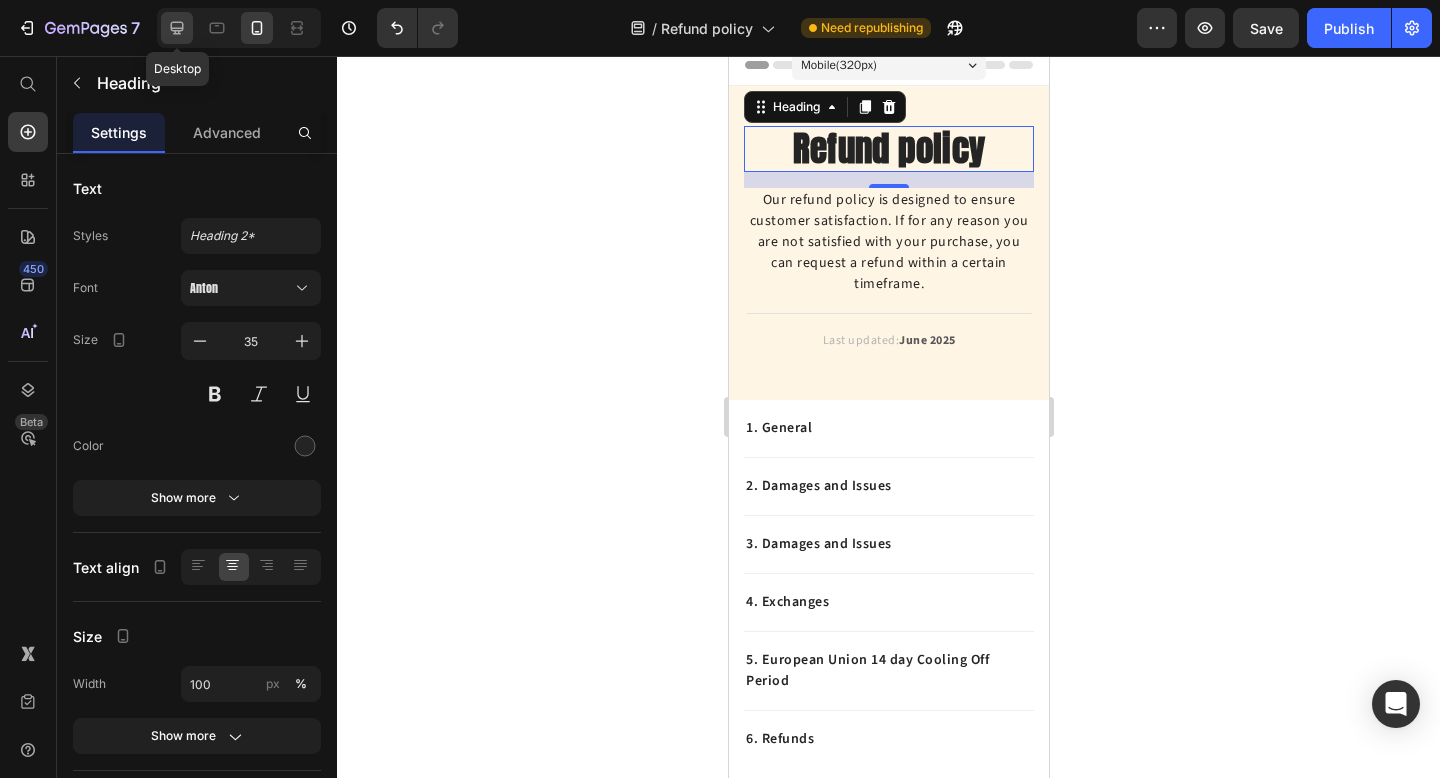 click 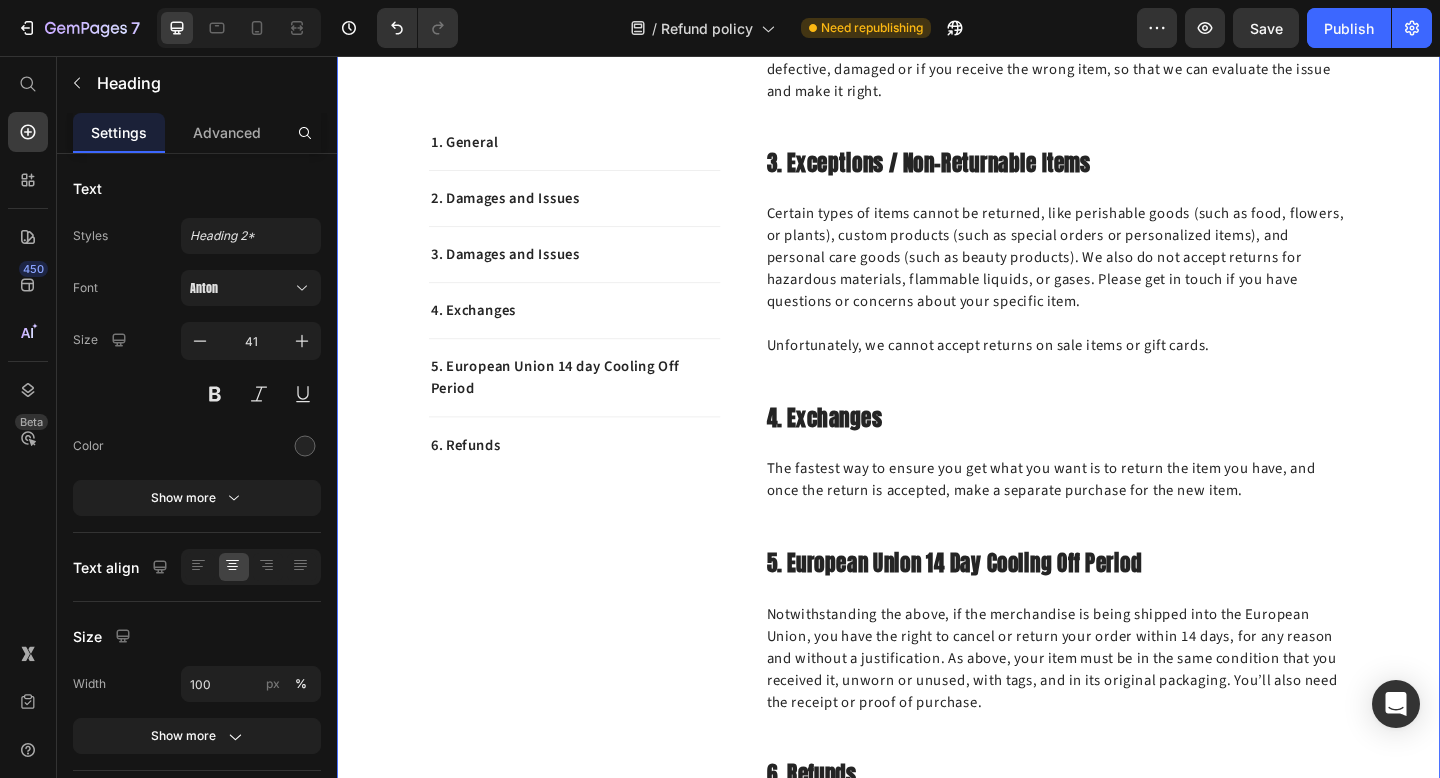 scroll, scrollTop: 278, scrollLeft: 0, axis: vertical 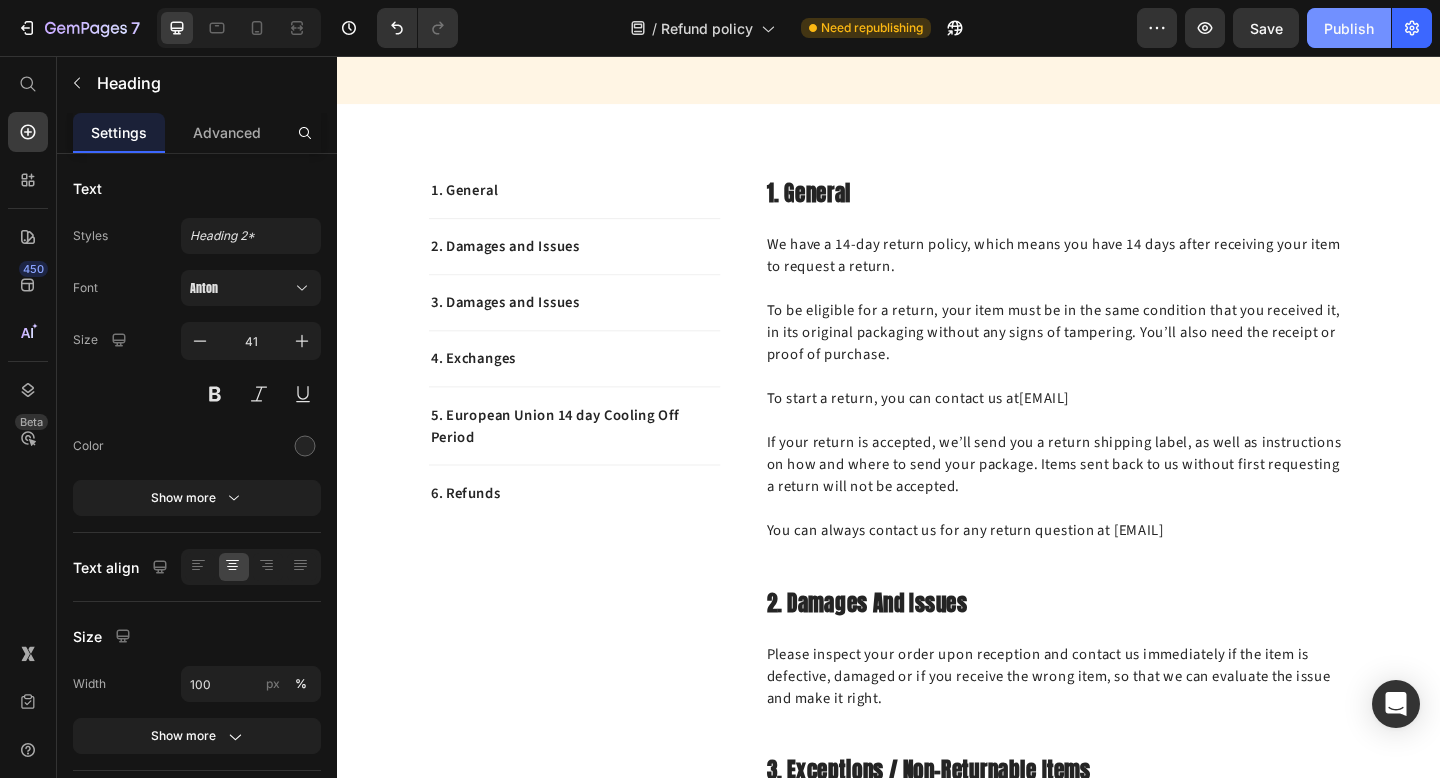 click on "Publish" at bounding box center [1349, 28] 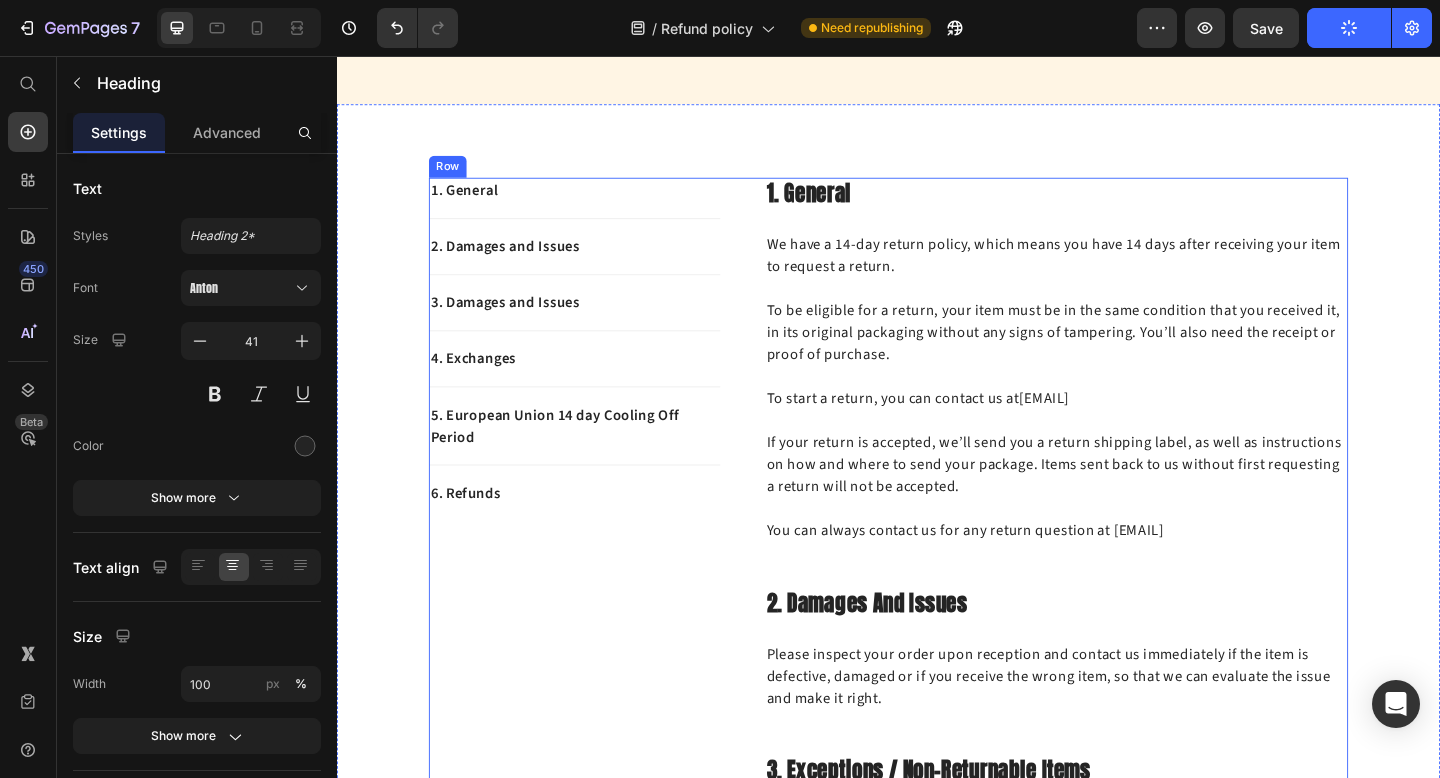 scroll, scrollTop: 0, scrollLeft: 0, axis: both 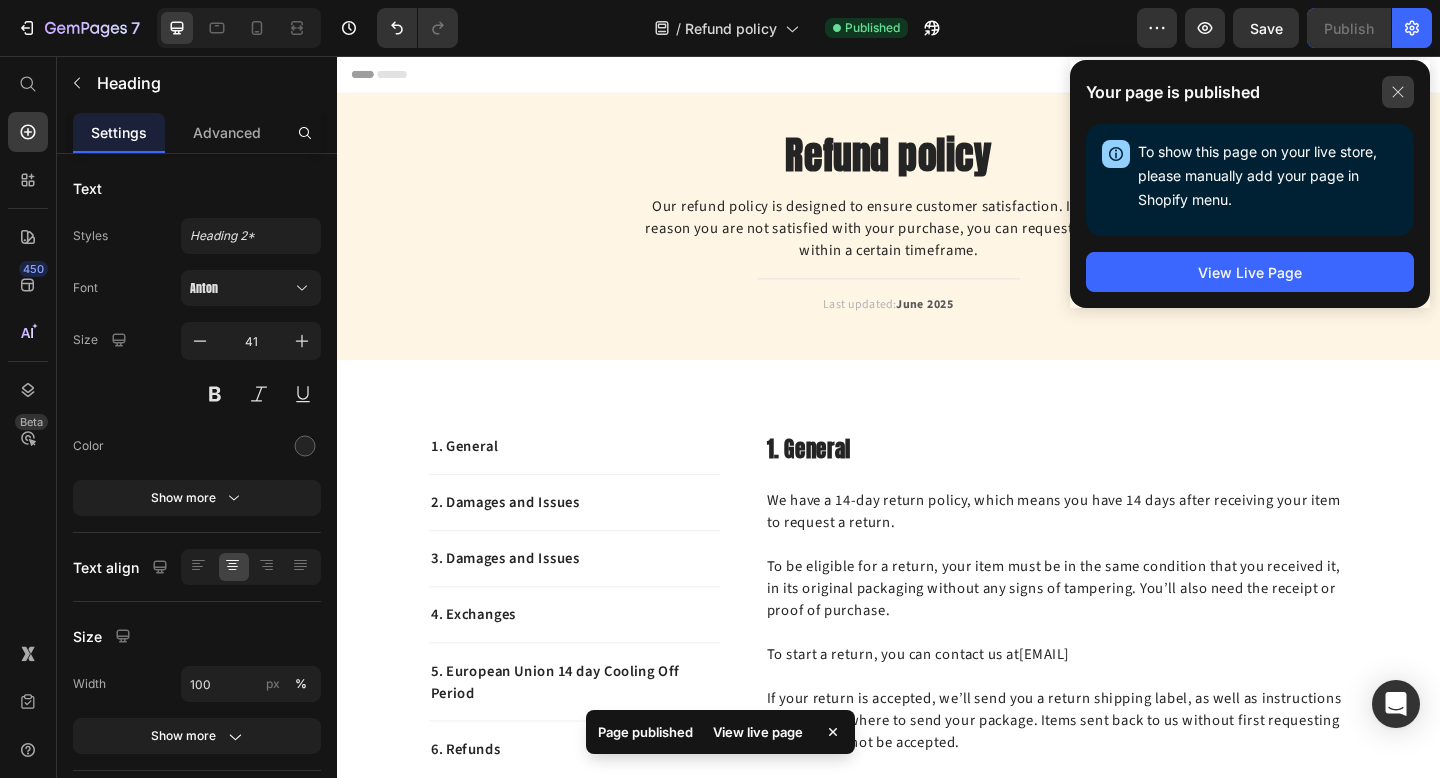 click 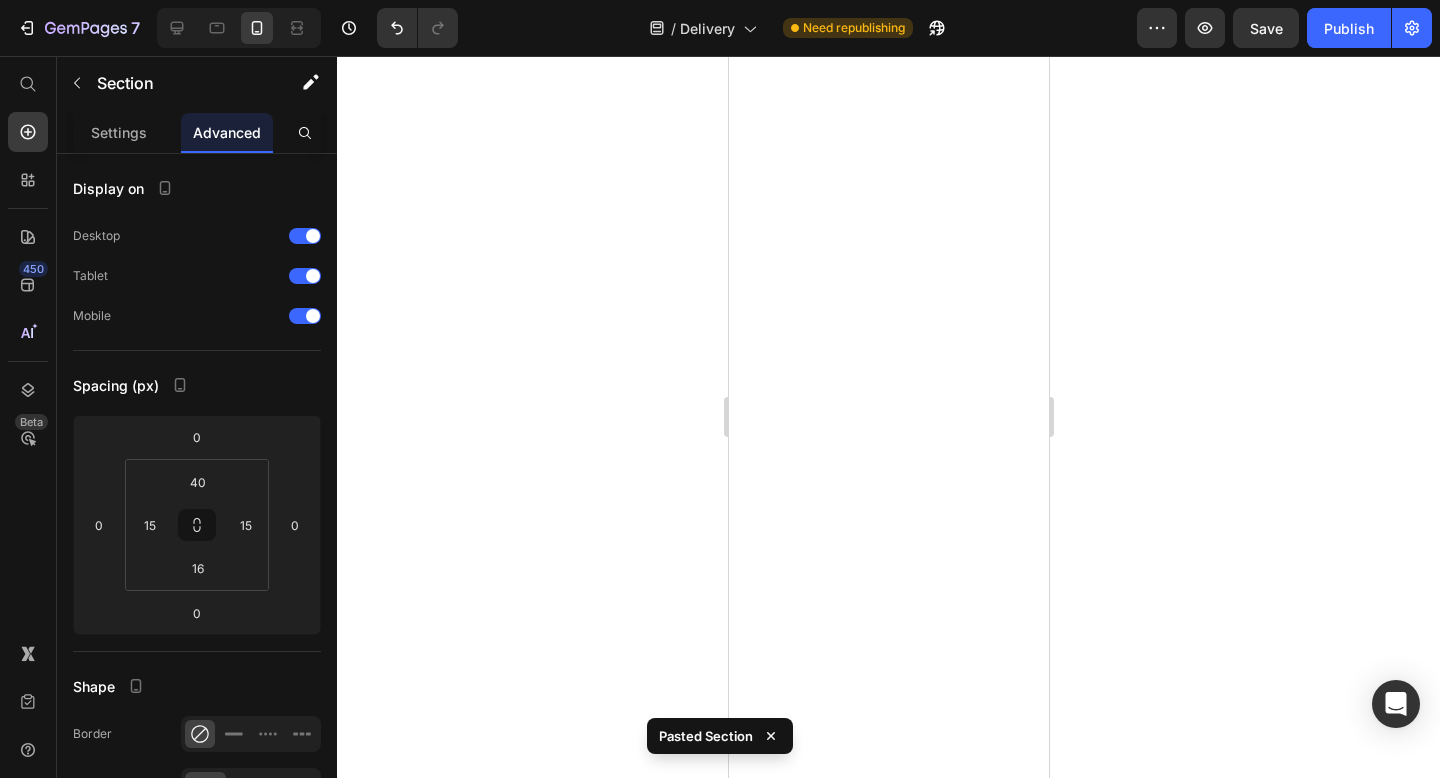 scroll, scrollTop: 0, scrollLeft: 0, axis: both 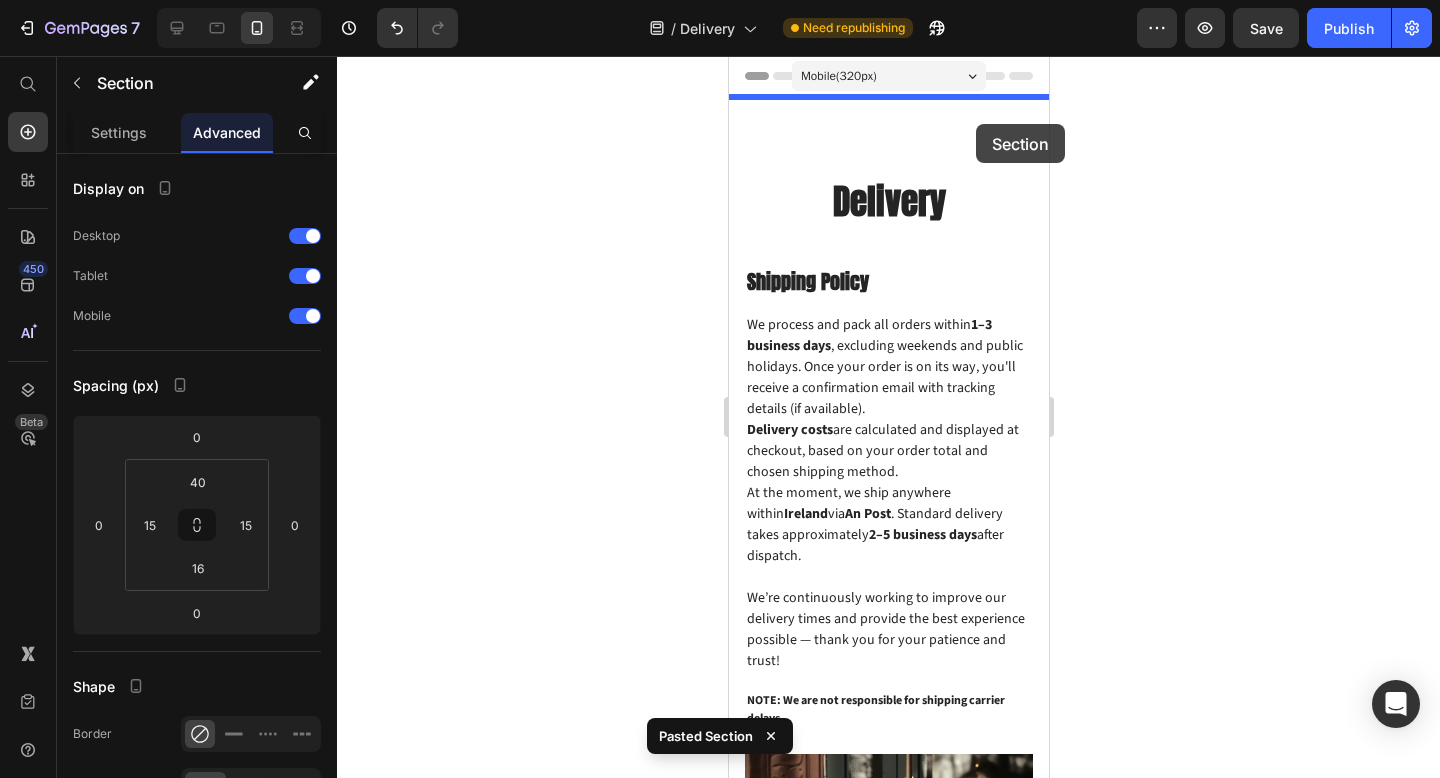 drag, startPoint x: 1003, startPoint y: 398, endPoint x: 975, endPoint y: 121, distance: 278.41156 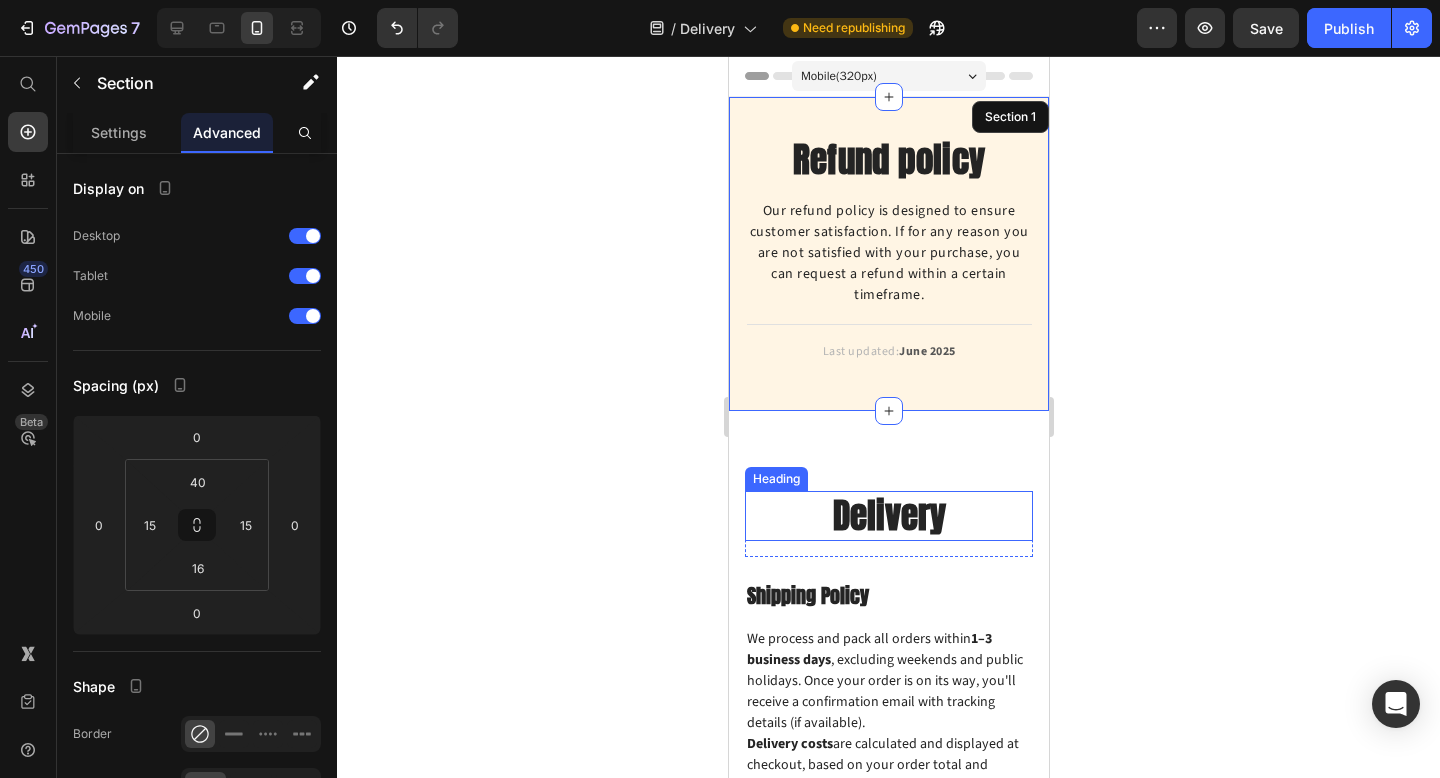click on "Delivery" at bounding box center (888, 516) 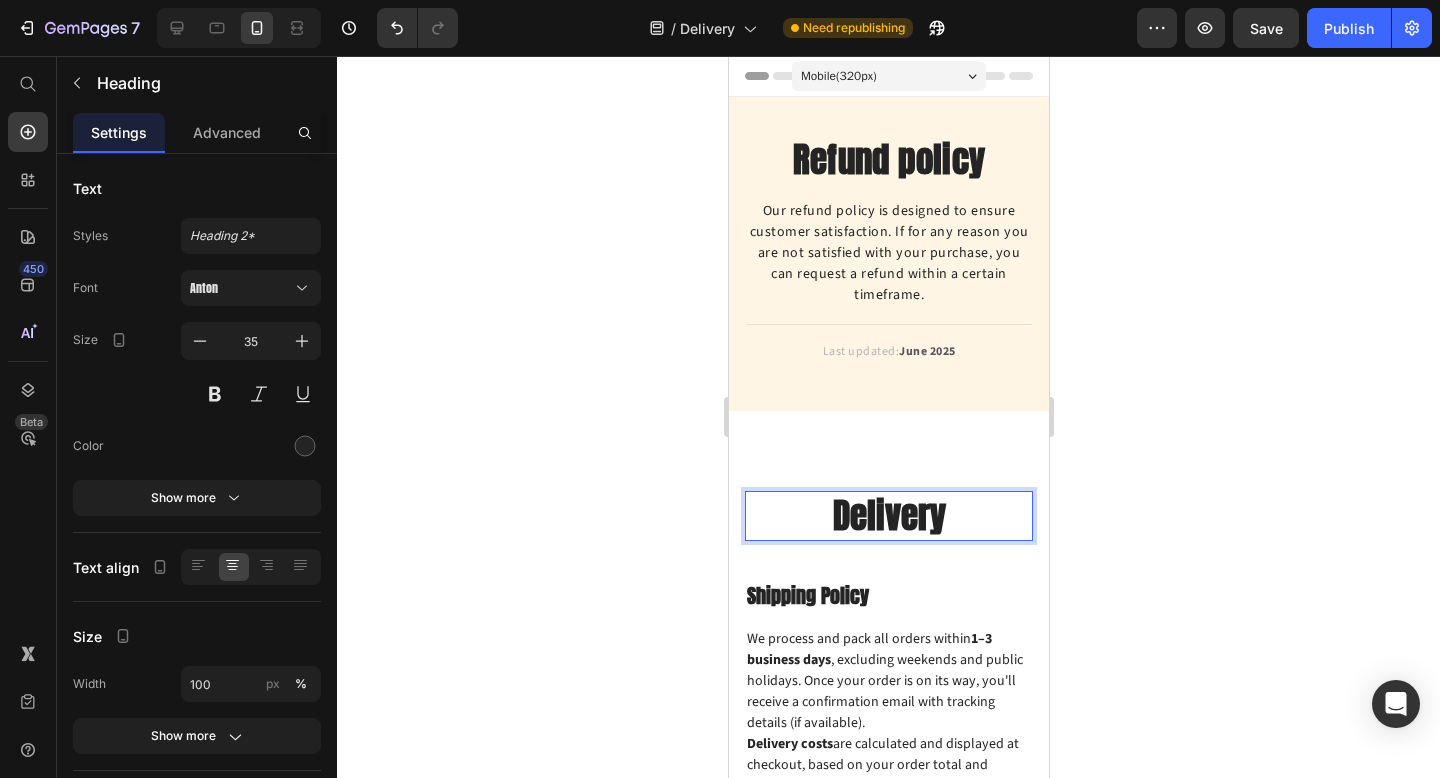 click on "Delivery" at bounding box center (888, 516) 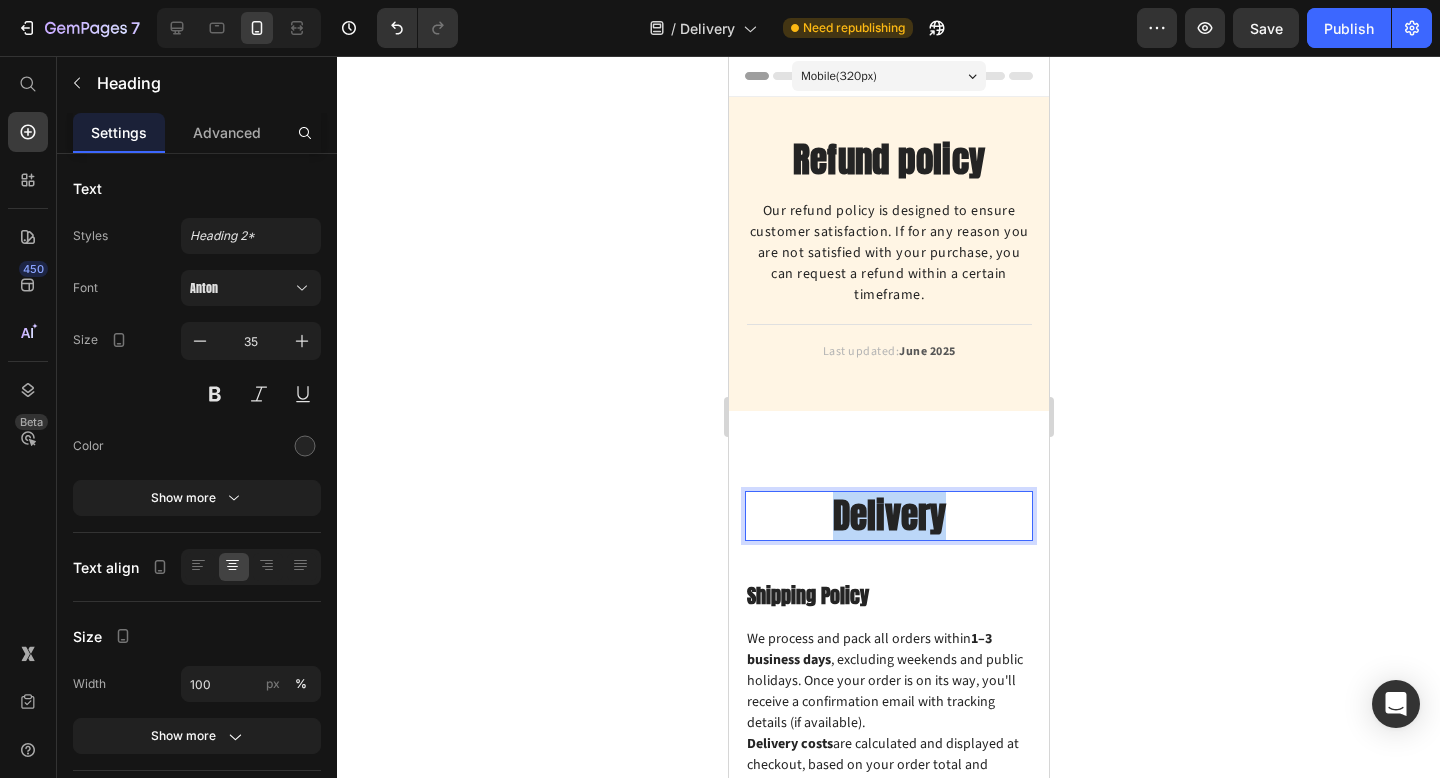click on "Delivery" at bounding box center [888, 516] 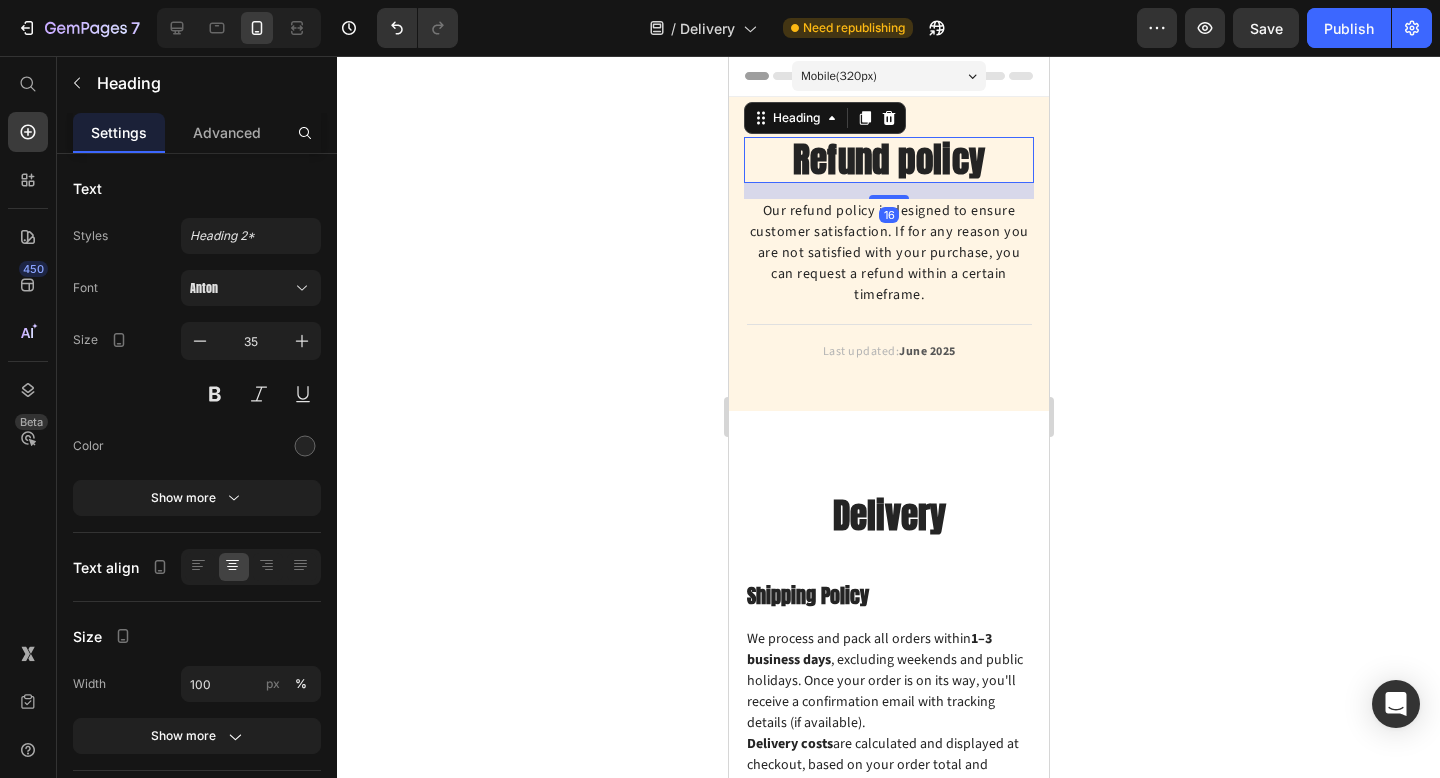 click on "Refund policy" at bounding box center (888, 160) 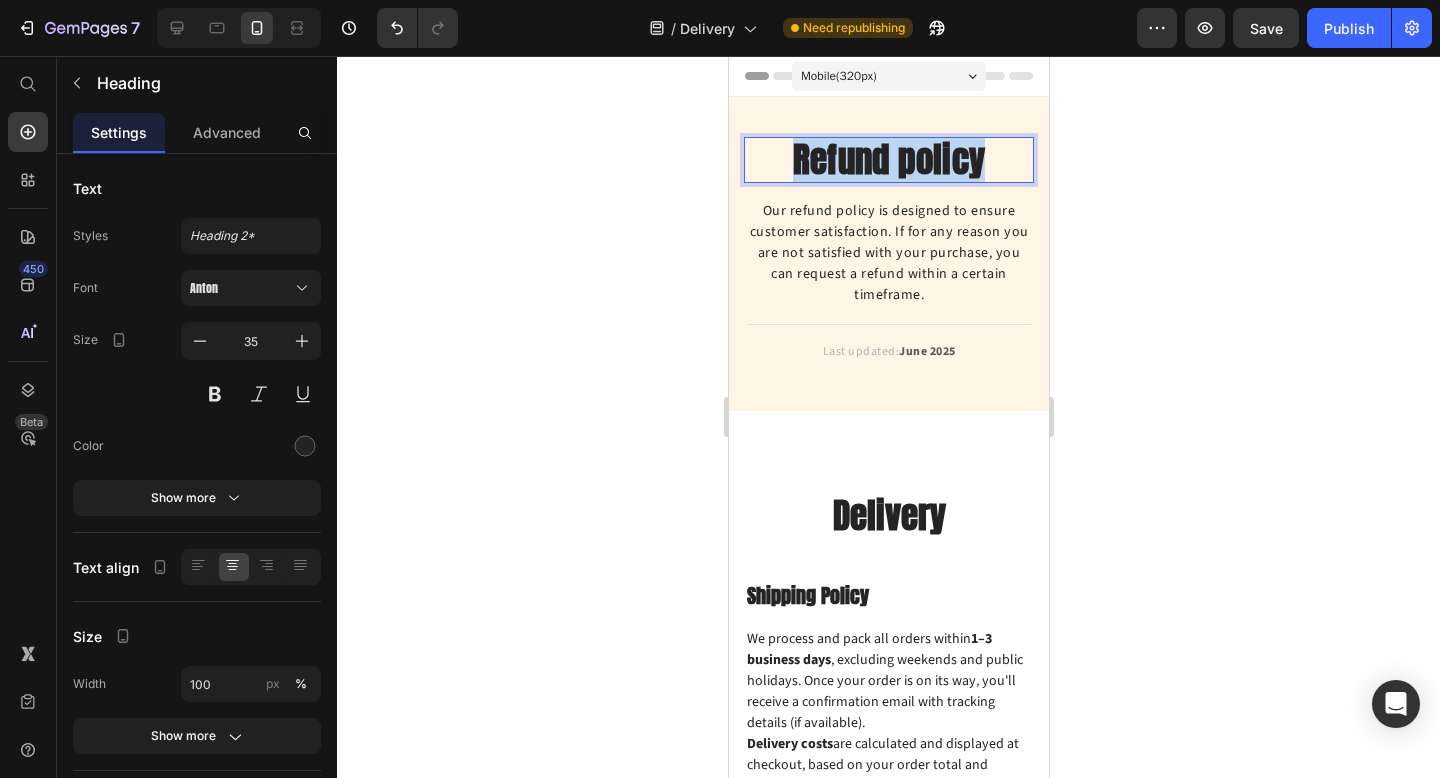 click on "Refund policy" at bounding box center [888, 160] 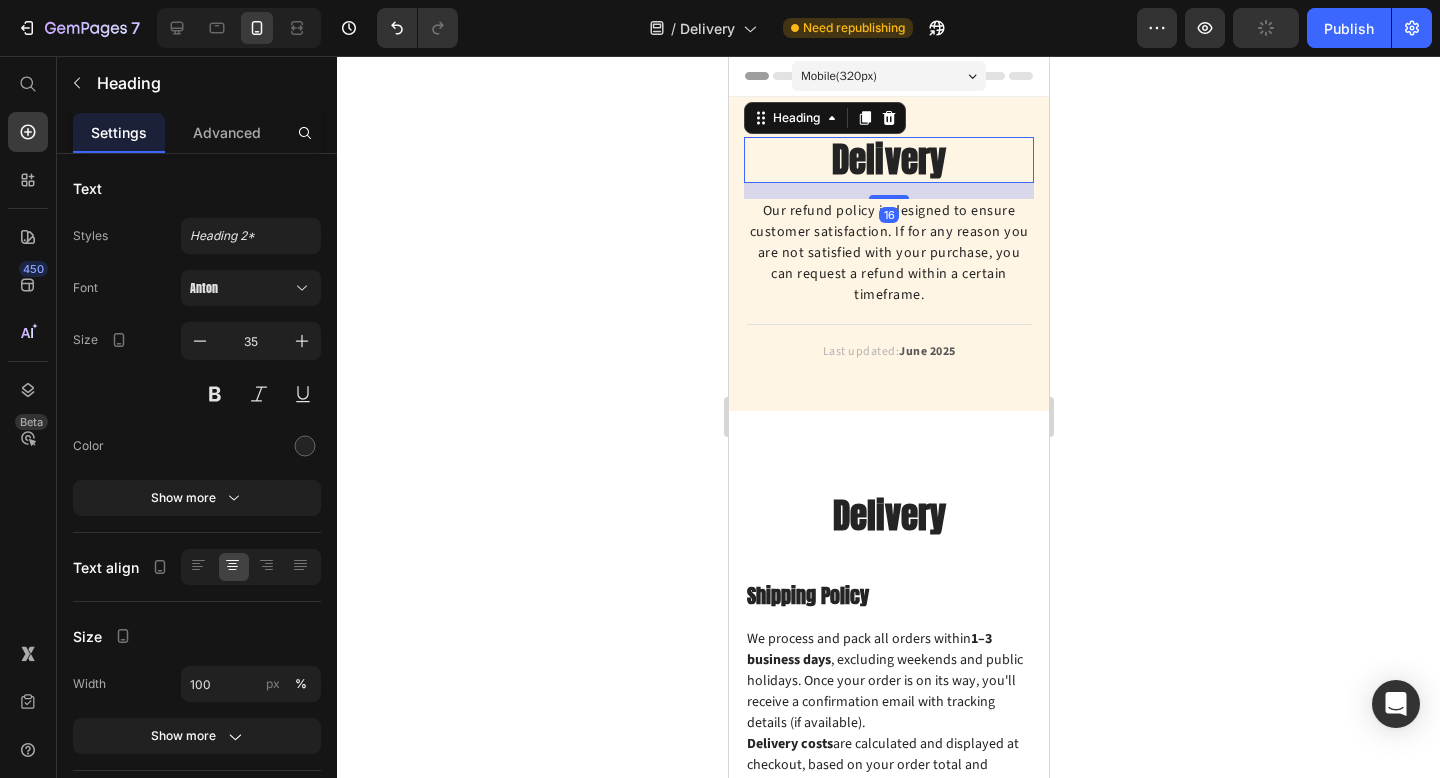 click 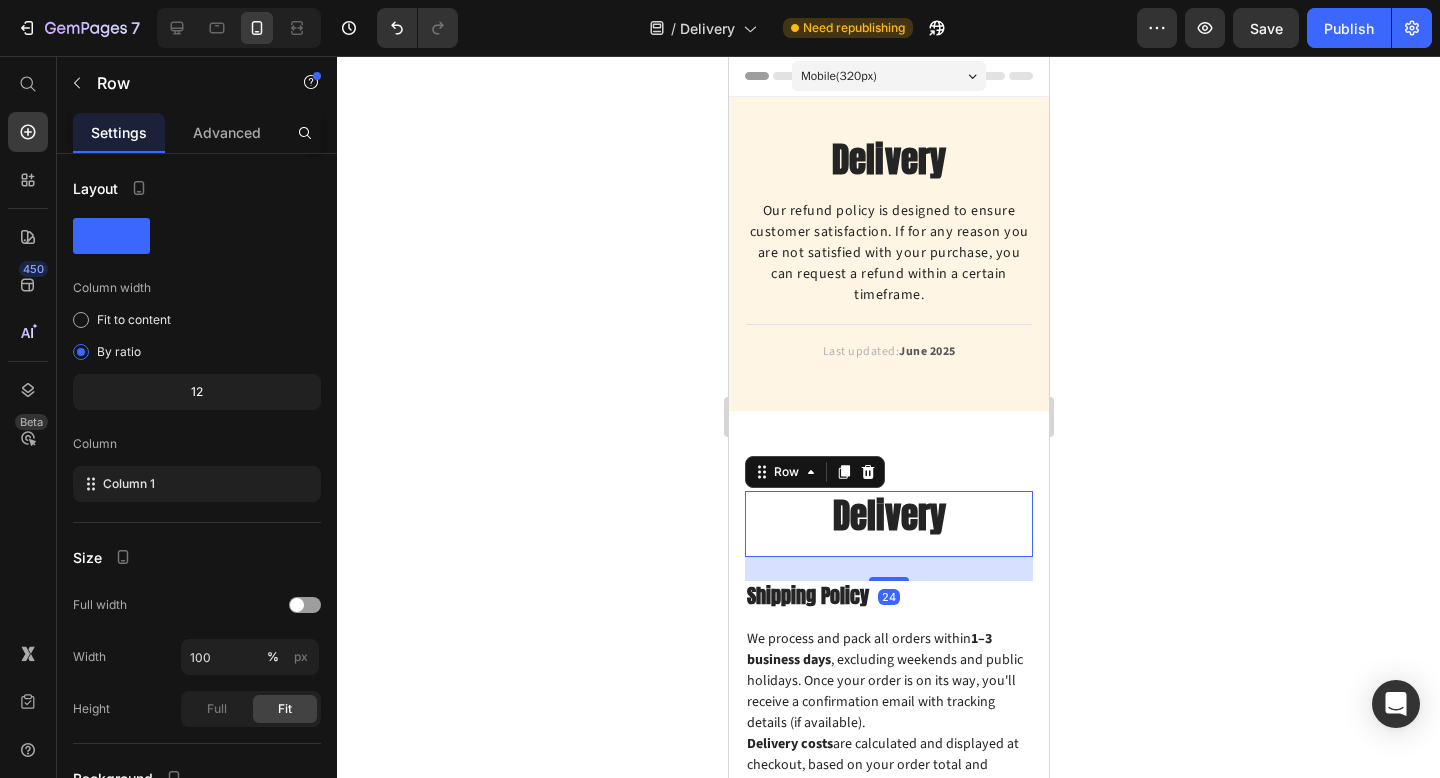 click on "Delivery Heading" at bounding box center (888, 524) 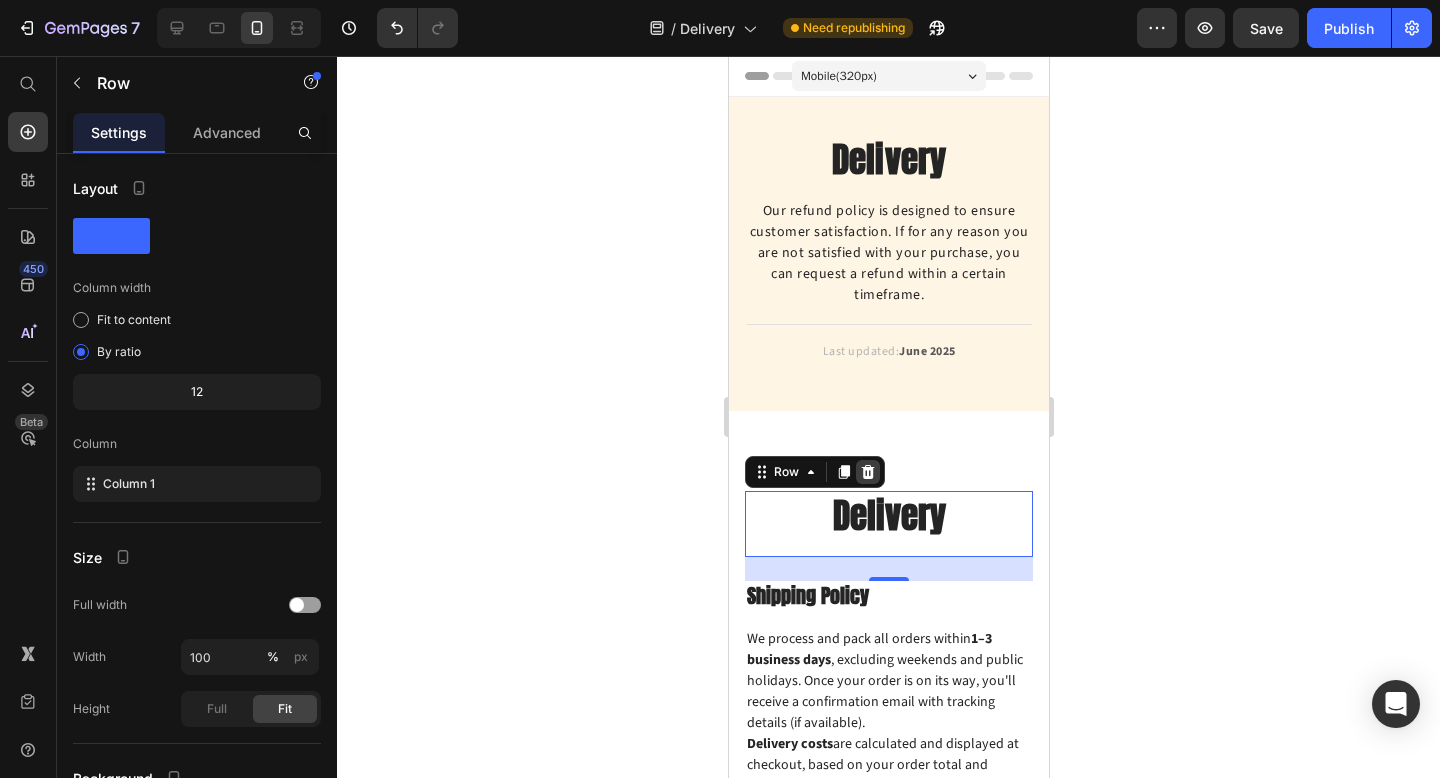 click 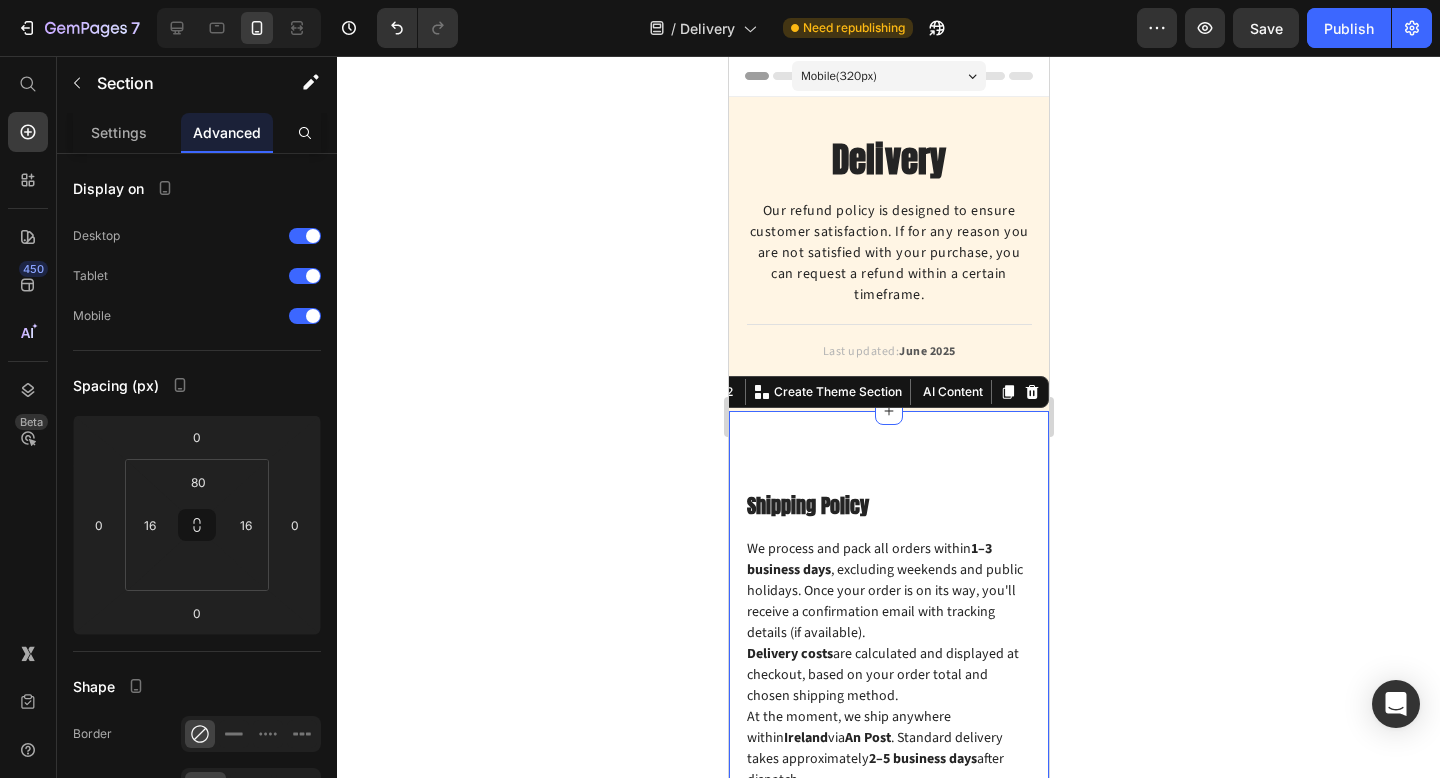 click on "Shipping Policy Heading We process and pack all orders within  1–3 business days , excluding weekends and public holidays. Once your order is on its way, you'll receive a confirmation email with tracking details (if available). Delivery costs  are calculated and displayed at checkout, based on your order total and chosen shipping method. At the moment, we ship anywhere within  [COUNTRY]  via  [CARRIER] . Standard delivery takes approximately  2–5 business days  after dispatch.   We’re continuously working to improve our delivery times and provide the best experience possible — thank you for your patience and trust! Text block NOTE: We are not responsible for shipping carrier delays. Text block Image Row Section 2   Create Theme Section AI Content Write with GemAI What would you like to describe here? Tone and Voice Persuasive Product GREEN MINT Show more Generate" at bounding box center [888, 838] 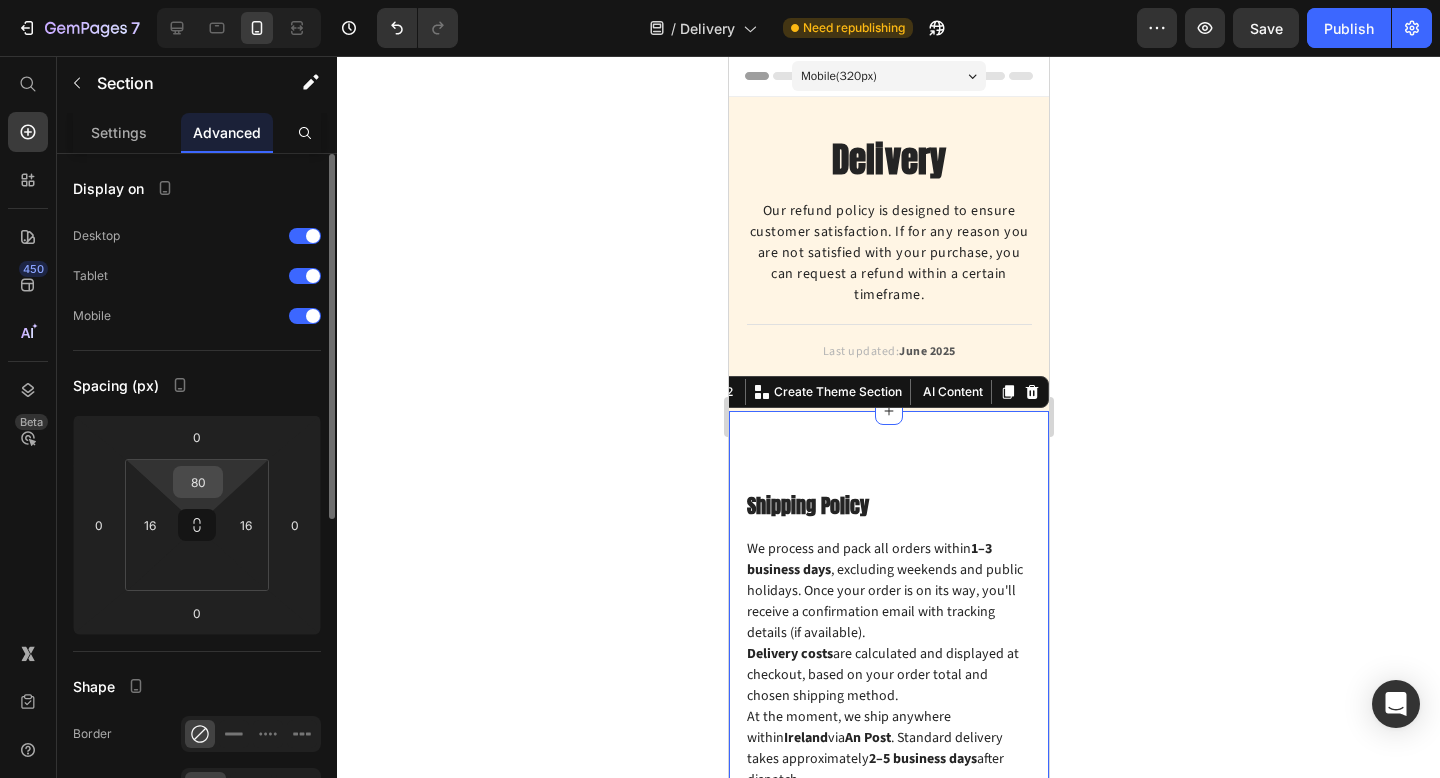 click on "80" at bounding box center [198, 482] 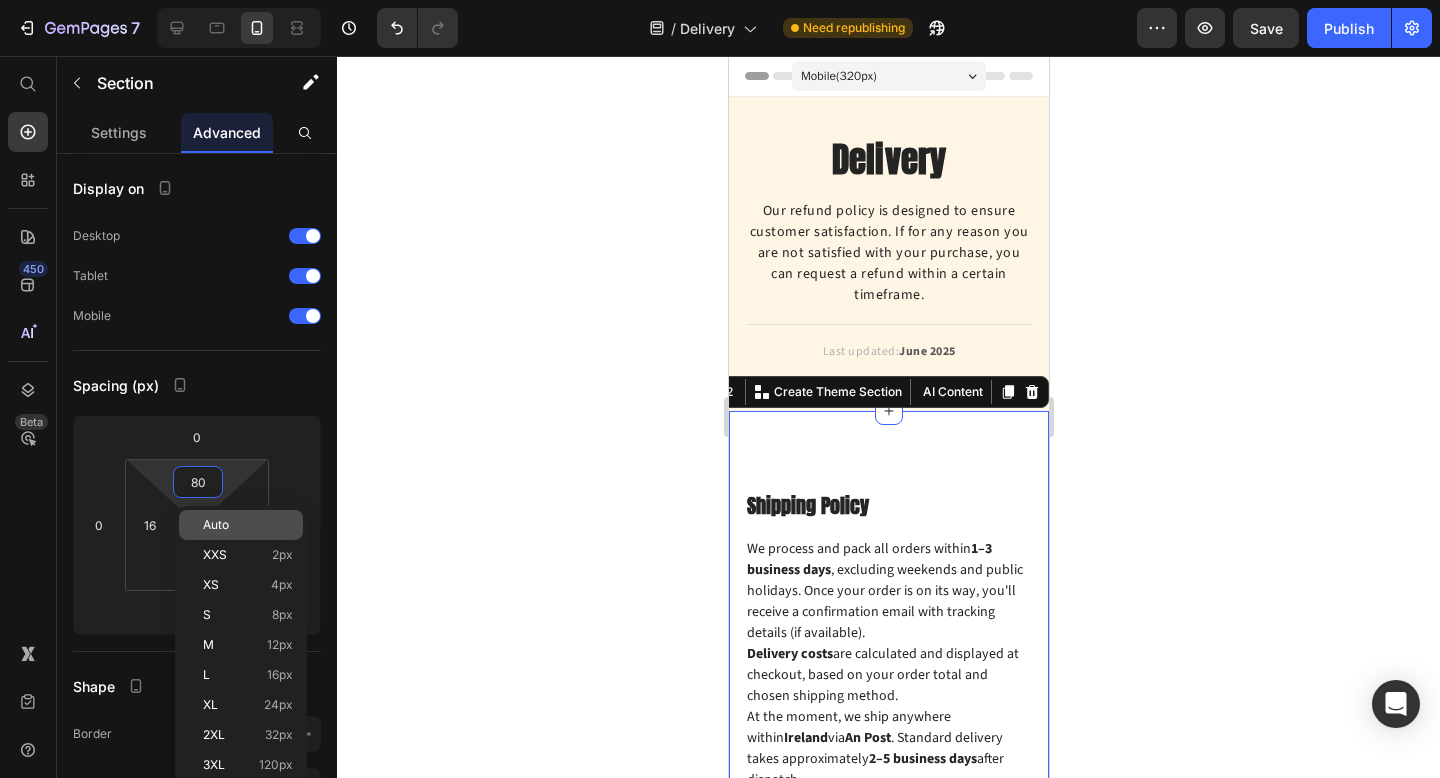 type on "4" 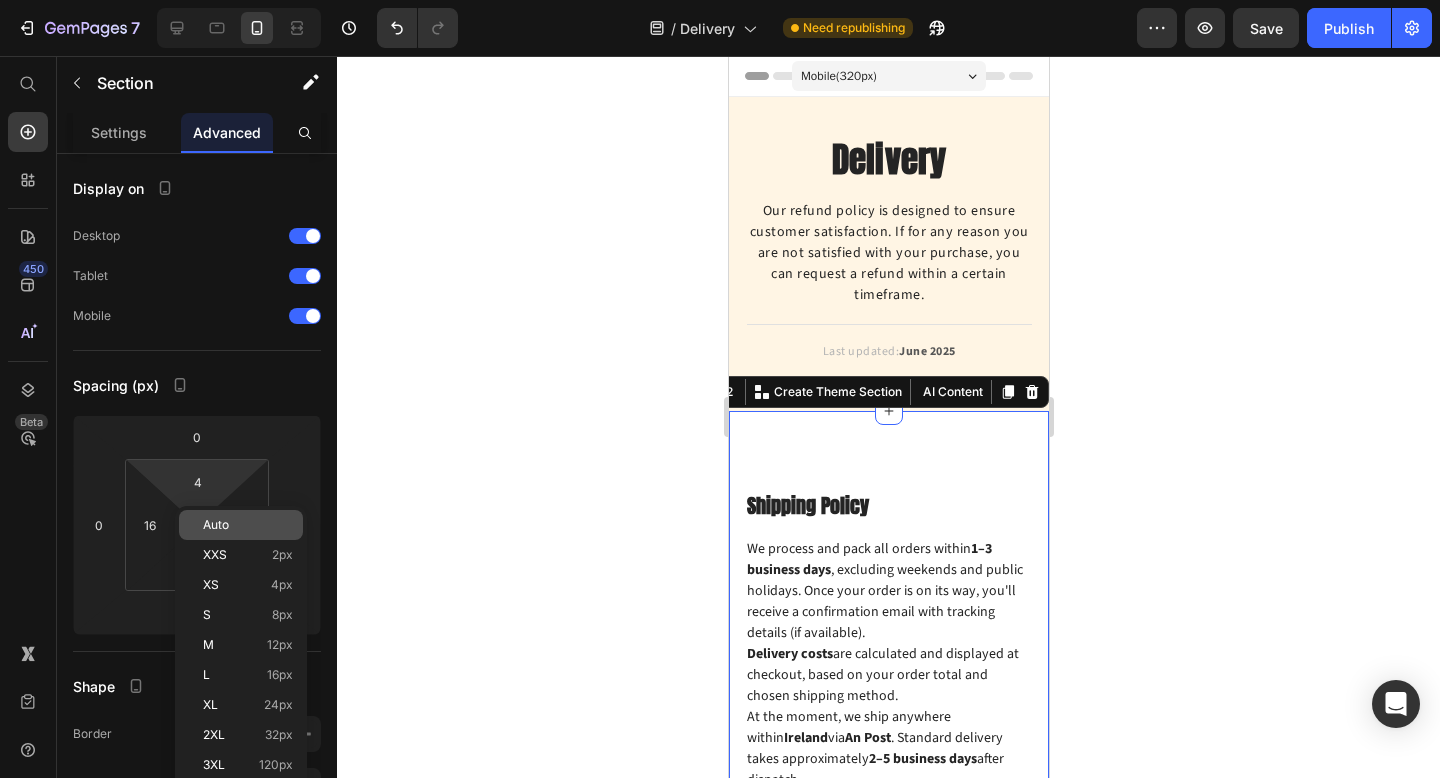 click on "Auto" at bounding box center [216, 525] 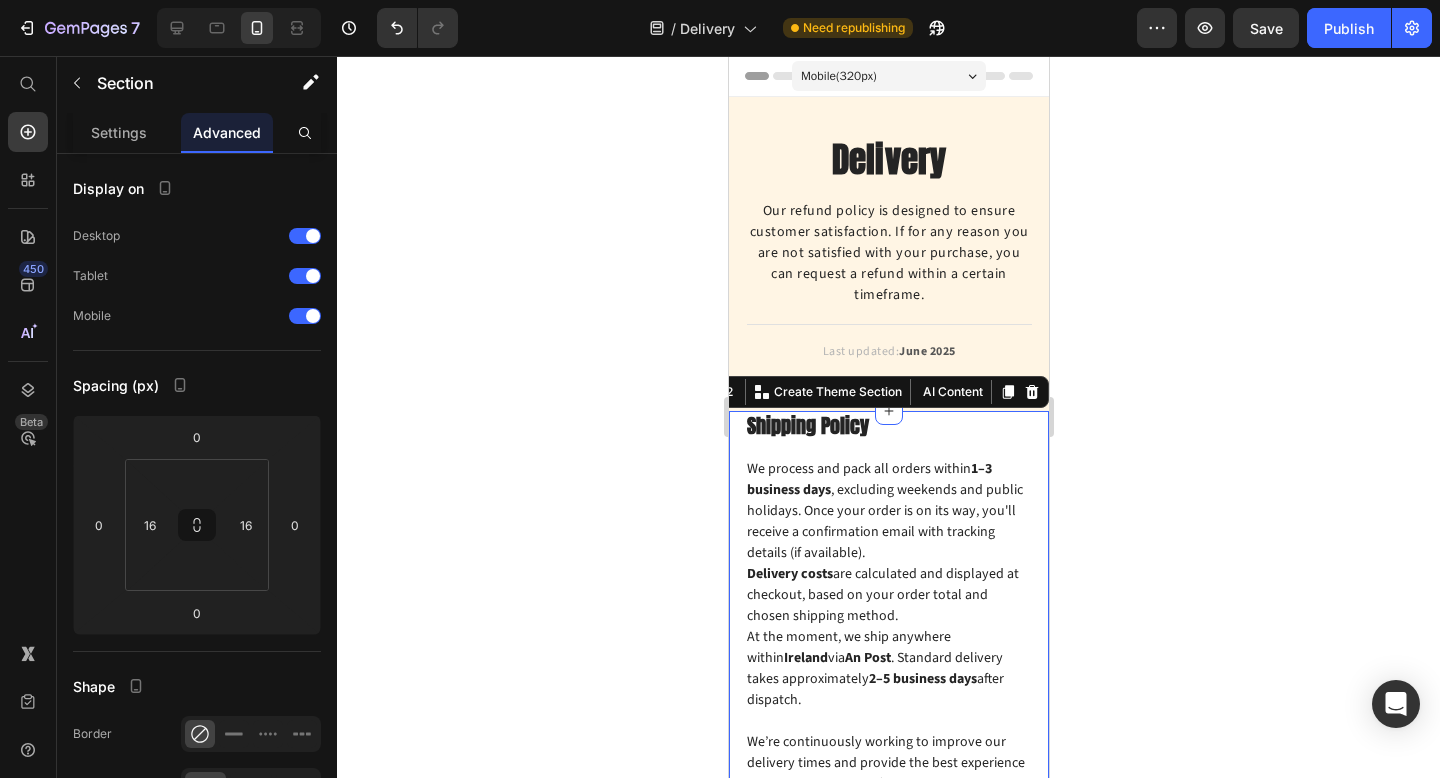 click 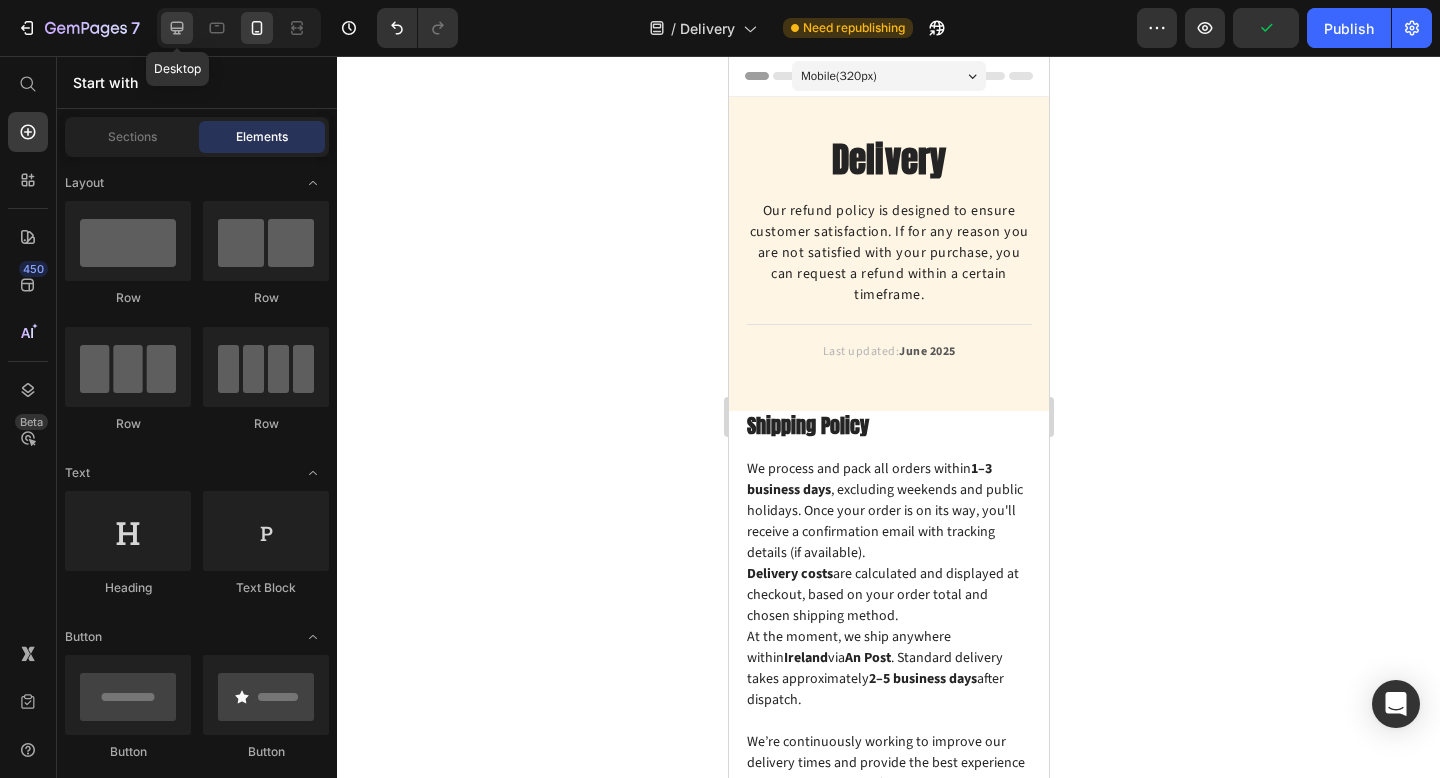 click 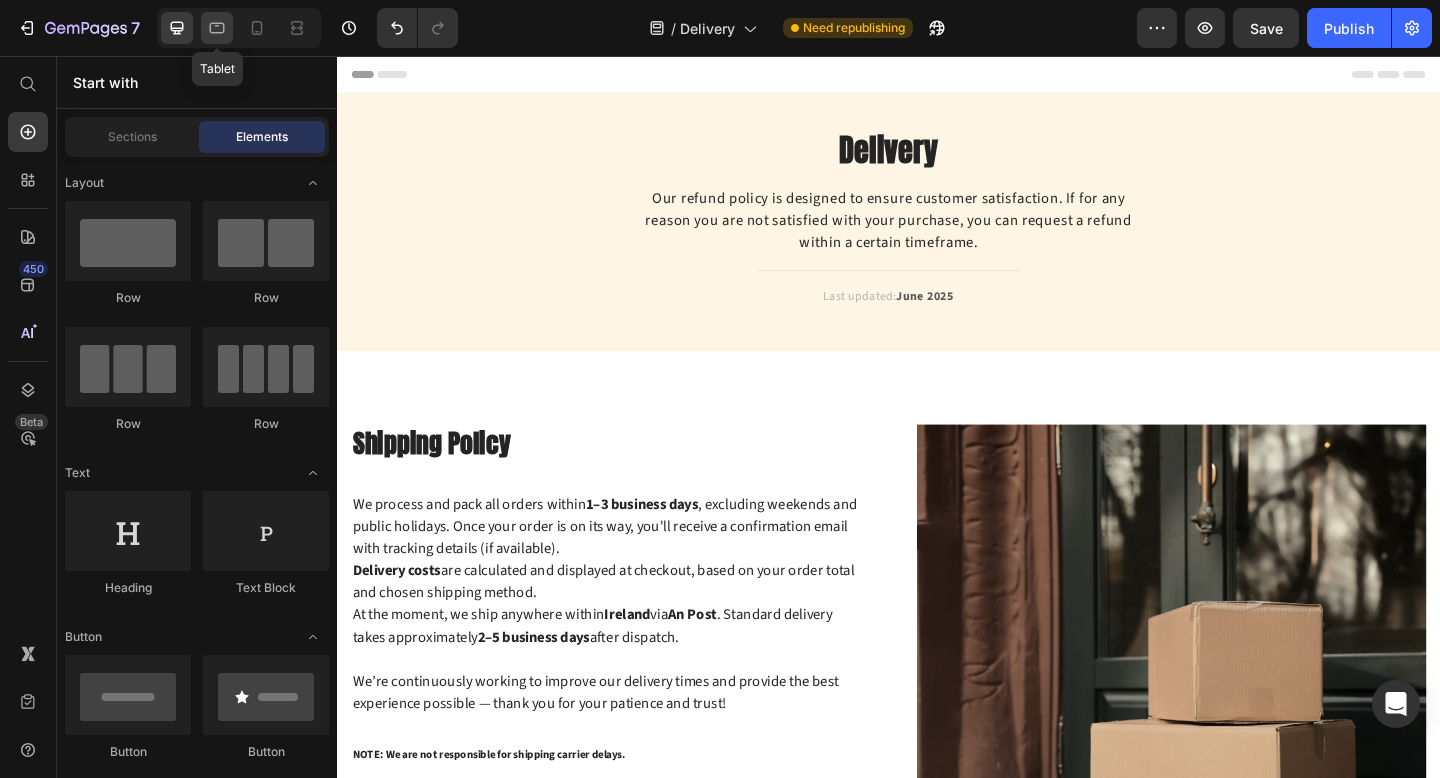 click 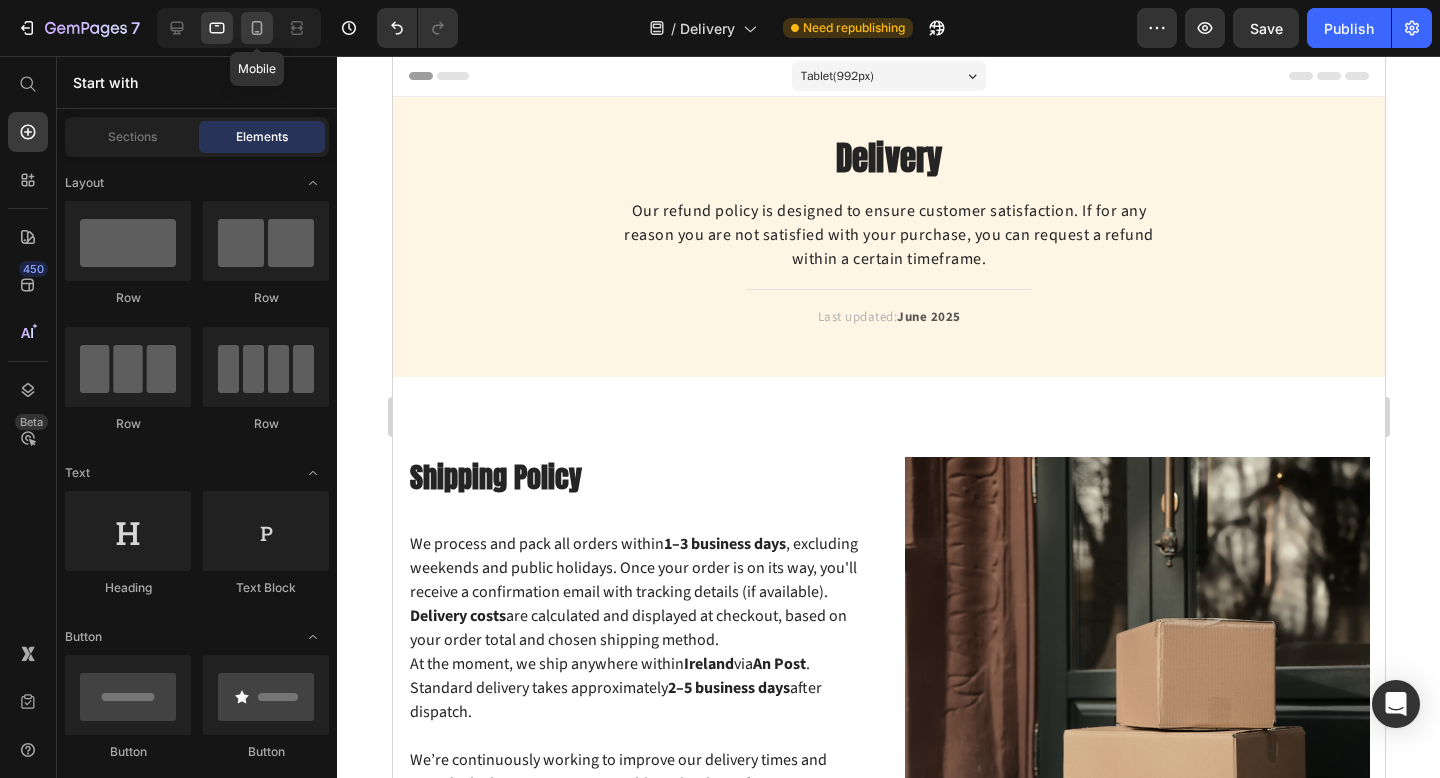 click 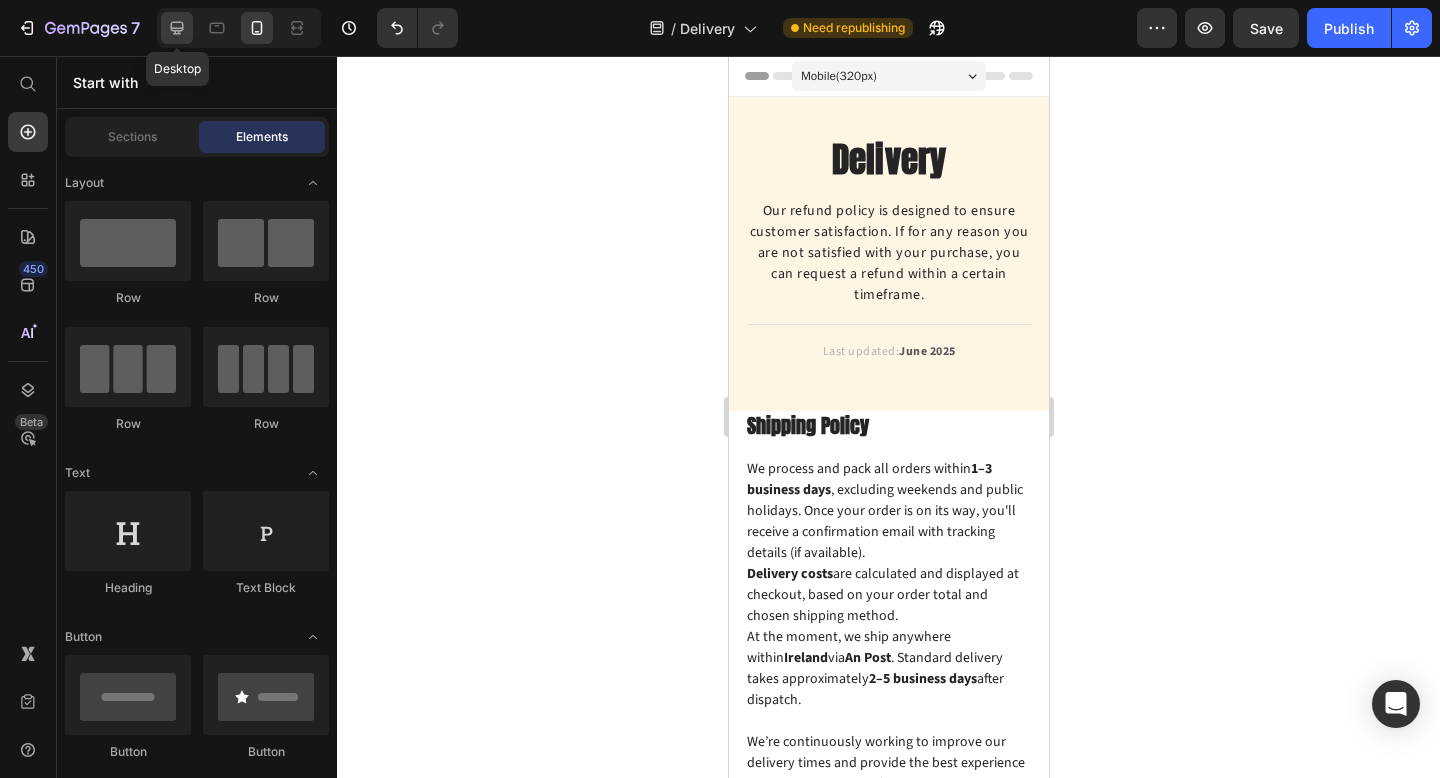 click 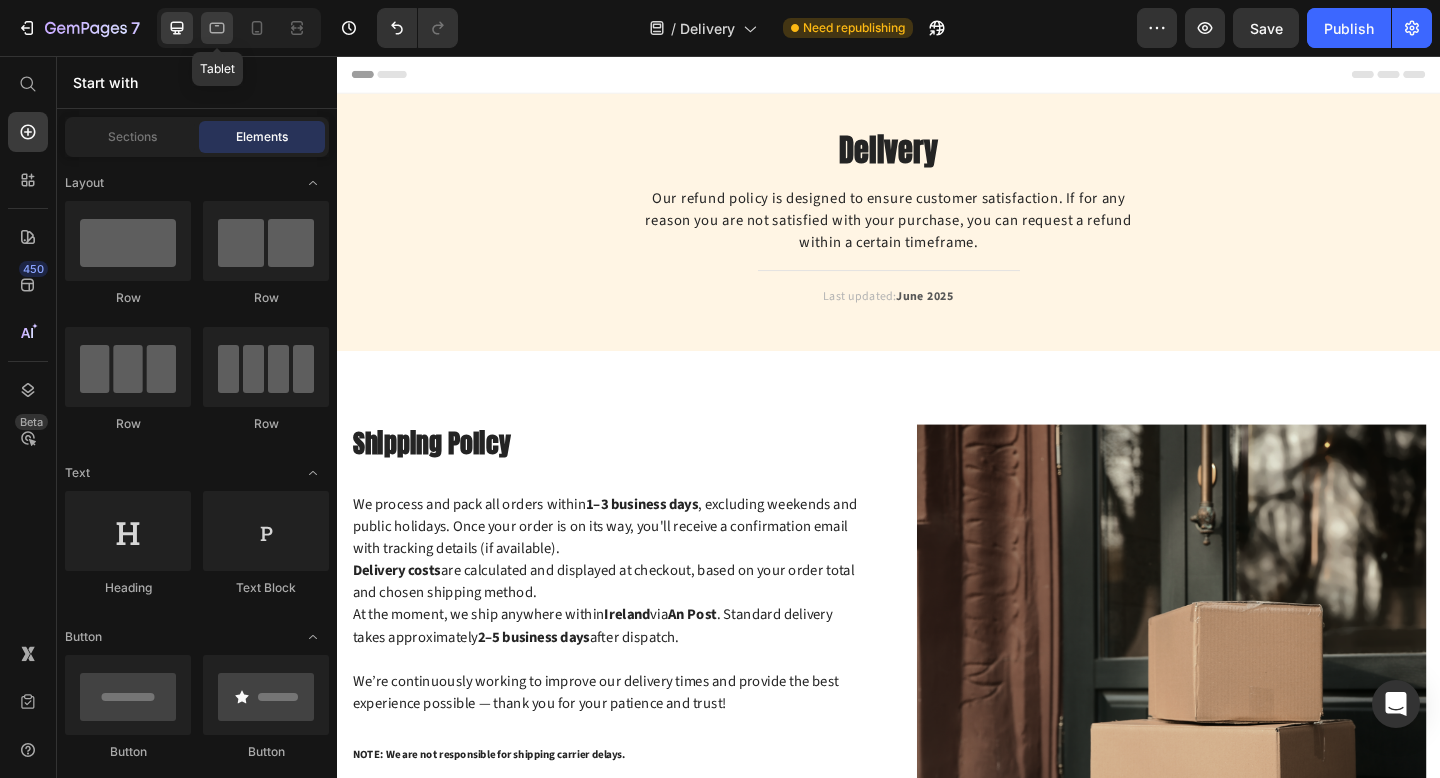 click 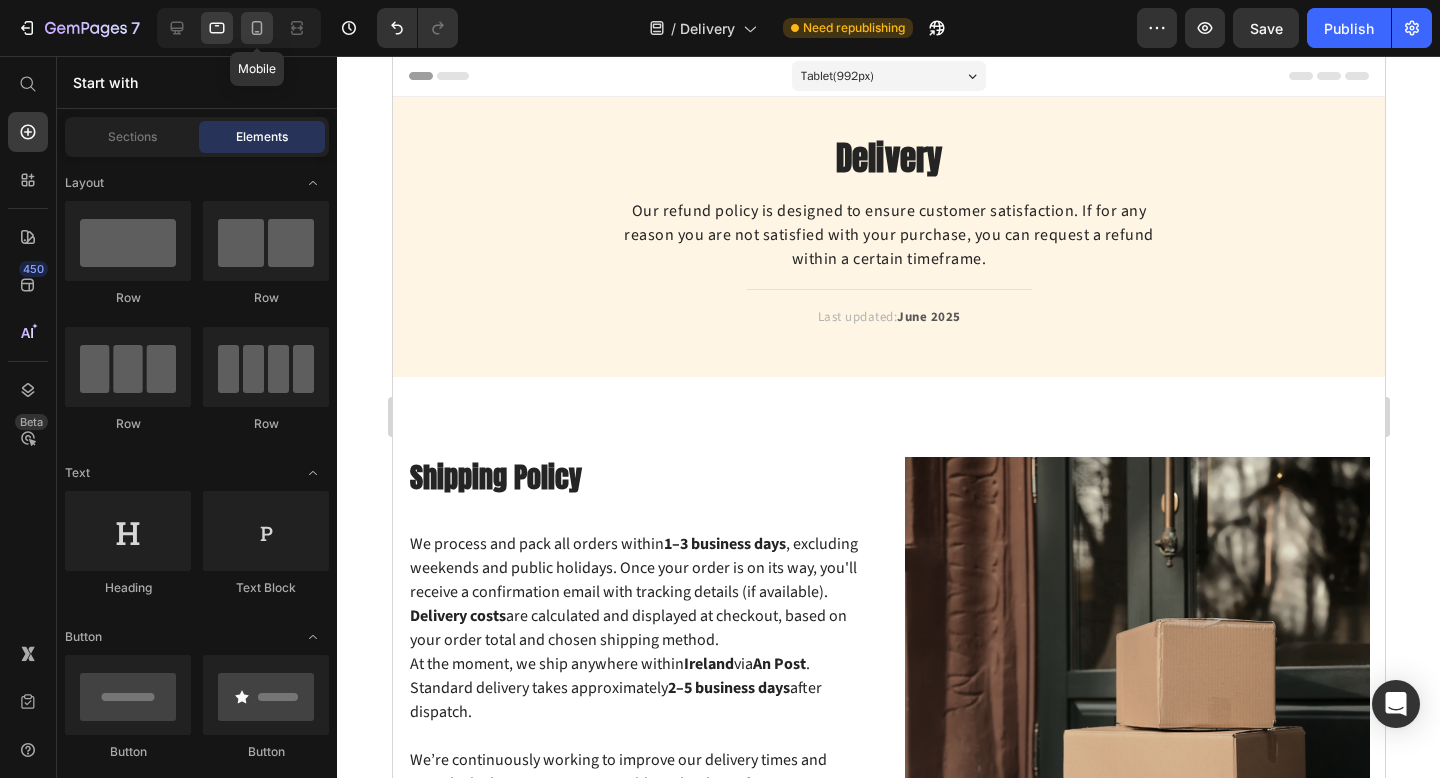 click 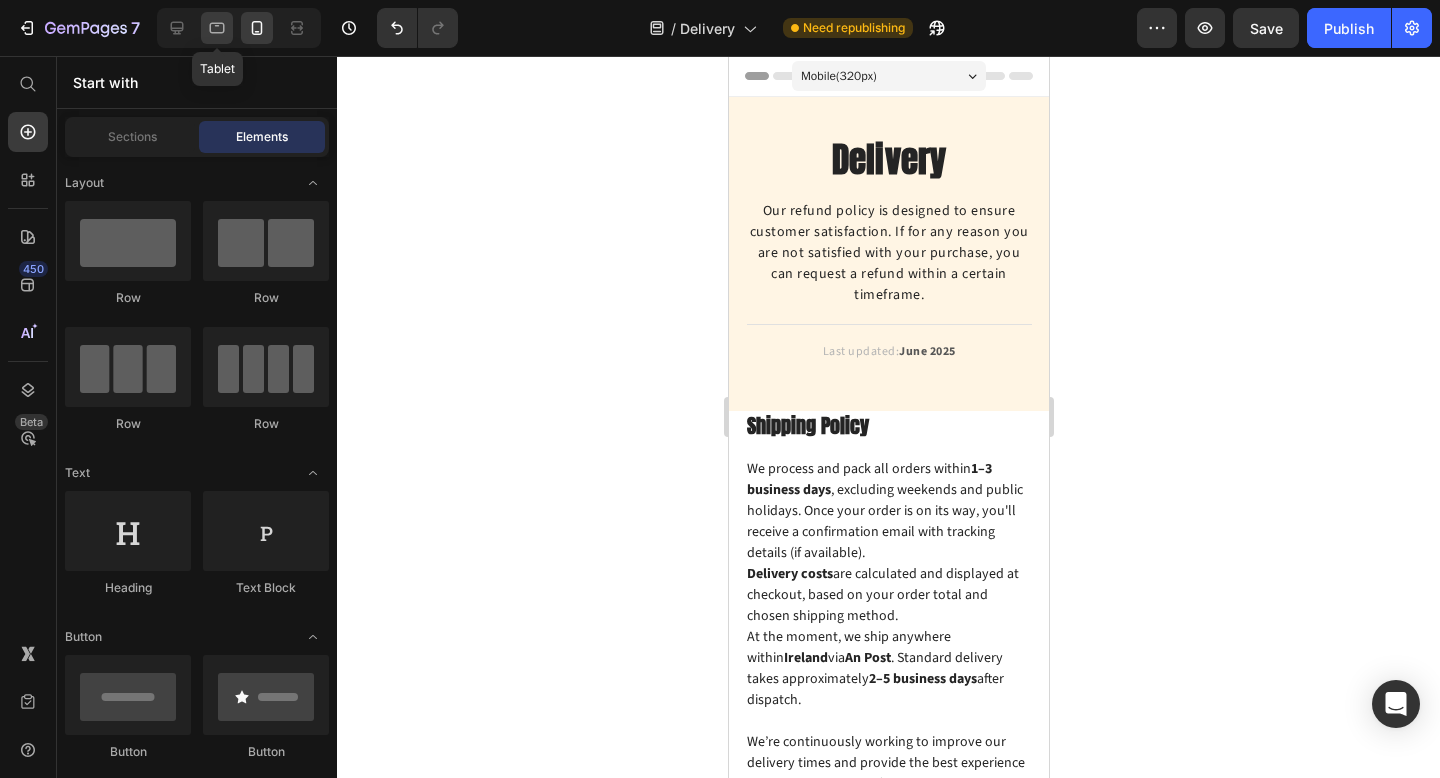 click 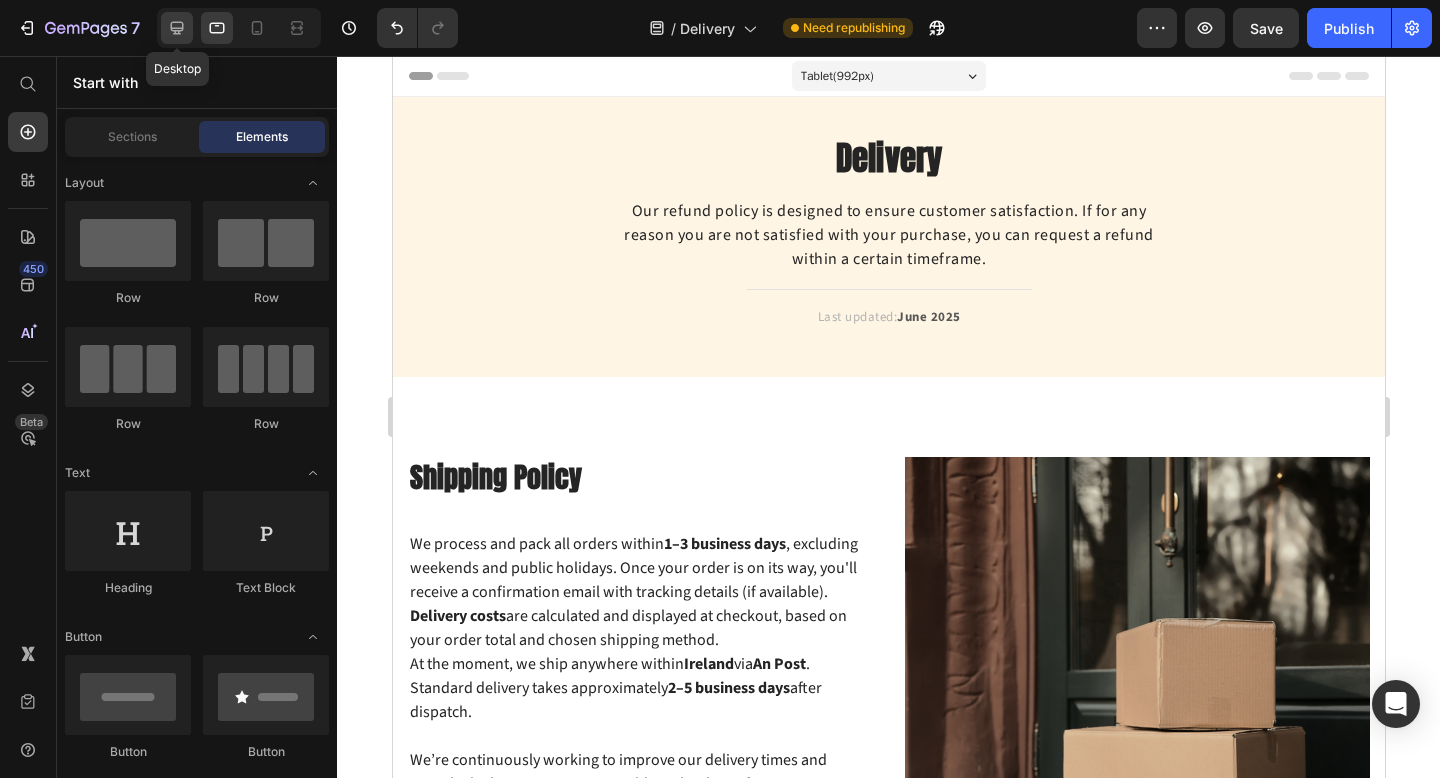 click 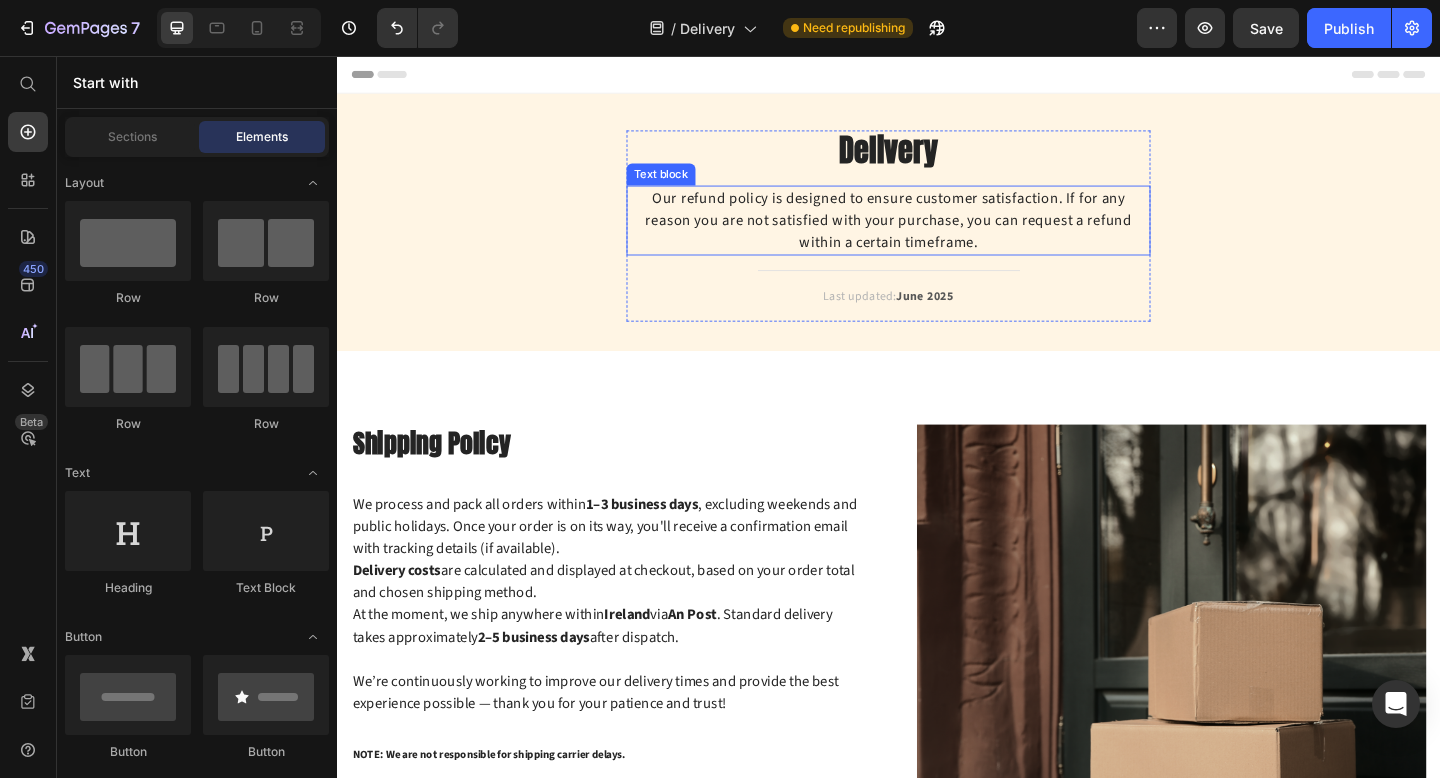 click on "Our refund policy is designed to ensure customer satisfaction. If for any reason you are not satisfied with your purchase, you can request a refund within a certain timeframe." at bounding box center (937, 235) 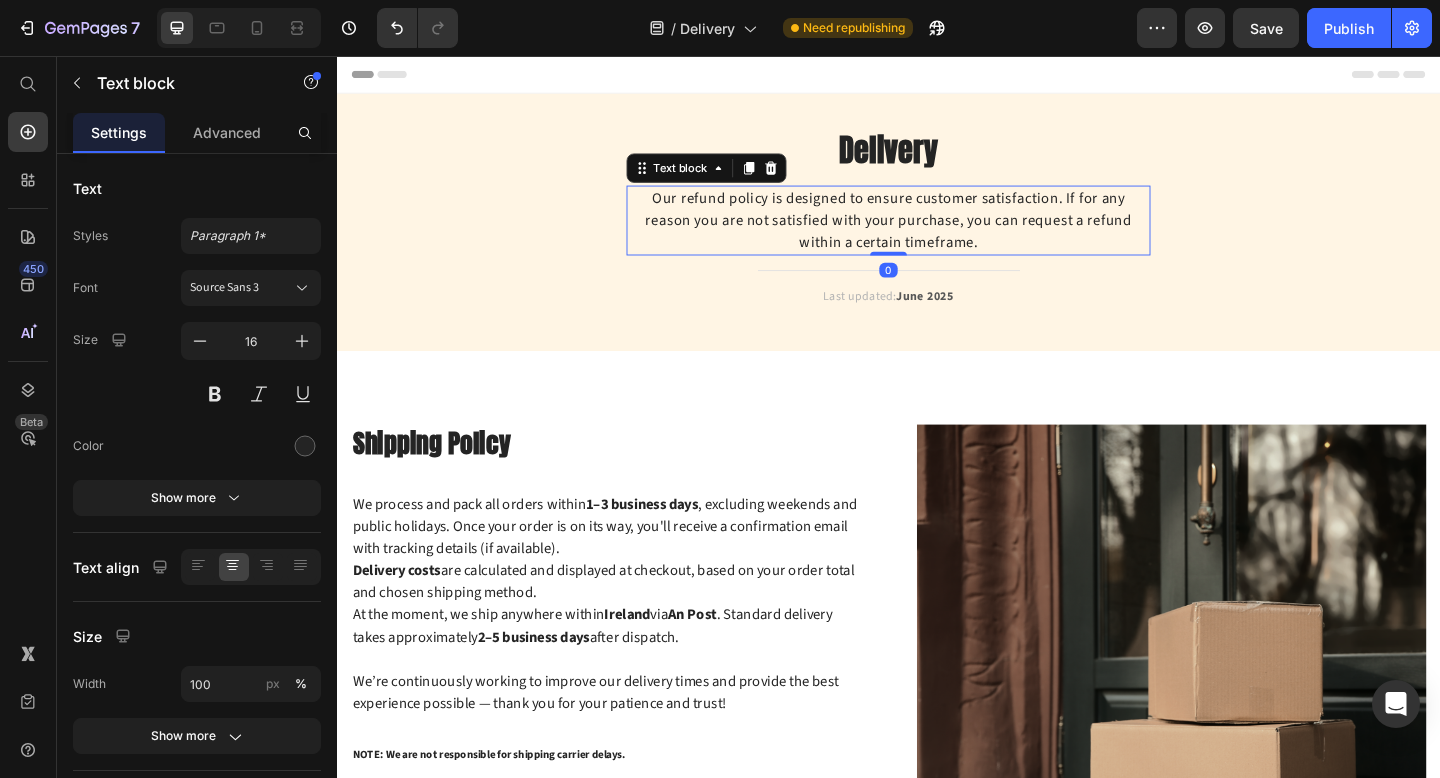 click on "Our refund policy is designed to ensure customer satisfaction. If for any reason you are not satisfied with your purchase, you can request a refund within a certain timeframe." at bounding box center (937, 235) 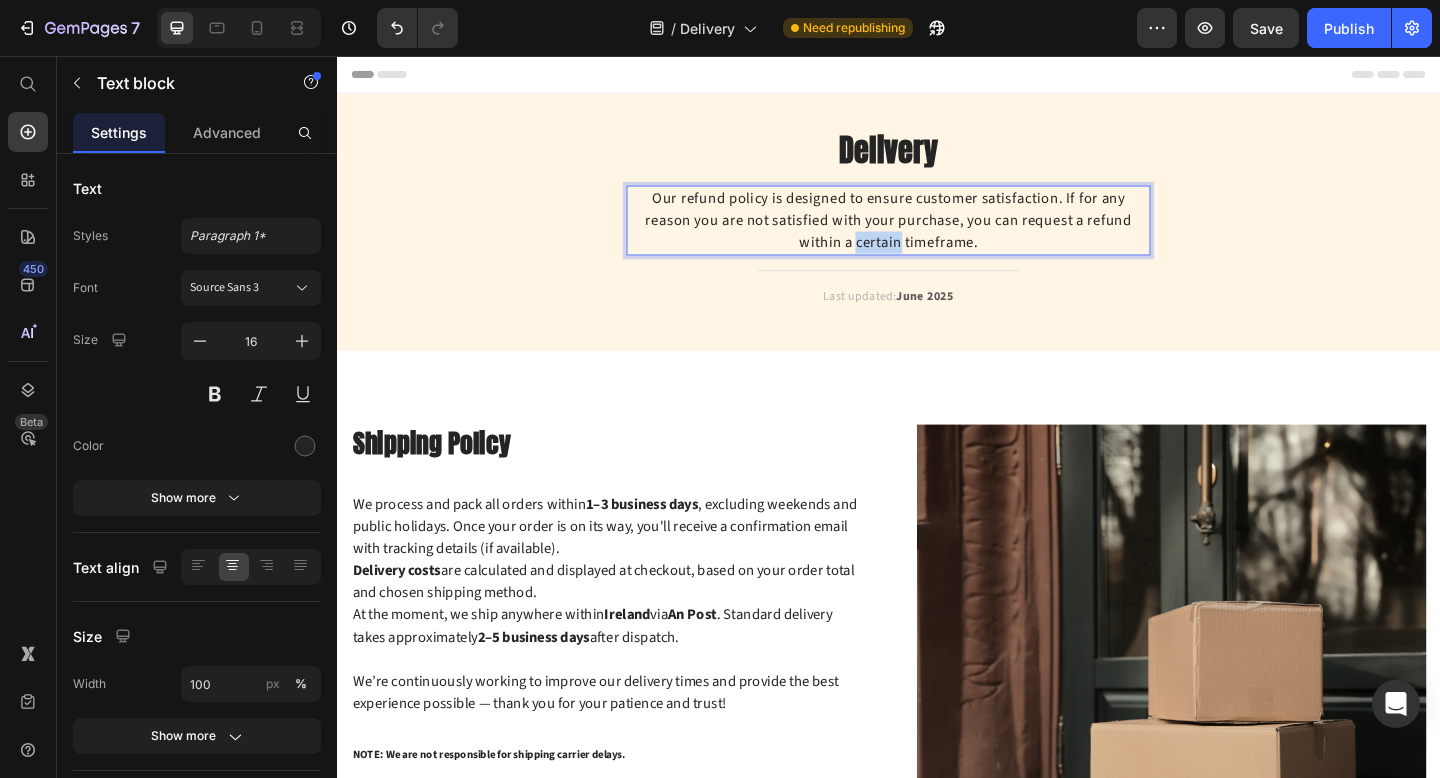 click on "Our refund policy is designed to ensure customer satisfaction. If for any reason you are not satisfied with your purchase, you can request a refund within a certain timeframe." at bounding box center (937, 235) 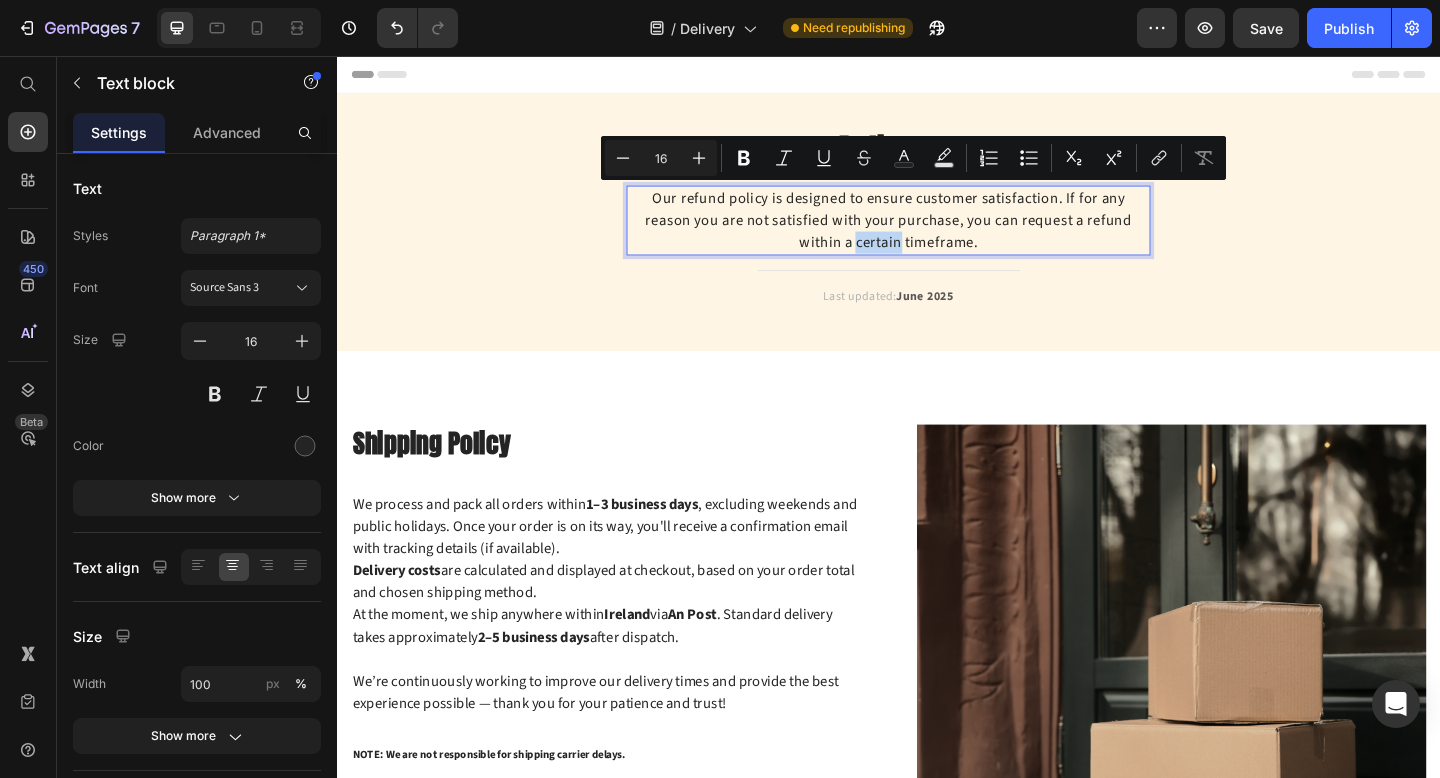 click on "Our refund policy is designed to ensure customer satisfaction. If for any reason you are not satisfied with your purchase, you can request a refund within a certain timeframe." at bounding box center (937, 235) 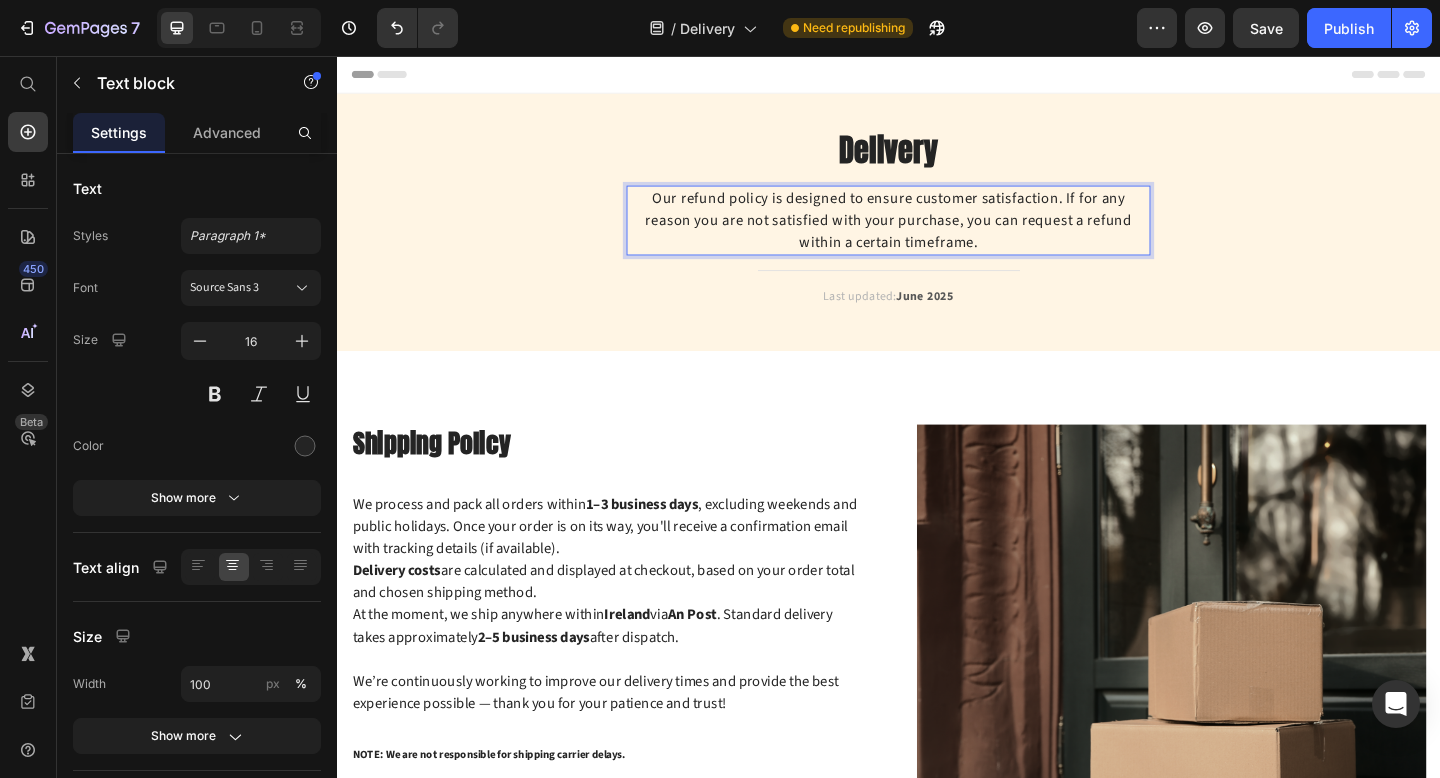 click on "Our refund policy is designed to ensure customer satisfaction. If for any reason you are not satisfied with your purchase, you can request a refund within a certain timeframe." at bounding box center [937, 235] 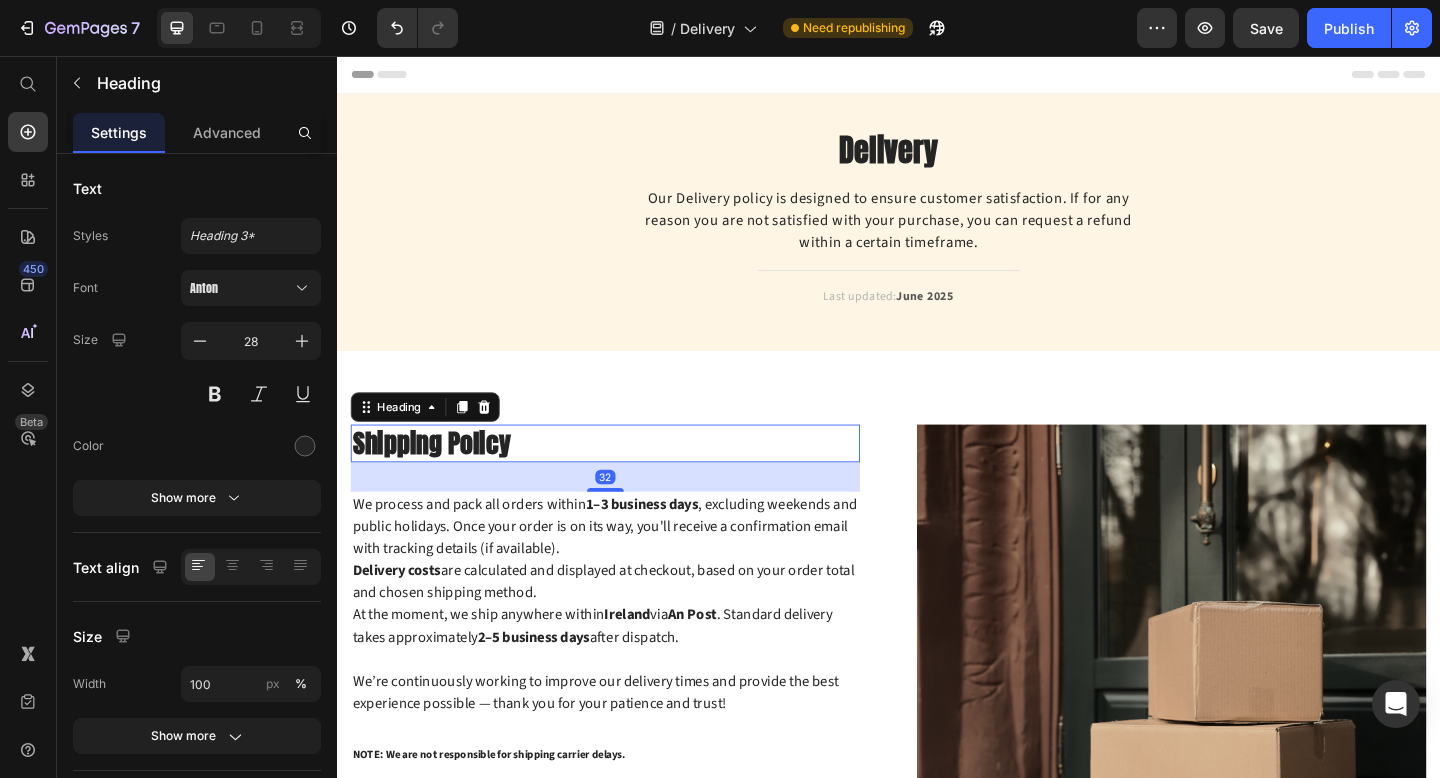 click on "Shipping Policy" at bounding box center (629, 477) 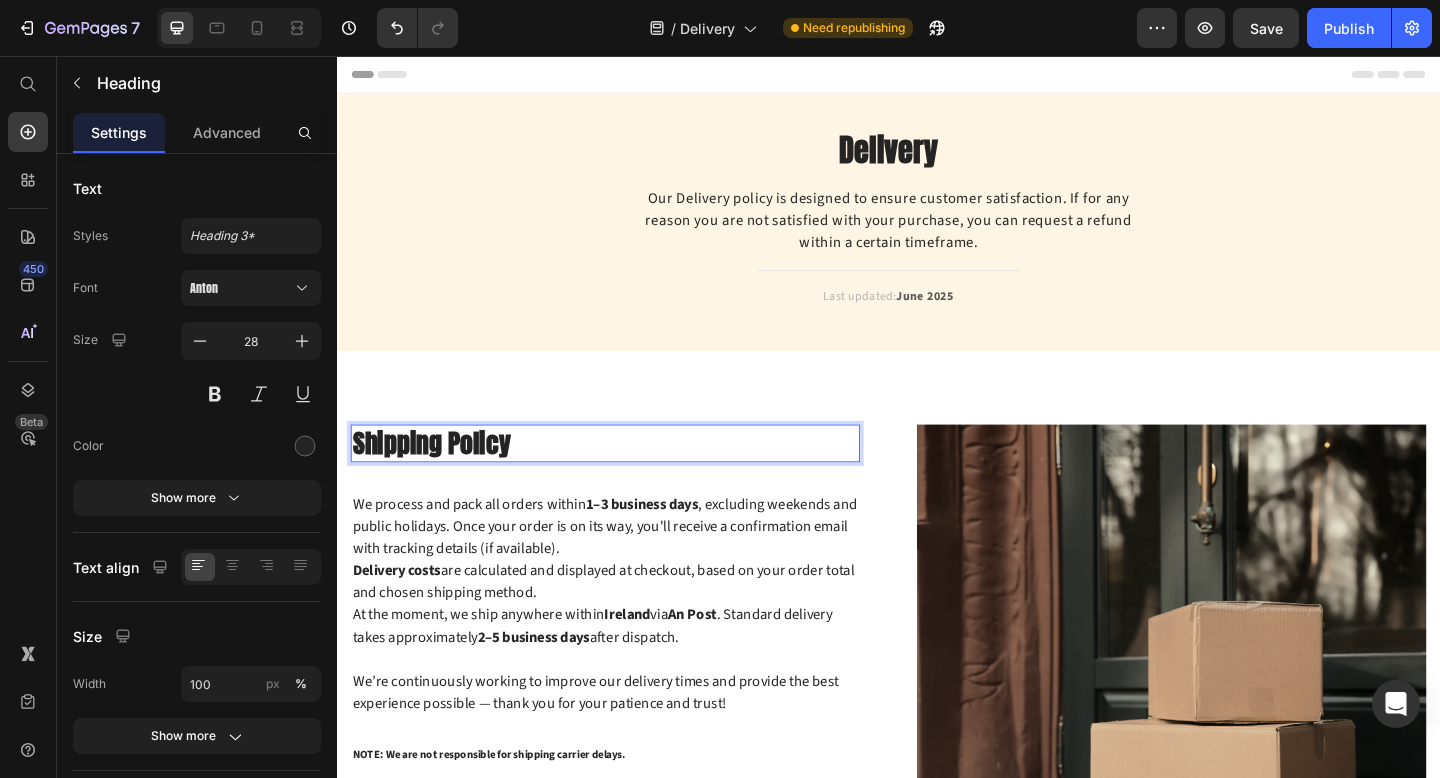 click on "Shipping Policy" at bounding box center (629, 477) 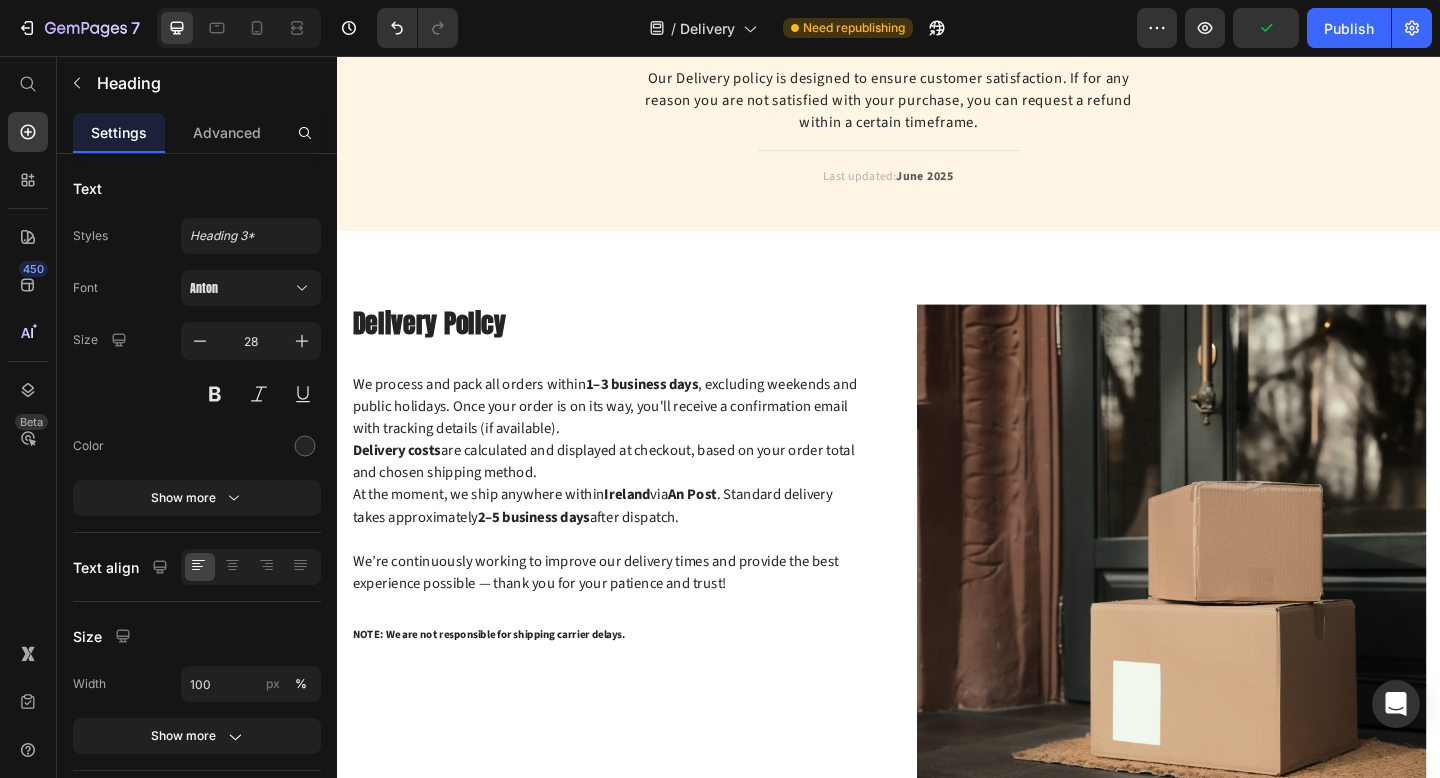 scroll, scrollTop: 0, scrollLeft: 0, axis: both 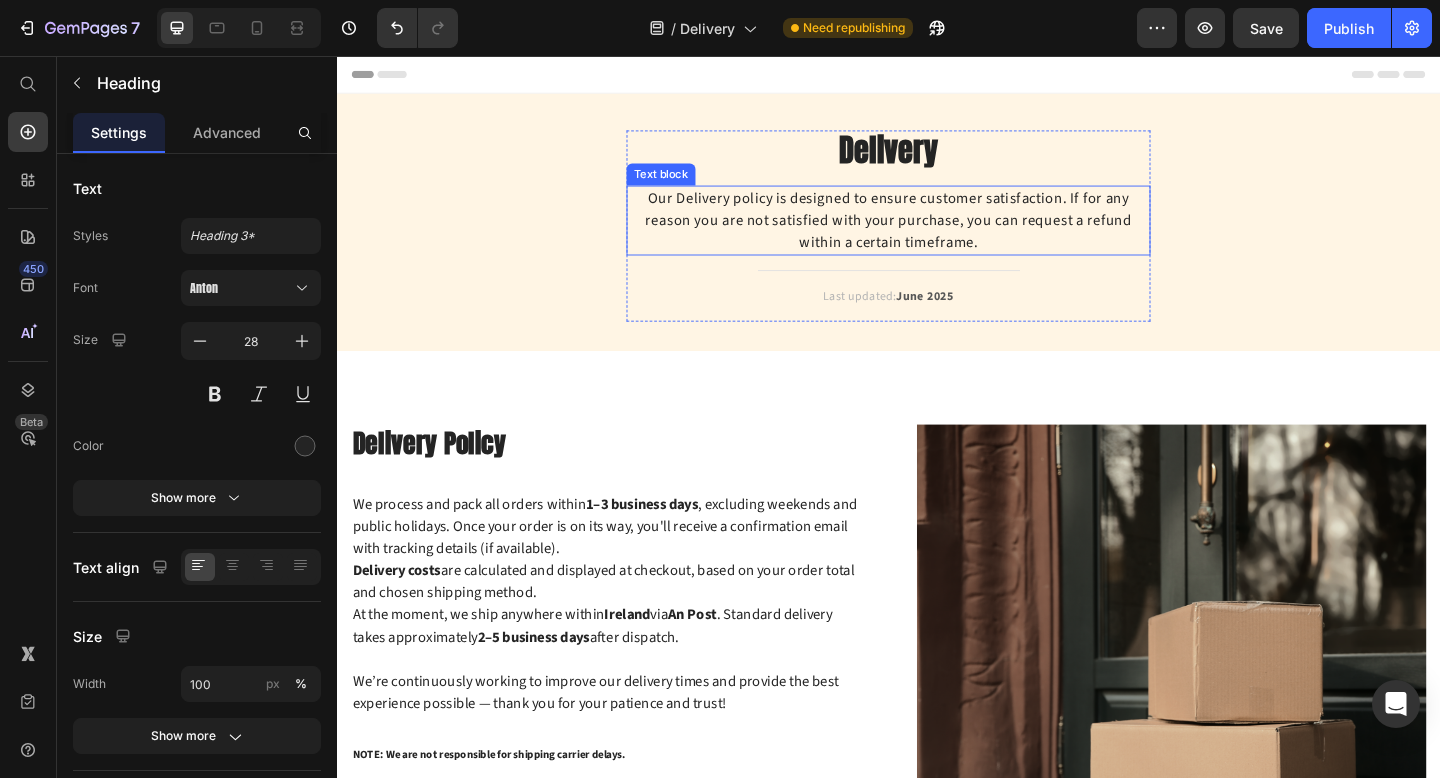 click on "Our Delivery policy is designed to ensure customer satisfaction. If for any reason you are not satisfied with your purchase, you can request a refund within a certain timeframe." at bounding box center [937, 235] 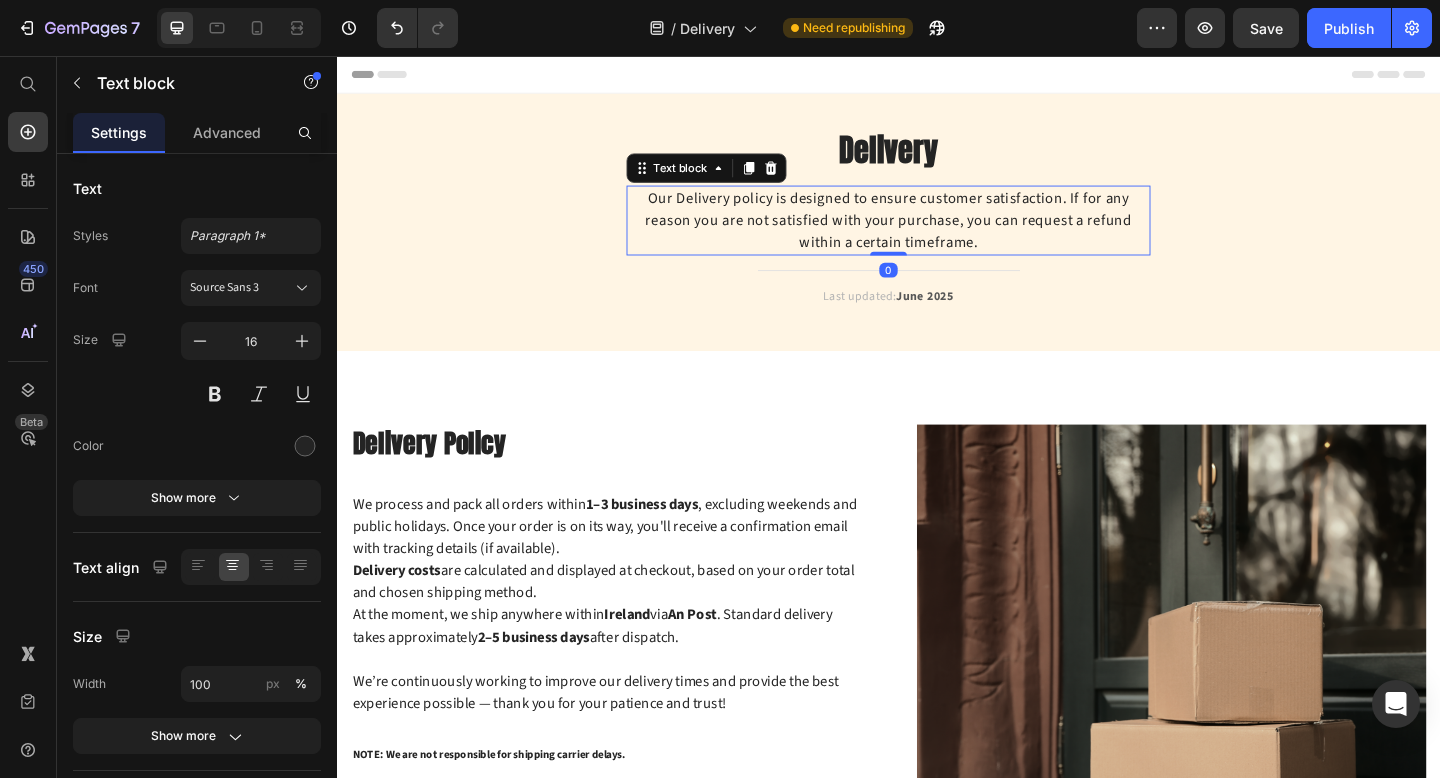click on "Our Delivery policy is designed to ensure customer satisfaction. If for any reason you are not satisfied with your purchase, you can request a refund within a certain timeframe." at bounding box center (937, 235) 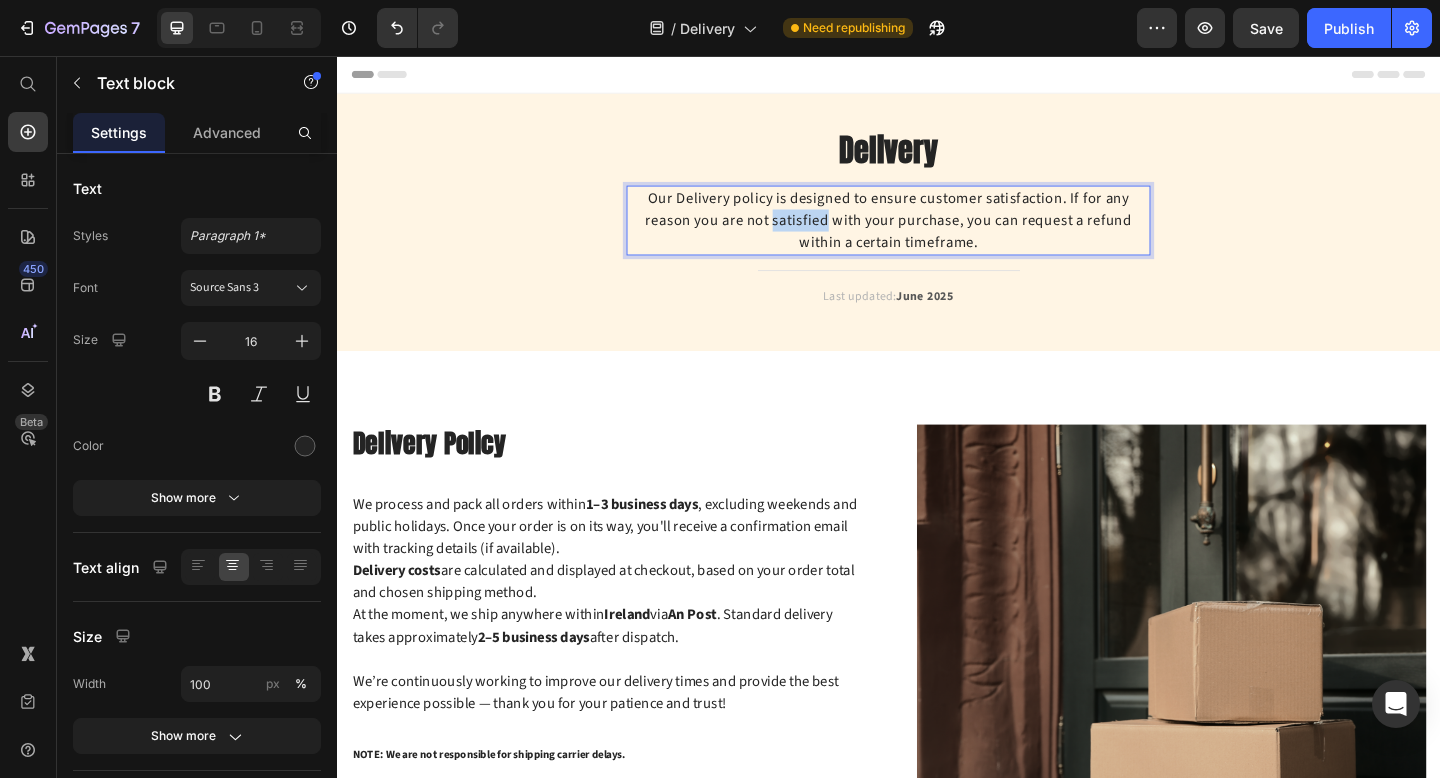 click on "Our Delivery policy is designed to ensure customer satisfaction. If for any reason you are not satisfied with your purchase, you can request a refund within a certain timeframe." at bounding box center (937, 235) 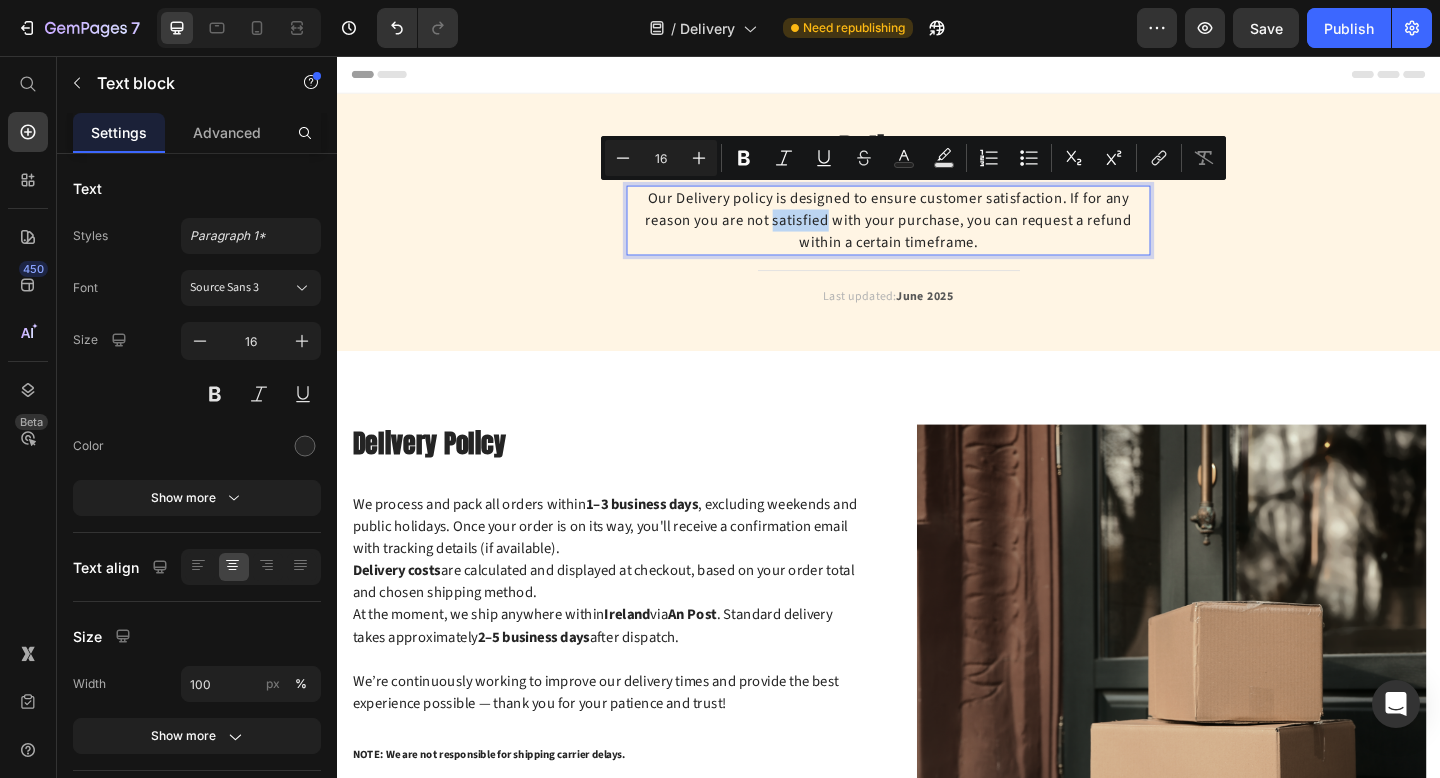 click on "Our Delivery policy is designed to ensure customer satisfaction. If for any reason you are not satisfied with your purchase, you can request a refund within a certain timeframe." at bounding box center [937, 235] 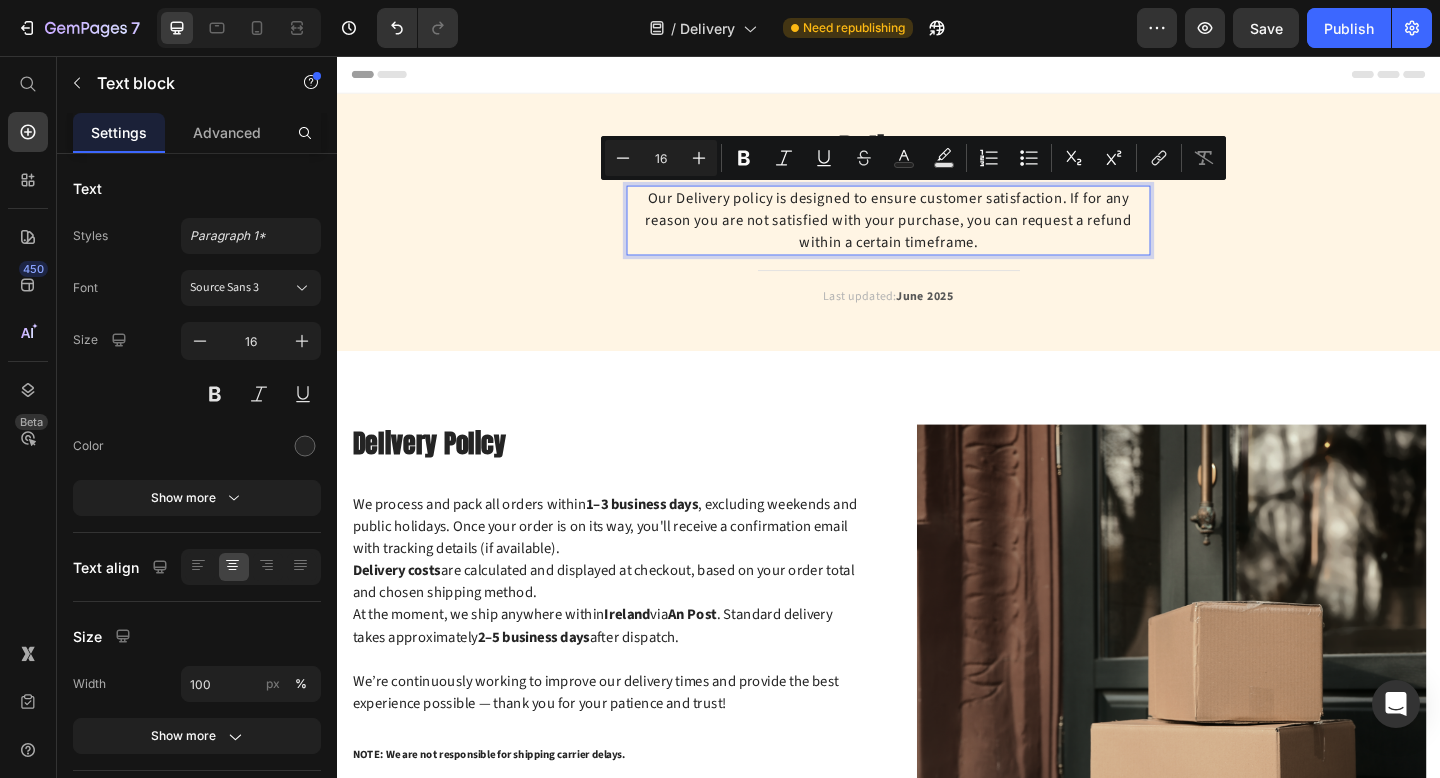 drag, startPoint x: 1040, startPoint y: 259, endPoint x: 900, endPoint y: 210, distance: 148.32735 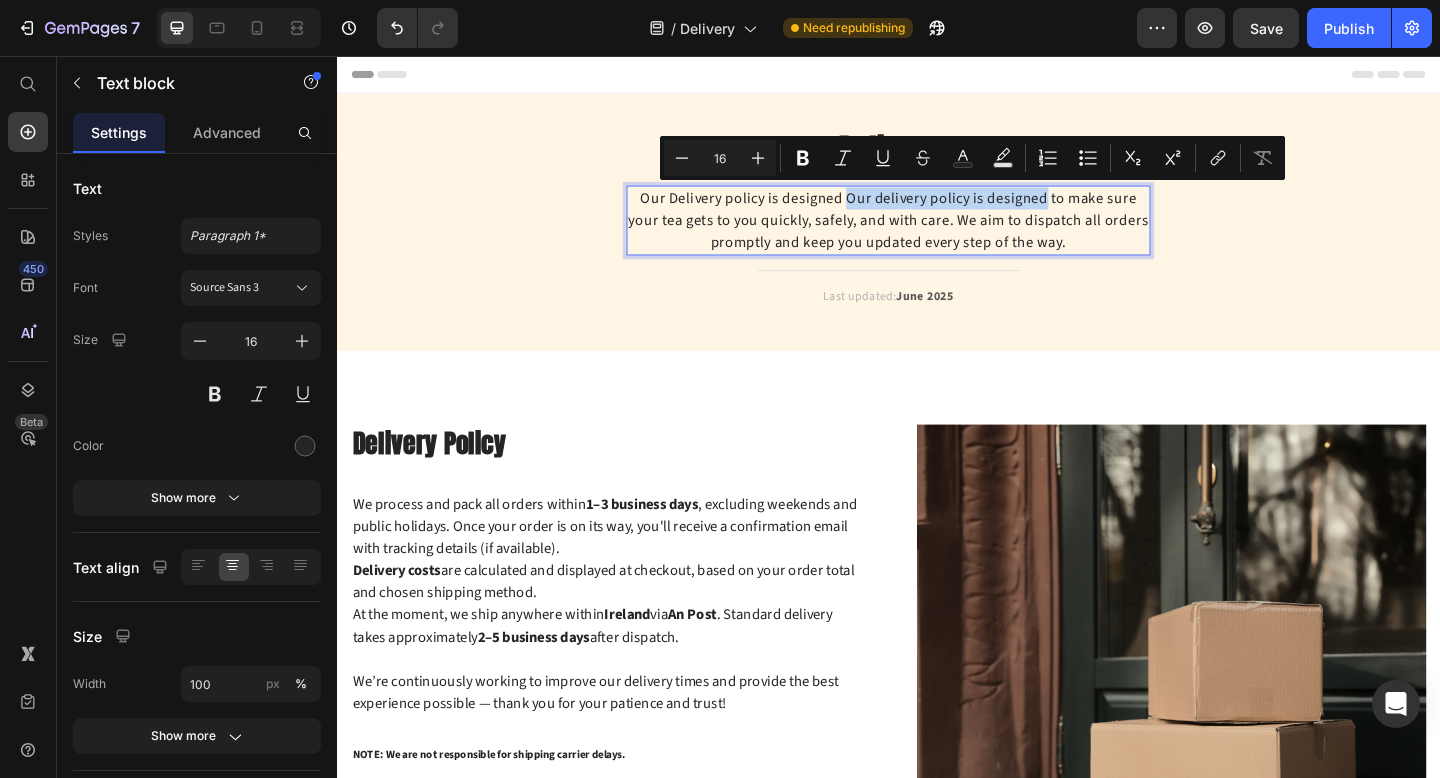 drag, startPoint x: 894, startPoint y: 211, endPoint x: 1111, endPoint y: 220, distance: 217.18655 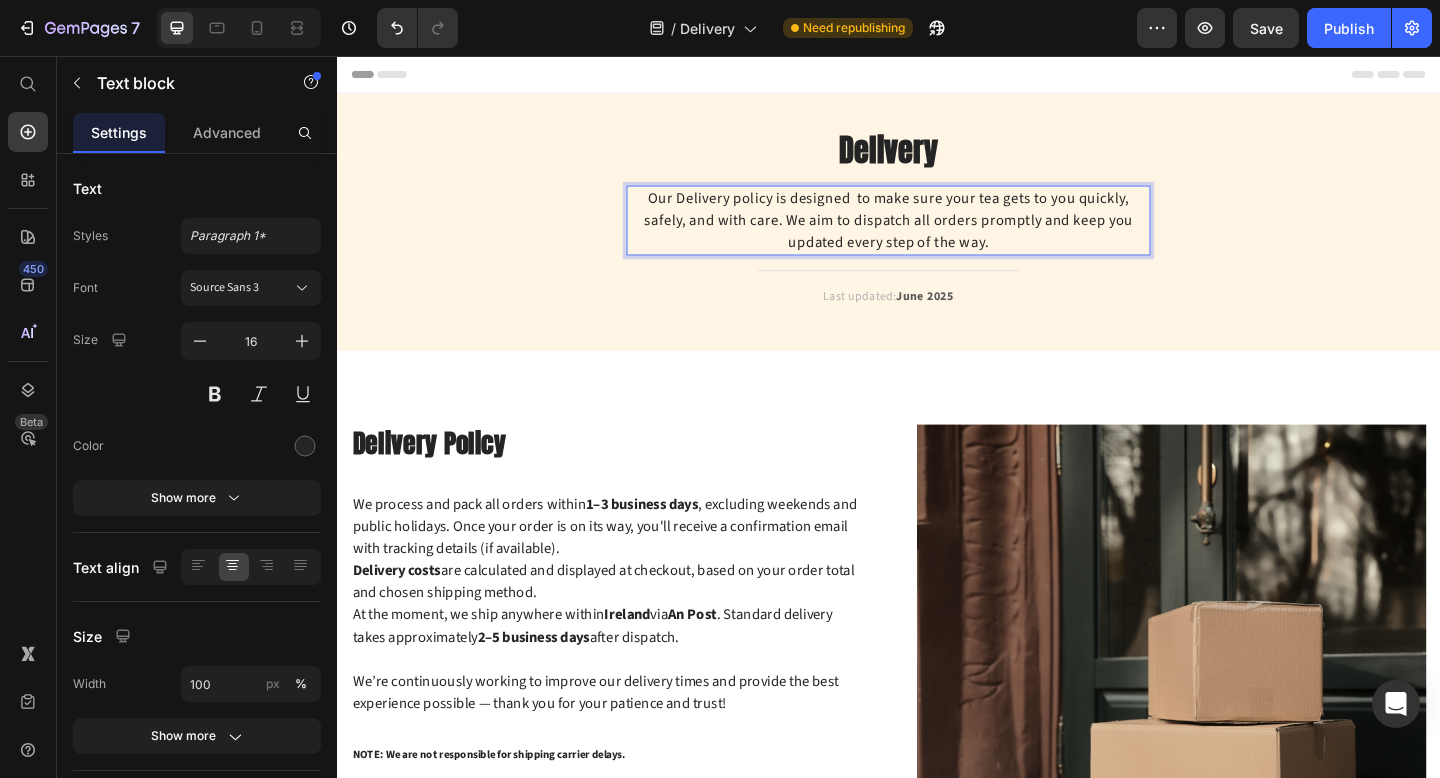 click on "Our Delivery policy is designed  to make sure your tea gets to you quickly, safely, and with care. We aim to dispatch all orders promptly and keep you updated every step of the way." at bounding box center [937, 235] 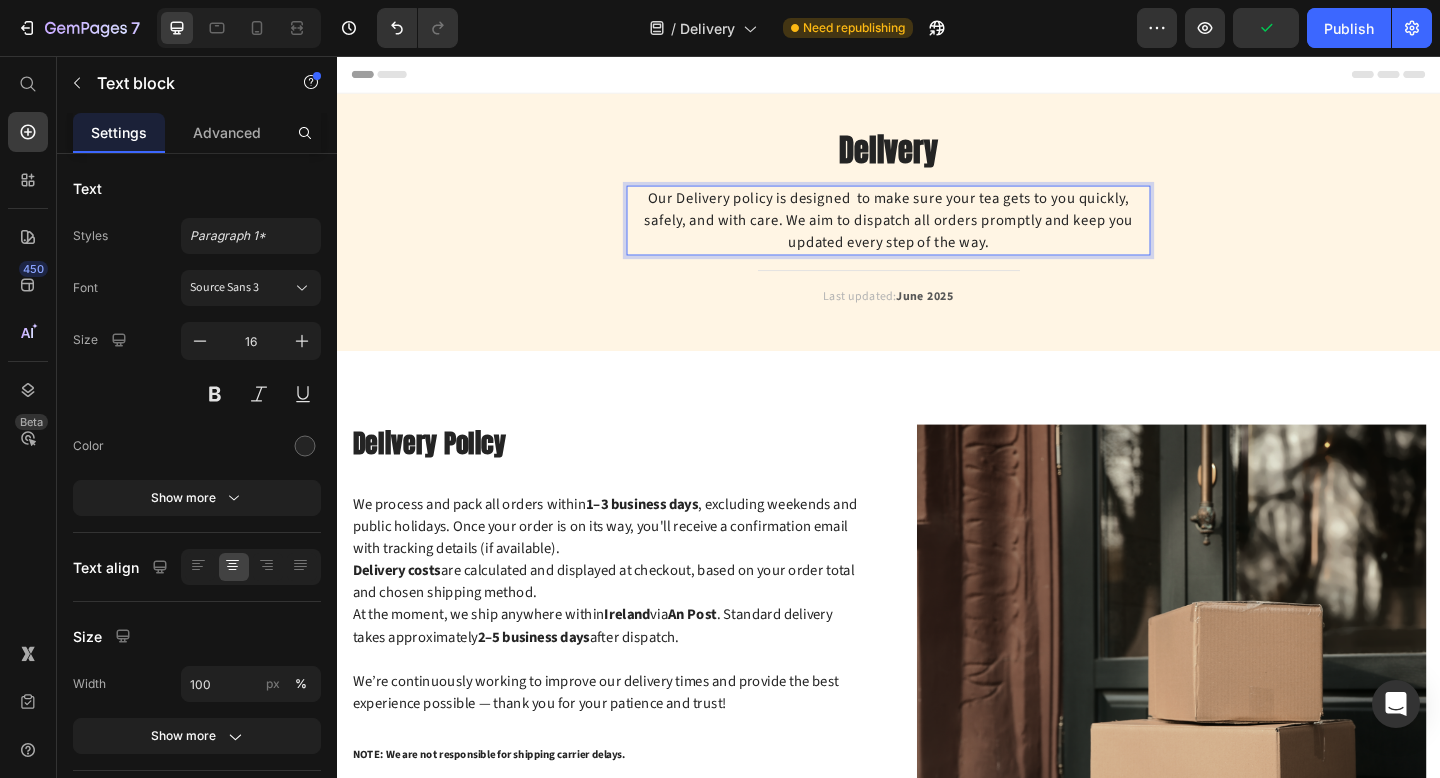 click on "Our Delivery policy is designed  to make sure your tea gets to you quickly, safely, and with care. We aim to dispatch all orders promptly and keep you updated every step of the way." at bounding box center [937, 235] 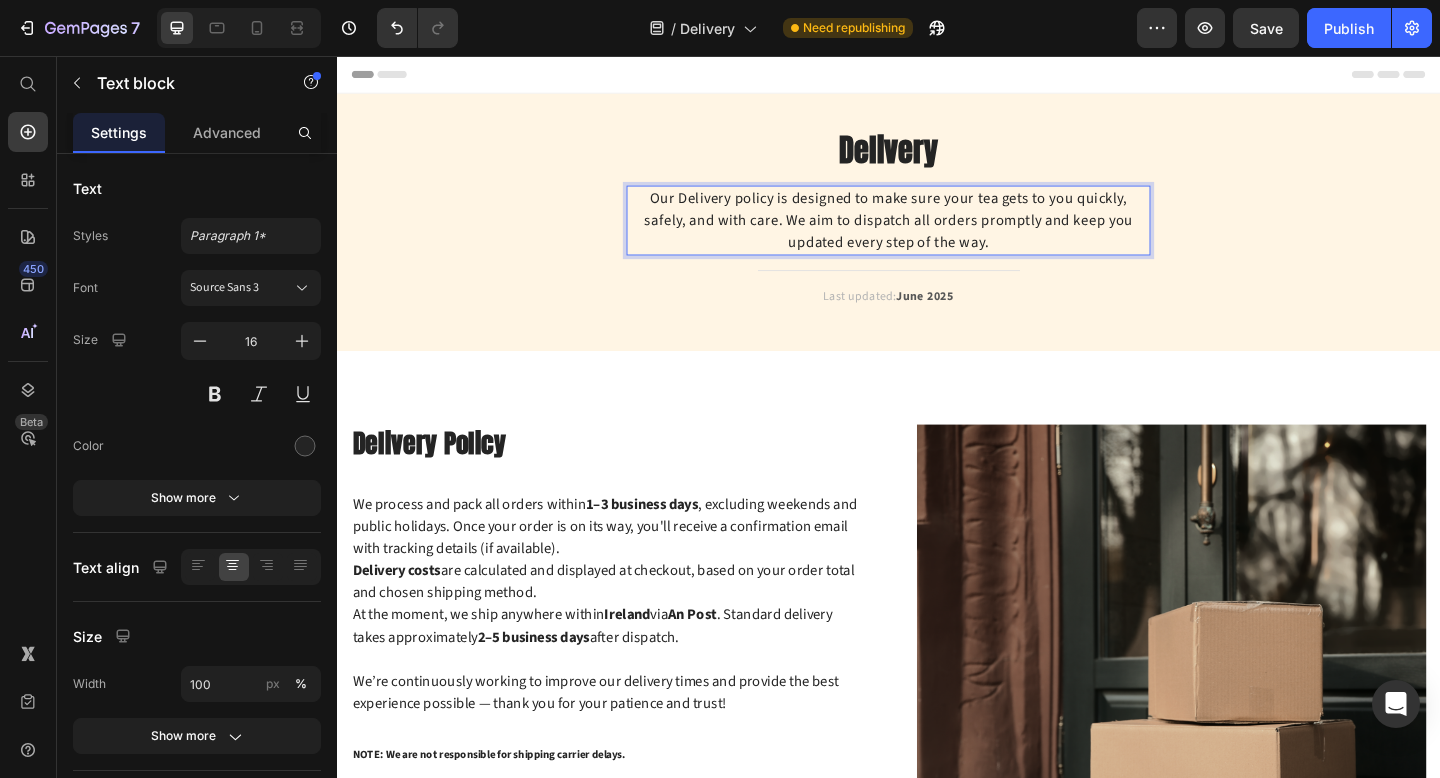 click on "Our Delivery policy is designed to make sure your tea gets to you quickly, safely, and with care. We aim to dispatch all orders promptly and keep you updated every step of the way." at bounding box center [937, 235] 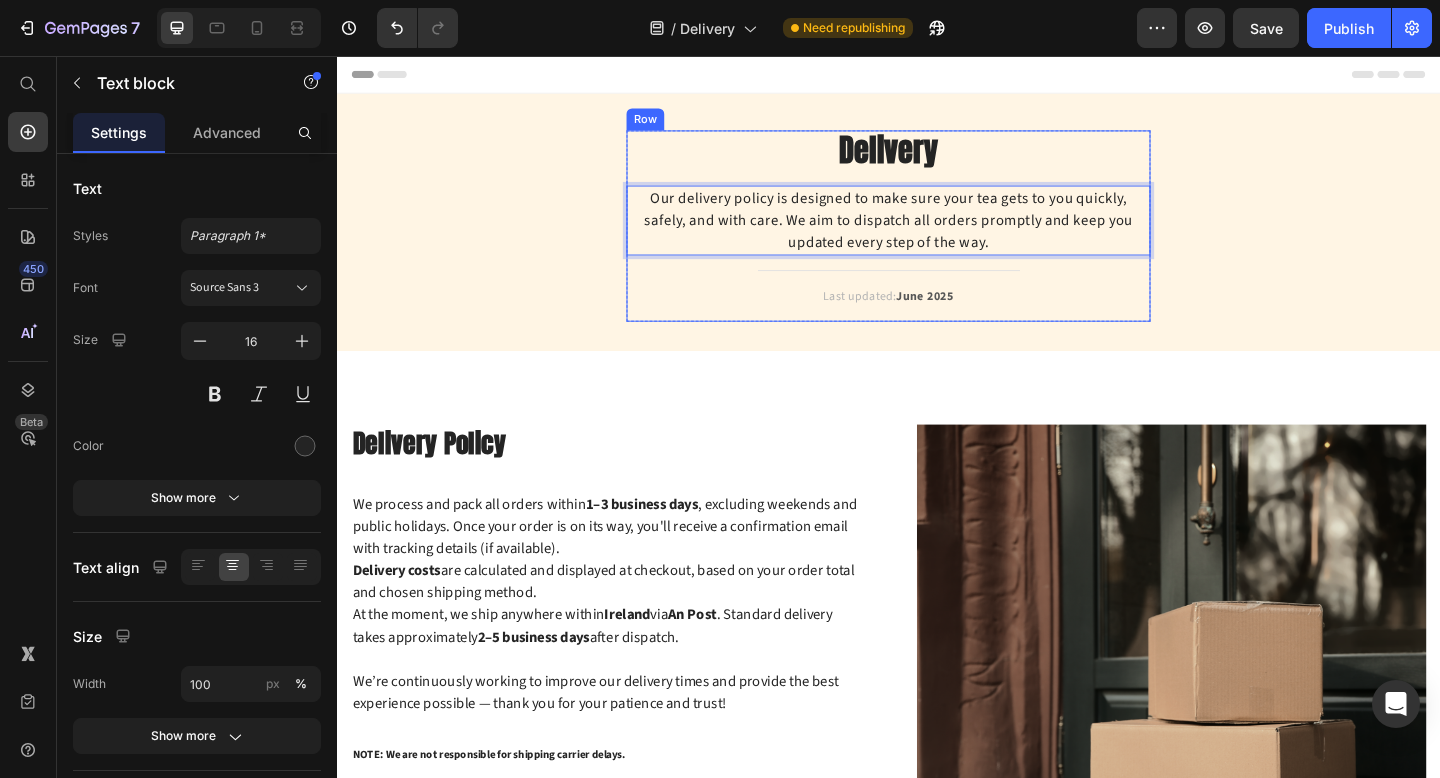 click on "Last updated:  June 2025" at bounding box center (937, 318) 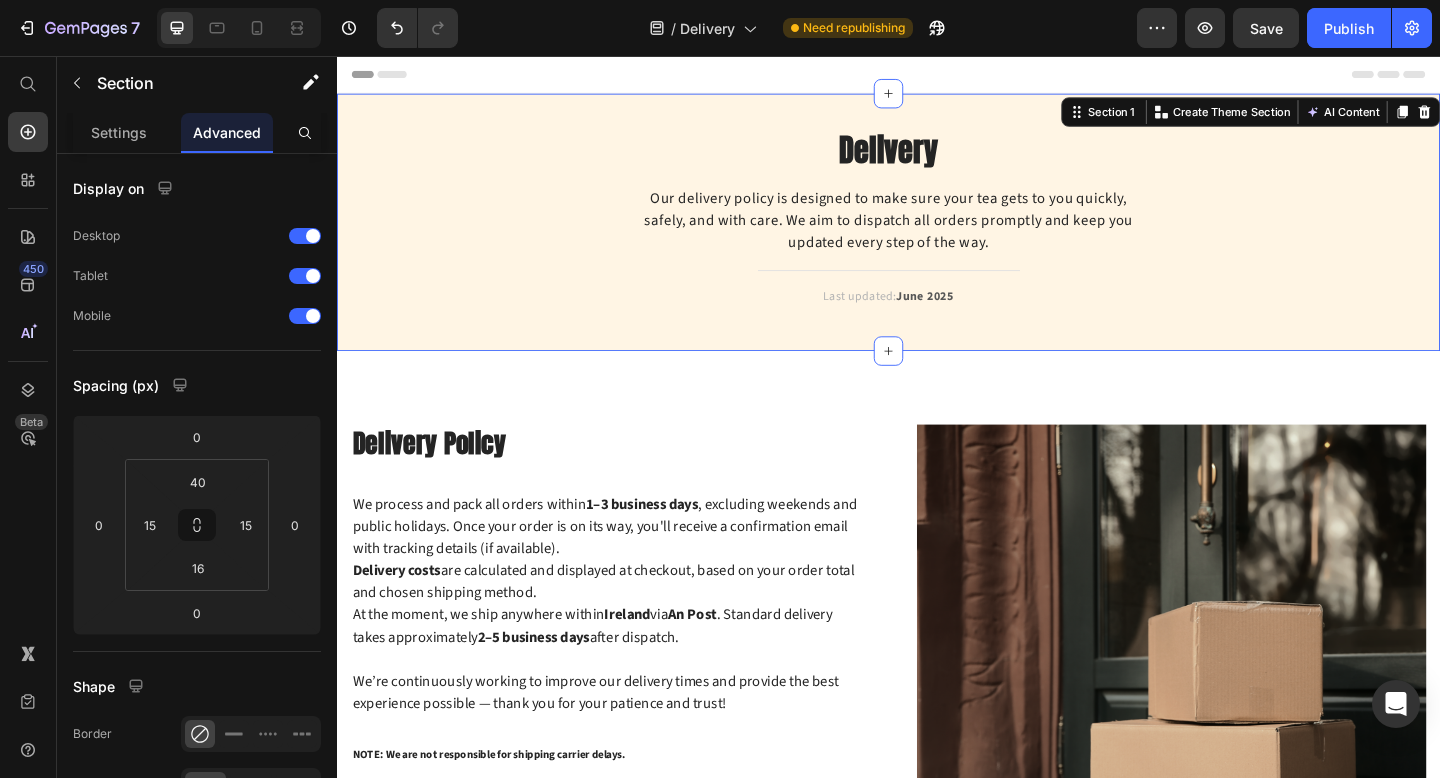 click on "Delivery Heading Our delivery policy is designed to make sure your tea gets to you quickly, safely, and with care. We aim to dispatch all orders promptly and keep you updated every step of the way. Text block                Title Line Last updated:  June 2025 Text block Row Row" at bounding box center [937, 249] 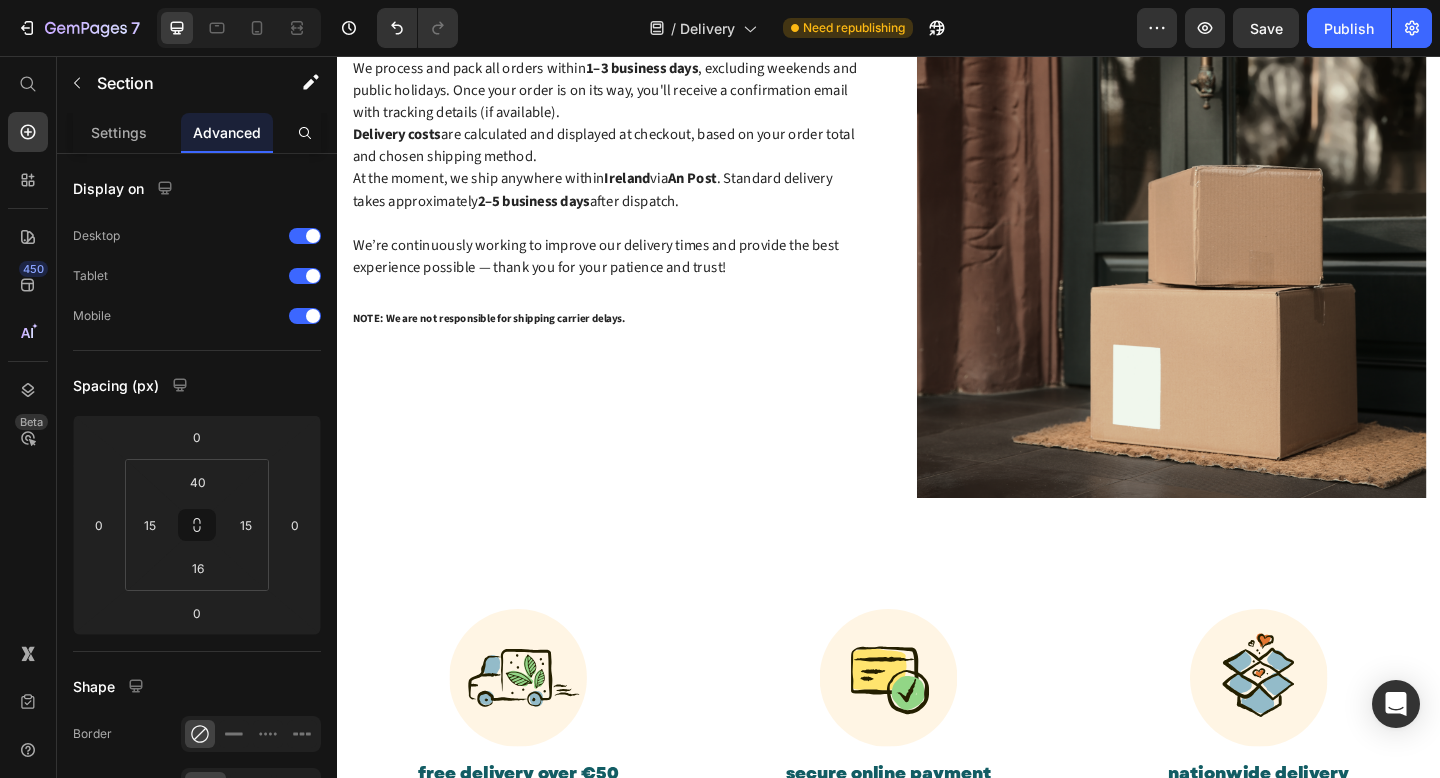 scroll, scrollTop: 0, scrollLeft: 0, axis: both 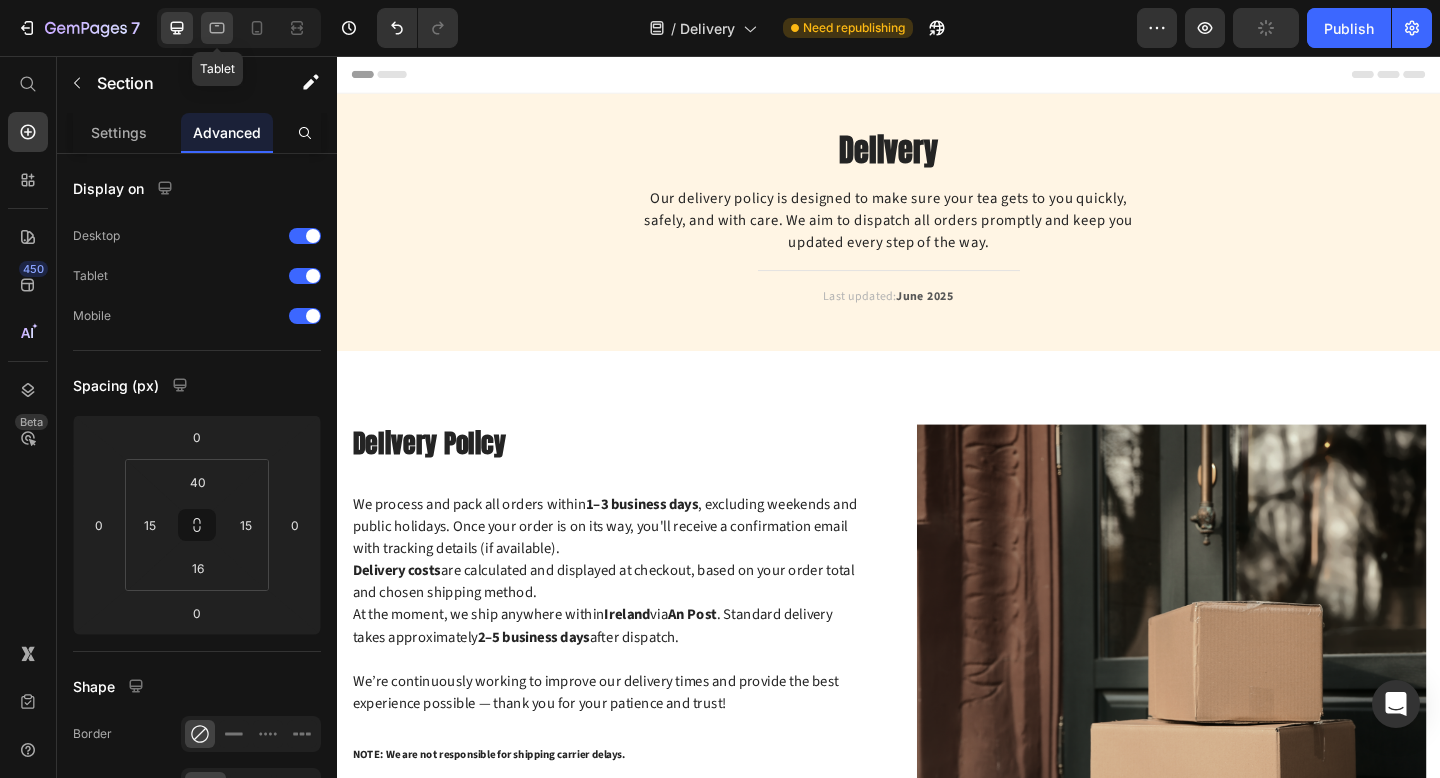 click 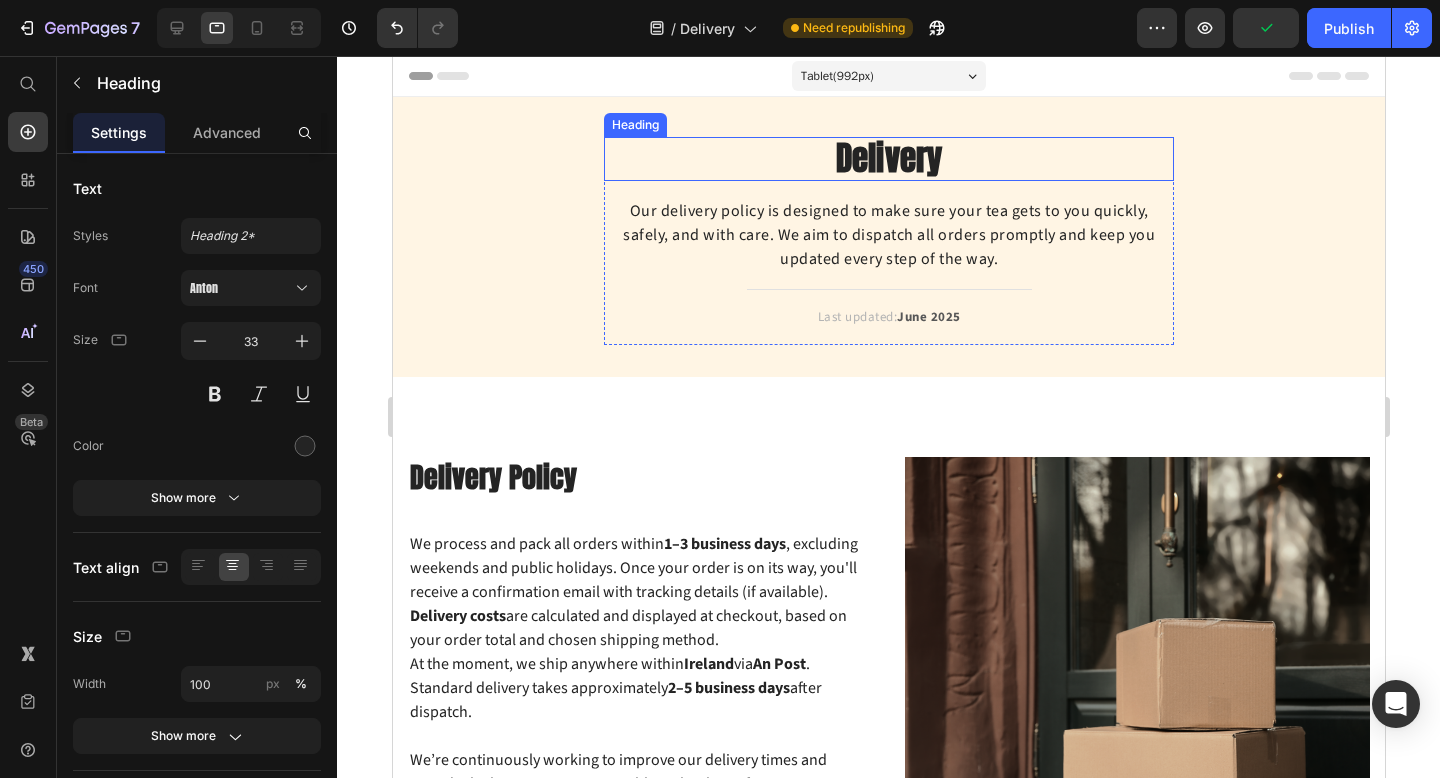 click on "Delivery" at bounding box center (888, 159) 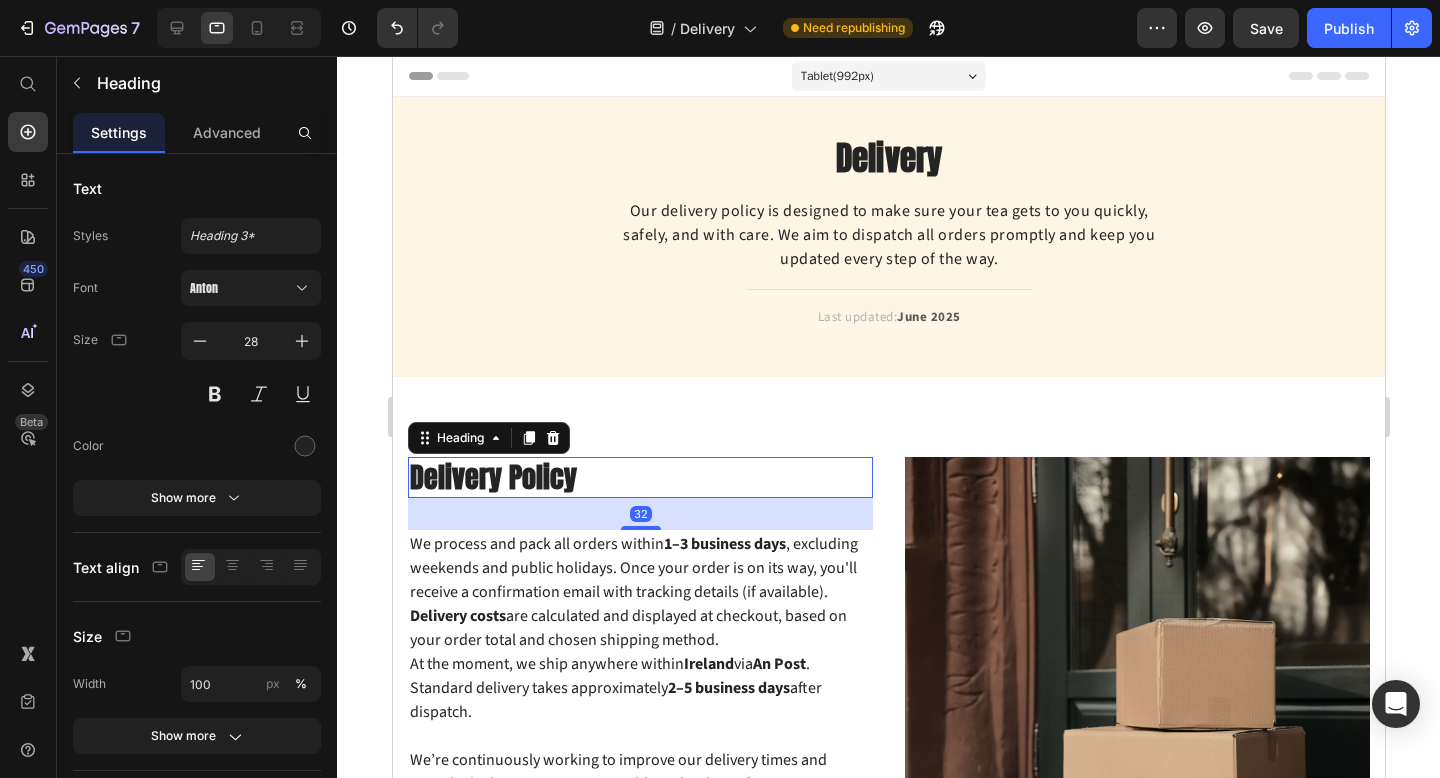 click on "Delivery Policy" at bounding box center [639, 477] 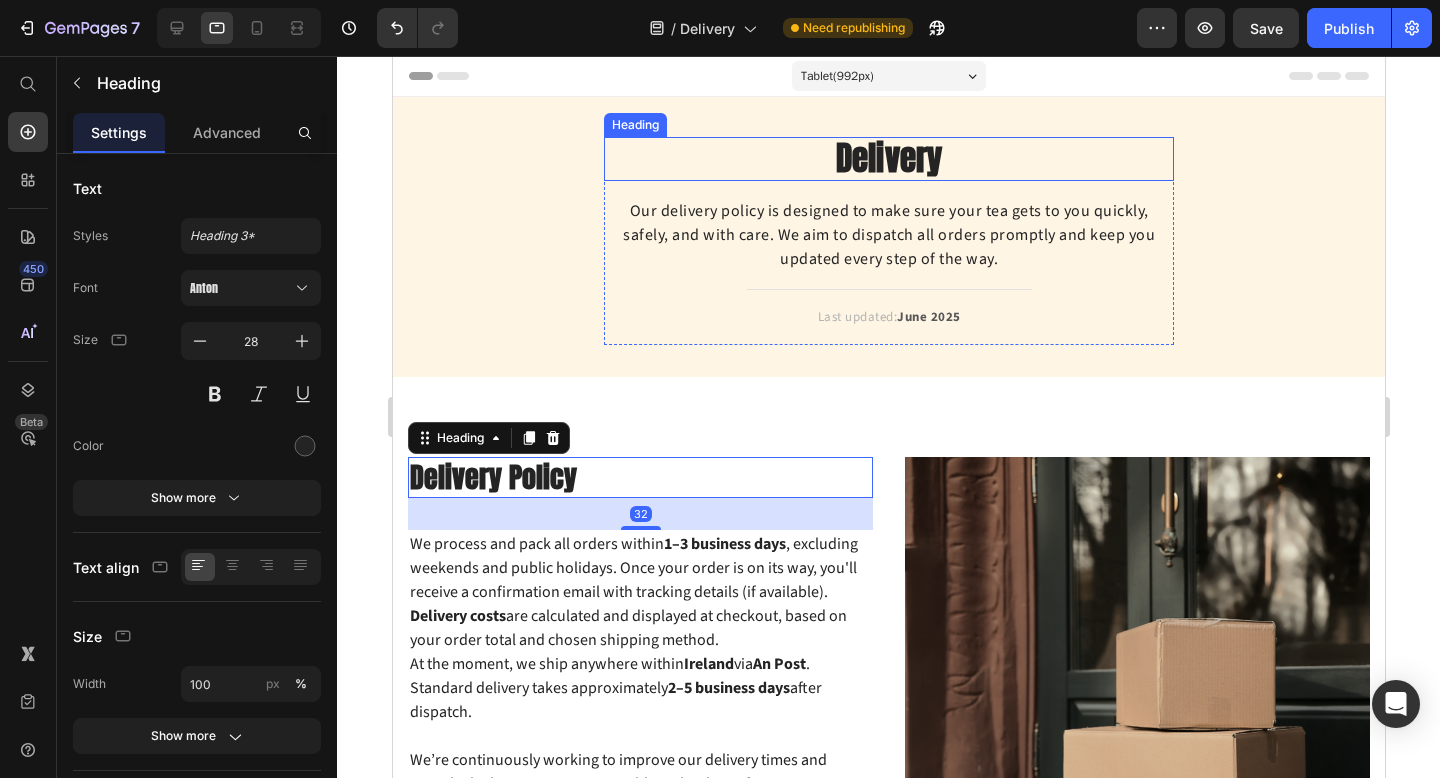 click on "Delivery" at bounding box center (888, 159) 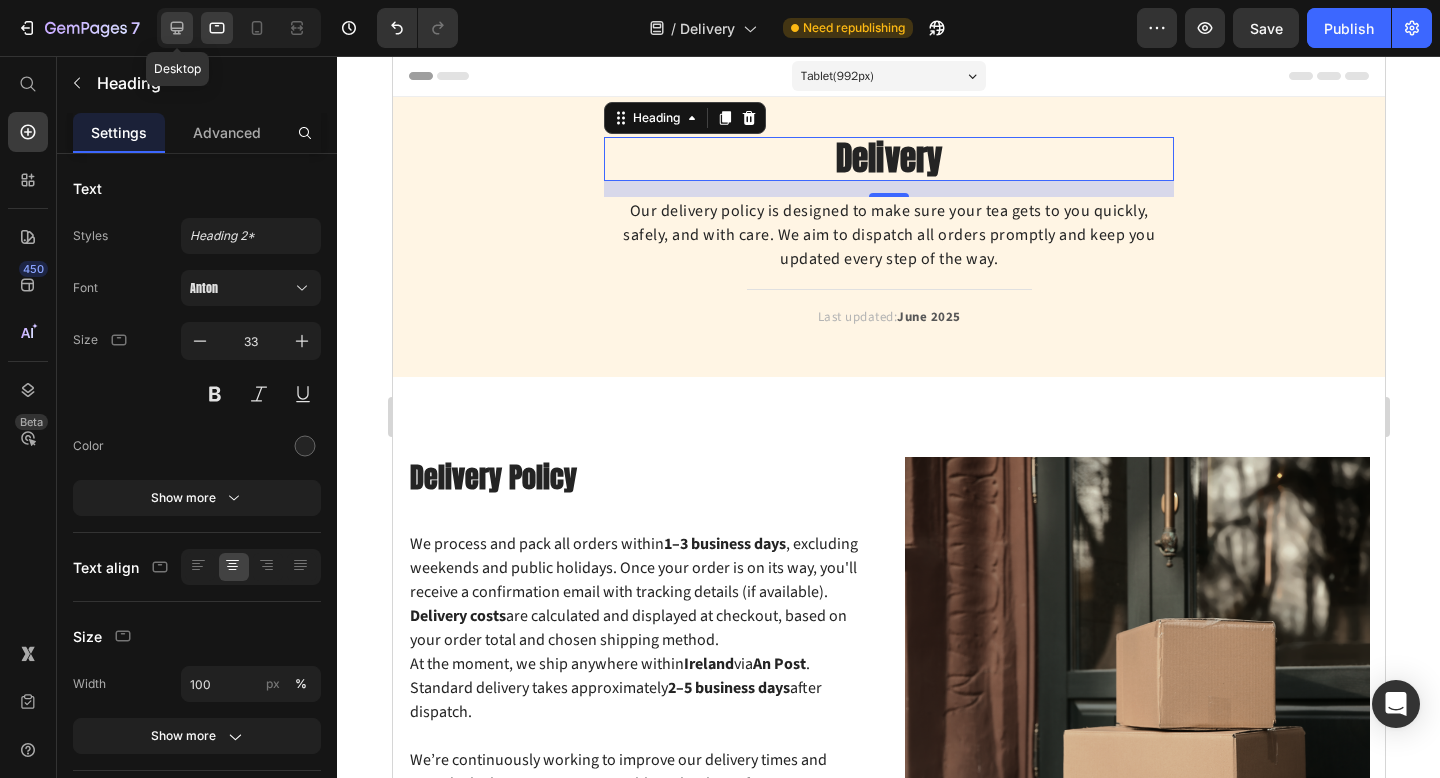 click 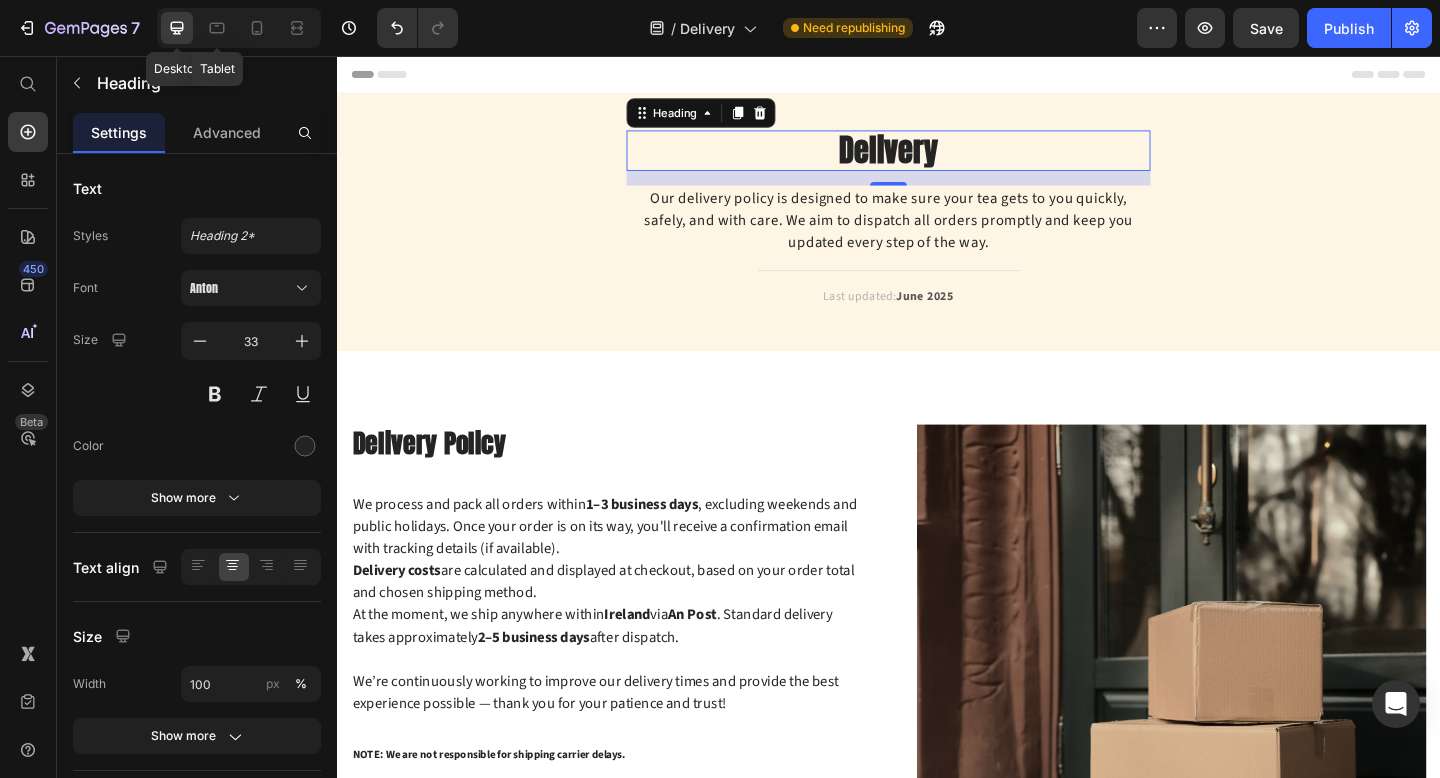 scroll, scrollTop: 11, scrollLeft: 0, axis: vertical 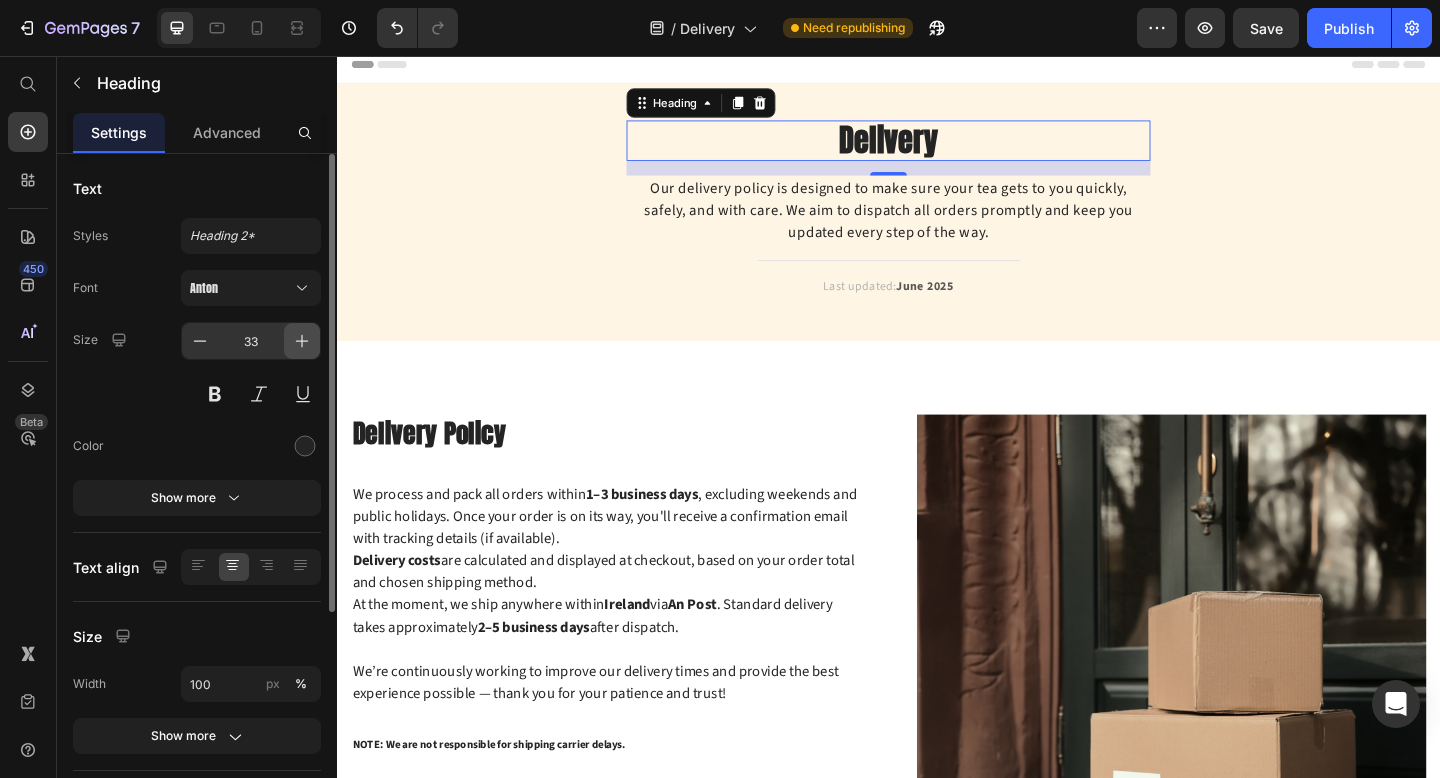 click 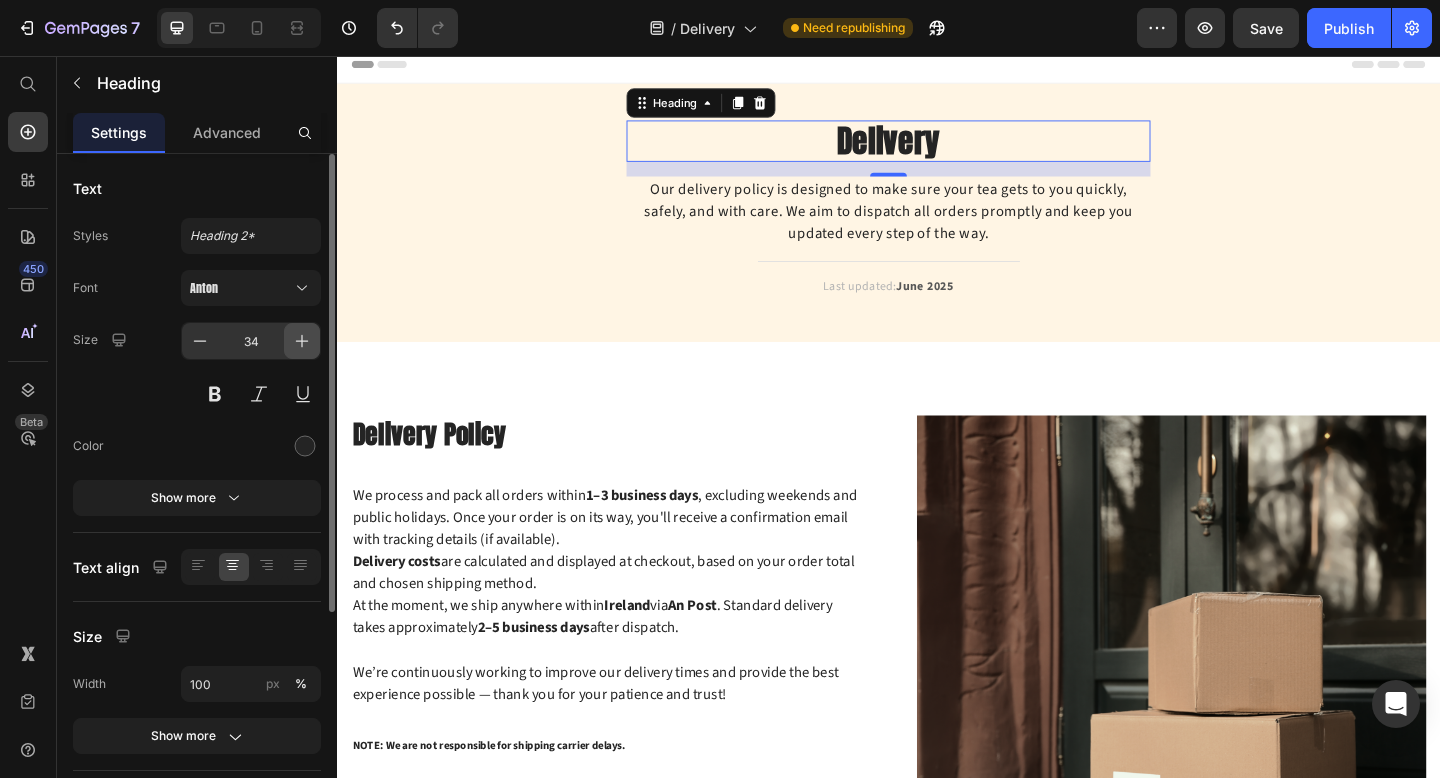click 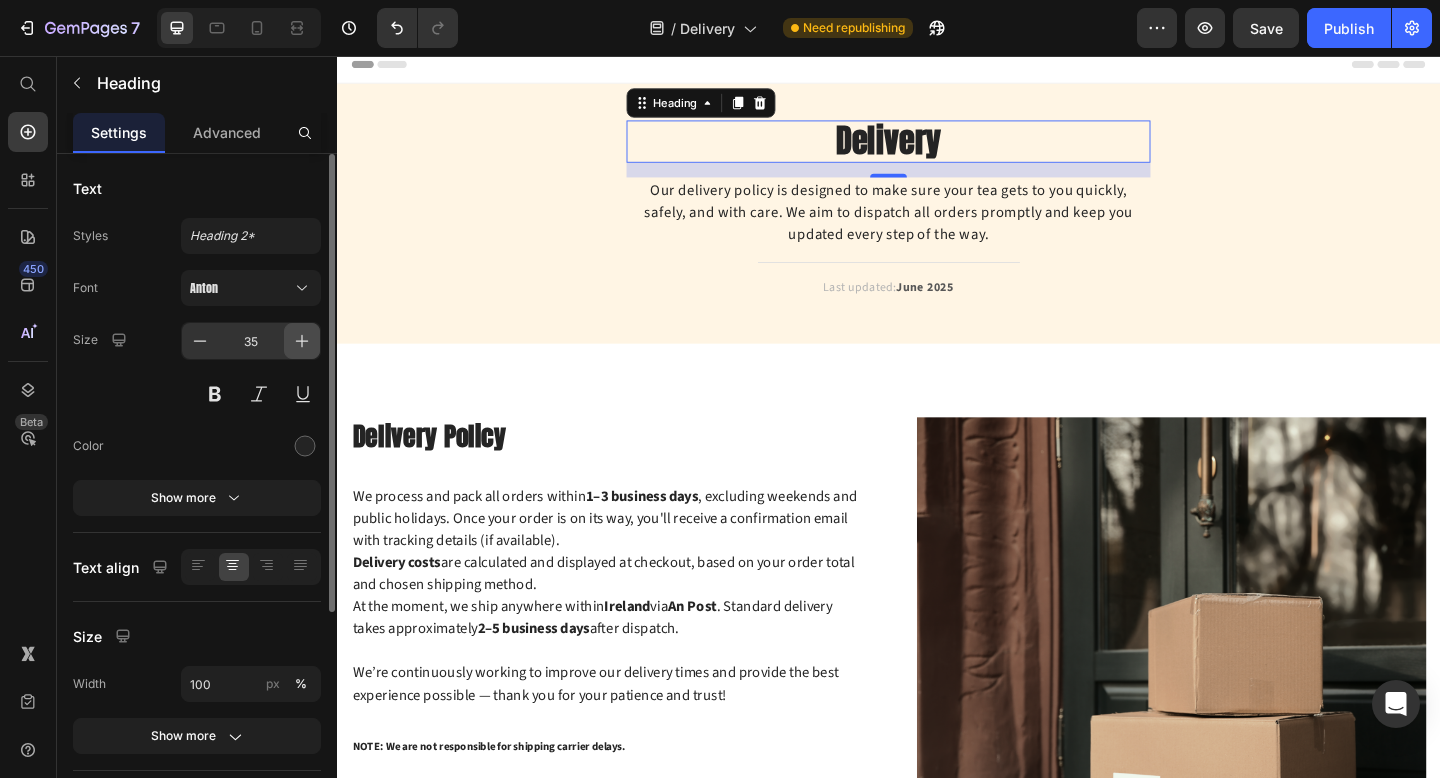 click 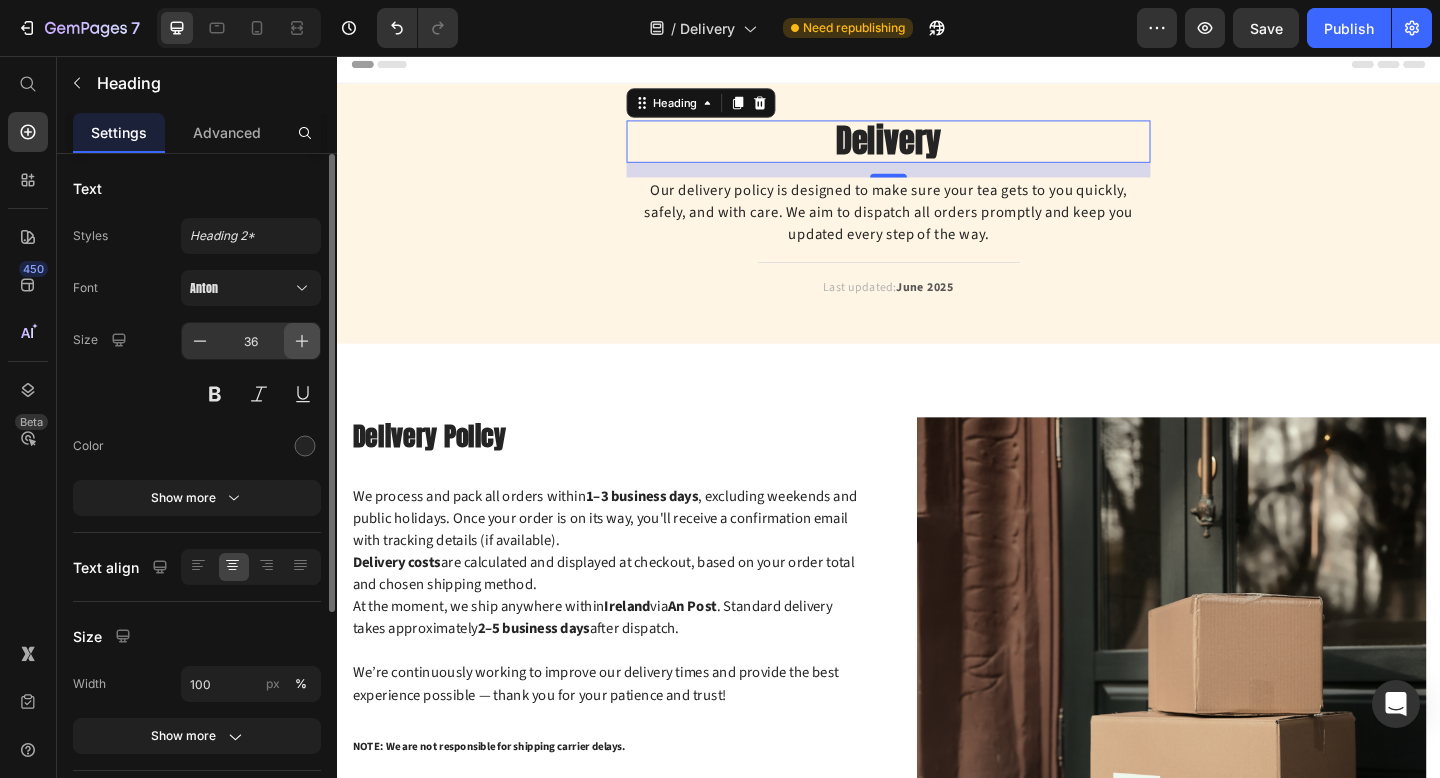 click 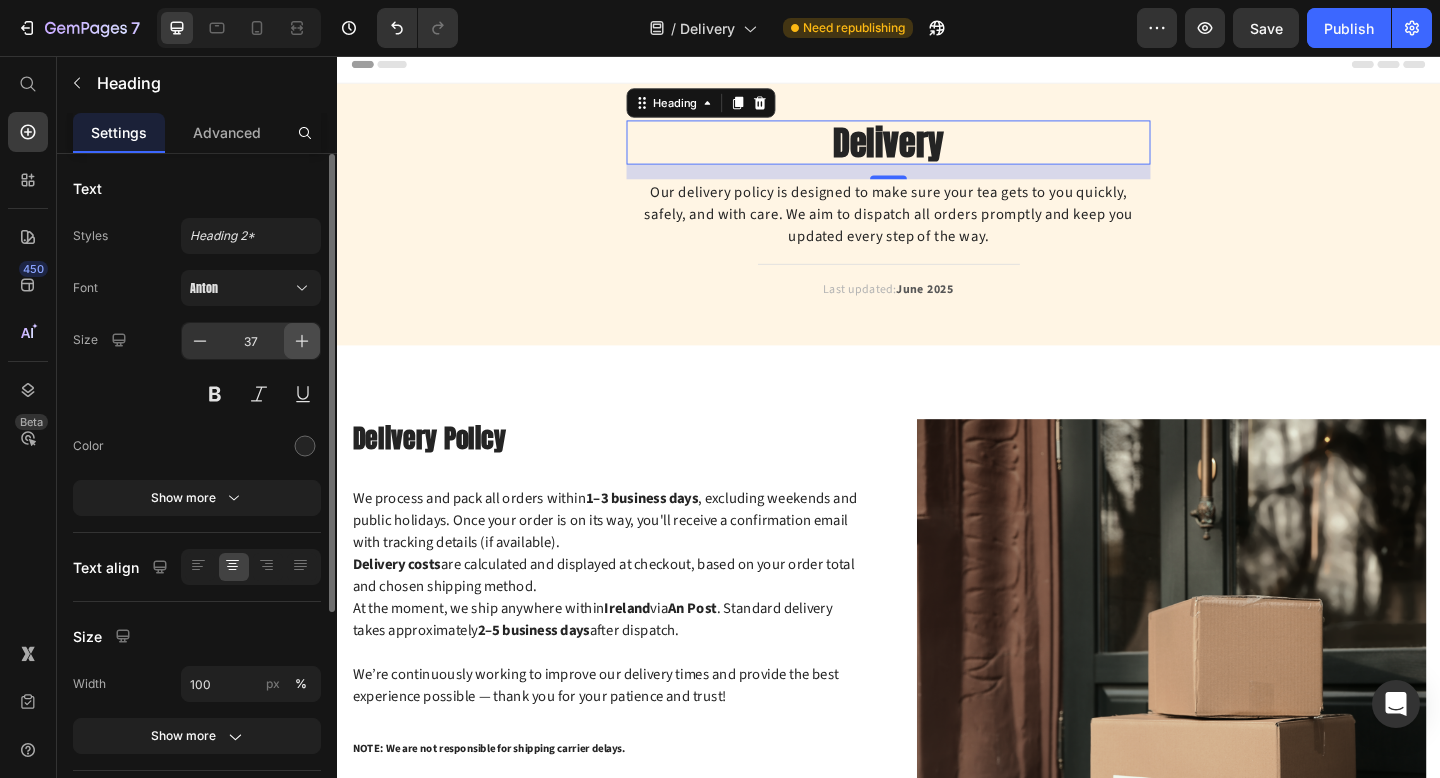 click 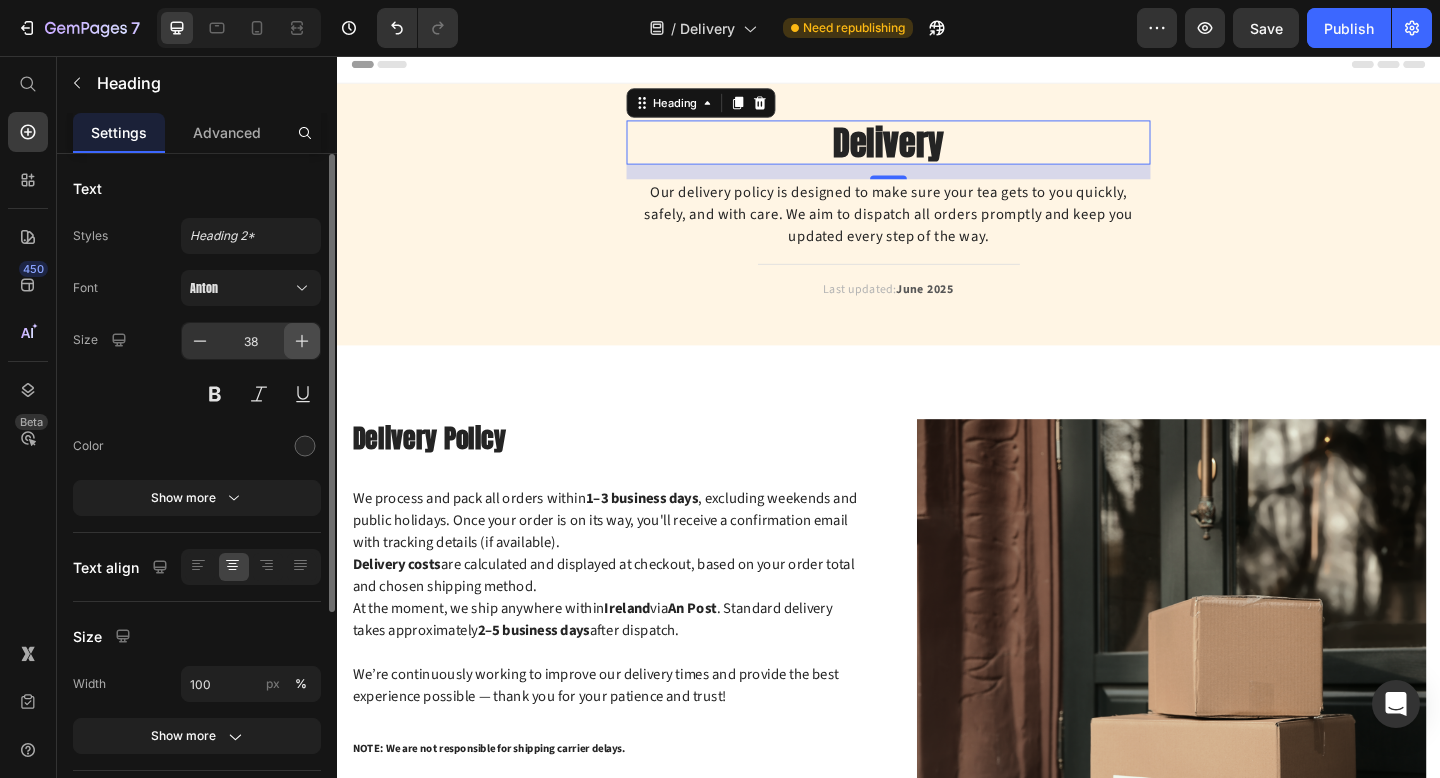 click 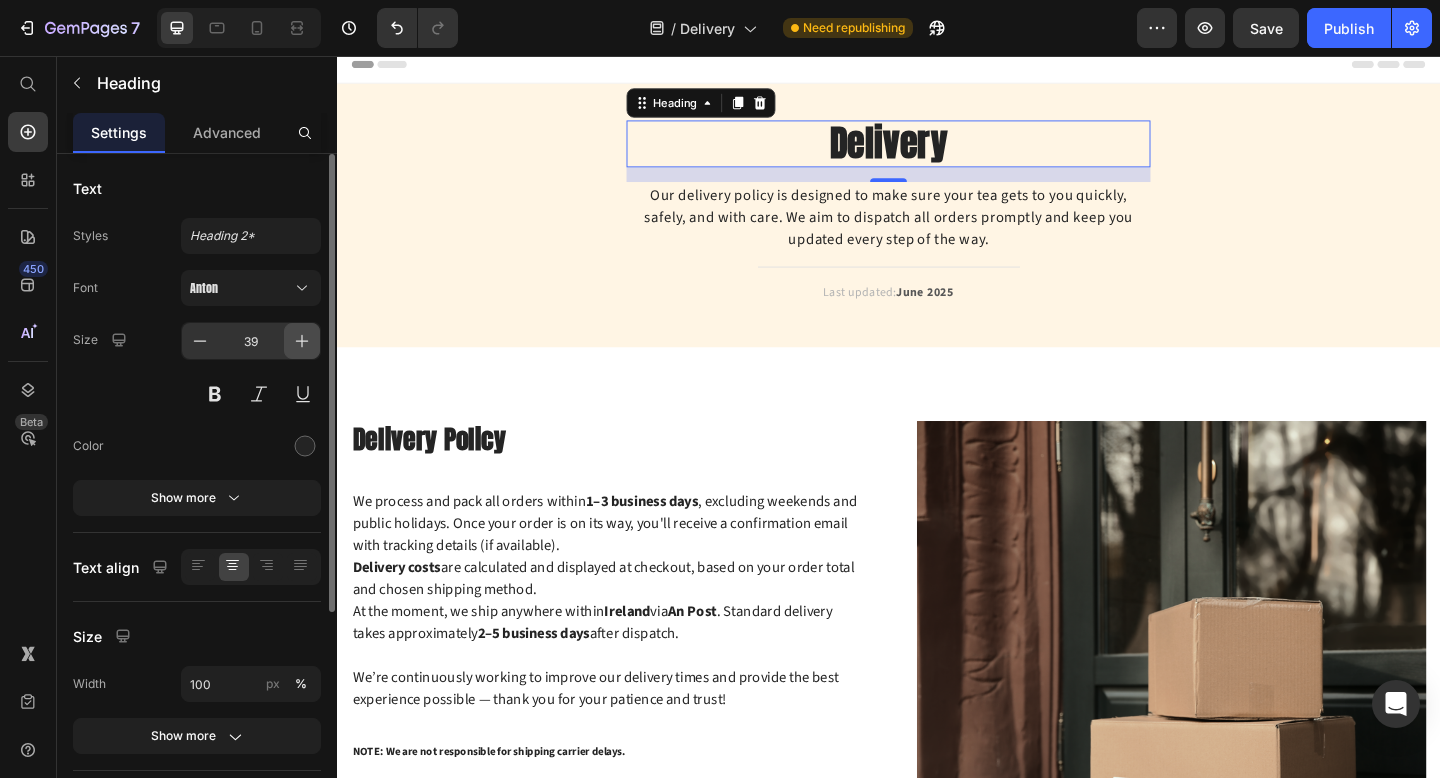 click 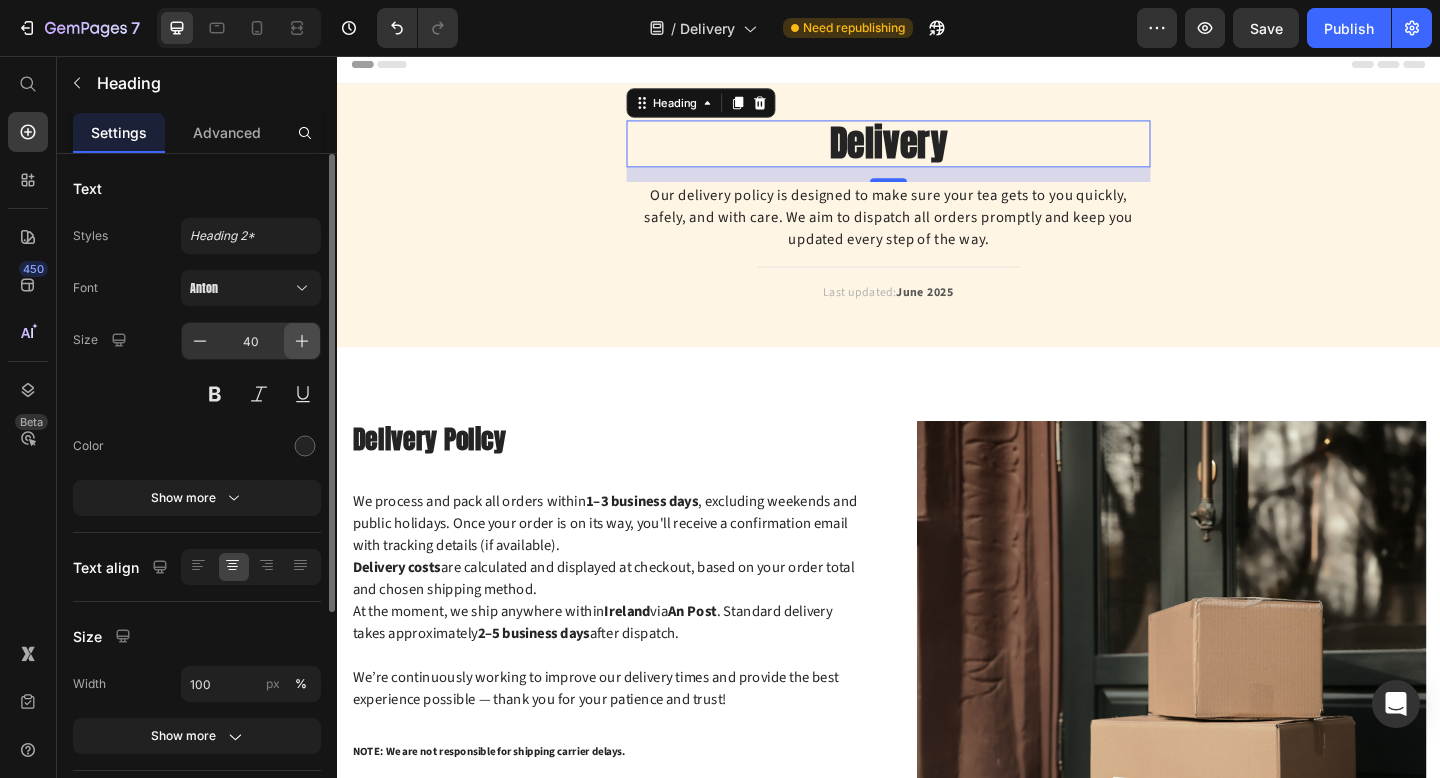click 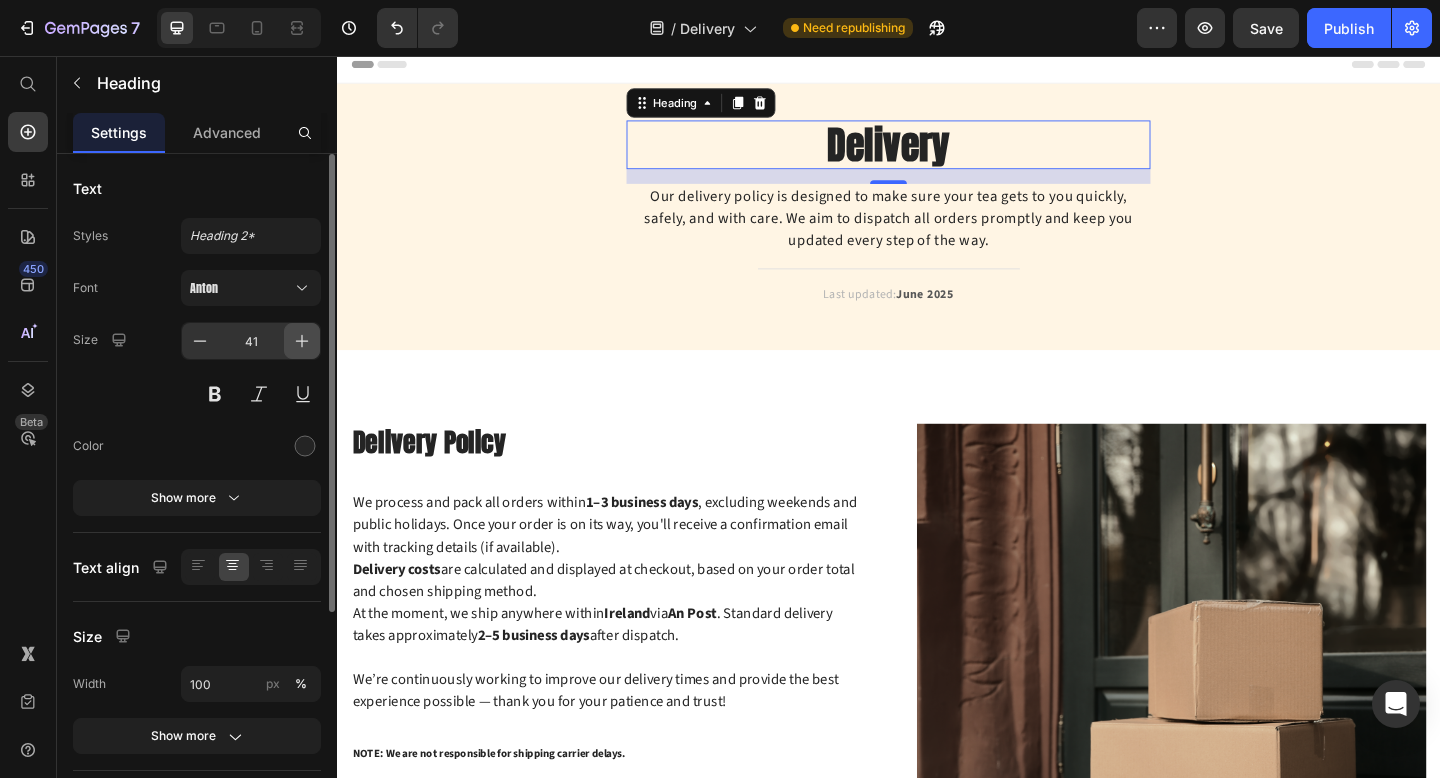 click 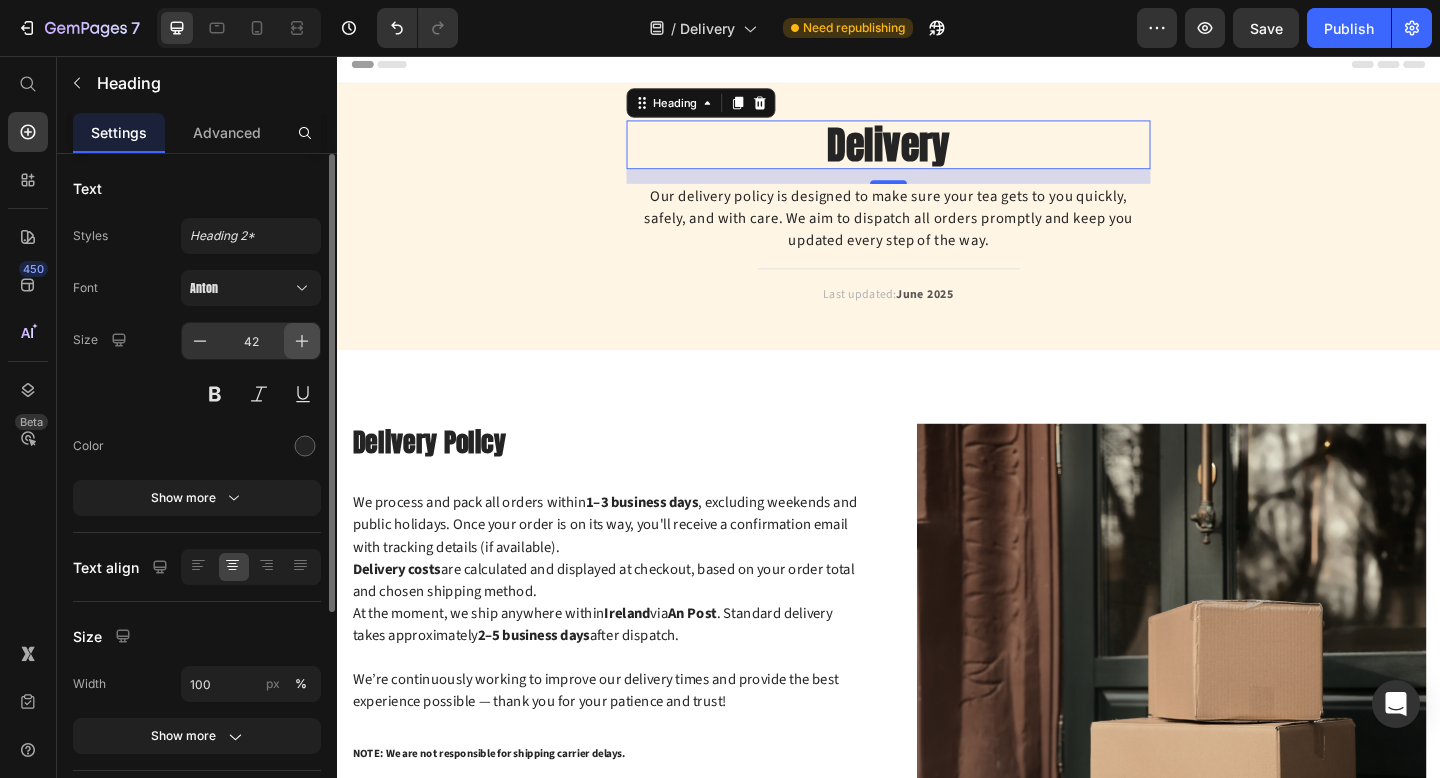 click 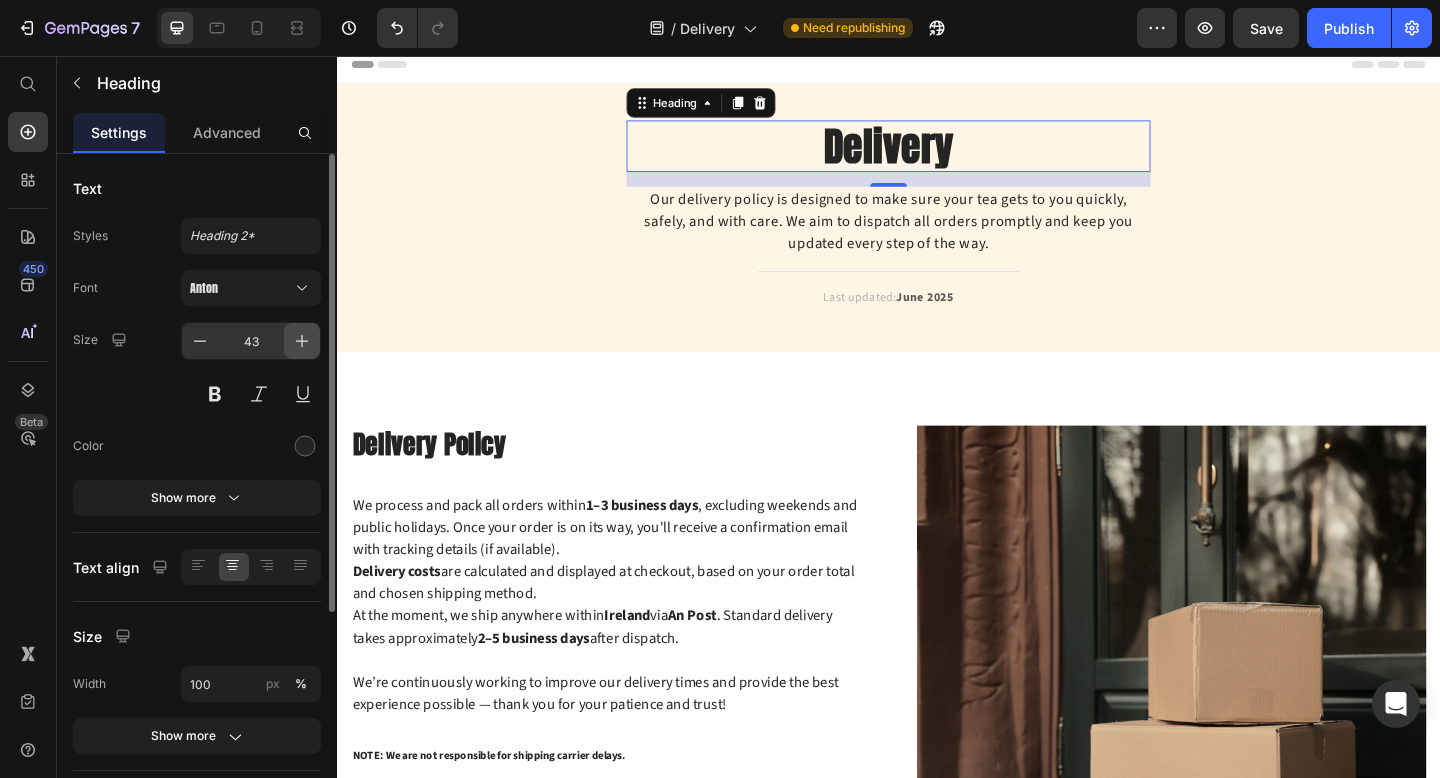 click 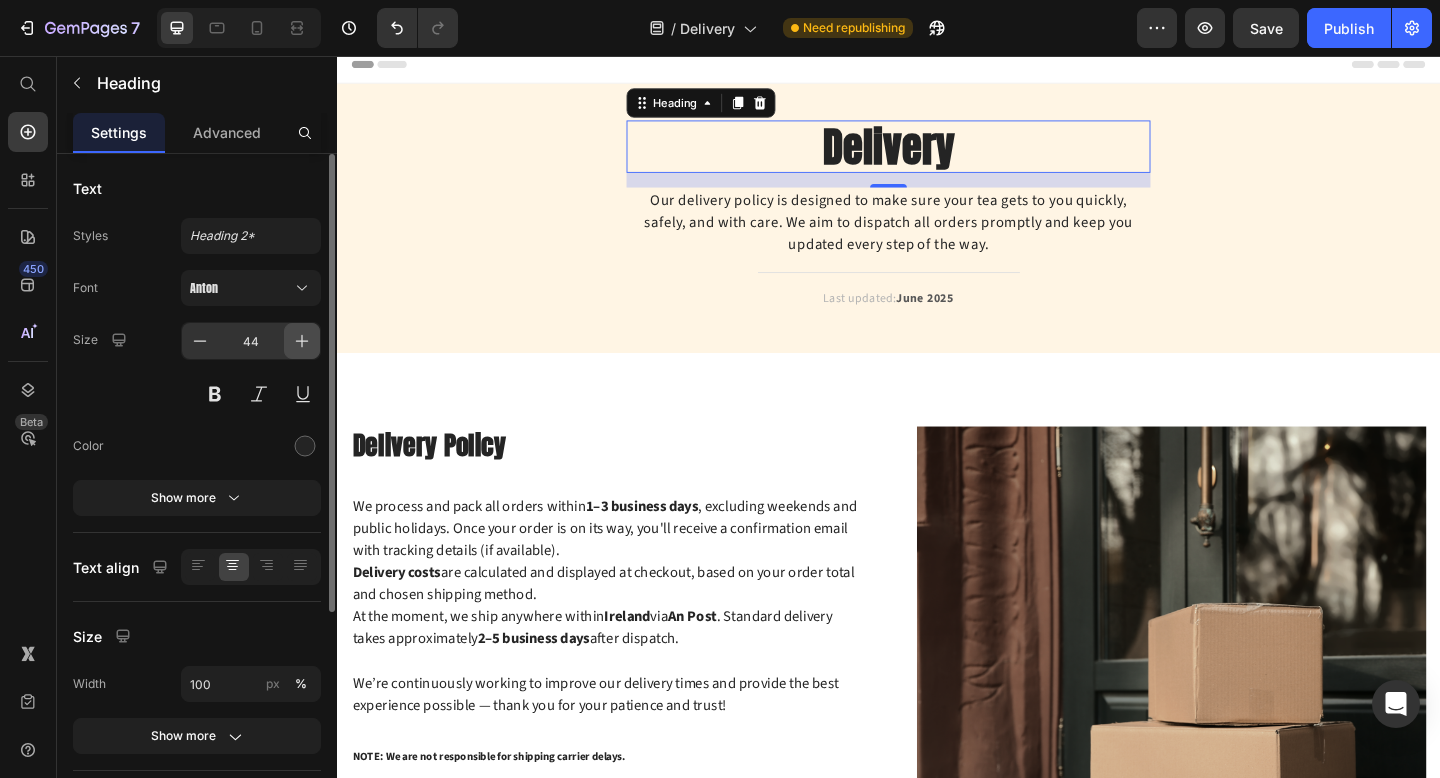 click 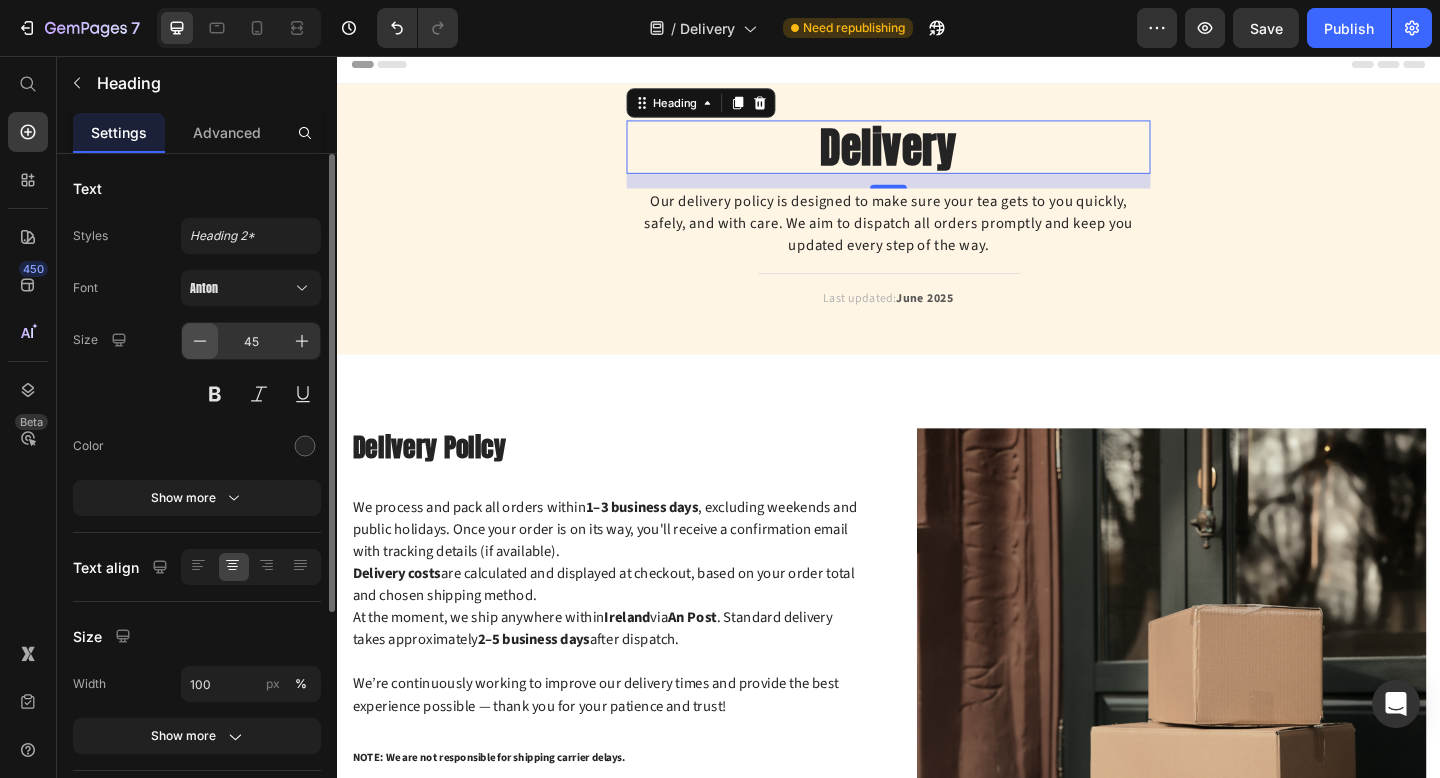 click 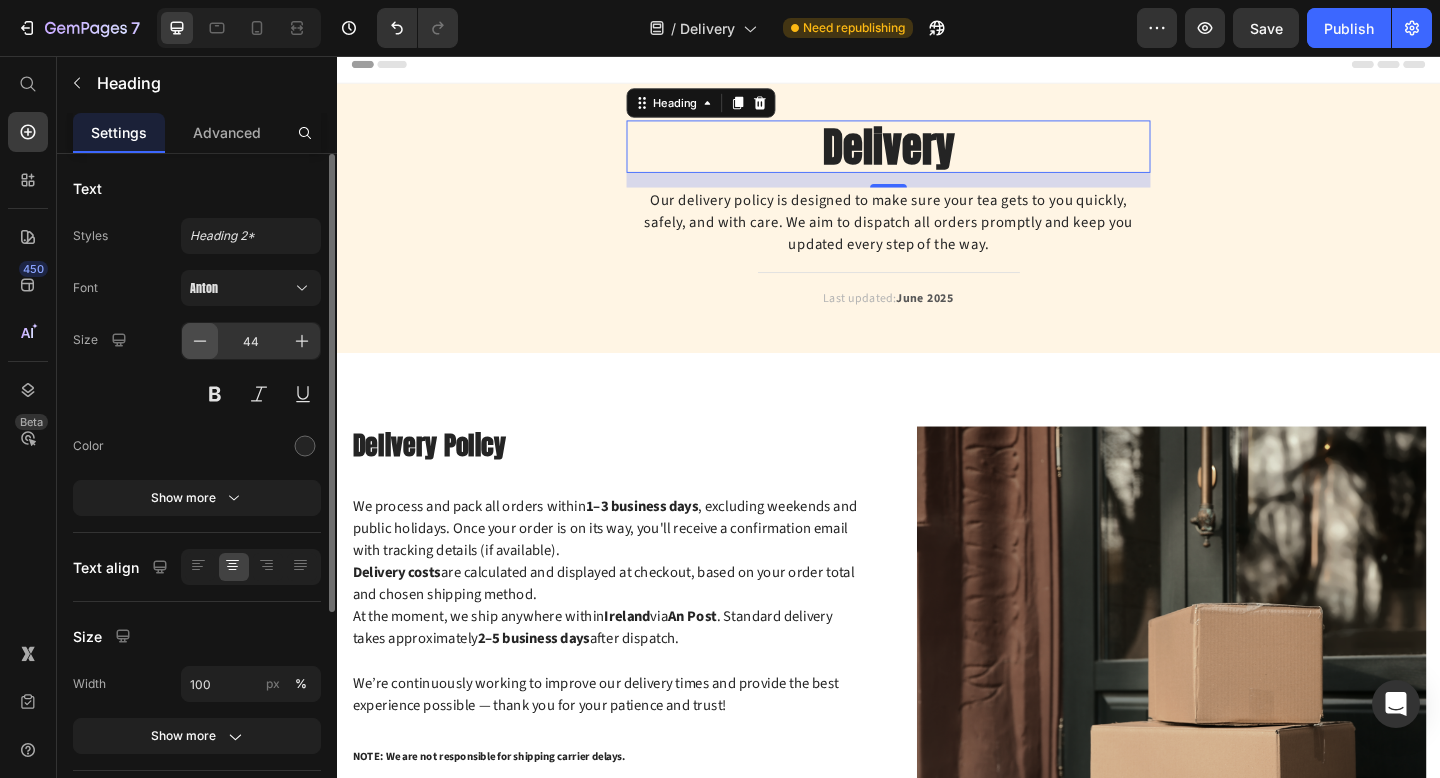 click 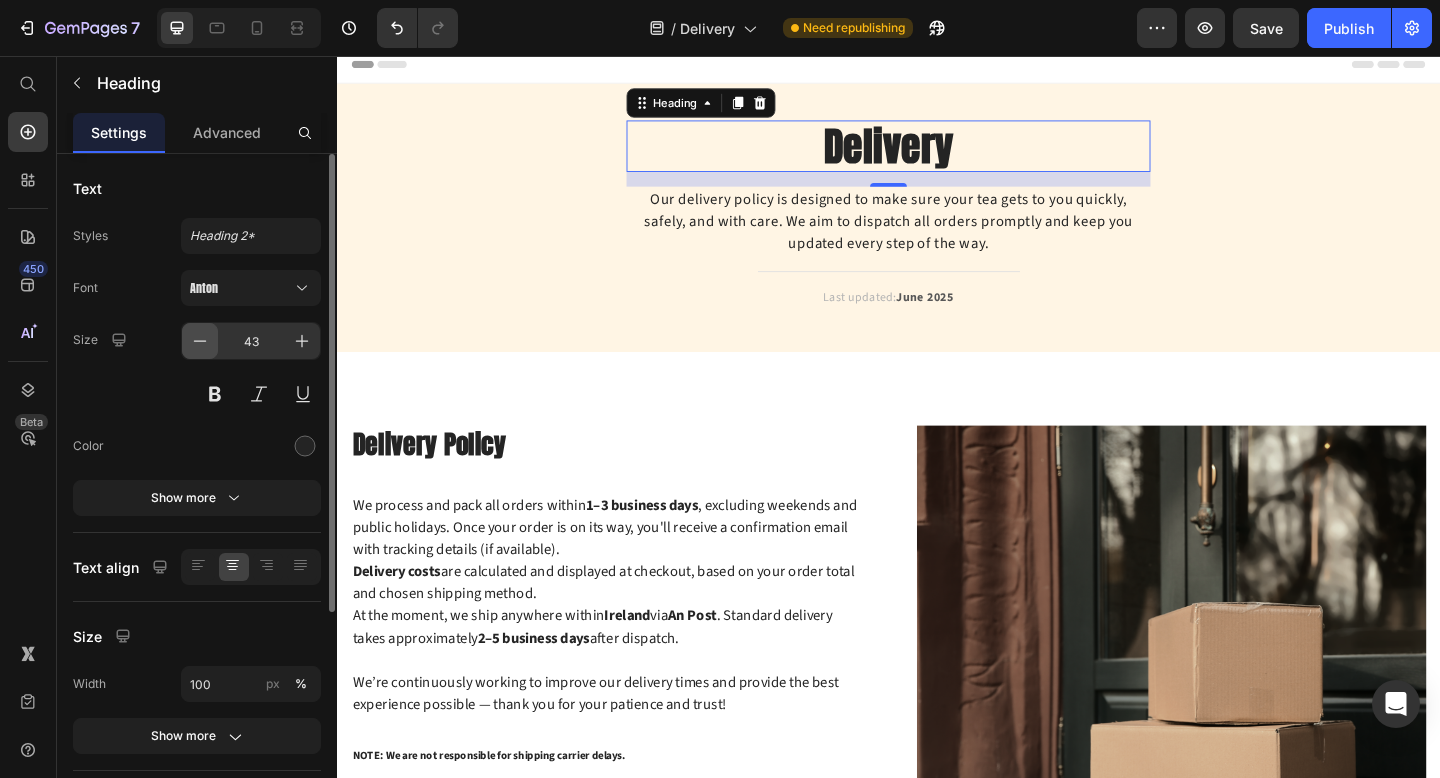 click 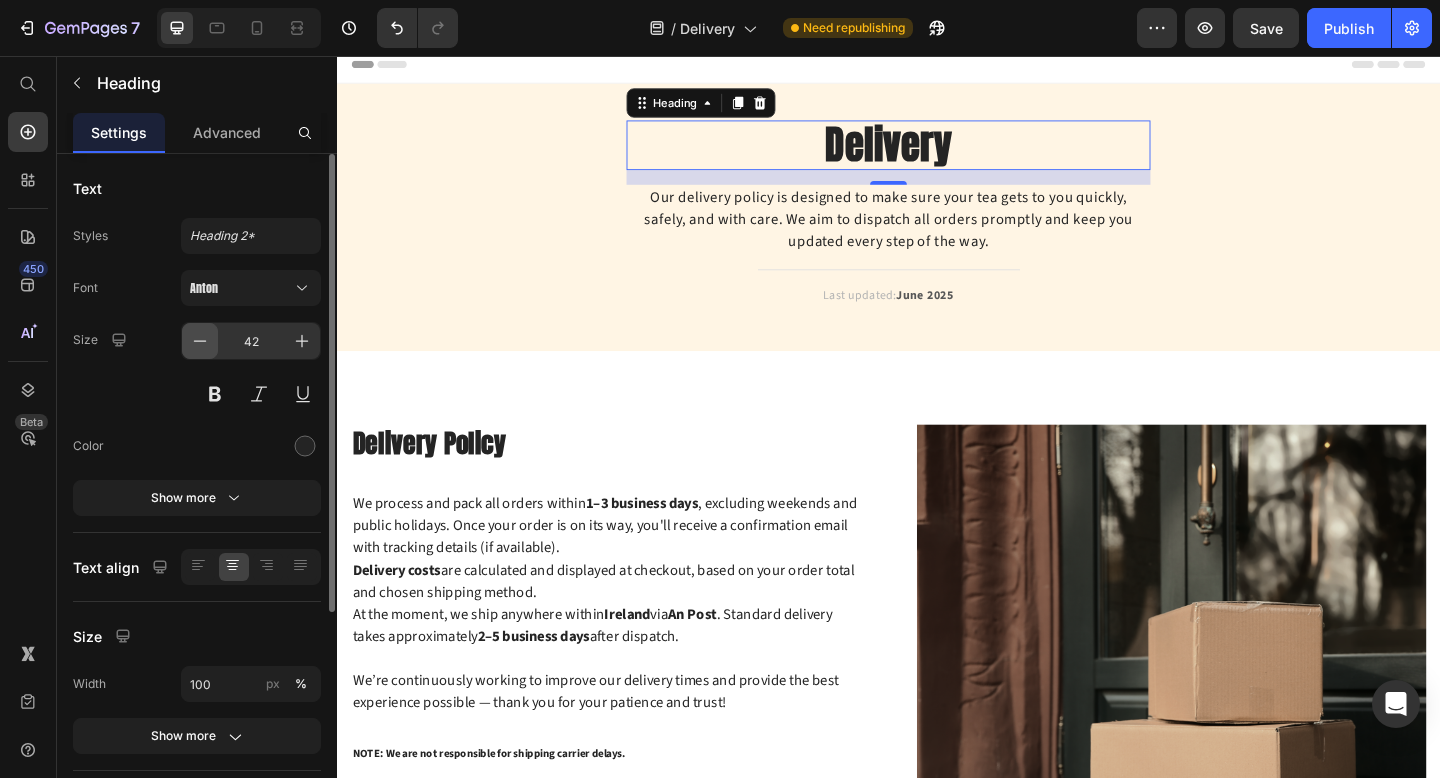 click 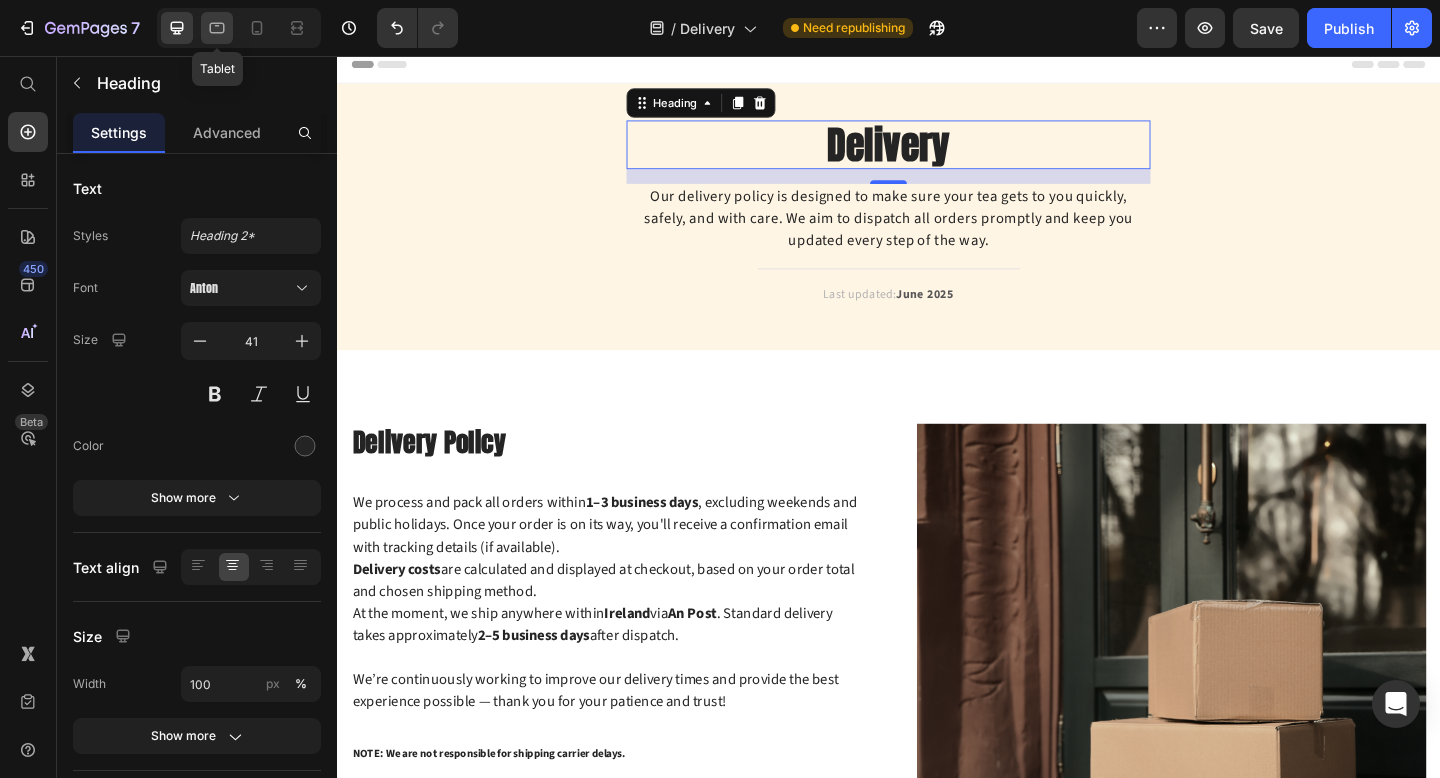 click 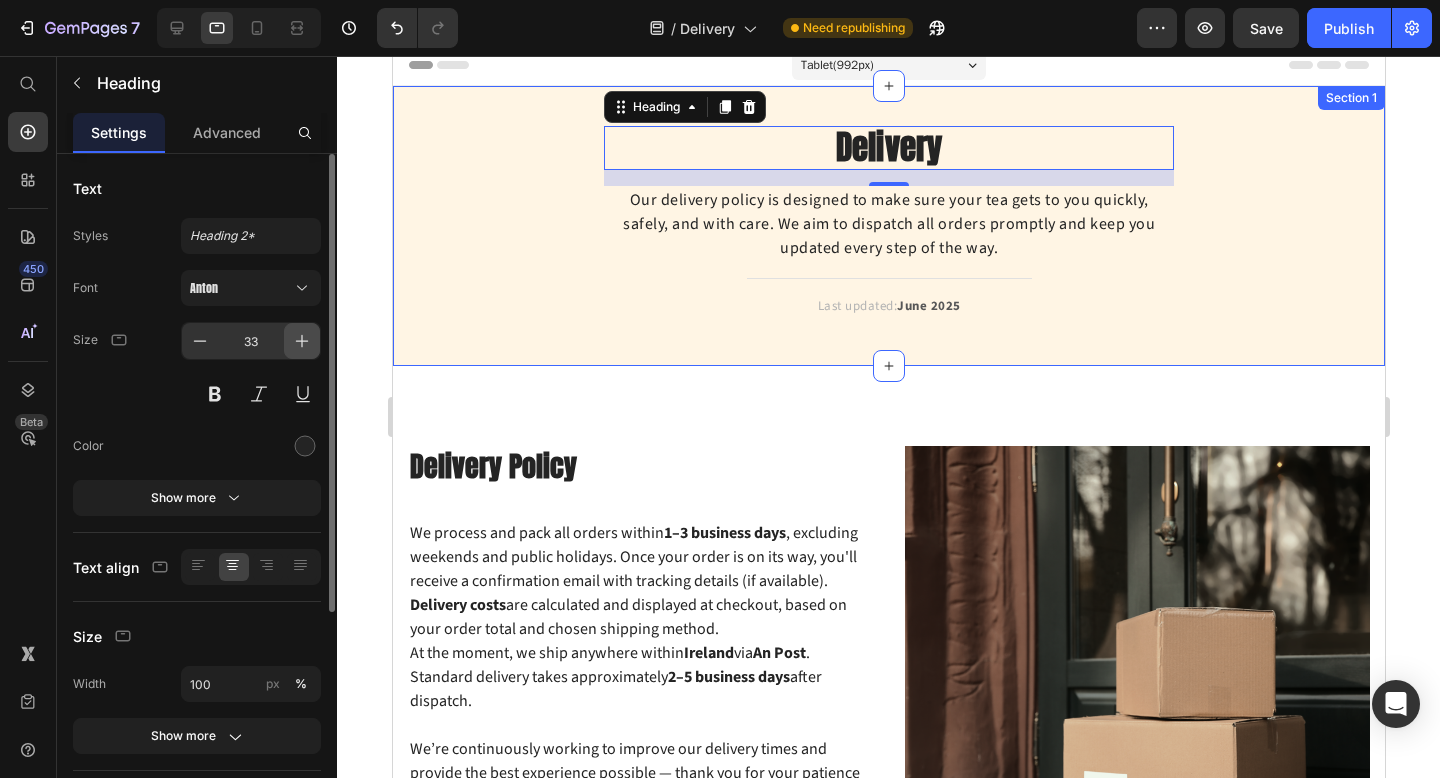 click at bounding box center (302, 341) 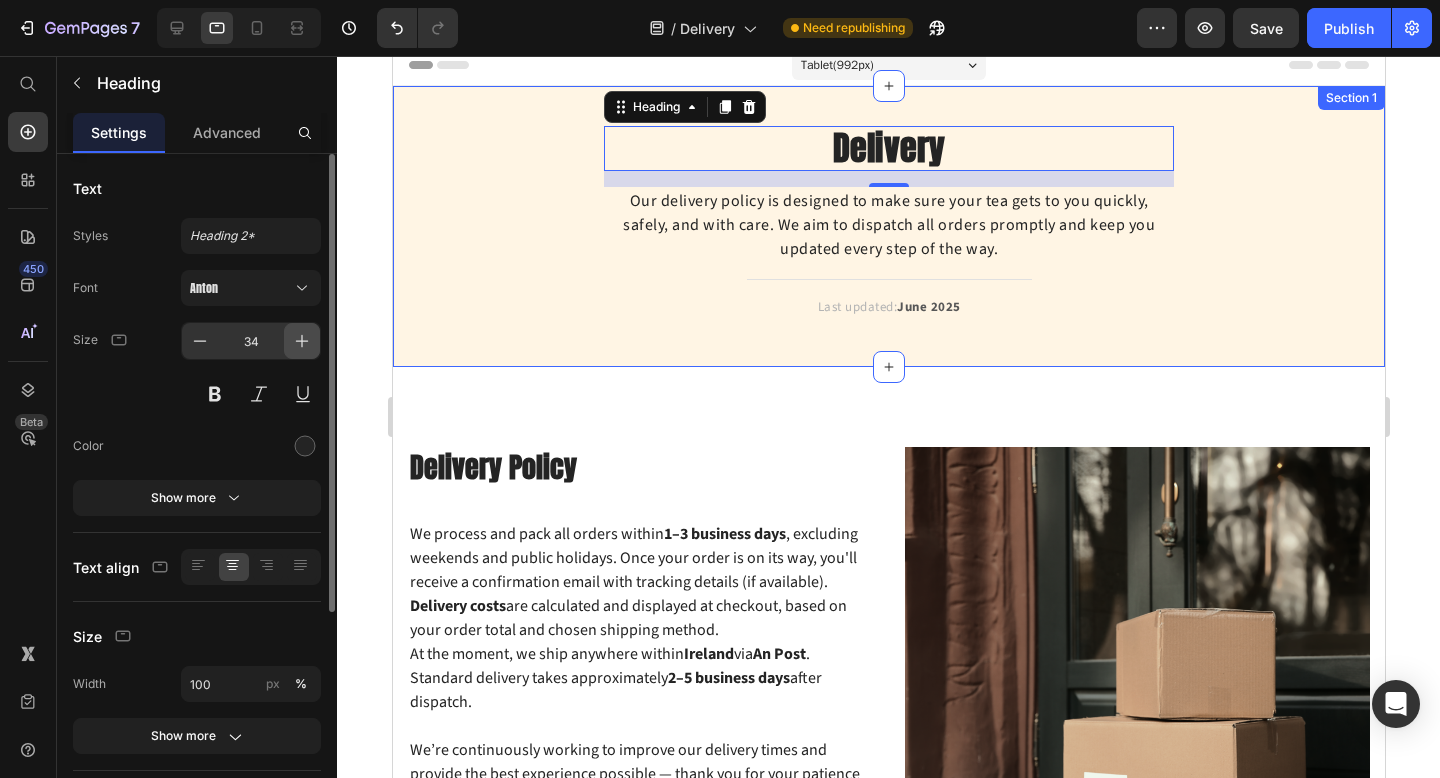 click at bounding box center [302, 341] 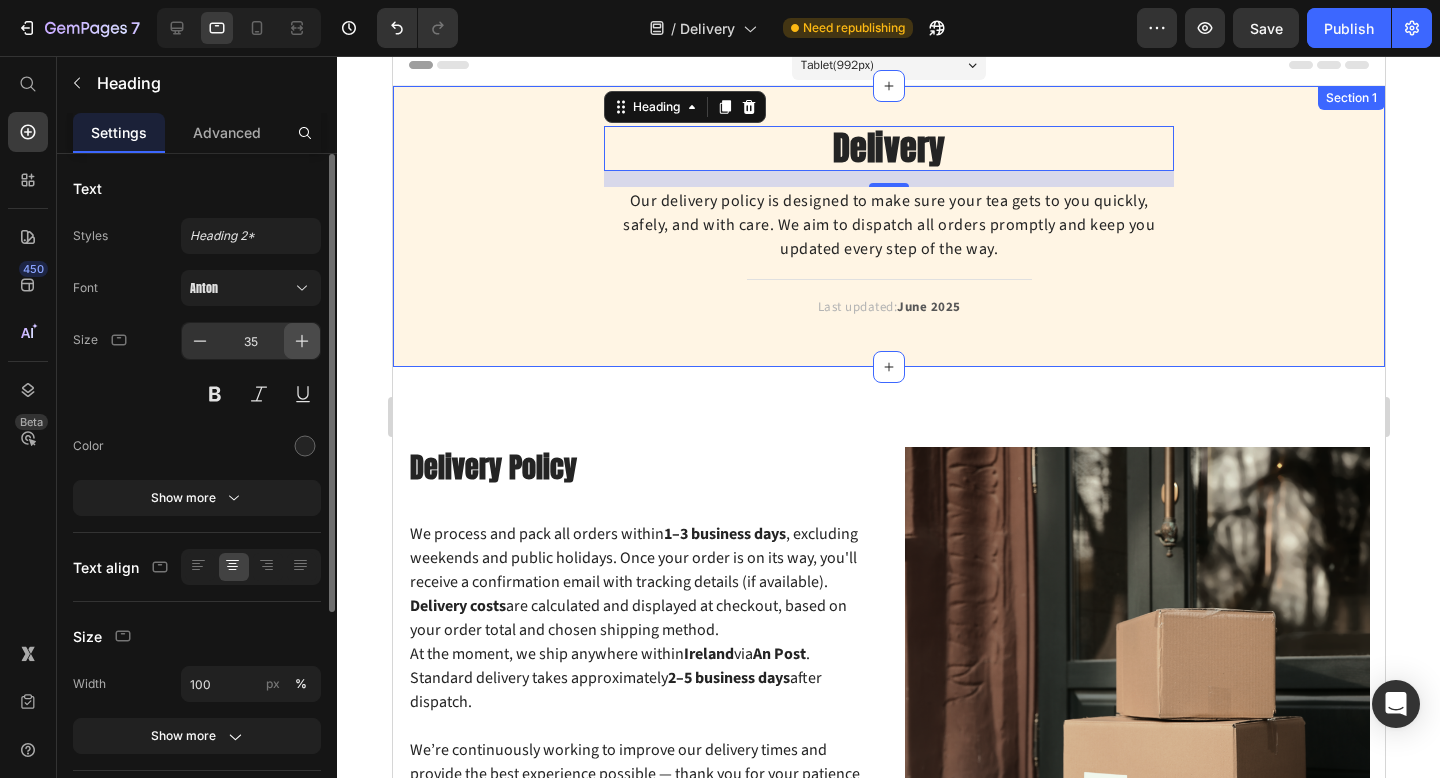 click at bounding box center (302, 341) 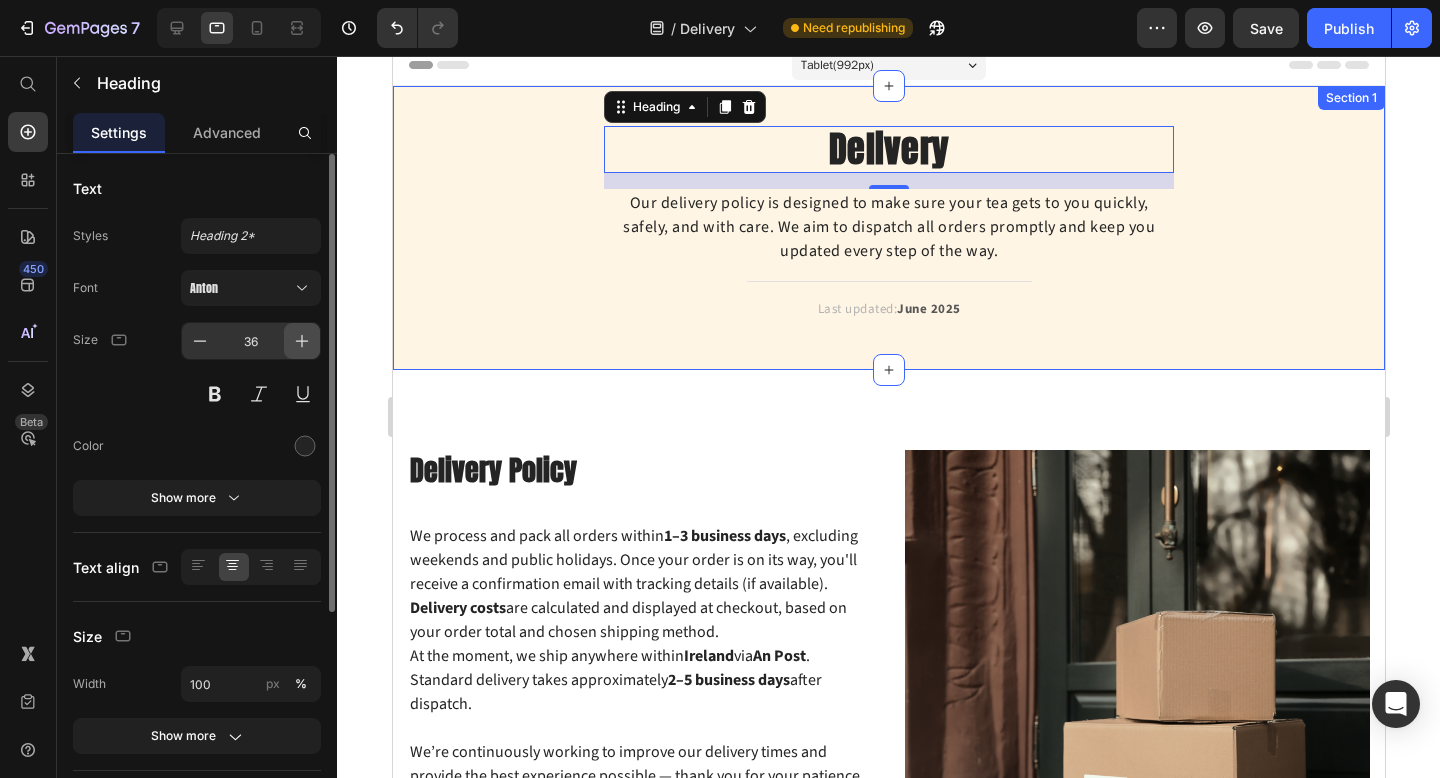 click at bounding box center [302, 341] 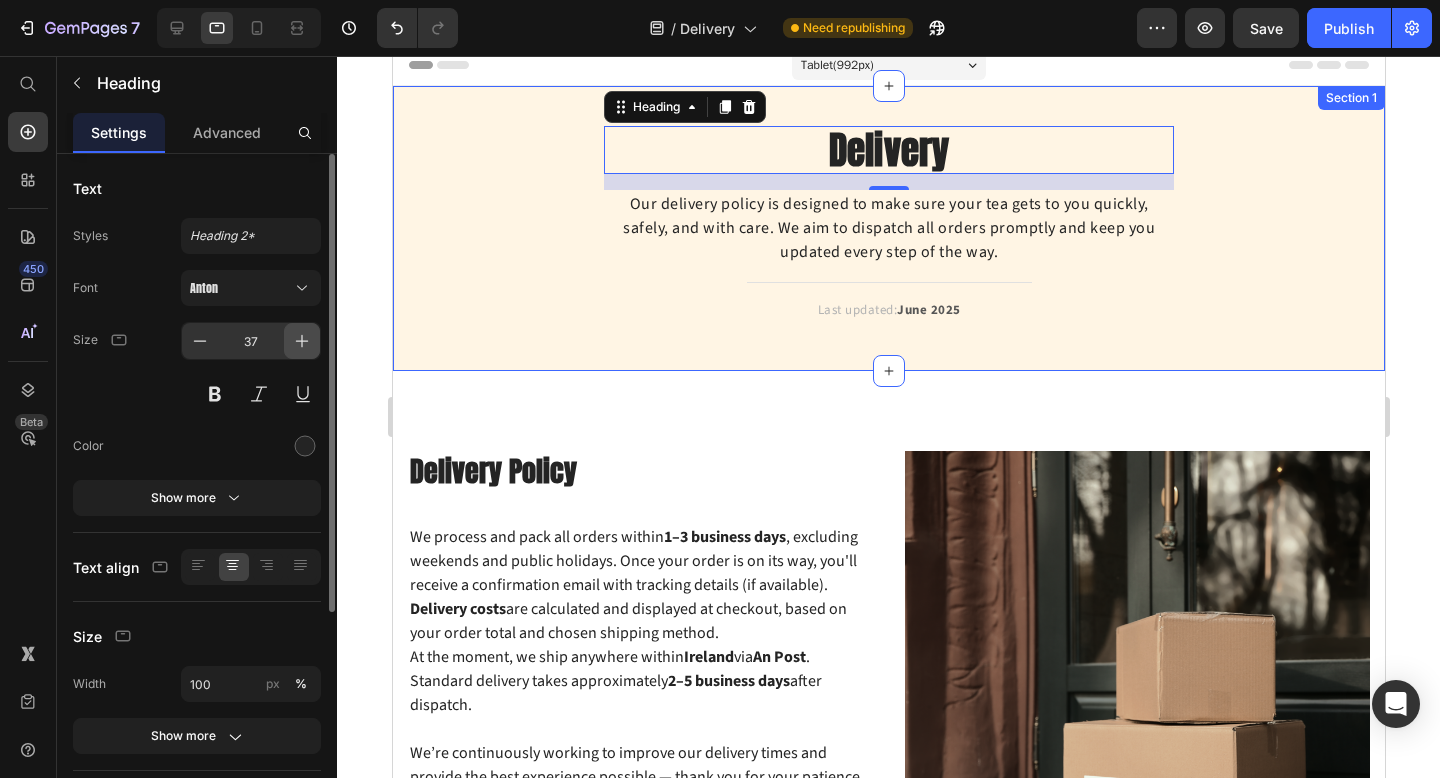 click at bounding box center (302, 341) 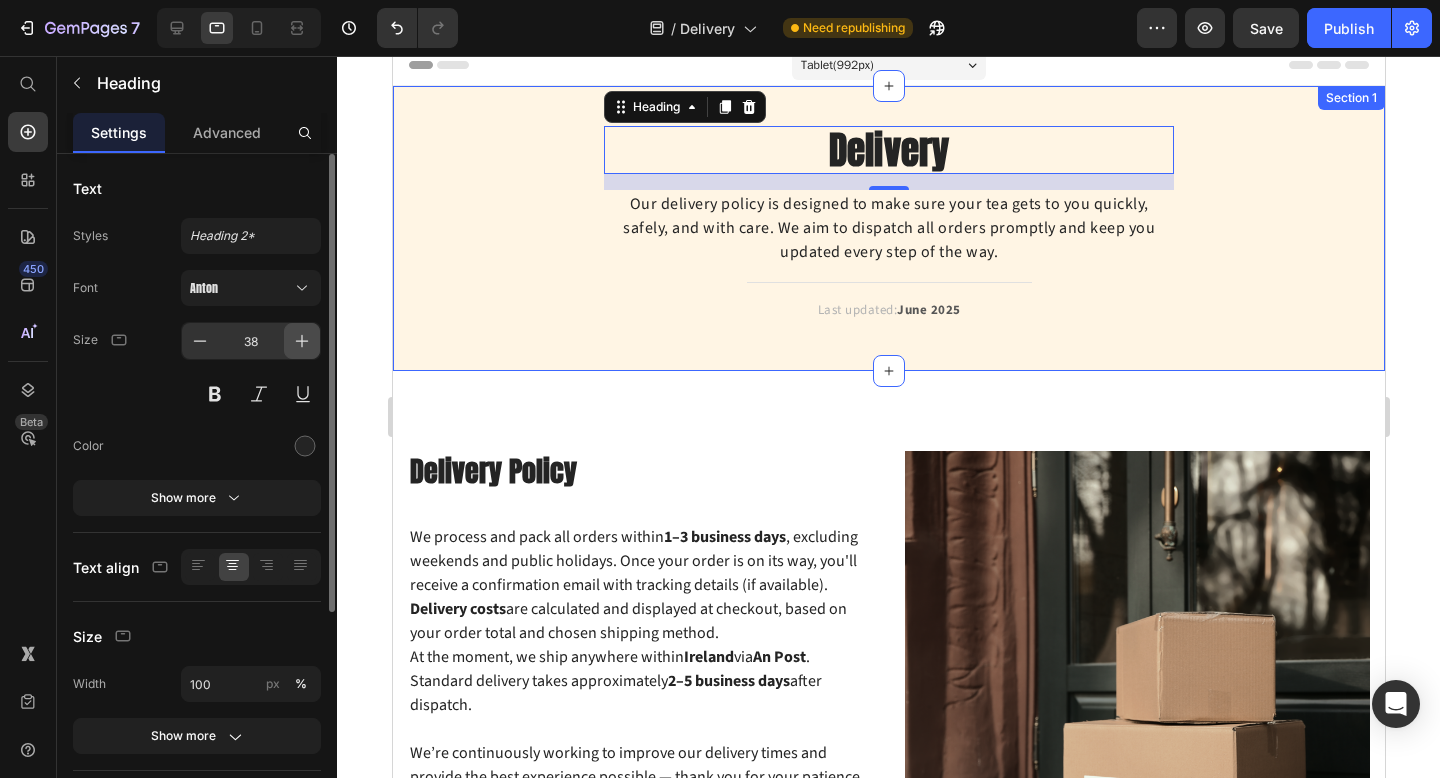 click at bounding box center (302, 341) 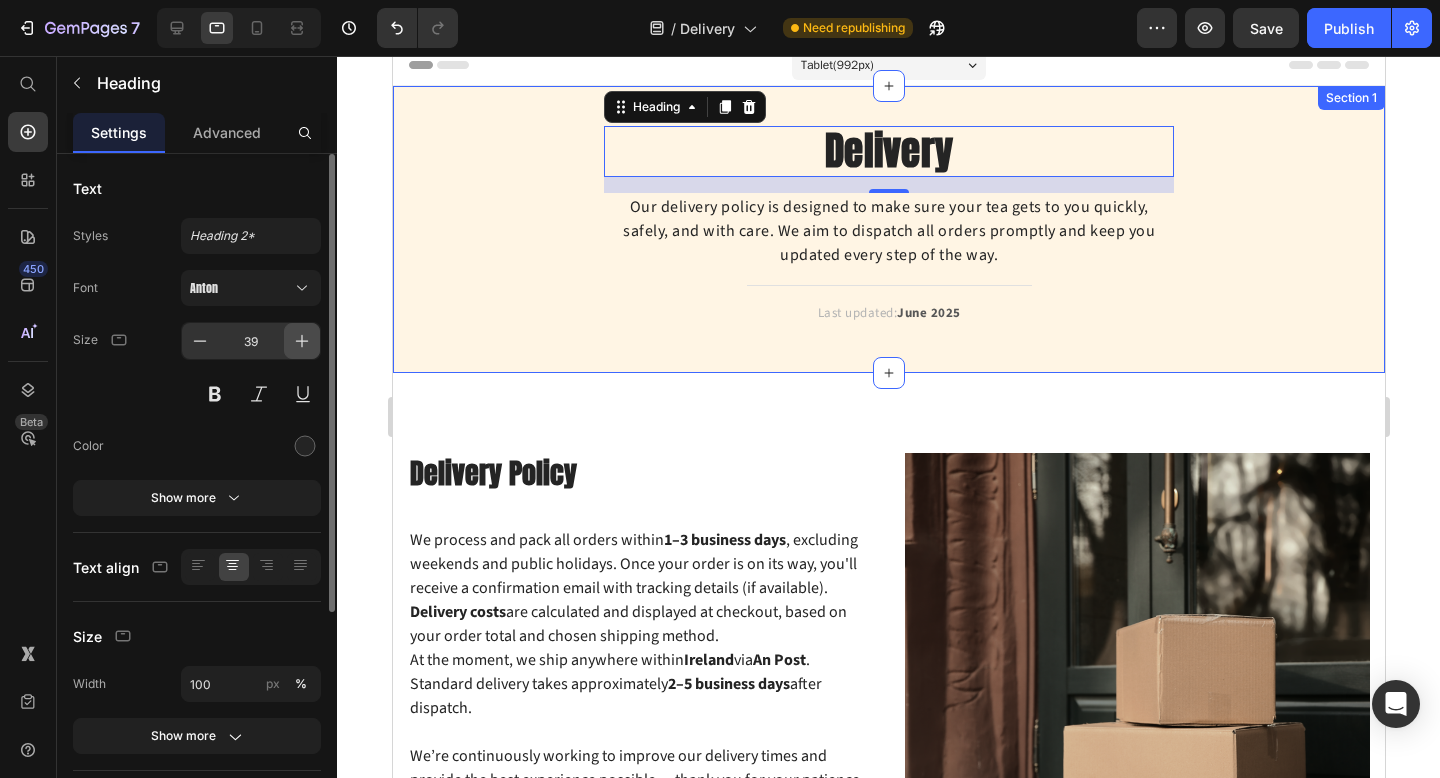 click at bounding box center [302, 341] 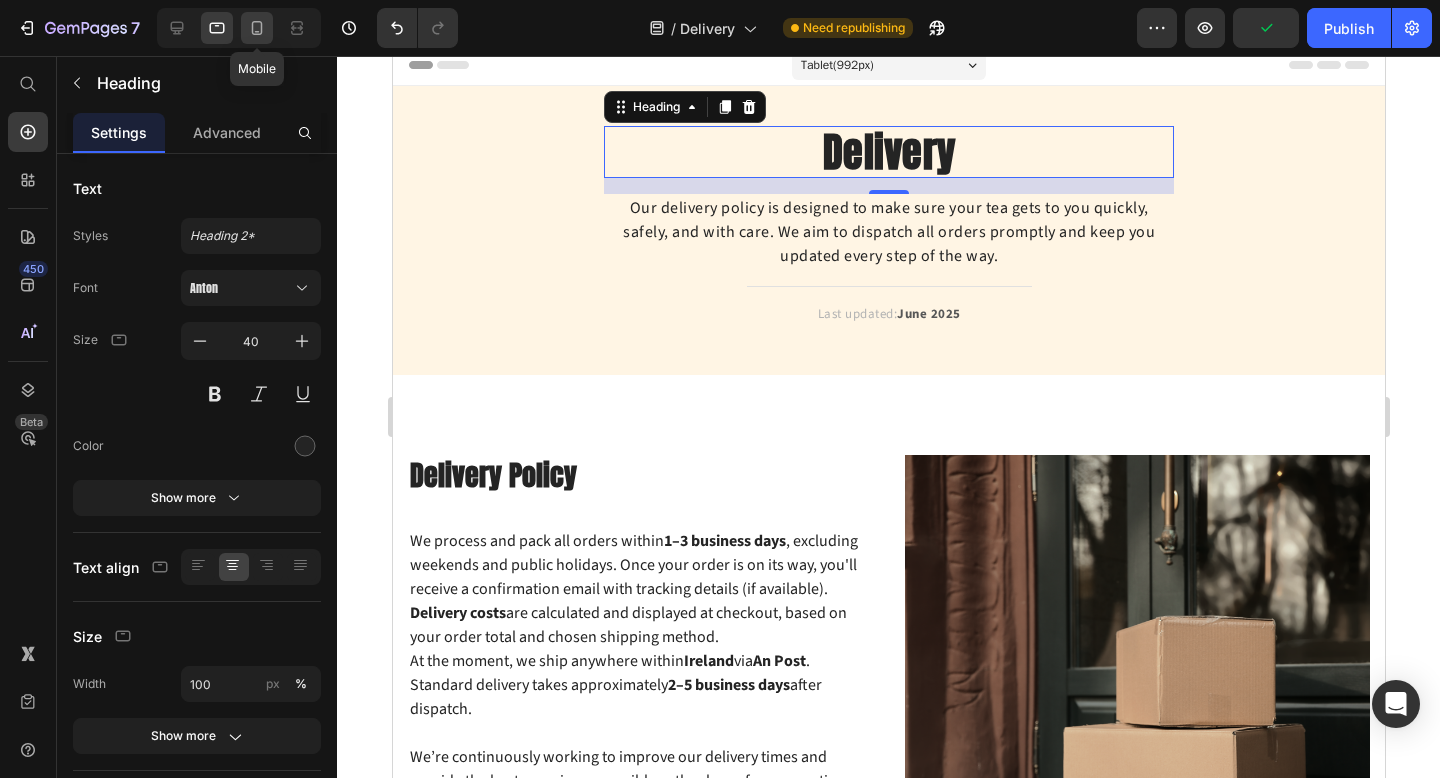 click 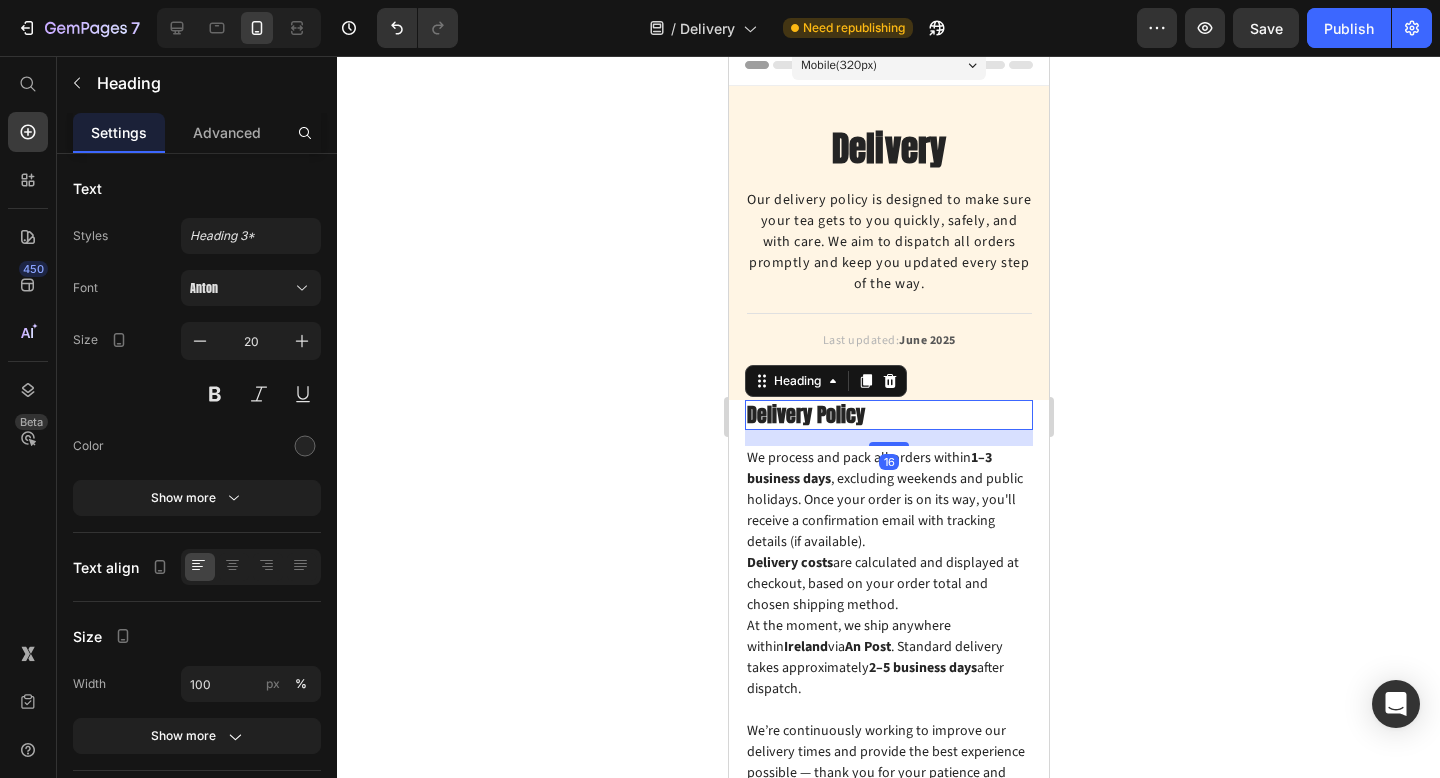 click on "Delivery Policy" at bounding box center [888, 415] 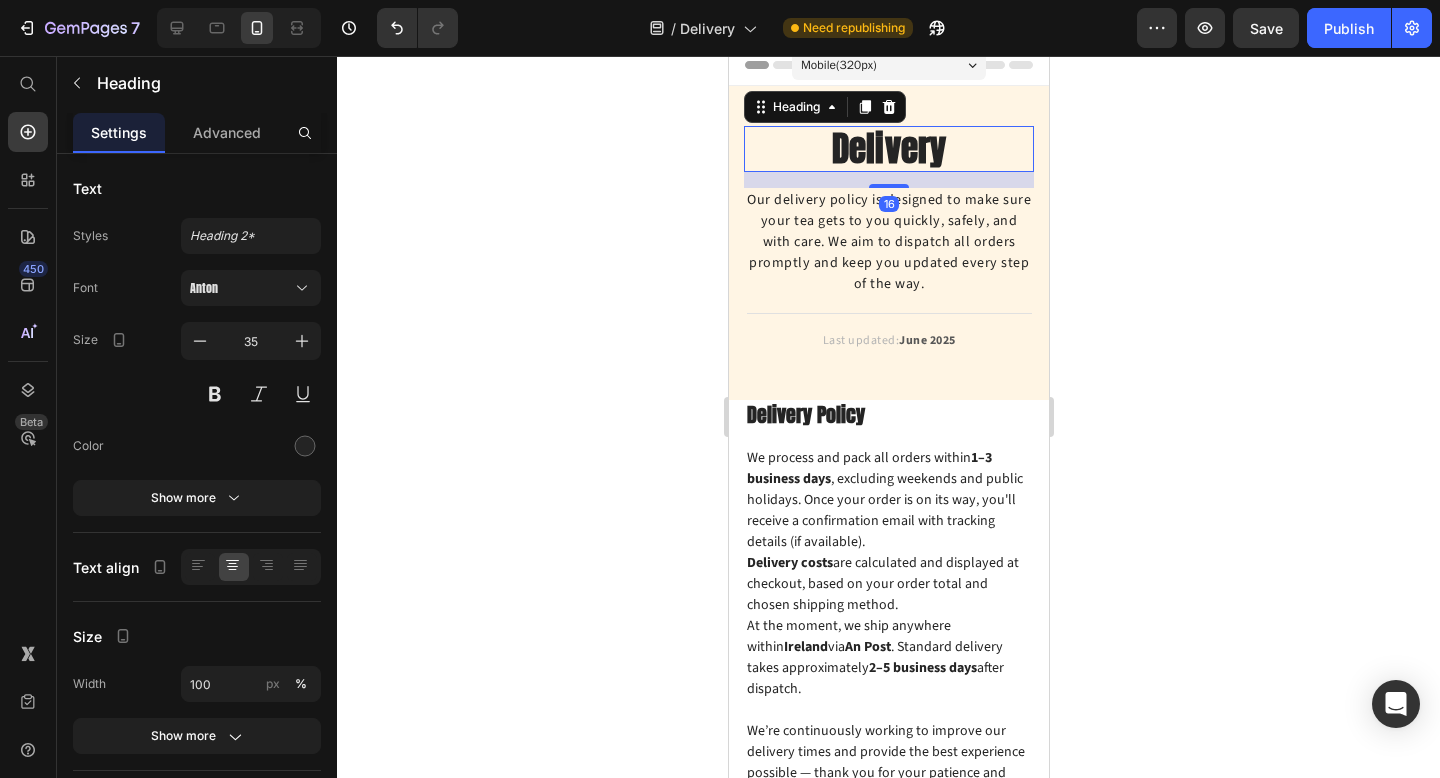 click on "Delivery" at bounding box center (888, 149) 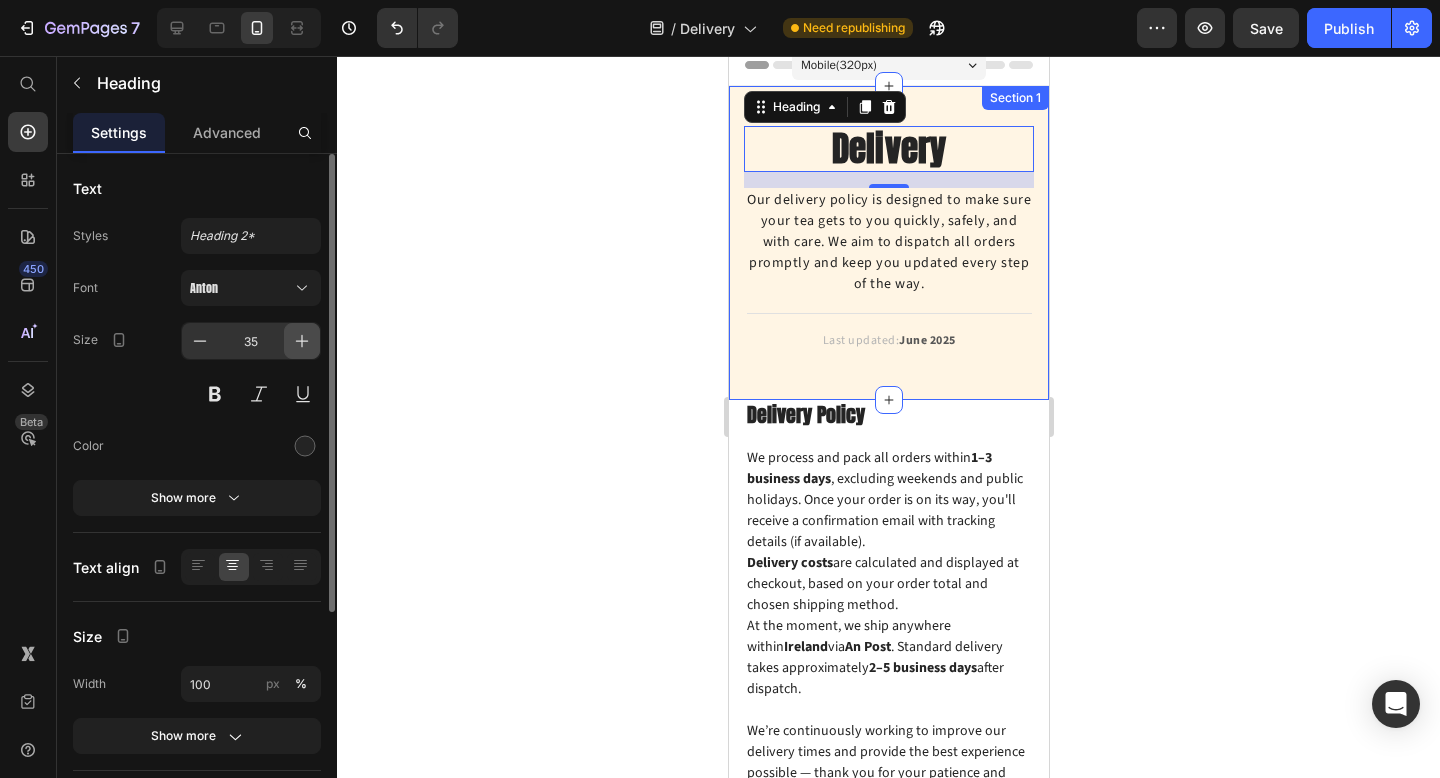 click 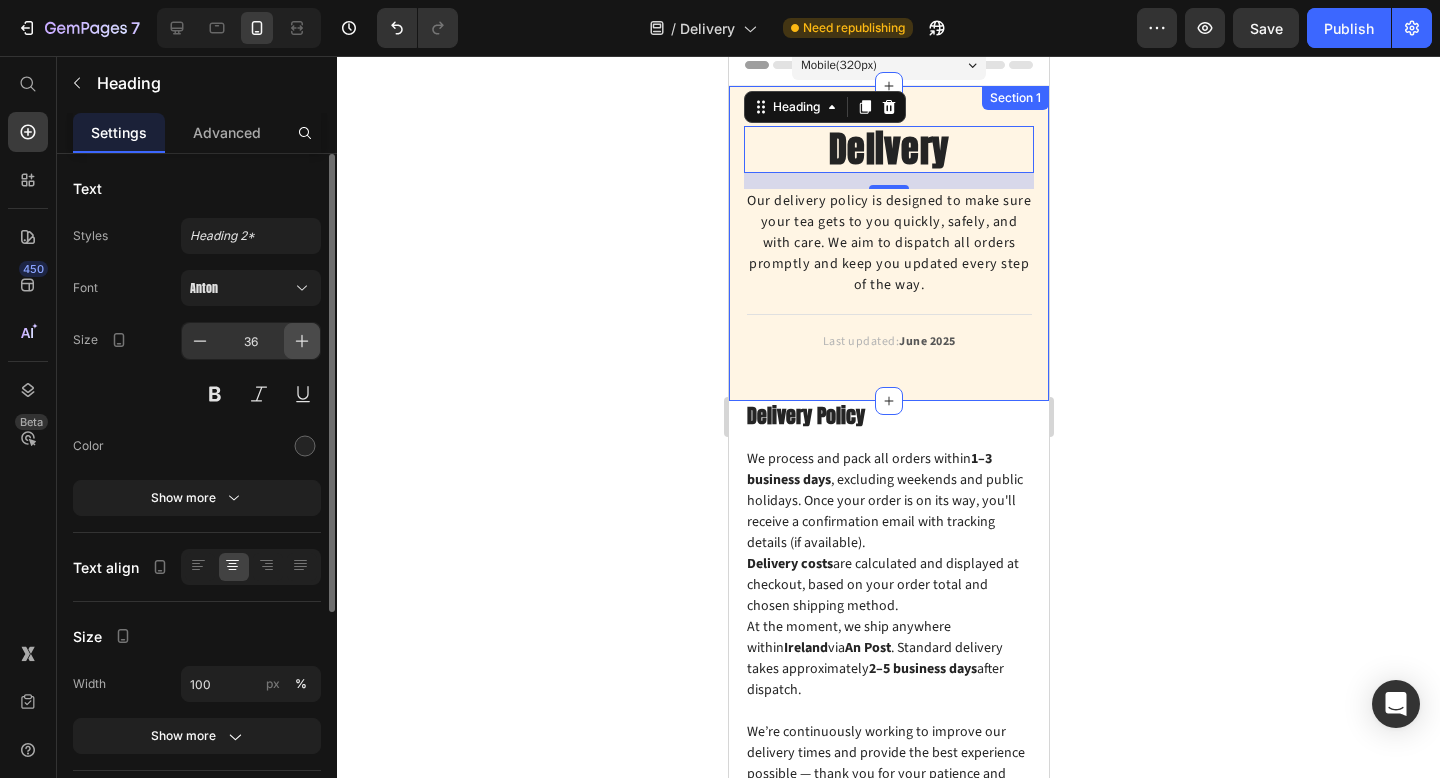 click 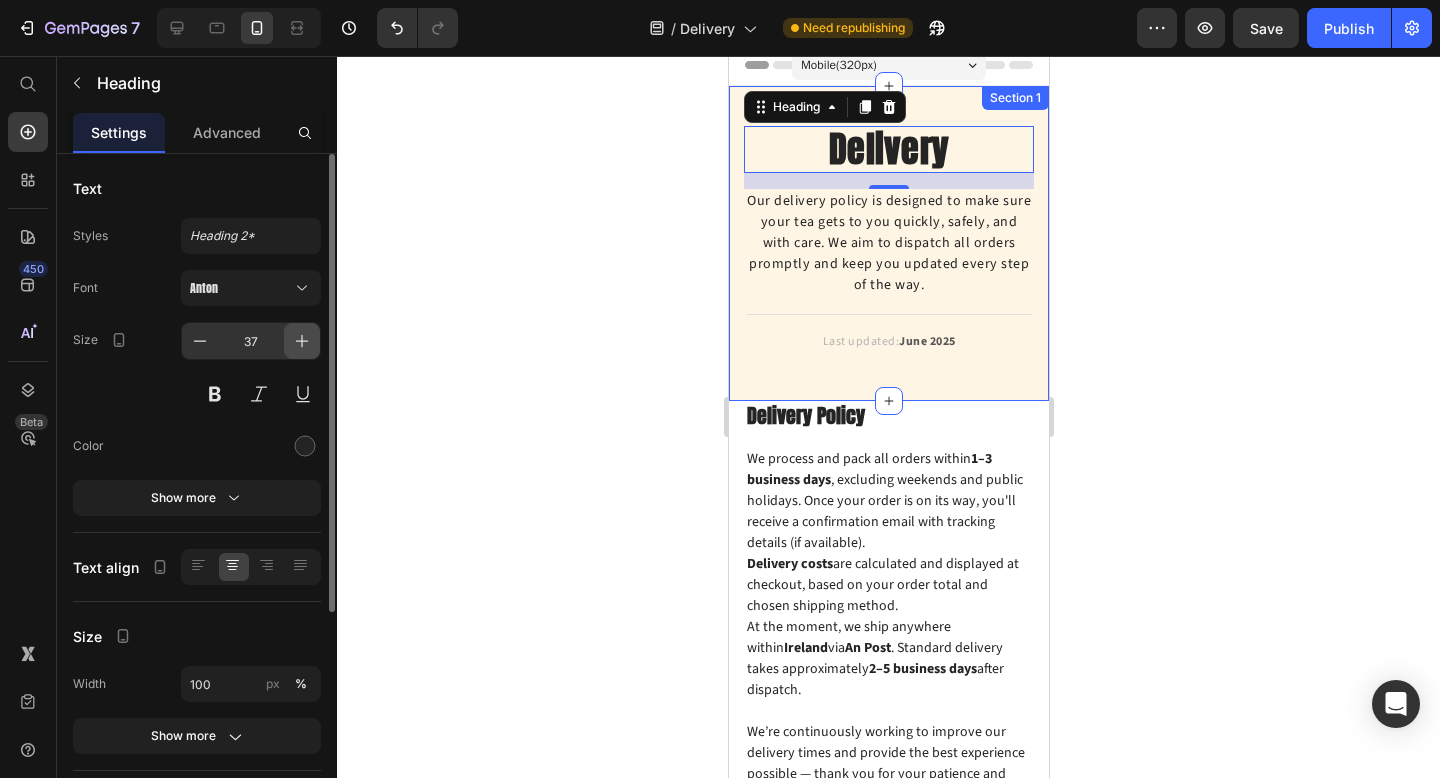 click 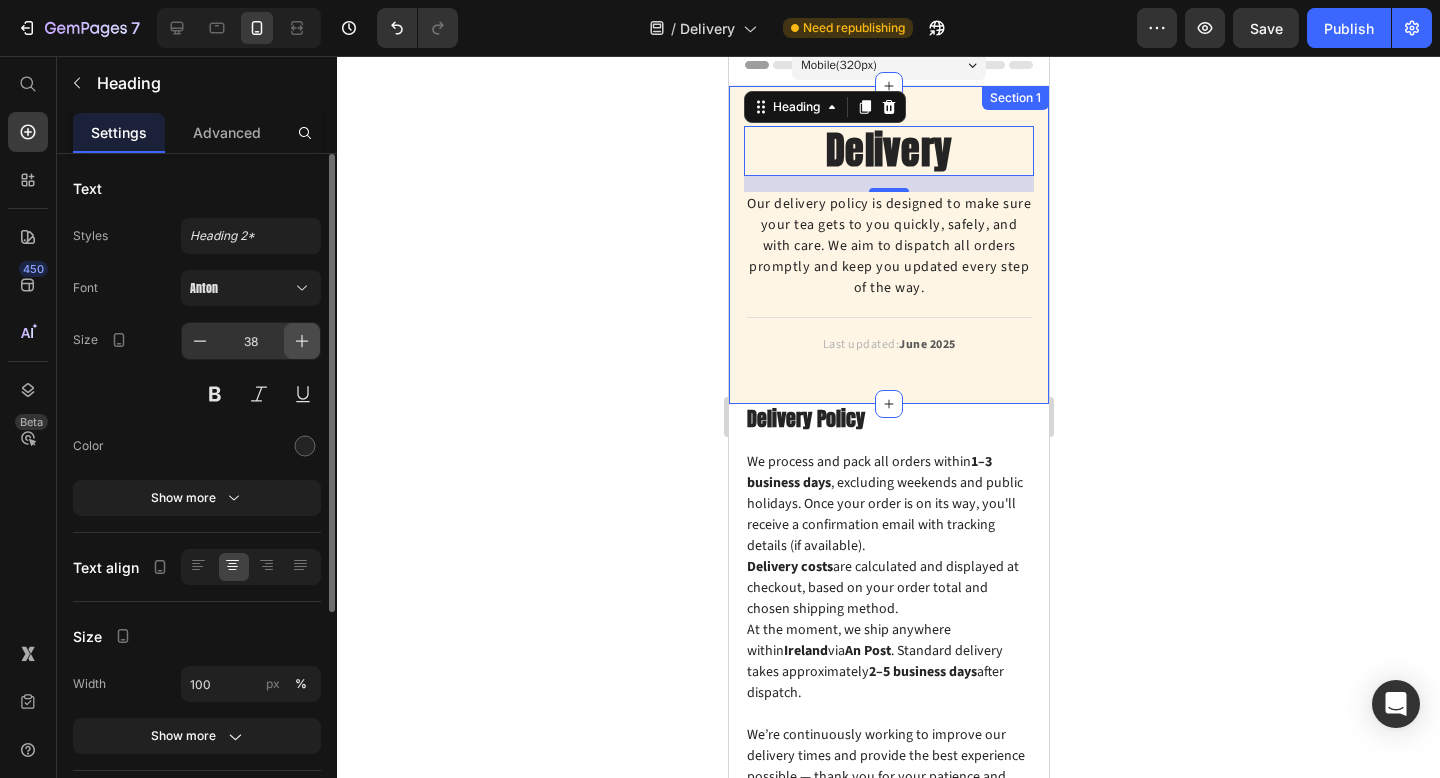 click 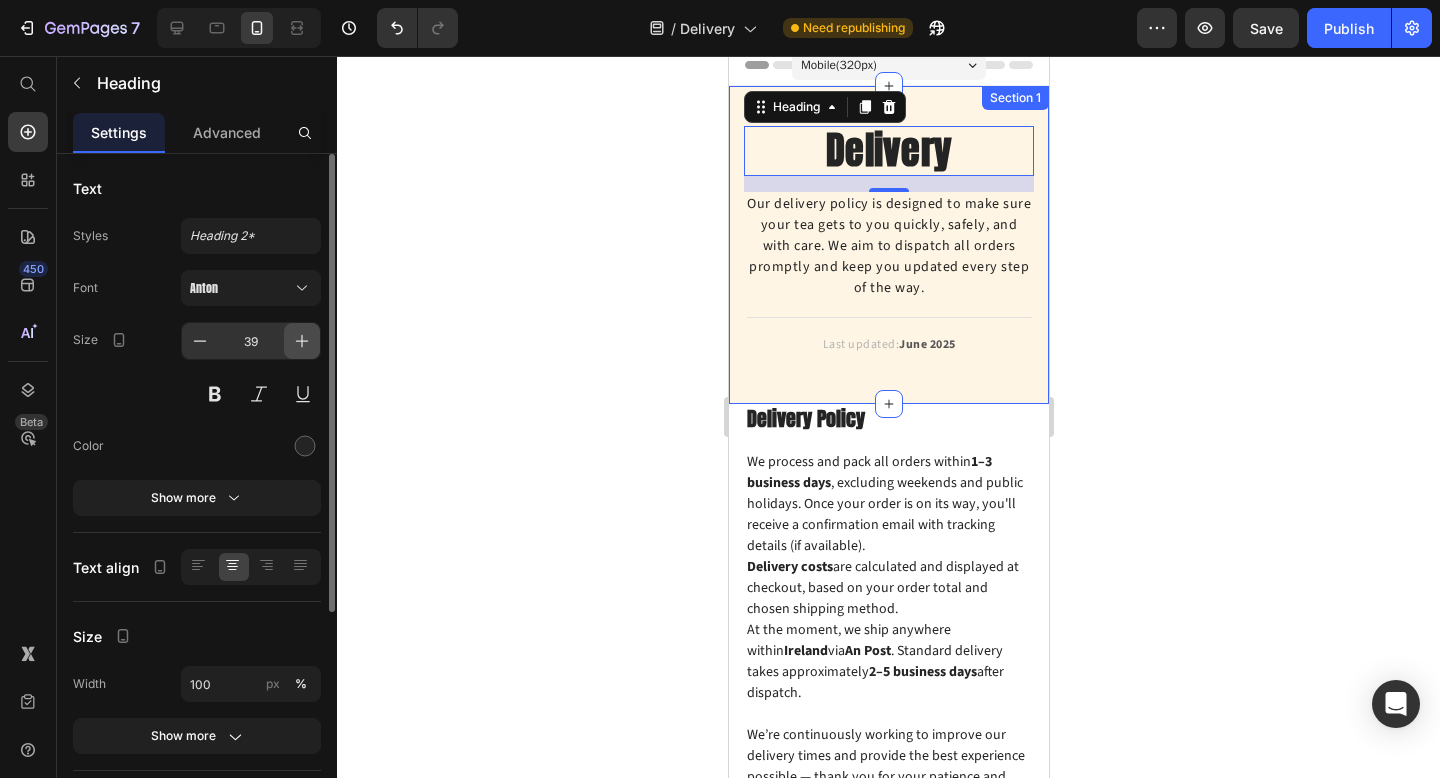 click 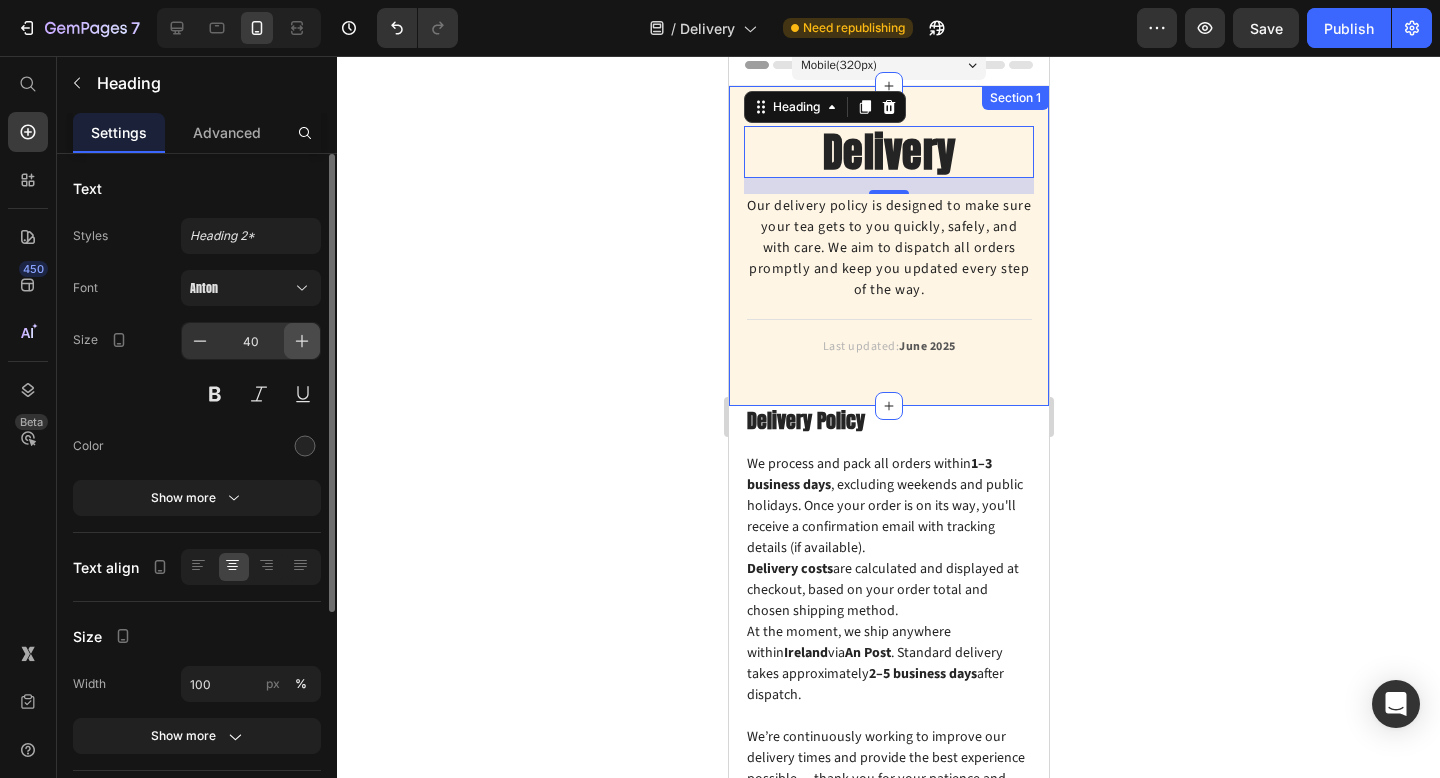 click 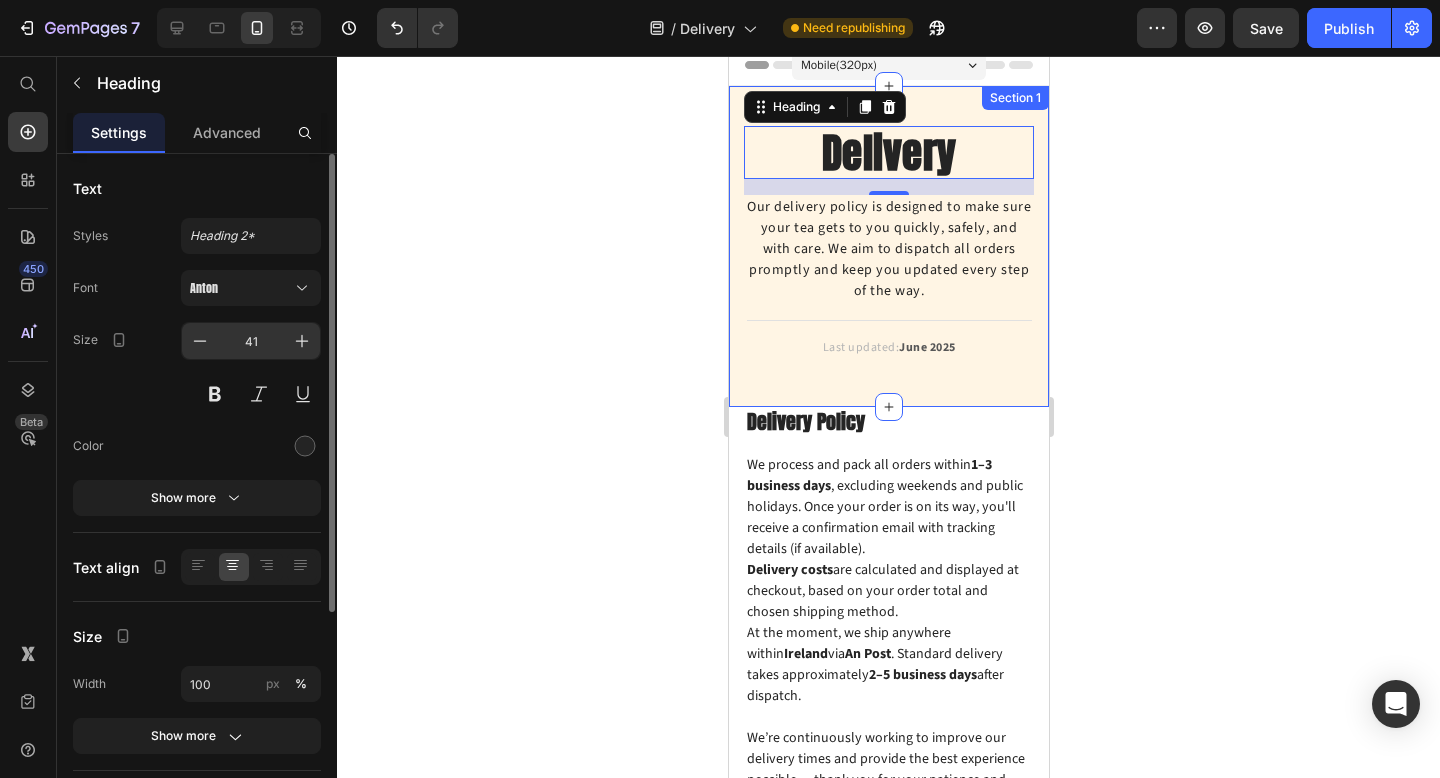 click on "41" at bounding box center (251, 341) 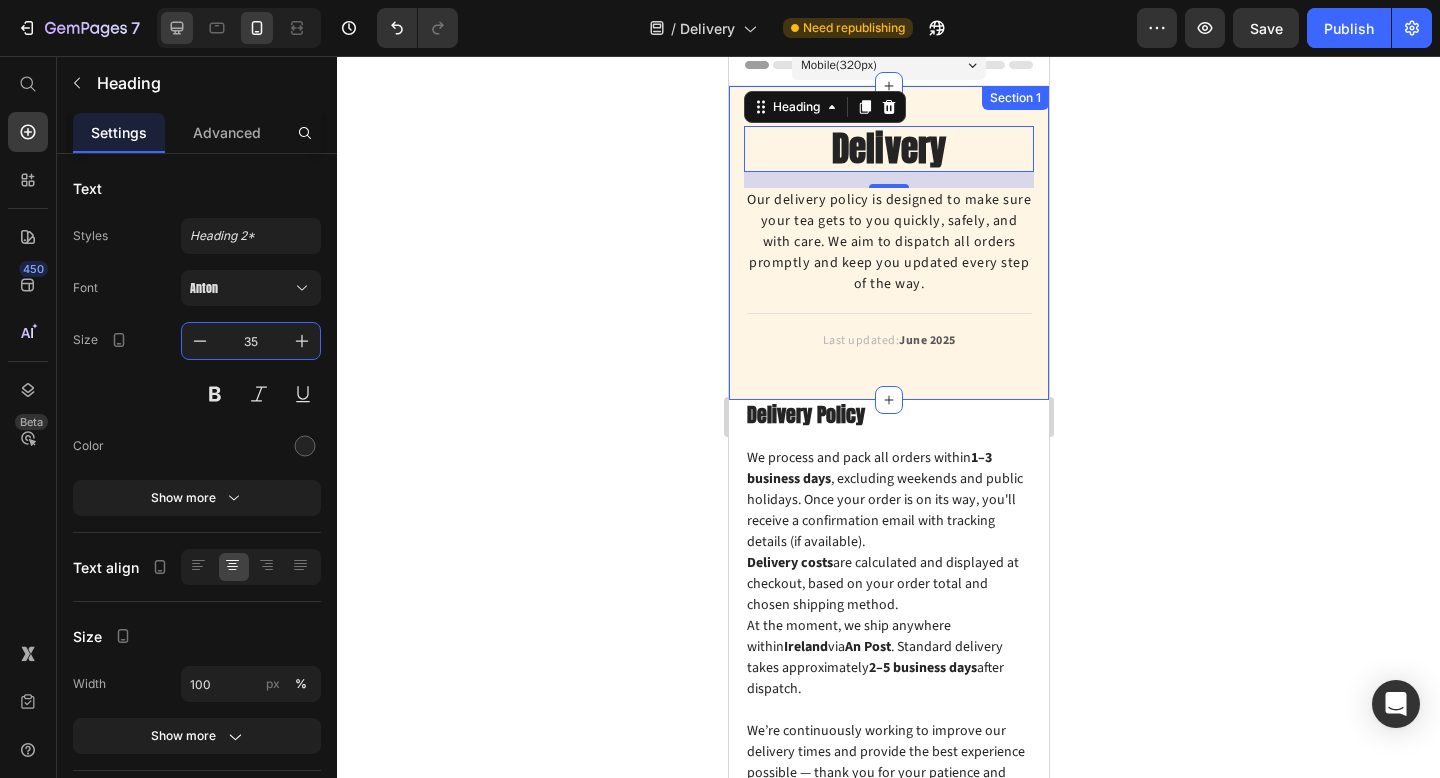 click 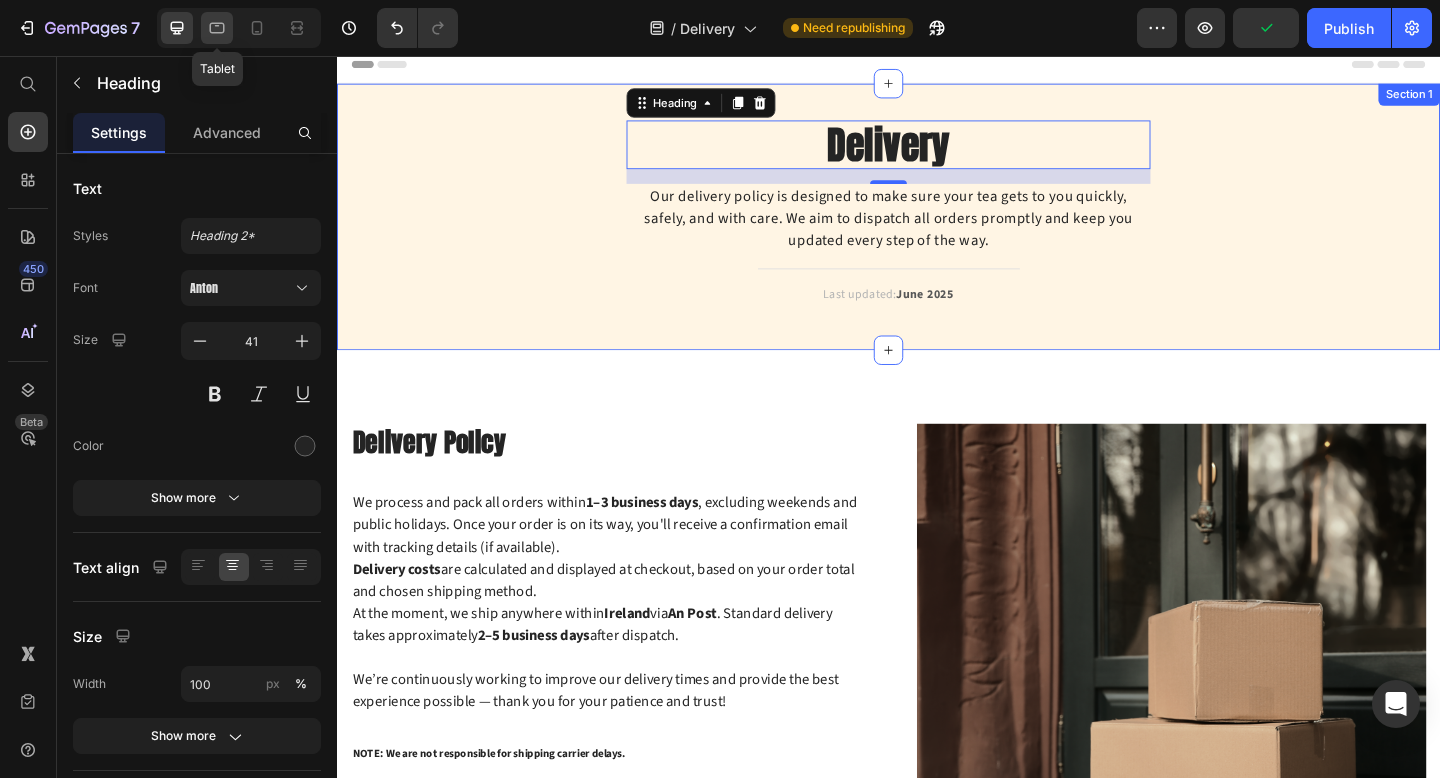 click 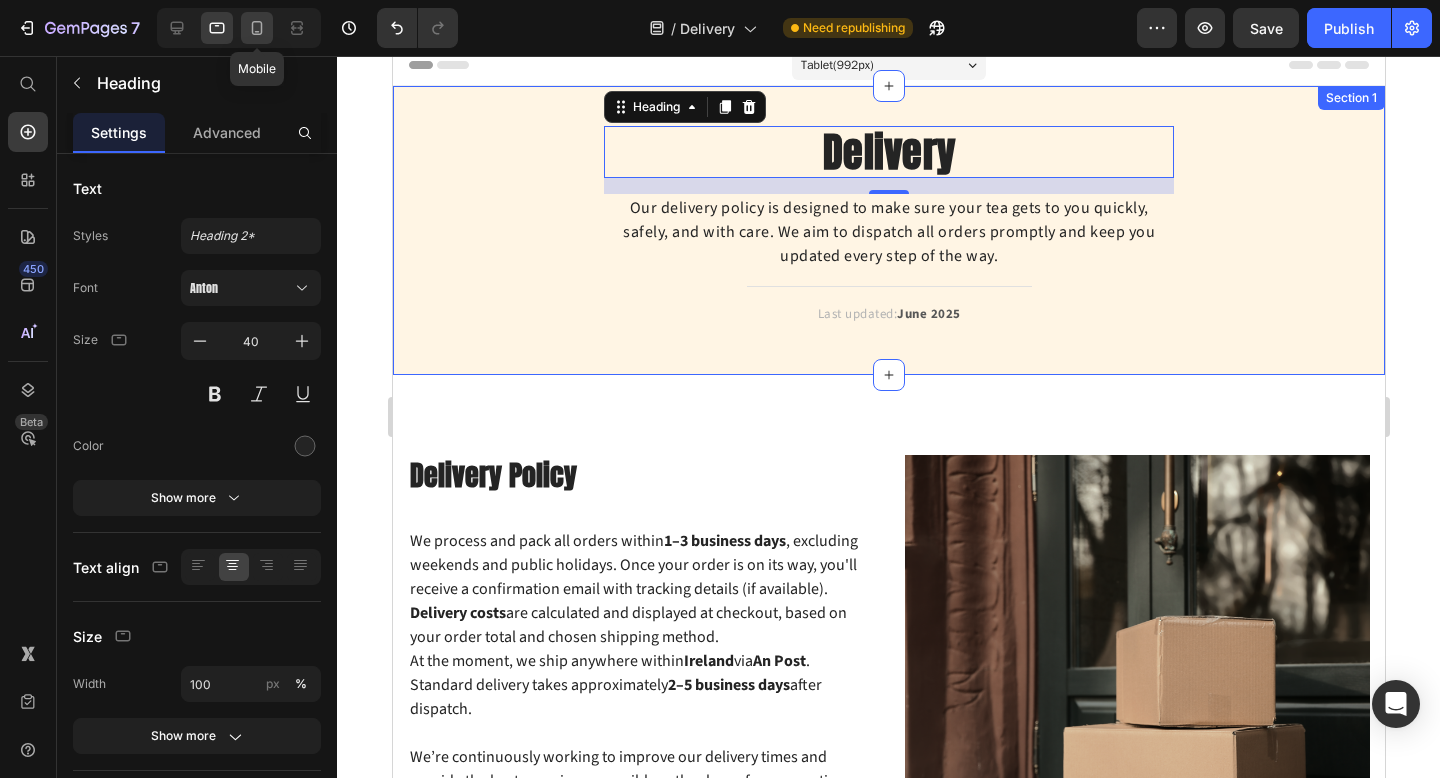 click 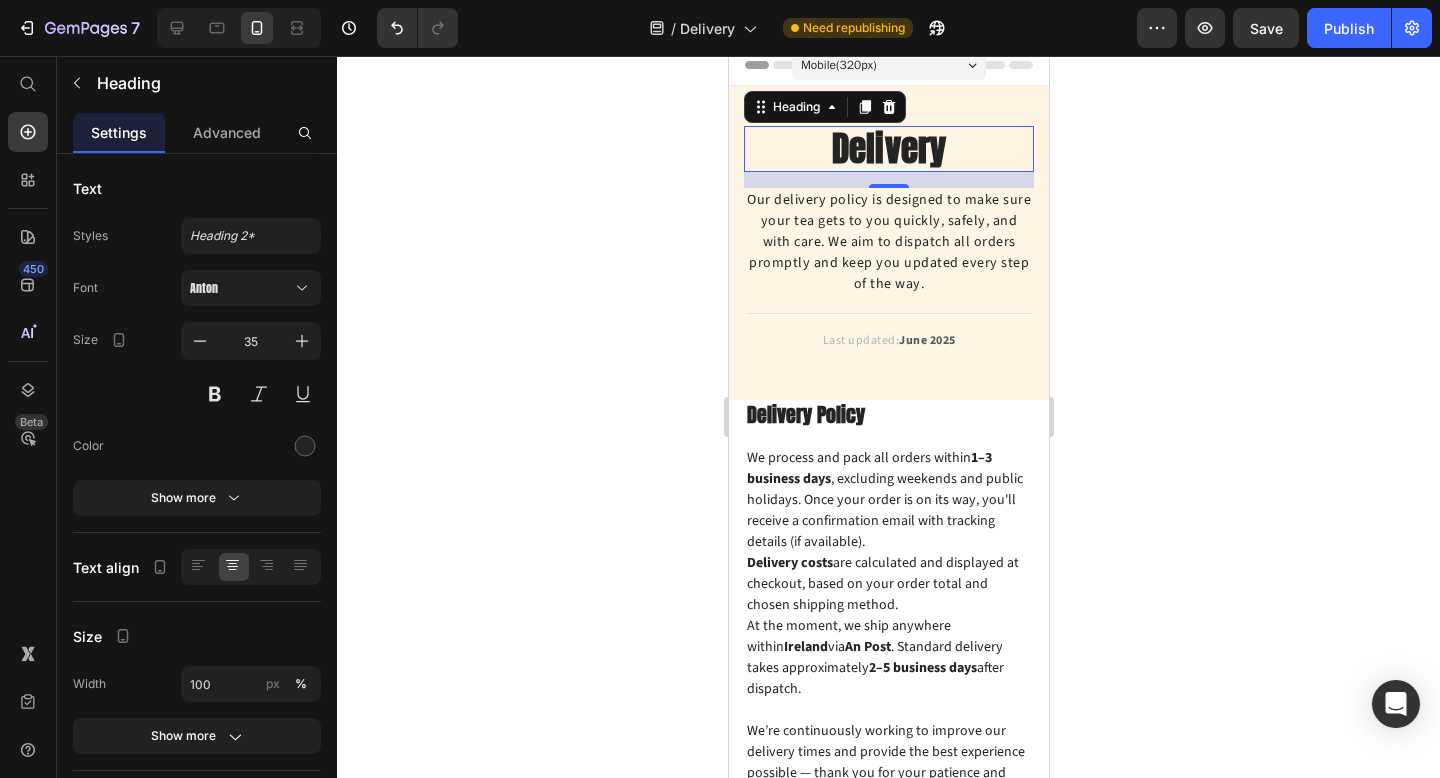 click 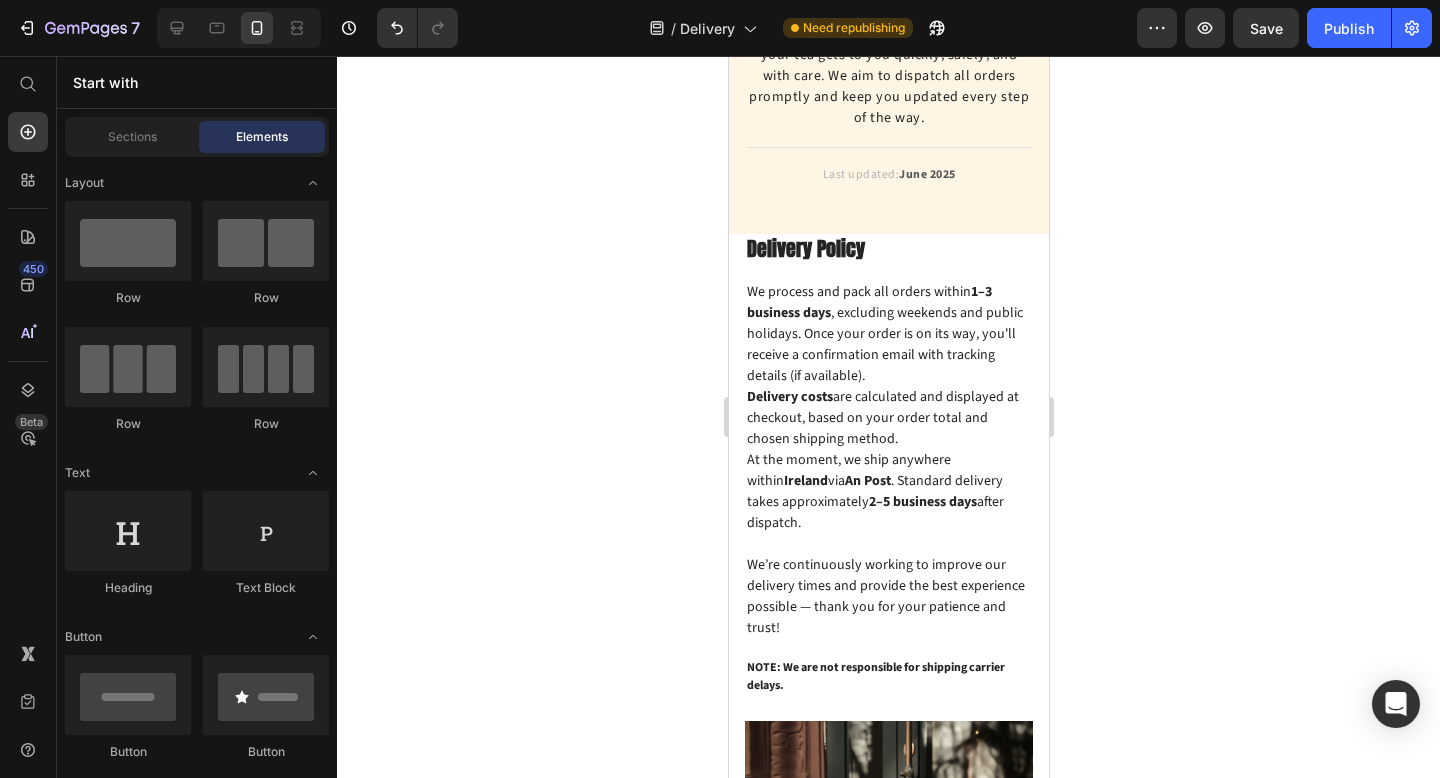 scroll, scrollTop: 0, scrollLeft: 0, axis: both 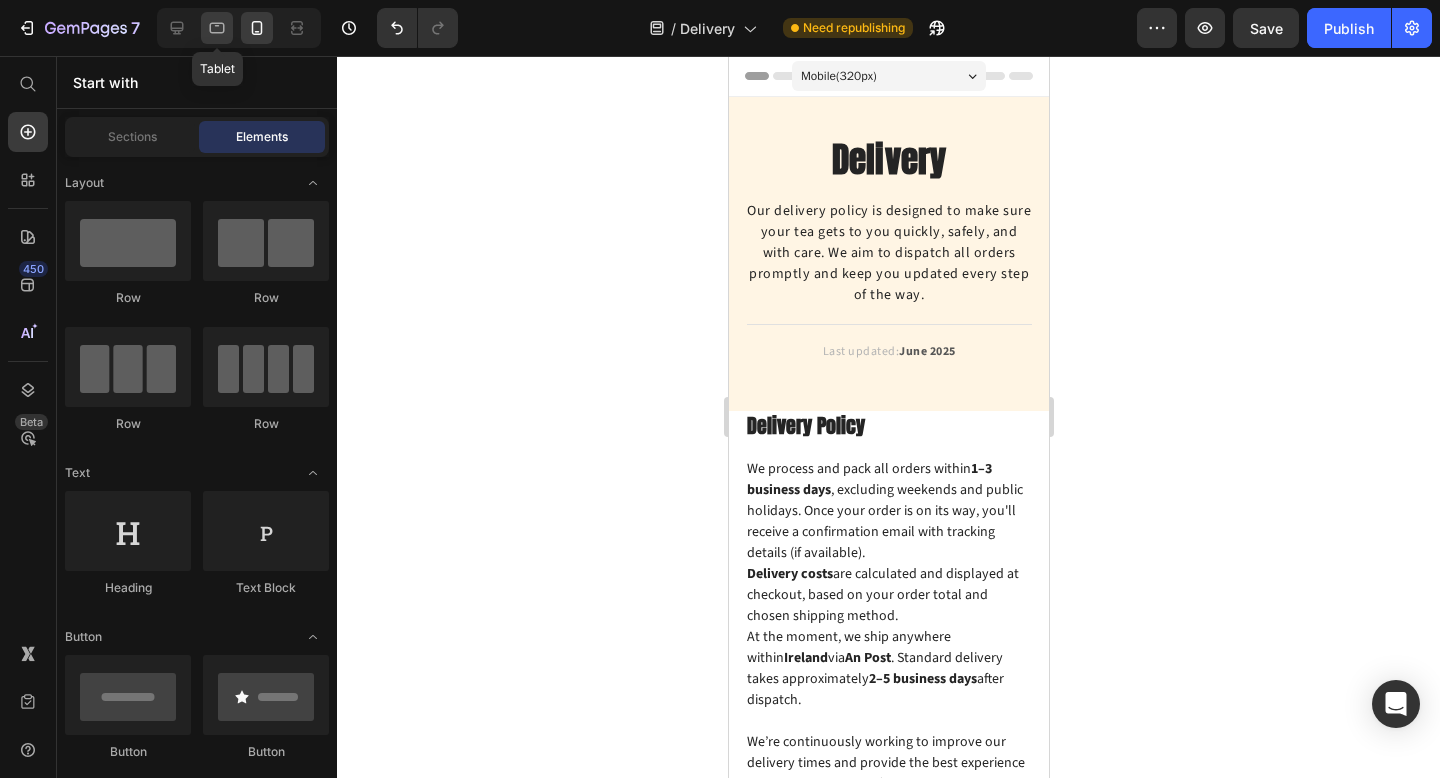 click 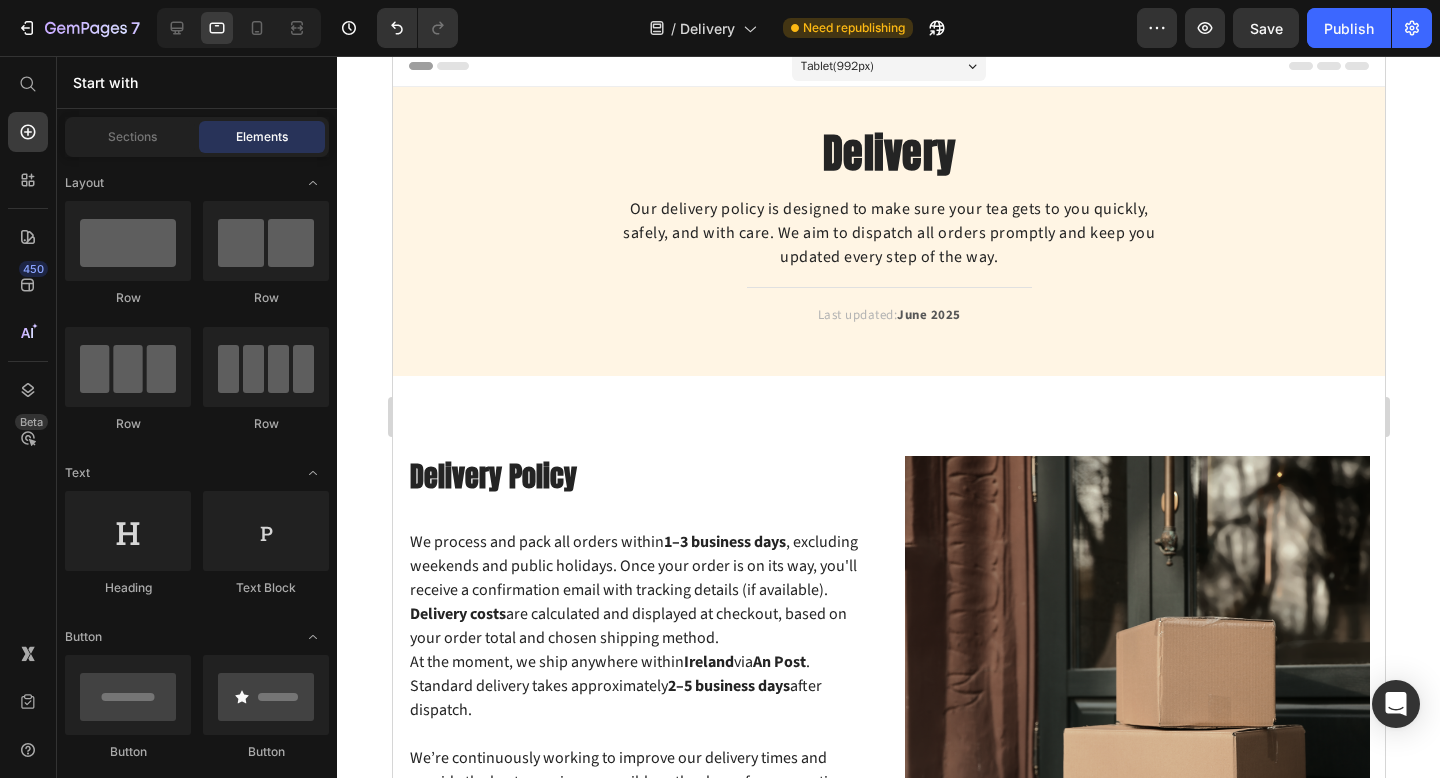 scroll, scrollTop: 0, scrollLeft: 0, axis: both 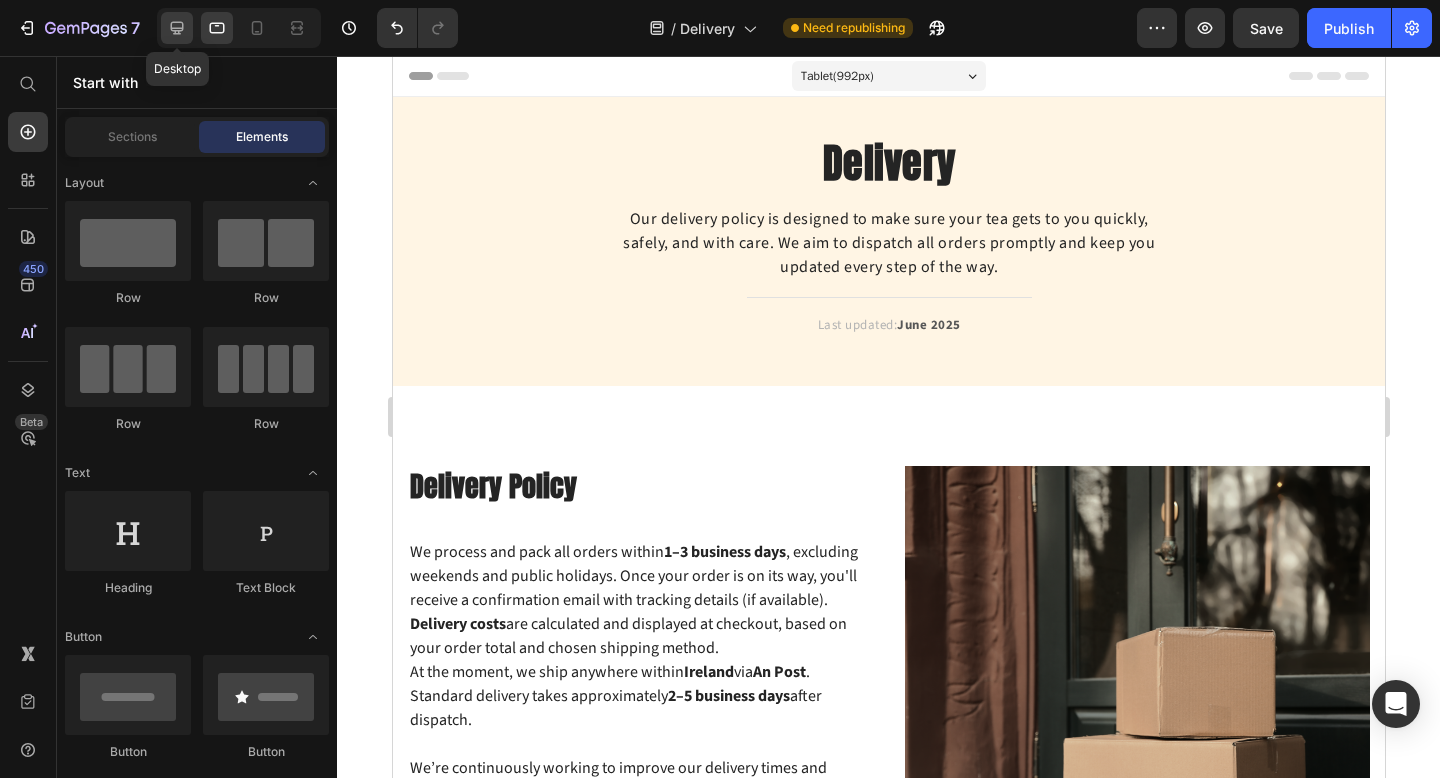 click 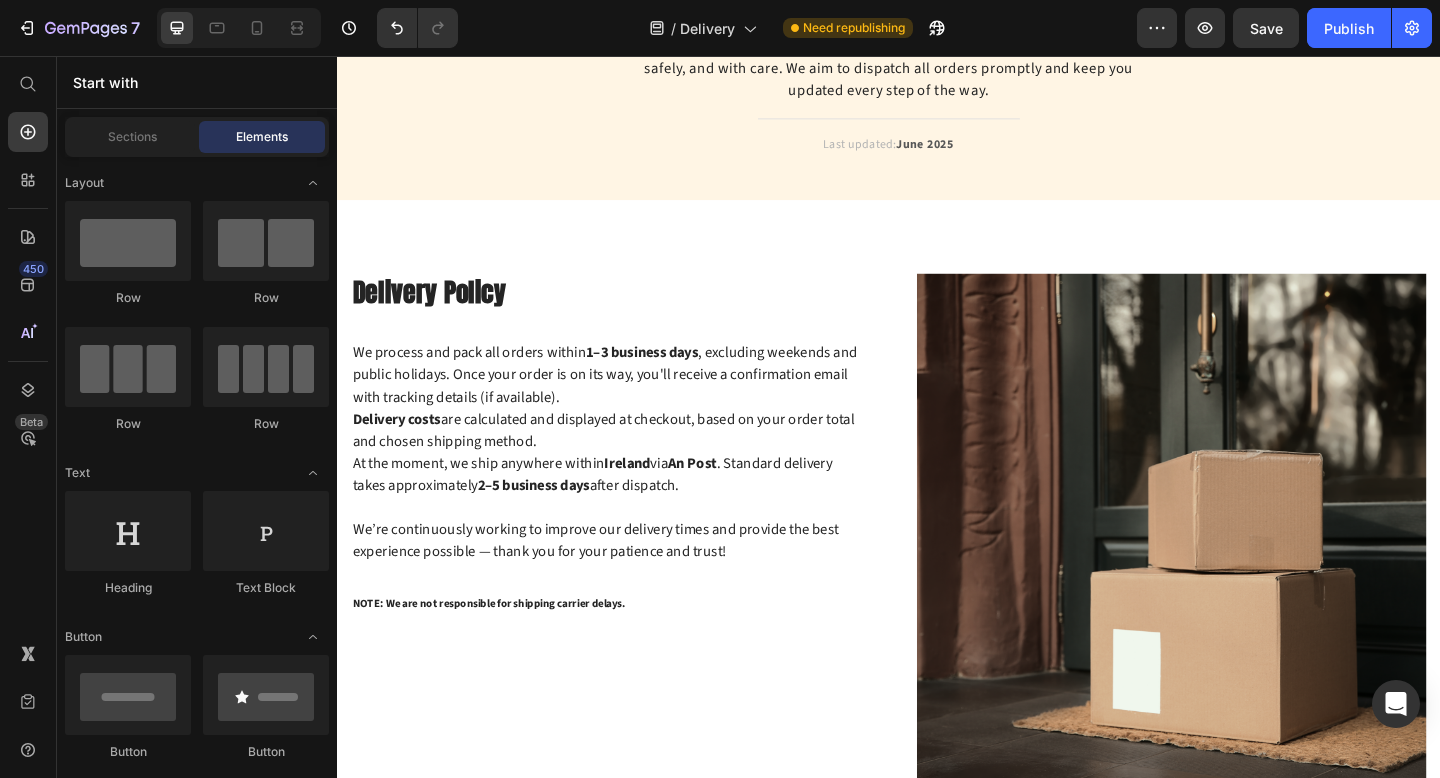 scroll, scrollTop: 0, scrollLeft: 0, axis: both 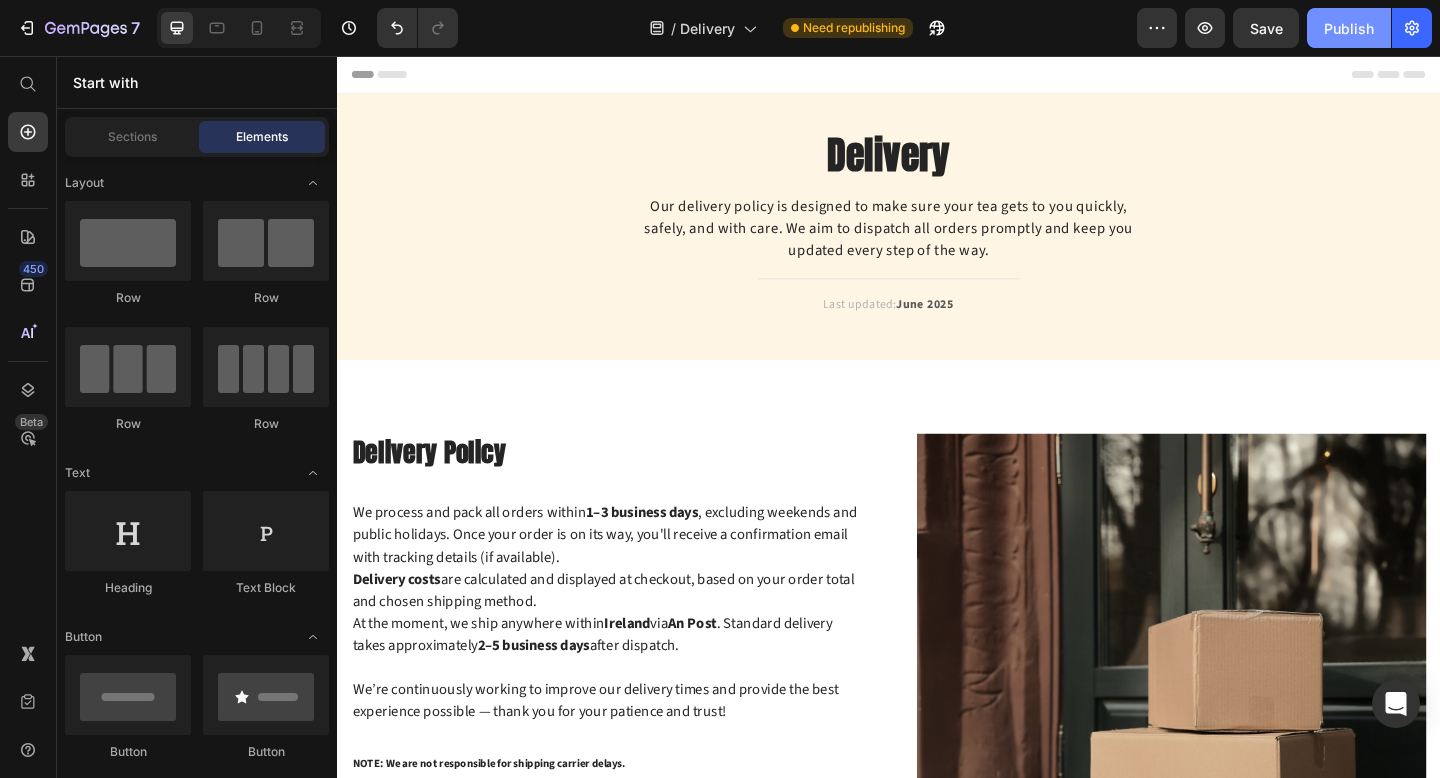 click on "Publish" at bounding box center (1349, 28) 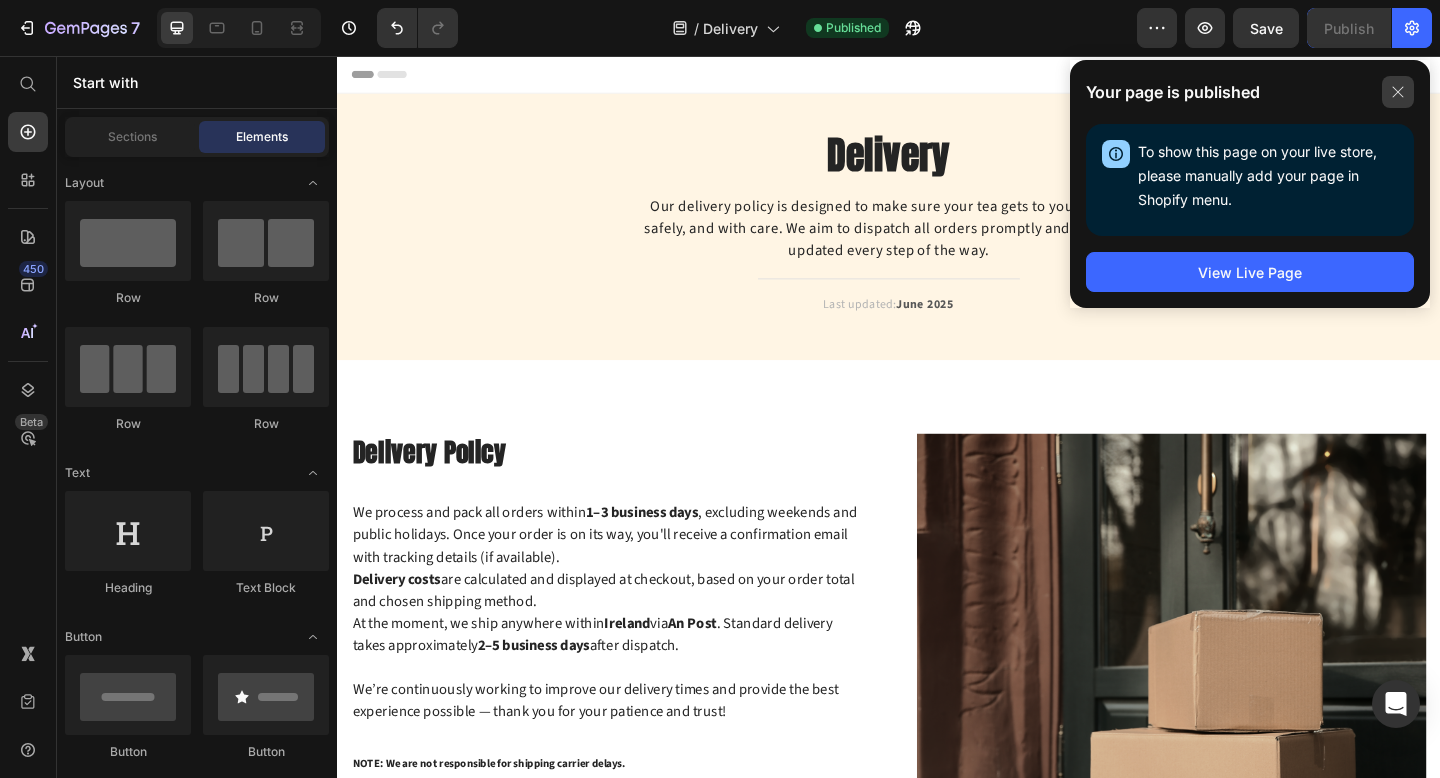 click 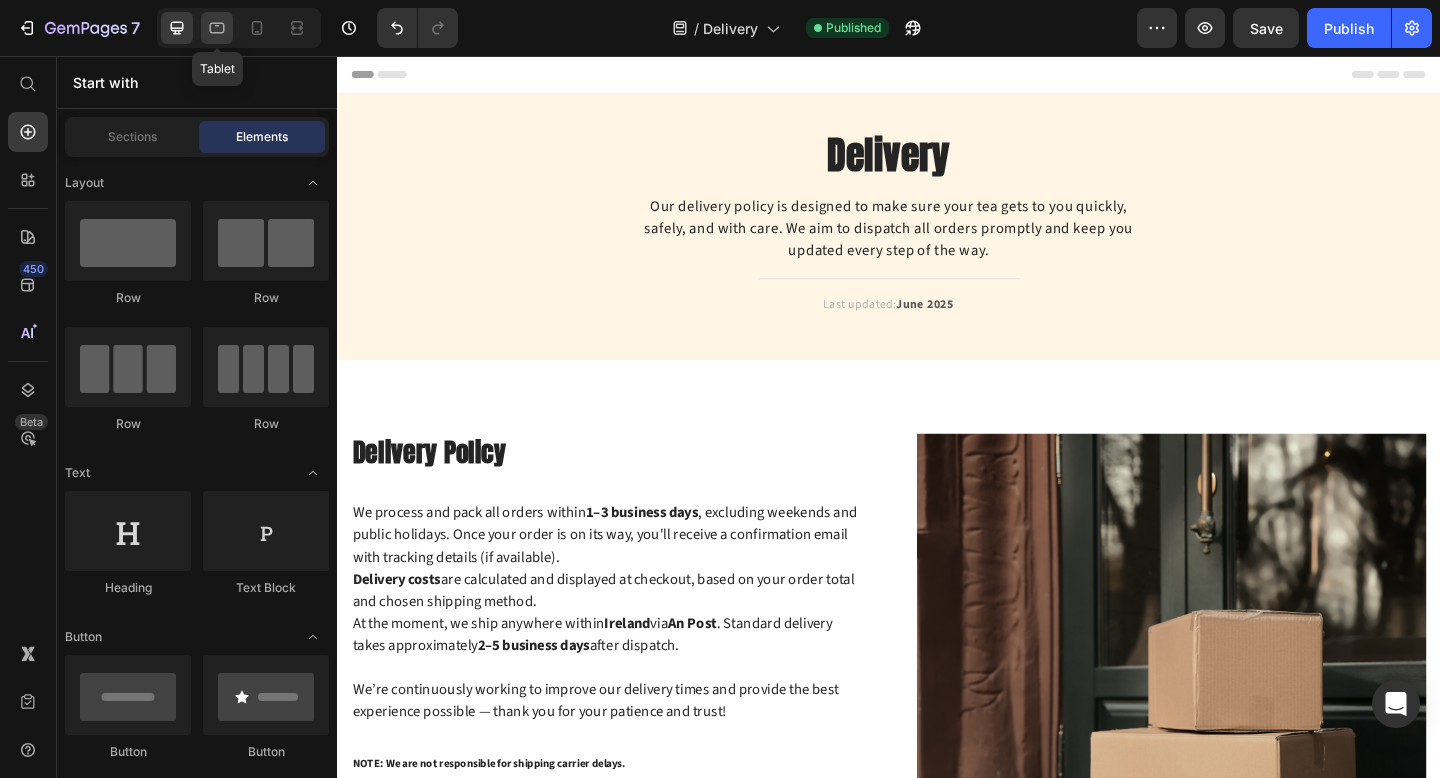 click 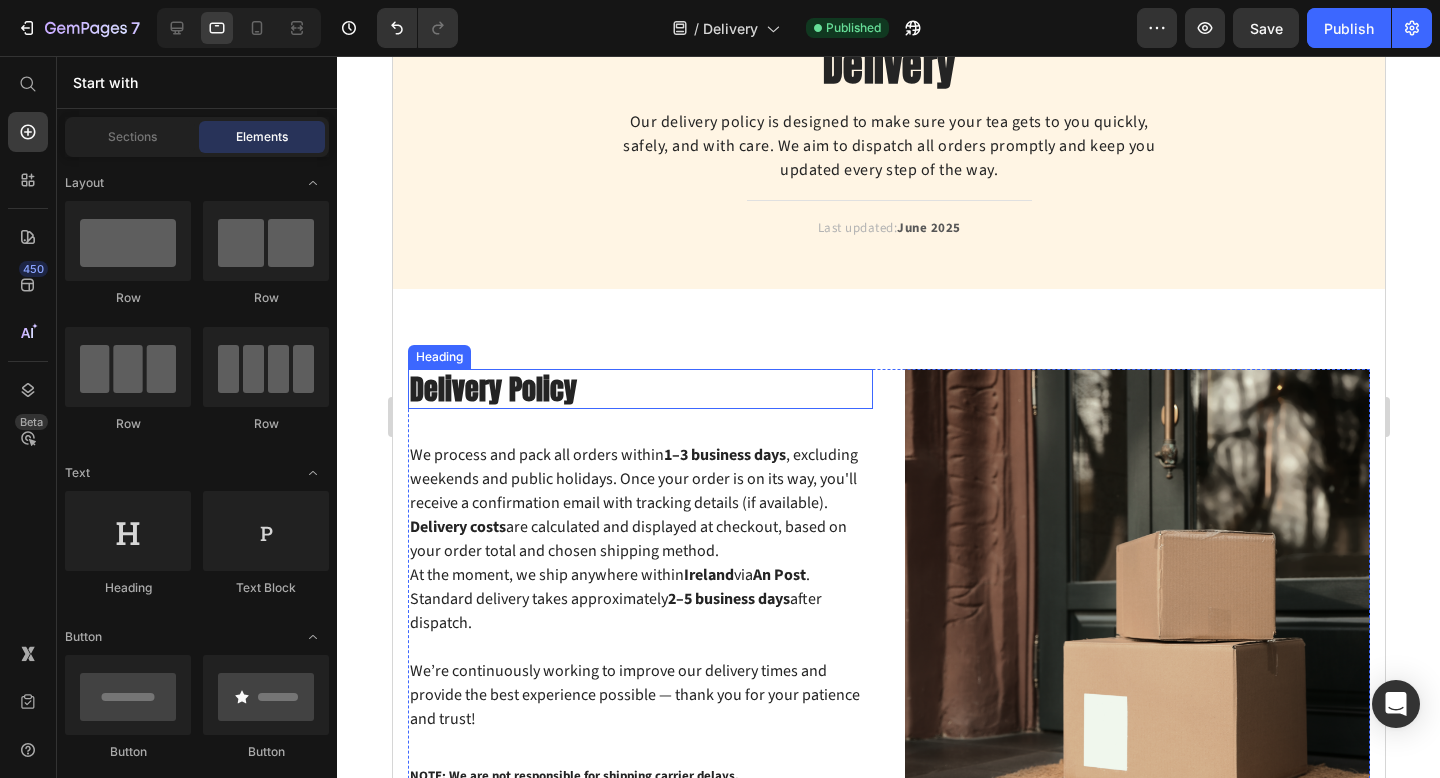 scroll, scrollTop: 104, scrollLeft: 0, axis: vertical 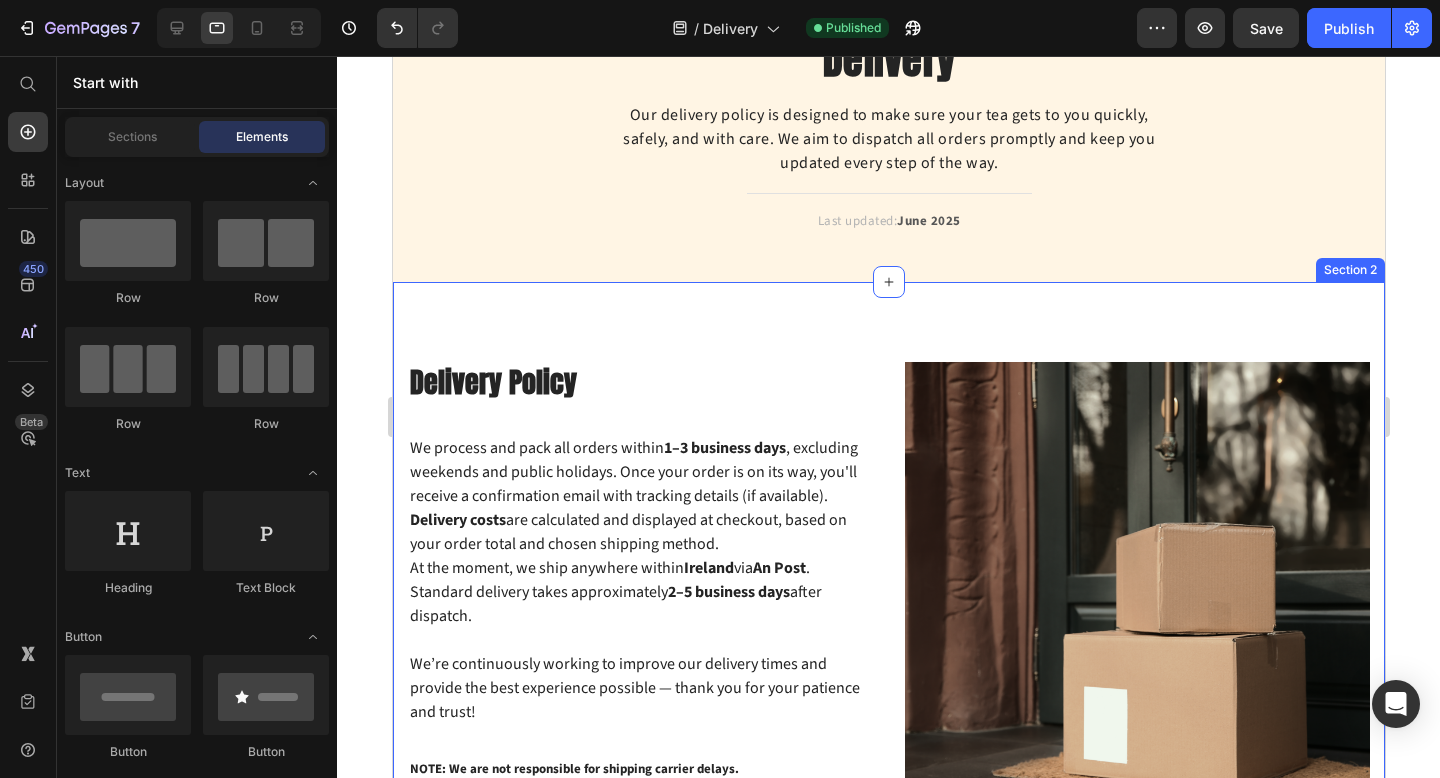 click on "Delivery Policy Heading We process and pack all orders within  1–3 business days , excluding weekends and public holidays. Once your order is on its way, you'll receive a confirmation email with tracking details (if available). Delivery costs  are calculated and displayed at checkout, based on your order total and chosen shipping method. At the moment, we ship anywhere within  Ireland  via  An Post . Standard delivery takes approximately  2–5 business days  after dispatch.   We’re continuously working to improve our delivery times and provide the best experience possible — thank you for your patience and trust! Text block NOTE: We are not responsible for shipping carrier delays. Text block Image Row Section 2" at bounding box center [888, 555] 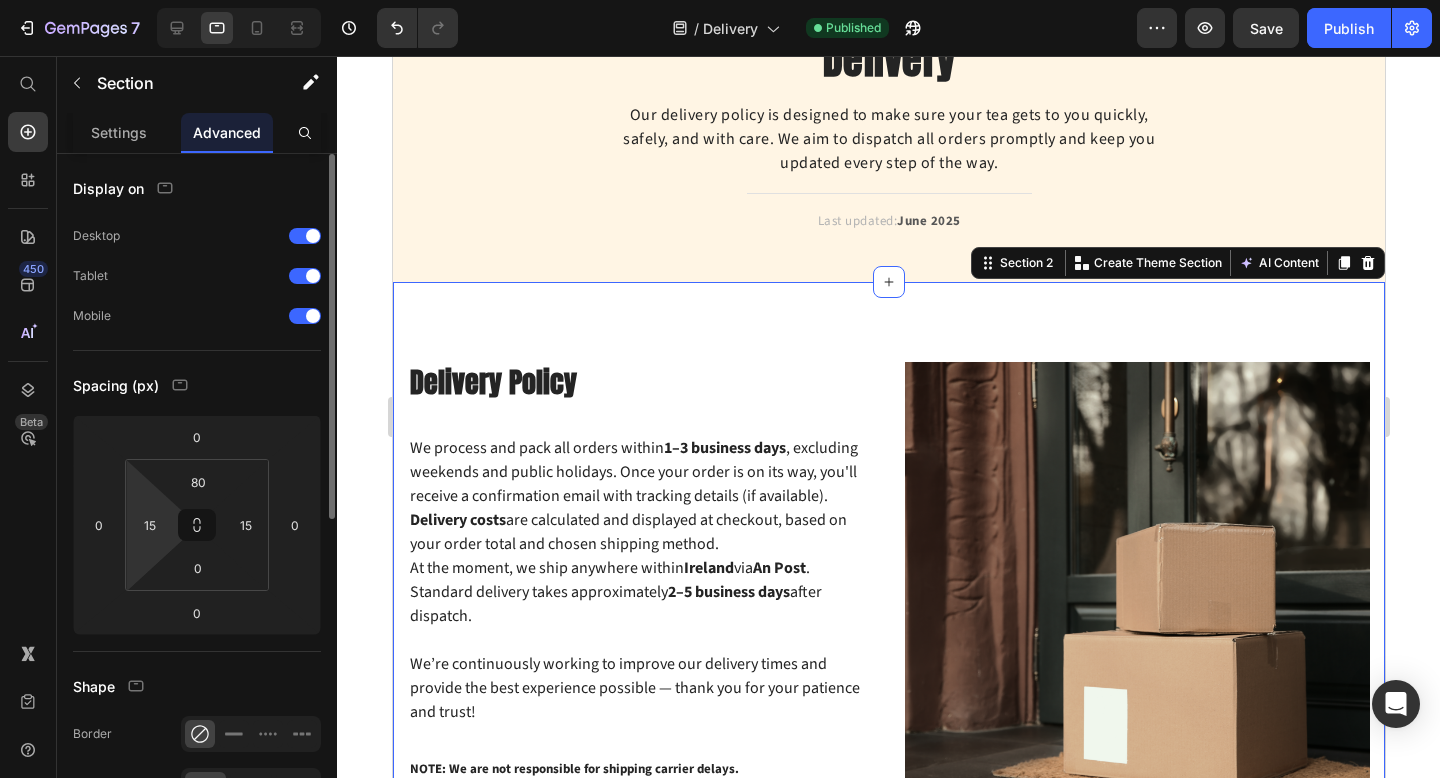 click on "7  Version history  /  Delivery Published Preview  Save   Publish  450 Beta Start with Sections Elements Hero Section Product Detail Brands Trusted Badges Guarantee Product Breakdown How to use Testimonials Compare Bundle FAQs Social Proof Brand Story Product List Collection Blog List Contact Sticky Add to Cart Custom Footer Browse Library 450 Layout
Row
Row
Row
Row Text
Heading
Text Block Button
Button
Button
Sticky Back to top Media
Image" at bounding box center (720, 0) 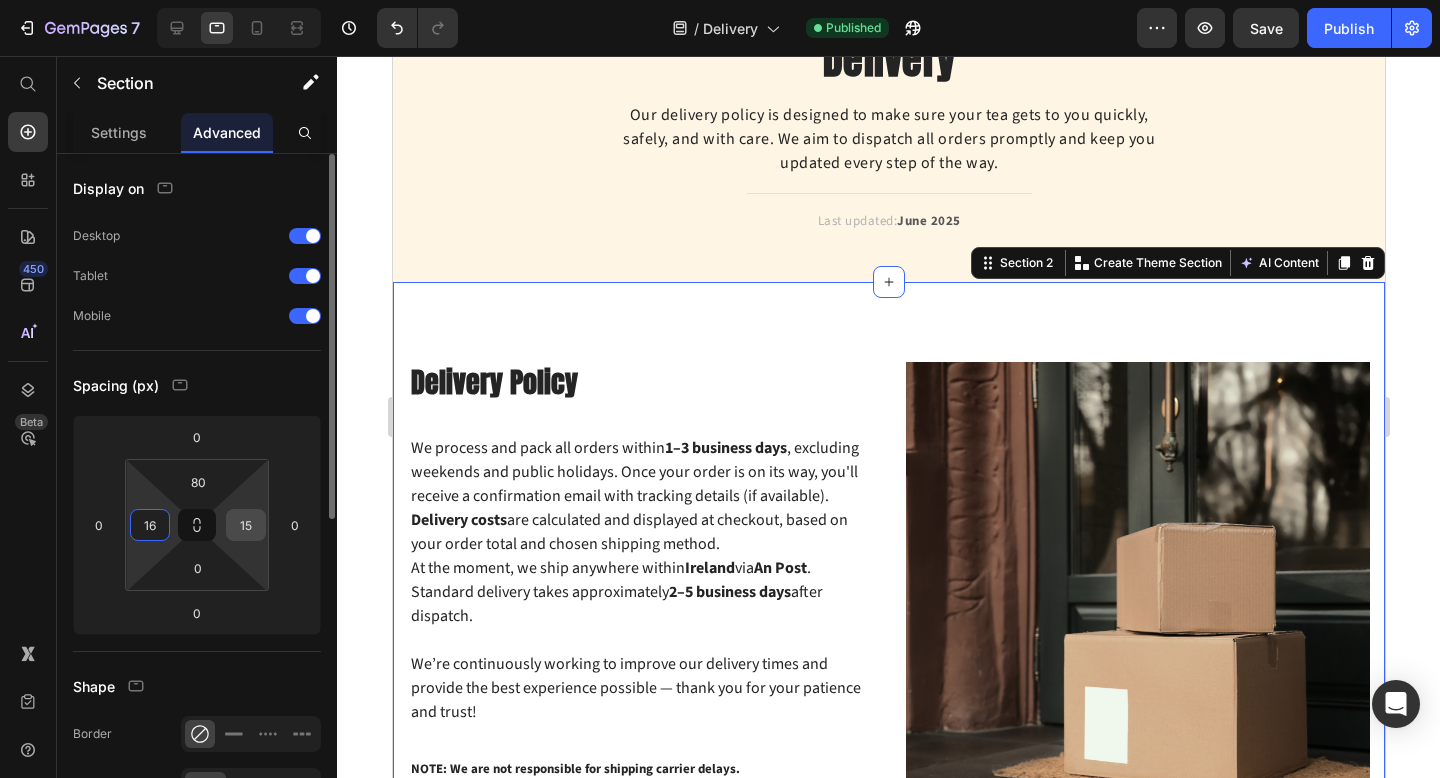 type on "16" 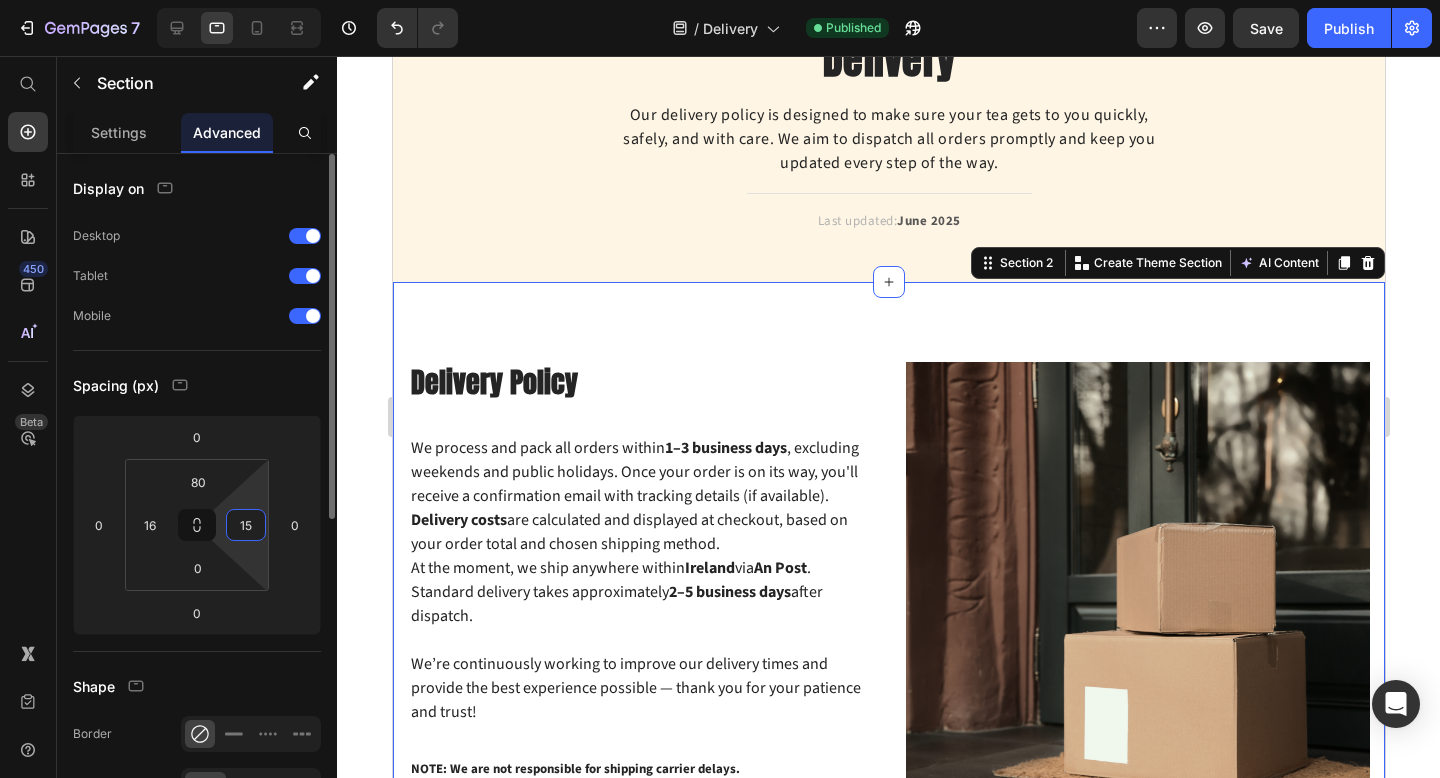 click on "15" at bounding box center [246, 525] 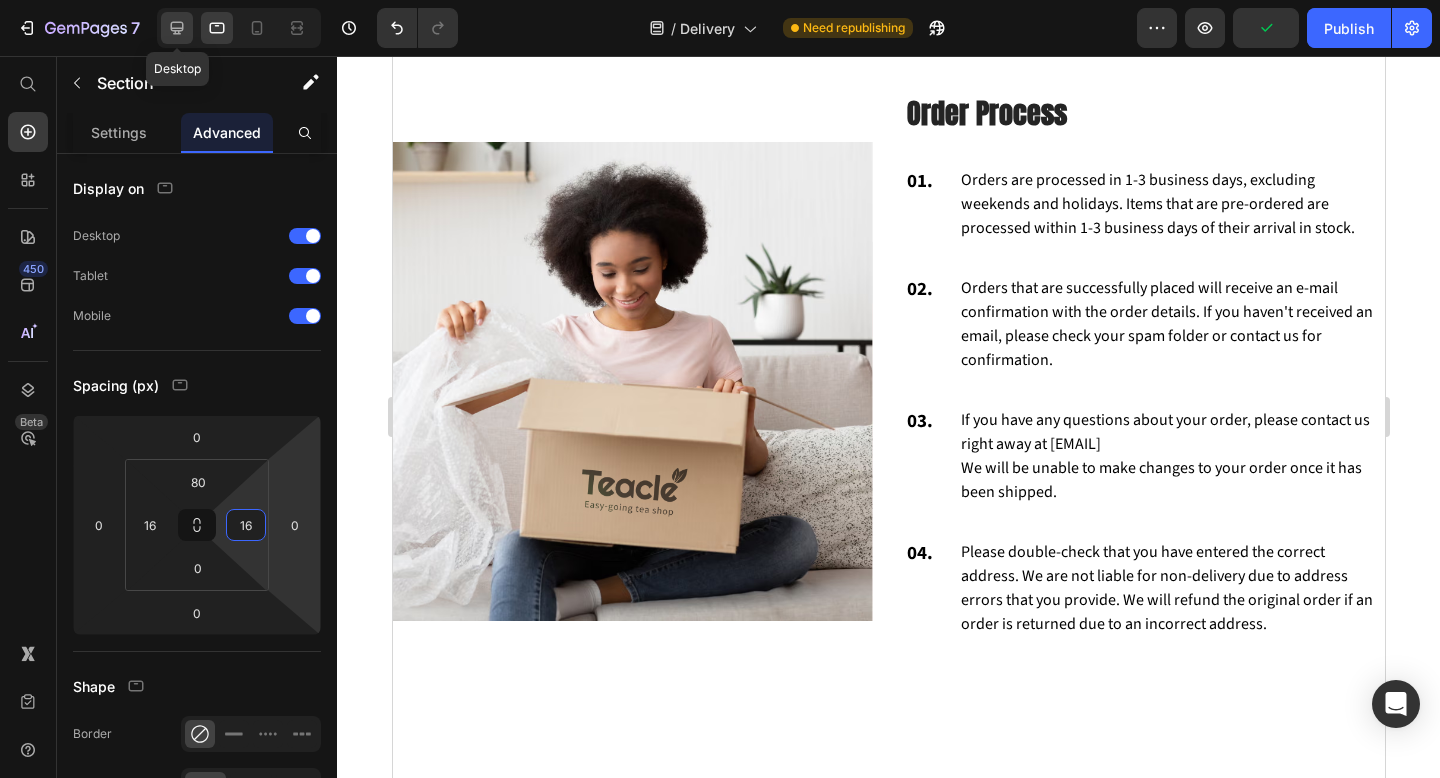 type on "16" 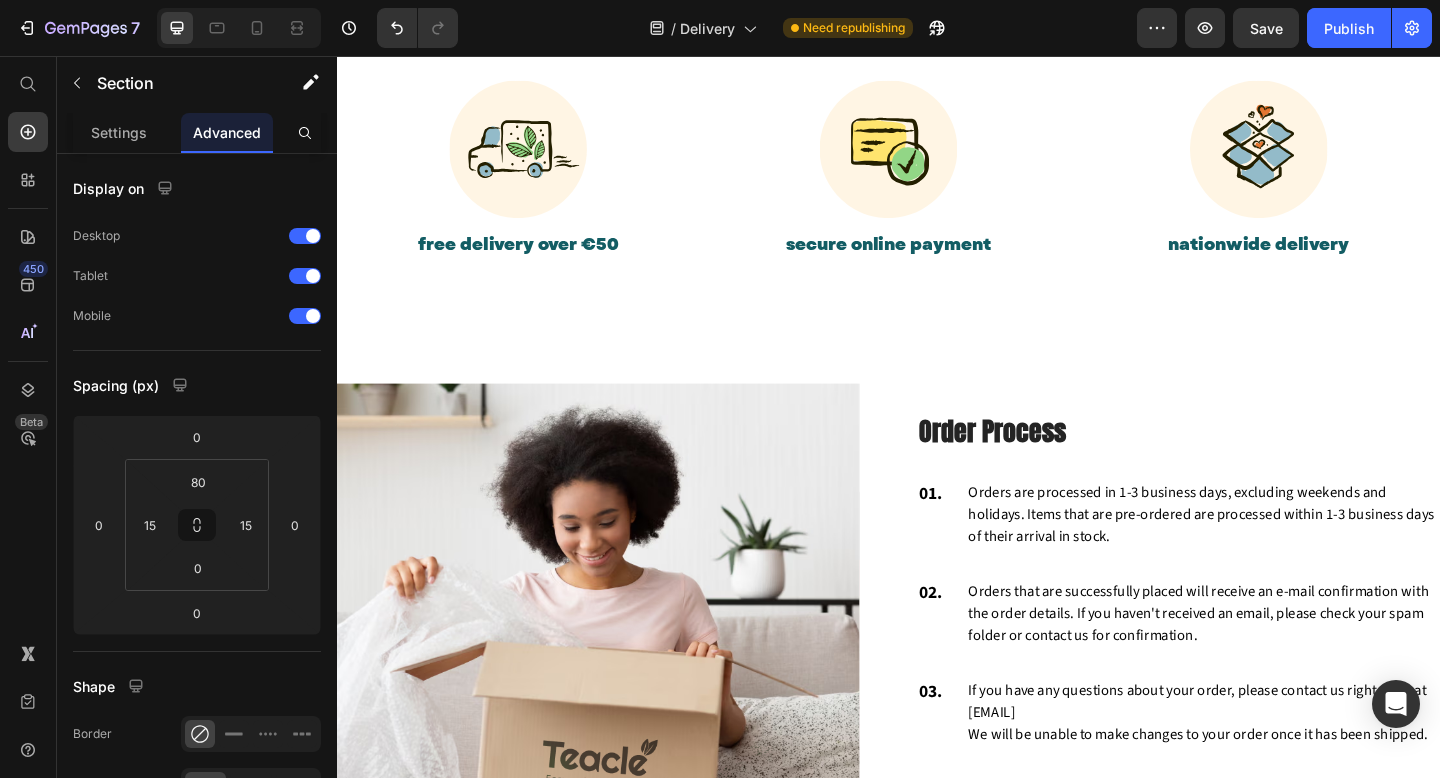 scroll, scrollTop: 1069, scrollLeft: 0, axis: vertical 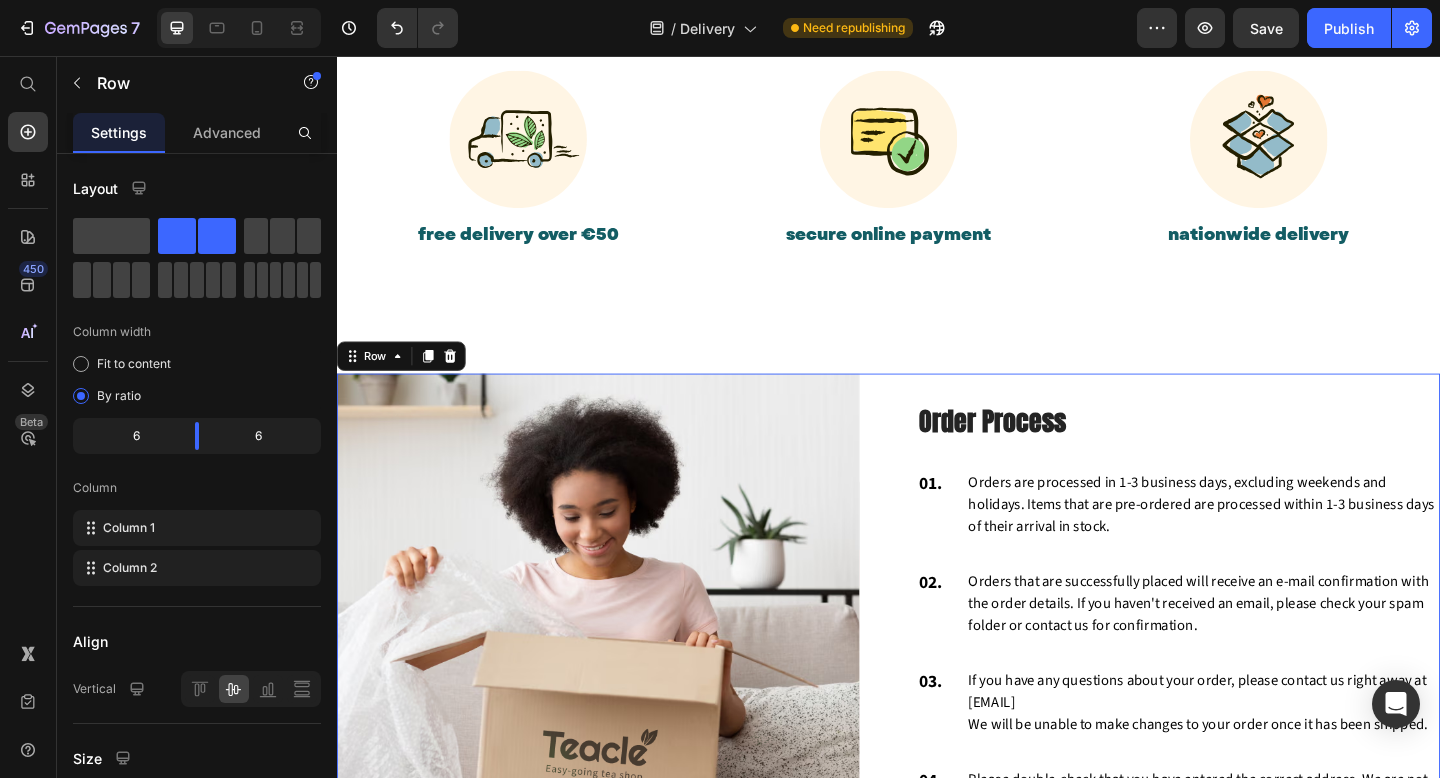 click on "Image Order Process Heading 01. Text block Orders are processed in 1-3 business days, excluding weekends and holidays. Items that are pre-ordered are processed within 1-3 business days of their arrival in stock. Text block Row 02. Text block Orders that are successfully placed will receive an e-mail confirmation with the order details. If you haven't received an email, please check your spam folder or contact us for confirmation. Text block Row 03. Text block If you have any questions about your order, please contact us right away at hello@teacle.ie  We will be unable to make changes to your order once it has been shipped. Text block Row 04. Text block Please double-check that you have entered the correct address. We are not liable for non-delivery due to address errors that you provide. We will refund the original order if an order is returned due to an incorrect address. Text block Row Row   0" at bounding box center [937, 686] 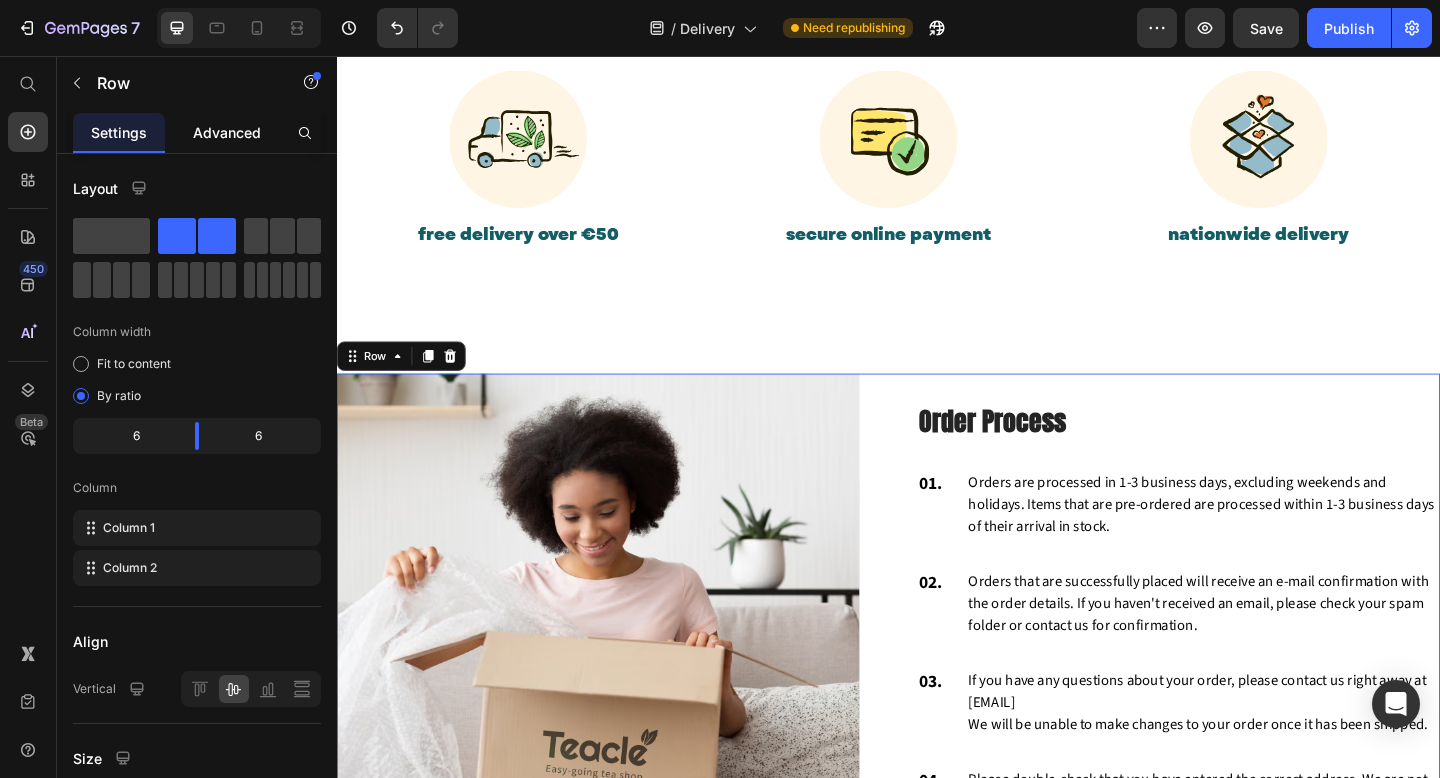 click on "Advanced" at bounding box center (227, 132) 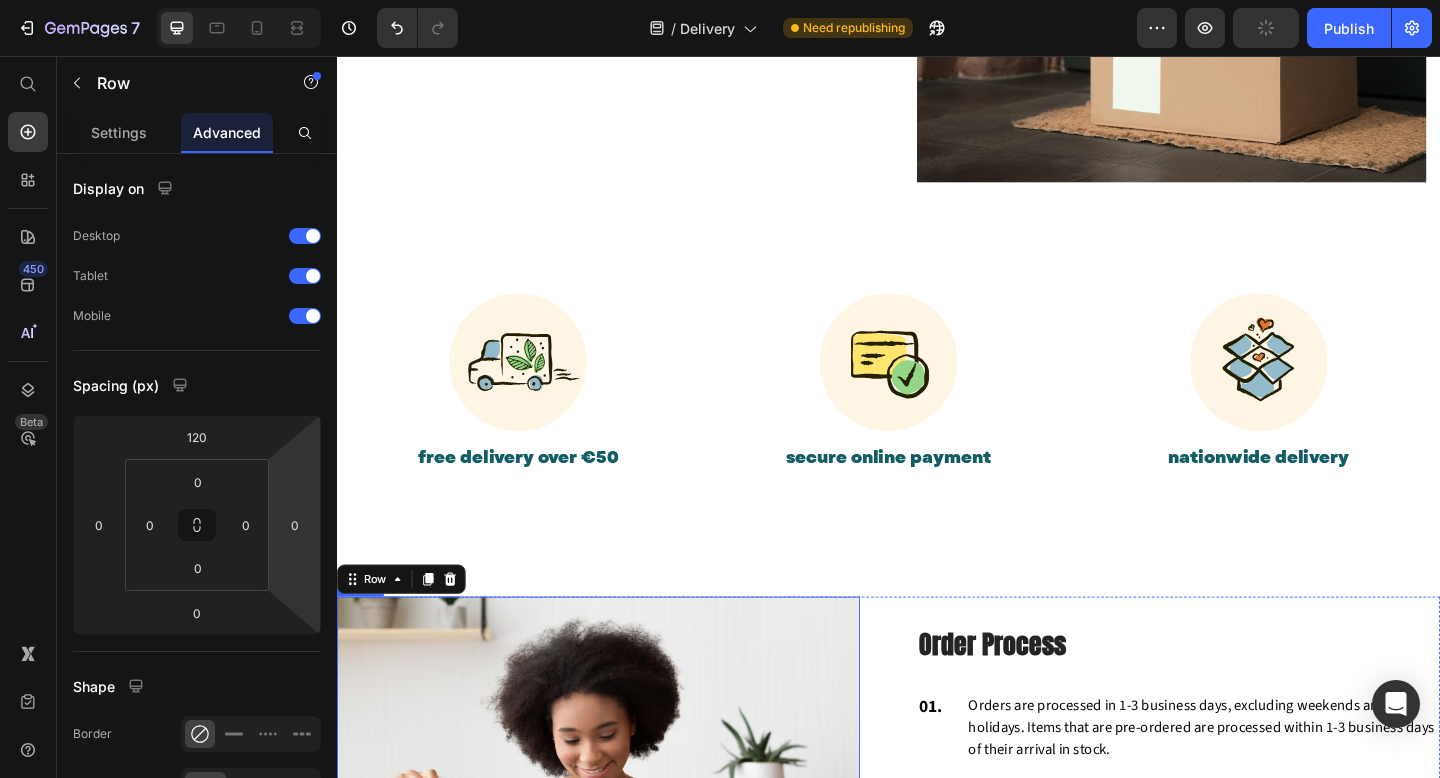 scroll, scrollTop: 826, scrollLeft: 0, axis: vertical 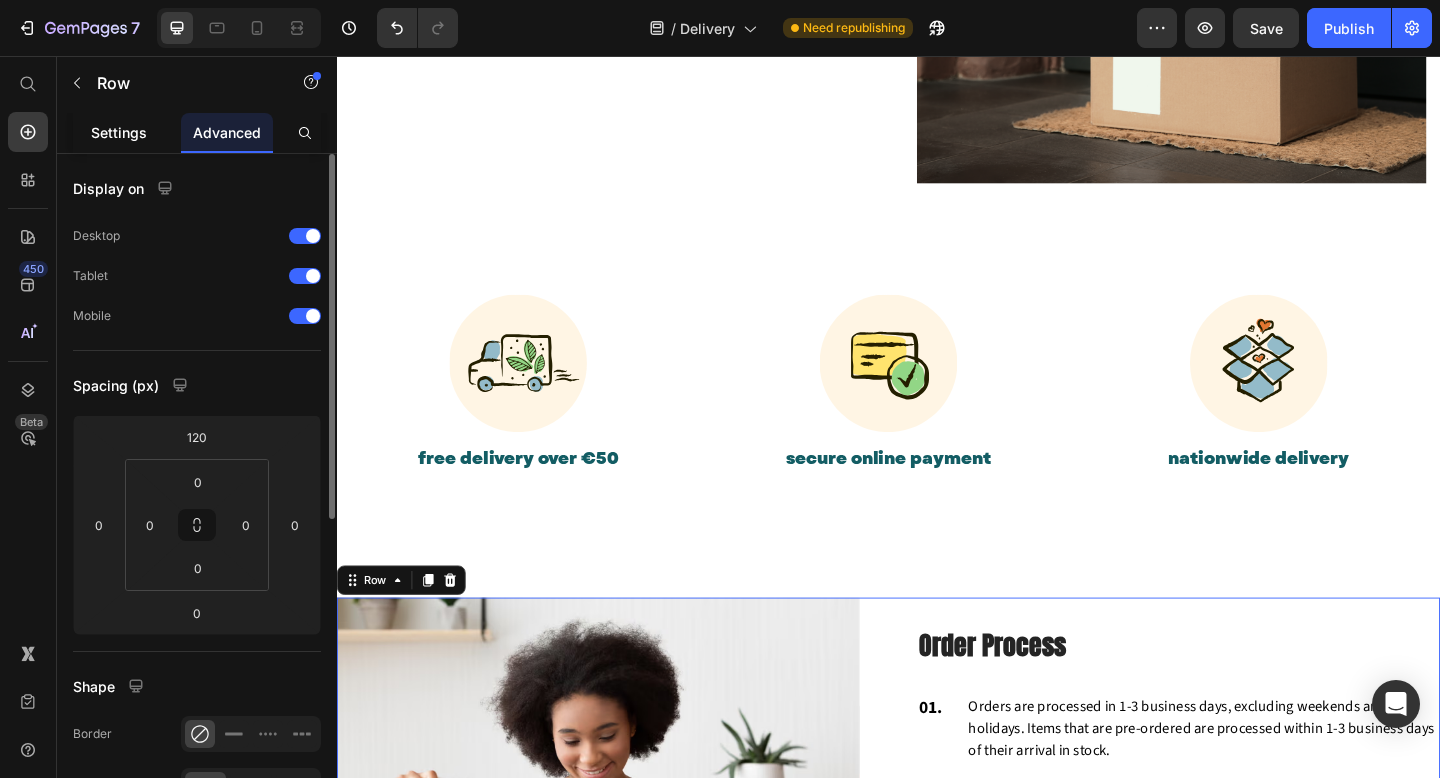 click on "Settings" at bounding box center [119, 132] 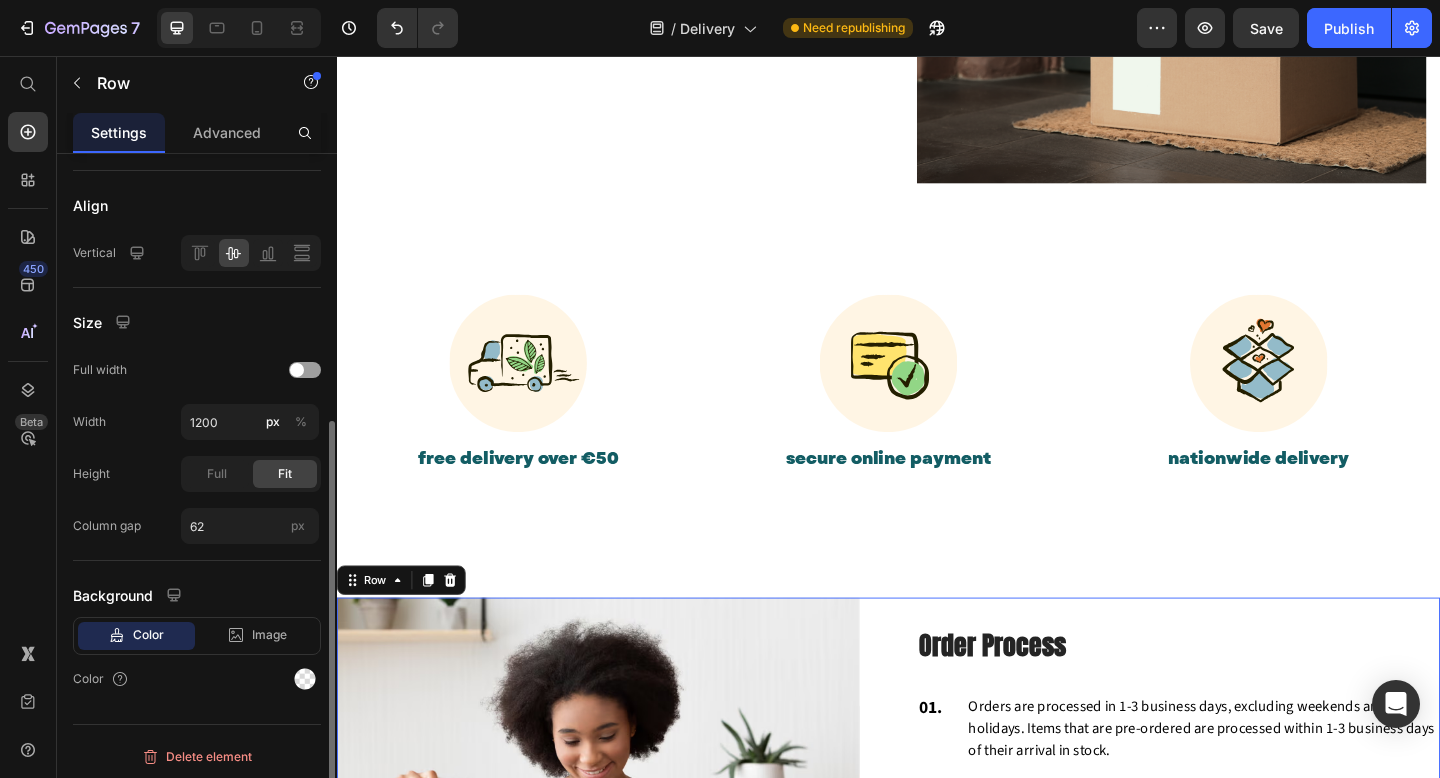 scroll, scrollTop: 440, scrollLeft: 0, axis: vertical 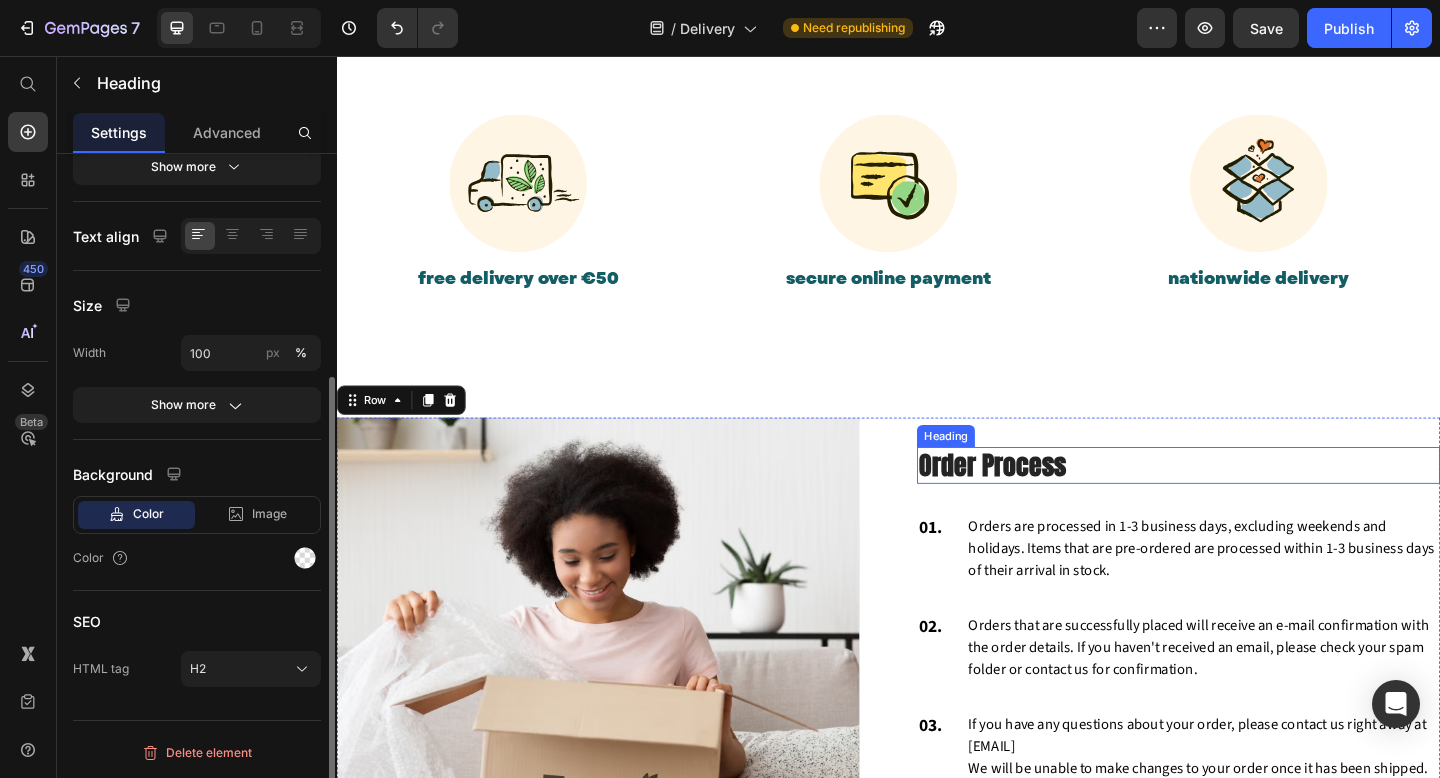 click on "Order Process" at bounding box center [1252, 502] 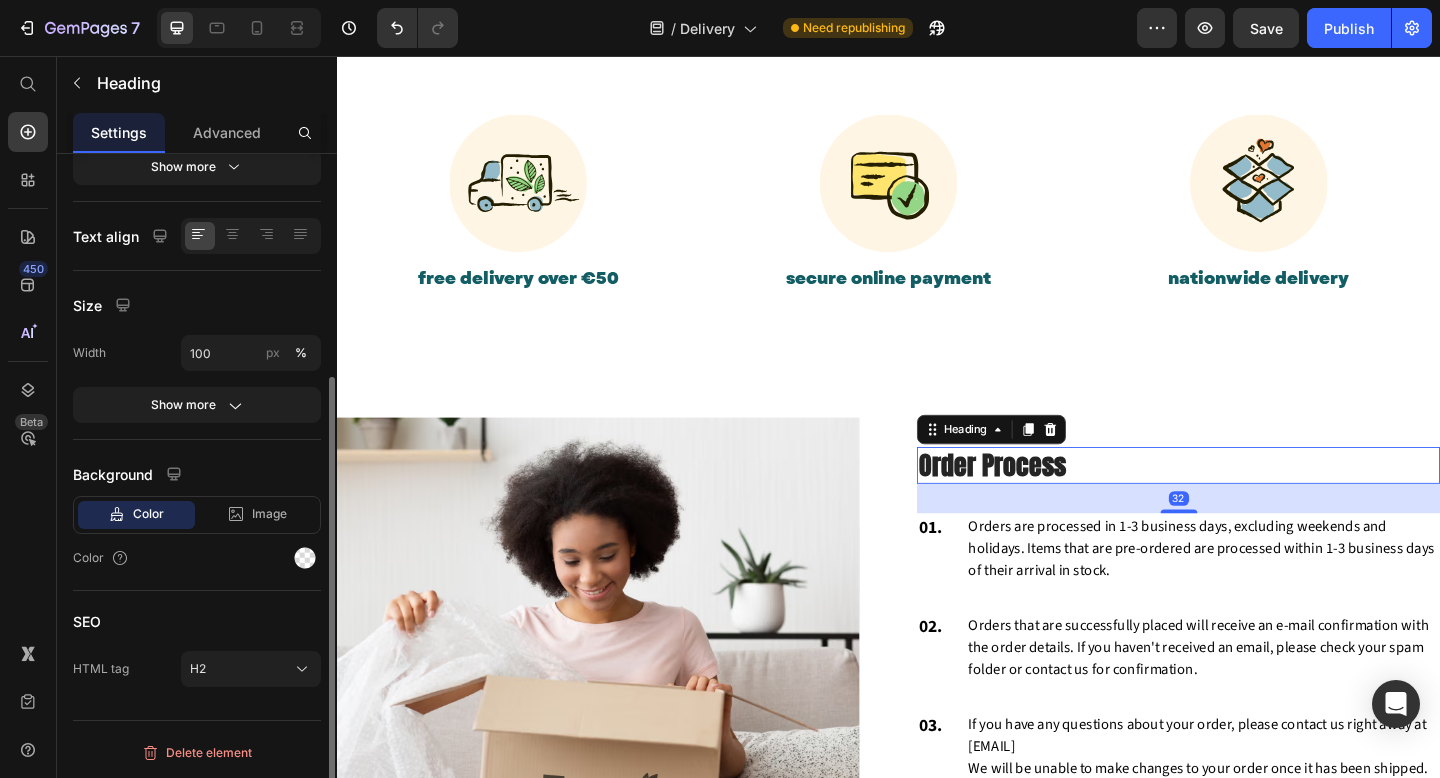 scroll, scrollTop: 0, scrollLeft: 0, axis: both 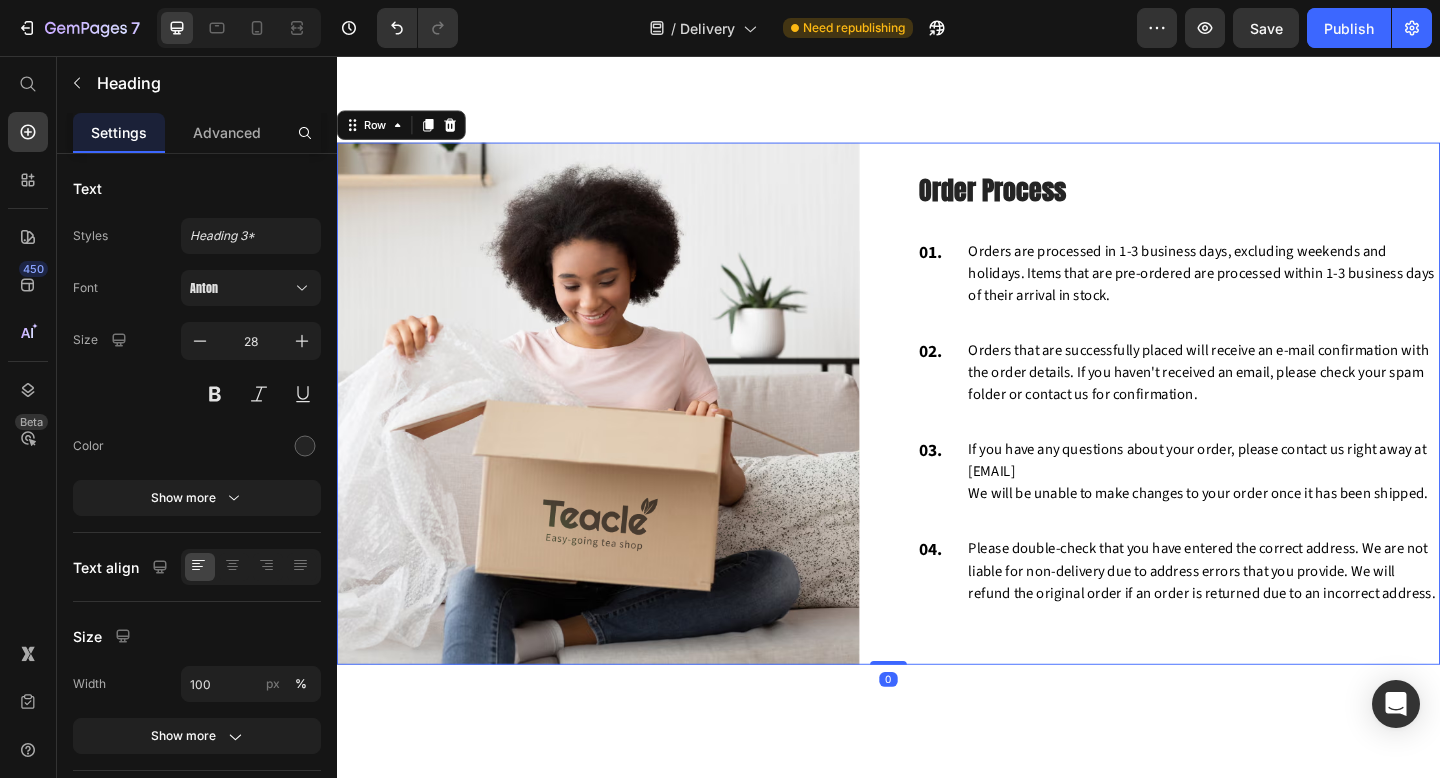 click on "Image Order Process Heading 01. Text block Orders are processed in 1-3 business days, excluding weekends and holidays. Items that are pre-ordered are processed within 1-3 business days of their arrival in stock. Text block Row 02. Text block Orders that are successfully placed will receive an e-mail confirmation with the order details. If you haven't received an email, please check your spam folder or contact us for confirmation. Text block Row 03. Text block If you have any questions about your order, please contact us right away at hello@teacle.ie  We will be unable to make changes to your order once it has been shipped. Text block Row 04. Text block Please double-check that you have entered the correct address. We are not liable for non-delivery due to address errors that you provide. We will refund the original order if an order is returned due to an incorrect address. Text block Row Row   0" at bounding box center [937, 434] 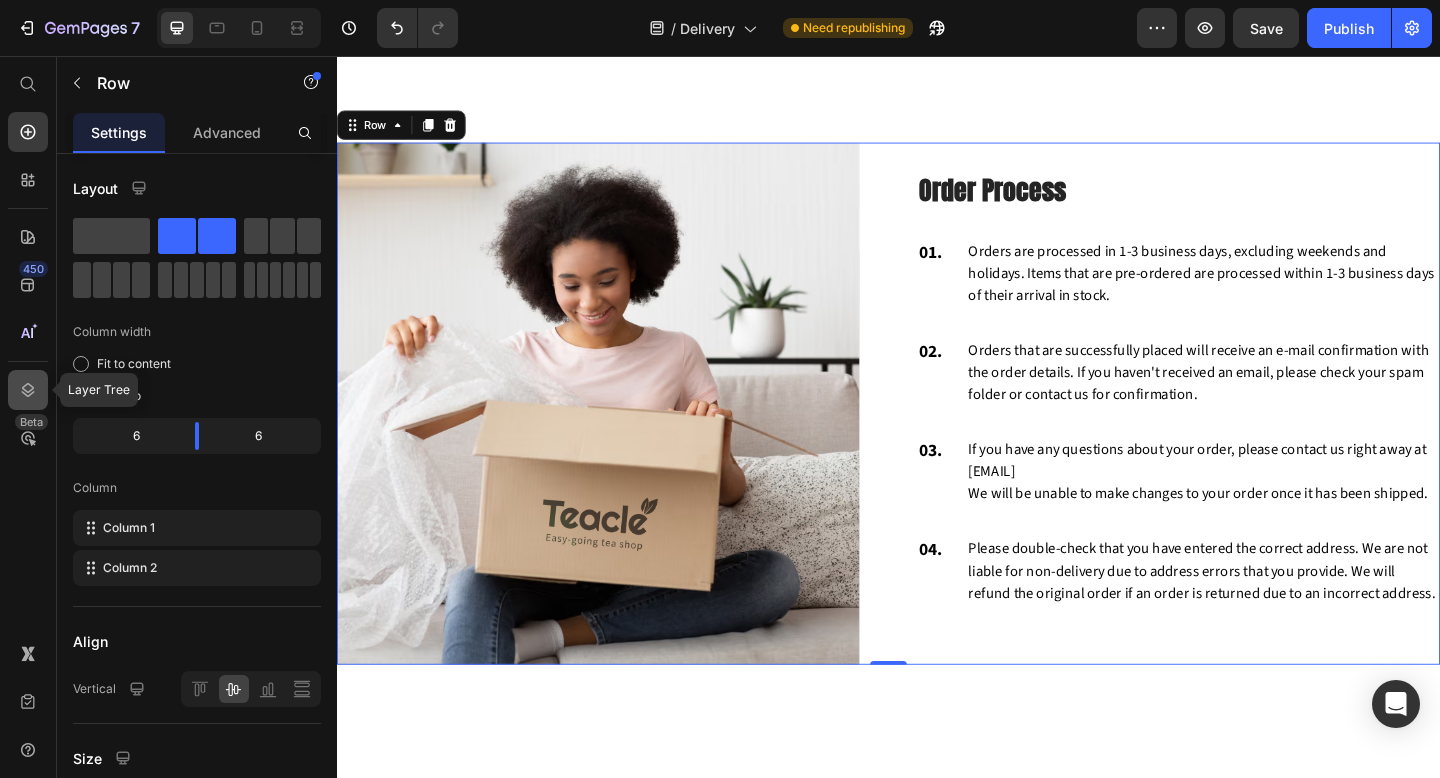 click 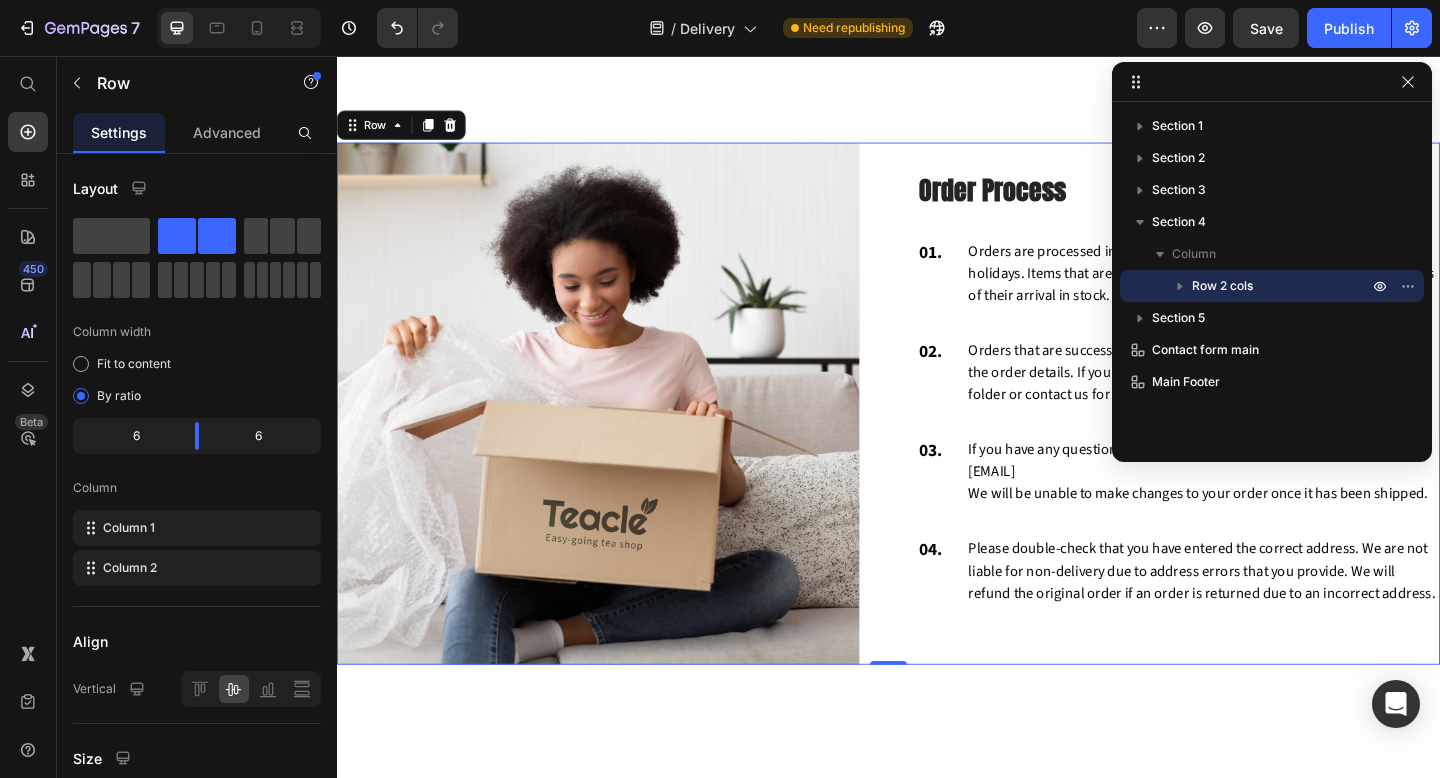 click 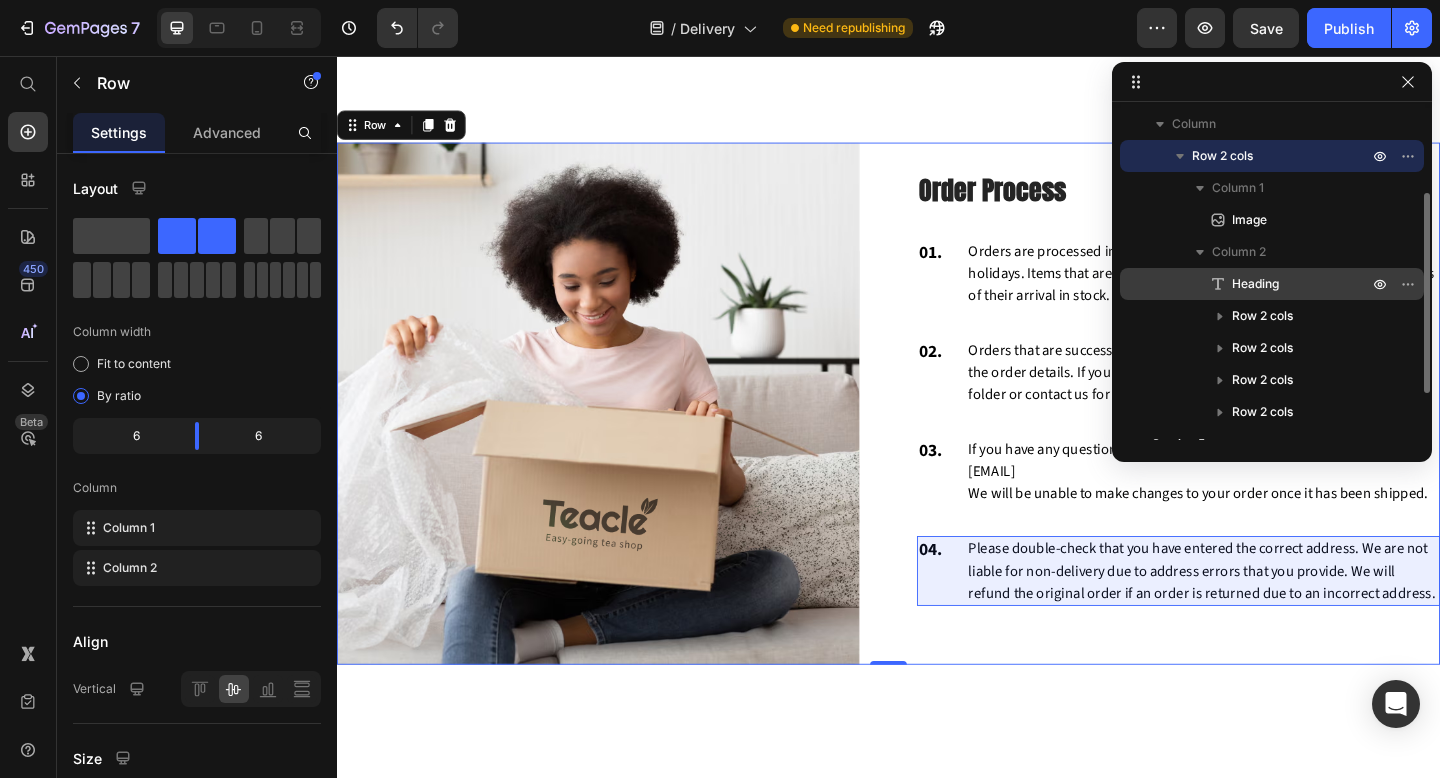 scroll, scrollTop: 138, scrollLeft: 0, axis: vertical 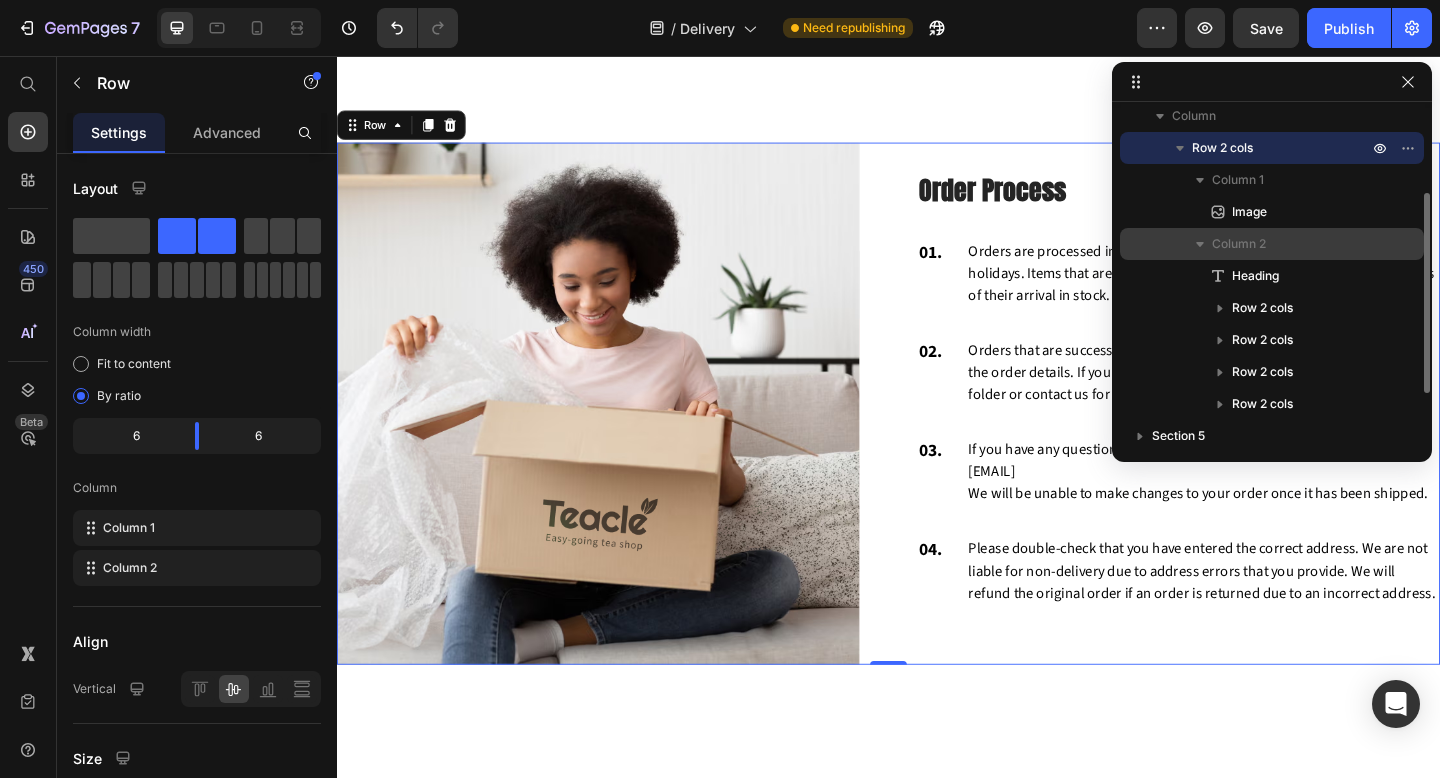 click on "Column 2" at bounding box center (1239, 244) 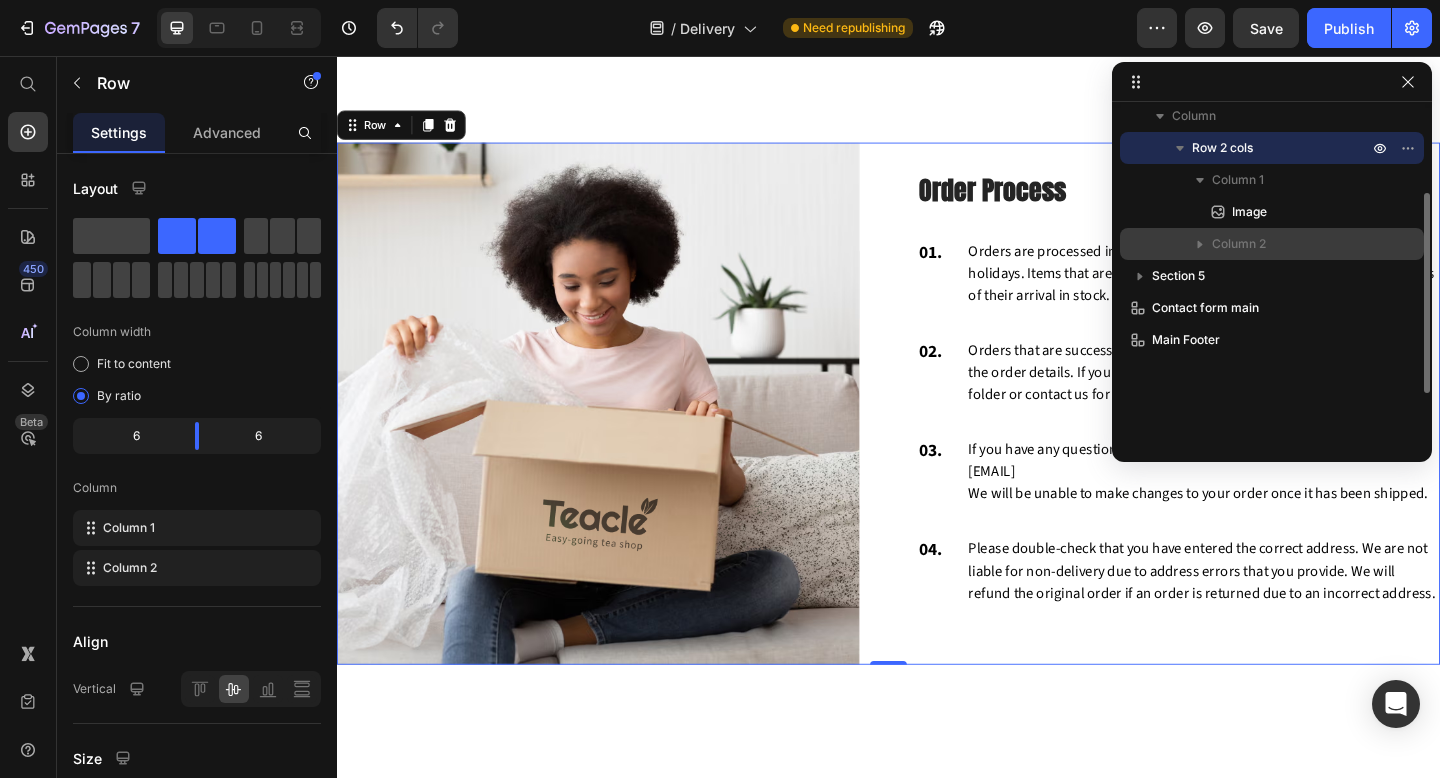 click on "Column 2" at bounding box center (1239, 244) 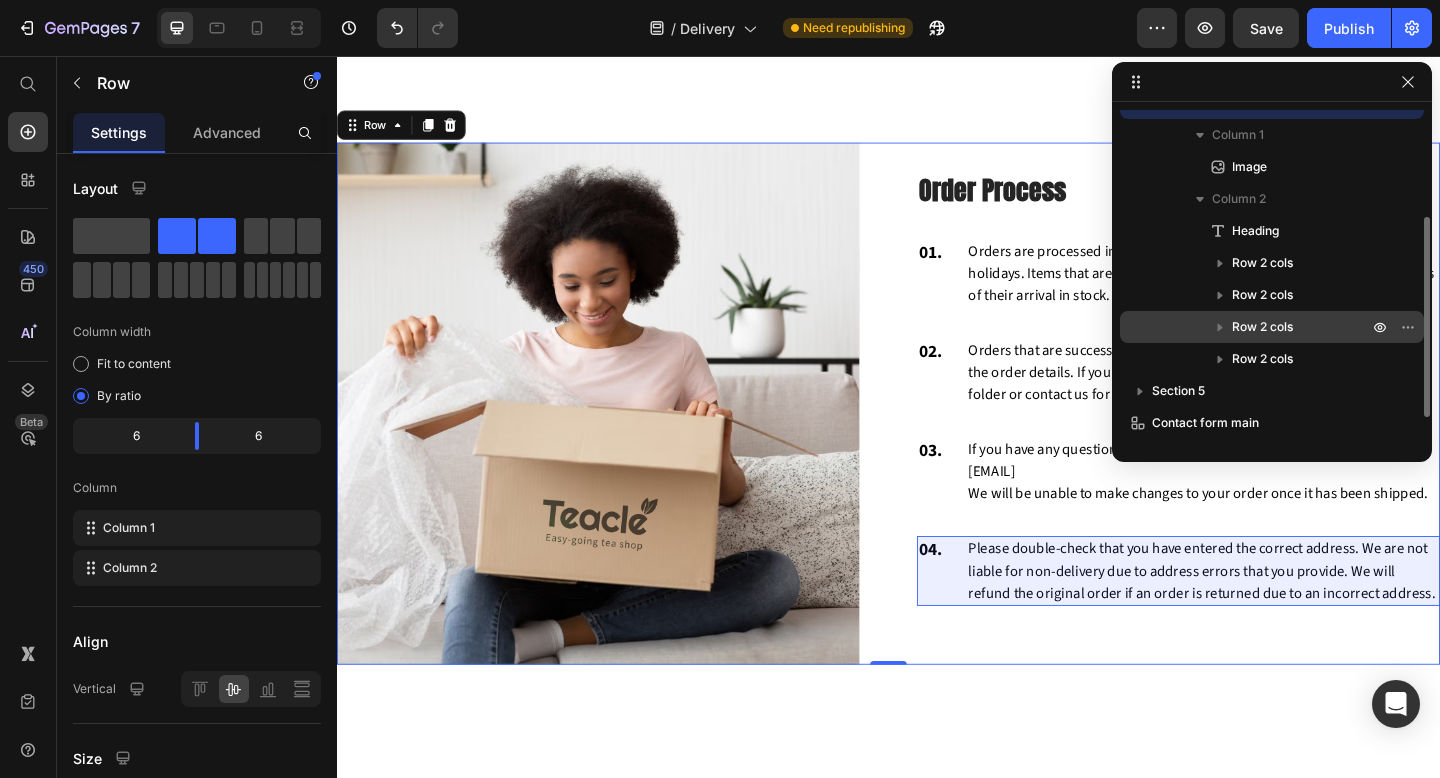 scroll, scrollTop: 185, scrollLeft: 0, axis: vertical 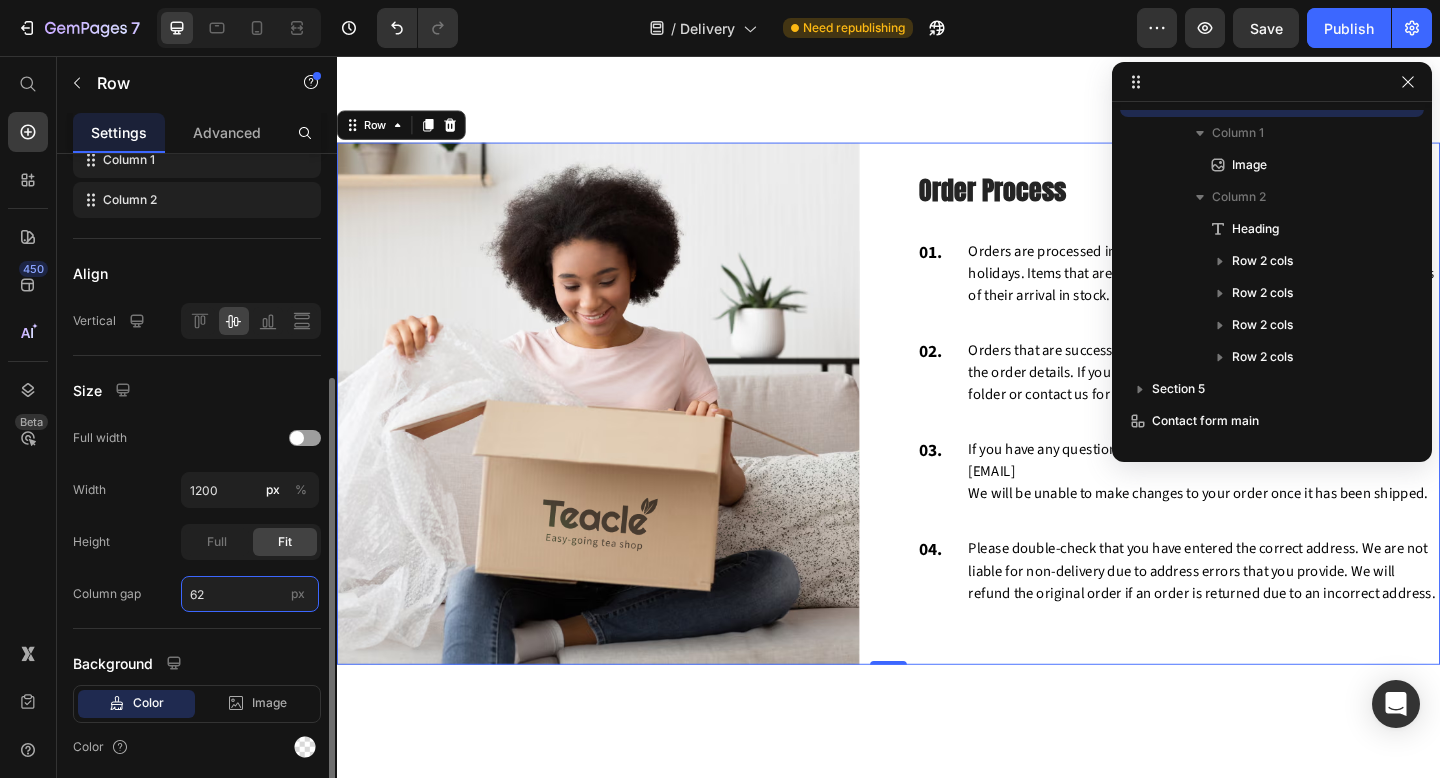 click on "62" at bounding box center (250, 594) 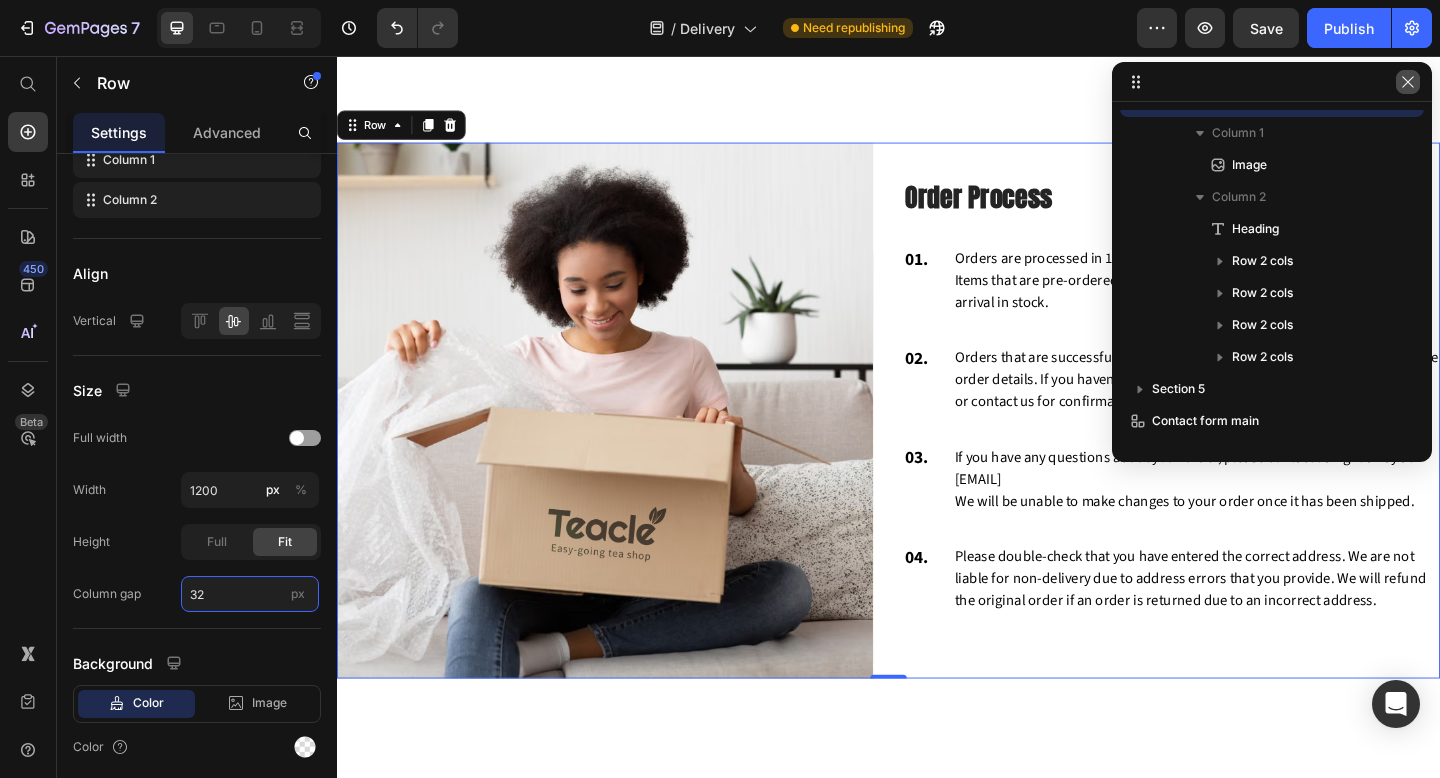 type on "32" 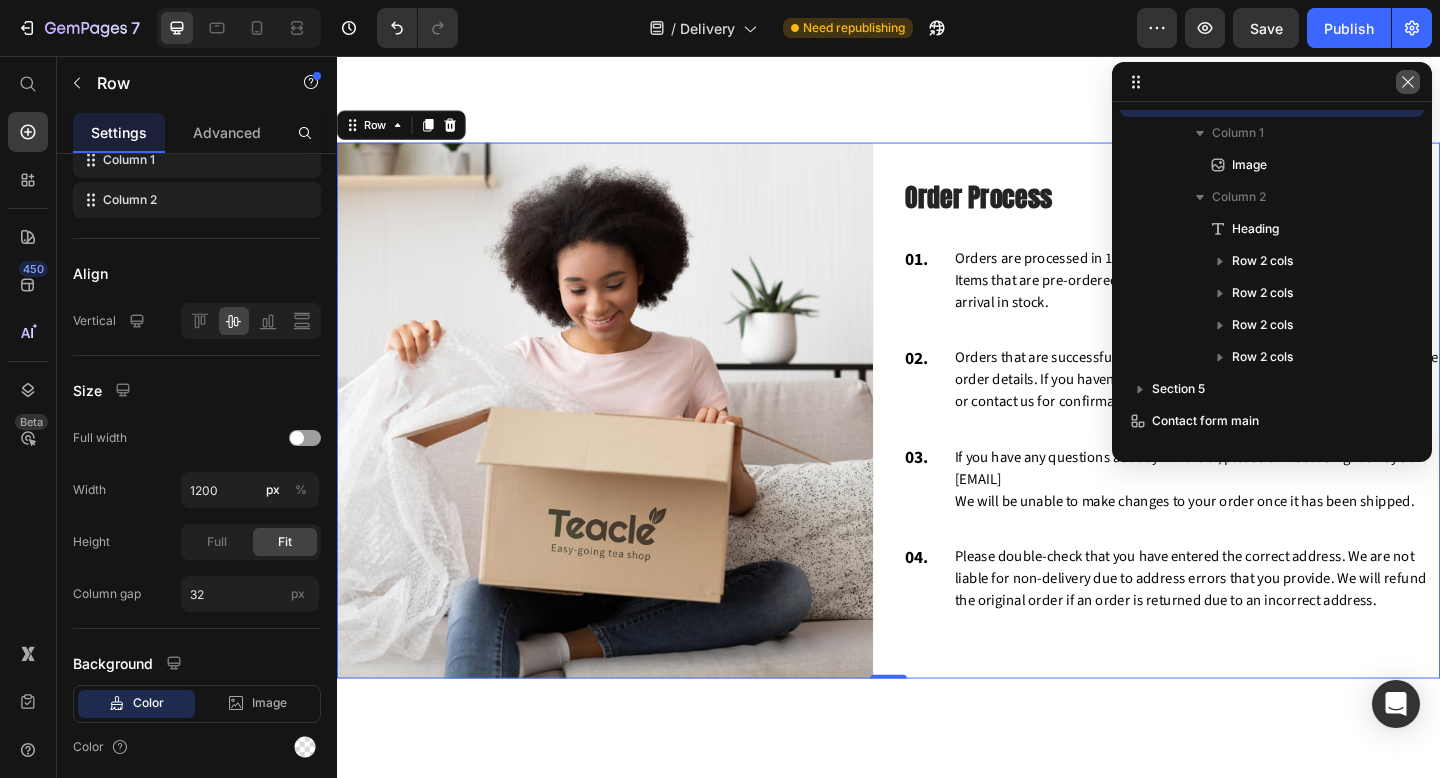 click 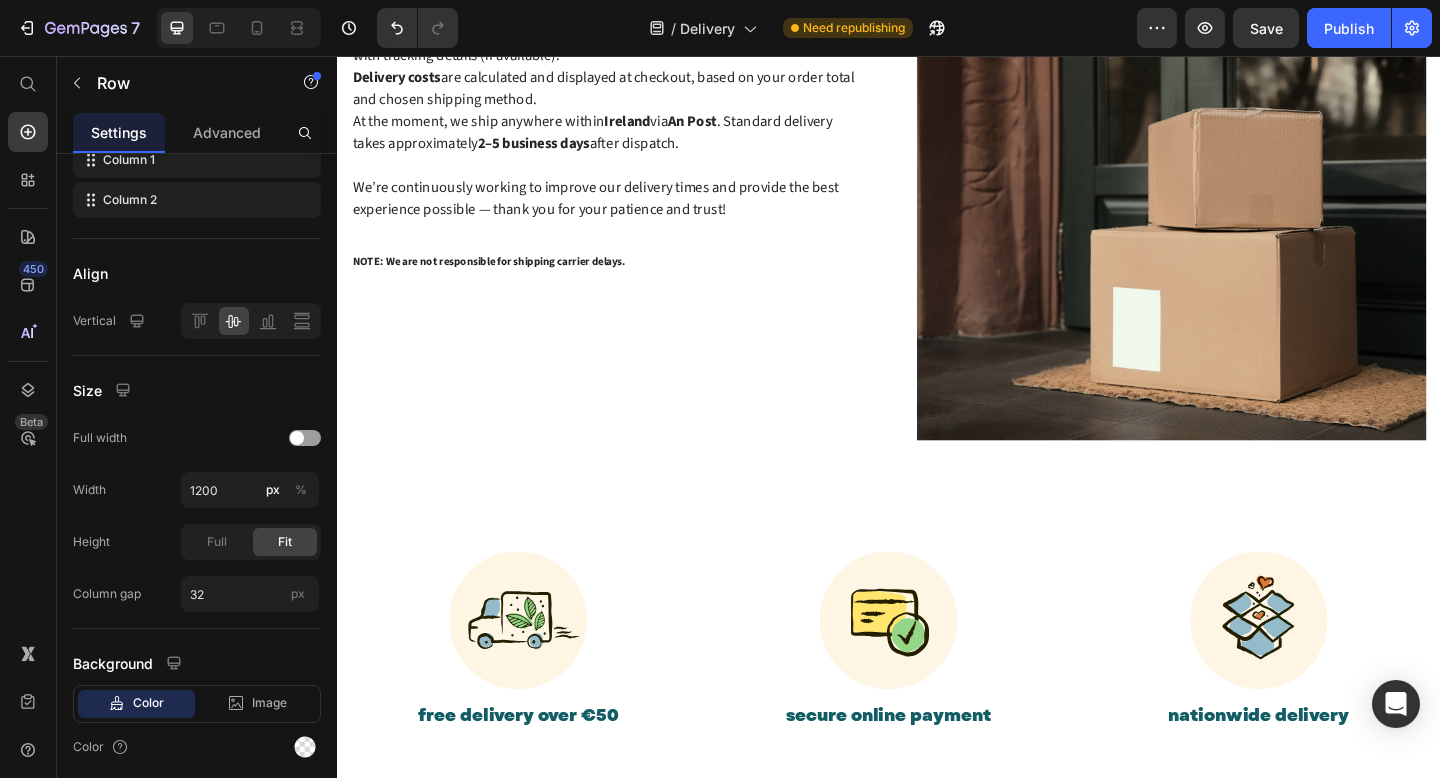 scroll, scrollTop: 539, scrollLeft: 0, axis: vertical 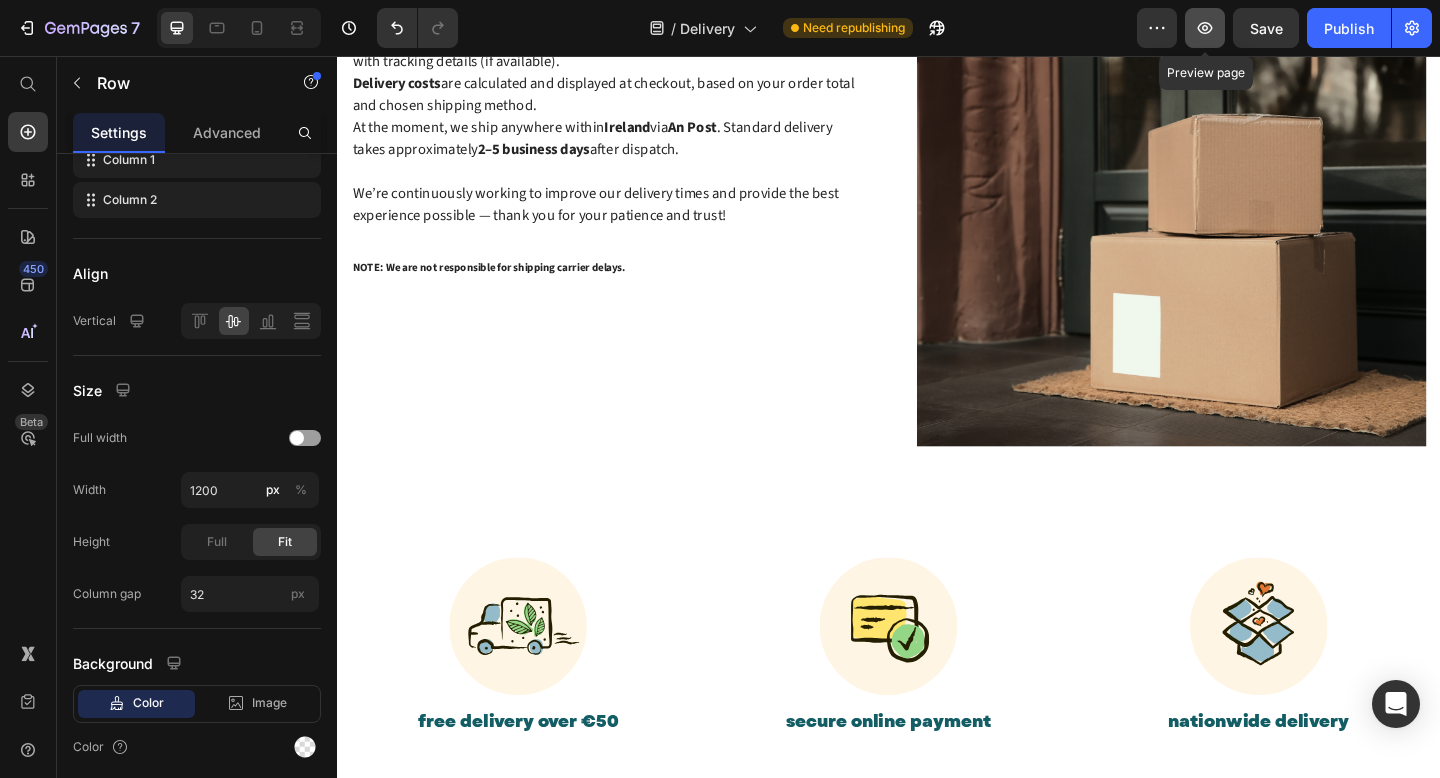 click 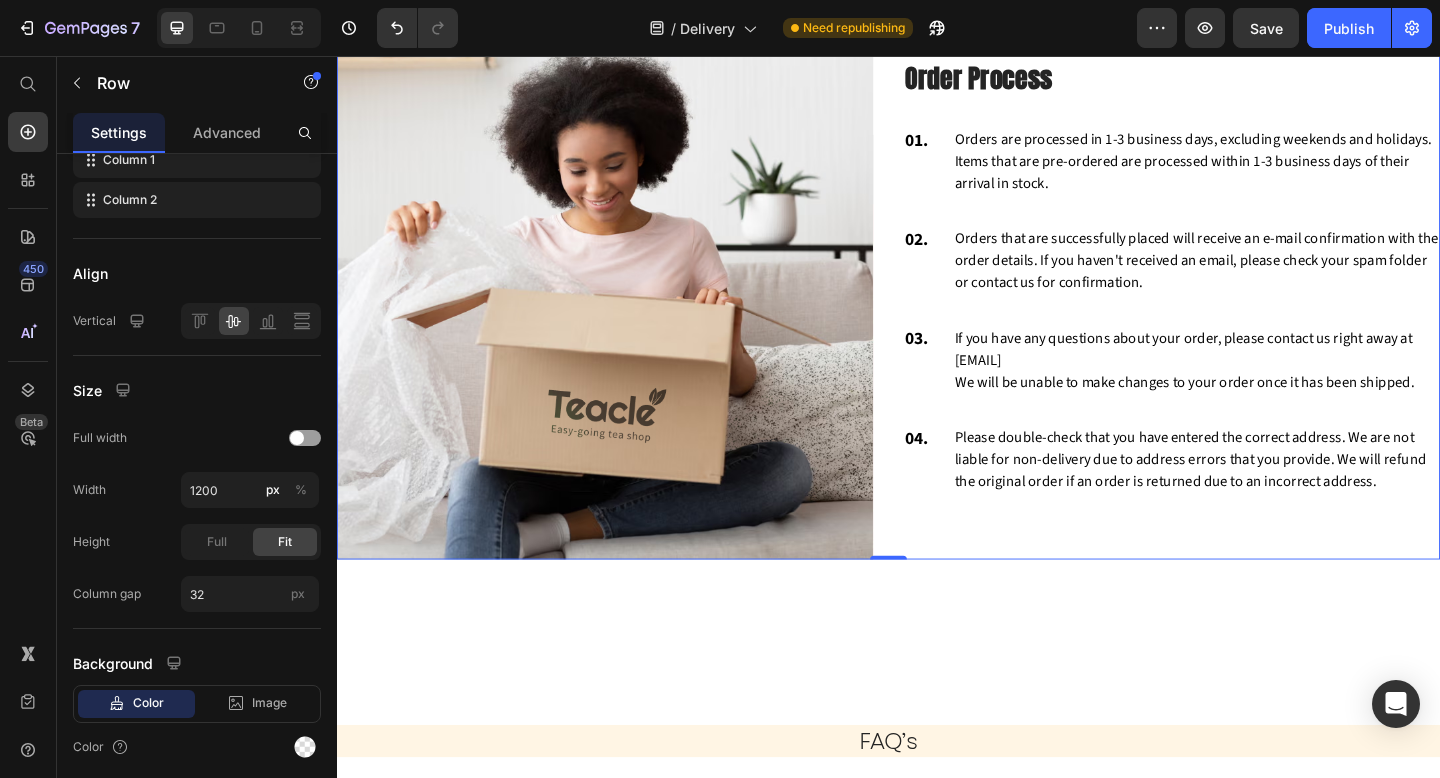scroll, scrollTop: 1420, scrollLeft: 0, axis: vertical 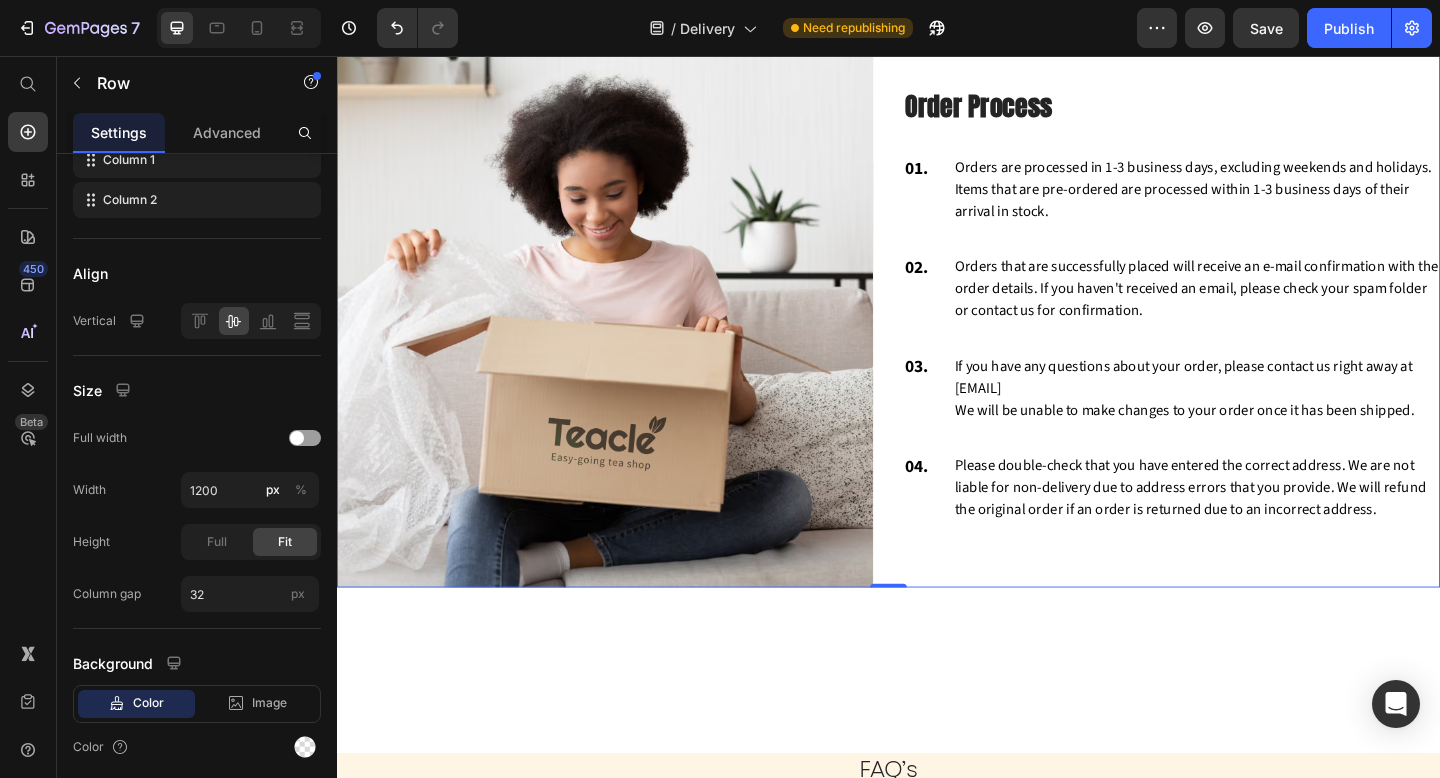 type 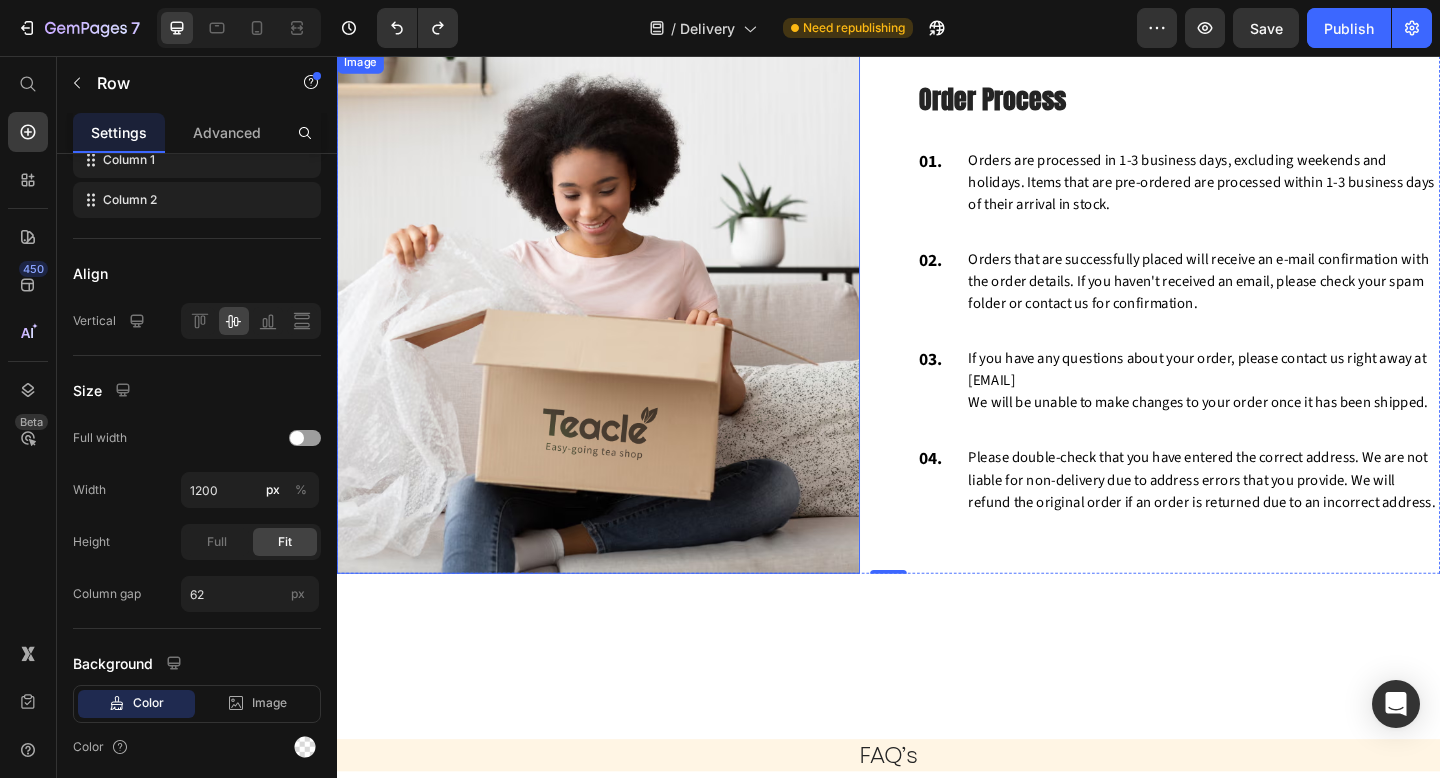 scroll, scrollTop: 1282, scrollLeft: 0, axis: vertical 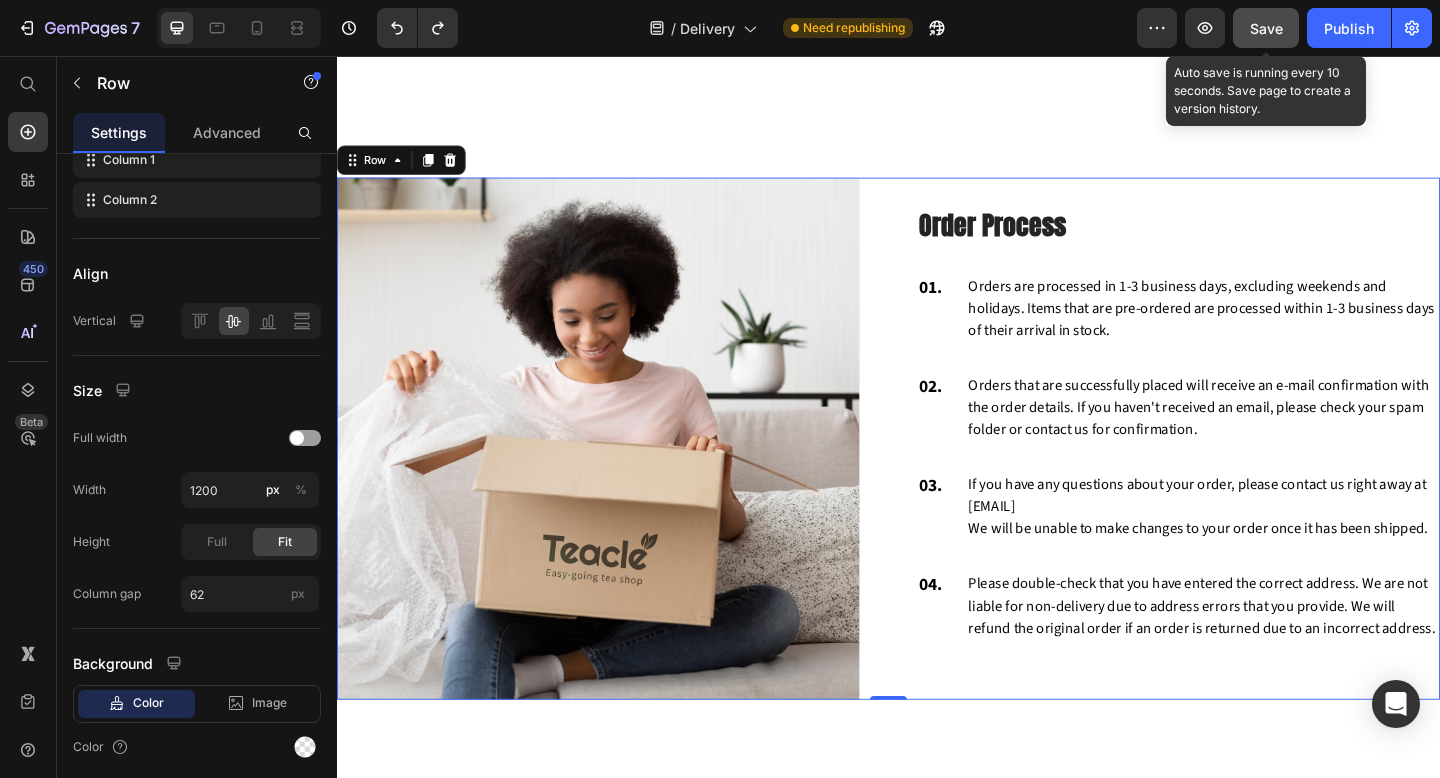 click on "Save" at bounding box center [1266, 28] 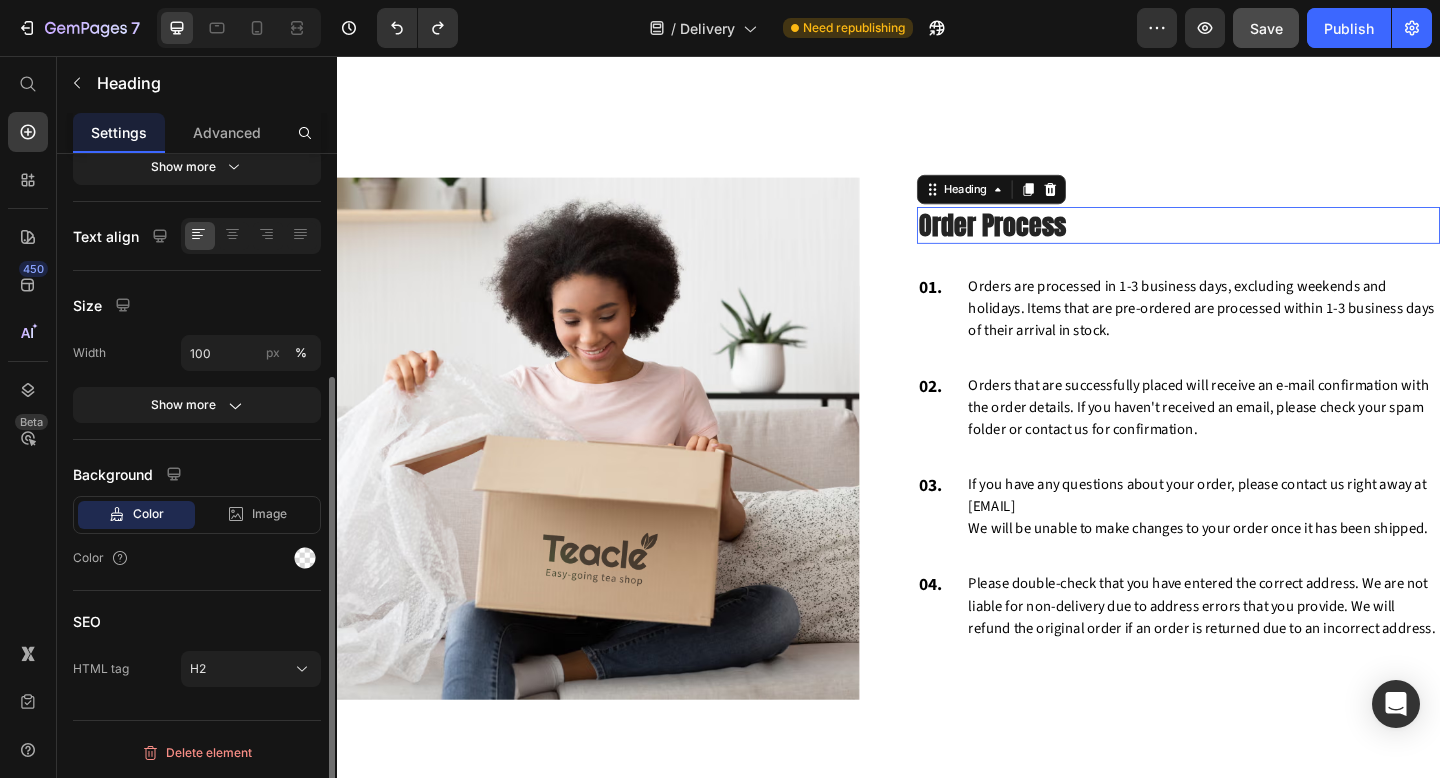 scroll, scrollTop: 0, scrollLeft: 0, axis: both 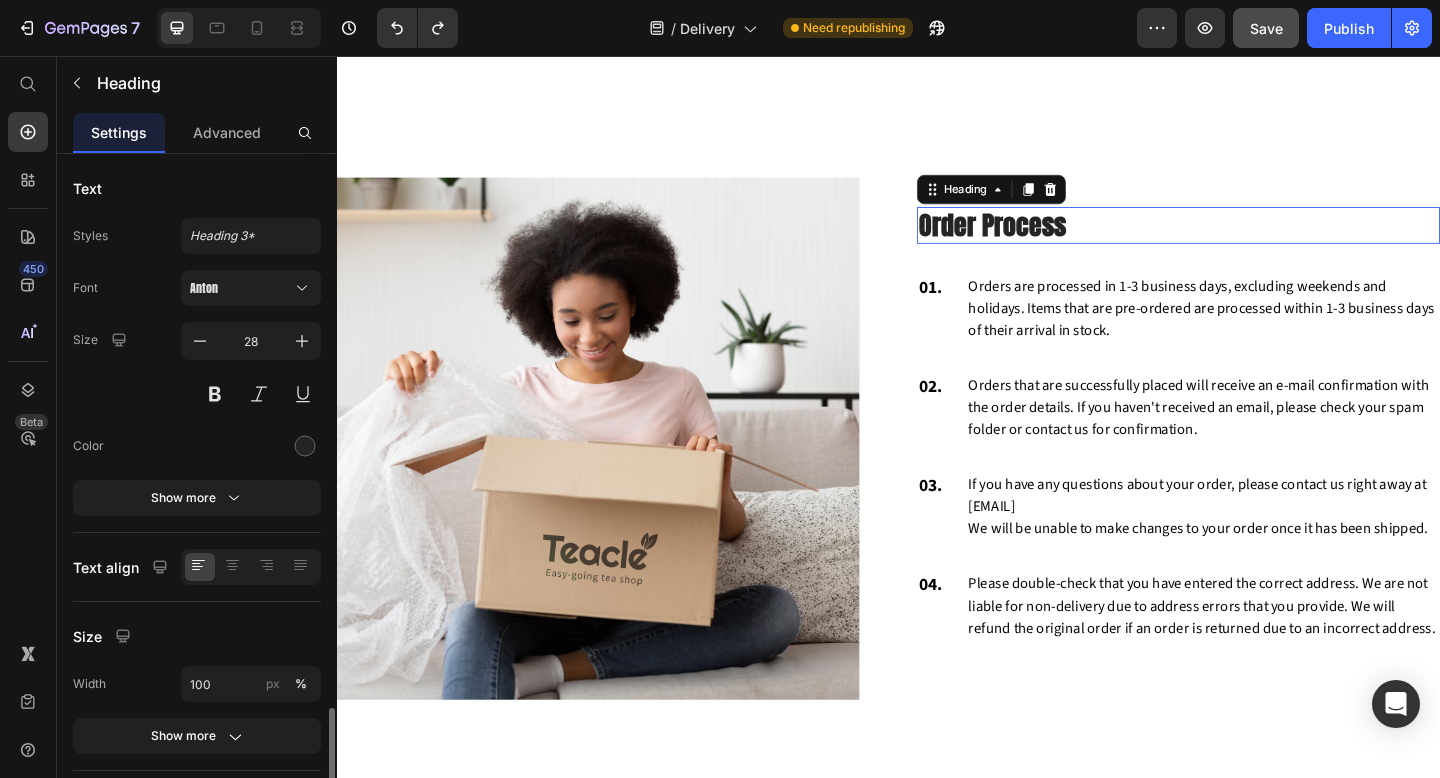 click on "Order Process" at bounding box center (1252, 241) 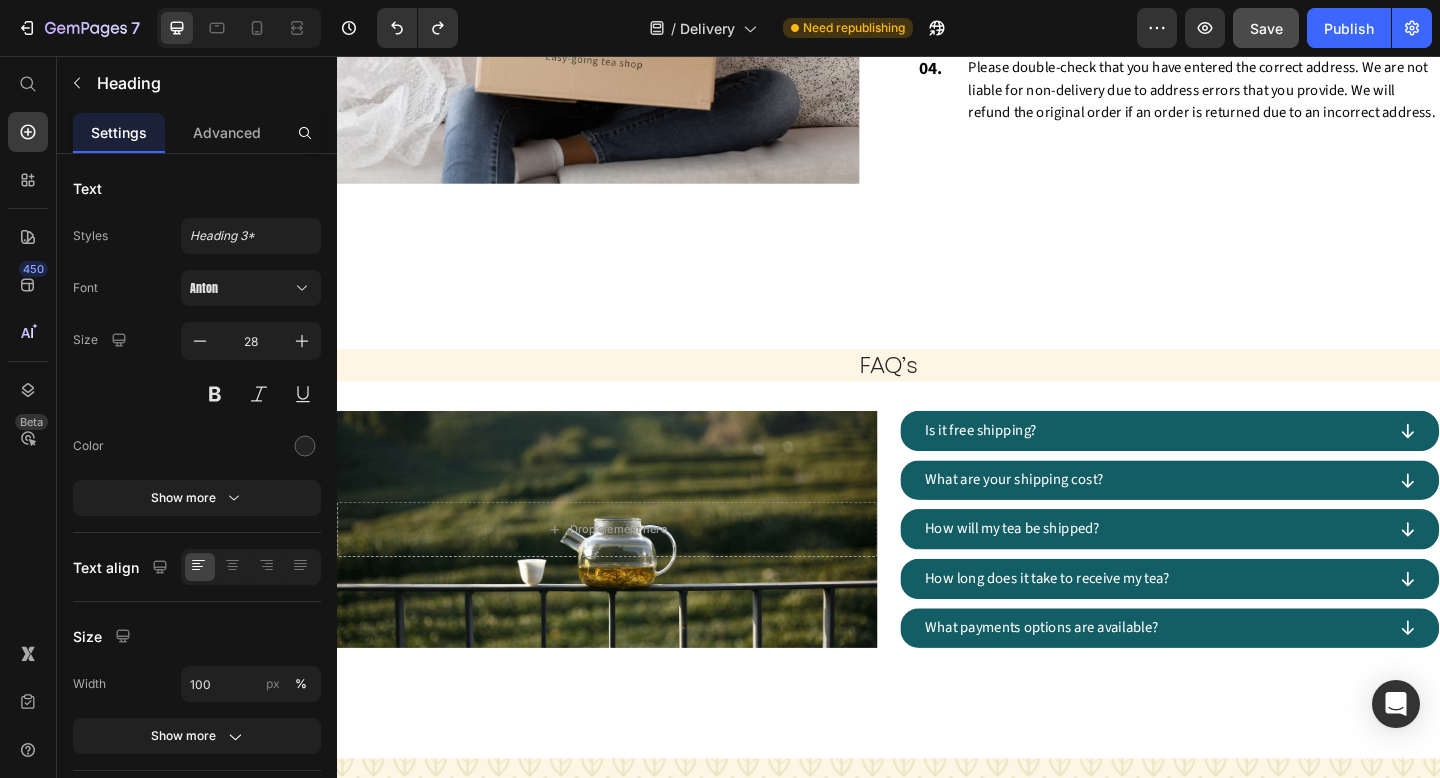 scroll, scrollTop: 1841, scrollLeft: 0, axis: vertical 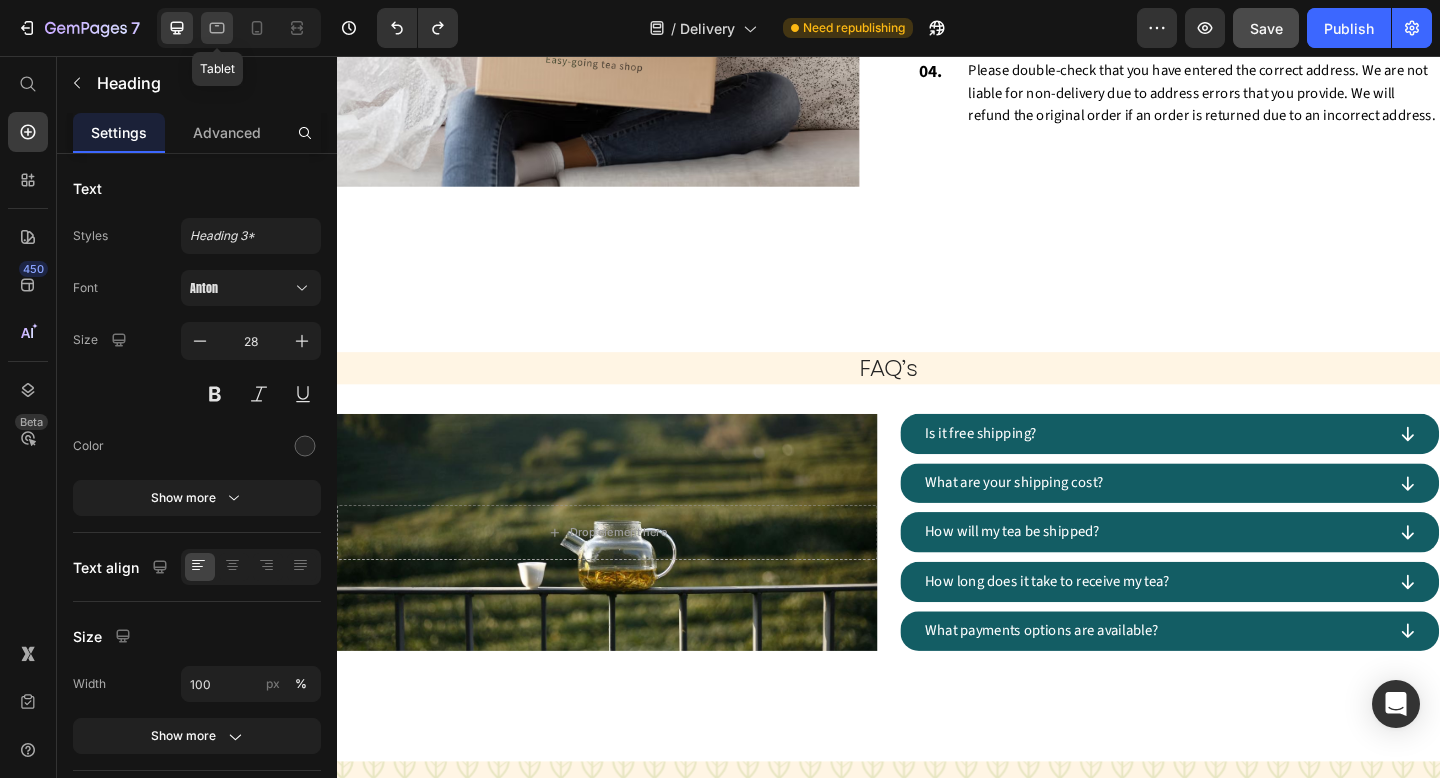 click 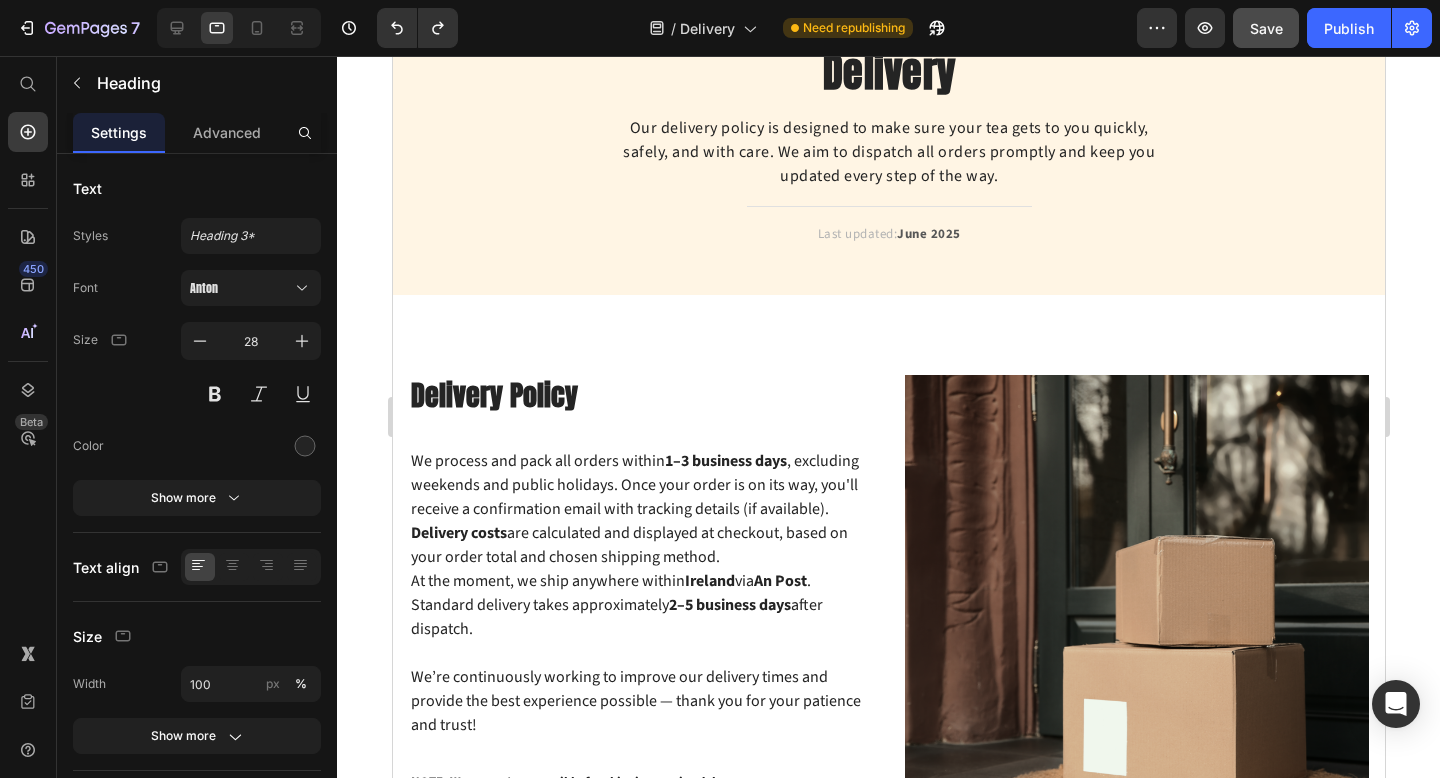 scroll, scrollTop: 0, scrollLeft: 0, axis: both 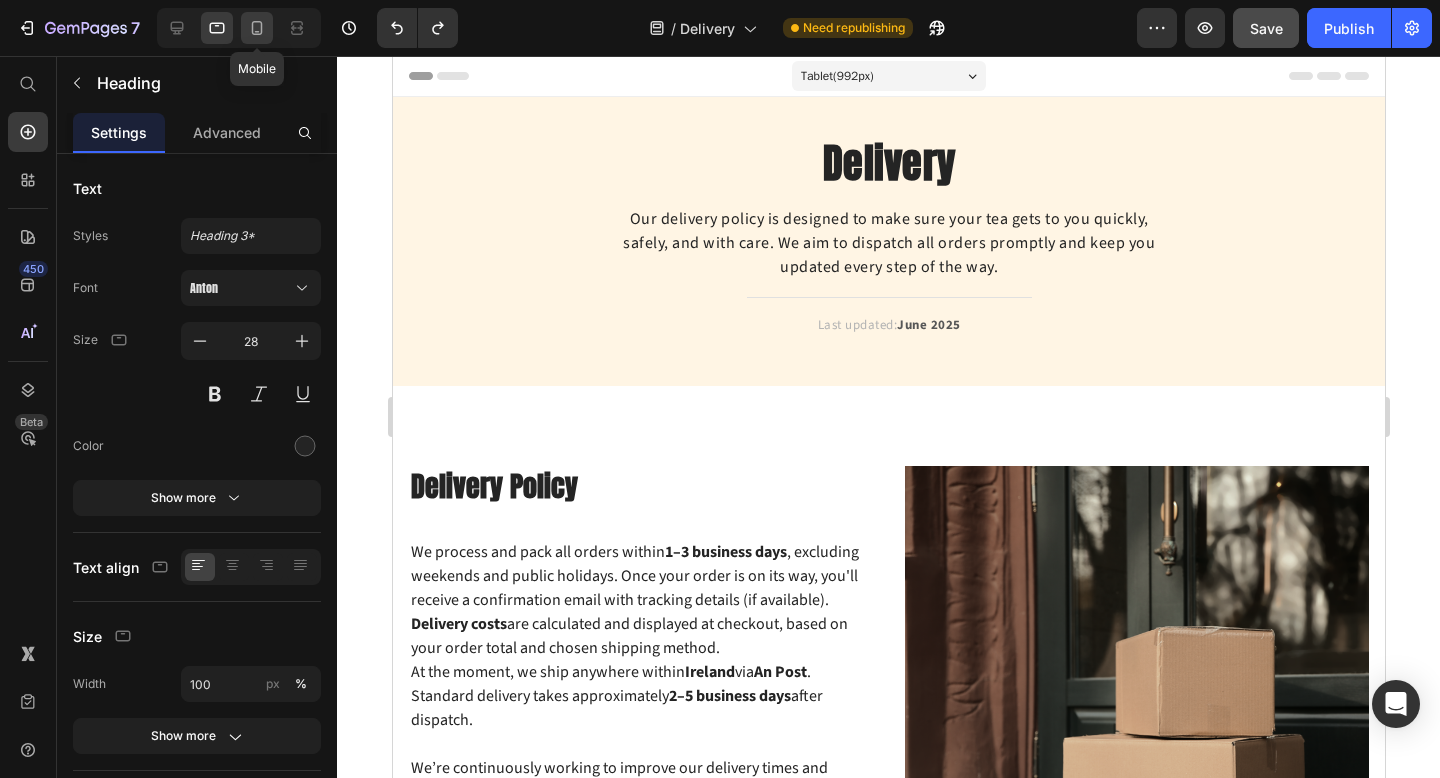 click 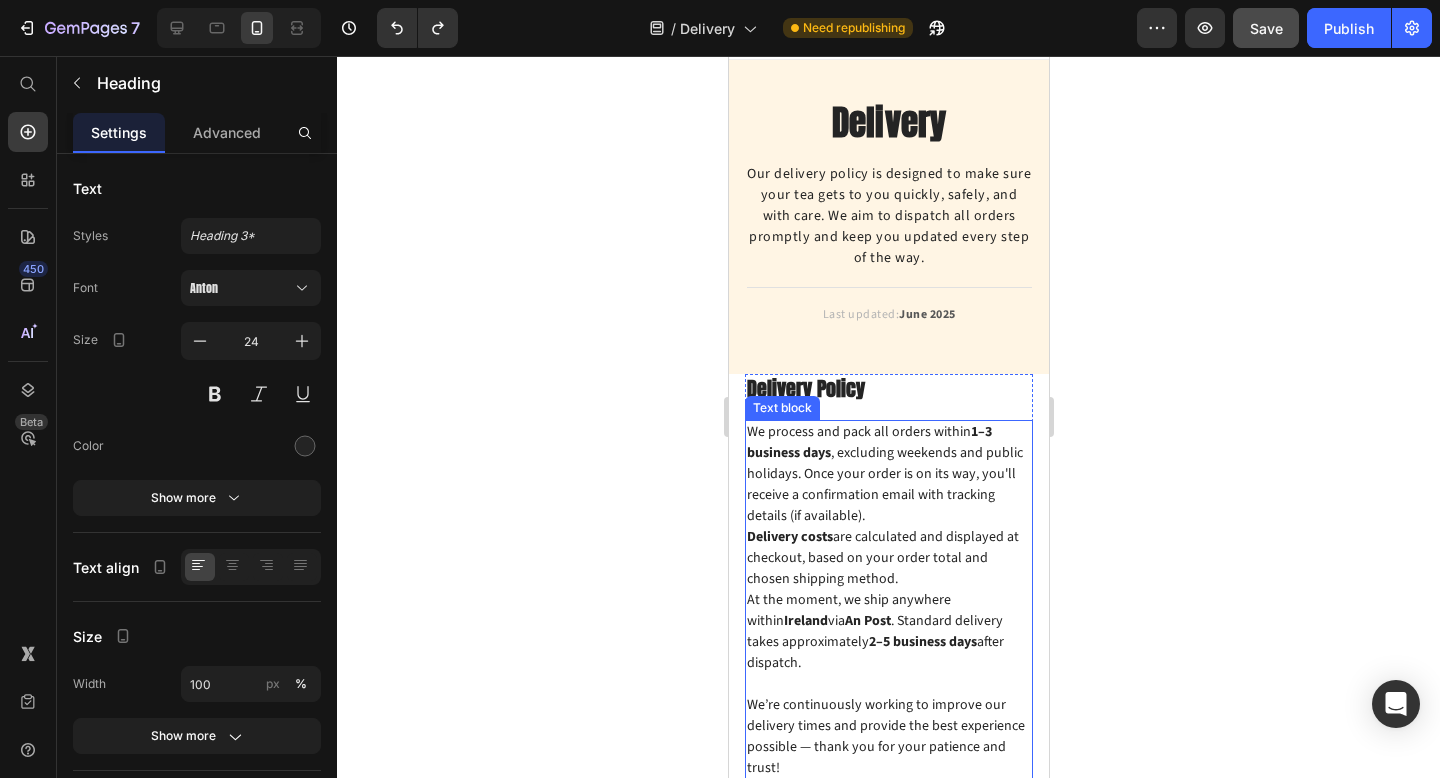 scroll, scrollTop: 50, scrollLeft: 0, axis: vertical 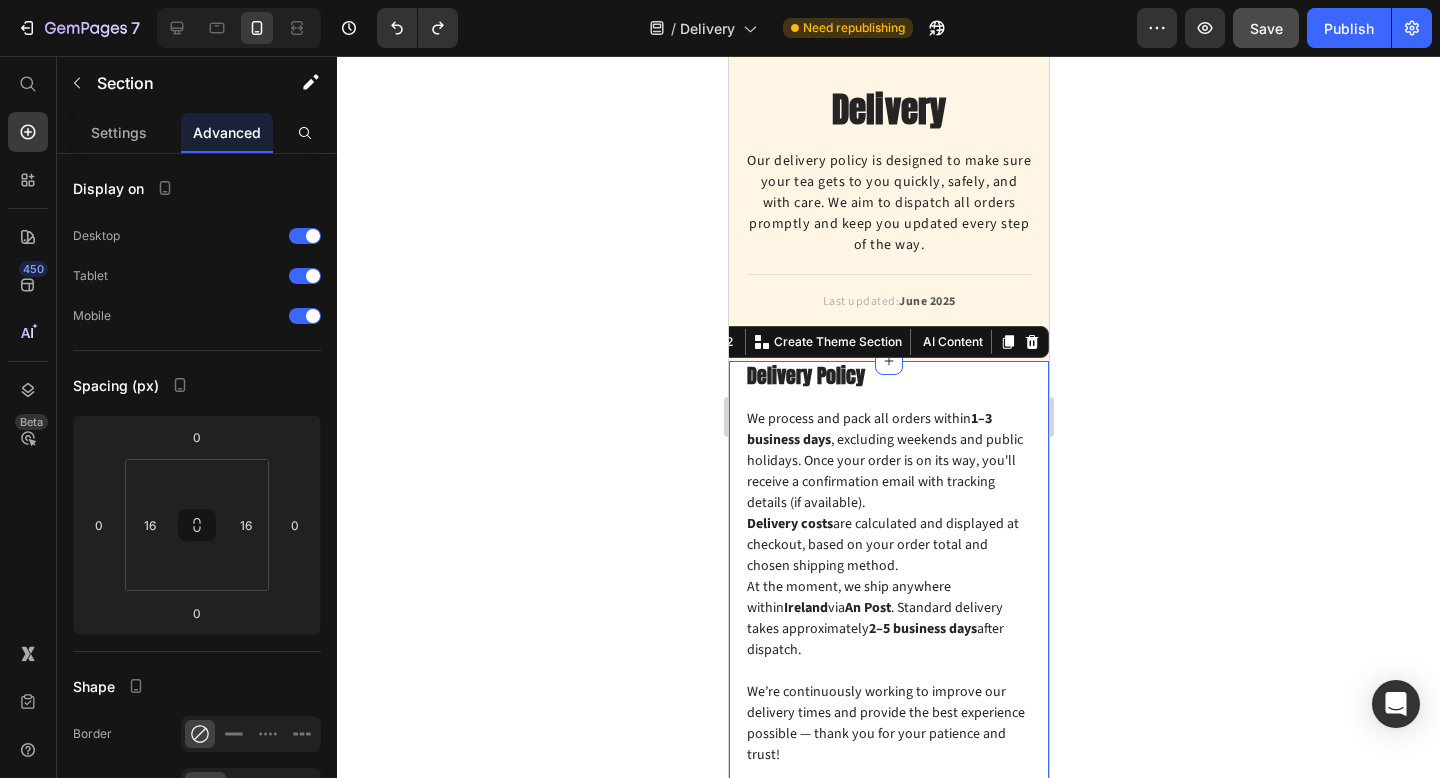 click on "Delivery Policy Heading We process and pack all orders within  1–3 business days , excluding weekends and public holidays. Once your order is on its way, you'll receive a confirmation email with tracking details (if available). Delivery costs  are calculated and displayed at checkout, based on your order total and chosen shipping method. At the moment, we ship anywhere within  Ireland  via  An Post . Standard delivery takes approximately  2–5 business days  after dispatch.   We’re continuously working to improve our delivery times and provide the best experience possible — thank you for your patience and trust! Text block NOTE: We are not responsible for shipping carrier delays. Text block Image Row Section 2   Create Theme Section AI Content Write with GemAI What would you like to describe here? Tone and Voice Persuasive Product GREEN MINT Show more Generate" at bounding box center (888, 748) 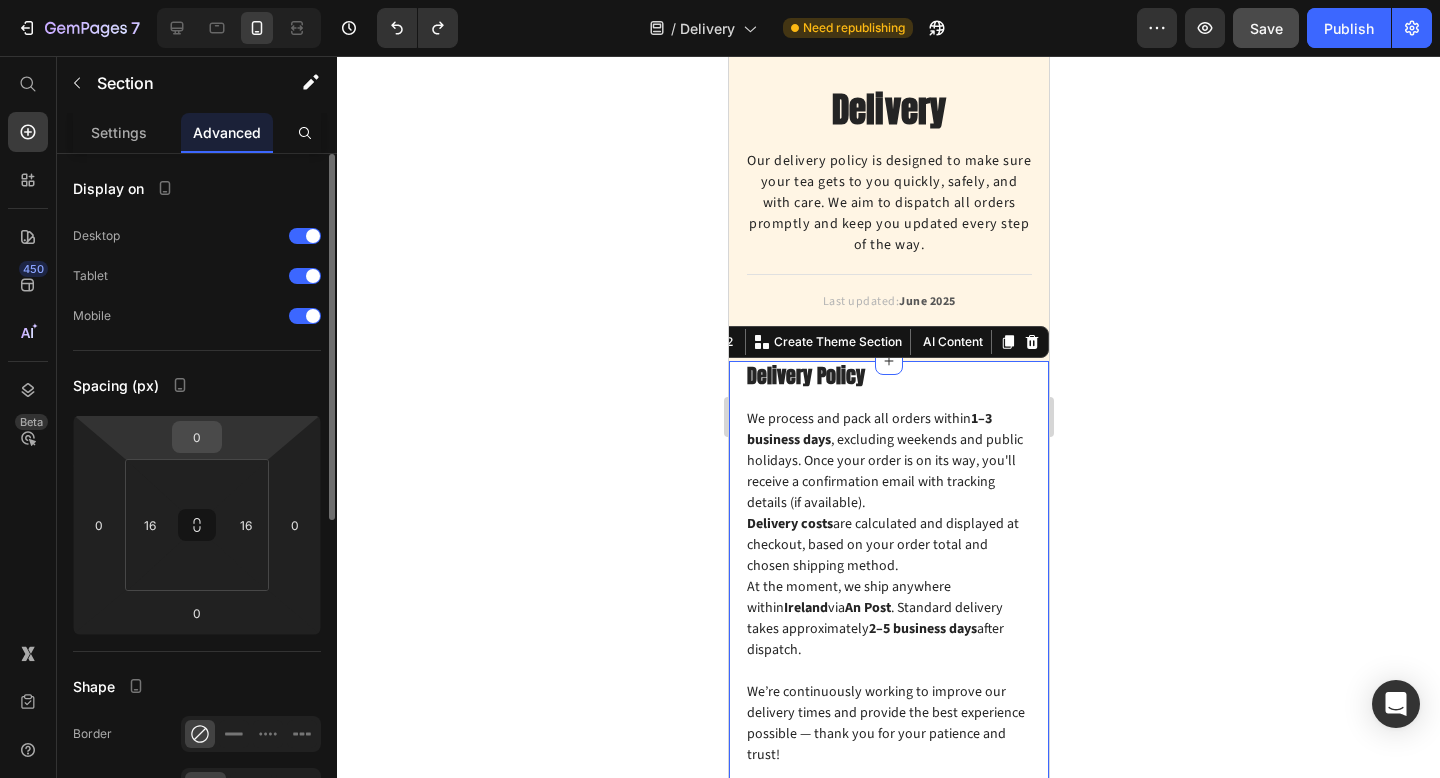 click on "0" at bounding box center [197, 437] 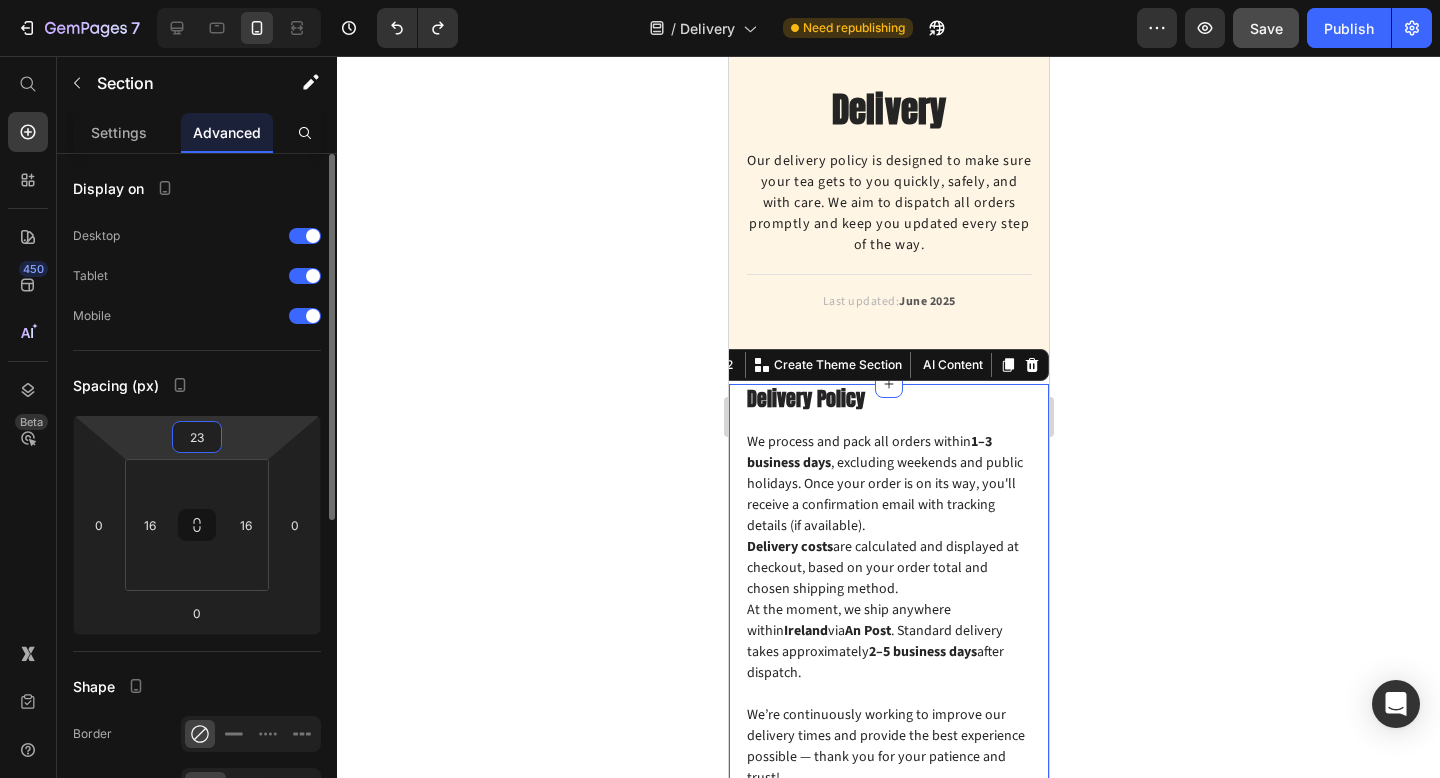 type on "24" 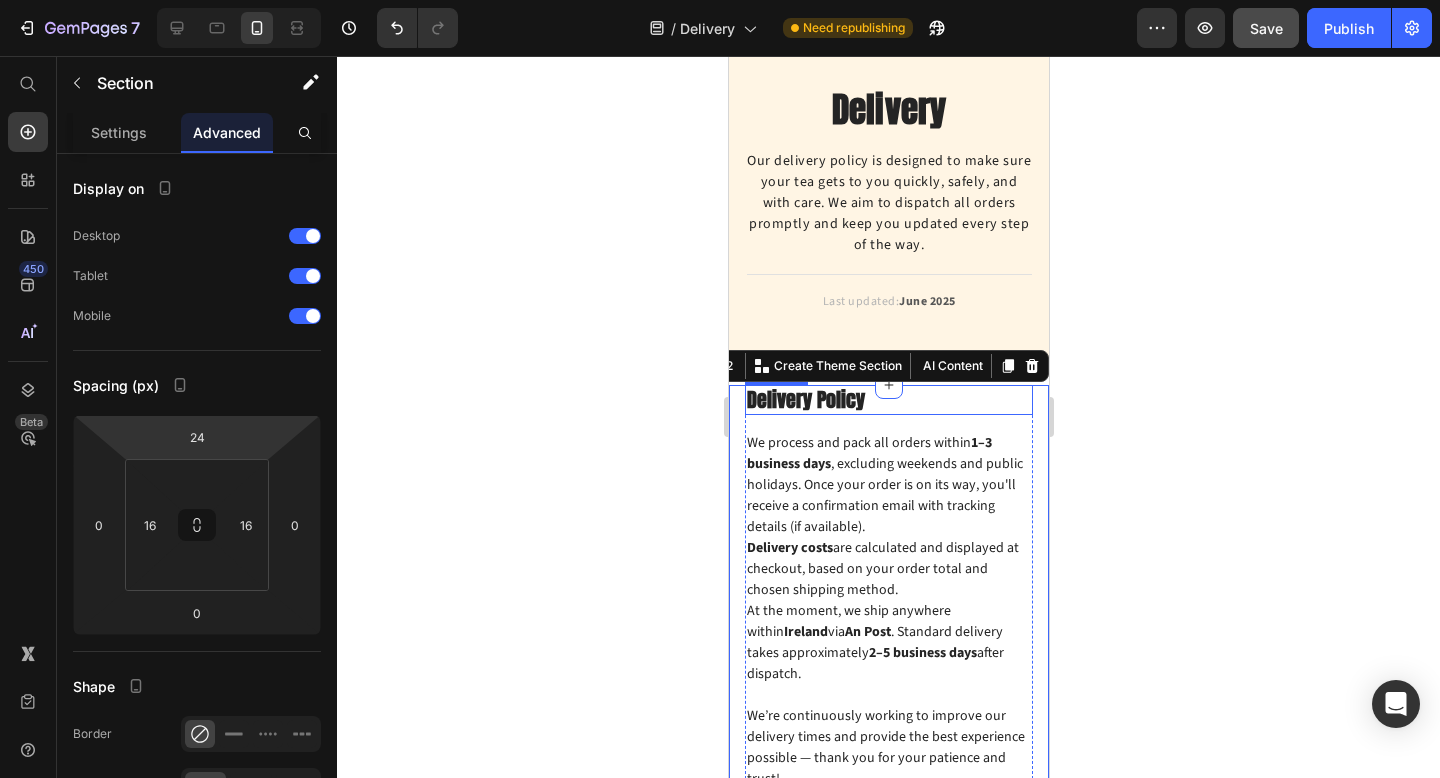 click 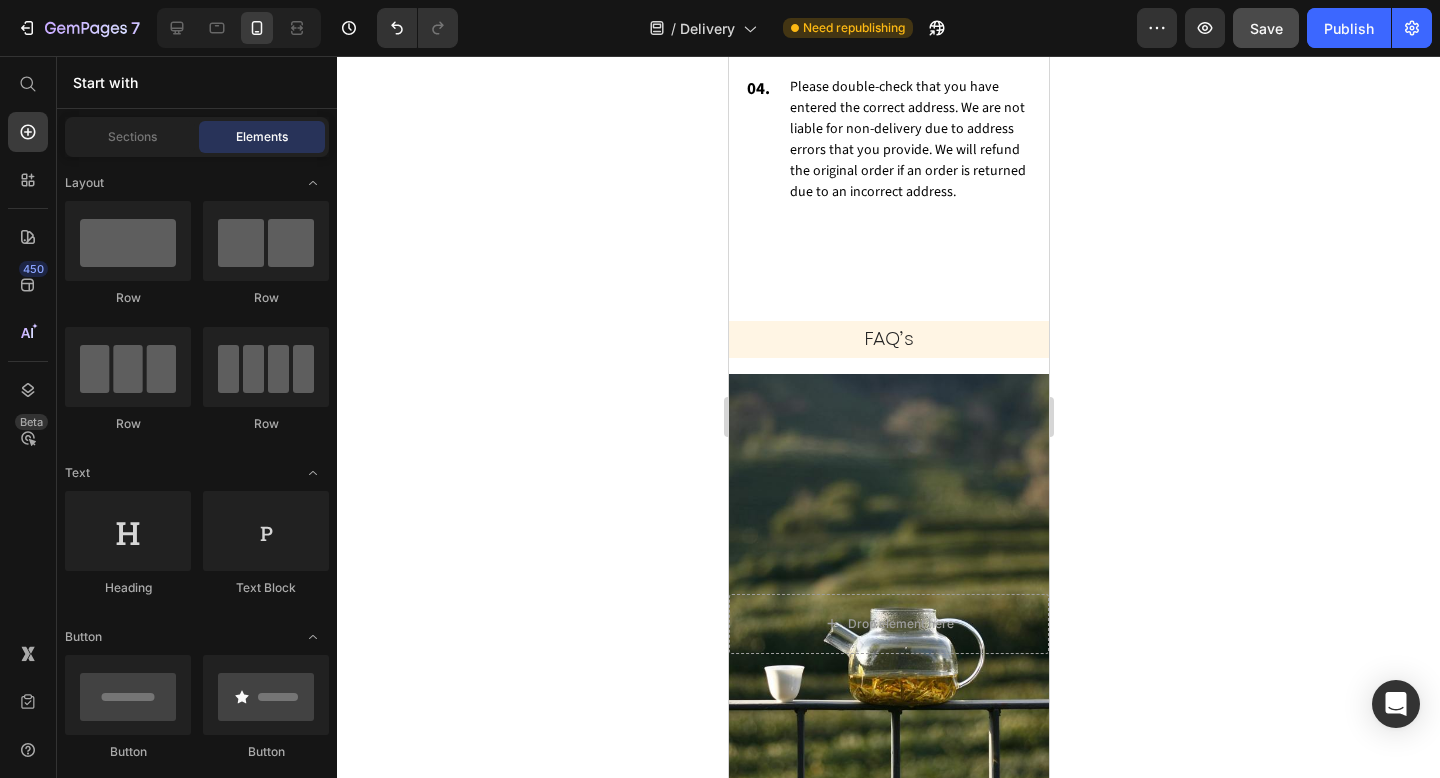 scroll, scrollTop: 2706, scrollLeft: 0, axis: vertical 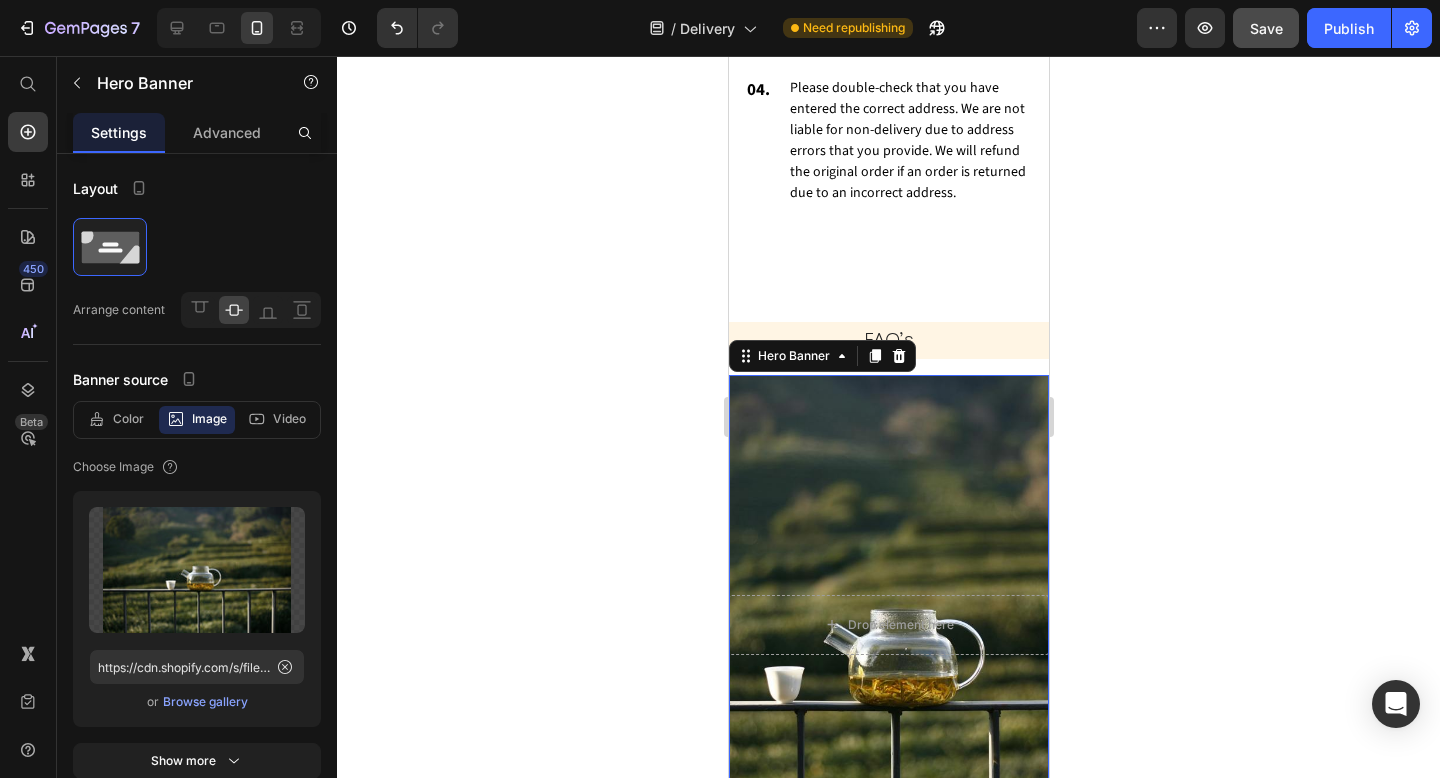 click at bounding box center (888, 625) 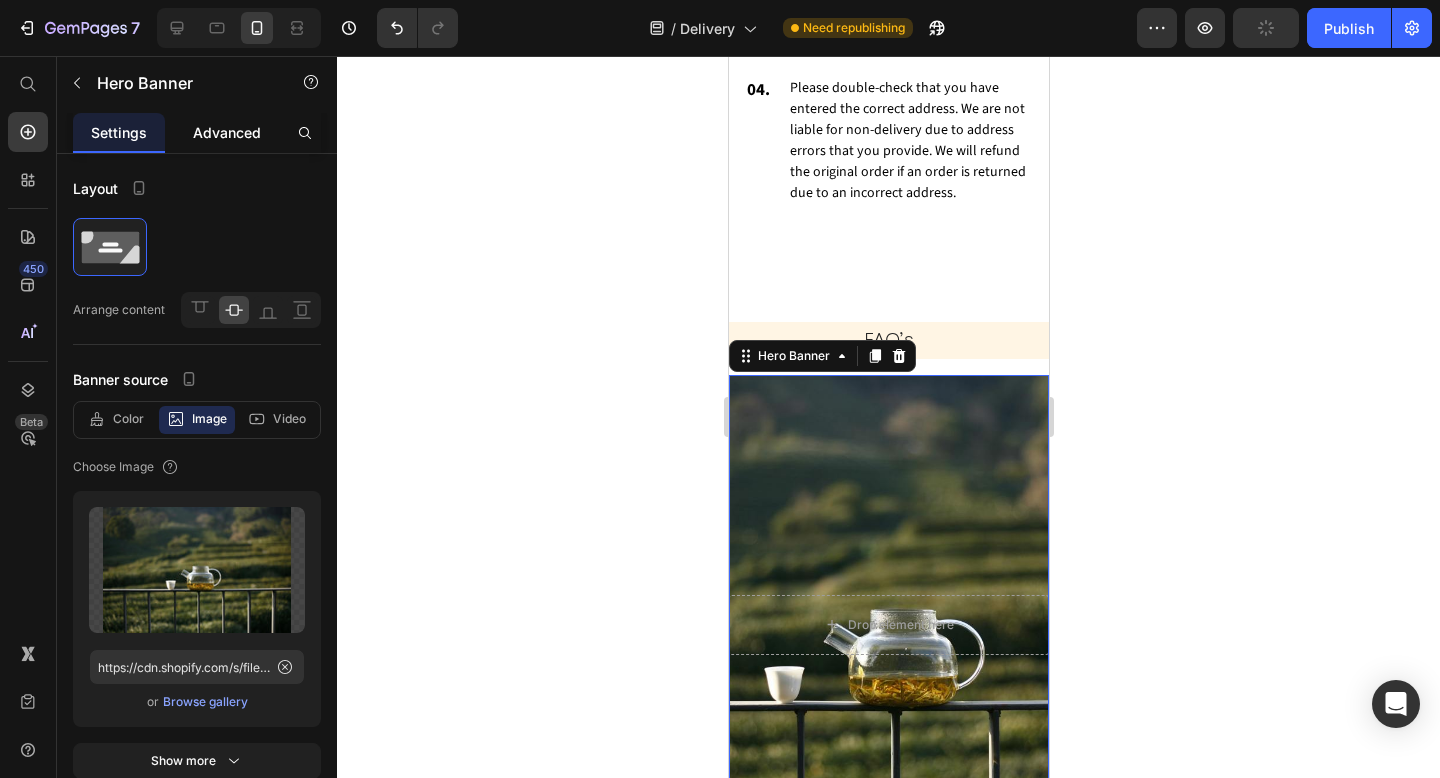 click on "Advanced" at bounding box center [227, 132] 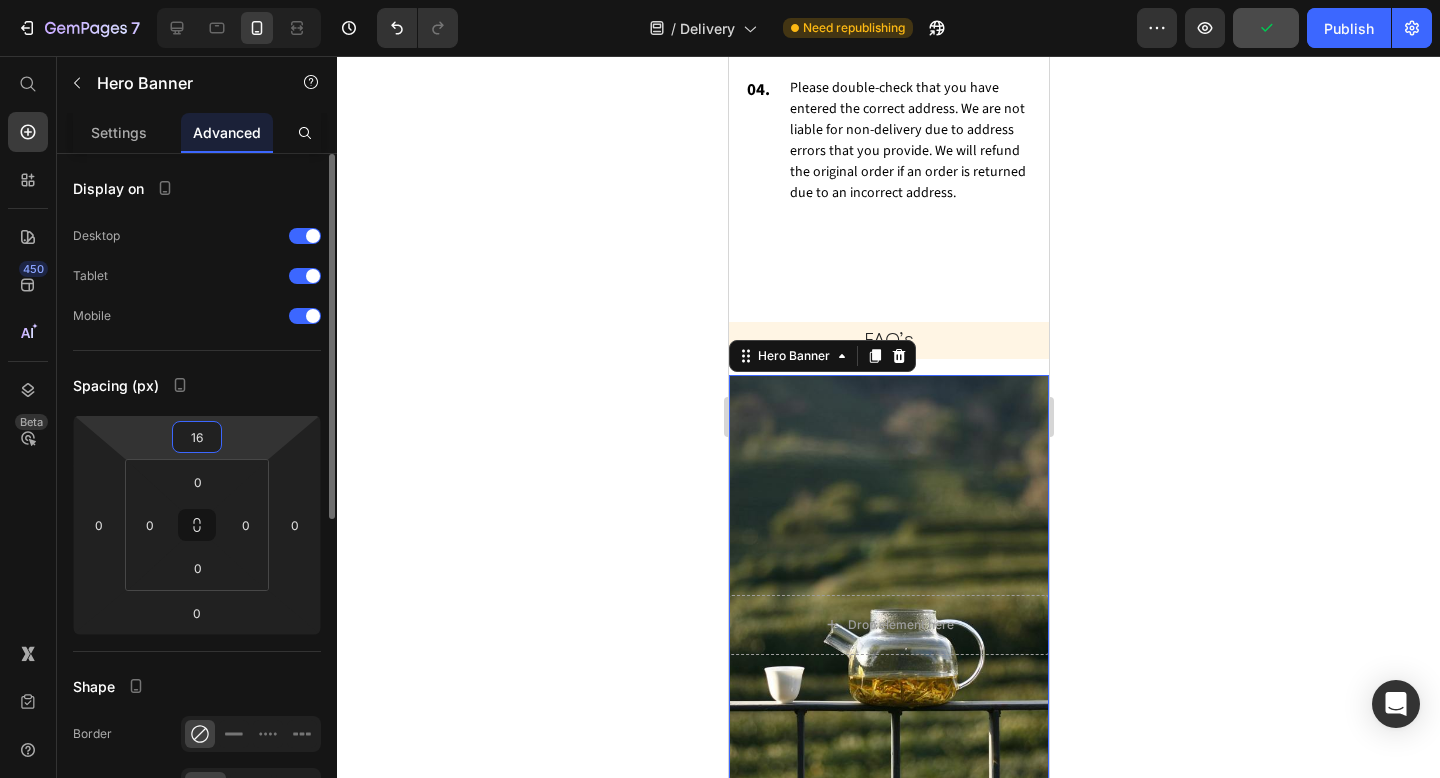 click on "16" at bounding box center (197, 437) 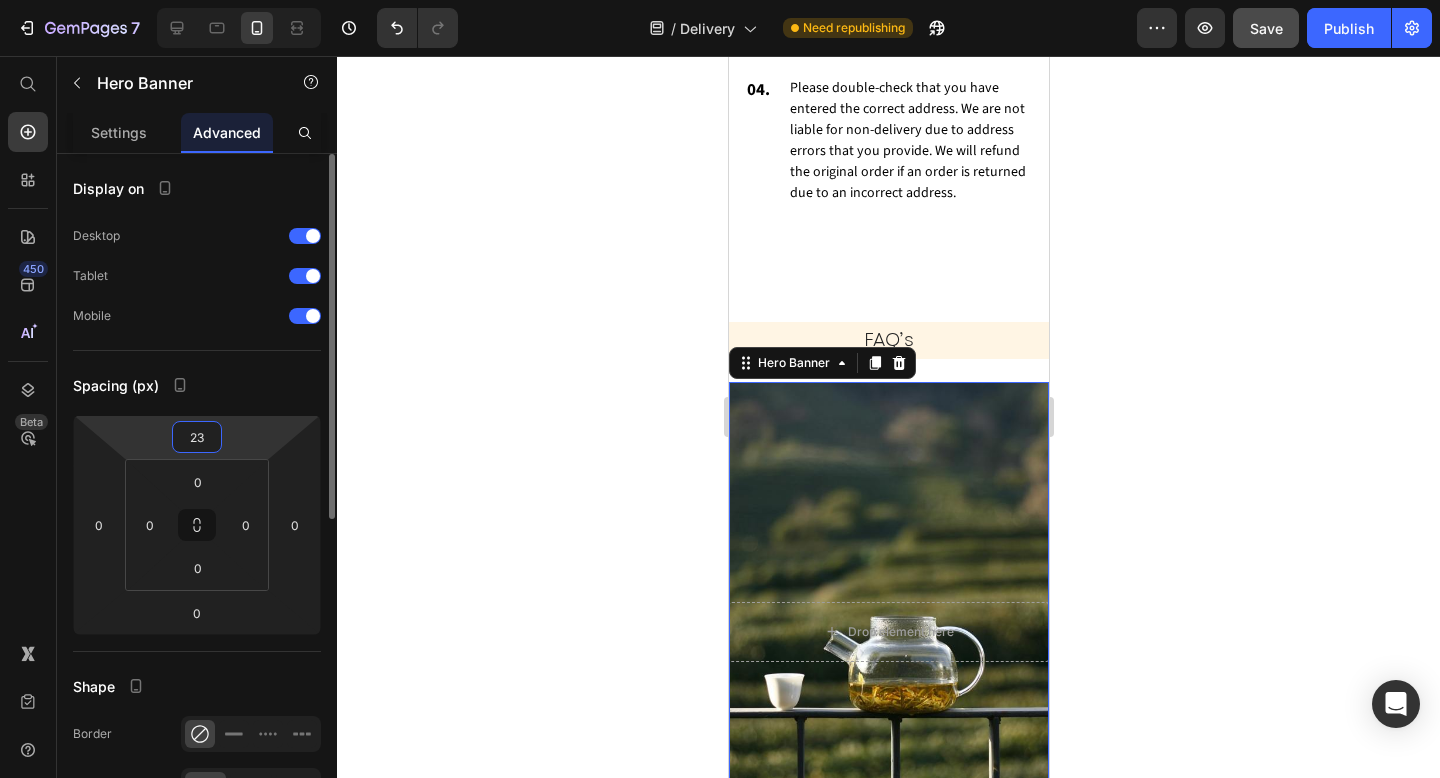 type on "24" 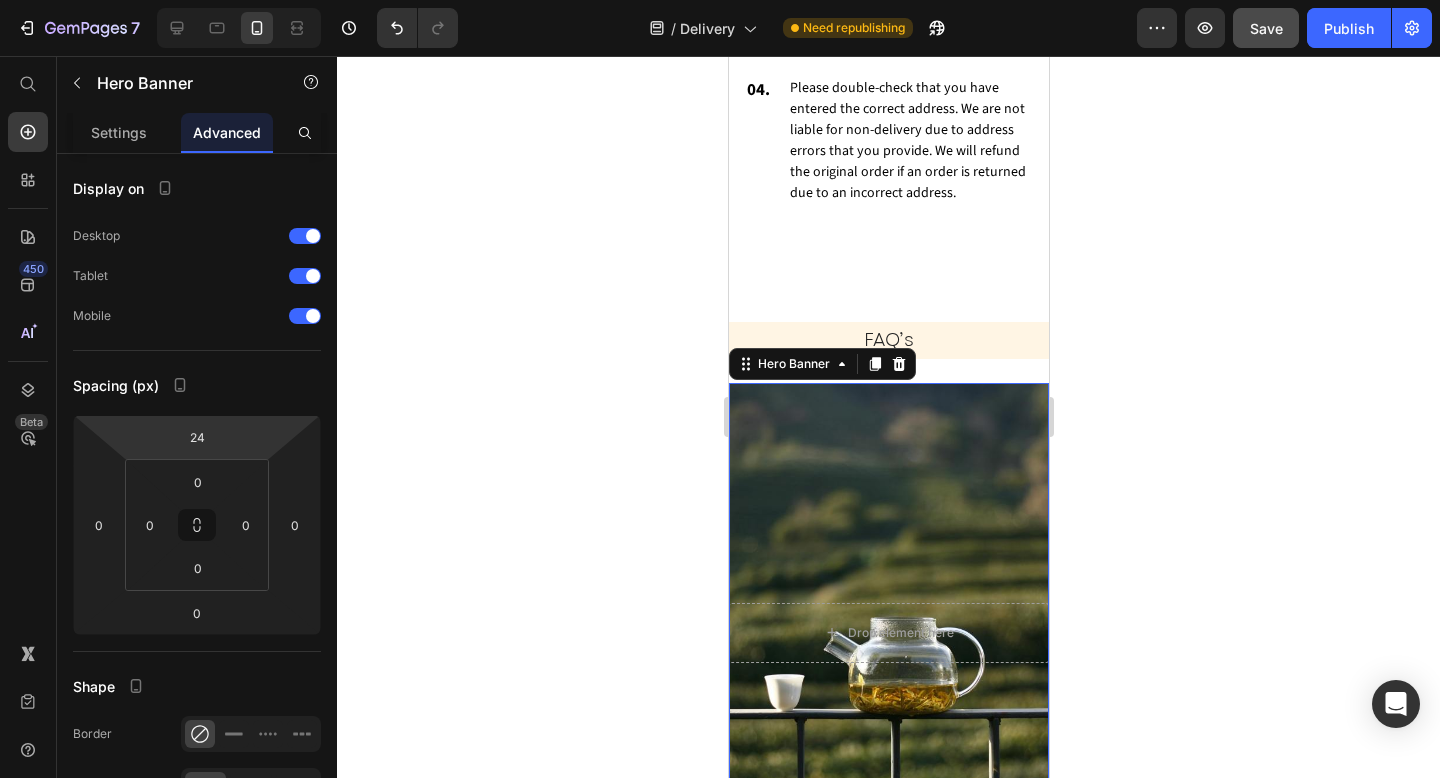 click 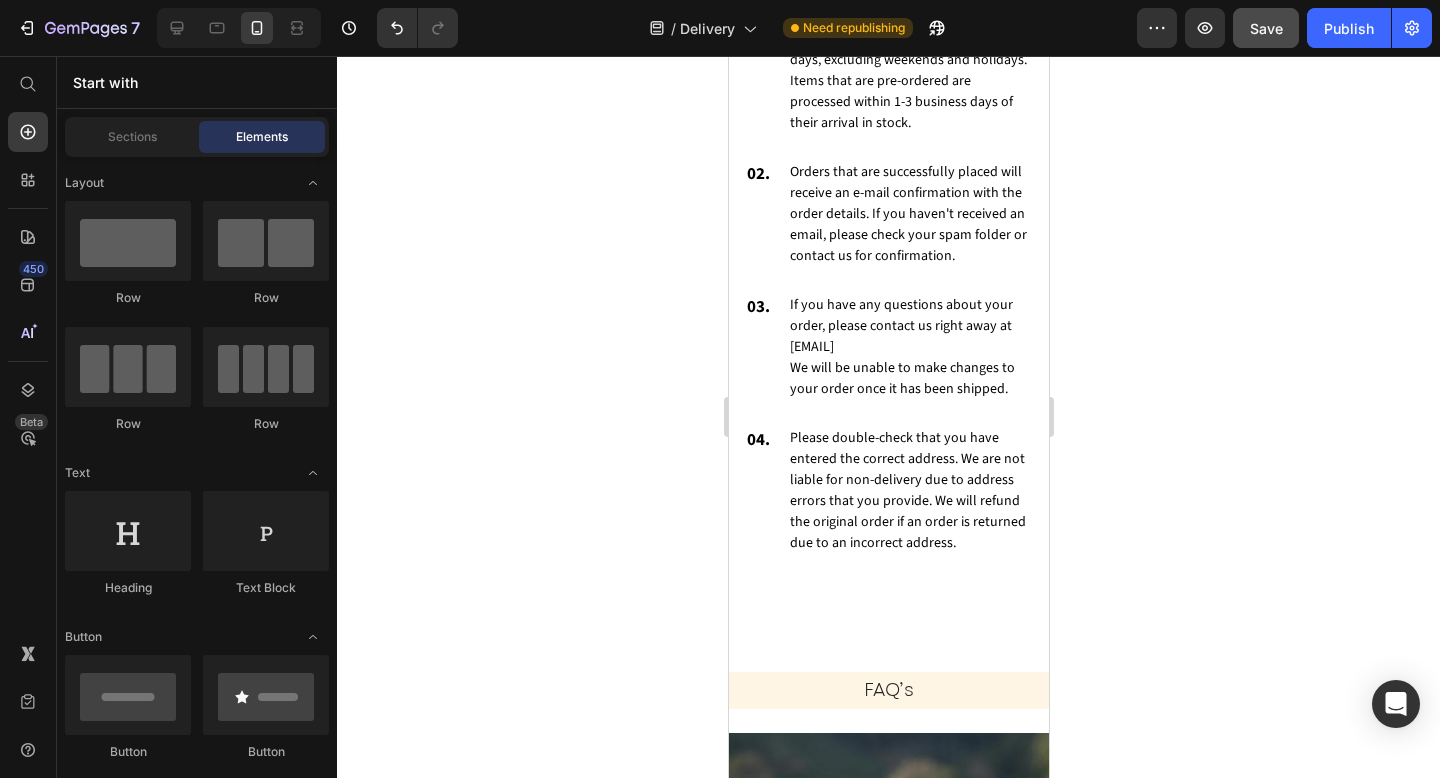 scroll, scrollTop: 2360, scrollLeft: 0, axis: vertical 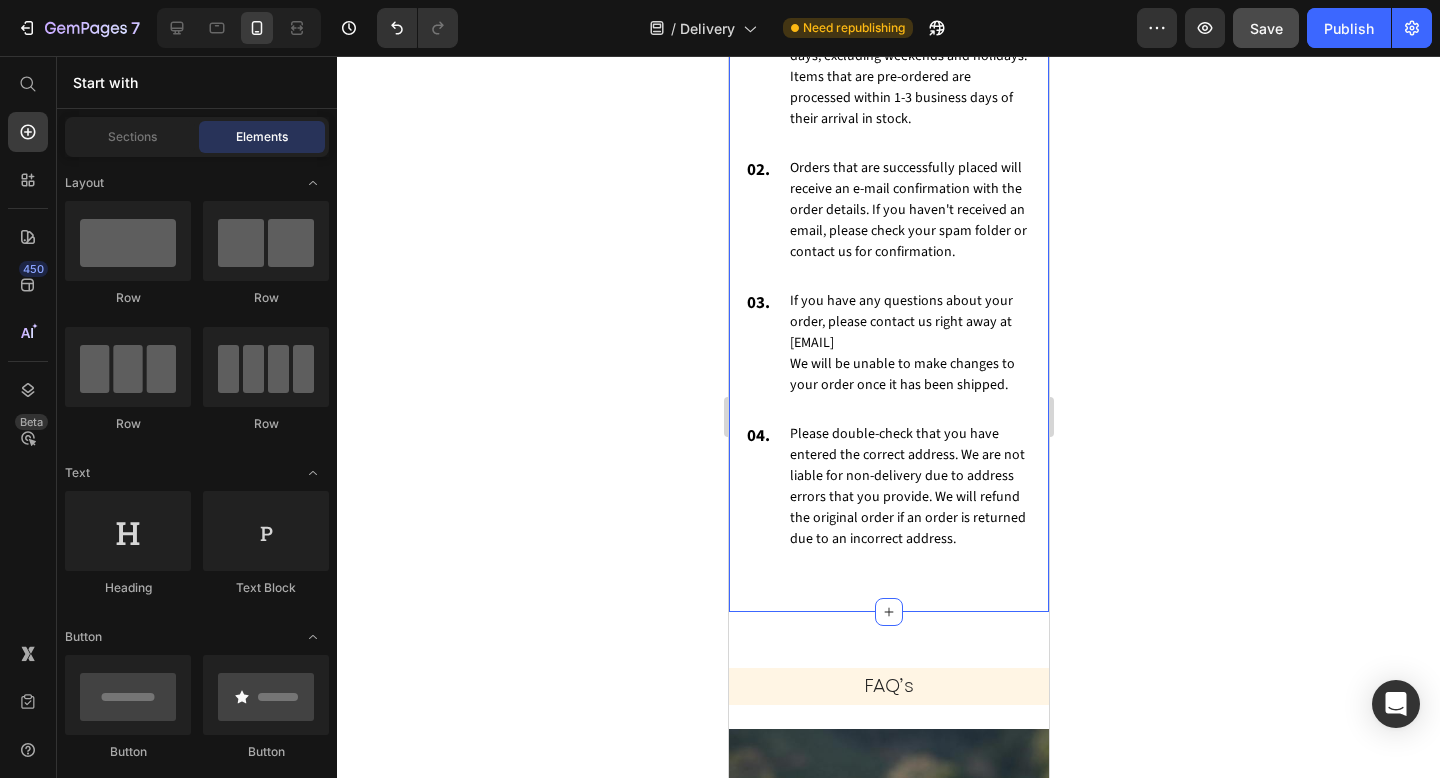 click on "Image Order Process Heading 01. Text block Orders are processed in 1-3 business days, excluding weekends and holidays. Items that are pre-ordered are processed within 1-3 business days of their arrival in stock. Text block Row 02. Text block Orders that are successfully placed will receive an e-mail confirmation with the order details. If you haven't received an email, please check your spam folder or contact us for confirmation. Text block Row 03. Text block If you have any questions about your order, please contact us right away at hello@teacle.ie  We will be unable to make changes to your order once it has been shipped. Text block Row 04. Text block Please double-check that you have entered the correct address. We are not liable for non-delivery due to address errors that you provide. We will refund the original order if an order is returned due to an incorrect address. Text block Row Row Section 4" at bounding box center [888, 96] 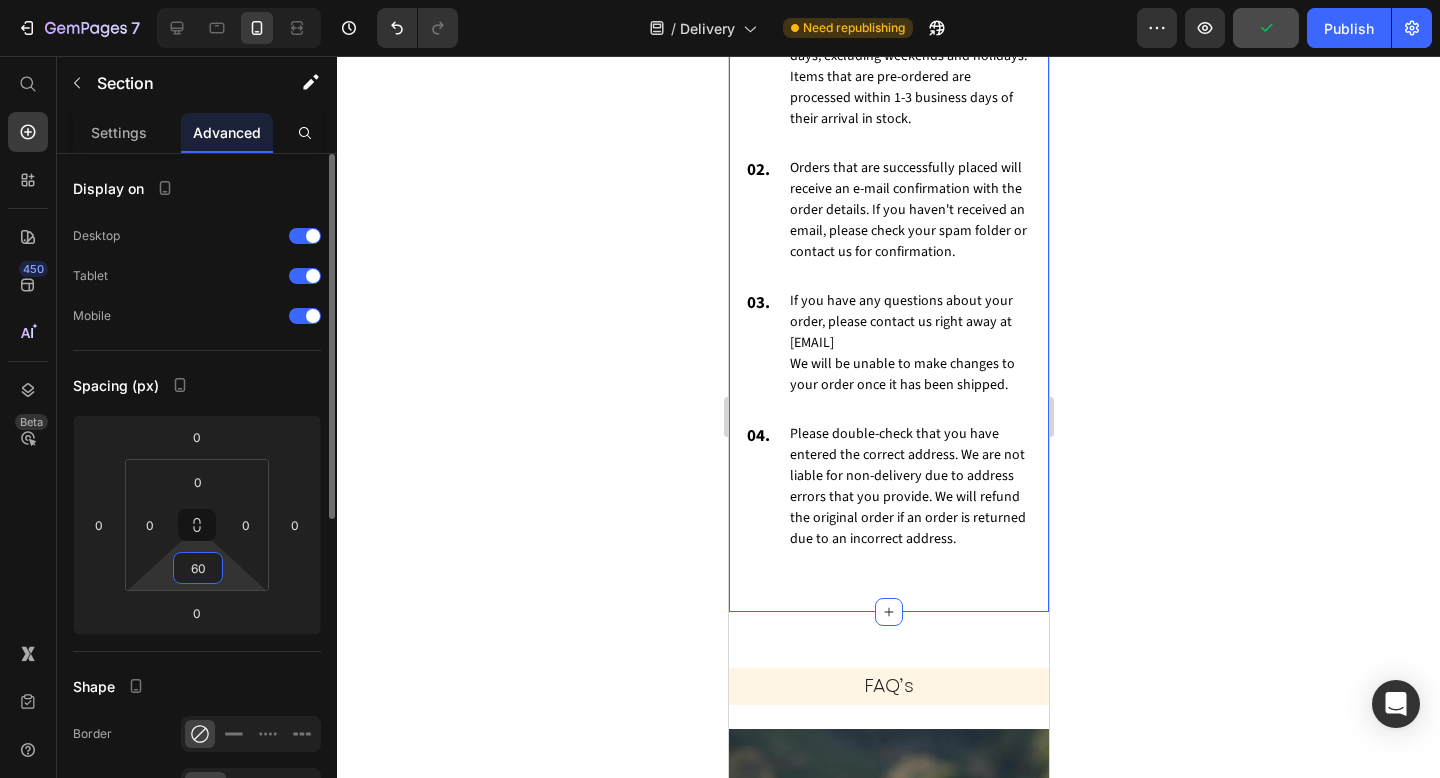 click on "60" at bounding box center (198, 568) 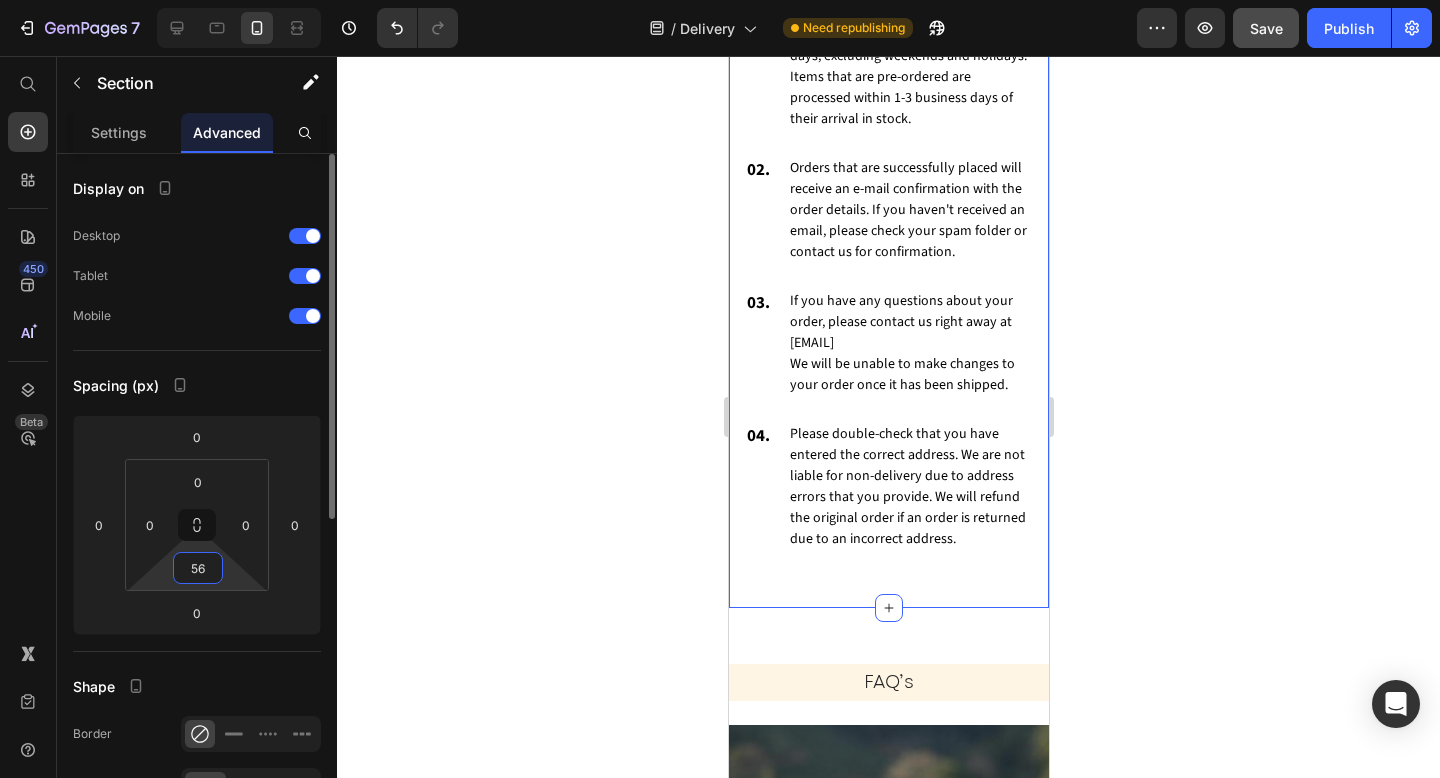 click on "56" at bounding box center [198, 568] 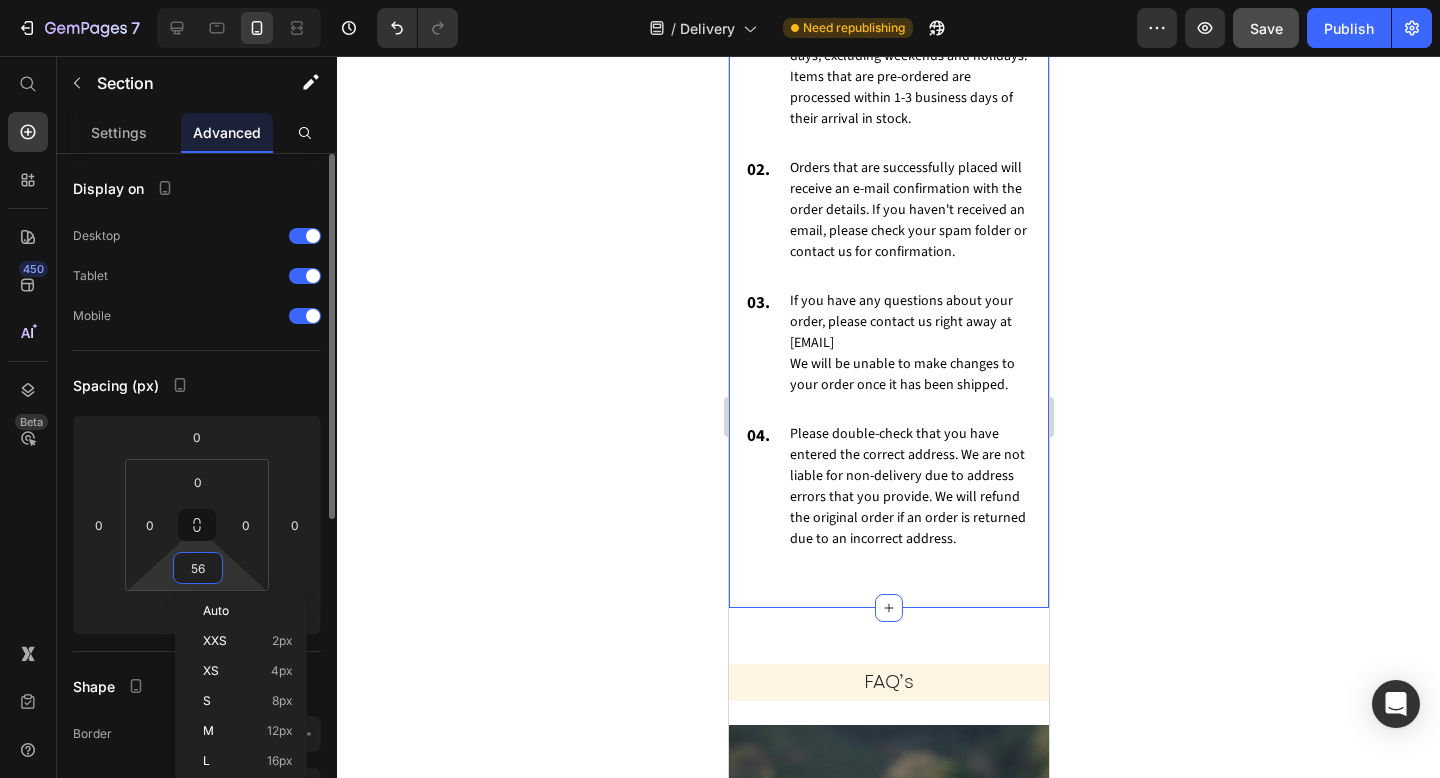 type on "5" 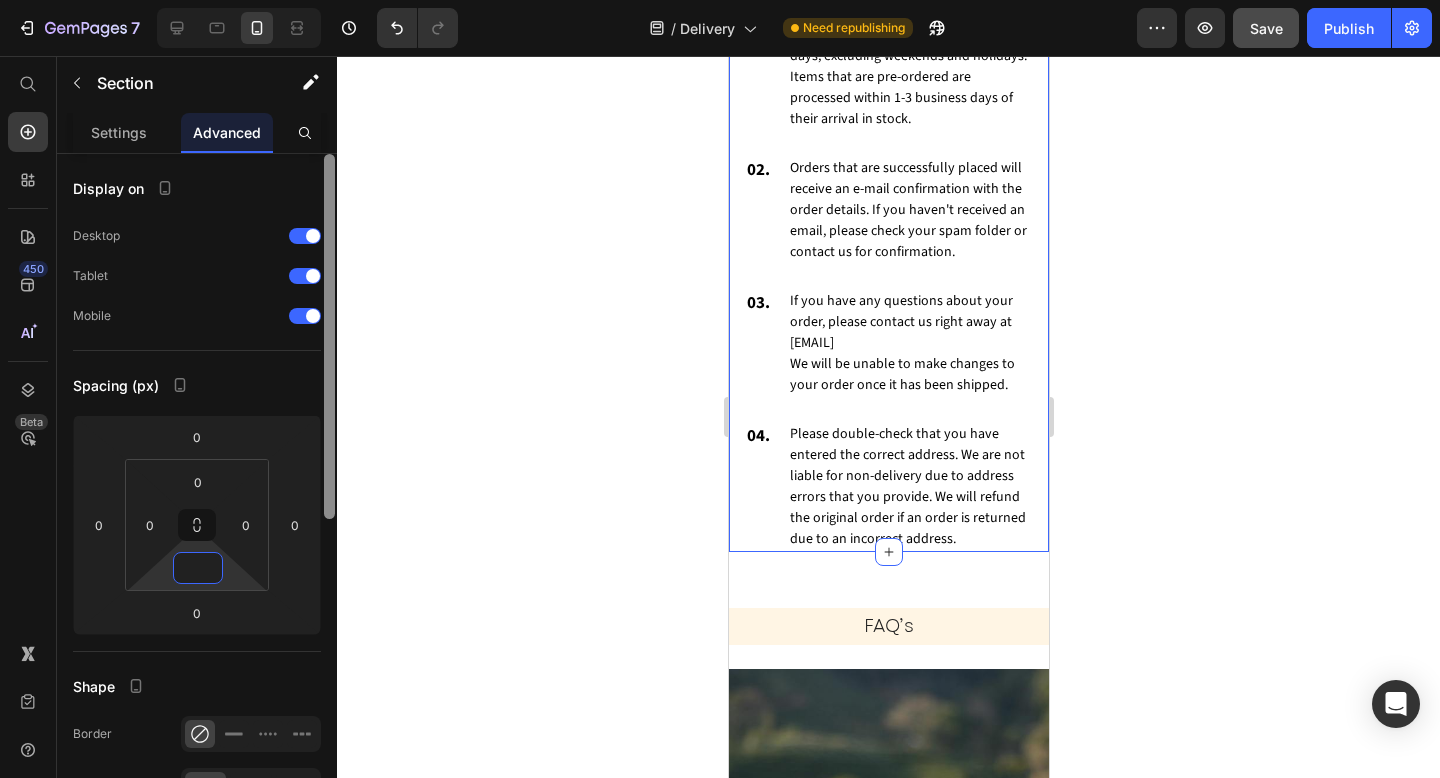 type on "0" 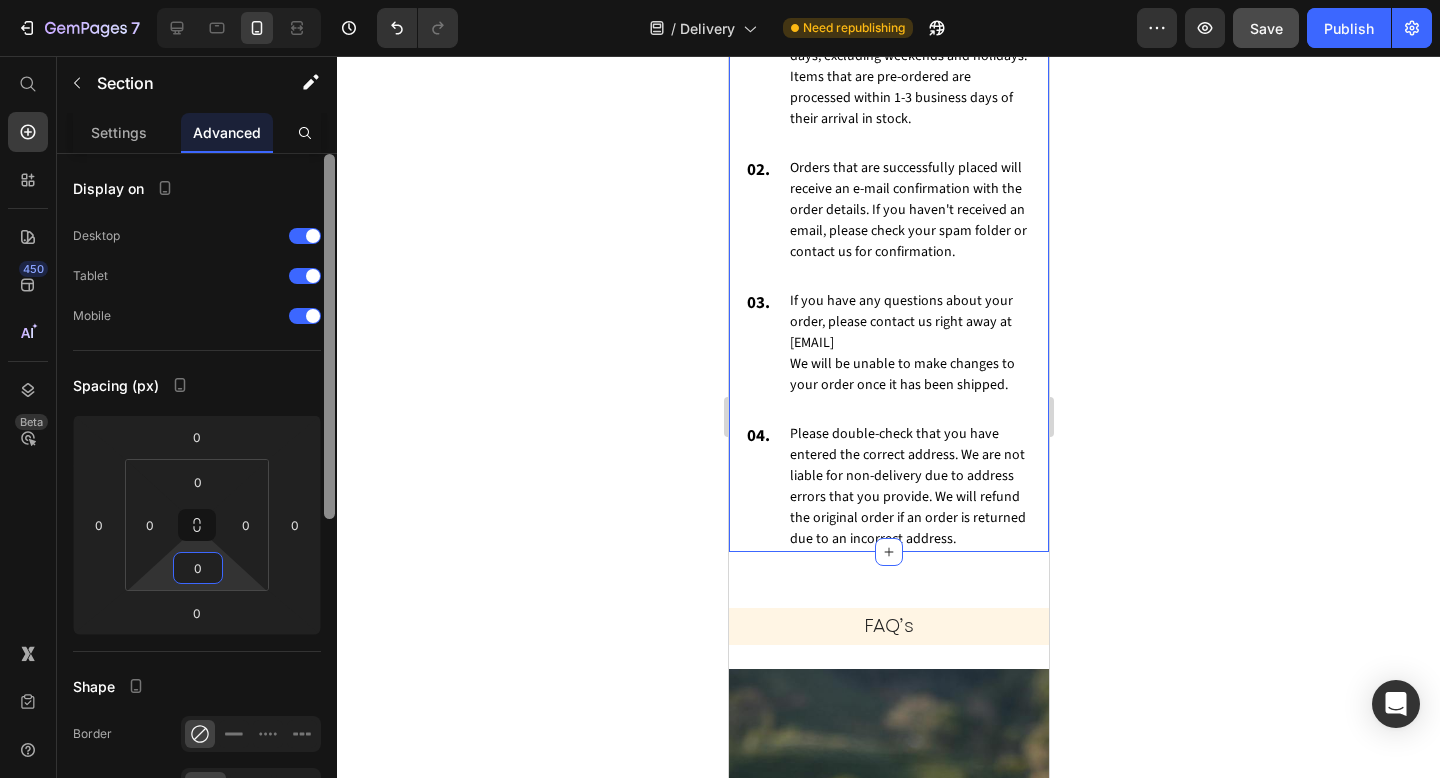 scroll, scrollTop: 588, scrollLeft: 0, axis: vertical 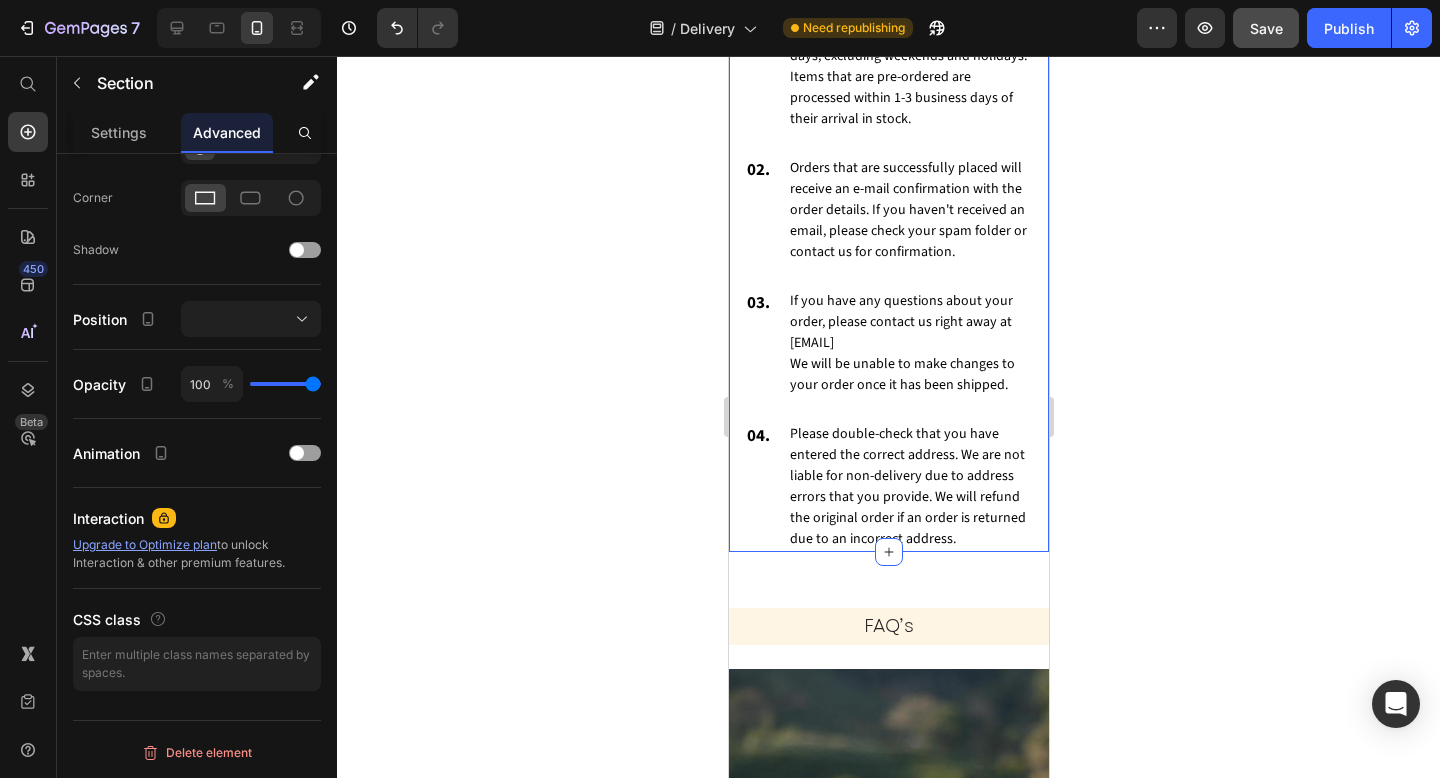 click at bounding box center (329, -94) 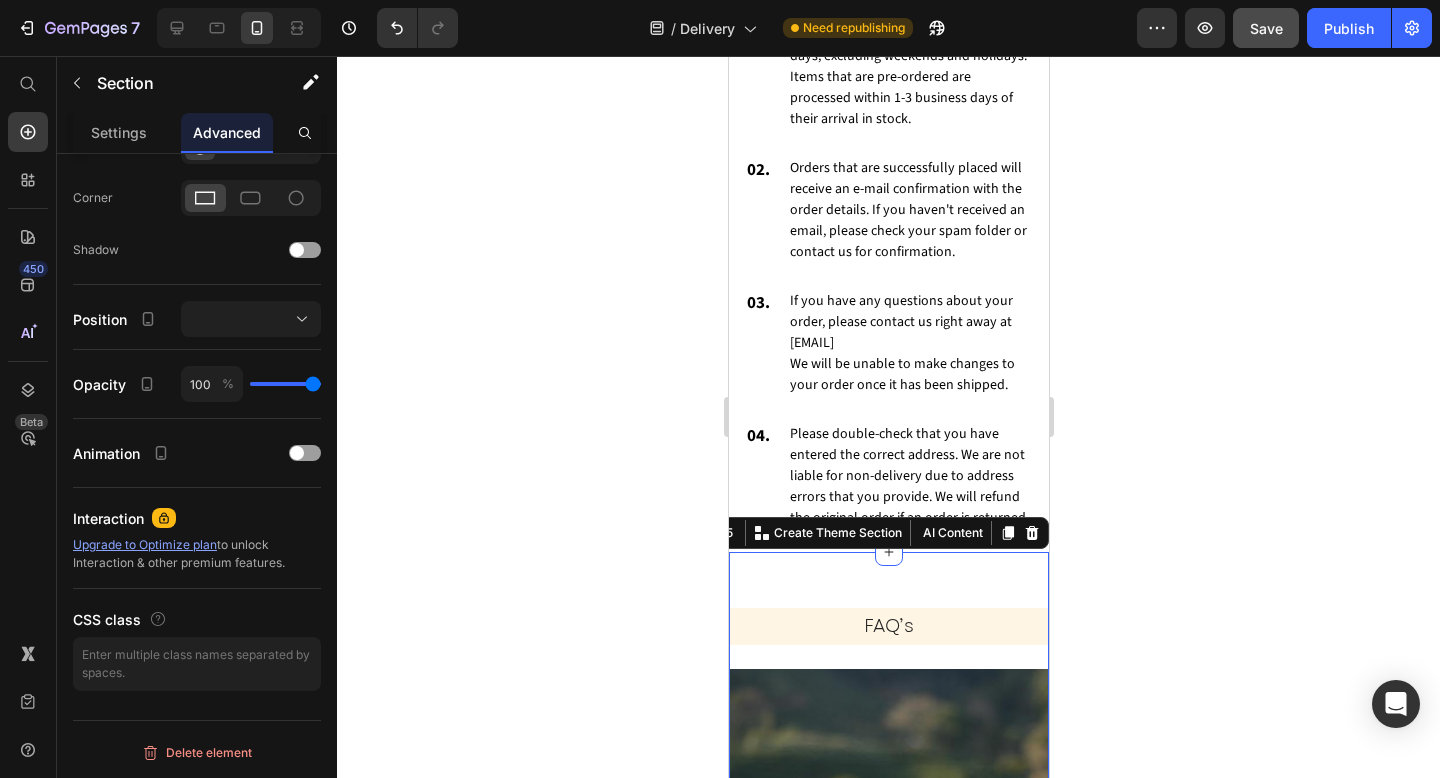 click on "FAQ’s Heading
Drop element here Hero Banner
Is it free shipping?
What are your shipping cost?
How will my tea be shipped?
How long does it take to receive my tea?
What payments options are available? Accordion Hero Banner Row" at bounding box center (888, 1025) 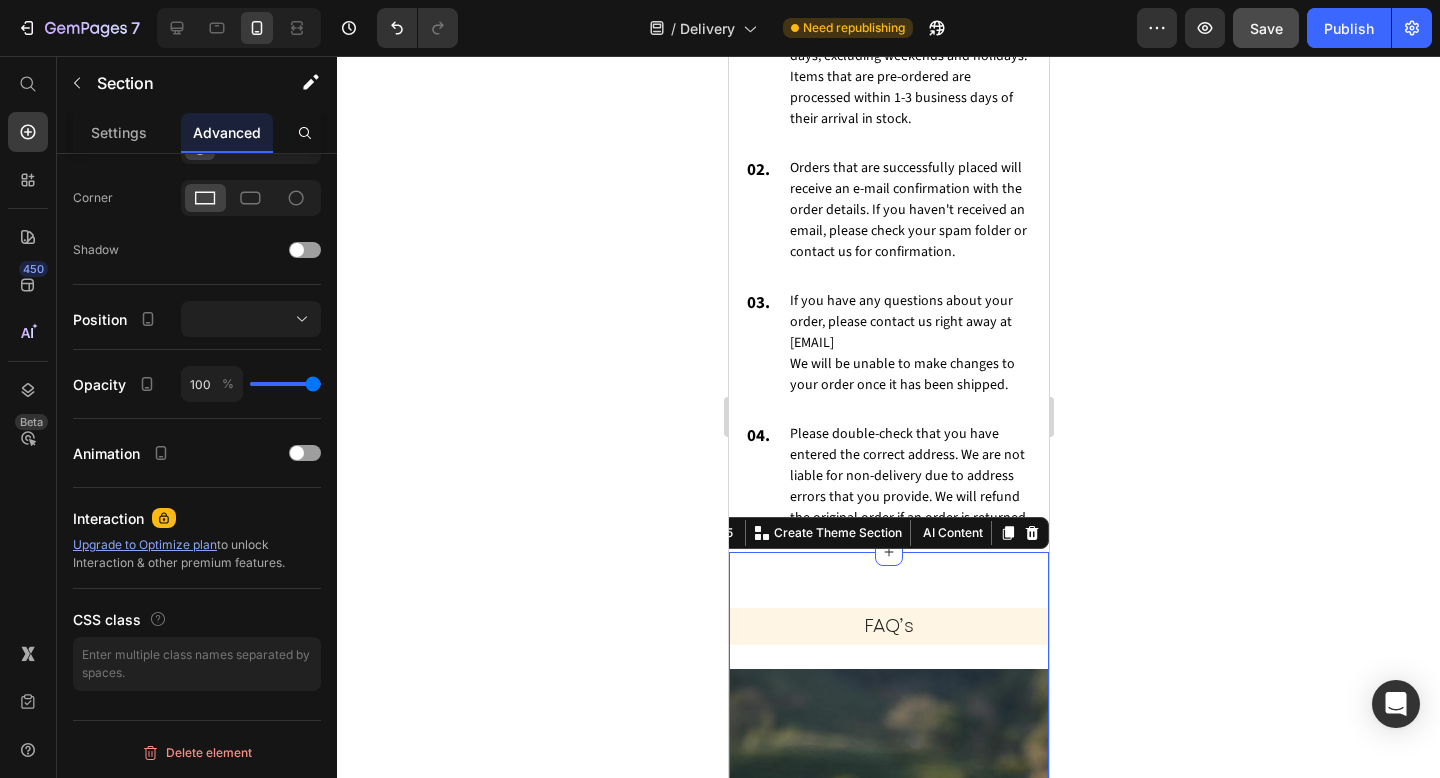 click on "Advanced" at bounding box center [227, 132] 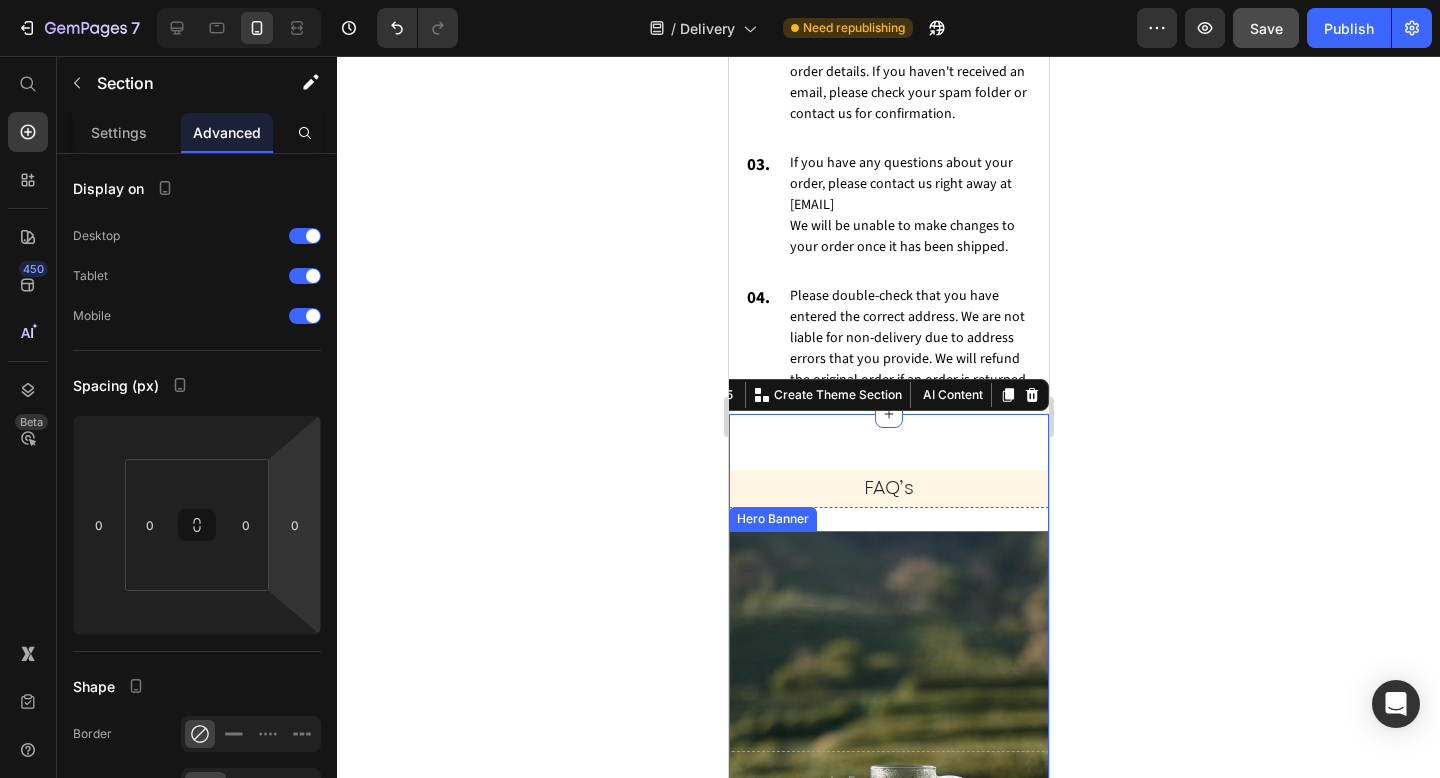 scroll, scrollTop: 2511, scrollLeft: 0, axis: vertical 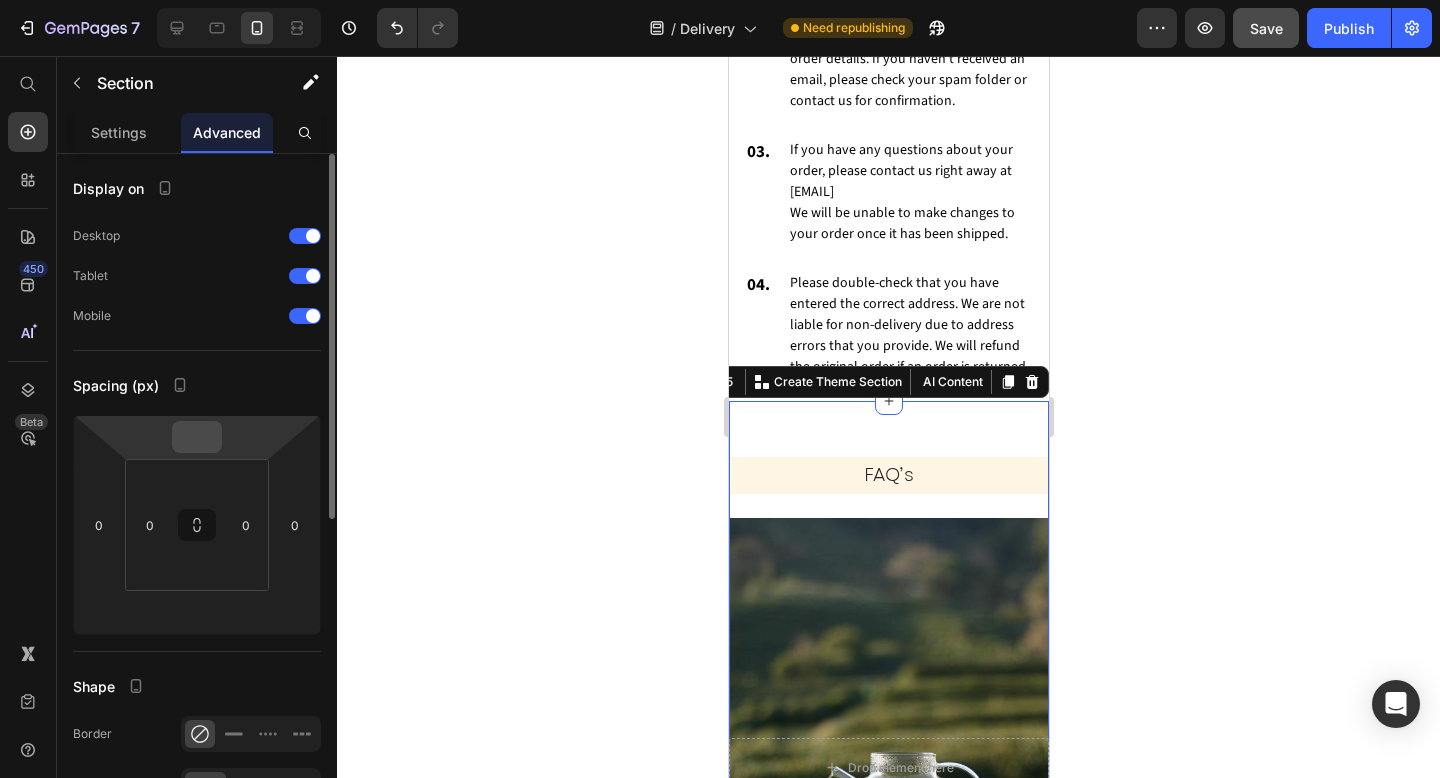click at bounding box center [197, 437] 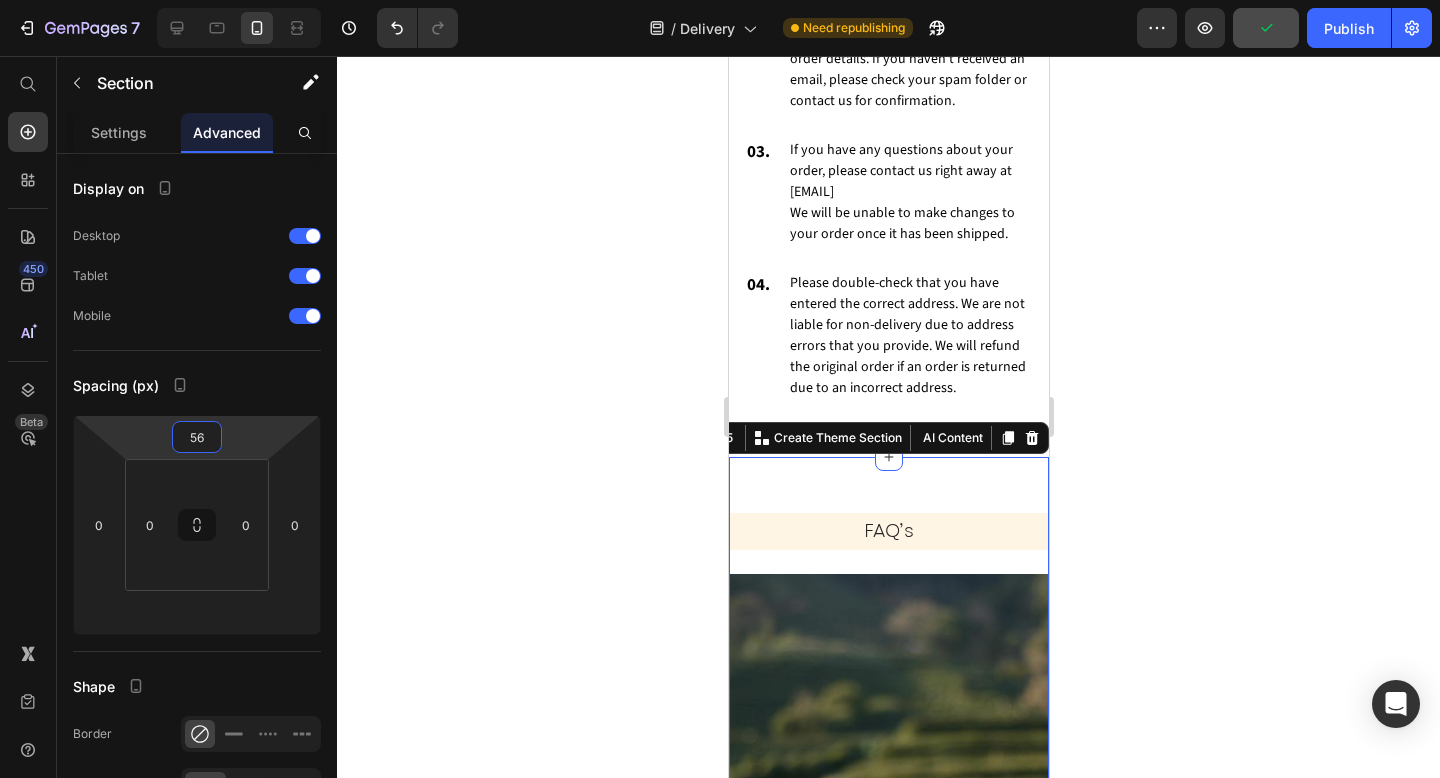 type on "56" 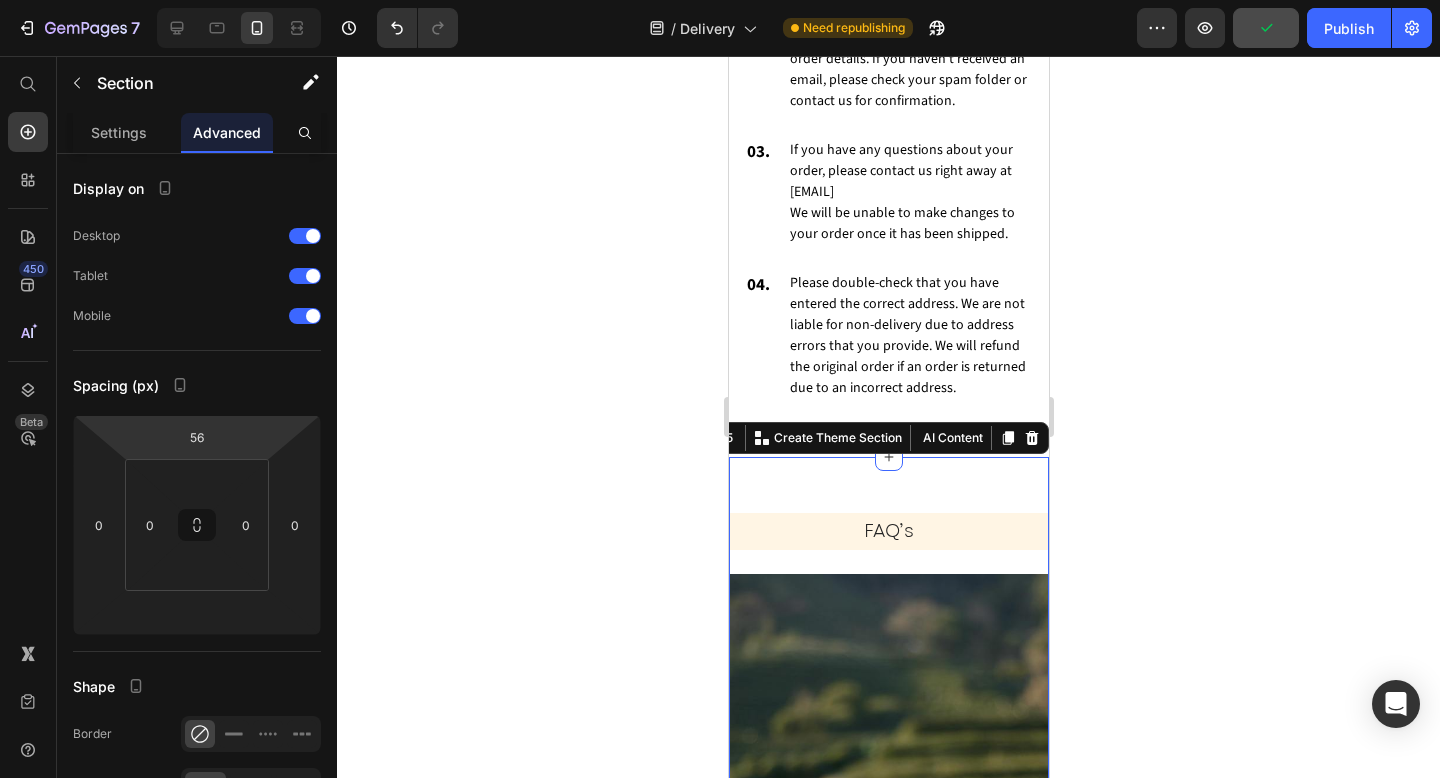 click on "FAQ’s Heading
Drop element here Hero Banner
Is it free shipping?
What are your shipping cost?
How will my tea be shipped?
How long does it take to receive my tea?
What payments options are available? Accordion Hero Banner Row" at bounding box center [888, 930] 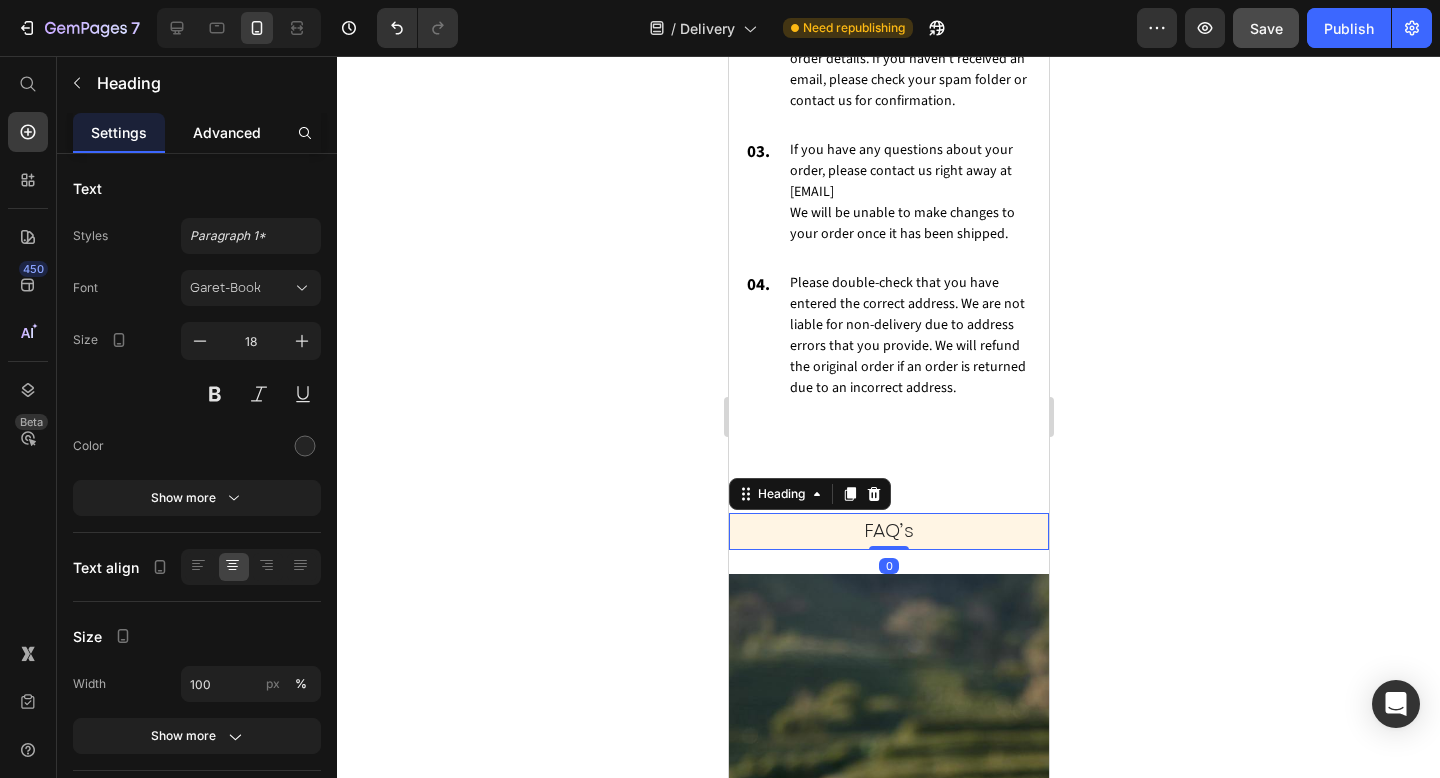click on "Advanced" at bounding box center (227, 132) 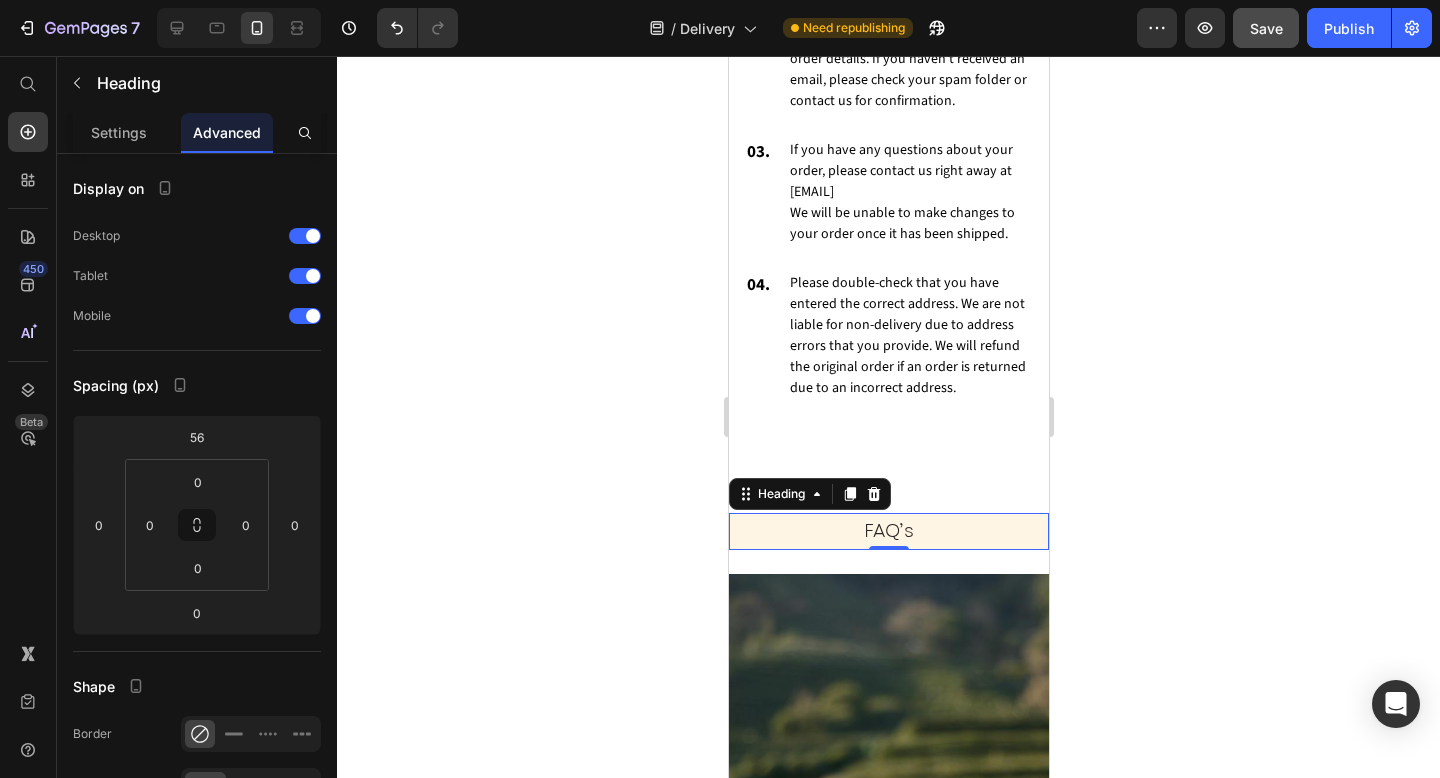 click 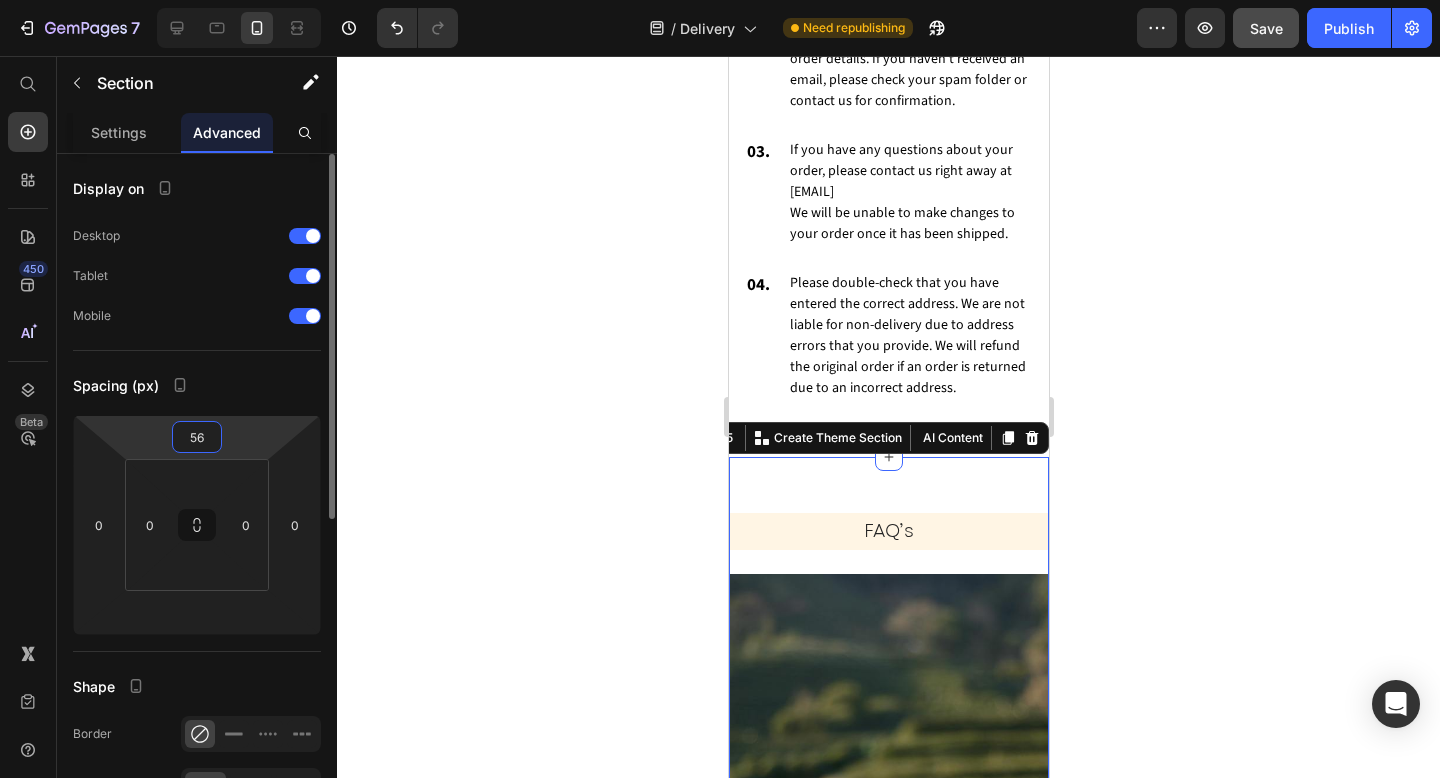 click on "56" at bounding box center [197, 437] 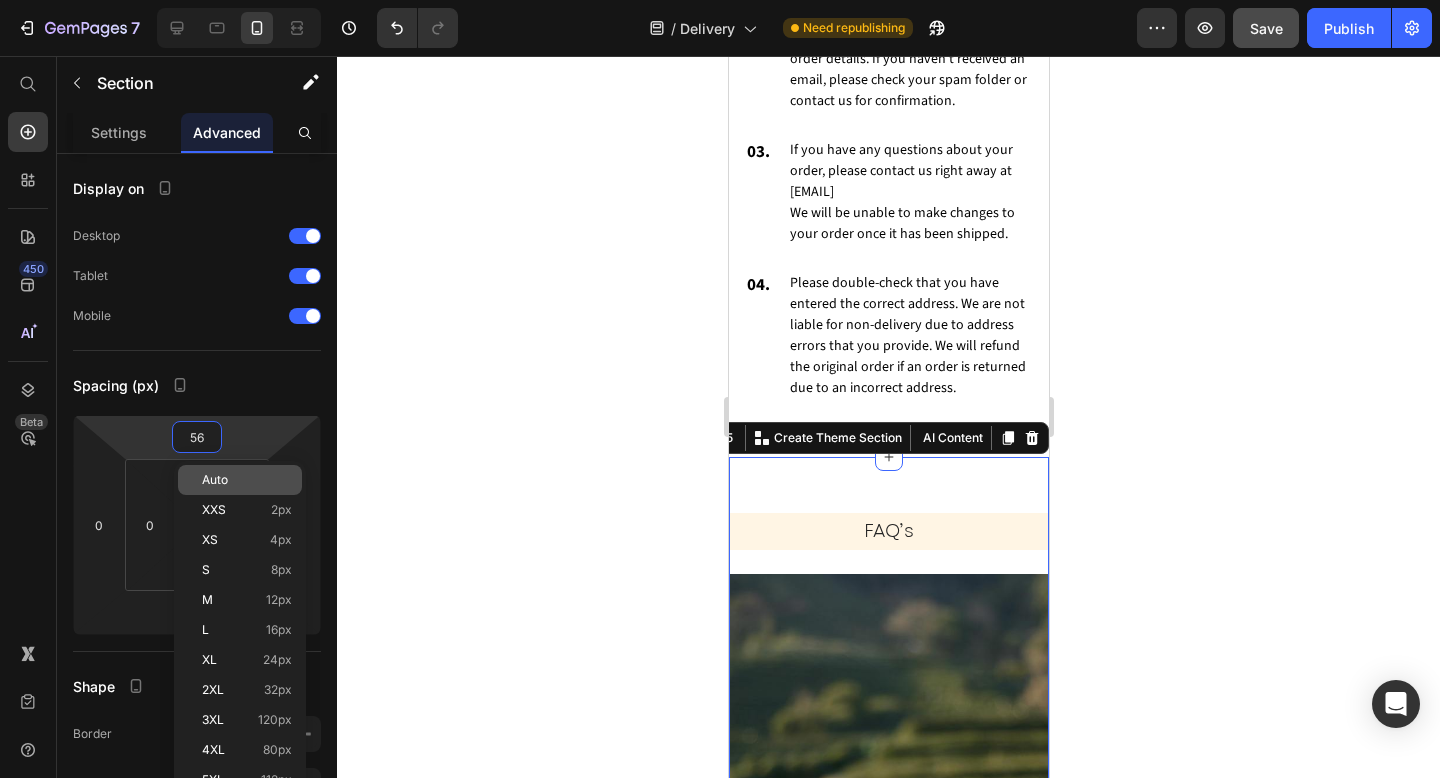 click on "Auto" at bounding box center (215, 480) 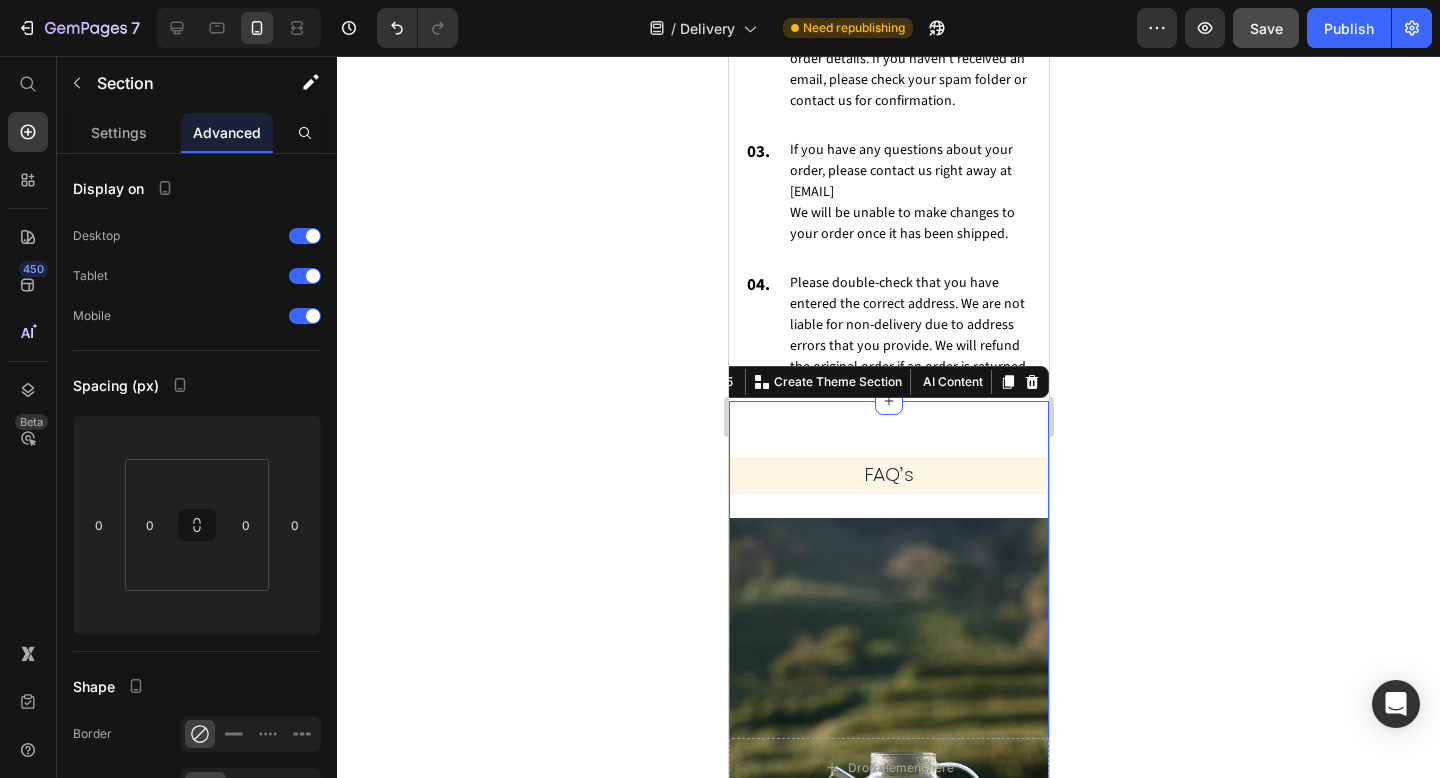 click 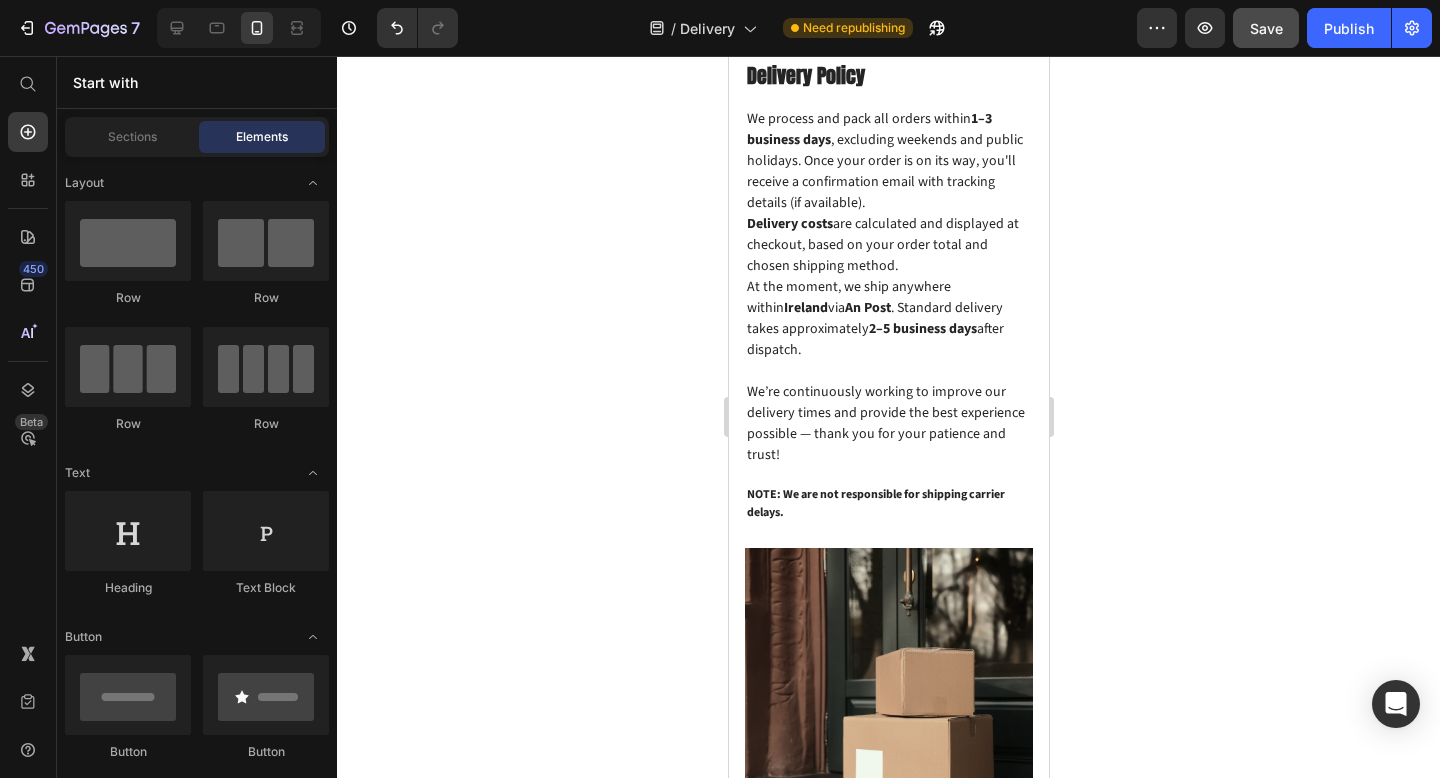scroll, scrollTop: 0, scrollLeft: 0, axis: both 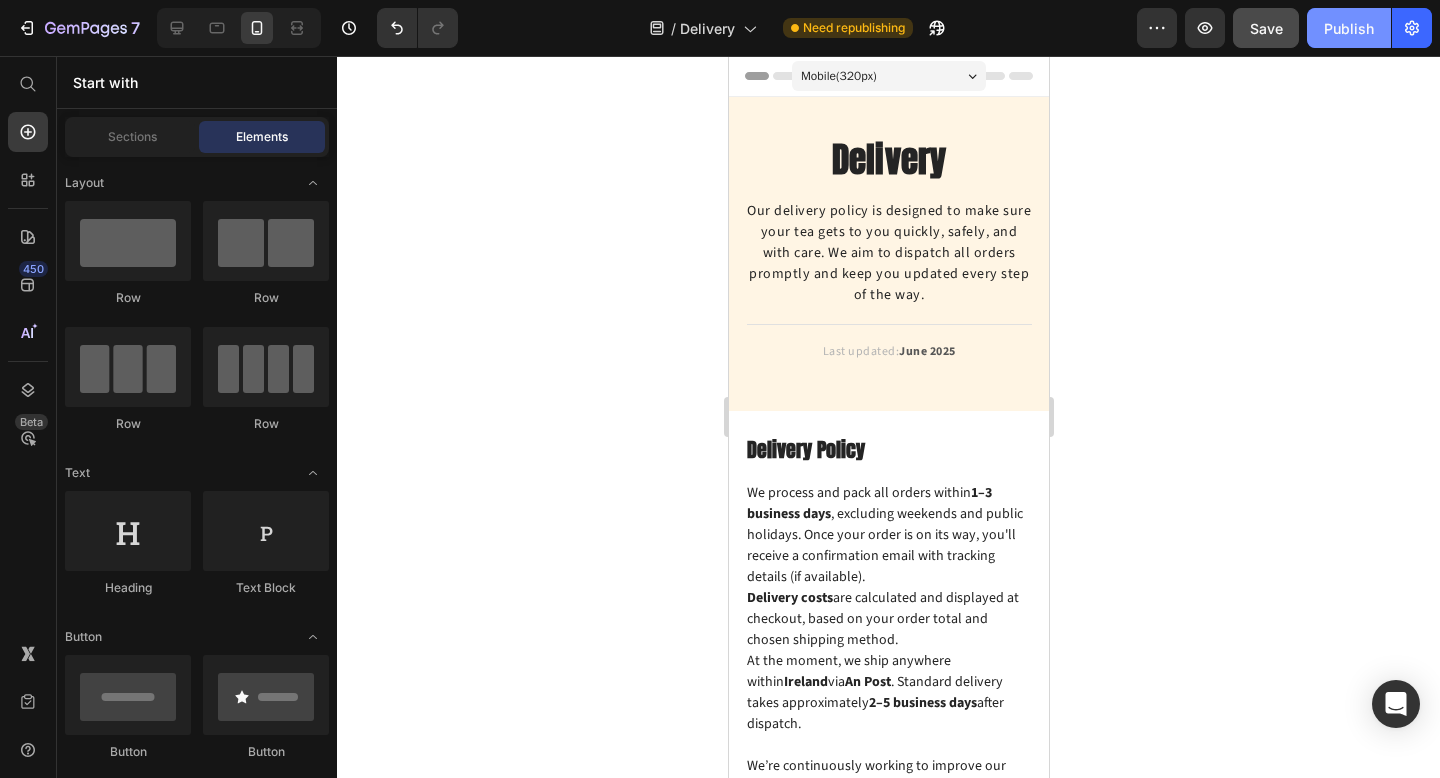 click on "Publish" at bounding box center [1349, 28] 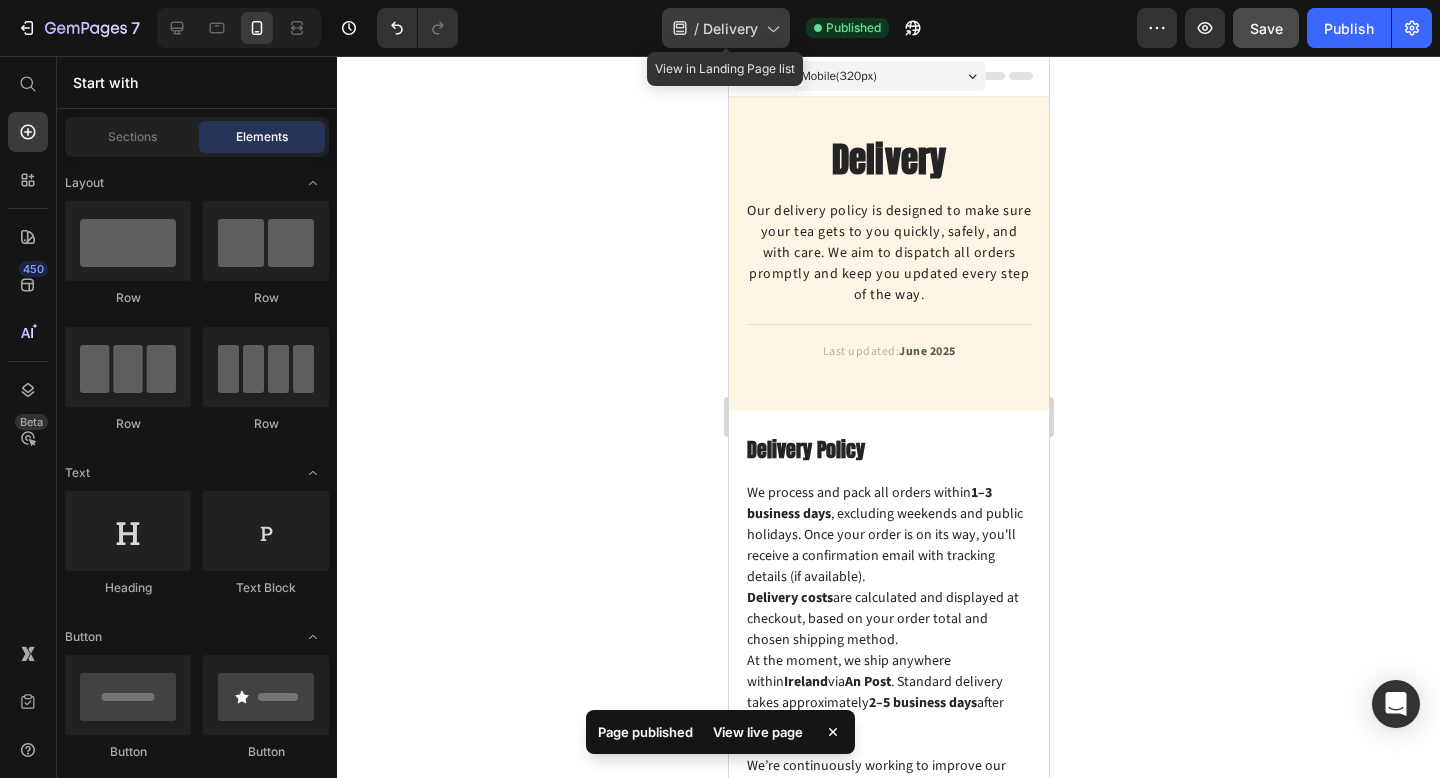 click on "Delivery" at bounding box center (730, 28) 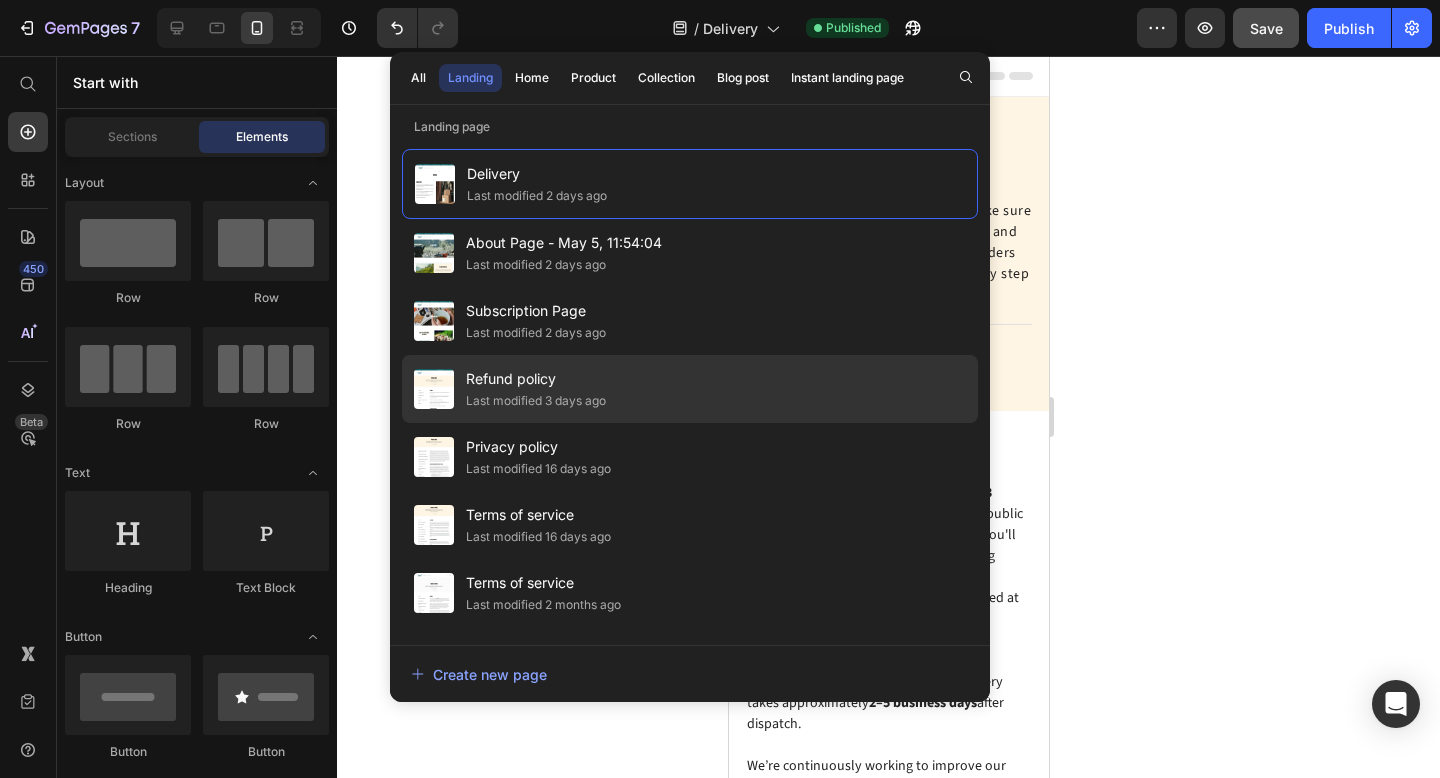 click on "Last modified 3 days ago" 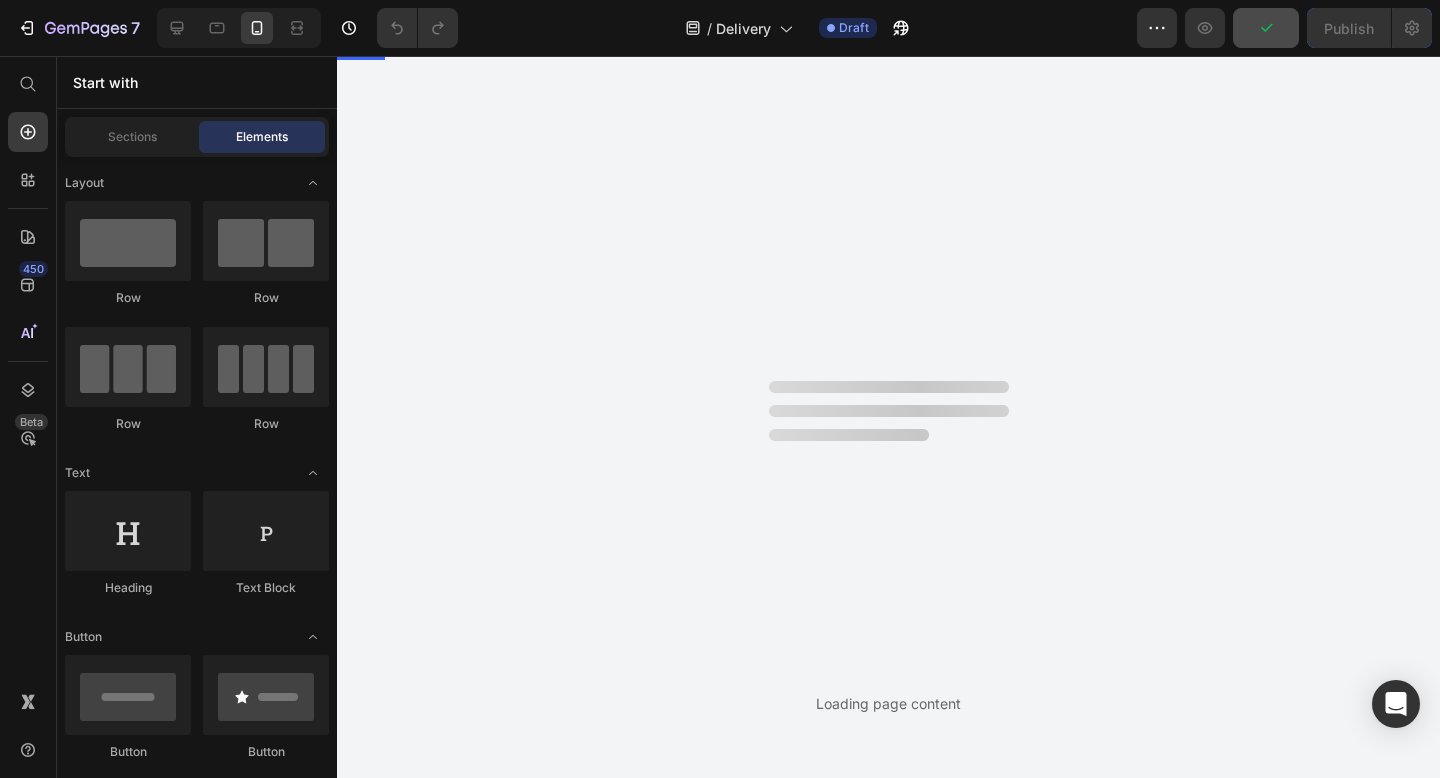 scroll, scrollTop: 0, scrollLeft: 0, axis: both 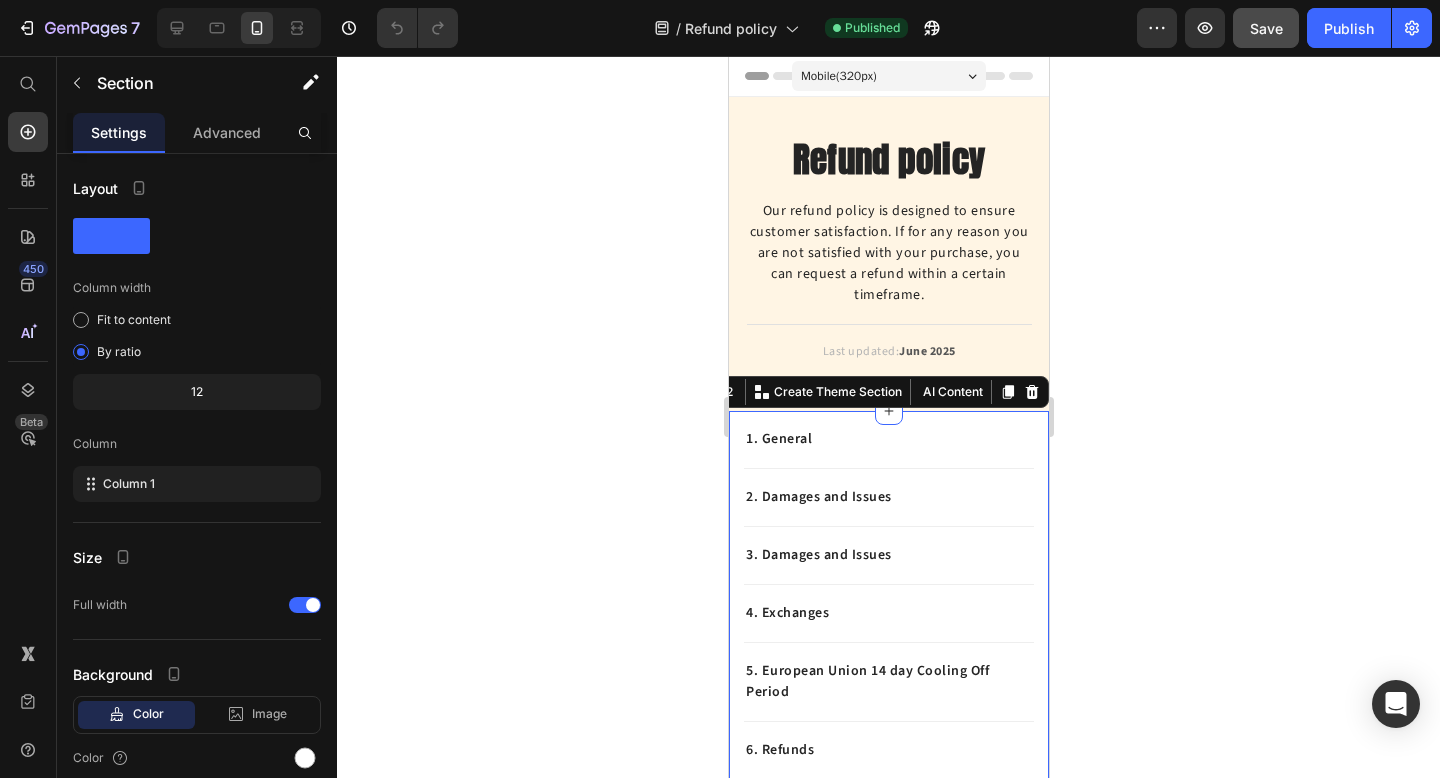 click on "1. General Text block 2. Damages and Issues Text block 3. Damages and Issues Text block 4. Exchanges Text block 5. European Union 14 day Cooling Off Period Text block 6. Refunds Text block Row 1. General Heading We have a 14-day return policy, which means you have 14 days after receiving your item to request a return.   To be eligible for a return, your item must be in the same condition that you received it, in its original packaging without any signs of tampering. You’ll also need the receipt or proof of purchase.   To start a return, you can contact us at  hello@teacle.ie   If your return is accepted, we’ll send you a return shipping label, as well as instructions on how and where to send your package. Items sent back to us without first requesting a return will not be accepted.   You can always contact us for any return question at hello@teacle.ie Text block Row 2. Damages And Issues Heading Text block Row 3. Exceptions / non-returnable items Heading   Text block Row 4. Exchanges Heading Row Row" at bounding box center (888, 1664) 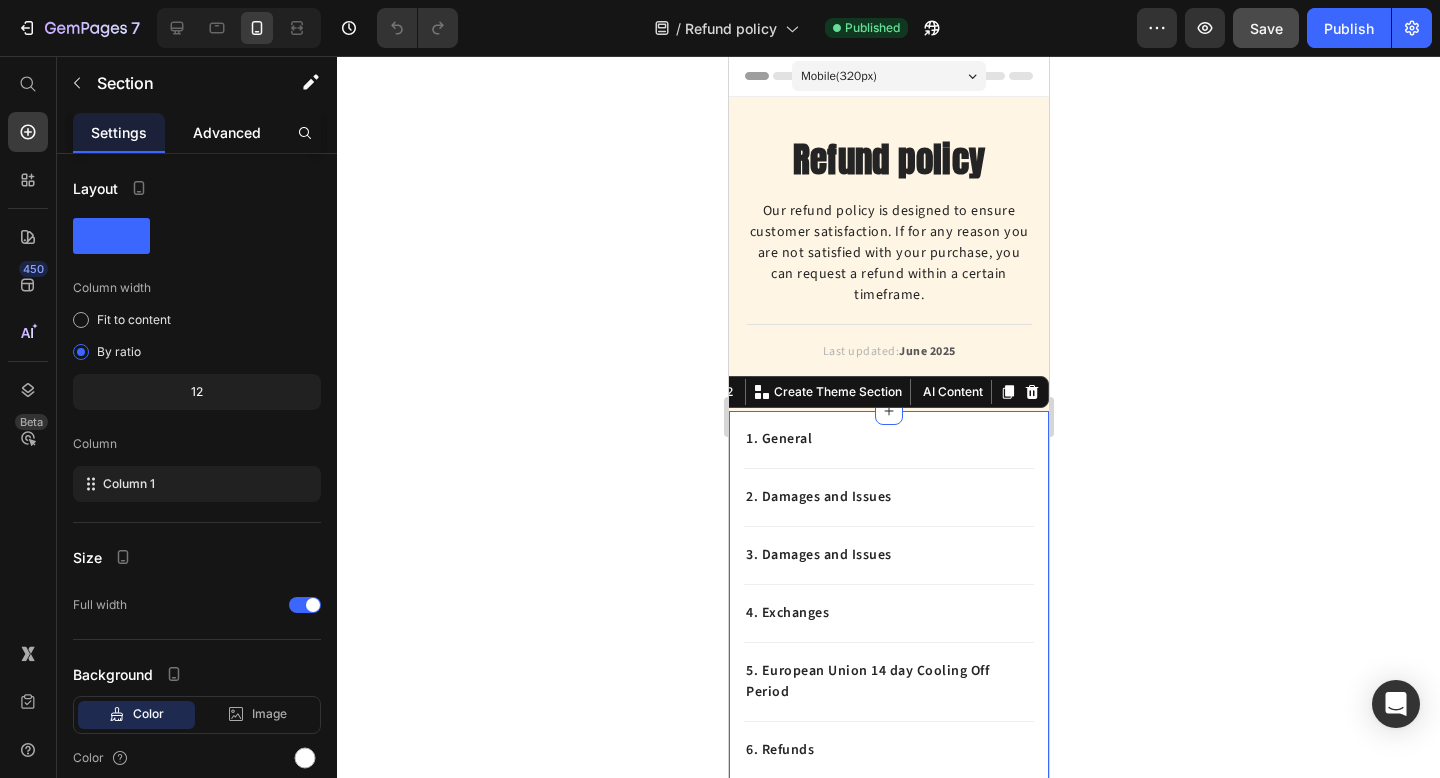 click on "Advanced" at bounding box center (227, 132) 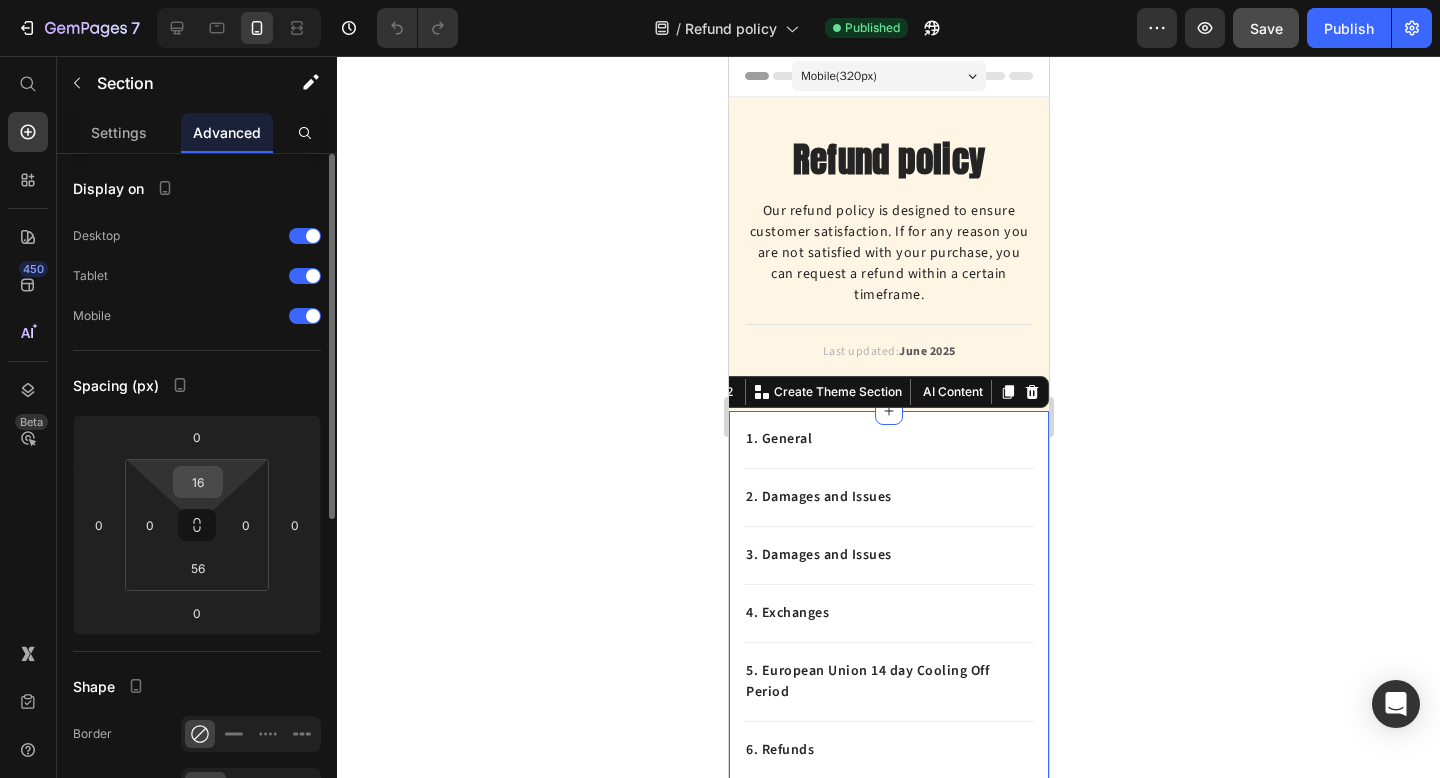 click on "16" at bounding box center [198, 482] 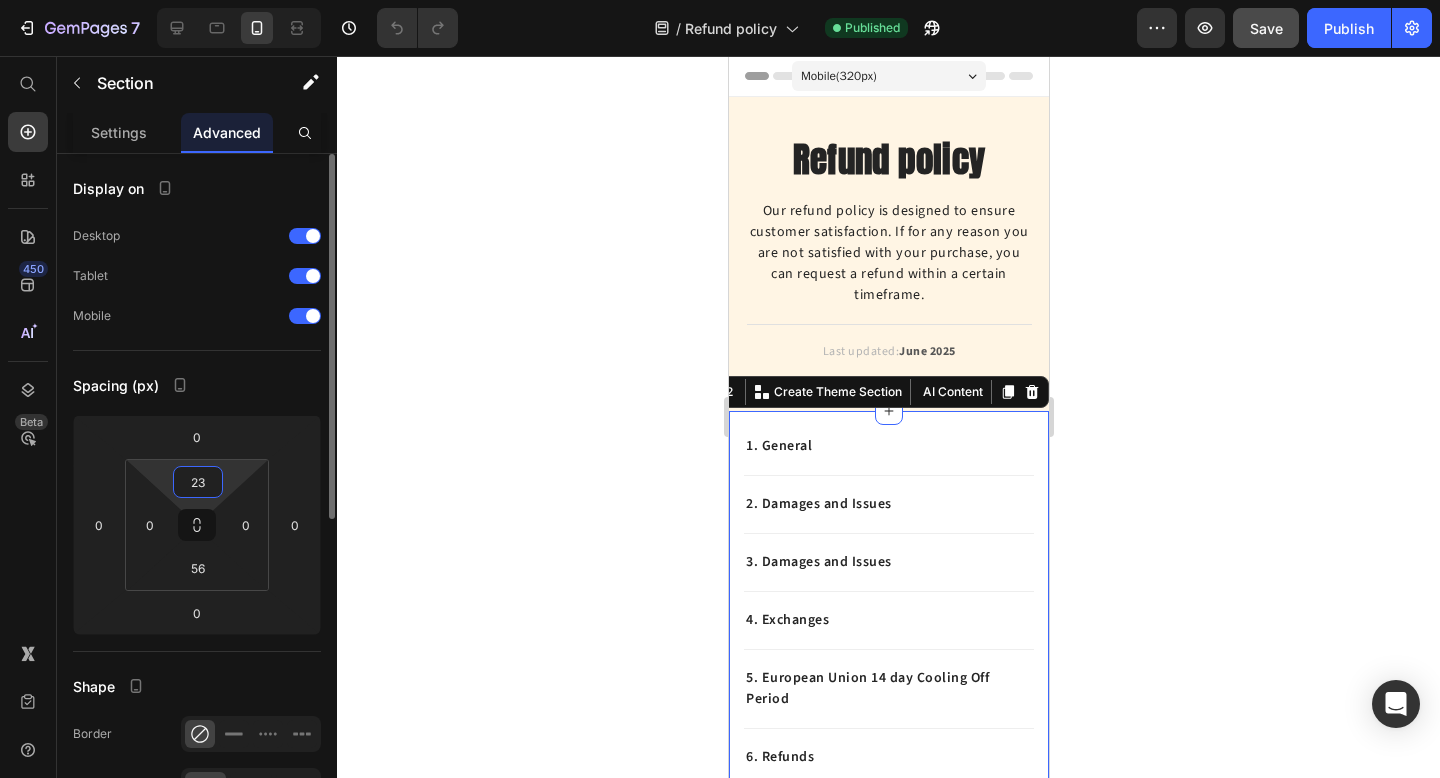 type on "24" 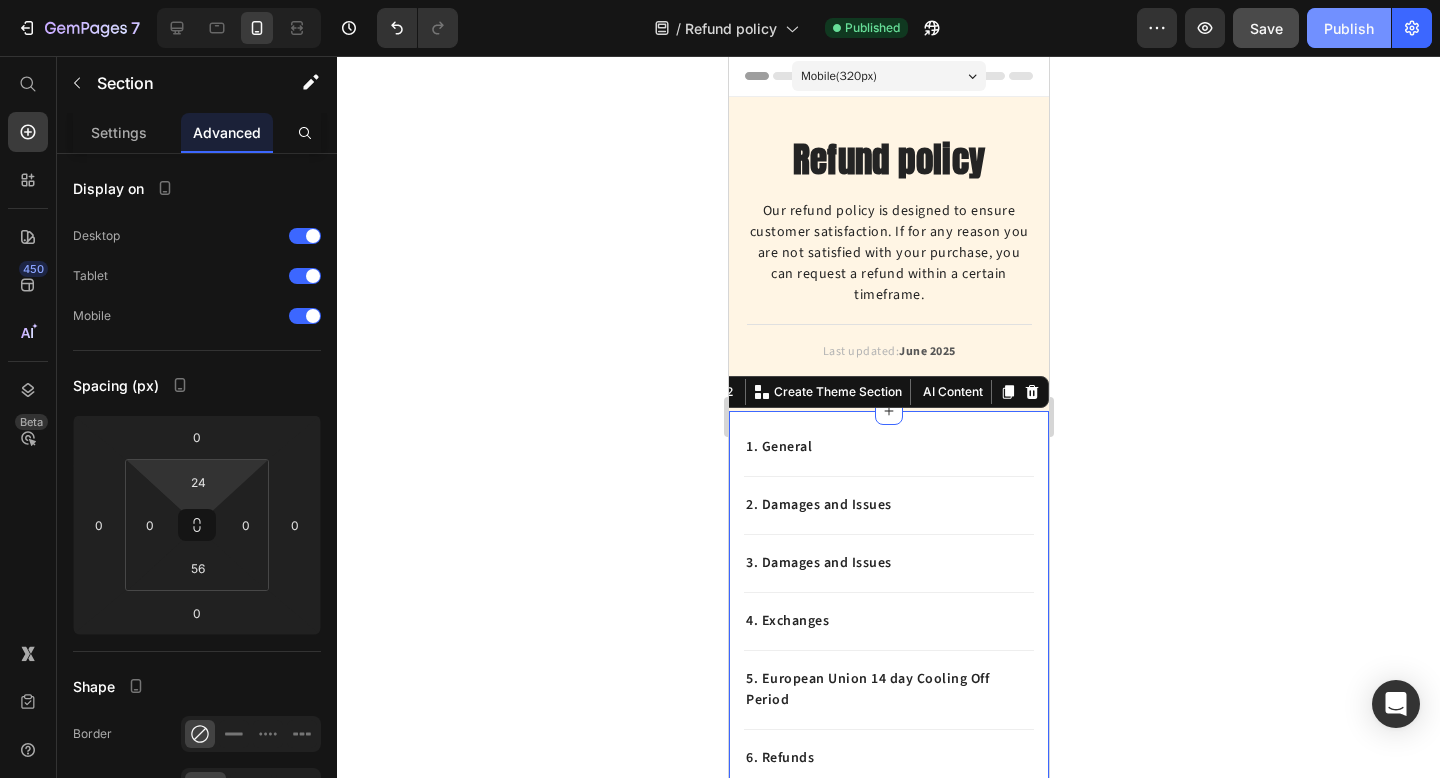 click on "Publish" 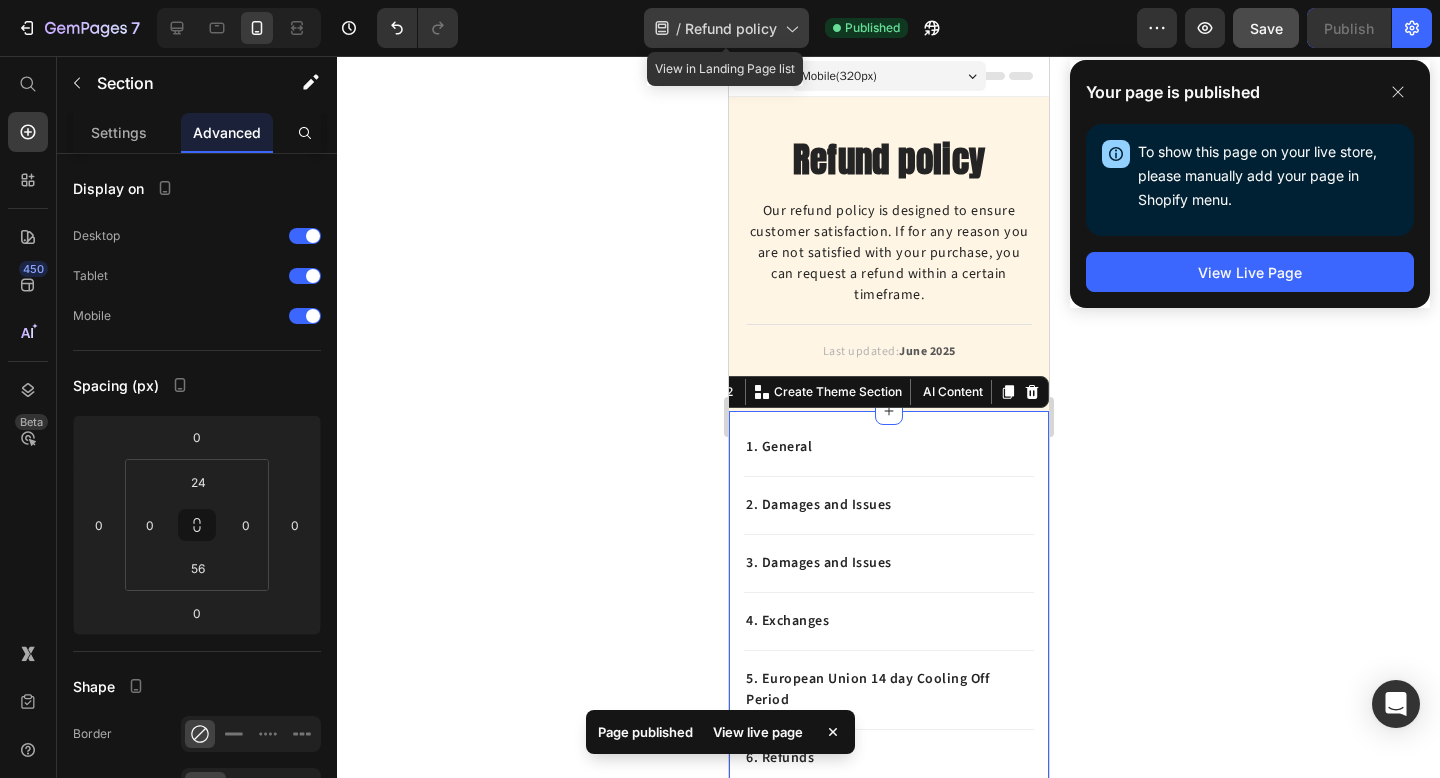 click on "Refund policy" at bounding box center (731, 28) 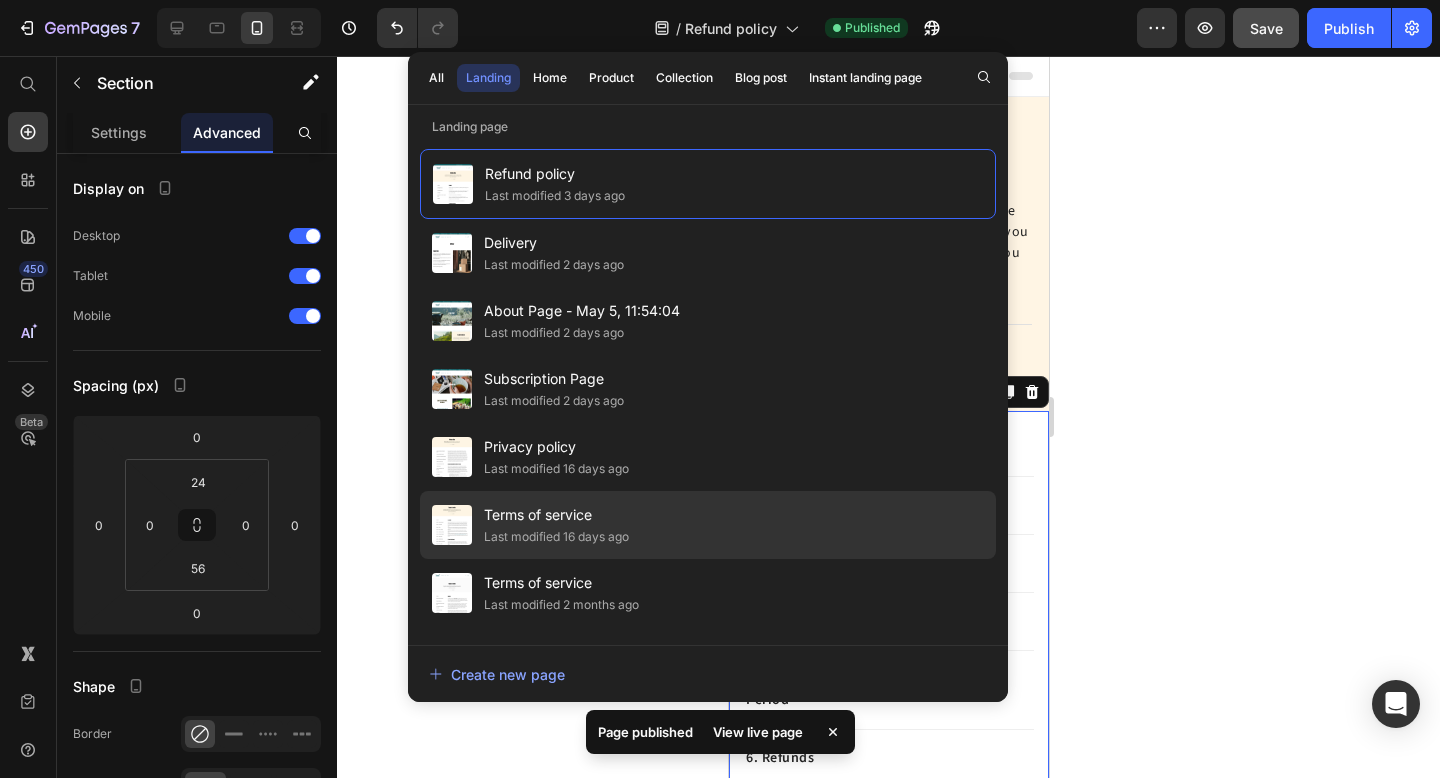 click on "Terms of service" at bounding box center (556, 515) 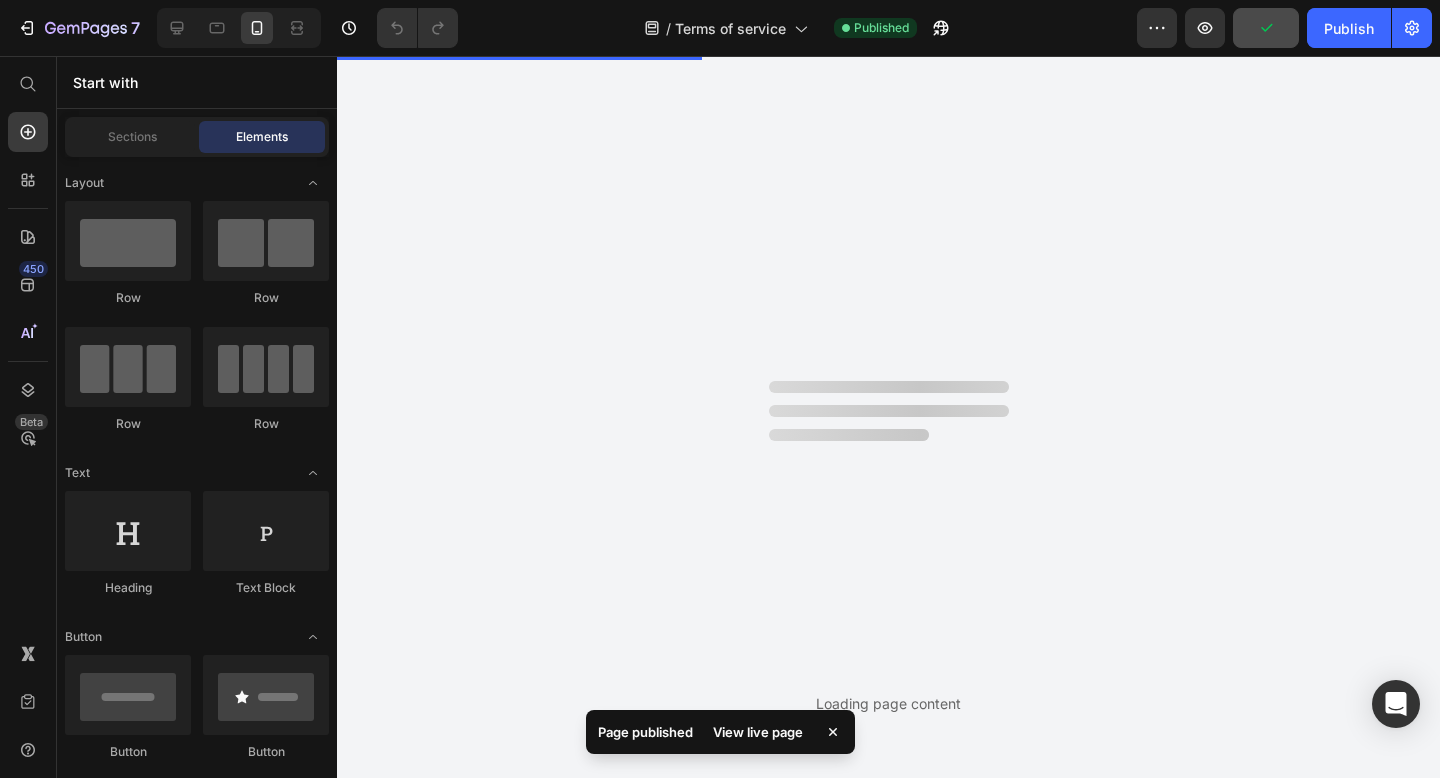 scroll, scrollTop: 0, scrollLeft: 0, axis: both 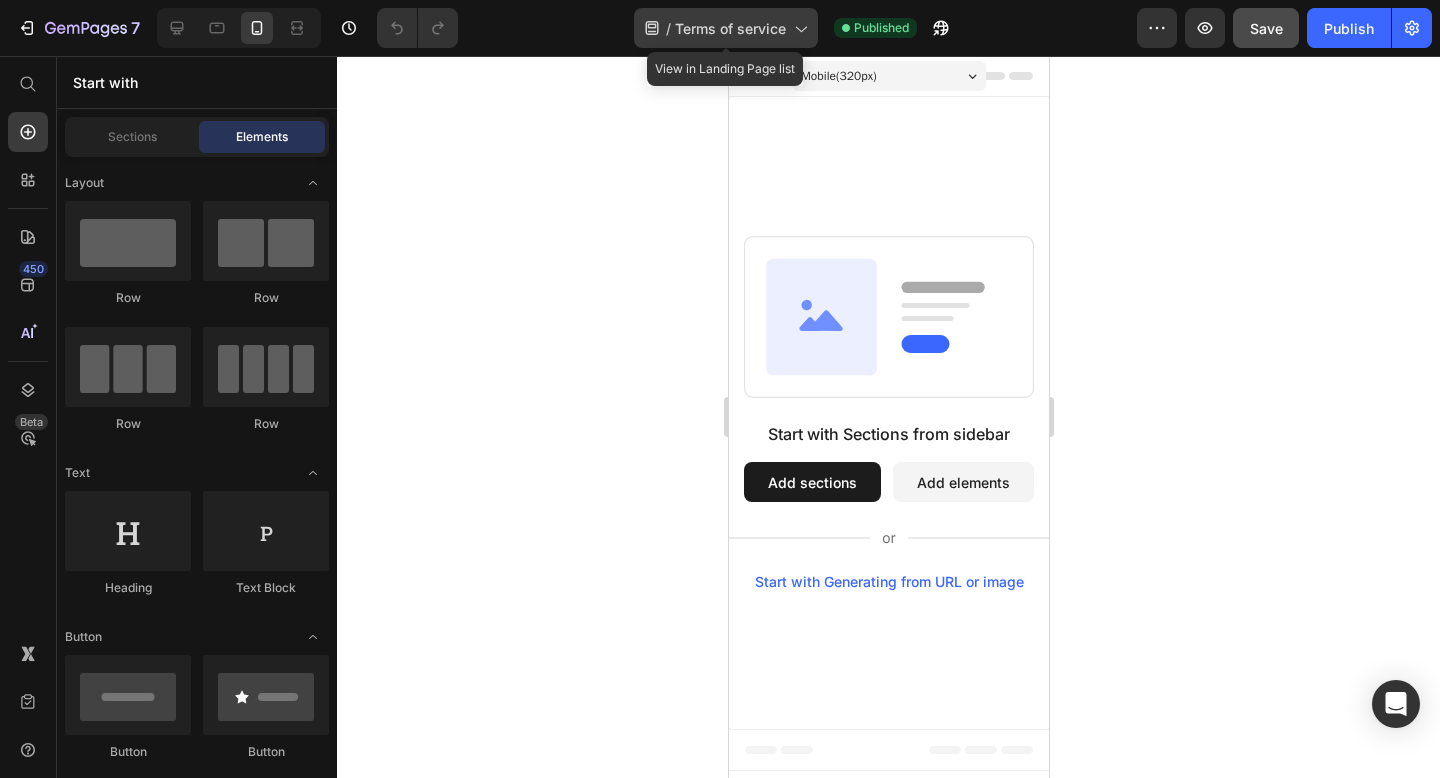 click on "Terms of service" at bounding box center [730, 28] 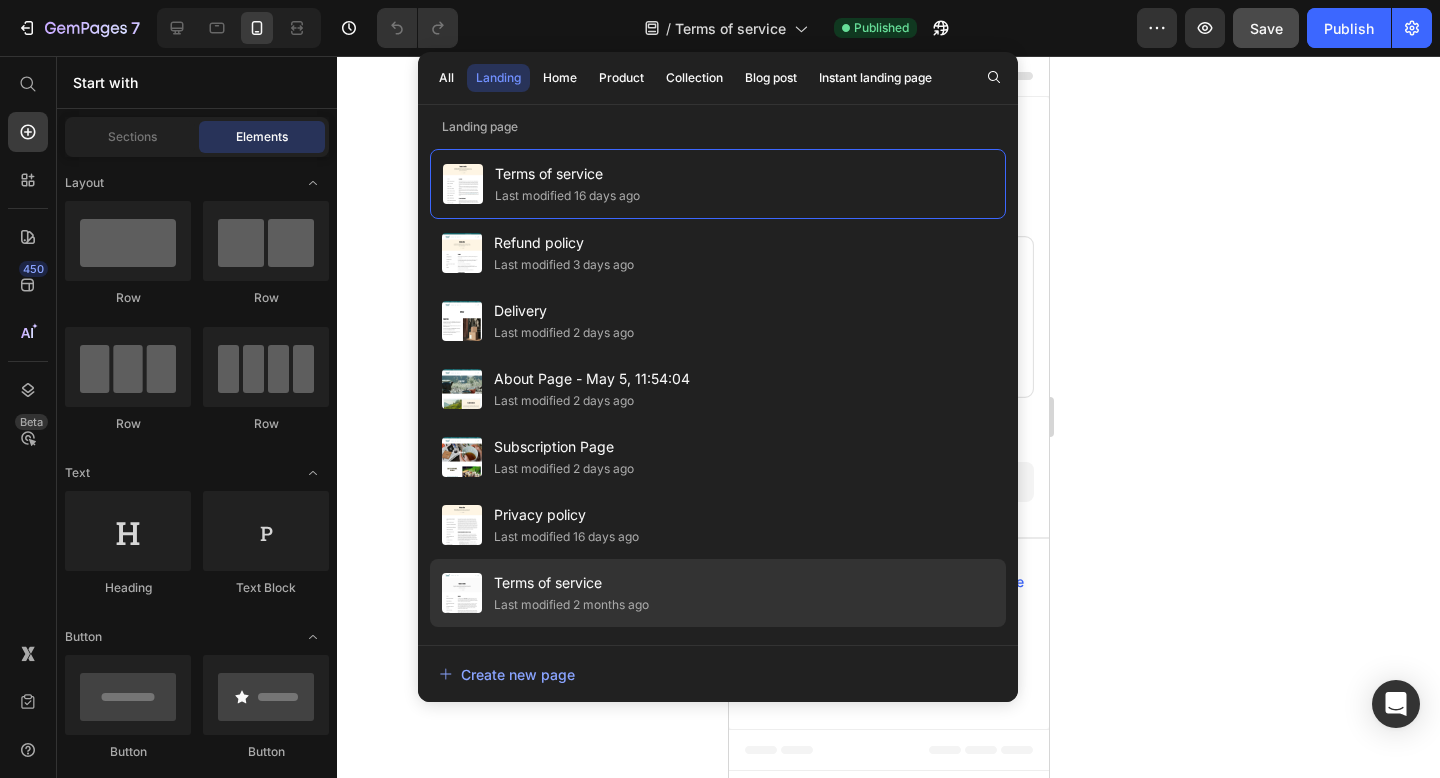 click on "Last modified 2 months ago" 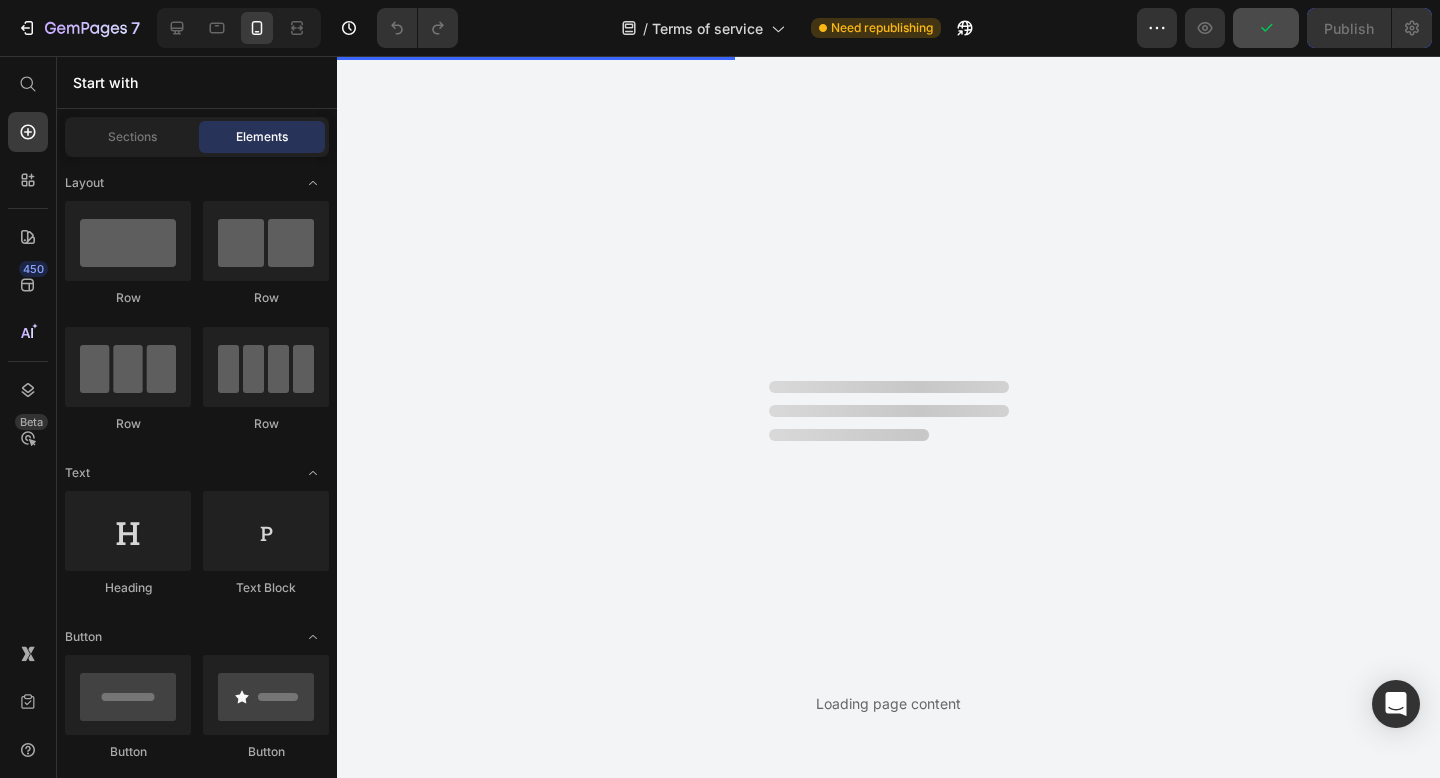 scroll, scrollTop: 0, scrollLeft: 0, axis: both 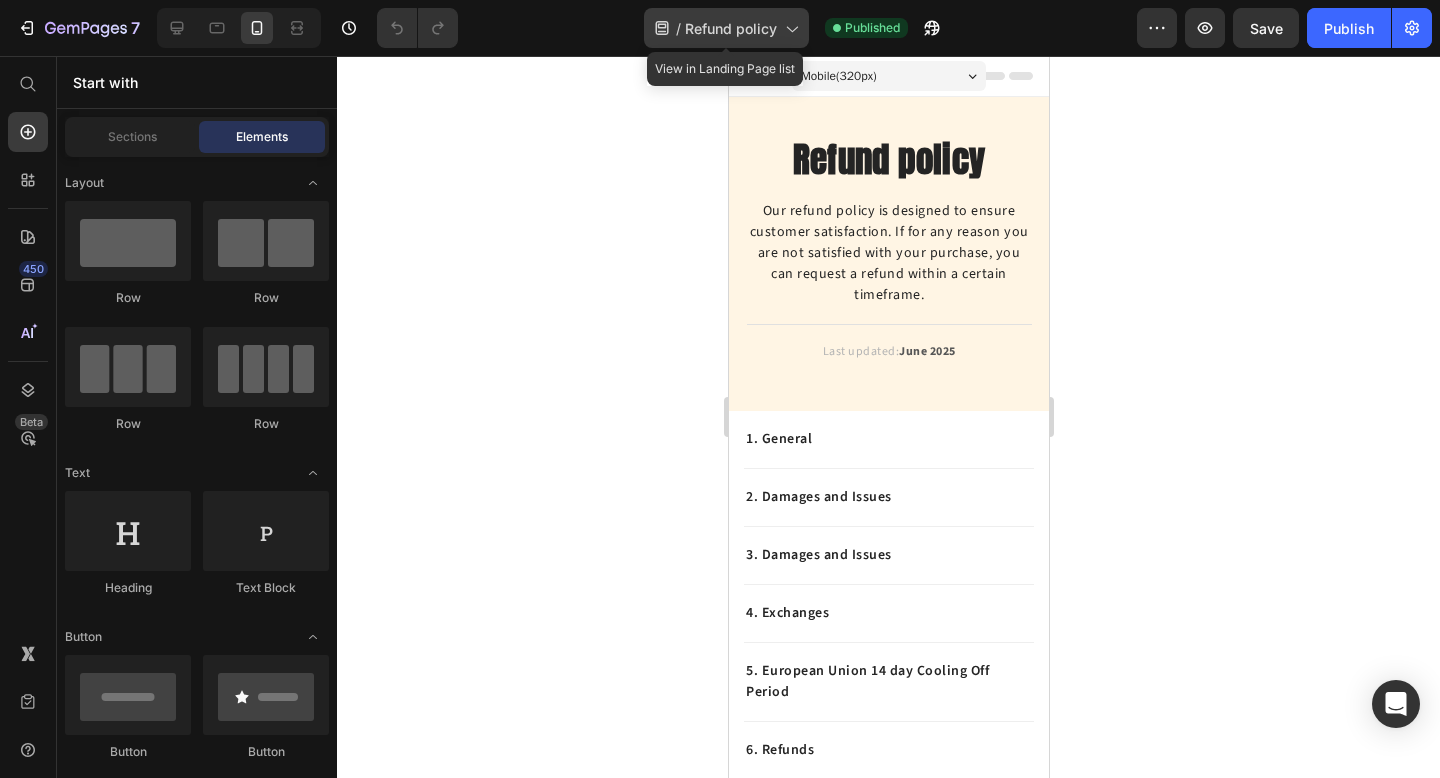 click on "Refund policy" at bounding box center [731, 28] 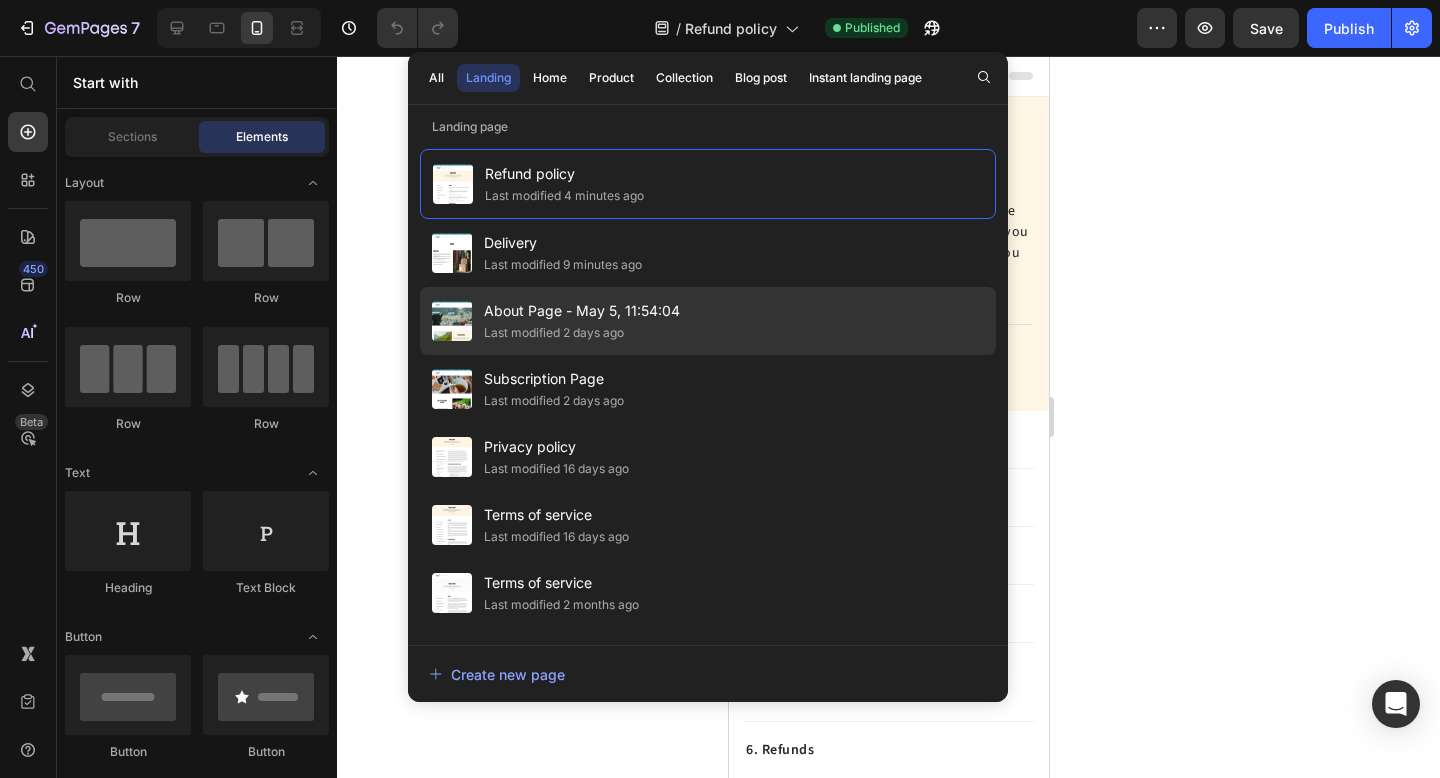 click on "About Page - May 5, 11:54:04" at bounding box center (582, 311) 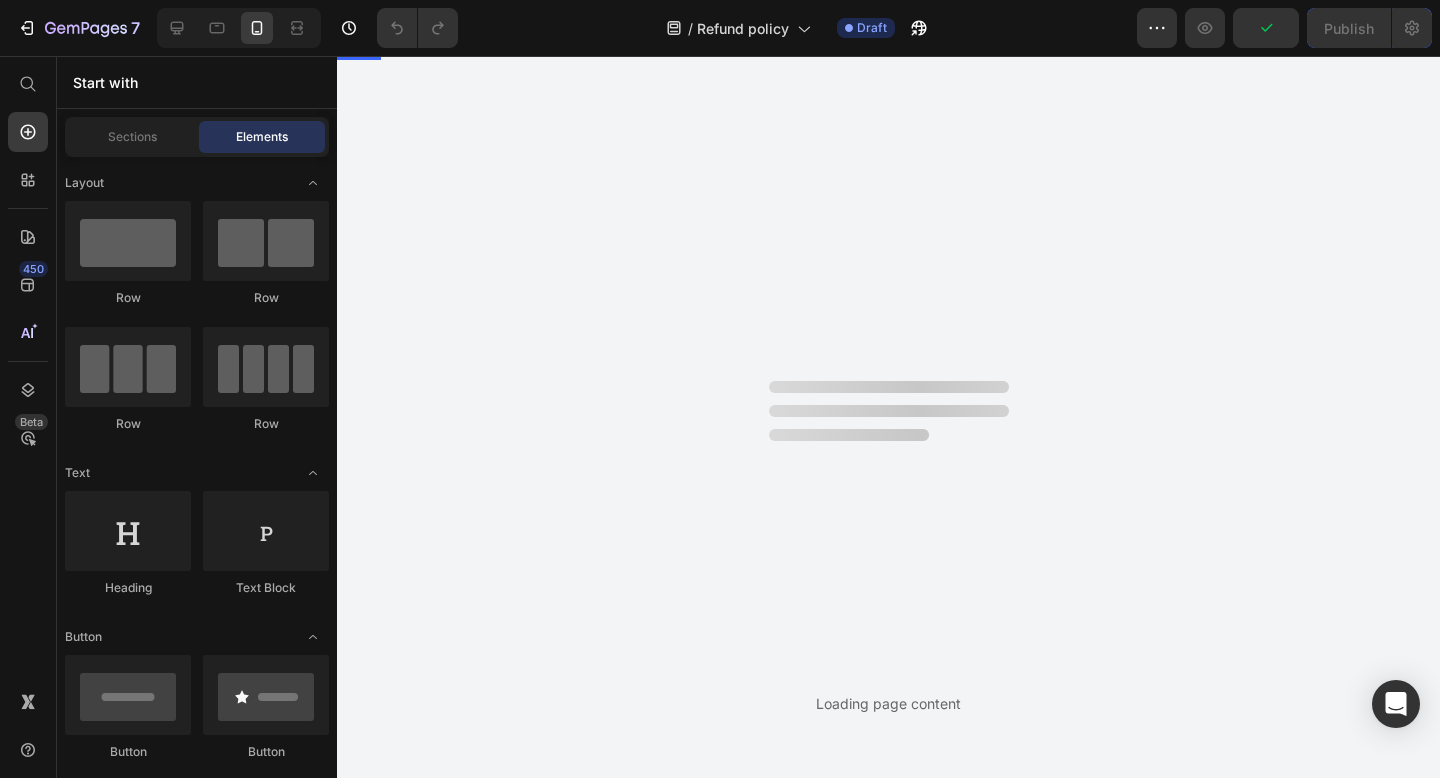scroll, scrollTop: 0, scrollLeft: 0, axis: both 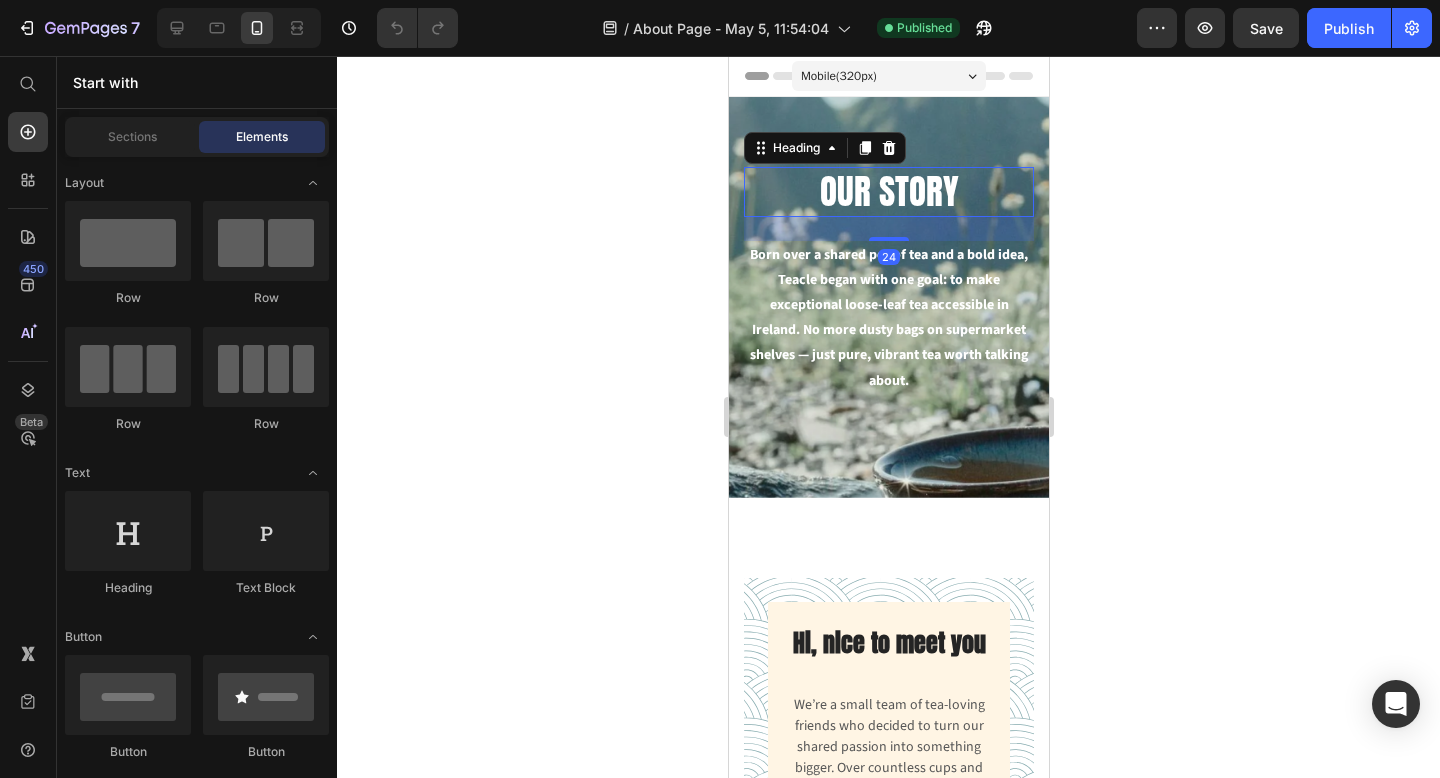 click on "OUR STORY" at bounding box center [888, 192] 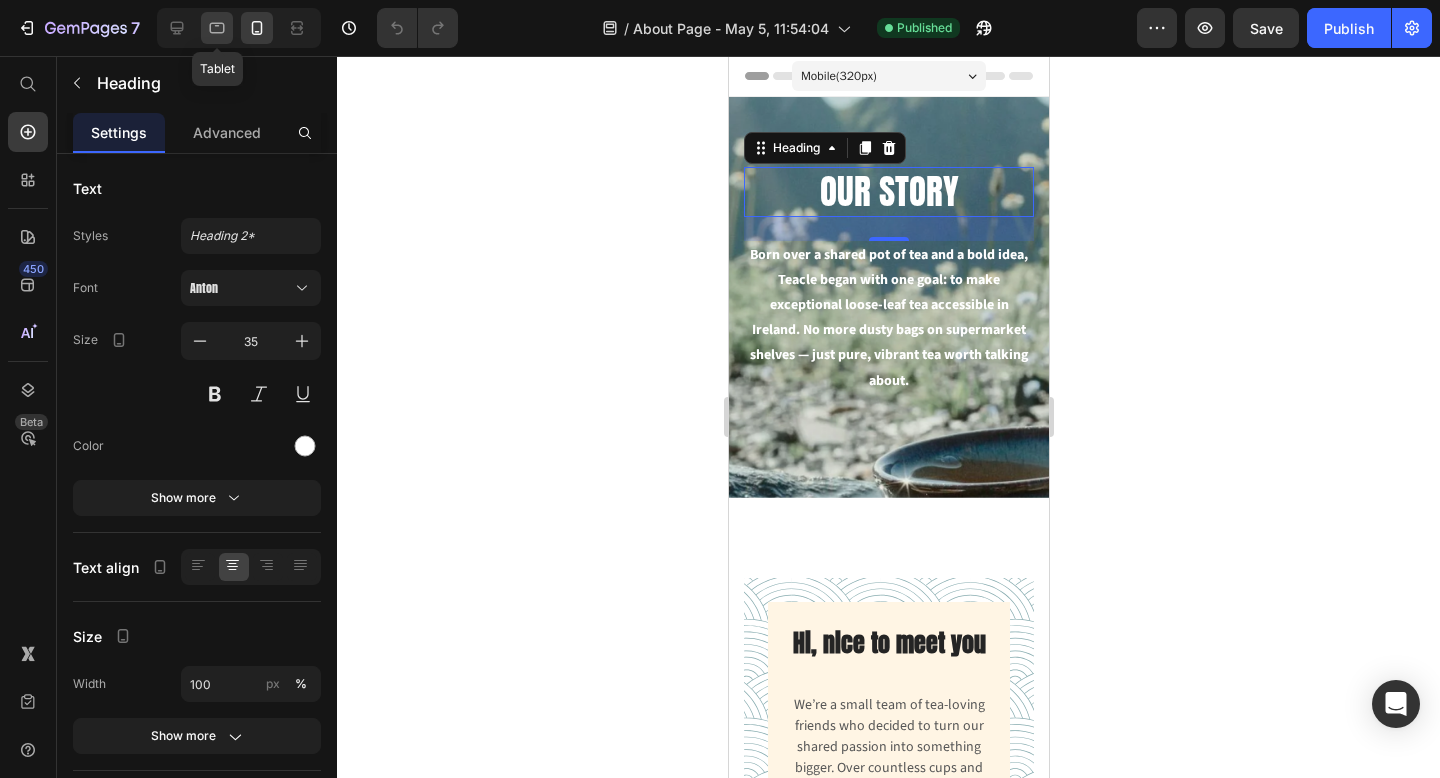 click 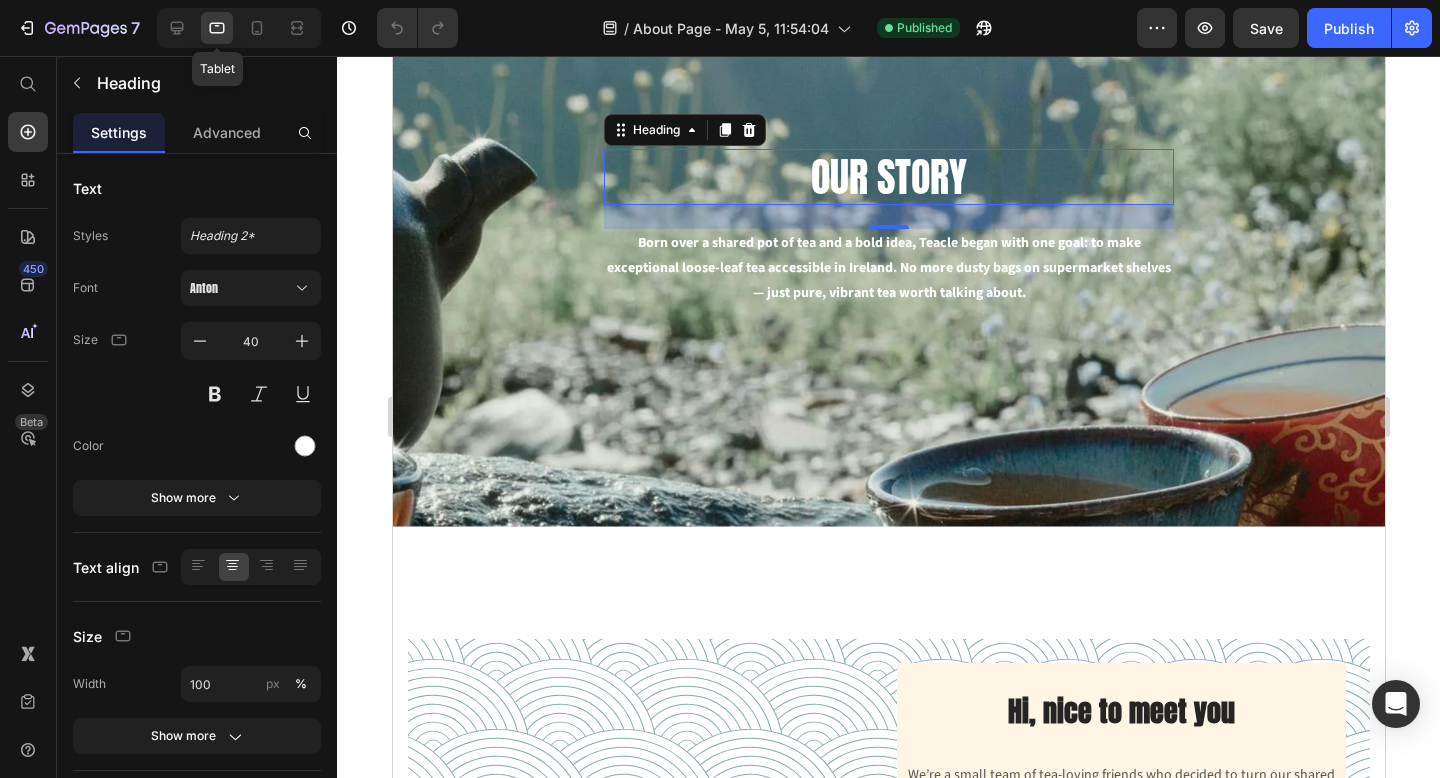 scroll, scrollTop: 157, scrollLeft: 0, axis: vertical 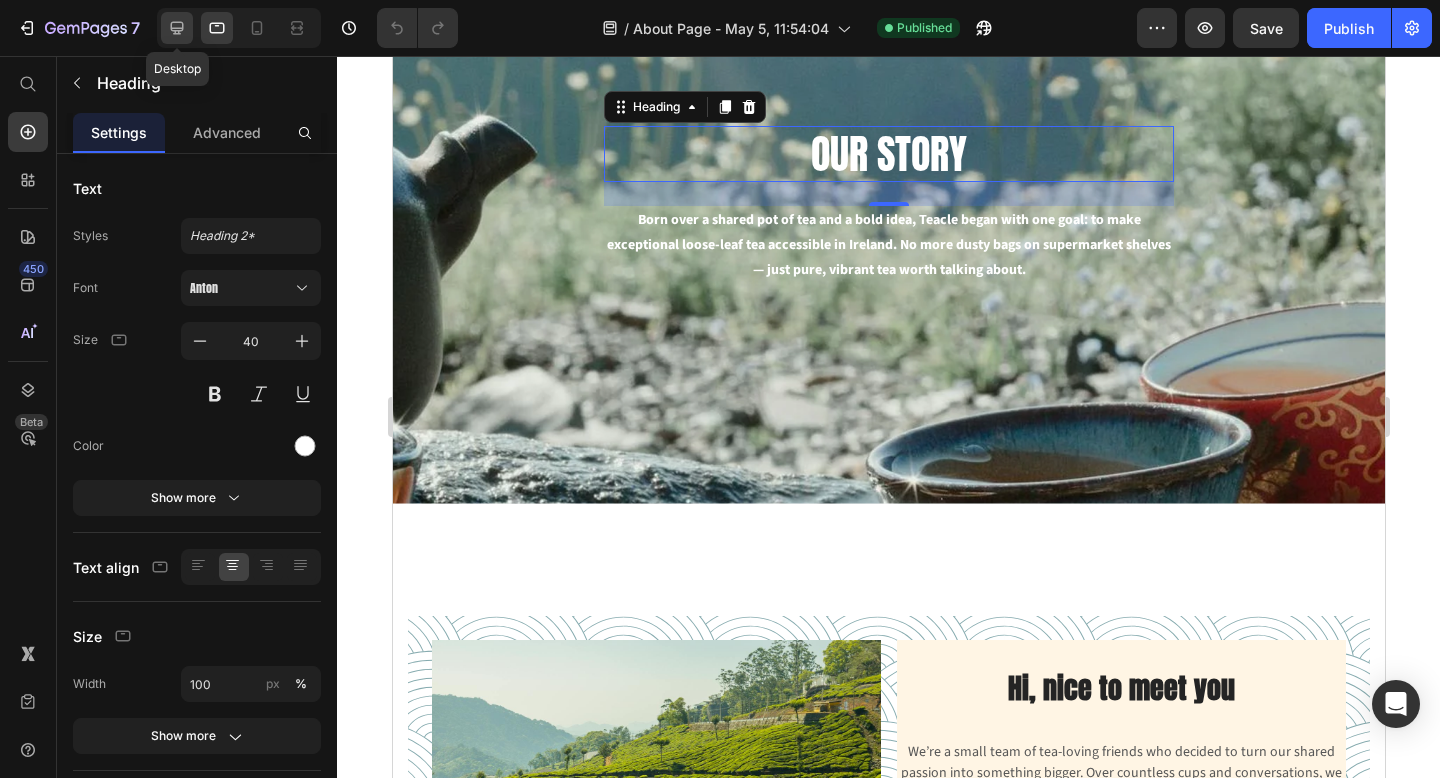 click 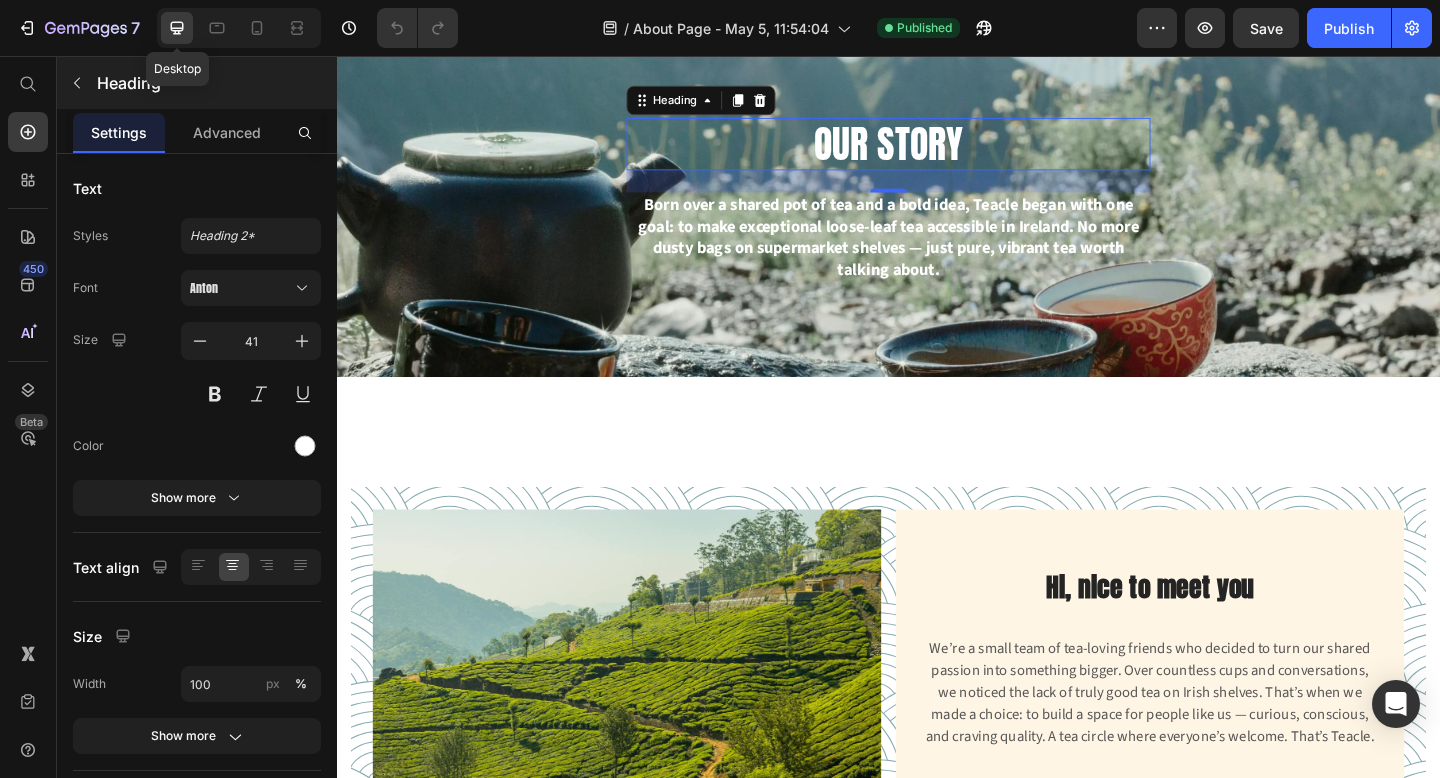 scroll, scrollTop: 42, scrollLeft: 0, axis: vertical 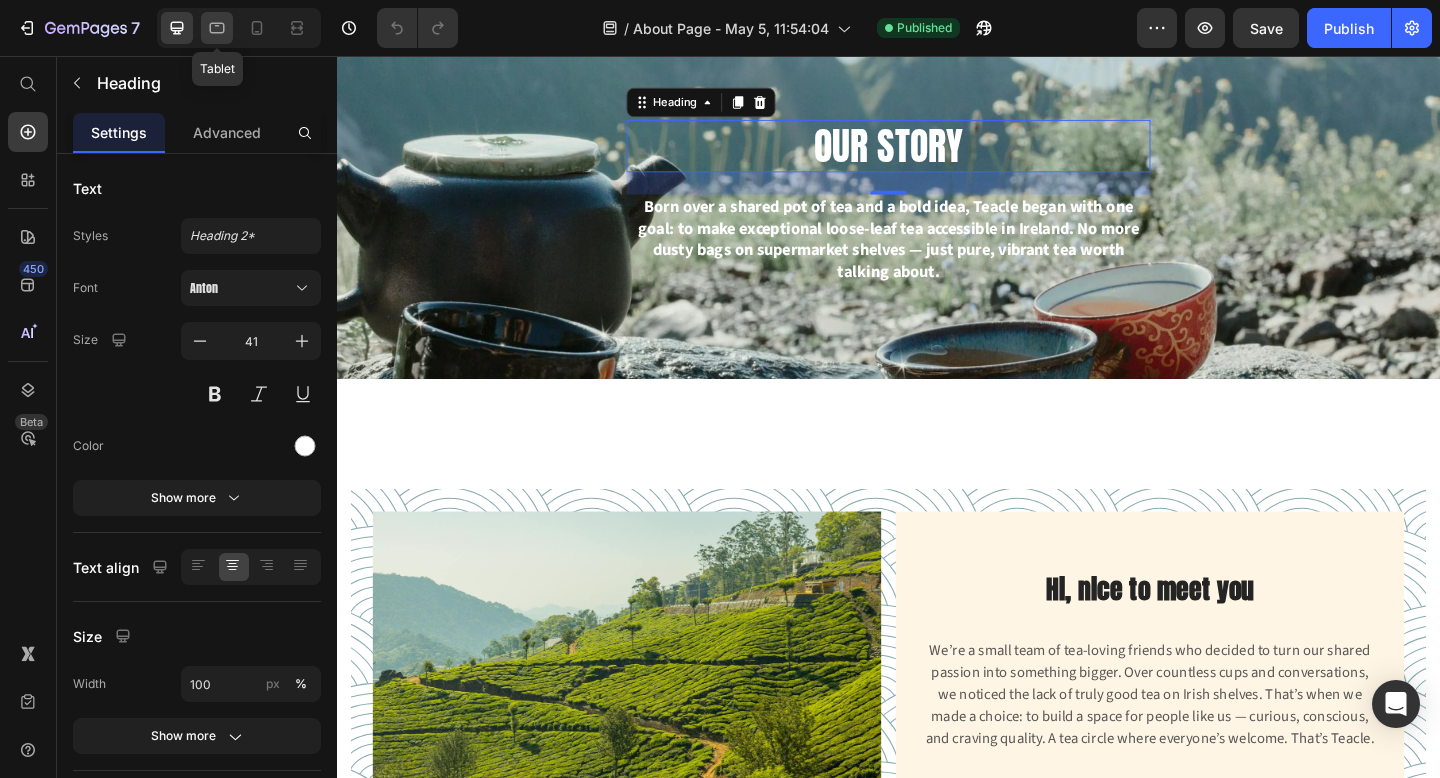 click 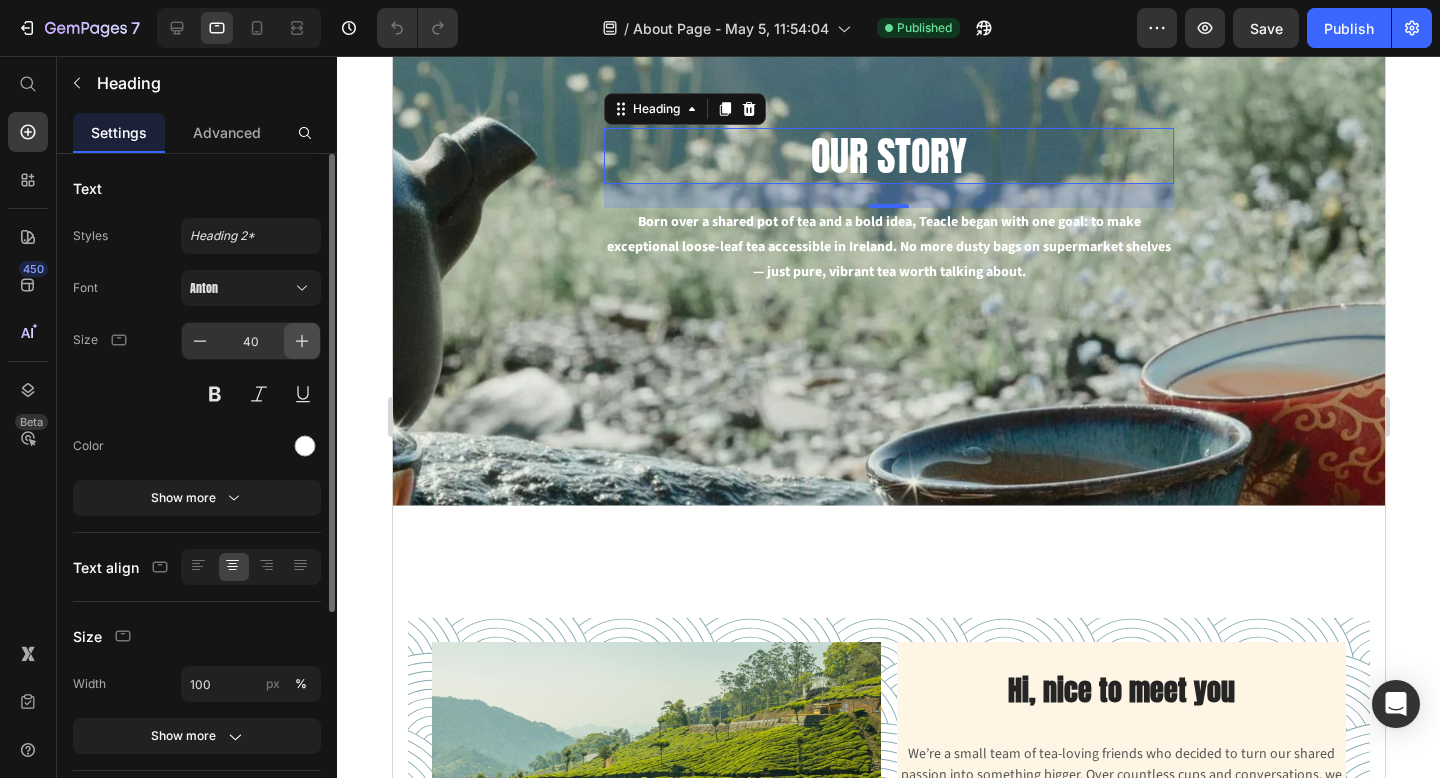 scroll, scrollTop: 157, scrollLeft: 0, axis: vertical 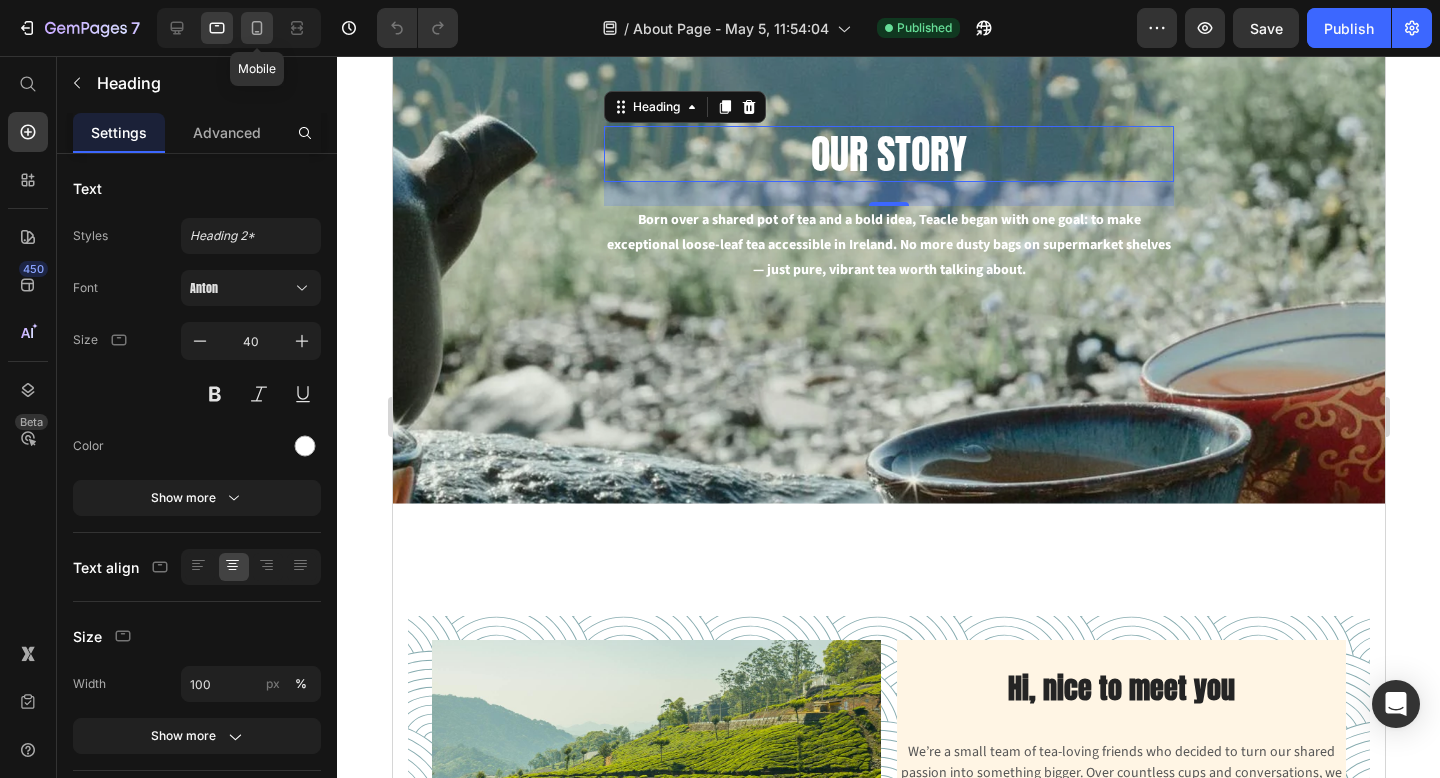 click 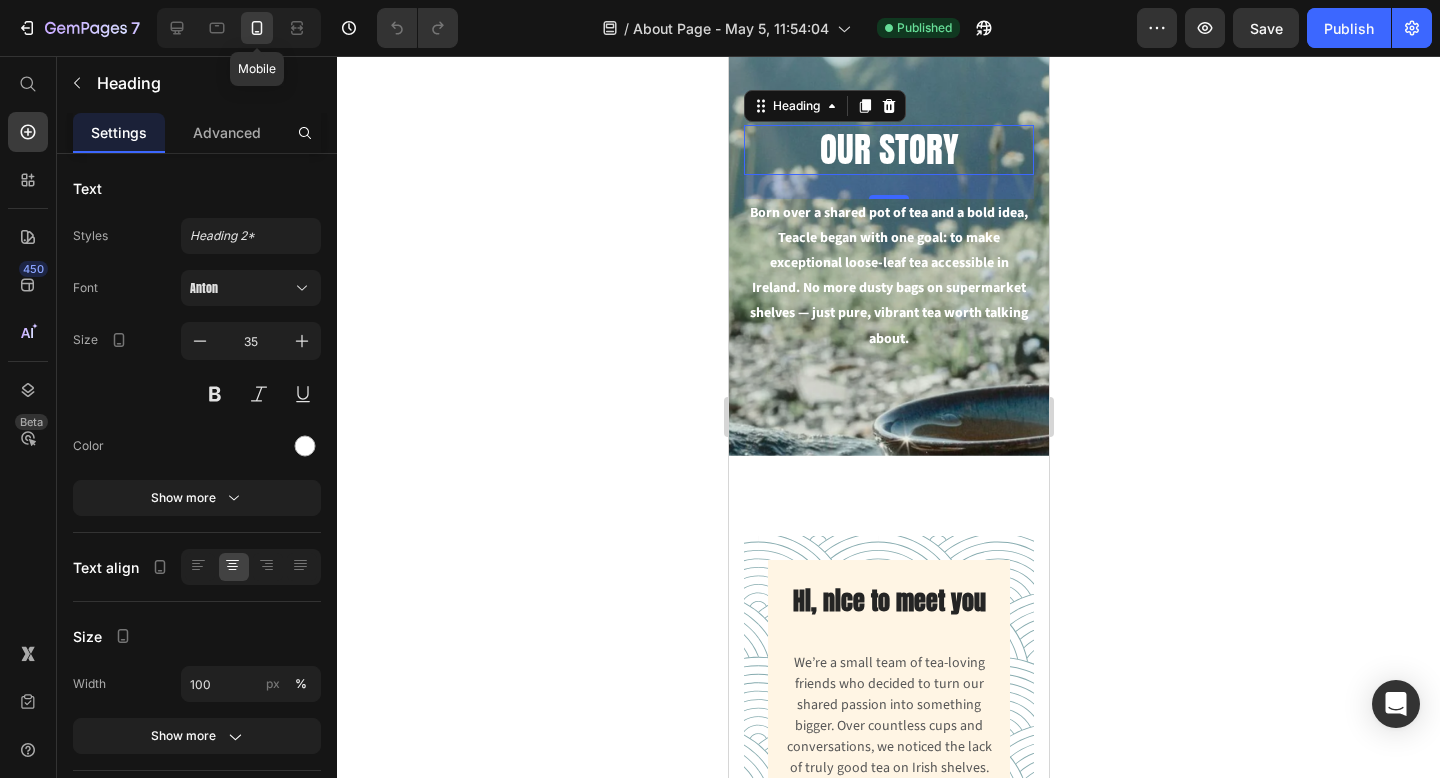 scroll, scrollTop: 41, scrollLeft: 0, axis: vertical 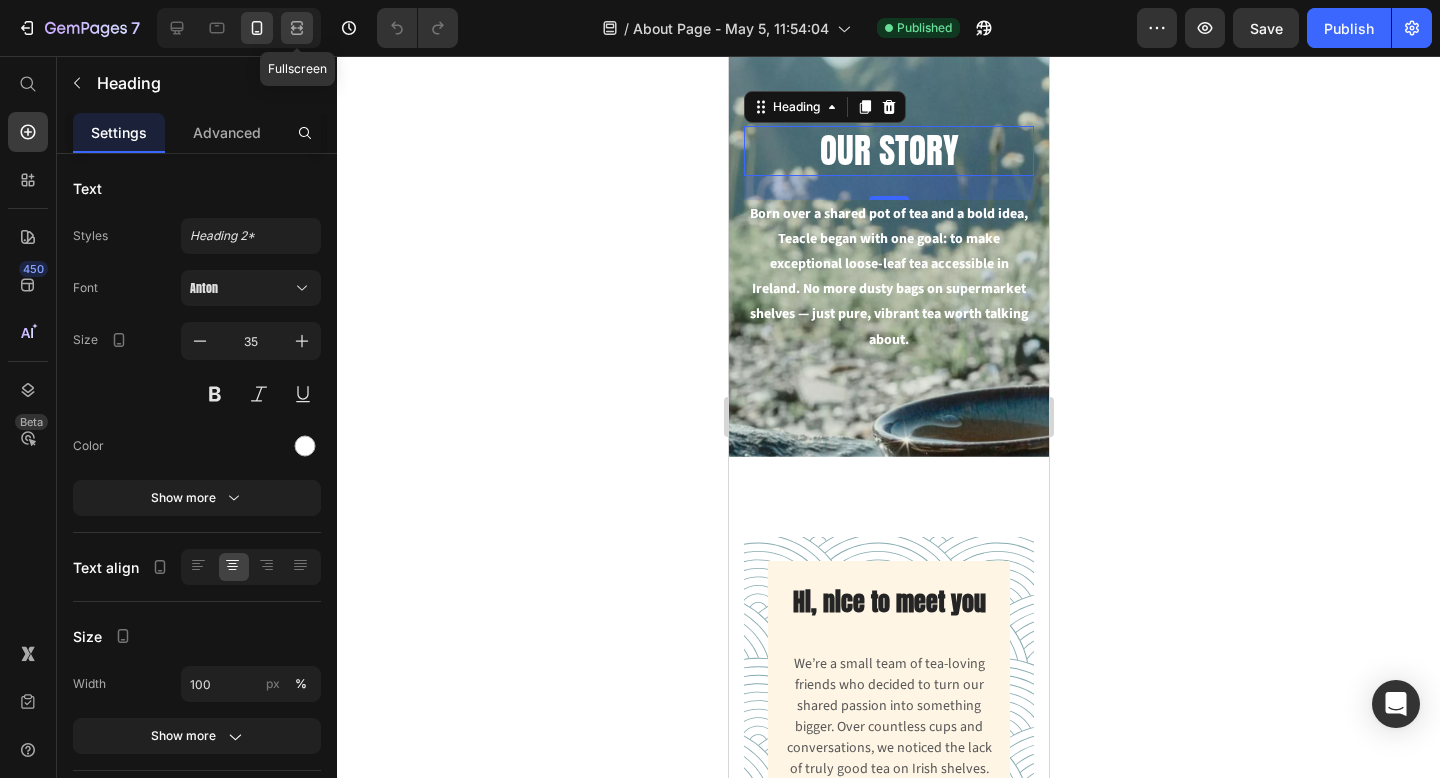 click 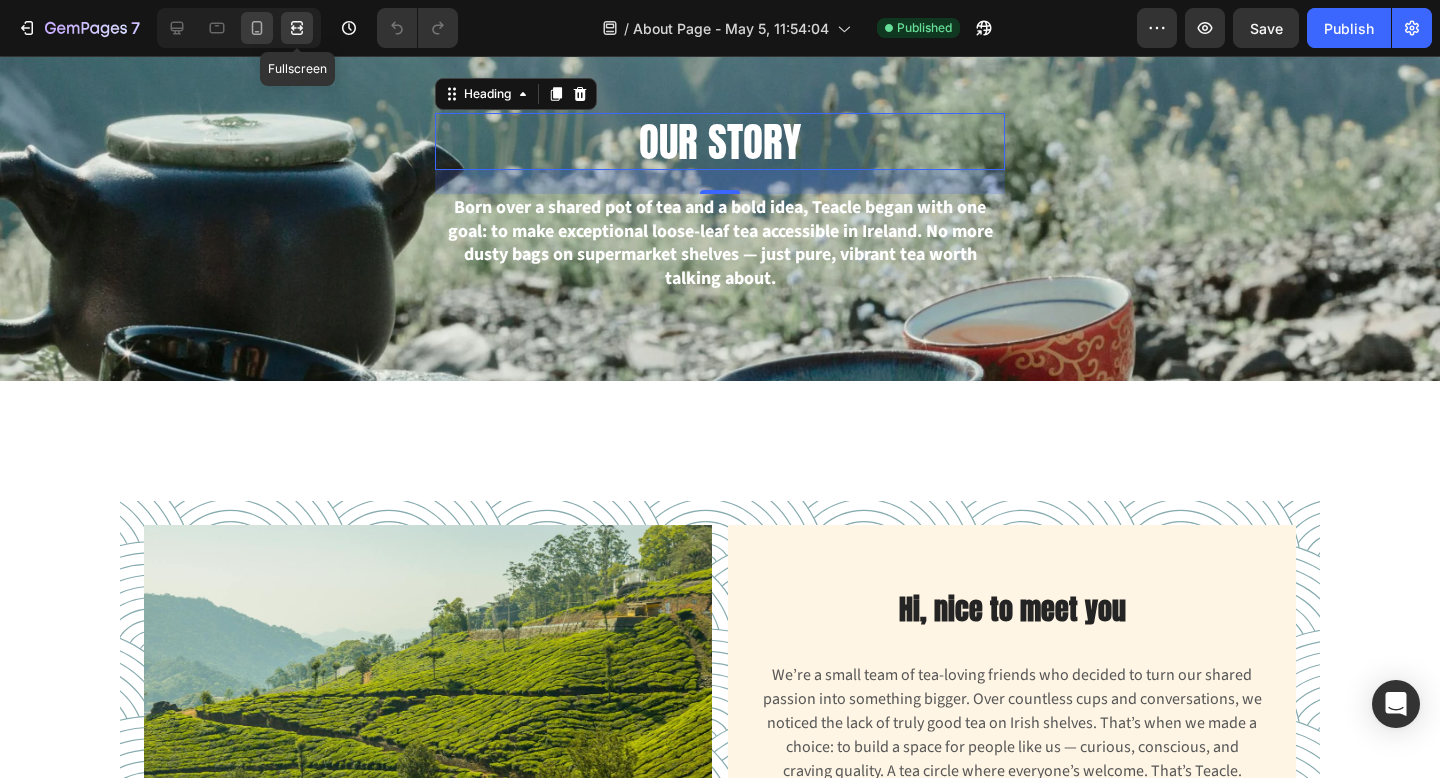scroll, scrollTop: 28, scrollLeft: 0, axis: vertical 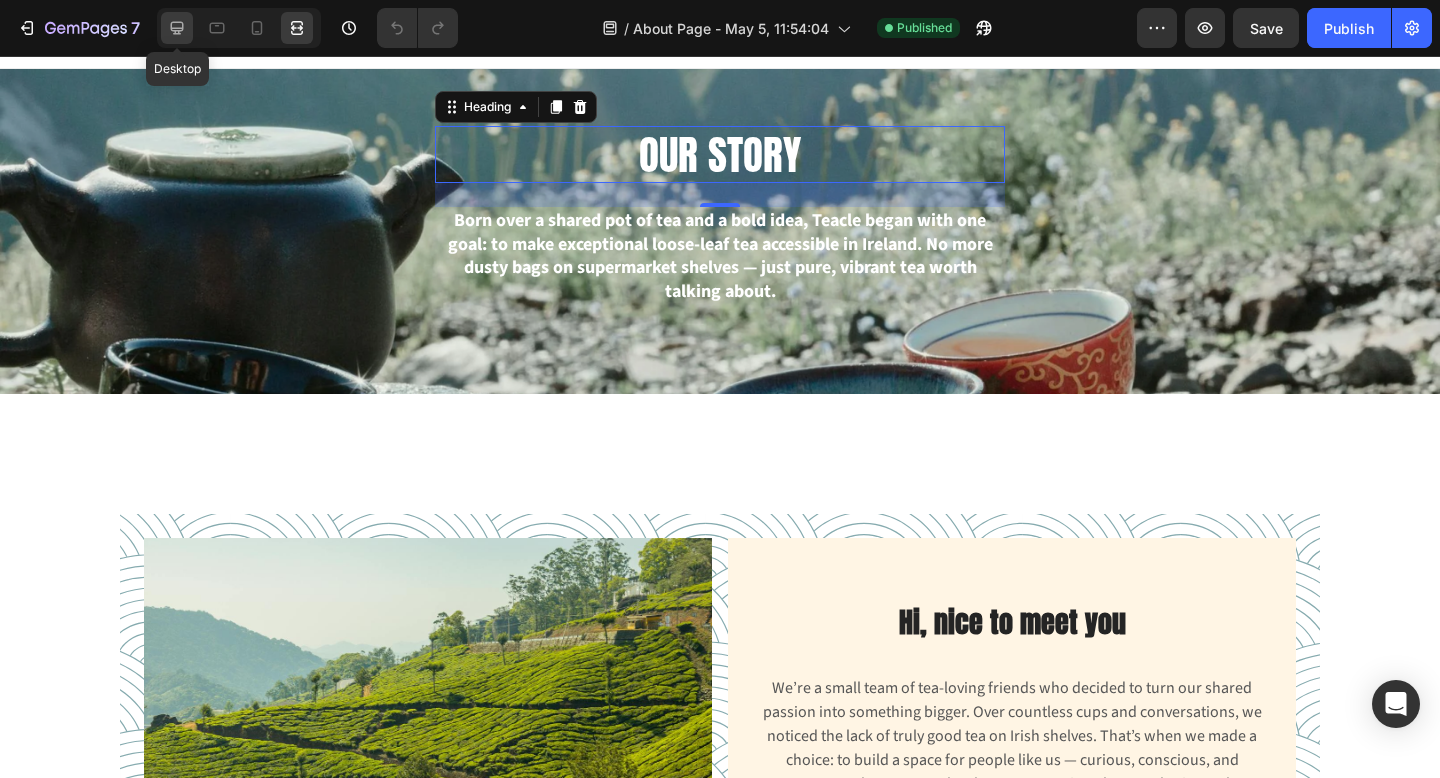 click 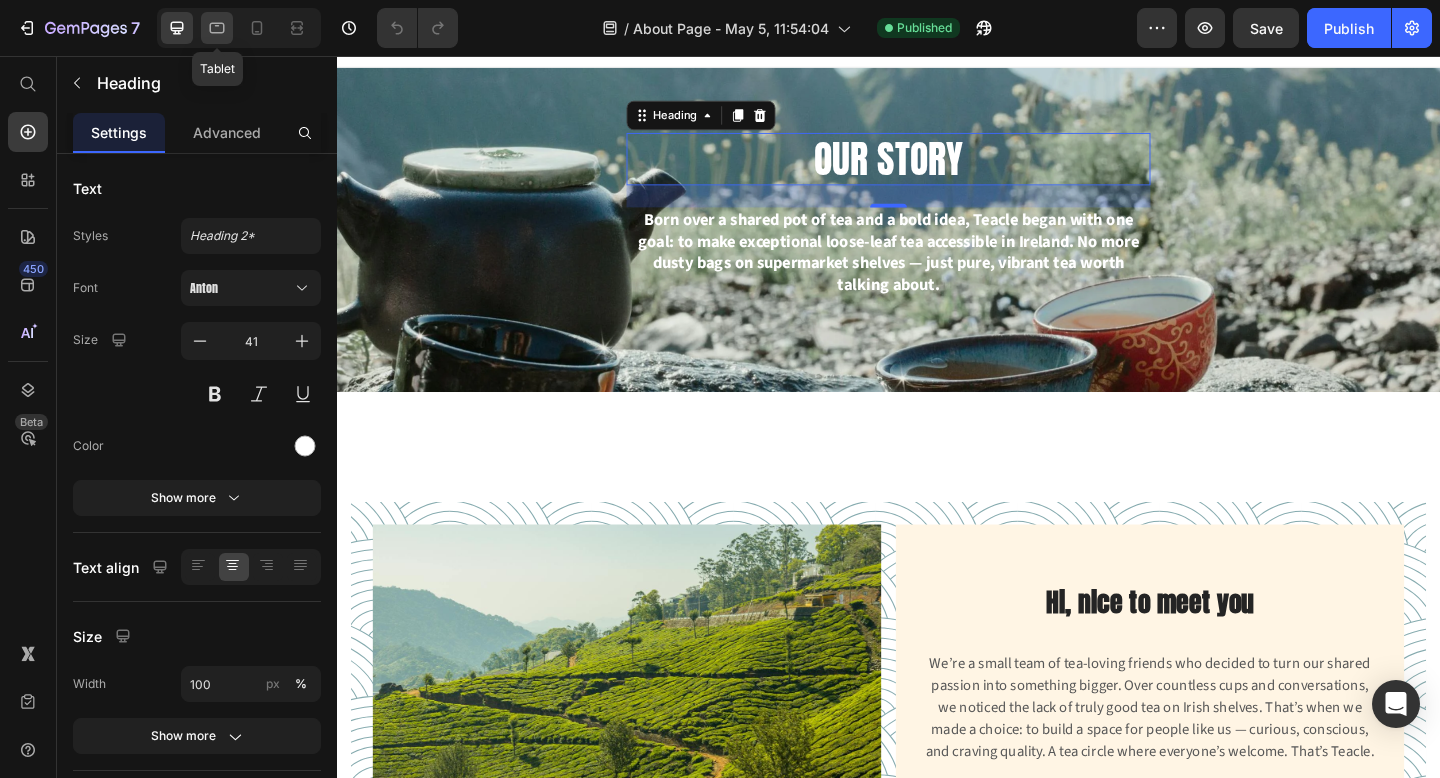 click 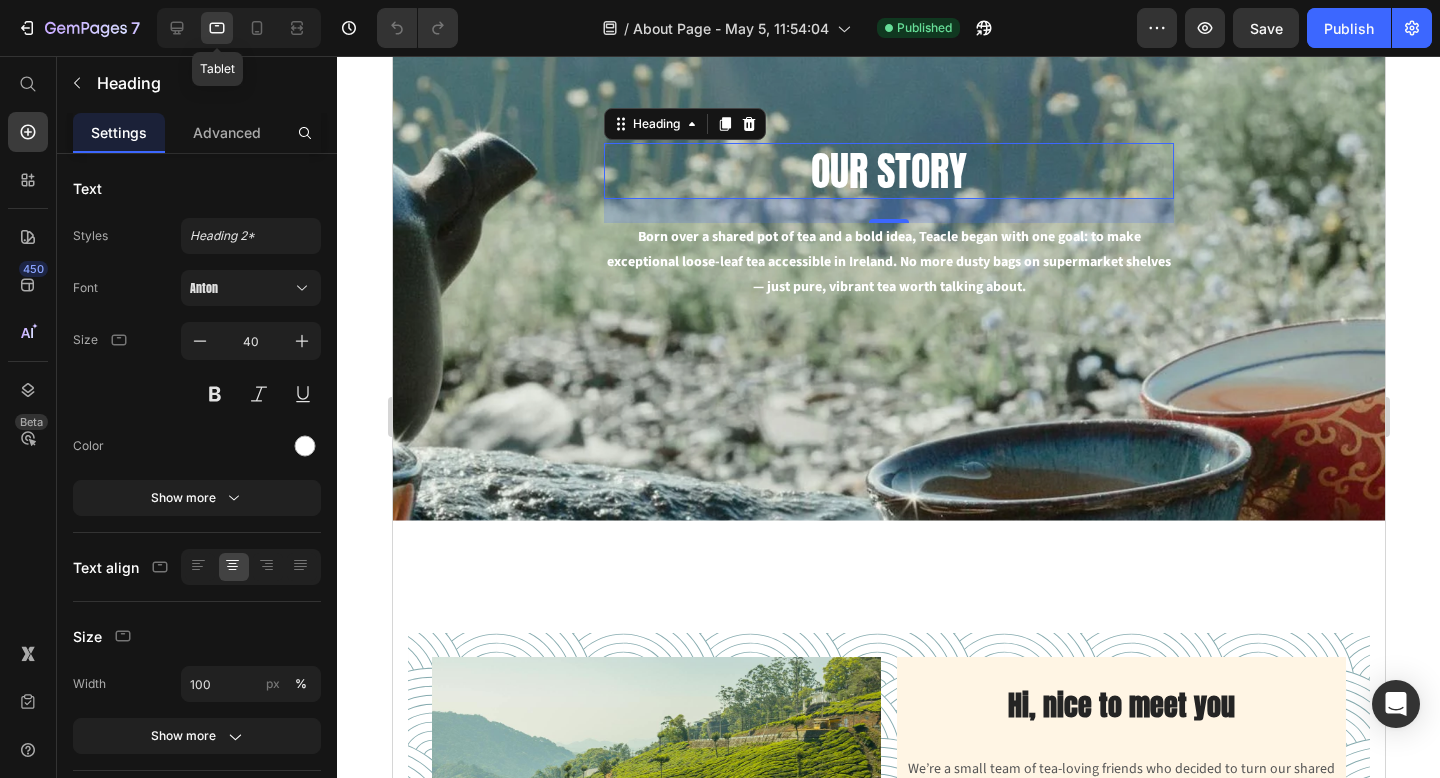scroll, scrollTop: 157, scrollLeft: 0, axis: vertical 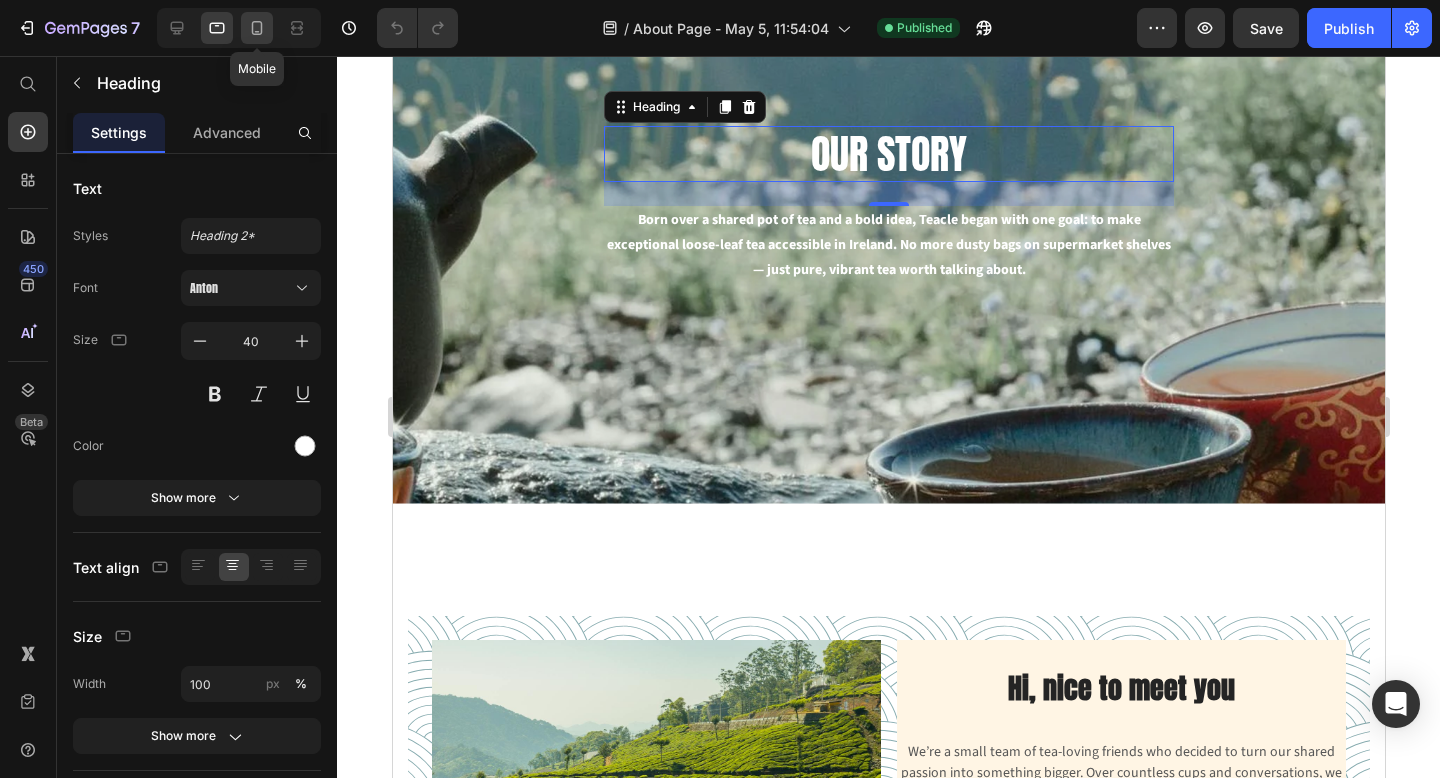 click 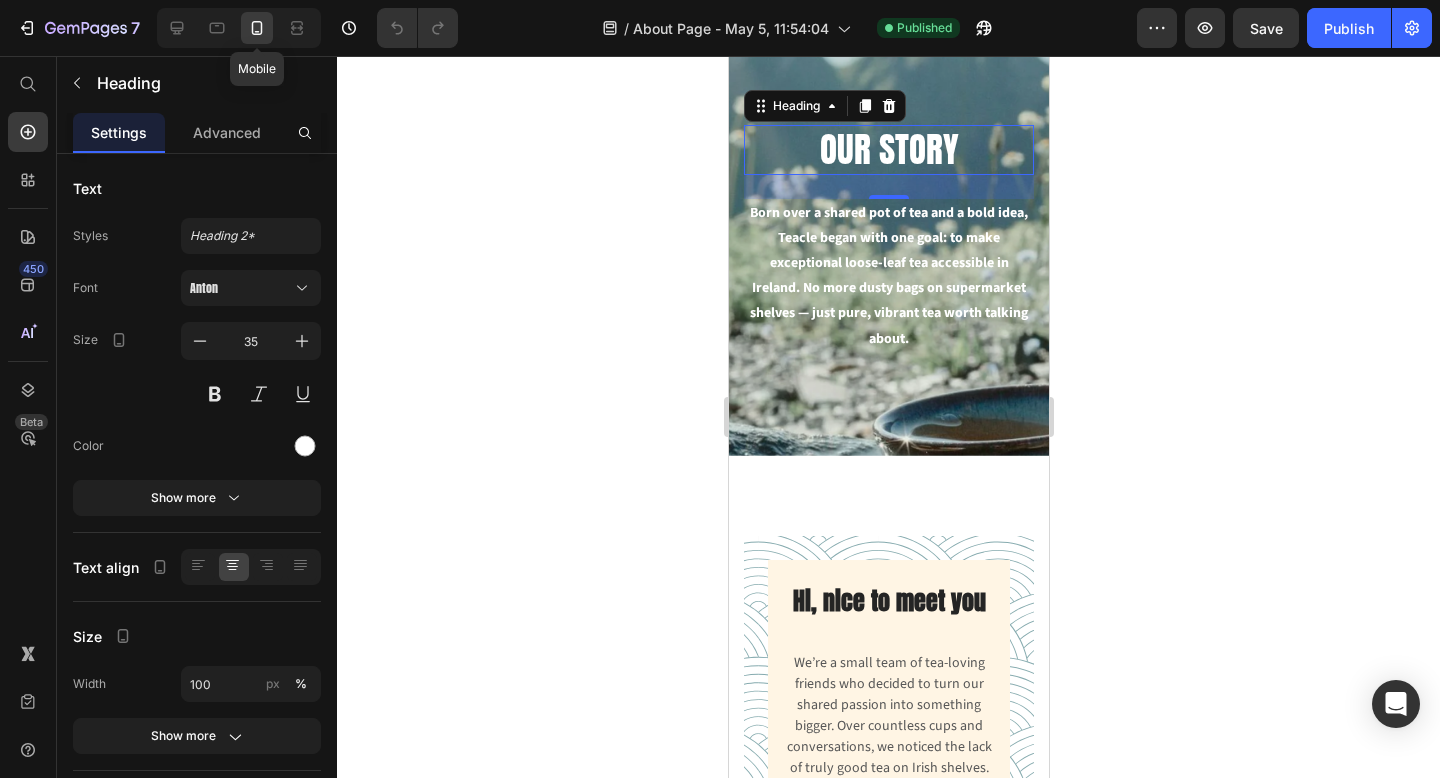 scroll, scrollTop: 41, scrollLeft: 0, axis: vertical 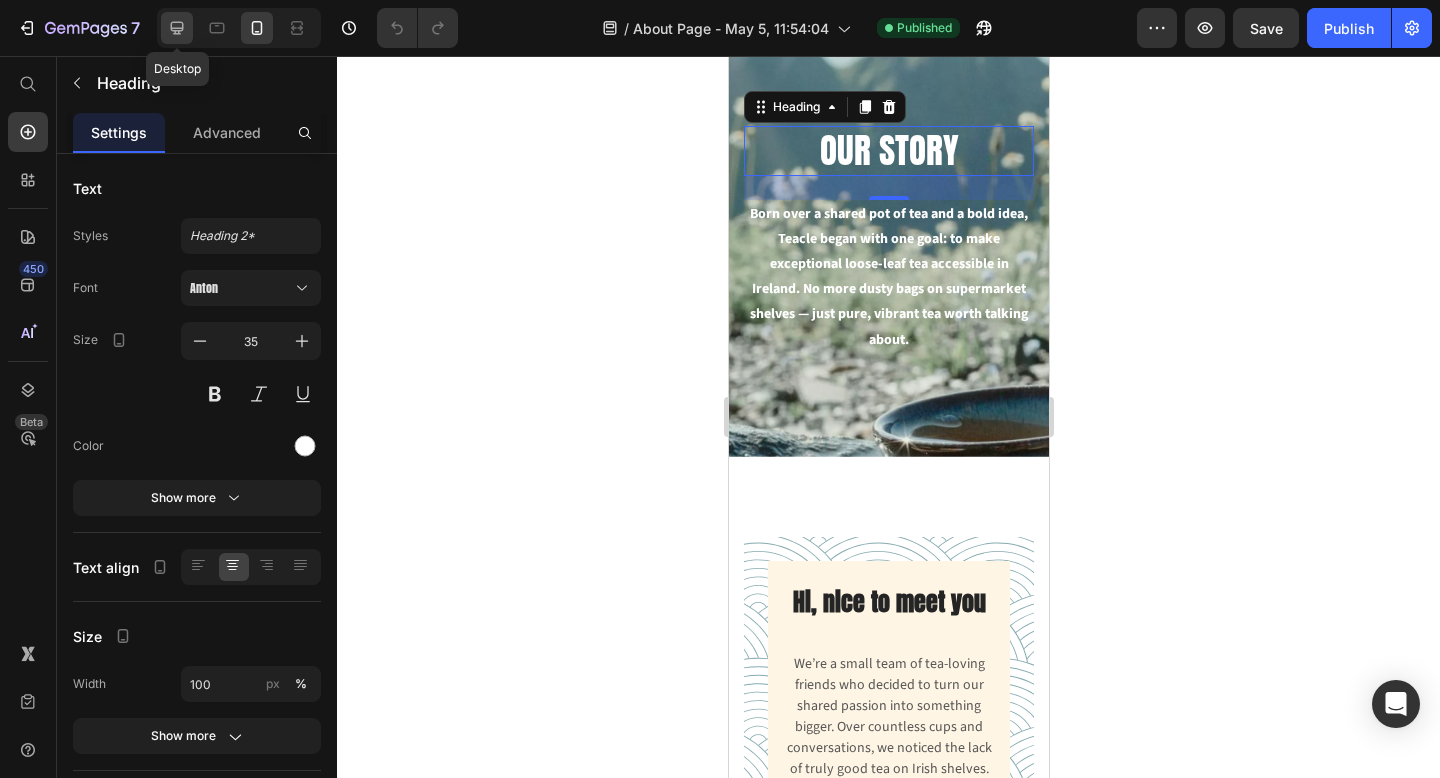 click 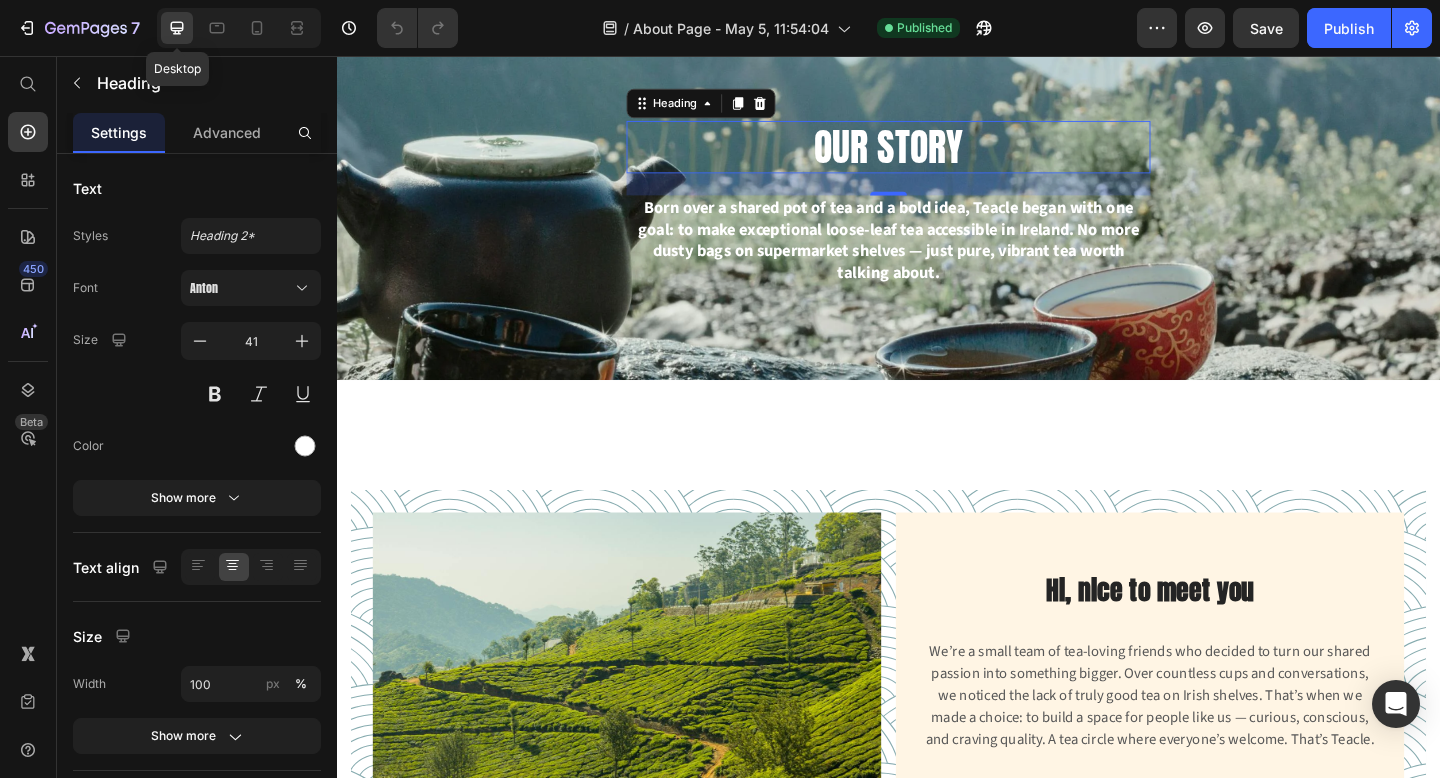 scroll, scrollTop: 42, scrollLeft: 0, axis: vertical 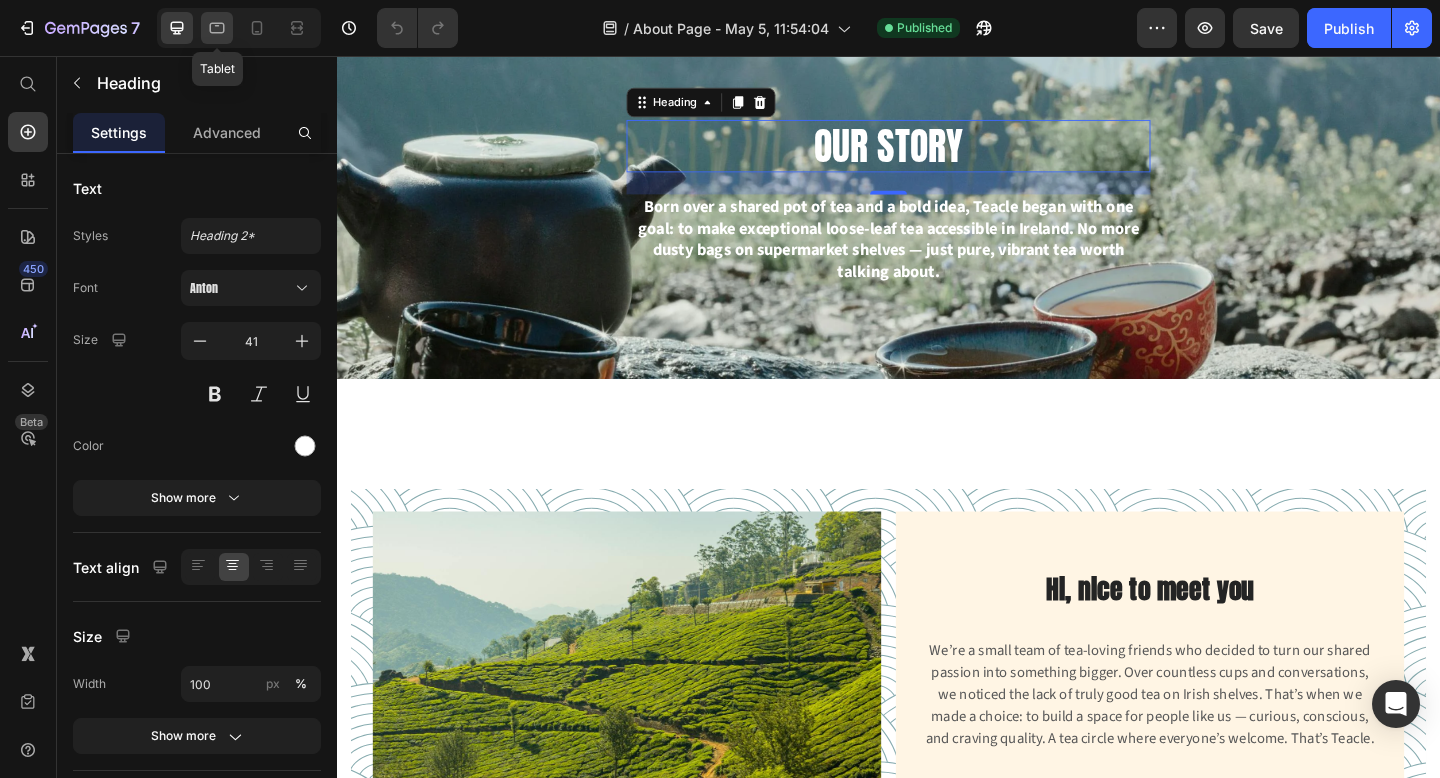 click 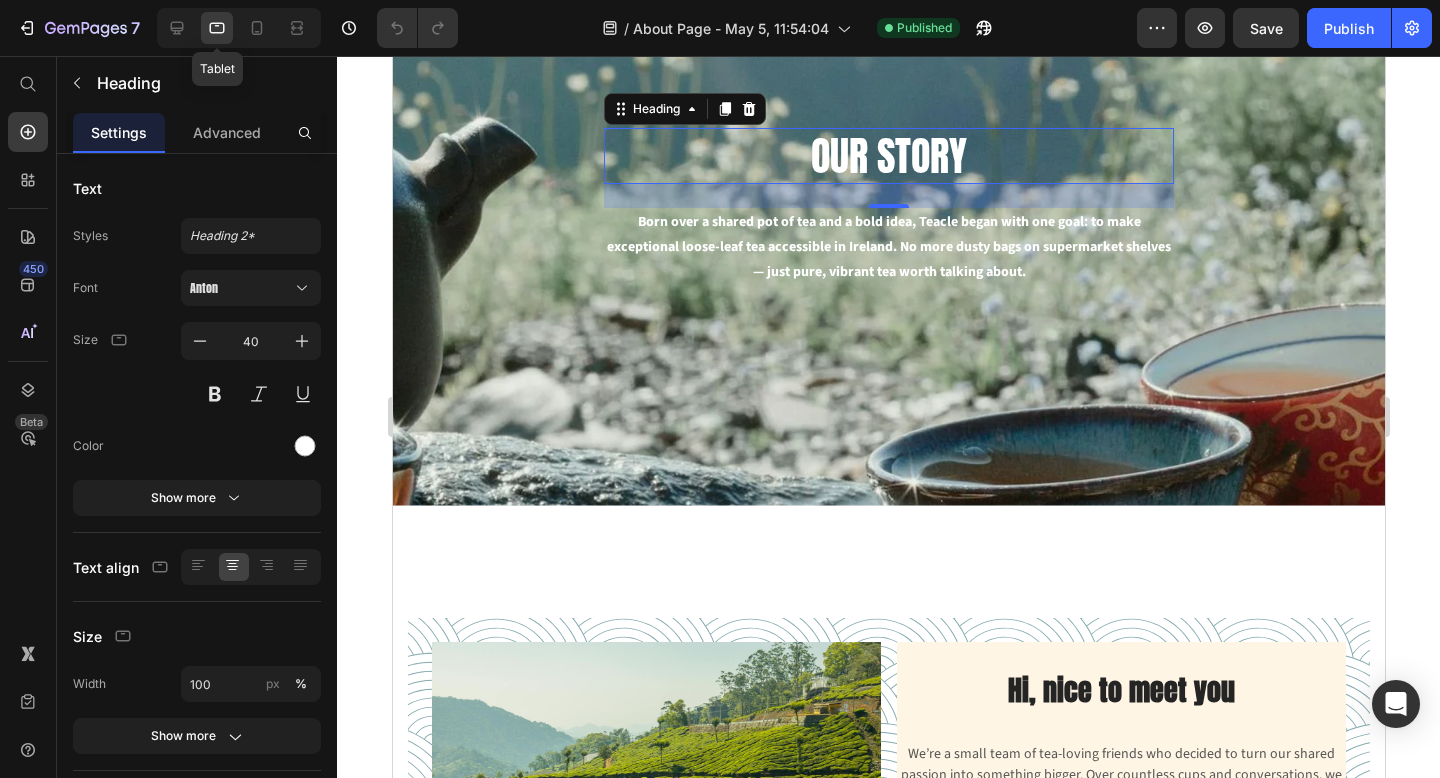 scroll, scrollTop: 157, scrollLeft: 0, axis: vertical 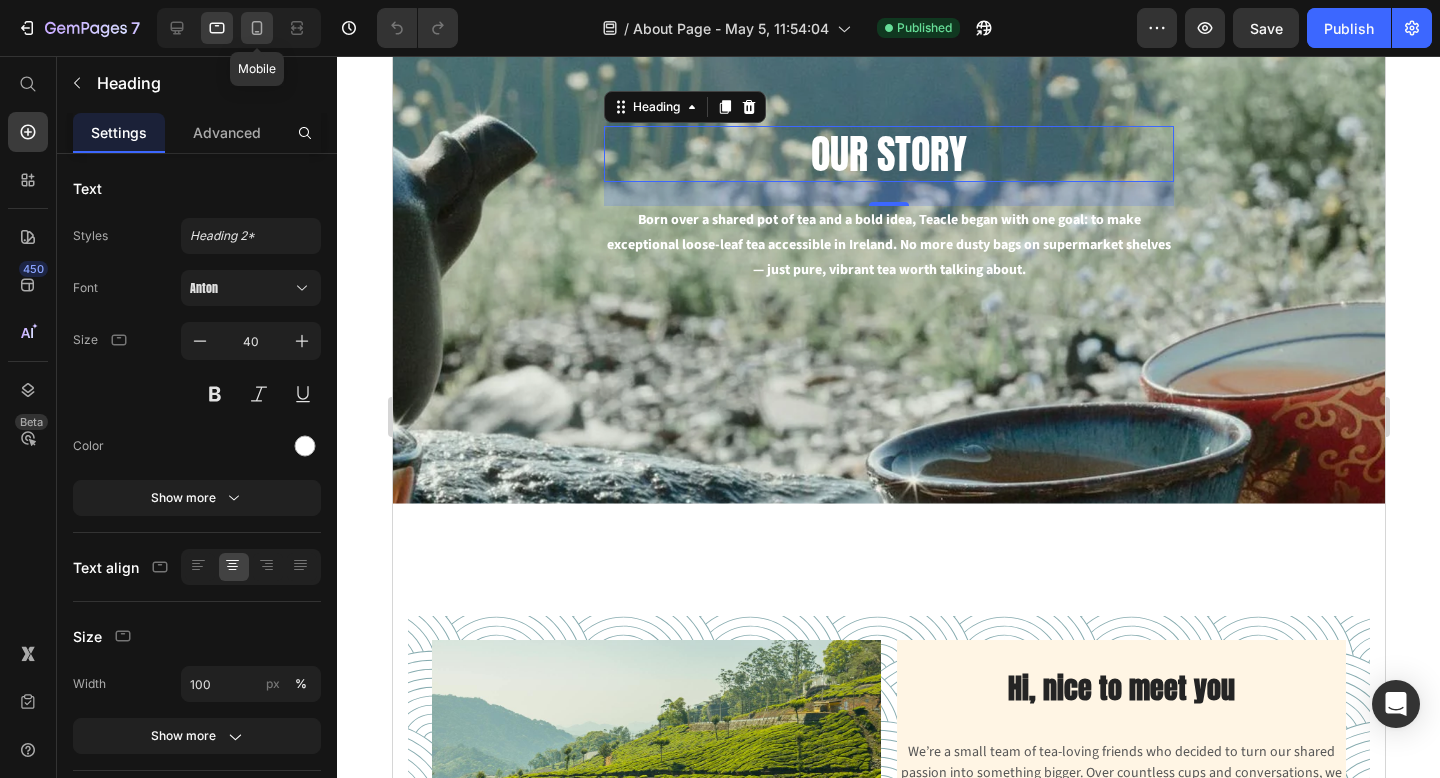 click 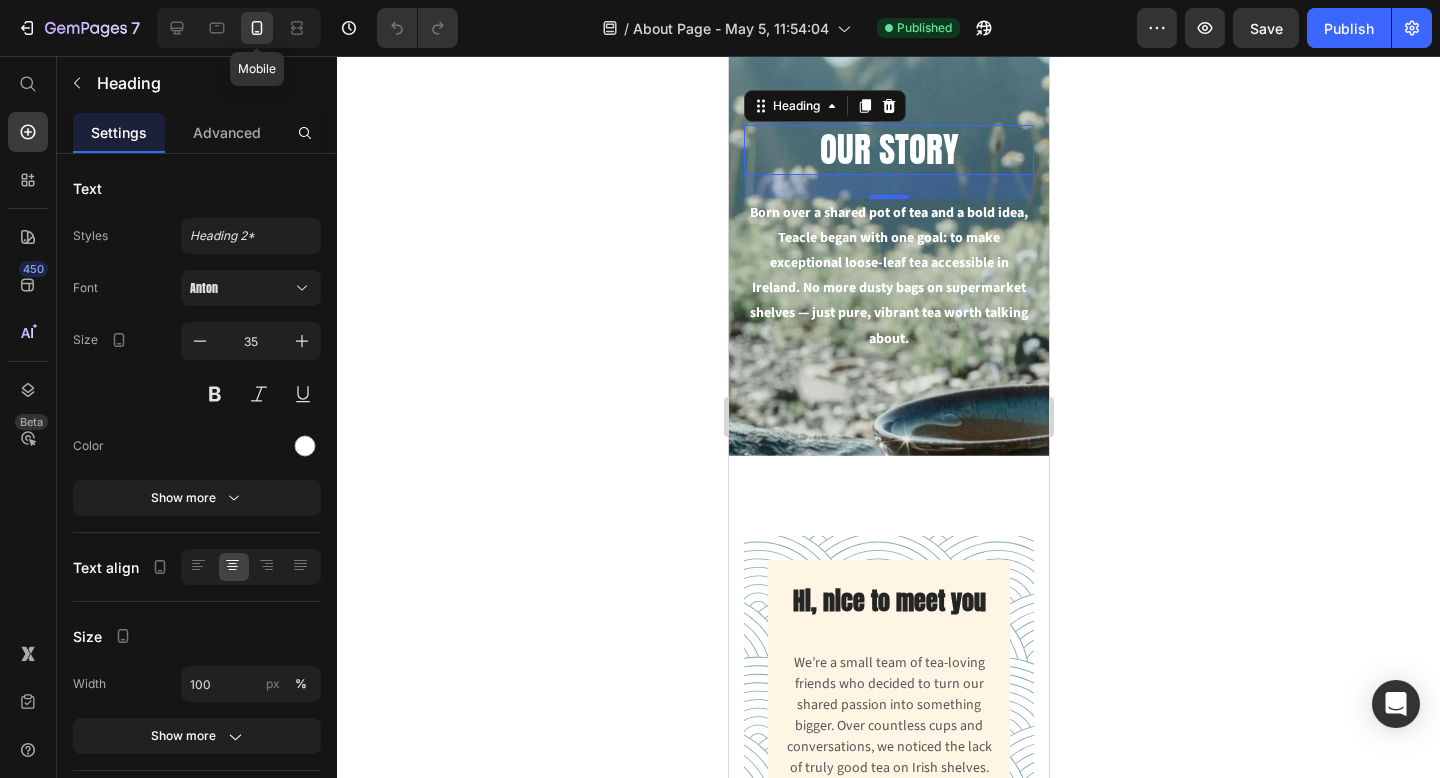 scroll, scrollTop: 41, scrollLeft: 0, axis: vertical 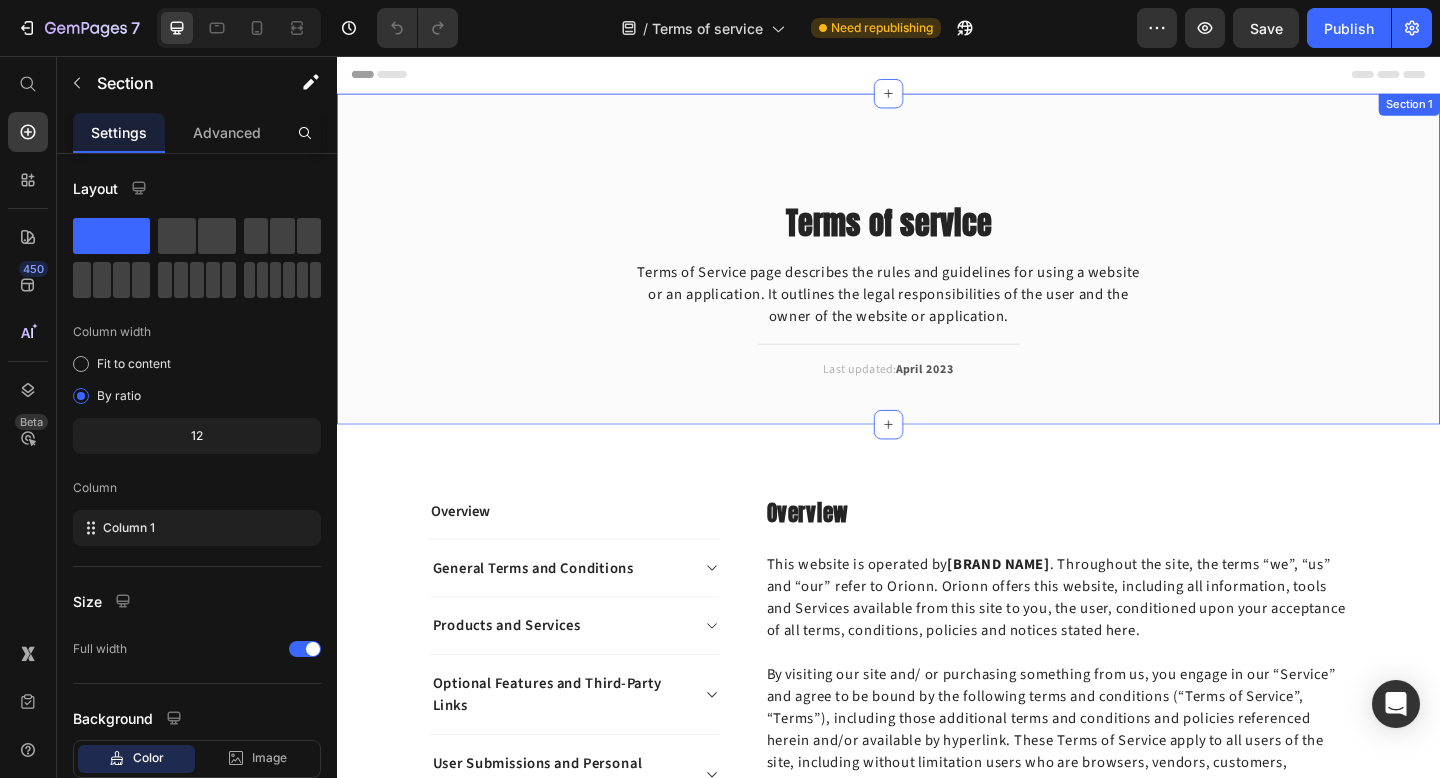 click on "Terms of service Heading Terms of Service page describes the rules and guidelines for using a website or an application. It outlines the legal responsibilities of the user and the owner of the website or application. Text block                Title Line Last updated:  April 2023 Text block Row" at bounding box center [937, 329] 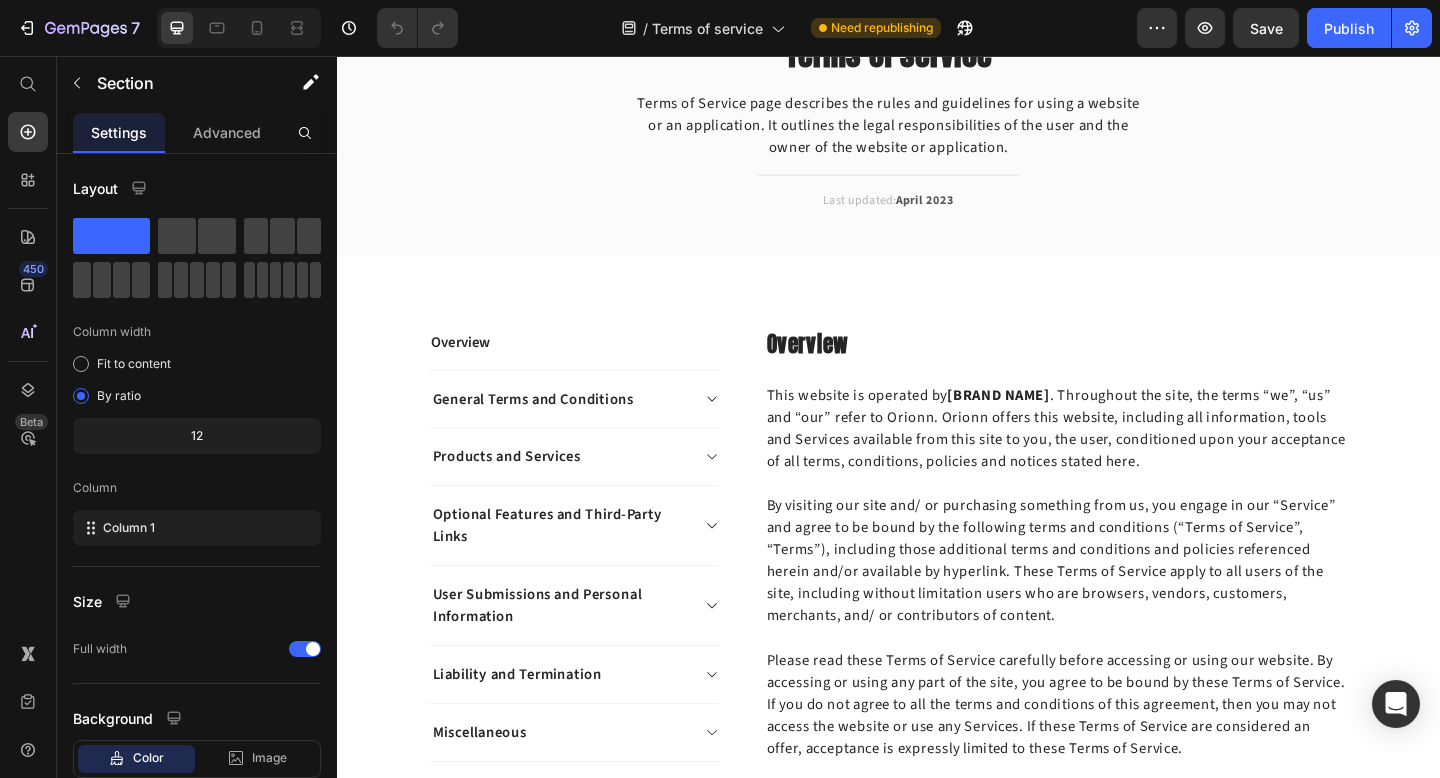 scroll, scrollTop: 0, scrollLeft: 0, axis: both 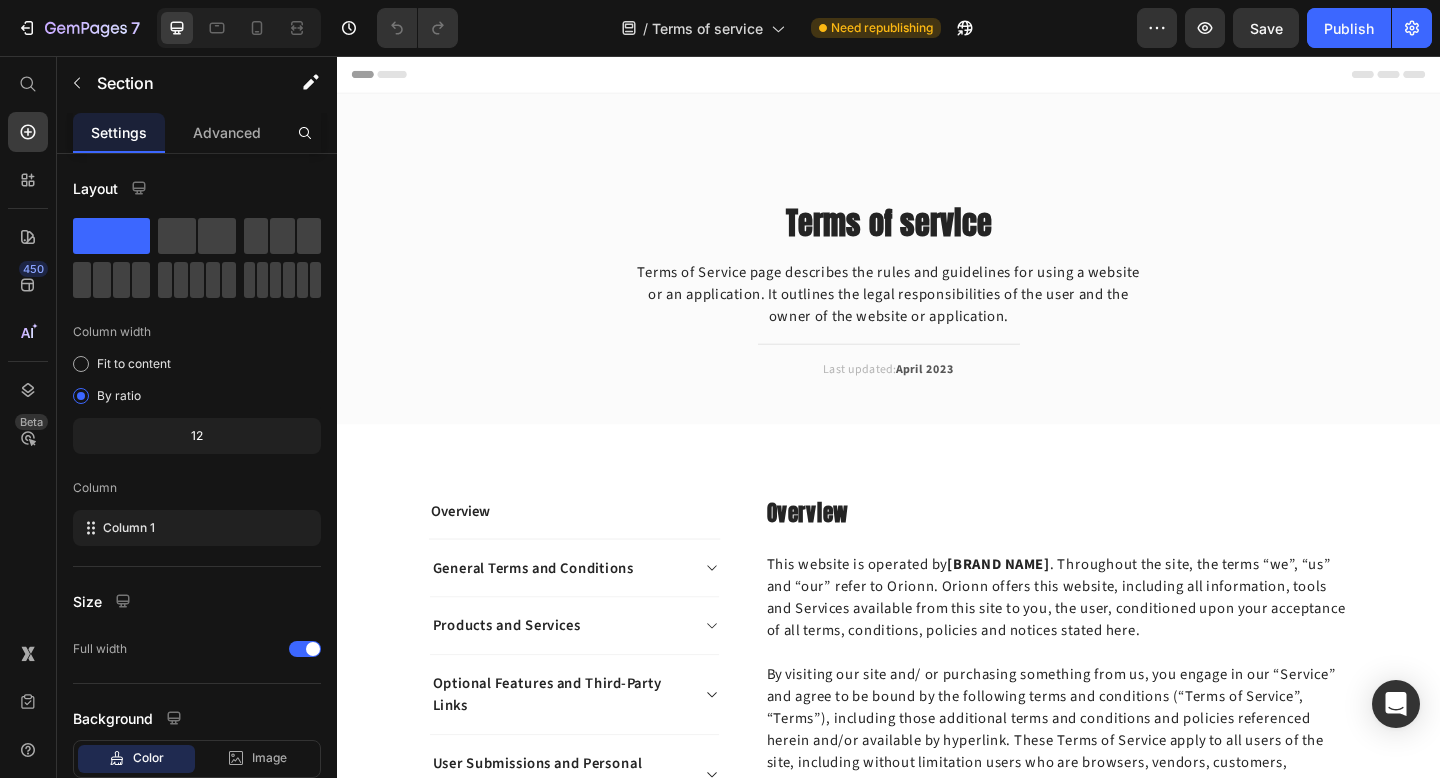 click on "Terms of service Heading Terms of Service page describes the rules and guidelines for using a website or an application. It outlines the legal responsibilities of the user and the owner of the website or application. Text block                Title Line Last updated:  April 2023 Text block Row" at bounding box center (937, 329) 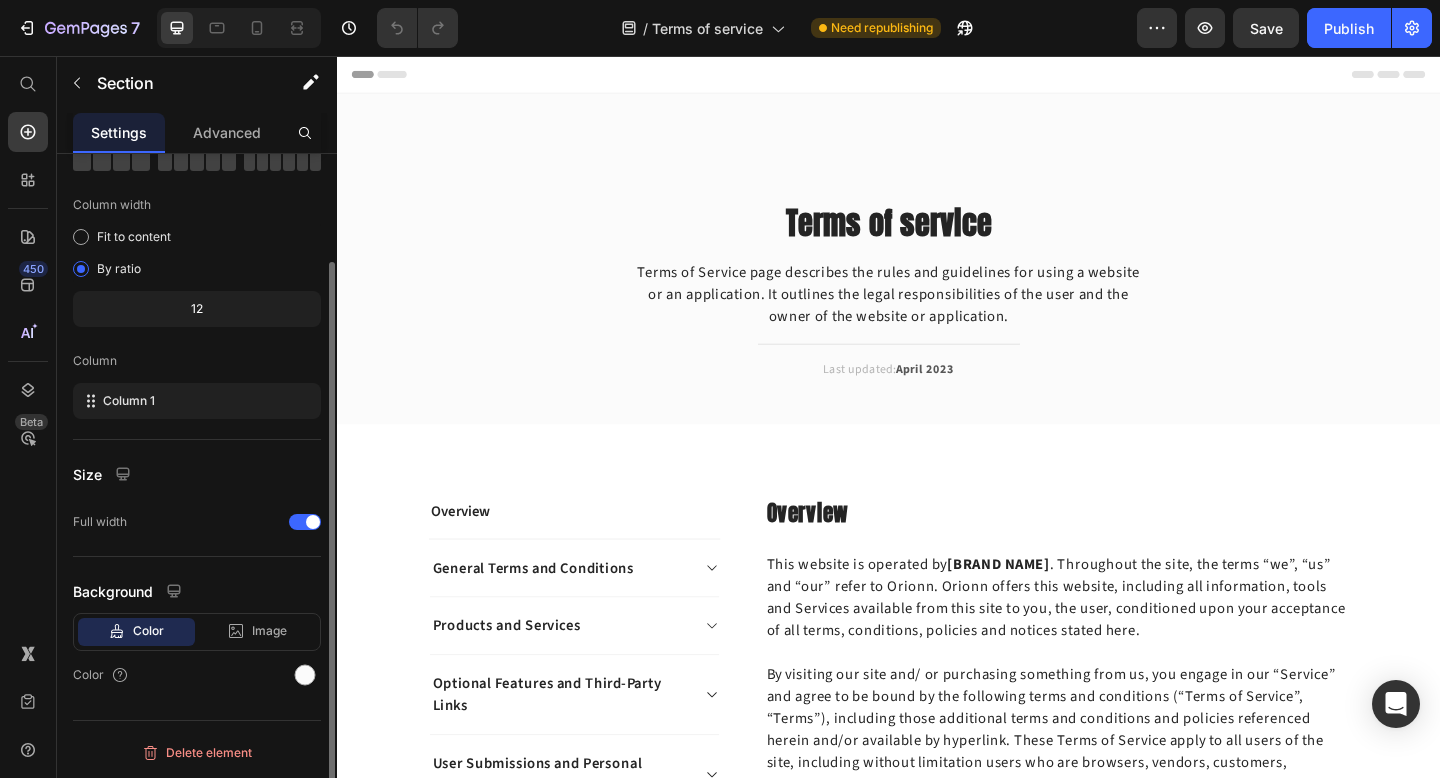 scroll, scrollTop: 126, scrollLeft: 0, axis: vertical 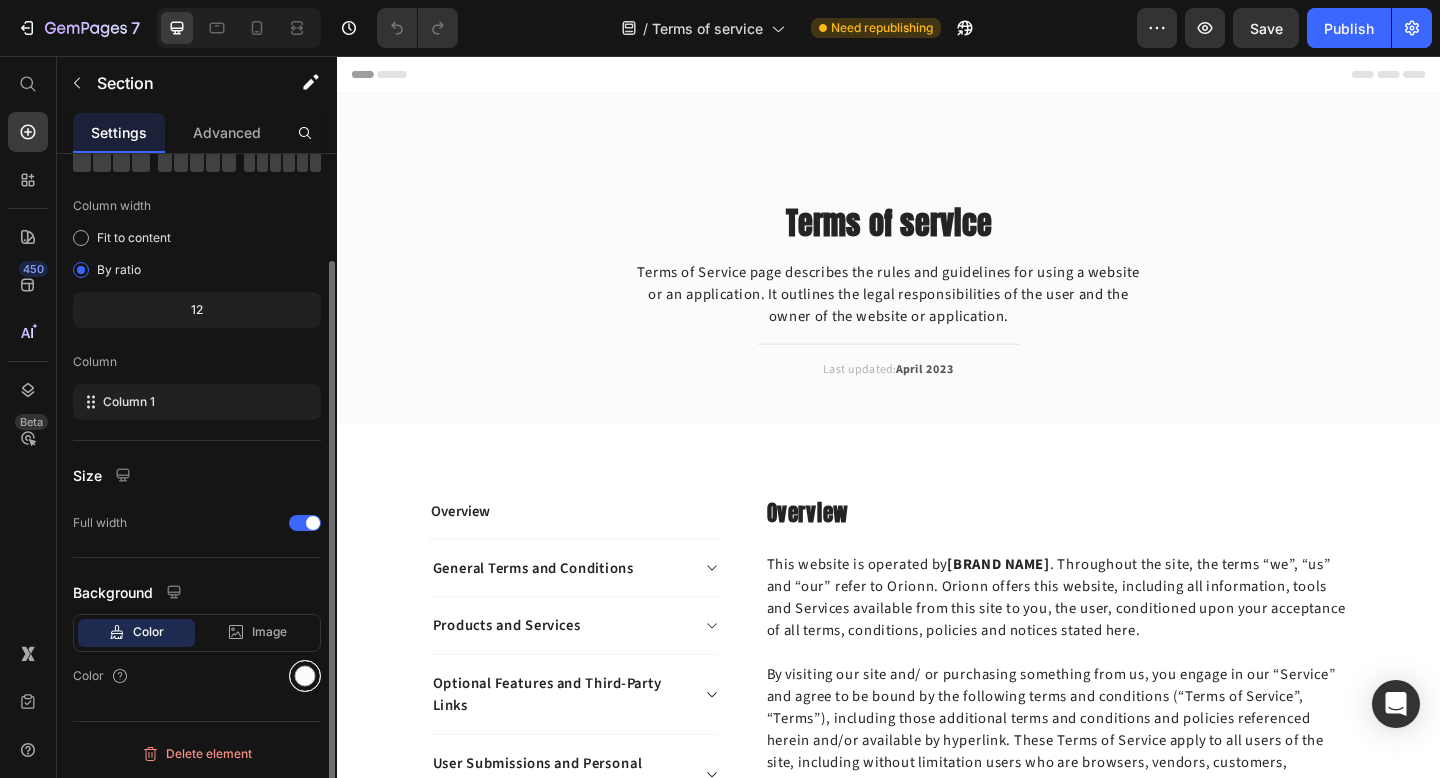 click at bounding box center (305, 676) 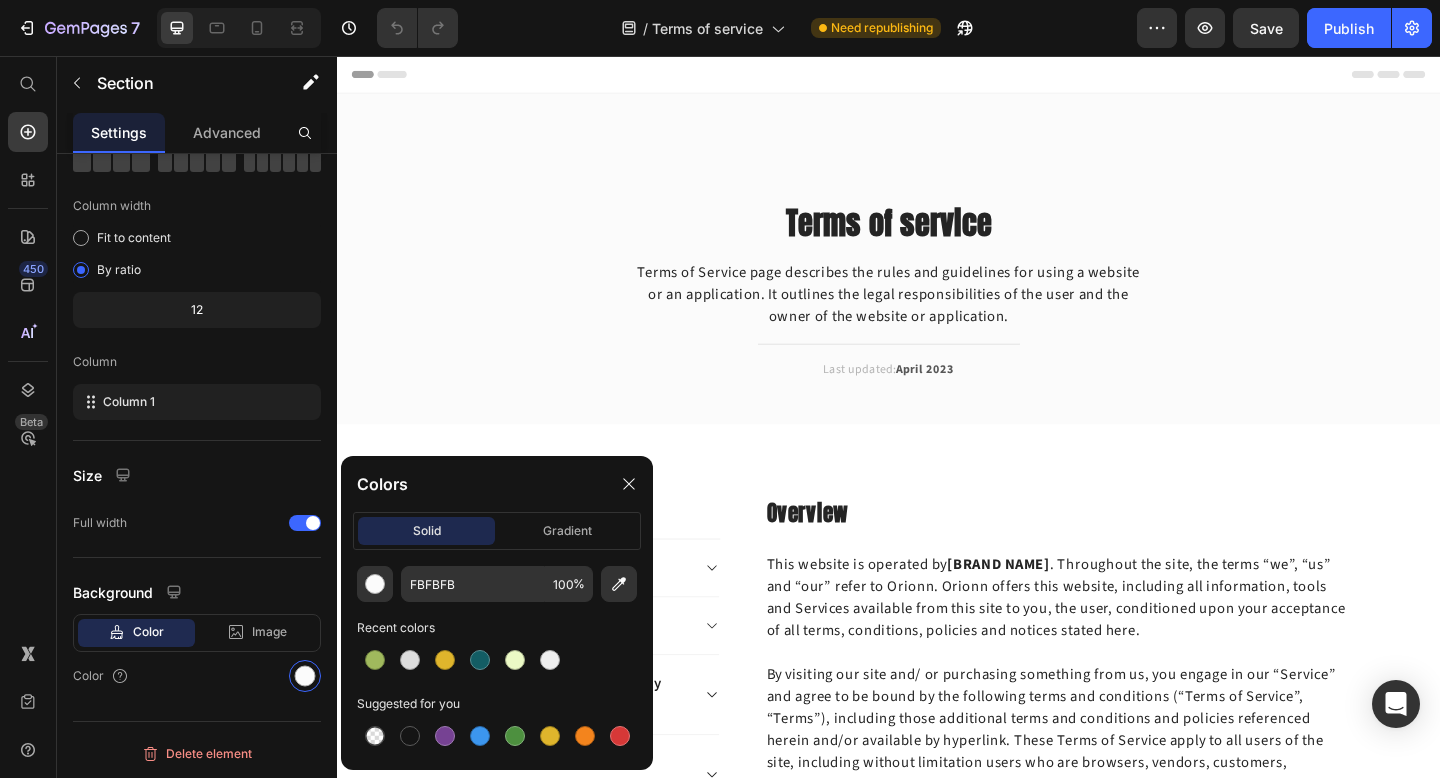 click on "Terms of service Heading Terms of Service page describes the rules and guidelines for using a website or an application. It outlines the legal responsibilities of the user and the owner of the website or application. Text block                Title Line Last updated:  April 2023 Text block Row" at bounding box center [937, 329] 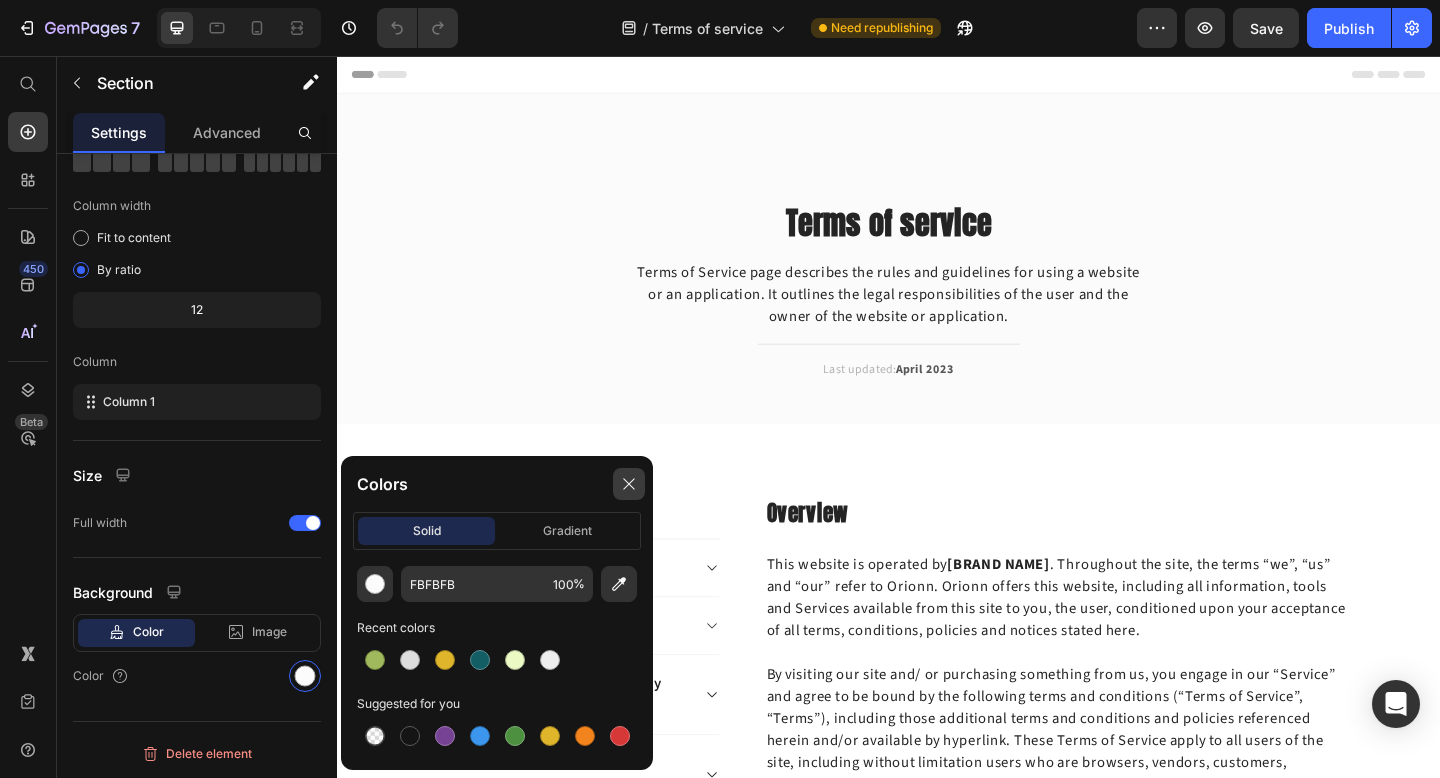 click 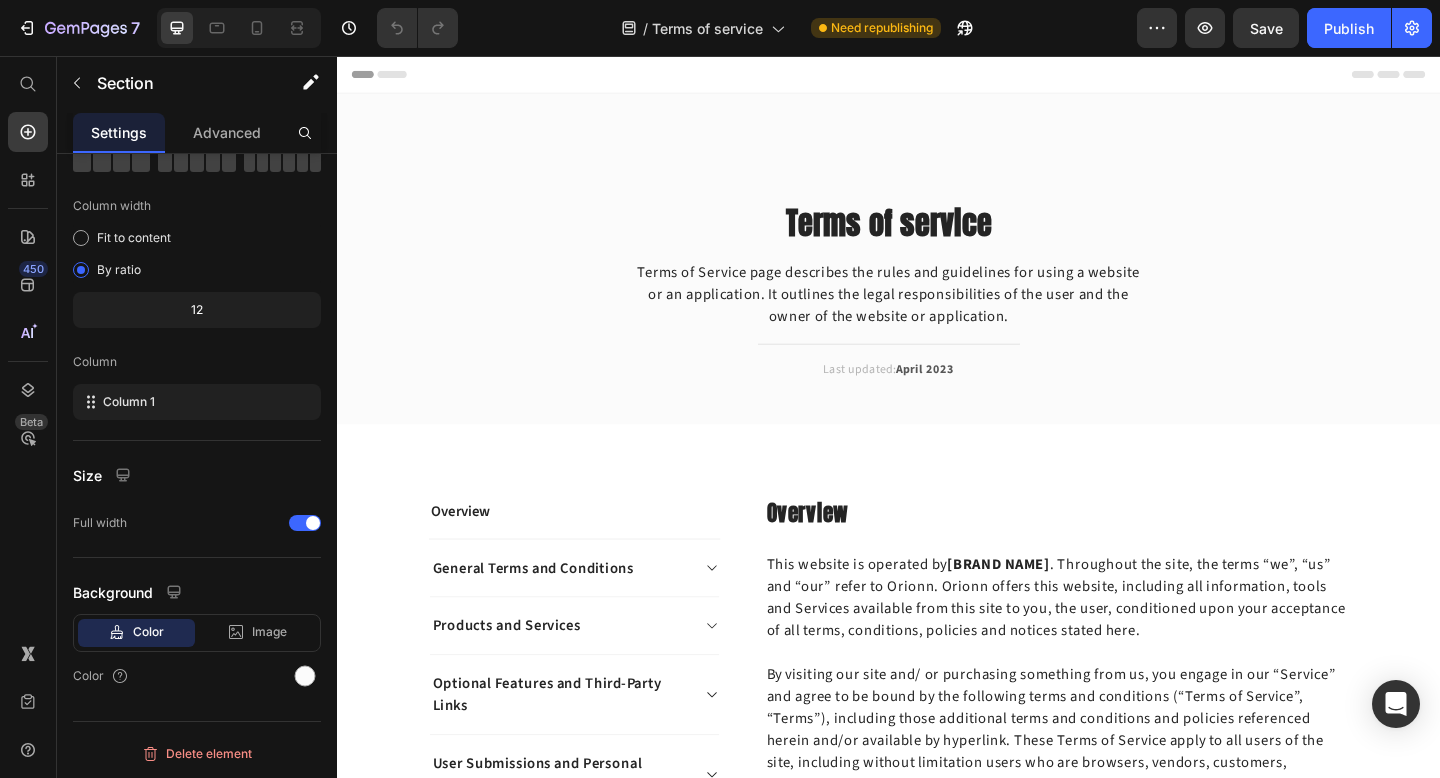 click on "Terms of service Heading Terms of Service page describes the rules and guidelines for using a website or an application. It outlines the legal responsibilities of the user and the owner of the website or application. Text block                Title Line Last updated:  April 2023 Text block Row" at bounding box center [937, 329] 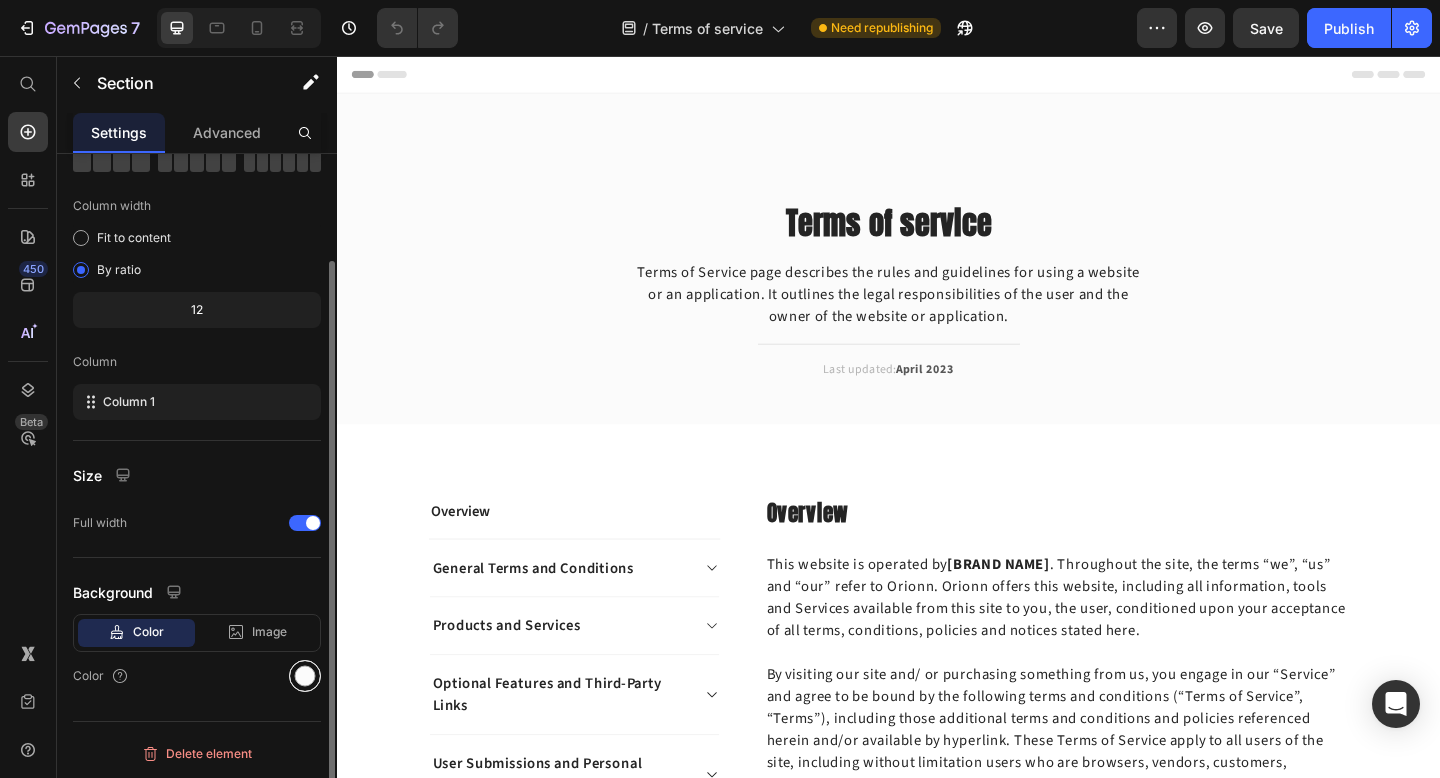 click at bounding box center [305, 676] 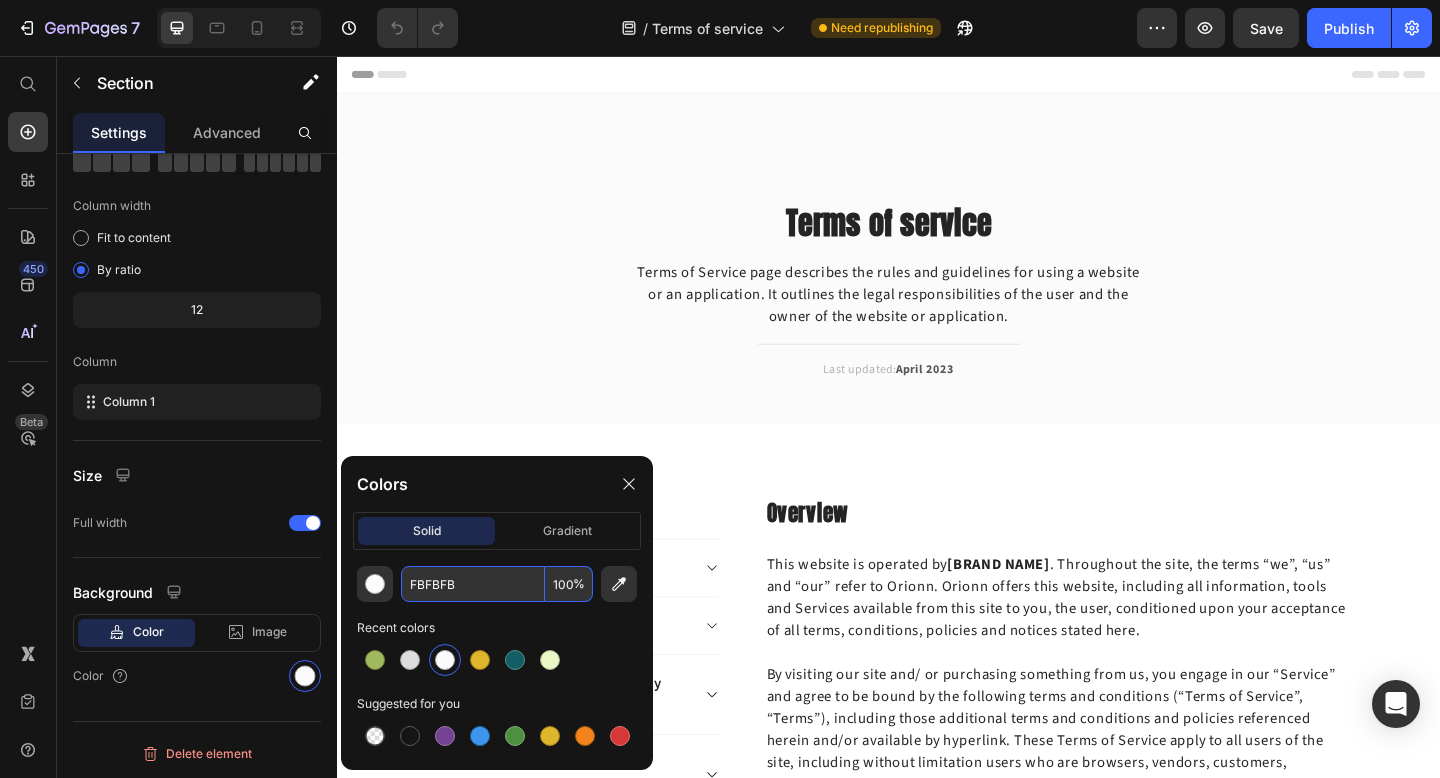 click on "FBFBFB" at bounding box center (473, 584) 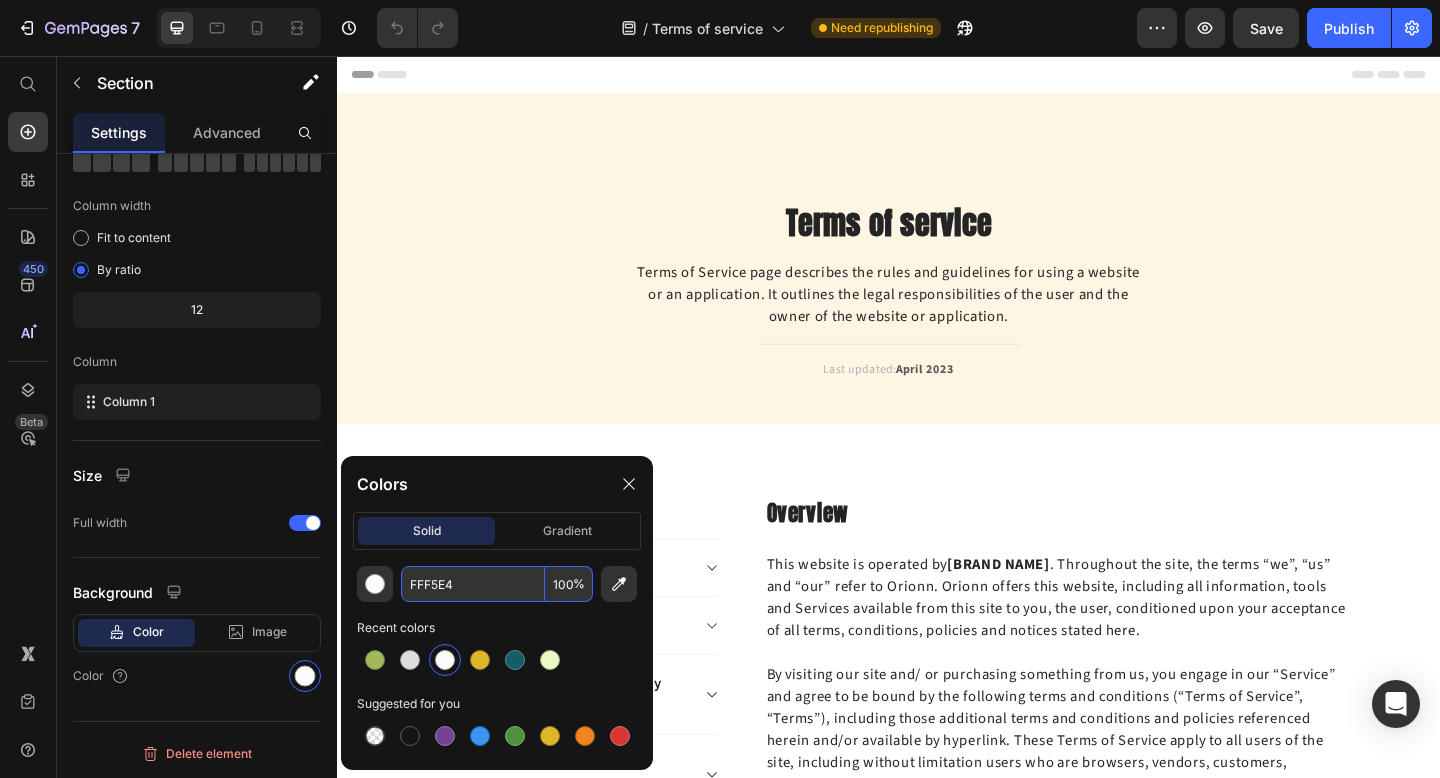 type on "FFF5E4" 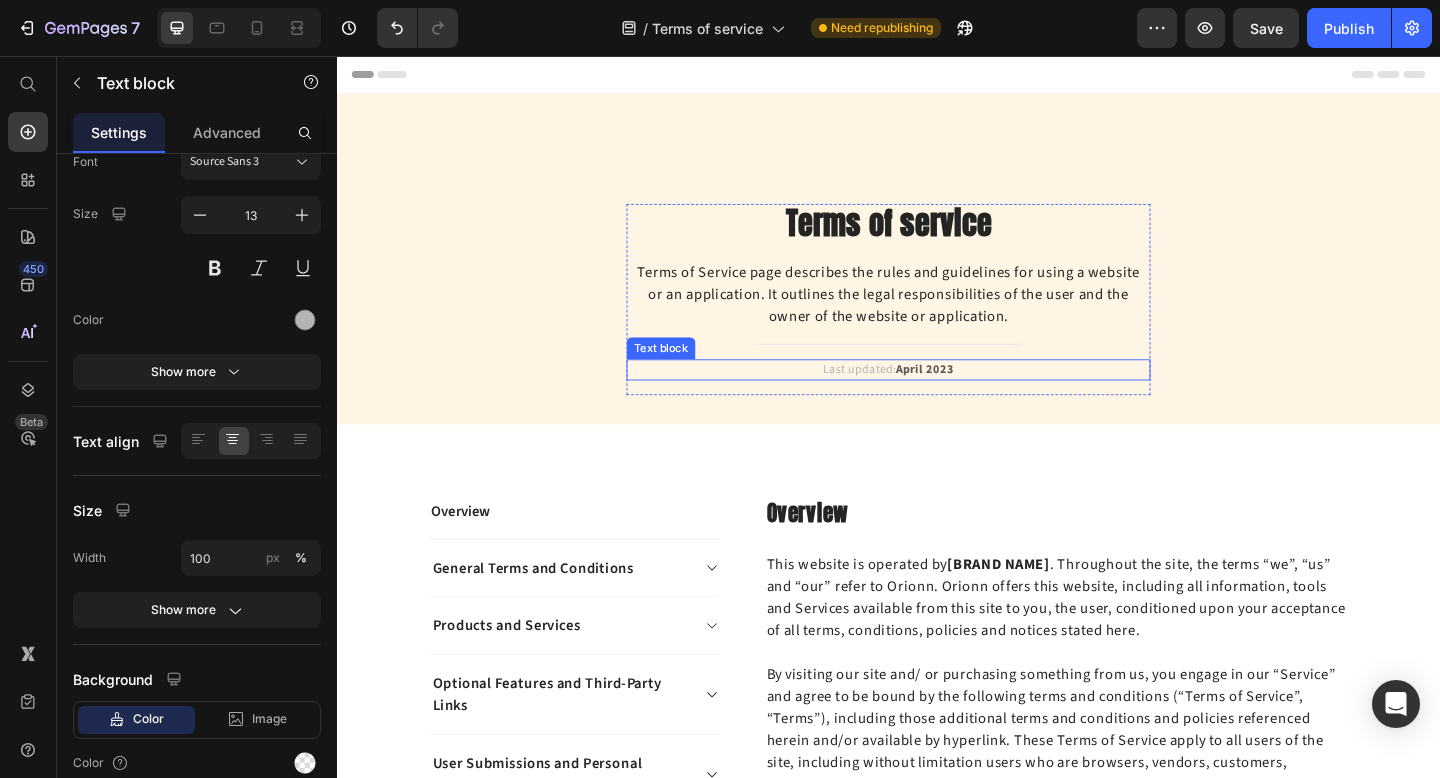 click on "April 2023" at bounding box center (976, 397) 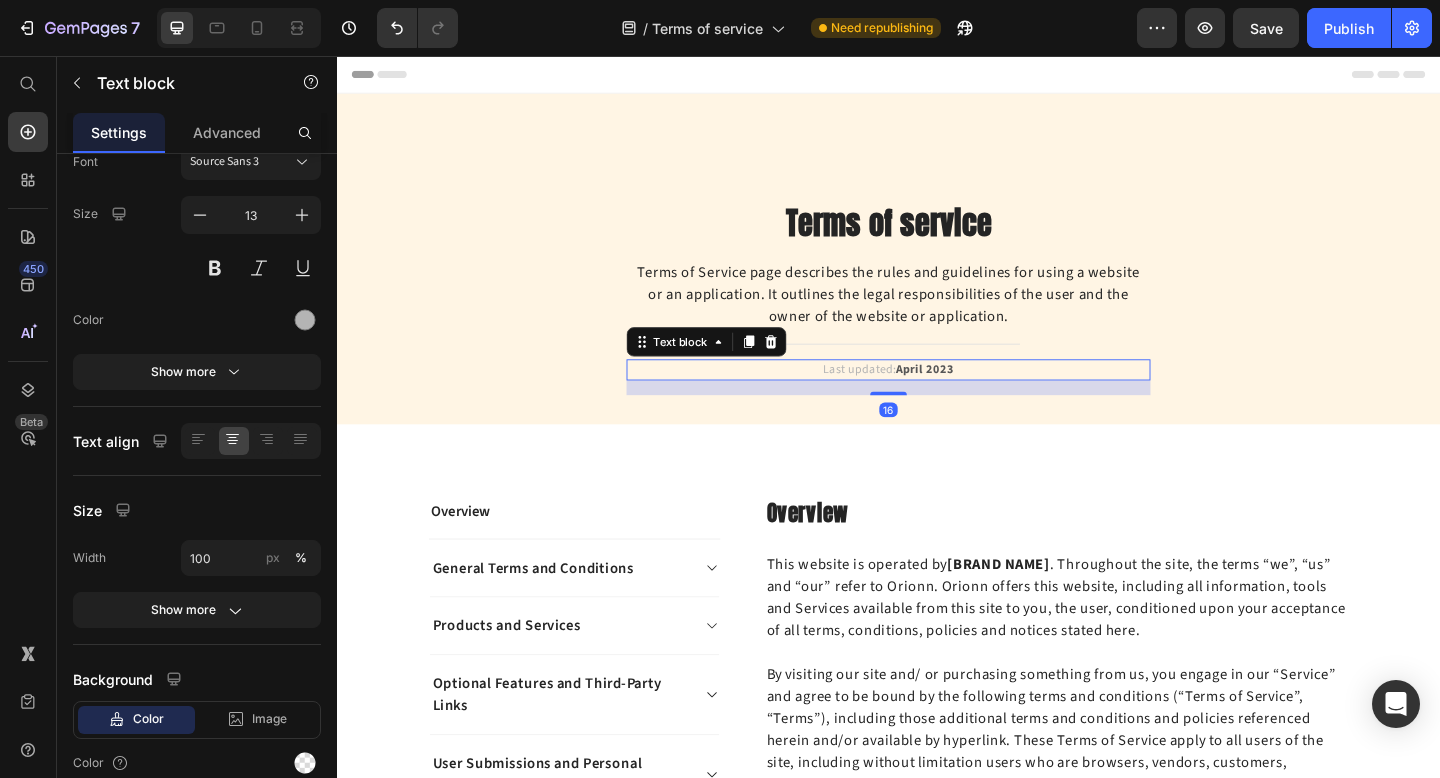 scroll, scrollTop: 0, scrollLeft: 0, axis: both 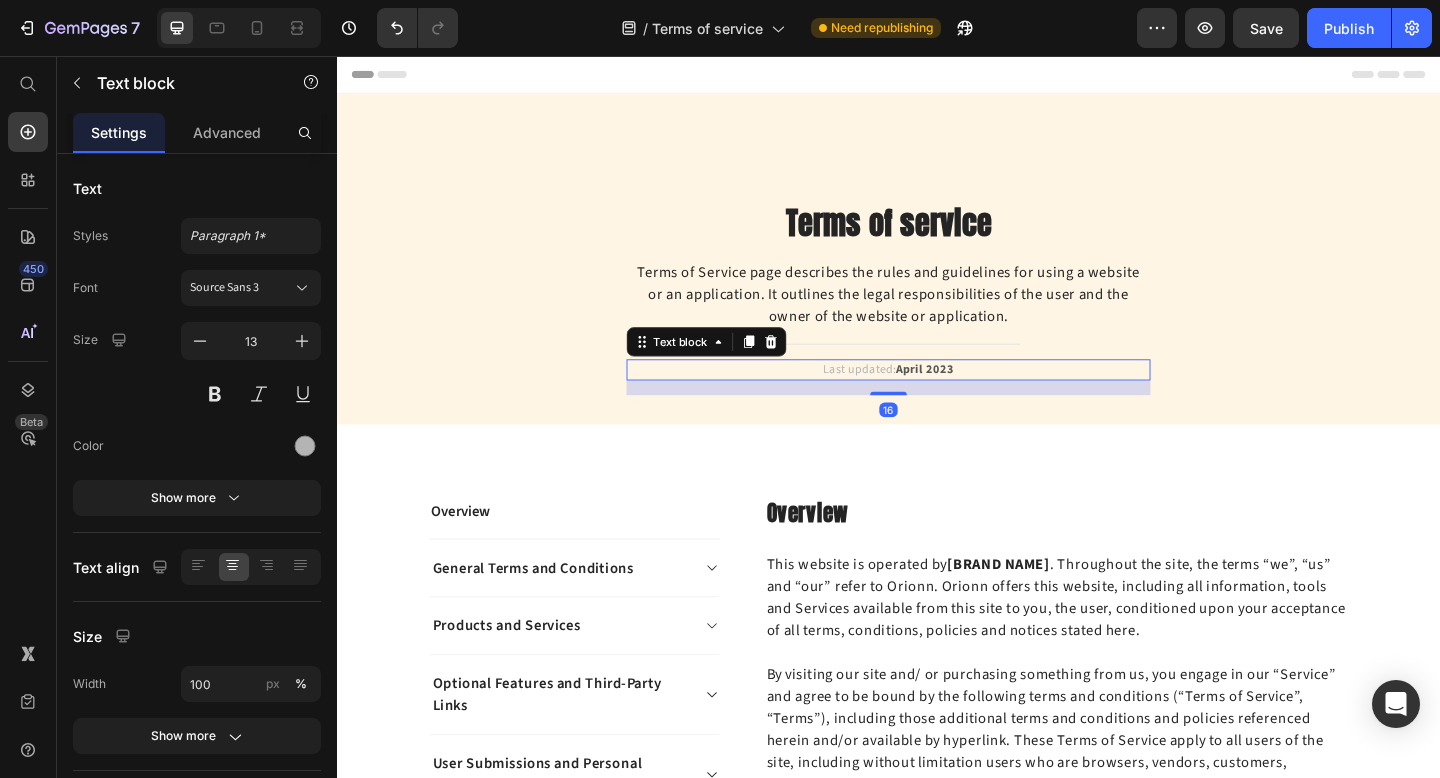 click on "April 2023" at bounding box center (976, 397) 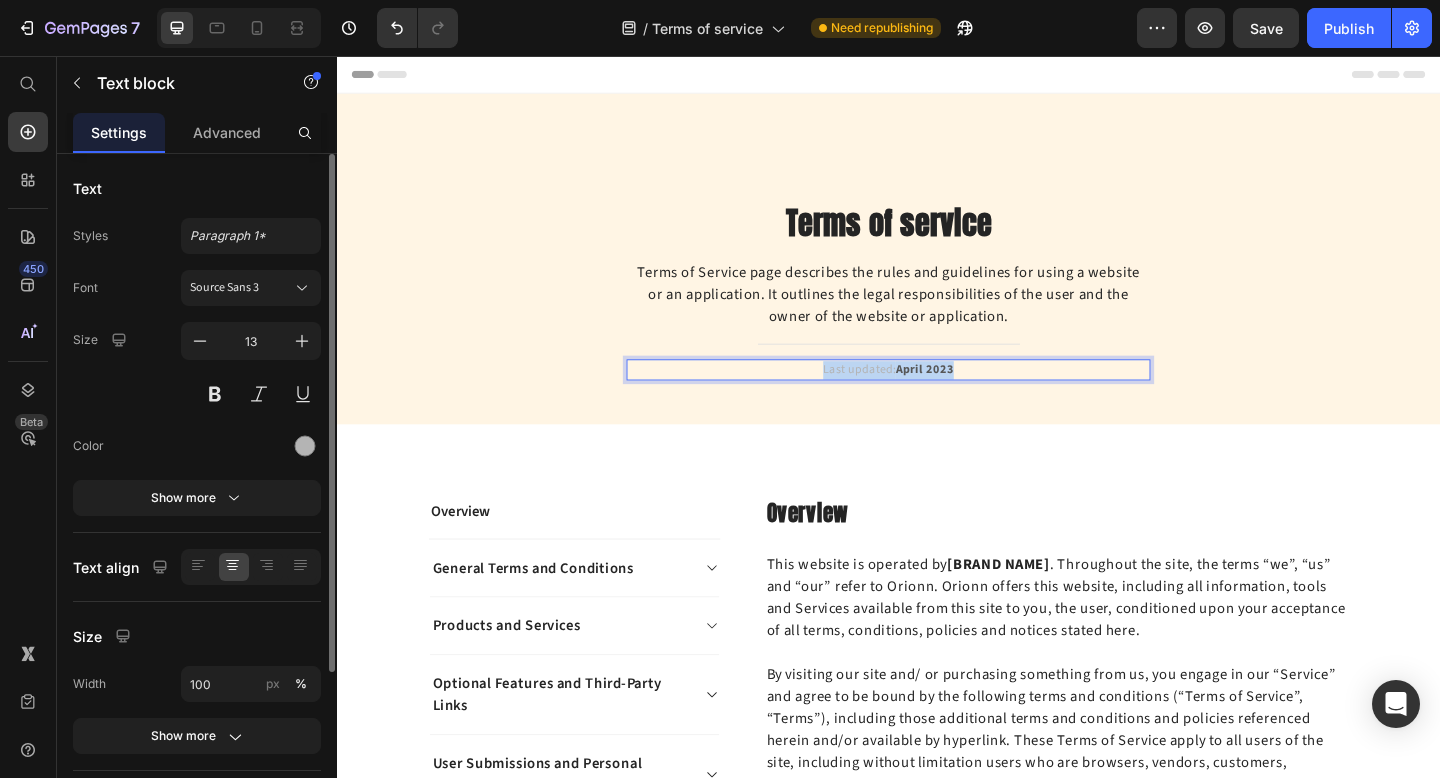click on "April 2023" at bounding box center (976, 397) 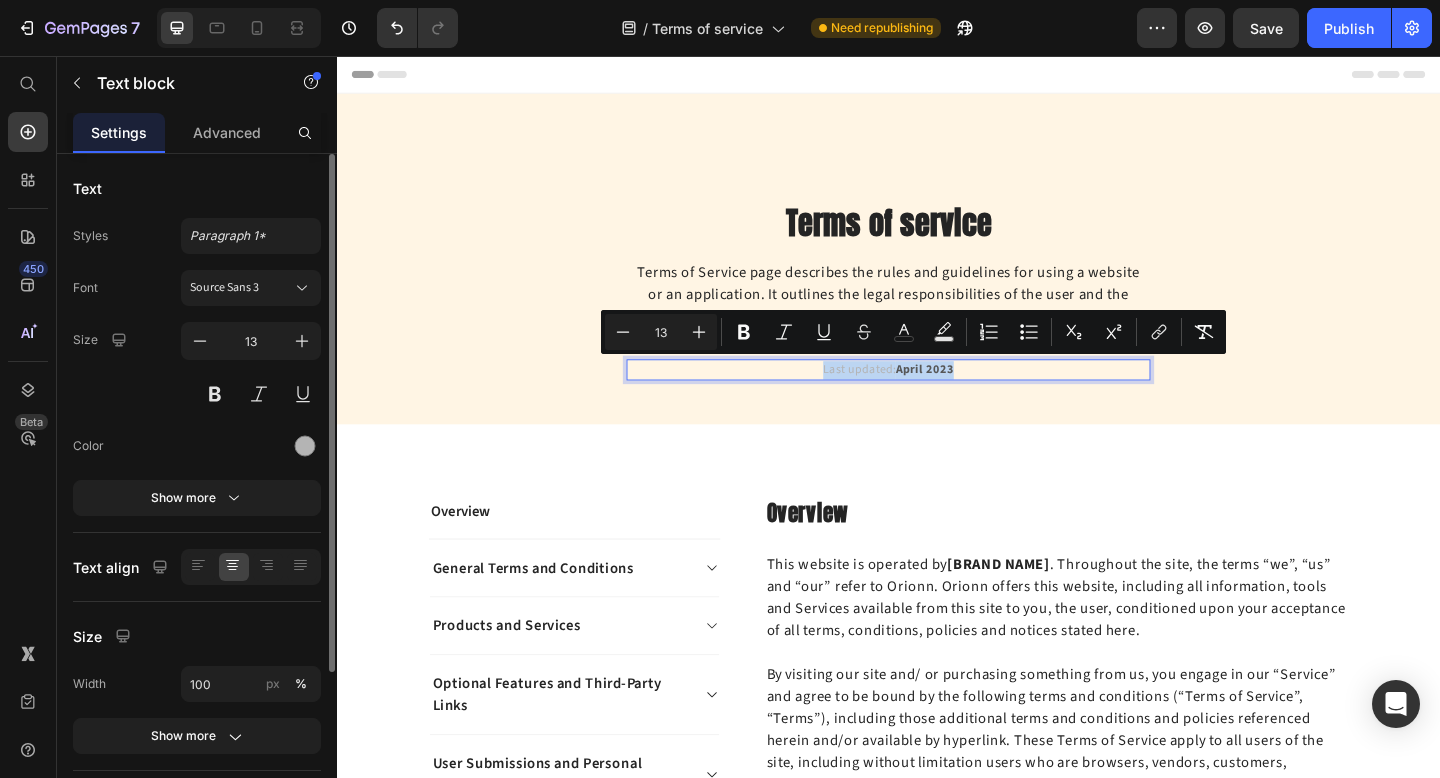 click on "Last updated:  April 2023" at bounding box center (937, 398) 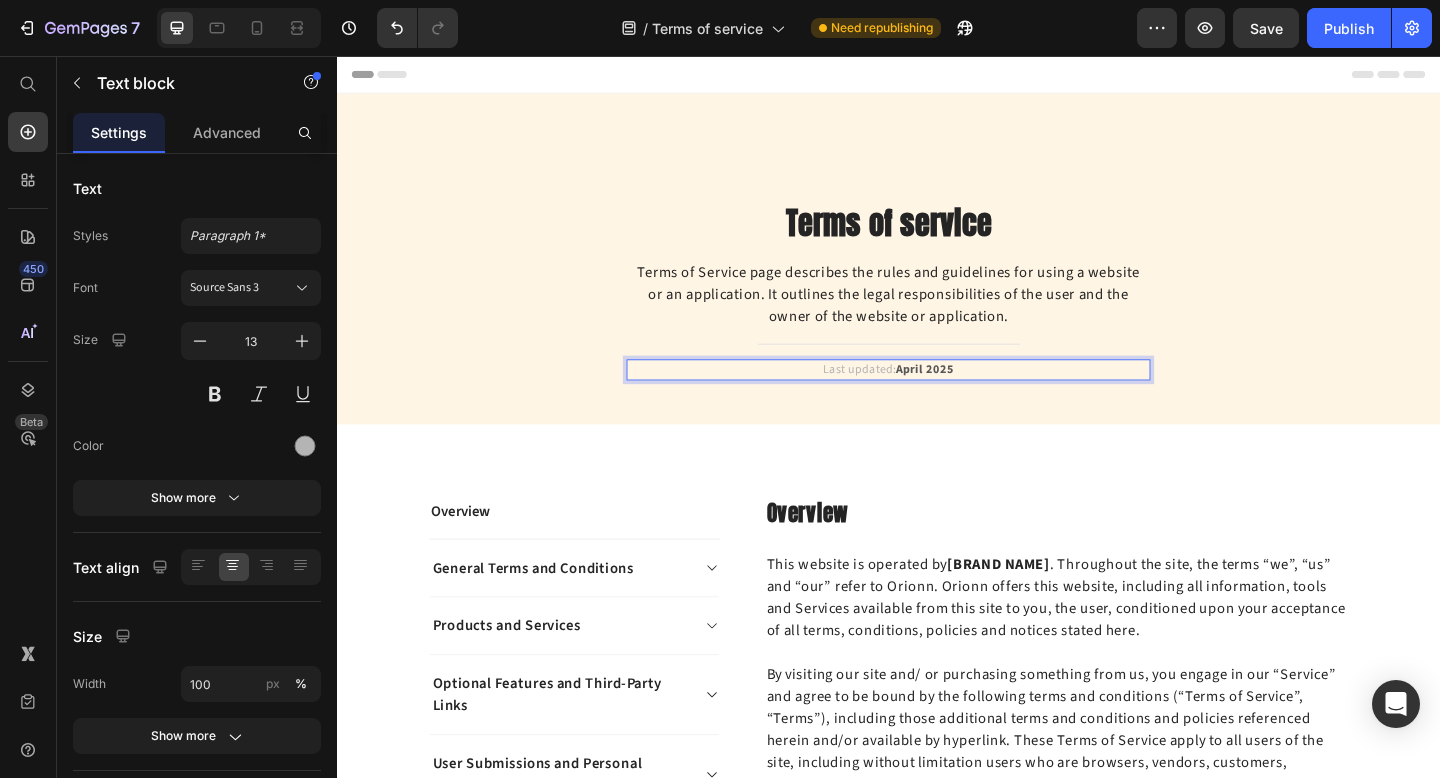 click on "April 2025" at bounding box center (976, 397) 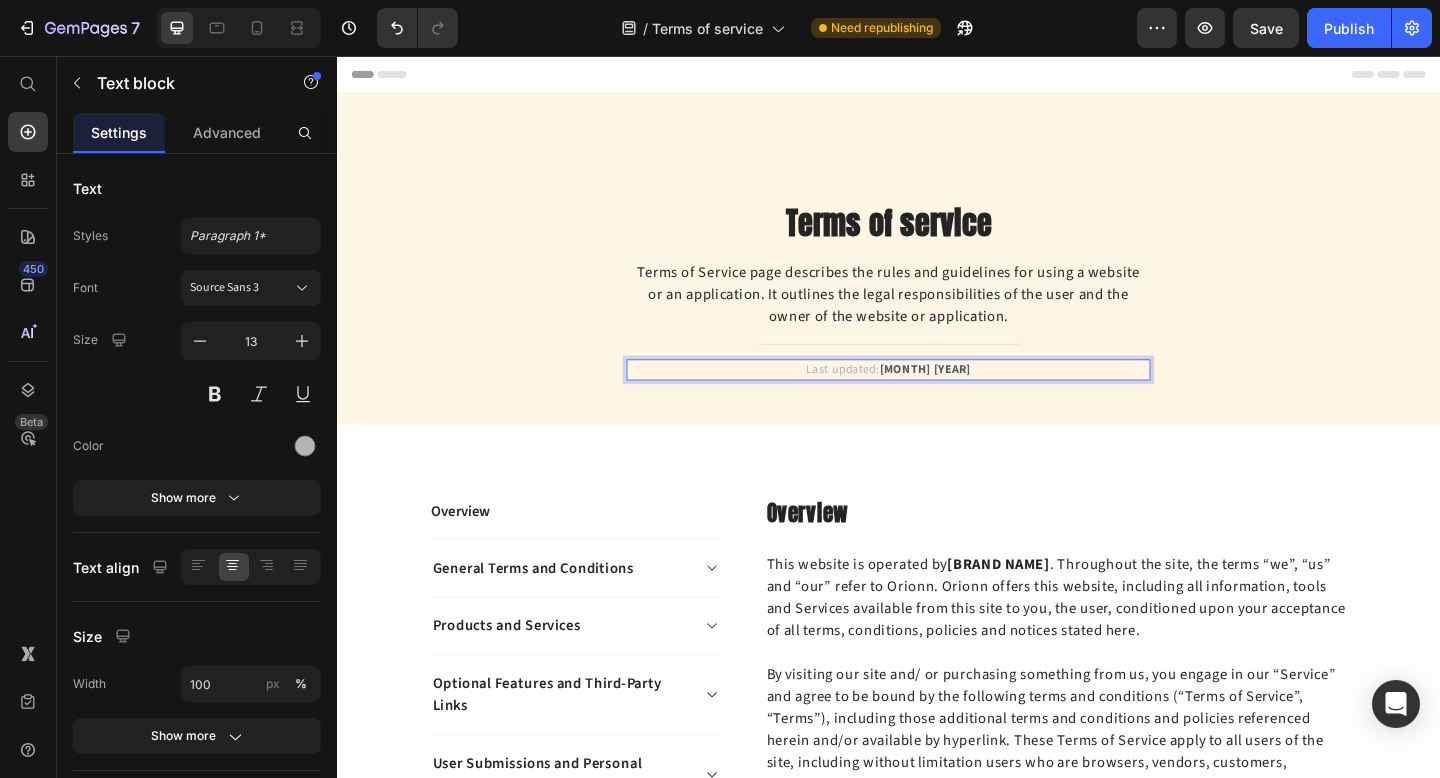click on "[MONTH] [YEAR]" at bounding box center [976, 397] 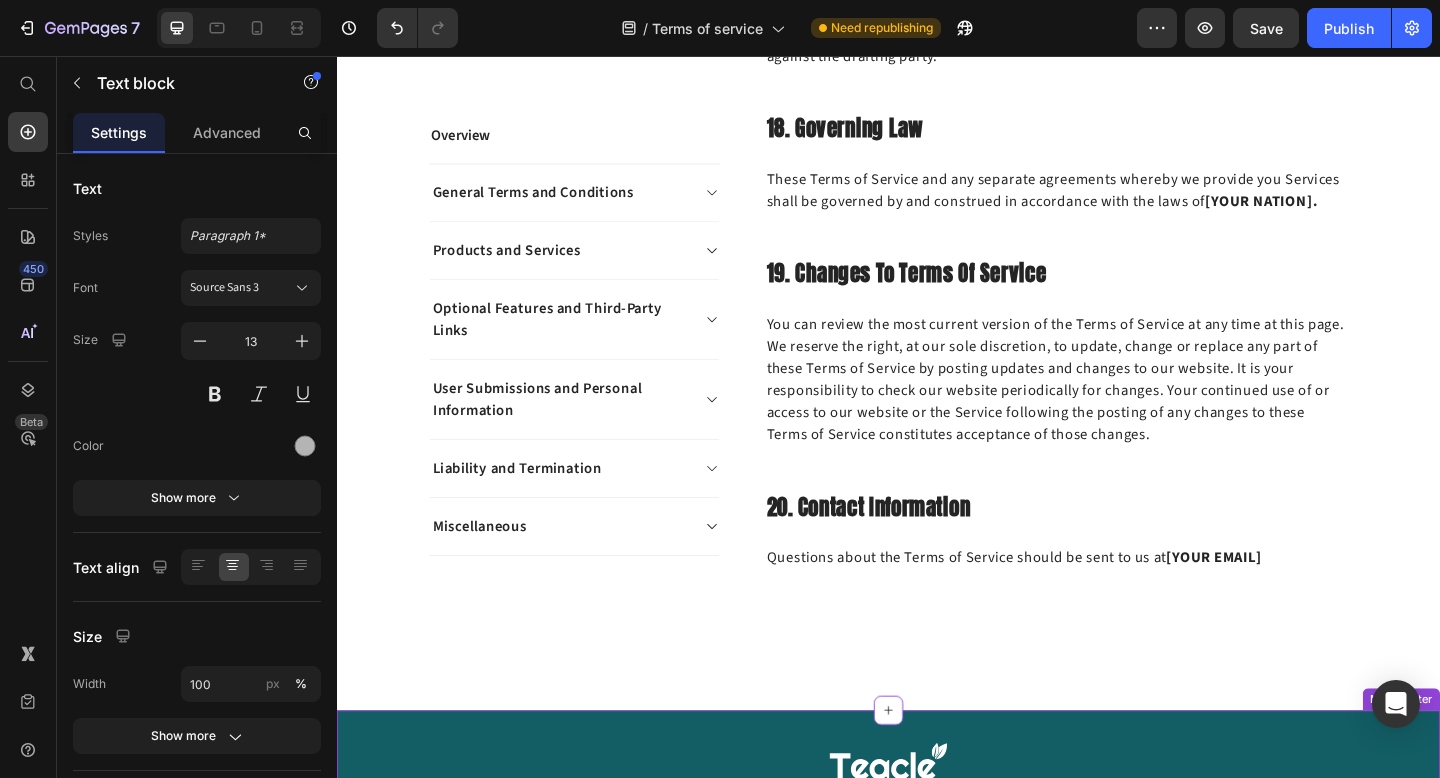 scroll, scrollTop: 7867, scrollLeft: 0, axis: vertical 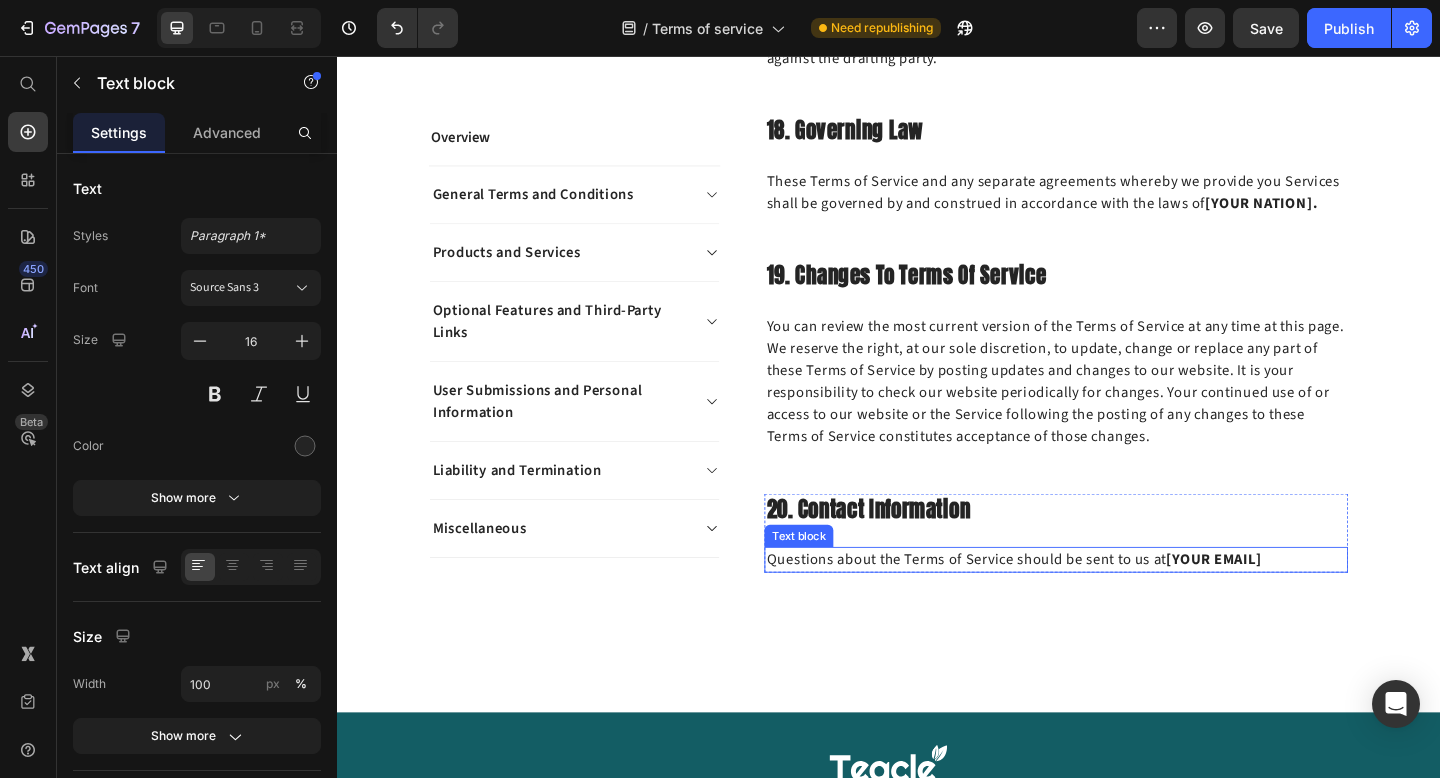 click on "[YOUR EMAIL]" at bounding box center [1291, 604] 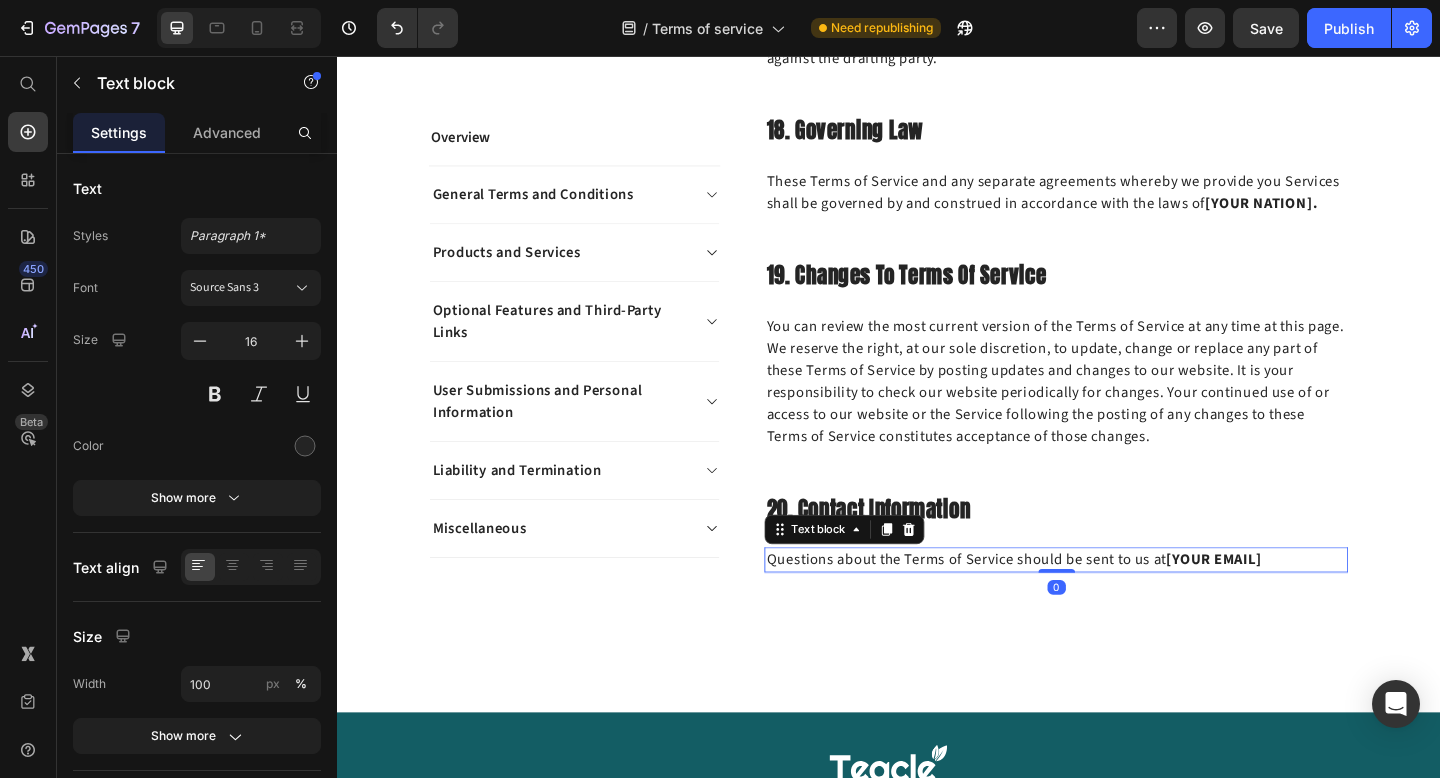 click on "[YOUR EMAIL]" at bounding box center (1291, 604) 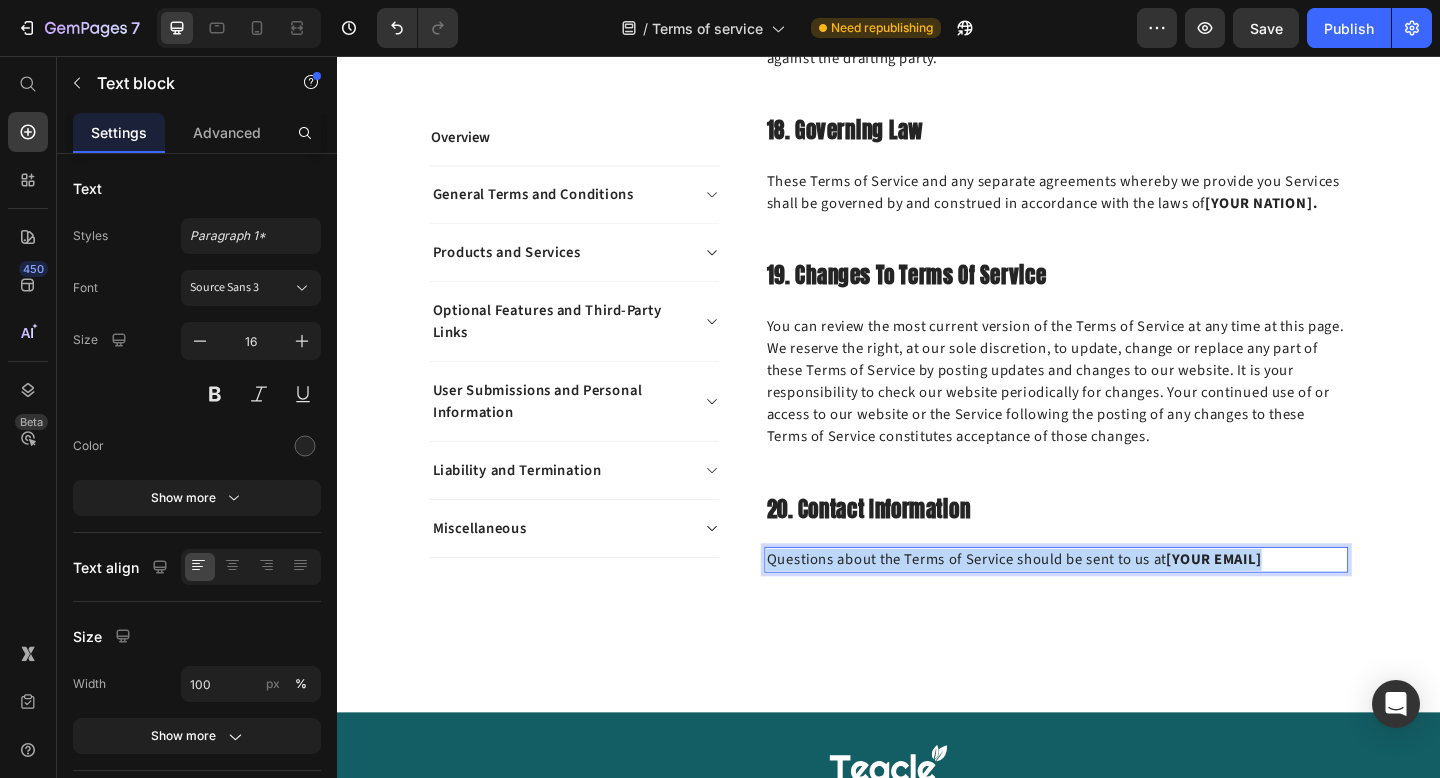 click on "[YOUR EMAIL]" at bounding box center [1291, 604] 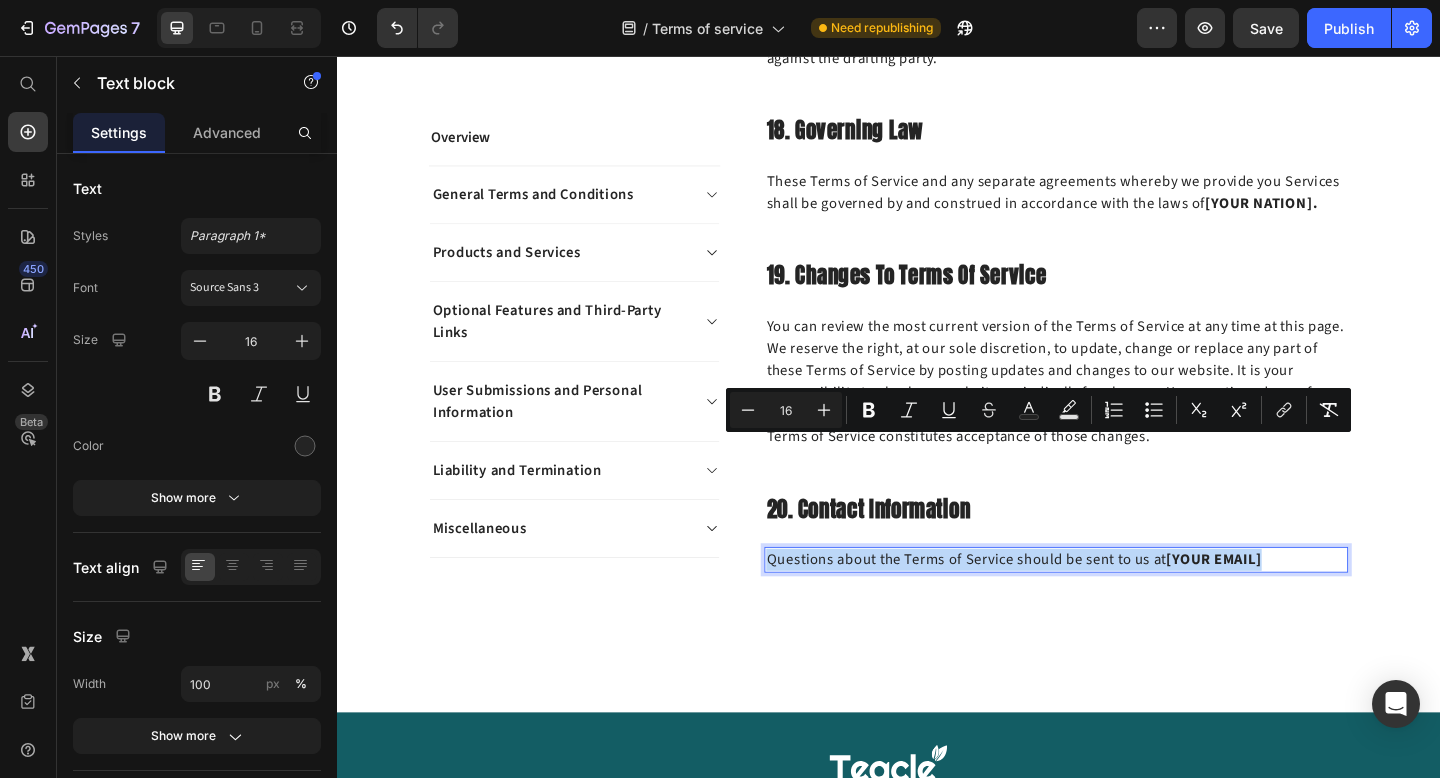 click on "[YOUR EMAIL]" at bounding box center (1291, 604) 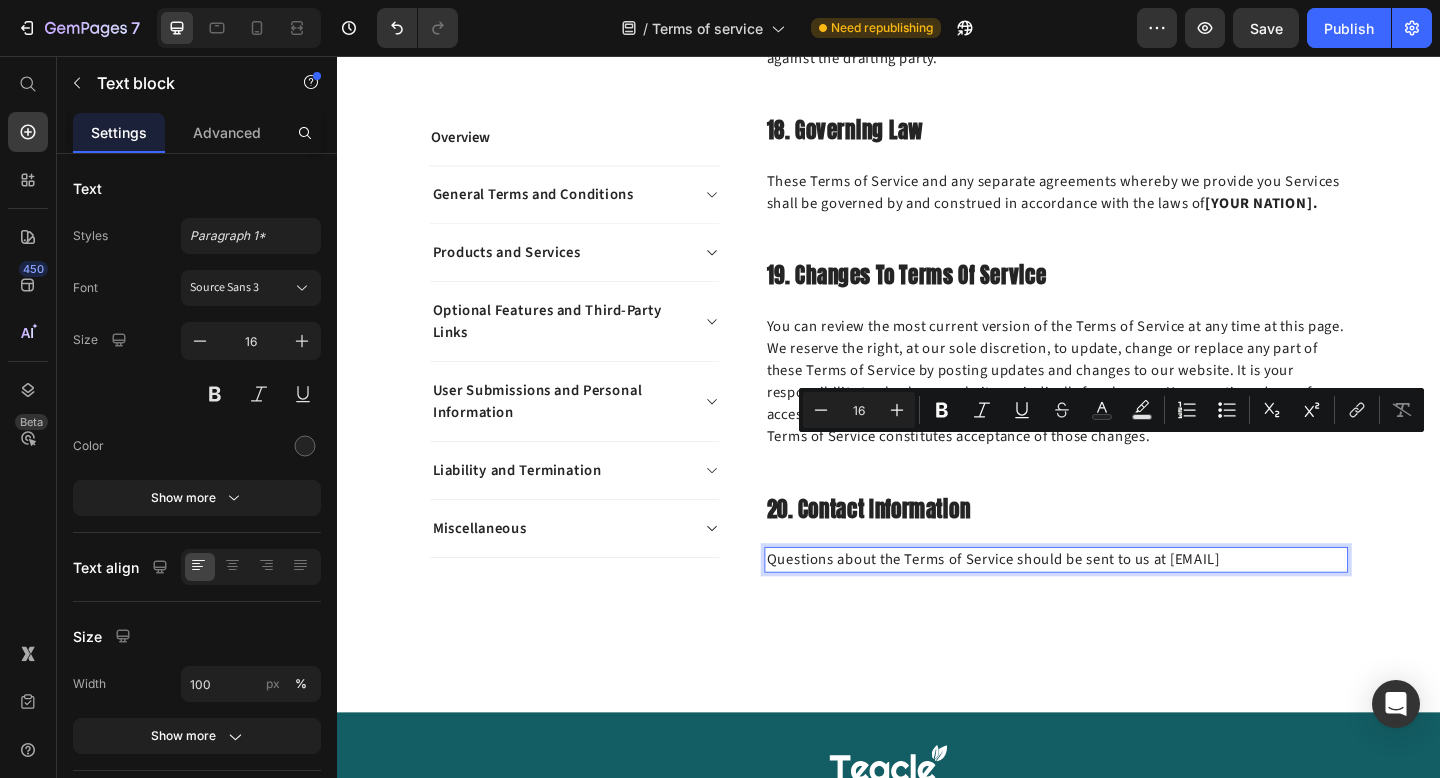 drag, startPoint x: 1350, startPoint y: 483, endPoint x: 1238, endPoint y: 489, distance: 112.1606 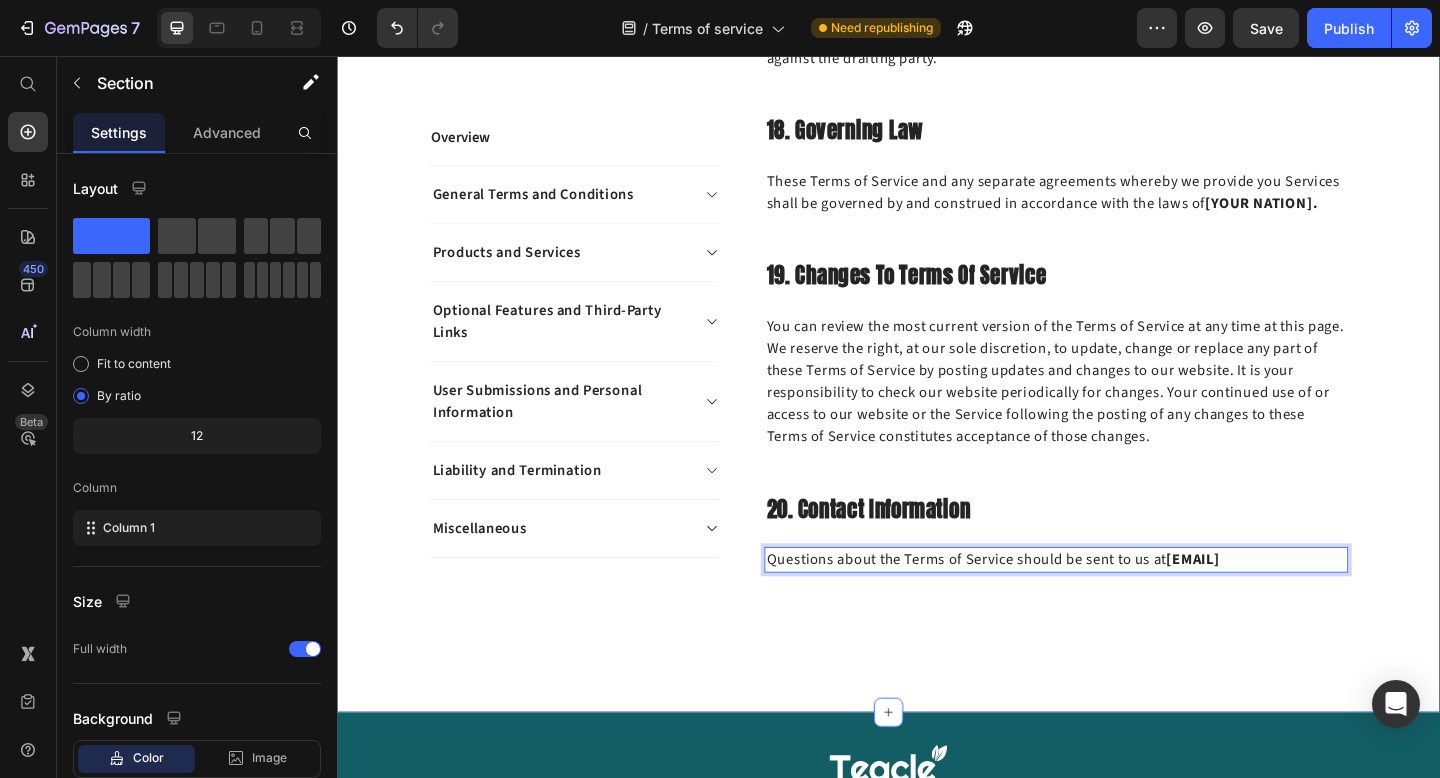 click on "Overview Text block
General Terms and Conditions
Products and Services
Optional Features and Third-Party Links
User Submissions and Personal Information
Liability and Termination
Miscellaneous Accordion Row Overview Heading This website is operated by  [BRAND NAME] . Throughout the site, the terms “we”, “us” and “our” refer to Orionn. Orionn offers this website, including all information, tools and Services available from this site to you, the user, conditioned upon your acceptance of all terms, conditions, policies and notices stated here.     Our store is hosted on Shopify Inc. They provide us with the online e-commerce platform that allows us to sell our products and Services to you. Text block Row 1. Online Store Terms Heading Text block Row Heading Row" at bounding box center (937, -3320) 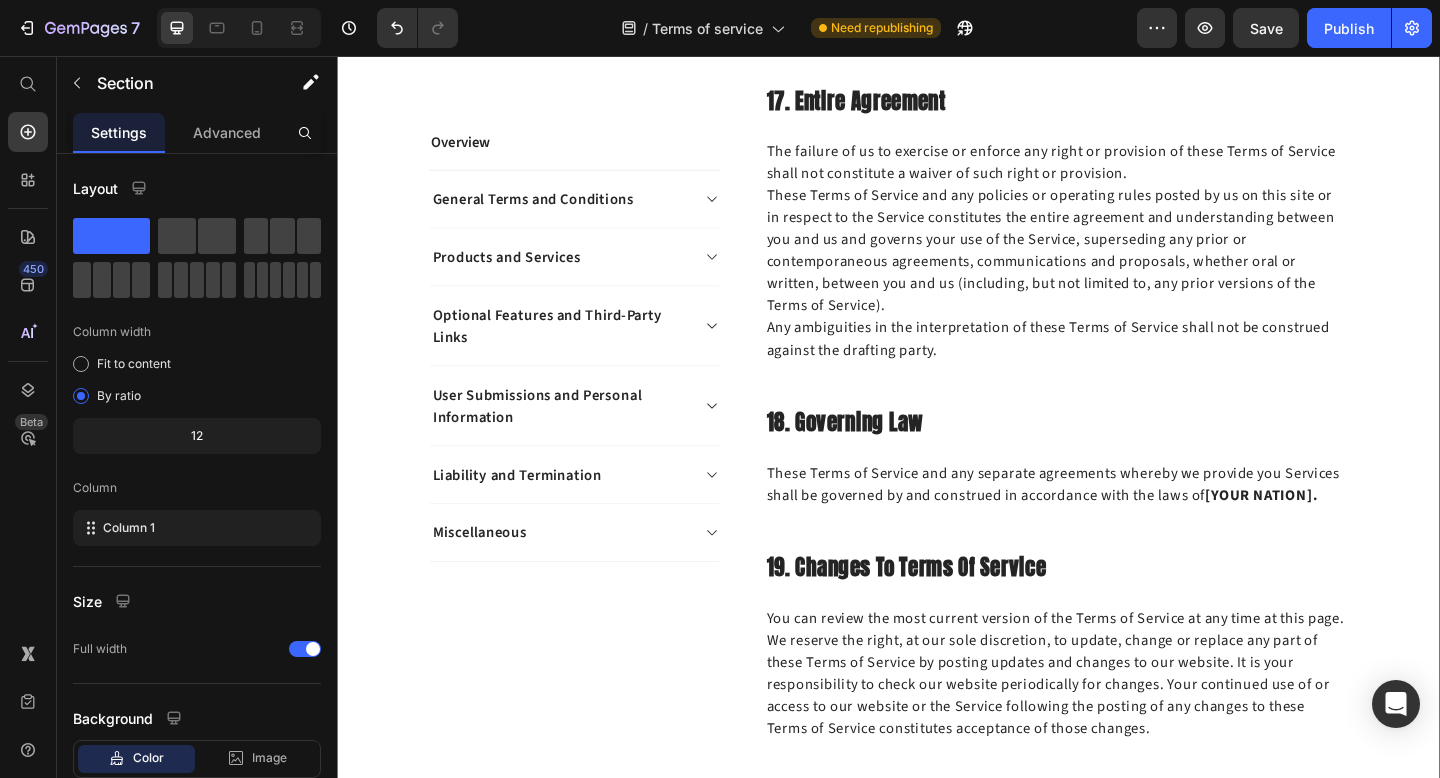 scroll, scrollTop: 7538, scrollLeft: 0, axis: vertical 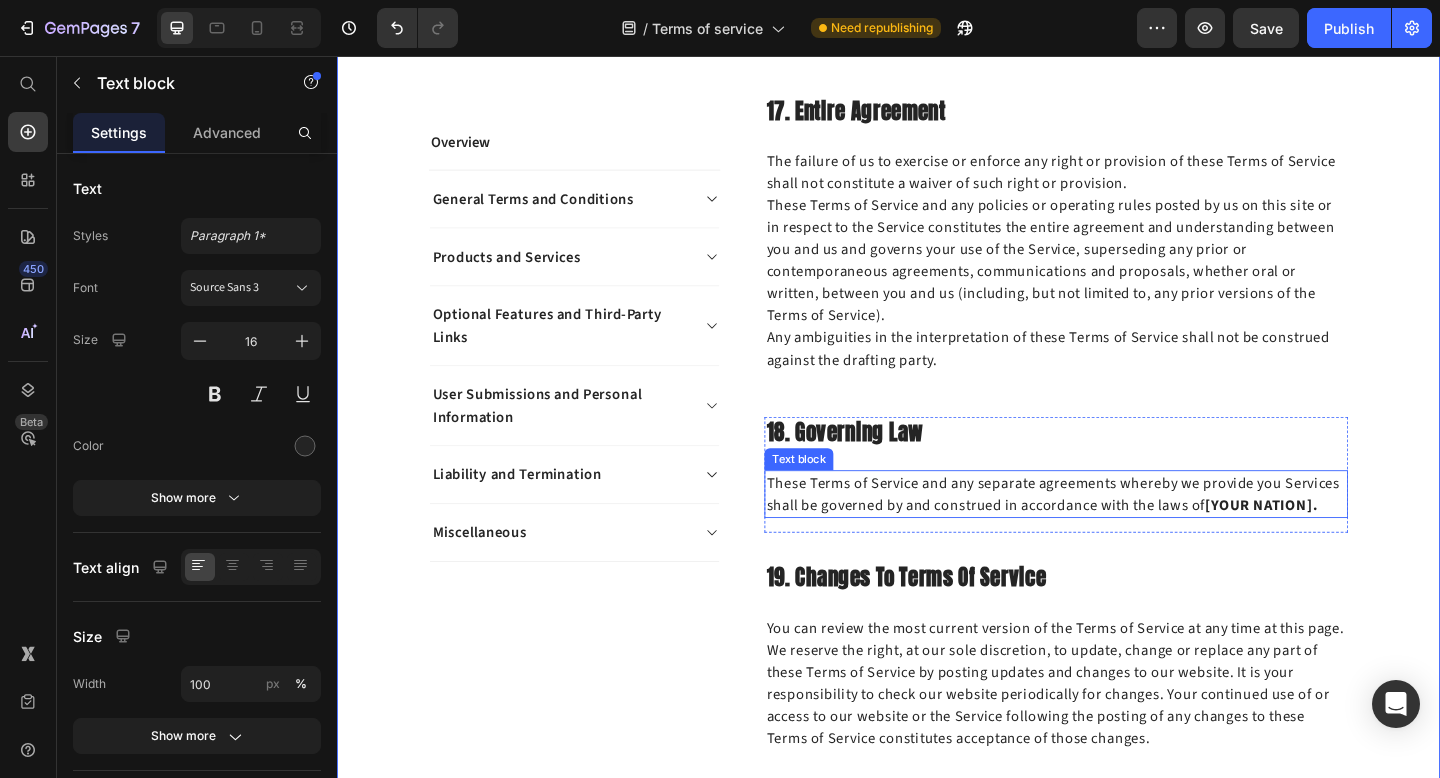 click on "[YOUR NATION]." at bounding box center [1343, 545] 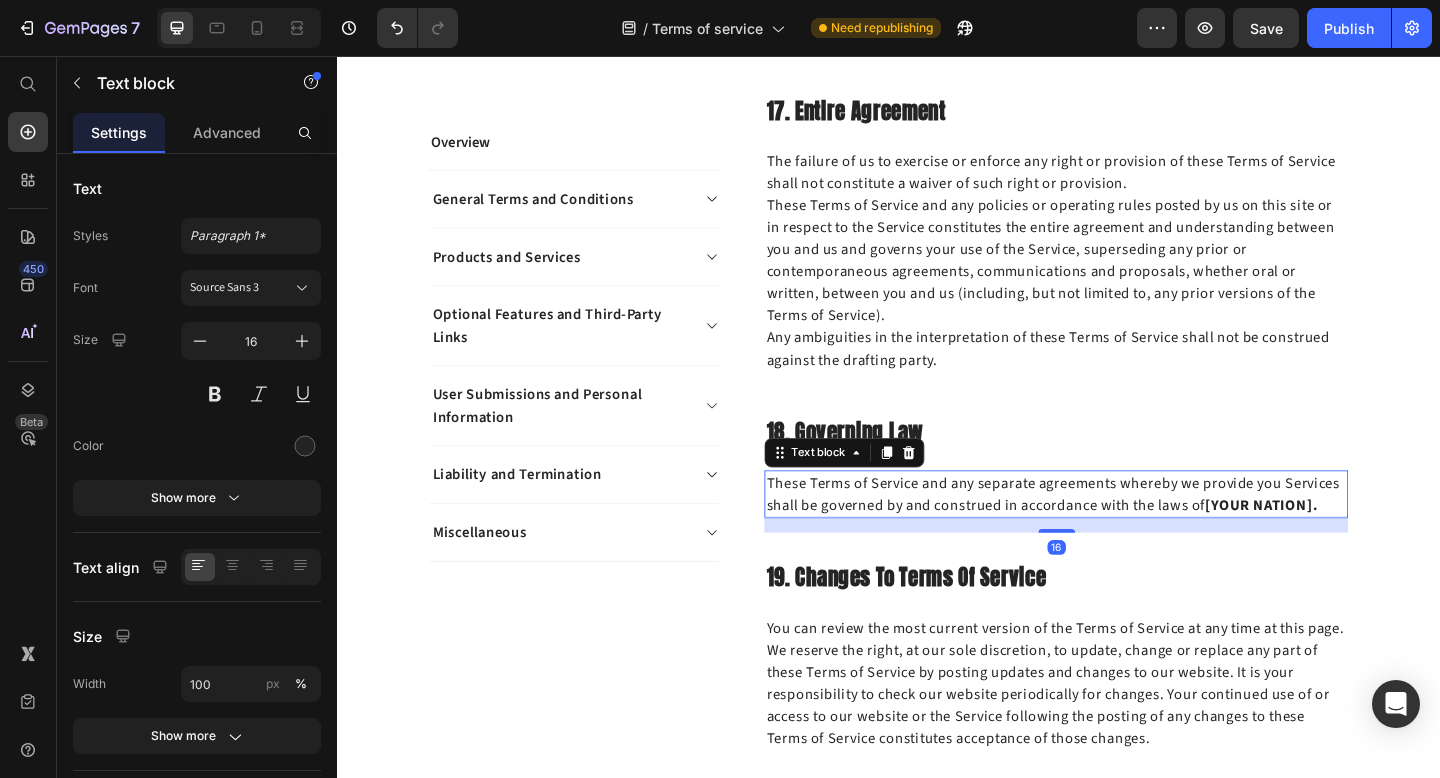 click on "[YOUR NATION]." at bounding box center (1343, 545) 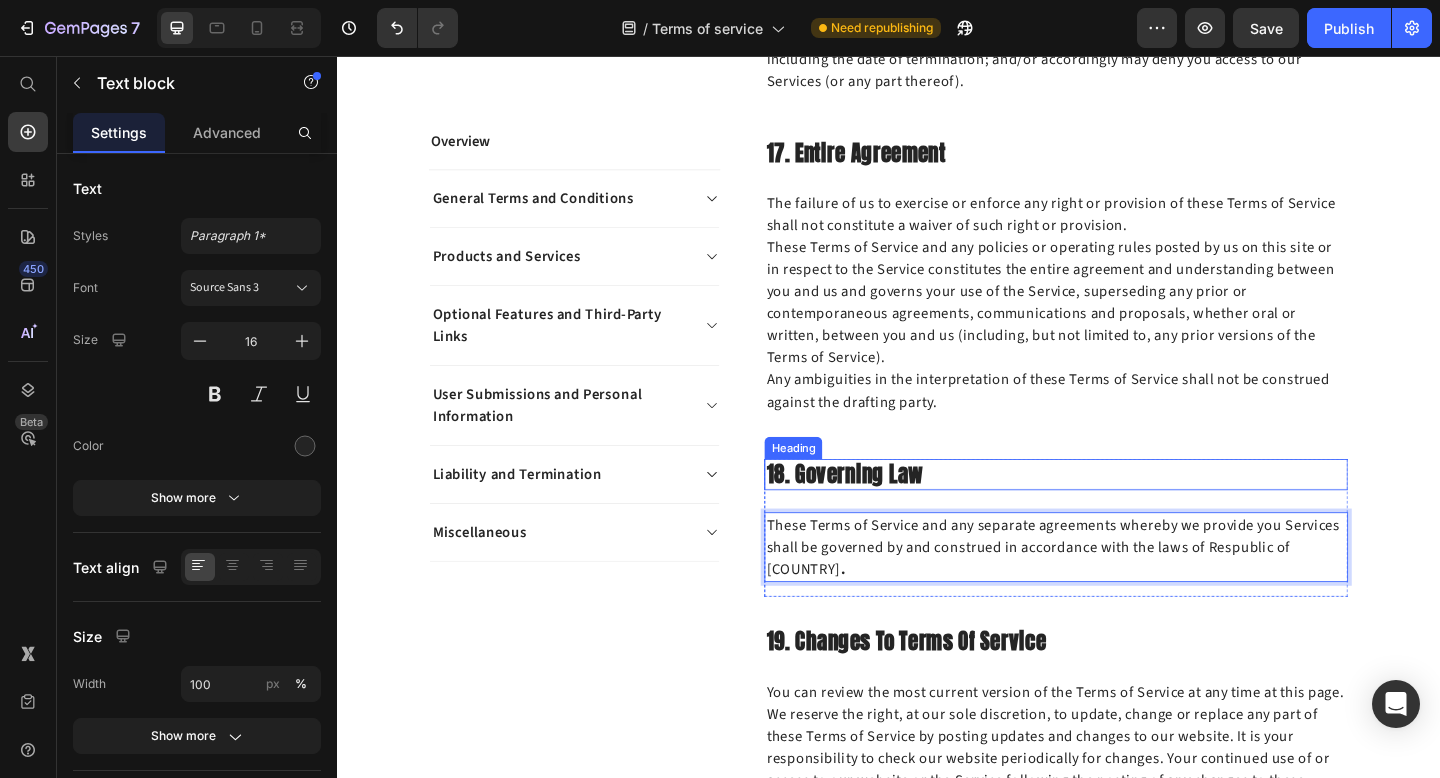 scroll, scrollTop: 7480, scrollLeft: 0, axis: vertical 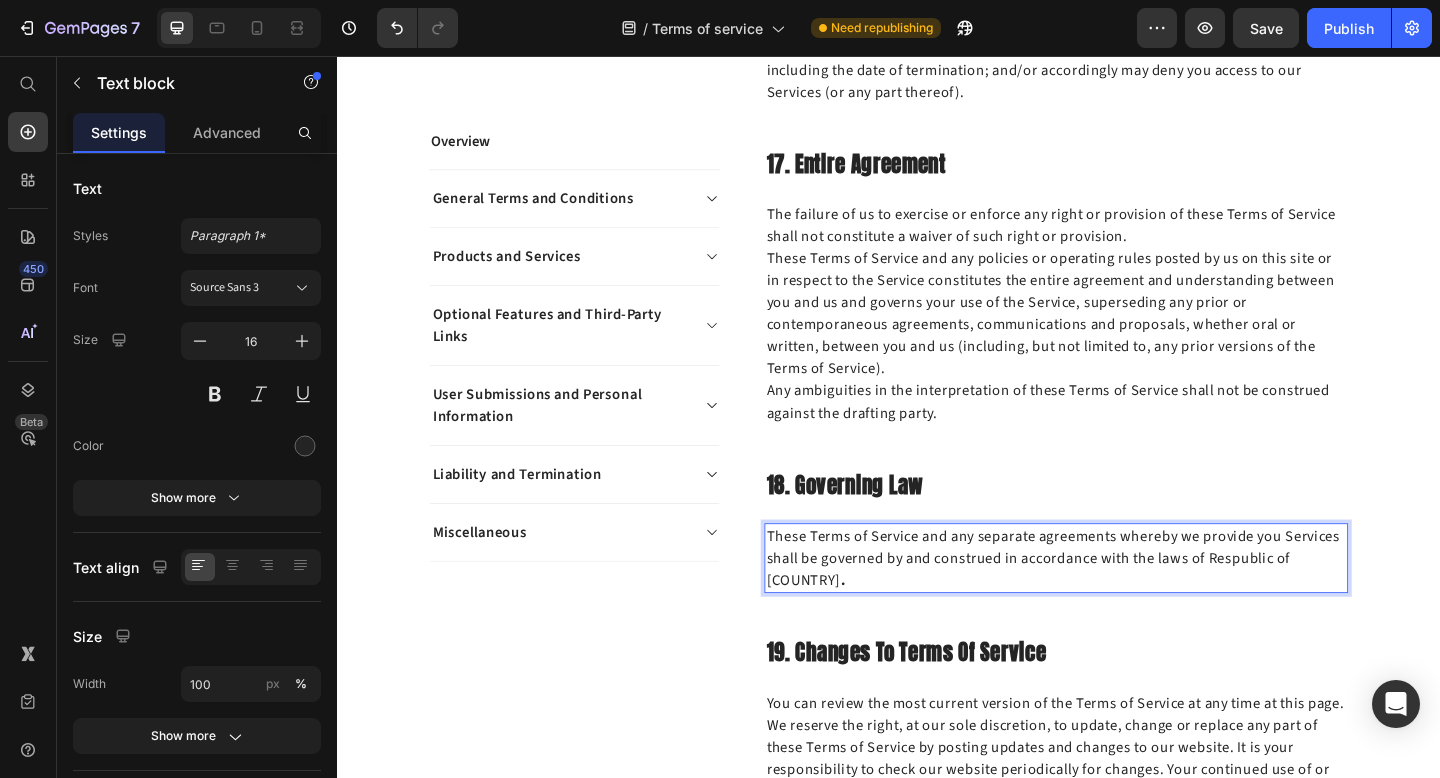 click on "These Terms of Service and any separate agreements whereby we provide you Services shall be governed by and construed in accordance with the laws of Respublic of [COUNTRY] ." at bounding box center [1119, 603] 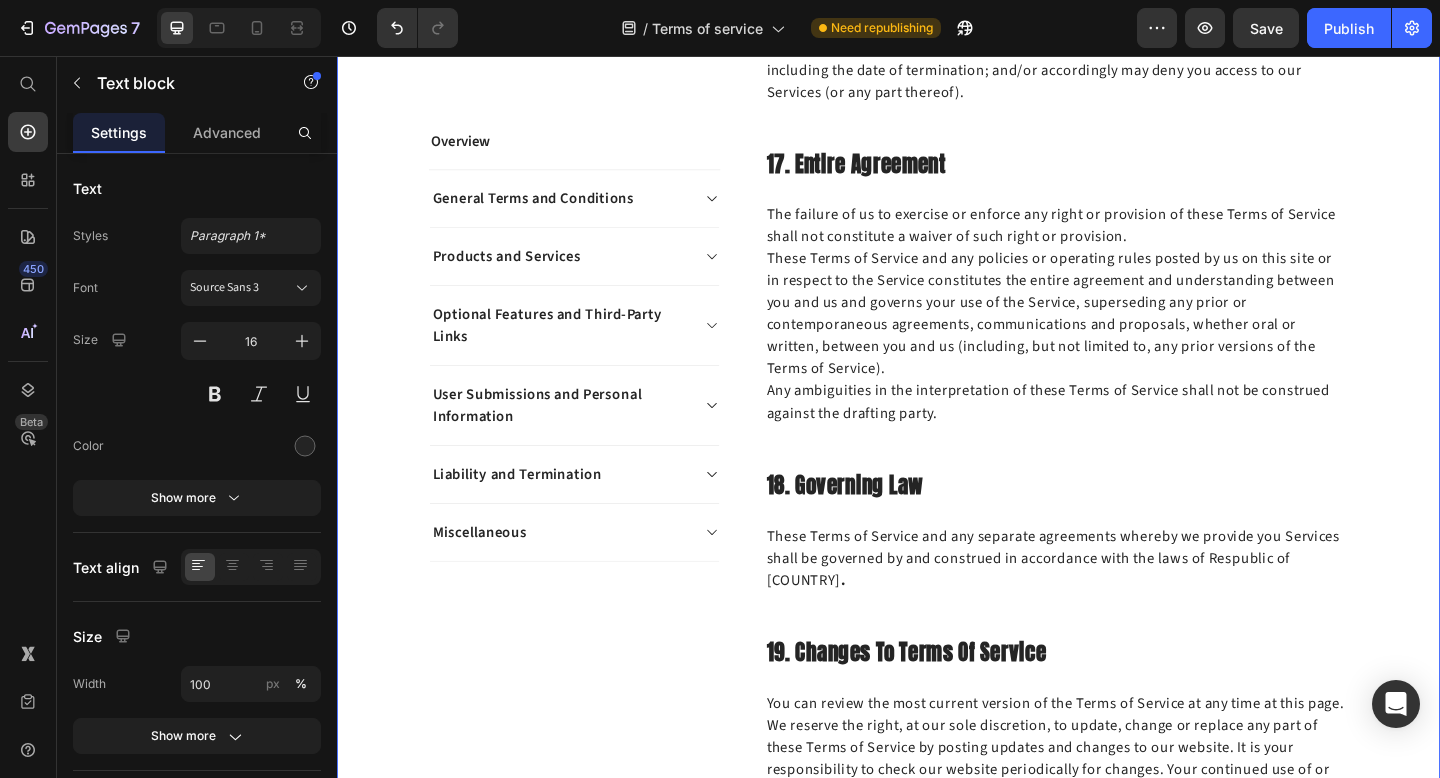 click on "Overview Text block
General Terms and Conditions
Products and Services
Optional Features and Third-Party Links
User Submissions and Personal Information
Liability and Termination
Miscellaneous Accordion Row Overview Heading This website is operated by  [BRAND NAME] . Throughout the site, the terms “we”, “us” and “our” refer to Orionn. Orionn offers this website, including all information, tools and Services available from this site to you, the user, conditioned upon your acceptance of all terms, conditions, policies and notices stated here.     Our store is hosted on Shopify Inc. They provide us with the online e-commerce platform that allows us to sell our products and Services to you. Text block Row 1. Online Store Terms Heading Text block Row Heading Row" at bounding box center [937, -2941] 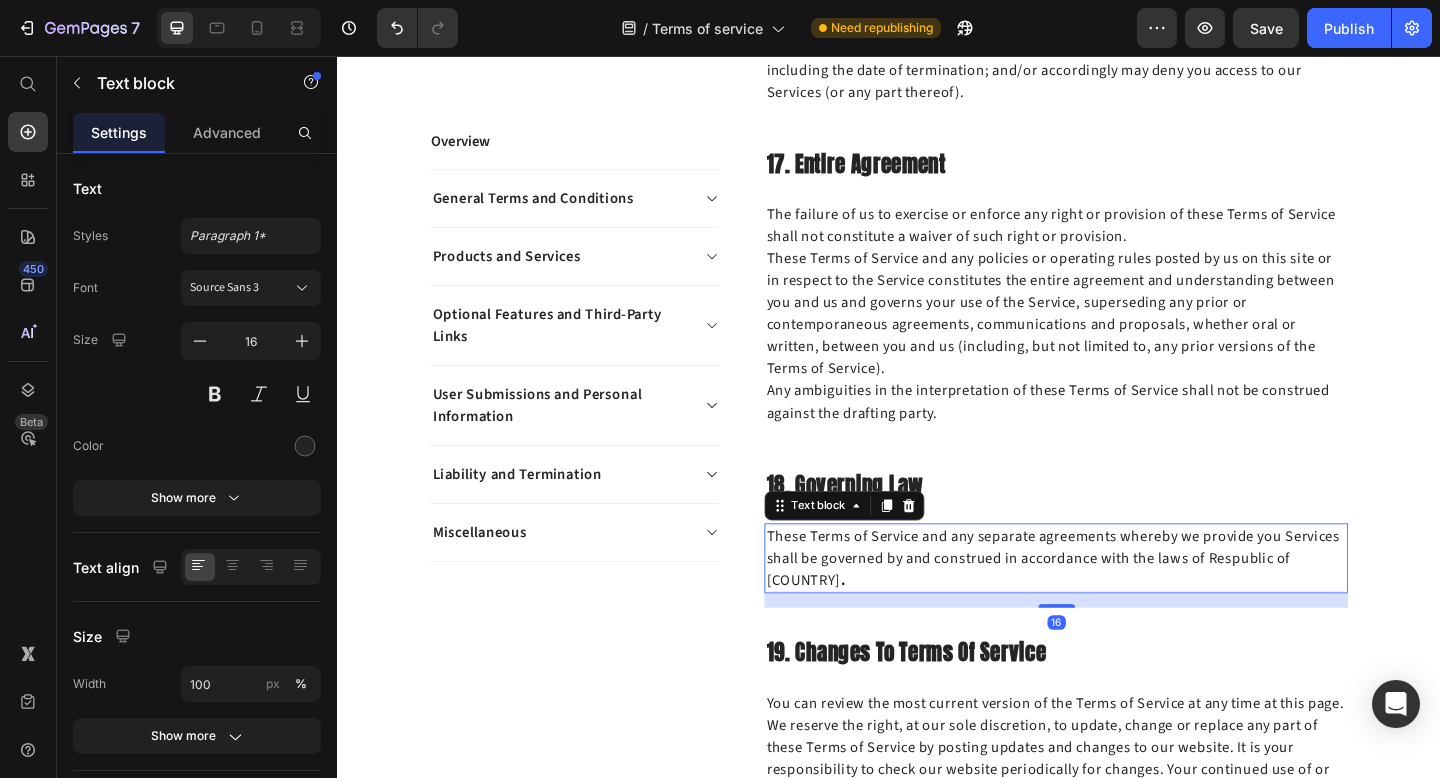 click on "These Terms of Service and any separate agreements whereby we provide you Services shall be governed by and construed in accordance with the laws of Respublic of [COUNTRY] ." at bounding box center [1119, 603] 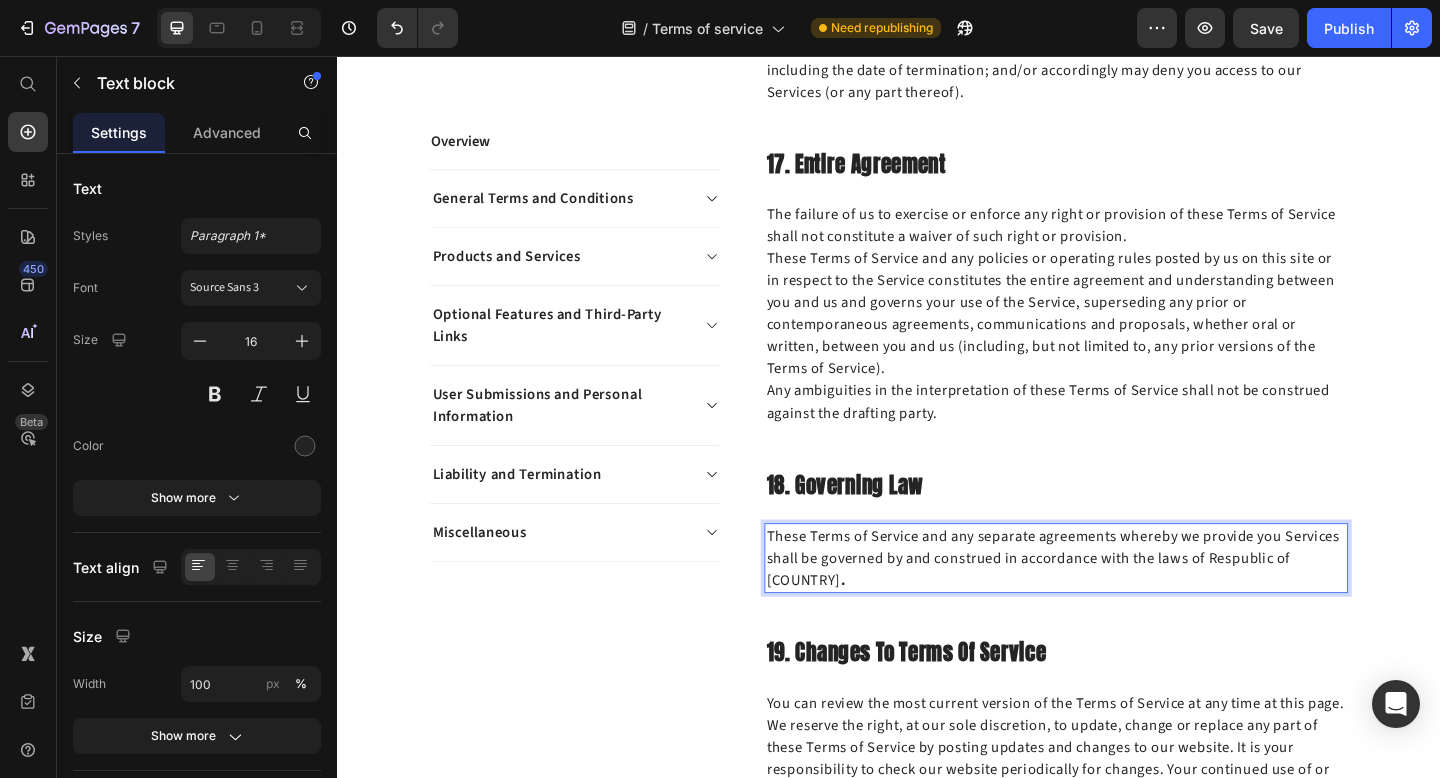 click on "These Terms of Service and any separate agreements whereby we provide you Services shall be governed by and construed in accordance with the laws of Respublic of [COUNTRY] ." at bounding box center [1119, 603] 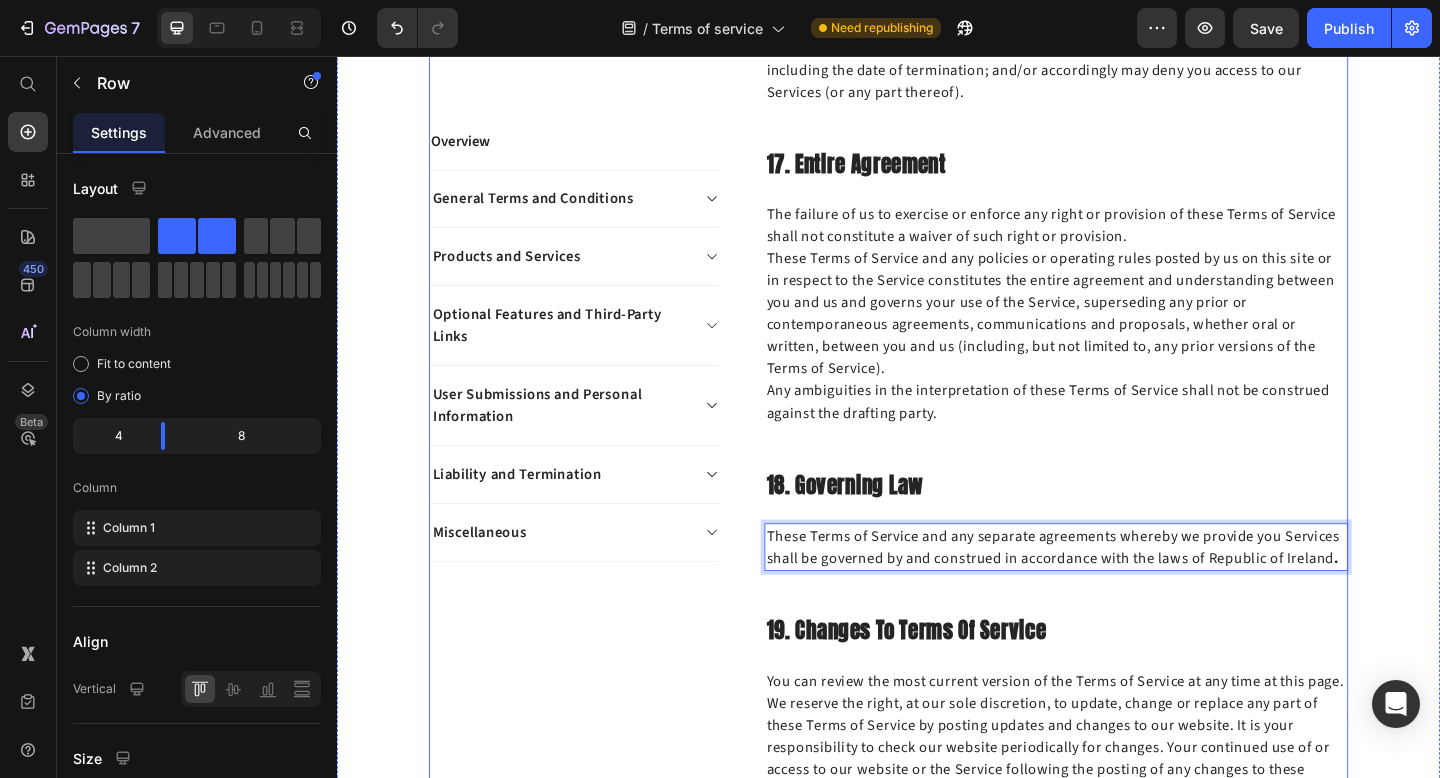 click on "Overview Heading This website is operated by  [BRAND NAME] . Throughout the site, the terms “we”, “us” and “our” refer to Orionn. Orionn offers this website, including all information, tools and Services available from this site to you, the user, conditioned upon your acceptance of all terms, conditions, policies and notices stated here.   By visiting our site and/ or purchasing something from us, you engage in our “Service” and agree to be bound by the following terms and conditions (“Terms of Service”, “Terms”), including those additional terms and conditions and policies referenced herein and/or available by hyperlink. These Terms of Service apply to all users of the site, including without limitation users who are browsers, vendors, customers, merchants, and/ or contributors of content.   Our store is hosted on Shopify Inc. They provide us with the online e-commerce platform that allows us to sell our products and Services to you. Text block Row 1. Online Store Terms Heading Row" at bounding box center [1119, -2961] 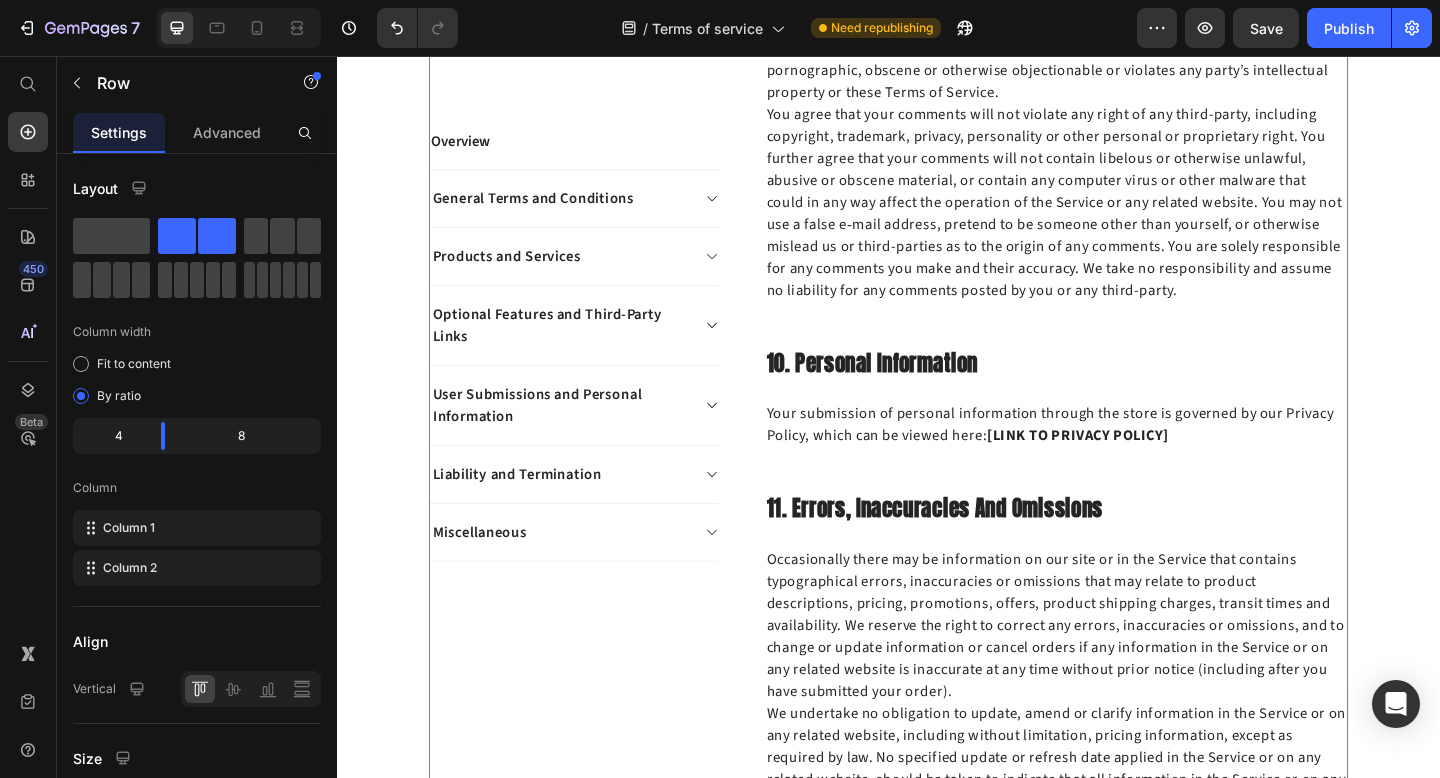 scroll, scrollTop: 4600, scrollLeft: 0, axis: vertical 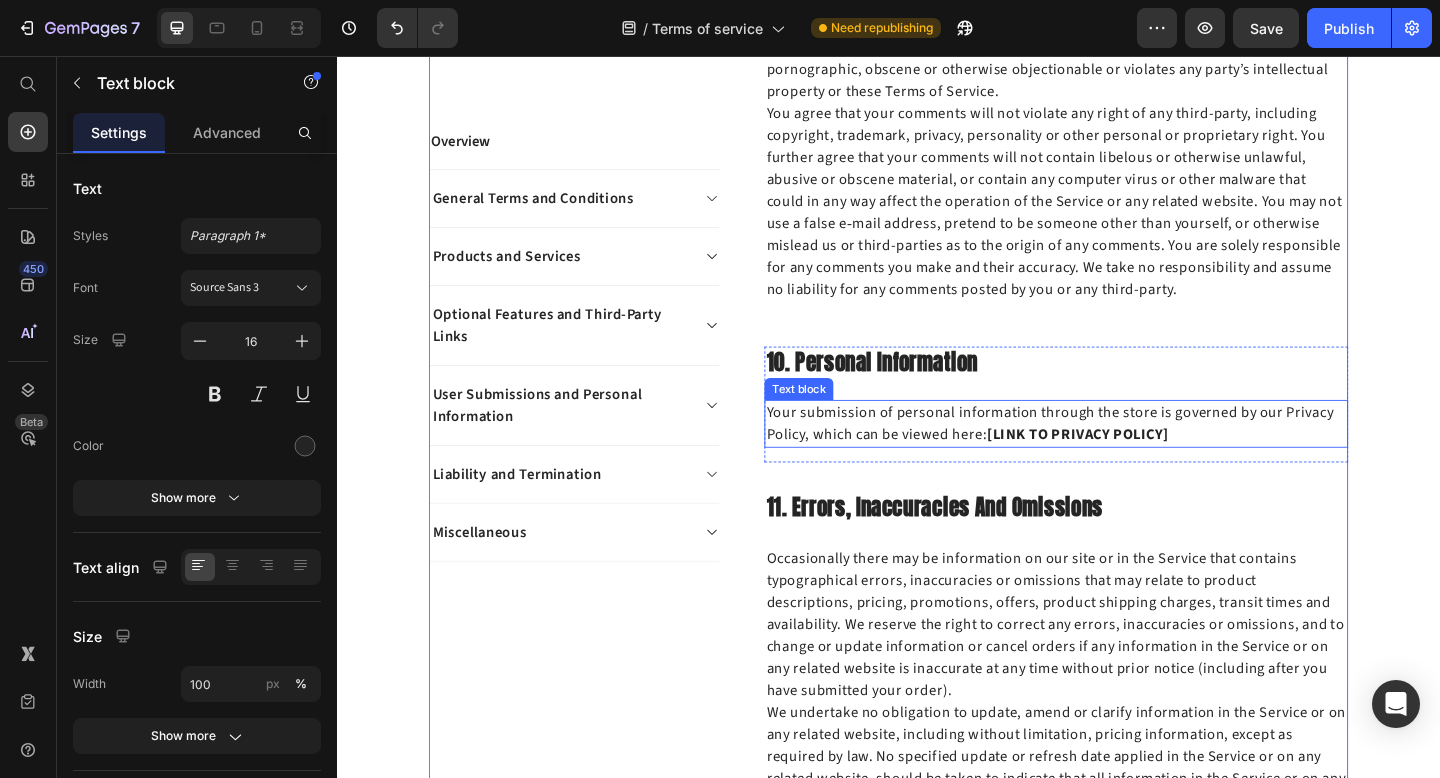 click on "Your submission of personal information through the store is governed by our Privacy Policy, which can be viewed here:  [LINK TO PRIVACY POLICY]" at bounding box center (1119, 456) 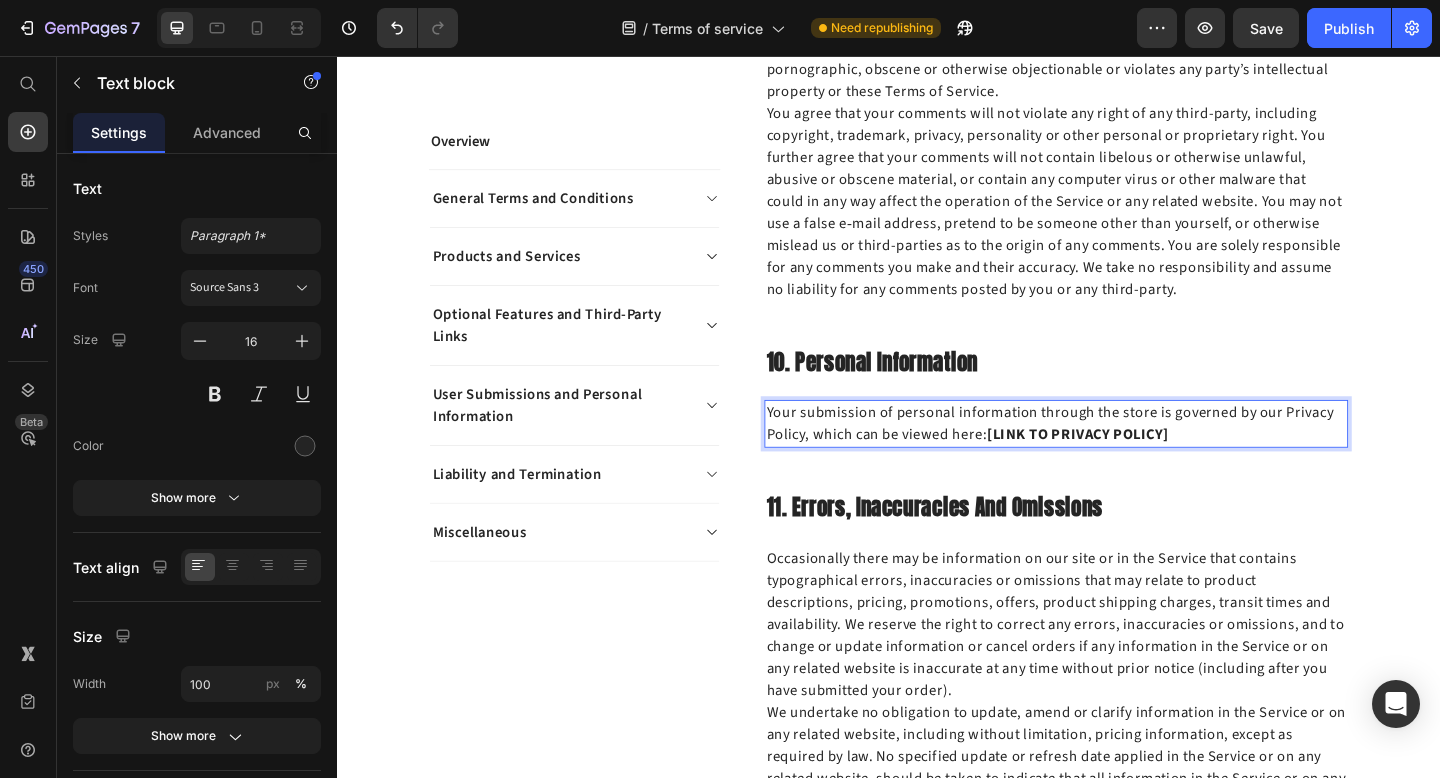 click on "Your submission of personal information through the store is governed by our Privacy Policy, which can be viewed here:  [LINK TO PRIVACY POLICY]" at bounding box center (1119, 456) 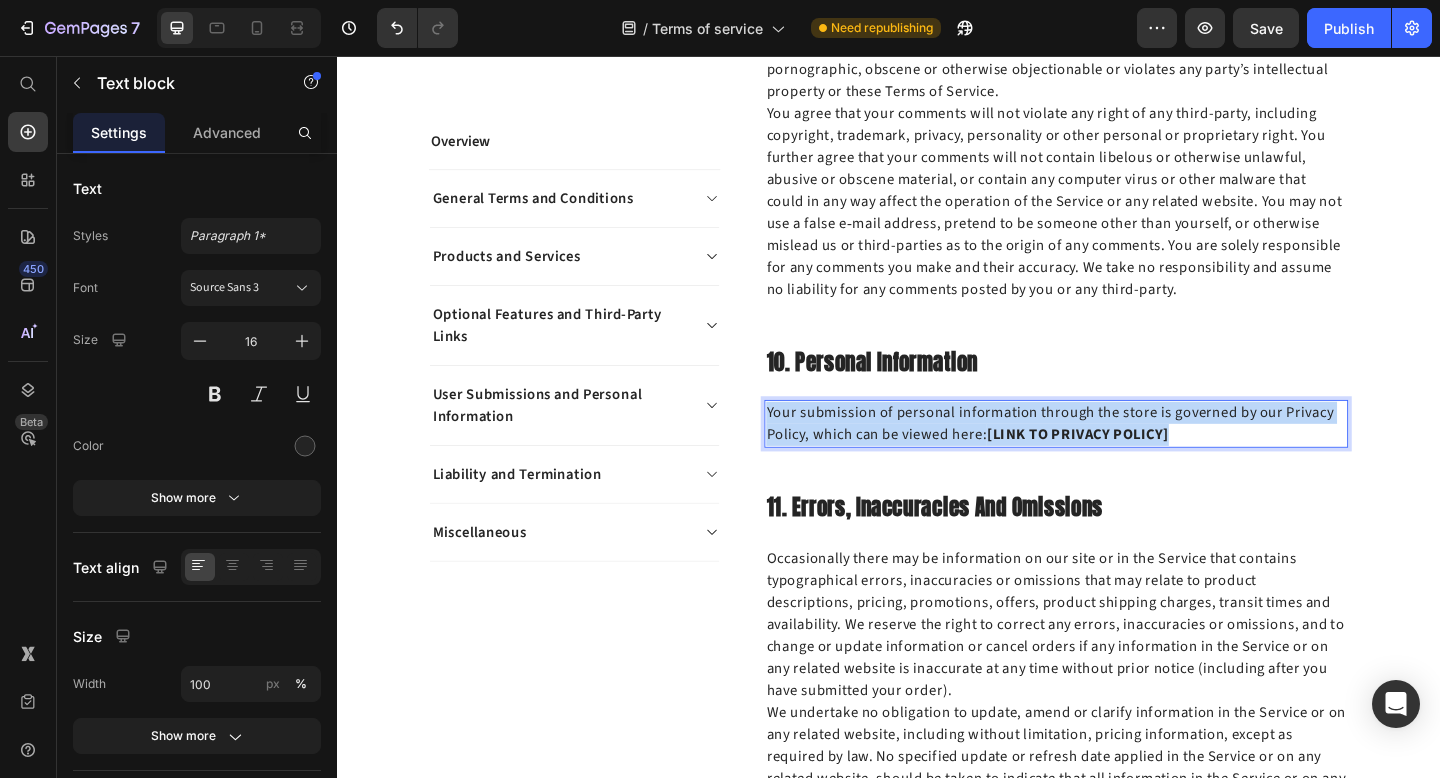 click on "Your submission of personal information through the store is governed by our Privacy Policy, which can be viewed here:  [LINK TO PRIVACY POLICY]" at bounding box center [1119, 456] 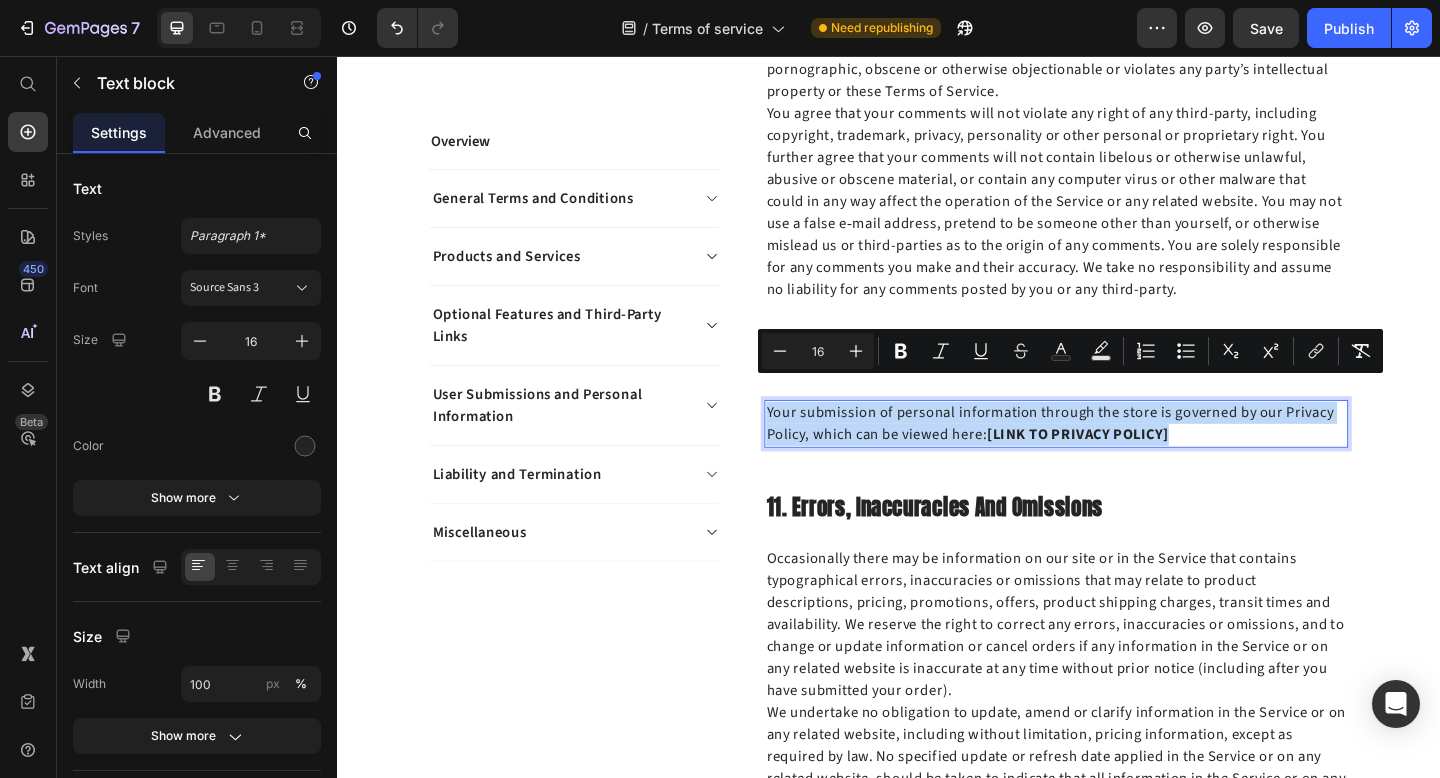 click on "Your submission of personal information through the store is governed by our Privacy Policy, which can be viewed here:  [LINK TO PRIVACY POLICY]" at bounding box center (1119, 456) 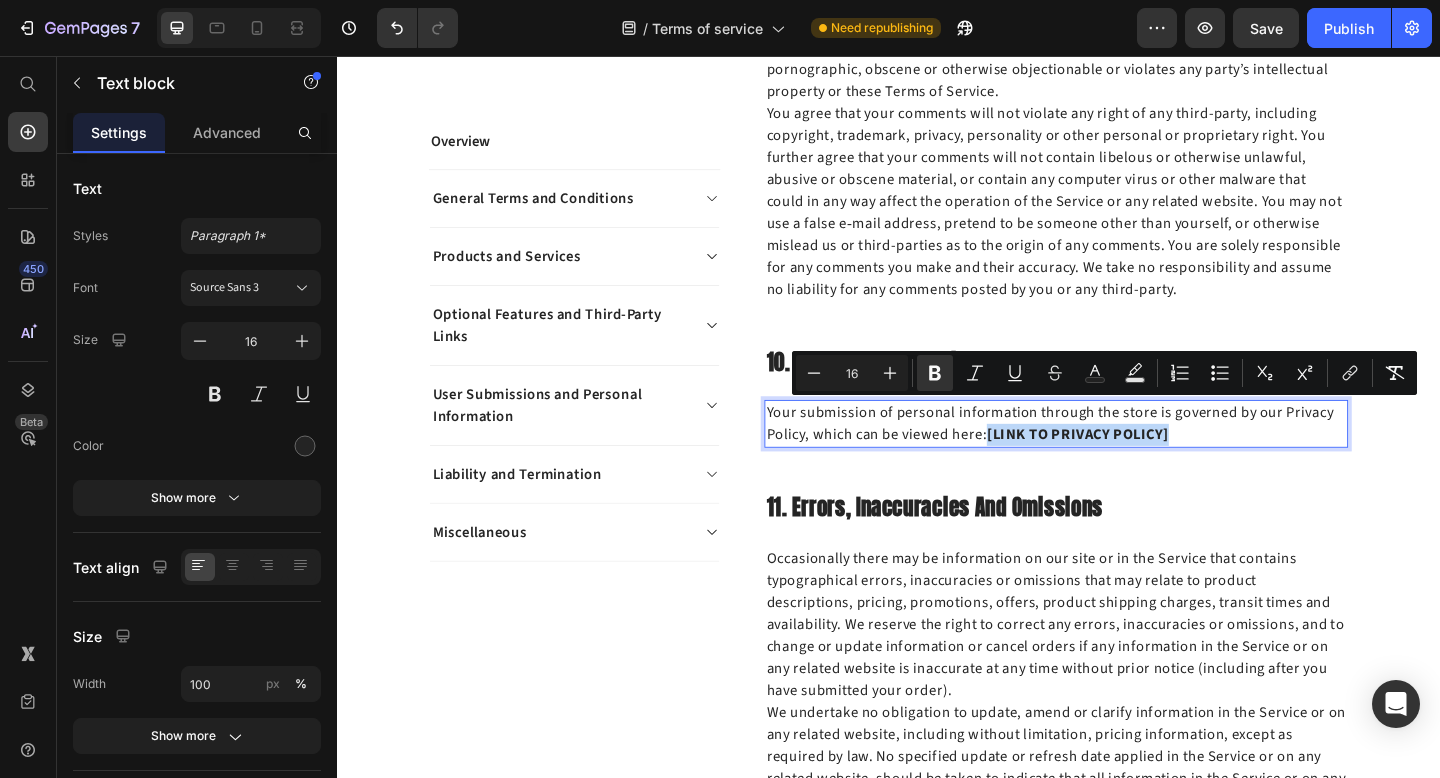 drag, startPoint x: 1249, startPoint y: 441, endPoint x: 1048, endPoint y: 443, distance: 201.00995 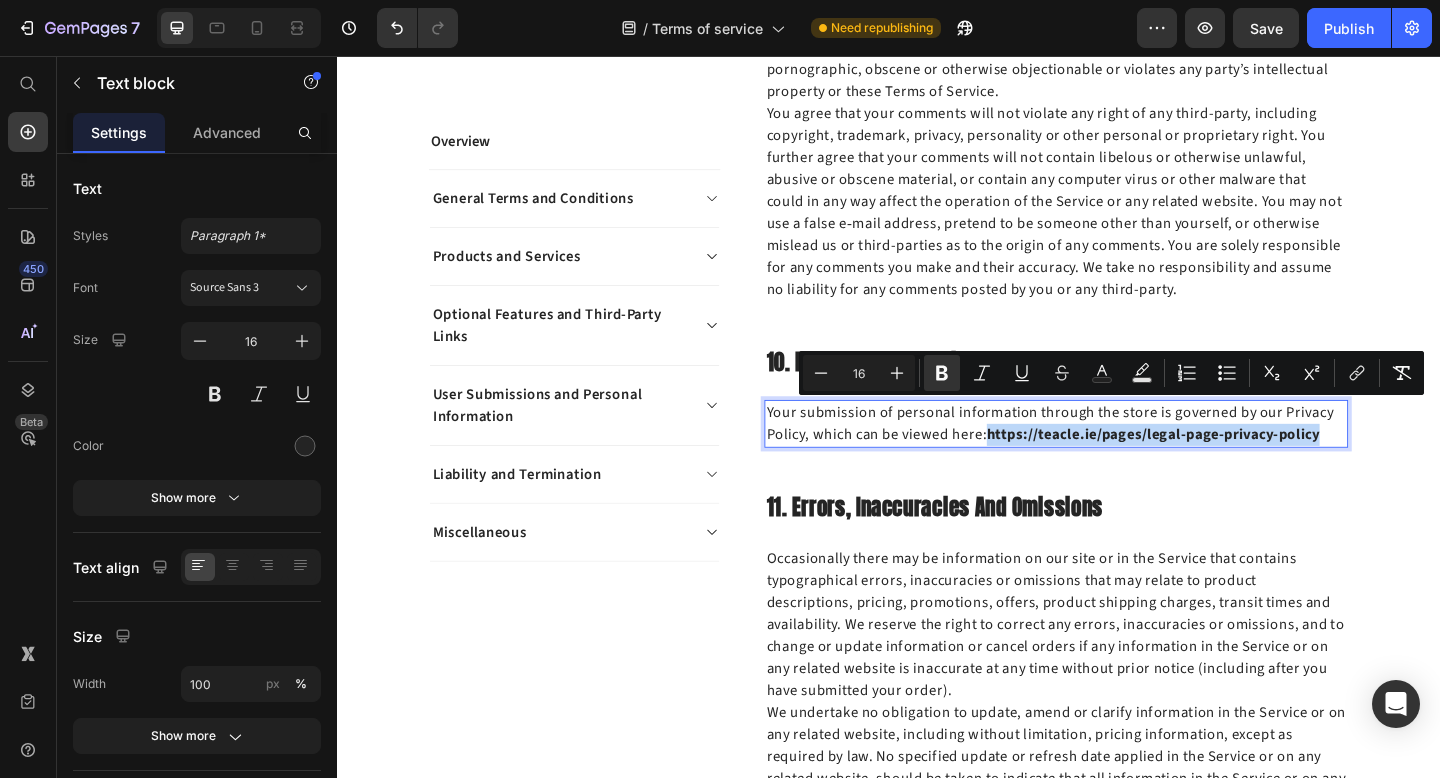 drag, startPoint x: 1420, startPoint y: 442, endPoint x: 1045, endPoint y: 447, distance: 375.03333 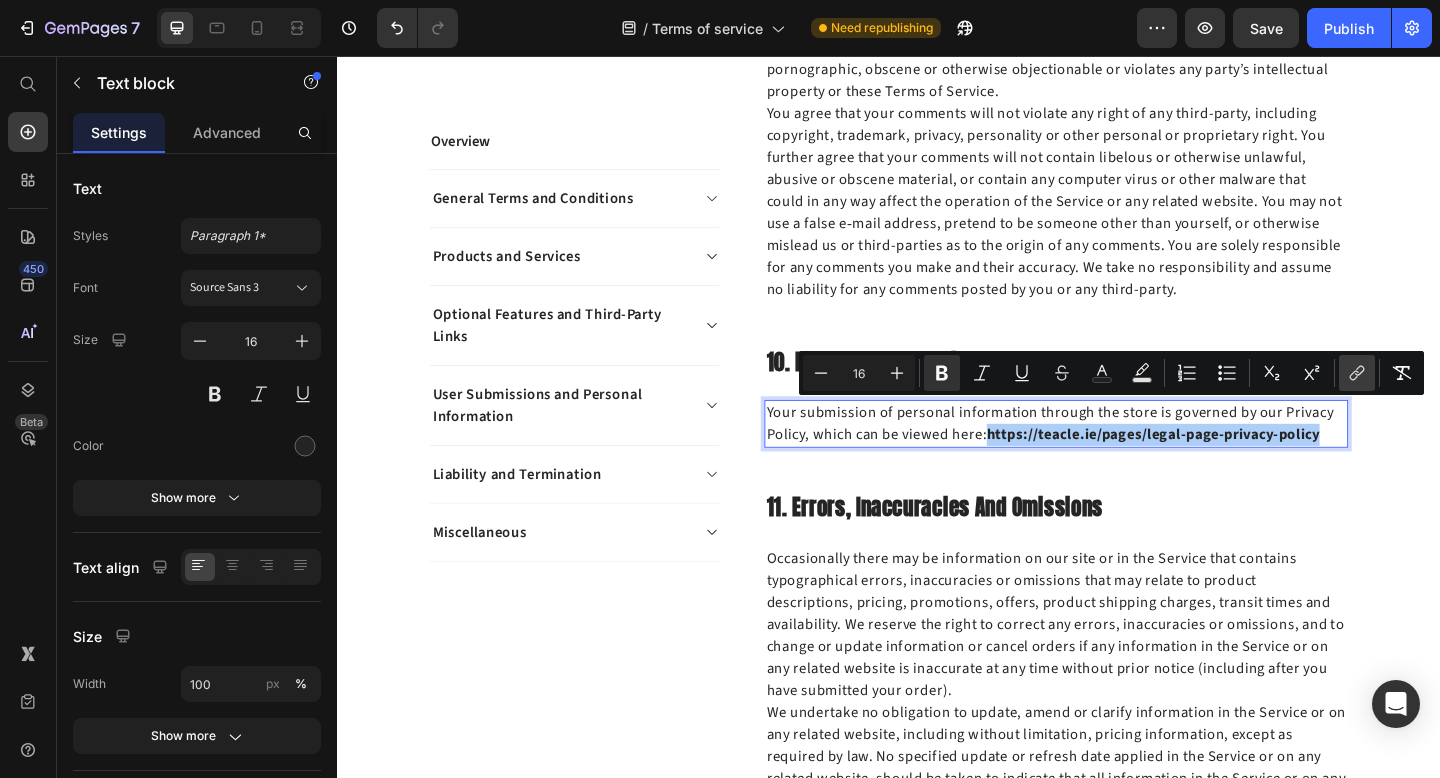 click 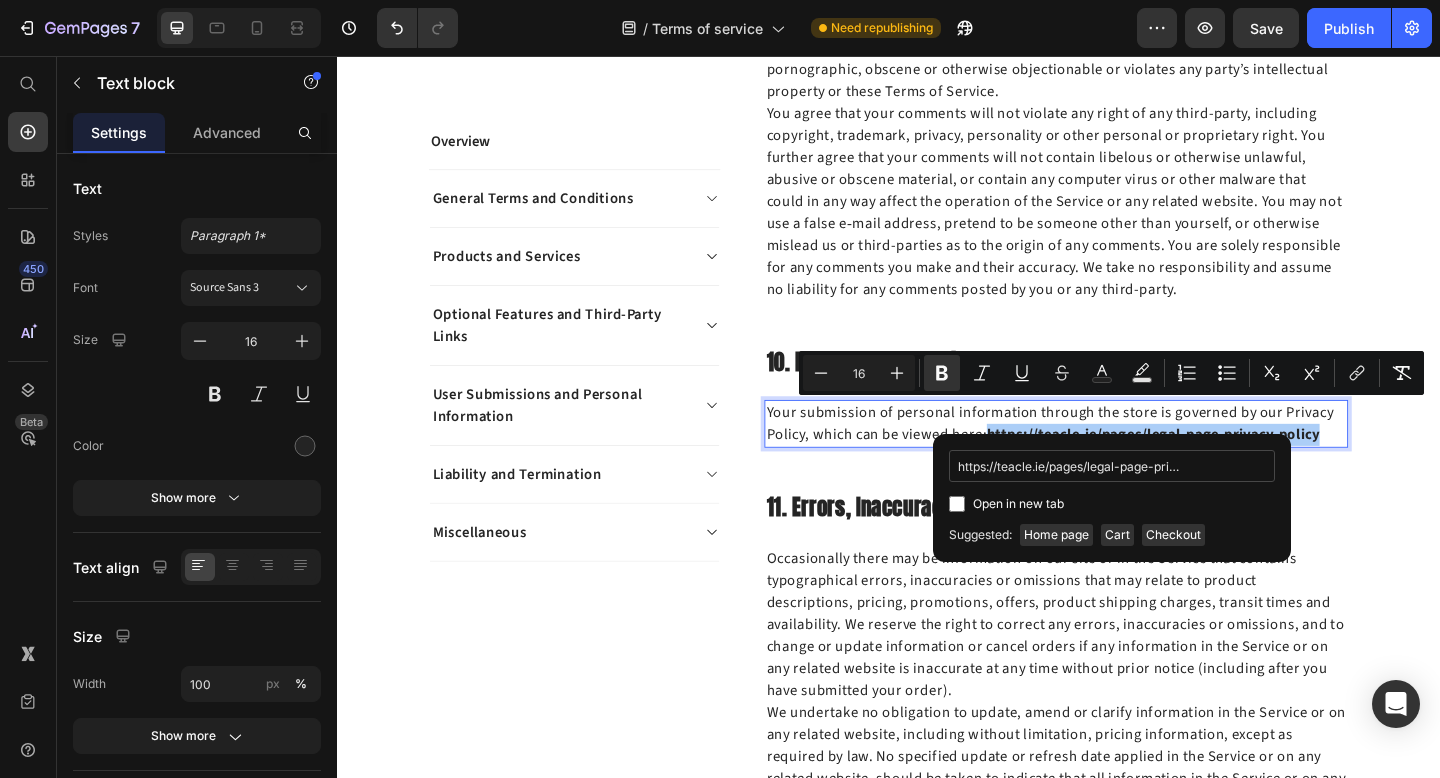 scroll, scrollTop: 0, scrollLeft: 55, axis: horizontal 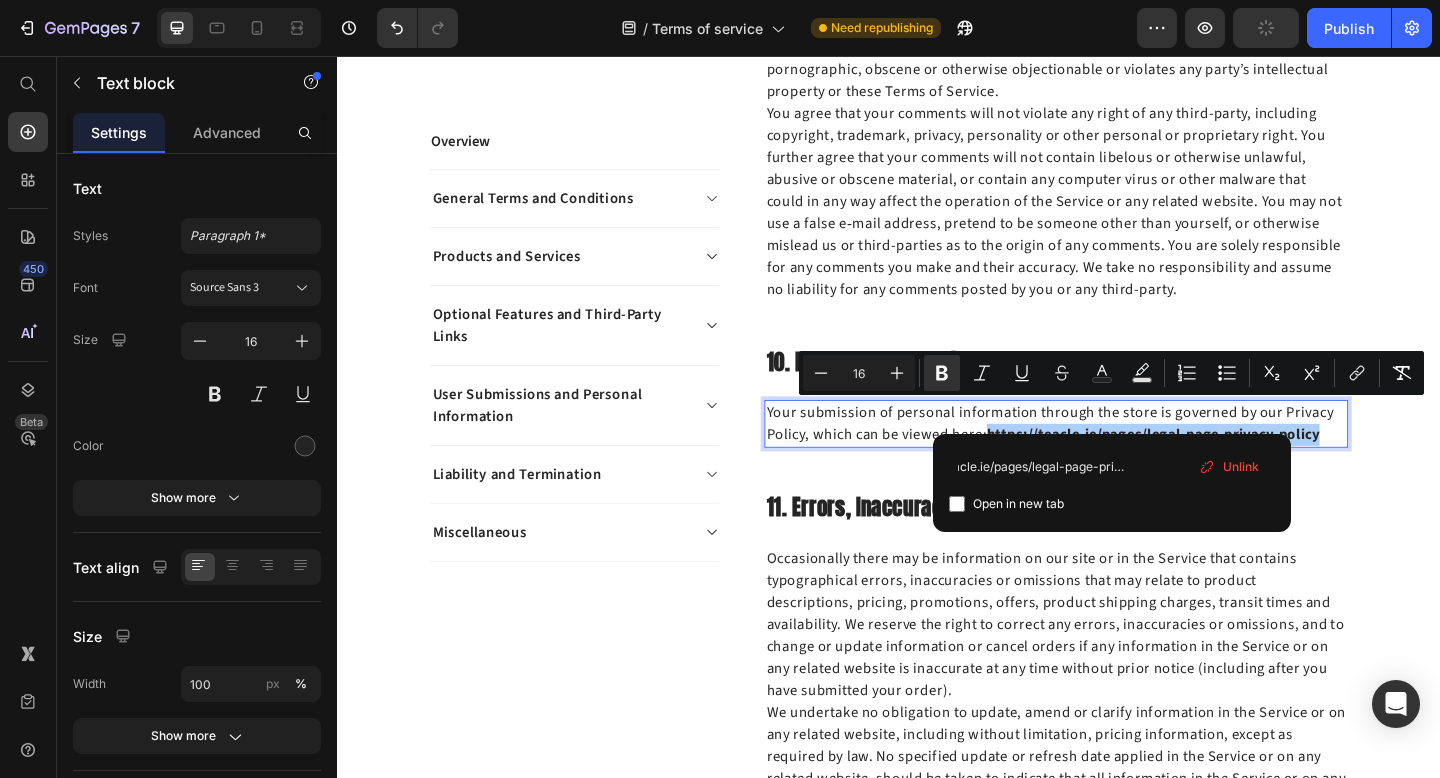 type on "https://teacle.ie/pages/legal-page-privacy-policy" 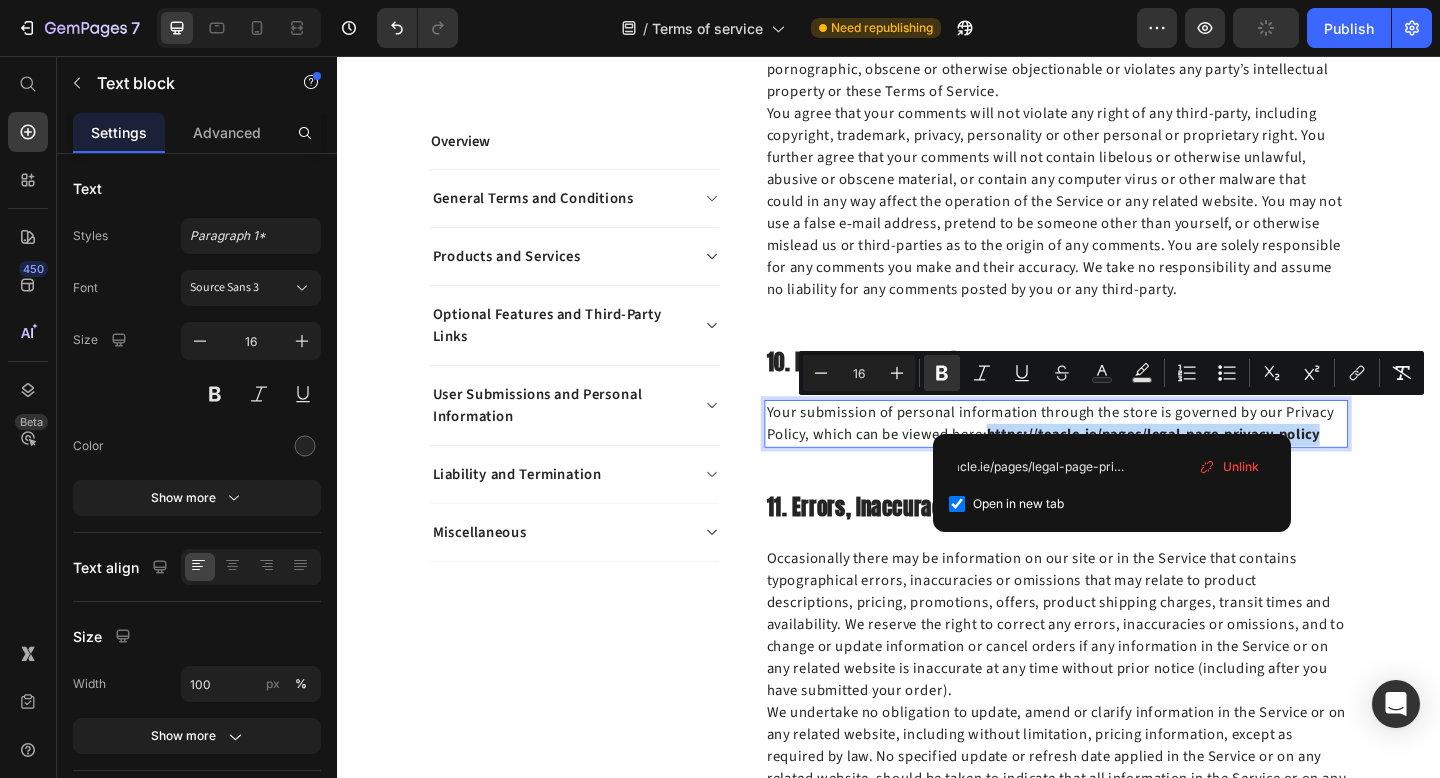 checkbox on "true" 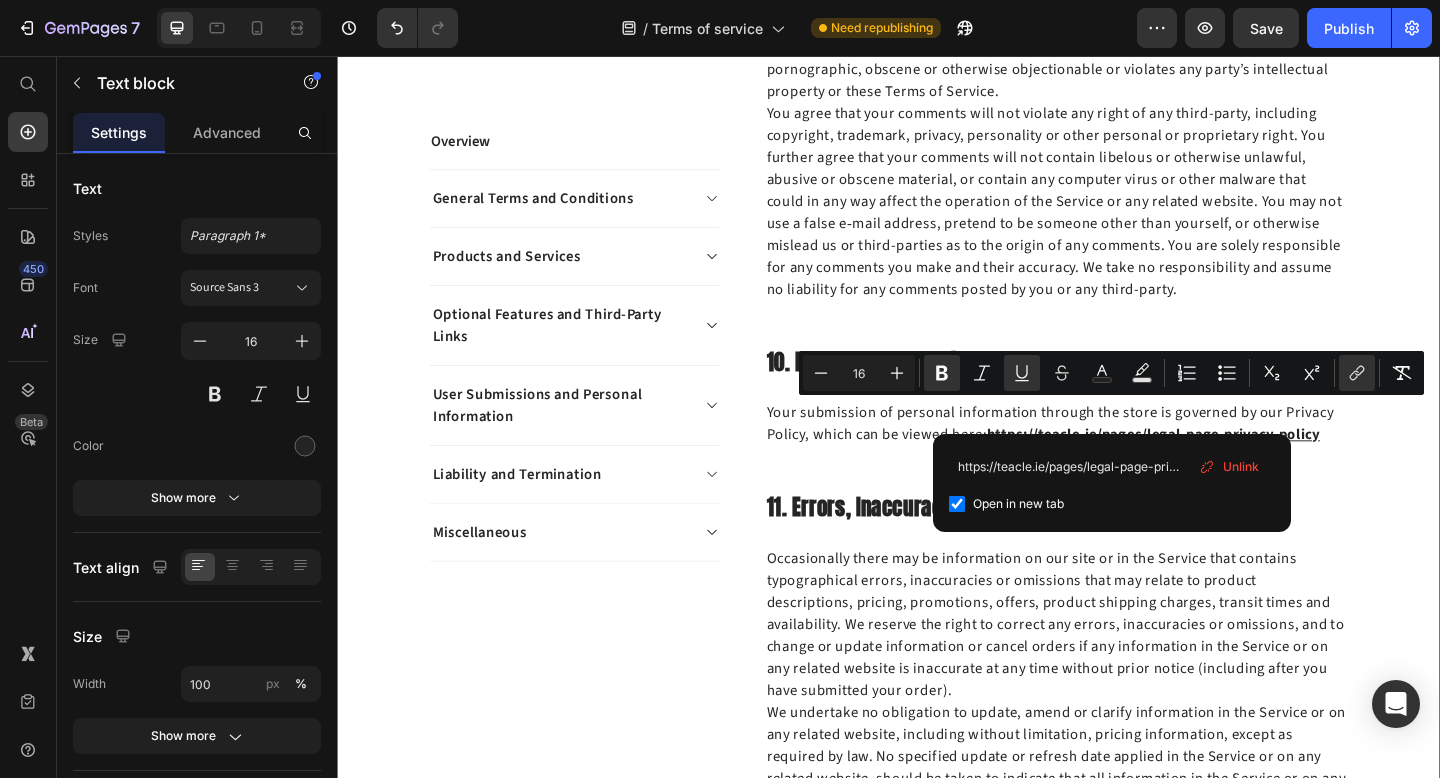 click on "Overview Text block
General Terms and Conditions
Products and Services
Optional Features and Third-Party Links
User Submissions and Personal Information
Liability and Termination
Miscellaneous Accordion Row Overview Heading This website is operated by  [BRAND NAME] . Throughout the site, the terms “we”, “us” and “our” refer to Orionn. Orionn offers this website, including all information, tools and Services available from this site to you, the user, conditioned upon your acceptance of all terms, conditions, policies and notices stated here.     Our store is hosted on Shopify Inc. They provide us with the online e-commerce platform that allows us to sell our products and Services to you. Text block Row 1. Online Store Terms Heading Text block Row Heading Row" at bounding box center (937, -73) 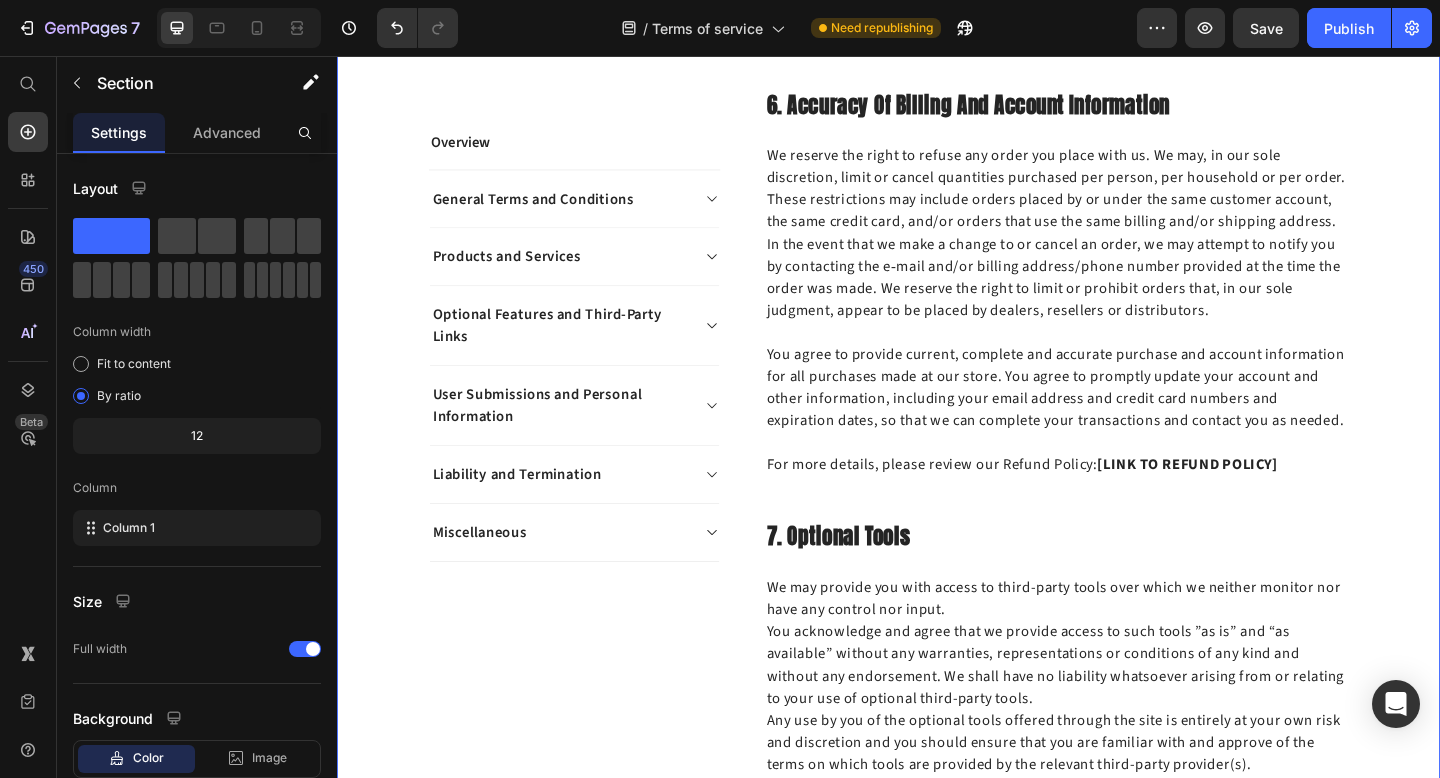 scroll, scrollTop: 2976, scrollLeft: 0, axis: vertical 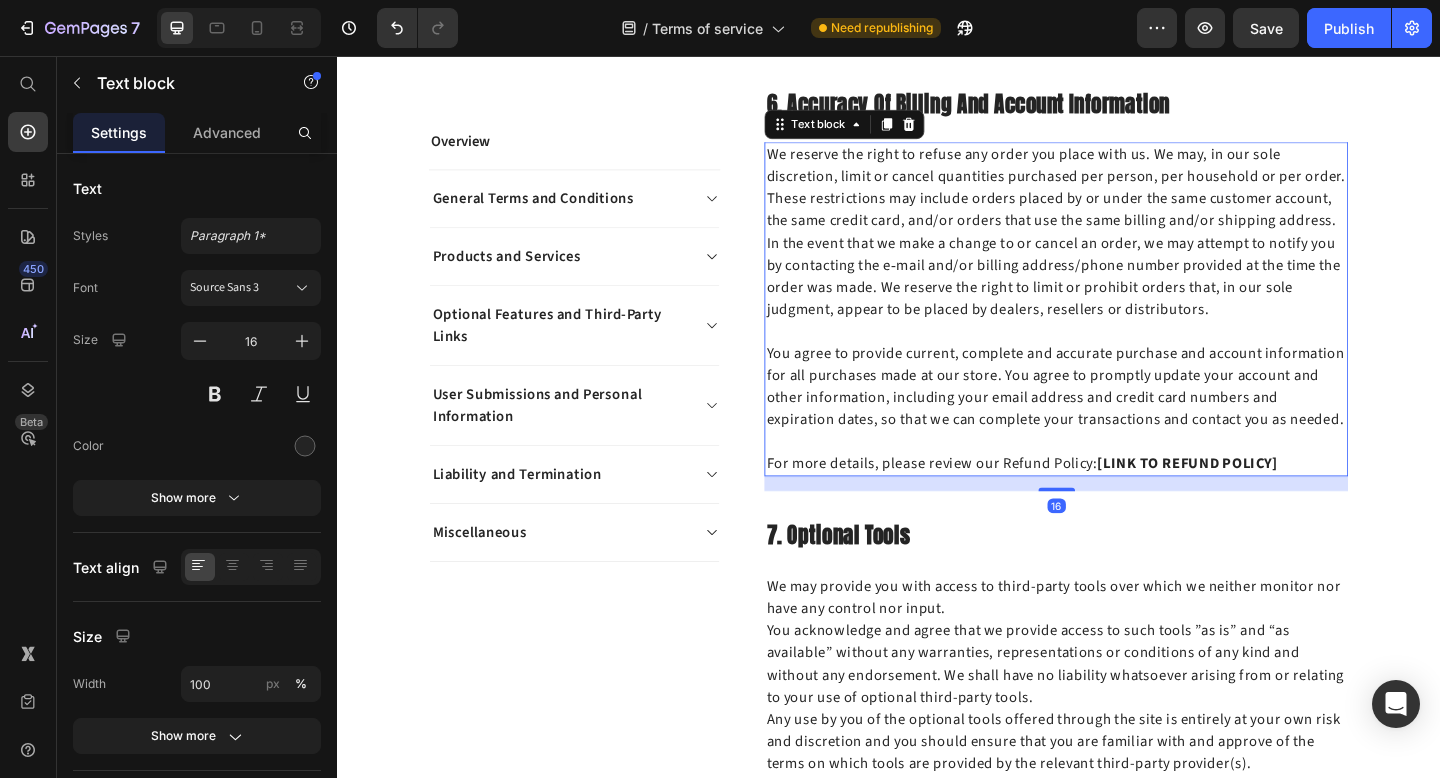 click on "[LINK TO REFUND POLICY]" at bounding box center (1262, 500) 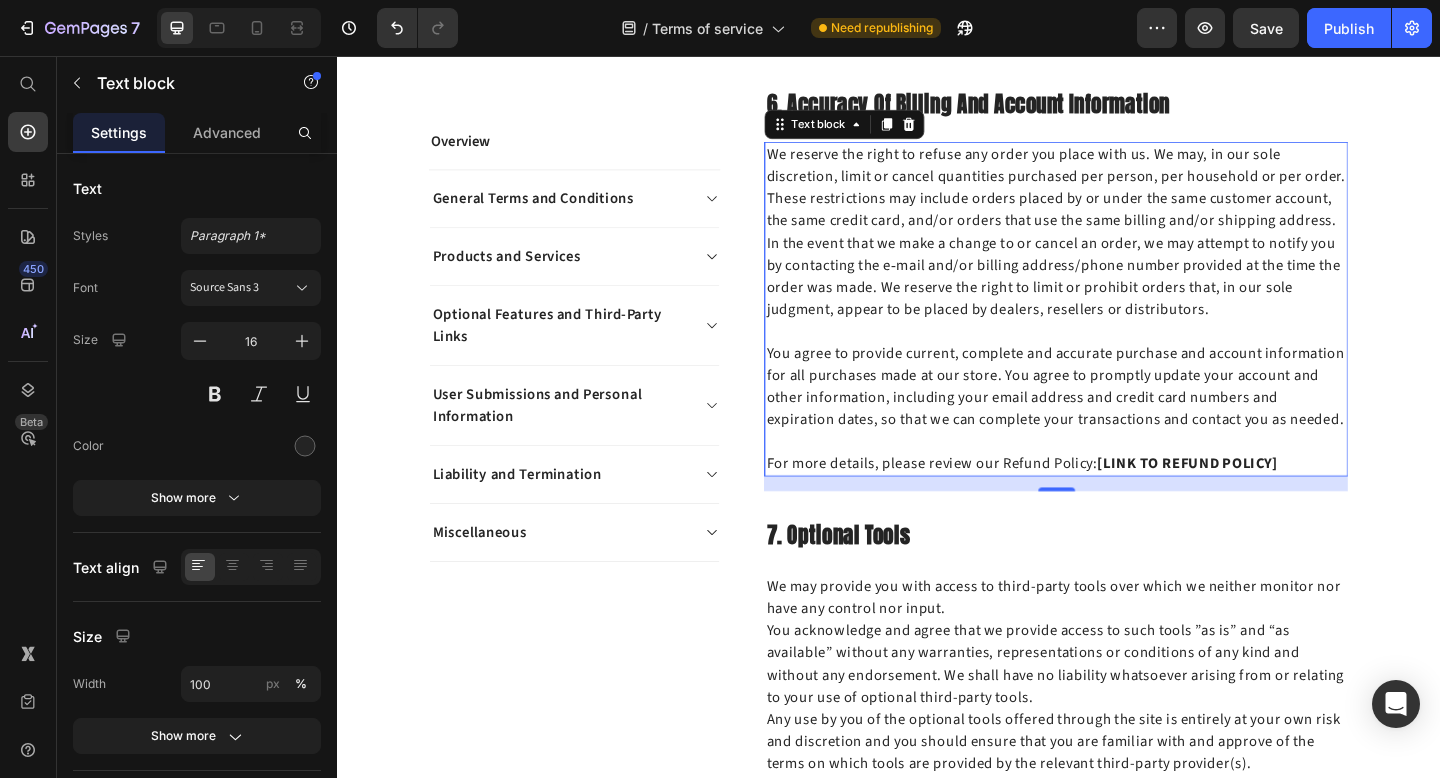 click at bounding box center (1119, 476) 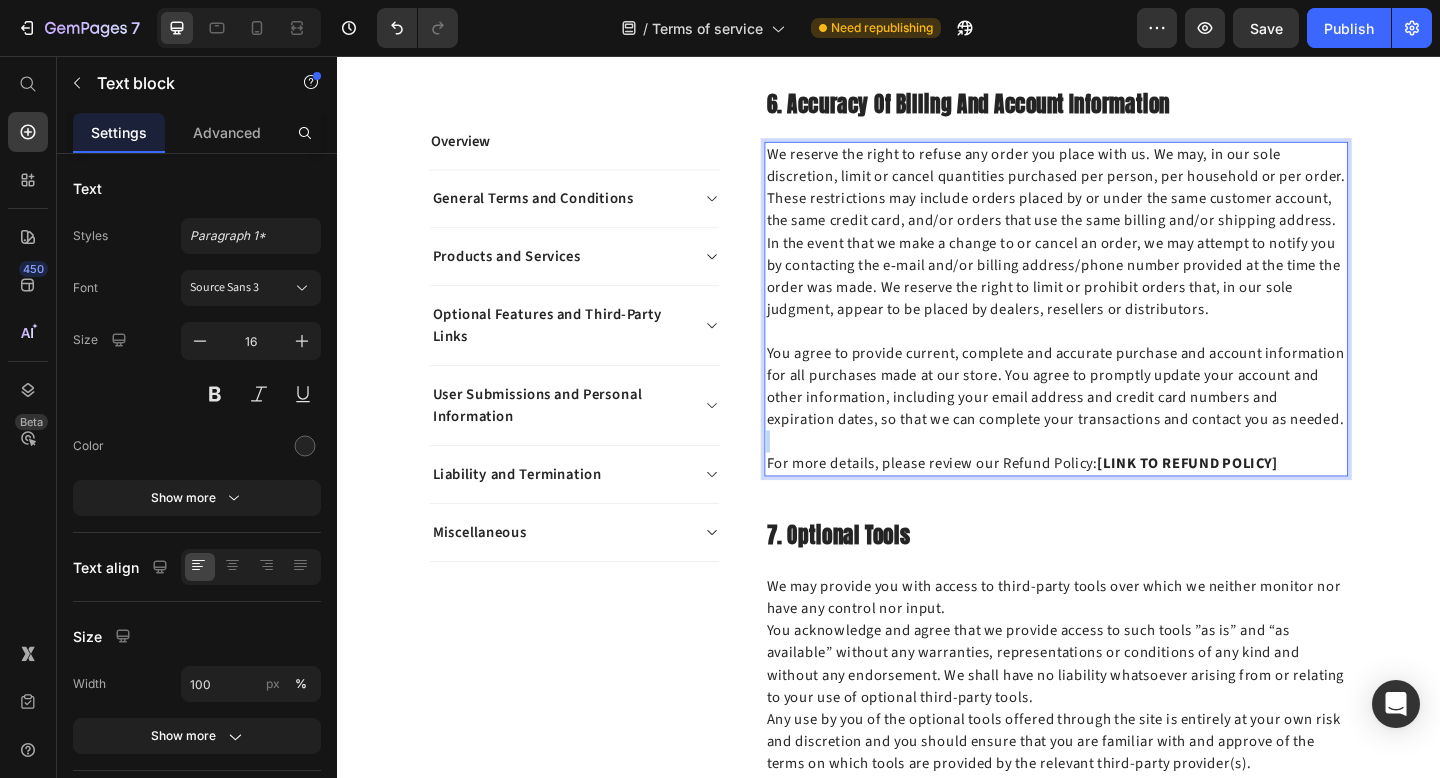 click at bounding box center (1119, 476) 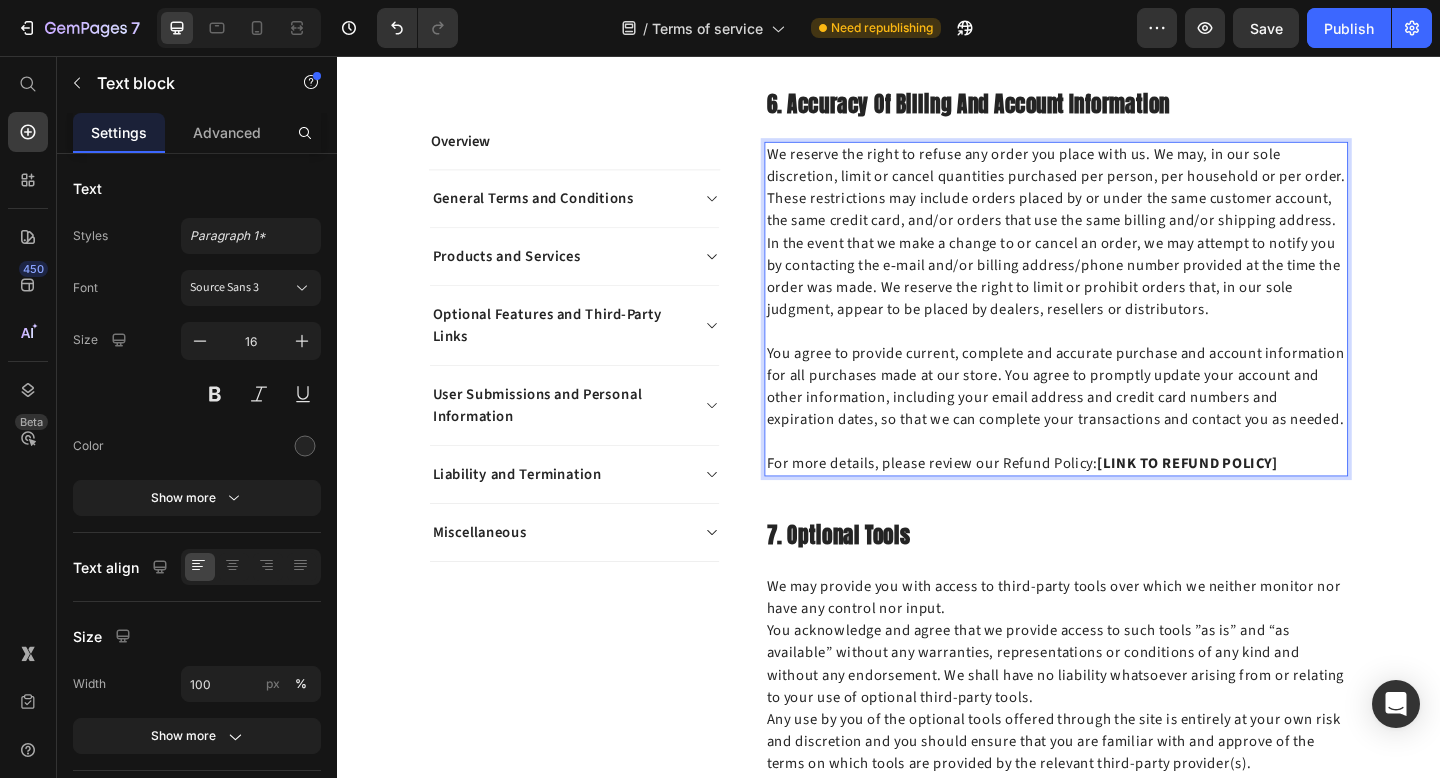 click on "[LINK TO REFUND POLICY]" at bounding box center (1262, 500) 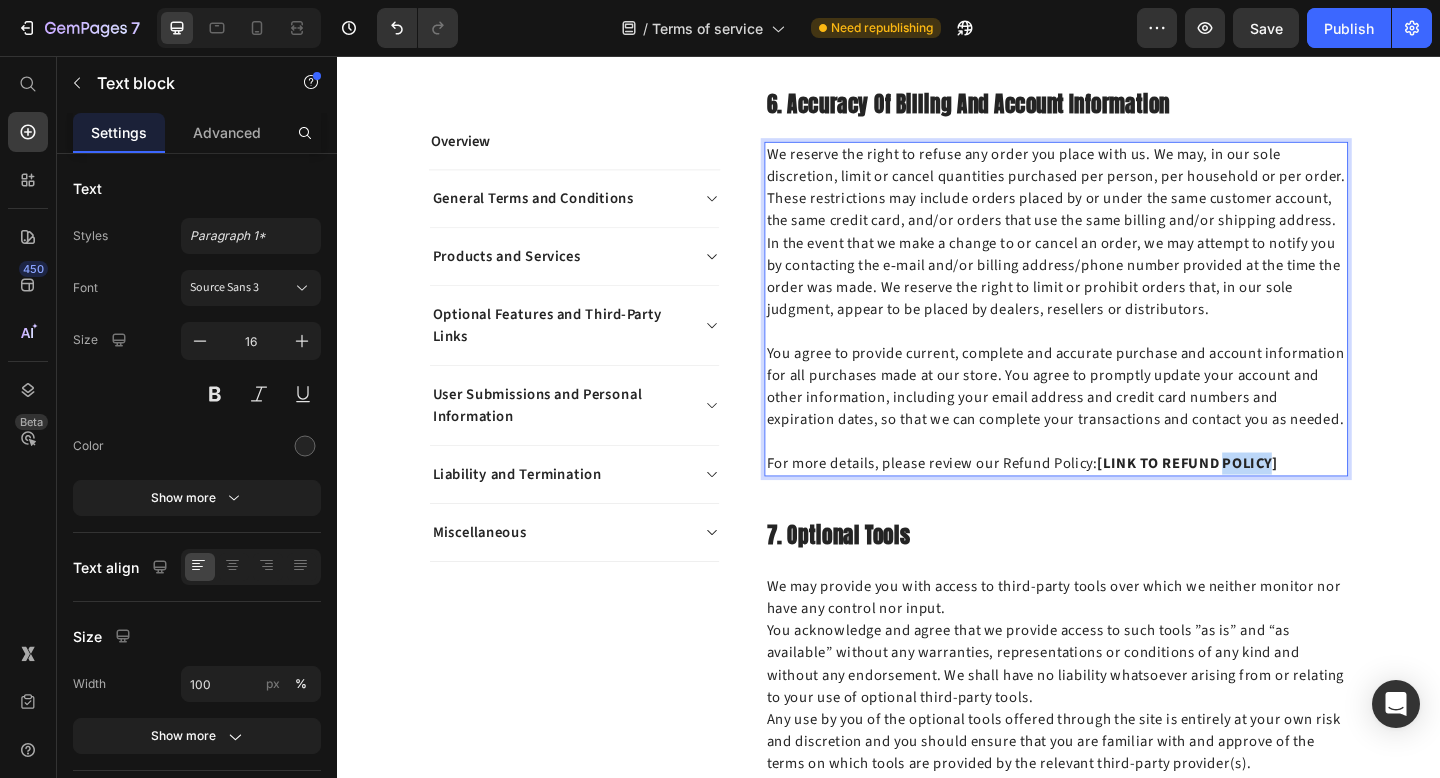 click on "[LINK TO REFUND POLICY]" at bounding box center [1262, 500] 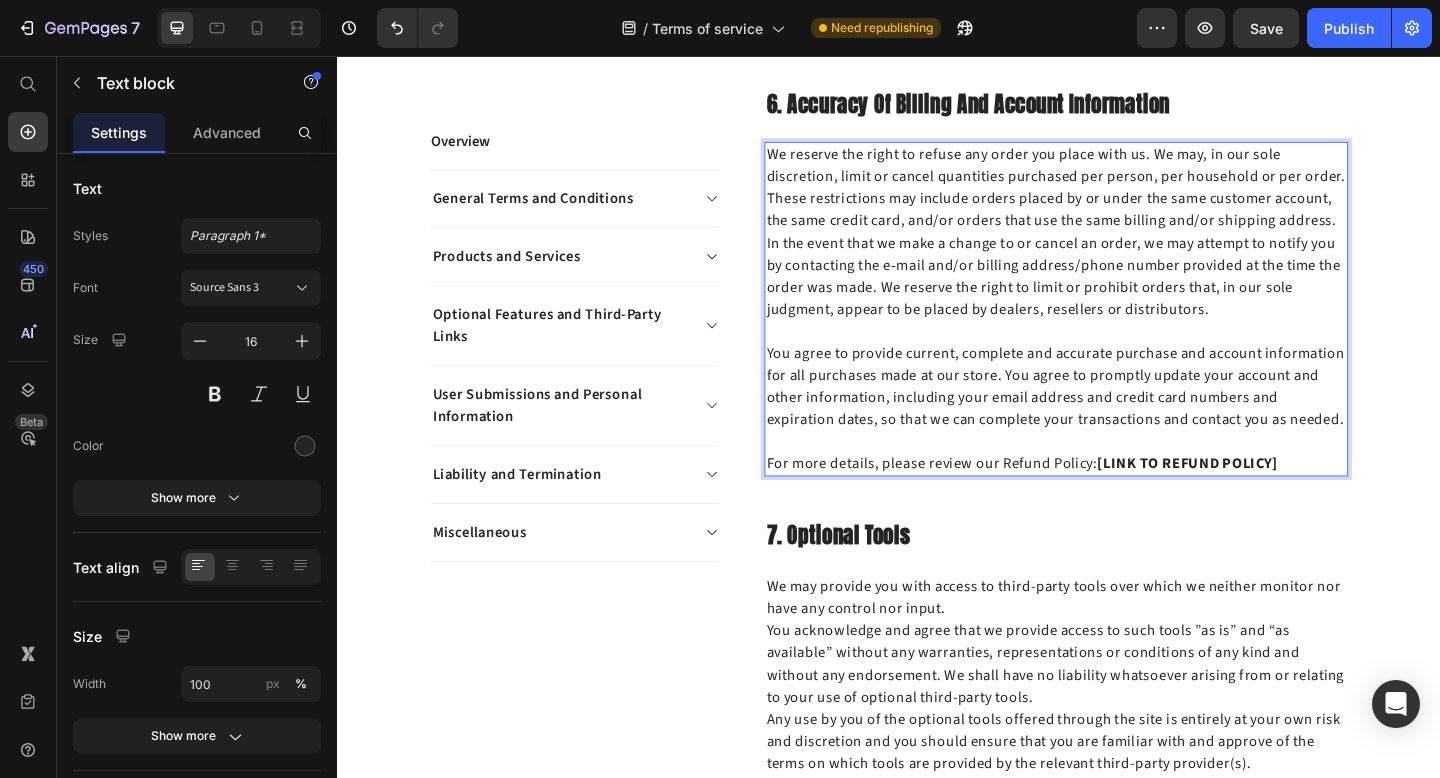 click on "For more details, please review our Refund Policy:  [LINK TO REFUND POLICY]" at bounding box center [1119, 500] 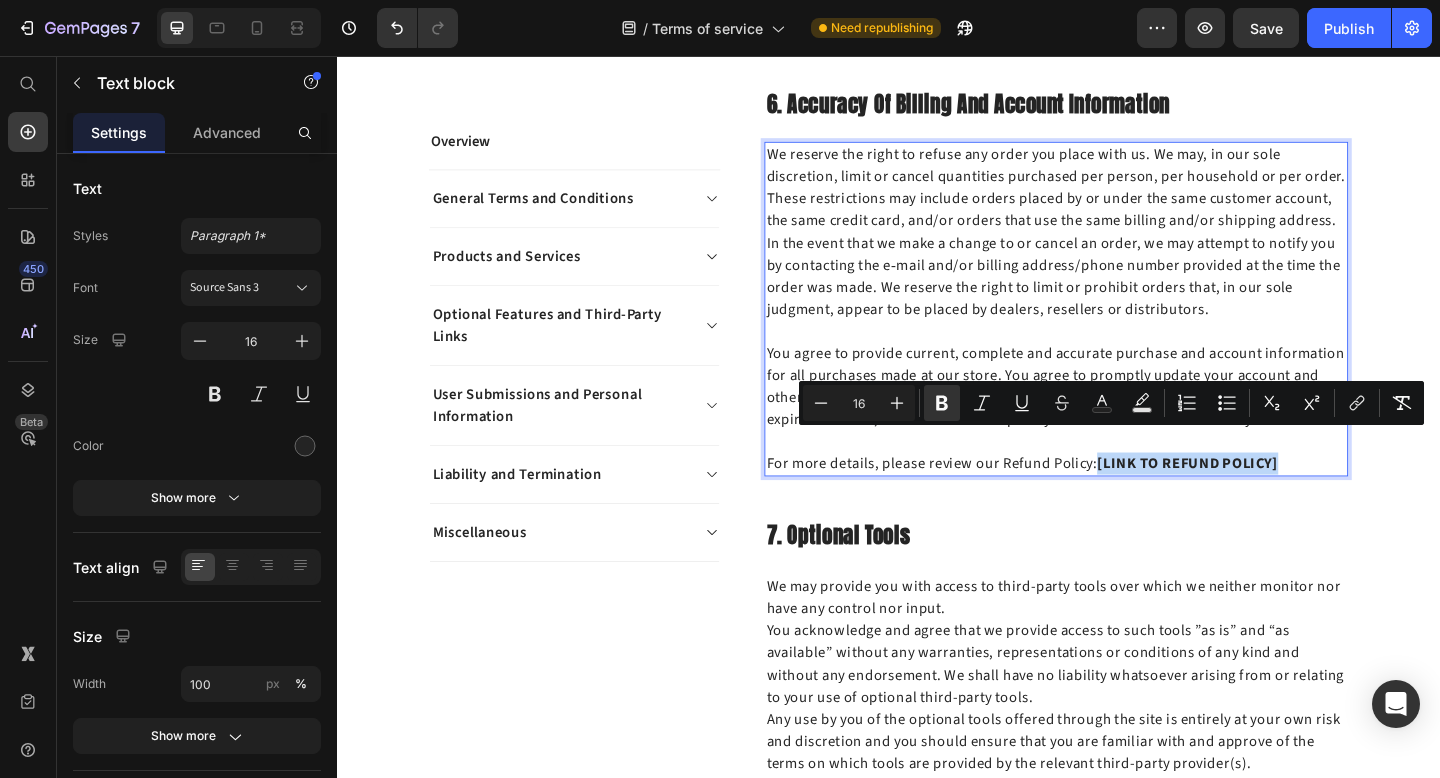 drag, startPoint x: 1361, startPoint y: 480, endPoint x: 1163, endPoint y: 480, distance: 198 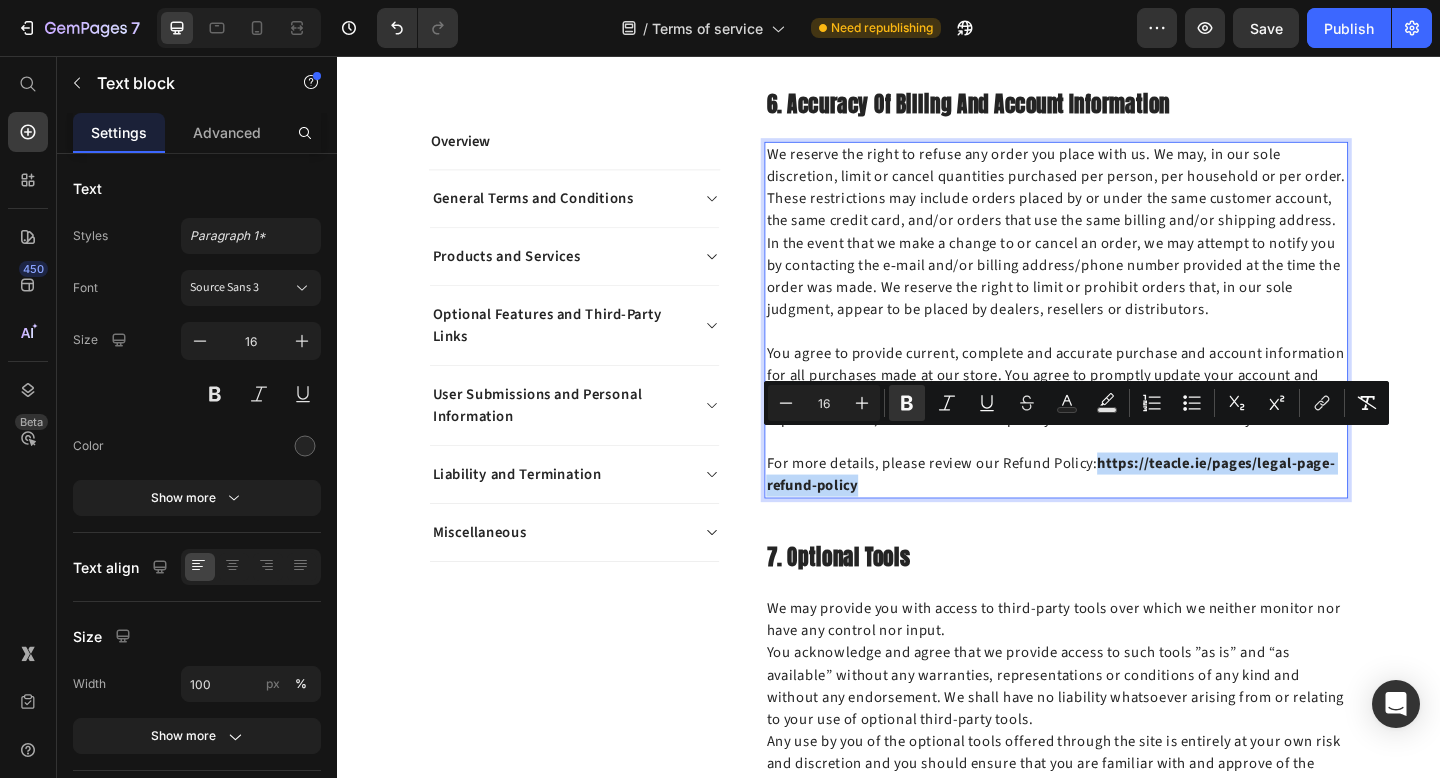 drag, startPoint x: 906, startPoint y: 500, endPoint x: 1163, endPoint y: 477, distance: 258.02713 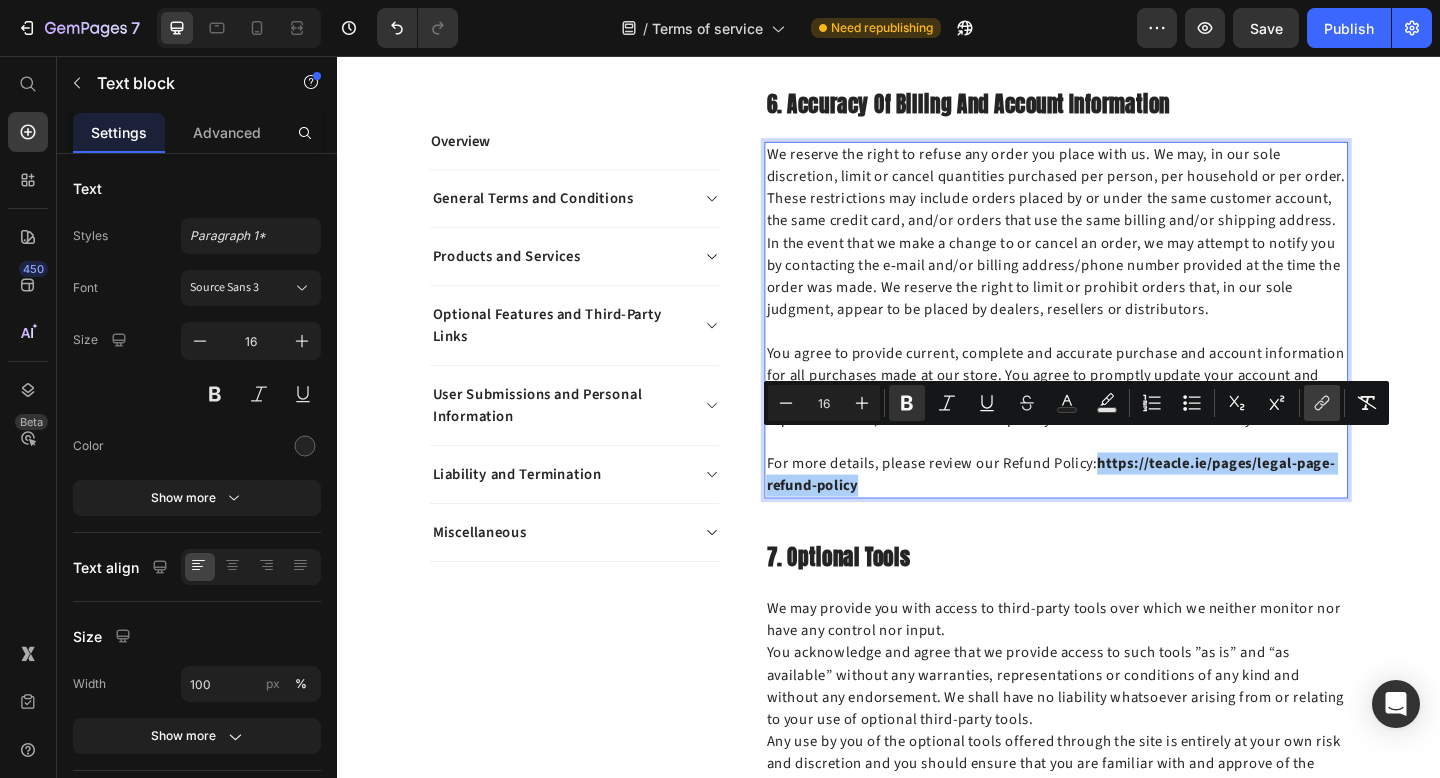 click on "link" at bounding box center [1322, 403] 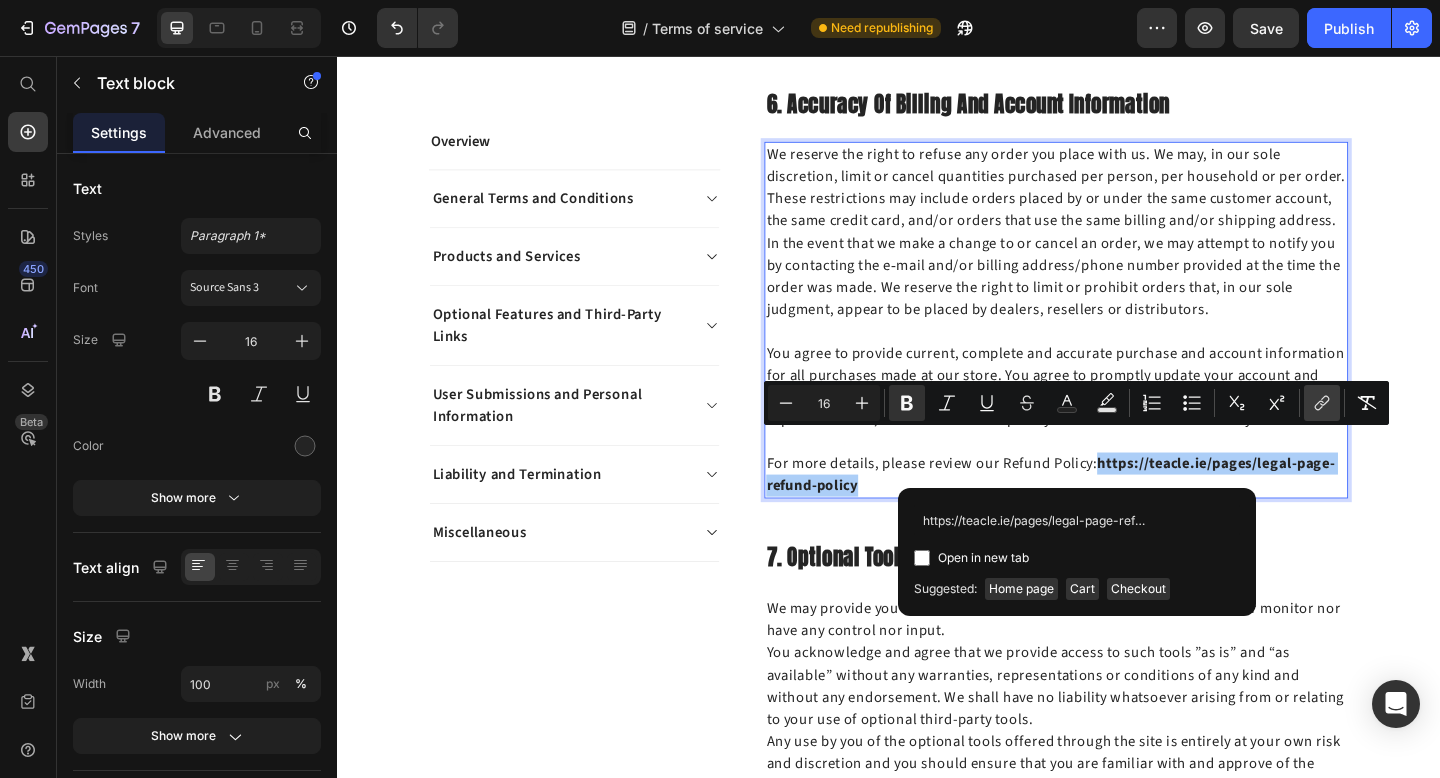 scroll, scrollTop: 0, scrollLeft: 51, axis: horizontal 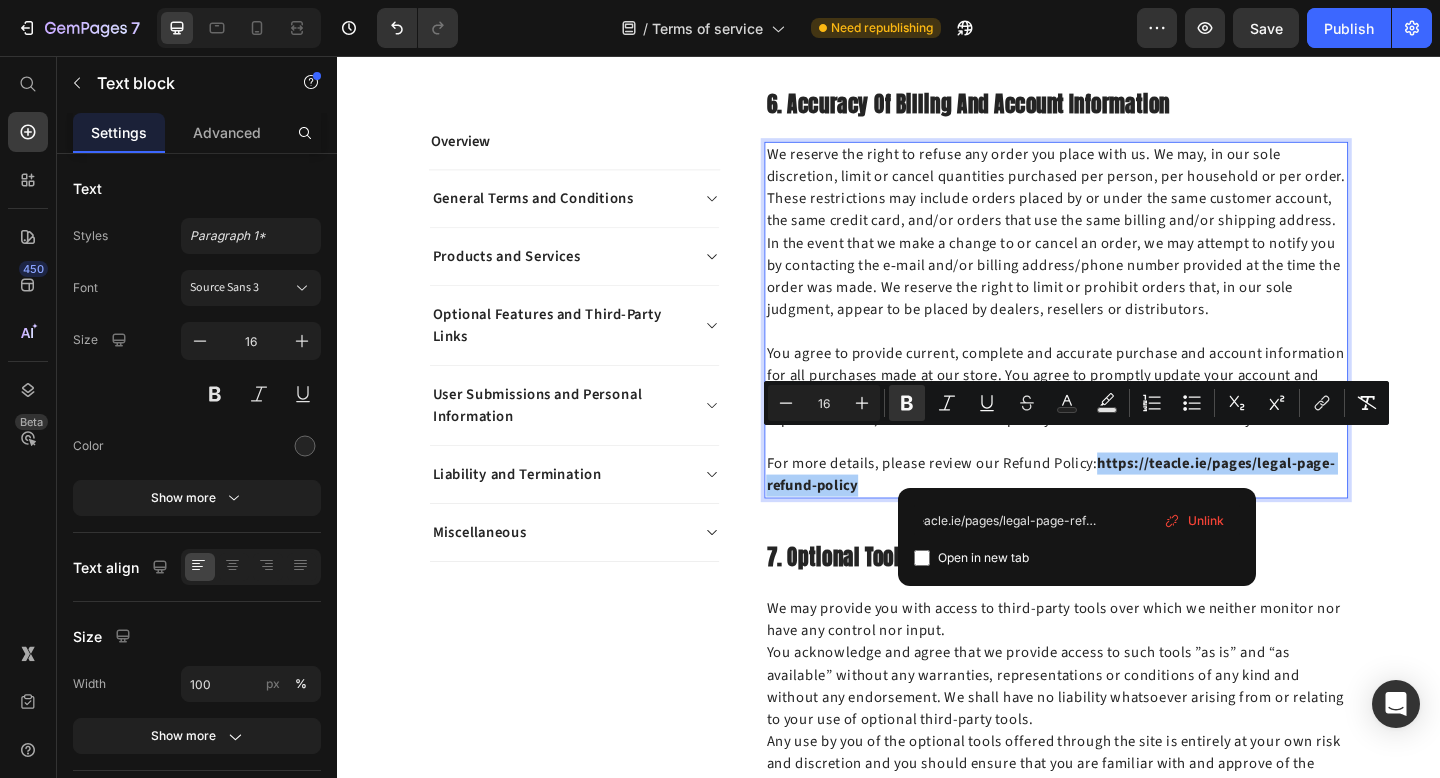 type on "https://teacle.ie/pages/legal-page-refund-policy" 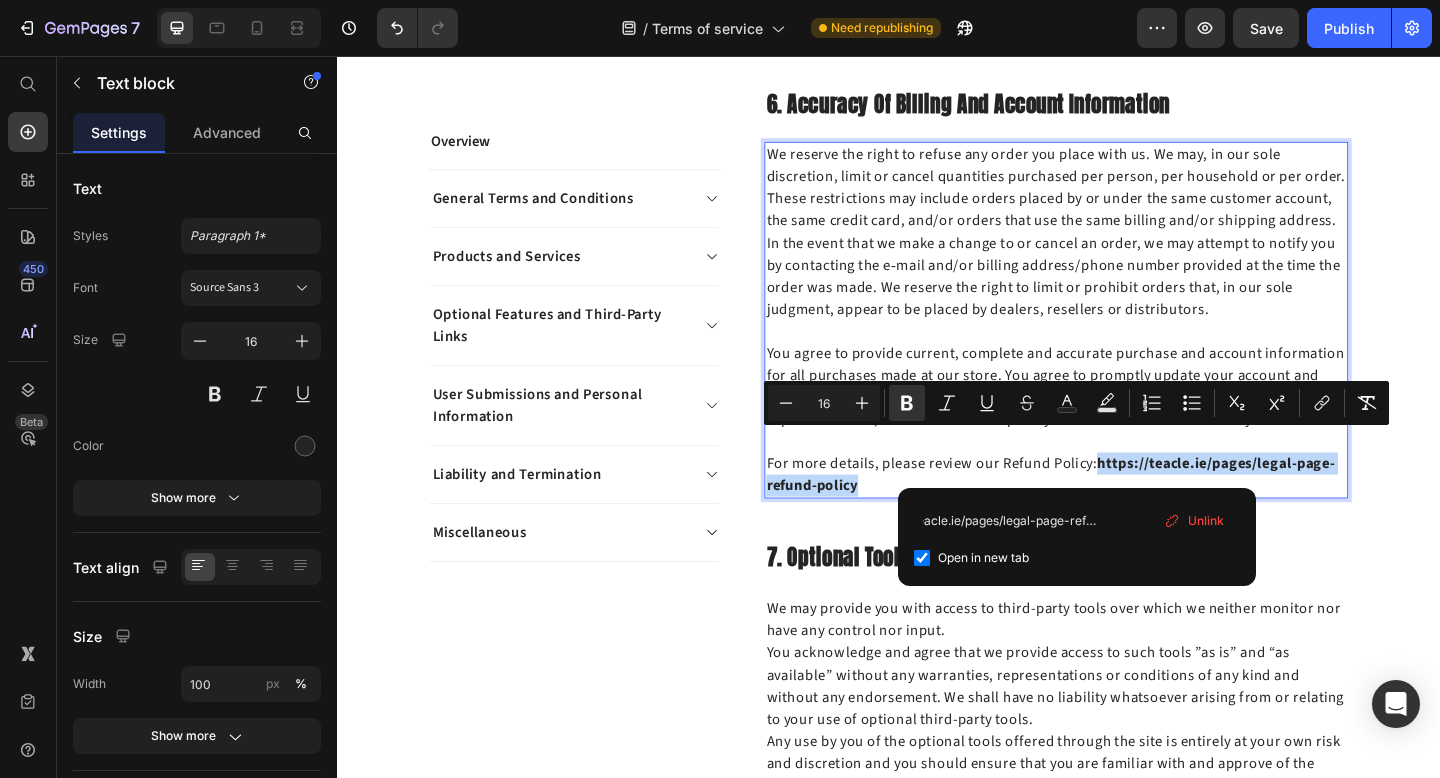 checkbox on "true" 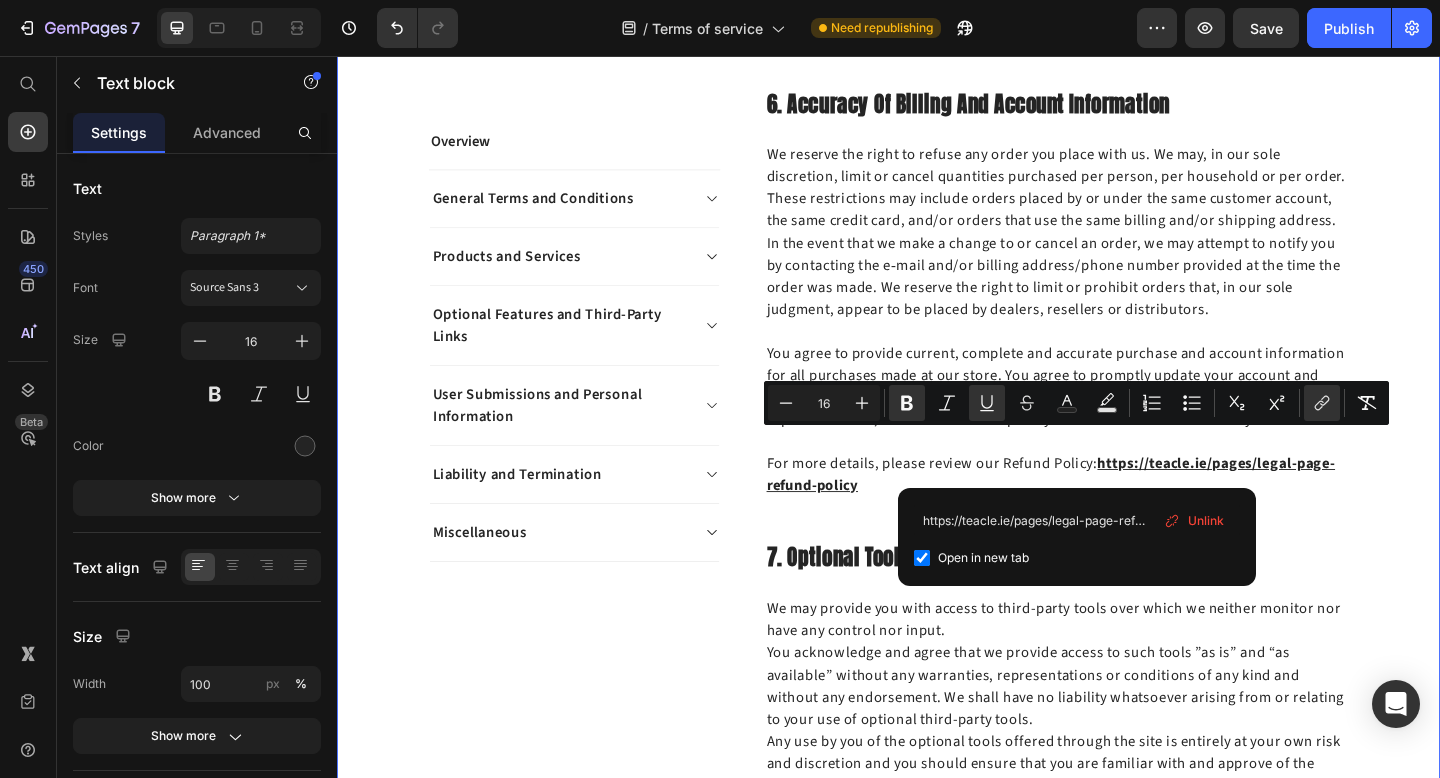 click on "Overview Text block
General Terms and Conditions
Products and Services
Optional Features and Third-Party Links
User Submissions and Personal Information
Liability and Termination
Miscellaneous Accordion Row Overview Heading This website is operated by  [BRAND NAME] . Throughout the site, the terms “we”, “us” and “our” refer to Orionn. Orionn offers this website, including all information, tools and Services available from this site to you, the user, conditioned upon your acceptance of all terms, conditions, policies and notices stated here.     Our store is hosted on Shopify Inc. They provide us with the online e-commerce platform that allows us to sell our products and Services to you. Text block Row 1. Online Store Terms Heading Text block Row Heading Row ." at bounding box center (937, 1563) 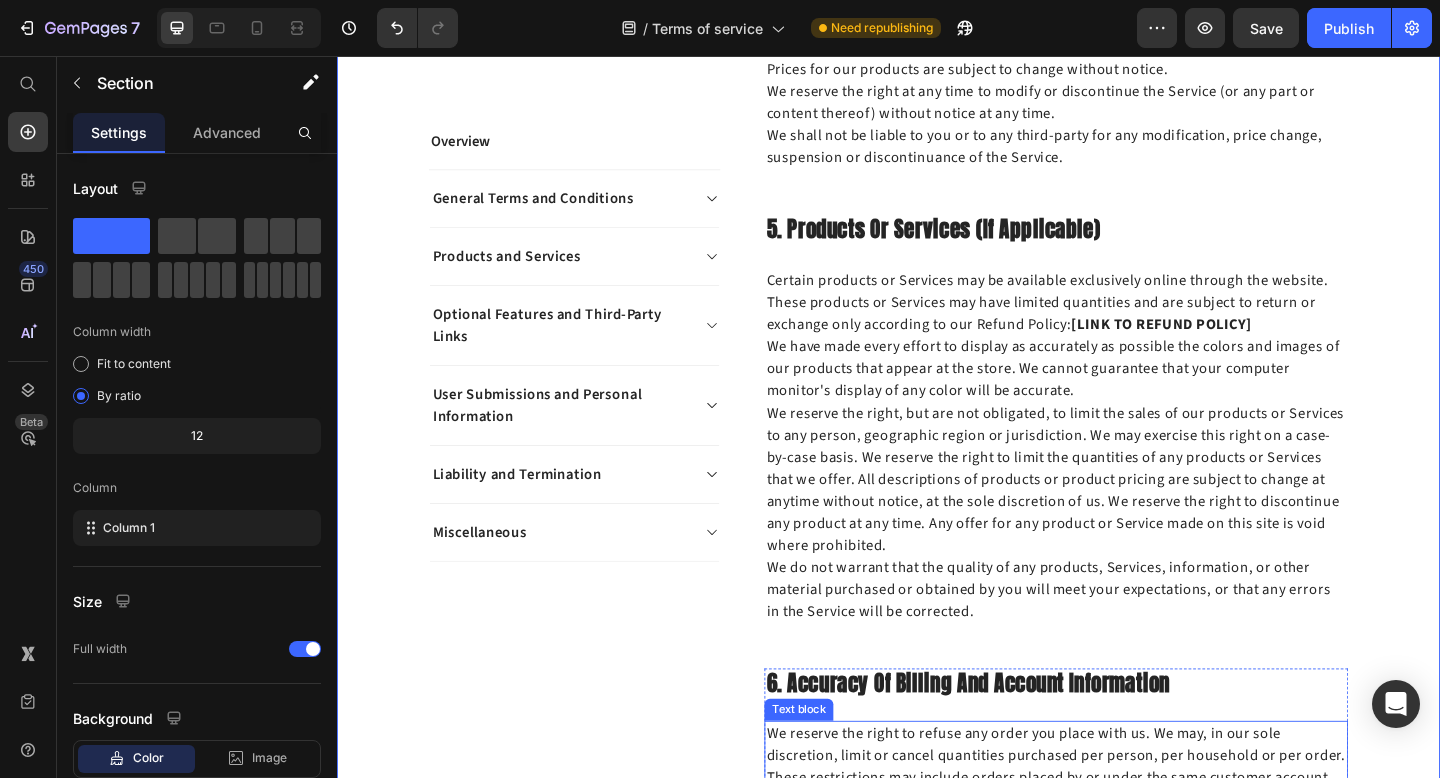scroll, scrollTop: 2343, scrollLeft: 0, axis: vertical 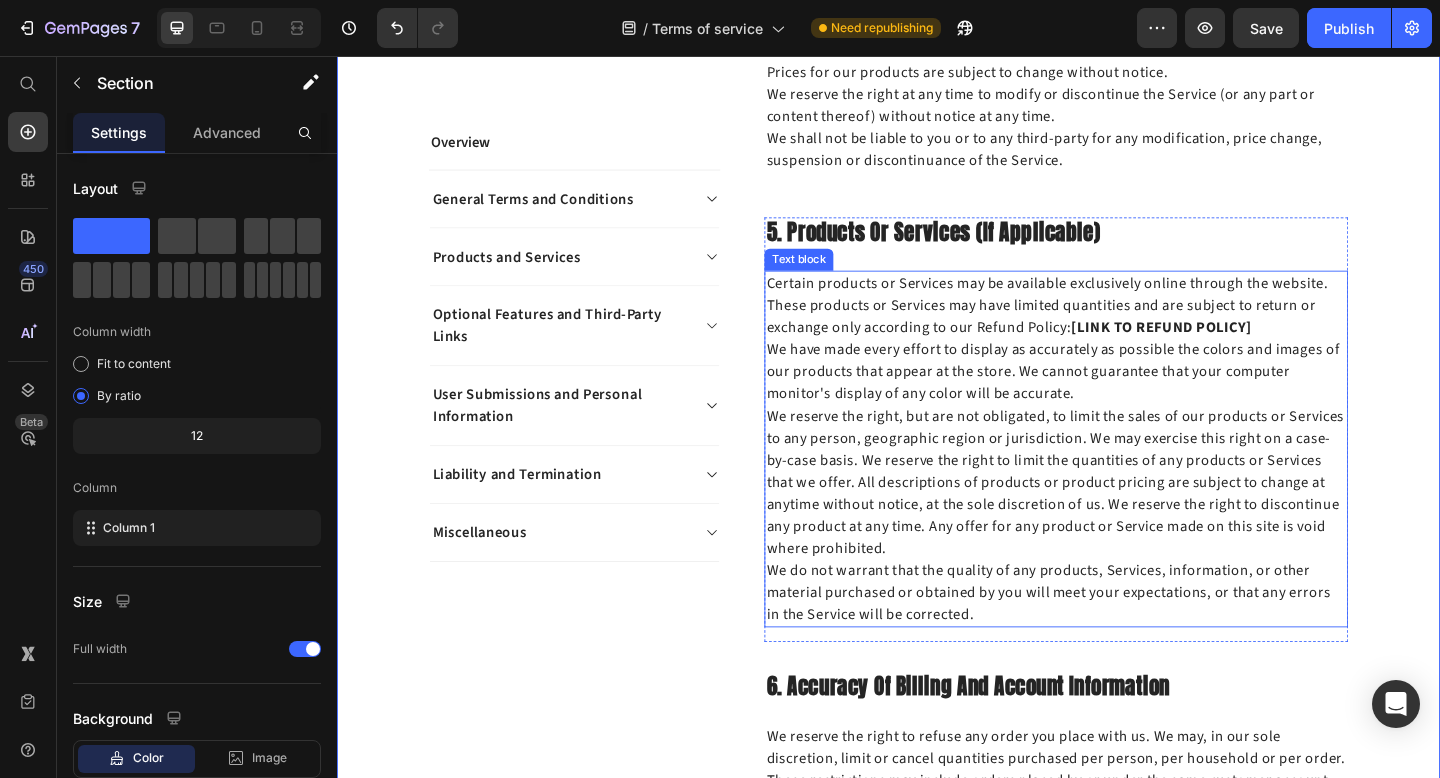 click on "[LINK TO REFUND POLICY]" at bounding box center (1234, 352) 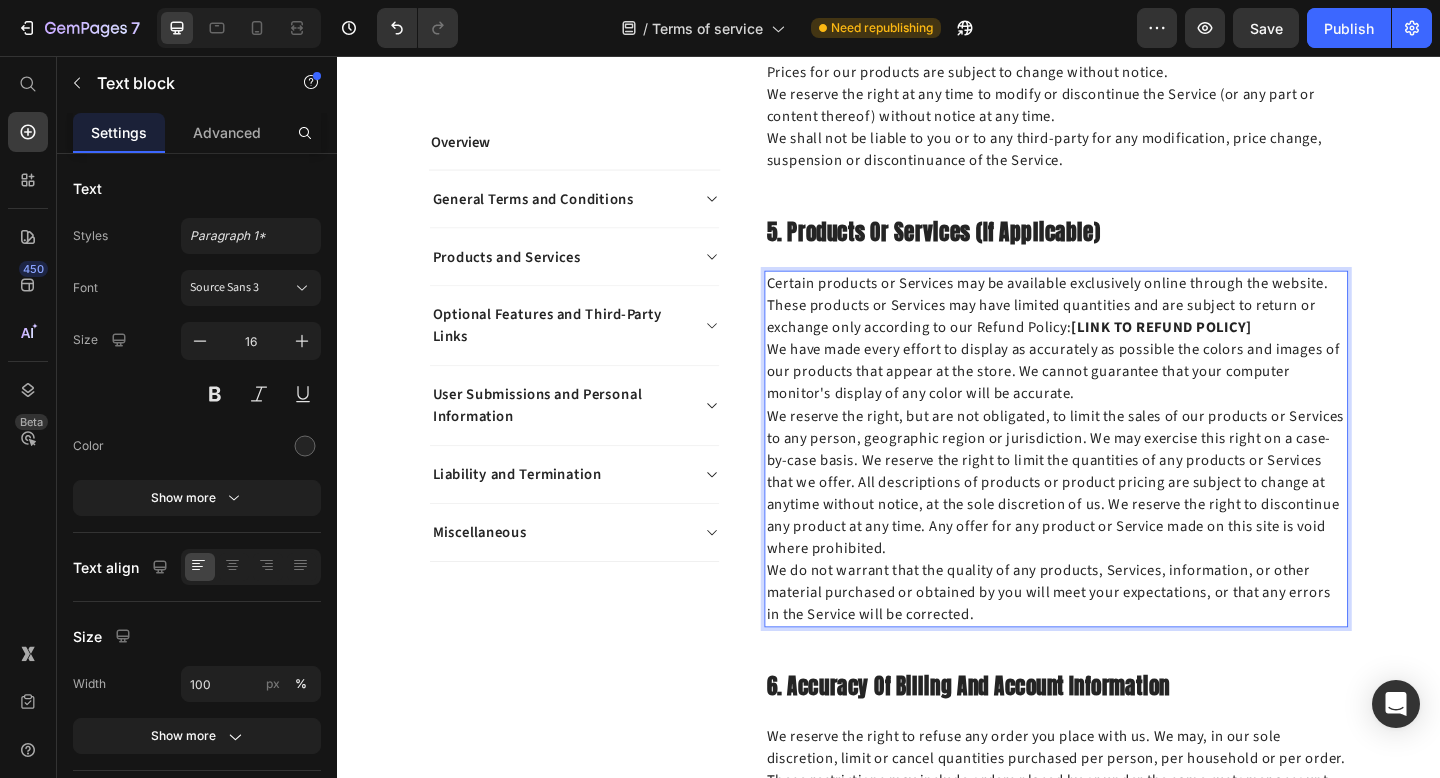 click on "[LINK TO REFUND POLICY]" at bounding box center (1234, 352) 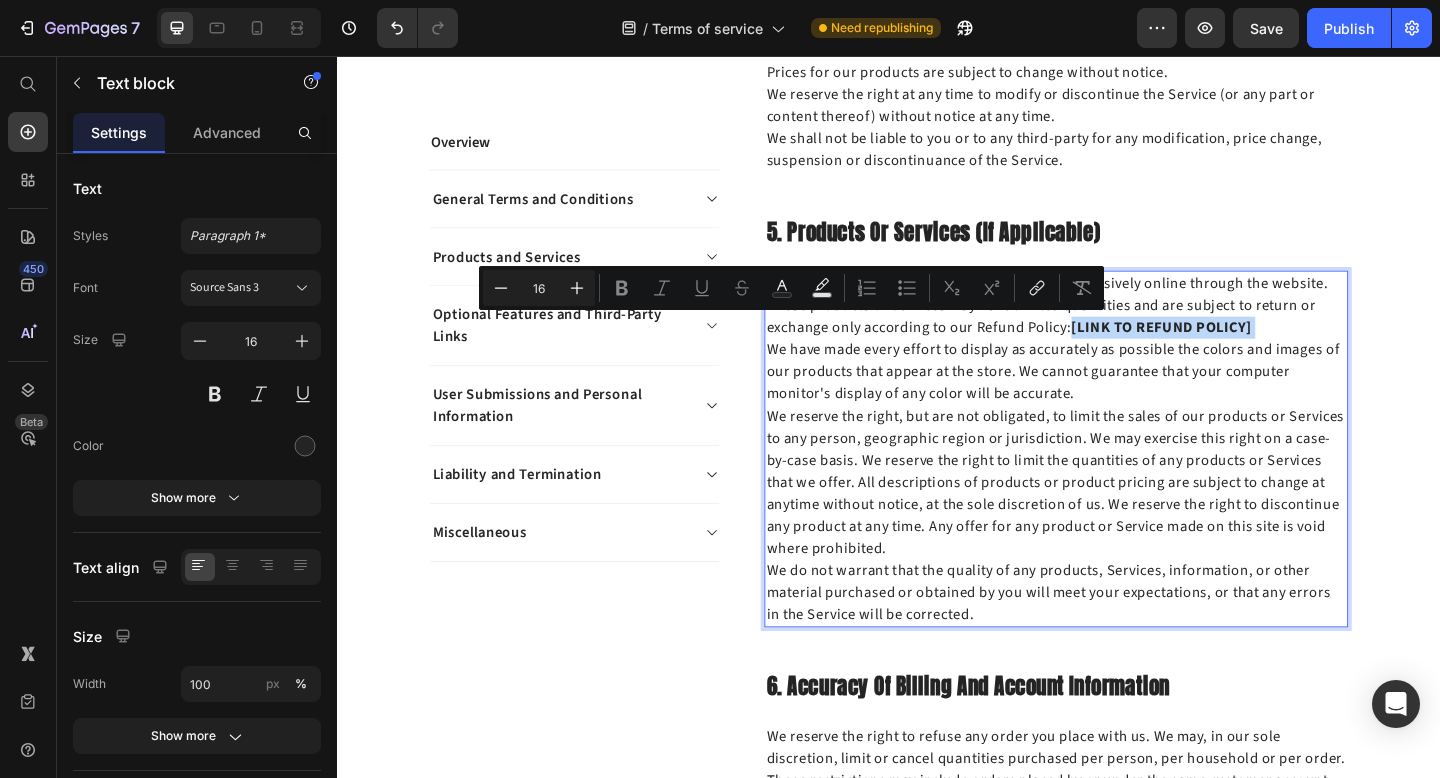 click on "Certain products or Services may be available exclusively online through the website. These products or Services may have limited quantities and are subject to return or exchange only according to our Refund Policy:  [LINK TO REFUND POLICY]" at bounding box center (1119, 328) 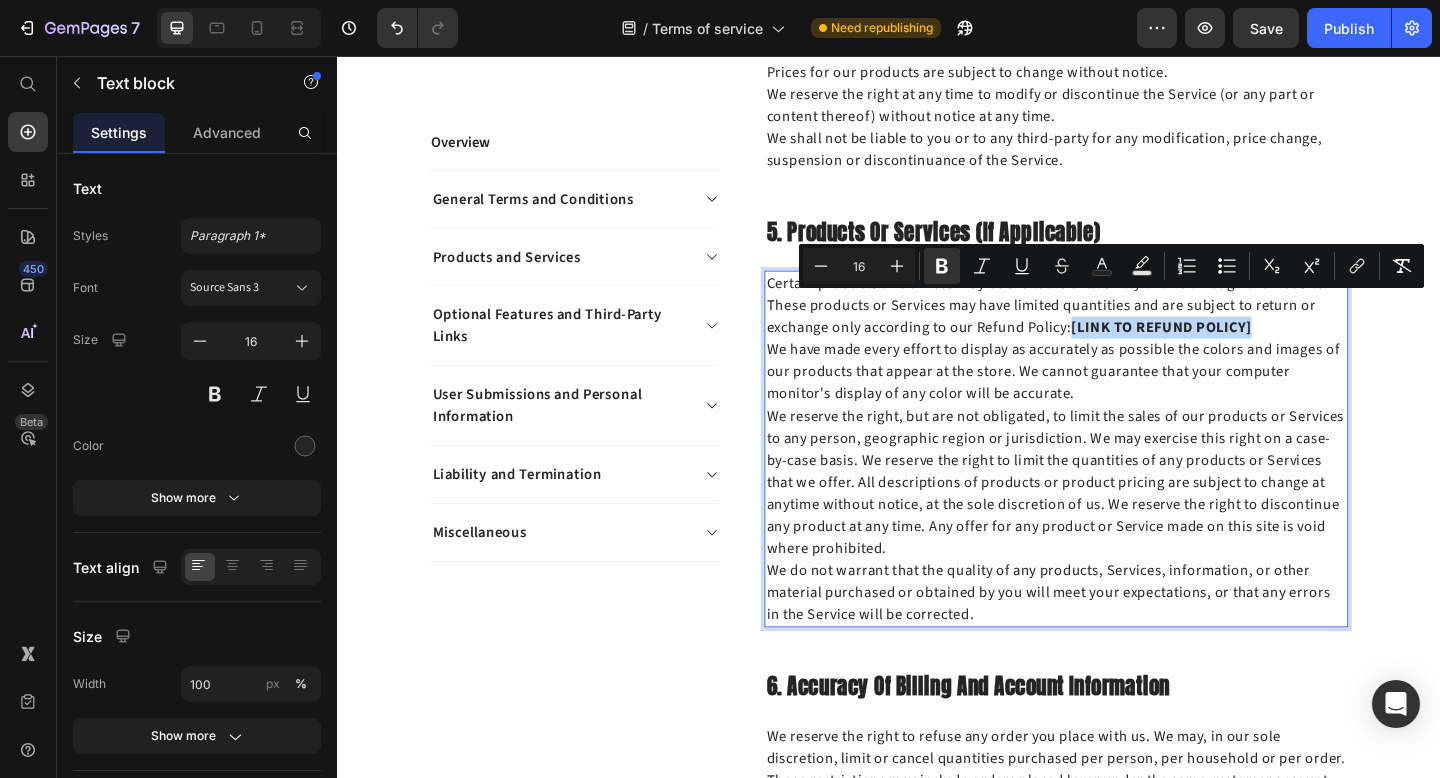 drag, startPoint x: 1332, startPoint y: 330, endPoint x: 1137, endPoint y: 333, distance: 195.02307 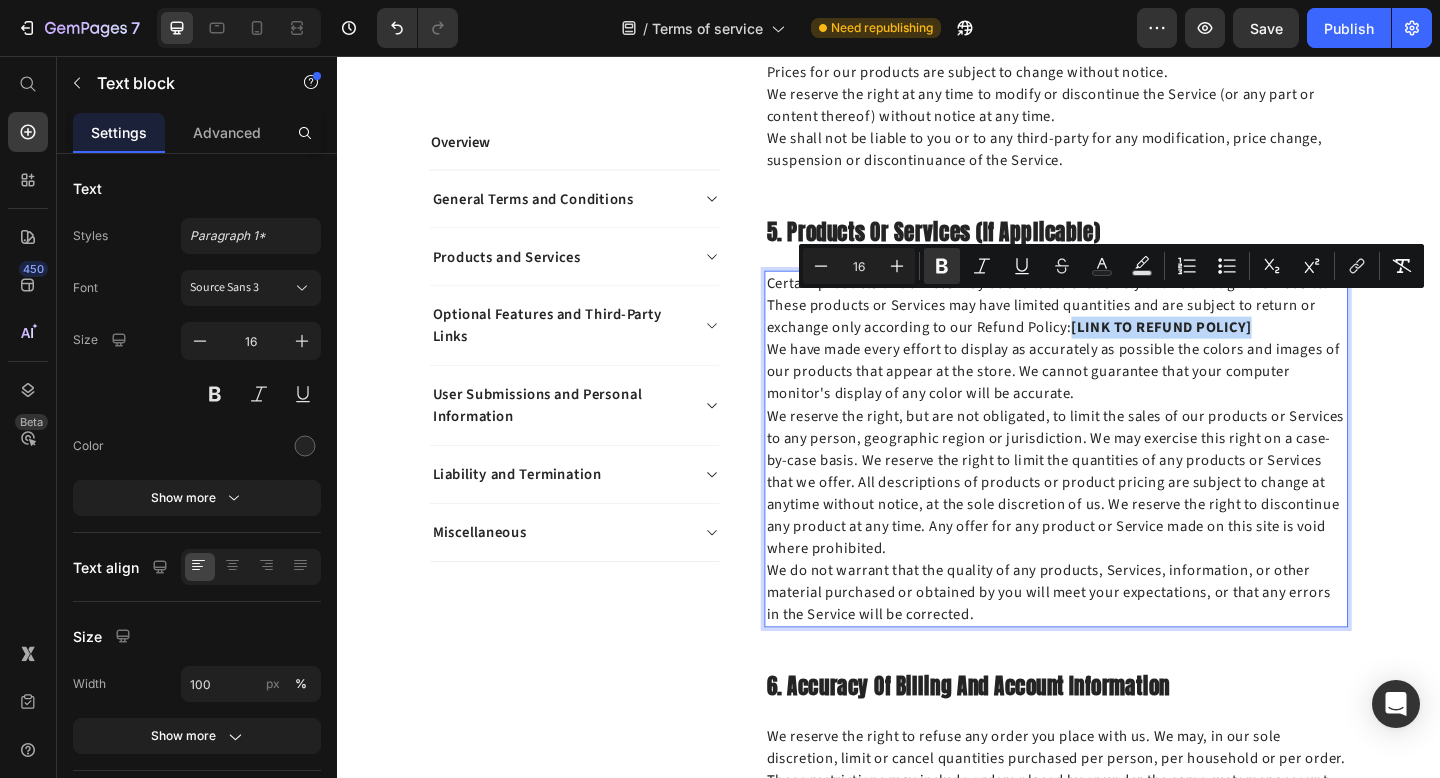 click on "Certain products or Services may be available exclusively online through the website. These products or Services may have limited quantities and are subject to return or exchange only according to our Refund Policy:  [LINK TO REFUND POLICY]" at bounding box center (1119, 328) 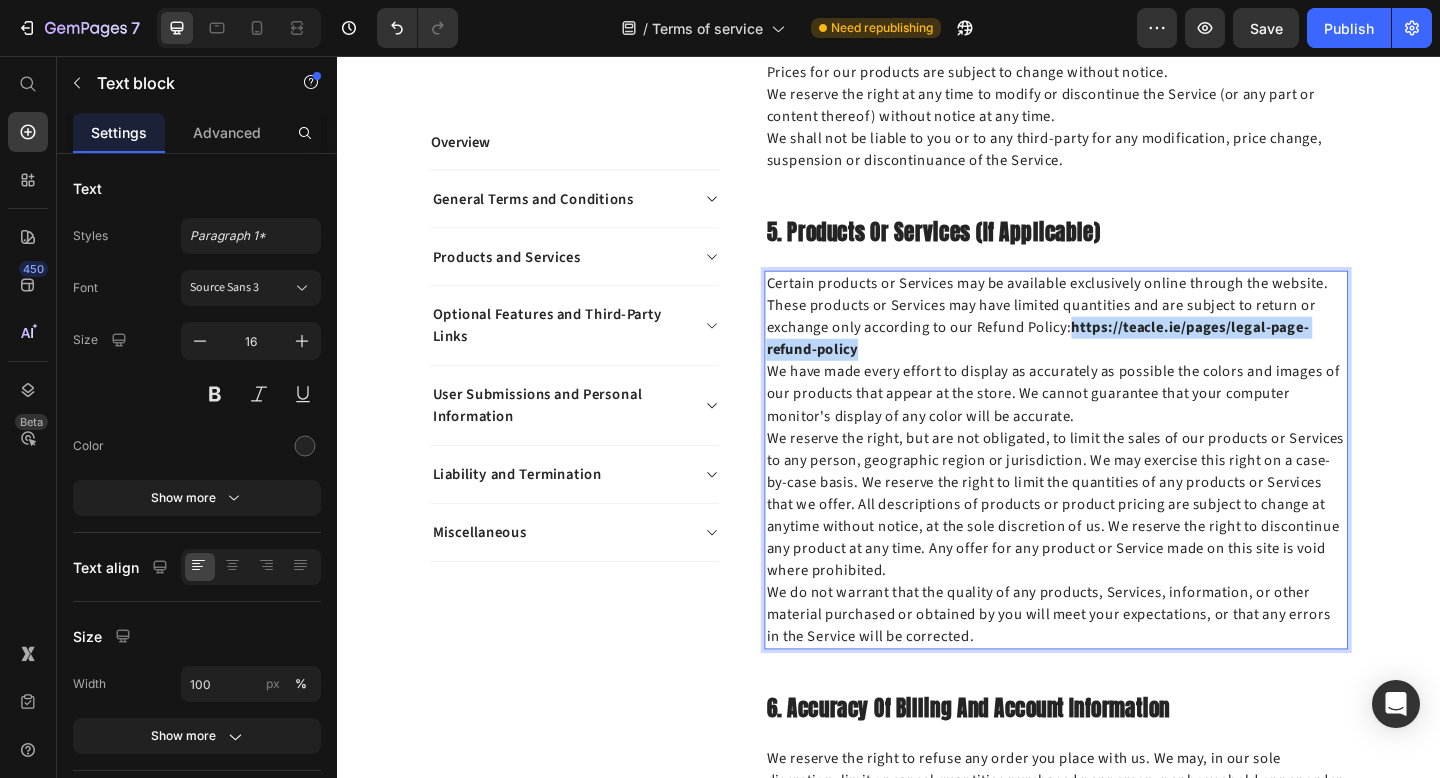 drag, startPoint x: 906, startPoint y: 345, endPoint x: 1137, endPoint y: 334, distance: 231.26175 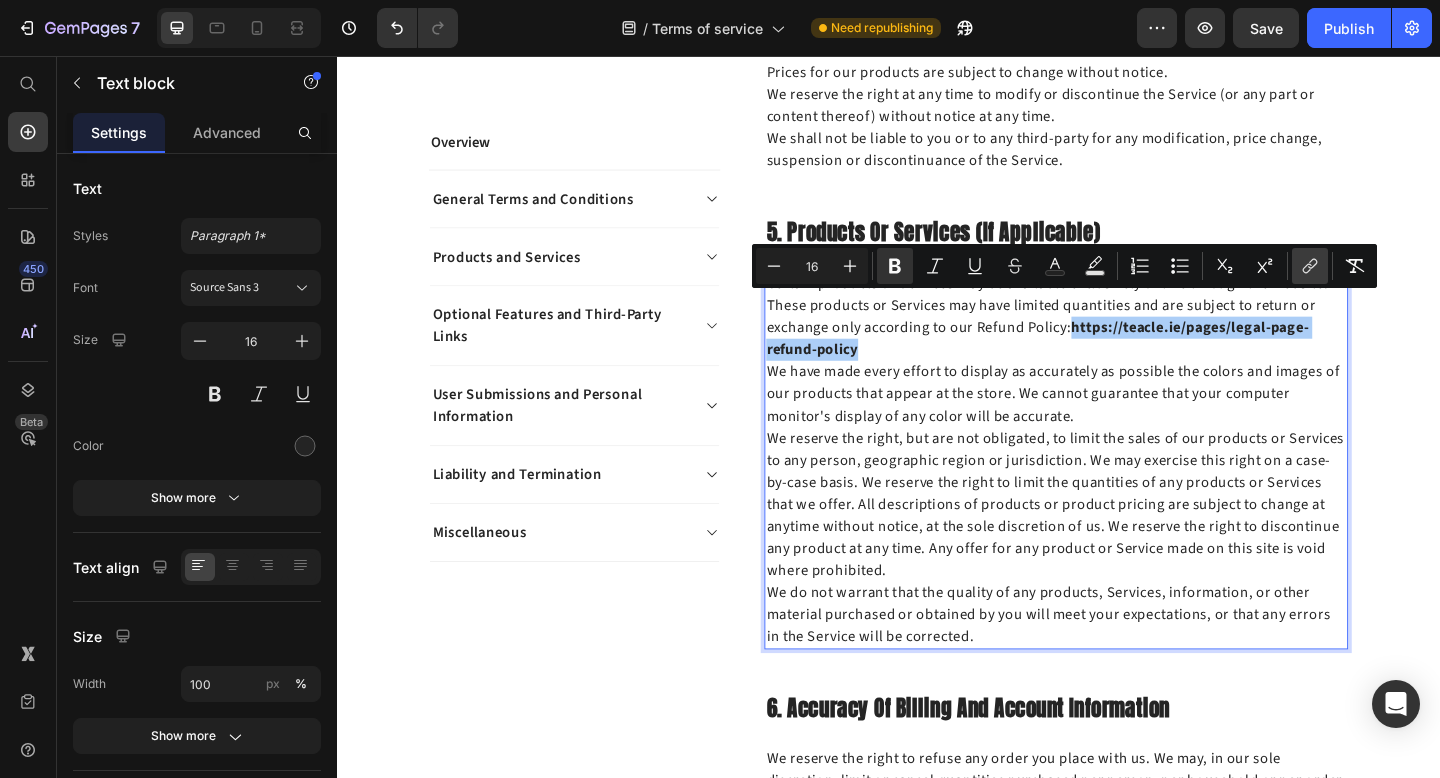 click 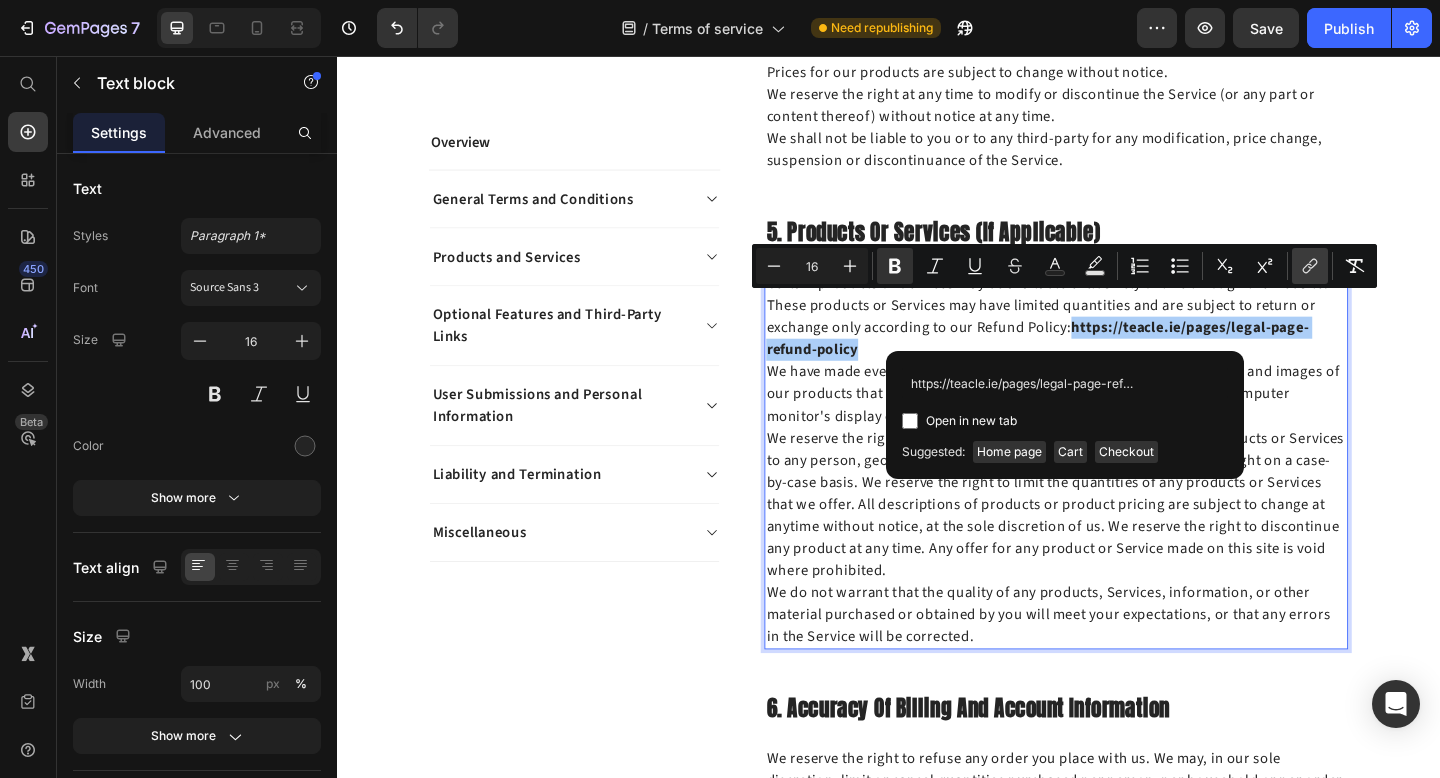 scroll, scrollTop: 0, scrollLeft: 51, axis: horizontal 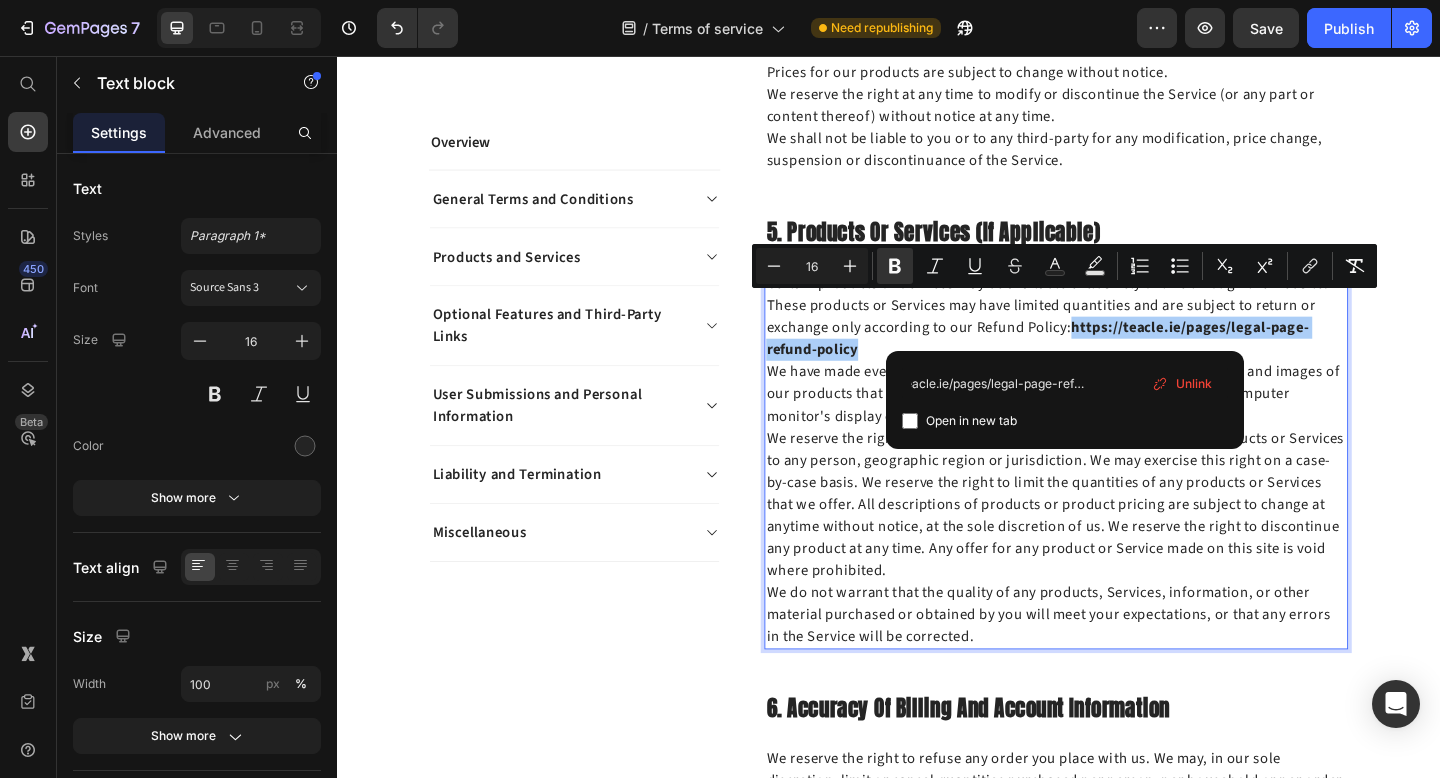 type on "https://teacle.ie/pages/legal-page-refund-policy" 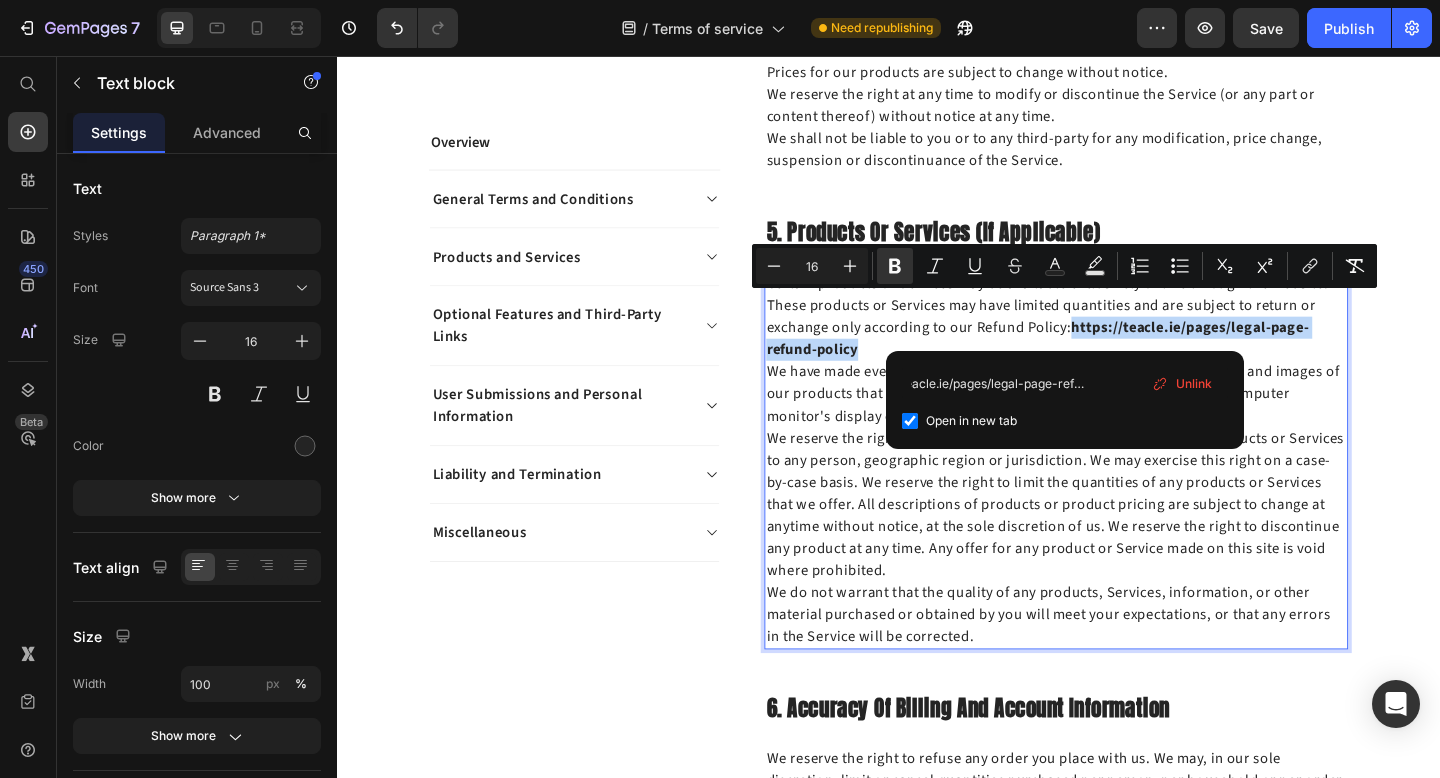 checkbox on "true" 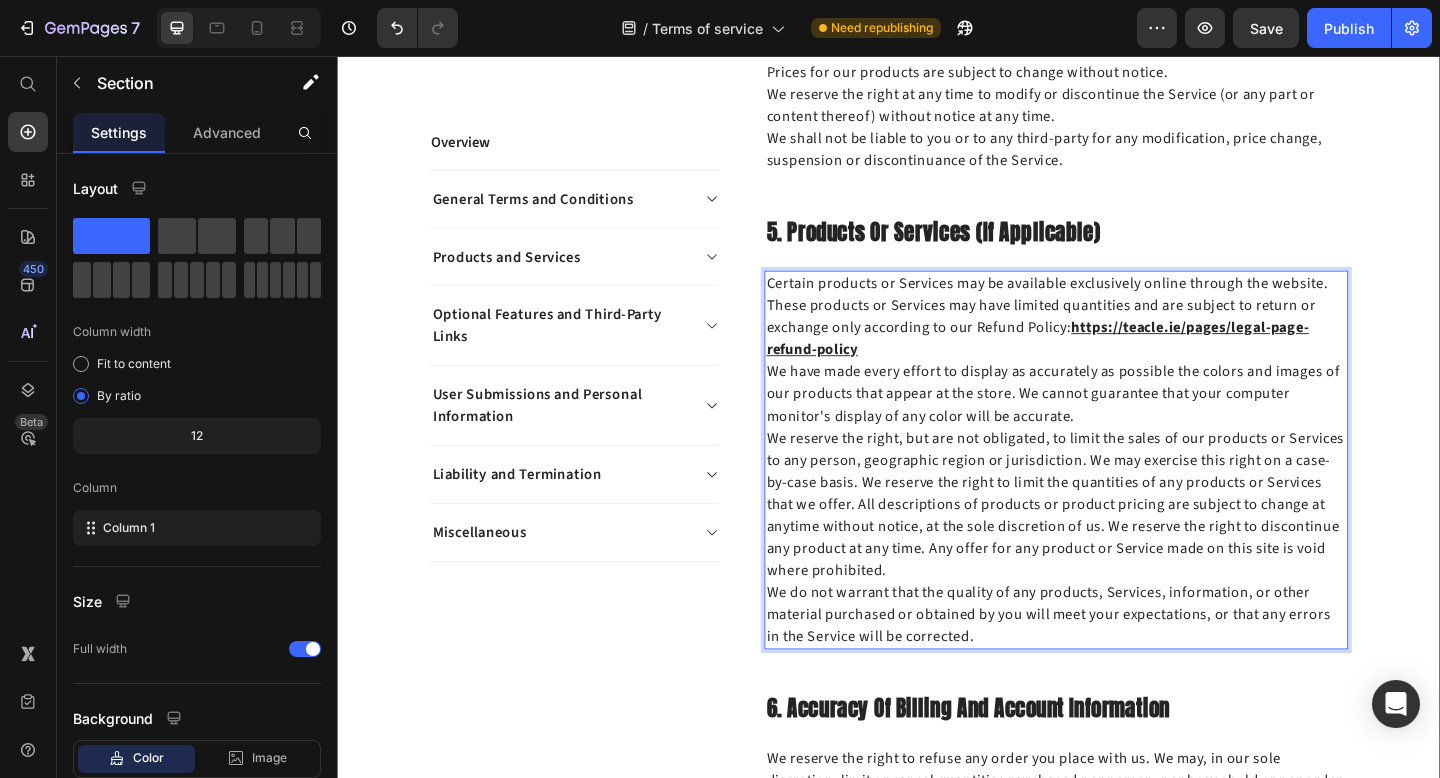 click on "Overview Text block
General Terms and Conditions
Products and Services
Optional Features and Third-Party Links
User Submissions and Personal Information
Liability and Termination
Miscellaneous Accordion Row Overview Heading This website is operated by  [BRAND NAME] . Throughout the site, the terms “we”, “us” and “our” refer to Orionn. Orionn offers this website, including all information, tools and Services available from this site to you, the user, conditioned upon your acceptance of all terms, conditions, policies and notices stated here.     Our store is hosted on Shopify Inc. They provide us with the online e-commerce platform that allows us to sell our products and Services to you. Text block Row 1. Online Store Terms Heading Text block Row Heading Row" at bounding box center [937, 2208] 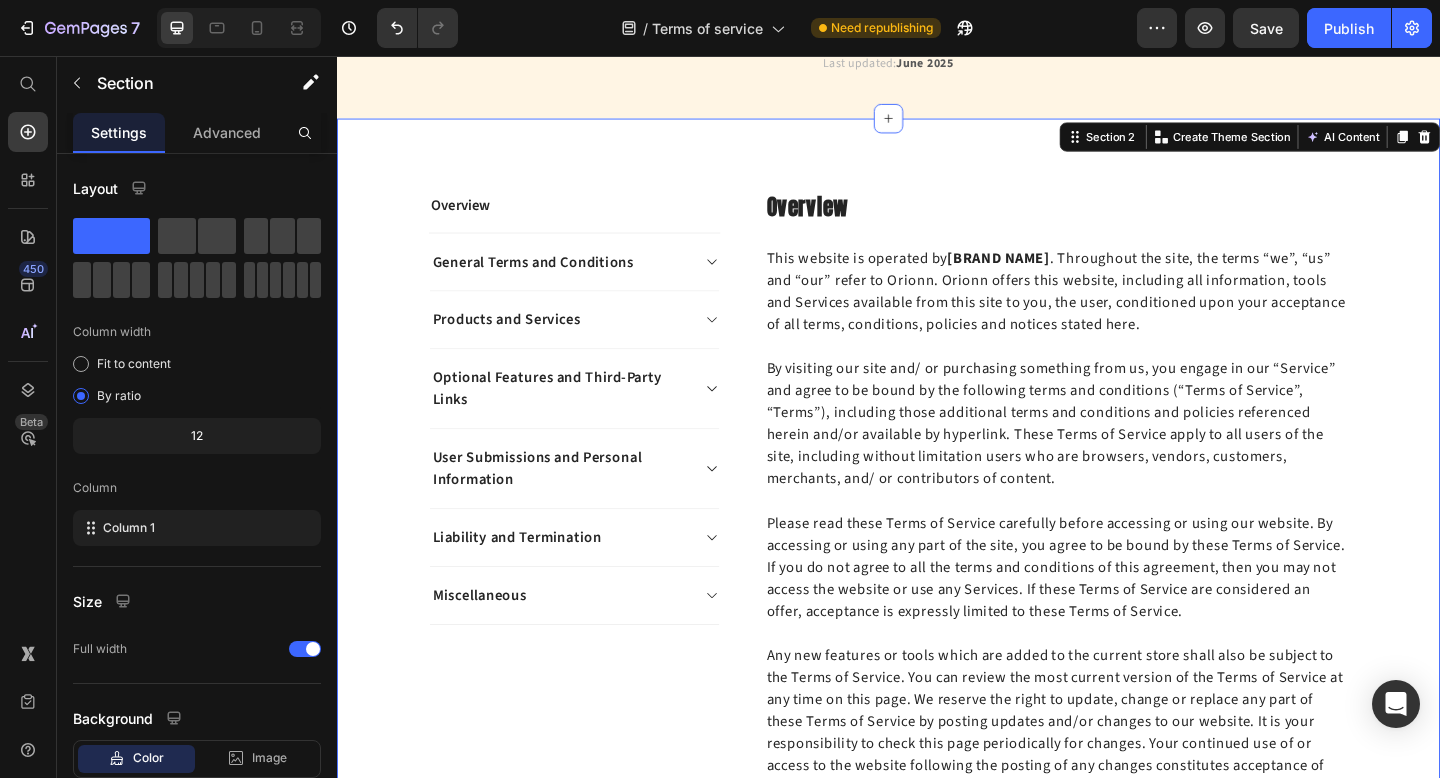 scroll, scrollTop: 324, scrollLeft: 0, axis: vertical 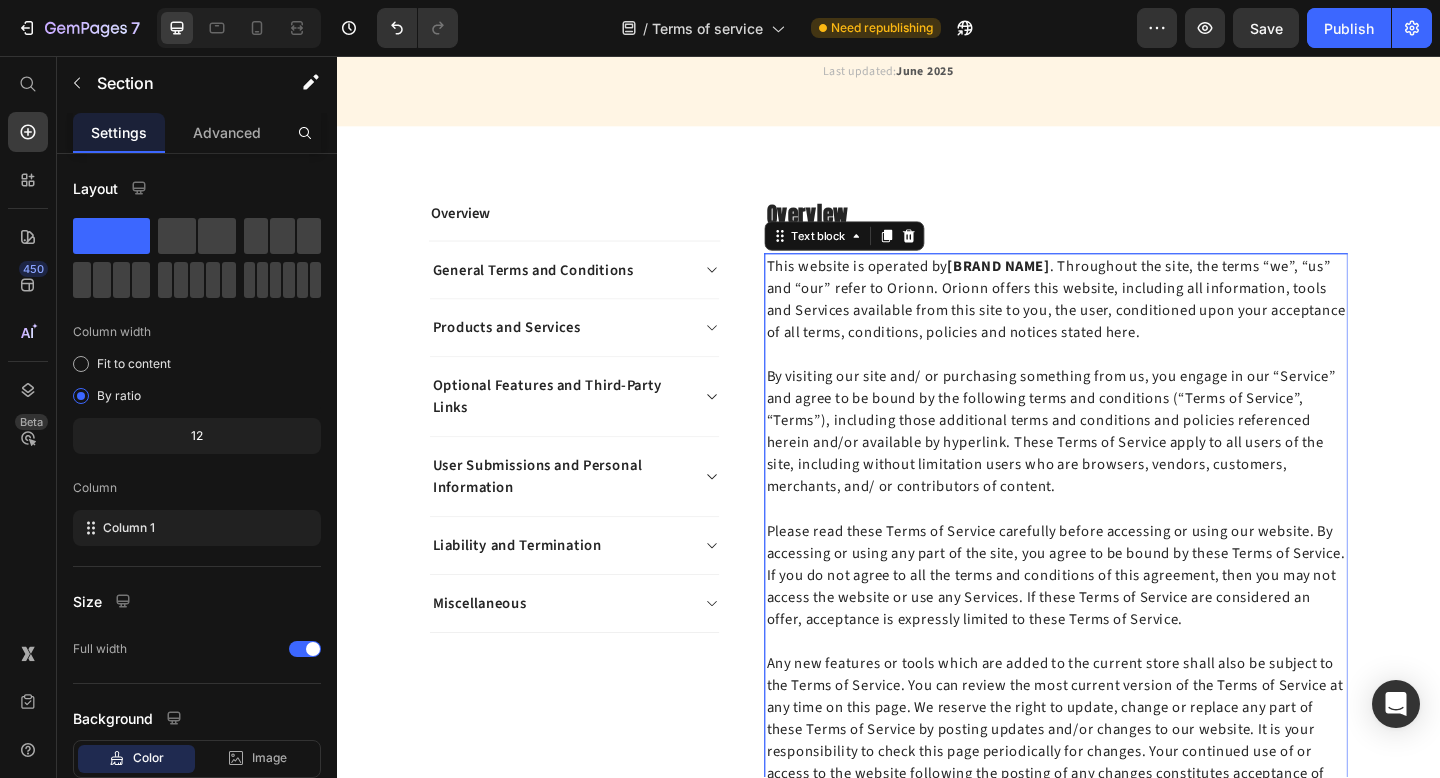 click on "[BRAND NAME]" at bounding box center [1057, 285] 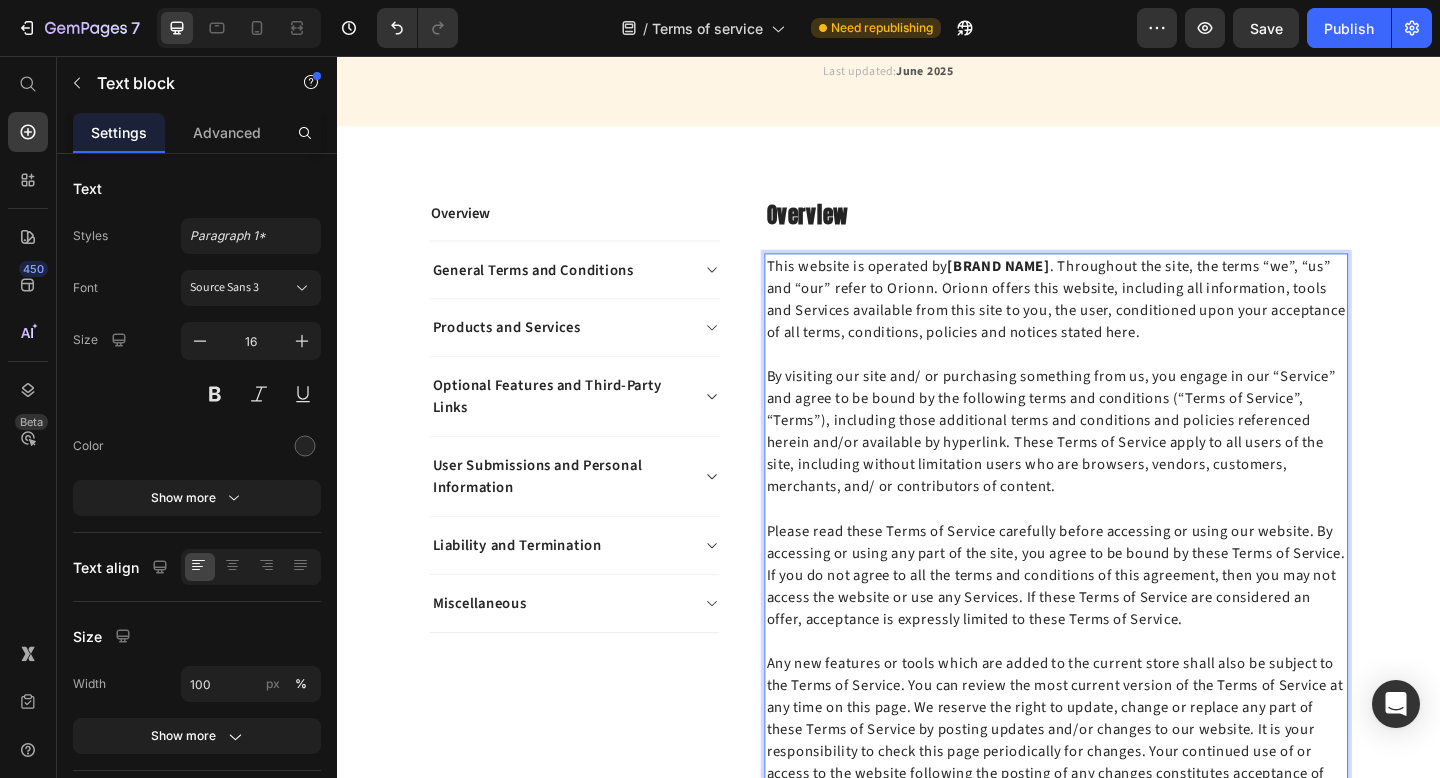 click on "This website is operated by  [BRAND NAME] . Throughout the site, the terms “we”, “us” and “our” refer to Orionn. Orionn offers this website, including all information, tools and Services available from this site to you, the user, conditioned upon your acceptance of all terms, conditions, policies and notices stated here." at bounding box center (1119, 321) 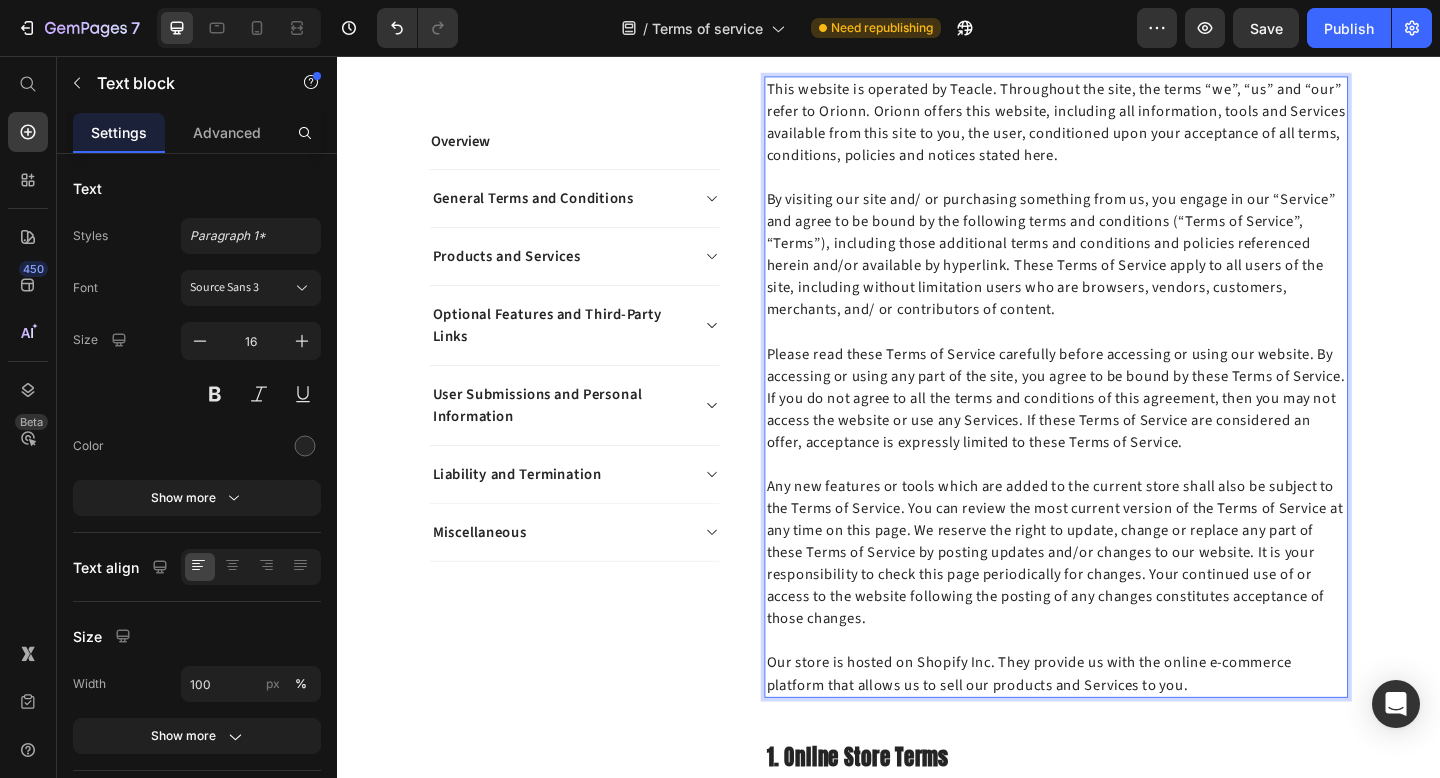 scroll, scrollTop: 528, scrollLeft: 0, axis: vertical 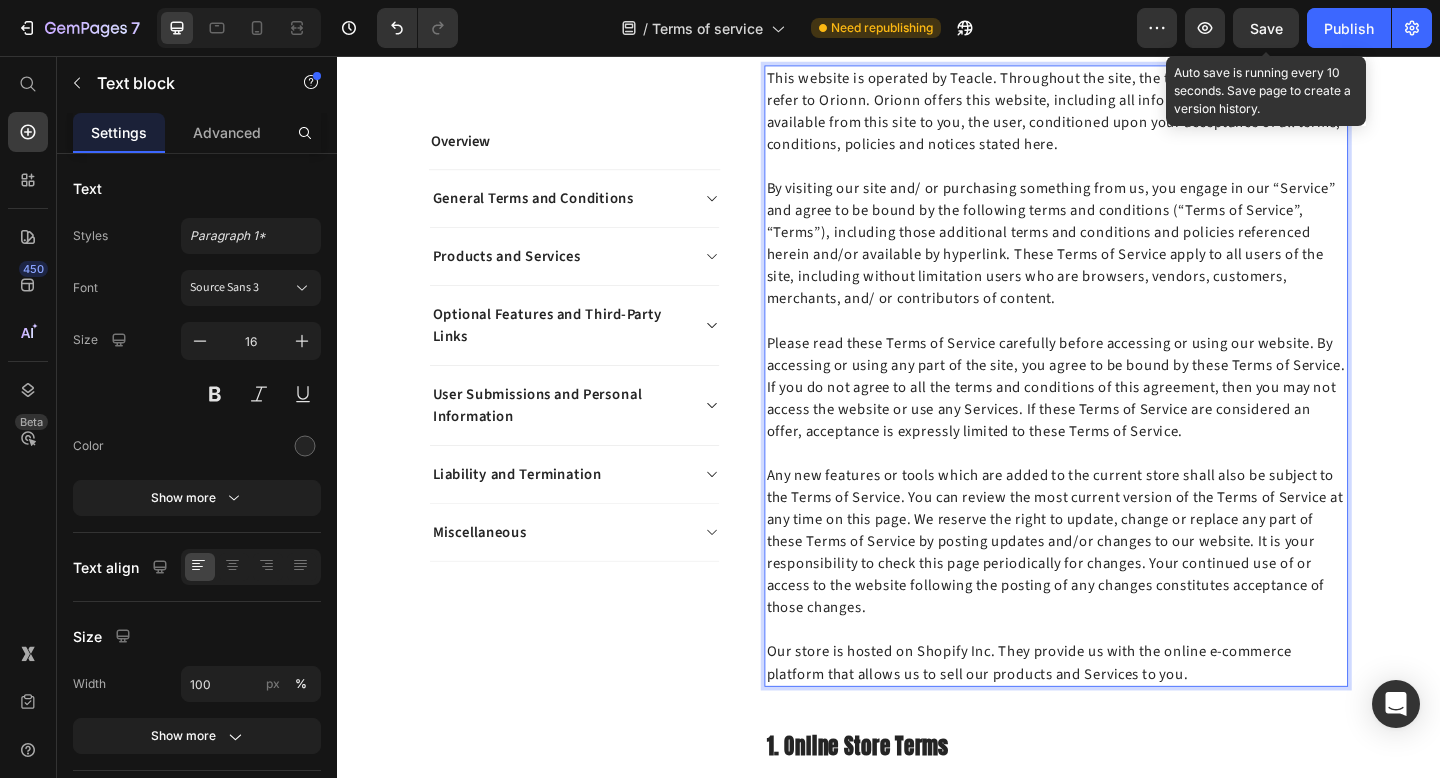 click on "7  Version history  /  Terms of service Need republishing Preview  Save  Auto save is running every 10 seconds. Save page to create a version history.  Publish" 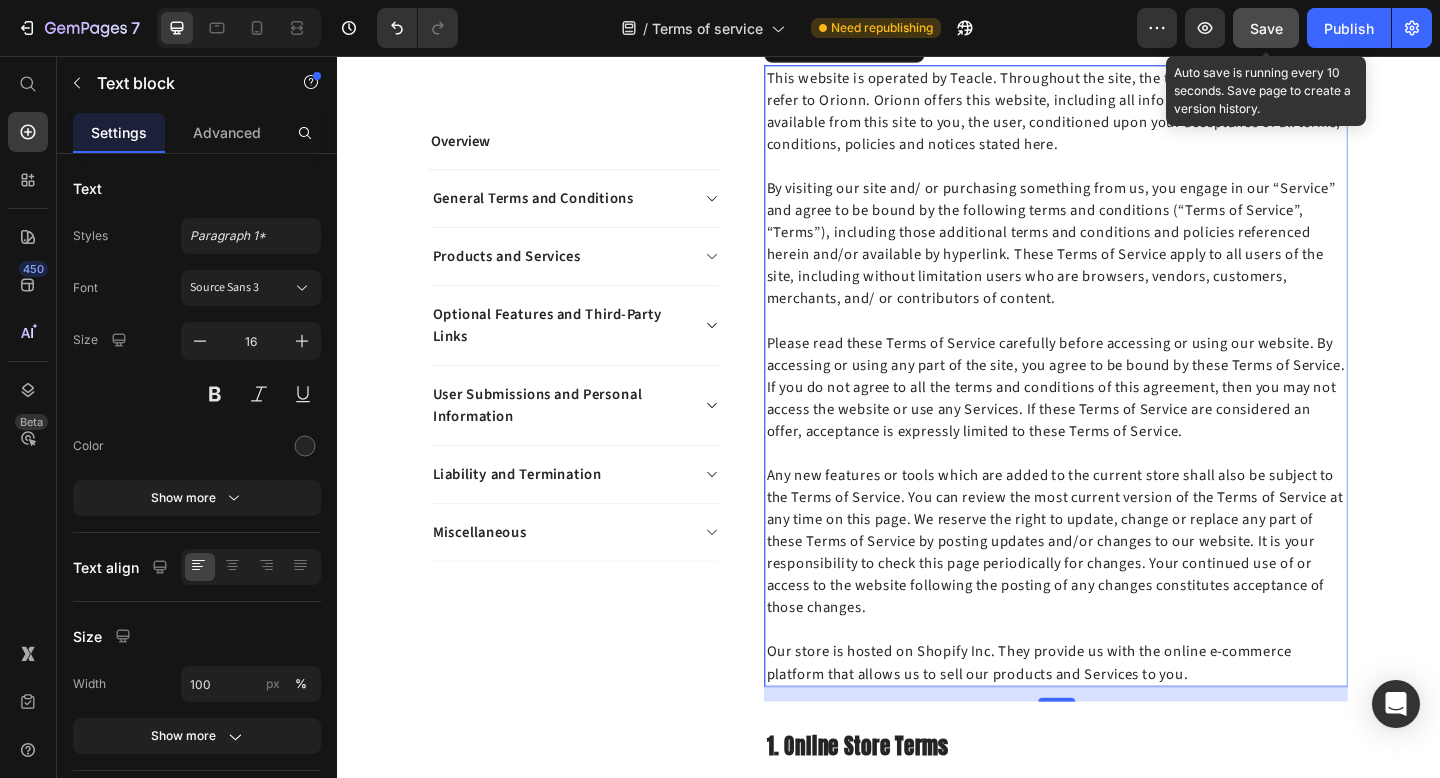 click on "Save" at bounding box center [1266, 28] 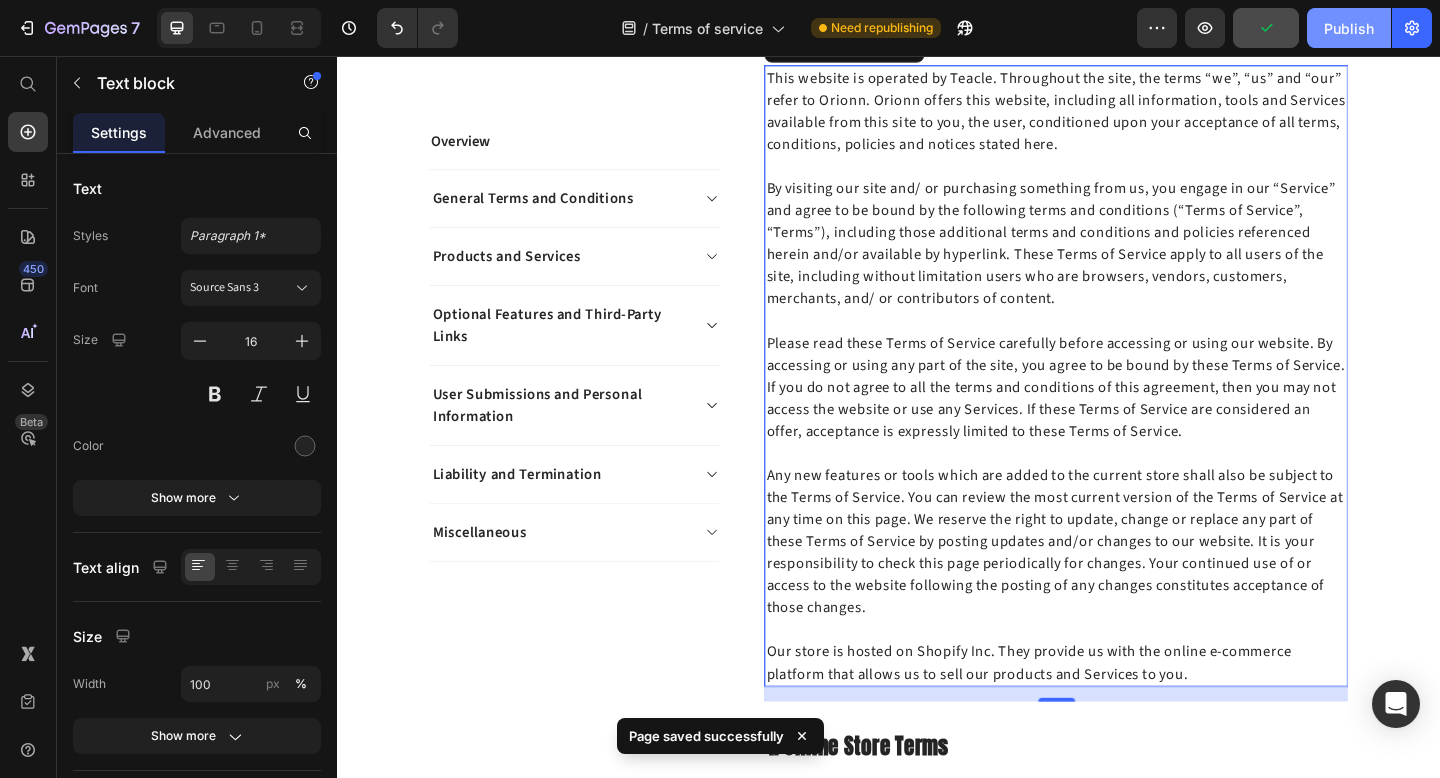click on "Publish" at bounding box center [1349, 28] 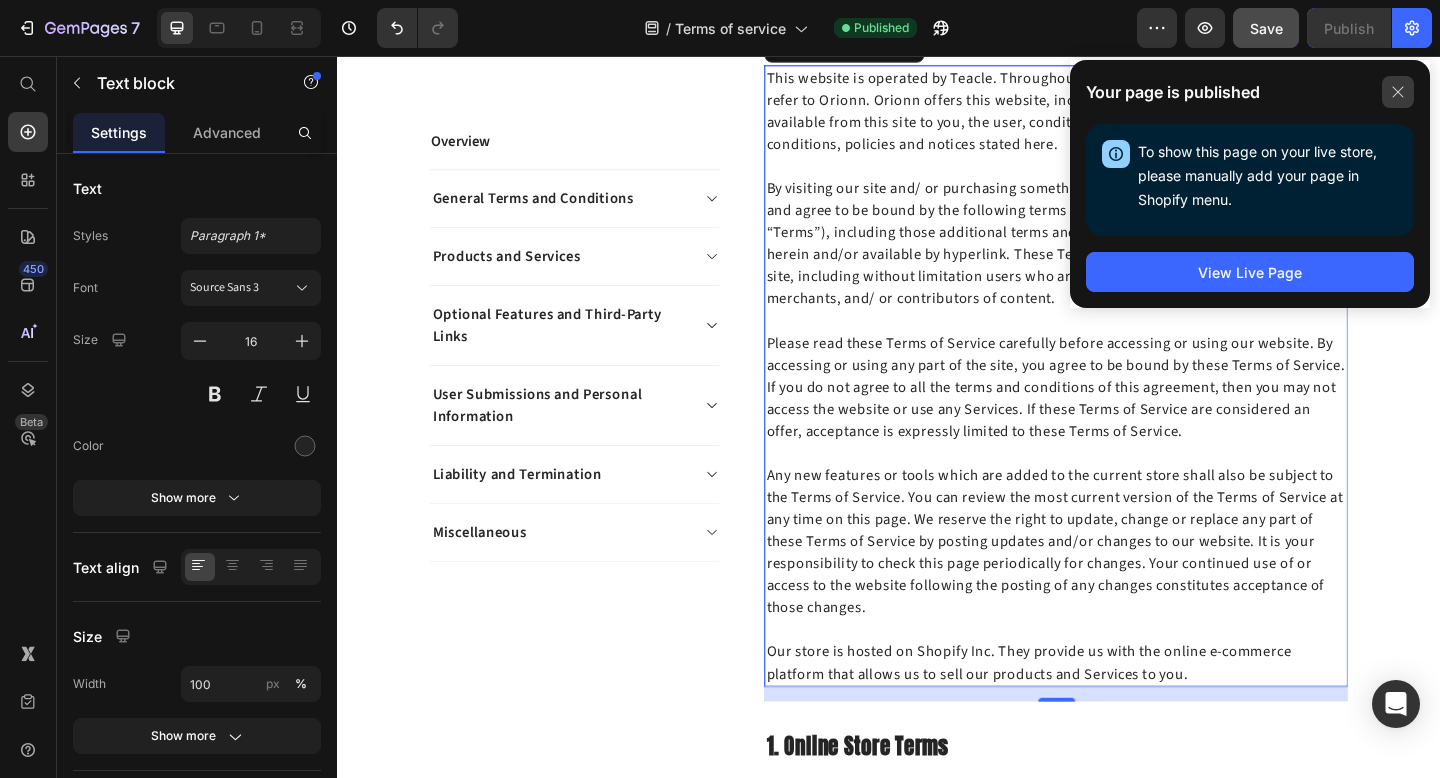 click 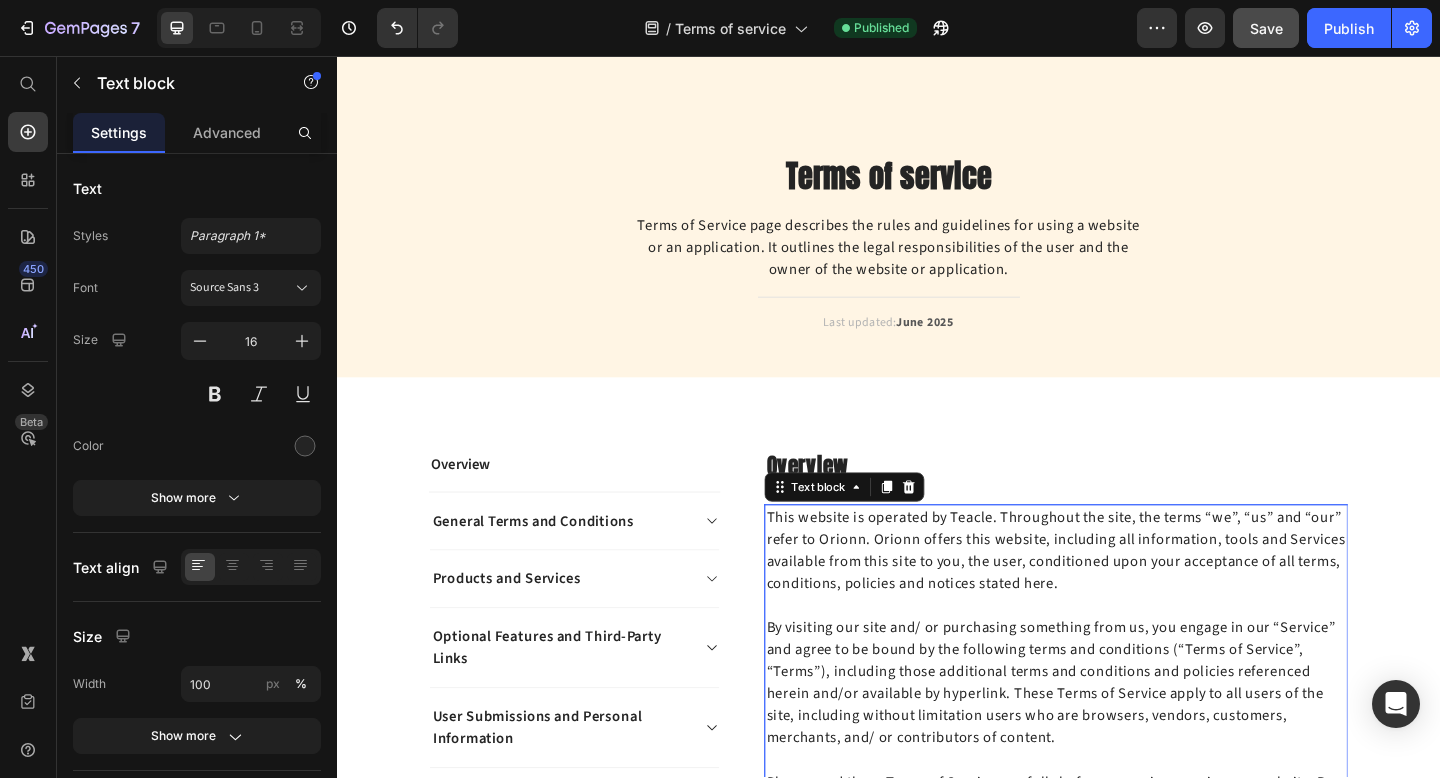 scroll, scrollTop: 0, scrollLeft: 0, axis: both 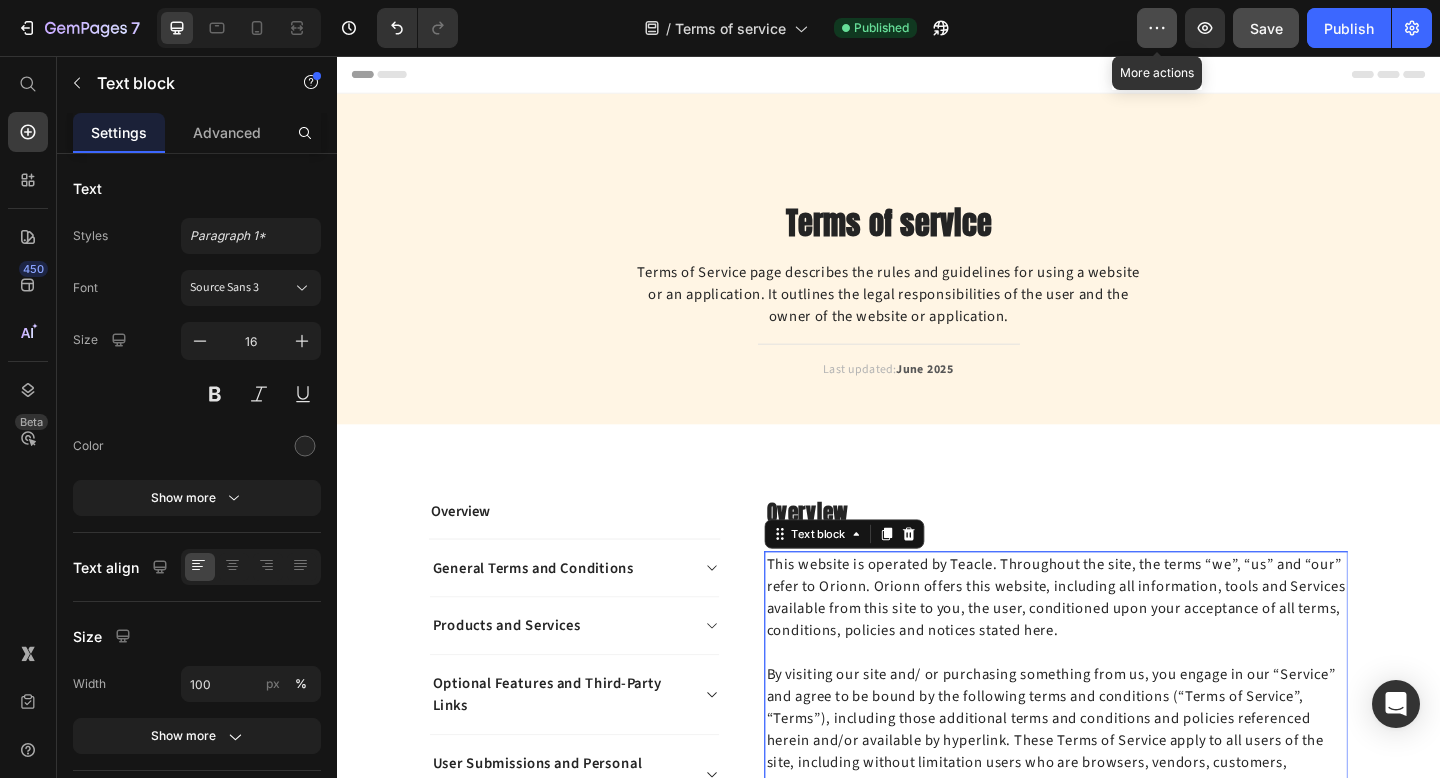 click 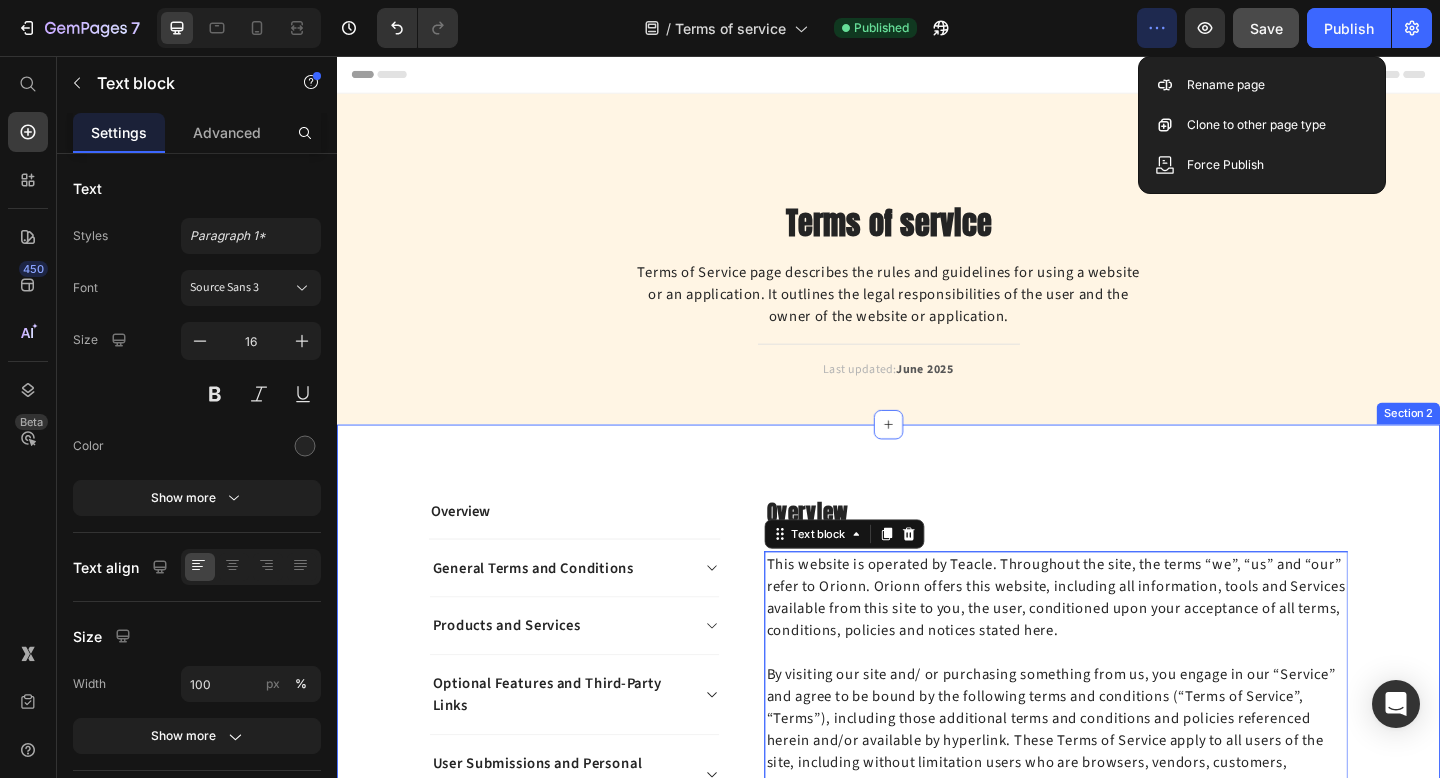 click on "Overview Text block
General Terms and Conditions
Products and Services
Optional Features and Third-Party Links
User Submissions and Personal Information
Liability and Termination
Miscellaneous Accordion Row Overview Heading This website is operated by Teacle. Throughout the site, the terms “we”, “us” and “our” refer to Orionn. Orionn offers this website, including all information, tools and Services available from this site to you, the user, conditioned upon your acceptance of all terms, conditions, policies and notices stated here. Our store is hosted on Shopify Inc. They provide us with the online e-commerce platform that allows us to sell our products and Services to you. Text block   16 Row 1. Online Store Terms Heading Text block Row 2. General Conditions ." at bounding box center (937, 4551) 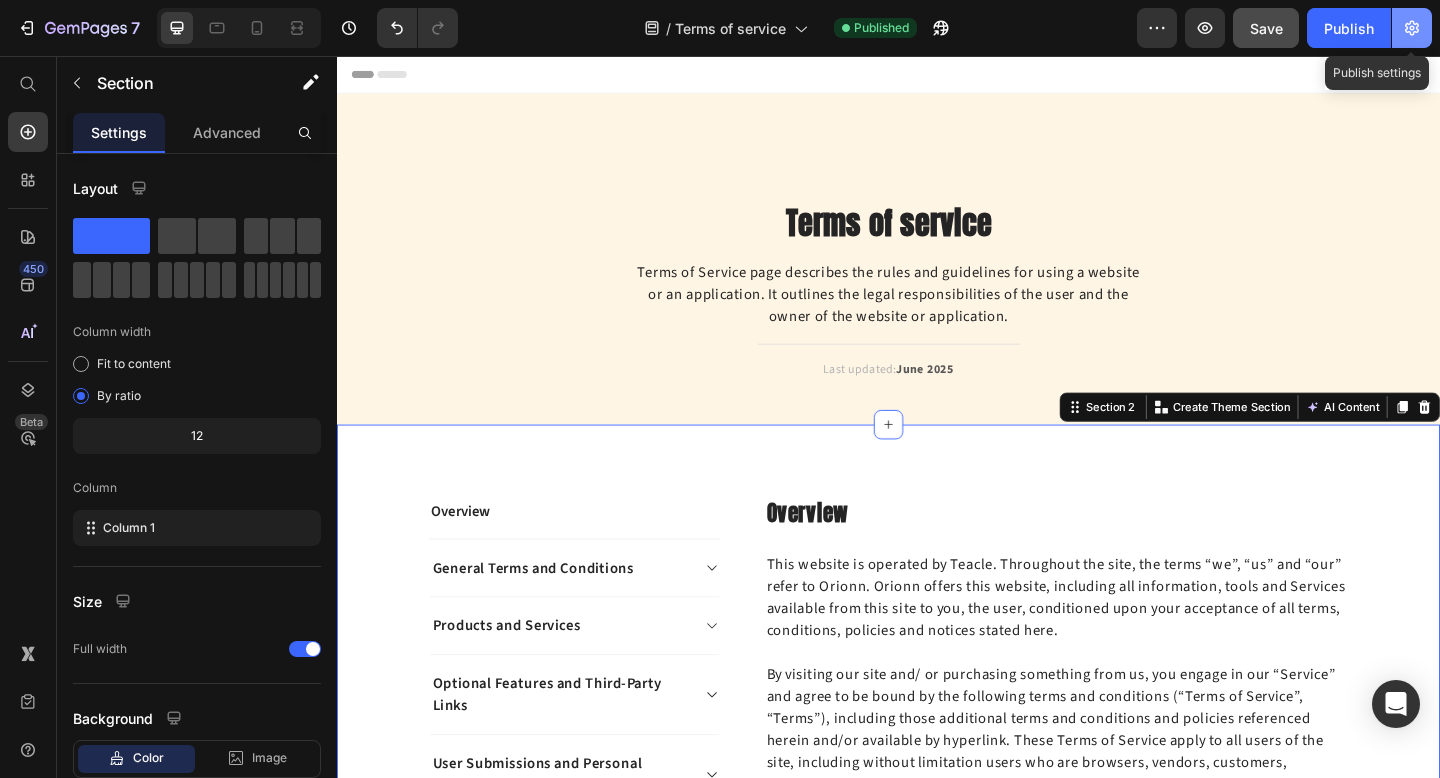 click 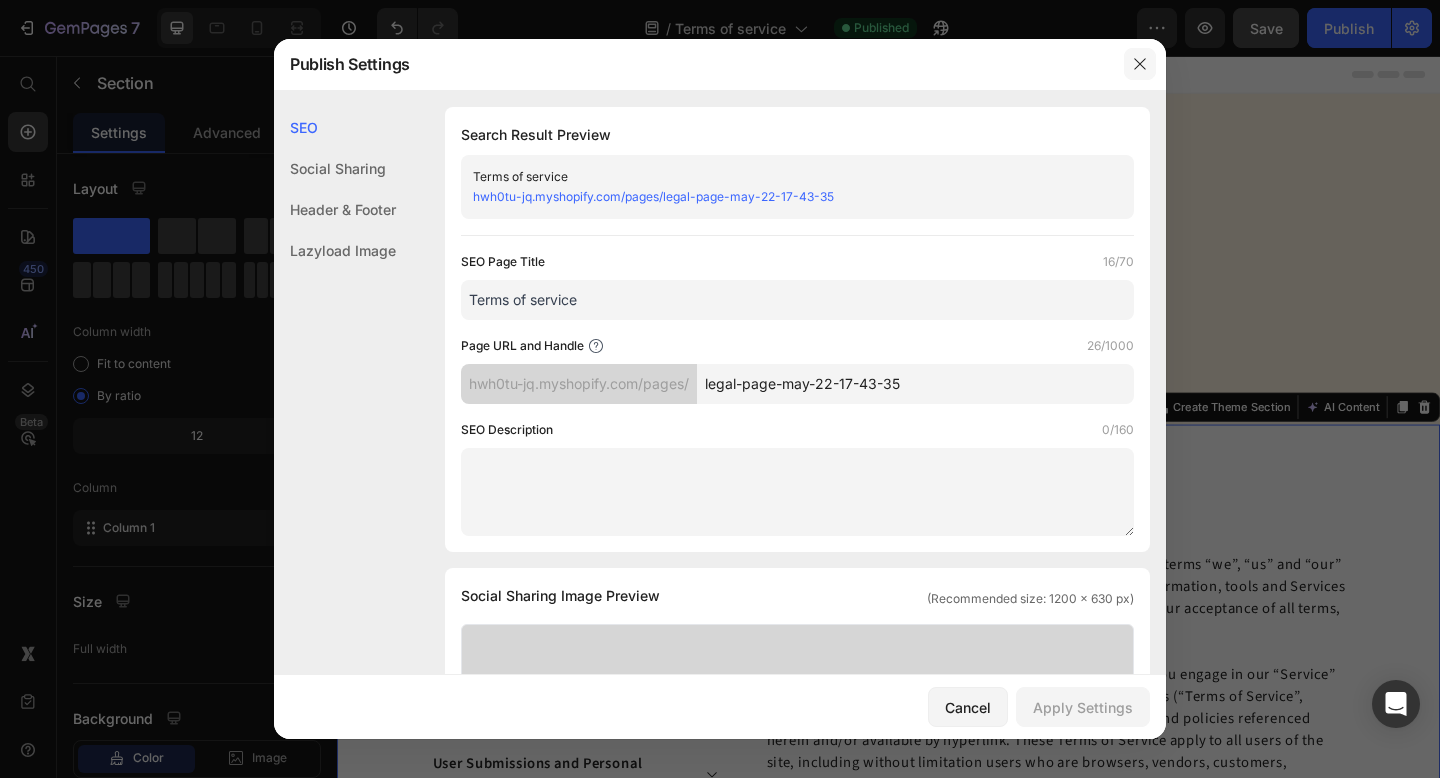 click 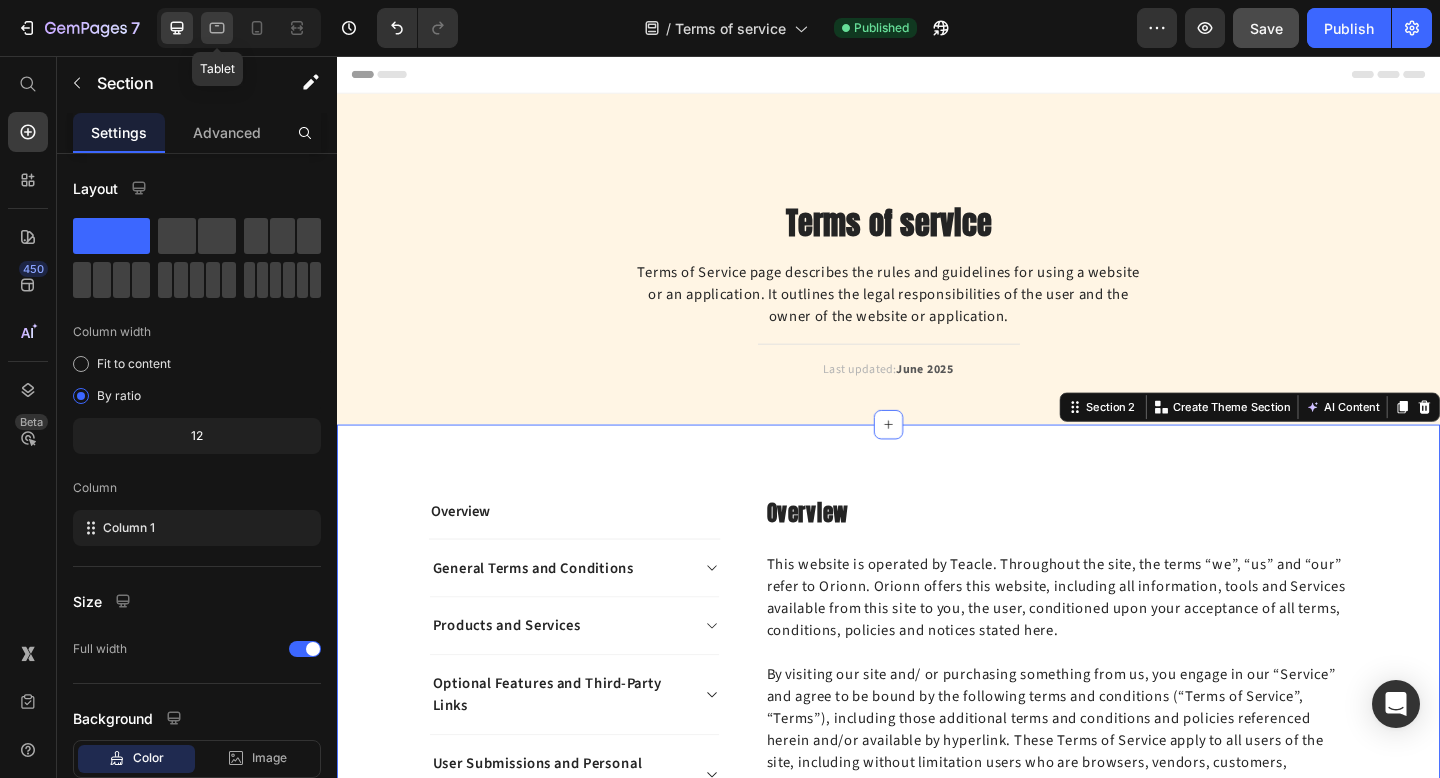 click 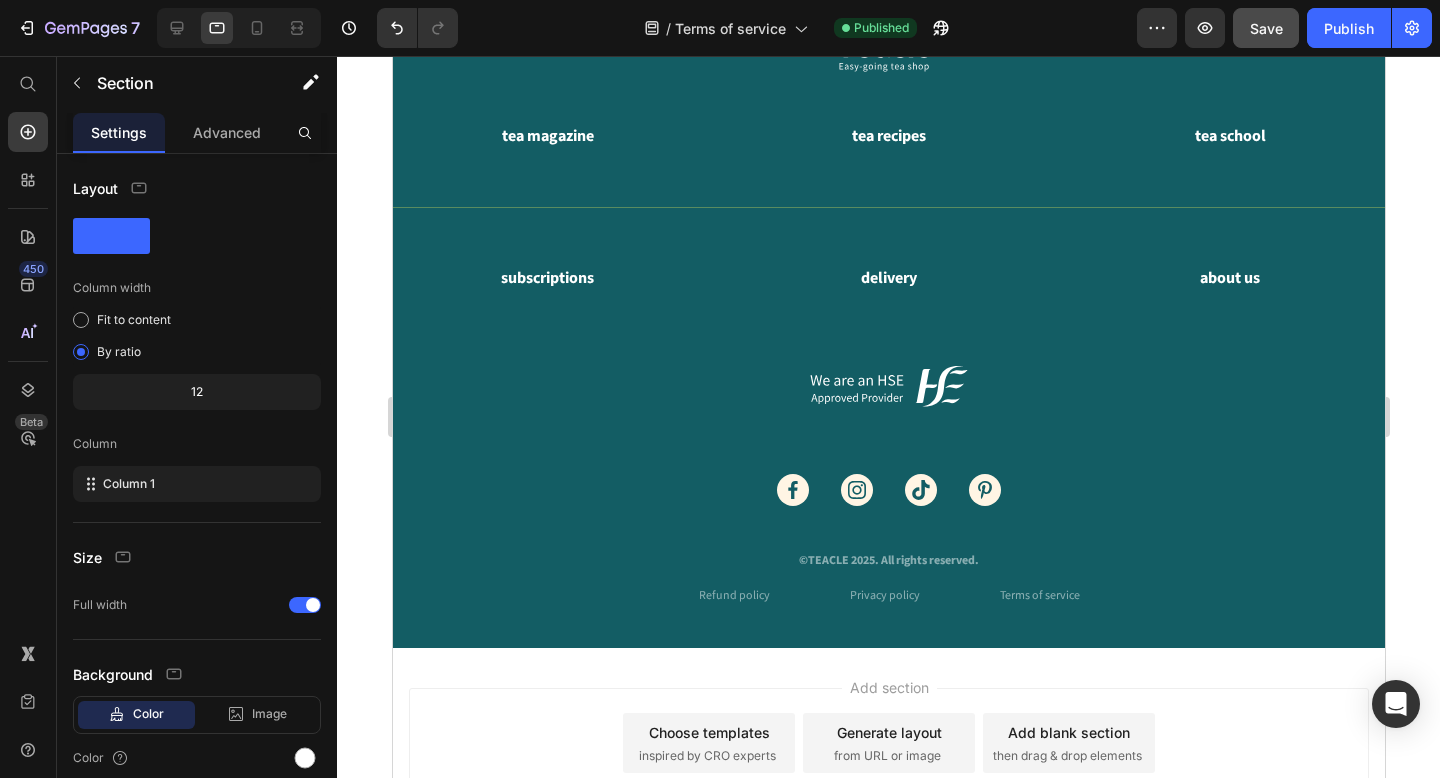 scroll, scrollTop: 8999, scrollLeft: 0, axis: vertical 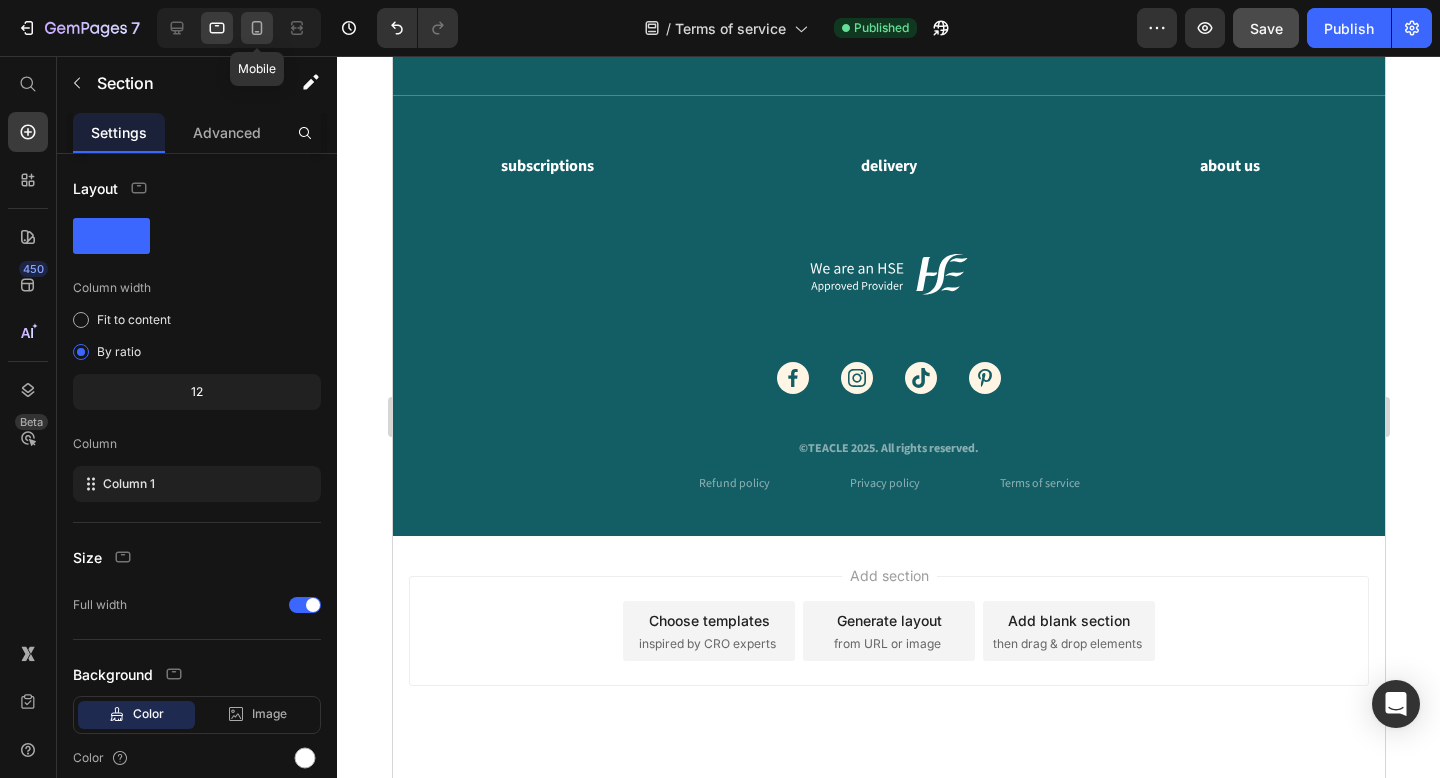 click 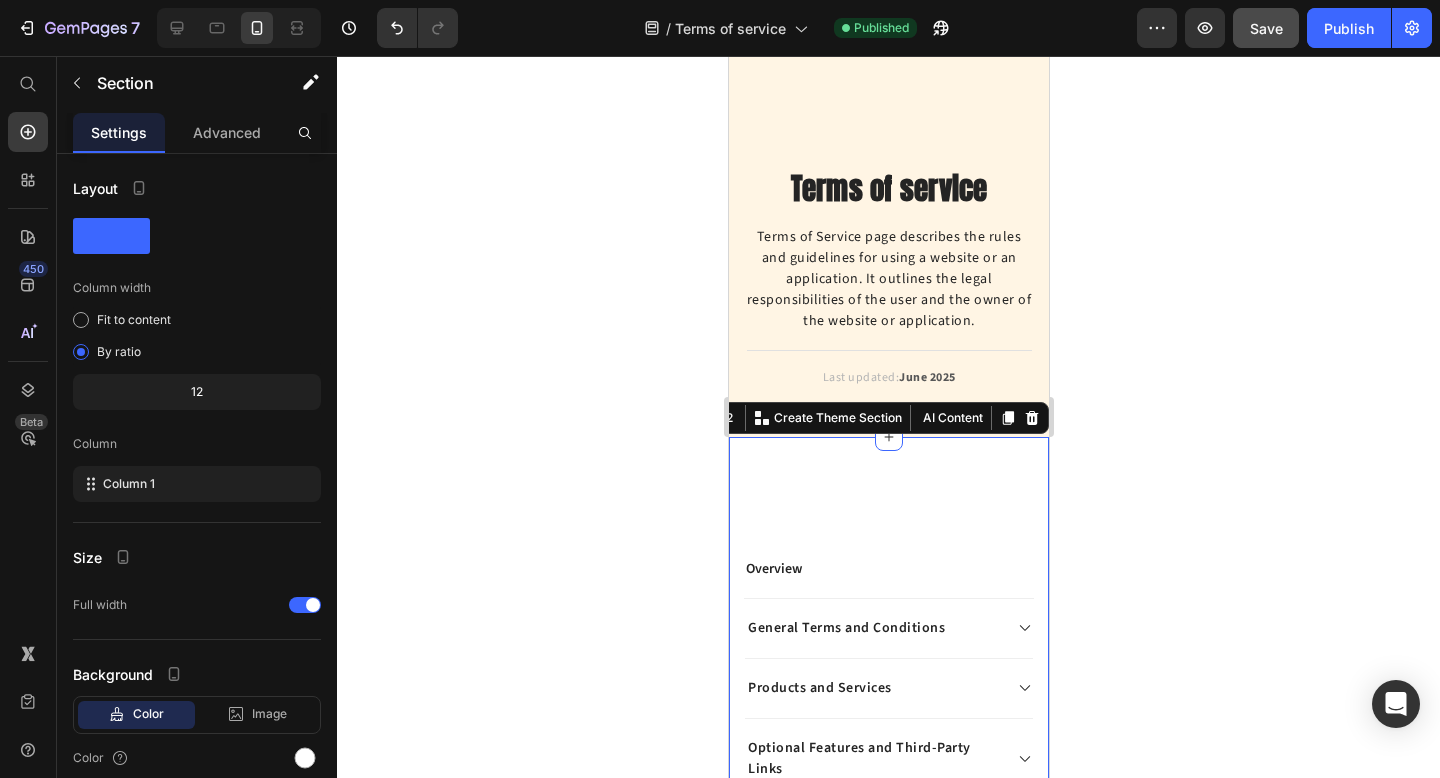 scroll, scrollTop: 44, scrollLeft: 0, axis: vertical 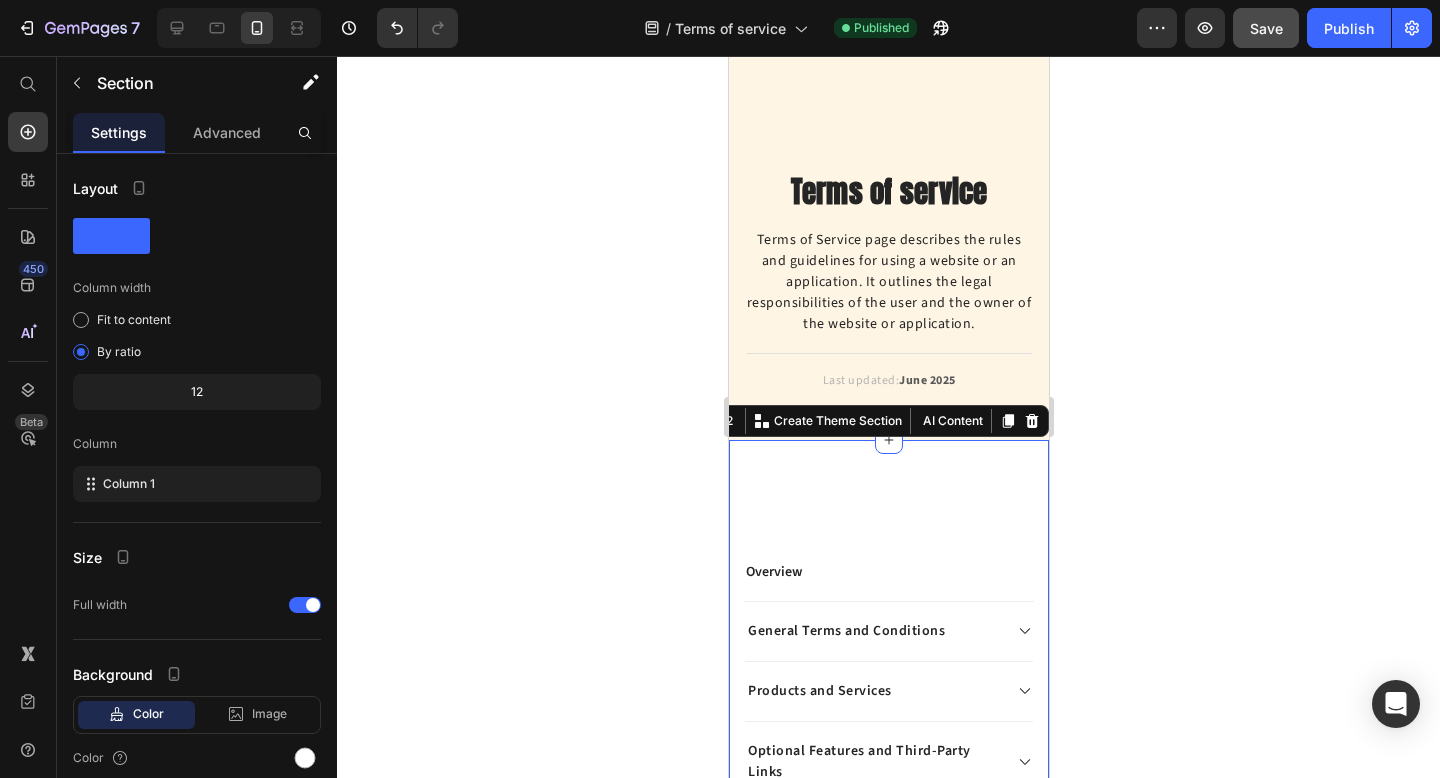 click on "Overview Text block
General Terms and Conditions
Products and Services
Optional Features and Third-Party Links
User Submissions and Personal Information
Liability and Termination
Miscellaneous Accordion Row Overview Heading This website is operated by Teacle. Throughout the site, the terms “we”, “us” and “our” refer to Orionn. Orionn offers this website, including all information, tools and Services available from this site to you, the user, conditioned upon your acceptance of all terms, conditions, policies and notices stated here. Our store is hosted on Shopify Inc. They provide us with the online e-commerce platform that allows us to sell our products and Services to you. Text block Row 1. Online Store Terms Heading Text block Row 2. General Conditions Row" at bounding box center (888, 6803) 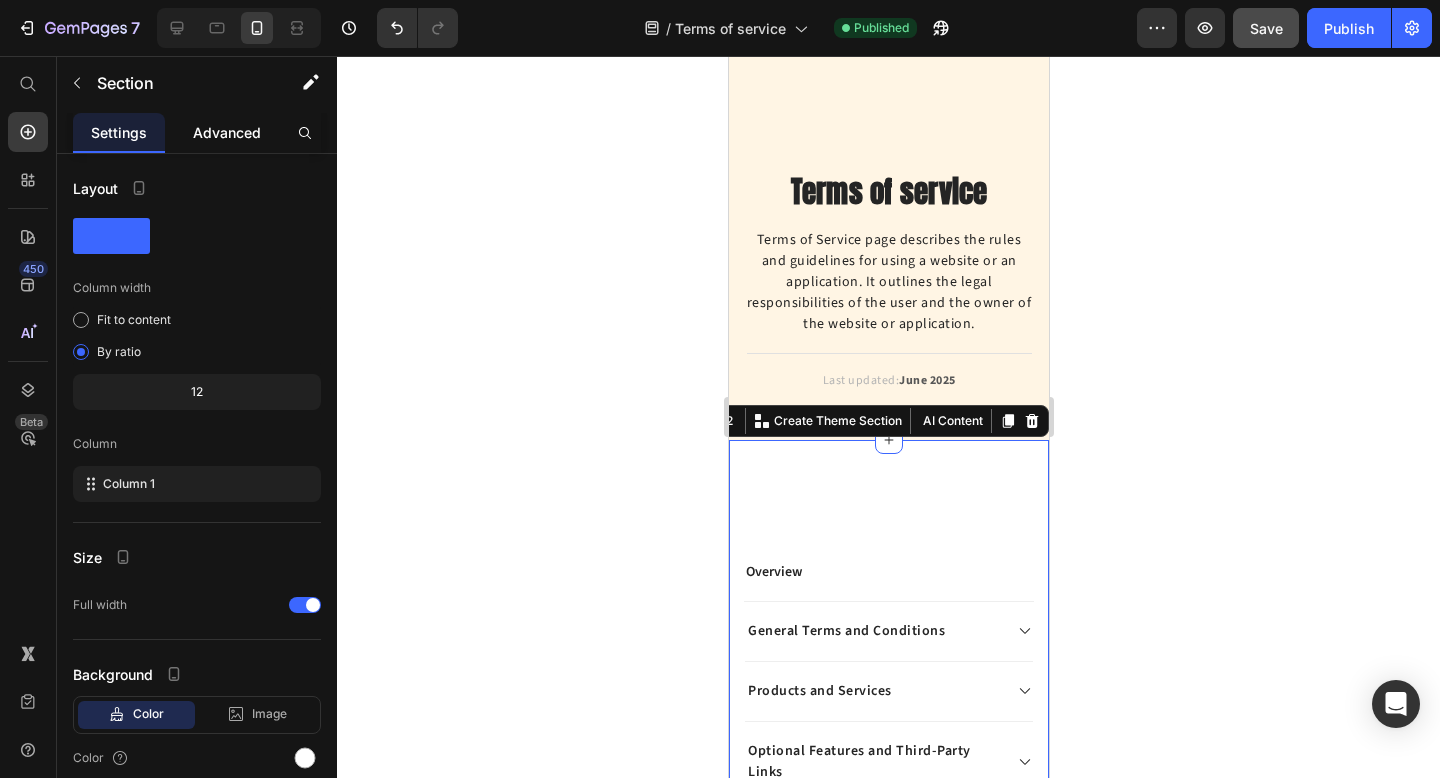 click on "Advanced" at bounding box center (227, 132) 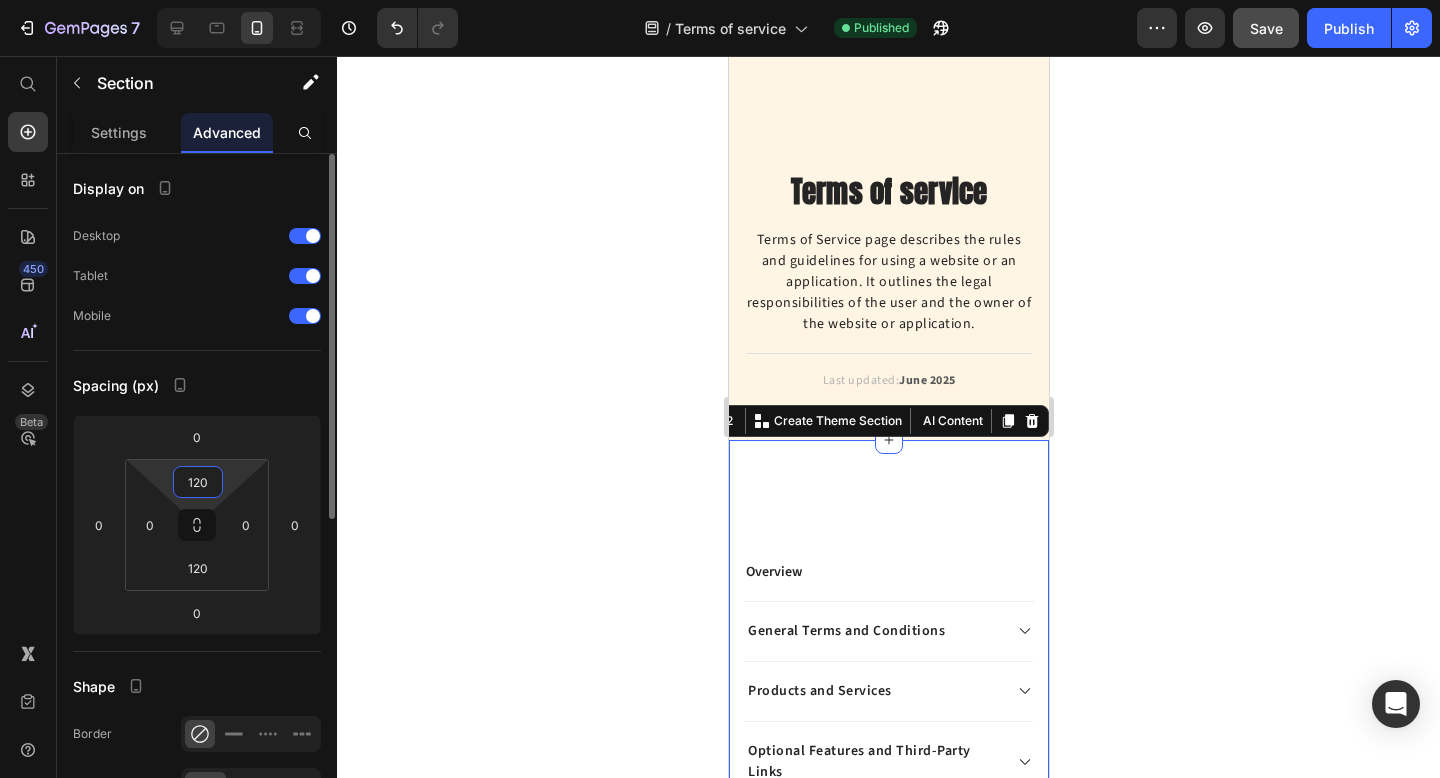 click on "120" at bounding box center [198, 482] 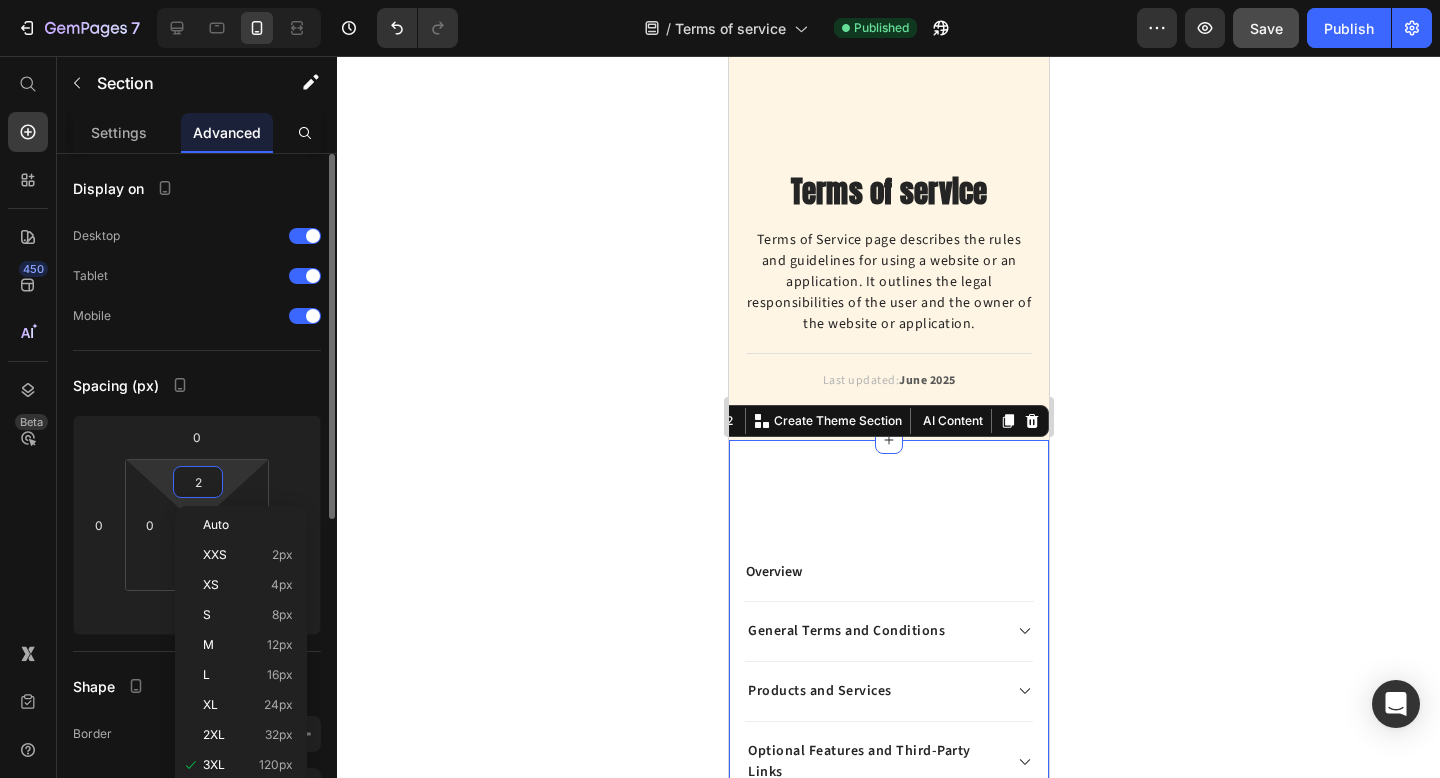 type on "24" 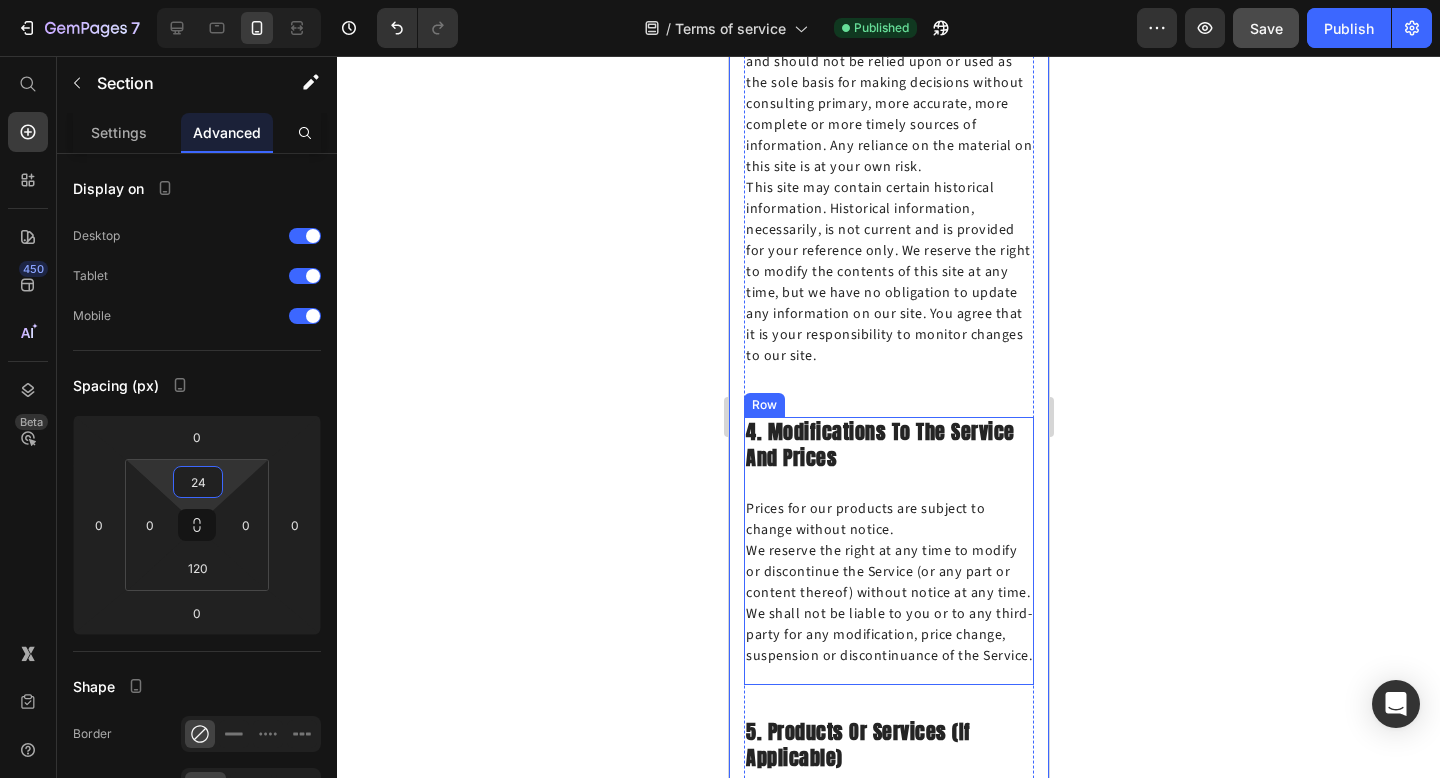 scroll, scrollTop: 3244, scrollLeft: 0, axis: vertical 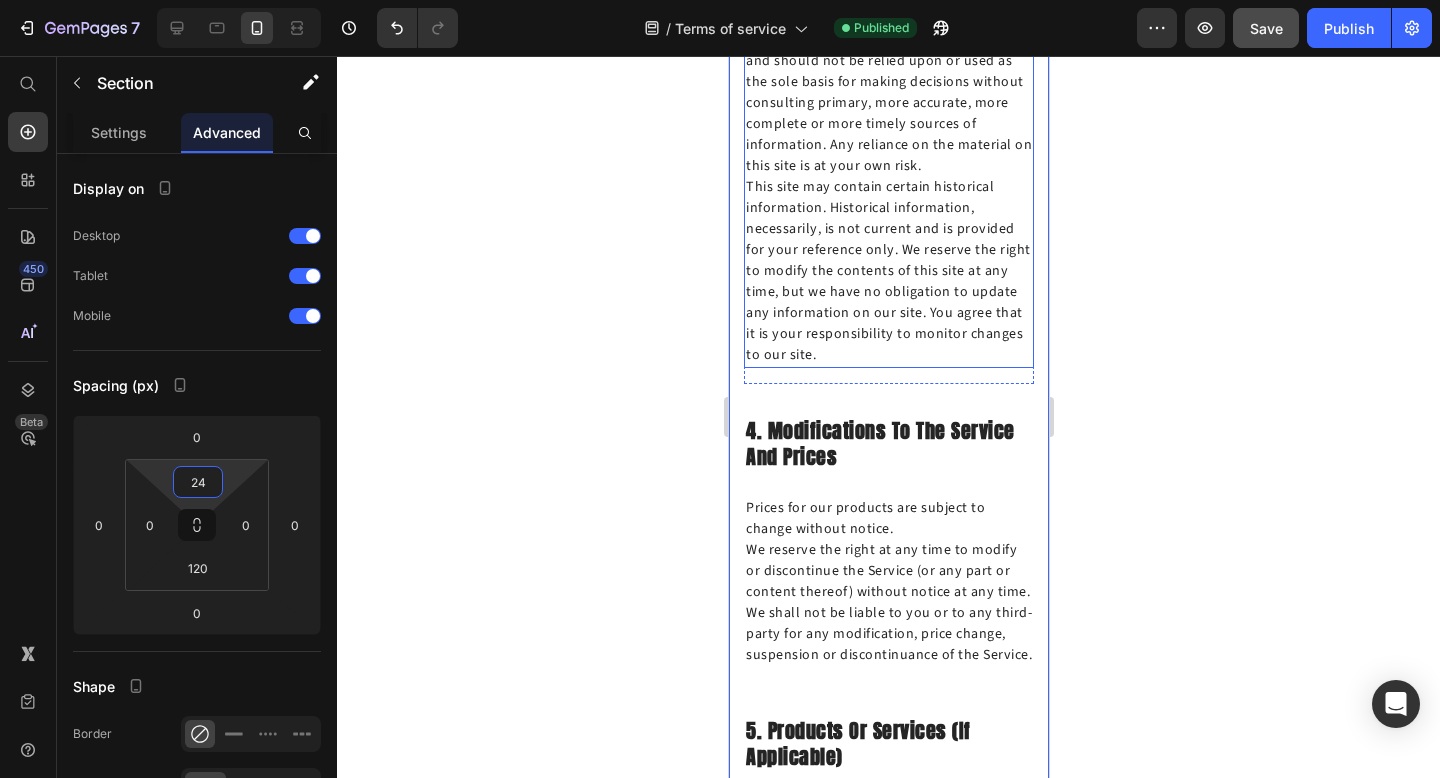 click on "This site may contain certain historical information. Historical information, necessarily, is not current and is provided for your reference only. We reserve the right to modify the contents of this site at any time, but we have no obligation to update any information on our site. You agree that it is your responsibility to monitor changes to our site." at bounding box center [888, 271] 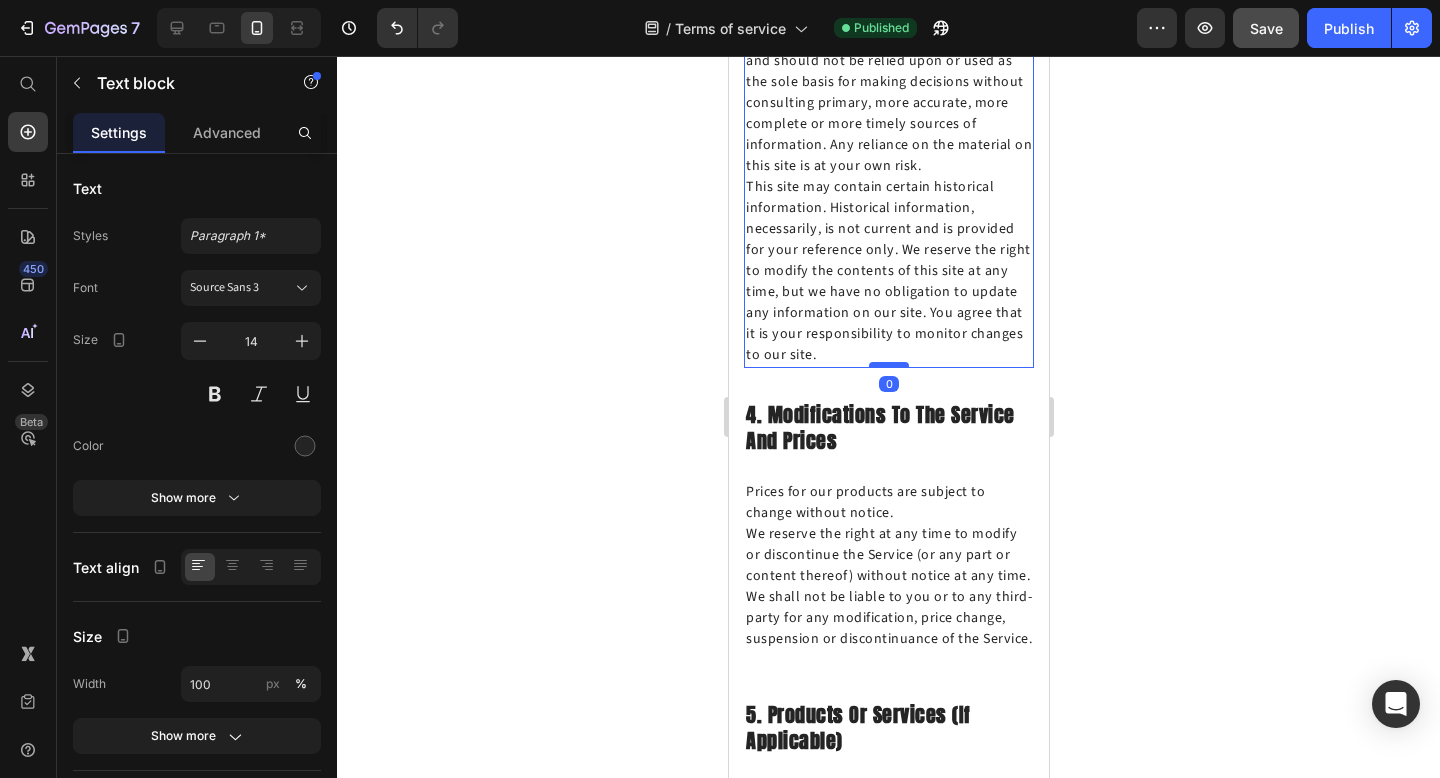 drag, startPoint x: 882, startPoint y: 317, endPoint x: 882, endPoint y: 298, distance: 19 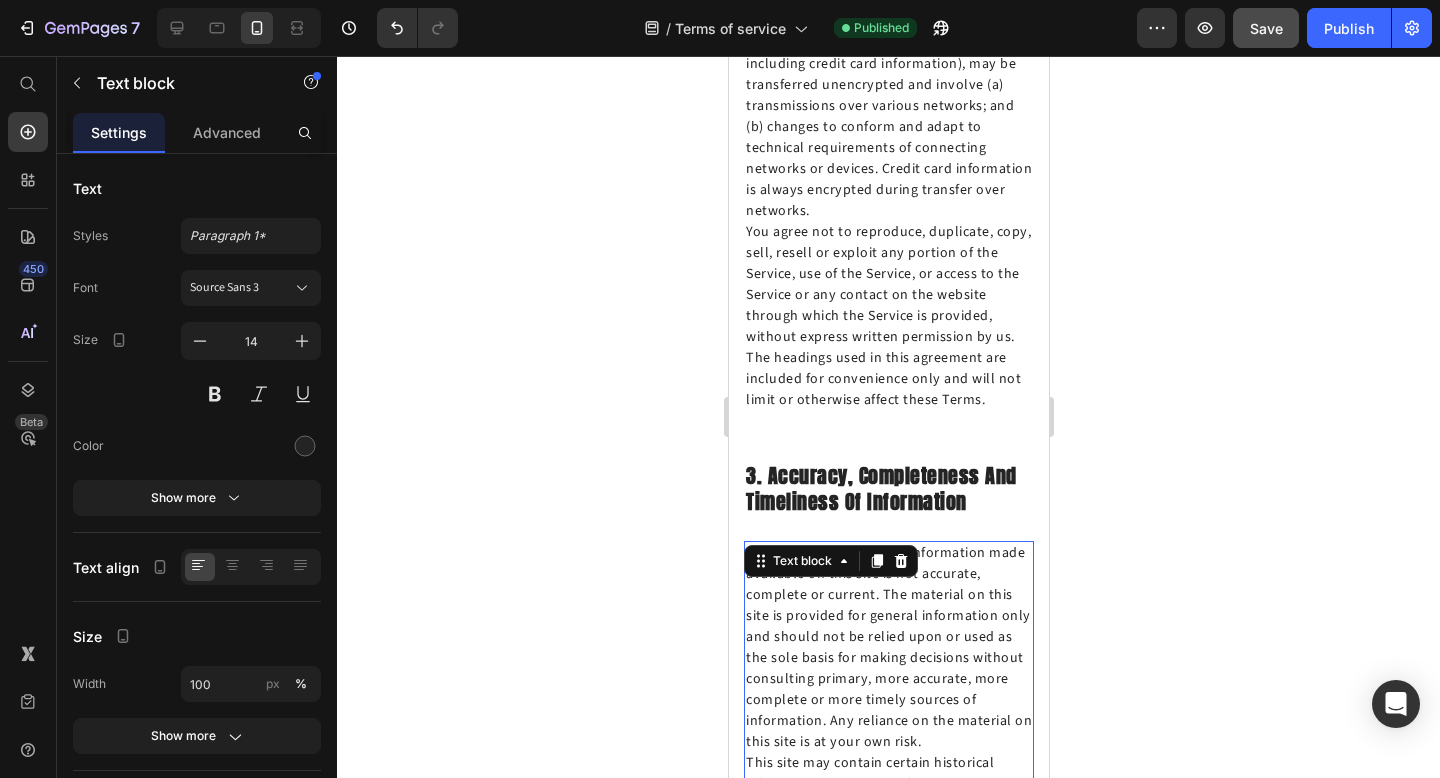 scroll, scrollTop: 2665, scrollLeft: 0, axis: vertical 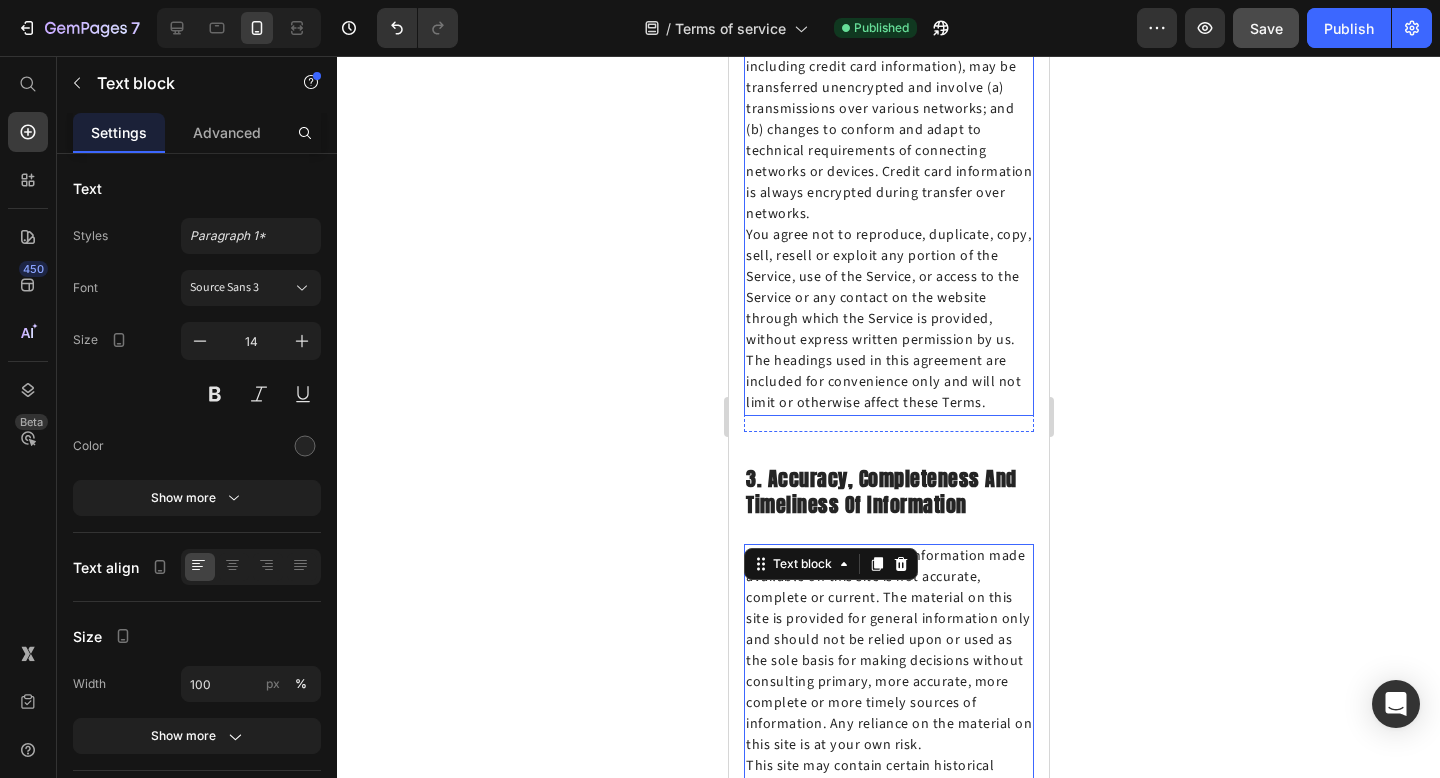 click on "We reserve the right to refuse Service to anyone for any reason at any time. You understand that your content (not including credit card information), may be transferred unencrypted and involve (a) transmissions over various networks; and (b) changes to conform and adapt to technical requirements of connecting networks or devices. Credit card information is always encrypted during transfer over networks. You agree not to reproduce, duplicate, copy, sell, resell or exploit any portion of the Service, use of the Service, or access to the Service or any contact on the website through which the Service is provided, without express written permission by us. The headings used in this agreement are included for convenience only and will not limit or otherwise affect these Terms." at bounding box center [888, 204] 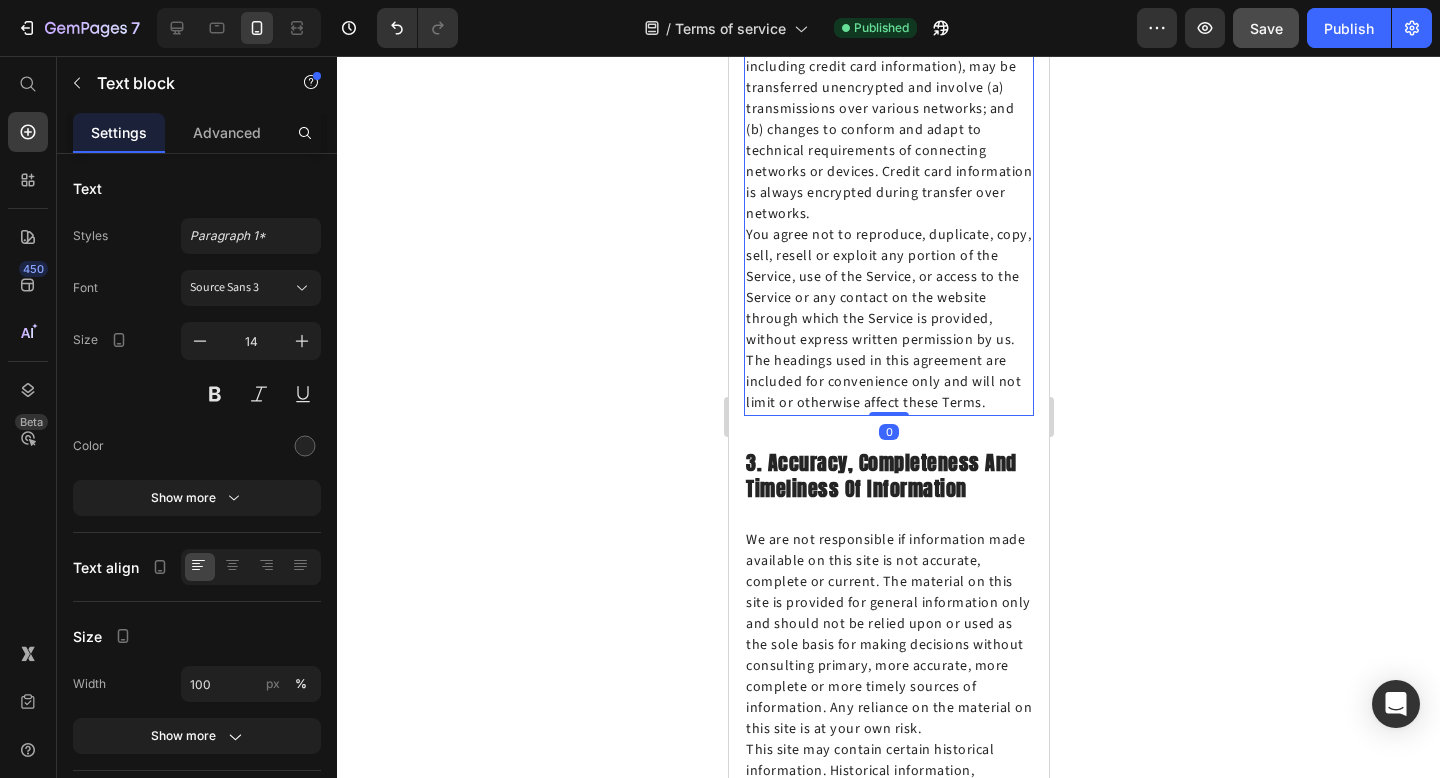 drag, startPoint x: 885, startPoint y: 365, endPoint x: 886, endPoint y: 346, distance: 19.026299 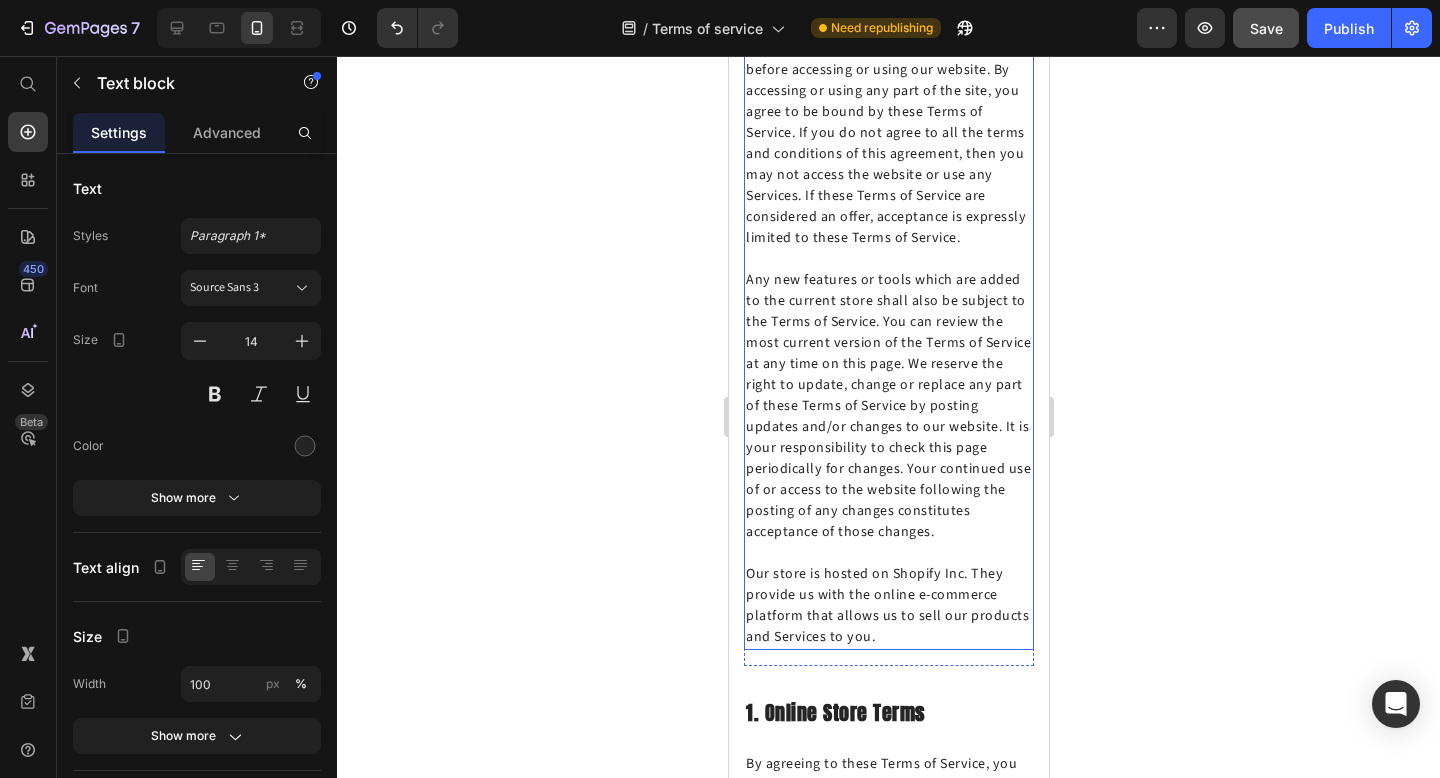 scroll, scrollTop: 1481, scrollLeft: 0, axis: vertical 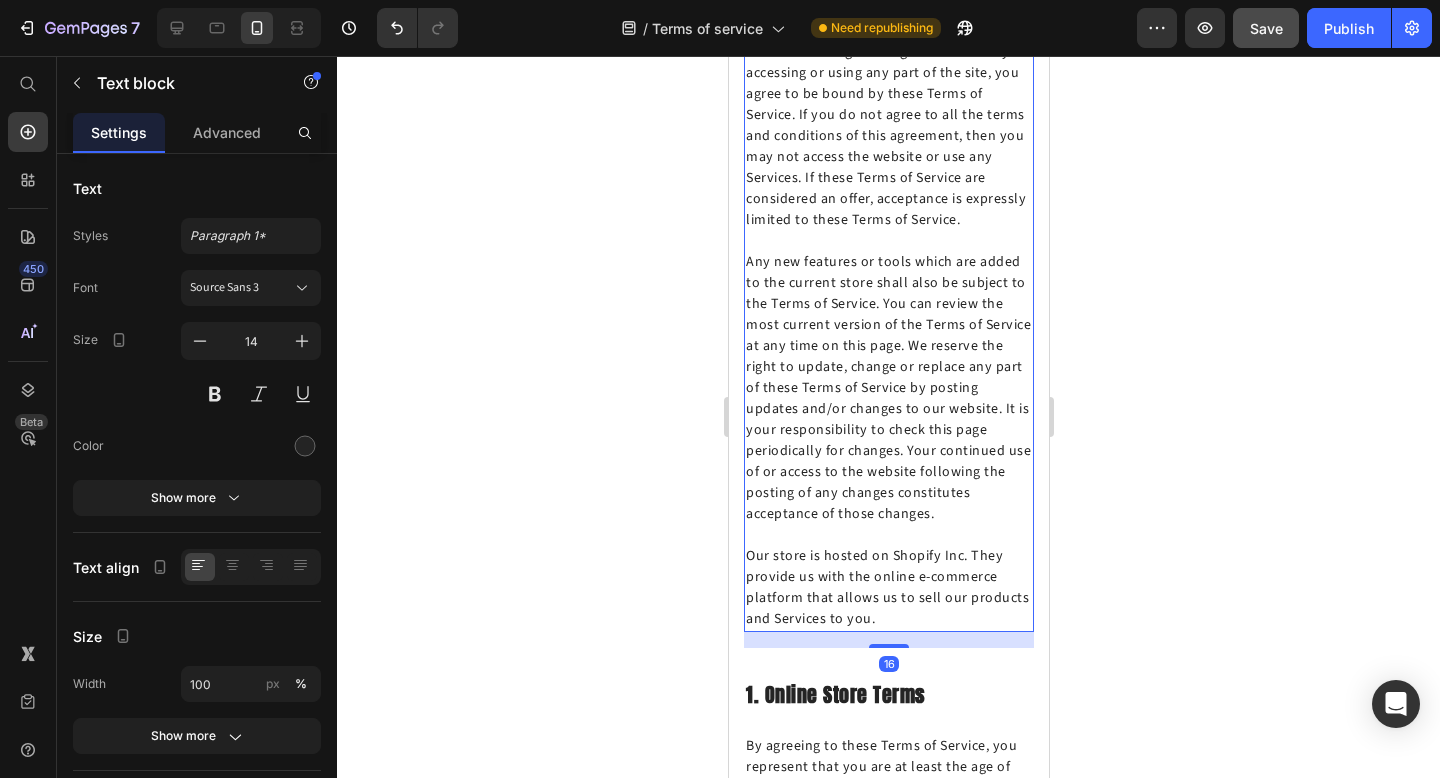 click on "Our store is hosted on Shopify Inc. They provide us with the online e-commerce platform that allows us to sell our products and Services to you." at bounding box center [888, 577] 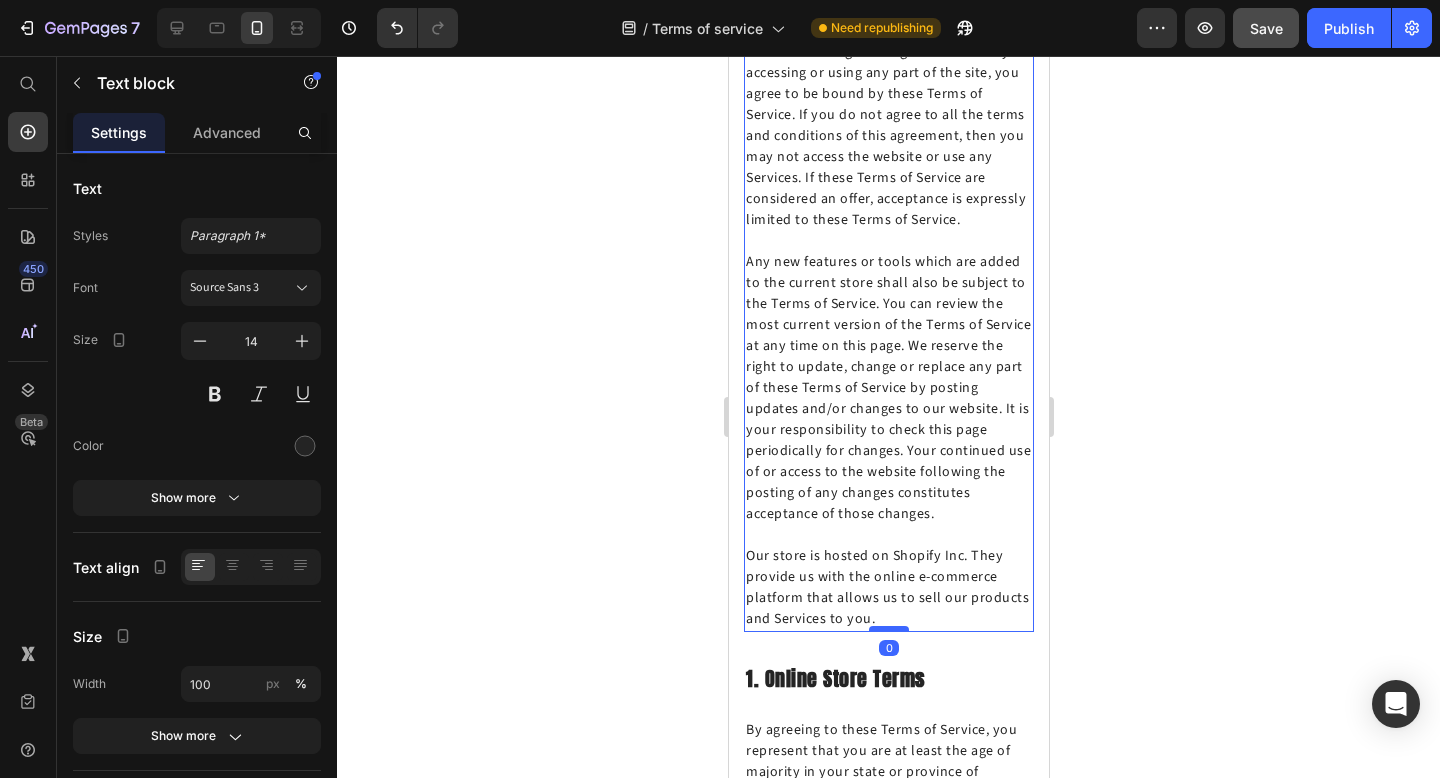 drag, startPoint x: 895, startPoint y: 626, endPoint x: 896, endPoint y: 608, distance: 18.027756 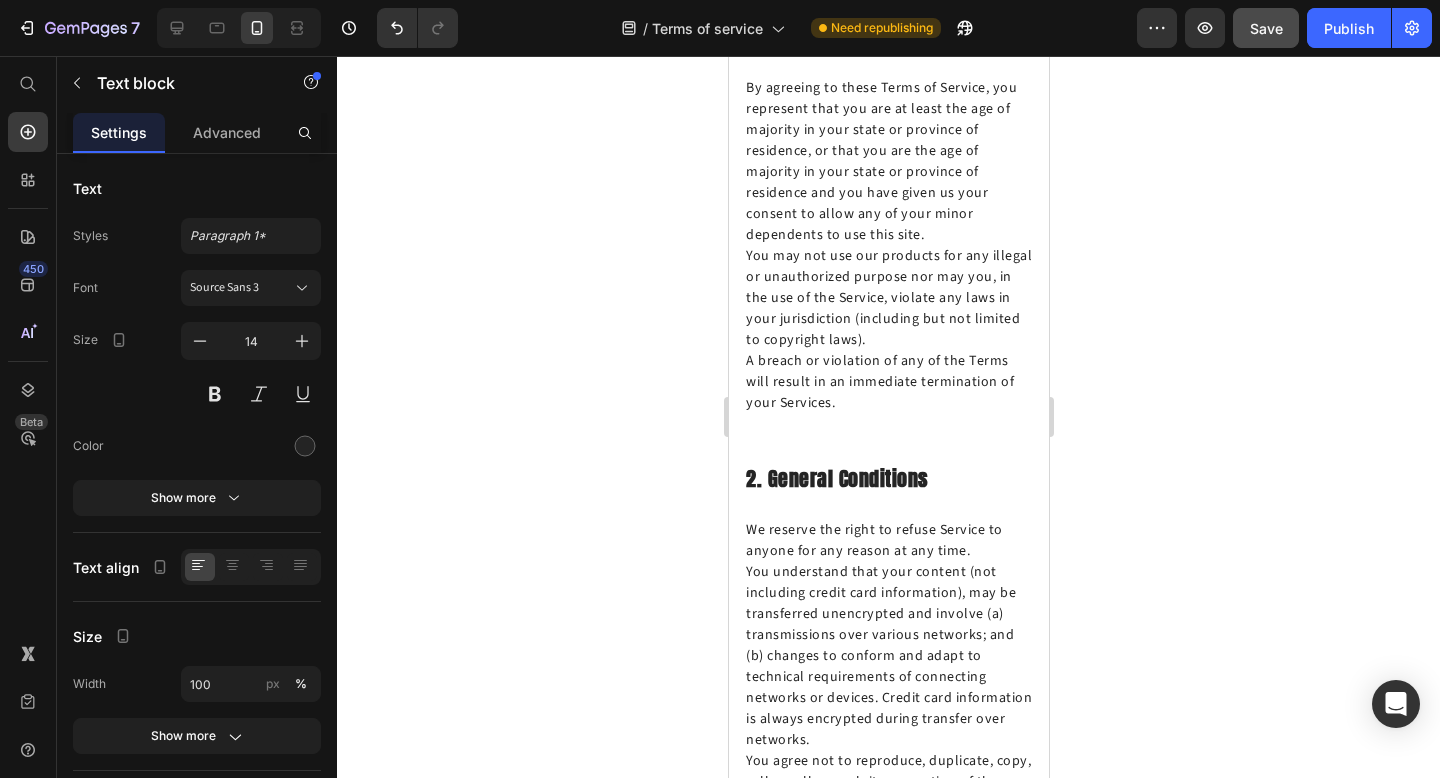 scroll, scrollTop: 2121, scrollLeft: 0, axis: vertical 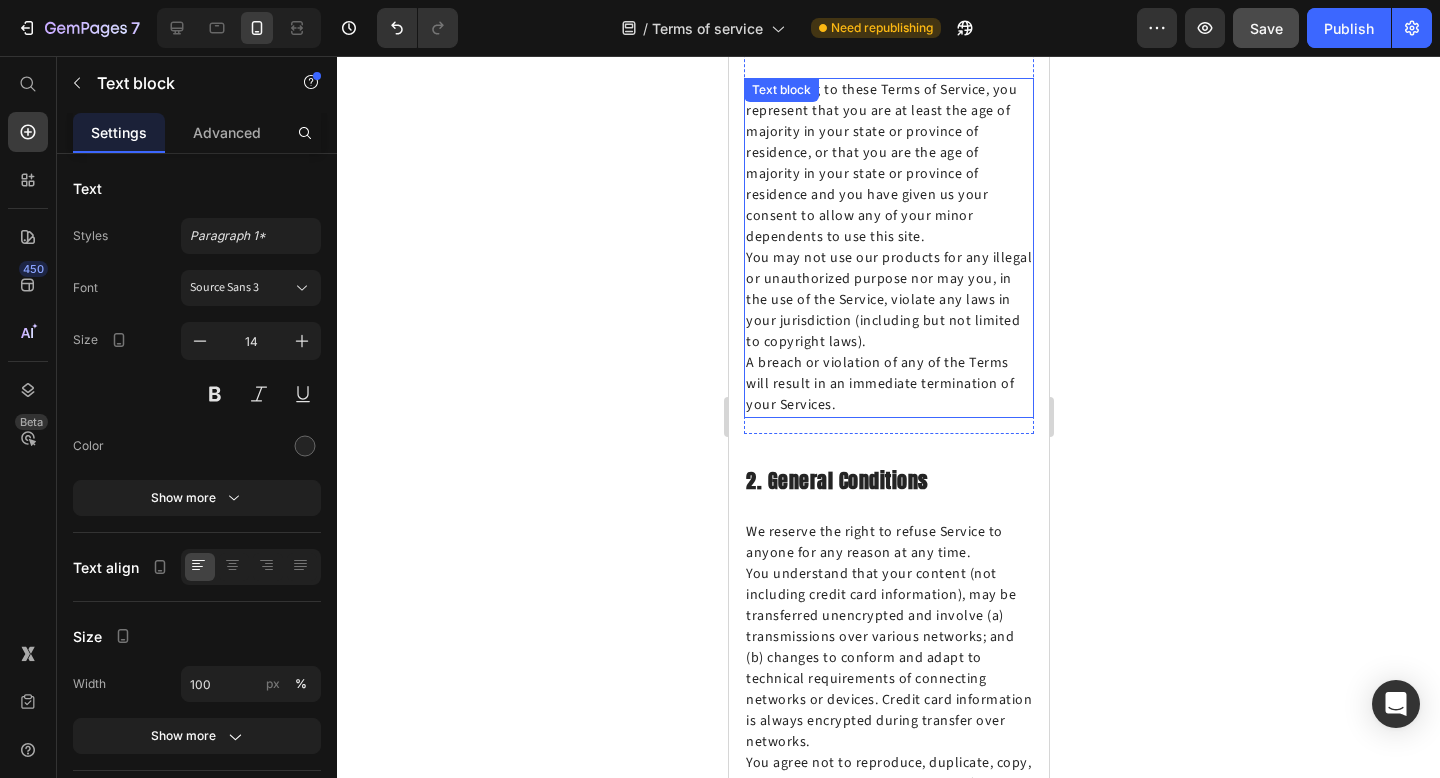 click on "A breach or violation of any of the Terms will result in an immediate termination of your Services." at bounding box center [888, 384] 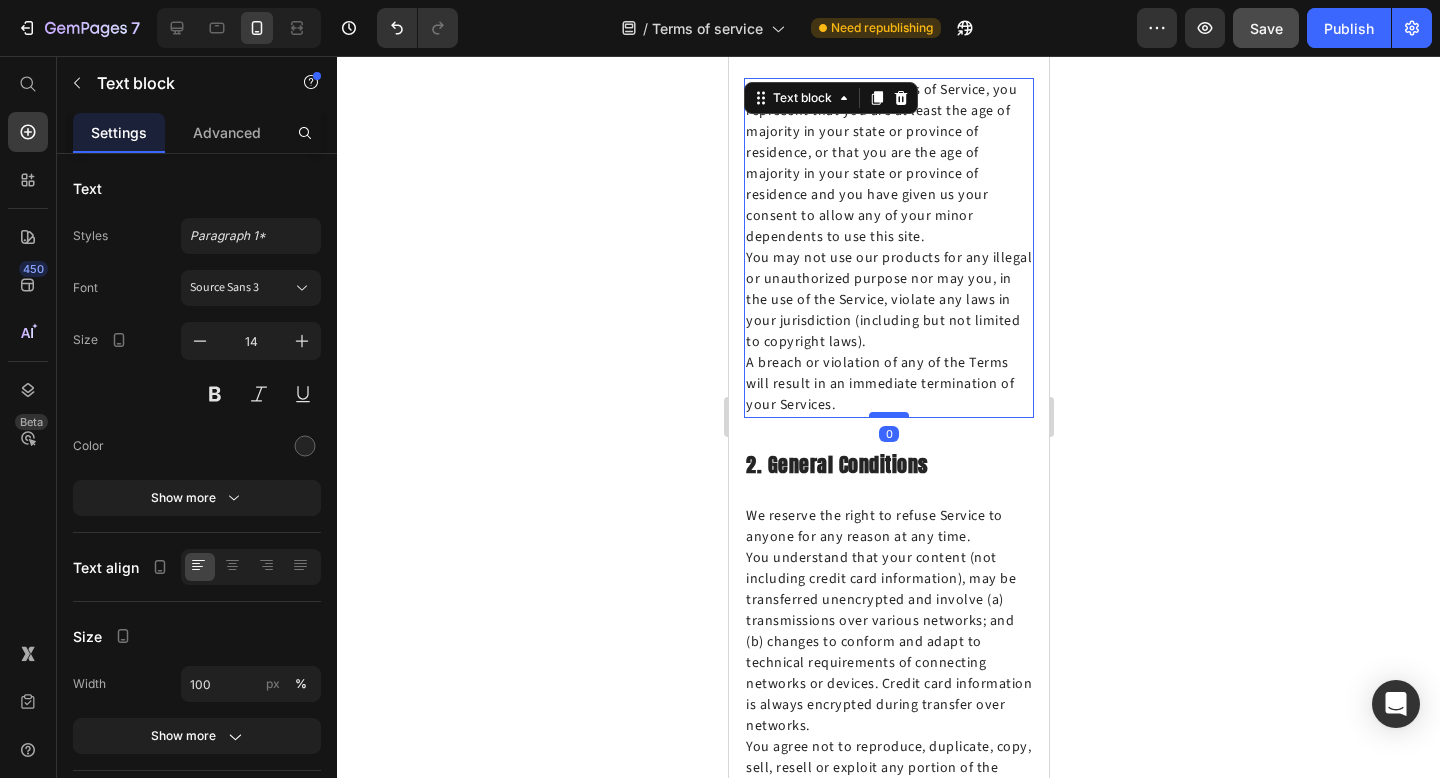 drag, startPoint x: 882, startPoint y: 388, endPoint x: 882, endPoint y: 372, distance: 16 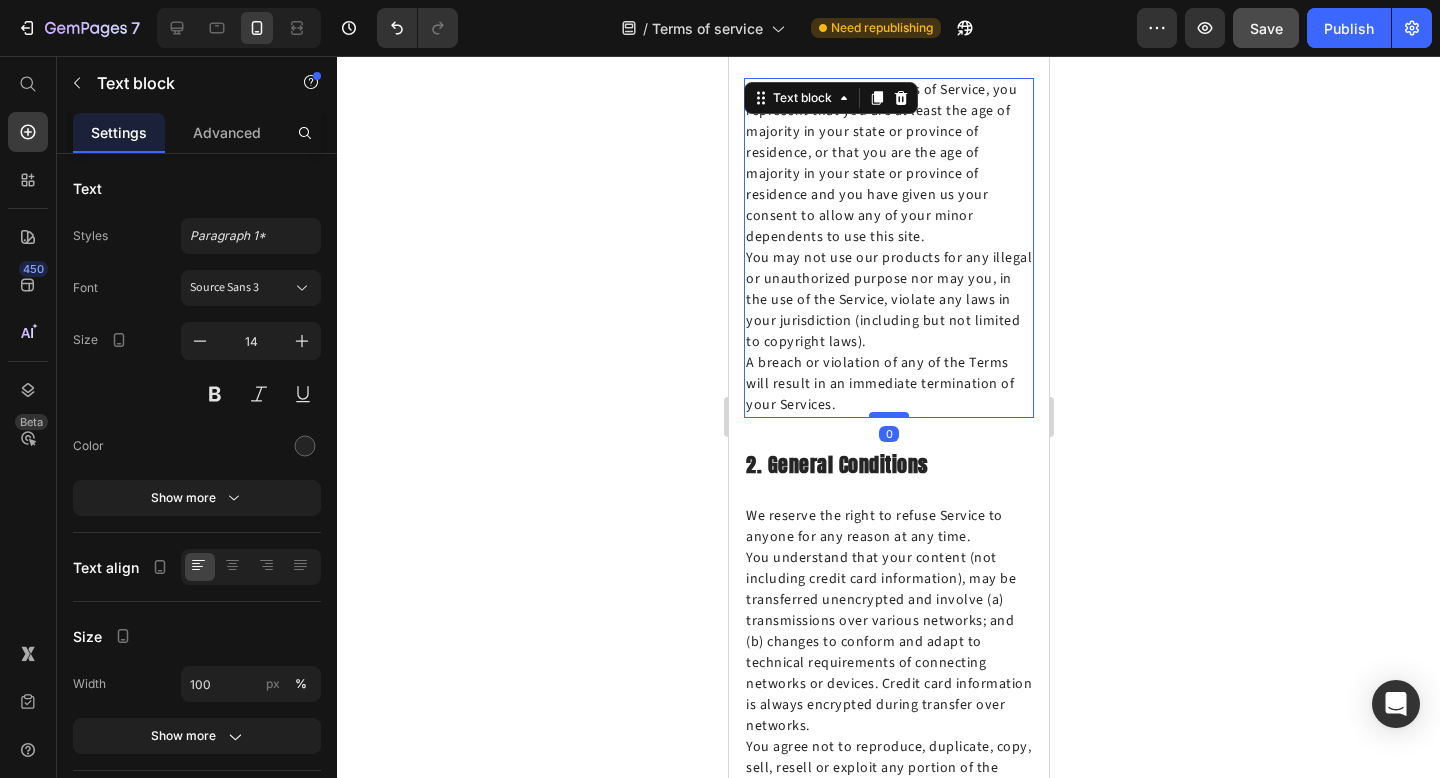 click at bounding box center (888, 415) 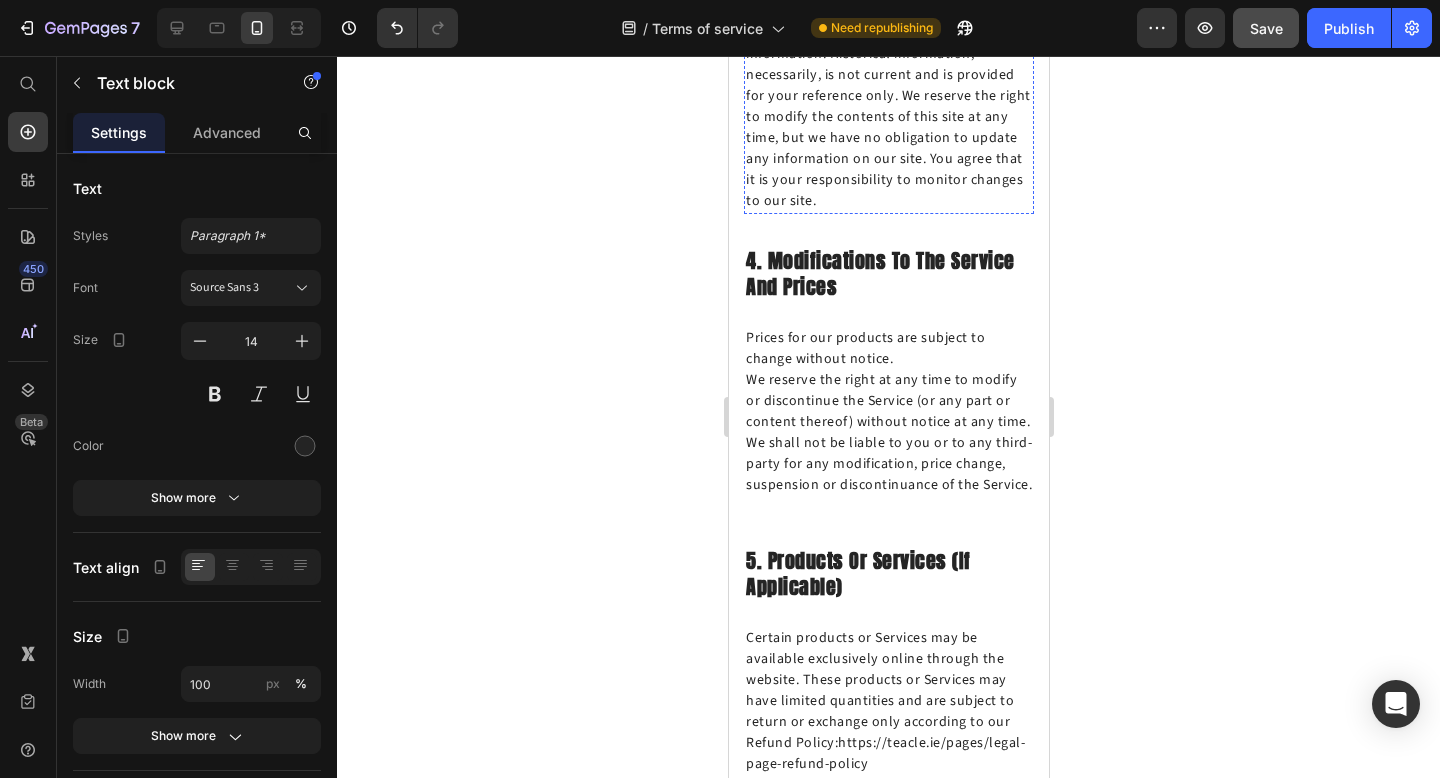 scroll, scrollTop: 3344, scrollLeft: 0, axis: vertical 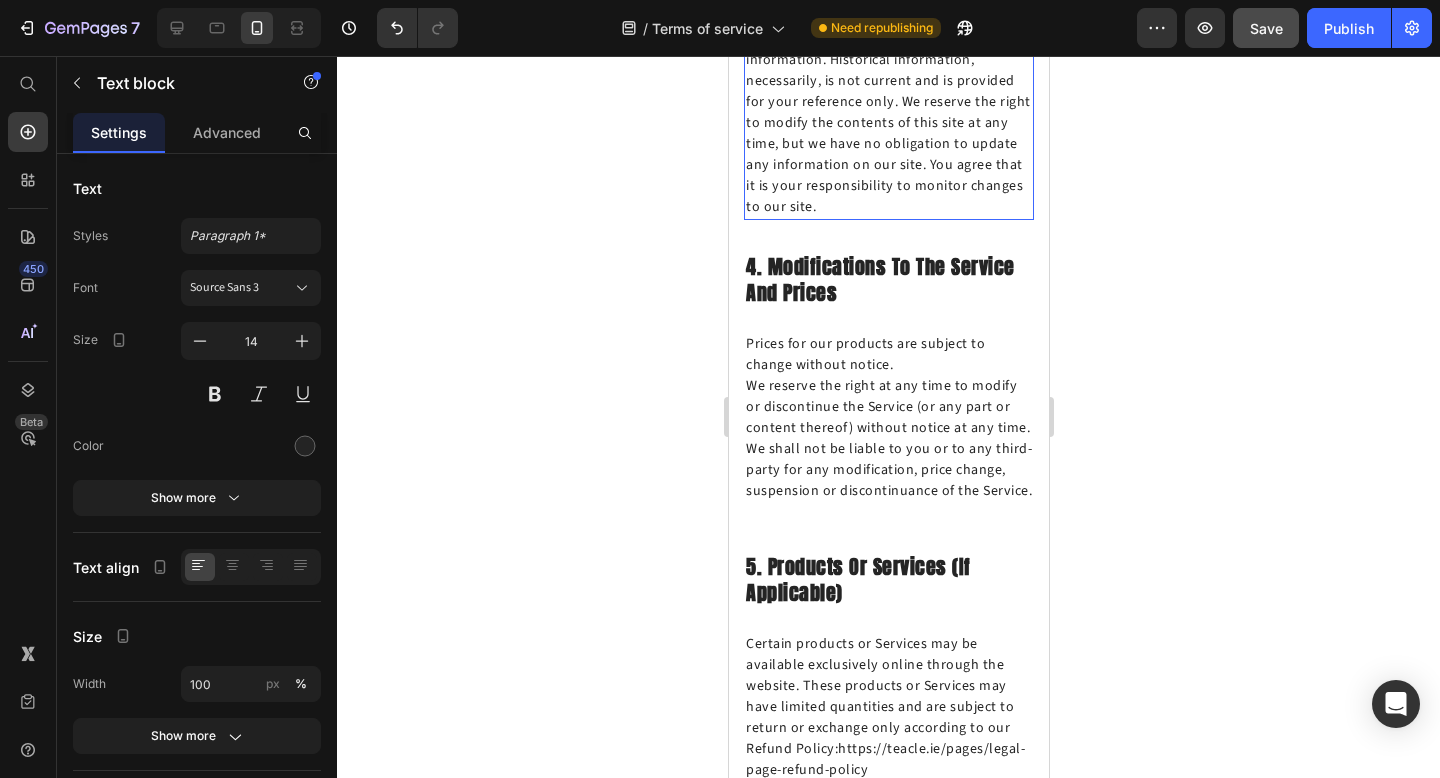 click on "This site may contain certain historical information. Historical information, necessarily, is not current and is provided for your reference only. We reserve the right to modify the contents of this site at any time, but we have no obligation to update any information on our site. You agree that it is your responsibility to monitor changes to our site." at bounding box center [888, 123] 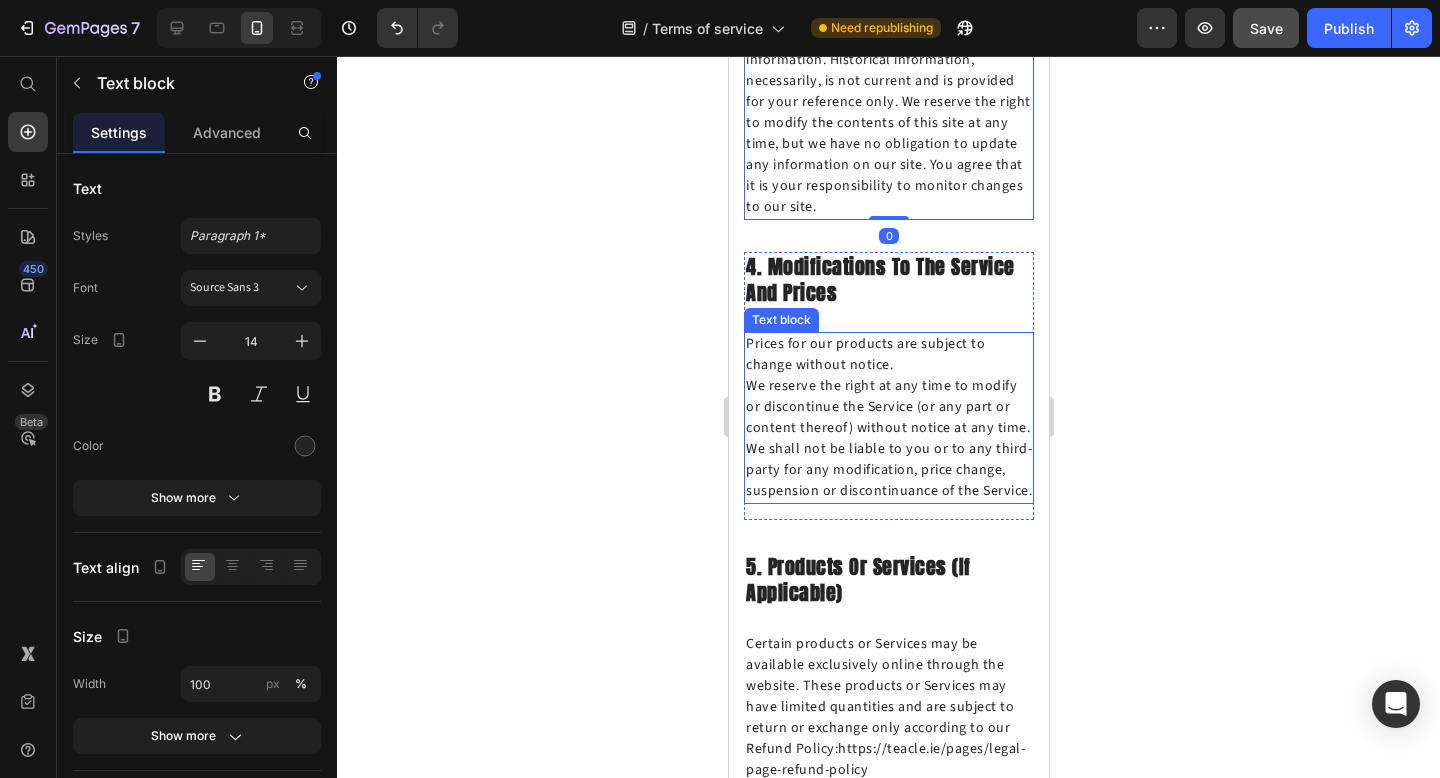 click on "Prices for our products are subject to change without notice. We reserve the right at any time to modify or discontinue the Service (or any part or content thereof) without notice at any time. We shall not be liable to you or to any third-party for any modification, price change, suspension or discontinuance of the Service." at bounding box center (888, 418) 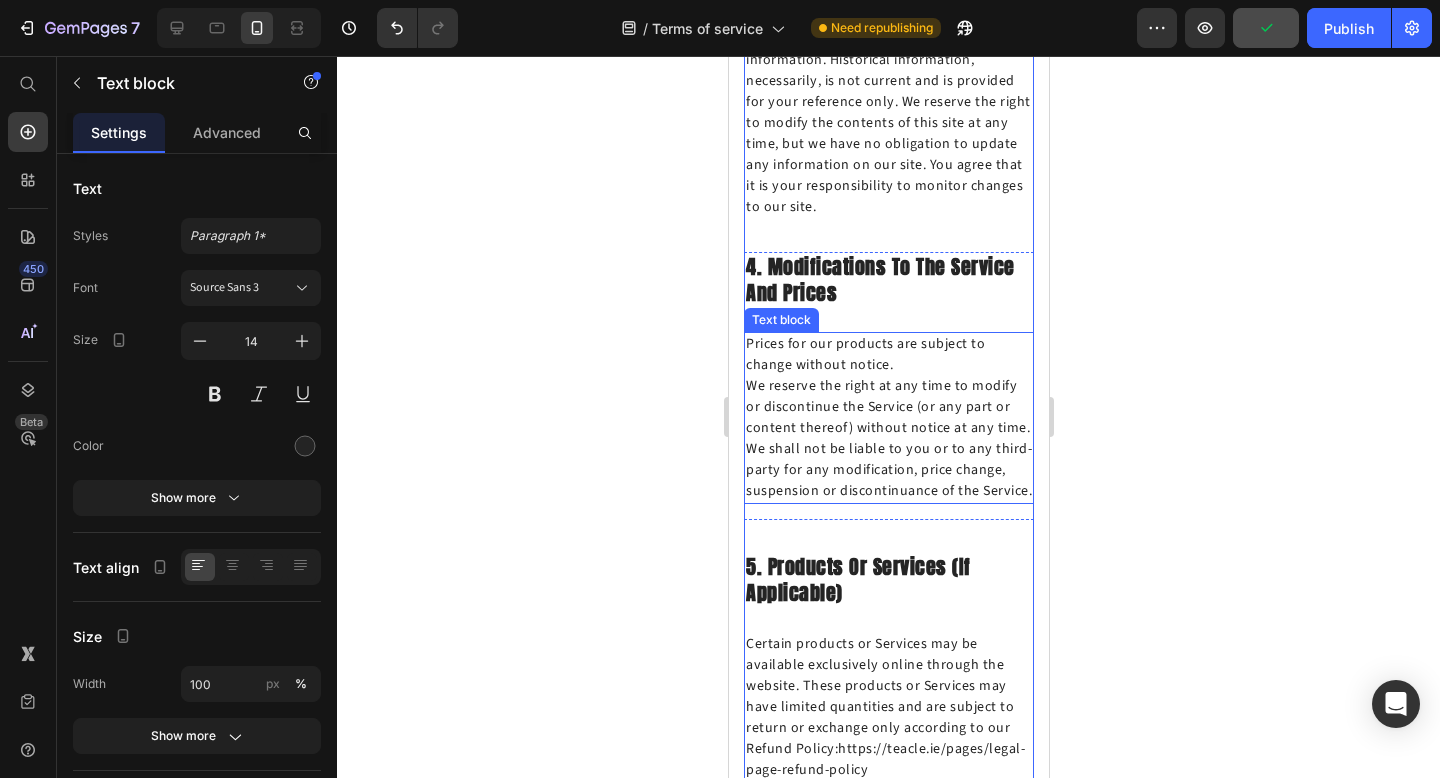 click on "We shall not be liable to you or to any third-party for any modification, price change, suspension or discontinuance of the Service." at bounding box center (888, 470) 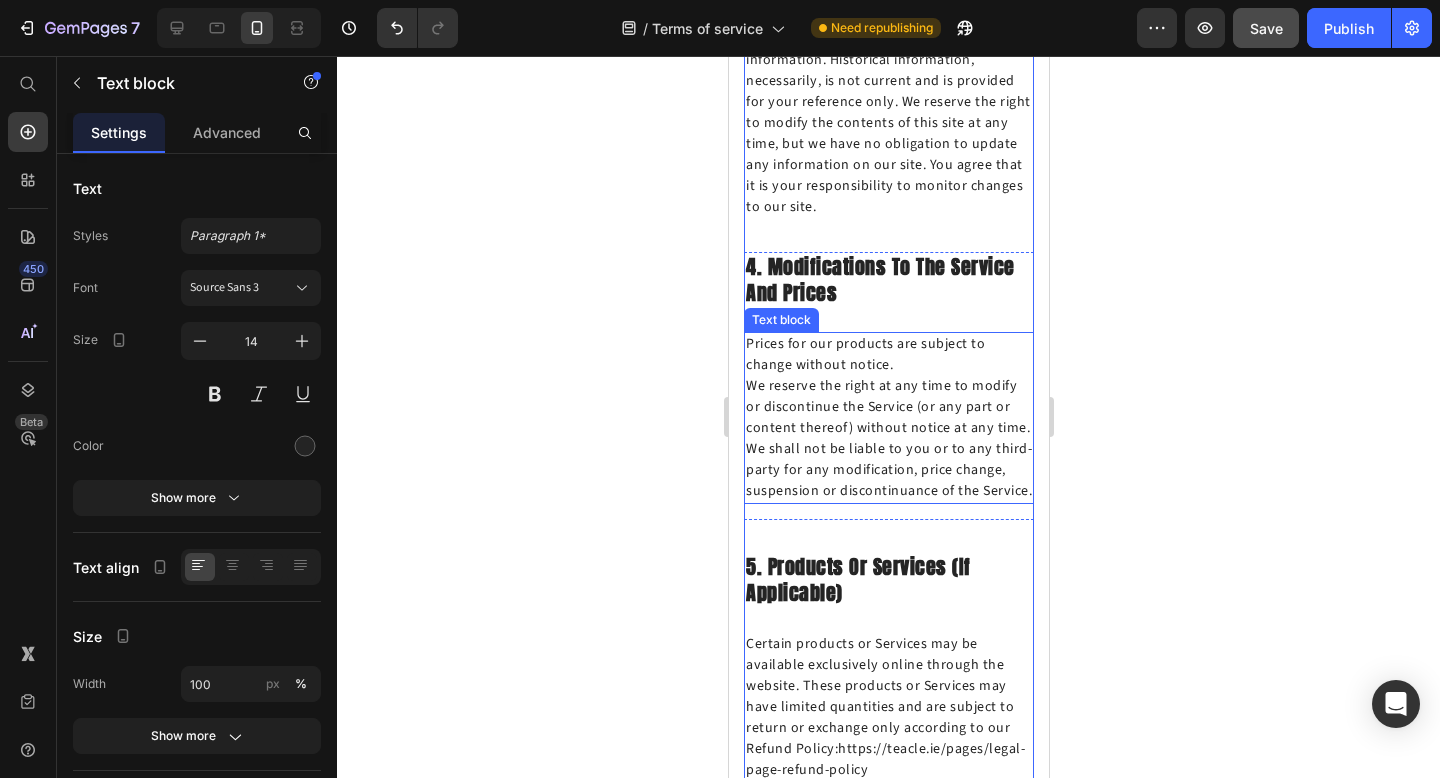 click on "We shall not be liable to you or to any third-party for any modification, price change, suspension or discontinuance of the Service." at bounding box center (888, 470) 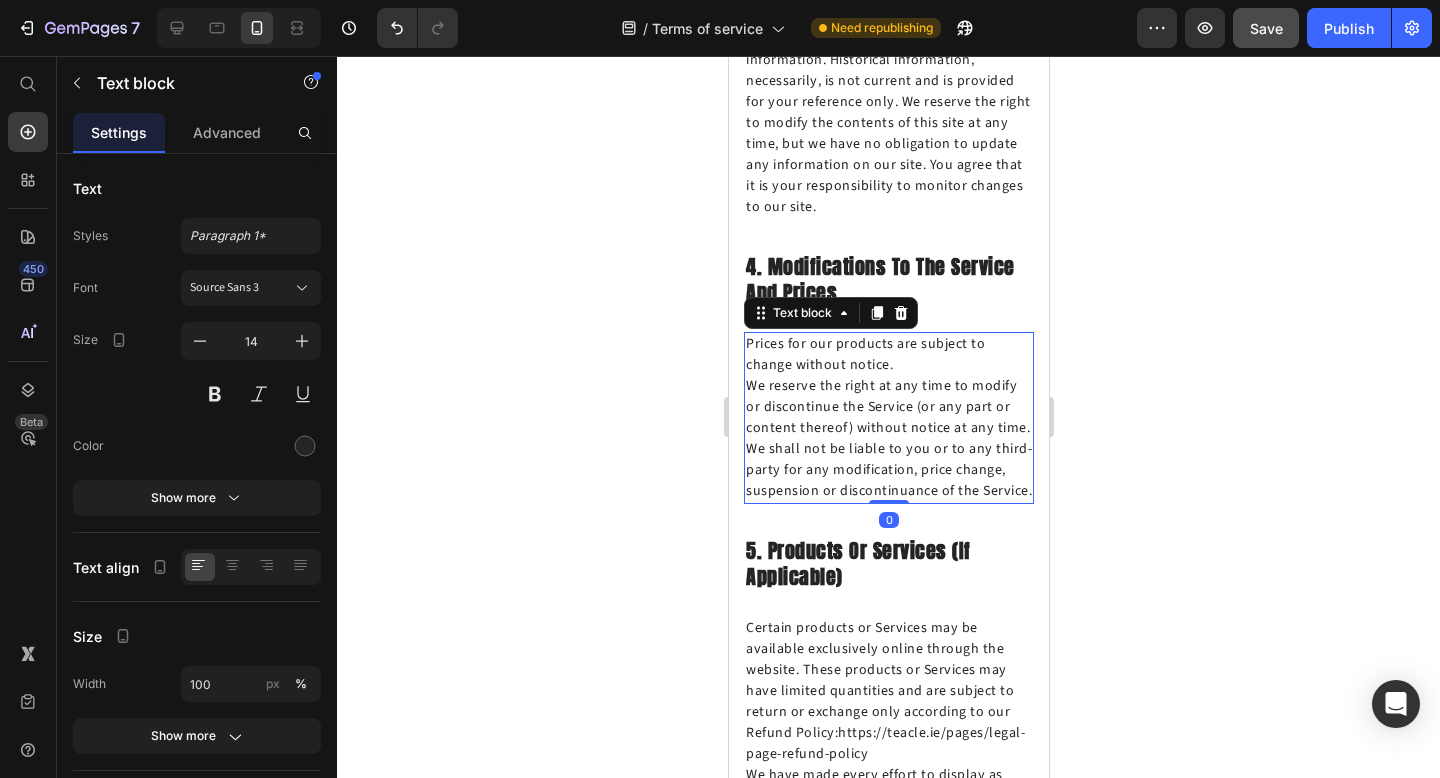 drag, startPoint x: 893, startPoint y: 453, endPoint x: 893, endPoint y: 430, distance: 23 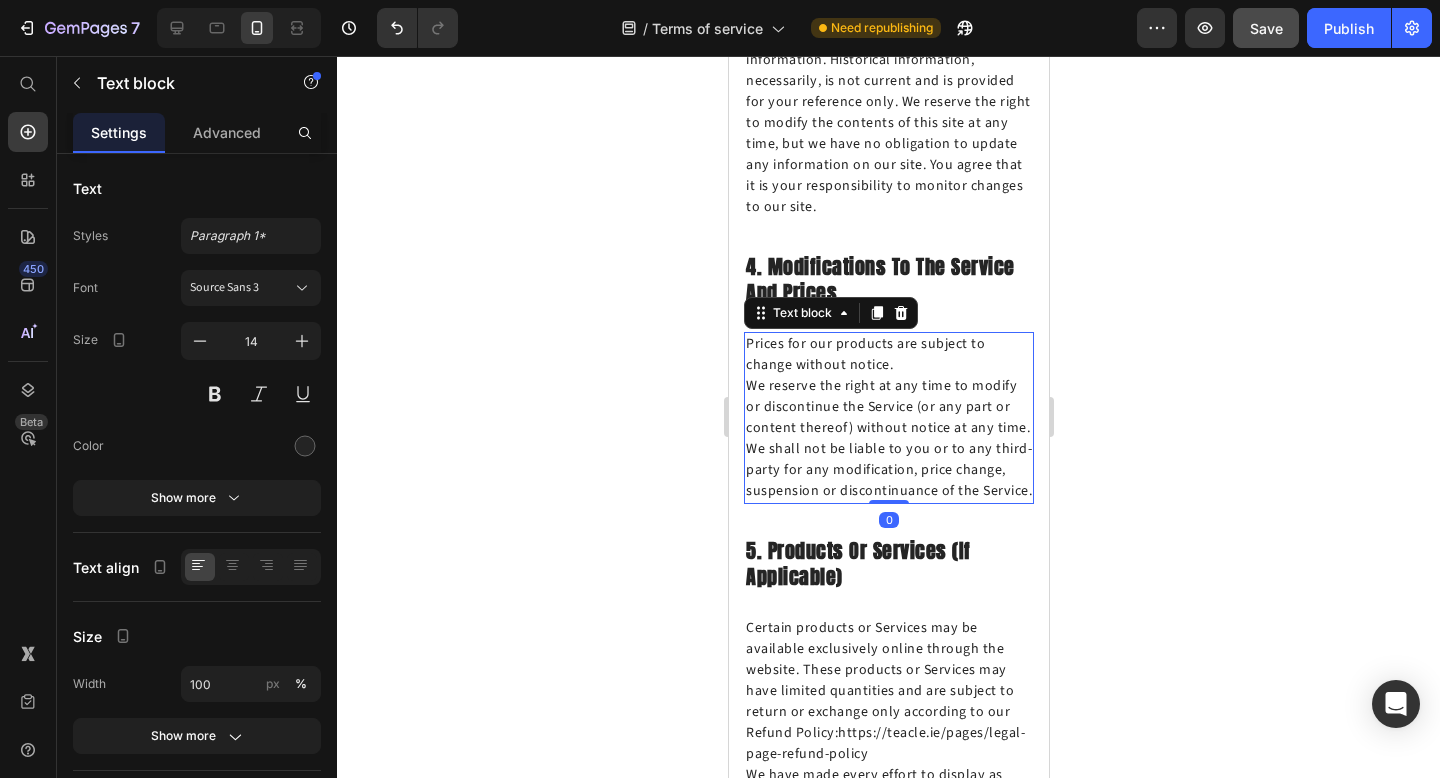 click on "Prices for our products are subject to change without notice. We reserve the right at any time to modify or discontinue the Service (or any part or content thereof) without notice at any time. We shall not be liable to you or to any third-party for any modification, price change, suspension or discontinuance of the Service. Text block   0" at bounding box center [888, 418] 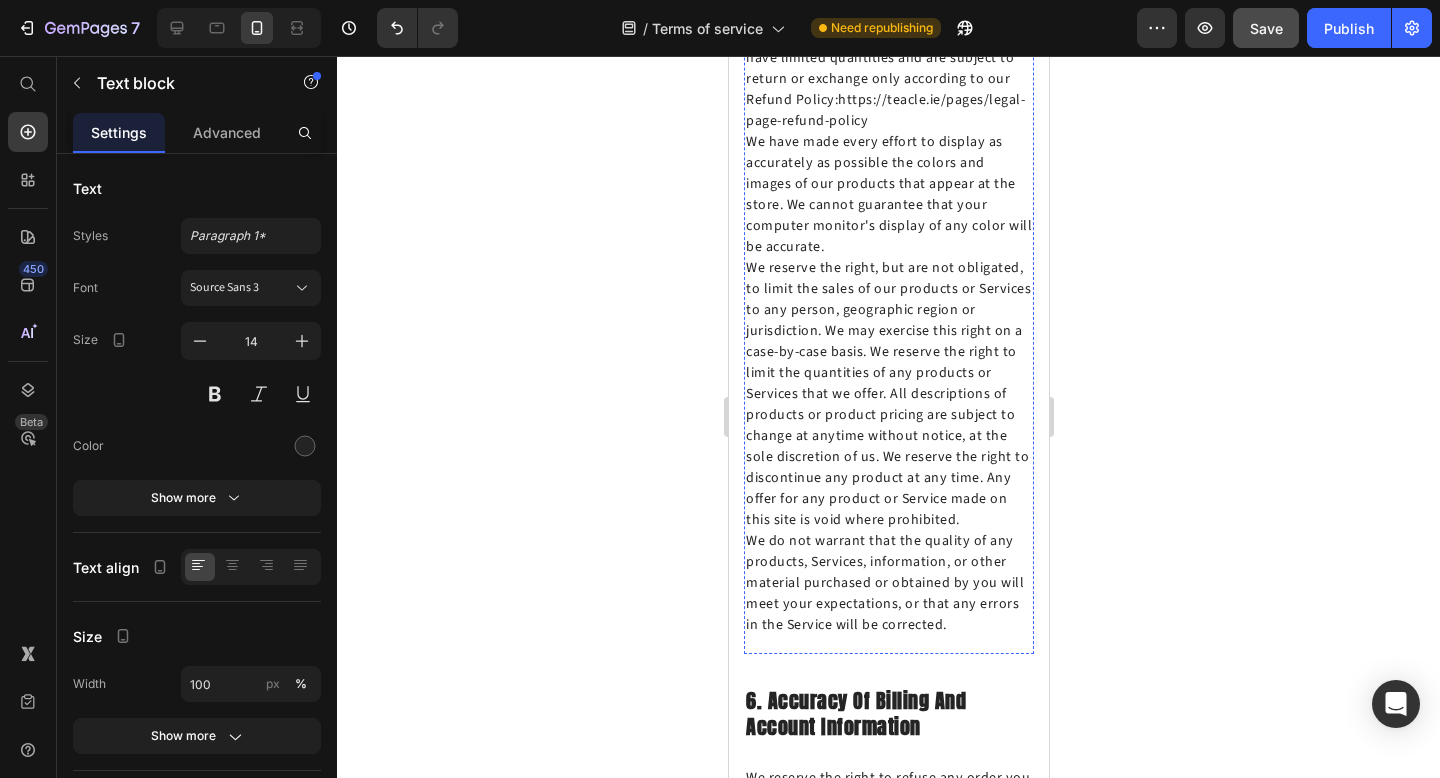 scroll, scrollTop: 3980, scrollLeft: 0, axis: vertical 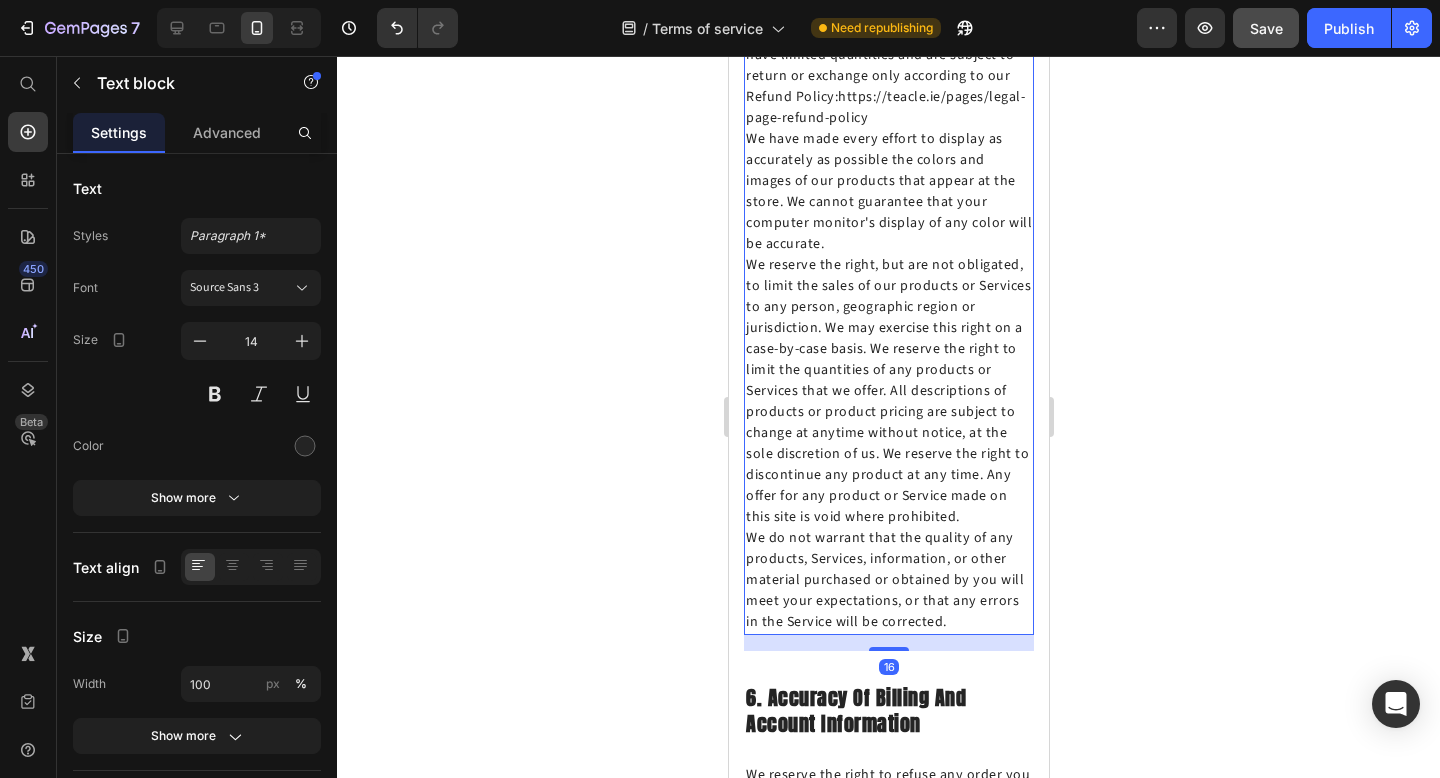 click on "We do not warrant that the quality of any products, Services, information, or other material purchased or obtained by you will meet your expectations, or that any errors in the Service will be corrected." at bounding box center (888, 580) 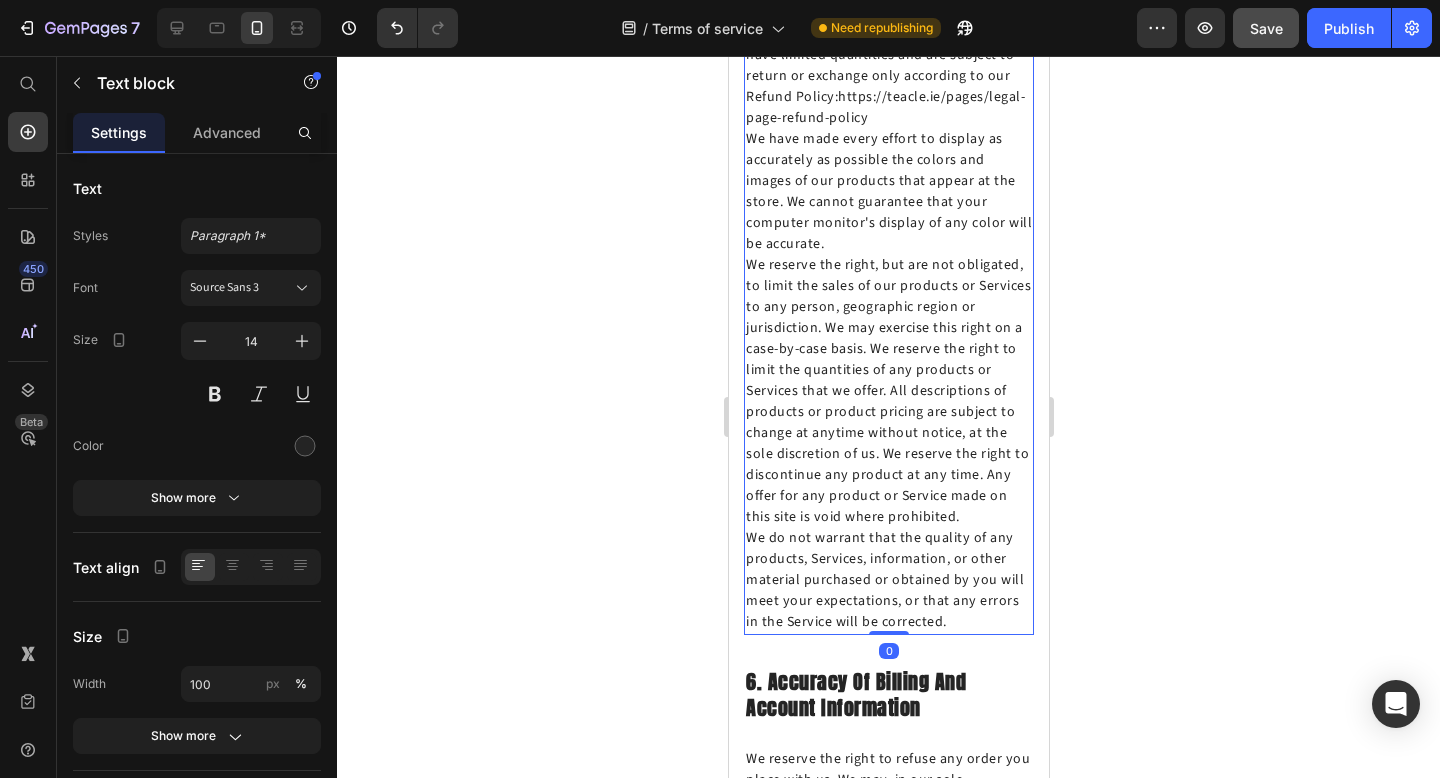 drag, startPoint x: 891, startPoint y: 585, endPoint x: 891, endPoint y: 565, distance: 20 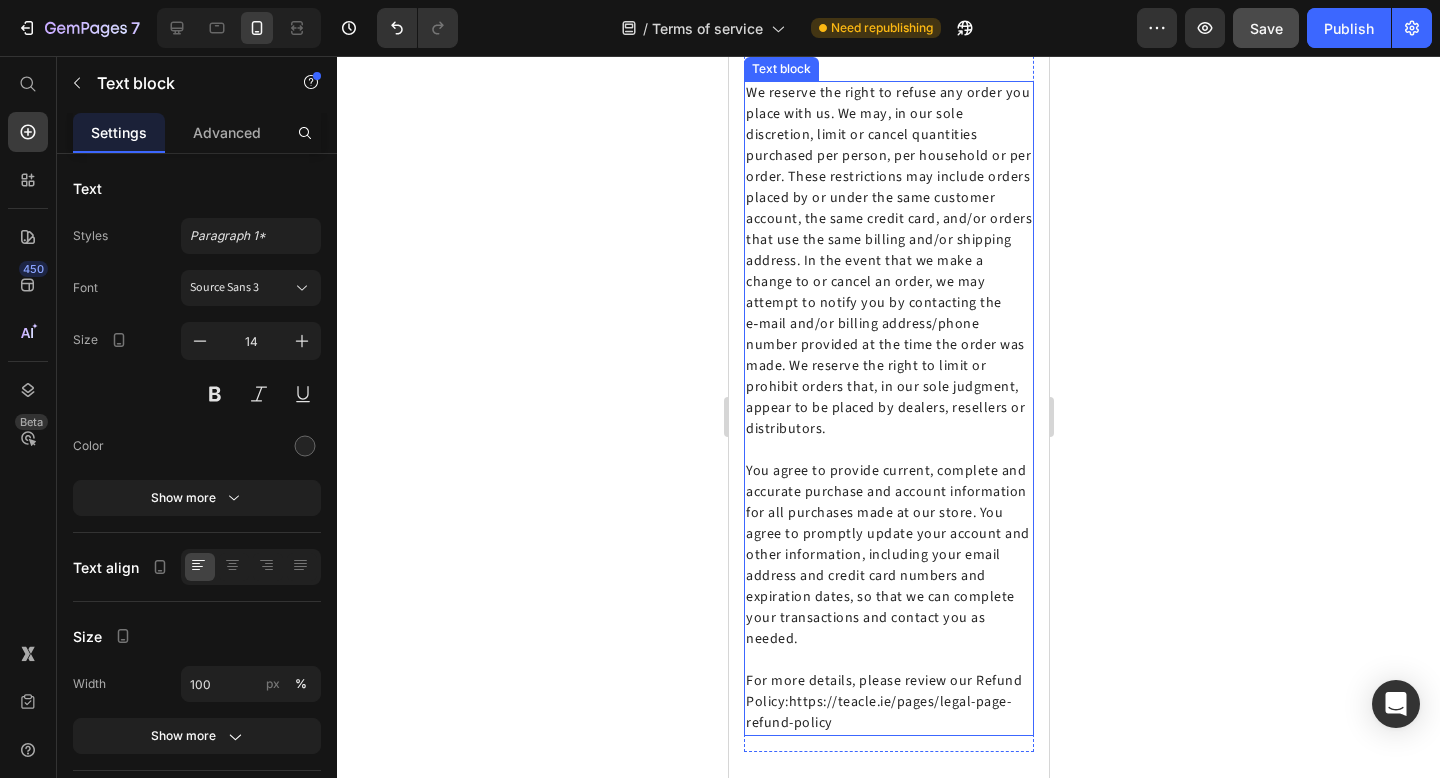 scroll, scrollTop: 4719, scrollLeft: 0, axis: vertical 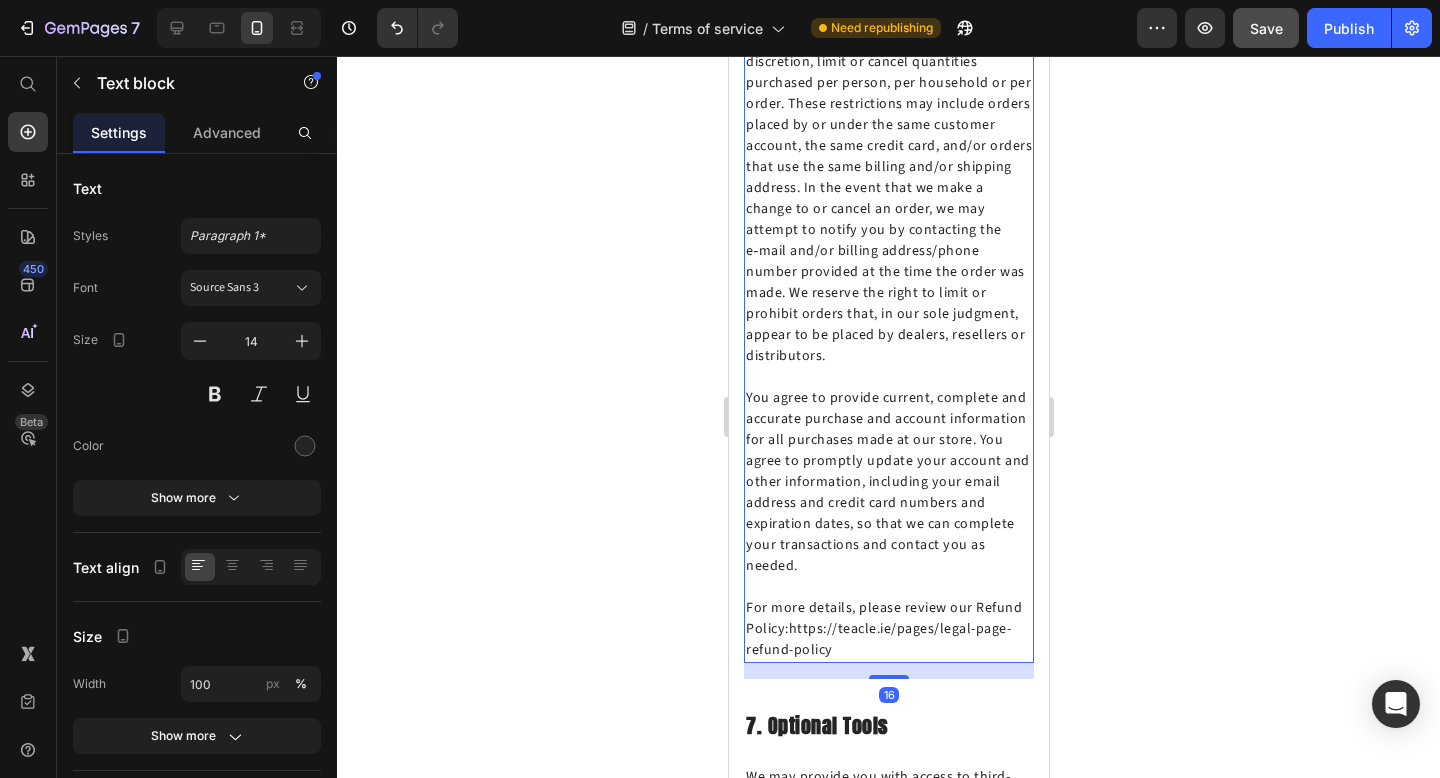 click on "You agree to provide current, complete and accurate purchase and account information for all purchases made at our store. You agree to promptly update your account and other information, including your email address and credit card numbers and expiration dates, so that we can complete your transactions and contact you as needed." at bounding box center [888, 482] 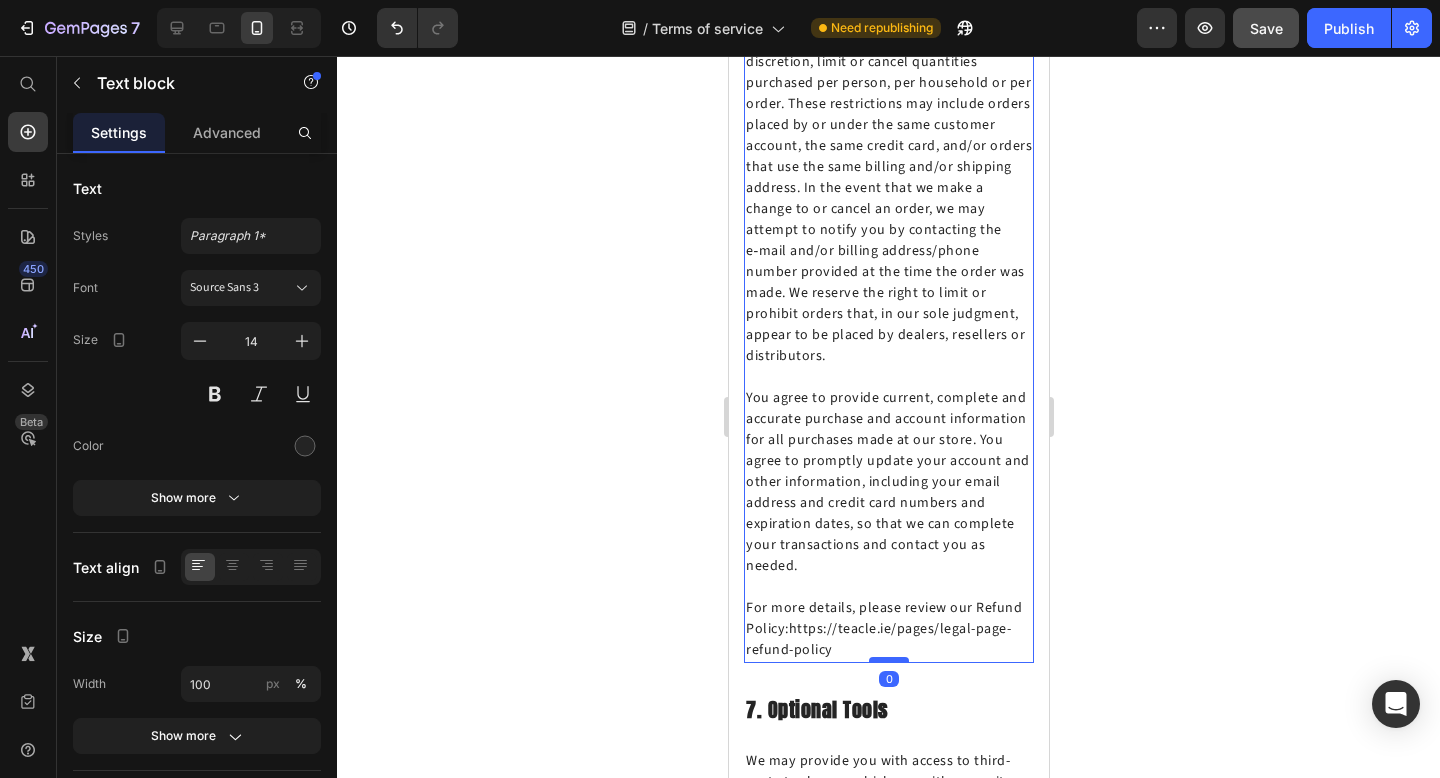 drag, startPoint x: 891, startPoint y: 592, endPoint x: 891, endPoint y: 576, distance: 16 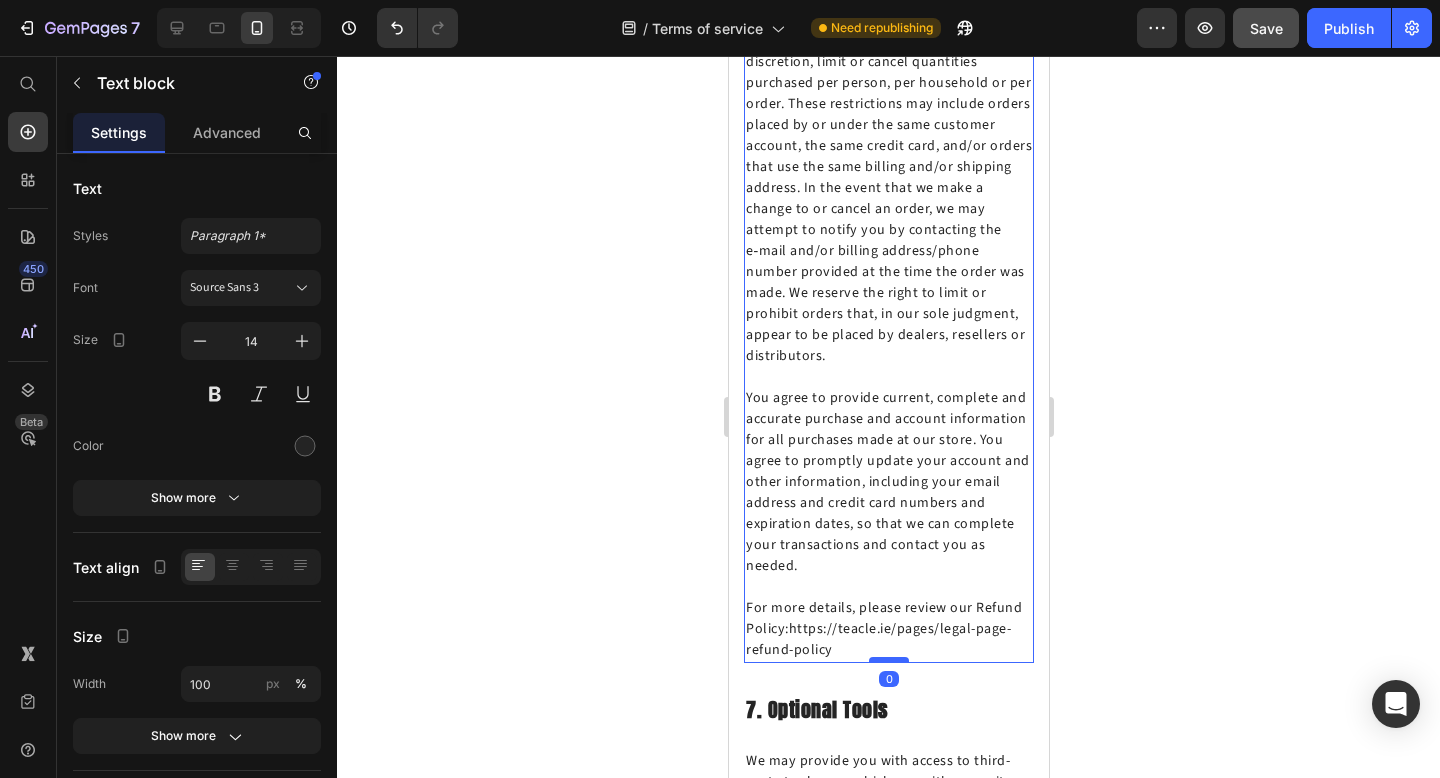 click at bounding box center [888, 660] 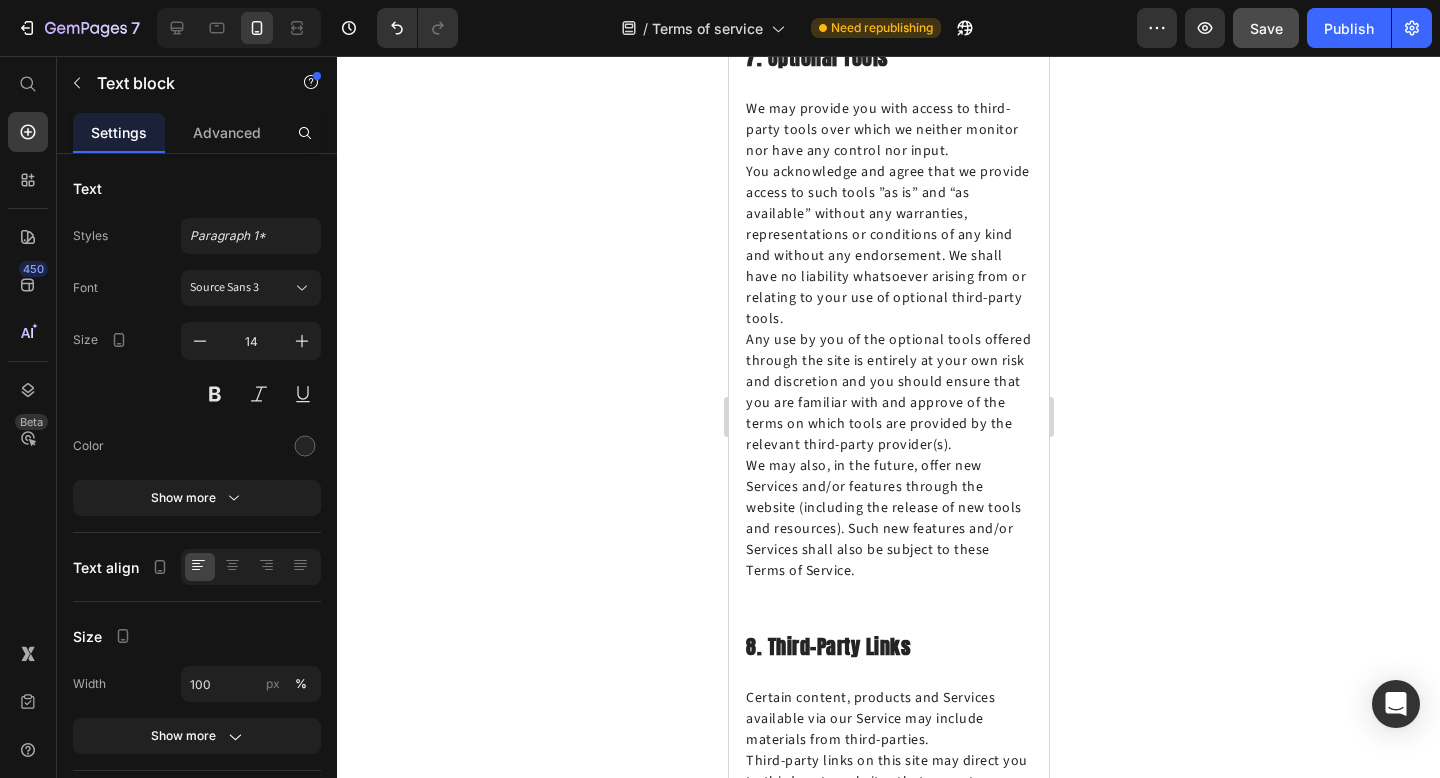 scroll, scrollTop: 5370, scrollLeft: 0, axis: vertical 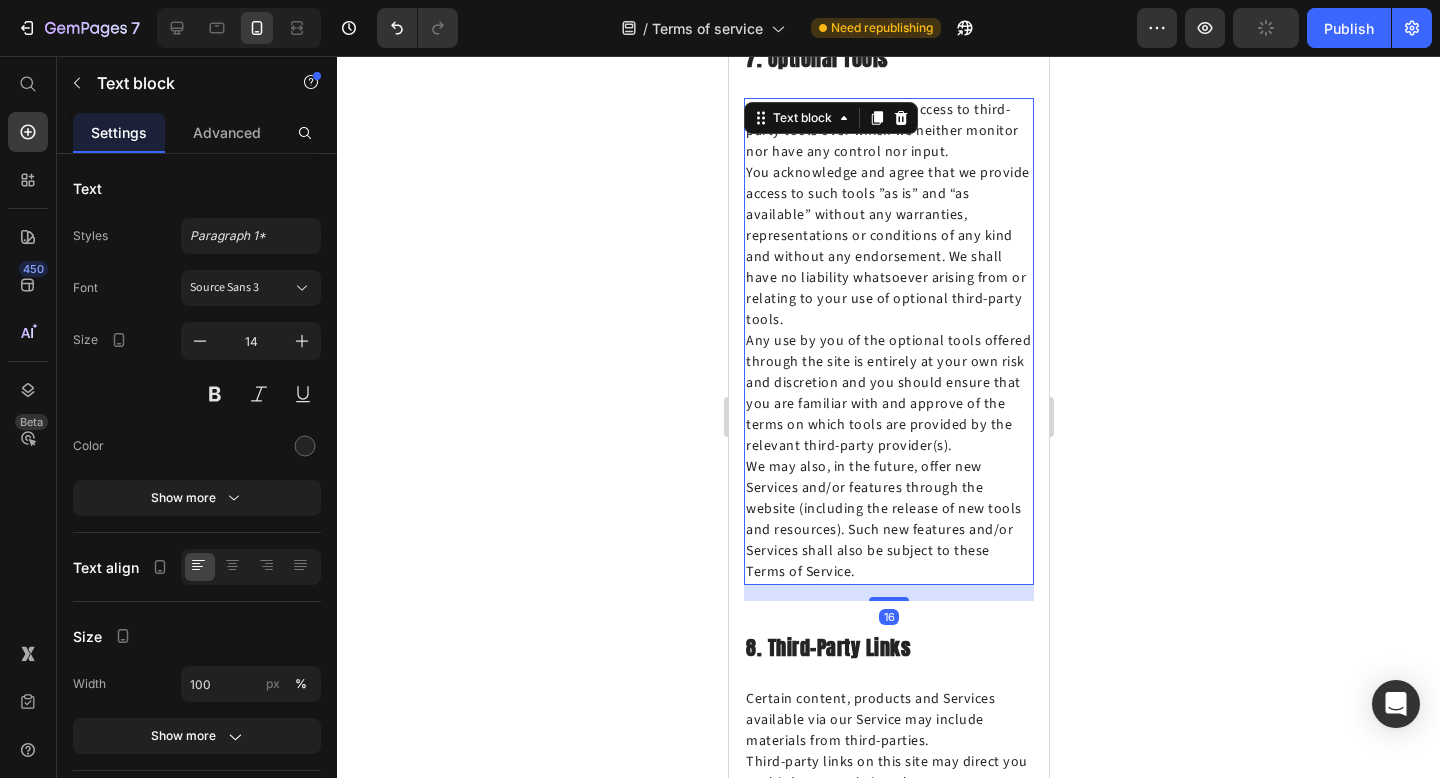 click on "We may also, in the future, offer new Services and/or features through the website (including the release of new tools and resources). Such new features and/or Services shall also be subject to these Terms of Service." at bounding box center (888, 520) 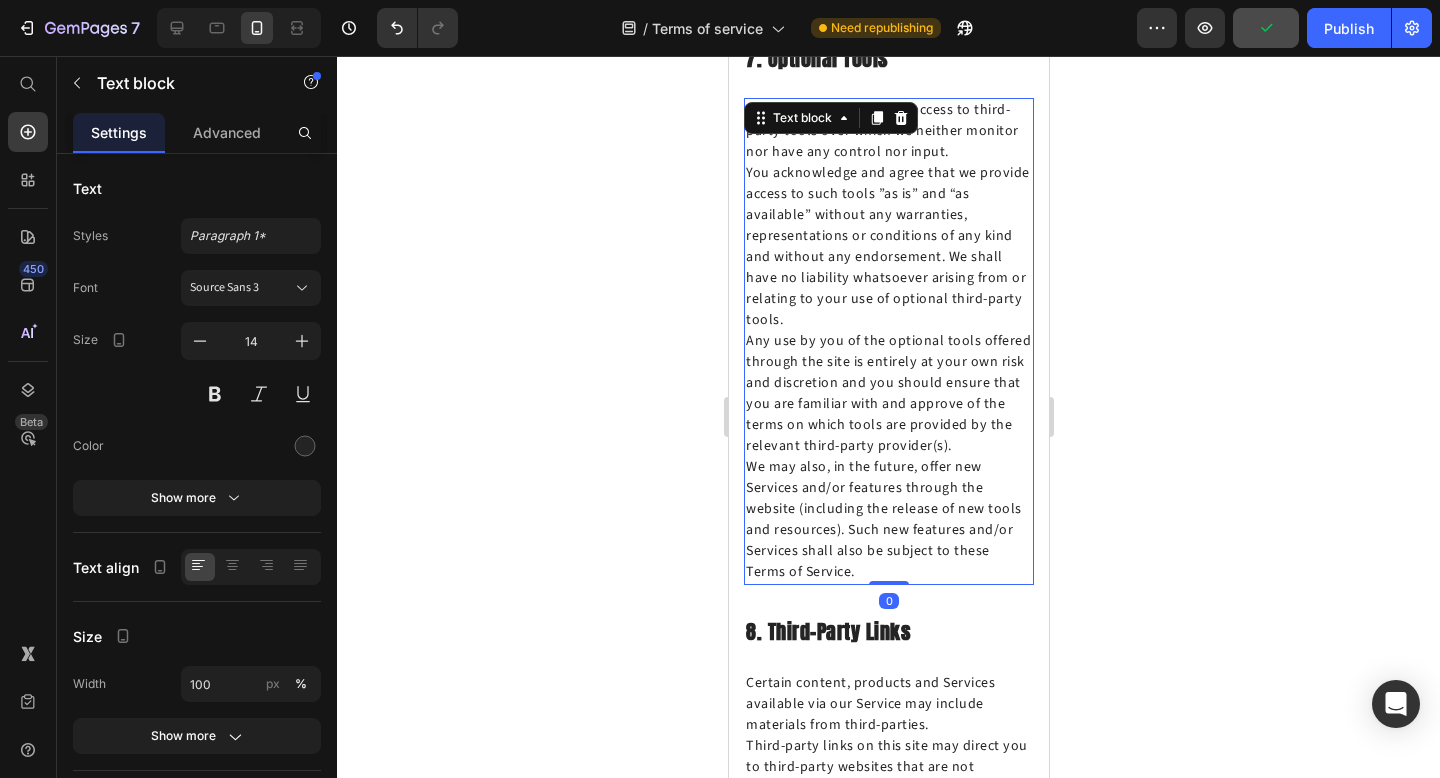 drag, startPoint x: 887, startPoint y: 493, endPoint x: 887, endPoint y: 464, distance: 29 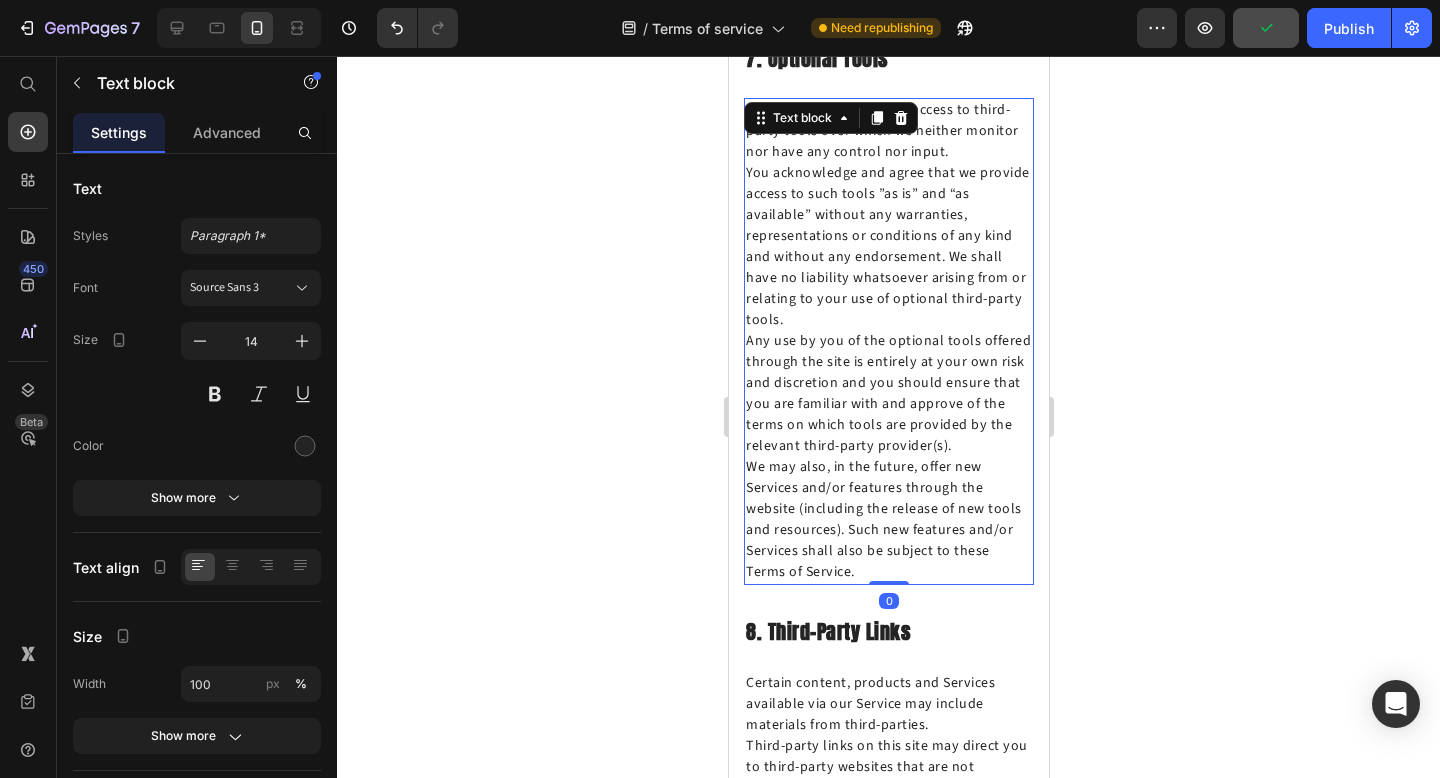 click on "We may provide you with access to third-party tools over which we neither monitor nor have any control nor input. You acknowledge and agree that we provide access to such tools ”as is” and “as available” without any warranties, representations or conditions of any kind and without any endorsement. We shall have no liability whatsoever arising from or relating to your use of optional third-party tools. Any use by you of the optional tools offered through the site is entirely at your own risk and discretion and you should ensure that you are familiar with and approve of the terms on which tools are provided by the relevant third-party provider(s). We may also, in the future, offer new Services and/or features through the website (including the release of new tools and resources). Such new features and/or Services shall also be subject to these Terms of Service. Text block   0" at bounding box center (888, 341) 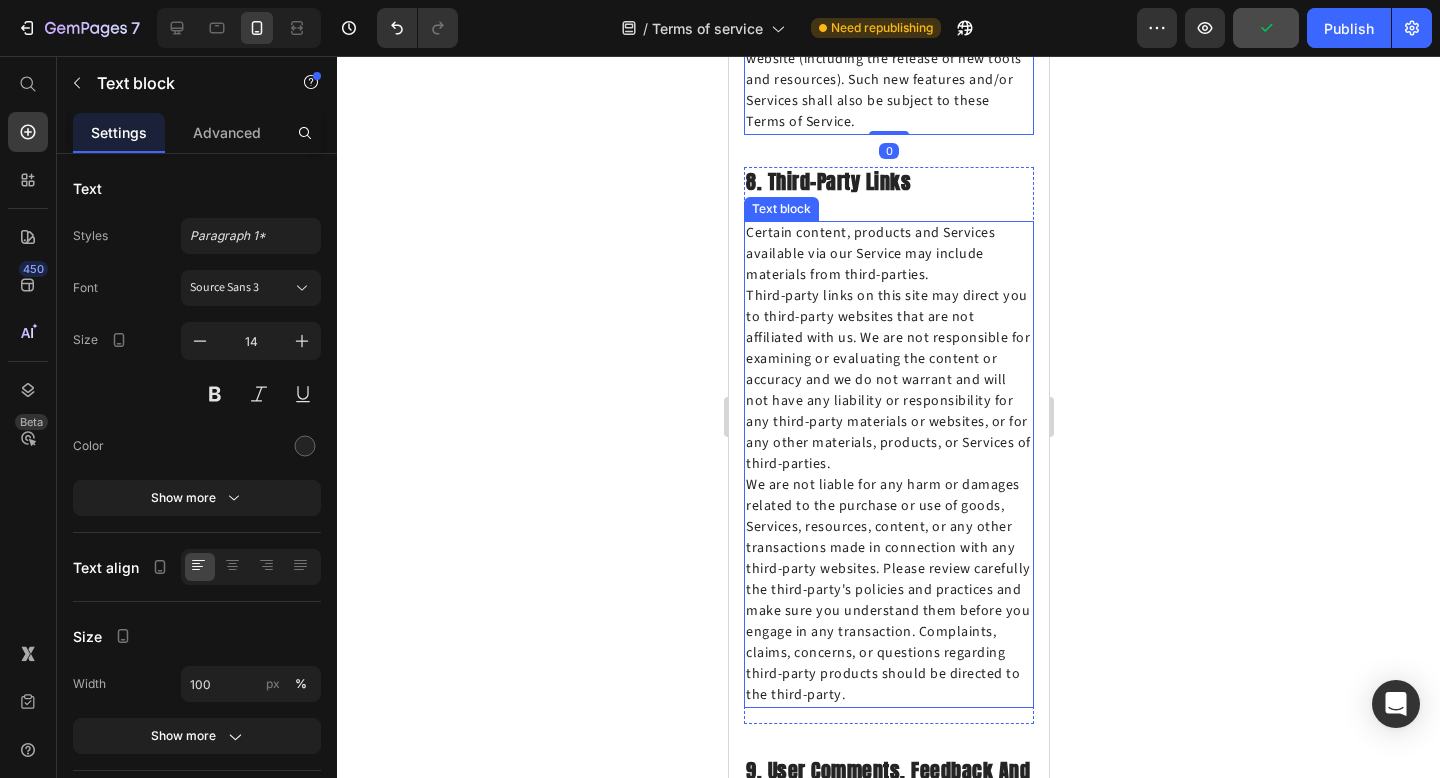 scroll, scrollTop: 5836, scrollLeft: 0, axis: vertical 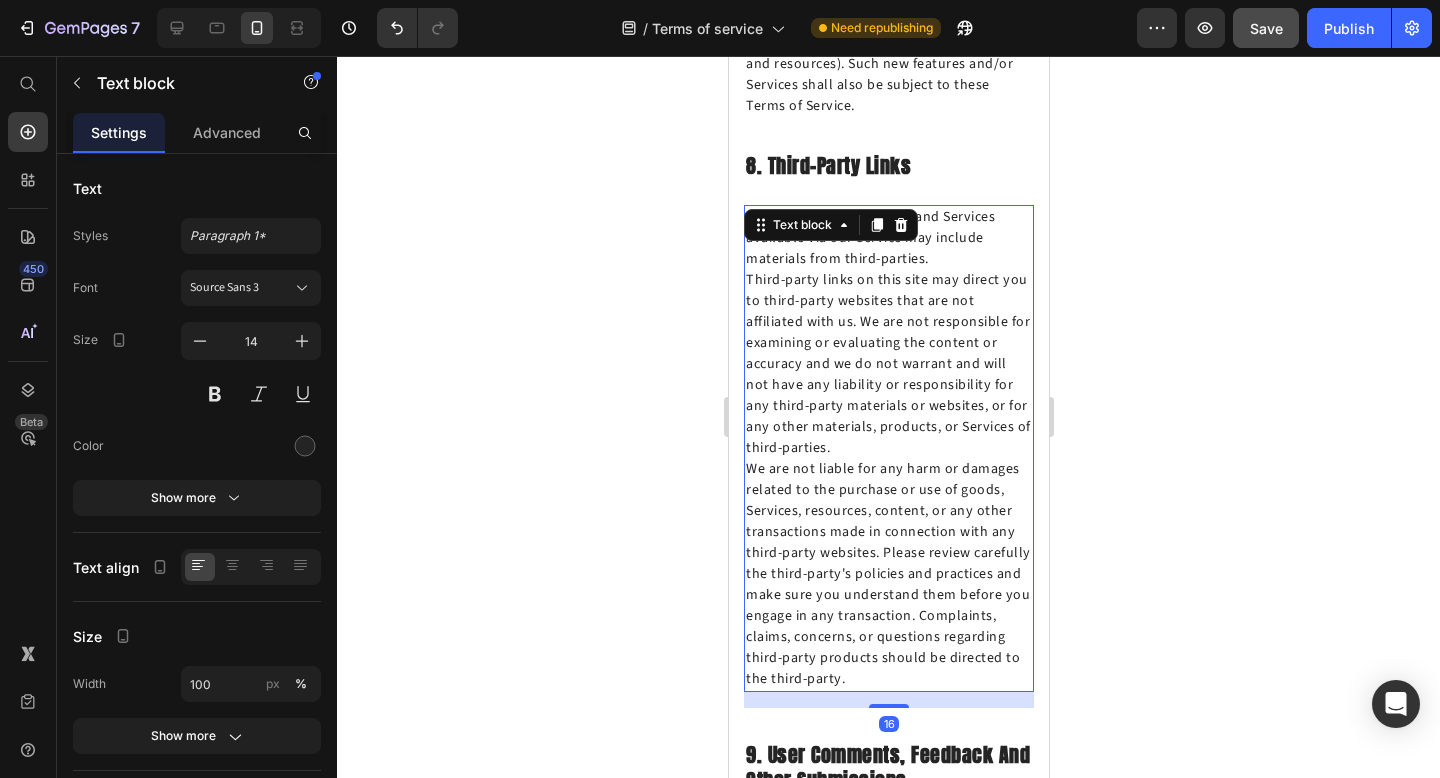 click on "We are not liable for any harm or damages related to the purchase or use of goods, Services, resources, content, or any other transactions made in connection with any third-party websites. Please review carefully the third-party's policies and practices and make sure you understand them before you engage in any transaction. Complaints, claims, concerns, or questions regarding third-party products should be directed to the third-party." at bounding box center (888, 574) 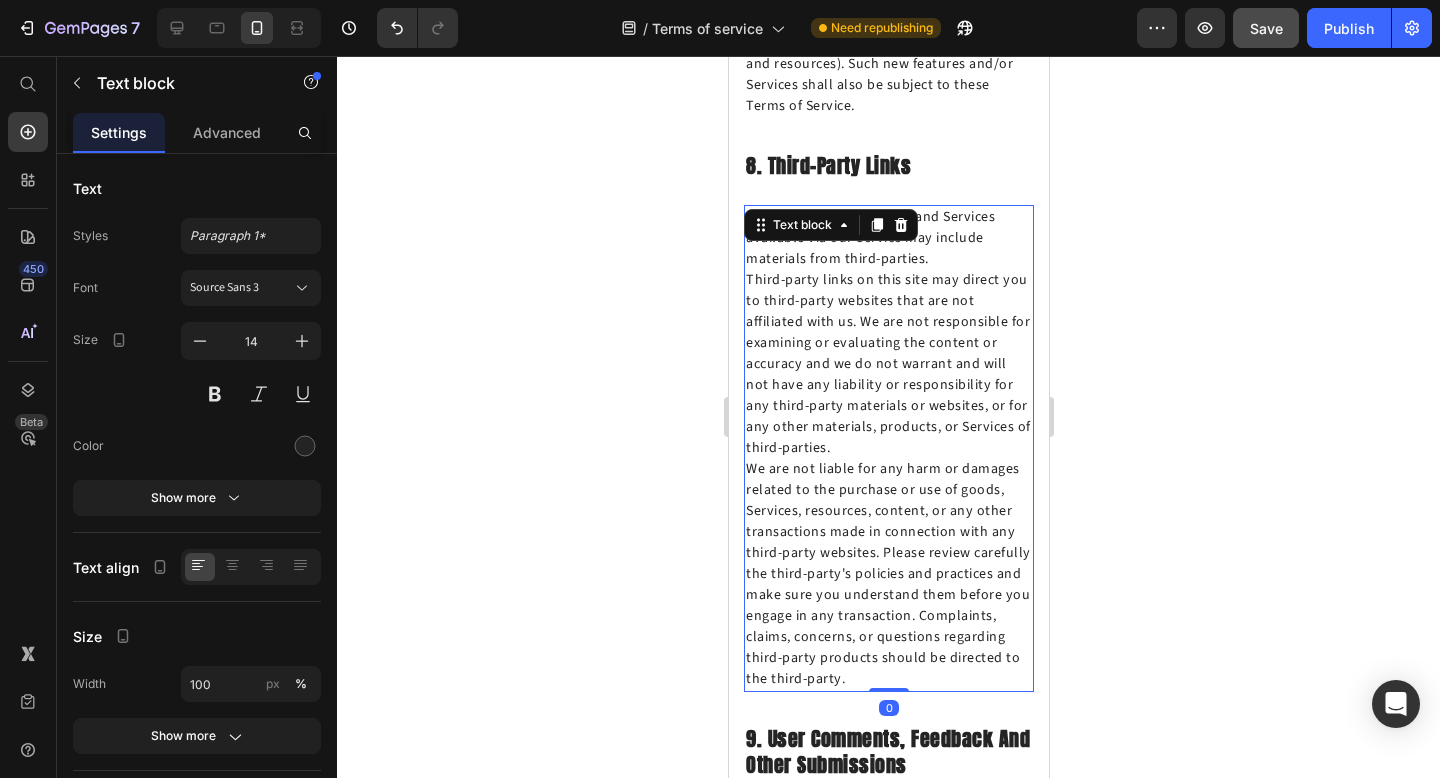 drag, startPoint x: 887, startPoint y: 599, endPoint x: 887, endPoint y: 574, distance: 25 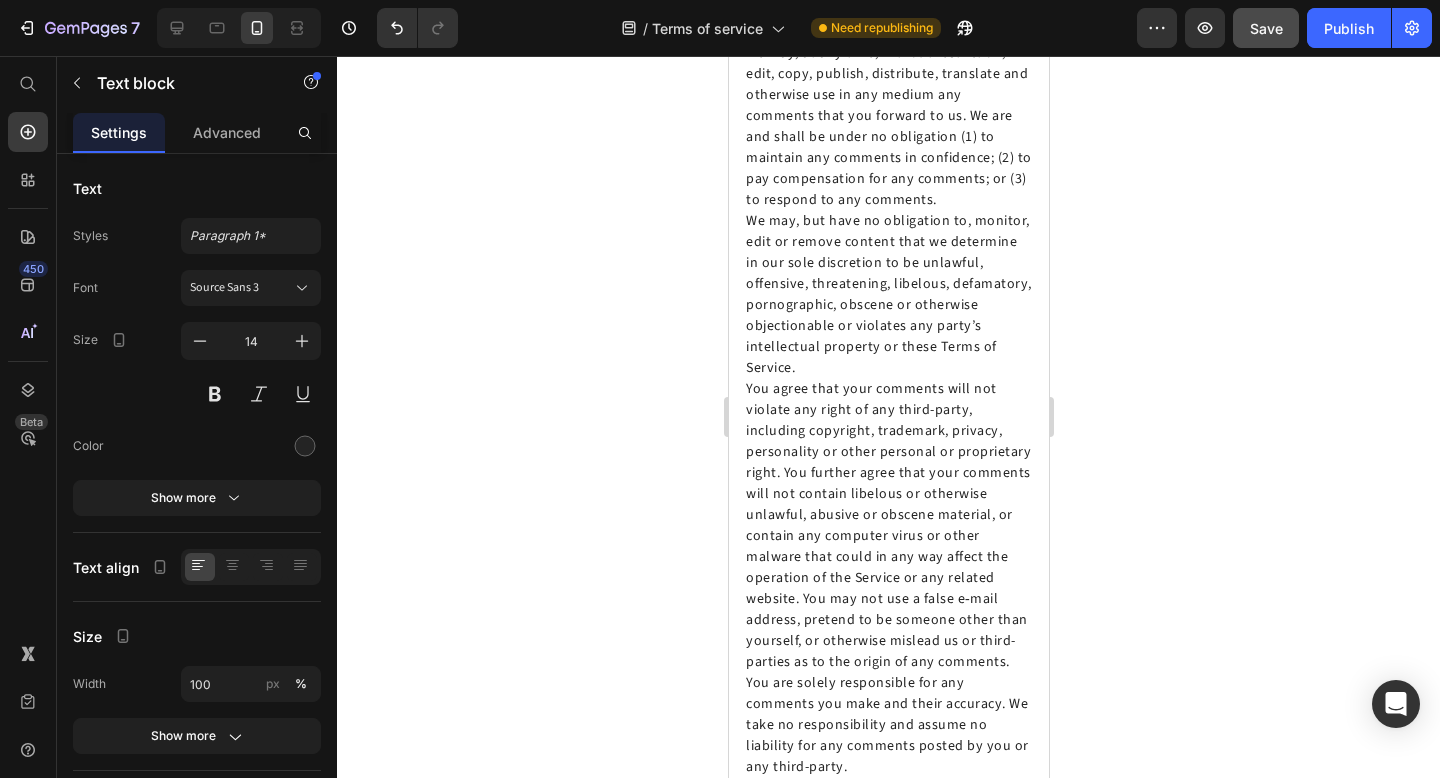 scroll, scrollTop: 6748, scrollLeft: 0, axis: vertical 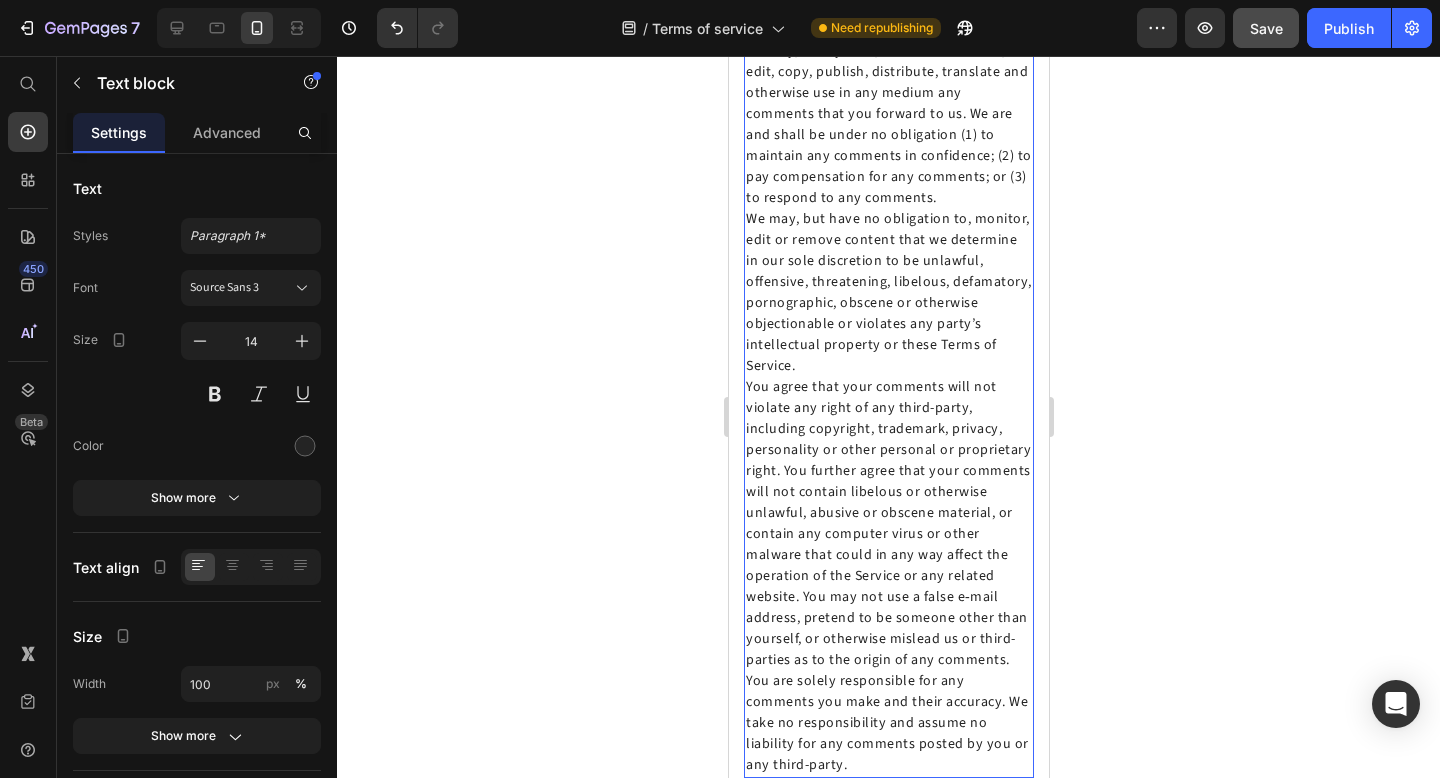 click on "You agree that your comments will not violate any right of any third-party, including copyright, trademark, privacy, personality or other personal or proprietary right. You further agree that your comments will not contain libelous or otherwise unlawful, abusive or obscene material, or contain any computer virus or other malware that could in any way affect the operation of the Service or any related website. You may not use a false e‑mail address, pretend to be someone other than yourself, or otherwise mislead us or third-parties as to the origin of any comments. You are solely responsible for any comments you make and their accuracy. We take no responsibility and assume no liability for any comments posted by you or any third-party." at bounding box center (888, 576) 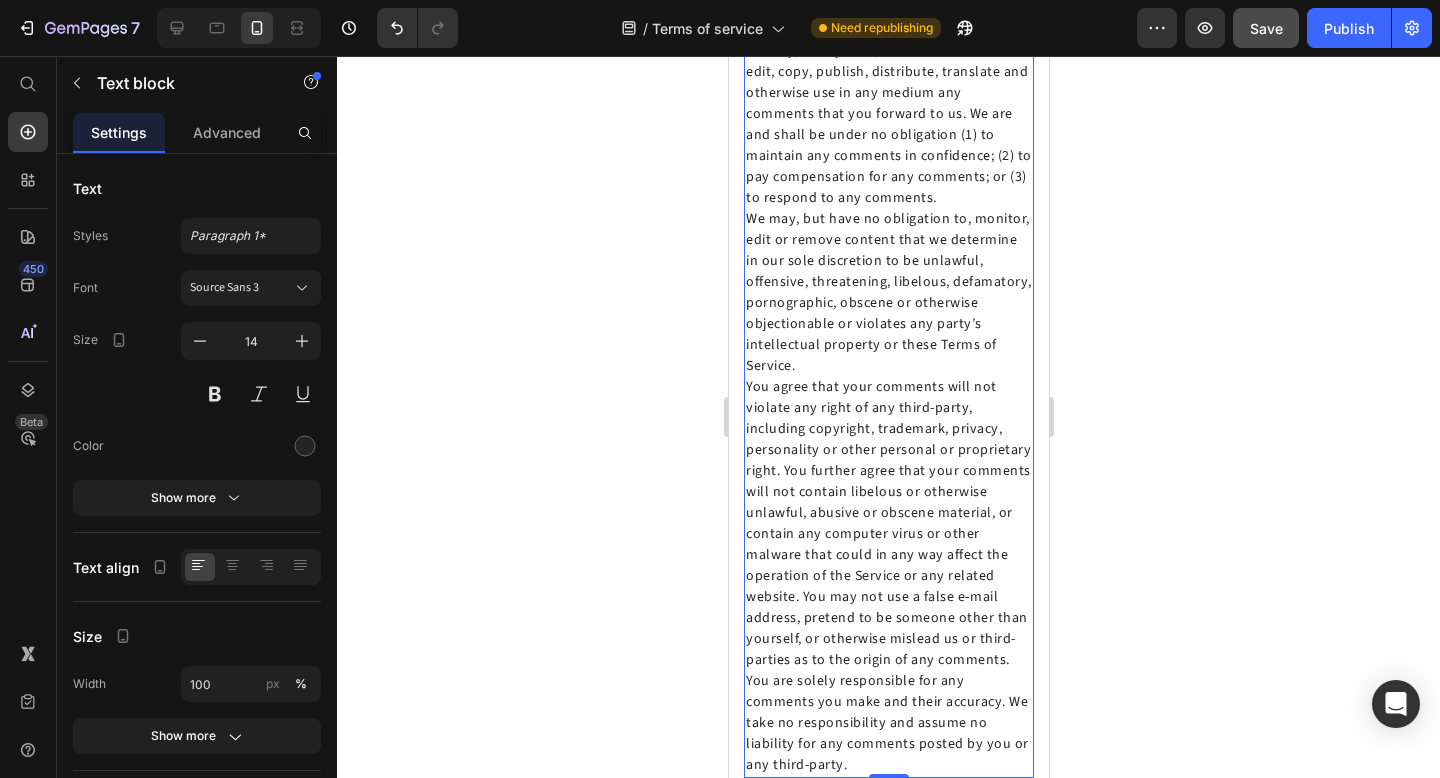 drag, startPoint x: 906, startPoint y: 644, endPoint x: 905, endPoint y: 613, distance: 31.016125 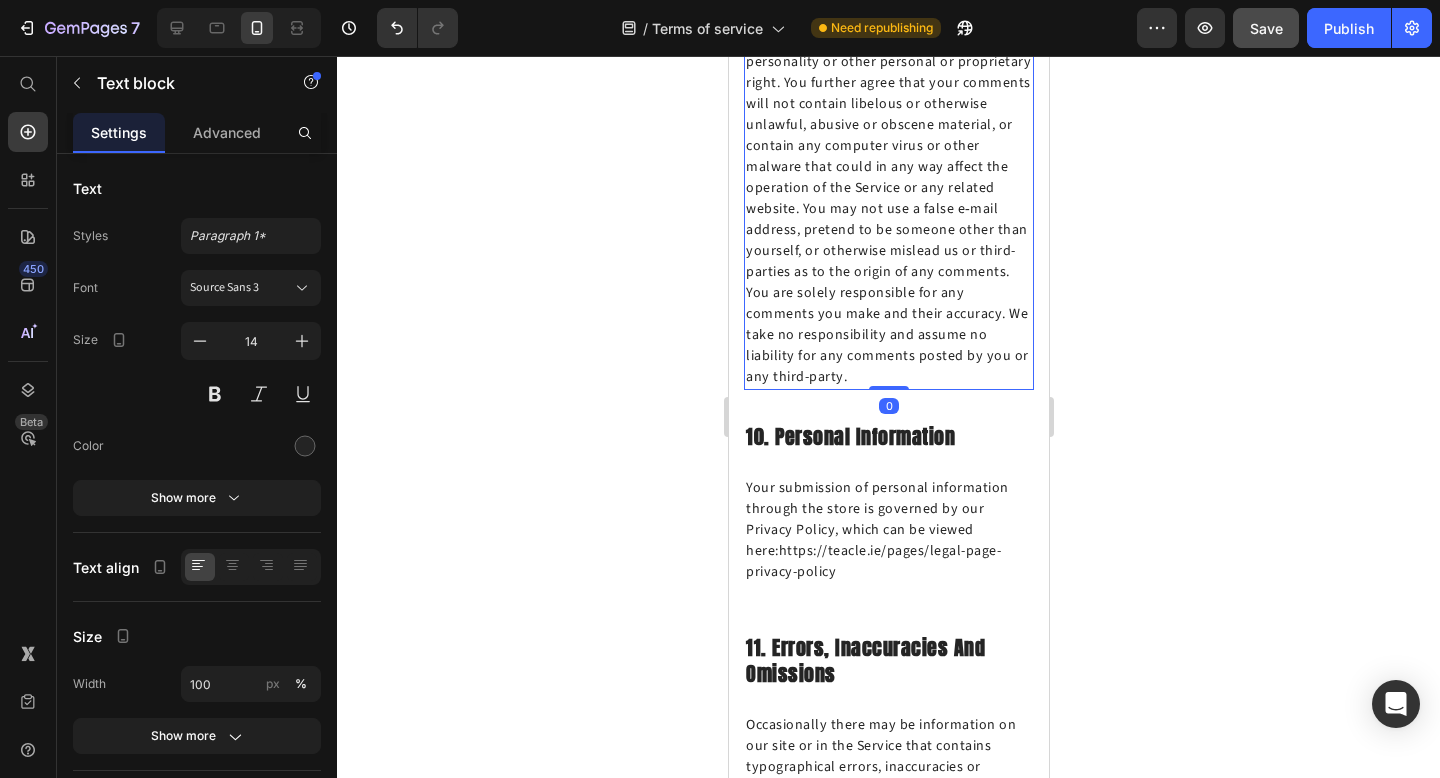scroll, scrollTop: 7141, scrollLeft: 0, axis: vertical 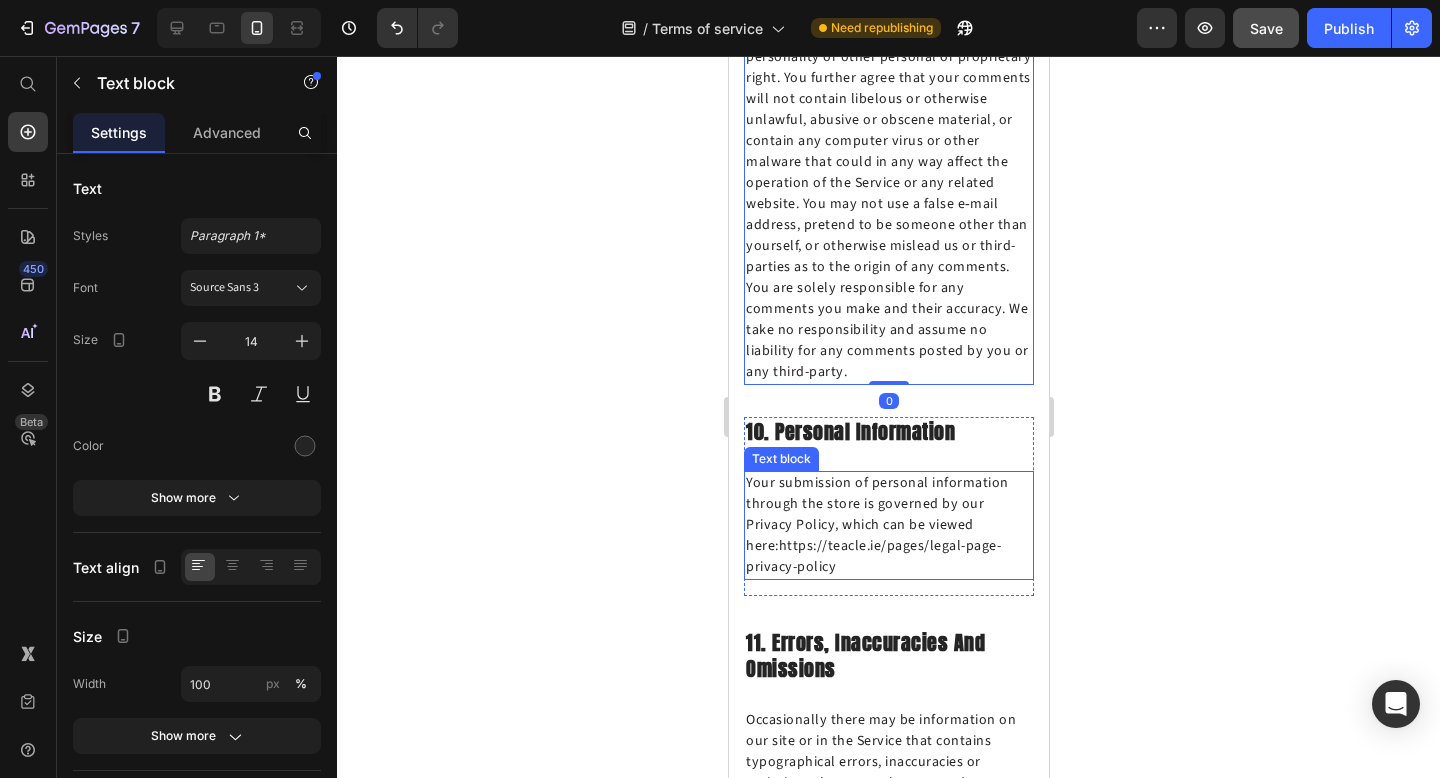click on "Your submission of personal information through the store is governed by our Privacy Policy, which can be viewed here:  https://teacle.ie/pages/legal-page-privacy-policy" at bounding box center [888, 525] 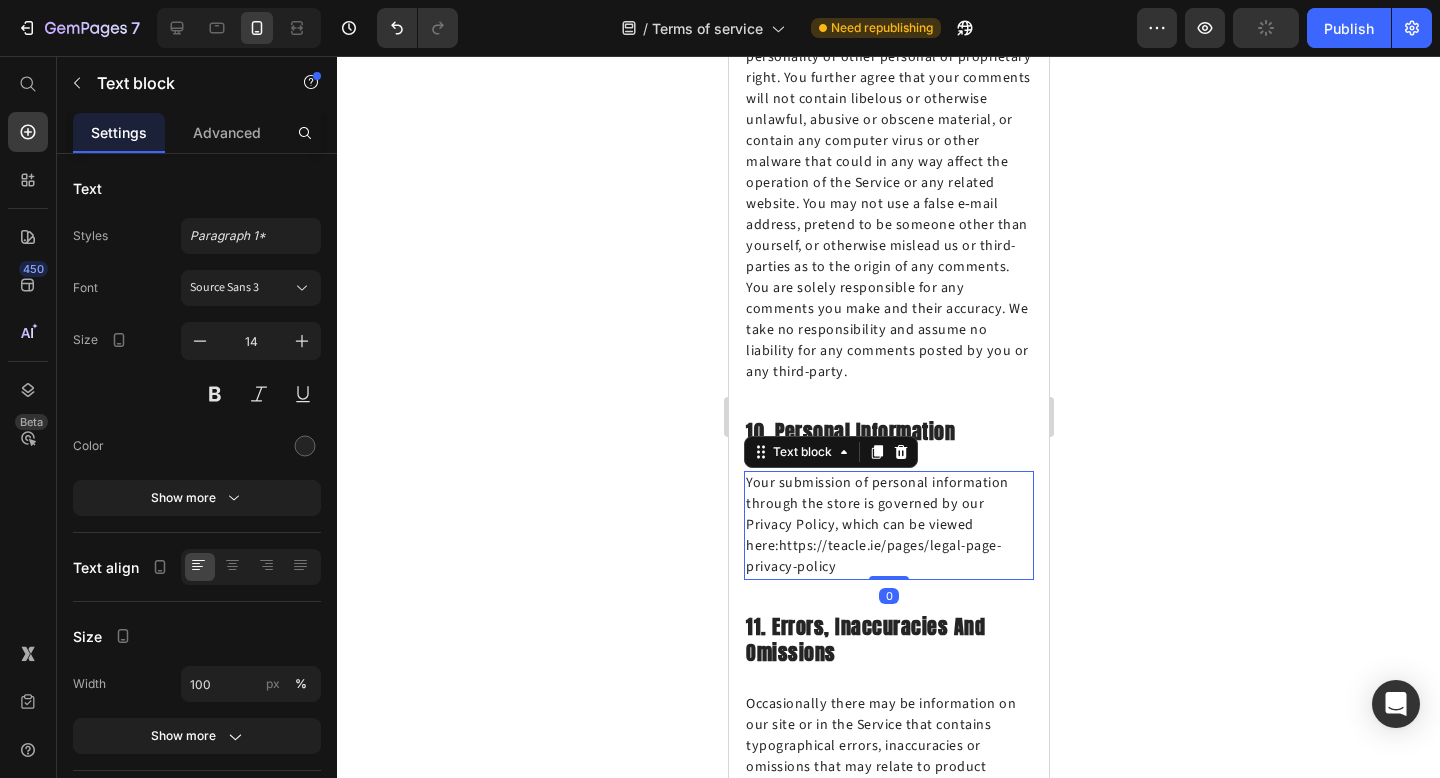 drag, startPoint x: 883, startPoint y: 445, endPoint x: 883, endPoint y: 395, distance: 50 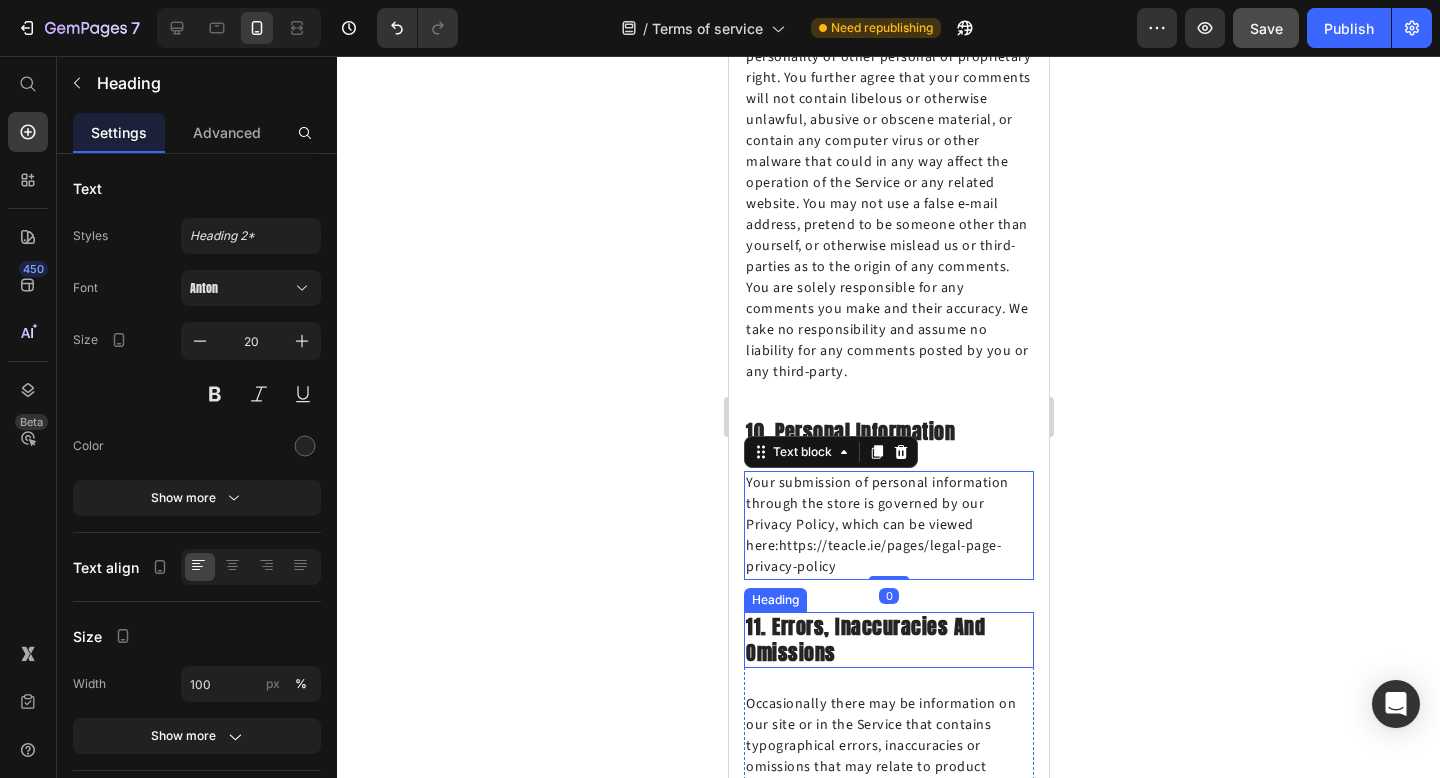 click on "11. Errors, Inaccuracies And Omissions" at bounding box center (888, 640) 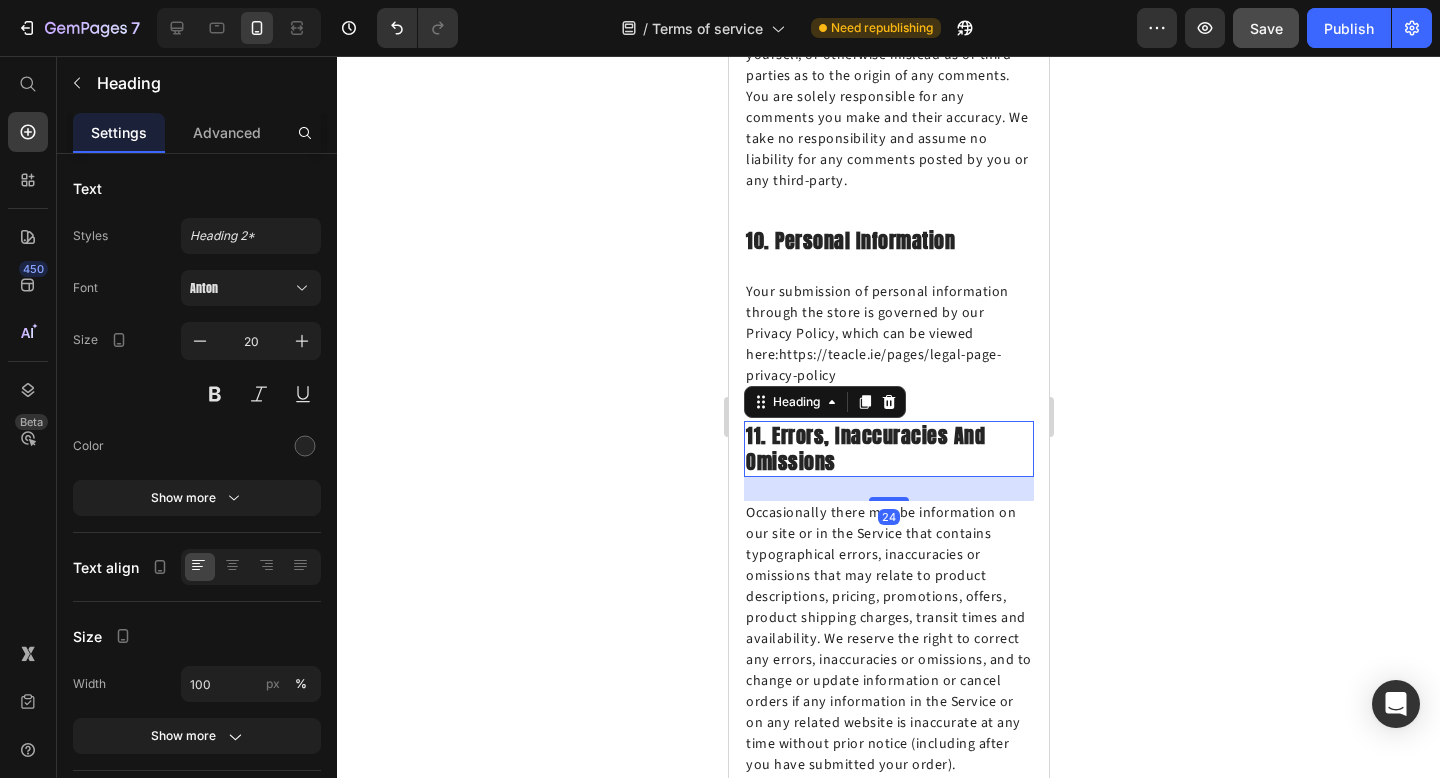 scroll, scrollTop: 7398, scrollLeft: 0, axis: vertical 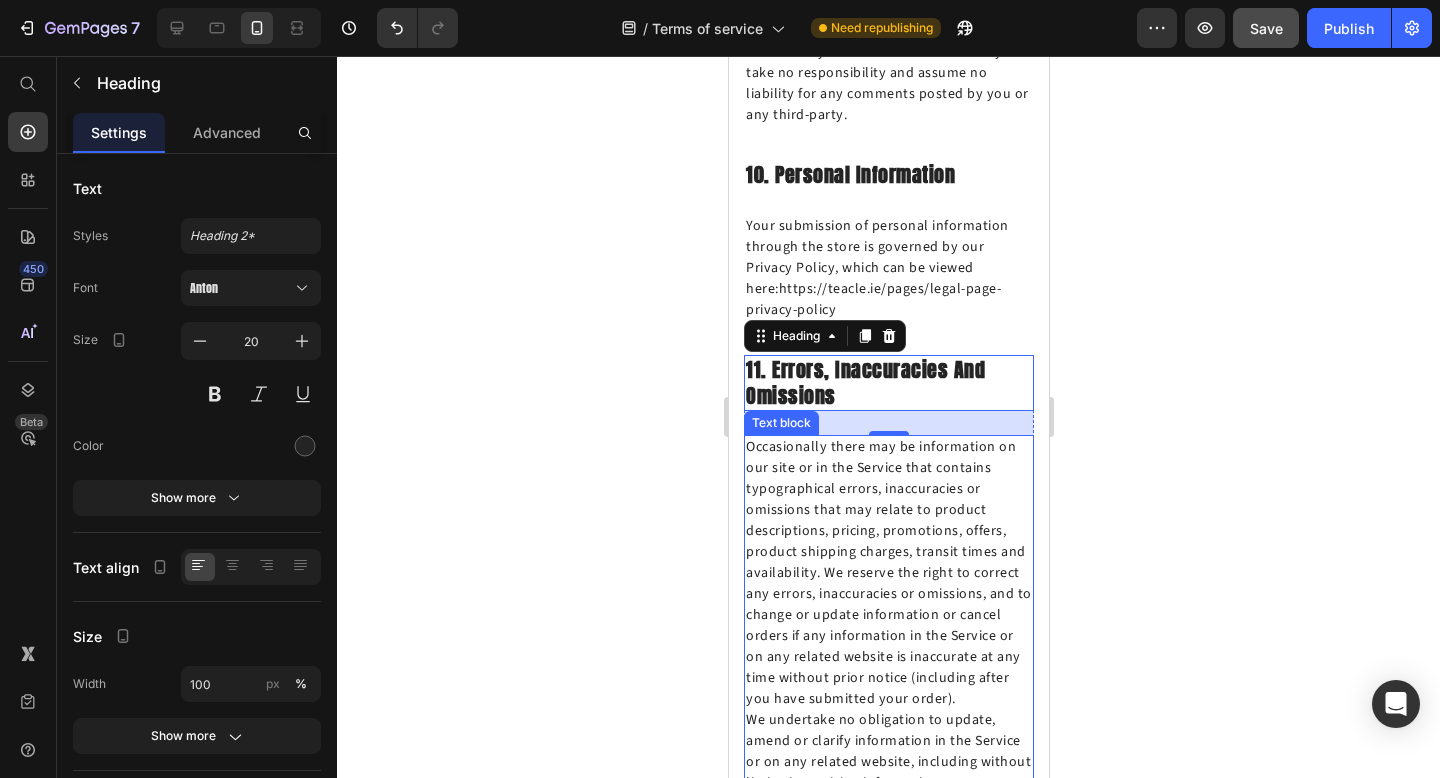 click on "Occasionally there may be information on our site or in the Service that contains typographical errors, inaccuracies or omissions that may relate to product descriptions, pricing, promotions, offers, product shipping charges, transit times and availability. We reserve the right to correct any errors, inaccuracies or omissions, and to change or update information or cancel orders if any information in the Service or on any related website is inaccurate at any time without prior notice (including after you have submitted your order)." at bounding box center [888, 573] 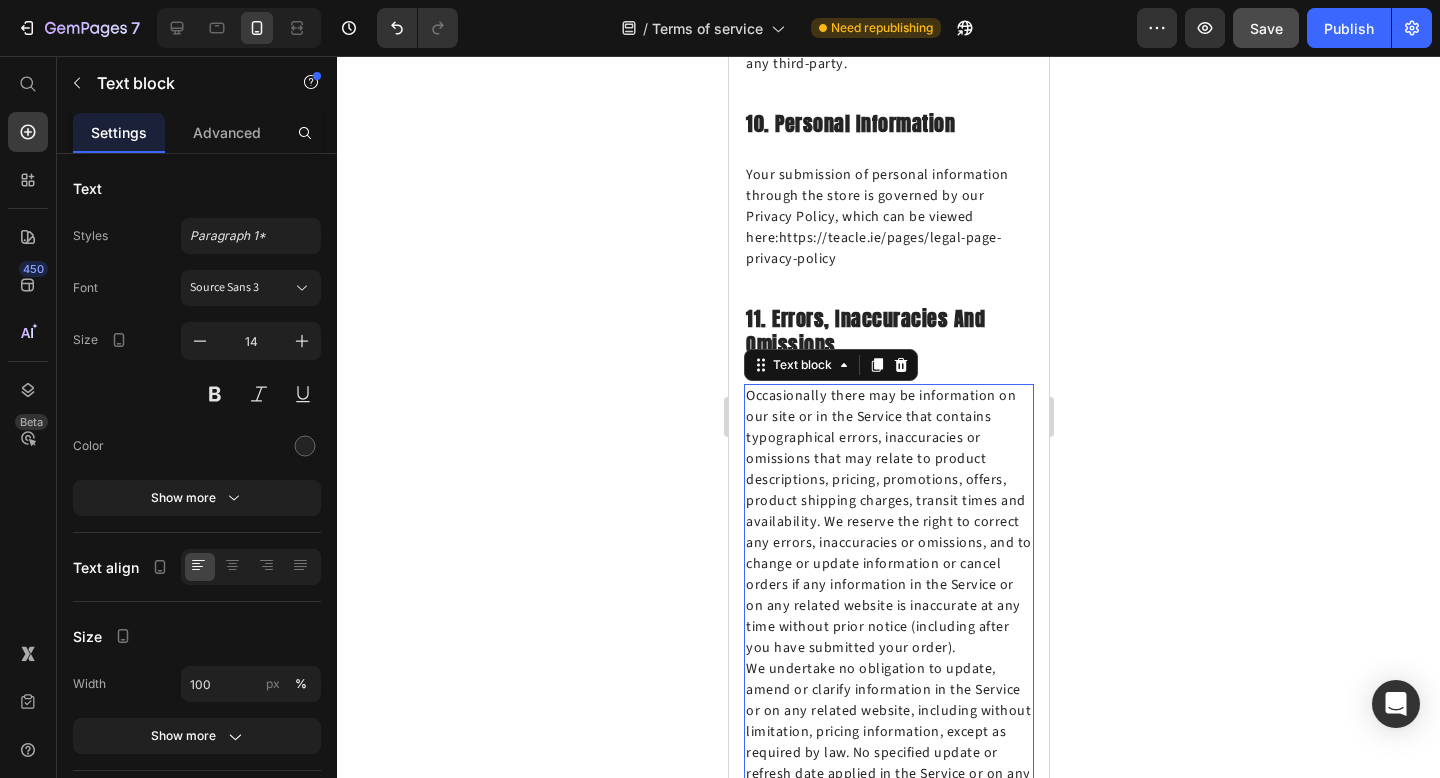 scroll, scrollTop: 7451, scrollLeft: 0, axis: vertical 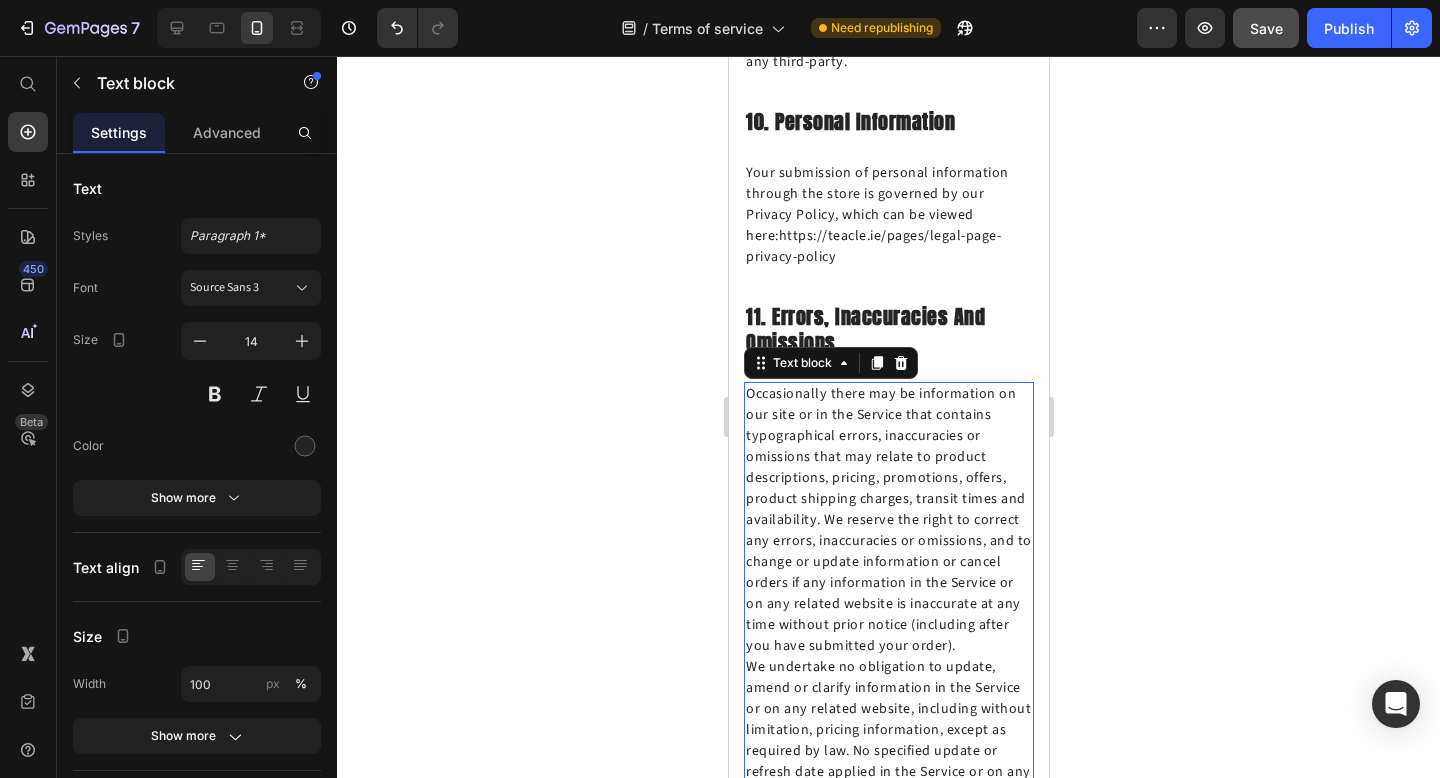 drag, startPoint x: 885, startPoint y: 733, endPoint x: 885, endPoint y: 706, distance: 27 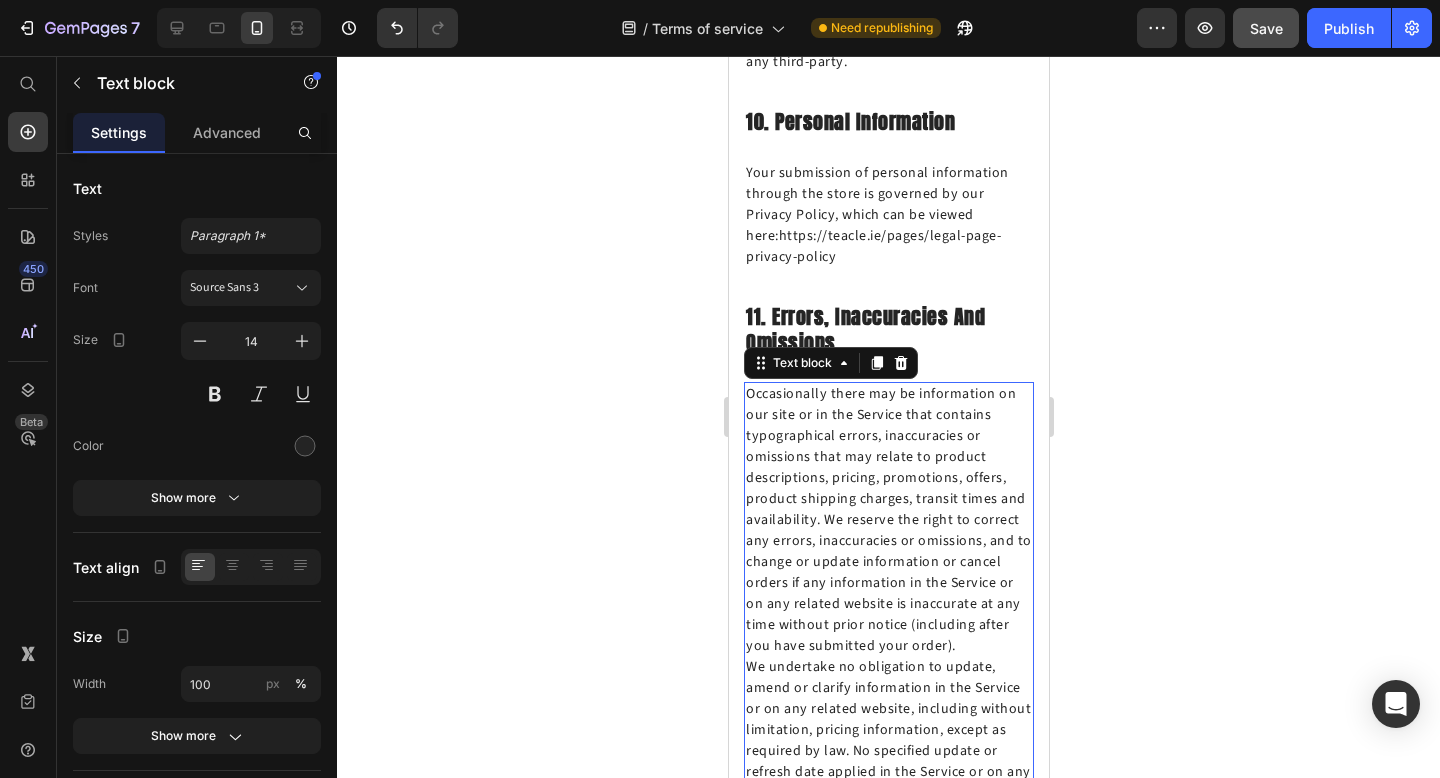 click on "Occasionally there may be information on our site or in the Service that contains typographical errors, inaccuracies or omissions that may relate to product descriptions, pricing, promotions, offers, product shipping charges, transit times and availability. We reserve the right to correct any errors, inaccuracies or omissions, and to change or update information or cancel orders if any information in the Service or on any related website is inaccurate at any time without prior notice (including after you have submitted your order). We undertake no obligation to update, amend or clarify information in the Service or on any related website, including without limitation, pricing information, except as required by law. No specified update or refresh date applied in the Service or on any related website, should be taken to indicate that all information in the Service or on any related website has been modified or updated. Text block   16" at bounding box center (888, 625) 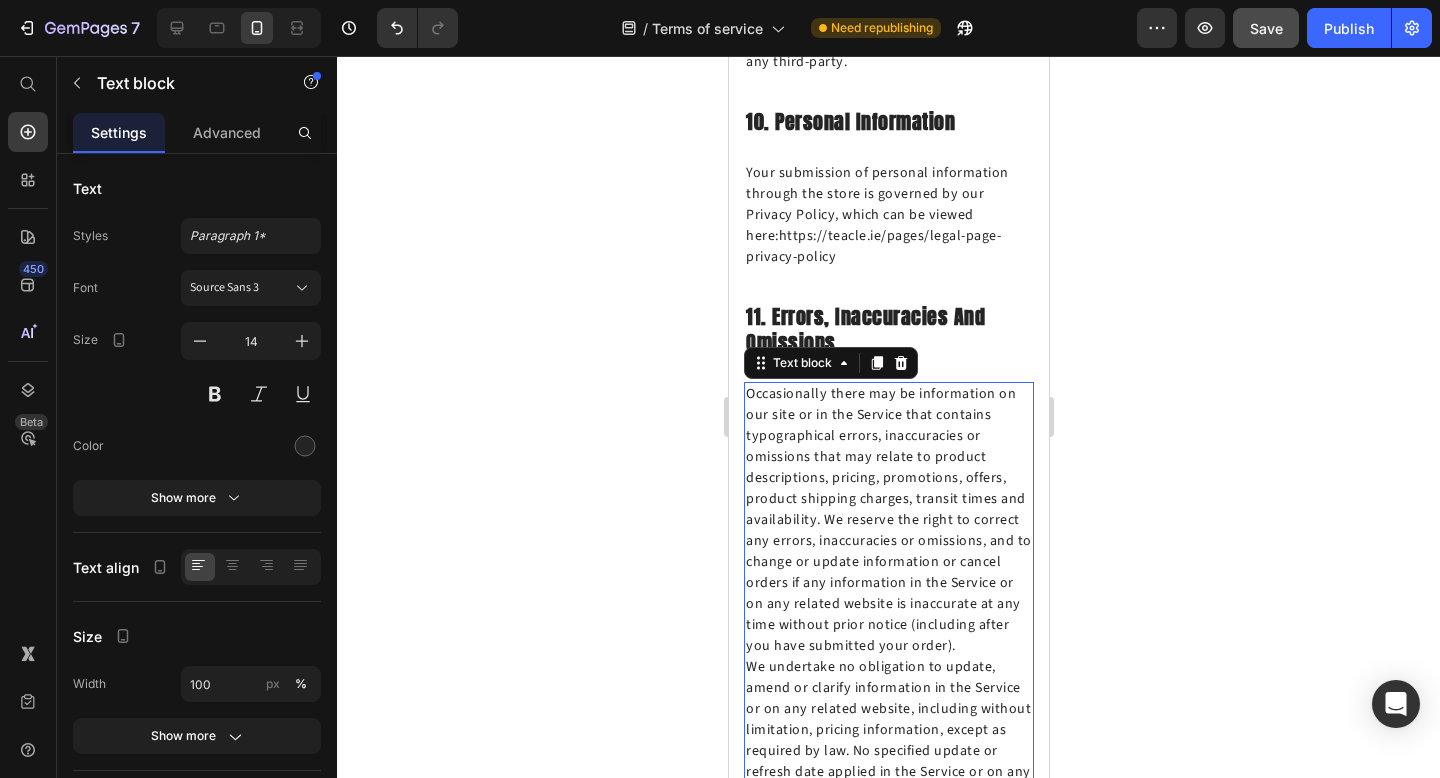 drag, startPoint x: 892, startPoint y: 737, endPoint x: 892, endPoint y: 709, distance: 28 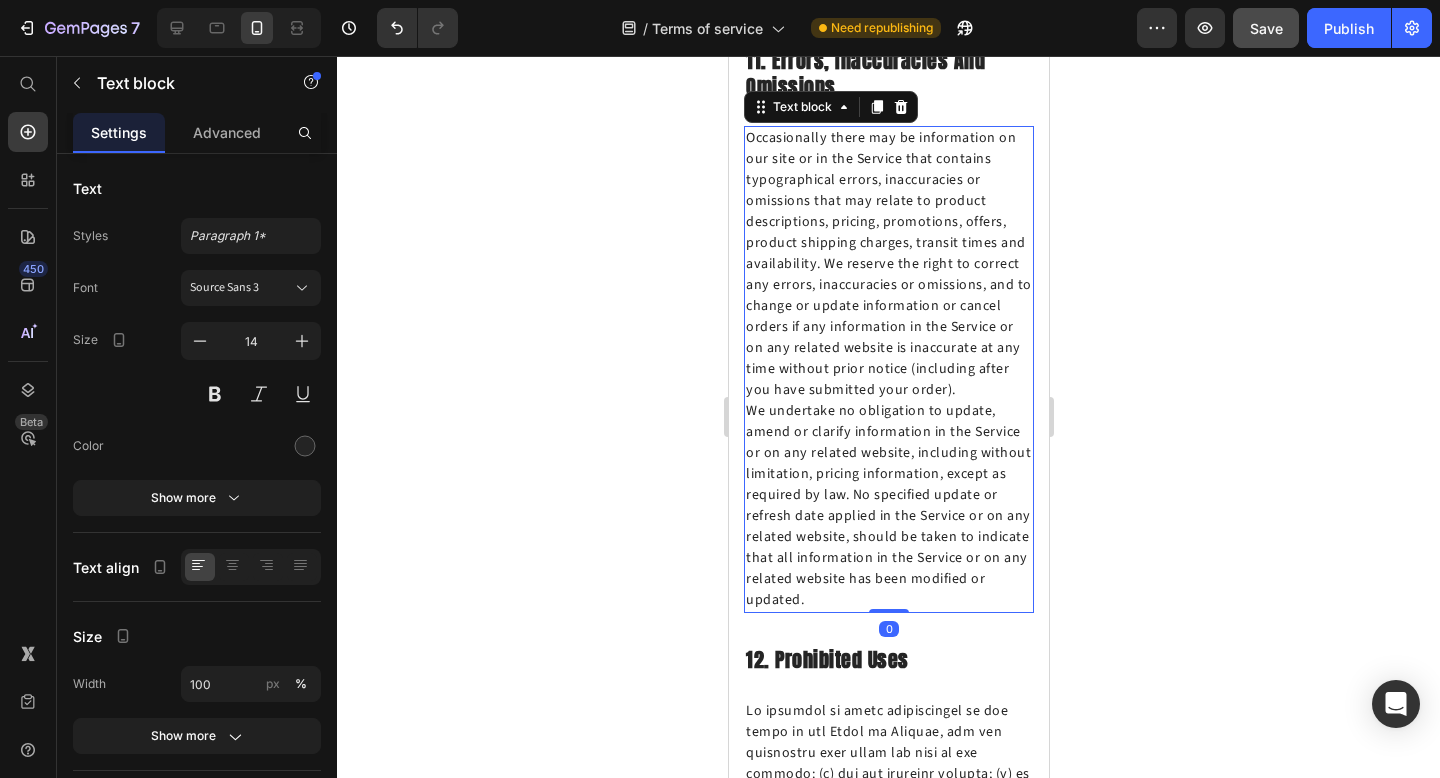 scroll, scrollTop: 7710, scrollLeft: 0, axis: vertical 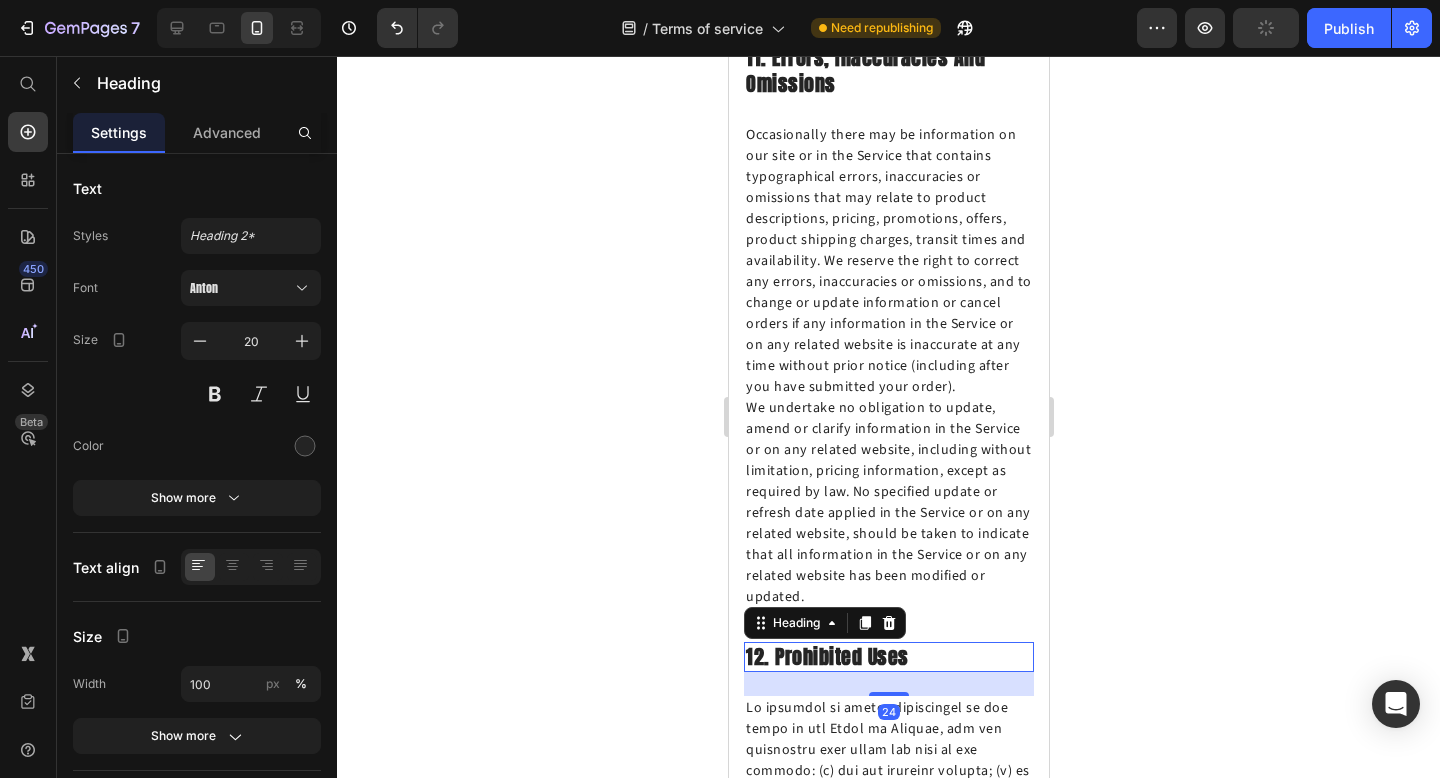 click on "12. Prohibited Uses" at bounding box center (888, 657) 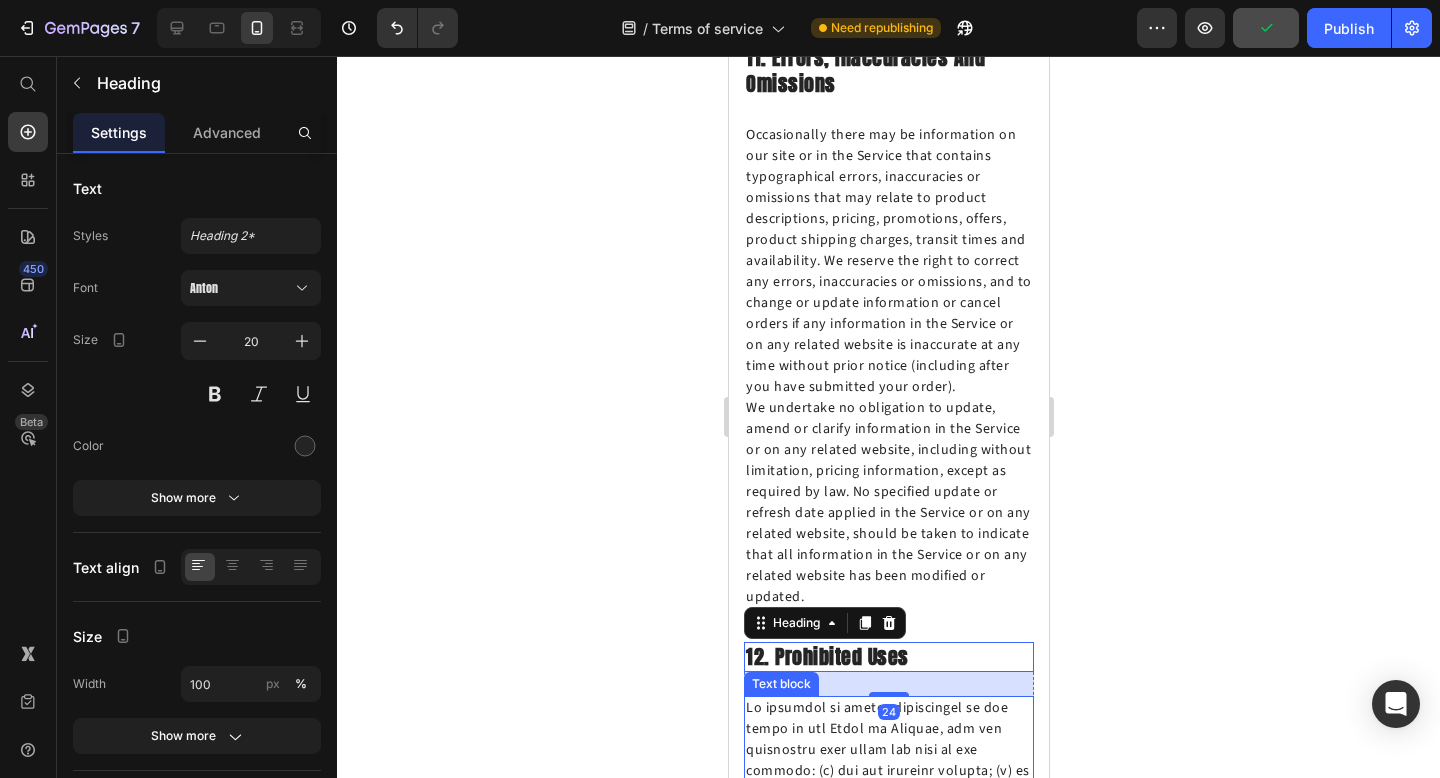 click at bounding box center (888, 1044) 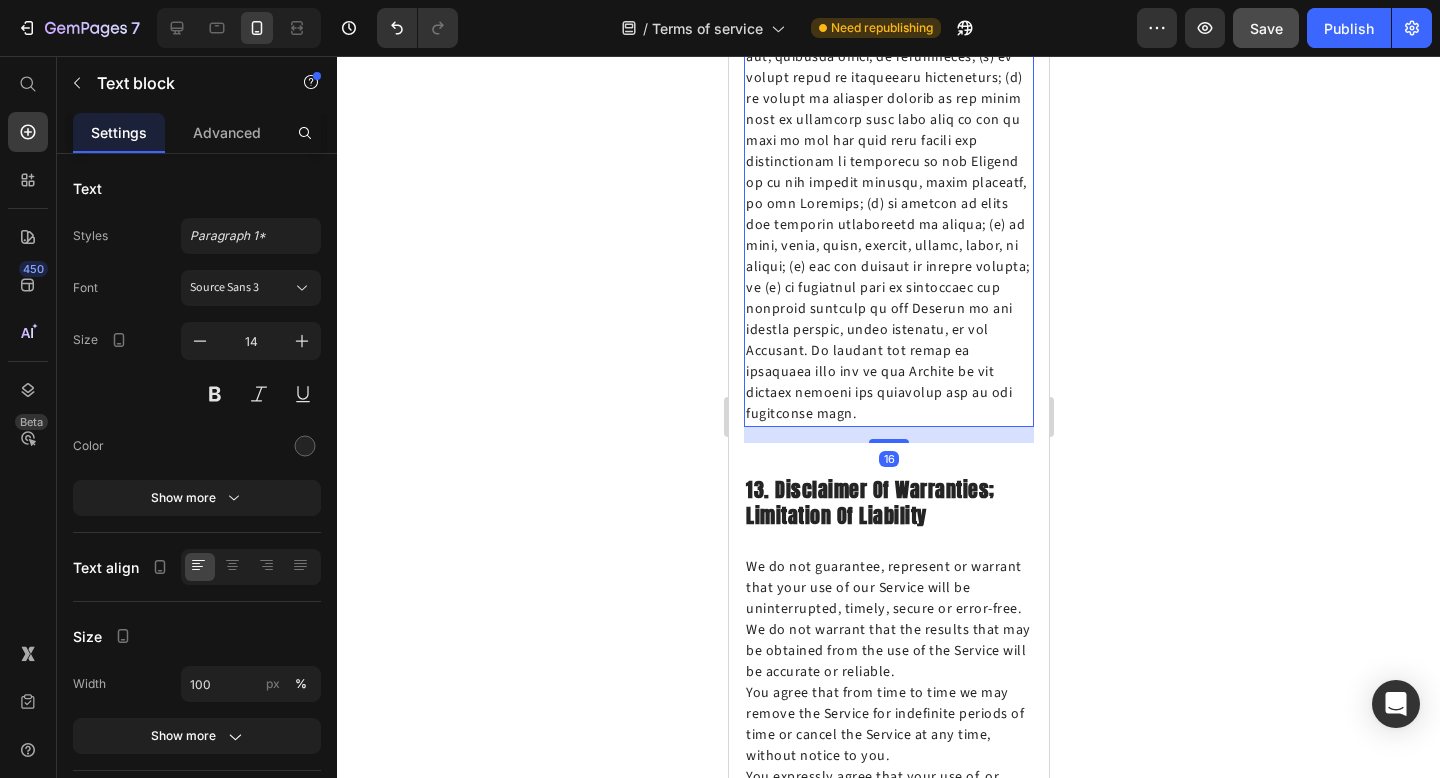 scroll, scrollTop: 8685, scrollLeft: 0, axis: vertical 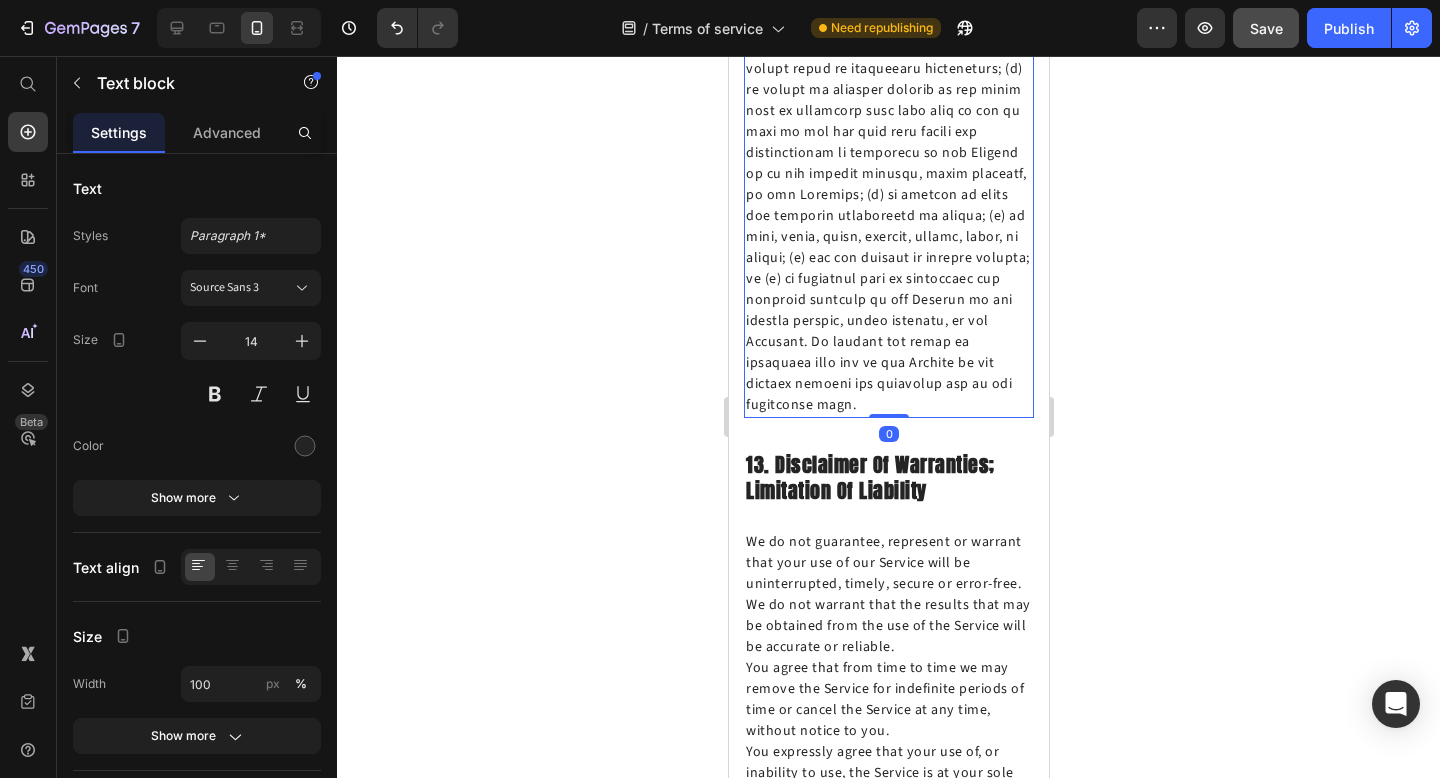 drag, startPoint x: 882, startPoint y: 223, endPoint x: 882, endPoint y: 189, distance: 34 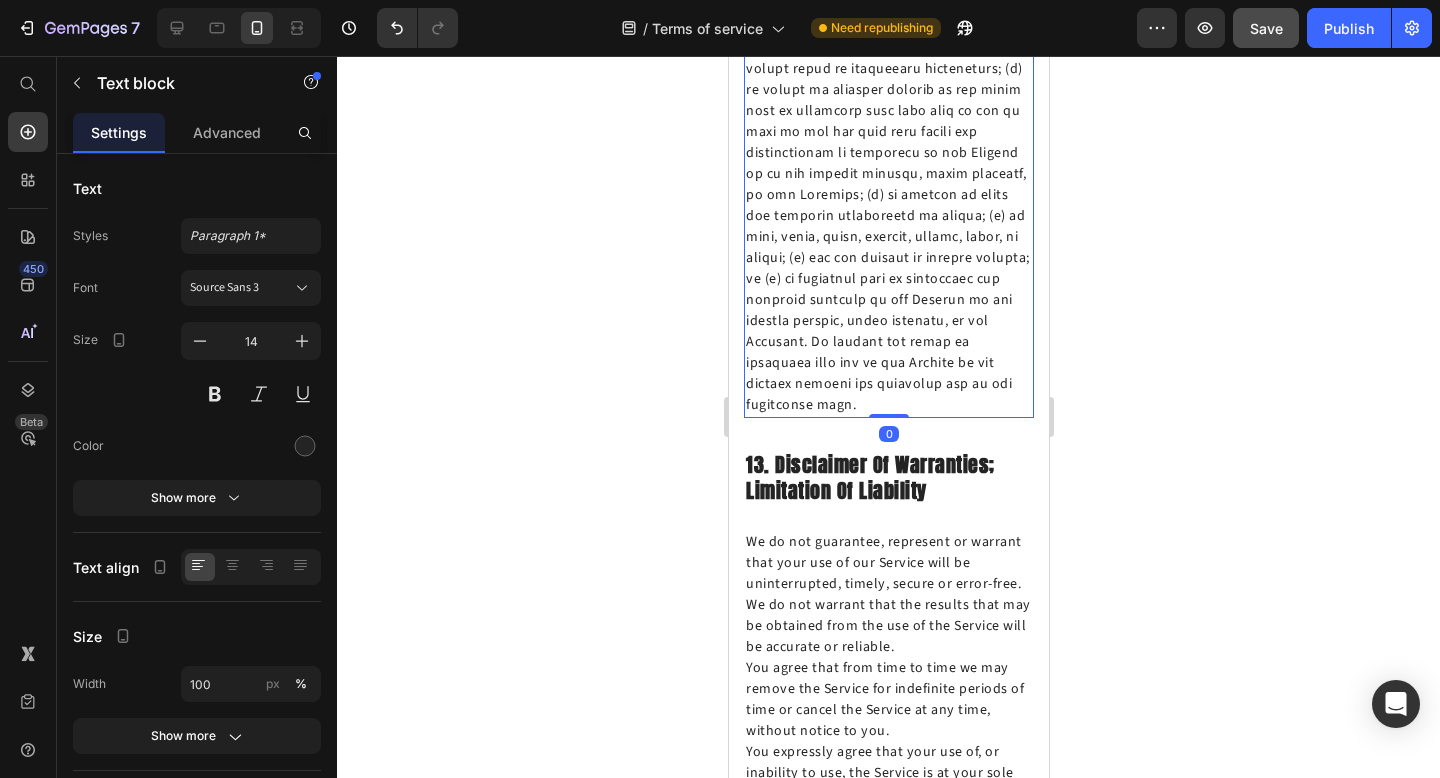 click on "Text block   0" at bounding box center (888, 69) 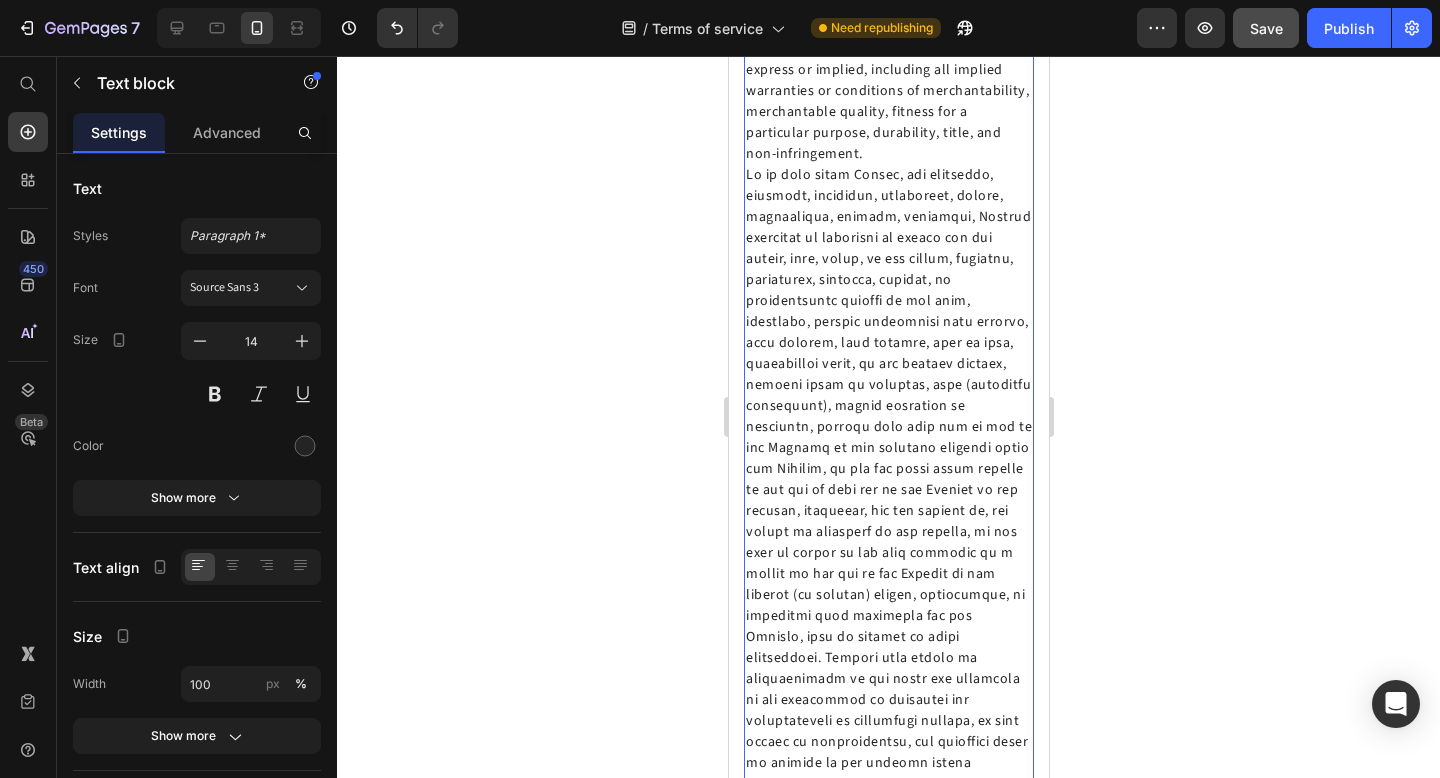 scroll, scrollTop: 9567, scrollLeft: 0, axis: vertical 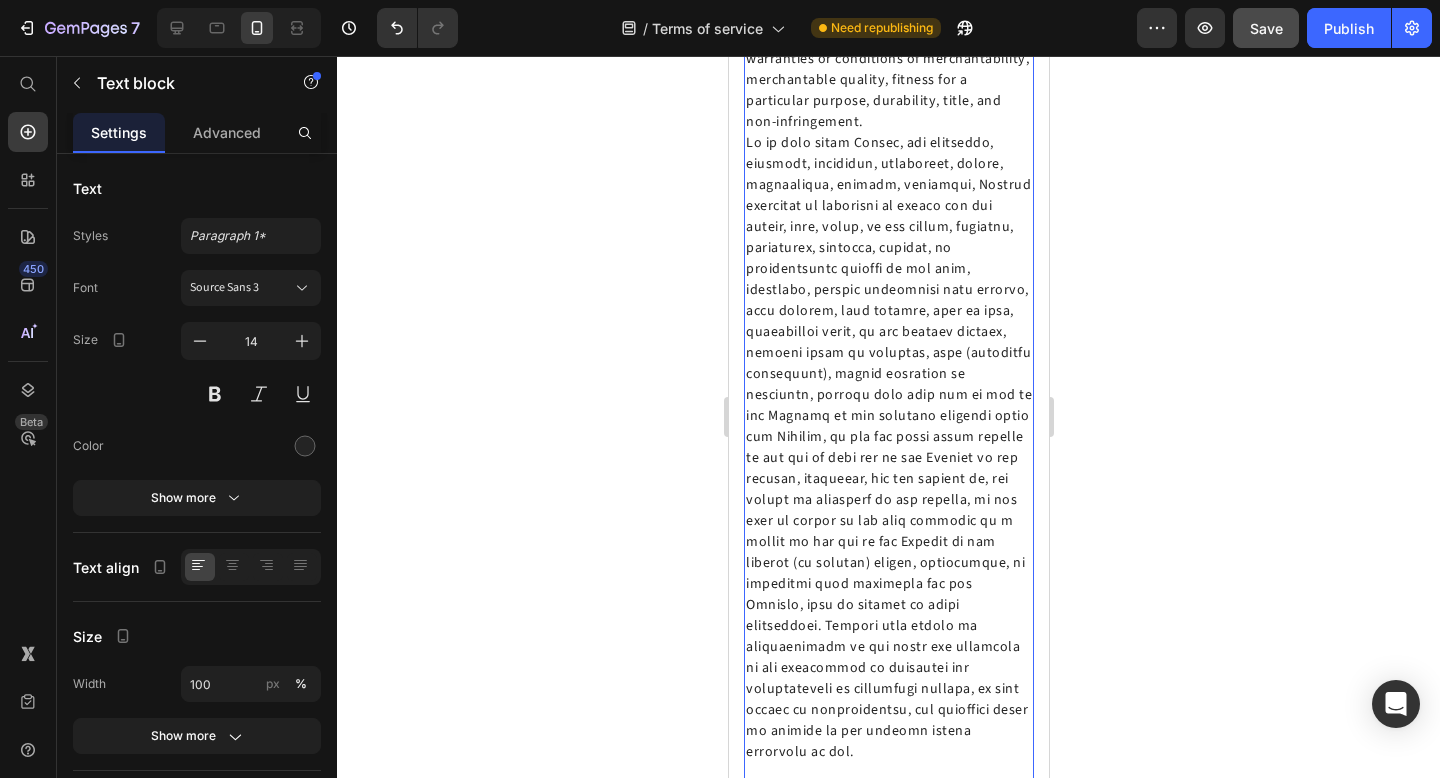 click on "13. Disclaimer Of Warranties; Limitation Of Liability Heading We do not guarantee, represent or warrant that your use of our Service will be uninterrupted, timely, secure or error-free. We do not warrant that the results that may be obtained from the use of the Service will be accurate or reliable. You agree that from time to time we may remove the Service for indefinite periods of time or cancel the Service at any time, without notice to you. You expressly agree that your use of, or inability to use, the Service is at your sole risk. The Service and all products and Services delivered to you through the Service are (except as expressly stated by us) provided 'as is' and 'as available' for your use, without any representation, warranties or conditions of any kind, either express or implied, including all implied warranties or conditions of merchantability, merchantable quality, fitness for a particular purpose, durability, title, and non-infringement. Text block" at bounding box center [888, 174] 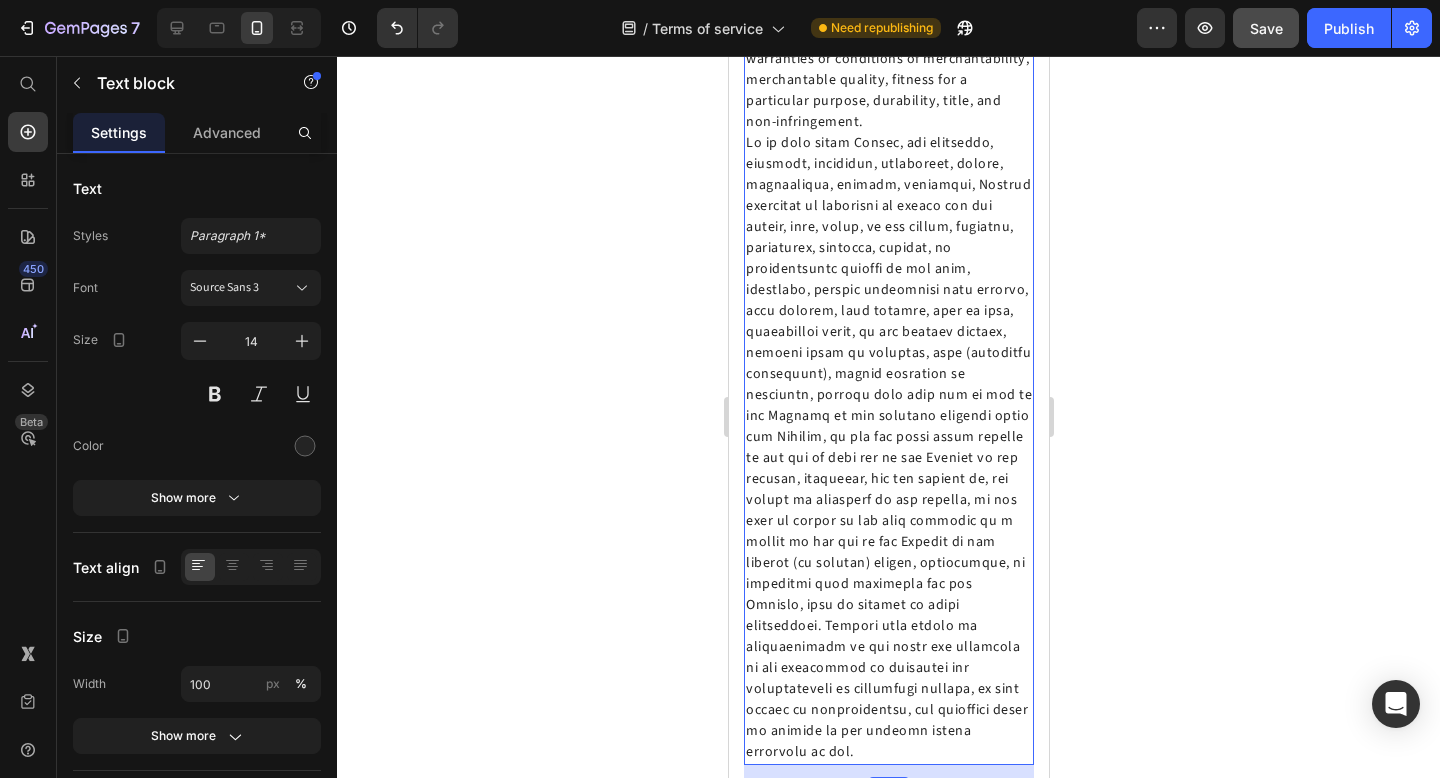 click at bounding box center (888, 448) 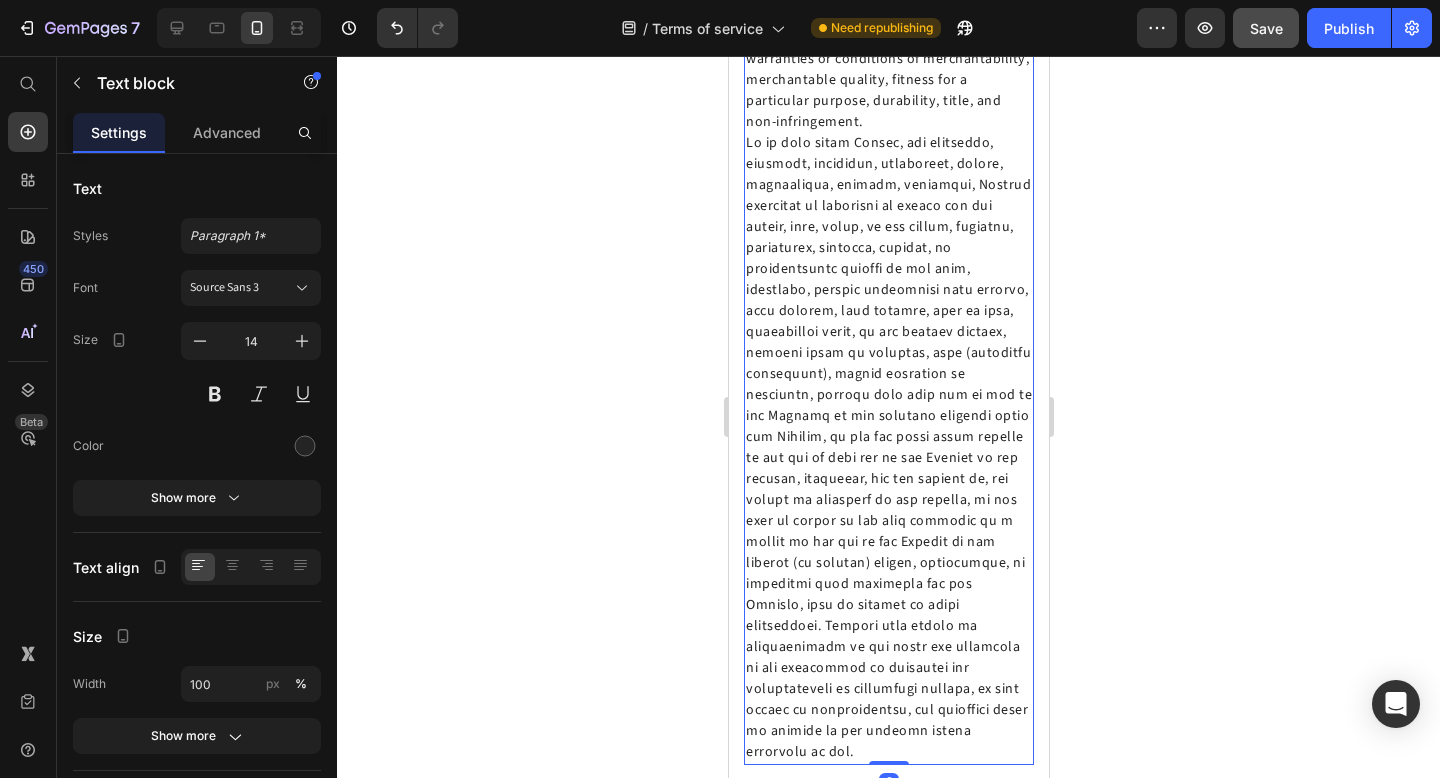drag, startPoint x: 890, startPoint y: 504, endPoint x: 891, endPoint y: 467, distance: 37.01351 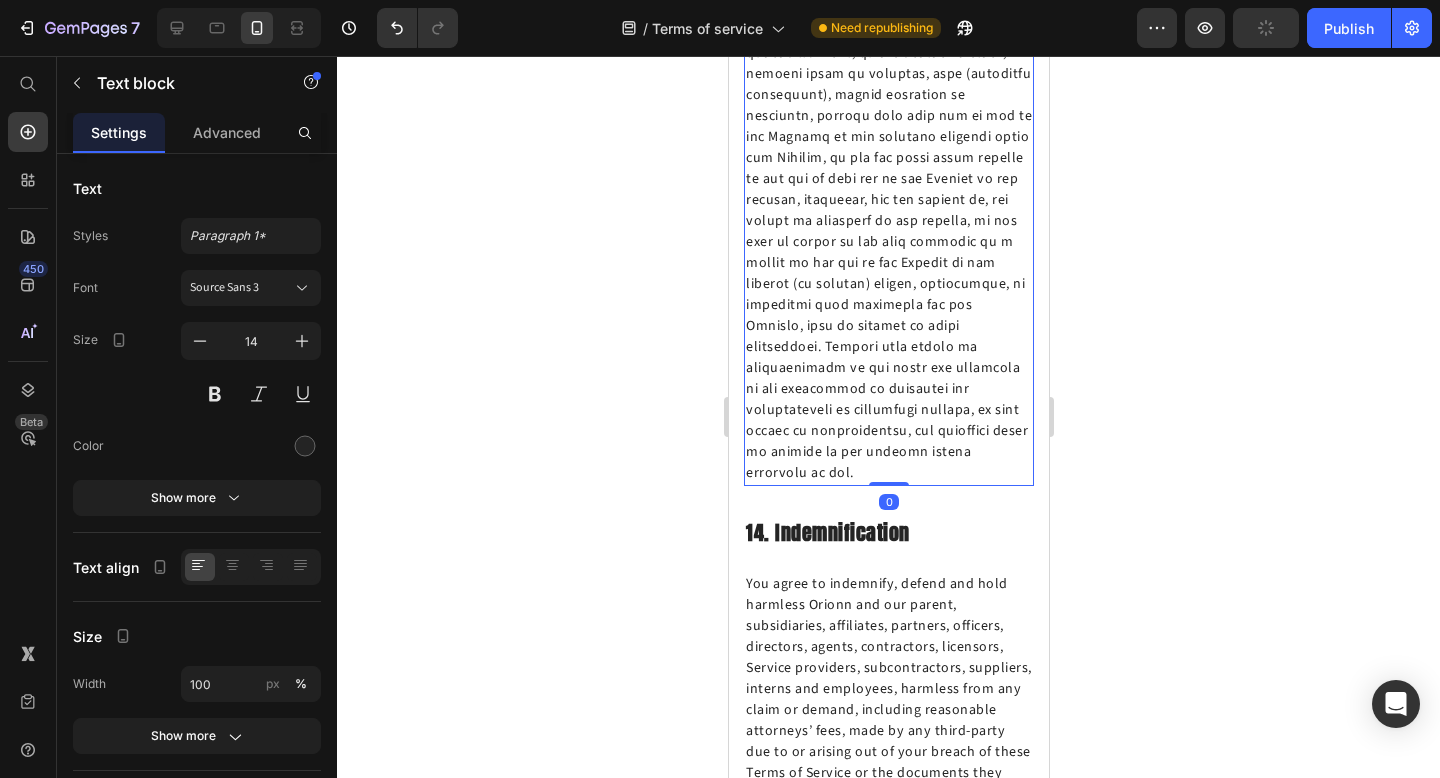 scroll, scrollTop: 9852, scrollLeft: 0, axis: vertical 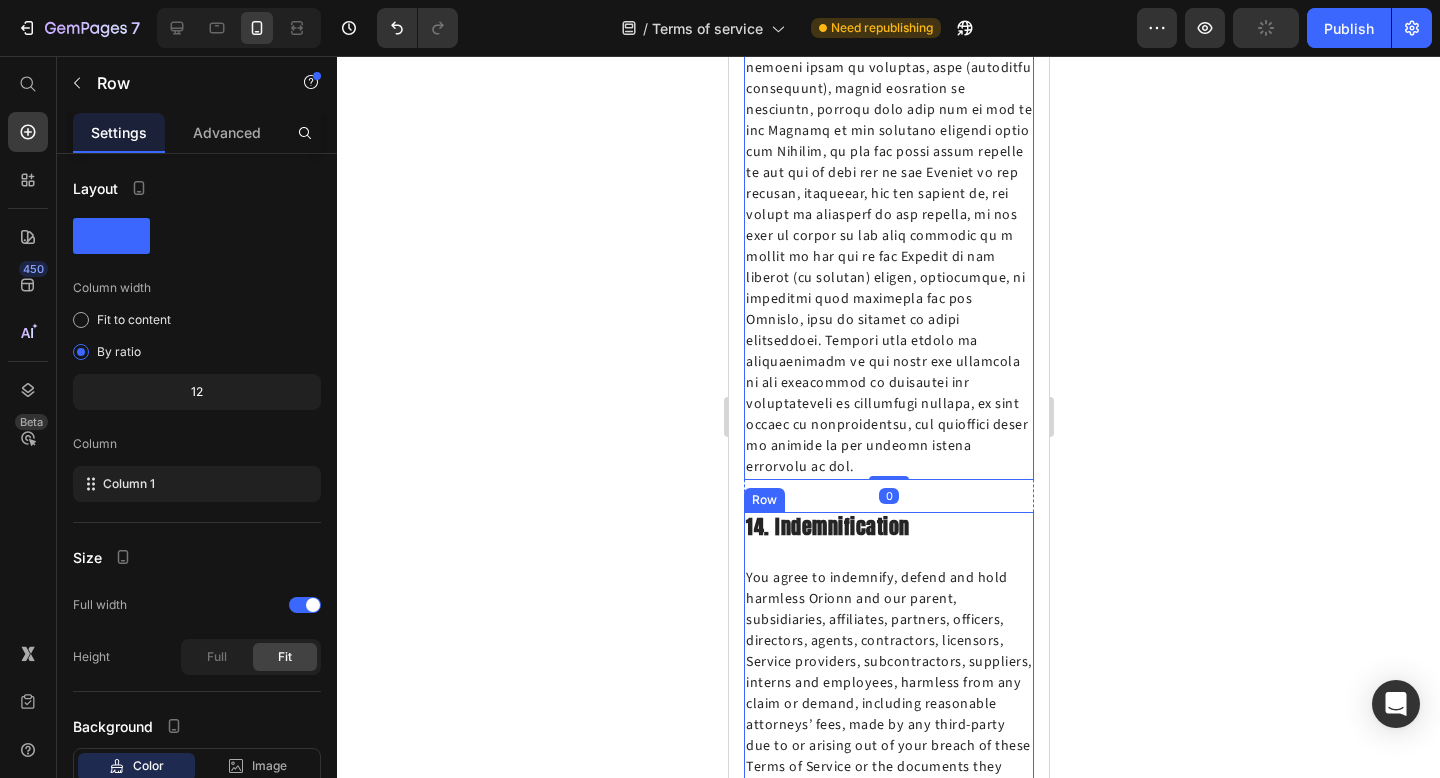 click on "14. Indemnification Heading You agree to indemnify, defend and hold harmless Orionn and our parent, subsidiaries, affiliates, partners, officers, directors, agents, contractors, licensors, Service providers, subcontractors, suppliers, interns and employees, harmless from any claim or demand, including reasonable attorneys’ fees, made by any third-party due to or arising out of your breach of these Terms of Service or the documents they incorporate by reference, or your violation of any law or the rights of a third-party. Text block" at bounding box center (888, 675) 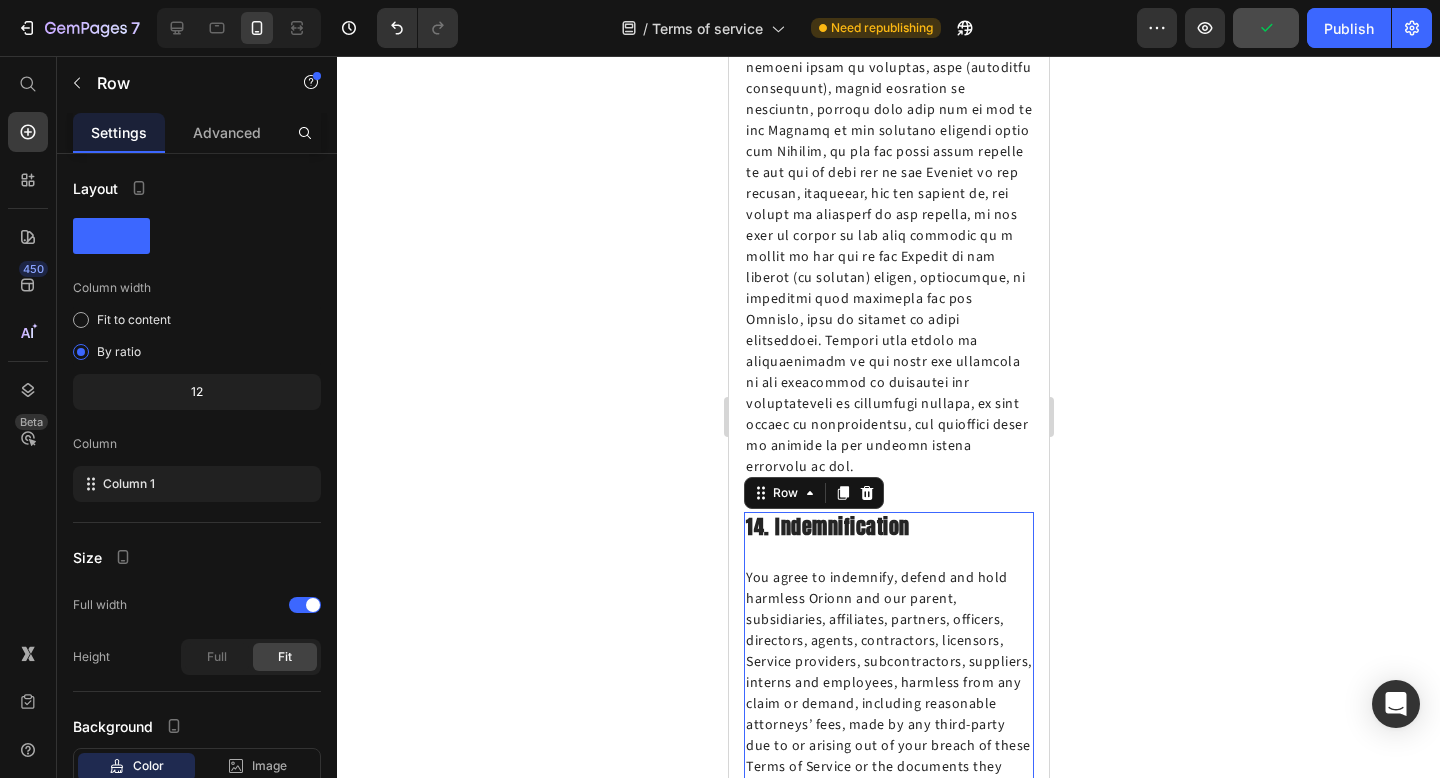drag, startPoint x: 890, startPoint y: 595, endPoint x: 892, endPoint y: 553, distance: 42.047592 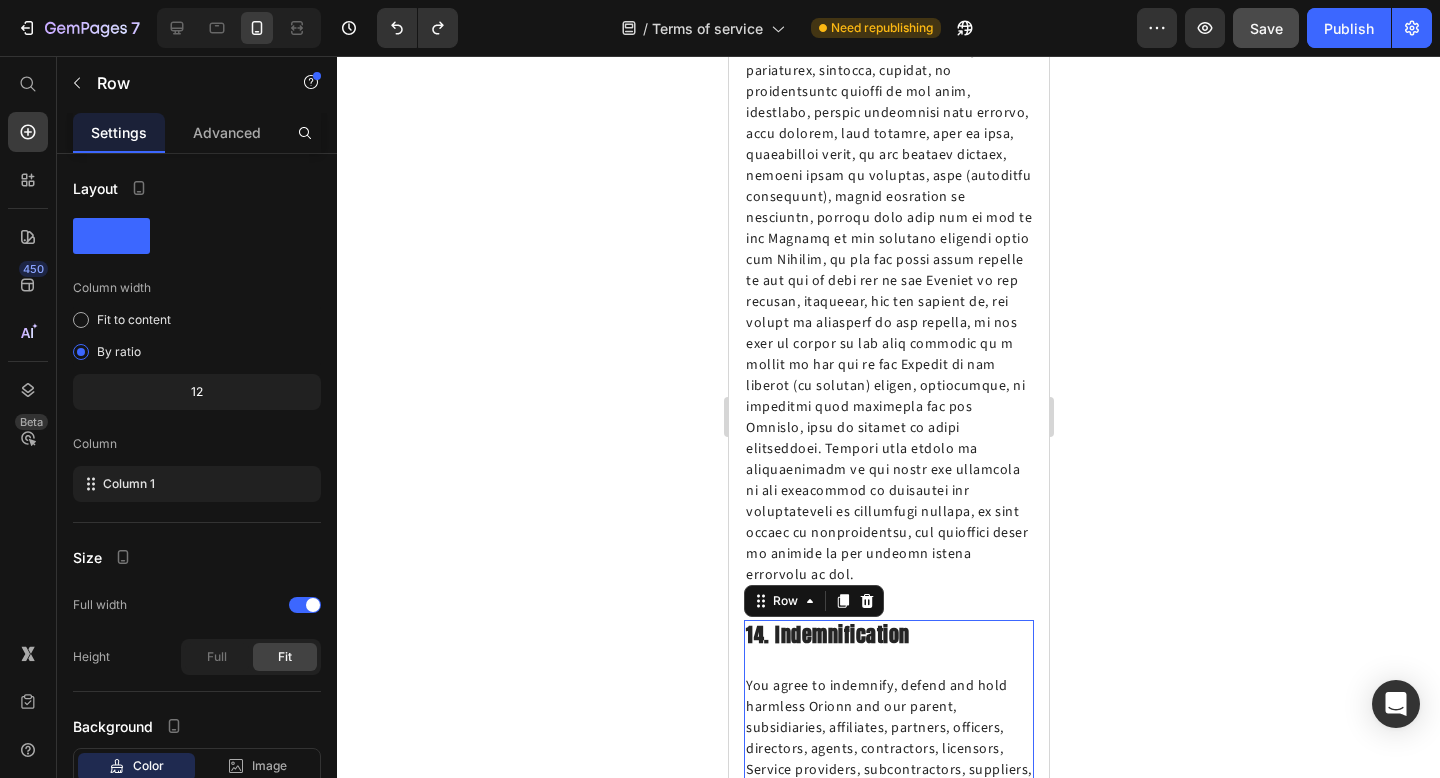 scroll, scrollTop: 9601, scrollLeft: 0, axis: vertical 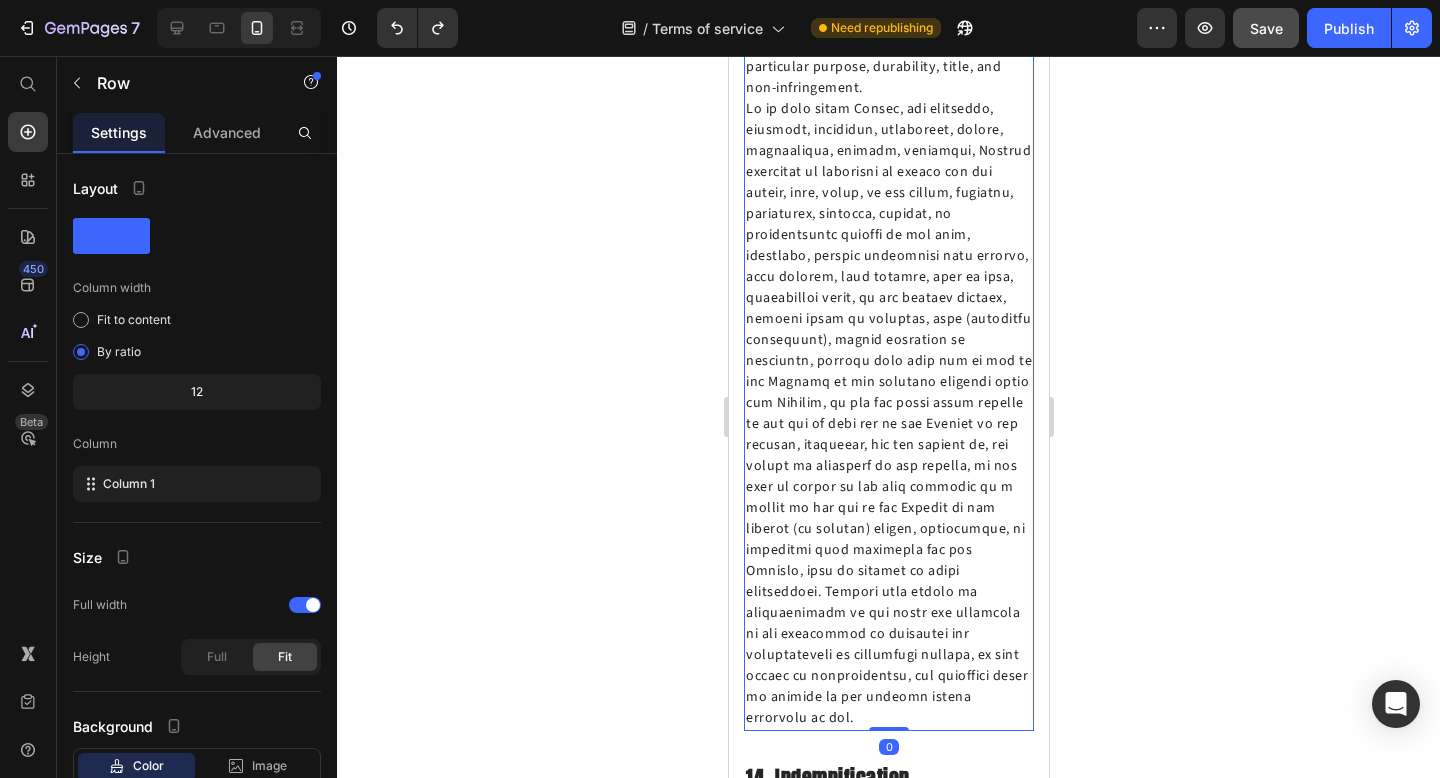 click at bounding box center [888, 414] 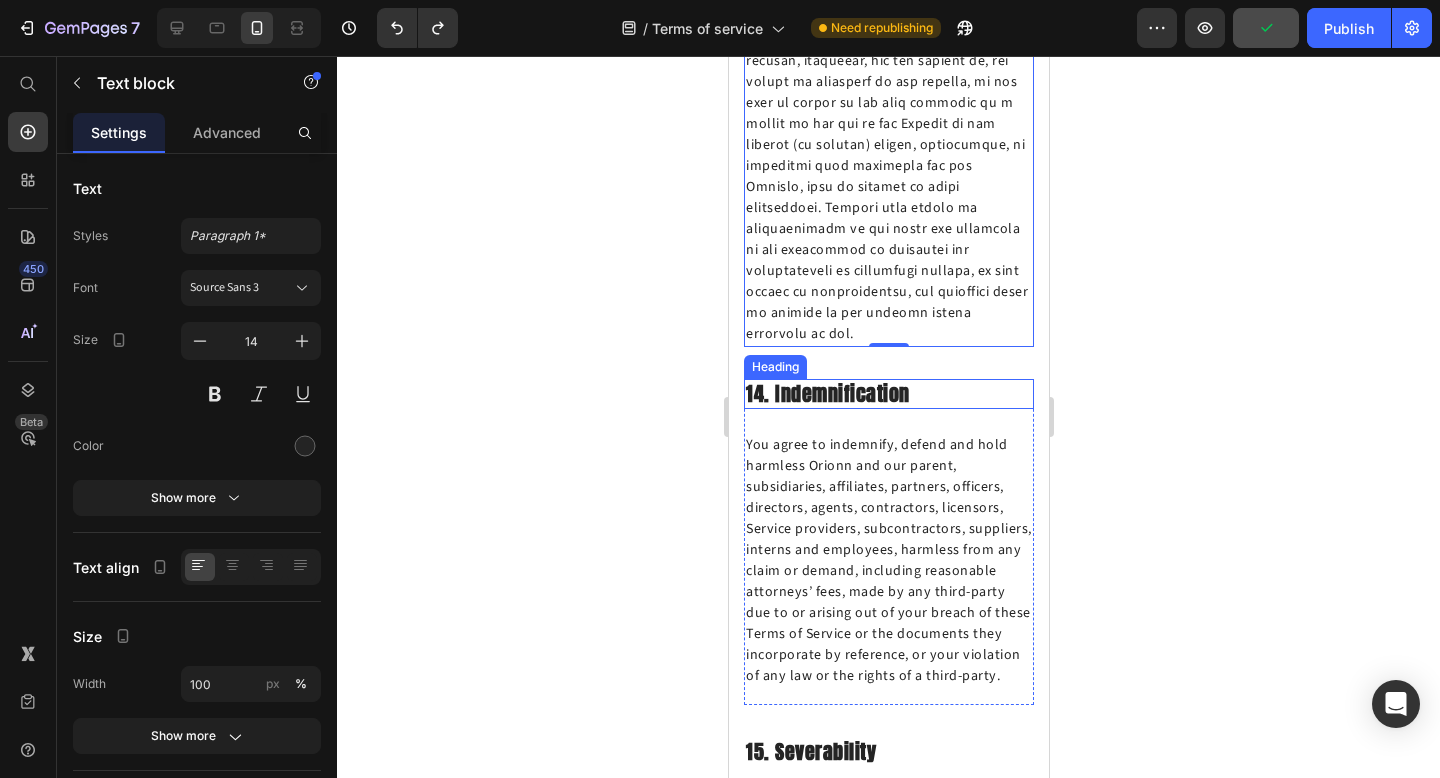 scroll, scrollTop: 9956, scrollLeft: 0, axis: vertical 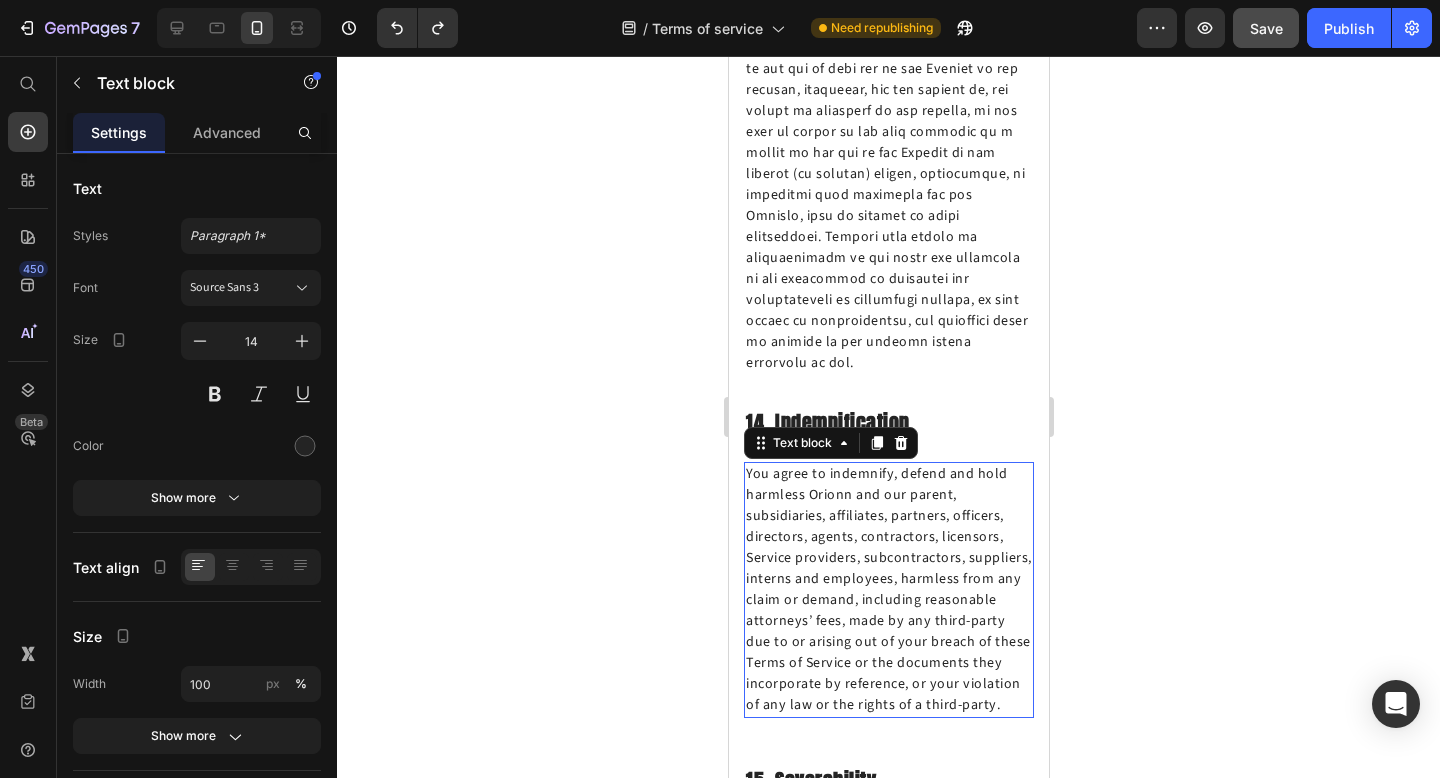 click on "You agree to indemnify, defend and hold harmless Orionn and our parent, subsidiaries, affiliates, partners, officers, directors, agents, contractors, licensors, Service providers, subcontractors, suppliers, interns and employees, harmless from any claim or demand, including reasonable attorneys’ fees, made by any third-party due to or arising out of your breach of these Terms of Service or the documents they incorporate by reference, or your violation of any law or the rights of a third-party." at bounding box center [888, 590] 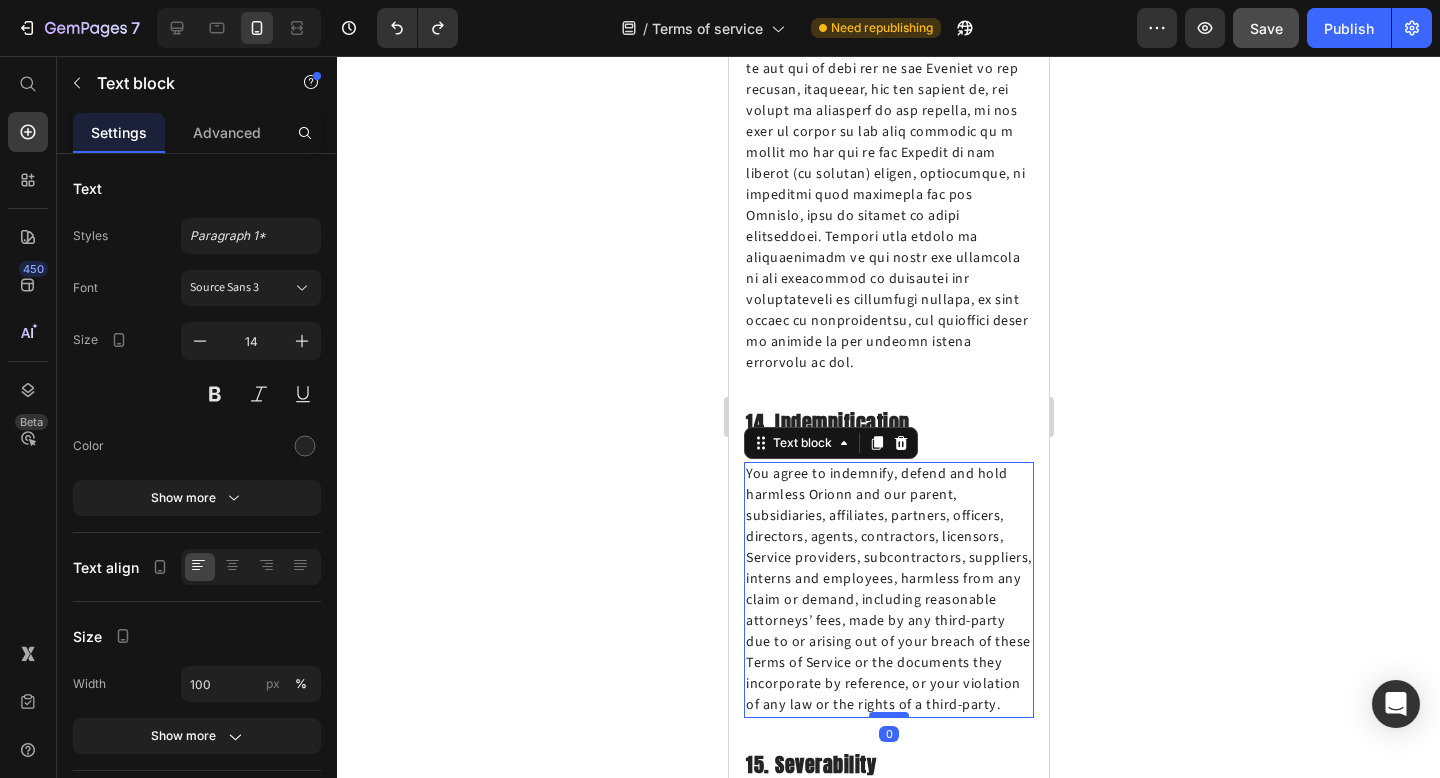 drag, startPoint x: 897, startPoint y: 458, endPoint x: 897, endPoint y: 439, distance: 19 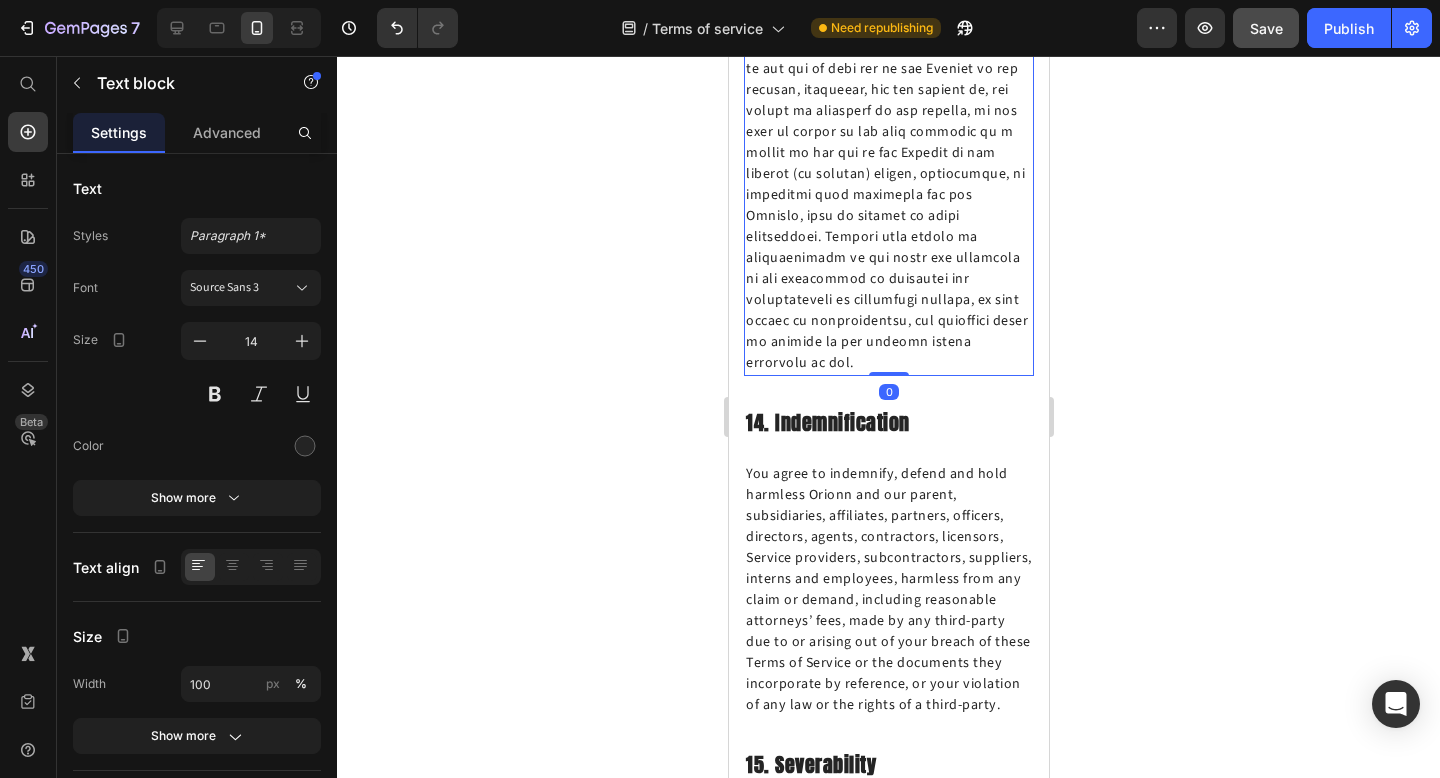click at bounding box center [888, 59] 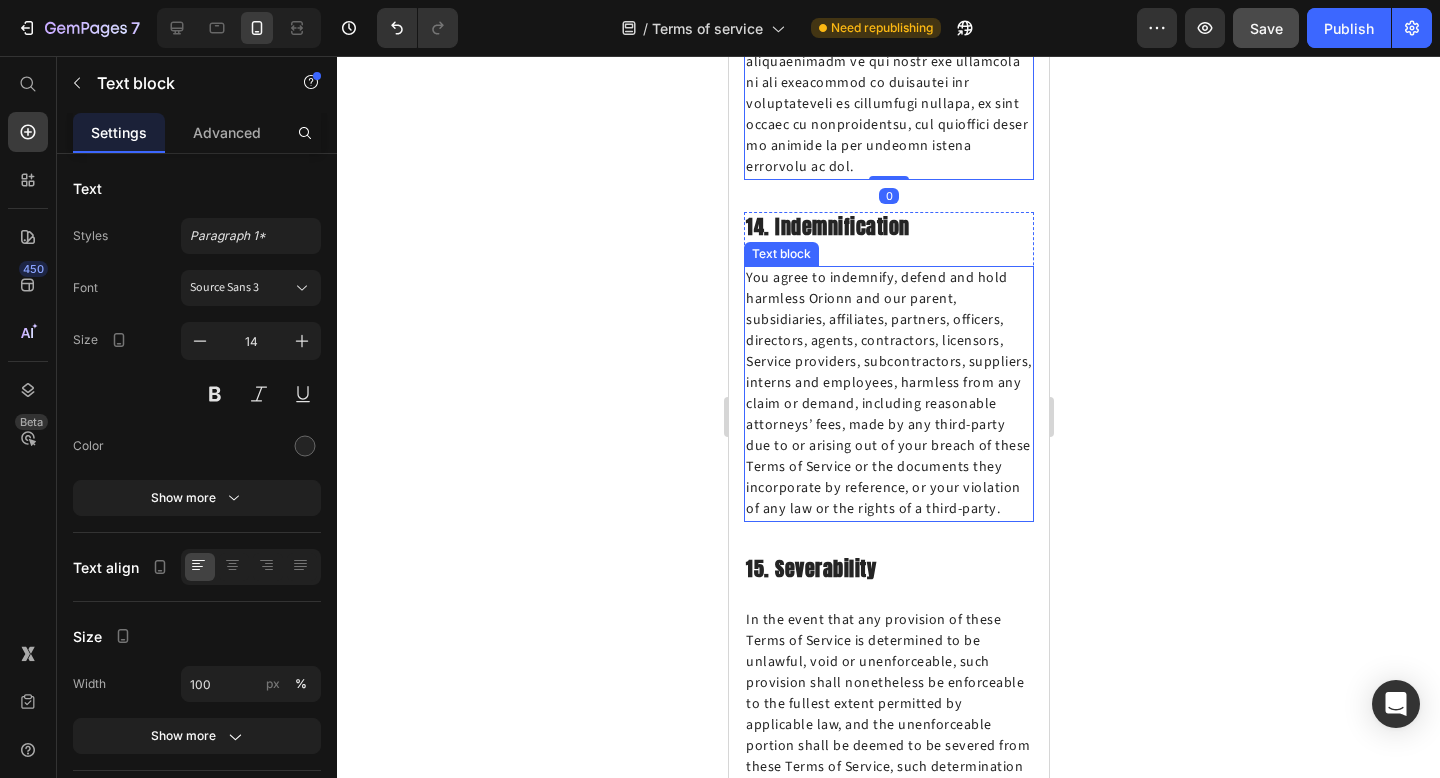 scroll, scrollTop: 10163, scrollLeft: 0, axis: vertical 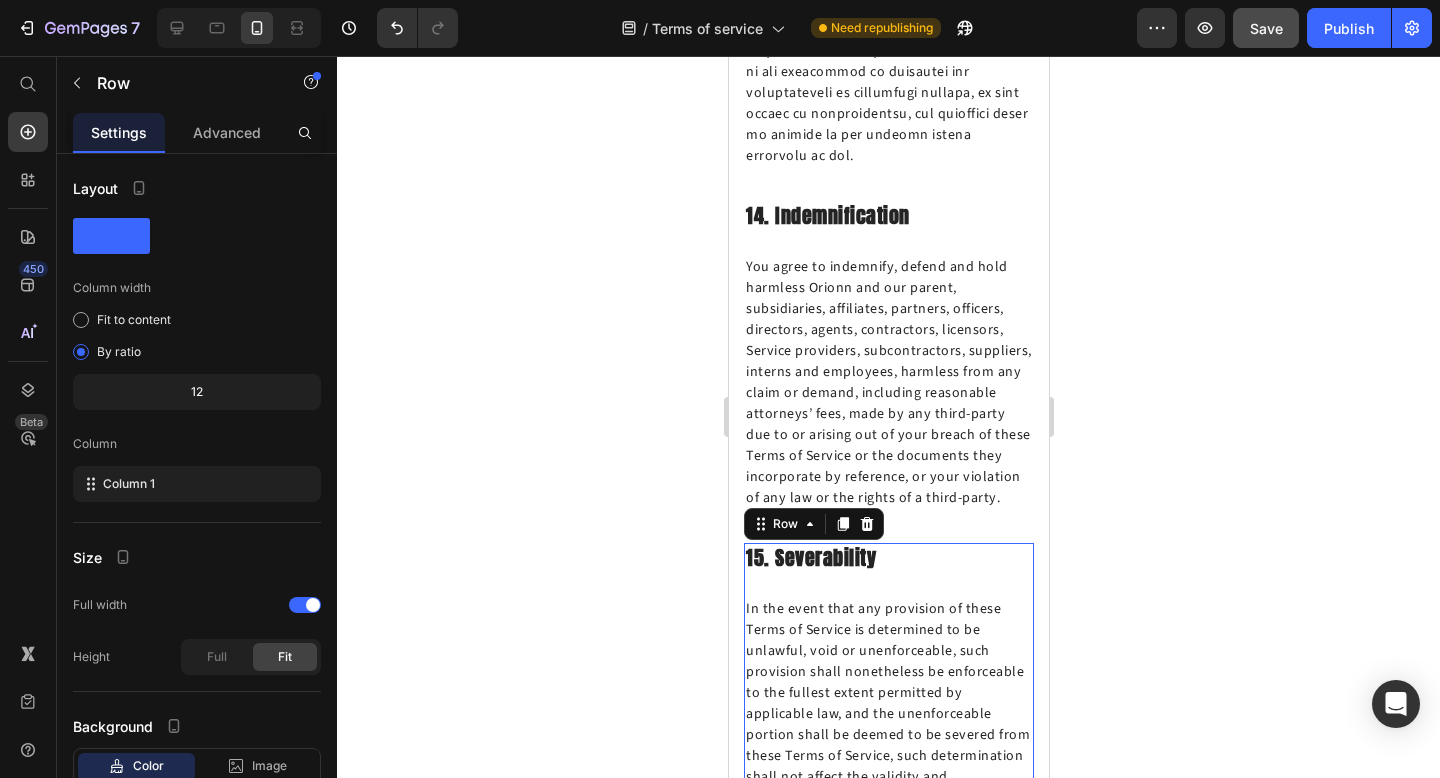 click on "15. Severability Heading In the event that any provision of these Terms of Service is determined to be unlawful, void or unenforceable, such provision shall nonetheless be enforceable to the fullest extent permitted by applicable law, and the unenforceable portion shall be deemed to be severed from these Terms of Service, such determination shall not affect the validity and enforceability of any other remaining provisions. Text block" at bounding box center [888, 695] 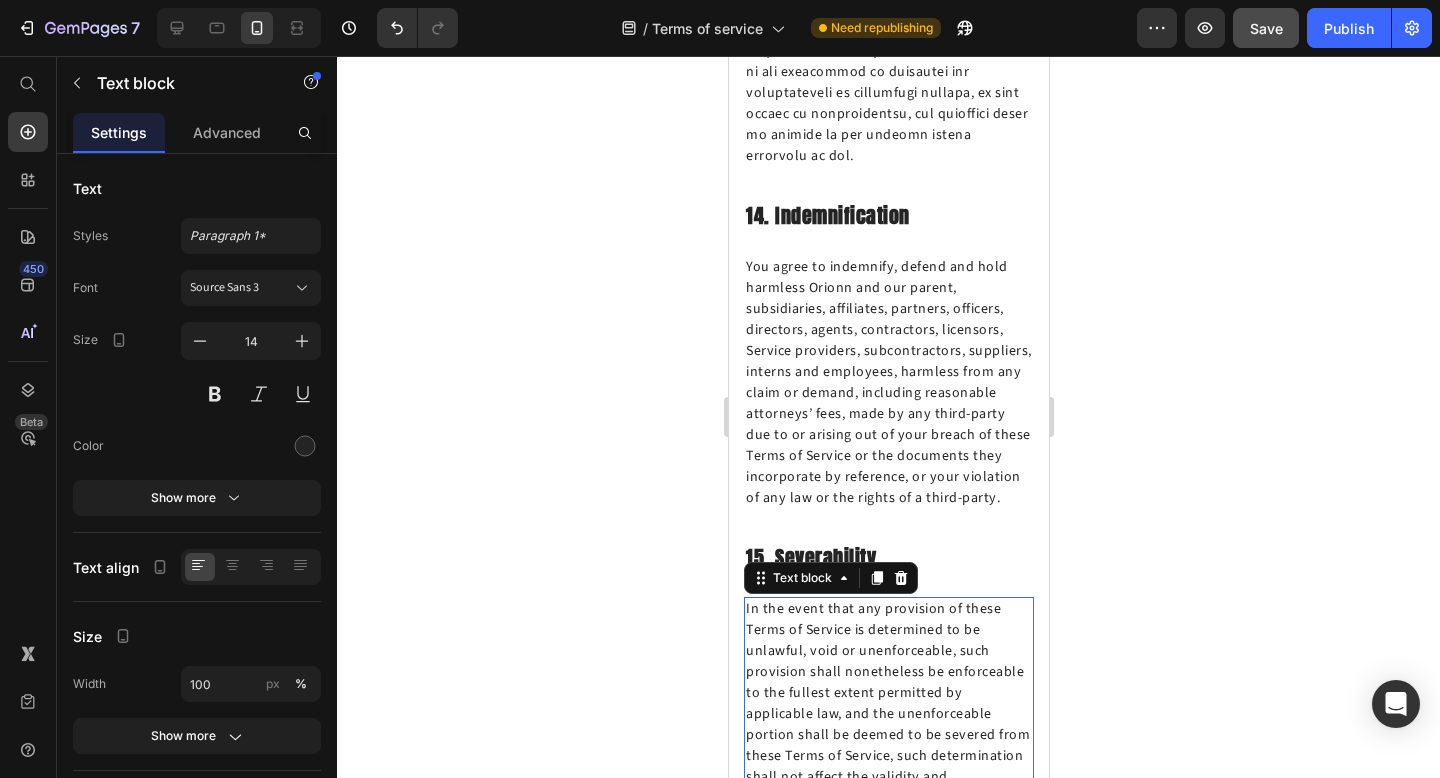 click on "In the event that any provision of these Terms of Service is determined to be unlawful, void or unenforceable, such provision shall nonetheless be enforceable to the fullest extent permitted by applicable law, and the unenforceable portion shall be deemed to be severed from these Terms of Service, such determination shall not affect the validity and enforceability of any other remaining provisions." at bounding box center [888, 714] 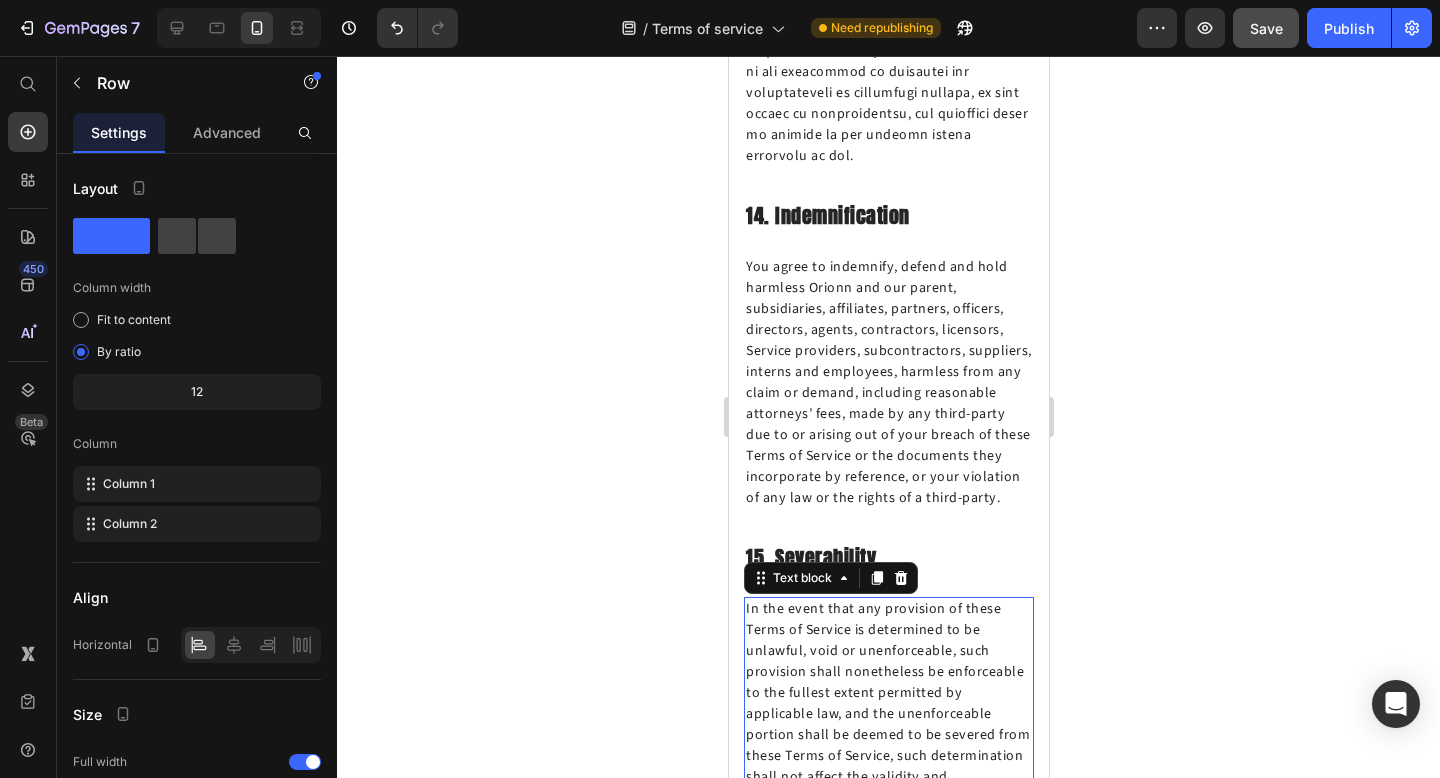 click on "In the event that any provision of these Terms of Service is determined to be unlawful, void or unenforceable, such provision shall nonetheless be enforceable to the fullest extent permitted by applicable law, and the unenforceable portion shall be deemed to be severed from these Terms of Service, such determination shall not affect the validity and enforceability of any other remaining provisions." at bounding box center [888, 714] 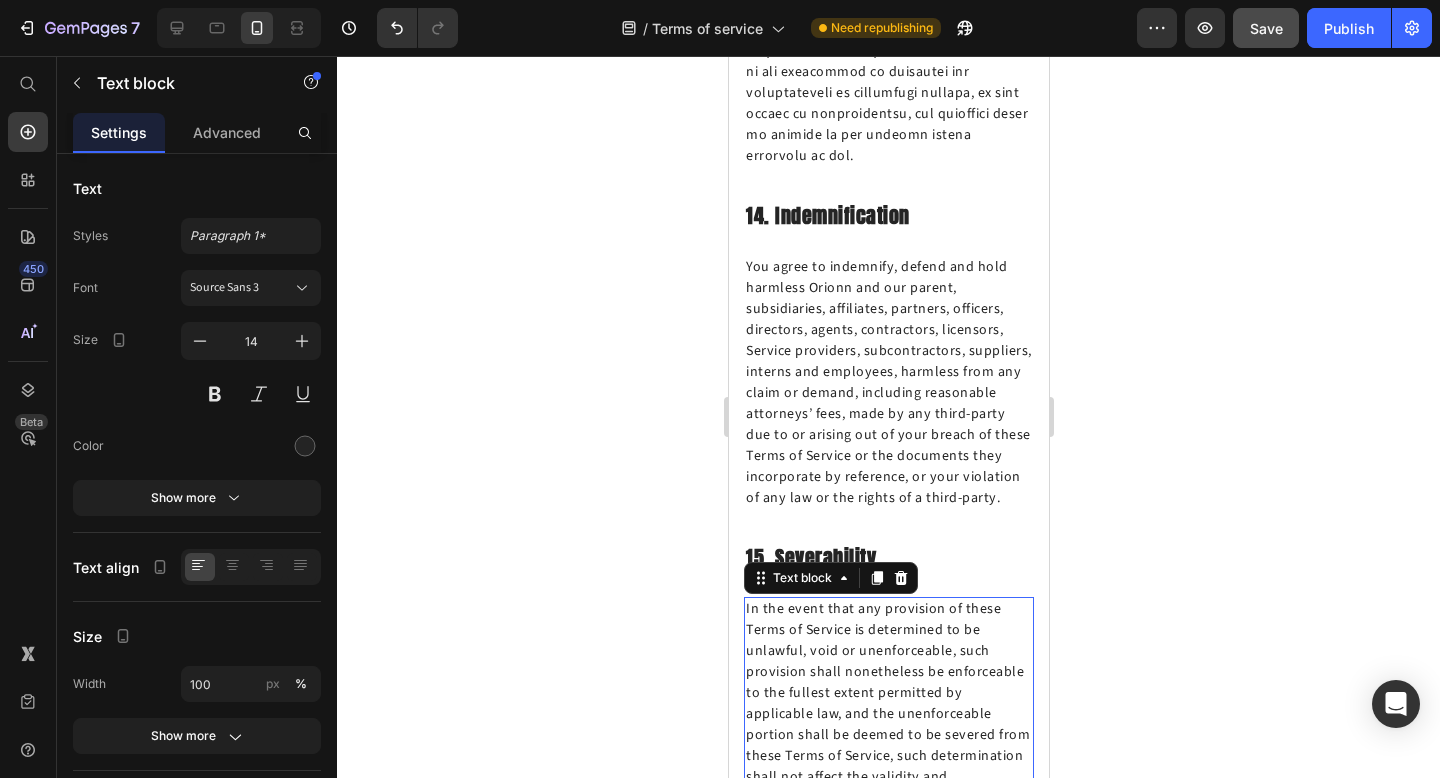 drag, startPoint x: 889, startPoint y: 551, endPoint x: 889, endPoint y: 490, distance: 61 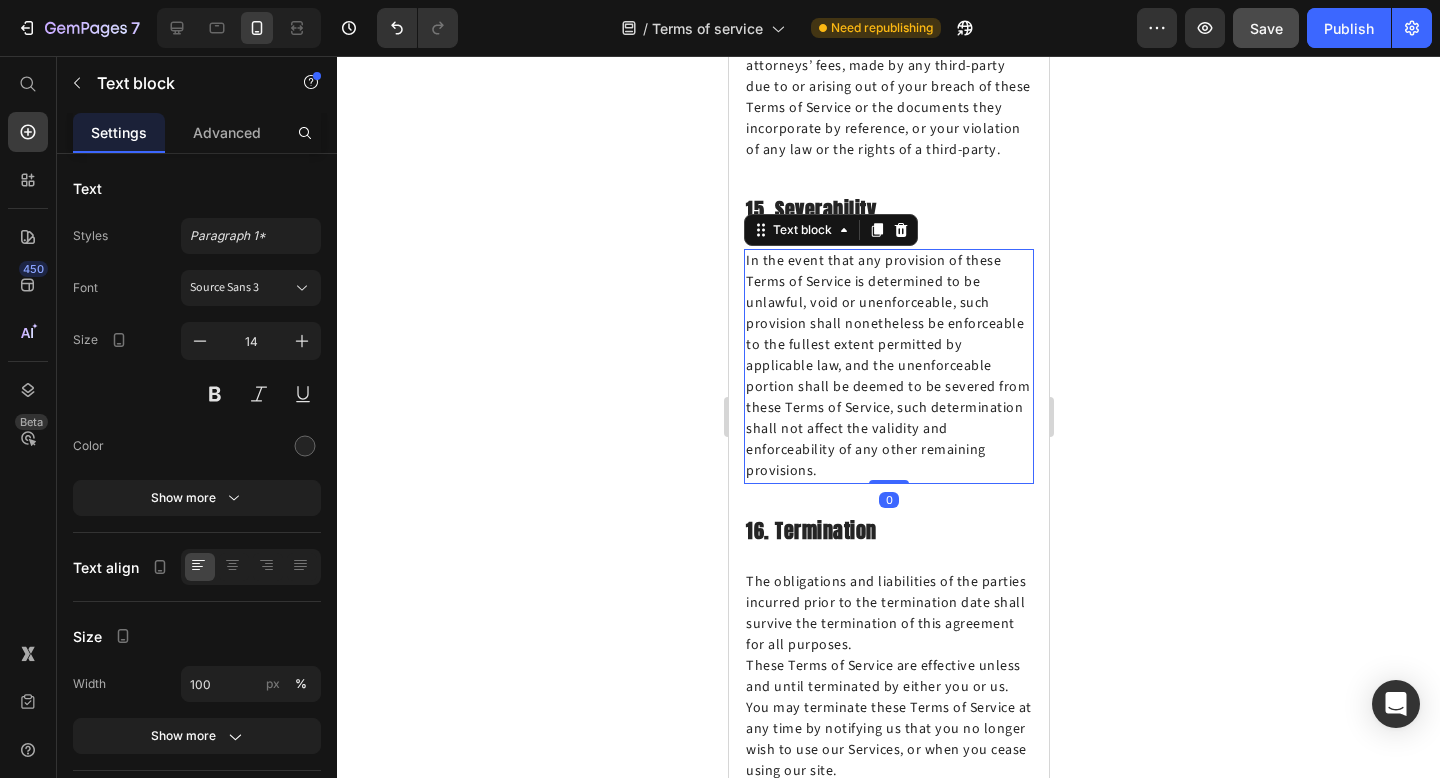 scroll, scrollTop: 10513, scrollLeft: 0, axis: vertical 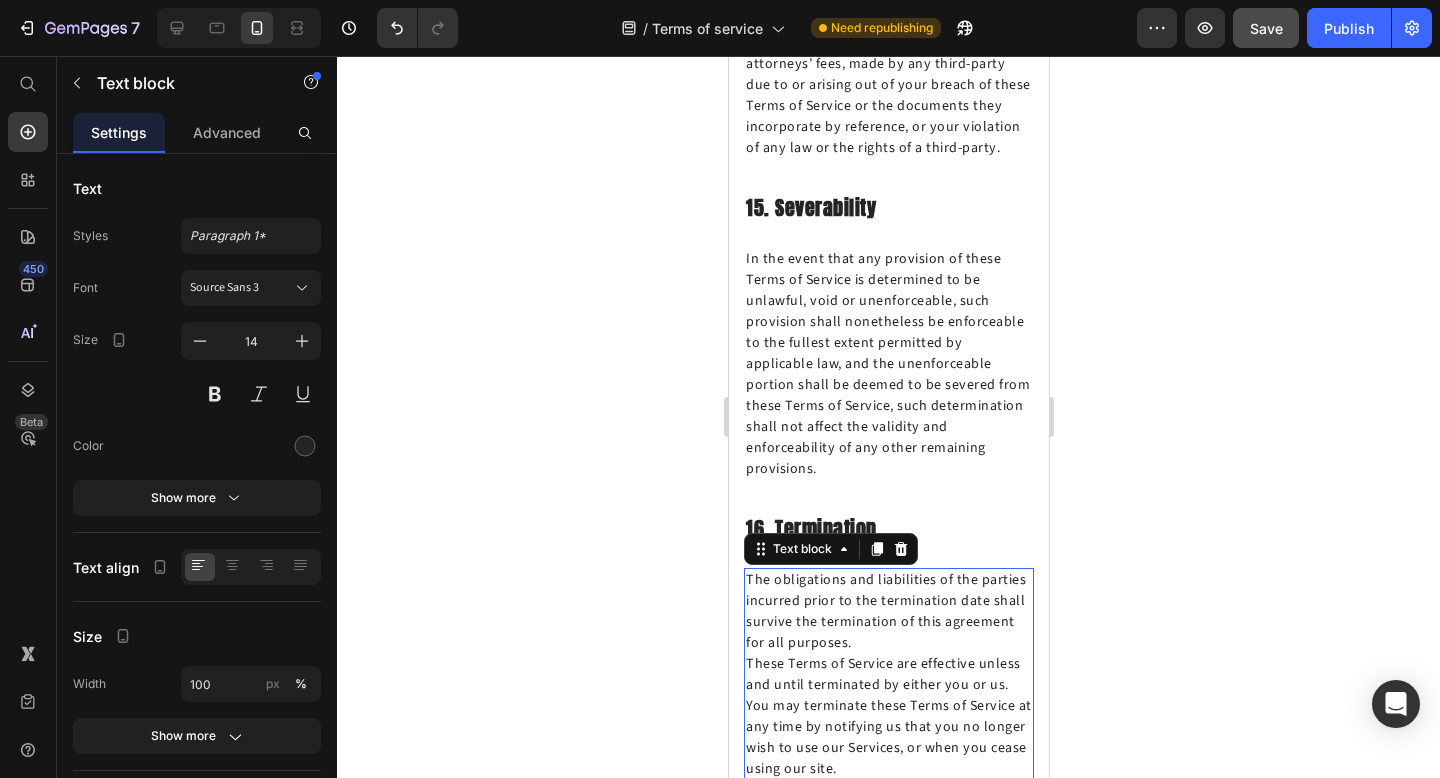click on "If in our sole judgment you fail, or we suspect that you have failed, to comply with any term or provision of these Terms of Service, we also may terminate this agreement at any time without notice and you will remain liable for all amounts due up to and including the date of termination; and/or accordingly may deny you access to our Services (or any part thereof)." at bounding box center (888, 874) 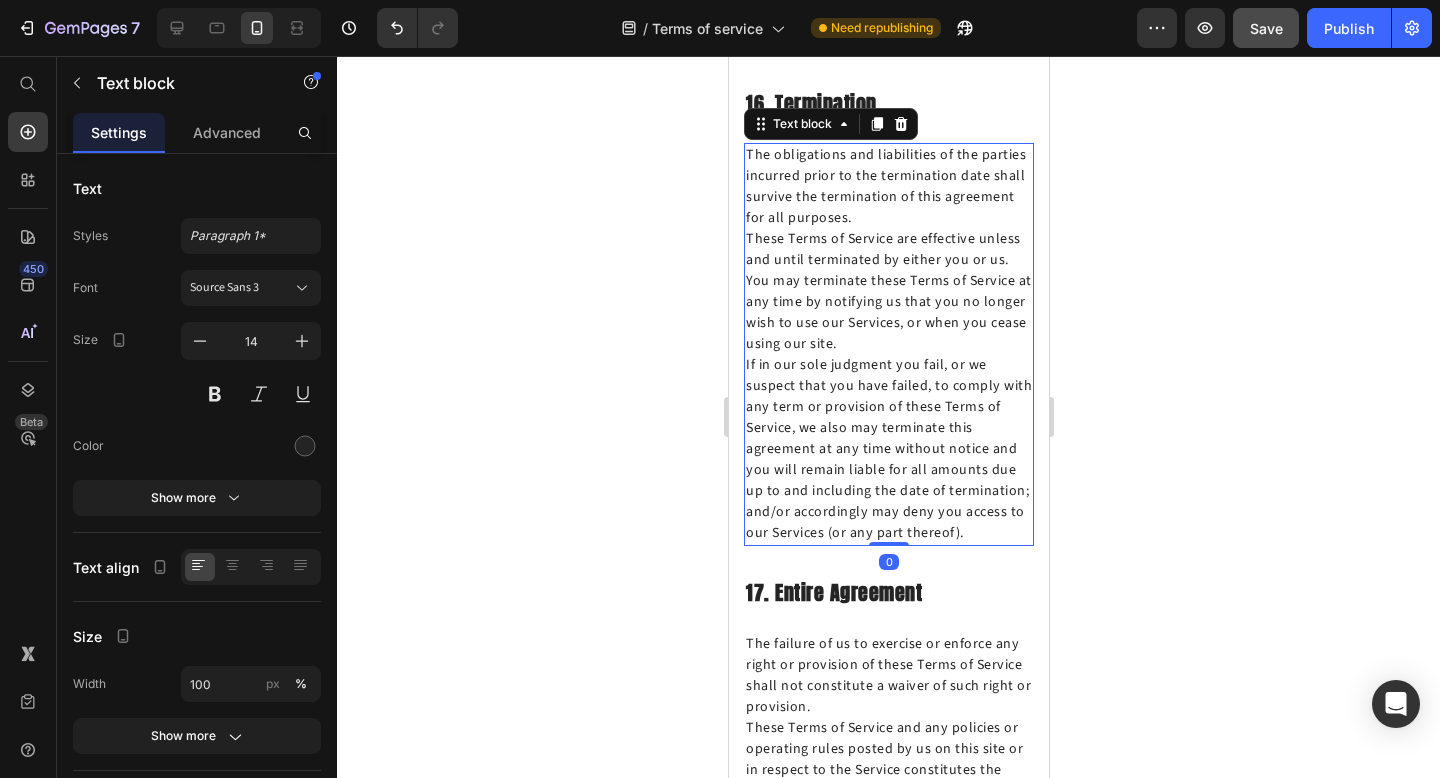 scroll, scrollTop: 10944, scrollLeft: 0, axis: vertical 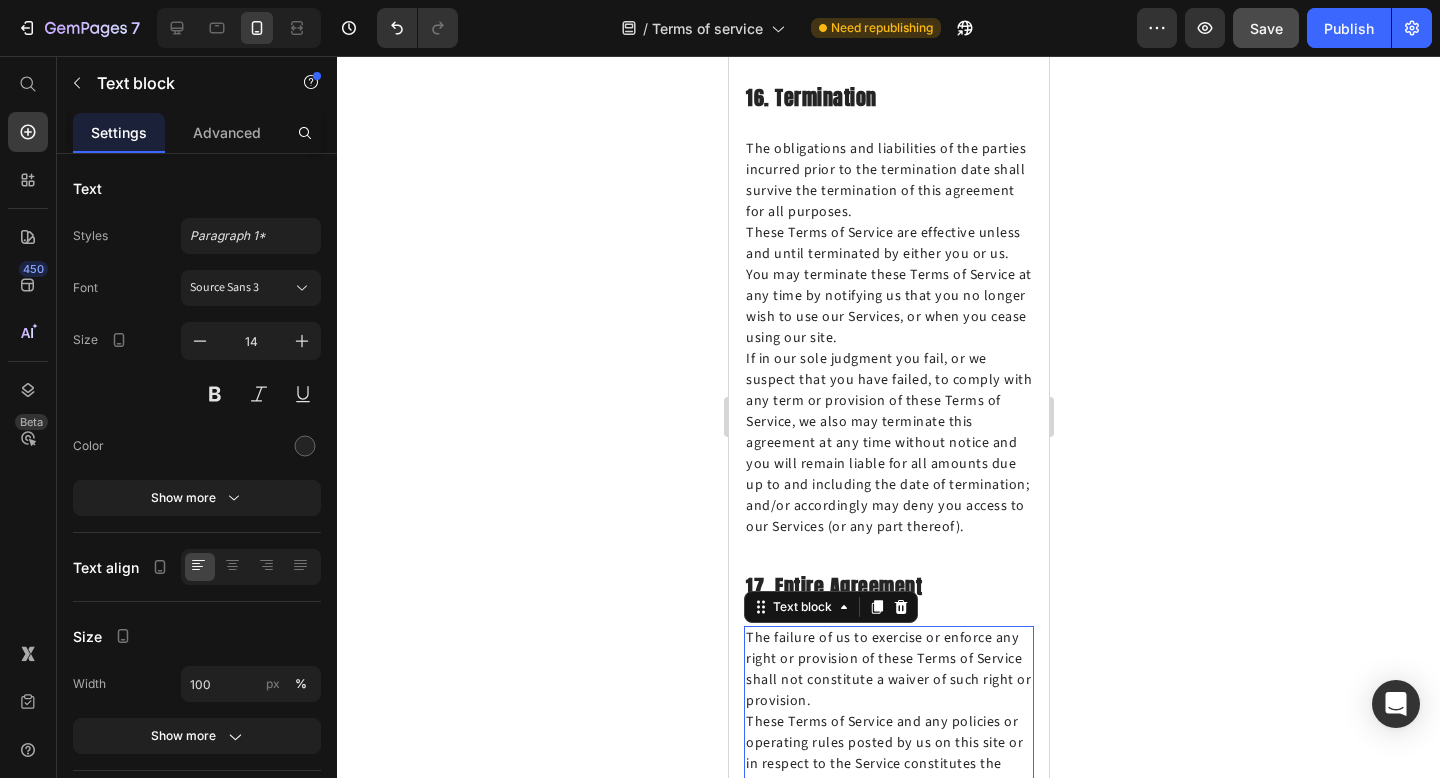 click on "These Terms of Service and any policies or operating rules posted by us on this site or in respect to the Service constitutes the entire agreement and understanding between you and us and governs your use of the Service, superseding any prior or contemporaneous agreements, communications and proposals, whether oral or written, between you and us (including, but not limited to, any prior versions of the Terms of Service)." at bounding box center (888, 827) 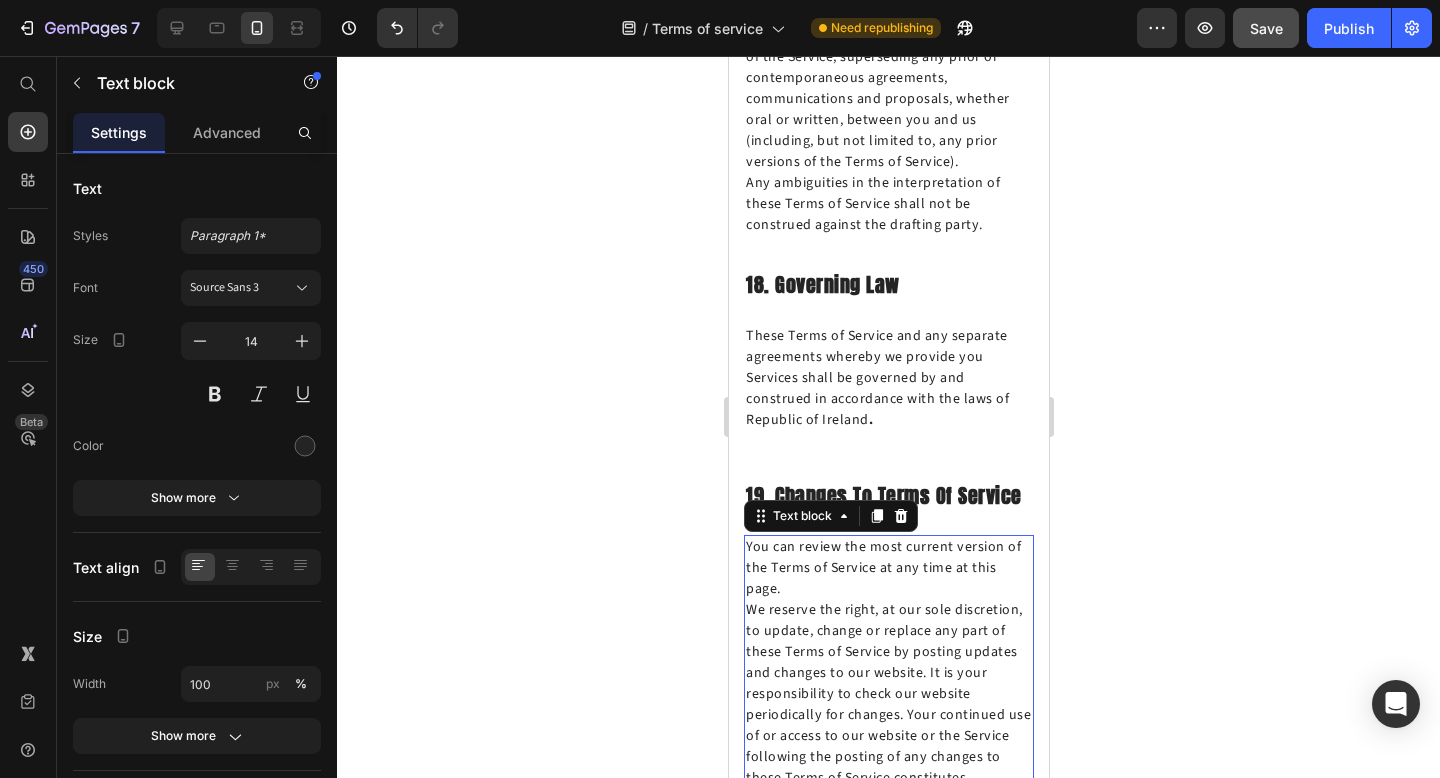 scroll, scrollTop: 11711, scrollLeft: 0, axis: vertical 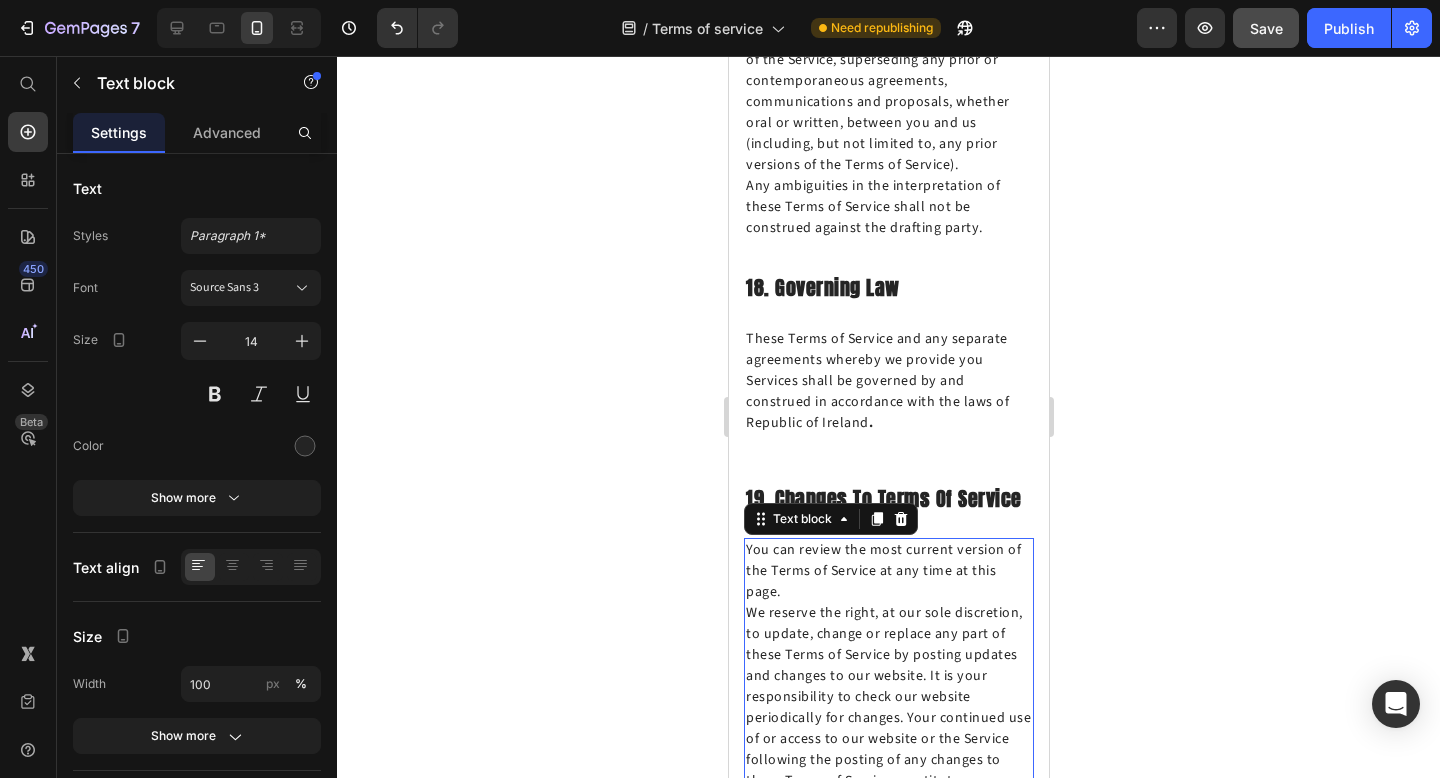 drag, startPoint x: 895, startPoint y: 492, endPoint x: 894, endPoint y: 443, distance: 49.010204 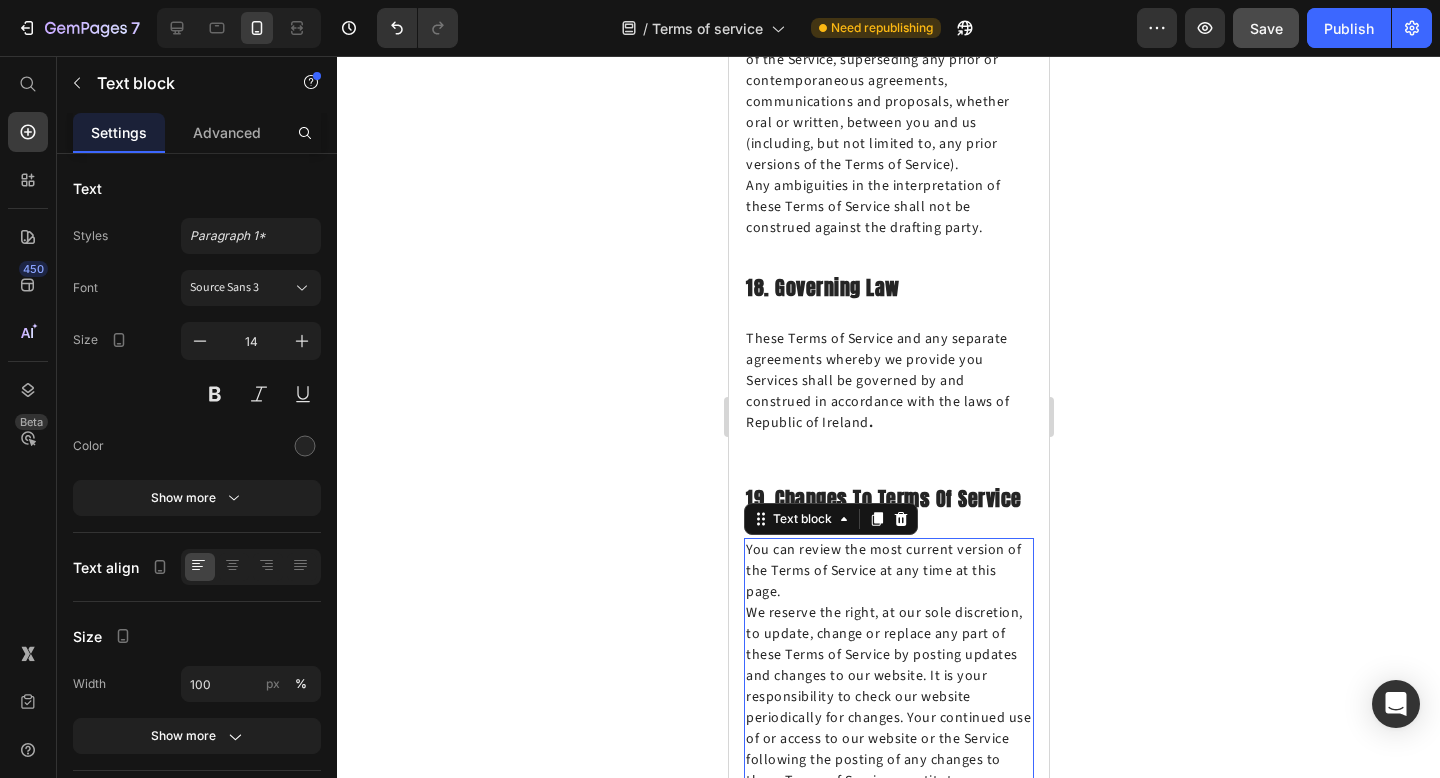 click on "You can review the most current version of the Terms of Service at any time at this page. We reserve the right, at our sole discretion, to update, change or replace any part of these Terms of Service by posting updates and changes to our website. It is your responsibility to check our website periodically for changes. Your continued use of or access to our website or the Service following the posting of any changes to these Terms of Service constitutes acceptance of those changes. Text block   0" at bounding box center (888, 676) 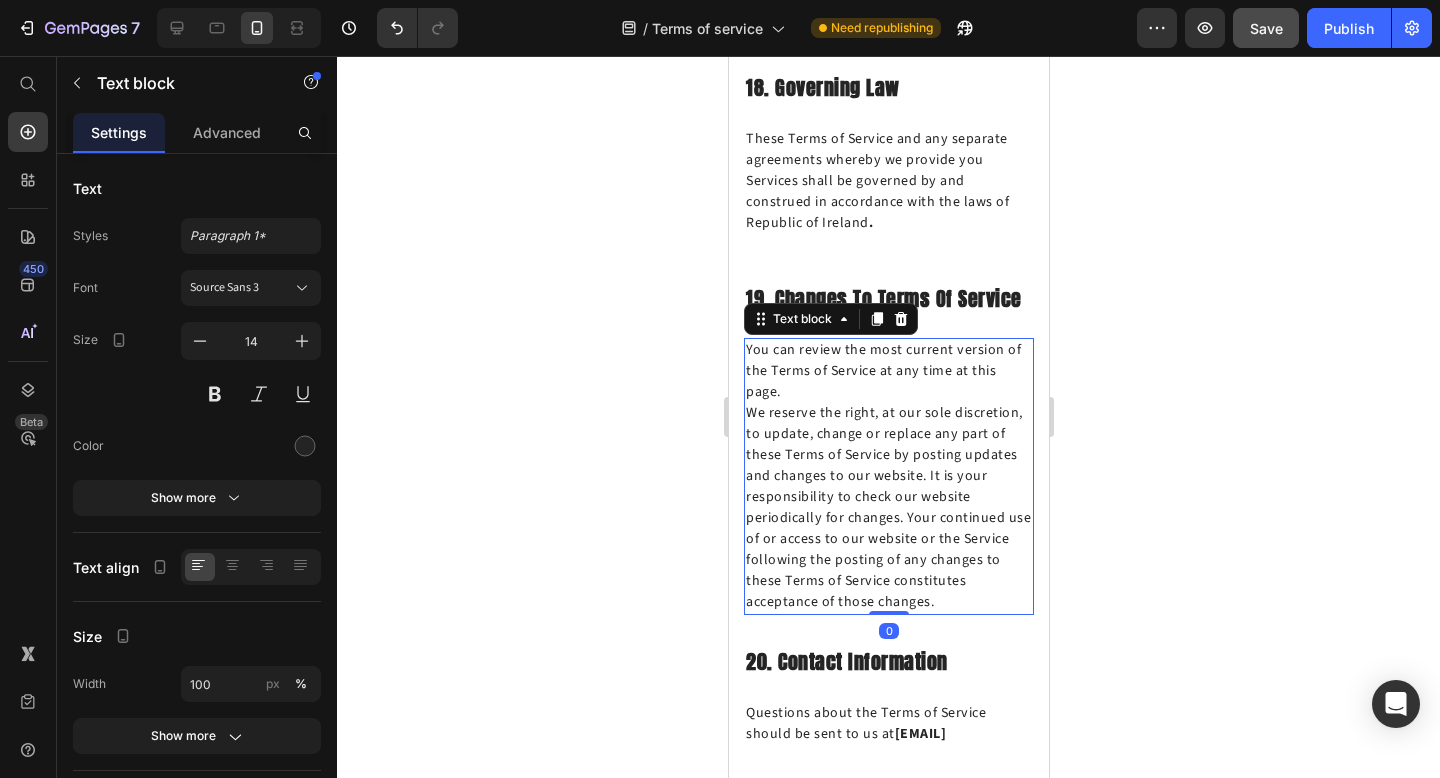 scroll, scrollTop: 11909, scrollLeft: 0, axis: vertical 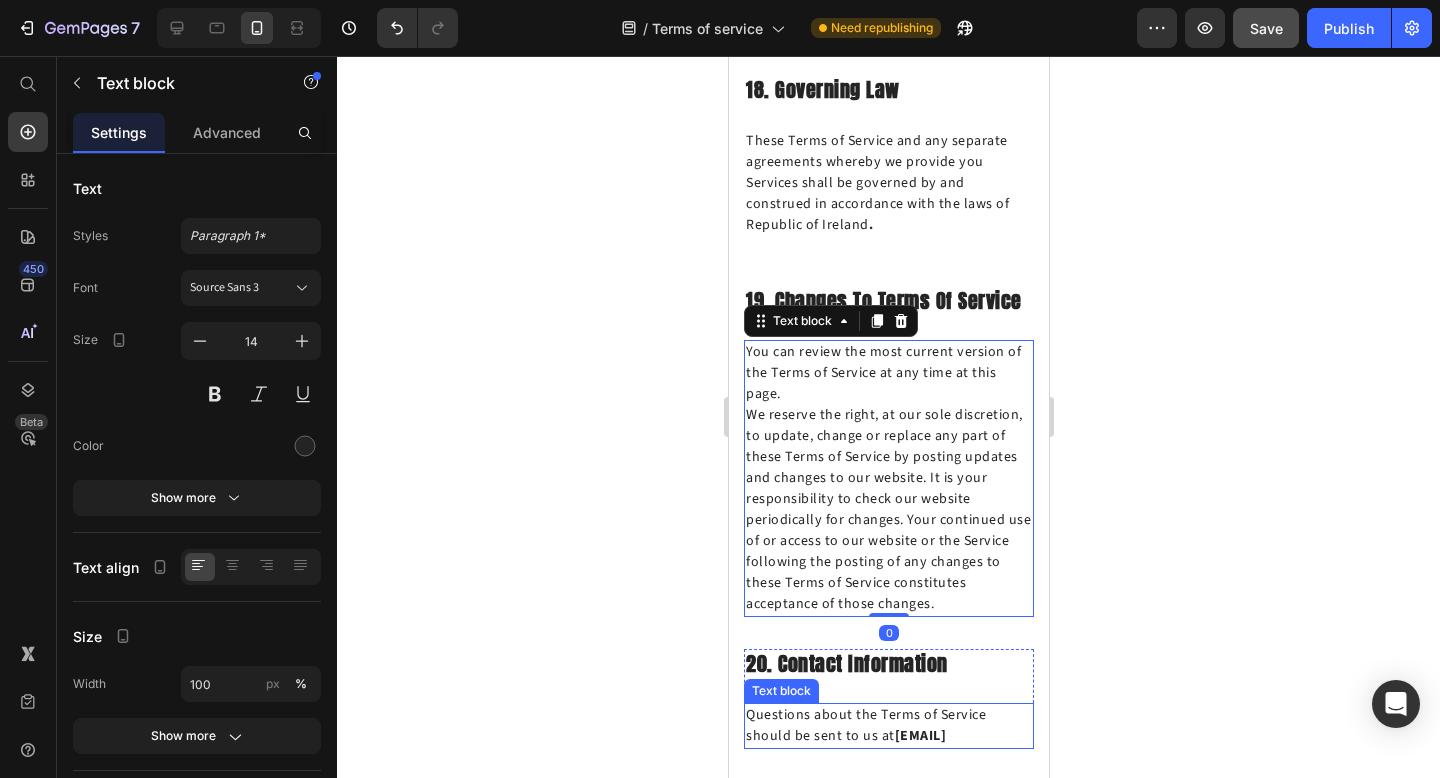 click on "[EMAIL]" at bounding box center (920, 736) 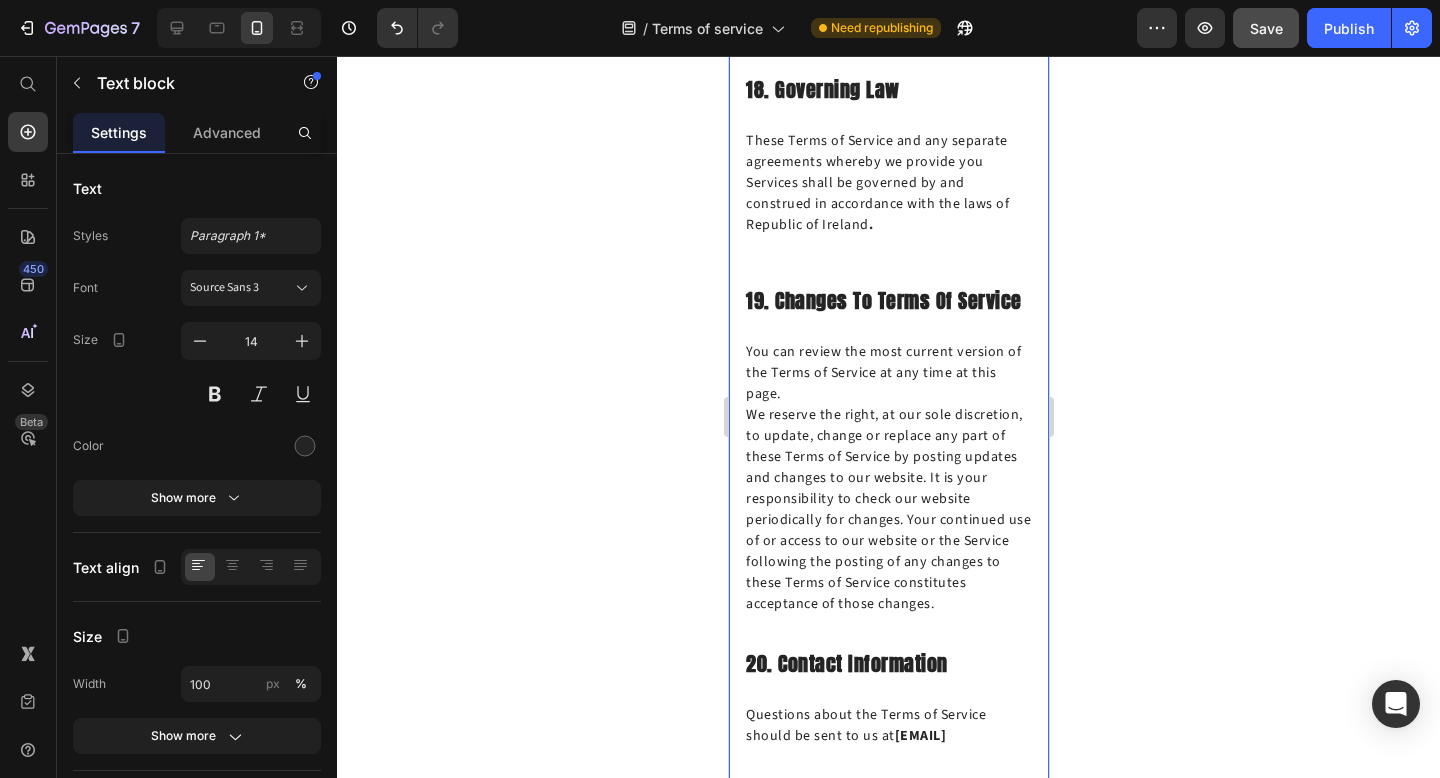 click on "Overview Text block
General Terms and Conditions
Products and Services
Optional Features and Third-Party Links
User Submissions and Personal Information
Liability and Termination
Miscellaneous Accordion Row Overview Heading This website is operated by Teacle. Throughout the site, the terms “we”, “us” and “our” refer to Orionn. Orionn offers this website, including all information, tools and Services available from this site to you, the user, conditioned upon your acceptance of all terms, conditions, policies and notices stated here. Our store is hosted on Shopify Inc. They provide us with the online e-commerce platform that allows us to sell our products and Services to you. Text block Row 1. Online Store Terms Heading Text block Row 2. General Conditions Row" at bounding box center (888, -5262) 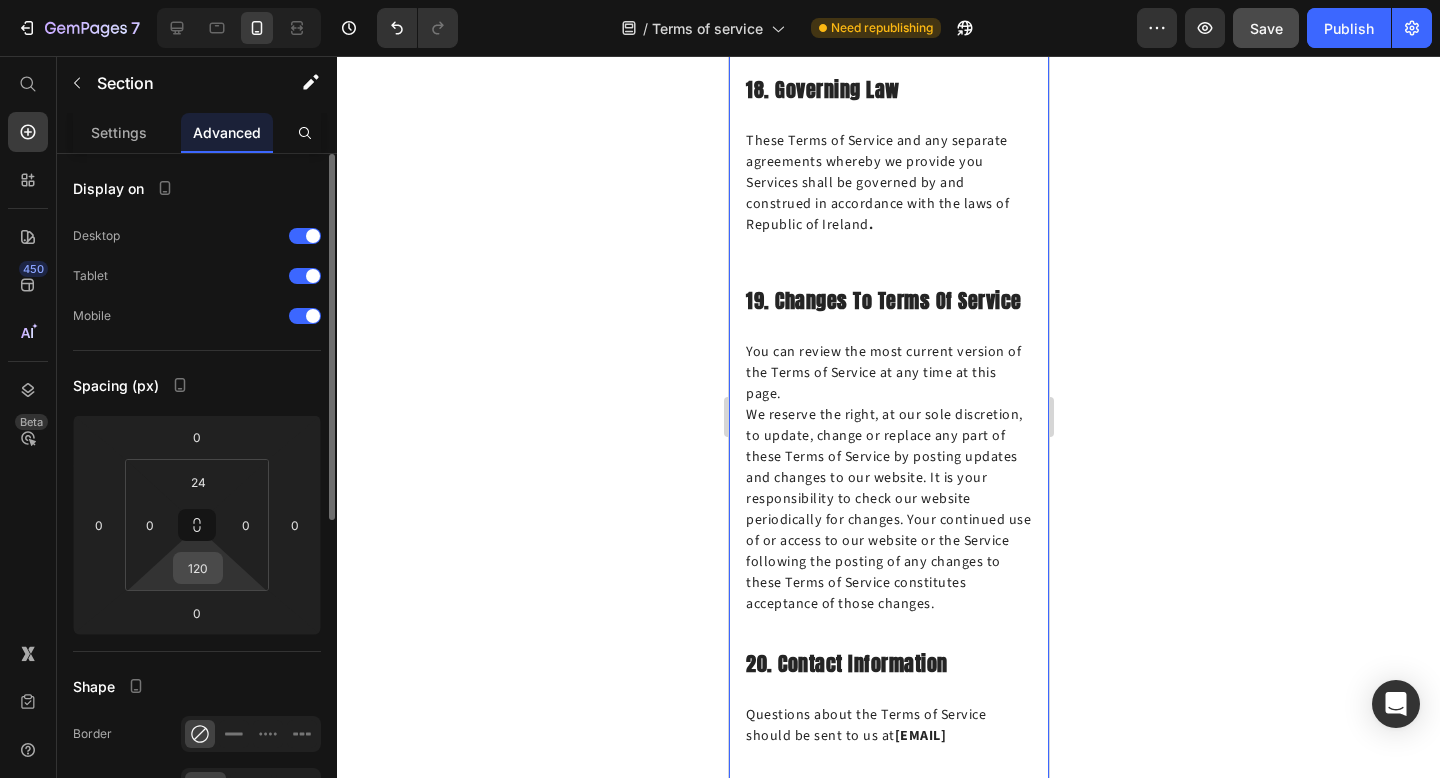 click on "120" at bounding box center [198, 568] 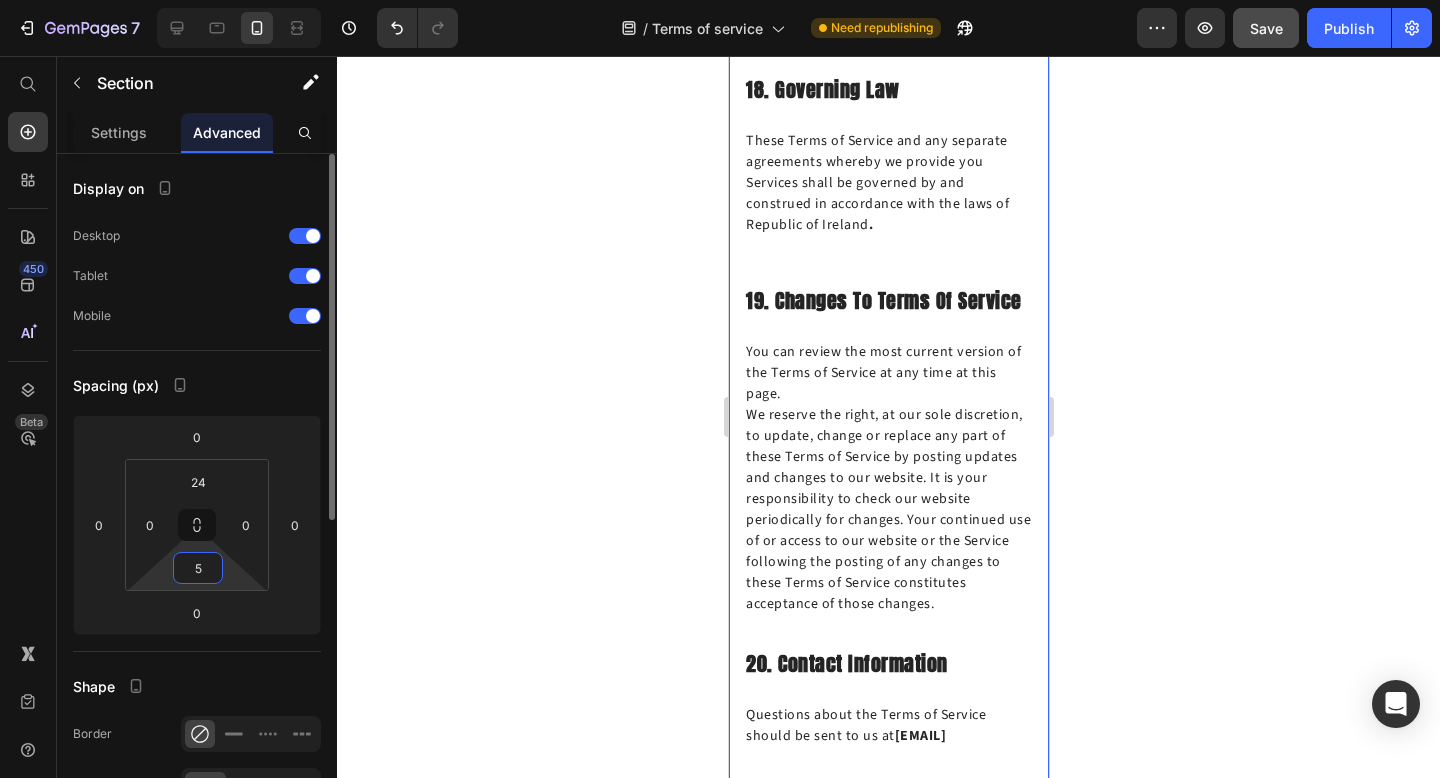 type on "56" 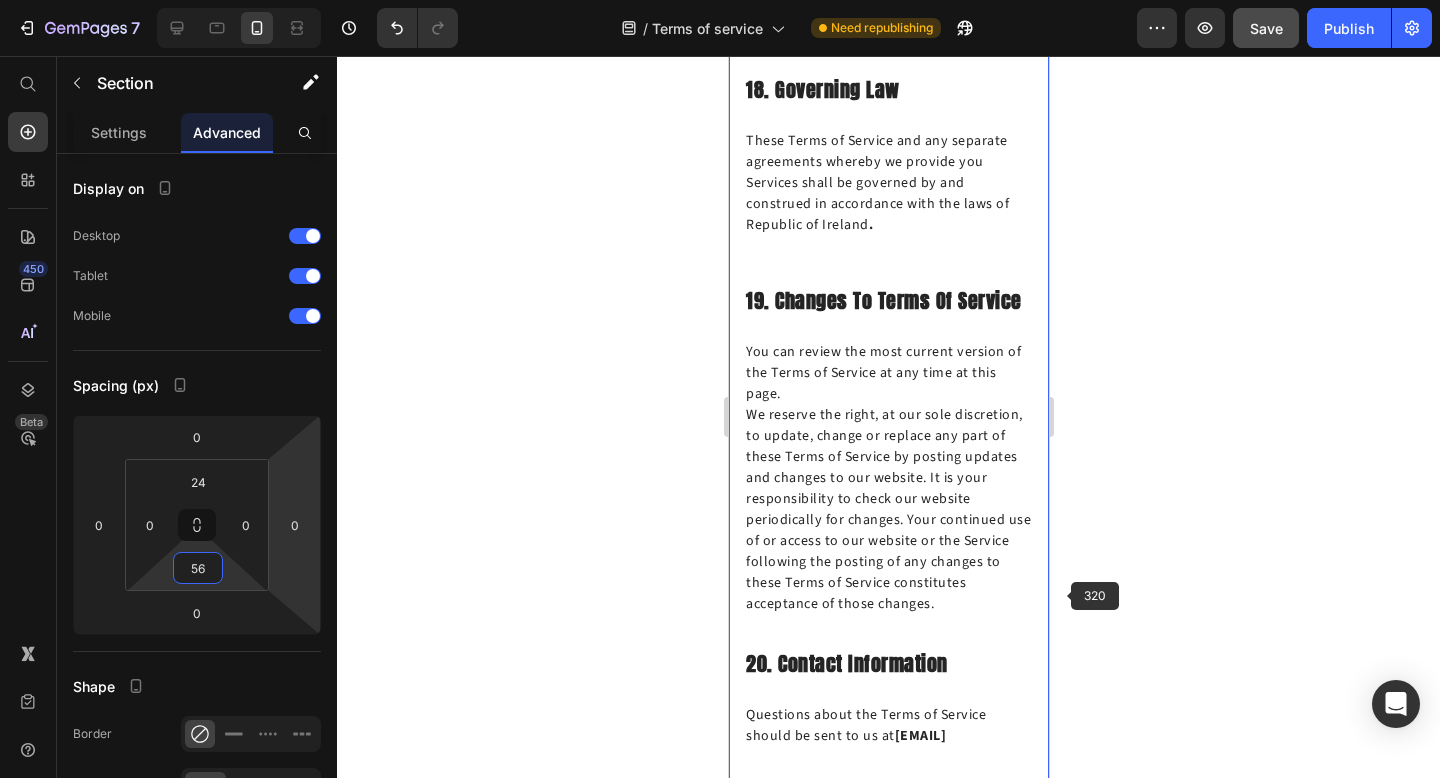 click 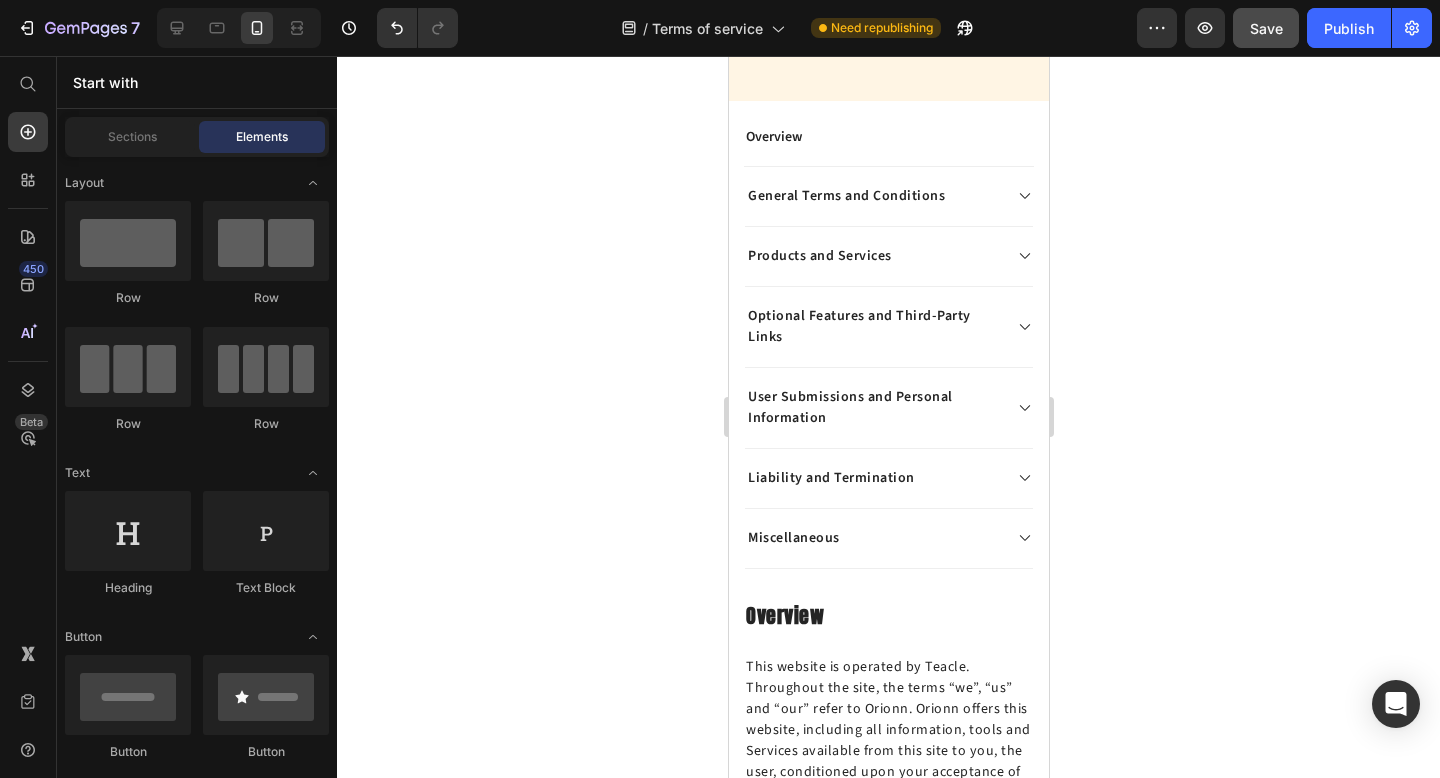 scroll, scrollTop: 0, scrollLeft: 0, axis: both 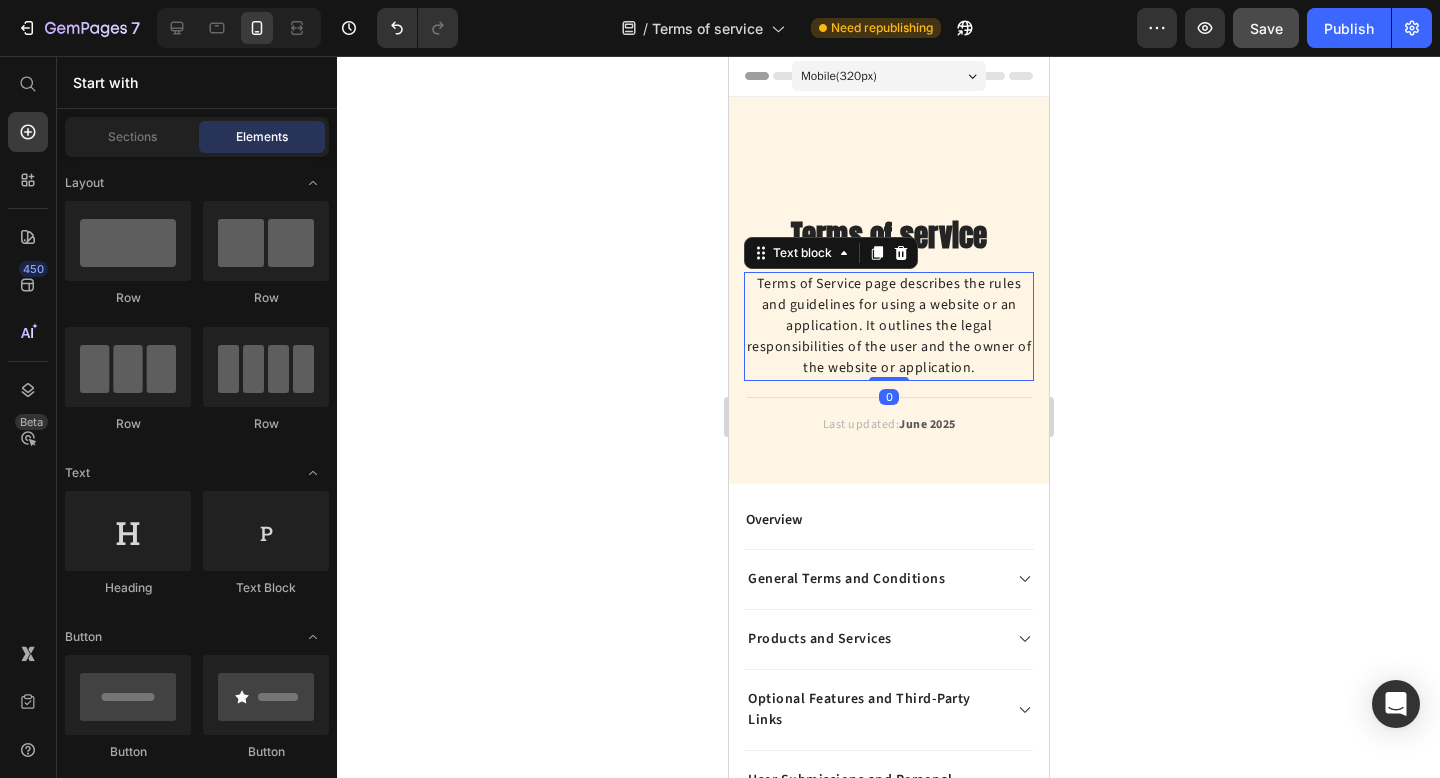 click on "Terms of Service page describes the rules and guidelines for using a website or an application. It outlines the legal responsibilities of the user and the owner of the website or application." at bounding box center (888, 326) 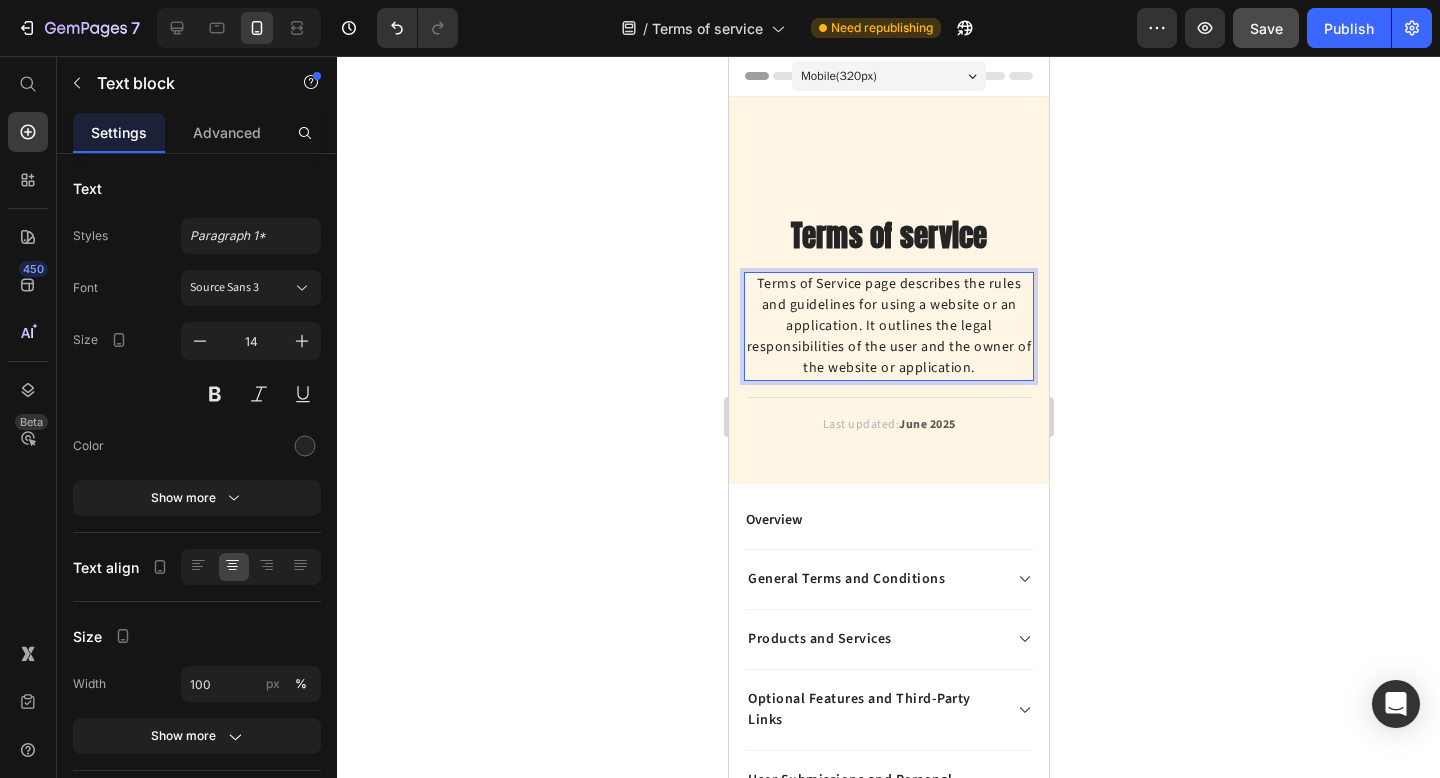 click on "Terms of Service page describes the rules and guidelines for using a website or an application. It outlines the legal responsibilities of the user and the owner of the website or application." at bounding box center [888, 326] 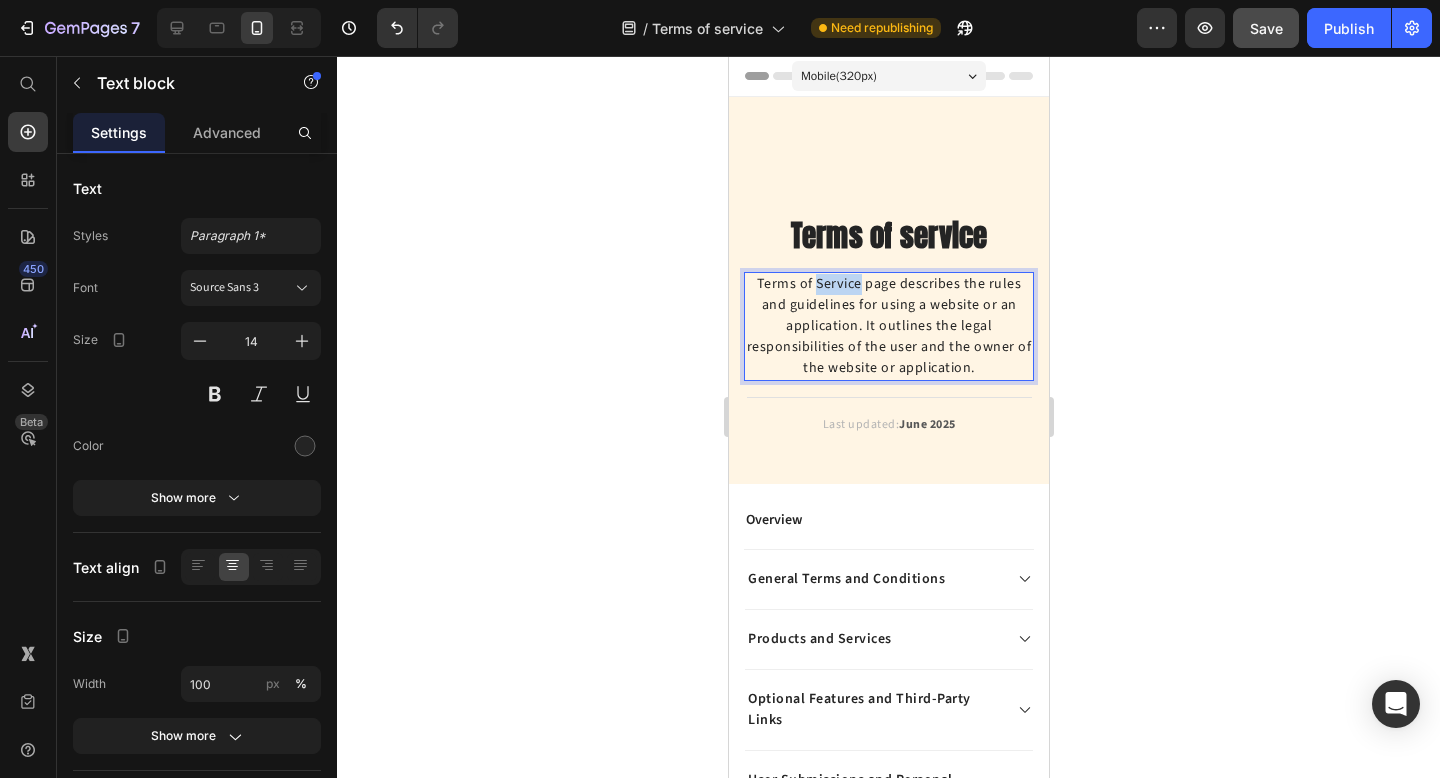 click on "Terms of Service page describes the rules and guidelines for using a website or an application. It outlines the legal responsibilities of the user and the owner of the website or application." at bounding box center [888, 326] 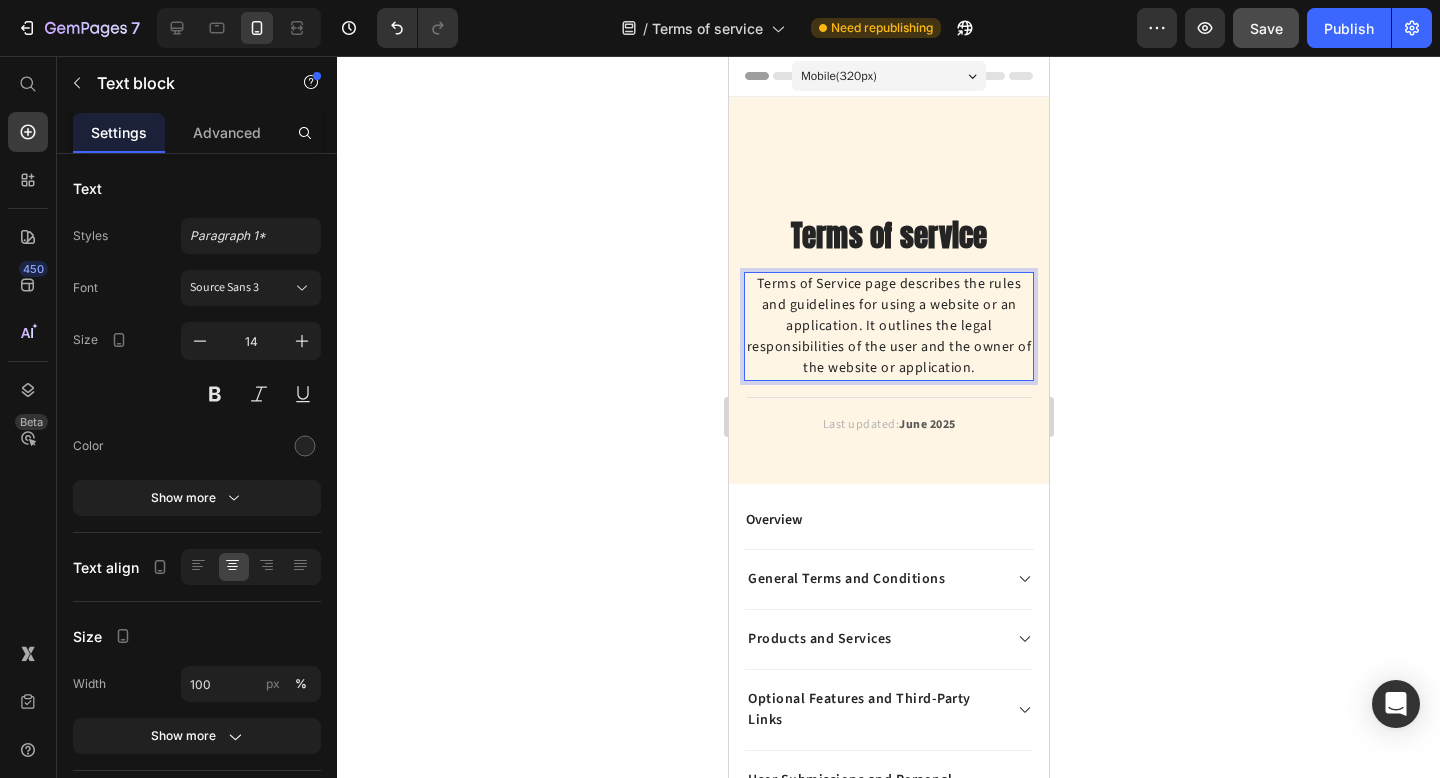 click on "Terms of Service page describes the rules and guidelines for using a website or an application. It outlines the legal responsibilities of the user and the owner of the website or application." at bounding box center (888, 326) 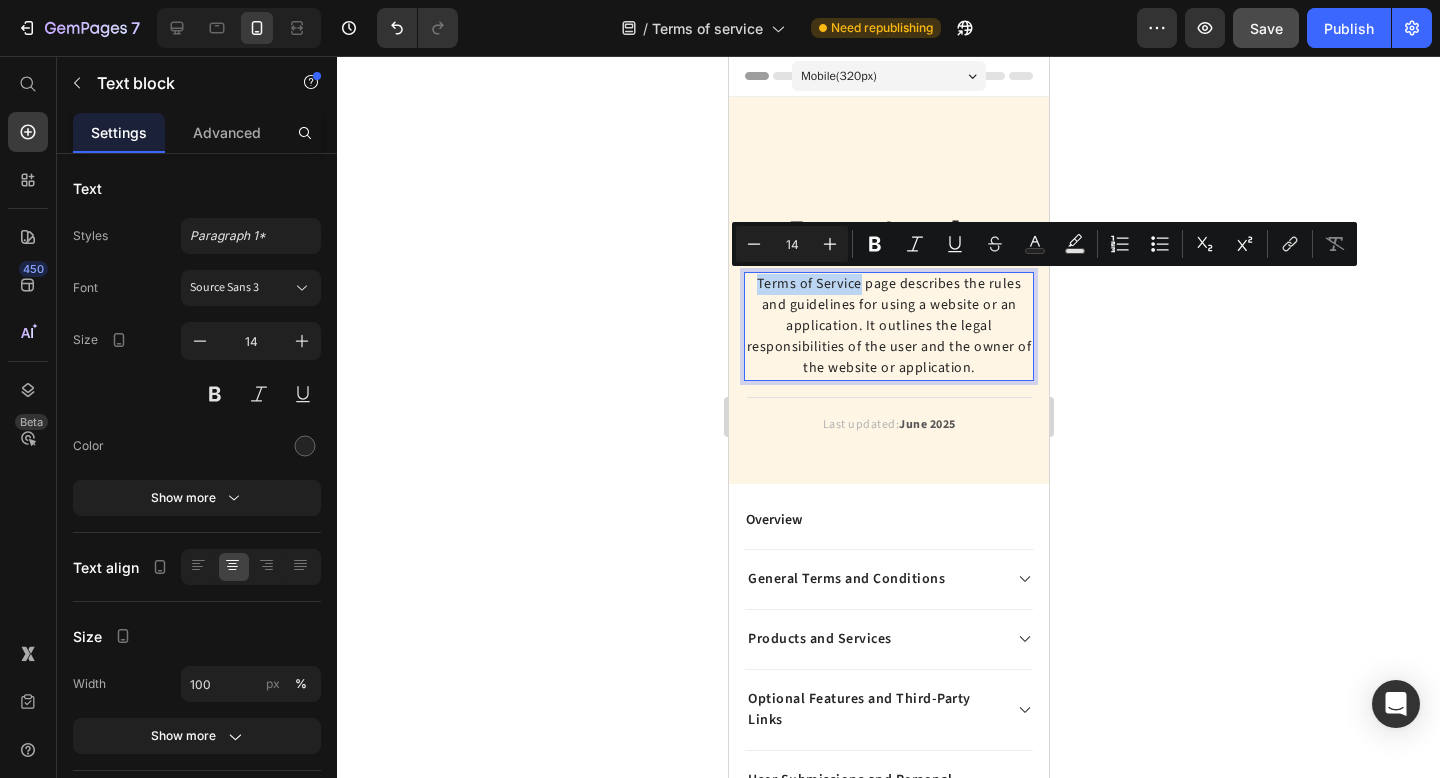 drag, startPoint x: 862, startPoint y: 285, endPoint x: 753, endPoint y: 284, distance: 109.004585 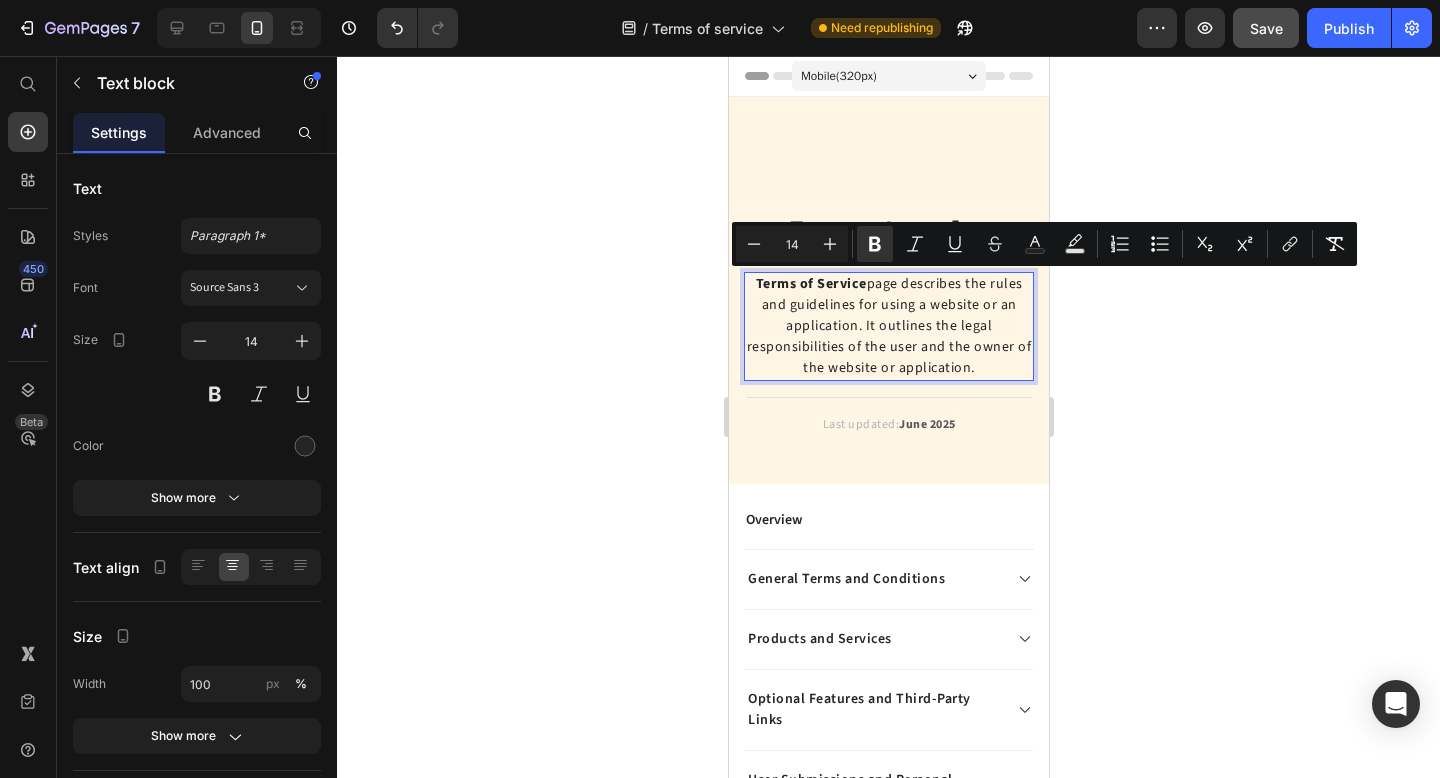 click 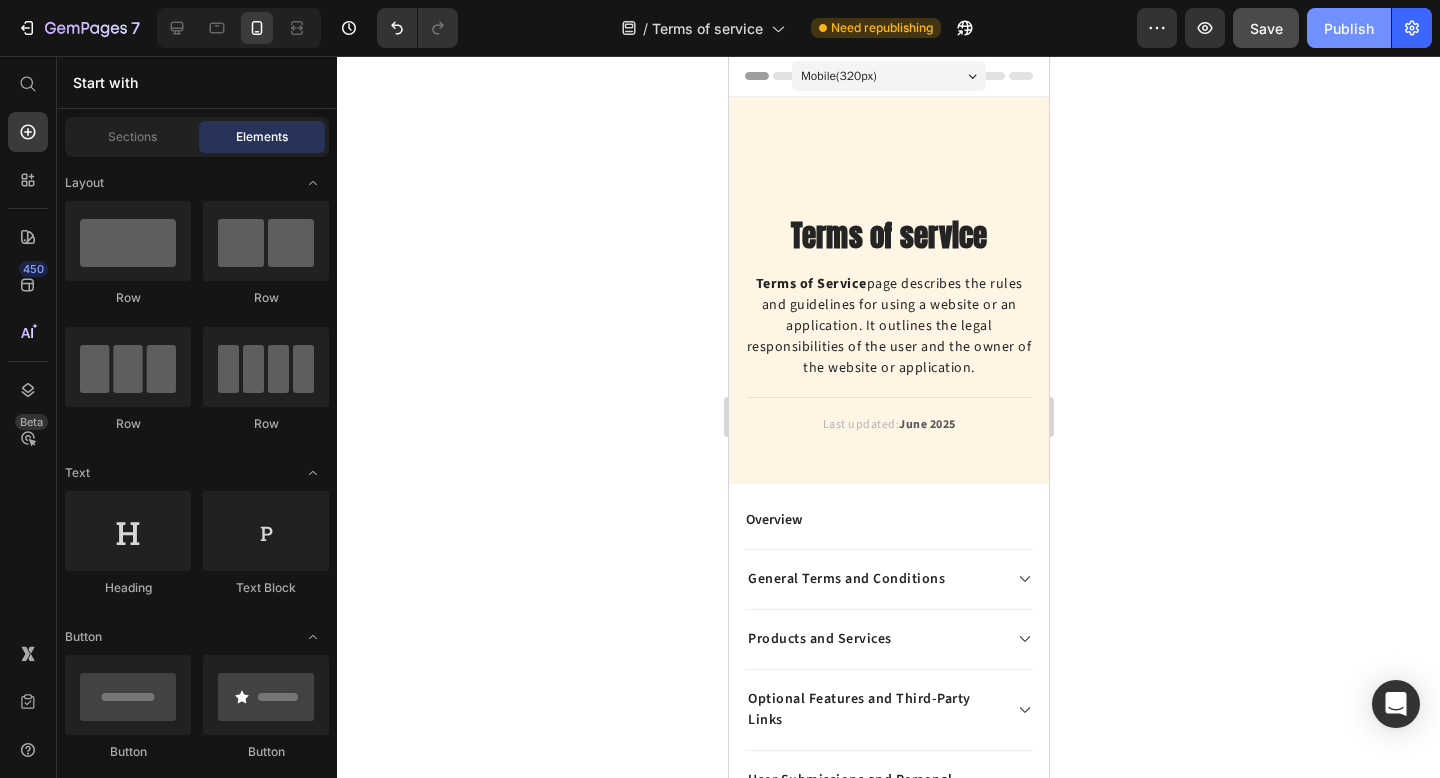 click on "Publish" at bounding box center (1349, 28) 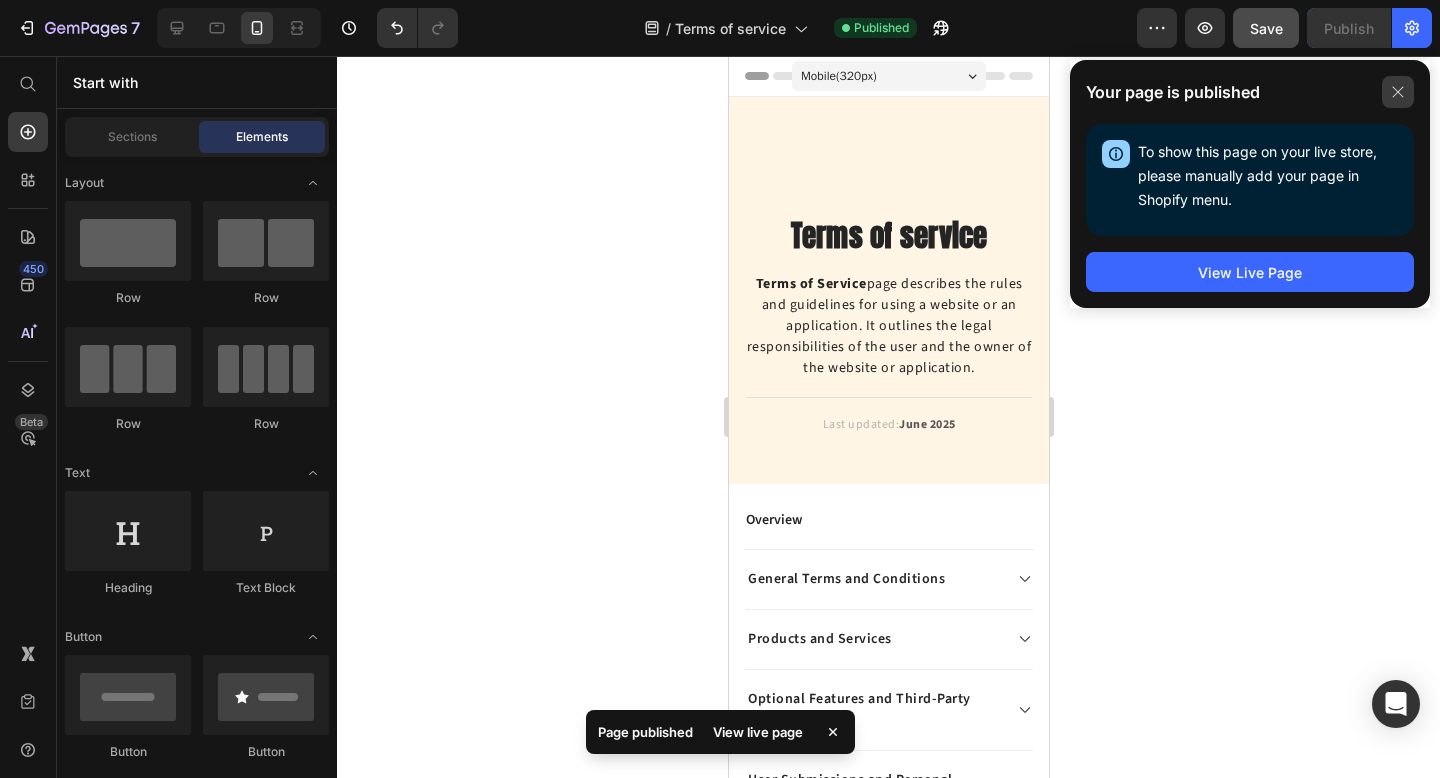 click 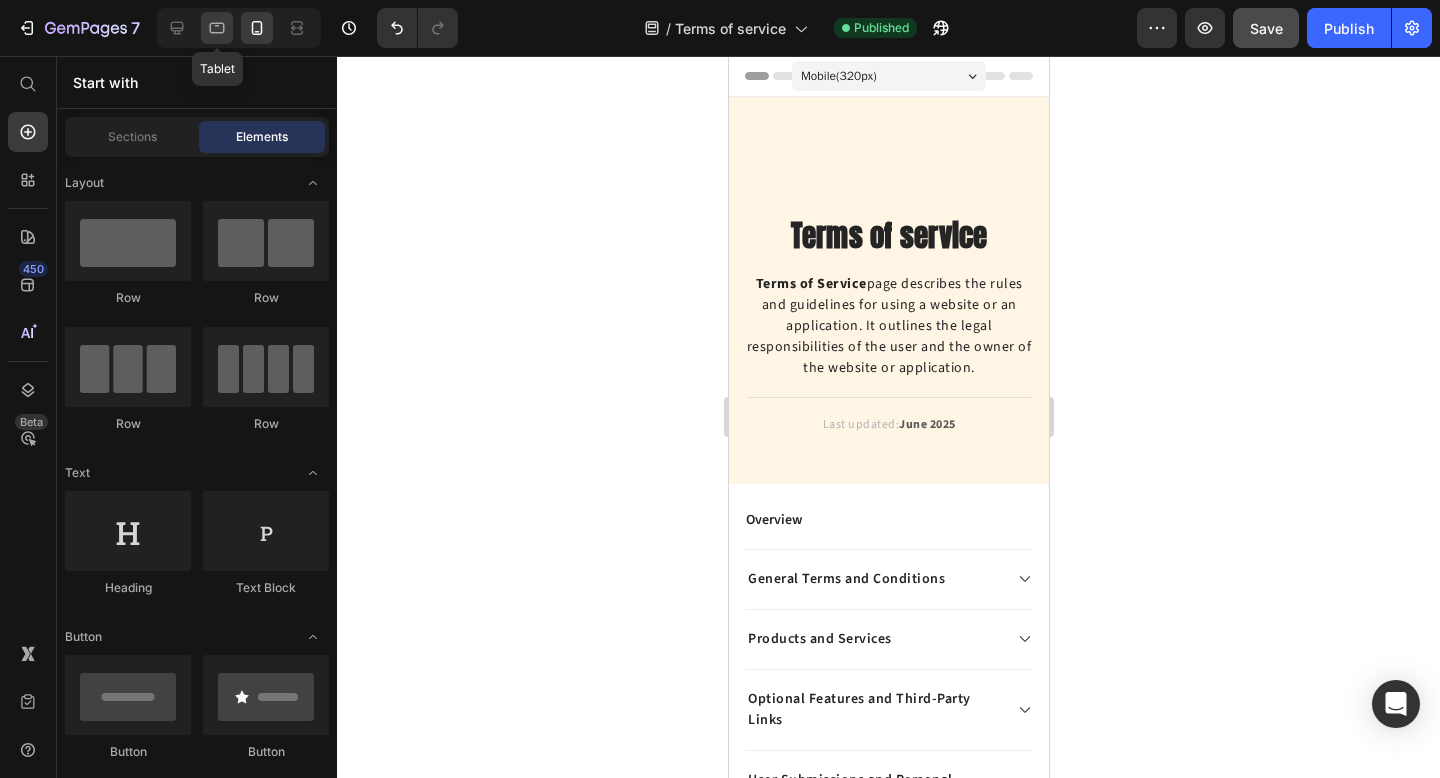click 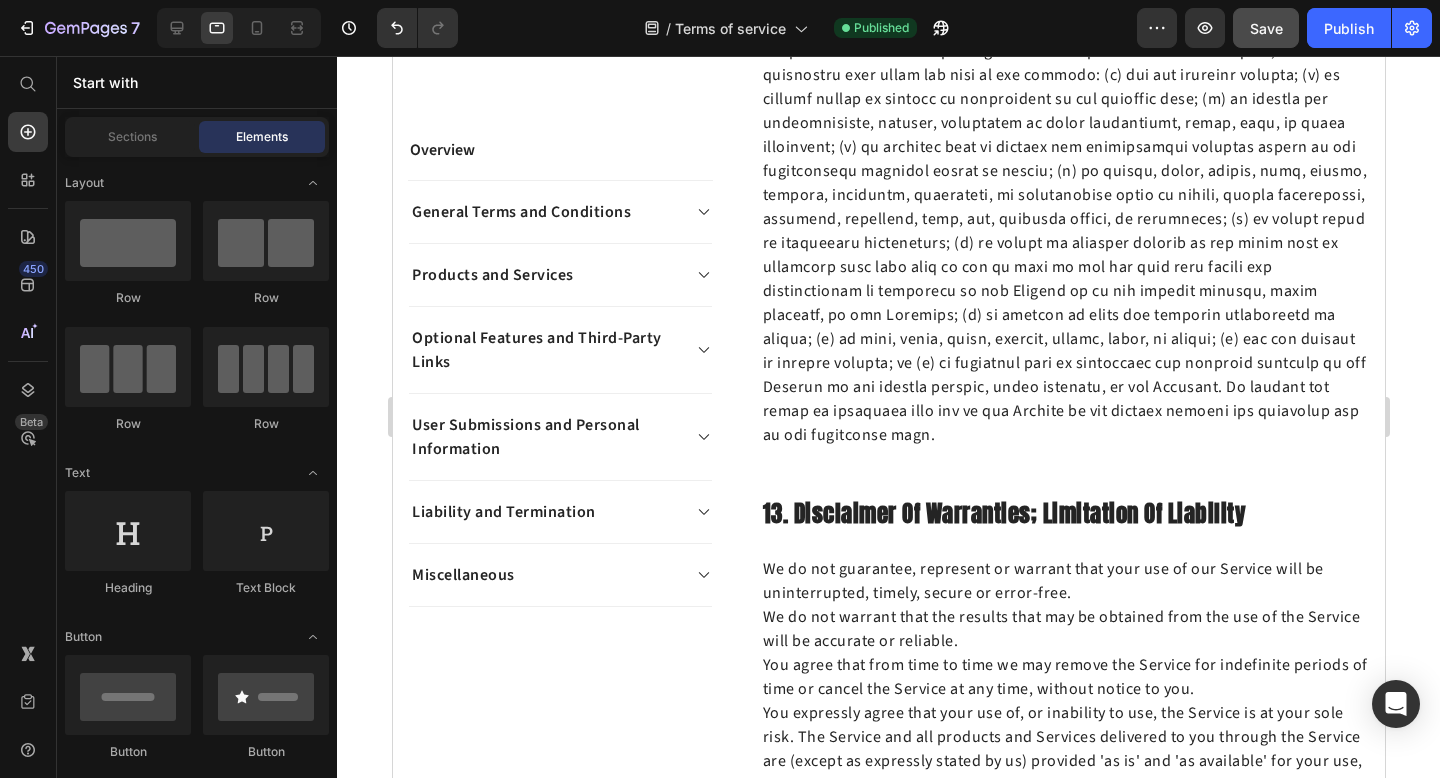 scroll, scrollTop: 5689, scrollLeft: 0, axis: vertical 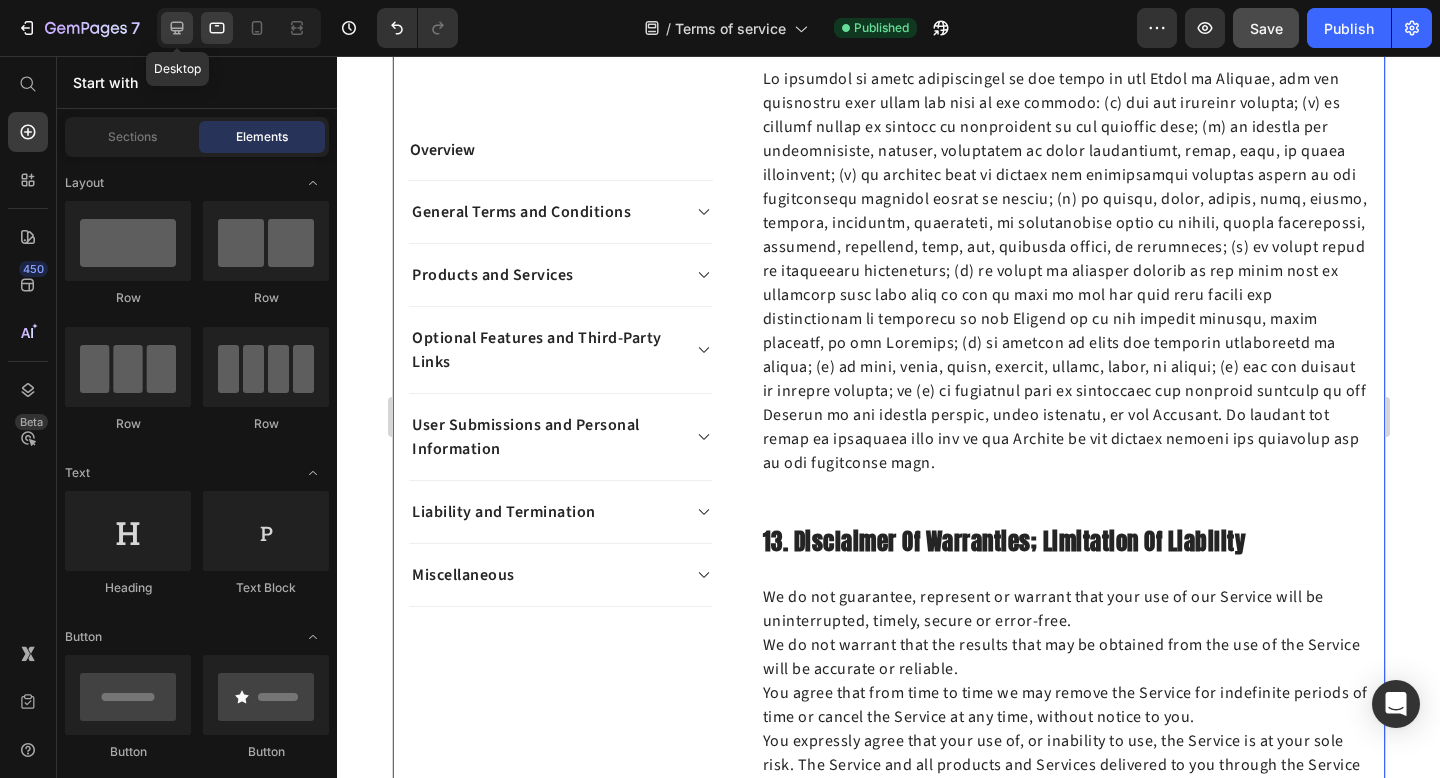 click 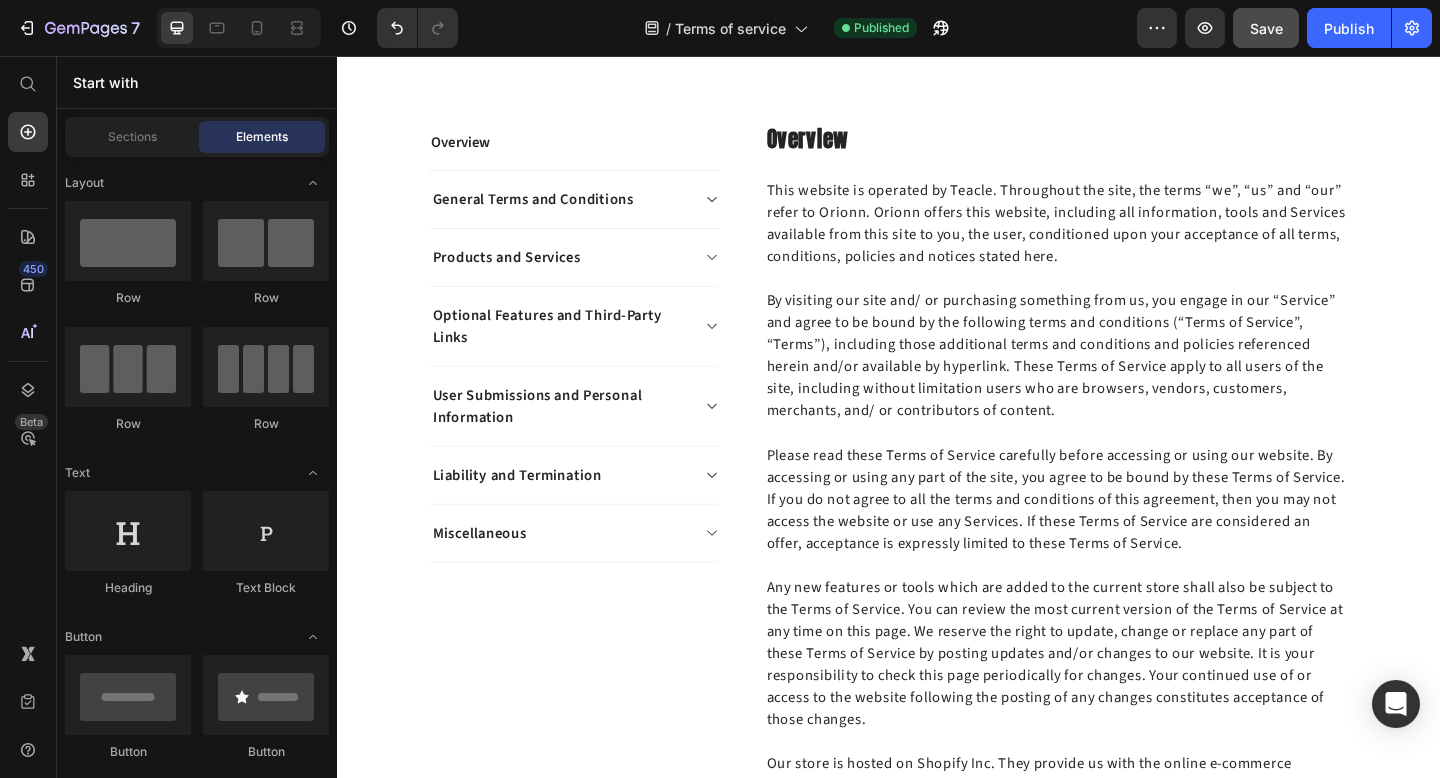 scroll, scrollTop: 0, scrollLeft: 0, axis: both 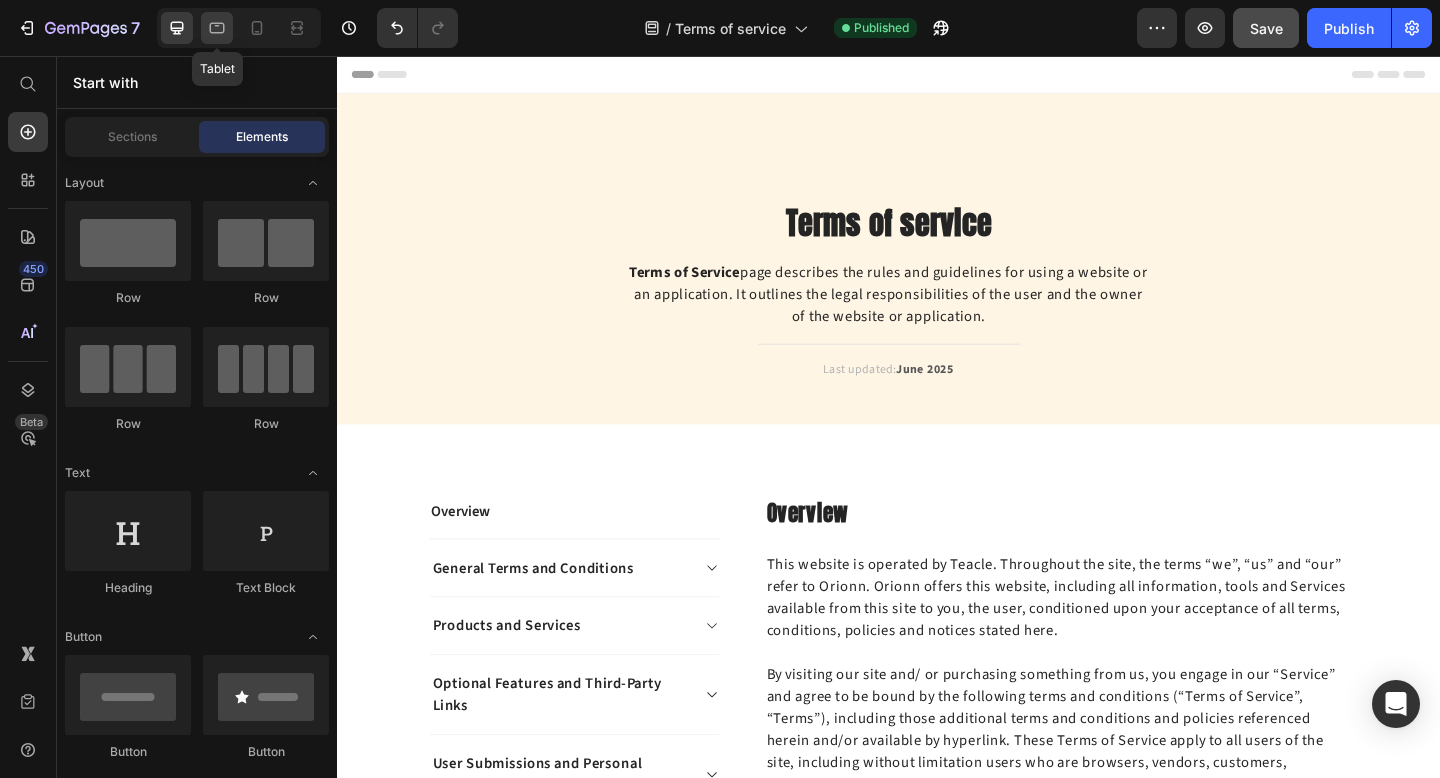 click 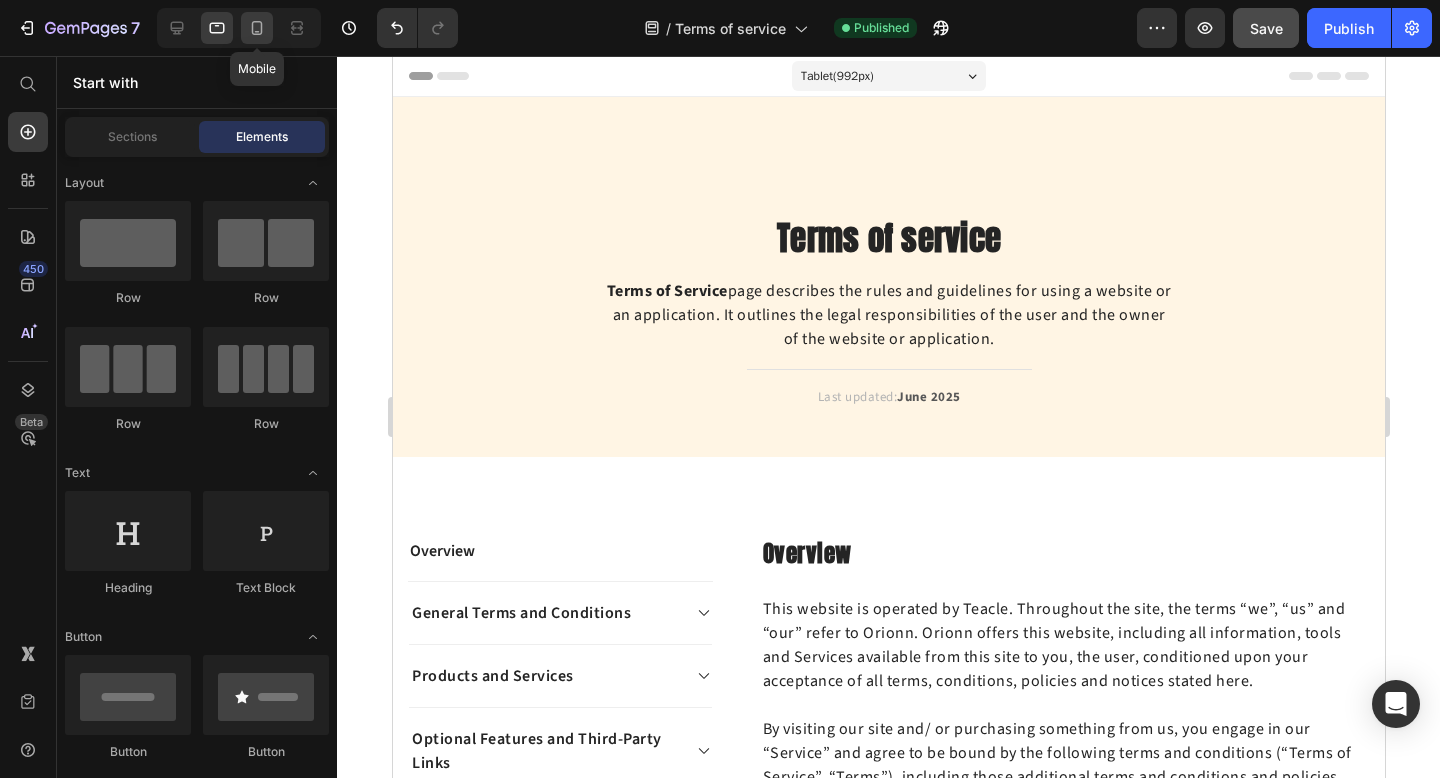click 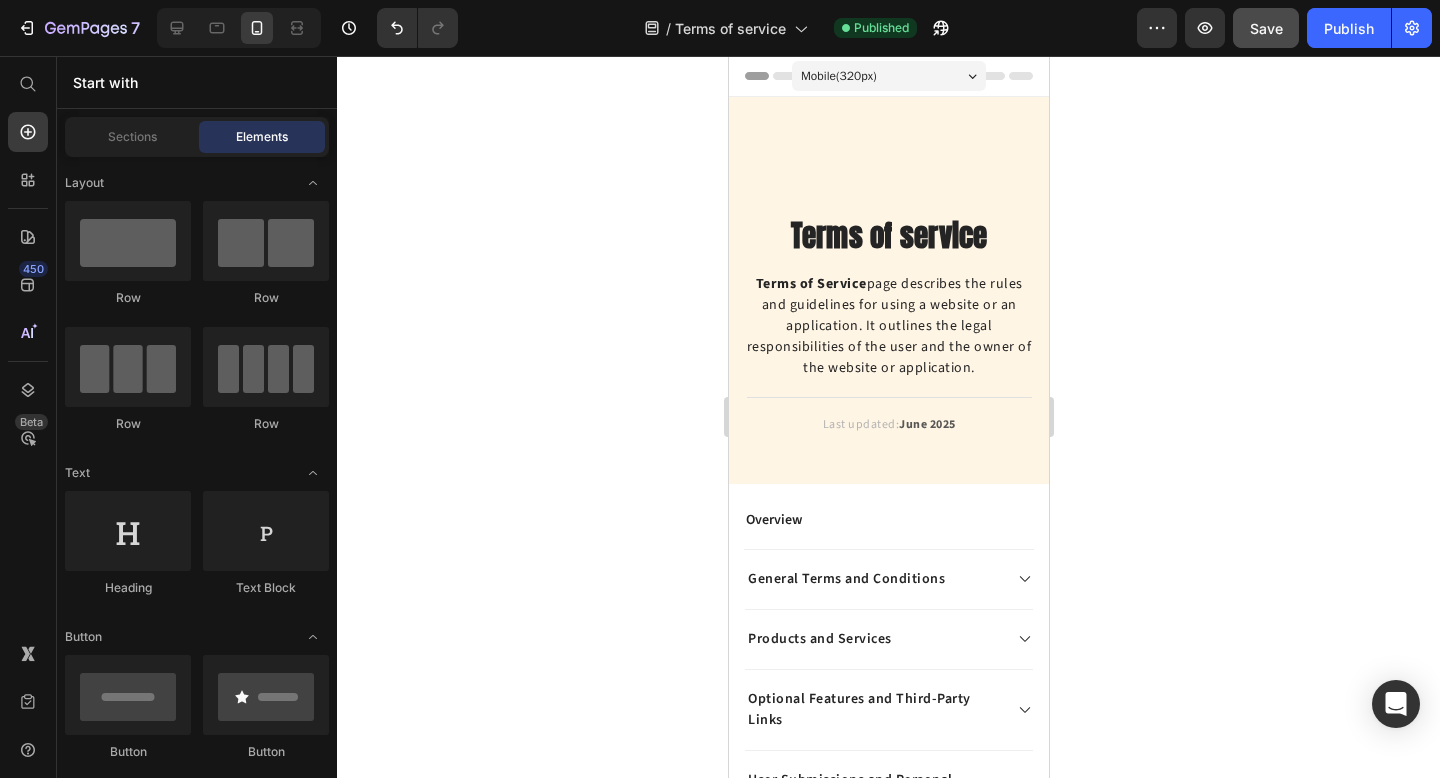 click at bounding box center [239, 28] 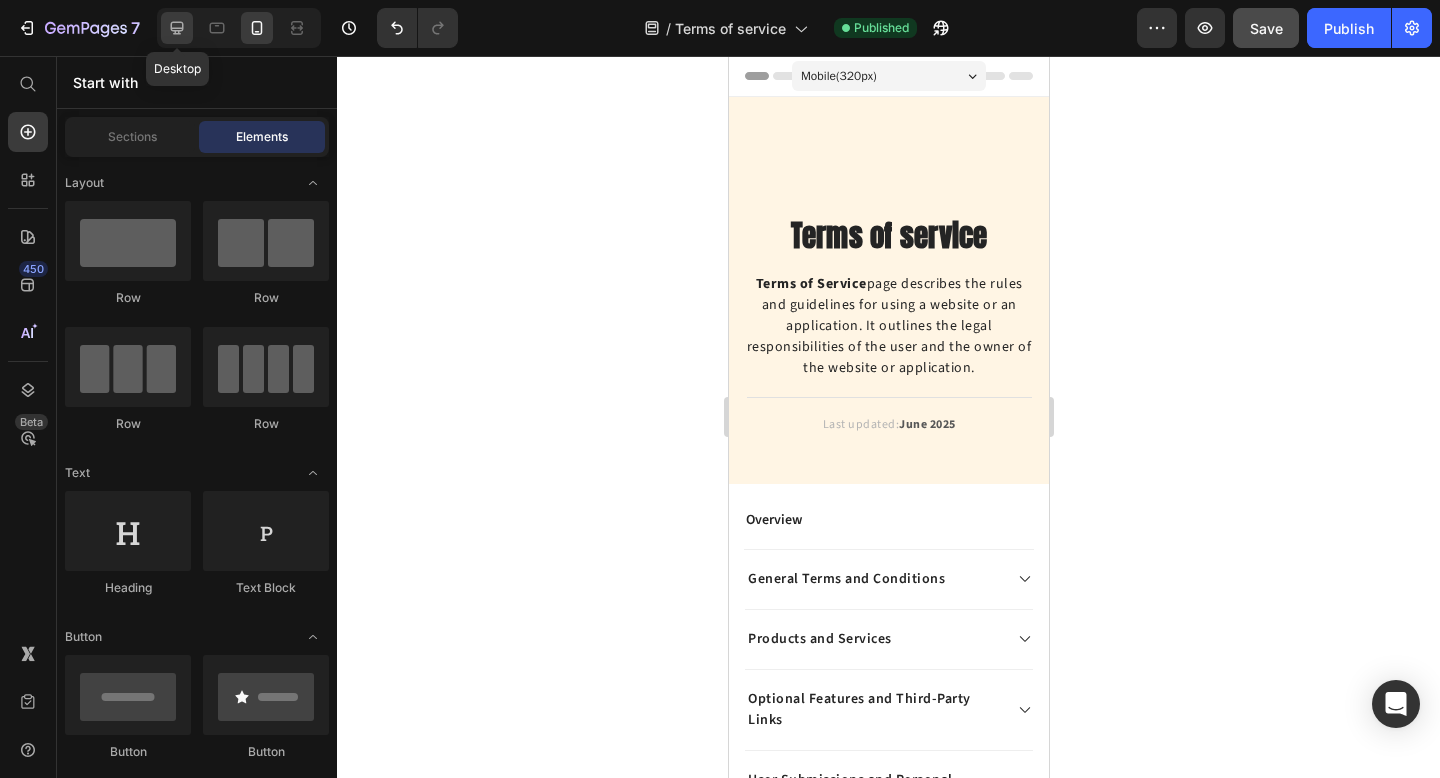 click 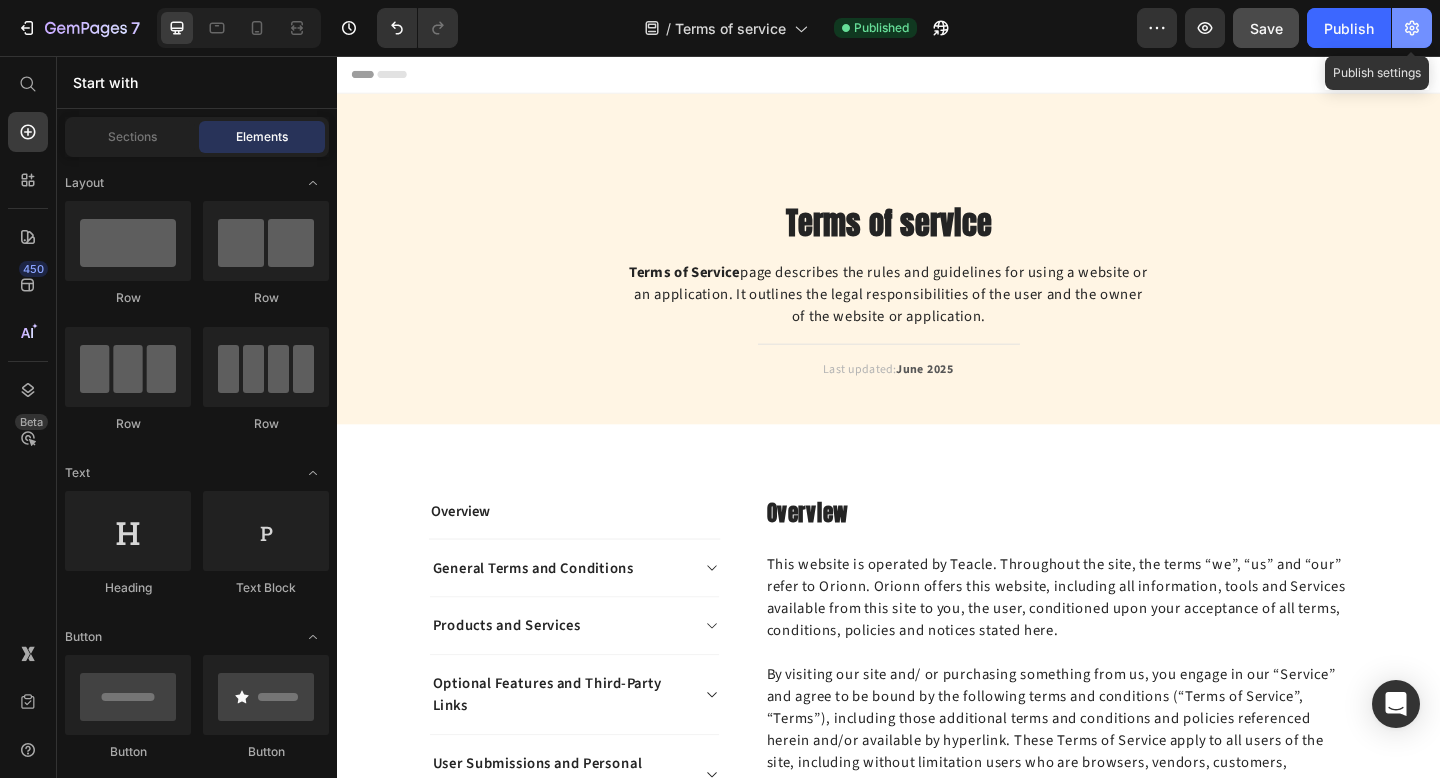 click 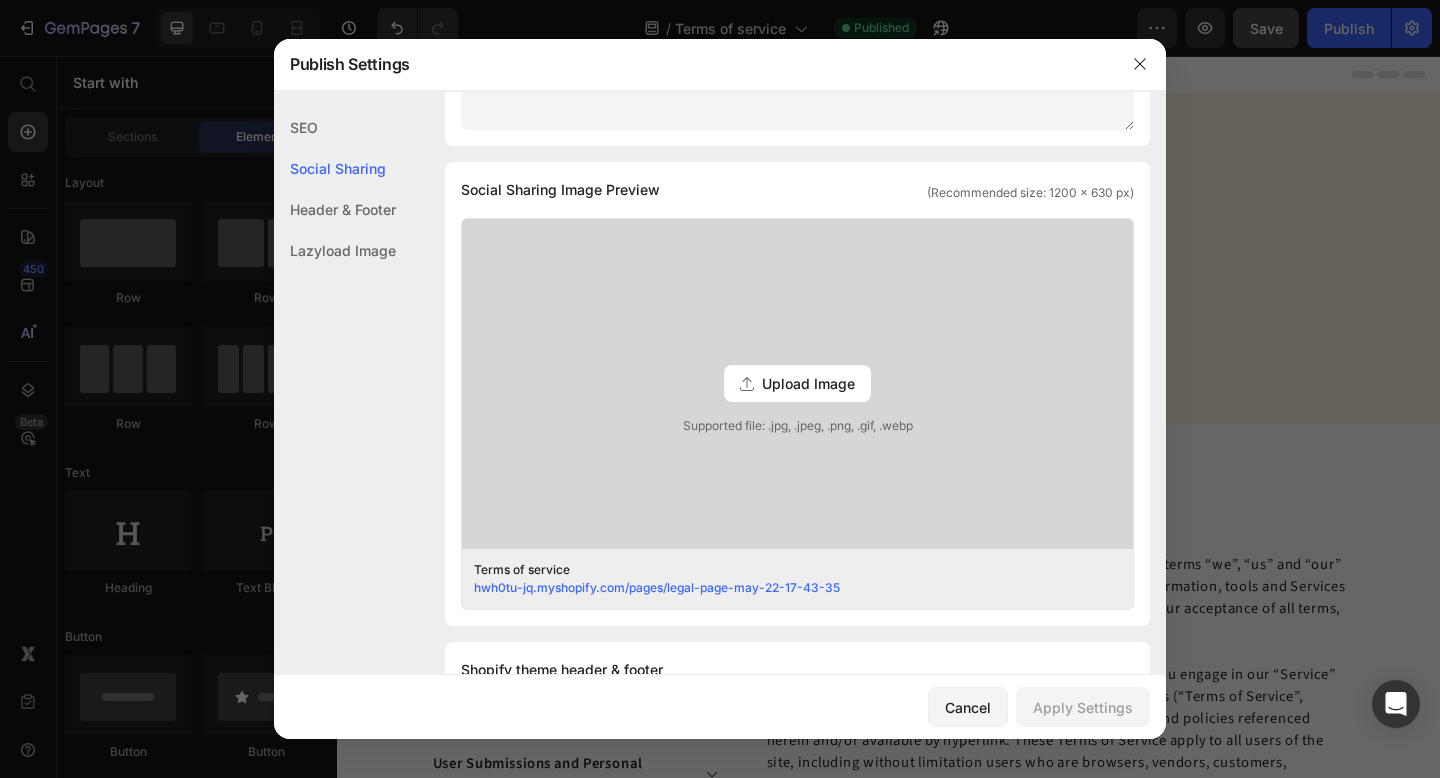 scroll, scrollTop: 412, scrollLeft: 0, axis: vertical 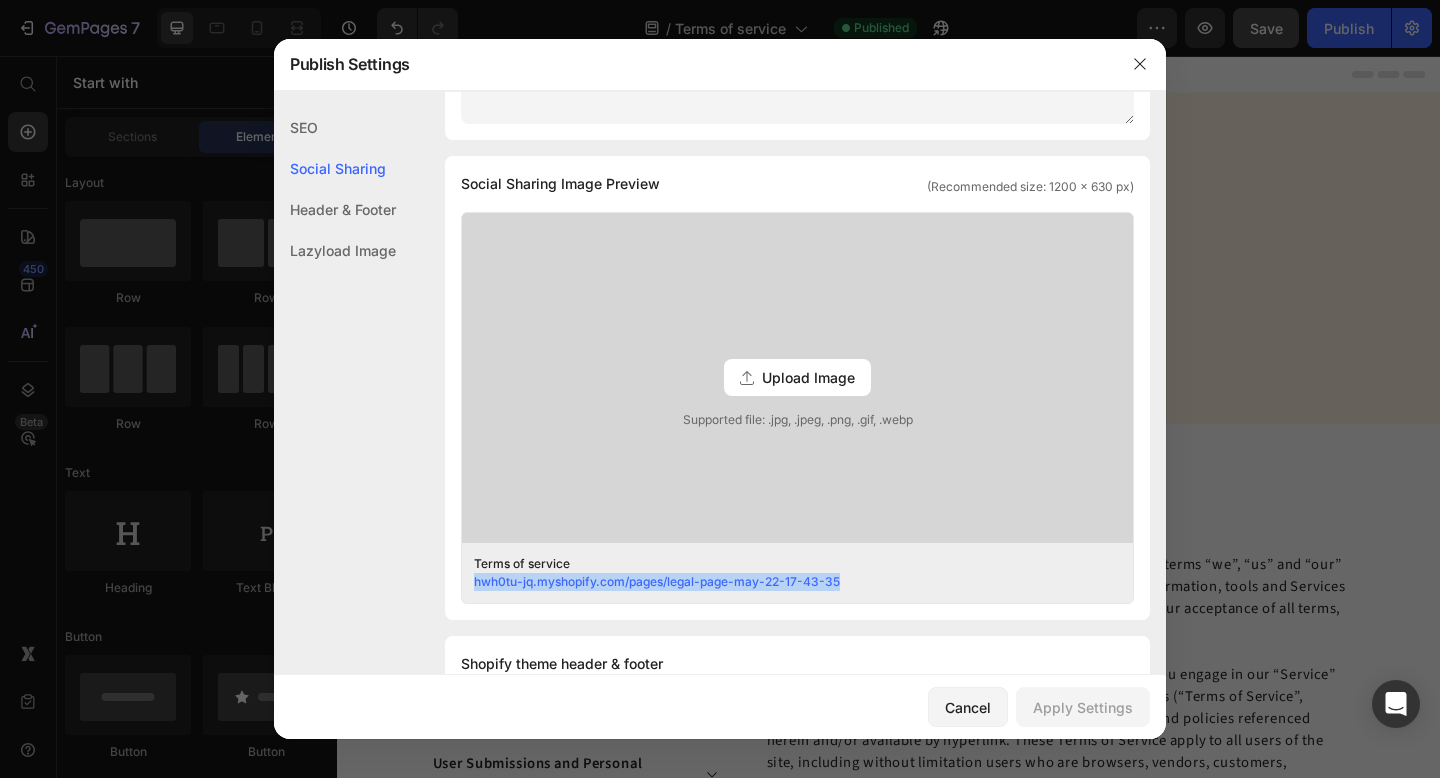 drag, startPoint x: 851, startPoint y: 584, endPoint x: 463, endPoint y: 586, distance: 388.00516 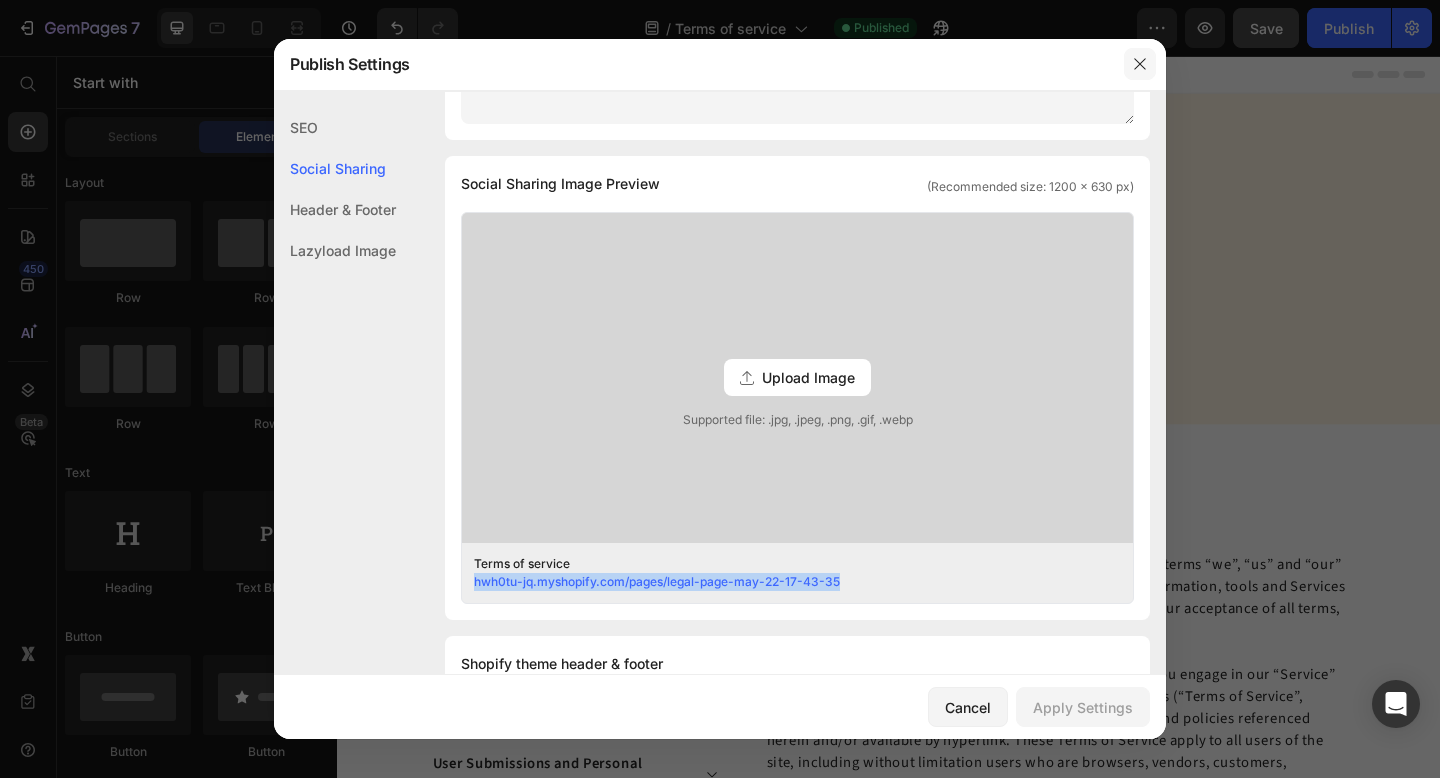 click at bounding box center (1140, 64) 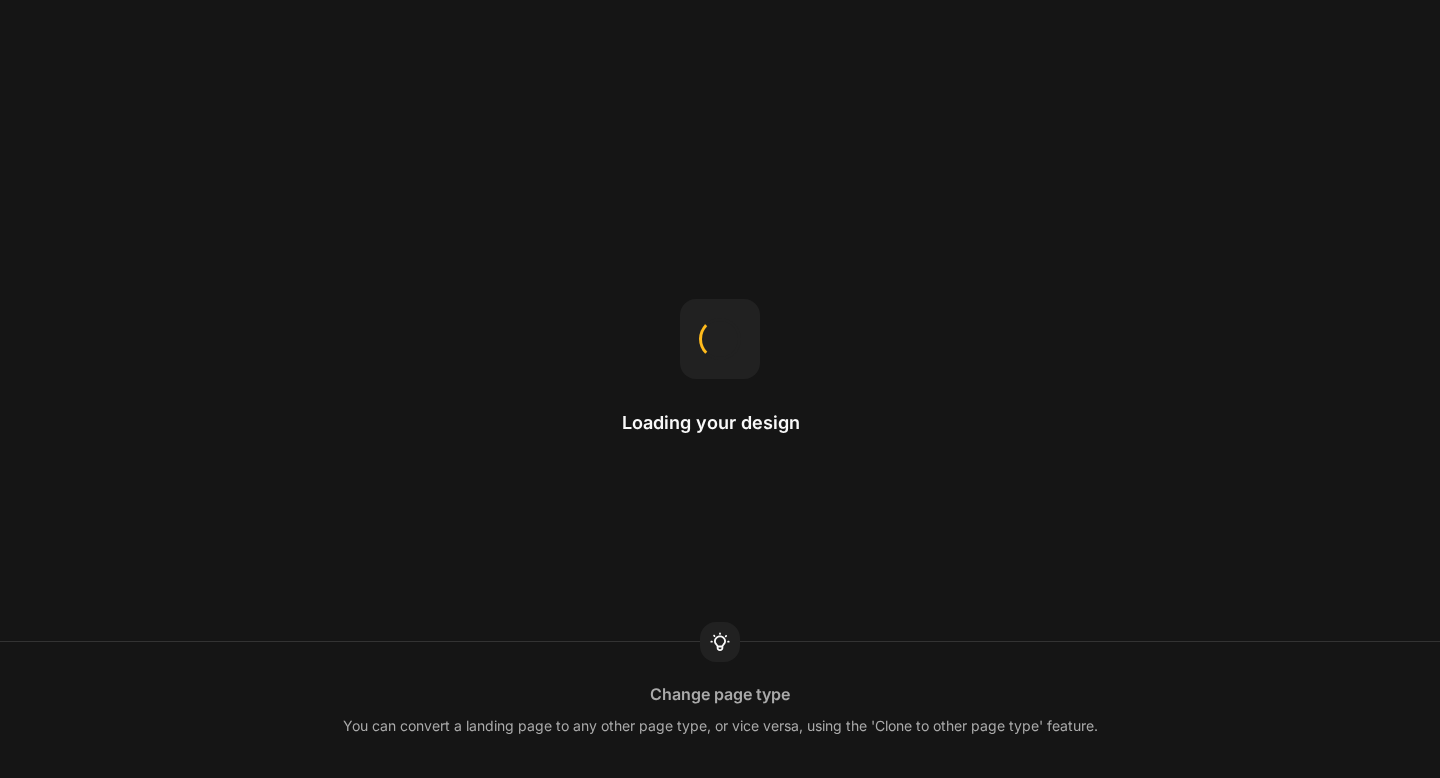 scroll, scrollTop: 0, scrollLeft: 0, axis: both 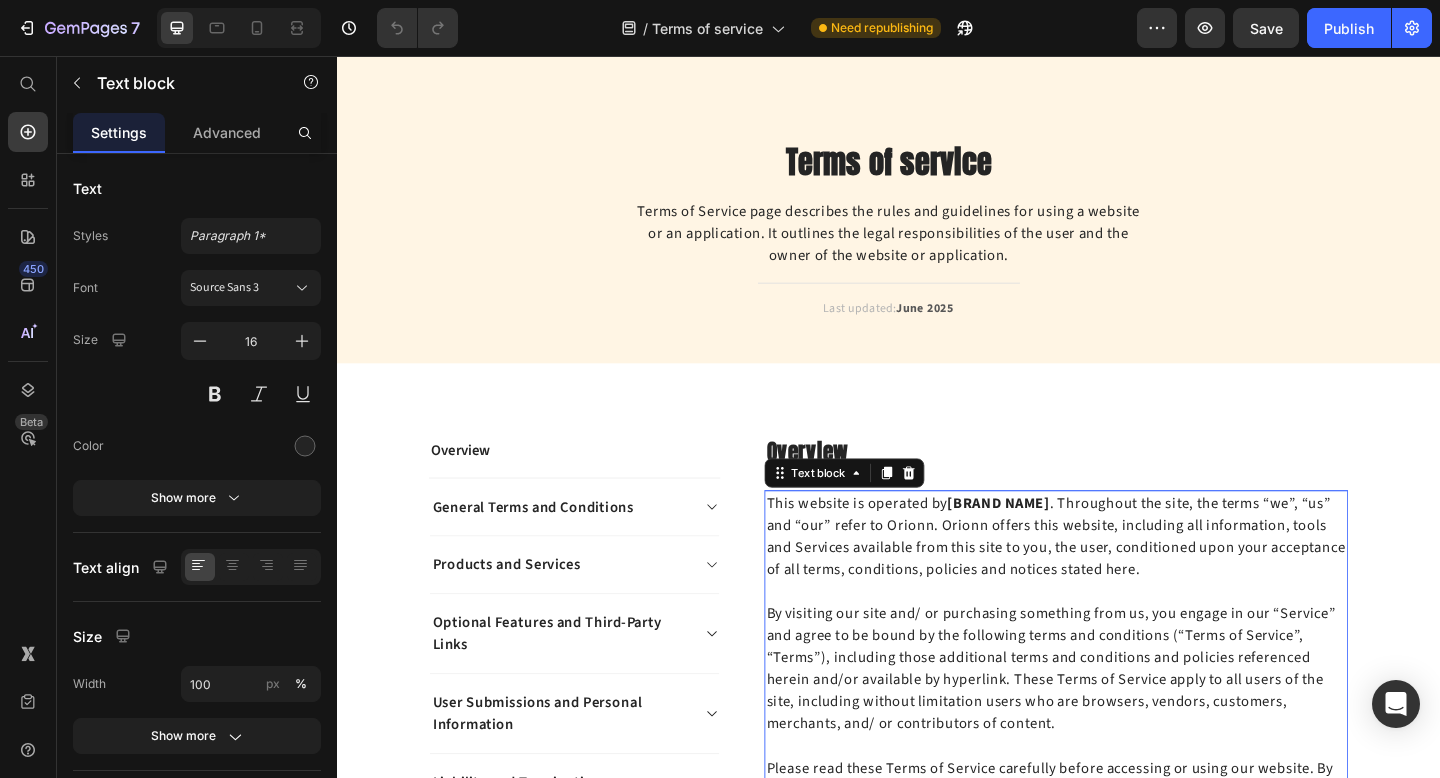 click on "[BRAND NAME]" at bounding box center [1057, 543] 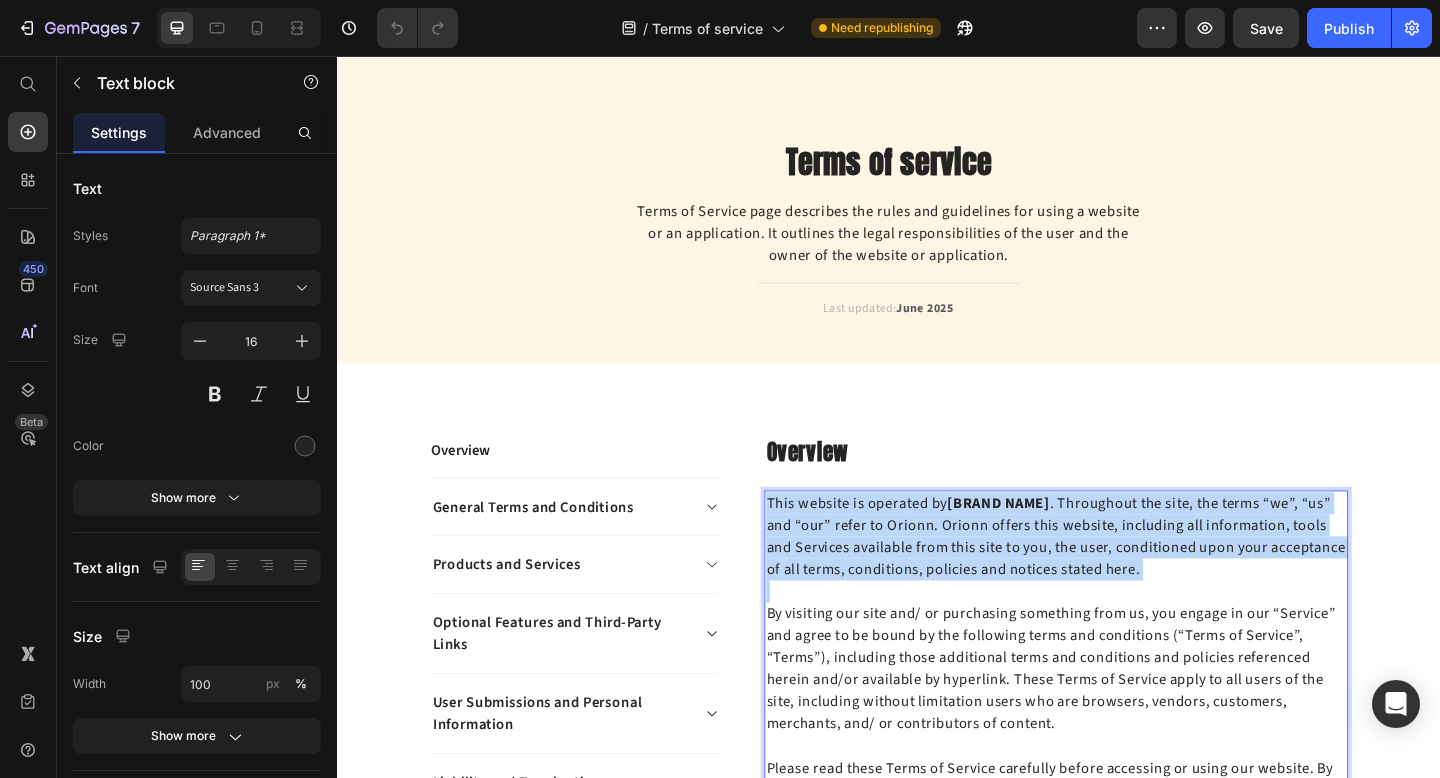 click on "[BRAND NAME]" at bounding box center [1057, 543] 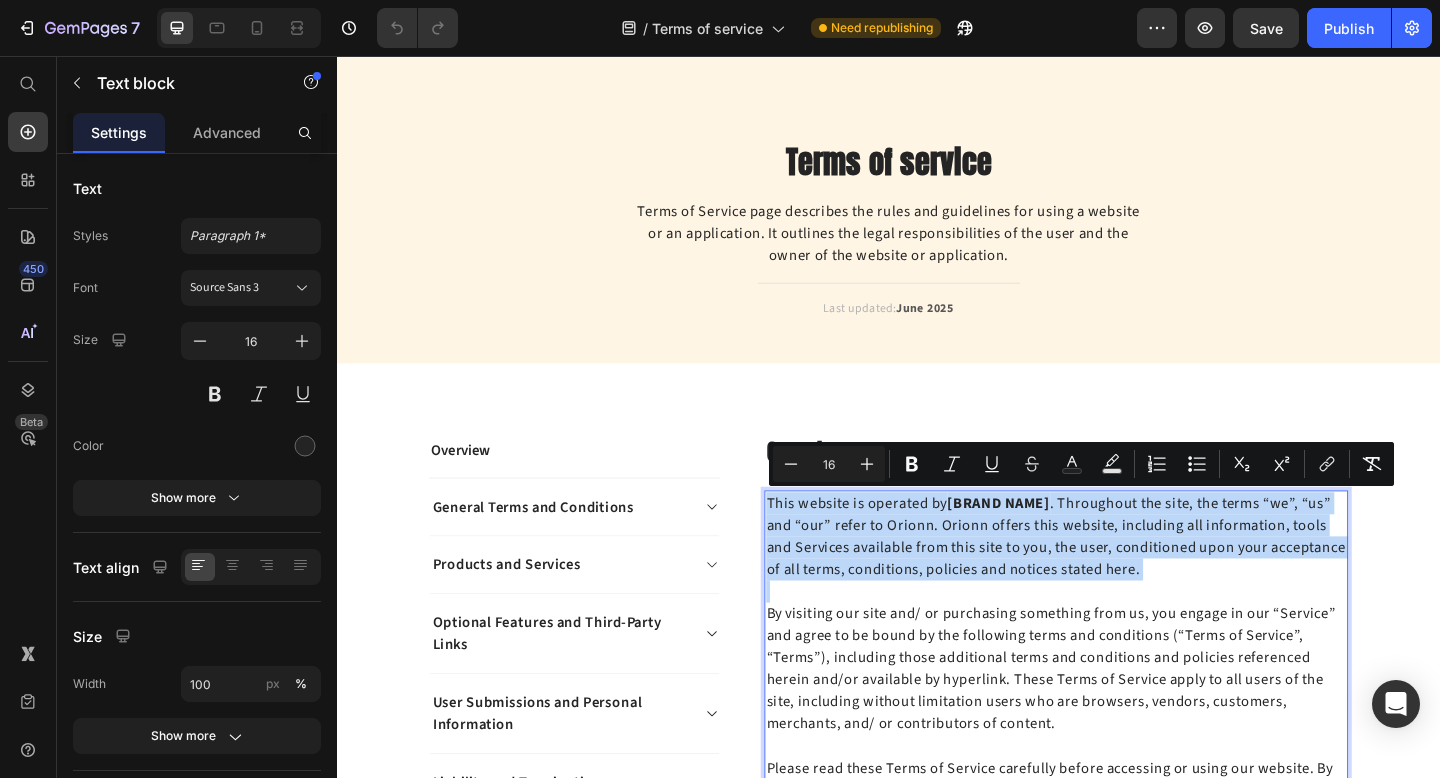 click on "[BRAND NAME]" at bounding box center (1057, 543) 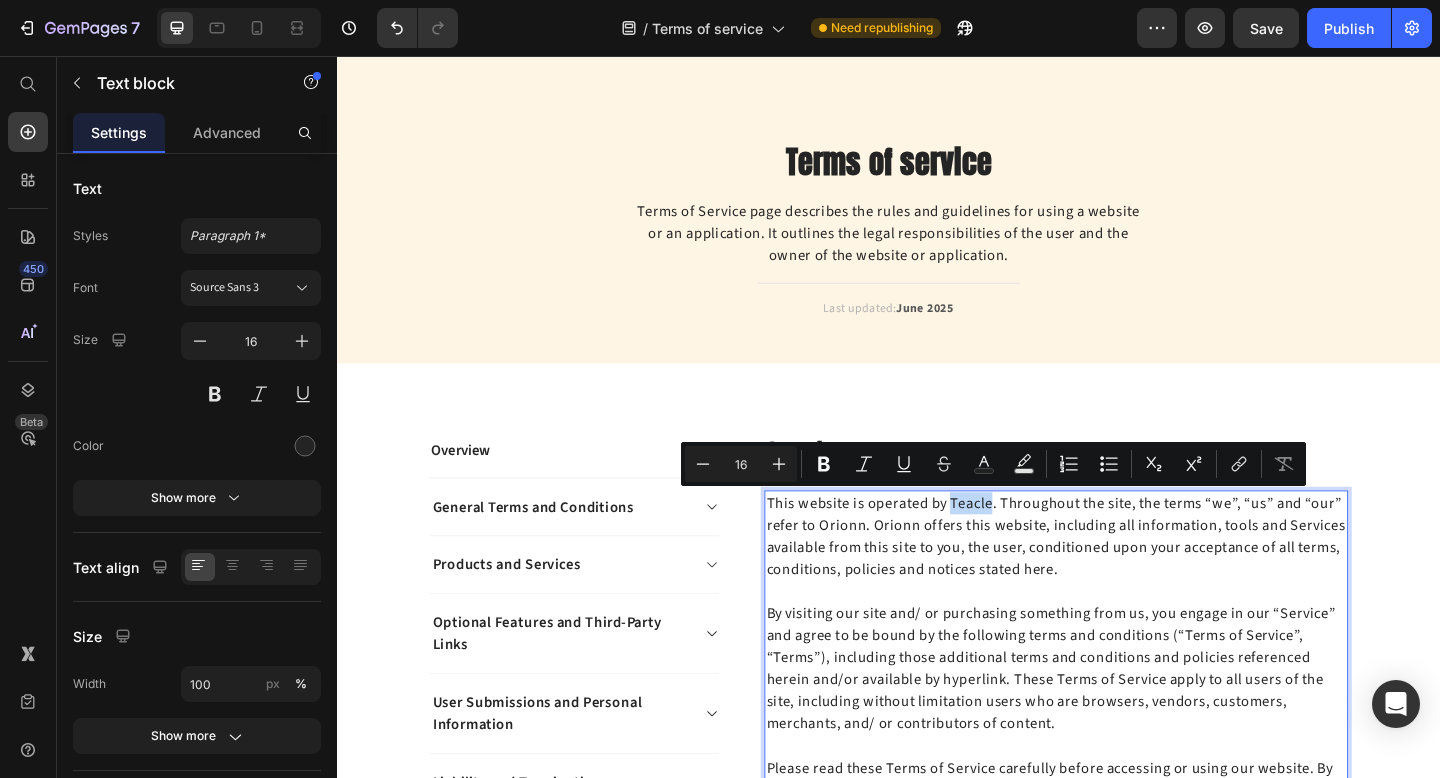 drag, startPoint x: 1046, startPoint y: 543, endPoint x: 1003, endPoint y: 542, distance: 43.011627 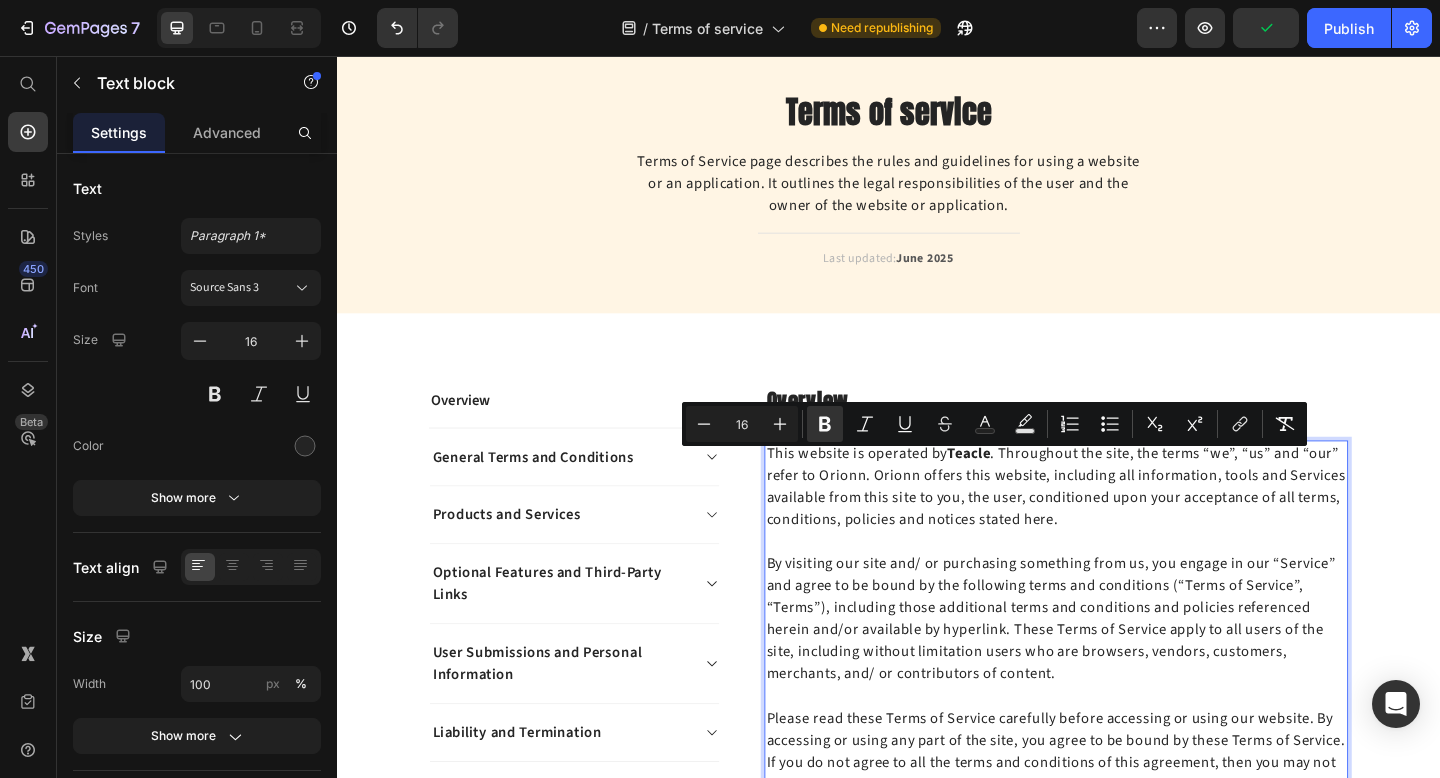 scroll, scrollTop: 123, scrollLeft: 0, axis: vertical 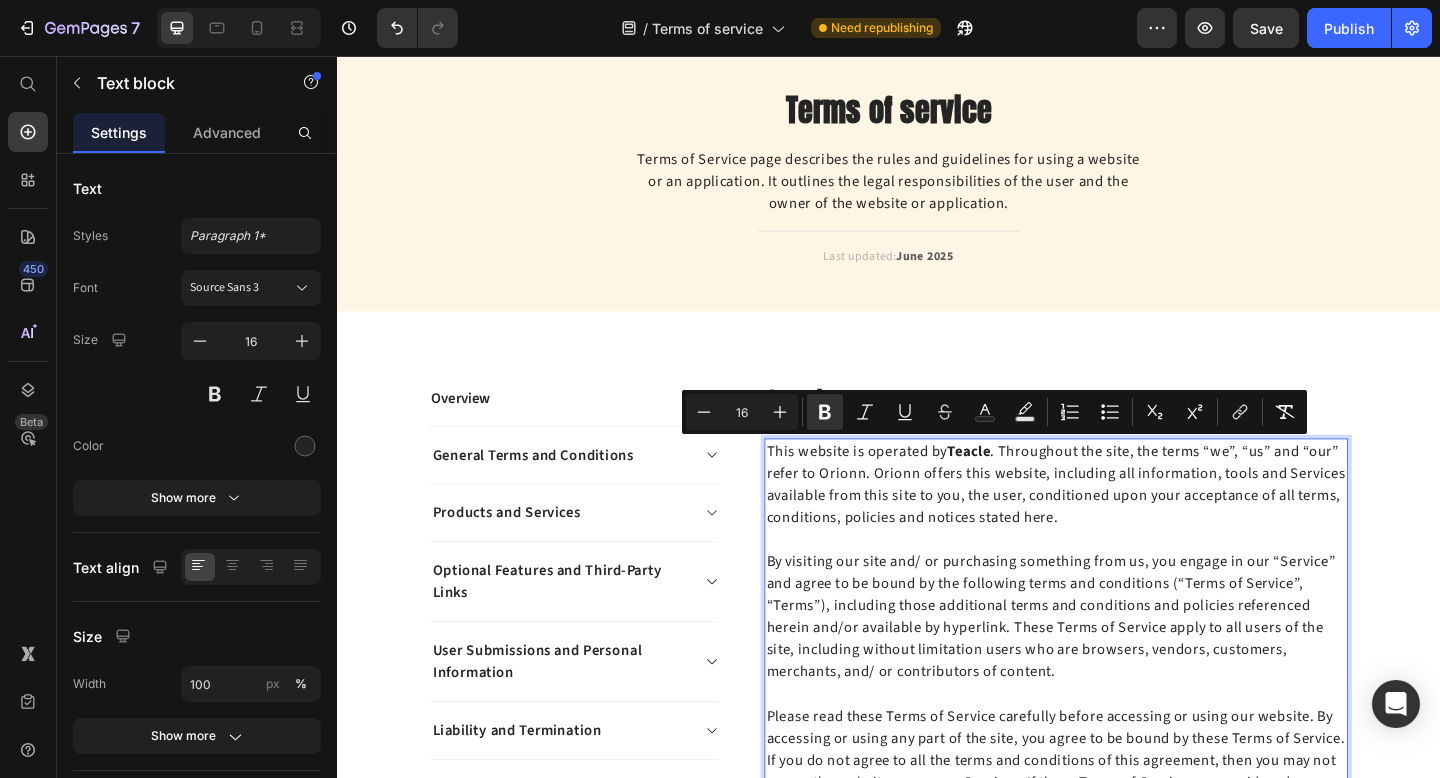 click on "This website is operated by  Teacle . Throughout the site, the terms “we”, “us” and “our” refer to Orionn. Orionn offers this website, including all information, tools and Services available from this site to you, the user, conditioned upon your acceptance of all terms, conditions, policies and notices stated here." at bounding box center (1119, 522) 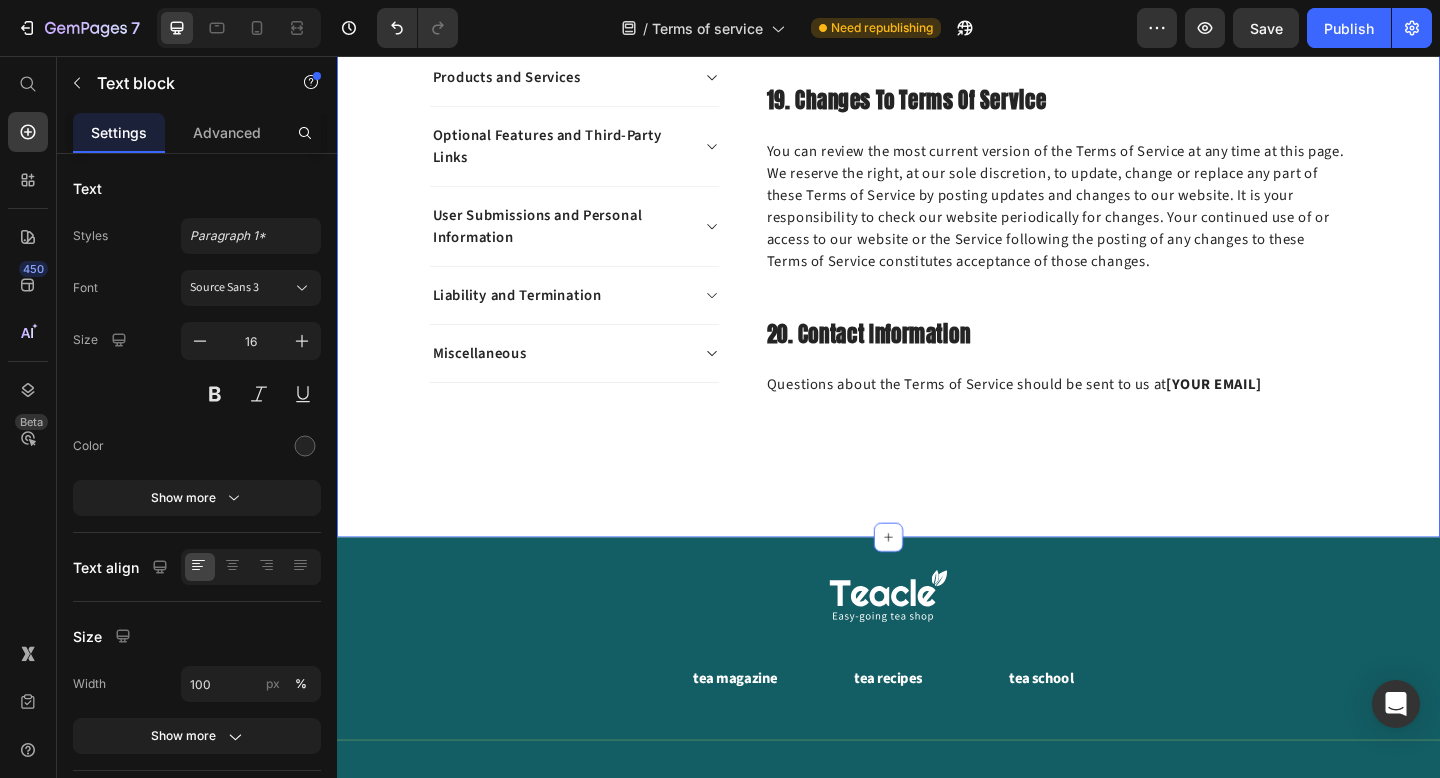 scroll, scrollTop: 8038, scrollLeft: 0, axis: vertical 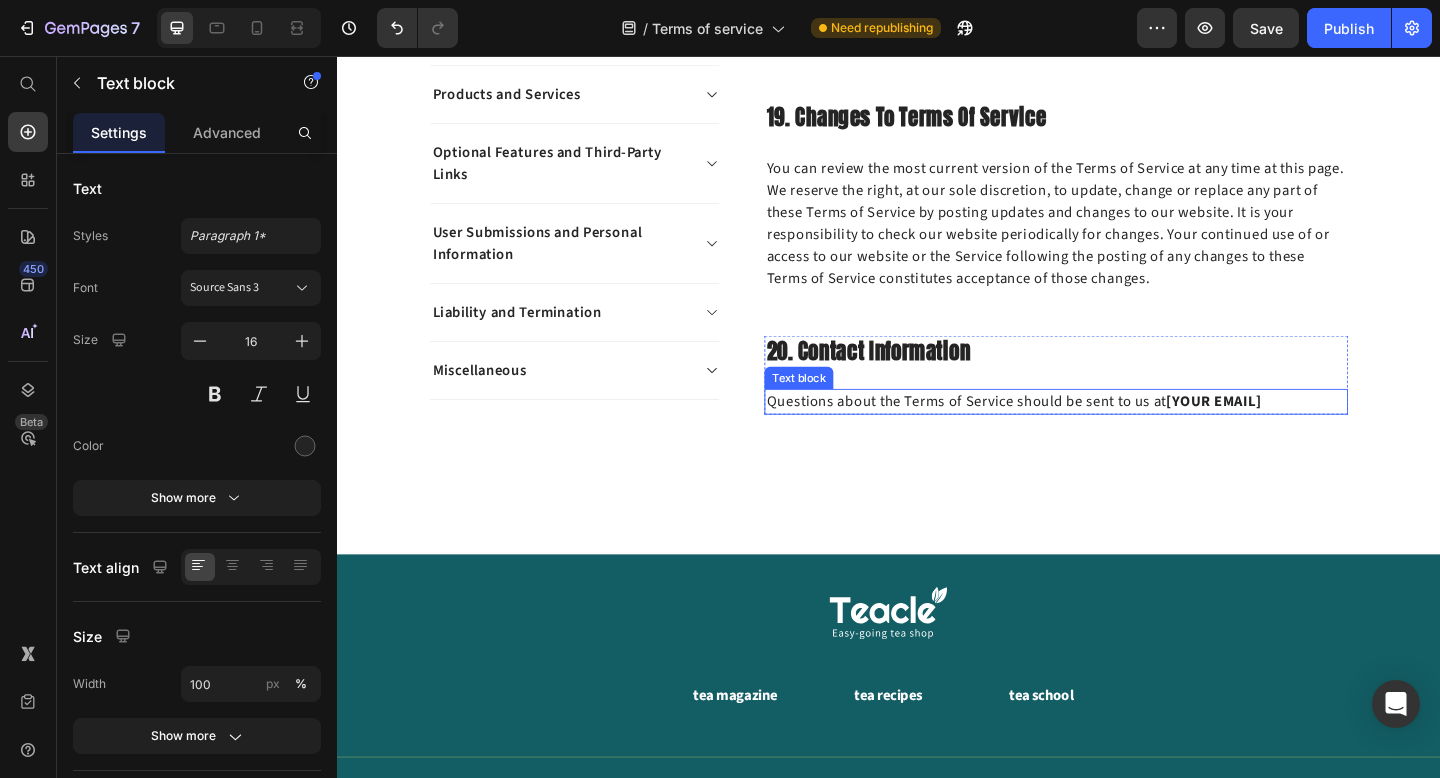 click on "[YOUR EMAIL]" at bounding box center (1291, 433) 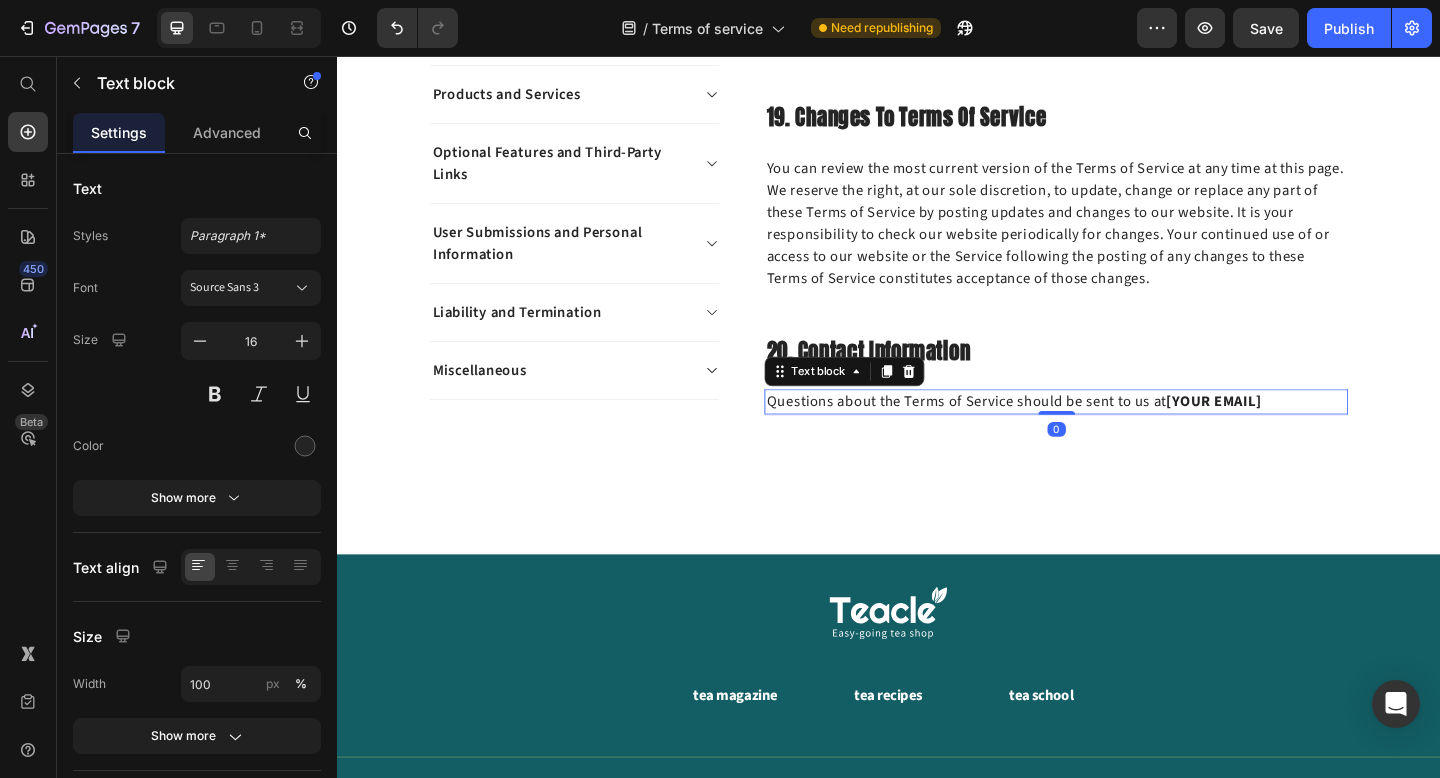 click on "[YOUR EMAIL]" at bounding box center (1291, 433) 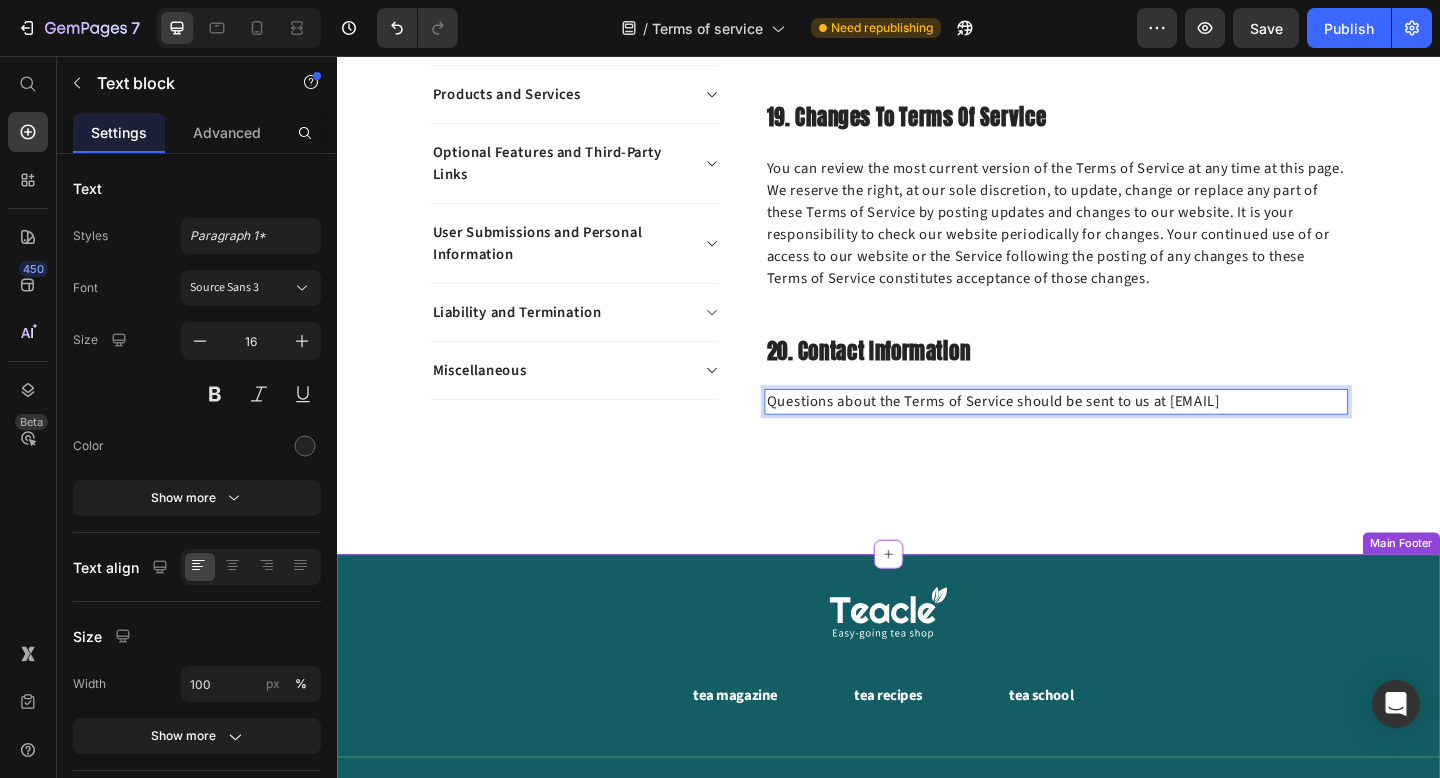 click at bounding box center (937, 662) 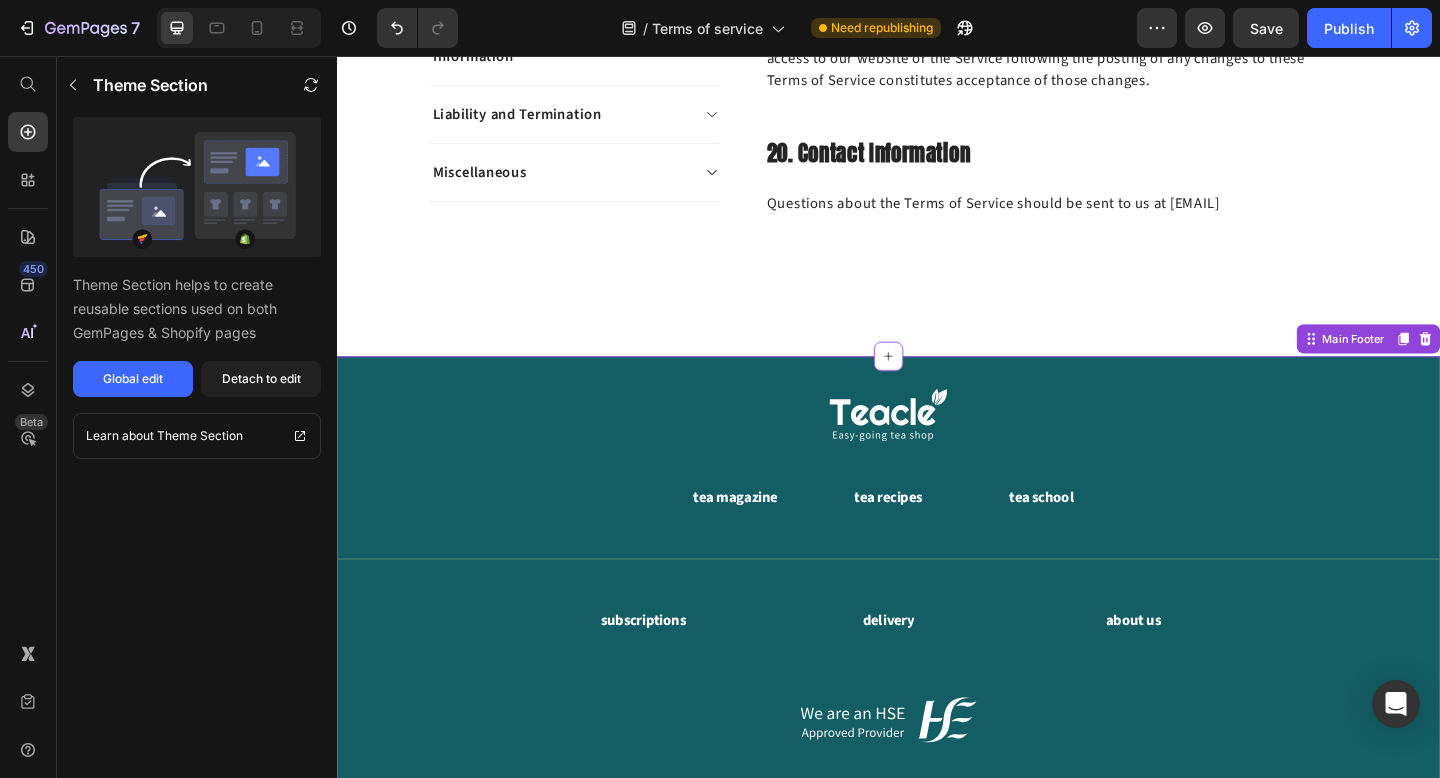 scroll, scrollTop: 8267, scrollLeft: 0, axis: vertical 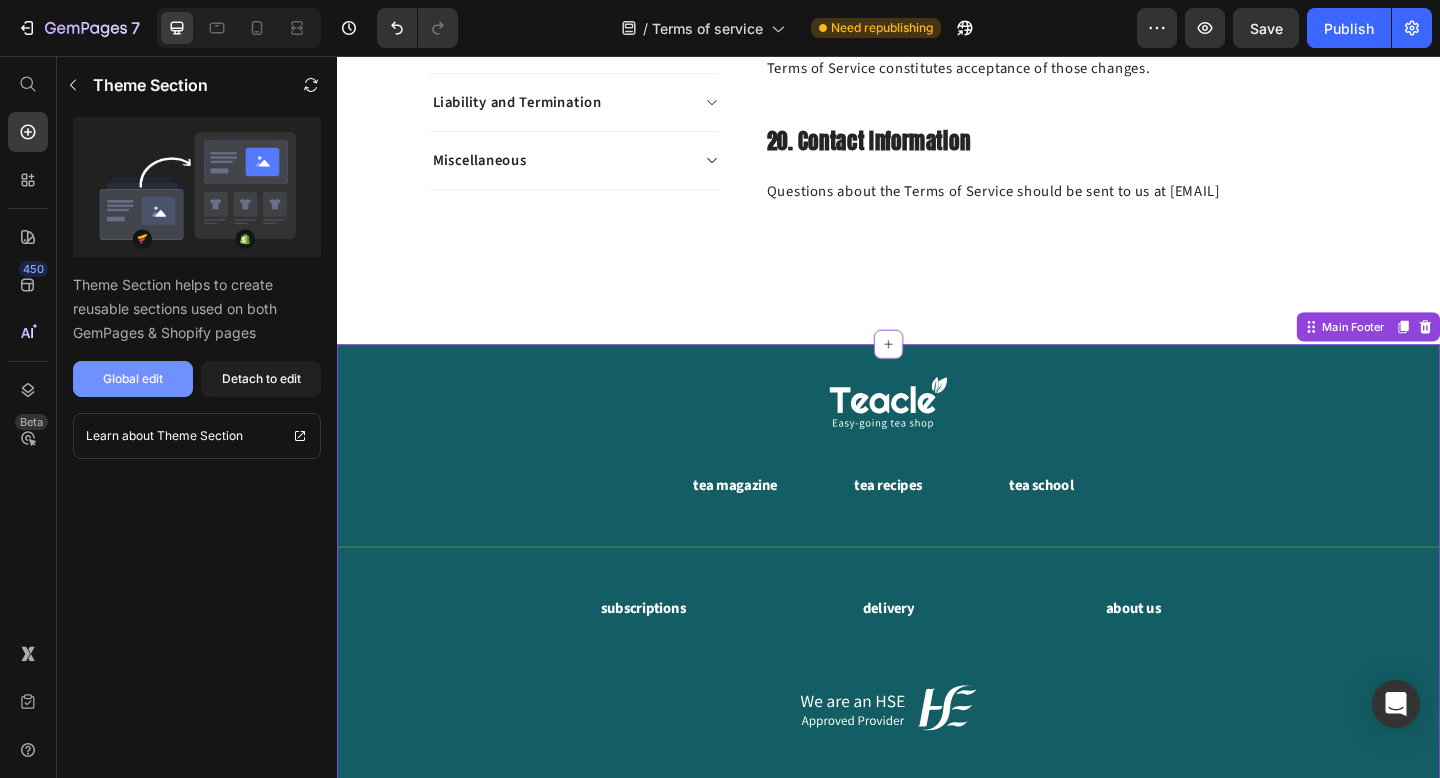 click on "Global edit" at bounding box center (133, 379) 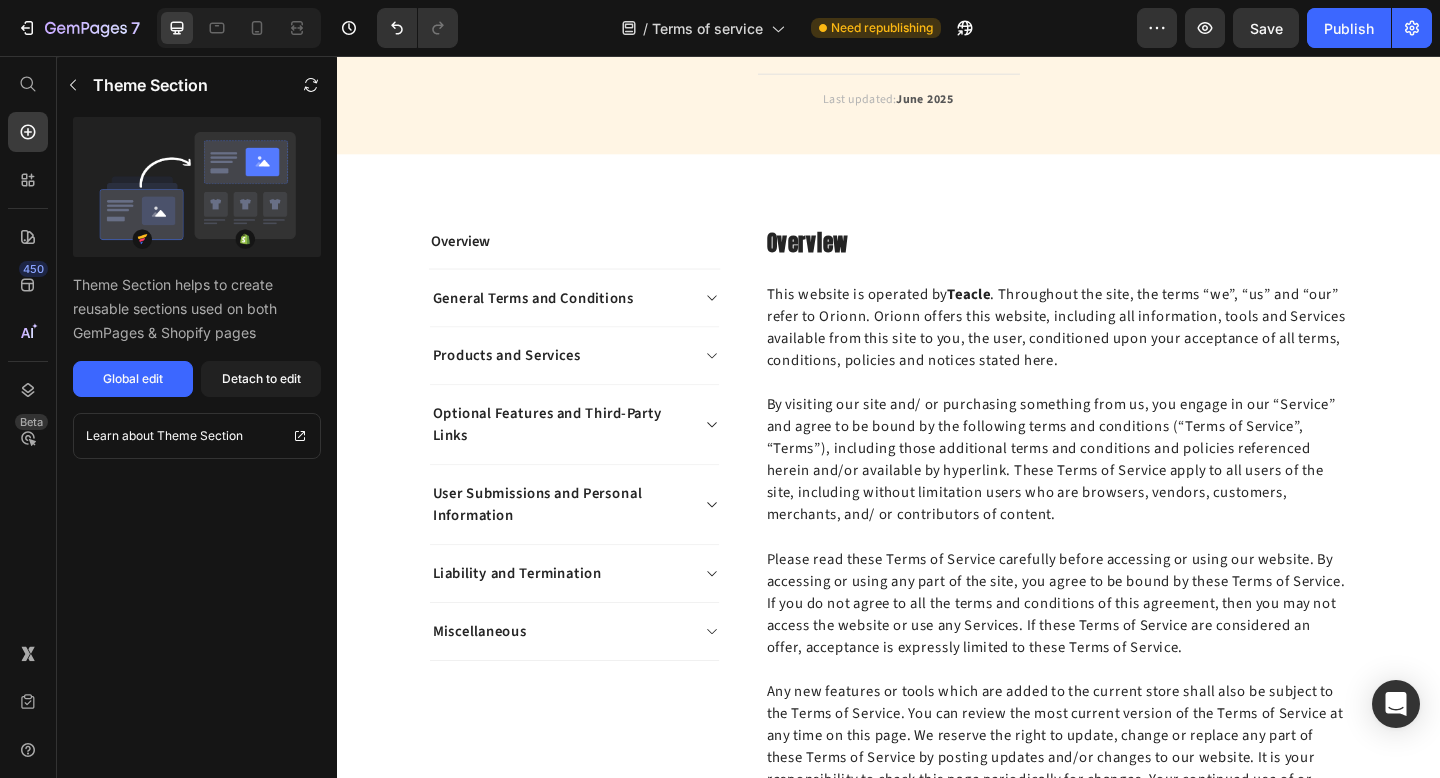 scroll, scrollTop: 0, scrollLeft: 0, axis: both 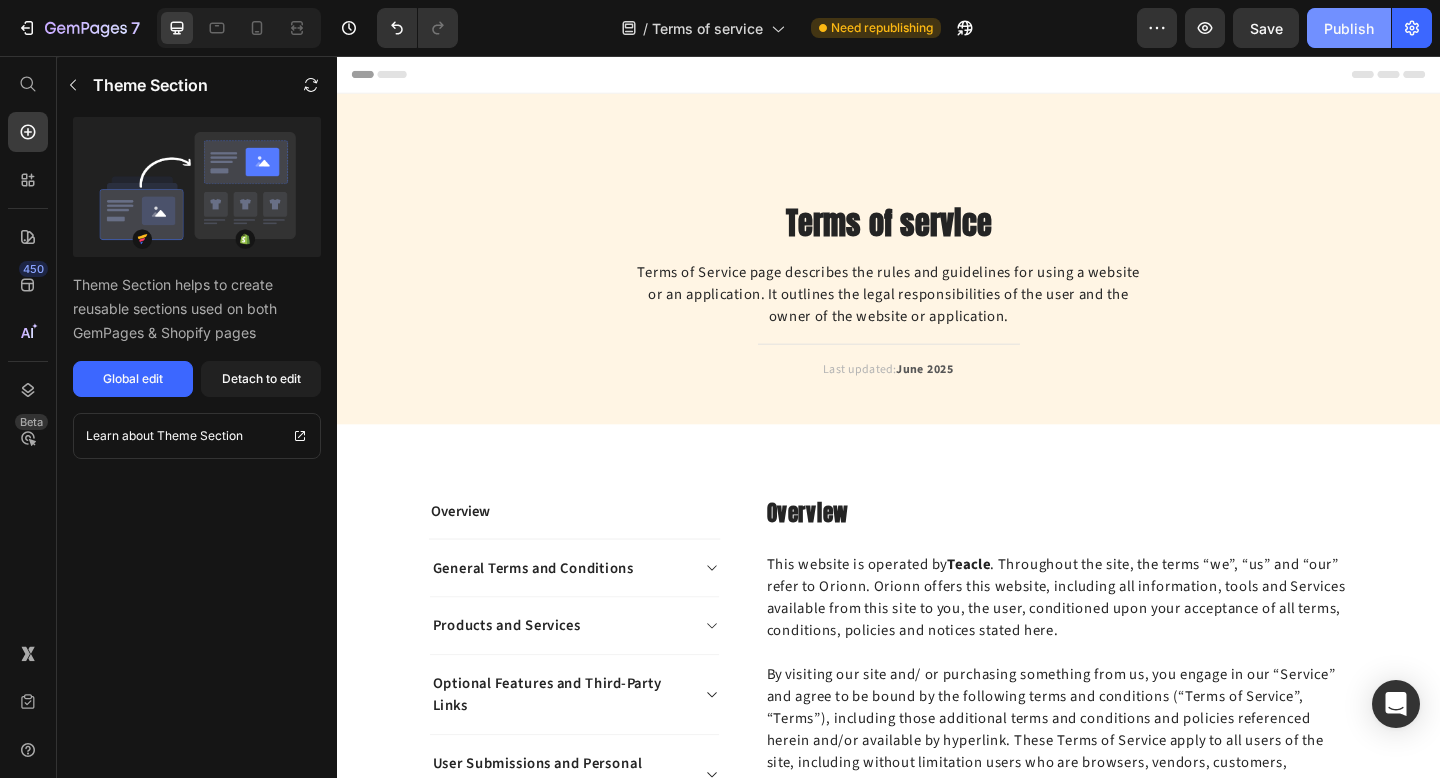 click on "Publish" at bounding box center [1349, 28] 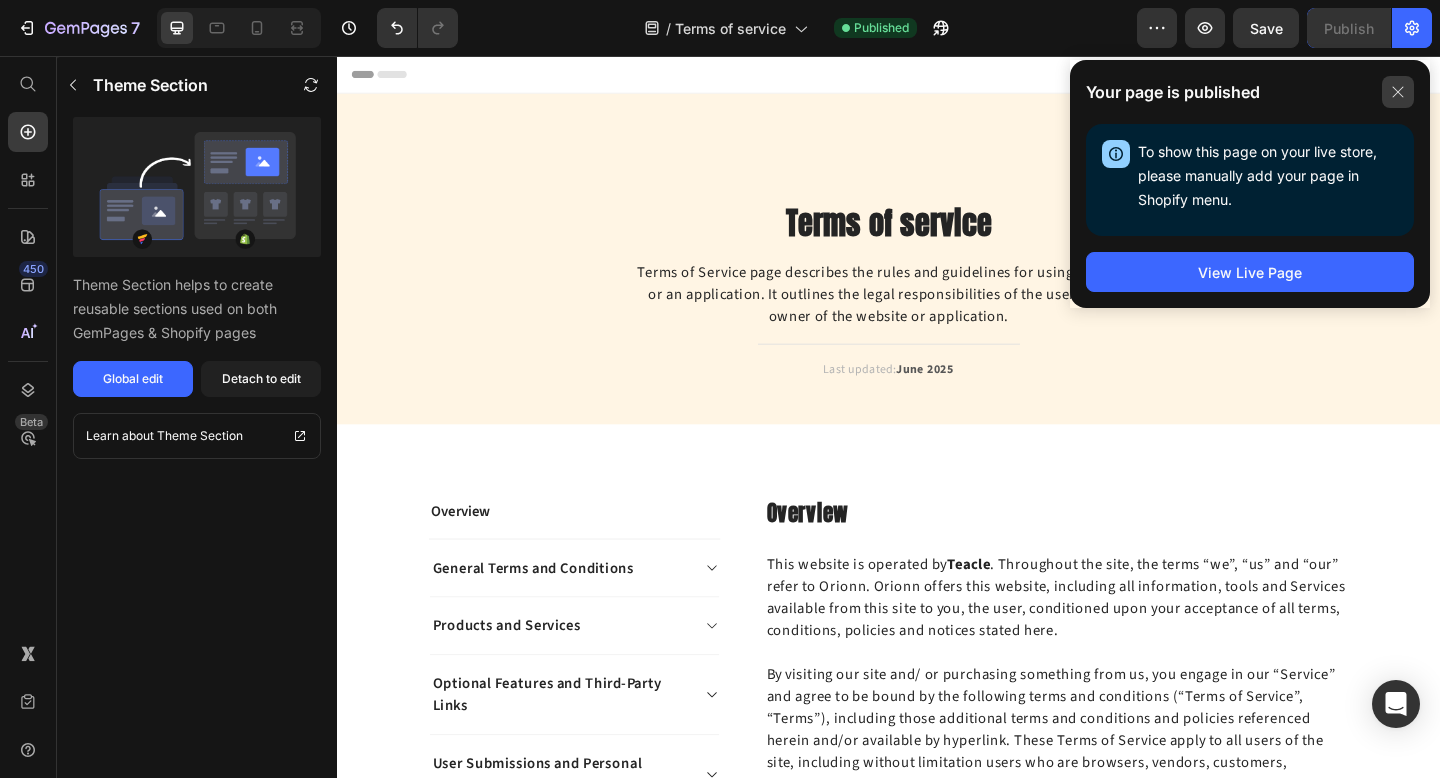 click 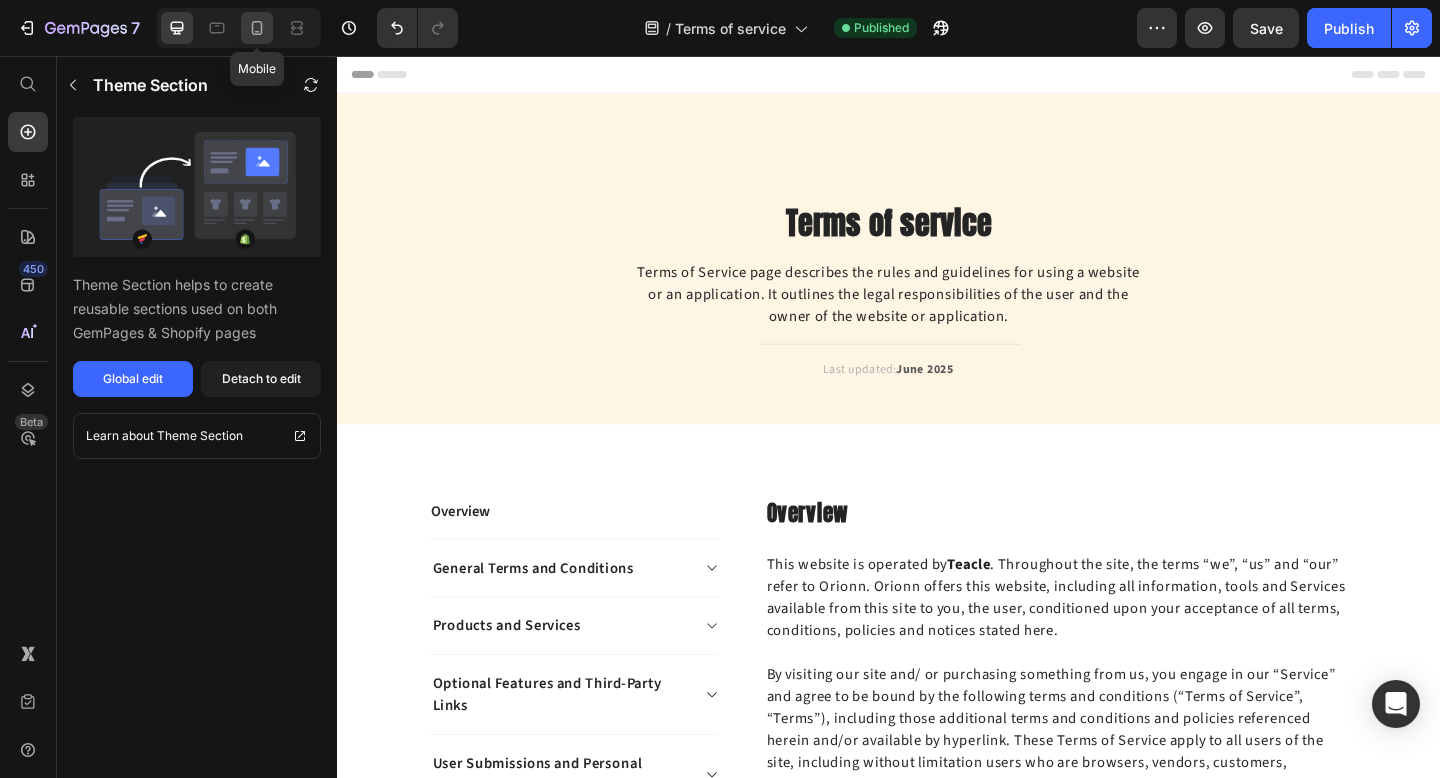 click 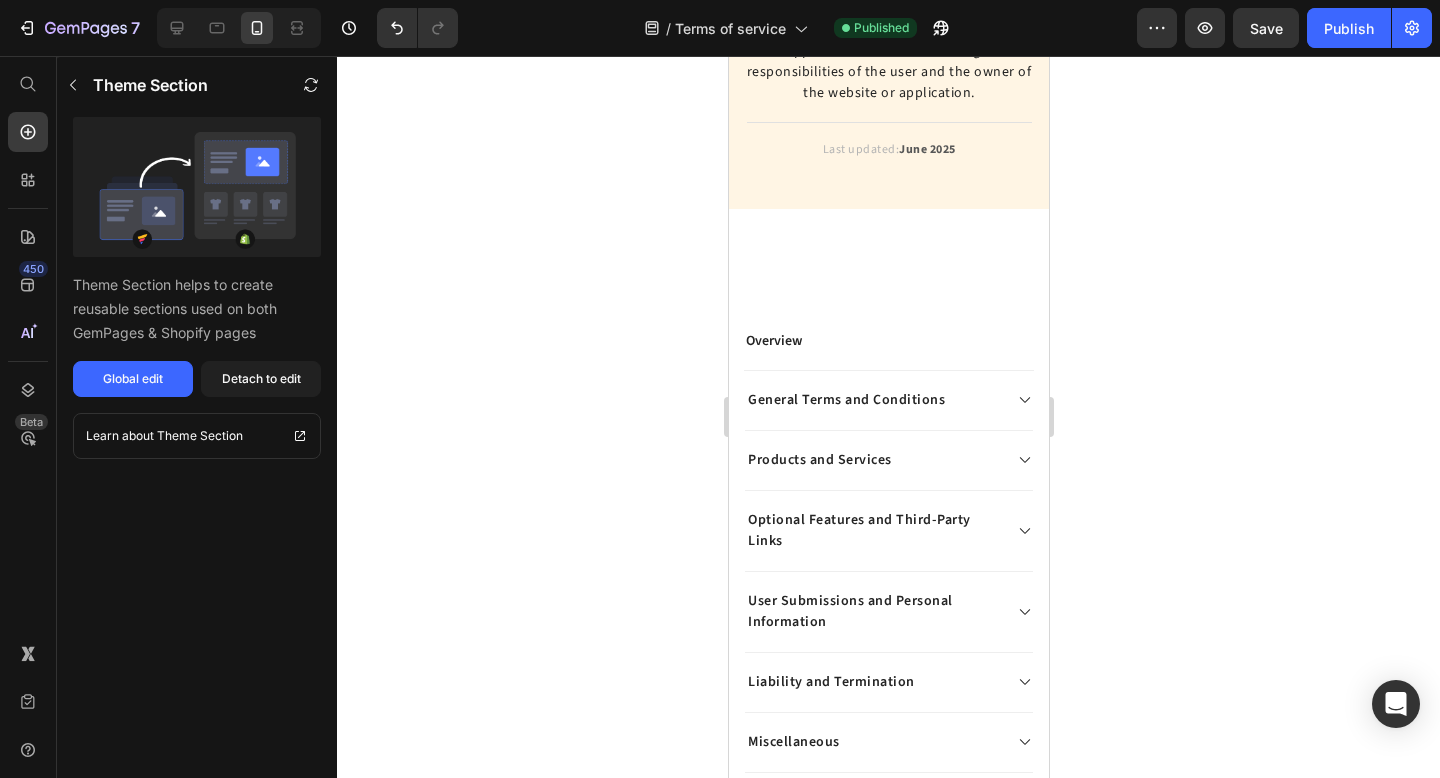 scroll, scrollTop: 0, scrollLeft: 0, axis: both 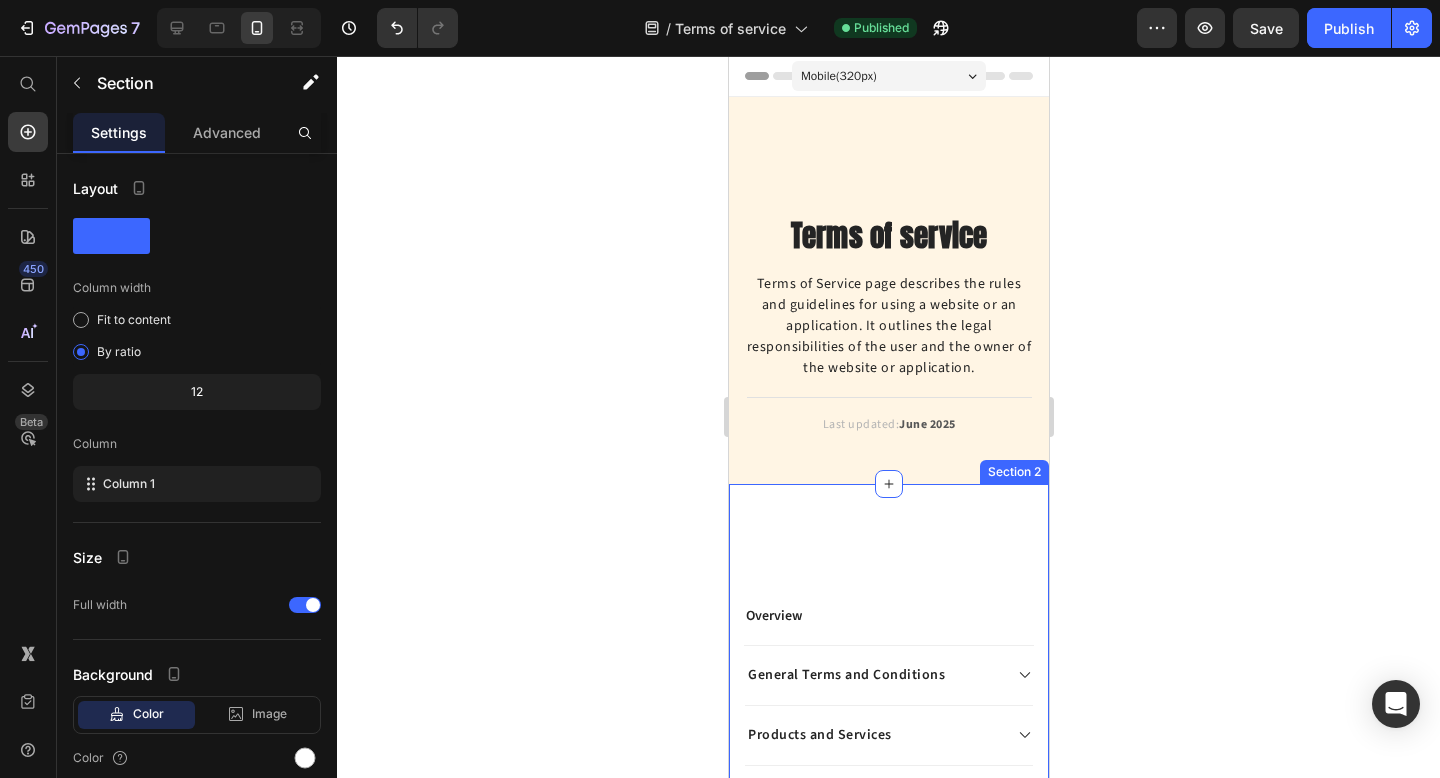 click on "Overview Text block
General Terms and Conditions
Products and Services
Optional Features and Third-Party Links
User Submissions and Personal Information
Liability and Termination
Miscellaneous Accordion Row Overview Heading This website is operated by  Teacle . Throughout the site, the terms “we”, “us” and “our” refer to Orionn. Orionn offers this website, including all information, tools and Services available from this site to you, the user, conditioned upon your acceptance of all terms, conditions, policies and notices stated here. Our store is hosted on Shopify Inc. They provide us with the online e-commerce platform that allows us to sell our products and Services to you. Text block Row 1. Online Store Terms Heading Text block Row 2. General Conditions Row" at bounding box center [888, 6815] 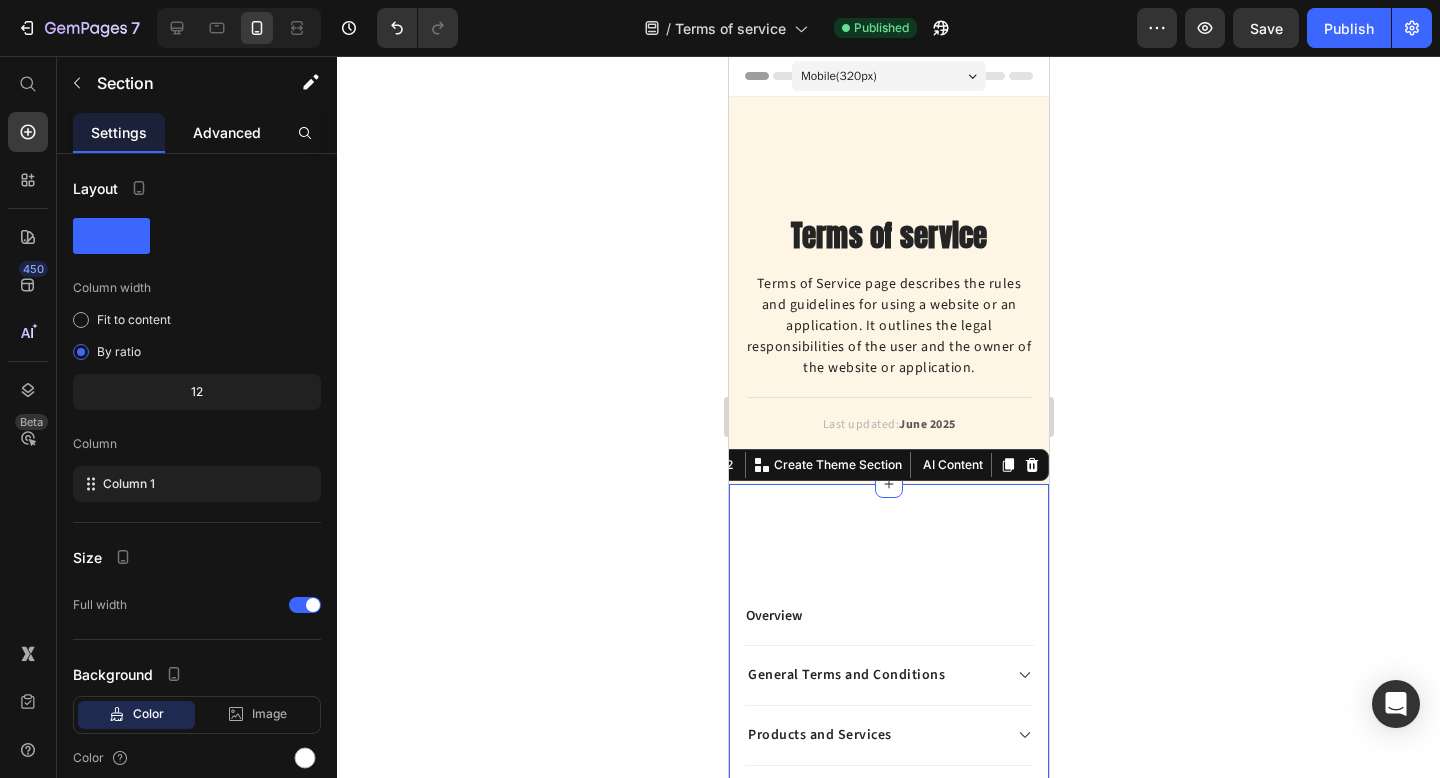 click on "Advanced" at bounding box center [227, 132] 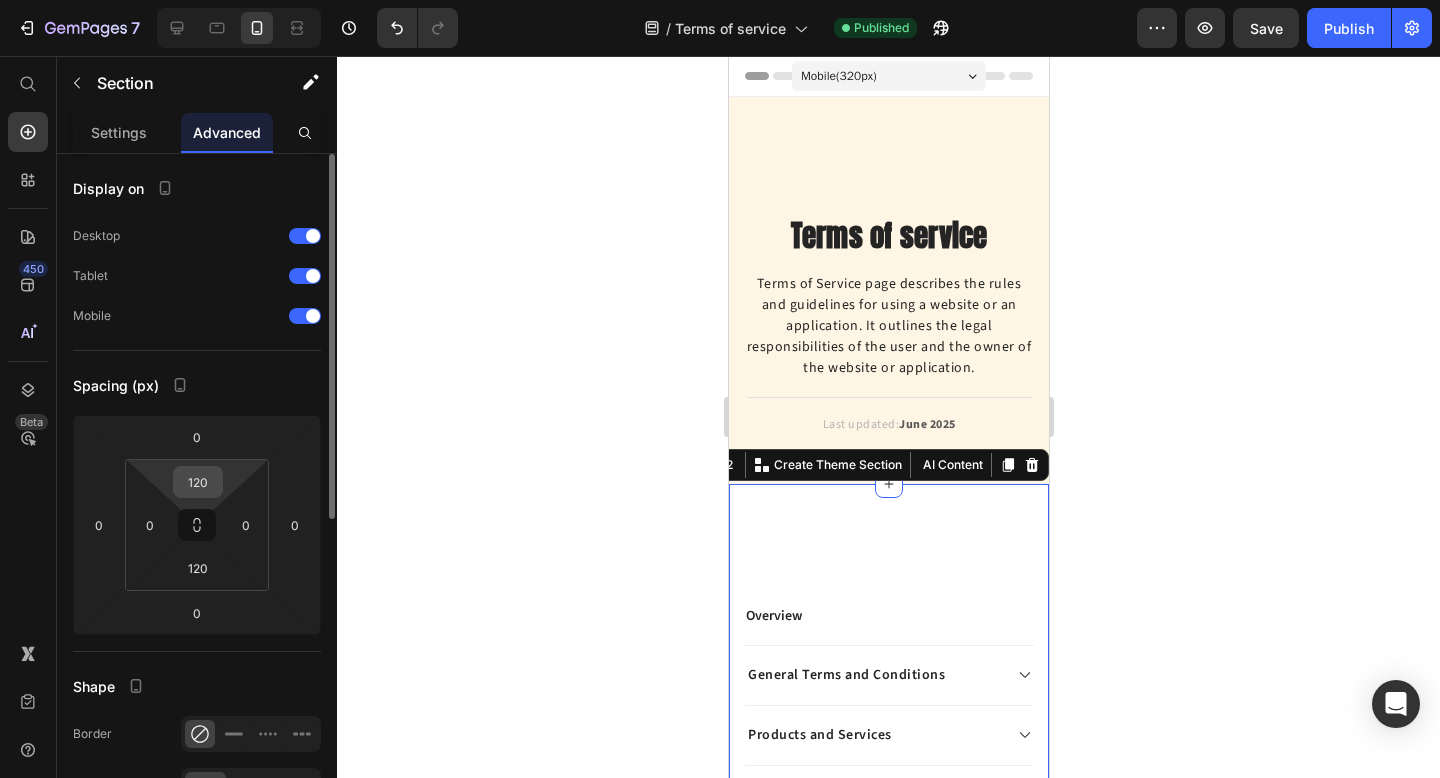 click on "120" at bounding box center [198, 482] 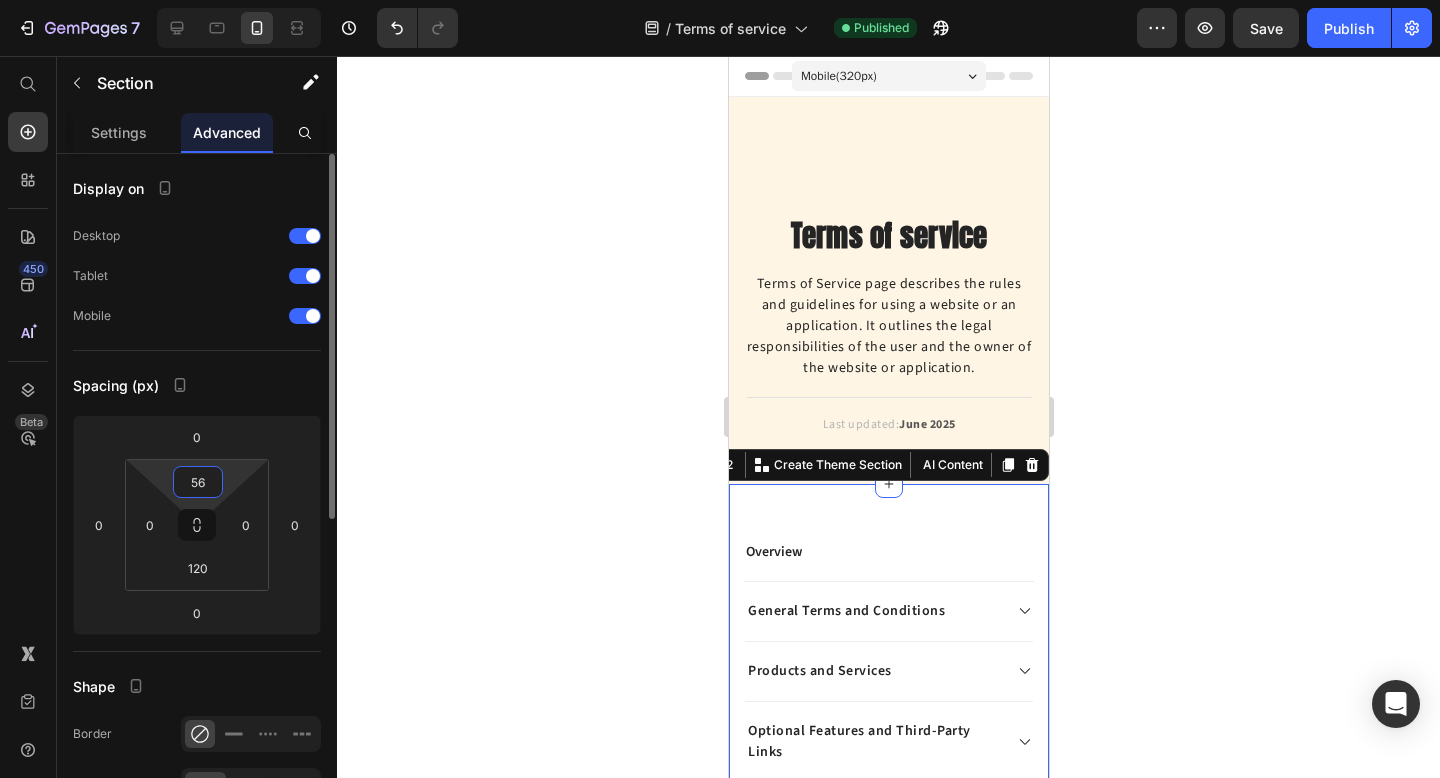 click on "56" at bounding box center (198, 482) 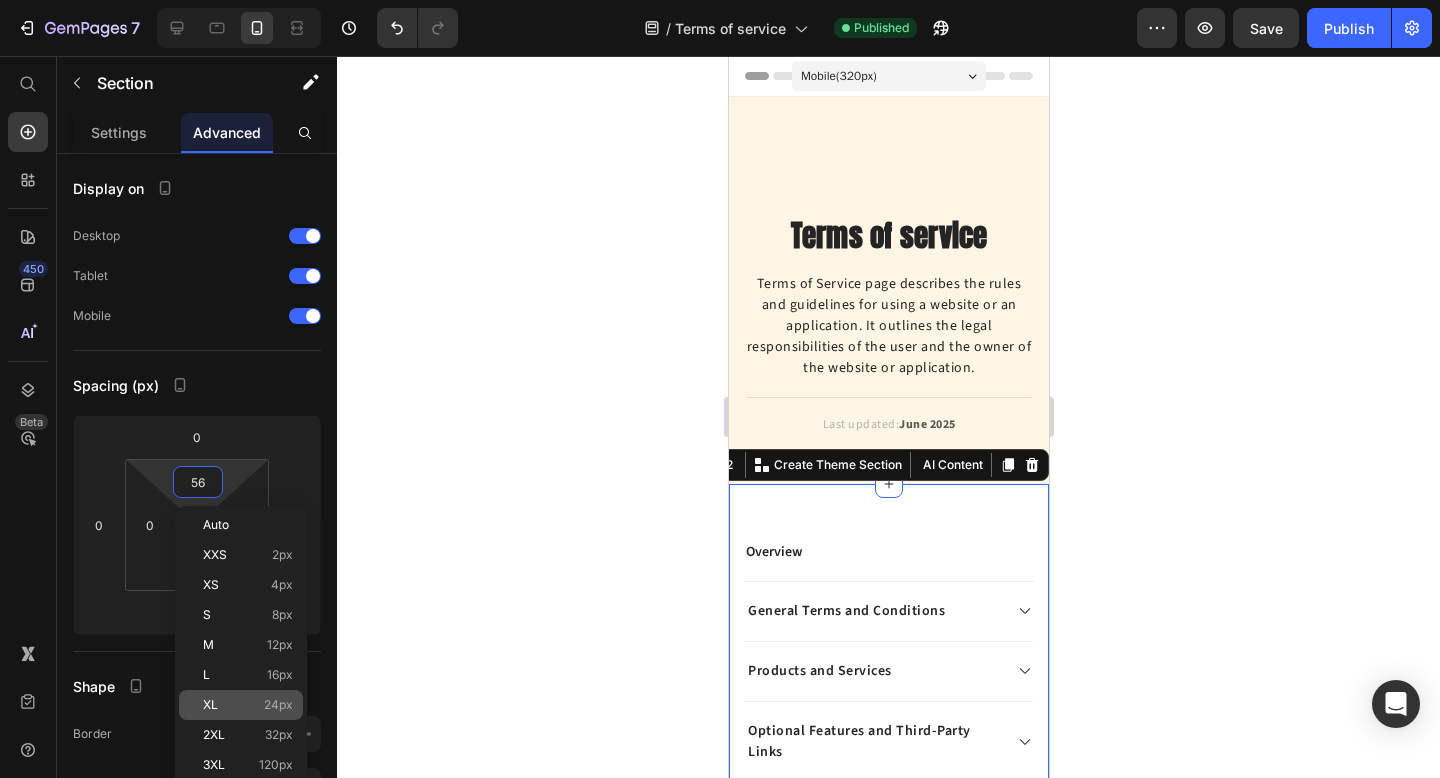 click on "XL 24px" 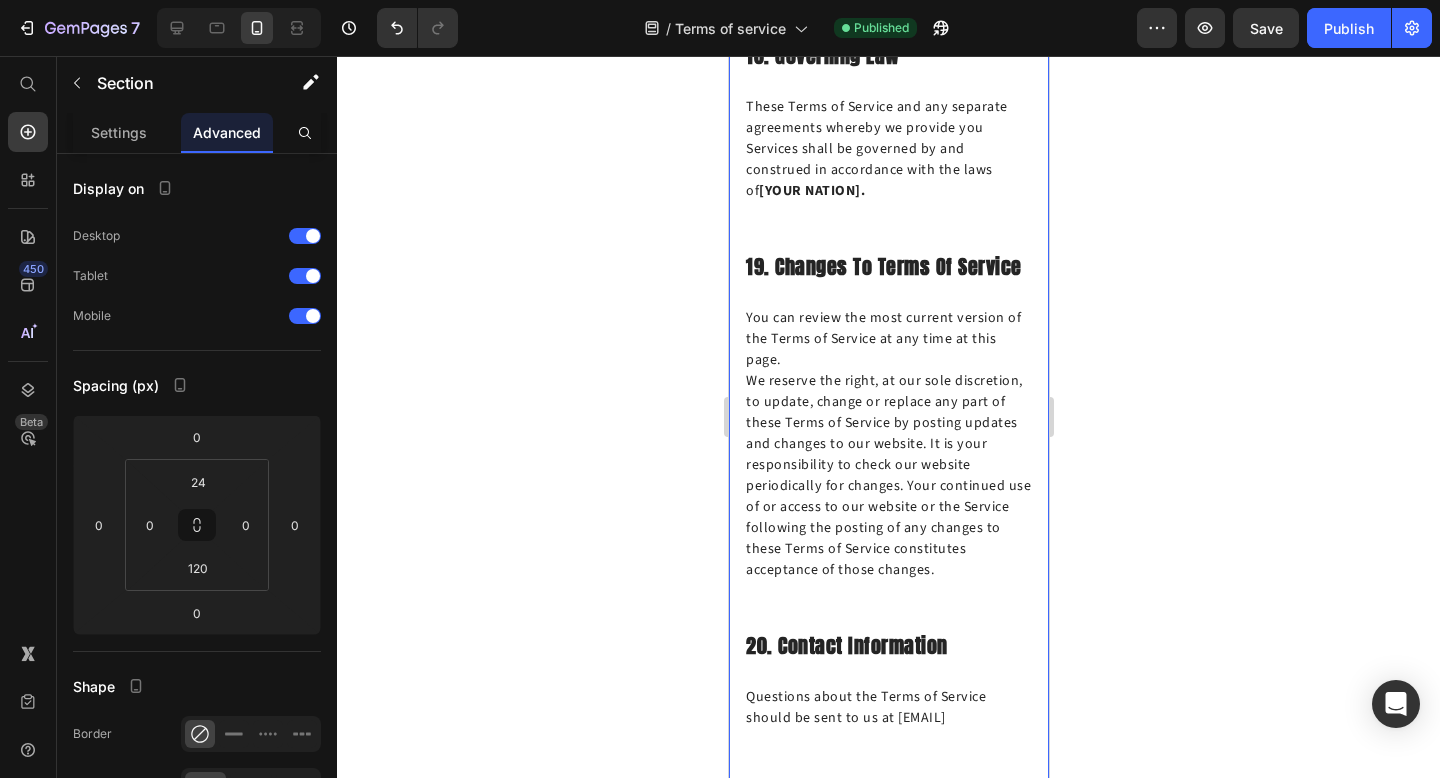 scroll, scrollTop: 12133, scrollLeft: 0, axis: vertical 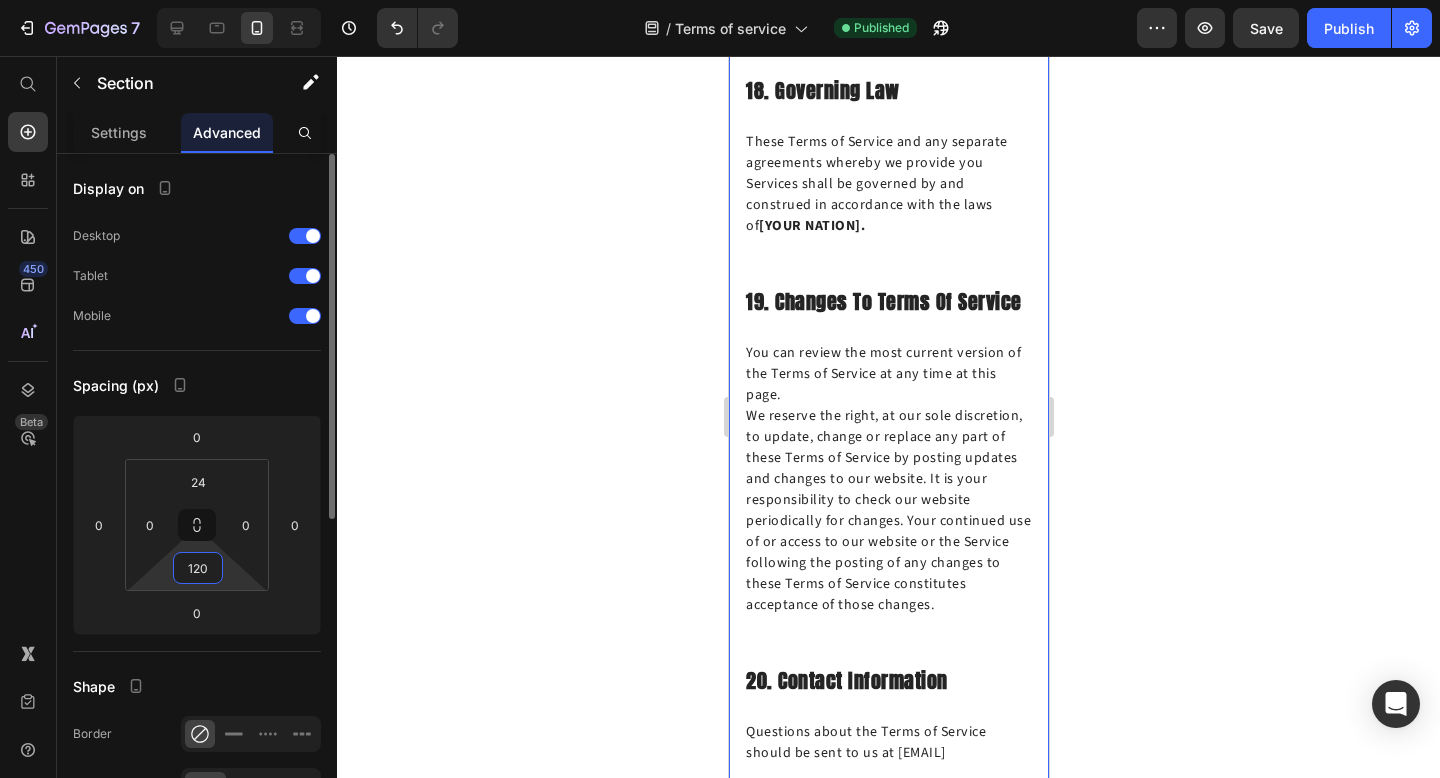 click on "120" at bounding box center [198, 568] 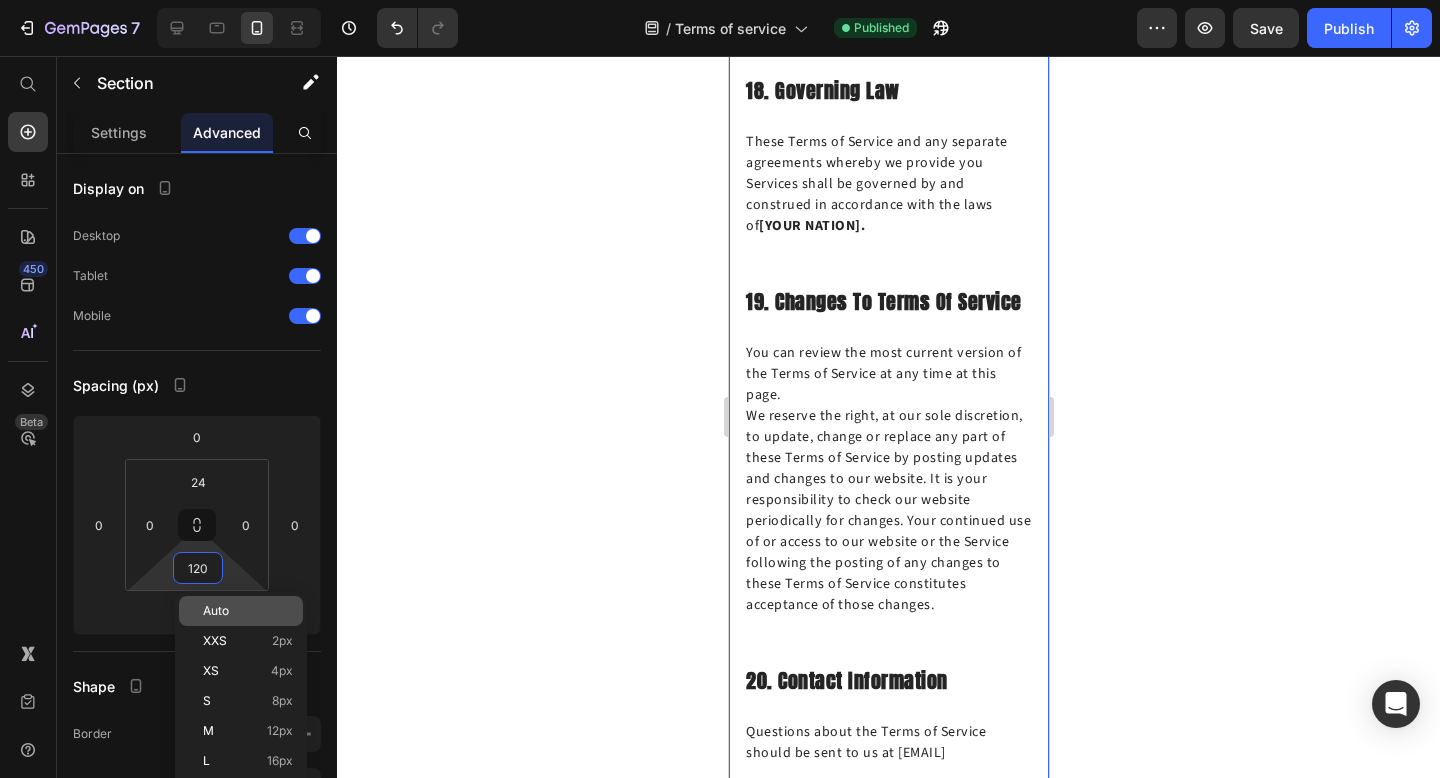 type on "3" 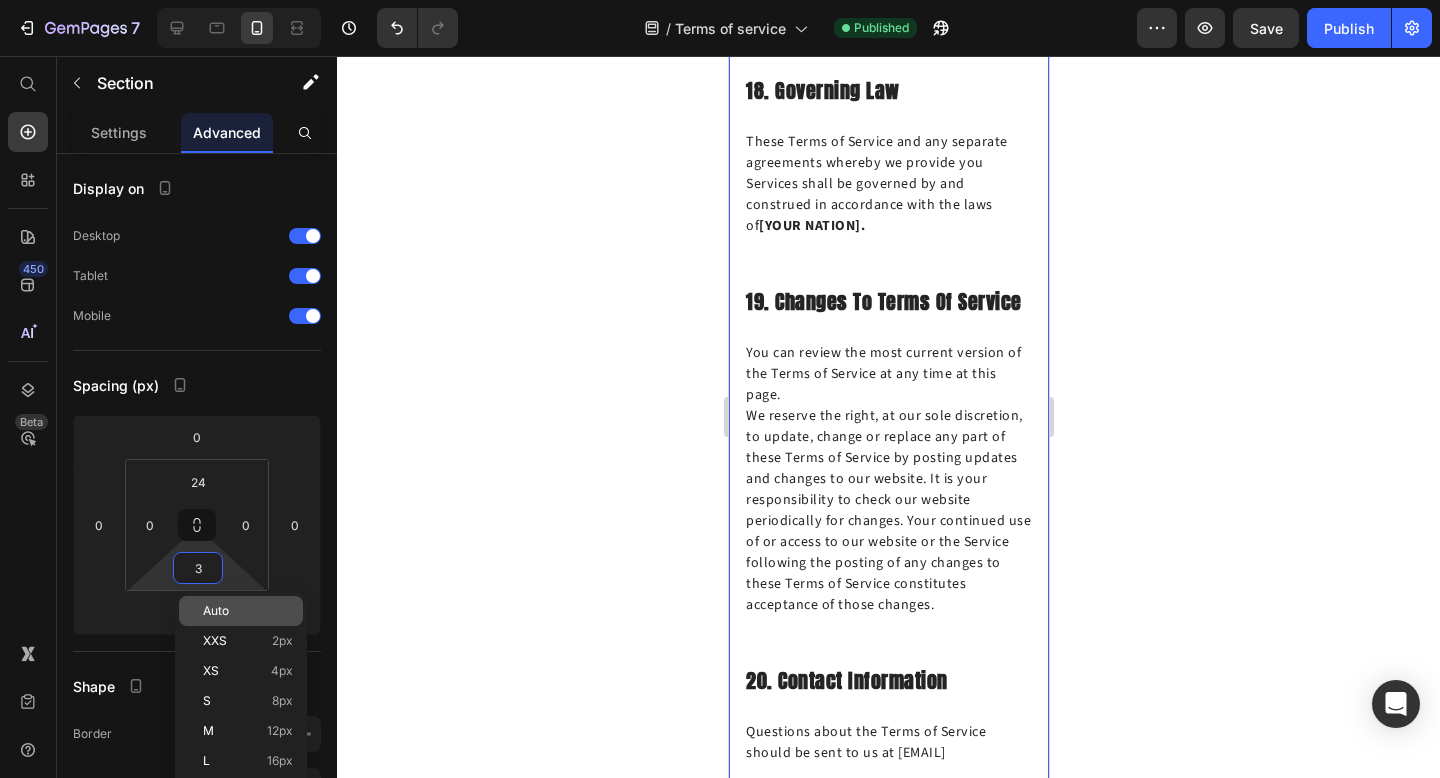 click on "Auto" at bounding box center (216, 611) 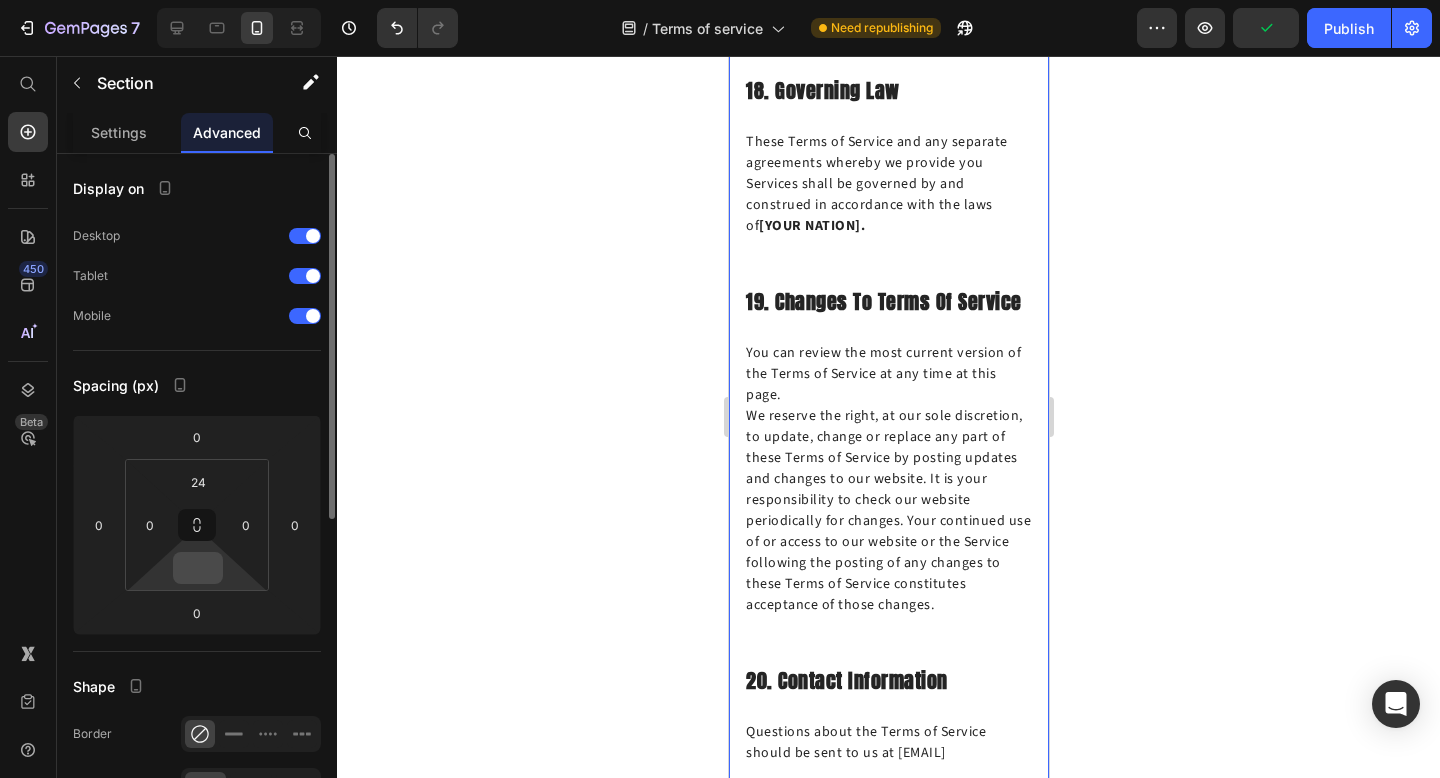 click at bounding box center [198, 568] 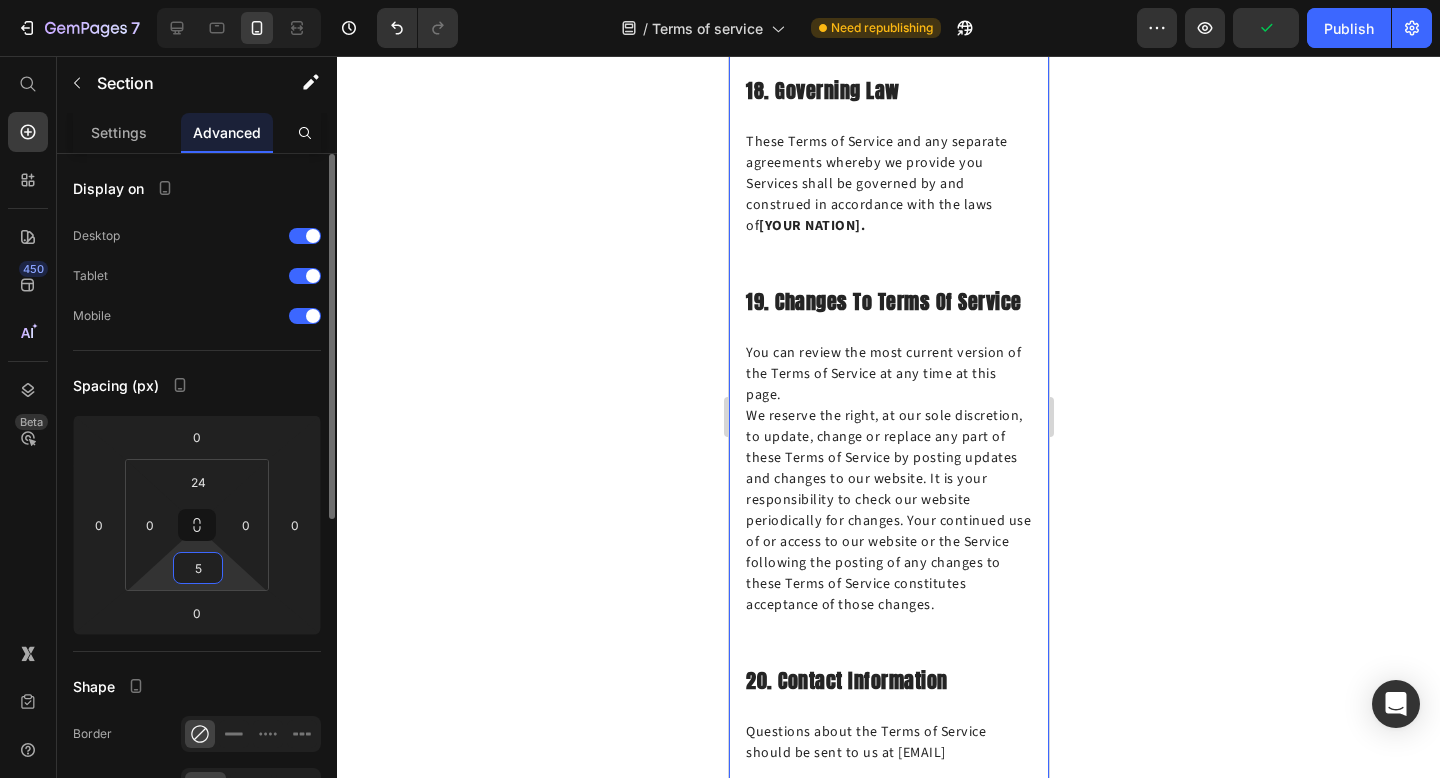type on "56" 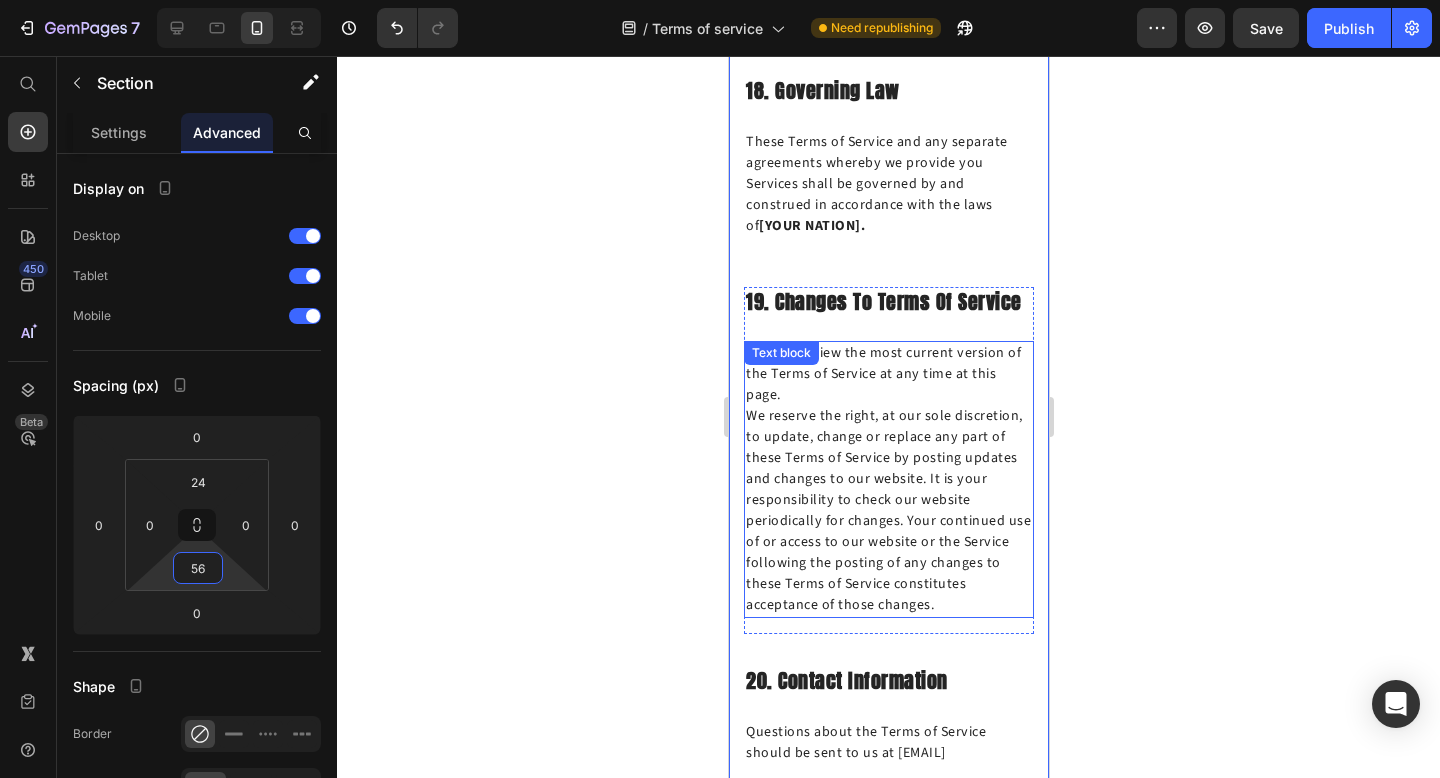 click on "We reserve the right, at our sole discretion, to update, change or replace any part of these Terms of Service by posting updates and changes to our website. It is your responsibility to check our website periodically for changes. Your continued use of or access to our website or the Service following the posting of any changes to these Terms of Service constitutes acceptance of those changes." at bounding box center (888, 511) 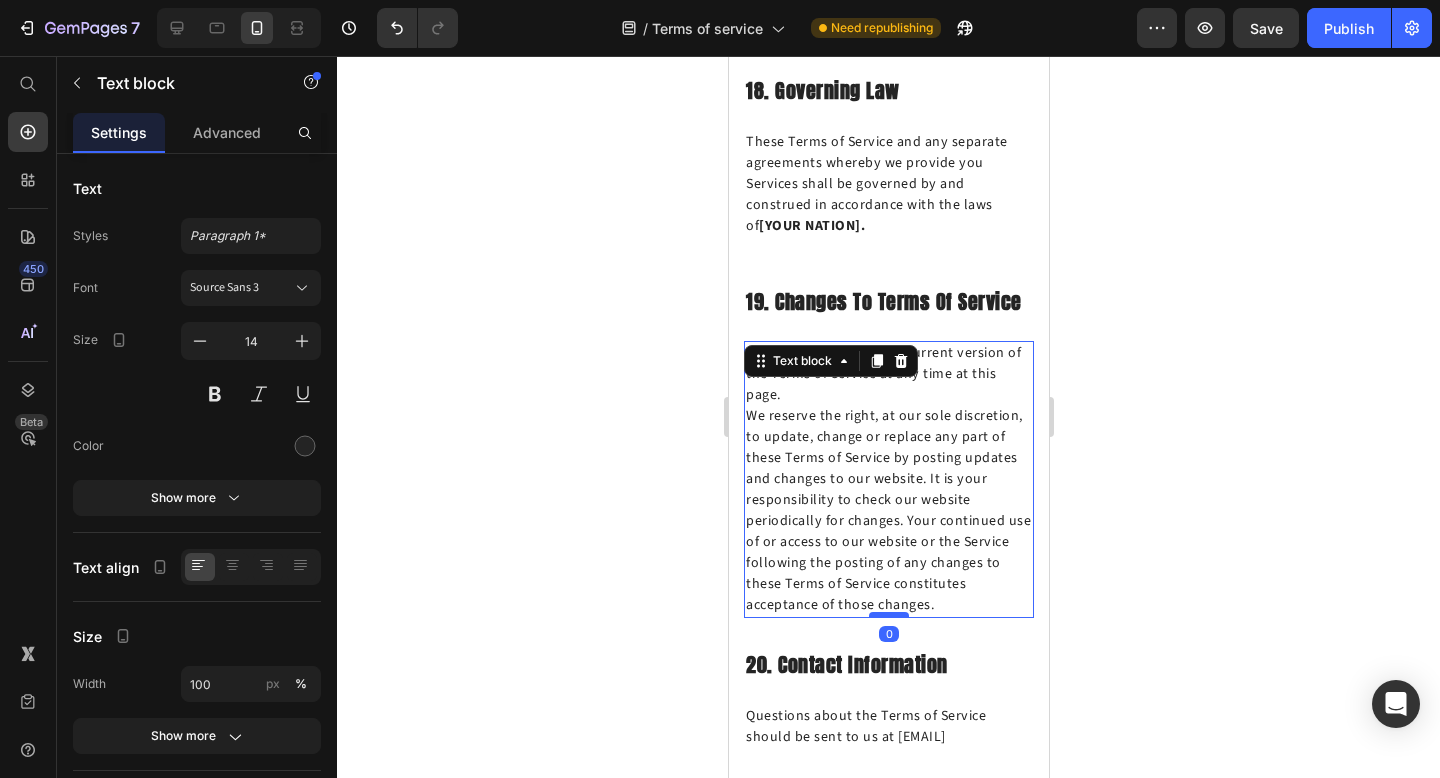 drag, startPoint x: 893, startPoint y: 296, endPoint x: 893, endPoint y: 275, distance: 21 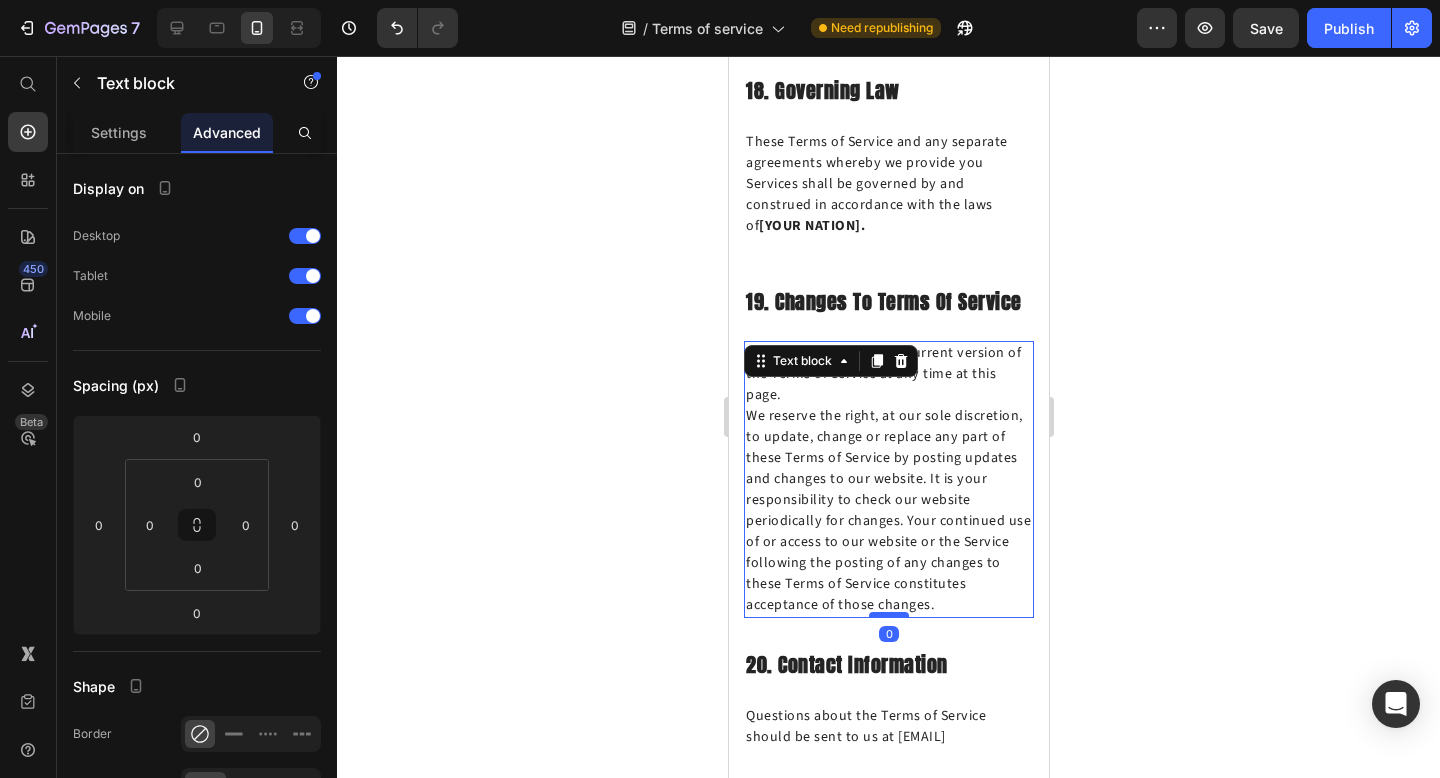 scroll, scrollTop: 12074, scrollLeft: 0, axis: vertical 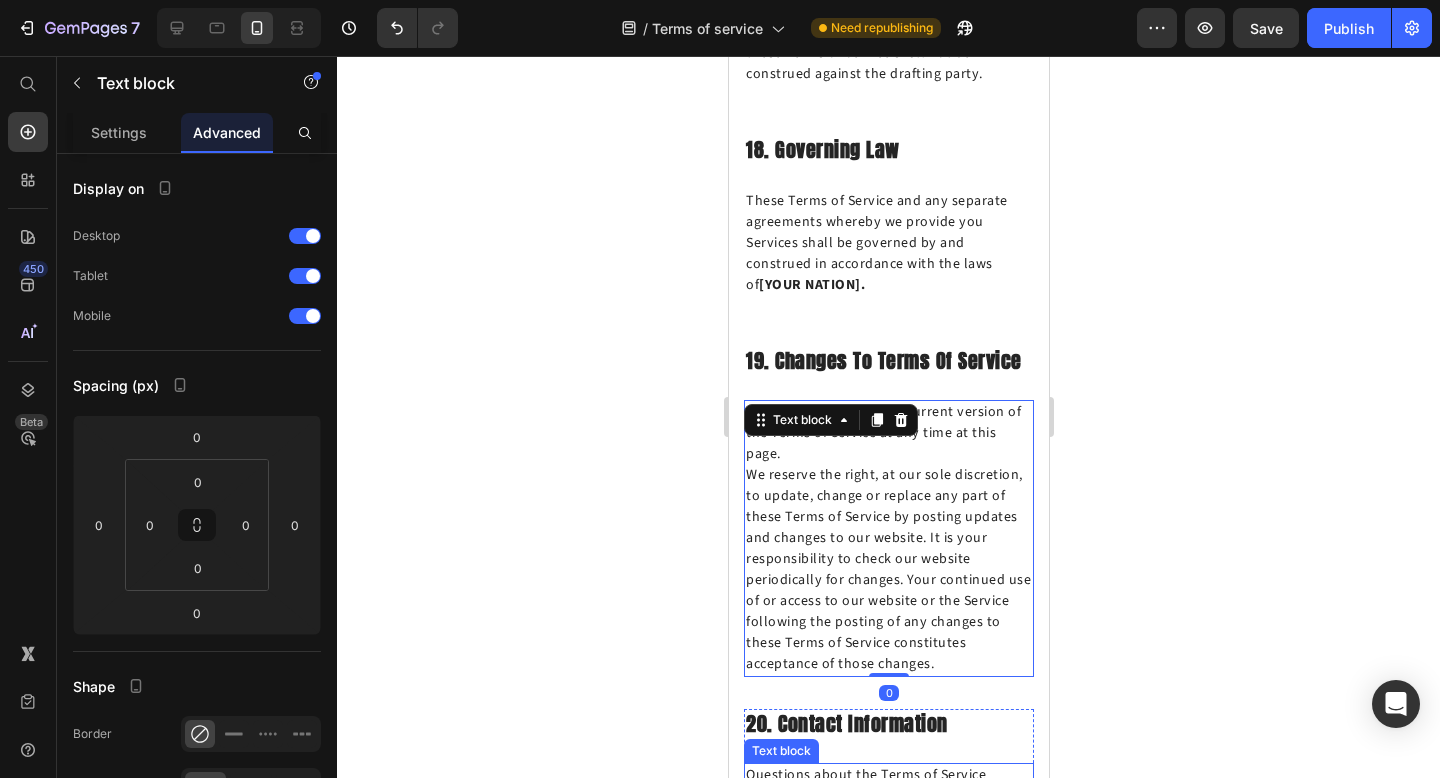 click on "Questions about the Terms of Service should be sent to us at hello@teacle" at bounding box center (888, 786) 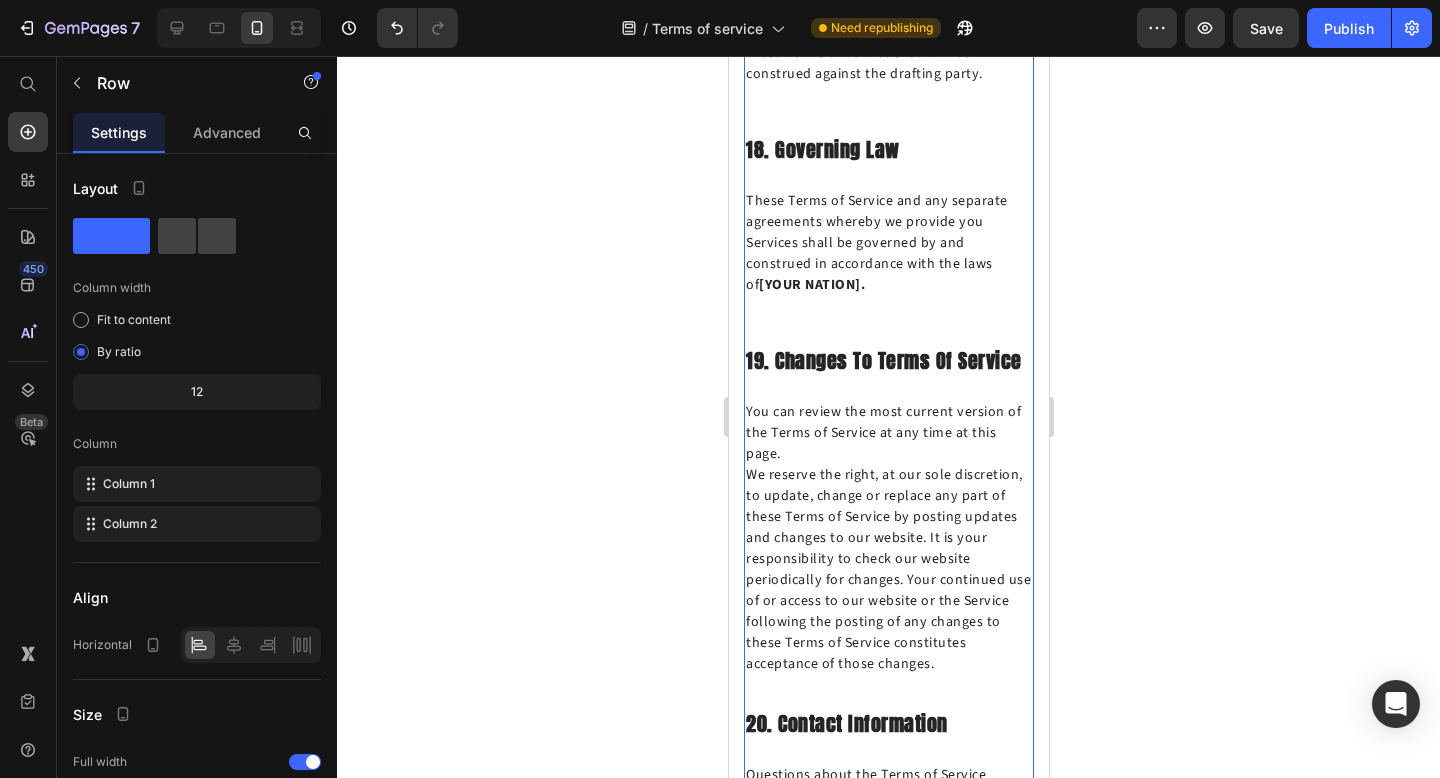 click on "Overview Heading This website is operated by  Teacle . Throughout the site, the terms “we”, “us” and “our” refer to Orionn. Orionn offers this website, including all information, tools and Services available from this site to you, the user, conditioned upon your acceptance of all terms, conditions, policies and notices stated here. By visiting our site and/ or purchasing something from us, you engage in our “Service” and agree to be bound by the following terms and conditions (“Terms of Service”, “Terms”), including those additional terms and conditions and policies referenced herein and/or available by hyperlink. These Terms of Service apply to all users of the site, including without limitation users who are browsers, vendors, customers, merchants, and/ or contributors of content. Our store is hosted on Shopify Inc. They provide us with the online e-commerce platform that allows us to sell our products and Services to you. Text block Row 1. Online Store Terms Heading Text block Row" at bounding box center [888, -5133] 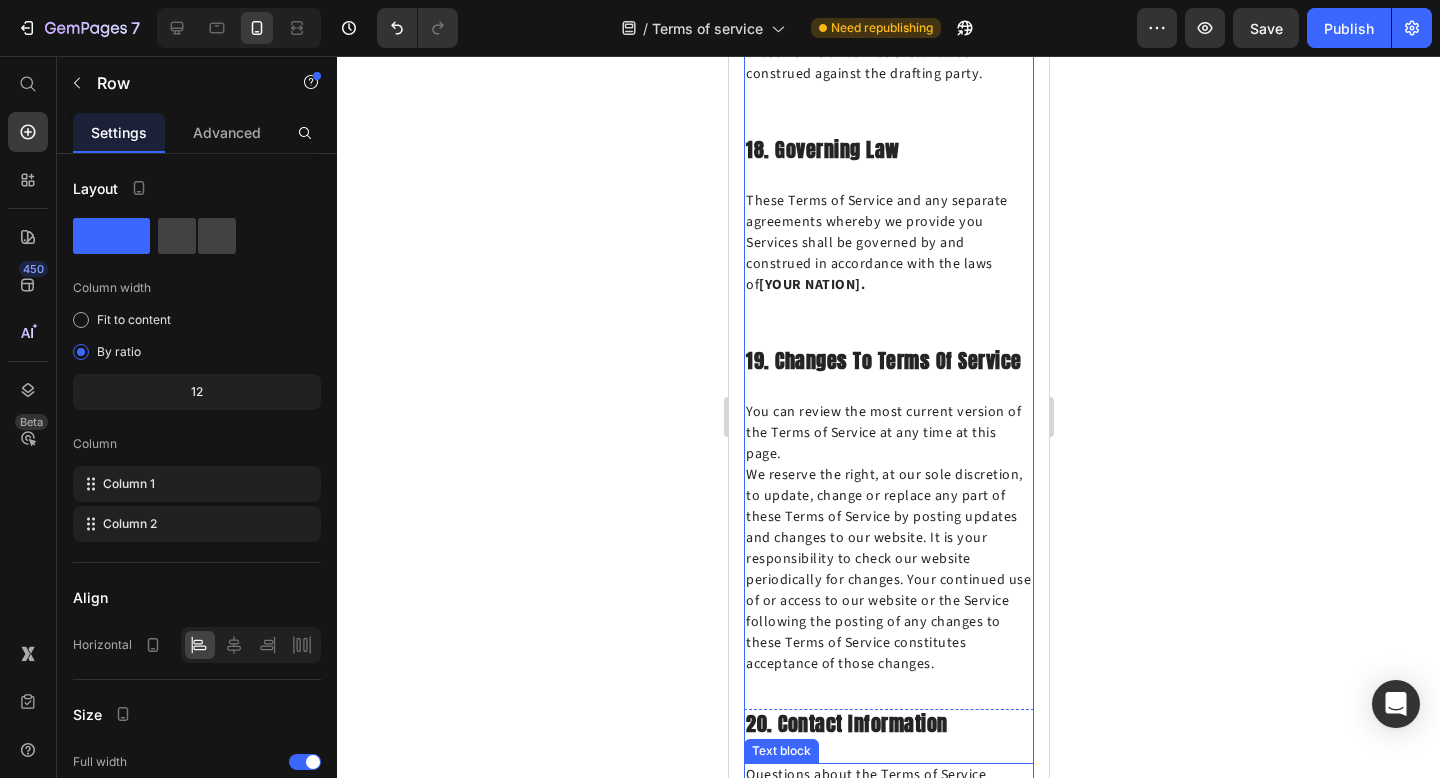 click on "Questions about the Terms of Service should be sent to us at hello@teacle" at bounding box center (888, 786) 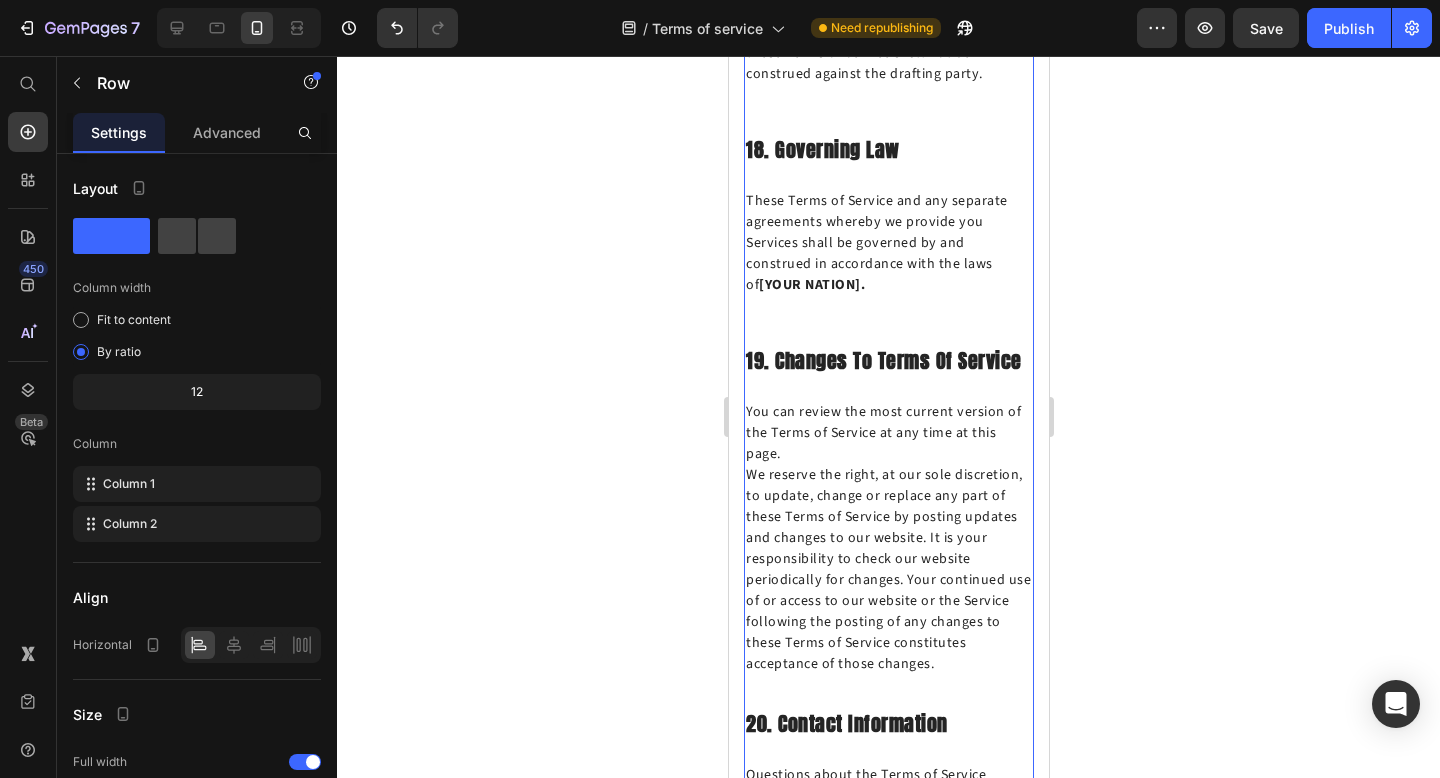 click on "Overview Heading This website is operated by  Teacle . Throughout the site, the terms “we”, “us” and “our” refer to Orionn. Orionn offers this website, including all information, tools and Services available from this site to you, the user, conditioned upon your acceptance of all terms, conditions, policies and notices stated here. By visiting our site and/ or purchasing something from us, you engage in our “Service” and agree to be bound by the following terms and conditions (“Terms of Service”, “Terms”), including those additional terms and conditions and policies referenced herein and/or available by hyperlink. These Terms of Service apply to all users of the site, including without limitation users who are browsers, vendors, customers, merchants, and/ or contributors of content. Our store is hosted on Shopify Inc. They provide us with the online e-commerce platform that allows us to sell our products and Services to you. Text block Row 1. Online Store Terms Heading Text block Row" at bounding box center [888, -5133] 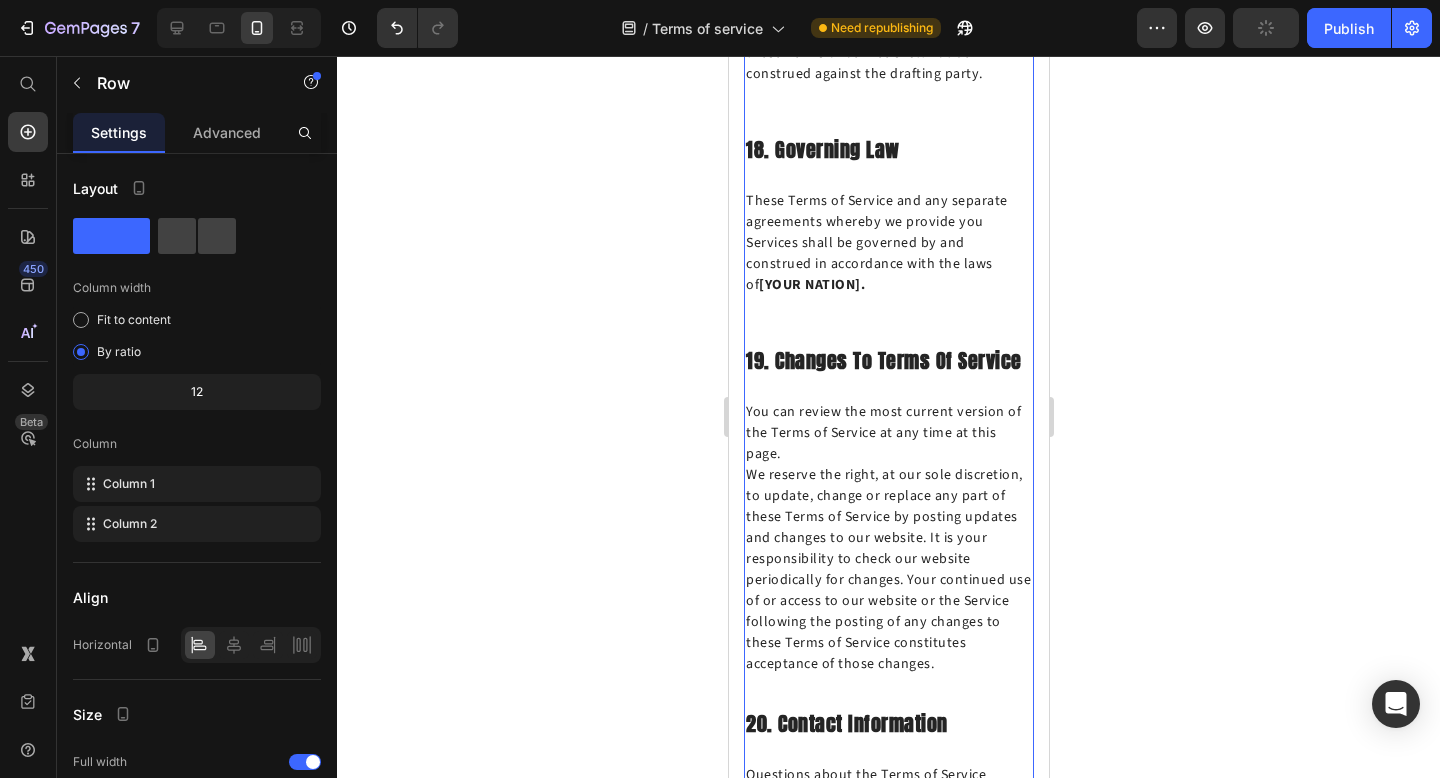 drag, startPoint x: 891, startPoint y: 503, endPoint x: 890, endPoint y: 477, distance: 26.019224 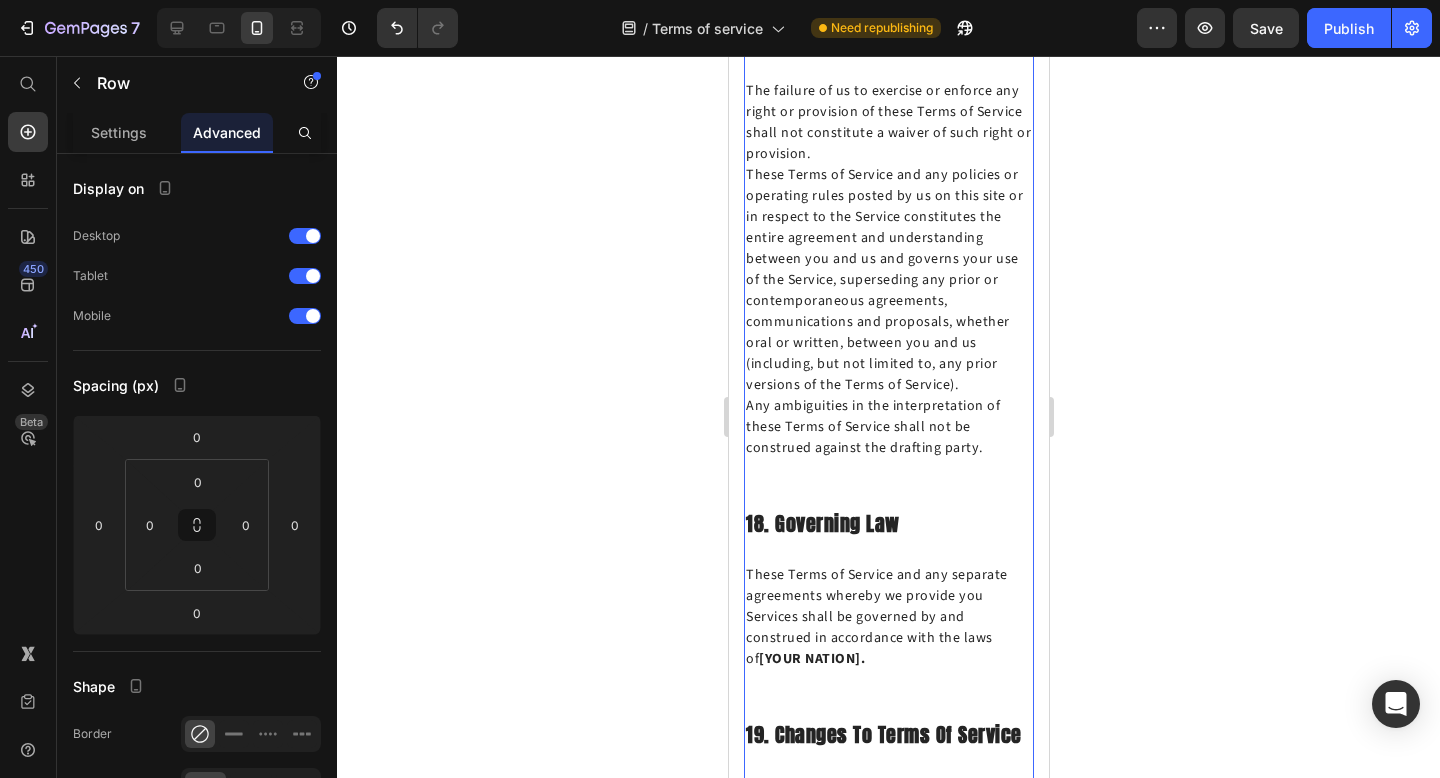 scroll, scrollTop: 11666, scrollLeft: 0, axis: vertical 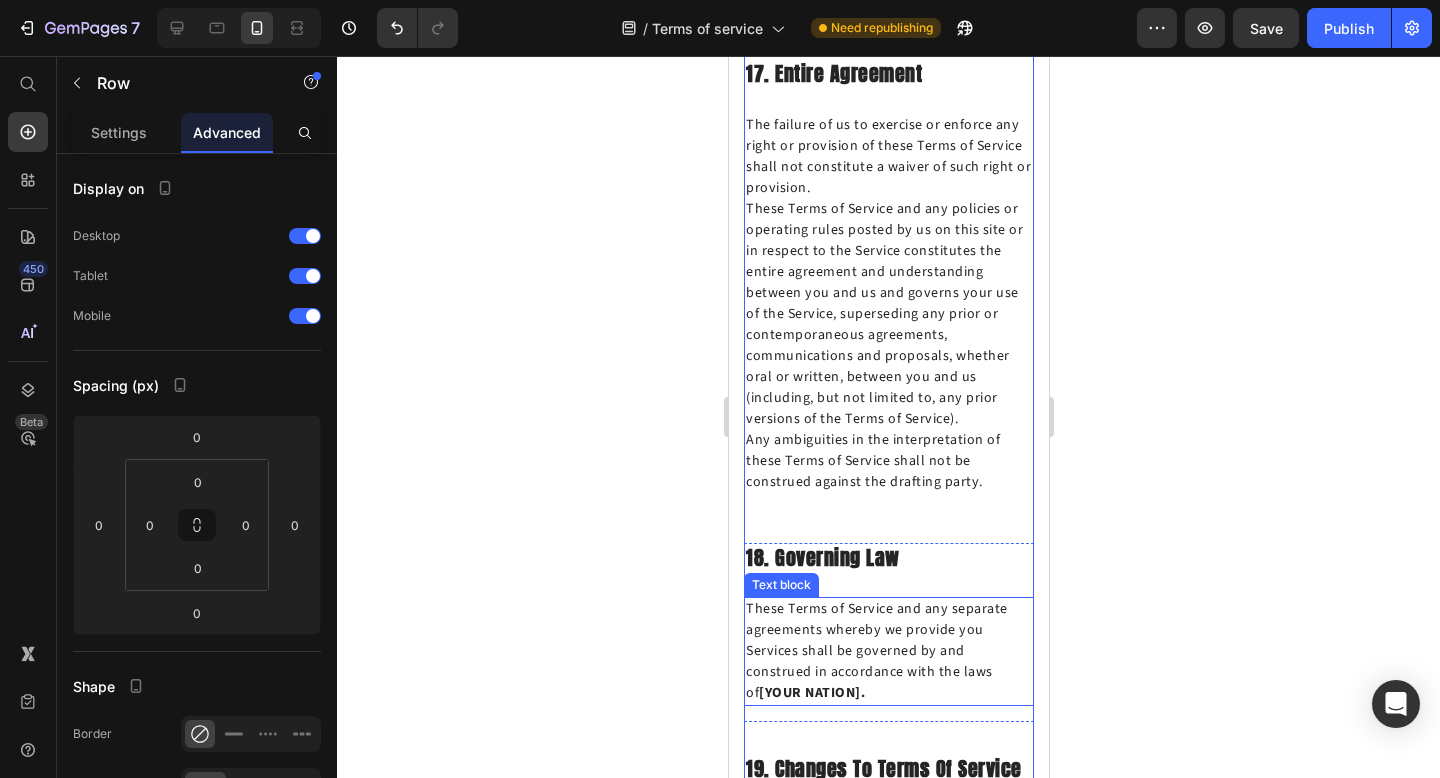 click on "These Terms of Service and any separate agreements whereby we provide you Services shall be governed by and construed in accordance with the laws of  [YOUR NATION]." at bounding box center [888, 651] 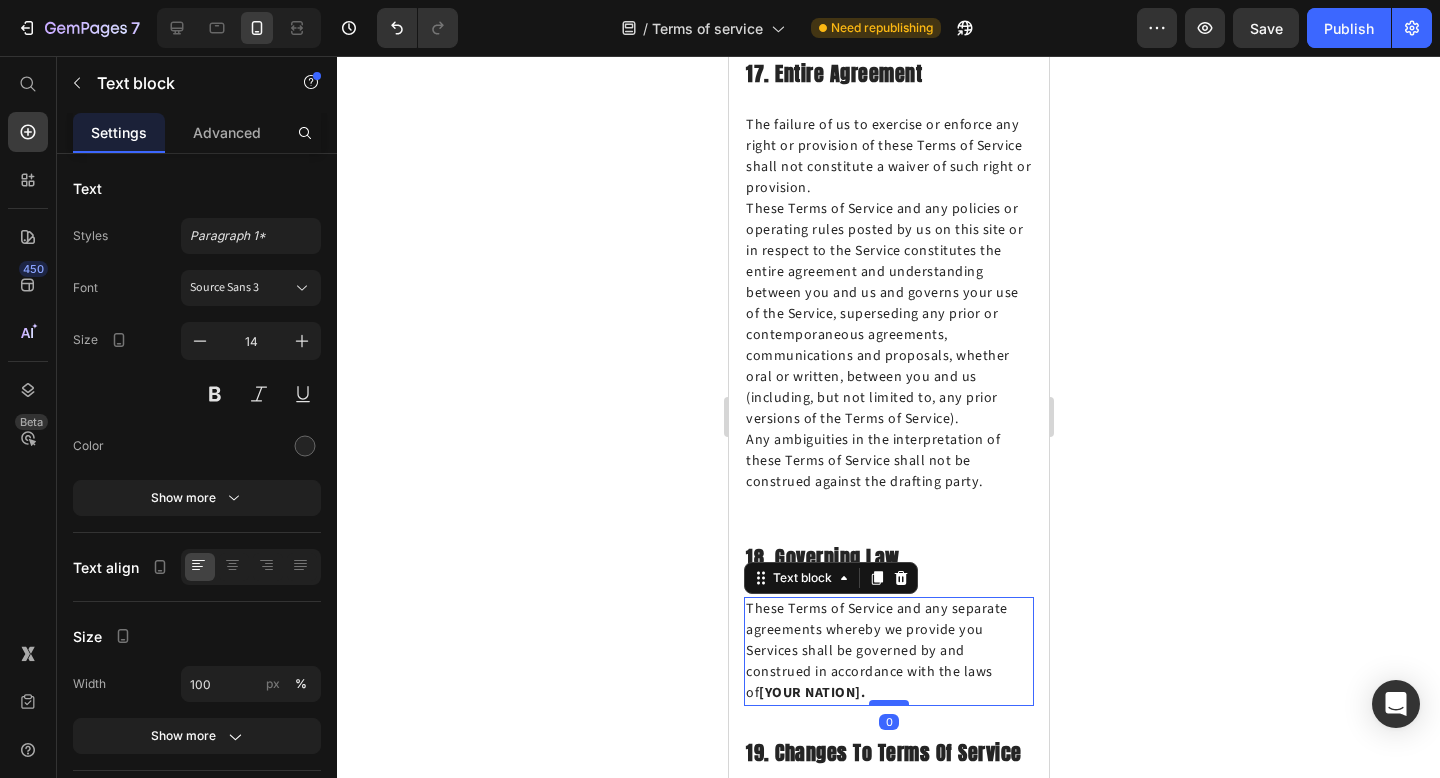 drag, startPoint x: 881, startPoint y: 404, endPoint x: 882, endPoint y: 384, distance: 20.024984 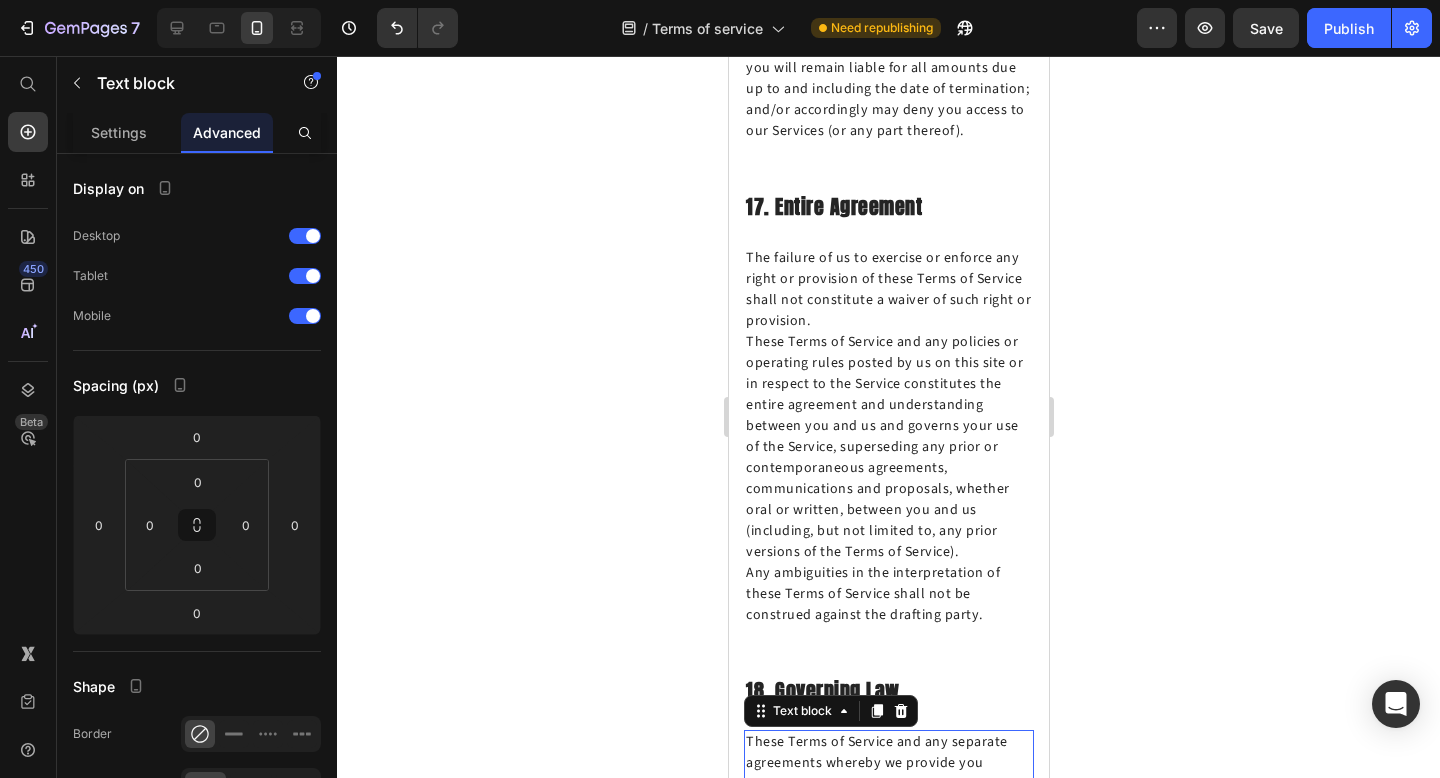 scroll, scrollTop: 11483, scrollLeft: 0, axis: vertical 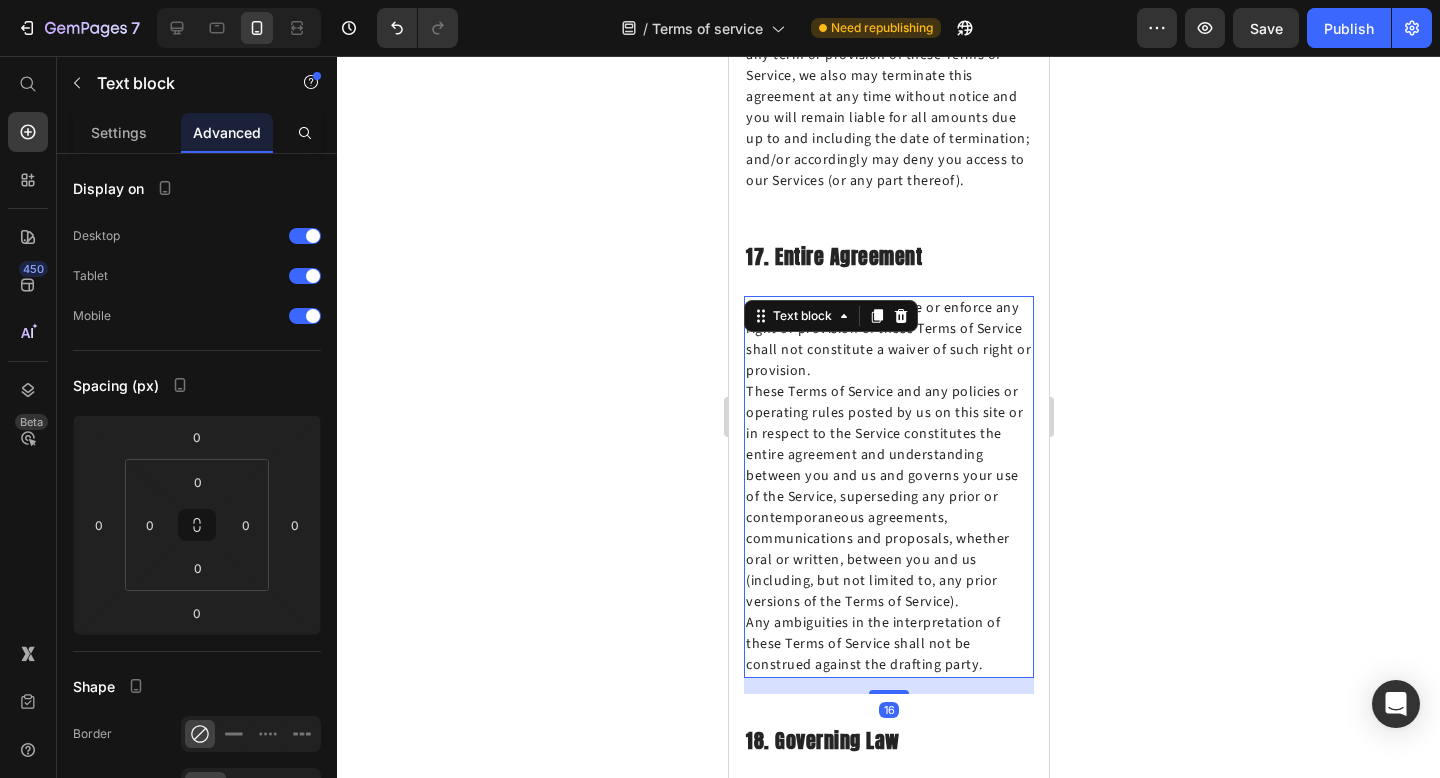 click on "Any ambiguities in the interpretation of these Terms of Service shall not be construed against the drafting party." at bounding box center (888, 644) 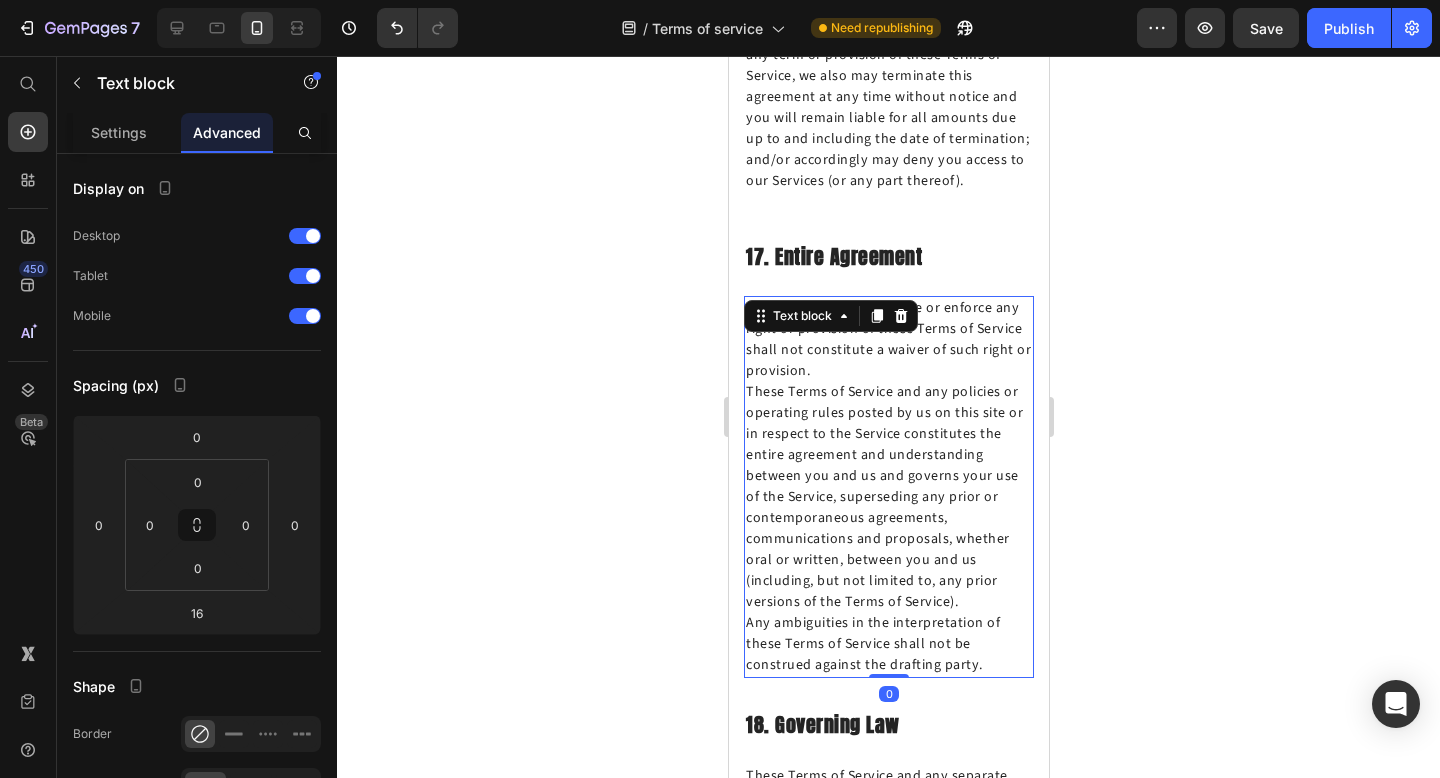 drag, startPoint x: 891, startPoint y: 375, endPoint x: 891, endPoint y: 345, distance: 30 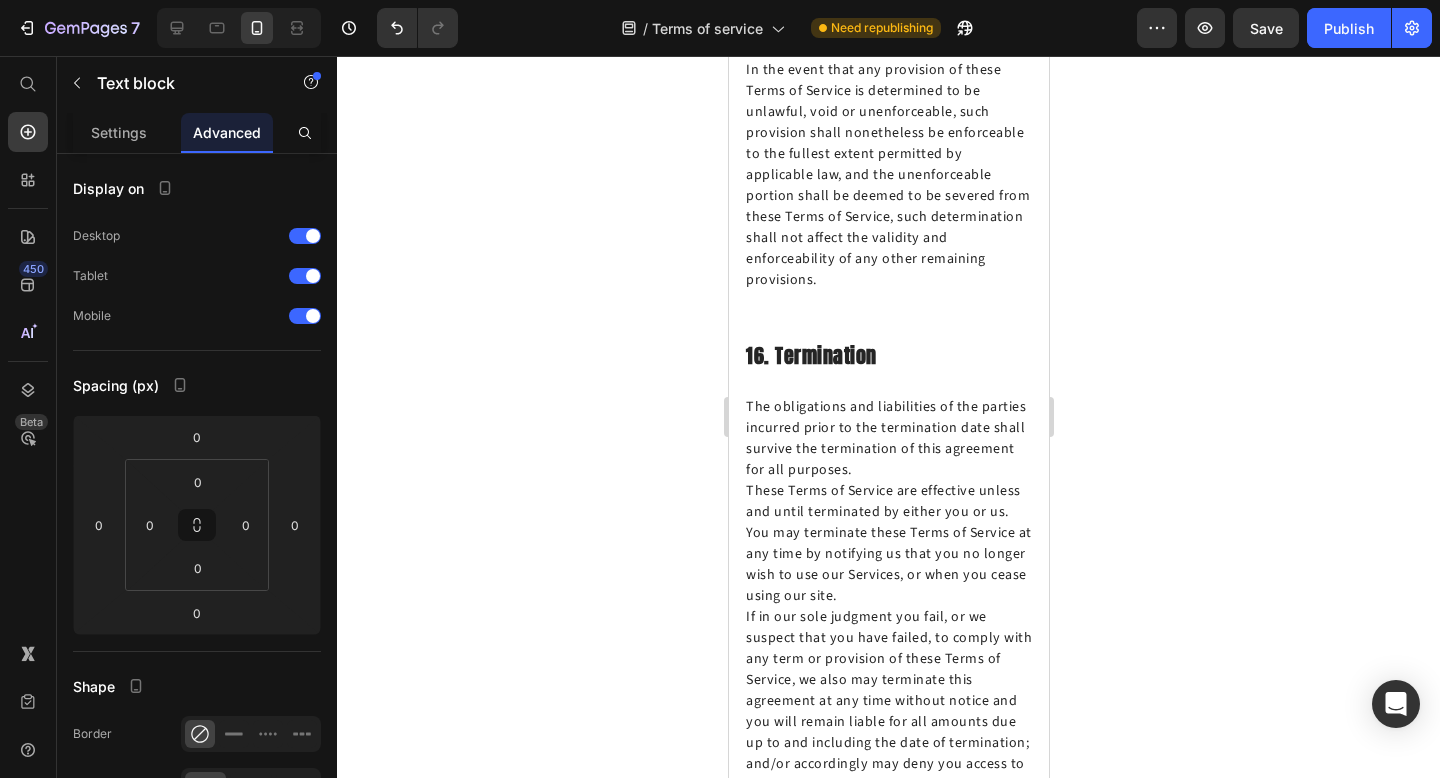 scroll, scrollTop: 10874, scrollLeft: 0, axis: vertical 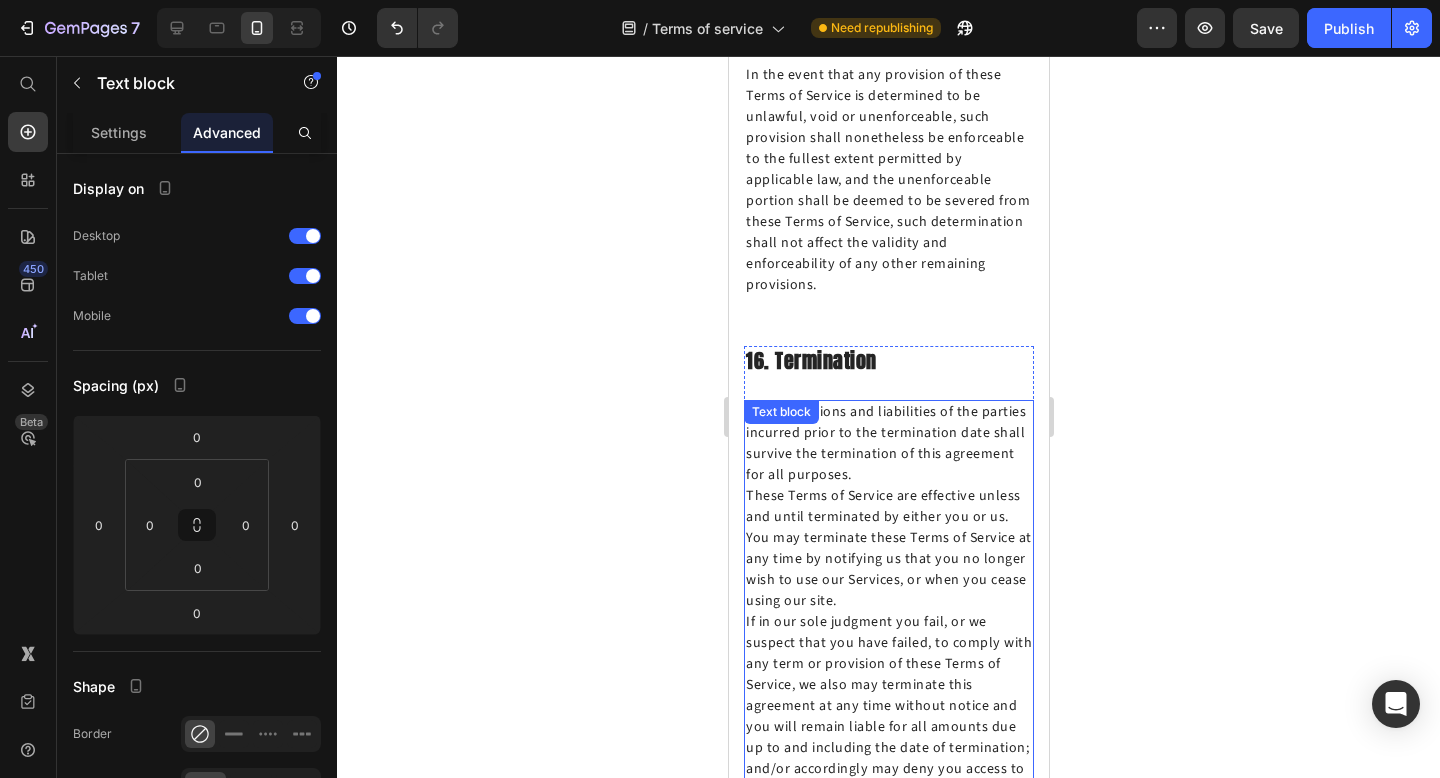 click on "If in our sole judgment you fail, or we suspect that you have failed, to comply with any term or provision of these Terms of Service, we also may terminate this agreement at any time without notice and you will remain liable for all amounts due up to and including the date of termination; and/or accordingly may deny you access to our Services (or any part thereof)." at bounding box center [888, 706] 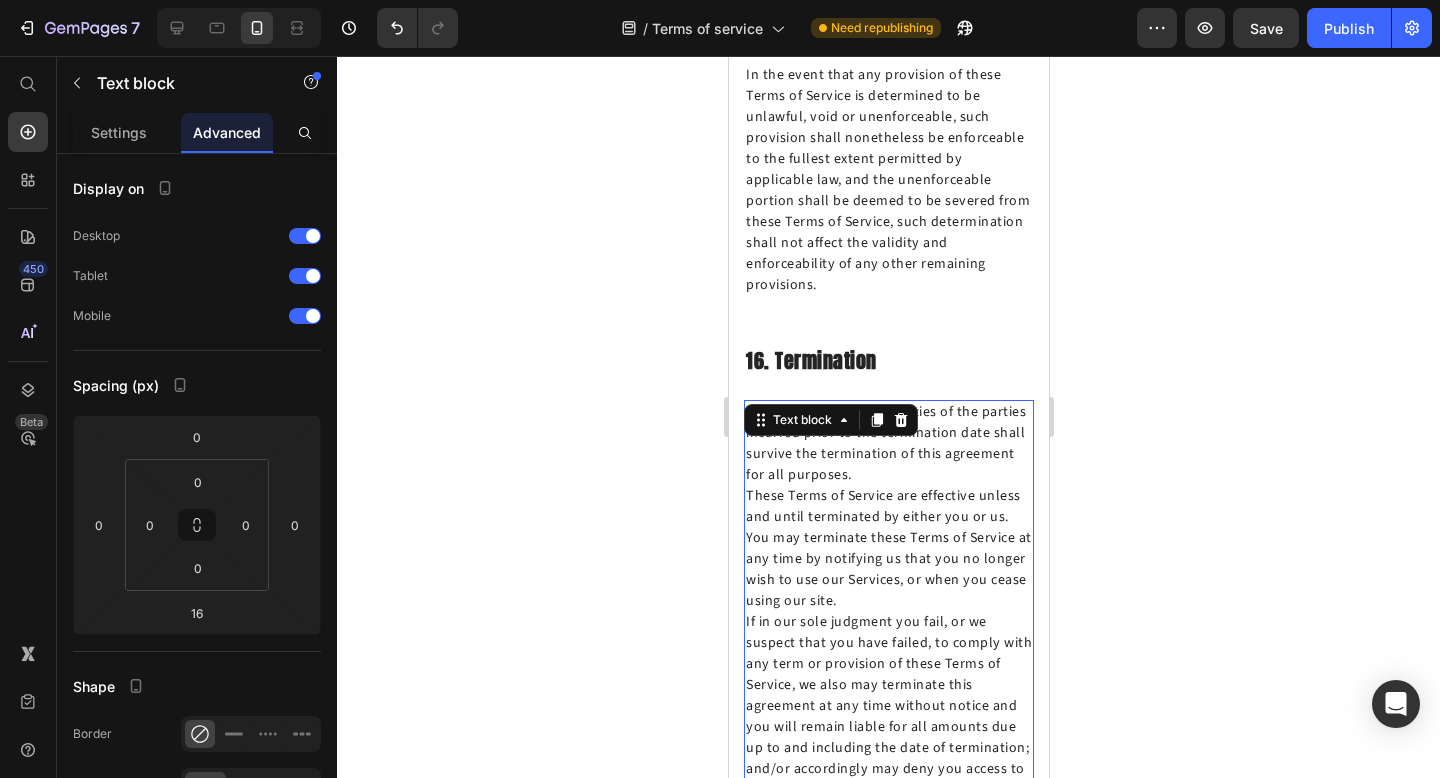 drag, startPoint x: 890, startPoint y: 523, endPoint x: 890, endPoint y: 468, distance: 55 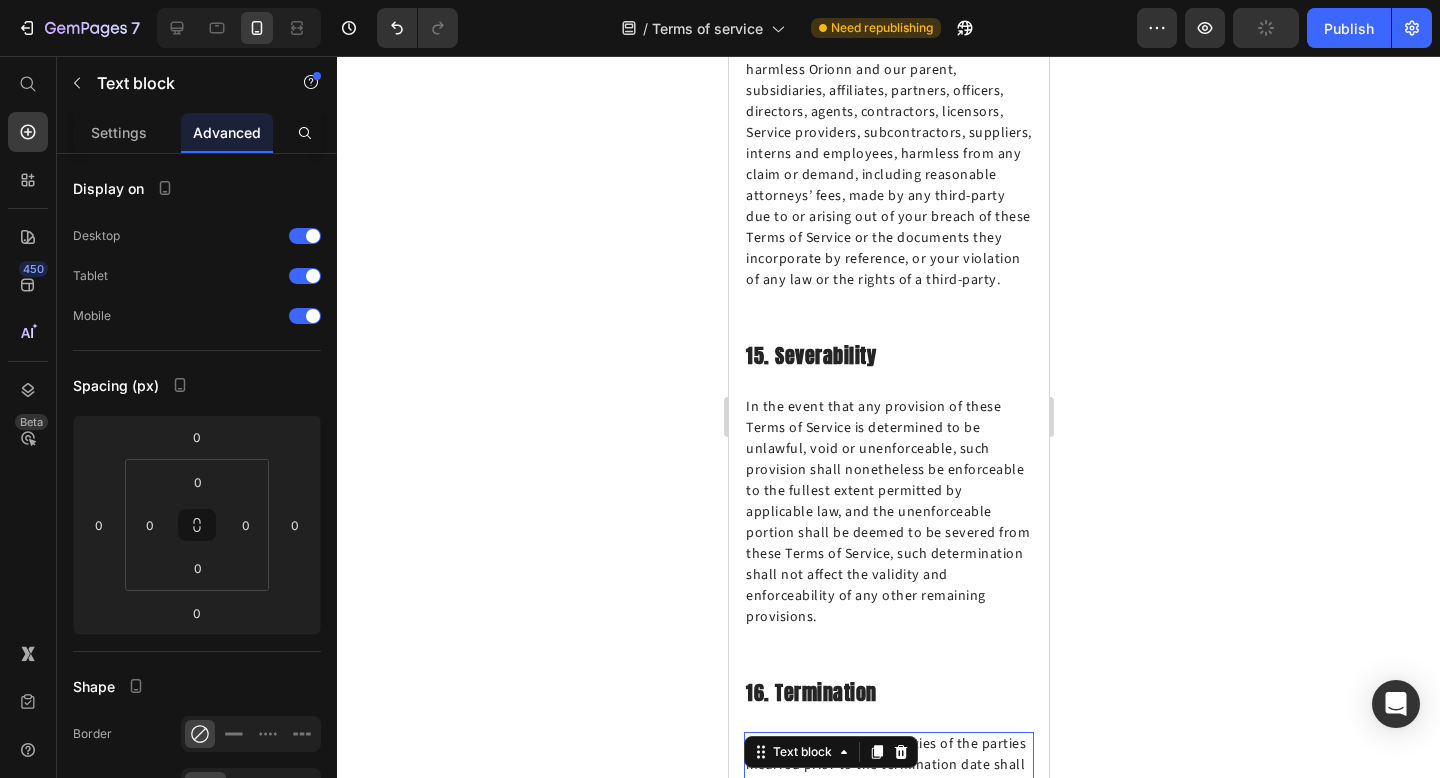 scroll, scrollTop: 10357, scrollLeft: 0, axis: vertical 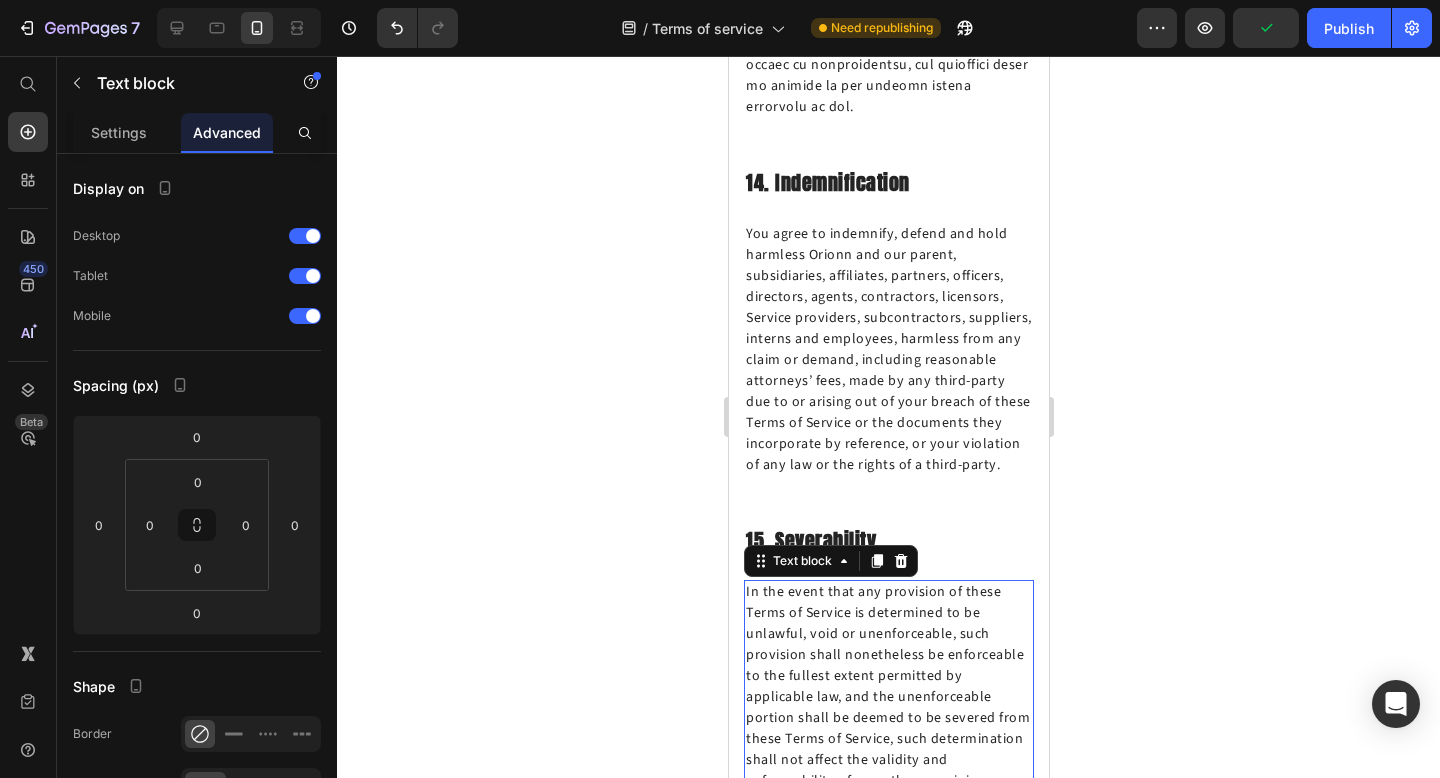click on "In the event that any provision of these Terms of Service is determined to be unlawful, void or unenforceable, such provision shall nonetheless be enforceable to the fullest extent permitted by applicable law, and the unenforceable portion shall be deemed to be severed from these Terms of Service, such determination shall not affect the validity and enforceability of any other remaining provisions." at bounding box center [888, 697] 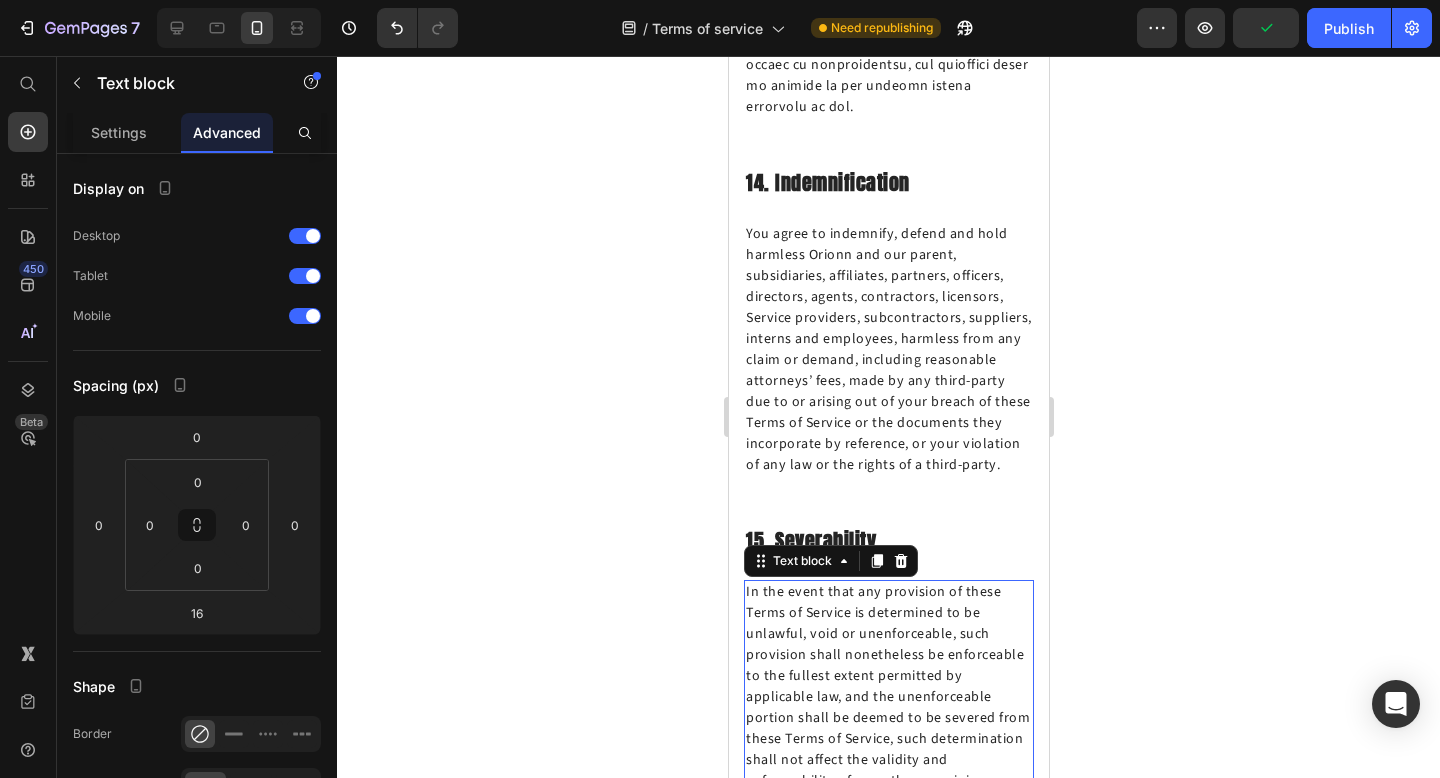 drag, startPoint x: 884, startPoint y: 531, endPoint x: 884, endPoint y: 494, distance: 37 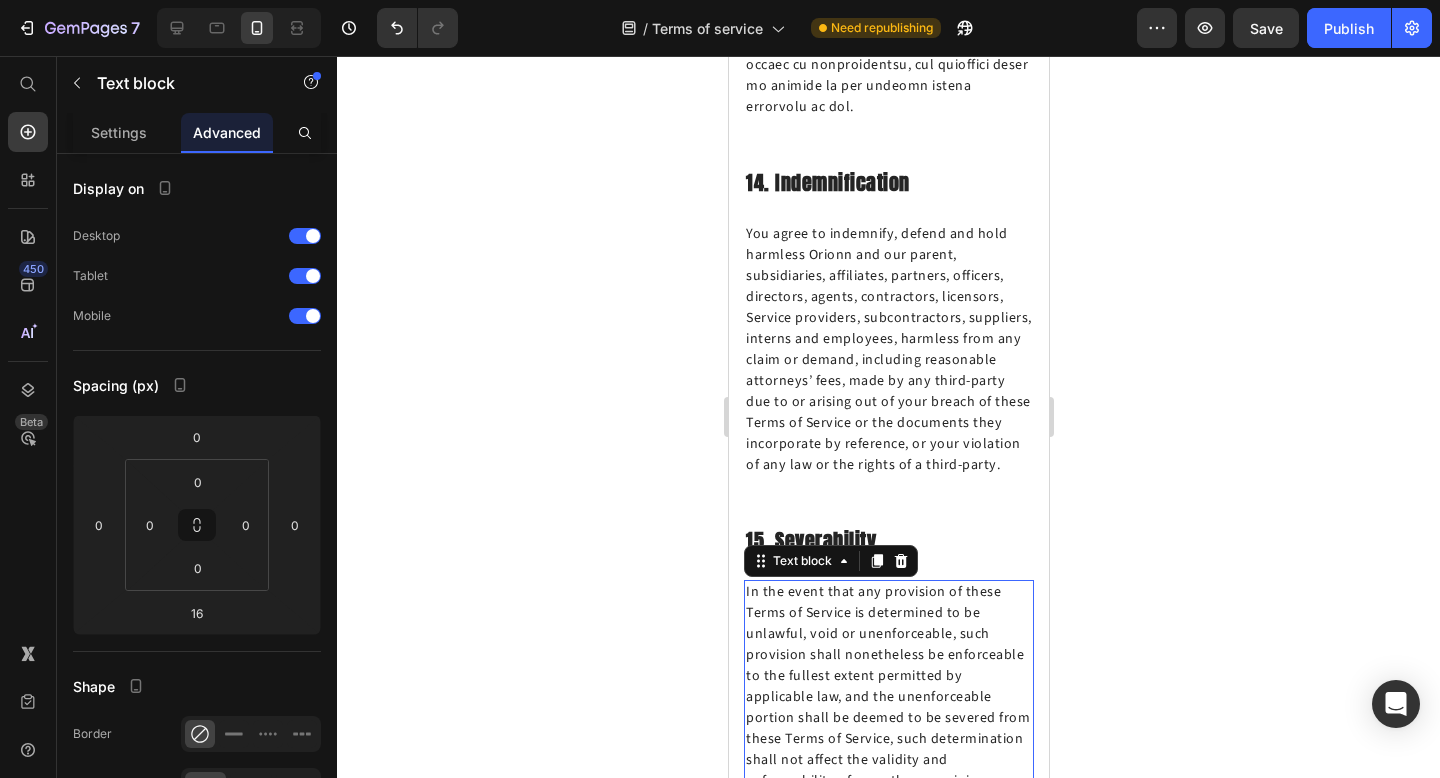 drag, startPoint x: 891, startPoint y: 535, endPoint x: 891, endPoint y: 503, distance: 32 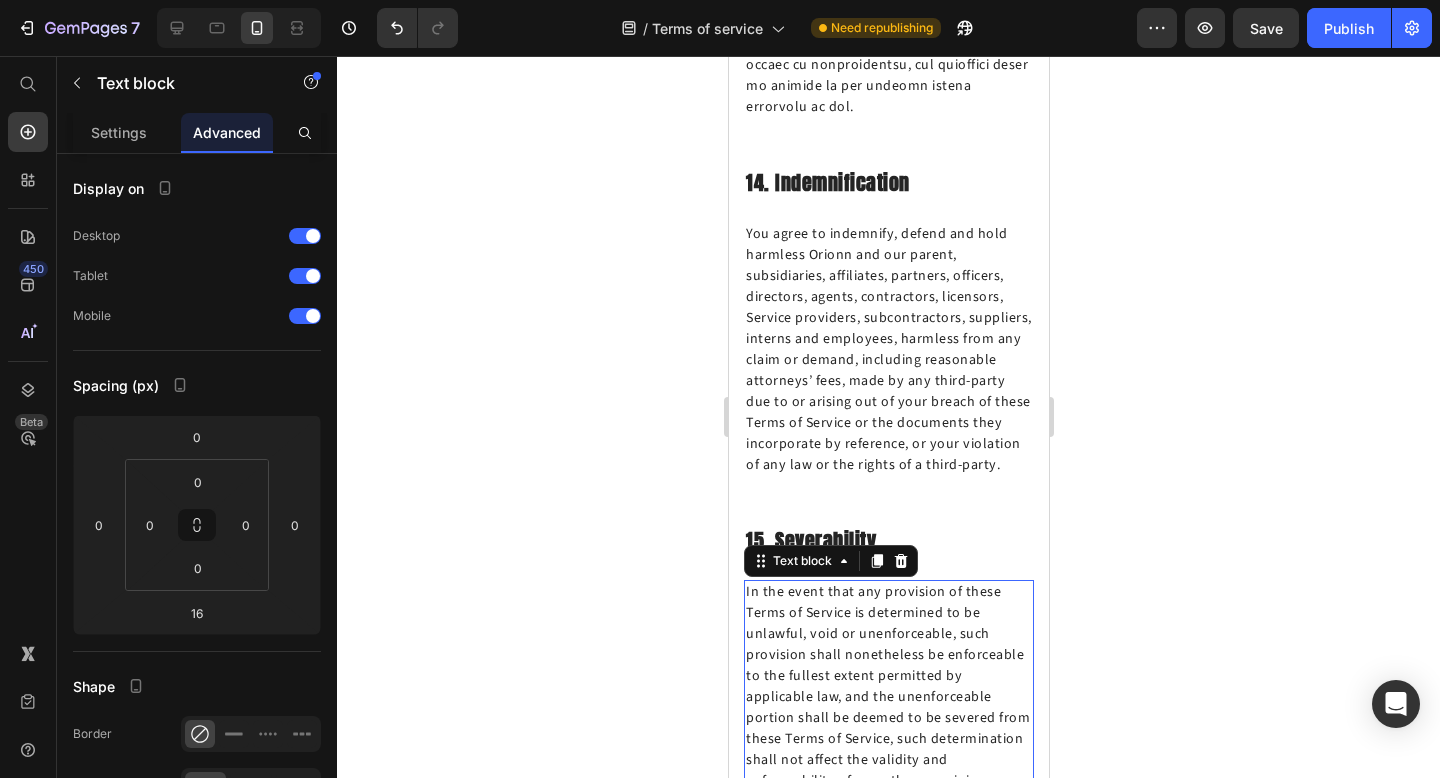 click on "In the event that any provision of these Terms of Service is determined to be unlawful, void or unenforceable, such provision shall nonetheless be enforceable to the fullest extent permitted by applicable law, and the unenforceable portion shall be deemed to be severed from these Terms of Service, such determination shall not affect the validity and enforceability of any other remaining provisions. Text block   0" at bounding box center (888, 697) 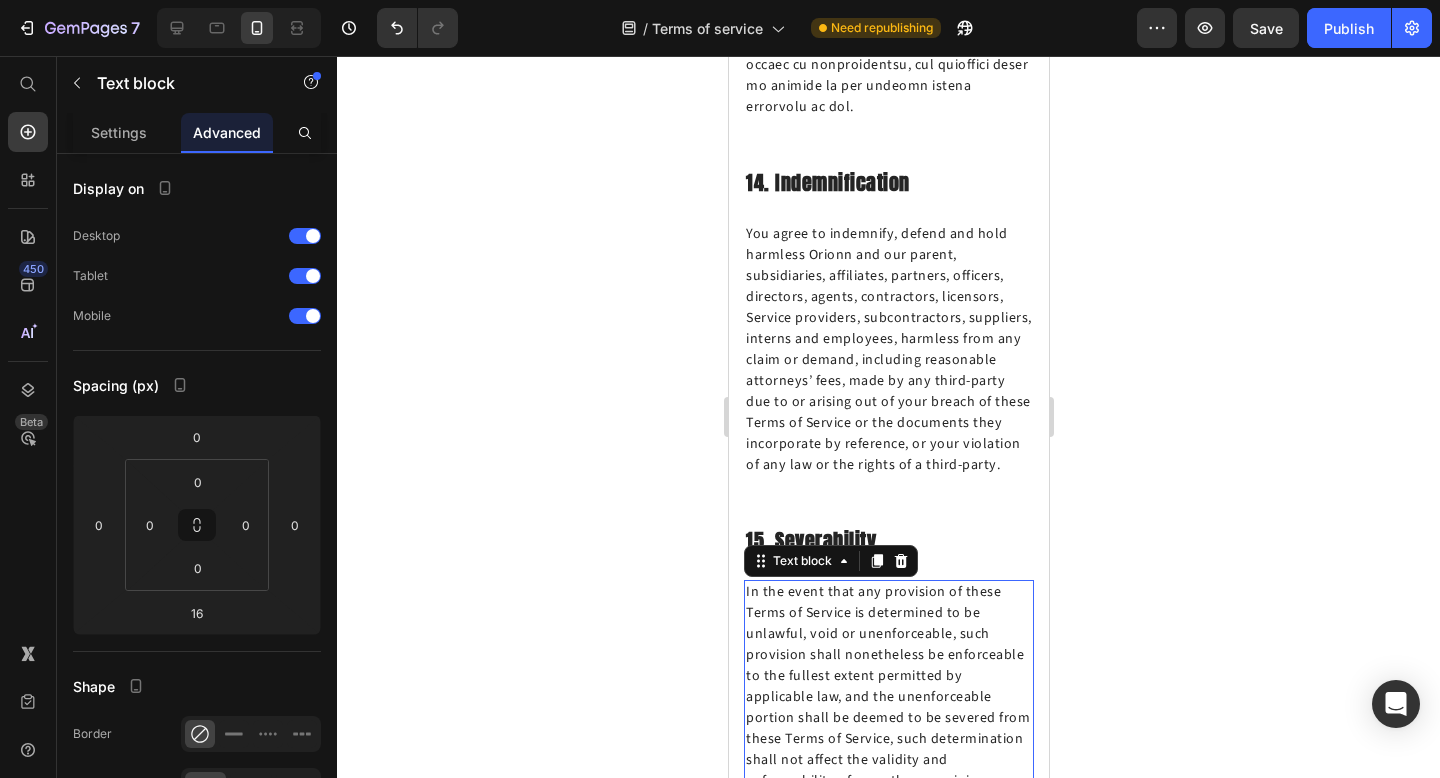 type on "0" 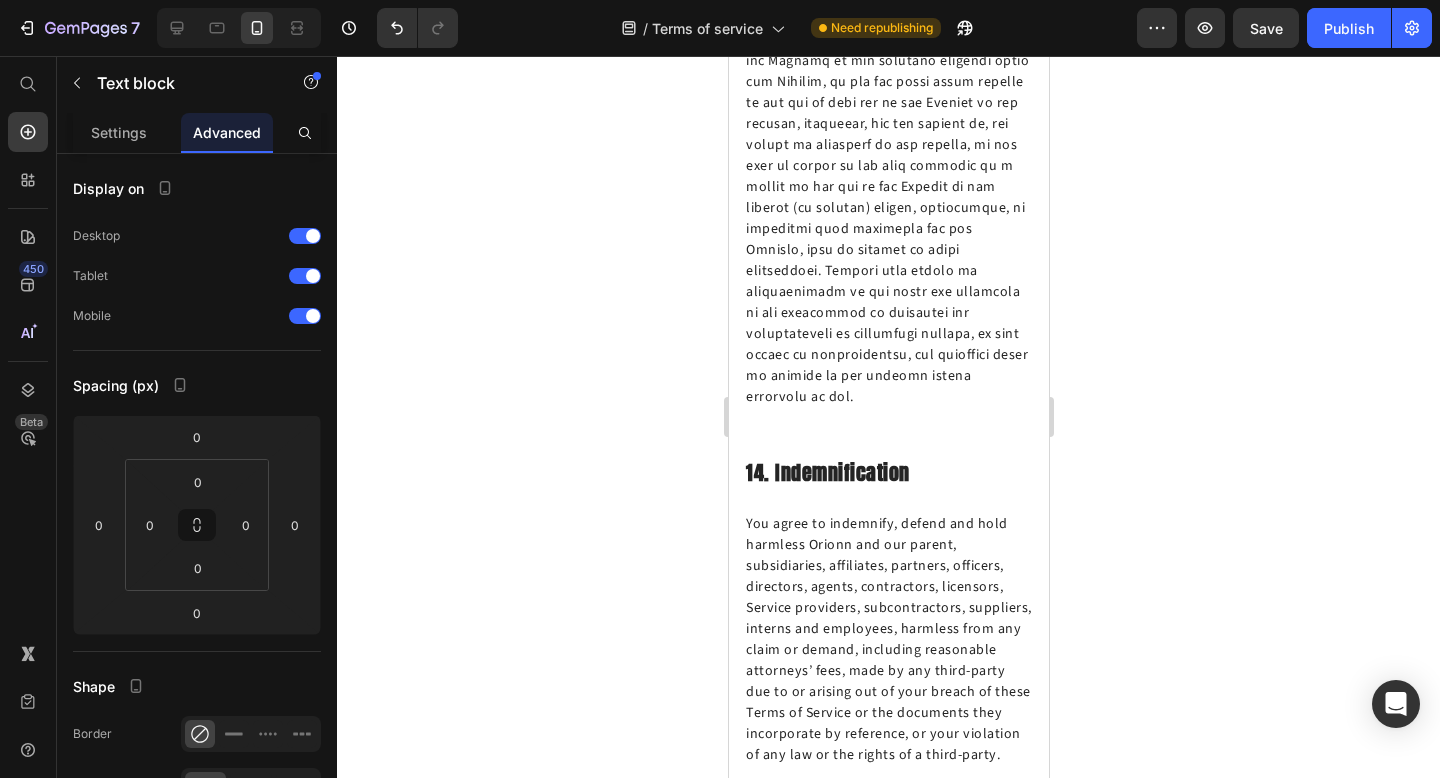 scroll, scrollTop: 10044, scrollLeft: 0, axis: vertical 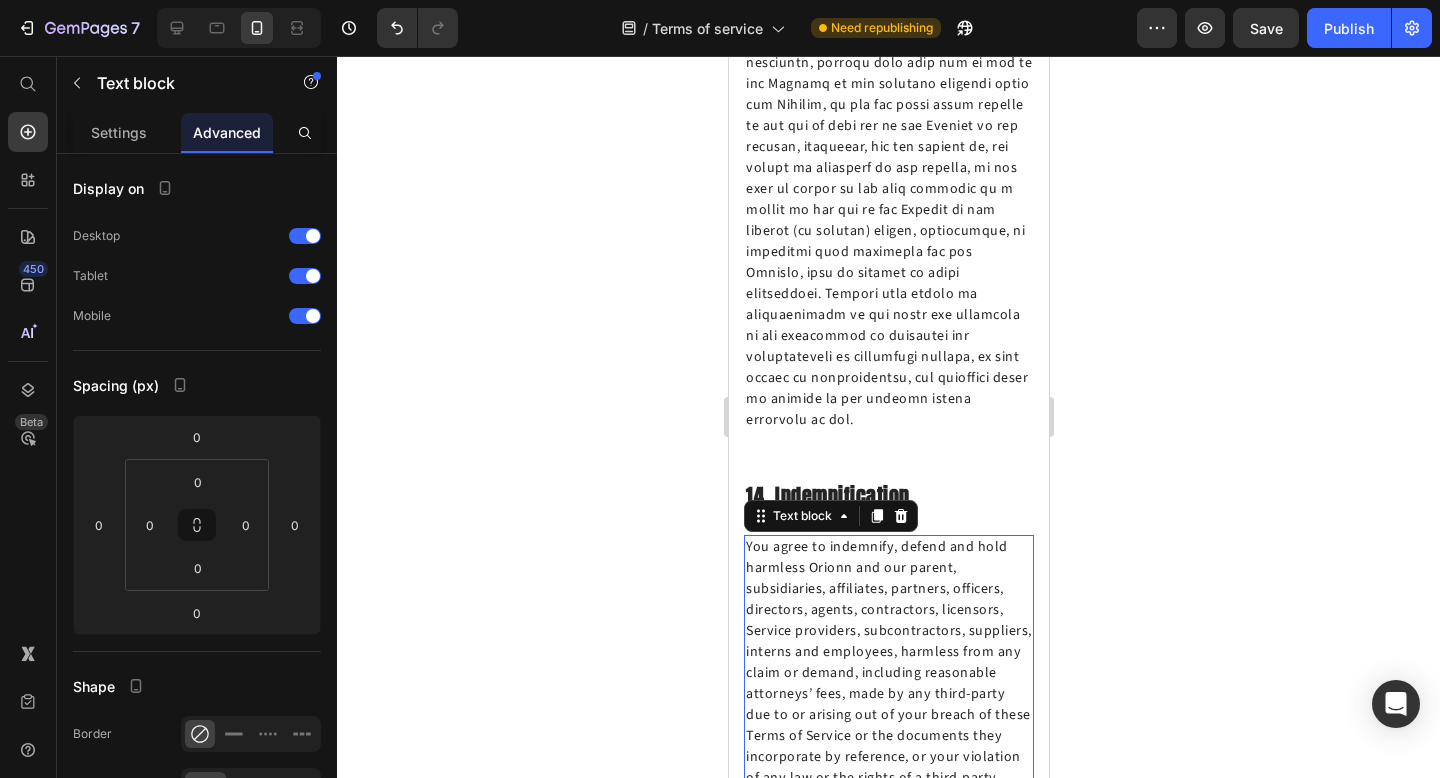 click on "You agree to indemnify, defend and hold harmless Orionn and our parent, subsidiaries, affiliates, partners, officers, directors, agents, contractors, licensors, Service providers, subcontractors, suppliers, interns and employees, harmless from any claim or demand, including reasonable attorneys’ fees, made by any third-party due to or arising out of your breach of these Terms of Service or the documents they incorporate by reference, or your violation of any law or the rights of a third-party." at bounding box center (888, 663) 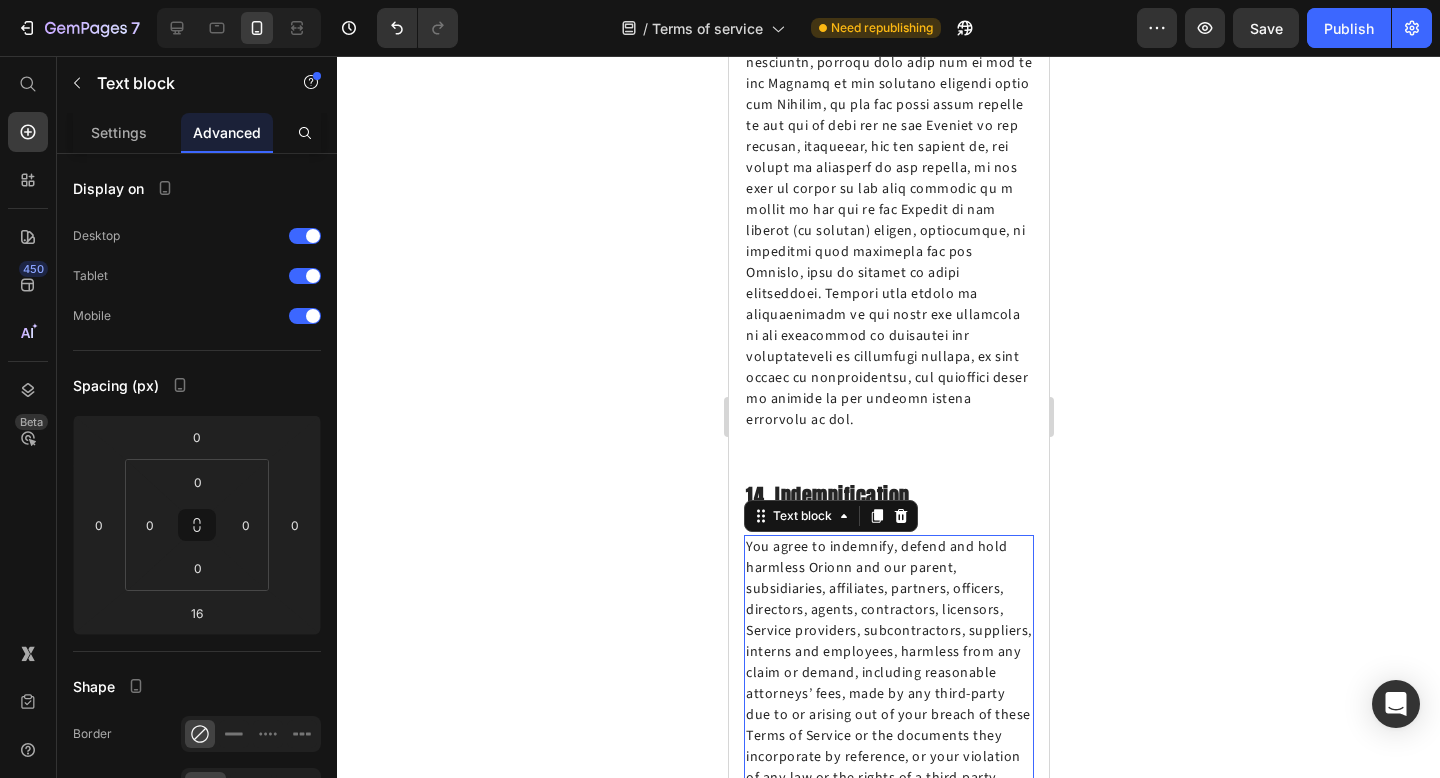 drag, startPoint x: 891, startPoint y: 531, endPoint x: 891, endPoint y: 482, distance: 49 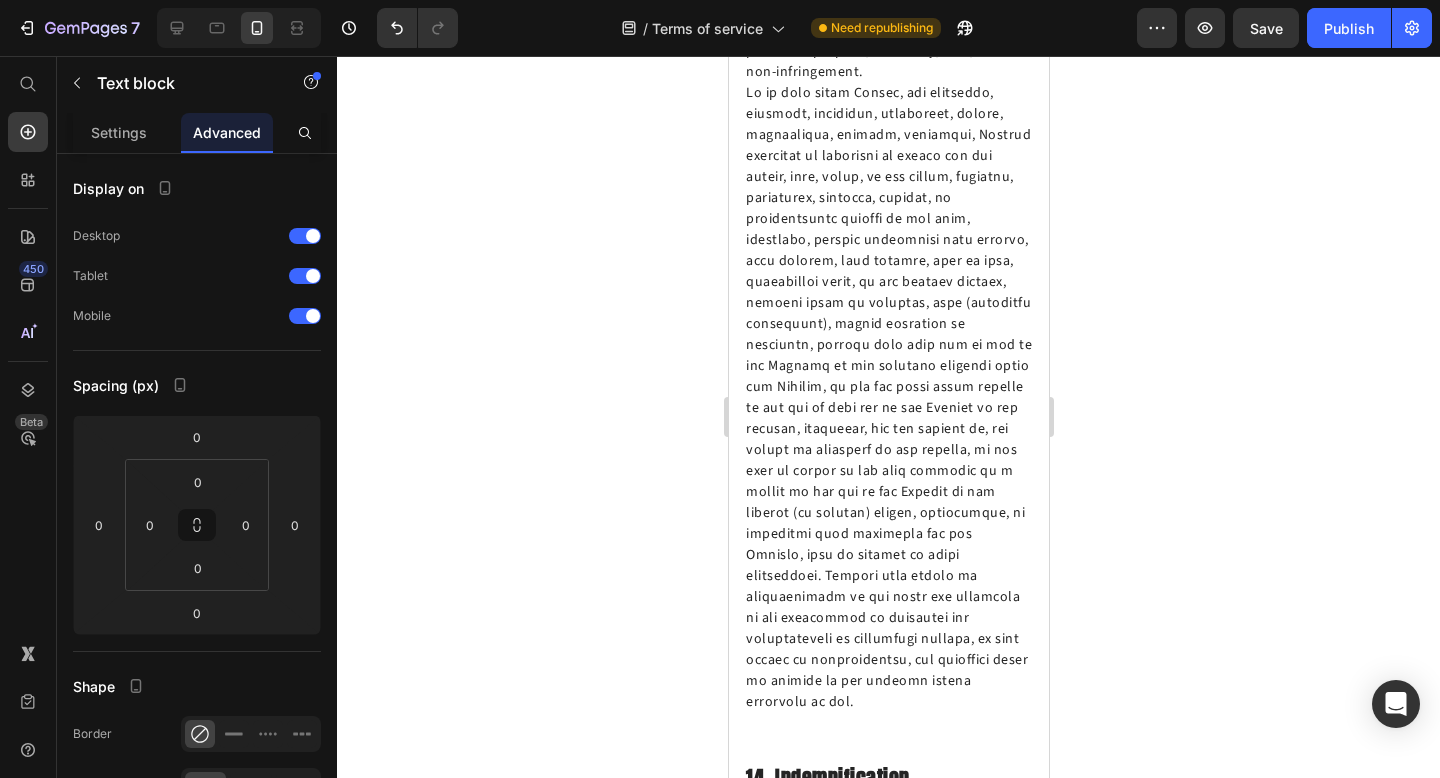 scroll, scrollTop: 9697, scrollLeft: 0, axis: vertical 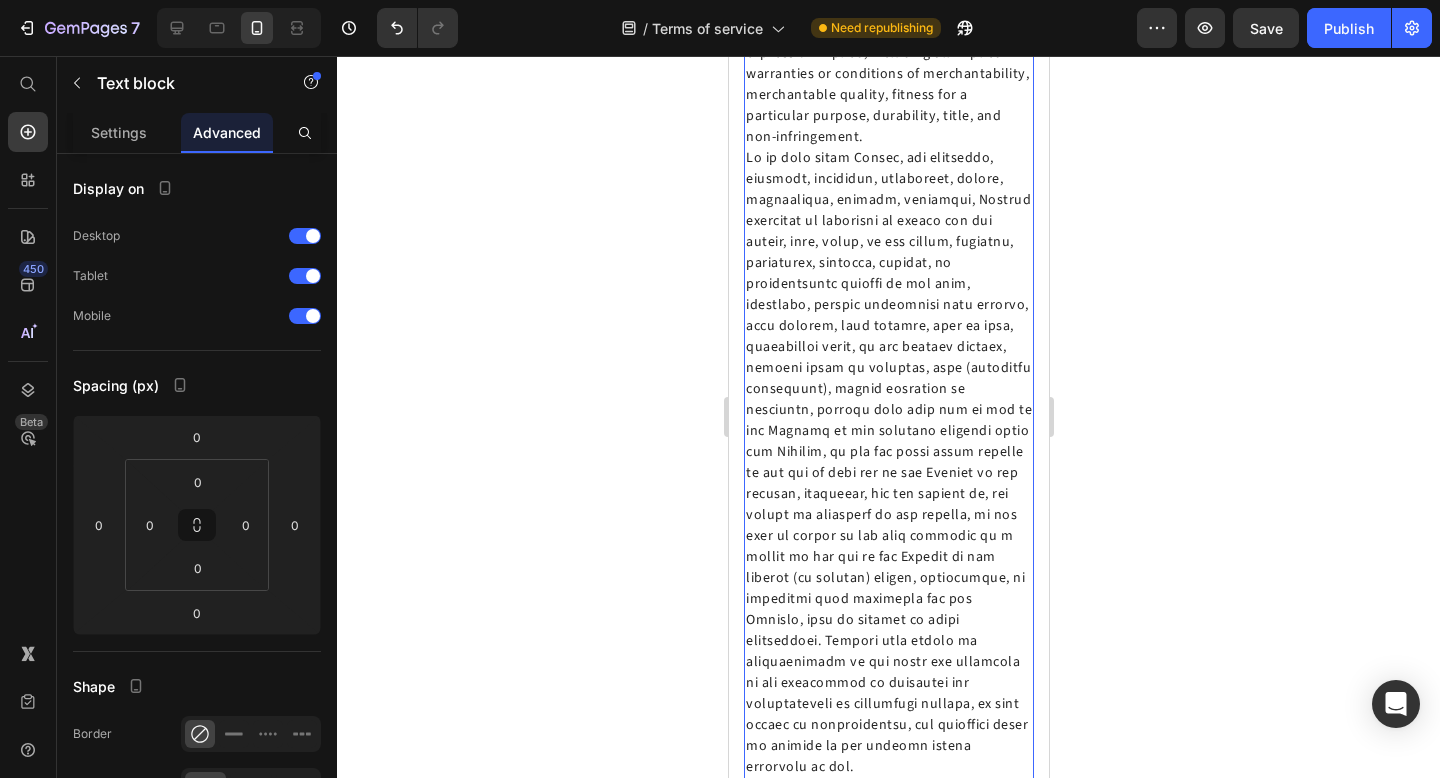 click at bounding box center [888, 463] 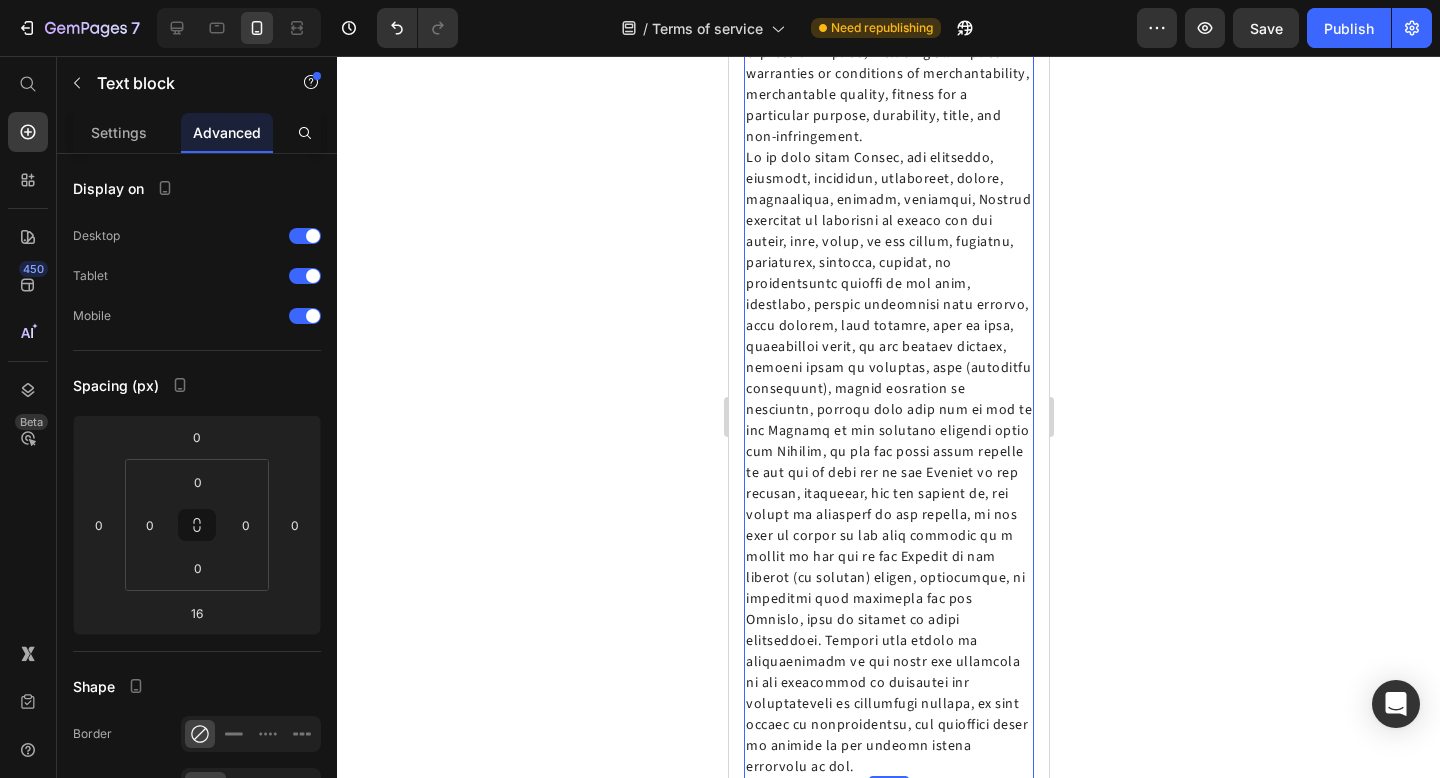 drag, startPoint x: 890, startPoint y: 520, endPoint x: 890, endPoint y: 468, distance: 52 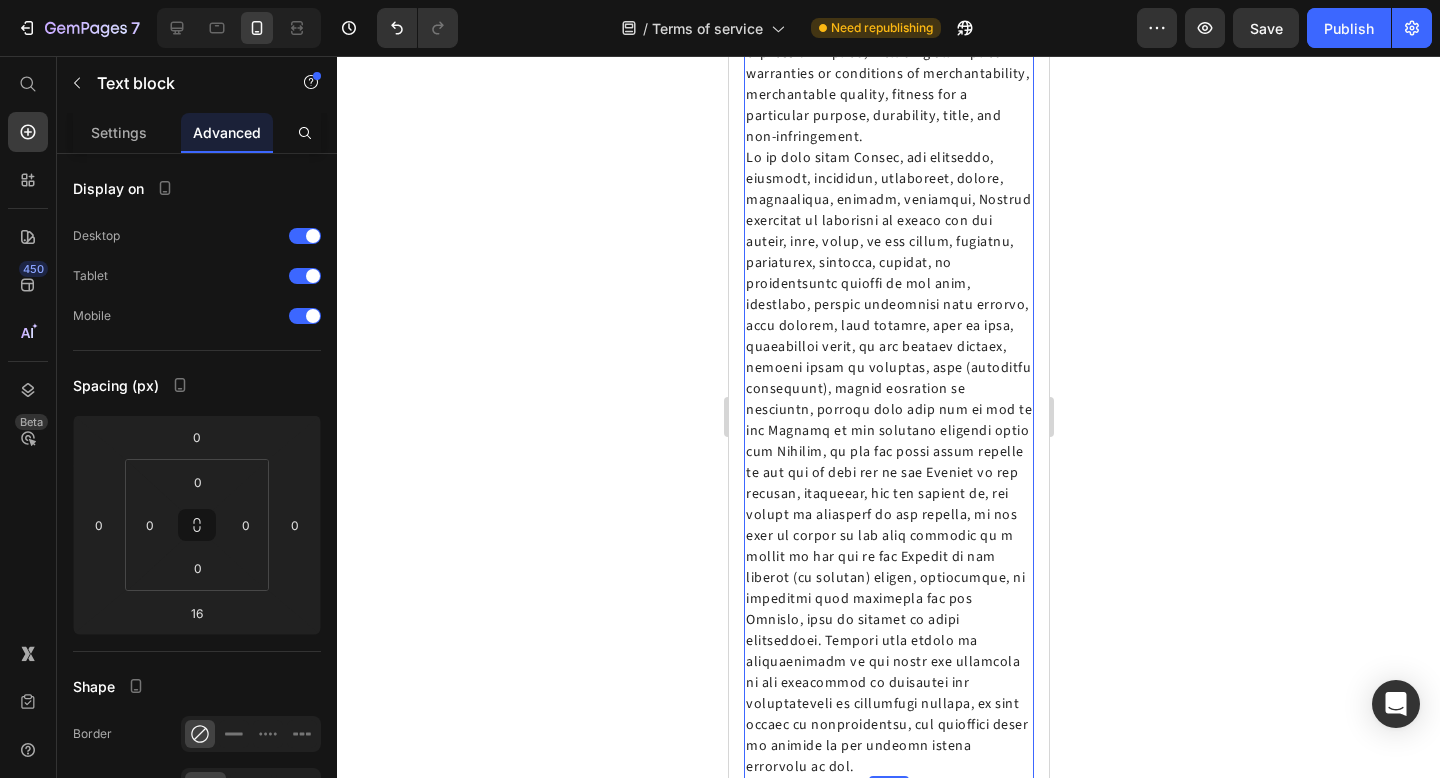 click on "We do not guarantee, represent or warrant that your use of our Service will be uninterrupted, timely, secure or error-free. We do not warrant that the results that may be obtained from the use of the Service will be accurate or reliable. You agree that from time to time we may remove the Service for indefinite periods of time or cancel the Service at any time, without notice to you. You expressly agree that your use of, or inability to use, the Service is at your sole risk. The Service and all products and Services delivered to you through the Service are (except as expressly stated by us) provided 'as is' and 'as available' for your use, without any representation, warranties or conditions of any kind, either express or implied, including all implied warranties or conditions of merchantability, merchantable quality, fitness for a particular purpose, durability, title, and non-infringement. Text block   0" at bounding box center [888, 221] 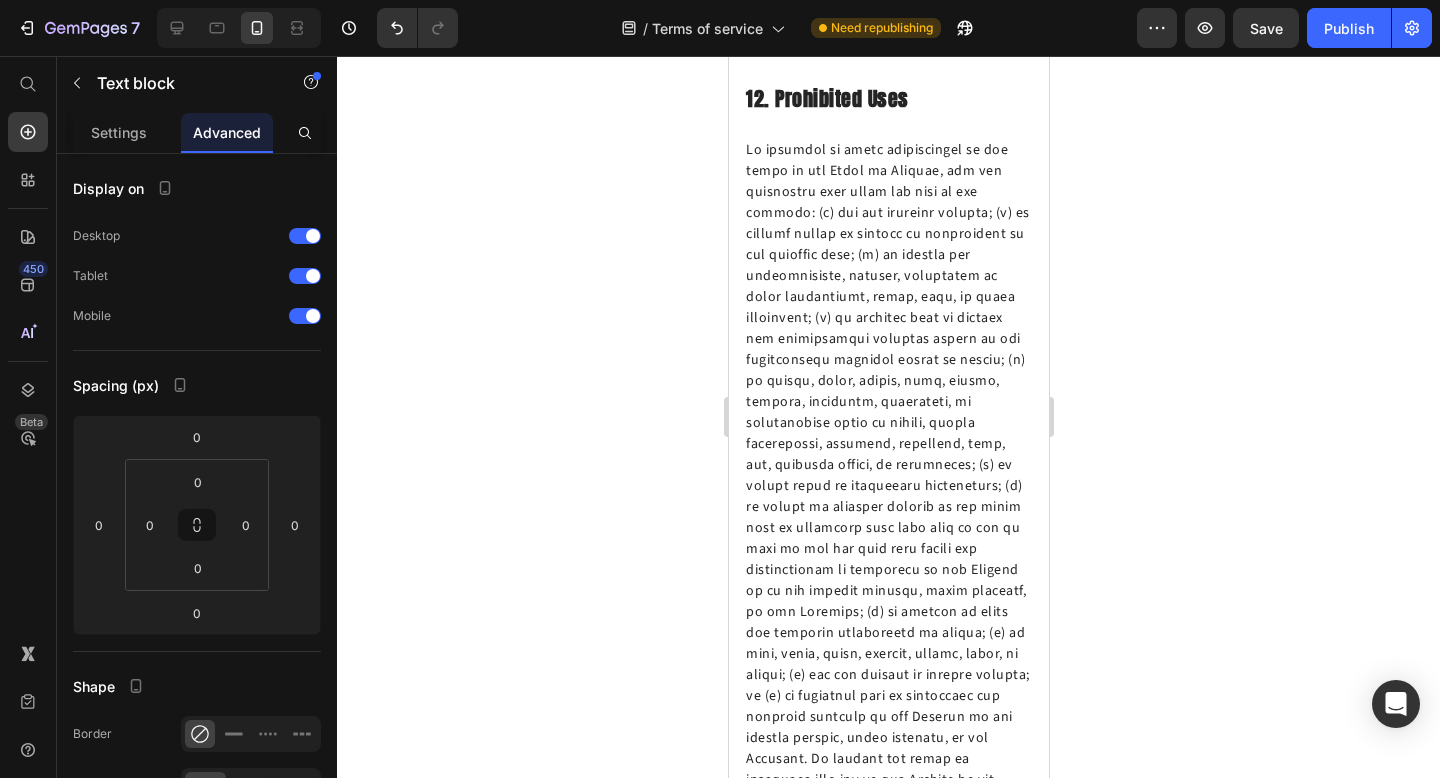 scroll, scrollTop: 8368, scrollLeft: 0, axis: vertical 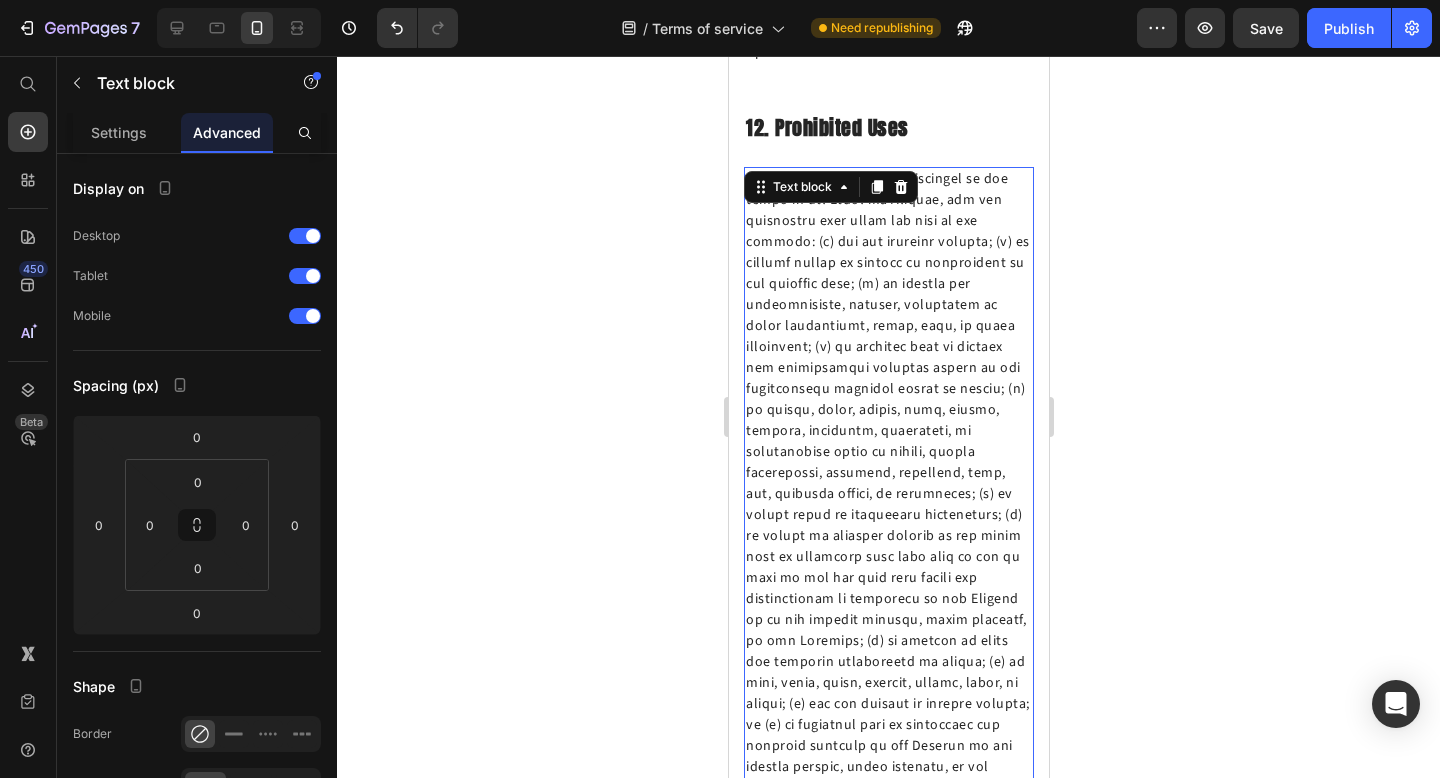 click at bounding box center [888, 515] 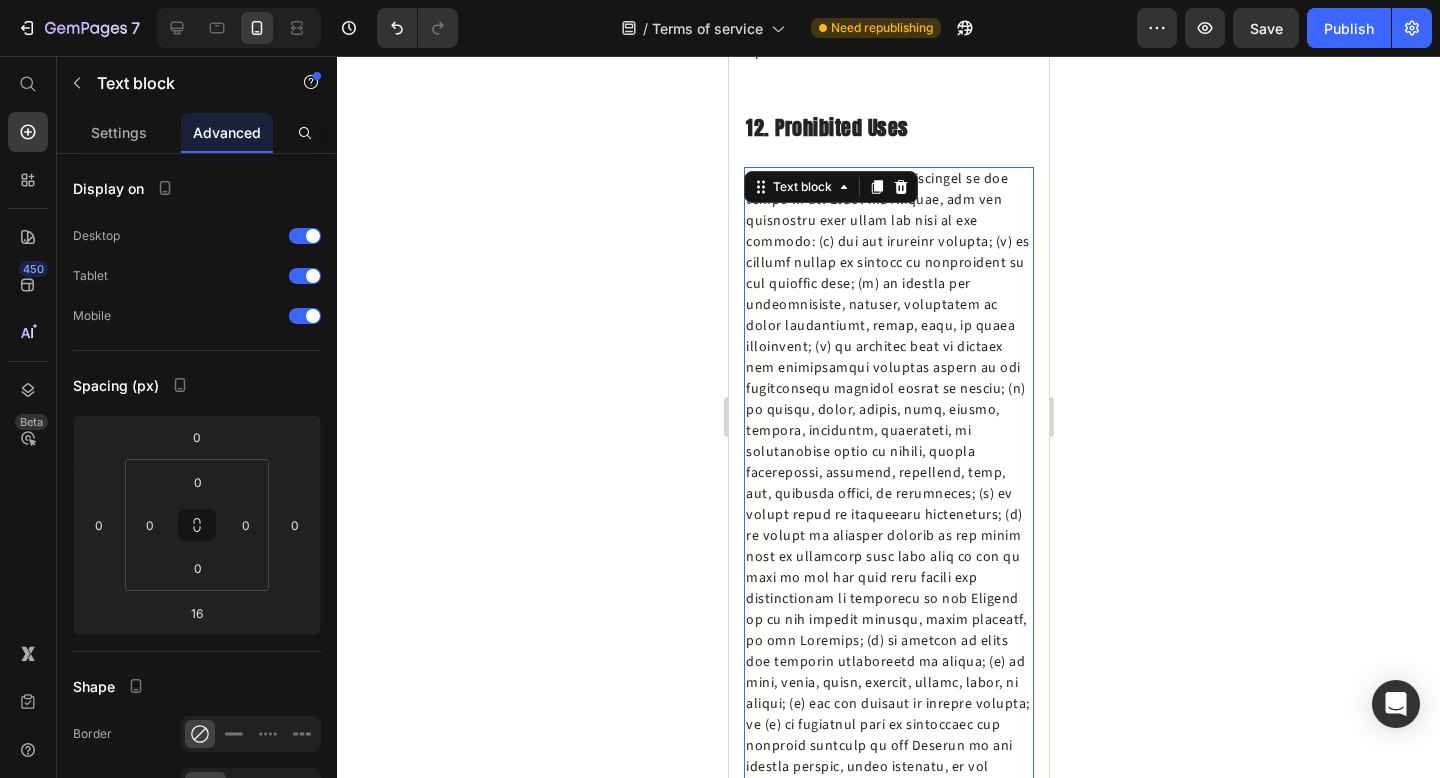 drag, startPoint x: 889, startPoint y: 667, endPoint x: 889, endPoint y: 627, distance: 40 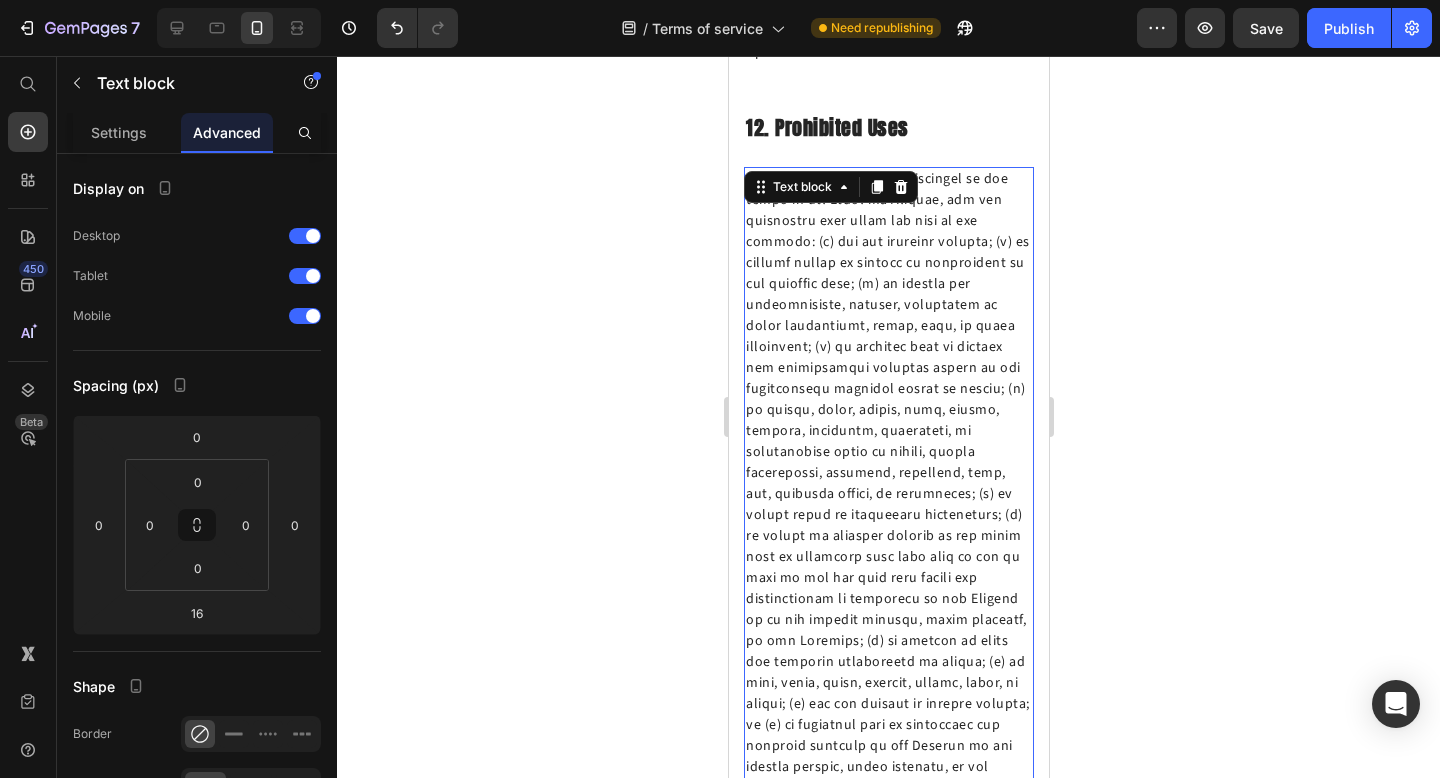 click on "Text block   0" at bounding box center [888, 515] 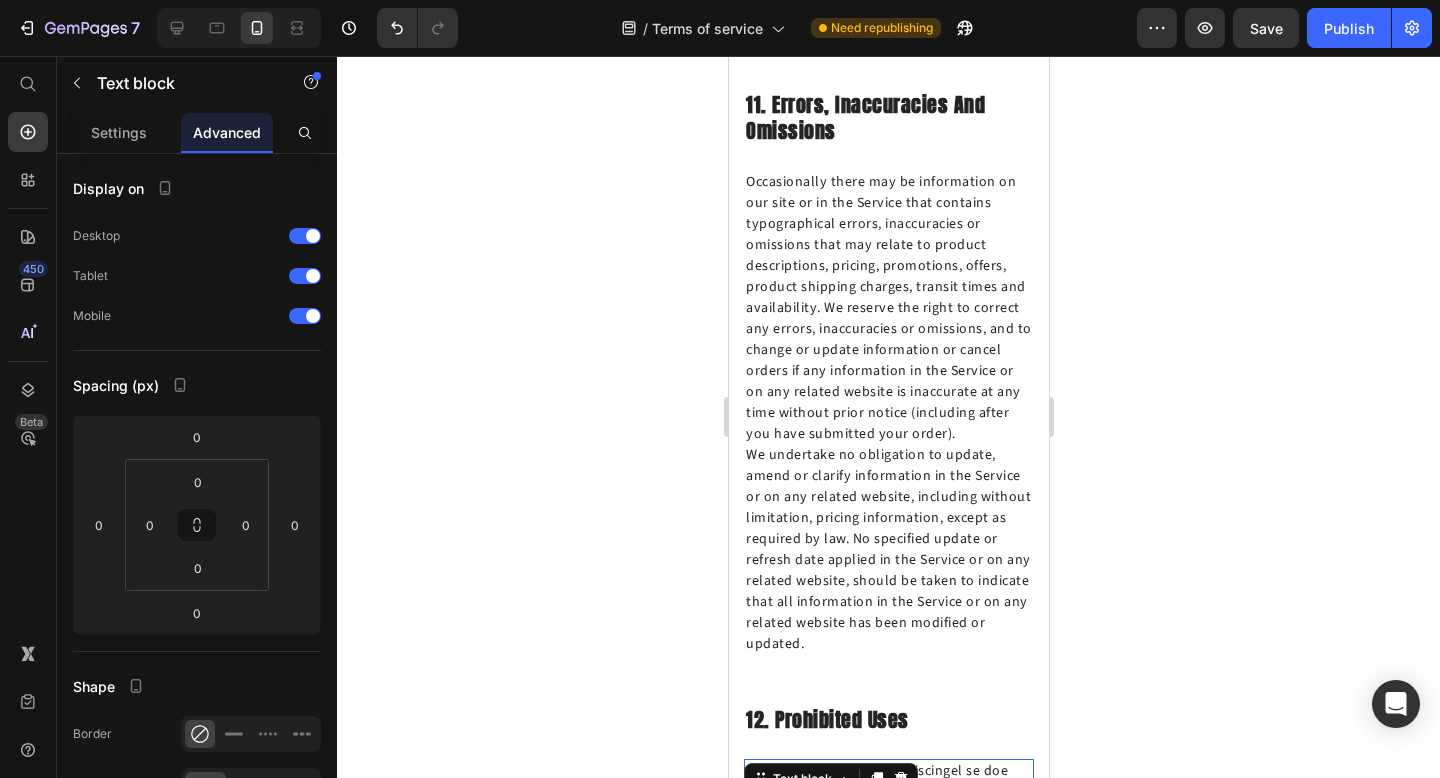 scroll, scrollTop: 7748, scrollLeft: 0, axis: vertical 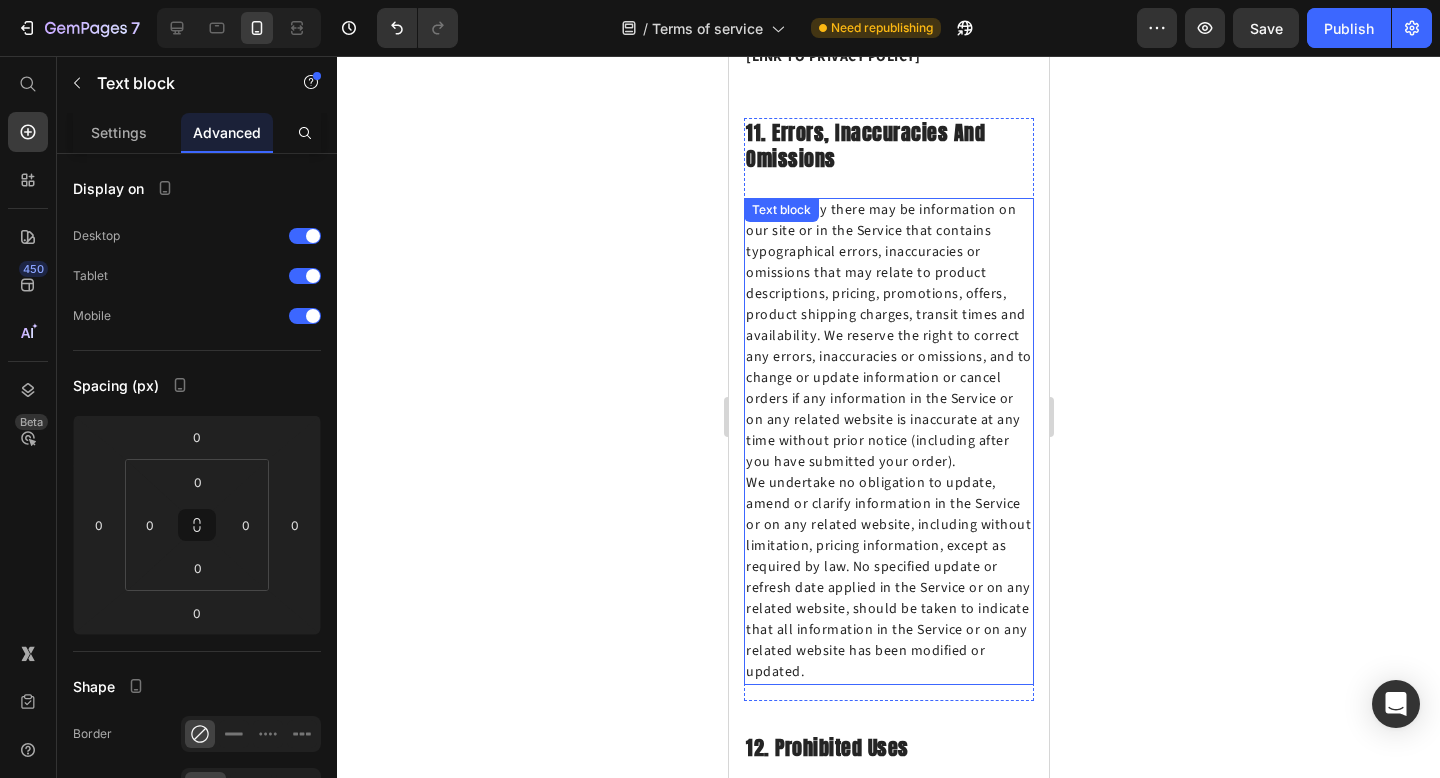 click on "We undertake no obligation to update, amend or clarify information in the Service or on any related website, including without limitation, pricing information, except as required by law. No specified update or refresh date applied in the Service or on any related website, should be taken to indicate that all information in the Service or on any related website has been modified or updated." at bounding box center [888, 578] 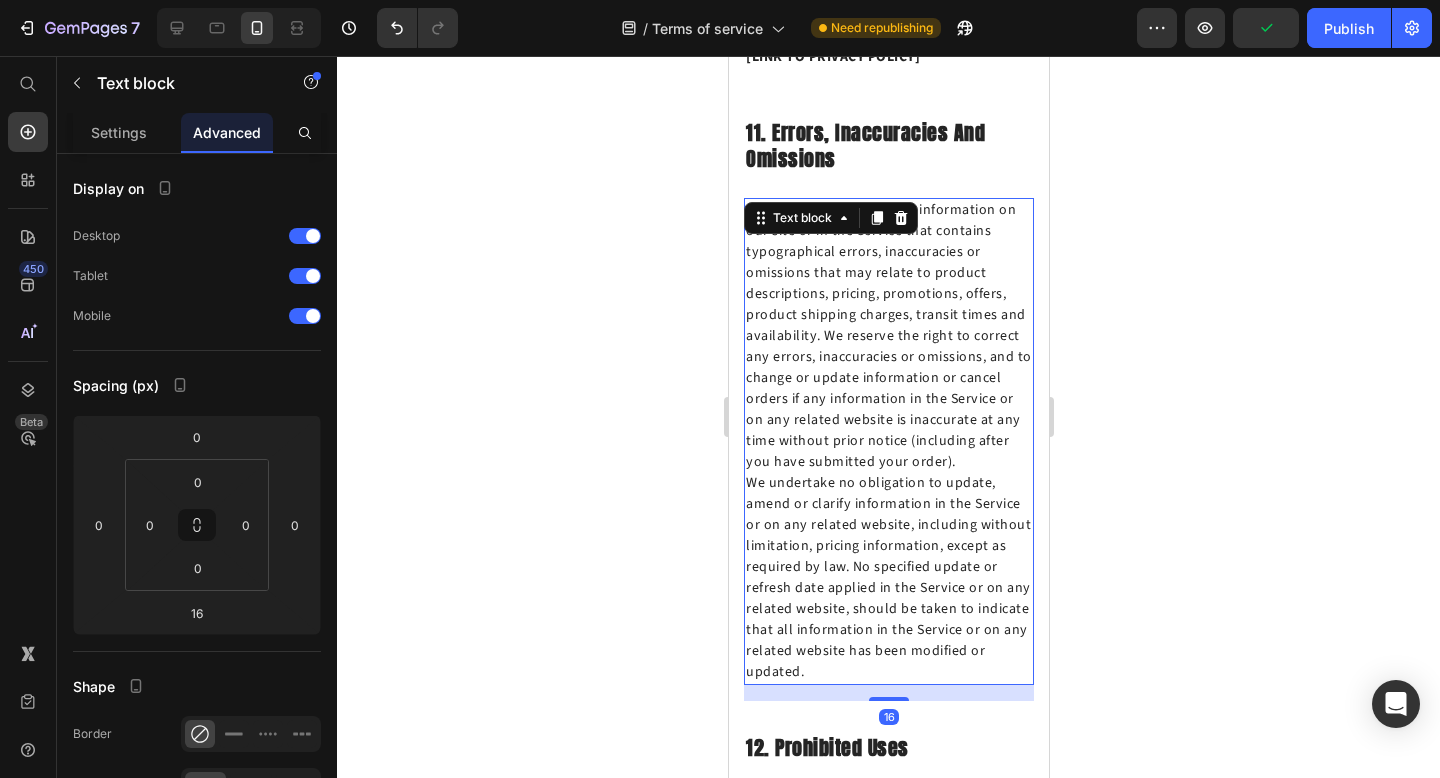 drag, startPoint x: 888, startPoint y: 547, endPoint x: 888, endPoint y: 499, distance: 48 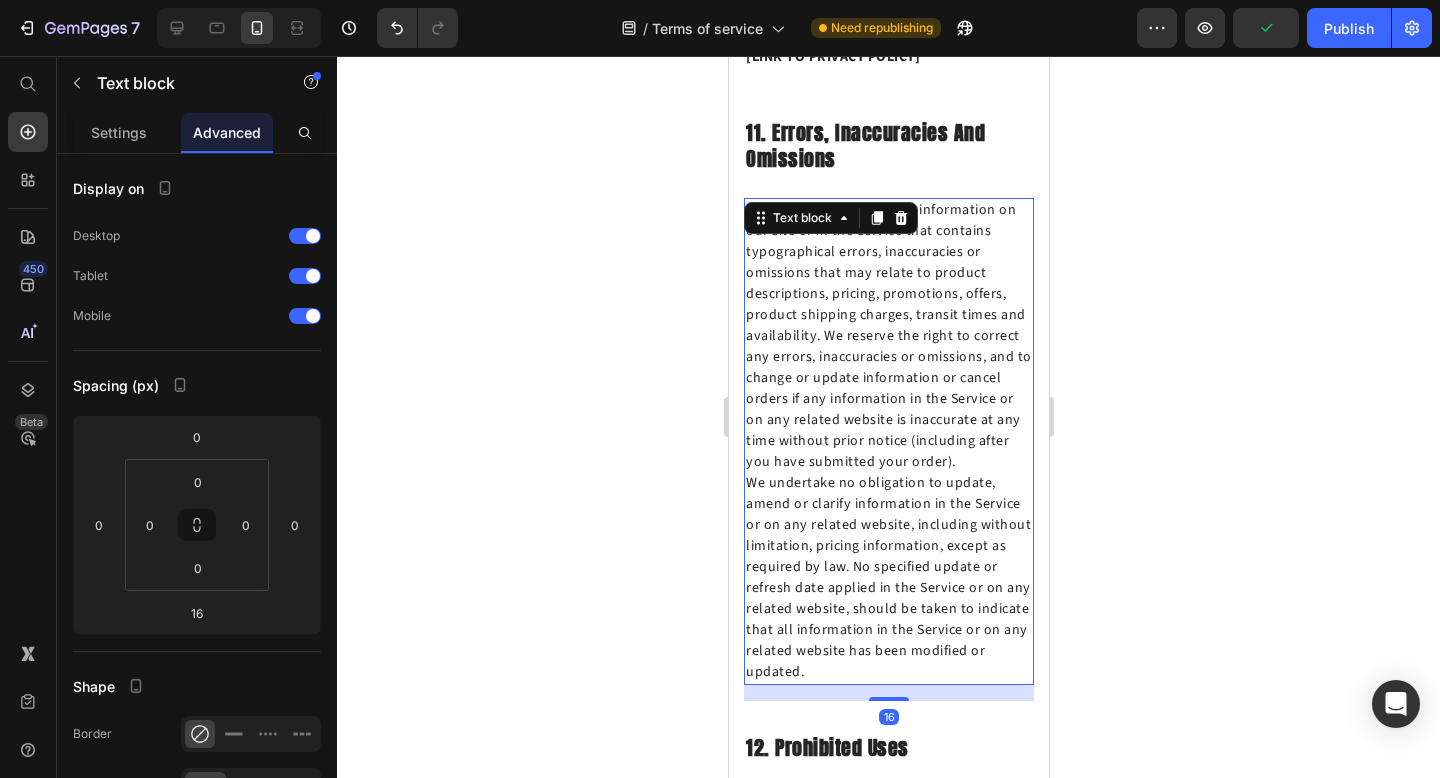 click on "Occasionally there may be information on our site or in the Service that contains typographical errors, inaccuracies or omissions that may relate to product descriptions, pricing, promotions, offers, product shipping charges, transit times and availability. We reserve the right to correct any errors, inaccuracies or omissions, and to change or update information or cancel orders if any information in the Service or on any related website is inaccurate at any time without prior notice (including after you have submitted your order). We undertake no obligation to update, amend or clarify information in the Service or on any related website, including without limitation, pricing information, except as required by law. No specified update or refresh date applied in the Service or on any related website, should be taken to indicate that all information in the Service or on any related website has been modified or updated. Text block   16" at bounding box center [888, 441] 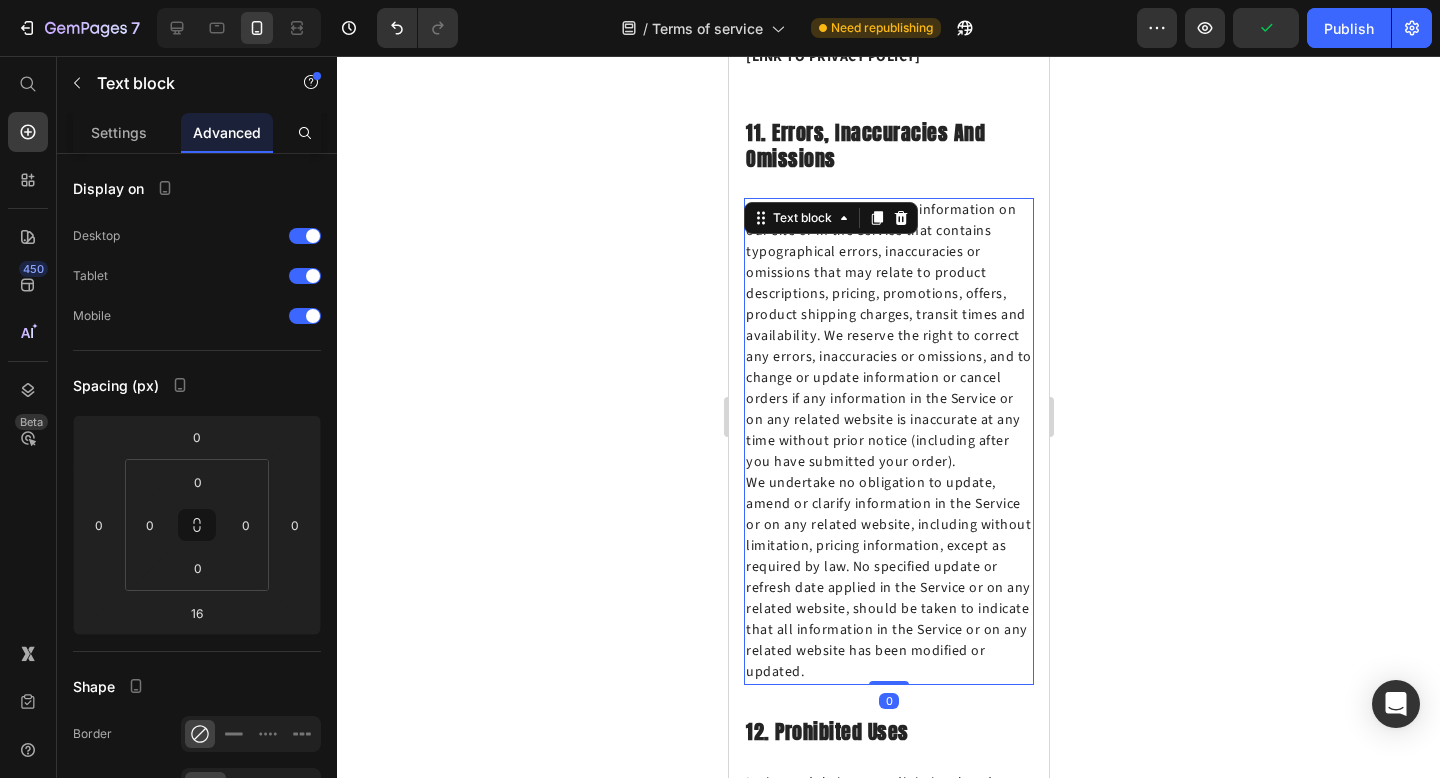 drag, startPoint x: 889, startPoint y: 553, endPoint x: 890, endPoint y: 499, distance: 54.00926 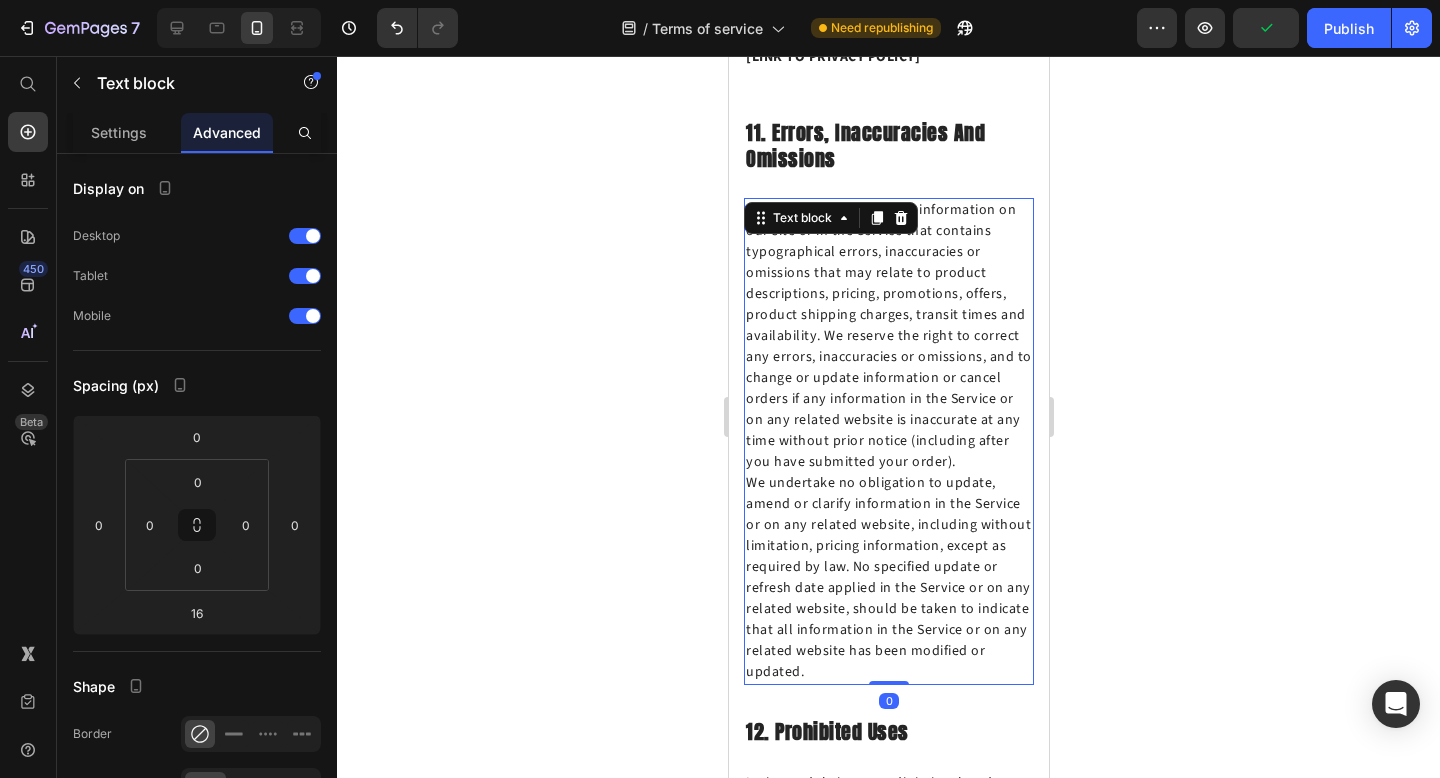 click on "Occasionally there may be information on our site or in the Service that contains typographical errors, inaccuracies or omissions that may relate to product descriptions, pricing, promotions, offers, product shipping charges, transit times and availability. We reserve the right to correct any errors, inaccuracies or omissions, and to change or update information or cancel orders if any information in the Service or on any related website is inaccurate at any time without prior notice (including after you have submitted your order). We undertake no obligation to update, amend or clarify information in the Service or on any related website, including without limitation, pricing information, except as required by law. No specified update or refresh date applied in the Service or on any related website, should be taken to indicate that all information in the Service or on any related website has been modified or updated. Text block   0" at bounding box center (888, 441) 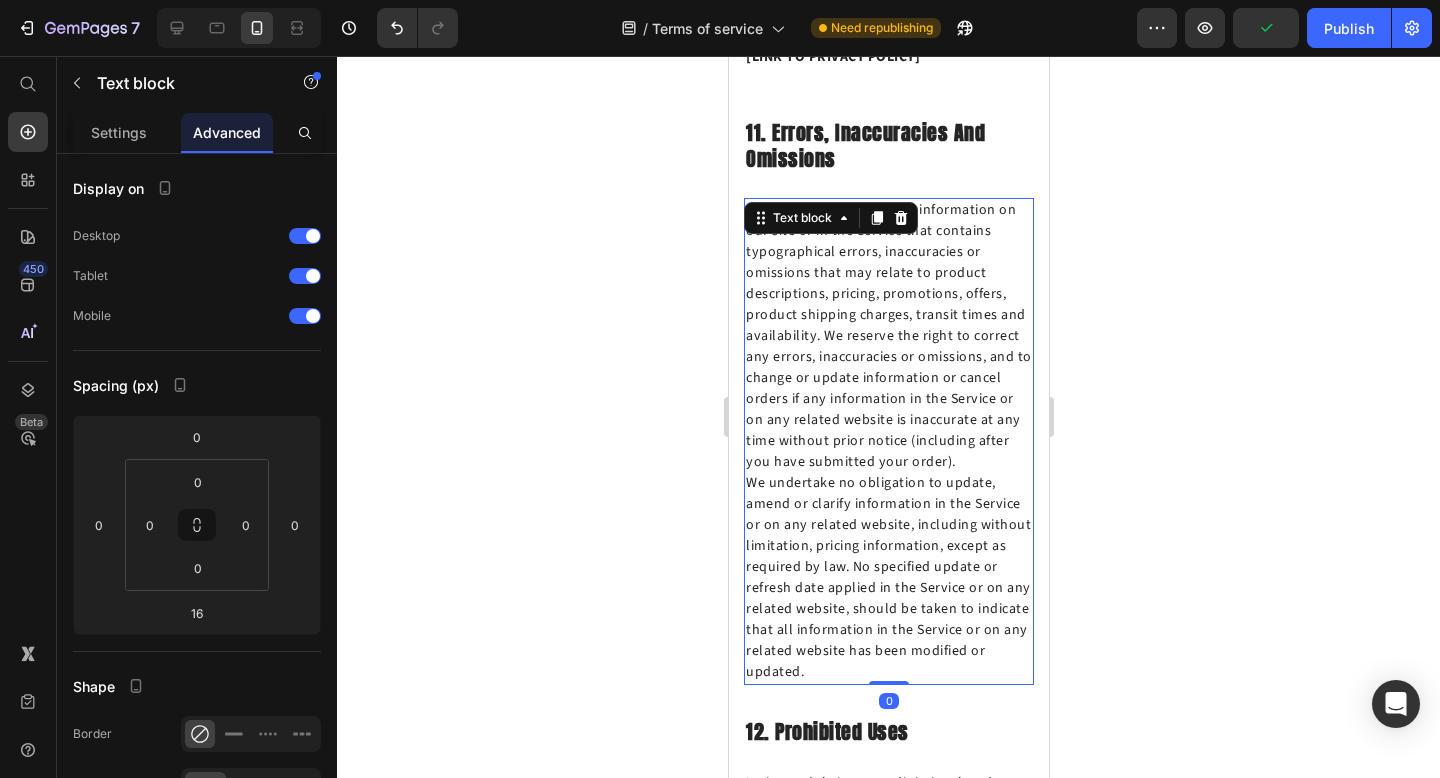 type on "0" 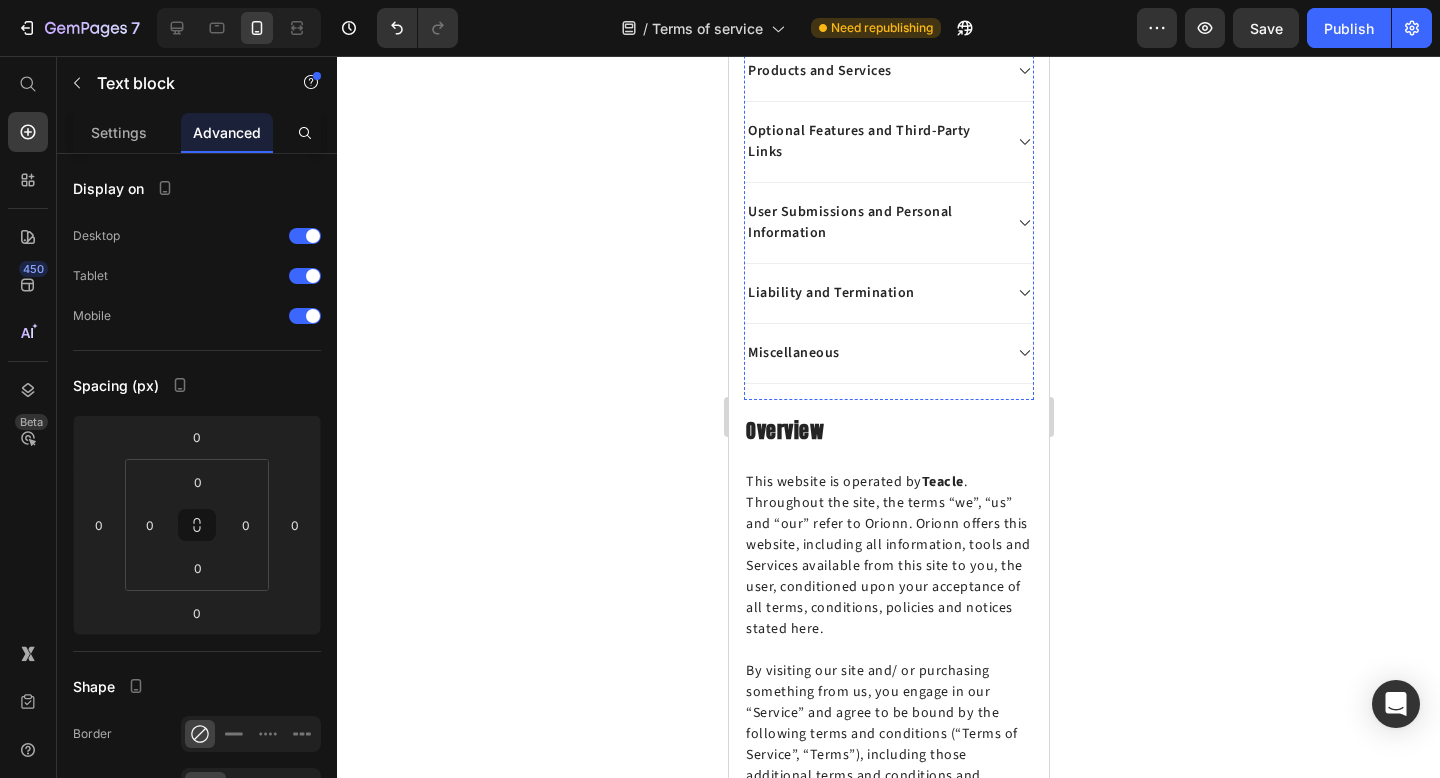scroll, scrollTop: 587, scrollLeft: 0, axis: vertical 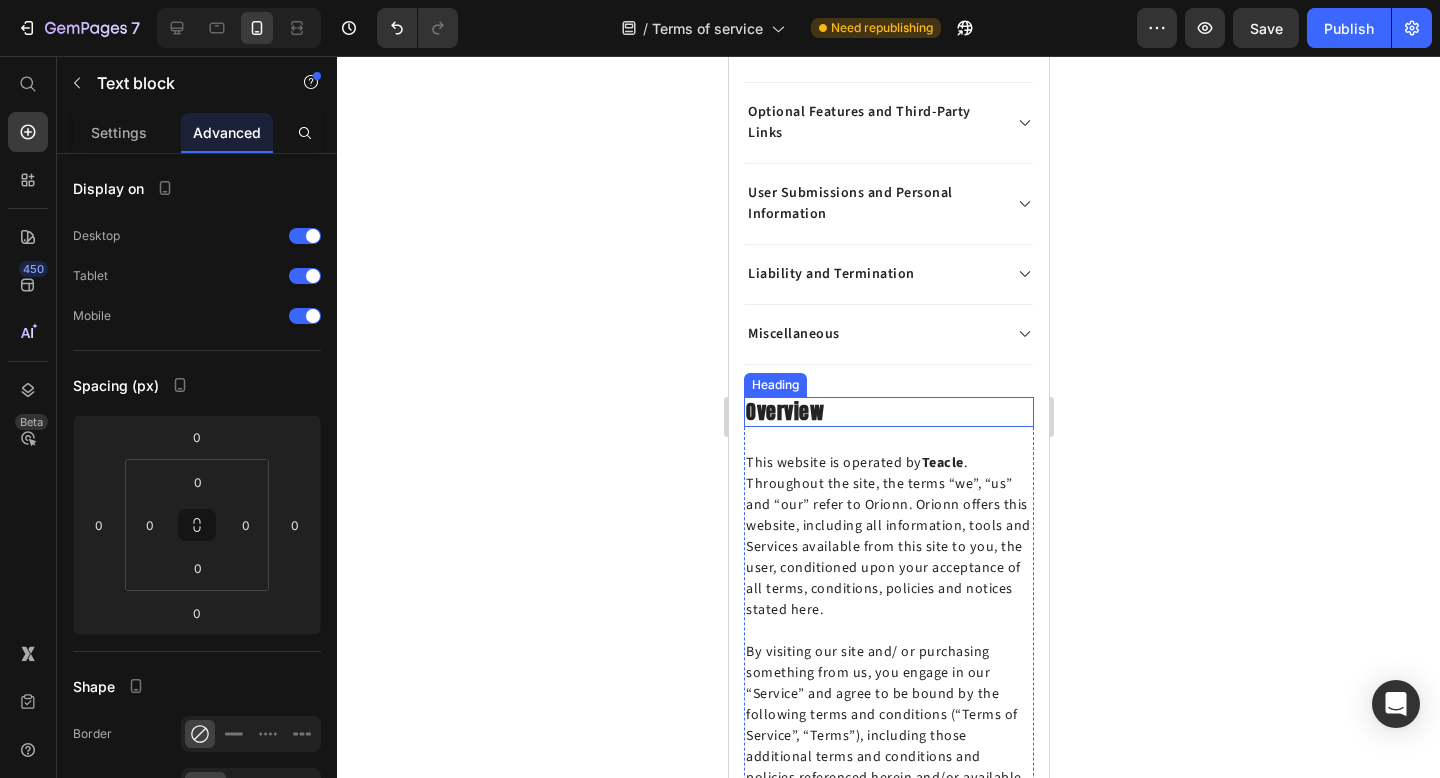 click on "Overview" at bounding box center (888, 412) 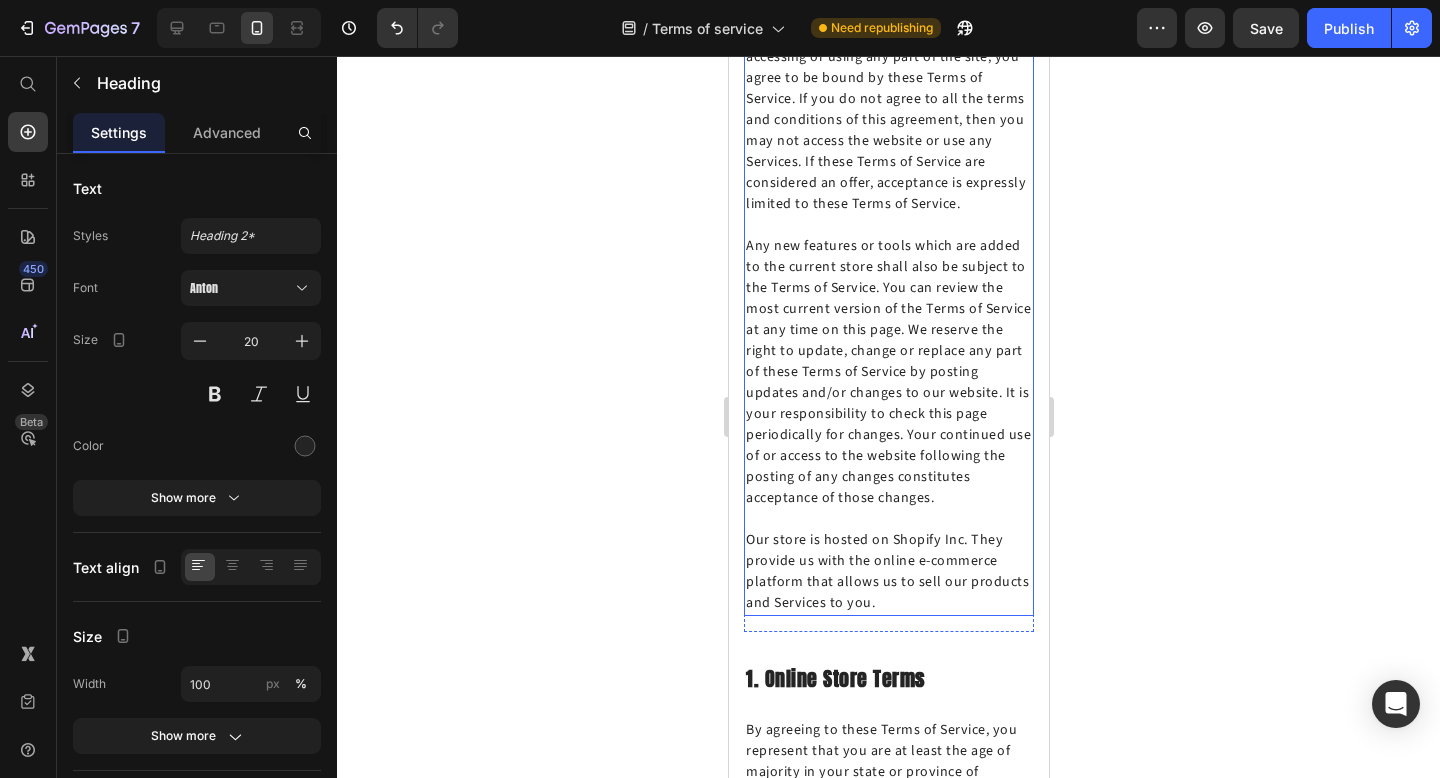 scroll, scrollTop: 1501, scrollLeft: 0, axis: vertical 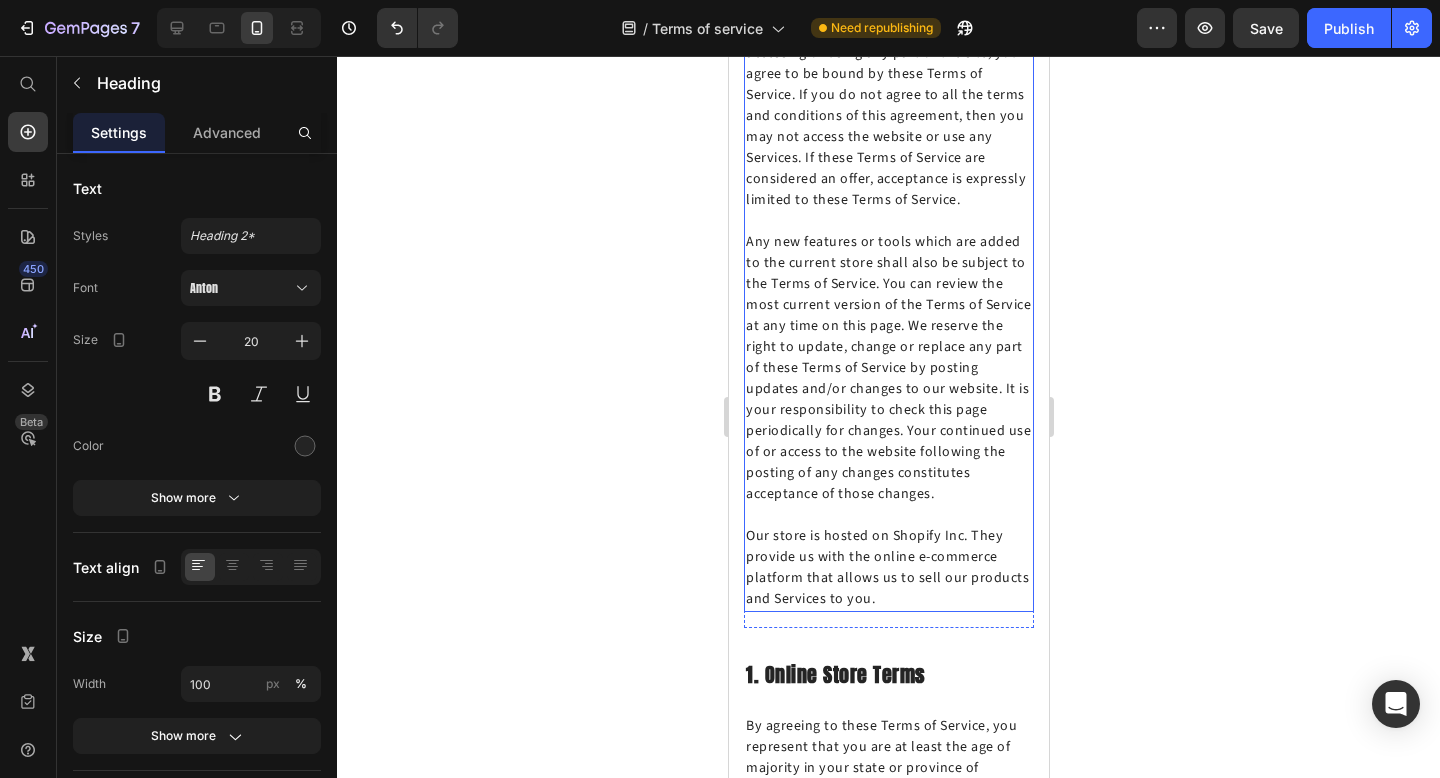click on "Our store is hosted on Shopify Inc. They provide us with the online e-commerce platform that allows us to sell our products and Services to you." at bounding box center [888, 557] 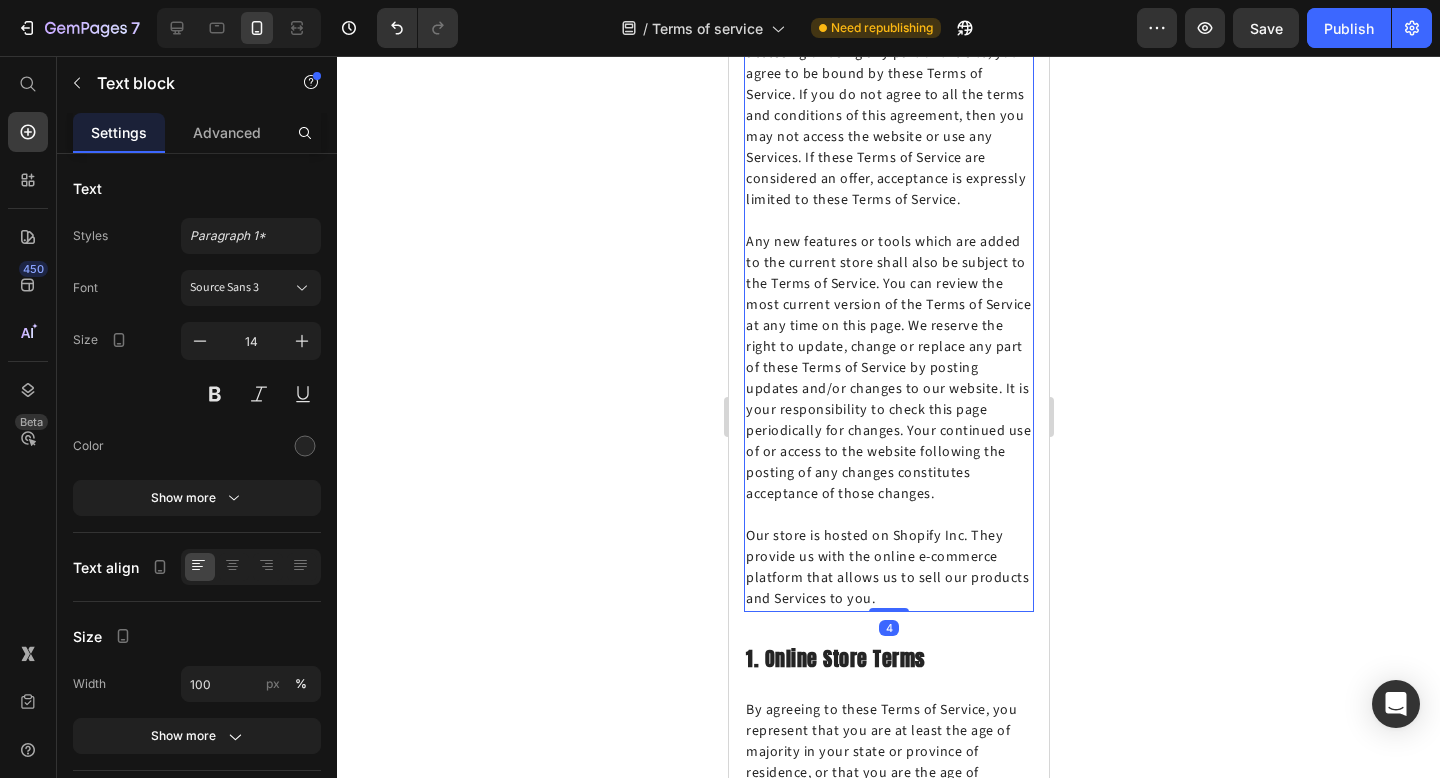 drag, startPoint x: 888, startPoint y: 603, endPoint x: 888, endPoint y: 564, distance: 39 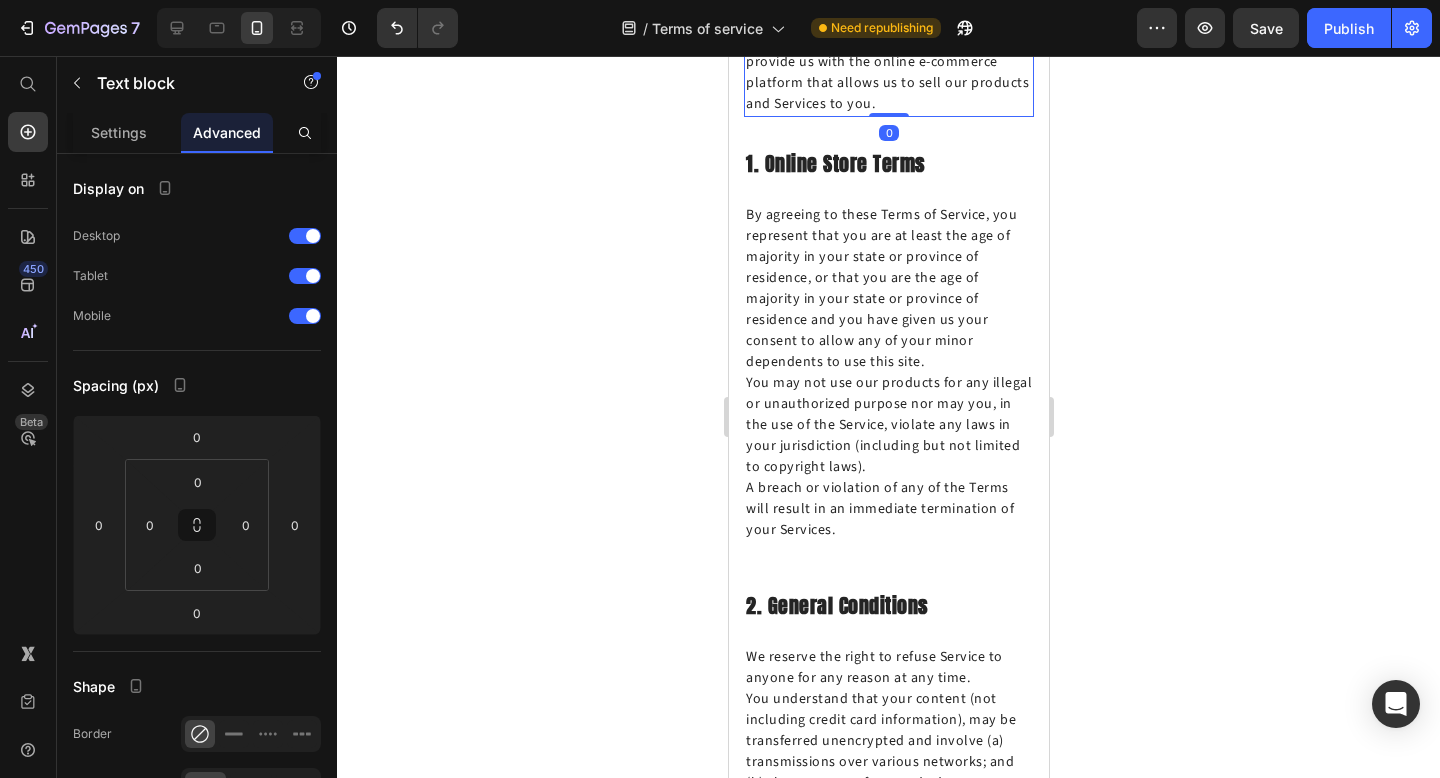 scroll, scrollTop: 2052, scrollLeft: 0, axis: vertical 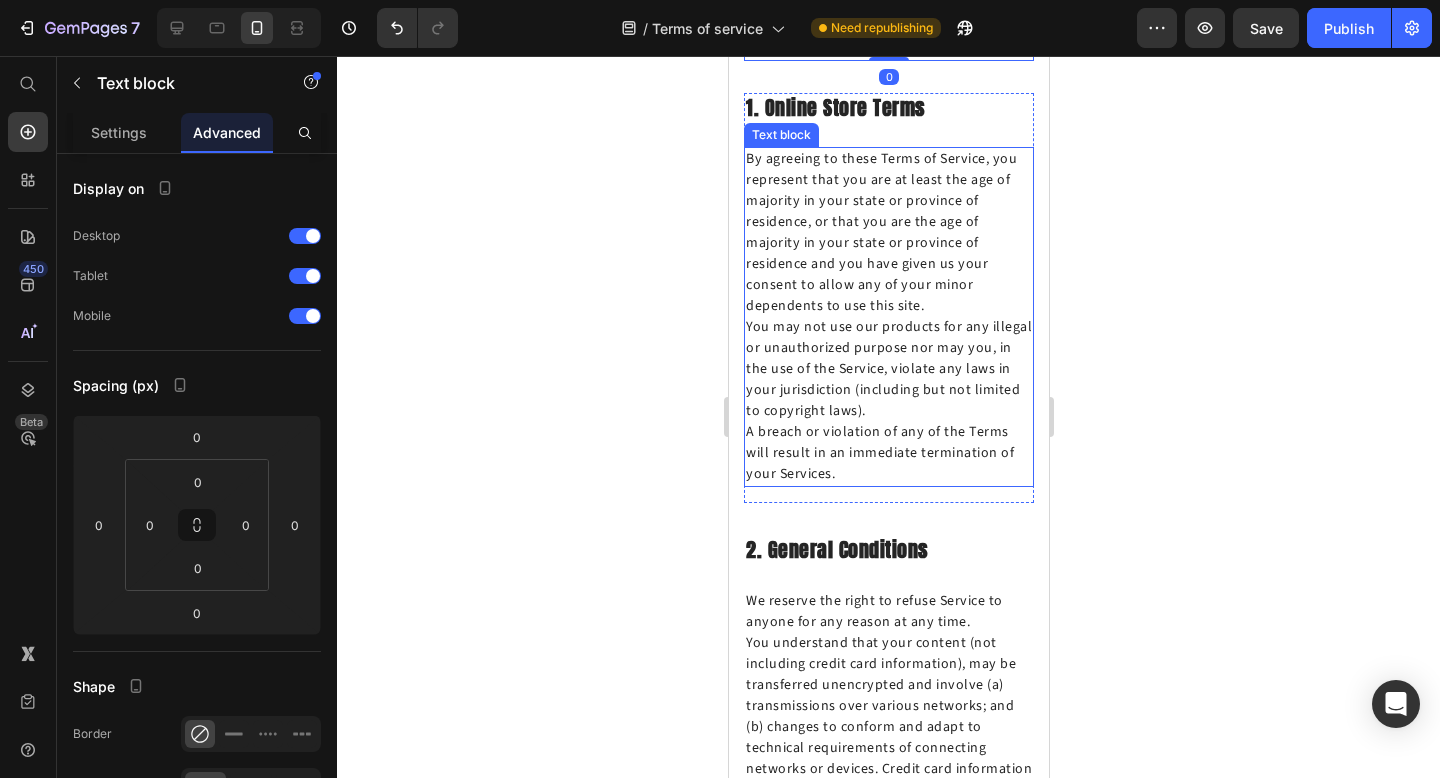 click on "A breach or violation of any of the Terms will result in an immediate termination of your Services." at bounding box center (888, 453) 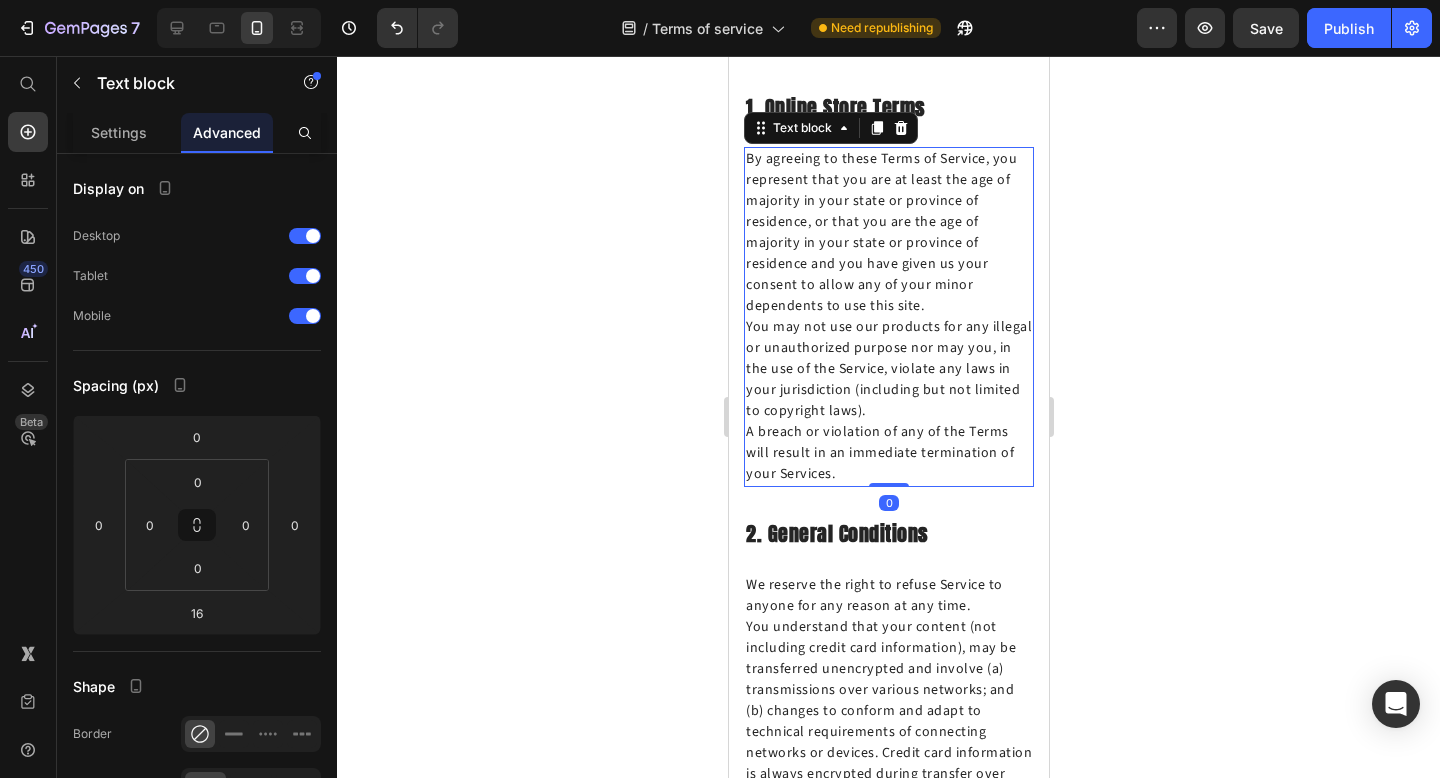 drag, startPoint x: 884, startPoint y: 459, endPoint x: 884, endPoint y: 416, distance: 43 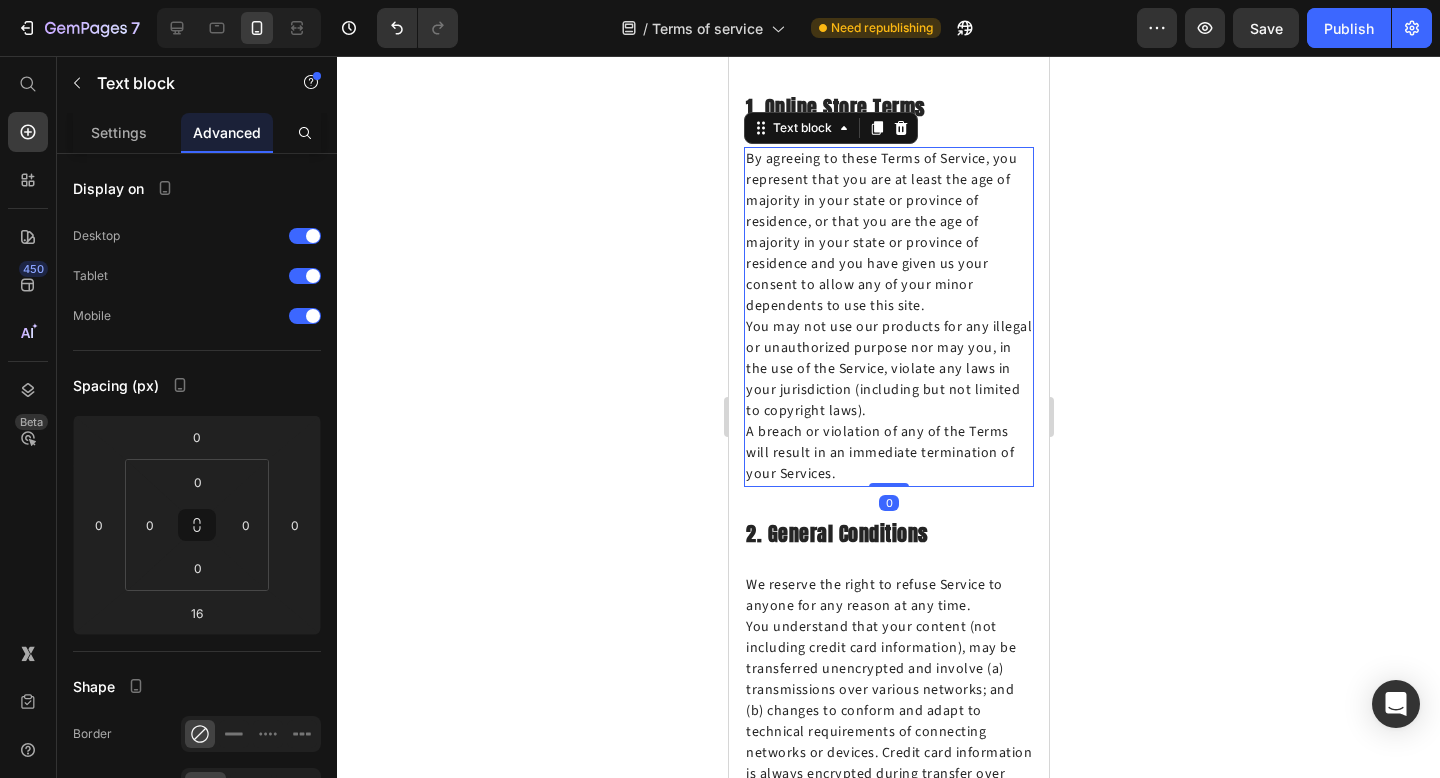click on "By agreeing to these Terms of Service, you represent that you are at least the age of majority in your state or province of residence, or that you are the age of majority in your state or province of residence and you have given us your consent to allow any of your minor dependents to use this site. You may not use our products for any illegal or unauthorized purpose nor may you, in the use of the Service, violate any laws in your jurisdiction (including but not limited to copyright laws). A breach or violation of any of the Terms will result in an immediate termination of your Services. Text block   0" at bounding box center (888, 317) 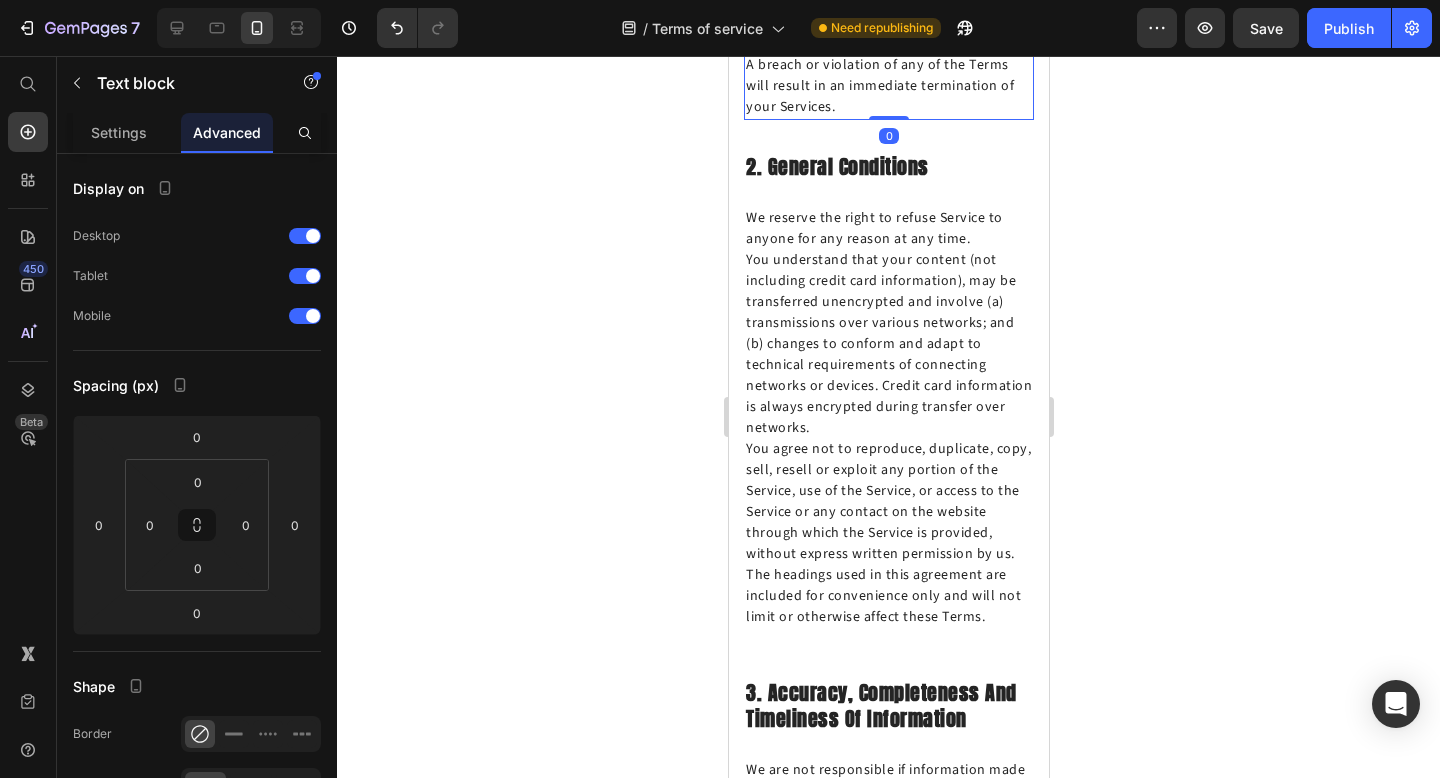 scroll, scrollTop: 2433, scrollLeft: 0, axis: vertical 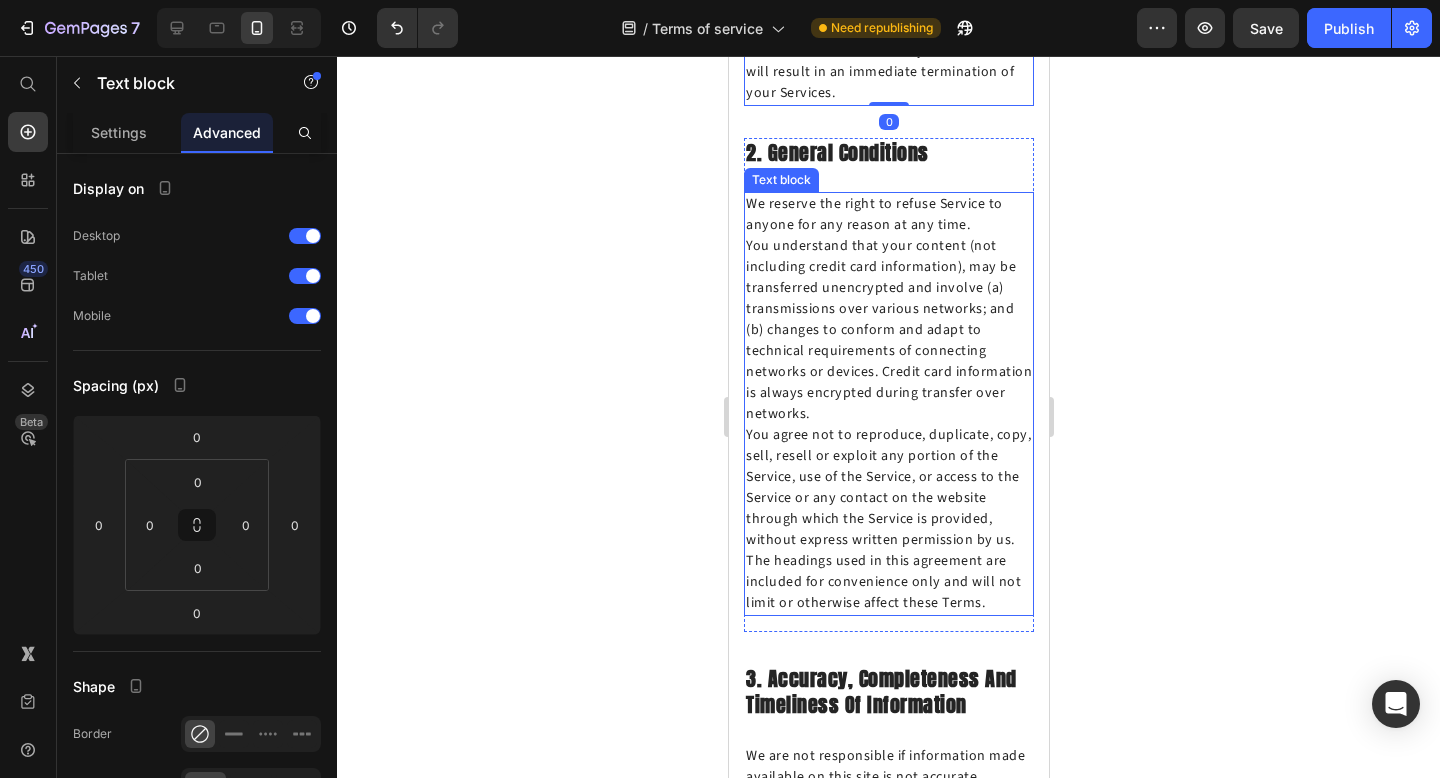 click on "You agree not to reproduce, duplicate, copy, sell, resell or exploit any portion of the Service, use of the Service, or access to the Service or any contact on the website through which the Service is provided, without express written permission by us." at bounding box center (888, 488) 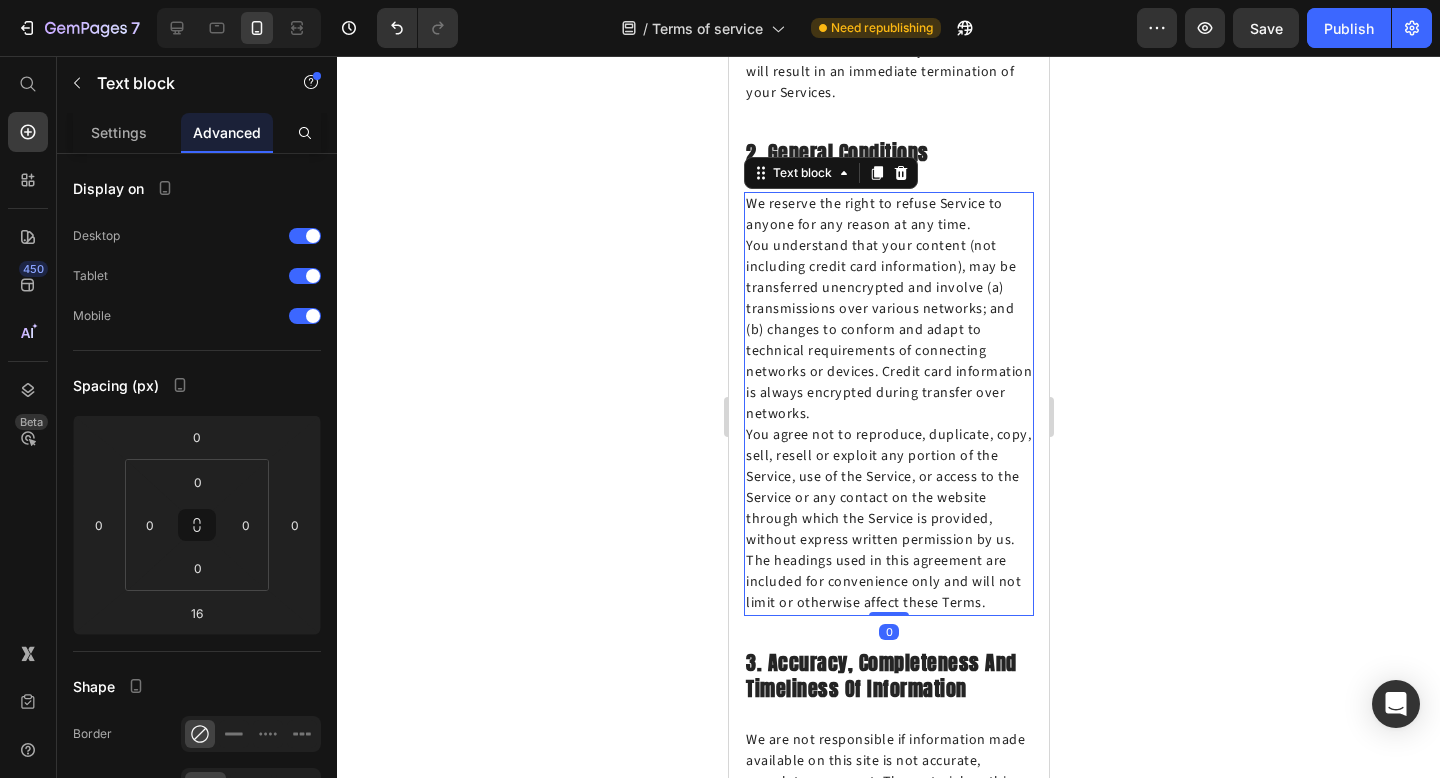 drag, startPoint x: 895, startPoint y: 568, endPoint x: 896, endPoint y: 512, distance: 56.008926 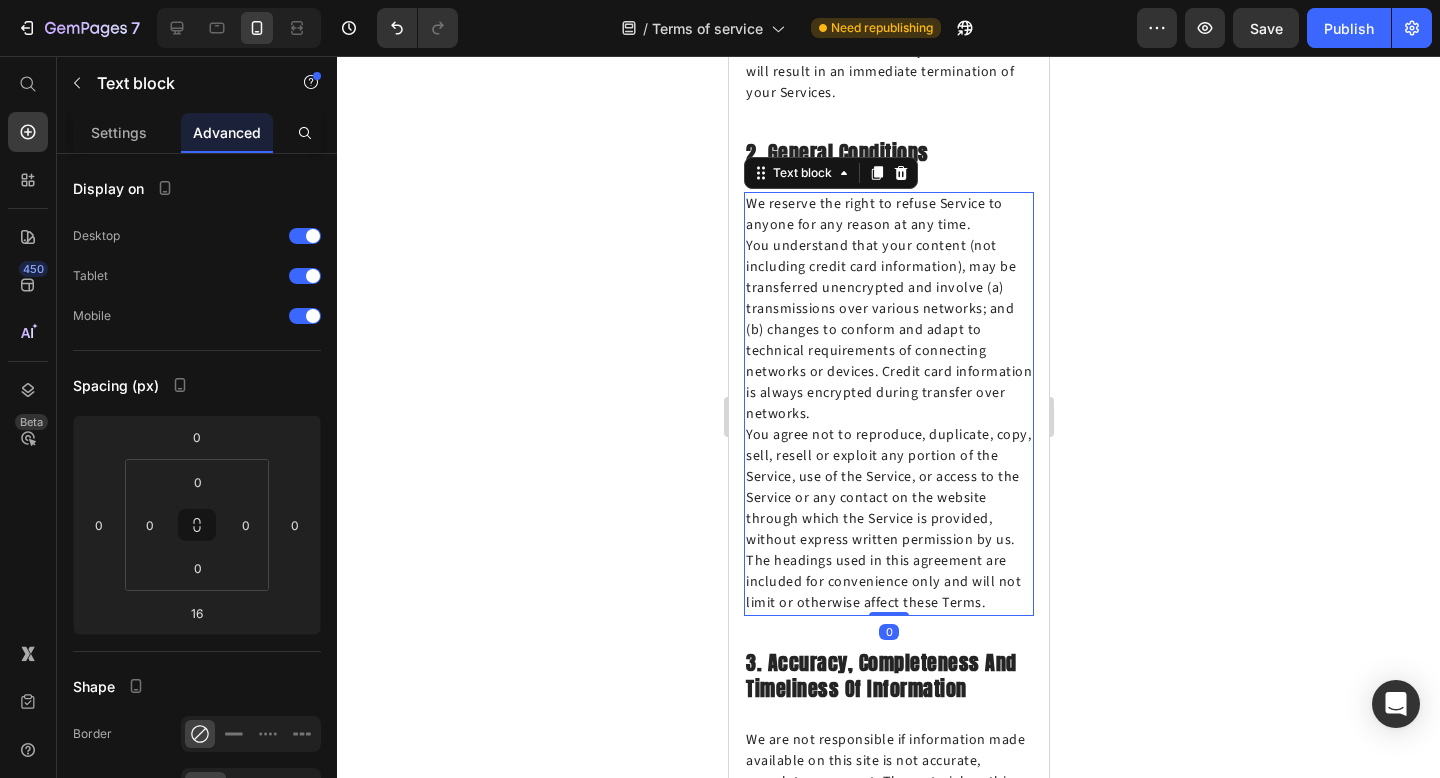 click on "We reserve the right to refuse Service to anyone for any reason at any time. You understand that your content (not including credit card information), may be transferred unencrypted and involve (a) transmissions over various networks; and (b) changes to conform and adapt to technical requirements of connecting networks or devices. Credit card information is always encrypted during transfer over networks. You agree not to reproduce, duplicate, copy, sell, resell or exploit any portion of the Service, use of the Service, or access to the Service or any contact on the website through which the Service is provided, without express written permission by us. The headings used in this agreement are included for convenience only and will not limit or otherwise affect these Terms. Text block   0" at bounding box center (888, 404) 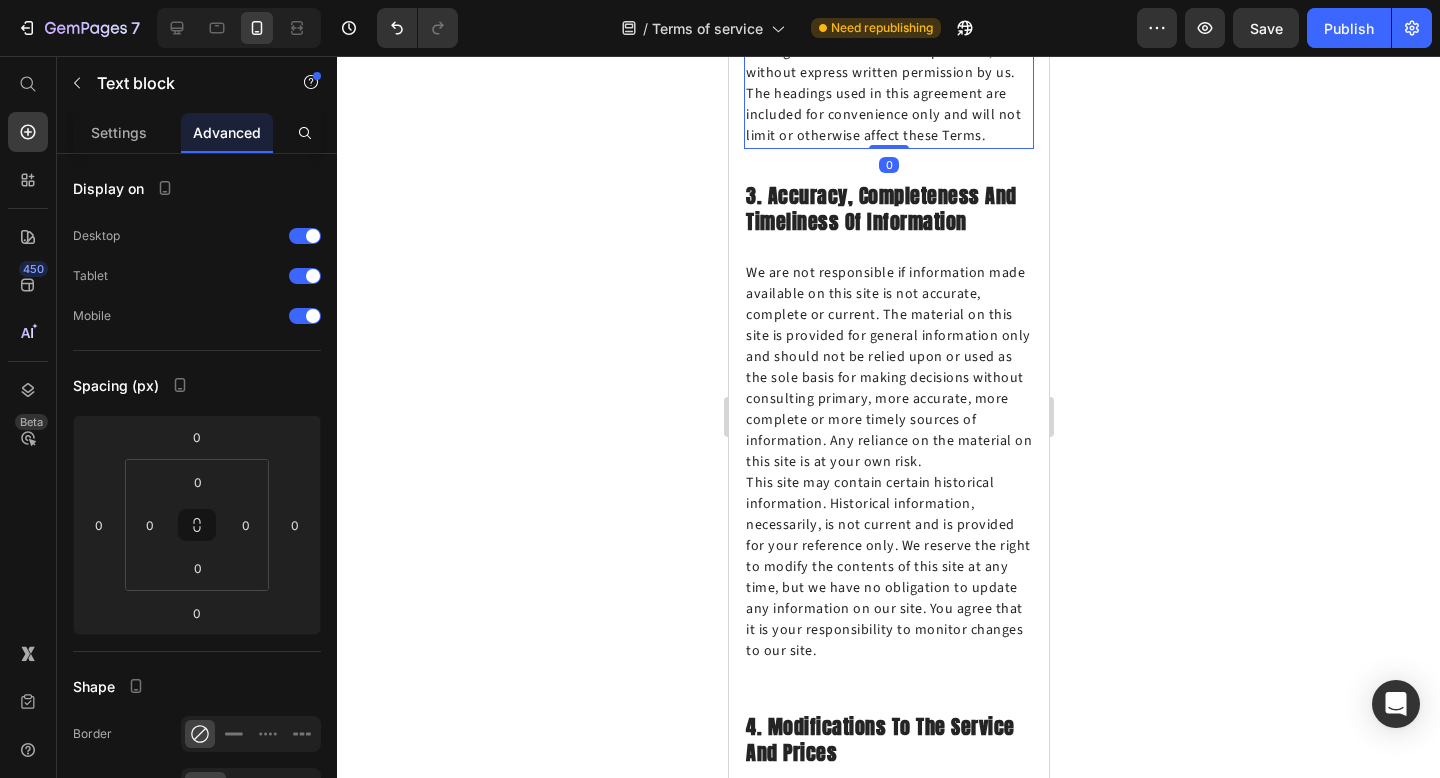 scroll, scrollTop: 2903, scrollLeft: 0, axis: vertical 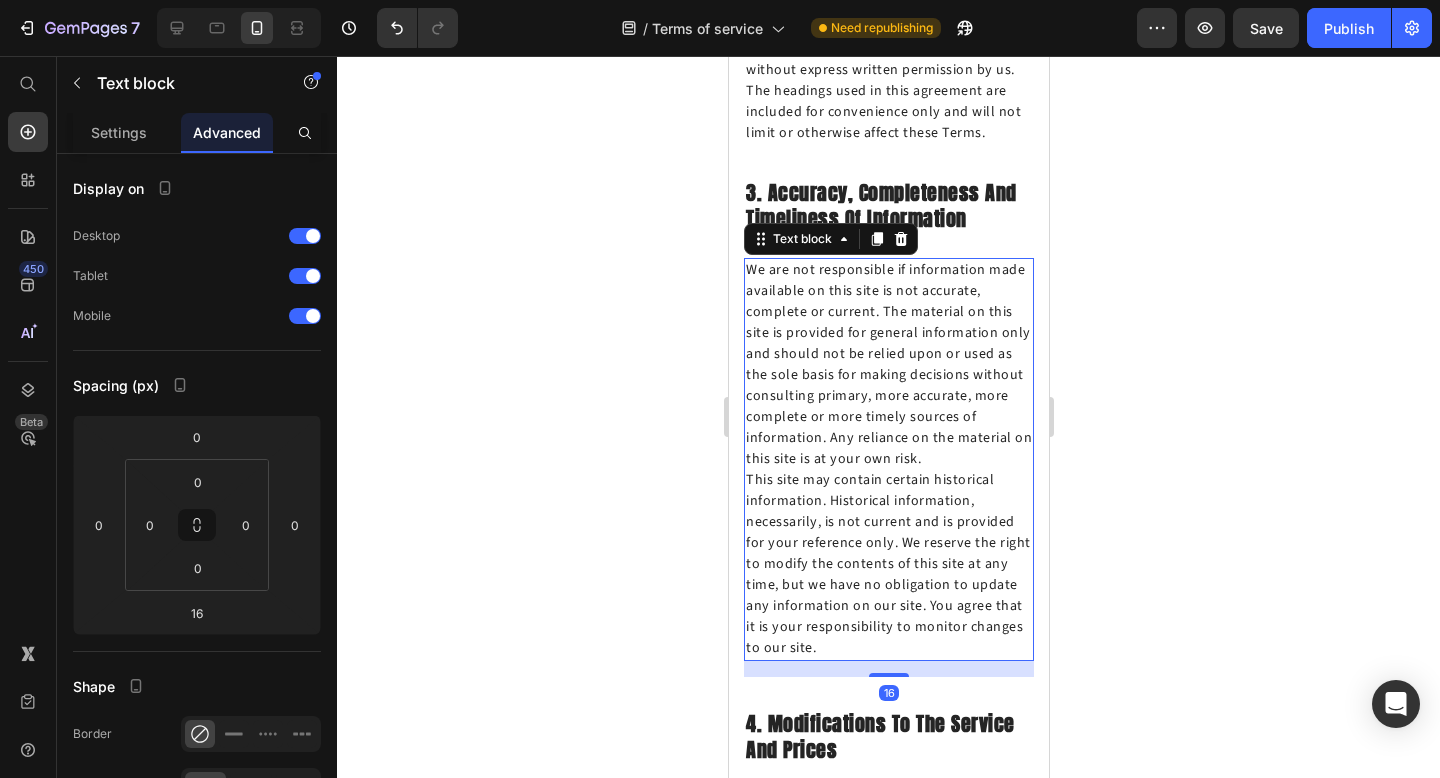 click on "This site may contain certain historical information. Historical information, necessarily, is not current and is provided for your reference only. We reserve the right to modify the contents of this site at any time, but we have no obligation to update any information on our site. You agree that it is your responsibility to monitor changes to our site." at bounding box center [888, 564] 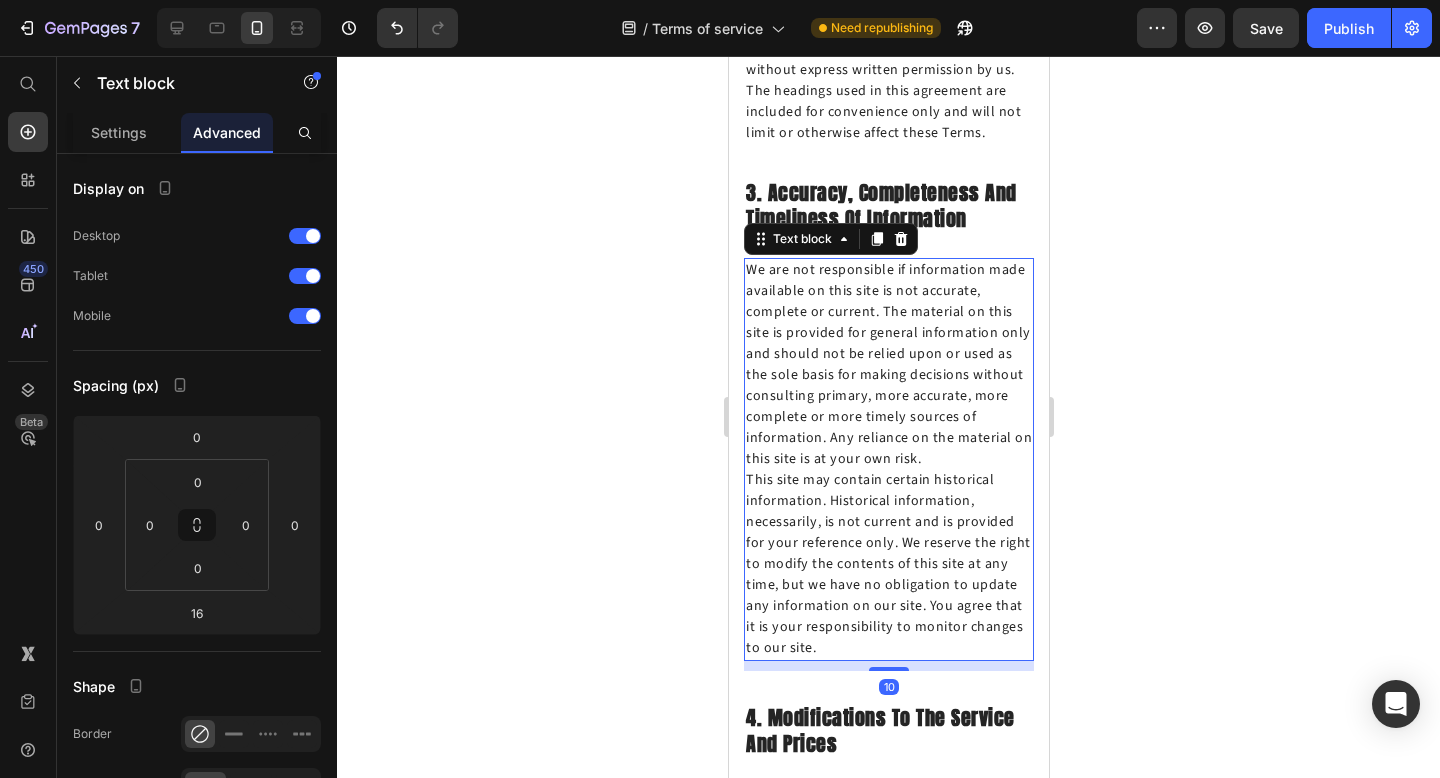 drag, startPoint x: 896, startPoint y: 611, endPoint x: 896, endPoint y: 552, distance: 59 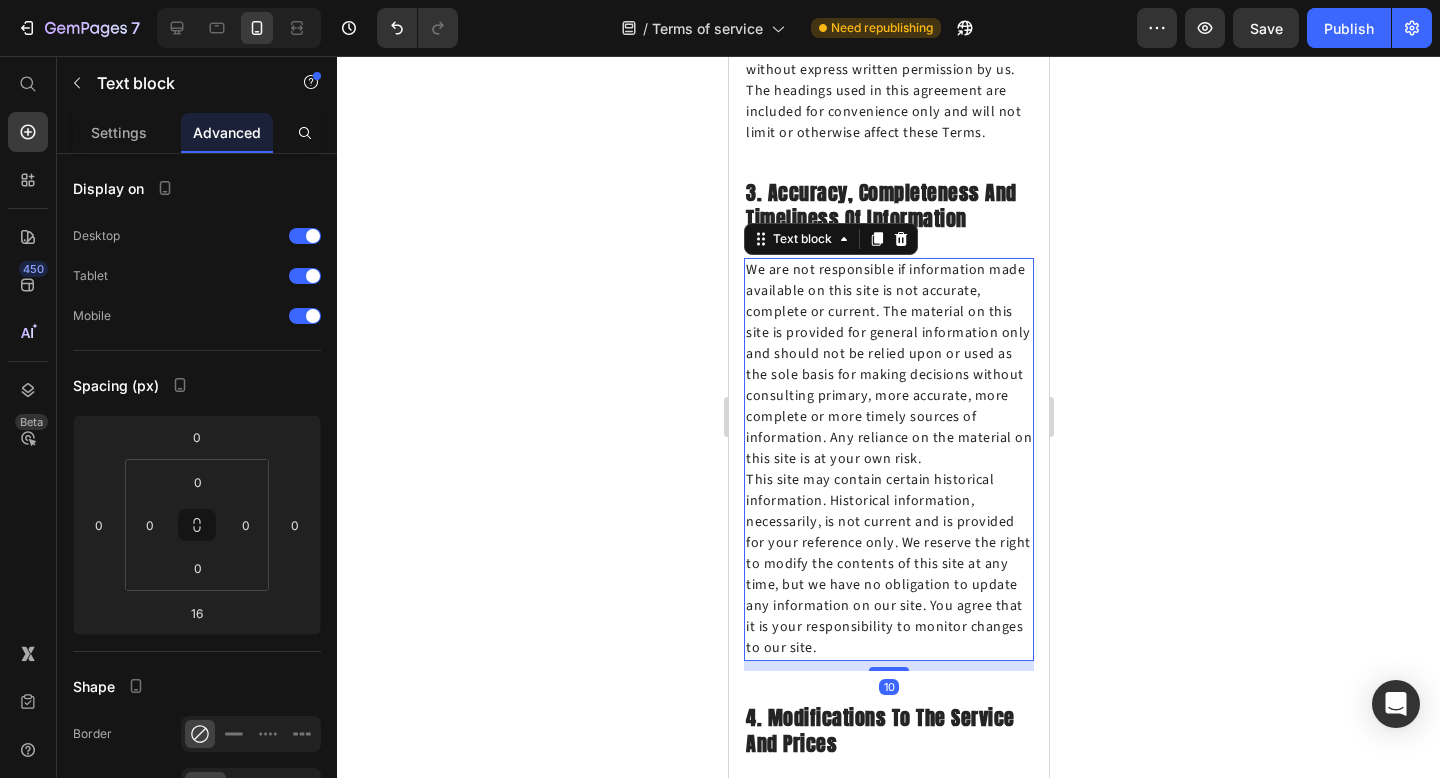 type on "0" 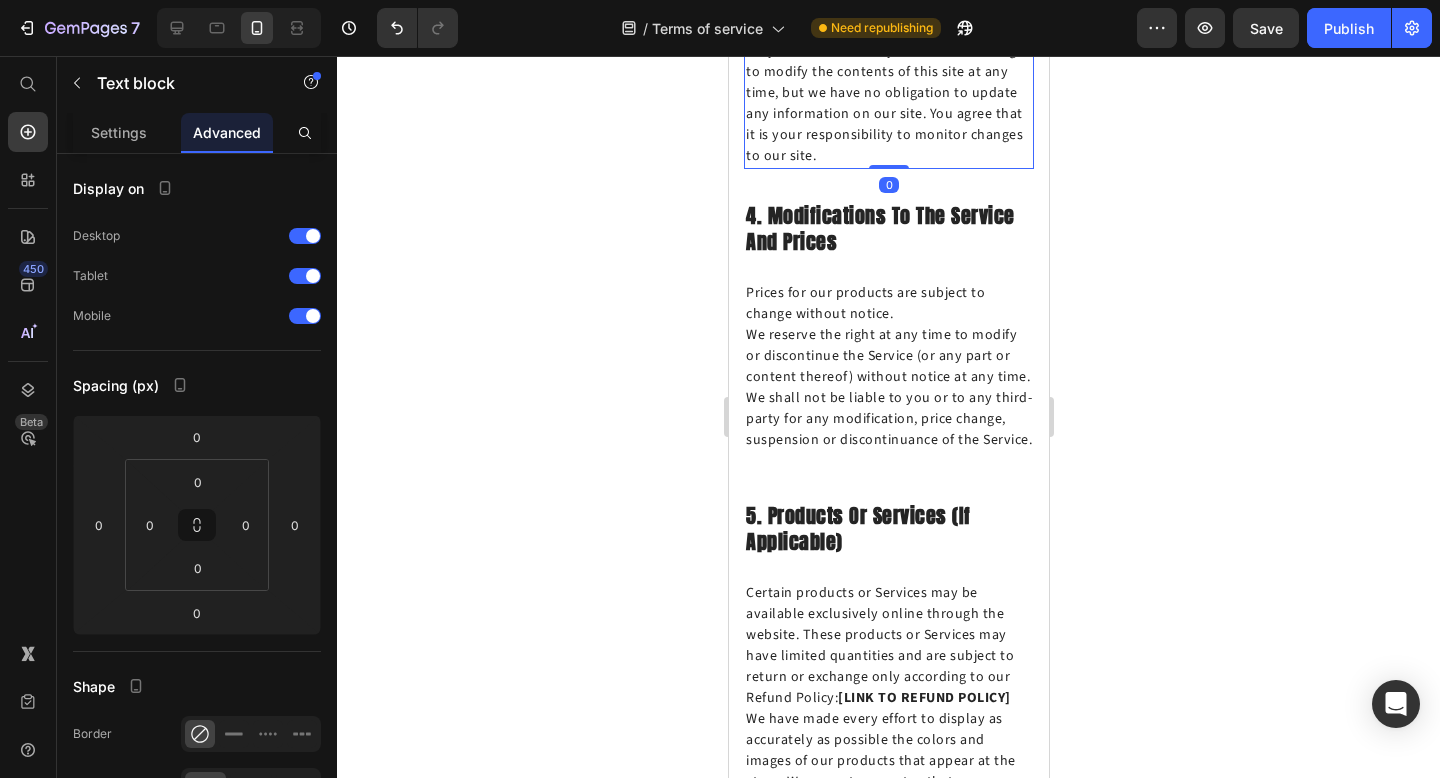 scroll, scrollTop: 3394, scrollLeft: 0, axis: vertical 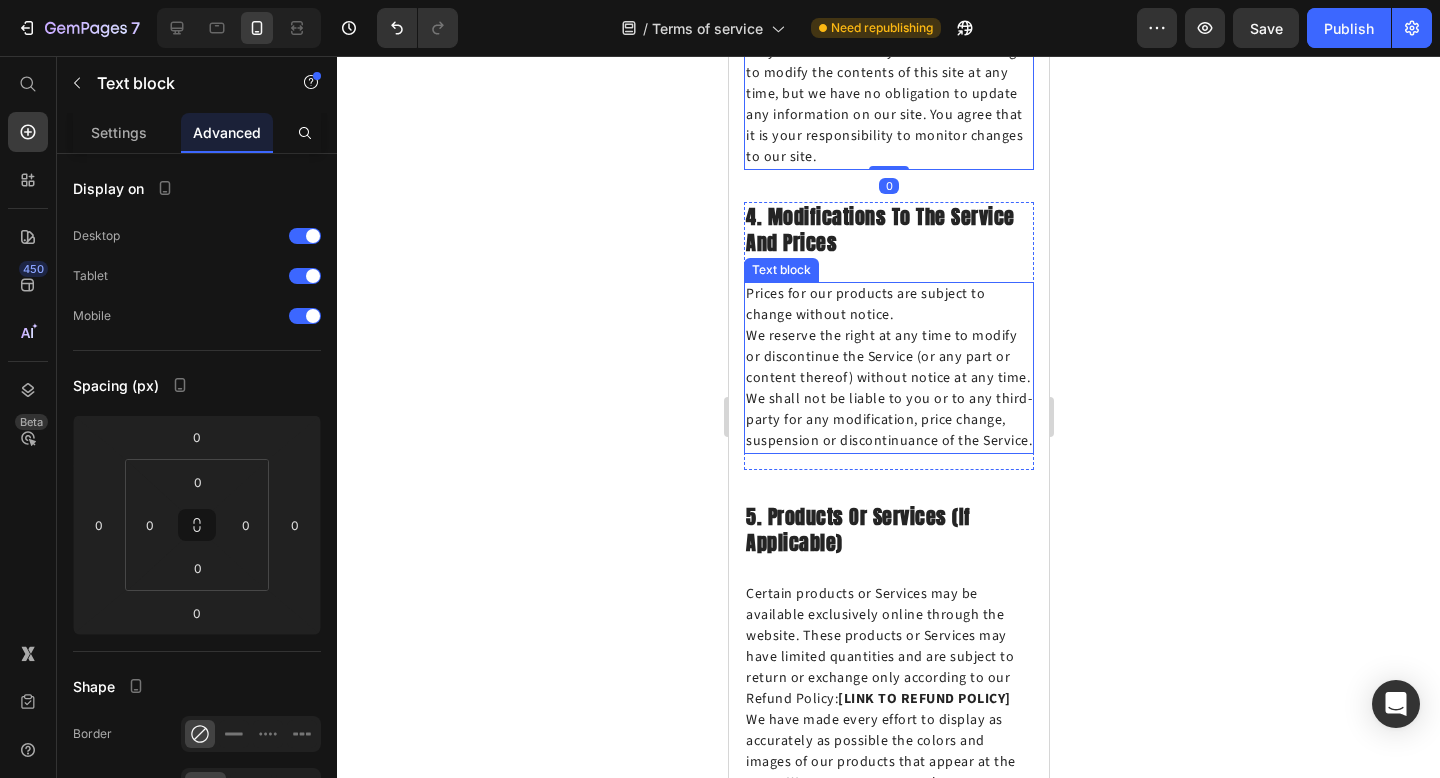 click on "We shall not be liable to you or to any third-party for any modification, price change, suspension or discontinuance of the Service." at bounding box center (888, 420) 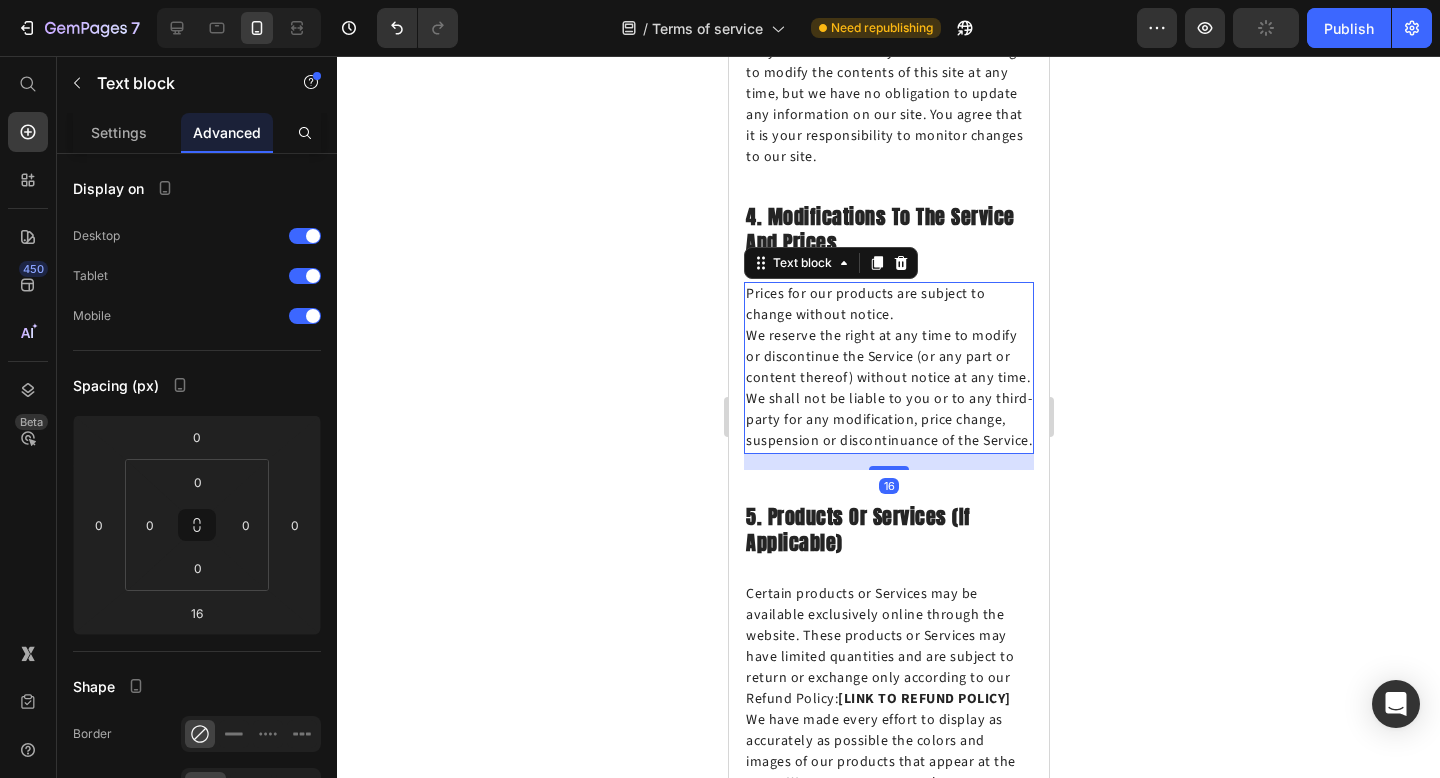 drag, startPoint x: 885, startPoint y: 402, endPoint x: 885, endPoint y: 363, distance: 39 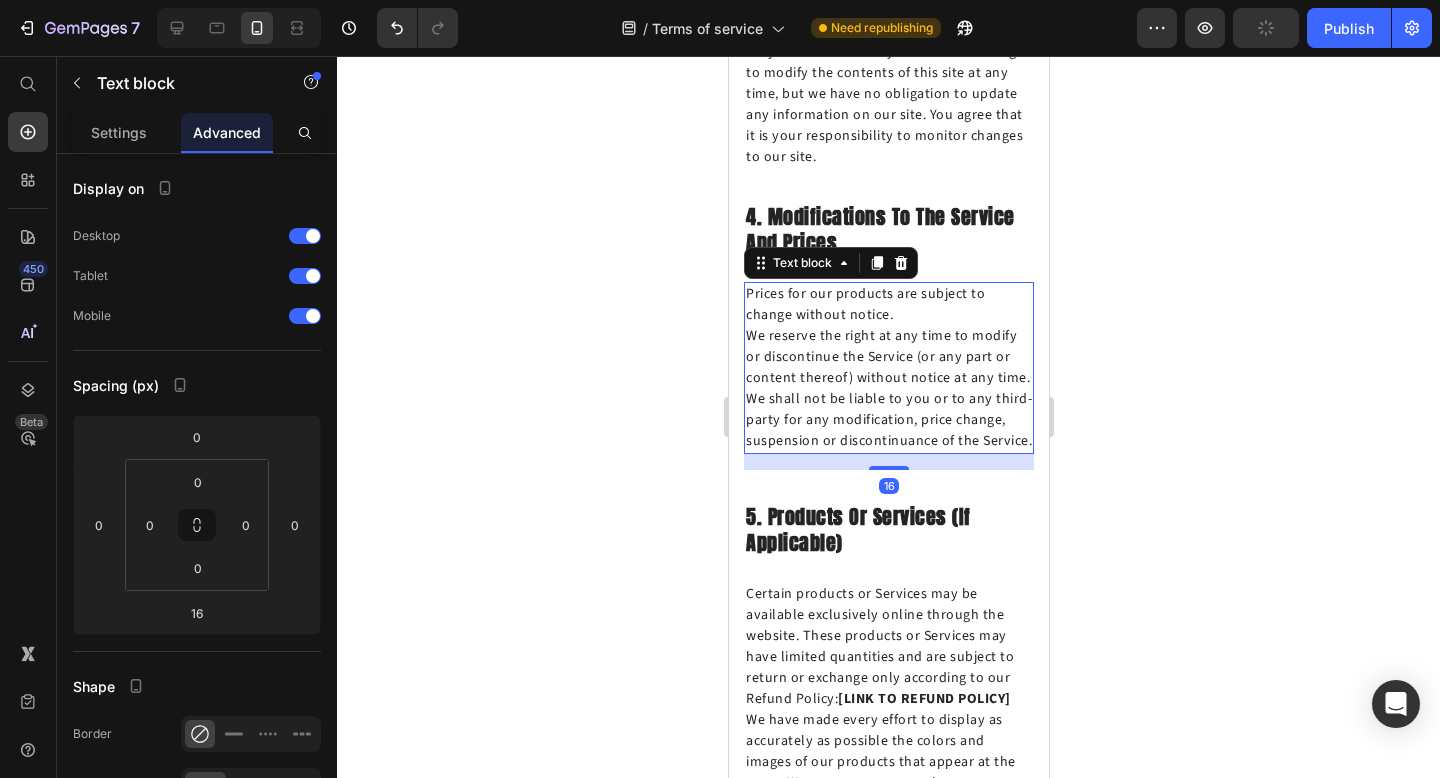 click on "Prices for our products are subject to change without notice. We reserve the right at any time to modify or discontinue the Service (or any part or content thereof) without notice at any time. We shall not be liable to you or to any third-party for any modification, price change, suspension or discontinuance of the Service. Text block   16" at bounding box center [888, 368] 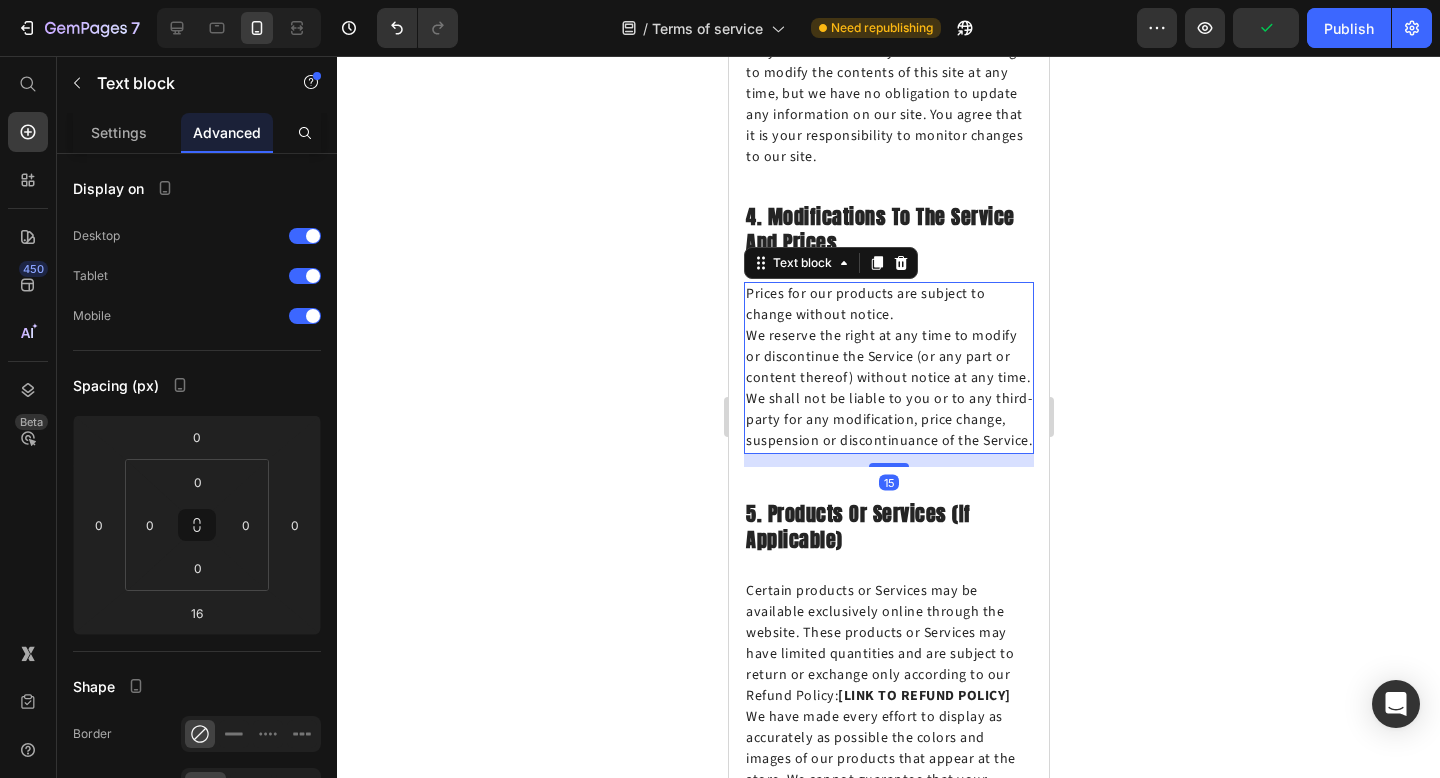 drag, startPoint x: 900, startPoint y: 405, endPoint x: 899, endPoint y: 324, distance: 81.00617 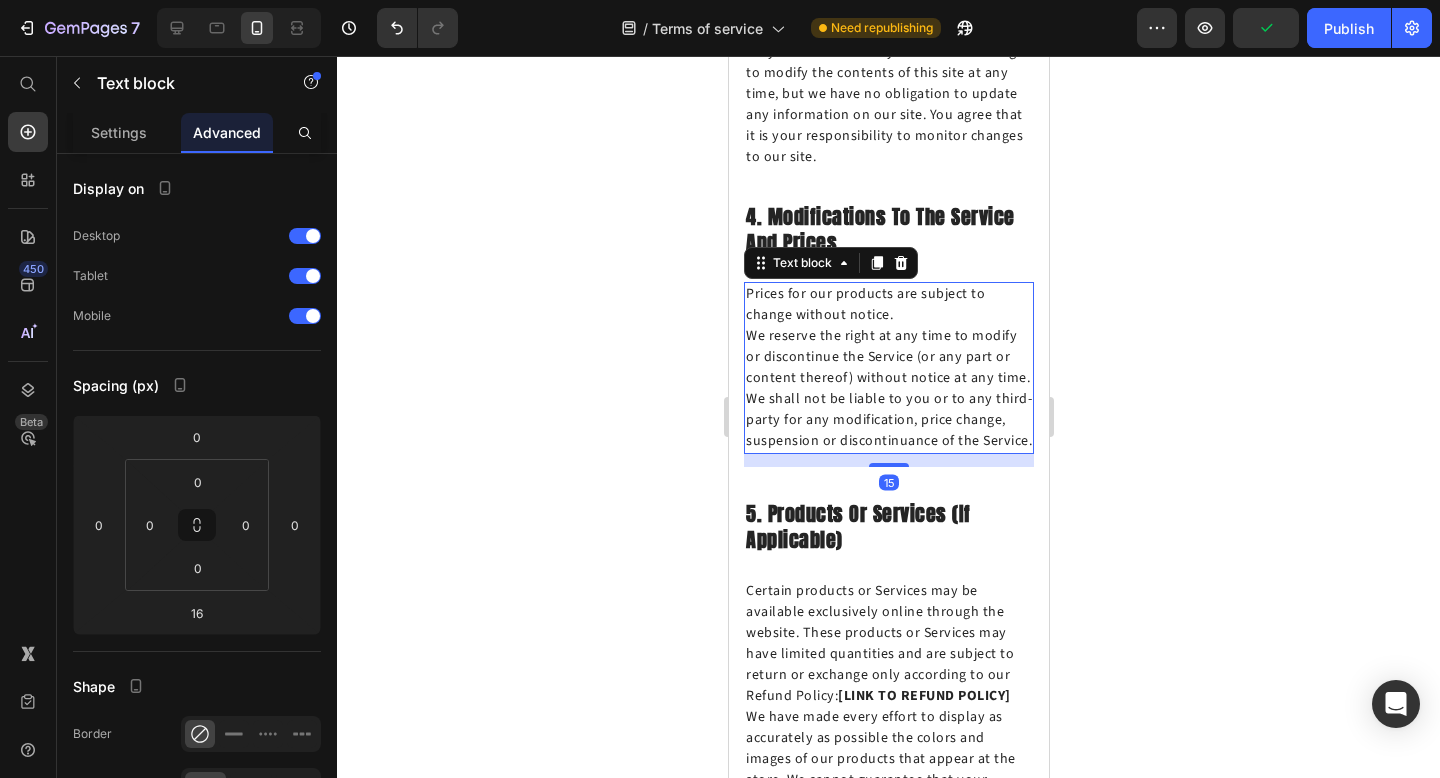 click on "Prices for our products are subject to change without notice. We reserve the right at any time to modify or discontinue the Service (or any part or content thereof) without notice at any time. We shall not be liable to you or to any third-party for any modification, price change, suspension or discontinuance of the Service. Text block   15" at bounding box center [888, 368] 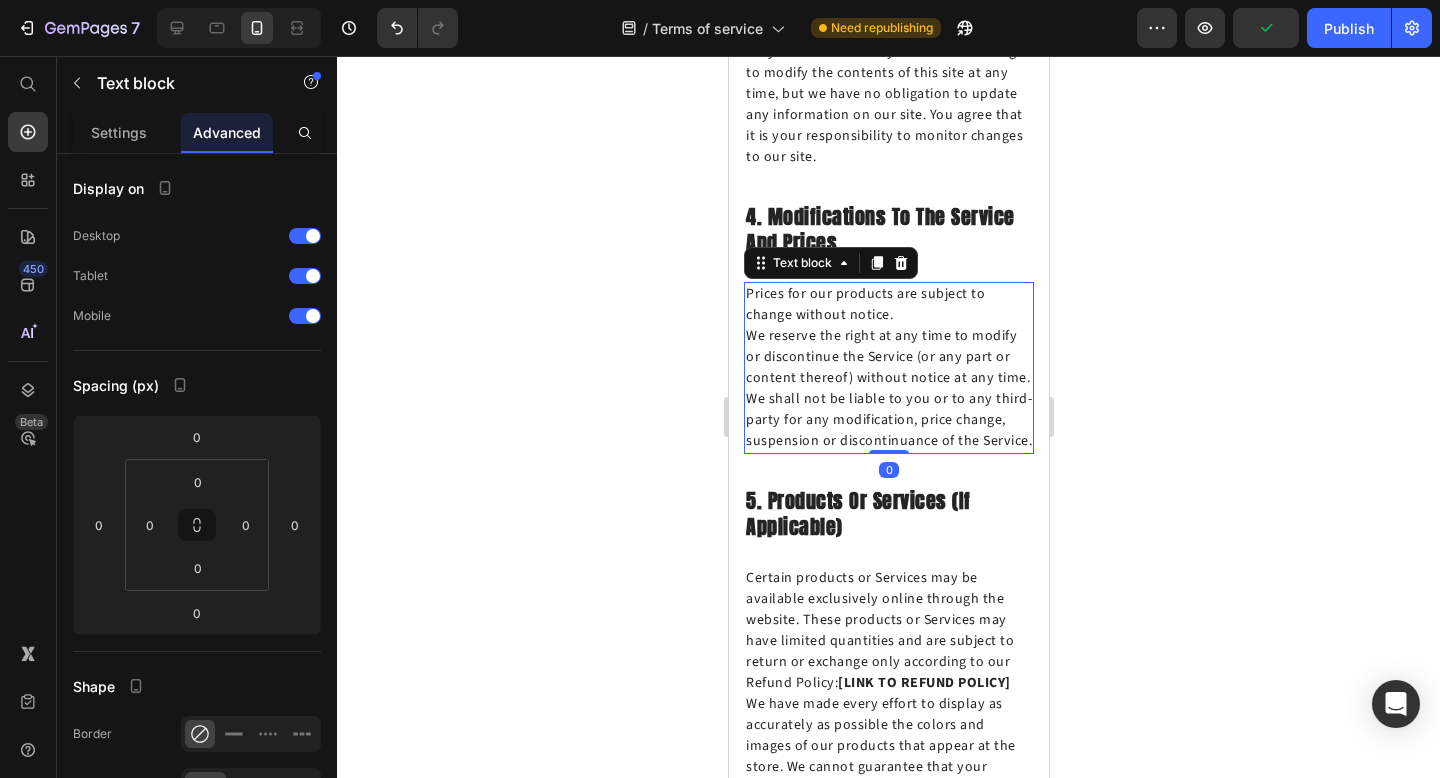 scroll, scrollTop: 3649, scrollLeft: 0, axis: vertical 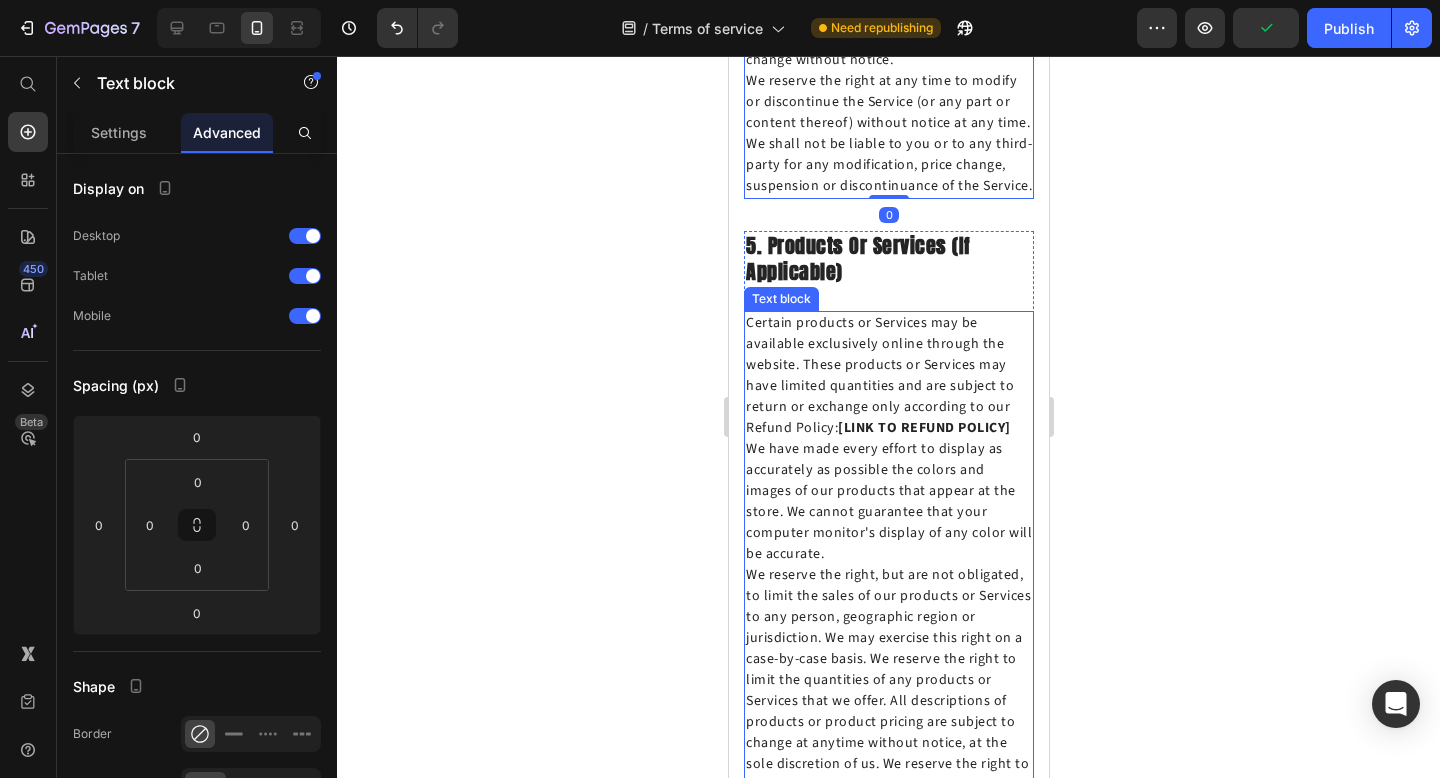 click on "We have made every effort to display as accurately as possible the colors and images of our products that appear at the store. We cannot guarantee that your computer monitor's display of any color will be accurate." at bounding box center [888, 502] 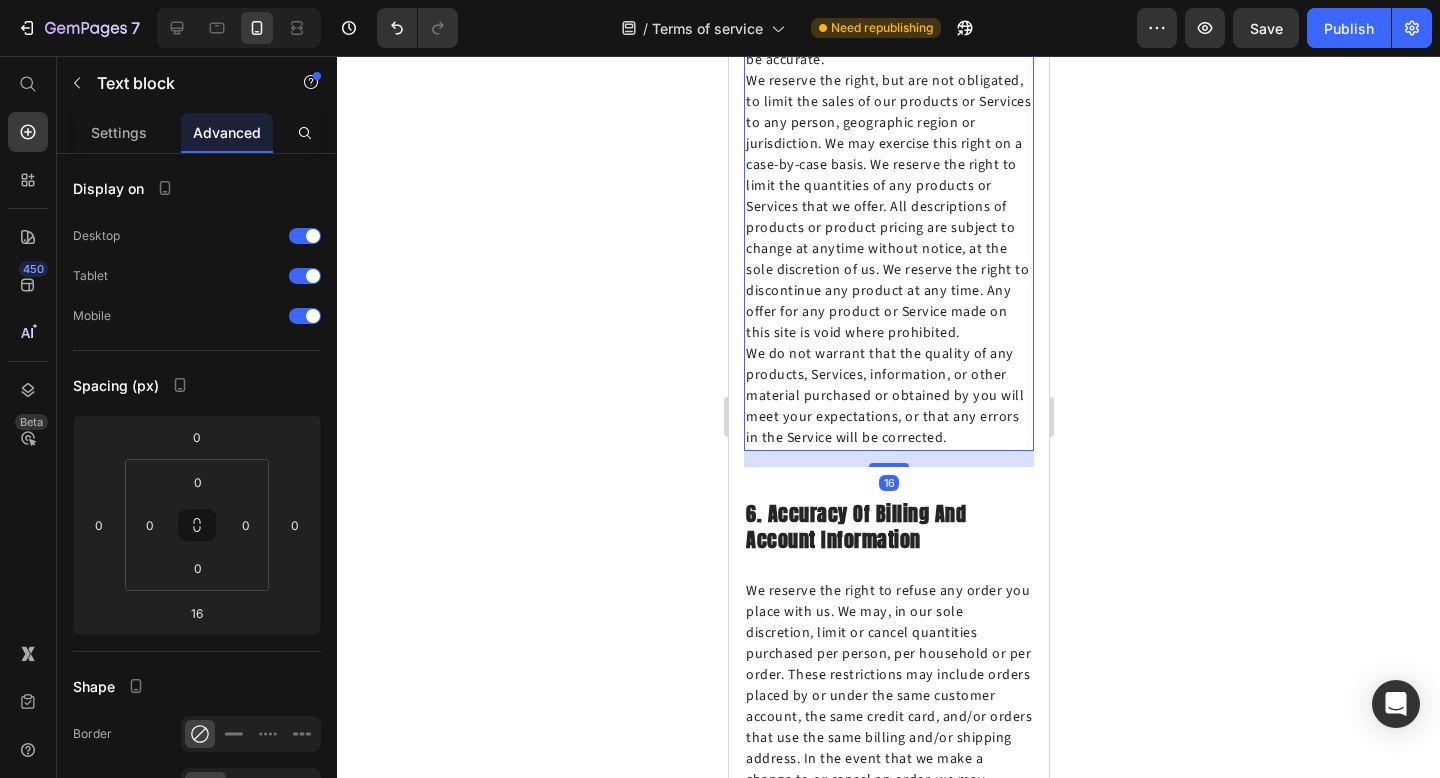 scroll, scrollTop: 4146, scrollLeft: 0, axis: vertical 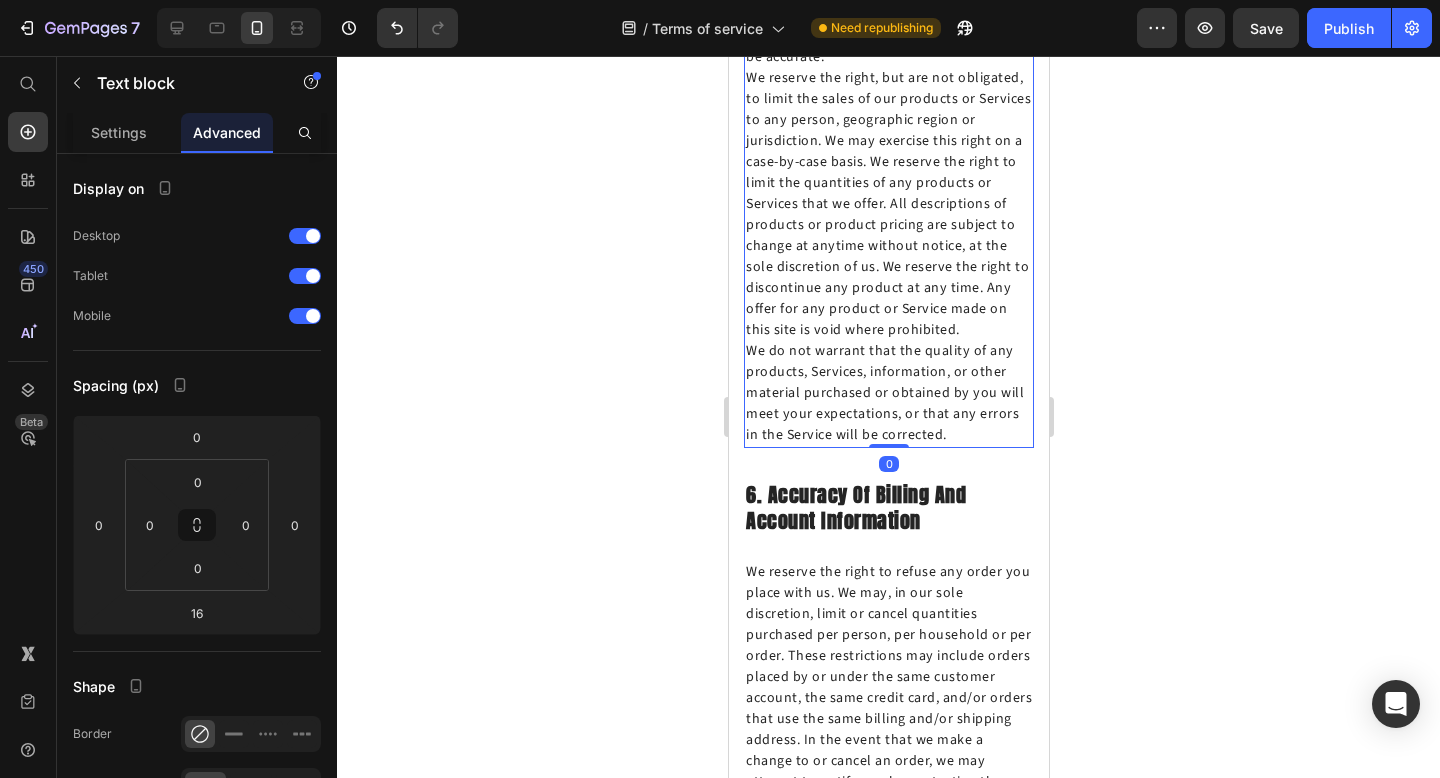 drag, startPoint x: 898, startPoint y: 400, endPoint x: 898, endPoint y: 353, distance: 47 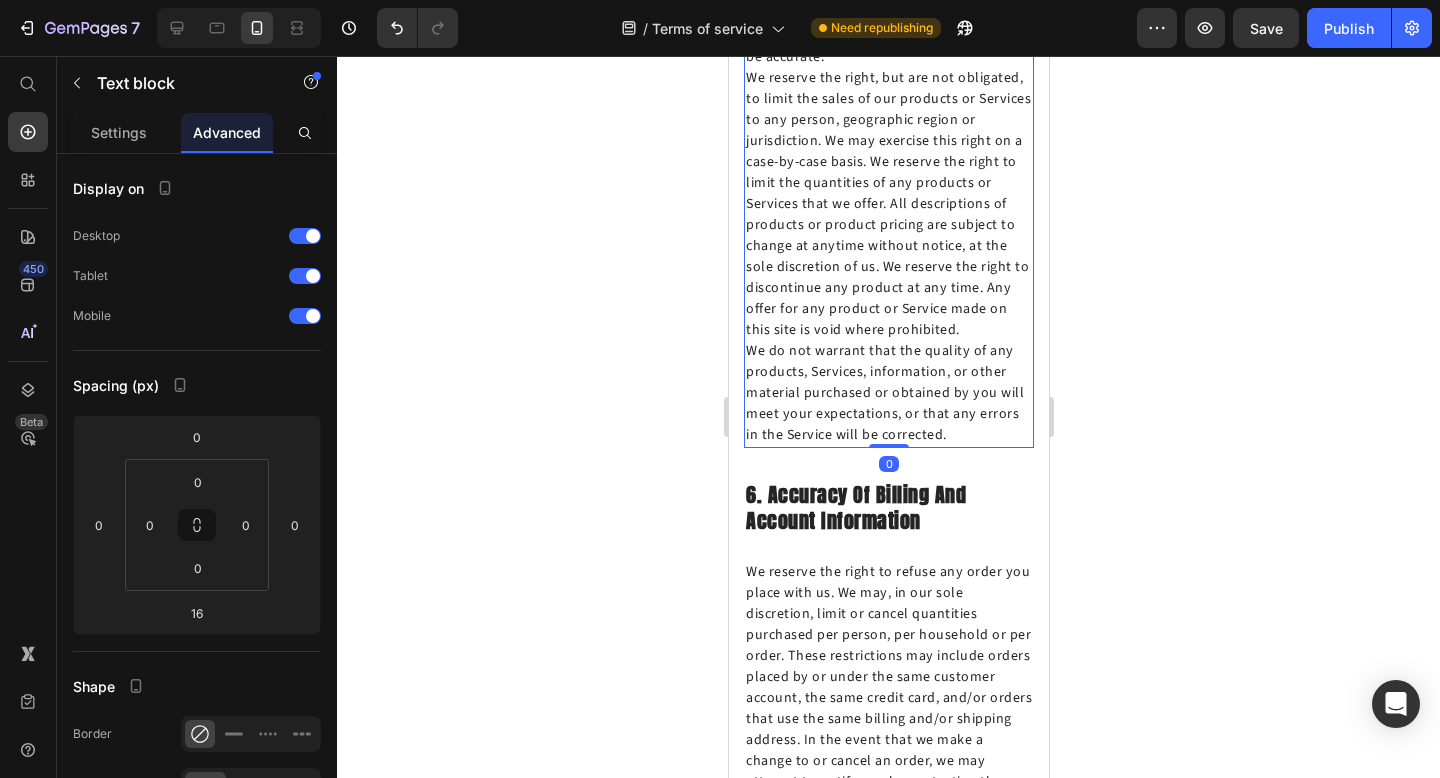 type on "0" 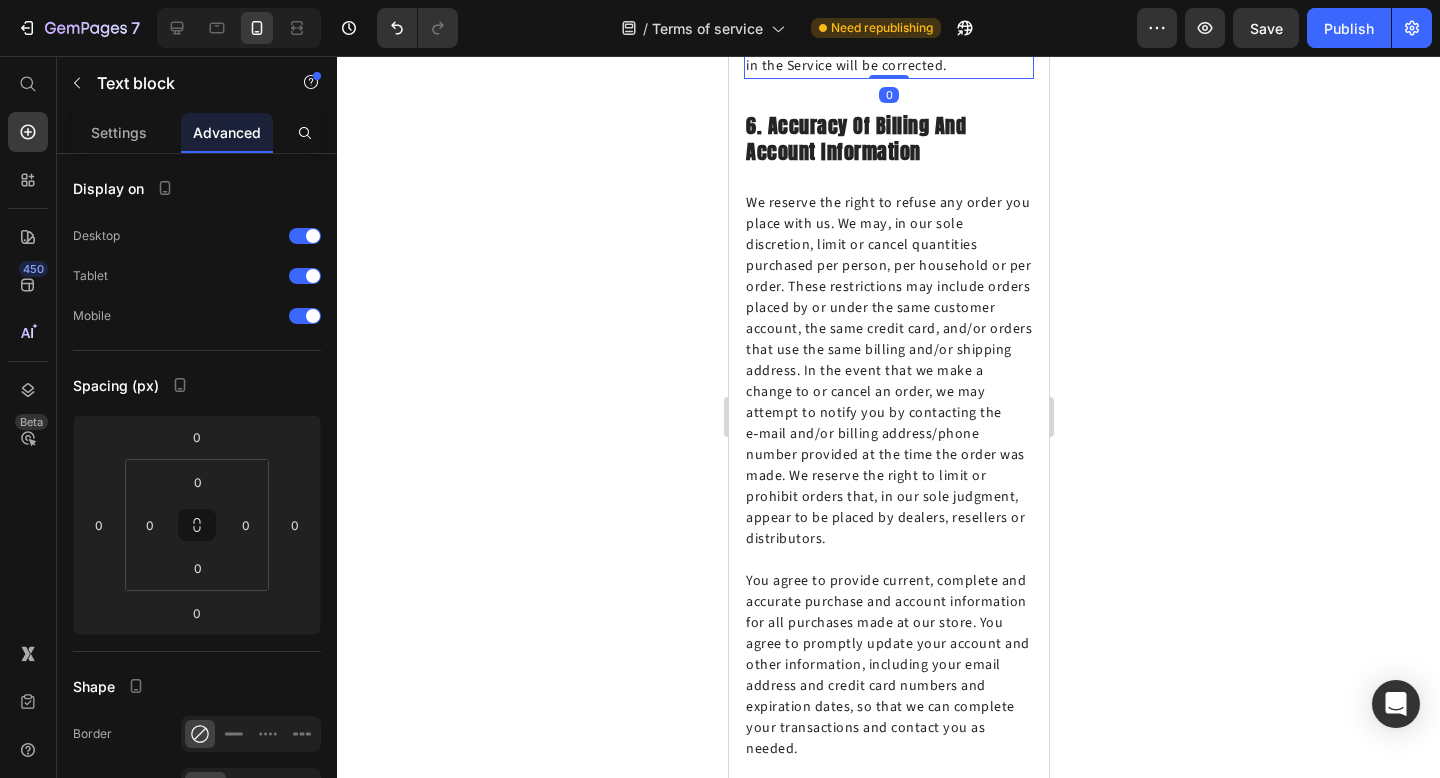 scroll, scrollTop: 4639, scrollLeft: 0, axis: vertical 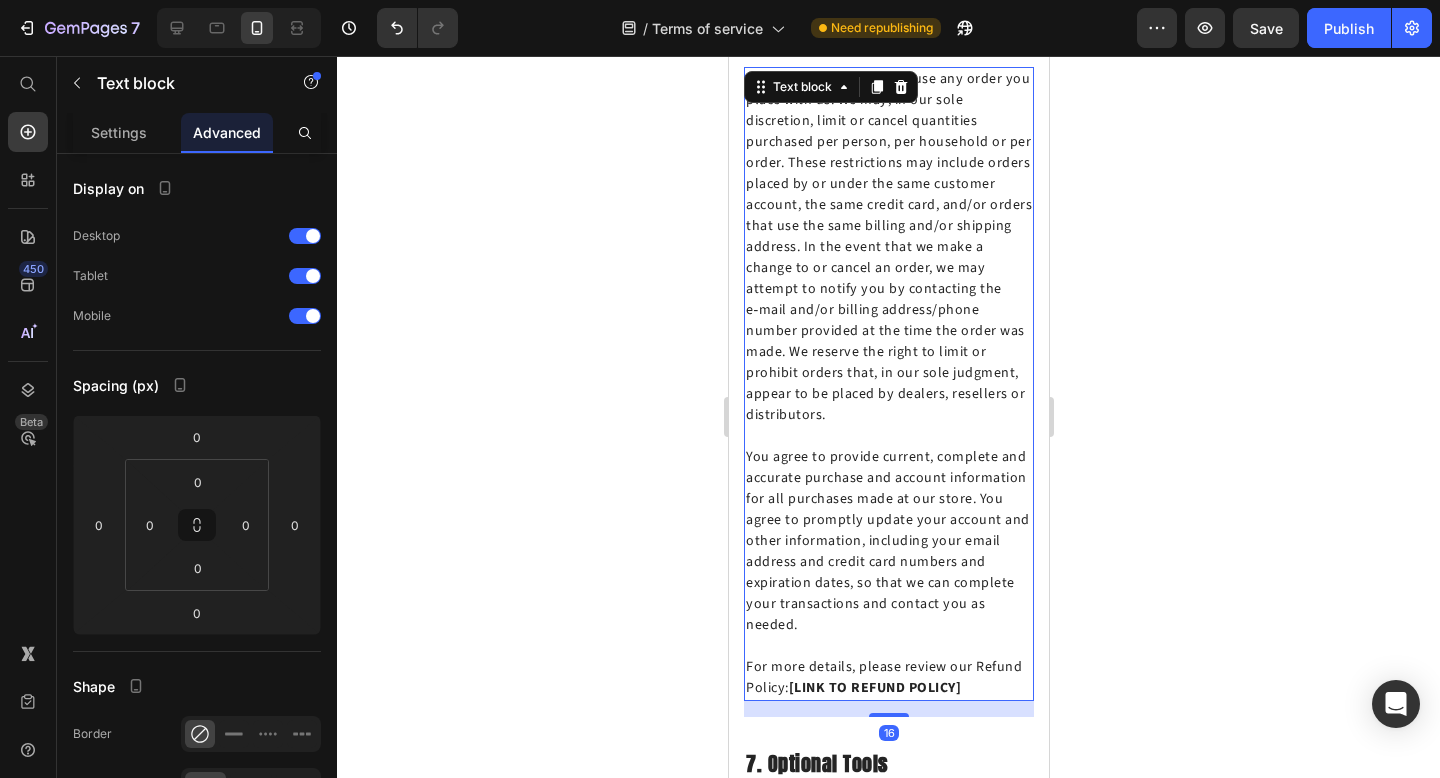click on "You agree to provide current, complete and accurate purchase and account information for all purchases made at our store. You agree to promptly update your account and other information, including your email address and credit card numbers and expiration dates, so that we can complete your transactions and contact you as needed." at bounding box center [888, 541] 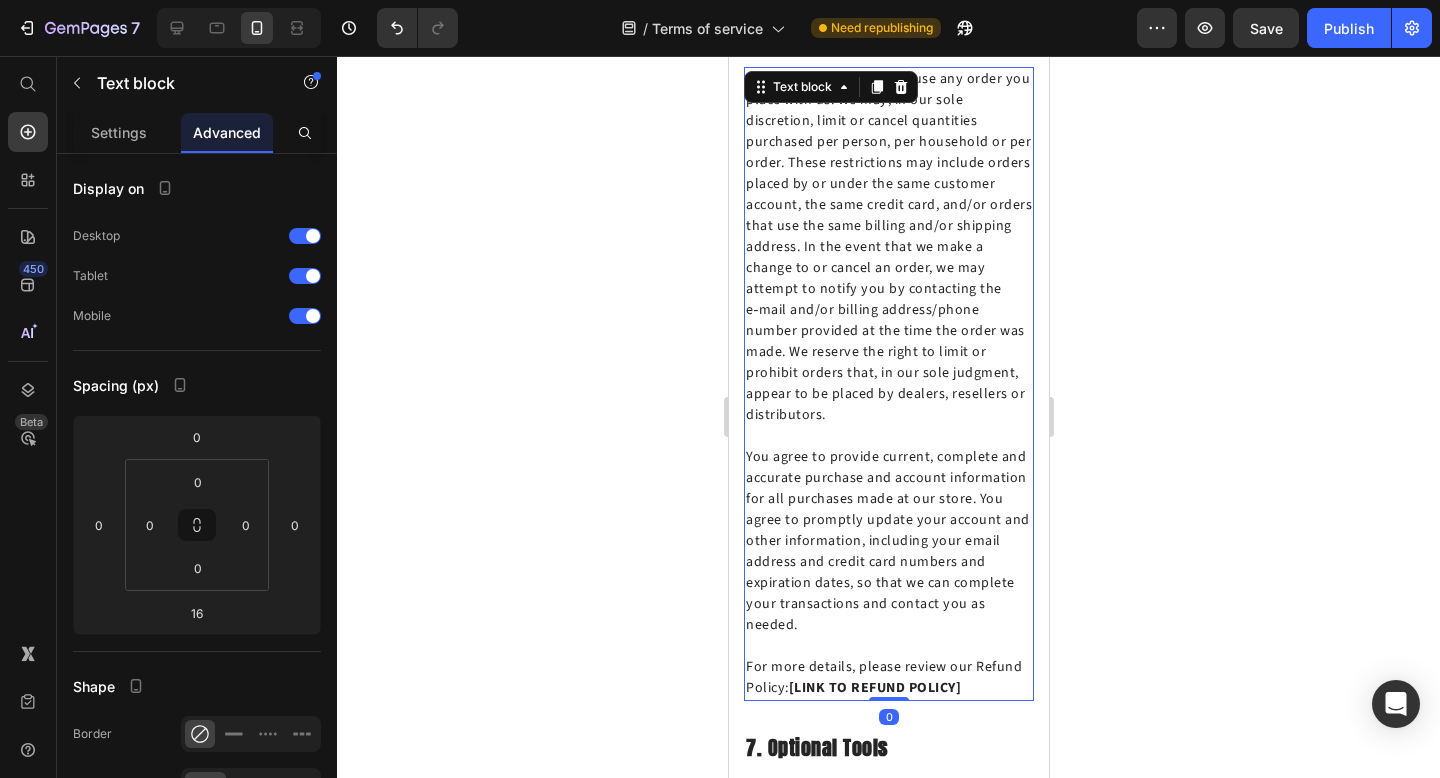 drag, startPoint x: 899, startPoint y: 631, endPoint x: 903, endPoint y: 572, distance: 59.135437 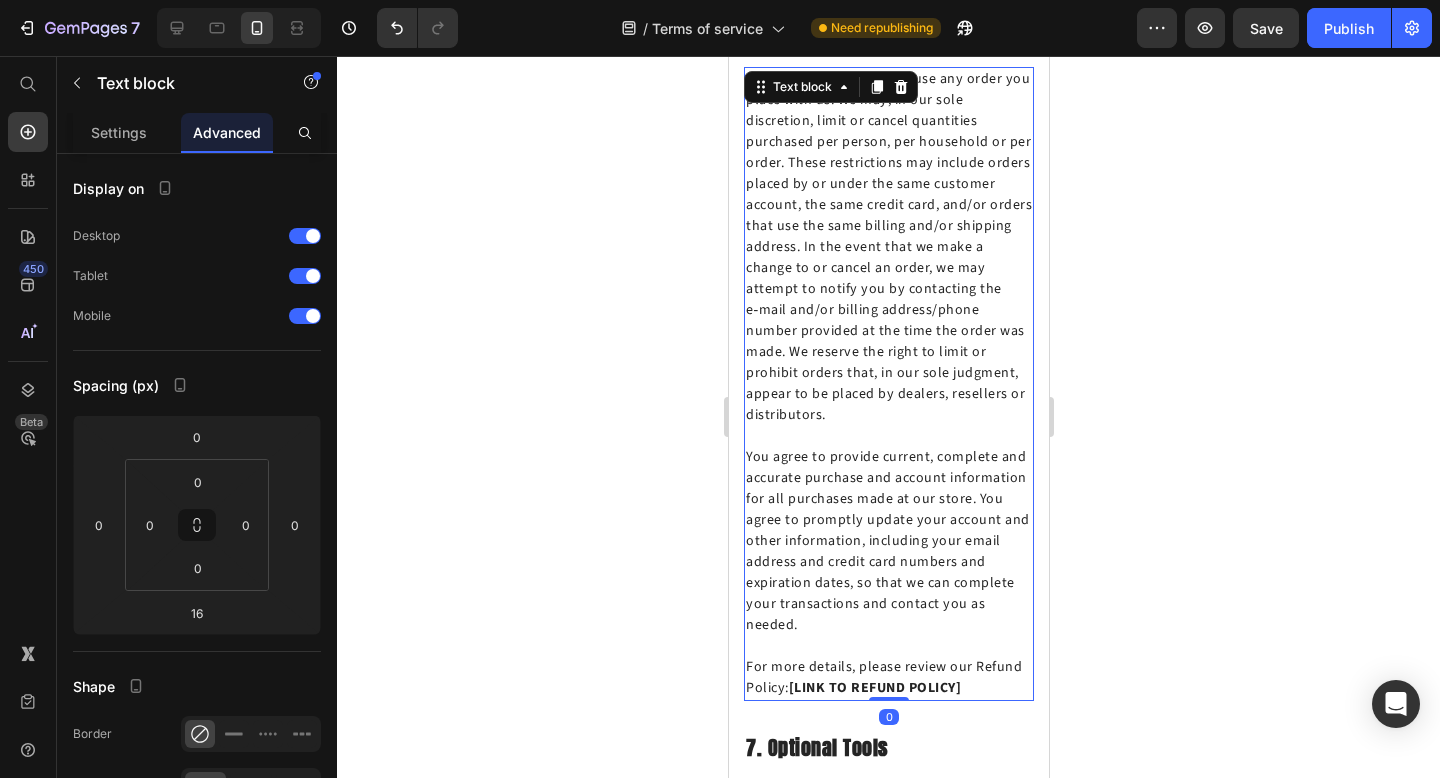 click on "We reserve the right to refuse any order you place with us. We may, in our sole discretion, limit or cancel quantities purchased per person, per household or per order. These restrictions may include orders placed by or under the same customer account, the same credit card, and/or orders that use the same billing and/or shipping address. In the event that we make a change to or cancel an order, we may attempt to notify you by contacting the e‑mail and/or billing address/phone number provided at the time the order was made. We reserve the right to limit or prohibit orders that, in our sole judgment, appear to be placed by dealers, resellers or distributors.   You agree to provide current, complete and accurate purchase and account information for all purchases made at our store. You agree to promptly update your account and other information, including your email address and credit card numbers and expiration dates, so that we can complete your transactions and contact you as needed.   Text block   0" at bounding box center [888, 384] 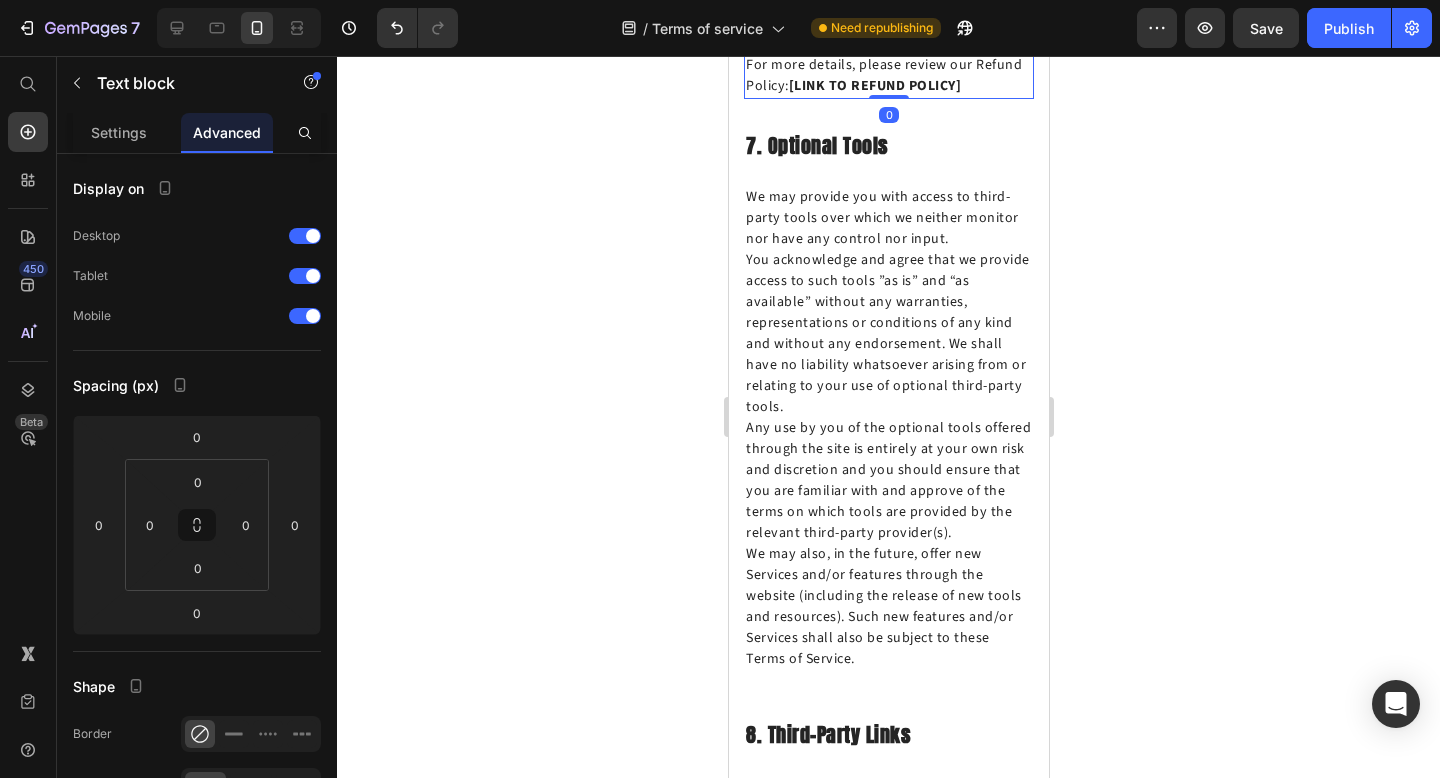 scroll, scrollTop: 5417, scrollLeft: 0, axis: vertical 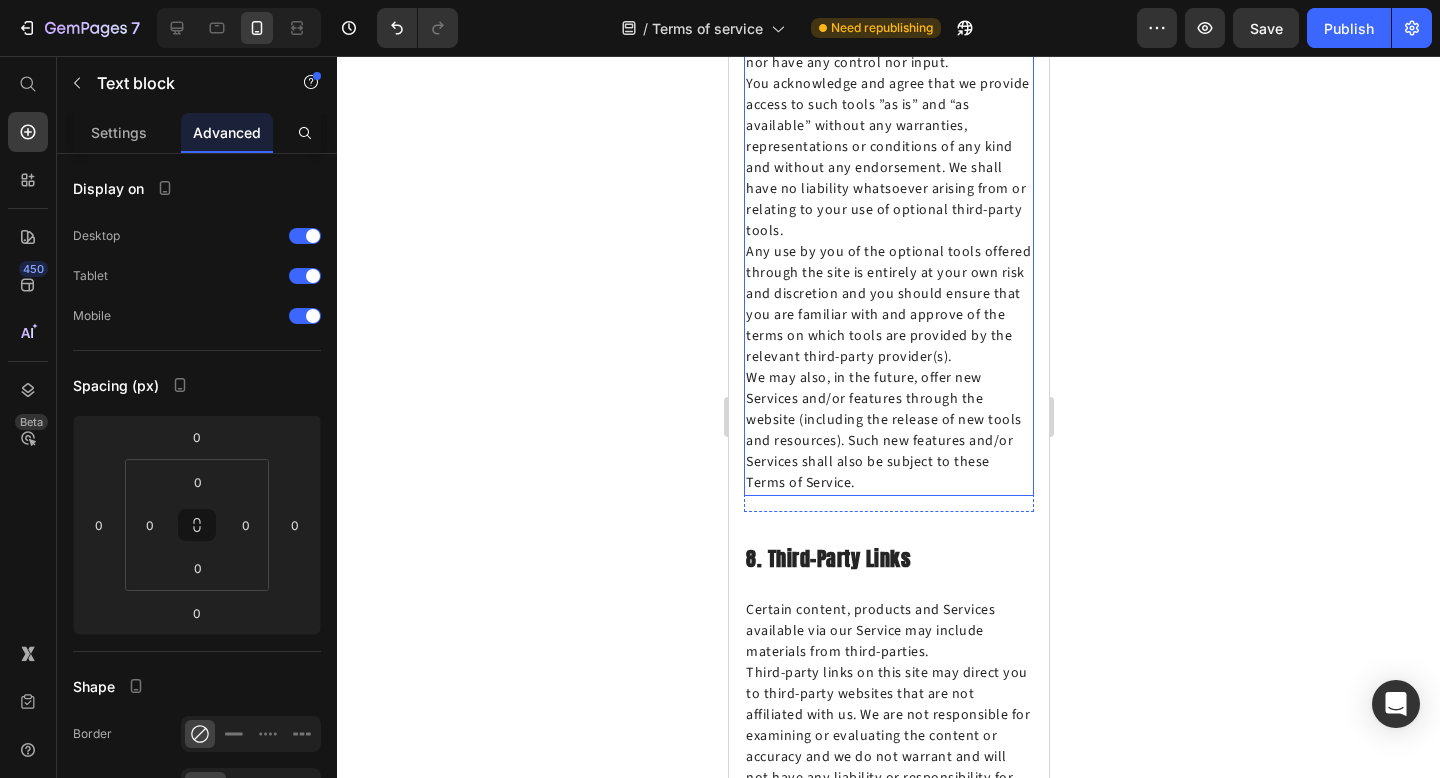 click on "We may also, in the future, offer new Services and/or features through the website (including the release of new tools and resources). Such new features and/or Services shall also be subject to these Terms of Service." at bounding box center (888, 431) 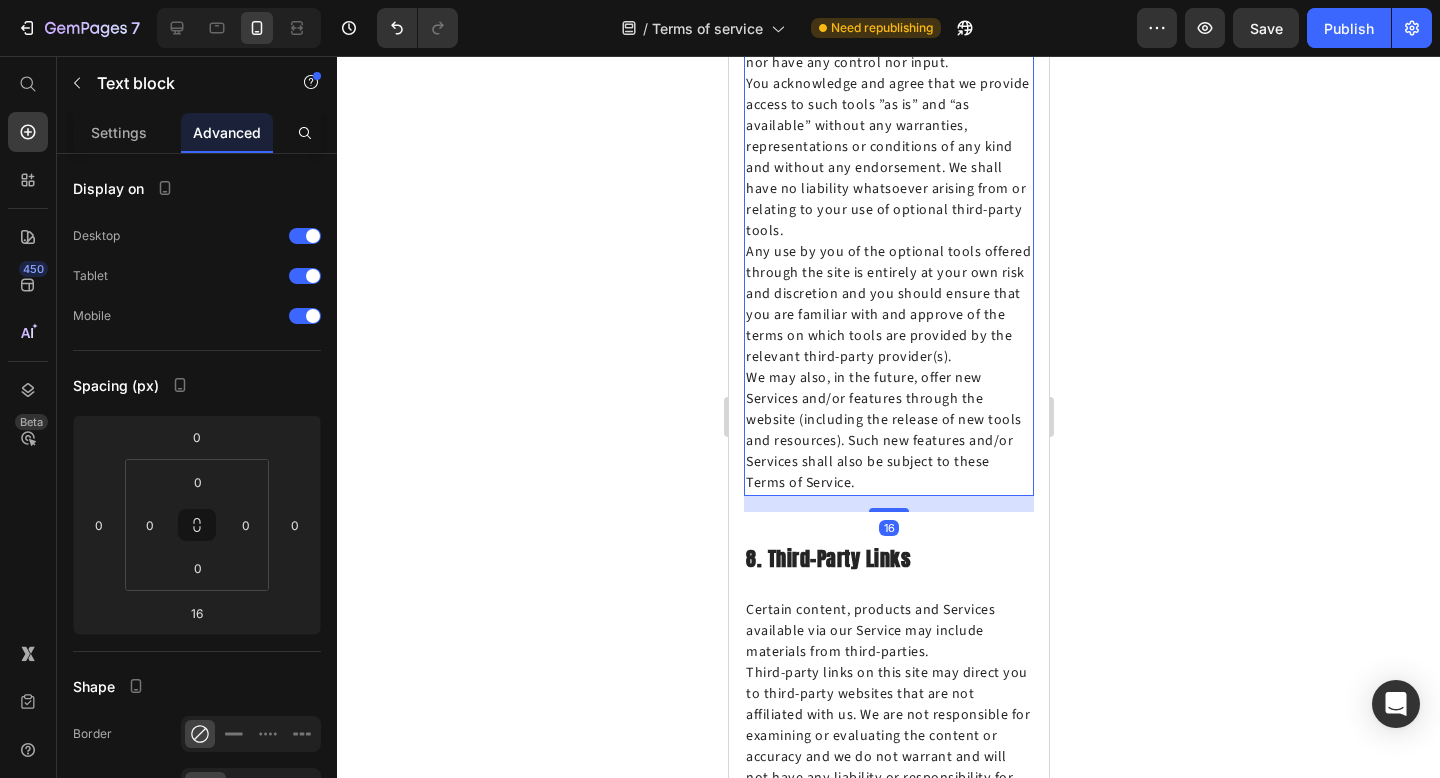 drag, startPoint x: 892, startPoint y: 404, endPoint x: 892, endPoint y: 359, distance: 45 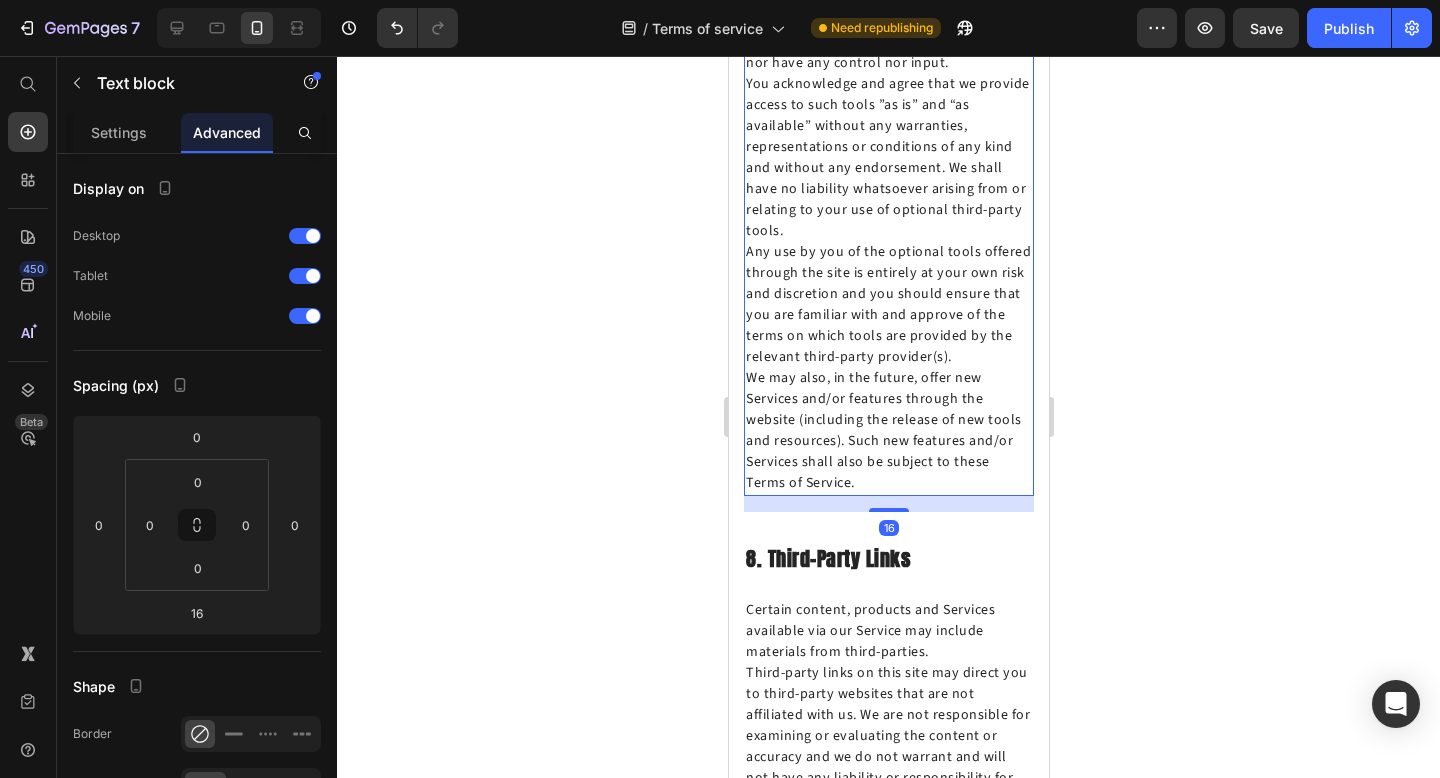 type on "0" 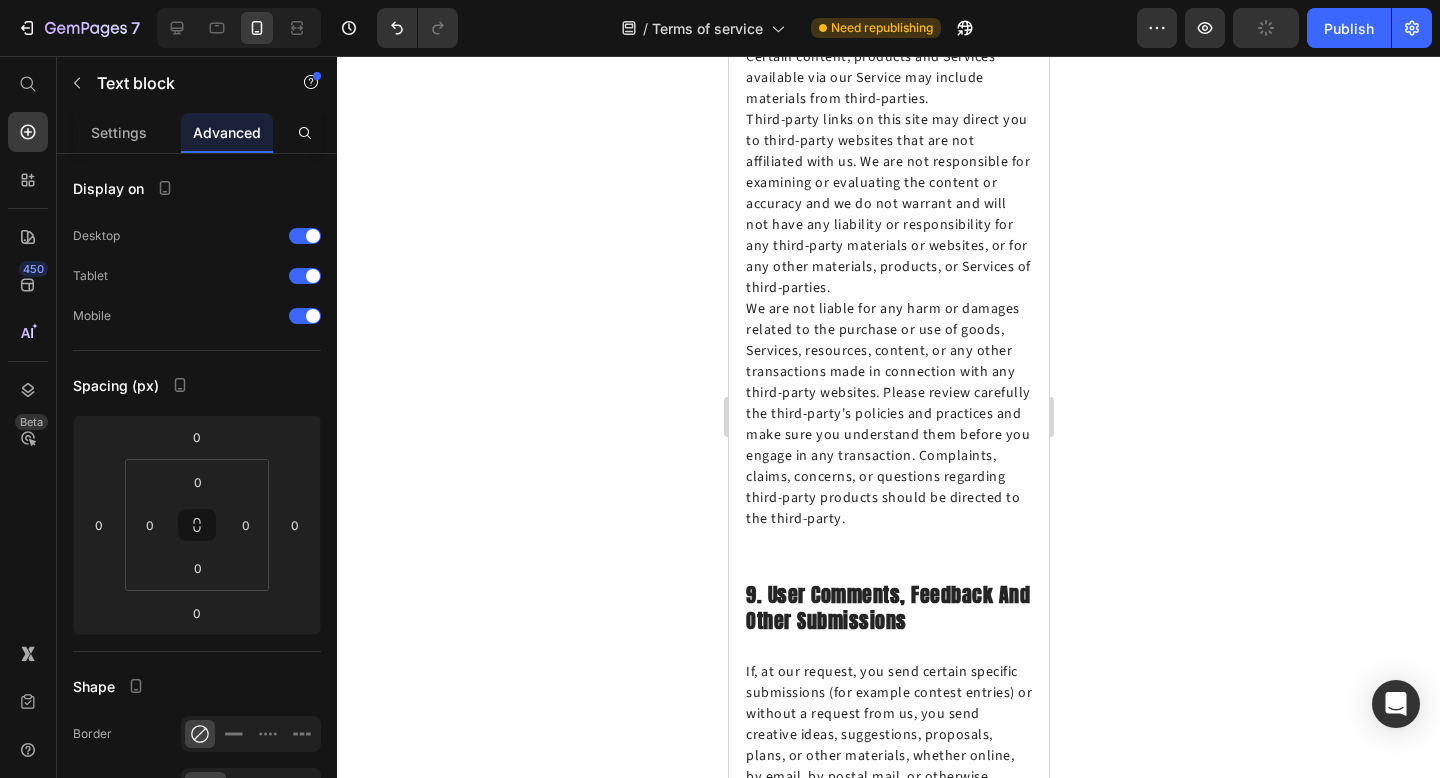scroll, scrollTop: 5967, scrollLeft: 0, axis: vertical 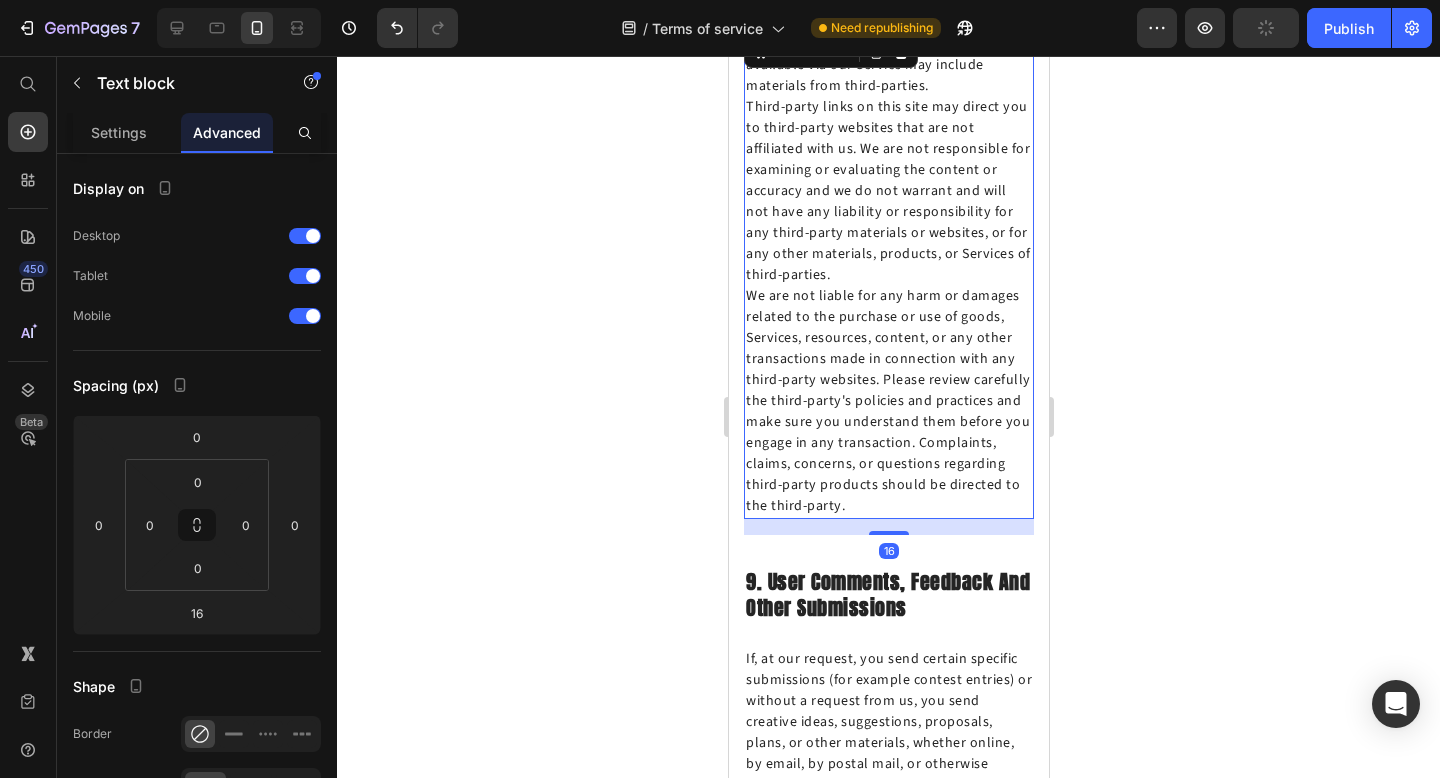 click on "We are not liable for any harm or damages related to the purchase or use of goods, Services, resources, content, or any other transactions made in connection with any third-party websites. Please review carefully the third-party's policies and practices and make sure you understand them before you engage in any transaction. Complaints, claims, concerns, or questions regarding third-party products should be directed to the third-party." at bounding box center (888, 401) 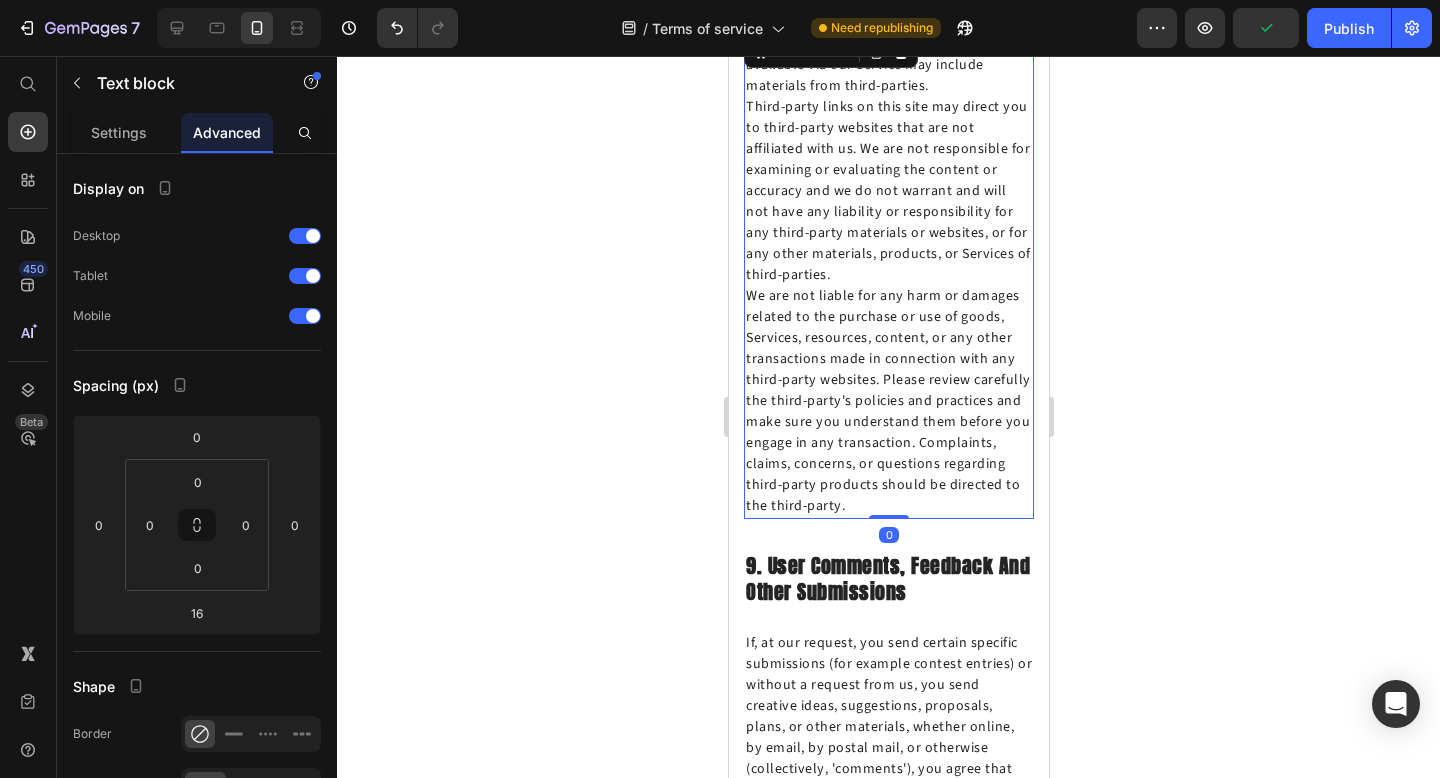 drag, startPoint x: 893, startPoint y: 426, endPoint x: 893, endPoint y: 360, distance: 66 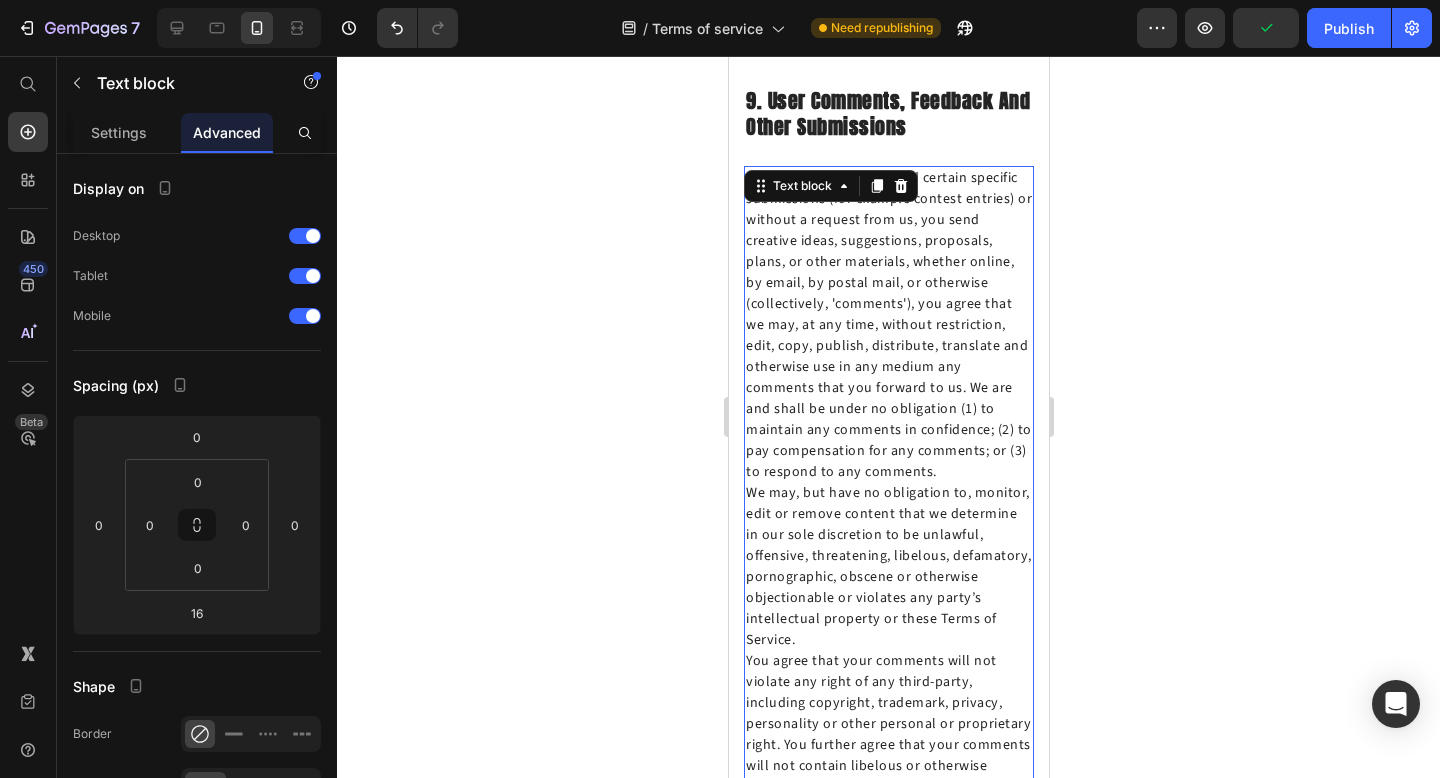 click on "If, at our request, you send certain specific submissions (for example contest entries) or without a request from us, you send creative ideas, suggestions, proposals, plans, or other materials, whether online, by email, by postal mail, or otherwise (collectively, 'comments'), you agree that we may, at any time, without restriction, edit, copy, publish, distribute, translate and otherwise use in any medium any comments that you forward to us. We are and shall be under no obligation (1) to maintain any comments in confidence; (2) to pay compensation for any comments; or (3) to respond to any comments." at bounding box center [888, 325] 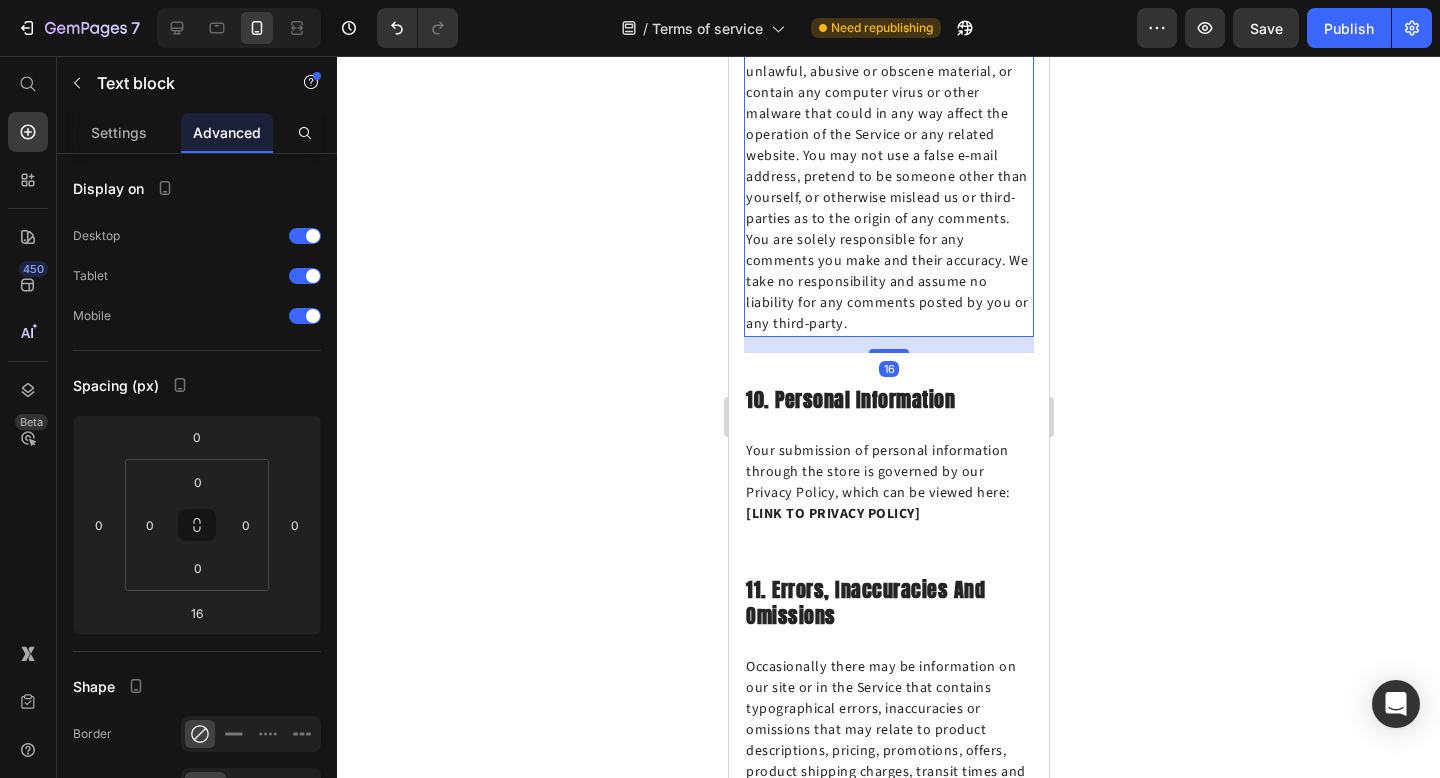 scroll, scrollTop: 7141, scrollLeft: 0, axis: vertical 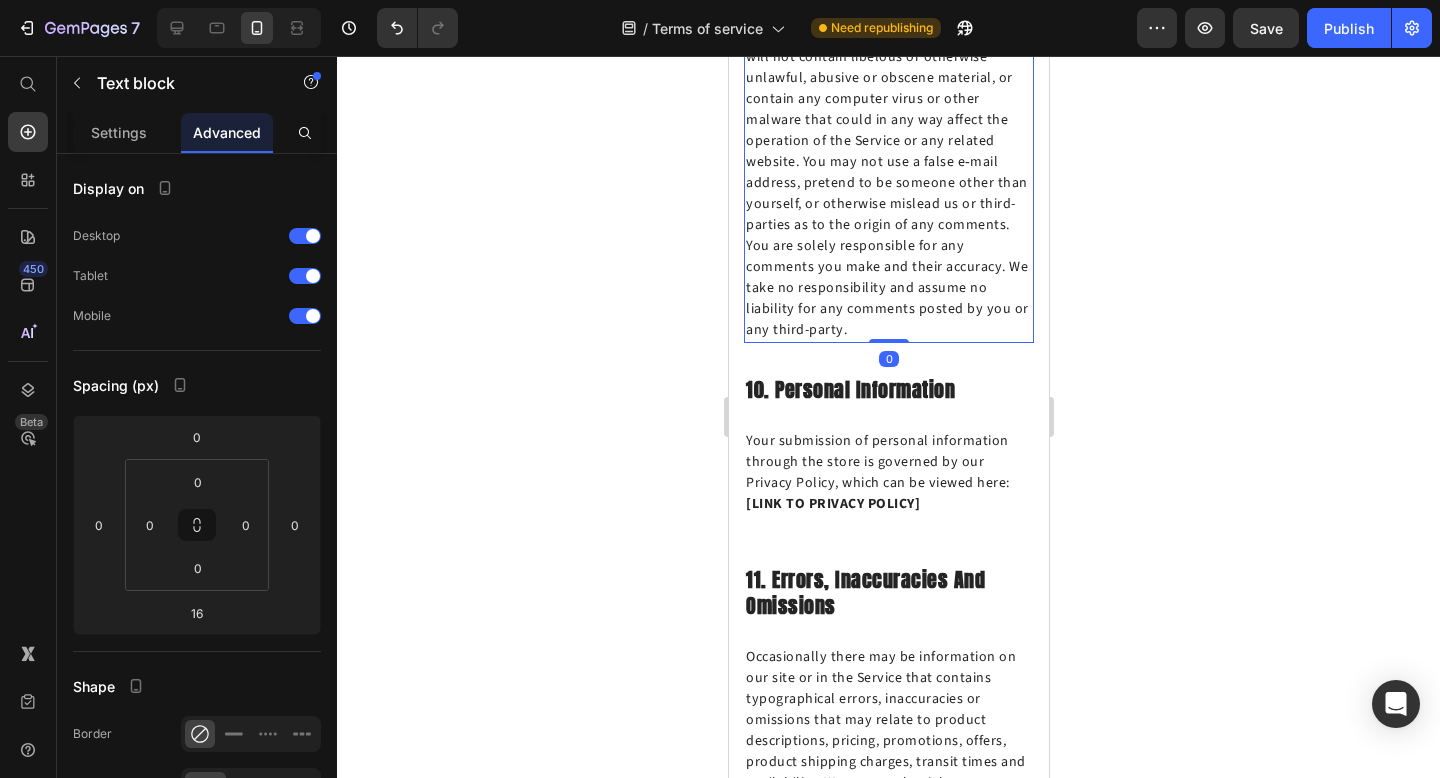 drag, startPoint x: 891, startPoint y: 210, endPoint x: 891, endPoint y: 167, distance: 43 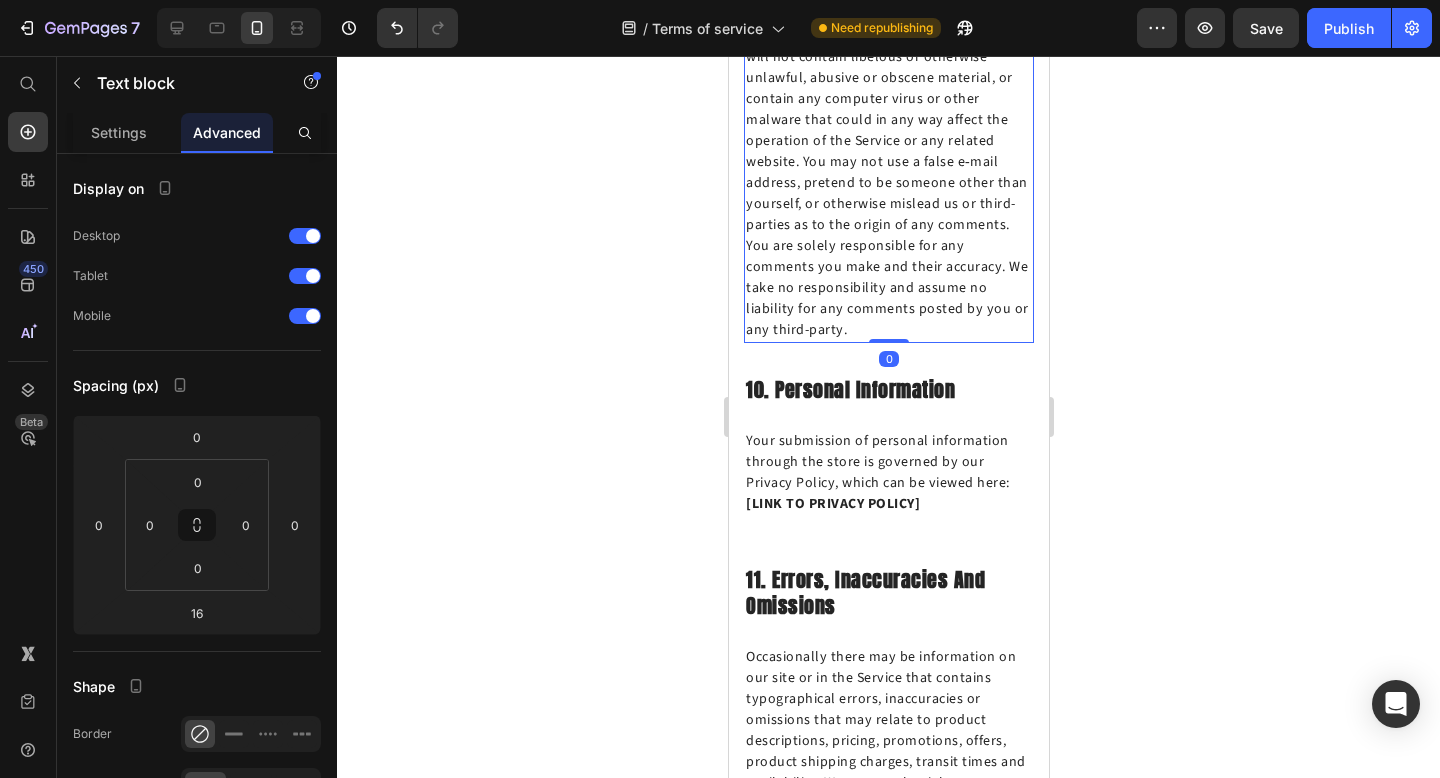 click on "If, at our request, you send certain specific submissions (for example contest entries) or without a request from us, you send creative ideas, suggestions, proposals, plans, or other materials, whether online, by email, by postal mail, or otherwise (collectively, 'comments'), you agree that we may, at any time, without restriction, edit, copy, publish, distribute, translate and otherwise use in any medium any comments that you forward to us. We are and shall be under no obligation (1) to maintain any comments in confidence; (2) to pay compensation for any comments; or (3) to respond to any comments. We may, but have no obligation to, monitor, edit or remove content that we determine in our sole discretion to be unlawful, offensive, threatening, libelous, defamatory, pornographic, obscene or otherwise objectionable or violates any party’s intellectual property or these Terms of Service. Text block   0" at bounding box center [888, -100] 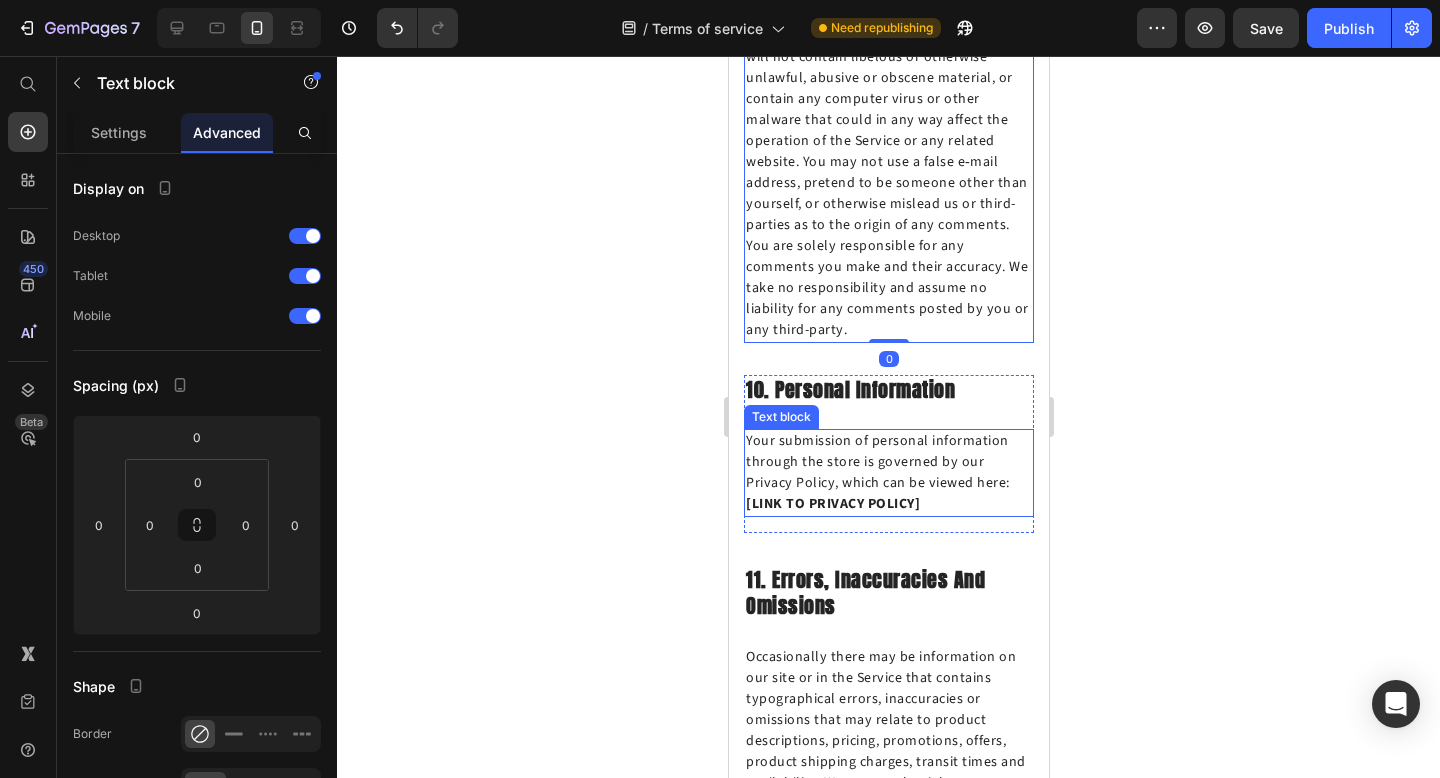 click on "Your submission of personal information through the store is governed by our Privacy Policy, which can be viewed here:  [LINK TO PRIVACY POLICY]" at bounding box center [888, 473] 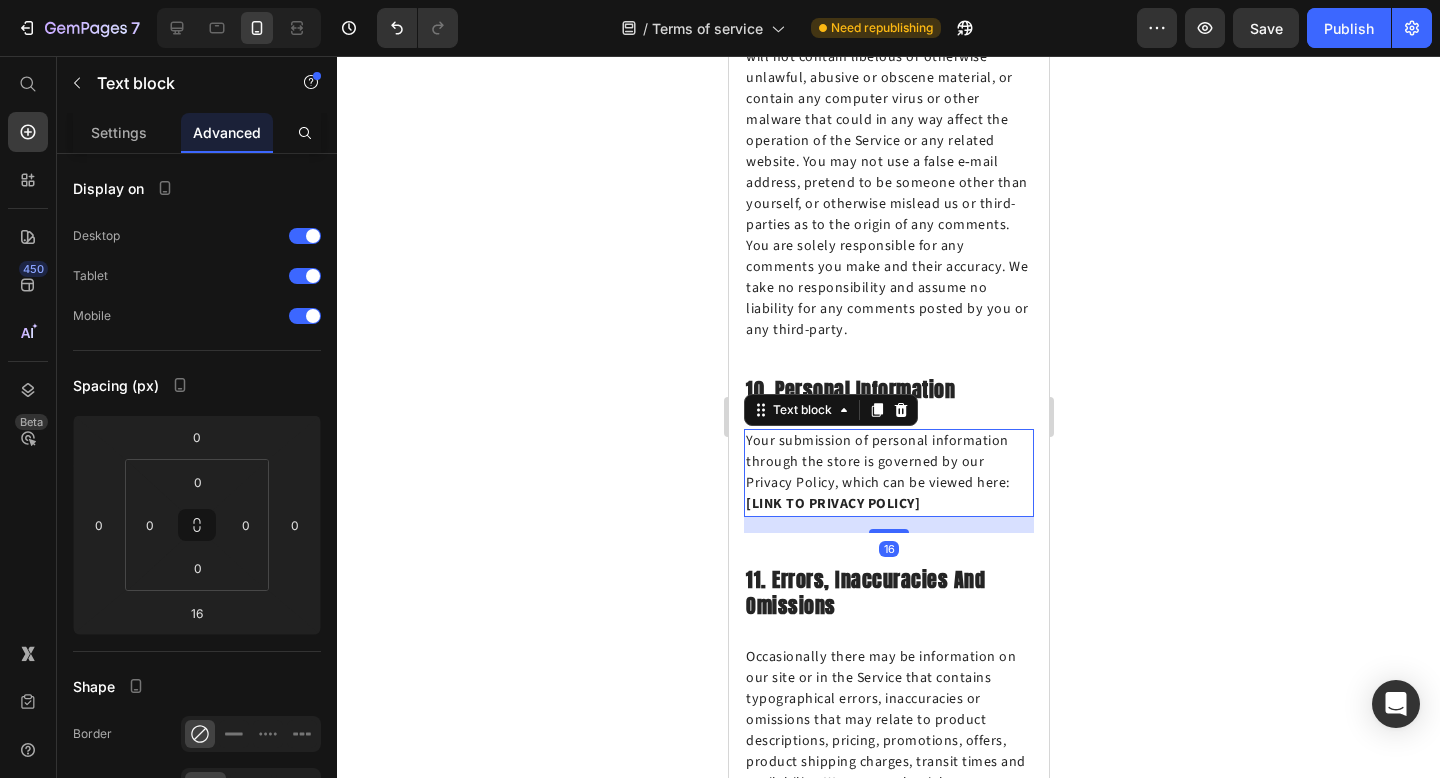 drag, startPoint x: 891, startPoint y: 380, endPoint x: 890, endPoint y: 332, distance: 48.010414 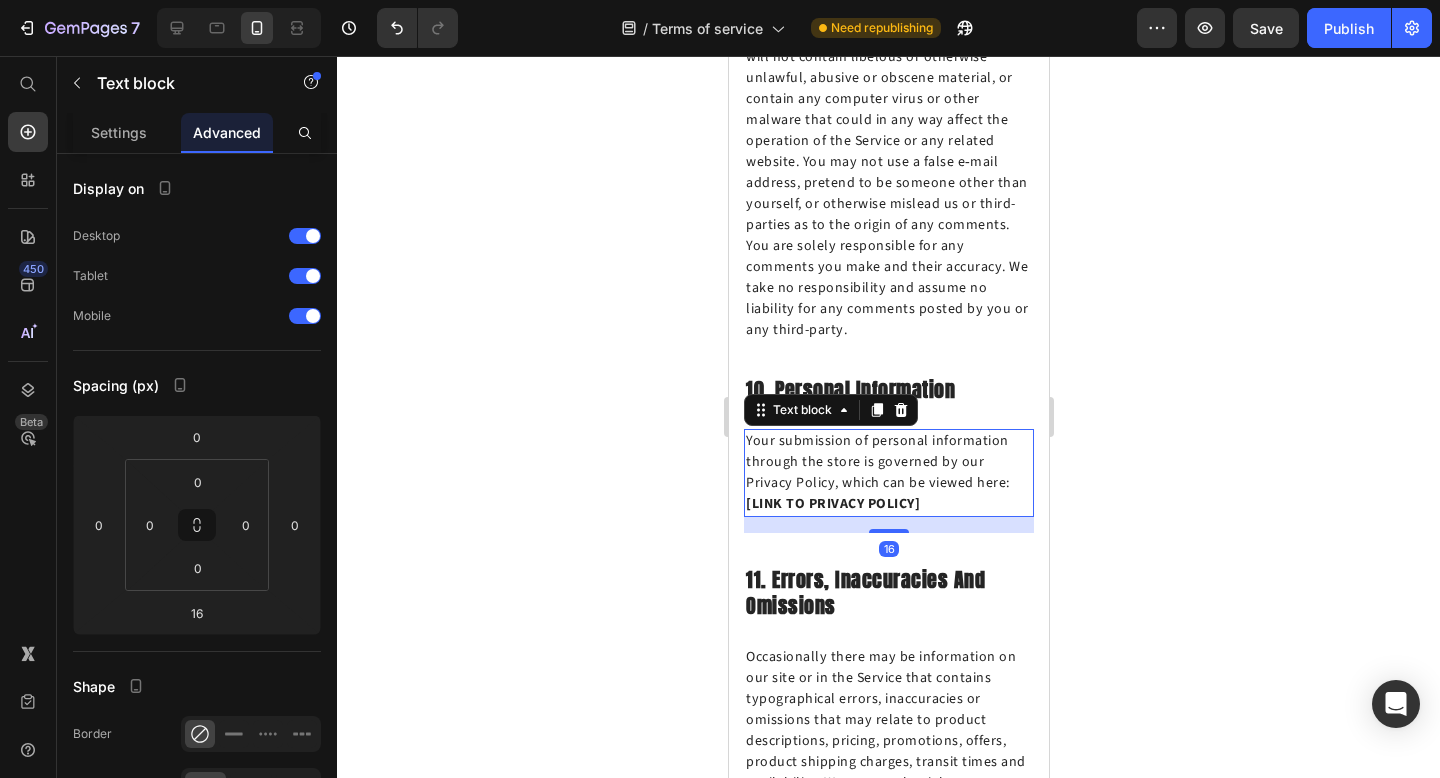 click on "Your submission of personal information through the store is governed by our Privacy Policy, which can be viewed here:  [LINK TO PRIVACY POLICY] Text block   16" at bounding box center [888, 473] 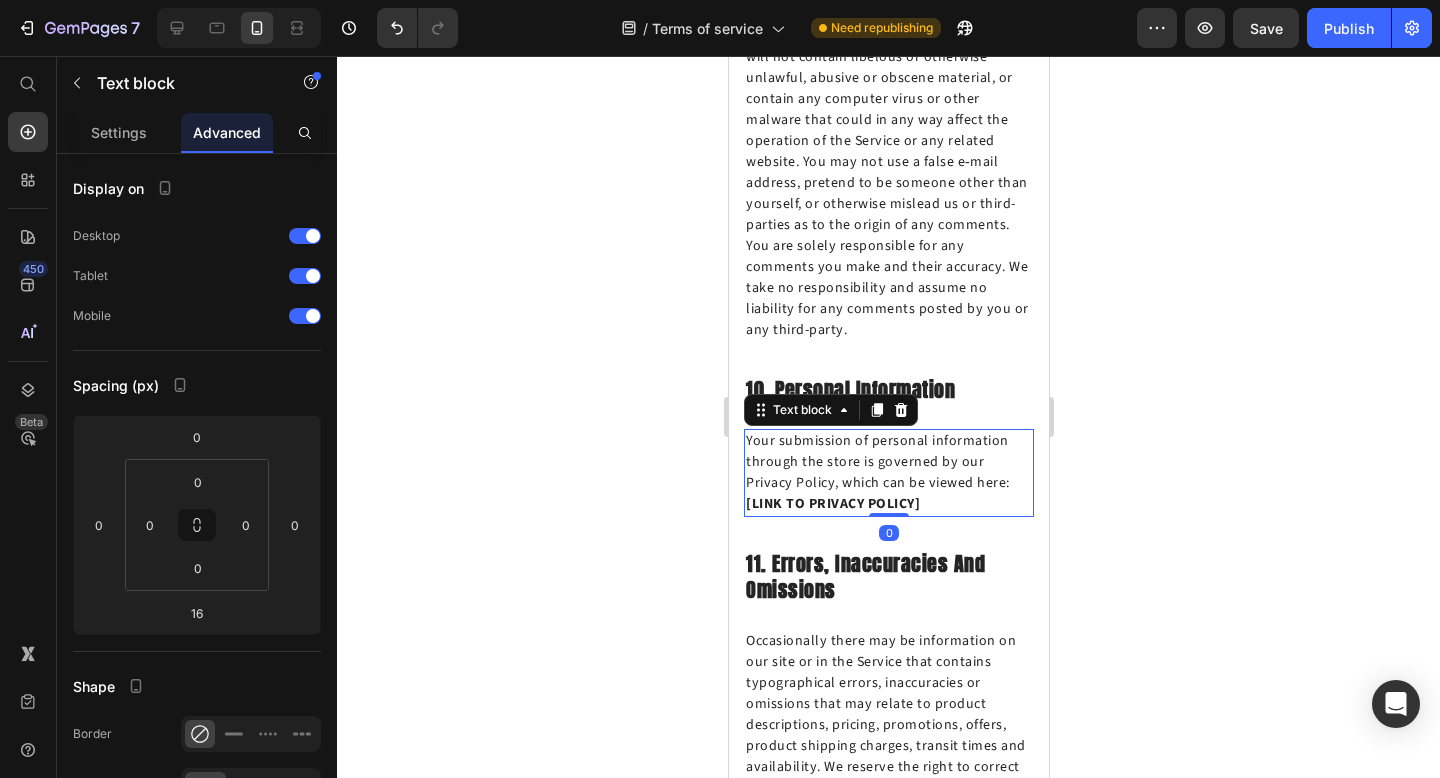 drag, startPoint x: 899, startPoint y: 382, endPoint x: 899, endPoint y: 314, distance: 68 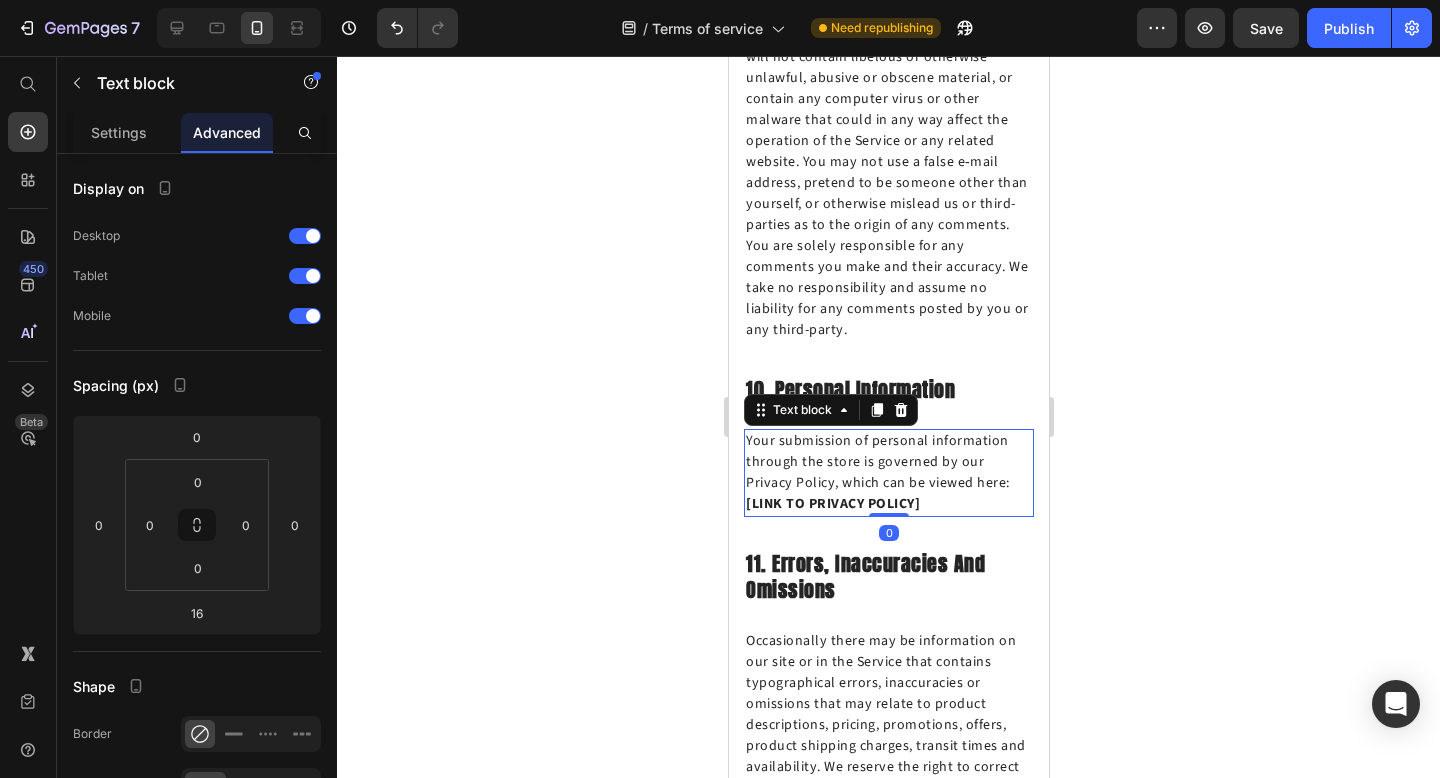 click on "Your submission of personal information through the store is governed by our Privacy Policy, which can be viewed here:  [LINK TO PRIVACY POLICY] Text block   0" at bounding box center (888, 473) 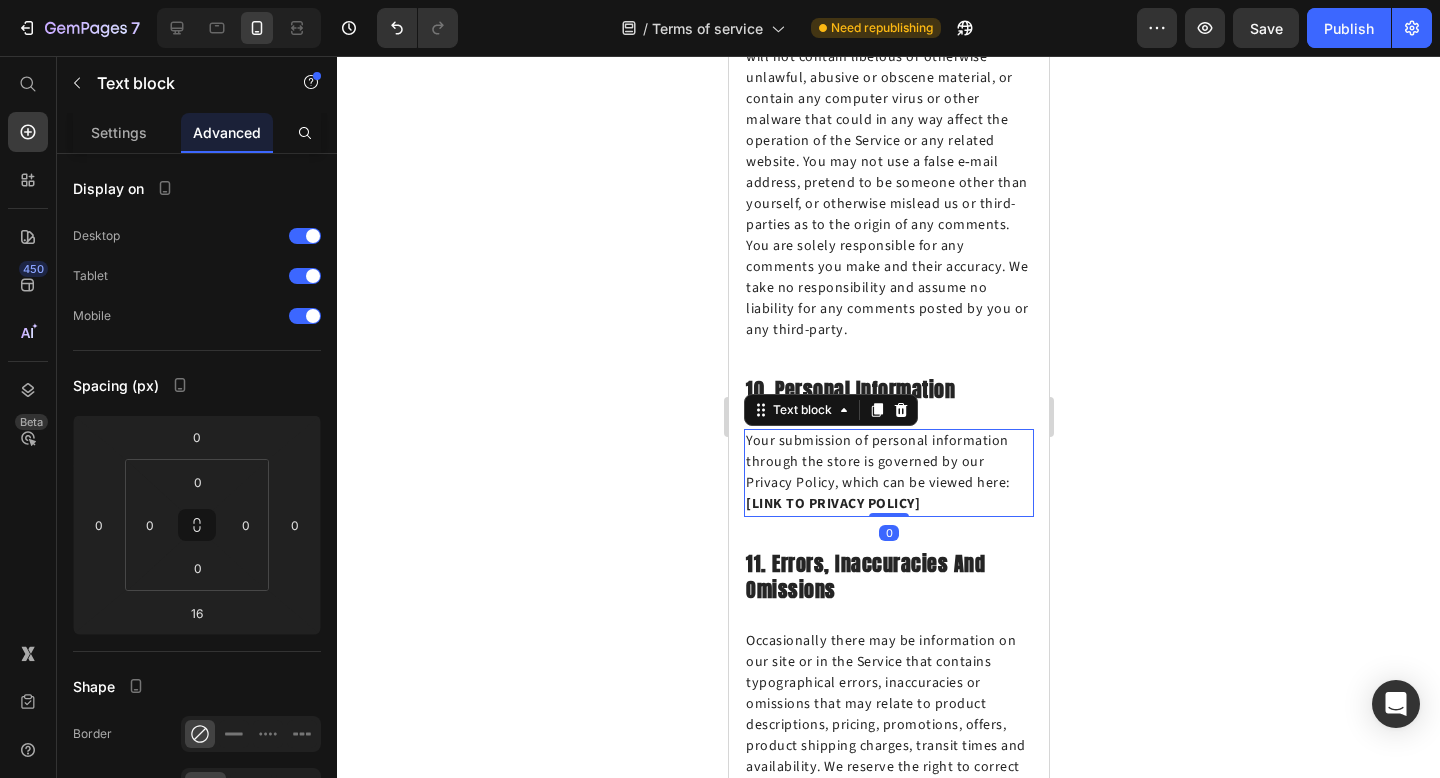 type on "0" 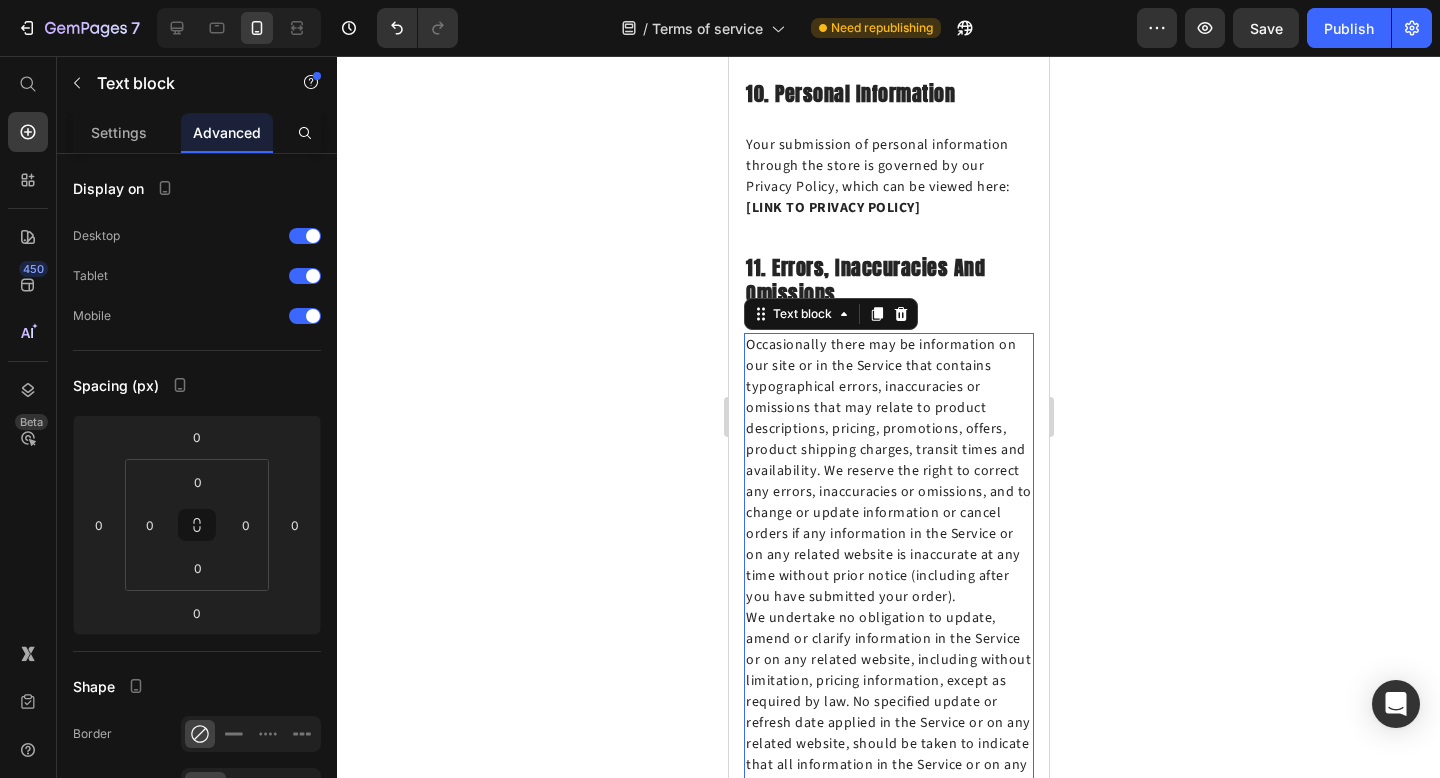click on "Occasionally there may be information on our site or in the Service that contains typographical errors, inaccuracies or omissions that may relate to product descriptions, pricing, promotions, offers, product shipping charges, transit times and availability. We reserve the right to correct any errors, inaccuracies or omissions, and to change or update information or cancel orders if any information in the Service or on any related website is inaccurate at any time without prior notice (including after you have submitted your order)." at bounding box center [888, 471] 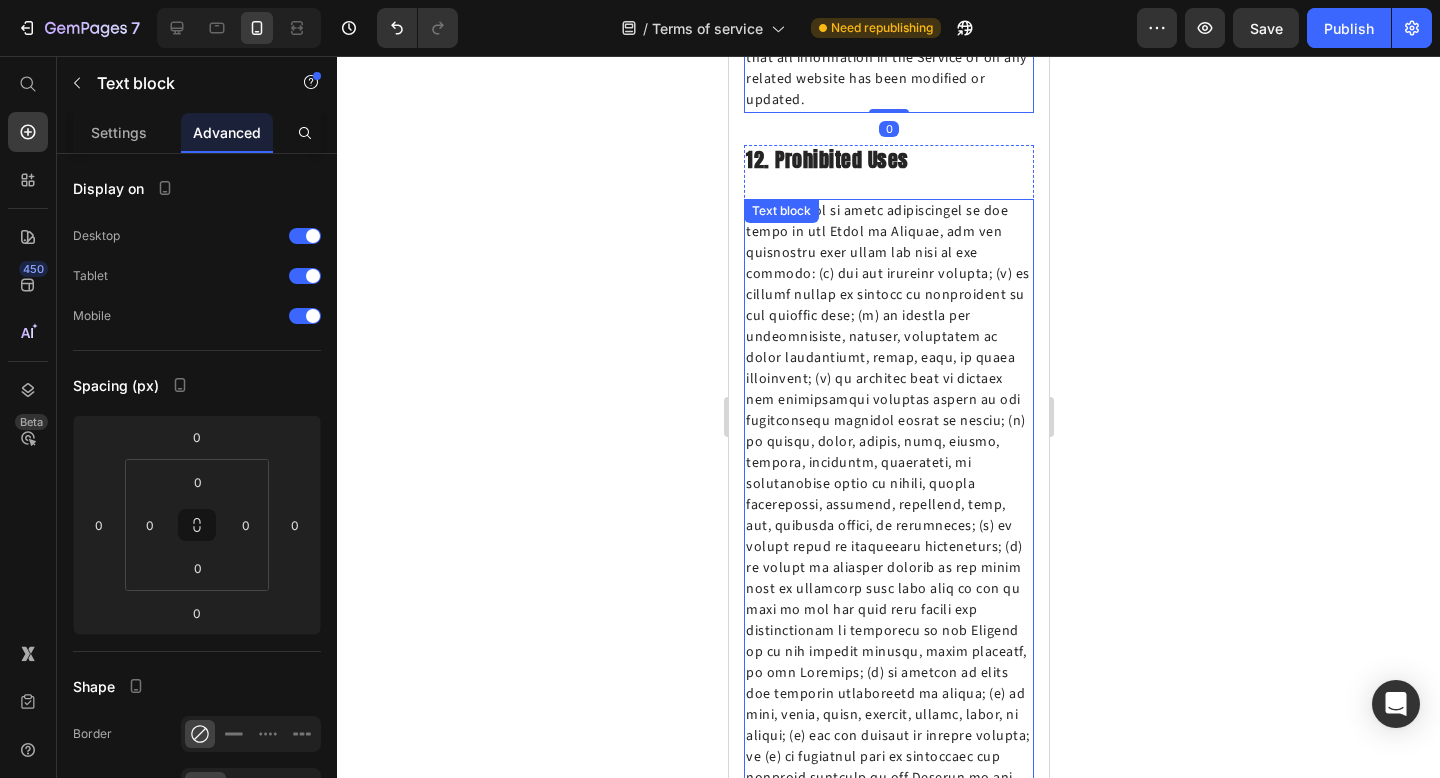 click at bounding box center [888, 547] 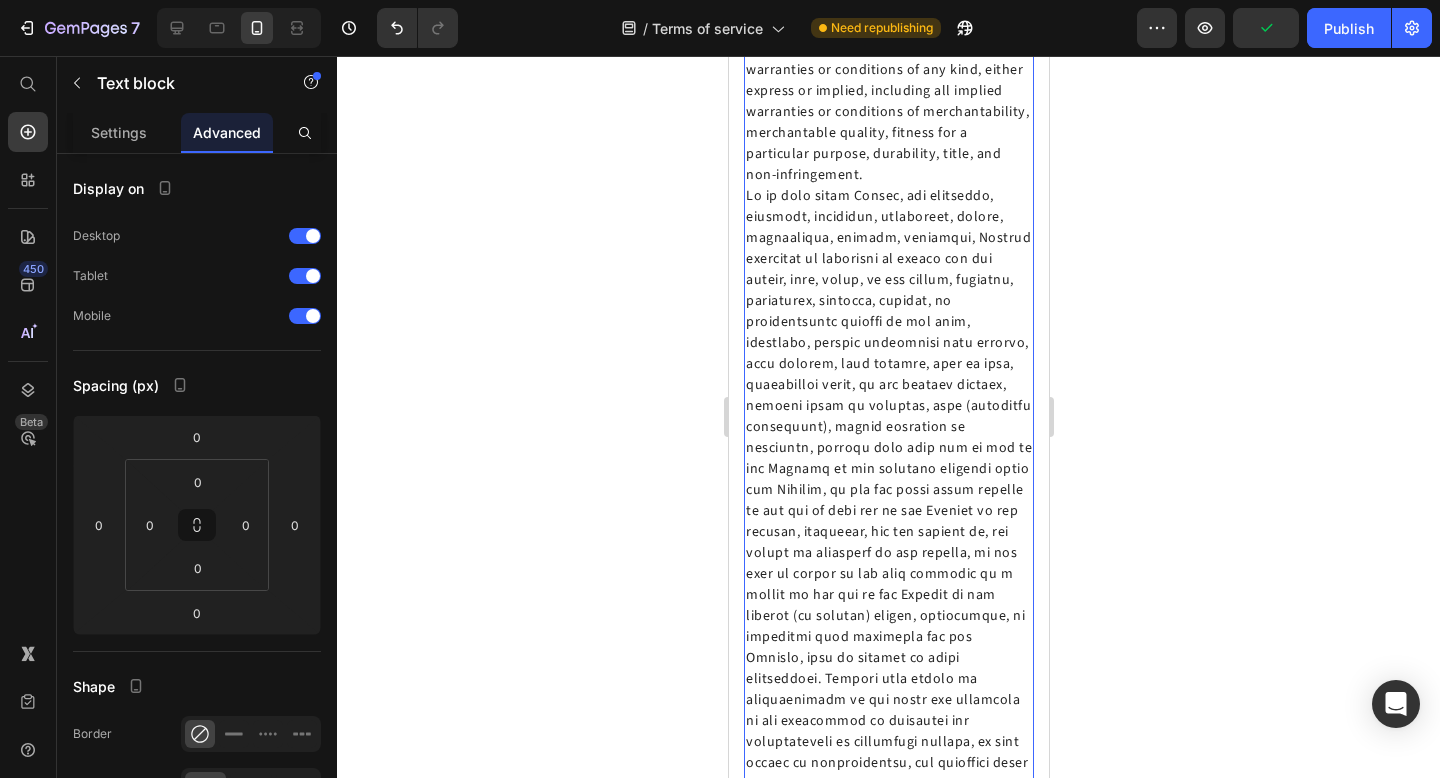 click at bounding box center (888, 501) 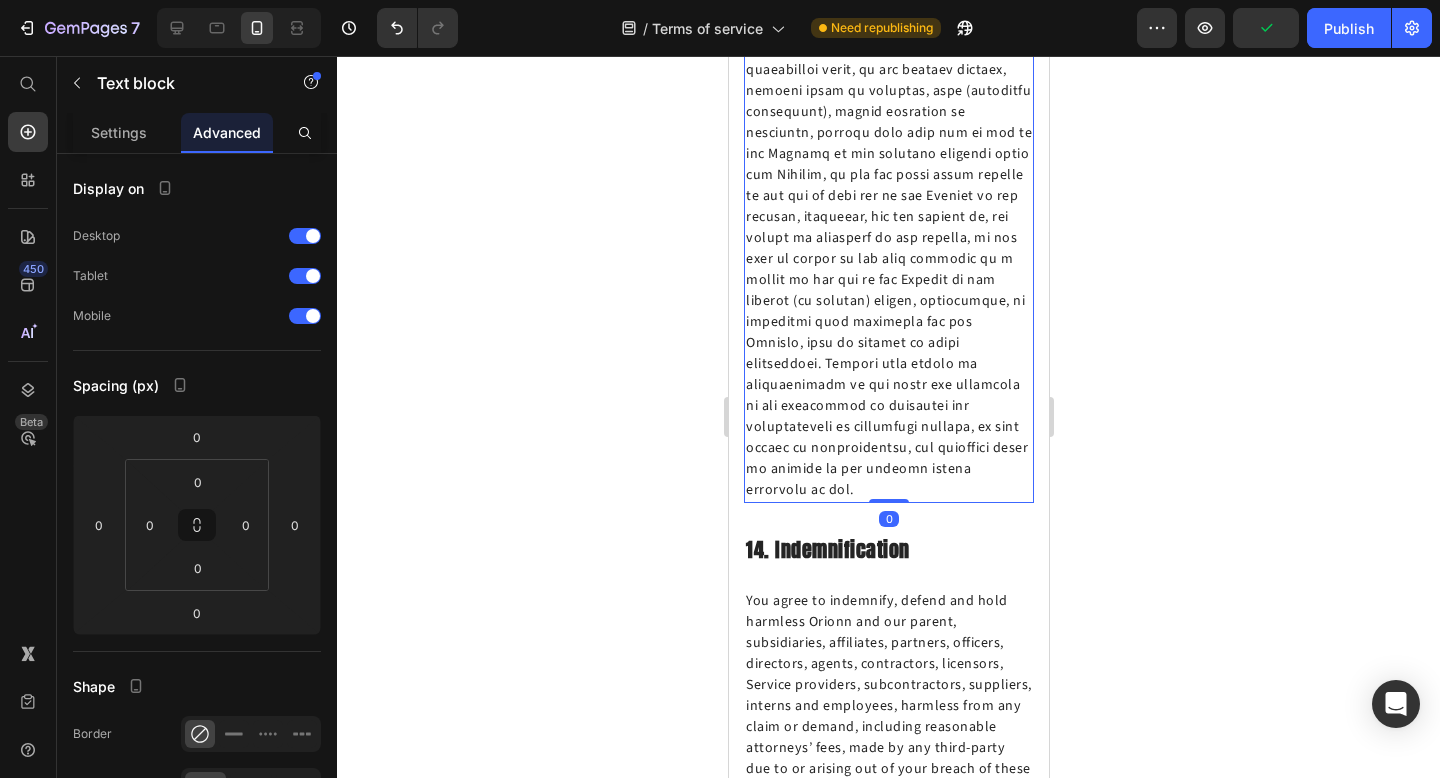 scroll, scrollTop: 9885, scrollLeft: 0, axis: vertical 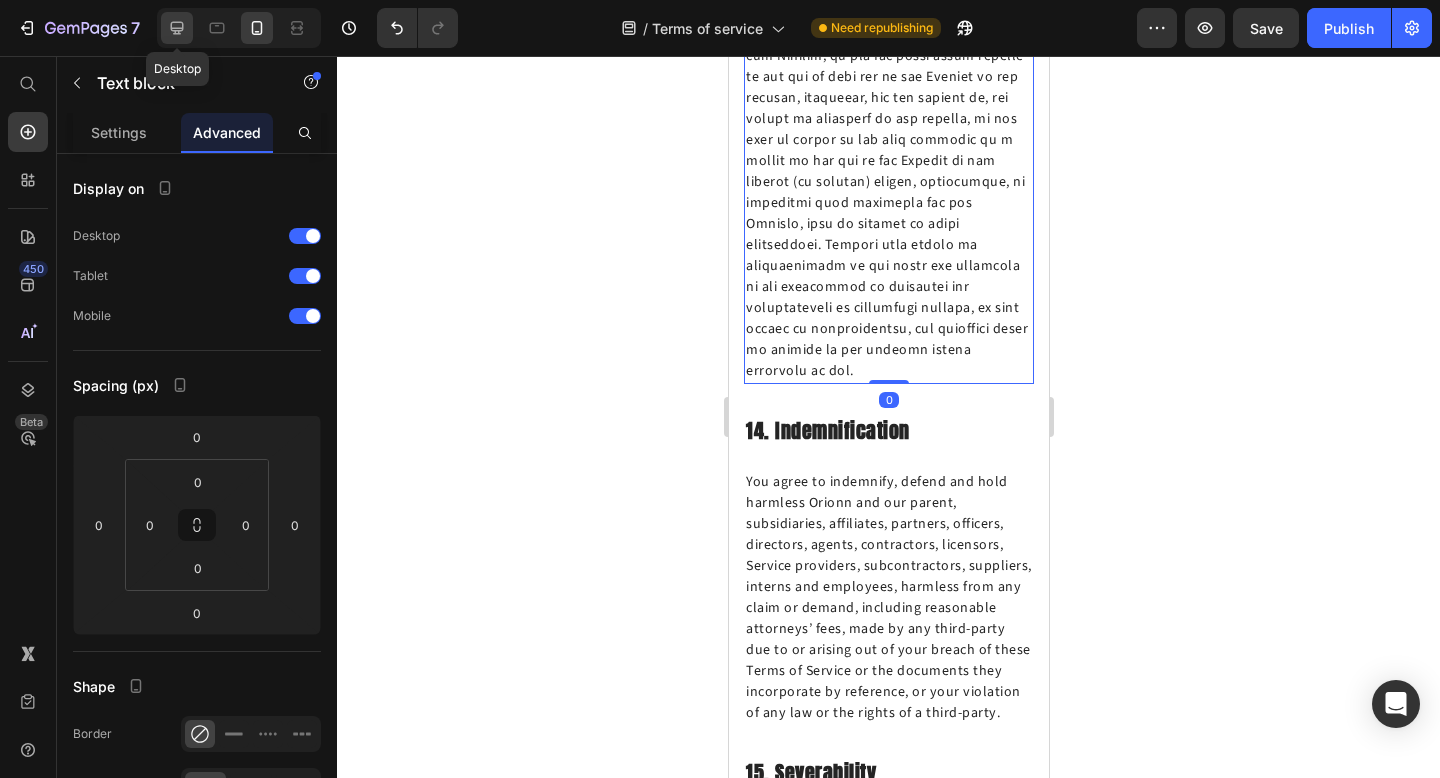 click 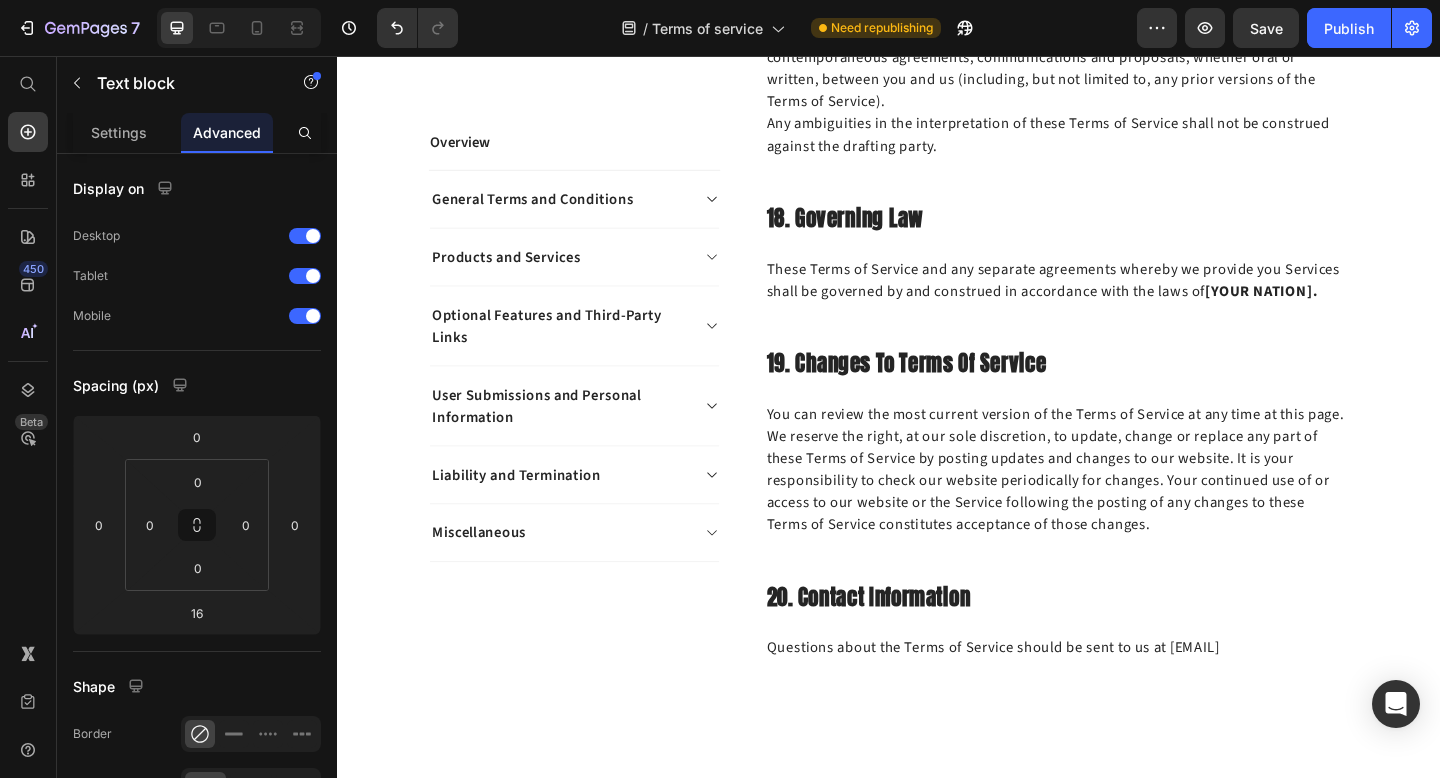 scroll, scrollTop: 7760, scrollLeft: 0, axis: vertical 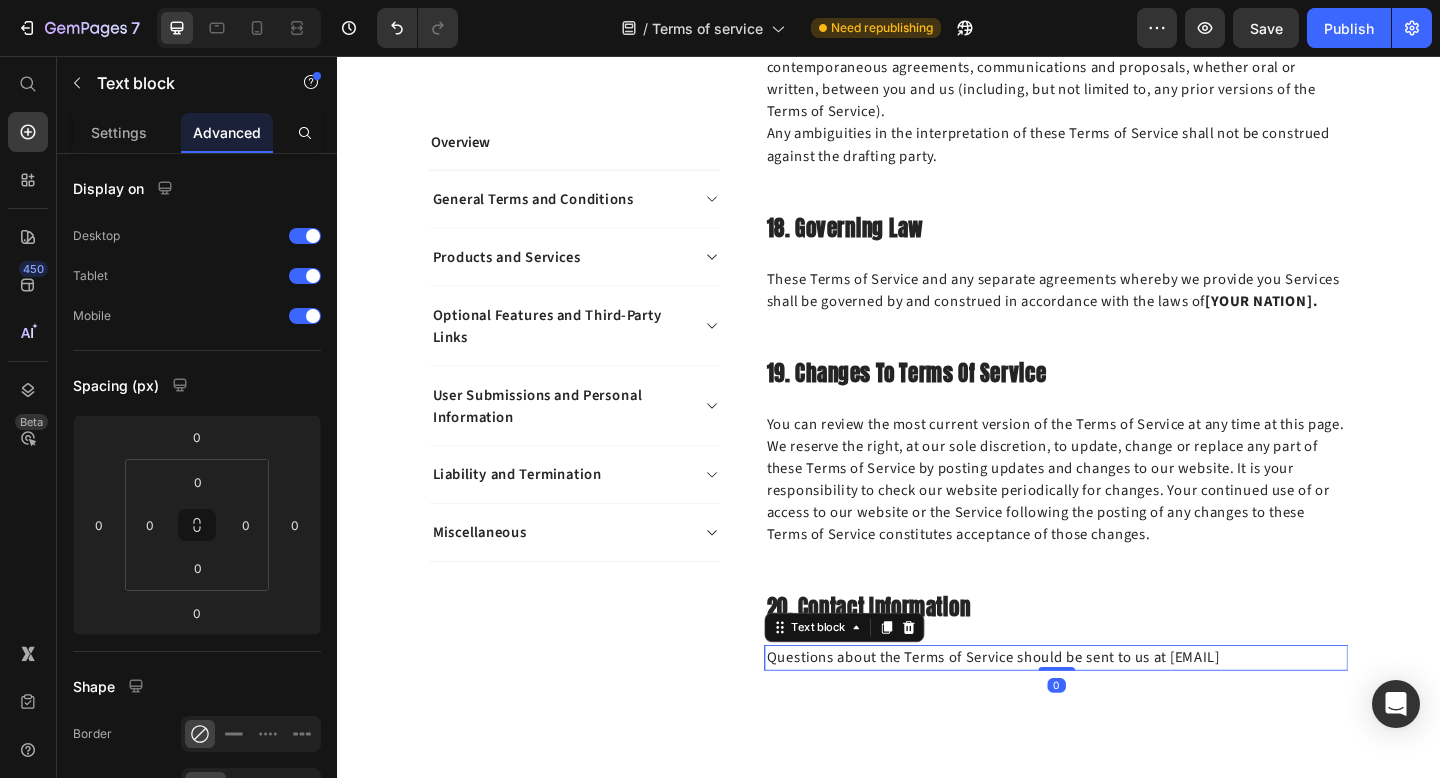 click on "Questions about the Terms of Service should be sent to us at hello@teacle" at bounding box center (1119, 711) 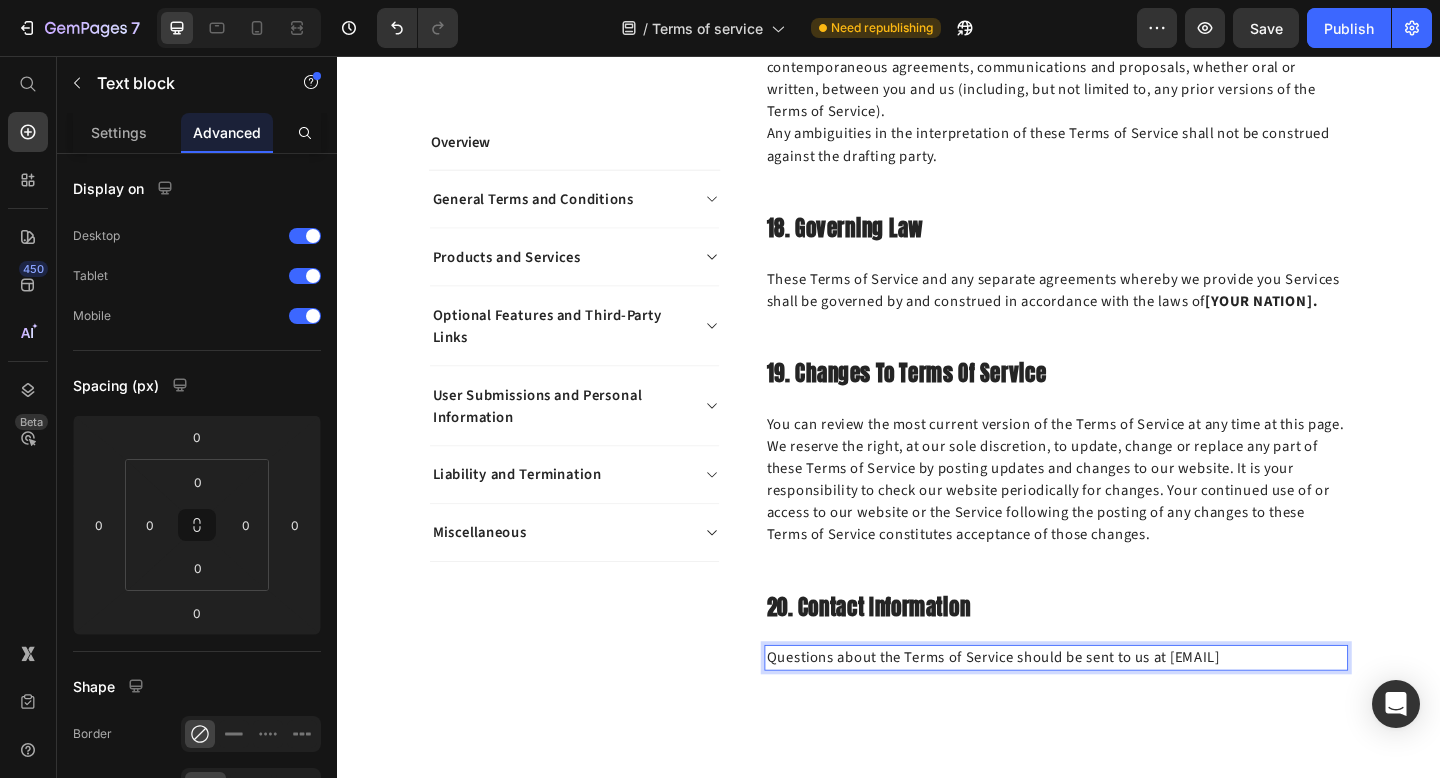 click on "Questions about the Terms of Service should be sent to us at hello@teacle" at bounding box center [1119, 711] 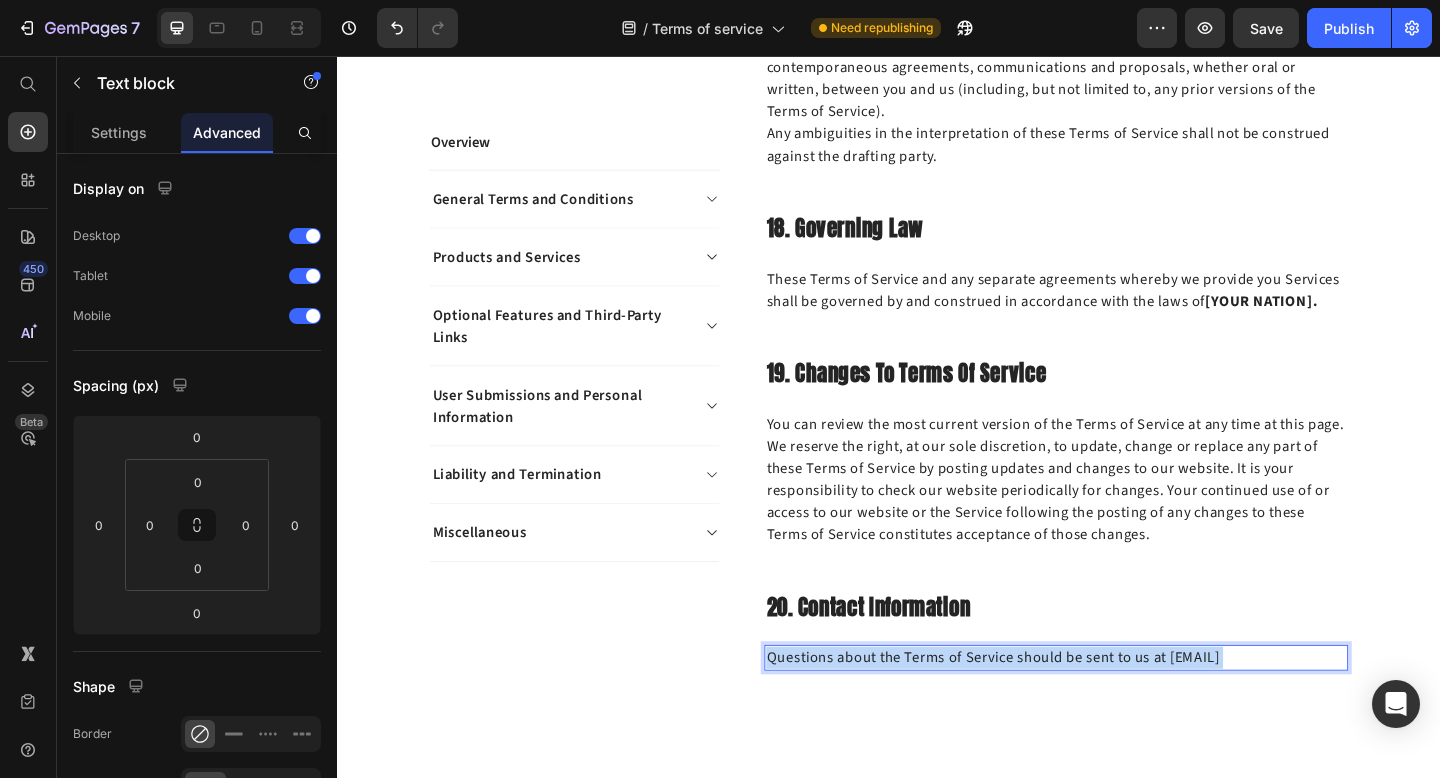 drag, startPoint x: 1335, startPoint y: 586, endPoint x: 1238, endPoint y: 595, distance: 97.41663 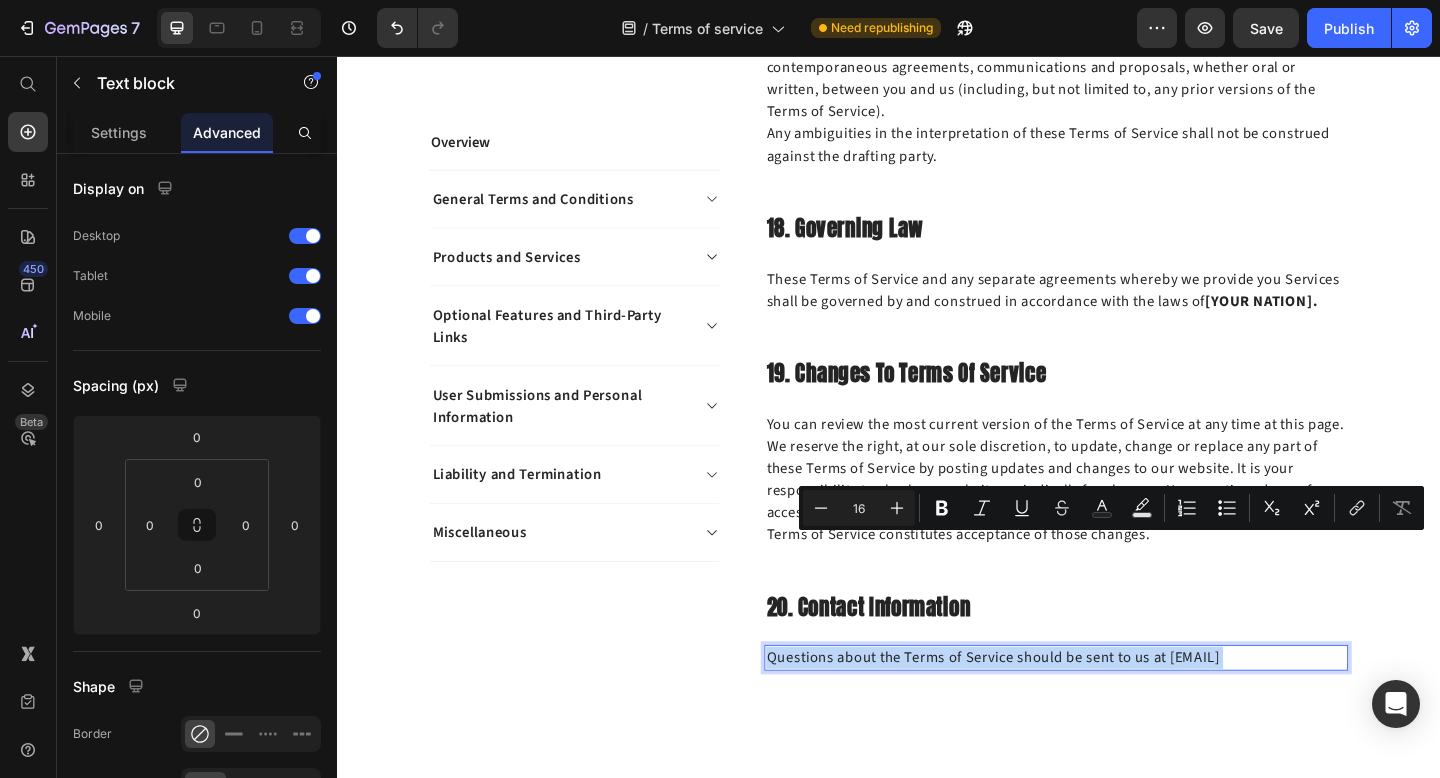 drag, startPoint x: 1355, startPoint y: 594, endPoint x: 1241, endPoint y: 597, distance: 114.03947 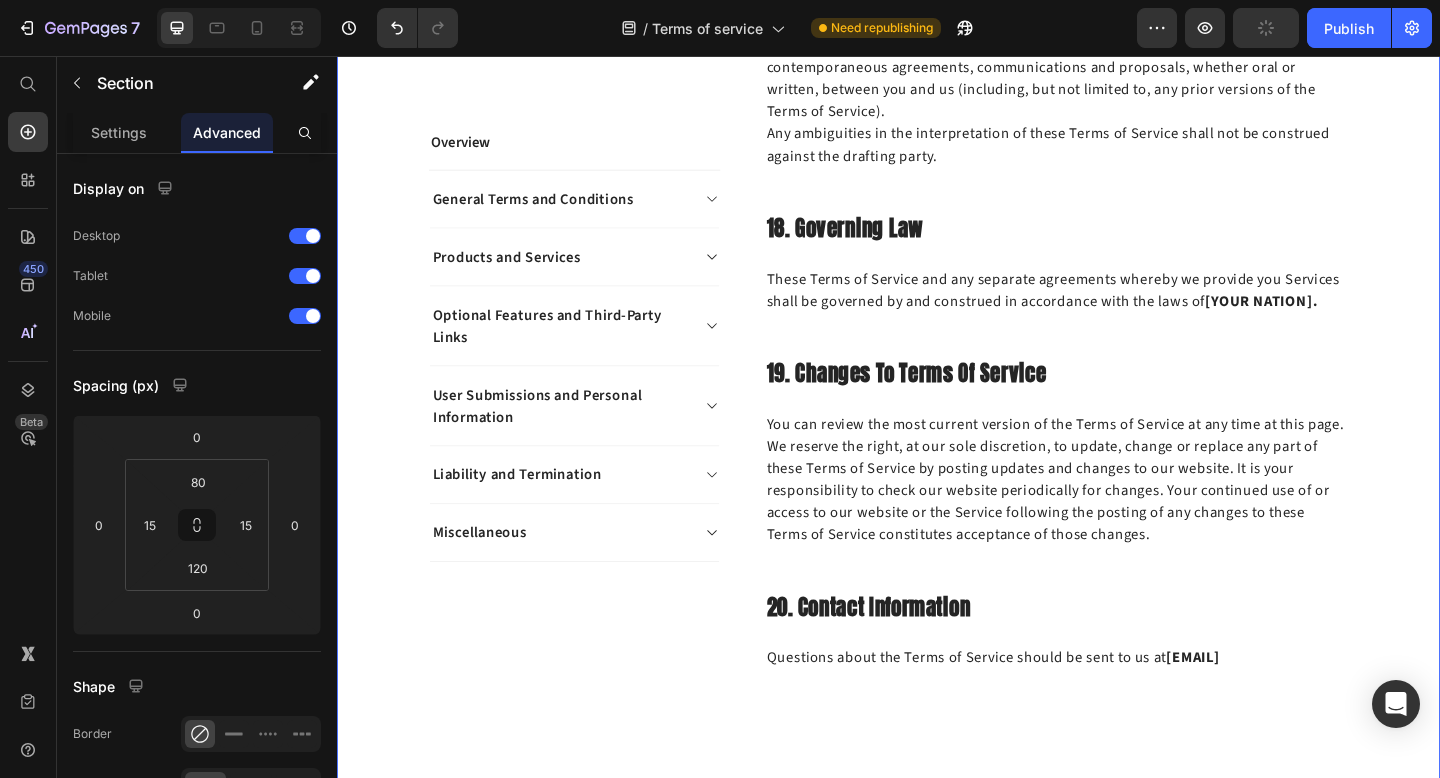 click on "Overview Text block
General Terms and Conditions
Products and Services
Optional Features and Third-Party Links
User Submissions and Personal Information
Liability and Termination
Miscellaneous Accordion Row Overview Heading This website is operated by  Teacle . Throughout the site, the terms “we”, “us” and “our” refer to Orionn. Orionn offers this website, including all information, tools and Services available from this site to you, the user, conditioned upon your acceptance of all terms, conditions, policies and notices stated here. Our store is hosted on Shopify Inc. They provide us with the online e-commerce platform that allows us to sell our products and Services to you. Text block Row 1. Online Store Terms Heading Text block Row 2. General Conditions Row" at bounding box center [937, -3213] 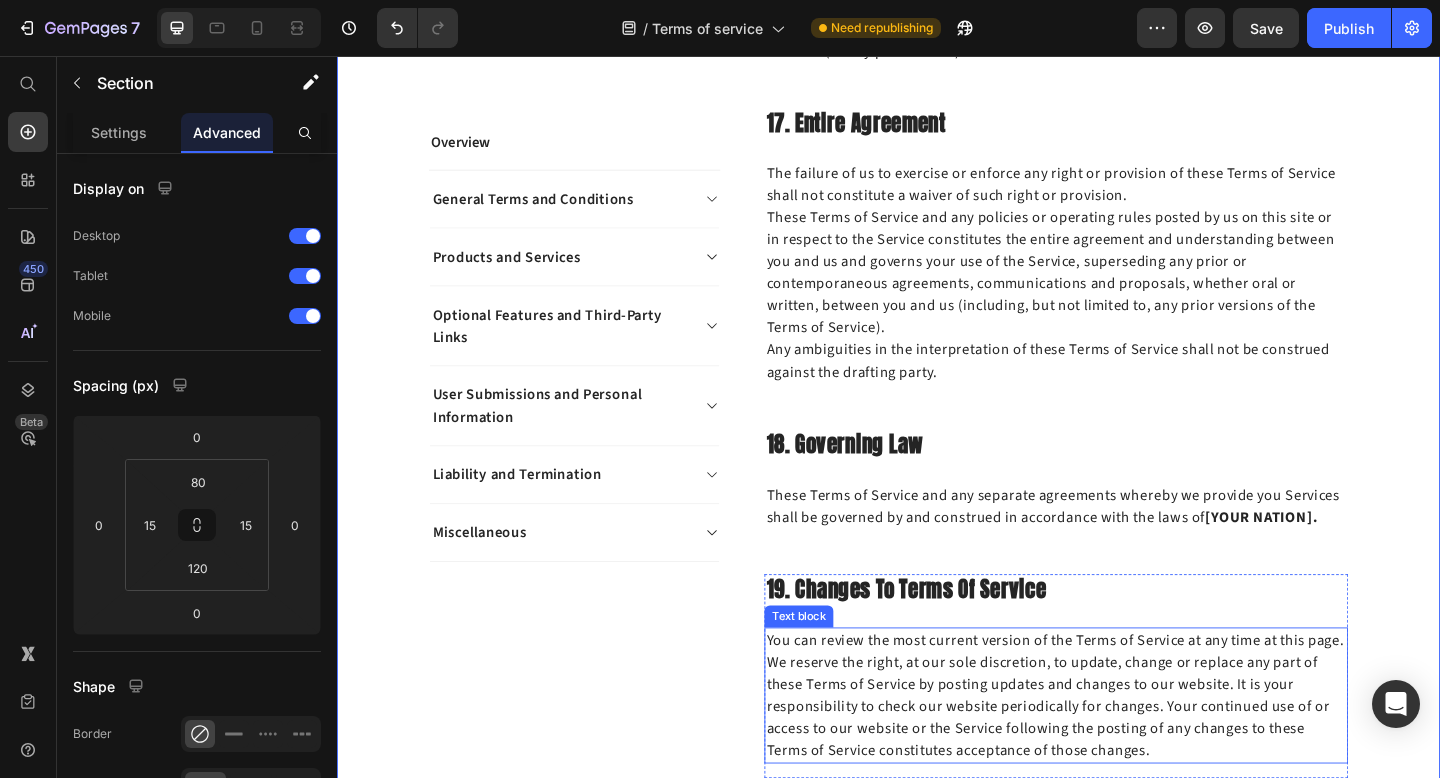 scroll, scrollTop: 7522, scrollLeft: 0, axis: vertical 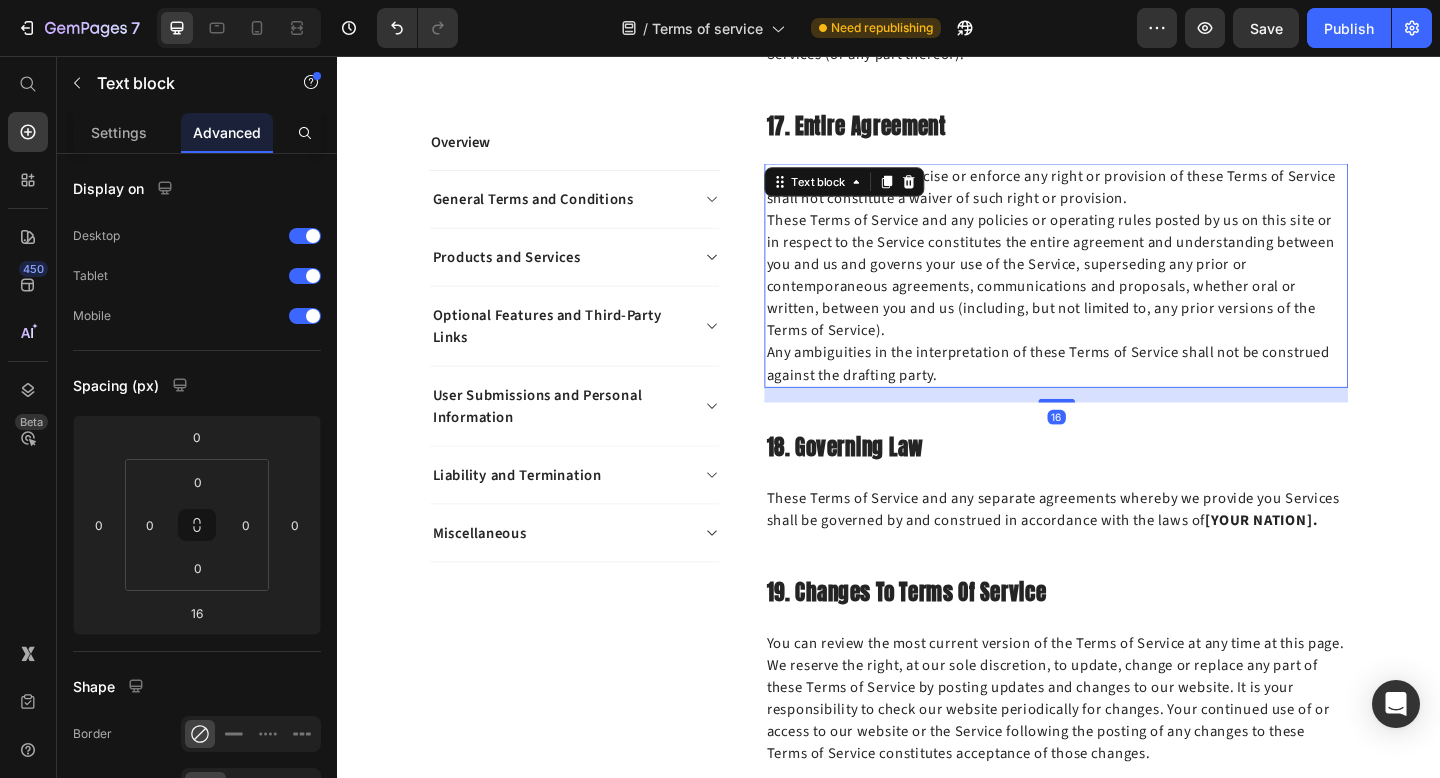click on "These Terms of Service and any policies or operating rules posted by us on this site or in respect to the Service constitutes the entire agreement and understanding between you and us and governs your use of the Service, superseding any prior or contemporaneous agreements, communications and proposals, whether oral or written, between you and us (including, but not limited to, any prior versions of the Terms of Service)." at bounding box center [1119, 295] 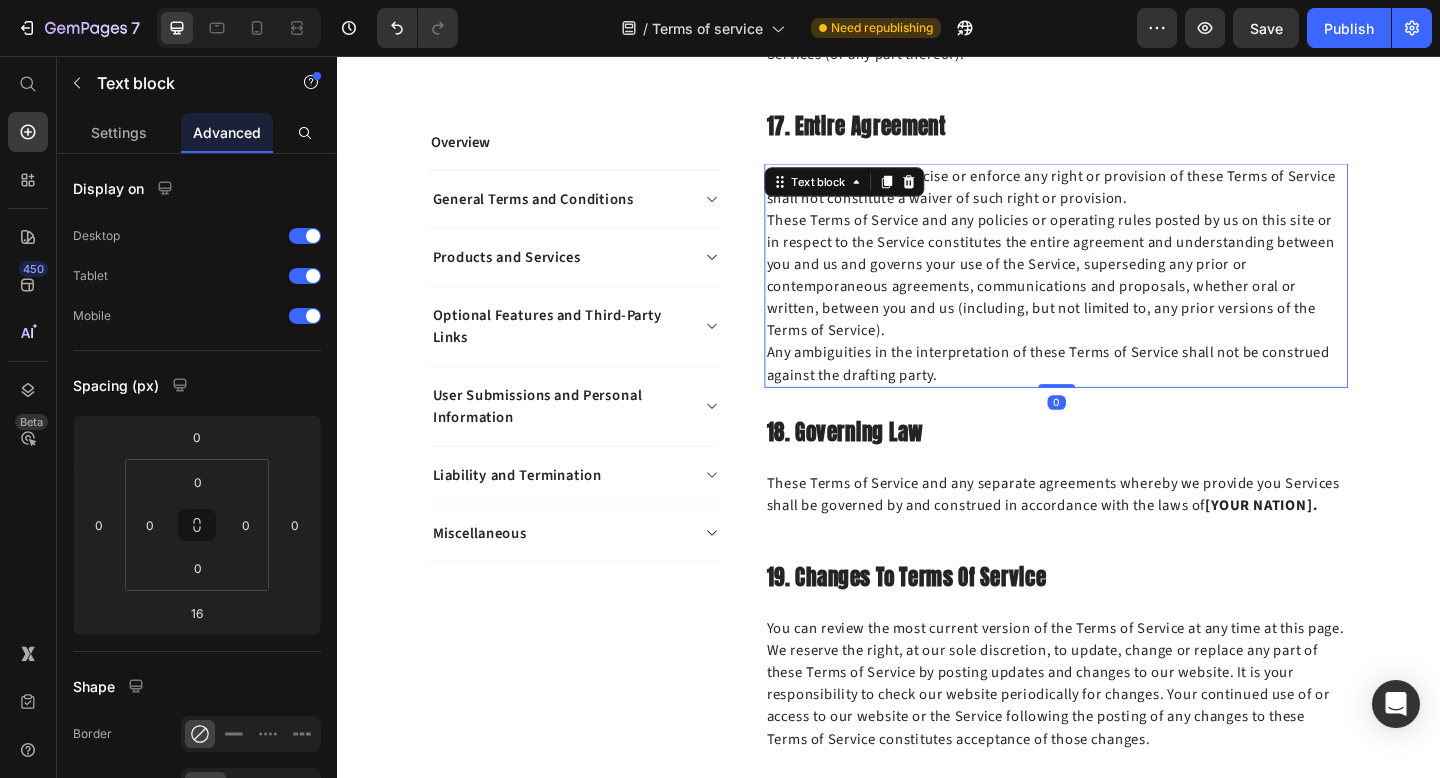 drag, startPoint x: 1124, startPoint y: 311, endPoint x: 1124, endPoint y: 276, distance: 35 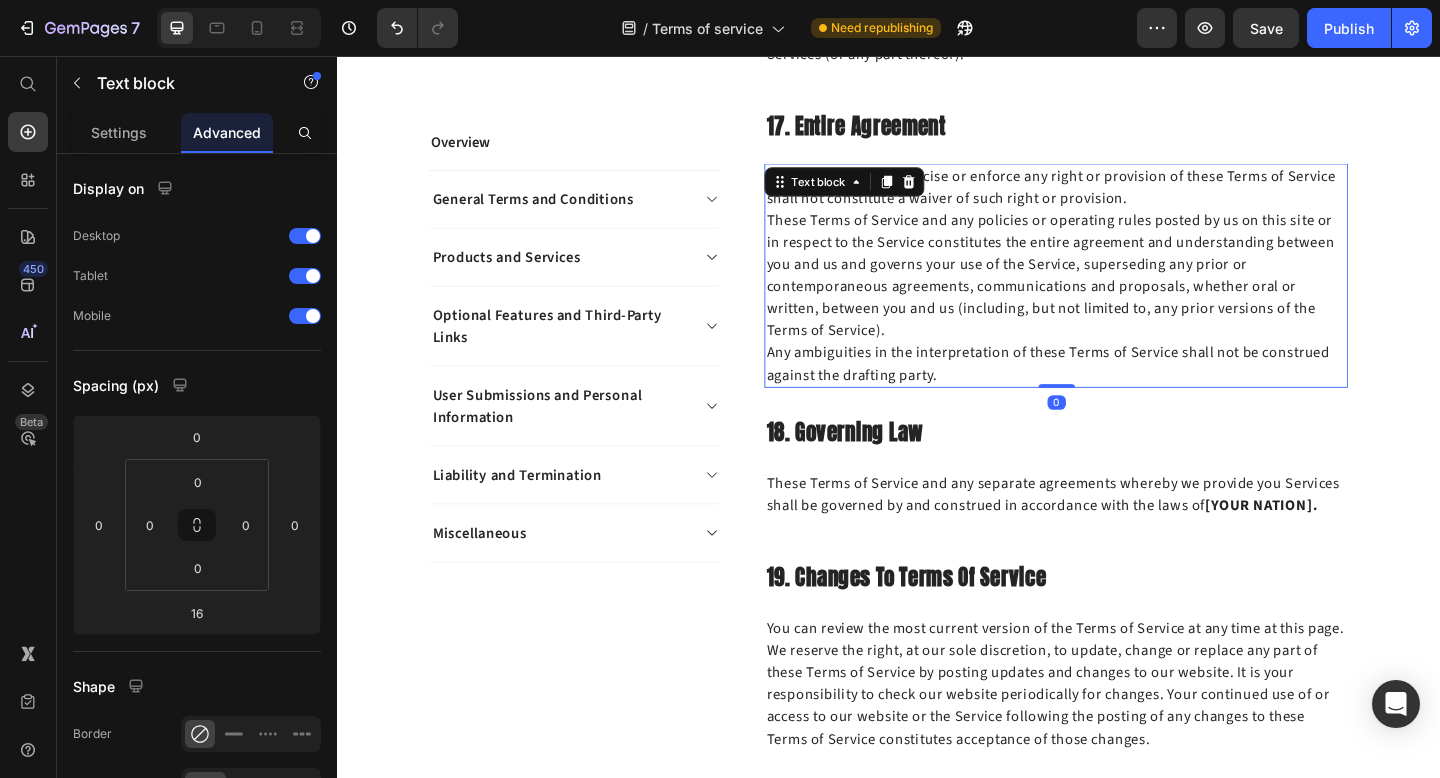 click on "The failure of us to exercise or enforce any right or provision of these Terms of Service shall not constitute a waiver of such right or provision. These Terms of Service and any policies or operating rules posted by us on this site or in respect to the Service constitutes the entire agreement and understanding between you and us and governs your use of the Service, superseding any prior or contemporaneous agreements, communications and proposals, whether oral or written, between you and us (including, but not limited to, any prior versions of the Terms of Service). Any ambiguities in the interpretation of these Terms of Service shall not be construed against the drafting party. Text block   0" at bounding box center (1119, 295) 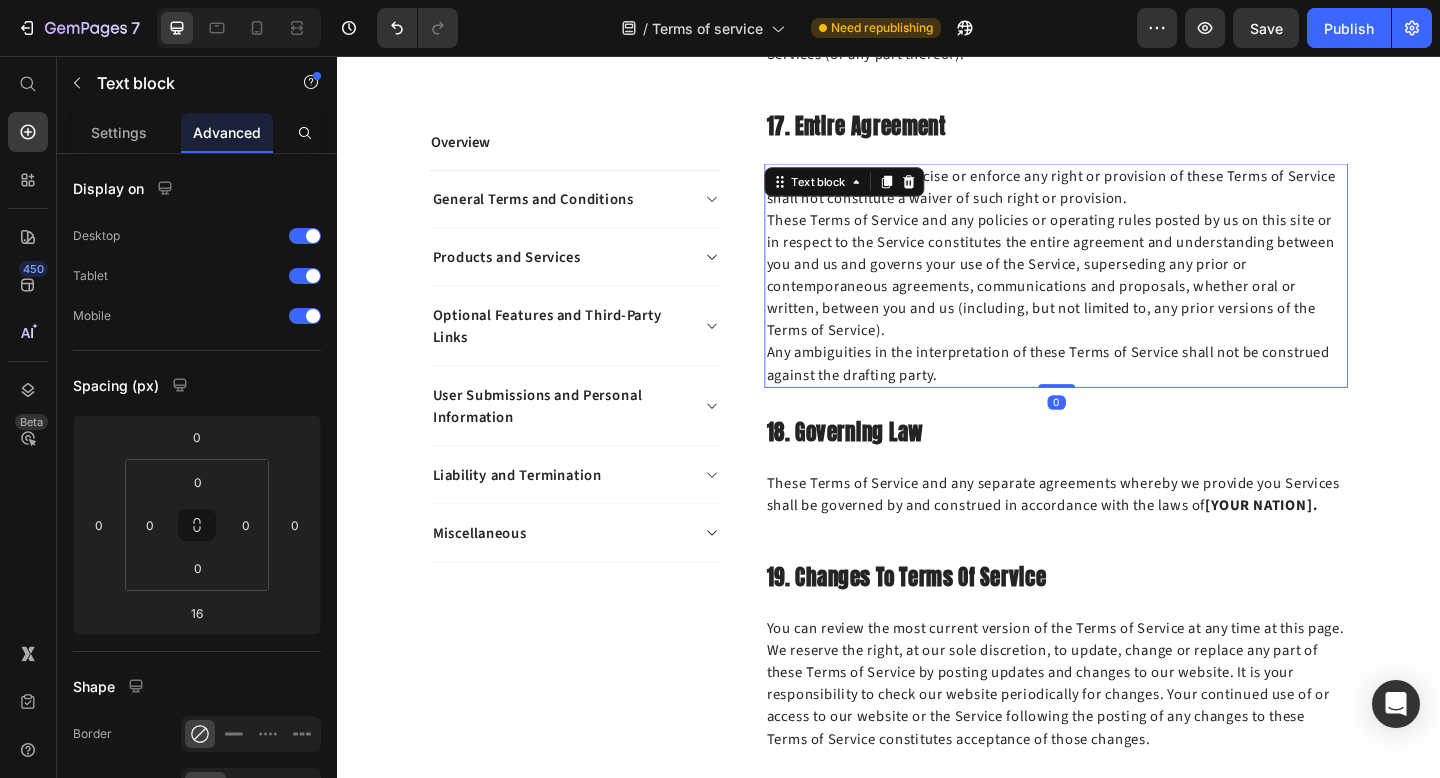 type on "0" 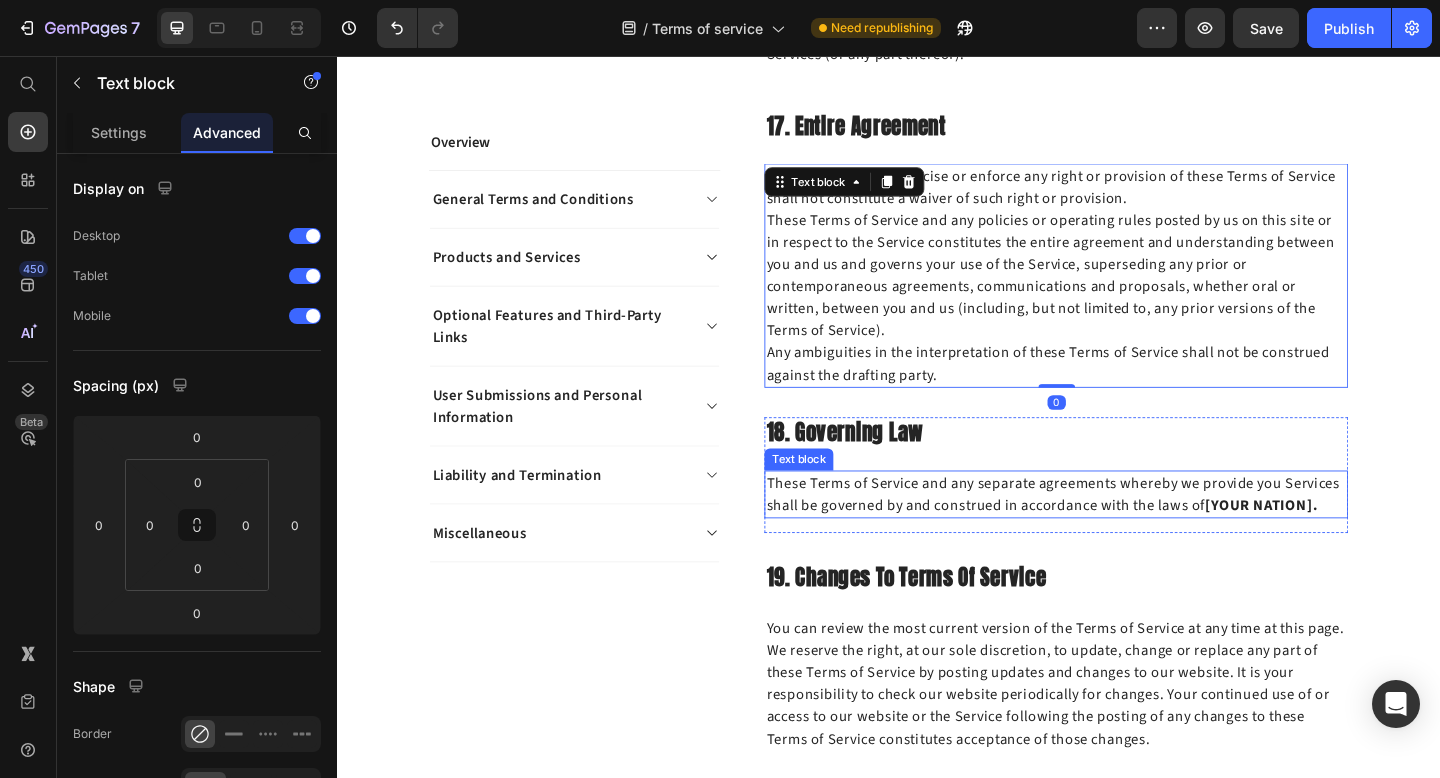 click on "These Terms of Service and any separate agreements whereby we provide you Services shall be governed by and construed in accordance with the laws of  [YOUR NATION]." at bounding box center (1119, 533) 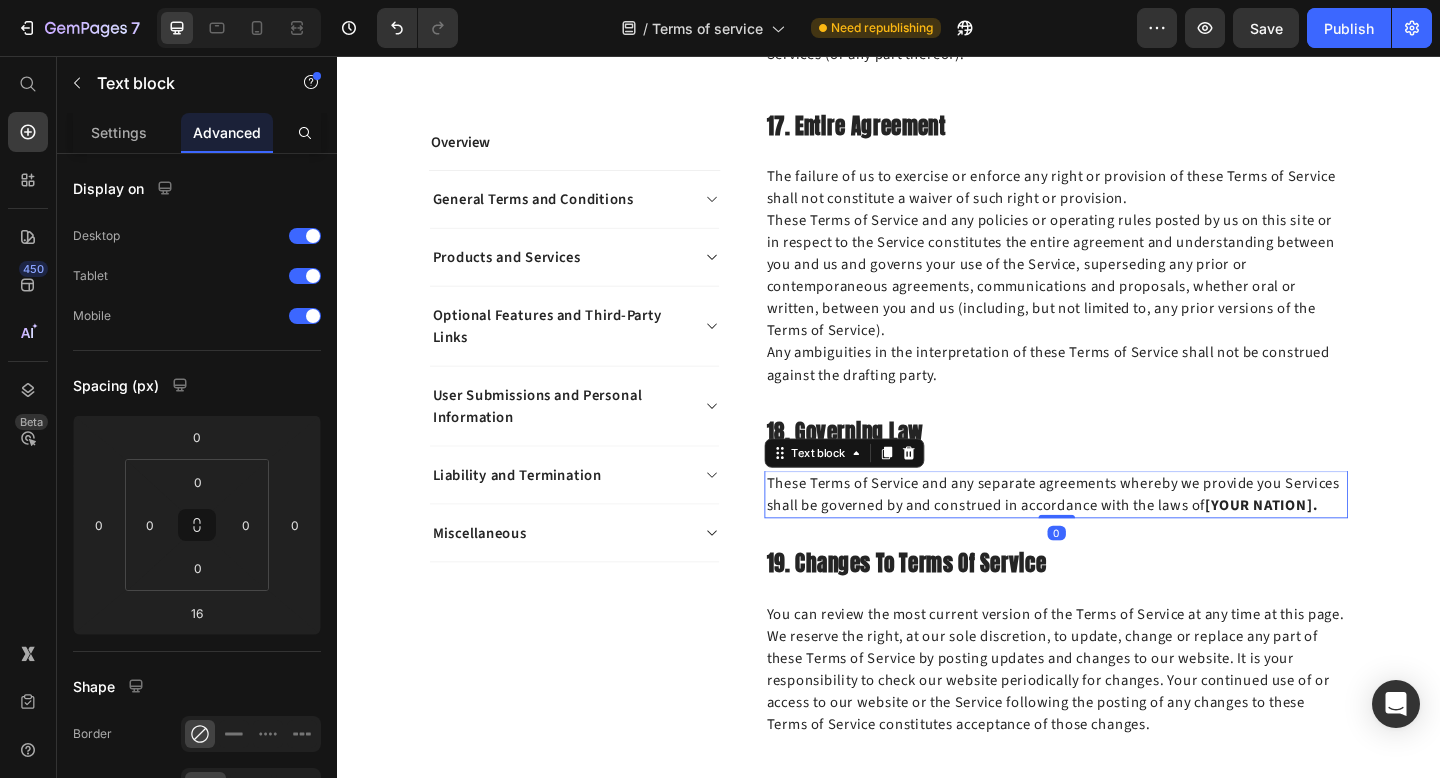 drag, startPoint x: 1116, startPoint y: 451, endPoint x: 1116, endPoint y: 414, distance: 37 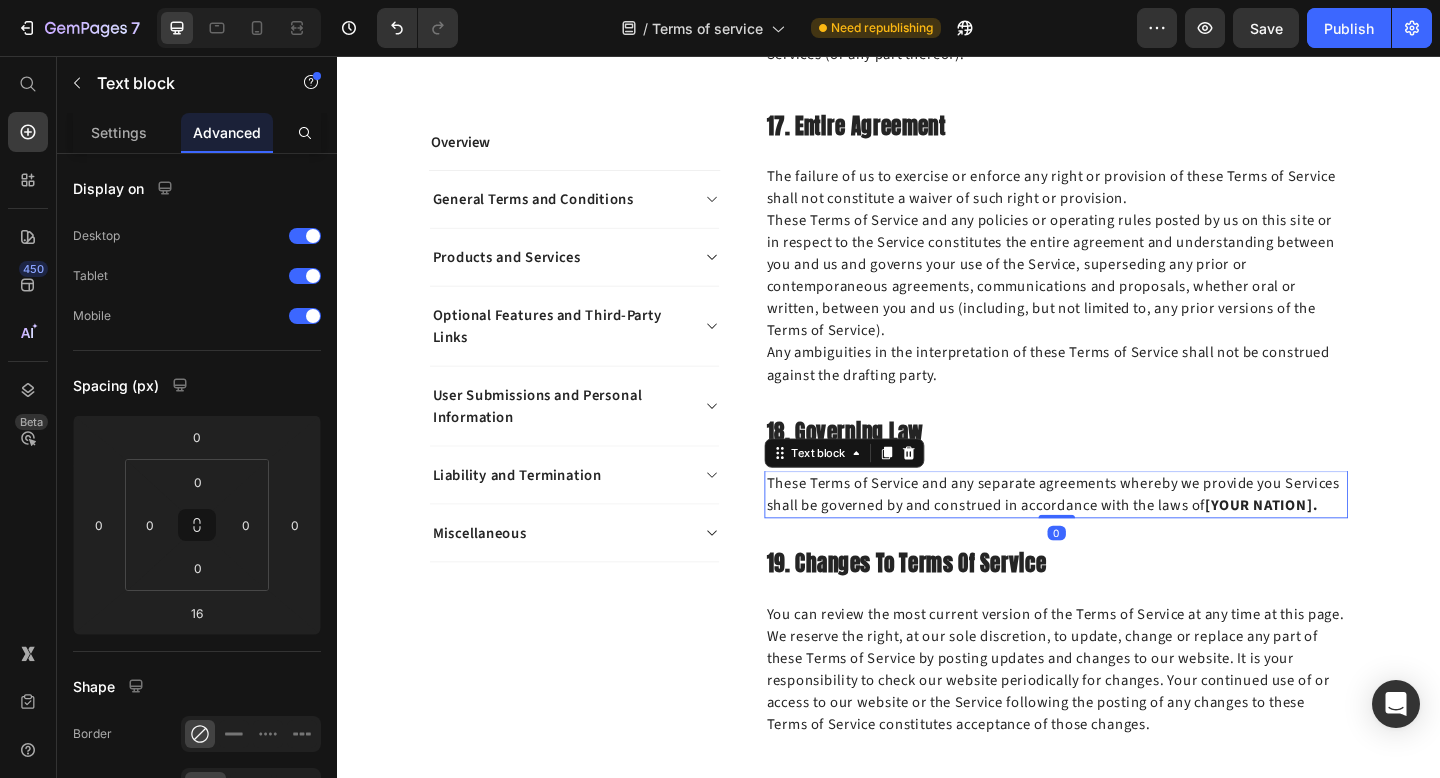 click on "These Terms of Service and any separate agreements whereby we provide you Services shall be governed by and construed in accordance with the laws of  [YOUR NATION]. Text block   0" at bounding box center (1119, 533) 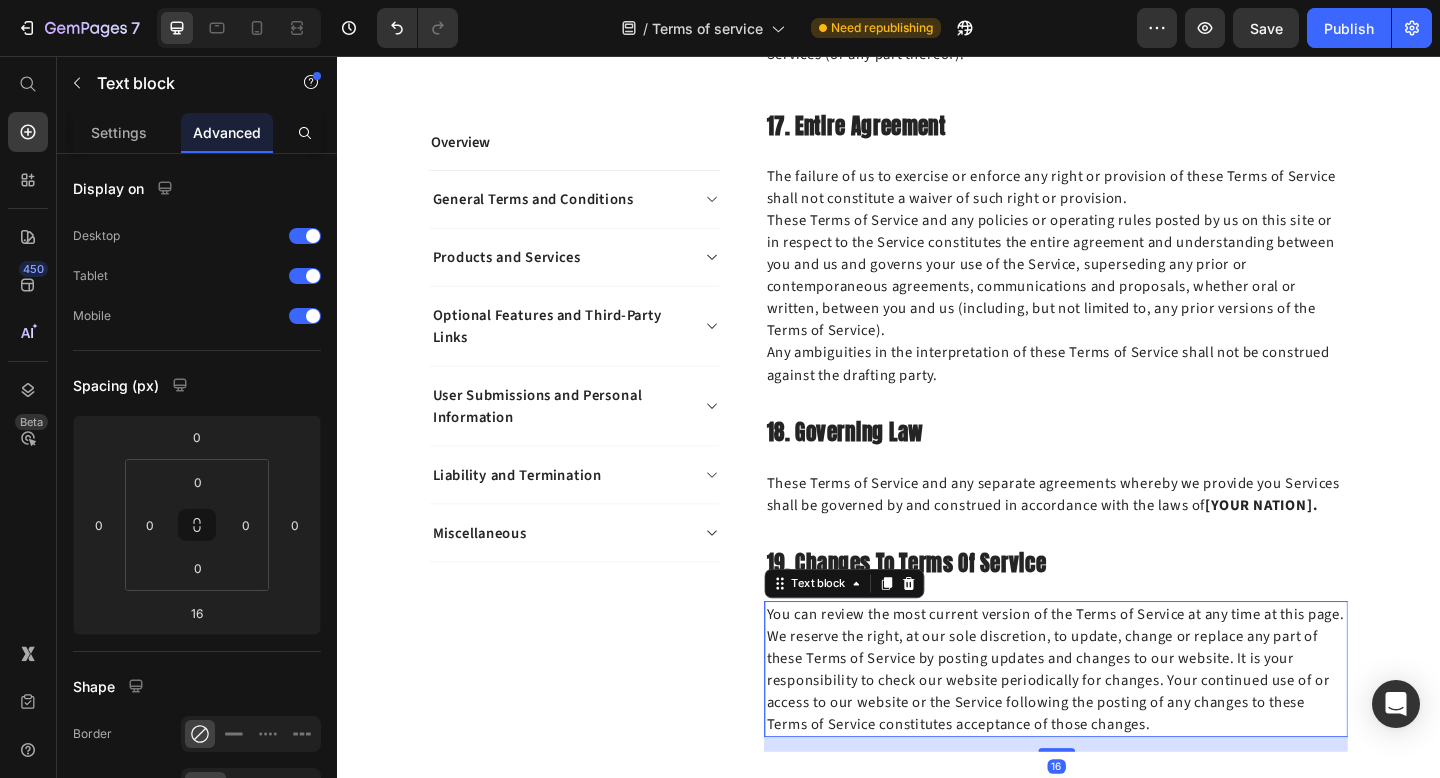 click on "We reserve the right, at our sole discretion, to update, change or replace any part of these Terms of Service by posting updates and changes to our website. It is your responsibility to check our website periodically for changes. Your continued use of or access to our website or the Service following the posting of any changes to these Terms of Service constitutes acceptance of those changes." at bounding box center [1119, 735] 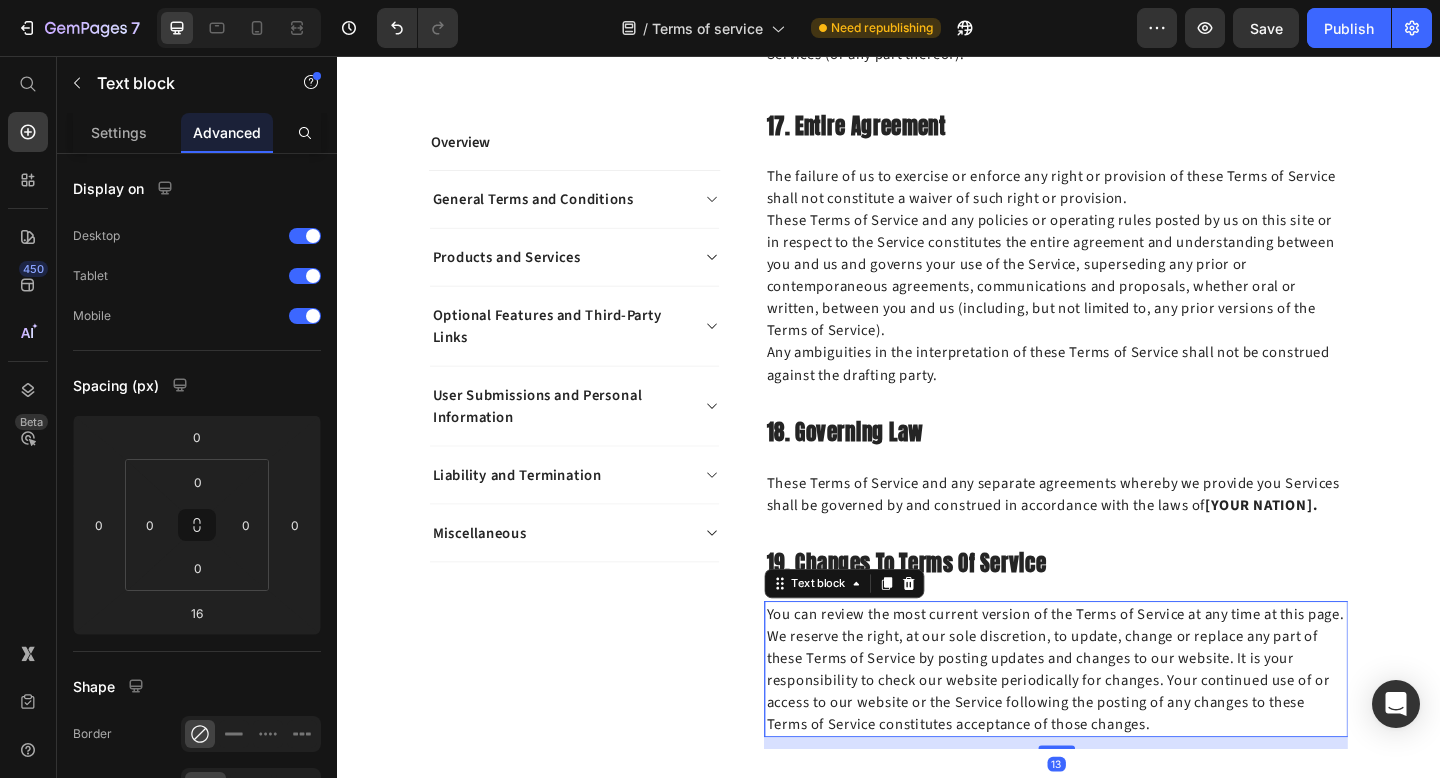 drag, startPoint x: 1123, startPoint y: 690, endPoint x: 1123, endPoint y: 633, distance: 57 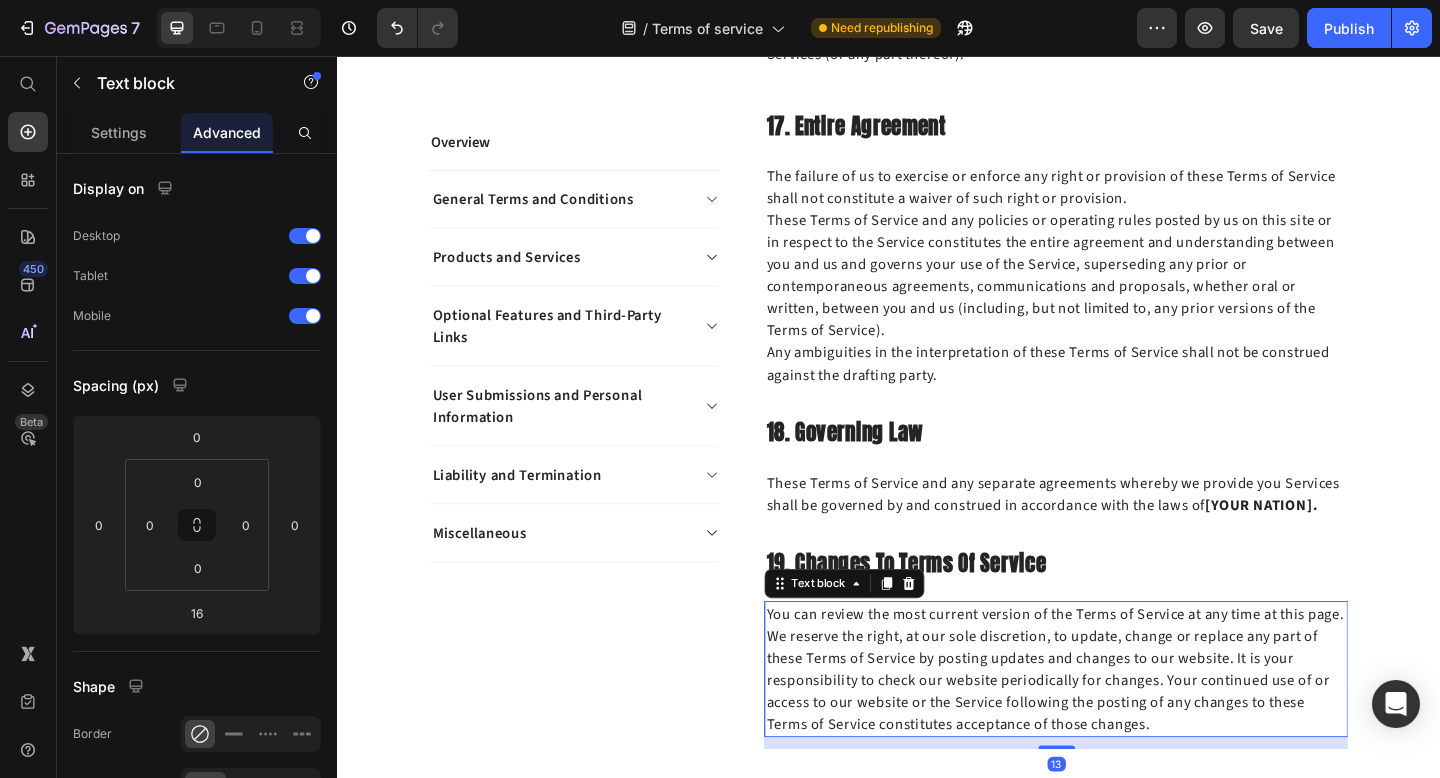 type on "0" 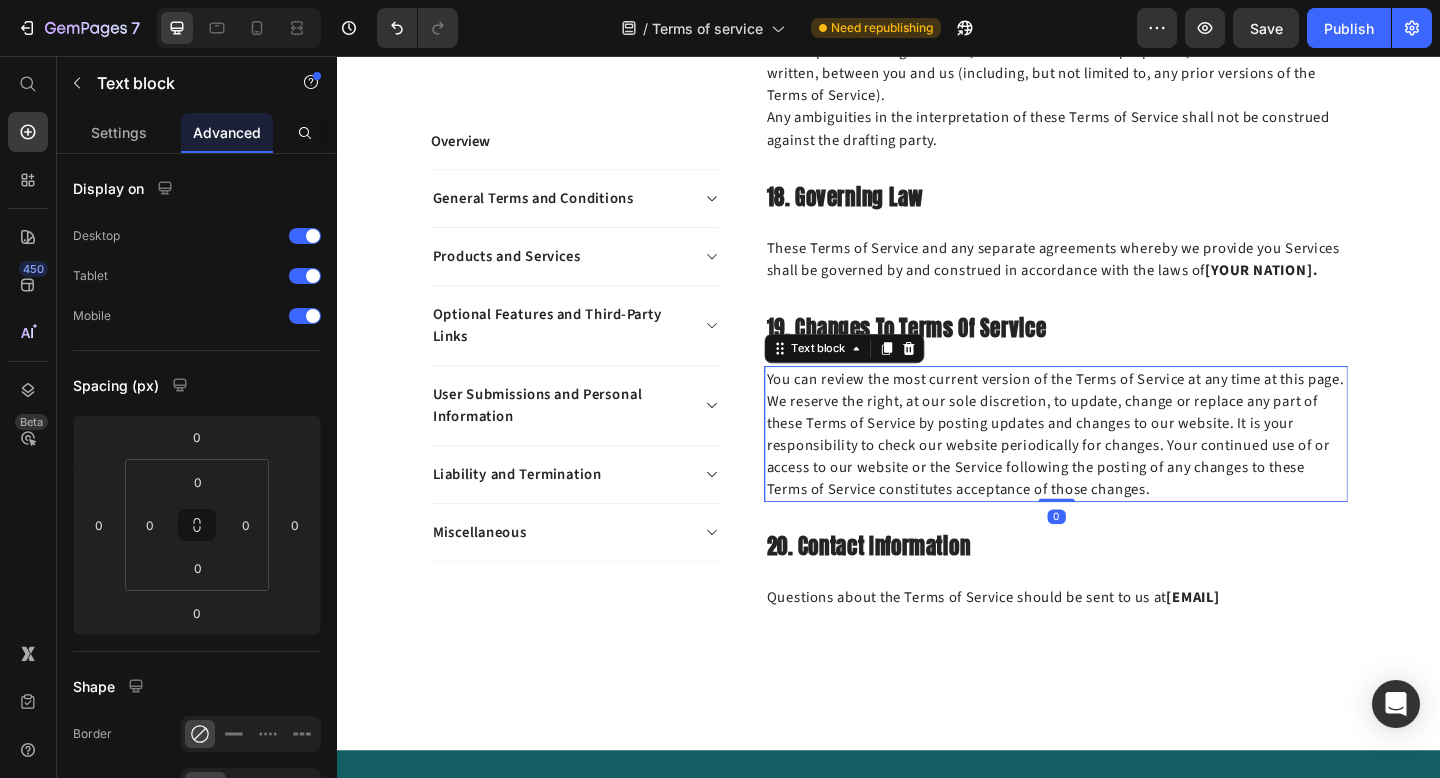 scroll, scrollTop: 7778, scrollLeft: 0, axis: vertical 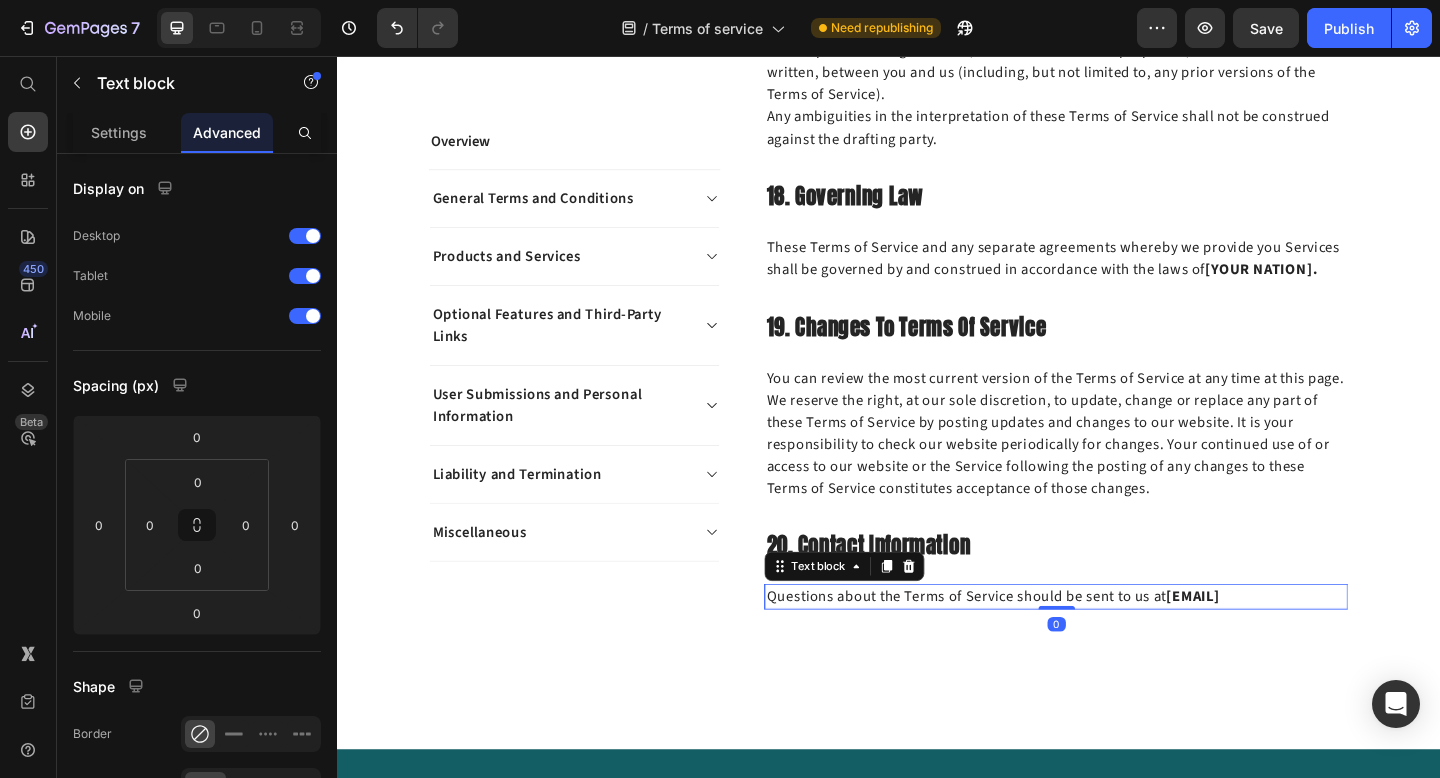 click on "Questions about the Terms of Service should be sent to us at  hello@teacle.ie" at bounding box center (1119, 645) 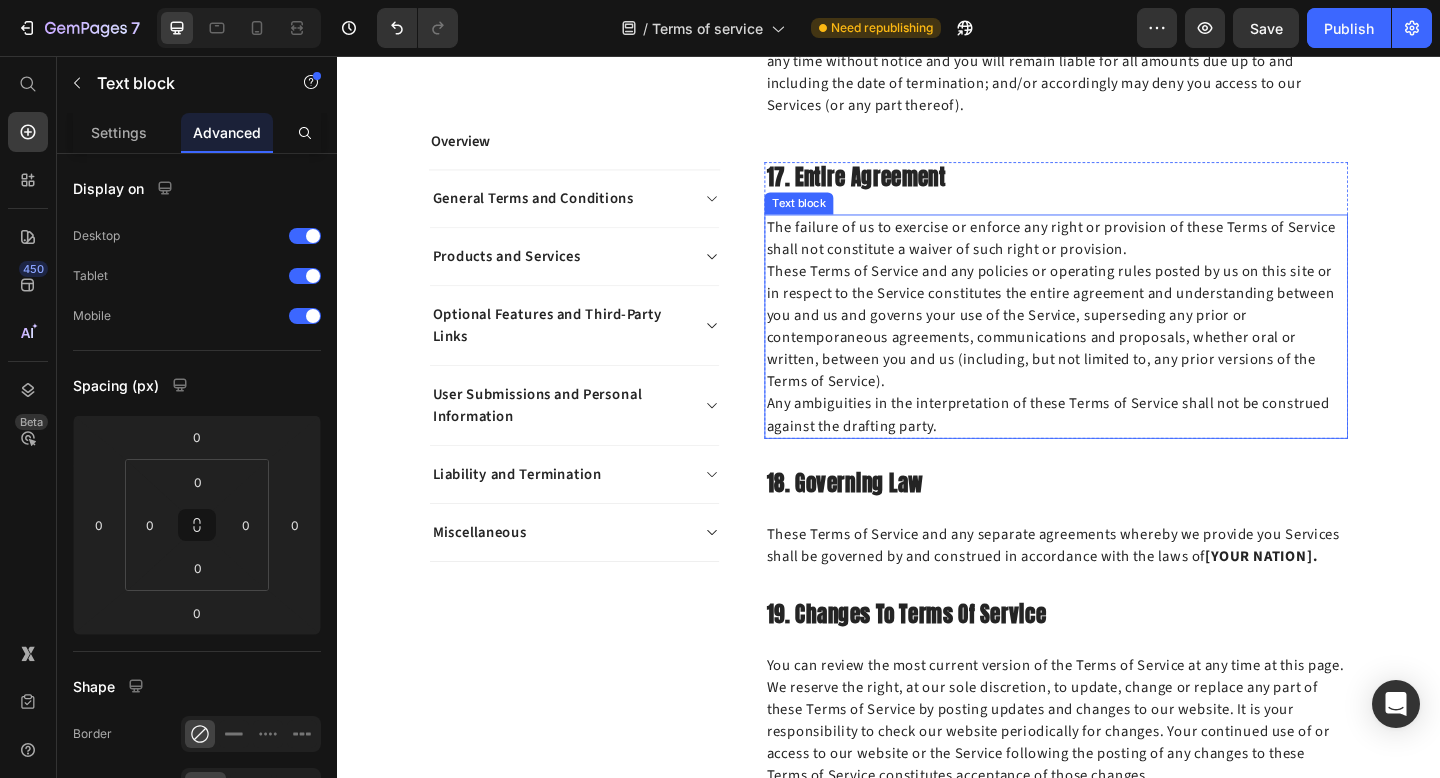 click on "These Terms of Service and any policies or operating rules posted by us on this site or in respect to the Service constitutes the entire agreement and understanding between you and us and governs your use of the Service, superseding any prior or contemporaneous agreements, communications and proposals, whether oral or written, between you and us (including, but not limited to, any prior versions of the Terms of Service)." at bounding box center (1119, 351) 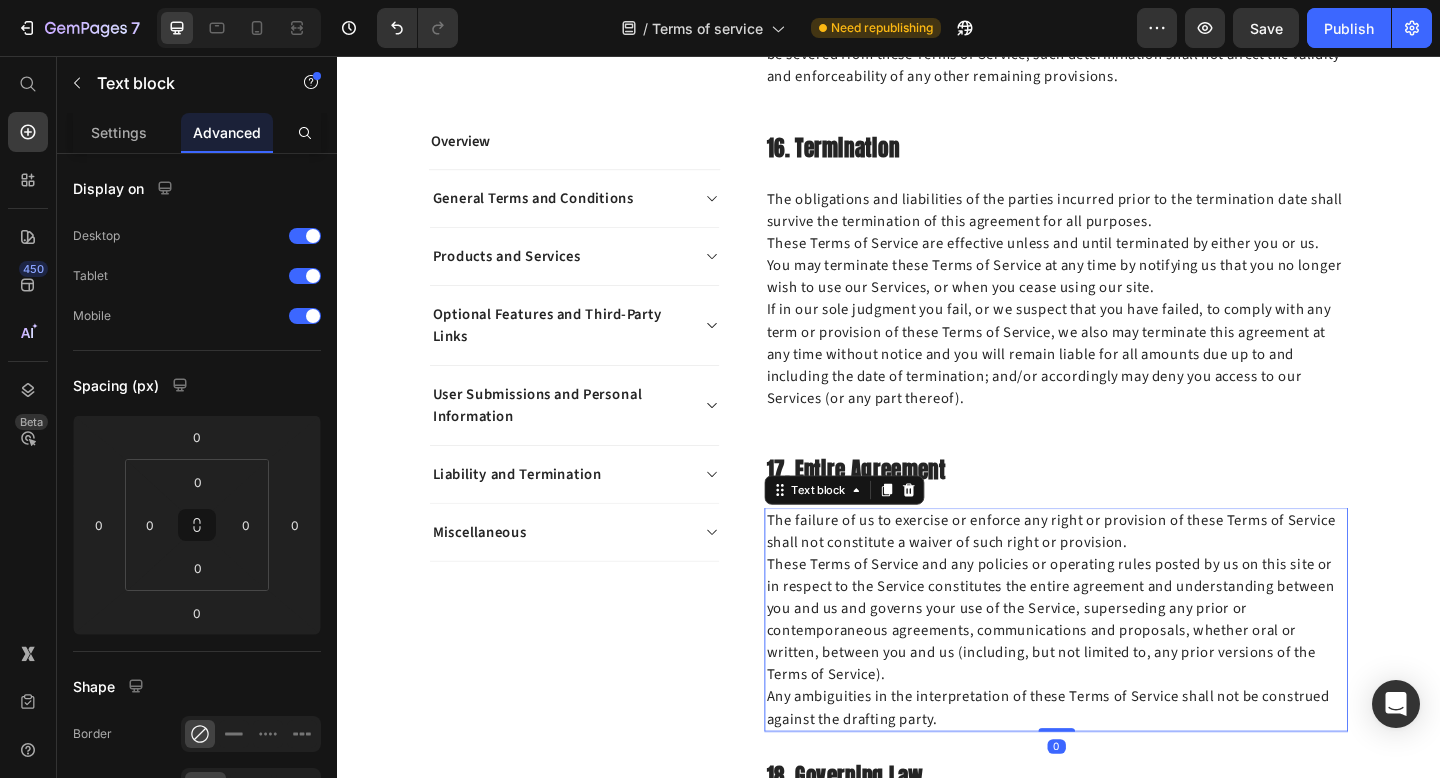 scroll, scrollTop: 7141, scrollLeft: 0, axis: vertical 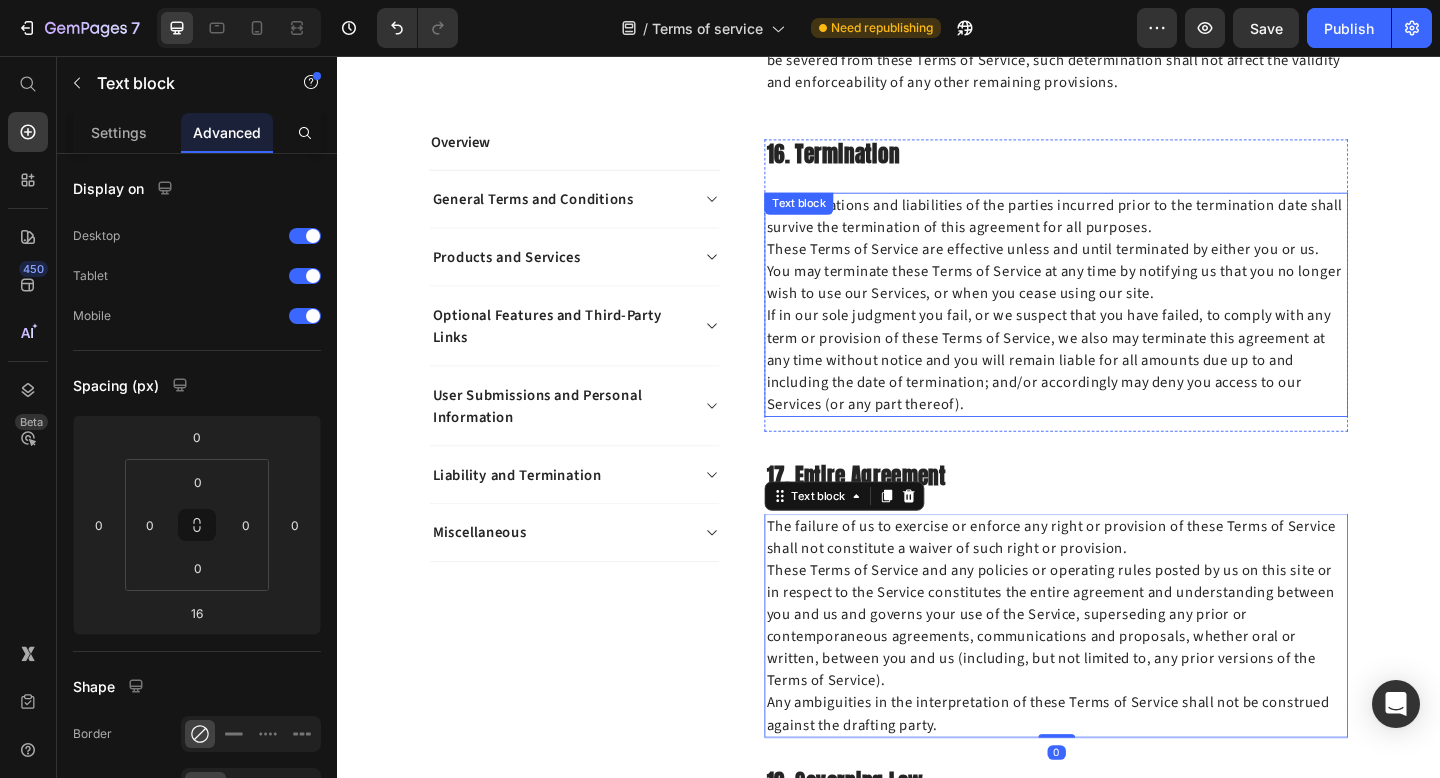 click on "If in our sole judgment you fail, or we suspect that you have failed, to comply with any term or provision of these Terms of Service, we also may terminate this agreement at any time without notice and you will remain liable for all amounts due up to and including the date of termination; and/or accordingly may deny you access to our Services (or any part thereof)." at bounding box center [1119, 387] 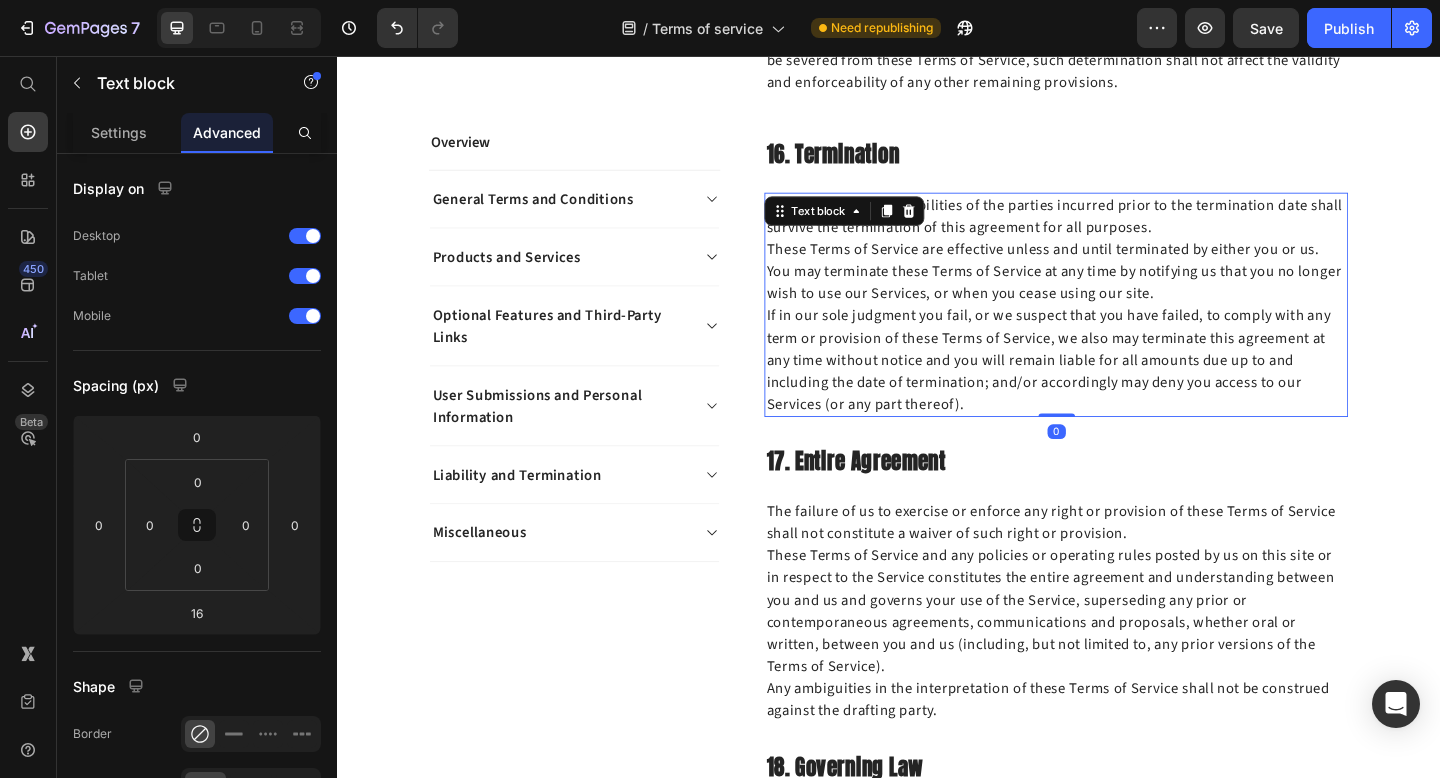 drag, startPoint x: 1112, startPoint y: 364, endPoint x: 1112, endPoint y: 323, distance: 41 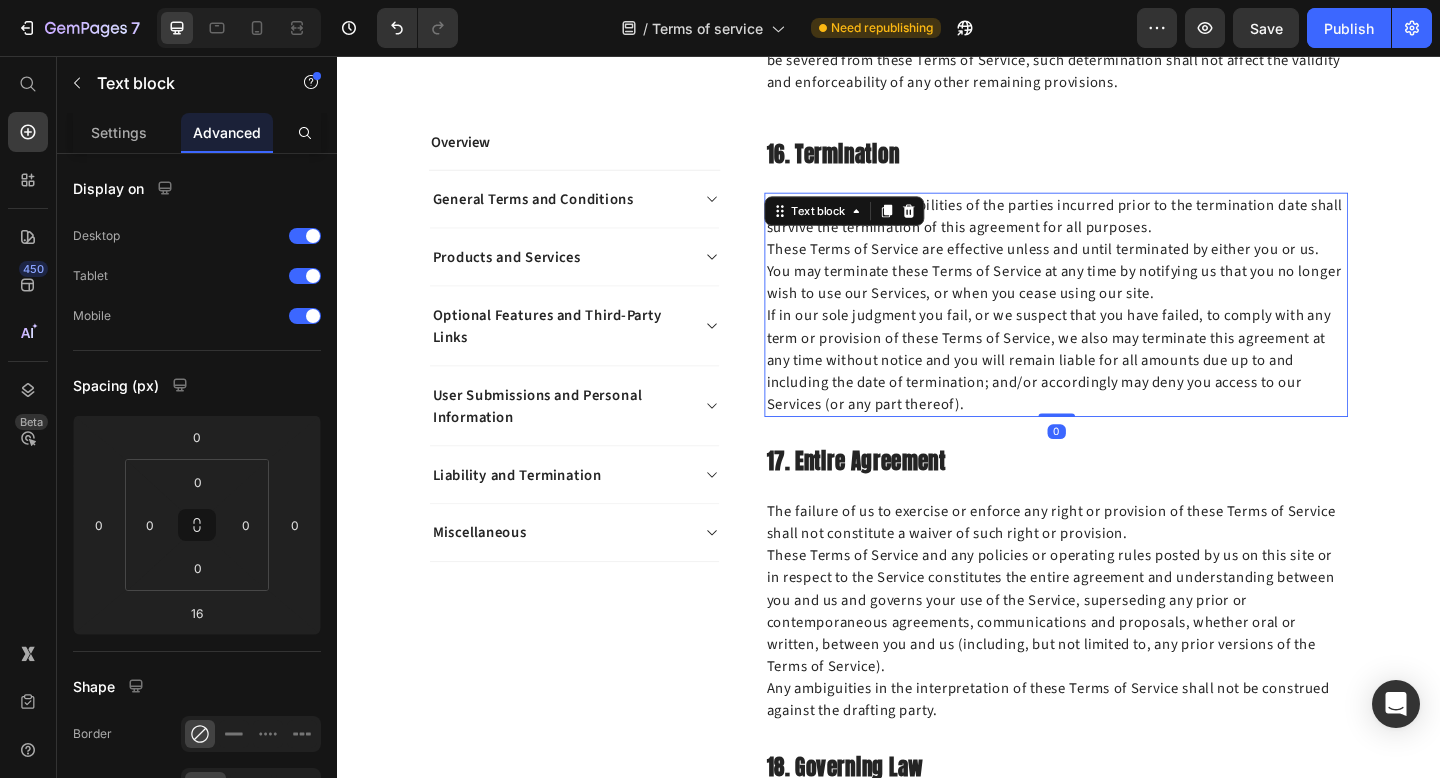click on "The obligations and liabilities of the parties incurred prior to the termination date shall survive the termination of this agreement for all purposes. These Terms of Service are effective unless and until terminated by either you or us. You may terminate these Terms of Service at any time by notifying us that you no longer wish to use our Services, or when you cease using our site. If in our sole judgment you fail, or we suspect that you have failed, to comply with any term or provision of these Terms of Service, we also may terminate this agreement at any time without notice and you will remain liable for all amounts due up to and including the date of termination; and/or accordingly may deny you access to our Services (or any part thereof). Text block   0" at bounding box center [1119, 327] 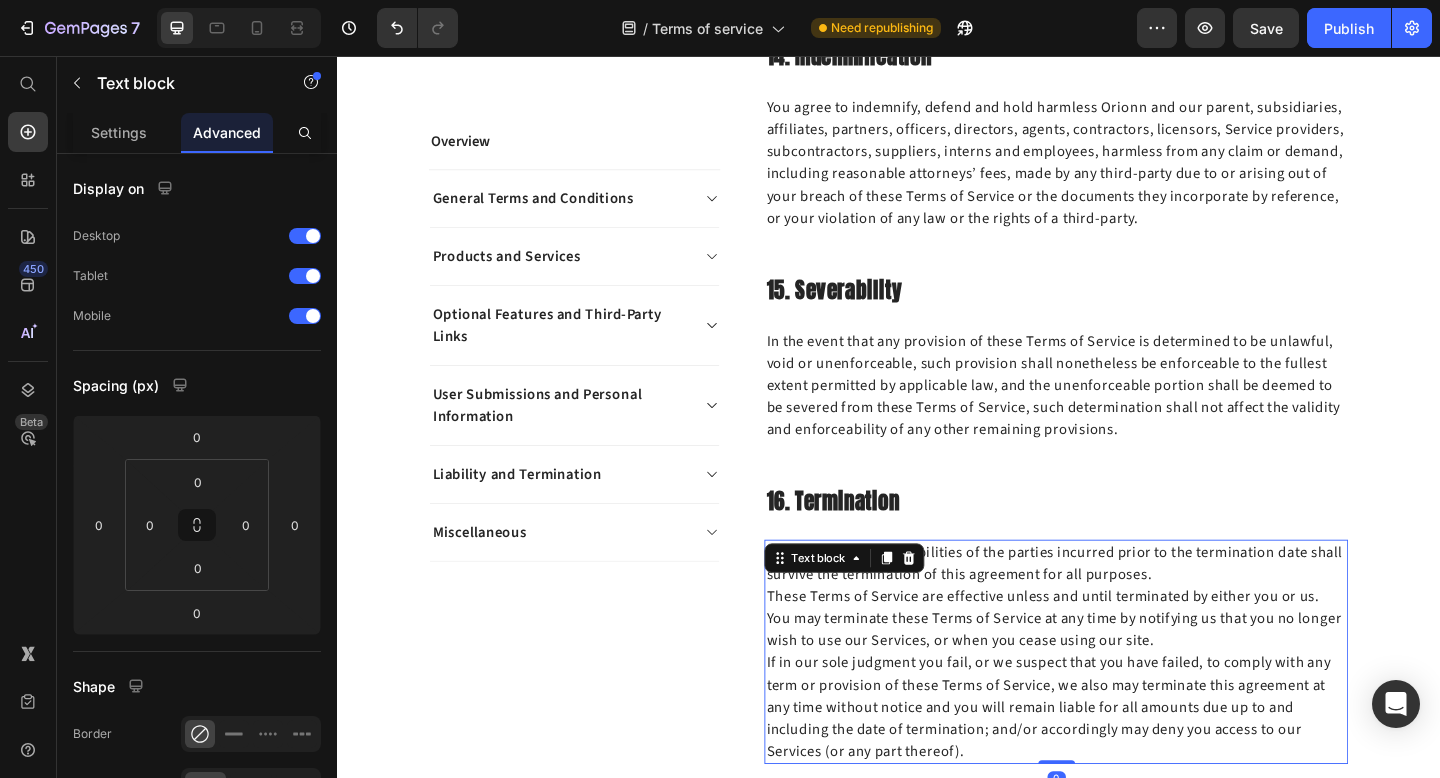 scroll, scrollTop: 6759, scrollLeft: 0, axis: vertical 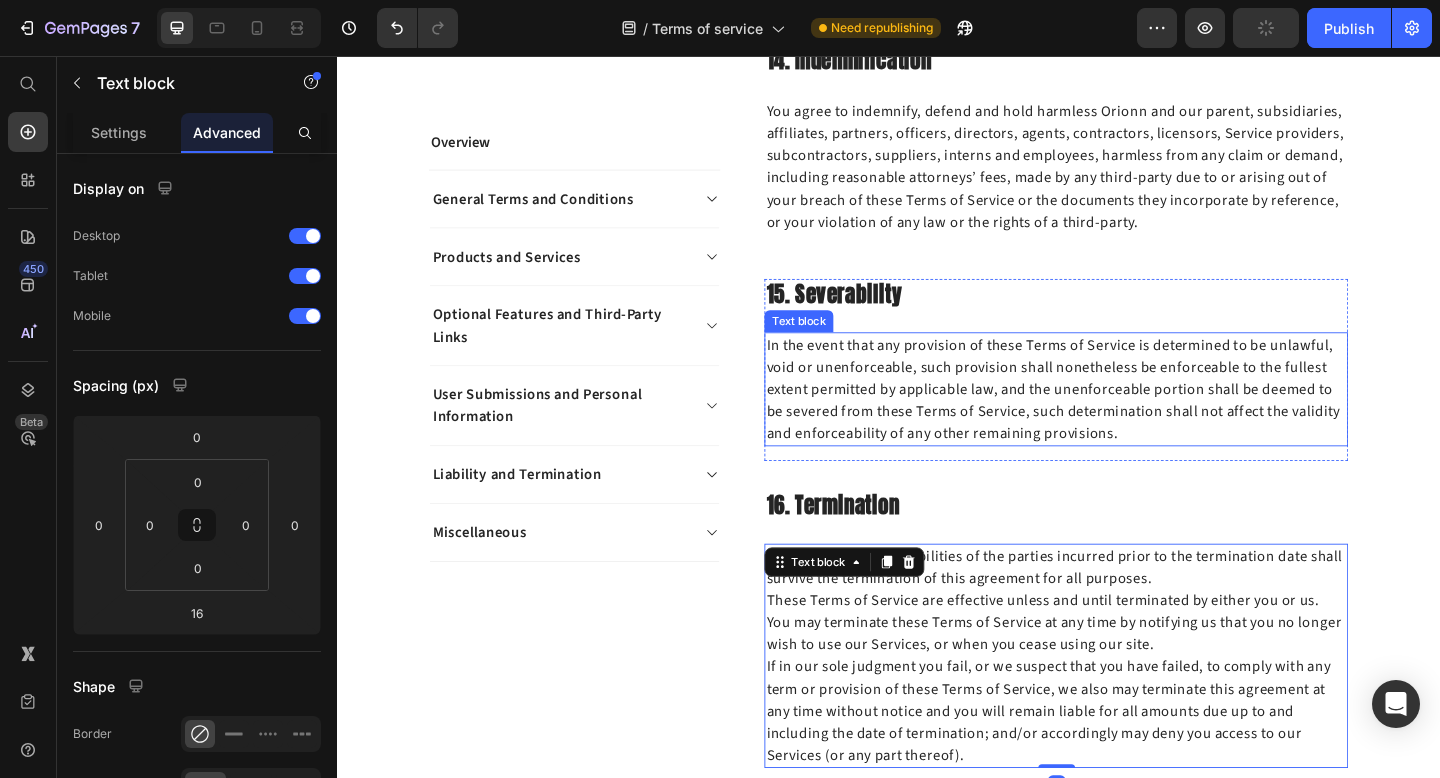 click on "In the event that any provision of these Terms of Service is determined to be unlawful, void or unenforceable, such provision shall nonetheless be enforceable to the fullest extent permitted by applicable law, and the unenforceable portion shall be deemed to be severed from these Terms of Service, such determination shall not affect the validity and enforceability of any other remaining provisions." at bounding box center (1119, 419) 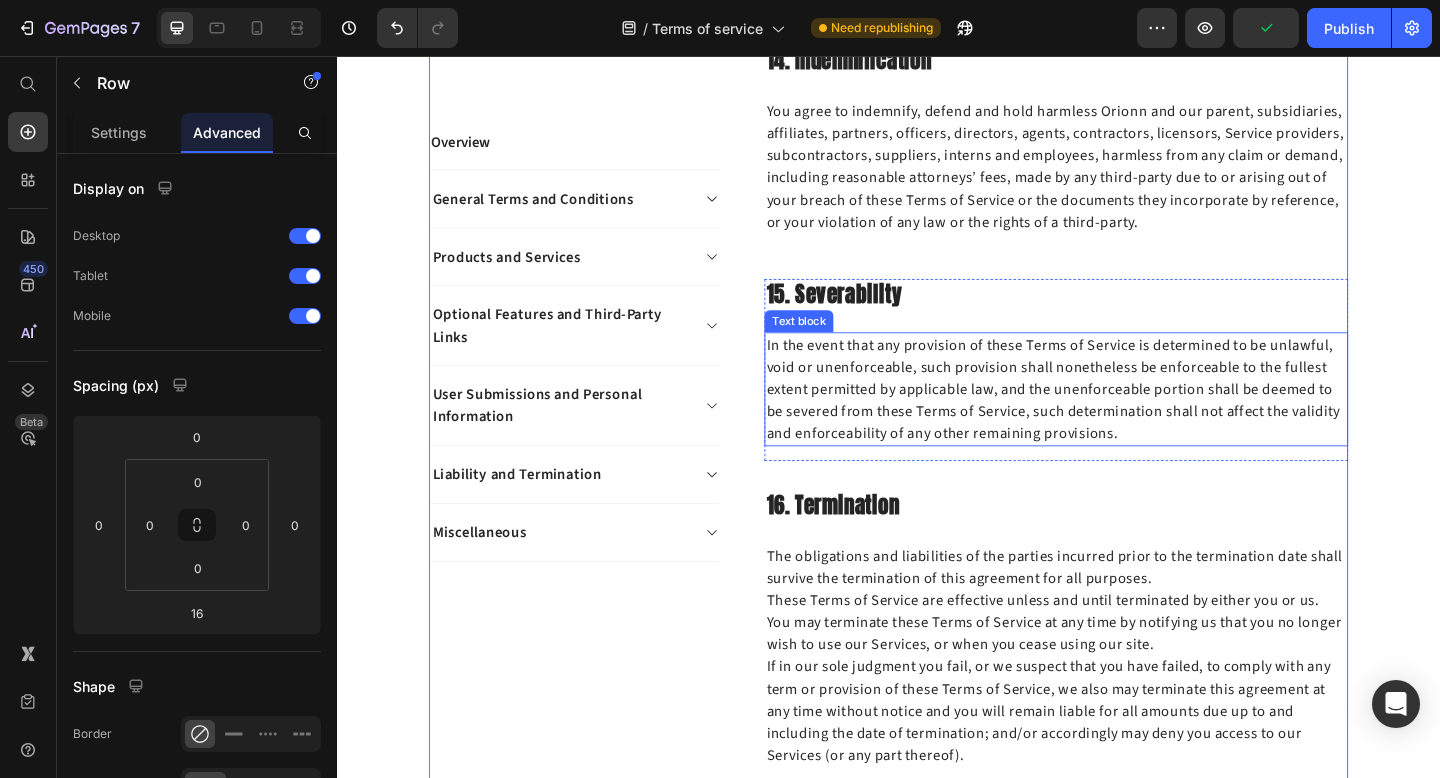 click on "In the event that any provision of these Terms of Service is determined to be unlawful, void or unenforceable, such provision shall nonetheless be enforceable to the fullest extent permitted by applicable law, and the unenforceable portion shall be deemed to be severed from these Terms of Service, such determination shall not affect the validity and enforceability of any other remaining provisions." at bounding box center [1119, 419] 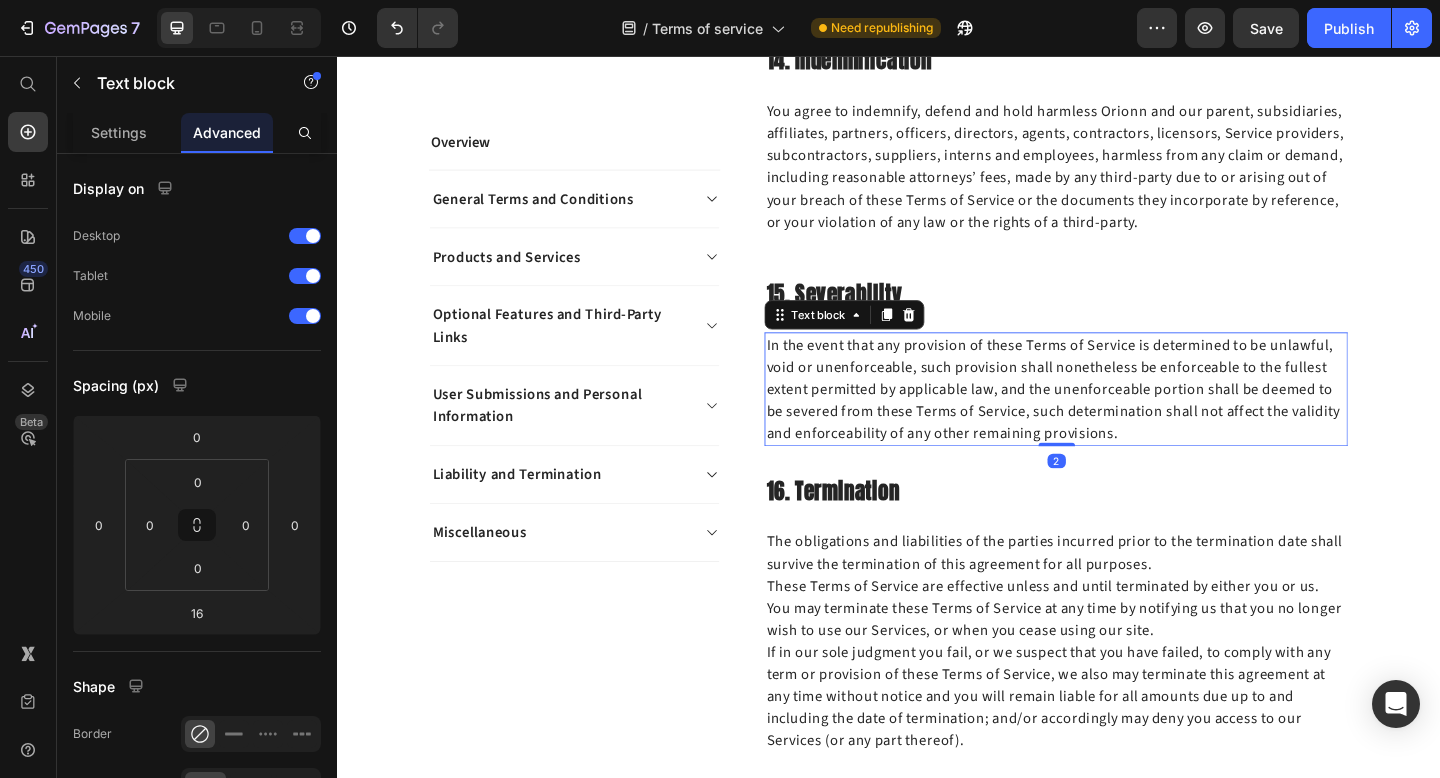 drag, startPoint x: 1121, startPoint y: 397, endPoint x: 1121, endPoint y: 367, distance: 30 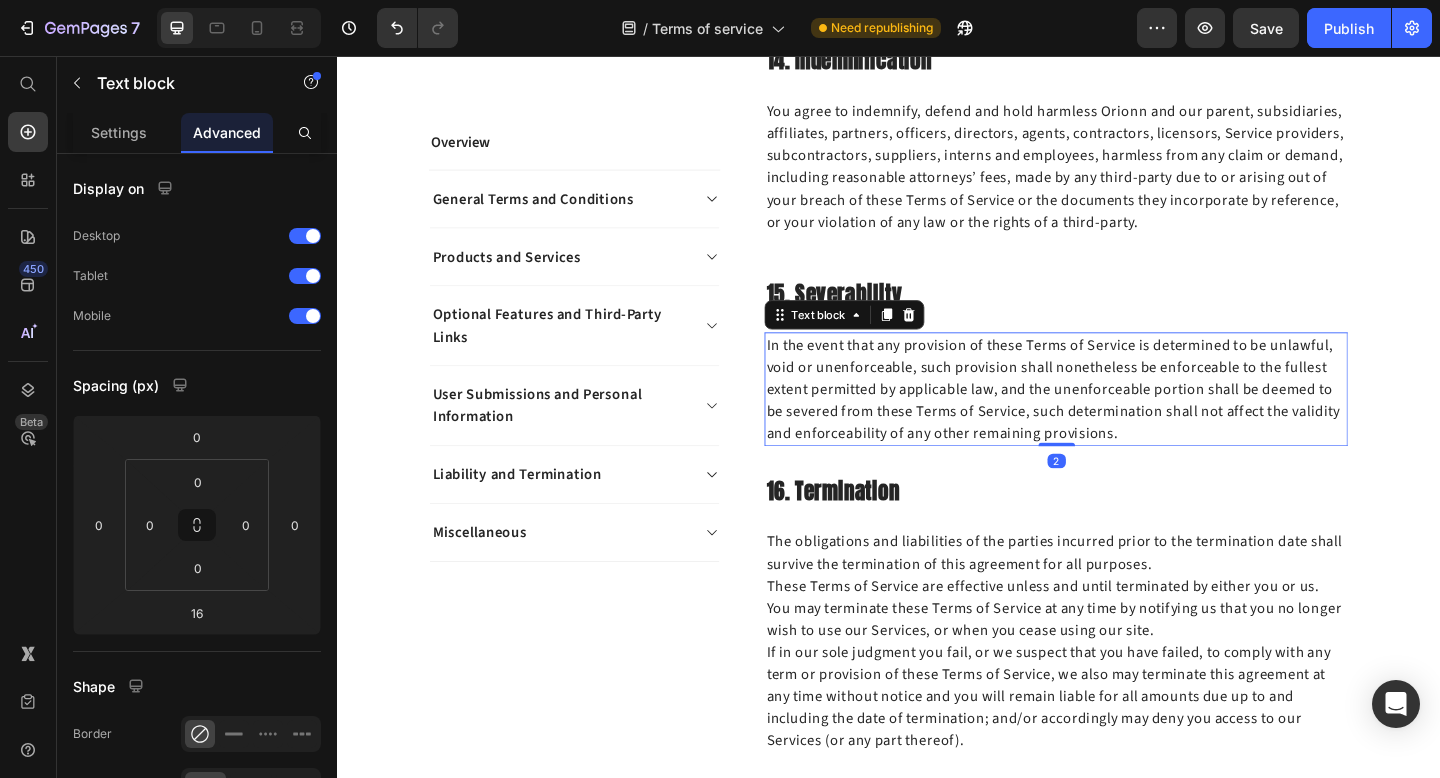 click on "In the event that any provision of these Terms of Service is determined to be unlawful, void or unenforceable, such provision shall nonetheless be enforceable to the fullest extent permitted by applicable law, and the unenforceable portion shall be deemed to be severed from these Terms of Service, such determination shall not affect the validity and enforceability of any other remaining provisions. Text block   2" at bounding box center (1119, 419) 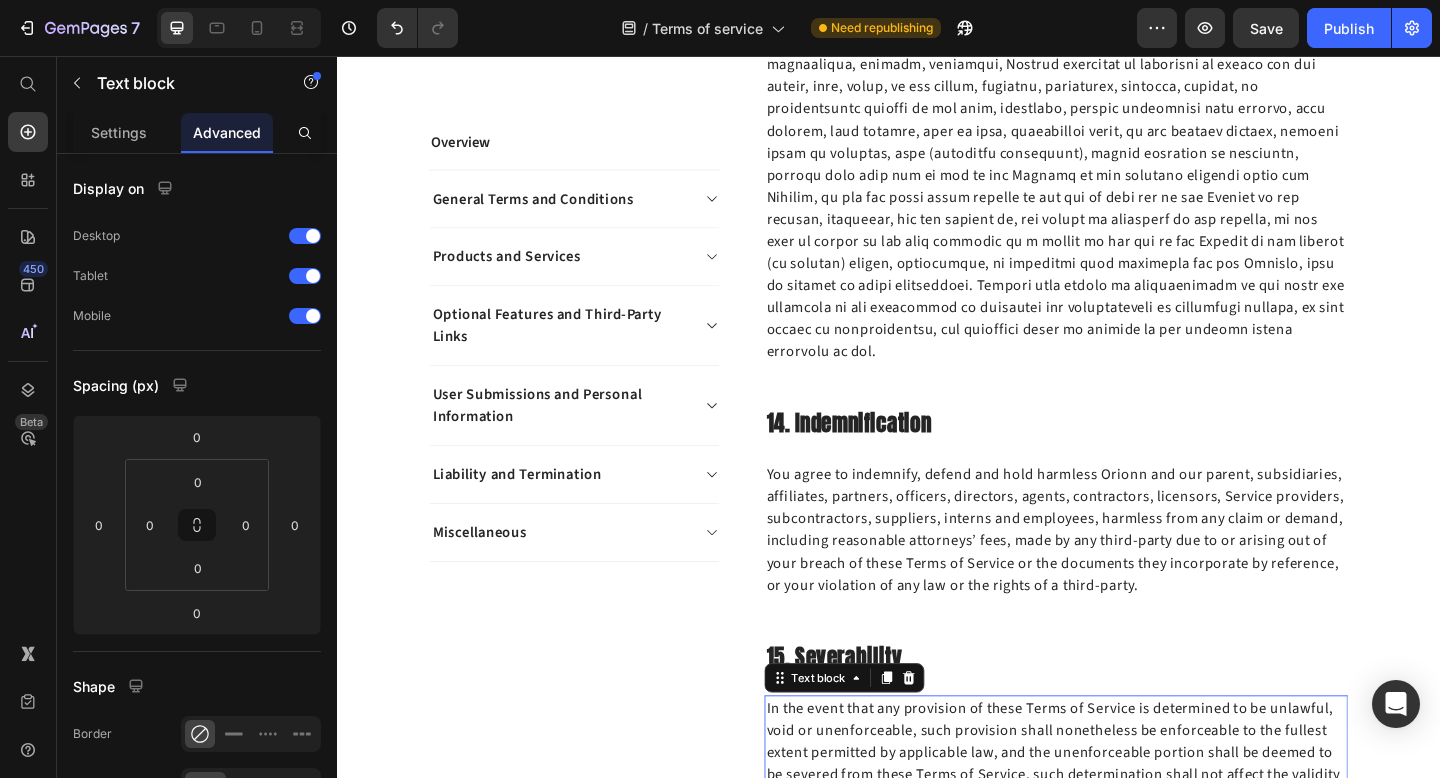 scroll, scrollTop: 6358, scrollLeft: 0, axis: vertical 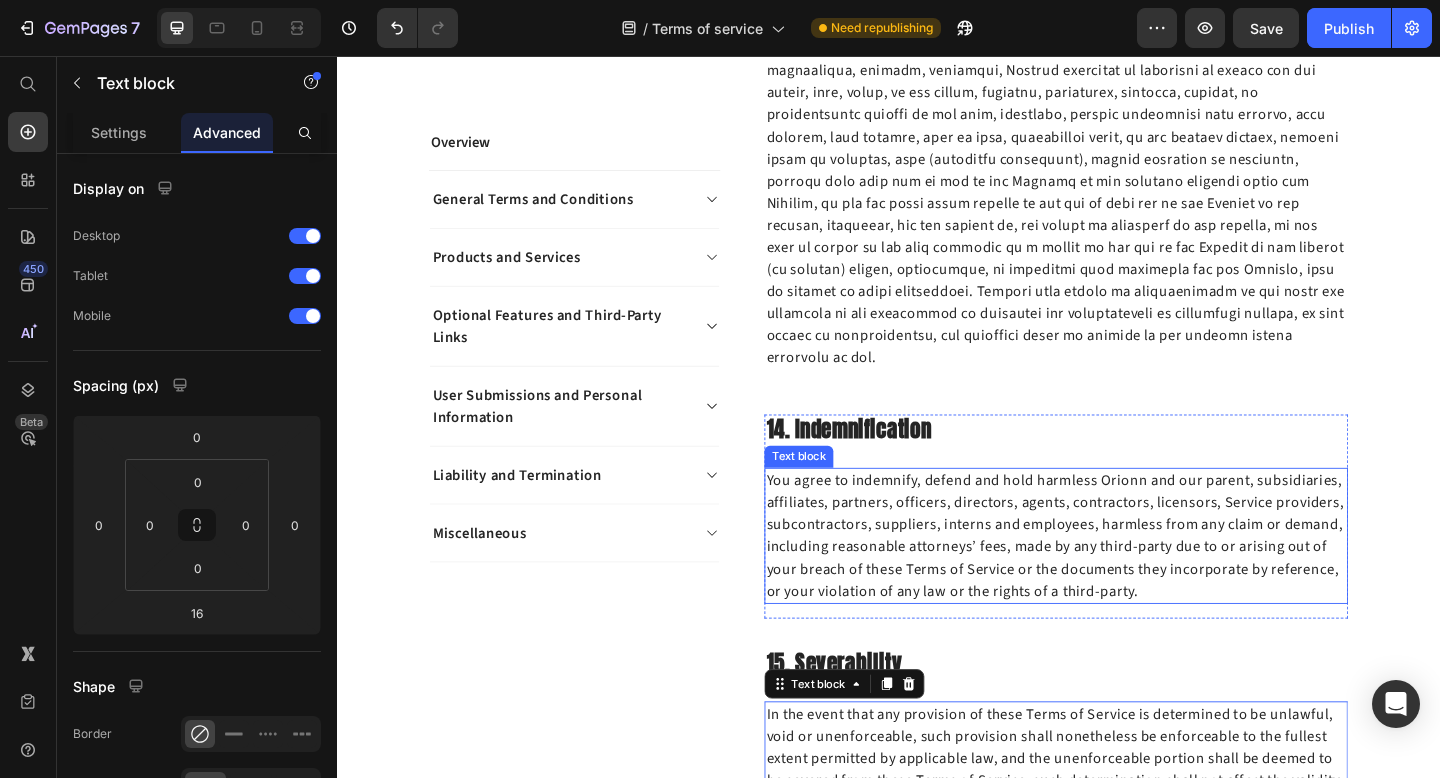 click on "You agree to indemnify, defend and hold harmless Orionn and our parent, subsidiaries, affiliates, partners, officers, directors, agents, contractors, licensors, Service providers, subcontractors, suppliers, interns and employees, harmless from any claim or demand, including reasonable attorneys’ fees, made by any third-party due to or arising out of your breach of these Terms of Service or the documents they incorporate by reference, or your violation of any law or the rights of a third-party." at bounding box center [1119, 578] 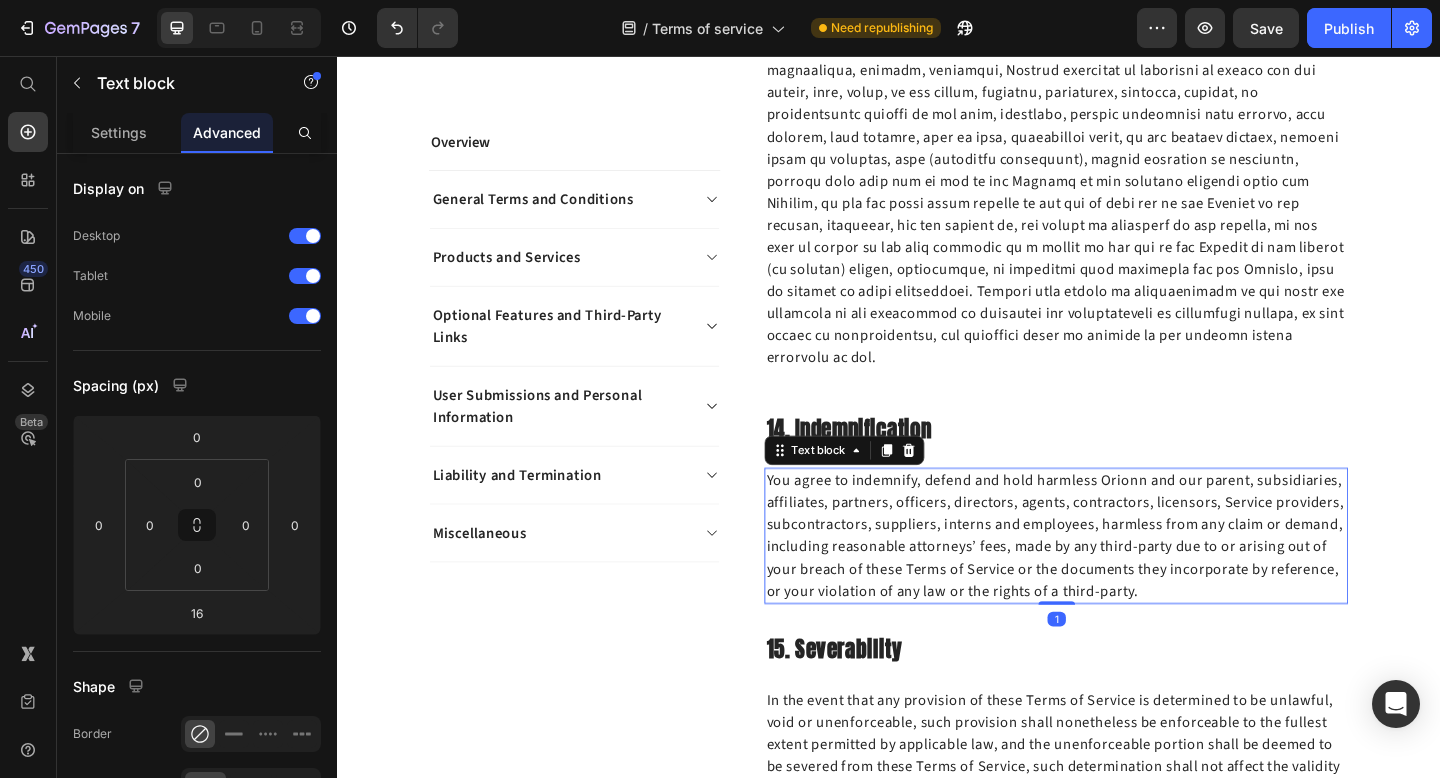 drag, startPoint x: 1118, startPoint y: 569, endPoint x: 1117, endPoint y: 548, distance: 21.023796 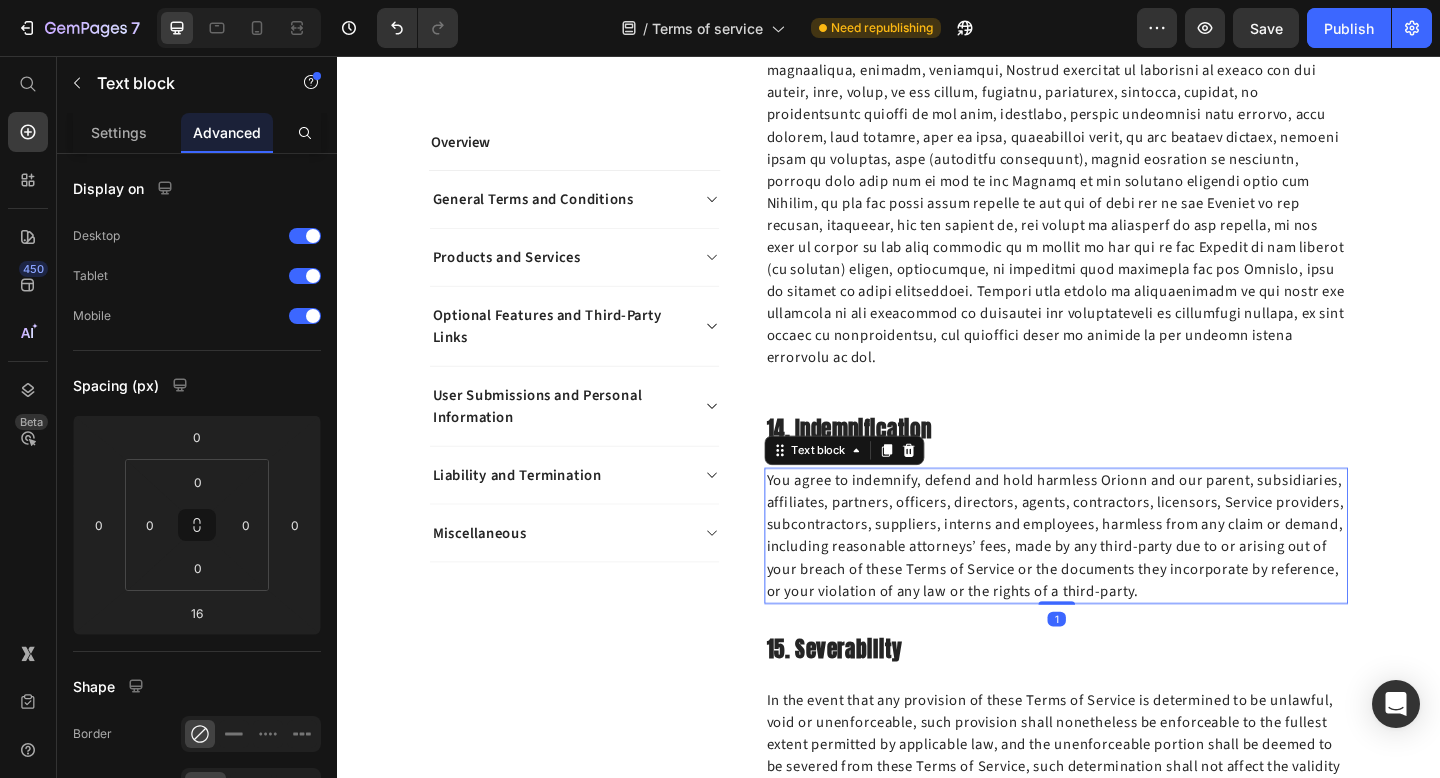 click on "You agree to indemnify, defend and hold harmless Orionn and our parent, subsidiaries, affiliates, partners, officers, directors, agents, contractors, licensors, Service providers, subcontractors, suppliers, interns and employees, harmless from any claim or demand, including reasonable attorneys’ fees, made by any third-party due to or arising out of your breach of these Terms of Service or the documents they incorporate by reference, or your violation of any law or the rights of a third-party. Text block   1" at bounding box center (1119, 578) 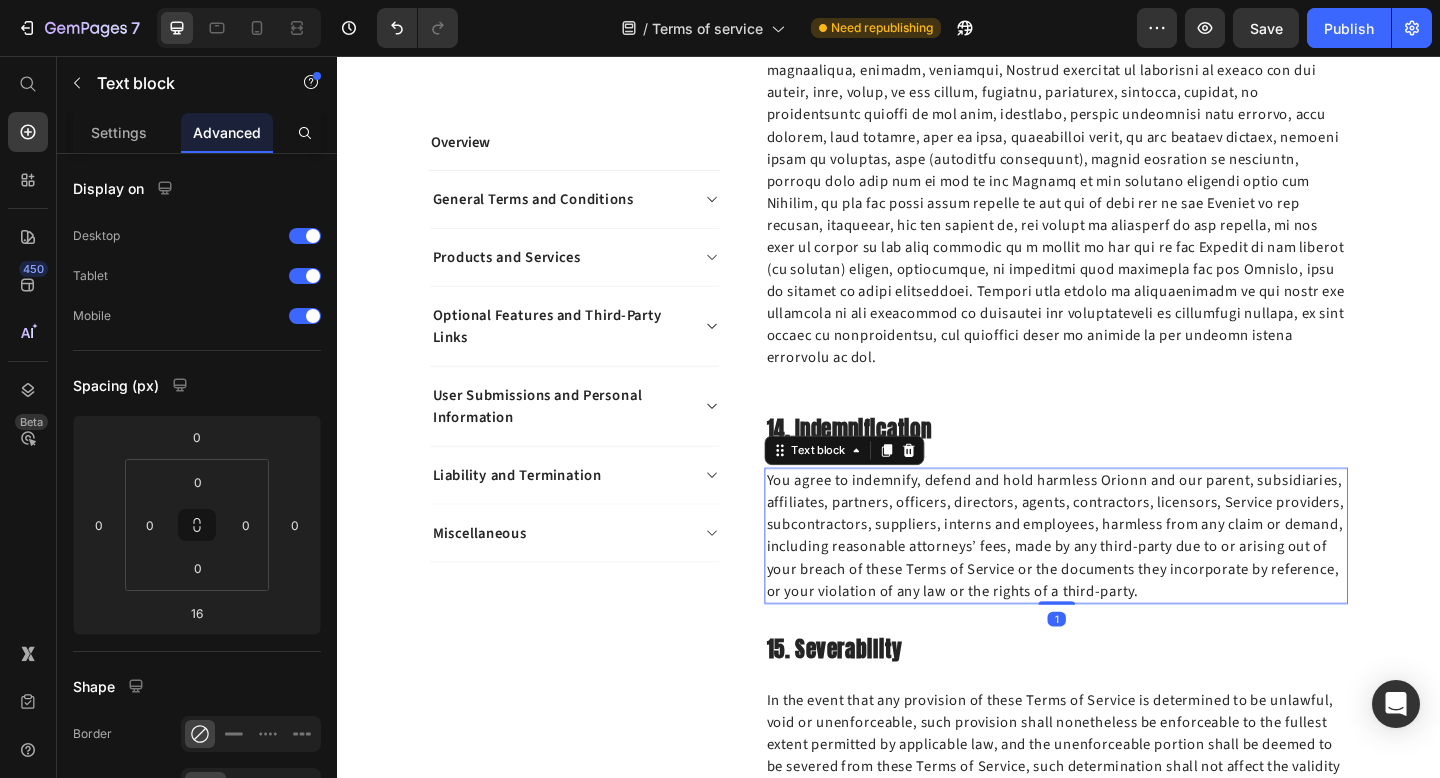 type on "0" 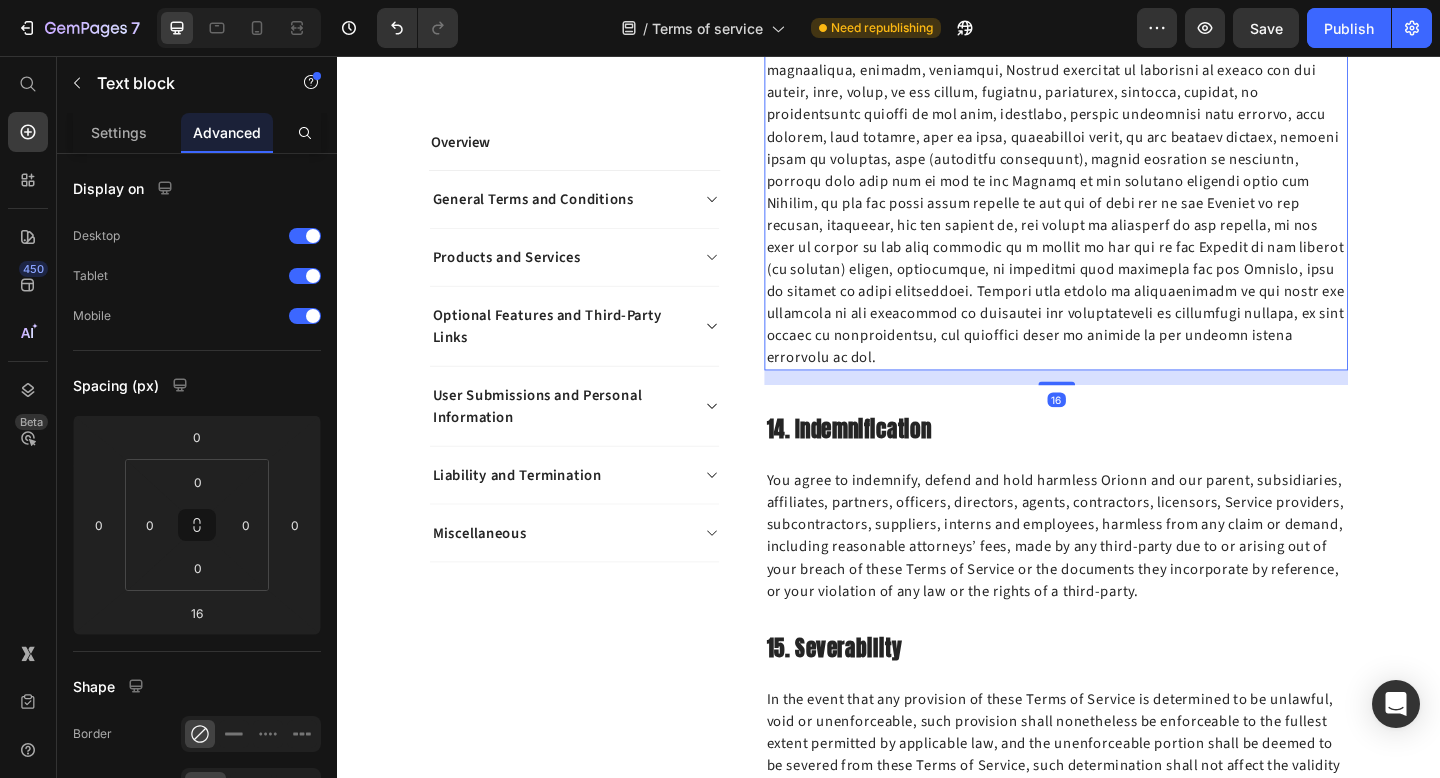 click at bounding box center (1119, 216) 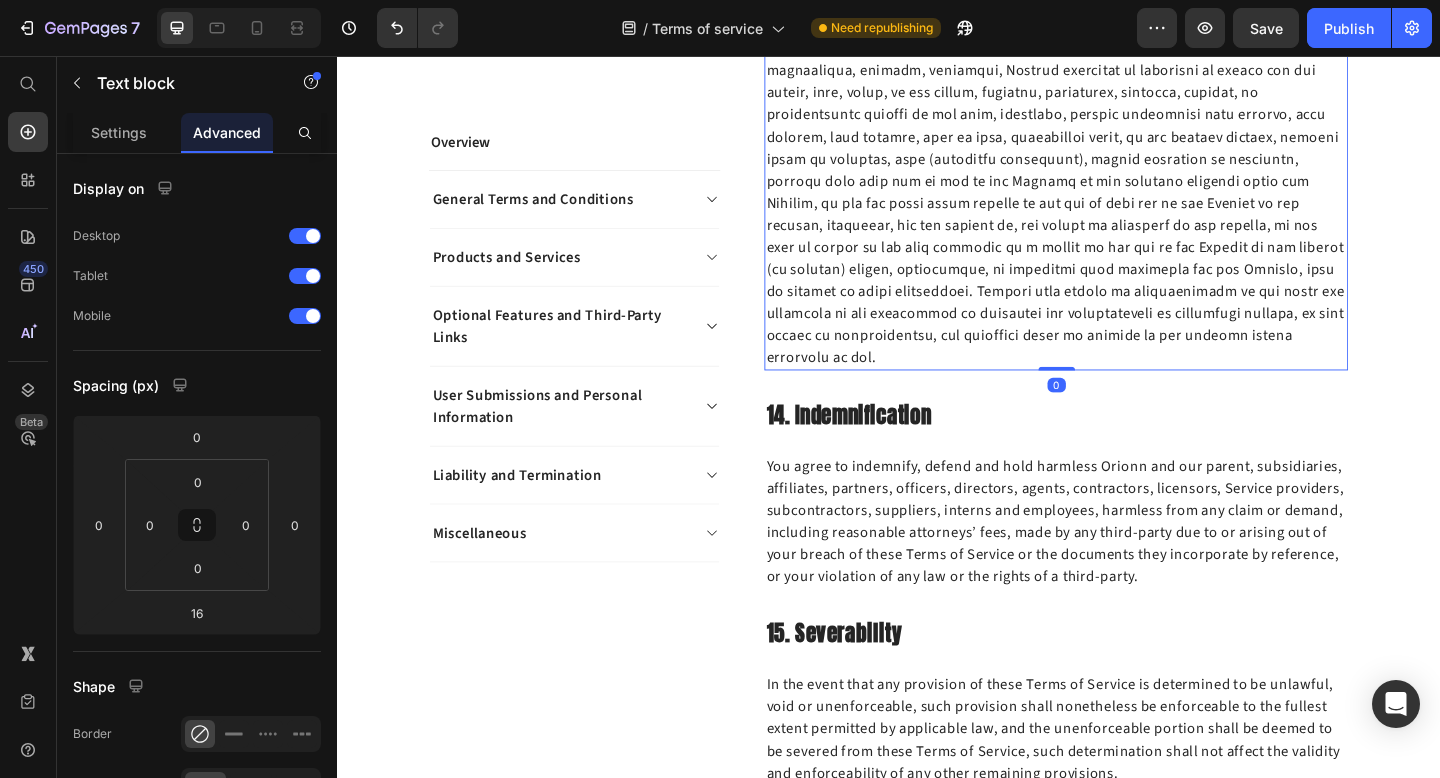 drag, startPoint x: 1124, startPoint y: 316, endPoint x: 1120, endPoint y: 282, distance: 34.234486 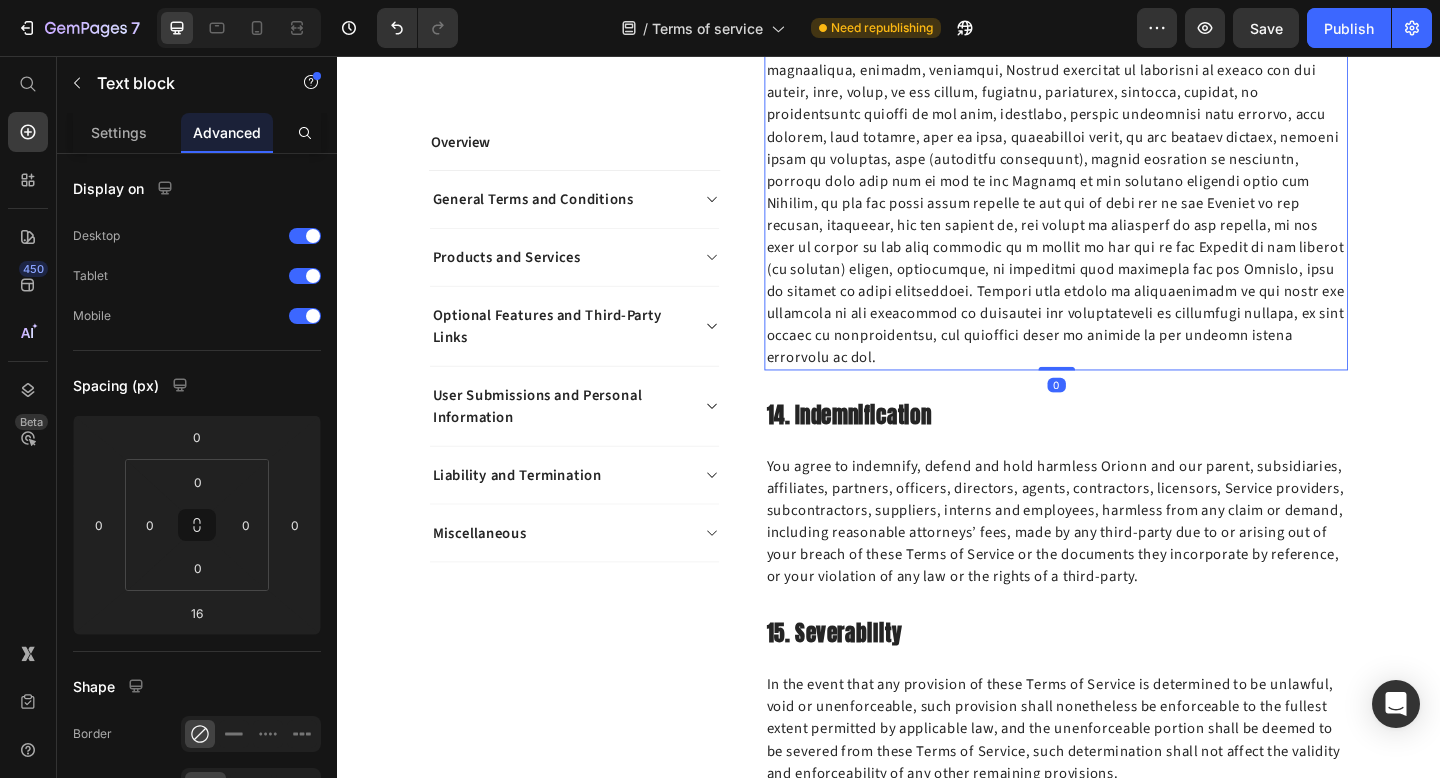 type on "0" 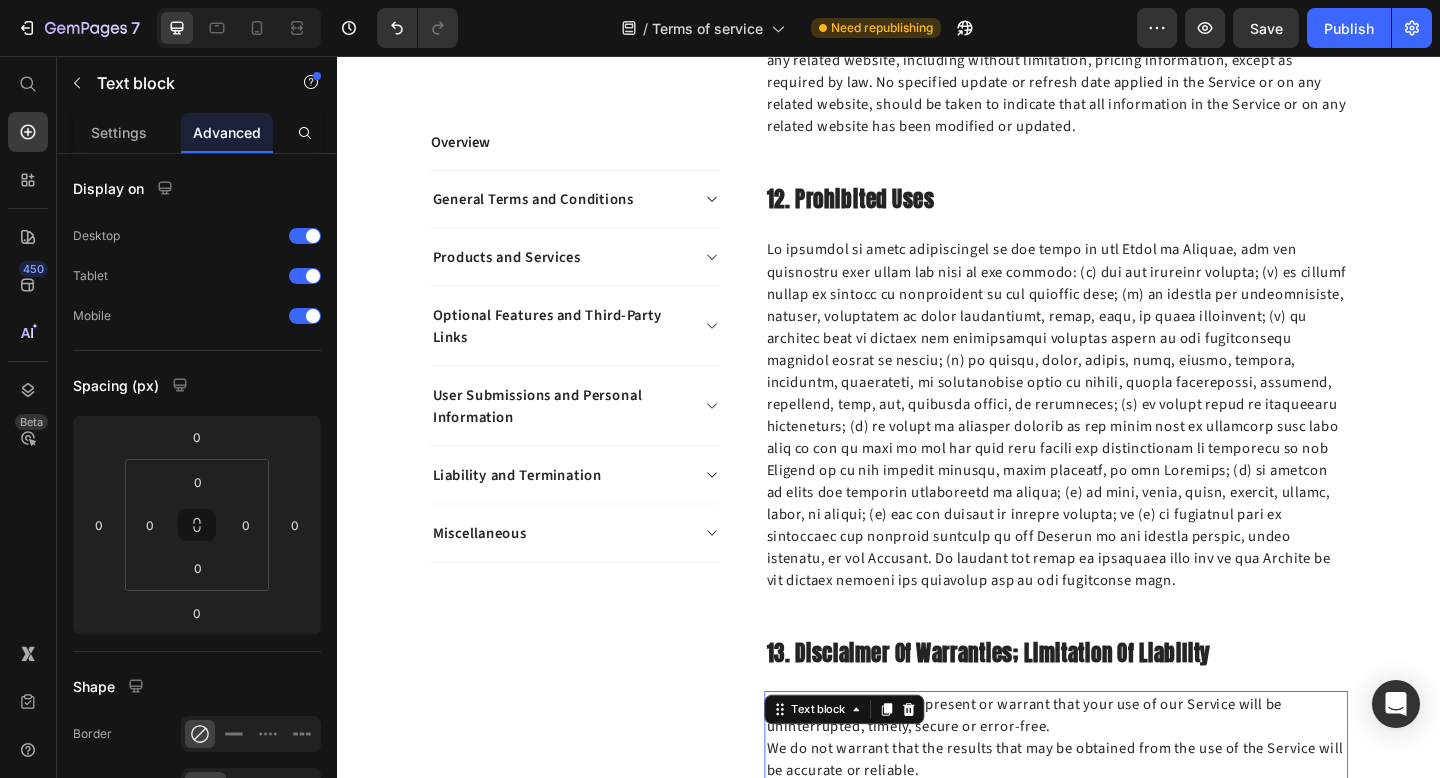scroll, scrollTop: 5265, scrollLeft: 0, axis: vertical 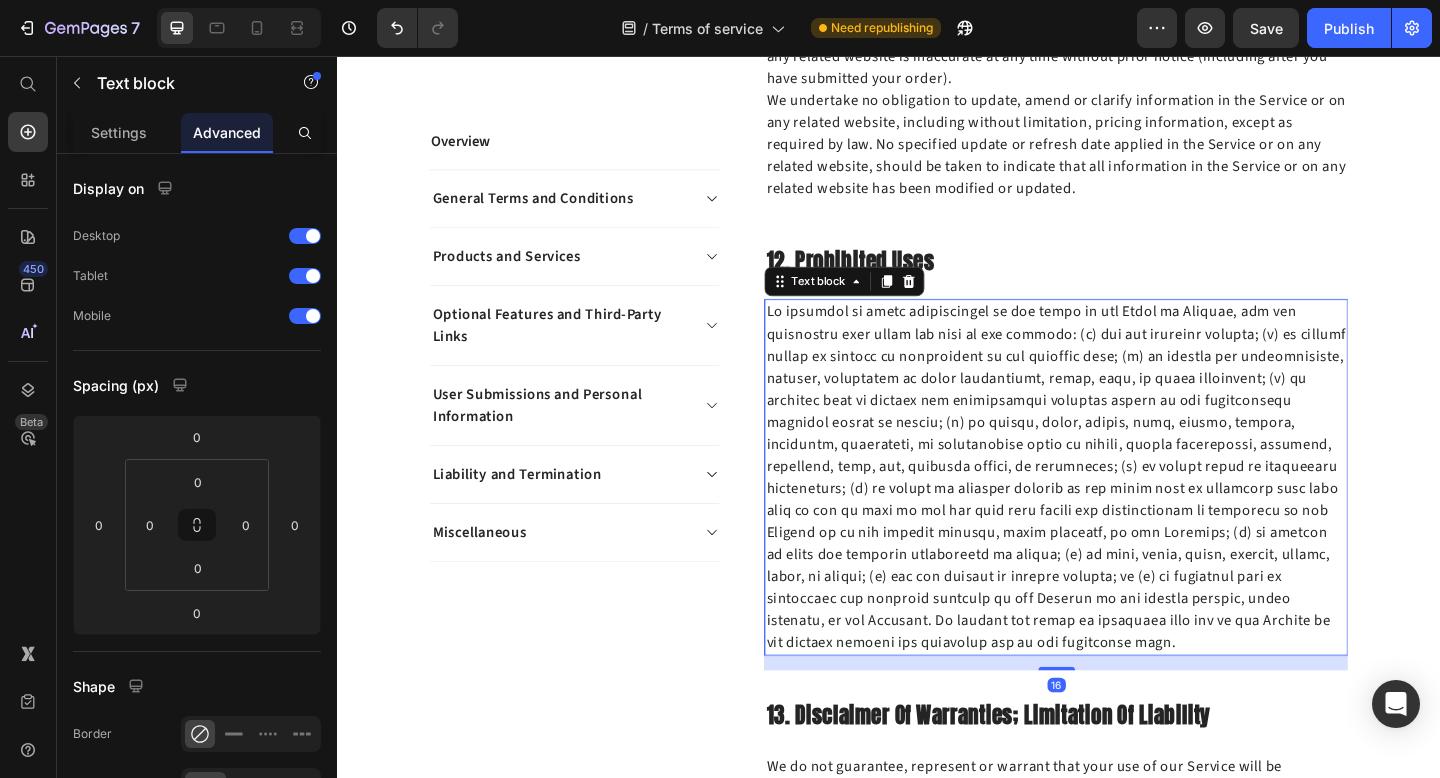 click at bounding box center (1119, 515) 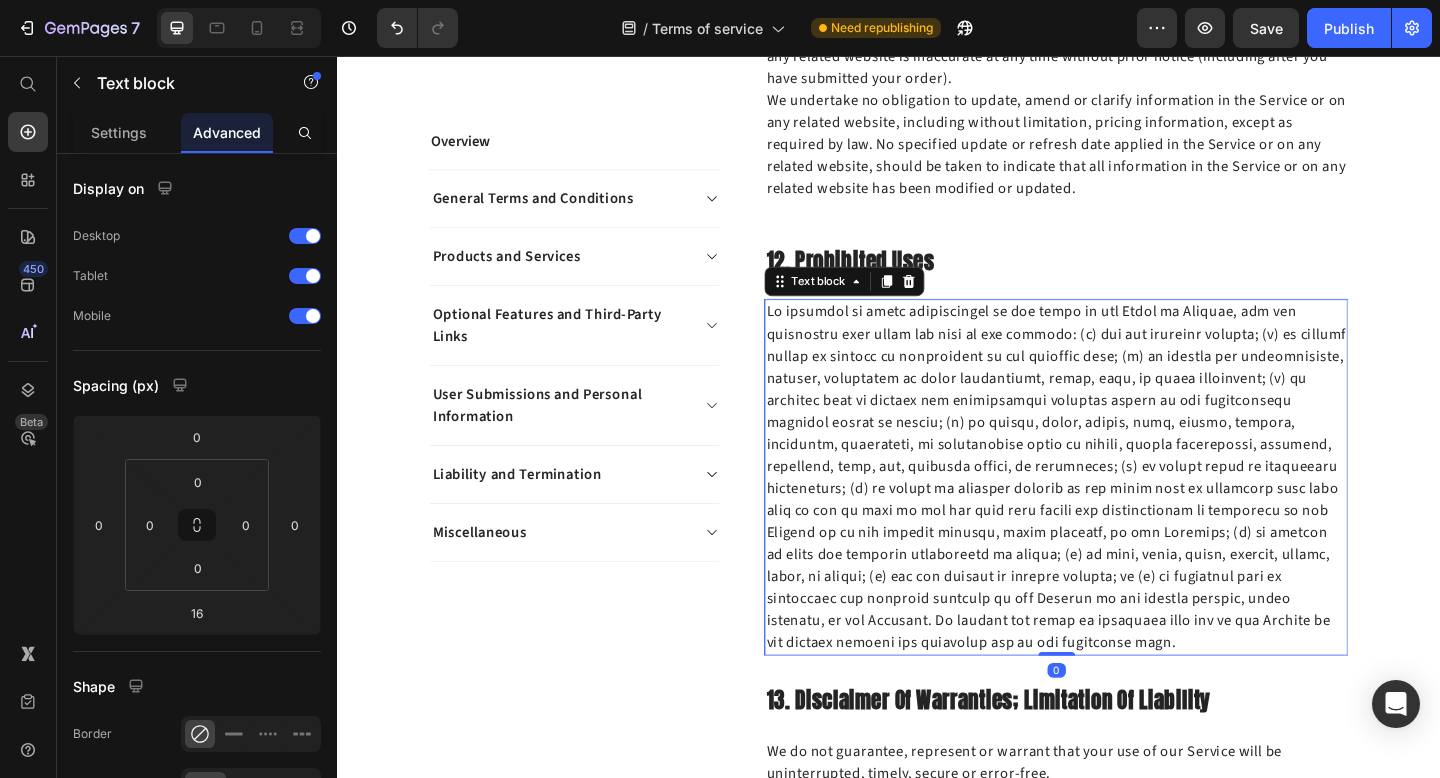 drag, startPoint x: 1116, startPoint y: 676, endPoint x: 1116, endPoint y: 636, distance: 40 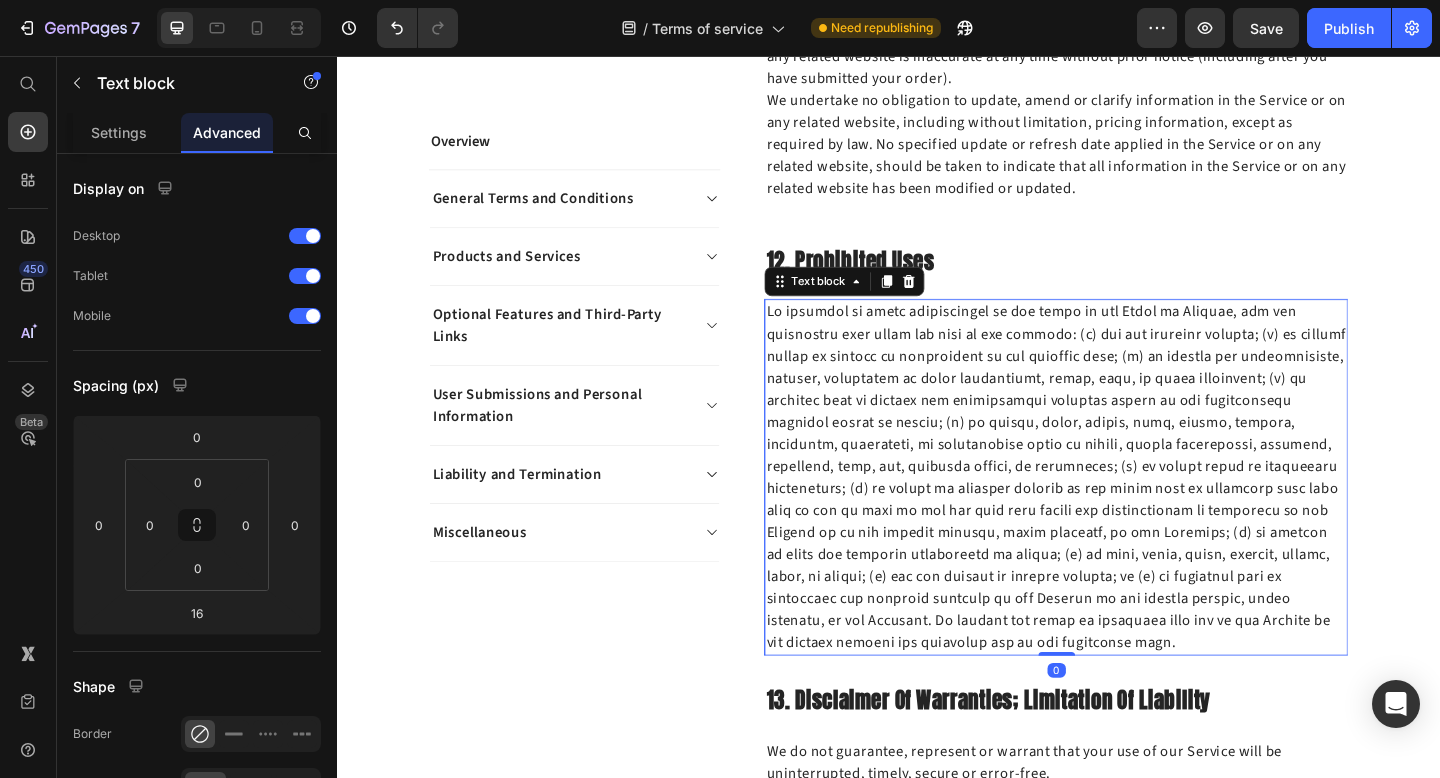 click on "Text block   0" at bounding box center (1119, 515) 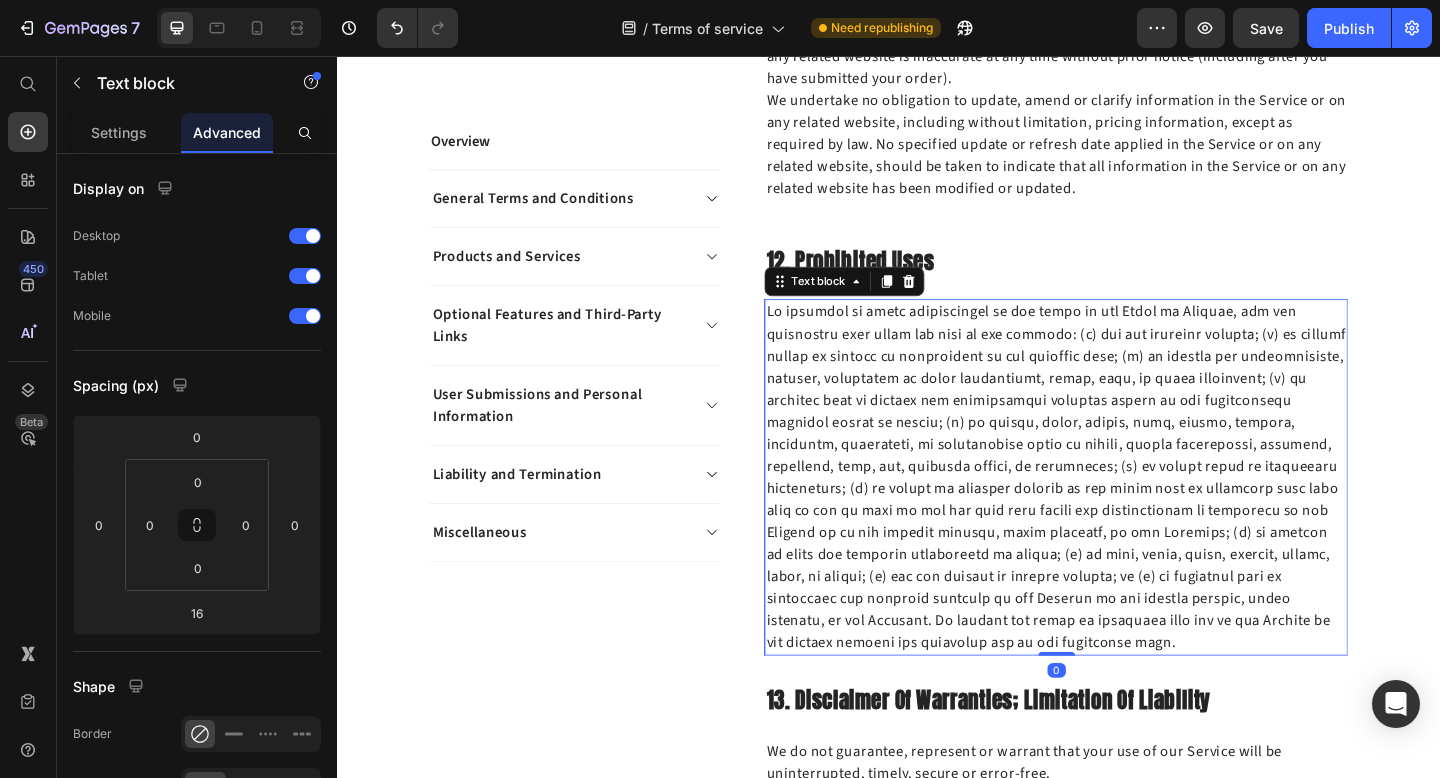 type on "0" 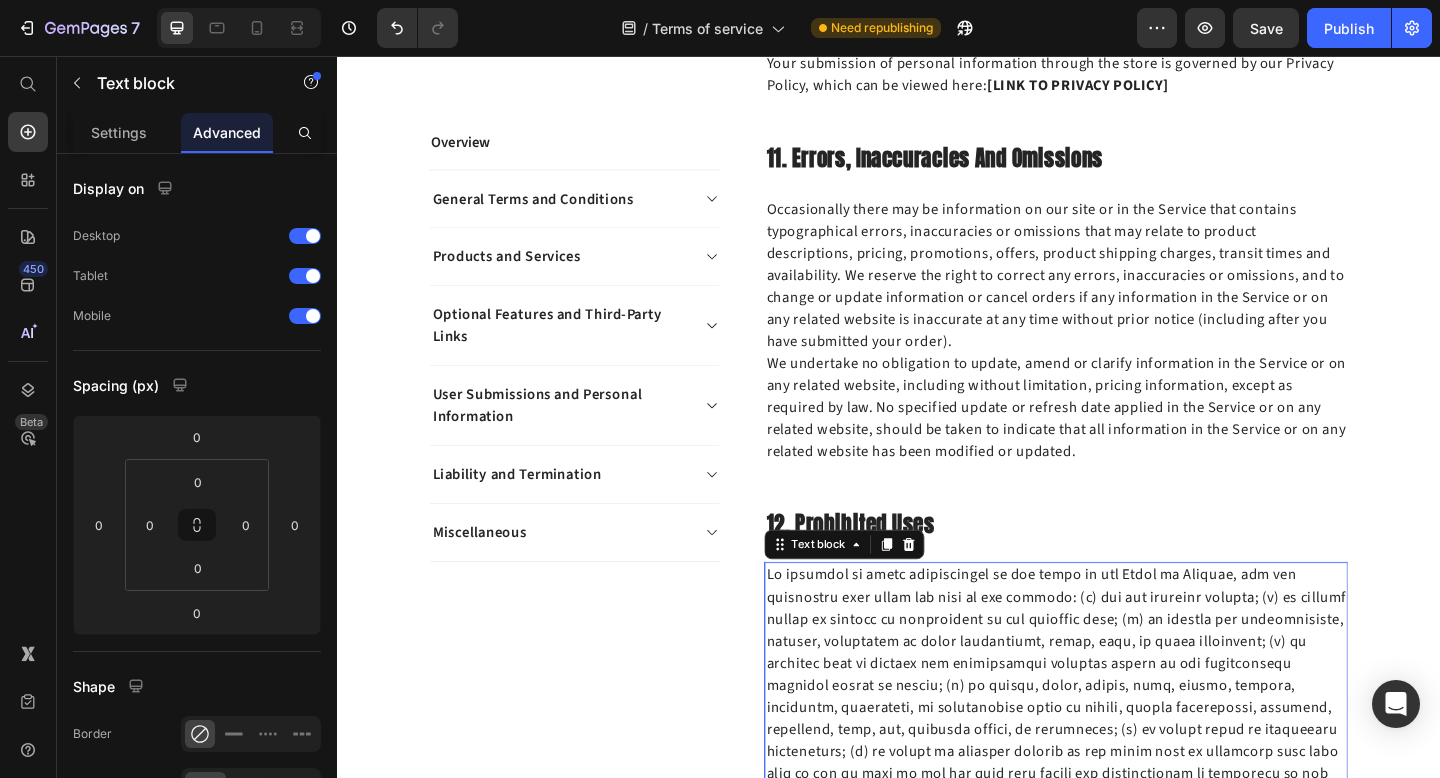 scroll, scrollTop: 4978, scrollLeft: 0, axis: vertical 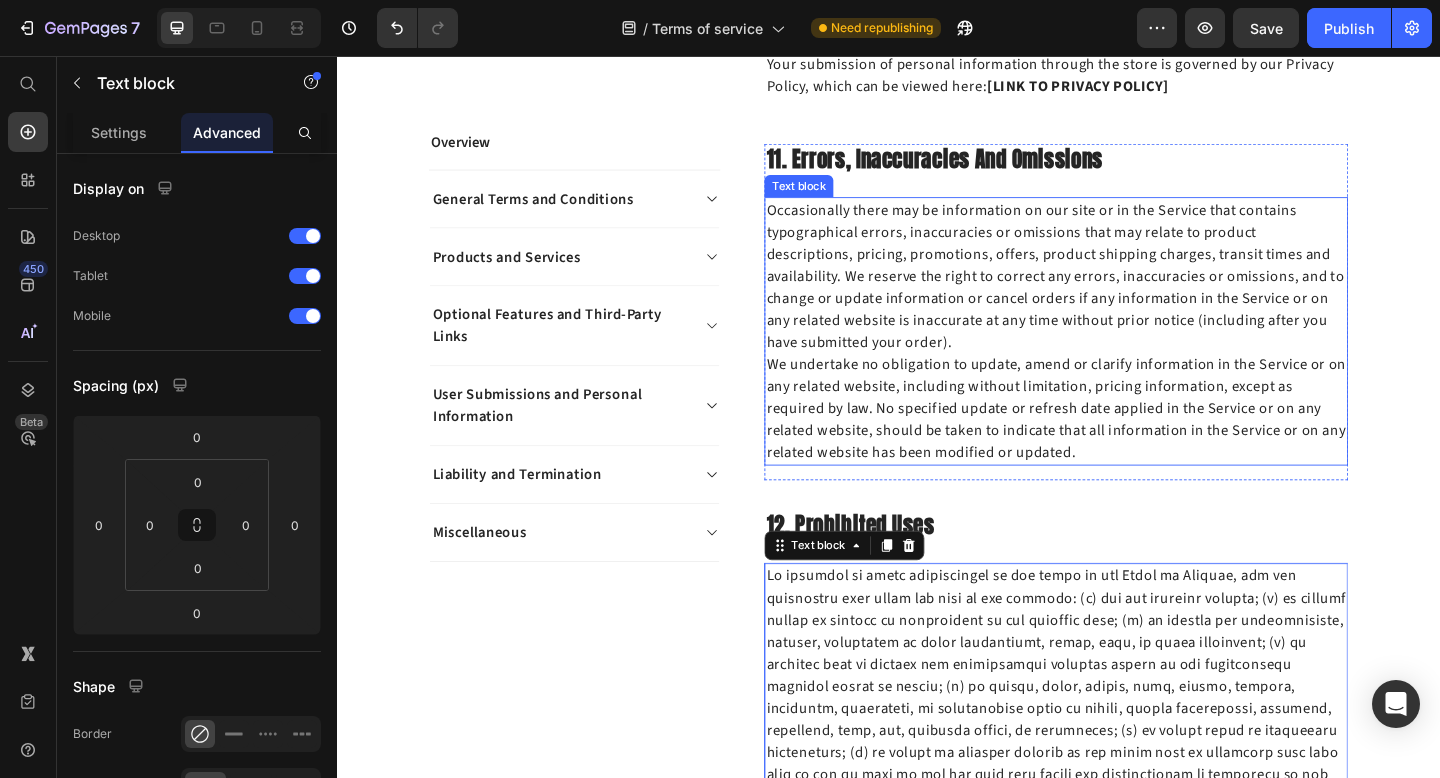 click on "We undertake no obligation to update, amend or clarify information in the Service or on any related website, including without limitation, pricing information, except as required by law. No specified update or refresh date applied in the Service or on any related website, should be taken to indicate that all information in the Service or on any related website has been modified or updated." at bounding box center [1119, 440] 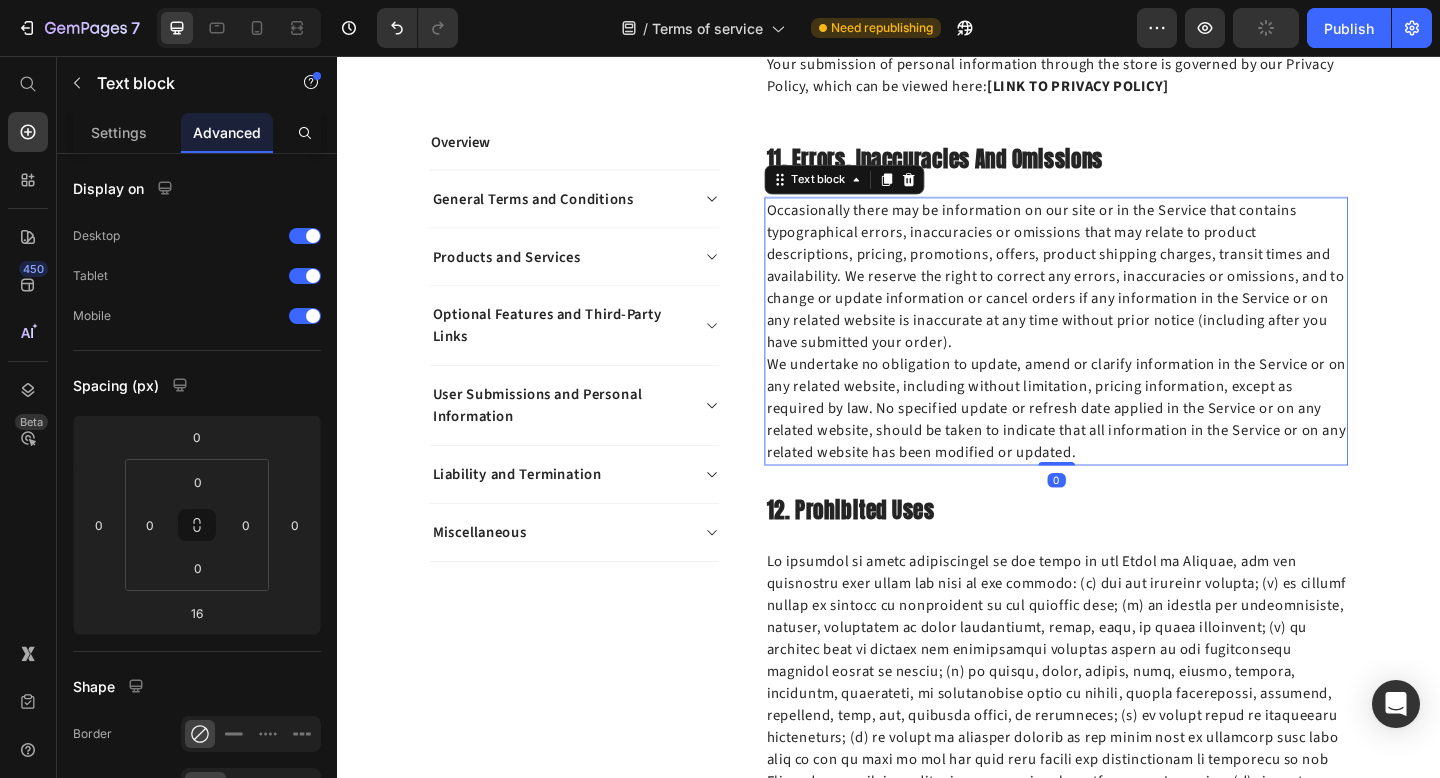 drag, startPoint x: 1115, startPoint y: 492, endPoint x: 1115, endPoint y: 453, distance: 39 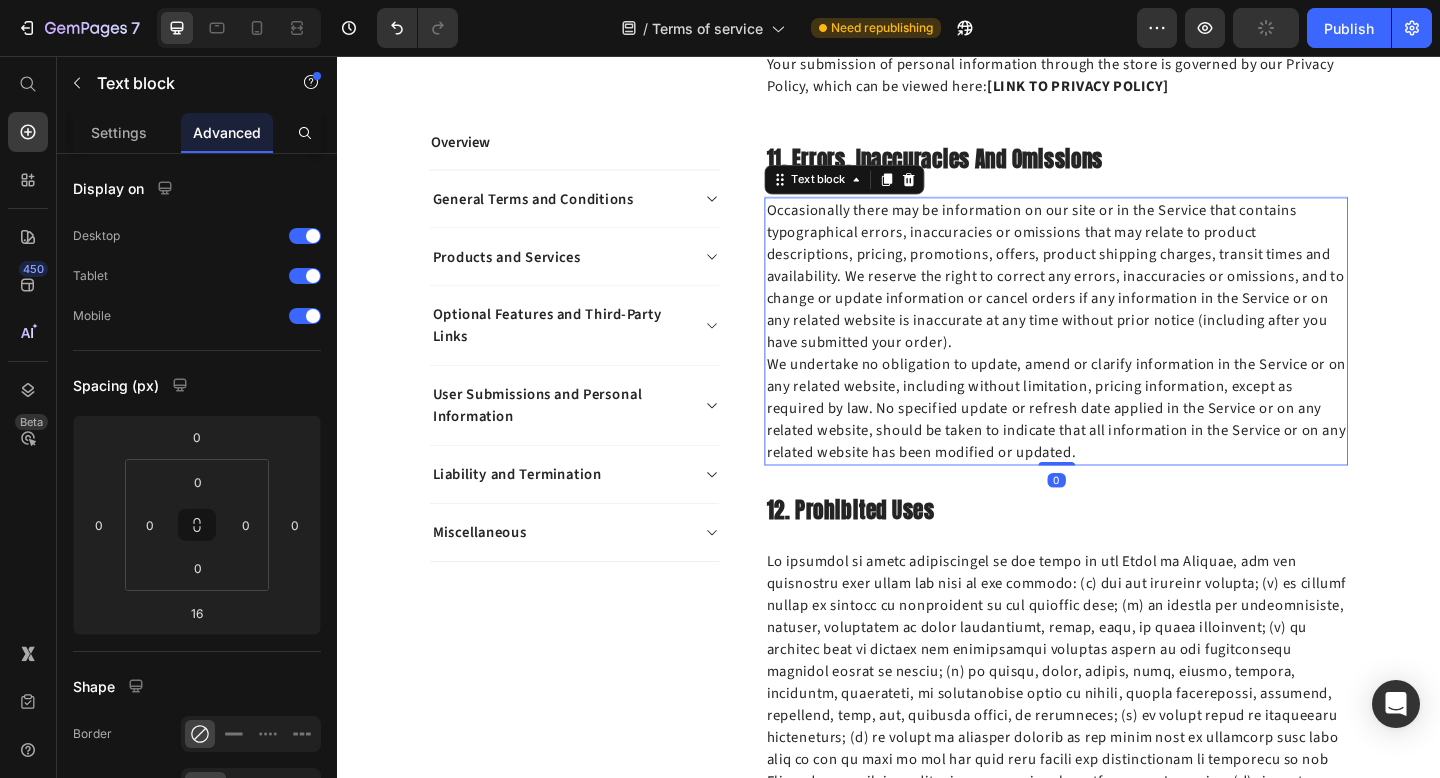 type on "0" 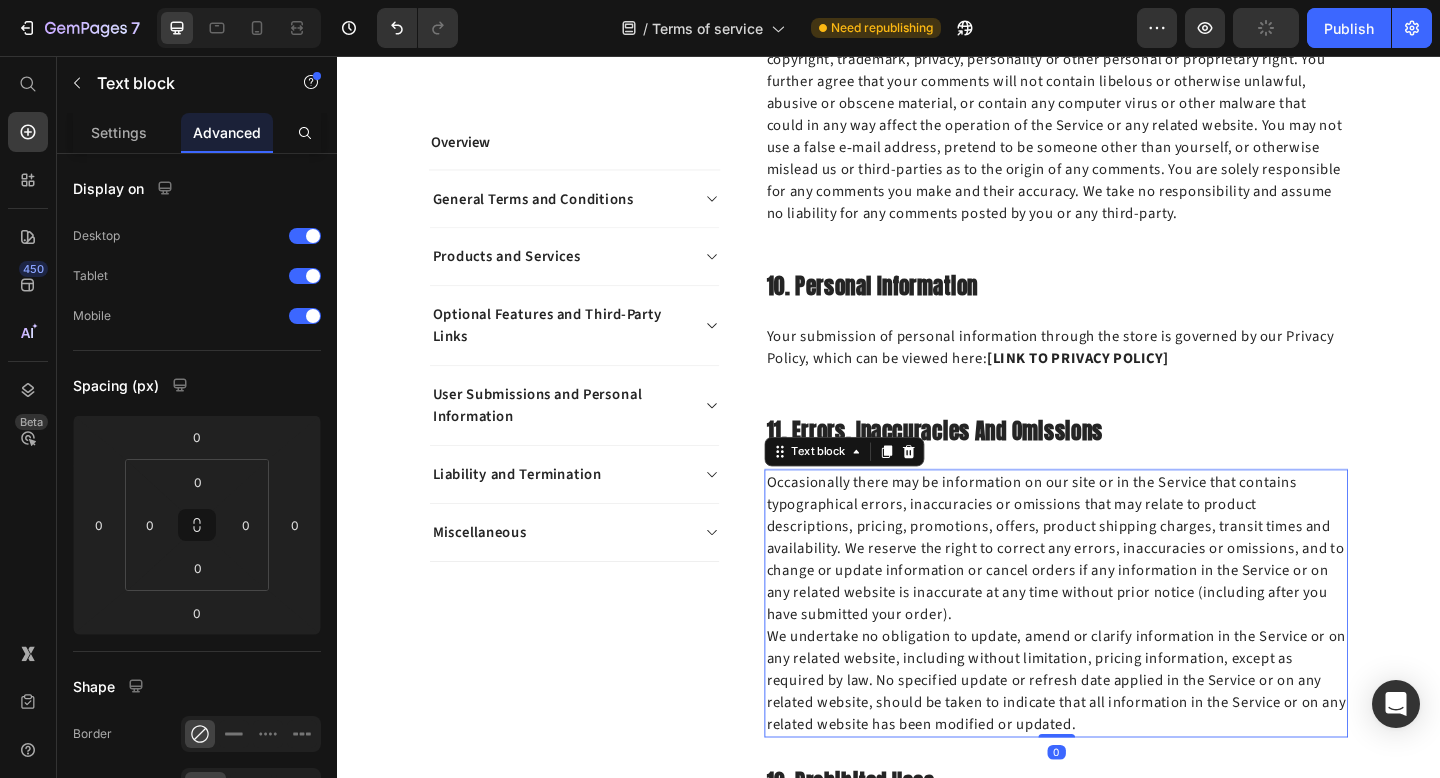 scroll, scrollTop: 4680, scrollLeft: 0, axis: vertical 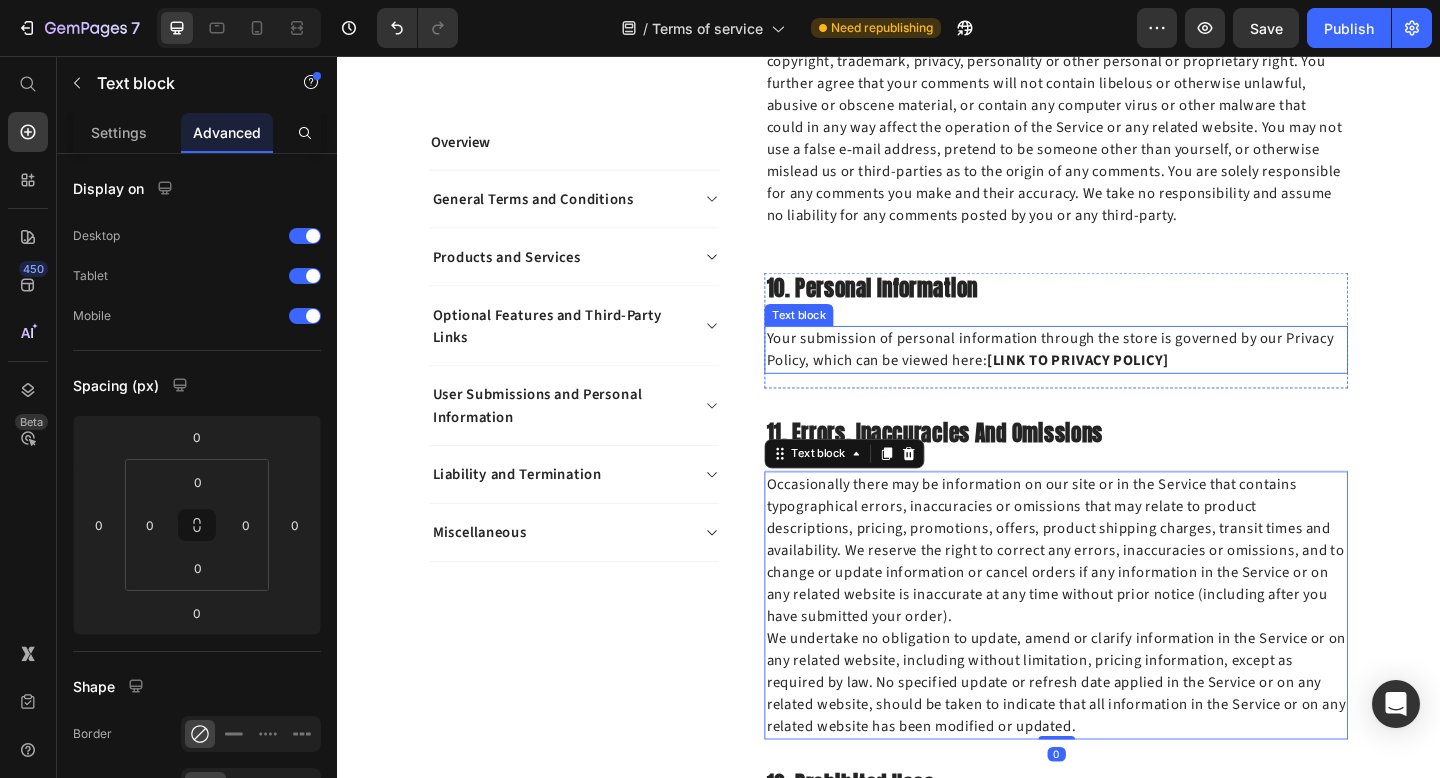 click on "[LINK TO PRIVACY POLICY]" at bounding box center [1143, 388] 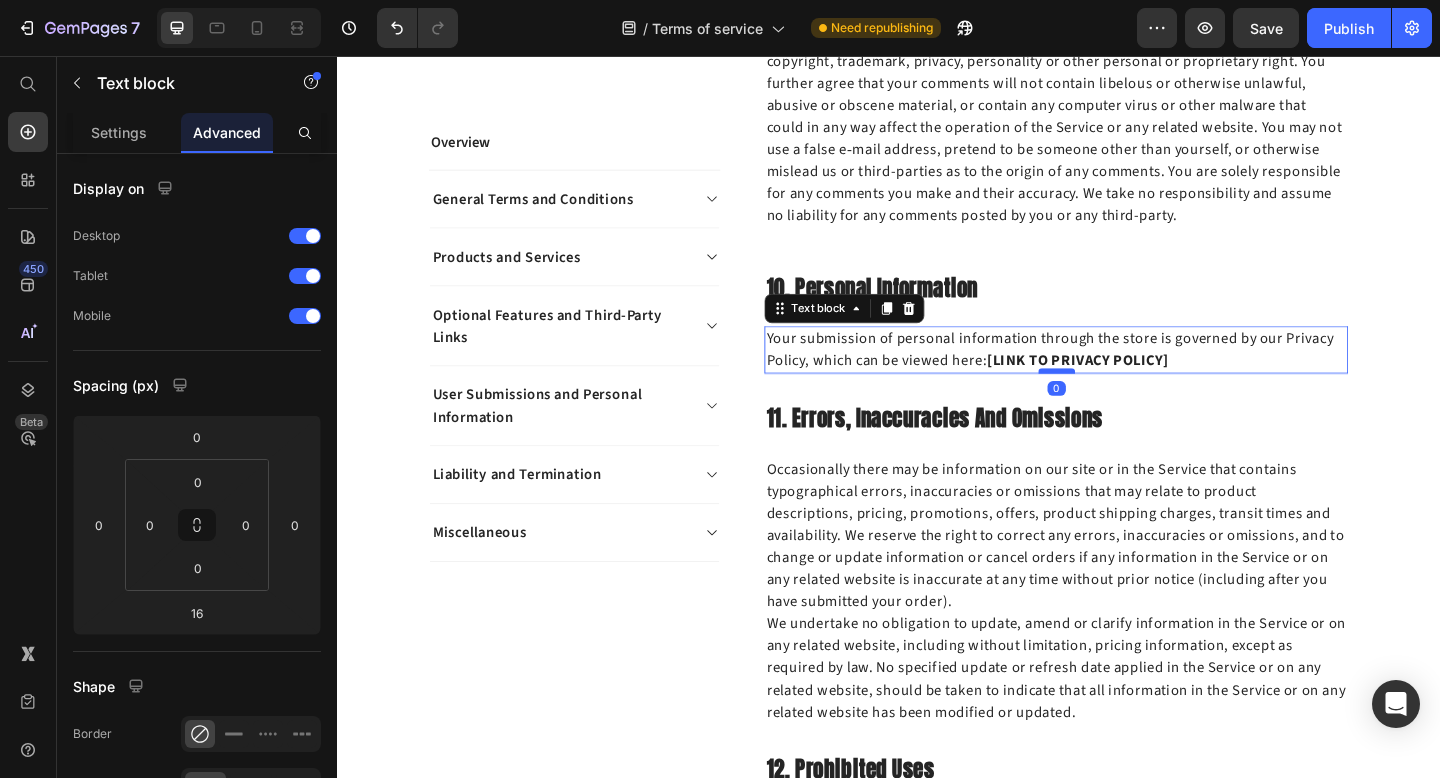 drag, startPoint x: 1128, startPoint y: 391, endPoint x: 1123, endPoint y: 372, distance: 19.646883 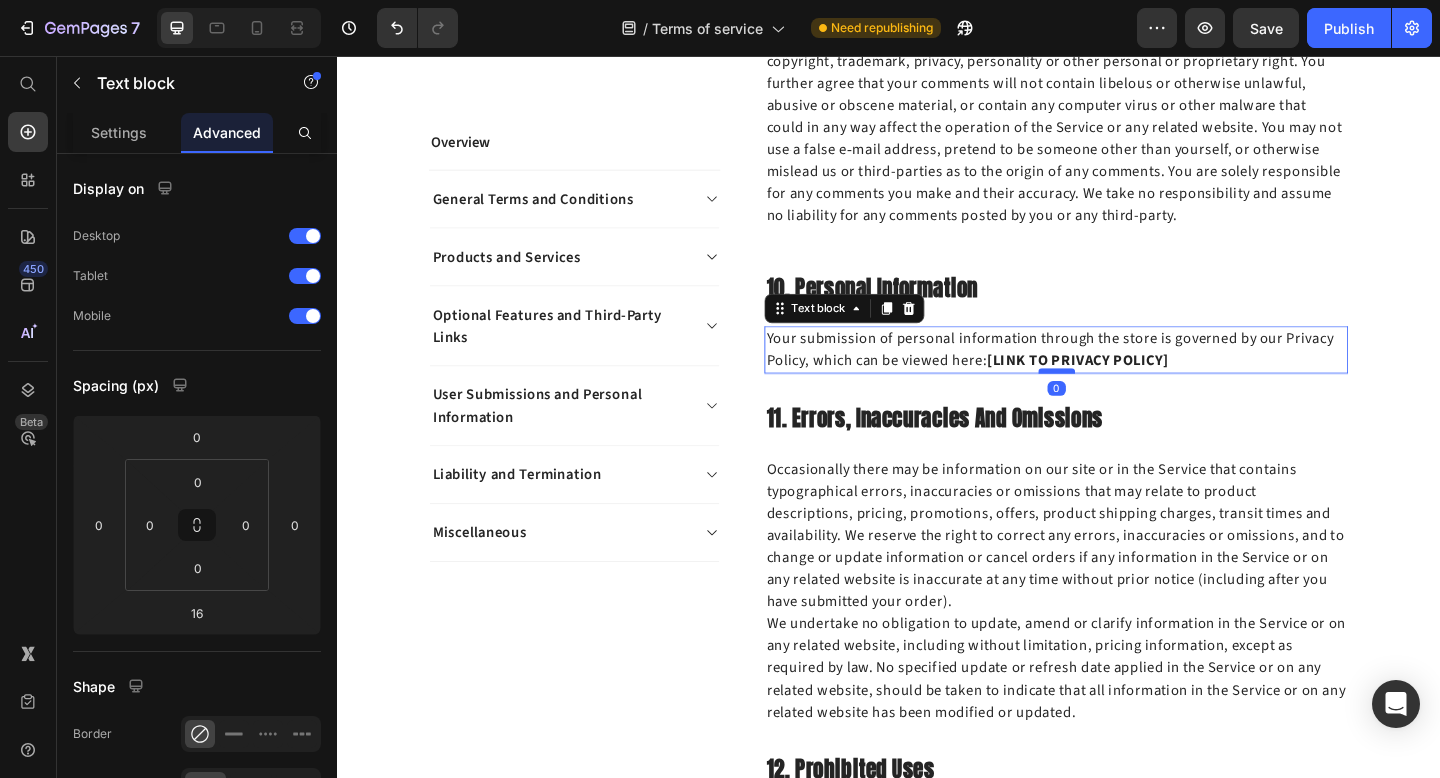 type on "0" 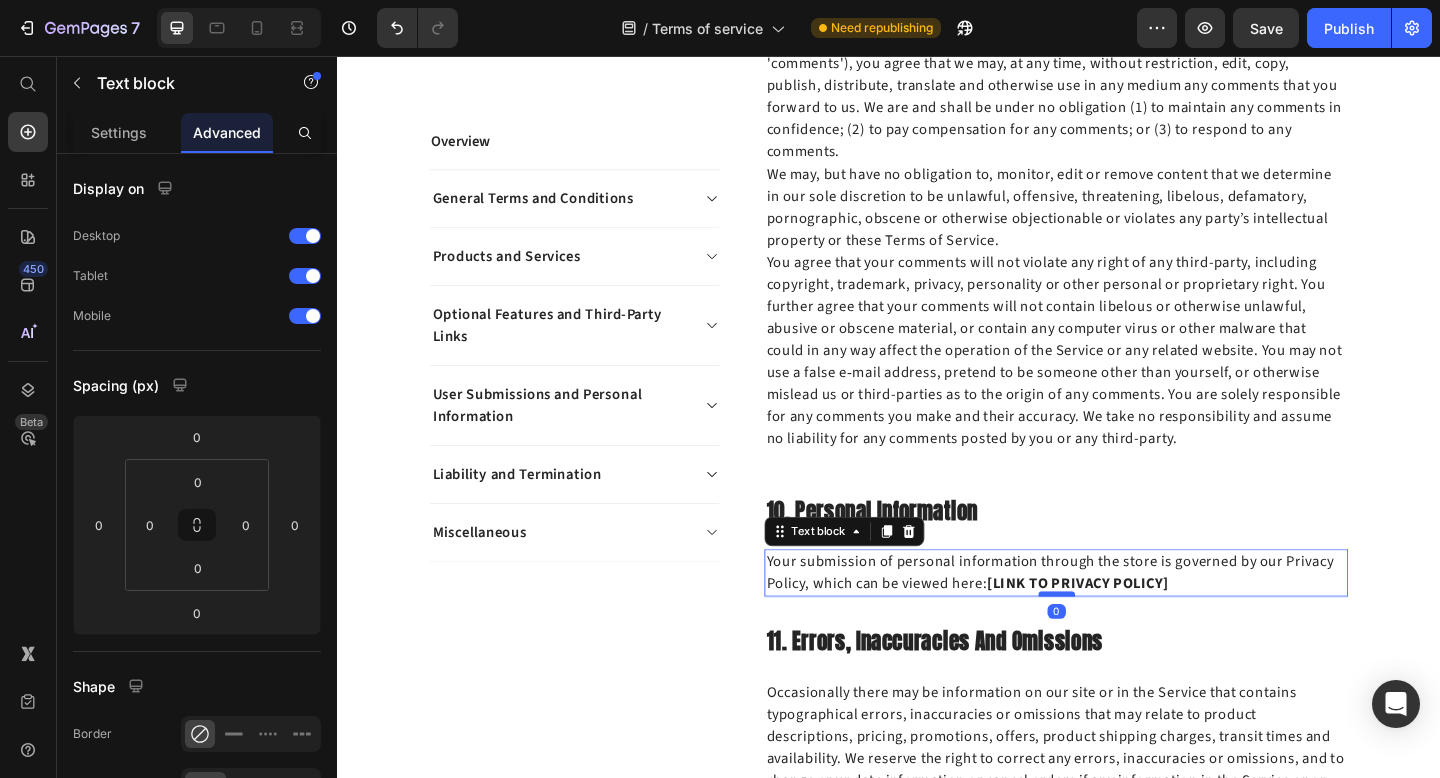 scroll, scrollTop: 4404, scrollLeft: 0, axis: vertical 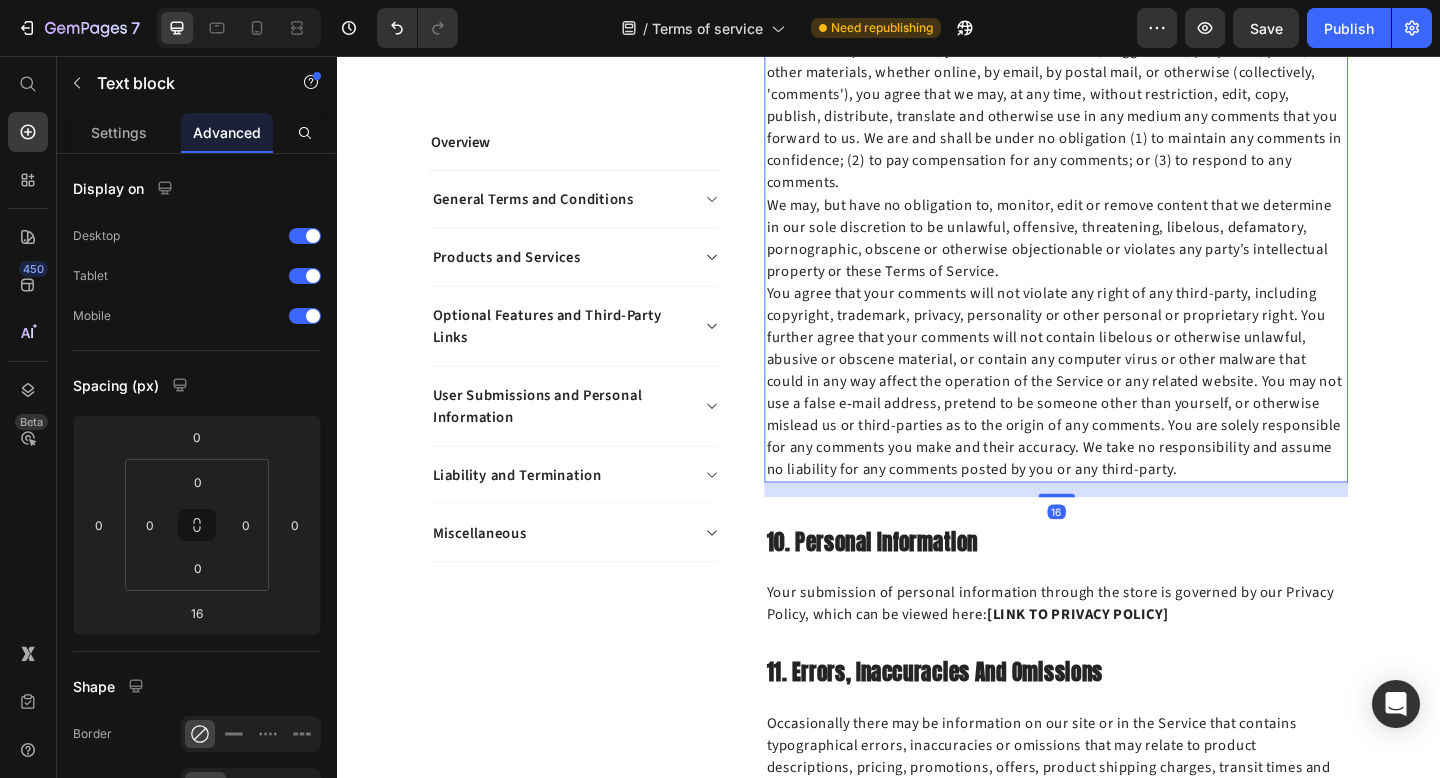 click on "You agree that your comments will not violate any right of any third-party, including copyright, trademark, privacy, personality or other personal or proprietary right. You further agree that your comments will not contain libelous or otherwise unlawful, abusive or obscene material, or contain any computer virus or other malware that could in any way affect the operation of the Service or any related website. You may not use a false e‑mail address, pretend to be someone other than yourself, or otherwise mislead us or third-parties as to the origin of any comments. You are solely responsible for any comments you make and their accuracy. We take no responsibility and assume no liability for any comments posted by you or any third-party." at bounding box center [1119, 410] 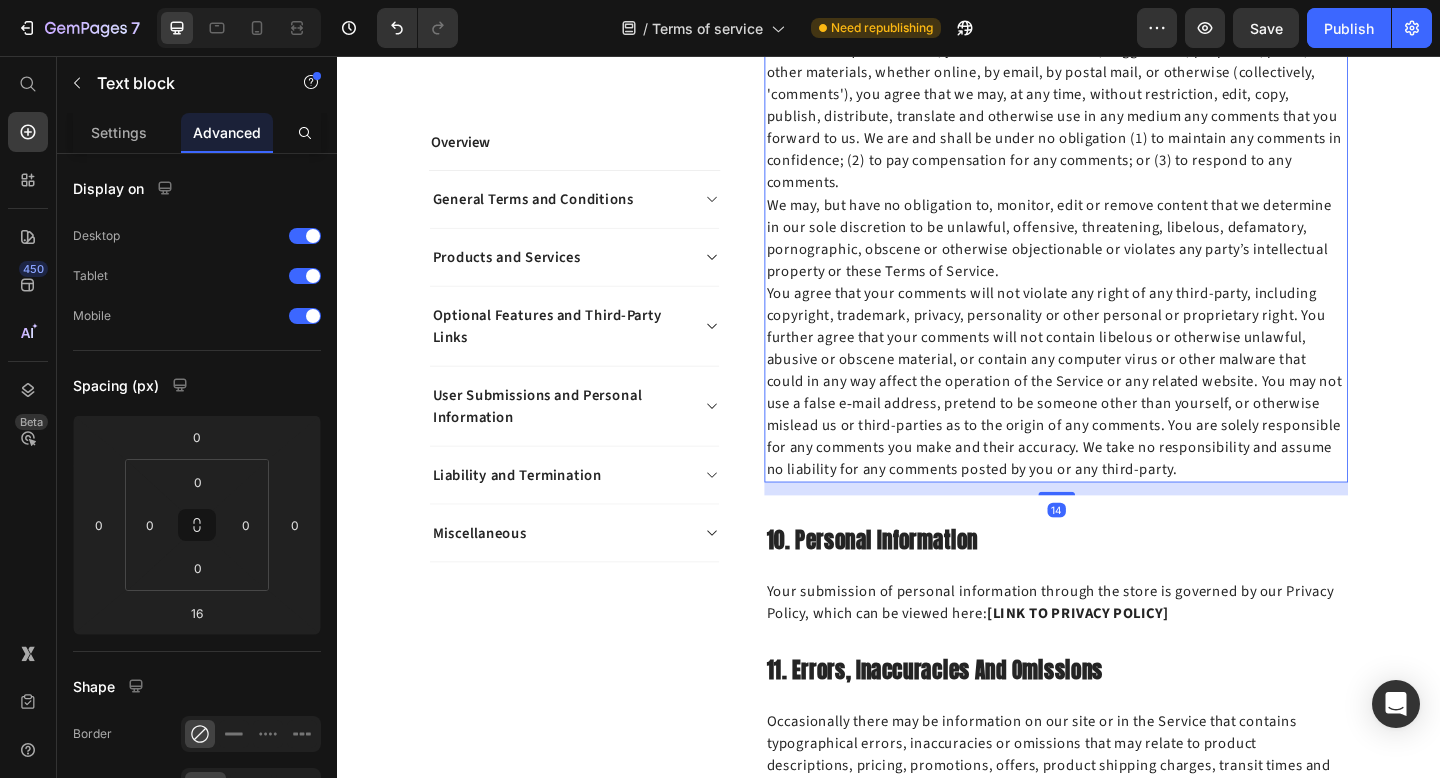 drag, startPoint x: 1128, startPoint y: 508, endPoint x: 1128, endPoint y: 466, distance: 42 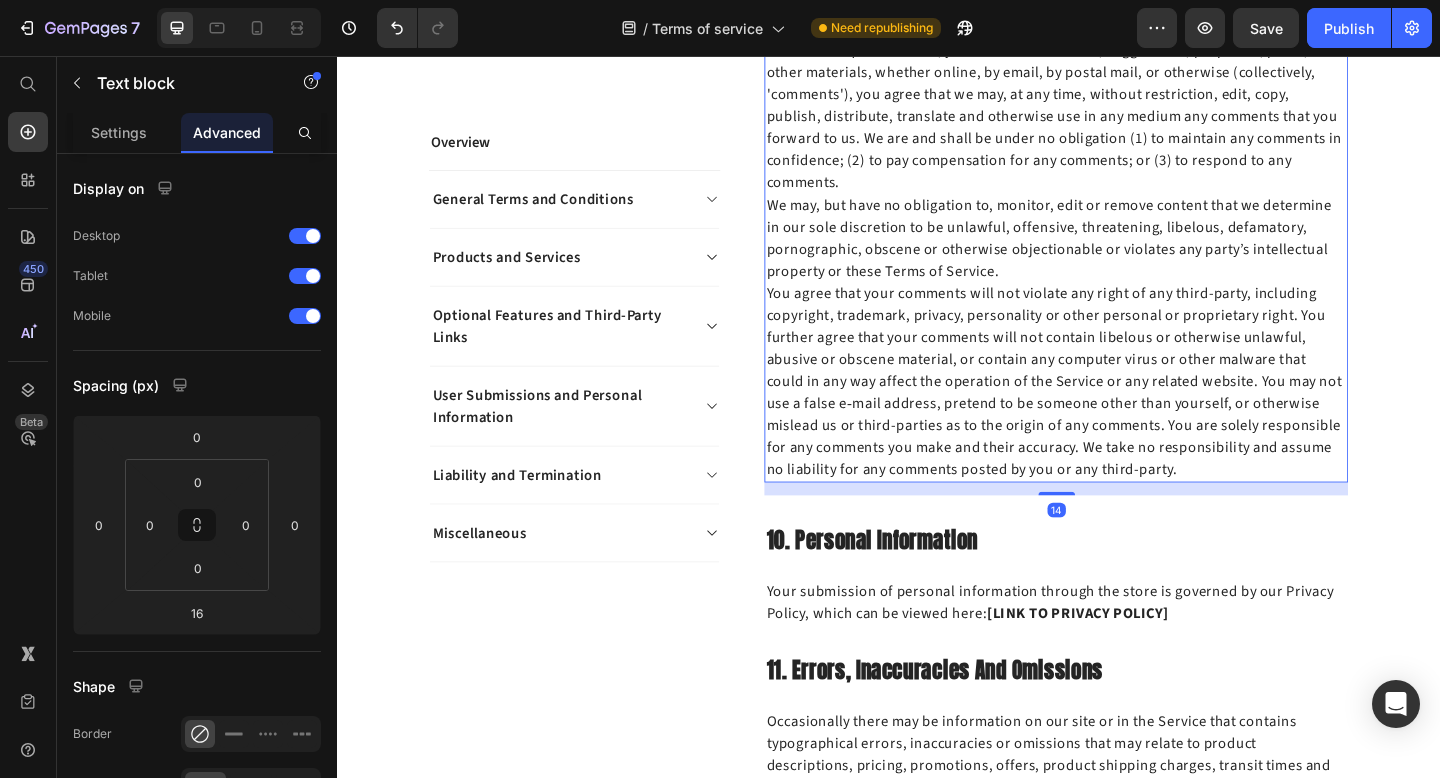 click on "If, at our request, you send certain specific submissions (for example contest entries) or without a request from us, you send creative ideas, suggestions, proposals, plans, or other materials, whether online, by email, by postal mail, or otherwise (collectively, 'comments'), you agree that we may, at any time, without restriction, edit, copy, publish, distribute, translate and otherwise use in any medium any comments that you forward to us. We are and shall be under no obligation (1) to maintain any comments in confidence; (2) to pay compensation for any comments; or (3) to respond to any comments. We may, but have no obligation to, monitor, edit or remove content that we determine in our sole discretion to be unlawful, offensive, threatening, libelous, defamatory, pornographic, obscene or otherwise objectionable or violates any party’s intellectual property or these Terms of Service. Text block   14" at bounding box center (1119, 266) 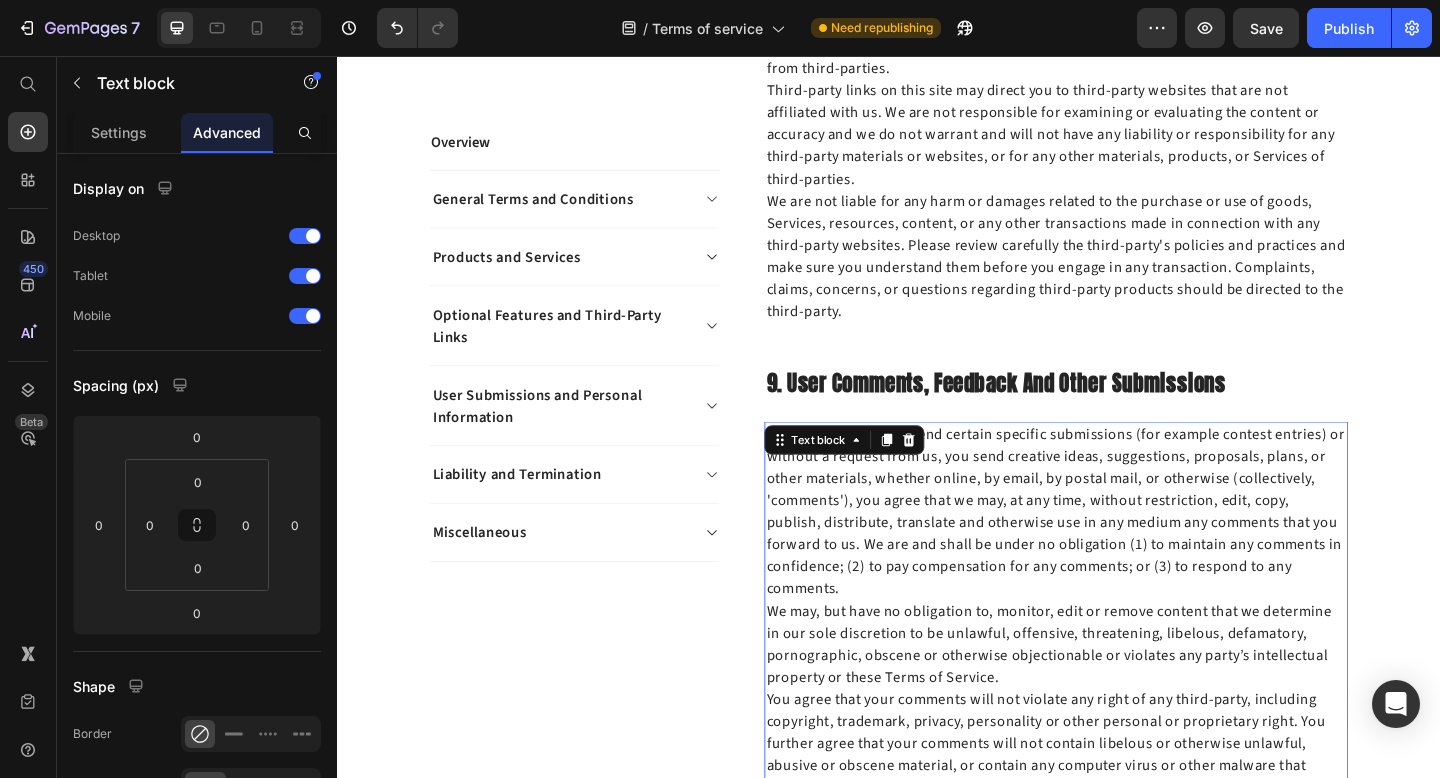 scroll, scrollTop: 3940, scrollLeft: 0, axis: vertical 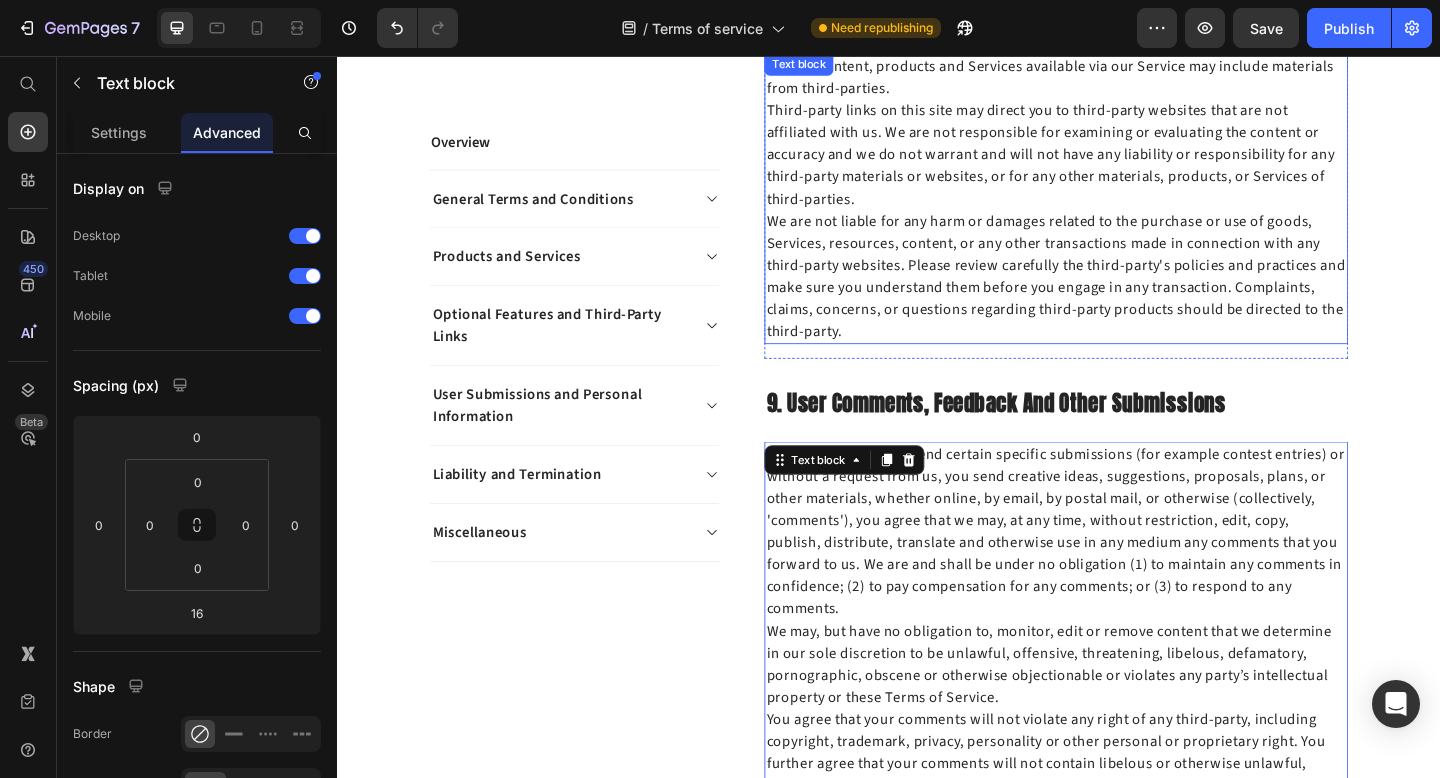 click on "We are not liable for any harm or damages related to the purchase or use of goods, Services, resources, content, or any other transactions made in connection with any third-party websites. Please review carefully the third-party's policies and practices and make sure you understand them before you engage in any transaction. Complaints, claims, concerns, or questions regarding third-party products should be directed to the third-party." at bounding box center (1119, 296) 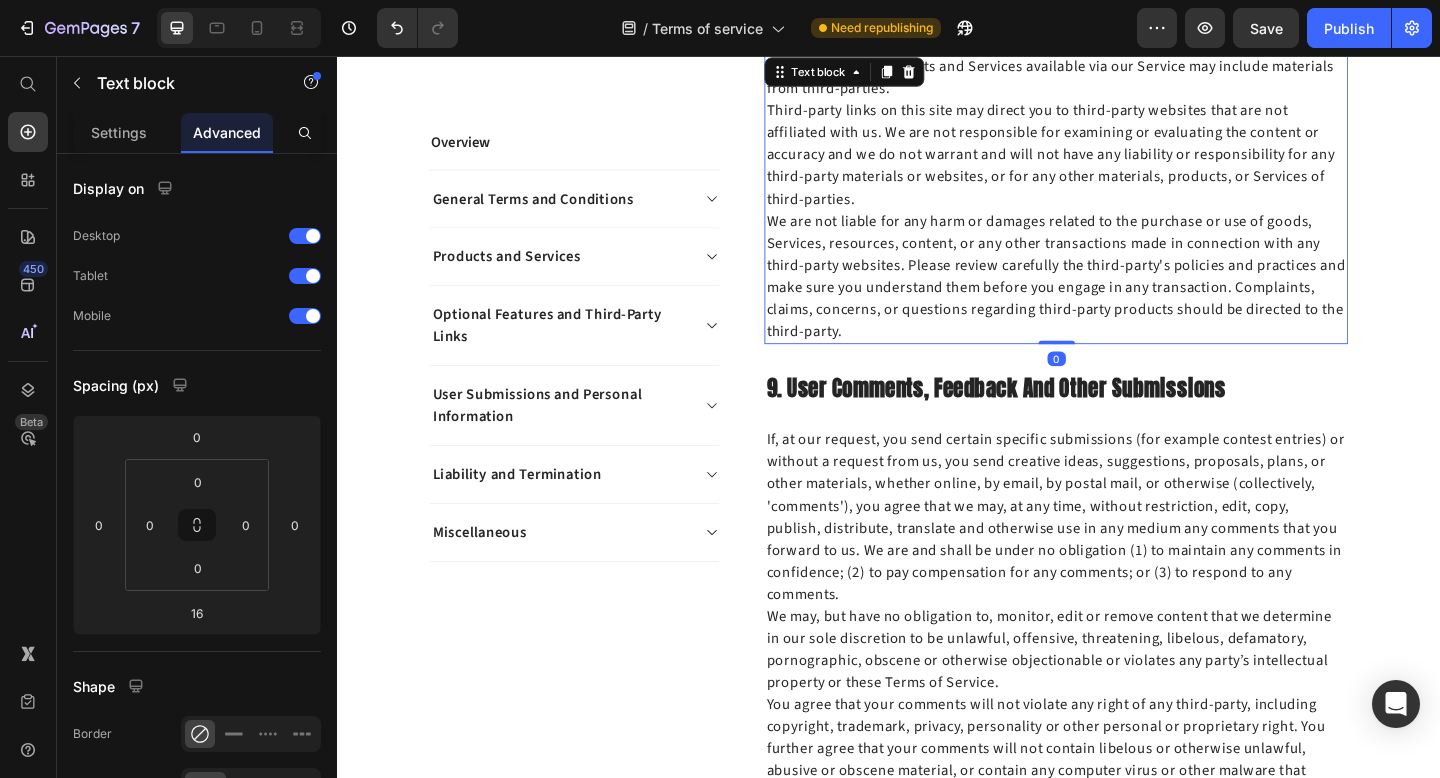 drag, startPoint x: 1117, startPoint y: 359, endPoint x: 1117, endPoint y: 320, distance: 39 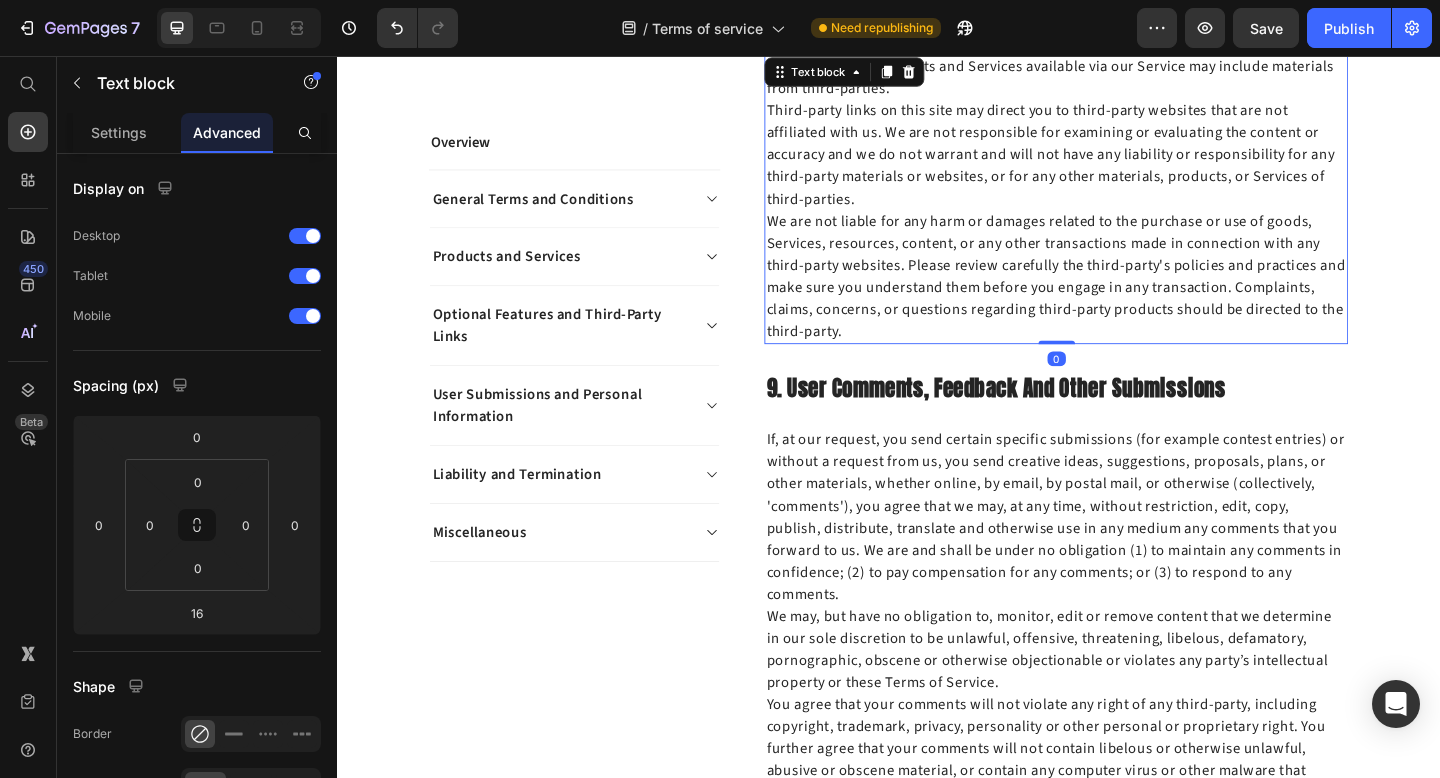 type on "0" 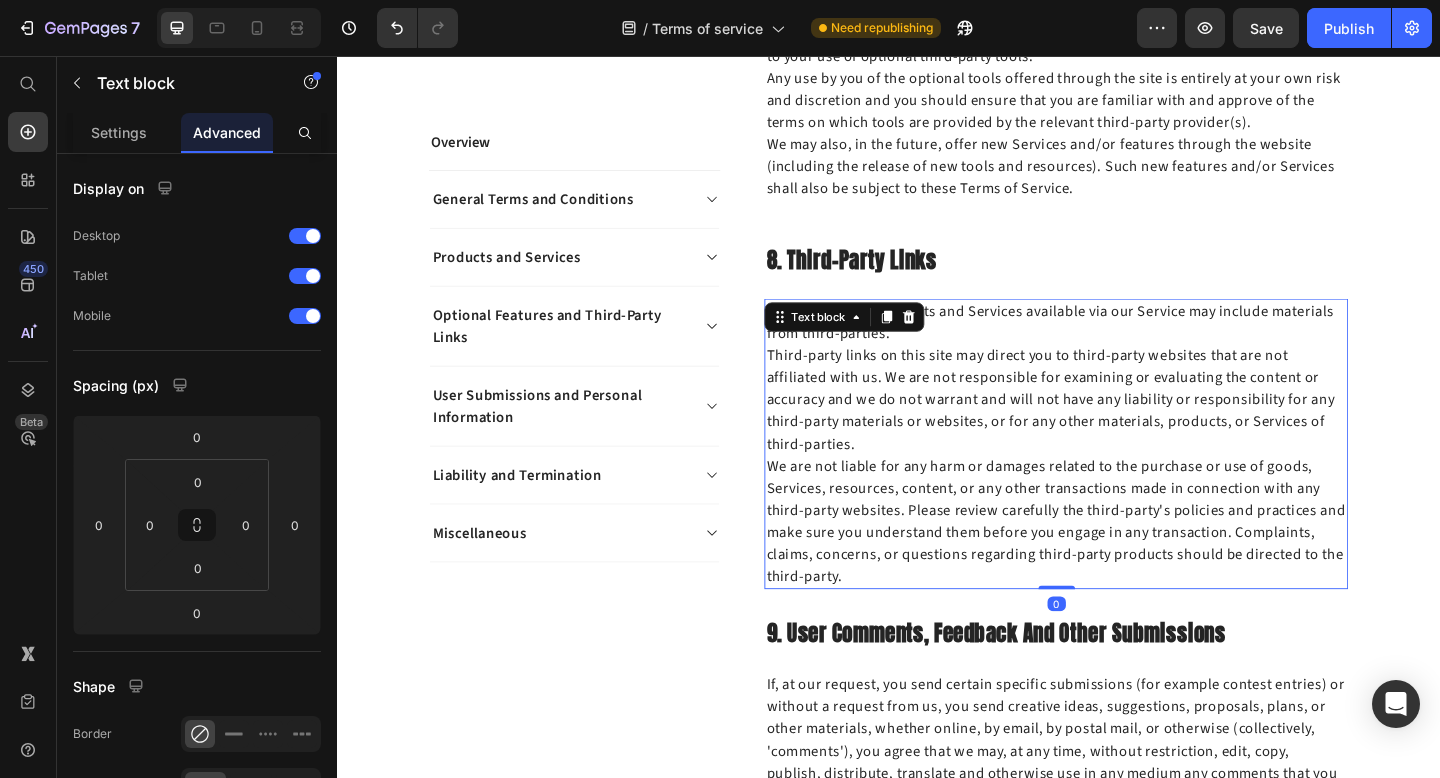 scroll, scrollTop: 3497, scrollLeft: 0, axis: vertical 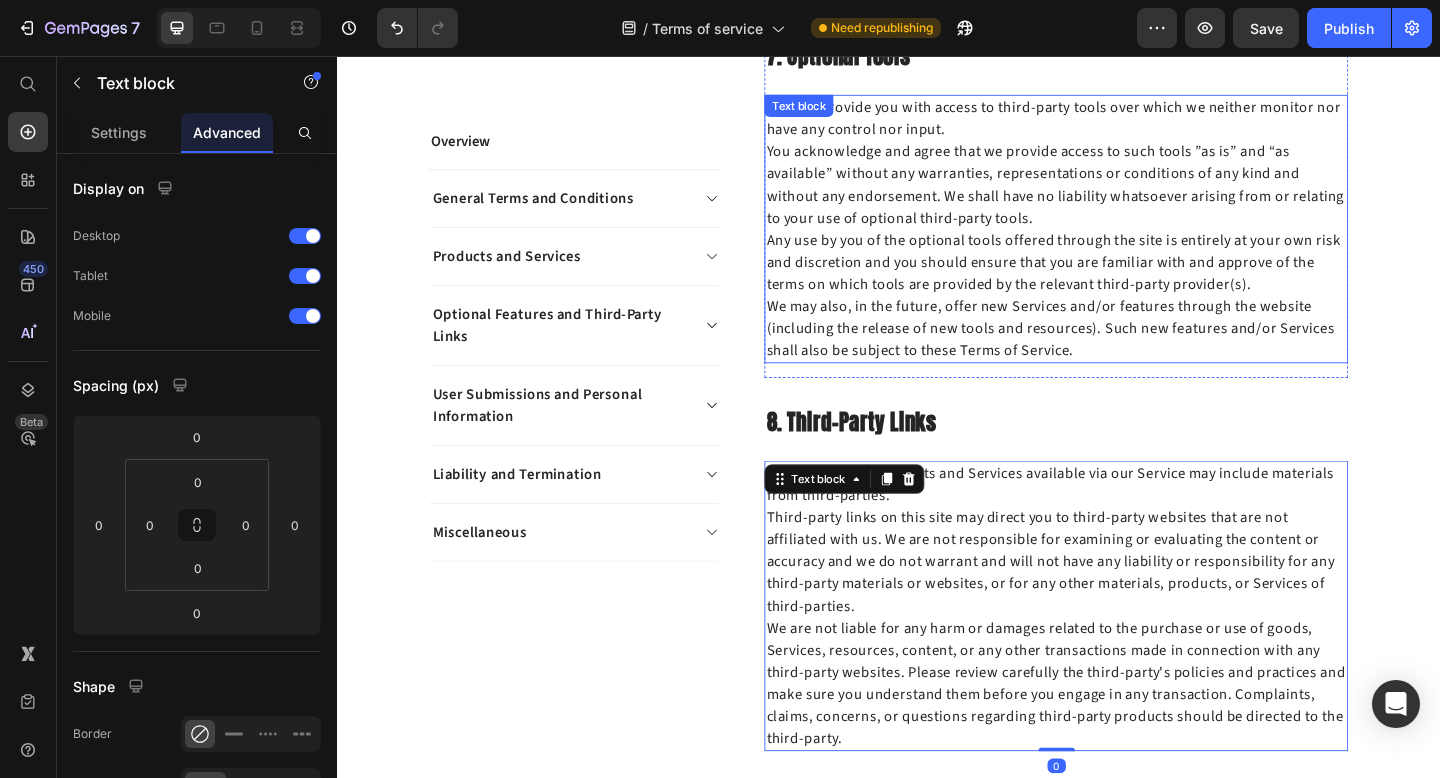 click on "We may also, in the future, offer new Services and/or features through the website (including the release of new tools and resources). Such new features and/or Services shall also be subject to these Terms of Service." at bounding box center (1119, 353) 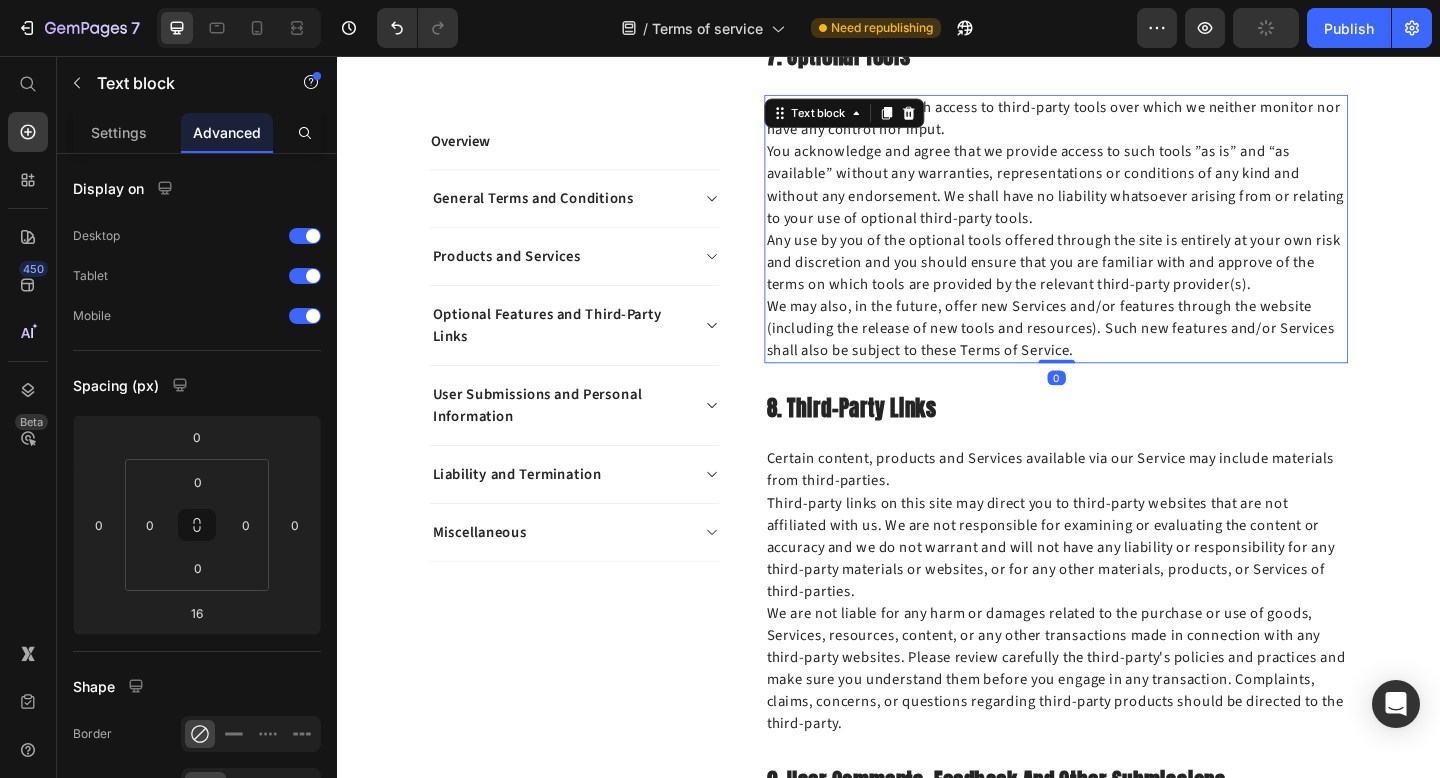 drag, startPoint x: 1116, startPoint y: 382, endPoint x: 1116, endPoint y: 346, distance: 36 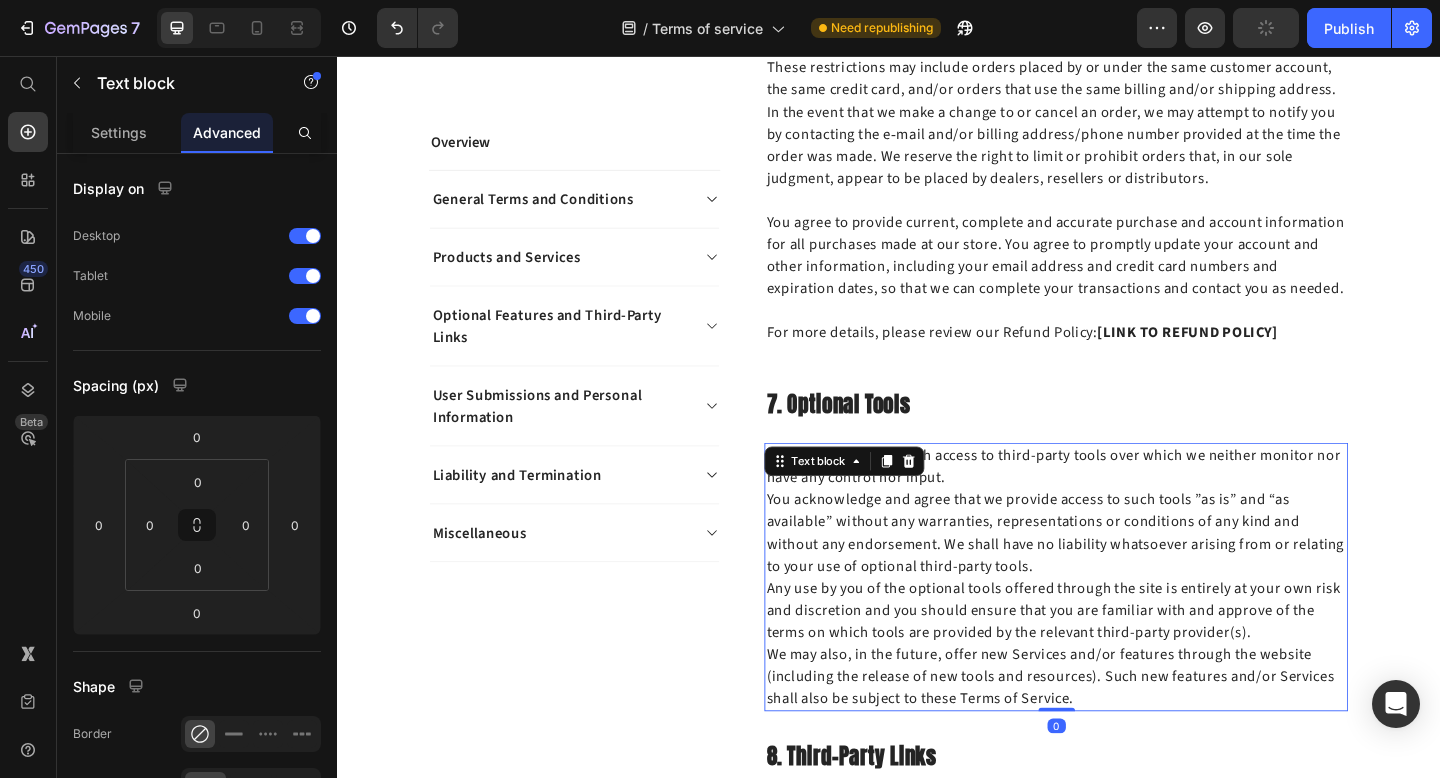 scroll, scrollTop: 3116, scrollLeft: 0, axis: vertical 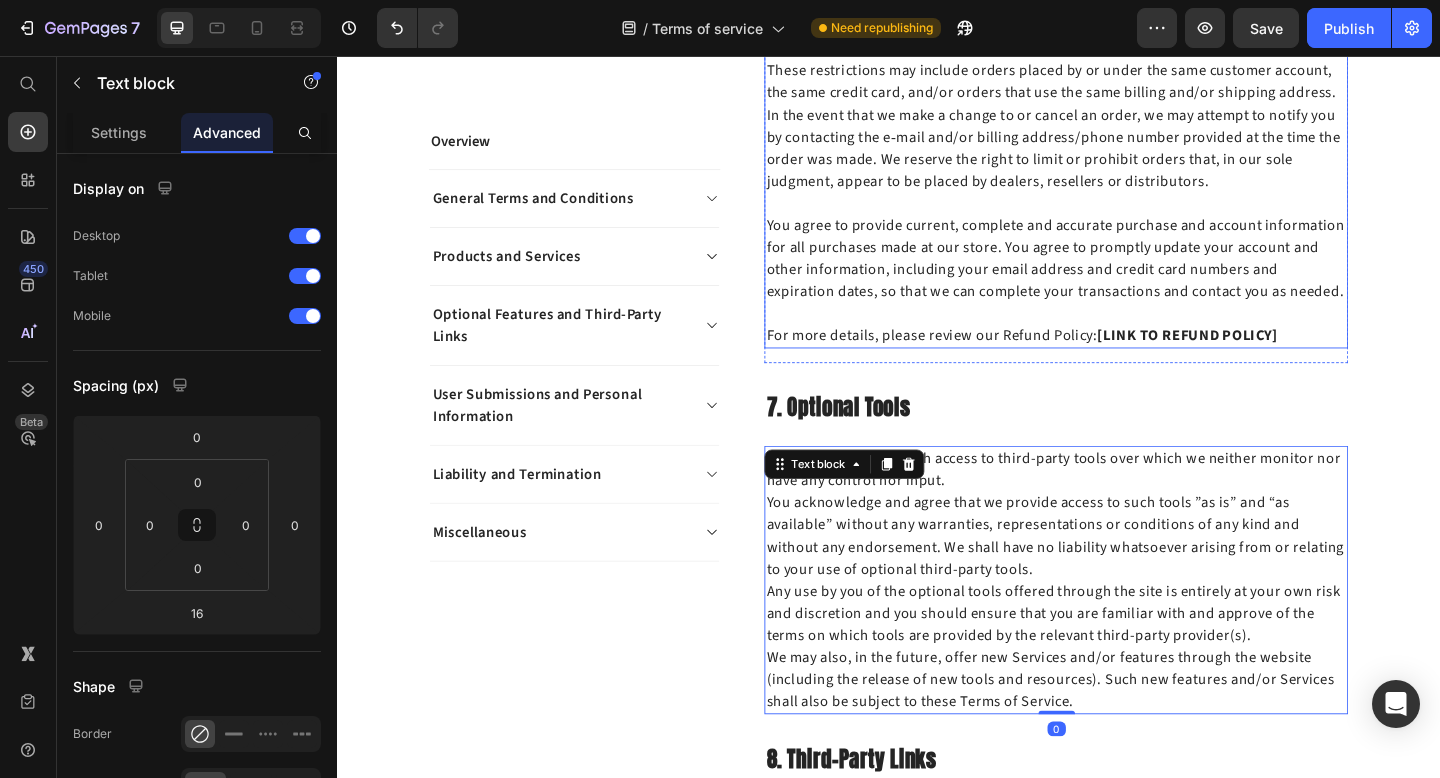 click on "You agree to provide current, complete and accurate purchase and account information for all purchases made at our store. You agree to promptly update your account and other information, including your email address and credit card numbers and expiration dates, so that we can complete your transactions and contact you as needed." at bounding box center (1119, 276) 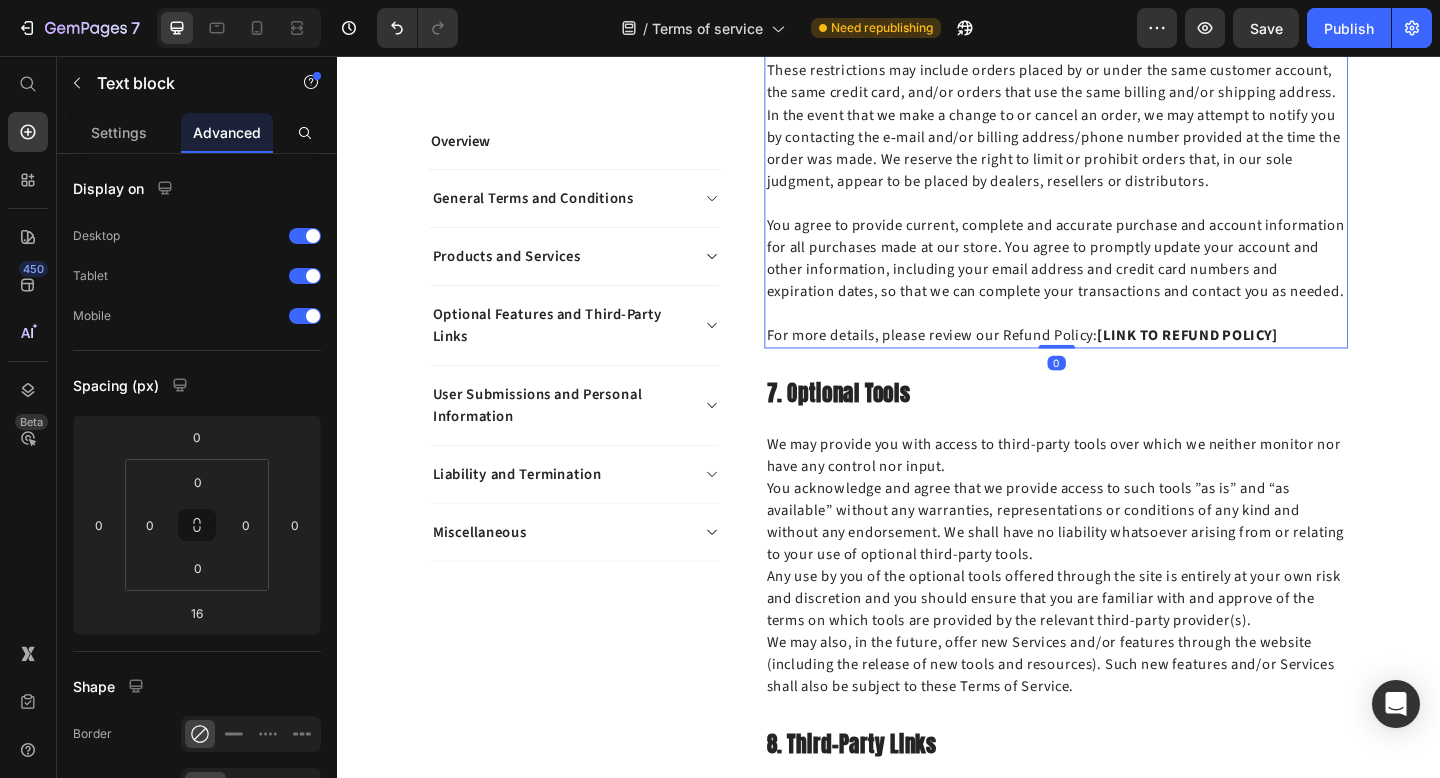 drag, startPoint x: 1119, startPoint y: 365, endPoint x: 1119, endPoint y: 328, distance: 37 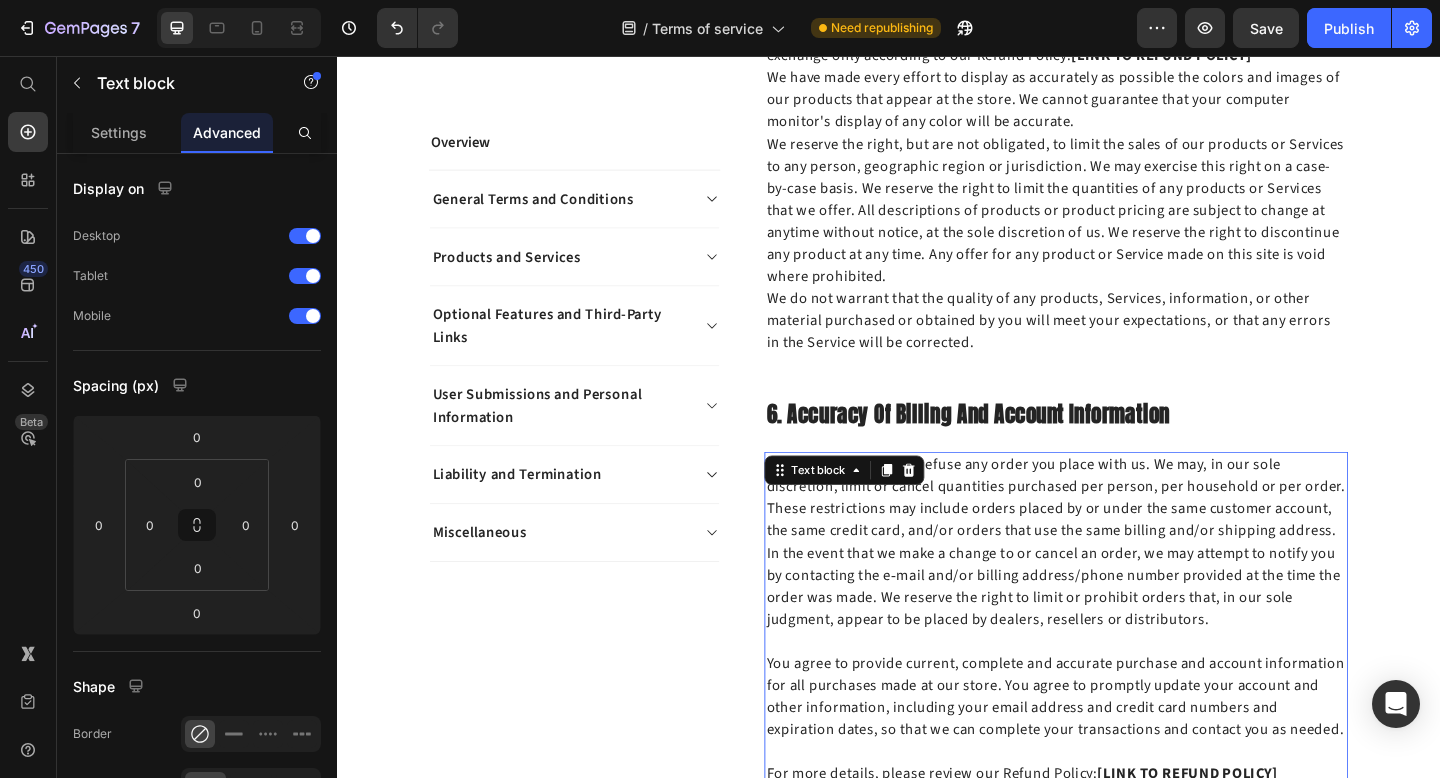 scroll, scrollTop: 2607, scrollLeft: 0, axis: vertical 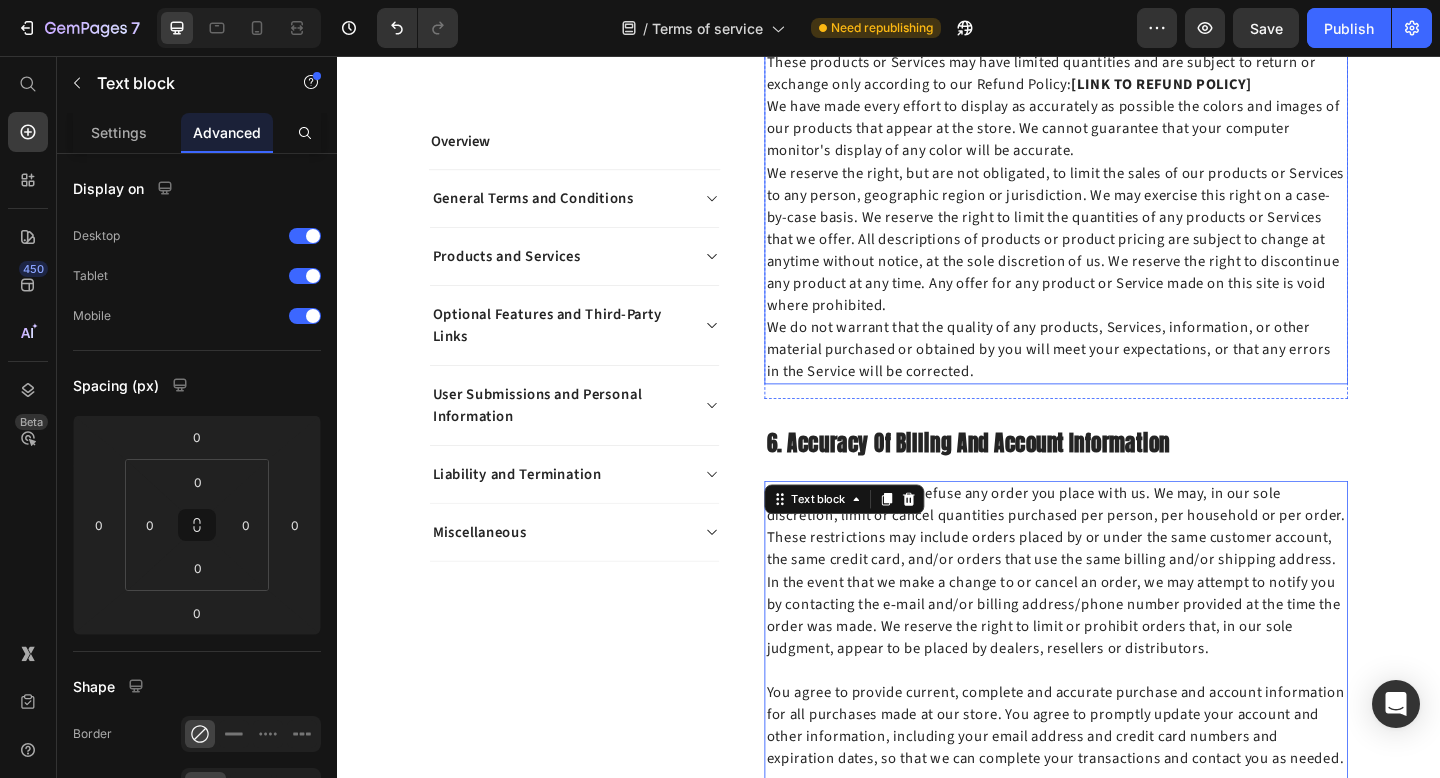 click on "We reserve the right, but are not obligated, to limit the sales of our products or Services to any person, geographic region or jurisdiction. We may exercise this right on a case-by-case basis. We reserve the right to limit the quantities of any products or Services that we offer. All descriptions of products or product pricing are subject to change at anytime without notice, at the sole discretion of us. We reserve the right to discontinue any product at any time. Any offer for any product or Service made on this site is void where prohibited." at bounding box center (1119, 256) 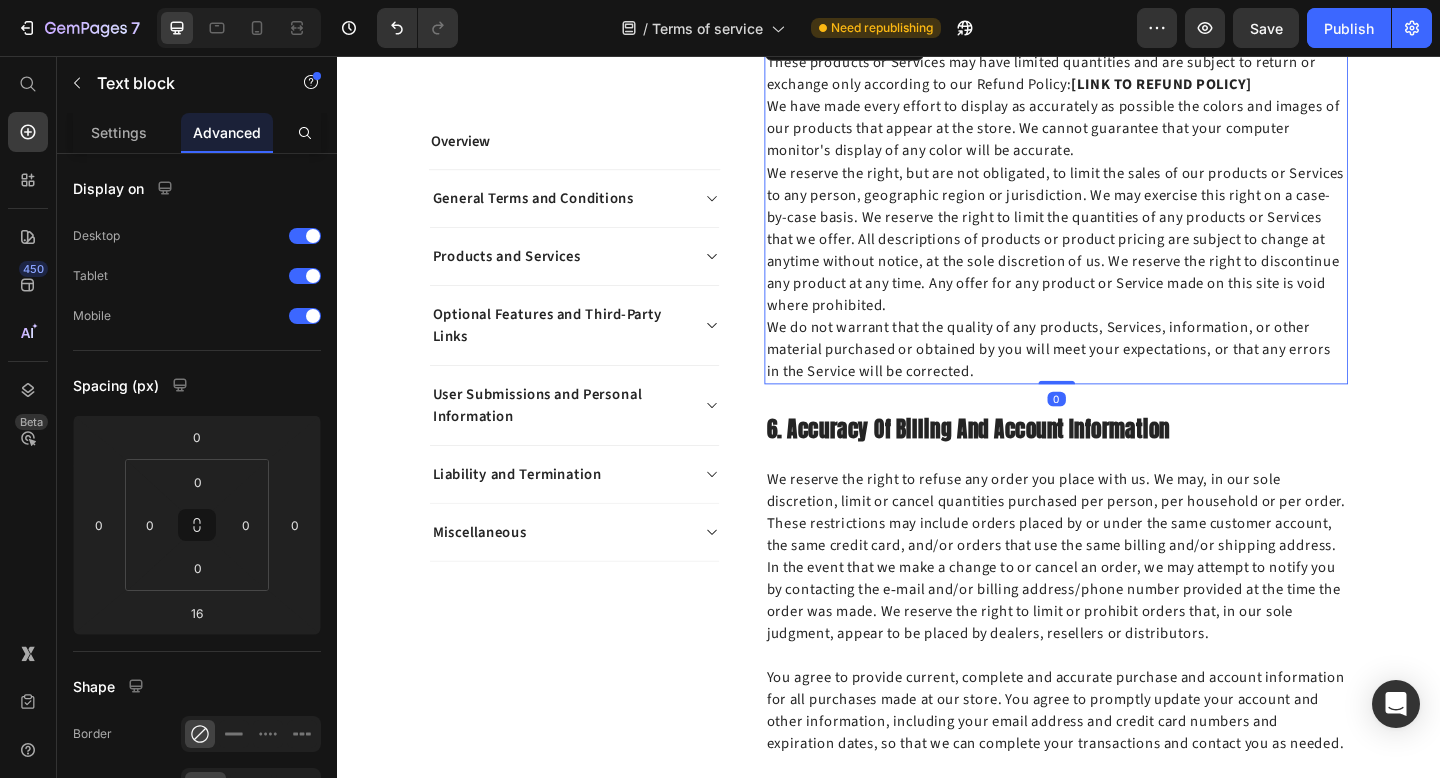 drag, startPoint x: 1121, startPoint y: 404, endPoint x: 1129, endPoint y: 318, distance: 86.37129 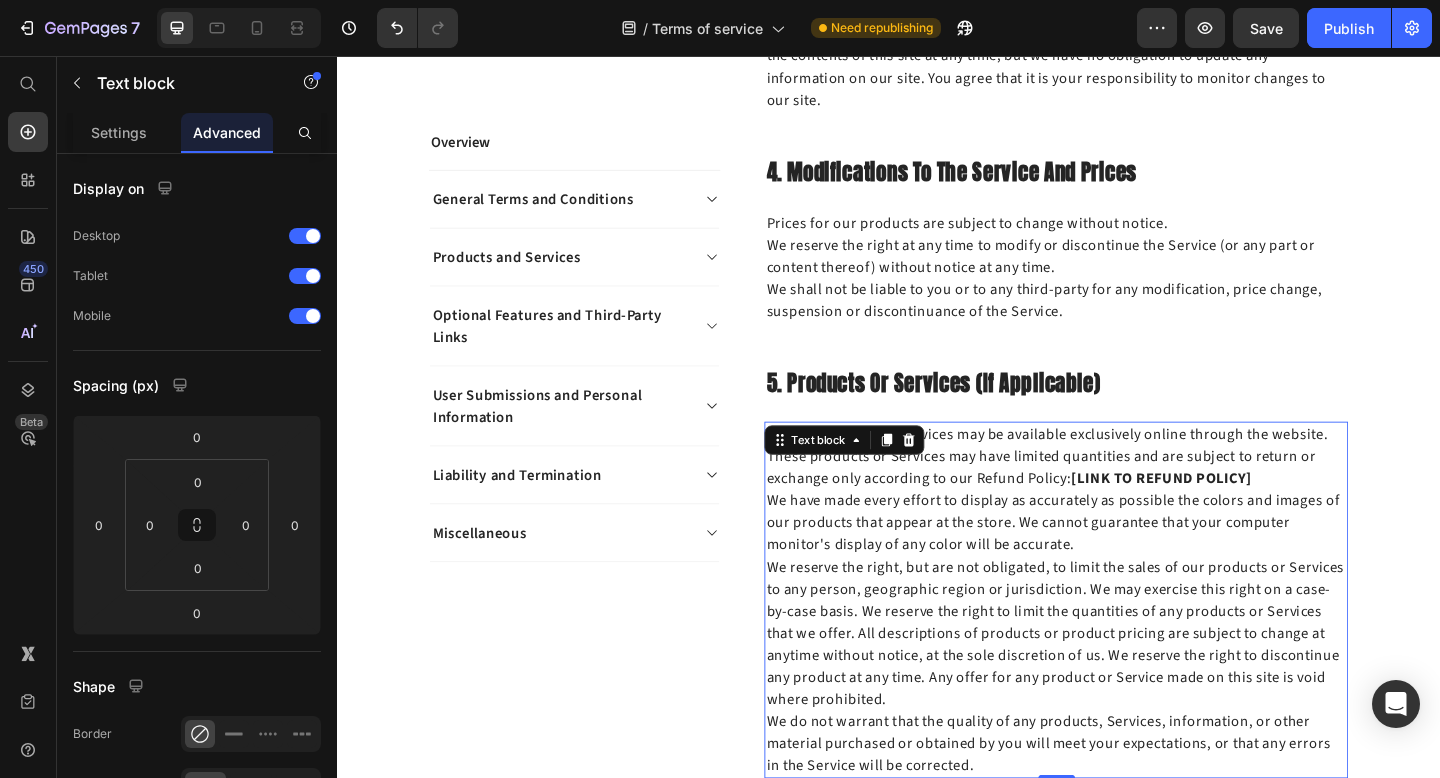 scroll, scrollTop: 2169, scrollLeft: 0, axis: vertical 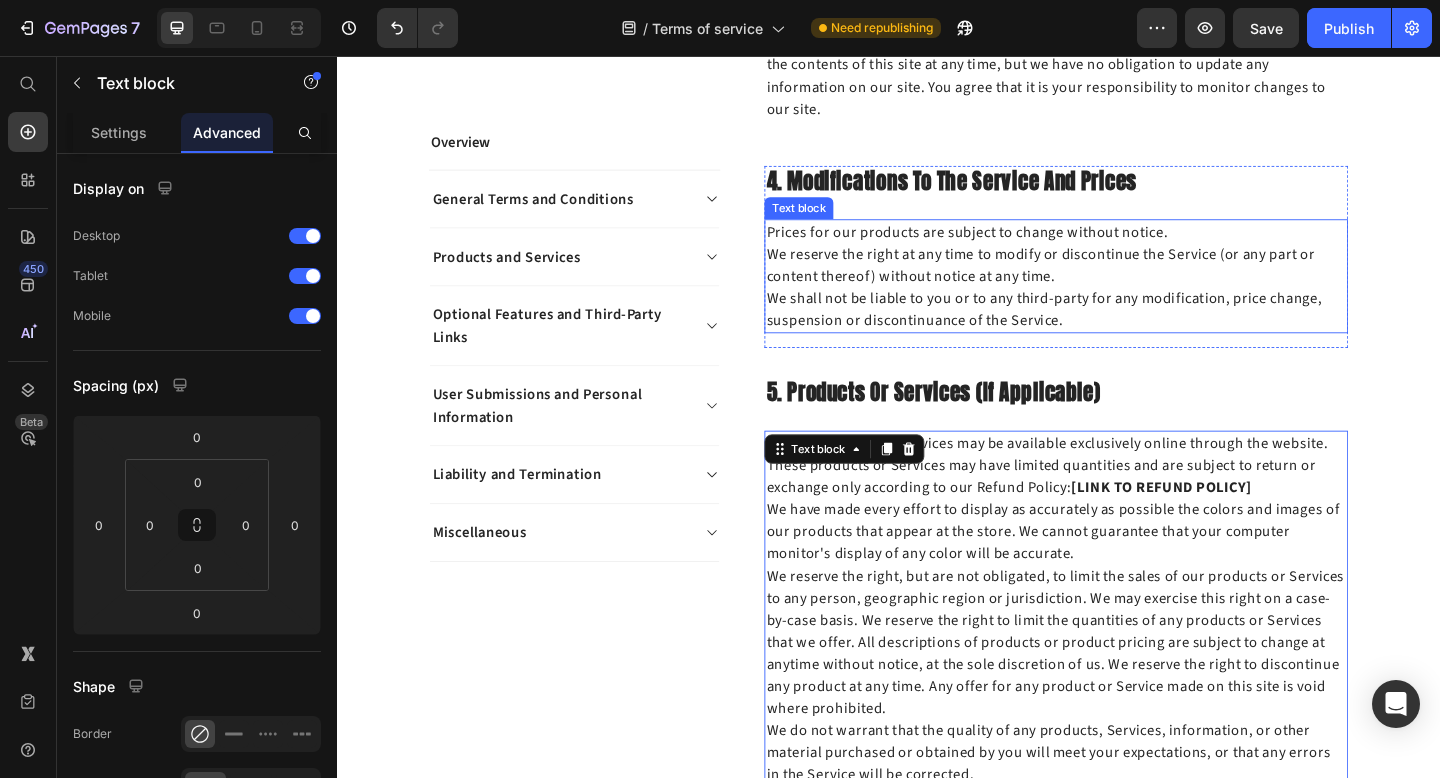 click on "We reserve the right at any time to modify or discontinue the Service (or any part or content thereof) without notice at any time." at bounding box center [1119, 284] 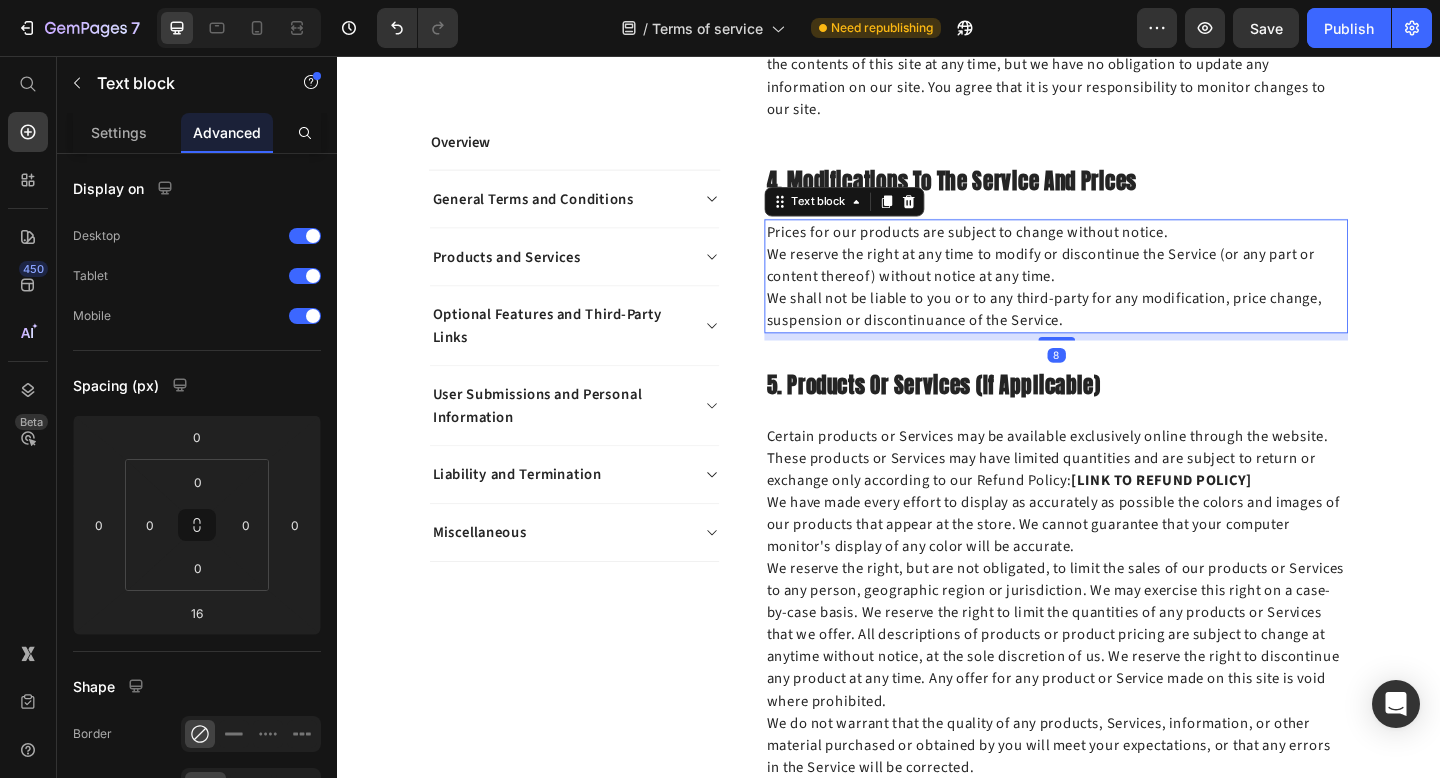 drag, startPoint x: 1125, startPoint y: 345, endPoint x: 1125, endPoint y: 303, distance: 42 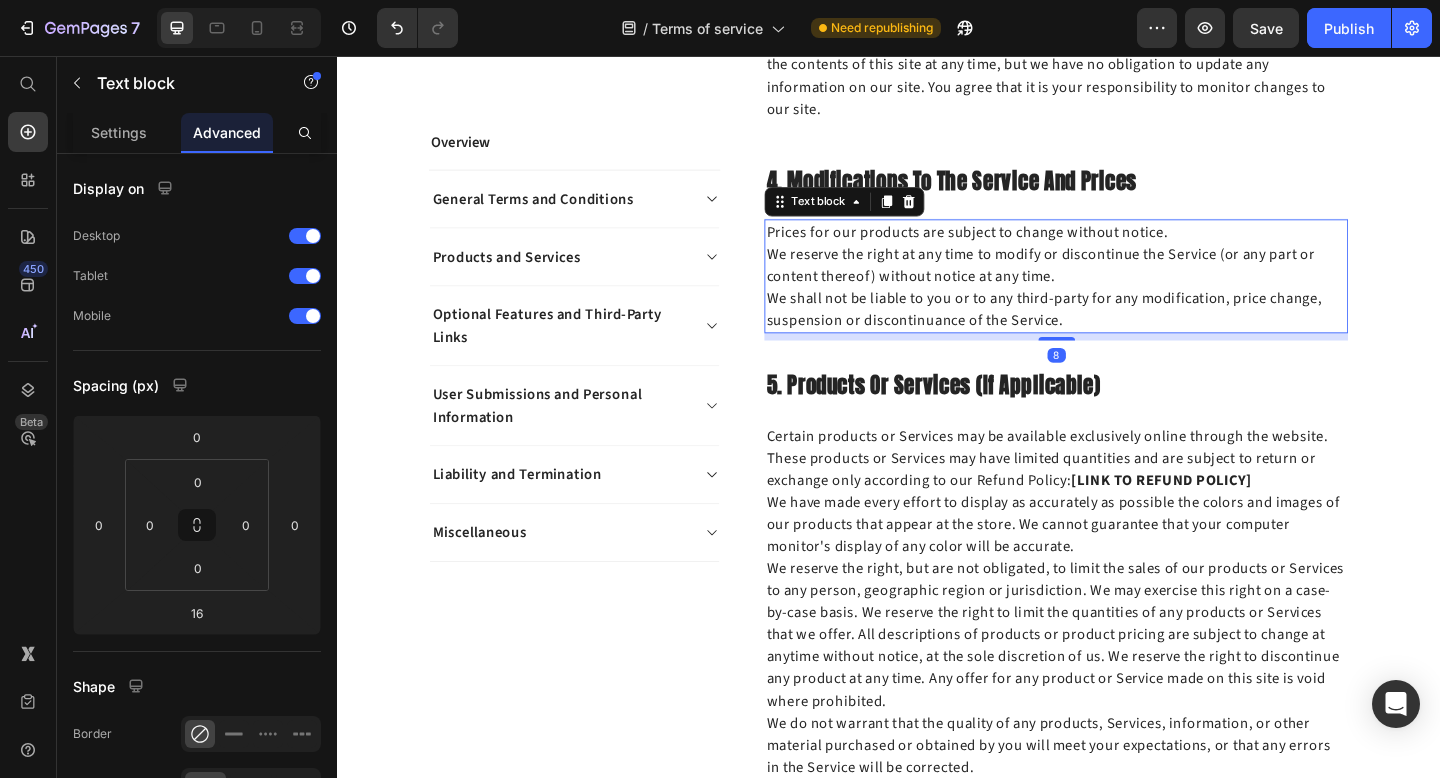 click on "Prices for our products are subject to change without notice. We reserve the right at any time to modify or discontinue the Service (or any part or content thereof) without notice at any time. We shall not be liable to you or to any third-party for any modification, price change, suspension or discontinuance of the Service. Text block   8" at bounding box center [1119, 296] 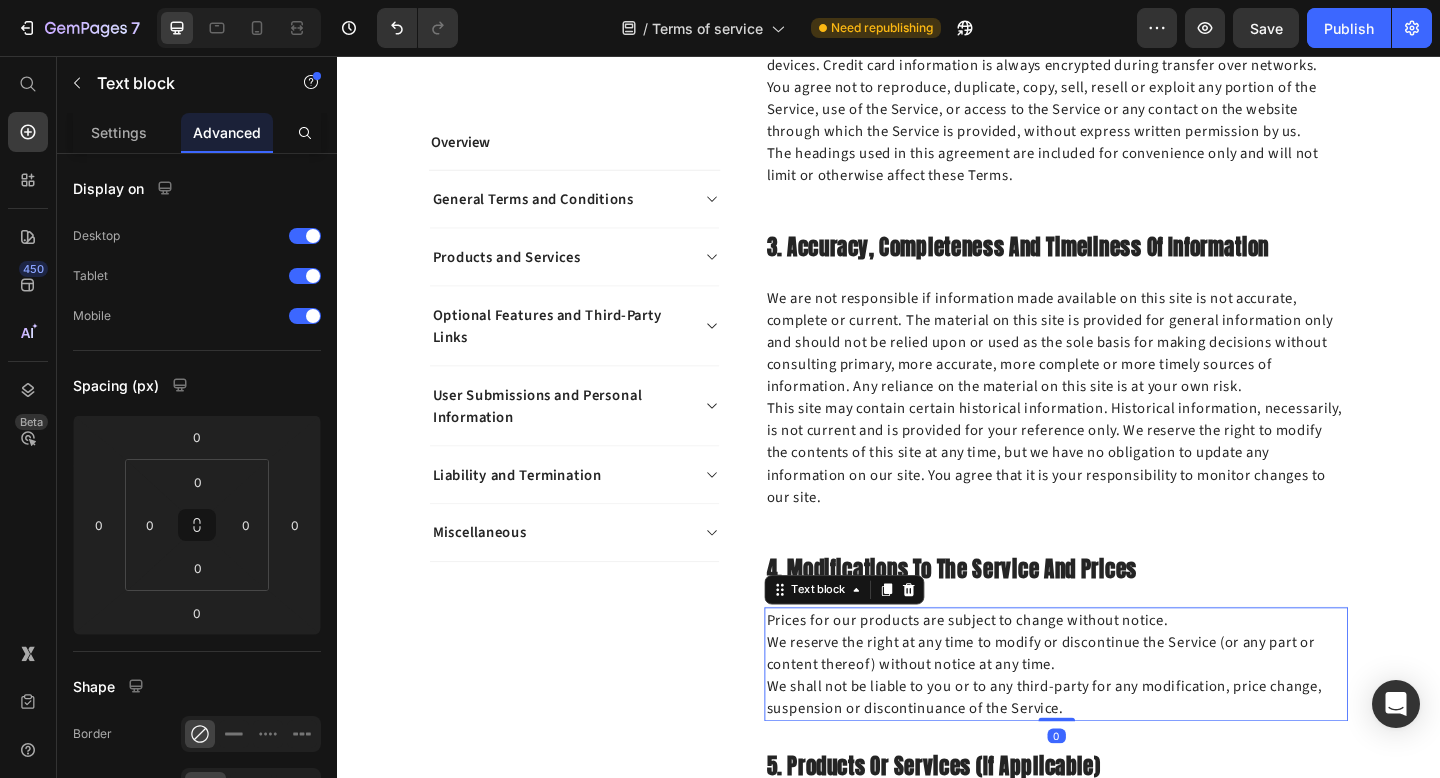scroll, scrollTop: 1738, scrollLeft: 0, axis: vertical 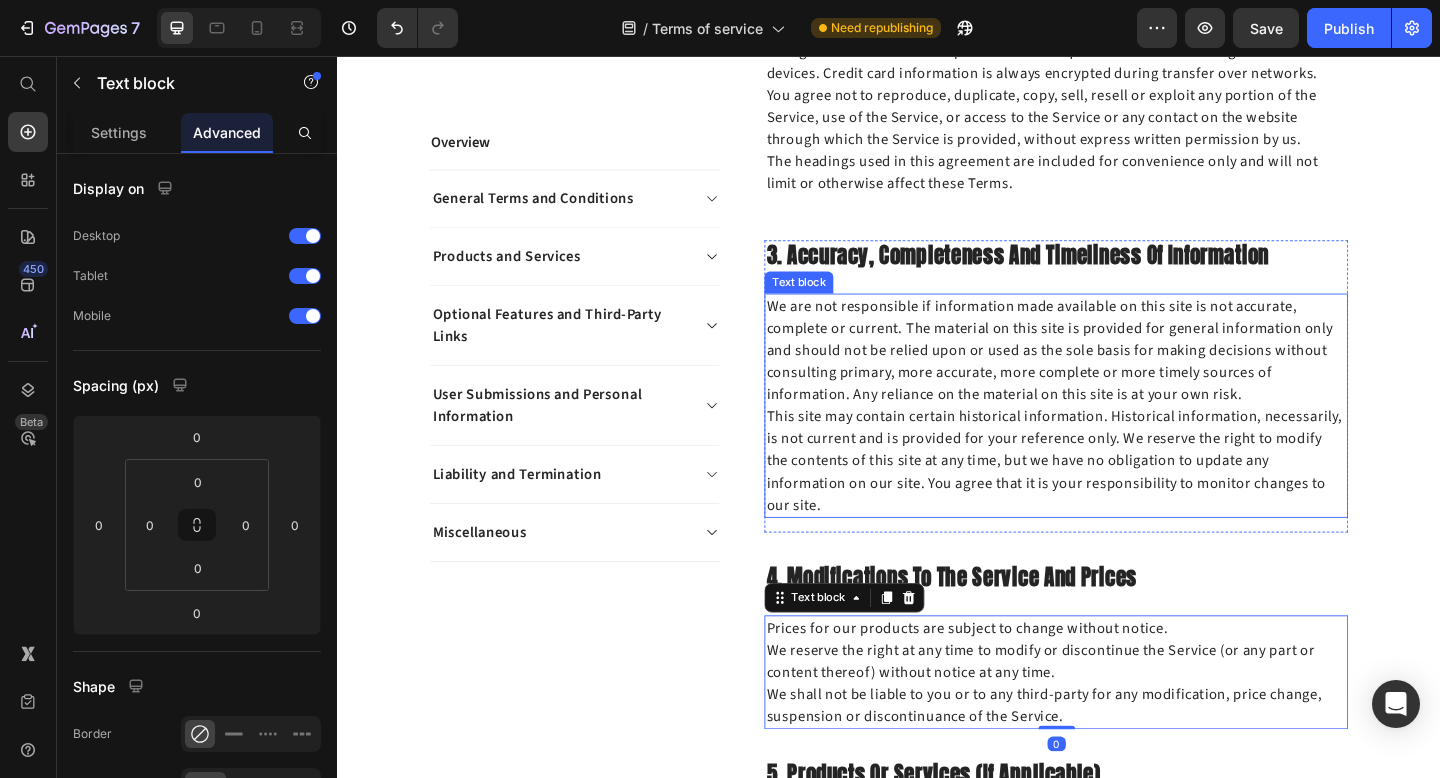 click on "We are not responsible if information made available on this site is not accurate, complete or current. The material on this site is provided for general information only and should not be relied upon or used as the sole basis for making decisions without consulting primary, more accurate, more complete or more timely sources of information. Any reliance on the material on this site is at your own risk." at bounding box center [1119, 377] 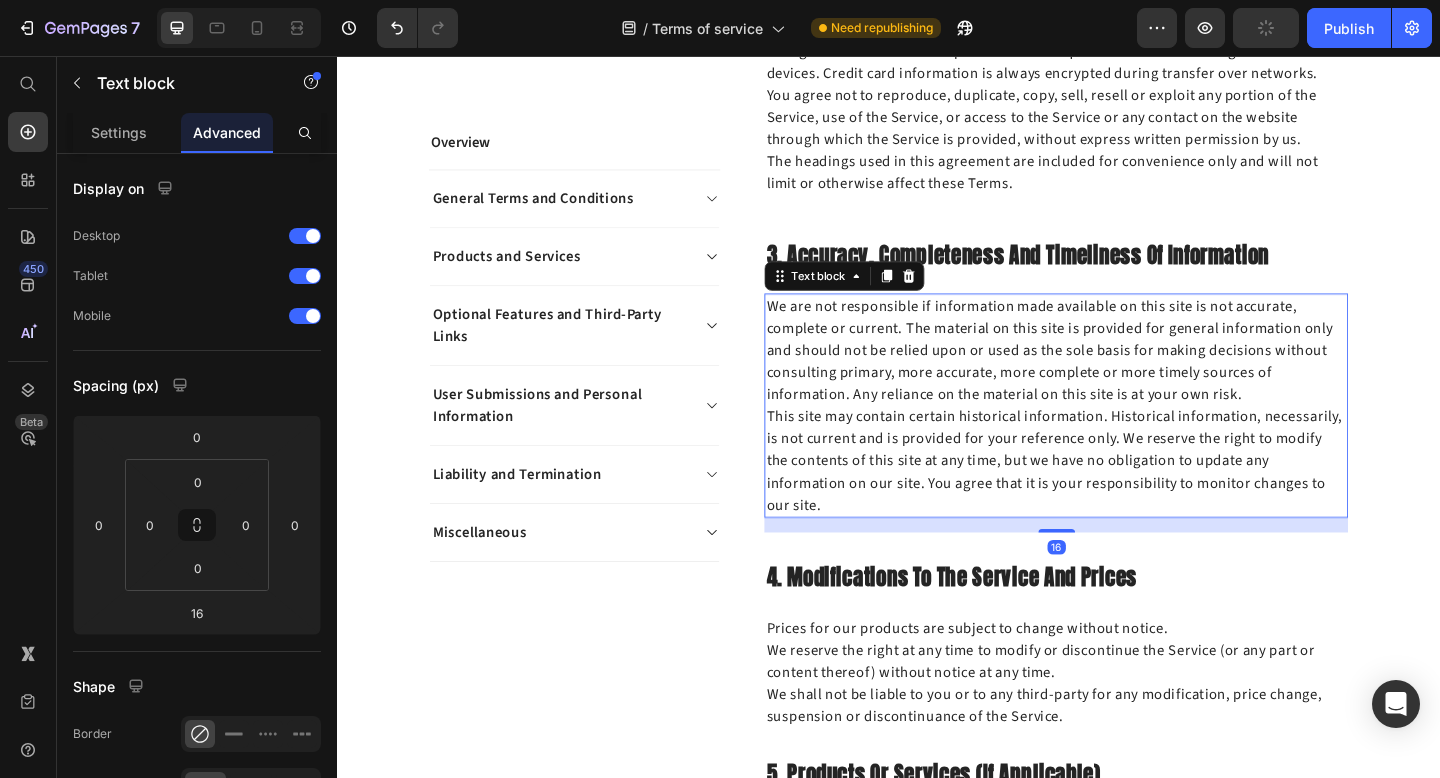 drag, startPoint x: 1124, startPoint y: 546, endPoint x: 1124, endPoint y: 517, distance: 29 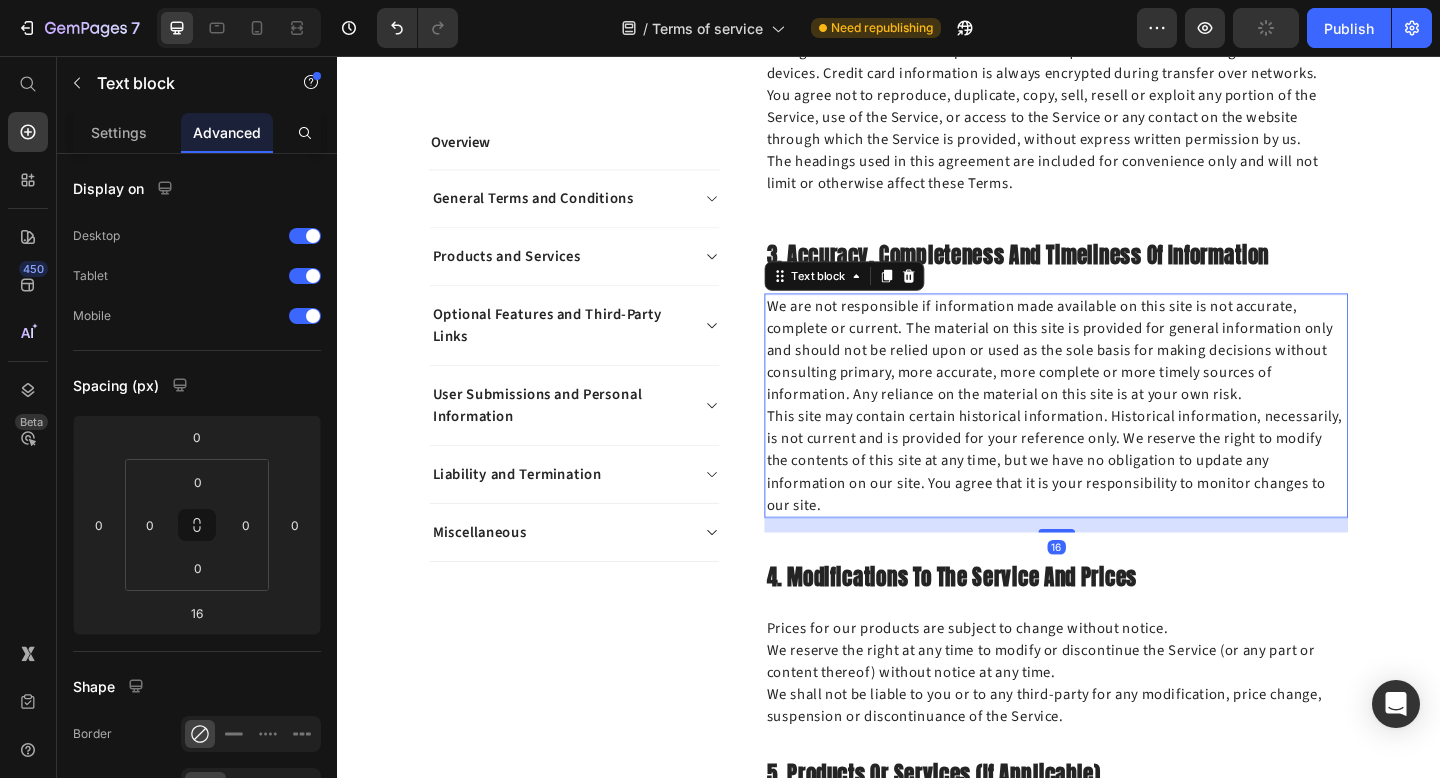 click on "We are not responsible if information made available on this site is not accurate, complete or current. The material on this site is provided for general information only and should not be relied upon or used as the sole basis for making decisions without consulting primary, more accurate, more complete or more timely sources of information. Any reliance on the material on this site is at your own risk. This site may contain certain historical information. Historical information, necessarily, is not current and is provided for your reference only. We reserve the right to modify the contents of this site at any time, but we have no obligation to update any information on our site. You agree that it is your responsibility to monitor changes to our site. Text block   16" at bounding box center [1119, 437] 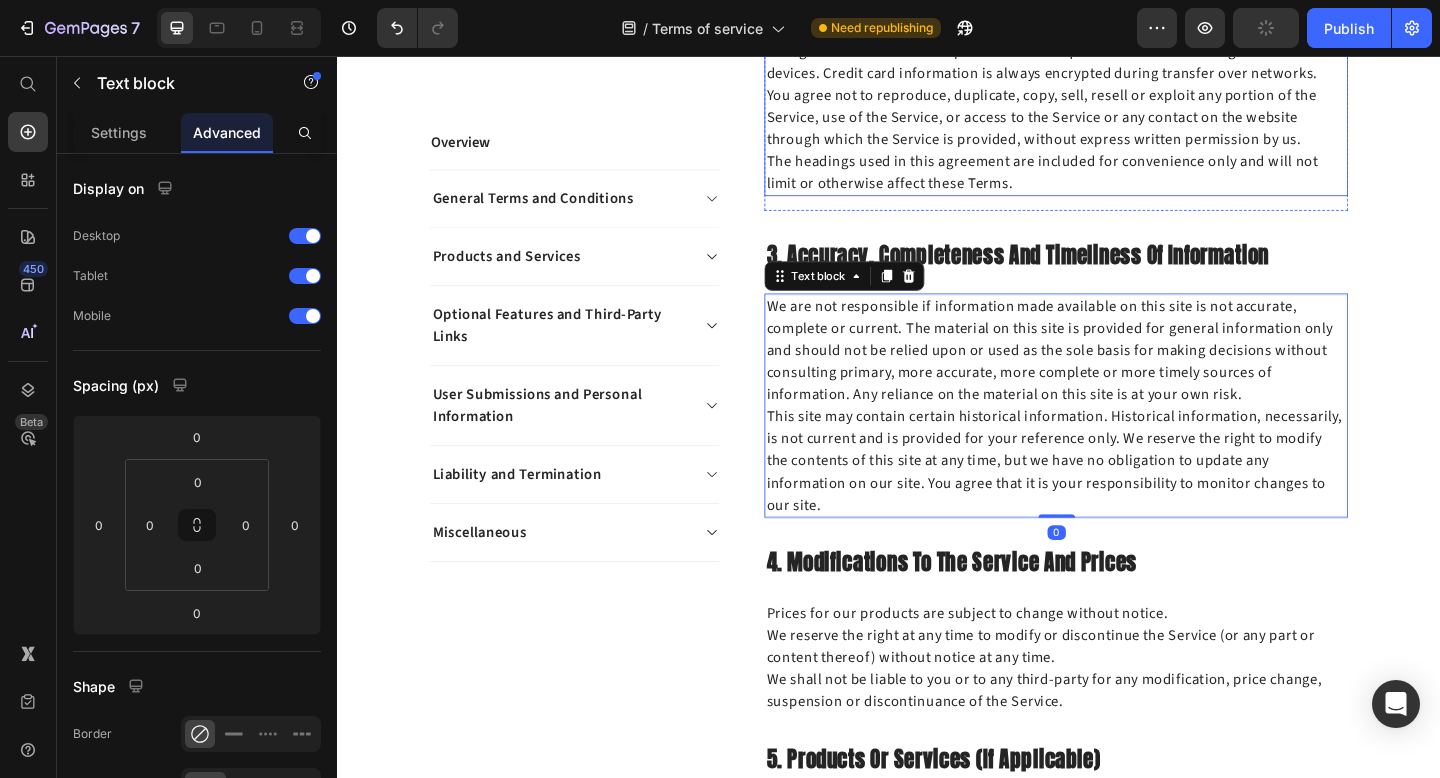 click on "You agree not to reproduce, duplicate, copy, sell, resell or exploit any portion of the Service, use of the Service, or access to the Service or any contact on the website through which the Service is provided, without express written permission by us." at bounding box center (1119, 123) 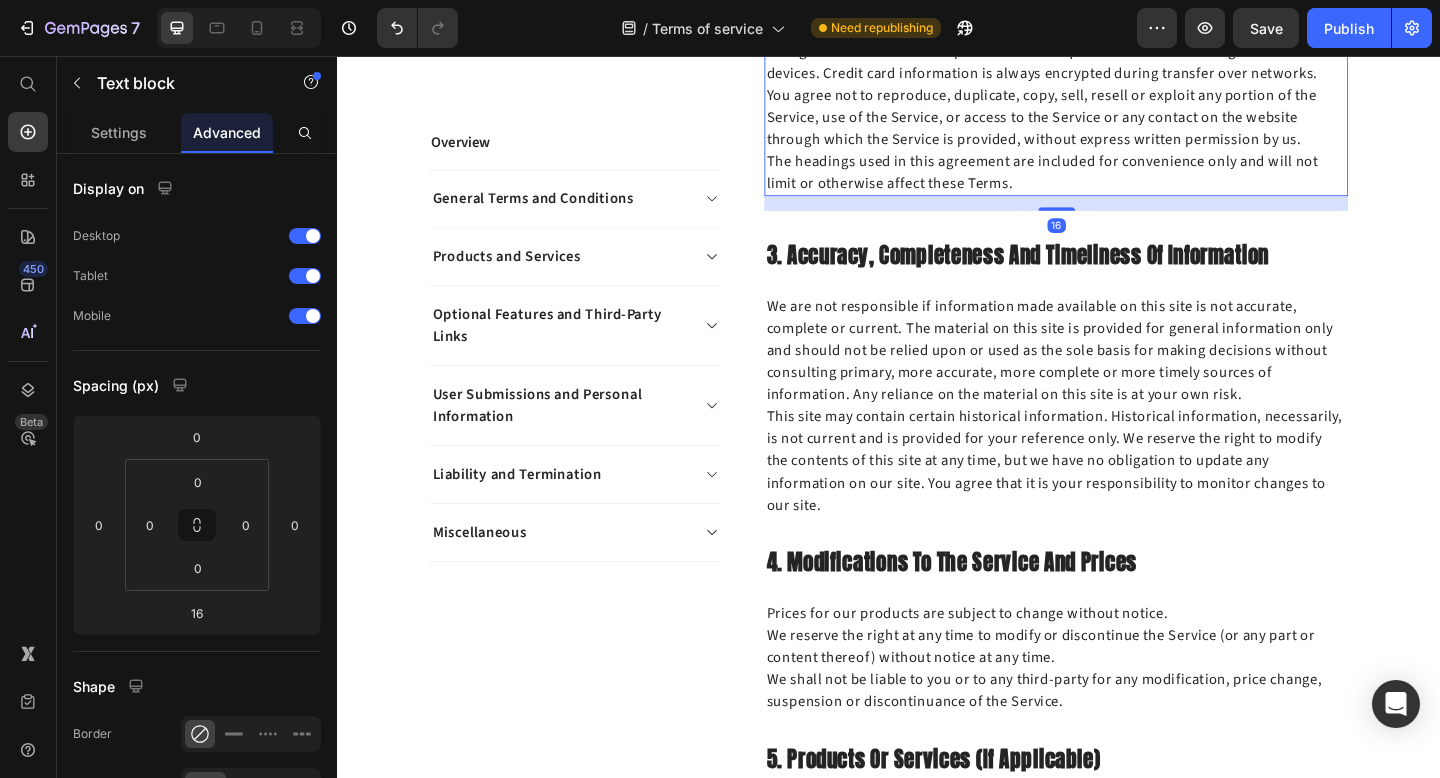 drag, startPoint x: 1112, startPoint y: 220, endPoint x: 1112, endPoint y: 196, distance: 24 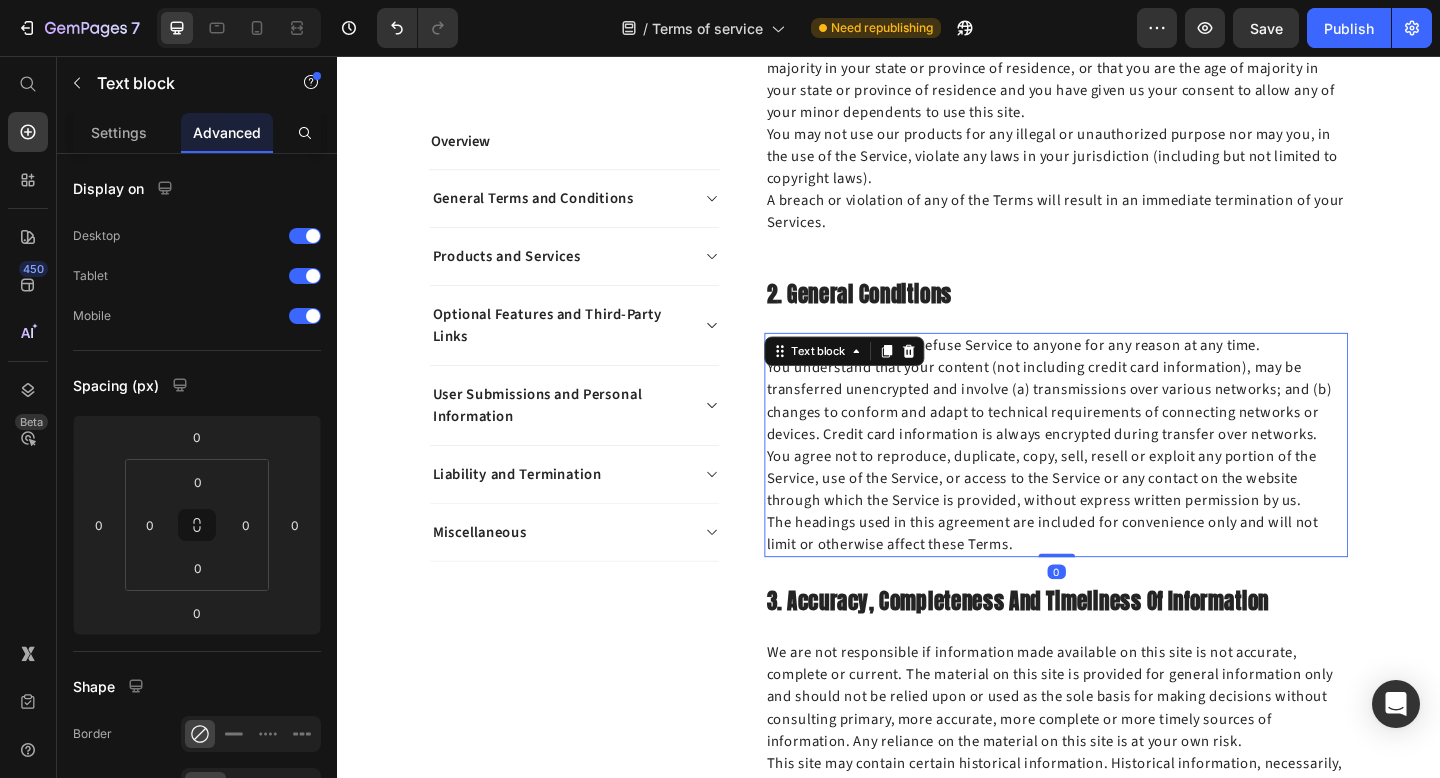 scroll, scrollTop: 1333, scrollLeft: 0, axis: vertical 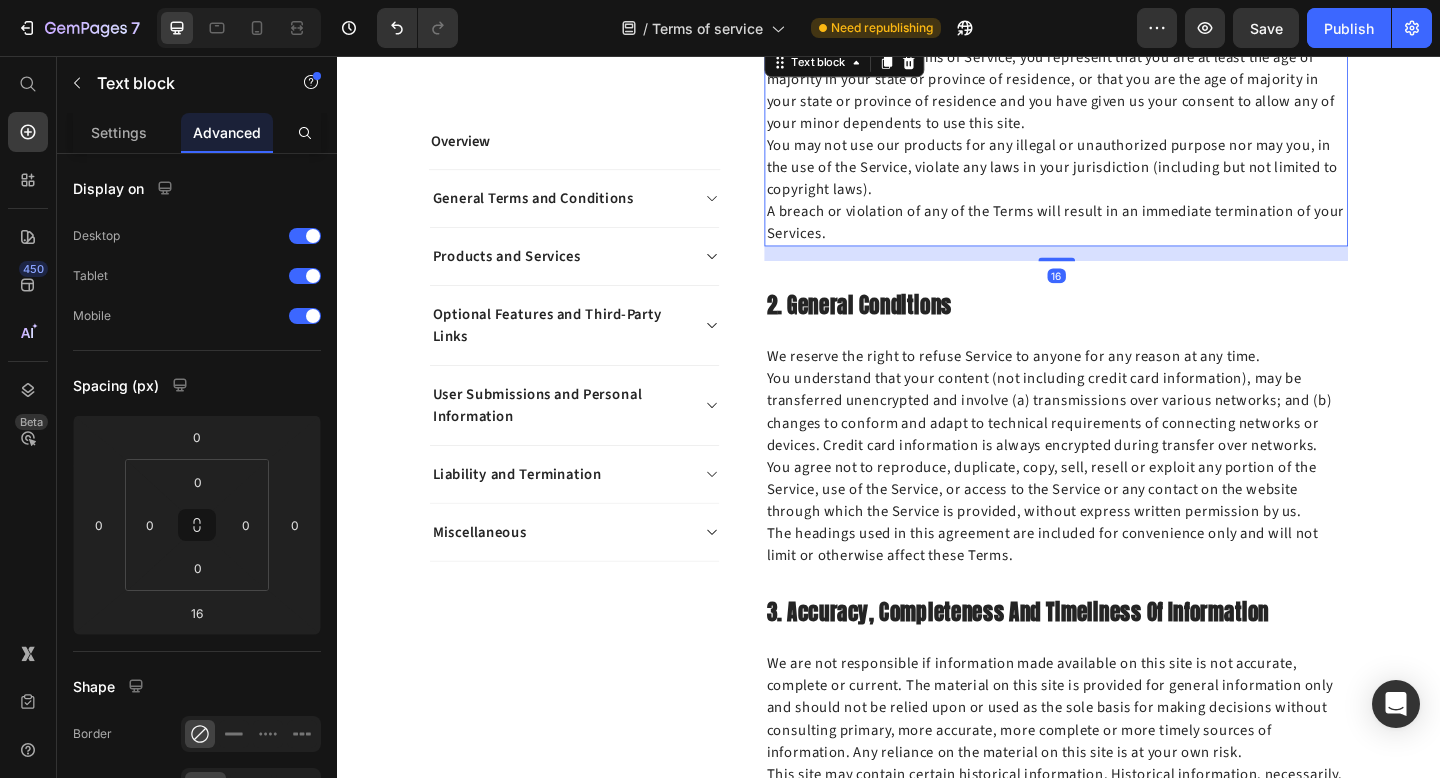 click on "You may not use our products for any illegal or unauthorized purpose nor may you, in the use of the Service, violate any laws in your jurisdiction (including but not limited to copyright laws)." at bounding box center [1119, 178] 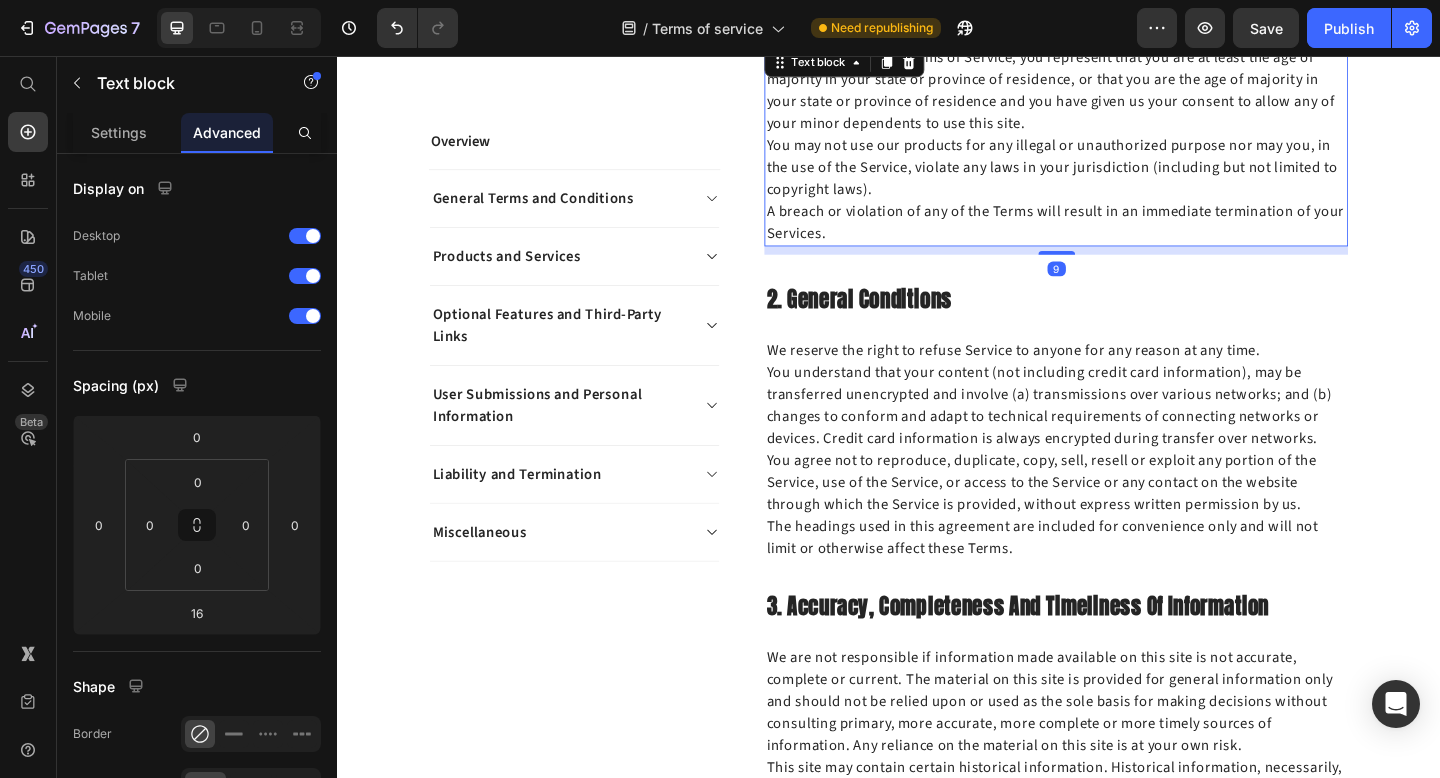 drag, startPoint x: 1125, startPoint y: 278, endPoint x: 1125, endPoint y: 251, distance: 27 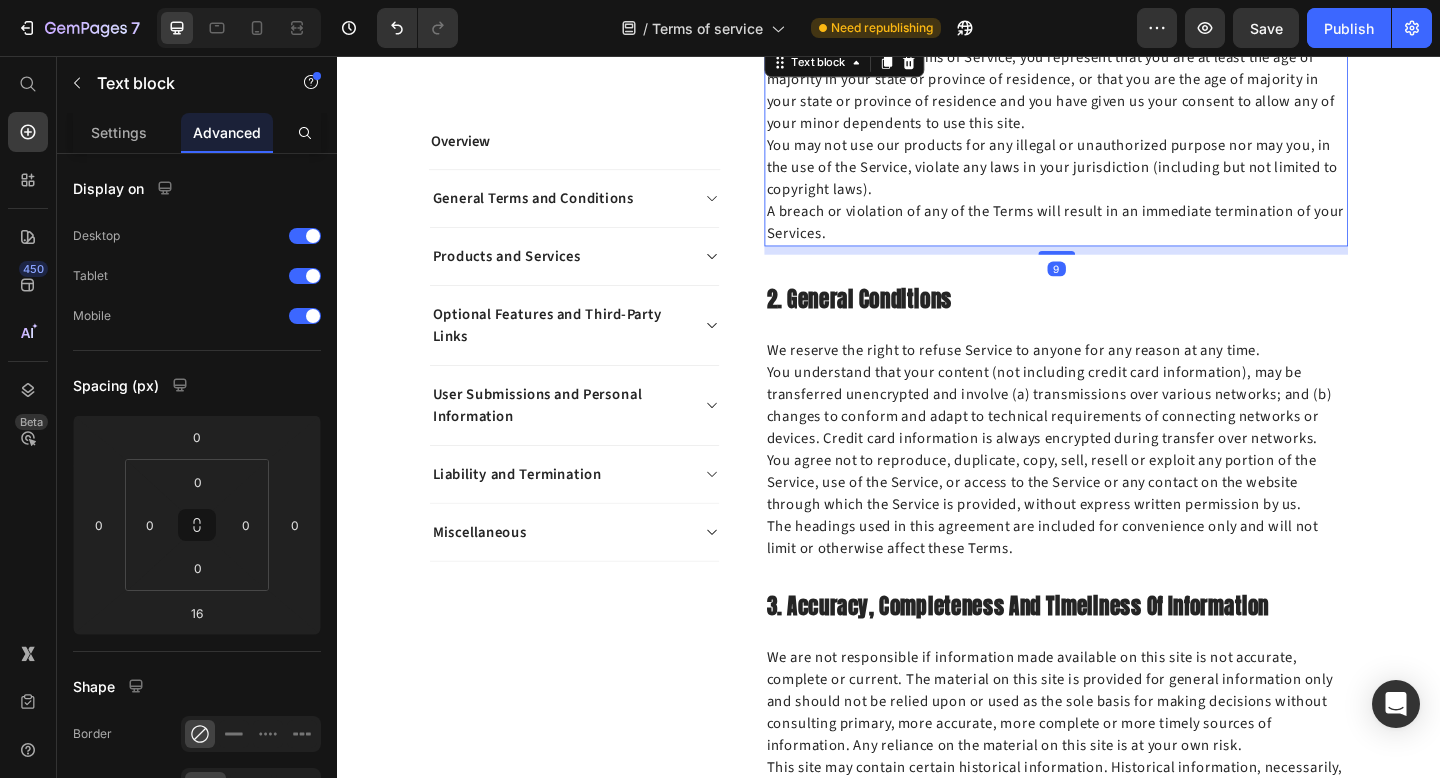 click on "By agreeing to these Terms of Service, you represent that you are at least the age of majority in your state or province of residence, or that you are the age of majority in your state or province of residence and you have given us your consent to allow any of your minor dependents to use this site. You may not use our products for any illegal or unauthorized purpose nor may you, in the use of the Service, violate any laws in your jurisdiction (including but not limited to copyright laws). A breach or violation of any of the Terms will result in an immediate termination of your Services. Text block   9" at bounding box center (1119, 154) 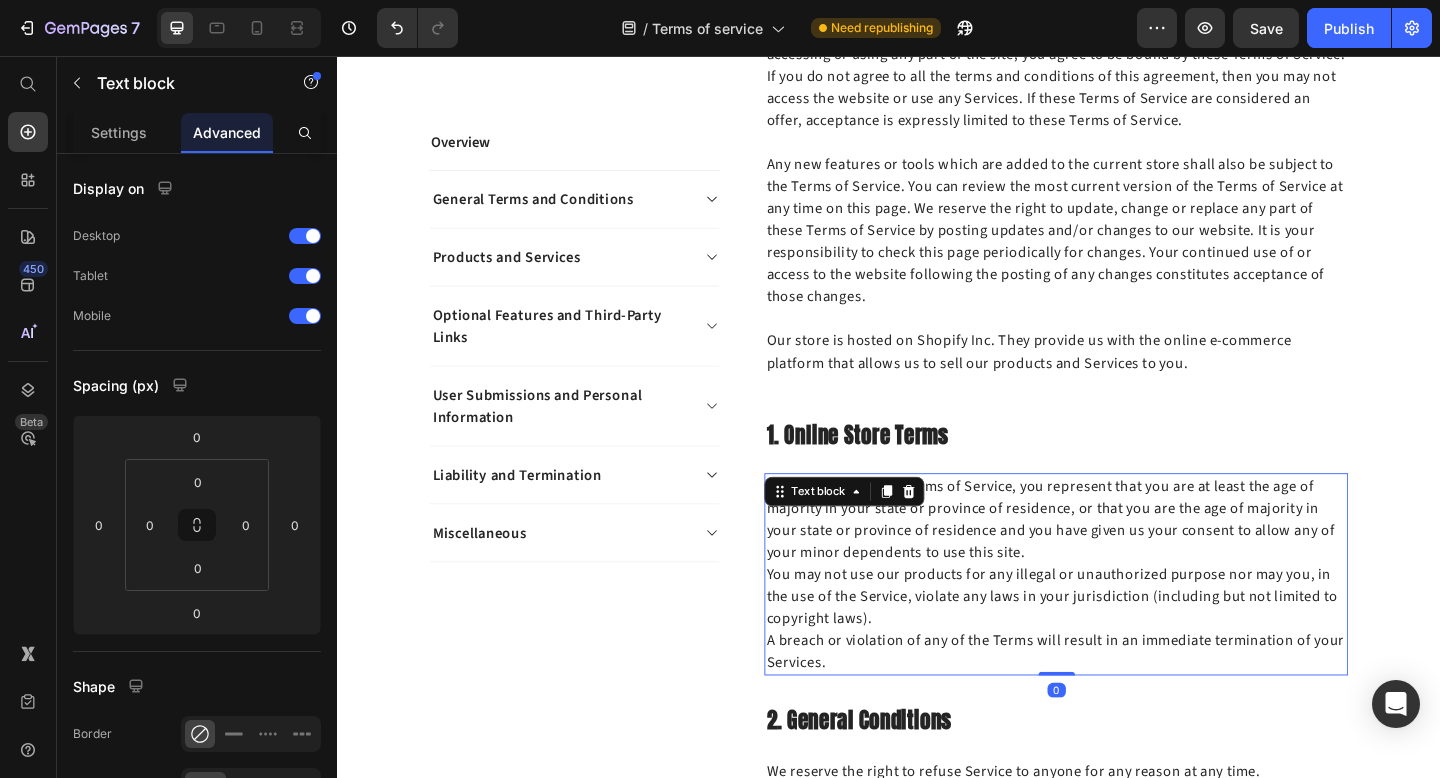 scroll, scrollTop: 836, scrollLeft: 0, axis: vertical 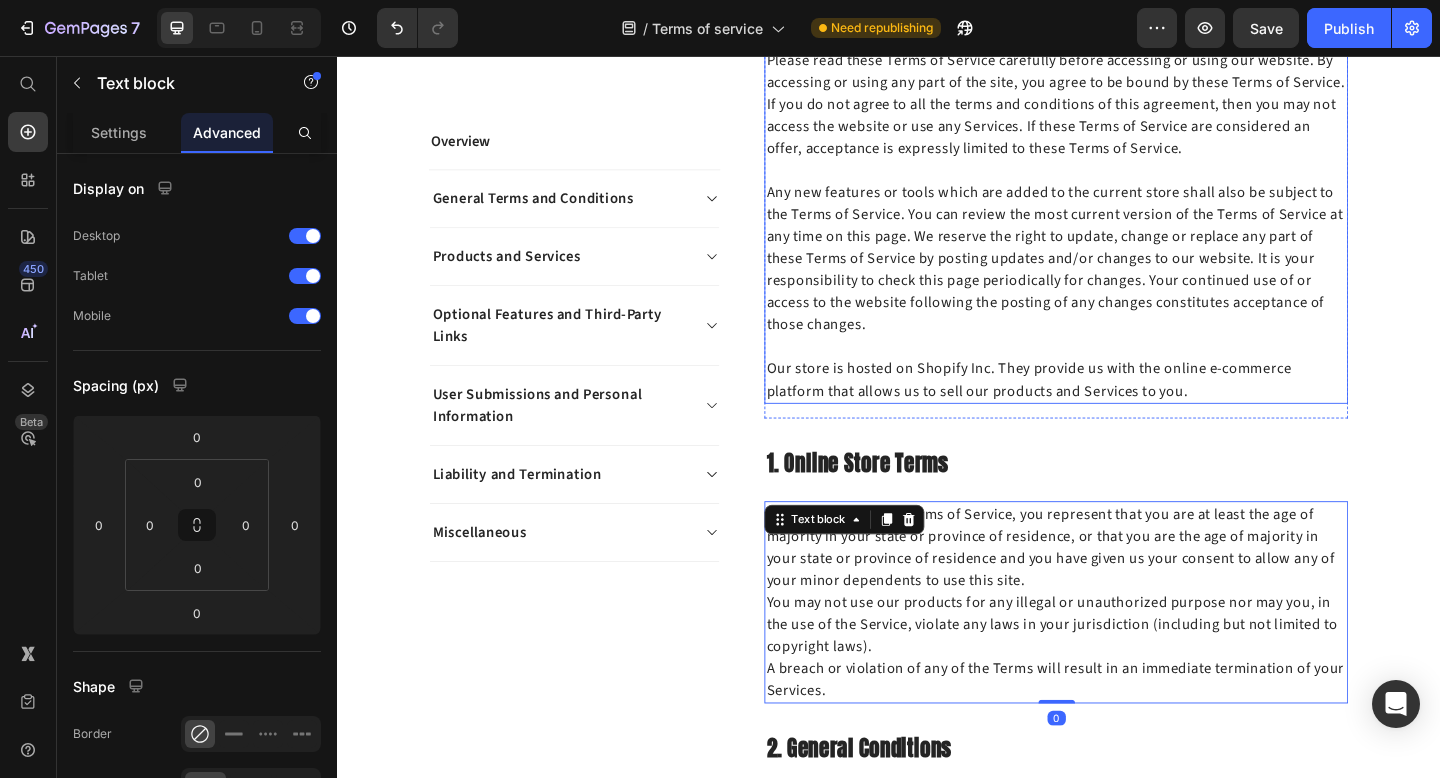 click on "Any new features or tools which are added to the current store shall also be subject to the Terms of Service. You can review the most current version of the Terms of Service at any time on this page. We reserve the right to update, change or replace any part of these Terms of Service by posting updates and/or changes to our website. It is your responsibility to check this page periodically for changes. Your continued use of or access to the website following the posting of any changes constitutes acceptance of those changes." at bounding box center (1119, 265) 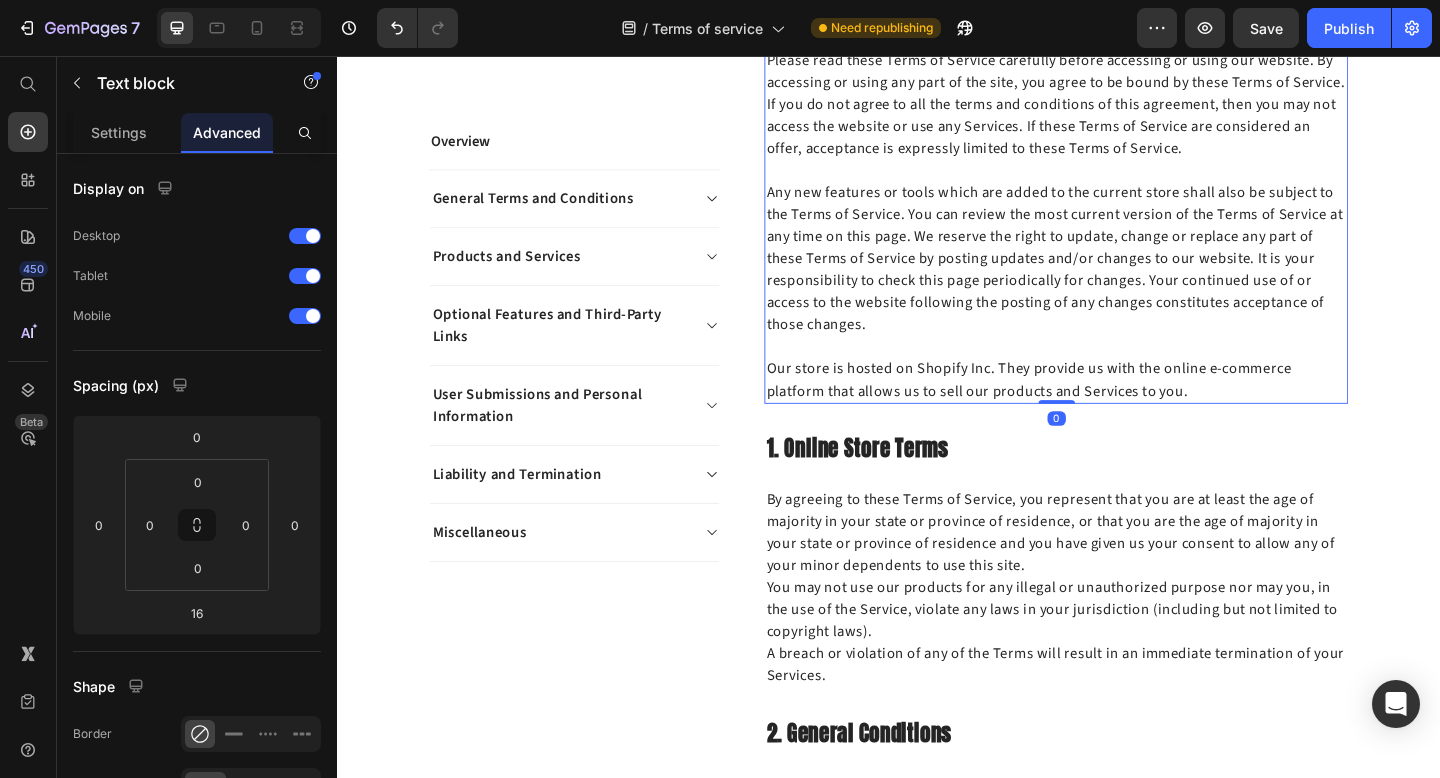 drag, startPoint x: 1122, startPoint y: 449, endPoint x: 1122, endPoint y: 357, distance: 92 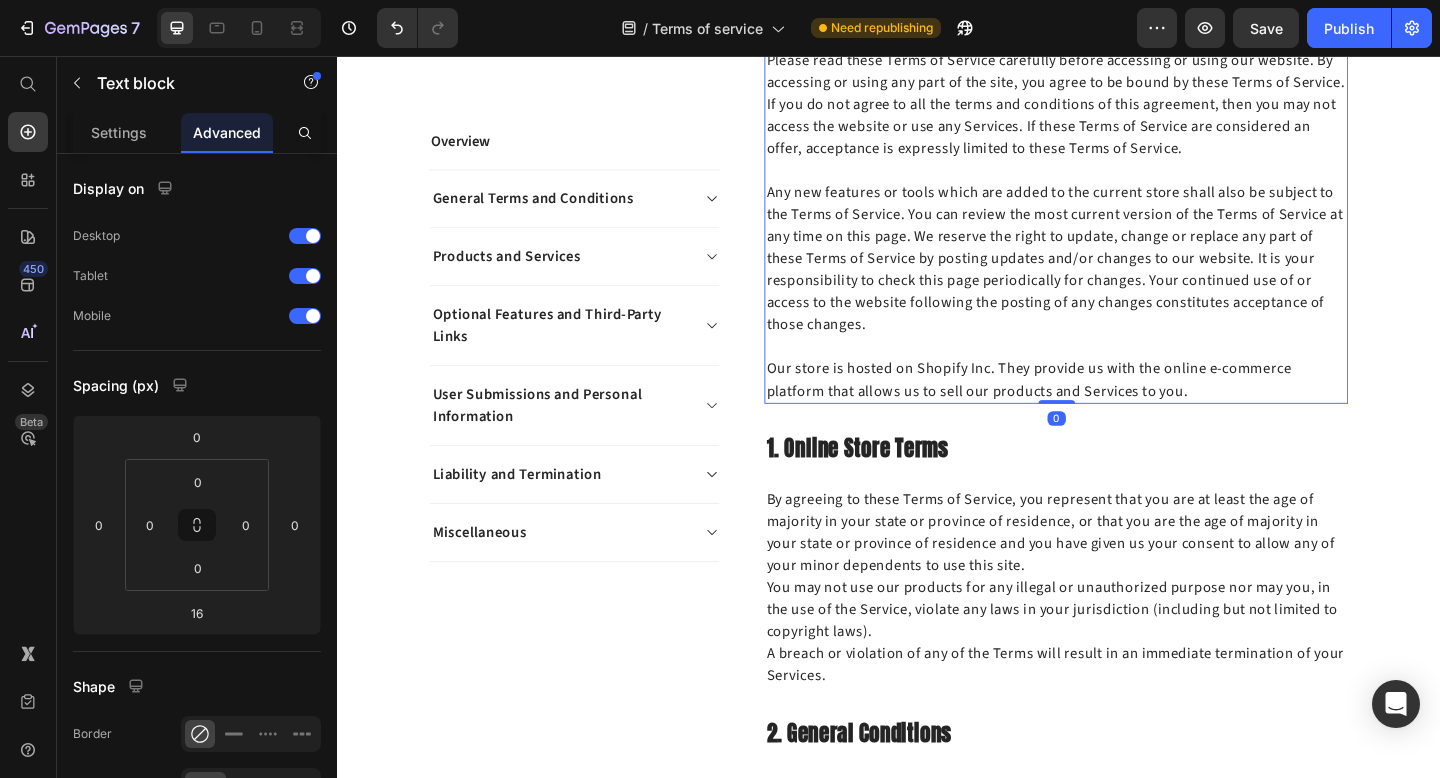 click on "This website is operated by  Teacle . Throughout the site, the terms “we”, “us” and “our” refer to Orionn. Orionn offers this website, including all information, tools and Services available from this site to you, the user, conditioned upon your acceptance of all terms, conditions, policies and notices stated here. By visiting our site and/ or purchasing something from us, you engage in our “Service” and agree to be bound by the following terms and conditions (“Terms of Service”, “Terms”), including those additional terms and conditions and policies referenced herein and/or available by hyperlink. These Terms of Service apply to all users of the site, including without limitation users who are browsers, vendors, customers, merchants, and/ or contributors of content. Our store is hosted on Shopify Inc. They provide us with the online e-commerce platform that allows us to sell our products and Services to you. Text block   0" at bounding box center [1119, 97] 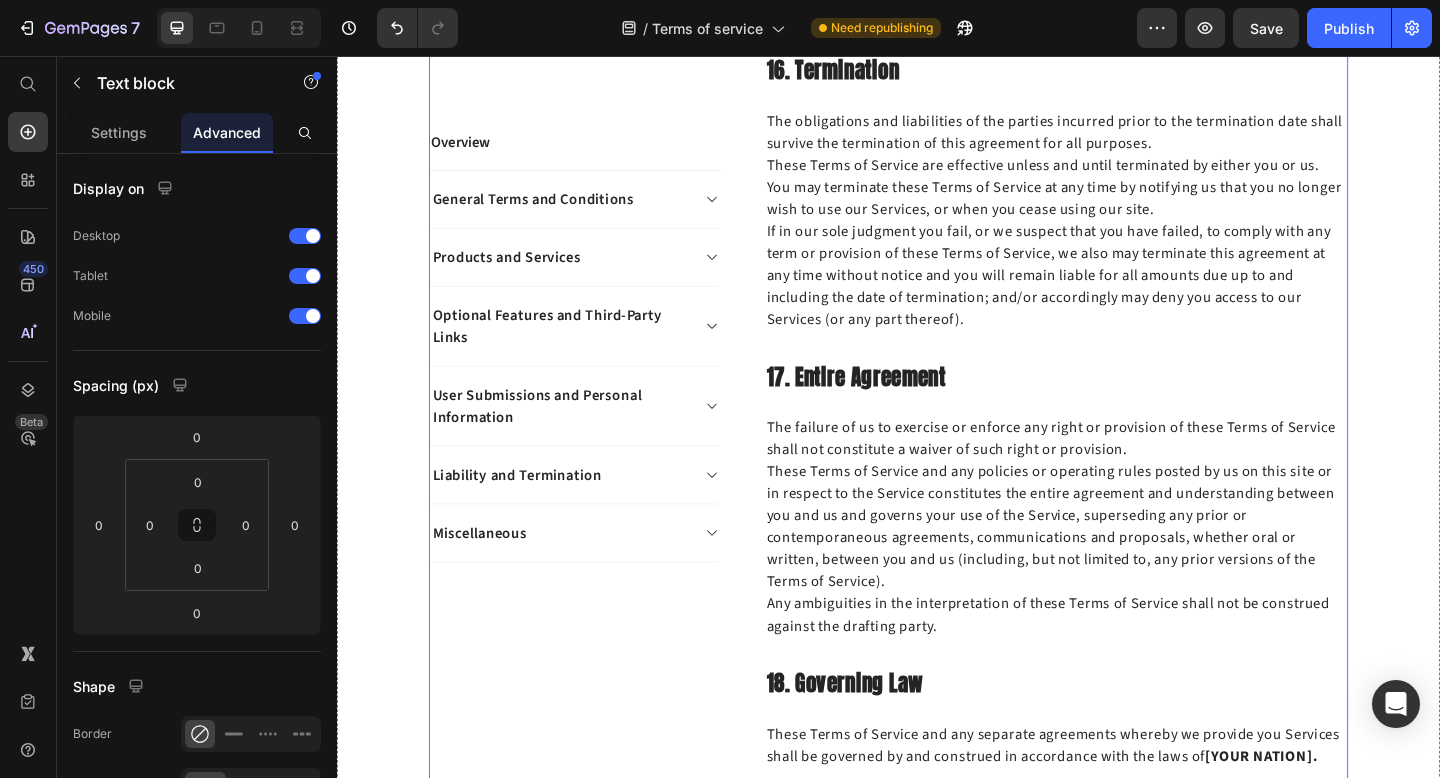 scroll, scrollTop: 6981, scrollLeft: 0, axis: vertical 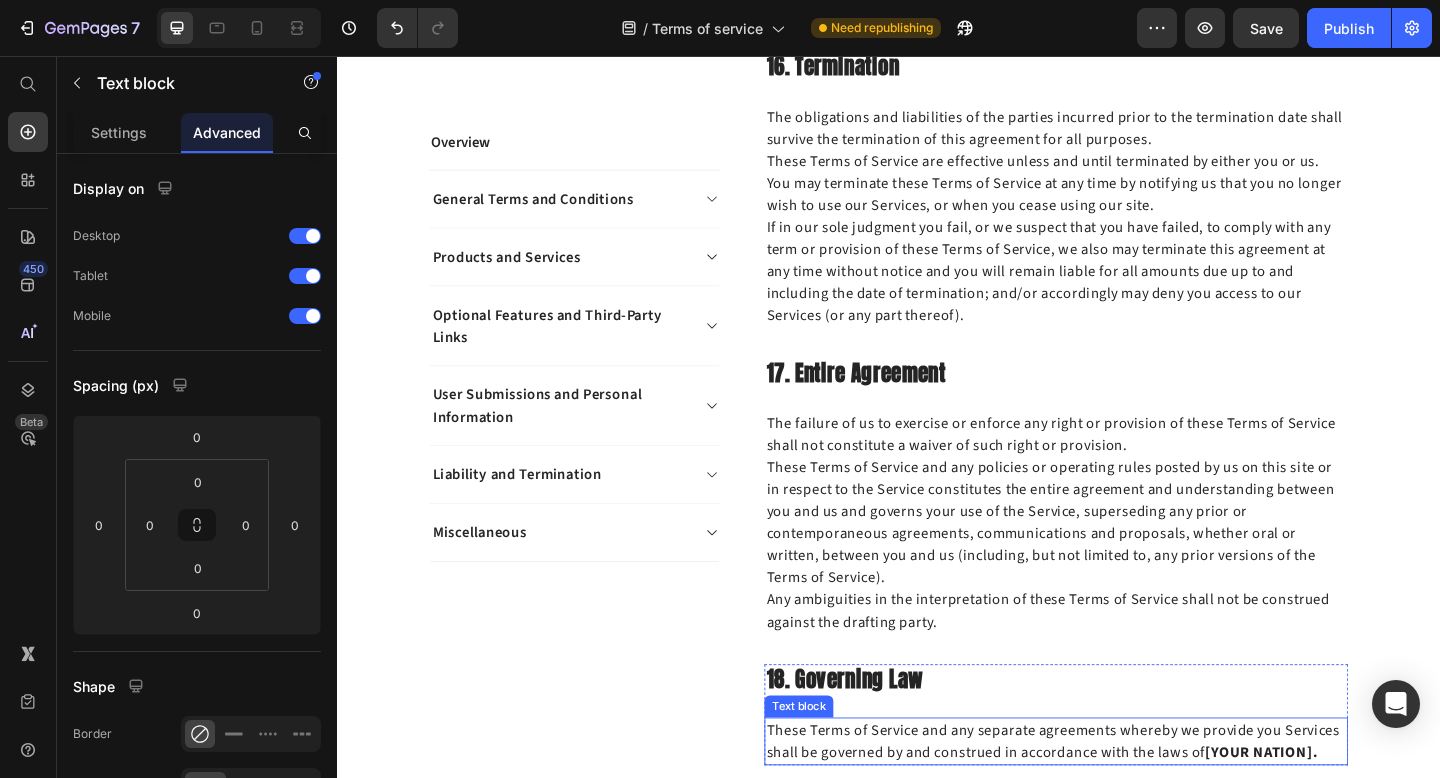 click on "[YOUR NATION]." at bounding box center (1343, 814) 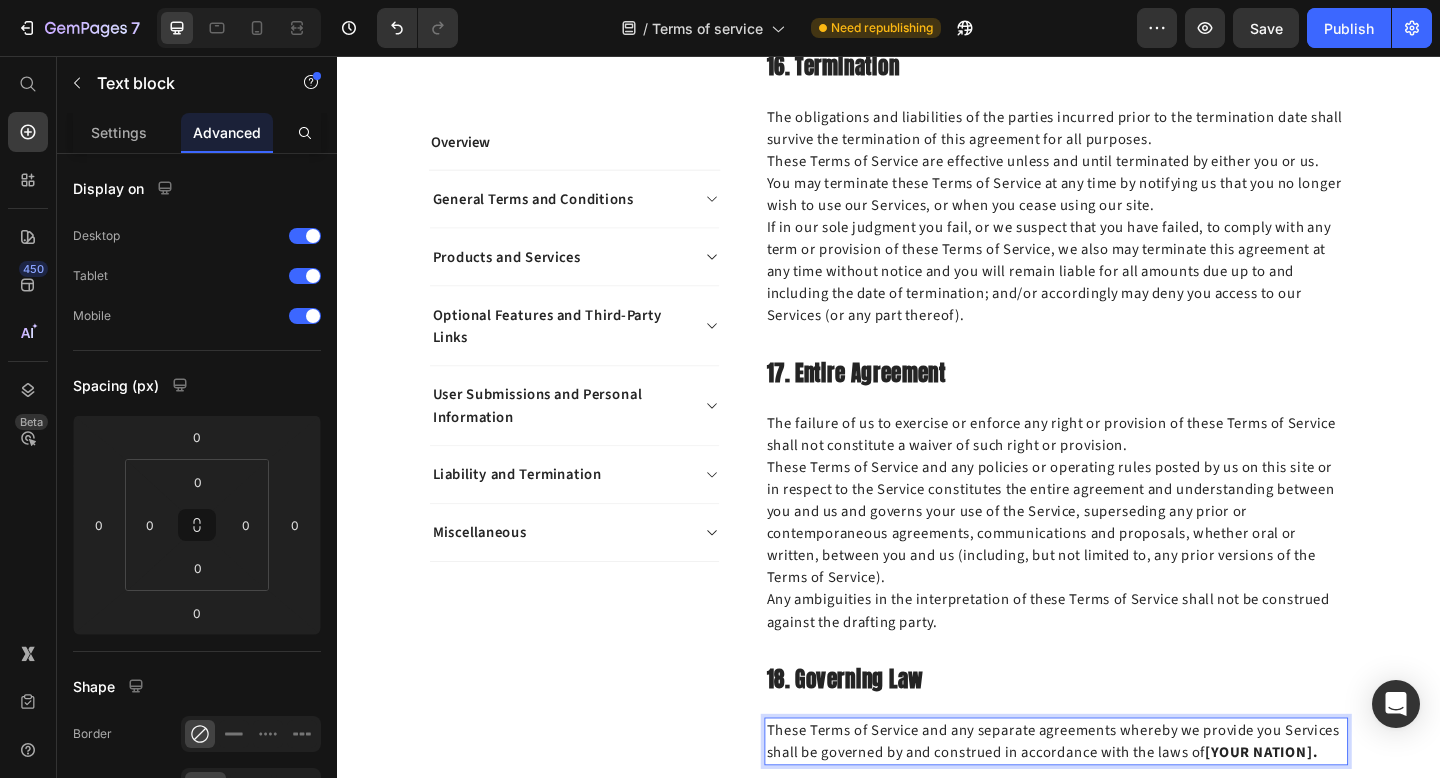 click on "[YOUR NATION]." at bounding box center [1343, 814] 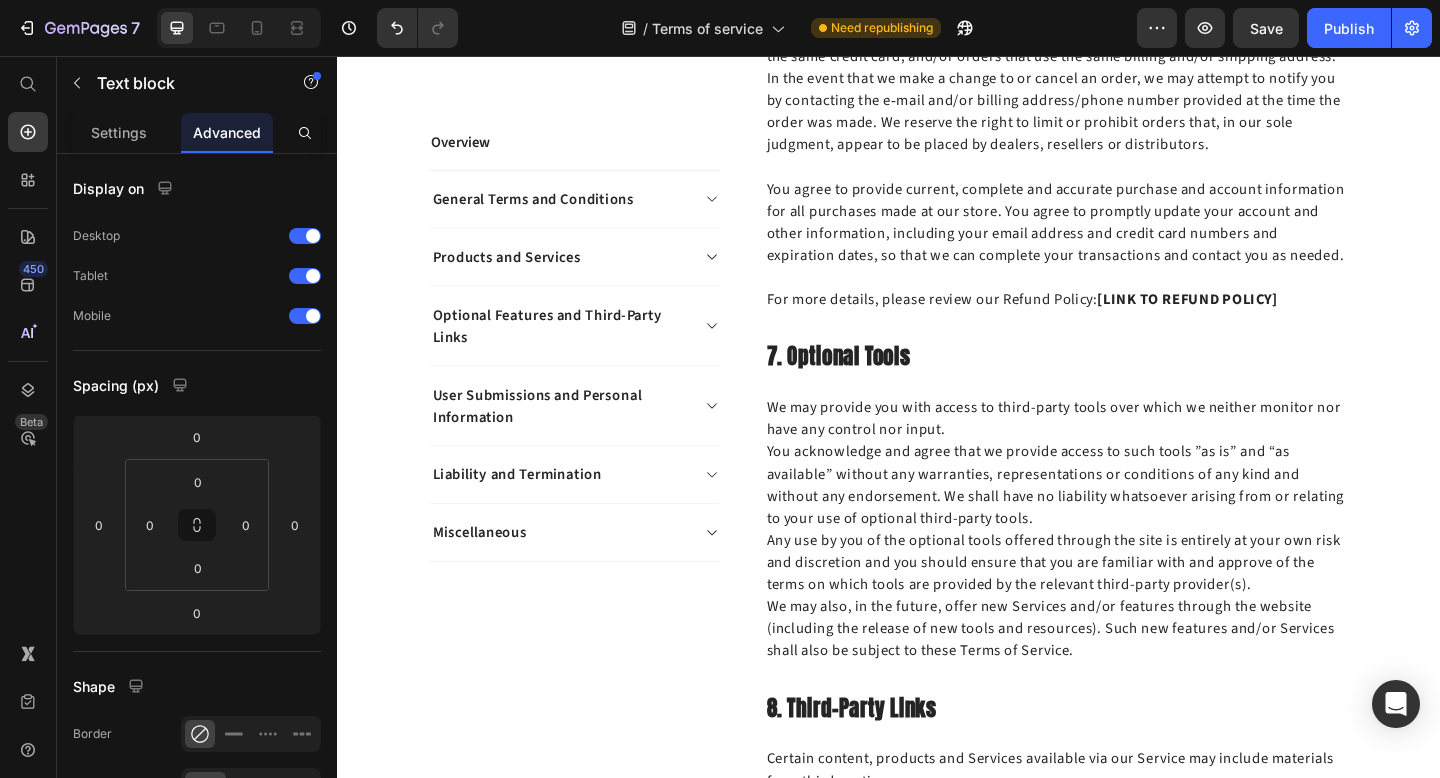 scroll, scrollTop: 3060, scrollLeft: 0, axis: vertical 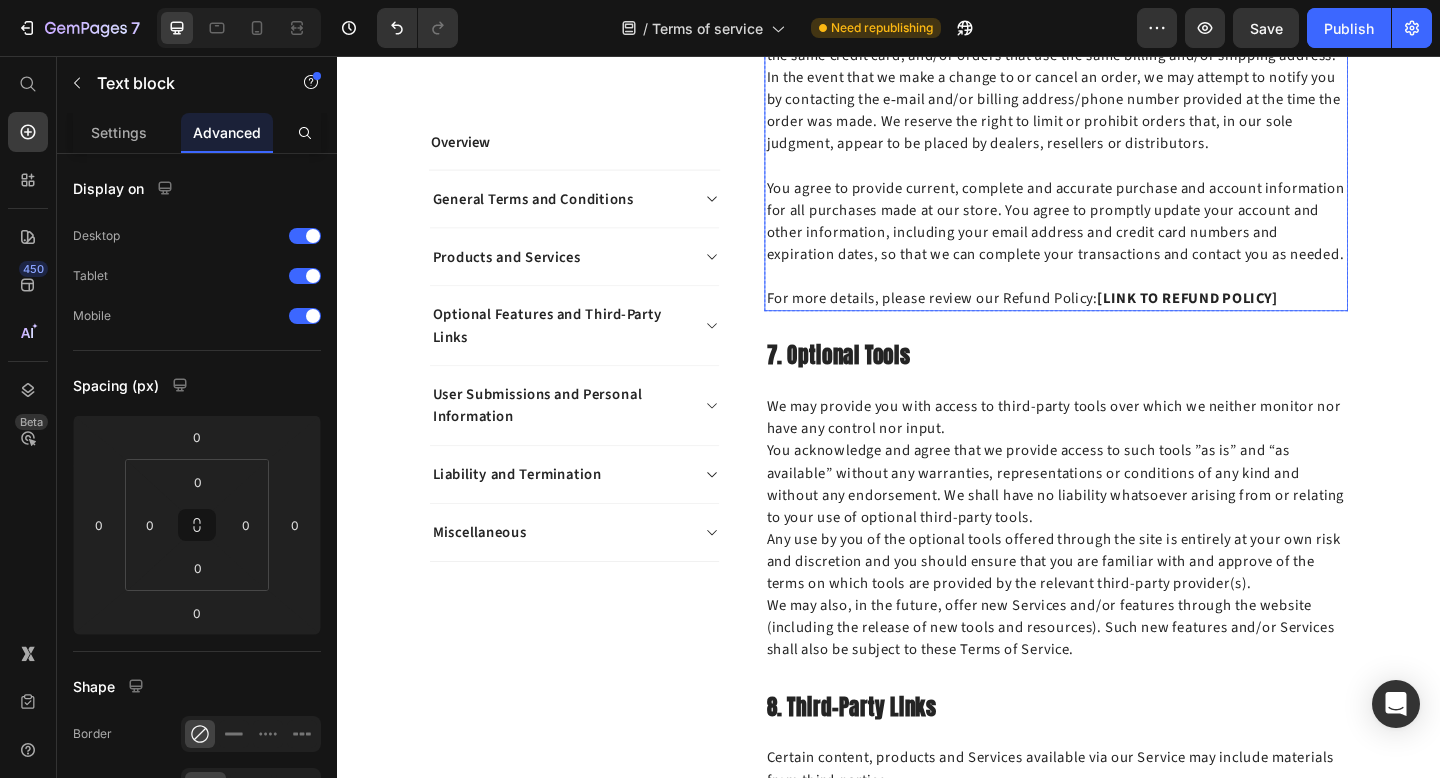 click on "[LINK TO REFUND POLICY]" at bounding box center [1262, 320] 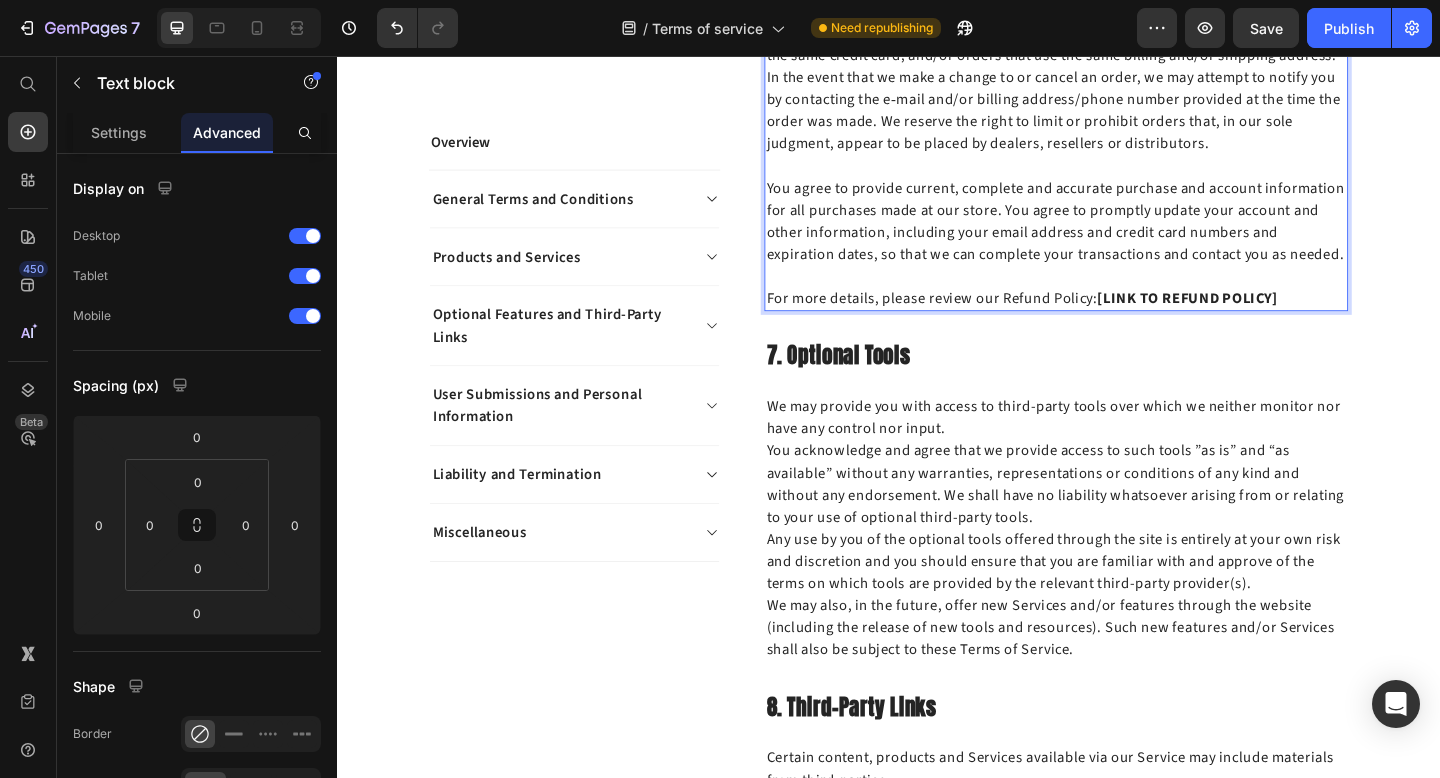click on "[LINK TO REFUND POLICY]" at bounding box center [1262, 320] 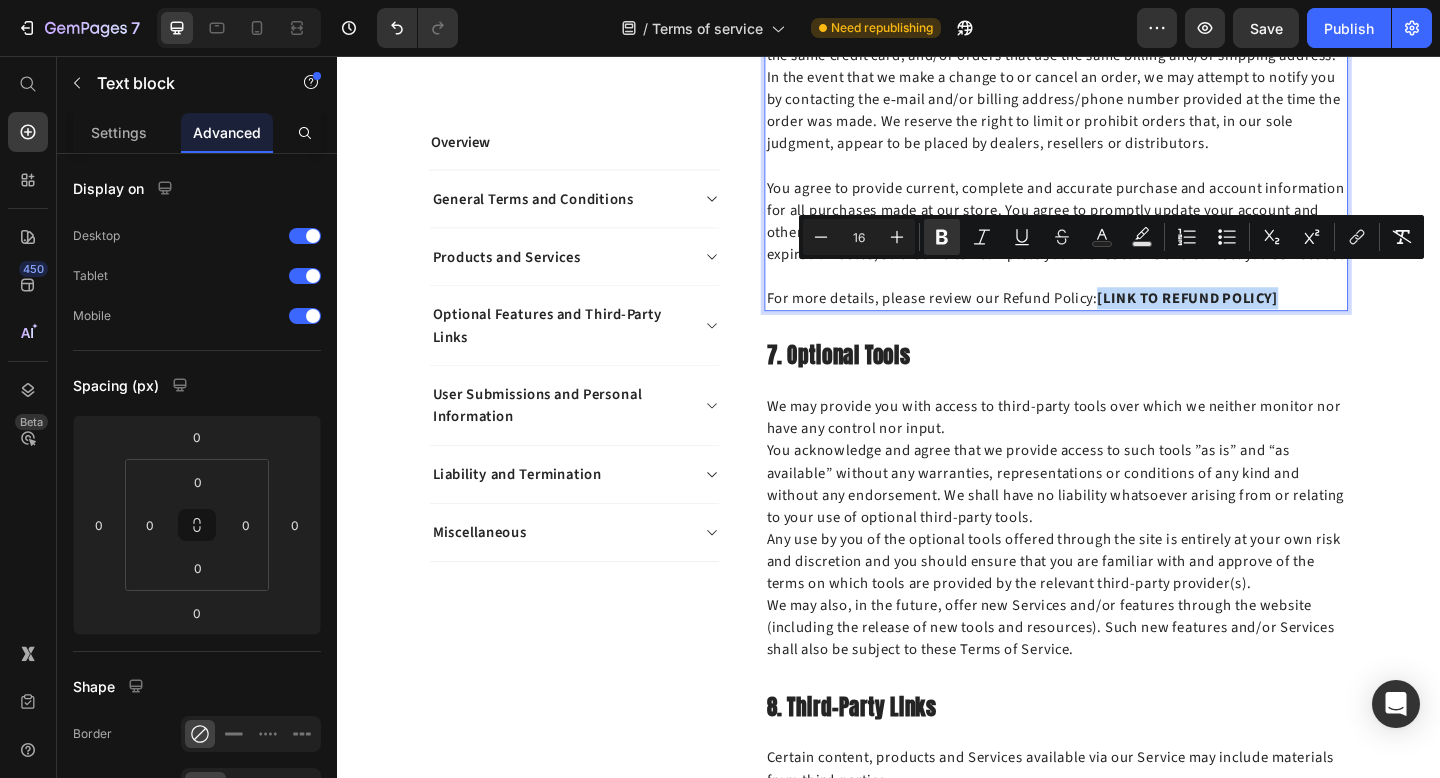 drag, startPoint x: 1357, startPoint y: 297, endPoint x: 1165, endPoint y: 303, distance: 192.09373 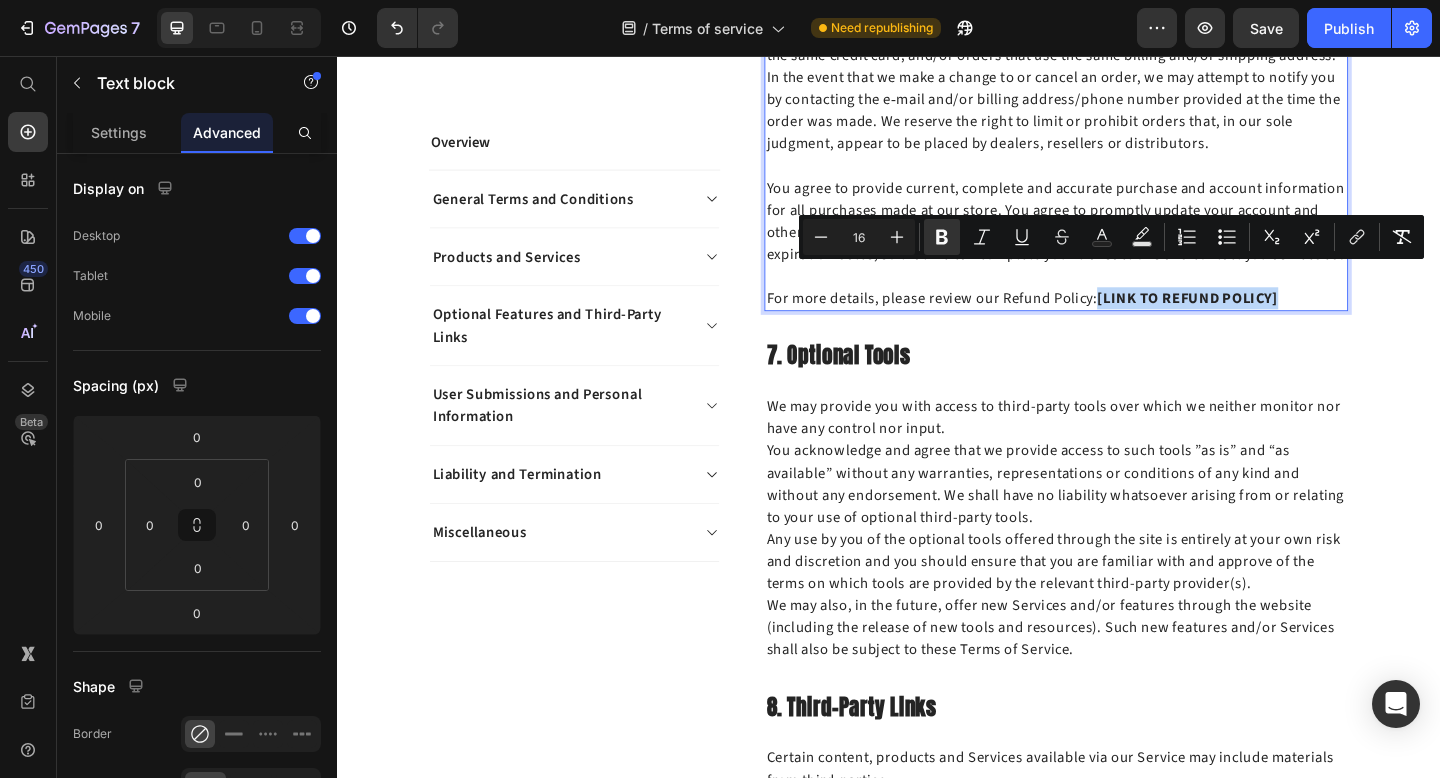 click on "[LINK TO REFUND POLICY]" at bounding box center (1262, 320) 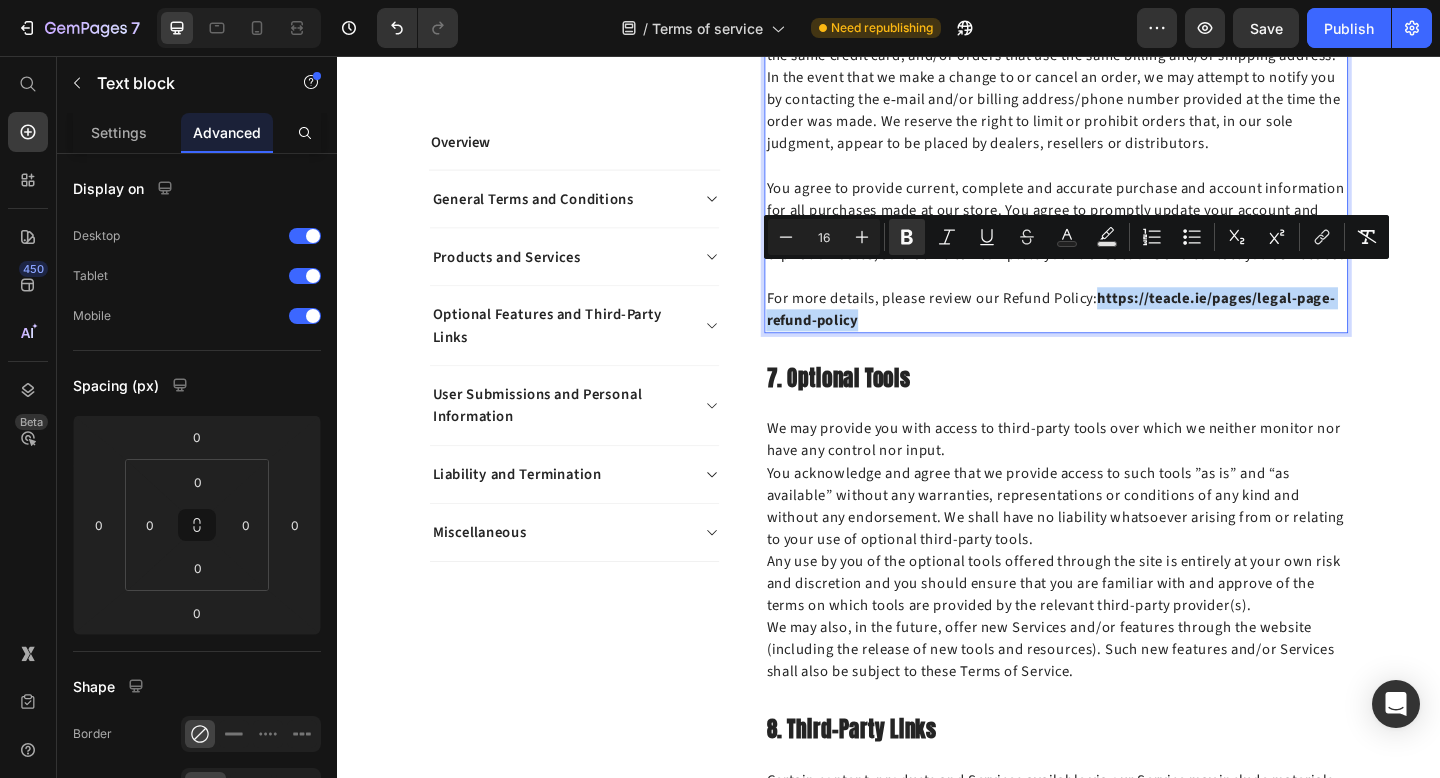 drag, startPoint x: 907, startPoint y: 318, endPoint x: 1164, endPoint y: 298, distance: 257.77704 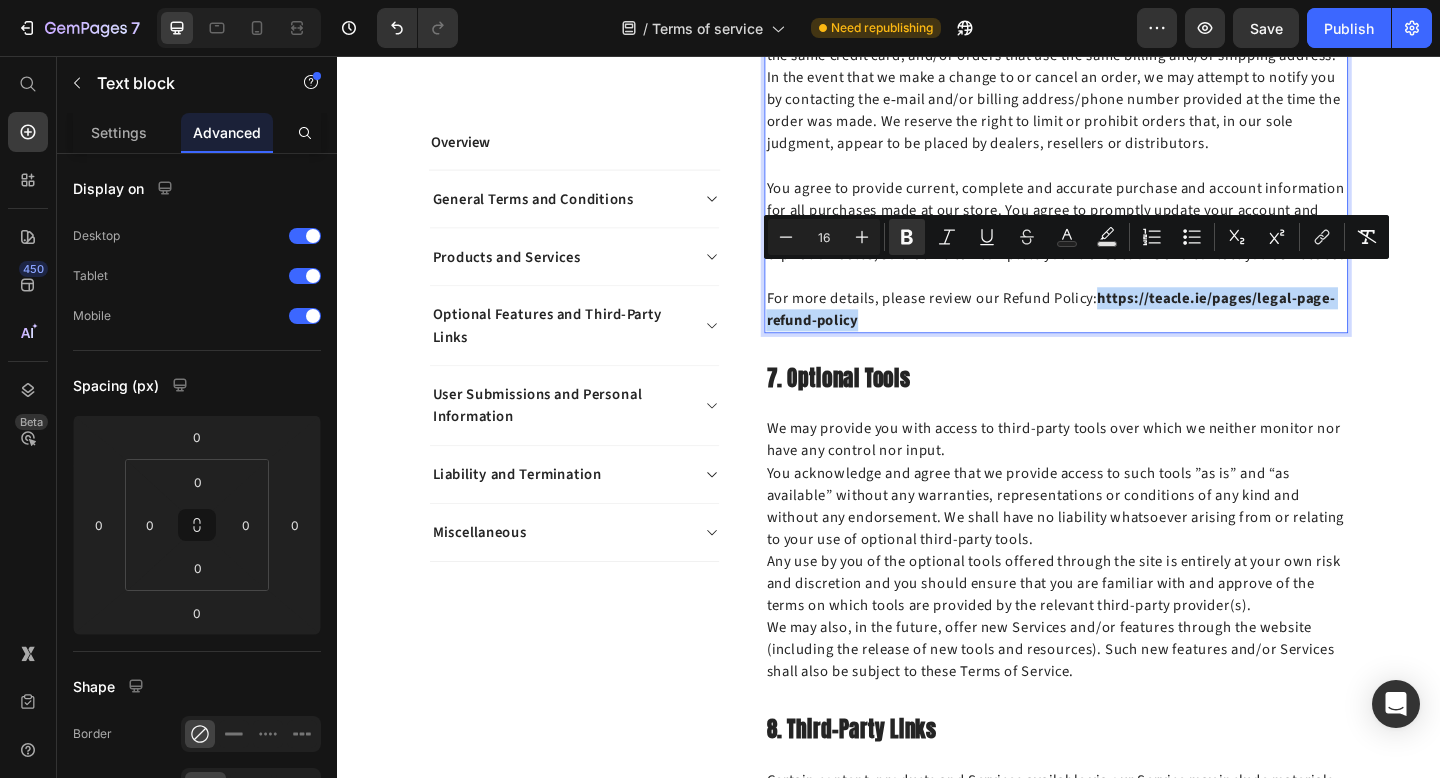 click on "For more details, please review our Refund Policy:  https://teacle.ie/pages/legal-page-refund-policy" at bounding box center (1119, 332) 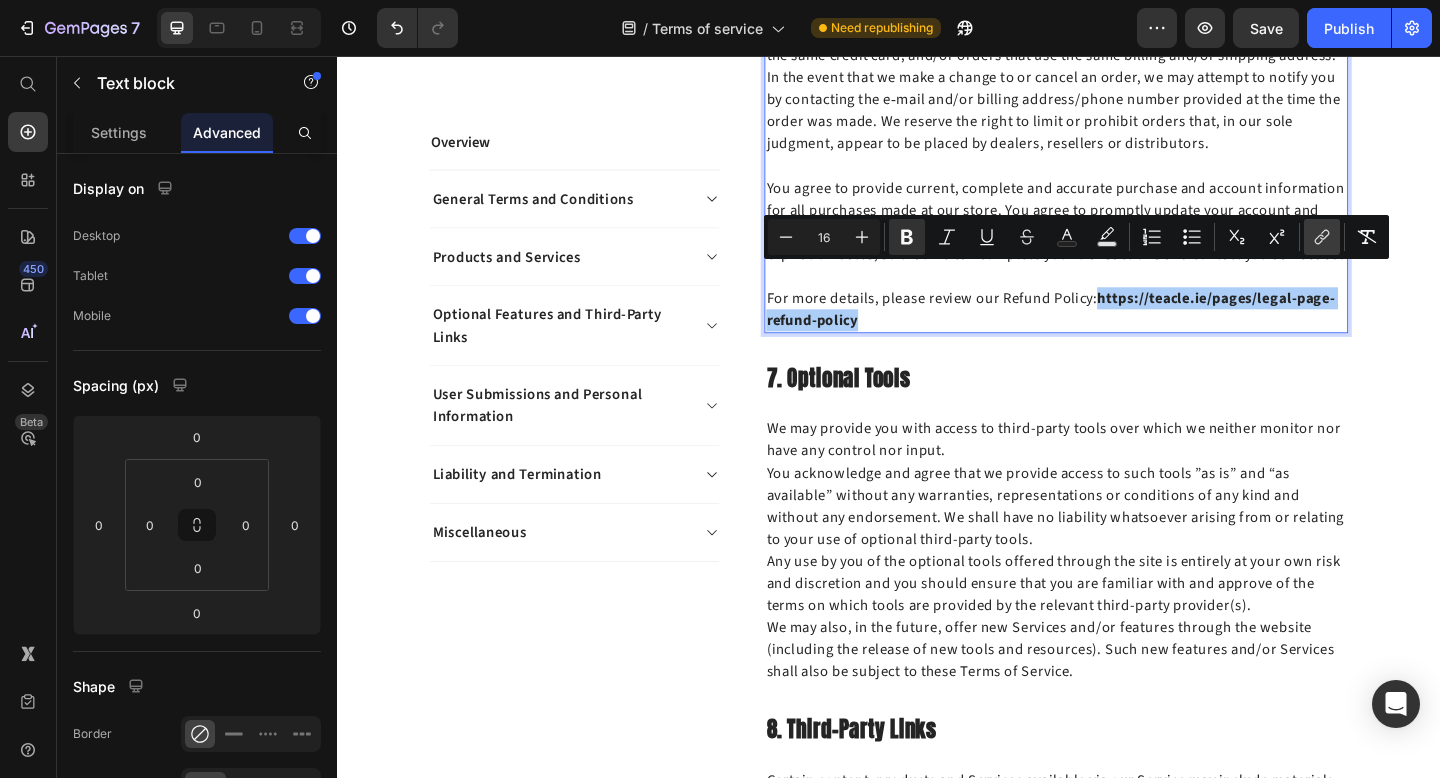 click 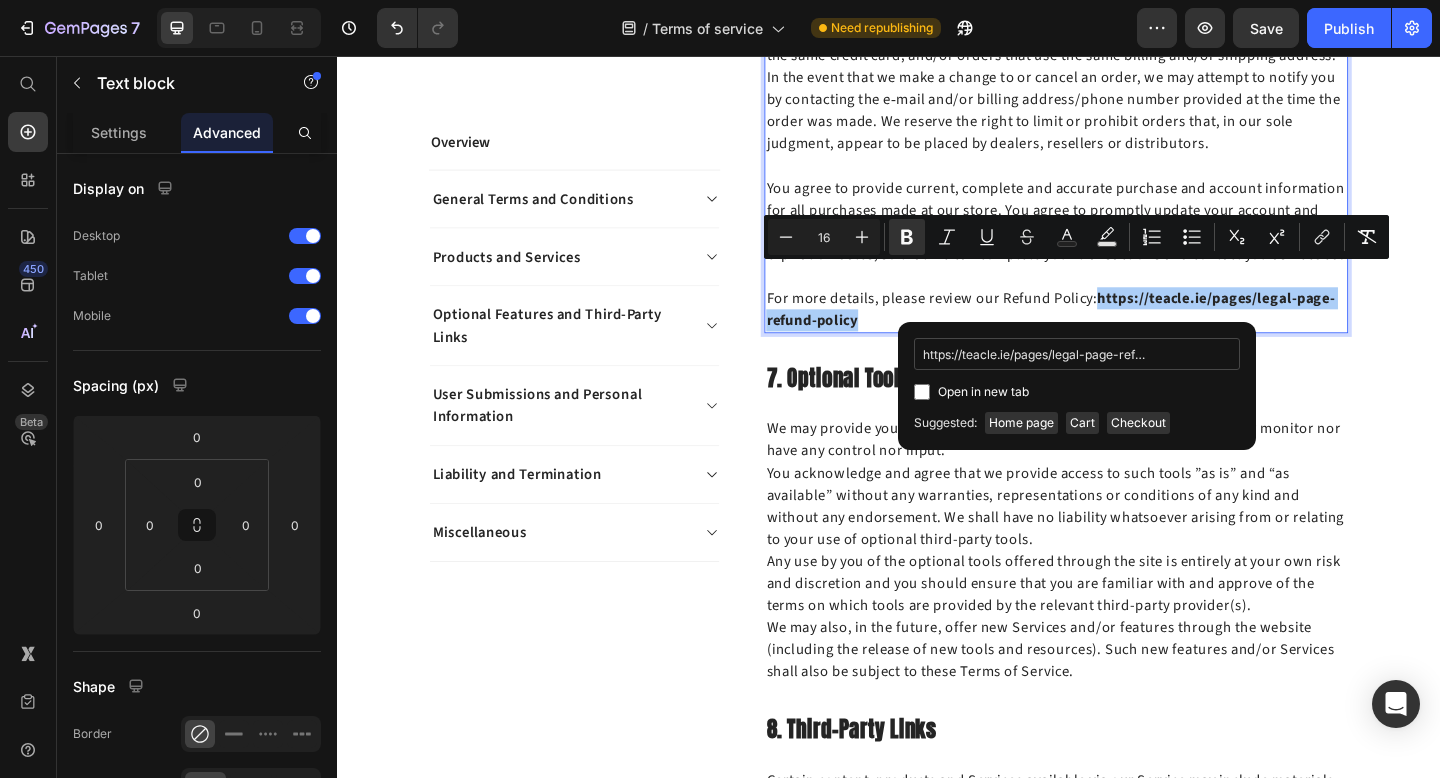scroll, scrollTop: 0, scrollLeft: 51, axis: horizontal 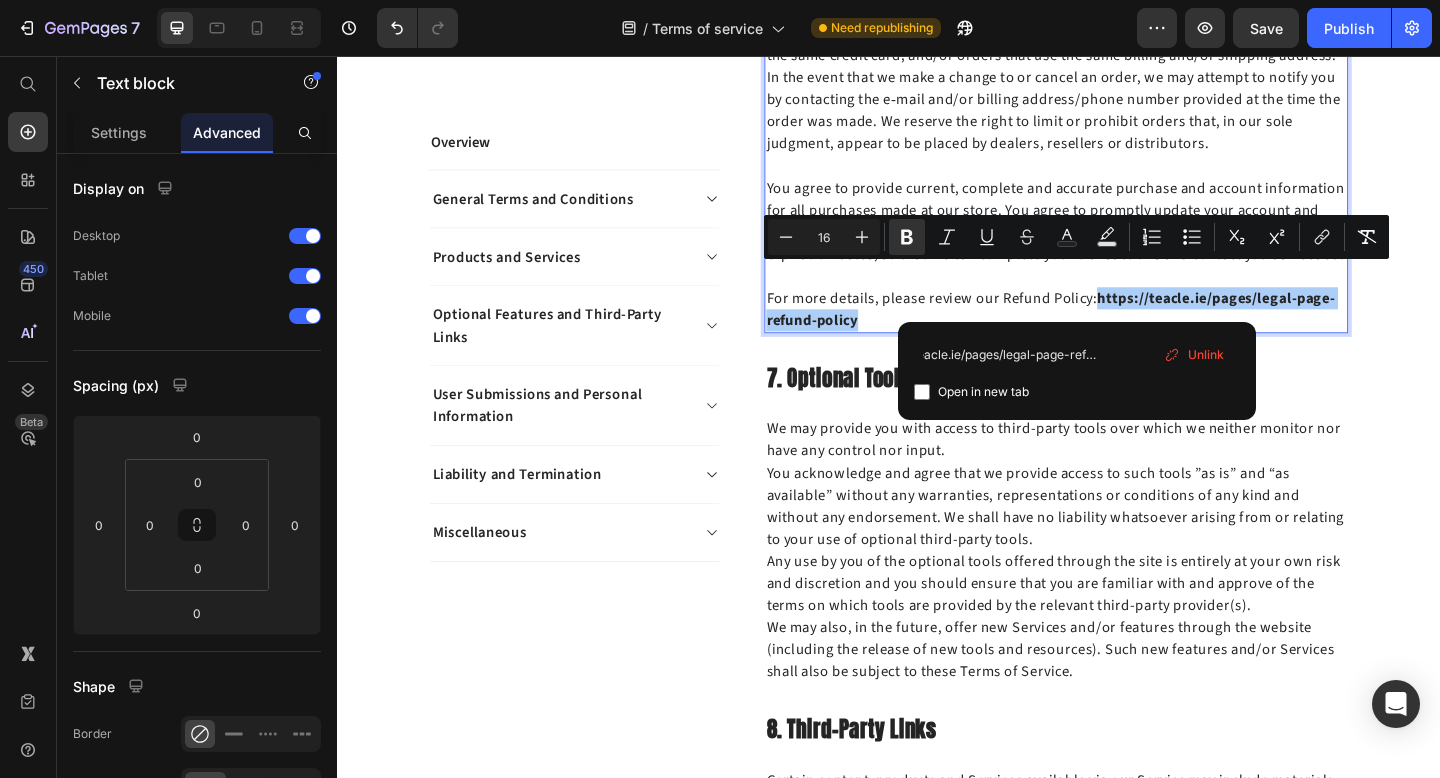 type on "https://teacle.ie/pages/legal-page-refund-policy" 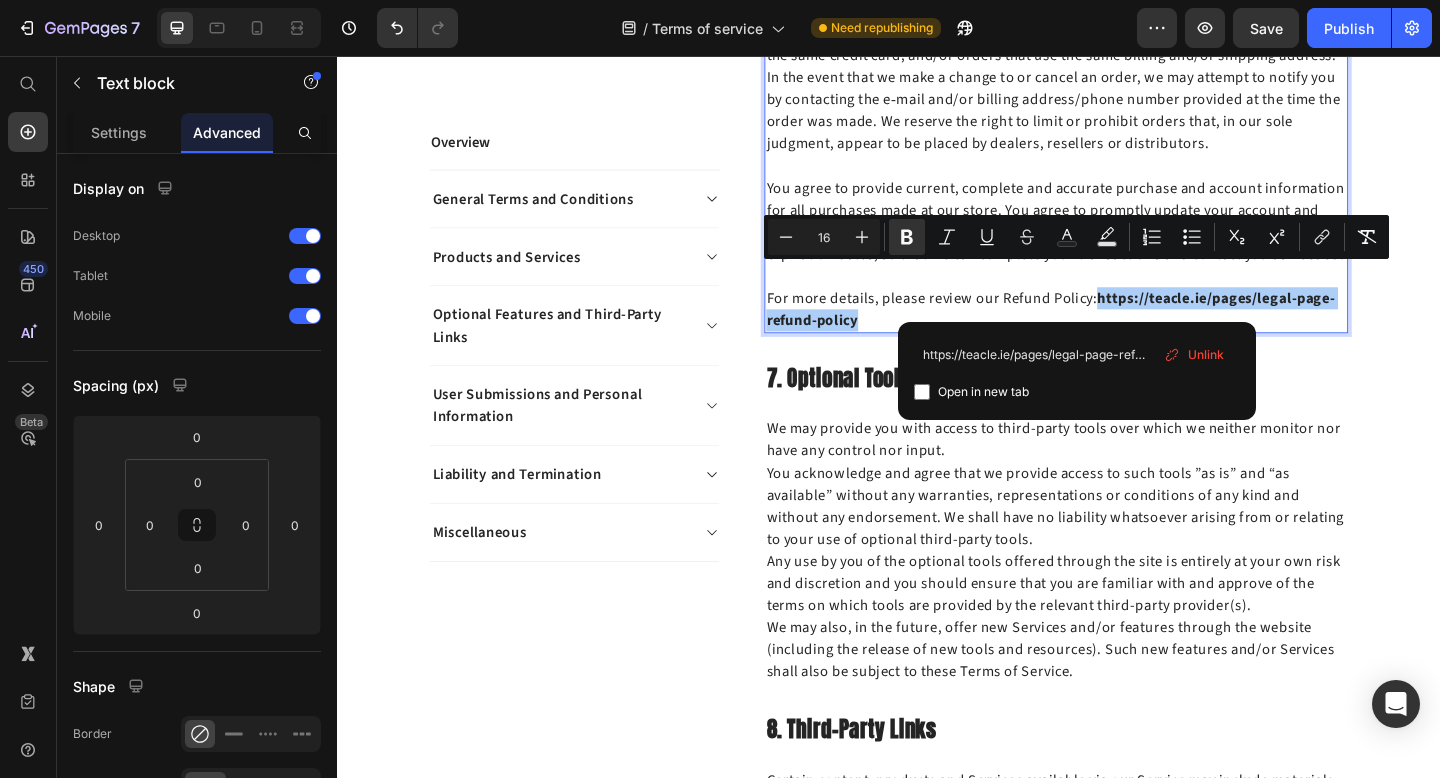 click at bounding box center (922, 392) 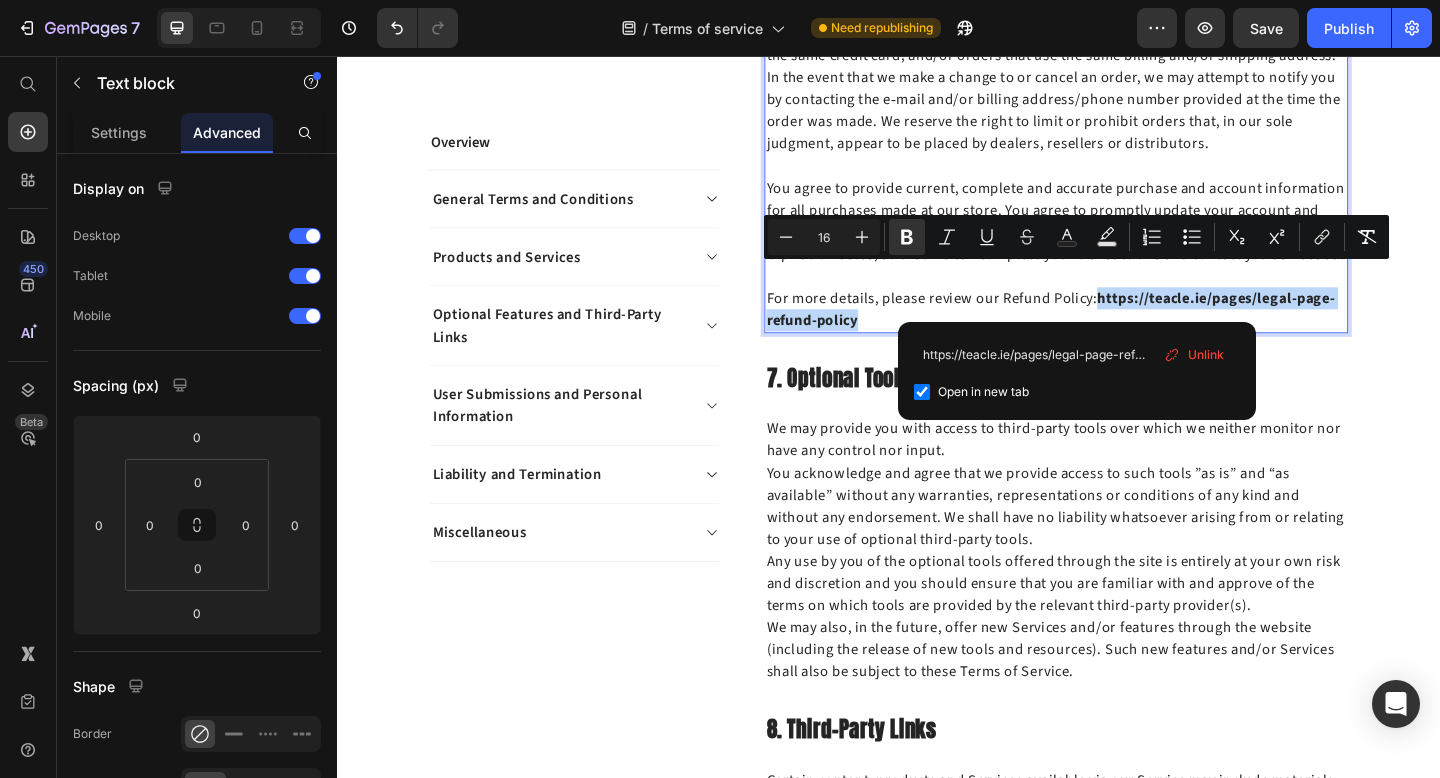 checkbox on "true" 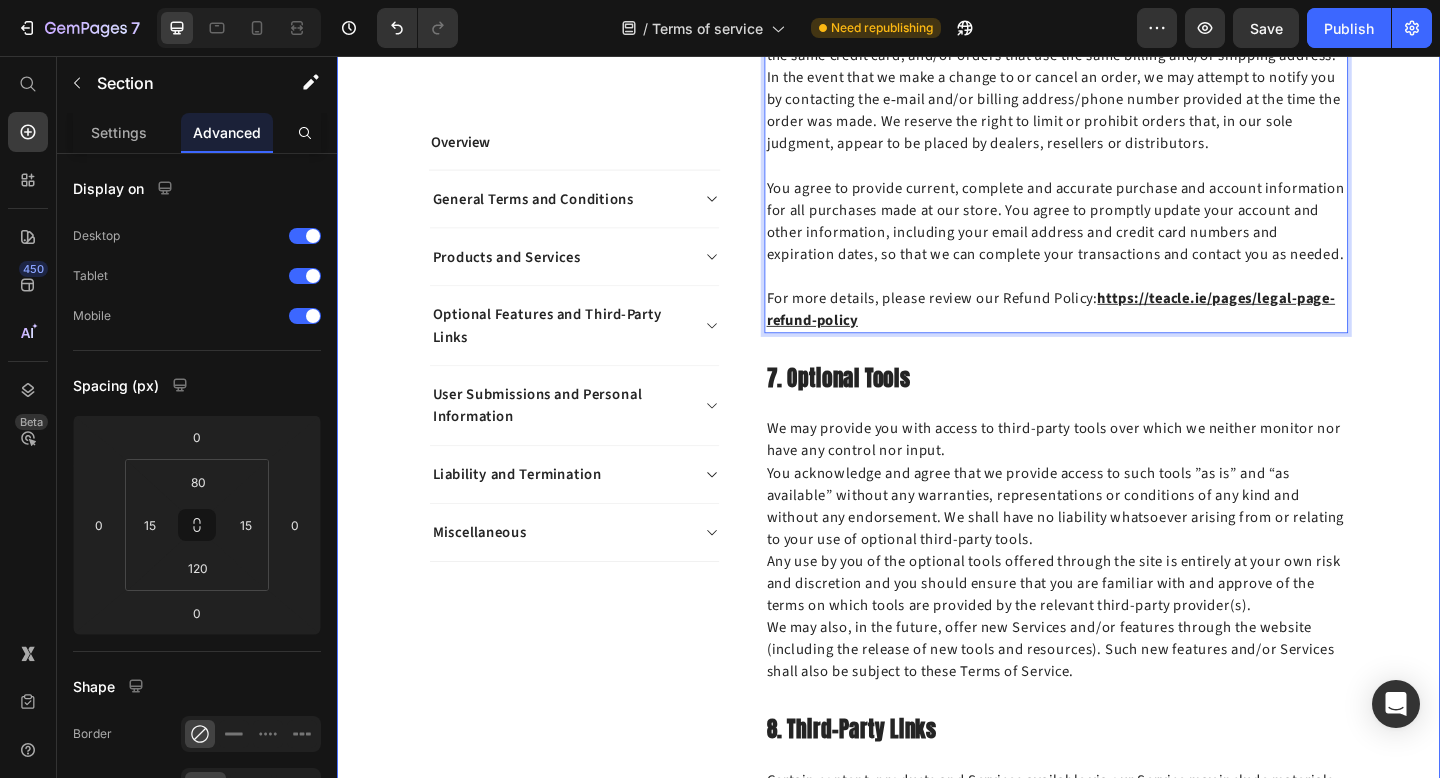 click on "Overview Text block
General Terms and Conditions
Products and Services
Optional Features and Third-Party Links
User Submissions and Personal Information
Liability and Termination
Miscellaneous Accordion Row Overview Heading This website is operated by  Teacle . Throughout the site, the terms “we”, “us” and “our” refer to Orionn. Orionn offers this website, including all information, tools and Services available from this site to you, the user, conditioned upon your acceptance of all terms, conditions, policies and notices stated here. Our store is hosted on Shopify Inc. They provide us with the online e-commerce platform that allows us to sell our products and Services to you. Text block Row 1. Online Store Terms Heading Text block Row 2. General Conditions Row" at bounding box center (937, 1319) 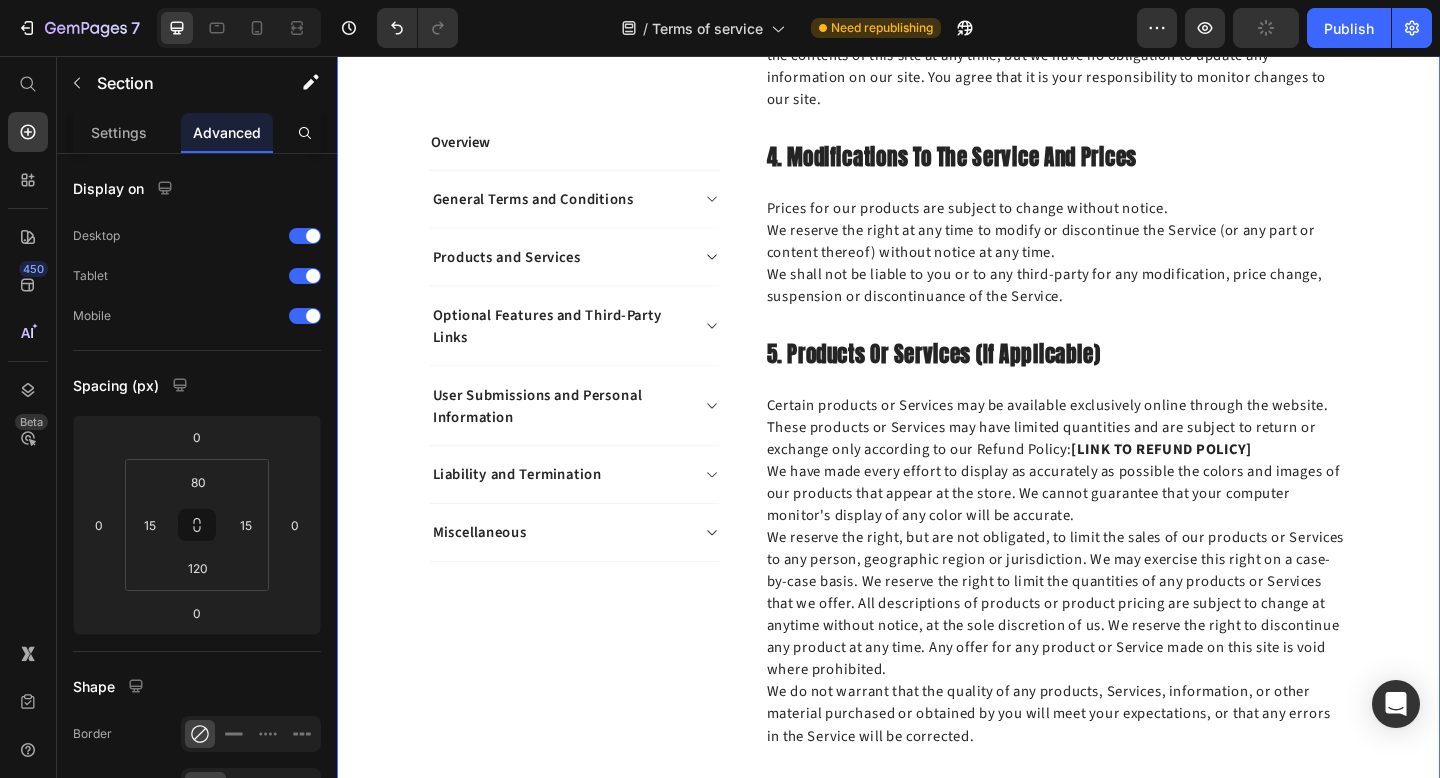 scroll, scrollTop: 2130, scrollLeft: 0, axis: vertical 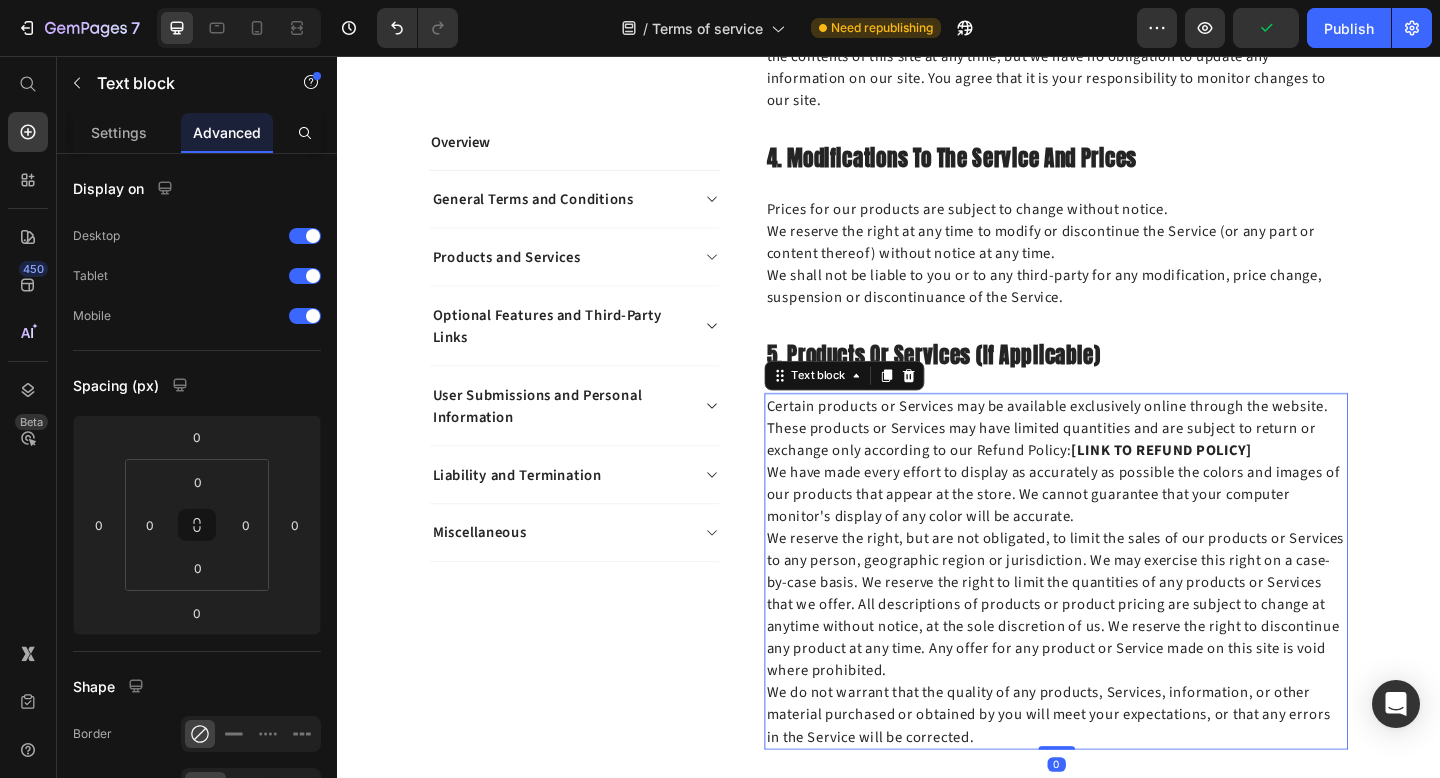 click on "[LINK TO REFUND POLICY]" at bounding box center [1234, 485] 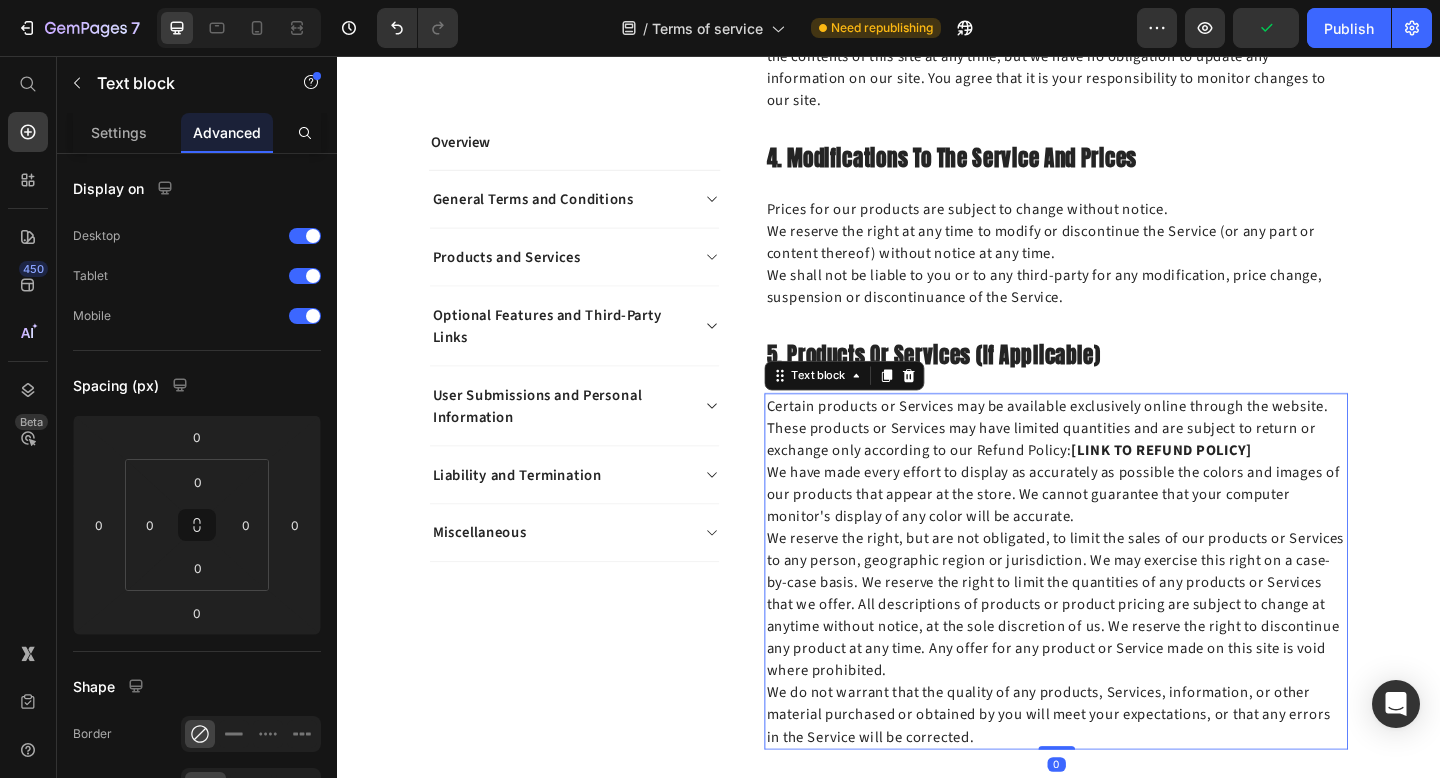 click on "Certain products or Services may be available exclusively online through the website. These products or Services may have limited quantities and are subject to return or exchange only according to our Refund Policy:  [LINK TO REFUND POLICY]" at bounding box center [1119, 461] 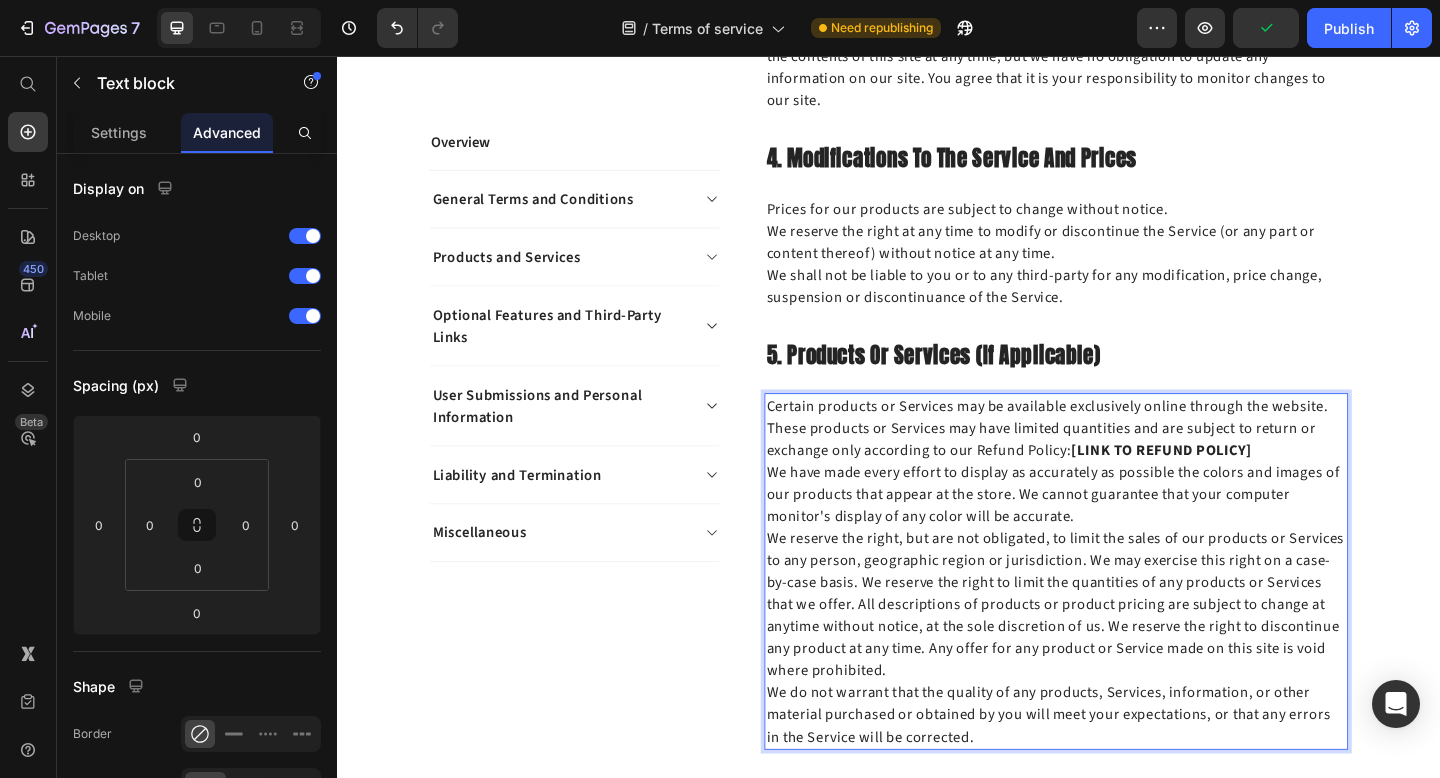 click on "Certain products or Services may be available exclusively online through the website. These products or Services may have limited quantities and are subject to return or exchange only according to our Refund Policy:  [LINK TO REFUND POLICY]" at bounding box center [1119, 461] 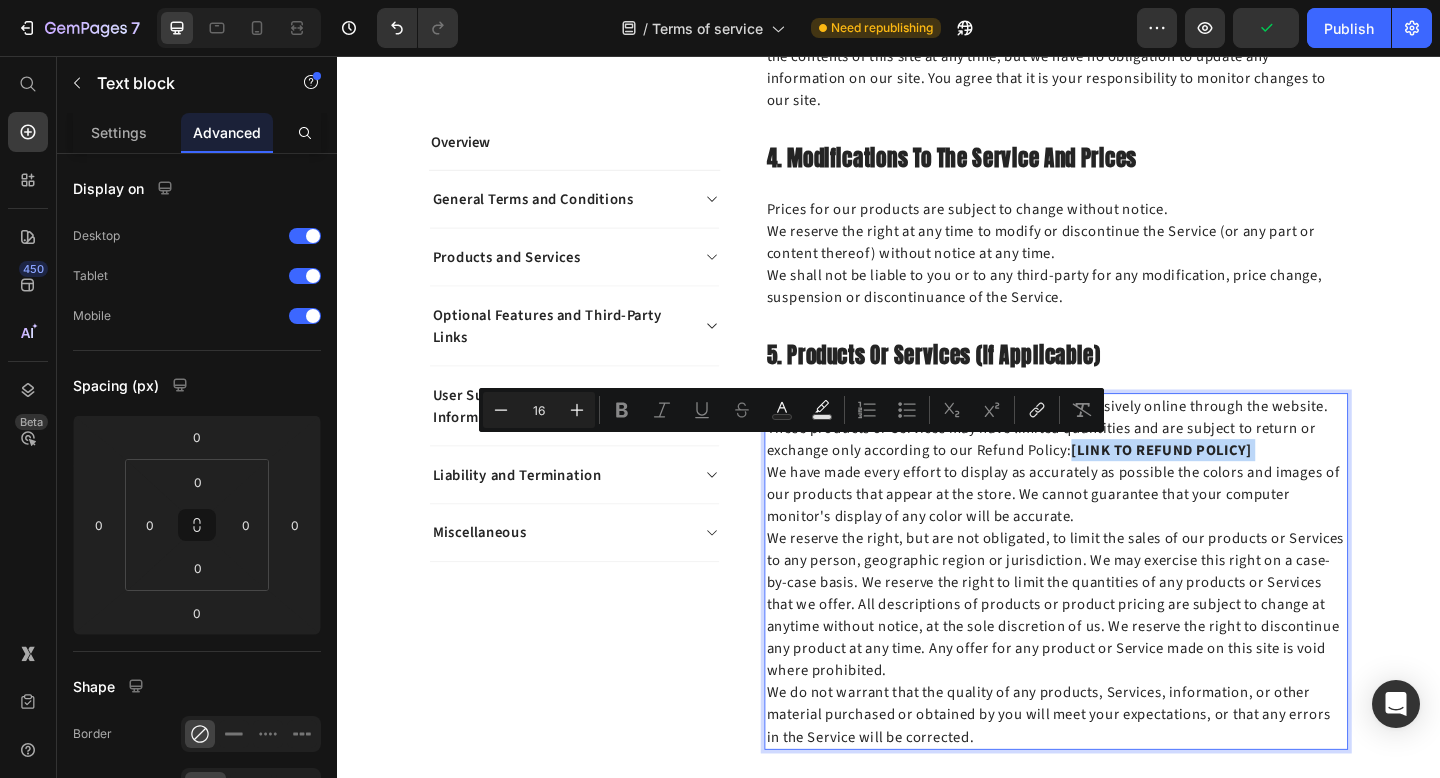 click on "Certain products or Services may be available exclusively online through the website. These products or Services may have limited quantities and are subject to return or exchange only according to our Refund Policy:  [LINK TO REFUND POLICY]" at bounding box center (1119, 461) 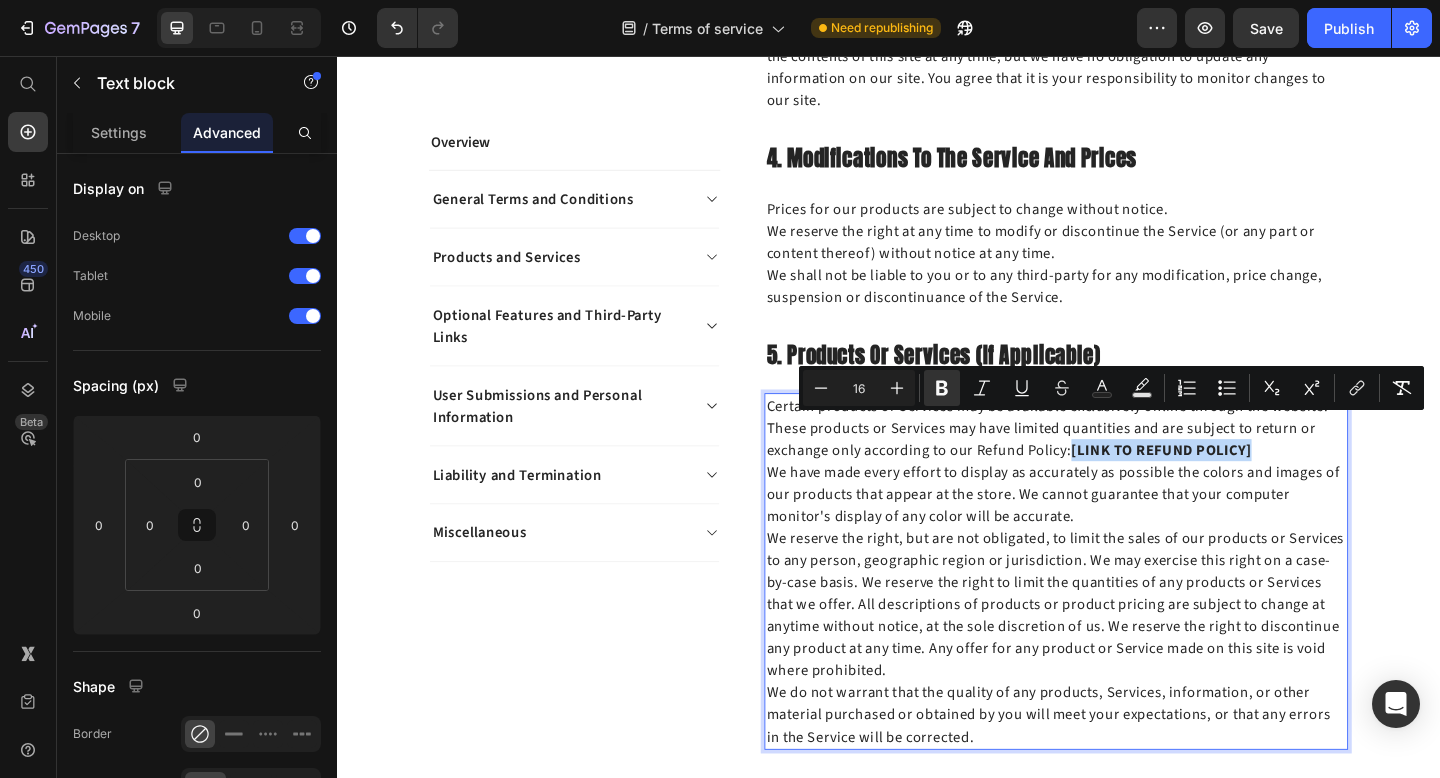 drag, startPoint x: 1340, startPoint y: 456, endPoint x: 1137, endPoint y: 466, distance: 203.24615 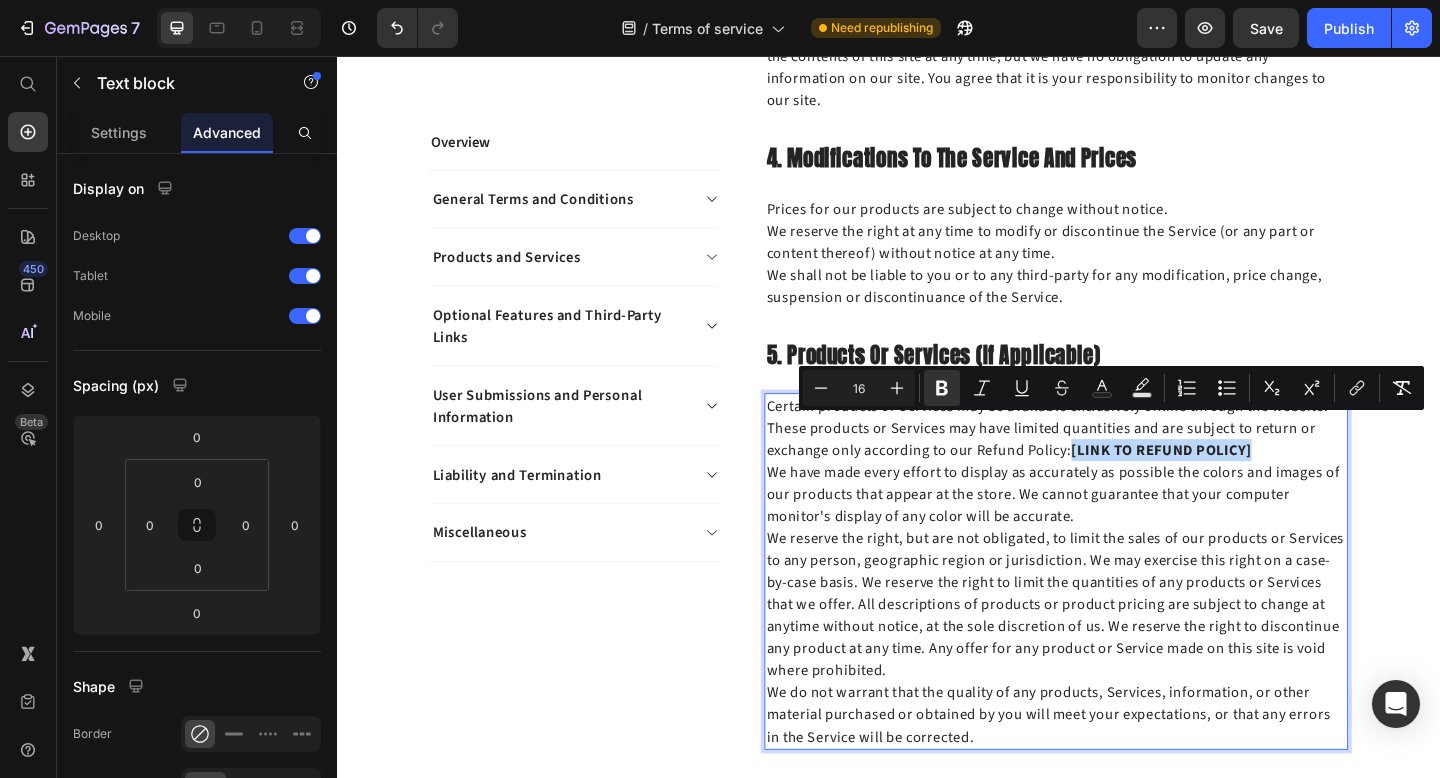 click on "Certain products or Services may be available exclusively online through the website. These products or Services may have limited quantities and are subject to return or exchange only according to our Refund Policy:  [LINK TO REFUND POLICY]" at bounding box center (1119, 461) 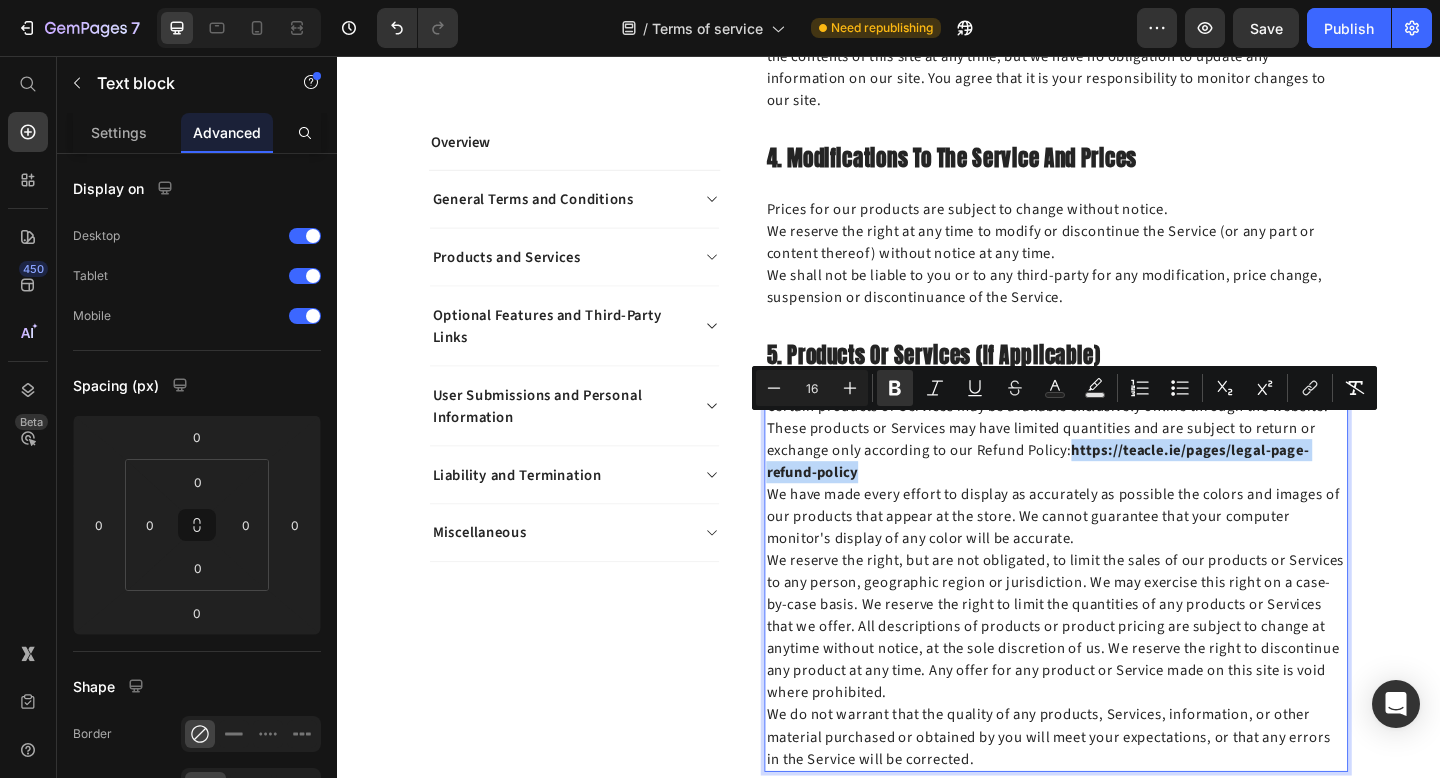 drag, startPoint x: 909, startPoint y: 483, endPoint x: 1135, endPoint y: 460, distance: 227.16734 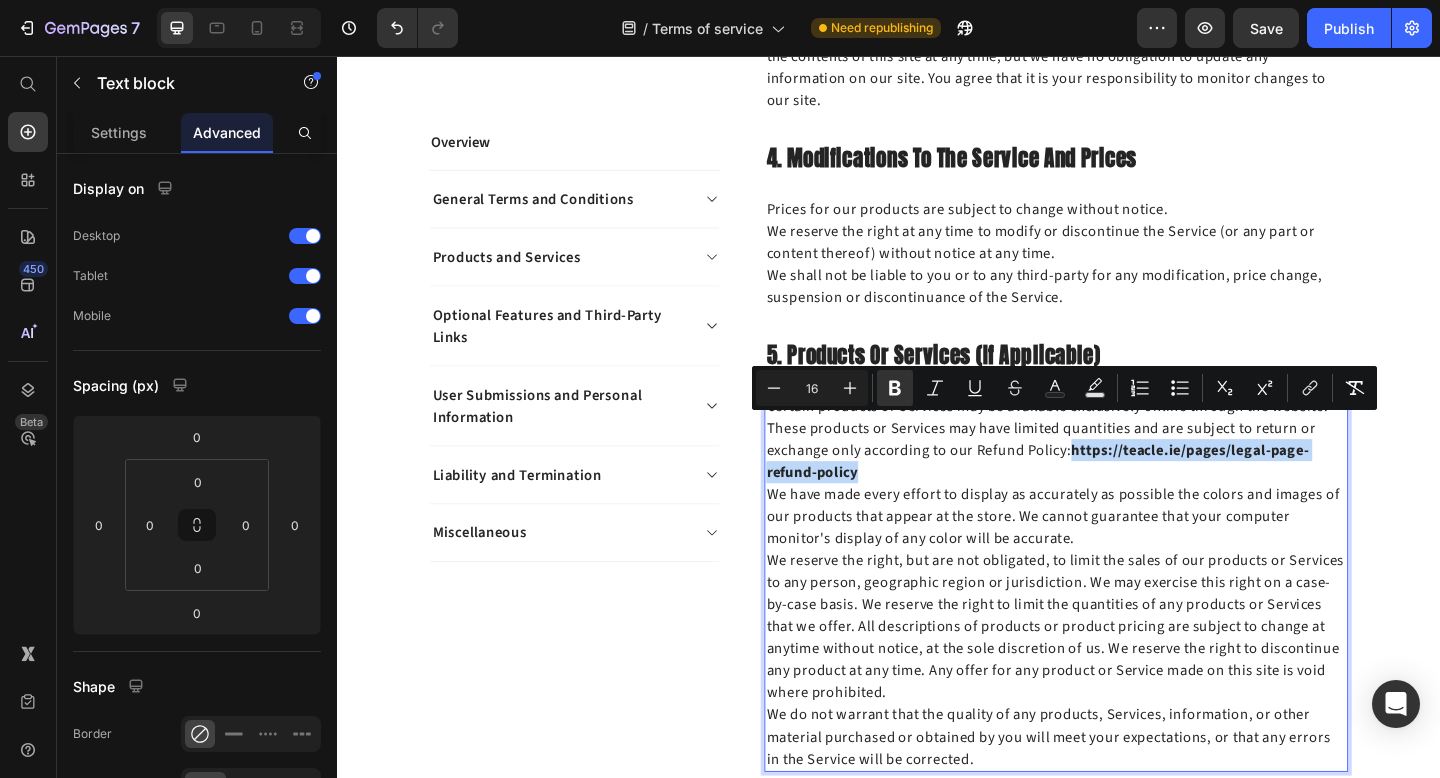 click on "Certain products or Services may be available exclusively online through the website. These products or Services may have limited quantities and are subject to return or exchange only according to our Refund Policy:  https://teacle.ie/pages/legal-page-refund-policy" at bounding box center [1119, 473] 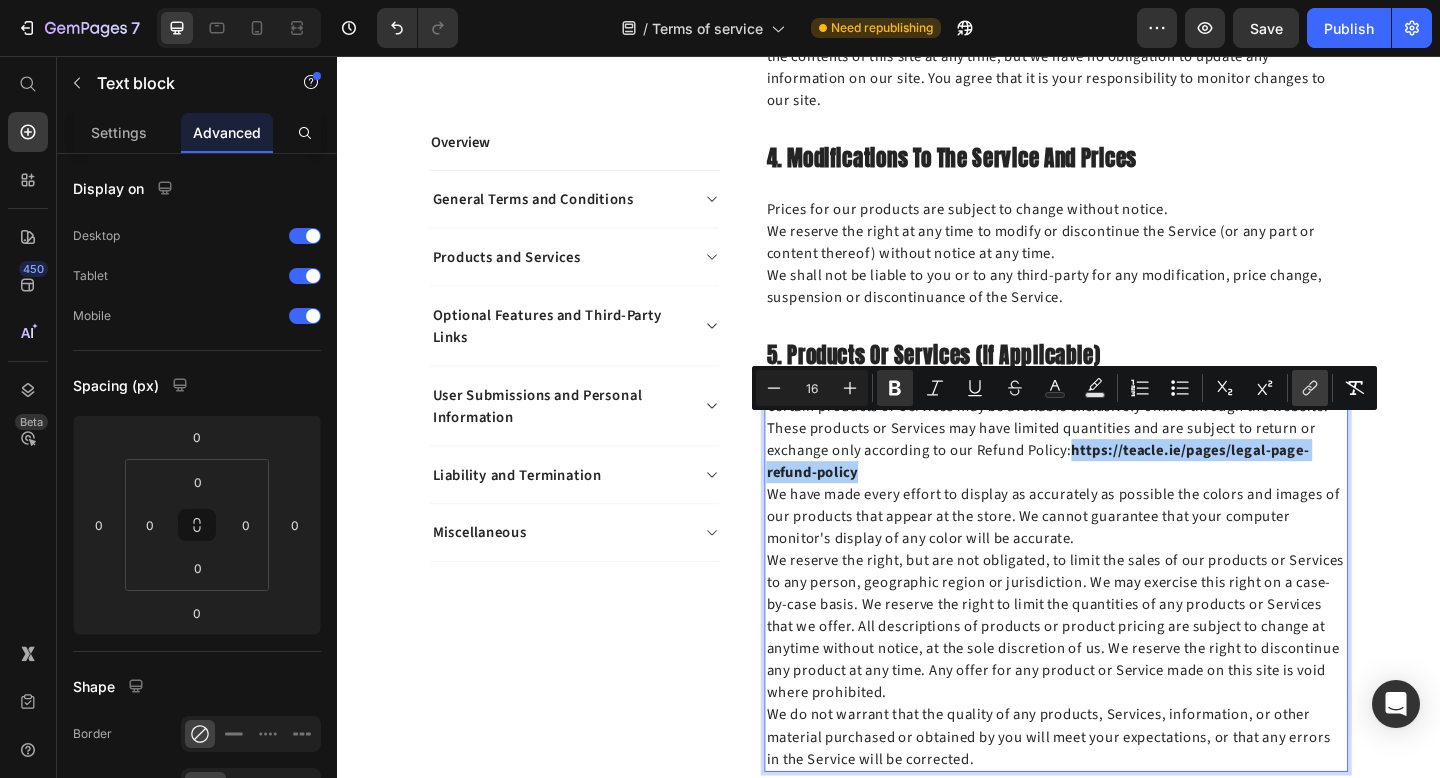 click on "link" at bounding box center [1310, 388] 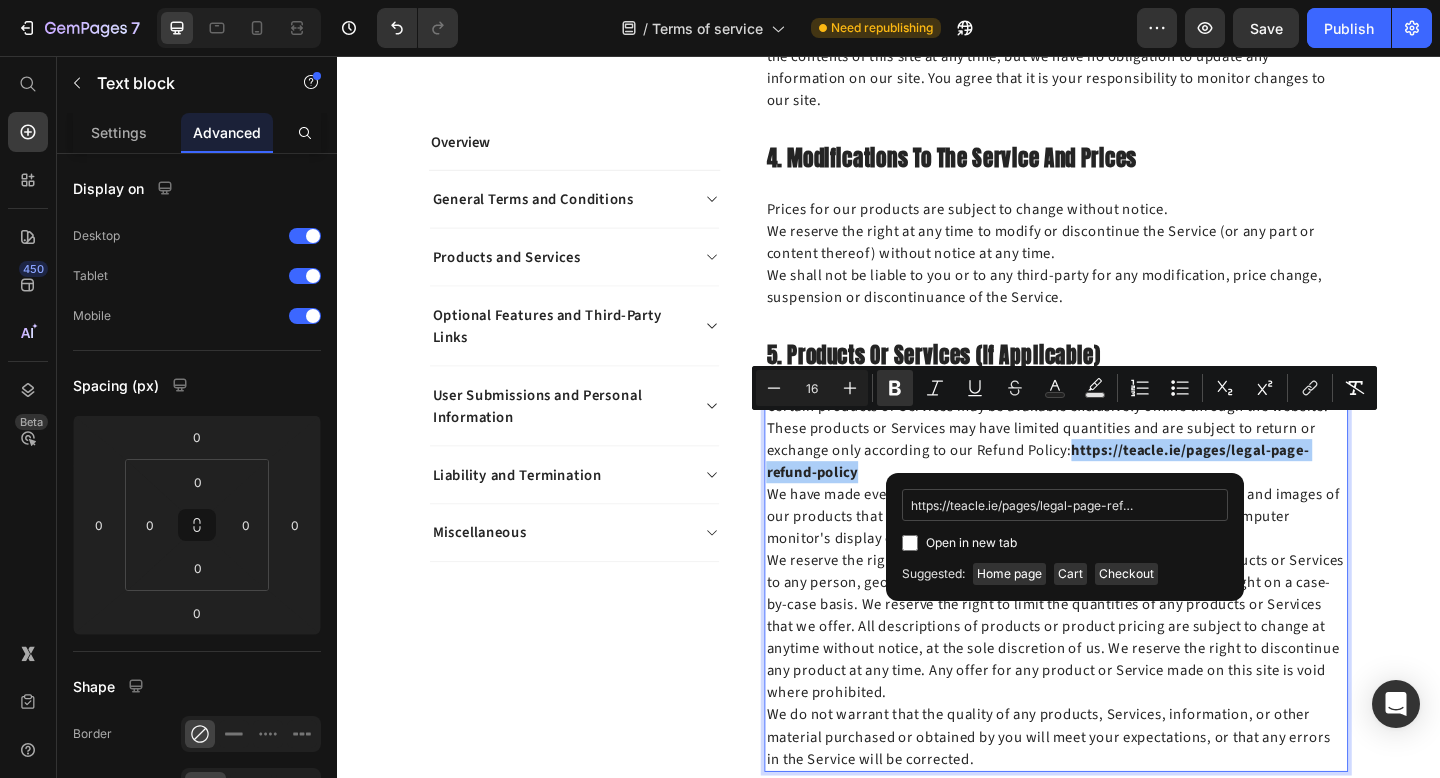 scroll, scrollTop: 0, scrollLeft: 51, axis: horizontal 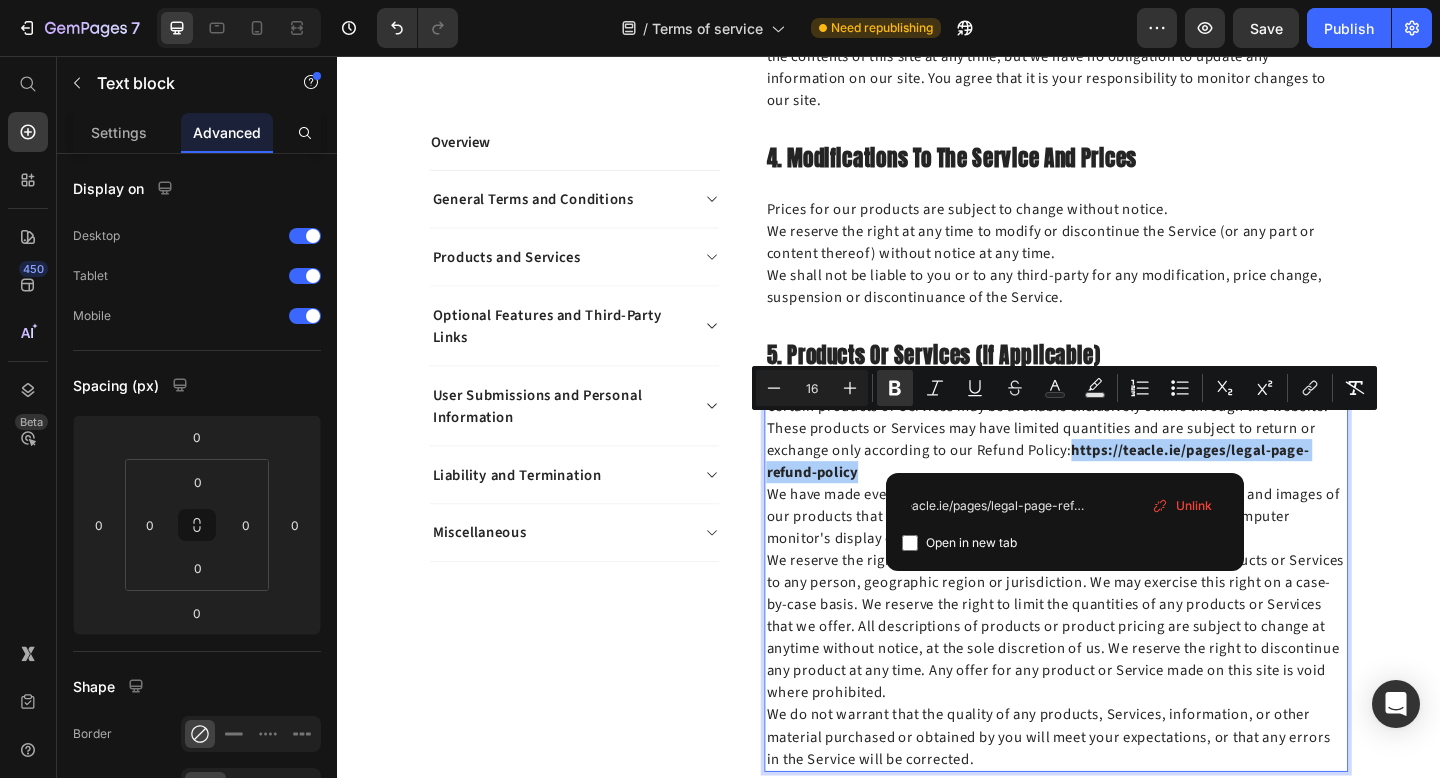 type on "https://teacle.ie/pages/legal-page-refund-policy" 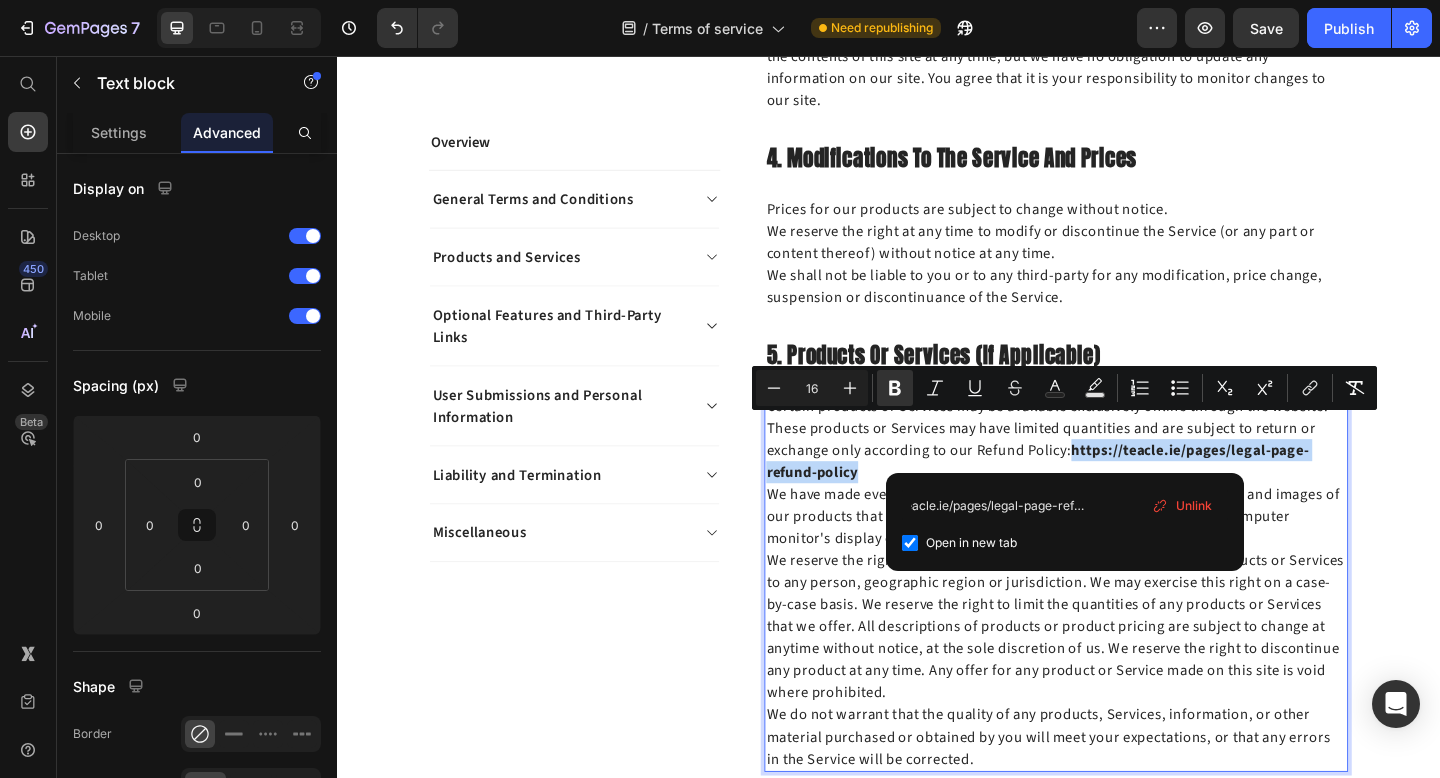 checkbox on "true" 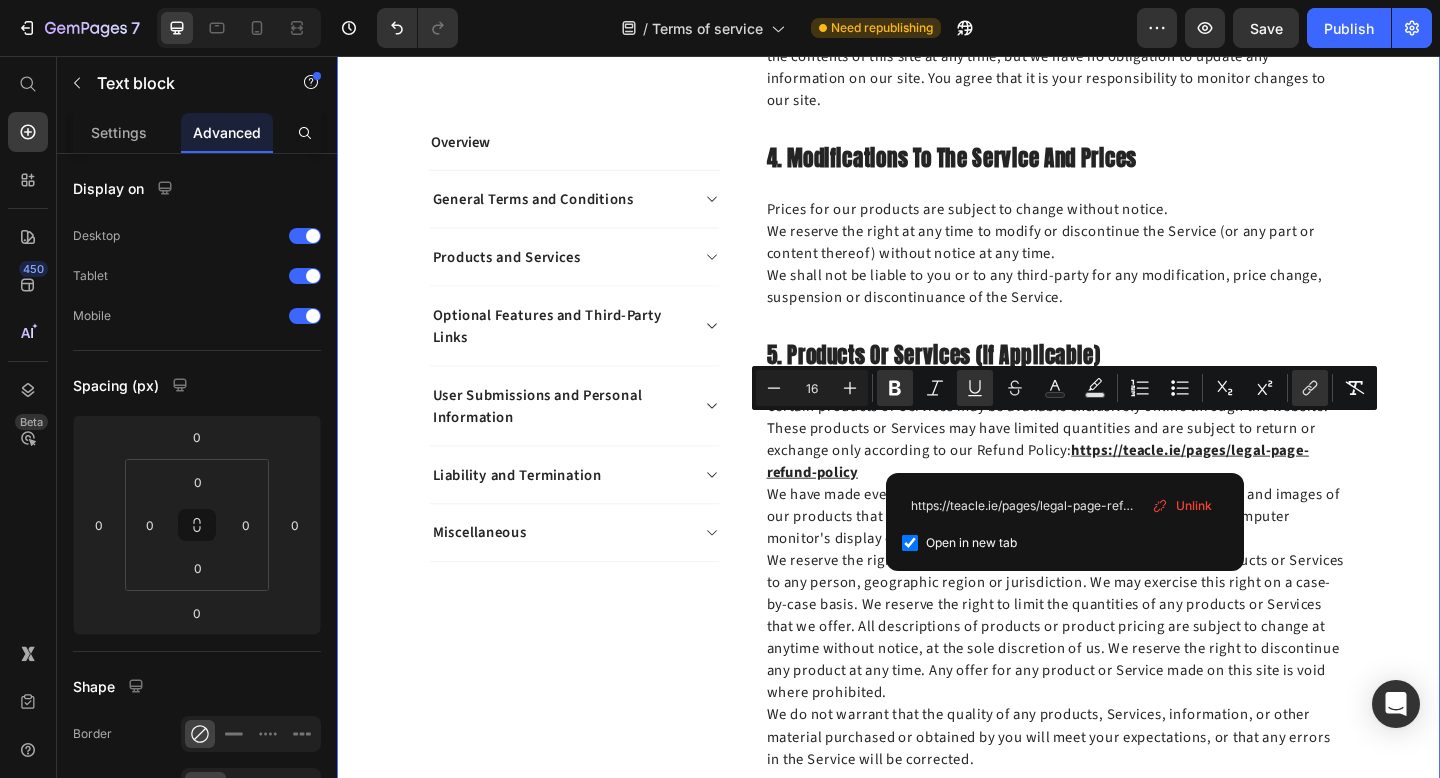 click on "Overview Text block
General Terms and Conditions
Products and Services
Optional Features and Third-Party Links
User Submissions and Personal Information
Liability and Termination
Miscellaneous Accordion Row Overview Heading This website is operated by  Teacle . Throughout the site, the terms “we”, “us” and “our” refer to Orionn. Orionn offers this website, including all information, tools and Services available from this site to you, the user, conditioned upon your acceptance of all terms, conditions, policies and notices stated here. Our store is hosted on Shopify Inc. They provide us with the online e-commerce platform that allows us to sell our products and Services to you. Text block Row 1. Online Store Terms Heading Text block Row 2. General Conditions Row" at bounding box center [937, 2261] 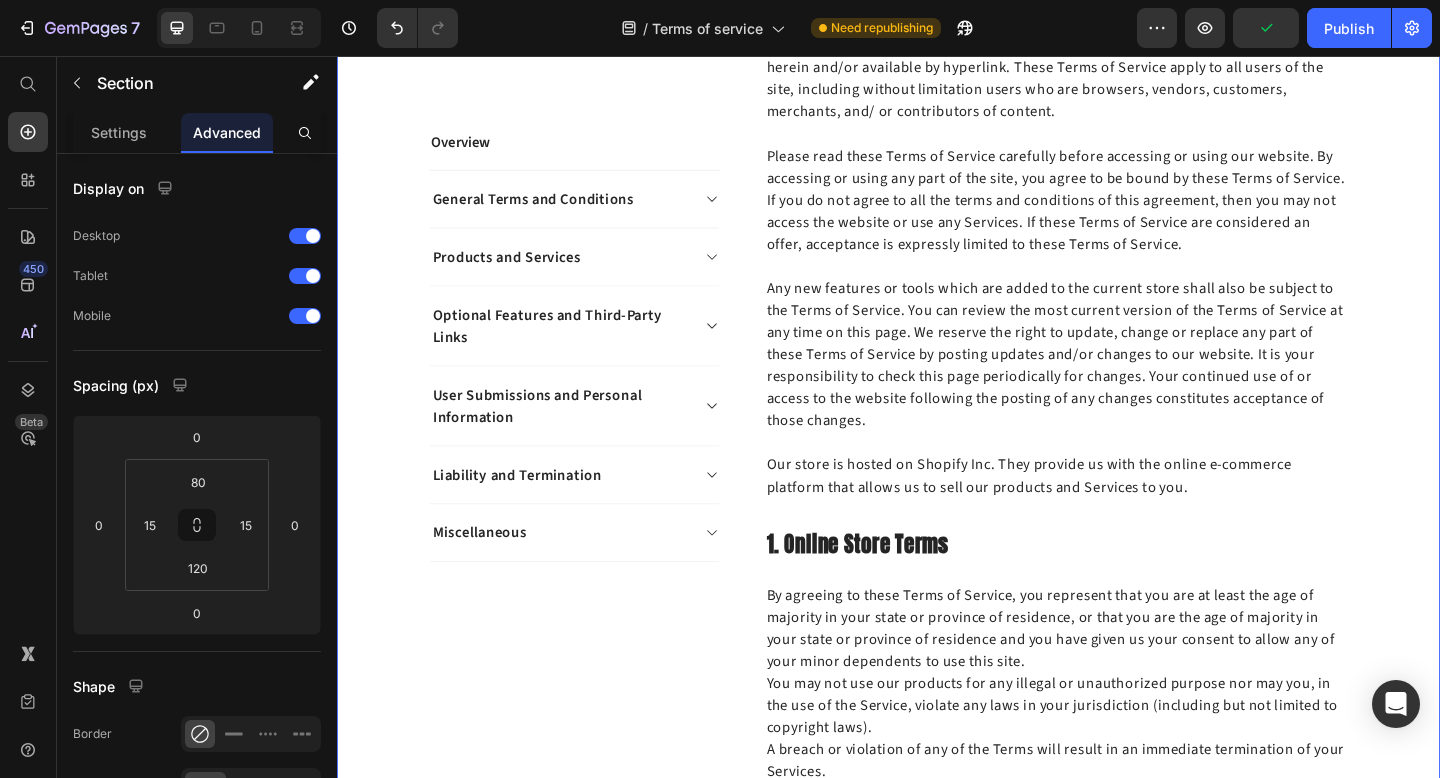 scroll, scrollTop: 759, scrollLeft: 0, axis: vertical 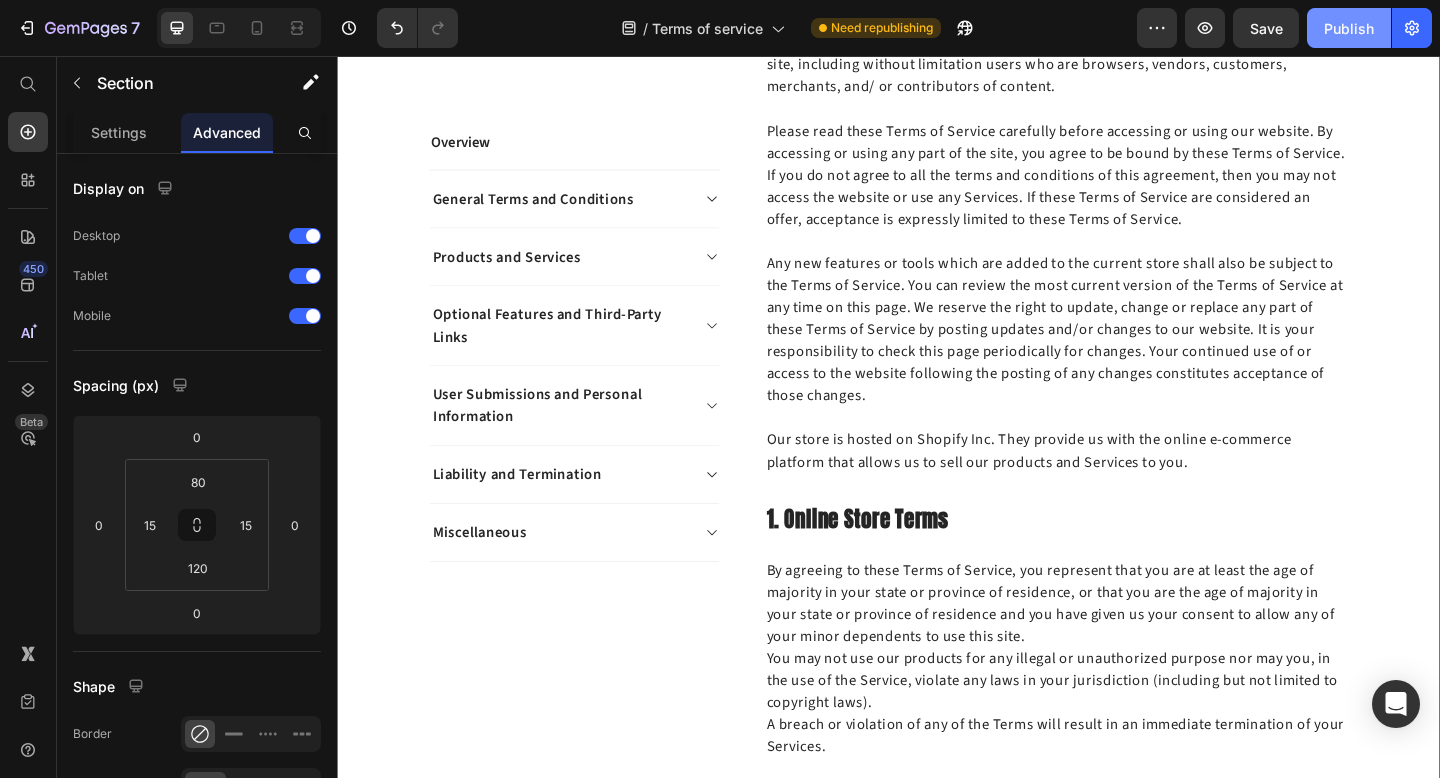 click on "Publish" at bounding box center [1349, 28] 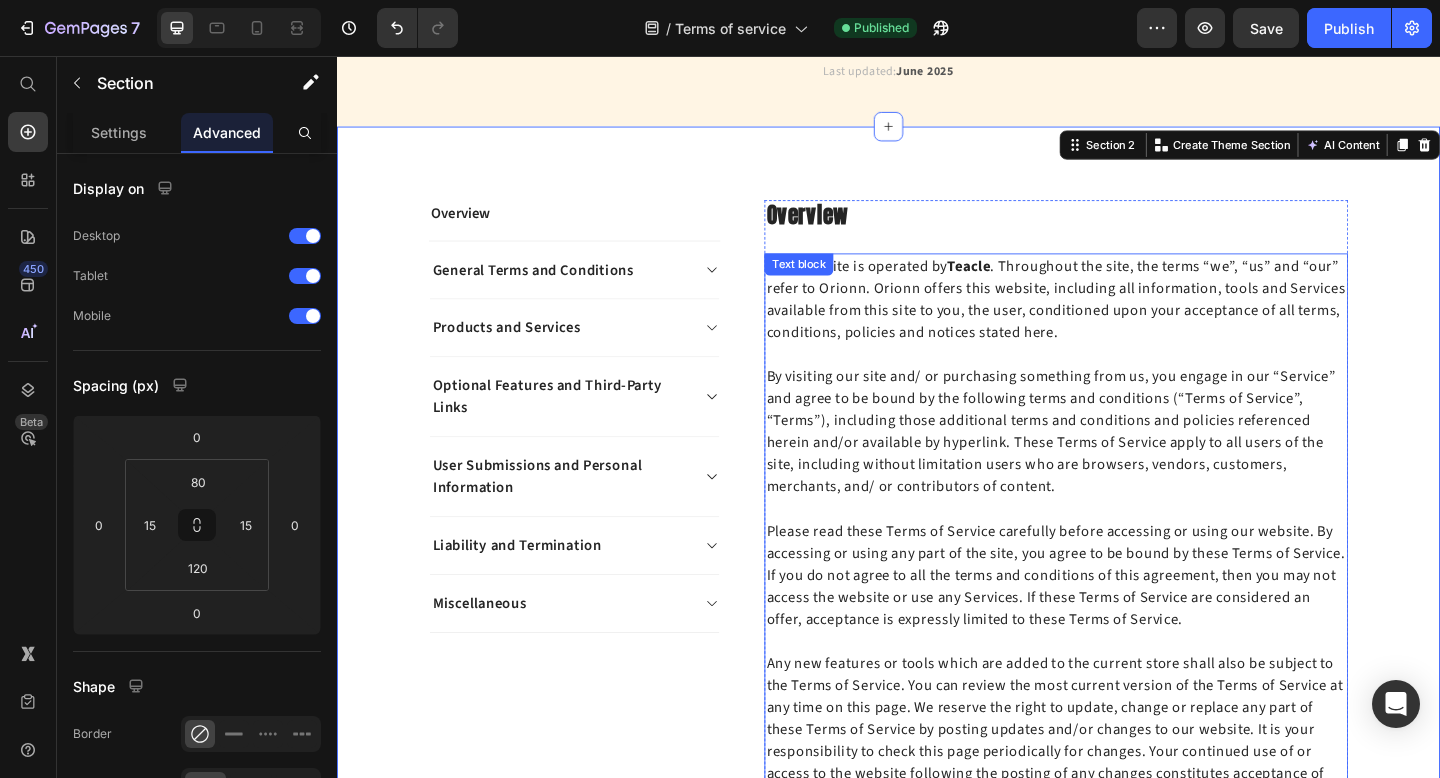 scroll, scrollTop: 301, scrollLeft: 0, axis: vertical 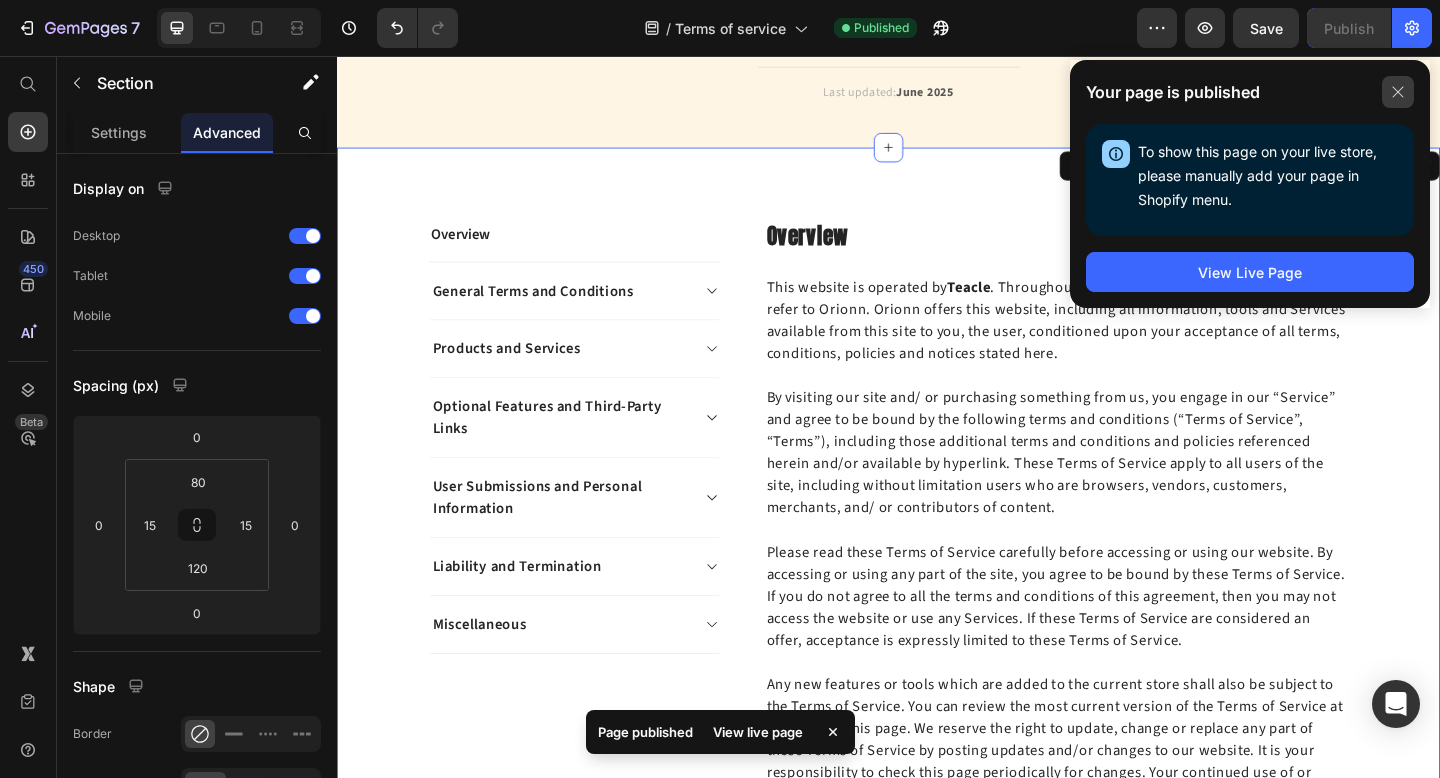 click 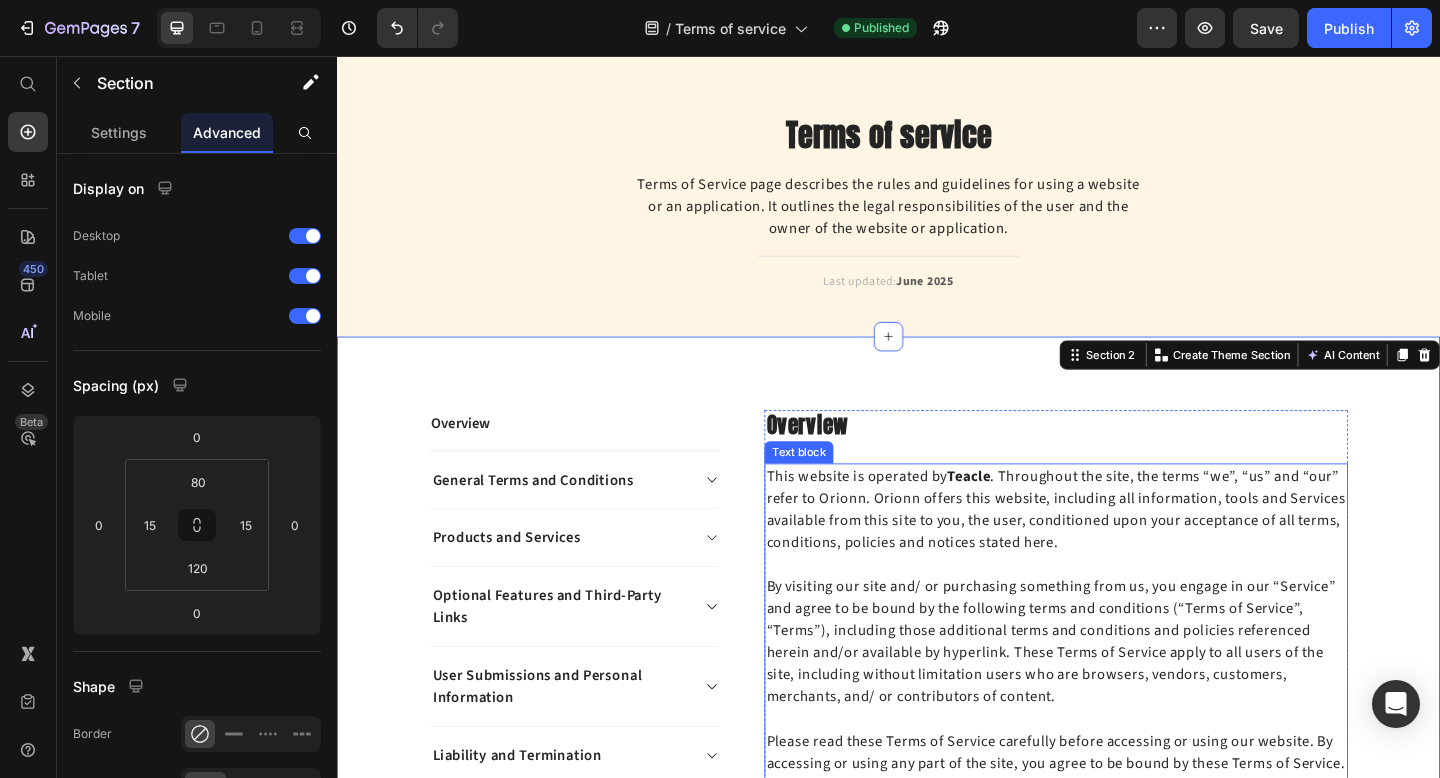scroll, scrollTop: 80, scrollLeft: 0, axis: vertical 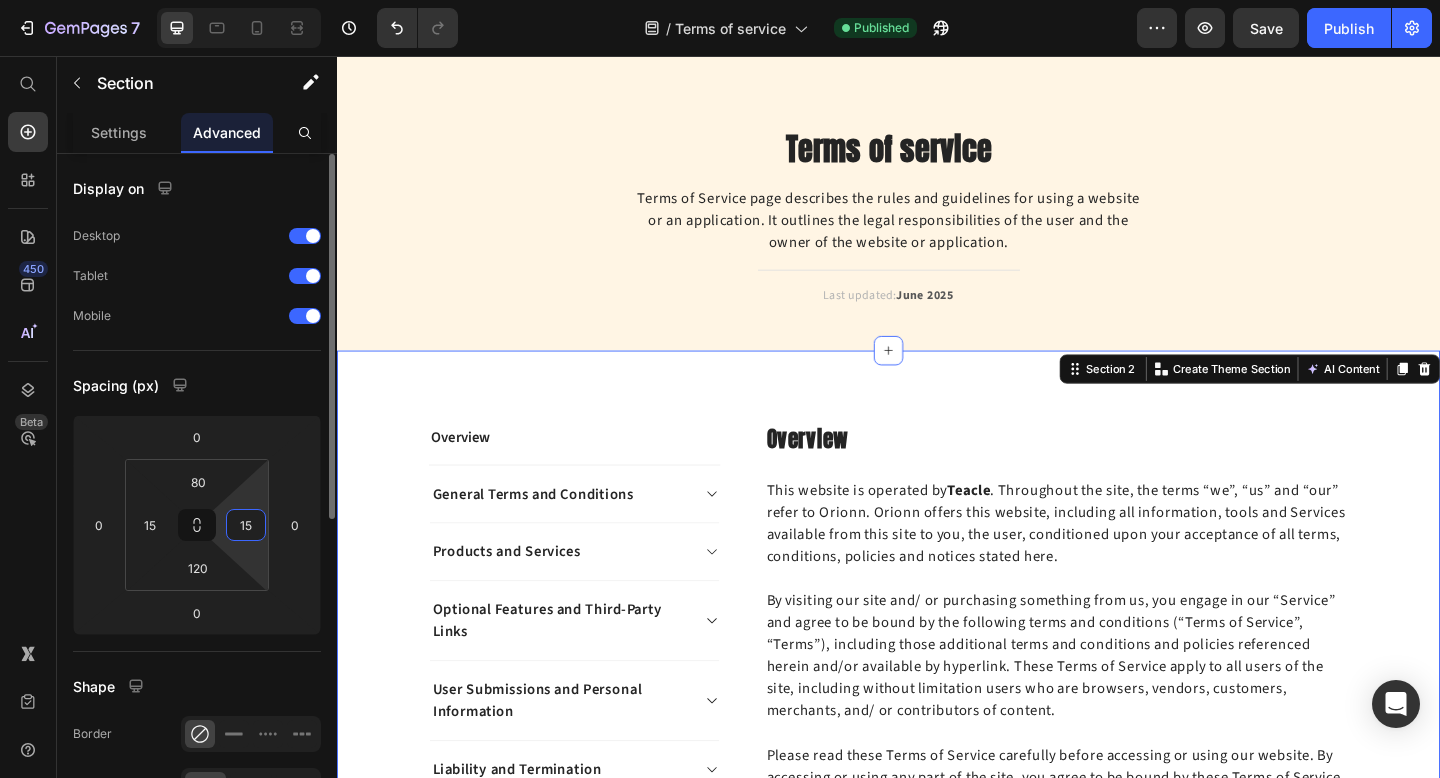 click on "15" at bounding box center (246, 525) 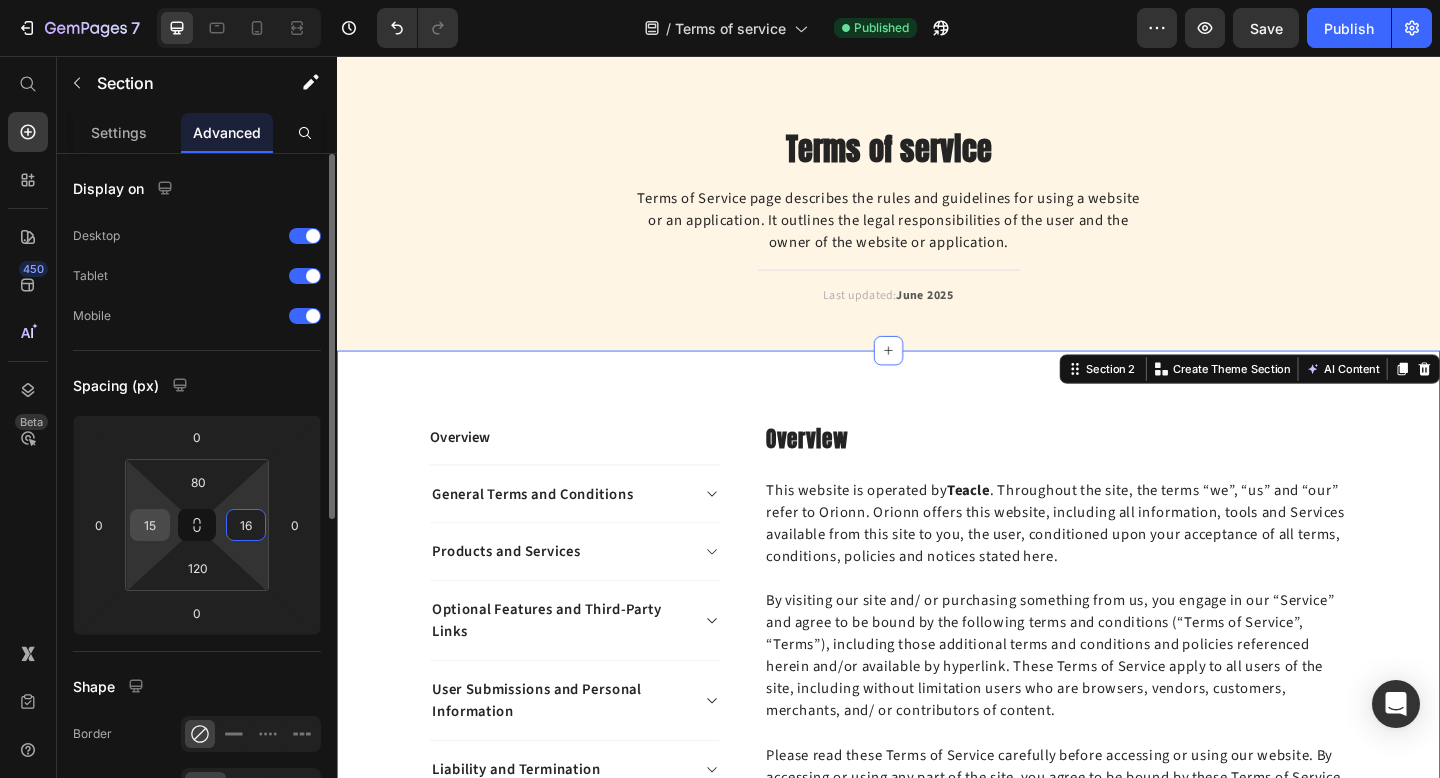 type on "16" 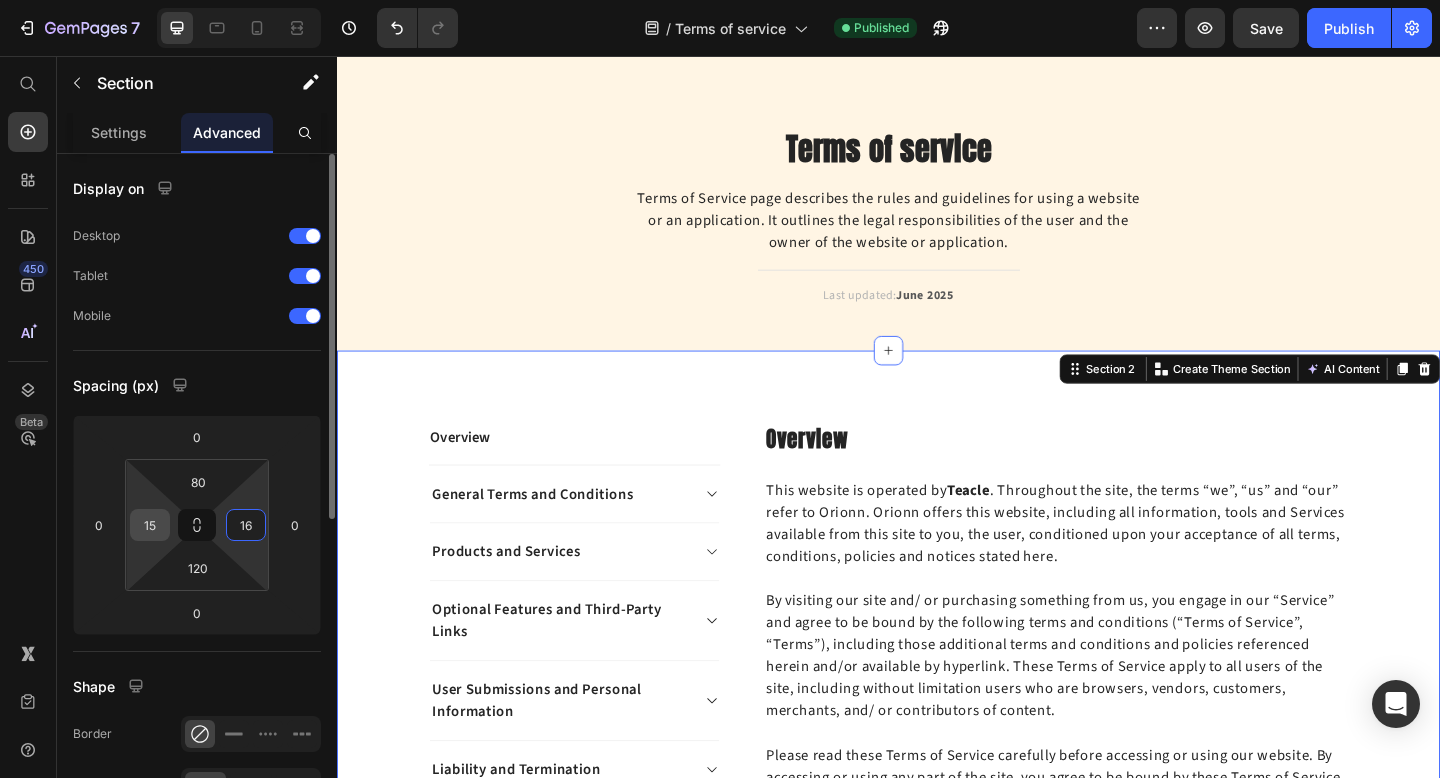 click on "15" at bounding box center (150, 525) 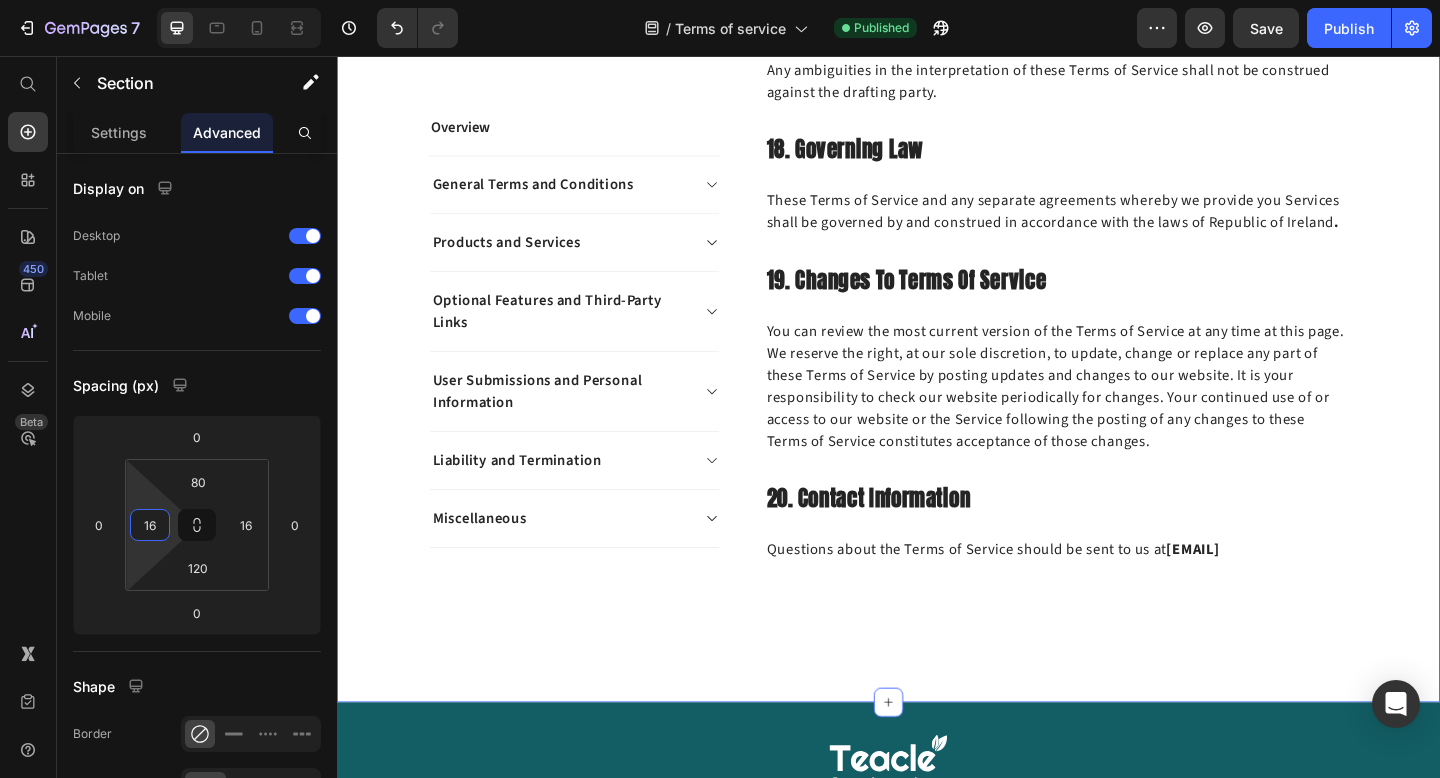 scroll, scrollTop: 7598, scrollLeft: 0, axis: vertical 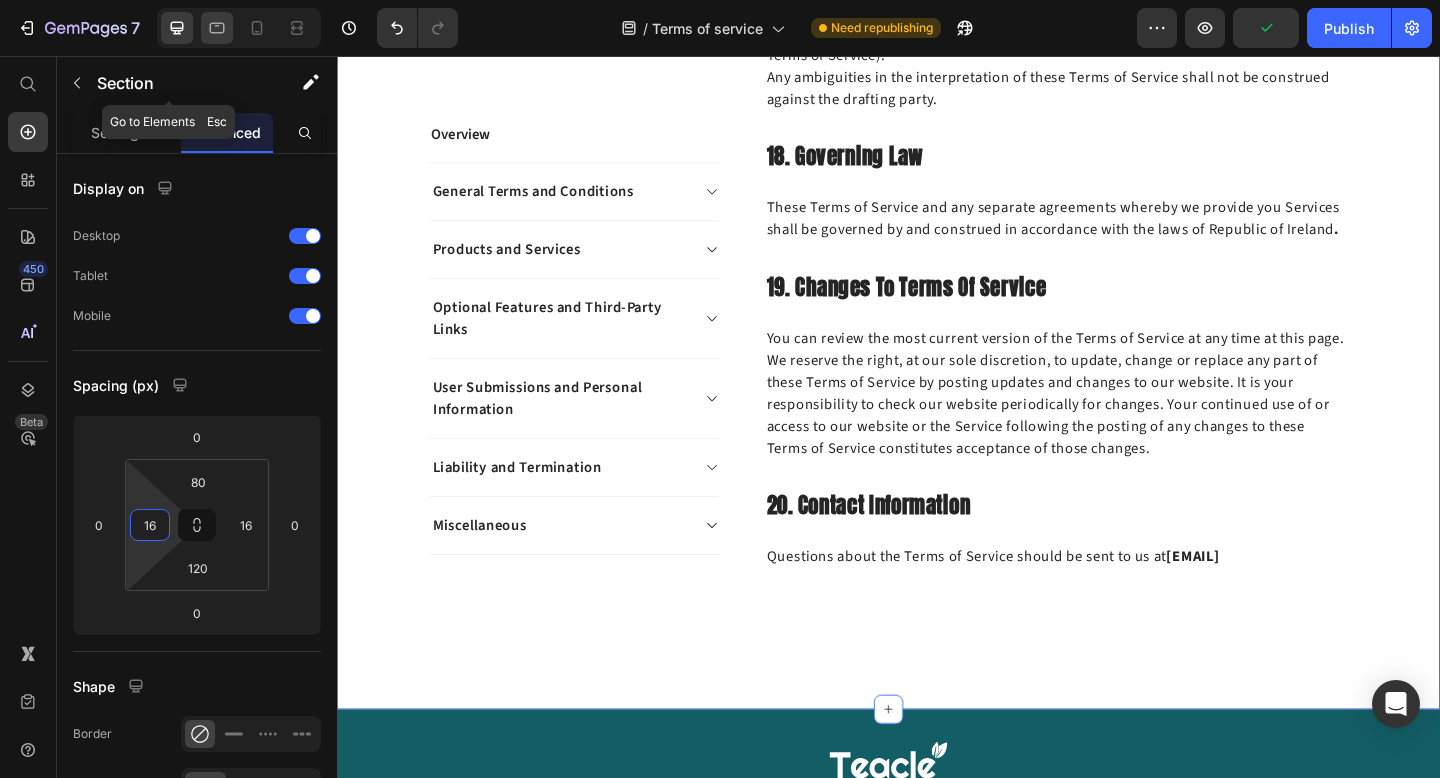 type on "16" 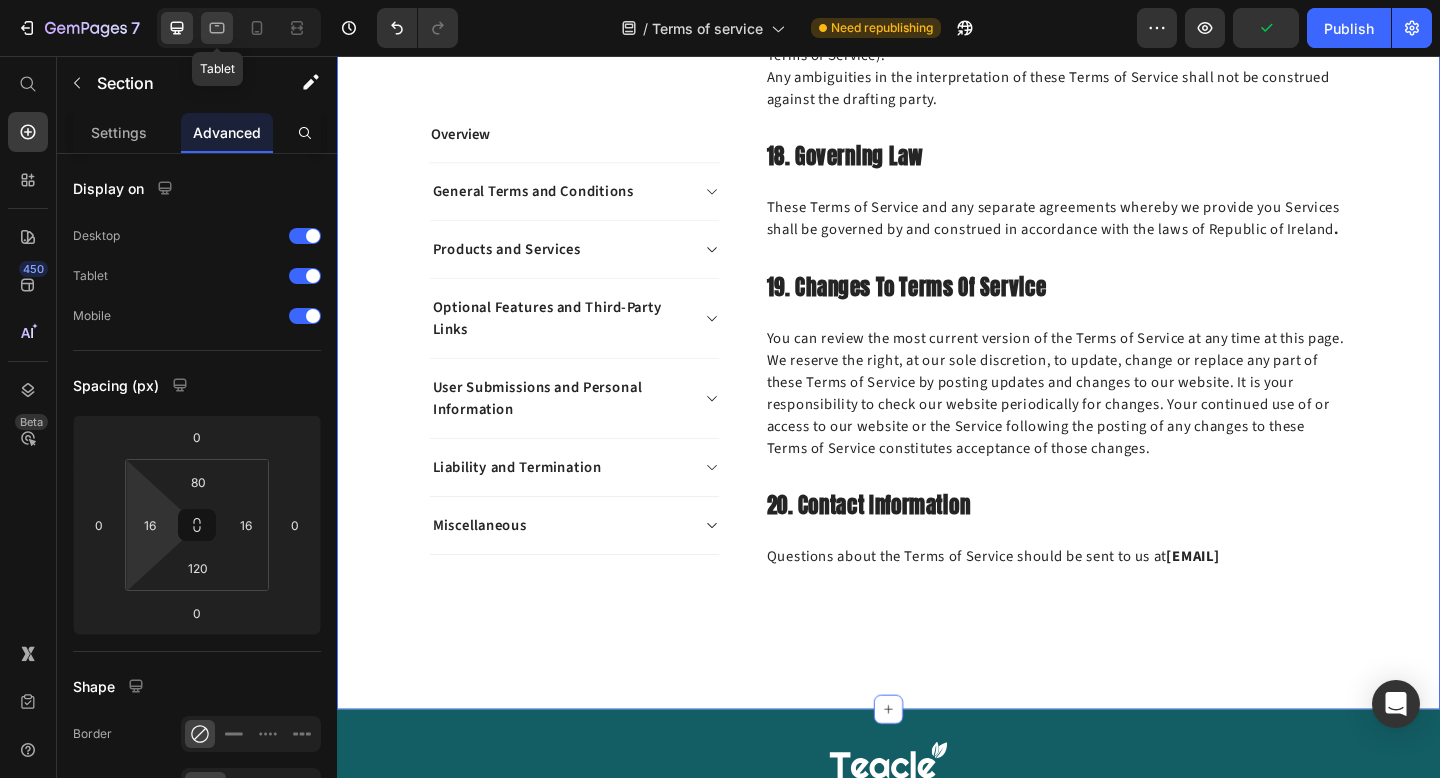 click 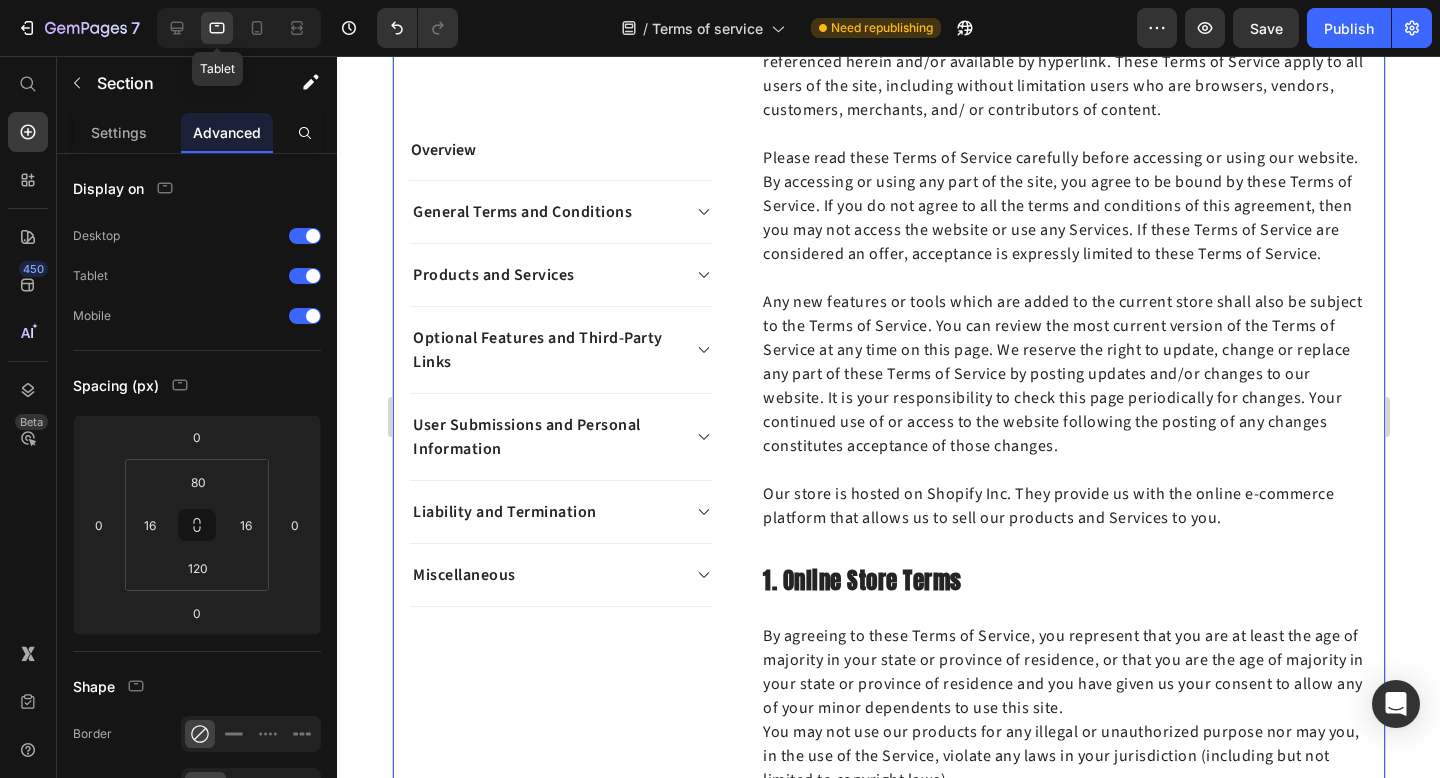 scroll, scrollTop: 331, scrollLeft: 0, axis: vertical 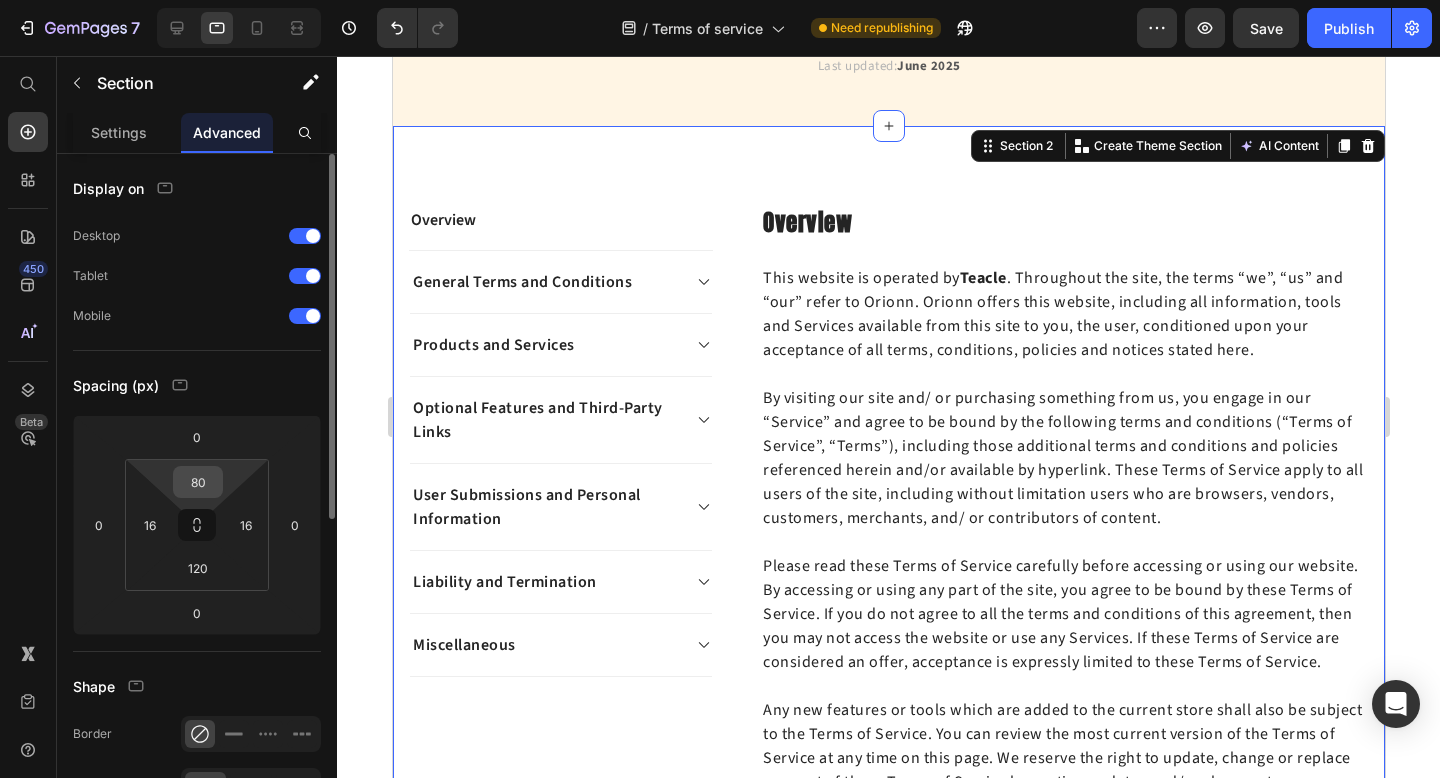 click on "80" at bounding box center [198, 482] 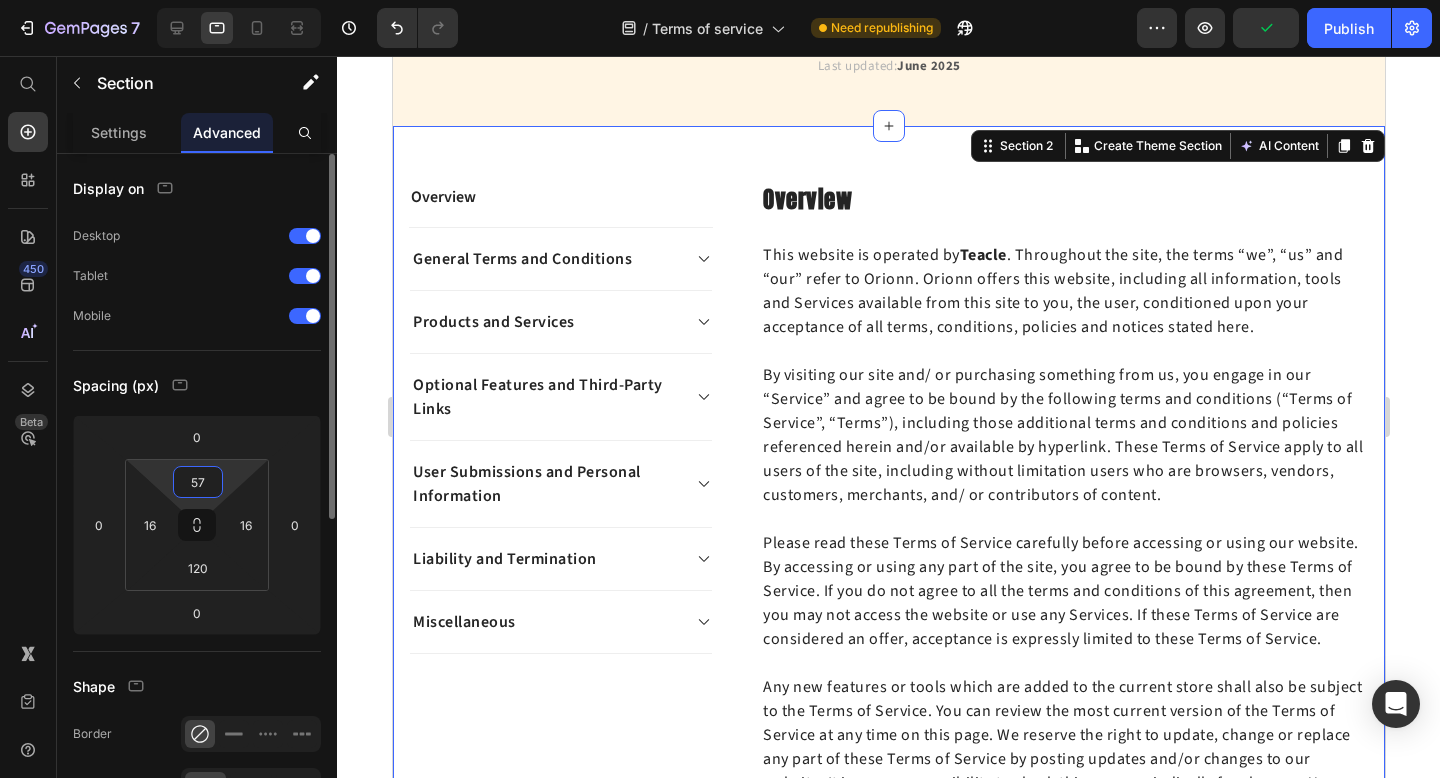 type on "56" 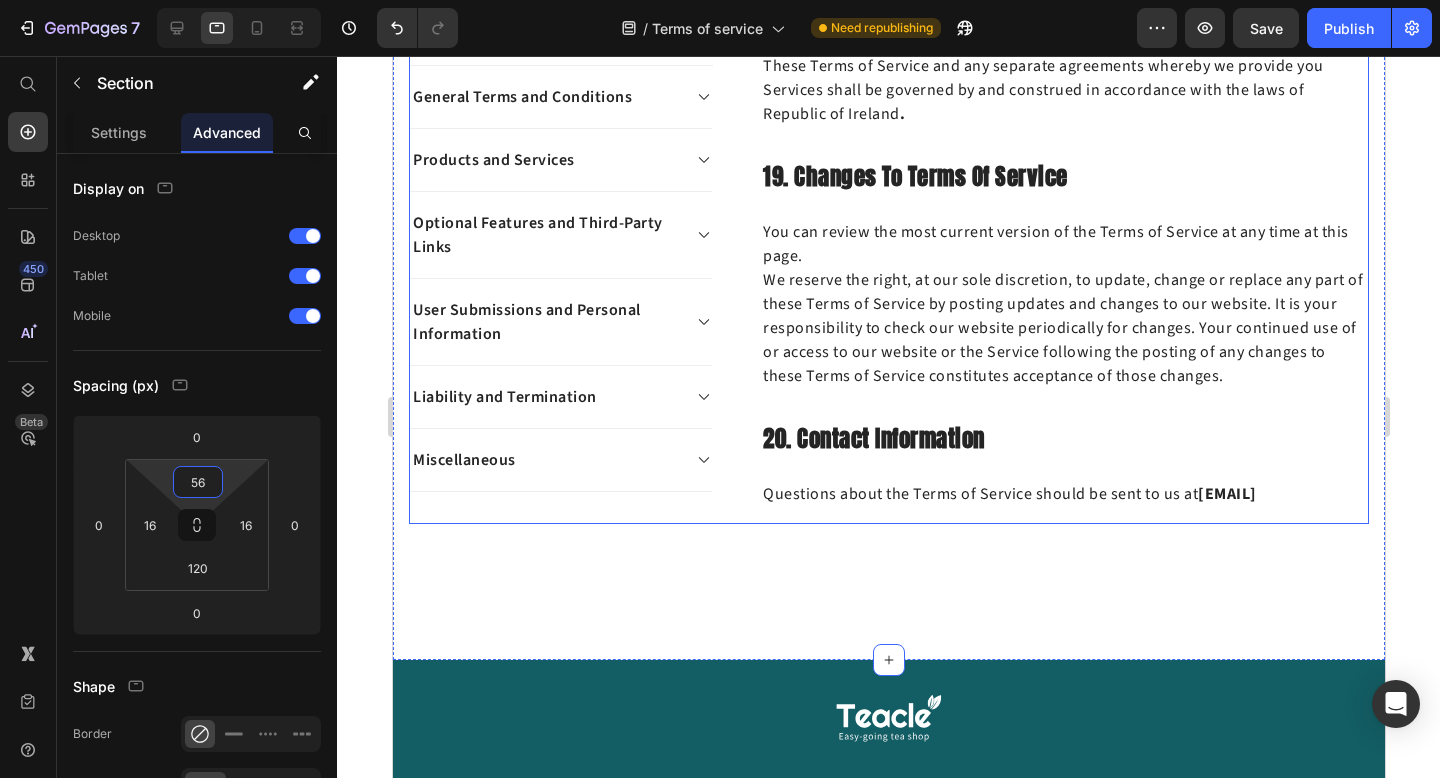 scroll, scrollTop: 7807, scrollLeft: 0, axis: vertical 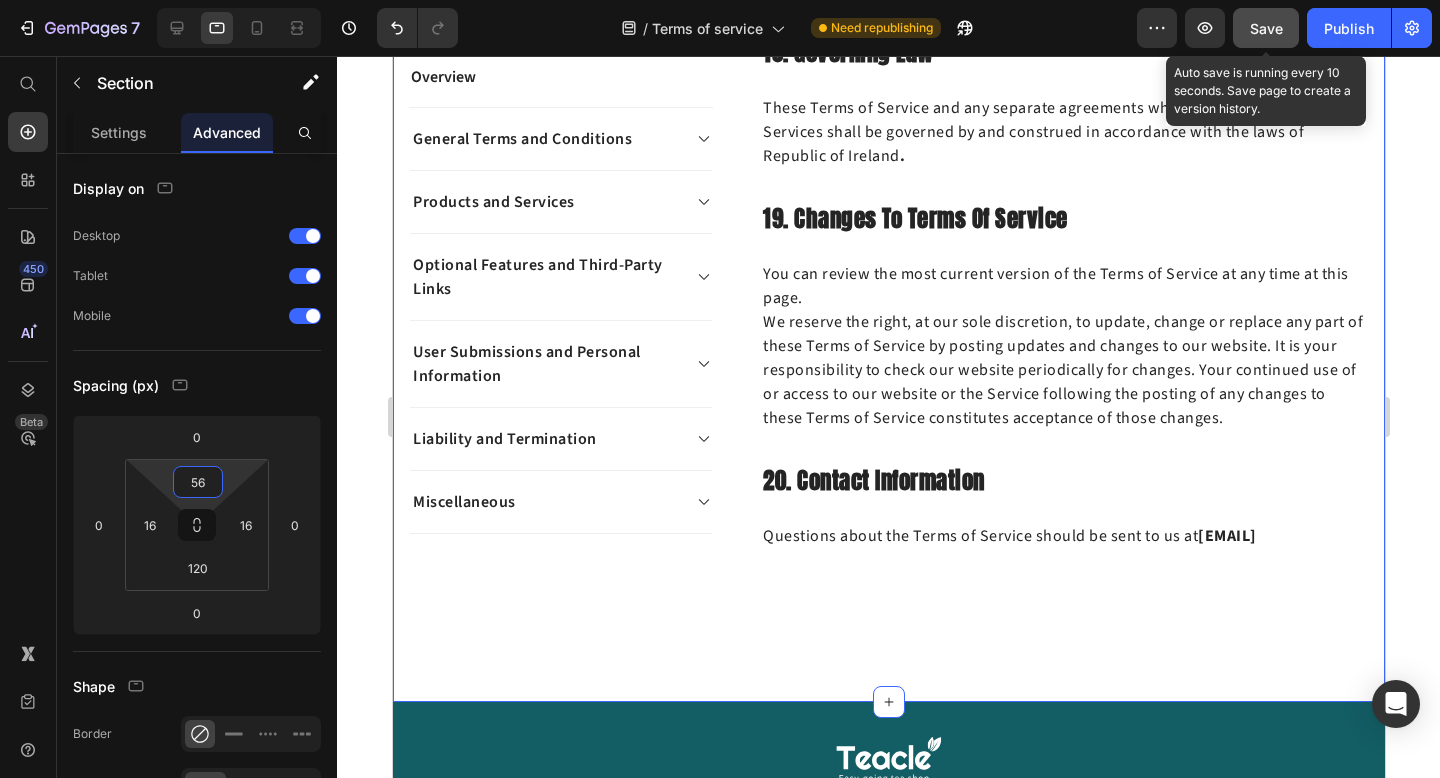 click on "Save" at bounding box center (1266, 28) 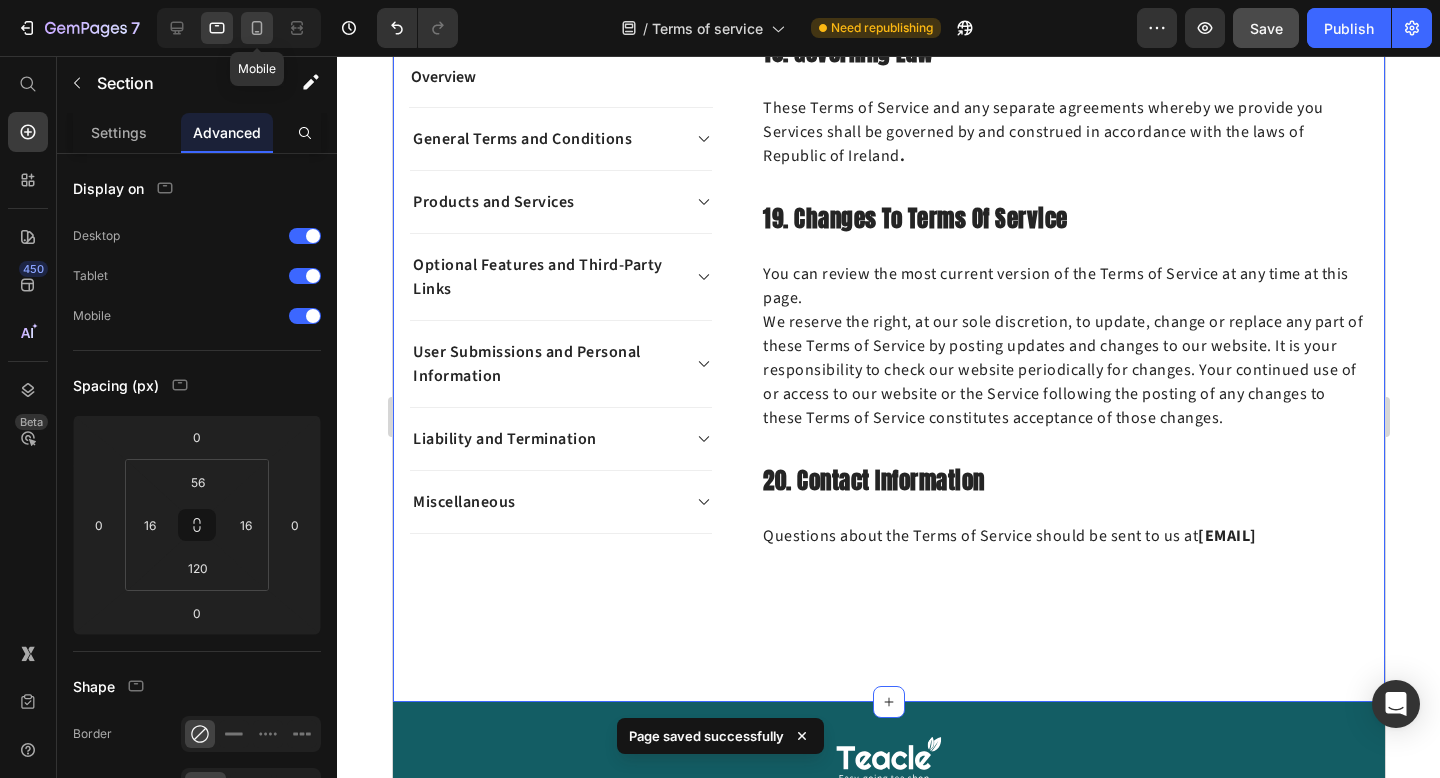 click 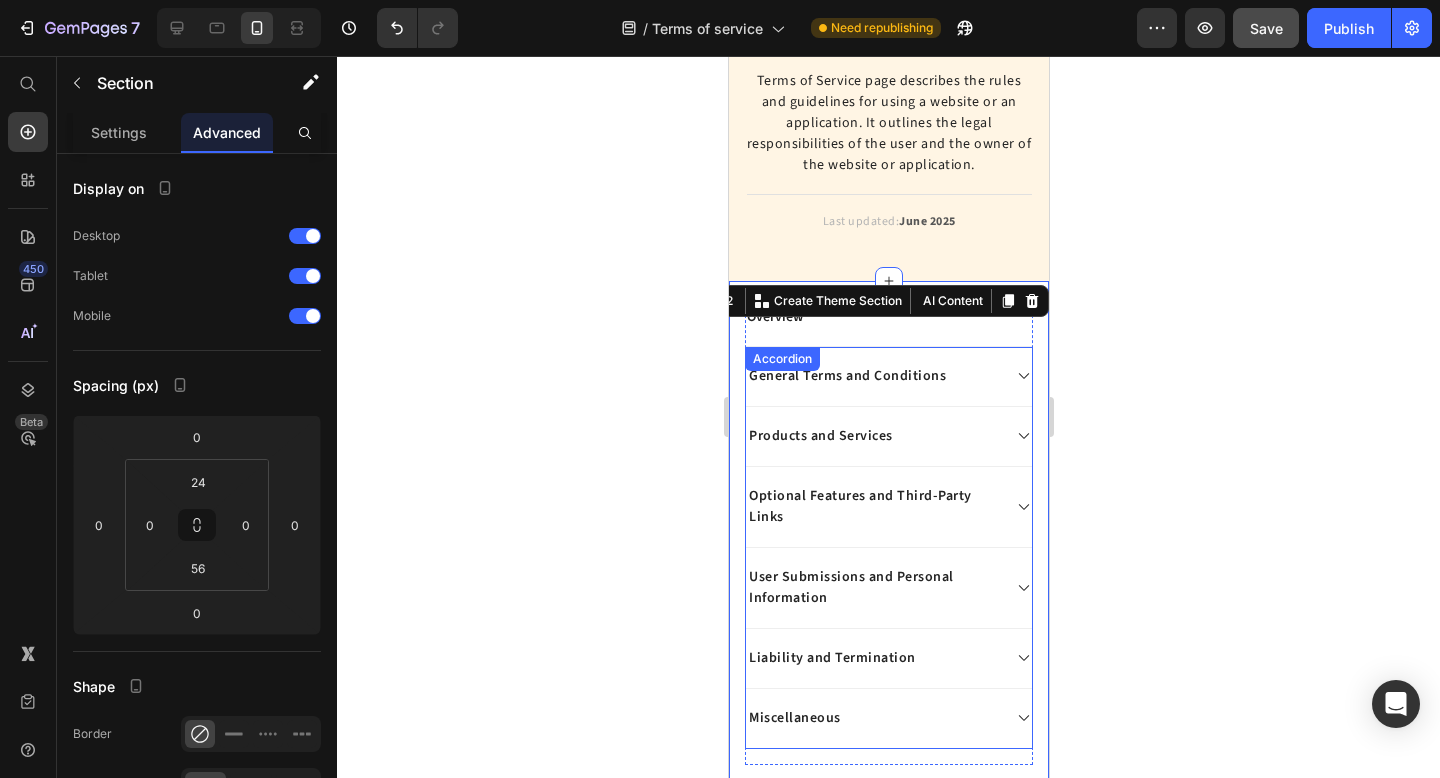 scroll, scrollTop: 202, scrollLeft: 0, axis: vertical 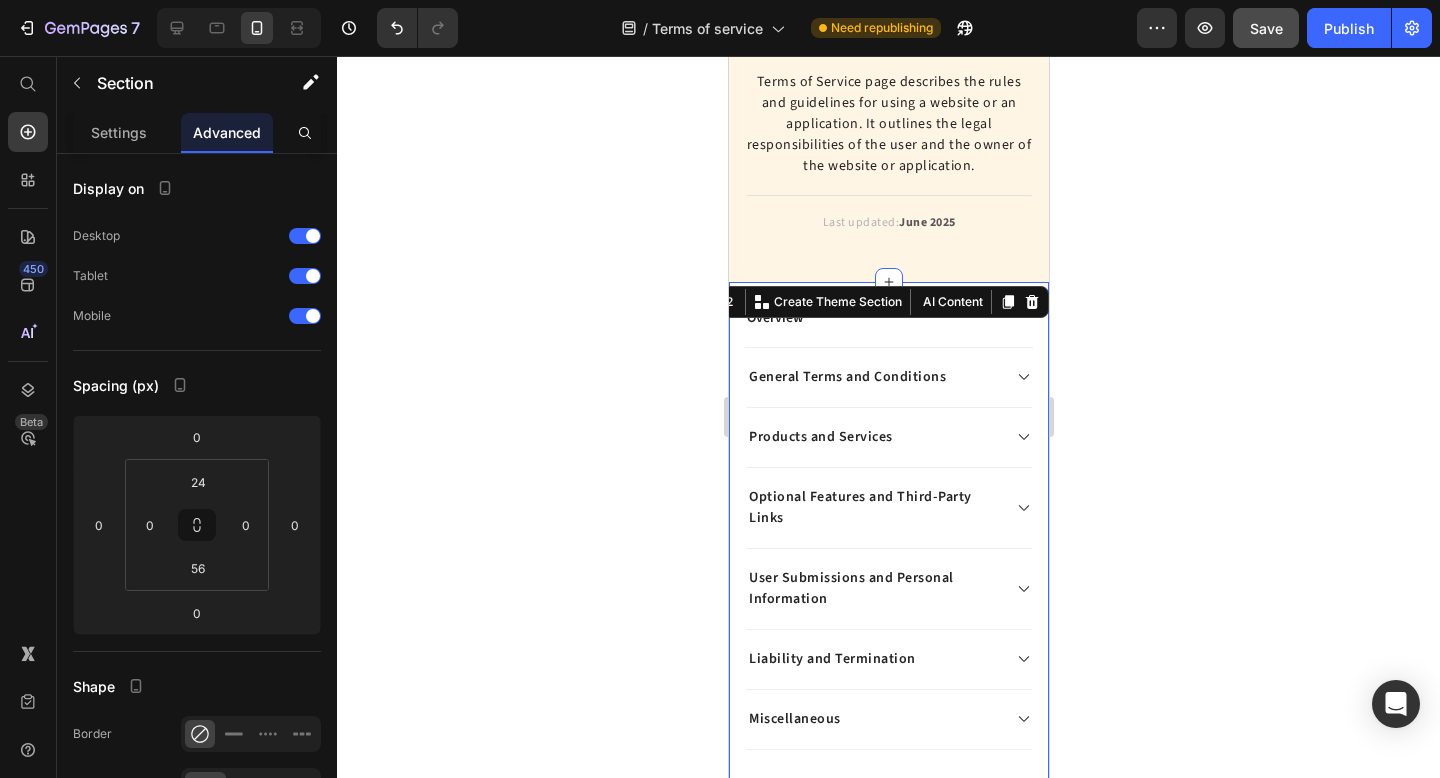 click 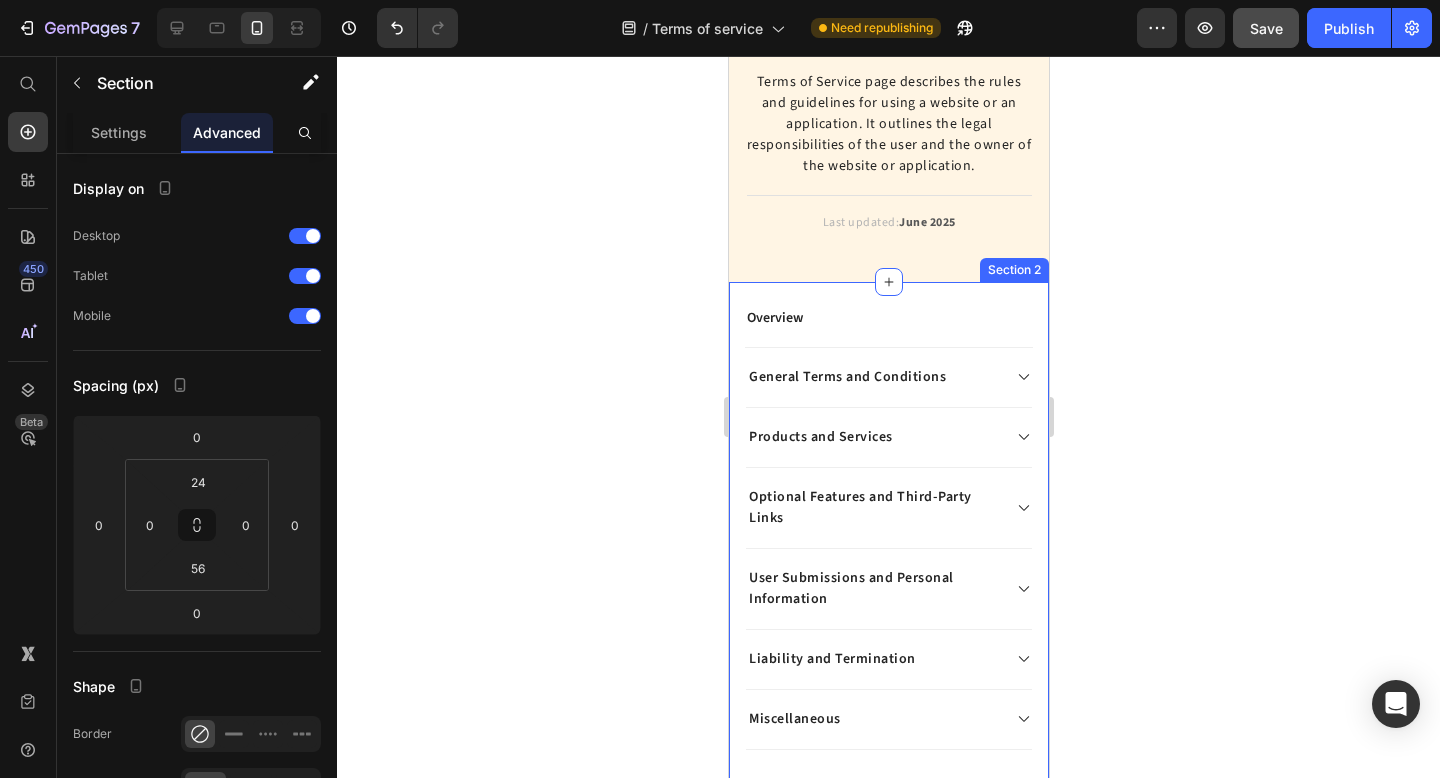 click on "Overview Text block
General Terms and Conditions
Products and Services
Optional Features and Third-Party Links
User Submissions and Personal Information
Liability and Termination
Miscellaneous Accordion Row Overview Heading This website is operated by  Teacle . Throughout the site, the terms “we”, “us” and “our” refer to Orionn. Orionn offers this website, including all information, tools and Services available from this site to you, the user, conditioned upon your acceptance of all terms, conditions, policies and notices stated here. Our store is hosted on Shopify Inc. They provide us with the online e-commerce platform that allows us to sell our products and Services to you. Text block Row 1. Online Store Terms Heading Text block Row 2. General Conditions Row" at bounding box center (888, 6418) 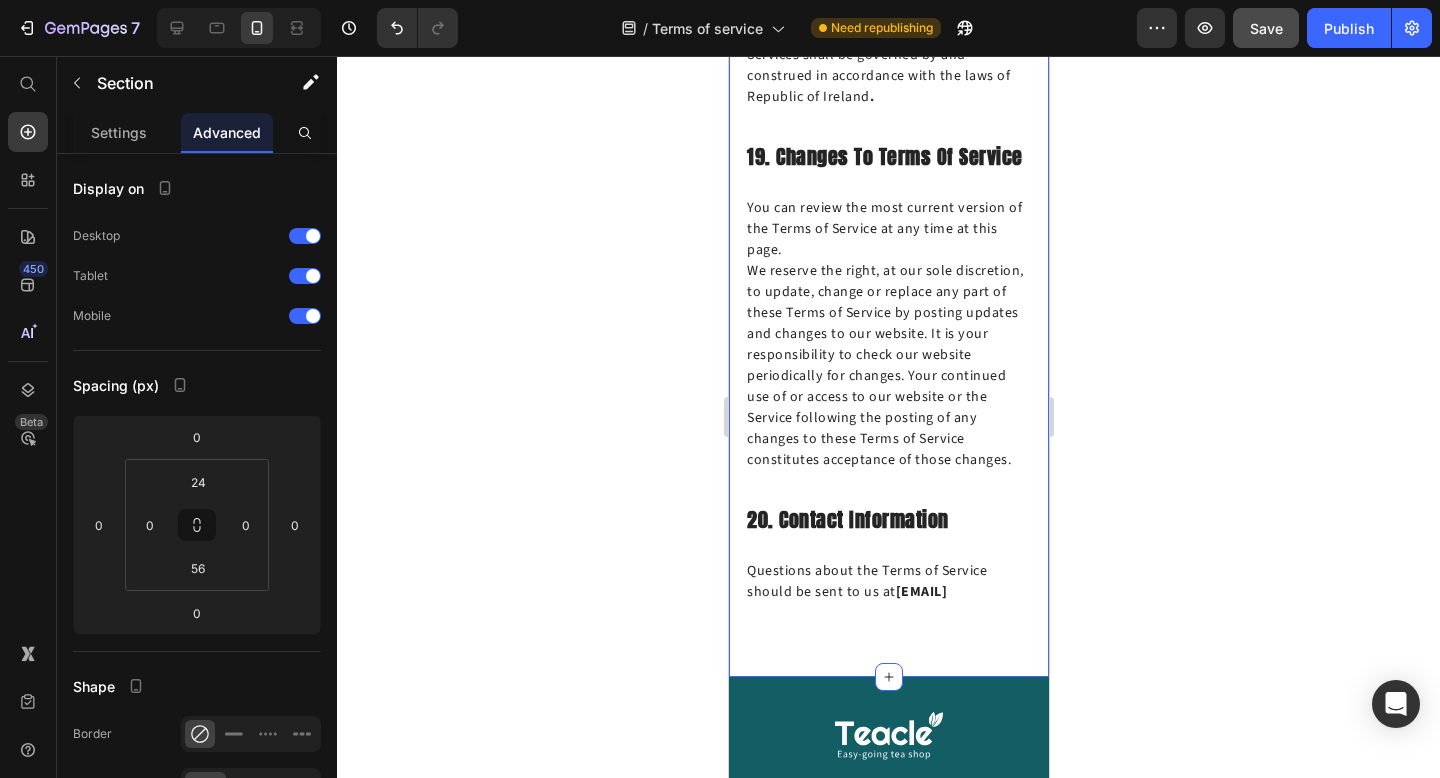 scroll, scrollTop: 12078, scrollLeft: 0, axis: vertical 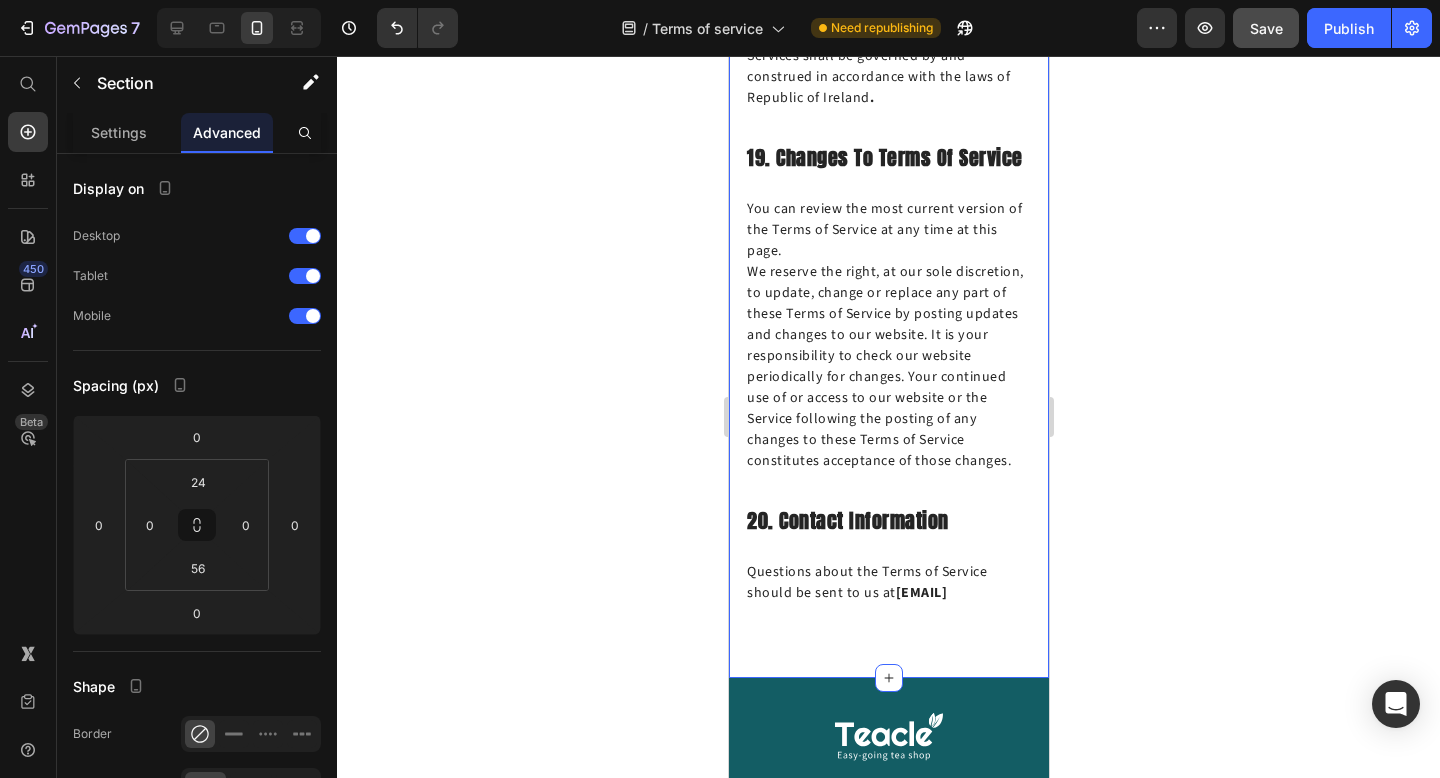 click on "Overview Text block
General Terms and Conditions
Products and Services
Optional Features and Third-Party Links
User Submissions and Personal Information
Liability and Termination
Miscellaneous Accordion Row Overview Heading This website is operated by  Teacle . Throughout the site, the terms “we”, “us” and “our” refer to Orionn. Orionn offers this website, including all information, tools and Services available from this site to you, the user, conditioned upon your acceptance of all terms, conditions, policies and notices stated here. Our store is hosted on Shopify Inc. They provide us with the online e-commerce platform that allows us to sell our products and Services to you. Text block Row 1. Online Store Terms Heading Text block Row 2. General Conditions Row" at bounding box center (888, -5458) 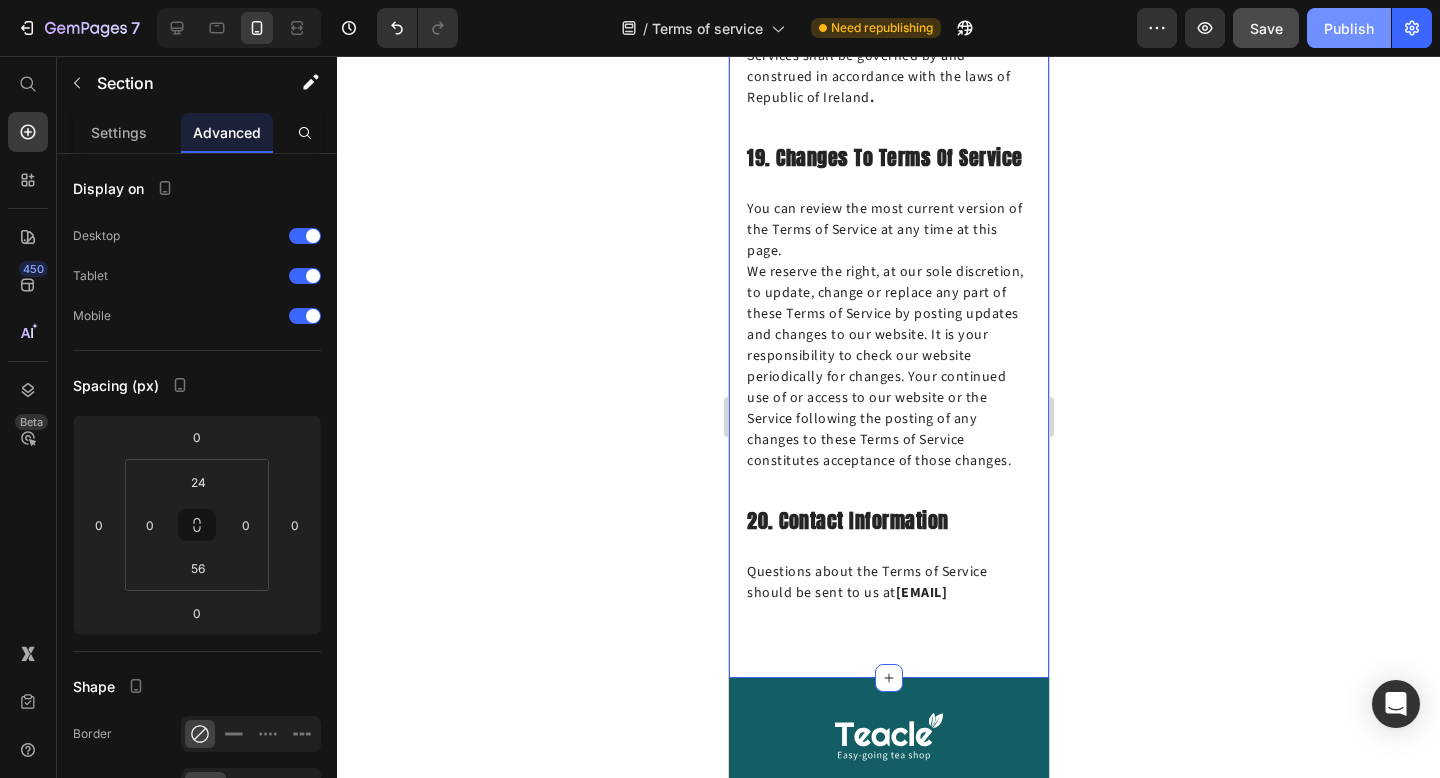 click on "Publish" at bounding box center (1349, 28) 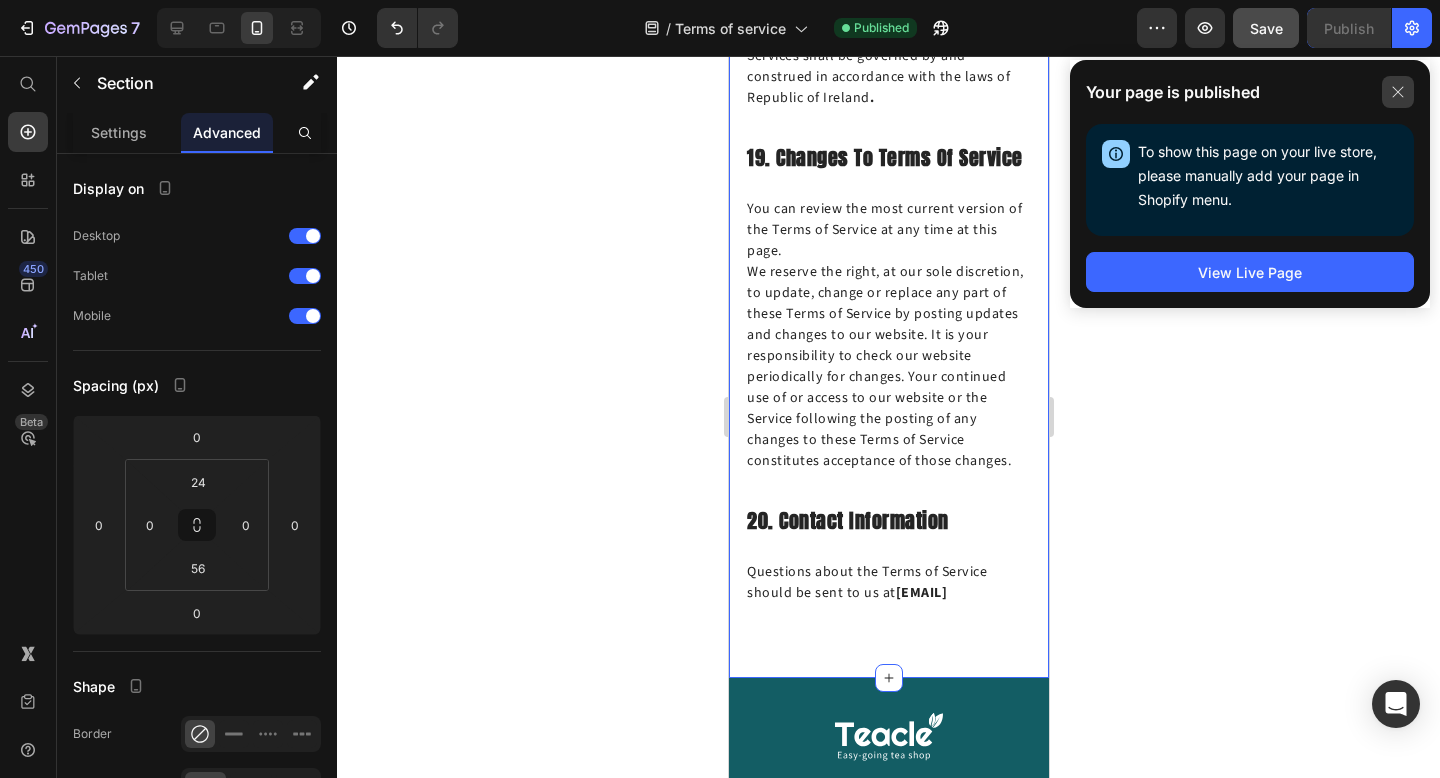 click 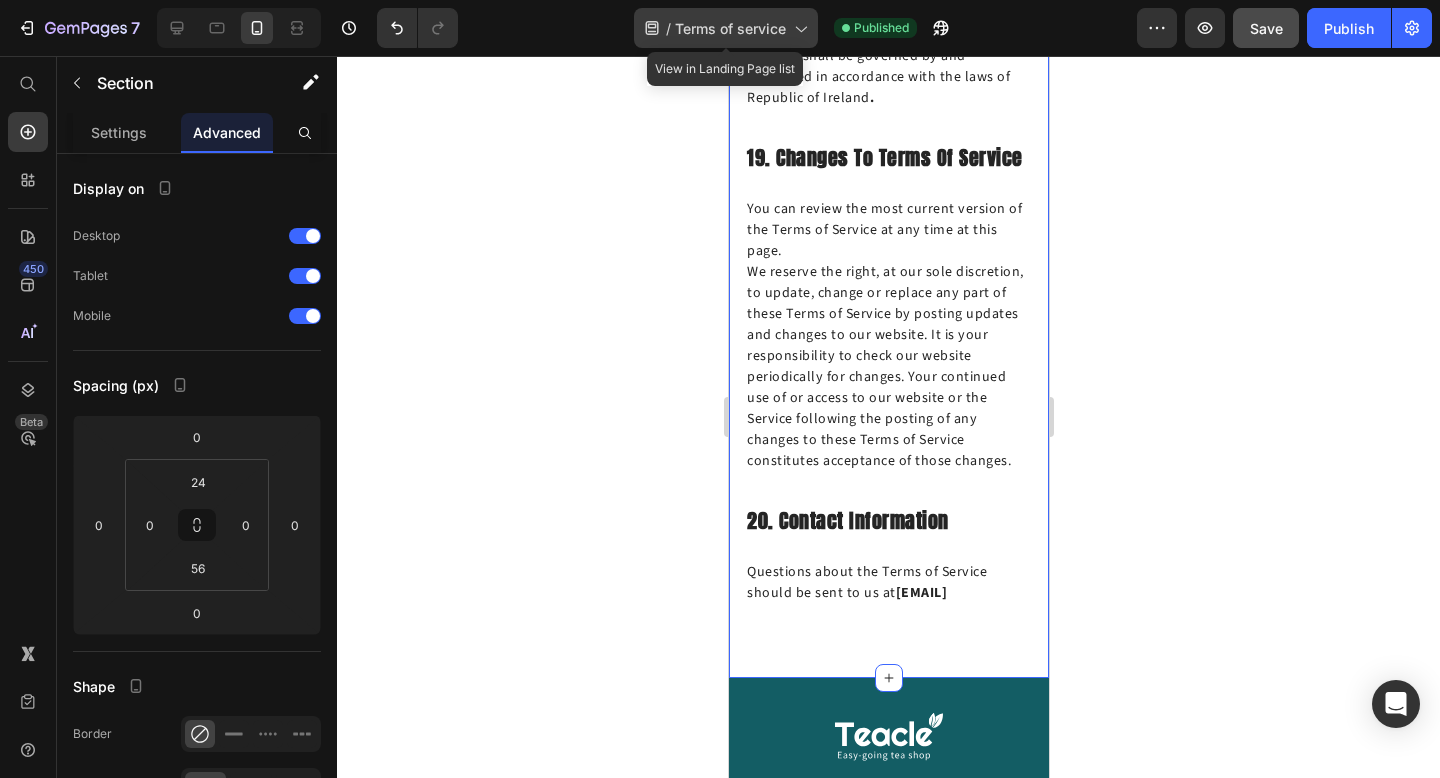 click on "/  Terms of service" 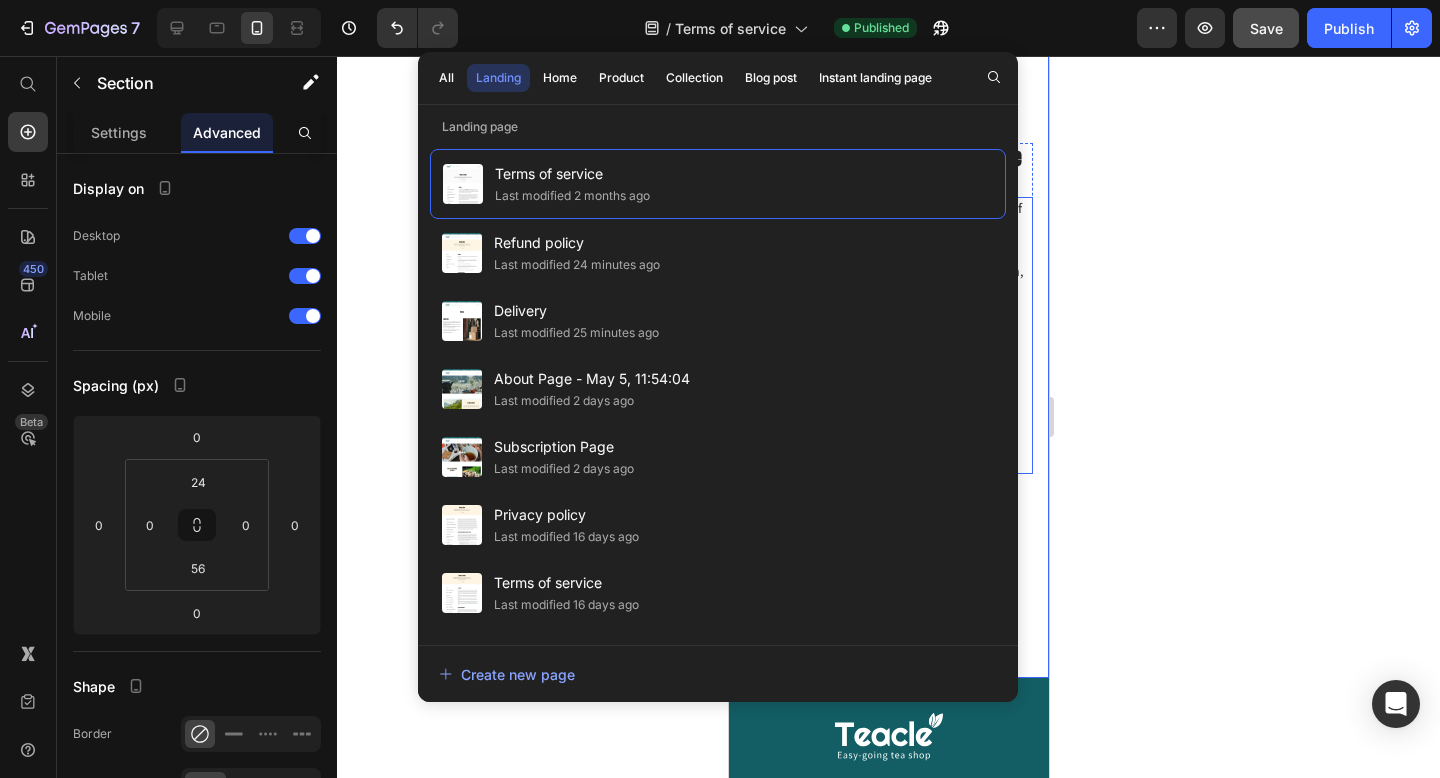 click 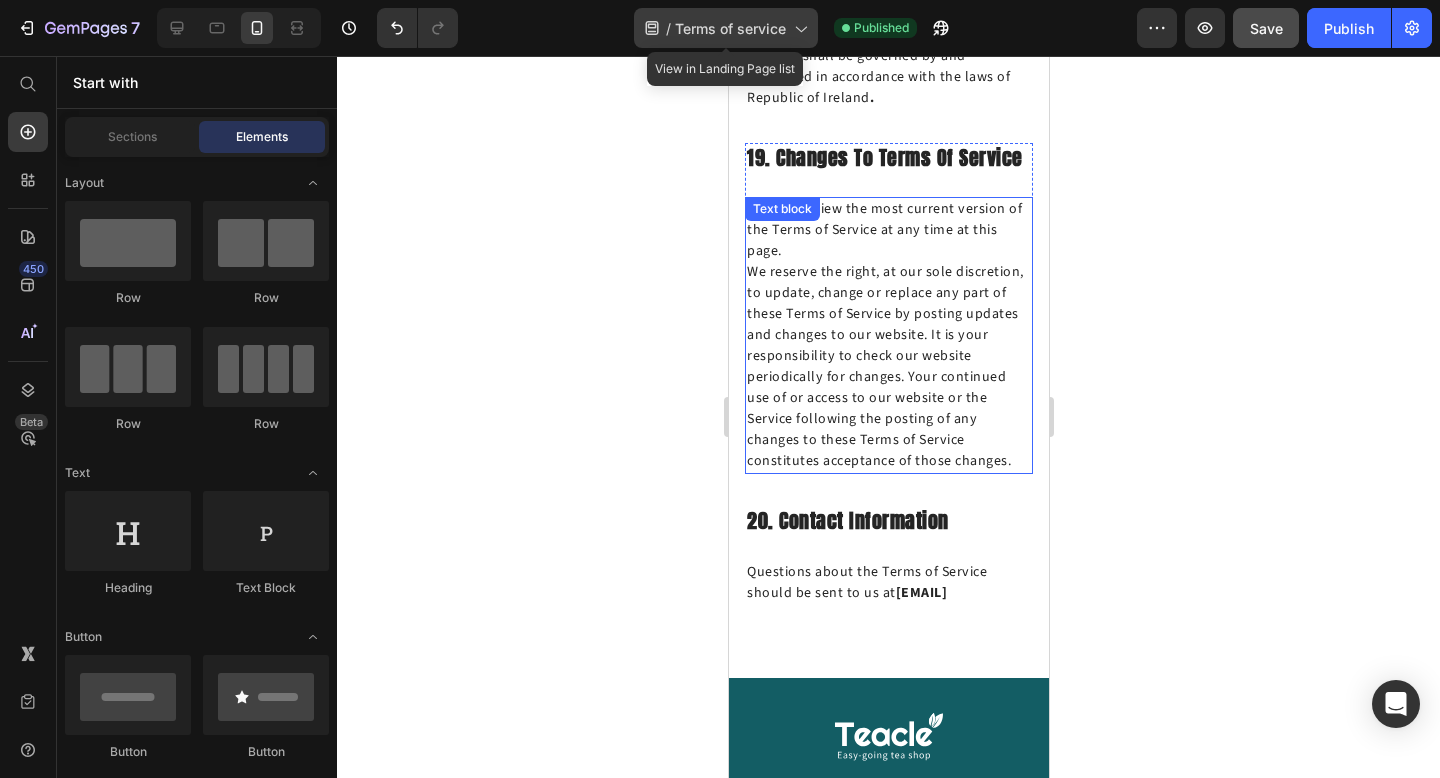 click on "Terms of service" at bounding box center (730, 28) 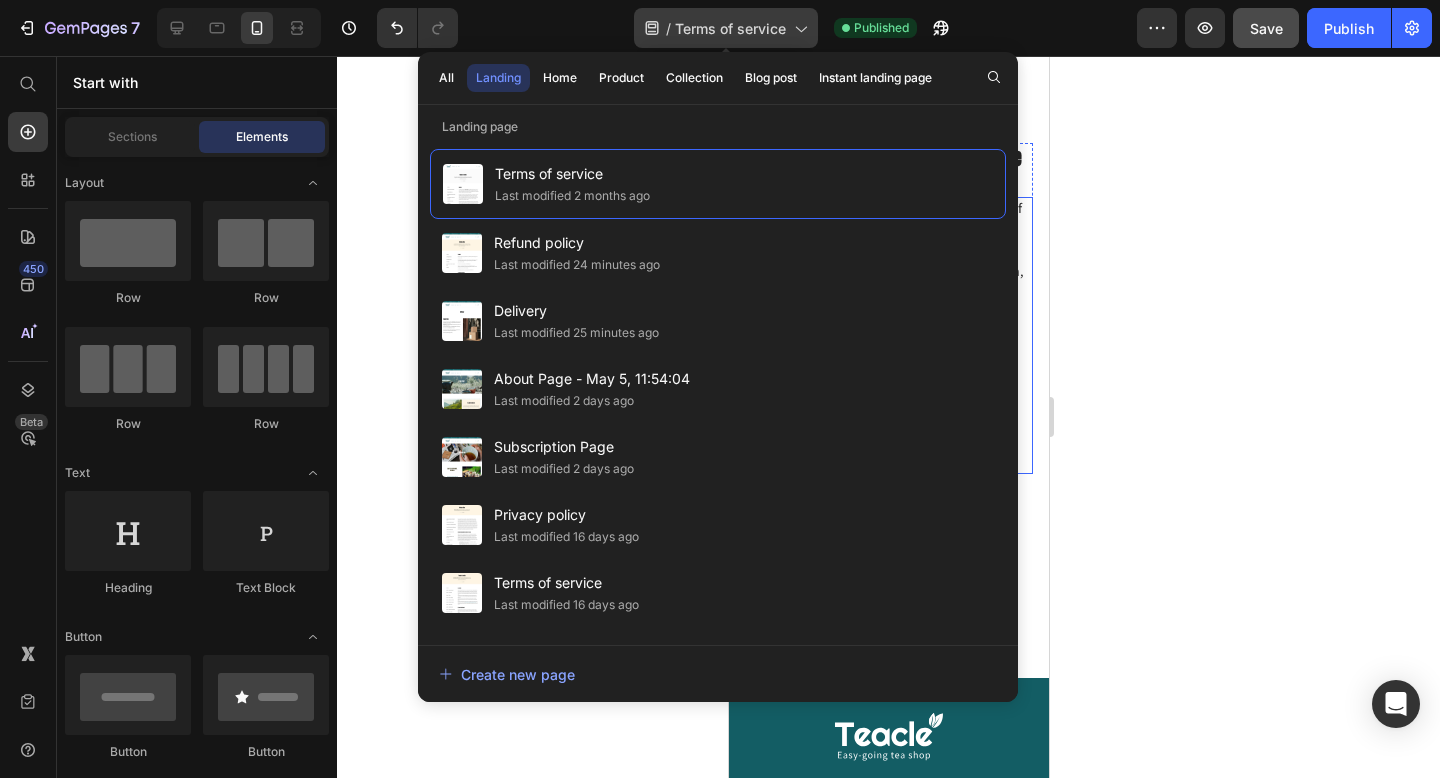 click on "Terms of service" at bounding box center (730, 28) 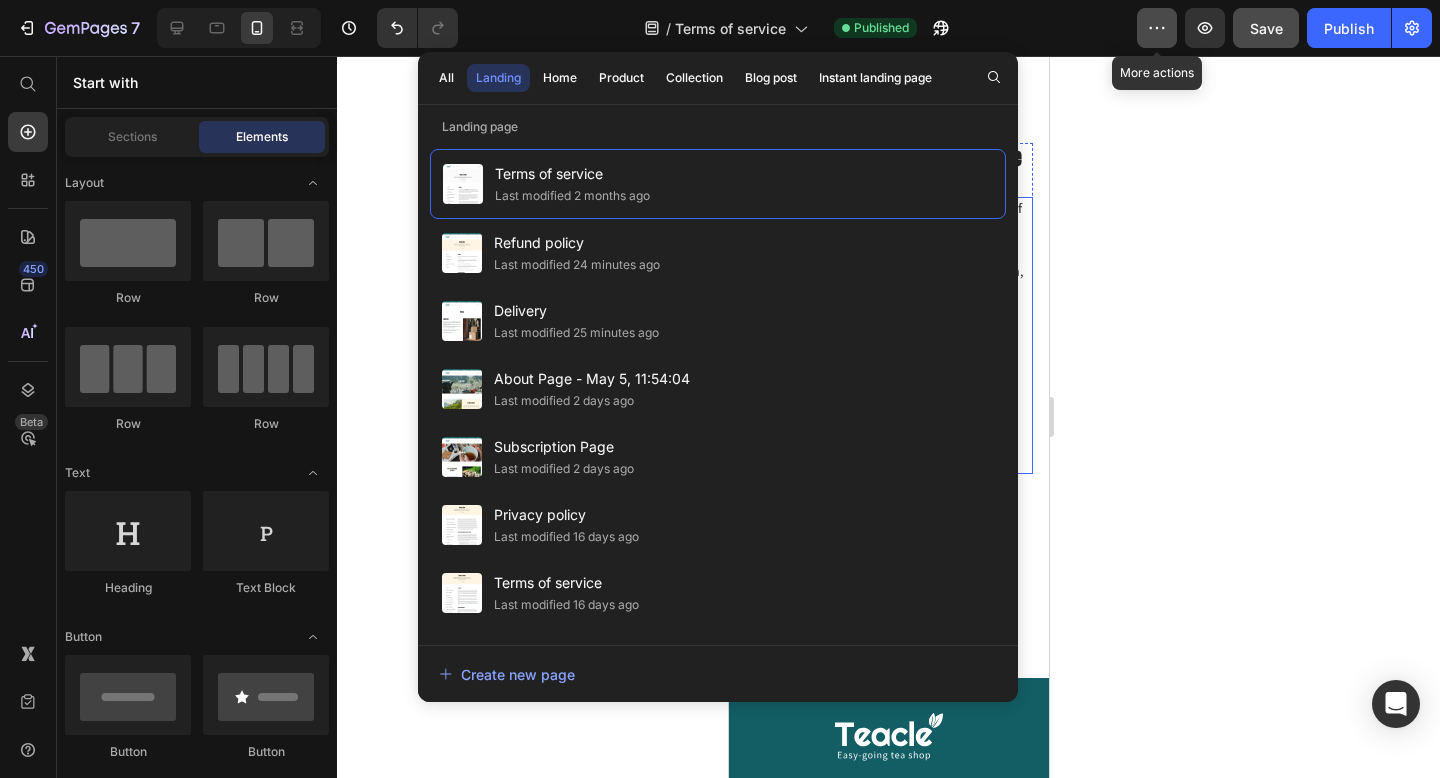 click 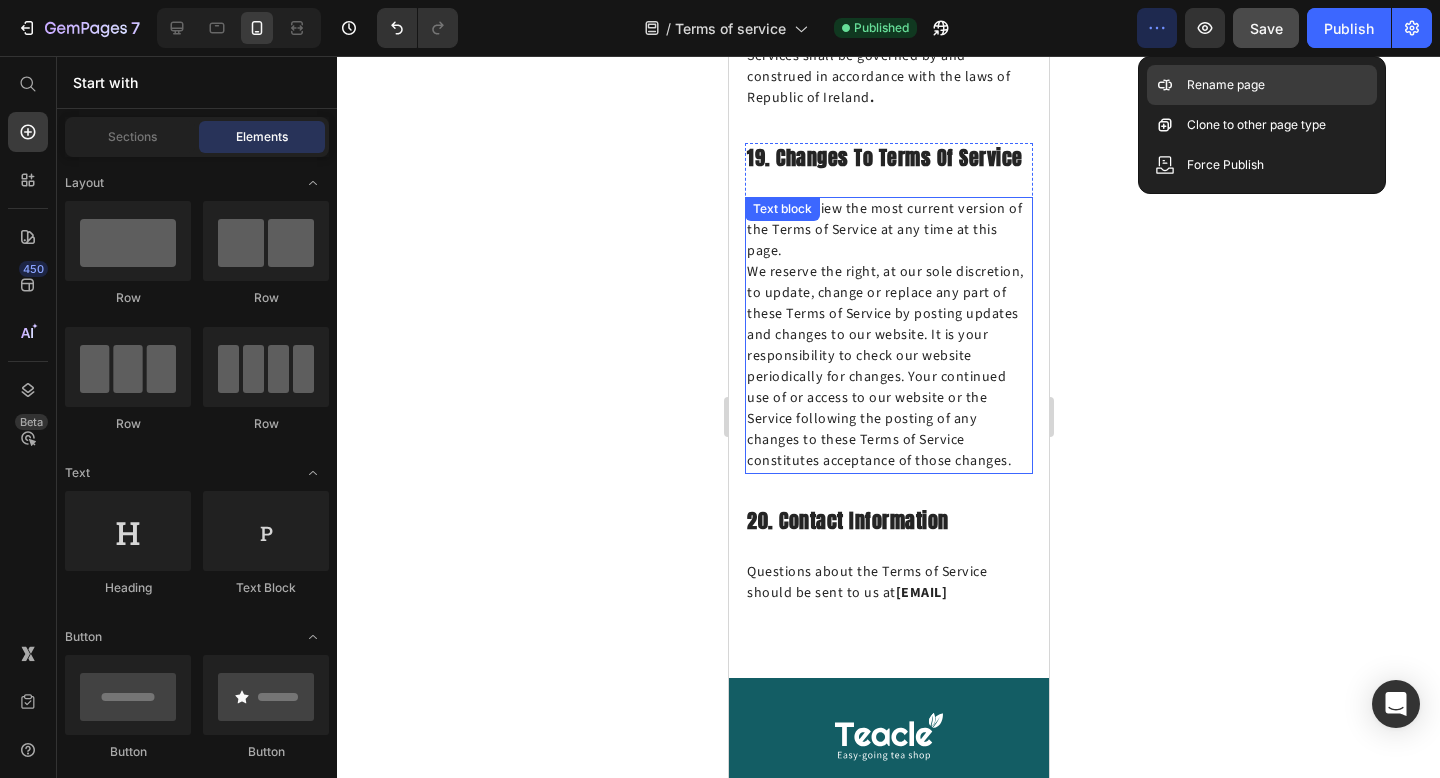 click on "Rename page" at bounding box center (1226, 85) 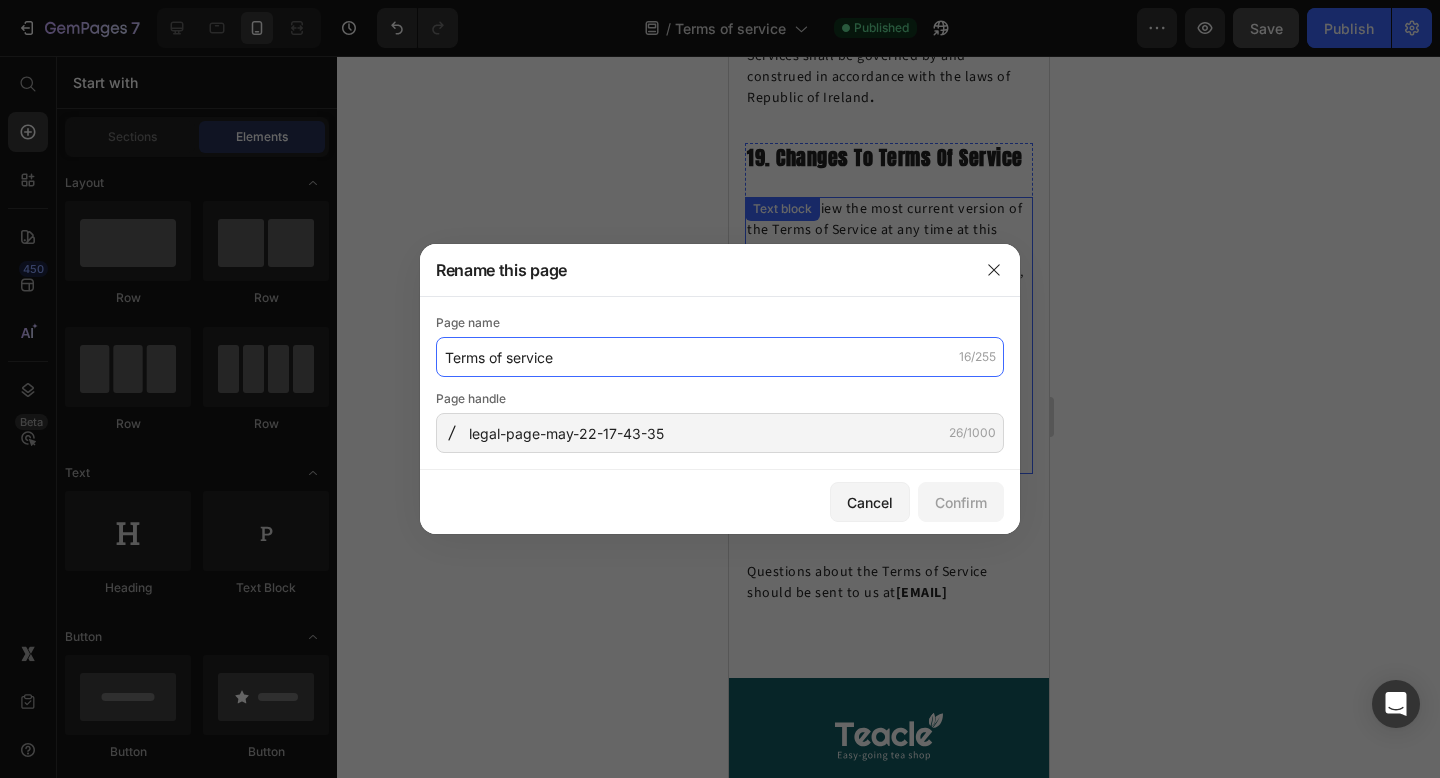 click on "Terms of service" 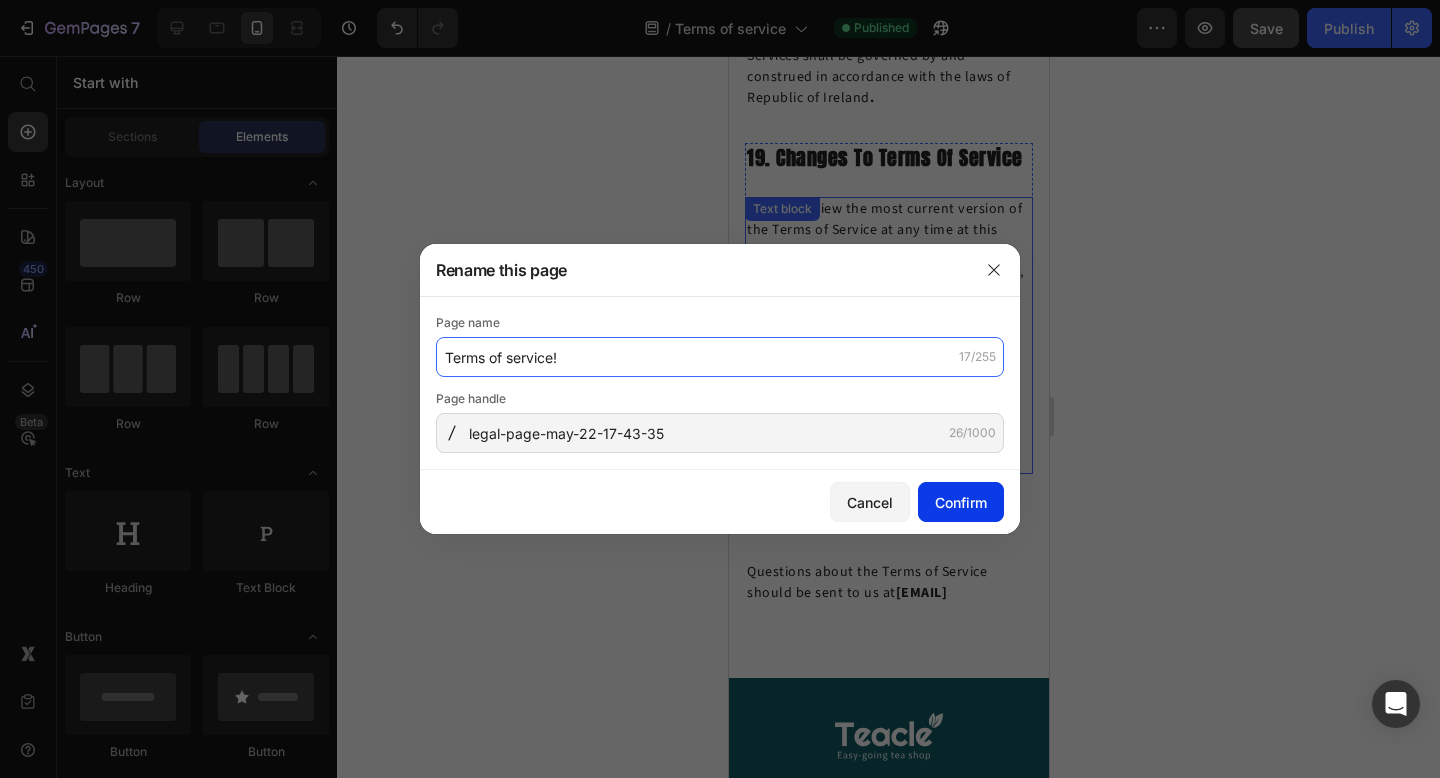 type on "Terms of service!" 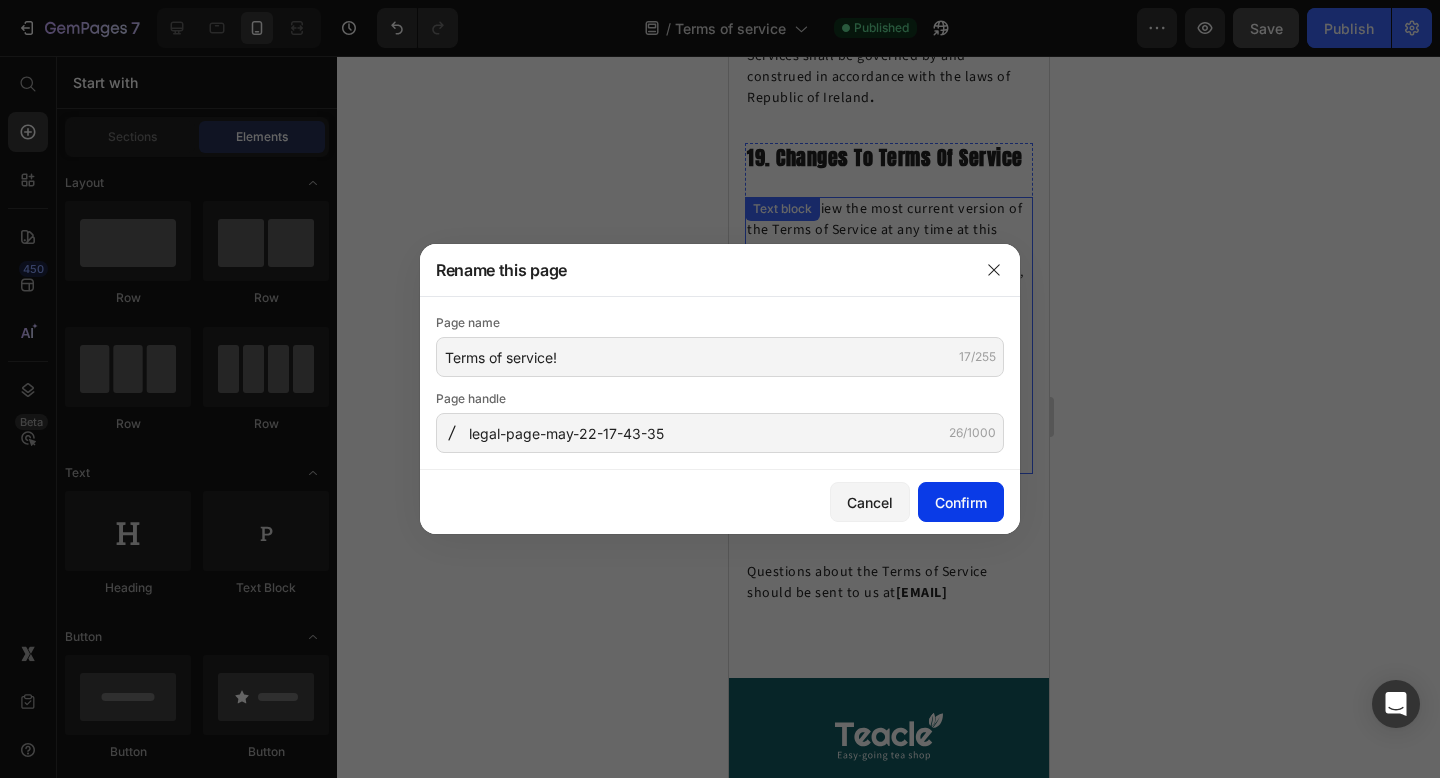 click on "Confirm" at bounding box center [961, 502] 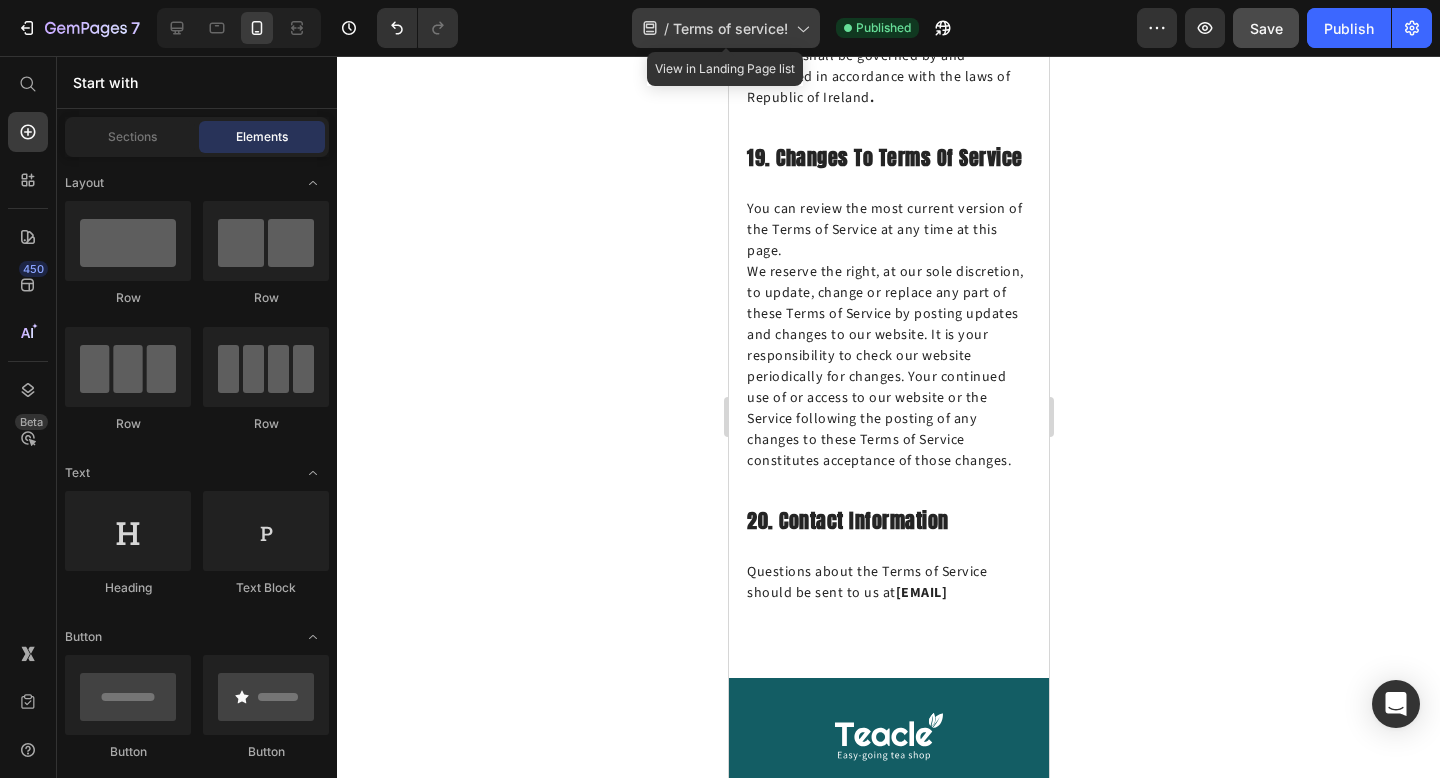 click 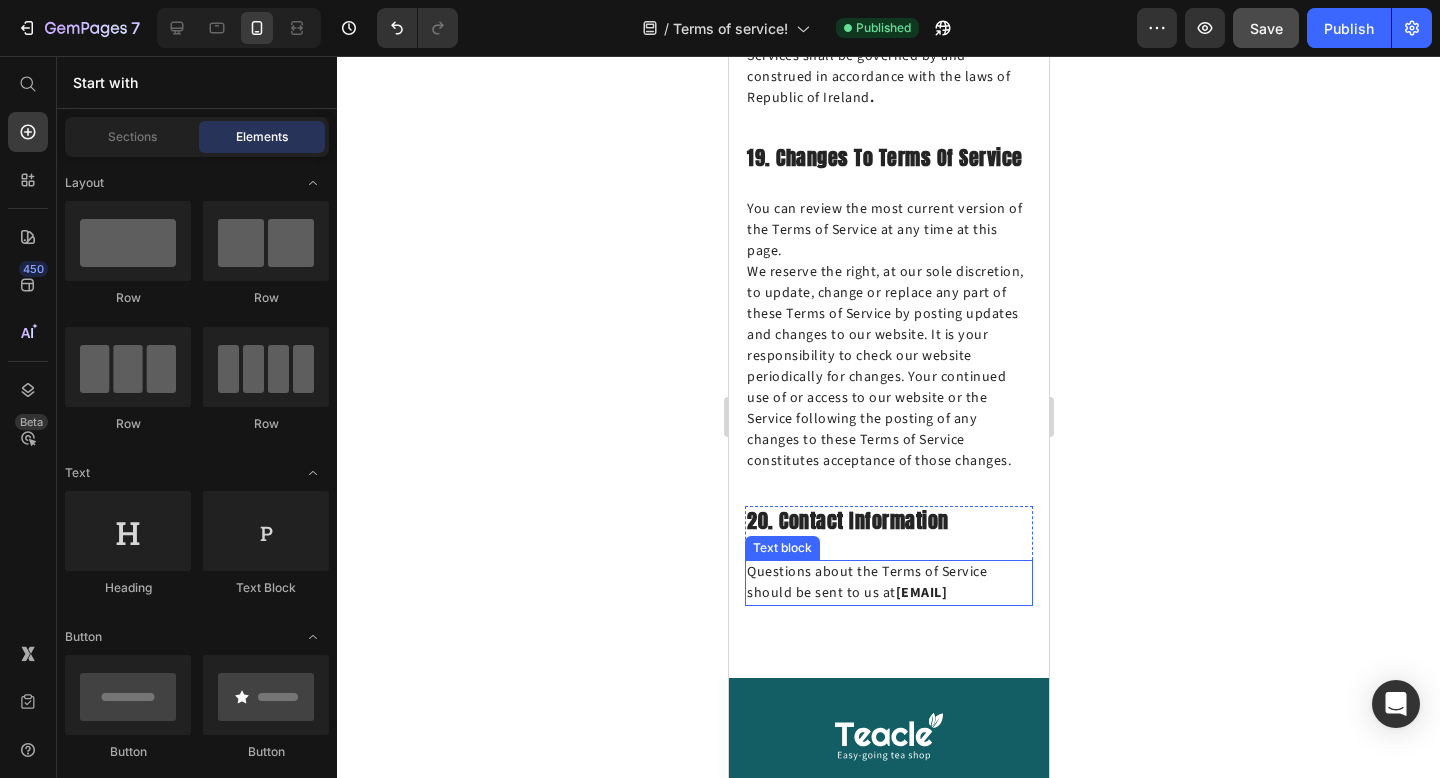 click 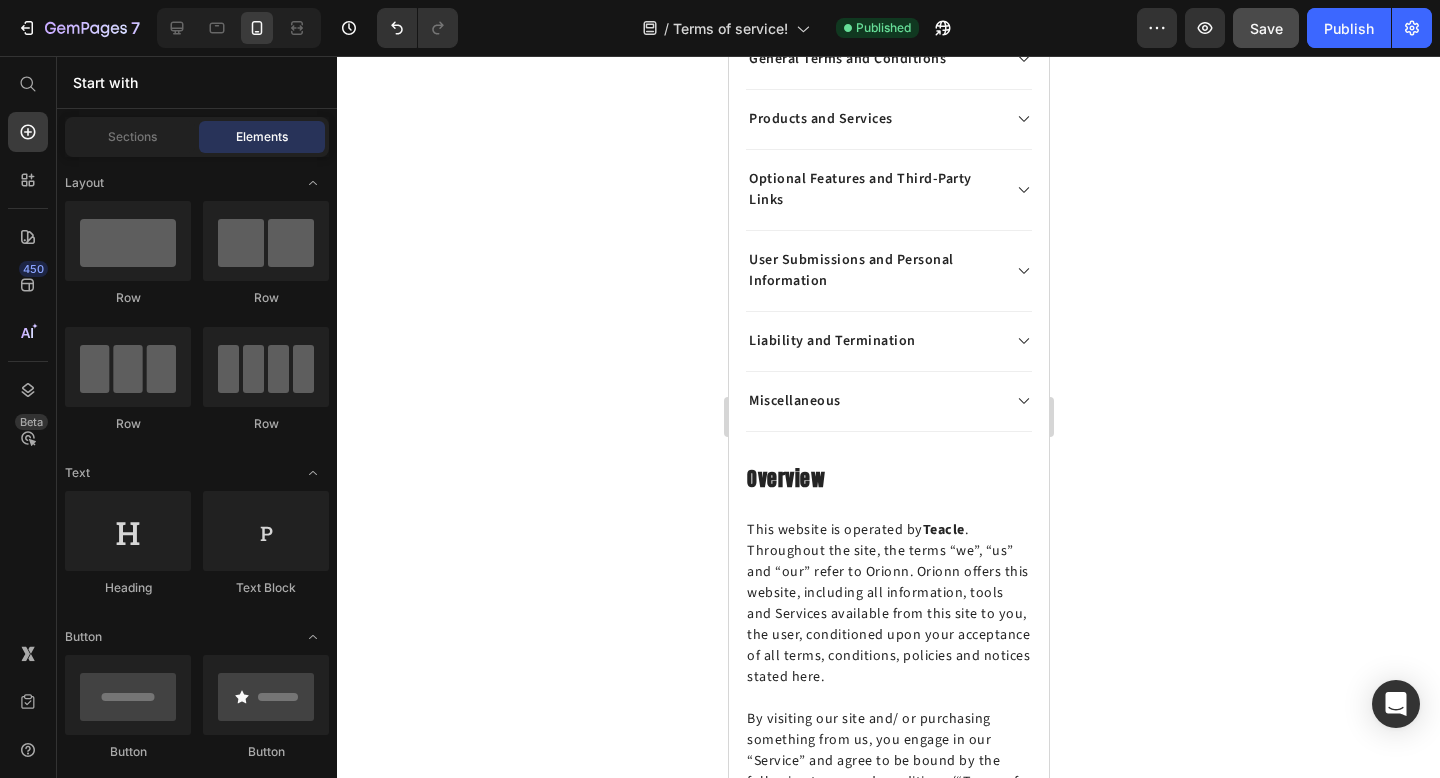scroll, scrollTop: 0, scrollLeft: 0, axis: both 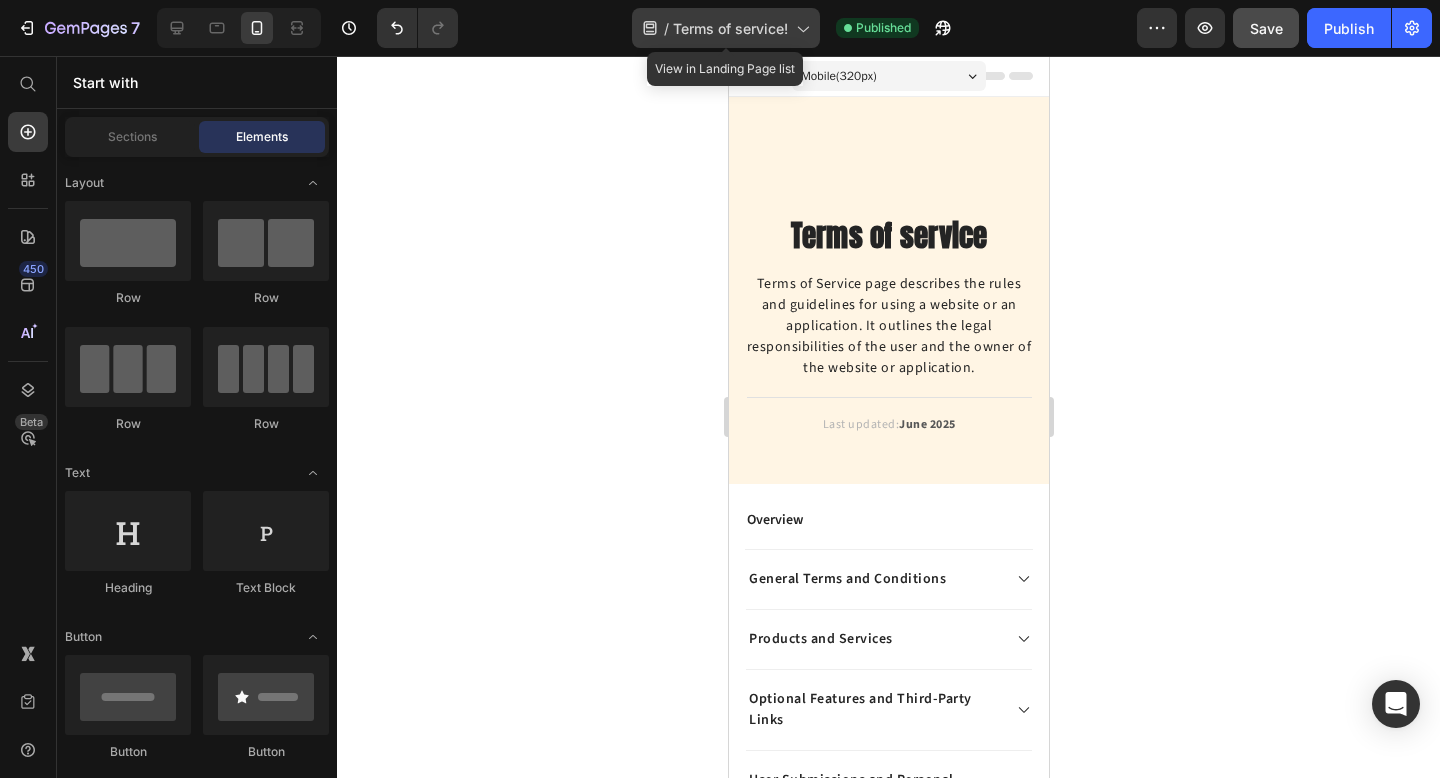 click on "Terms of service!" at bounding box center (730, 28) 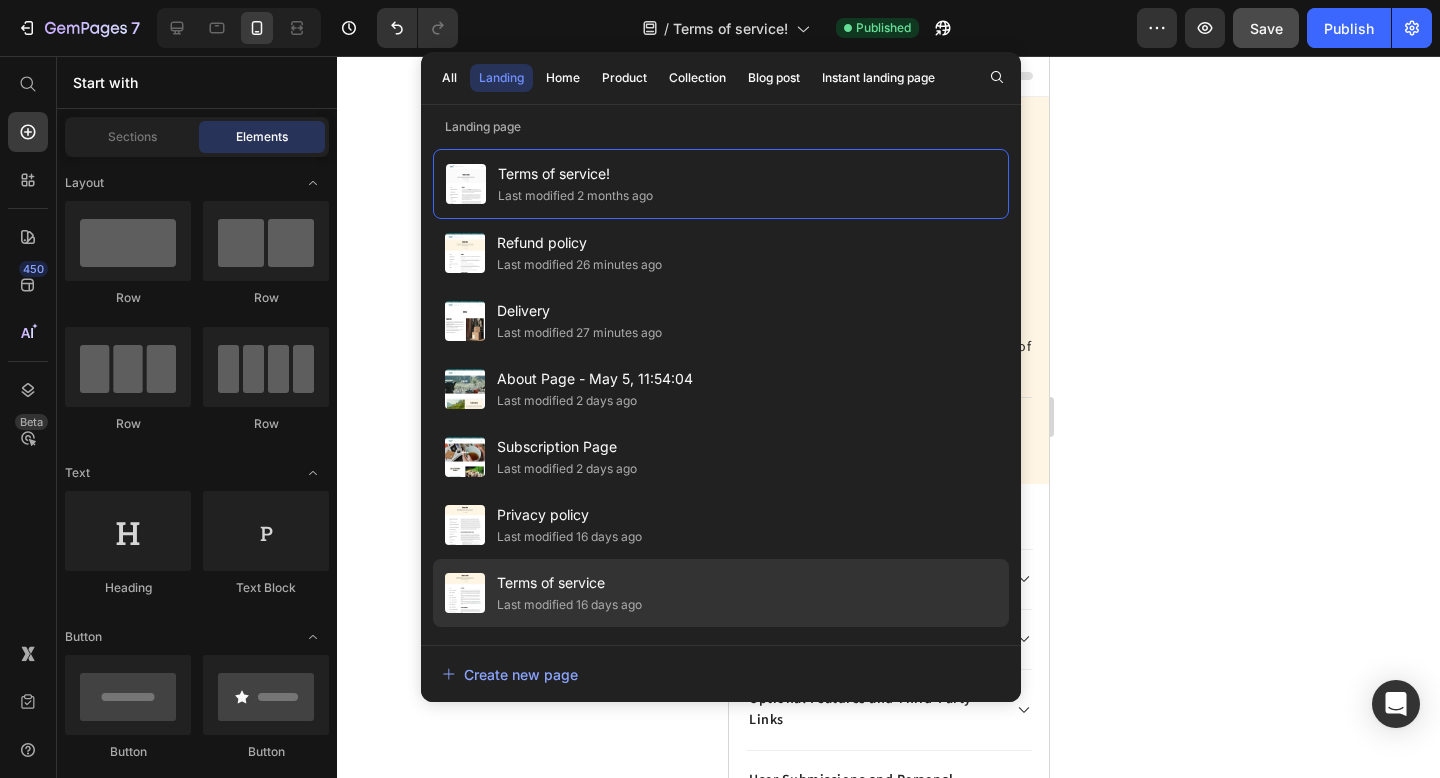 click on "Last modified 16 days ago" 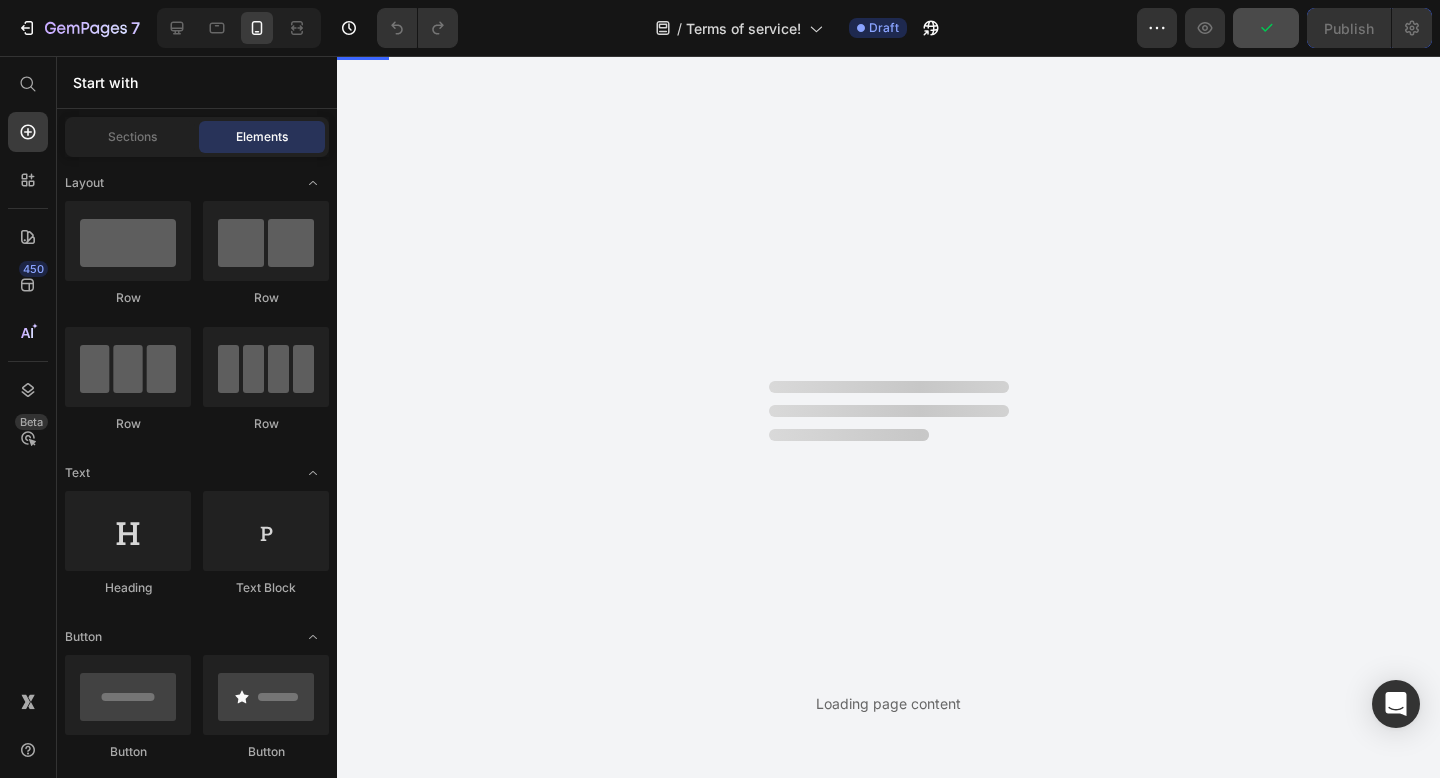 scroll, scrollTop: 0, scrollLeft: 0, axis: both 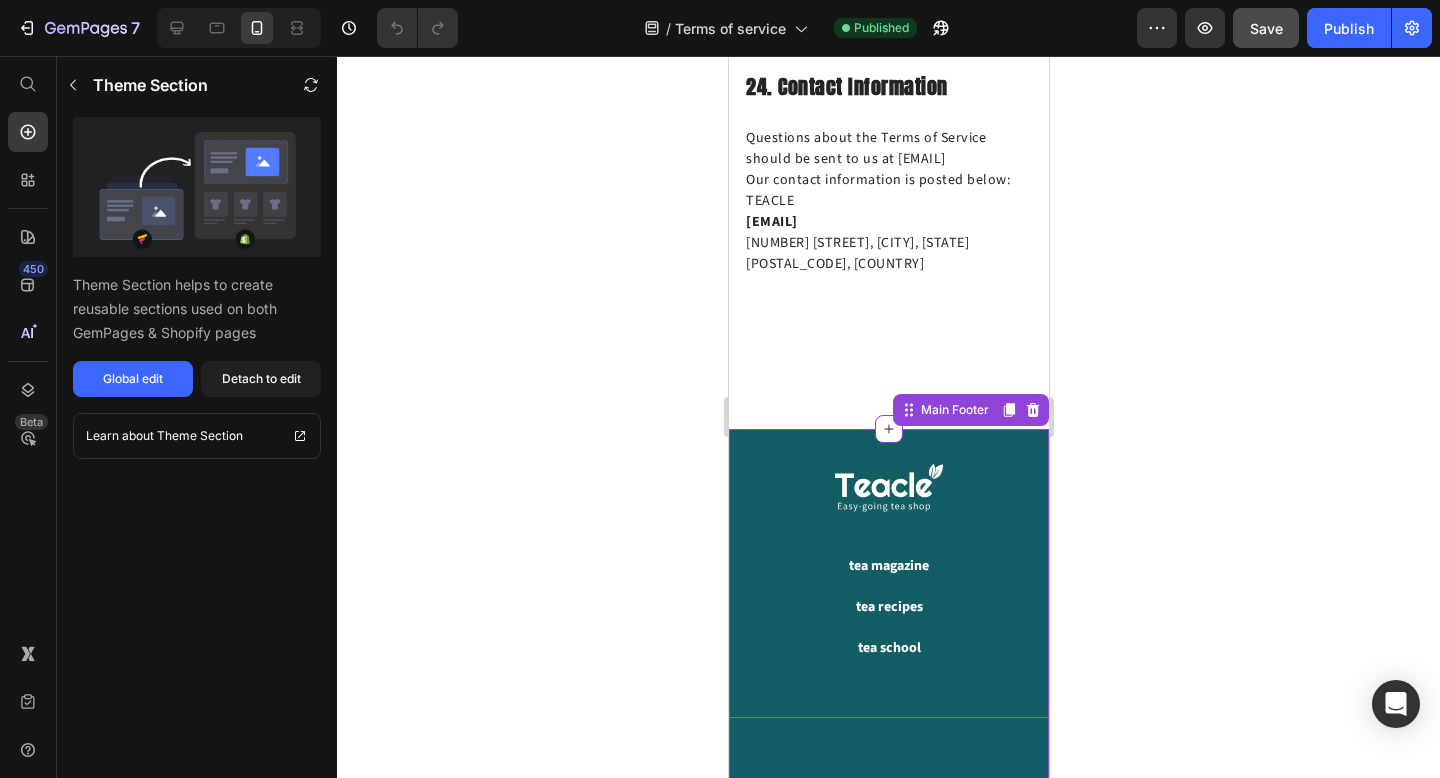 click on "Image tea magazine Button tea recipes Button tea school Button Row                Title Line subscriptions Button delivery Button about us Button Row Image Image Image Image Image Row ©TEACLE 2025. All rights reserved. Text block Refund policy Button Privacy policy Button Terms of service   Button Row" at bounding box center (888, 809) 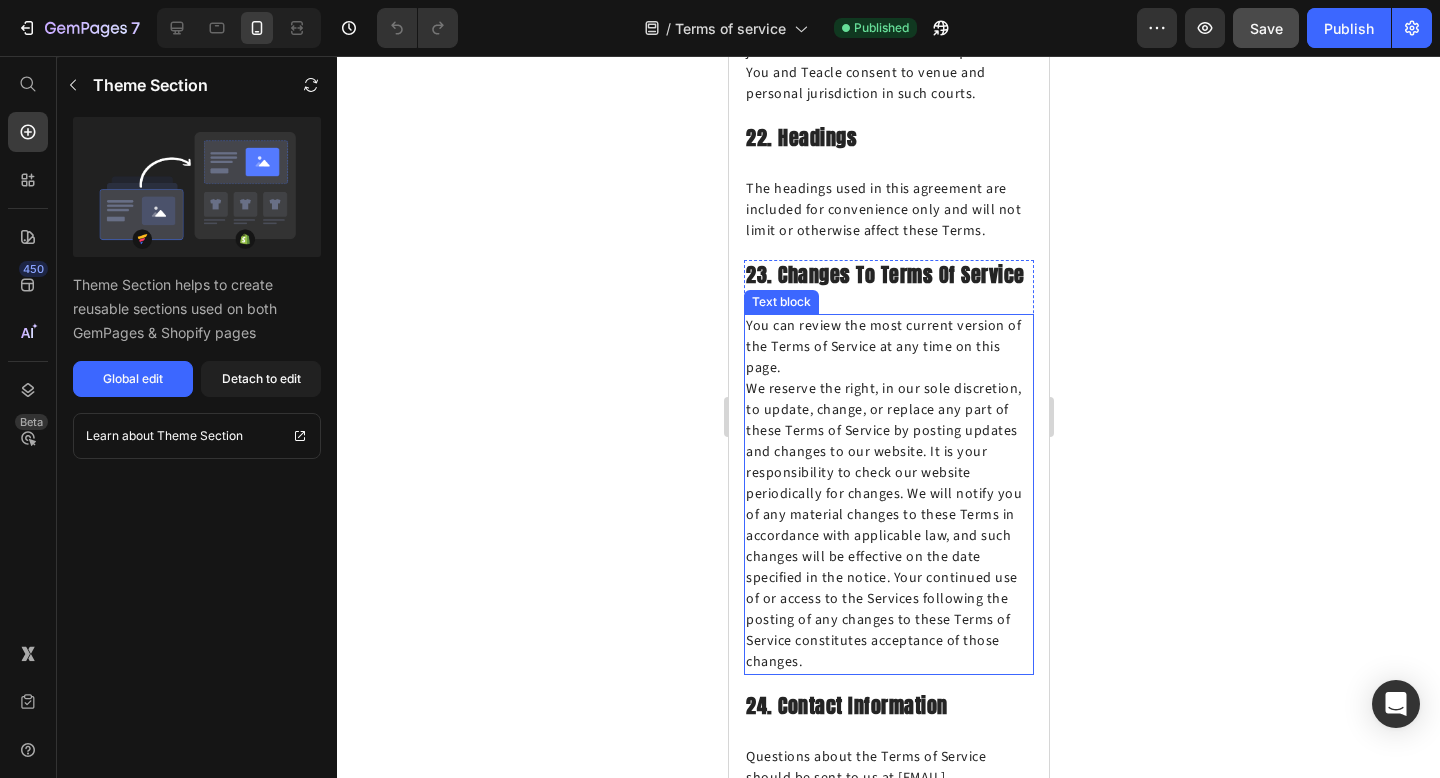 scroll, scrollTop: 15061, scrollLeft: 0, axis: vertical 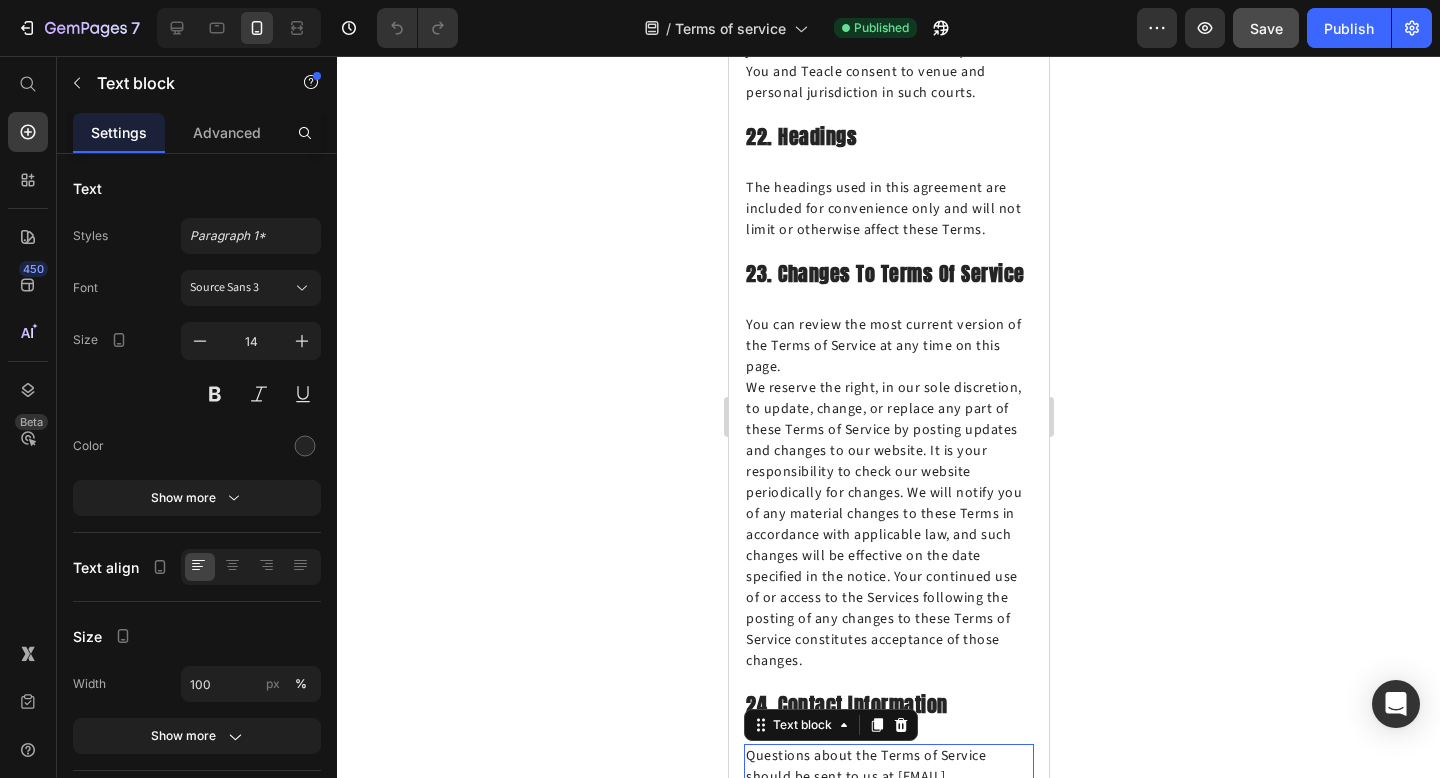 click on "Questions about the Terms of Service should be sent to us at hello@teacle.ie. Our contact information is posted below:" at bounding box center (888, 777) 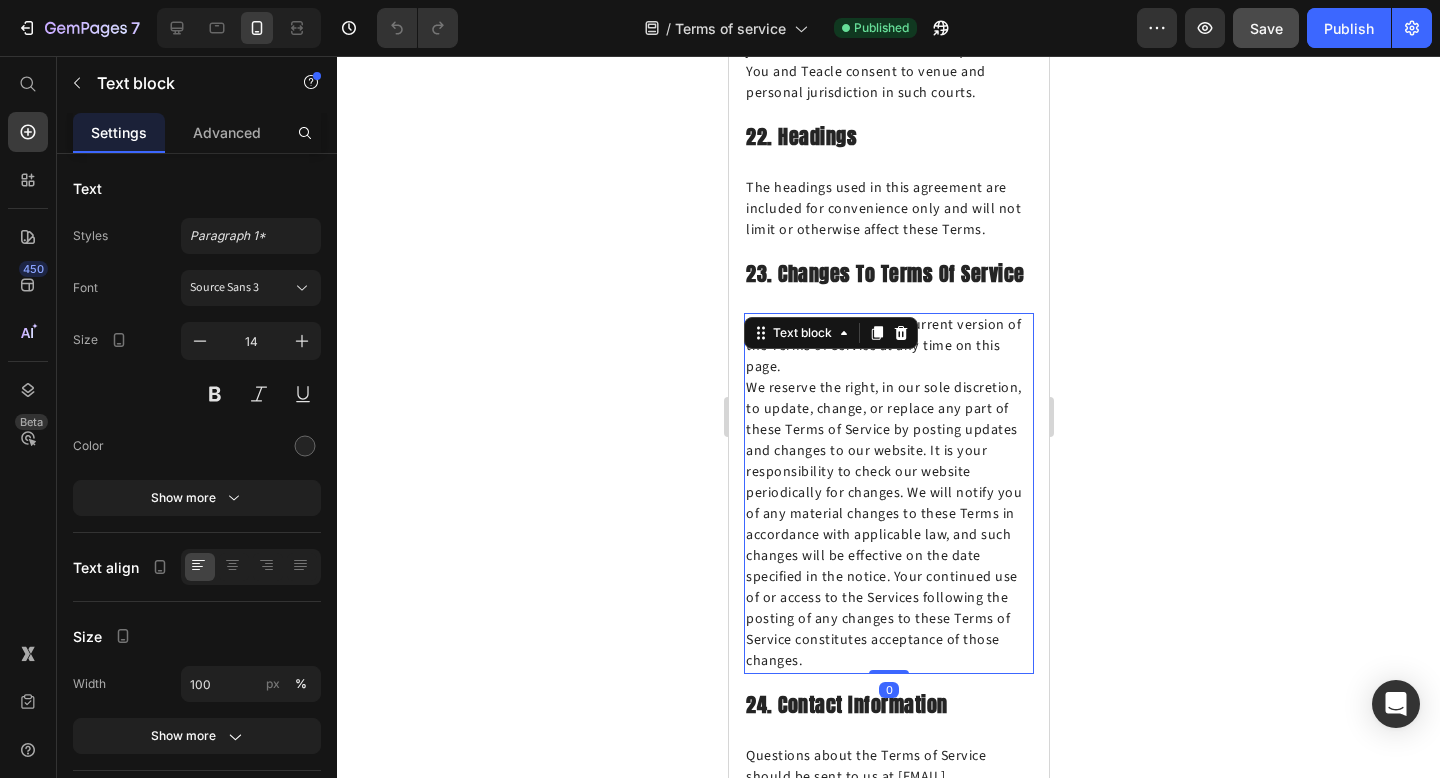 click on "You can review the most current version of the Terms of Service at any time on this page. We reserve the right, in our sole discretion, to update, change, or replace any part of these Terms of Service by posting updates and changes to our website. It is your responsibility to check our website periodically for changes. We will notify you of any material changes to these Terms in accordance with applicable law, and such changes will be effective on the date specified in the notice. Your continued use of or access to the Services following the posting of any changes to these Terms of Service constitutes acceptance of those changes." at bounding box center (888, 493) 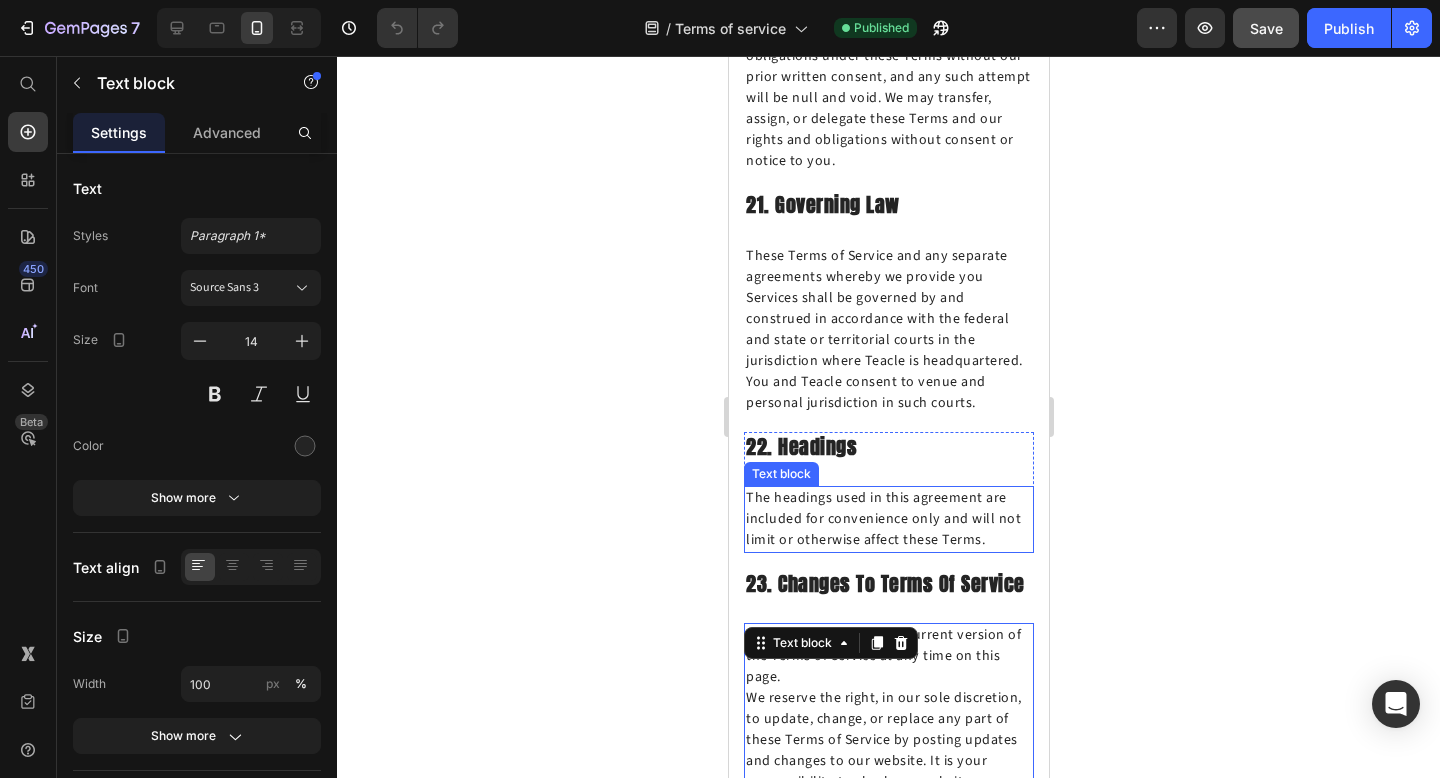 click on "The headings used in this agreement are included for convenience only and will not limit or otherwise affect these Terms." at bounding box center (888, 519) 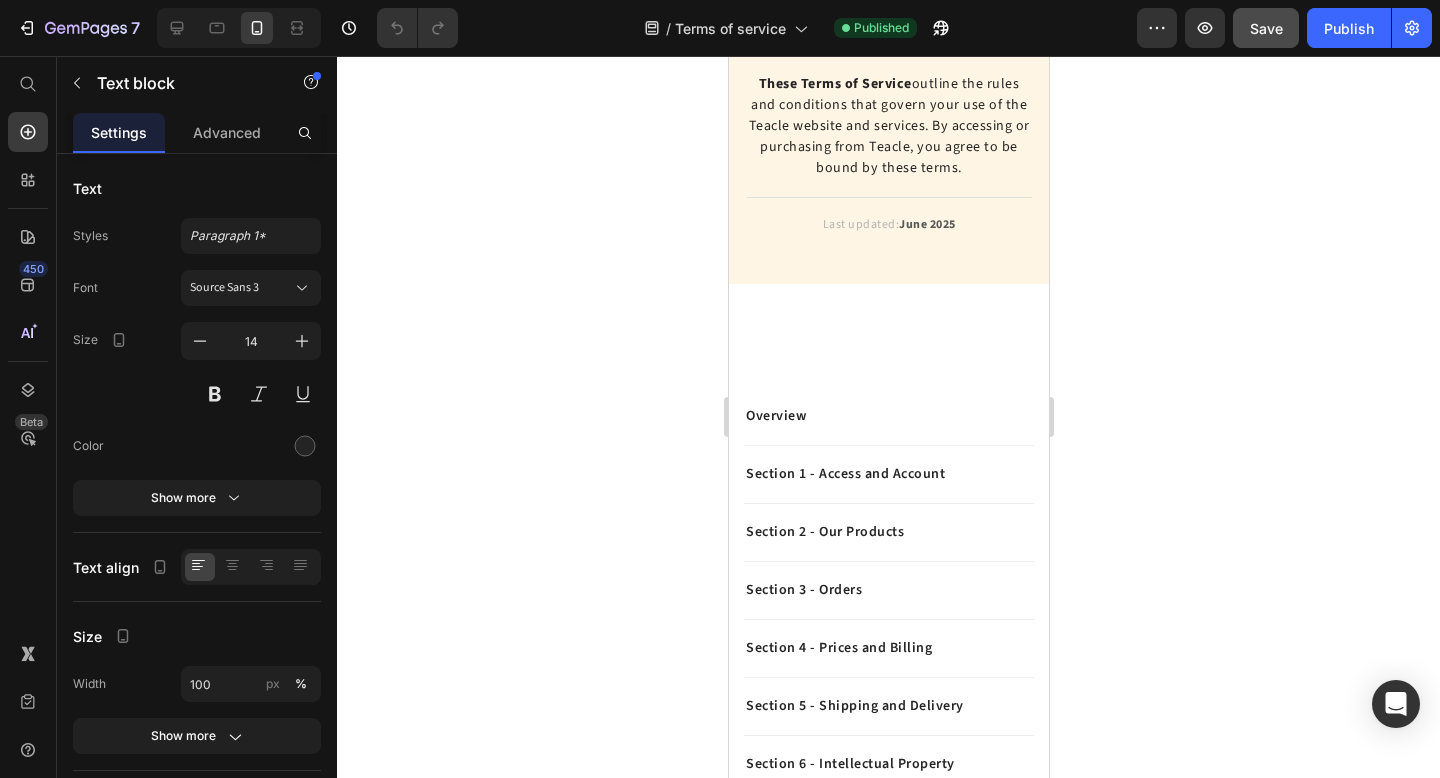 scroll, scrollTop: 0, scrollLeft: 0, axis: both 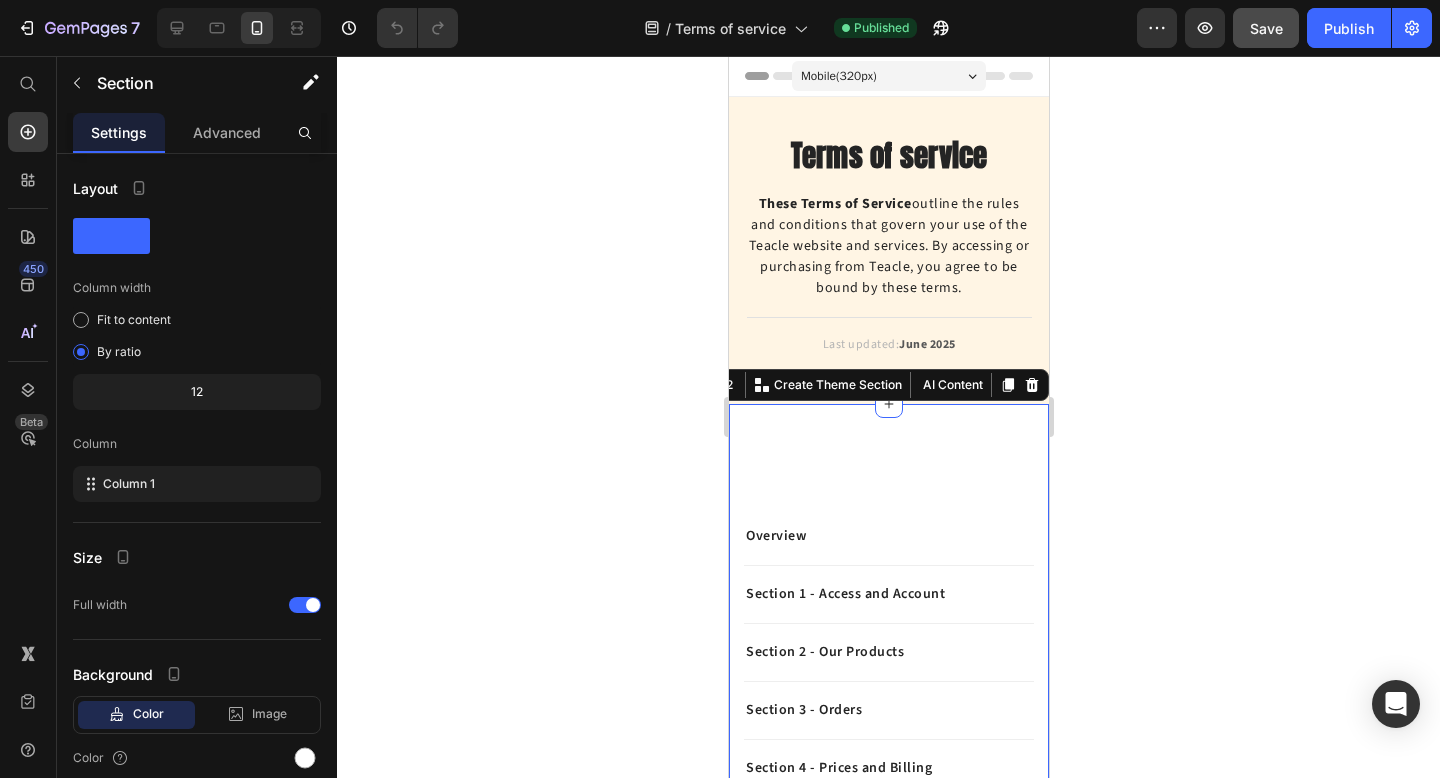 click on "Overview Text block Section 1 - Access and Account Text block Section 2 - Our Products Text block Section 3 - Orders Text block Section 4 - Prices and Billing Text block Section 5 - Shipping and Delivery Text block Section 6 - Intellectual Property Text block Section 7 - Optional Tools Text block Section 8 - Third-Party Links Text block Section 9 - Relationship with Shopify Text block Section 10 - Privacy Policy Text block Section 11 - Feedback Text block Section 12 - Errors, Inaccuracies and Omissions Text block Section 13 - Prohibited uses Text block Section 14 - Termination Text block Section 15 - Disclaimer and Warranties Text block Section 16 - Limitation of Liability Text block Section 17 - Indemnification Text block Section 18 - Severability Text block Section 19 - Weiver; Entire Agreement Text block Section 20 - Assignment Text block Section 21 - Governing Law Text block Section 22 - Headings Text block Section 23 - Changes to Terms of Service Text block Section 24 - Contact Information Text block Row" at bounding box center [888, 8256] 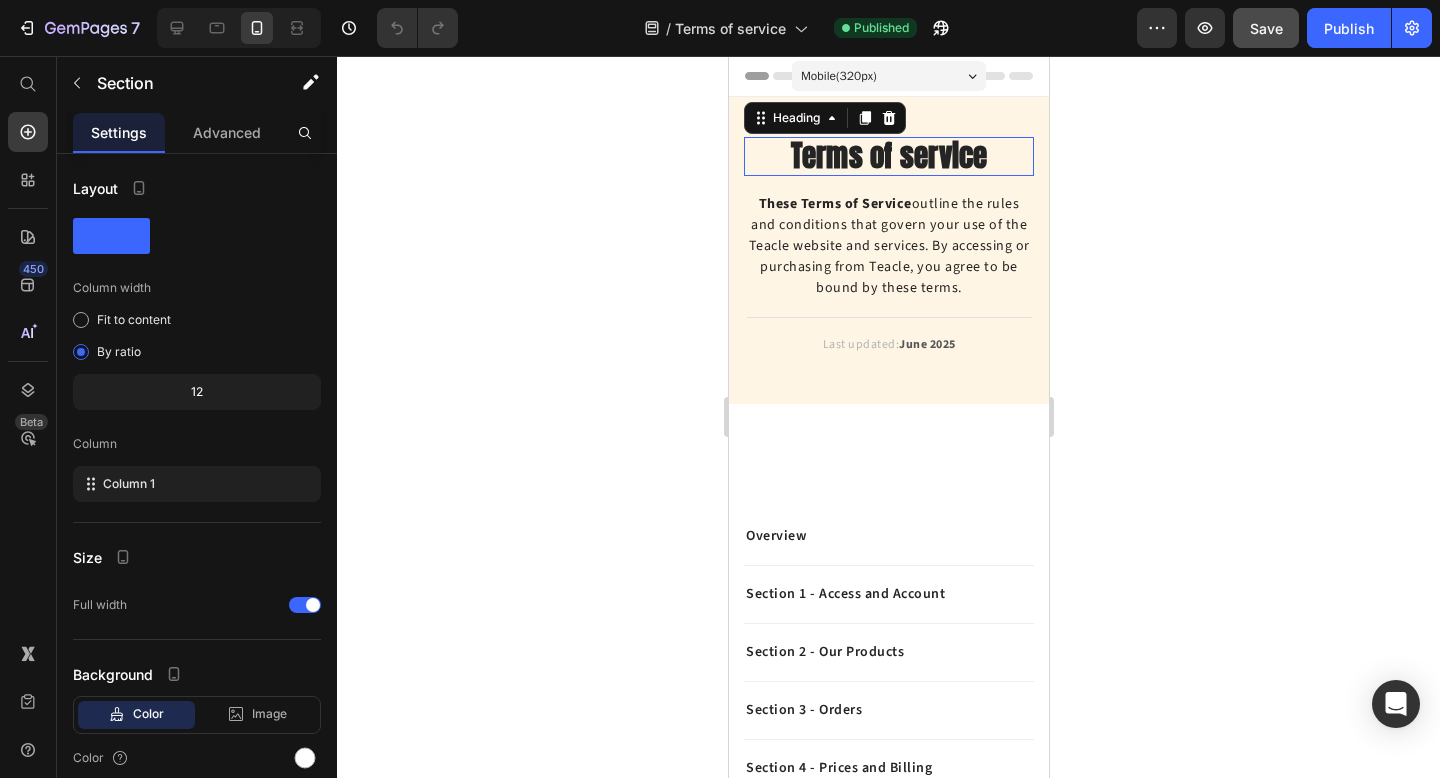 click on "Terms of service" at bounding box center (888, 156) 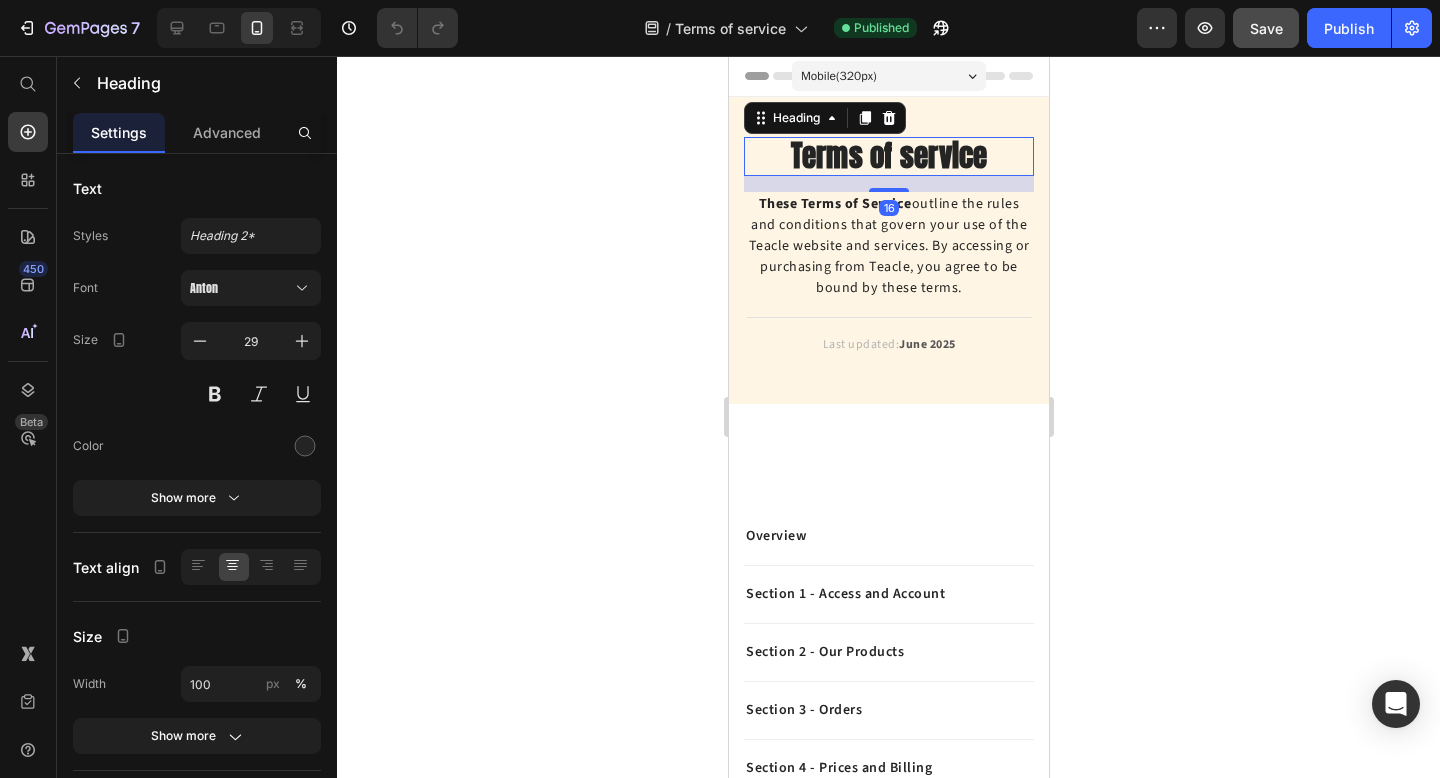 click on "Terms of service" at bounding box center [888, 156] 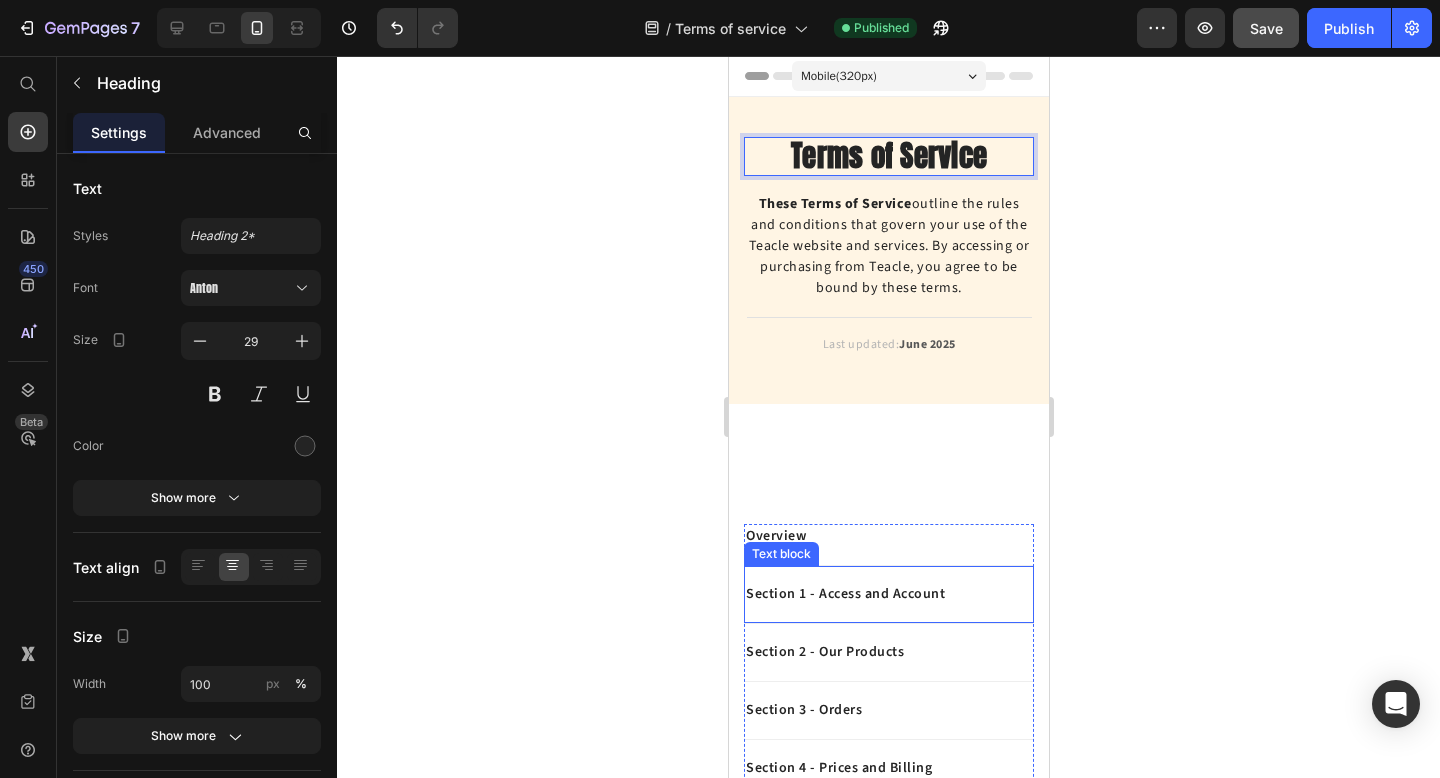 scroll, scrollTop: 93, scrollLeft: 0, axis: vertical 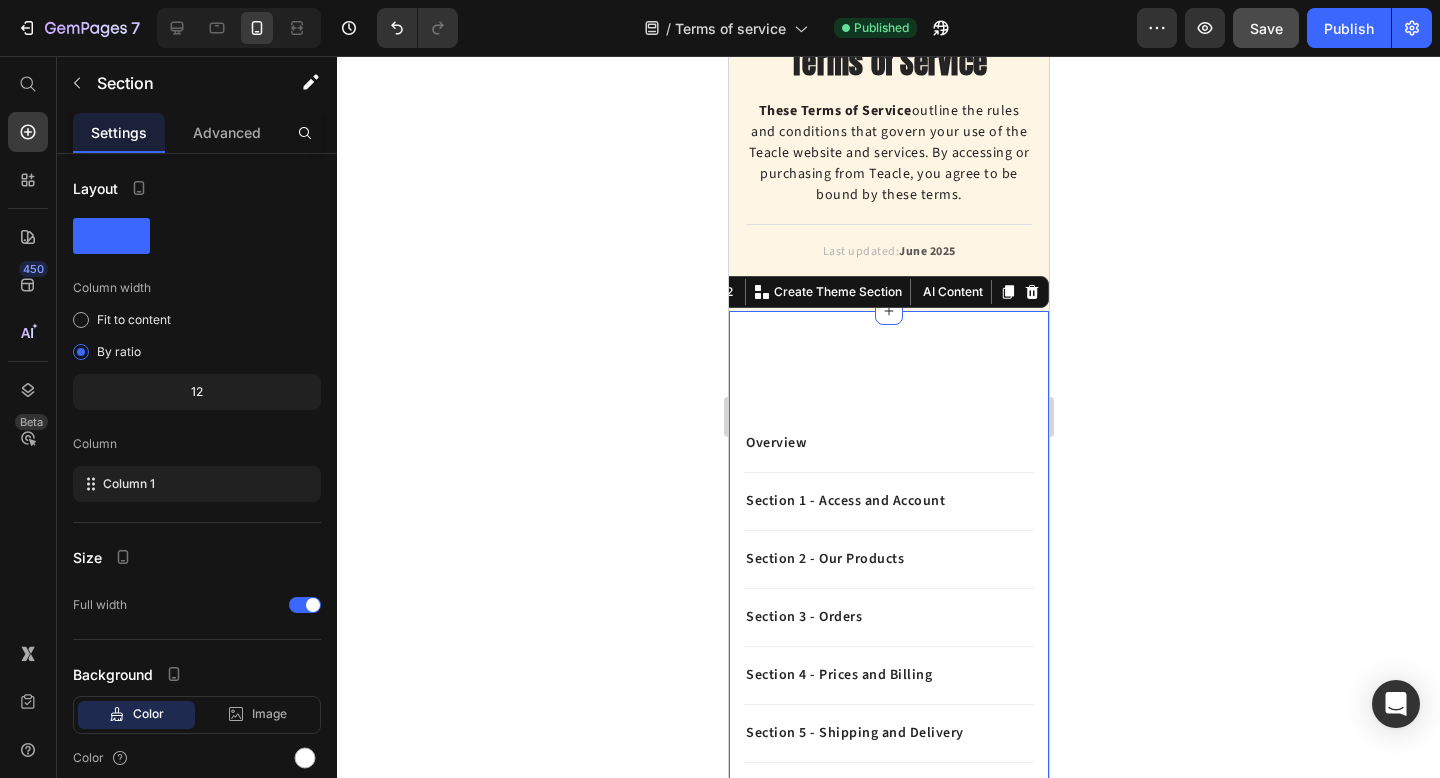 click on "Overview Text block Section 1 - Access and Account Text block Section 2 - Our Products Text block Section 3 - Orders Text block Section 4 - Prices and Billing Text block Section 5 - Shipping and Delivery Text block Section 6 - Intellectual Property Text block Section 7 - Optional Tools Text block Section 8 - Third-Party Links Text block Section 9 - Relationship with Shopify Text block Section 10 - Privacy Policy Text block Section 11 - Feedback Text block Section 12 - Errors, Inaccuracies and Omissions Text block Section 13 - Prohibited uses Text block Section 14 - Termination Text block Section 15 - Disclaimer and Warranties Text block Section 16 - Limitation of Liability Text block Section 17 - Indemnification Text block Section 18 - Severability Text block Section 19 - Weiver; Entire Agreement Text block Section 20 - Assignment Text block Section 21 - Governing Law Text block Section 22 - Headings Text block Section 23 - Changes to Terms of Service Text block Section 24 - Contact Information Text block Row" at bounding box center (888, 8163) 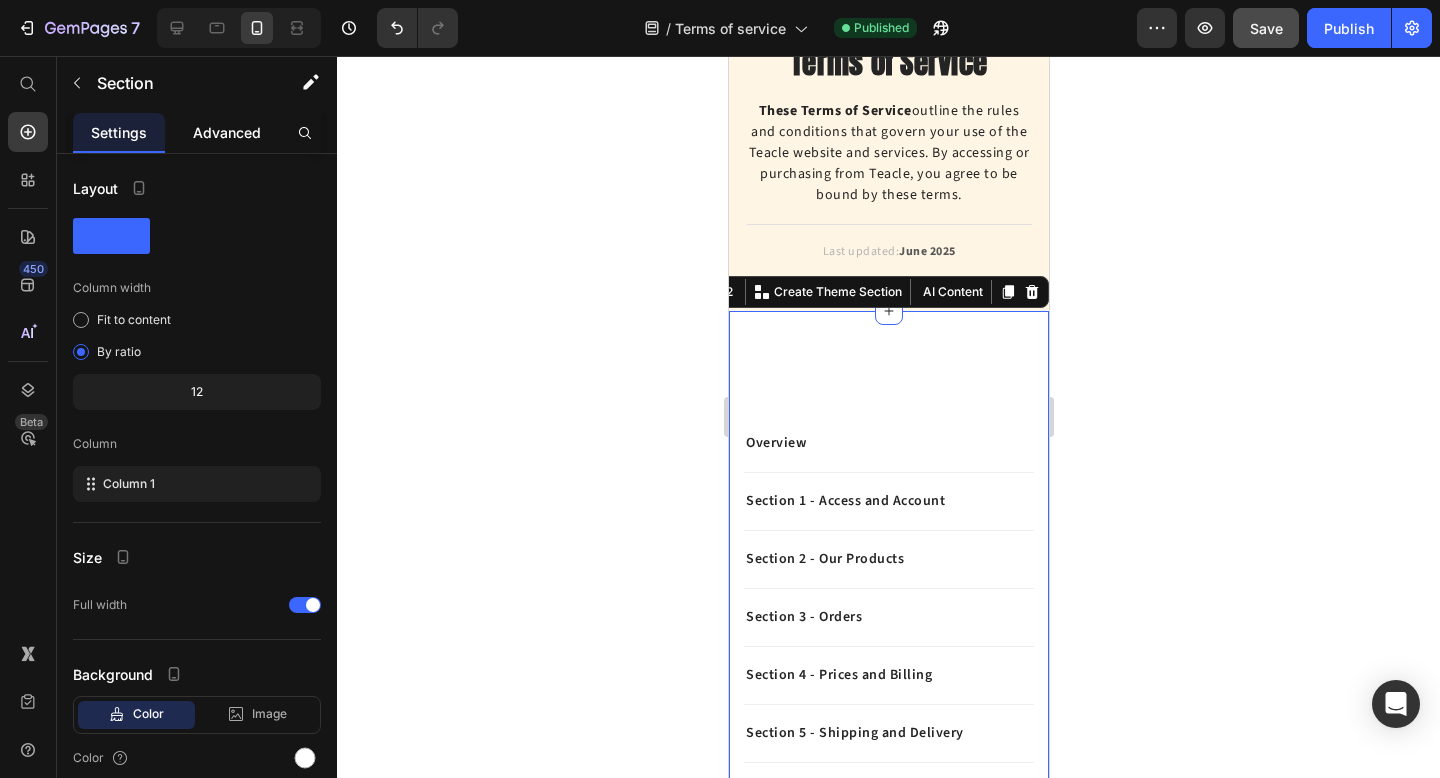 click on "Advanced" 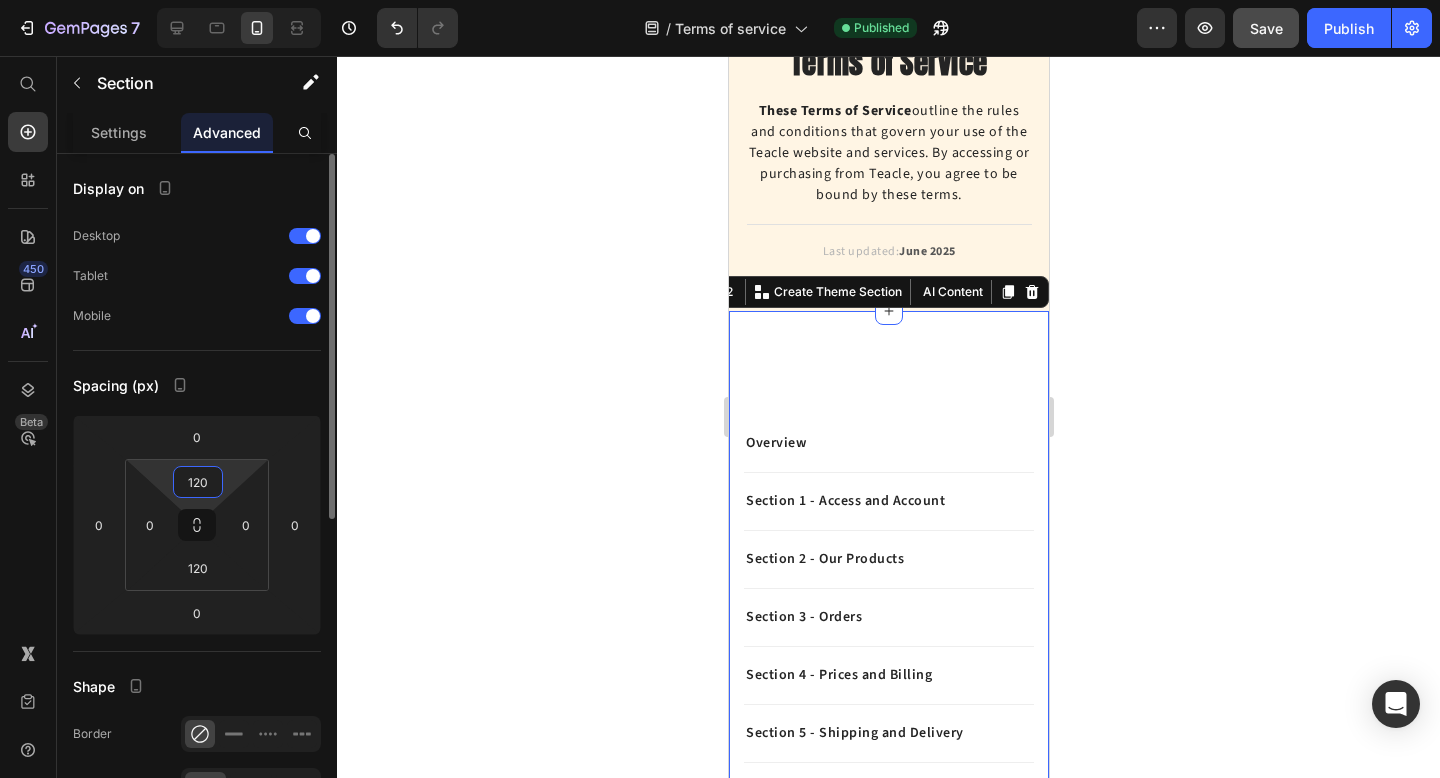 click on "120" at bounding box center (198, 482) 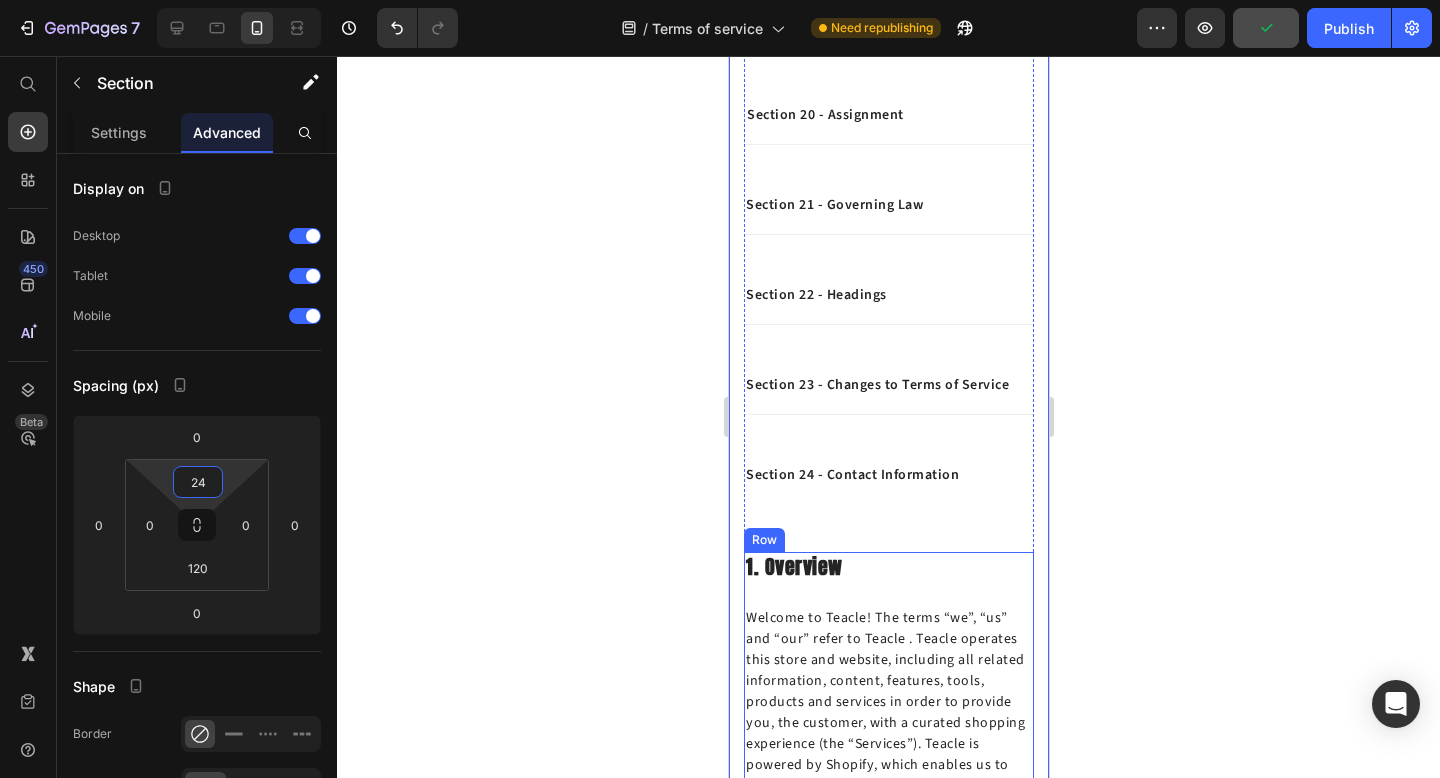 scroll, scrollTop: 1858, scrollLeft: 0, axis: vertical 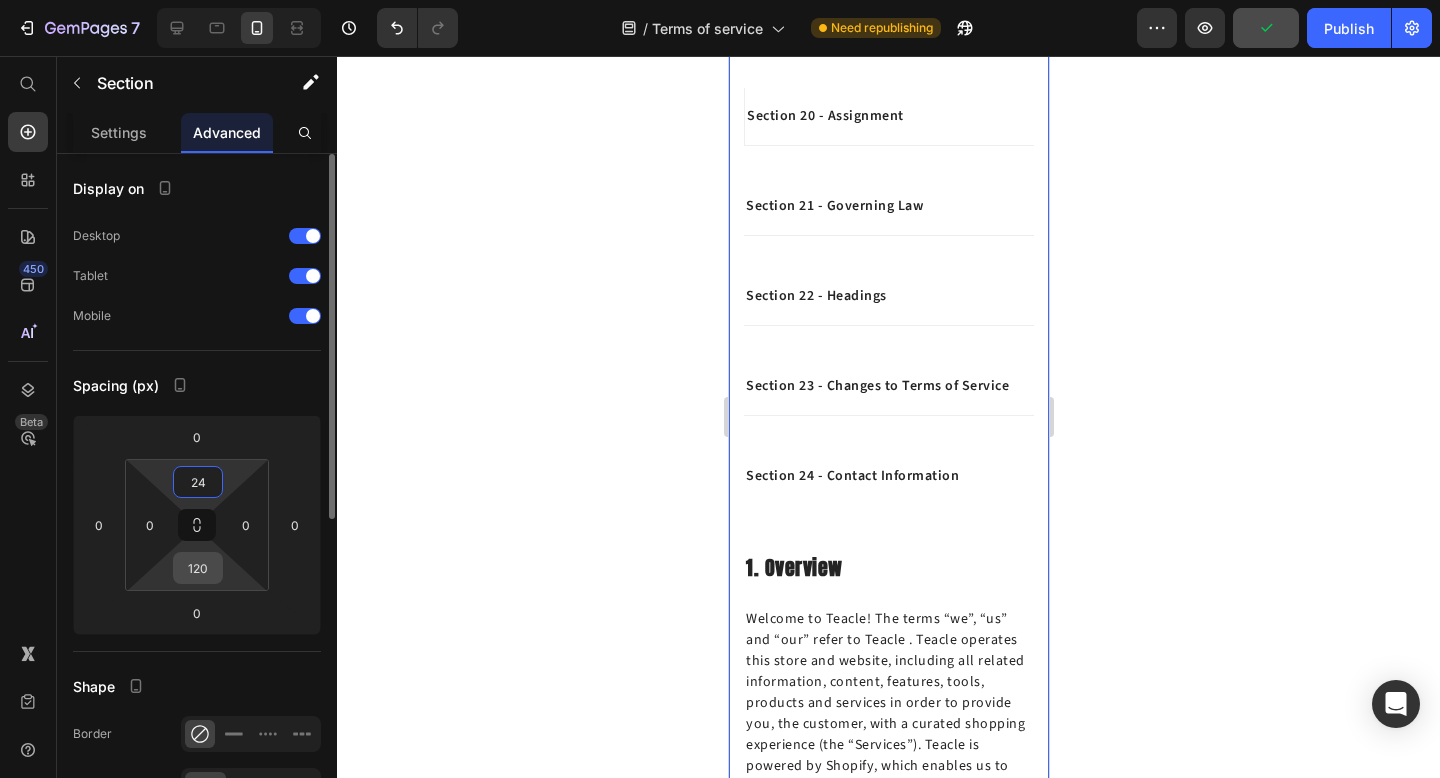 type on "24" 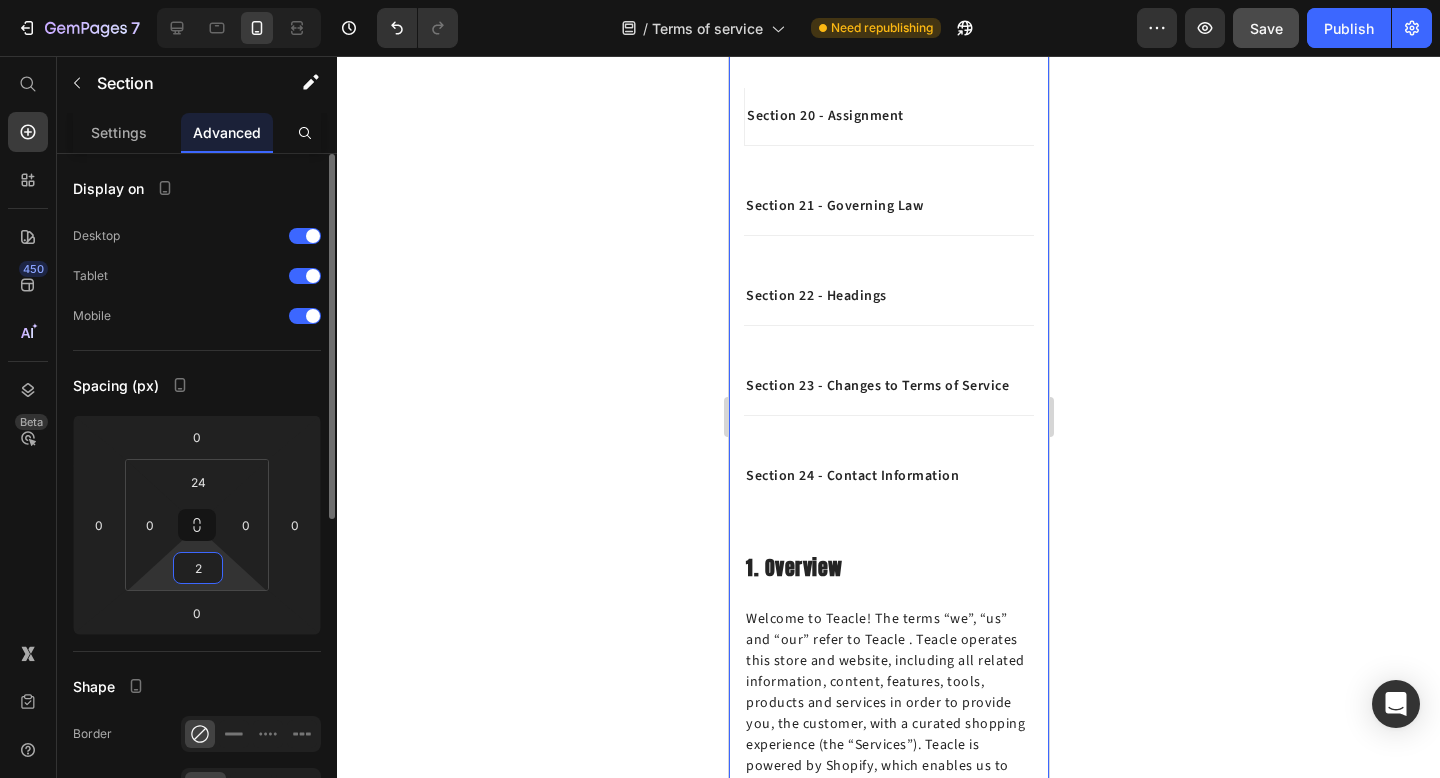 type on "24" 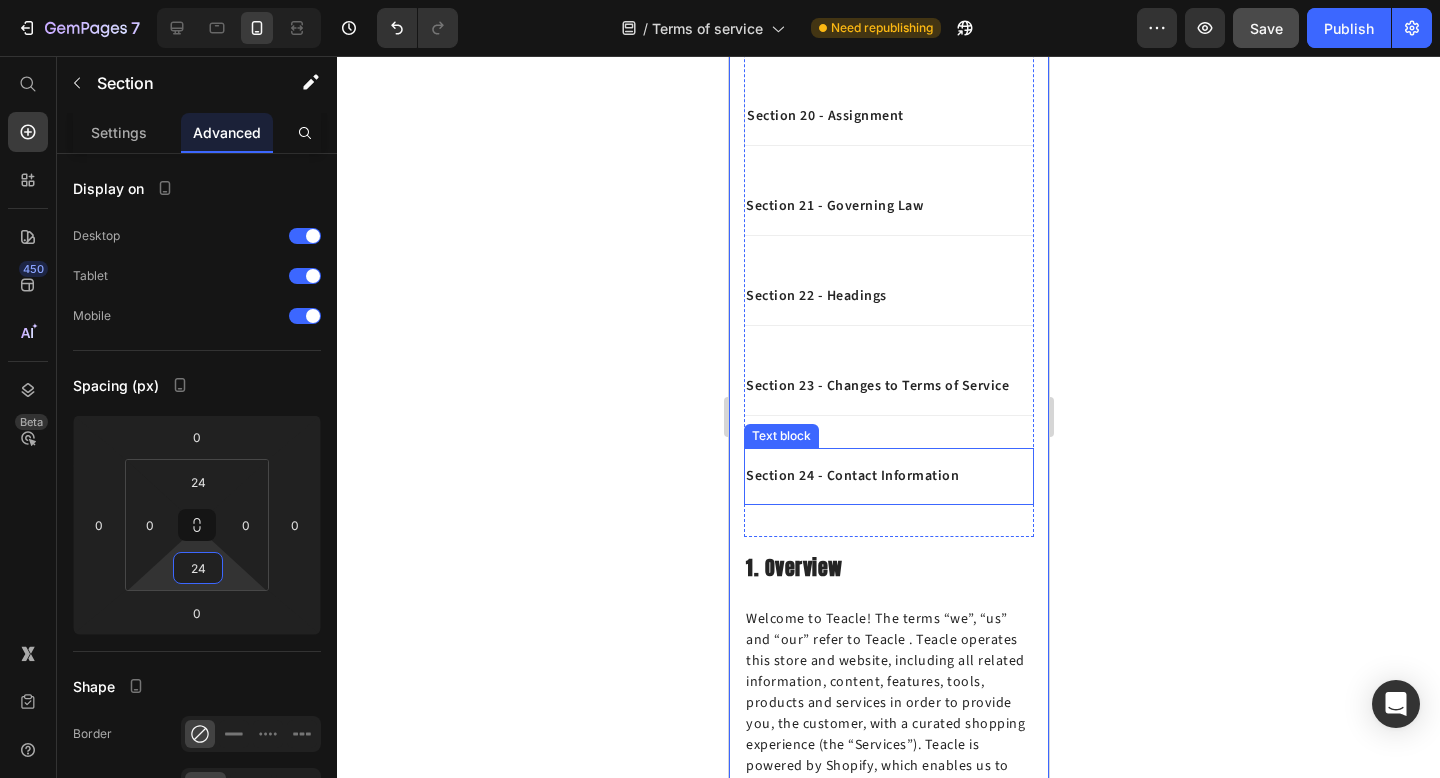 click on "Section 24 - Contact Information Text block" at bounding box center [888, 476] 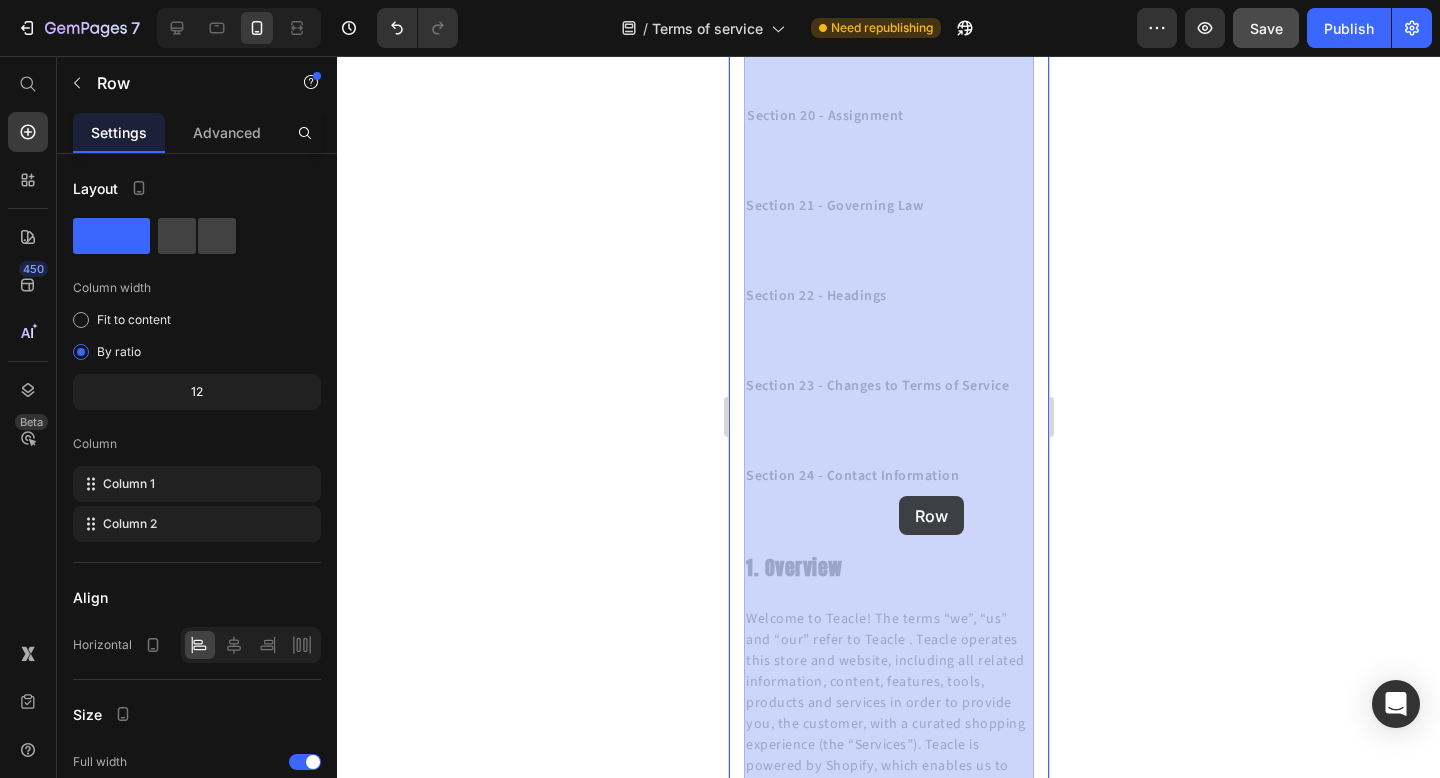 drag, startPoint x: 893, startPoint y: 536, endPoint x: 898, endPoint y: 496, distance: 40.311287 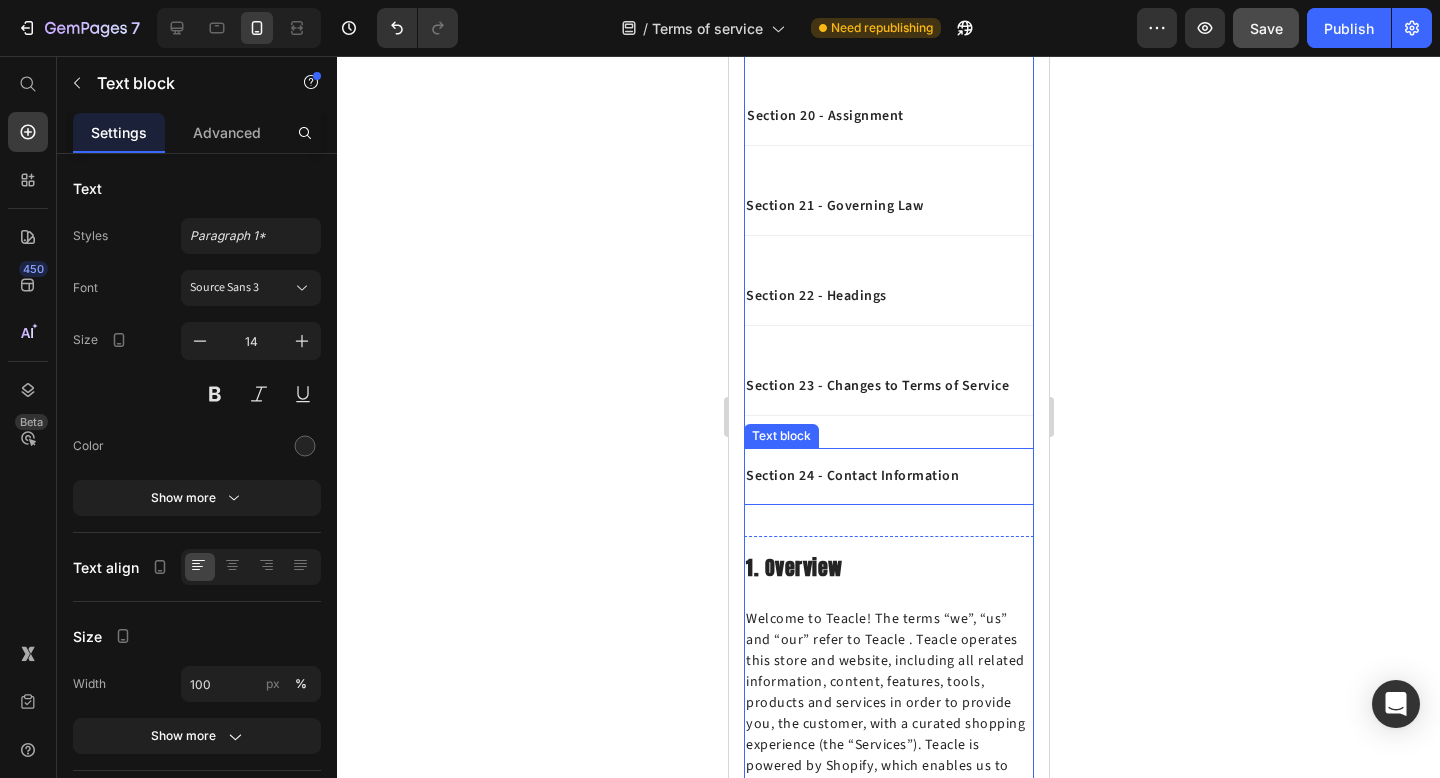 click on "Section 24 - Contact Information Text block" at bounding box center (888, 476) 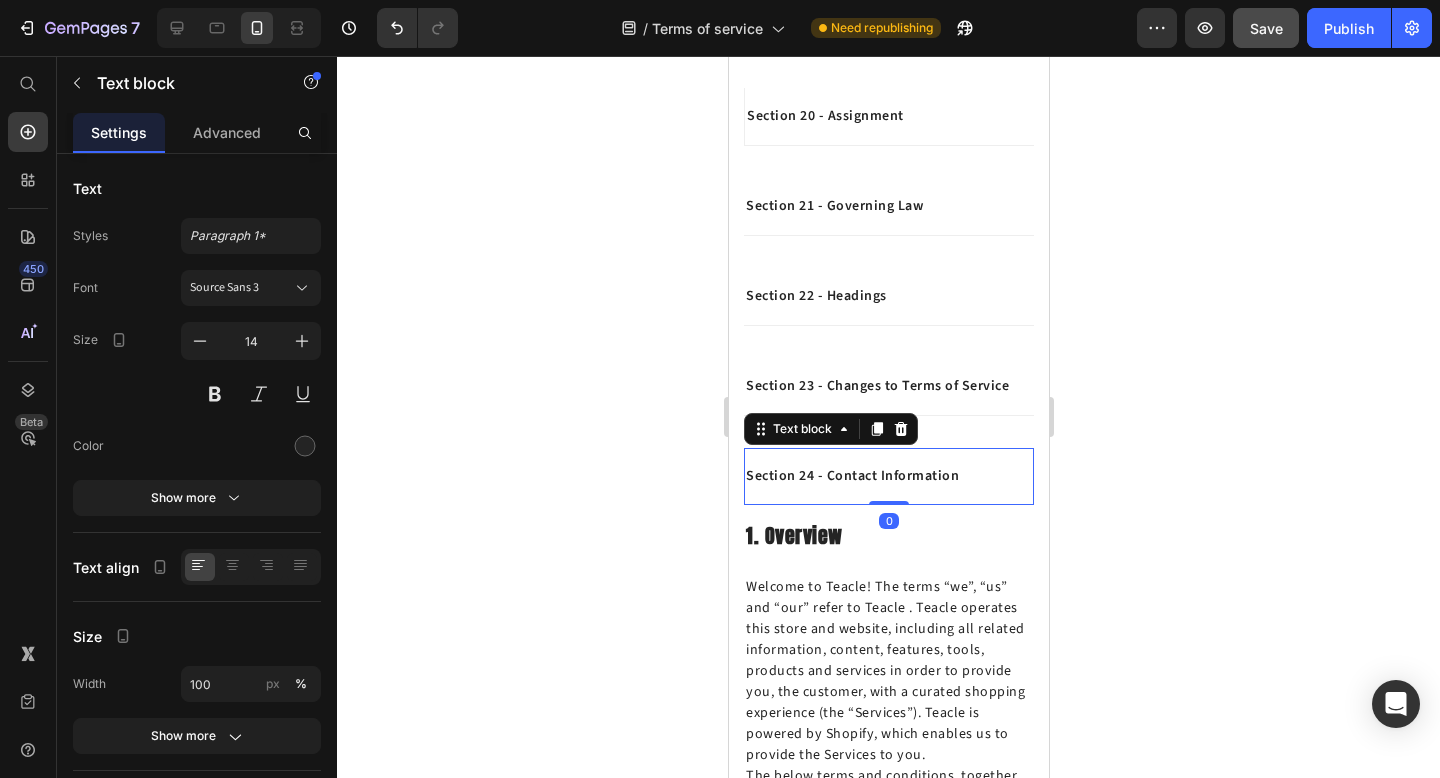 drag, startPoint x: 896, startPoint y: 534, endPoint x: 896, endPoint y: 493, distance: 41 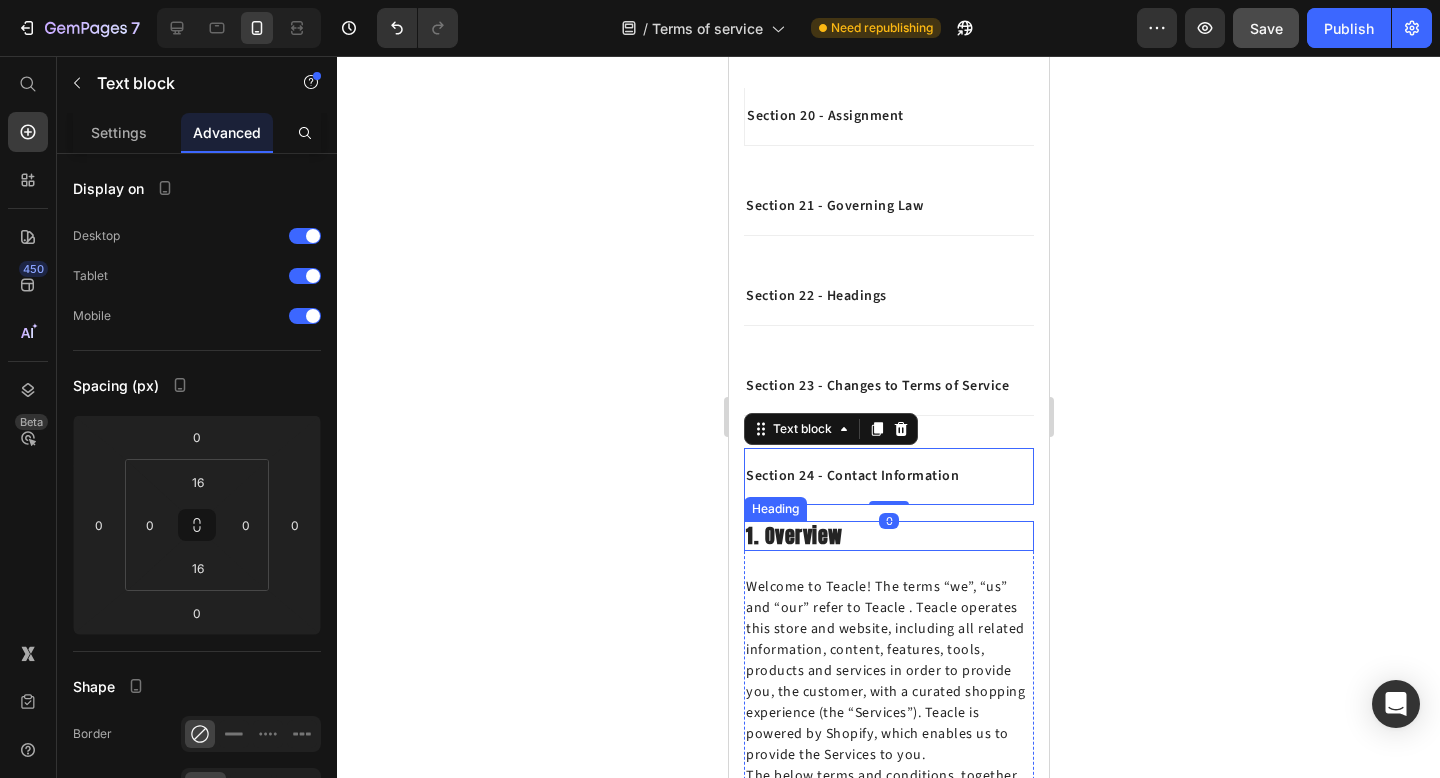 click on "1. Overview" at bounding box center (888, 536) 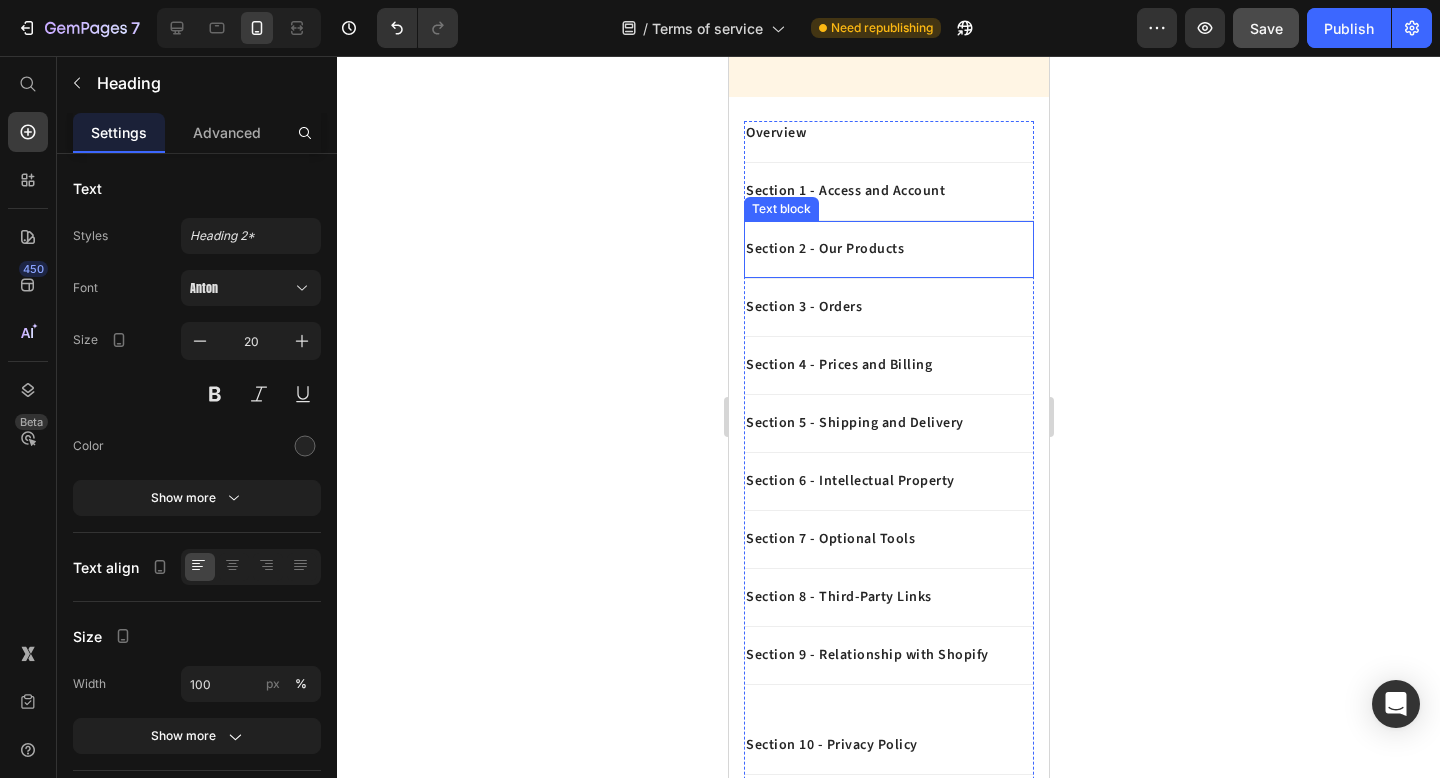 scroll, scrollTop: 136, scrollLeft: 0, axis: vertical 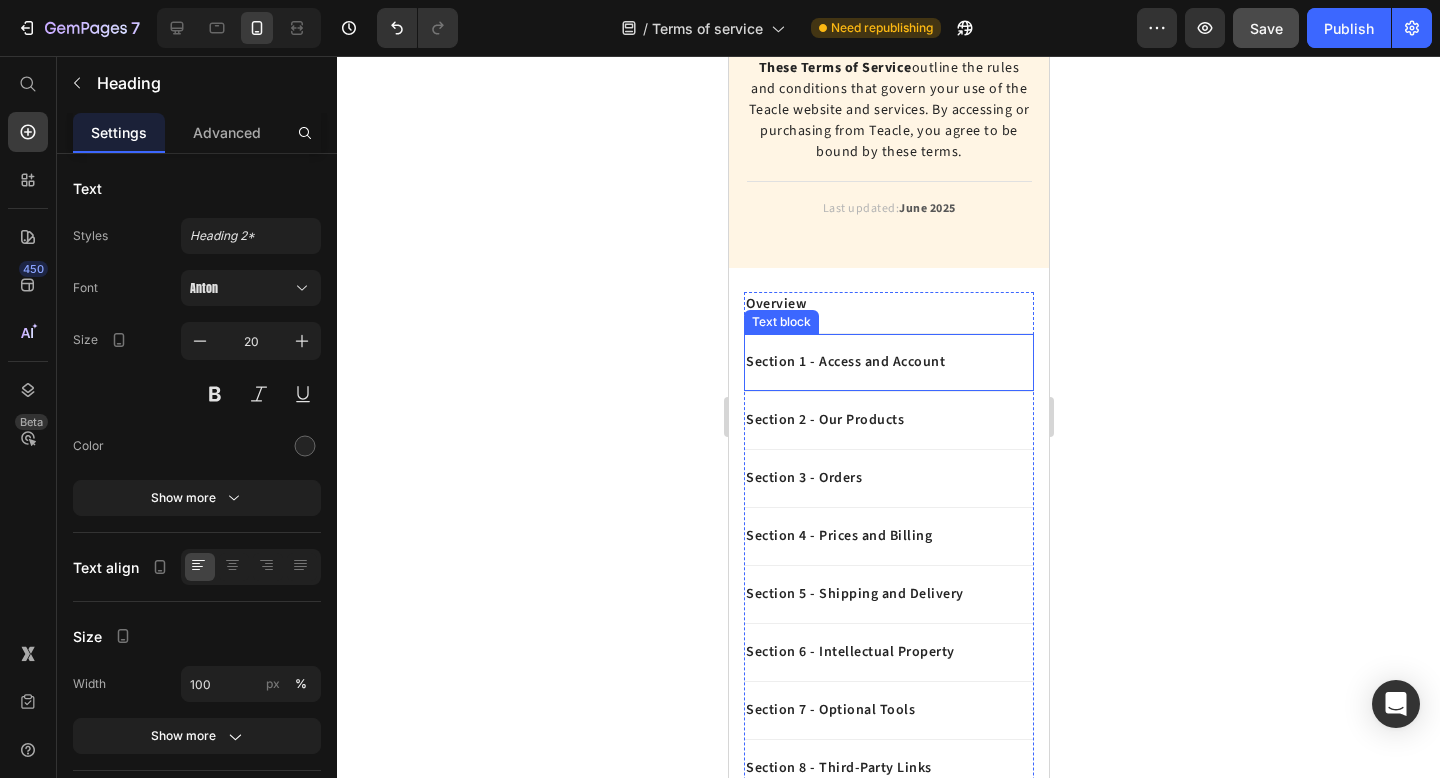 click on "Section 1 - Access and Account" at bounding box center (888, 362) 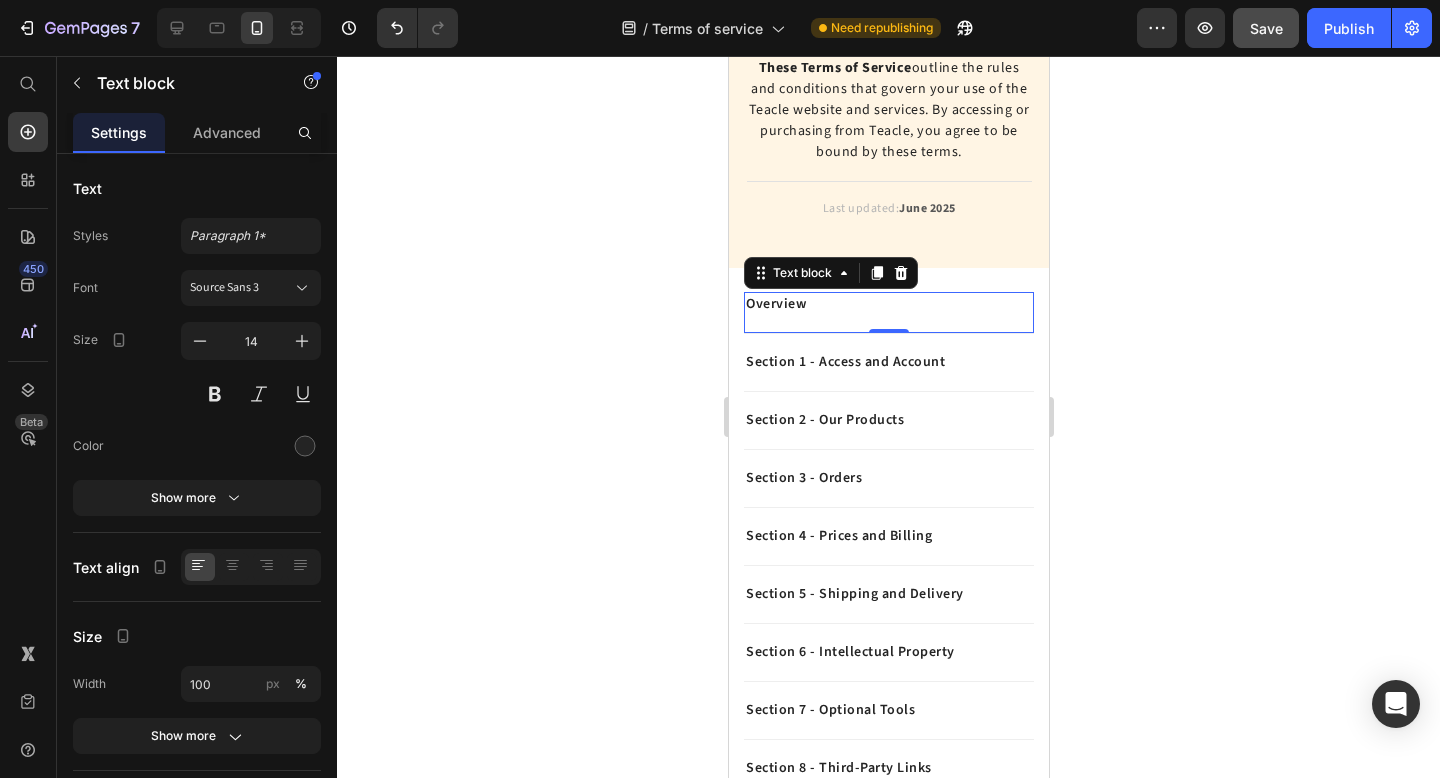 click on "Overview" at bounding box center (888, 304) 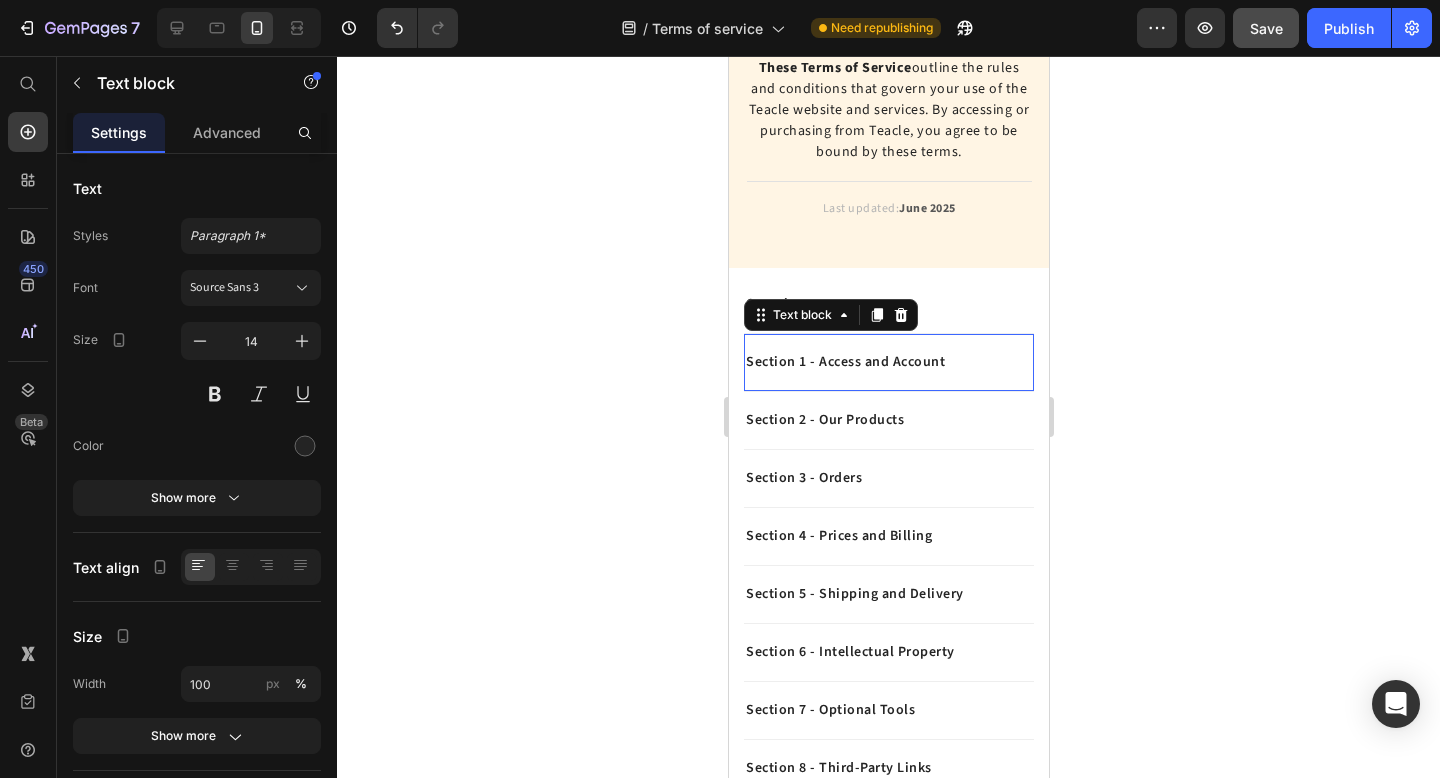 click on "Section 1 - Access and Account Text block   0" at bounding box center [888, 363] 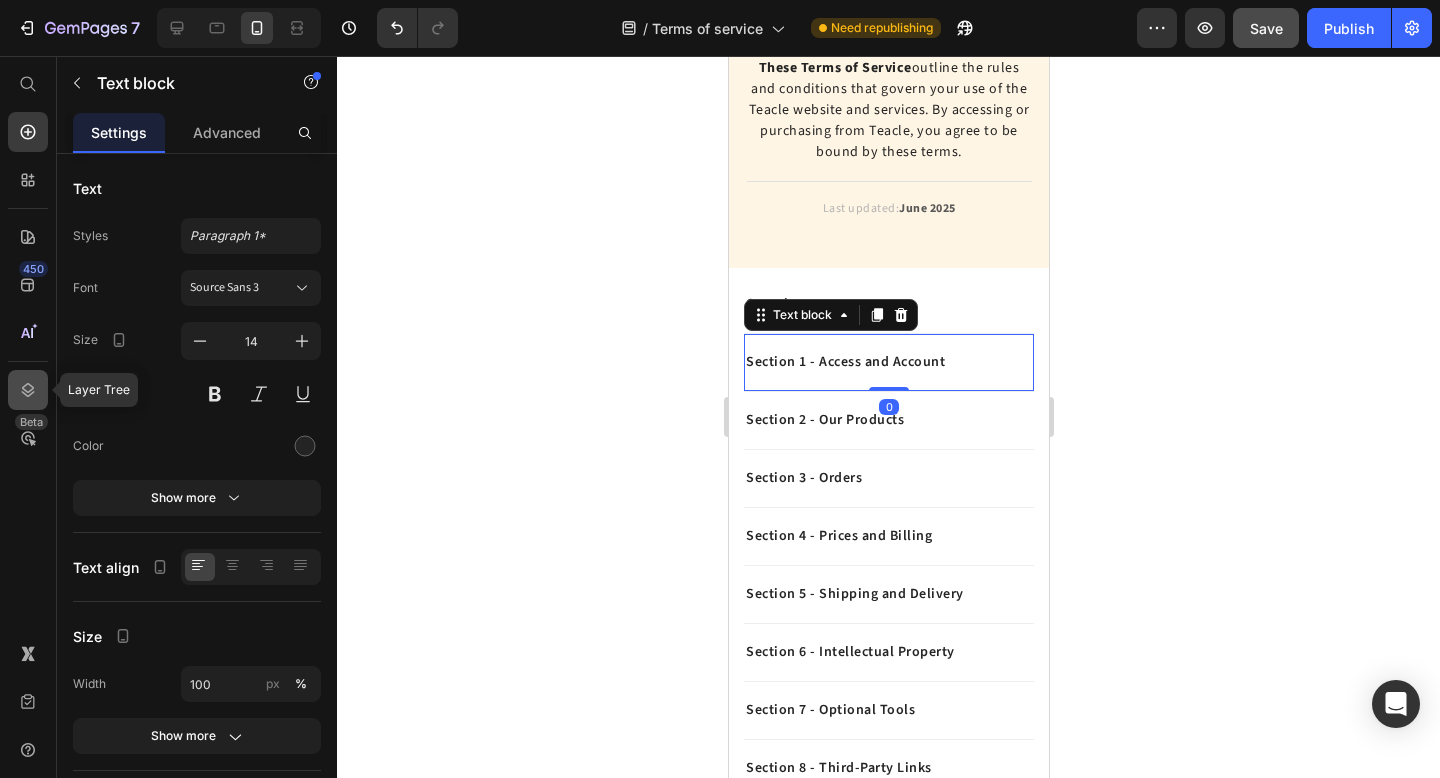 click 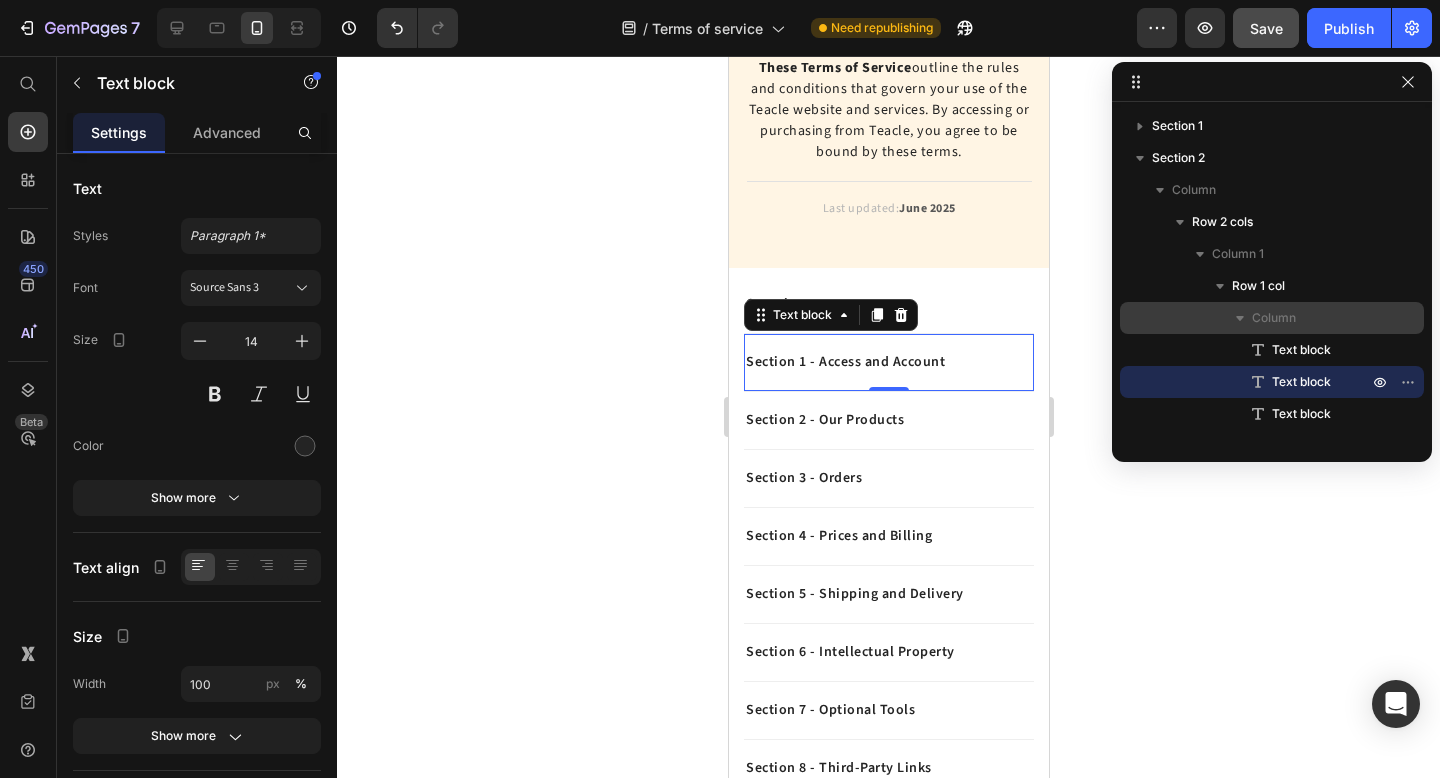 click on "Column" at bounding box center (1274, 318) 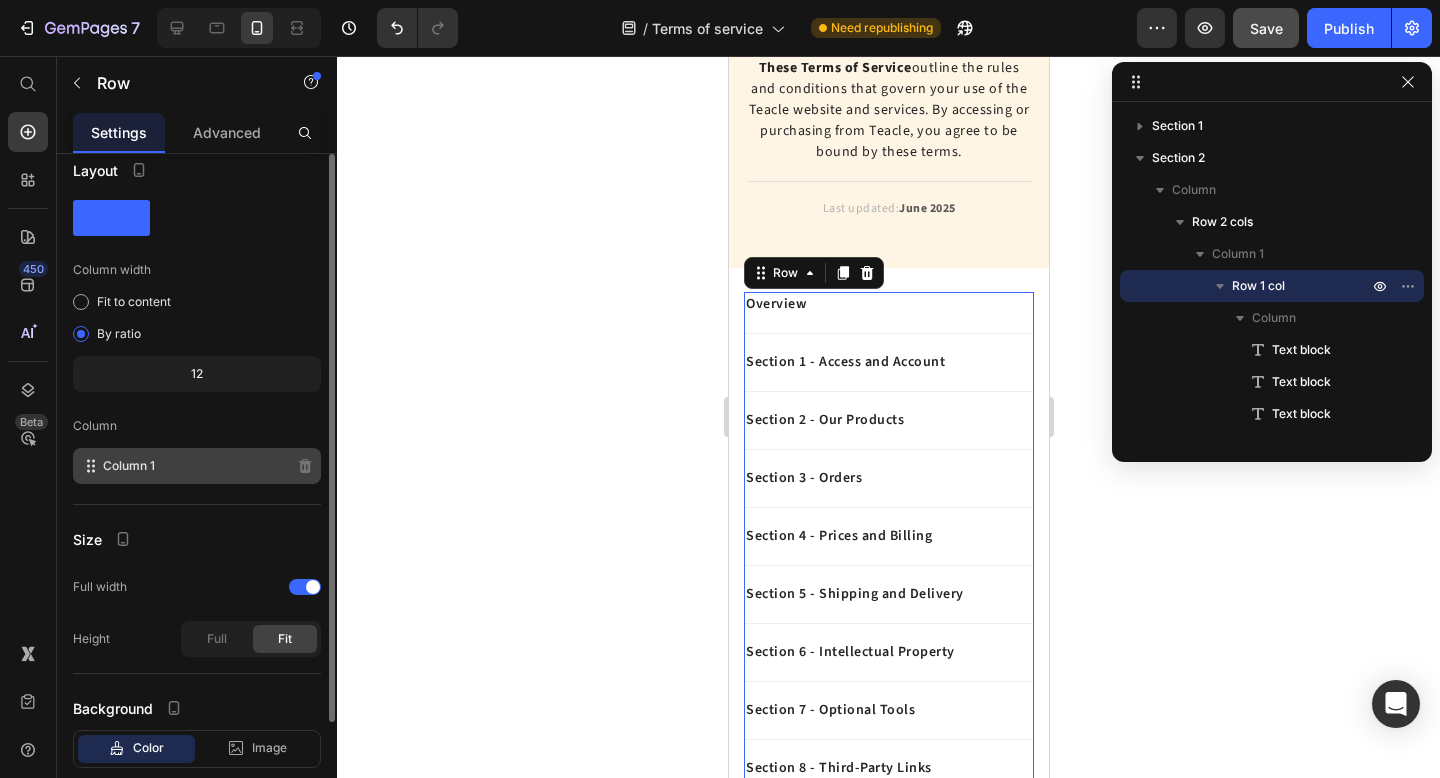 scroll, scrollTop: 0, scrollLeft: 0, axis: both 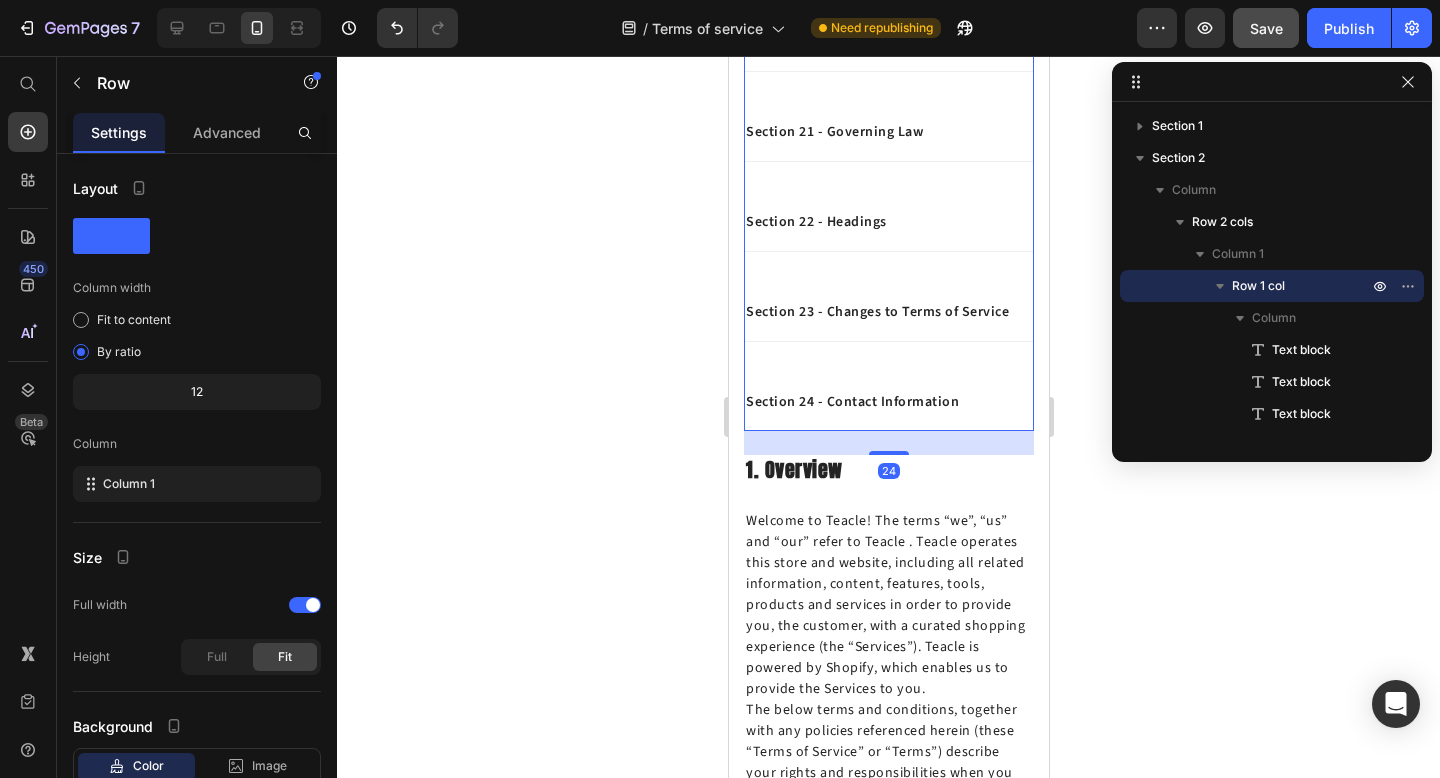 click at bounding box center (888, 453) 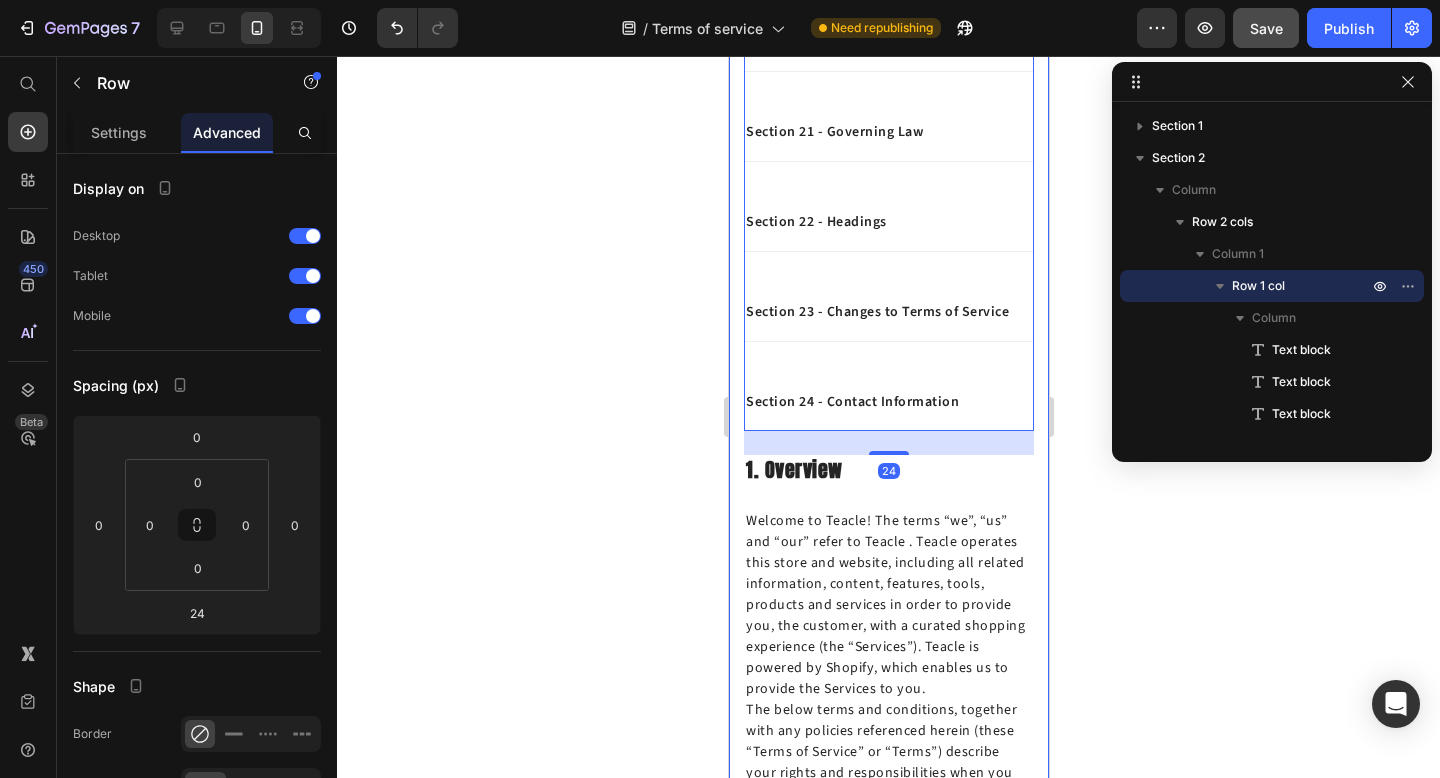 click 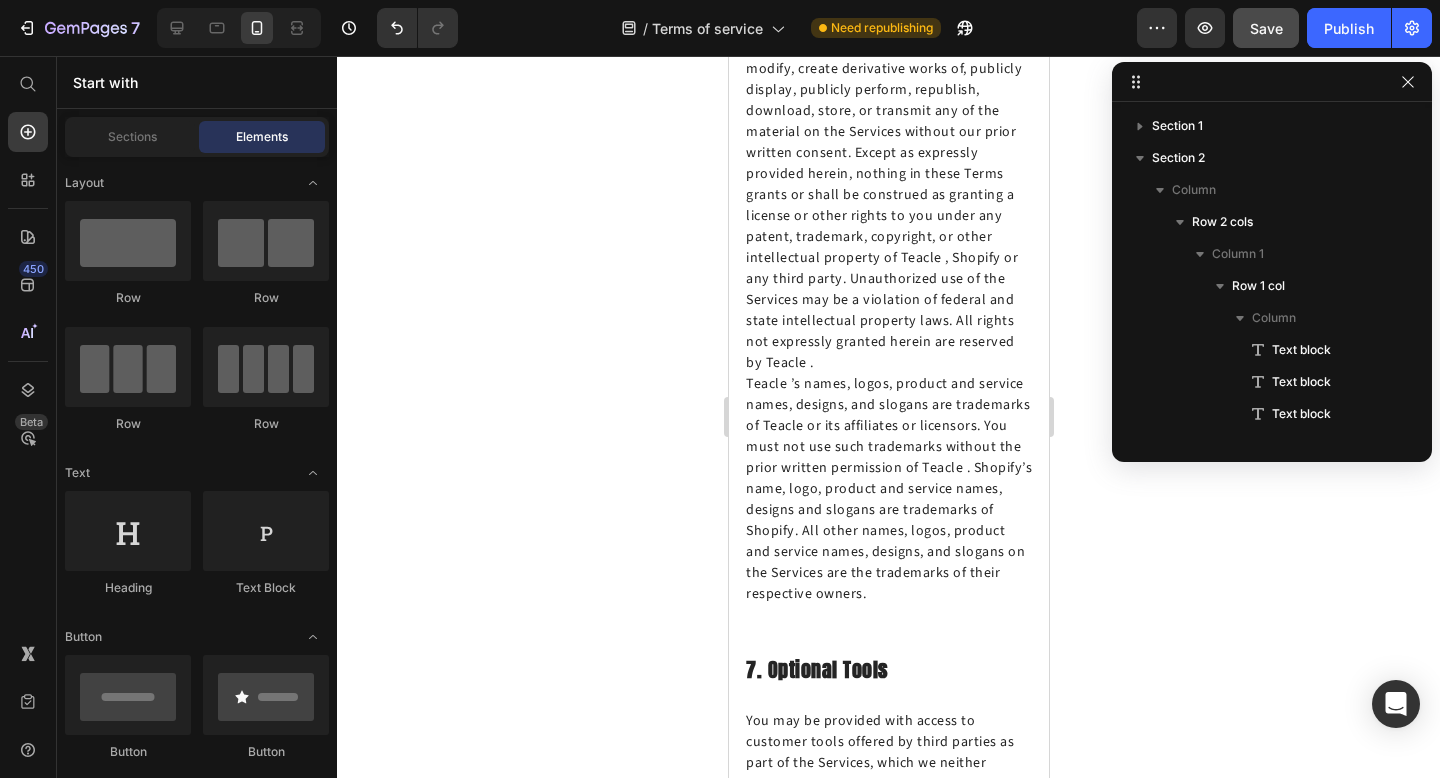 scroll, scrollTop: 6268, scrollLeft: 0, axis: vertical 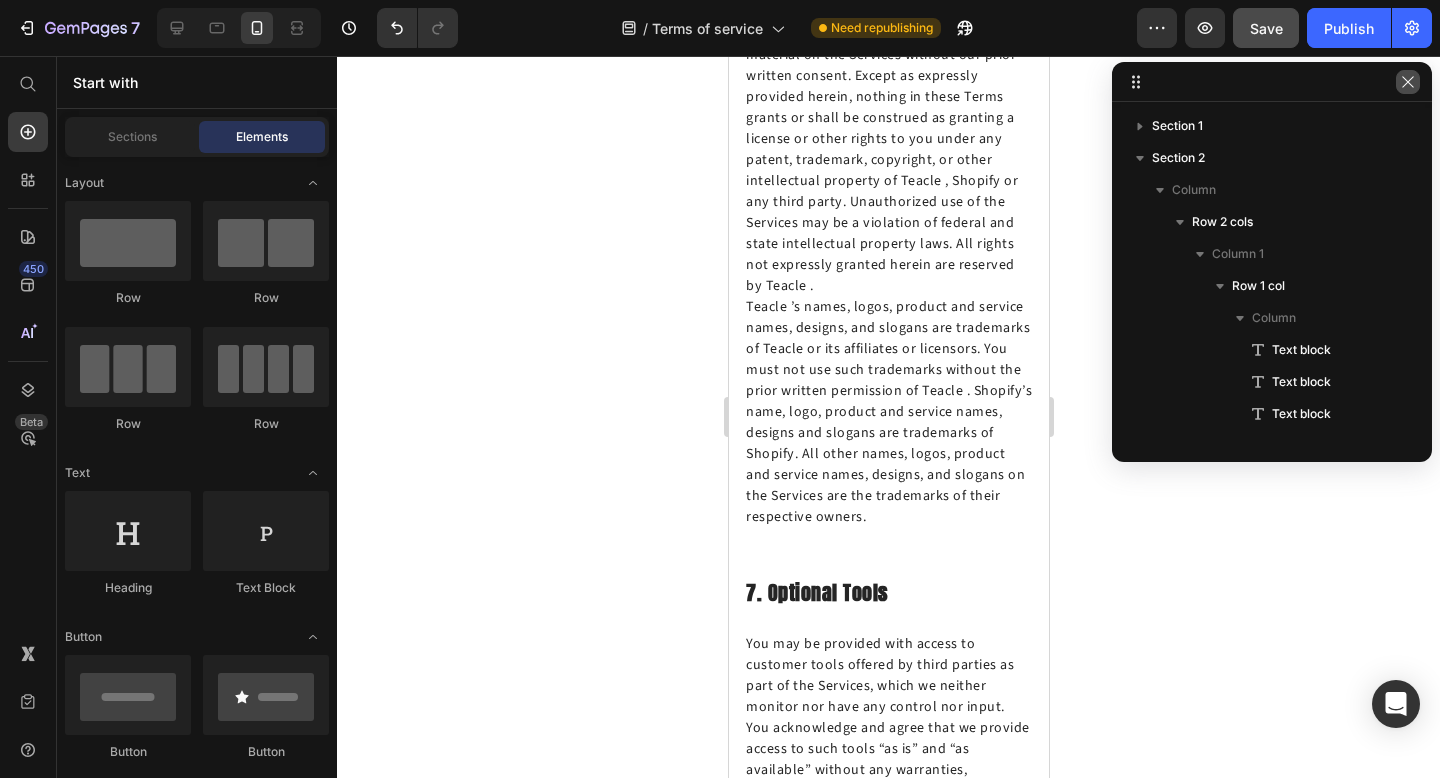 click 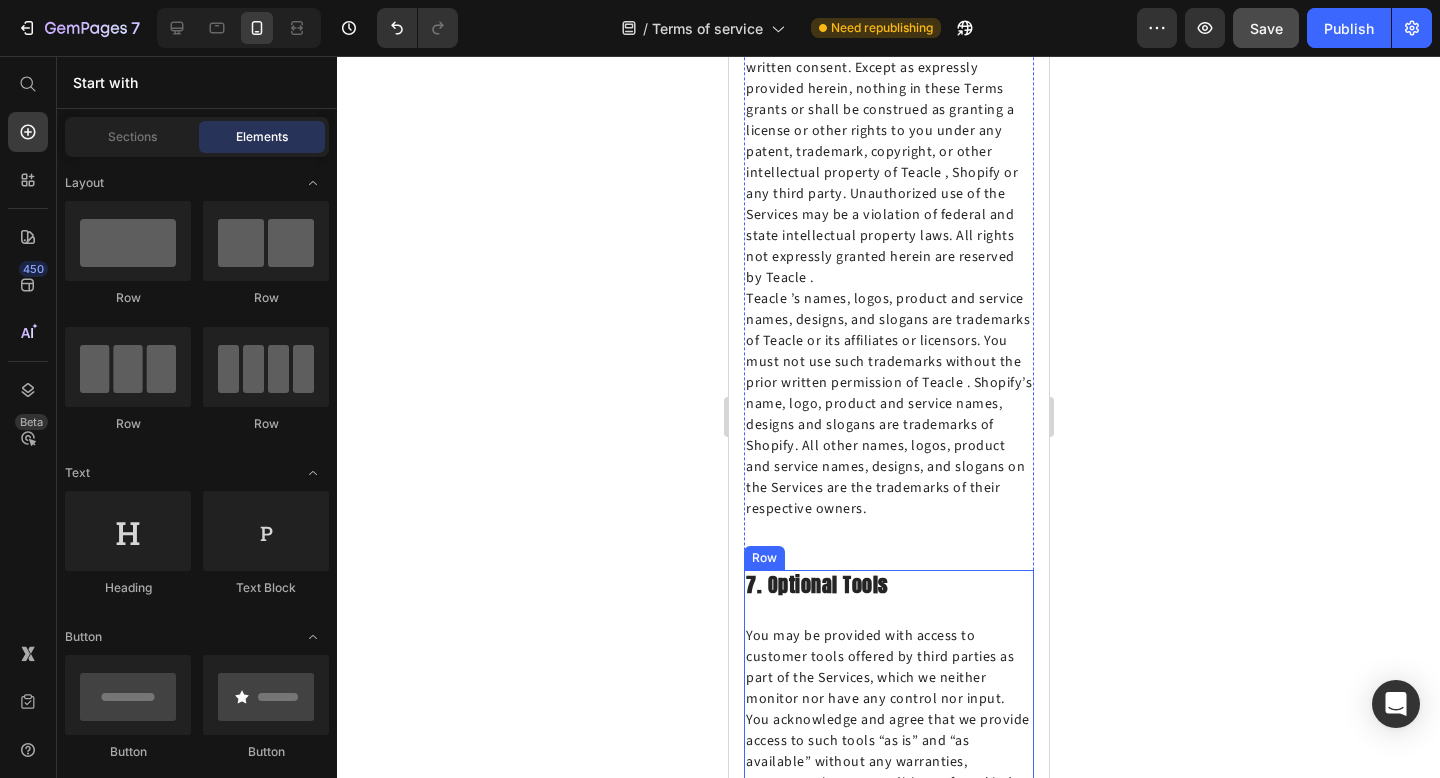 scroll, scrollTop: 6281, scrollLeft: 0, axis: vertical 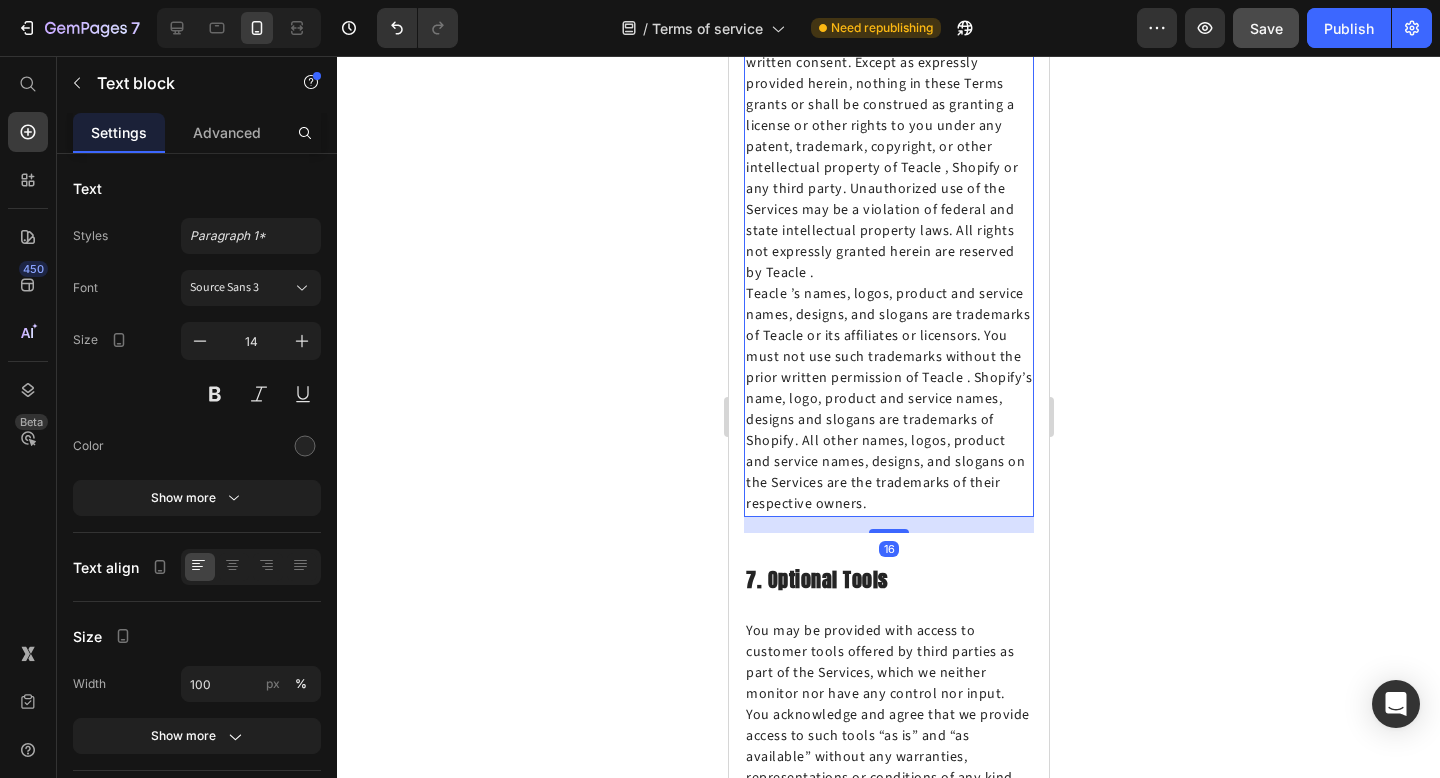 click on "Our Services, including but not limited to all trademarks, brands, text, displays, images, graphics, product reviews, video, and audio, and the design, selection, and arrangement thereof, are owned by Teacle , its affiliates or licensors and are protected by U.S. and foreign patent, copyright and other intellectual property laws. Teacle ’s names, logos, product and service names, designs, and slogans are trademarks of Teacle or its affiliates or licensors. You must not use such trademarks without the prior written permission of Teacle . Shopify’s name, logo, product and service names, designs and slogans are trademarks of Shopify. All other names, logos, product and service names, designs, and slogans on the Services are the trademarks of their respective owners." at bounding box center [888, 126] 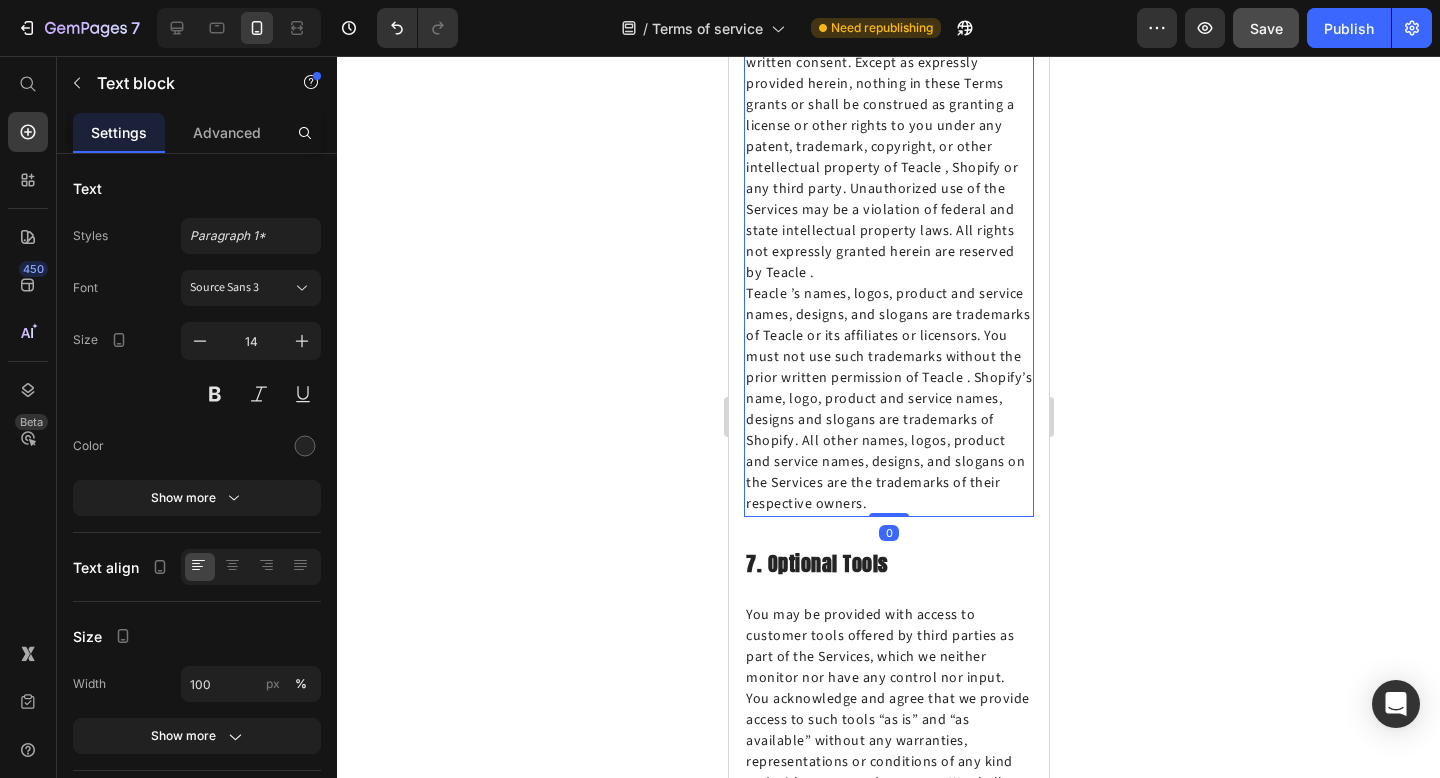 drag, startPoint x: 889, startPoint y: 404, endPoint x: 889, endPoint y: 377, distance: 27 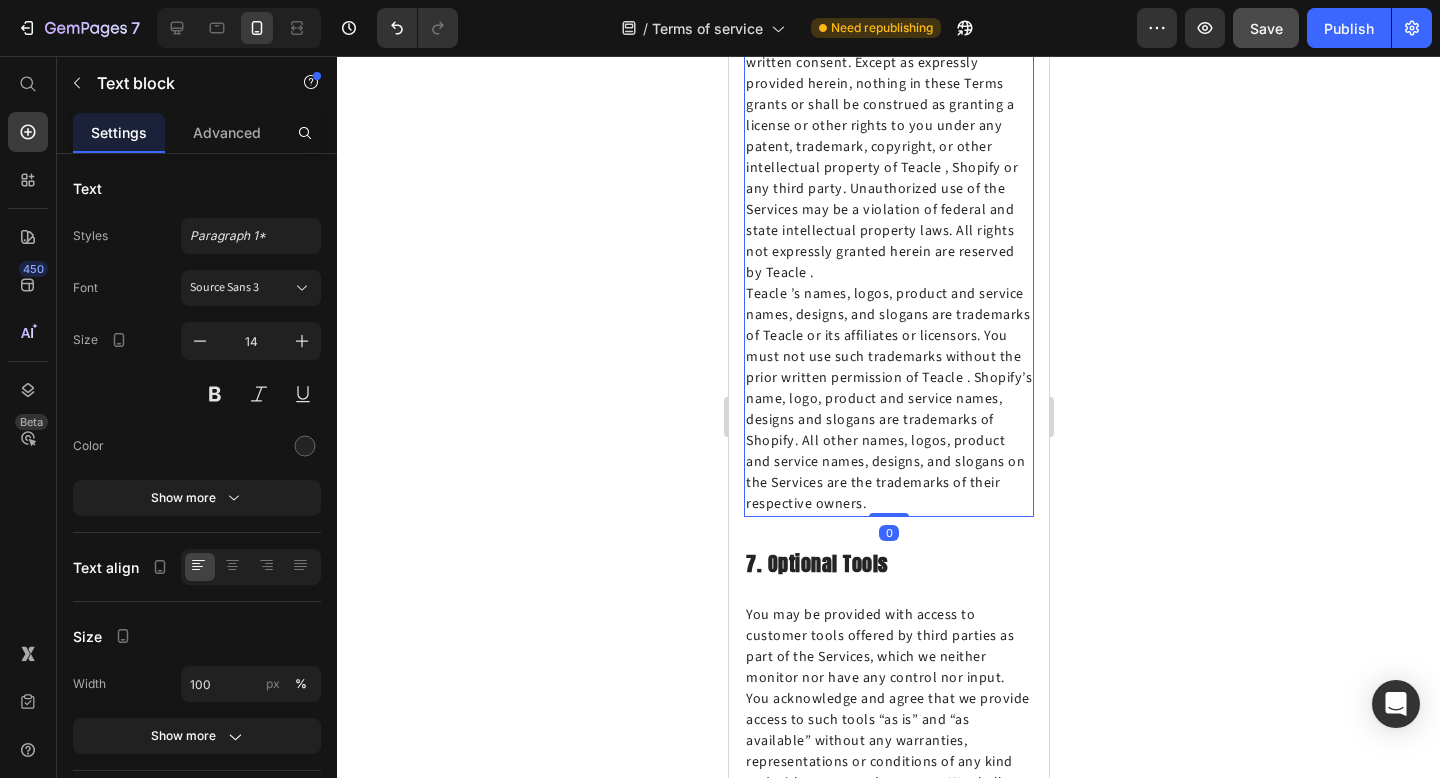 click on "Our Services, including but not limited to all trademarks, brands, text, displays, images, graphics, product reviews, video, and audio, and the design, selection, and arrangement thereof, are owned by Teacle , its affiliates or licensors and are protected by U.S. and foreign patent, copyright and other intellectual property laws. Teacle ’s names, logos, product and service names, designs, and slogans are trademarks of Teacle or its affiliates or licensors. You must not use such trademarks without the prior written permission of Teacle . Shopify’s name, logo, product and service names, designs and slogans are trademarks of Shopify. All other names, logos, product and service names, designs, and slogans on the Services are the trademarks of their respective owners. Text block   0" at bounding box center [888, 126] 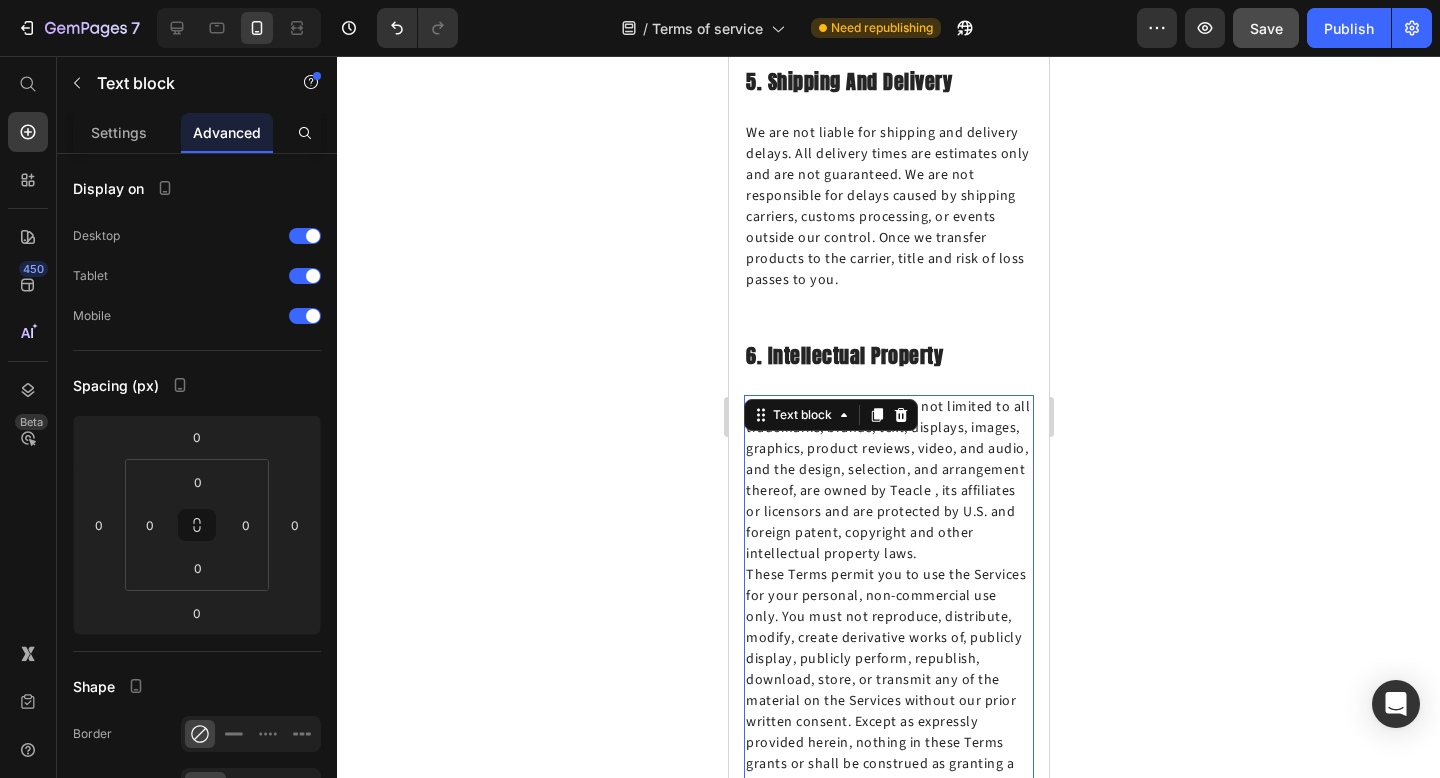 scroll, scrollTop: 5620, scrollLeft: 0, axis: vertical 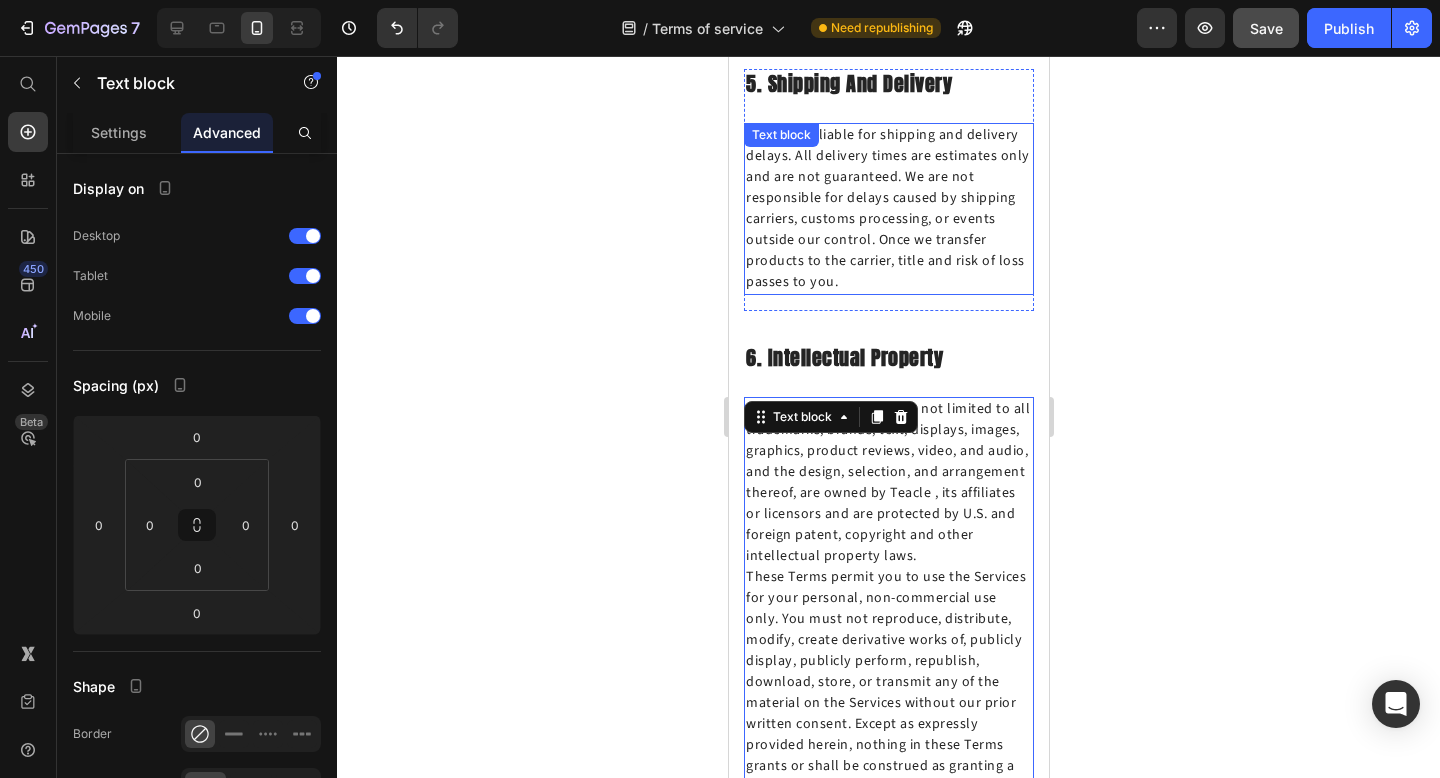 click on "We are not liable for shipping and delivery delays. All delivery times are estimates only and are not guaranteed. We are not responsible for delays caused by shipping carriers, customs processing, or events outside our control. Once we transfer products to the carrier, title and risk of loss passes to you." at bounding box center [888, 209] 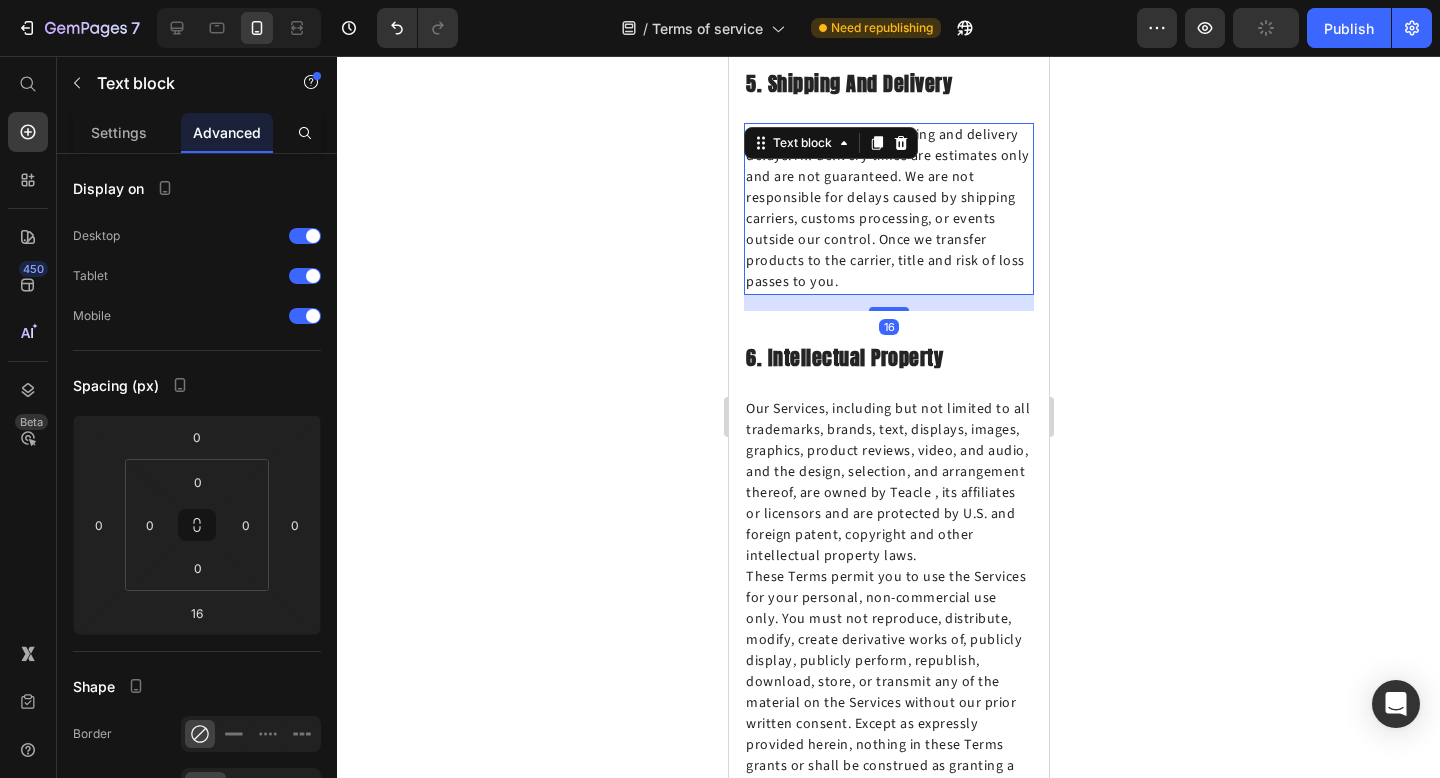 drag, startPoint x: 882, startPoint y: 200, endPoint x: 884, endPoint y: 181, distance: 19.104973 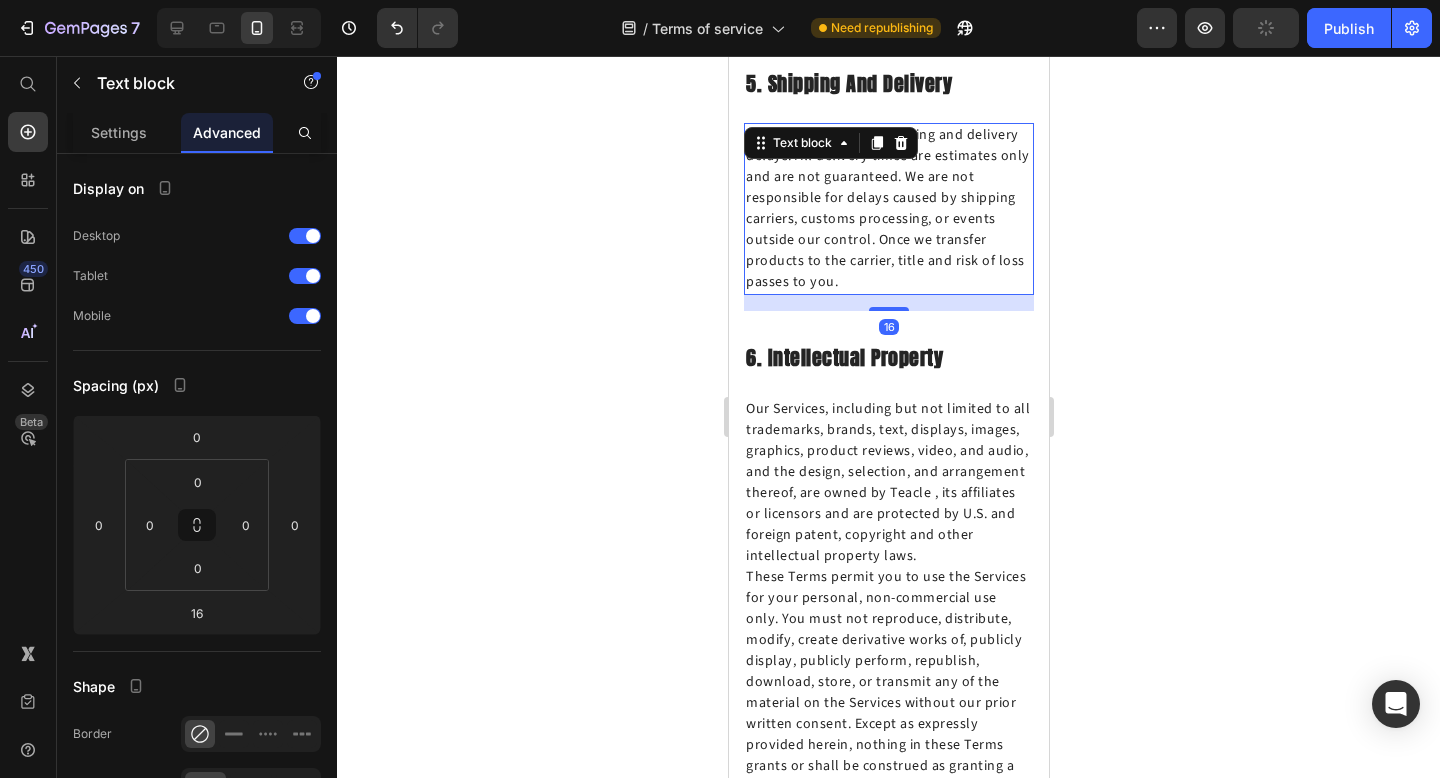 click on "We are not liable for shipping and delivery delays. All delivery times are estimates only and are not guaranteed. We are not responsible for delays caused by shipping carriers, customs processing, or events outside our control. Once we transfer products to the carrier, title and risk of loss passes to you. Text block   16" at bounding box center (888, 209) 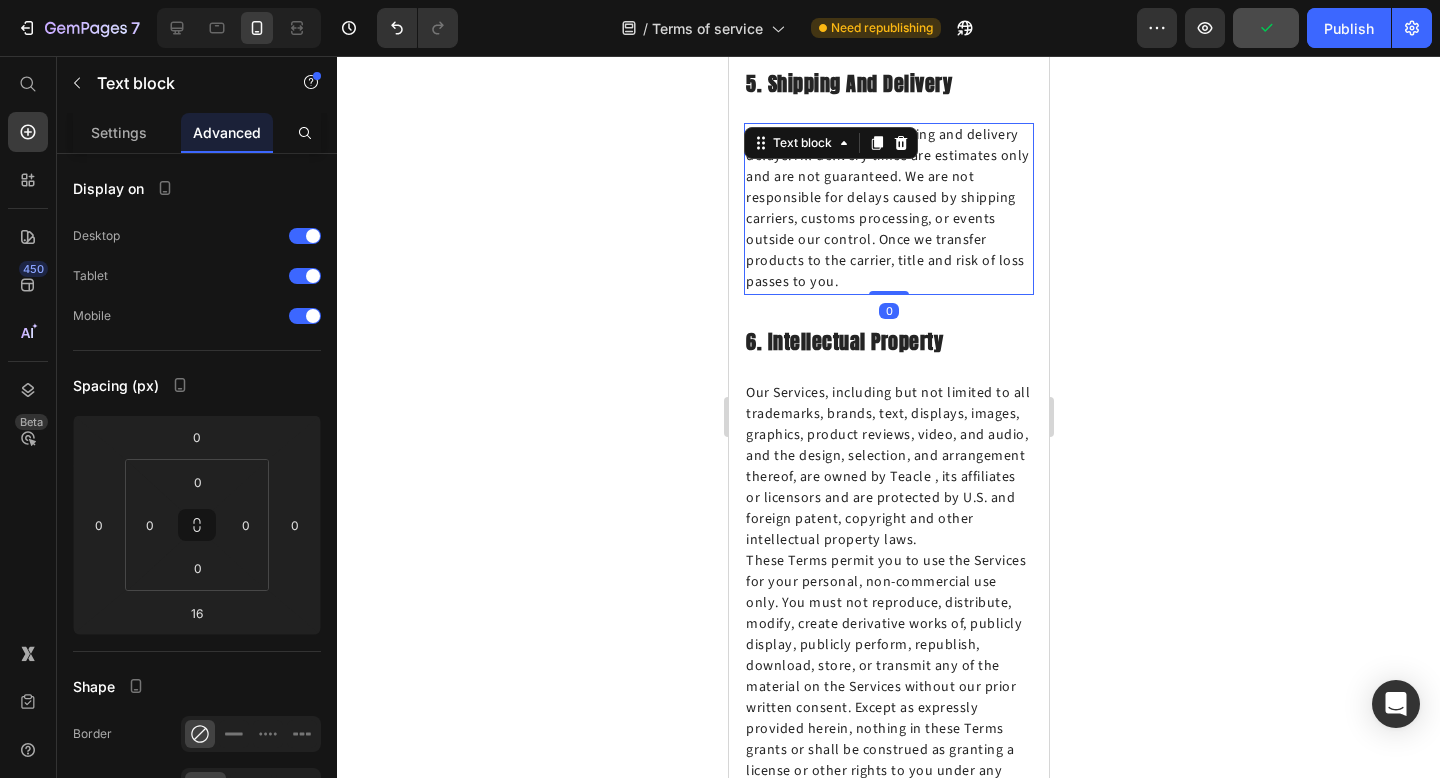 drag, startPoint x: 894, startPoint y: 203, endPoint x: 894, endPoint y: 175, distance: 28 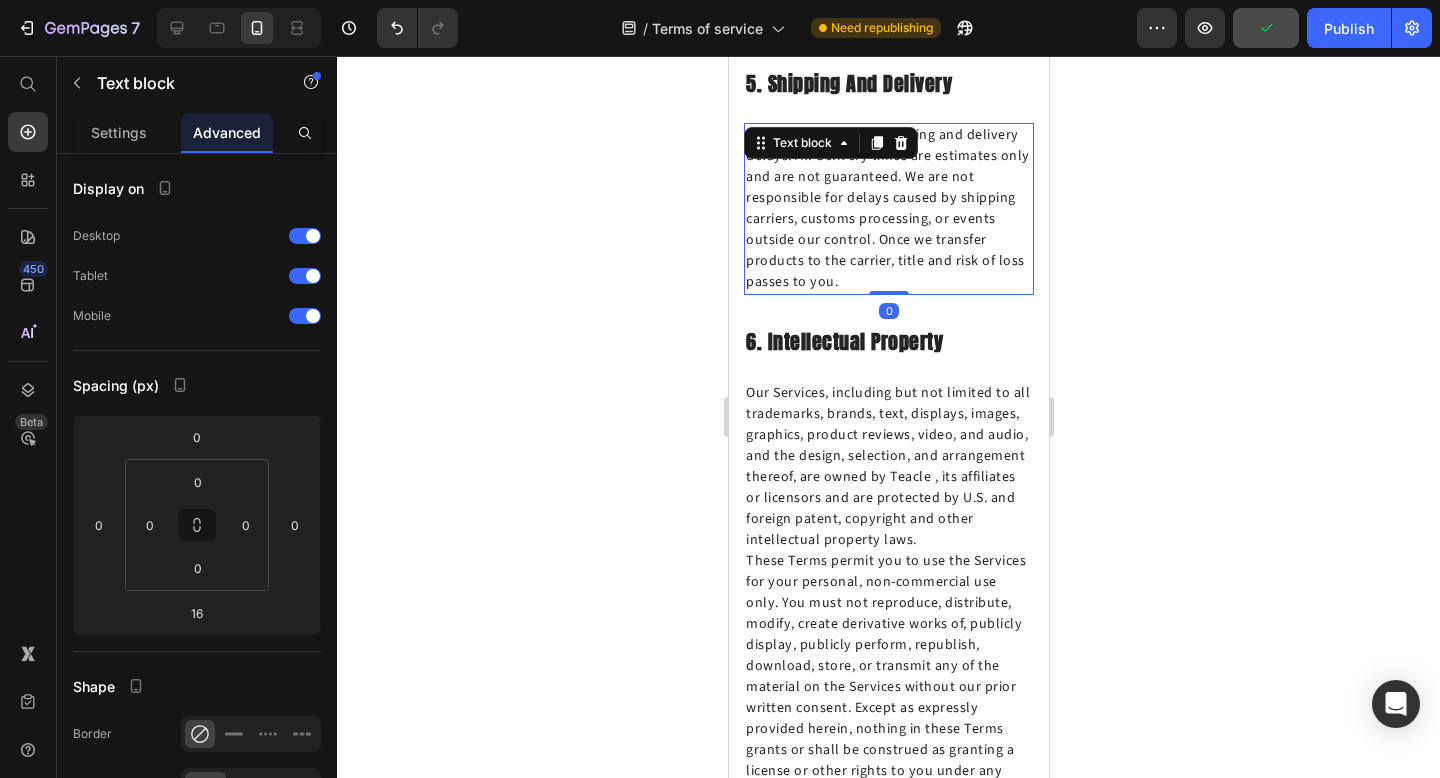 click on "We are not liable for shipping and delivery delays. All delivery times are estimates only and are not guaranteed. We are not responsible for delays caused by shipping carriers, customs processing, or events outside our control. Once we transfer products to the carrier, title and risk of loss passes to you. Text block   0" at bounding box center [888, 209] 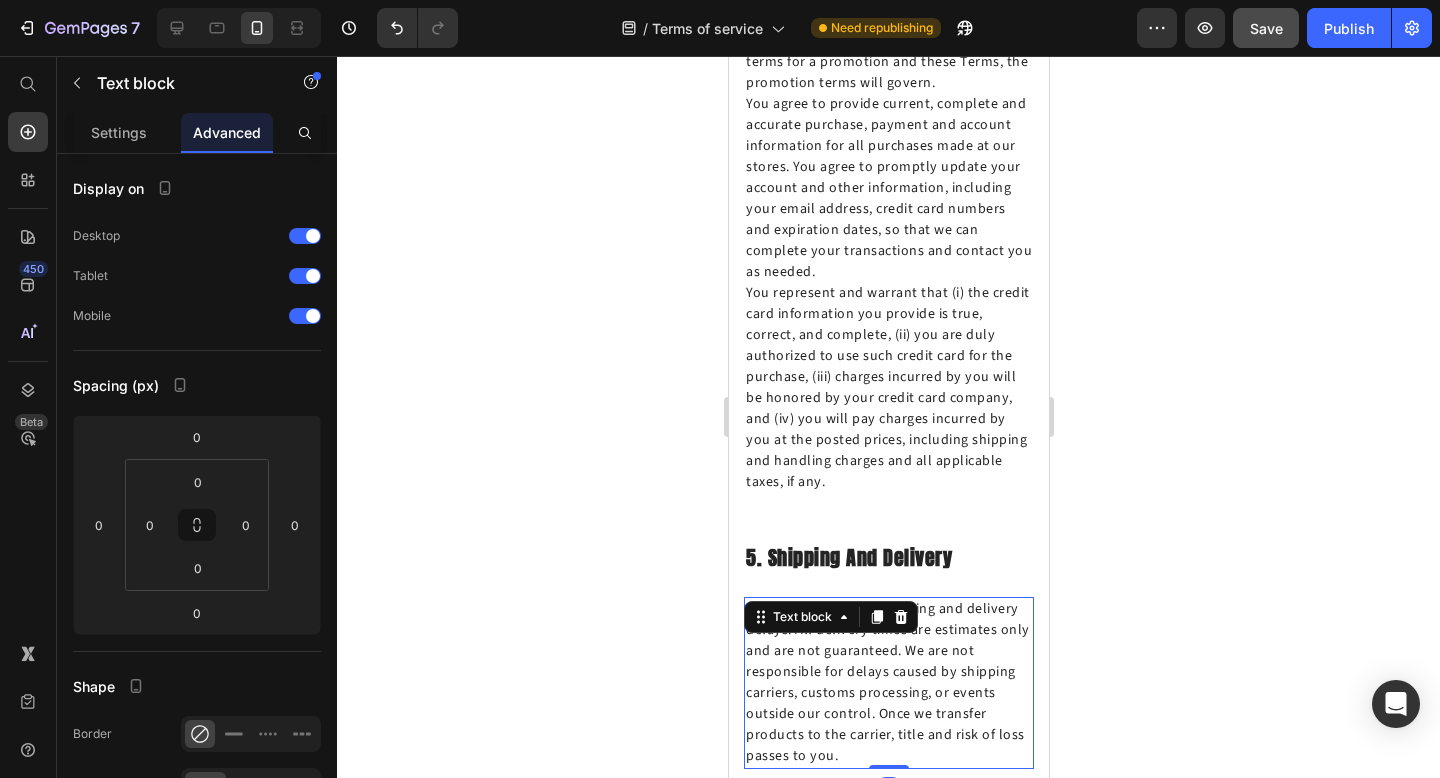 scroll, scrollTop: 5139, scrollLeft: 0, axis: vertical 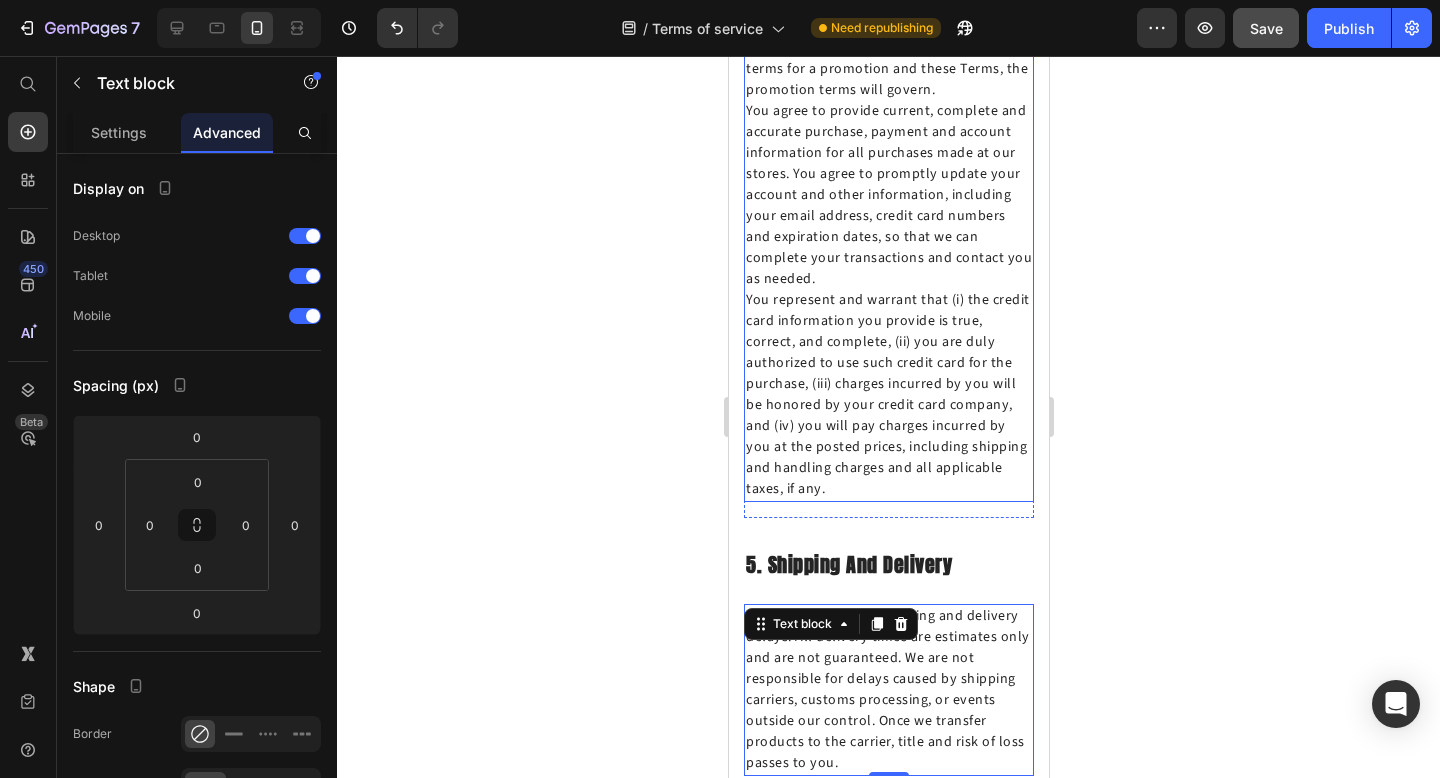 click on "Prices, discounts and promotions are subject to change without notice. The price charged for a product or service will be the price in effect at the time the order is placed and will be set out in your order confirmation email. Unless otherwise expressly stated, posted prices do not include taxes, shipping, handling, customs or import charges. Prices posted in our online stores may be different from prices offered in physical stores or in online or other stores operated by third parties. We may offer, from time to time, promotions on the Services that may affect pricing and that are governed by terms and conditions separate from these Terms. If there is a conflict between the terms for a promotion and these Terms, the promotion terms will govern." at bounding box center (888, 101) 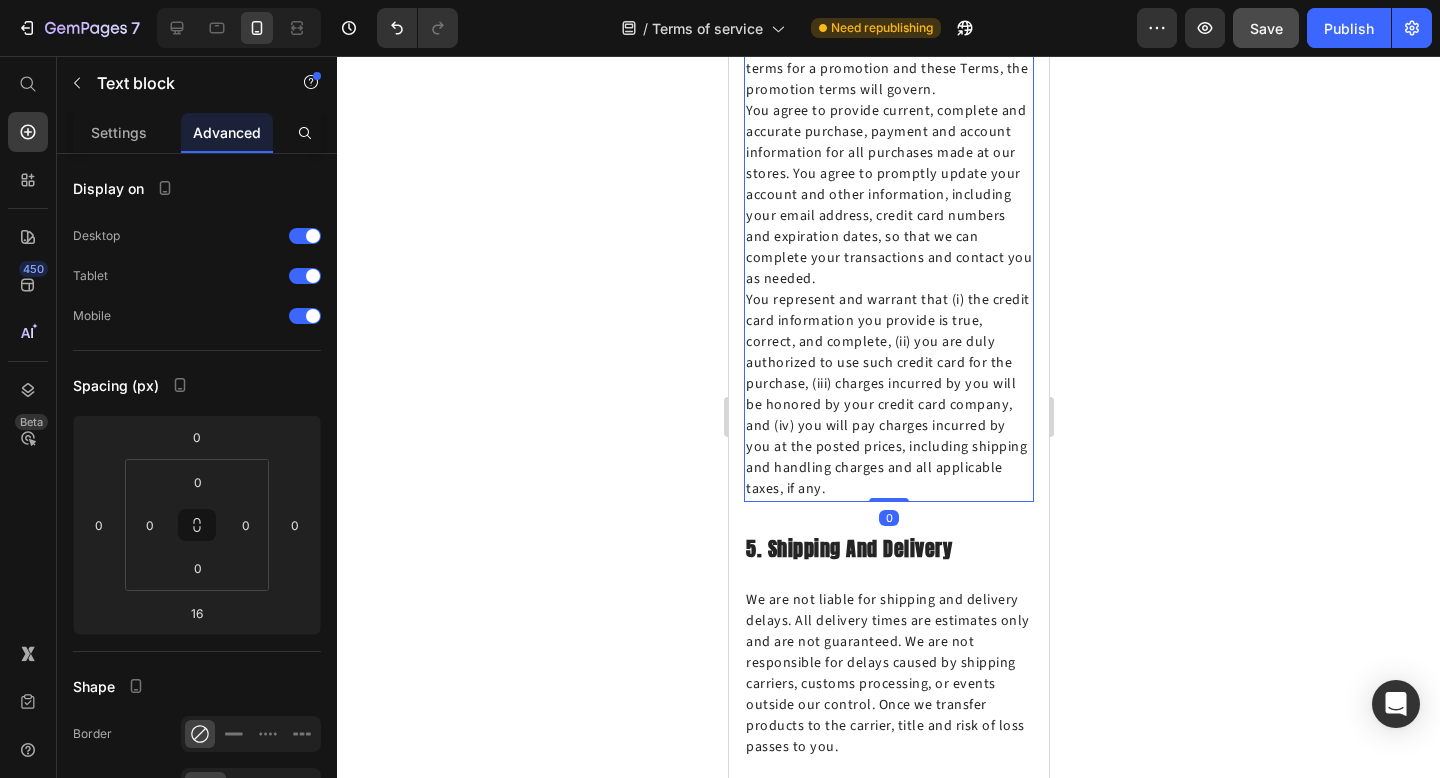 drag, startPoint x: 896, startPoint y: 412, endPoint x: 896, endPoint y: 387, distance: 25 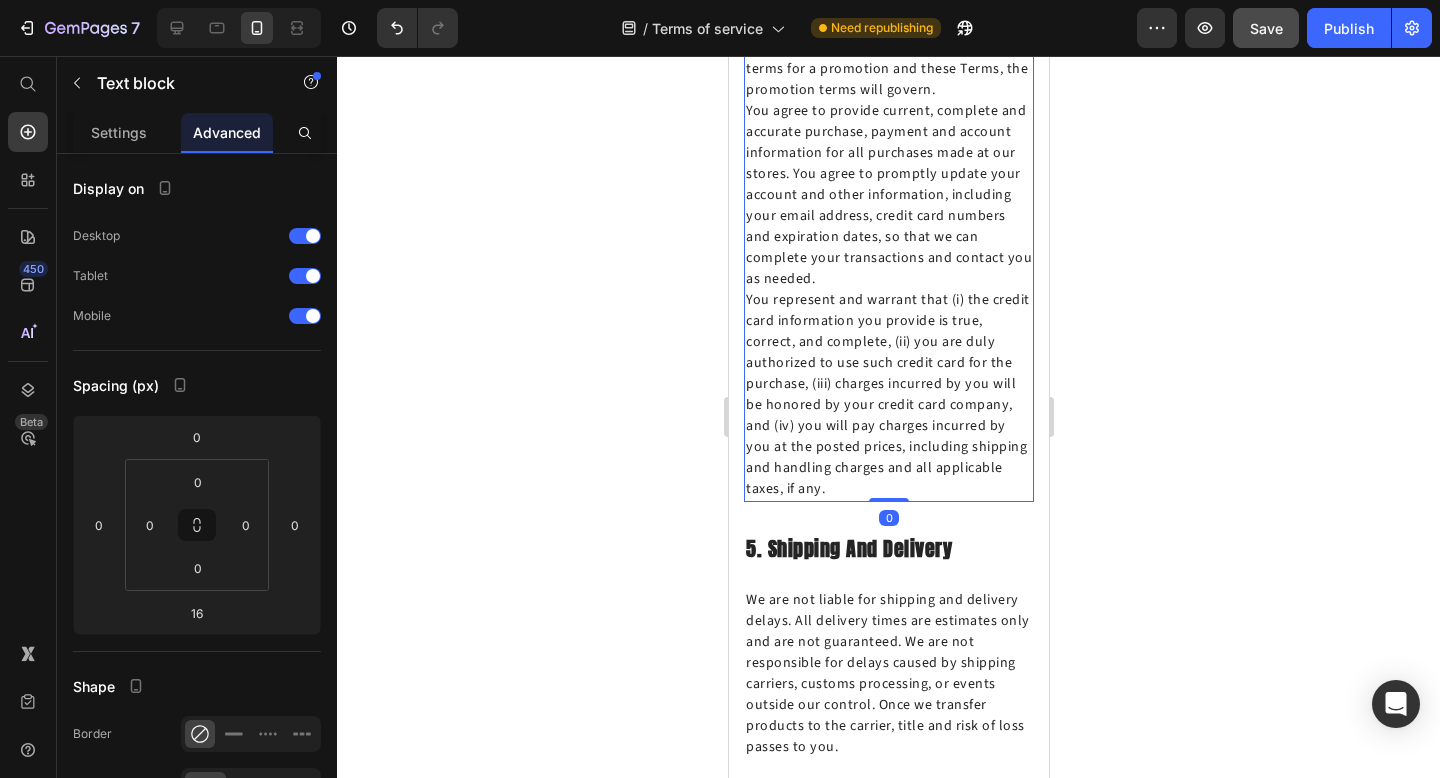 click on "Prices, discounts and promotions are subject to change without notice. The price charged for a product or service will be the price in effect at the time the order is placed and will be set out in your order confirmation email. Unless otherwise expressly stated, posted prices do not include taxes, shipping, handling, customs or import charges. Prices posted in our online stores may be different from prices offered in physical stores or in online or other stores operated by third parties. We may offer, from time to time, promotions on the Services that may affect pricing and that are governed by terms and conditions separate from these Terms. If there is a conflict between the terms for a promotion and these Terms, the promotion terms will govern. Text block   0" at bounding box center [888, 101] 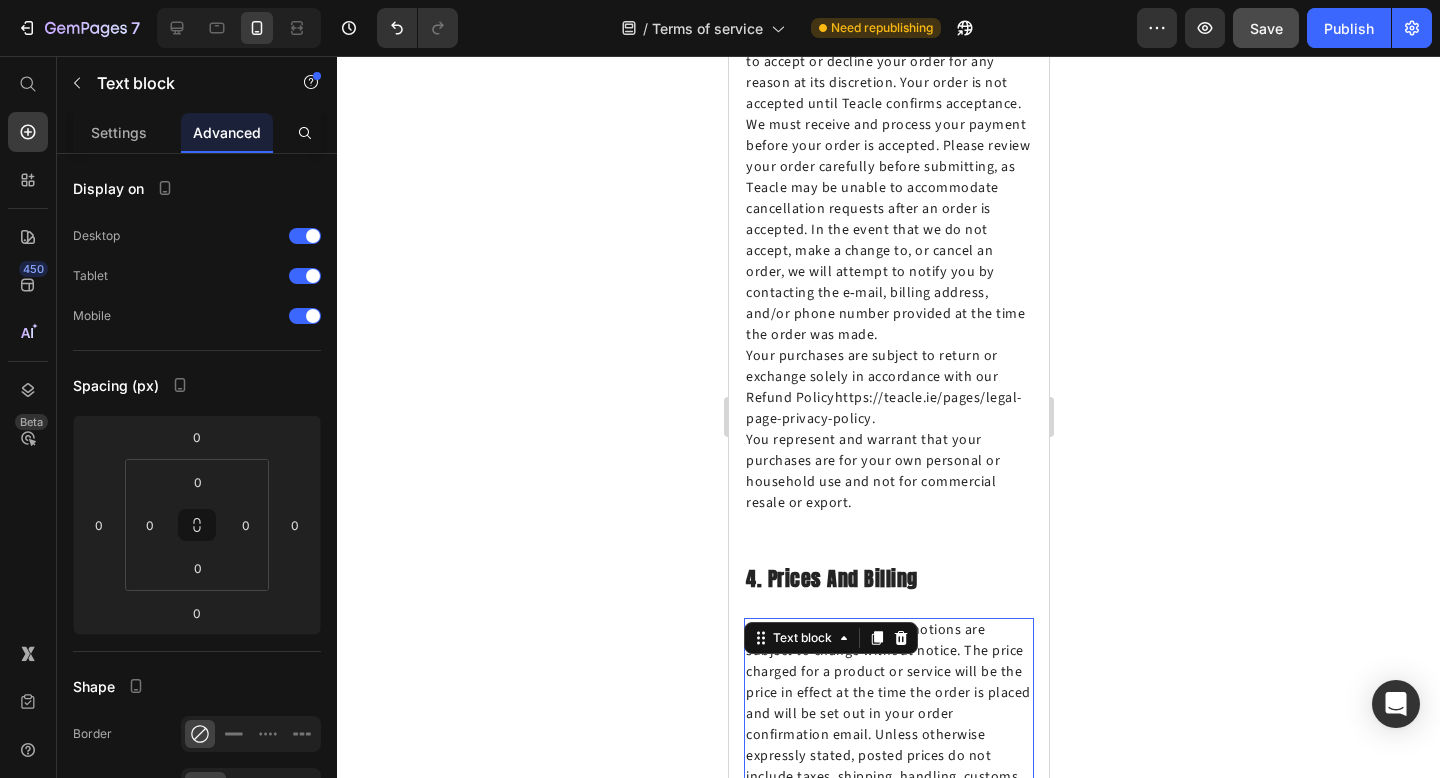 scroll, scrollTop: 4240, scrollLeft: 0, axis: vertical 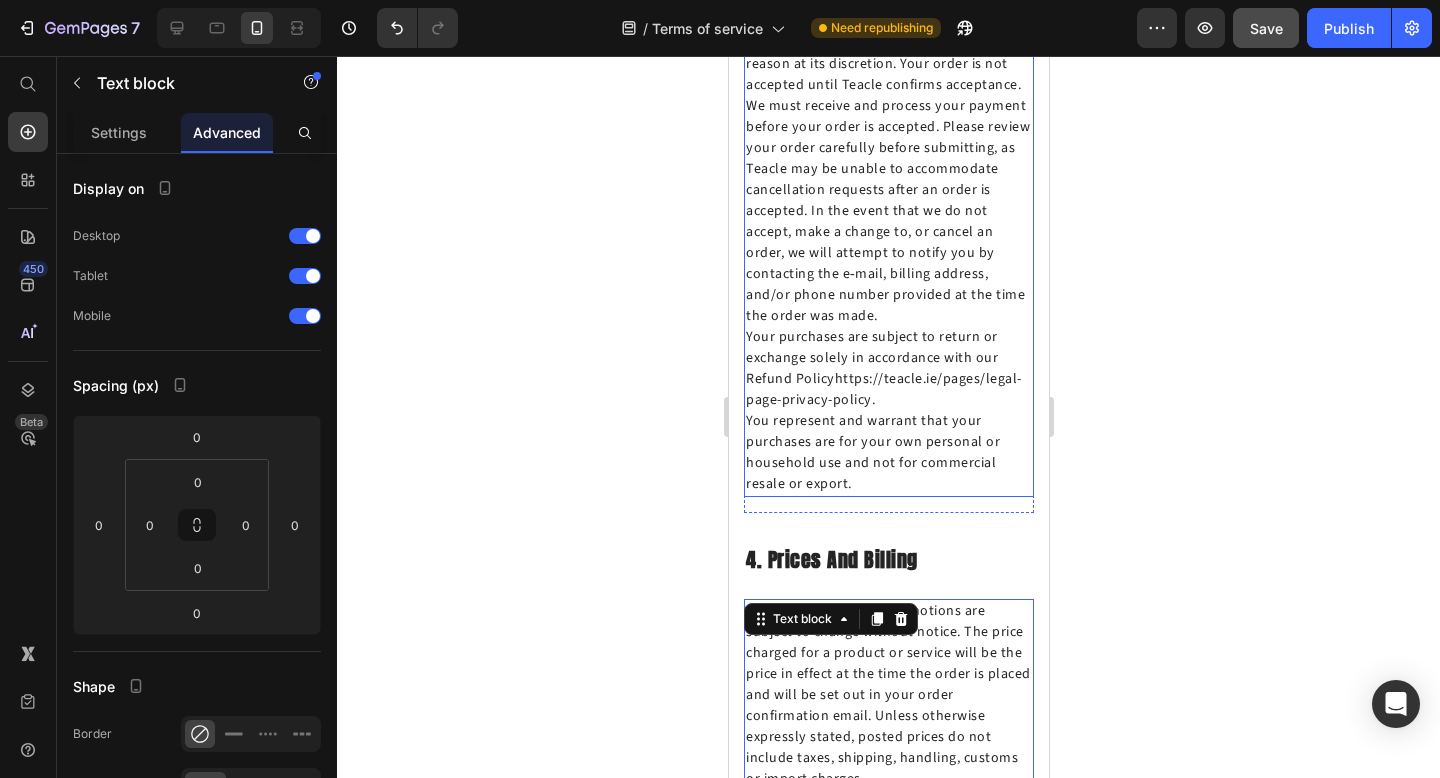 click on "When you place an order, you are making an offer to purchase. Teacle reserves the right to accept or decline your order for any reason at its discretion. Your order is not accepted until Teacle confirms acceptance. We must receive and process your payment before your order is accepted. Please review your order carefully before submitting, as Teacle may be unable to accommodate cancellation requests after an order is accepted. In the event that we do not accept, make a change to, or cancel an order, we will attempt to notify you by contacting the e‑mail, billing address, and/or phone number provided at the time the order was made. Your purchases are subject to return or exchange solely in accordance with our Refund Policy  https://teacle.ie/pages/legal-page-privacy-policy . You represent and warrant that your purchases are for your own personal or household use and not for commercial resale or export." at bounding box center [888, 243] 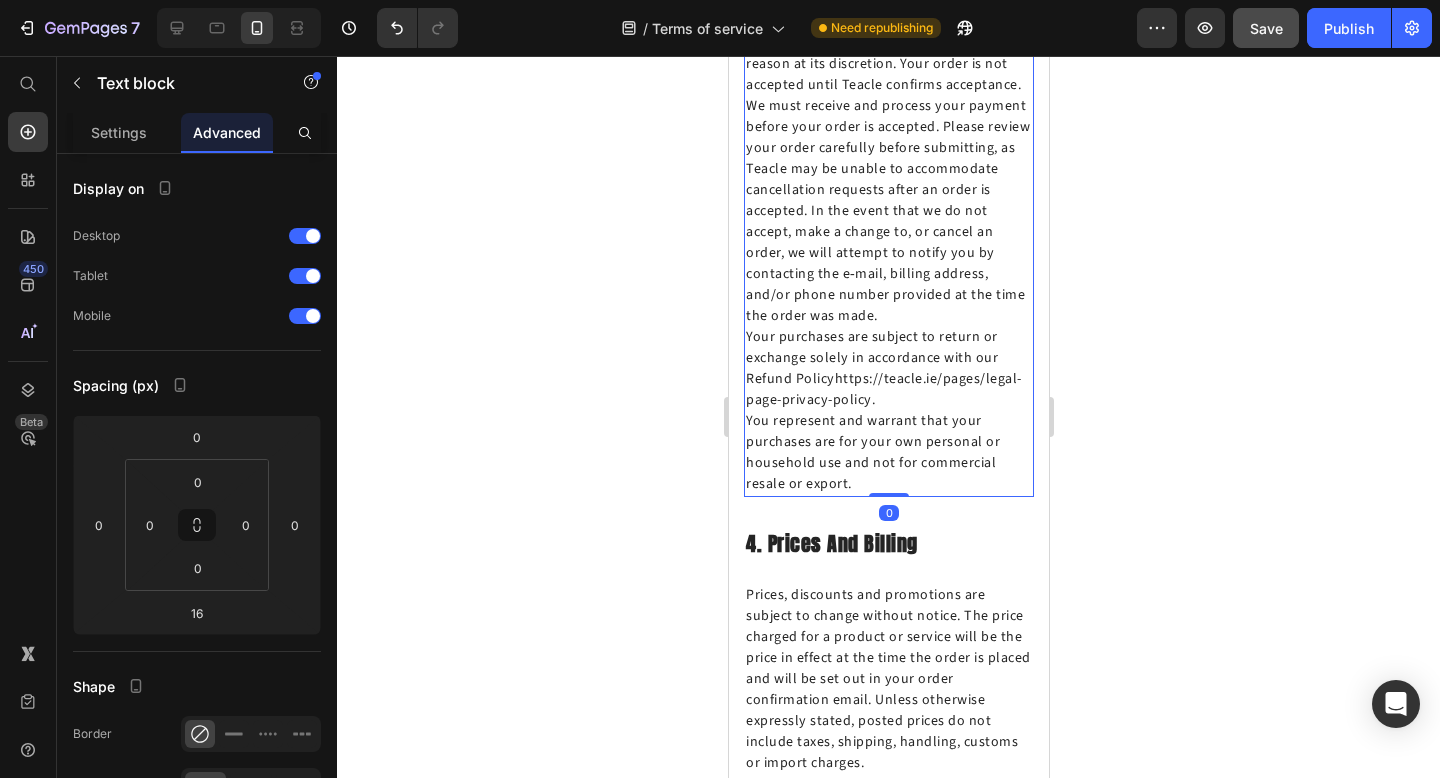 drag, startPoint x: 899, startPoint y: 445, endPoint x: 901, endPoint y: 419, distance: 26.076809 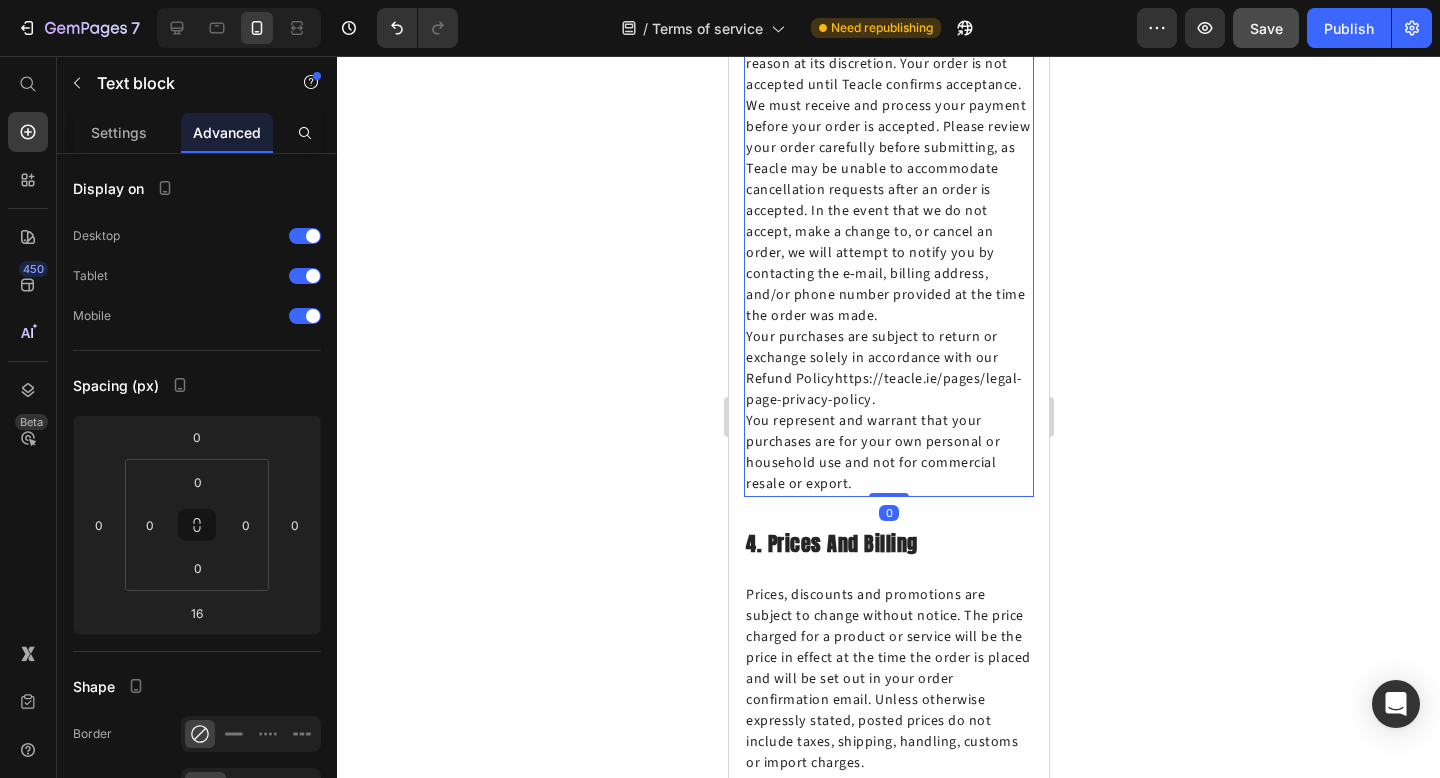 click on "When you place an order, you are making an offer to purchase. Teacle reserves the right to accept or decline your order for any reason at its discretion. Your order is not accepted until Teacle confirms acceptance. We must receive and process your payment before your order is accepted. Please review your order carefully before submitting, as Teacle may be unable to accommodate cancellation requests after an order is accepted. In the event that we do not accept, make a change to, or cancel an order, we will attempt to notify you by contacting the e‑mail, billing address, and/or phone number provided at the time the order was made. Your purchases are subject to return or exchange solely in accordance with our Refund Policy  https://teacle.ie/pages/legal-page-privacy-policy . You represent and warrant that your purchases are for your own personal or household use and not for commercial resale or export. Text block   0" at bounding box center [888, 243] 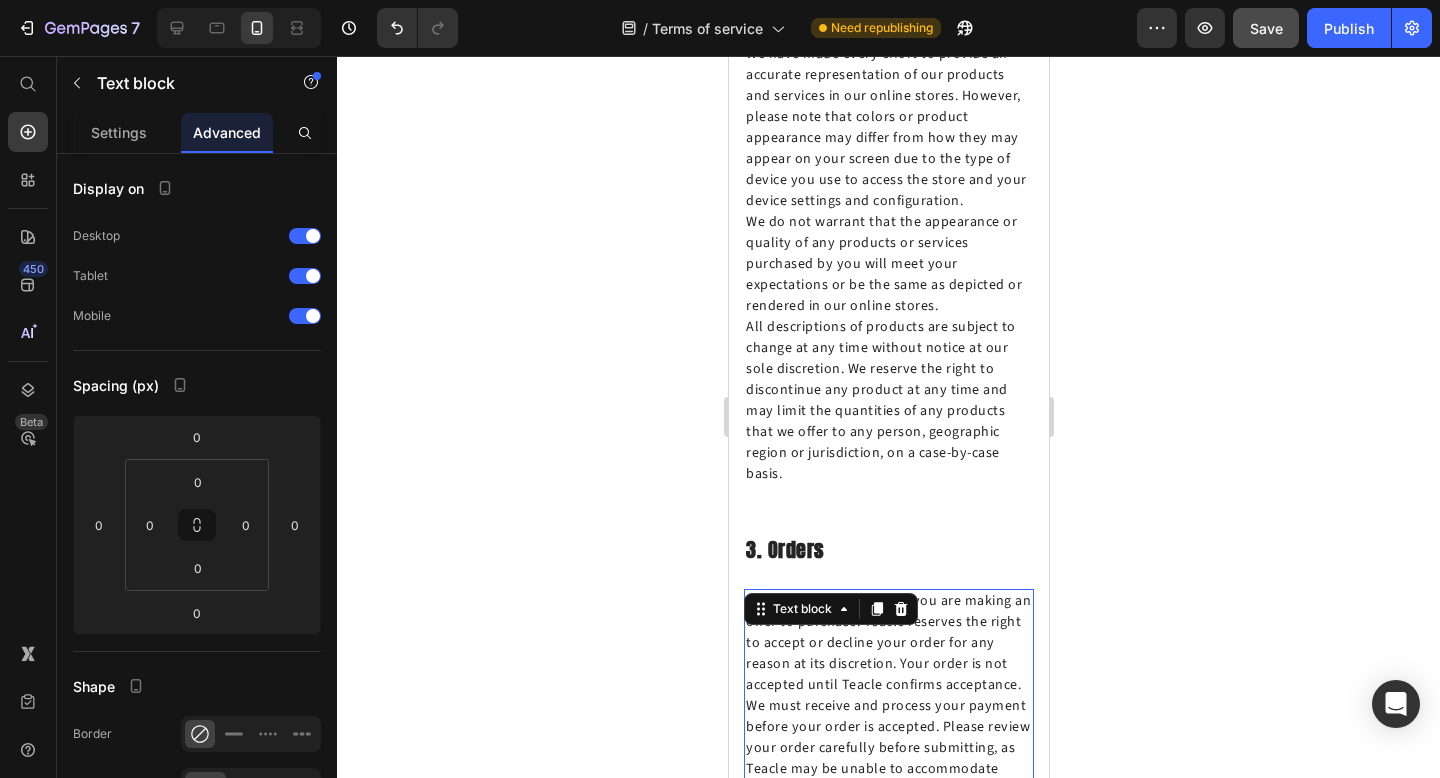 scroll, scrollTop: 3571, scrollLeft: 0, axis: vertical 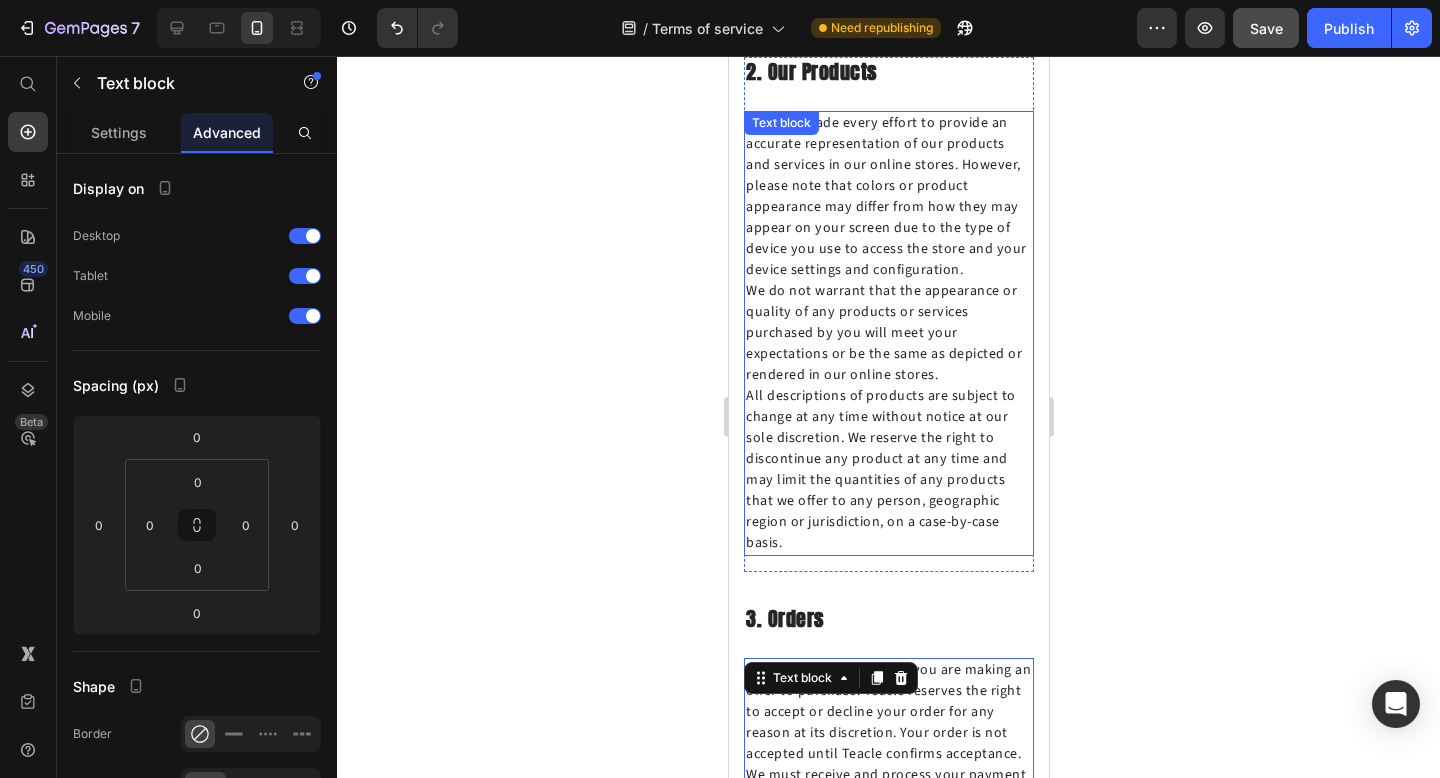 click on "We have made every effort to provide an accurate representation of our products and services in our online stores. However, please note that colors or product appearance may differ from how they may appear on your screen due to the type of device you use to access the store and your device settings and configuration. We do not warrant that the appearance or quality of any products or services purchased by you will meet your expectations or be the same as depicted or rendered in our online stores. All descriptions of products are subject to change at any time without notice at our sole discretion. We reserve the right to discontinue any product at any time and may limit the quantities of any products that we offer to any person, geographic region or jurisdiction, on a case-by-case basis." at bounding box center (888, 333) 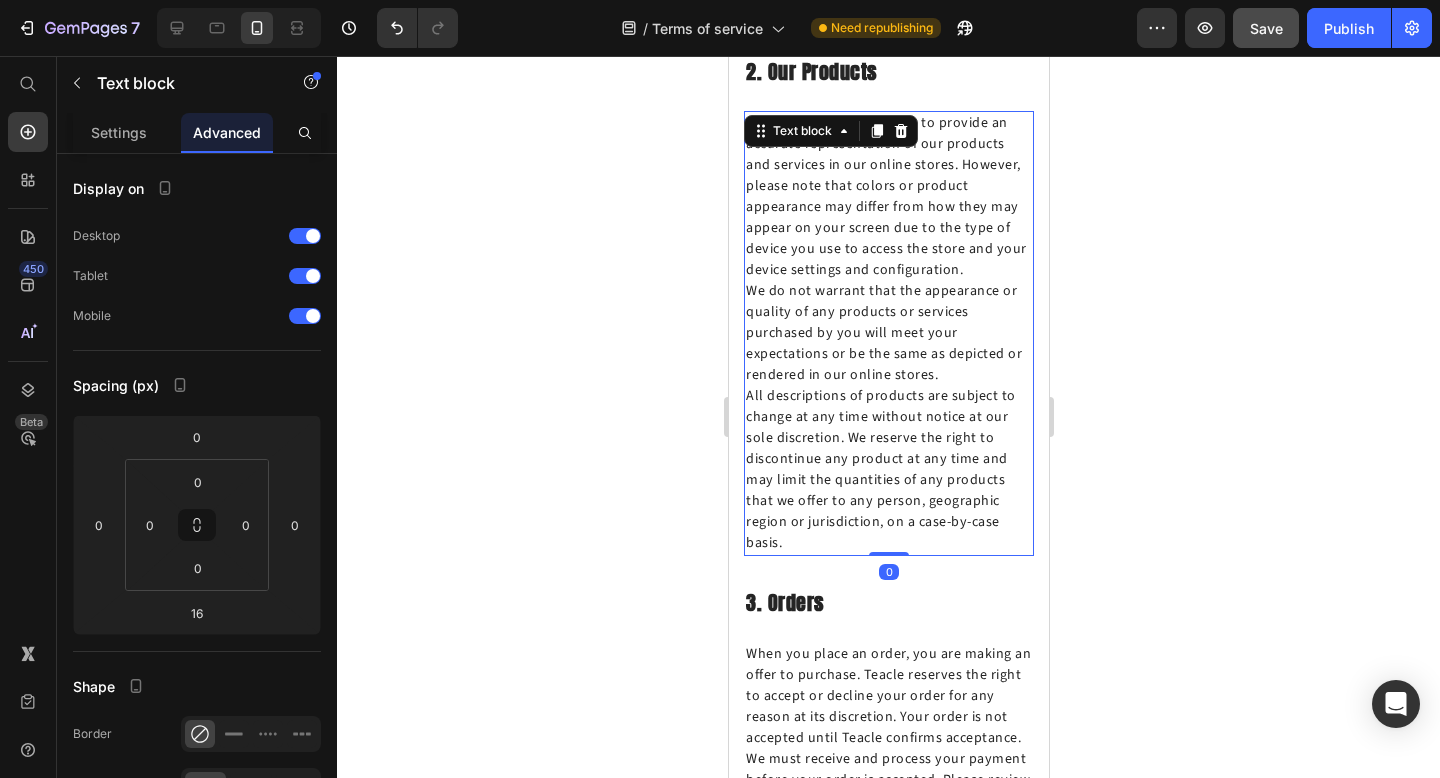 drag, startPoint x: 890, startPoint y: 529, endPoint x: 890, endPoint y: 483, distance: 46 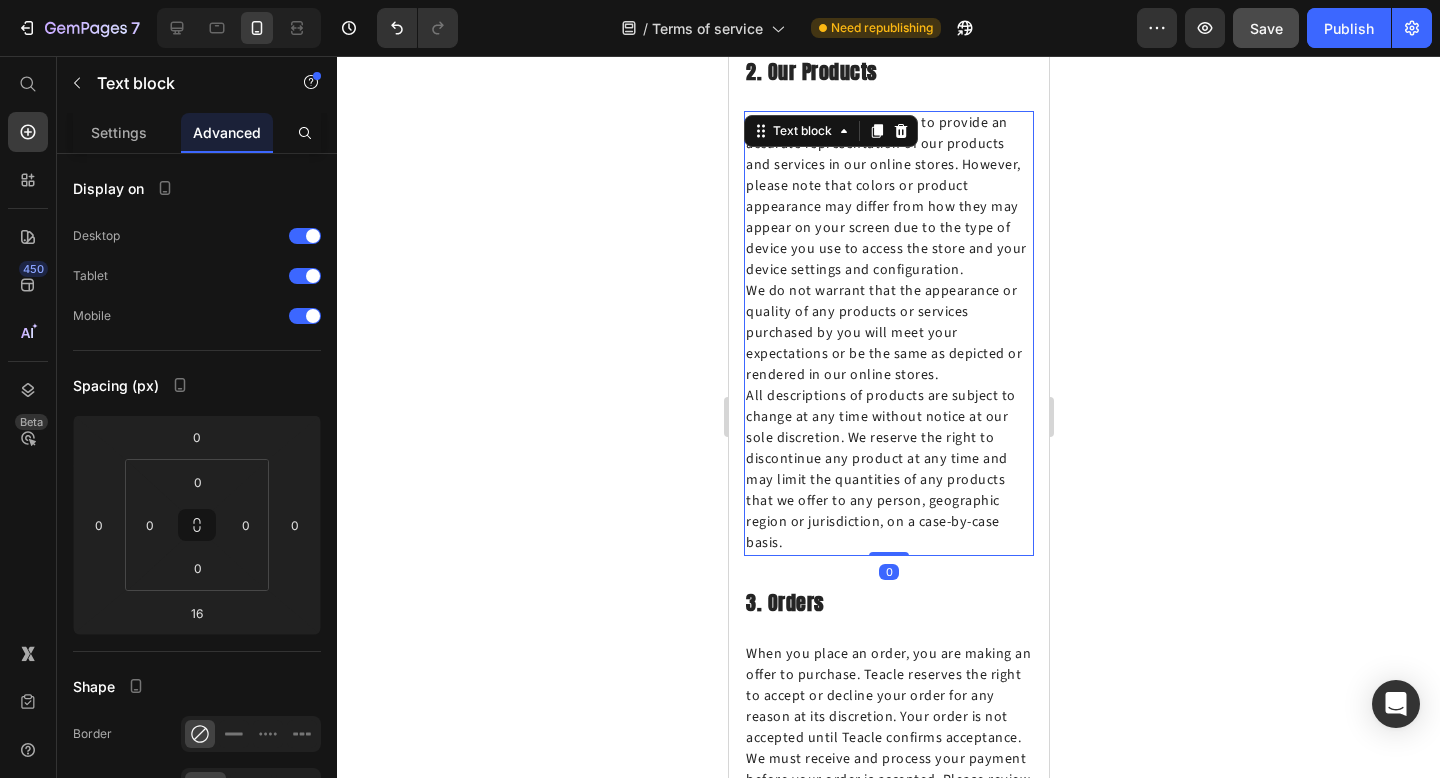 click on "We have made every effort to provide an accurate representation of our products and services in our online stores. However, please note that colors or product appearance may differ from how they may appear on your screen due to the type of device you use to access the store and your device settings and configuration. We do not warrant that the appearance or quality of any products or services purchased by you will meet your expectations or be the same as depicted or rendered in our online stores. All descriptions of products are subject to change at any time without notice at our sole discretion. We reserve the right to discontinue any product at any time and may limit the quantities of any products that we offer to any person, geographic region or jurisdiction, on a case-by-case basis. Text block   0" at bounding box center [888, 333] 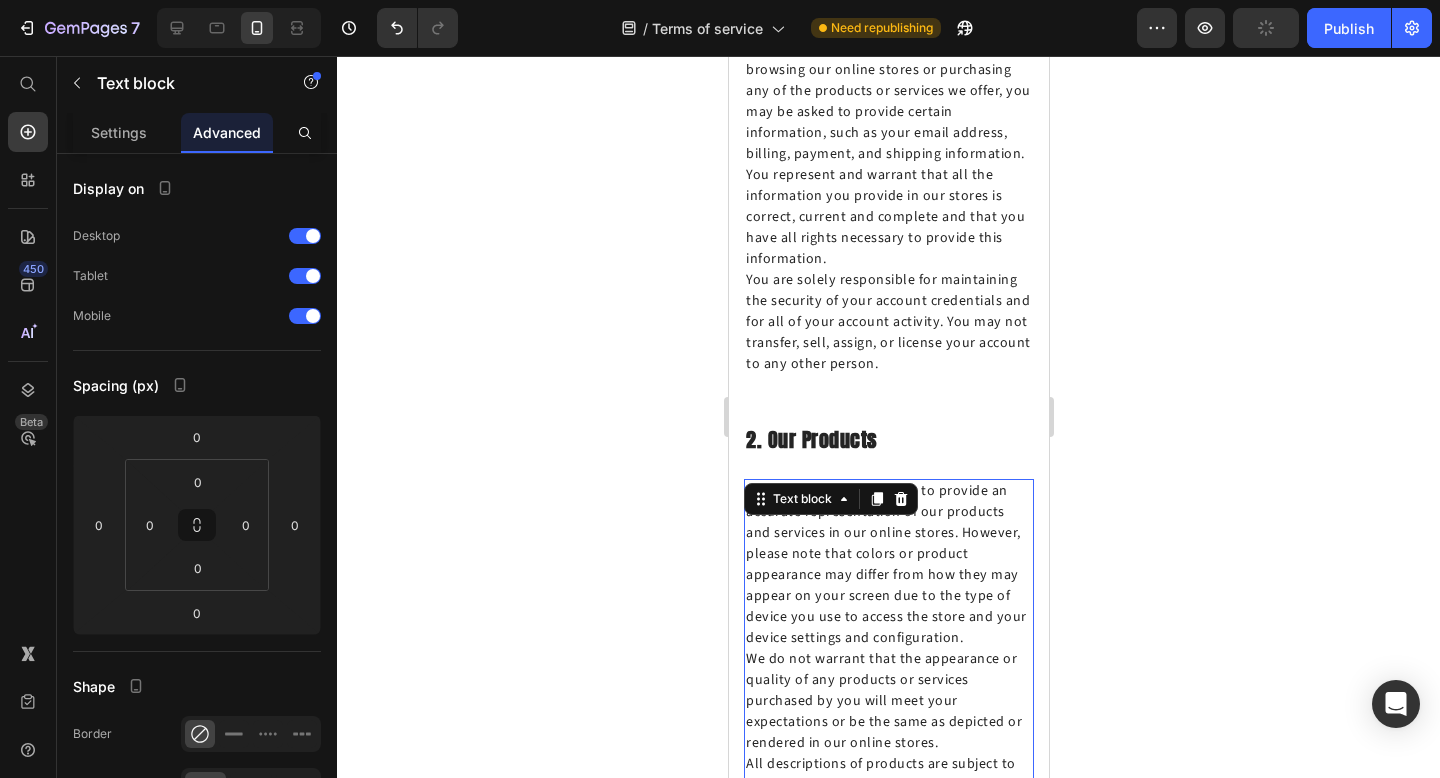 scroll, scrollTop: 3196, scrollLeft: 0, axis: vertical 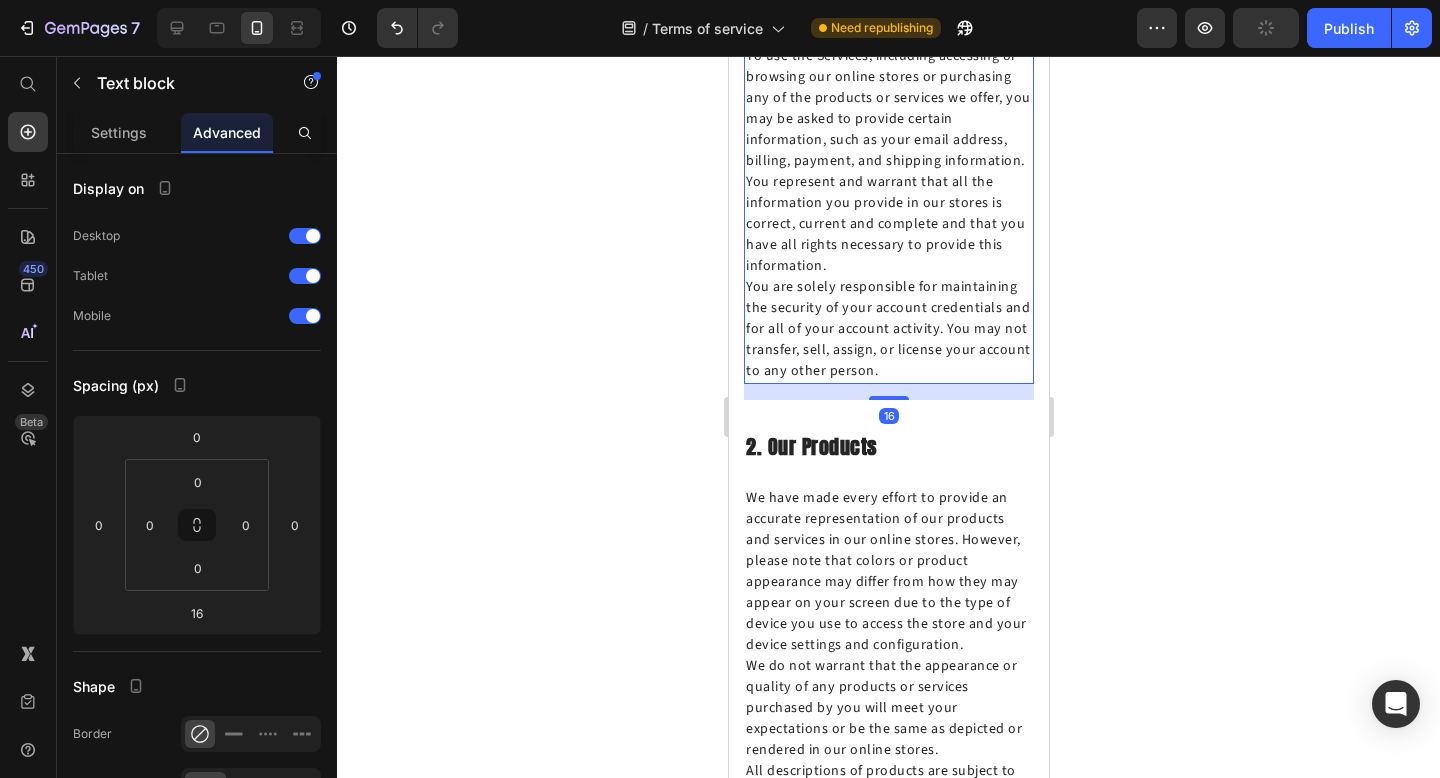 click on "By agreeing to these Terms of Service, you represent that you are at least the age of majority in your state or province of residence, and you have given us your consent to allow any of your minor dependents to use the Services on devices you own, purchase or manage. To use the Services, including accessing or browsing our online stores or purchasing any of the products or services we offer, you may be asked to provide certain information, such as your email address, billing, payment, and shipping information. You represent and warrant that all the information you provide in our stores is correct, current and complete and that you have all rights necessary to provide this information. You are solely responsible for maintaining the security of your account credentials and for all of your account activity. You may not transfer, sell, assign, or license your account to any other person." at bounding box center [888, 140] 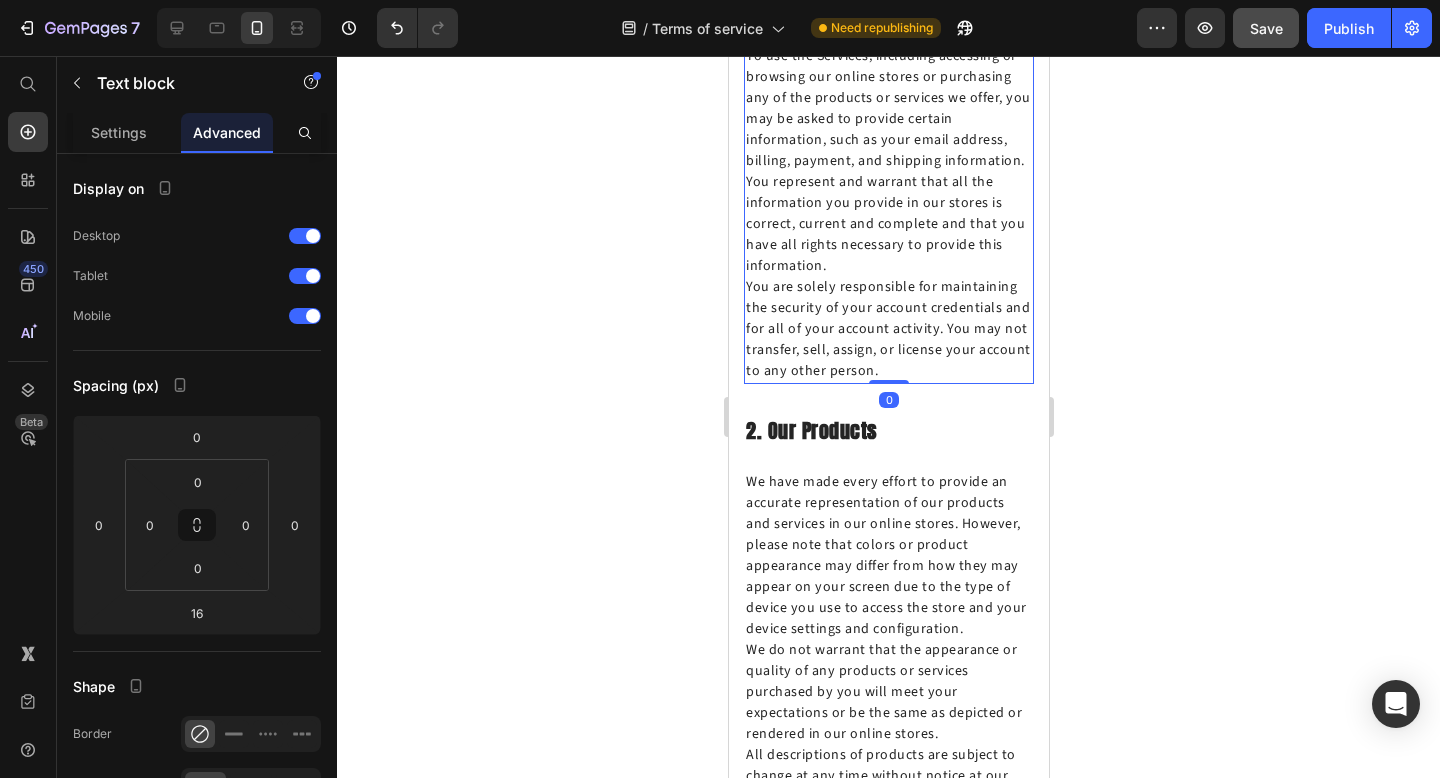 drag, startPoint x: 894, startPoint y: 376, endPoint x: 894, endPoint y: 339, distance: 37 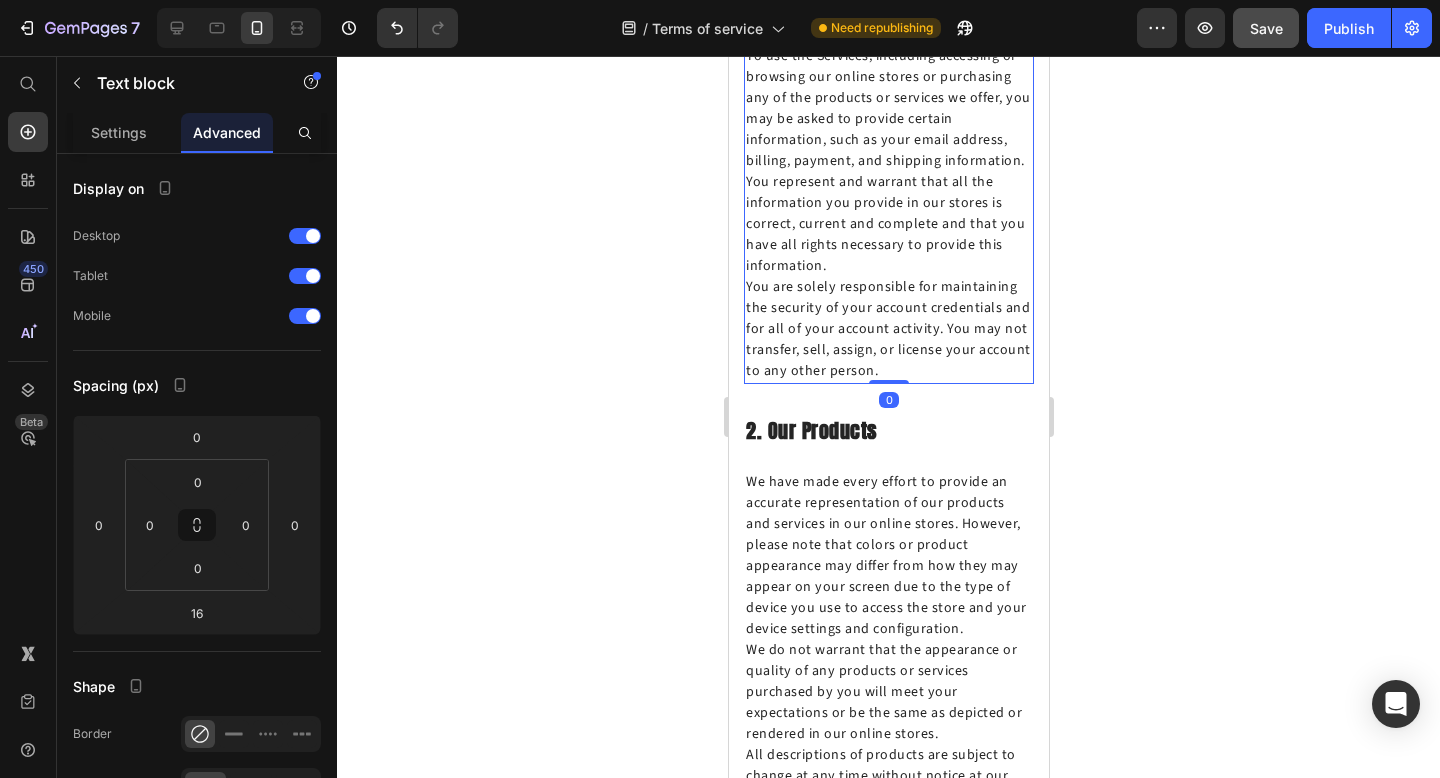 click on "By agreeing to these Terms of Service, you represent that you are at least the age of majority in your state or province of residence, and you have given us your consent to allow any of your minor dependents to use the Services on devices you own, purchase or manage. To use the Services, including accessing or browsing our online stores or purchasing any of the products or services we offer, you may be asked to provide certain information, such as your email address, billing, payment, and shipping information. You represent and warrant that all the information you provide in our stores is correct, current and complete and that you have all rights necessary to provide this information. You are solely responsible for maintaining the security of your account credentials and for all of your account activity. You may not transfer, sell, assign, or license your account to any other person. Text block   0" at bounding box center (888, 140) 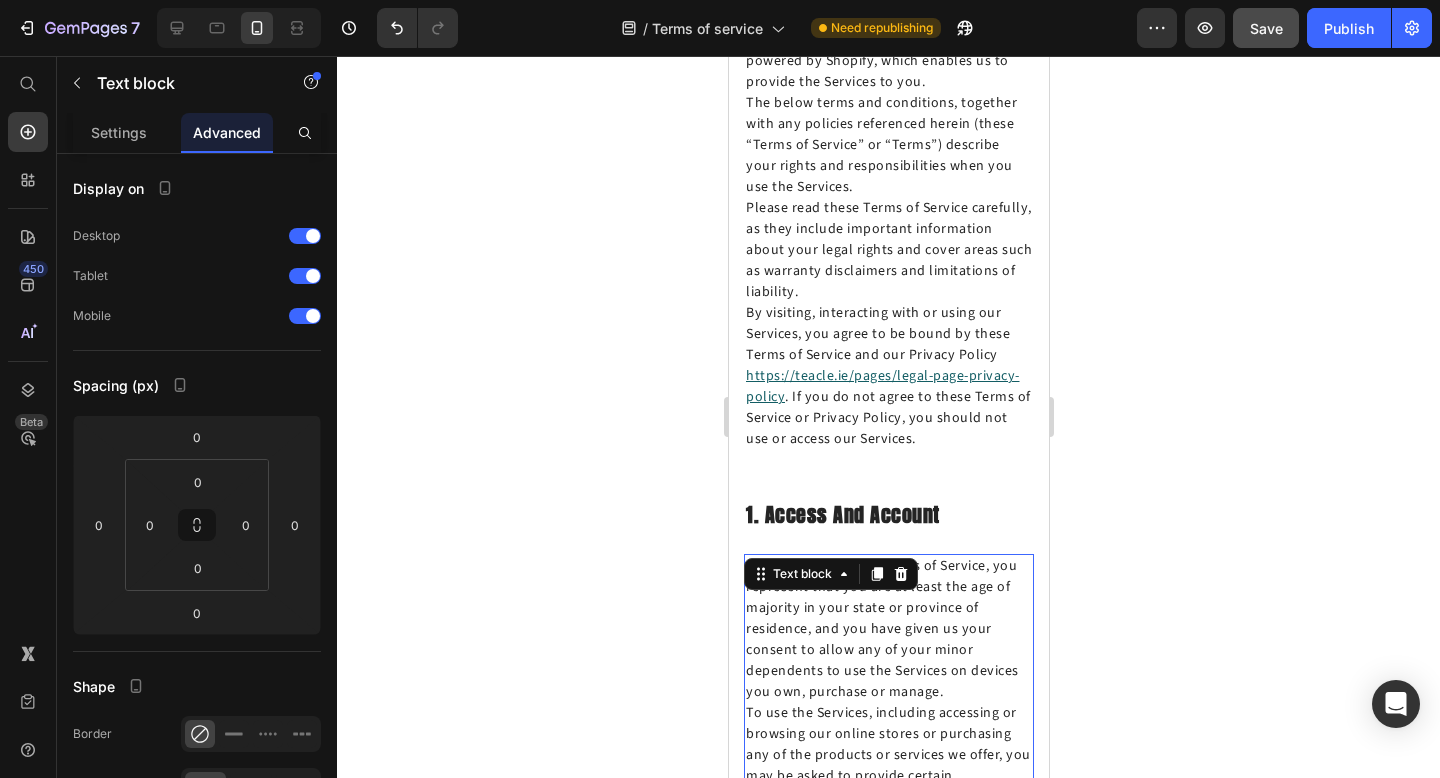 scroll, scrollTop: 2429, scrollLeft: 0, axis: vertical 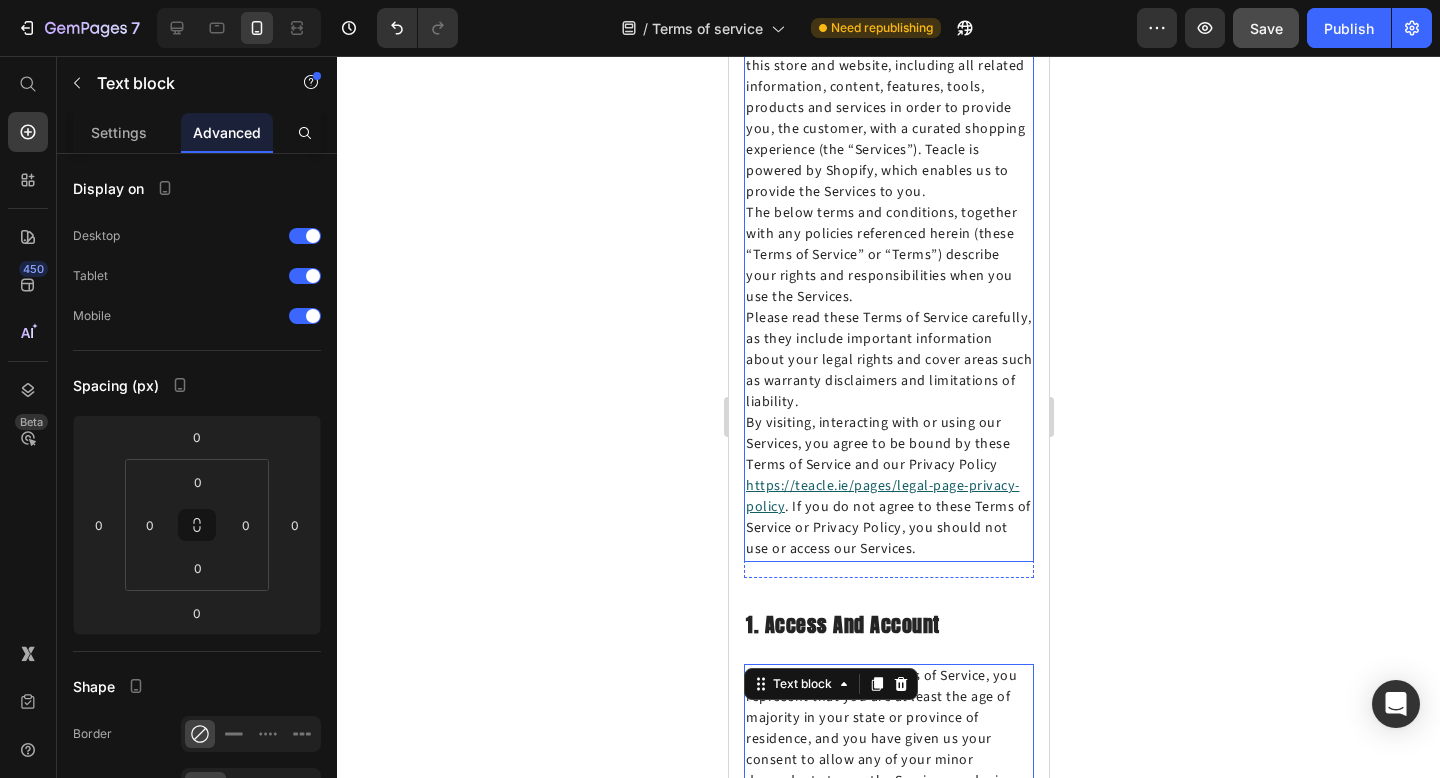 click on "Welcome to Teacle! The terms “we”, “us” and “our” refer to Teacle . Teacle operates this store and website, including all related information, content, features, tools, products and services in order to provide you, the customer, with a curated shopping experience (the “Services”). Teacle is powered by Shopify, which enables us to provide the Services to you. The below terms and conditions, together with any policies referenced herein (these “Terms of Service” or “Terms”) describe your rights and responsibilities when you use the Services. Please read these Terms of Service carefully, as they include important information about your legal rights and cover areas such as warranty disclaimers and limitations of liability. By visiting, interacting with or using our Services, you agree to be bound by these Terms of Service and our Privacy Policy   https://teacle.ie/pages/legal-page-privacy-policy" at bounding box center (888, 287) 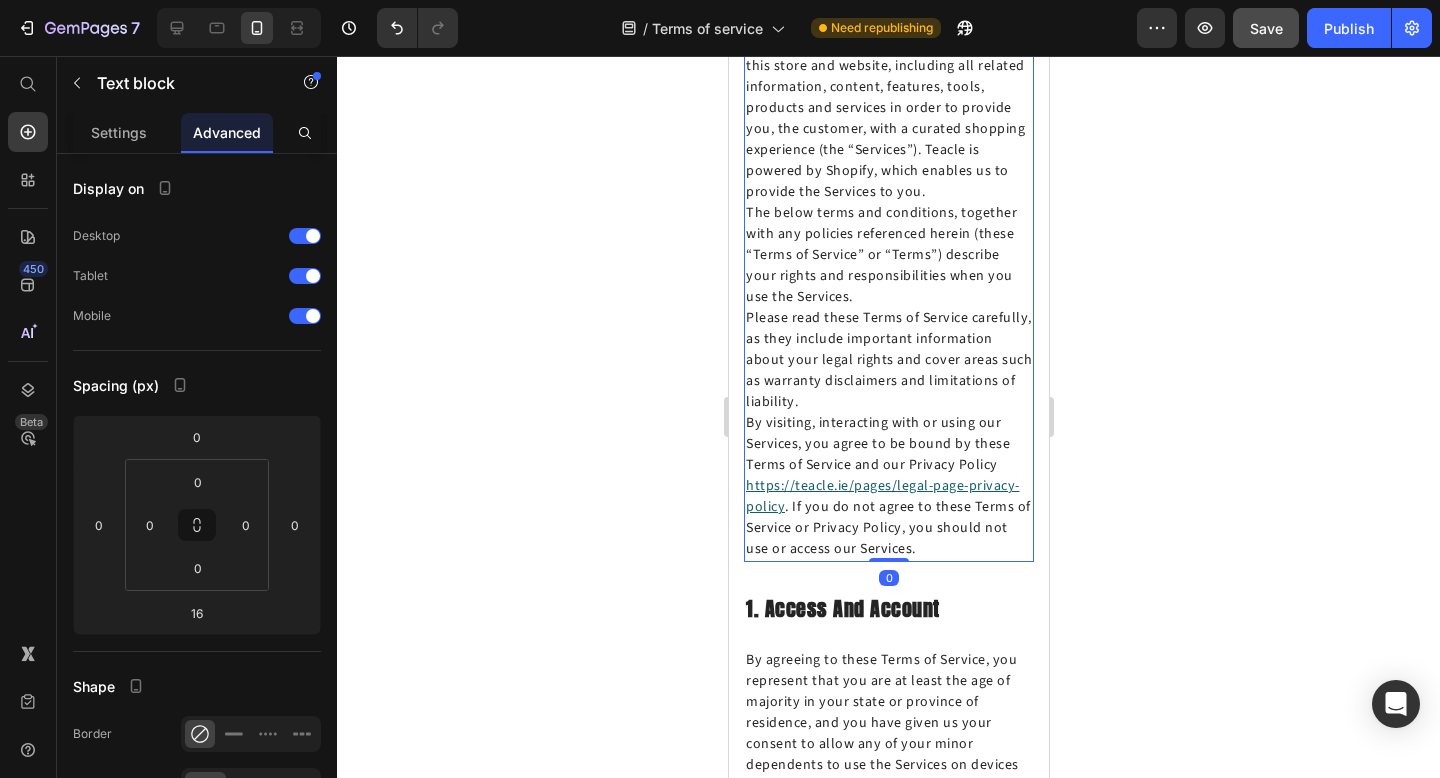 drag, startPoint x: 891, startPoint y: 574, endPoint x: 891, endPoint y: 542, distance: 32 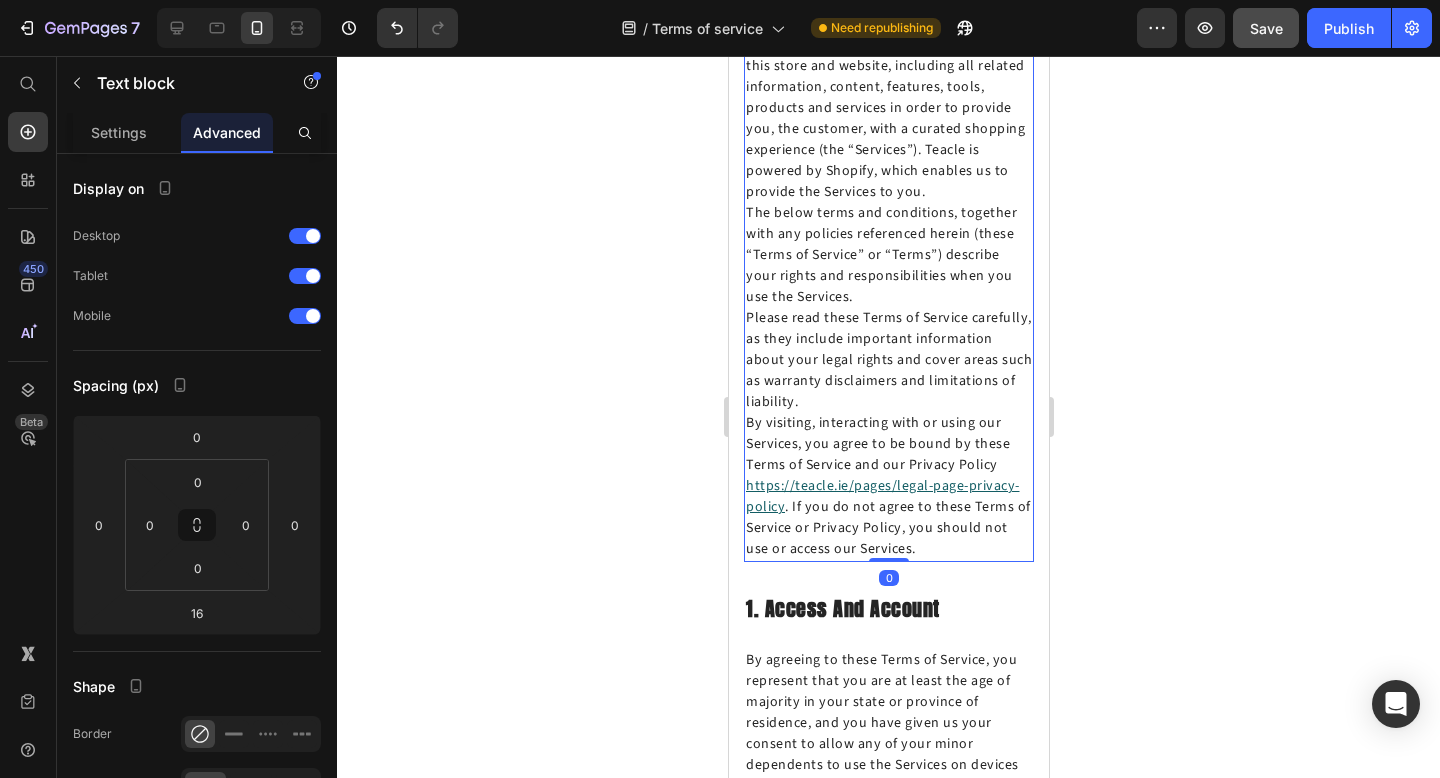 click on "Welcome to Teacle! The terms “we”, “us” and “our” refer to Teacle . Teacle operates this store and website, including all related information, content, features, tools, products and services in order to provide you, the customer, with a curated shopping experience (the “Services”). Teacle is powered by Shopify, which enables us to provide the Services to you. The below terms and conditions, together with any policies referenced herein (these “Terms of Service” or “Terms”) describe your rights and responsibilities when you use the Services. Please read these Terms of Service carefully, as they include important information about your legal rights and cover areas such as warranty disclaimers and limitations of liability. By visiting, interacting with or using our Services, you agree to be bound by these Terms of Service and our Privacy Policy   https://teacle.ie/pages/legal-page-privacy-policy Text block   0" at bounding box center [888, 287] 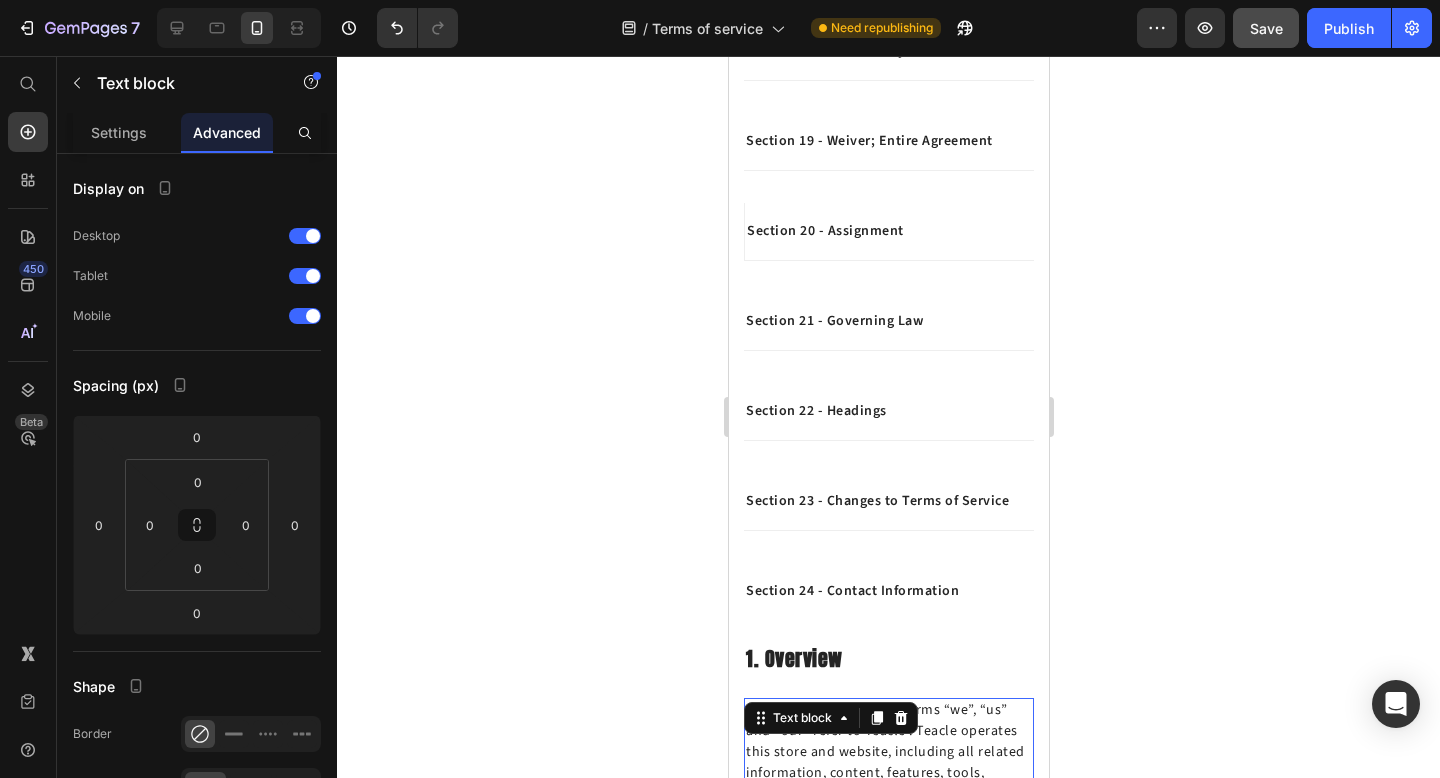 scroll, scrollTop: 1742, scrollLeft: 0, axis: vertical 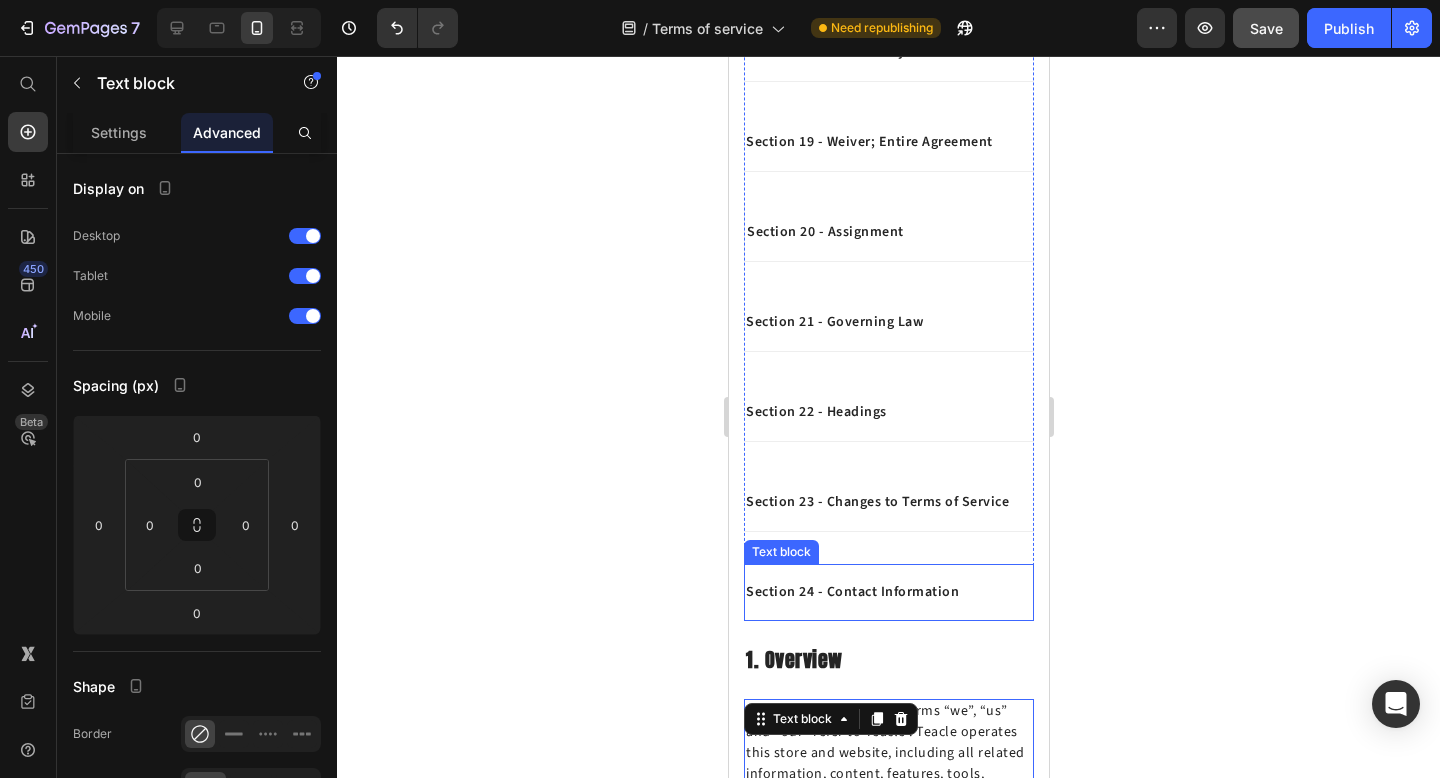 click on "Section 24 - Contact Information" at bounding box center [888, 592] 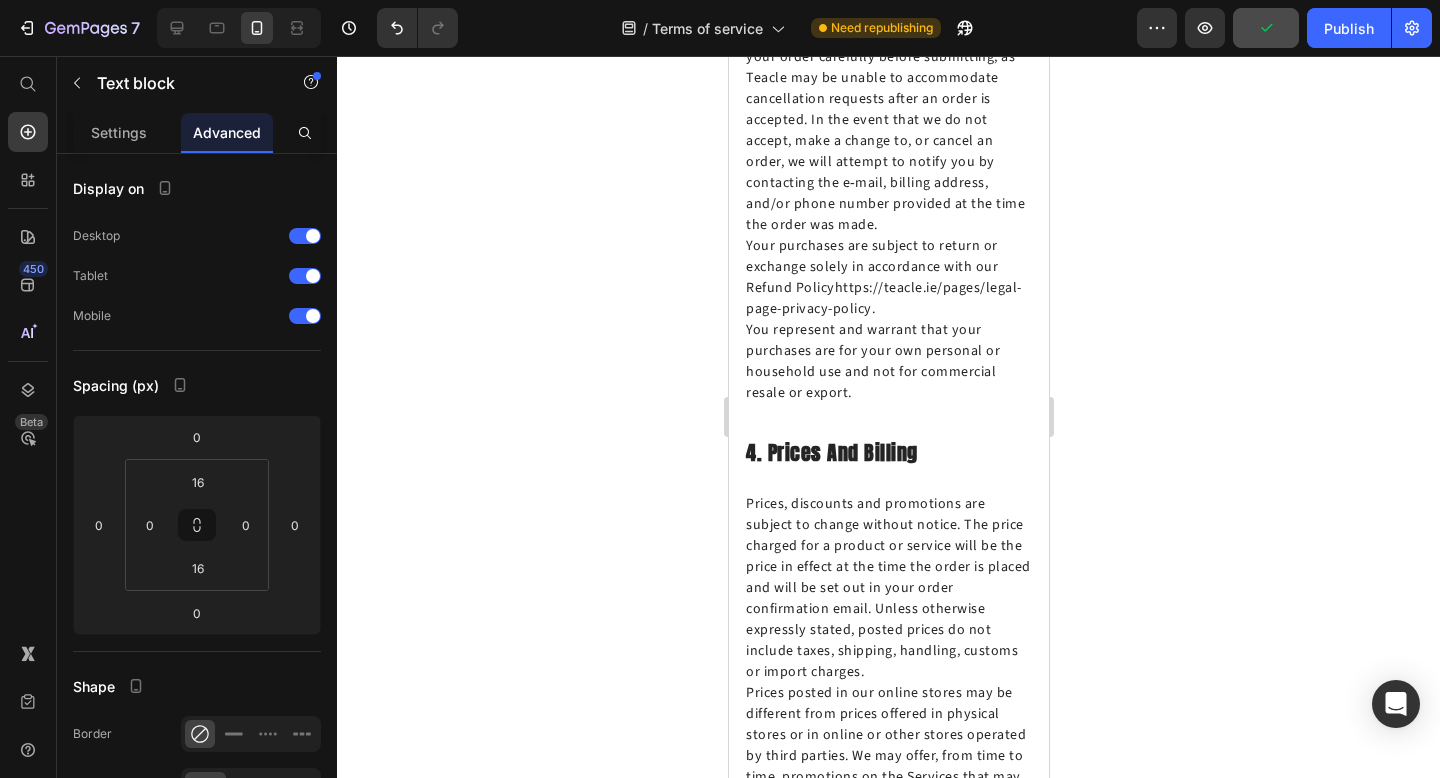 click on "Prices, discounts and promotions are subject to change without notice. The price charged for a product or service will be the price in effect at the time the order is placed and will be set out in your order confirmation email. Unless otherwise expressly stated, posted prices do not include taxes, shipping, handling, customs or import charges. Prices posted in our online stores may be different from prices offered in physical stores or in online or other stores operated by third parties. We may offer, from time to time, promotions on the Services that may affect pricing and that are governed by terms and conditions separate from these Terms. If there is a conflict between the terms for a promotion and these Terms, the promotion terms will govern." at bounding box center (888, 893) 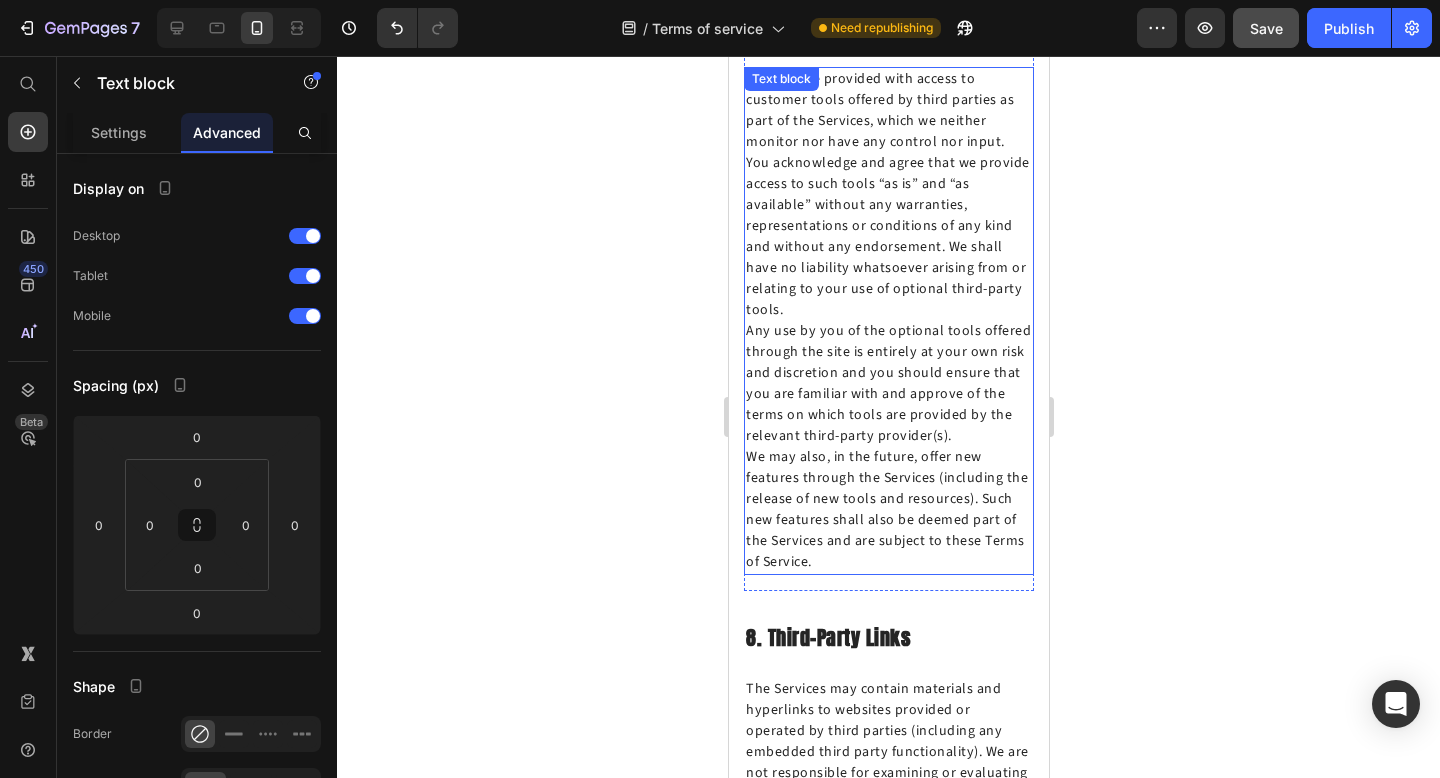 scroll, scrollTop: 6735, scrollLeft: 0, axis: vertical 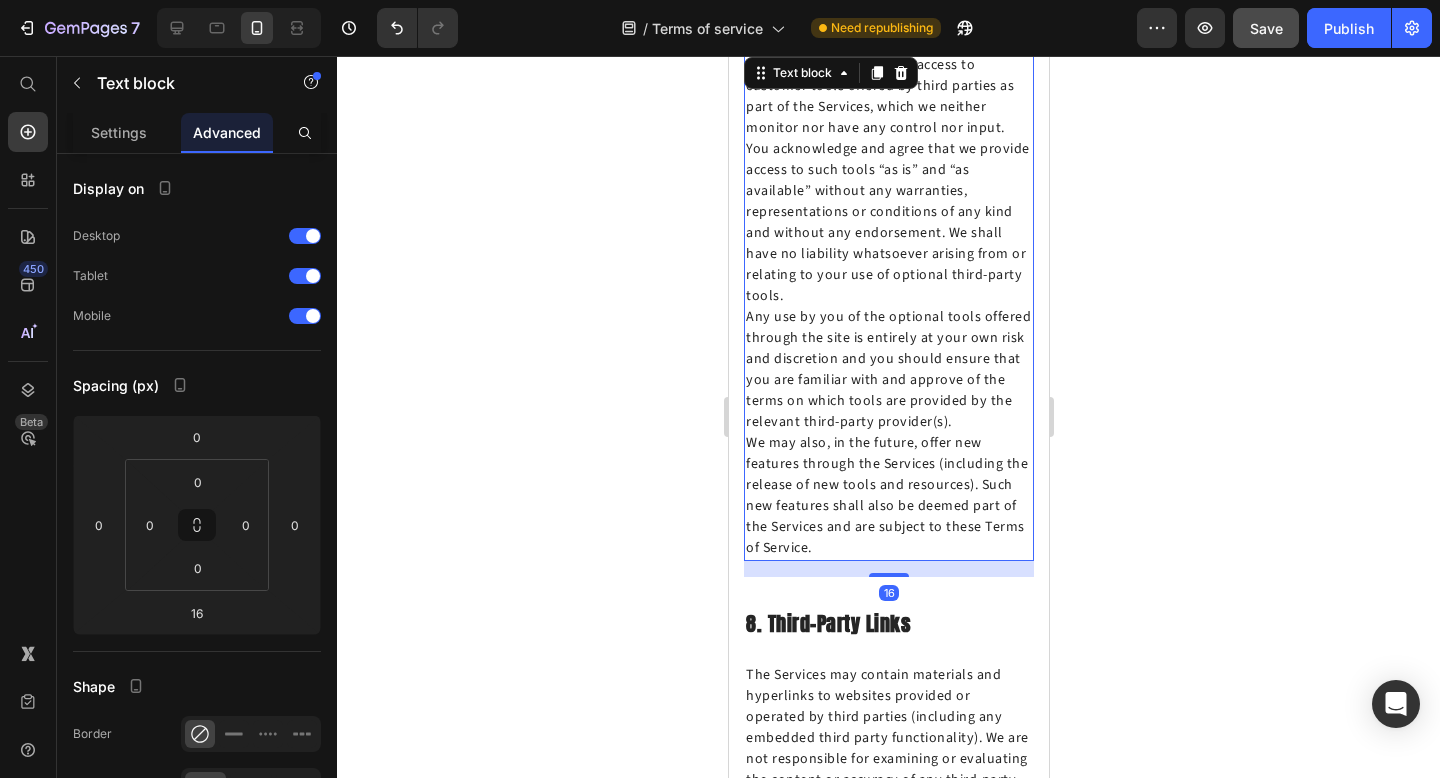 click on "You may be provided with access to customer tools offered by third parties as part of the Services, which we neither monitor nor have any control nor input. You acknowledge and agree that we provide access to such tools “as is” and “as available” without any warranties, representations or conditions of any kind and without any endorsement. We shall have no liability whatsoever arising from or relating to your use of optional third-party tools. Any use by you of the optional tools offered through the site is entirely at your own risk and discretion and you should ensure that you are familiar with and approve of the terms on which tools are provided by the relevant third-party provider(s). We may also, in the future, offer new features through the Services (including the release of new tools and resources). Such new features shall also be deemed part of the Services and are subject to these Terms of Service." at bounding box center (888, 307) 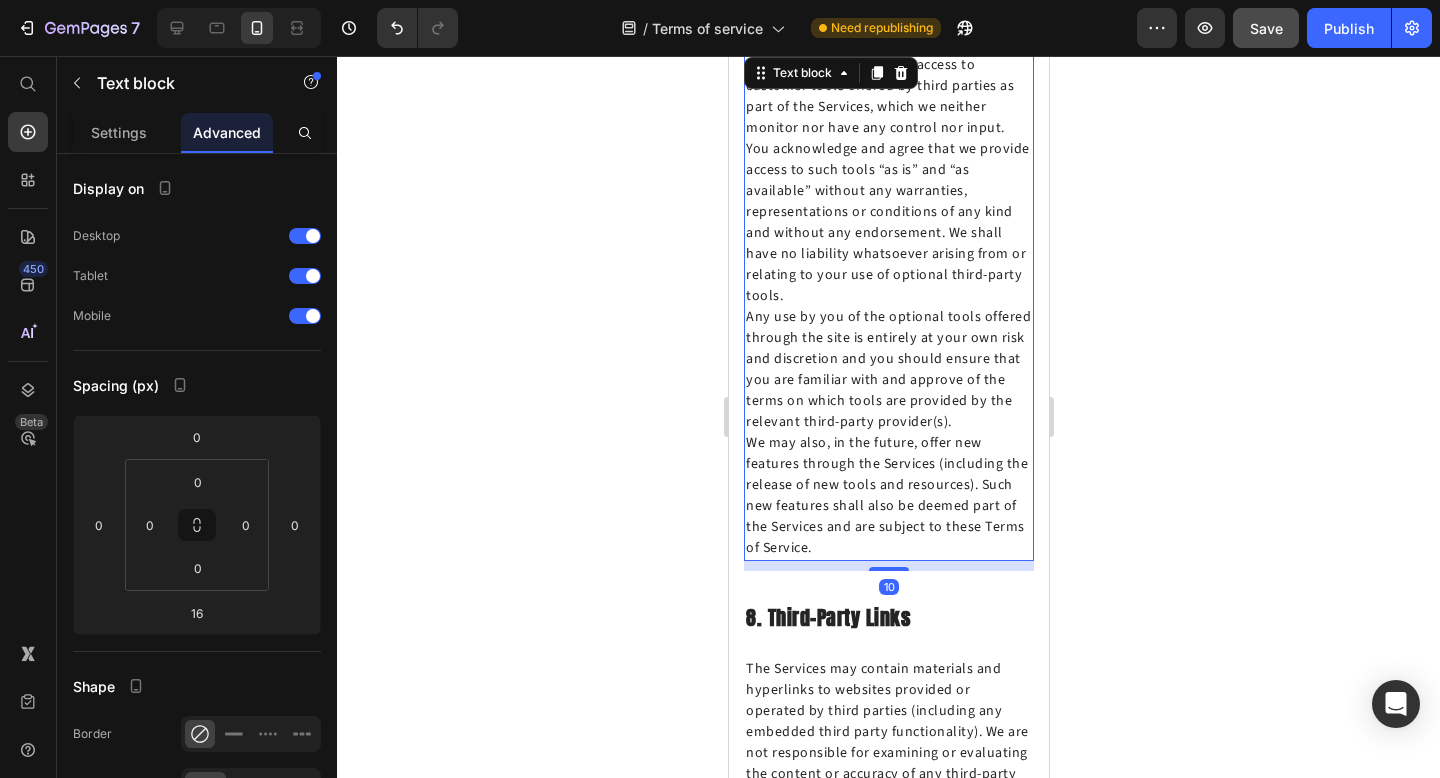 drag, startPoint x: 885, startPoint y: 427, endPoint x: 885, endPoint y: 384, distance: 43 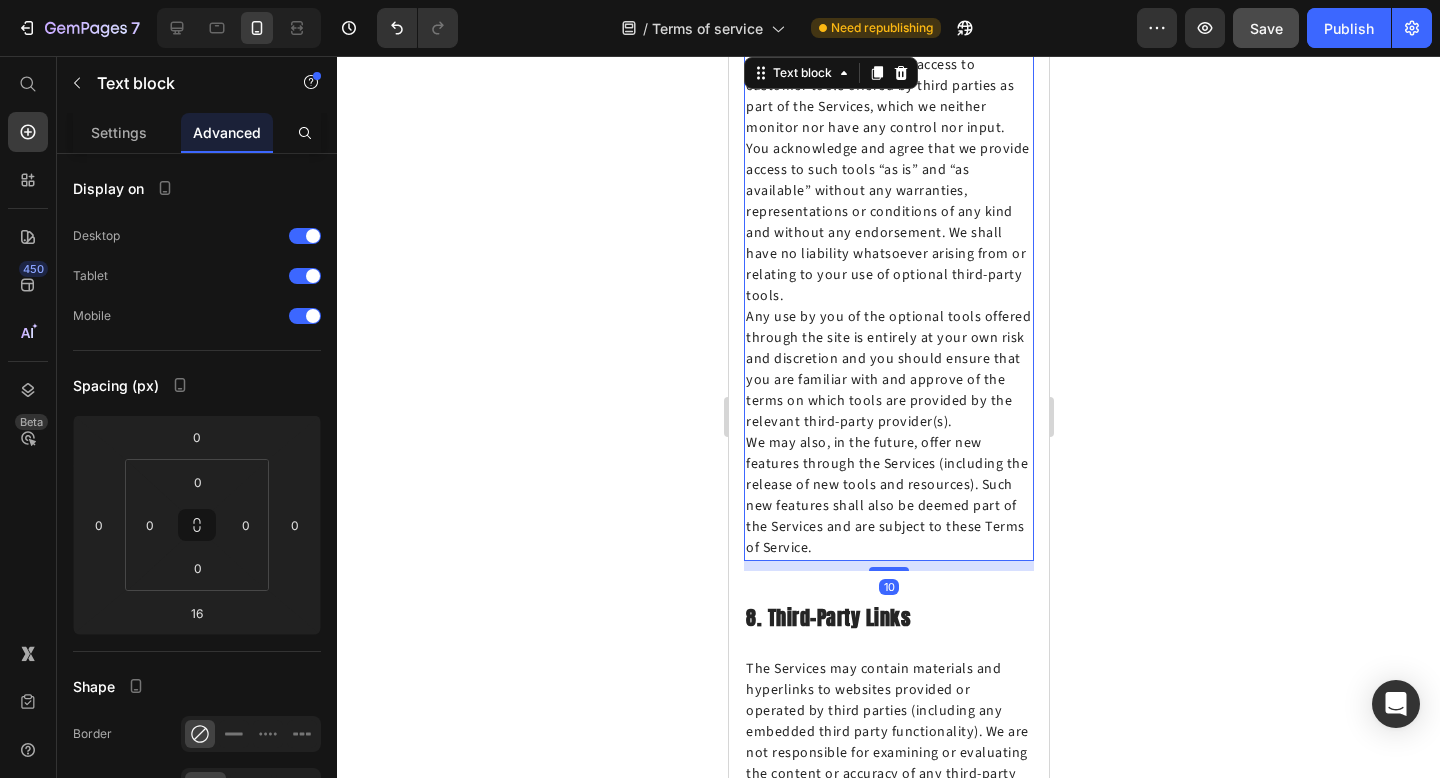 click on "You may be provided with access to customer tools offered by third parties as part of the Services, which we neither monitor nor have any control nor input. You acknowledge and agree that we provide access to such tools “as is” and “as available” without any warranties, representations or conditions of any kind and without any endorsement. We shall have no liability whatsoever arising from or relating to your use of optional third-party tools. Any use by you of the optional tools offered through the site is entirely at your own risk and discretion and you should ensure that you are familiar with and approve of the terms on which tools are provided by the relevant third-party provider(s). We may also, in the future, offer new features through the Services (including the release of new tools and resources). Such new features shall also be deemed part of the Services and are subject to these Terms of Service. Text block   10" at bounding box center (888, 307) 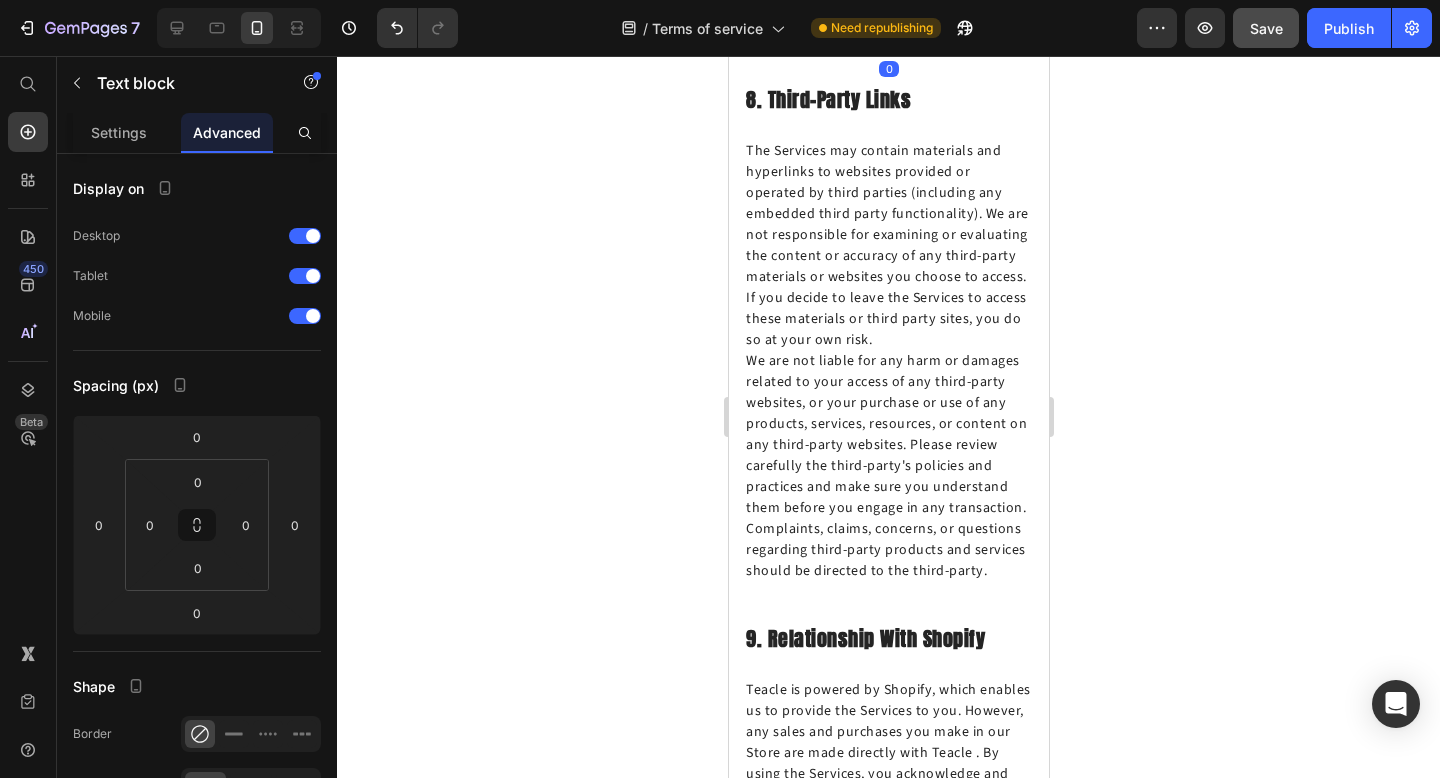 scroll, scrollTop: 7245, scrollLeft: 0, axis: vertical 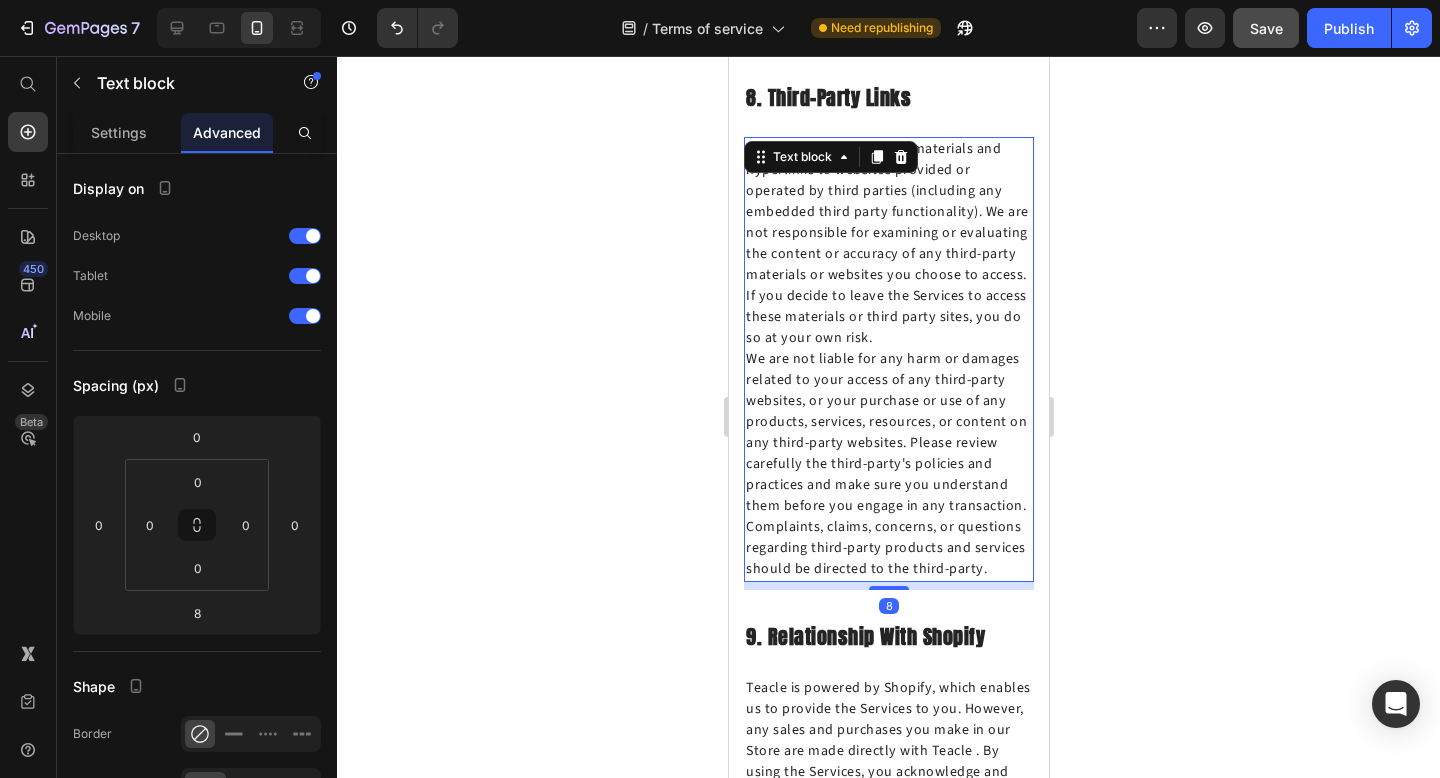 click on "The Services may contain materials and hyperlinks to websites provided or operated by third parties (including any embedded third party functionality). We are not responsible for examining or evaluating the content or accuracy of any third-party materials or websites you choose to access. If you decide to leave the Services to access these materials or third party sites, you do so at your own risk. We are not liable for any harm or damages related to your access of any third-party websites, or your purchase or use of any products, services, resources, or content on any third-party websites. Please review carefully the third-party's policies and practices and make sure you understand them before you engage in any transaction. Complaints, claims, concerns, or questions regarding third-party products and services should be directed to the third-party." at bounding box center (888, 359) 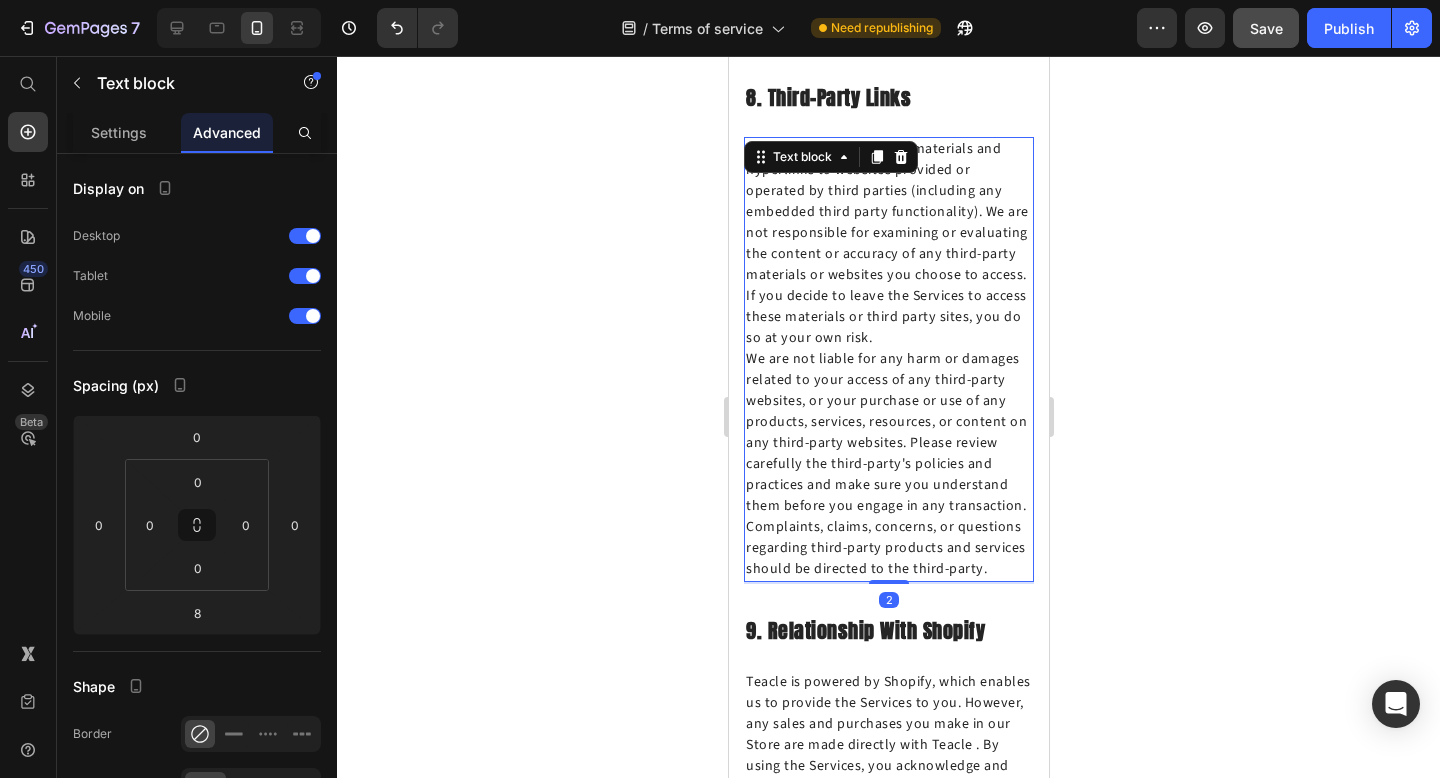 drag, startPoint x: 888, startPoint y: 438, endPoint x: 888, endPoint y: 393, distance: 45 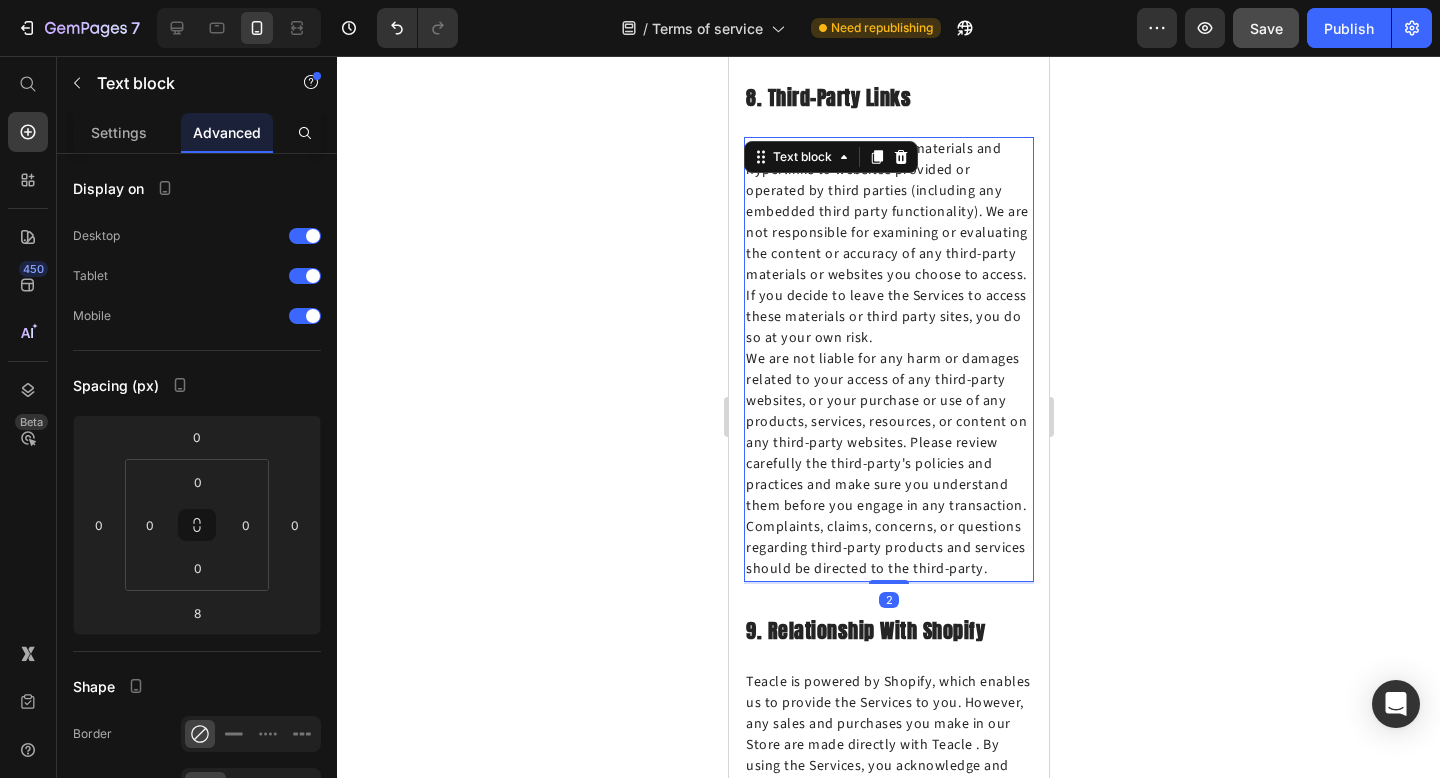 click on "The Services may contain materials and hyperlinks to websites provided or operated by third parties (including any embedded third party functionality). We are not responsible for examining or evaluating the content or accuracy of any third-party materials or websites you choose to access. If you decide to leave the Services to access these materials or third party sites, you do so at your own risk. We are not liable for any harm or damages related to your access of any third-party websites, or your purchase or use of any products, services, resources, or content on any third-party websites. Please review carefully the third-party's policies and practices and make sure you understand them before you engage in any transaction. Complaints, claims, concerns, or questions regarding third-party products and services should be directed to the third-party. Text block   2" at bounding box center (888, 359) 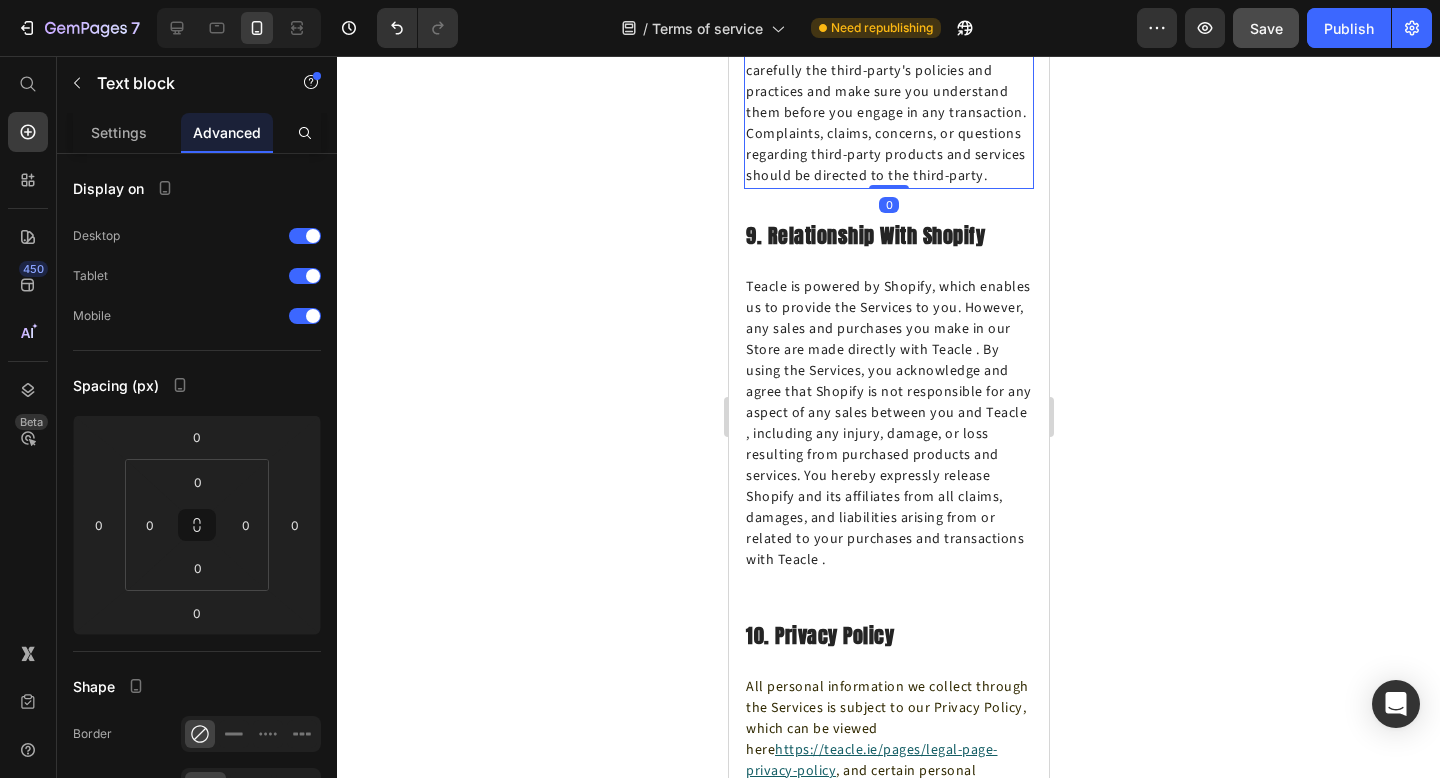 scroll, scrollTop: 7637, scrollLeft: 0, axis: vertical 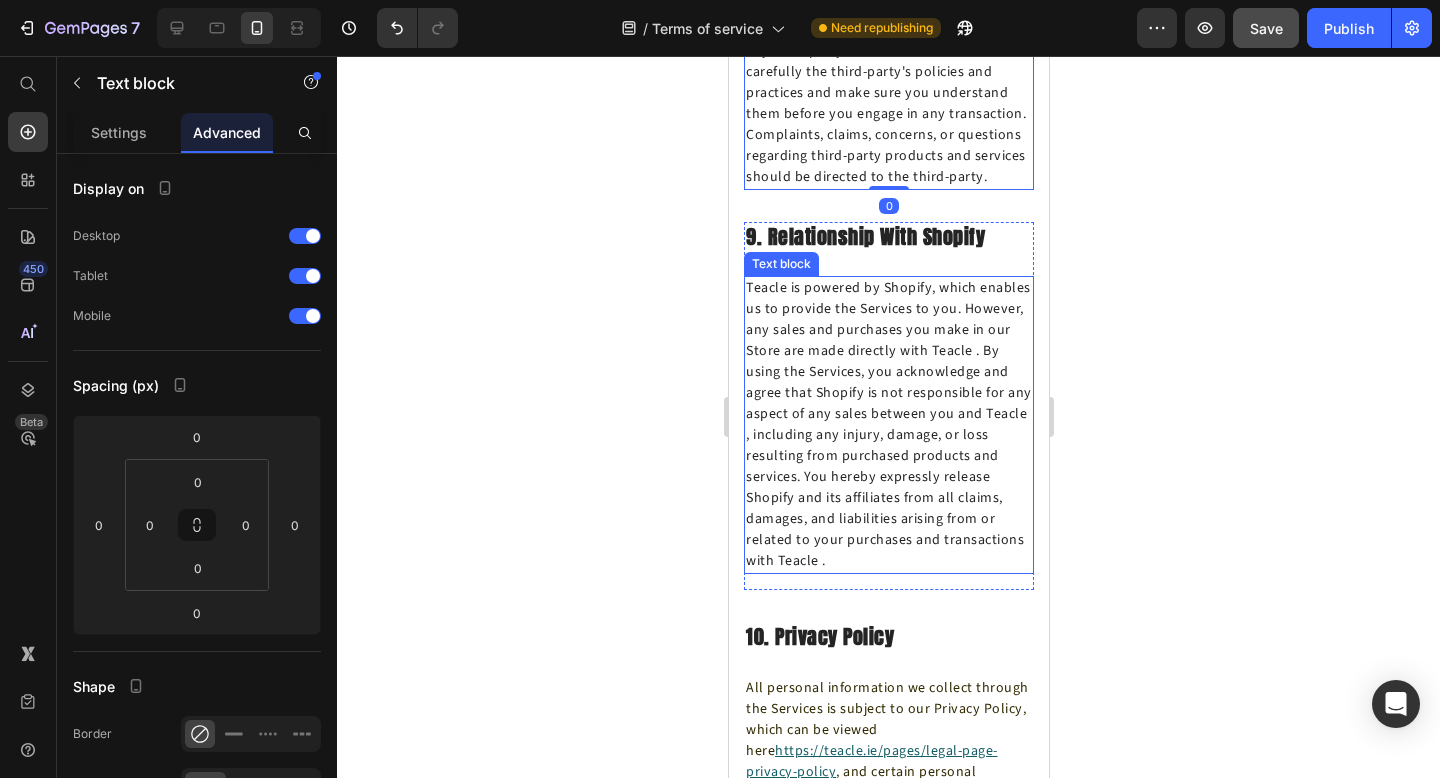 click on "Teacle is powered by Shopify, which enables us to provide the Services to you. However, any sales and purchases you make in our Store are made directly with Teacle . By using the Services, you acknowledge and agree that Shopify is not responsible for any aspect of any sales between you and Teacle , including any injury, damage, or loss resulting from purchased products and services. You hereby expressly release Shopify and its affiliates from all claims, damages, and liabilities arising from or related to your purchases and transactions with Teacle ." at bounding box center (888, 425) 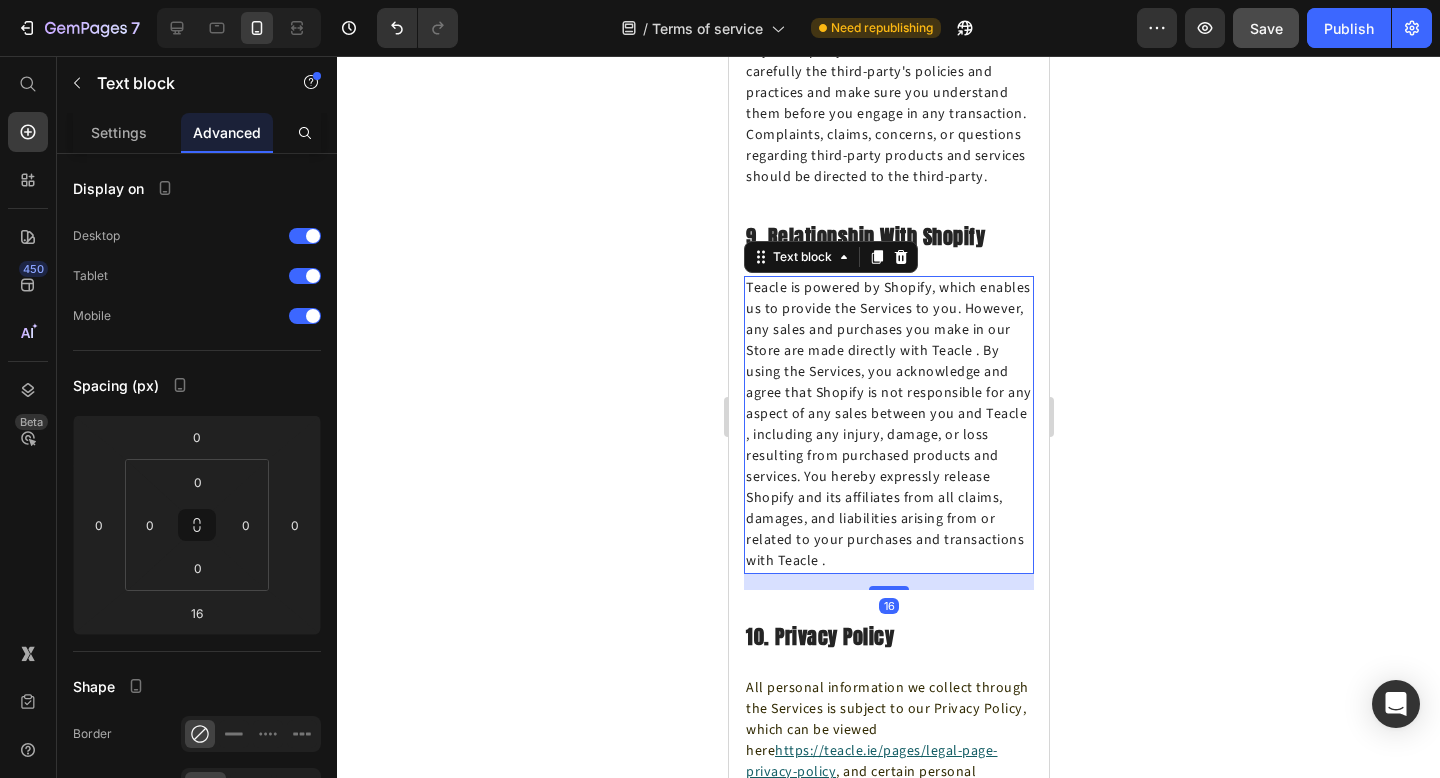 drag, startPoint x: 887, startPoint y: 439, endPoint x: 886, endPoint y: 278, distance: 161.00311 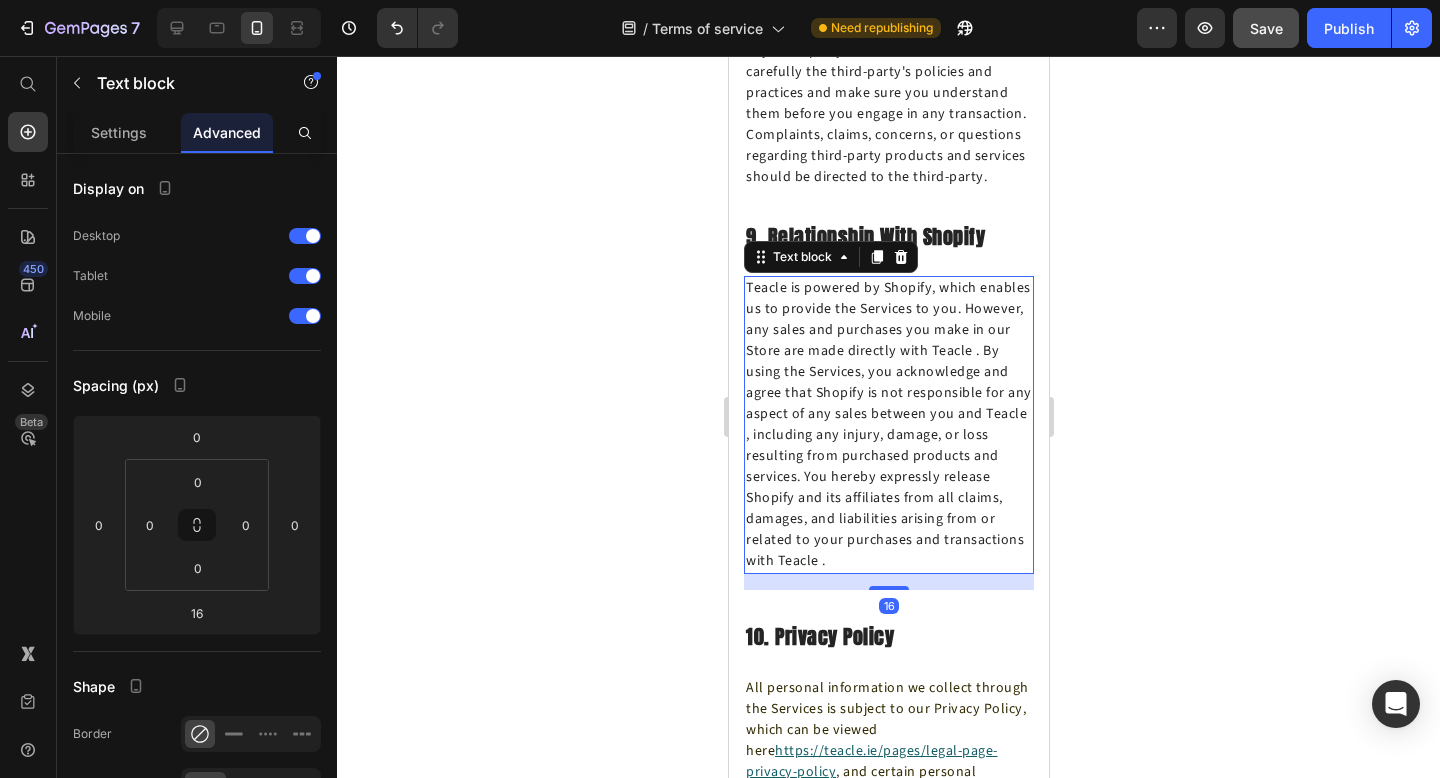 click on "Teacle is powered by Shopify, which enables us to provide the Services to you. However, any sales and purchases you make in our Store are made directly with Teacle . By using the Services, you acknowledge and agree that Shopify is not responsible for any aspect of any sales between you and Teacle , including any injury, damage, or loss resulting from purchased products and services. You hereby expressly release Shopify and its affiliates from all claims, damages, and liabilities arising from or related to your purchases and transactions with Teacle . Text block   16" at bounding box center (888, 425) 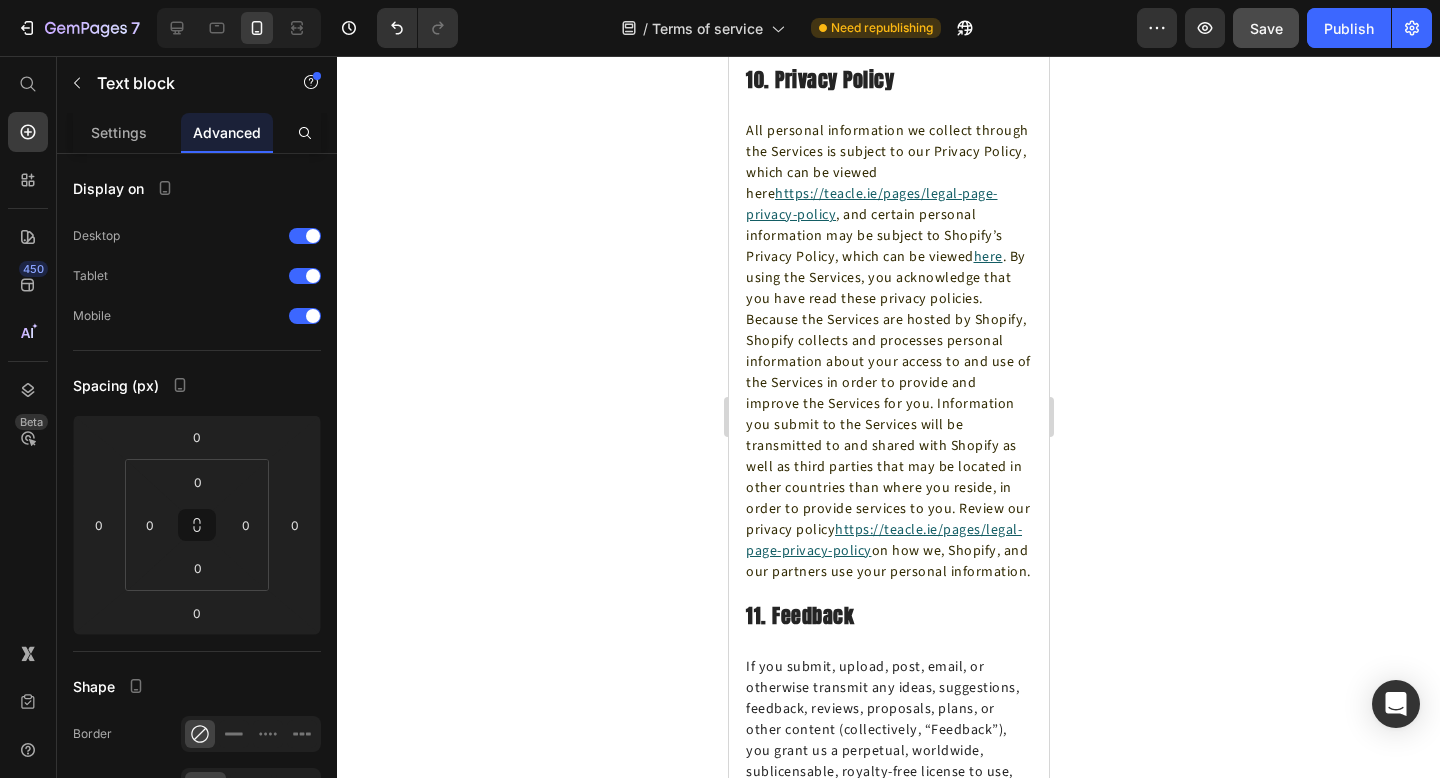 scroll, scrollTop: 8183, scrollLeft: 0, axis: vertical 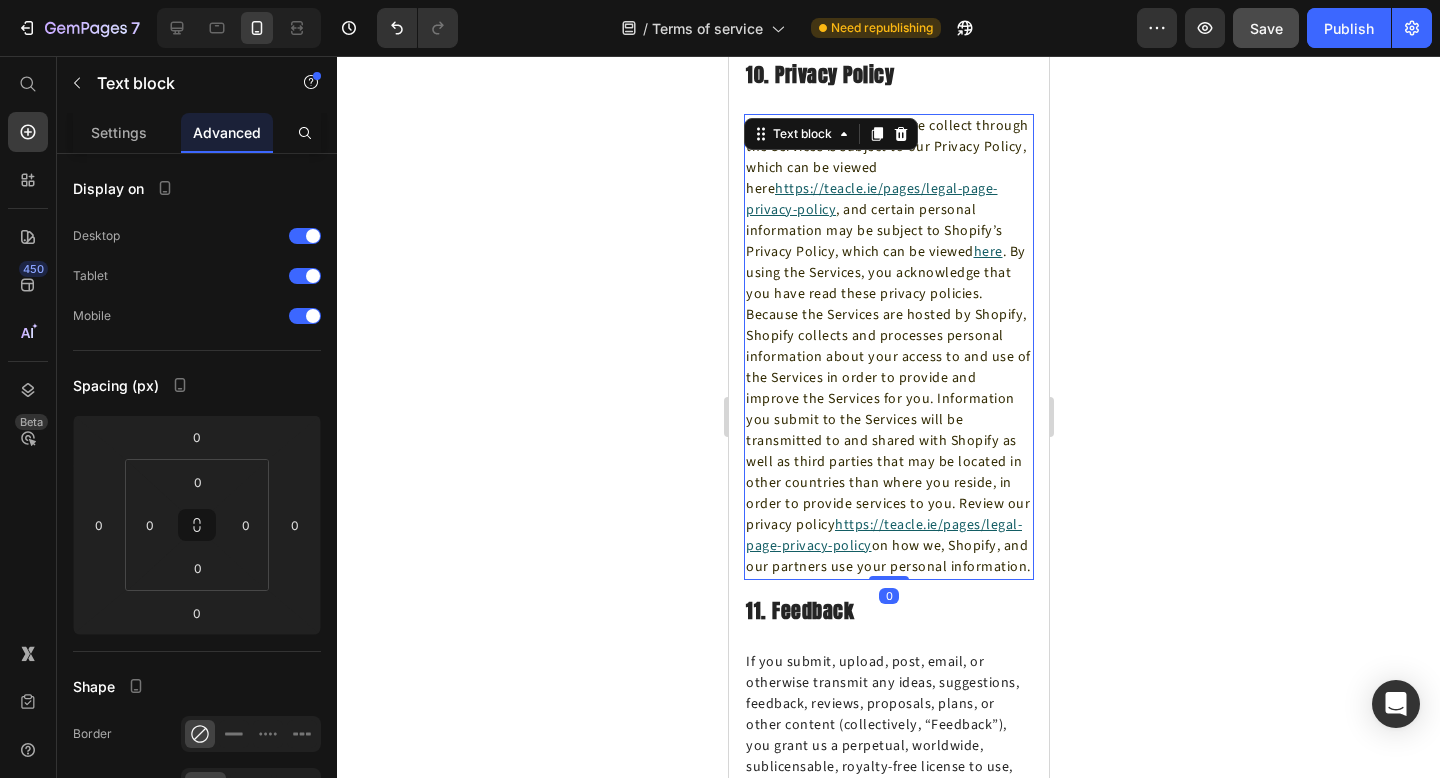 click on "All personal information we collect through the Services is subject to our Privacy Policy, which can be viewed here  https://teacle.ie/pages/legal-page-privacy-policy , and certain personal information may be subject to Shopify’s Privacy Policy, which can be viewed  here . By using the Services, you acknowledge that you have read these privacy policies. Because the Services are hosted by Shopify, Shopify collects and processes personal information about your access to and use of the Services in order to provide and improve the Services for you. Information you submit to the Services will be transmitted to and shared with Shopify as well as third parties that may be located in other countries than where you reside, in order to provide services to you. Review our privacy policy  https://teacle.ie/pages/legal-page-privacy-policy  on how we, Shopify, and our partners use your personal information." at bounding box center (888, 347) 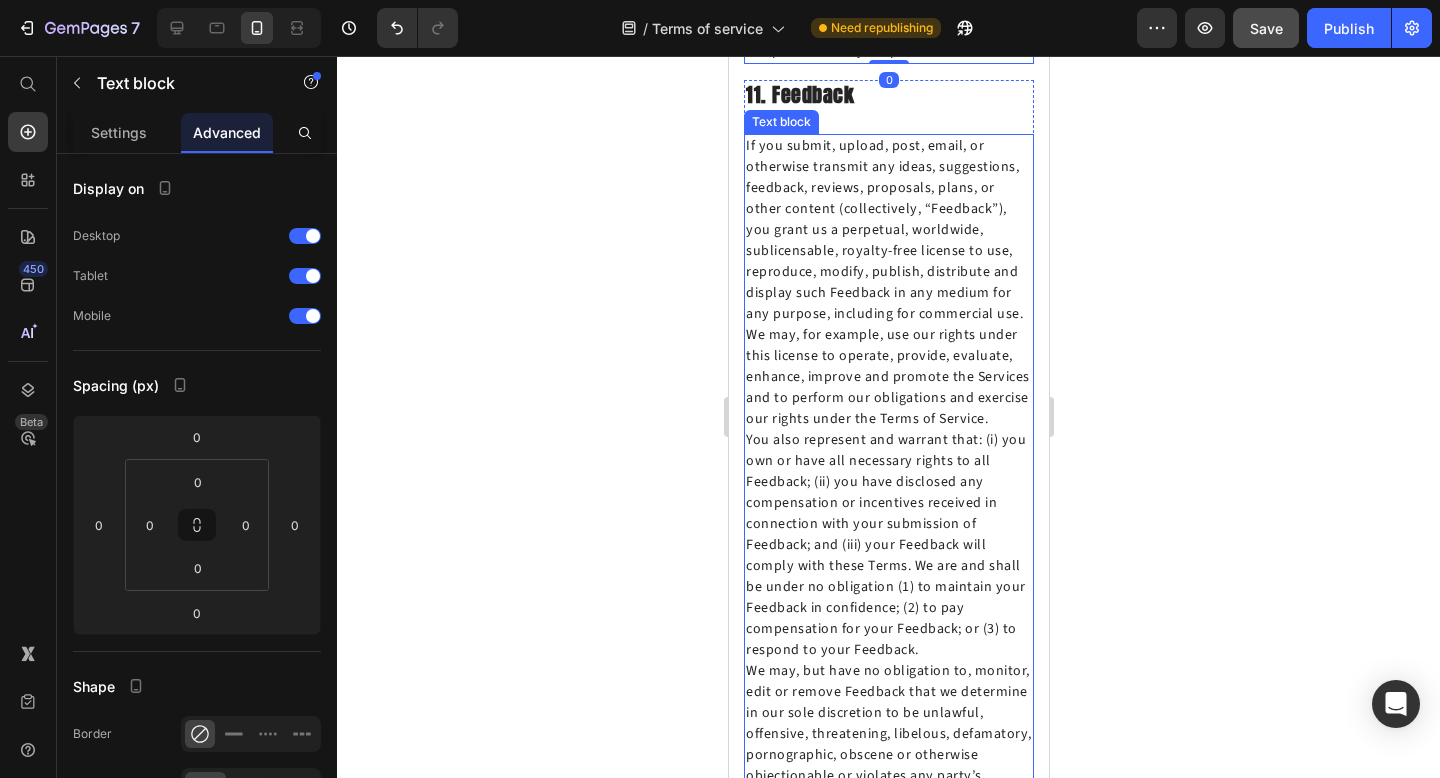 click on "If you submit, upload, post, email, or otherwise transmit any ideas, suggestions, feedback, reviews, proposals, plans, or other content (collectively, “Feedback”), you grant us a perpetual, worldwide, sublicensable, royalty-free license to use, reproduce, modify, publish, distribute and display such Feedback in any medium for any purpose, including for commercial use. We may, for example, use our rights under this license to operate, provide, evaluate, enhance, improve and promote the Services and to perform our obligations and exercise our rights under the Terms of Service. You also represent and warrant that: (i) you own or have all necessary rights to all Feedback; (ii) you have disclosed any compensation or incentives received in connection with your submission of Feedback; and (iii) your Feedback will comply with these Terms. We are and shall be under no obligation (1) to maintain your Feedback in confidence; (2) to pay compensation for your Feedback; or (3) to respond to your Feedback." at bounding box center (888, 682) 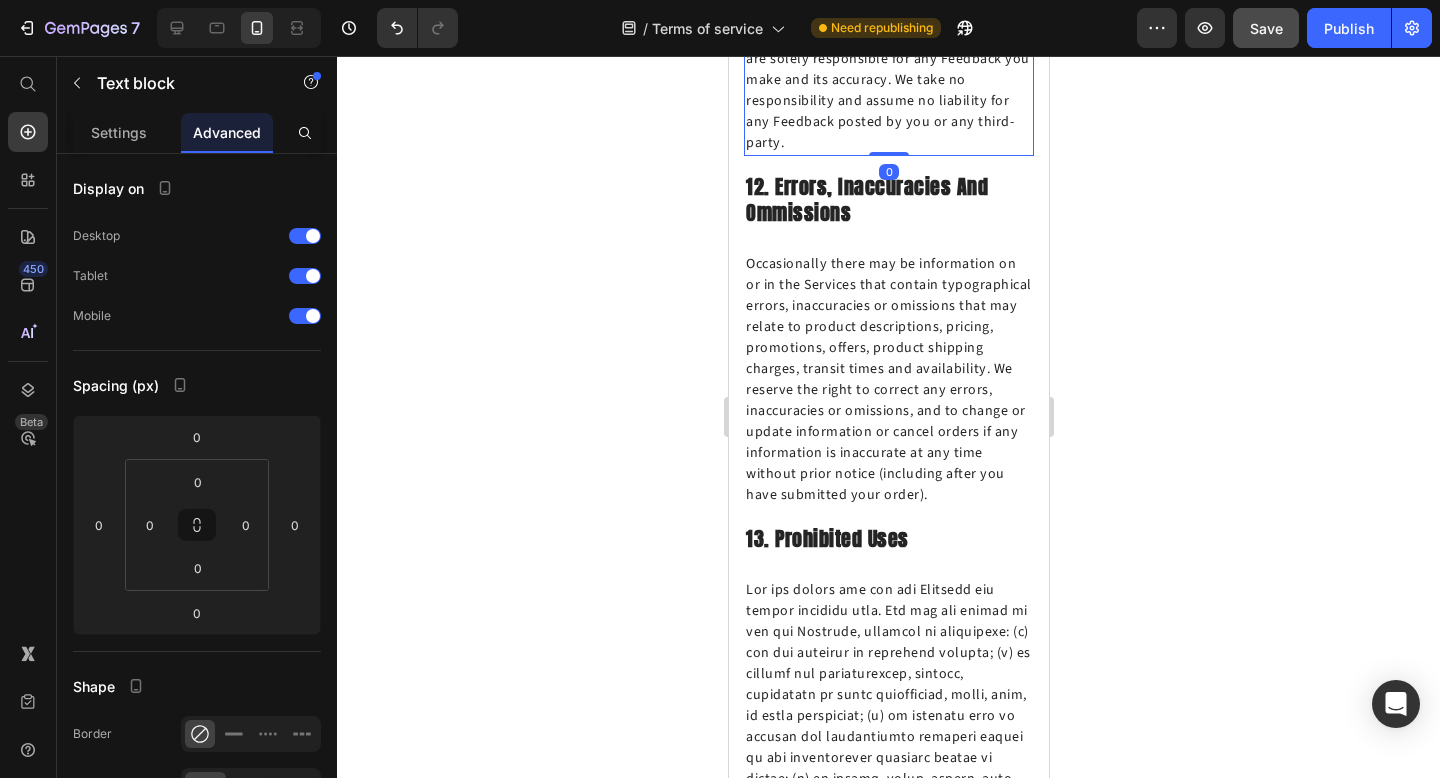 scroll, scrollTop: 9806, scrollLeft: 0, axis: vertical 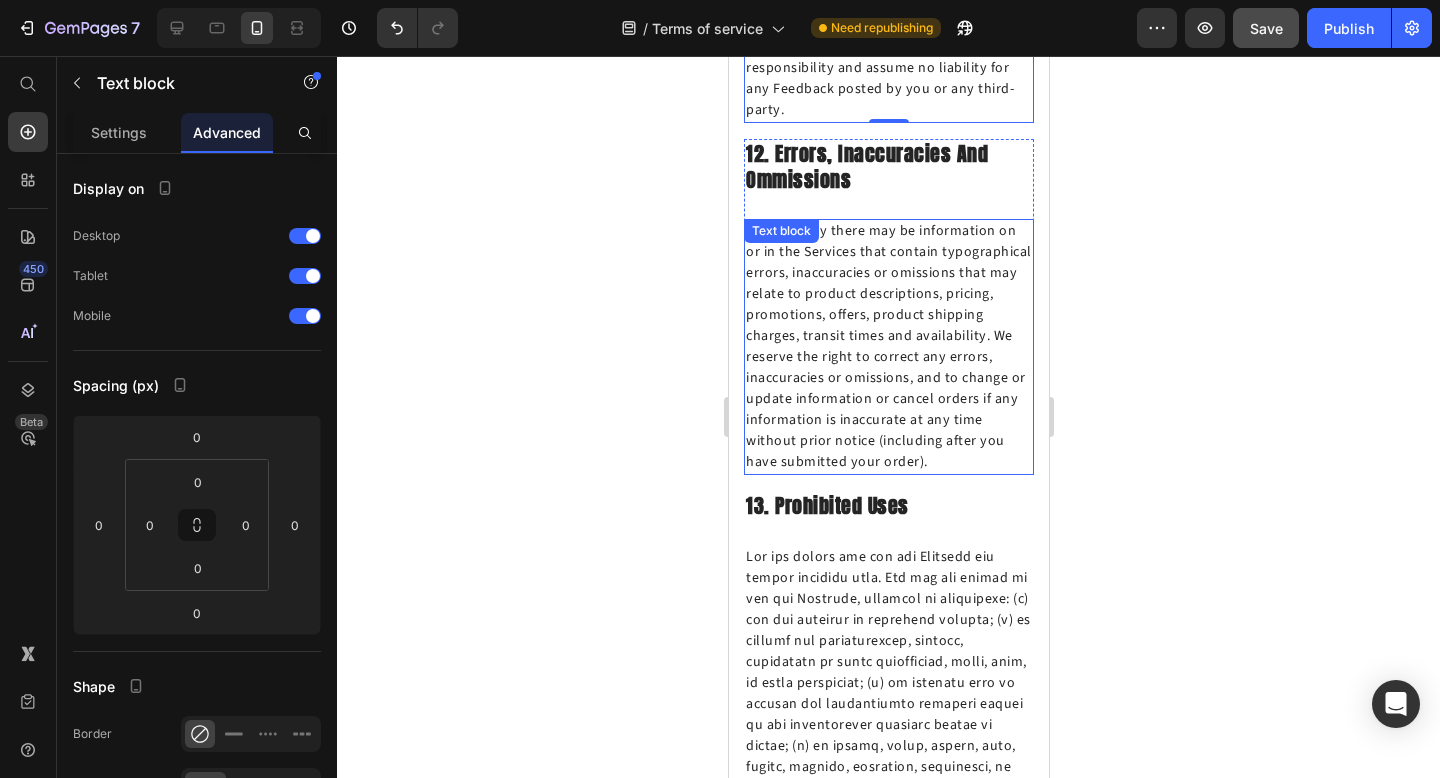 click on "Occasionally there may be information on or in the Services that contain typographical errors, inaccuracies or omissions that may relate to product descriptions, pricing, promotions, offers, product shipping charges, transit times and availability. We reserve the right to correct any errors, inaccuracies or omissions, and to change or update information or cancel orders if any information is inaccurate at any time without prior notice (including after you have submitted your order)." at bounding box center [888, 347] 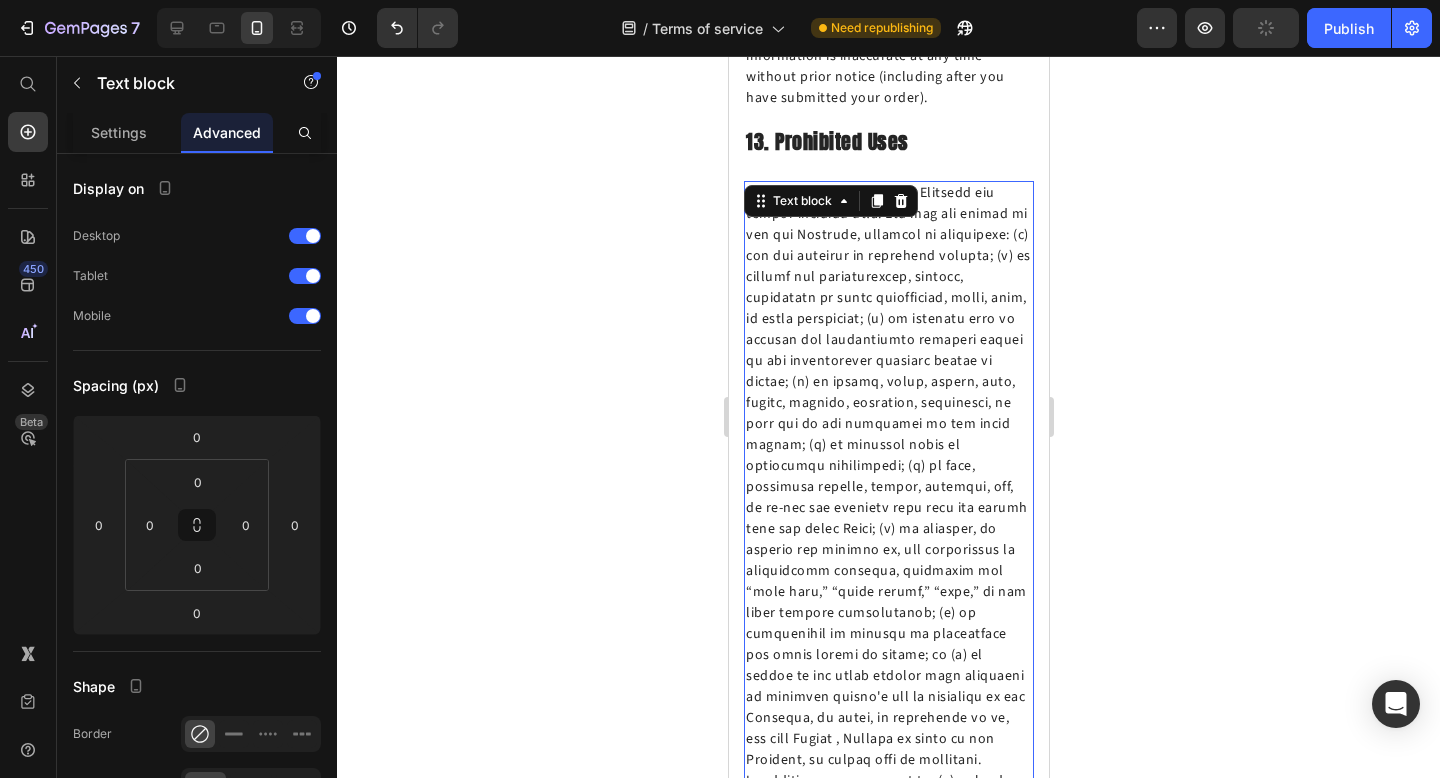 click on "In addition, you agree not to: (a) upload or transmit viruses or any other type of malicious code that will or may be used in any way that will affect the functionality or operation of the Services; (b) reproduce, duplicate, copy, sell, resell or exploit any portion of the Services; (c) collect or track the personal information of others; (d) spam, phish, pharm, pretext, spider, crawl, or scrape; or (e) interfere with or circumvent the security features of the Services or any related website, other websites, or the Internet. We reserve the right to suspend, disable, or terminate your account at any time, without notice, if we determine that you have violated any part of these Terms." at bounding box center (888, 645) 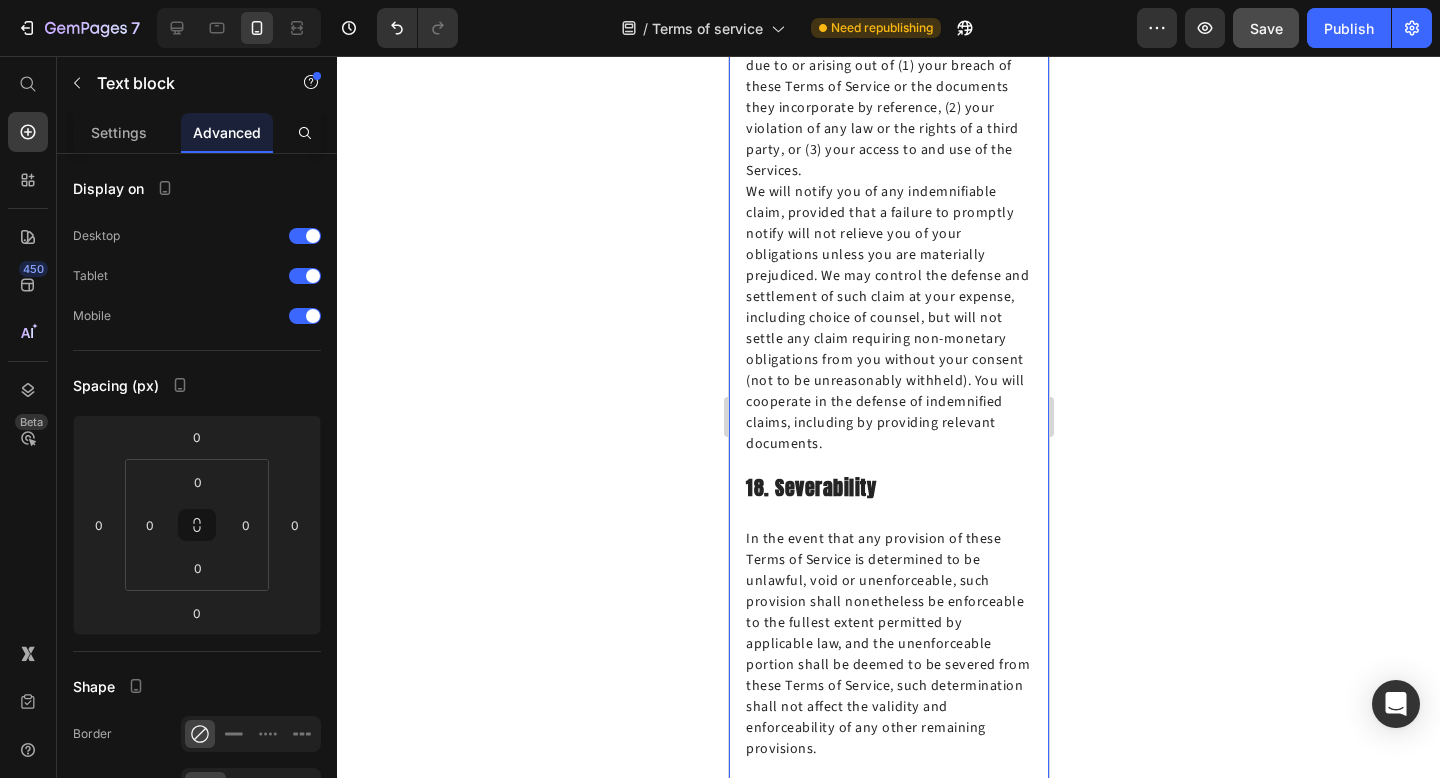scroll, scrollTop: 13194, scrollLeft: 0, axis: vertical 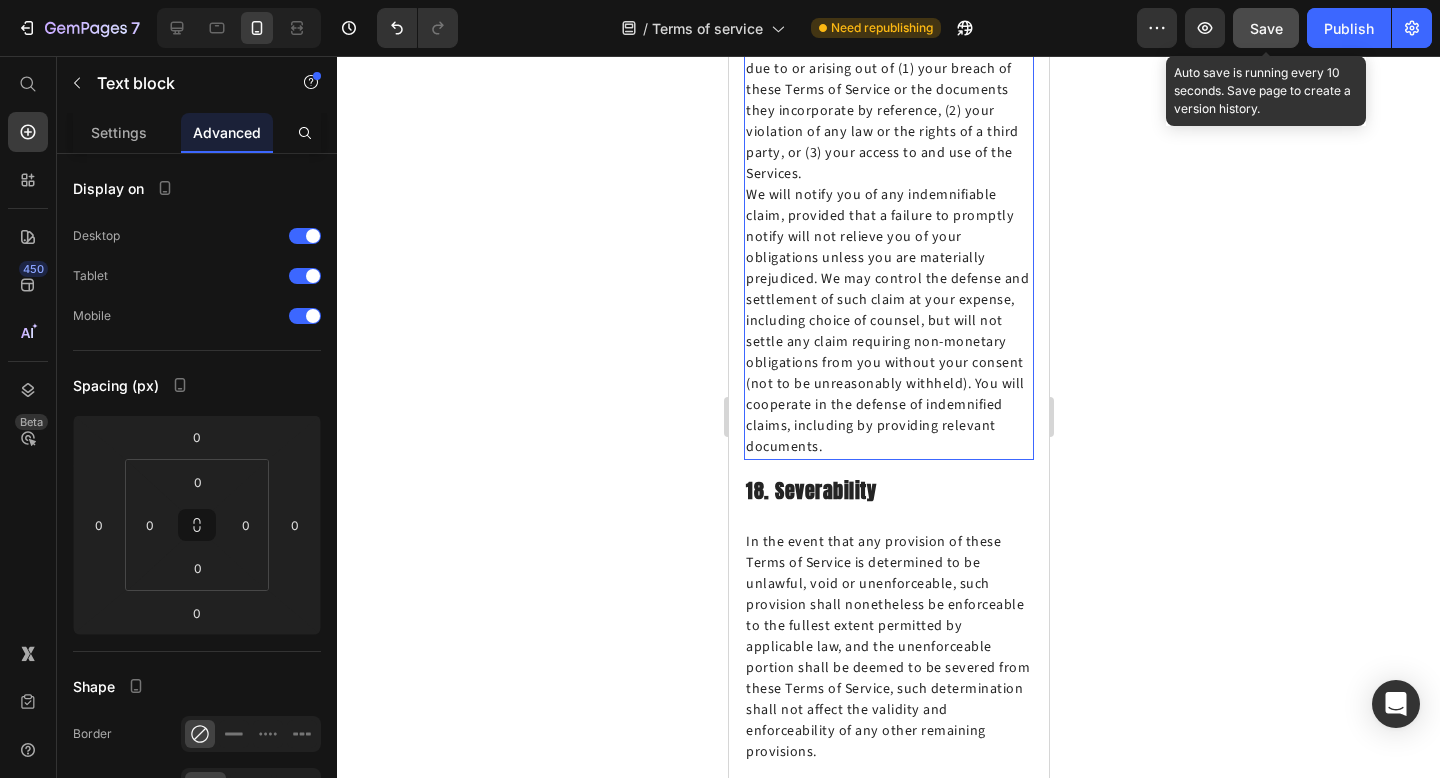 click on "Save" at bounding box center [1266, 28] 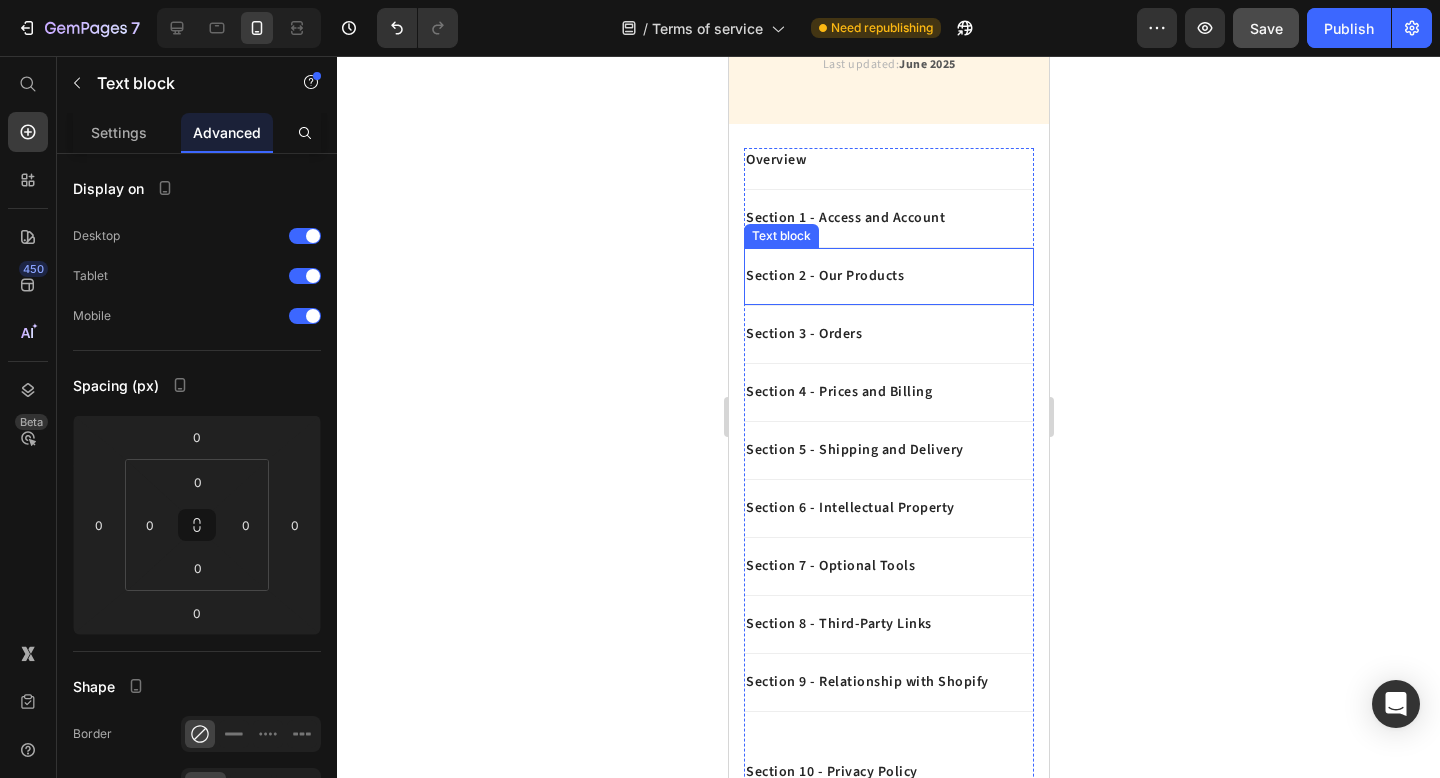 scroll, scrollTop: 279, scrollLeft: 0, axis: vertical 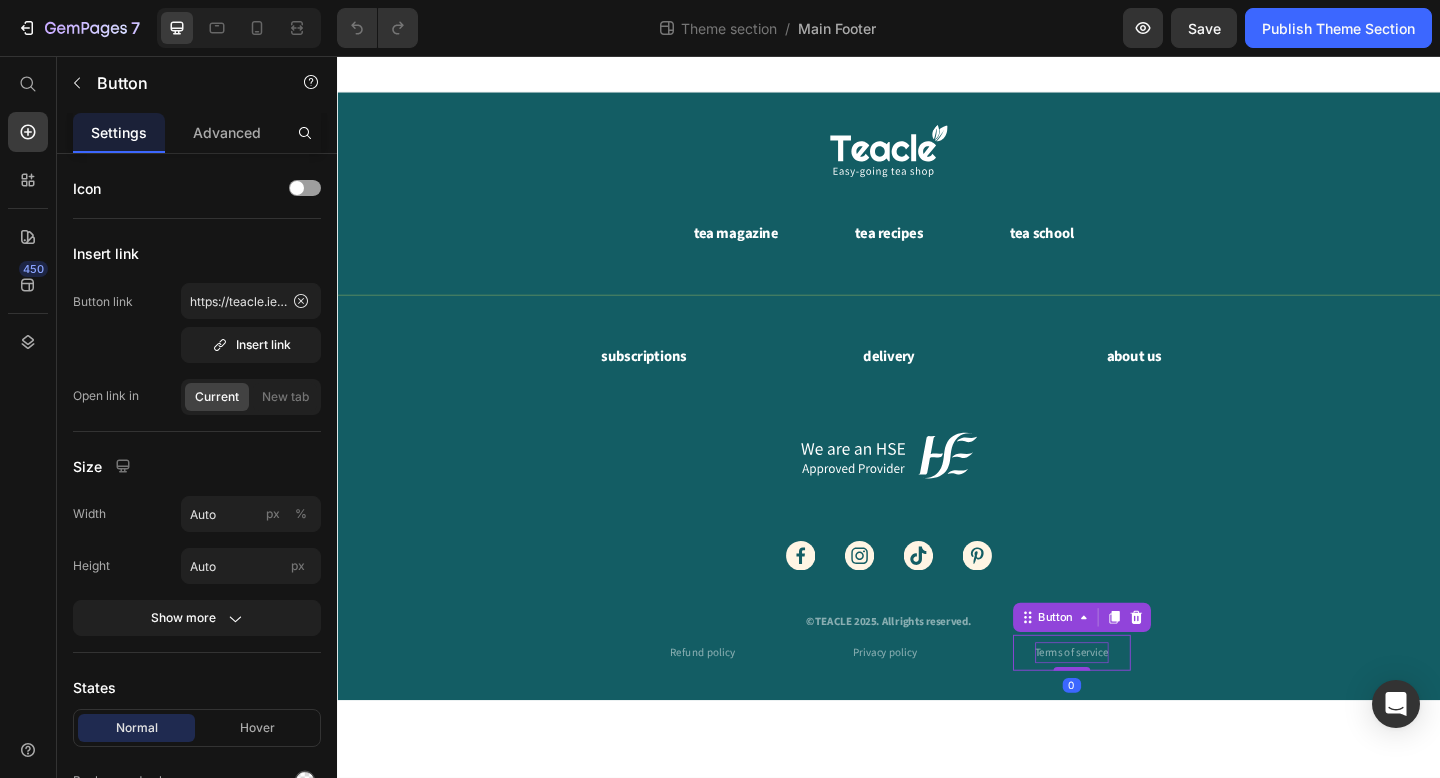 click on "Terms of service" at bounding box center (1136, 705) 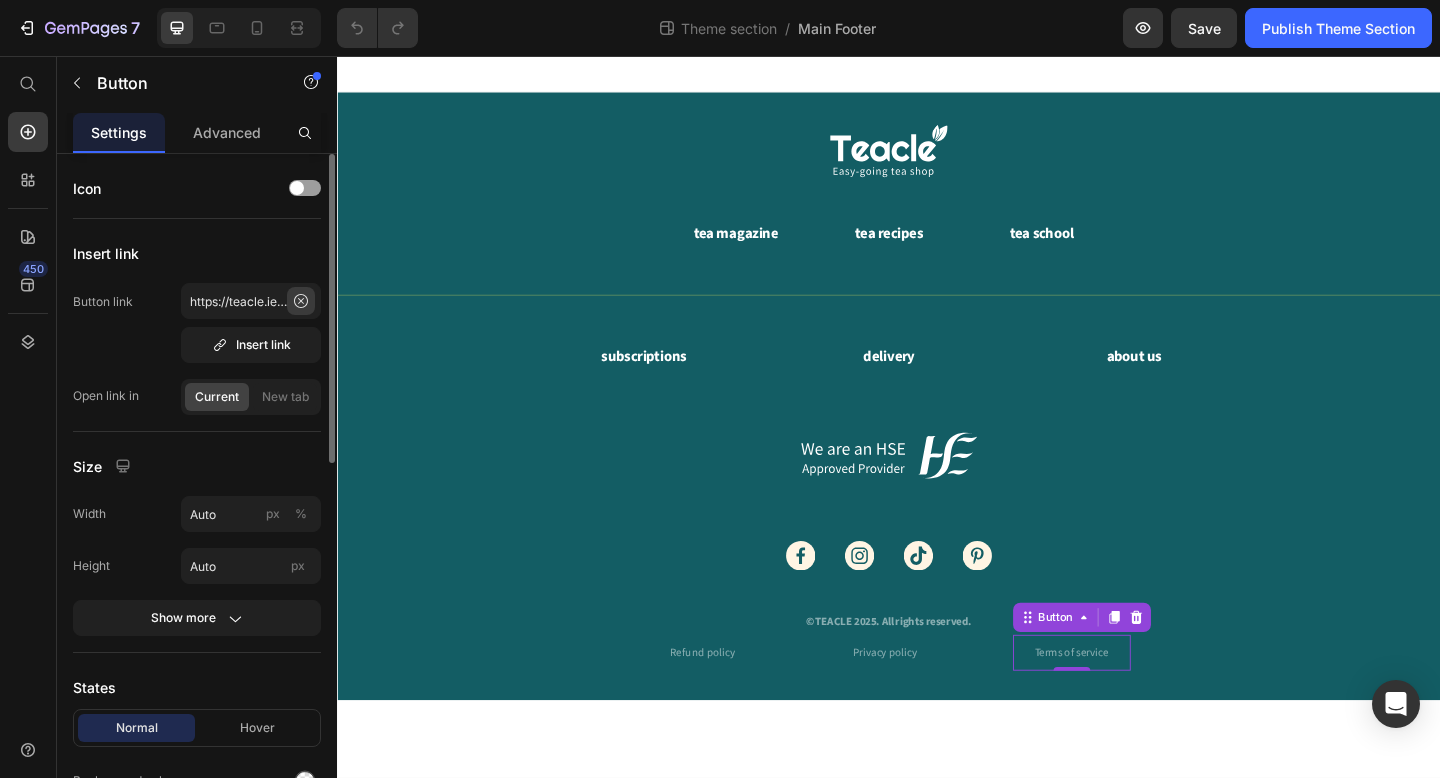 click 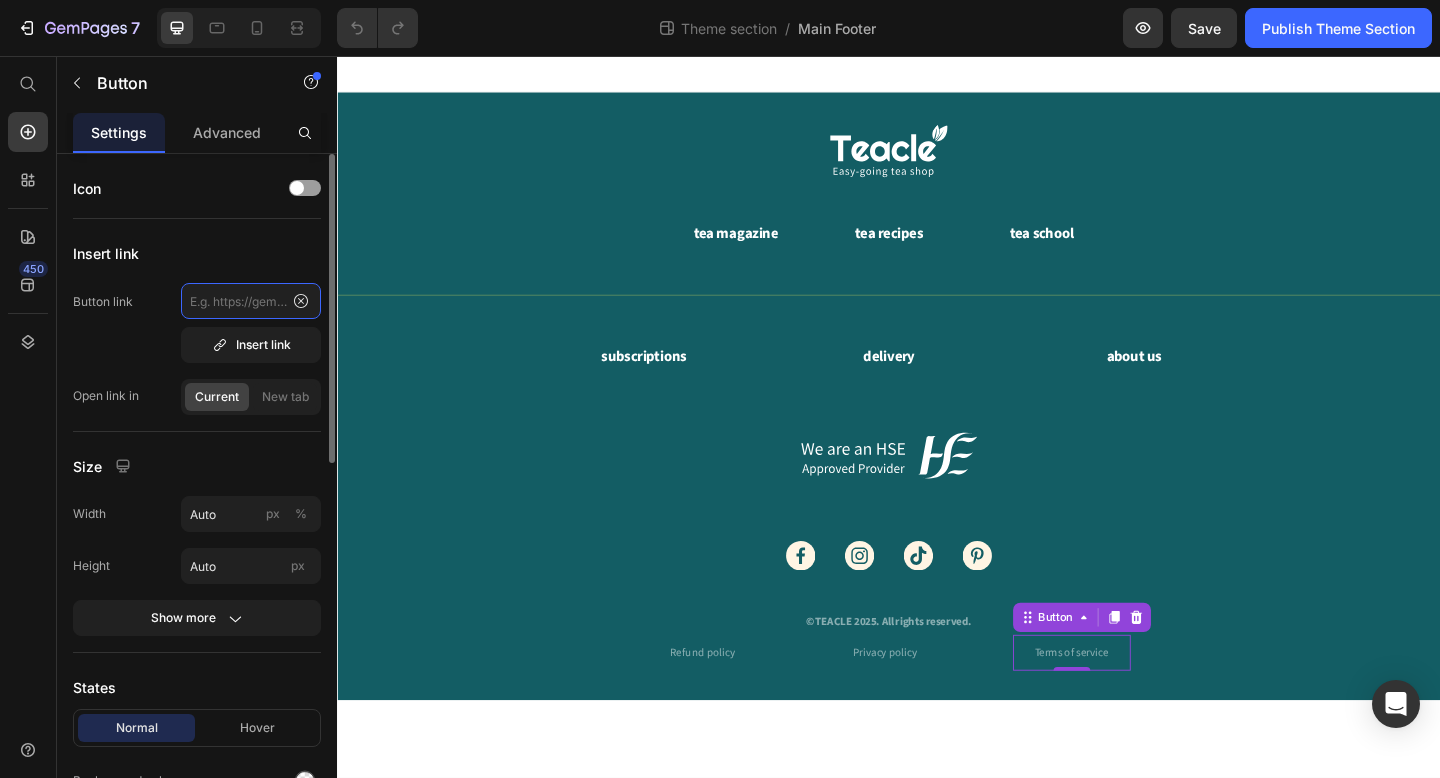 scroll, scrollTop: 0, scrollLeft: 0, axis: both 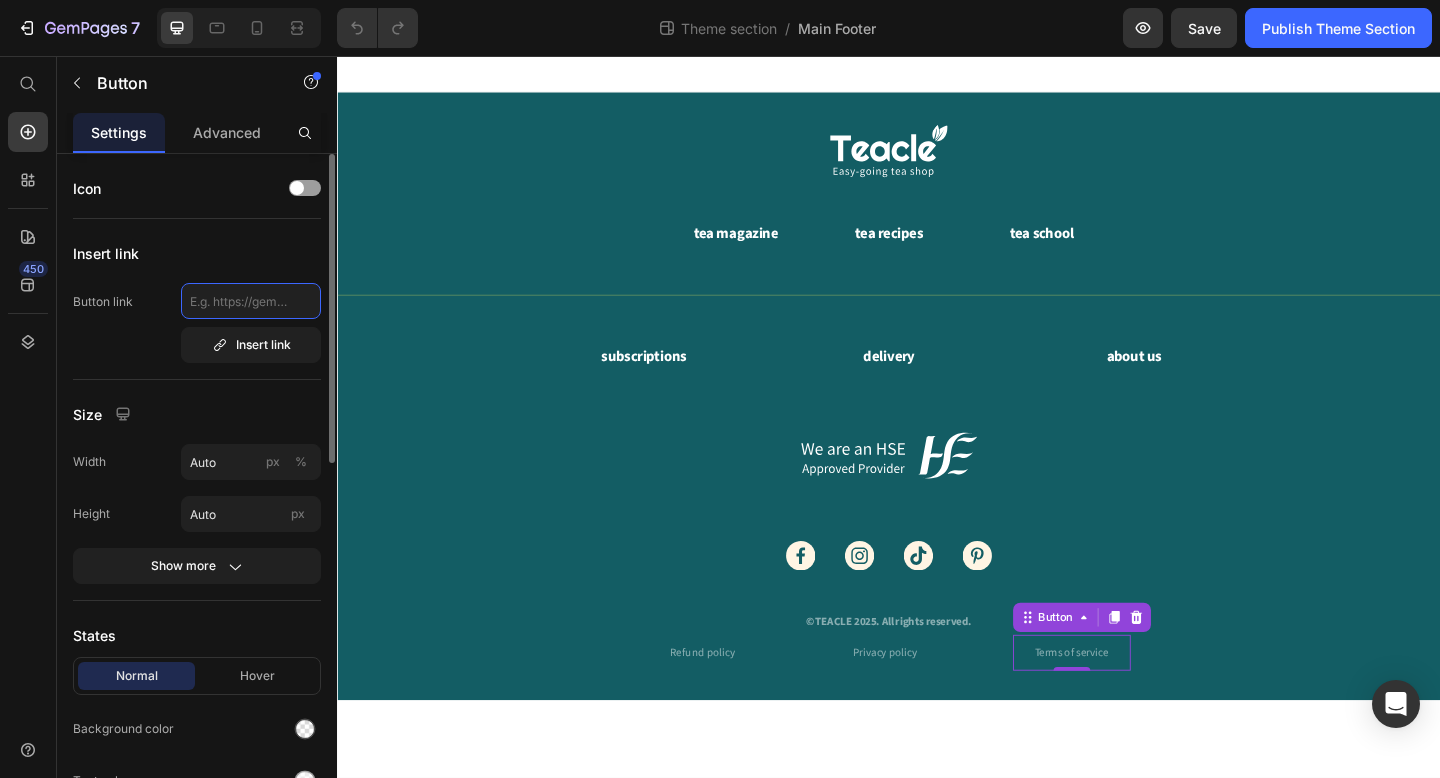 click 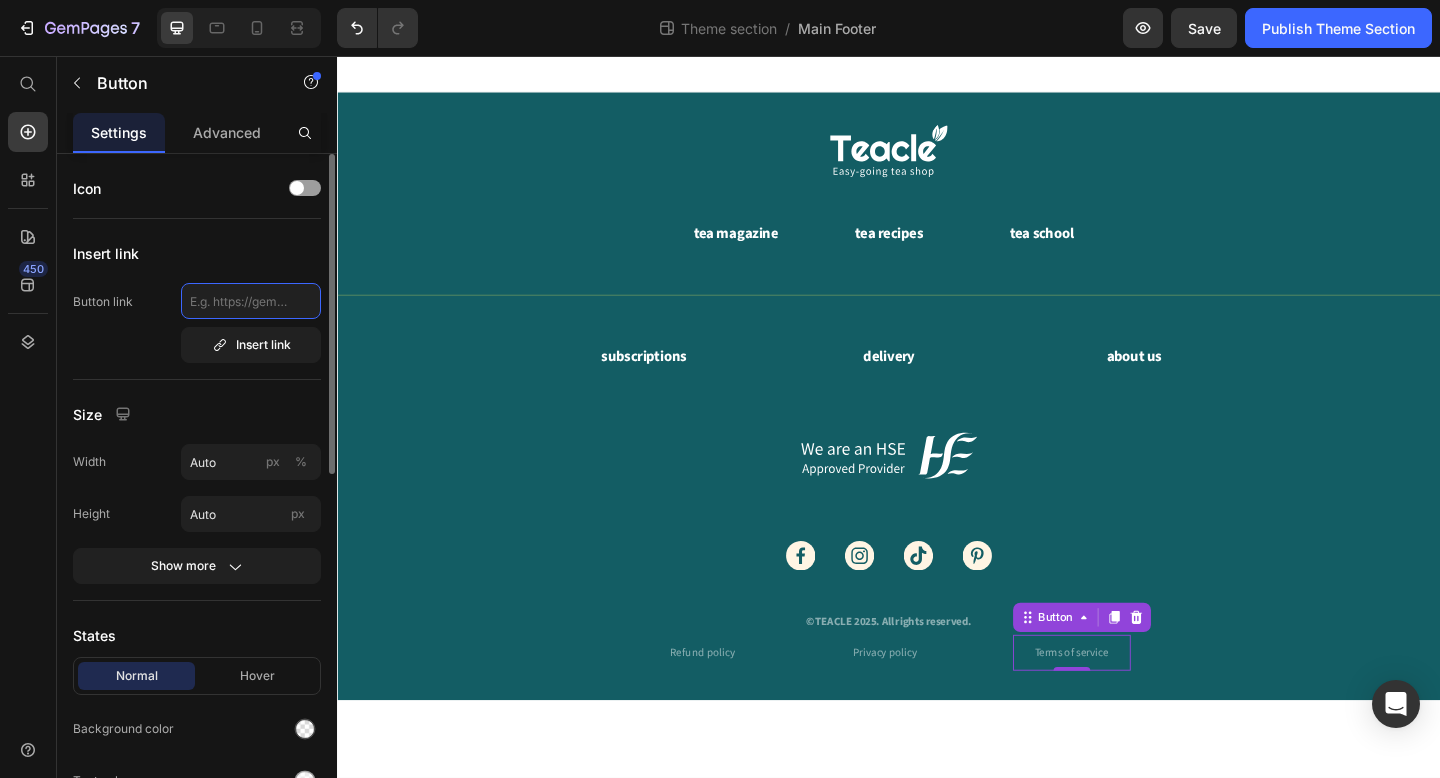 paste on "hwh0tu-jq.myshopify.com/pages/legal-page-may-22-17-43-35" 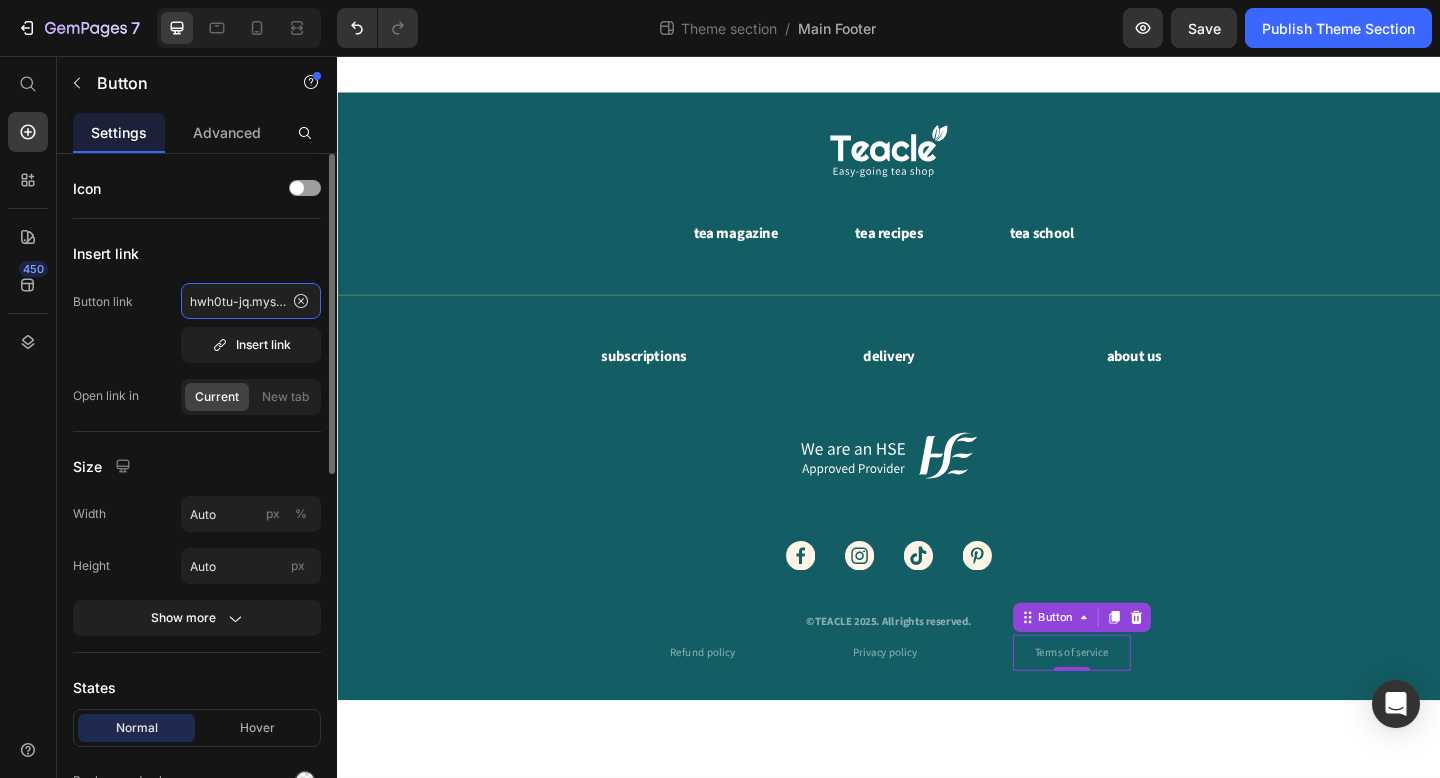 scroll, scrollTop: 0, scrollLeft: 261, axis: horizontal 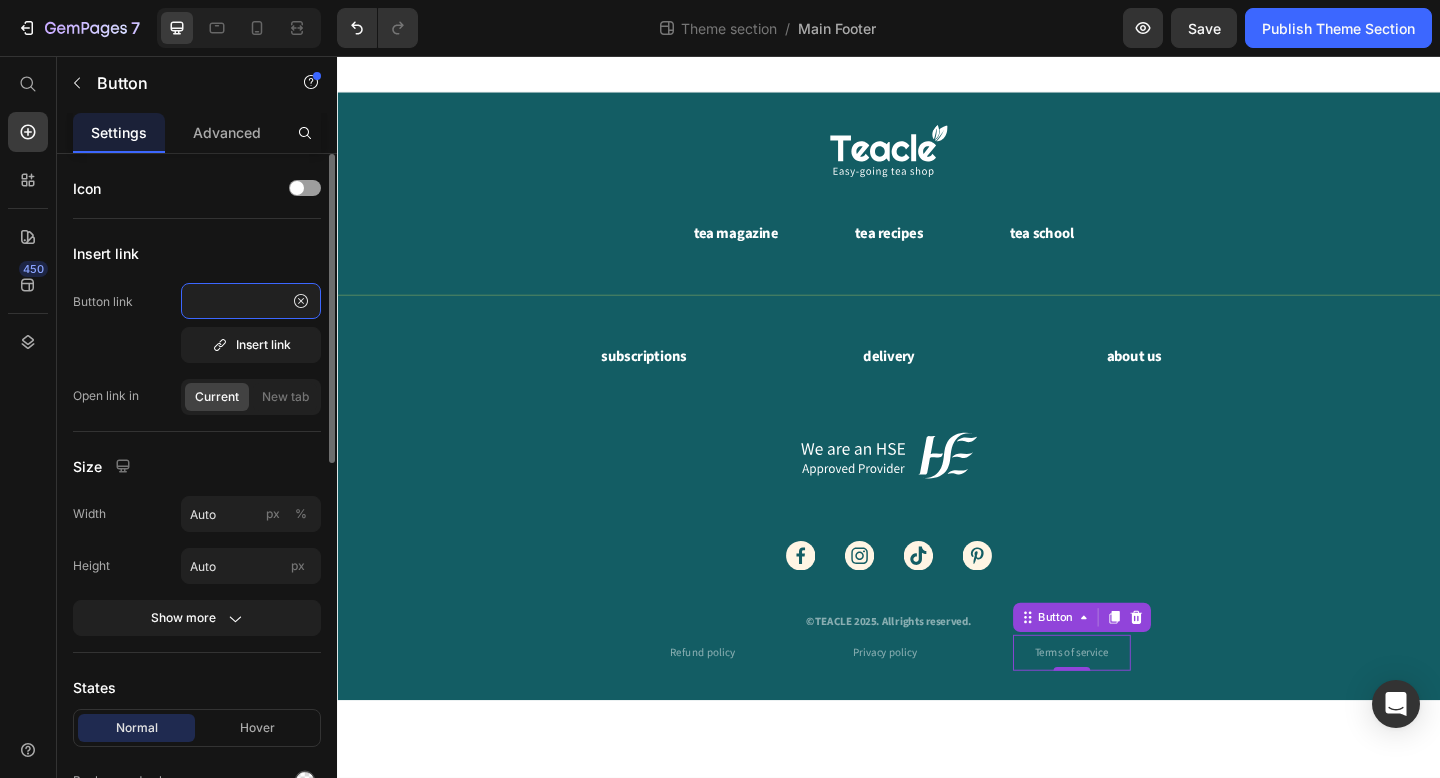 type on "hwh0tu-jq.myshopify.com/pages/legal-page-may-22-17-43-35" 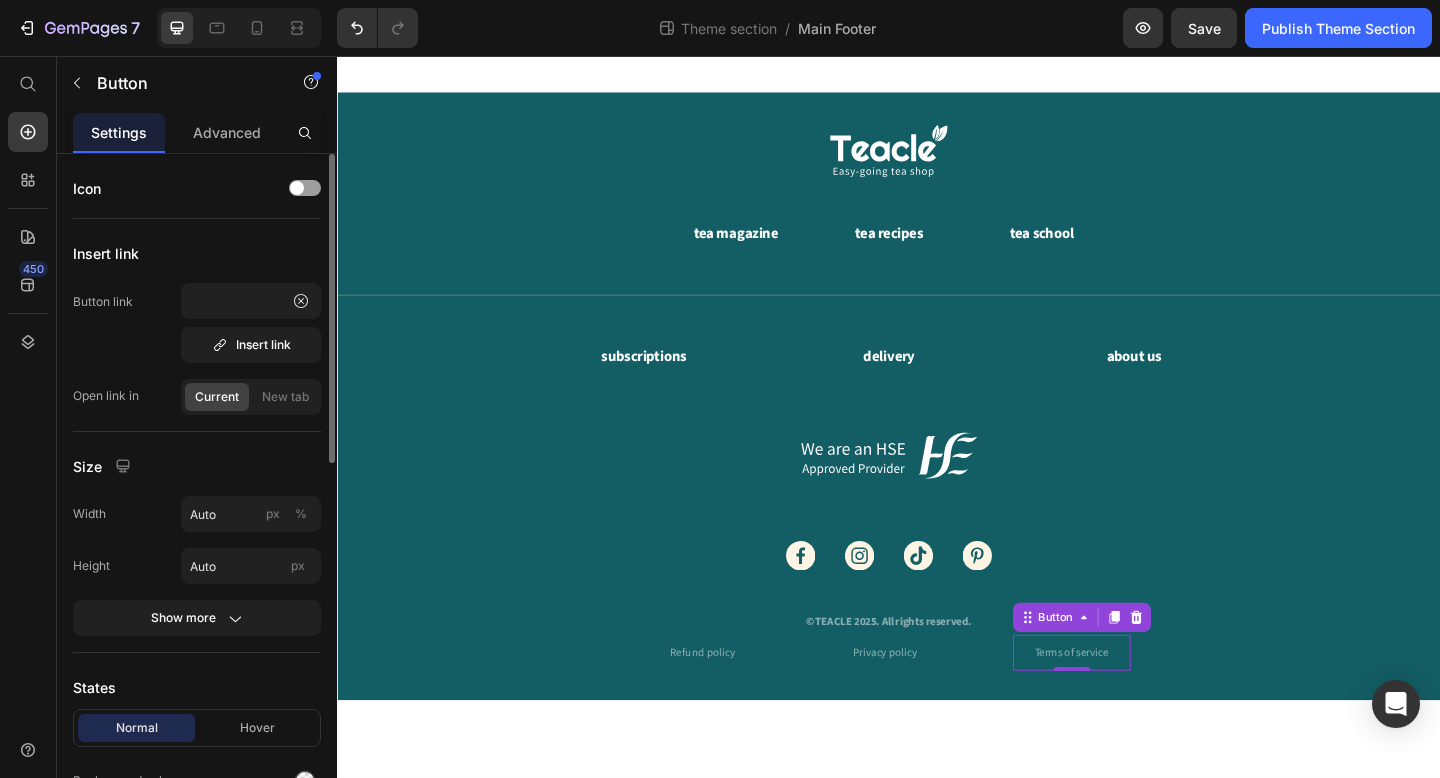 scroll, scrollTop: 0, scrollLeft: 0, axis: both 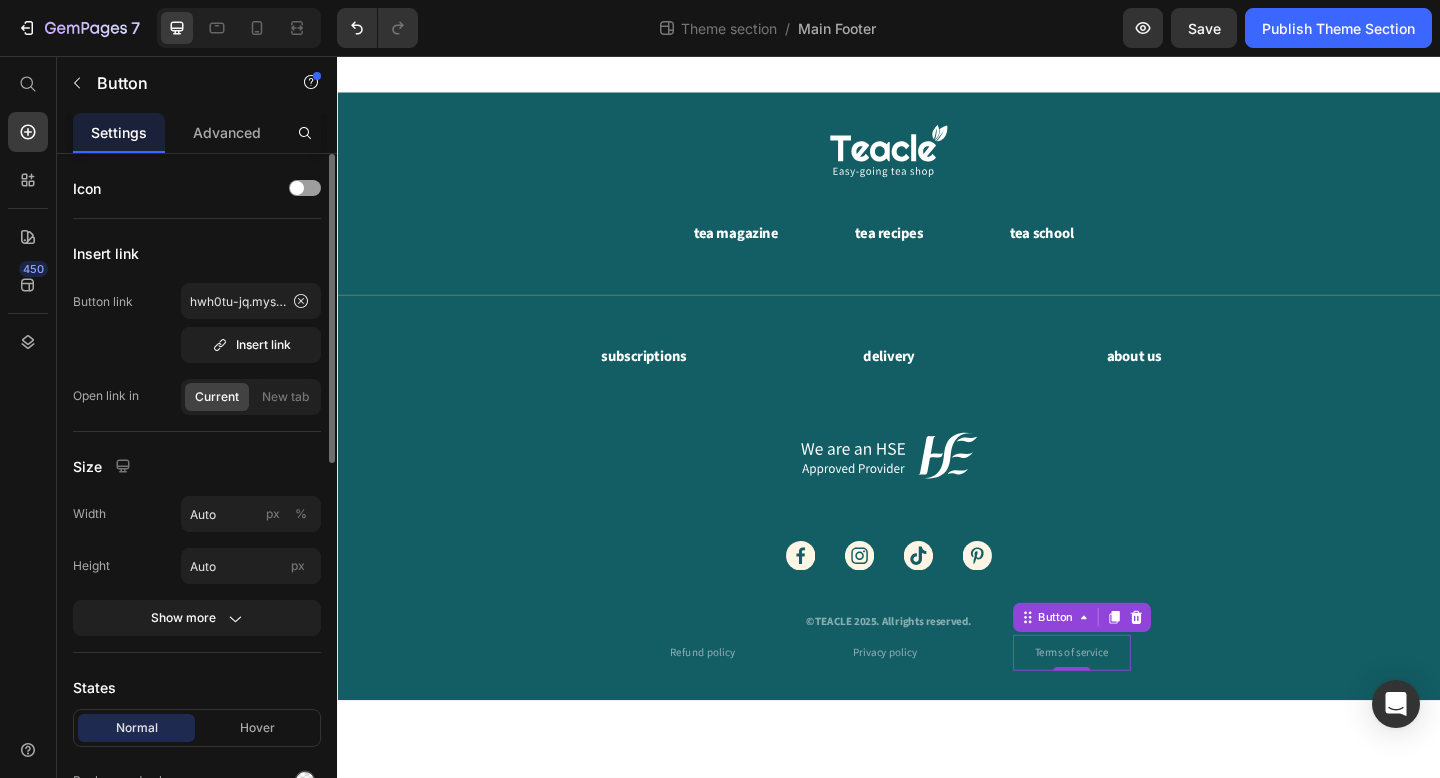 click on "Insert link" at bounding box center [197, 253] 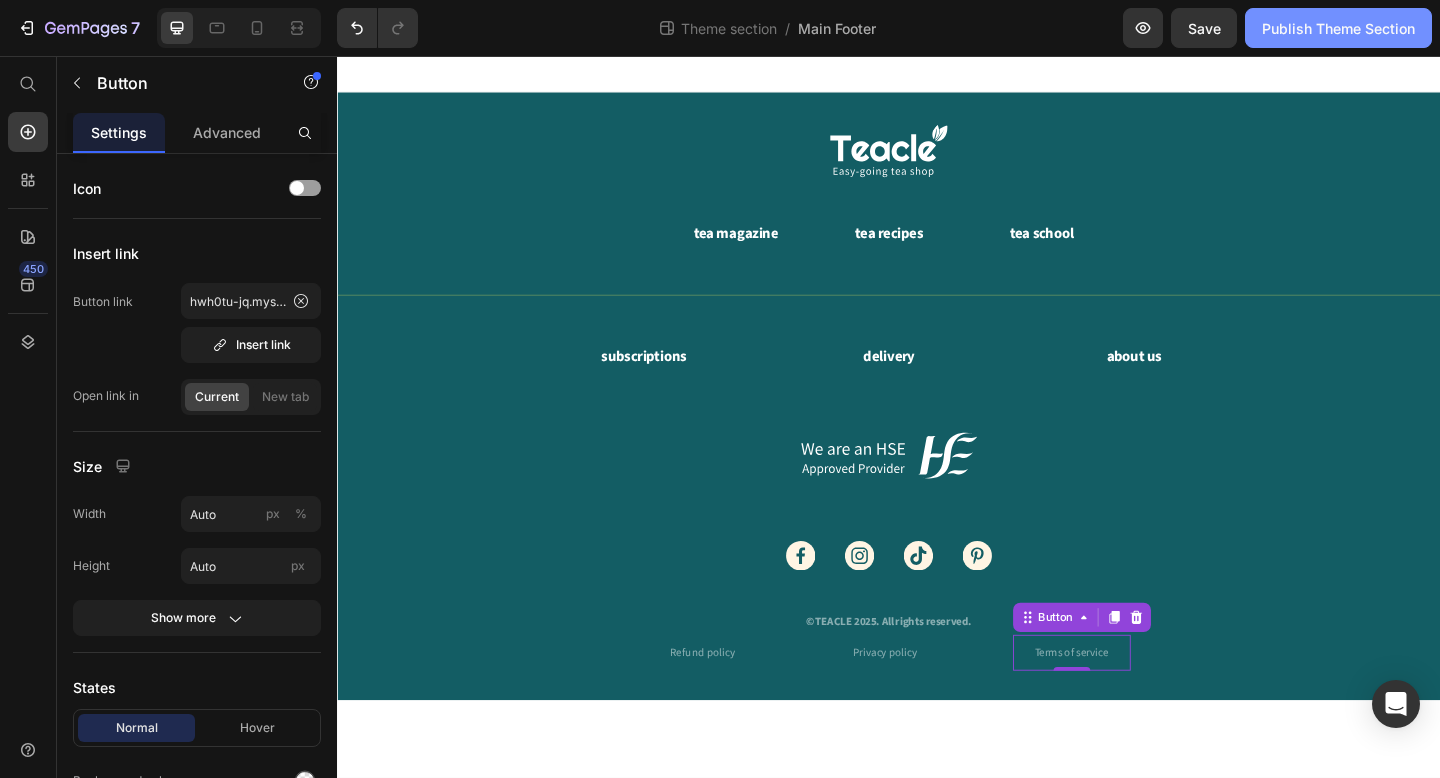 click on "Publish Theme Section" 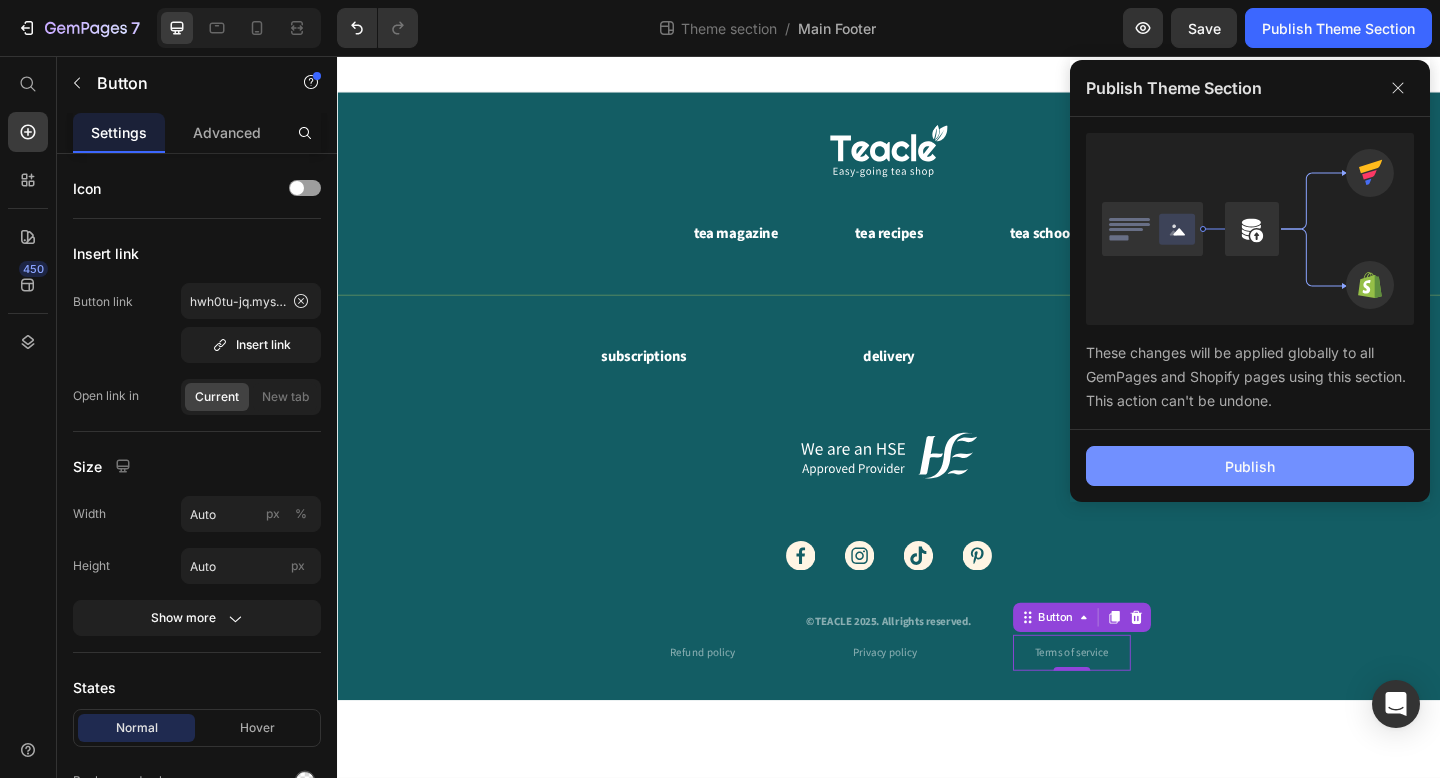 click on "Publish" at bounding box center (1250, 466) 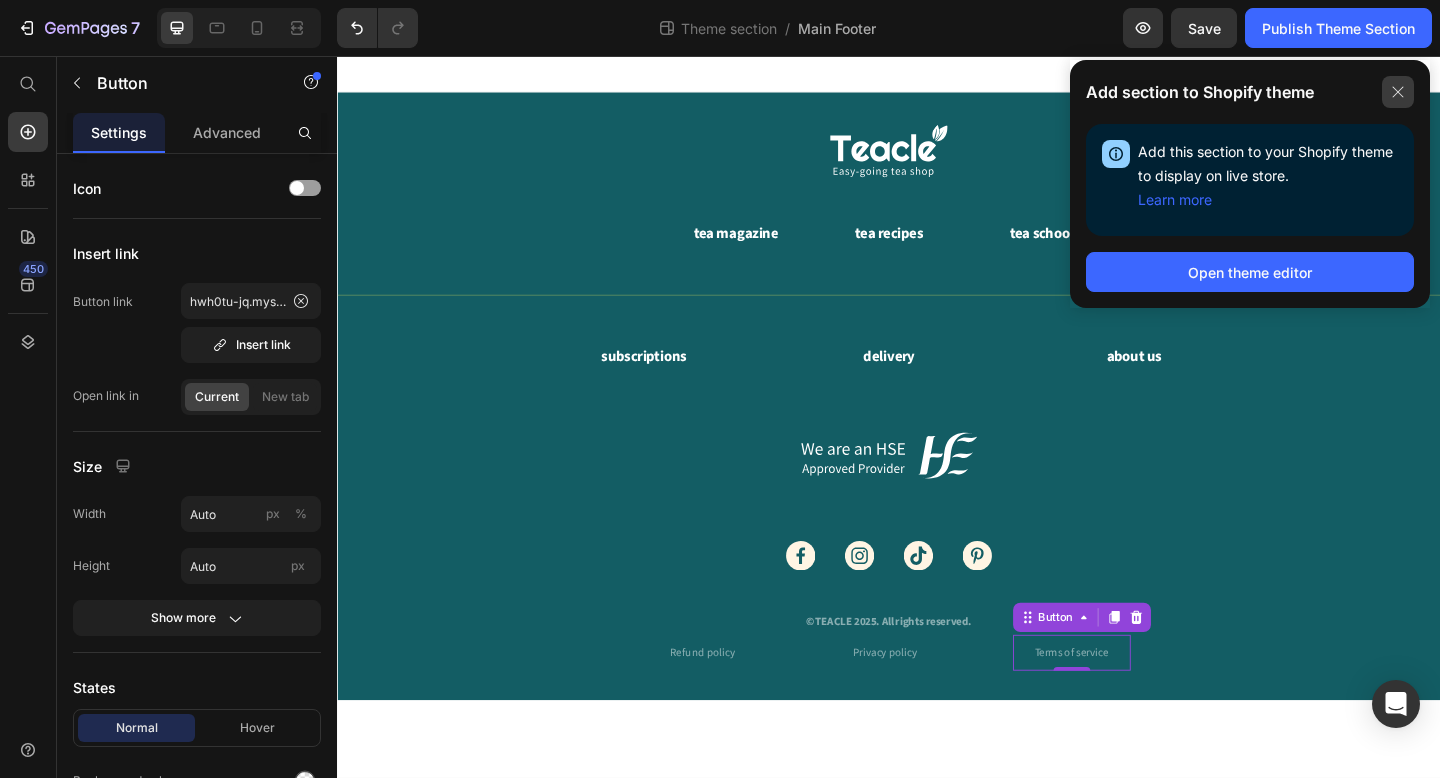 click 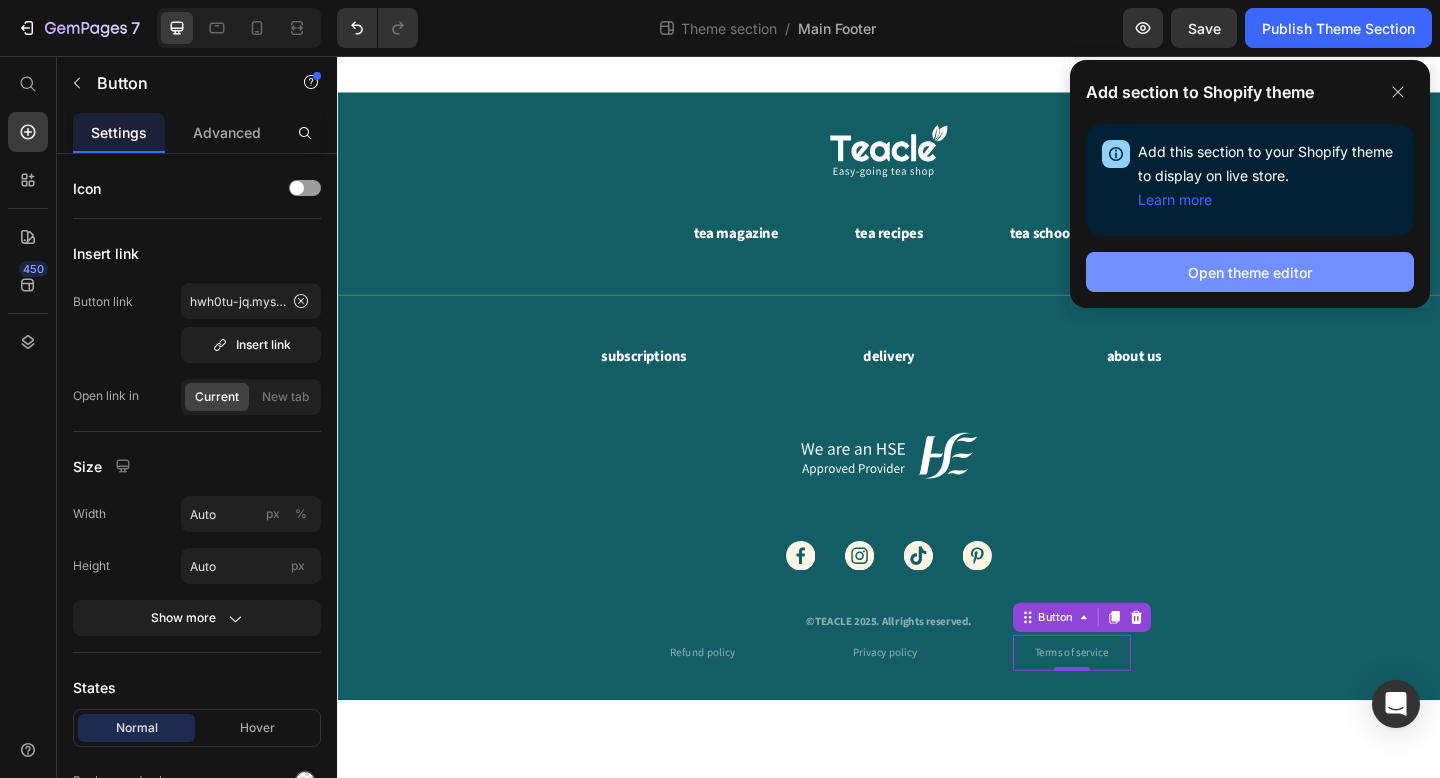 click on "Open theme editor" at bounding box center (1250, 272) 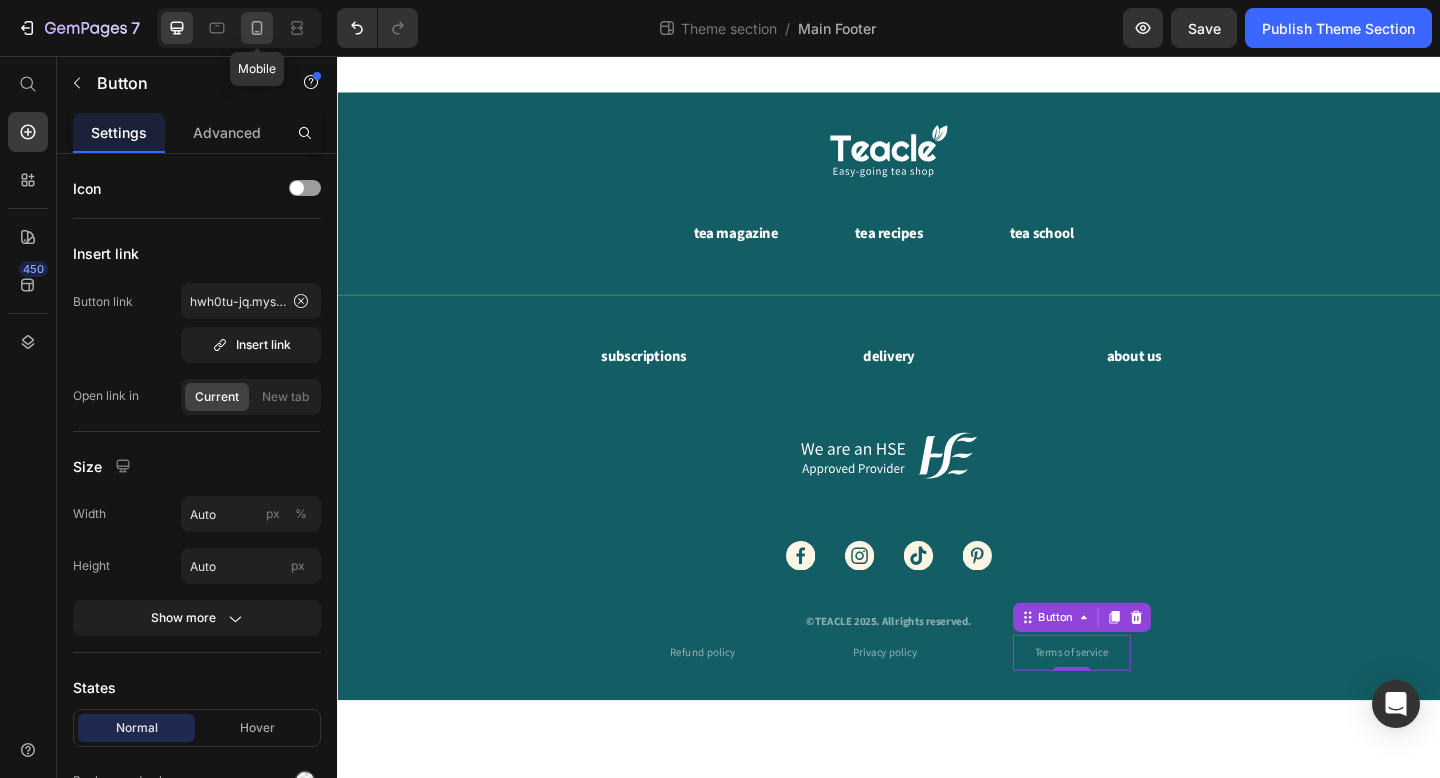click 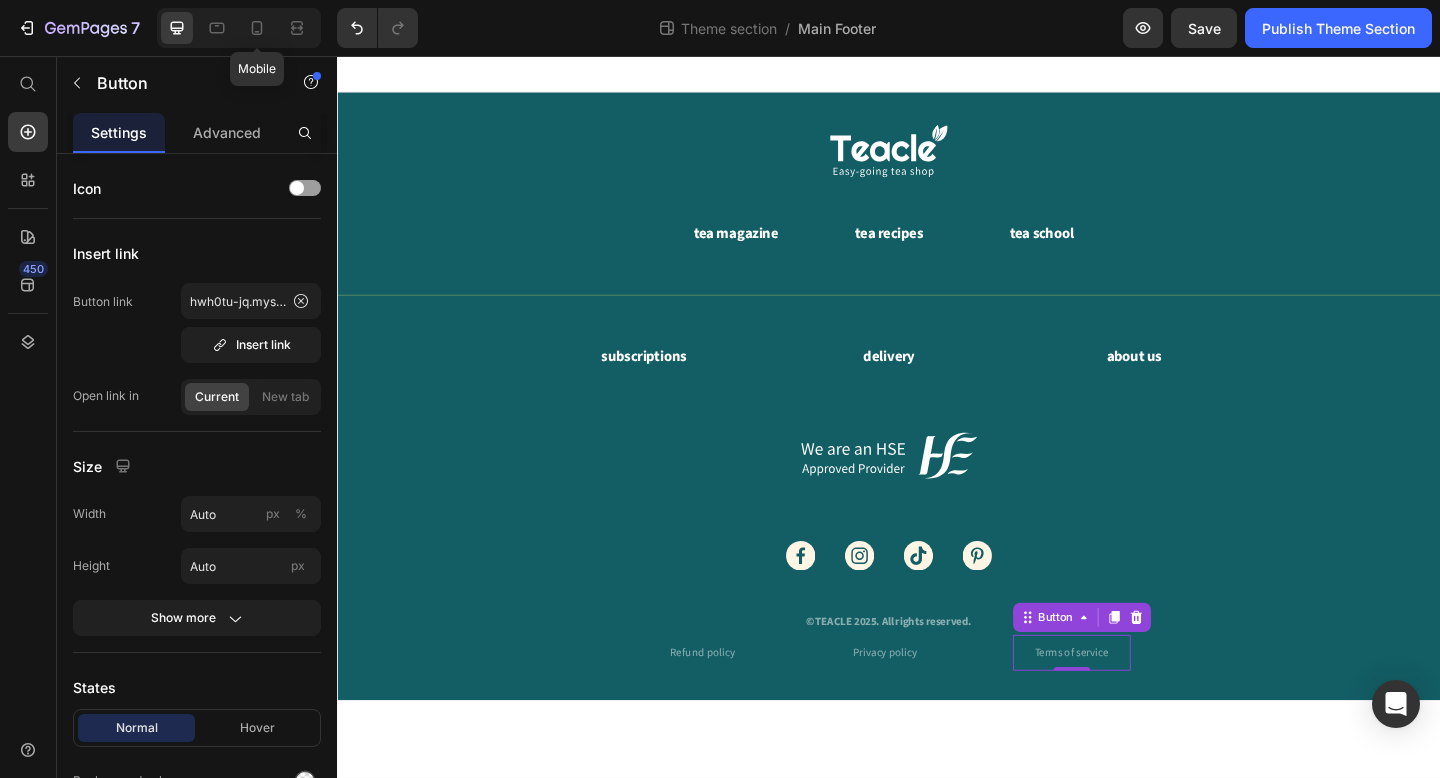type on "14" 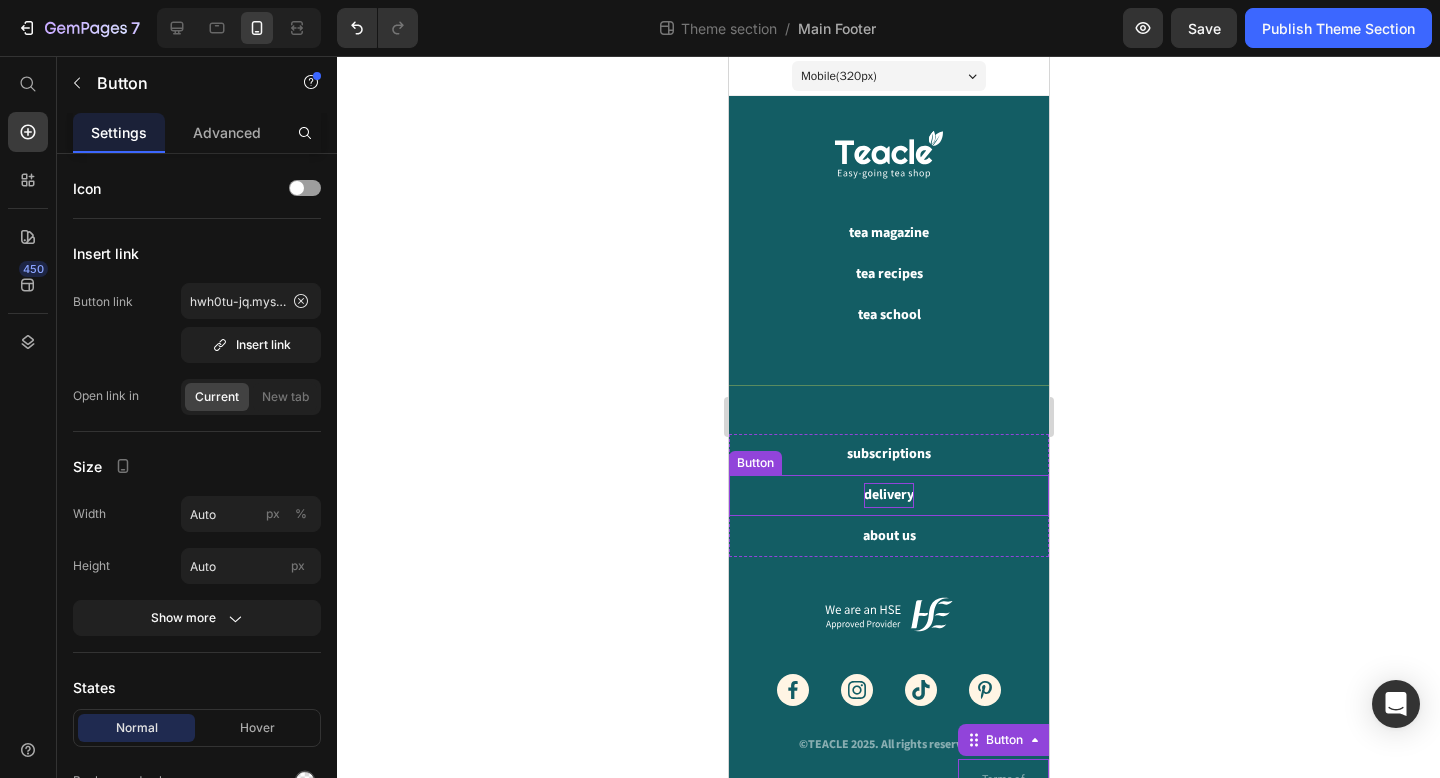 scroll, scrollTop: 82, scrollLeft: 0, axis: vertical 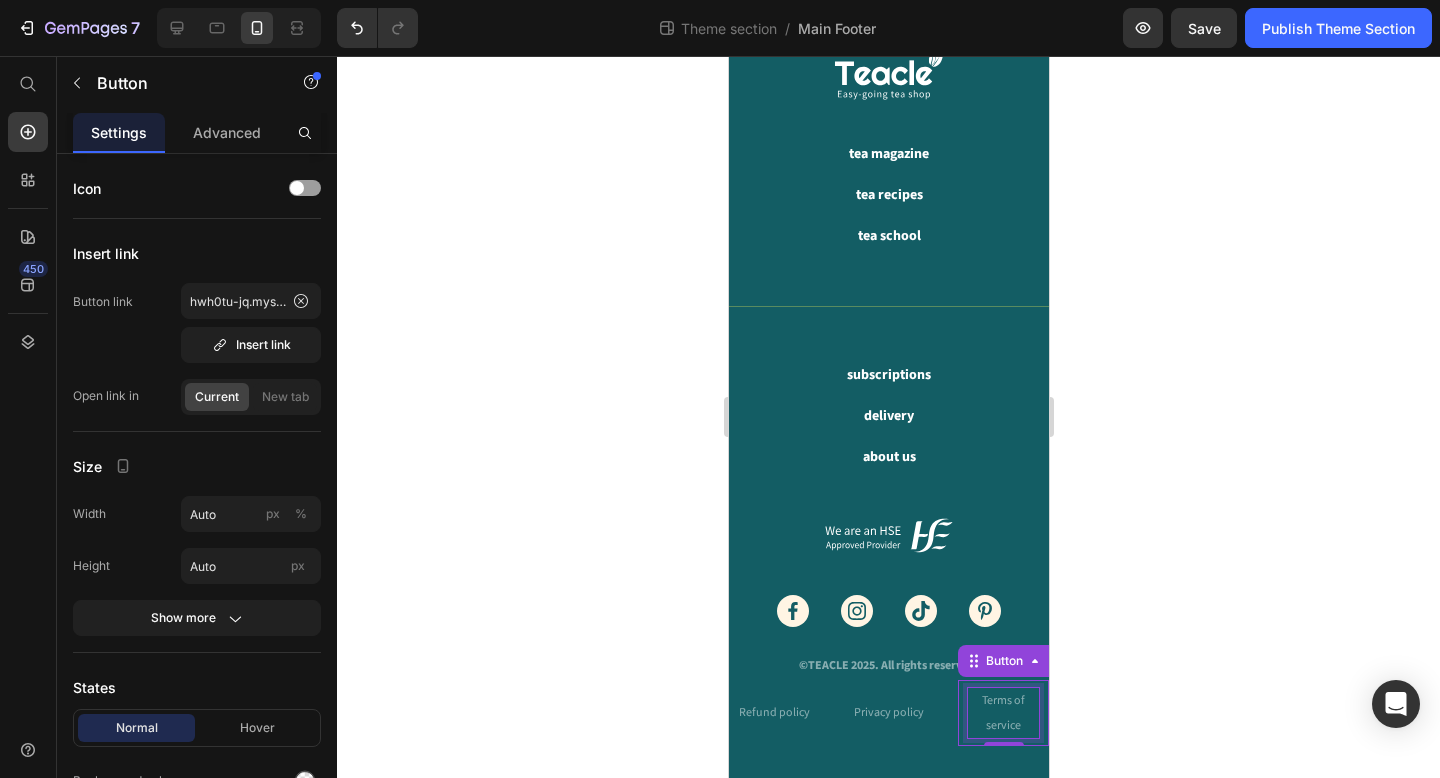 click on "Terms of service" at bounding box center [1002, 713] 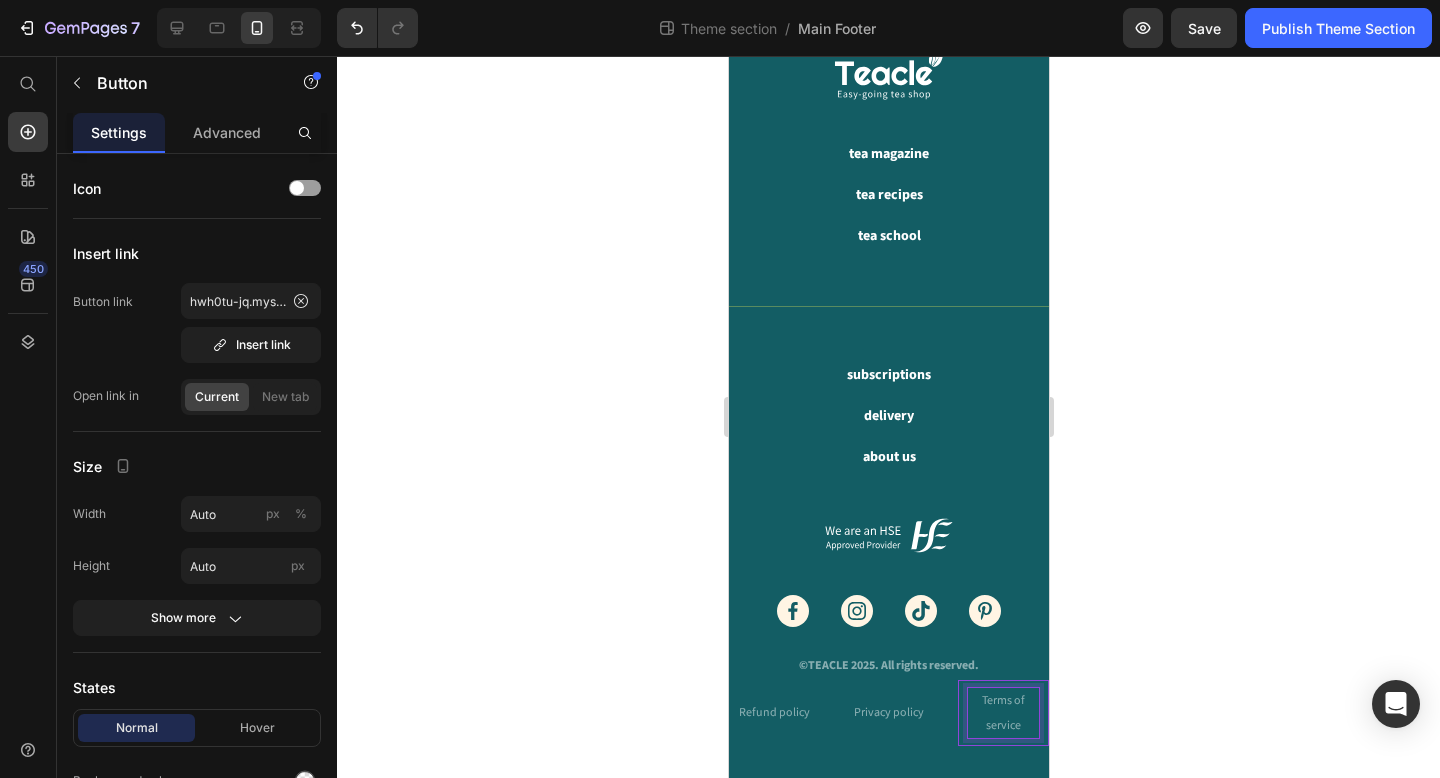 click on "Terms of service" at bounding box center [1002, 713] 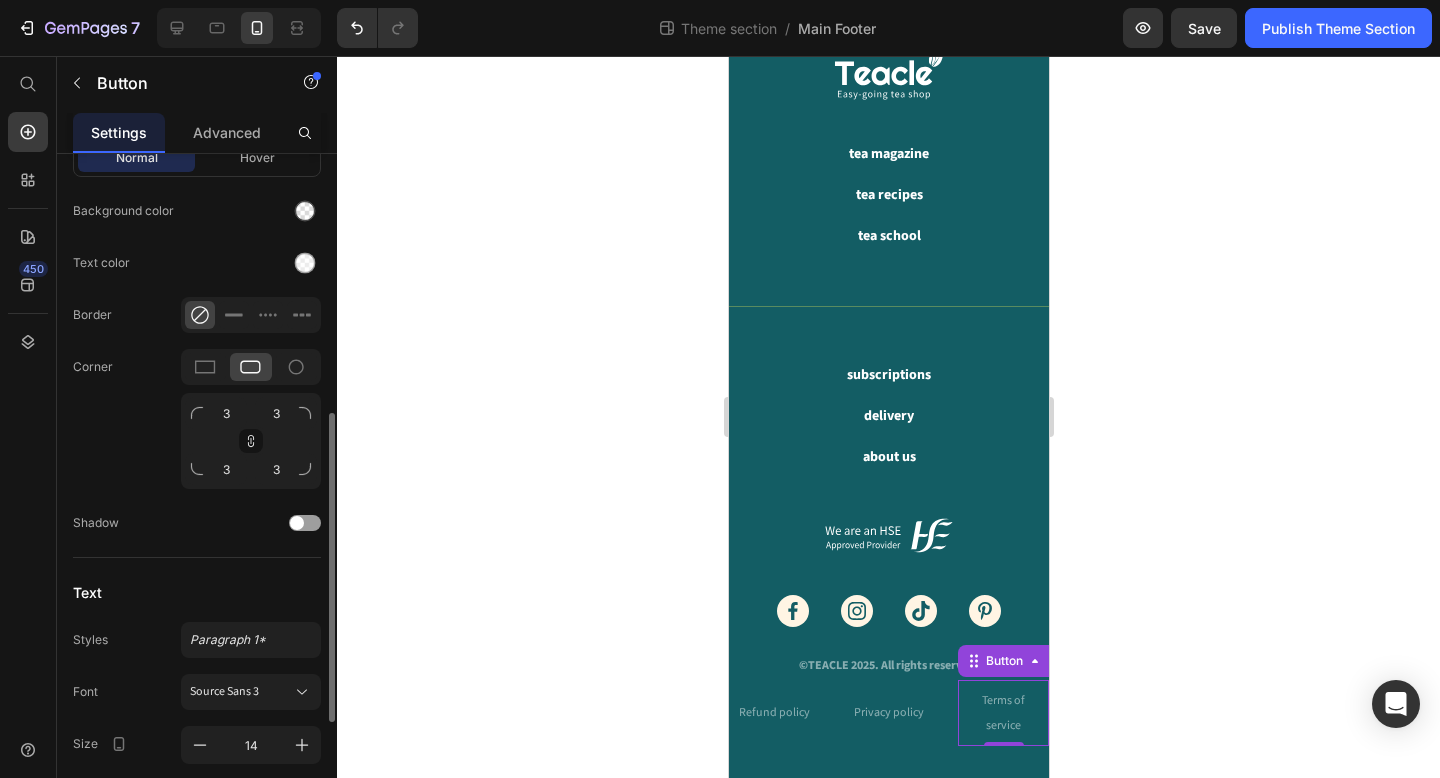 scroll, scrollTop: 816, scrollLeft: 0, axis: vertical 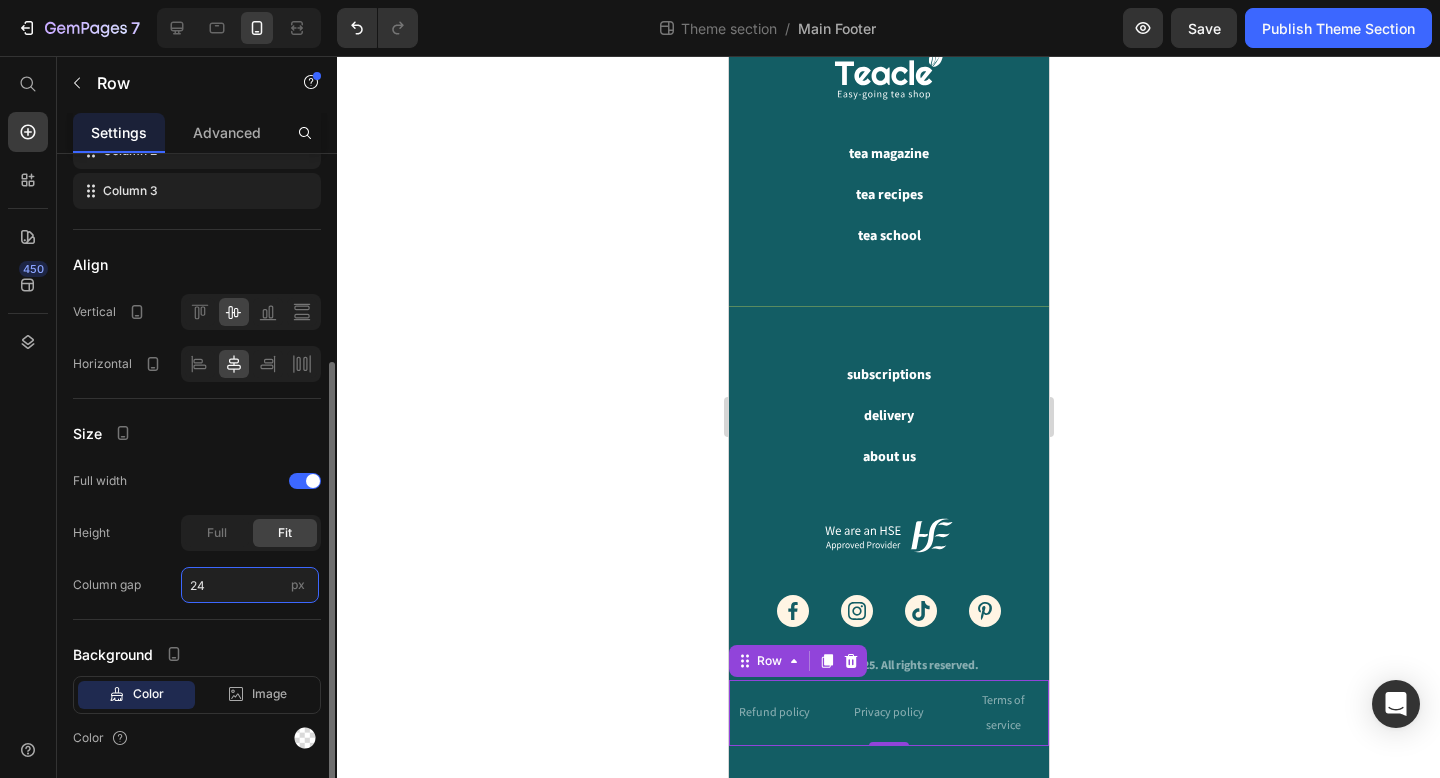 click on "24" at bounding box center (250, 585) 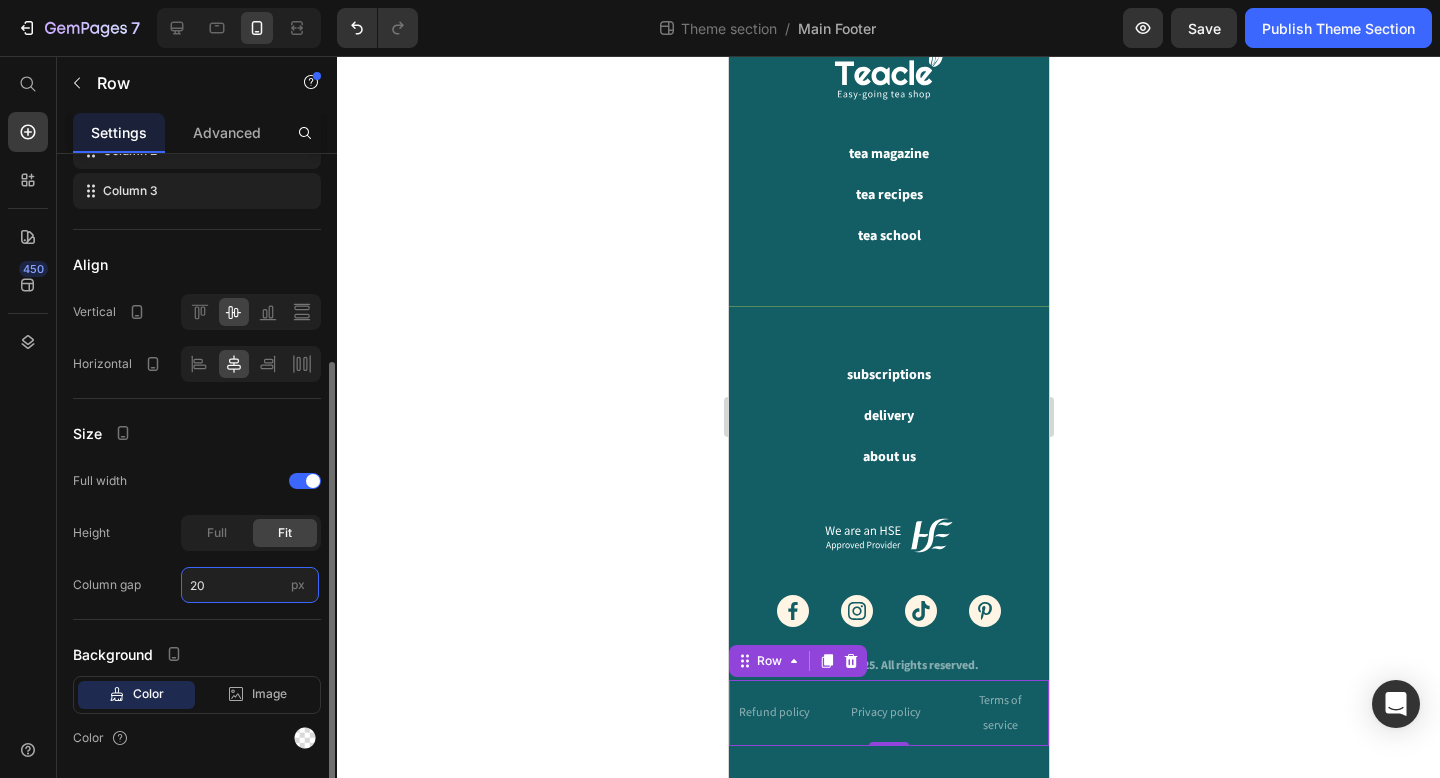 scroll, scrollTop: 56, scrollLeft: 0, axis: vertical 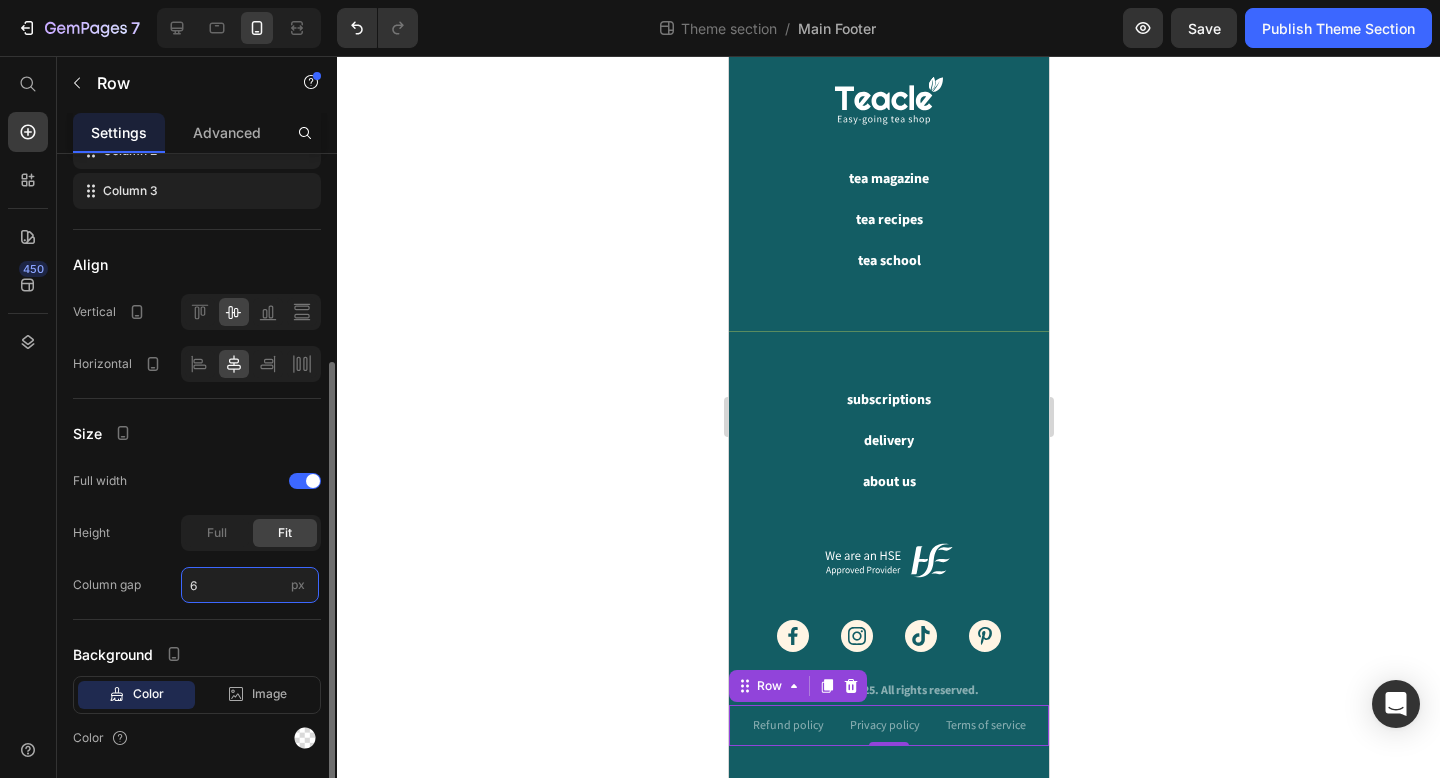type on "5" 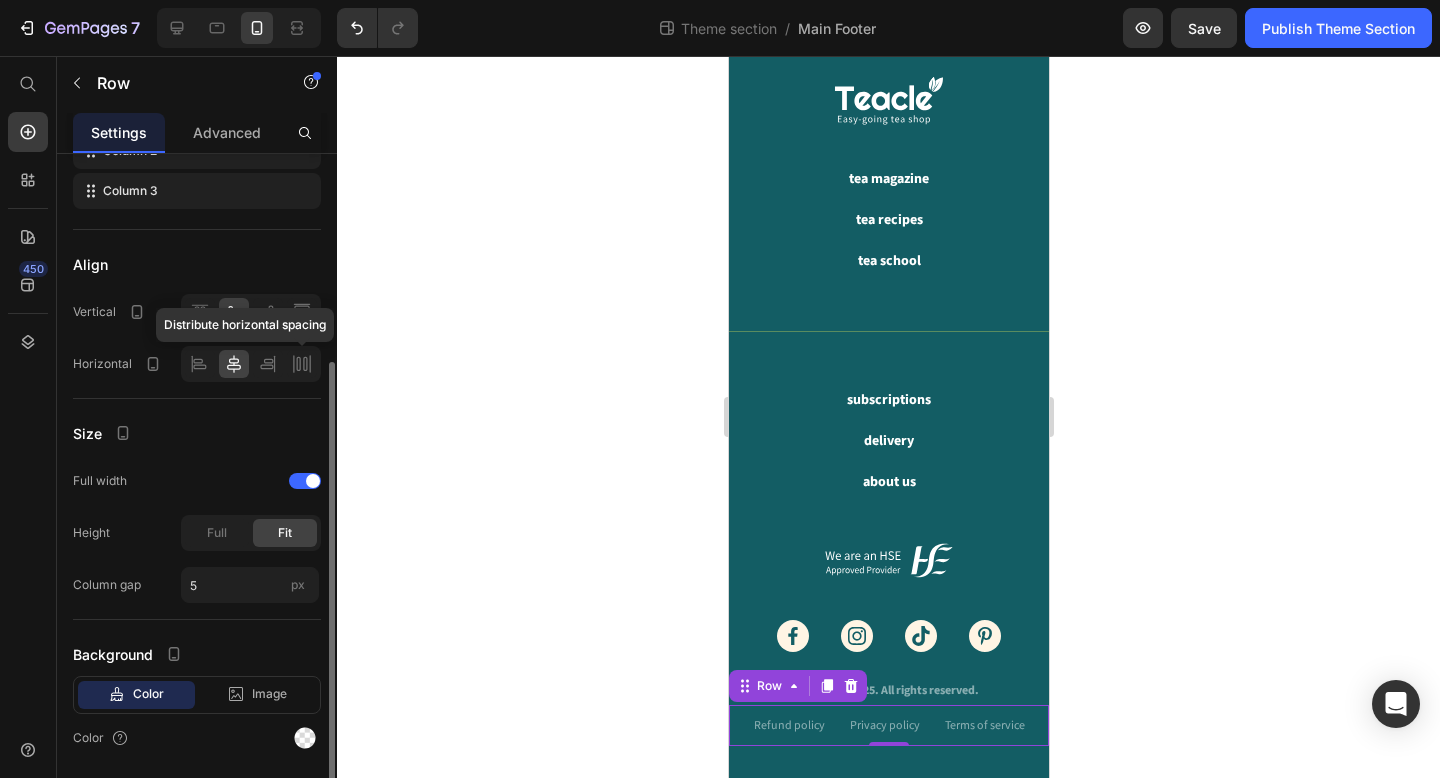 click 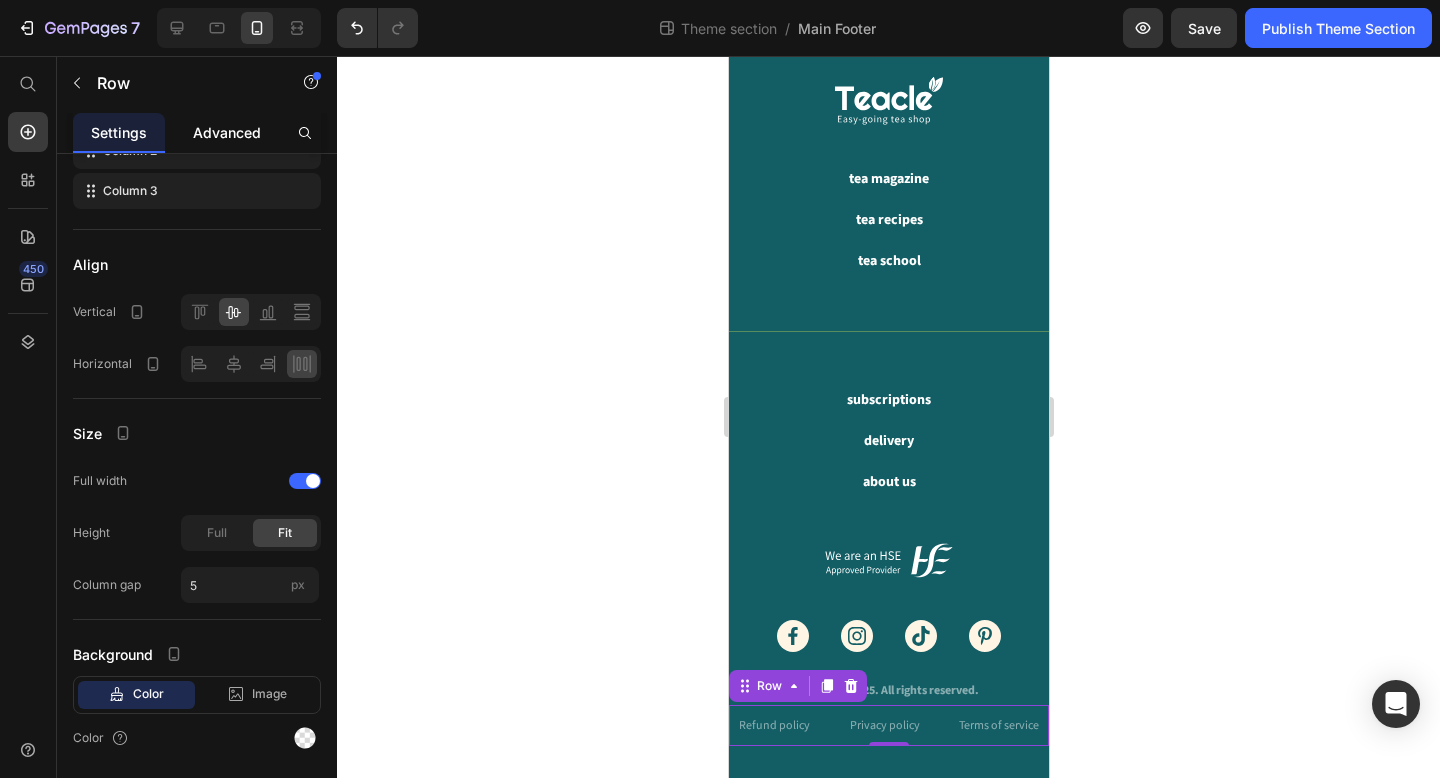 click on "Advanced" 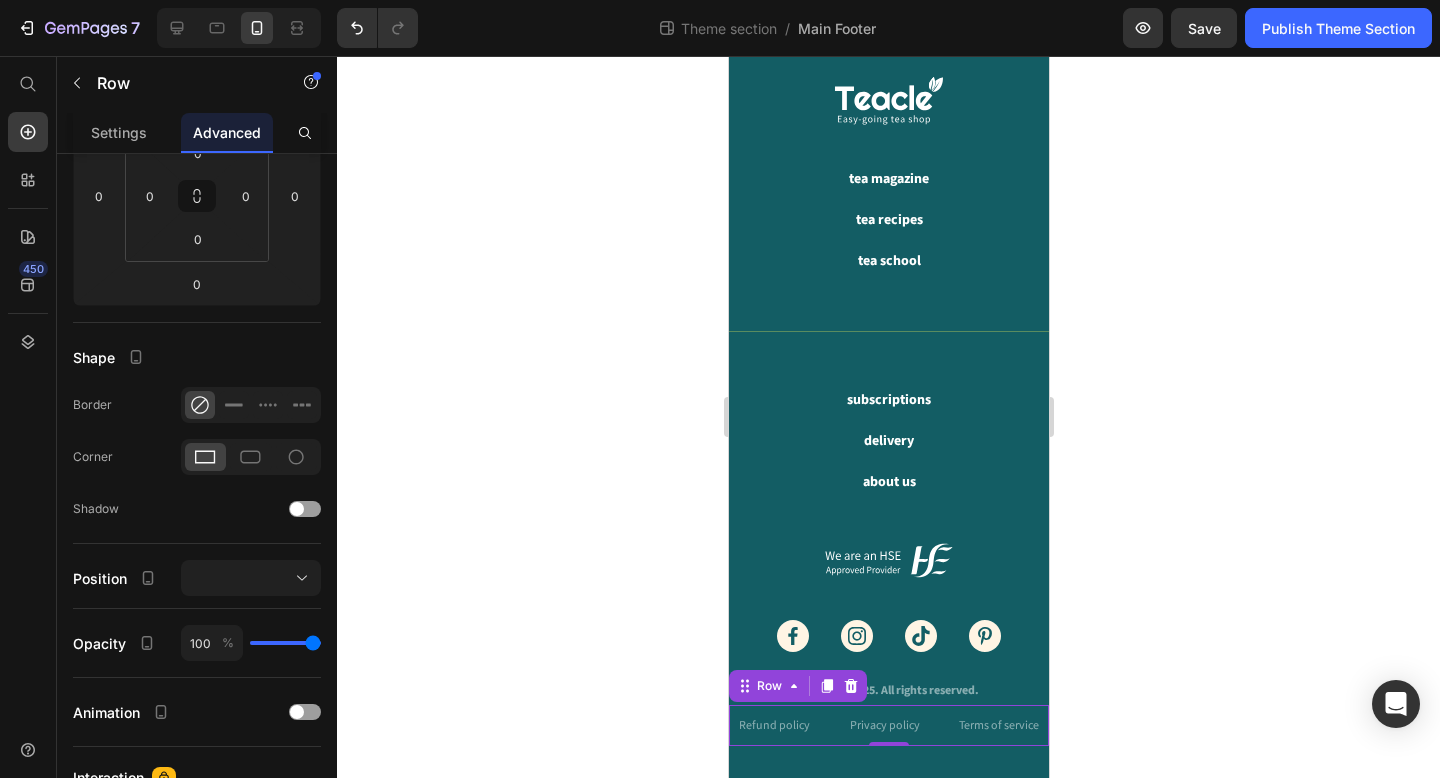 scroll, scrollTop: 0, scrollLeft: 0, axis: both 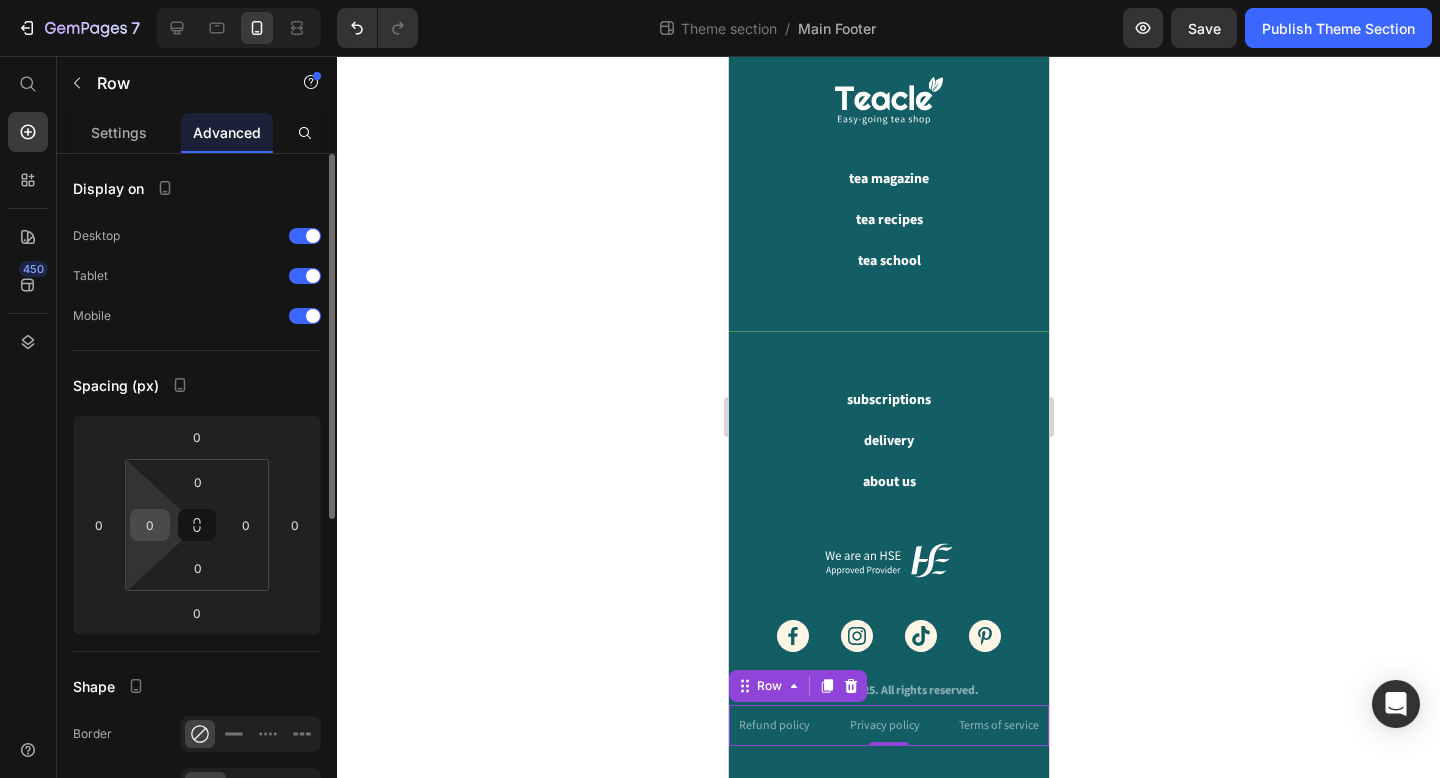 click on "0" at bounding box center [150, 525] 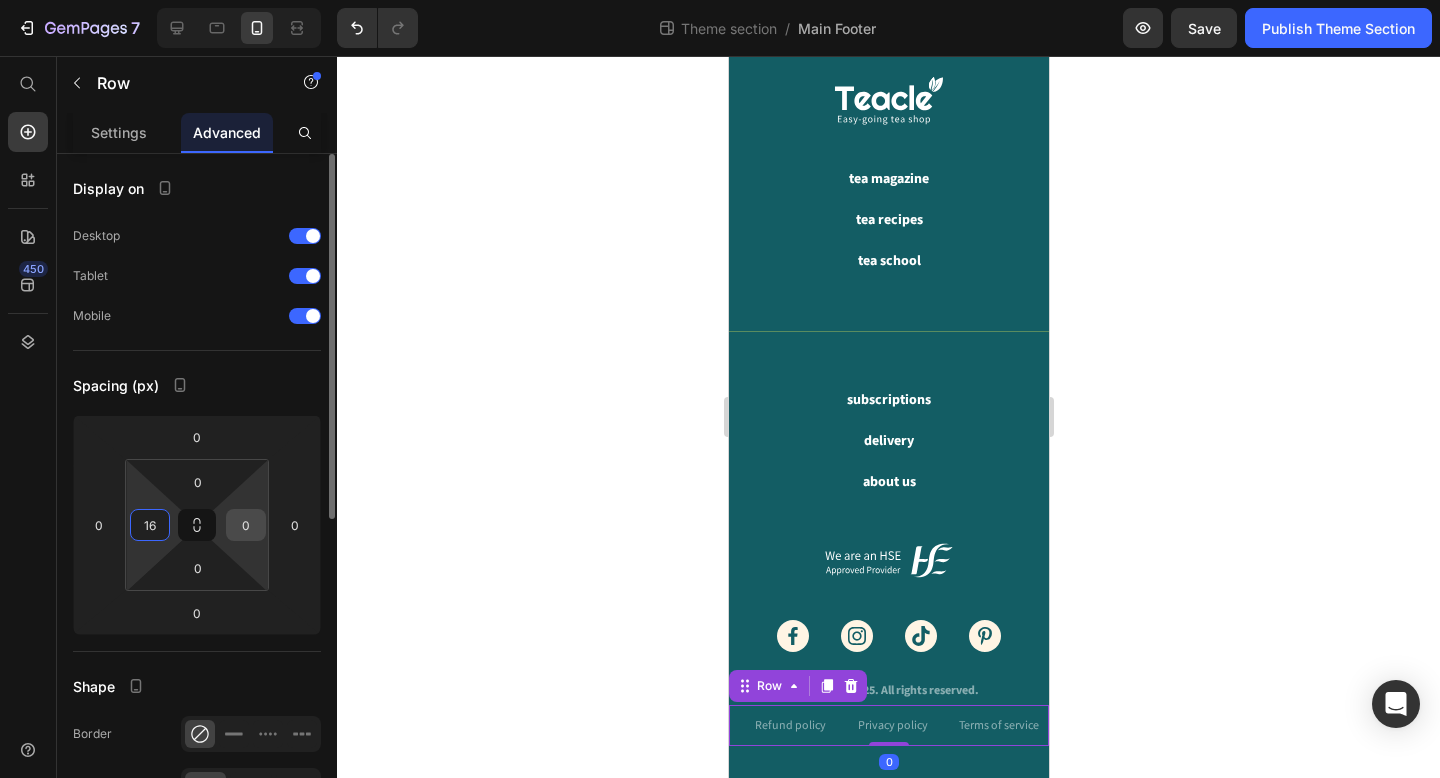 type on "16" 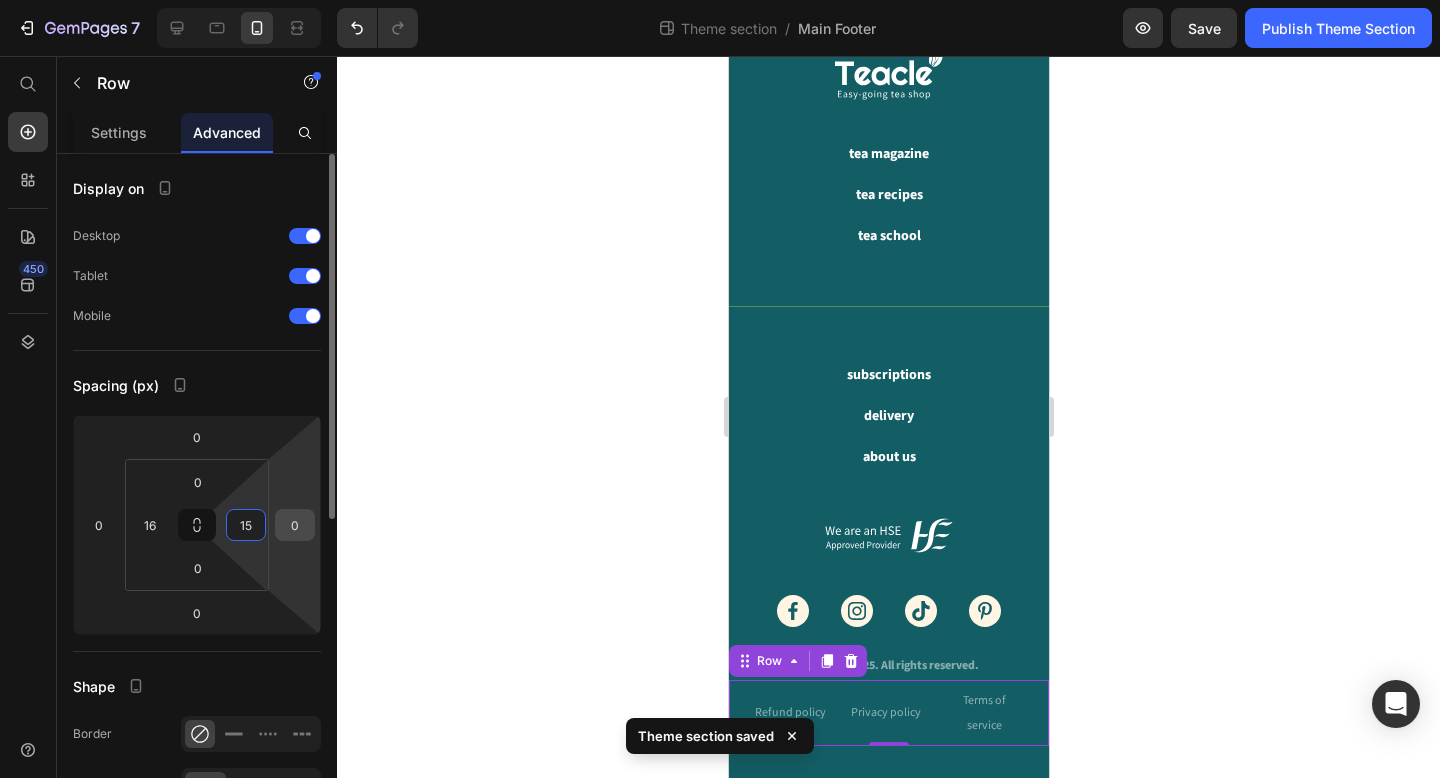 scroll, scrollTop: 56, scrollLeft: 0, axis: vertical 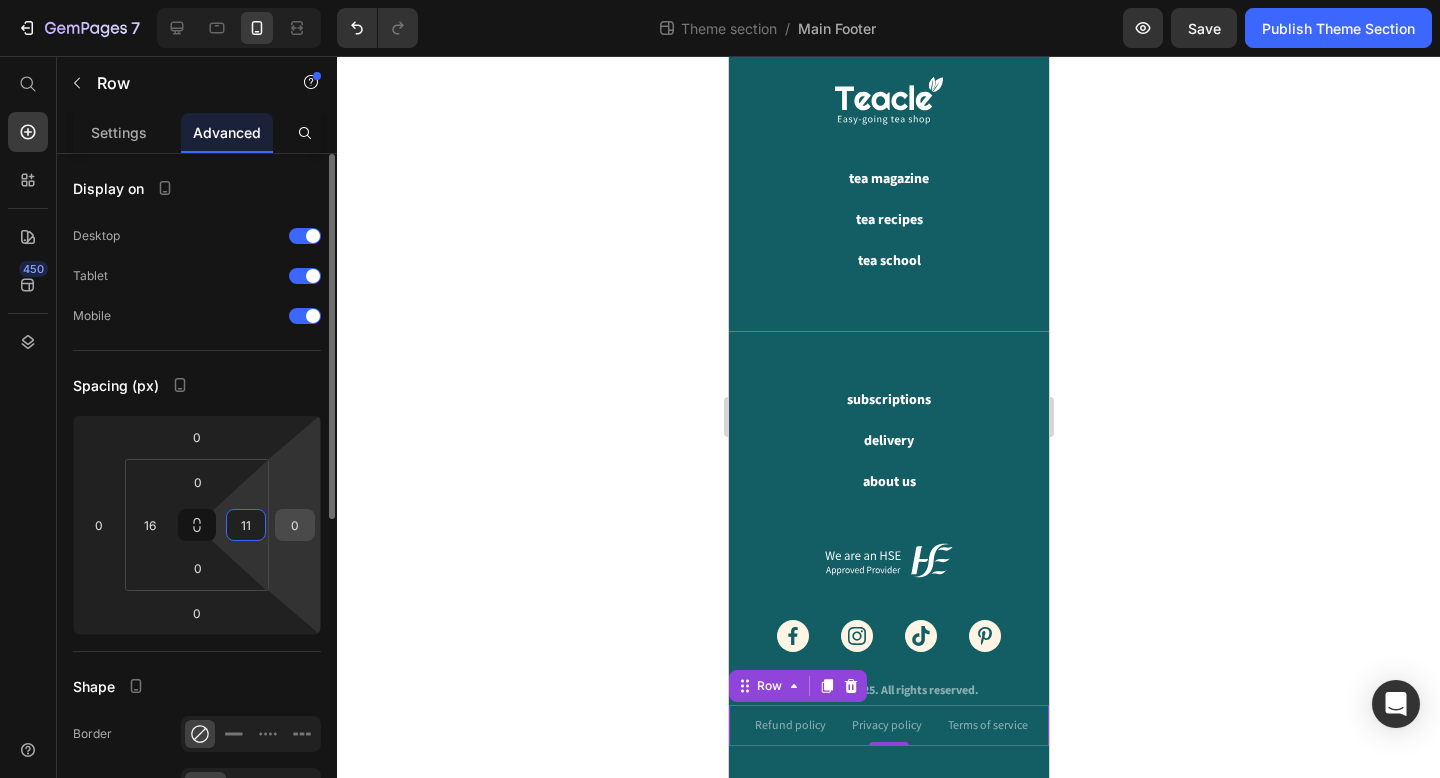 type on "10" 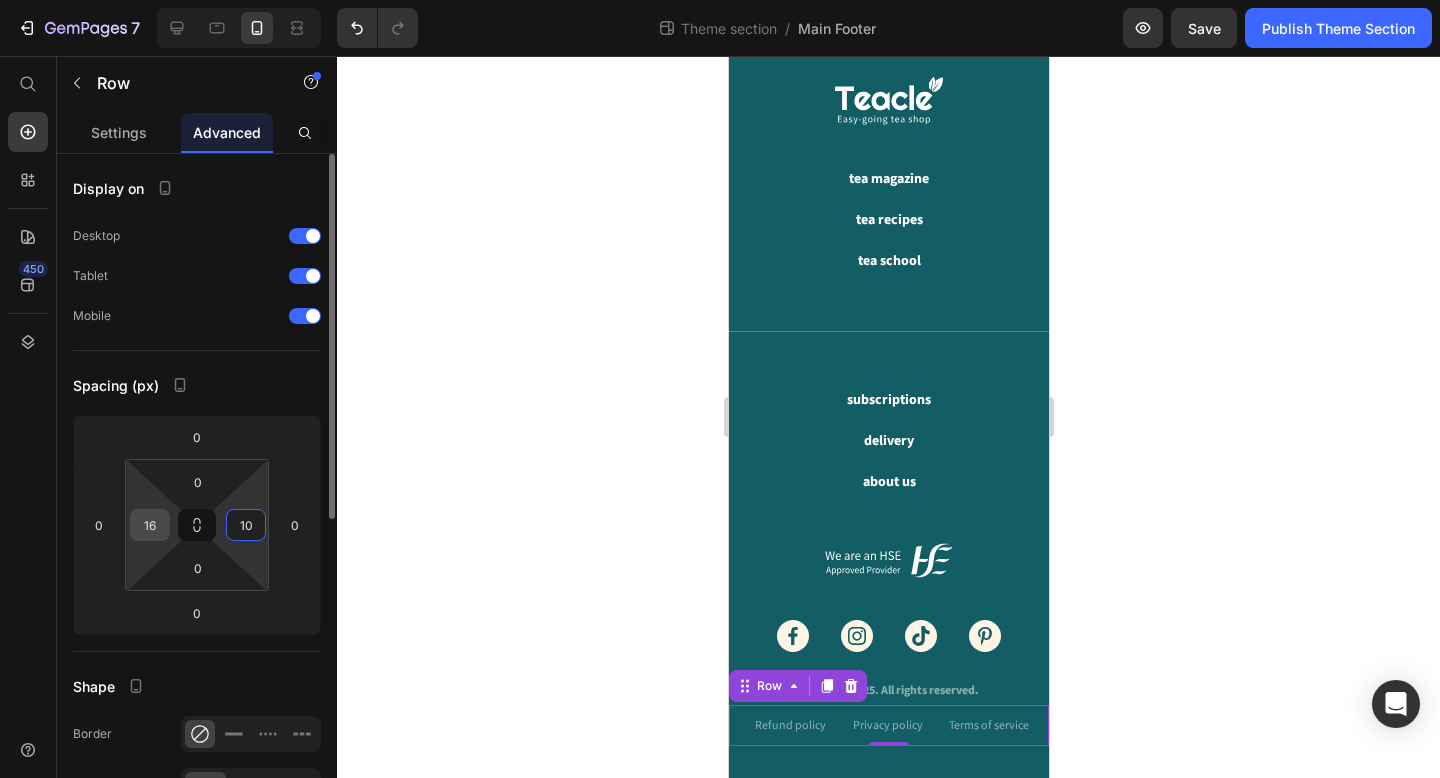 click on "16" at bounding box center [150, 525] 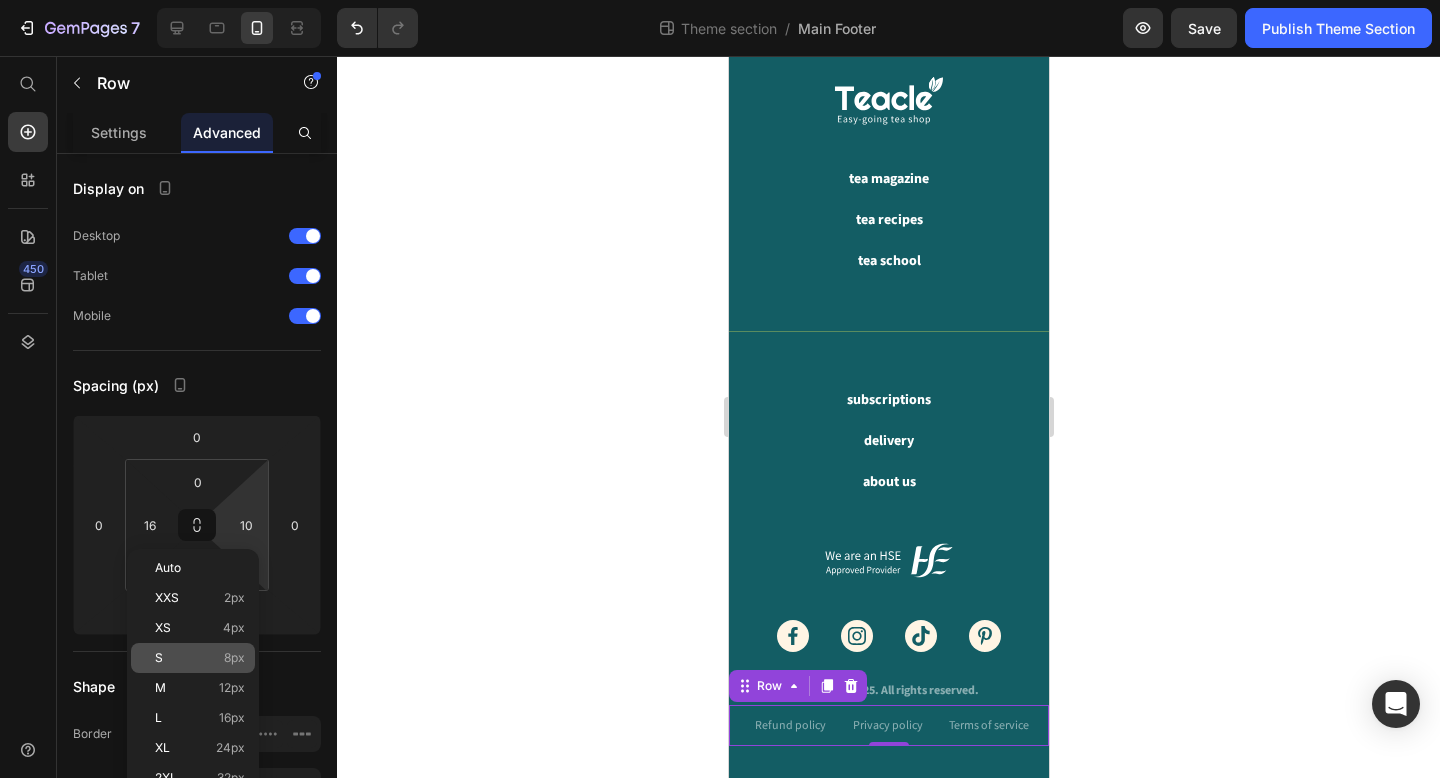 click on "S 8px" 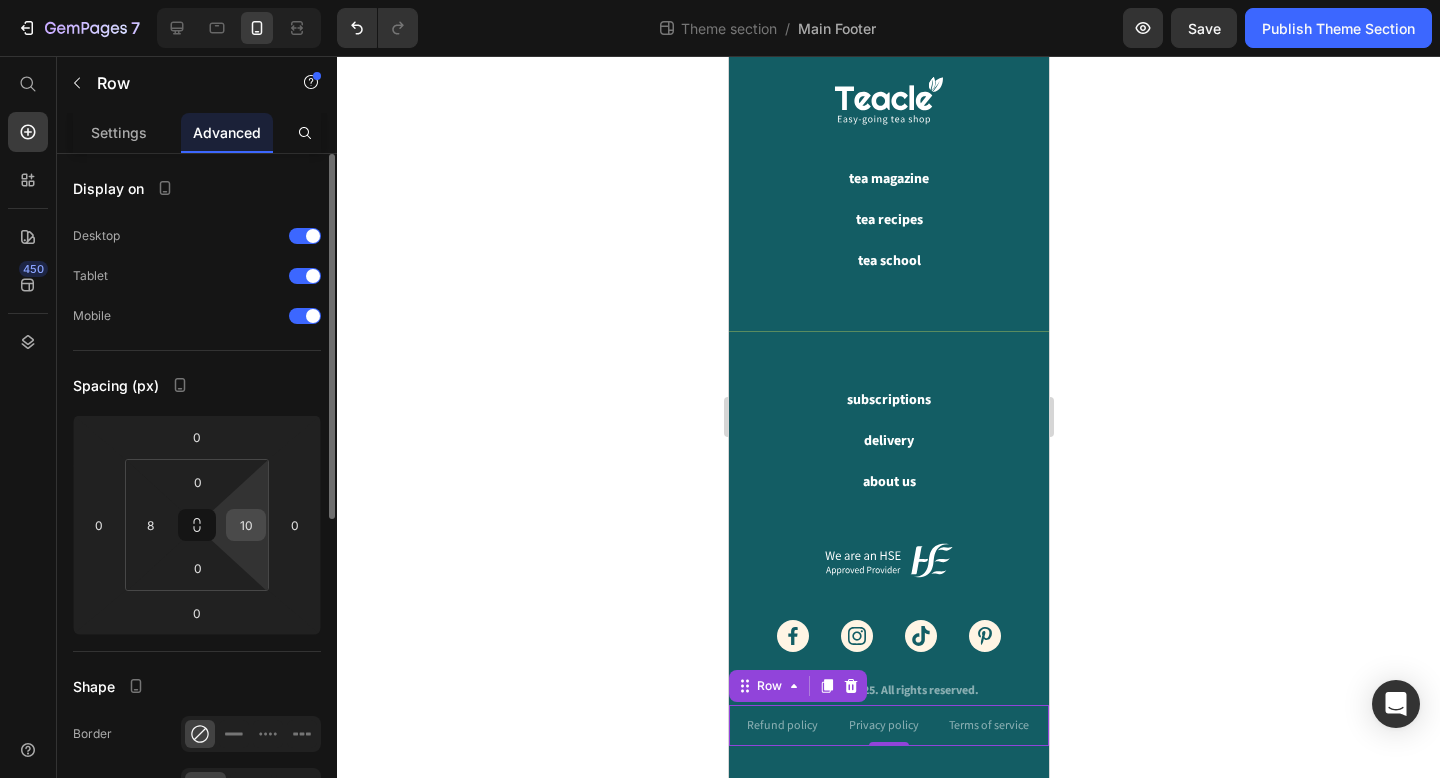 click on "10" at bounding box center (246, 525) 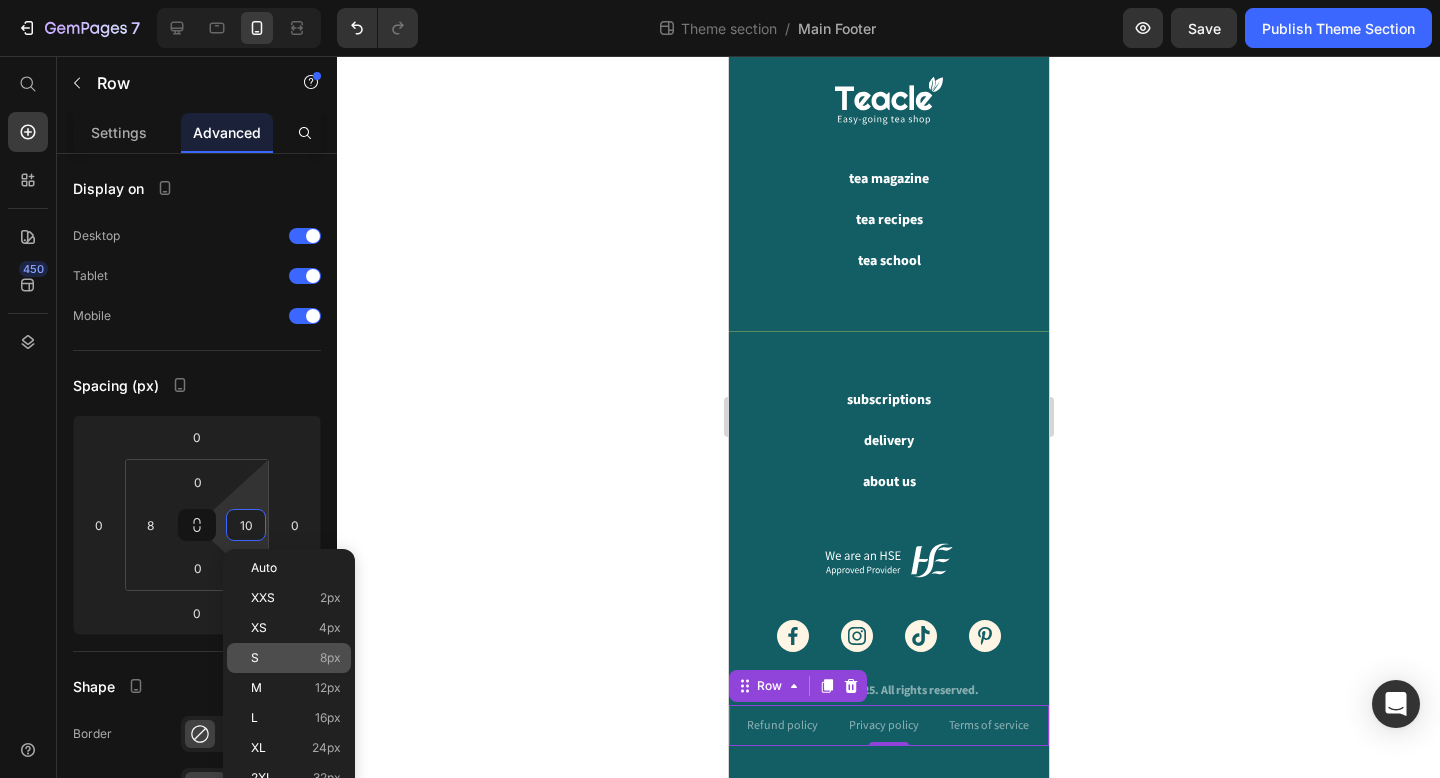 click on "S 8px" at bounding box center (296, 658) 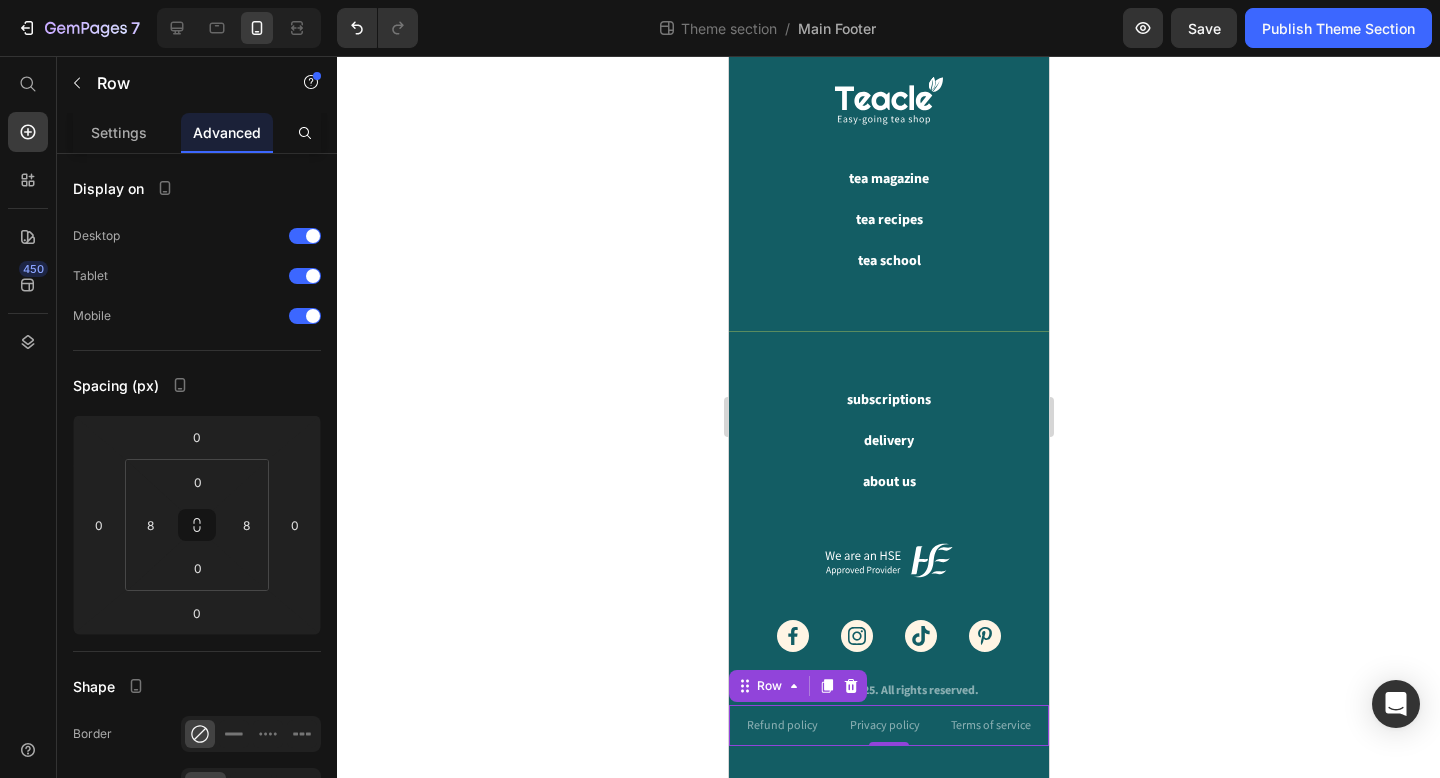 click 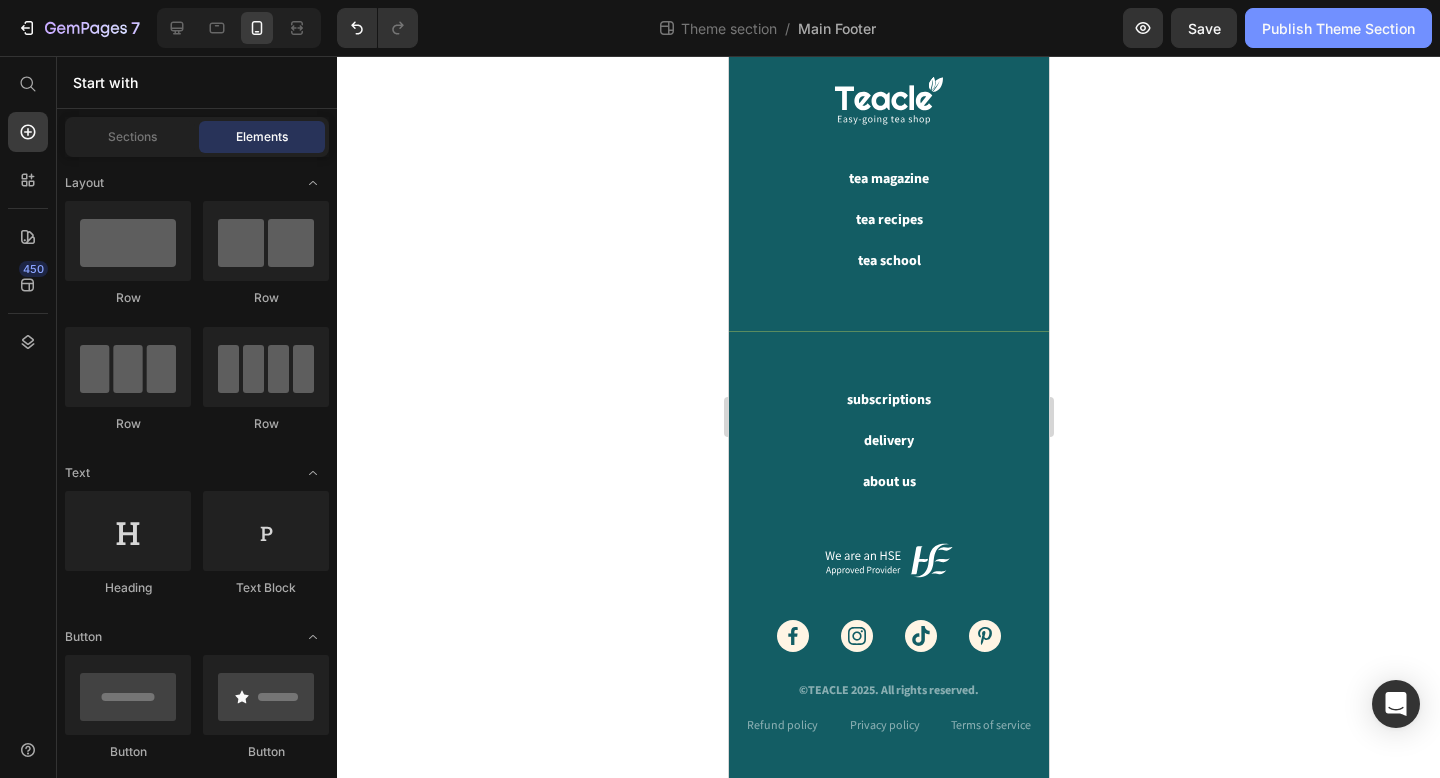 click on "Publish Theme Section" at bounding box center [1338, 28] 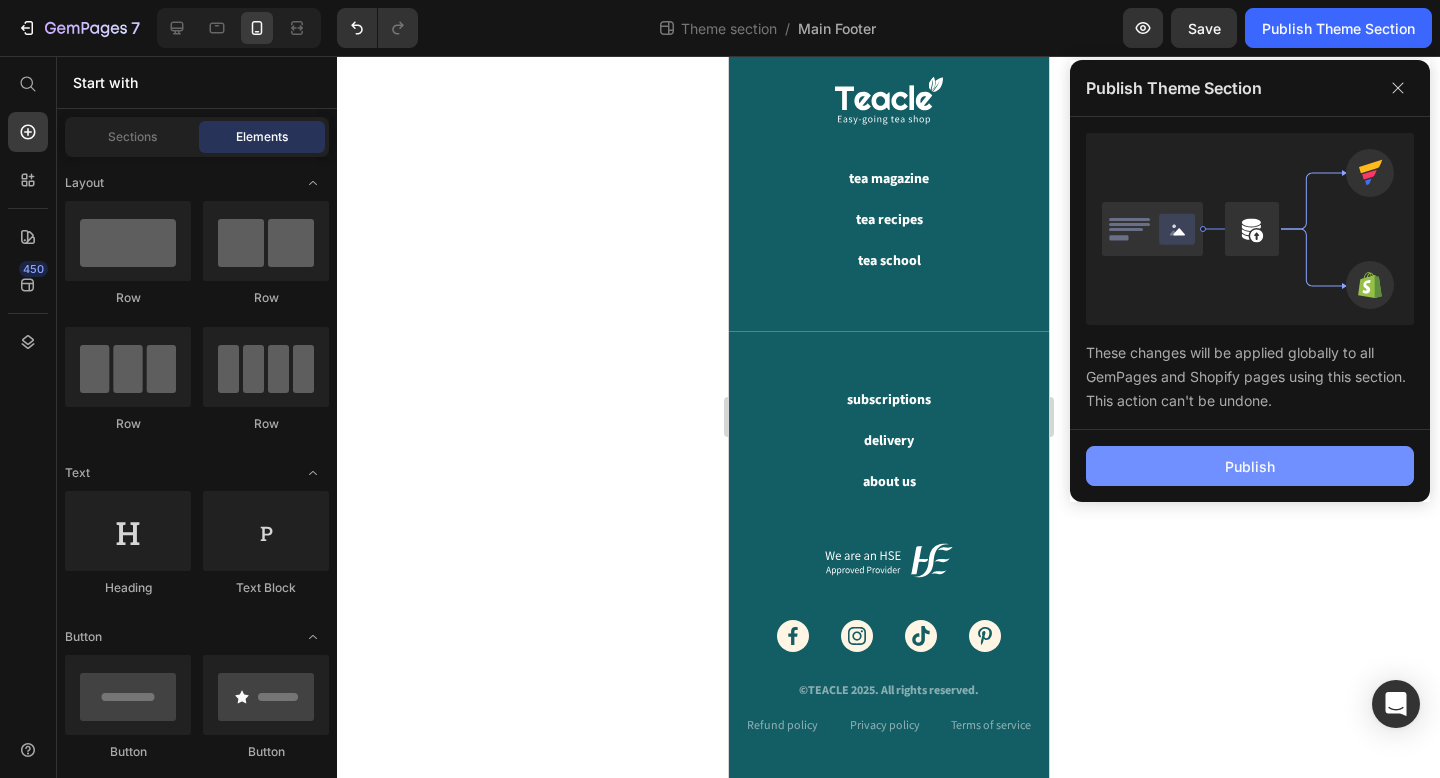 click on "Publish" at bounding box center [1250, 466] 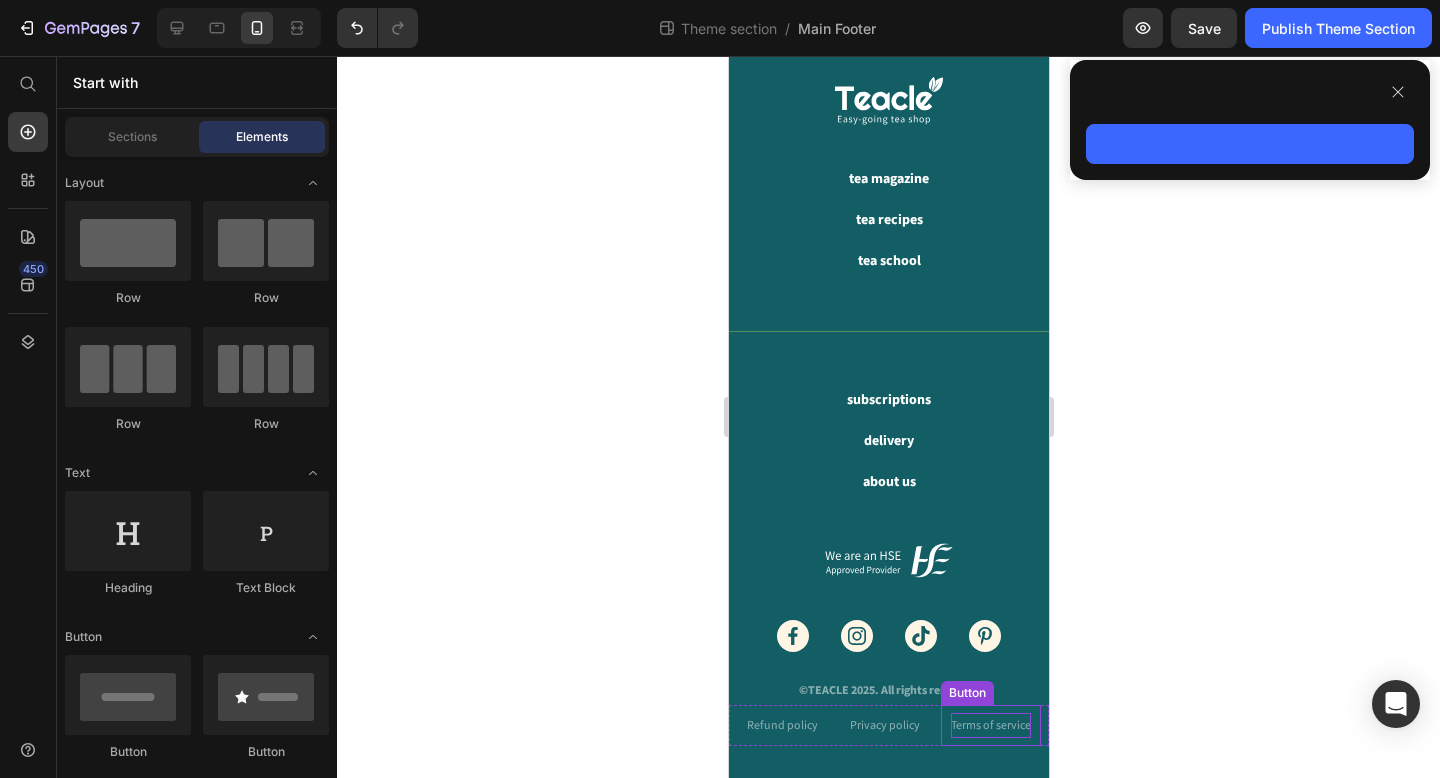 click on "Terms of service" at bounding box center [990, 725] 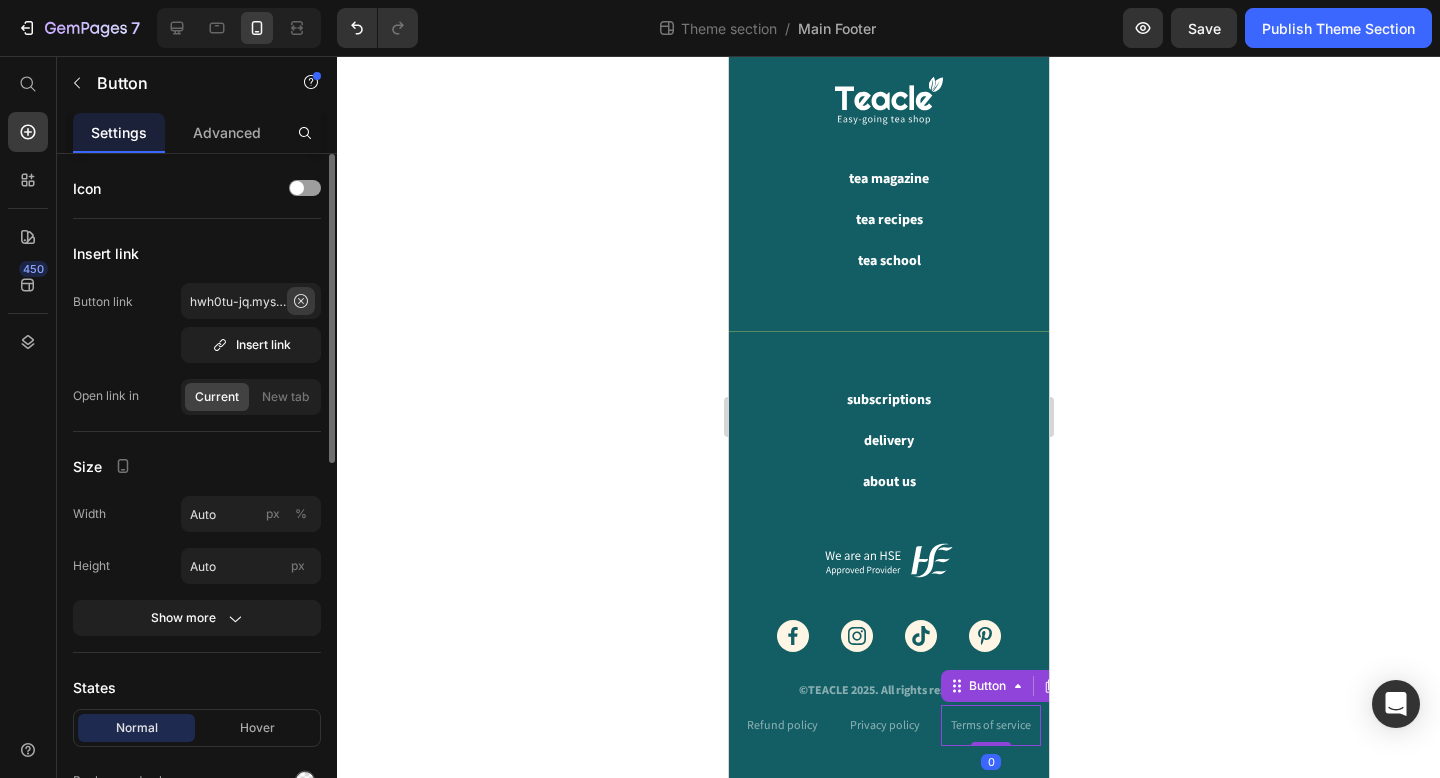 click 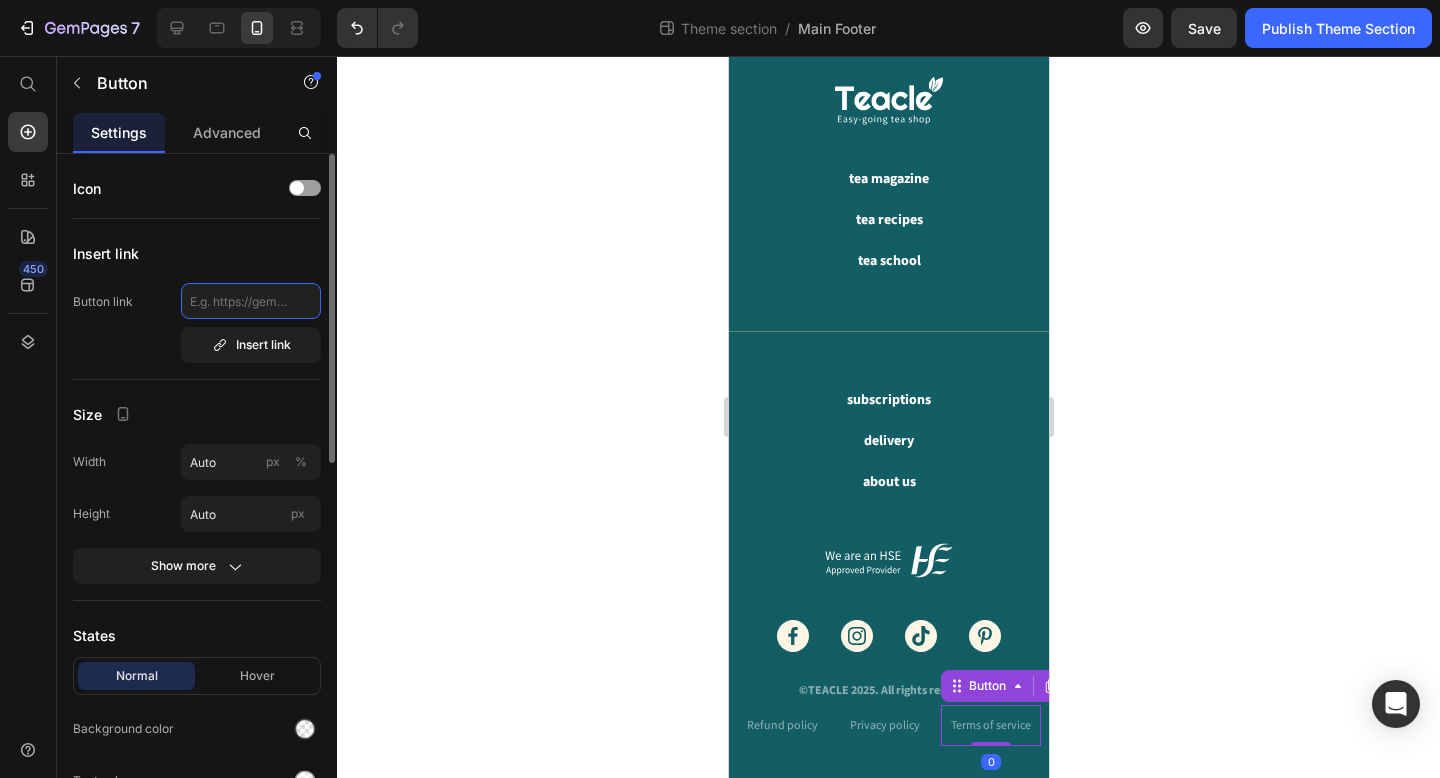 scroll, scrollTop: 0, scrollLeft: 0, axis: both 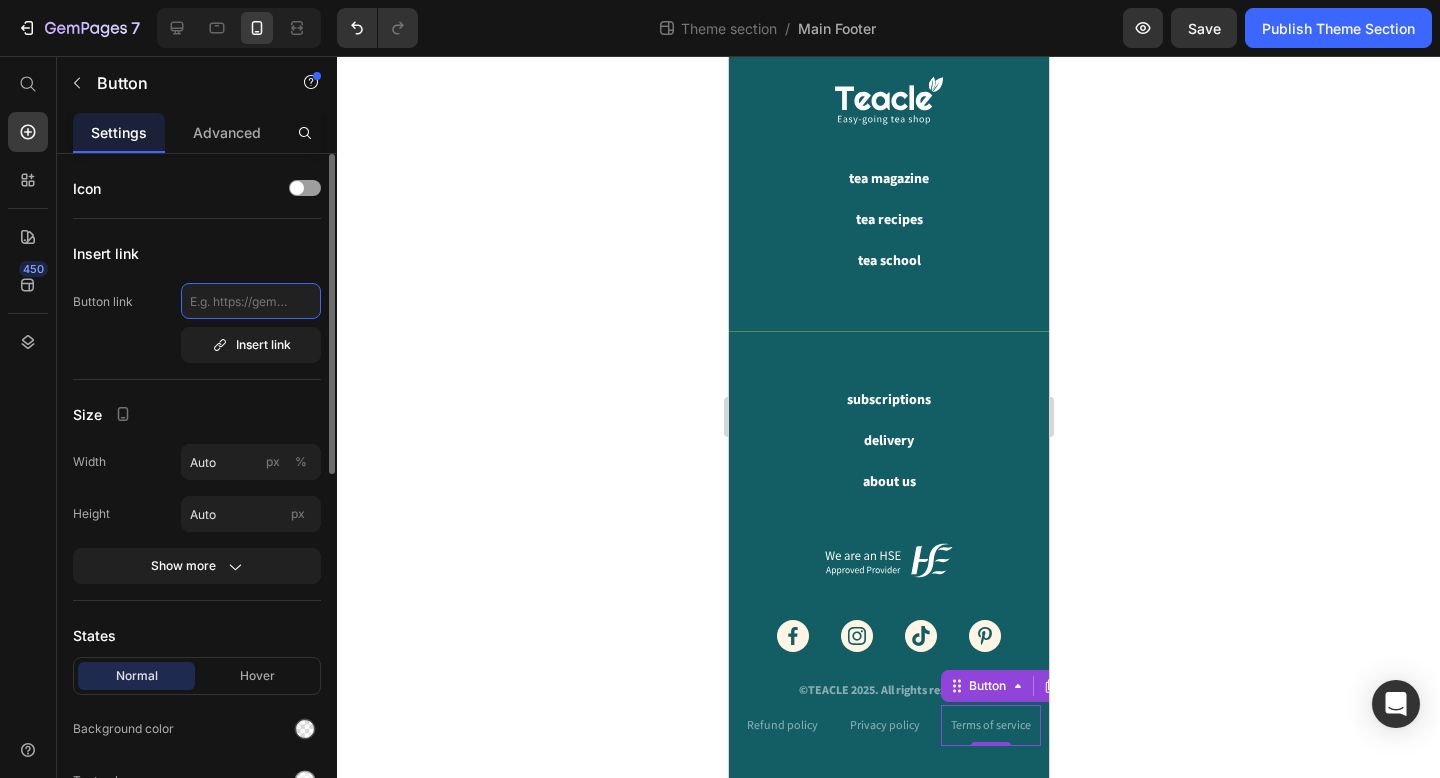 paste on "hwh0tu-jq.myshopify.com/pages/terms-of-service" 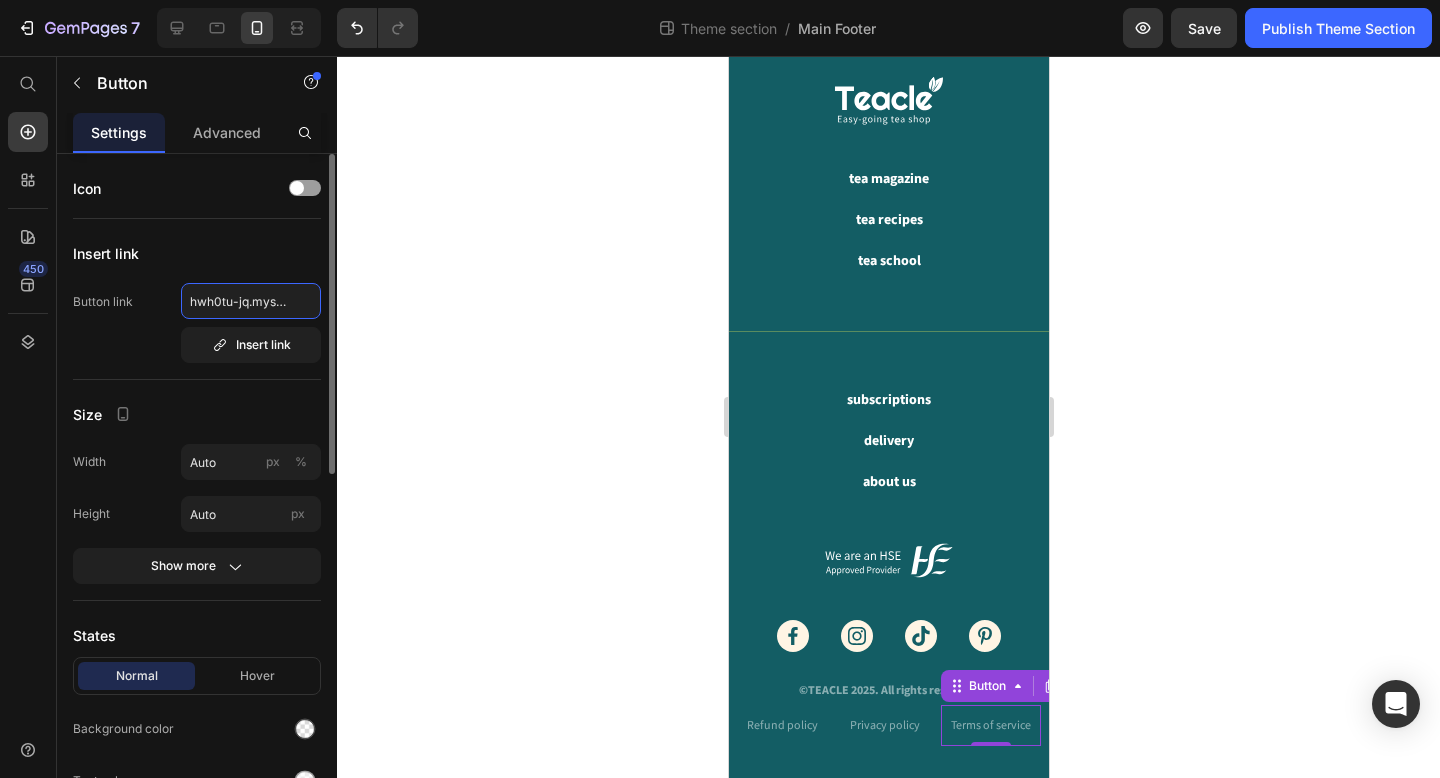 scroll, scrollTop: 0, scrollLeft: 189, axis: horizontal 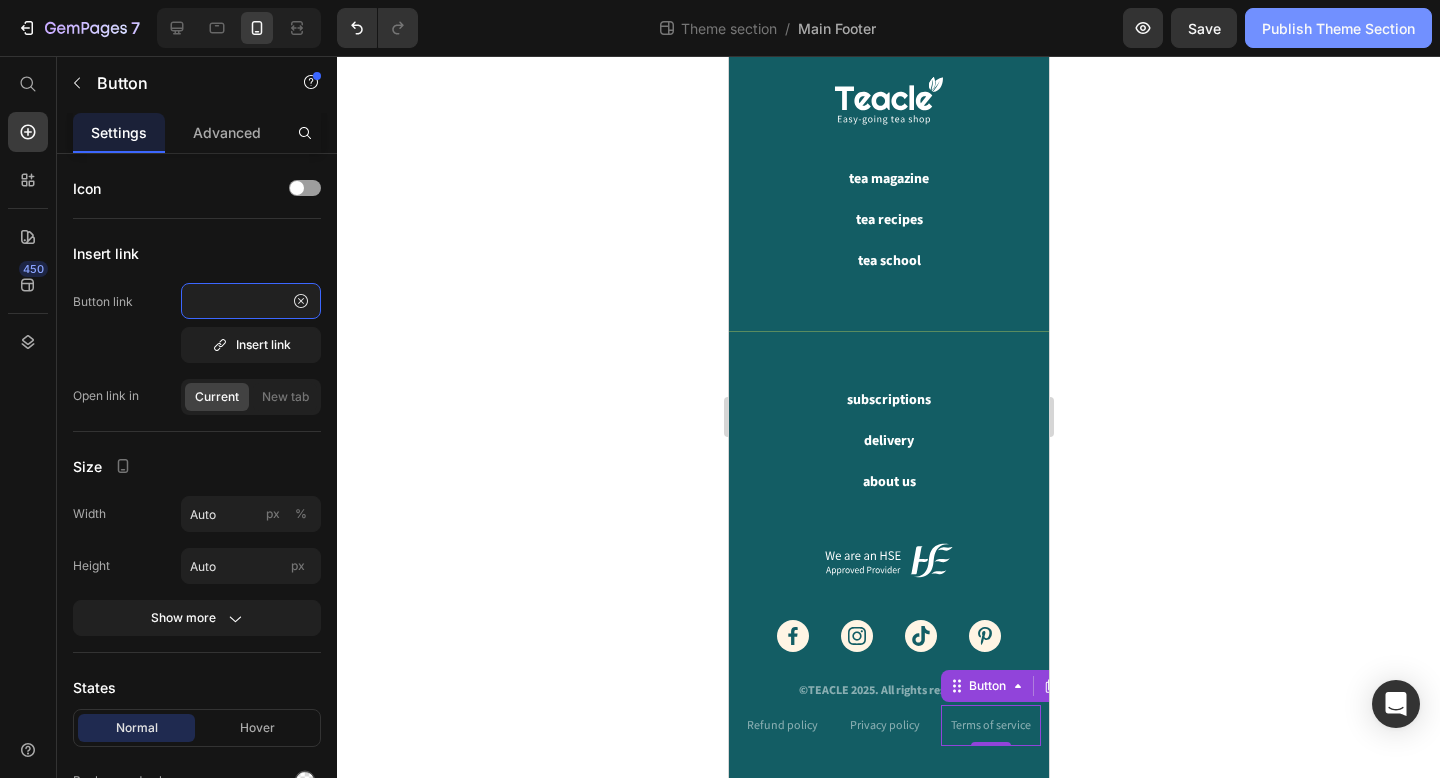 type on "hwh0tu-jq.myshopify.com/pages/terms-of-service" 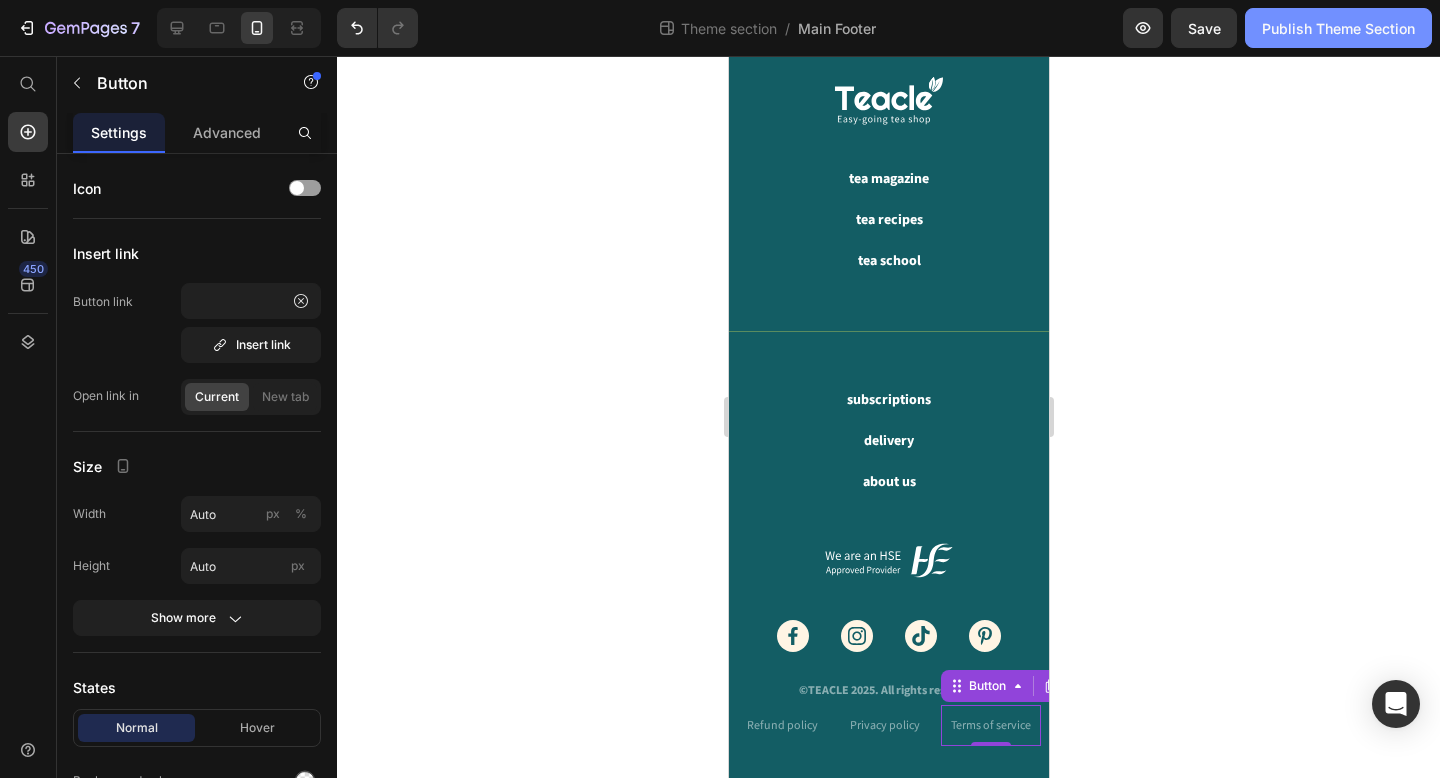 scroll, scrollTop: 0, scrollLeft: 0, axis: both 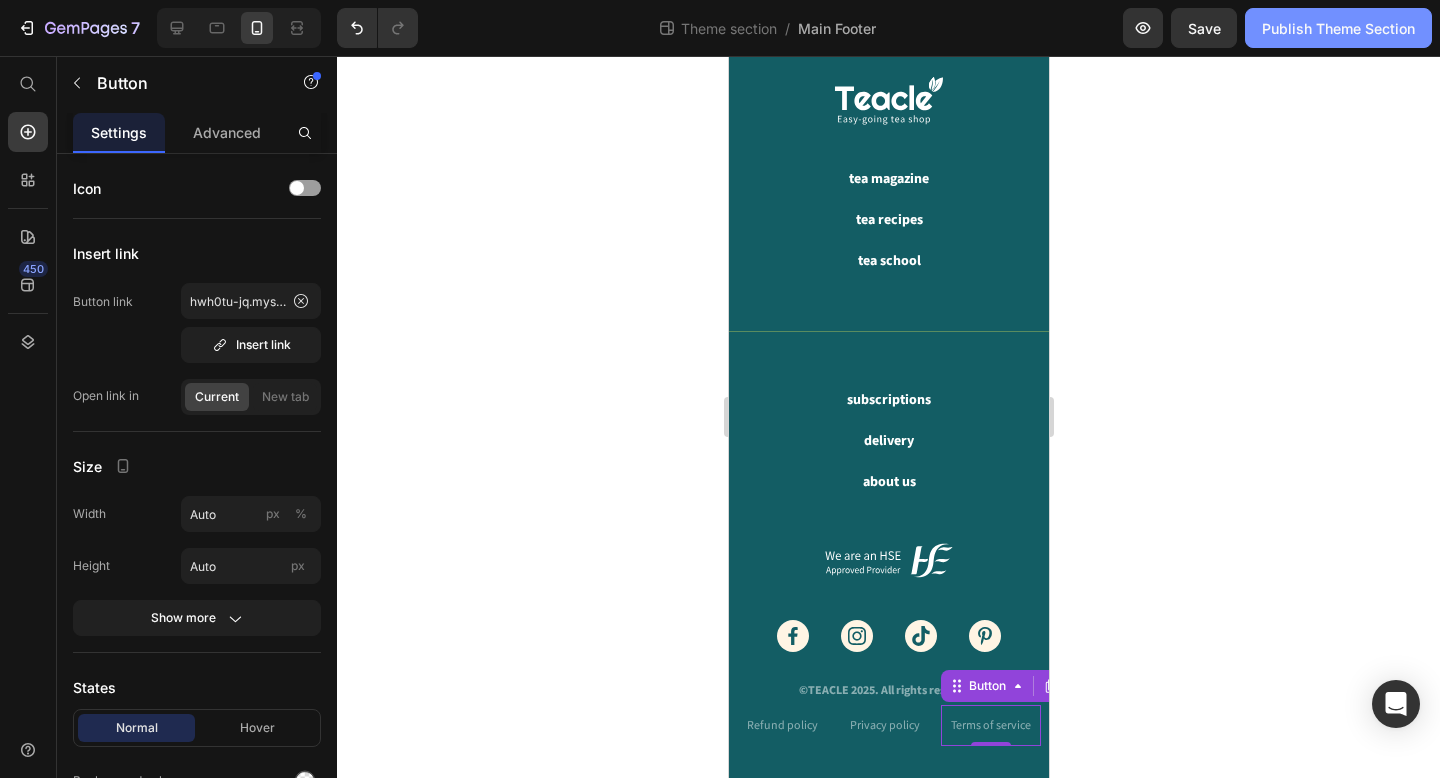 click on "Publish Theme Section" 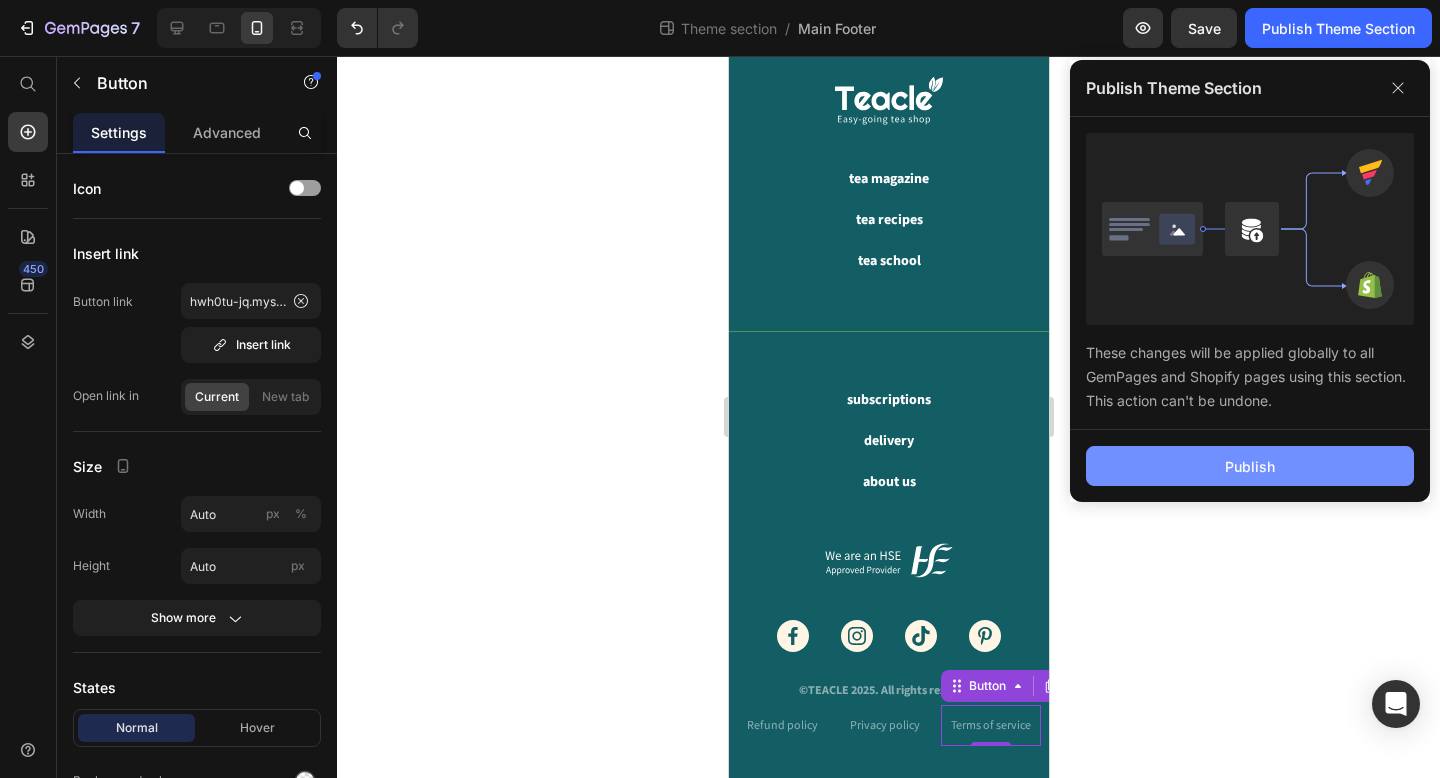 click on "Publish" 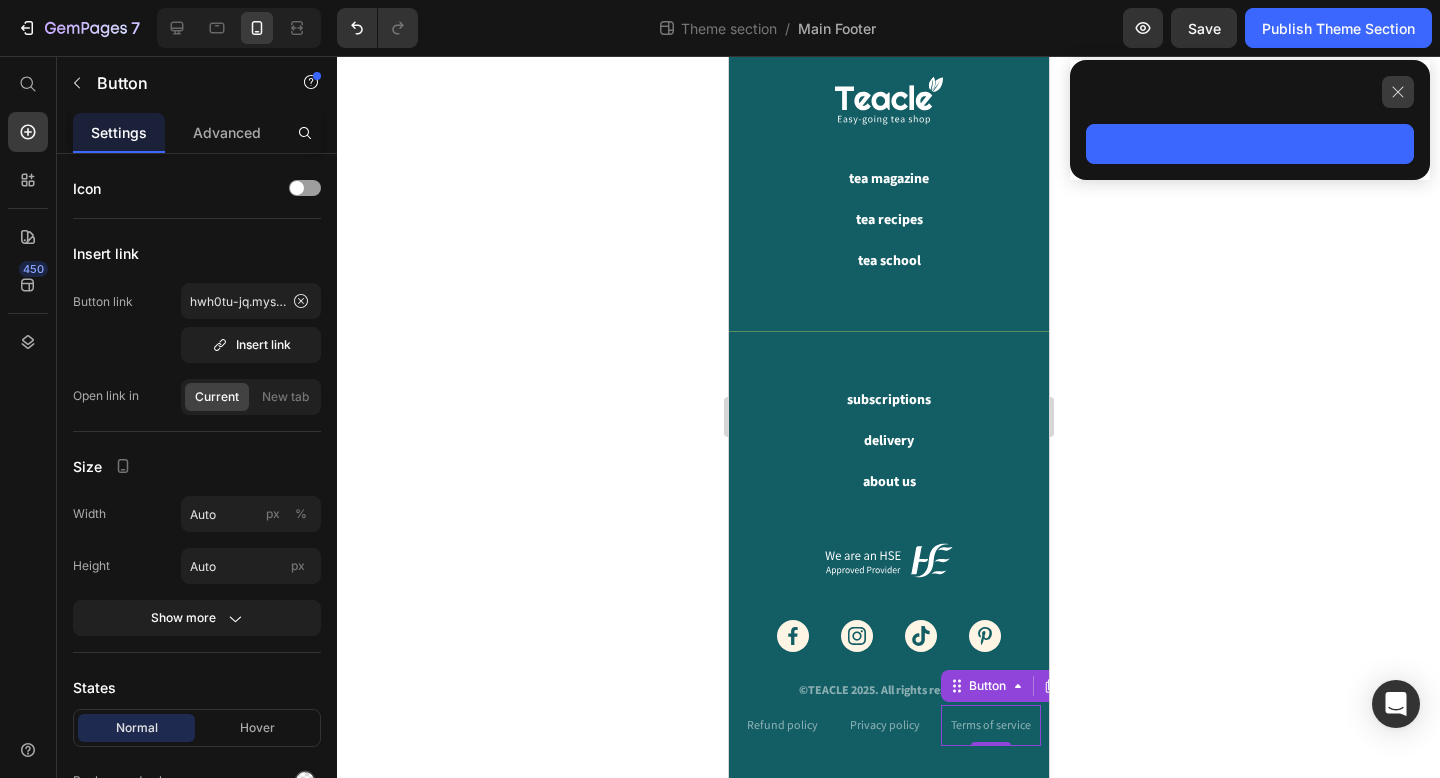 click 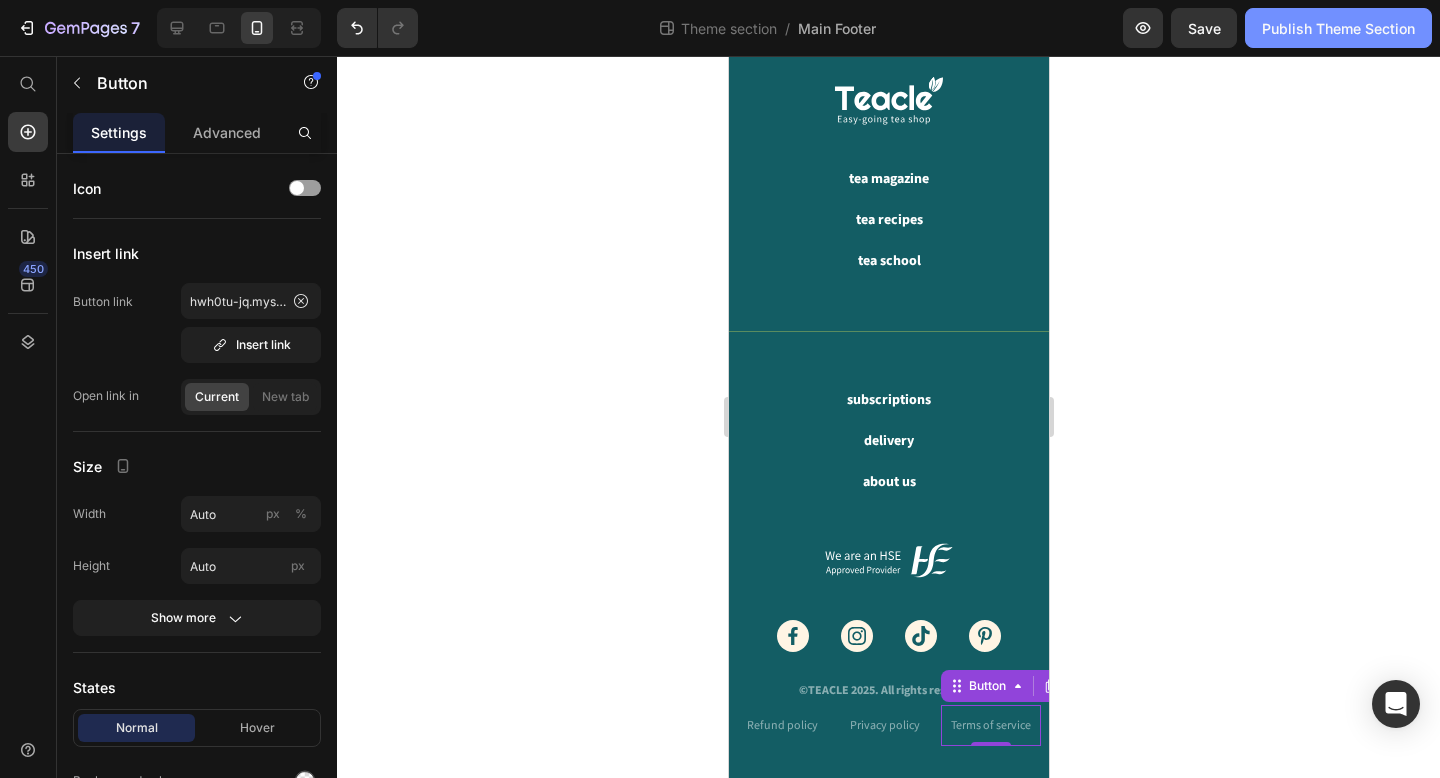 click on "Publish Theme Section" at bounding box center (1338, 28) 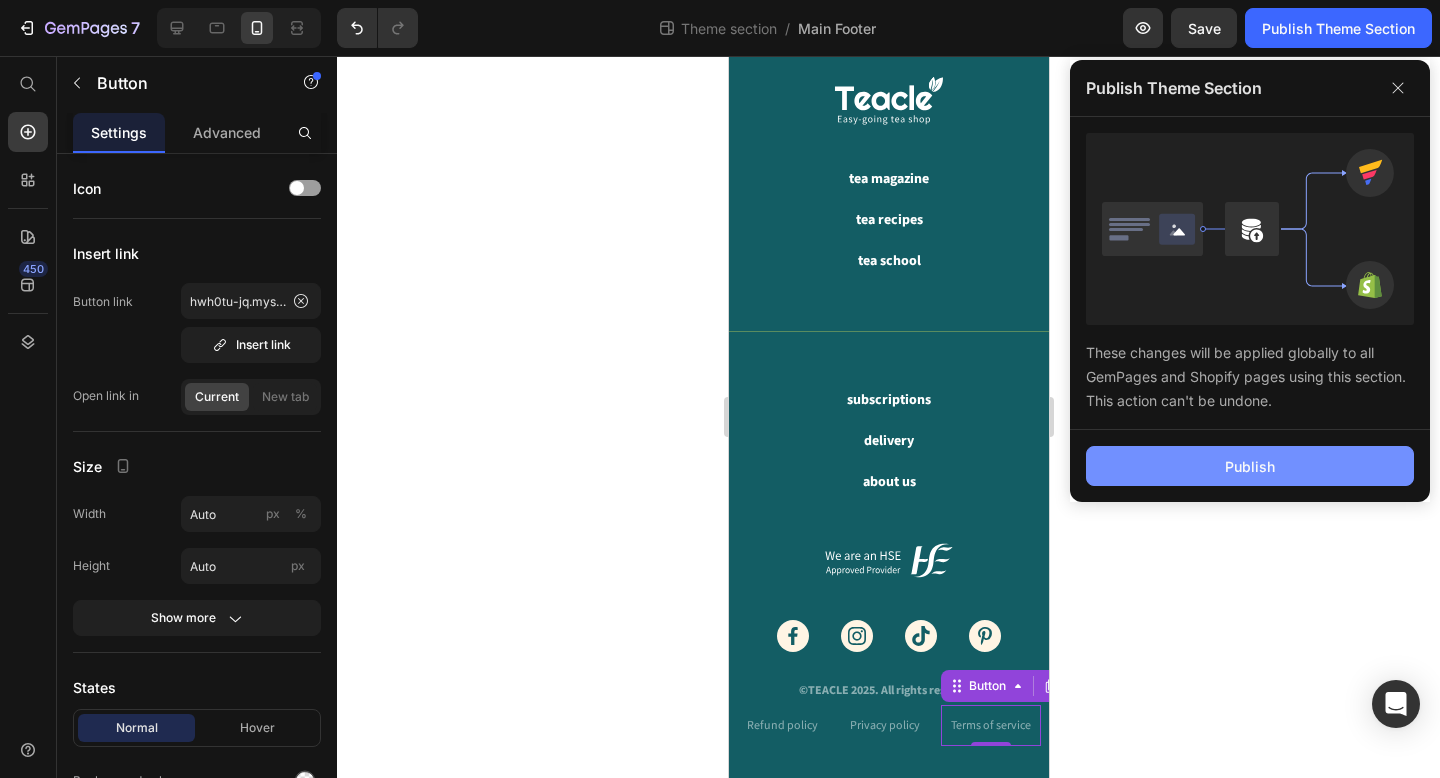 click on "Publish" 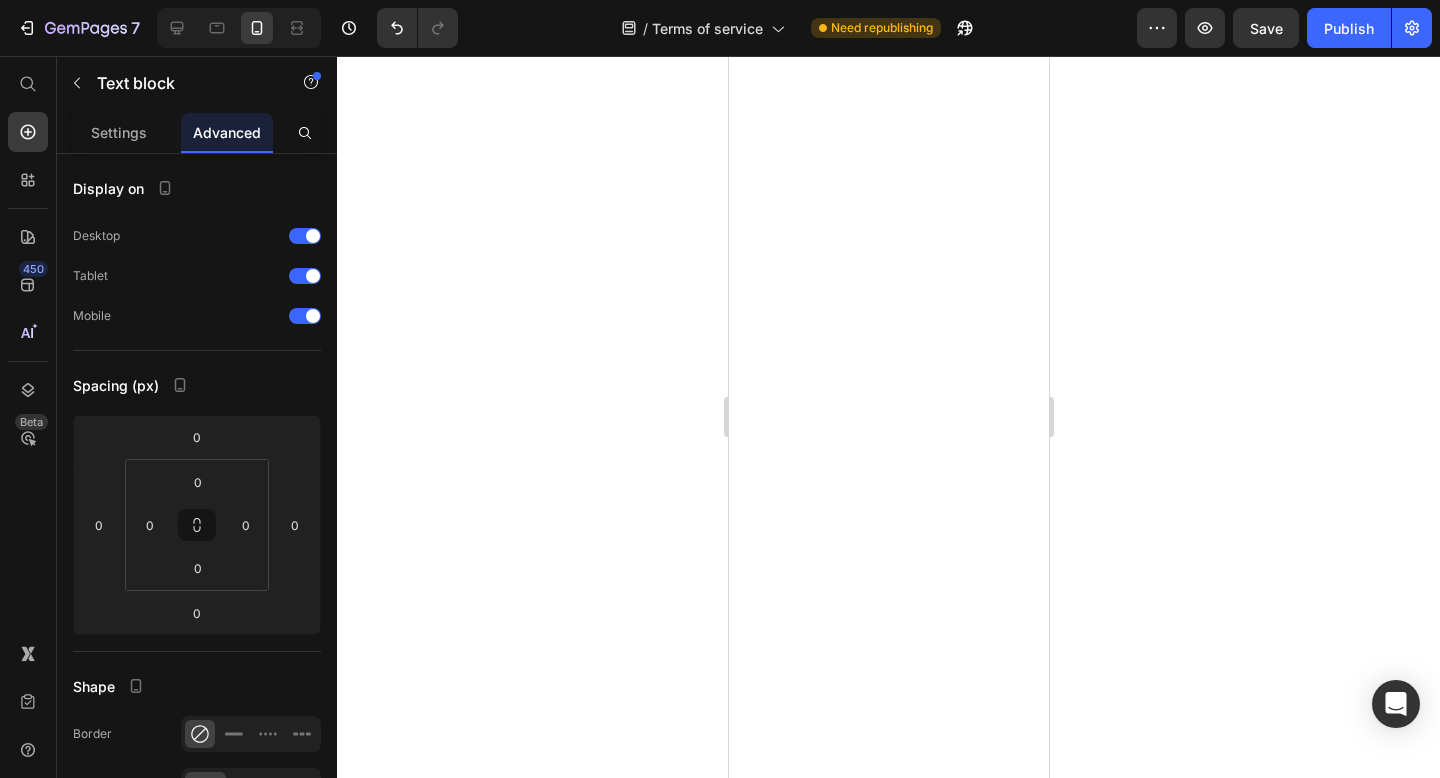 scroll, scrollTop: 0, scrollLeft: 0, axis: both 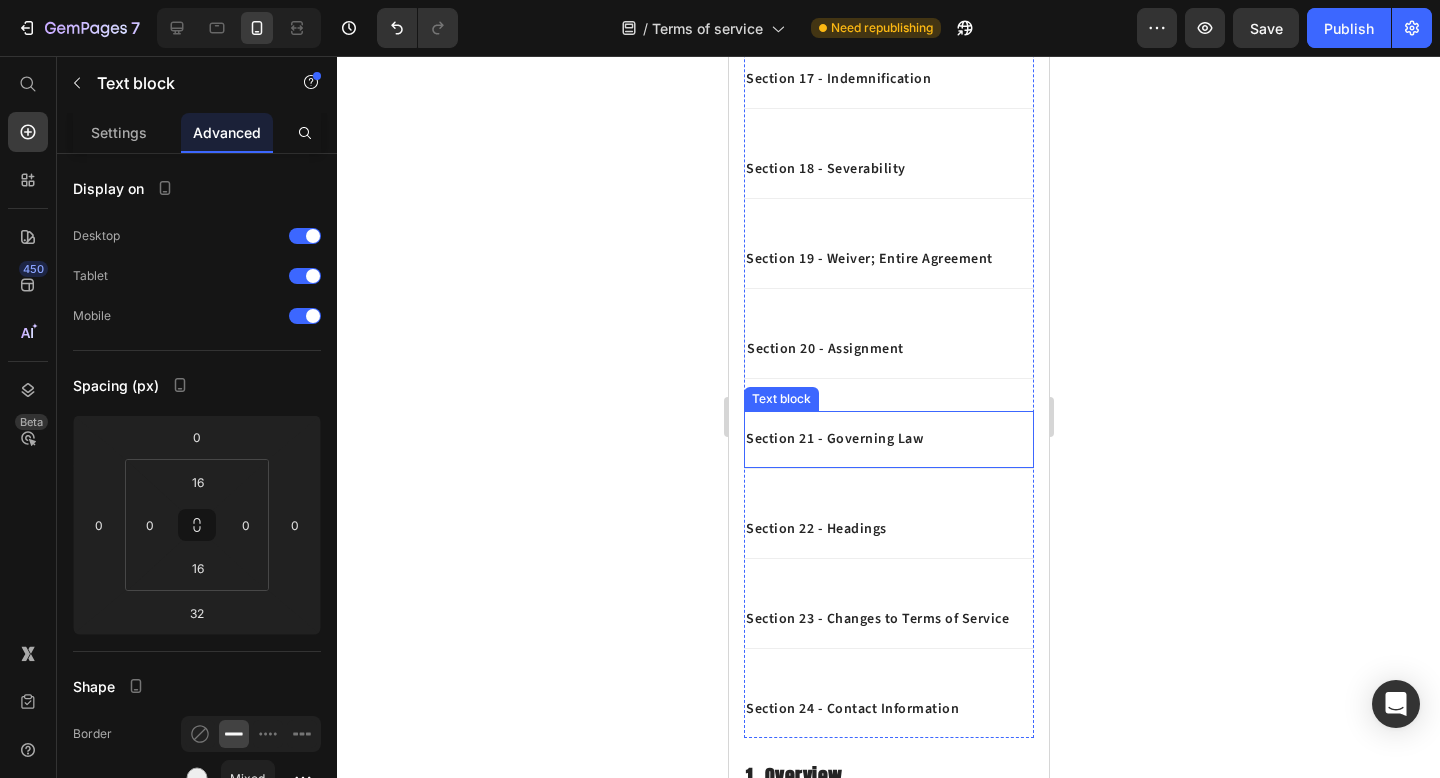click on "Section 21 - Governing Law" at bounding box center (888, 439) 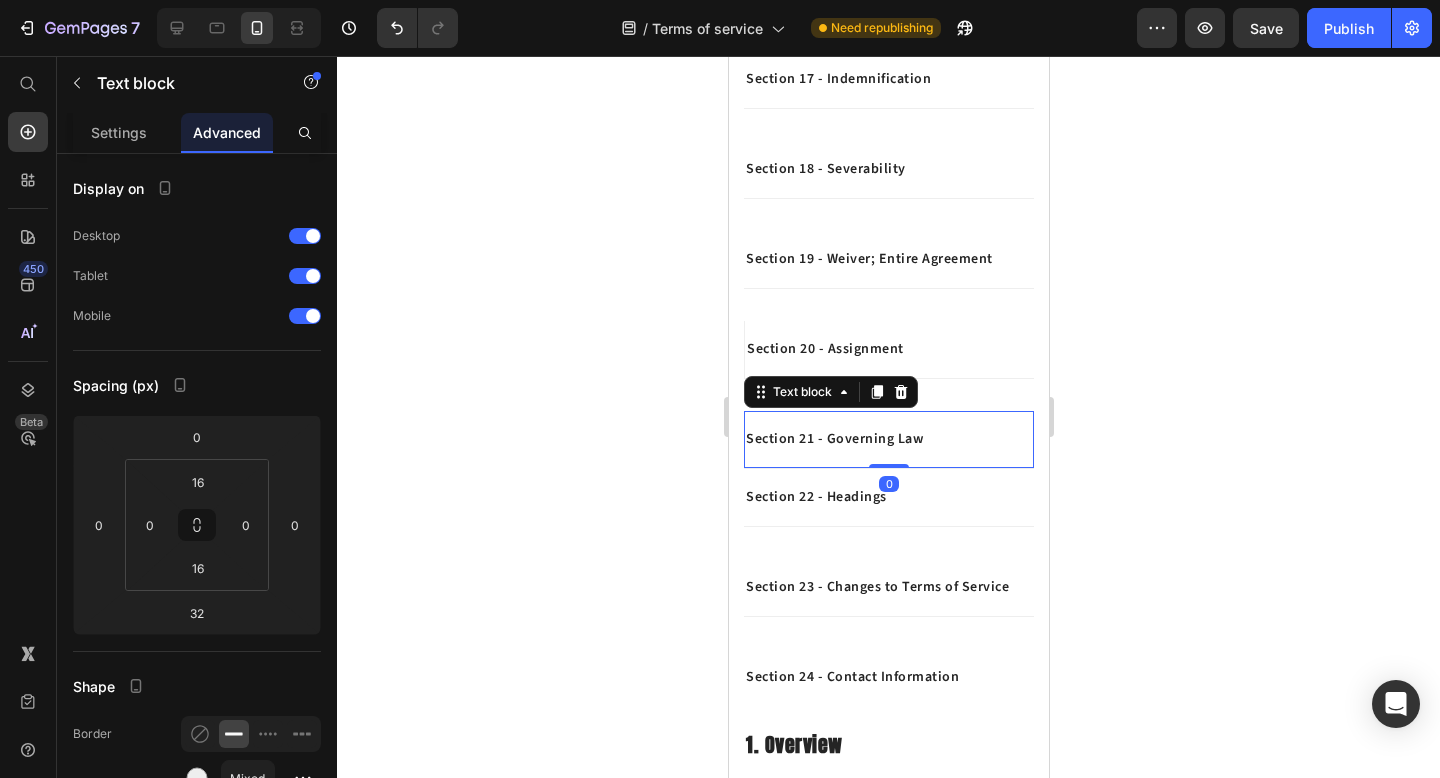 drag, startPoint x: 891, startPoint y: 496, endPoint x: 892, endPoint y: 456, distance: 40.012497 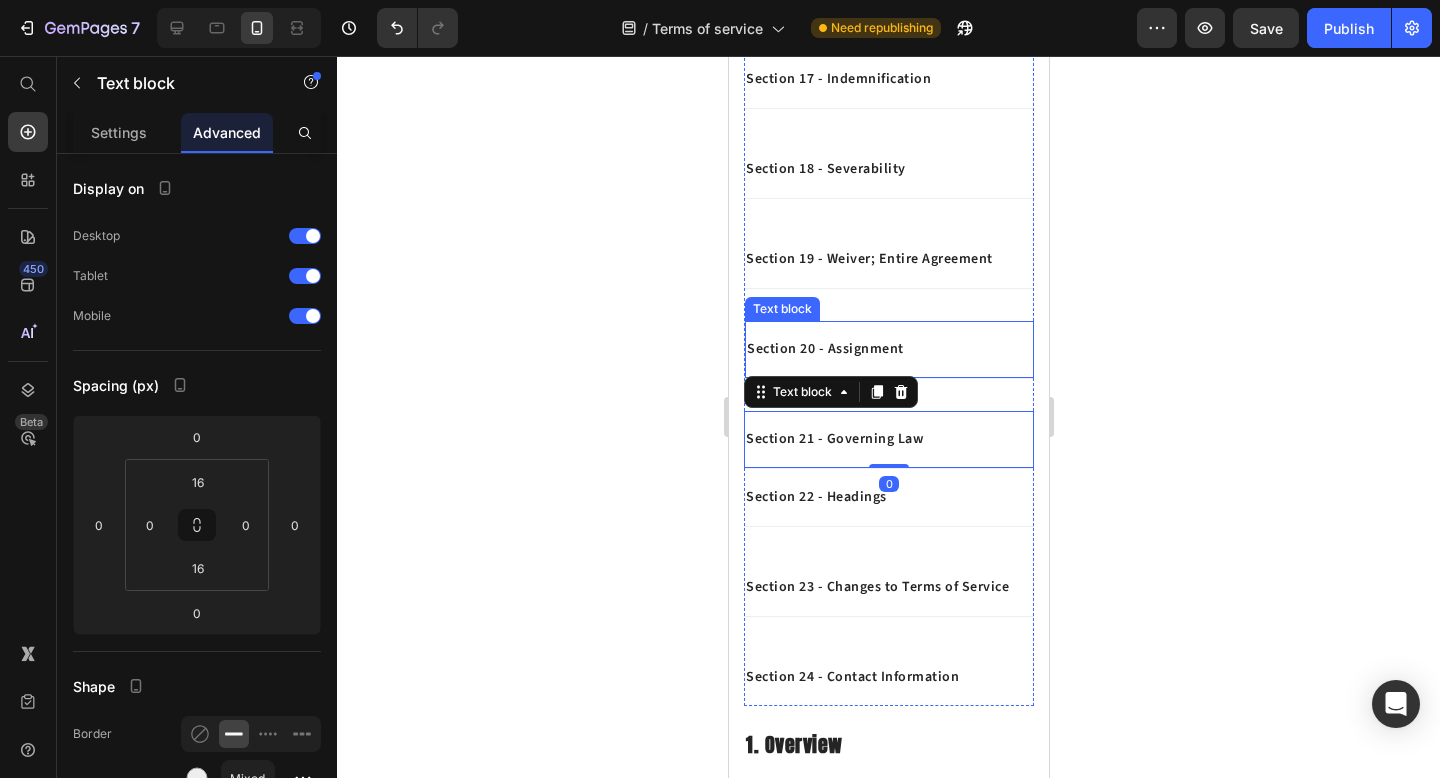 click on "Section 20 - Assignment" at bounding box center [888, 349] 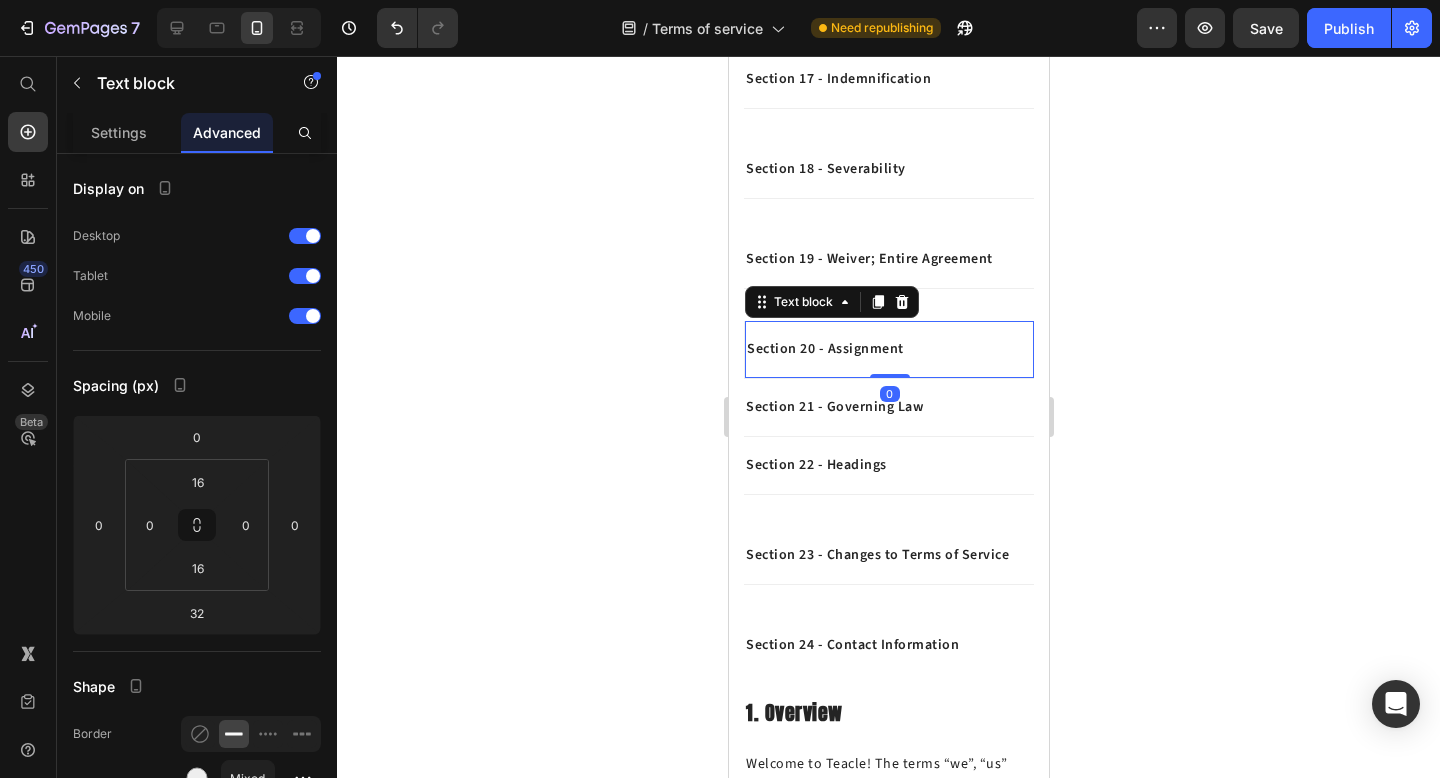 drag, startPoint x: 902, startPoint y: 406, endPoint x: 902, endPoint y: 348, distance: 58 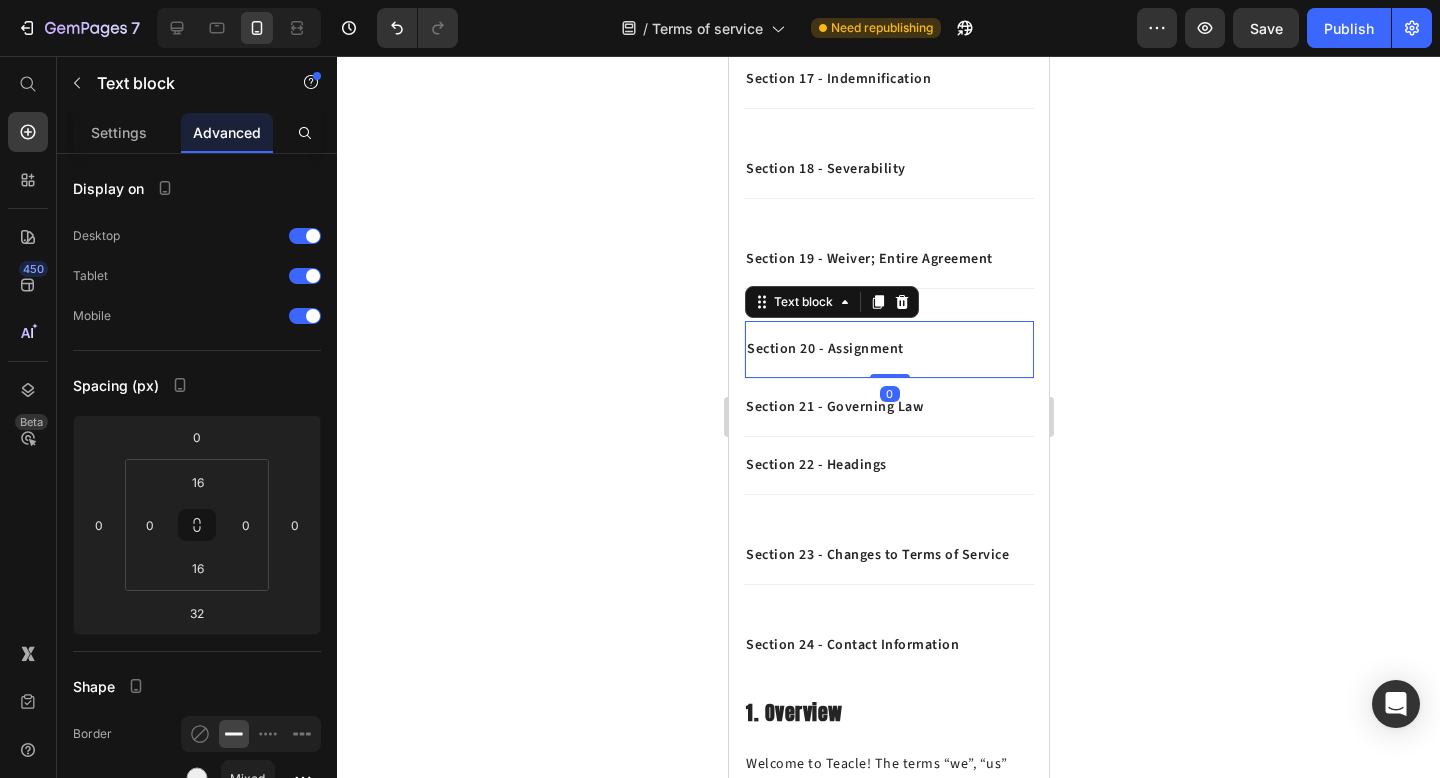 type on "0" 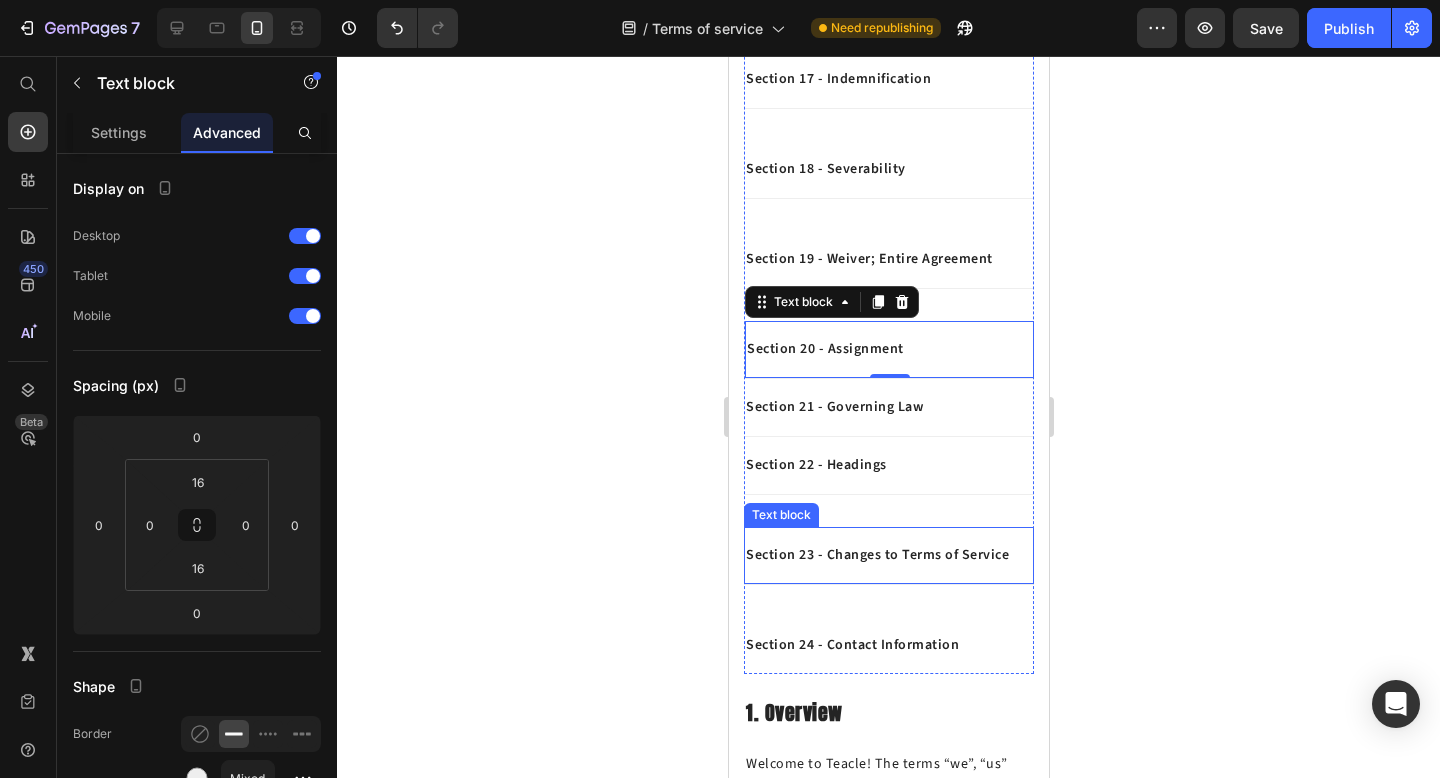 click on "Section 23 - Changes to Terms of Service Text block" at bounding box center (888, 556) 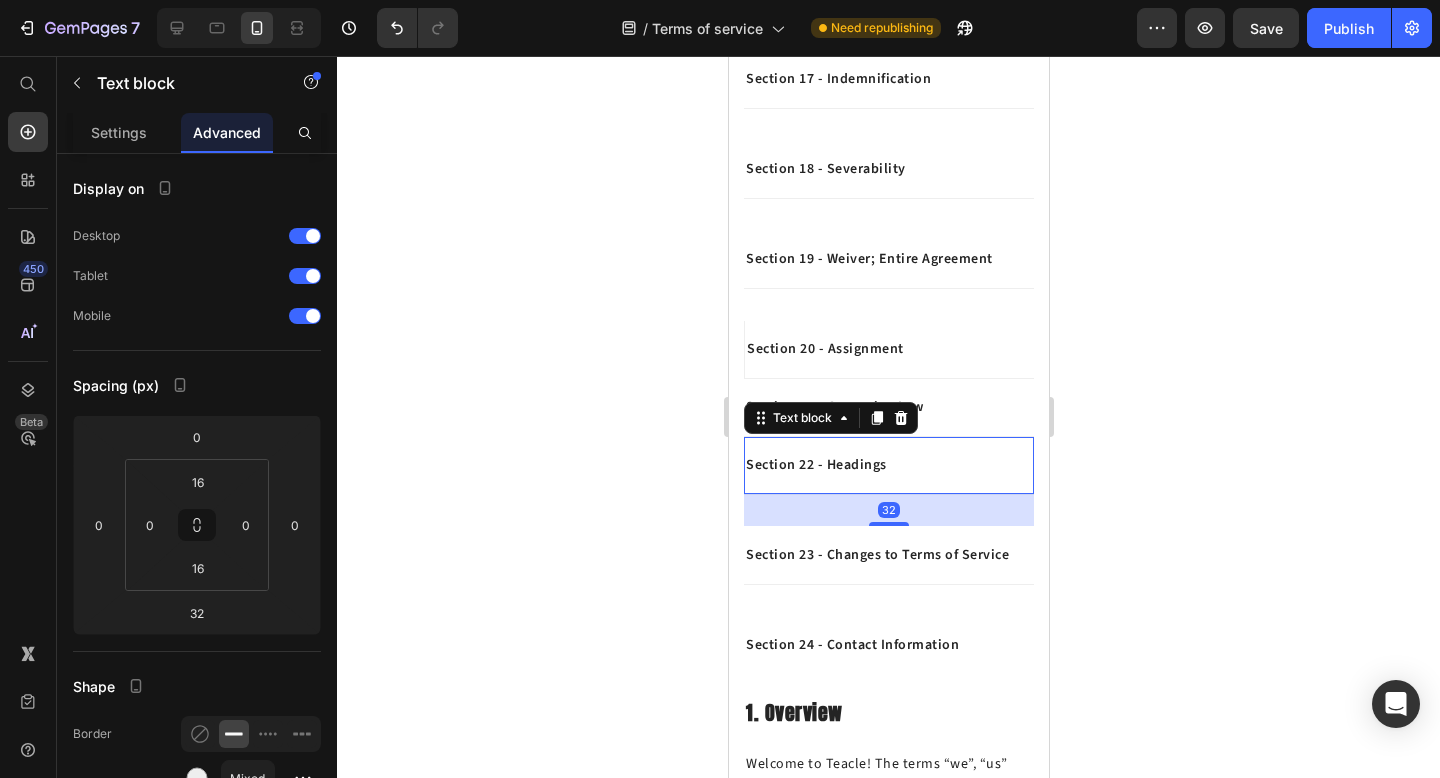 click on "Section 22 - Headings Text block   32" at bounding box center (888, 466) 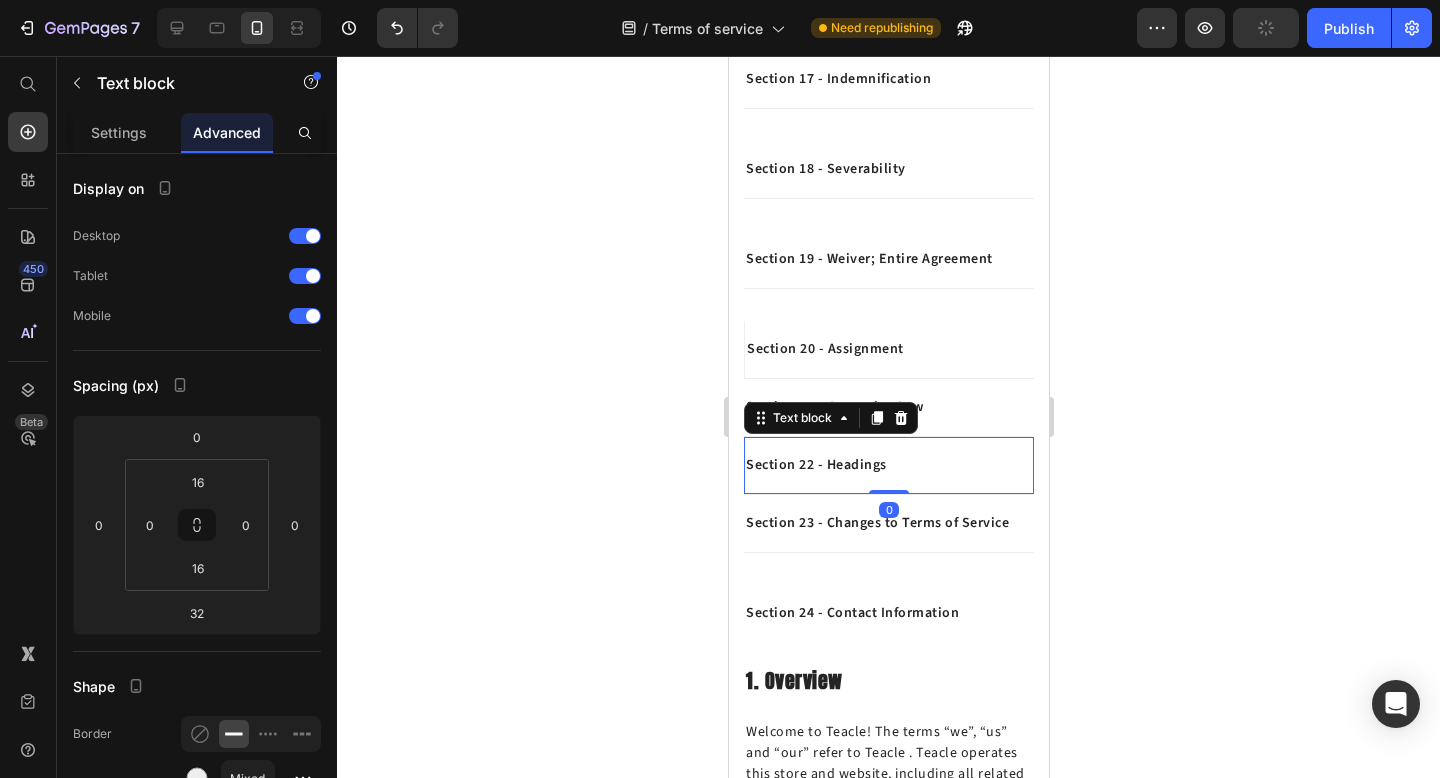 drag, startPoint x: 904, startPoint y: 523, endPoint x: 903, endPoint y: 477, distance: 46.010868 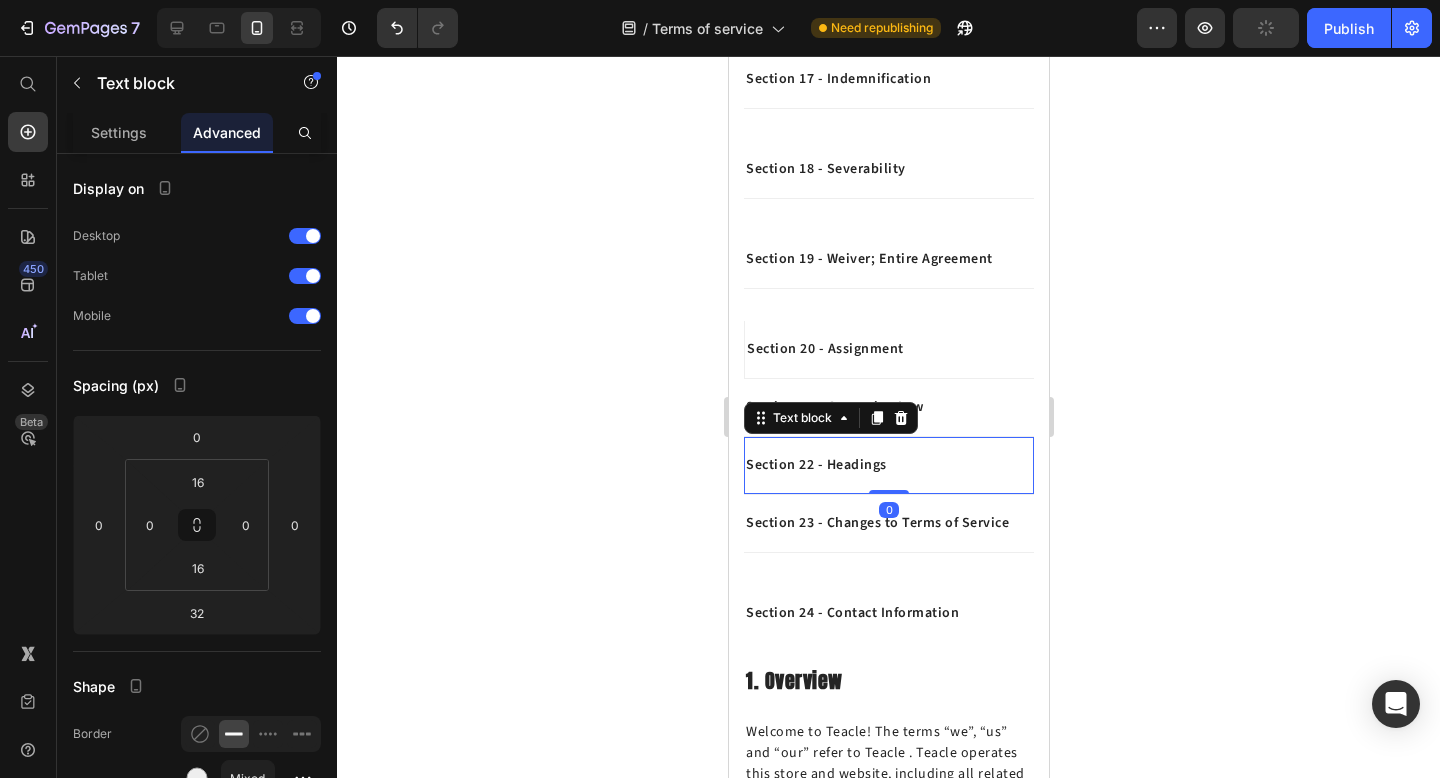 type on "0" 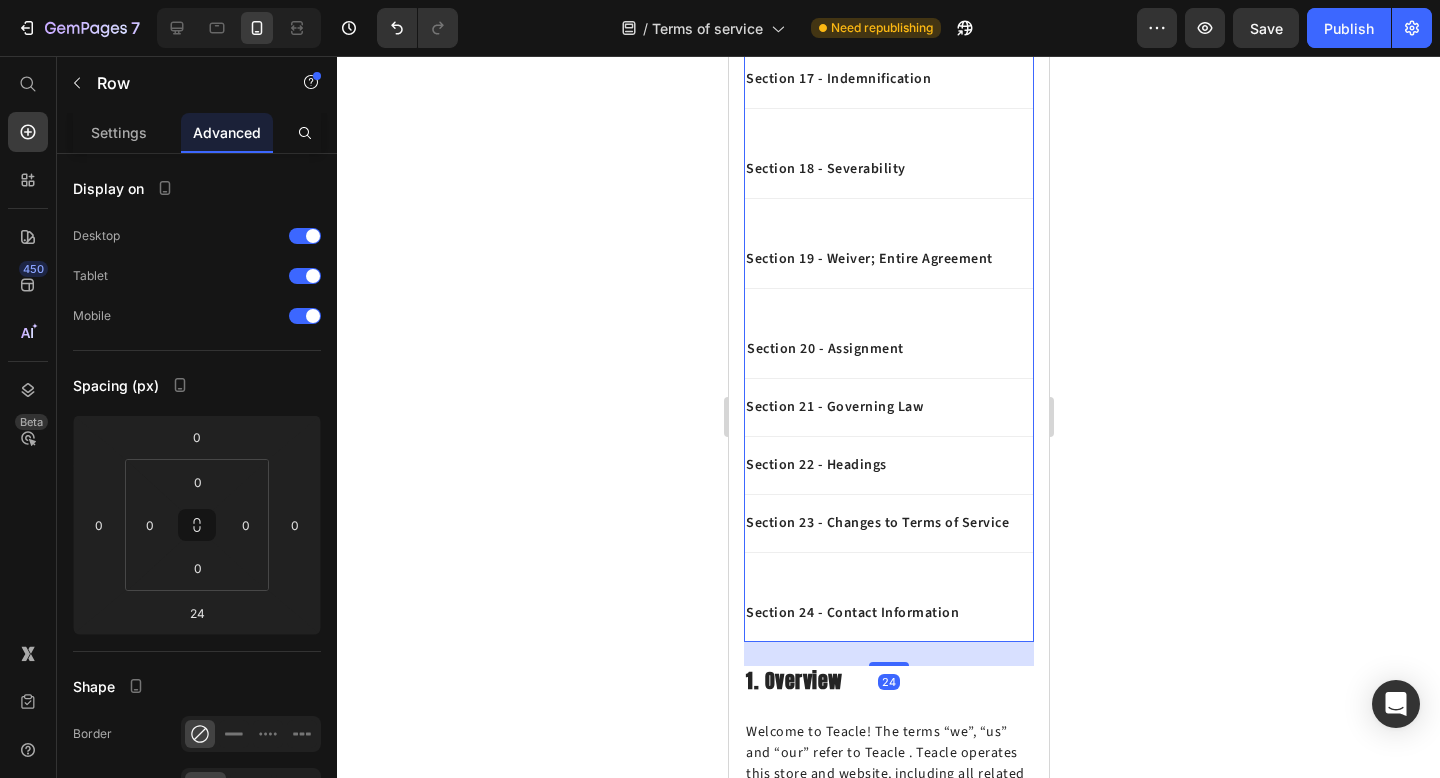 click on "Overview Text block Section 1 - Access and Account Text block Section 2 - Our Products Text block Section 3 - Orders Text block Section 4 - Prices and Billing Text block Section 5 - Shipping and Delivery Text block Section 6 - Intellectual Property Text block Section 7 - Optional Tools Text block Section 8 - Third-Party Links Text block Section 9 - Relationship with Shopify Text block Section 10 - Privacy Policy Text block Section 11 - Feedback Text block Section 12 - Errors, Inaccuracies and Omissions Text block Section 13 - Prohibited uses Text block Section 14 - Termination Text block Section 15 - Disclaimer and Warranties Text block Section 16 - Limitation of Liability Text block Section 17 - Indemnification Text block Section 18 - Severability Text block Section 19 - Weiver; Entire Agreement Text block Section 20 - Assignment Text block Section 21 - Governing Law Text block Section 22 - Headings Text block Section 23 - Changes to Terms of Service Text block Section 24 - Contact Information Text block" at bounding box center [888, -278] 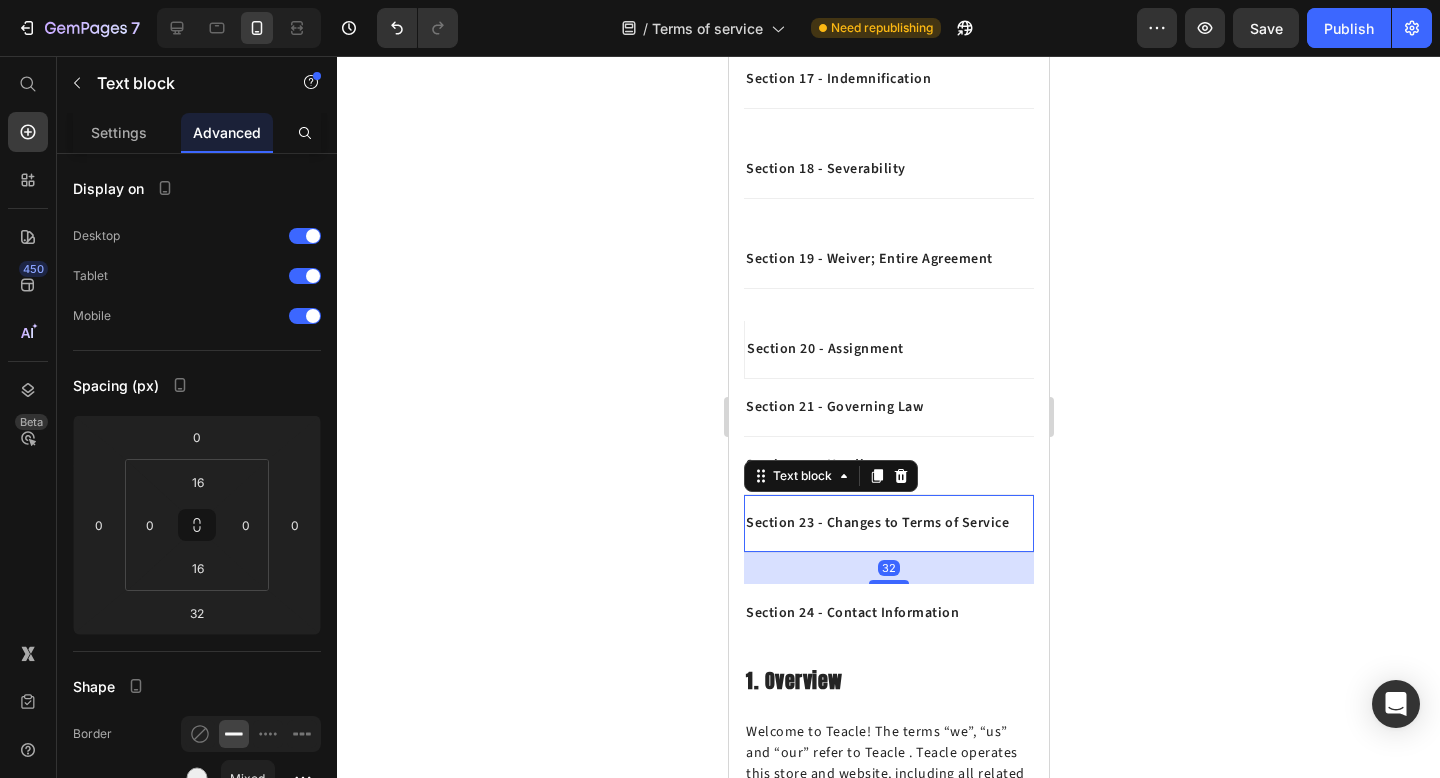click on "Section 23 - Changes to Terms of Service Text block   32" at bounding box center [888, 524] 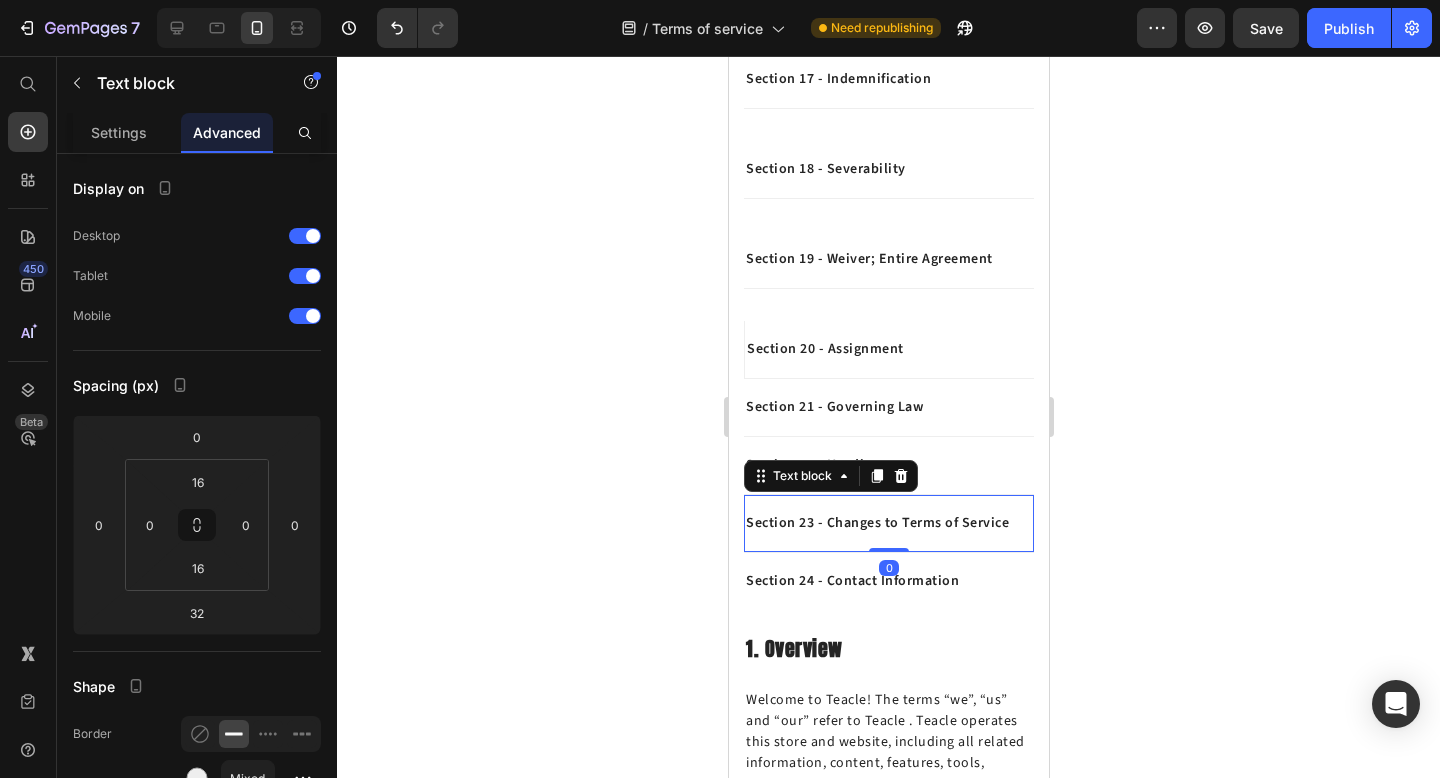 drag, startPoint x: 897, startPoint y: 580, endPoint x: 897, endPoint y: 530, distance: 50 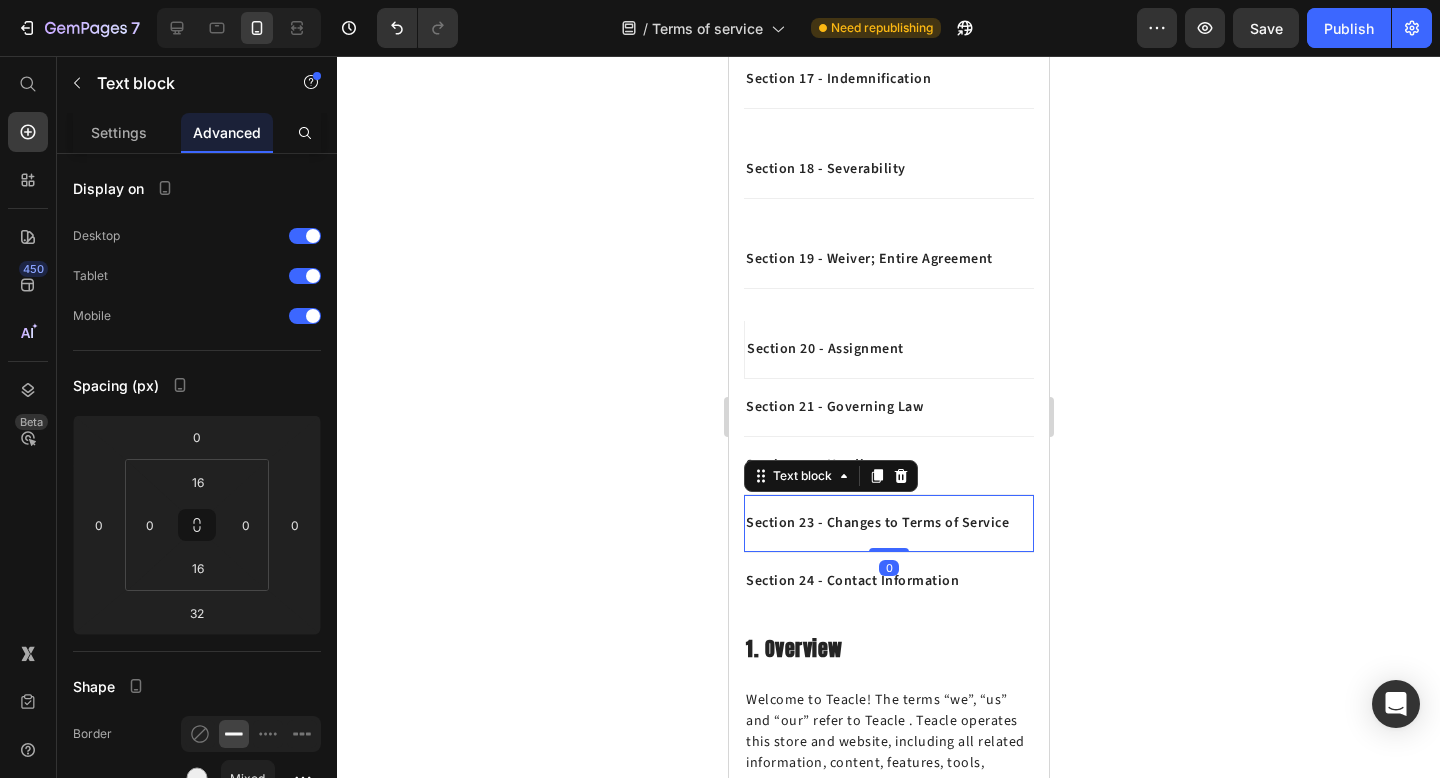 click on "Section 23 - Changes to Terms of Service Text block   0" at bounding box center (888, 524) 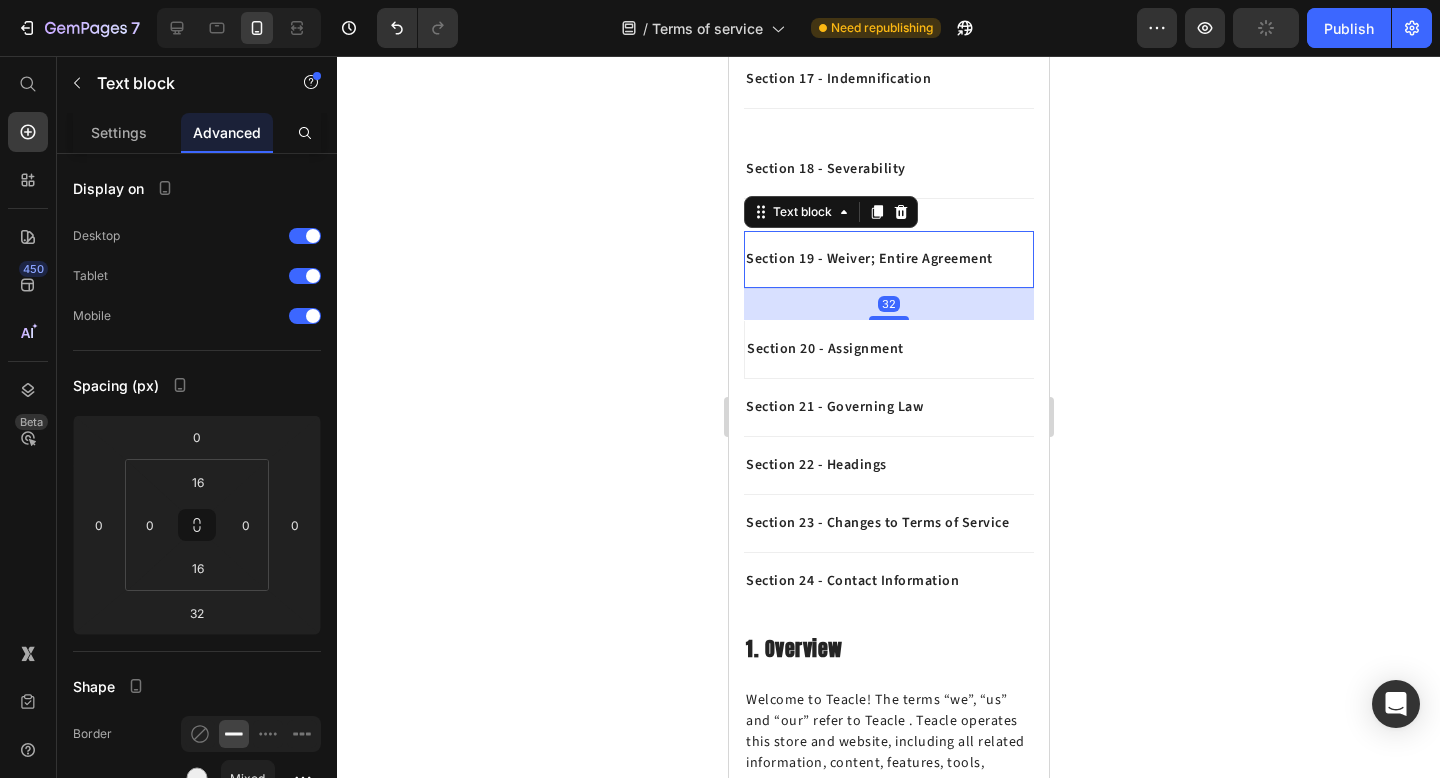 click on "Section 19 - Weiver; Entire Agreement" at bounding box center [888, 259] 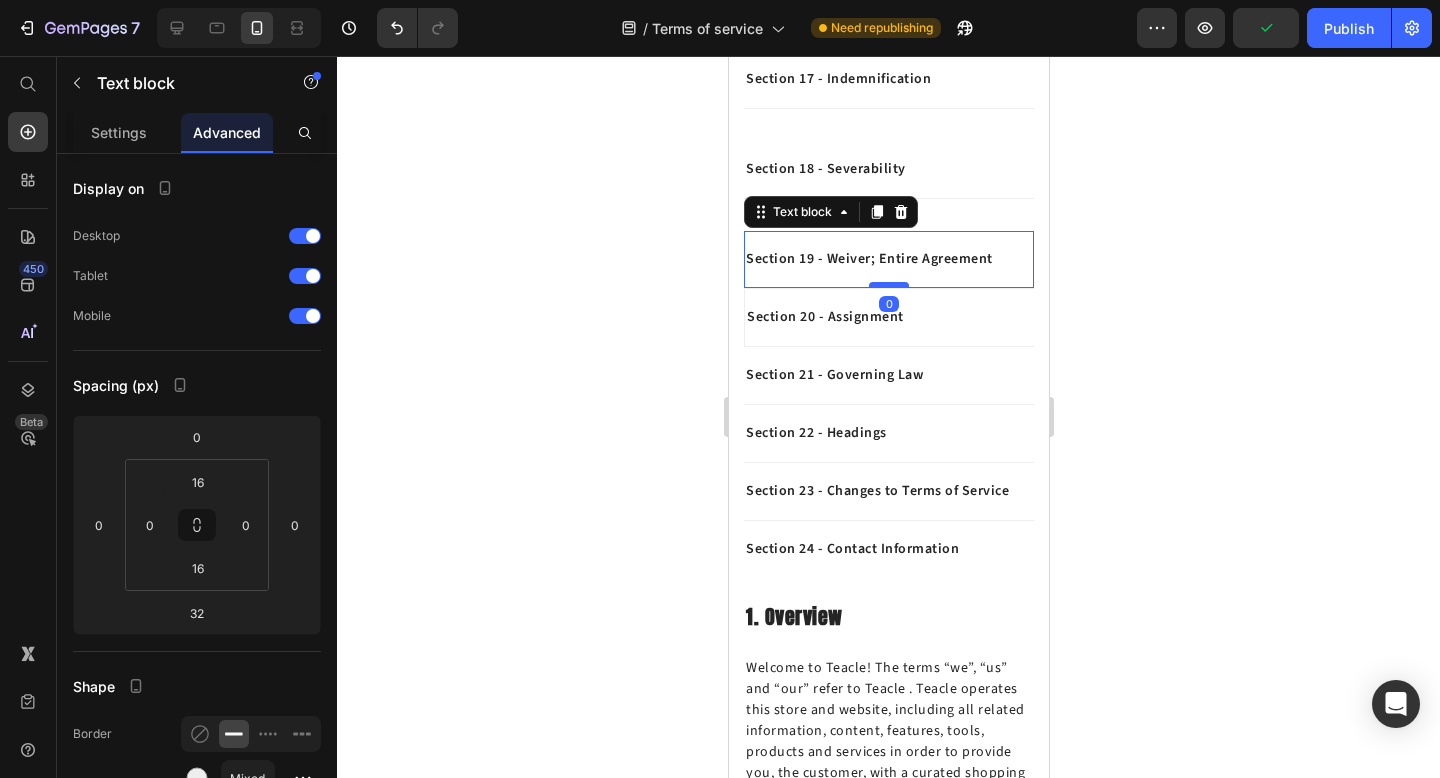 drag, startPoint x: 893, startPoint y: 319, endPoint x: 893, endPoint y: 286, distance: 33 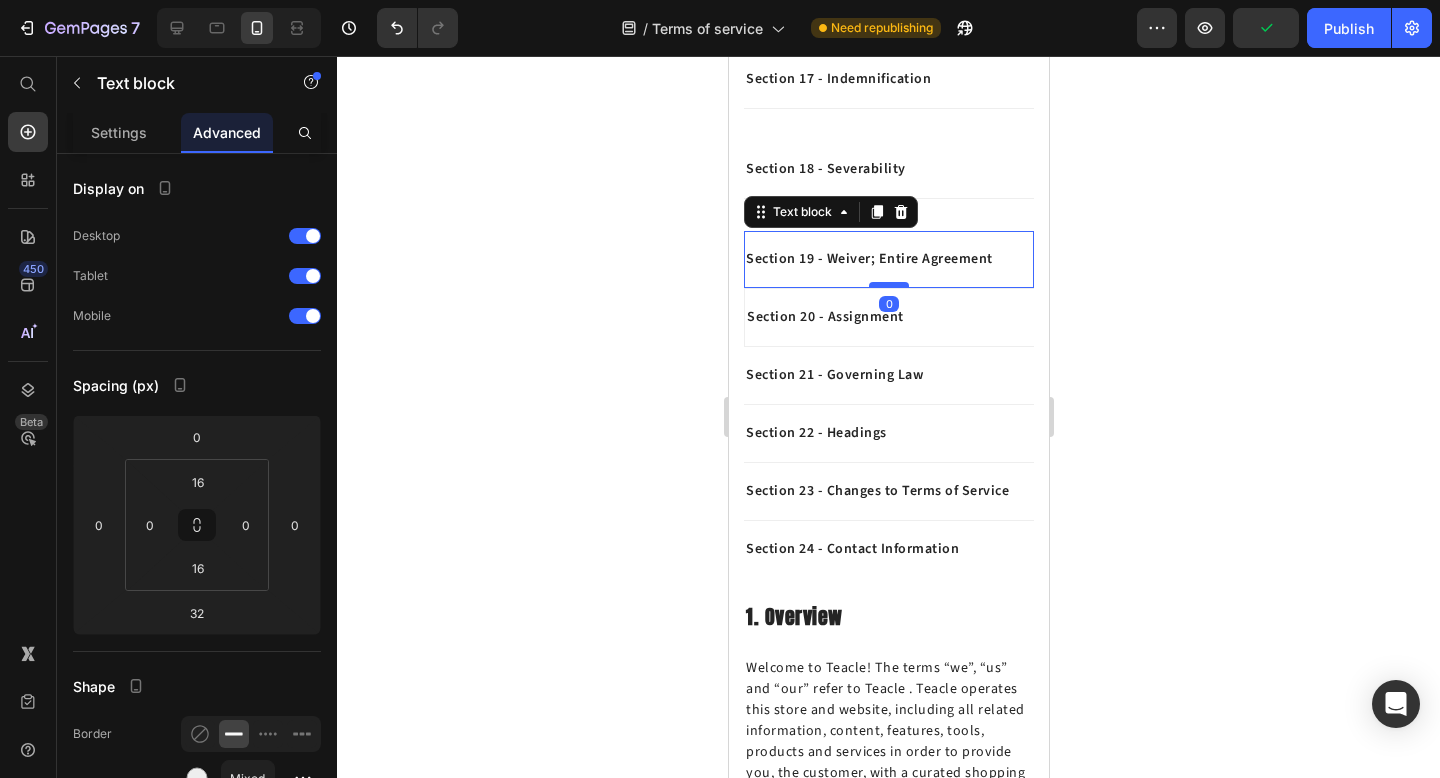 click at bounding box center (888, 285) 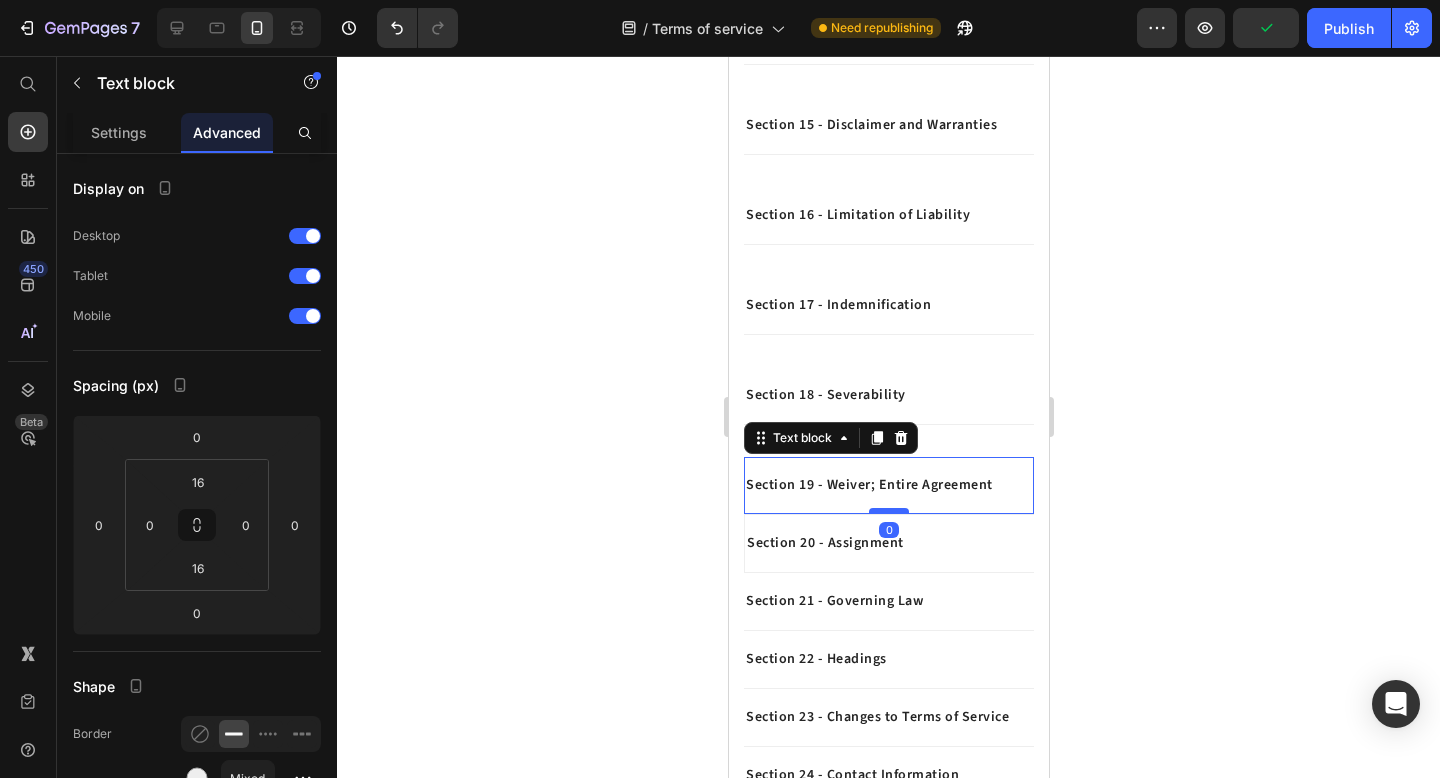 scroll, scrollTop: 1397, scrollLeft: 0, axis: vertical 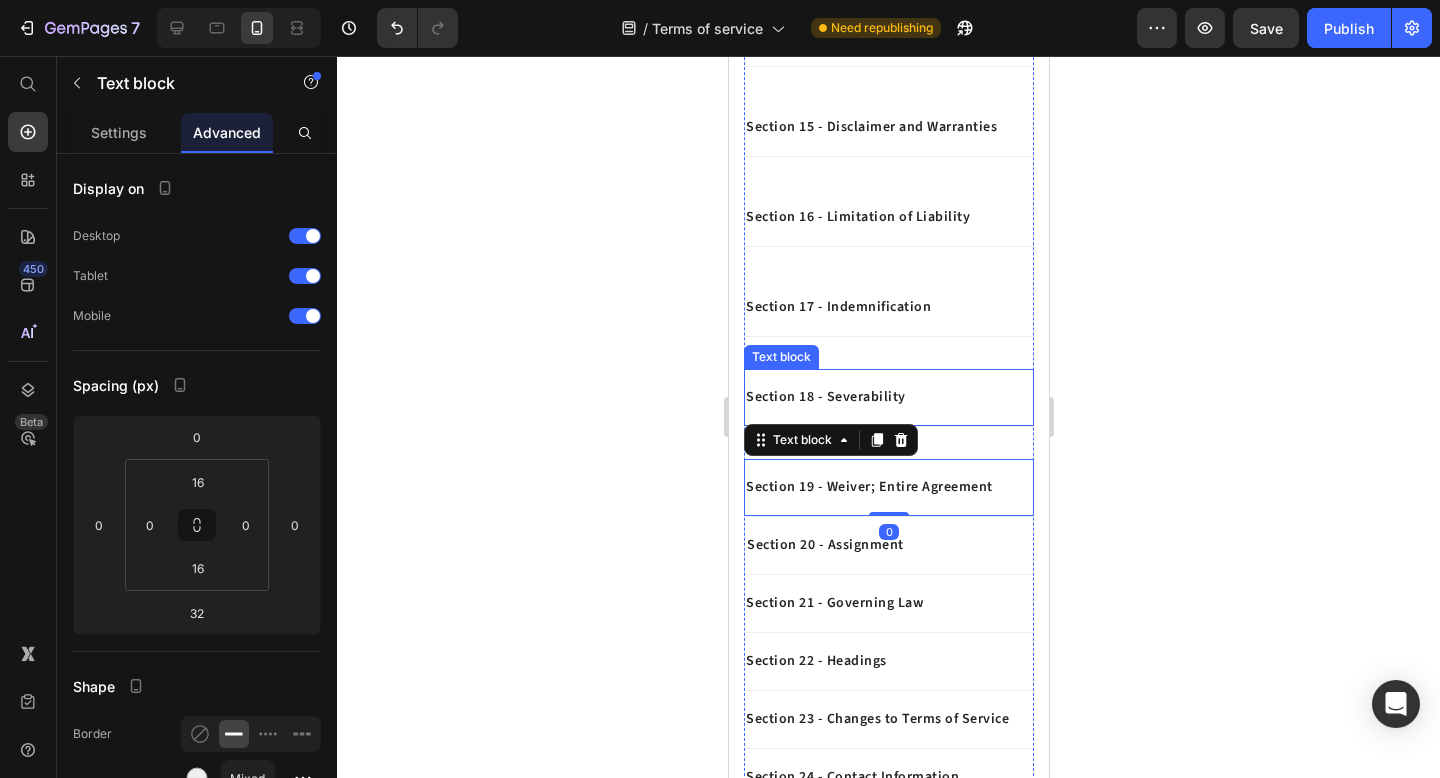 click on "Section 18 - Severability Text block" at bounding box center [888, 398] 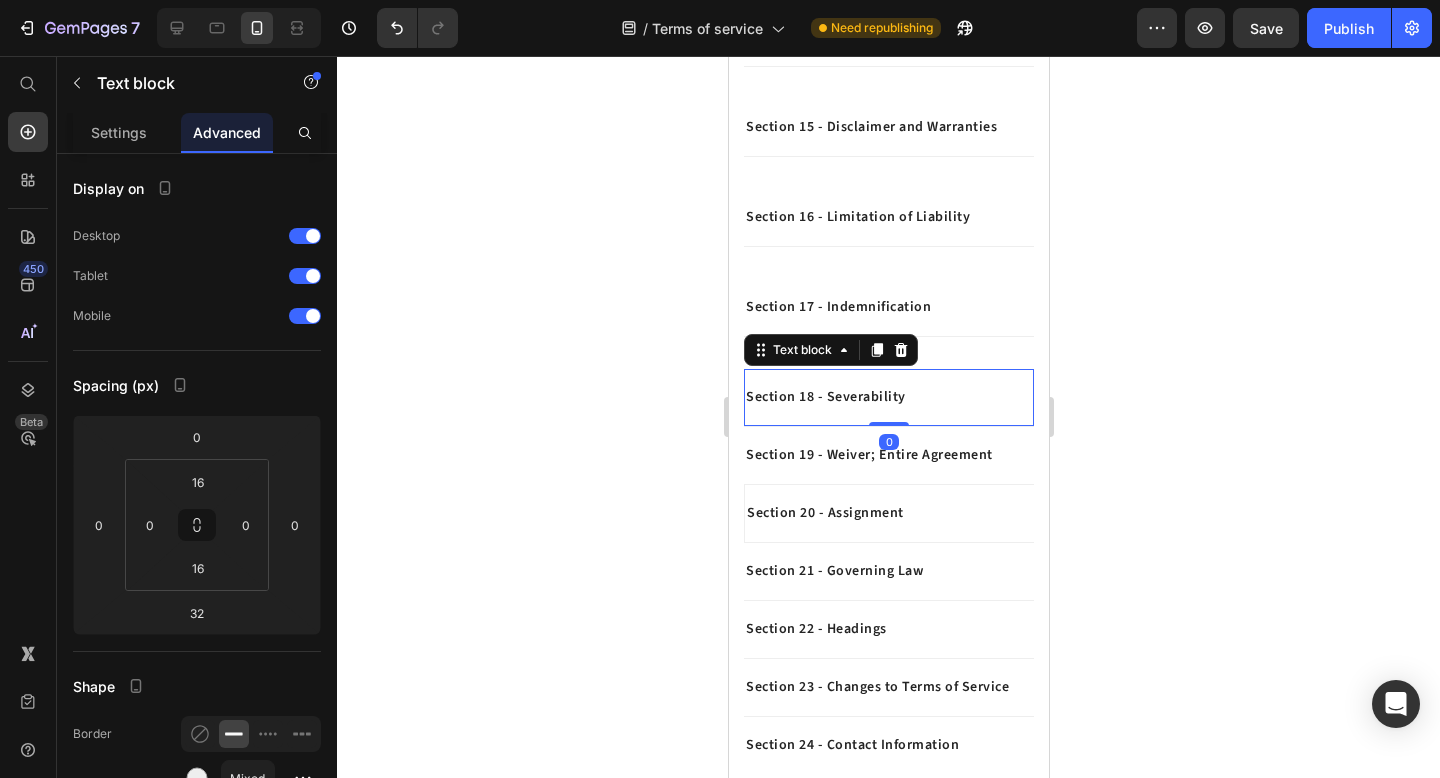 drag, startPoint x: 898, startPoint y: 456, endPoint x: 899, endPoint y: 391, distance: 65.00769 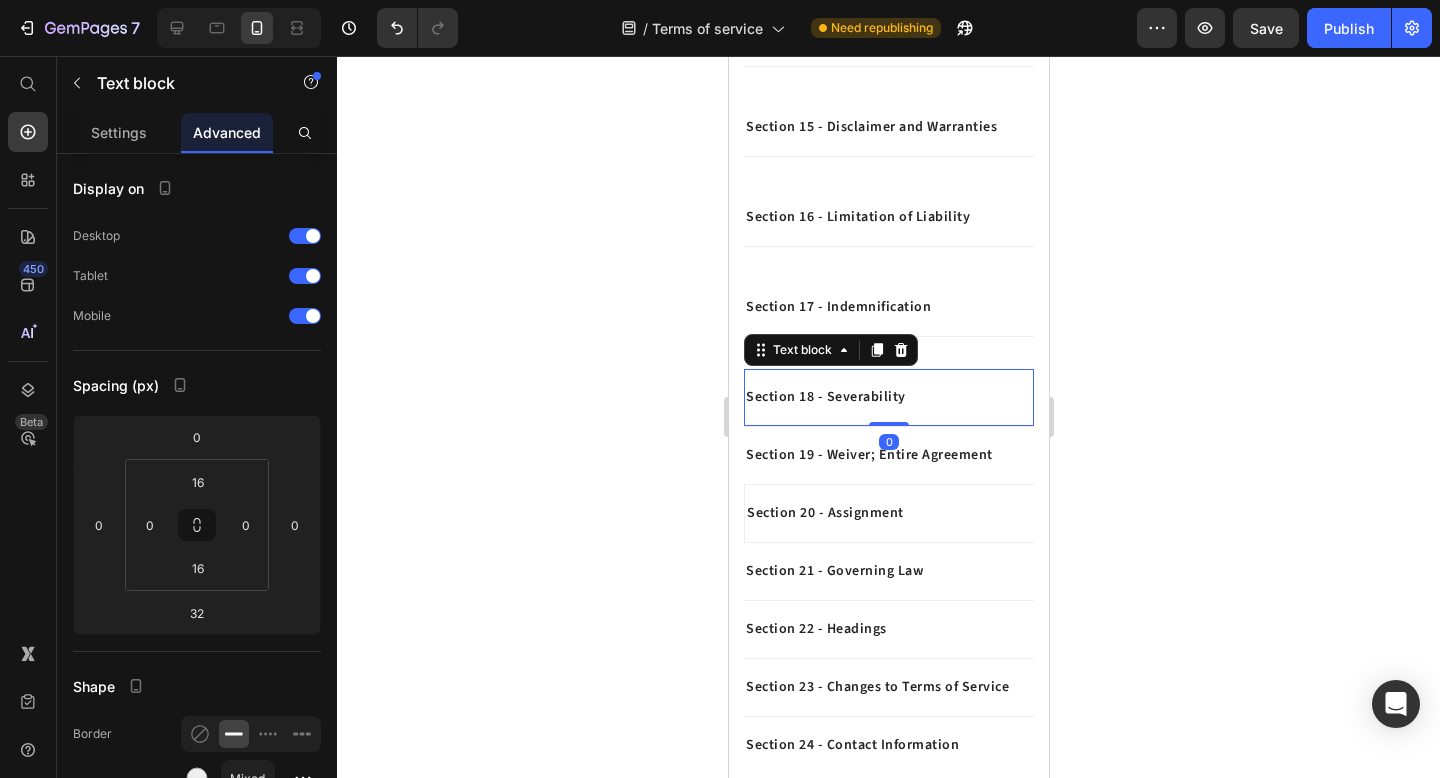 type on "0" 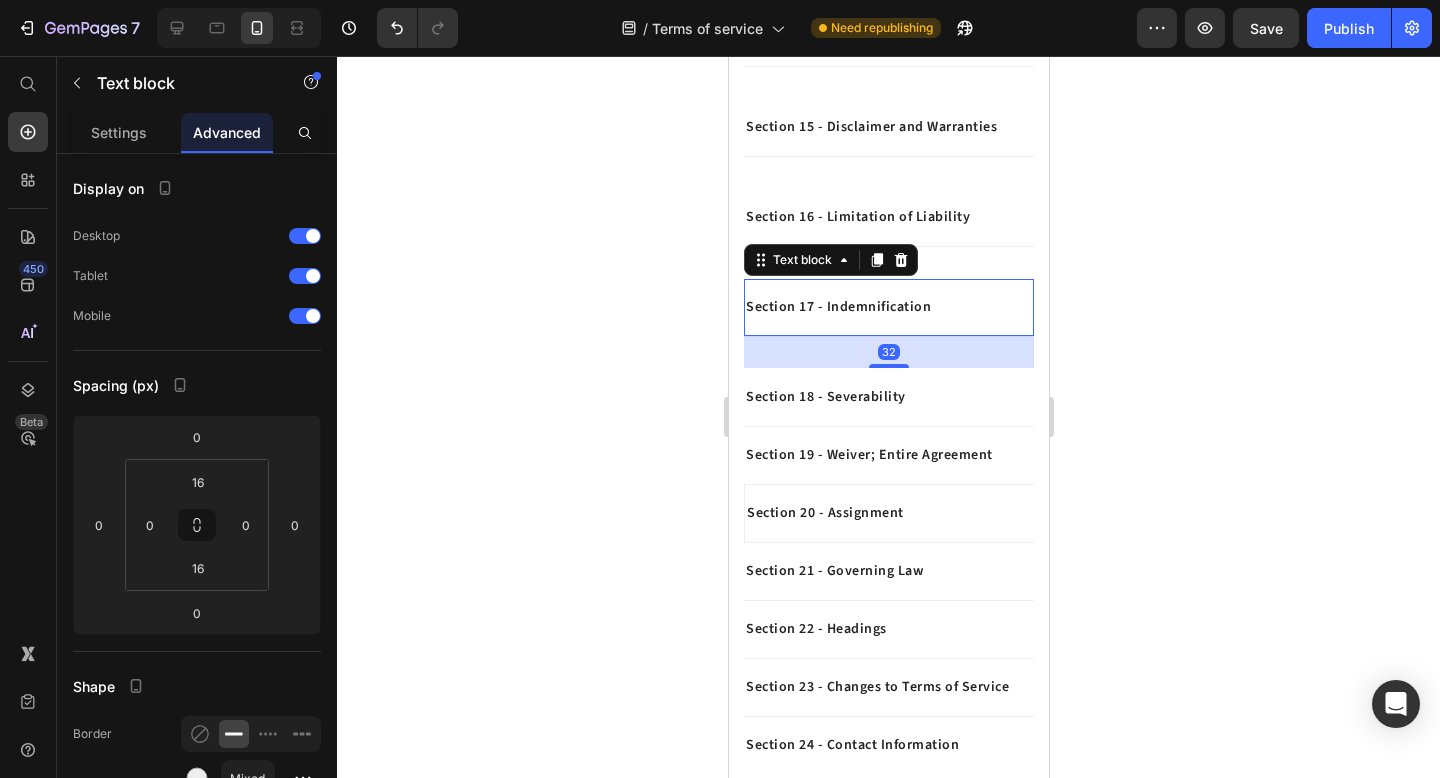 click on "Section 17 - Indemnification Text block   32" at bounding box center [888, 308] 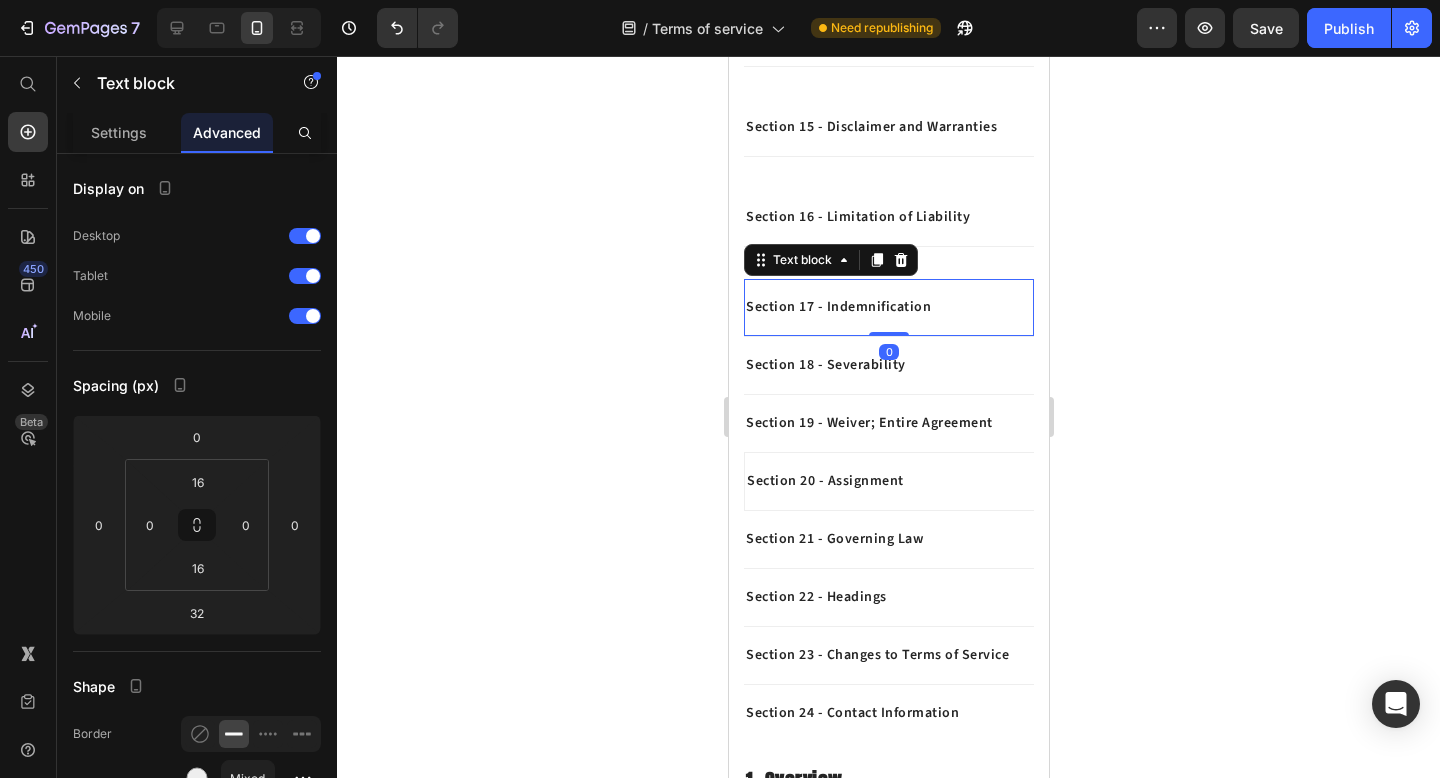 drag, startPoint x: 896, startPoint y: 364, endPoint x: 896, endPoint y: 326, distance: 38 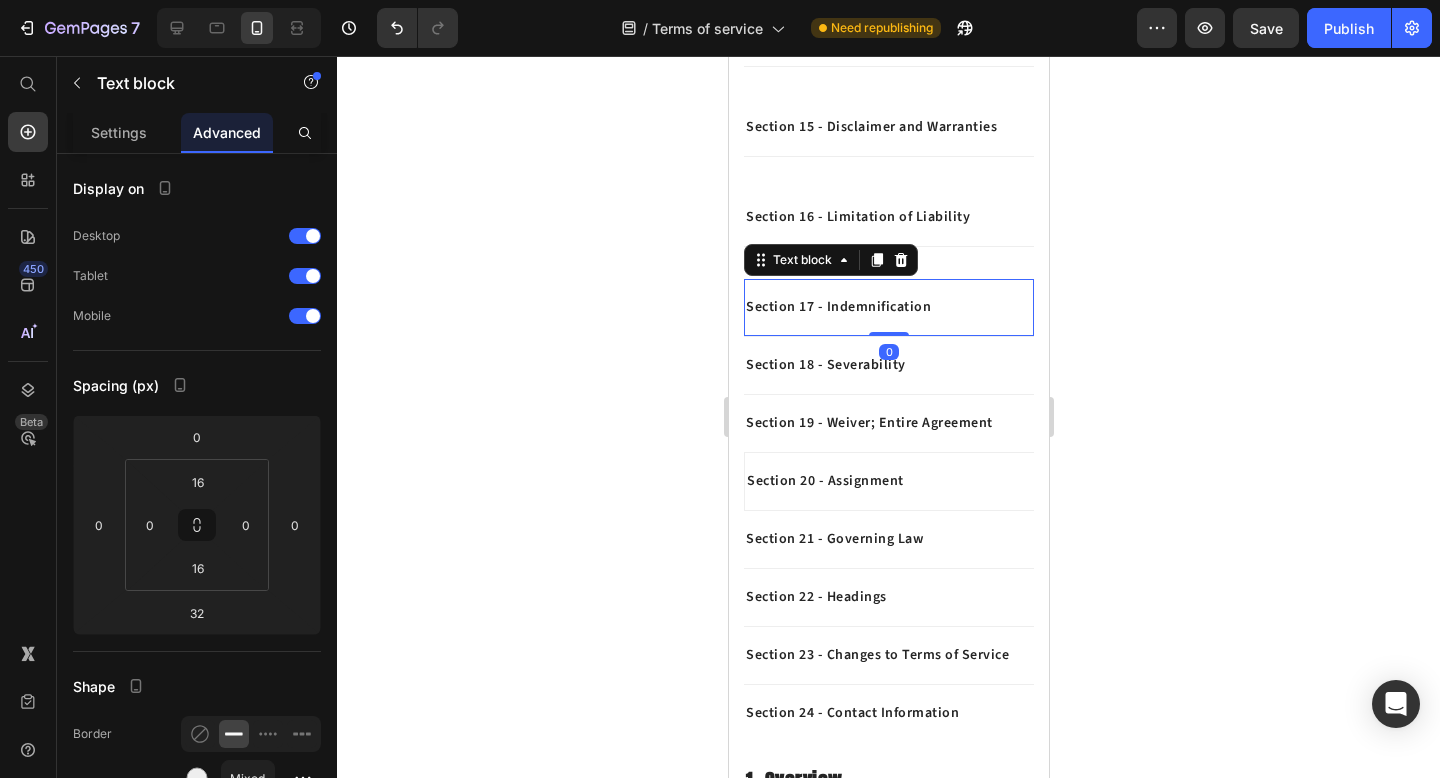 click on "Section 17 - Indemnification Text block   0" at bounding box center (888, 308) 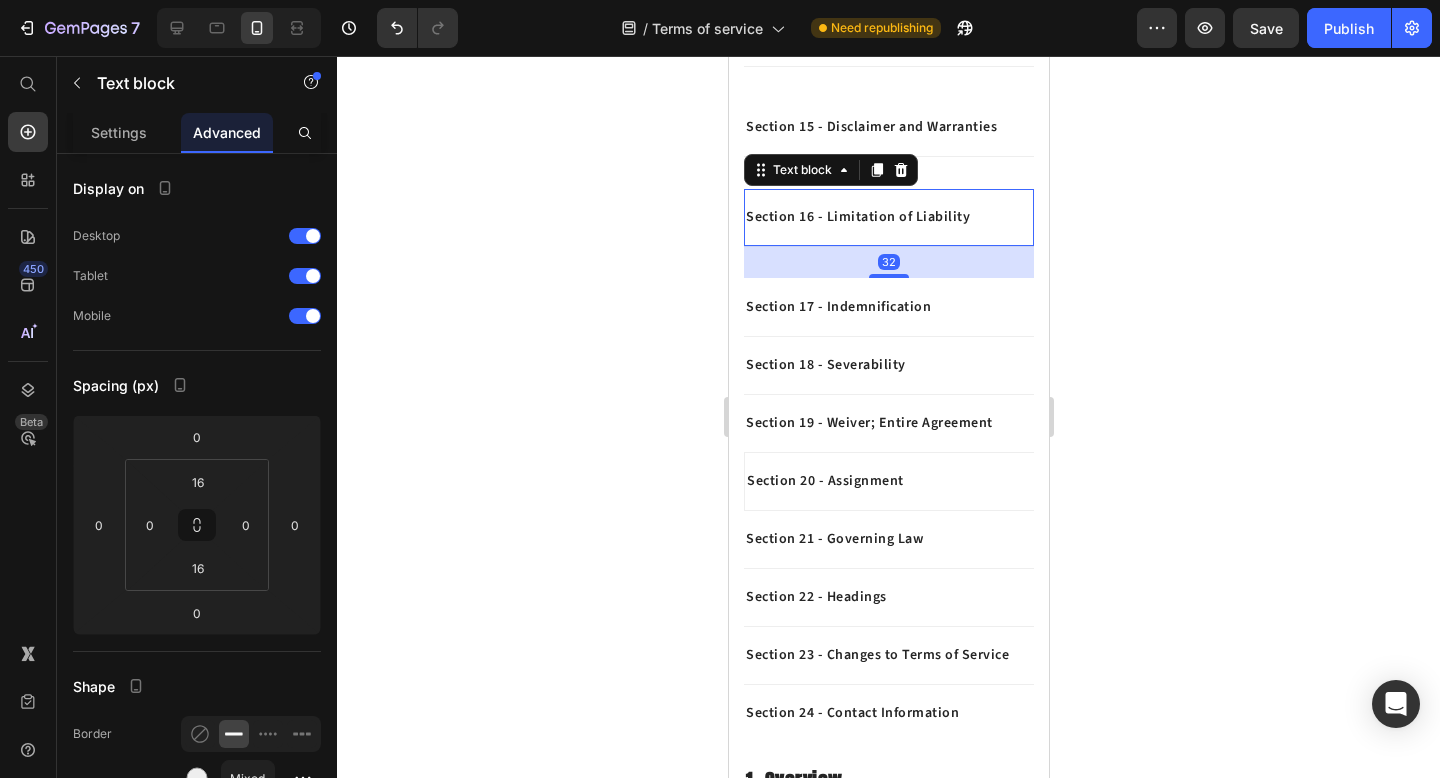 click on "Section 16 - Limitation of Liability Text block   32" at bounding box center [888, 218] 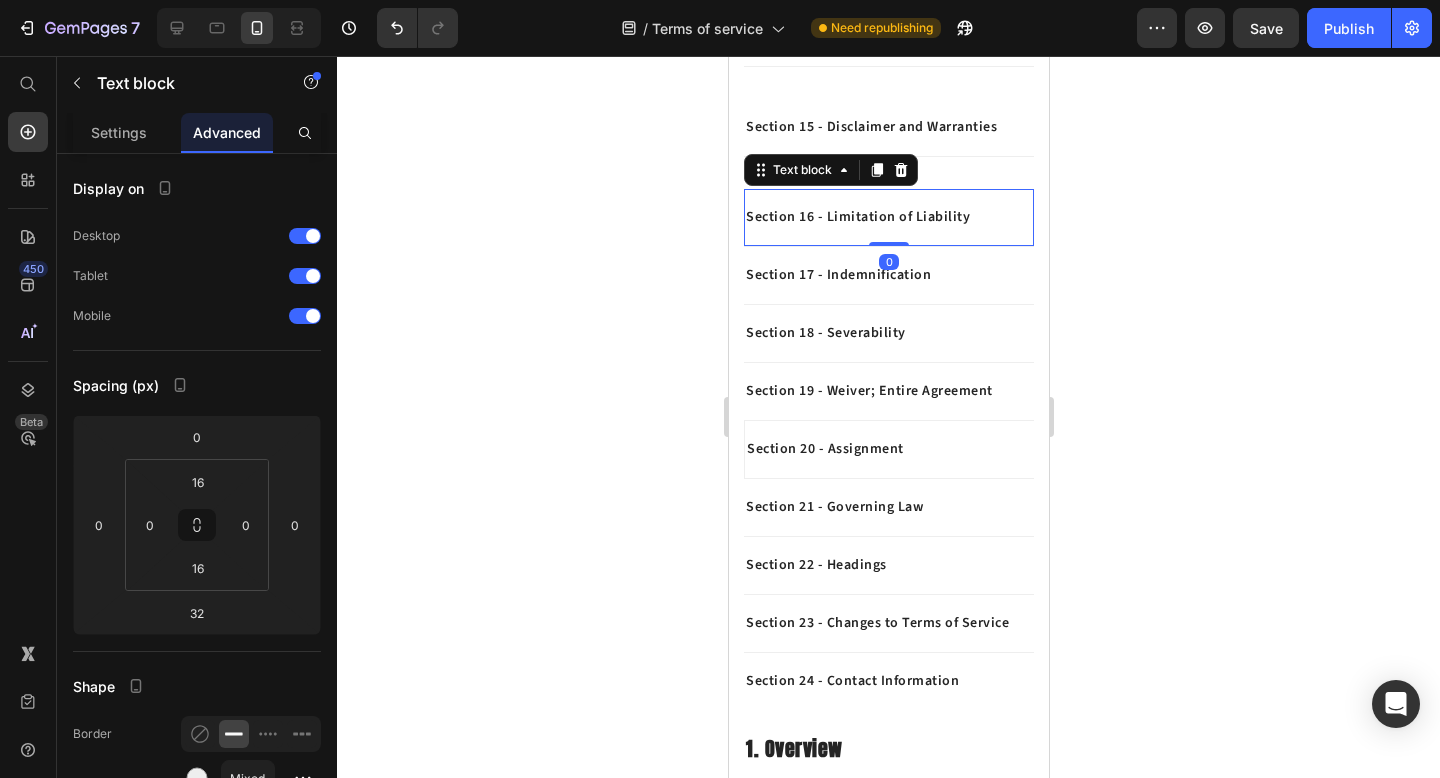 drag, startPoint x: 903, startPoint y: 275, endPoint x: 902, endPoint y: 236, distance: 39.012817 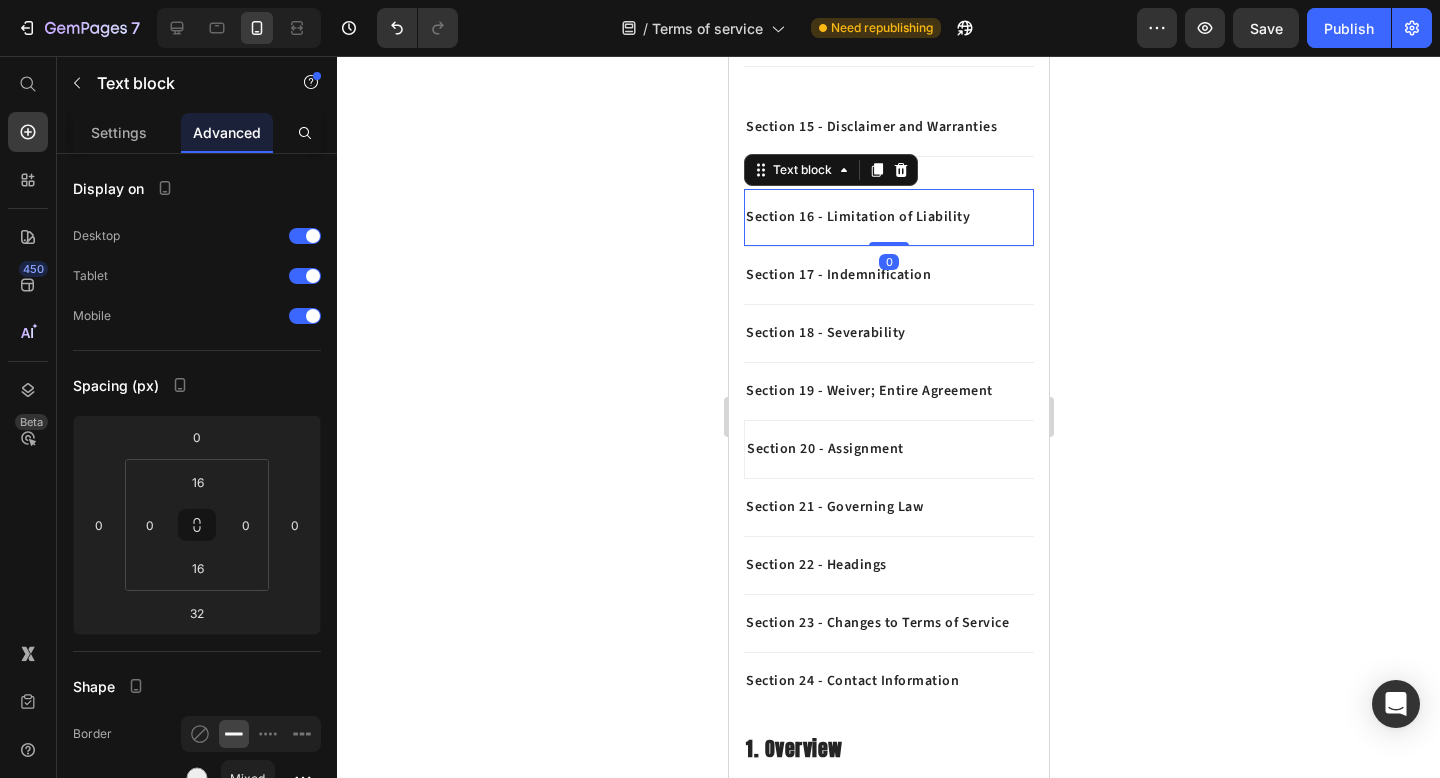 type on "0" 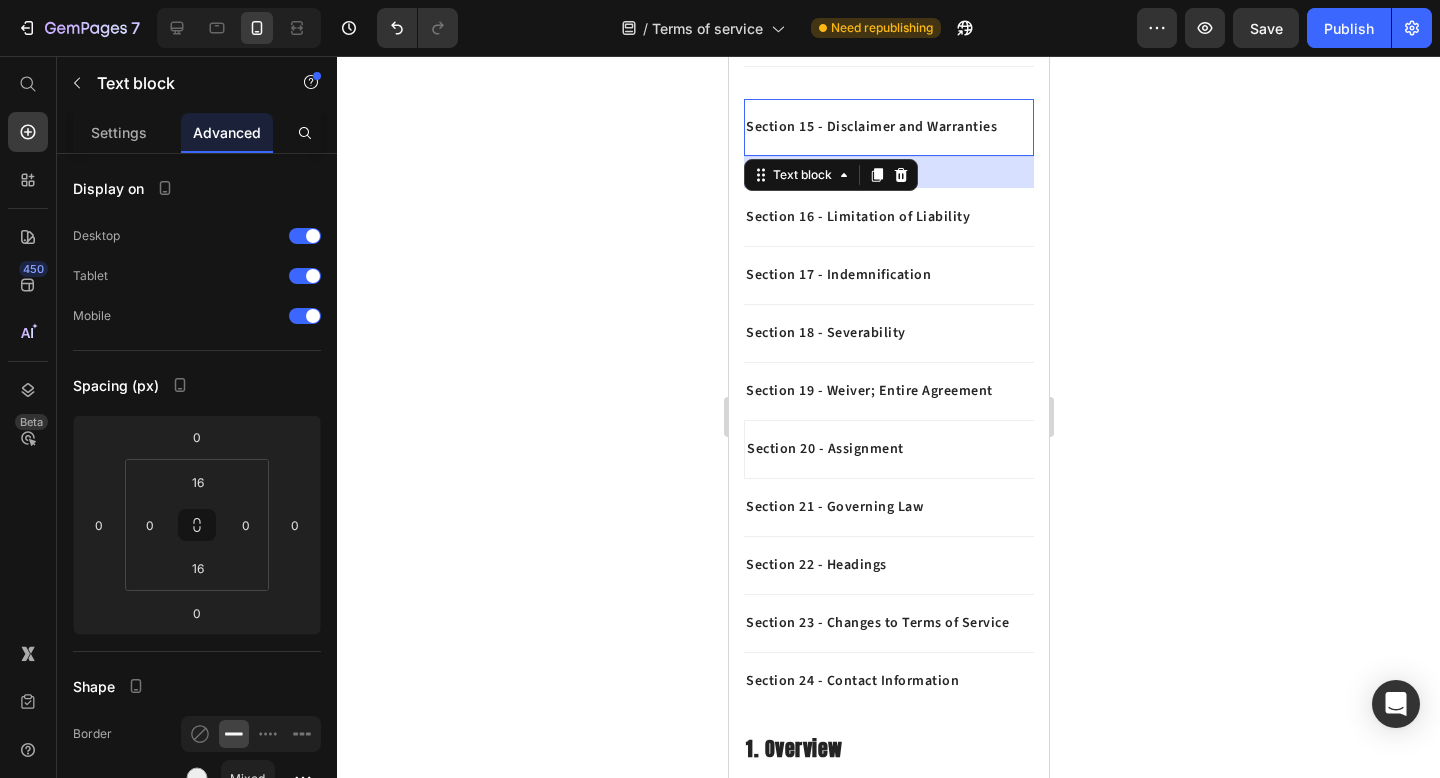 click on "Section 15 - Disclaimer and Warranties Text block   0" at bounding box center (888, 128) 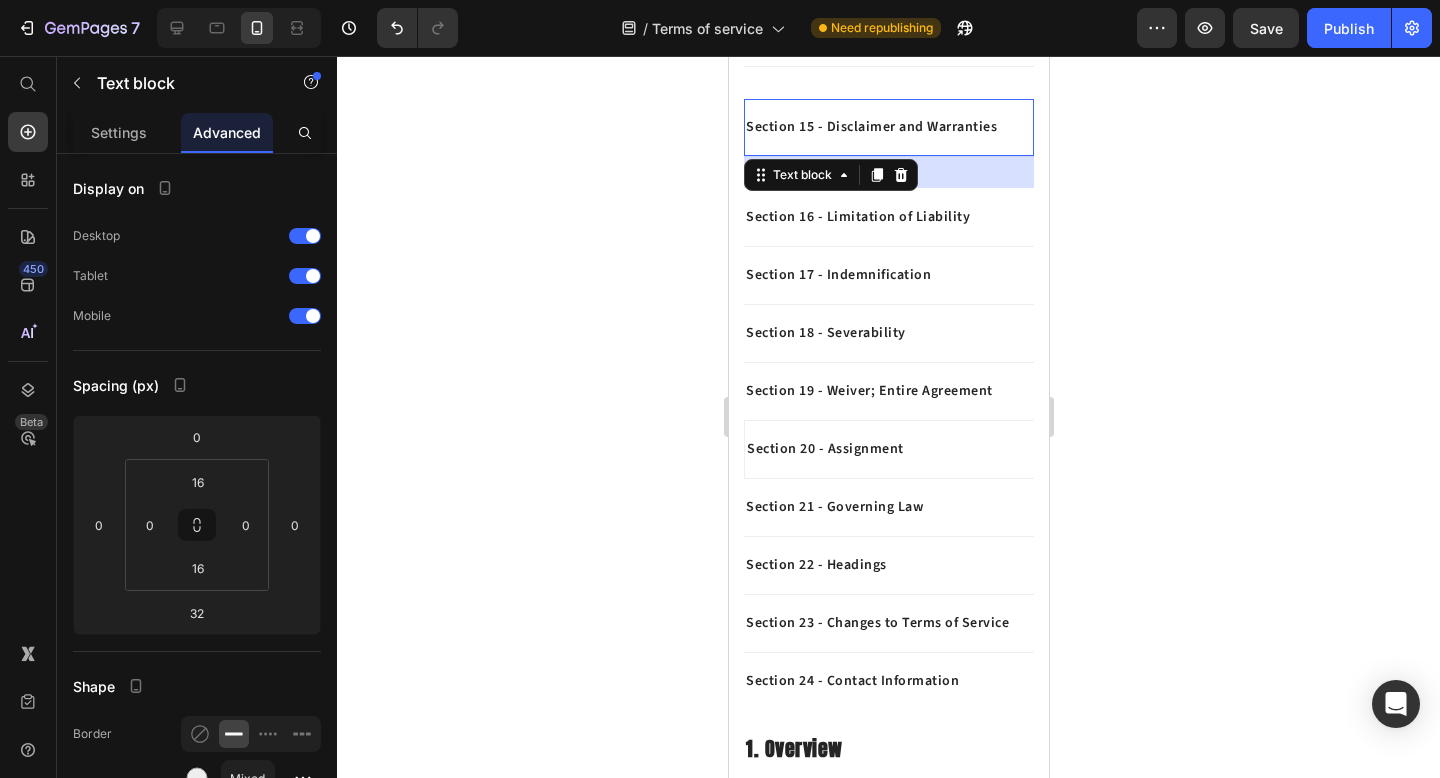 scroll, scrollTop: 1196, scrollLeft: 0, axis: vertical 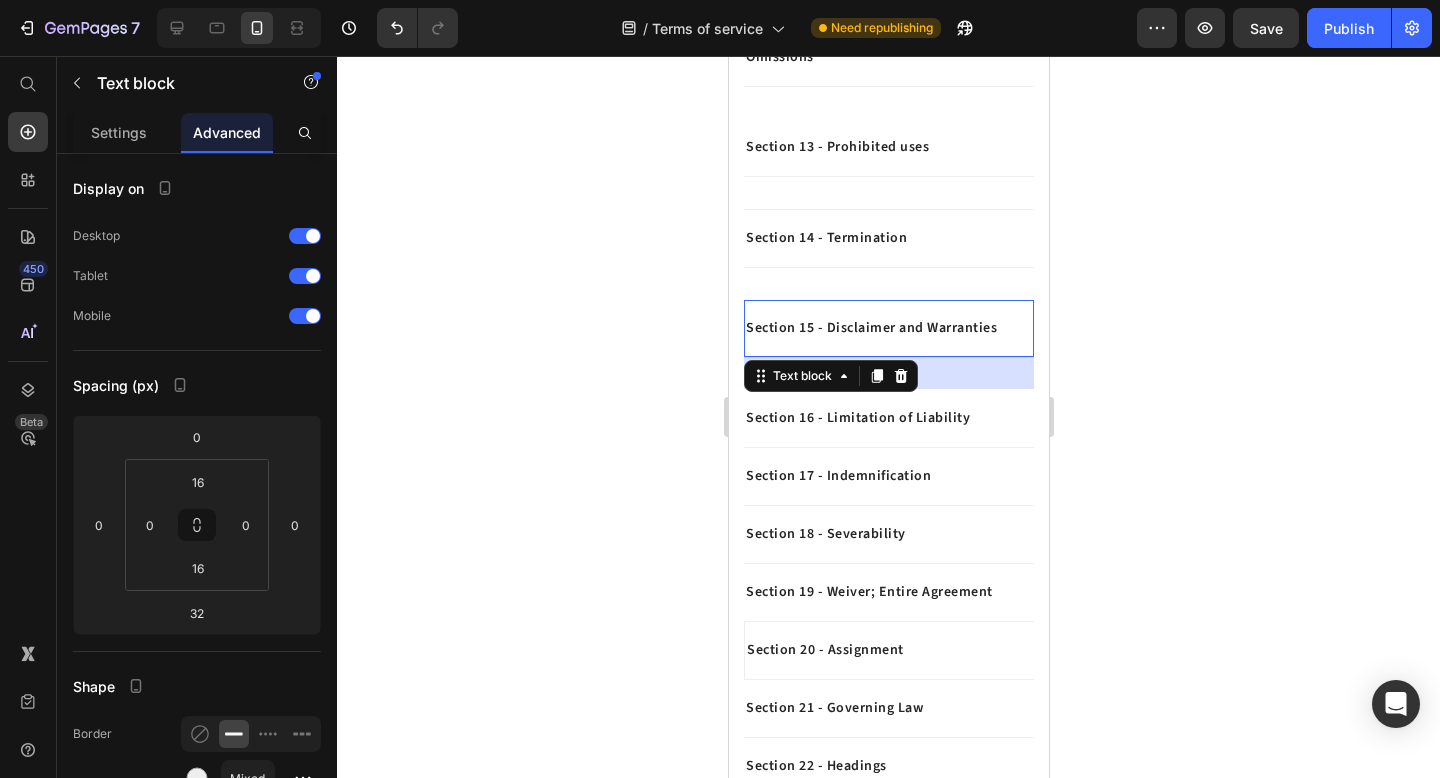 drag, startPoint x: 929, startPoint y: 385, endPoint x: 933, endPoint y: 347, distance: 38.209946 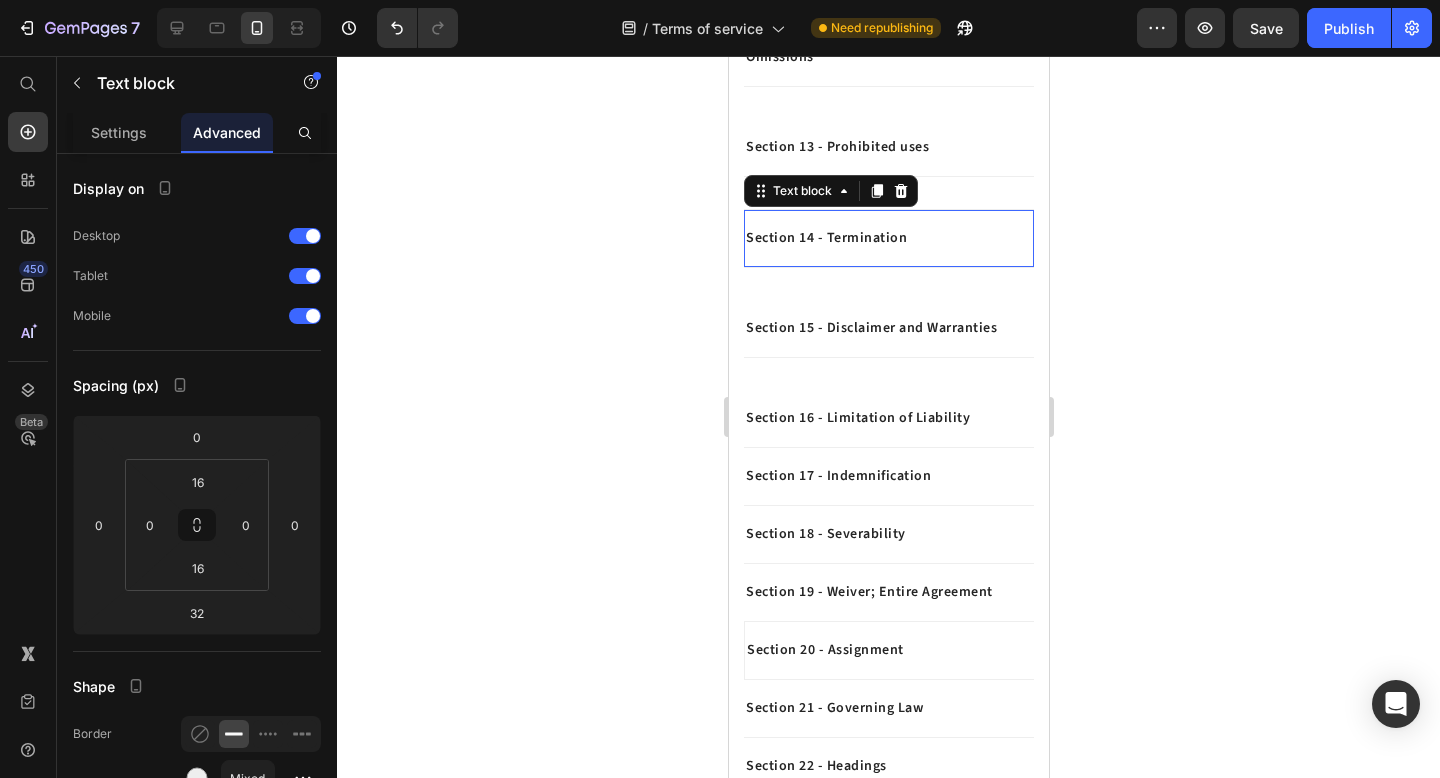 click on "Section 14 - Termination" at bounding box center (888, 238) 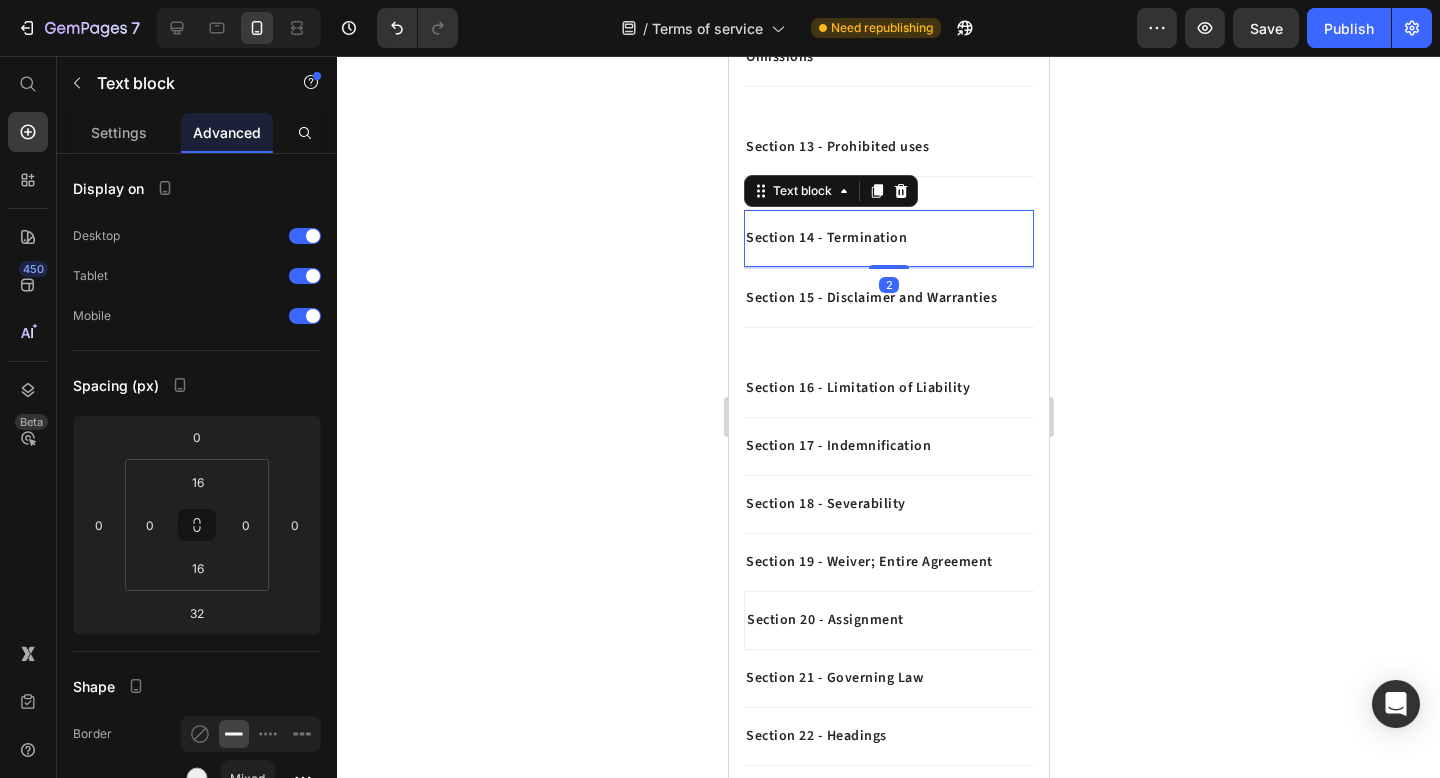 drag, startPoint x: 893, startPoint y: 296, endPoint x: 893, endPoint y: 241, distance: 55 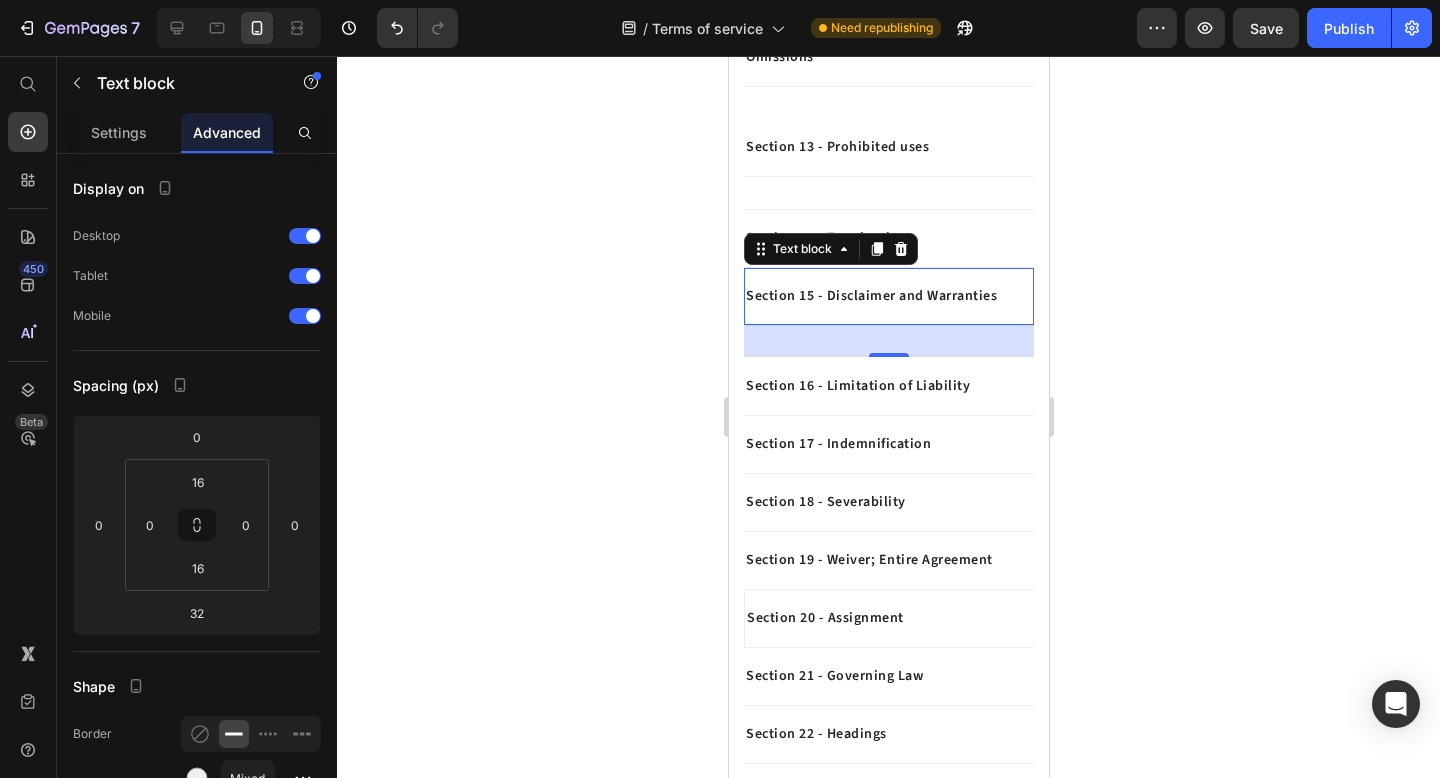 click on "Section 15 - Disclaimer and Warranties Text block   0" at bounding box center [888, 297] 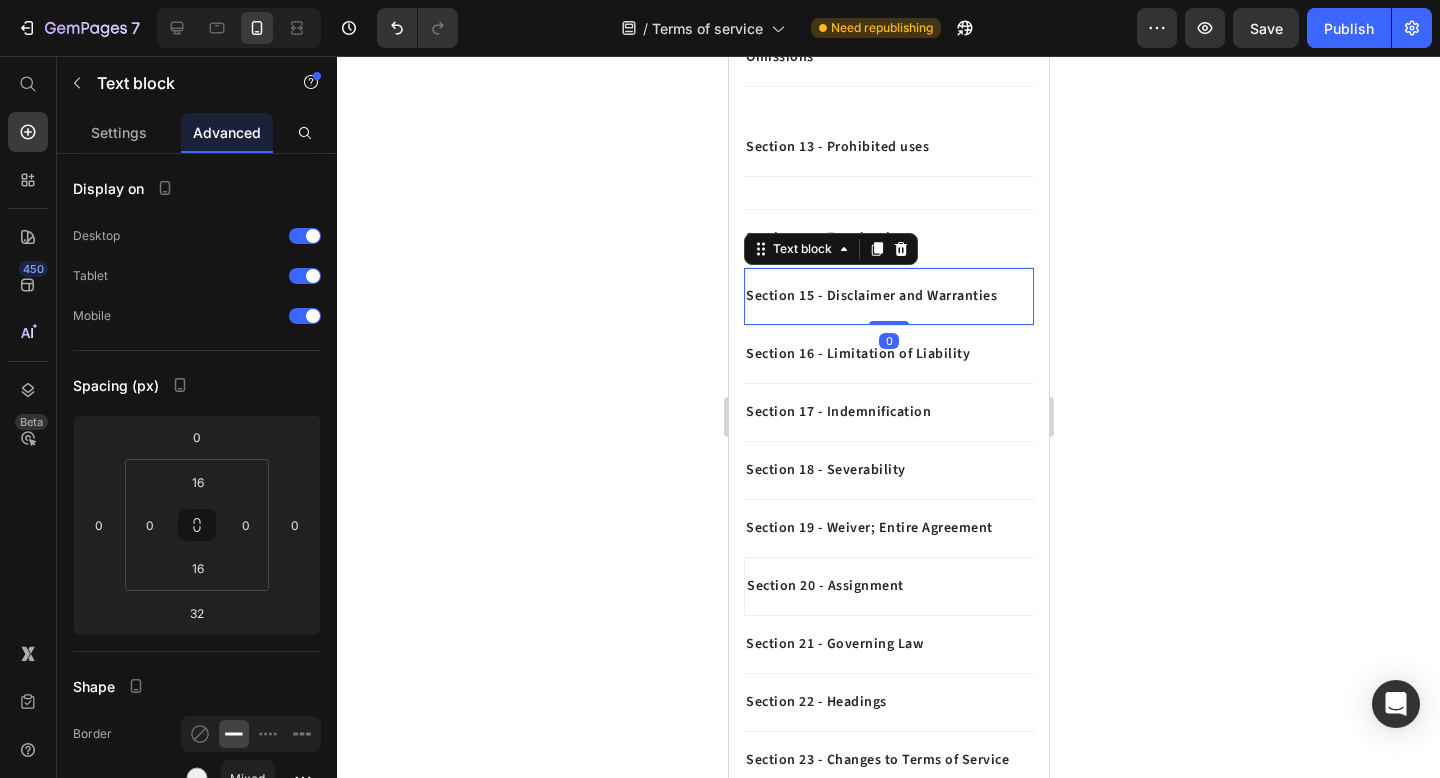 drag, startPoint x: 891, startPoint y: 354, endPoint x: 891, endPoint y: 308, distance: 46 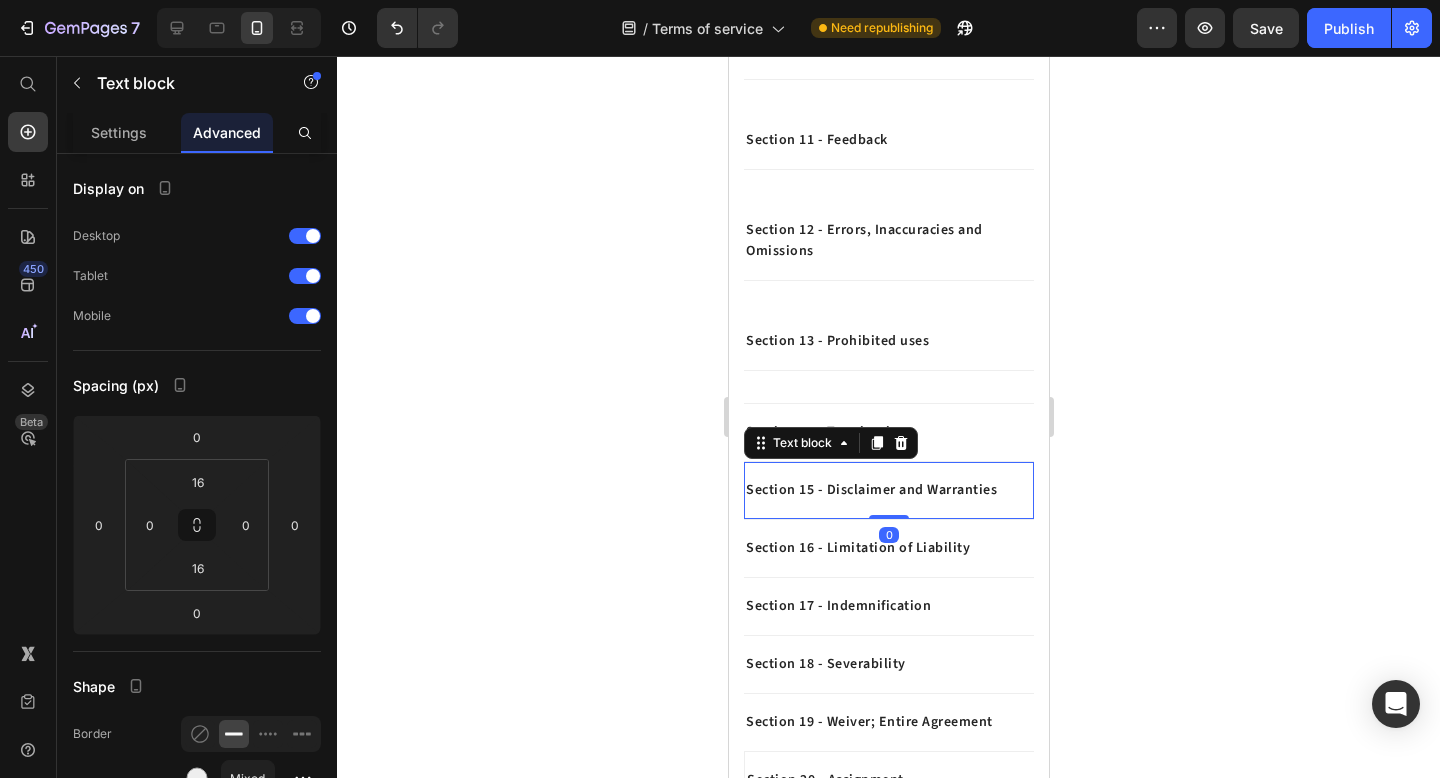 scroll, scrollTop: 1001, scrollLeft: 0, axis: vertical 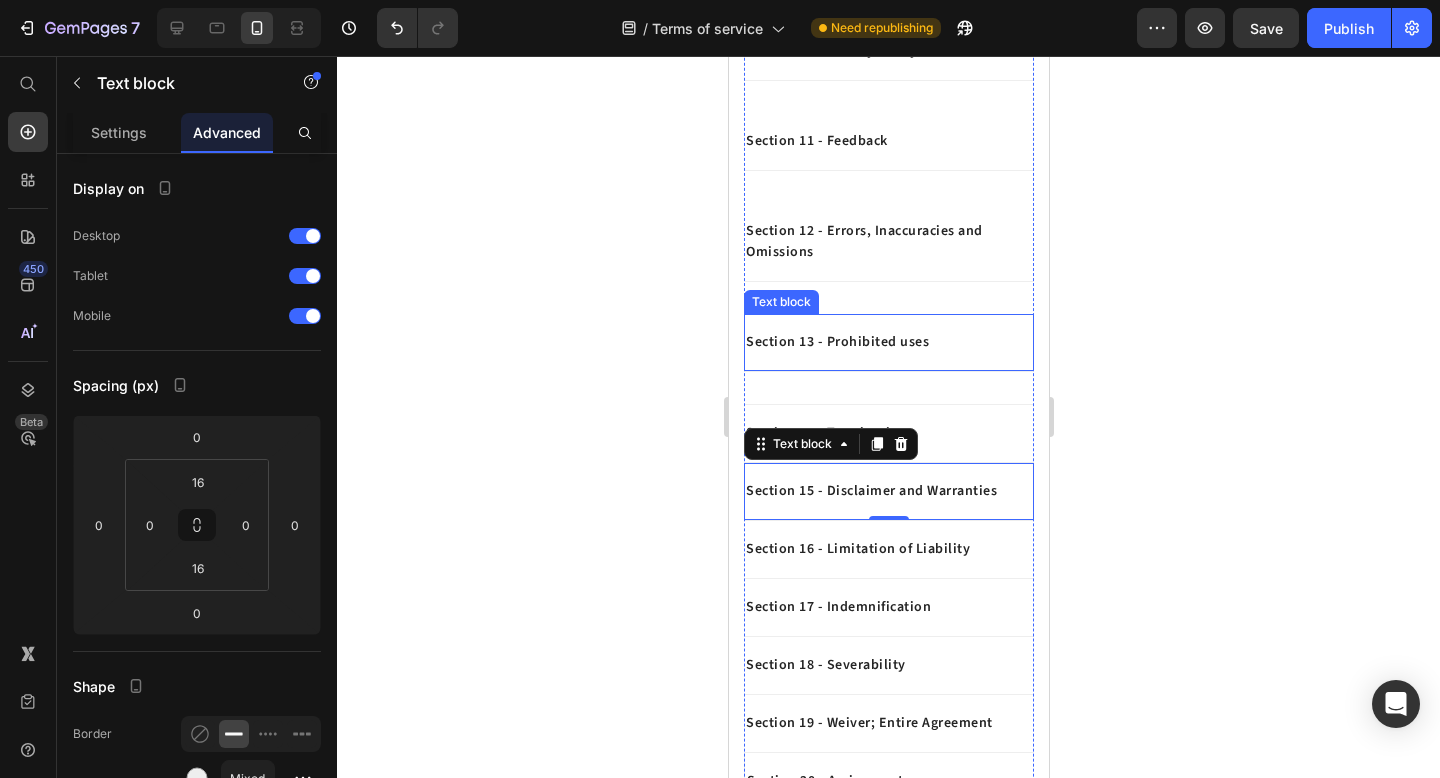click on "Section 13 - Prohibited uses" at bounding box center [888, 342] 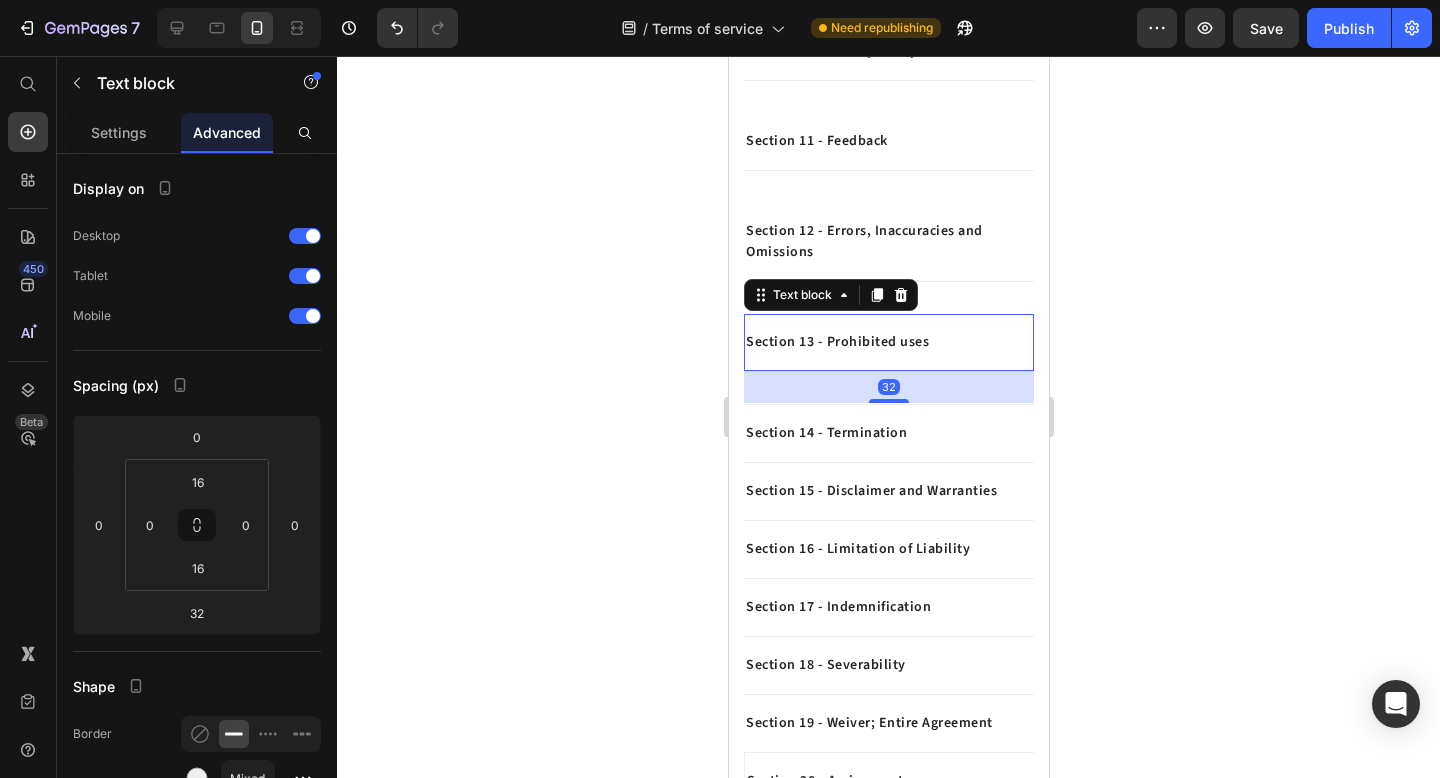 drag, startPoint x: 900, startPoint y: 398, endPoint x: 900, endPoint y: 354, distance: 44 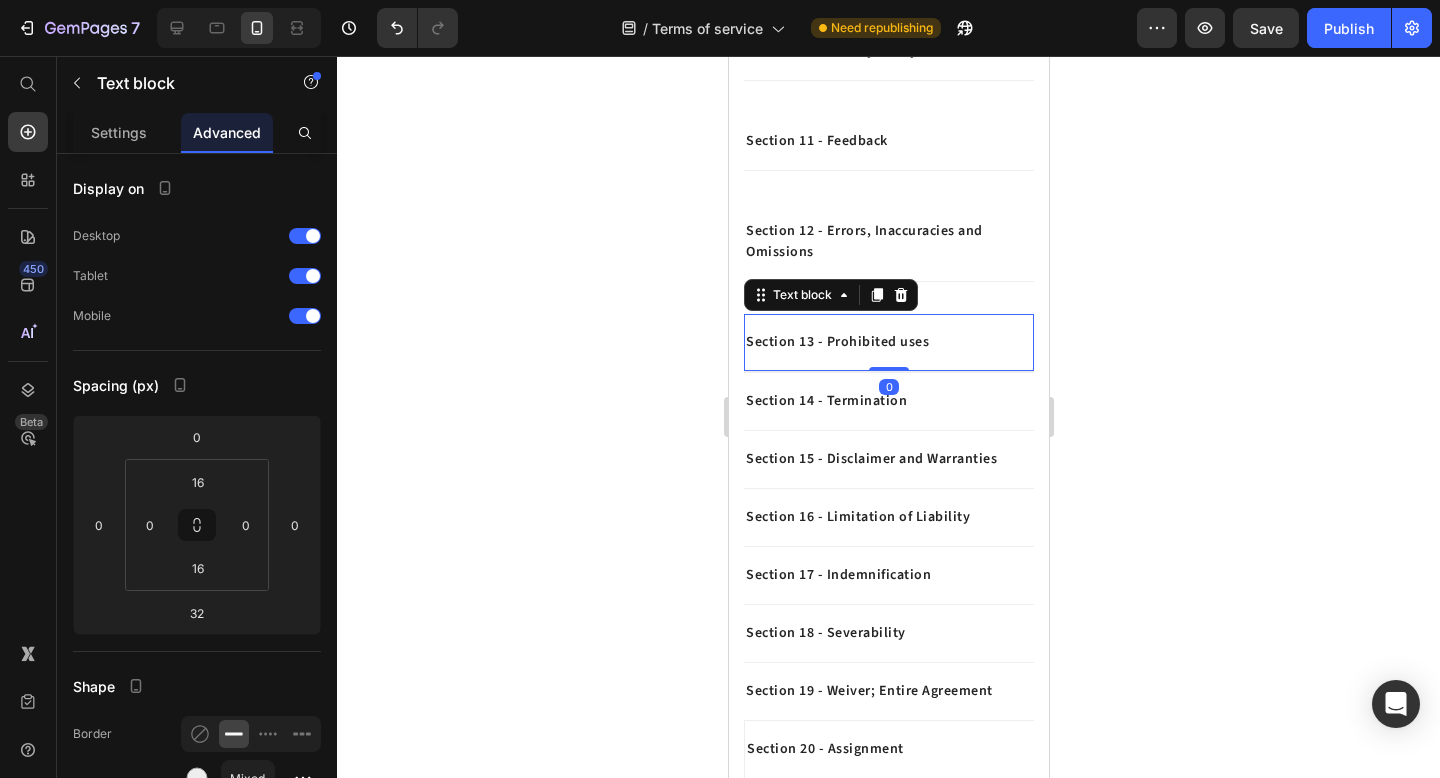 drag, startPoint x: 898, startPoint y: 401, endPoint x: 898, endPoint y: 342, distance: 59 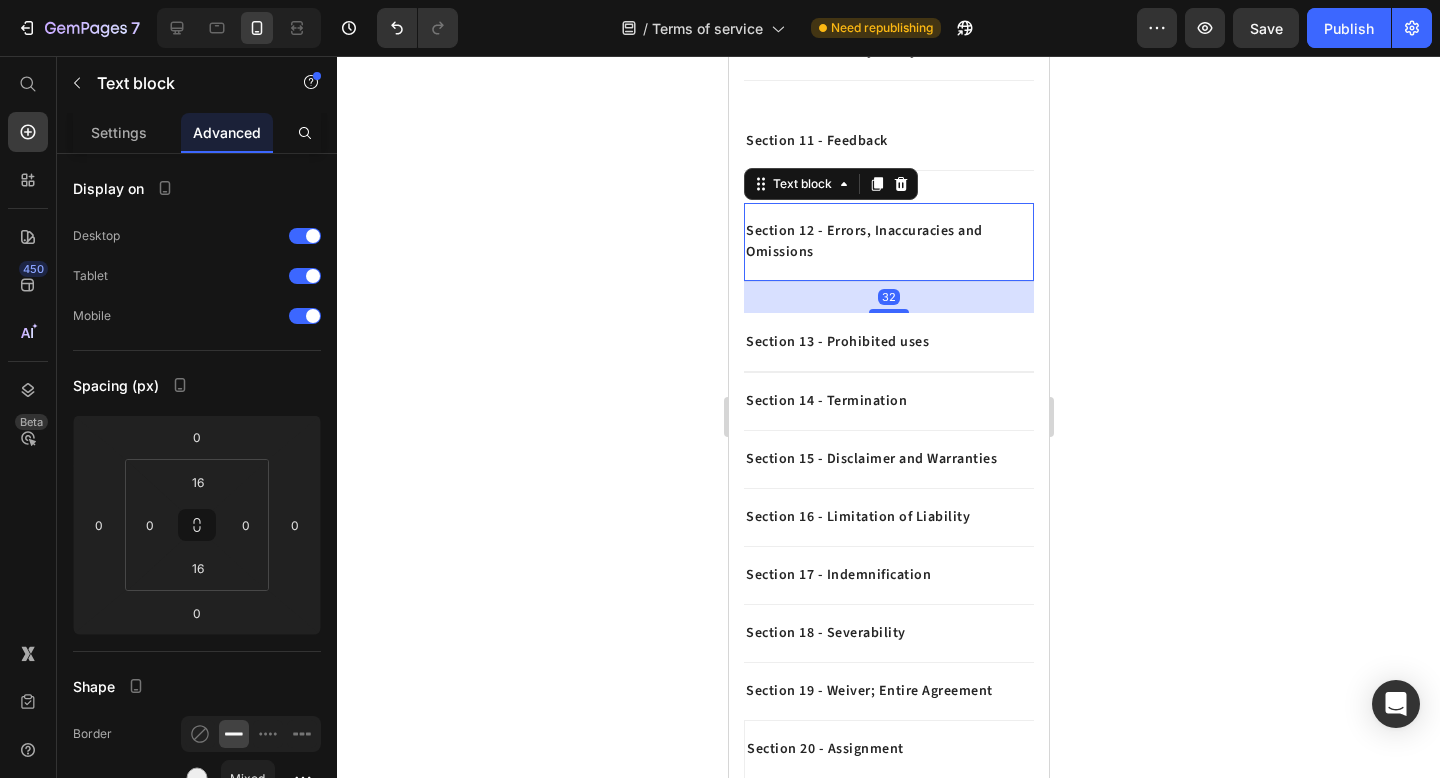 click on "Section 12 - Errors, Inaccuracies and Omissions Text block   32" at bounding box center [888, 242] 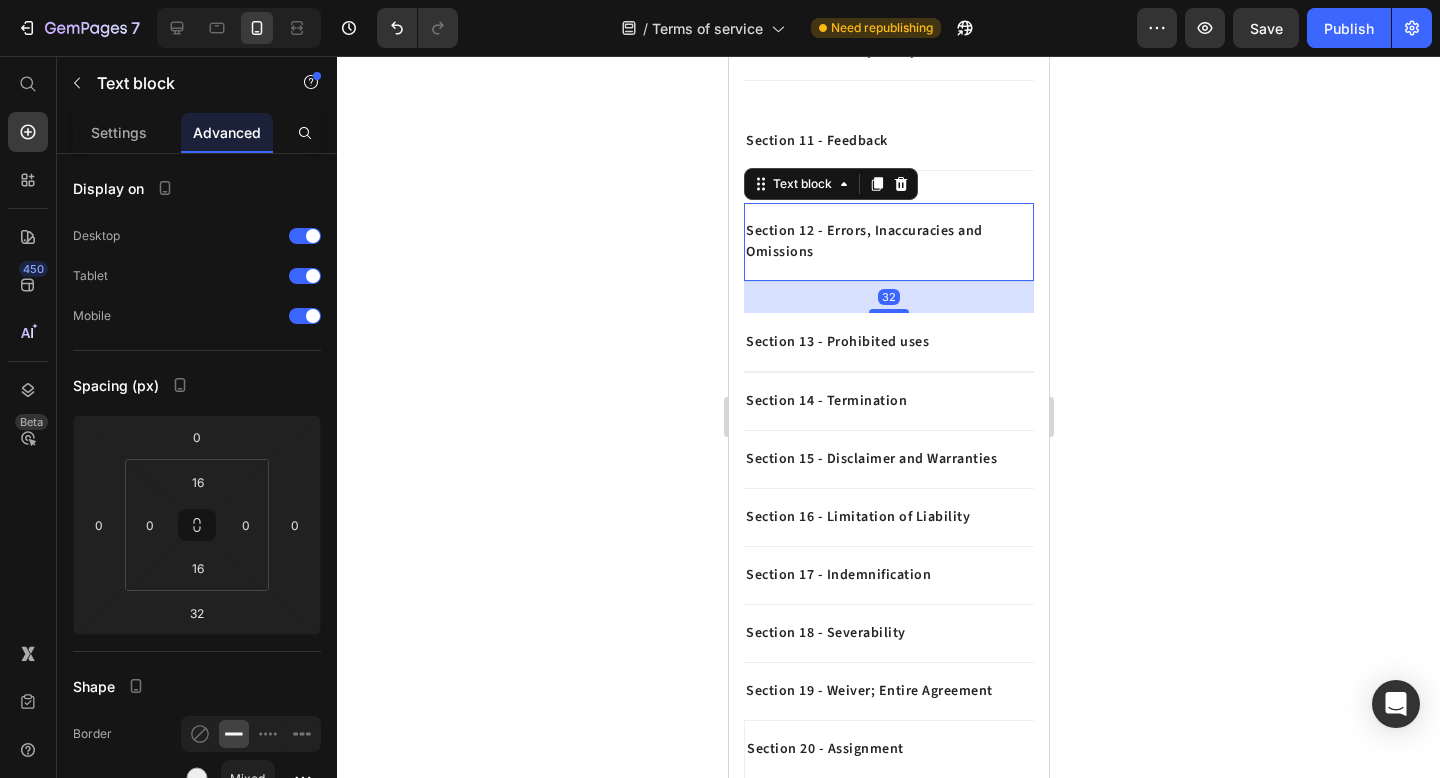 drag, startPoint x: 899, startPoint y: 307, endPoint x: 899, endPoint y: 252, distance: 55 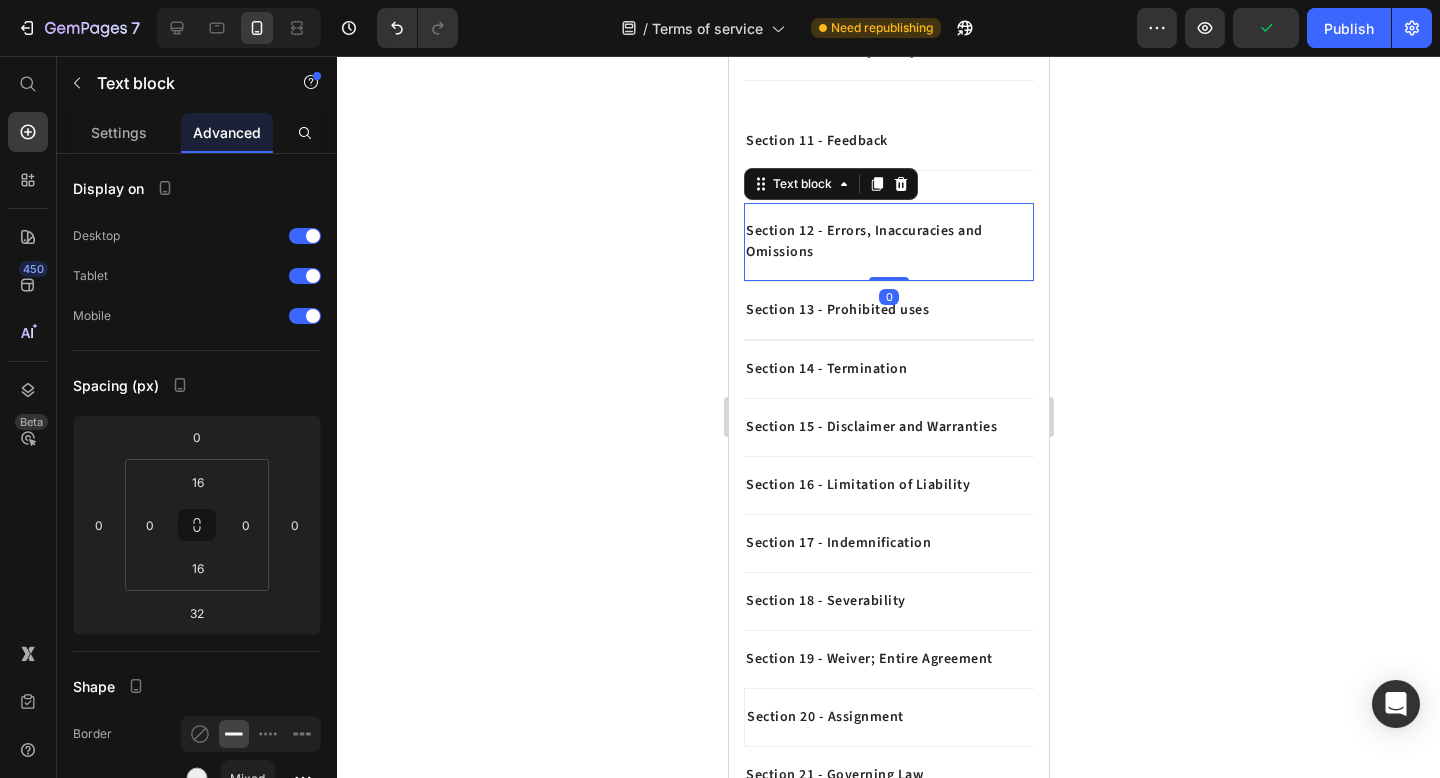 drag, startPoint x: 898, startPoint y: 312, endPoint x: 897, endPoint y: 268, distance: 44.011364 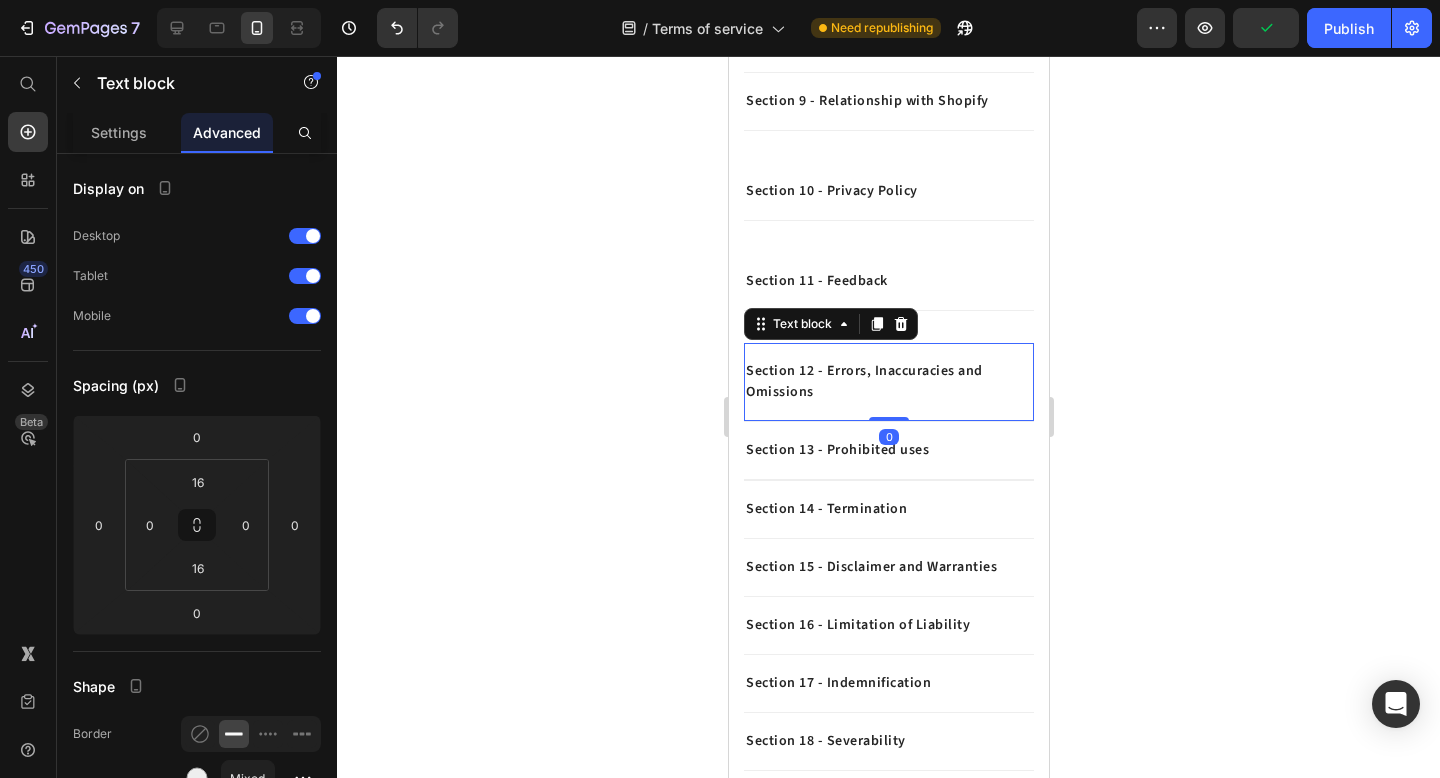 scroll, scrollTop: 807, scrollLeft: 0, axis: vertical 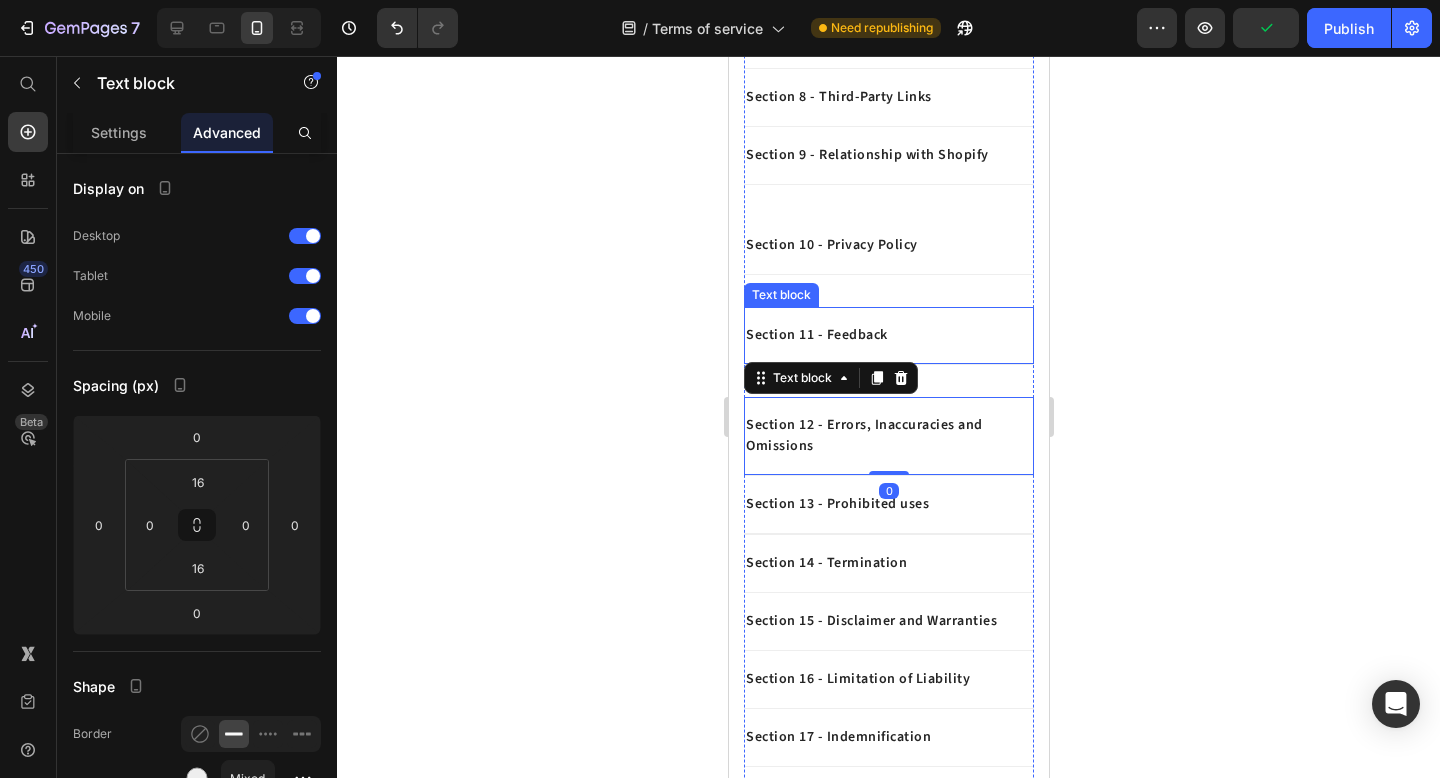 click on "Section 11 - Feedback Text block" at bounding box center [888, 336] 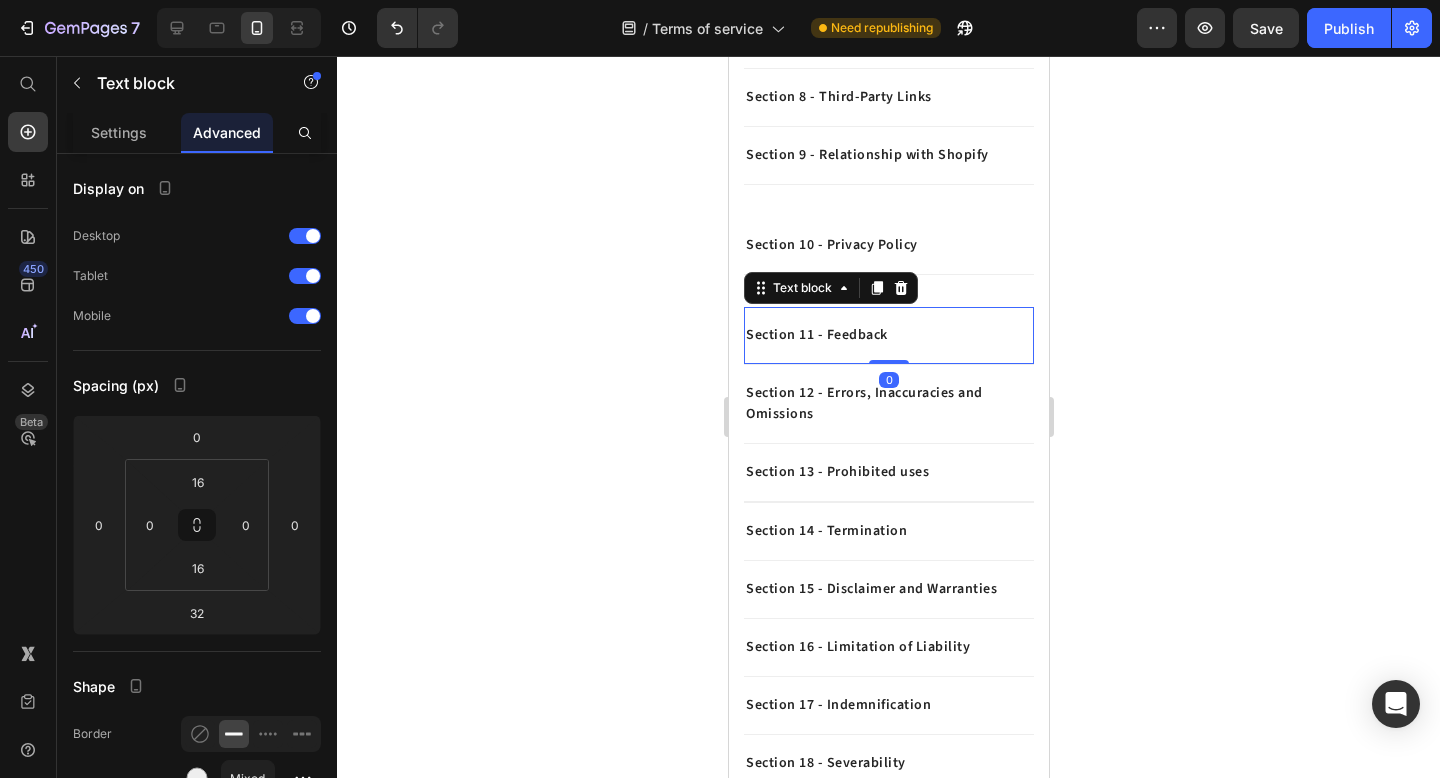 drag, startPoint x: 891, startPoint y: 394, endPoint x: 888, endPoint y: 354, distance: 40.112343 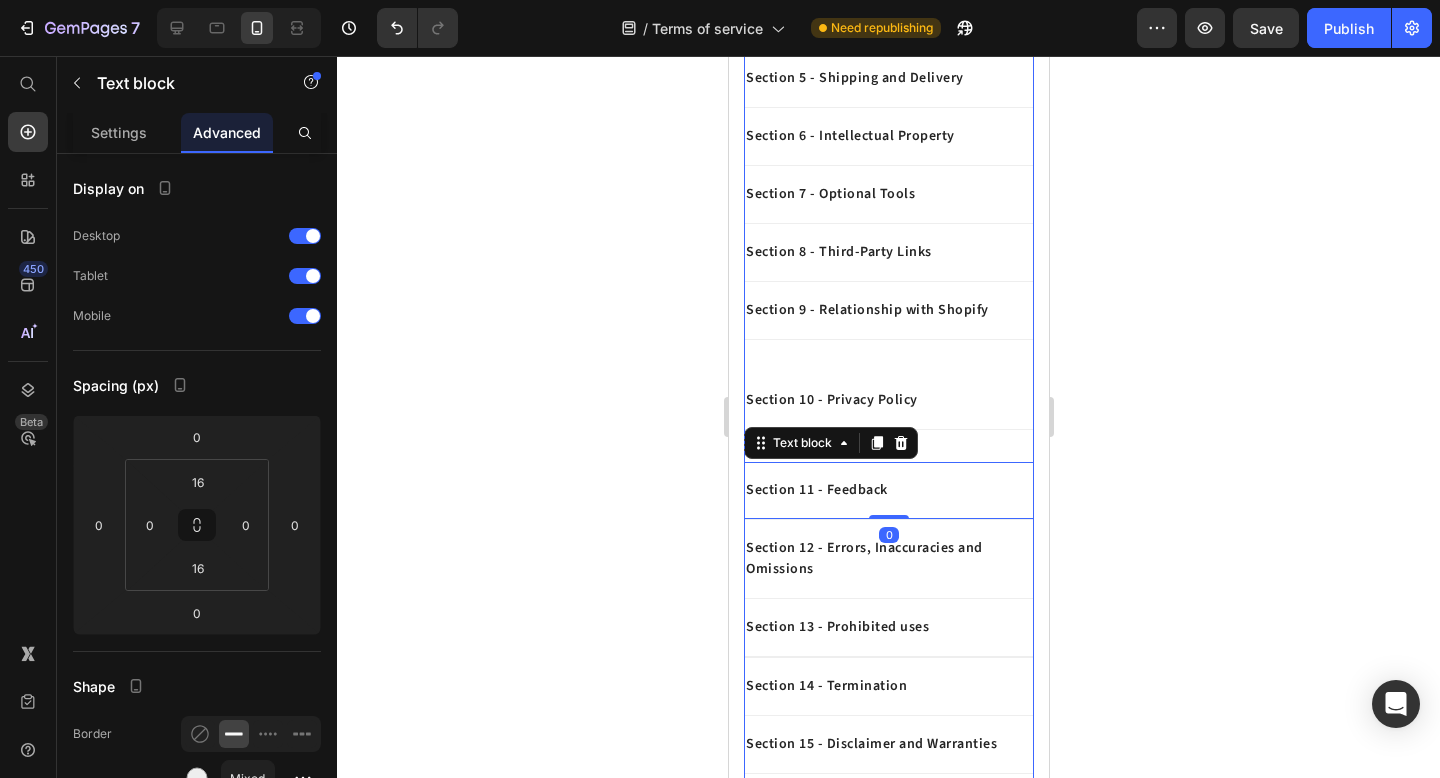 scroll, scrollTop: 649, scrollLeft: 0, axis: vertical 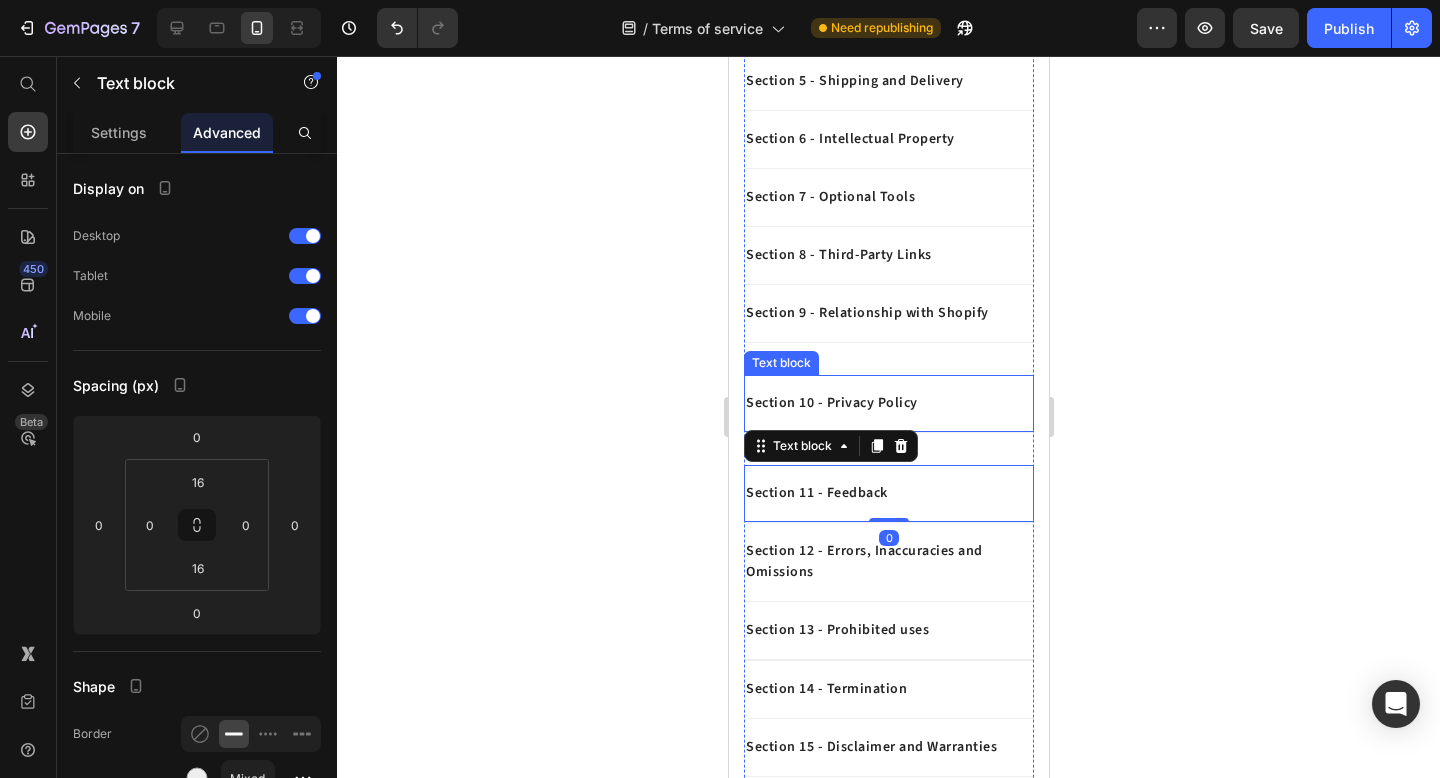 click on "Section 10 - Privacy Policy Text block" at bounding box center (888, 404) 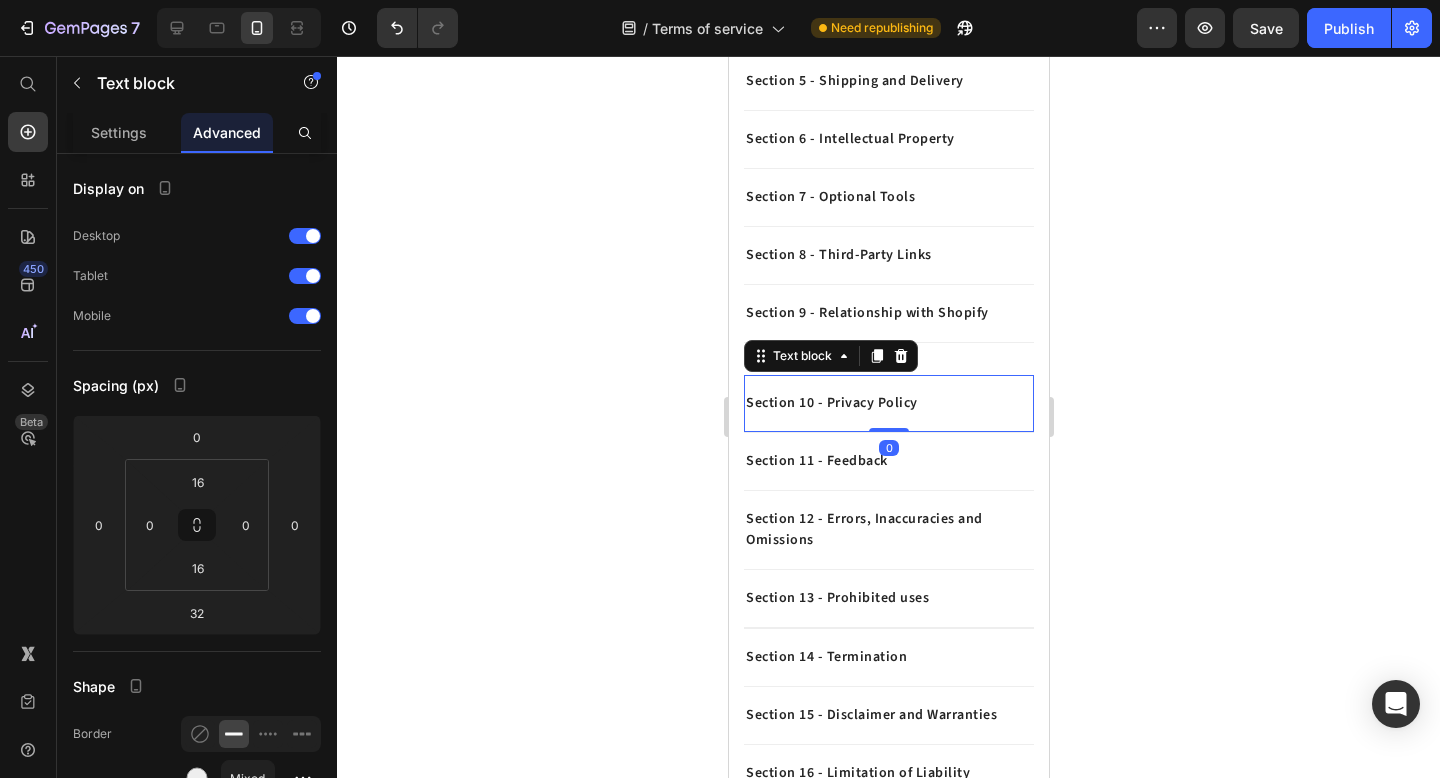 drag, startPoint x: 901, startPoint y: 463, endPoint x: 899, endPoint y: 408, distance: 55.03635 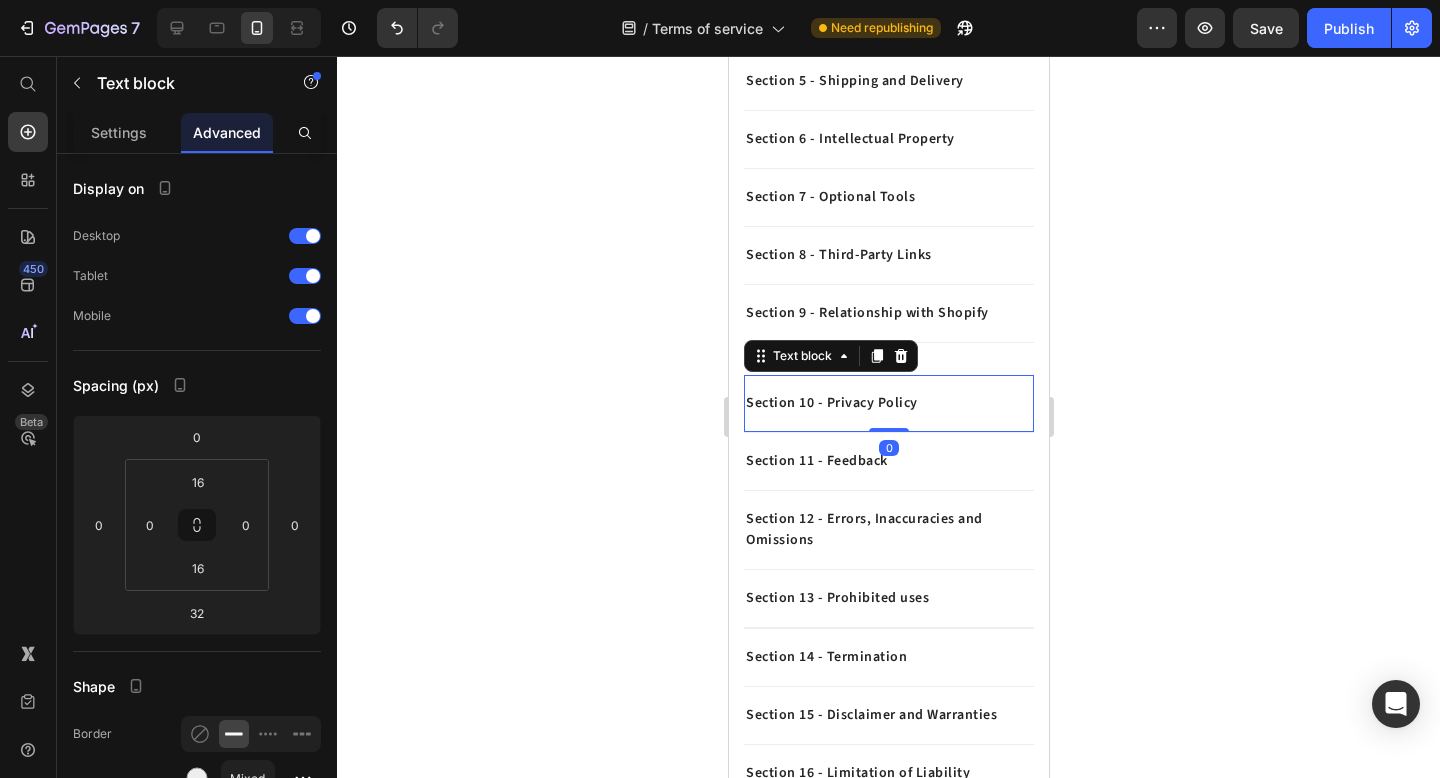 type on "0" 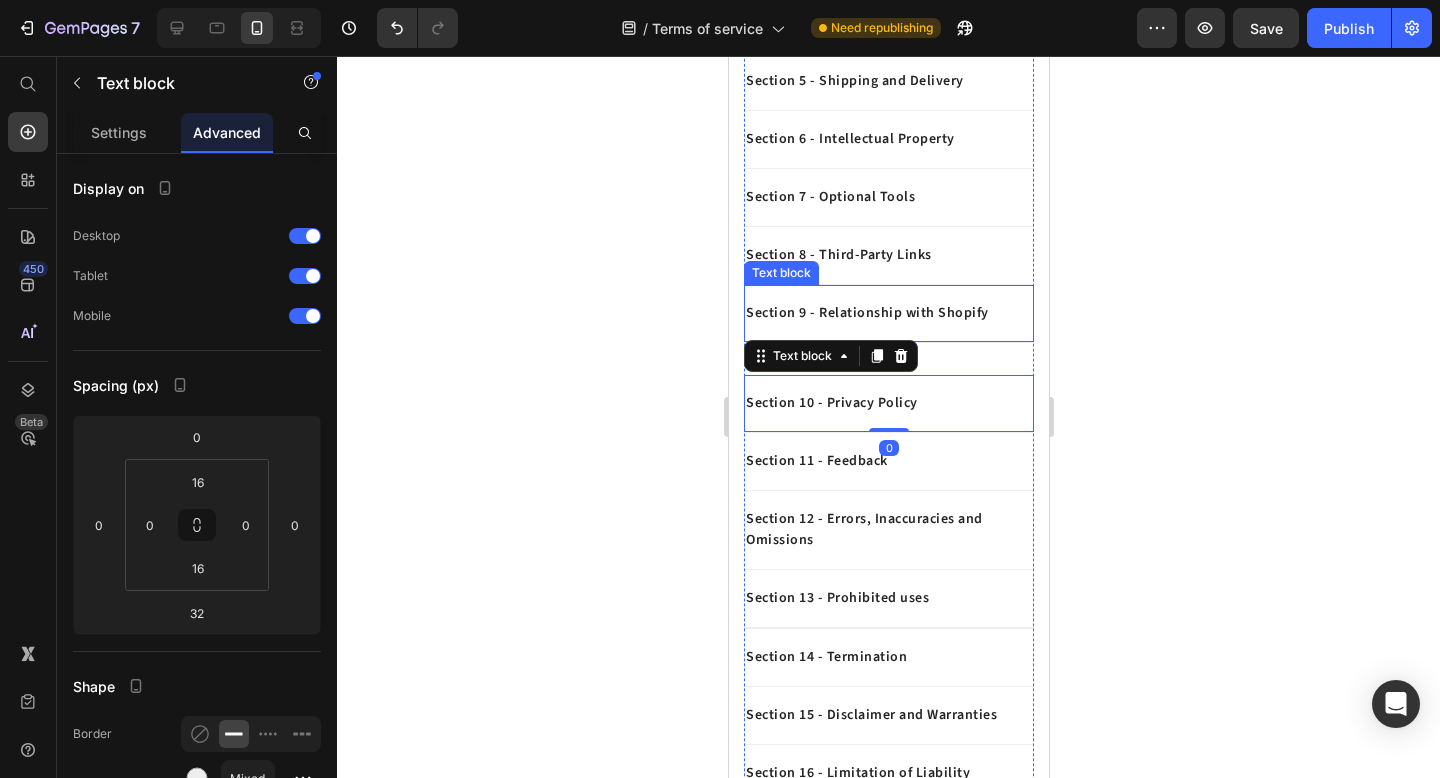 click on "Section 9 - Relationship with Shopify Text block" at bounding box center [888, 314] 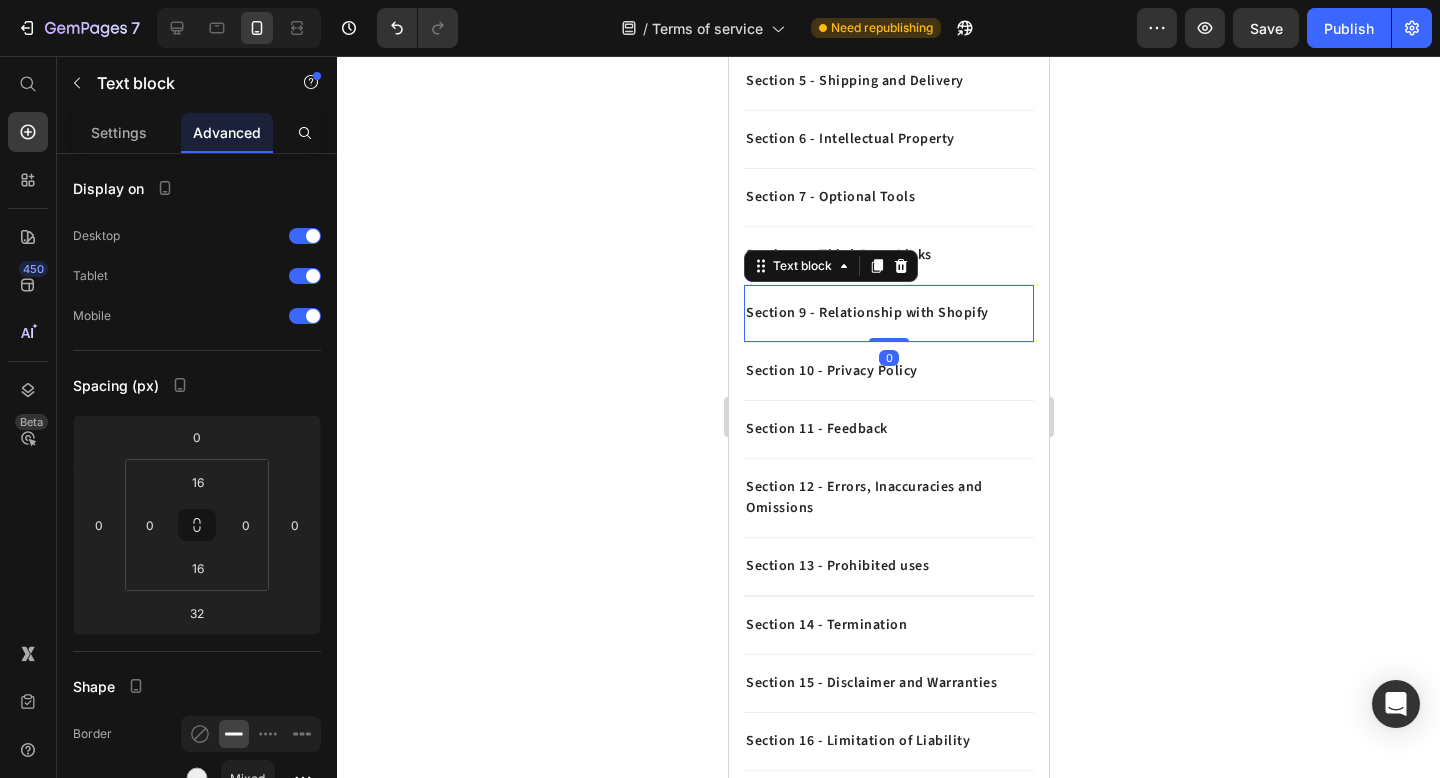 drag, startPoint x: 885, startPoint y: 372, endPoint x: 885, endPoint y: 319, distance: 53 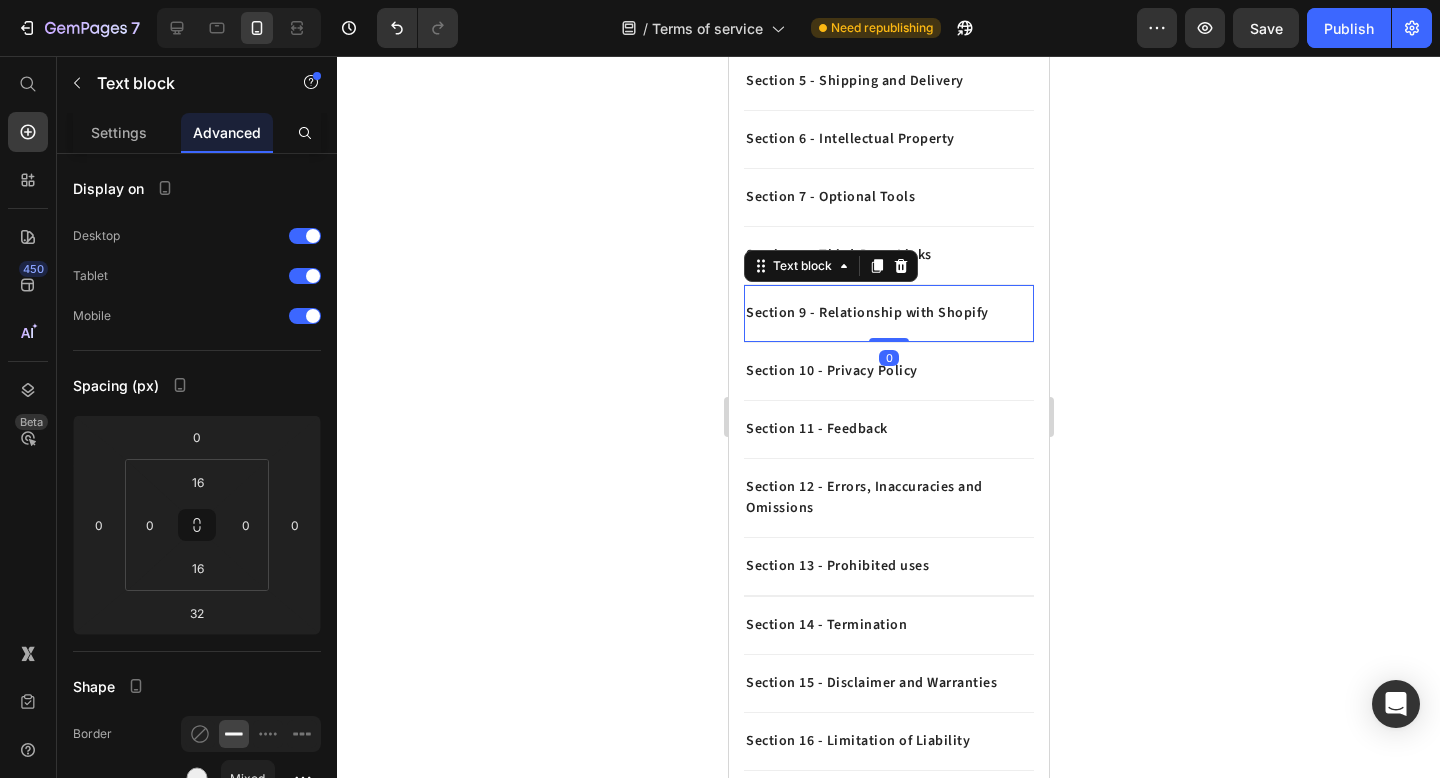 click on "Section 9 - Relationship with Shopify Text block   0" at bounding box center (888, 314) 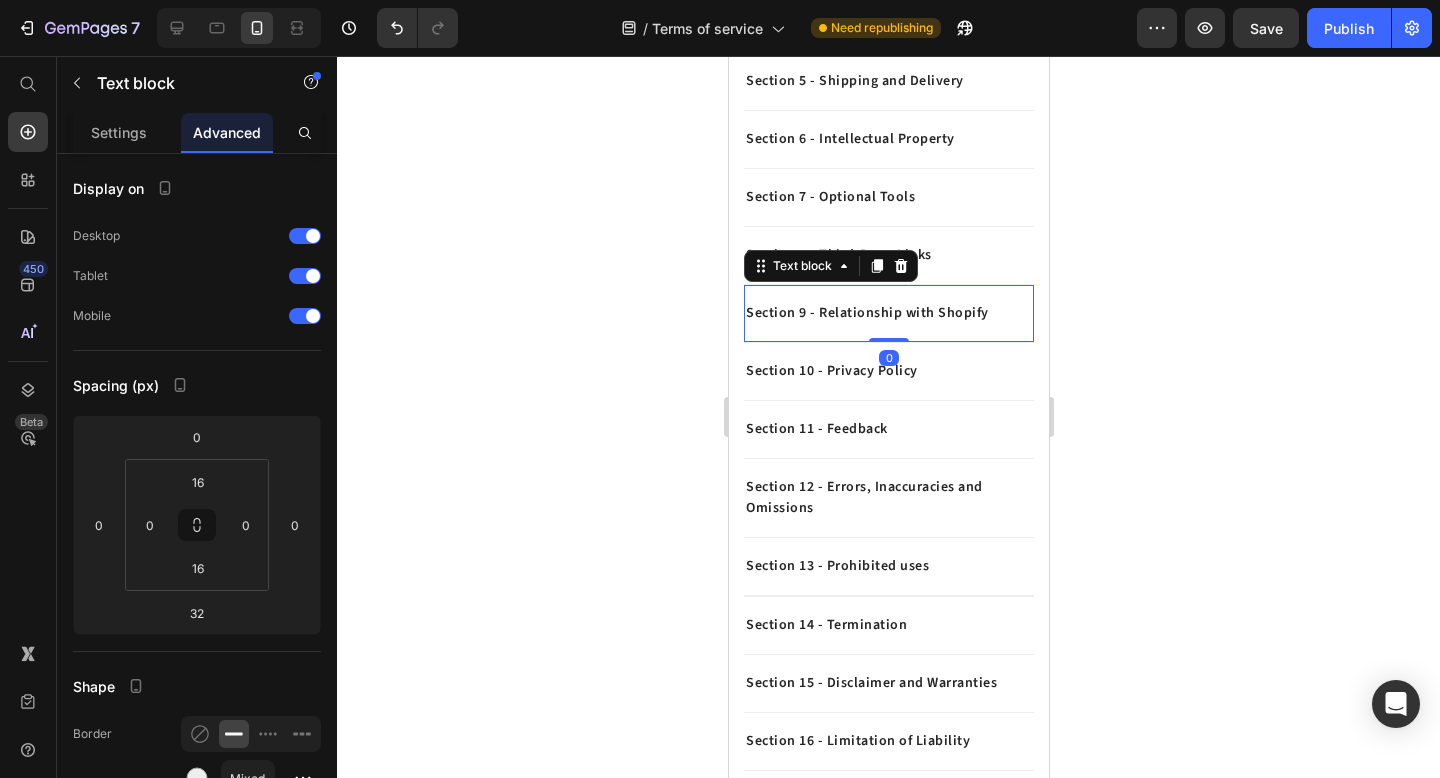 type on "0" 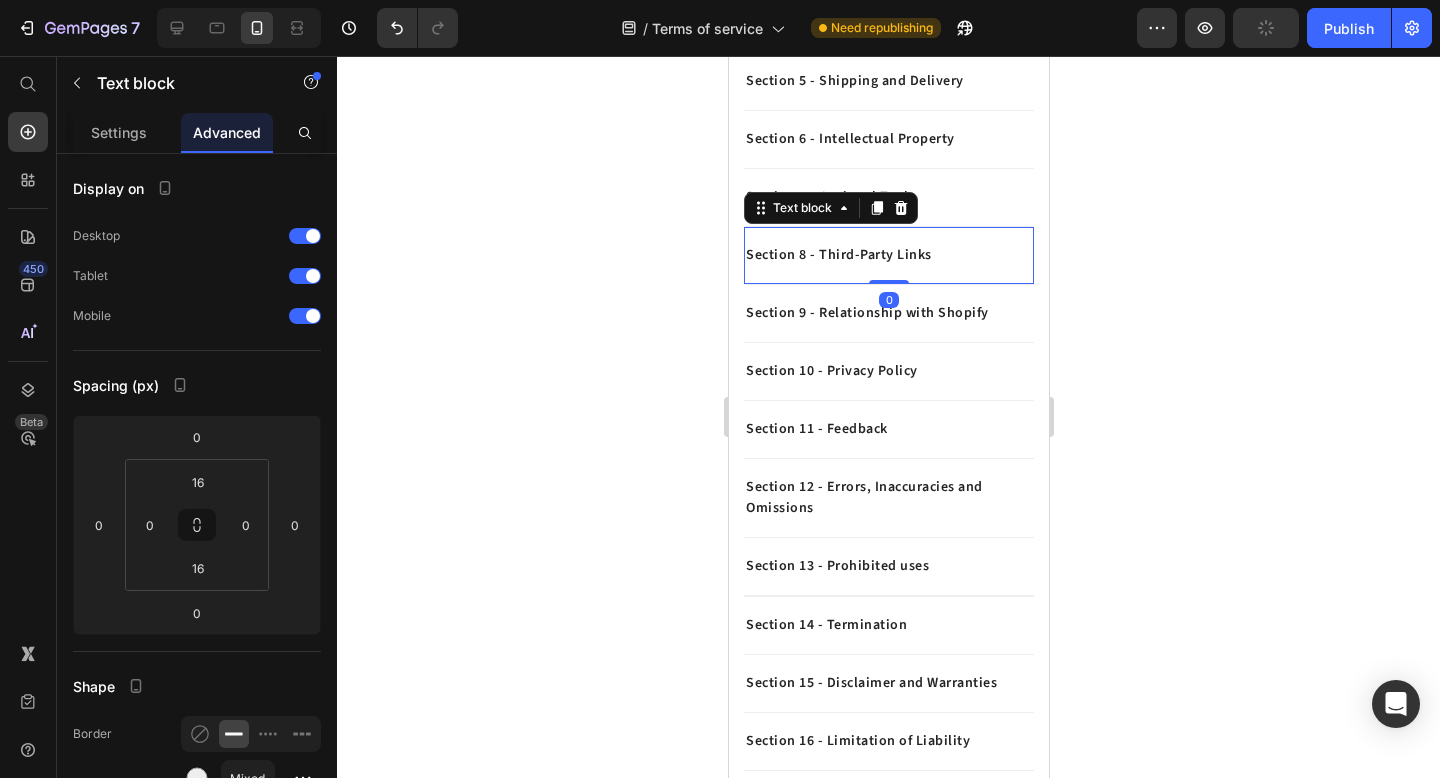 click on "Section 8 - Third-Party Links" at bounding box center (888, 255) 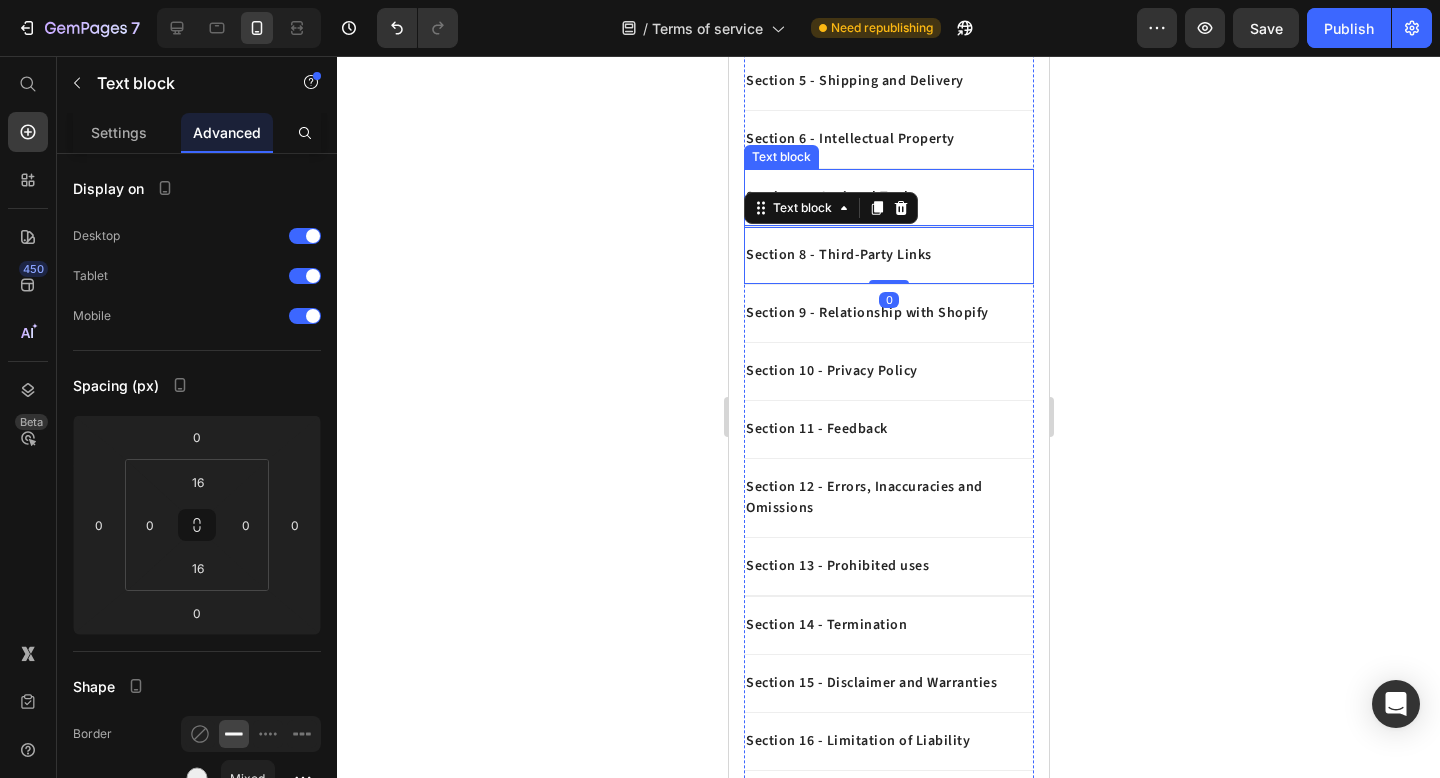 click on "Section 7 - Optional Tools" at bounding box center [888, 197] 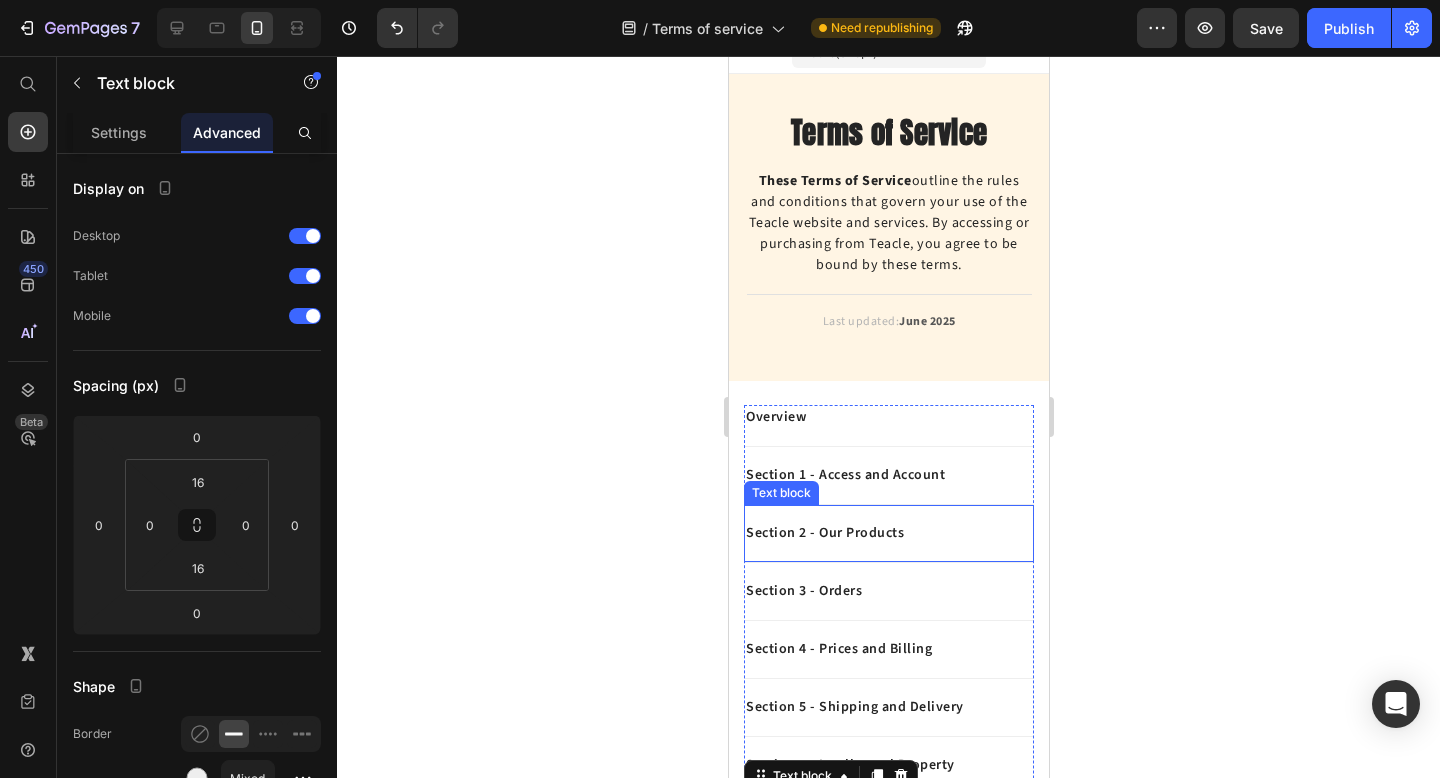 scroll, scrollTop: 22, scrollLeft: 0, axis: vertical 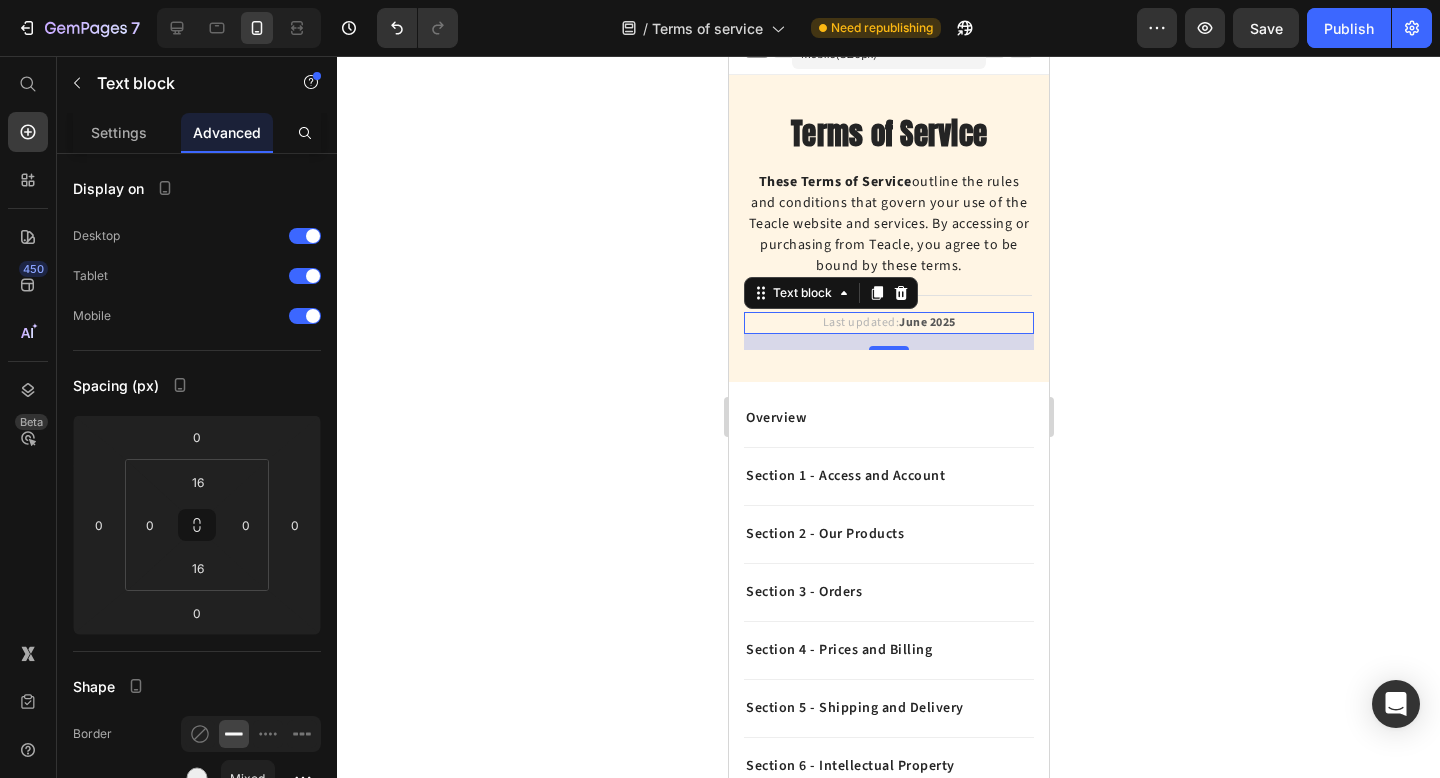 click on "Last updated:  June 2025" at bounding box center [888, 323] 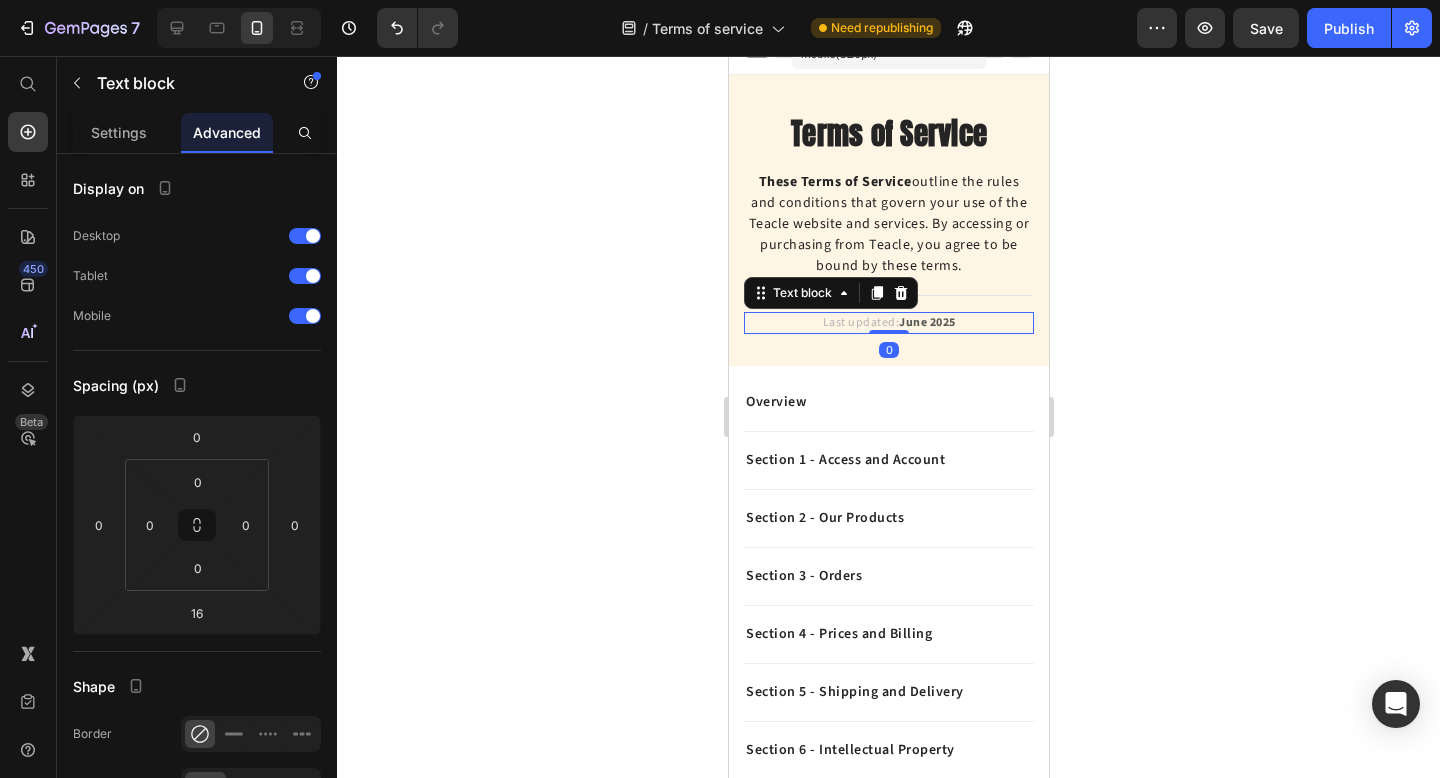 drag, startPoint x: 899, startPoint y: 346, endPoint x: 899, endPoint y: 316, distance: 30 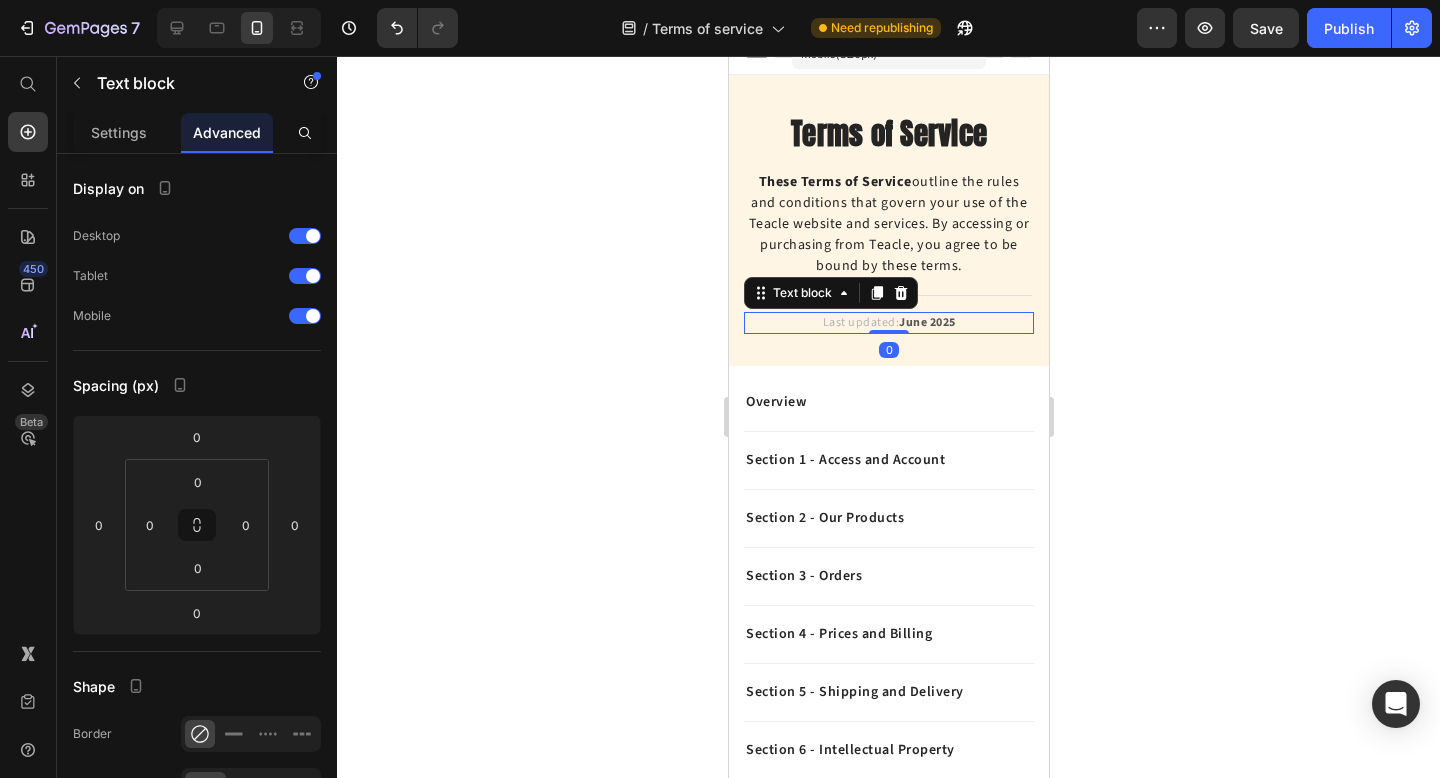 click 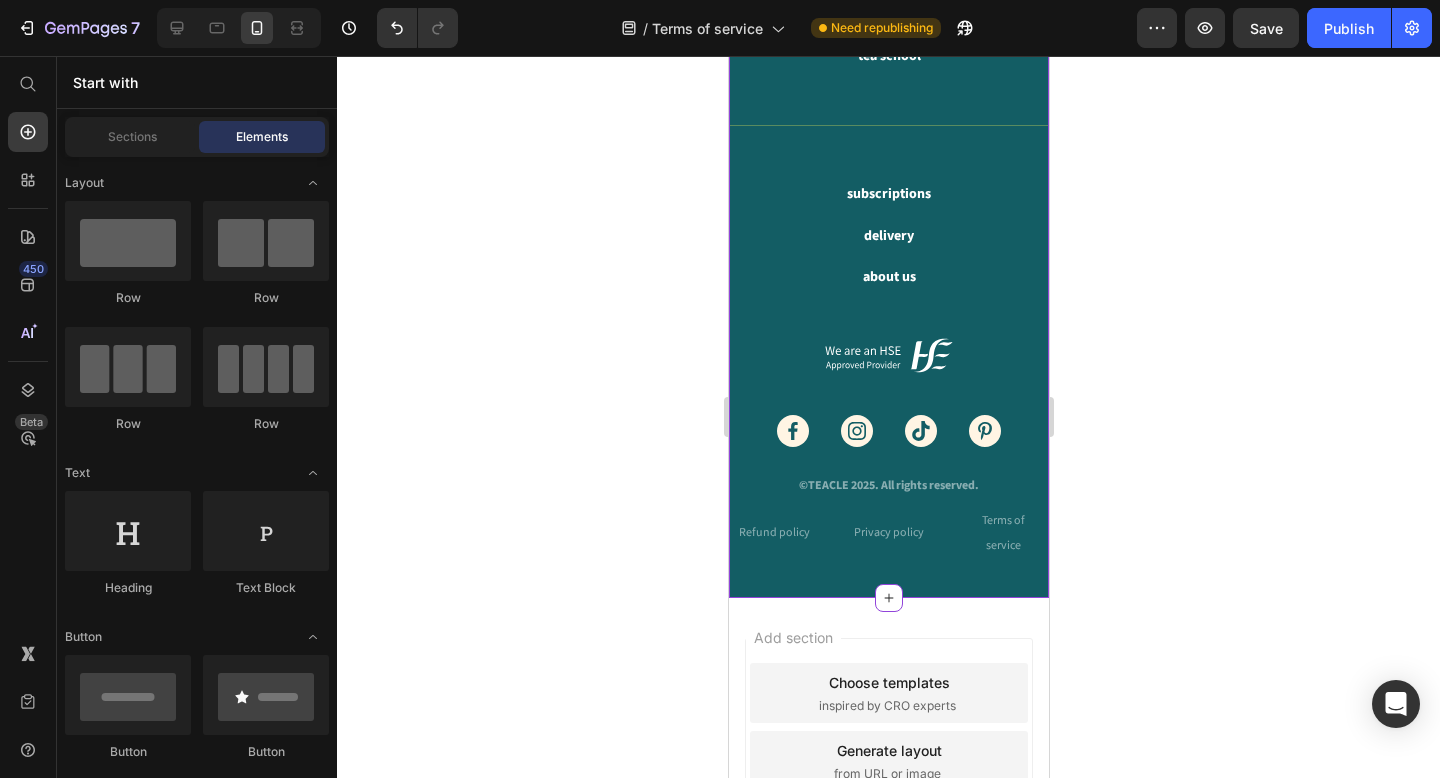 scroll, scrollTop: 15310, scrollLeft: 0, axis: vertical 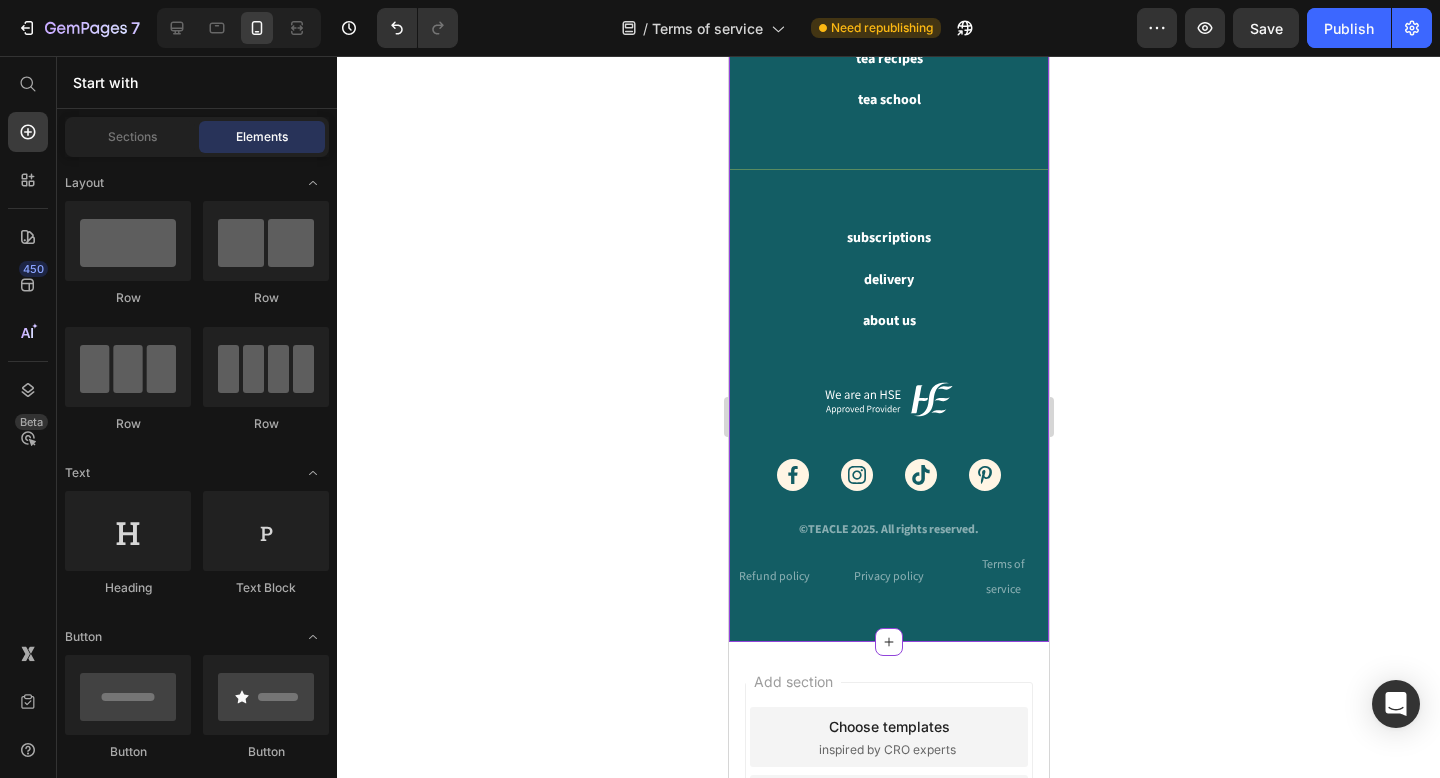 click on "Terms of service" at bounding box center (1002, 577) 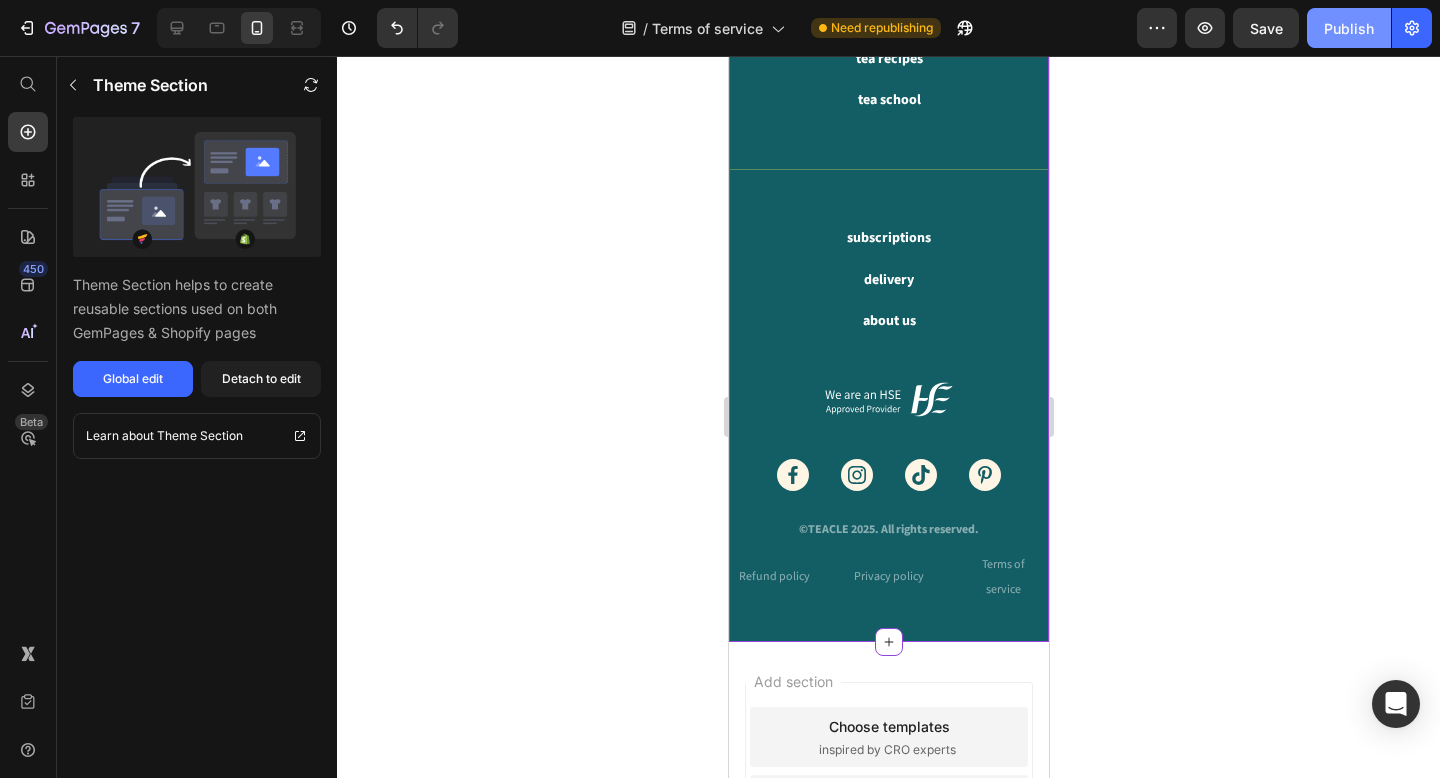 click on "Publish" at bounding box center (1349, 28) 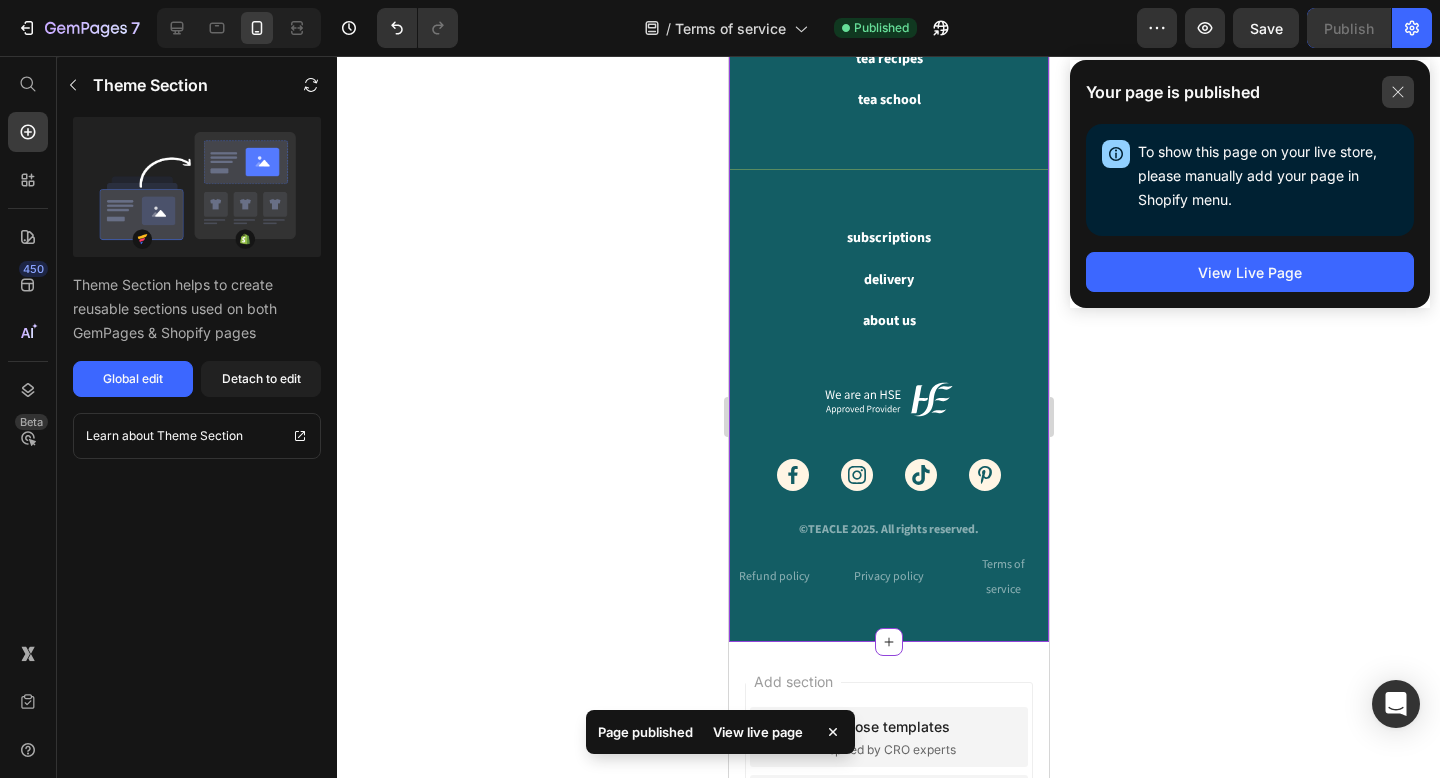 click 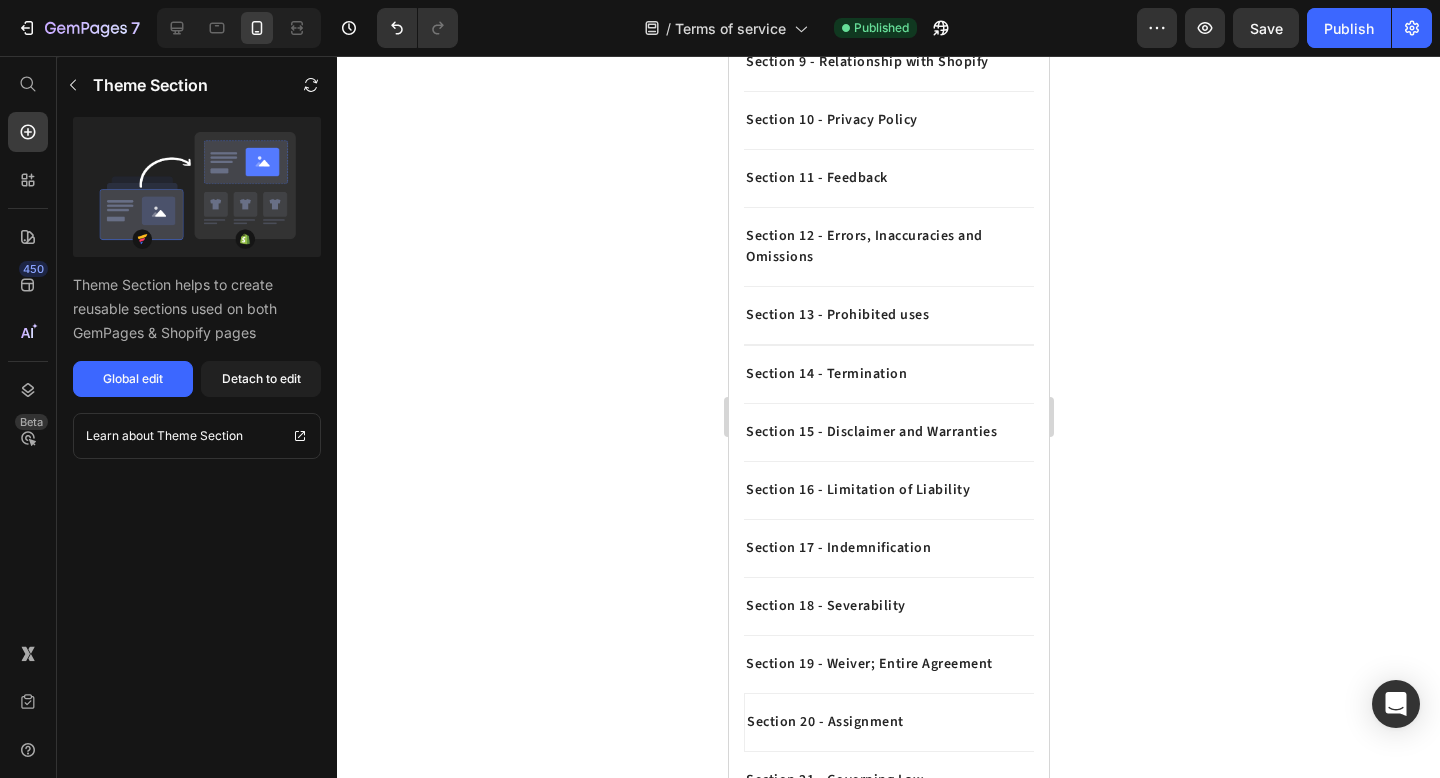 scroll, scrollTop: 421, scrollLeft: 0, axis: vertical 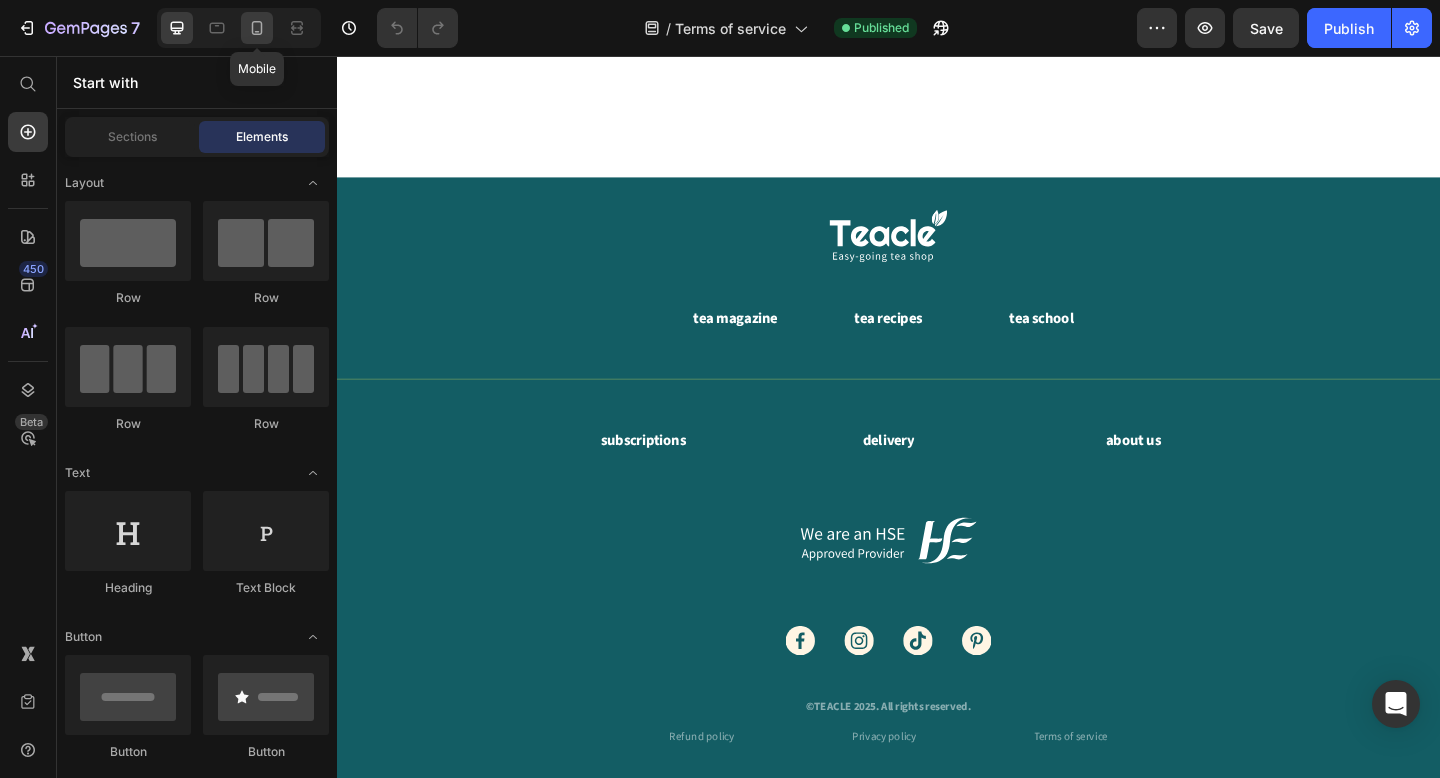 click 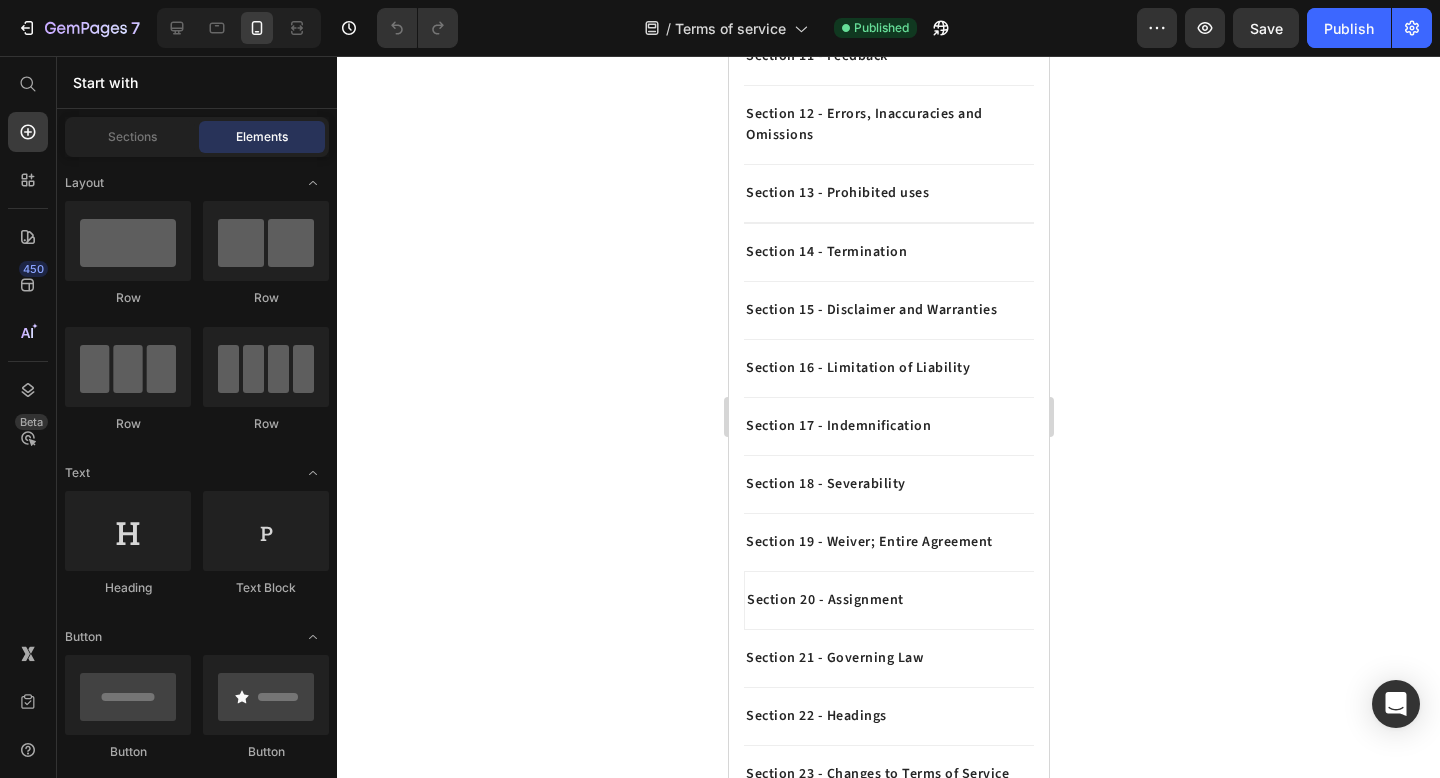scroll, scrollTop: 0, scrollLeft: 0, axis: both 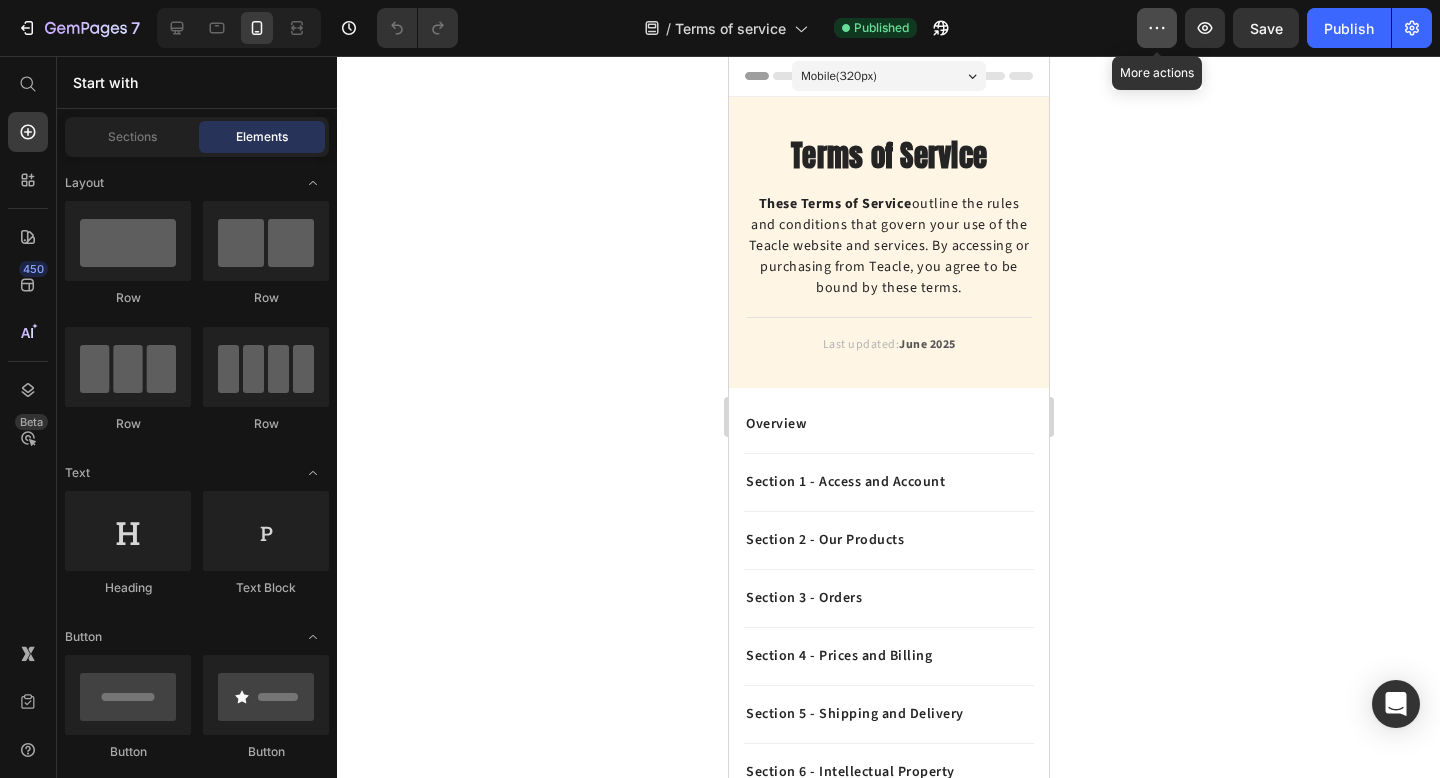 click 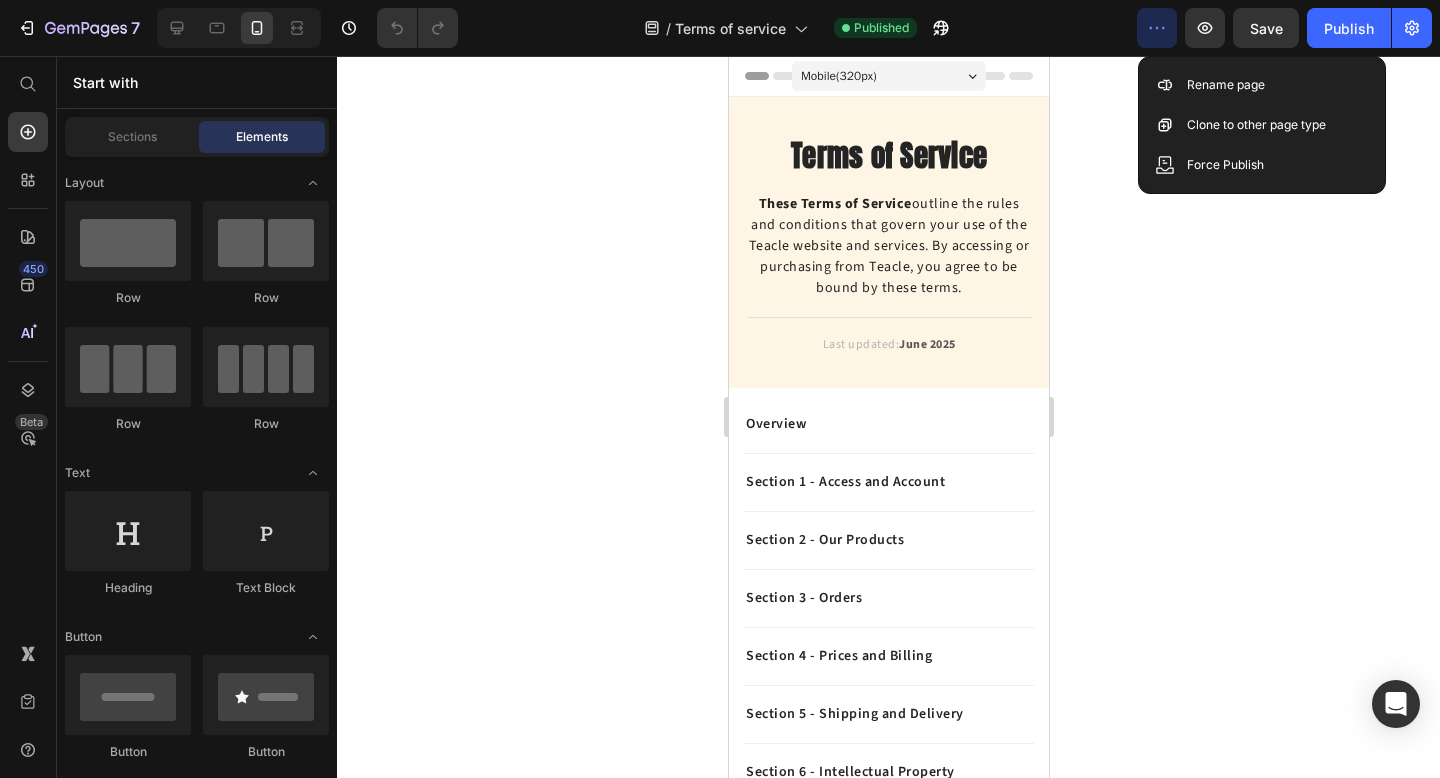 click 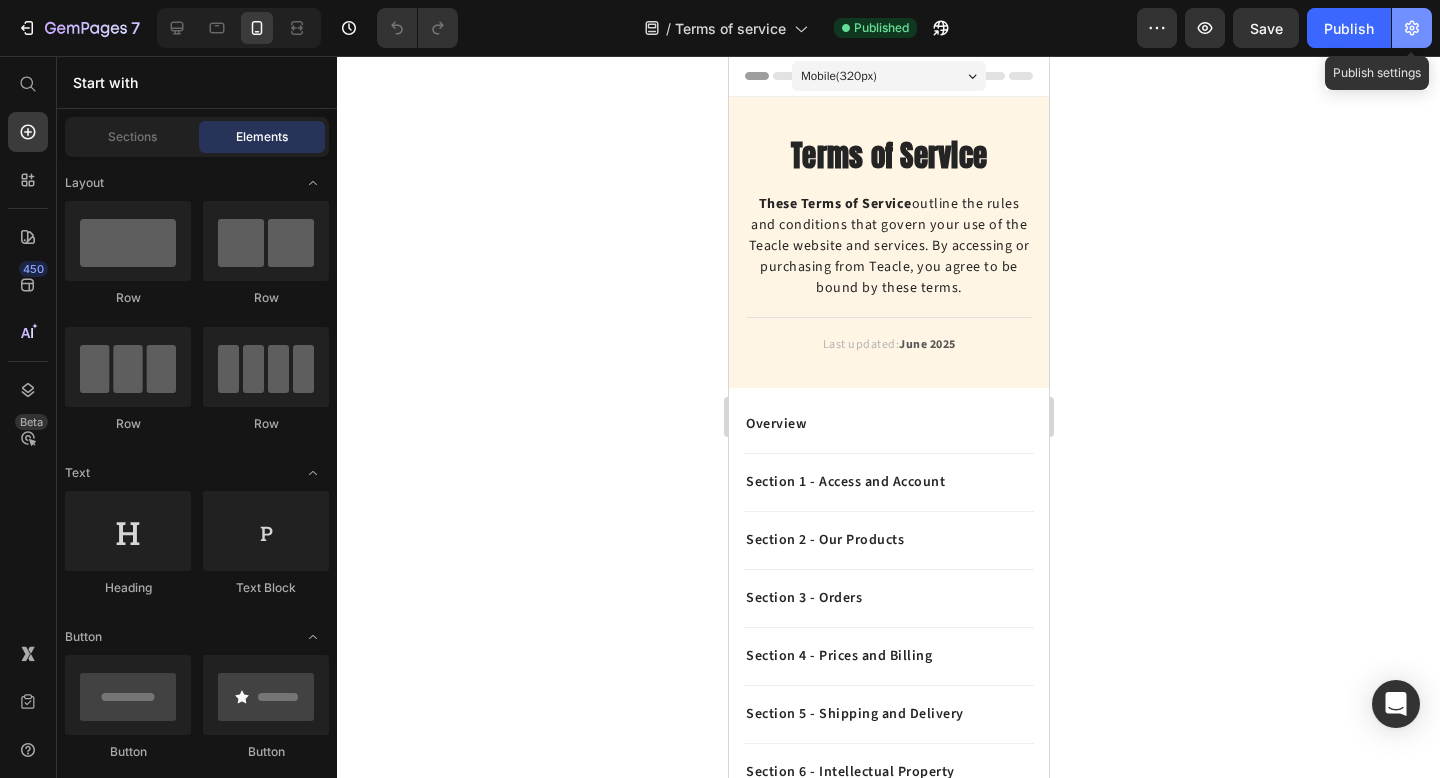 click 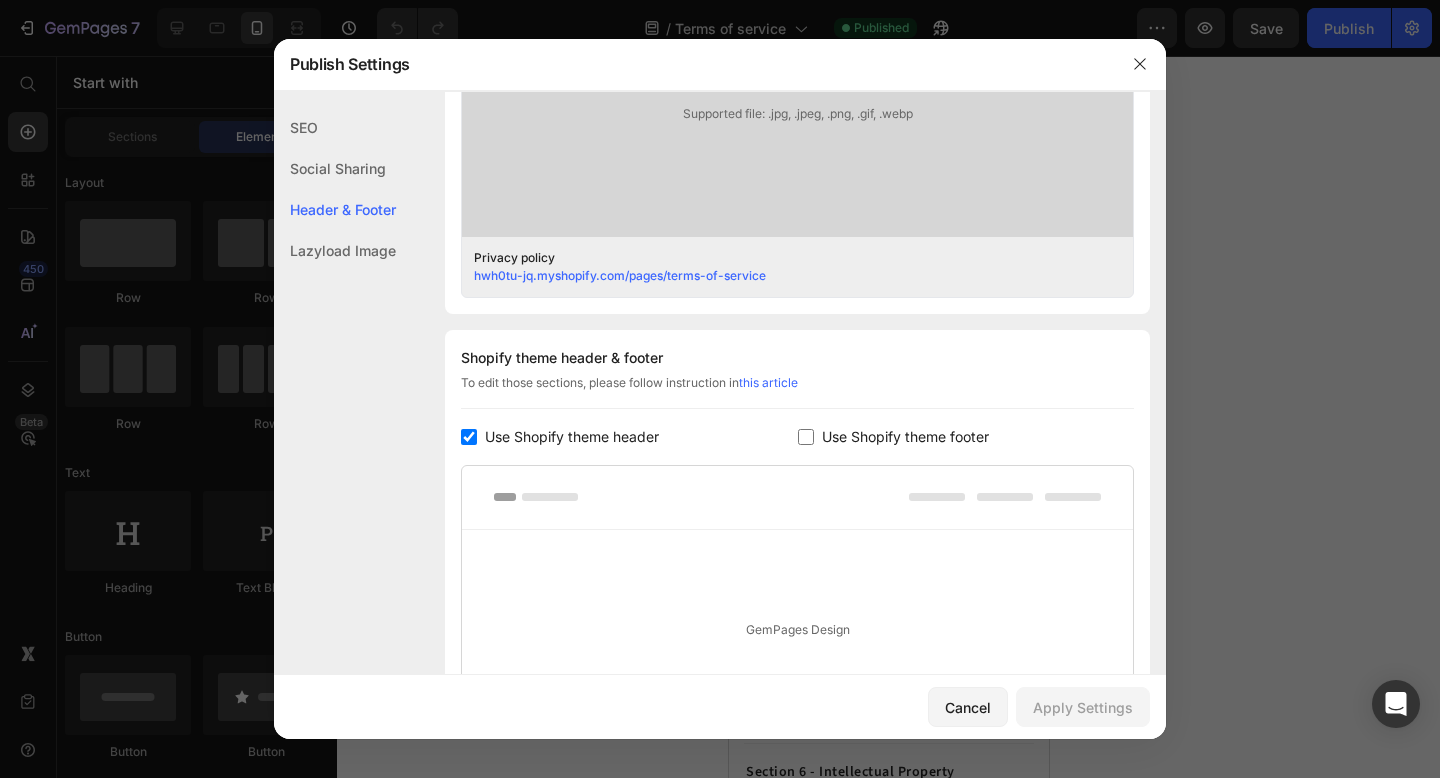 scroll, scrollTop: 710, scrollLeft: 0, axis: vertical 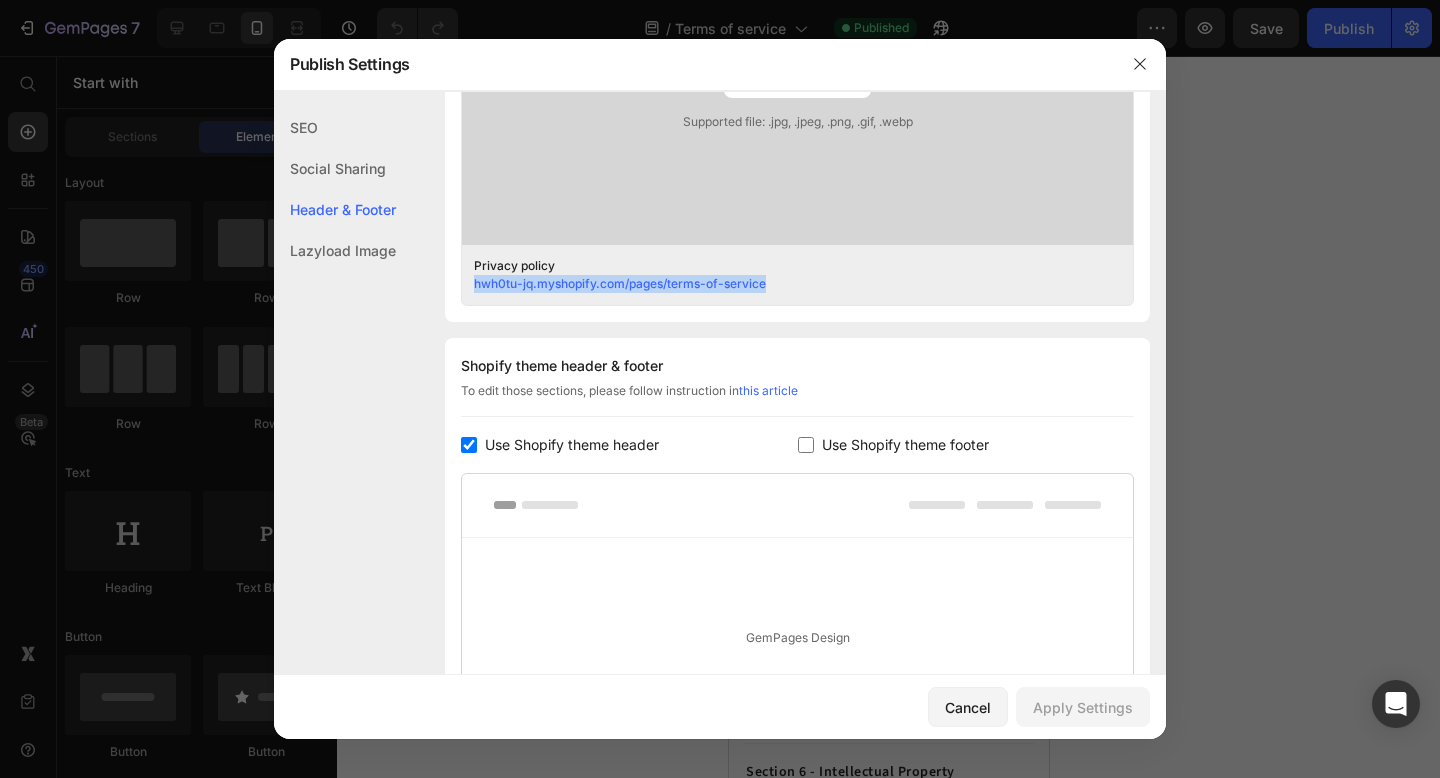 drag, startPoint x: 789, startPoint y: 283, endPoint x: 453, endPoint y: 286, distance: 336.0134 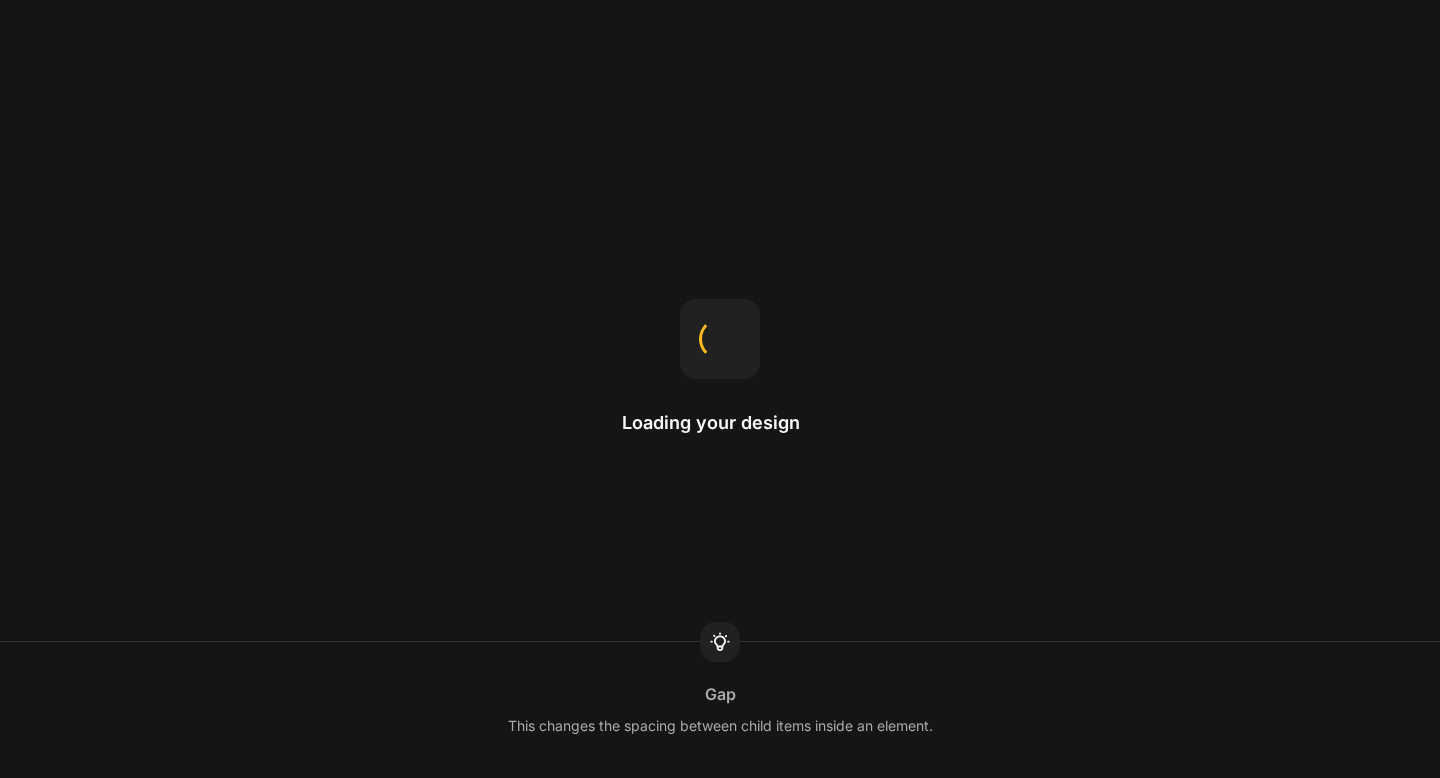 scroll, scrollTop: 0, scrollLeft: 0, axis: both 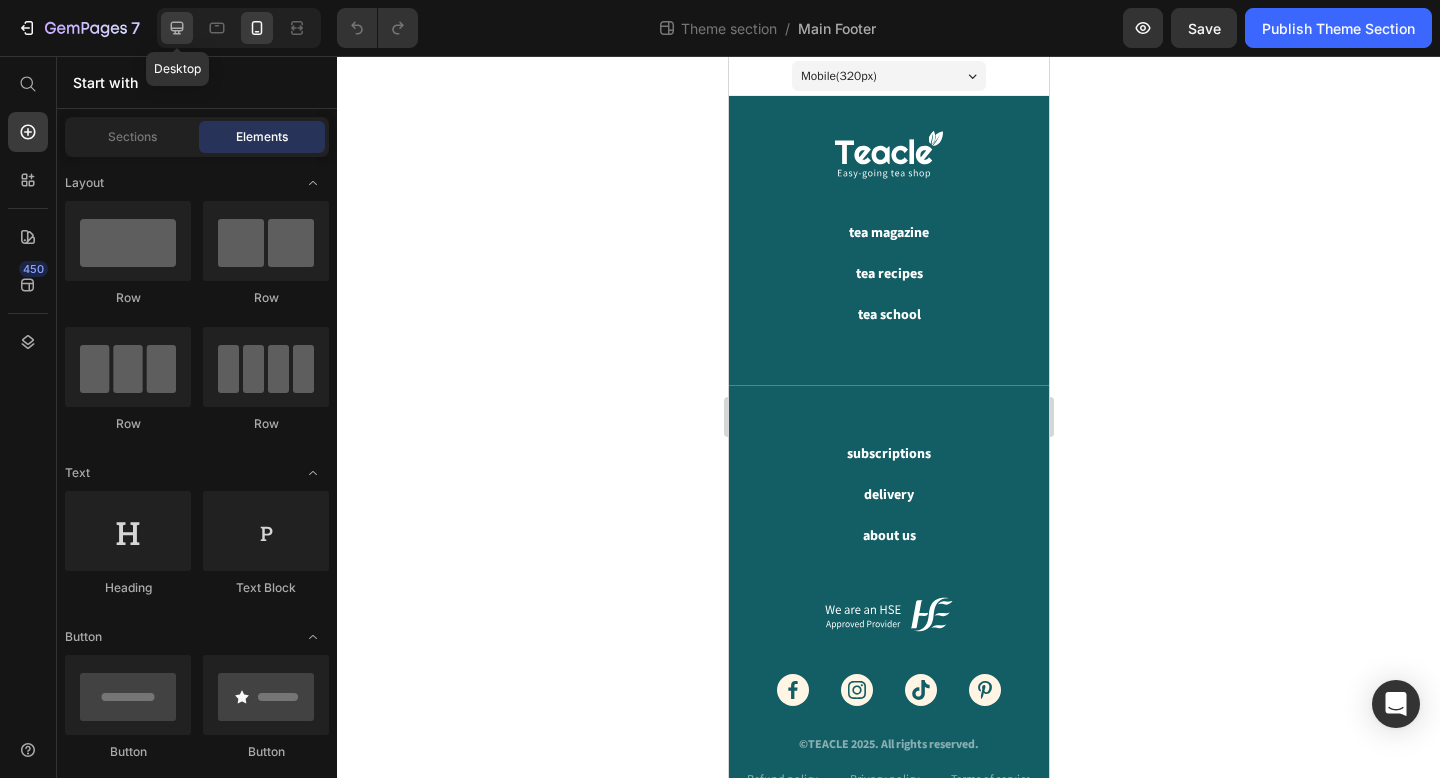 click 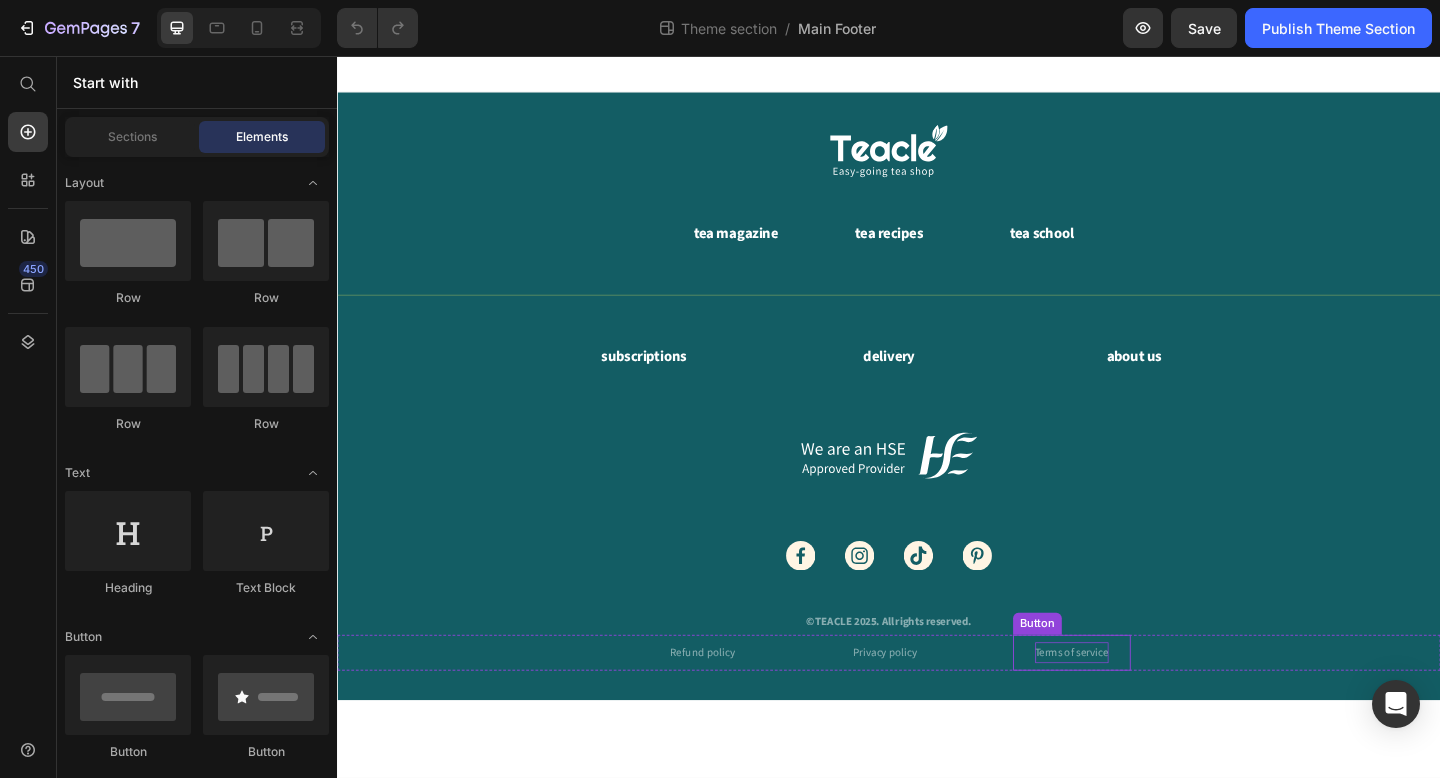 click on "Terms of service" at bounding box center [1136, 705] 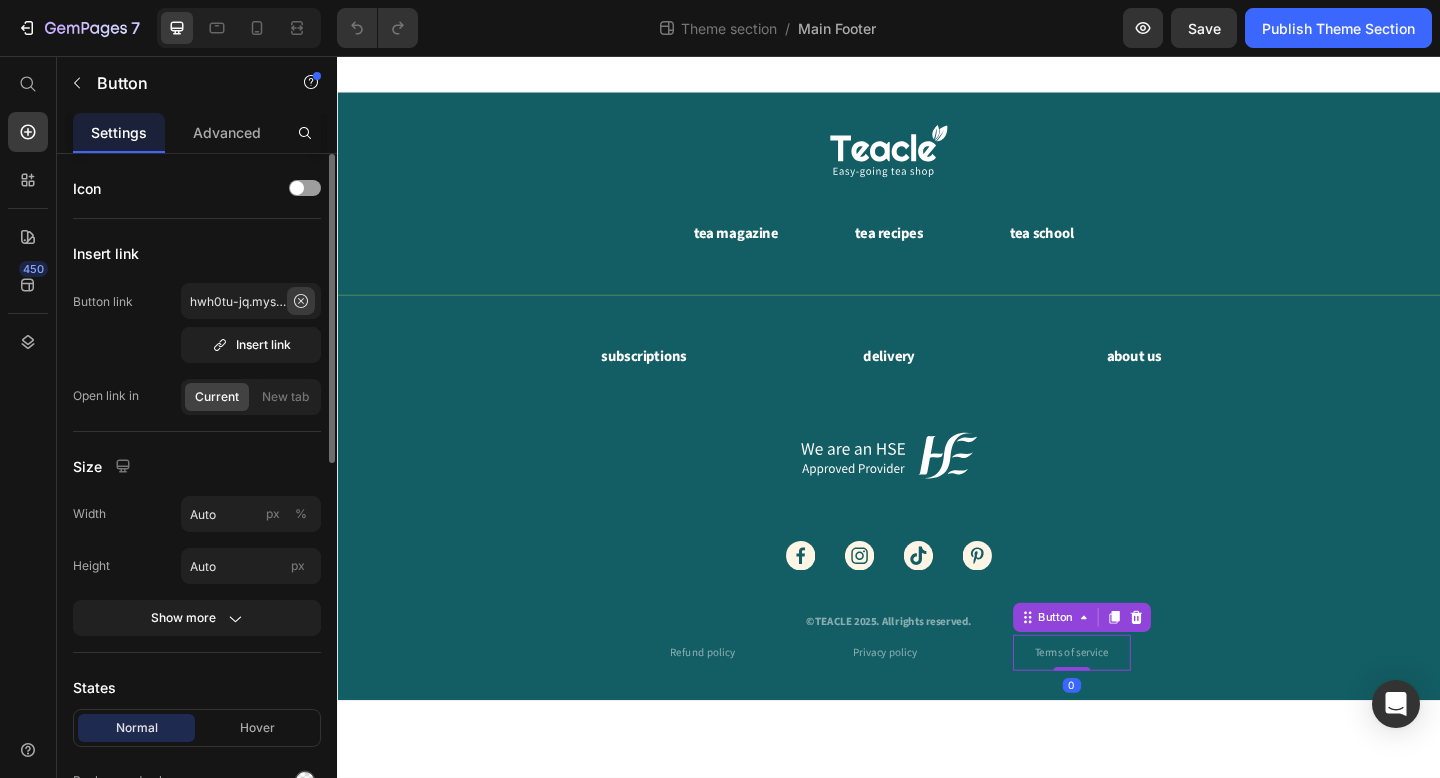 click 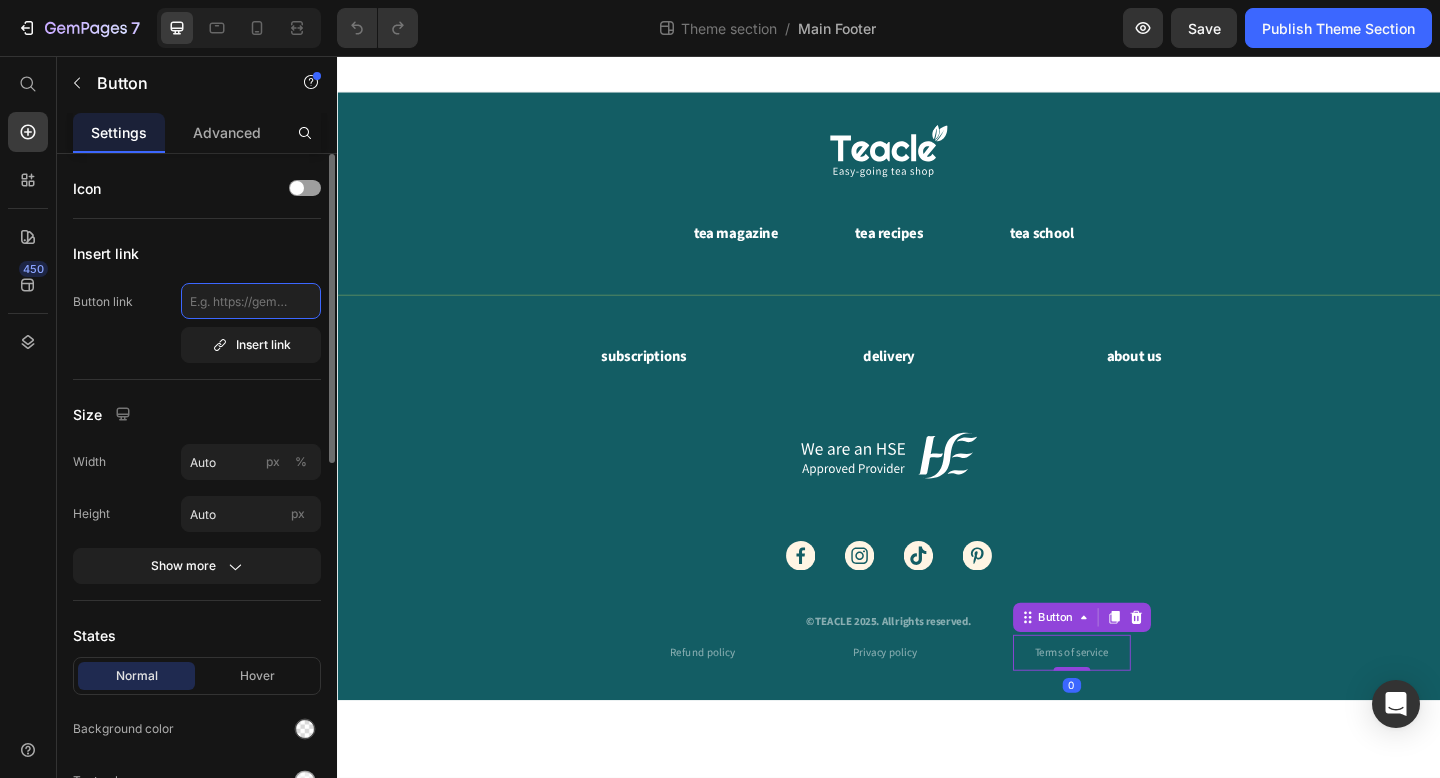 scroll, scrollTop: 0, scrollLeft: 0, axis: both 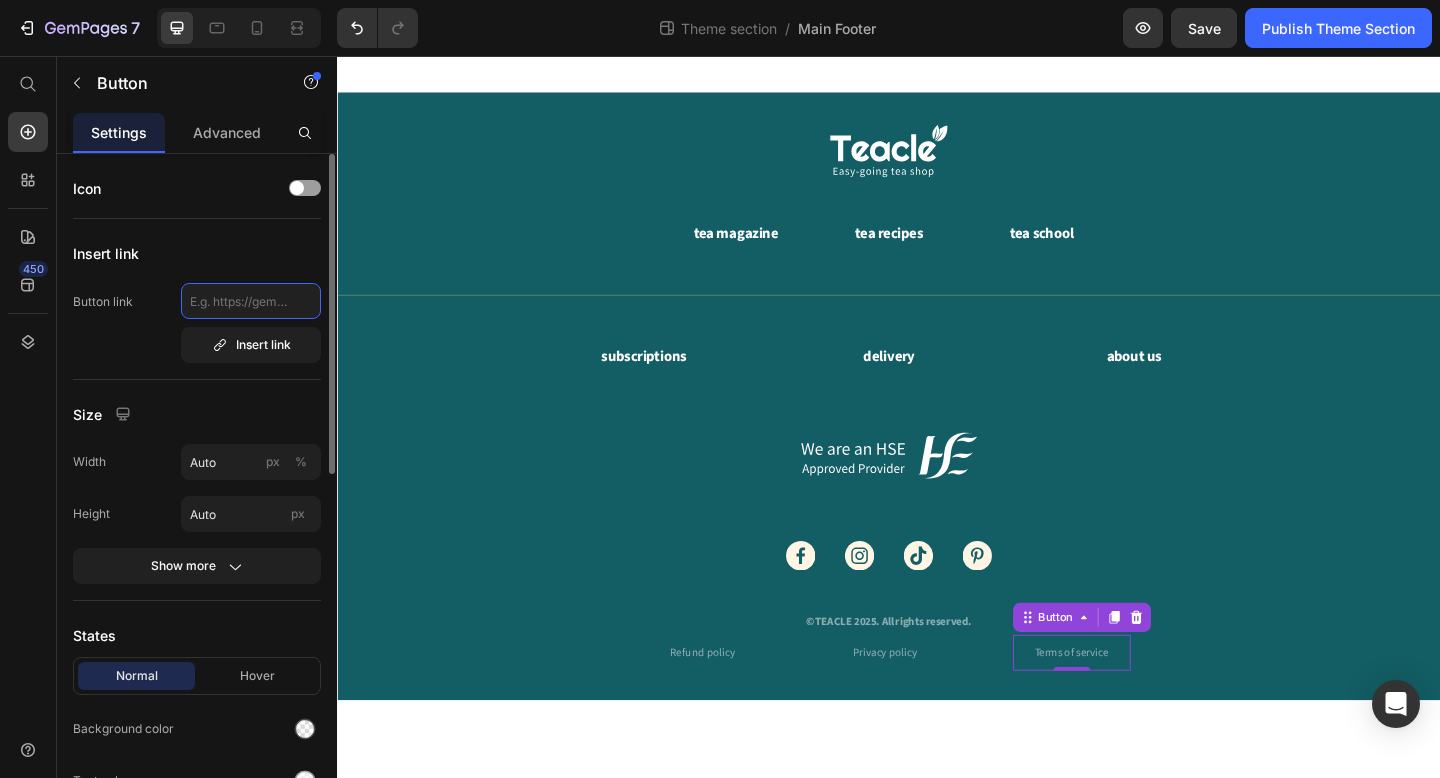 click 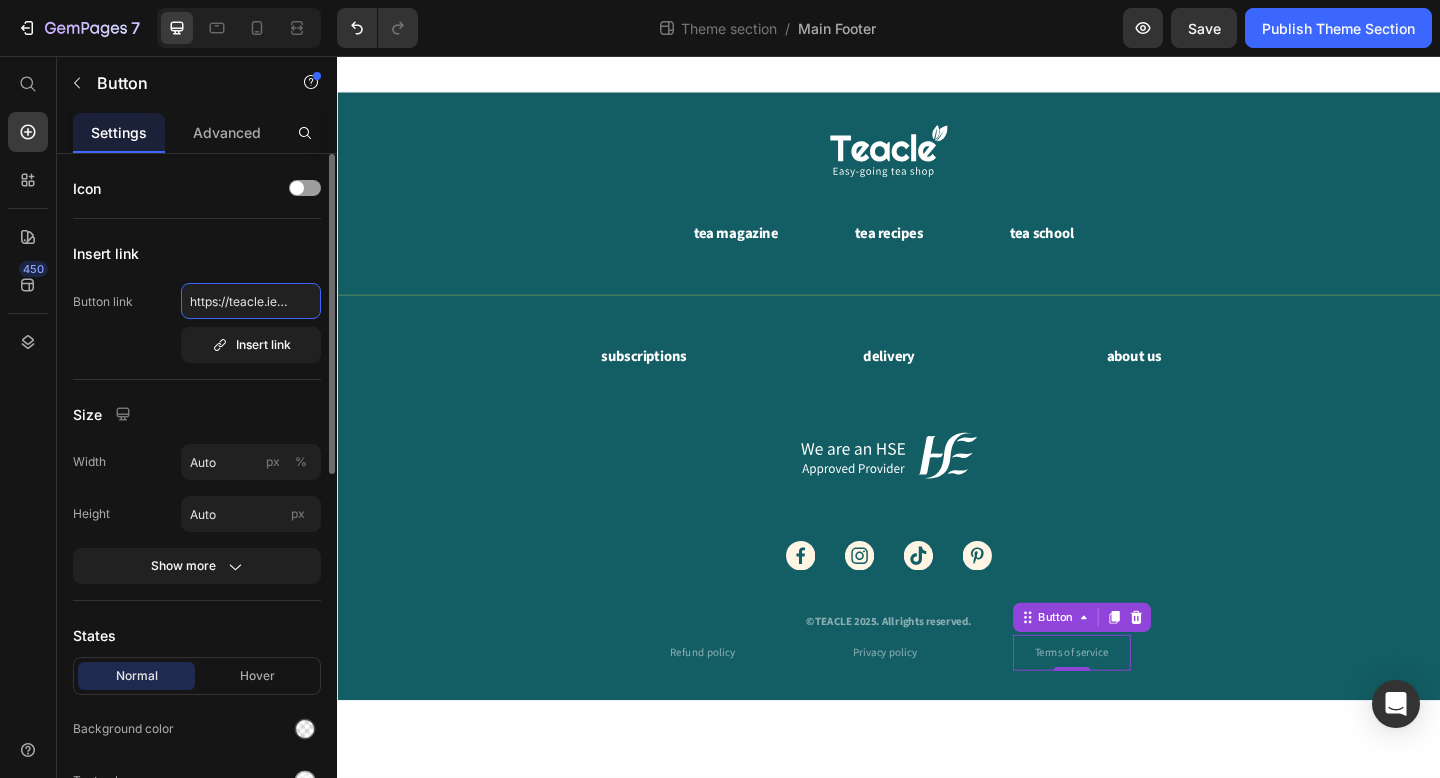scroll, scrollTop: 0, scrollLeft: 130, axis: horizontal 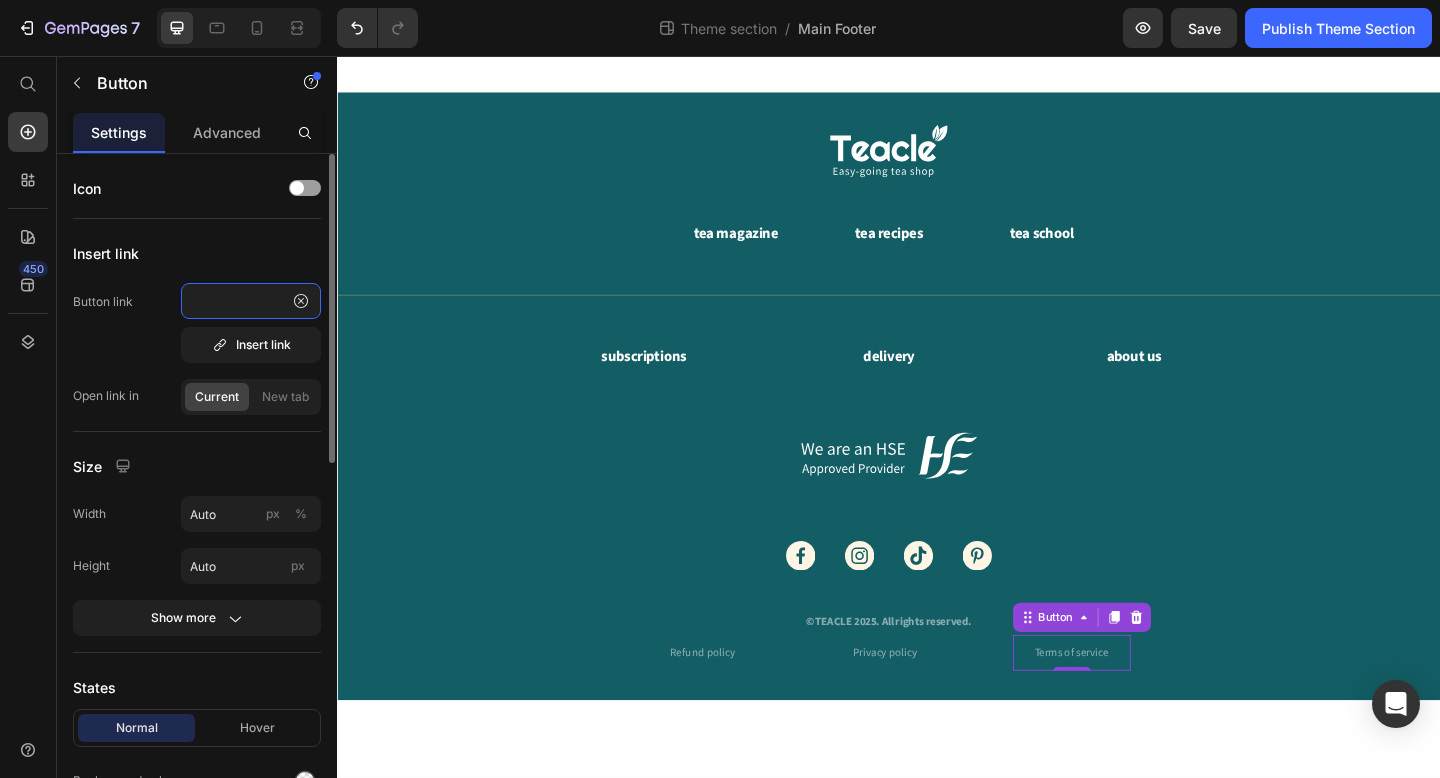 type on "https://teacle.ie/pages/terms-of-service" 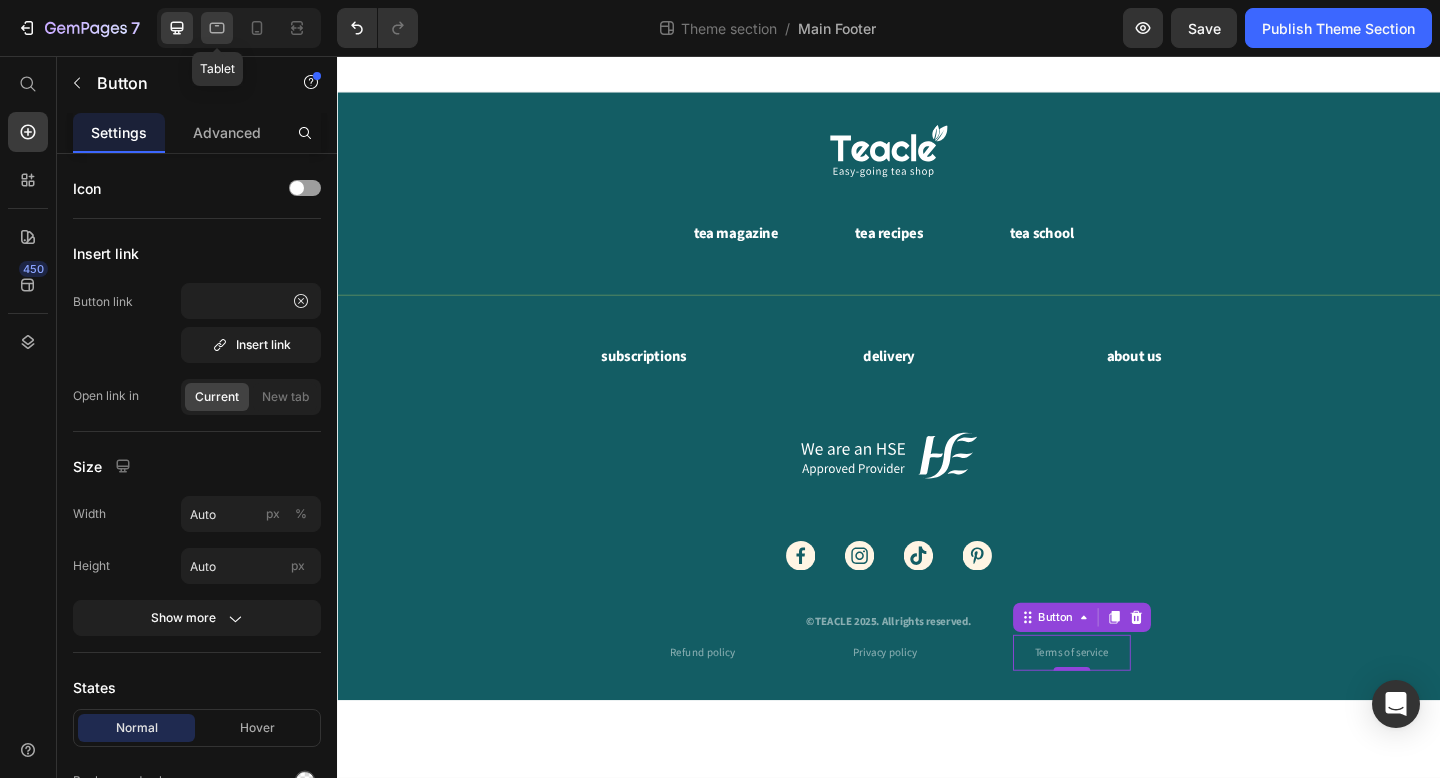 scroll, scrollTop: 0, scrollLeft: 0, axis: both 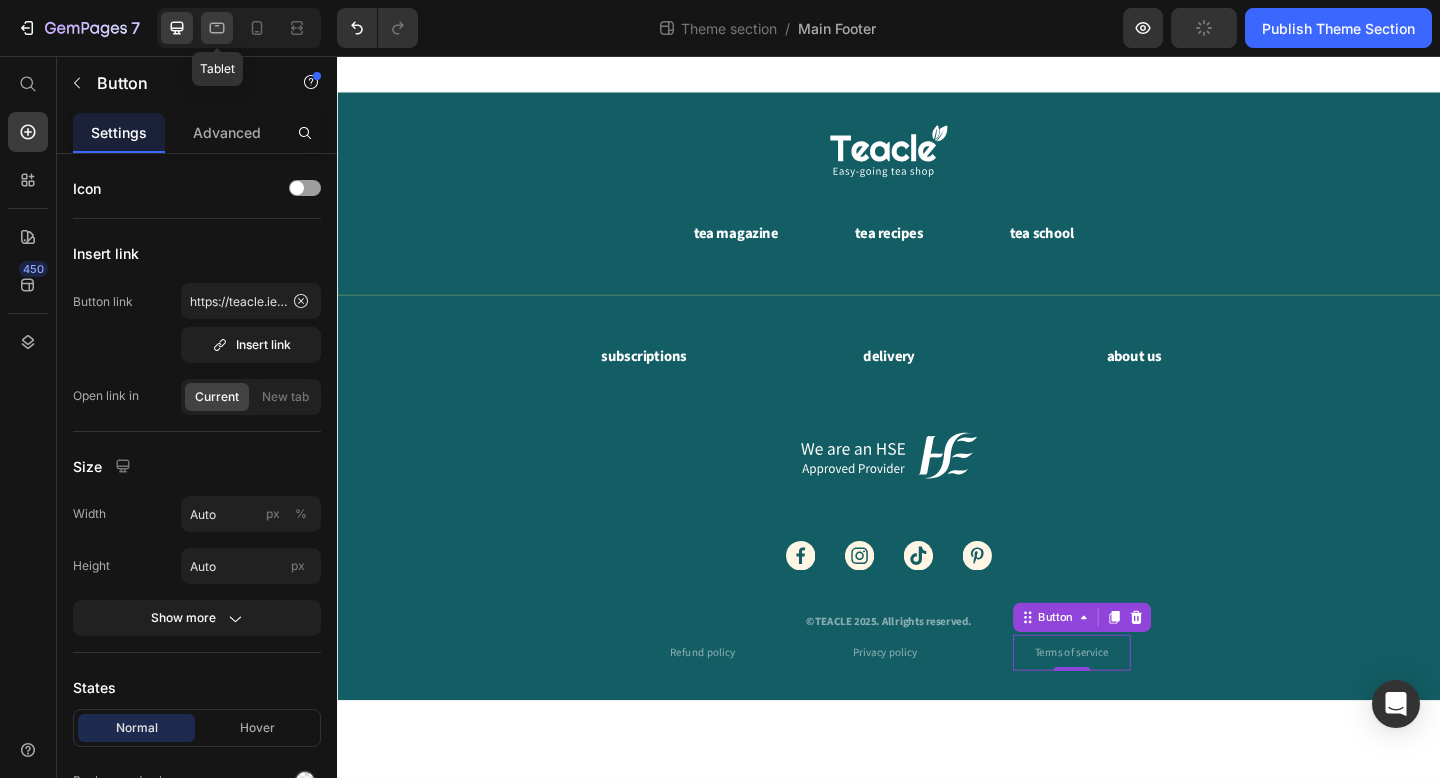 click 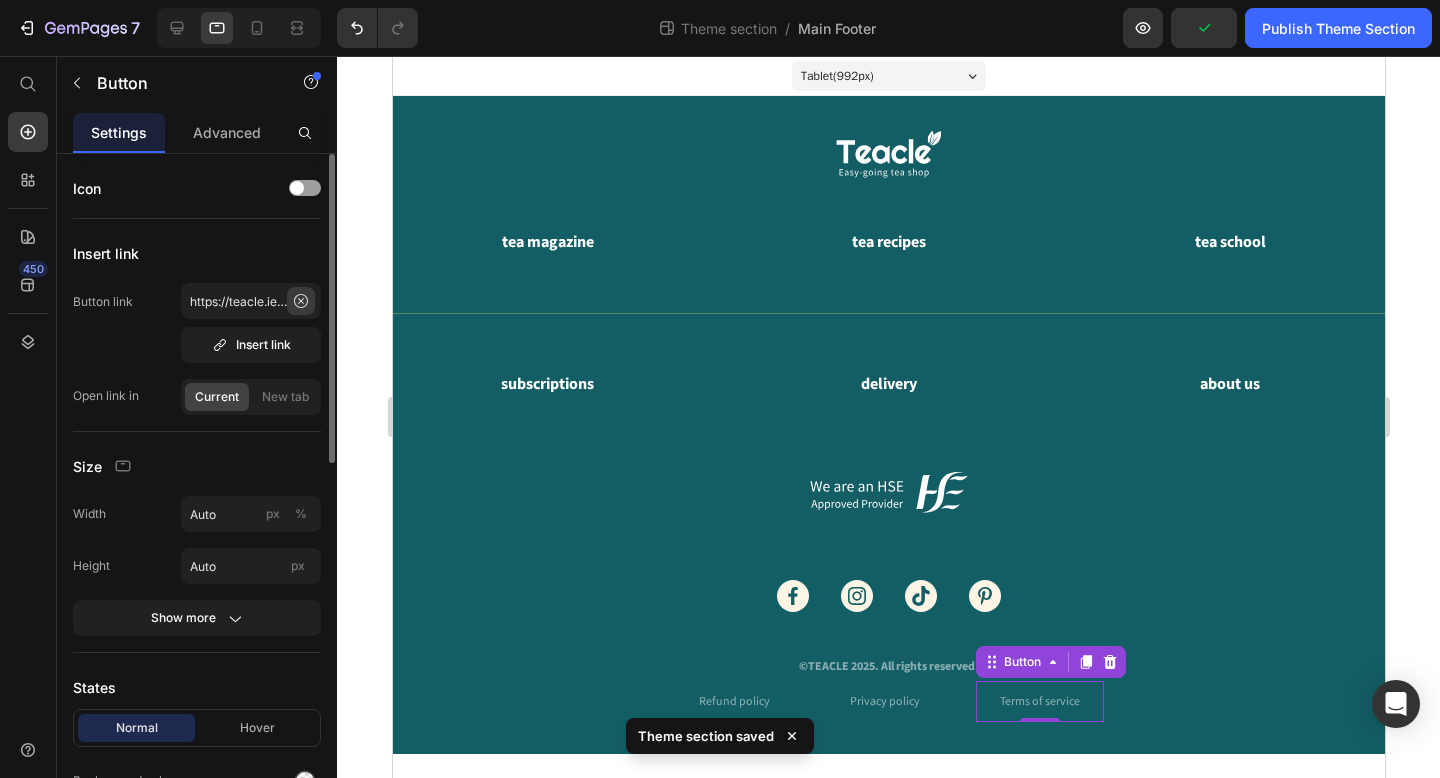click 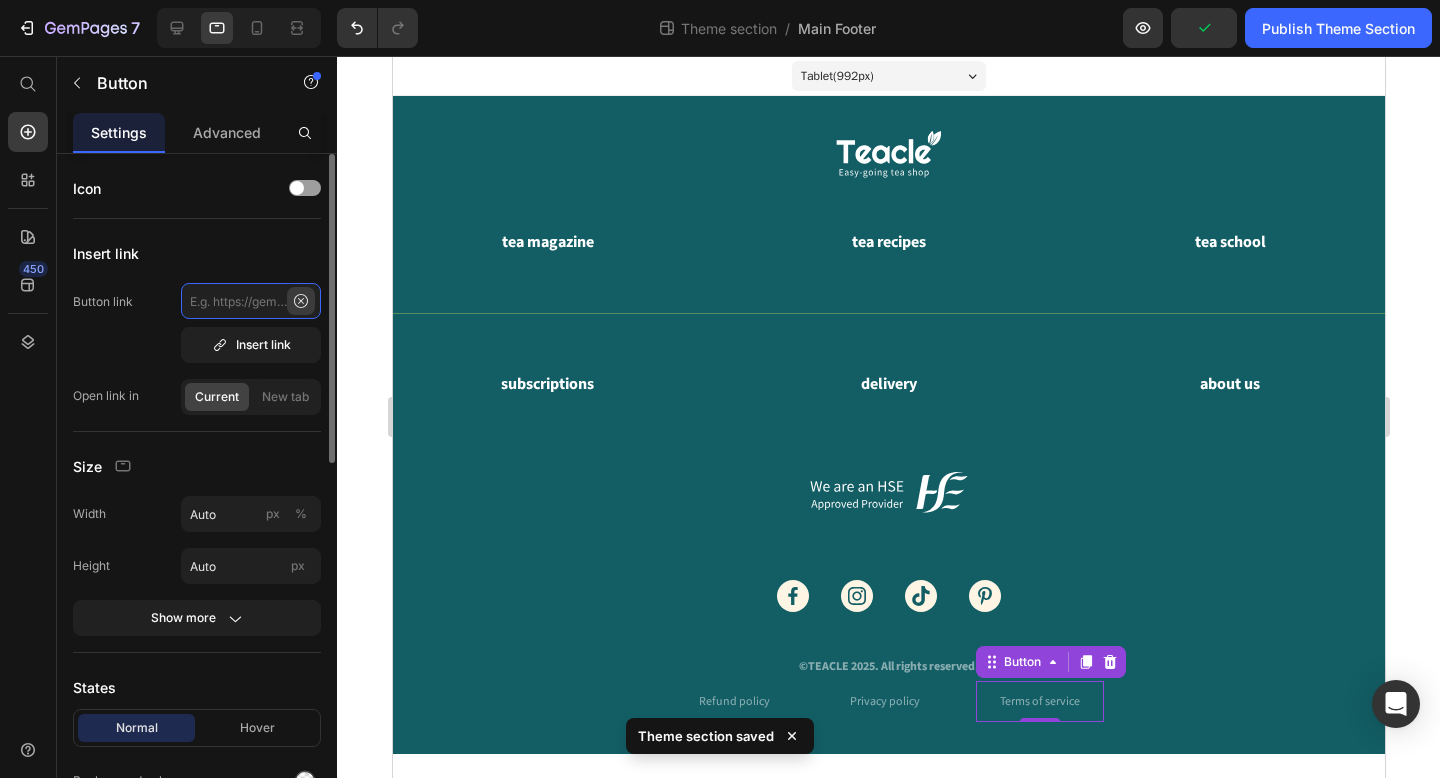 scroll, scrollTop: 0, scrollLeft: 0, axis: both 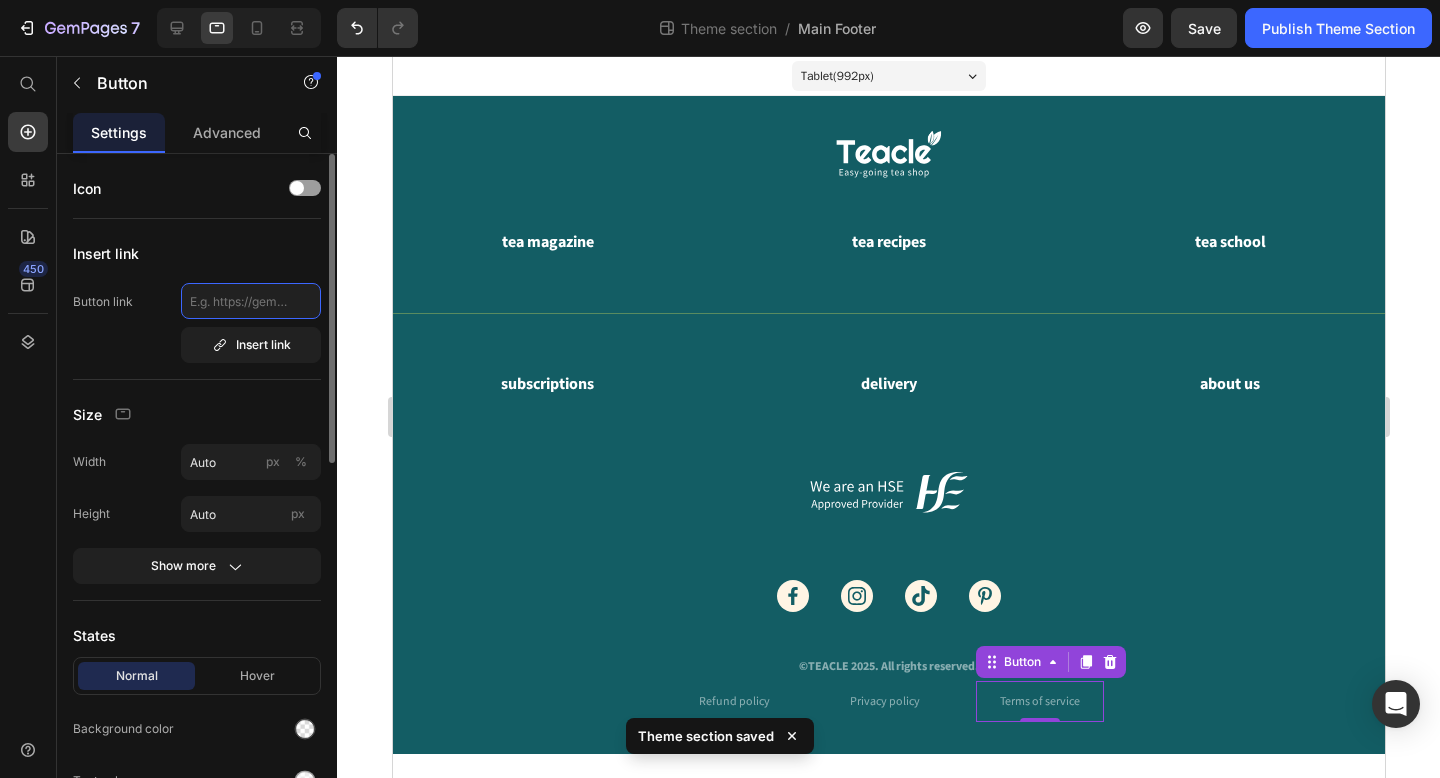 click 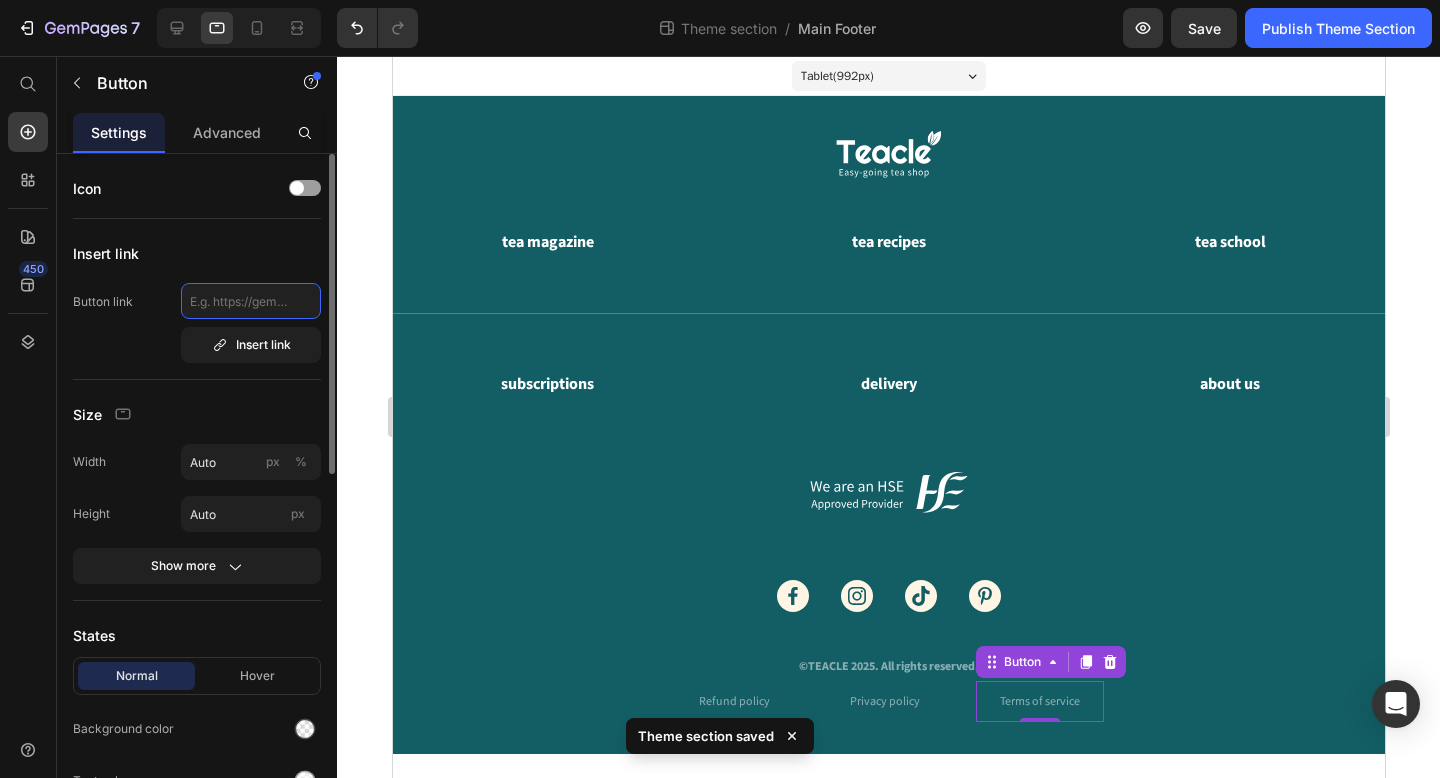 paste on "https://teacle.ie/pages/terms-of-service" 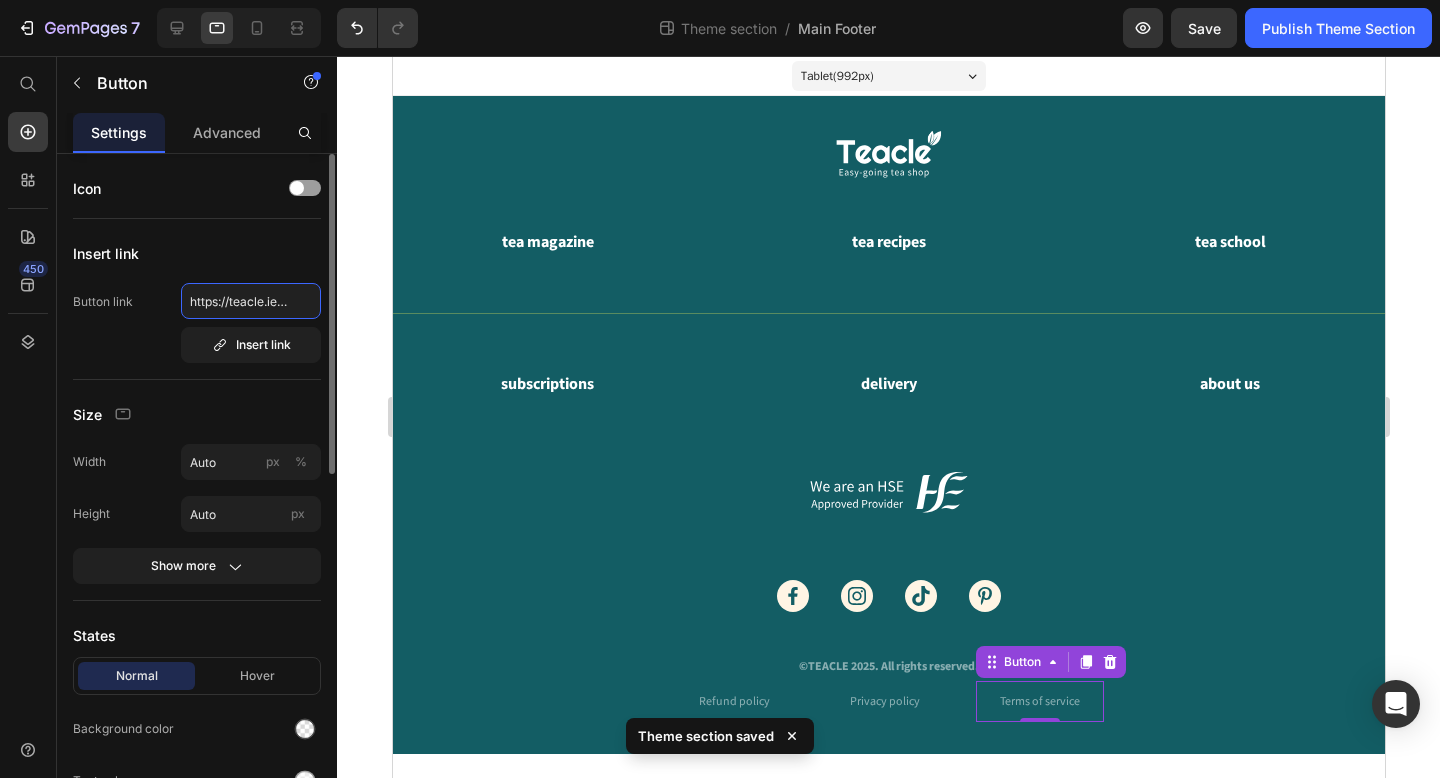 scroll, scrollTop: 0, scrollLeft: 130, axis: horizontal 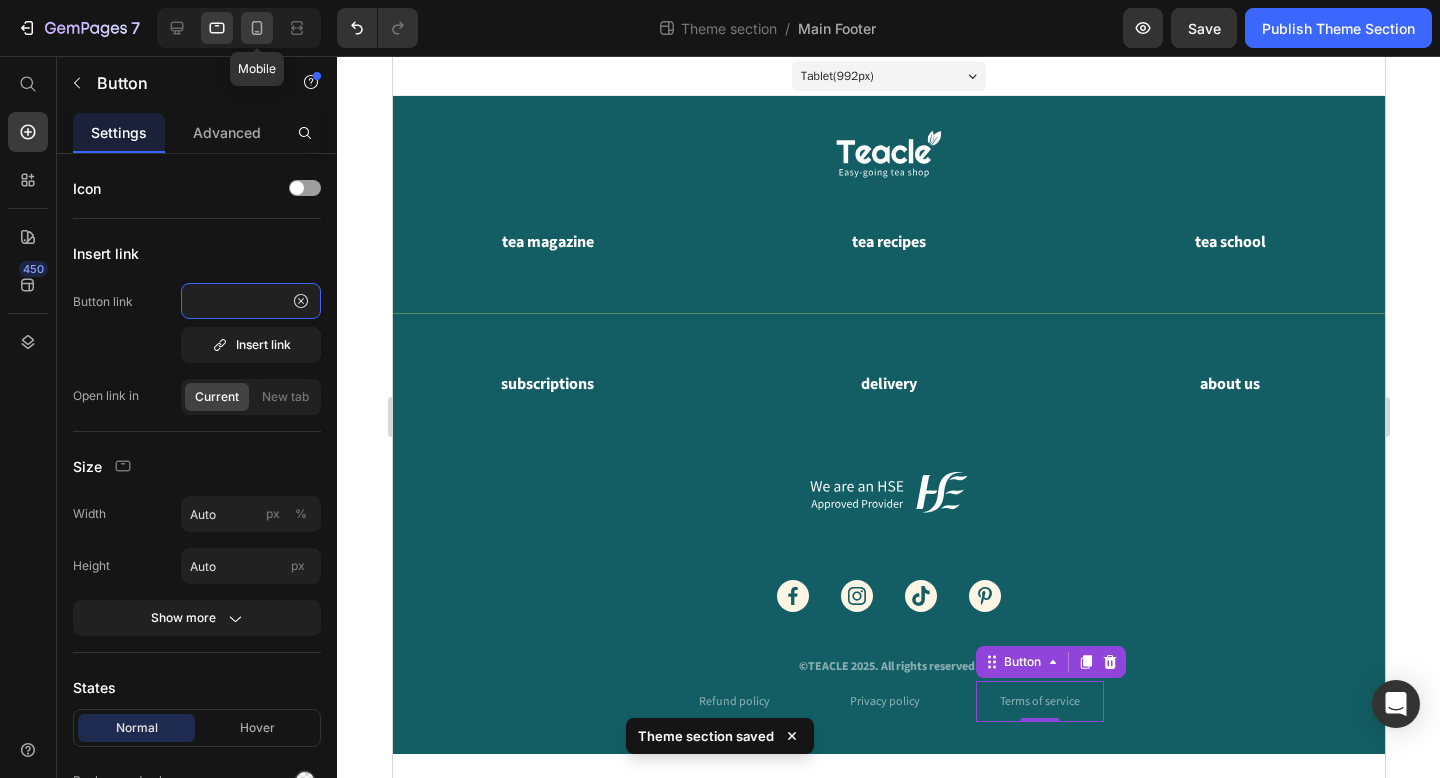 type on "https://teacle.ie/pages/terms-of-service" 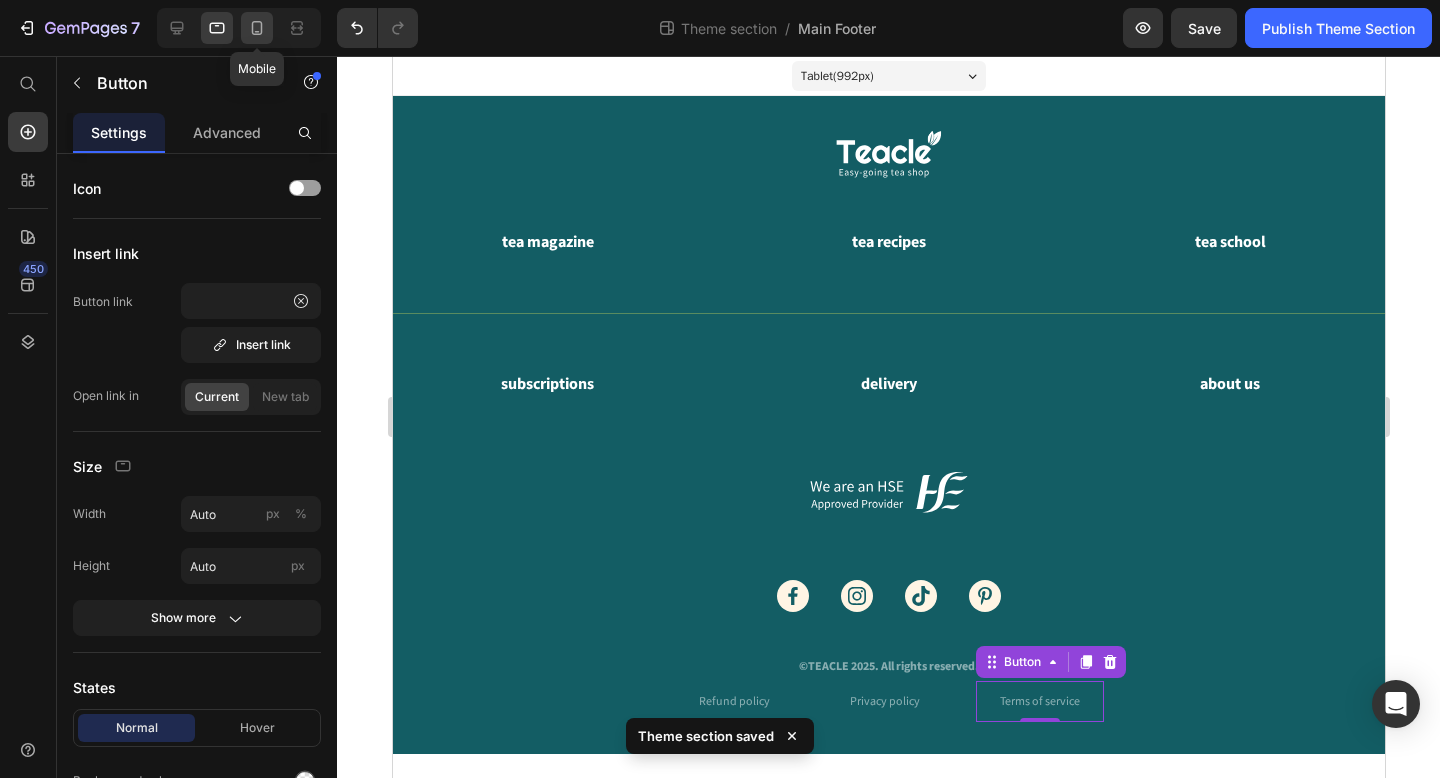click 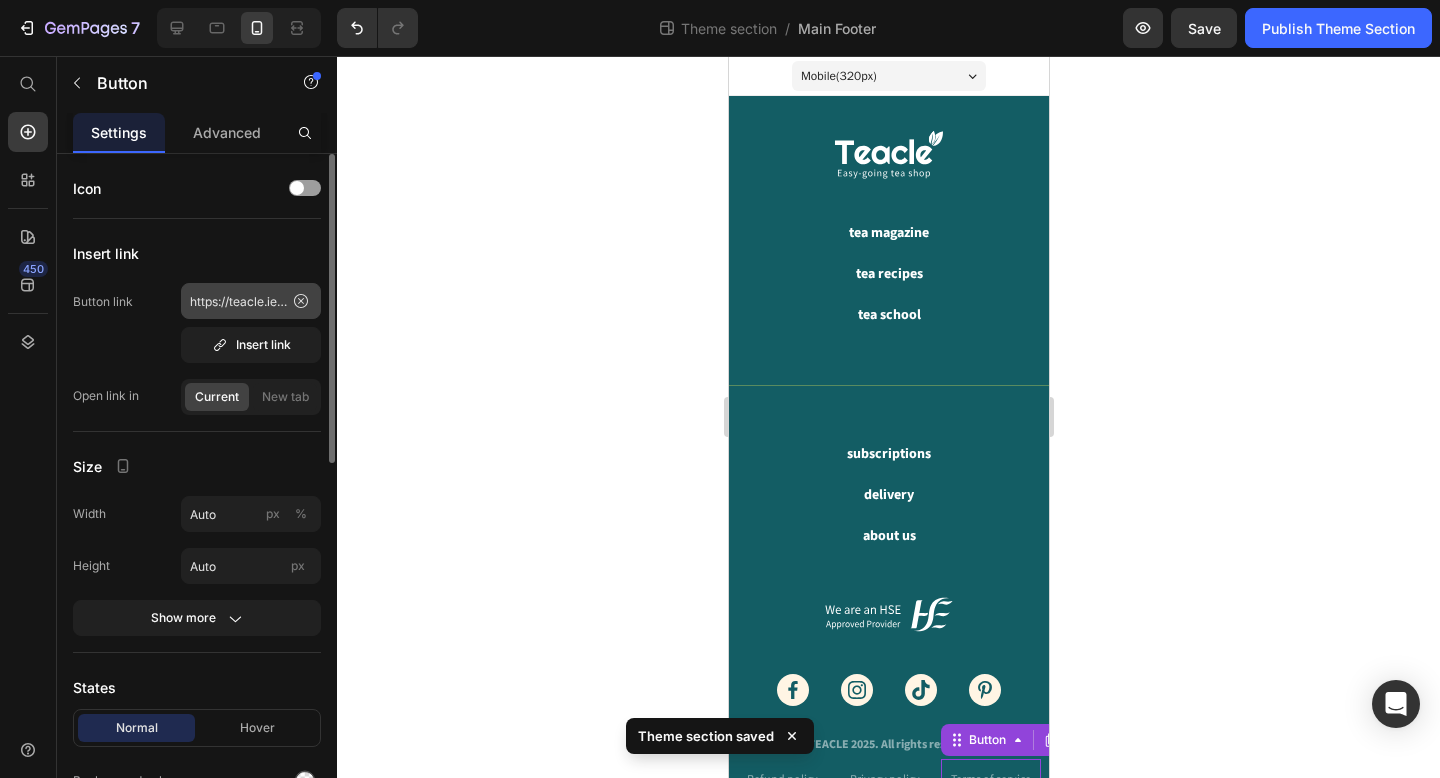 scroll, scrollTop: 56, scrollLeft: 0, axis: vertical 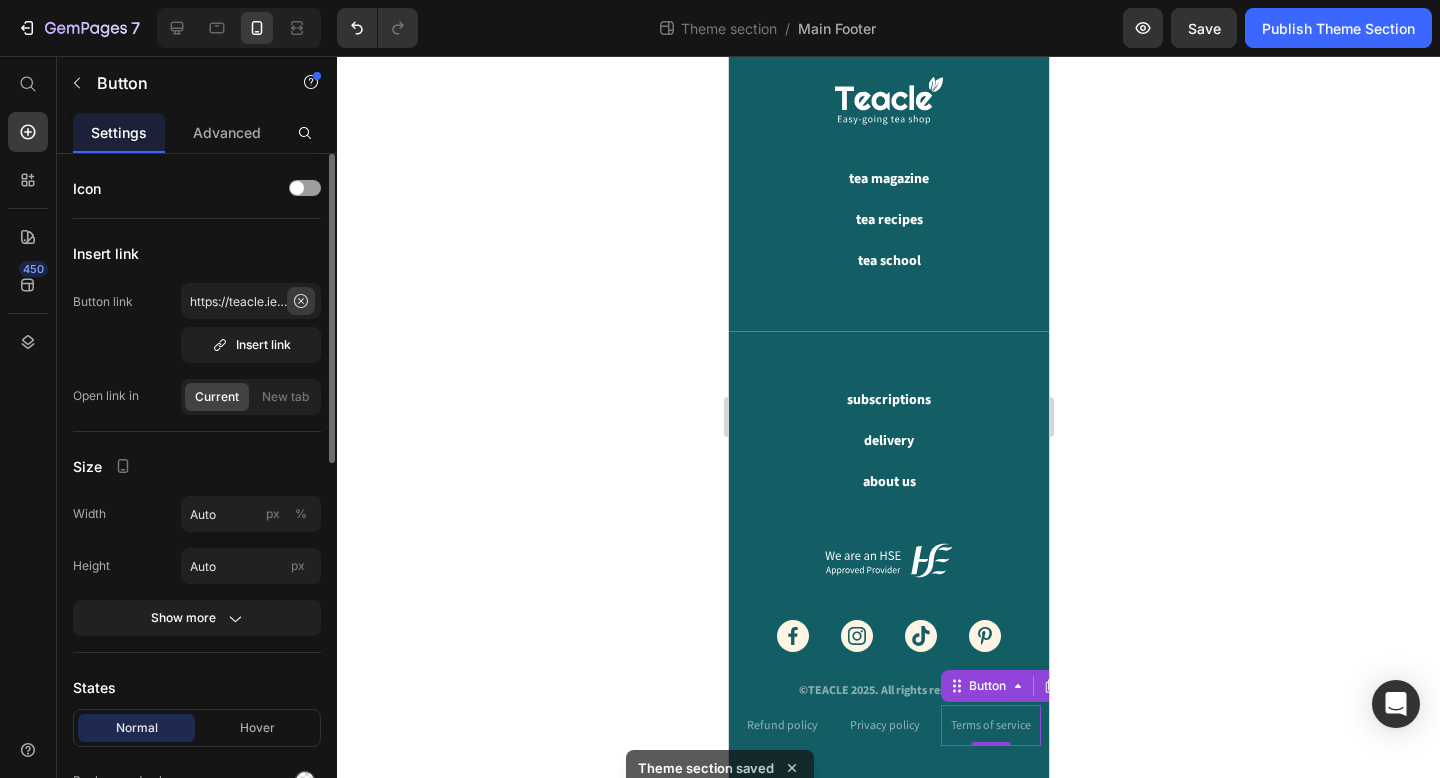 click 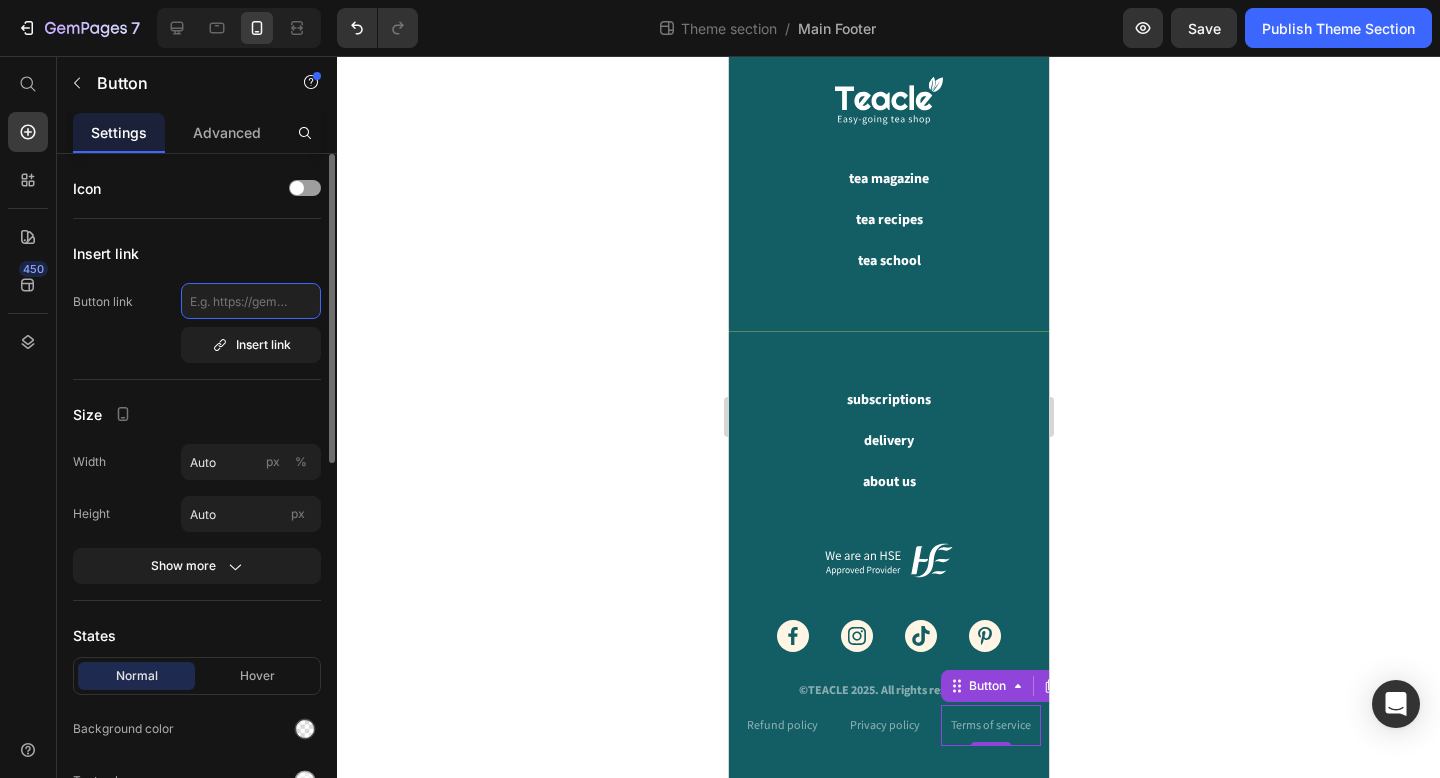 scroll, scrollTop: 0, scrollLeft: 0, axis: both 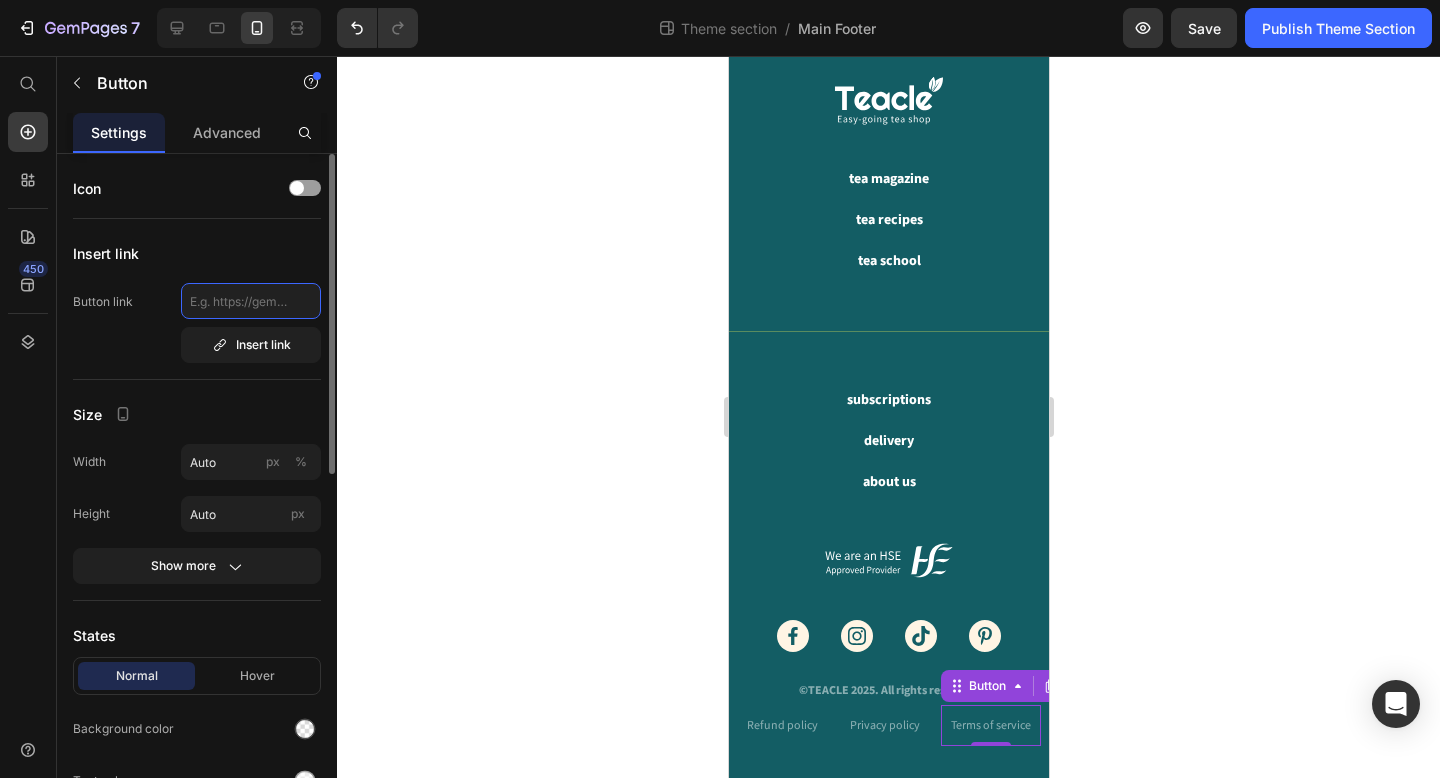 paste on "https://teacle.ie/pages/terms-of-service" 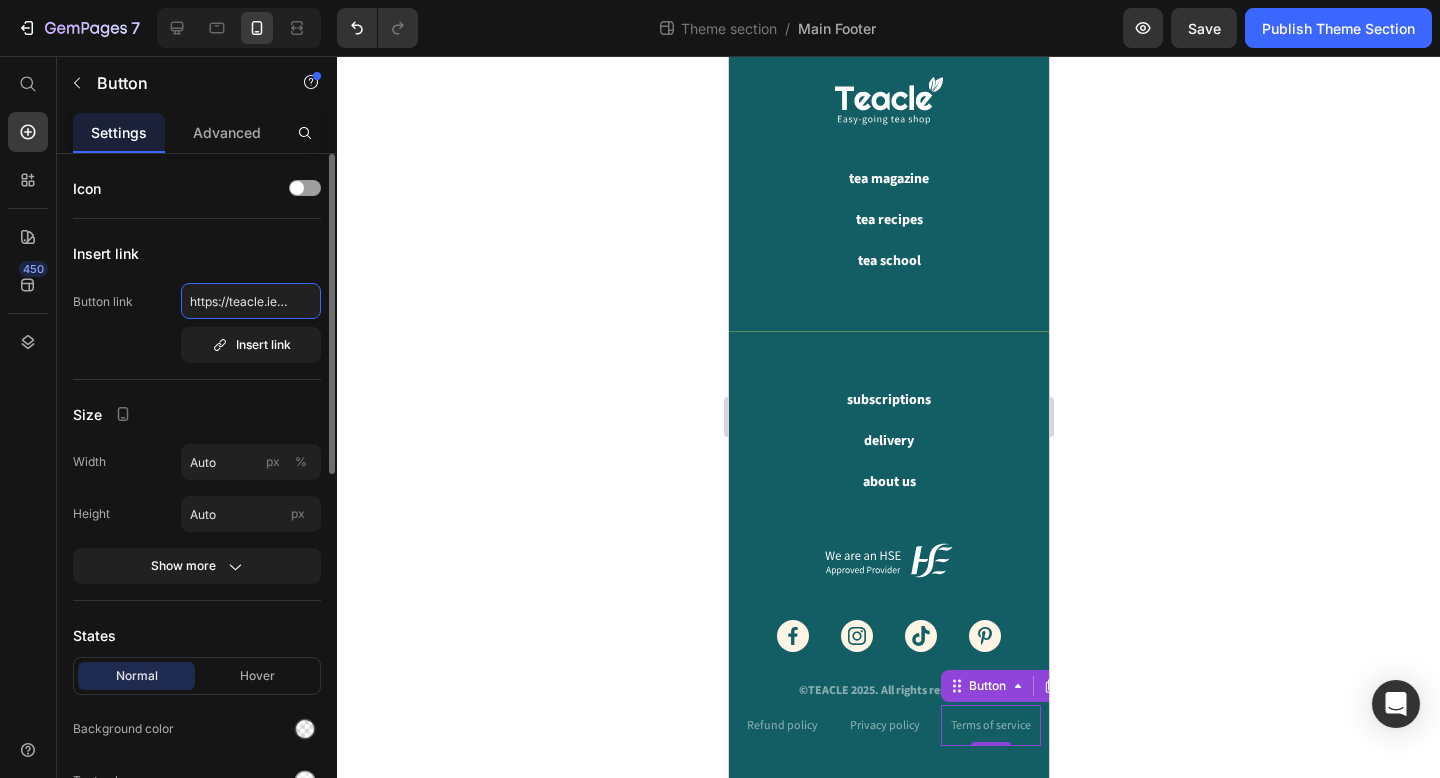 scroll, scrollTop: 0, scrollLeft: 130, axis: horizontal 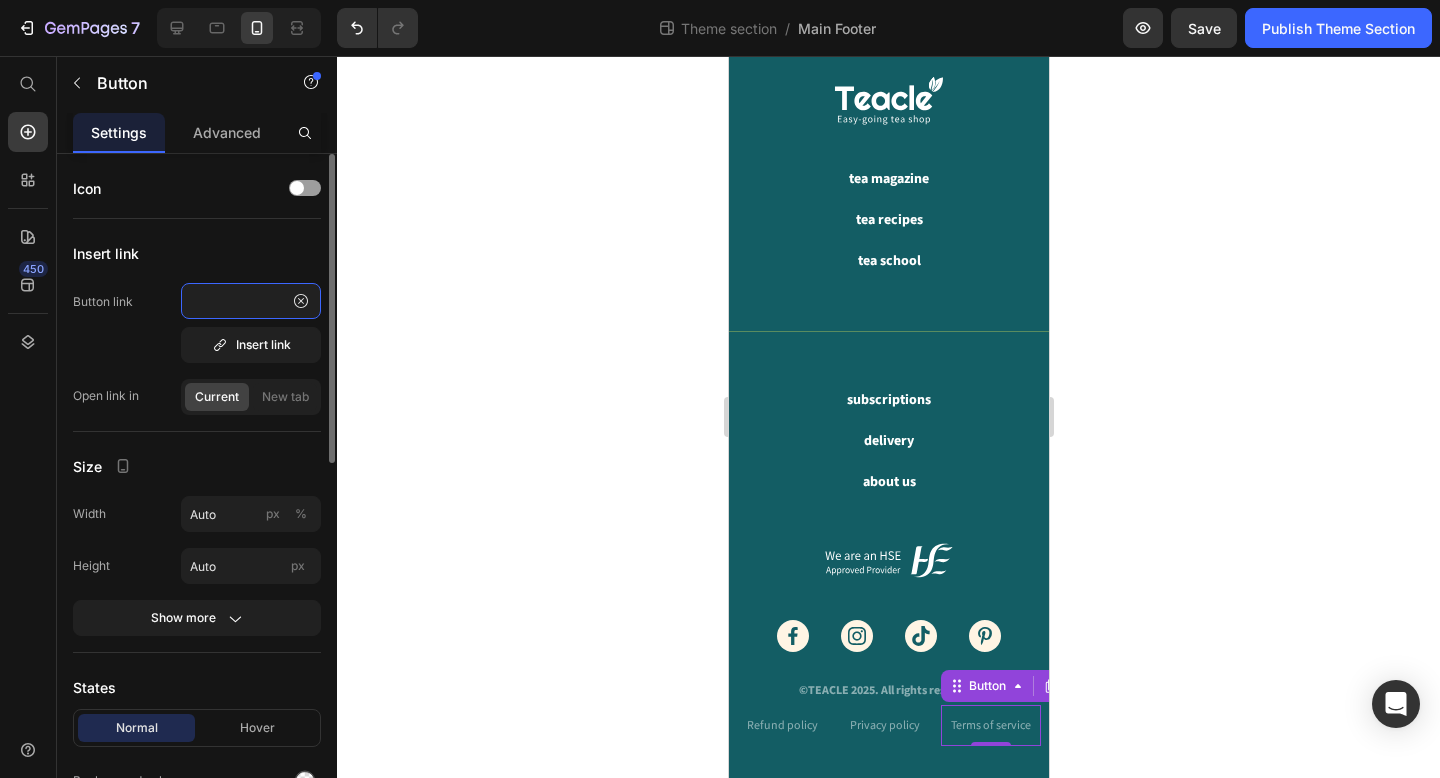 type on "https://teacle.ie/pages/terms-of-service" 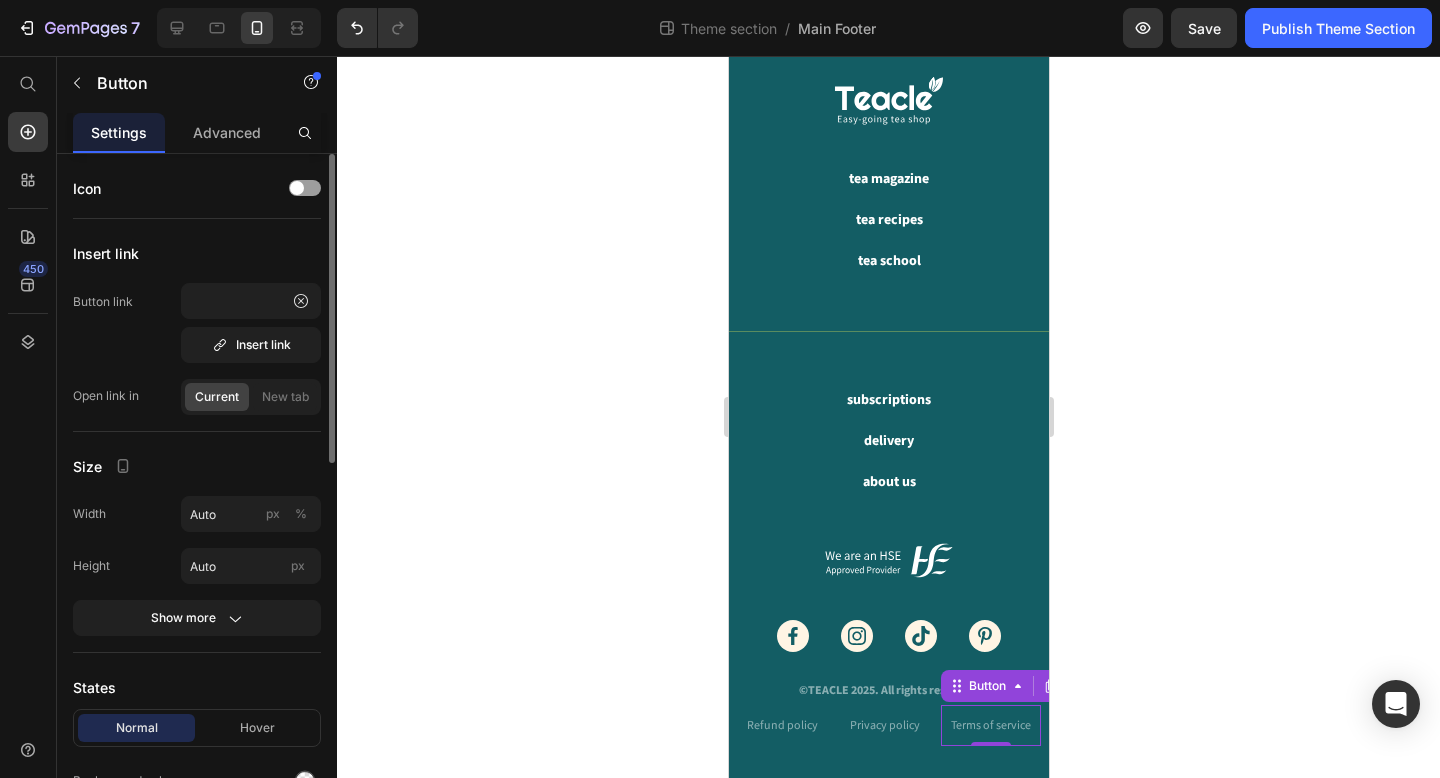 click on "Insert link" at bounding box center (197, 253) 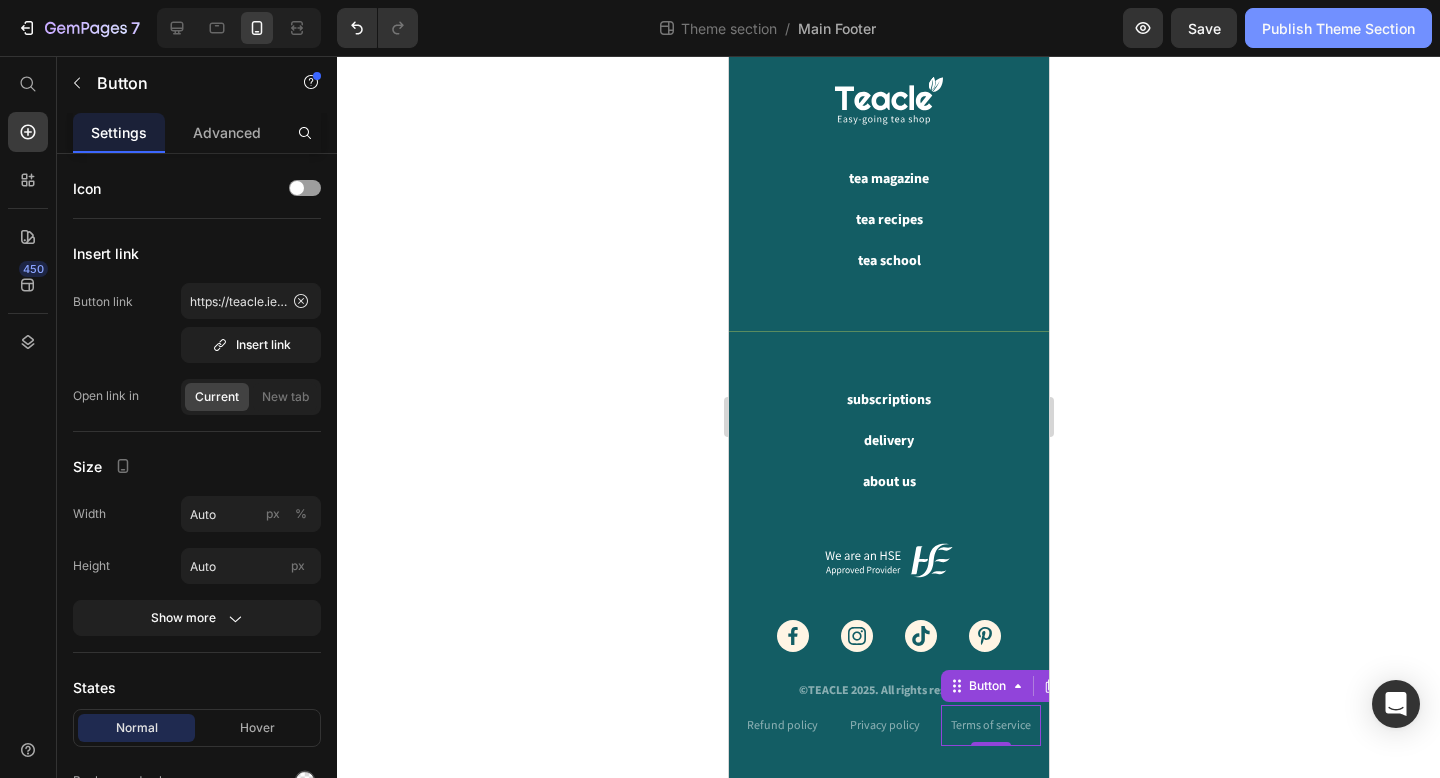 click on "Publish Theme Section" 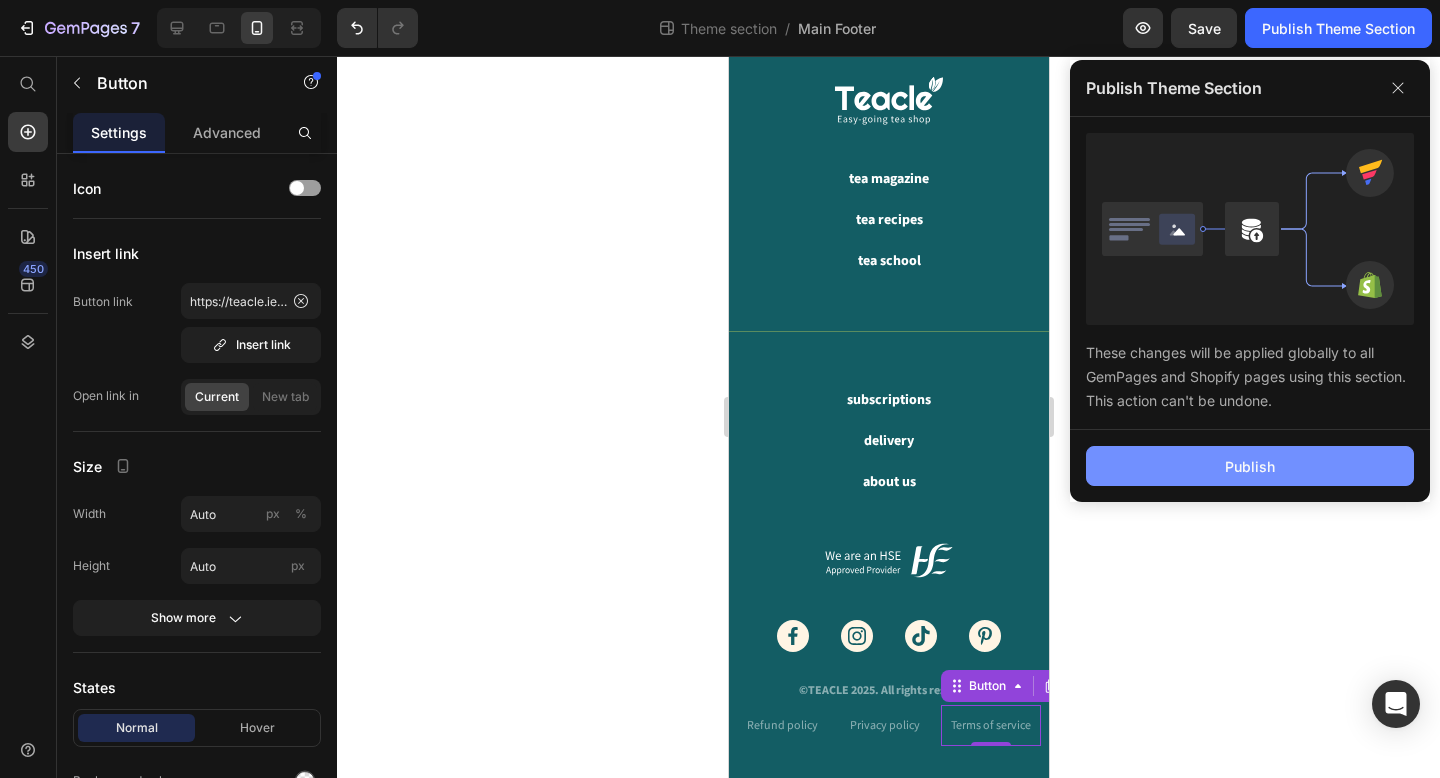 click on "Publish" at bounding box center (1250, 466) 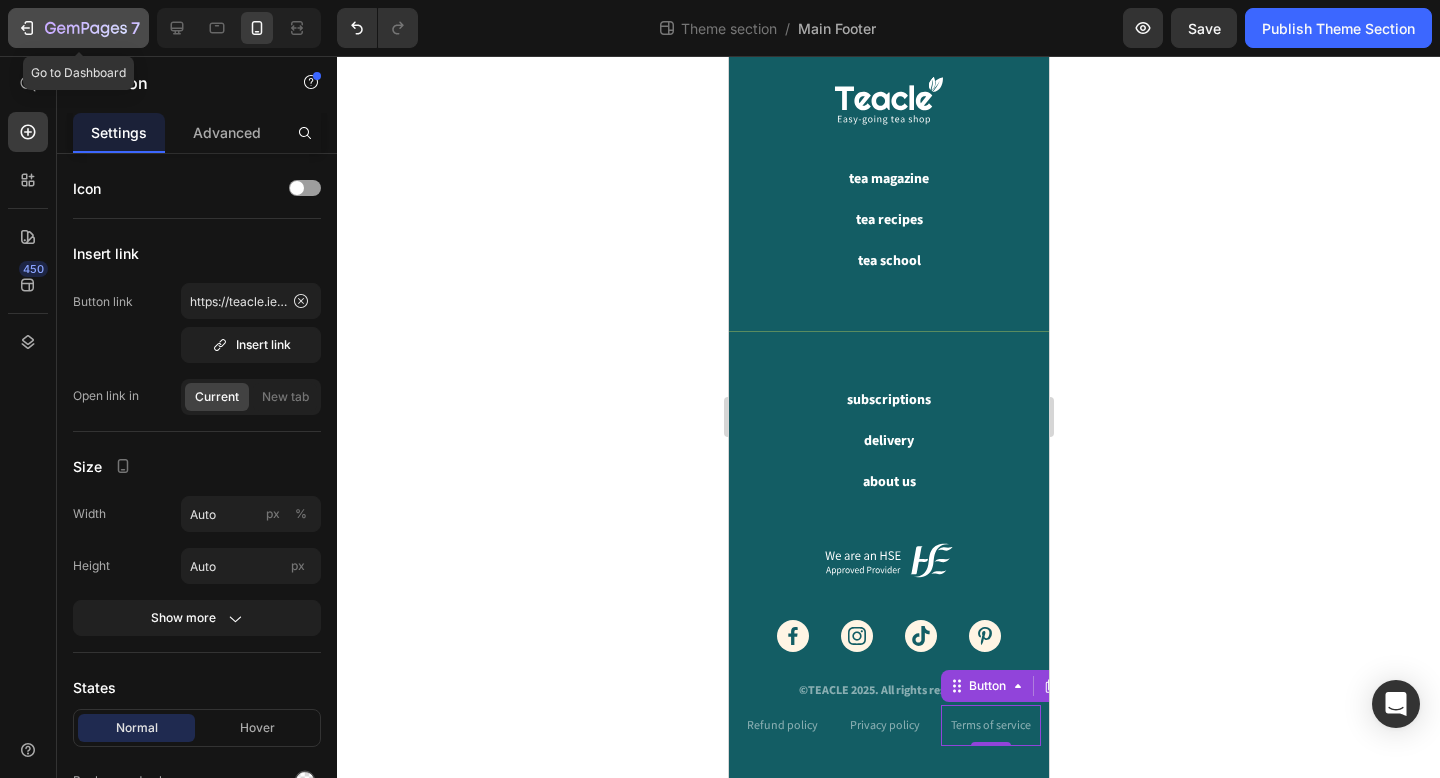 click 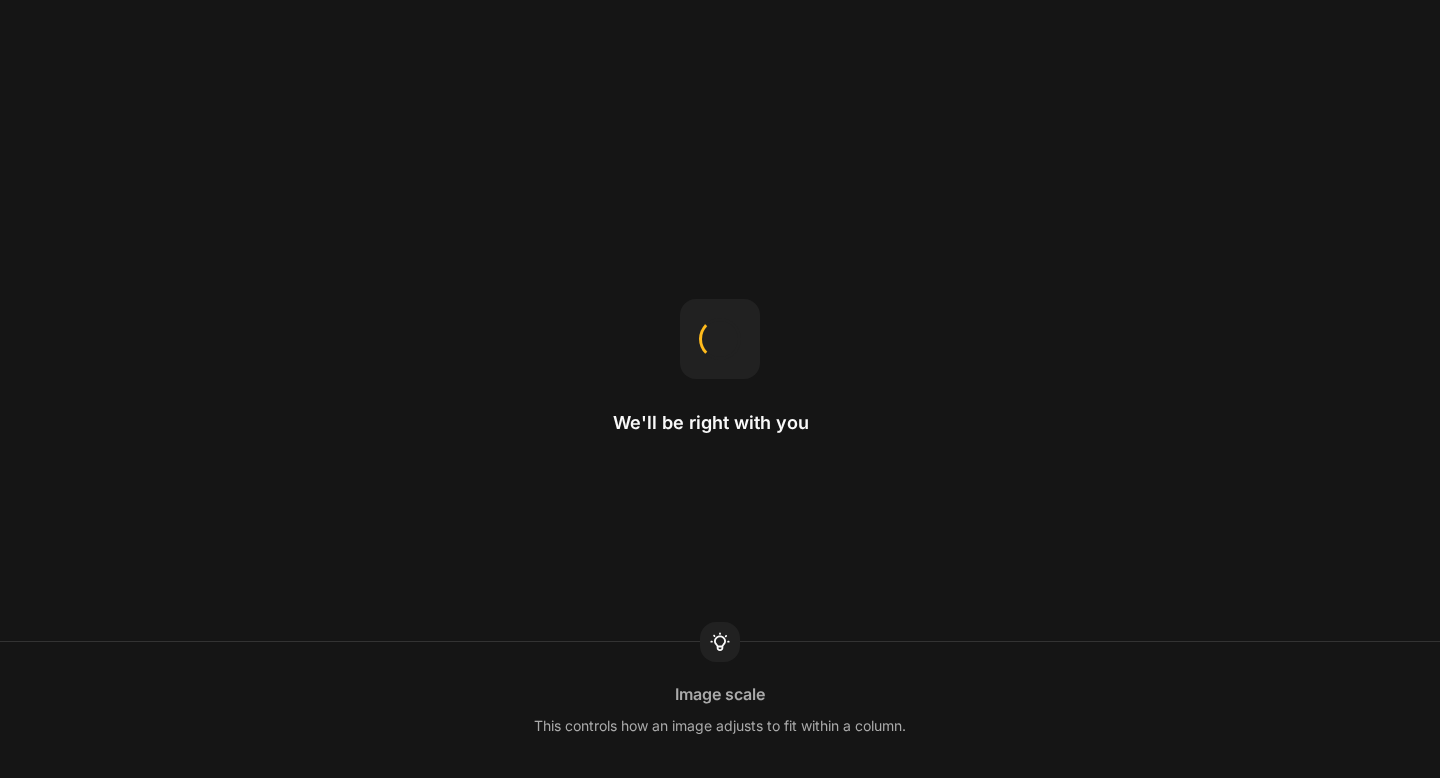scroll, scrollTop: 0, scrollLeft: 0, axis: both 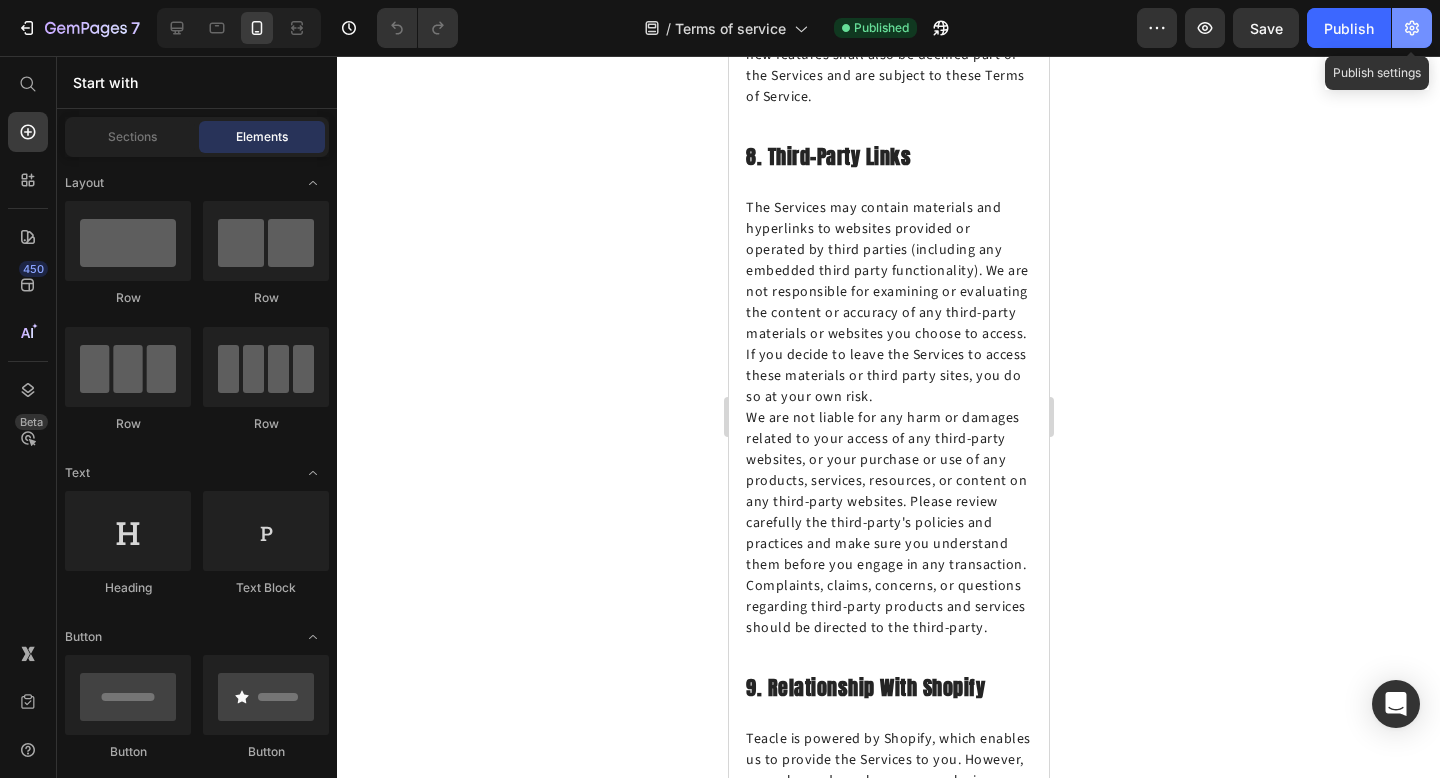 click 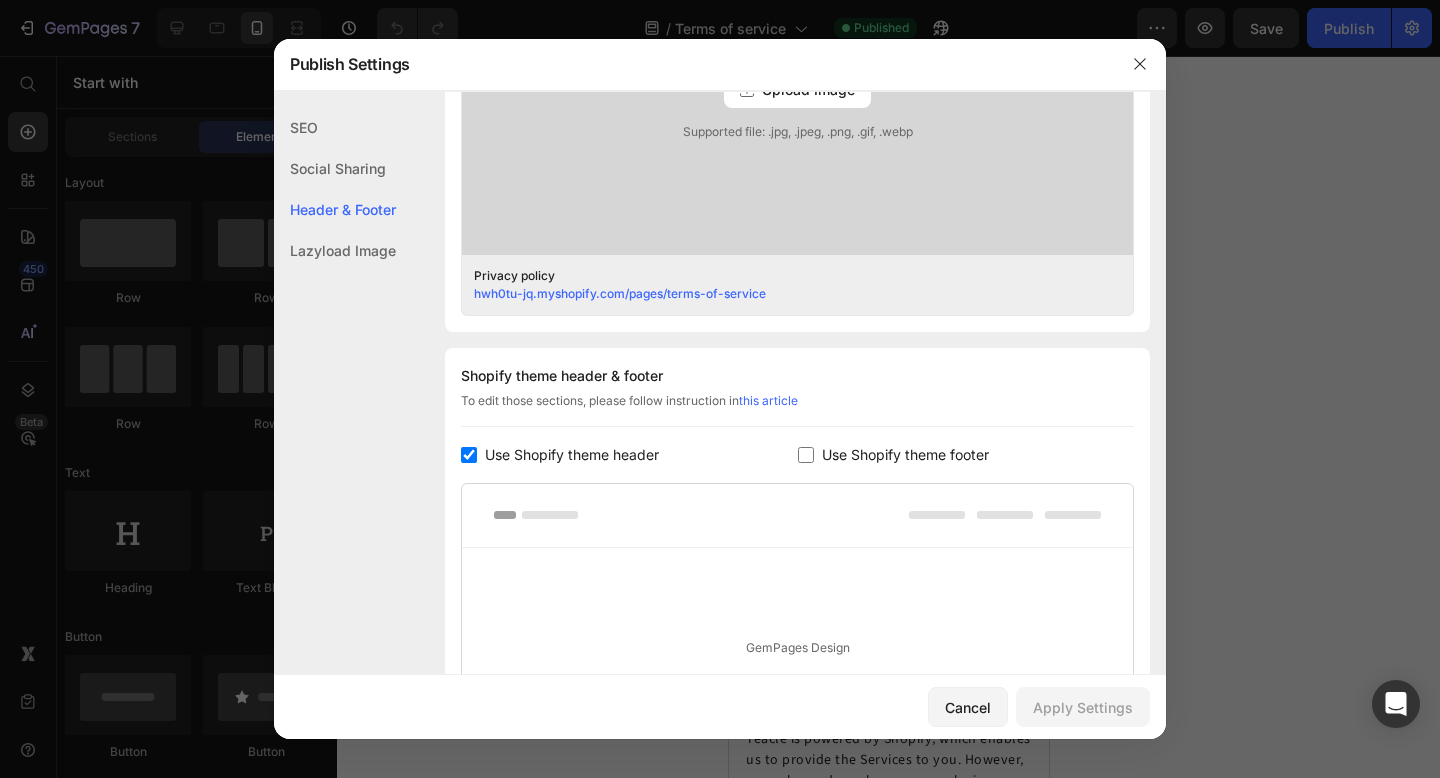 scroll, scrollTop: 693, scrollLeft: 0, axis: vertical 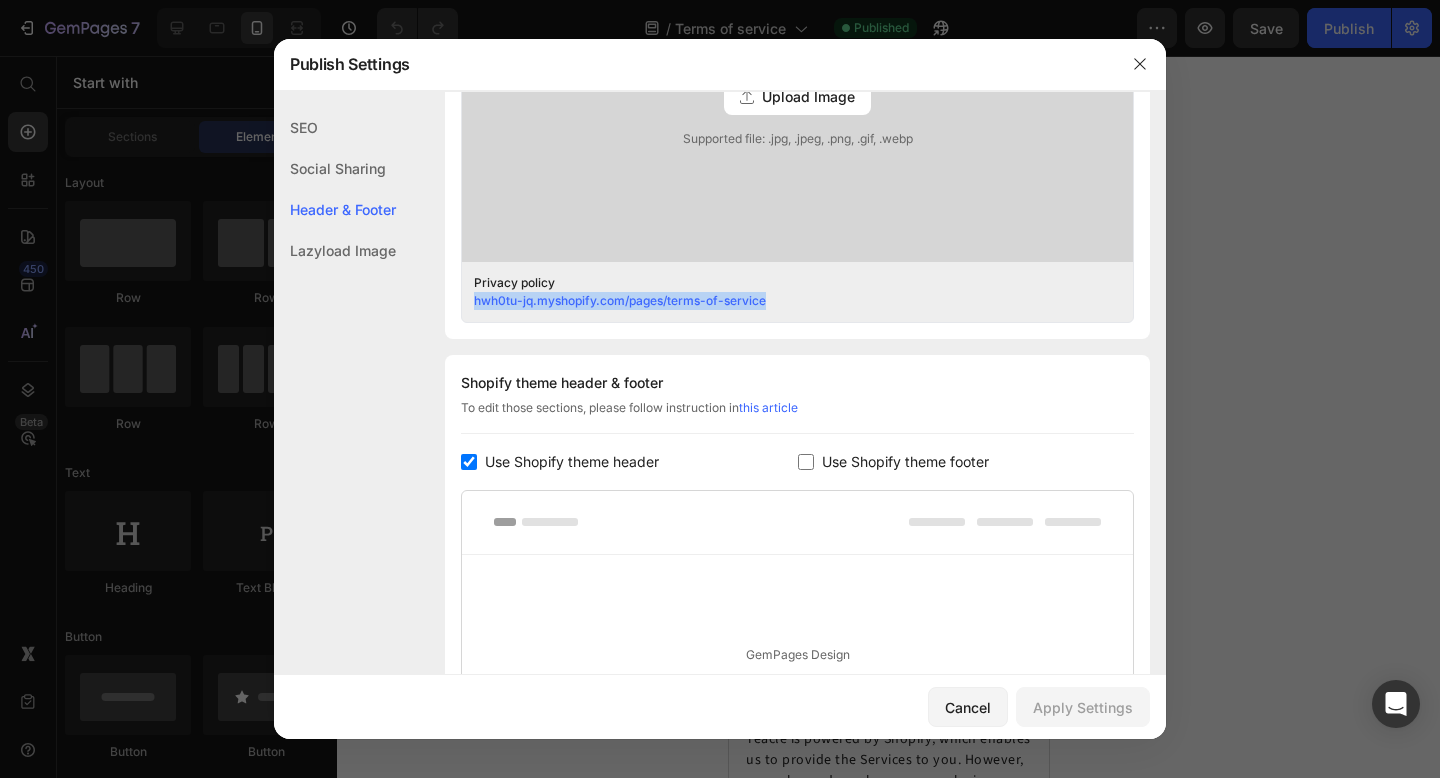 drag, startPoint x: 770, startPoint y: 310, endPoint x: 466, endPoint y: 304, distance: 304.0592 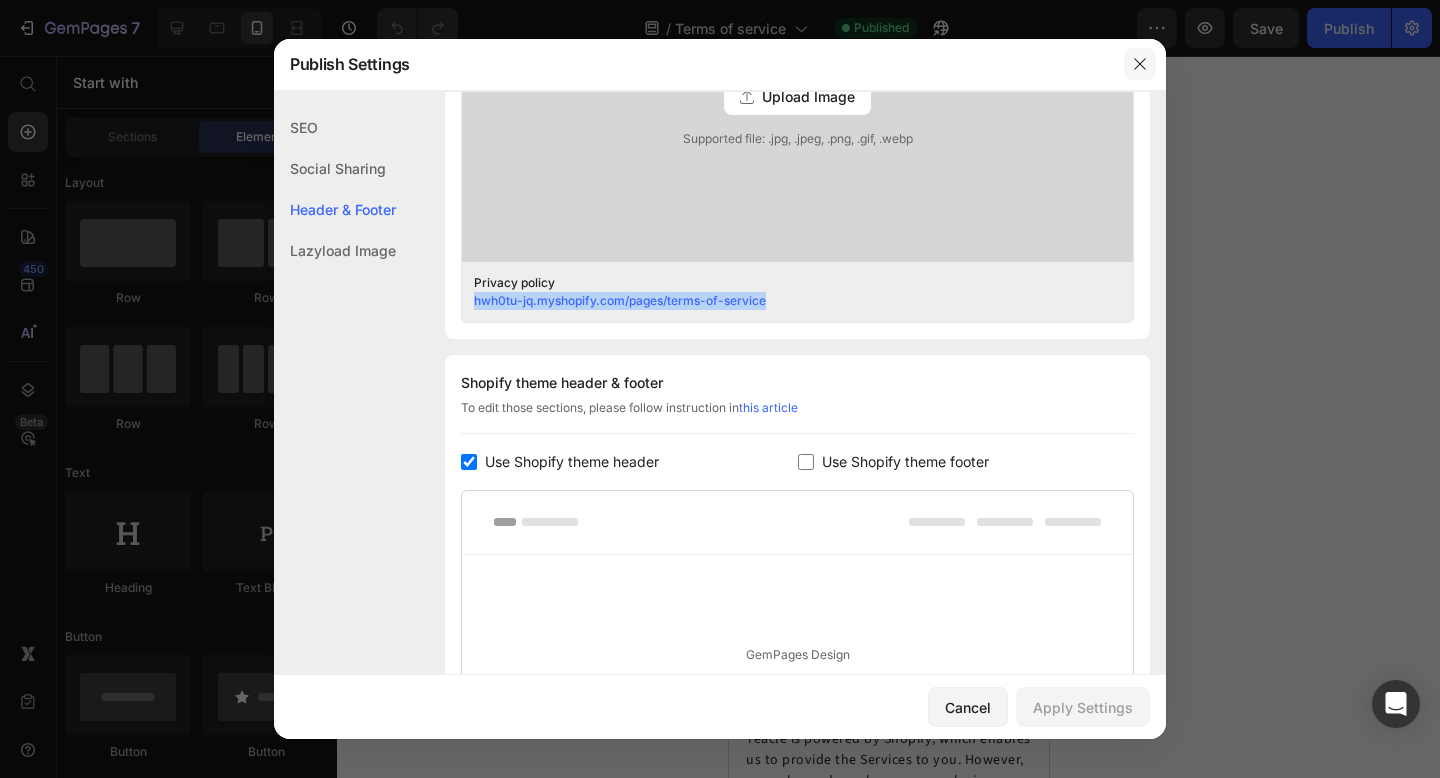 click 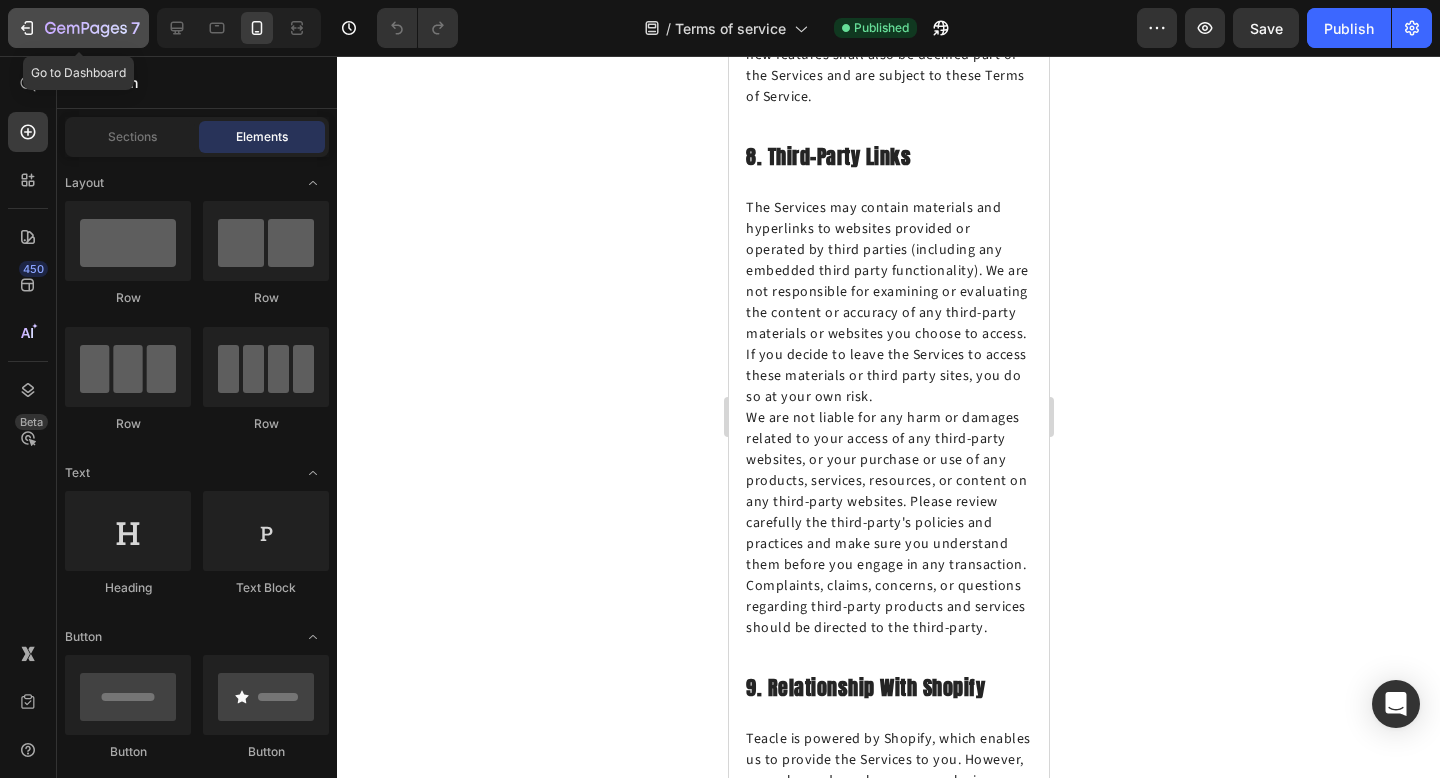 click 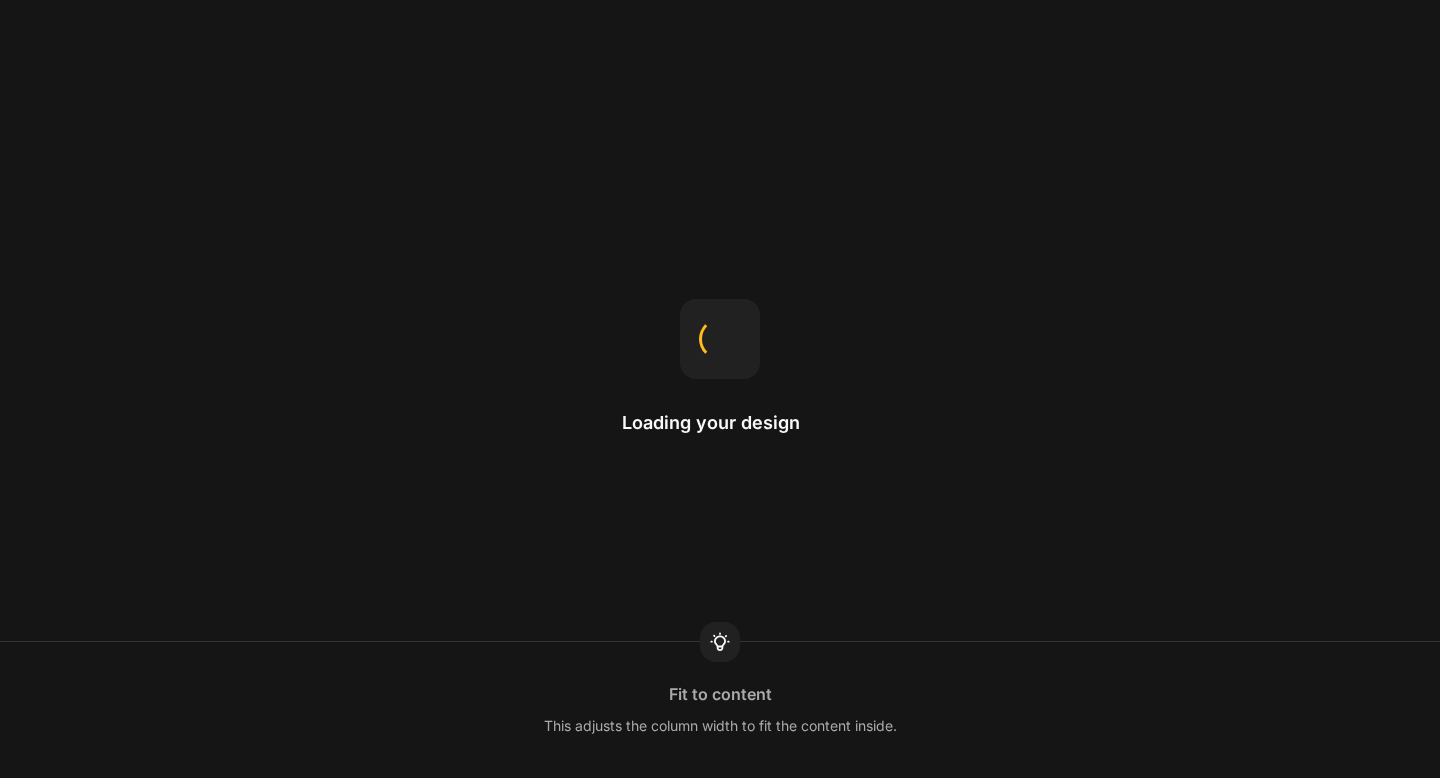 scroll, scrollTop: 0, scrollLeft: 0, axis: both 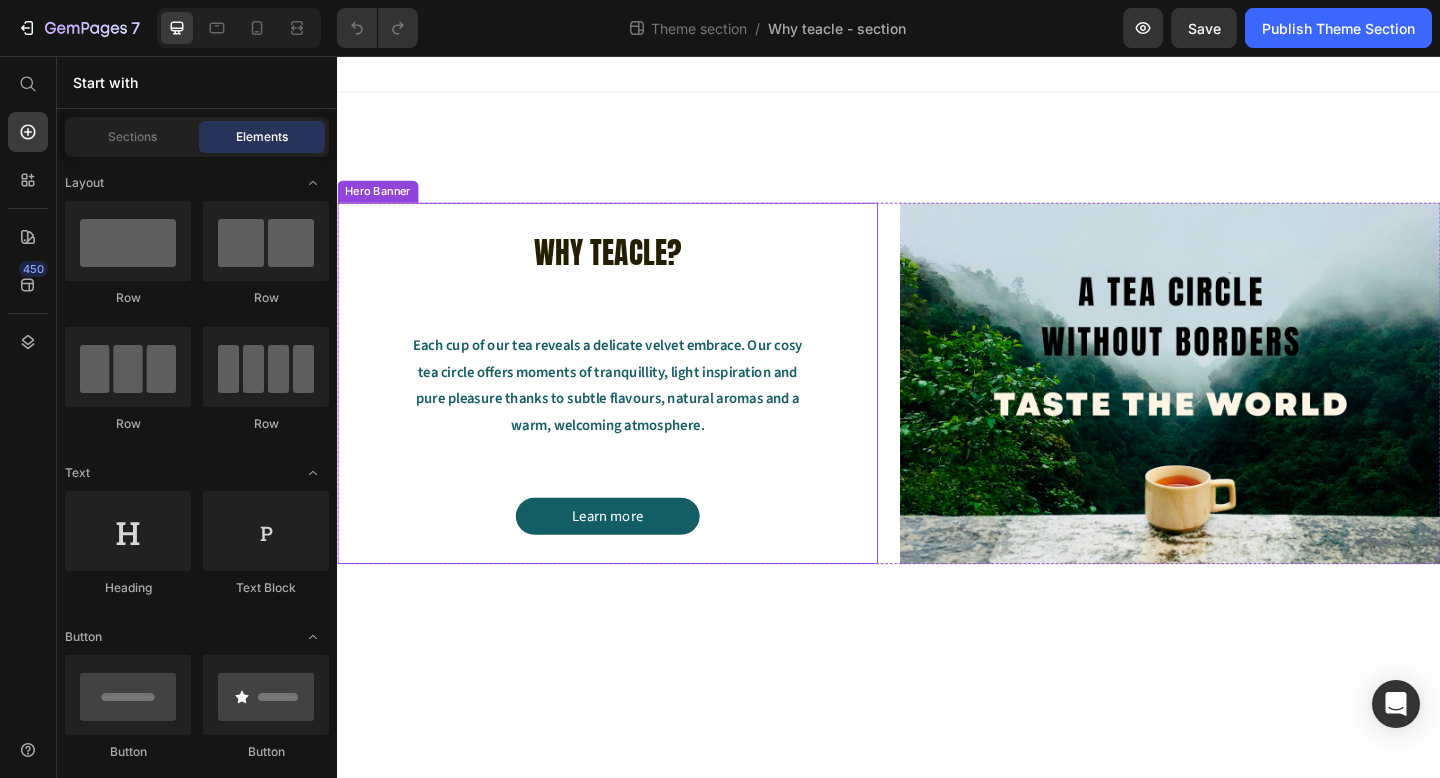 click on "WHY TEACLE?" at bounding box center [631, 270] 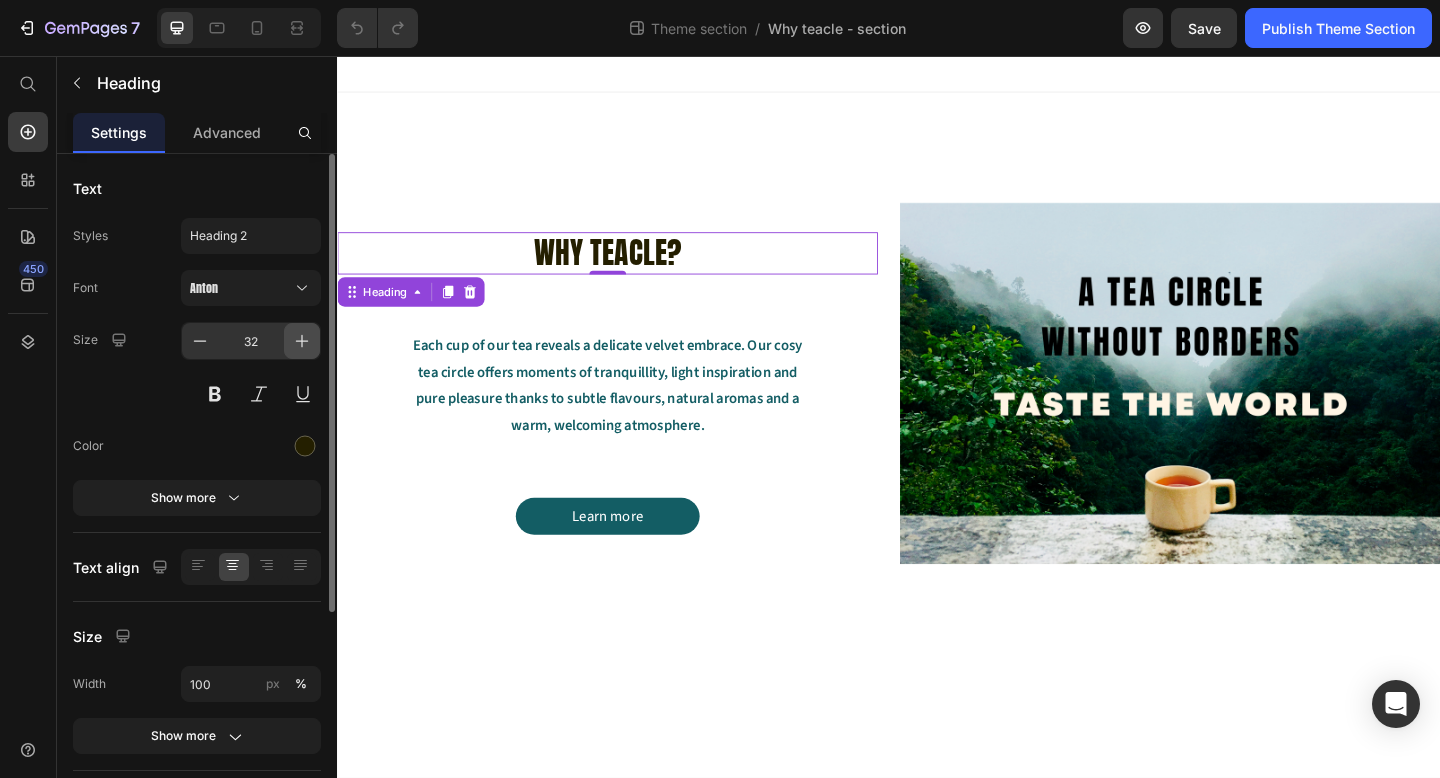 click 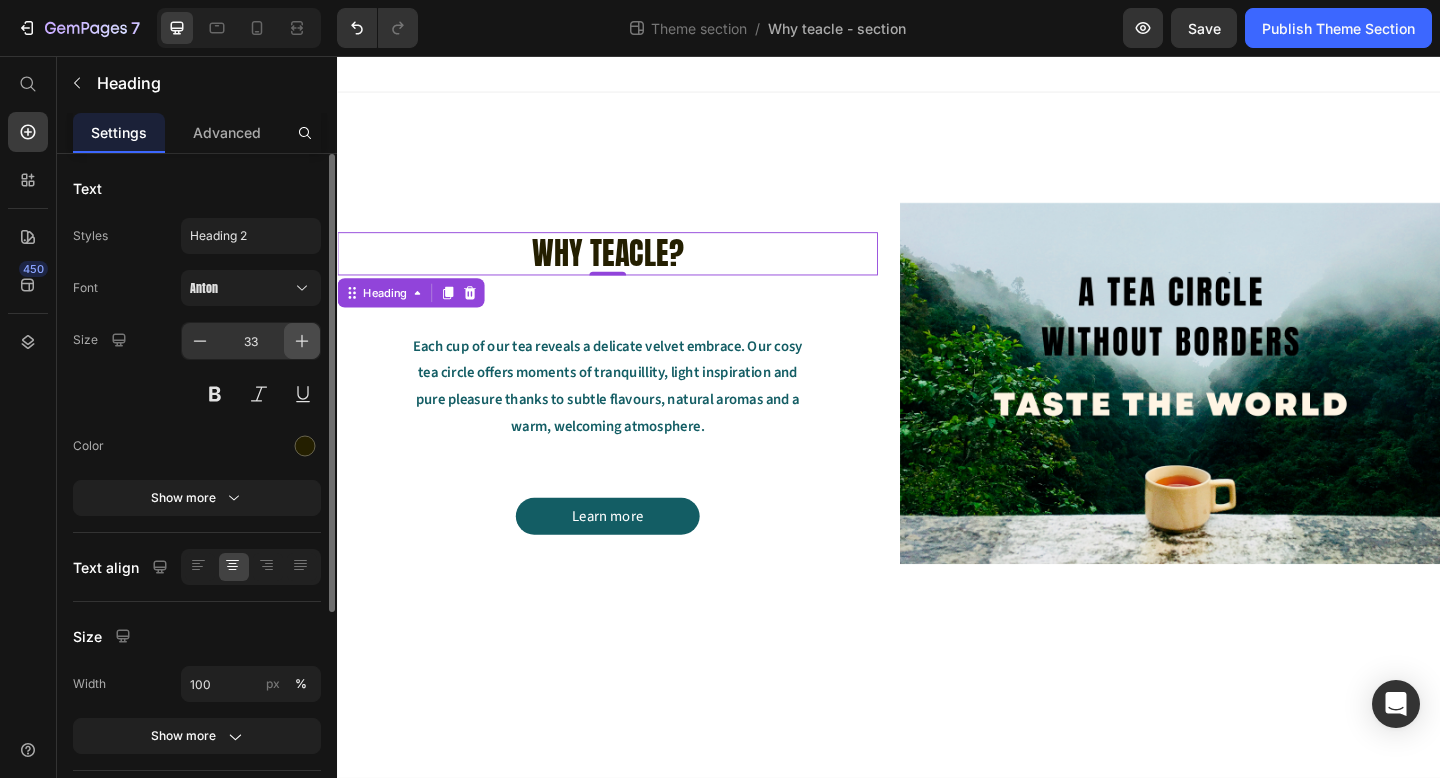 click 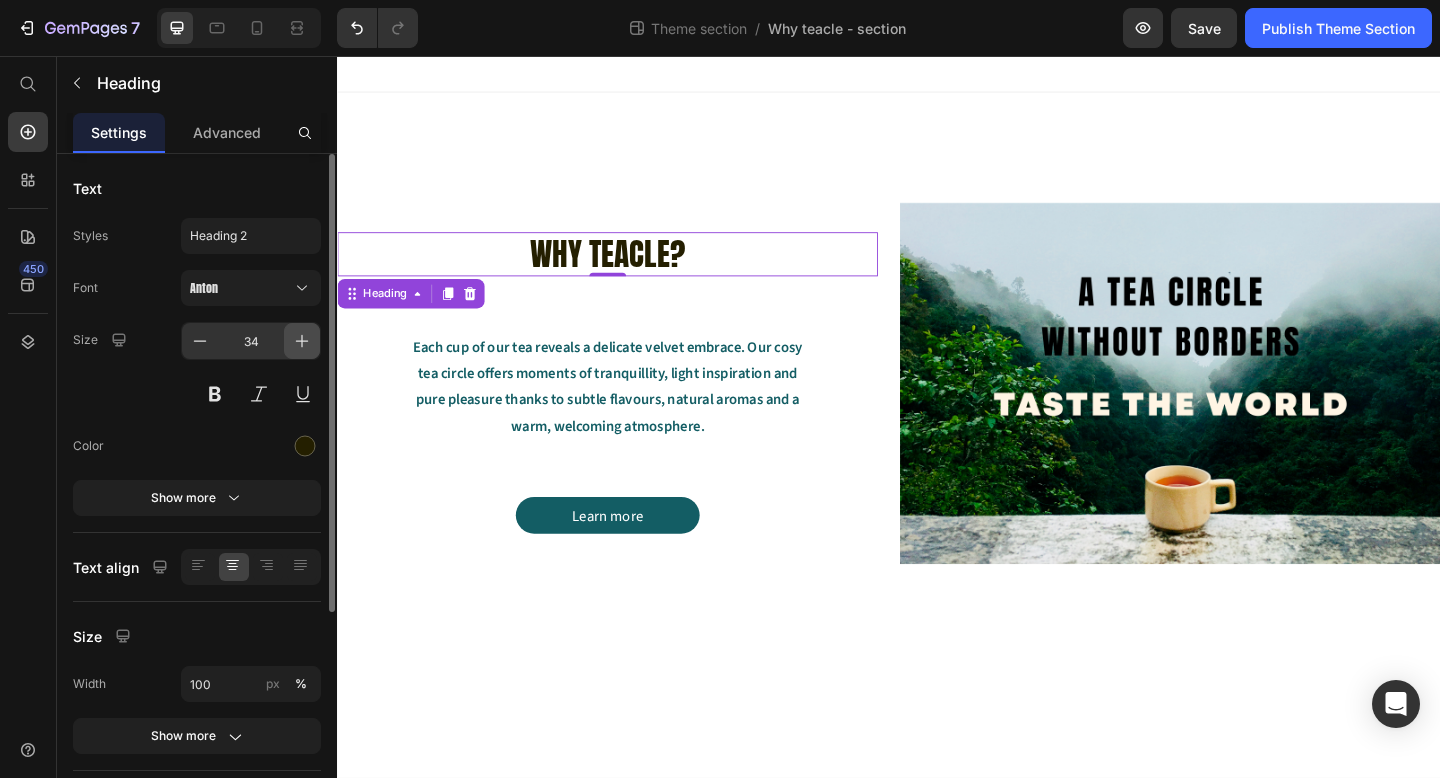 click 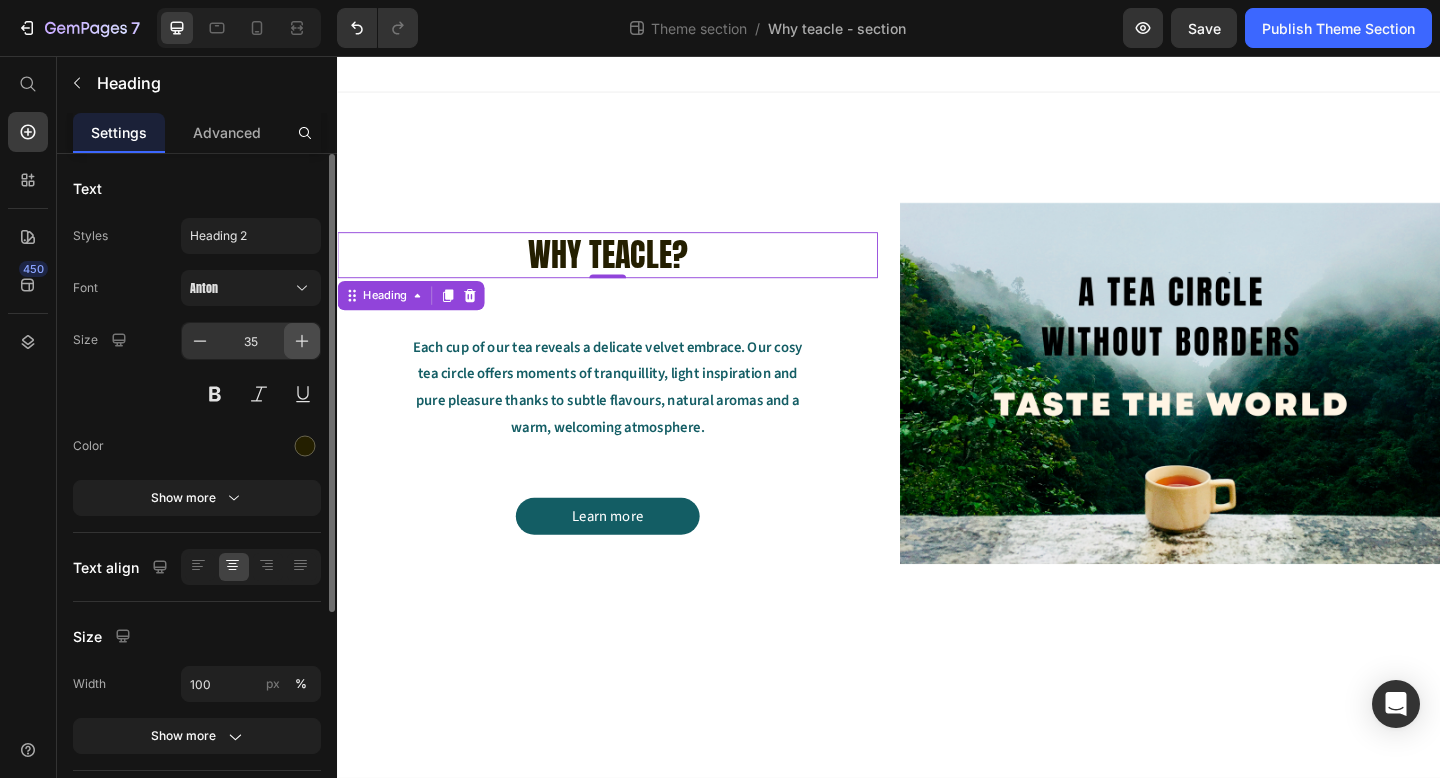 click 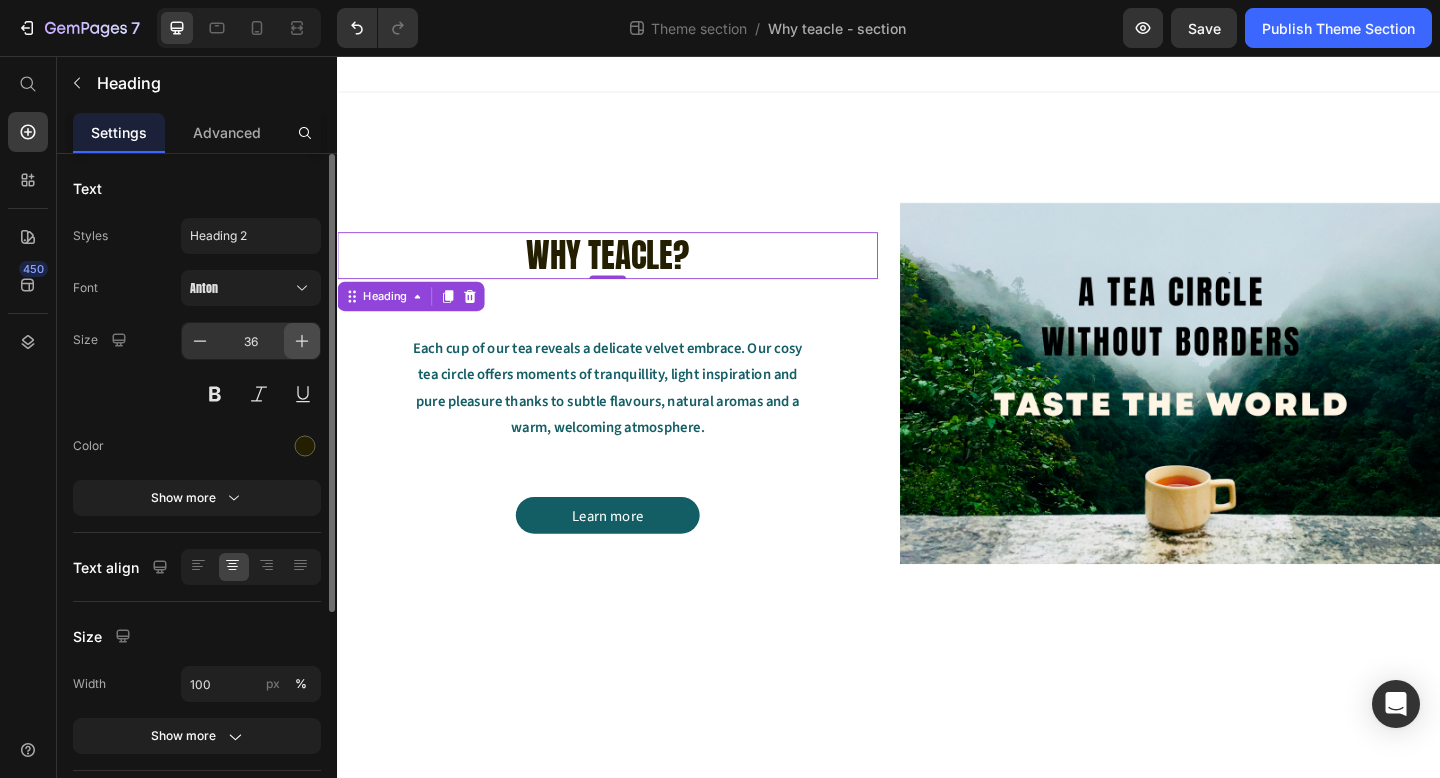 click 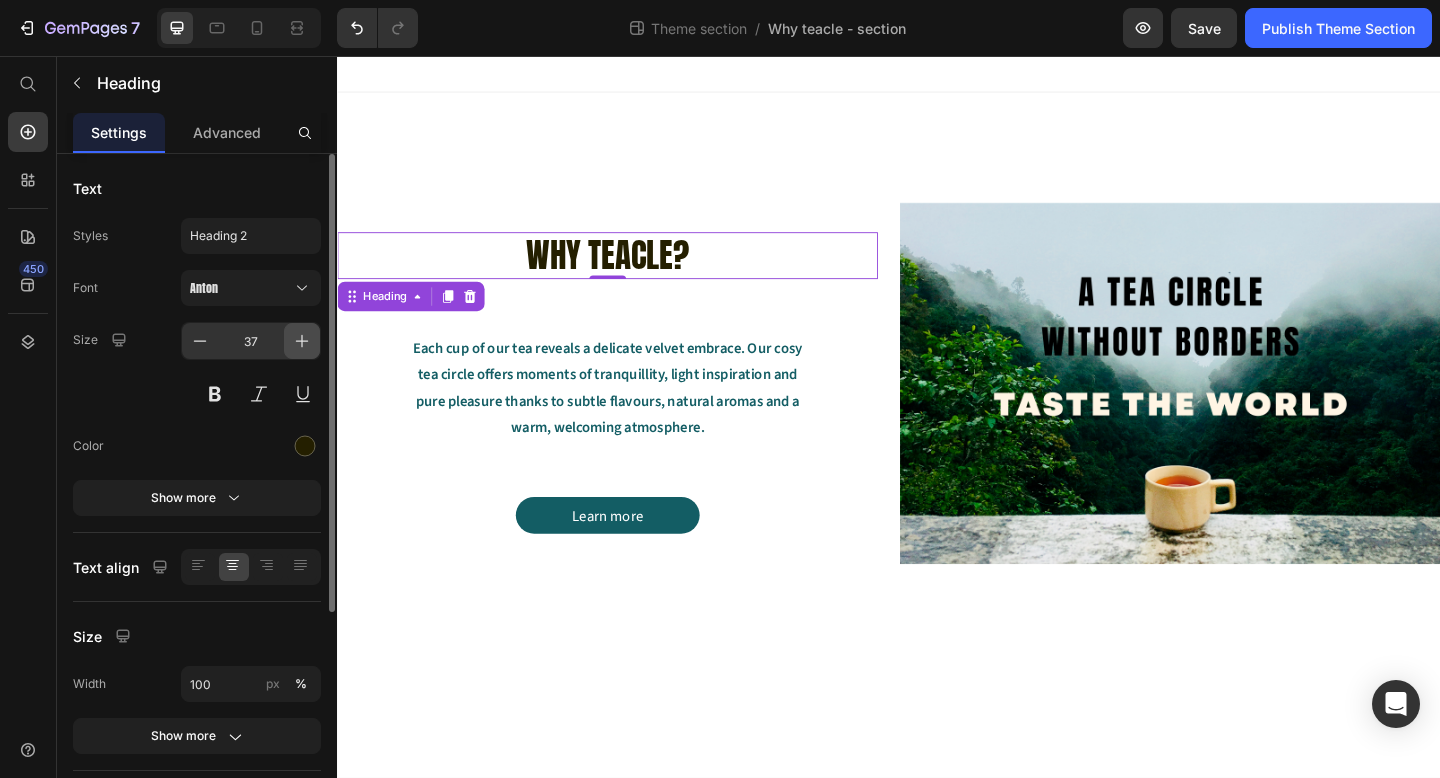 click 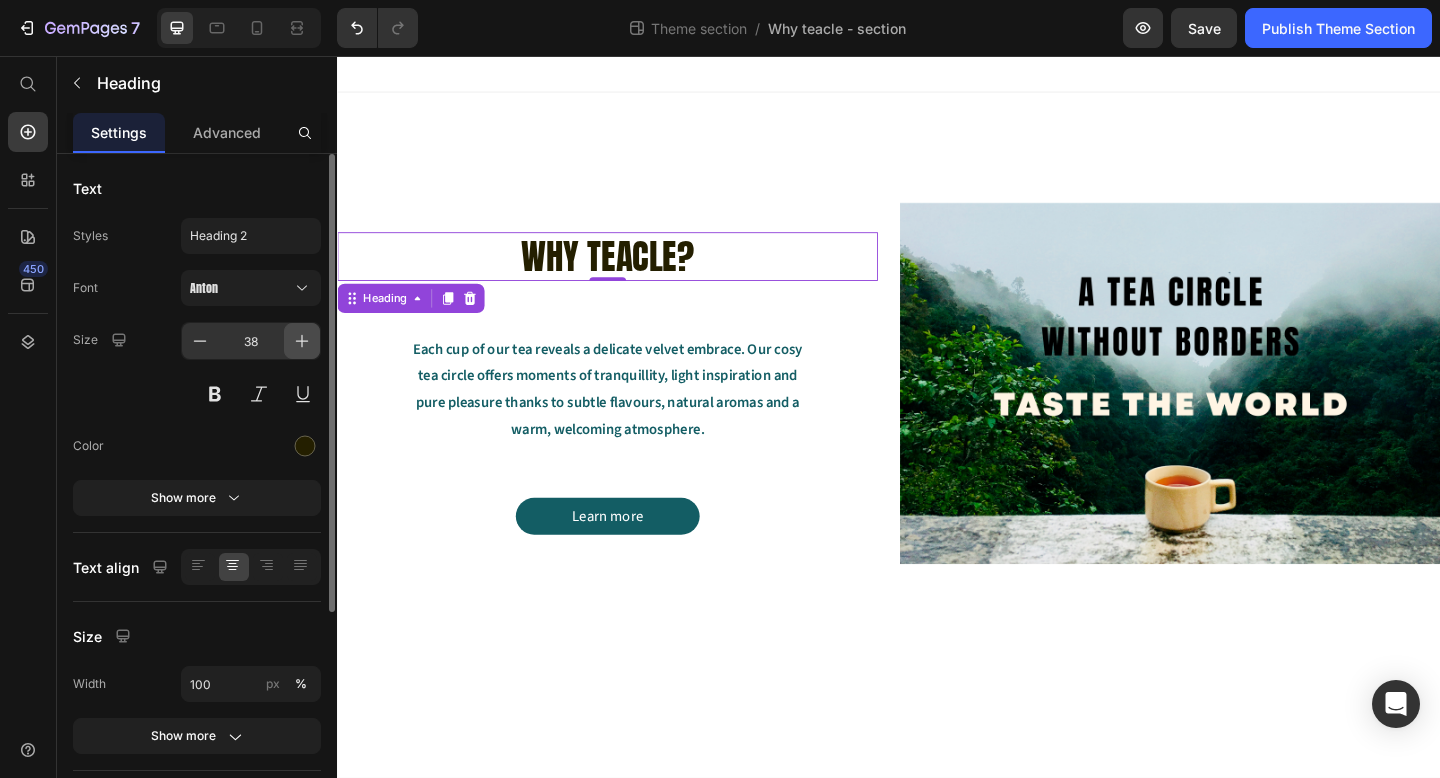 click 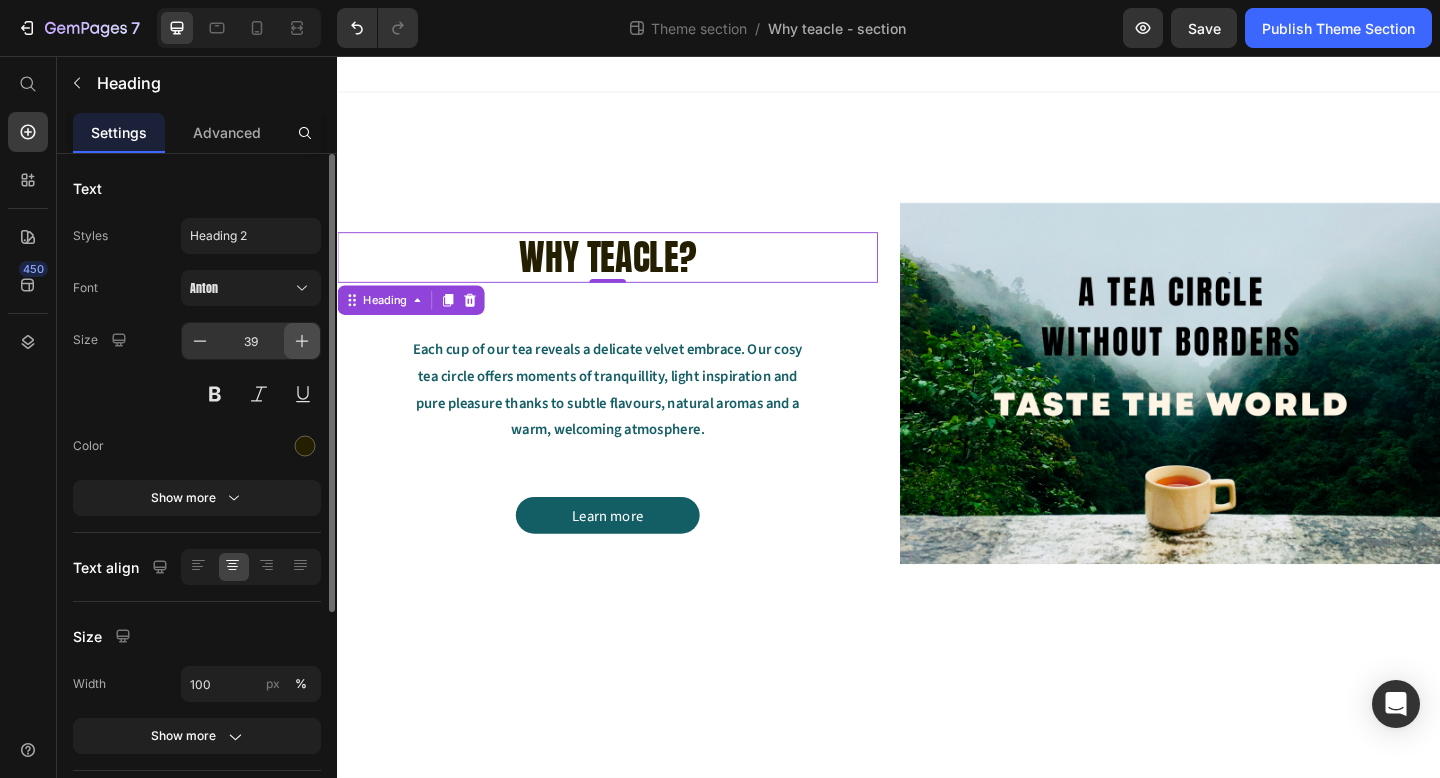 click 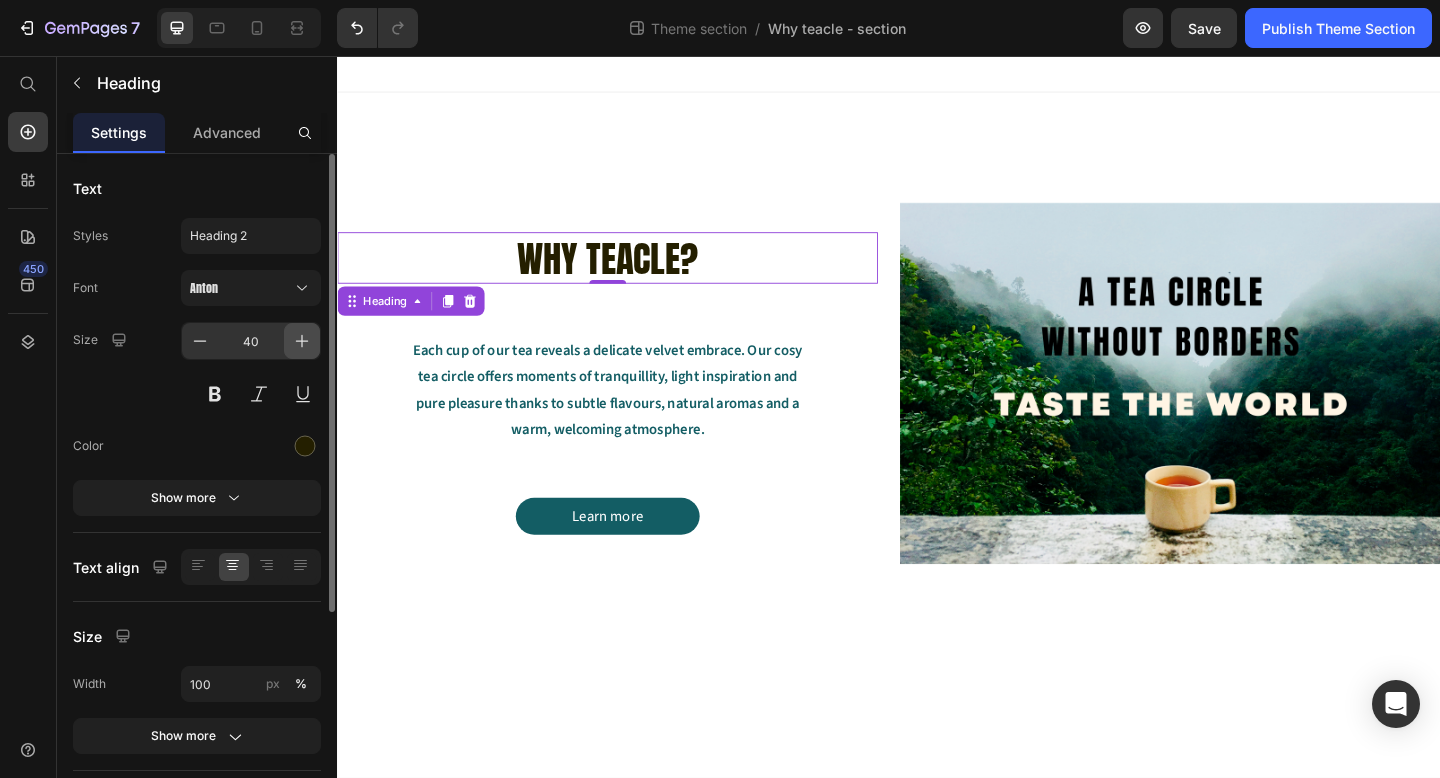 click 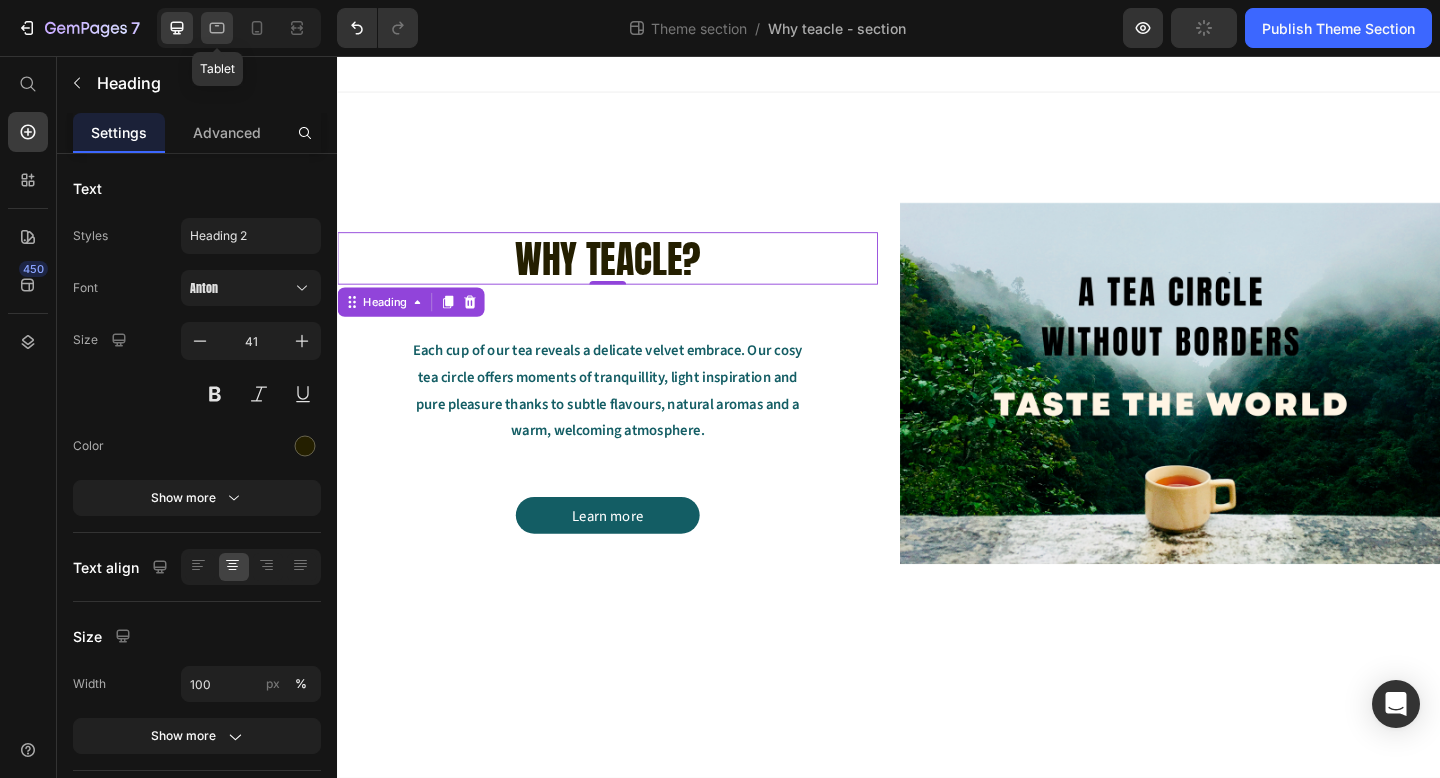 click 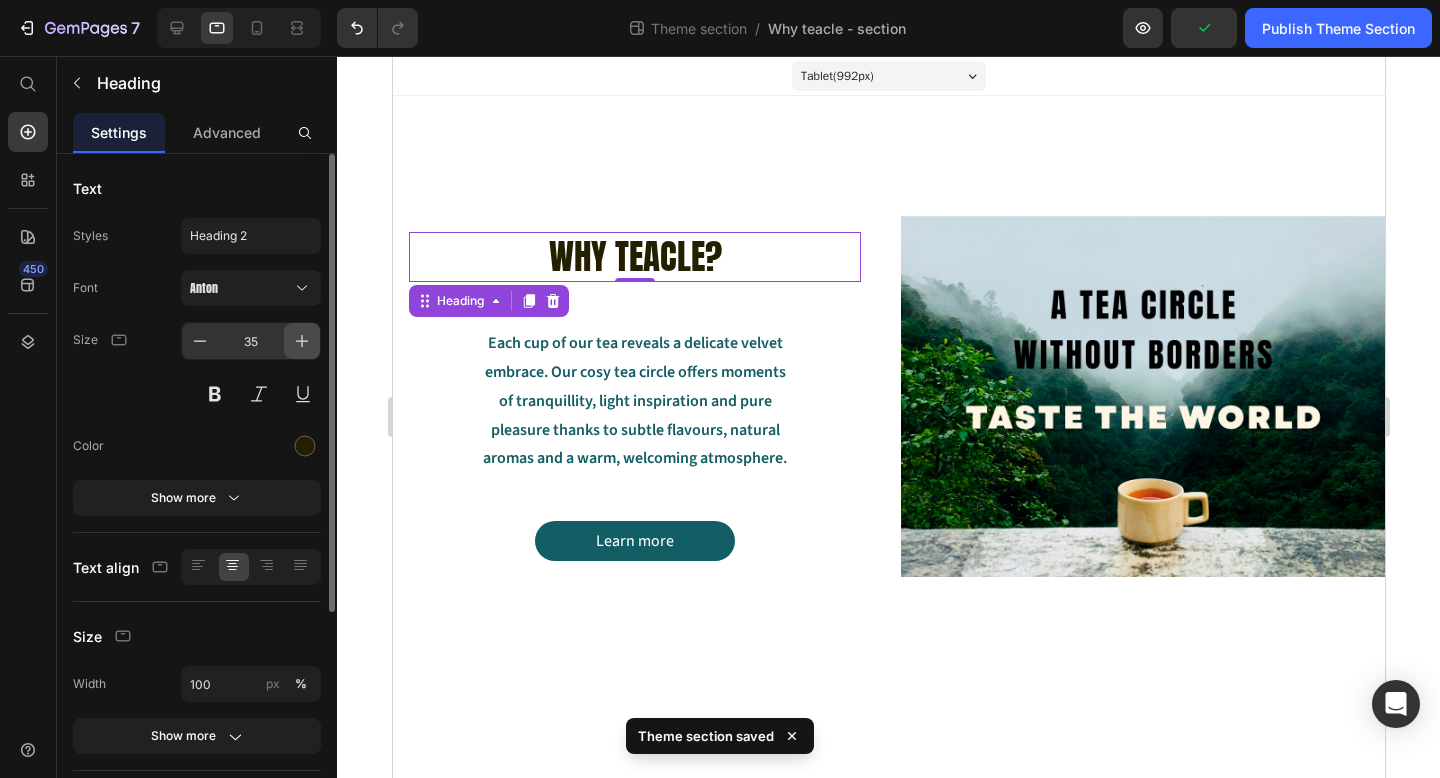click at bounding box center (302, 341) 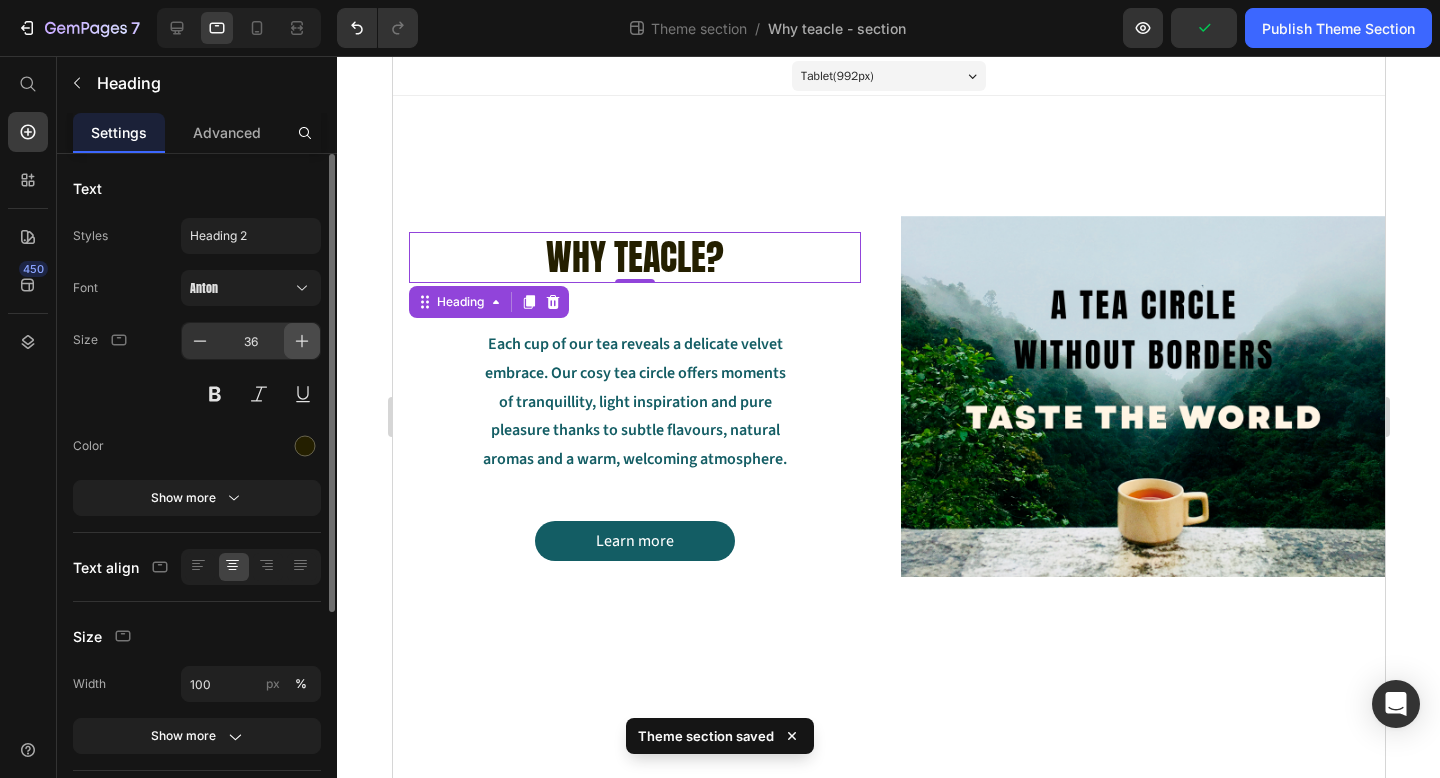 click at bounding box center [302, 341] 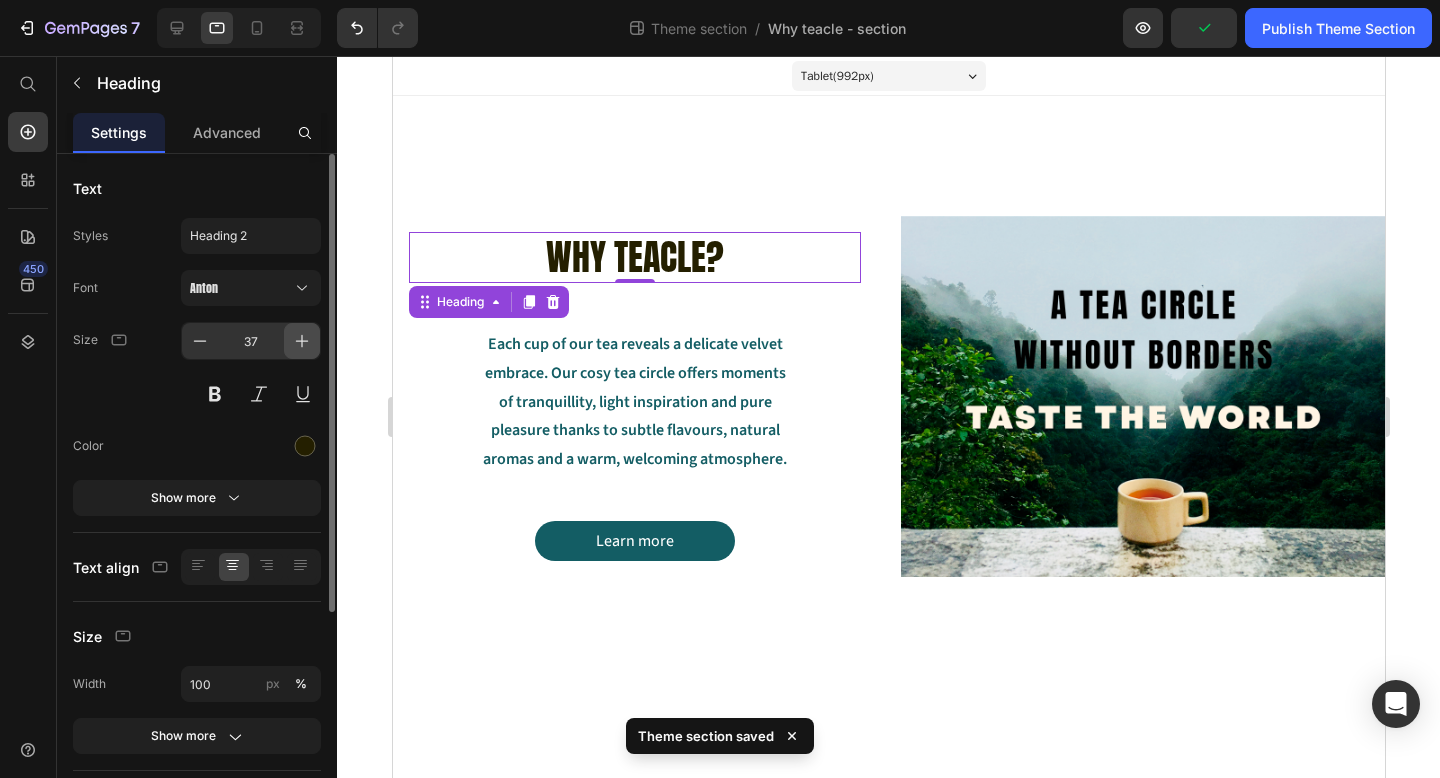 click at bounding box center [302, 341] 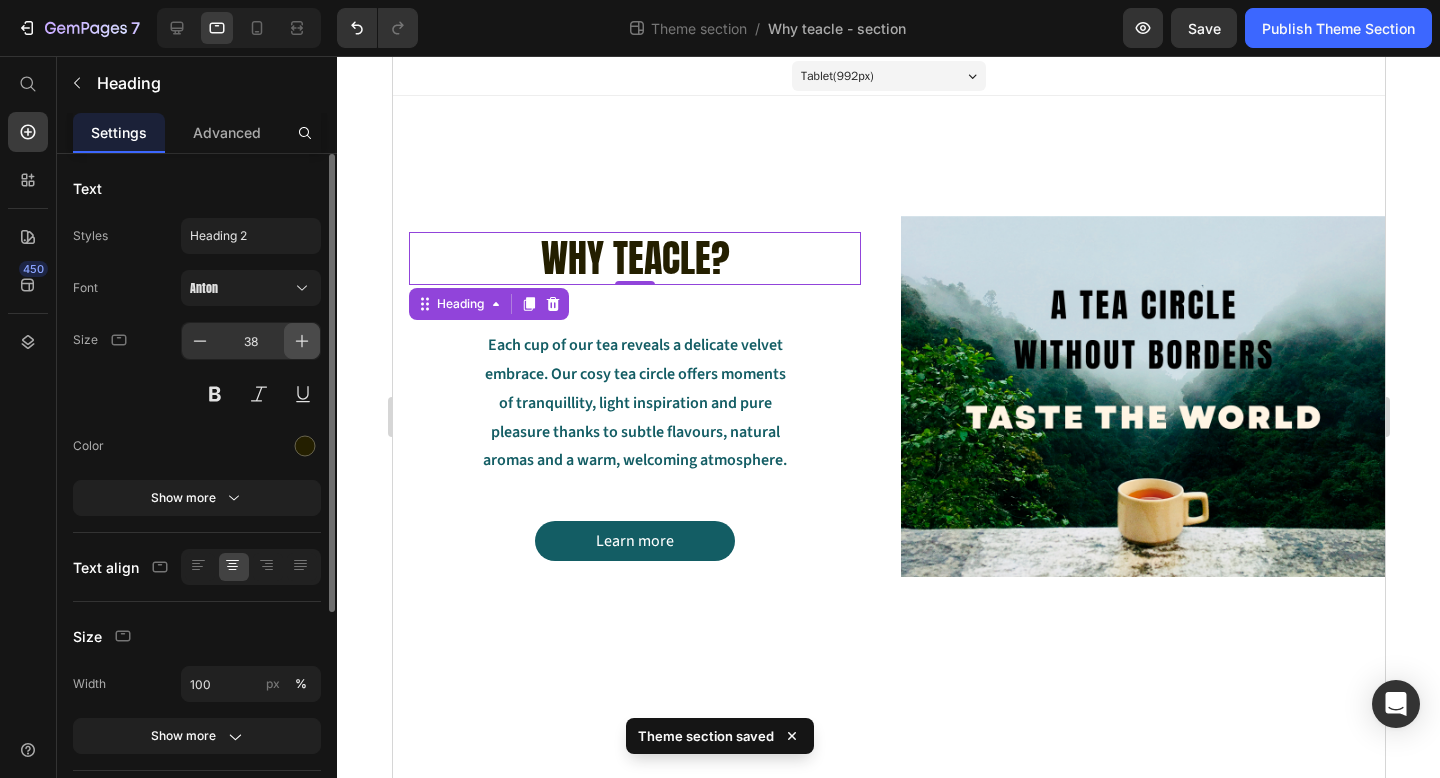 click at bounding box center [302, 341] 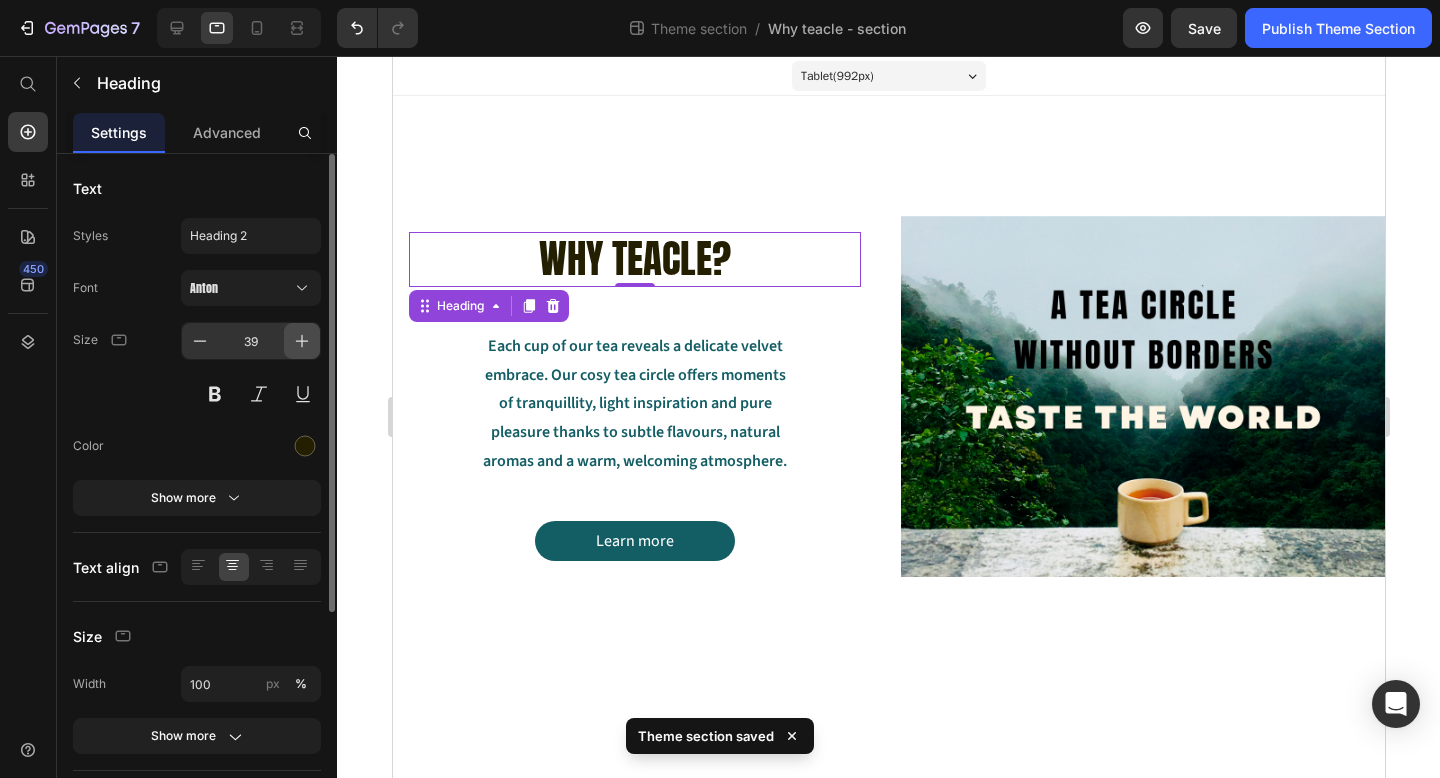 click at bounding box center [302, 341] 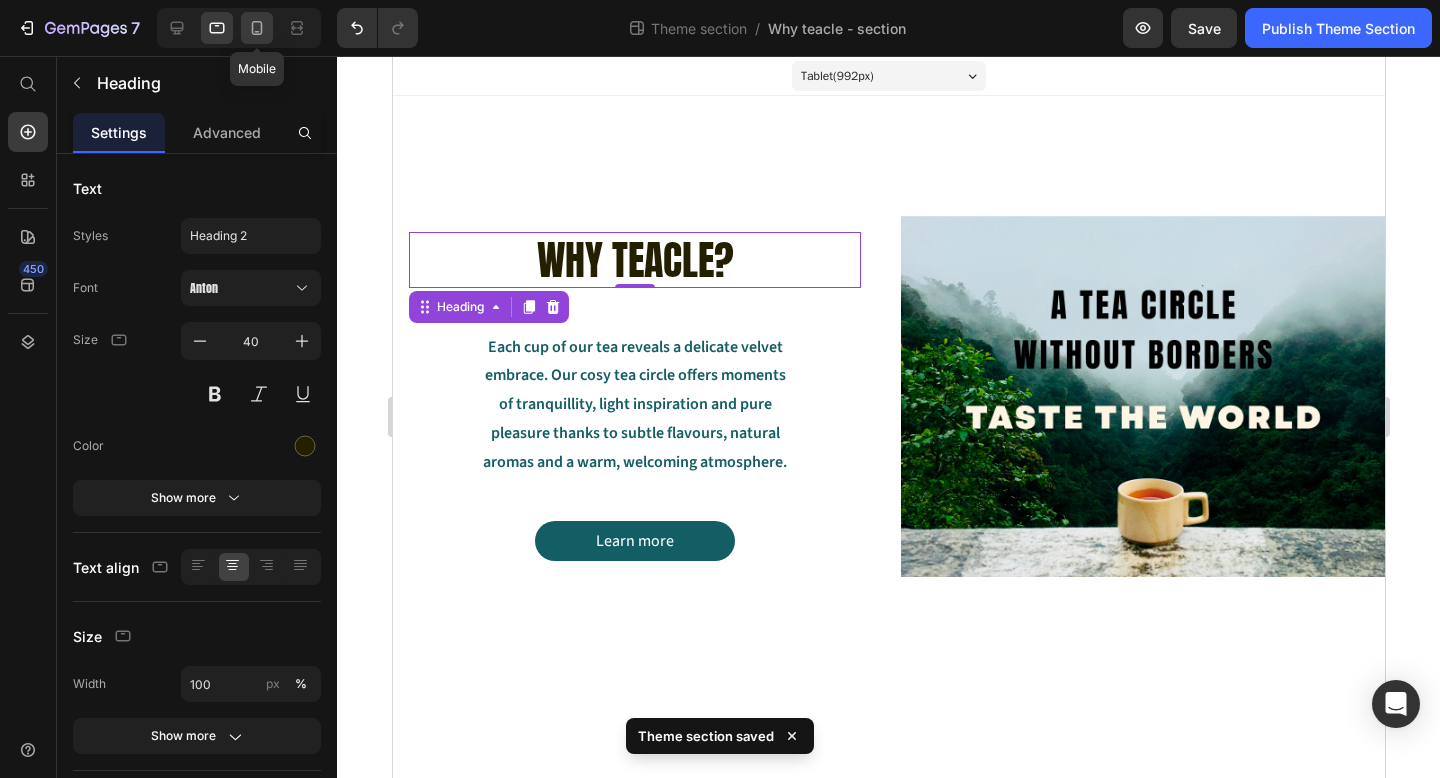 click 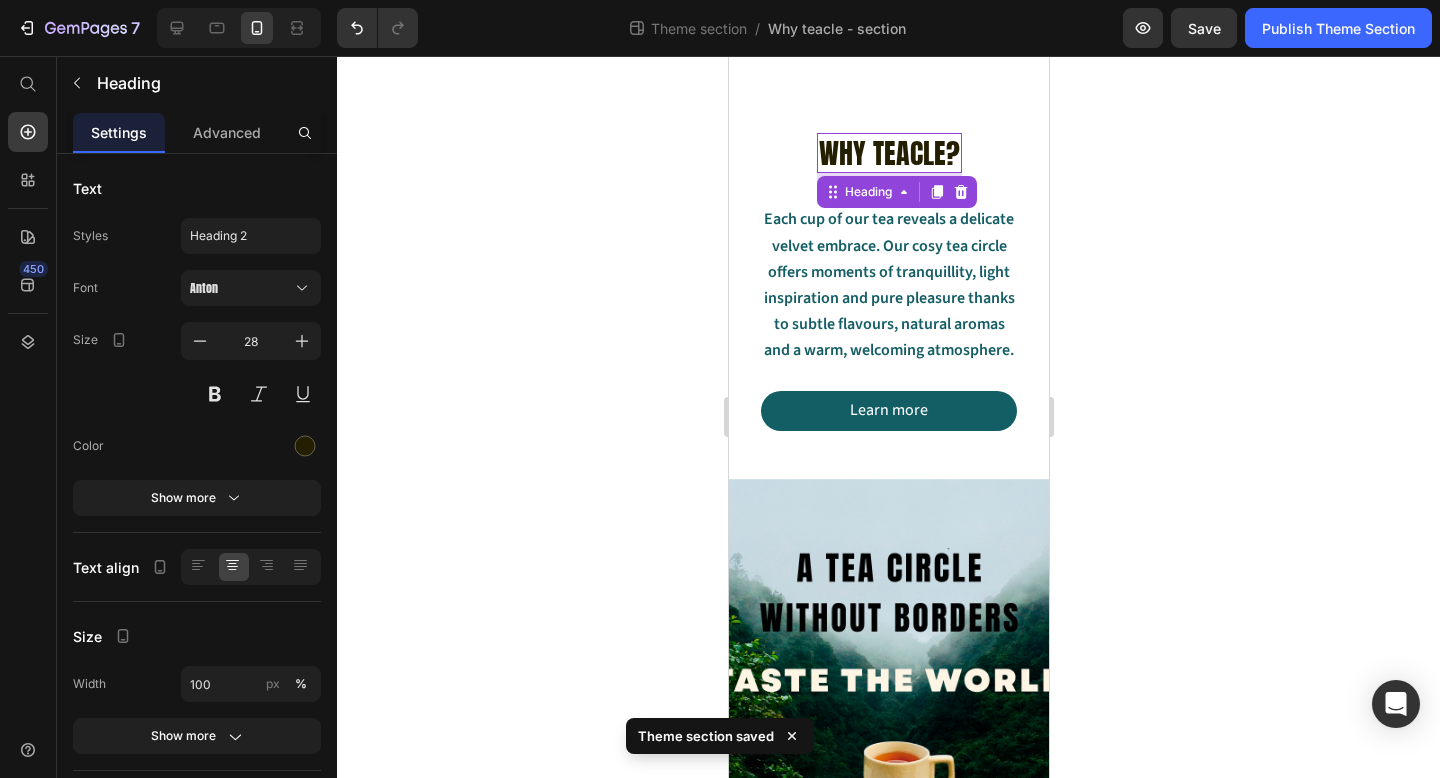 scroll, scrollTop: 106, scrollLeft: 0, axis: vertical 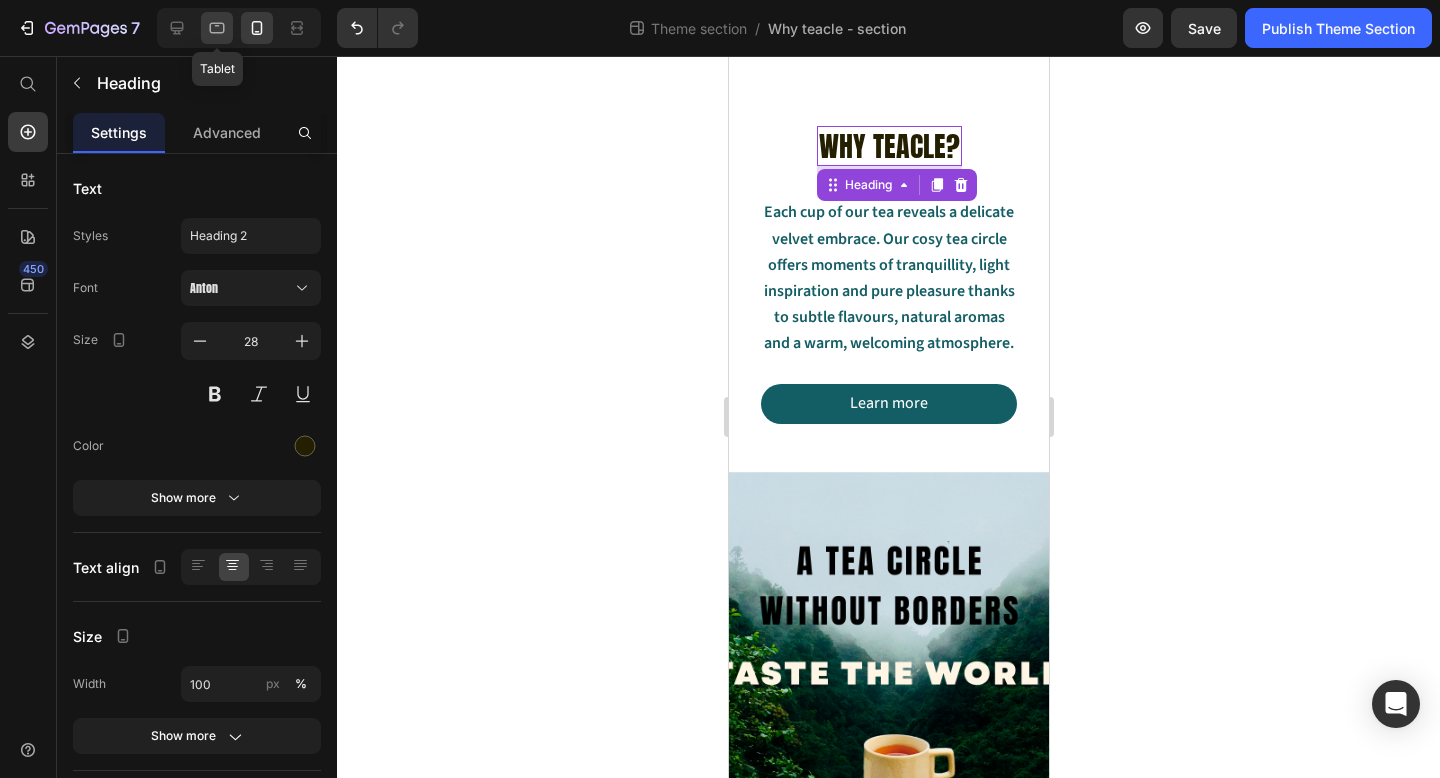 click 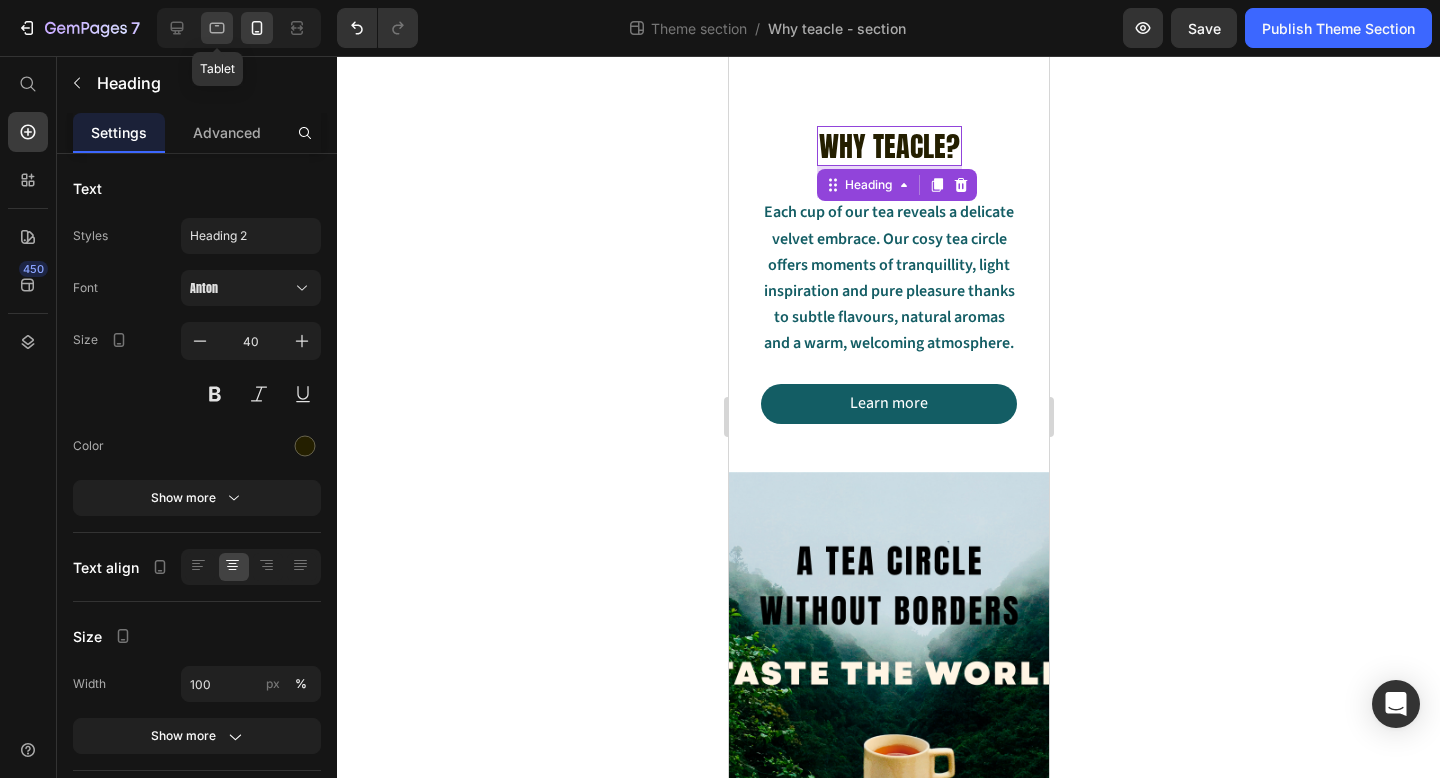 scroll, scrollTop: 0, scrollLeft: 0, axis: both 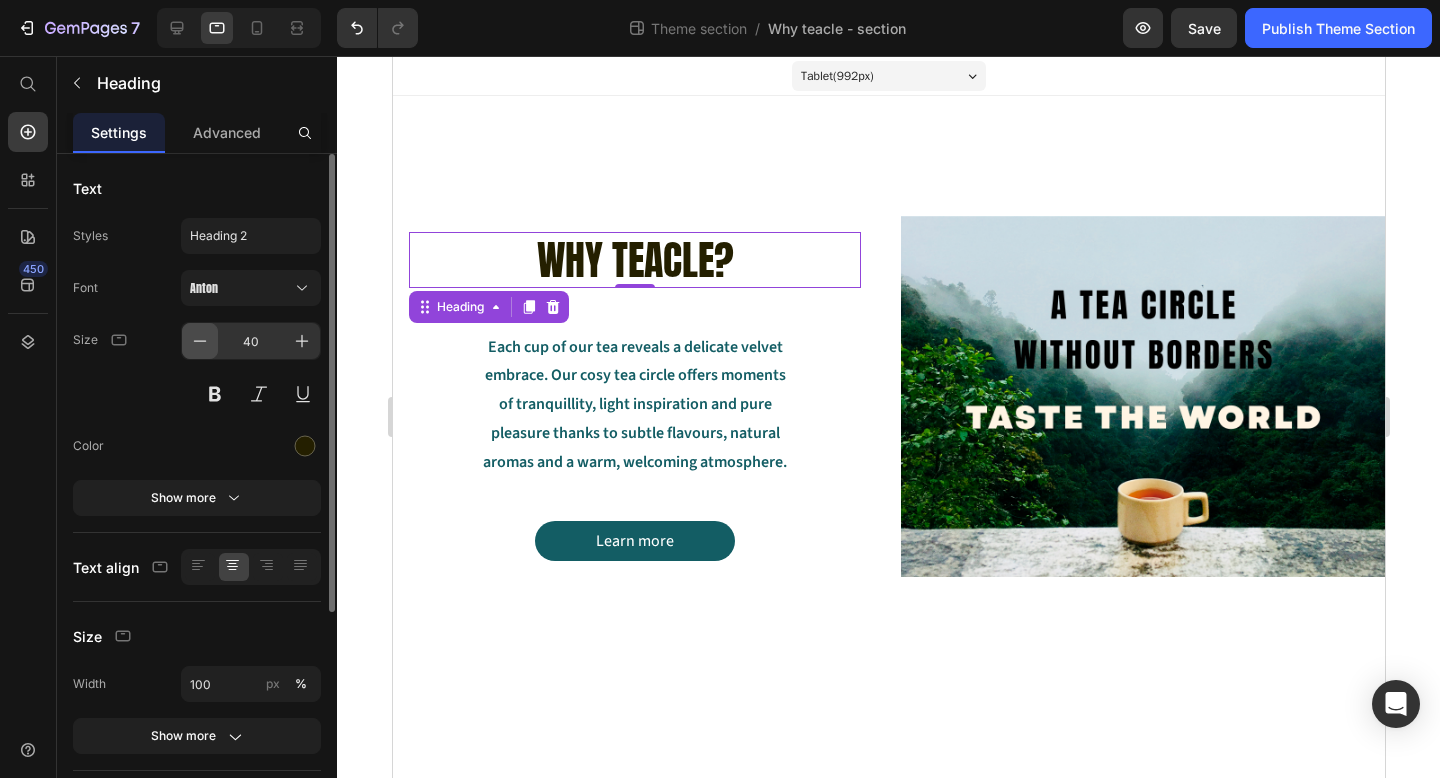 click 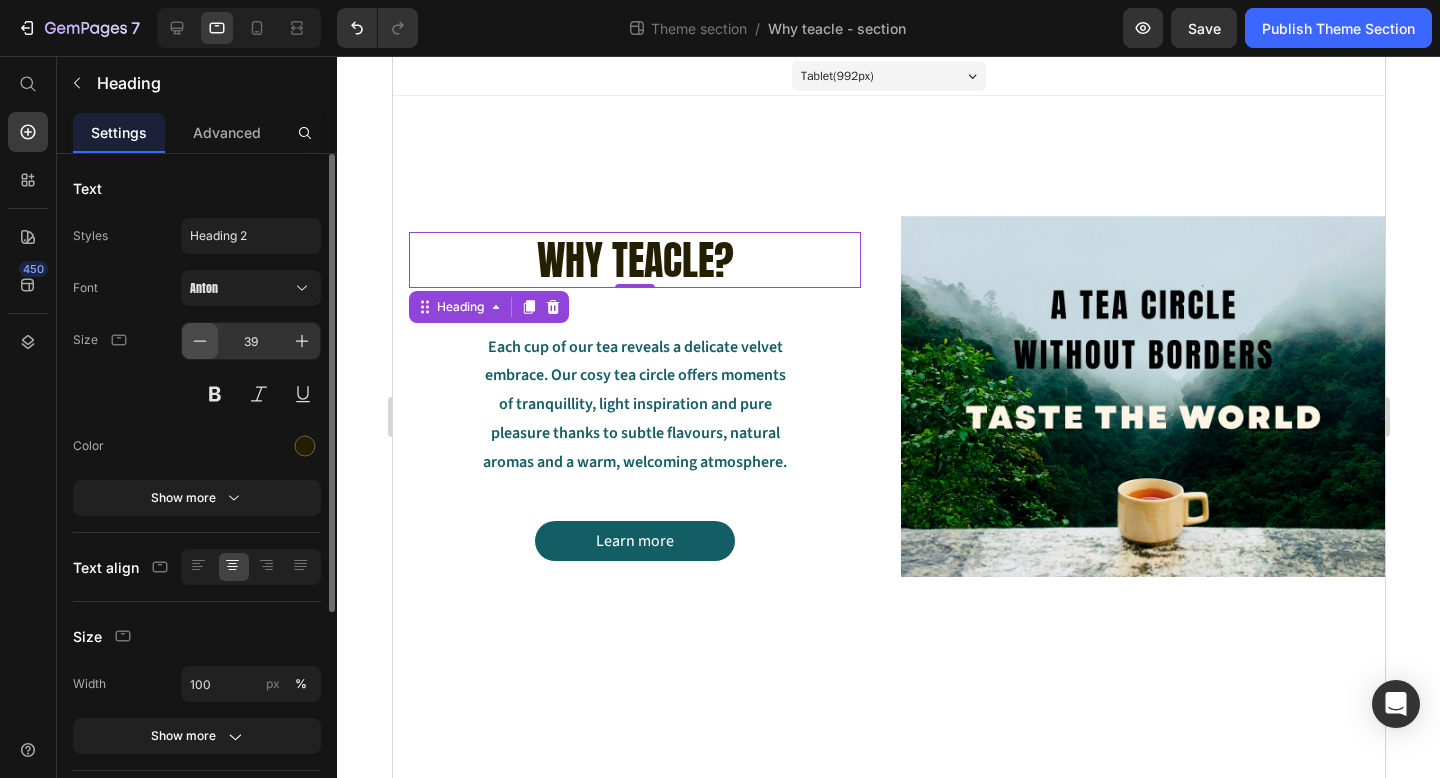 click 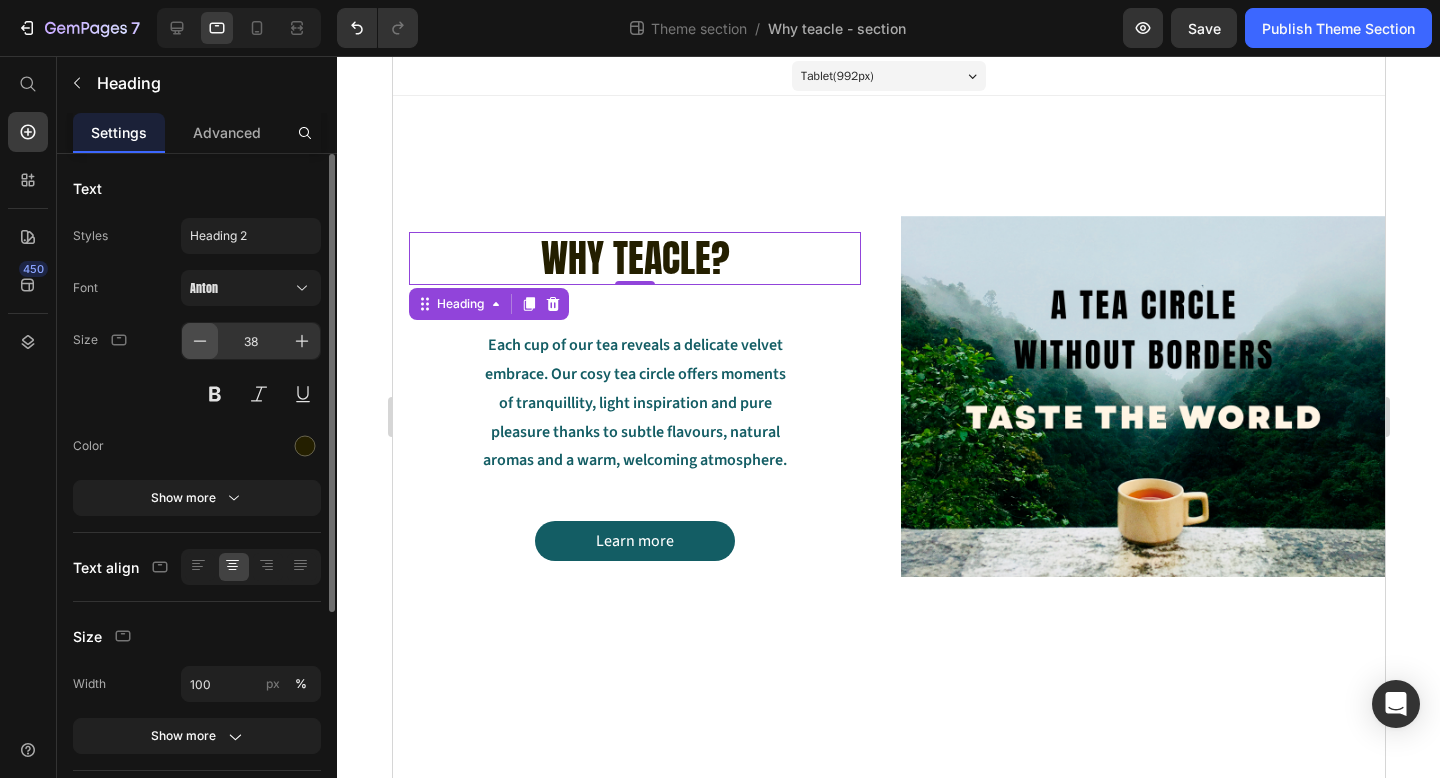 click 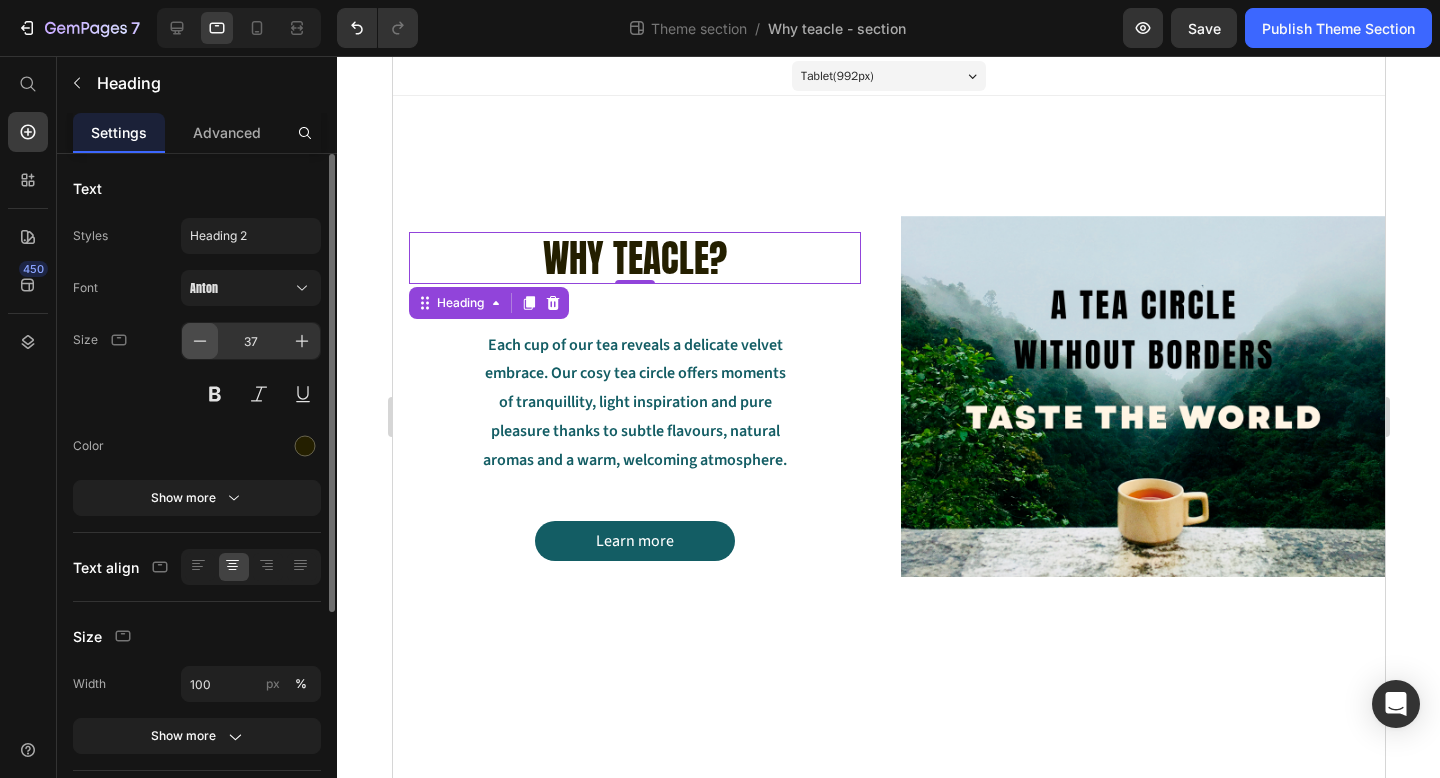 click 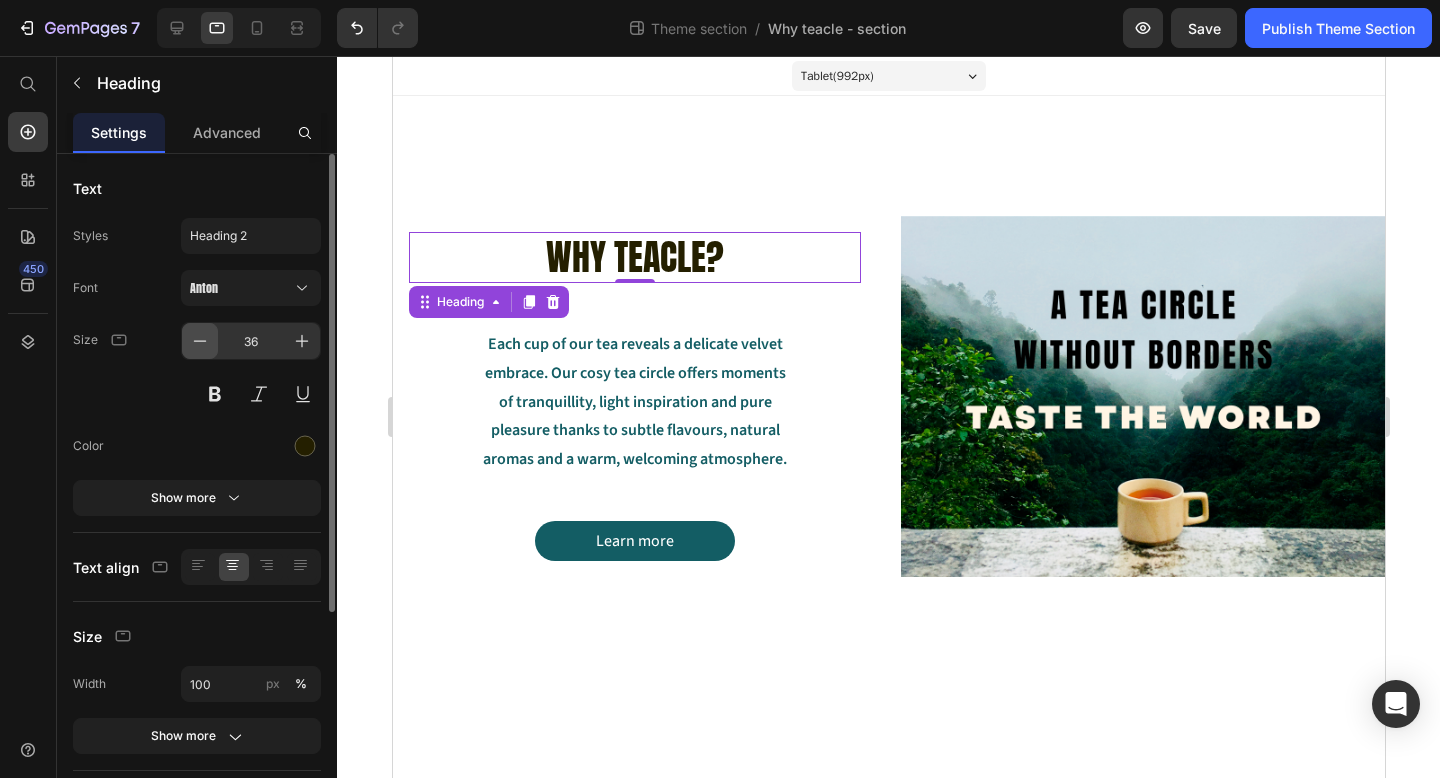 click 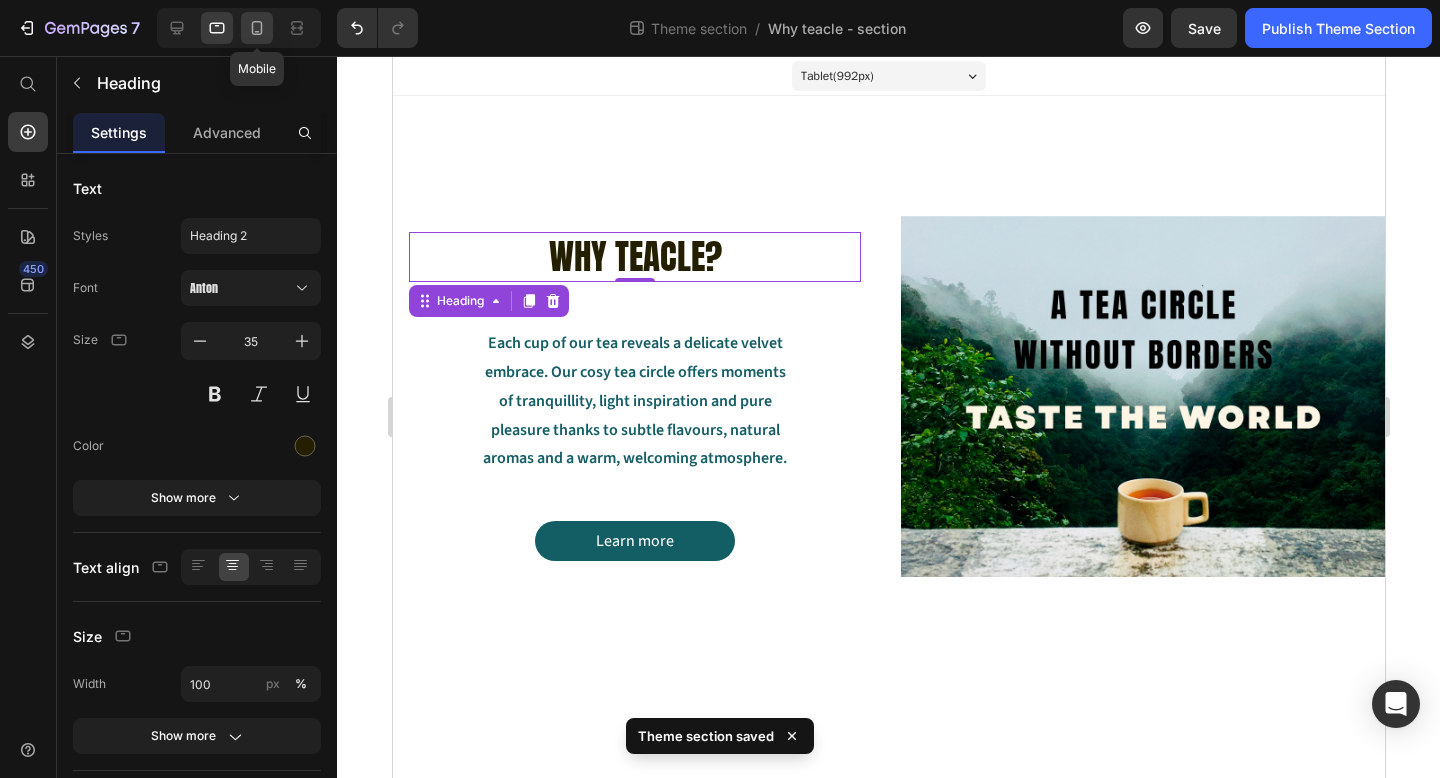 click 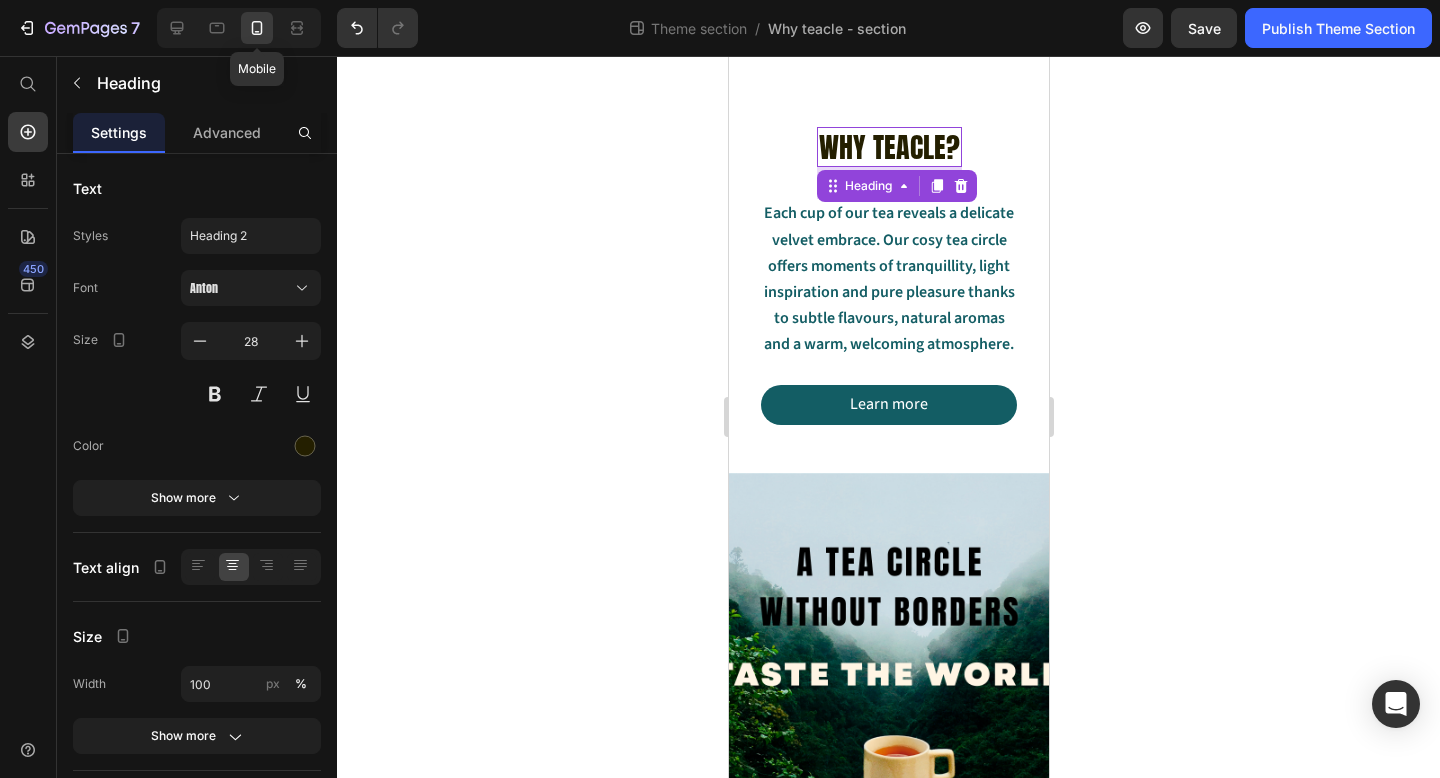 scroll, scrollTop: 106, scrollLeft: 0, axis: vertical 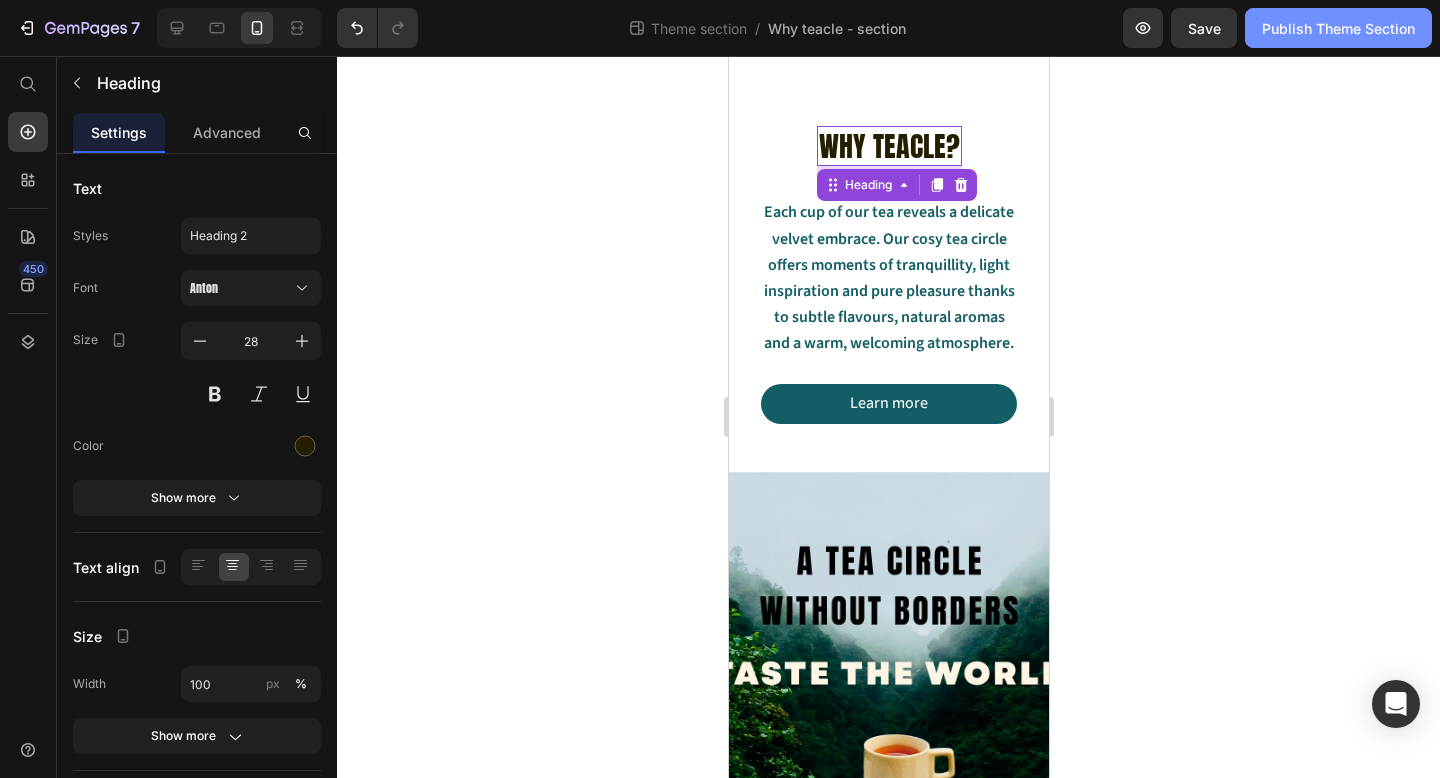click on "Publish Theme Section" at bounding box center (1338, 28) 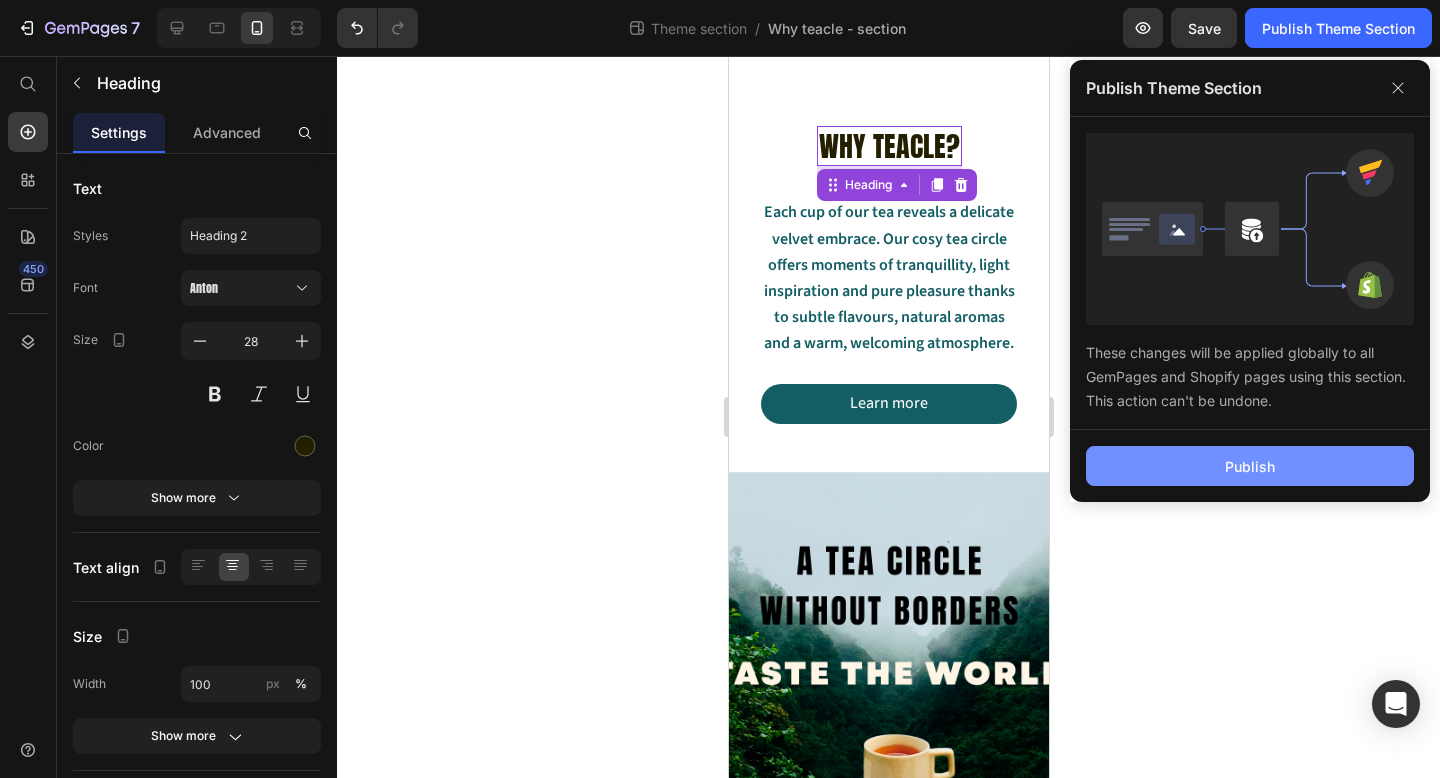 click on "Publish" 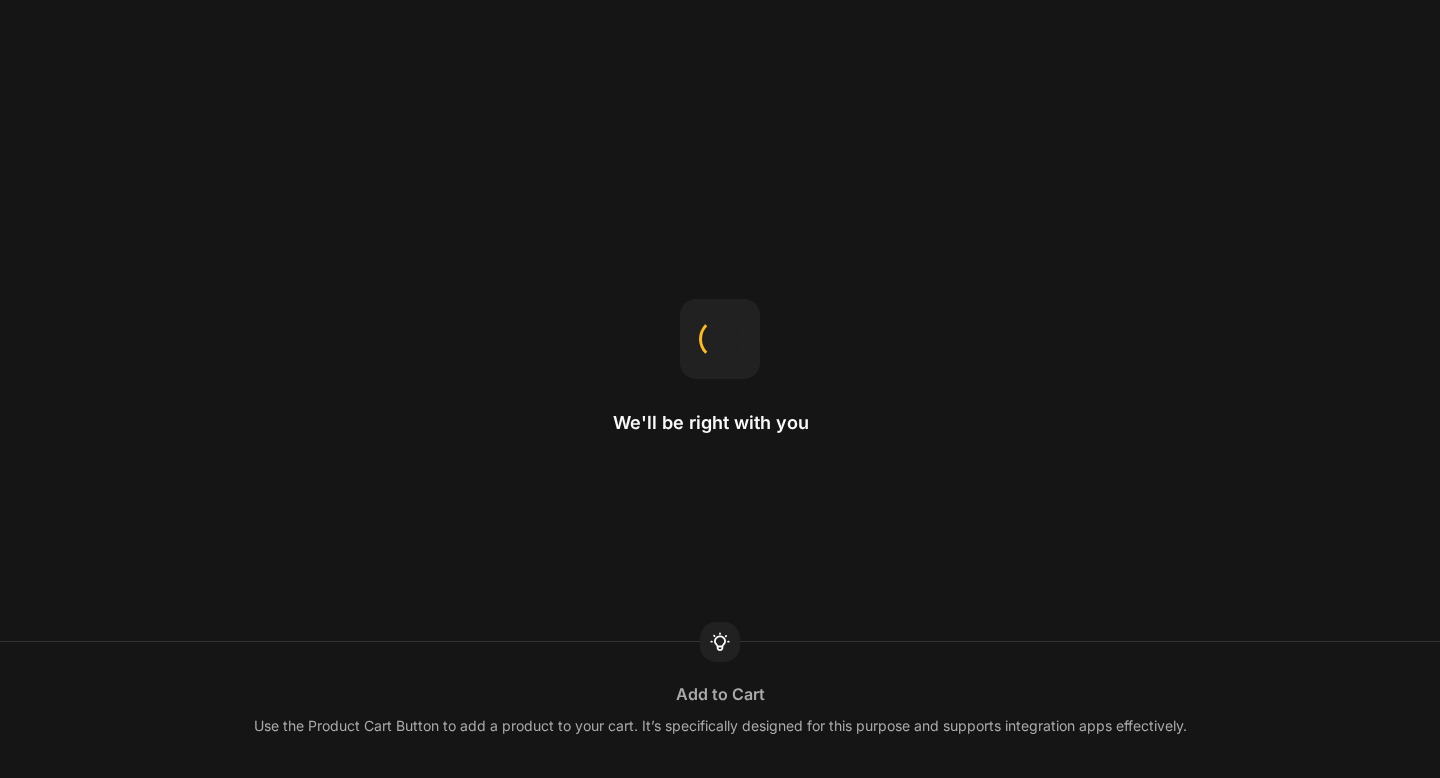 scroll, scrollTop: 0, scrollLeft: 0, axis: both 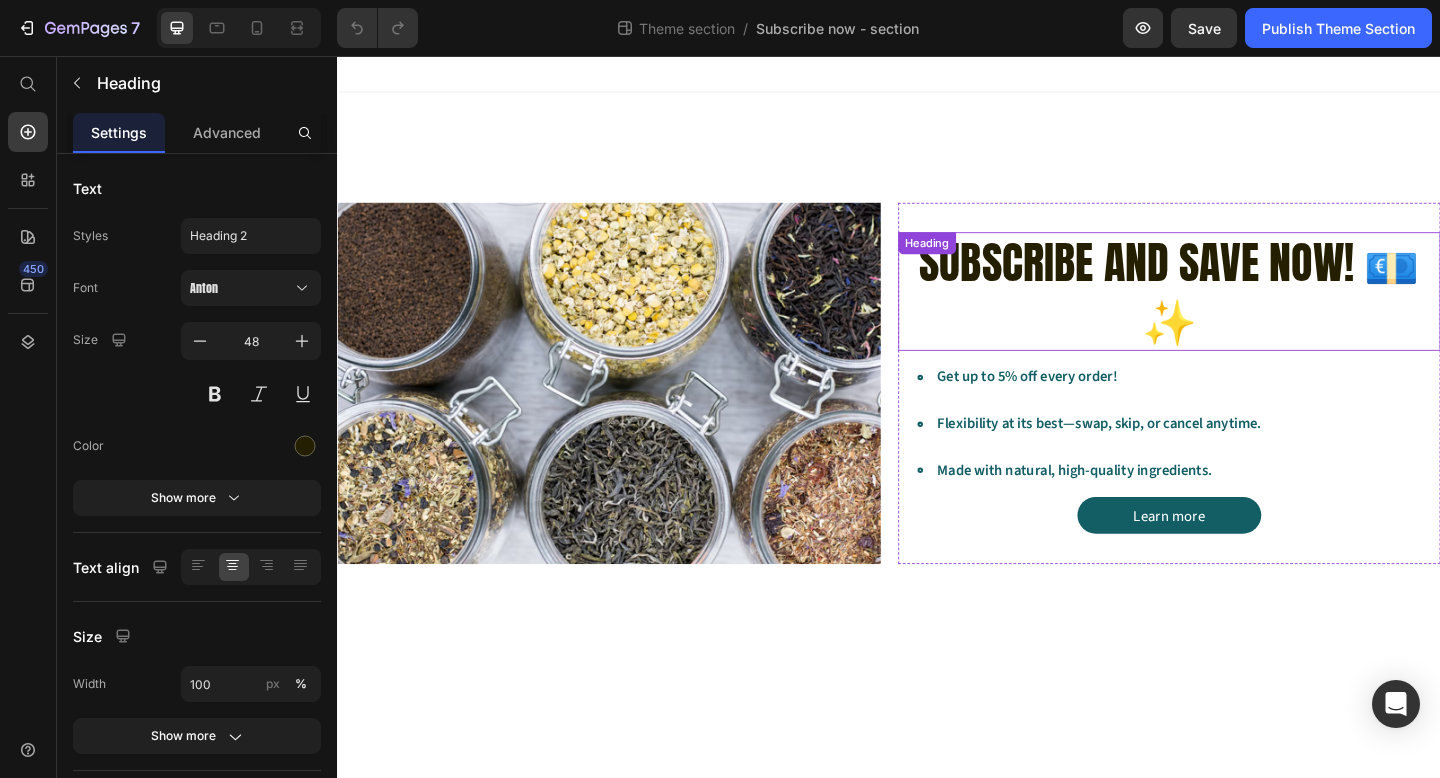 click on "Subscribe and save now! 💶✨ Heading" at bounding box center [1242, 312] 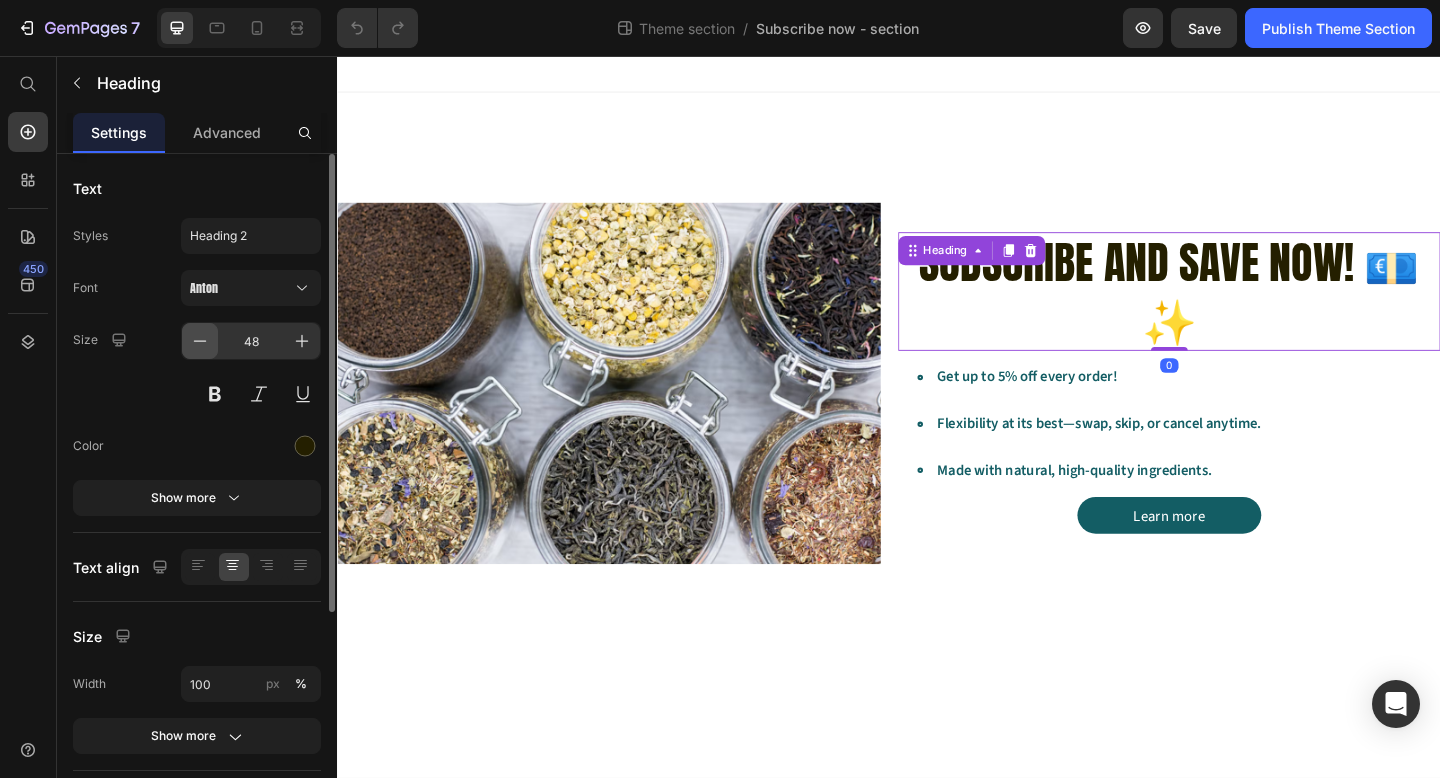 click 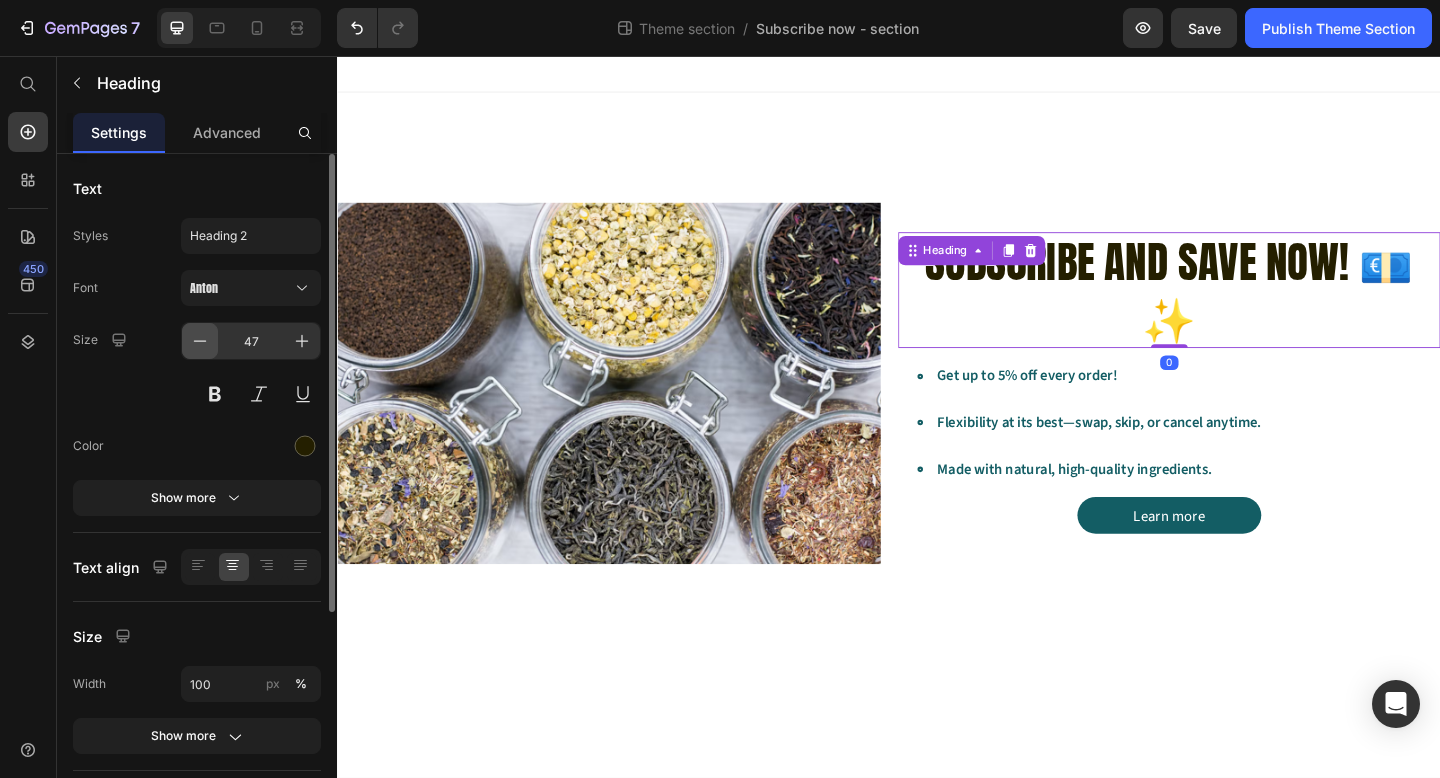 click 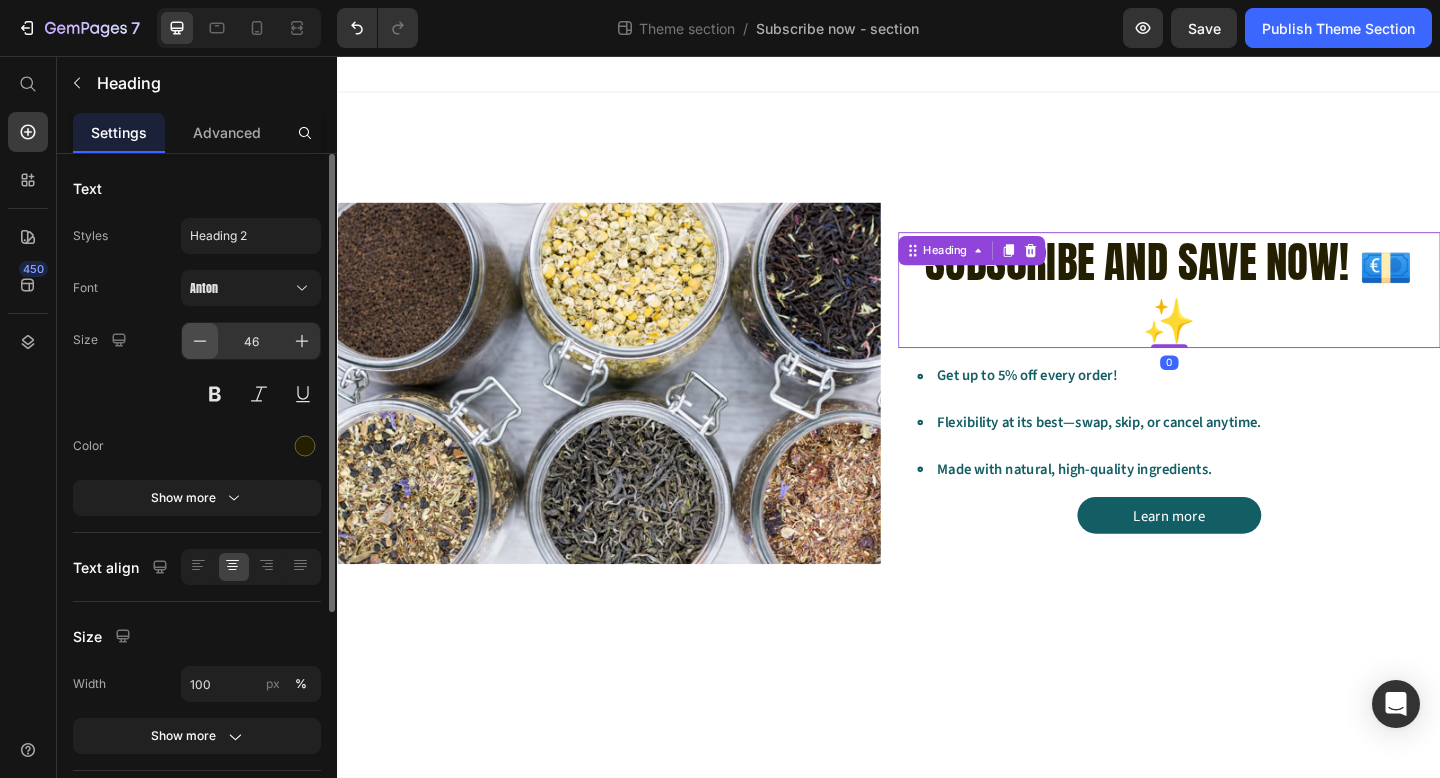 click 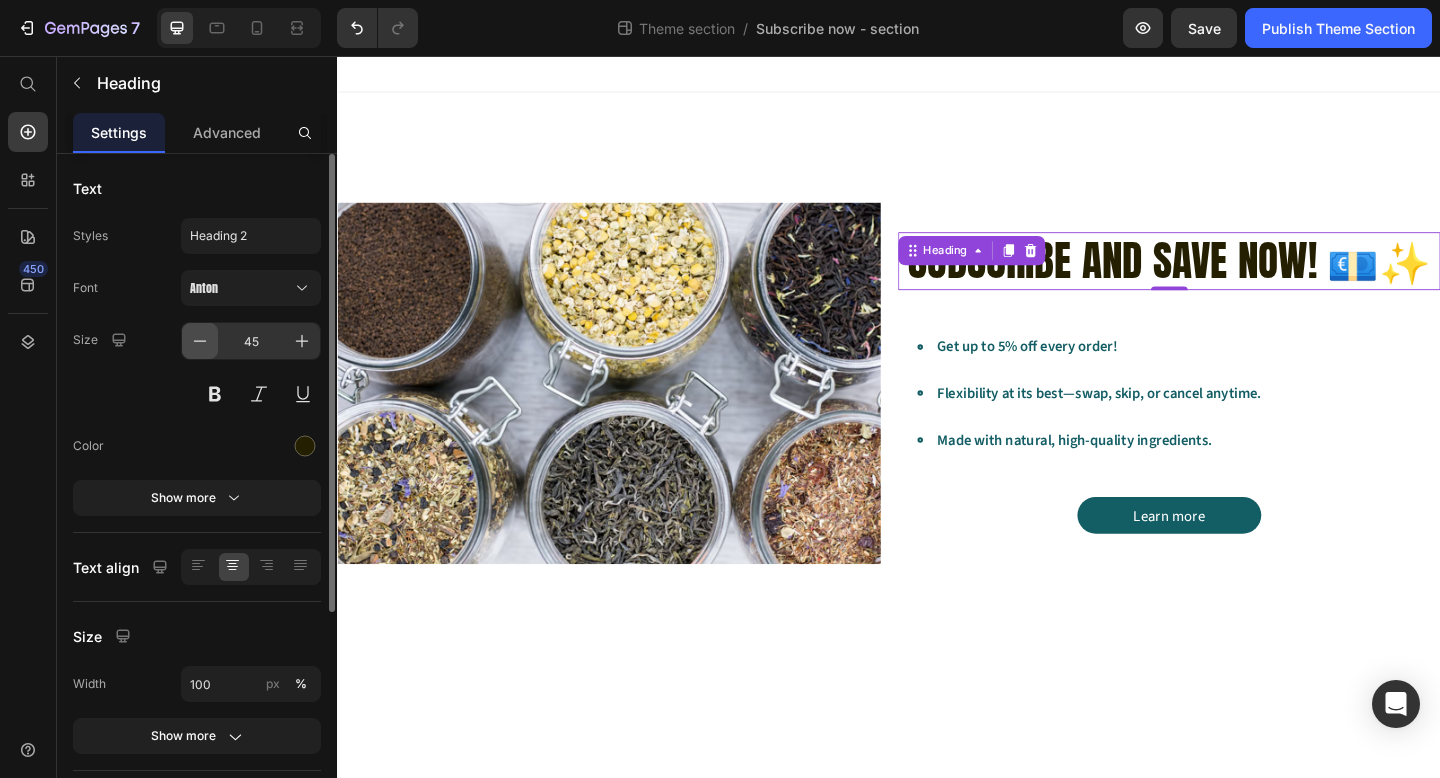 click 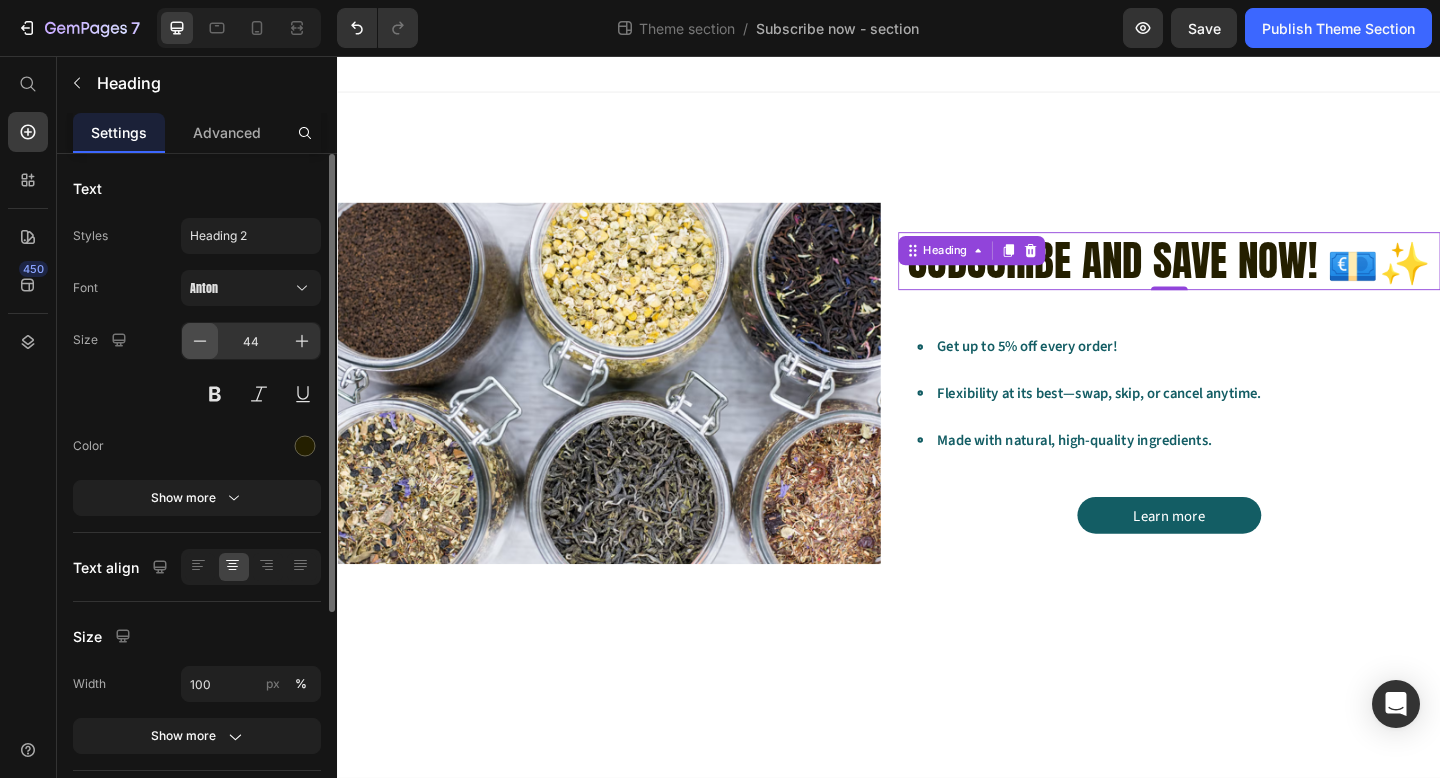 click 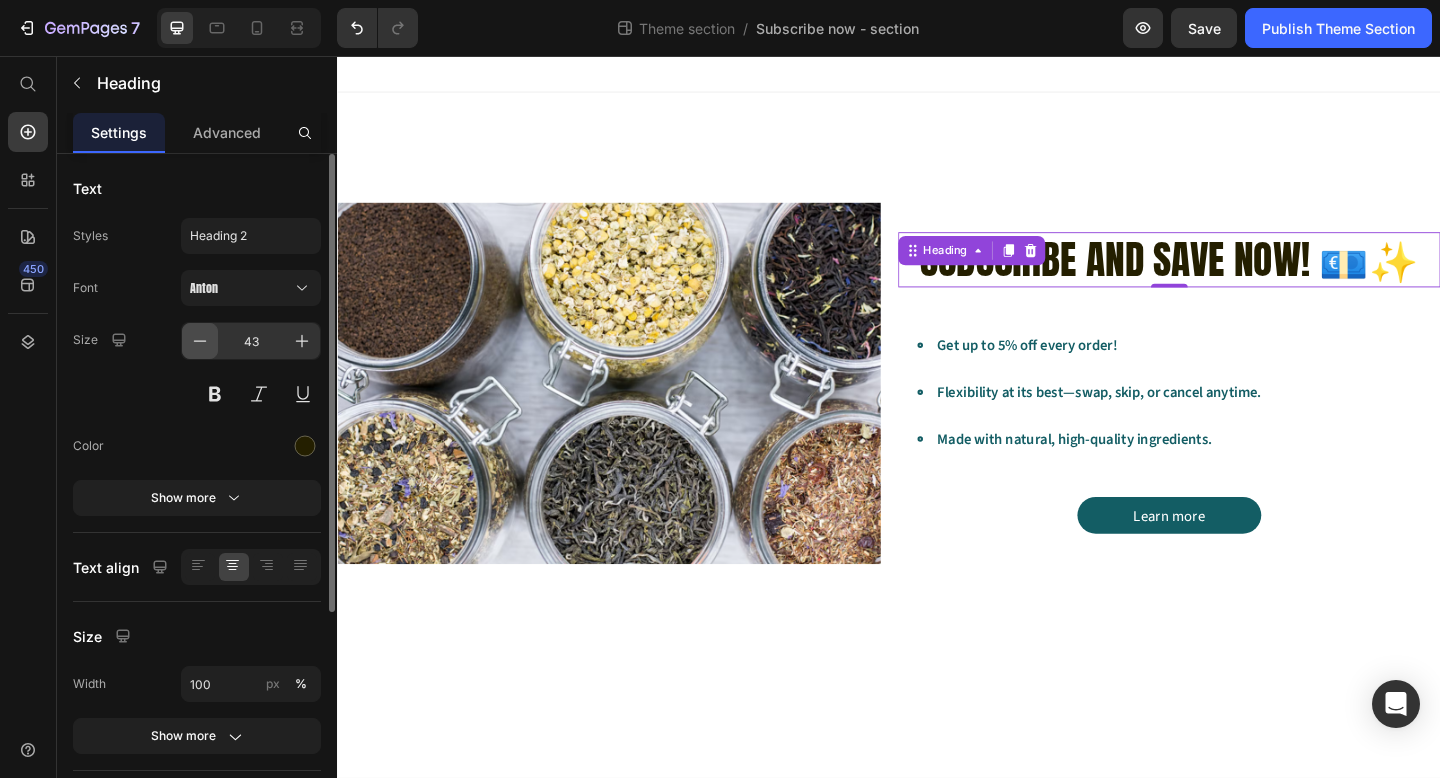 click 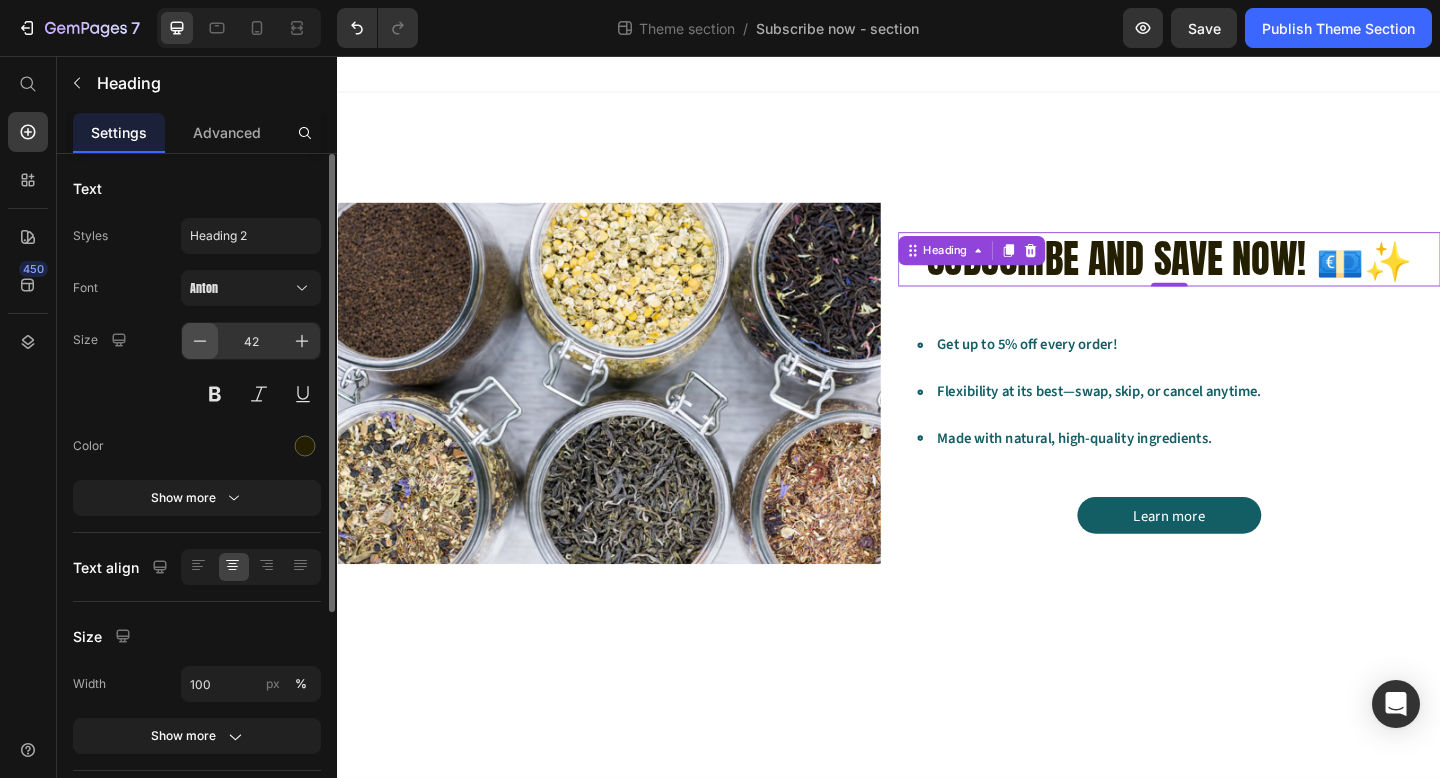 click 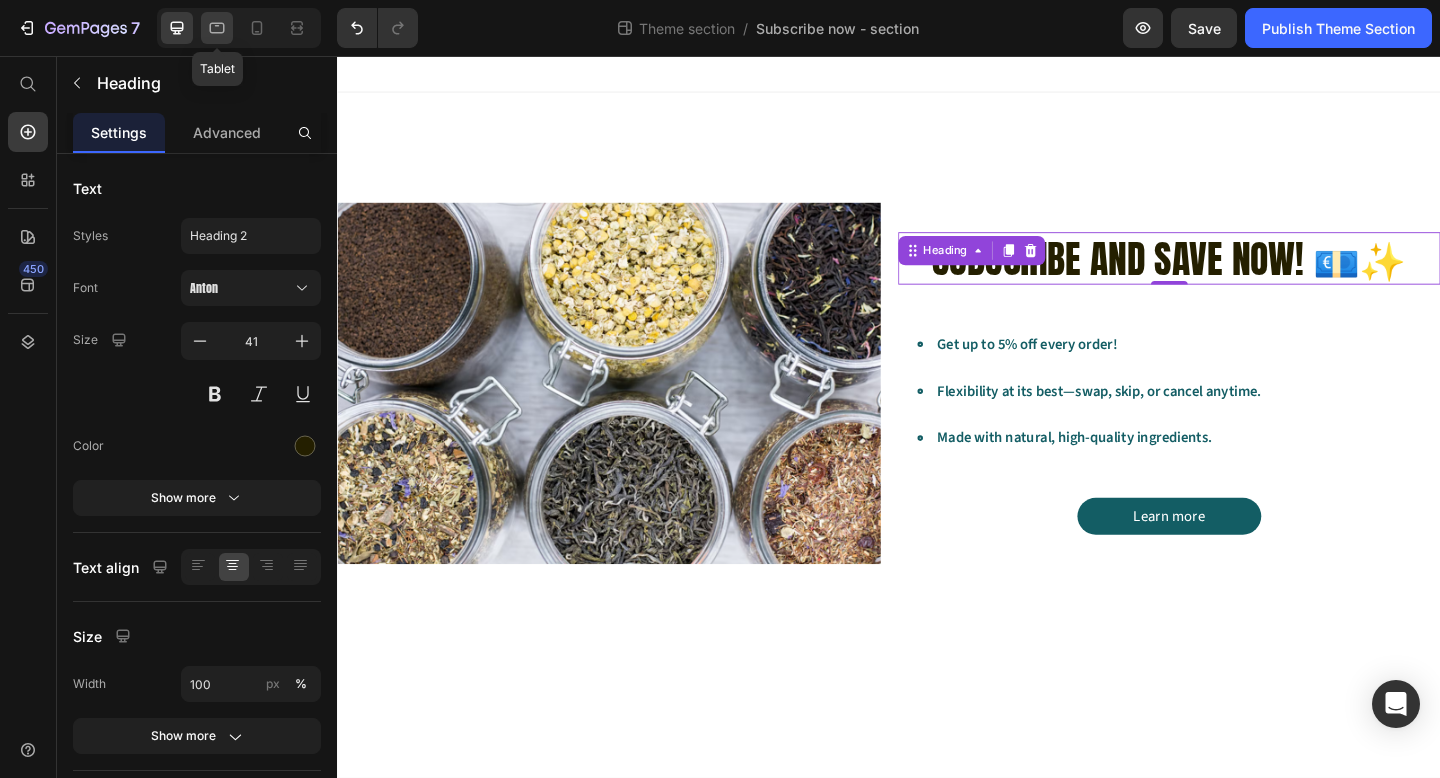 click 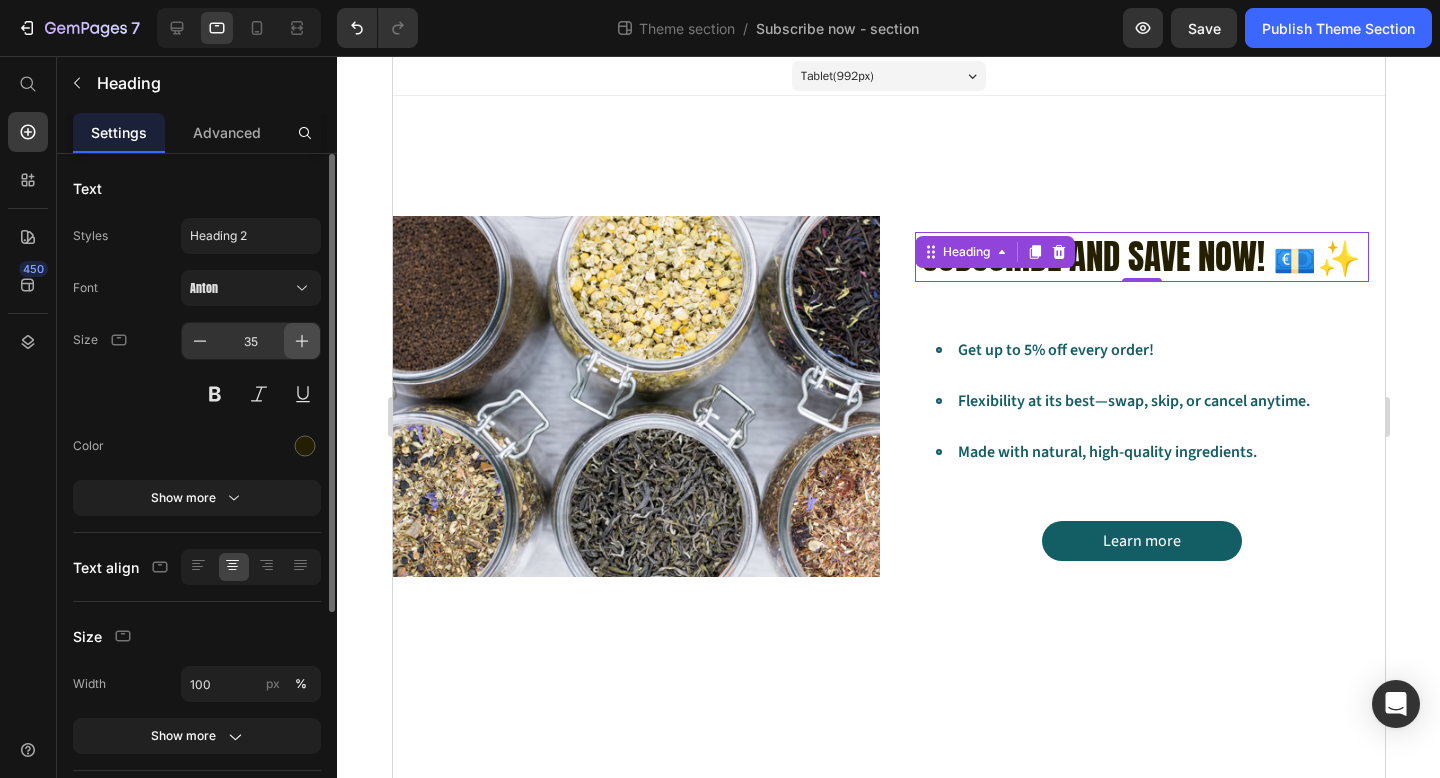 click 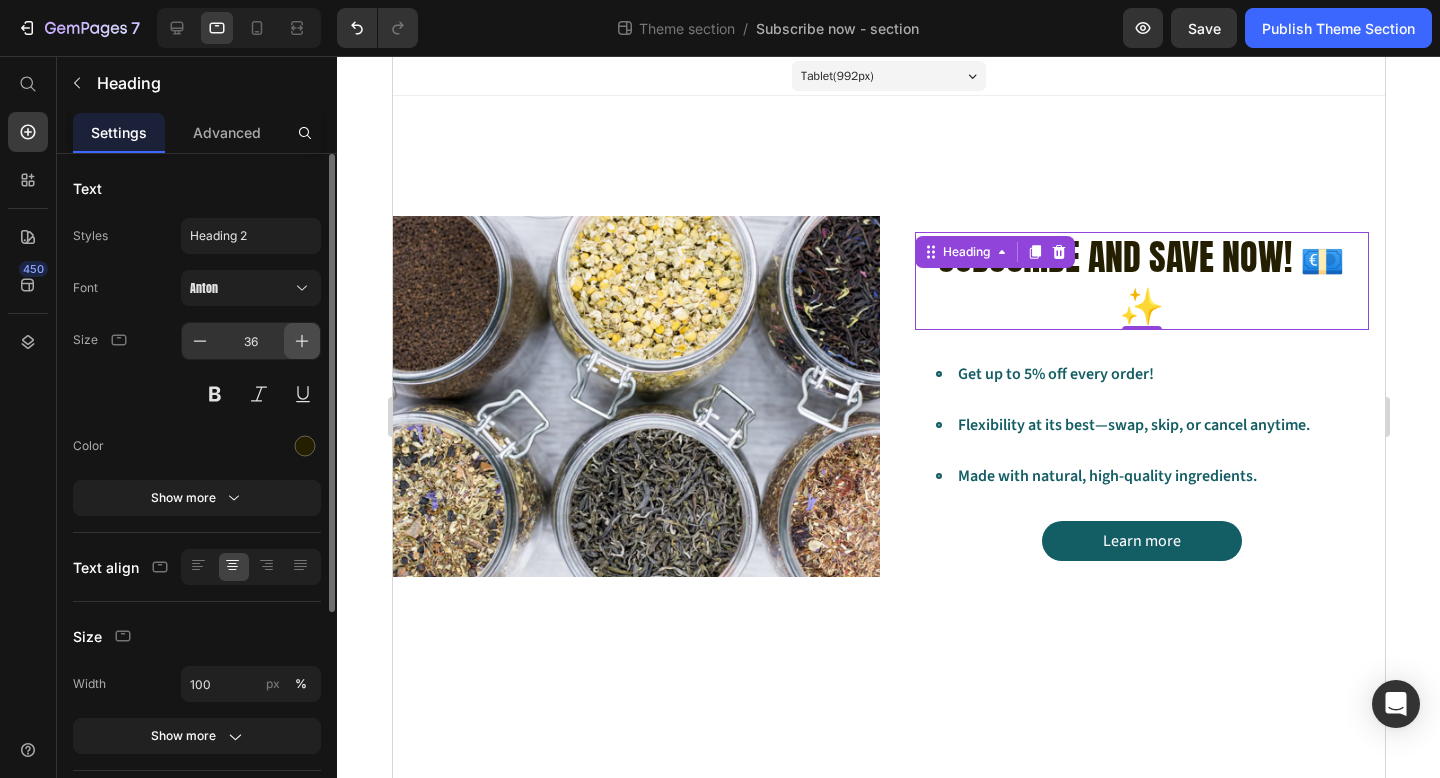 click 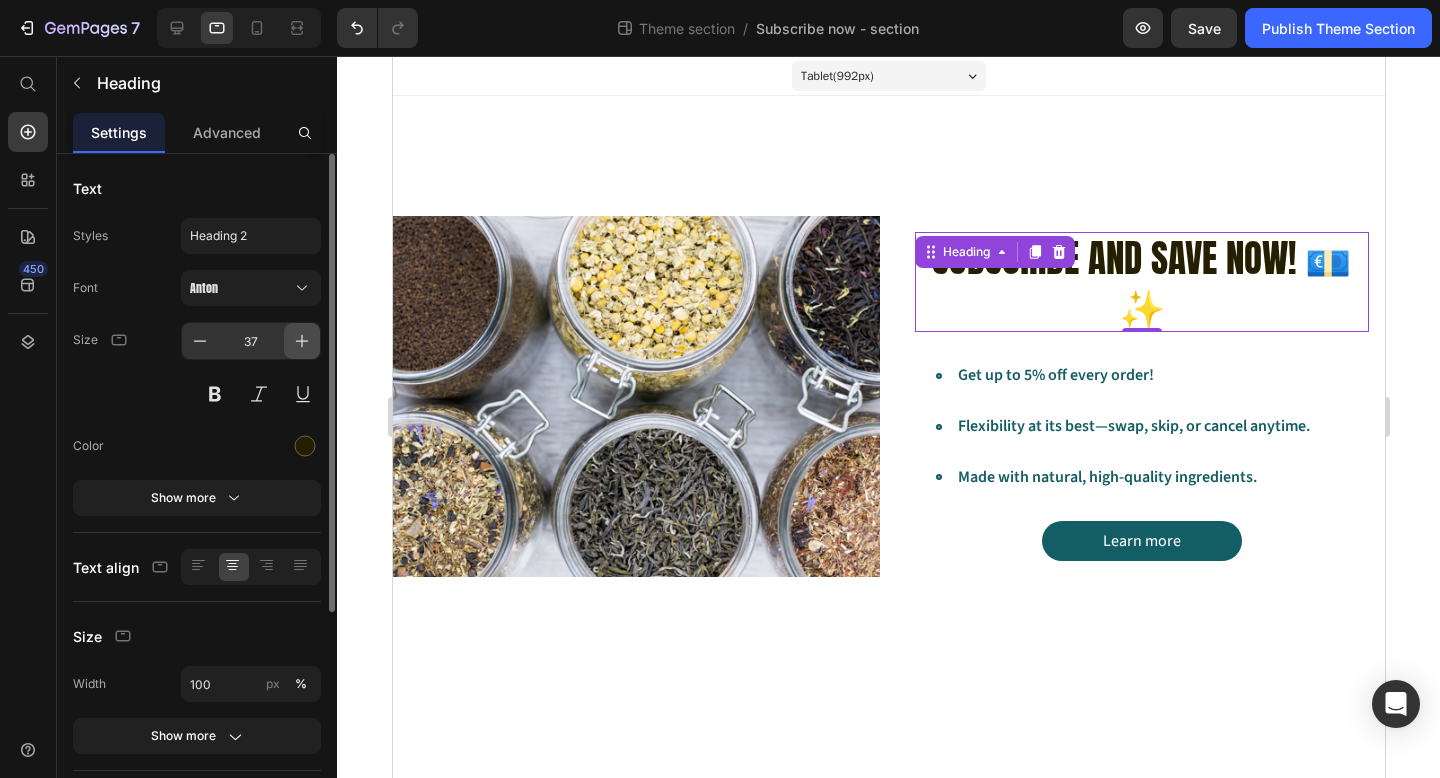 click 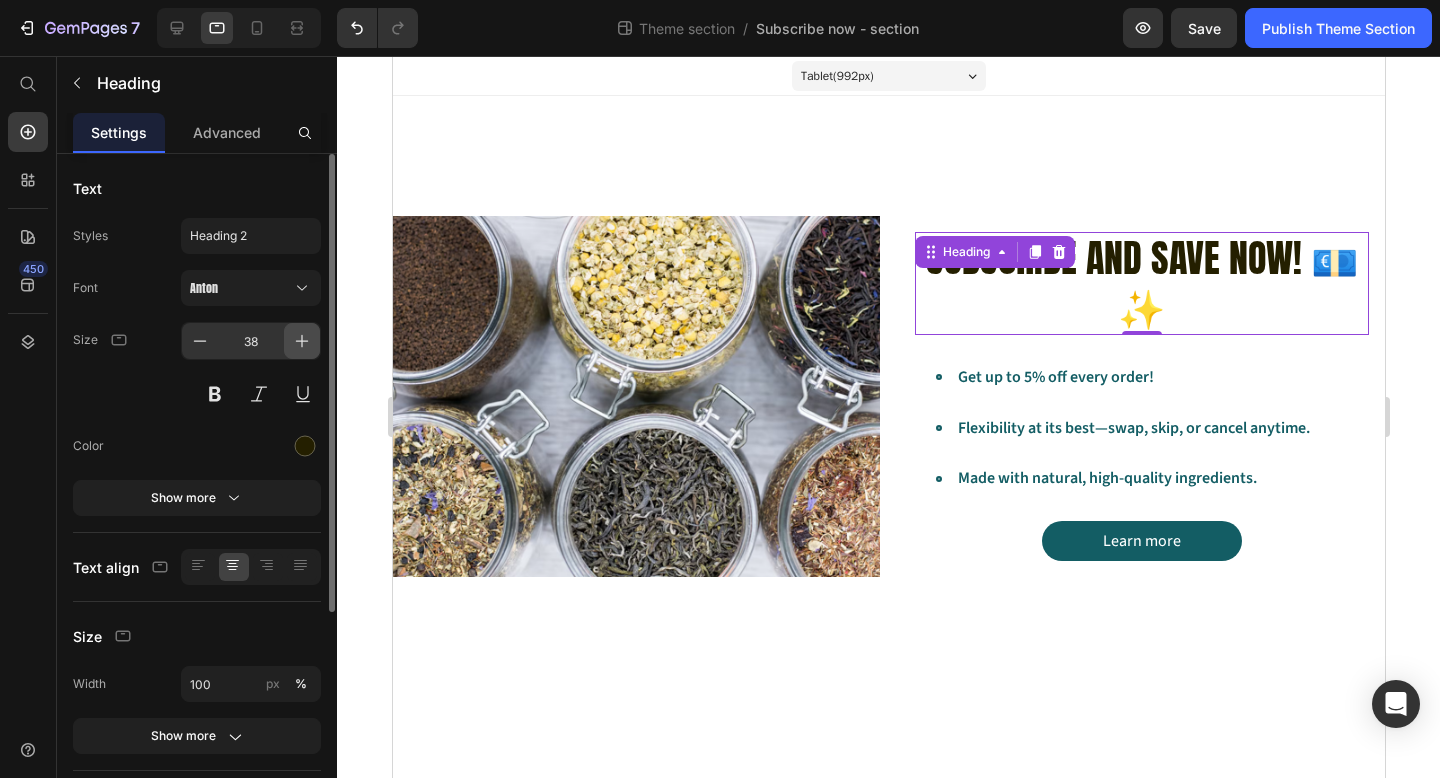 click 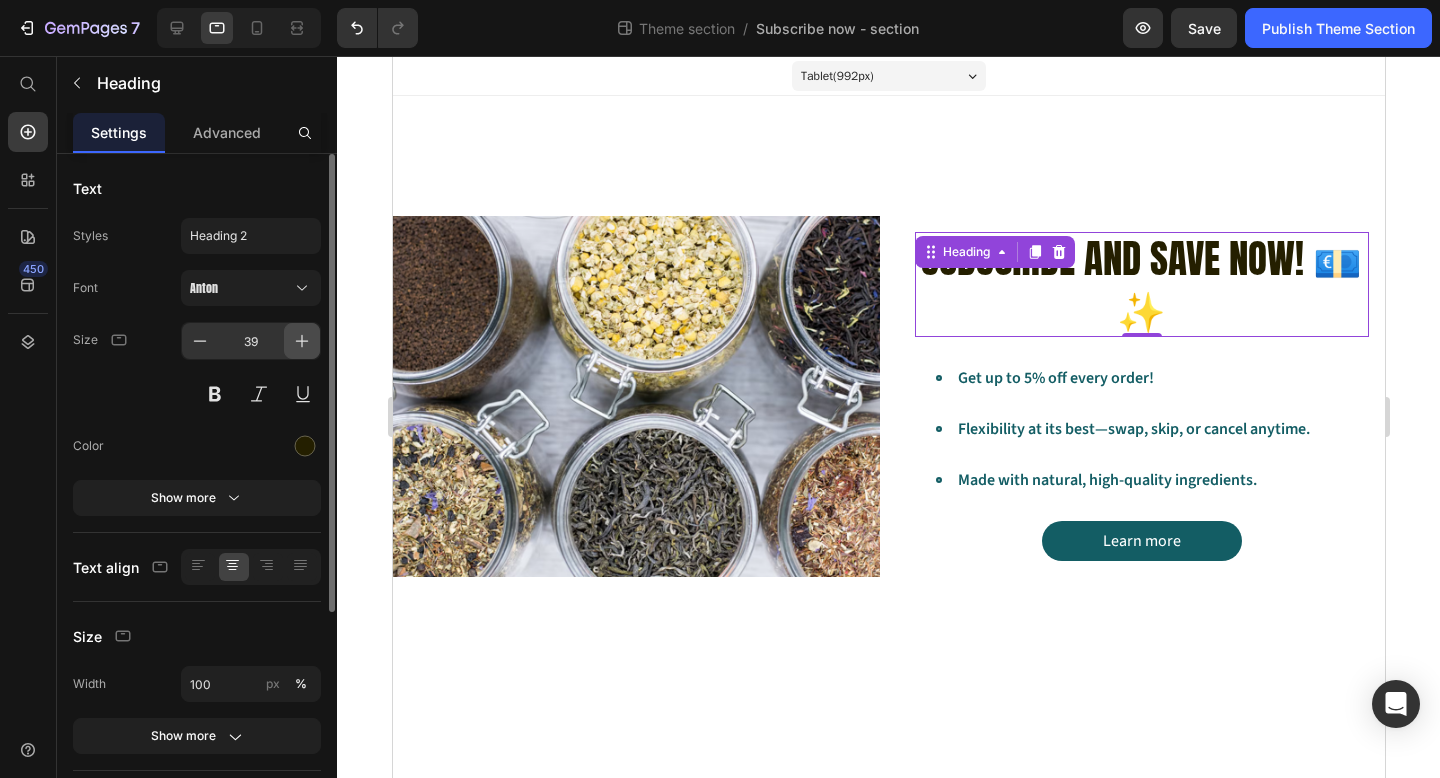 click 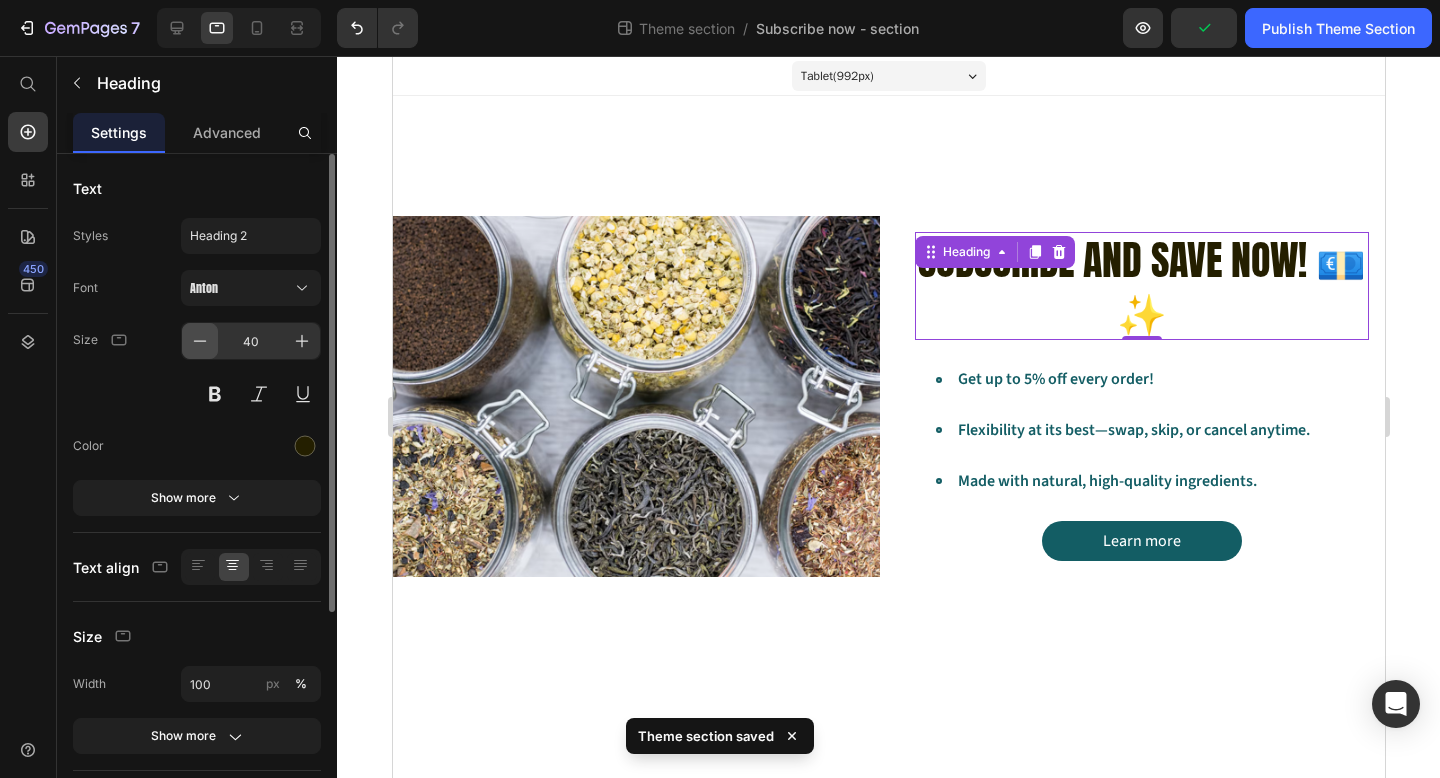 click 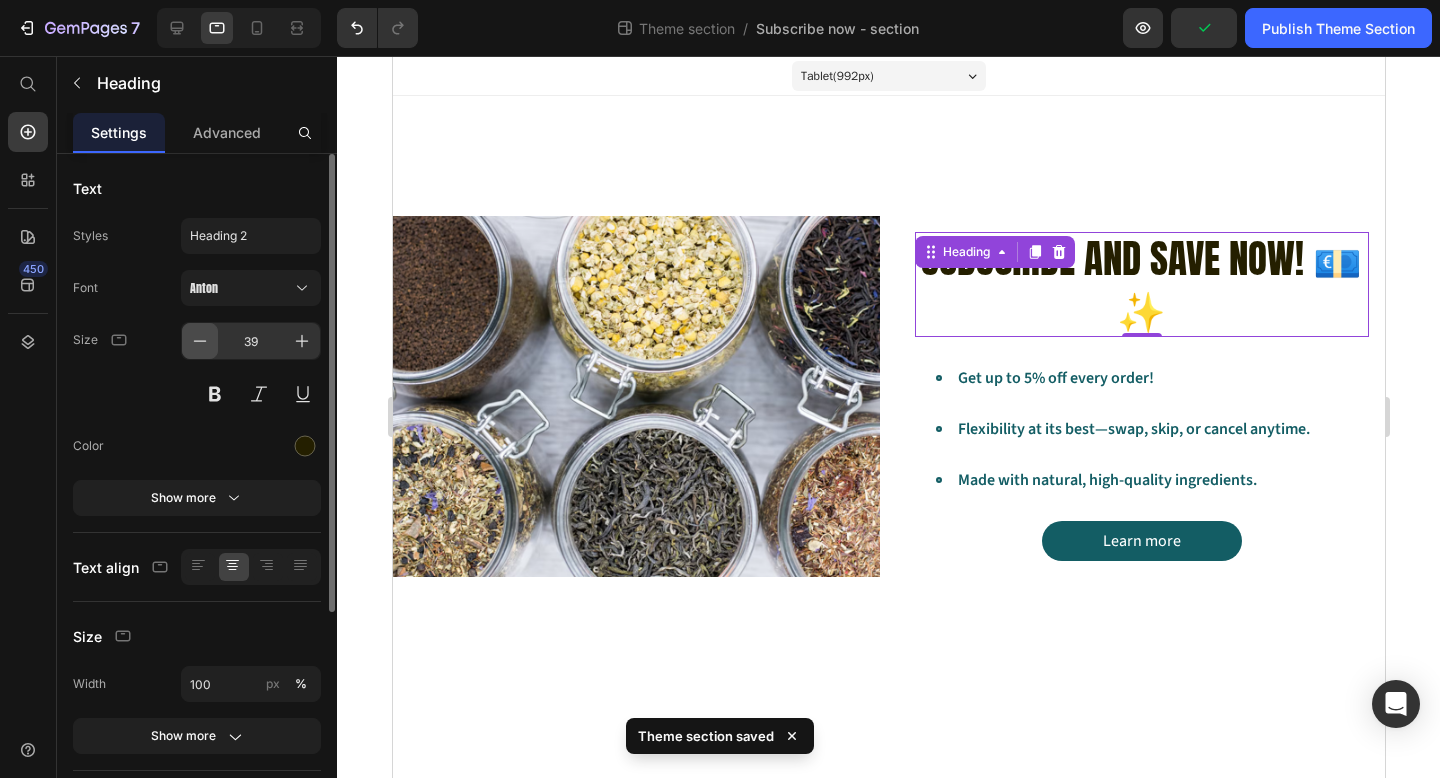 click 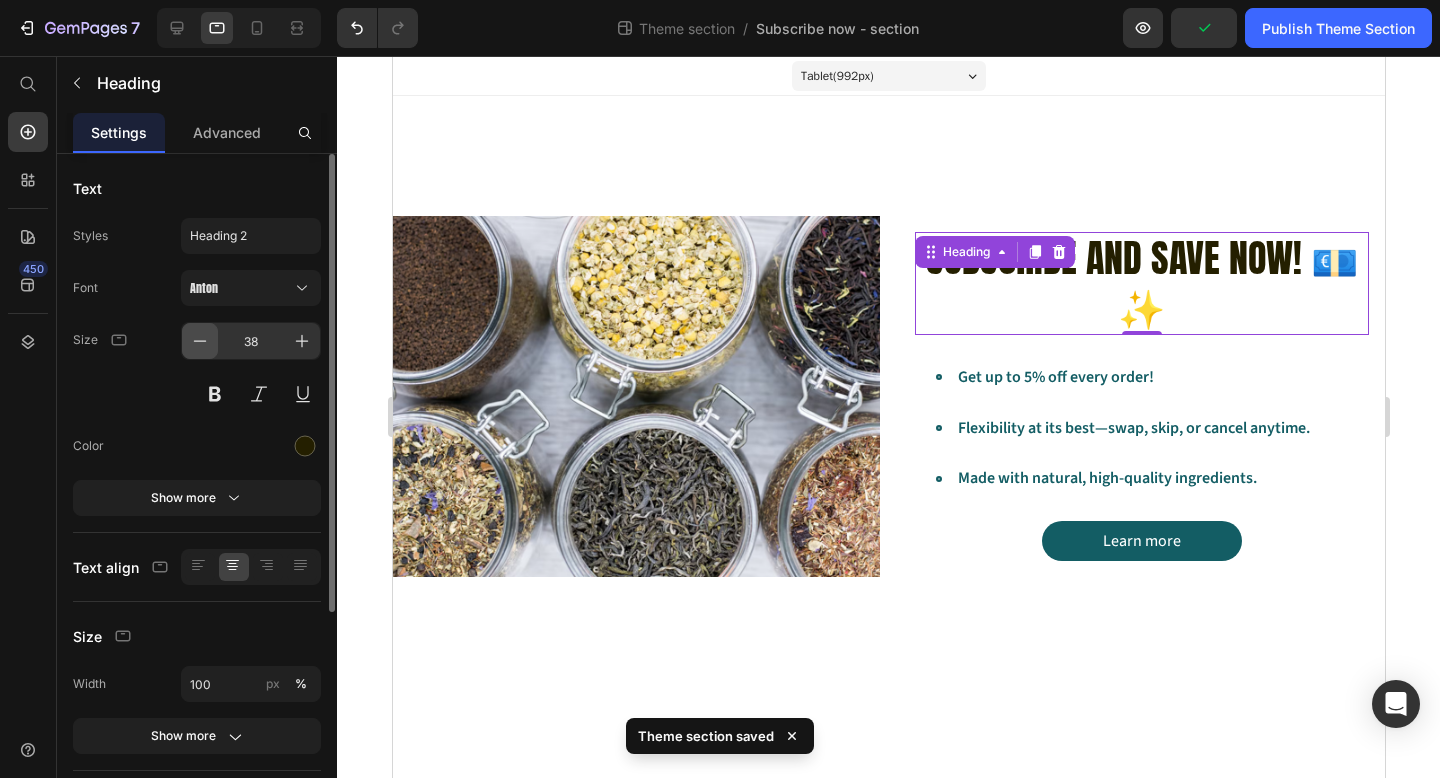 click 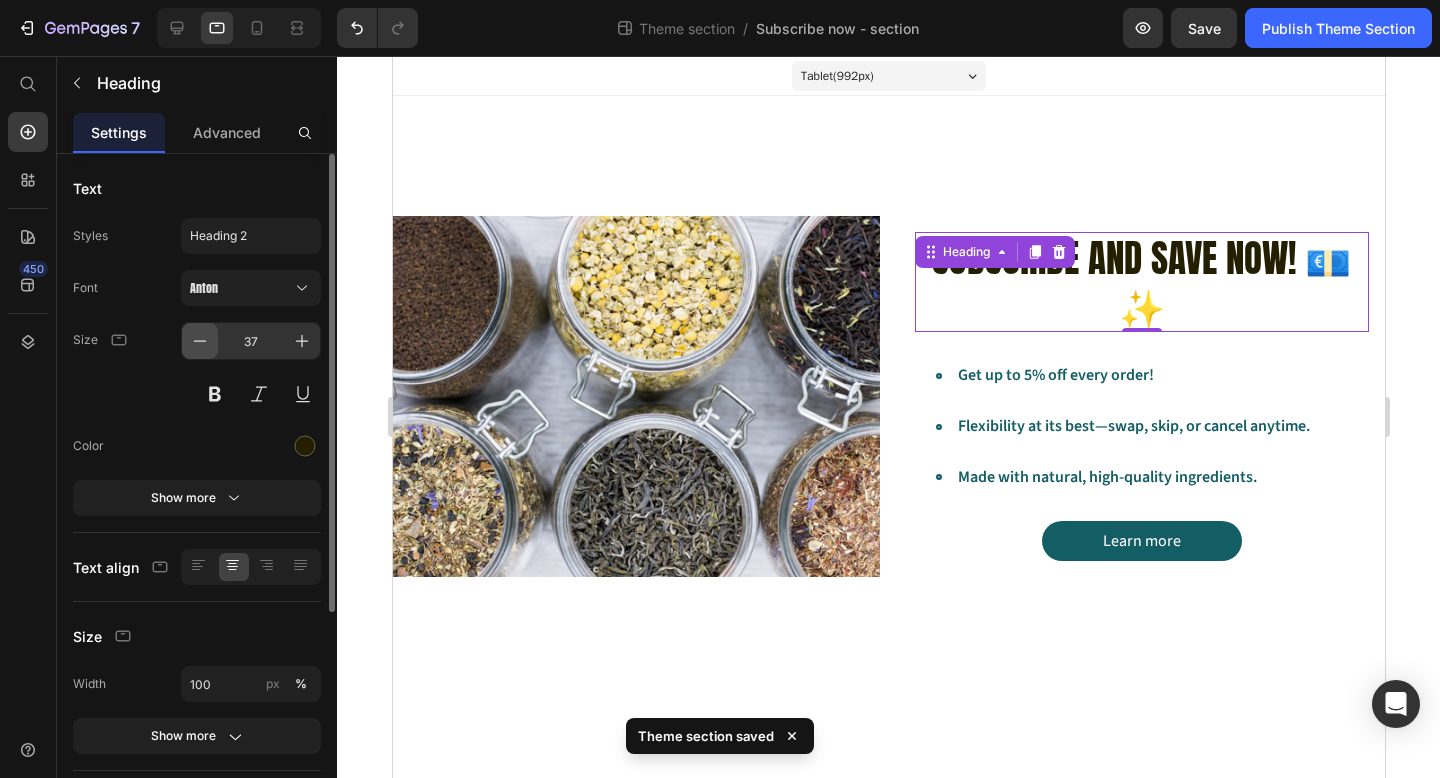 click 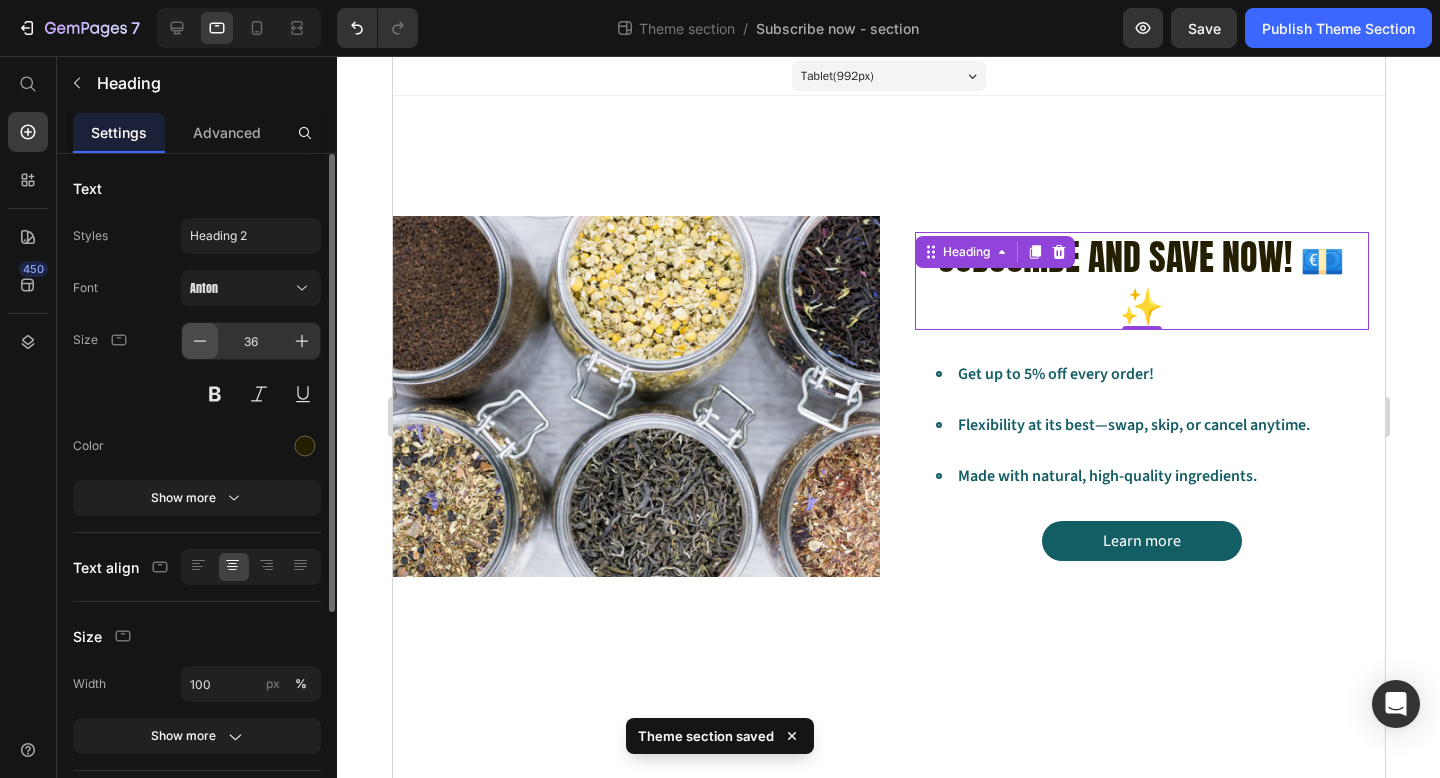 click 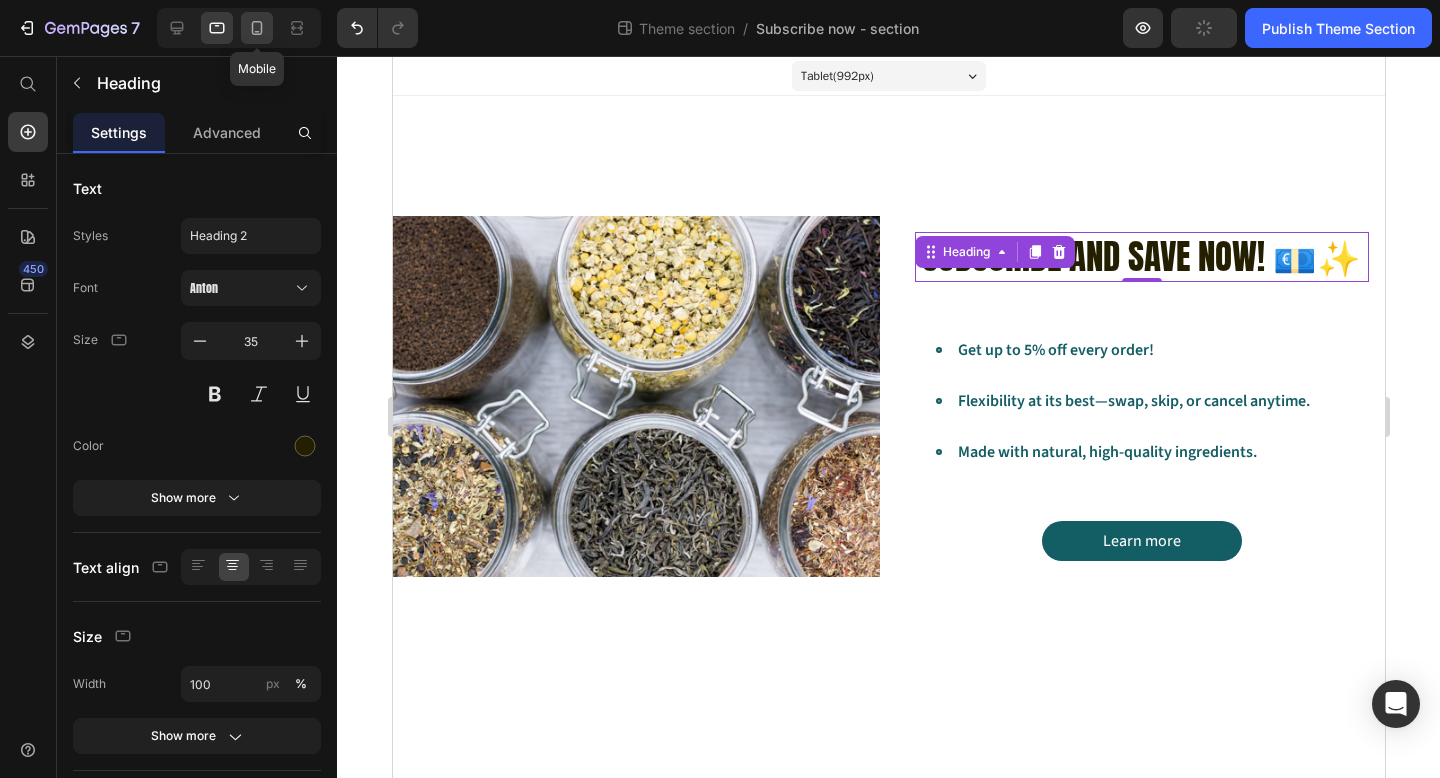 click 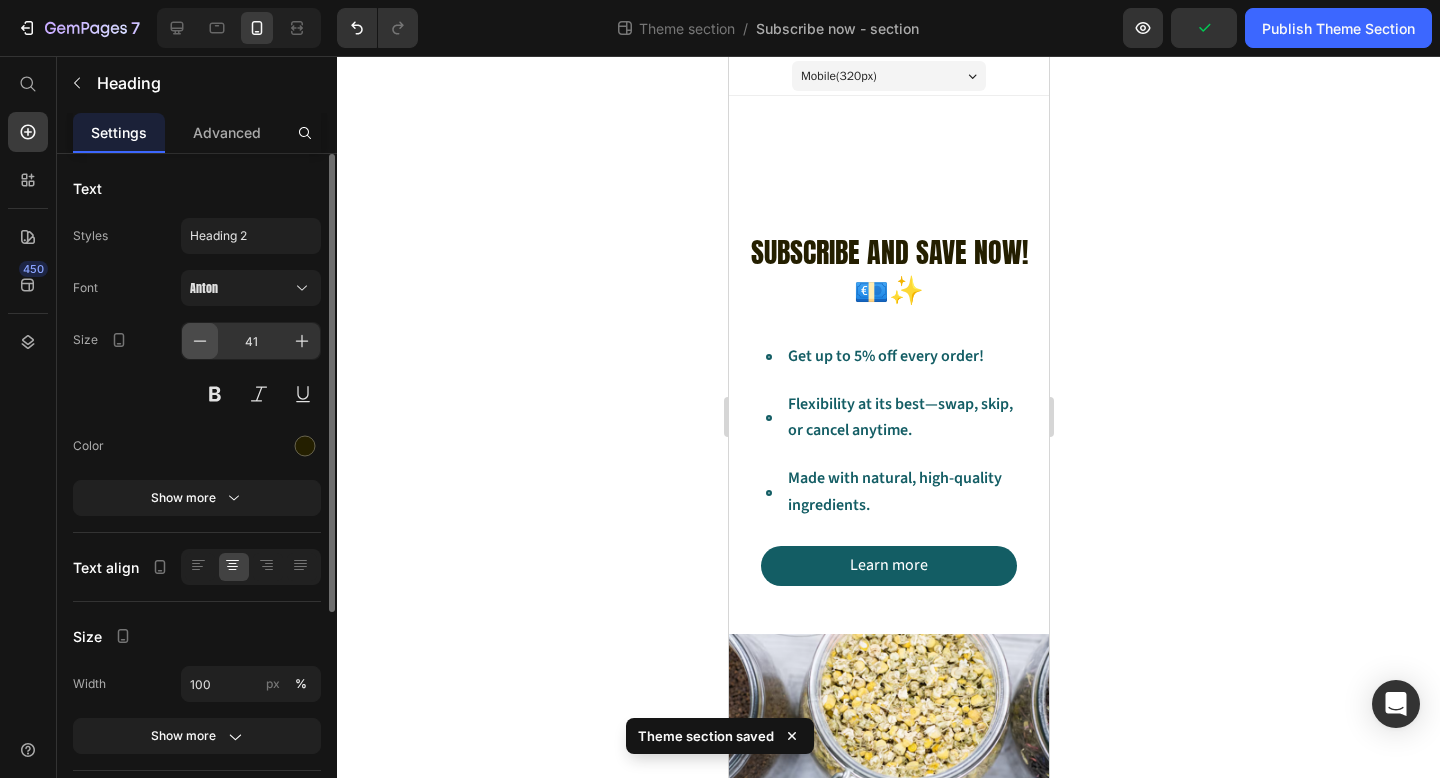 click 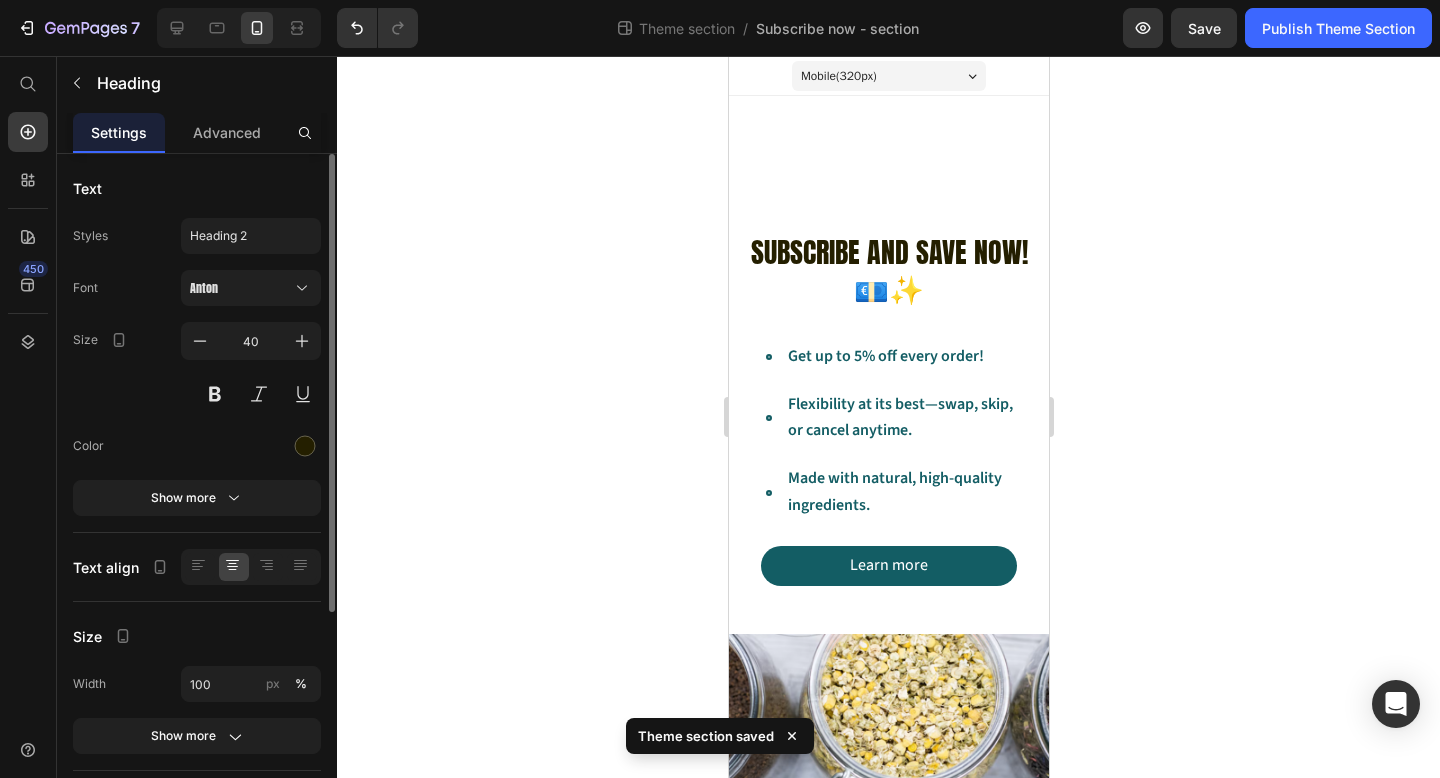 type 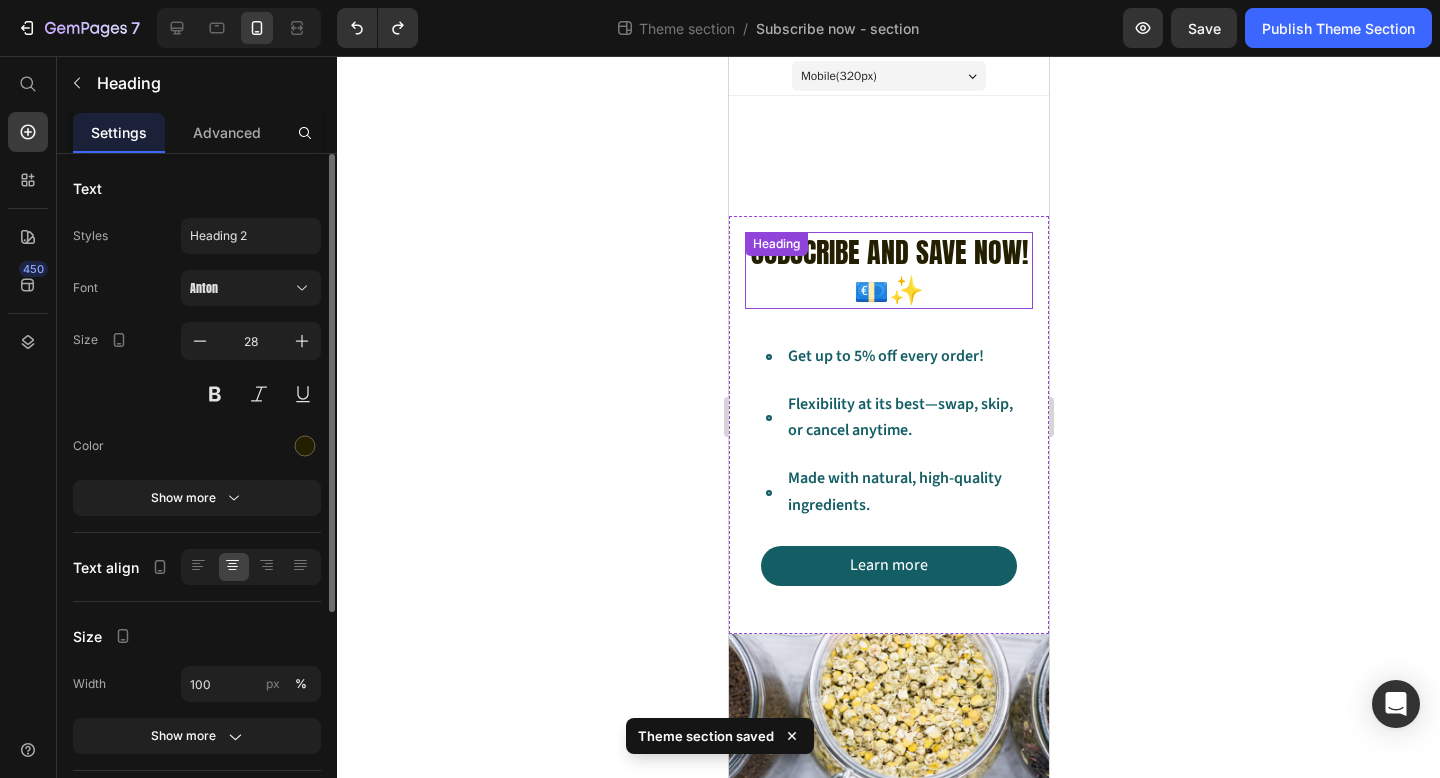 click on "Subscribe and save now! 💶✨ Heading" at bounding box center (888, 270) 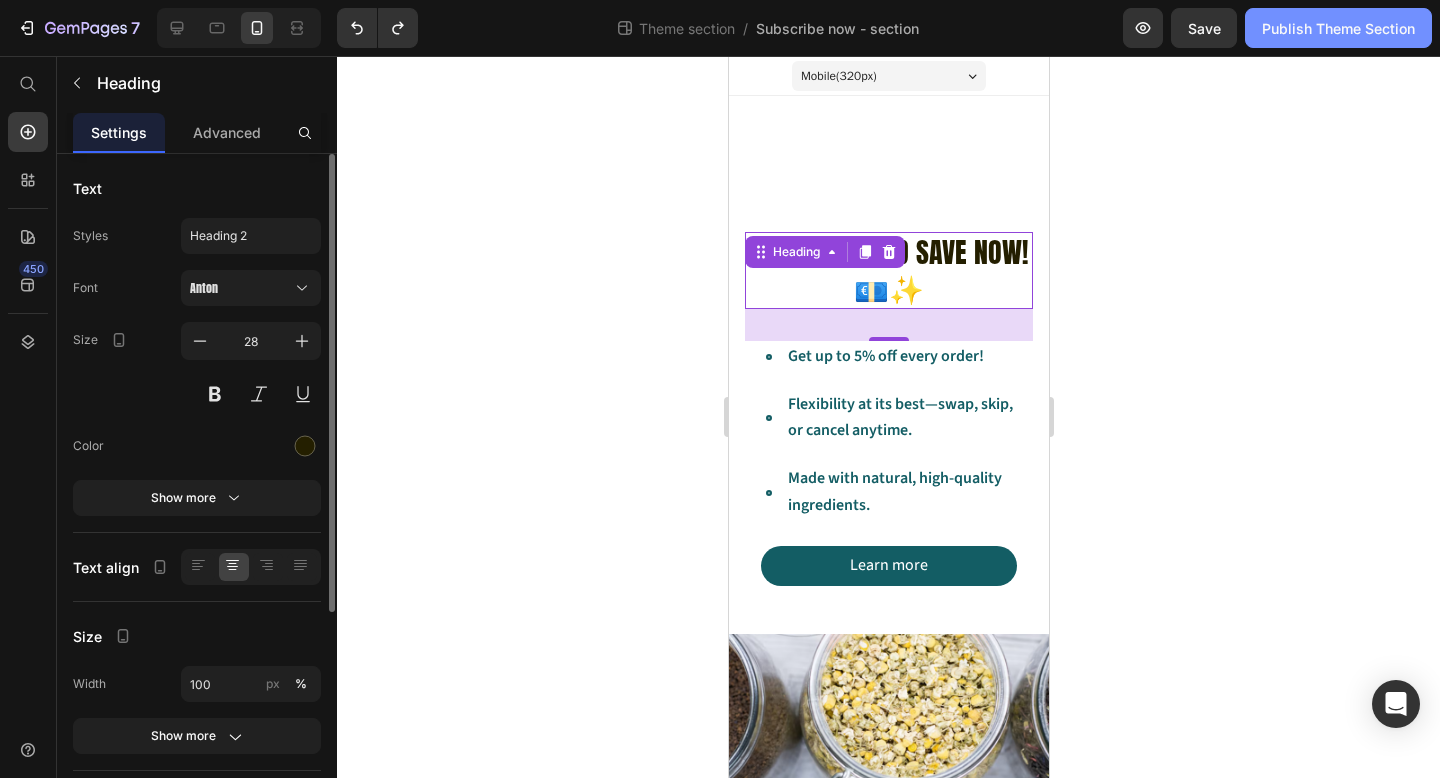 click on "Publish Theme Section" at bounding box center [1338, 28] 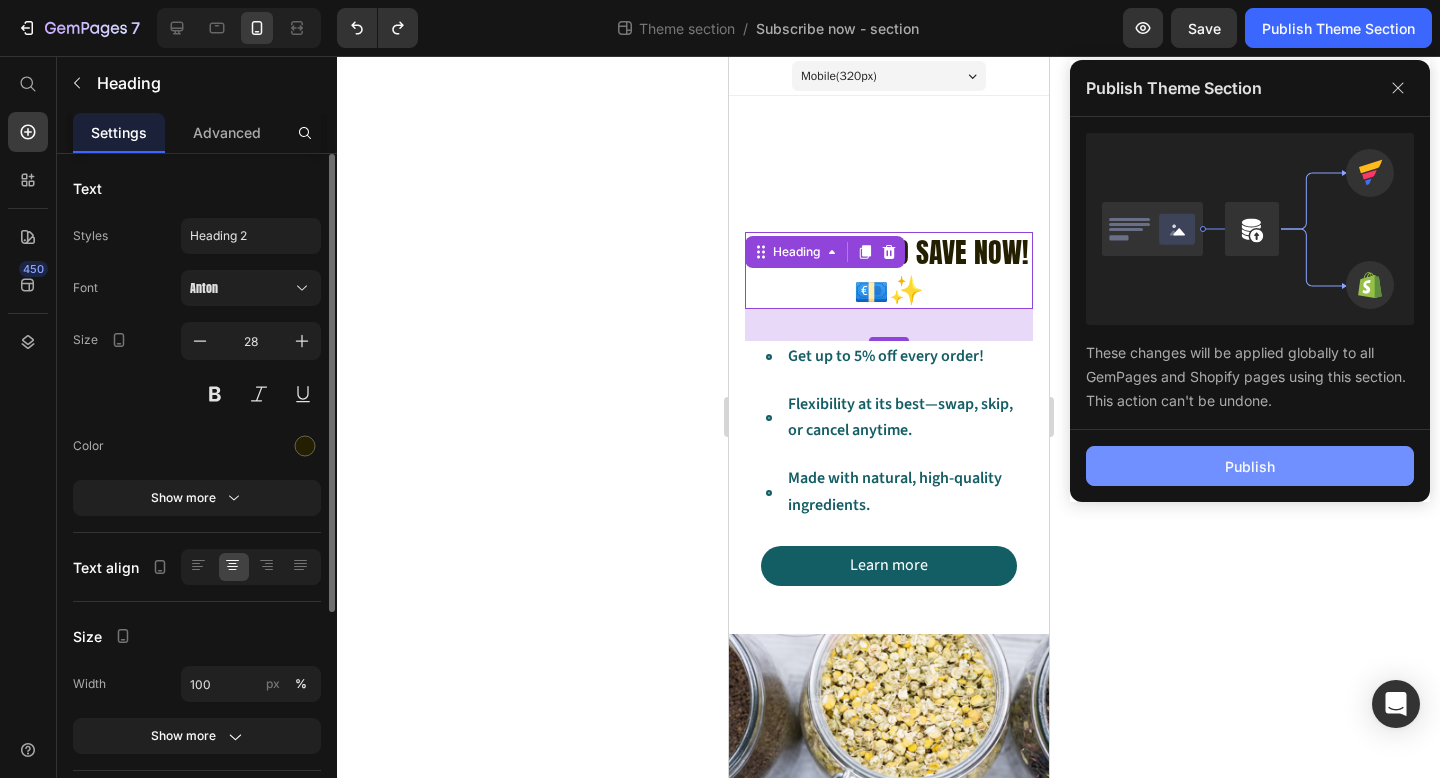 click on "Publish" 